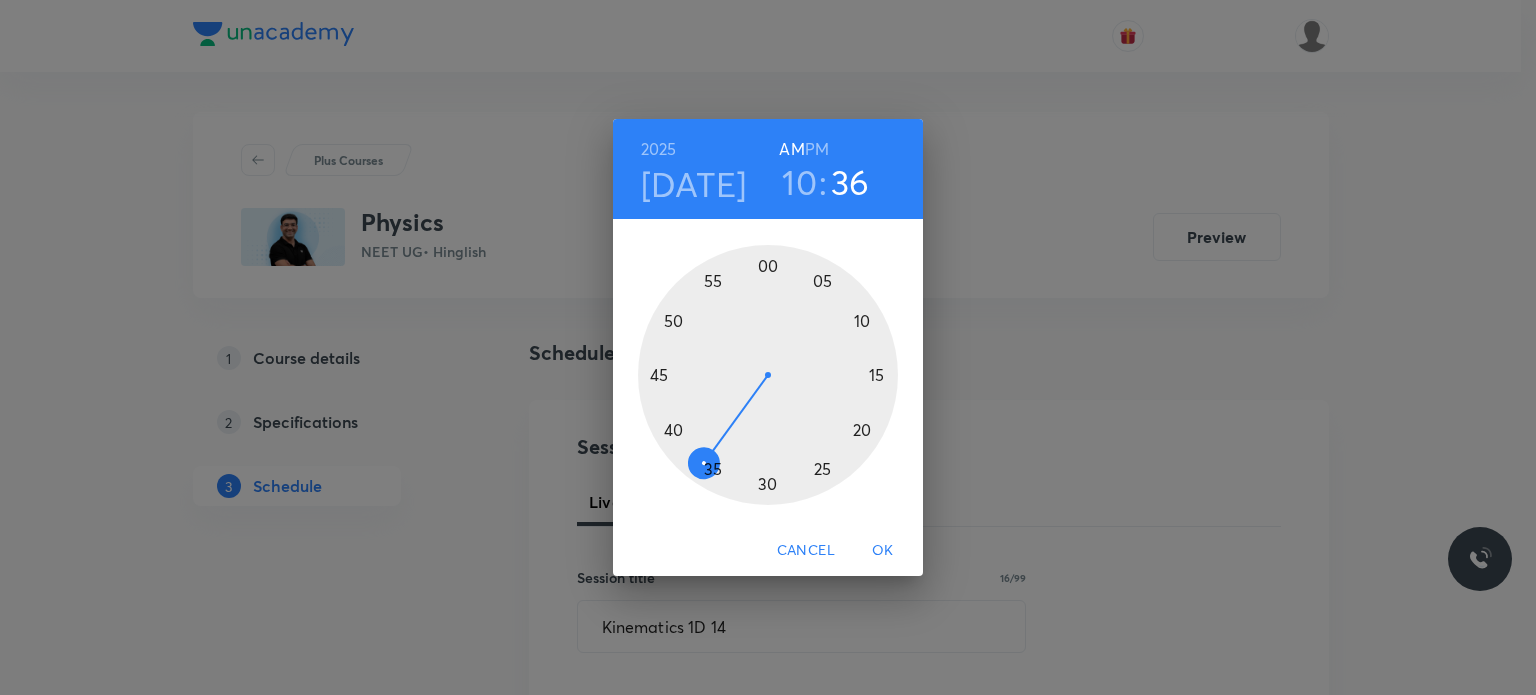 scroll, scrollTop: 300, scrollLeft: 0, axis: vertical 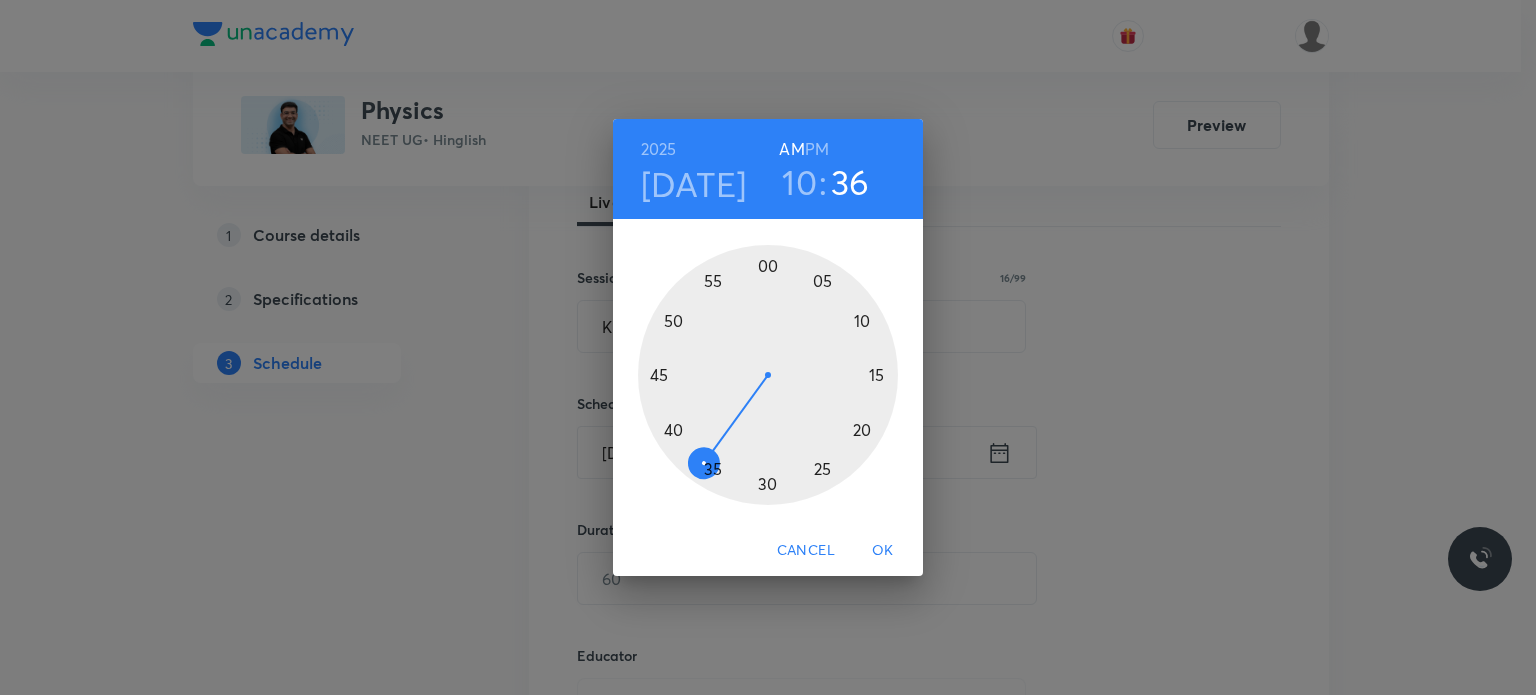 click on "PM" at bounding box center [817, 149] 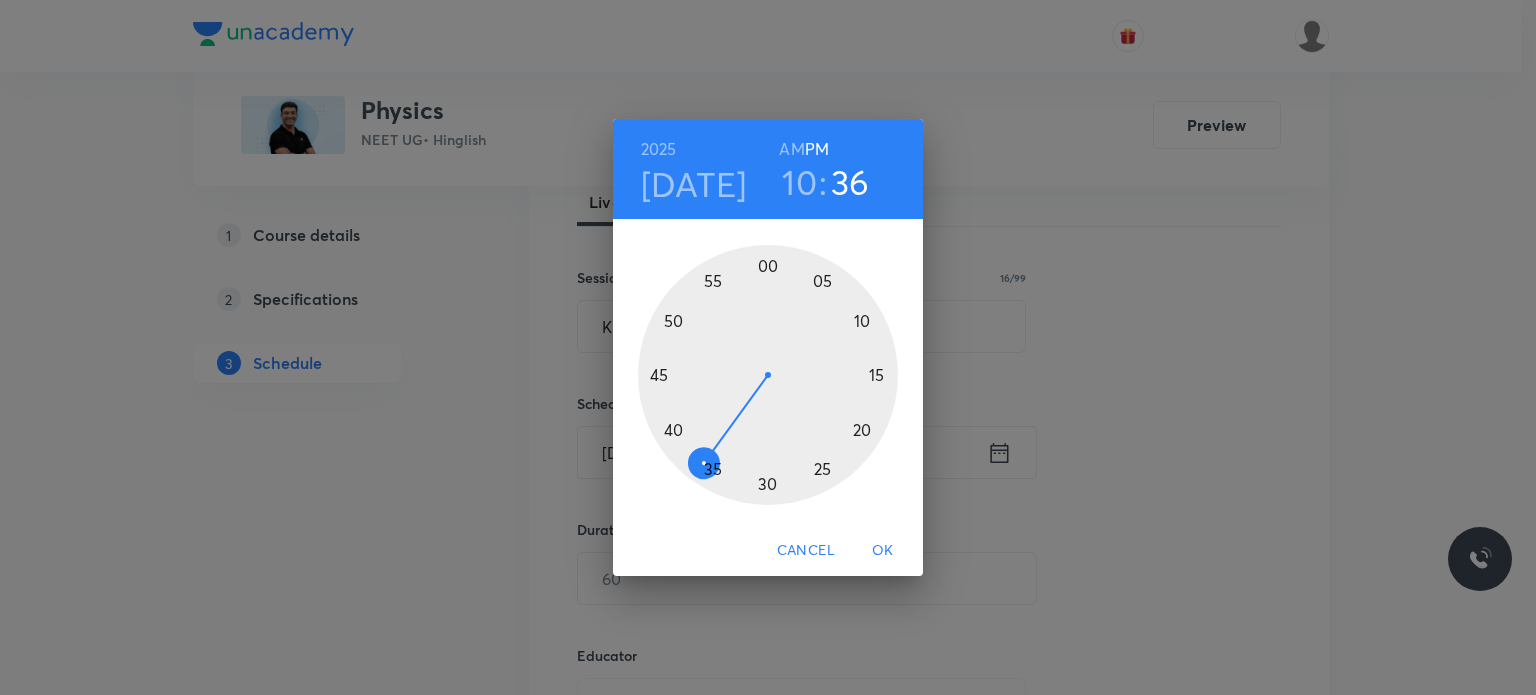 click on "AM" at bounding box center [791, 149] 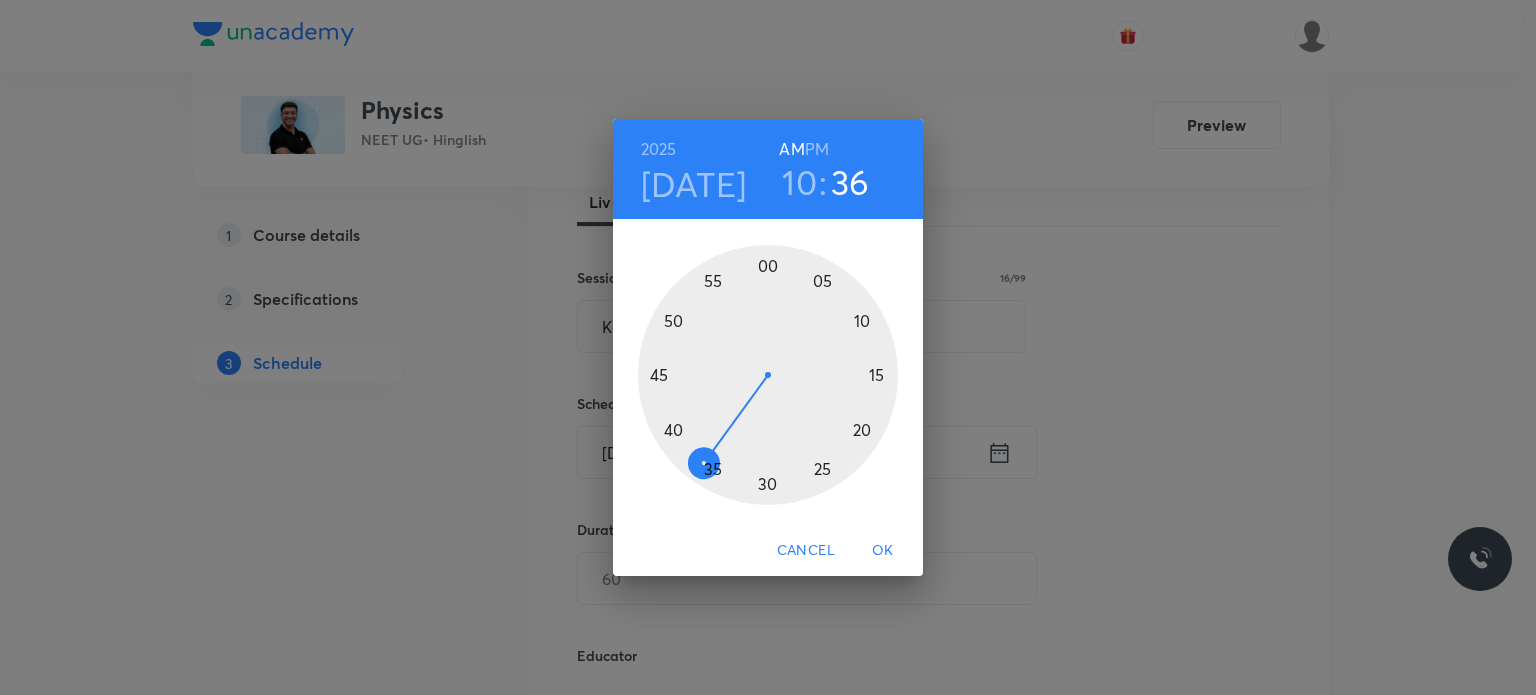 click on "10" at bounding box center [799, 182] 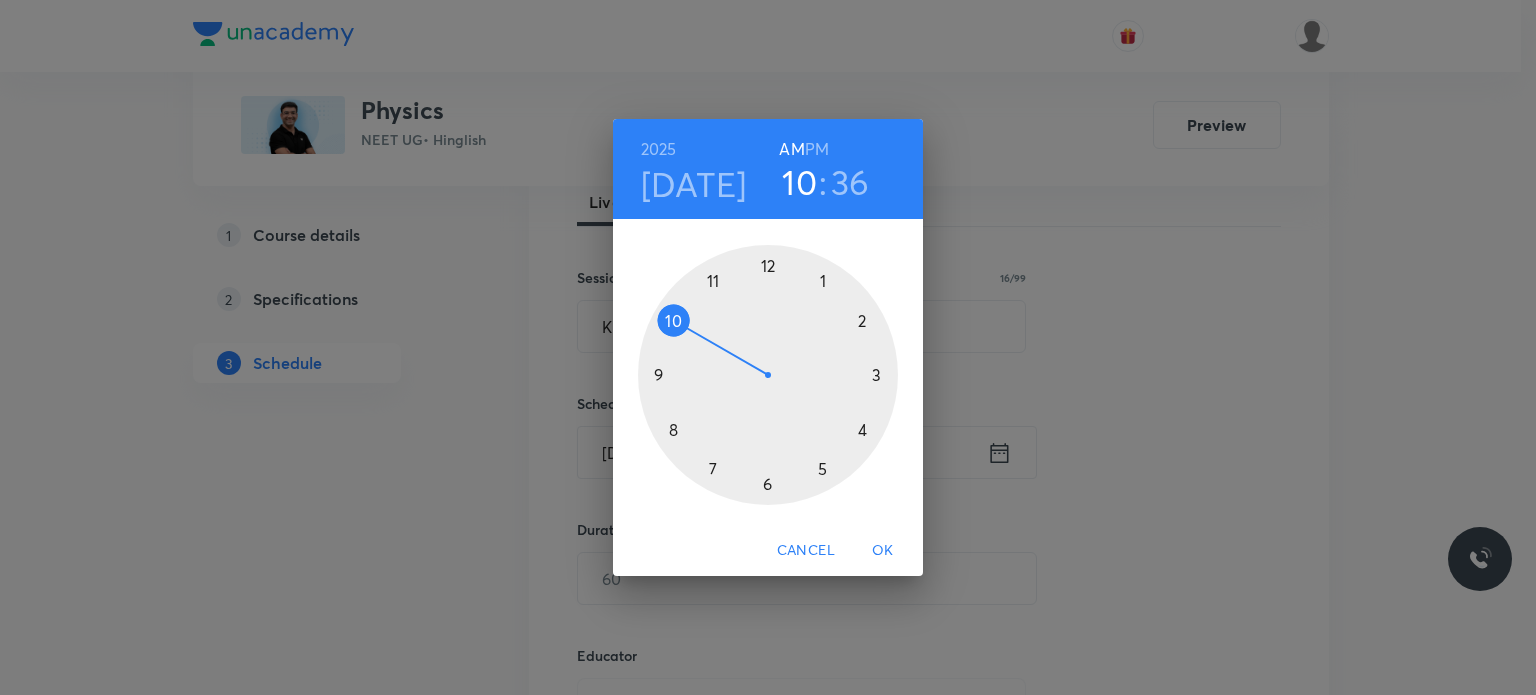click at bounding box center (768, 375) 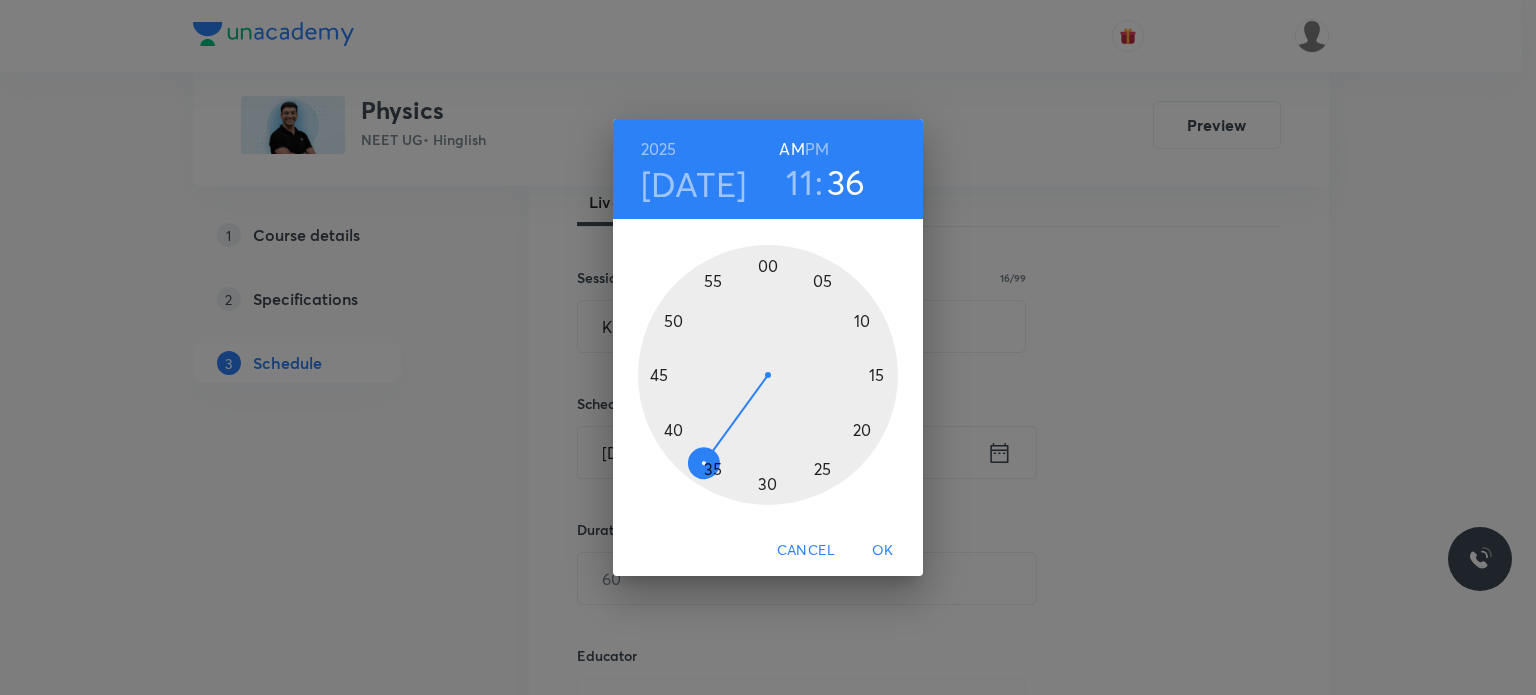 click on "11" at bounding box center (799, 182) 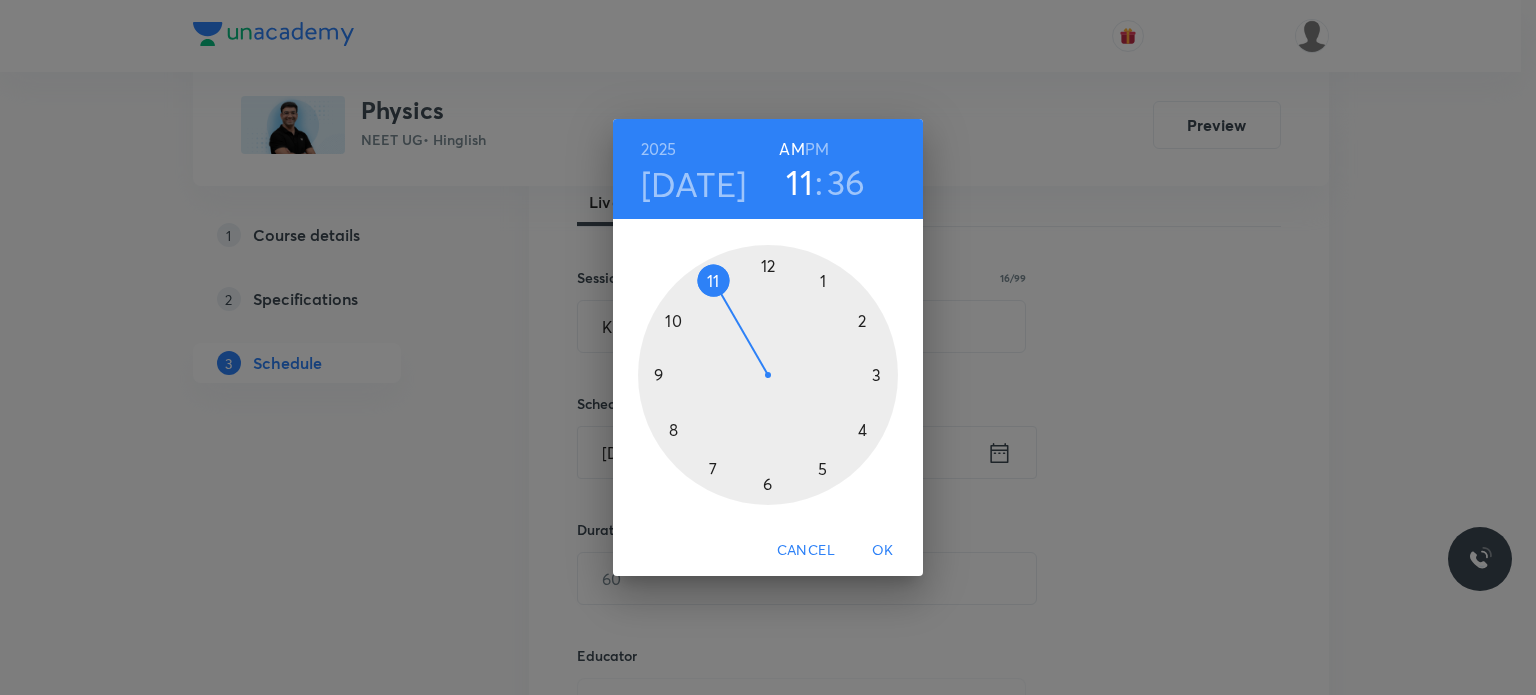 click at bounding box center [768, 375] 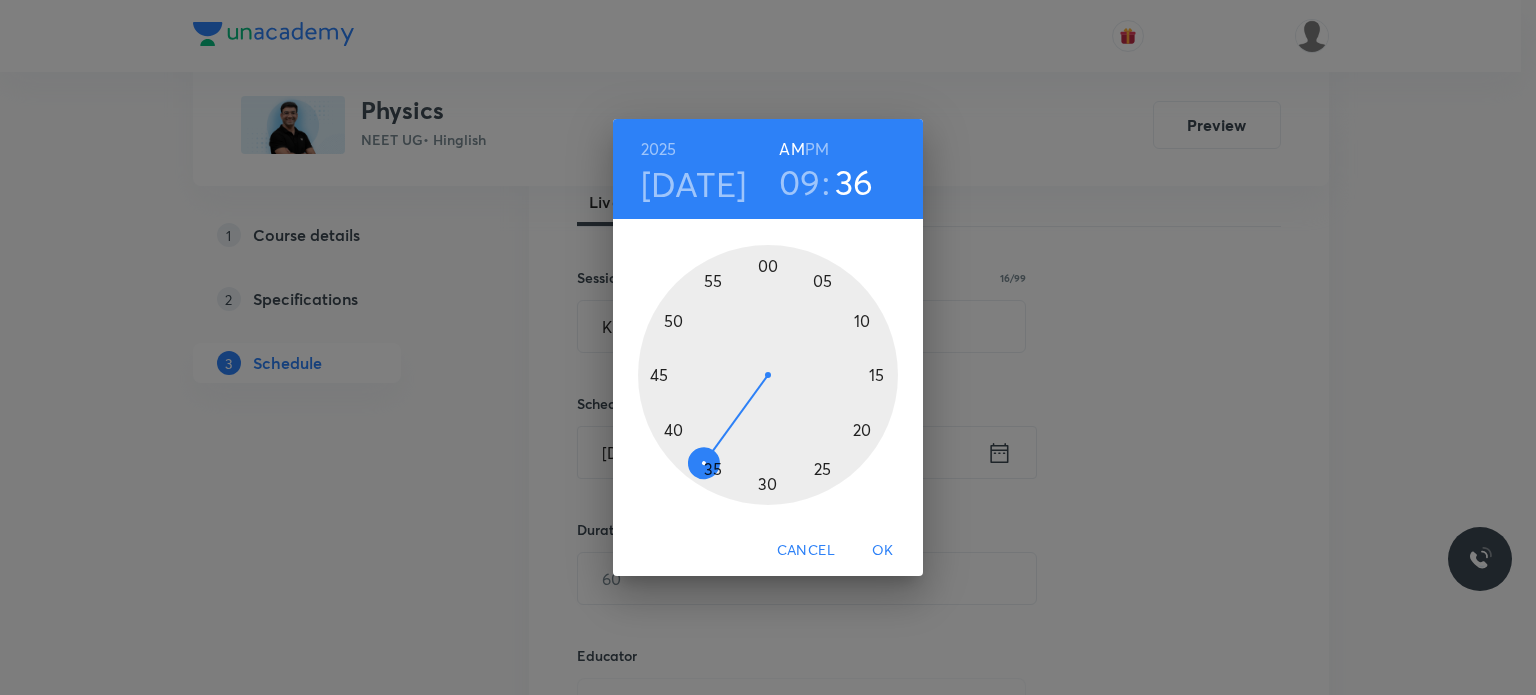 click at bounding box center (768, 375) 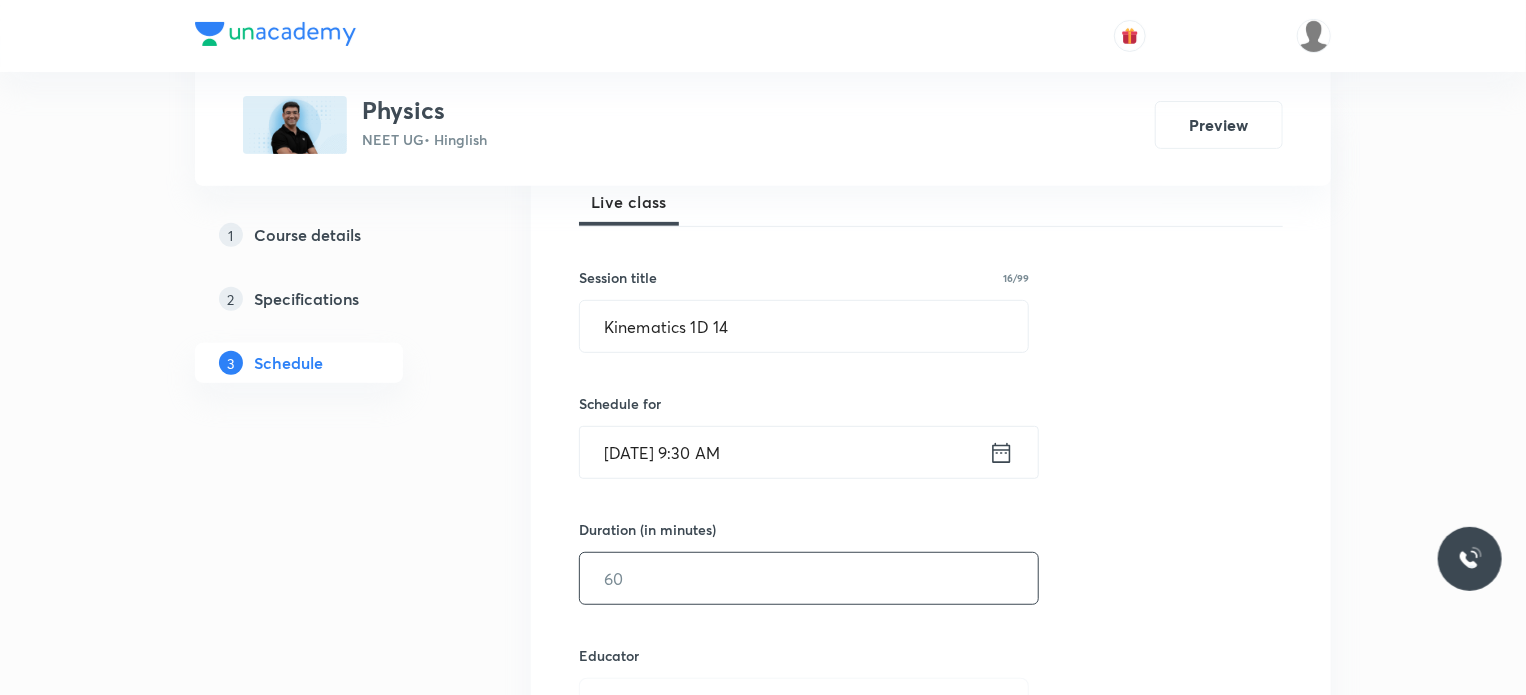 click at bounding box center [809, 578] 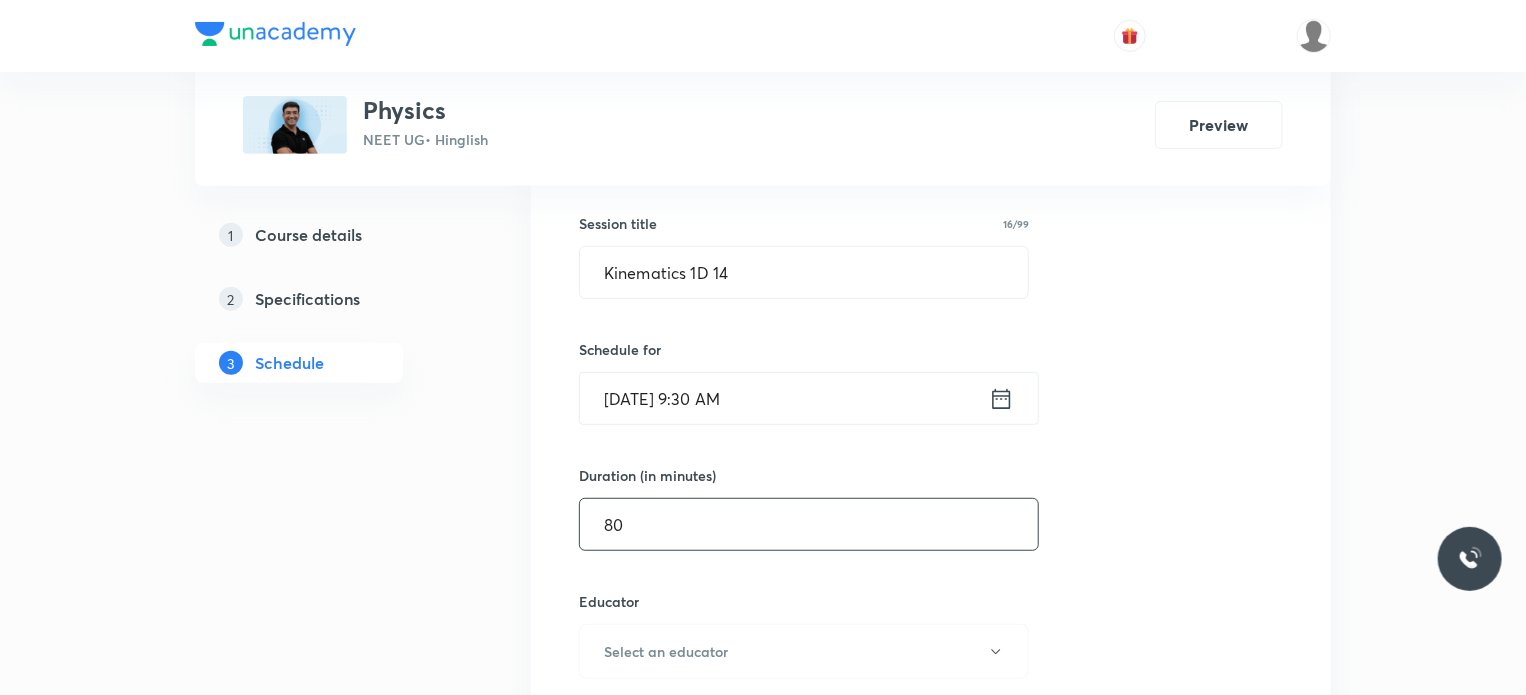 type on "80" 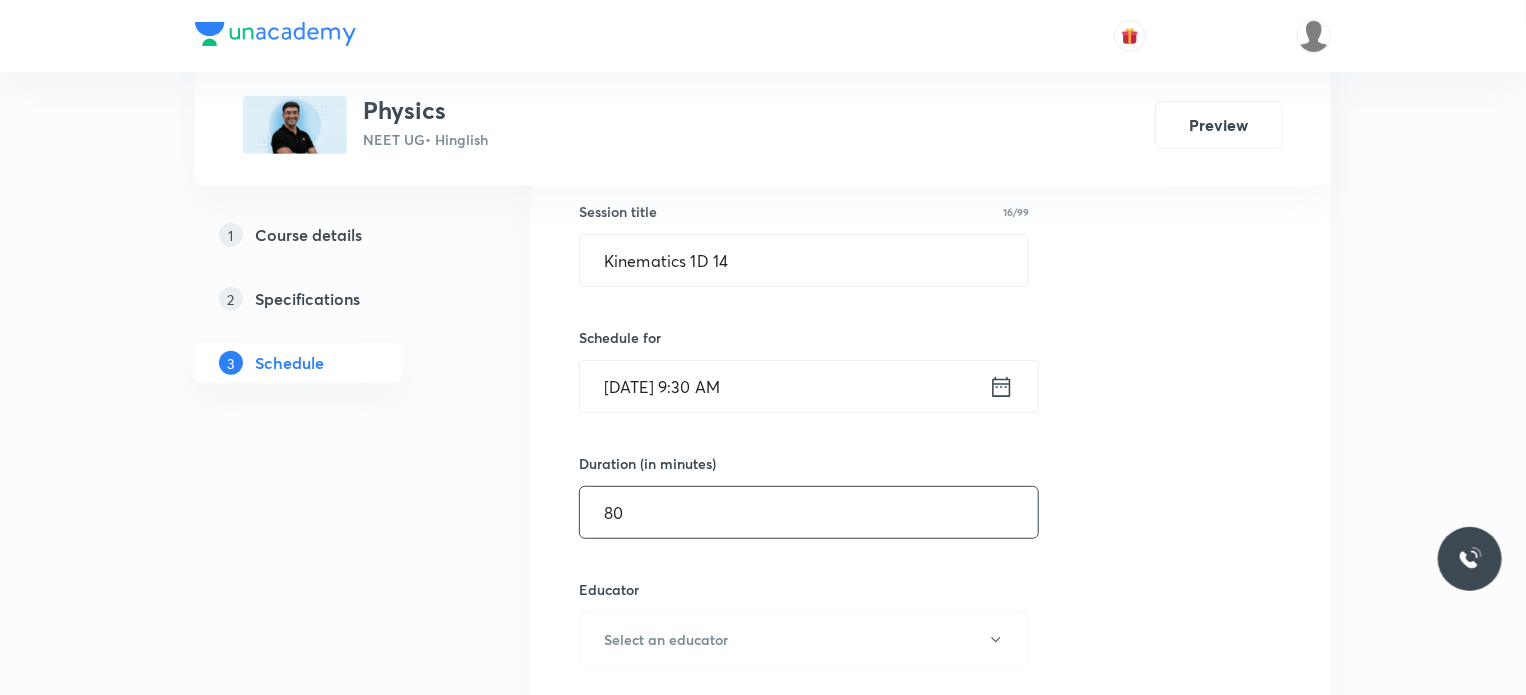 scroll, scrollTop: 380, scrollLeft: 0, axis: vertical 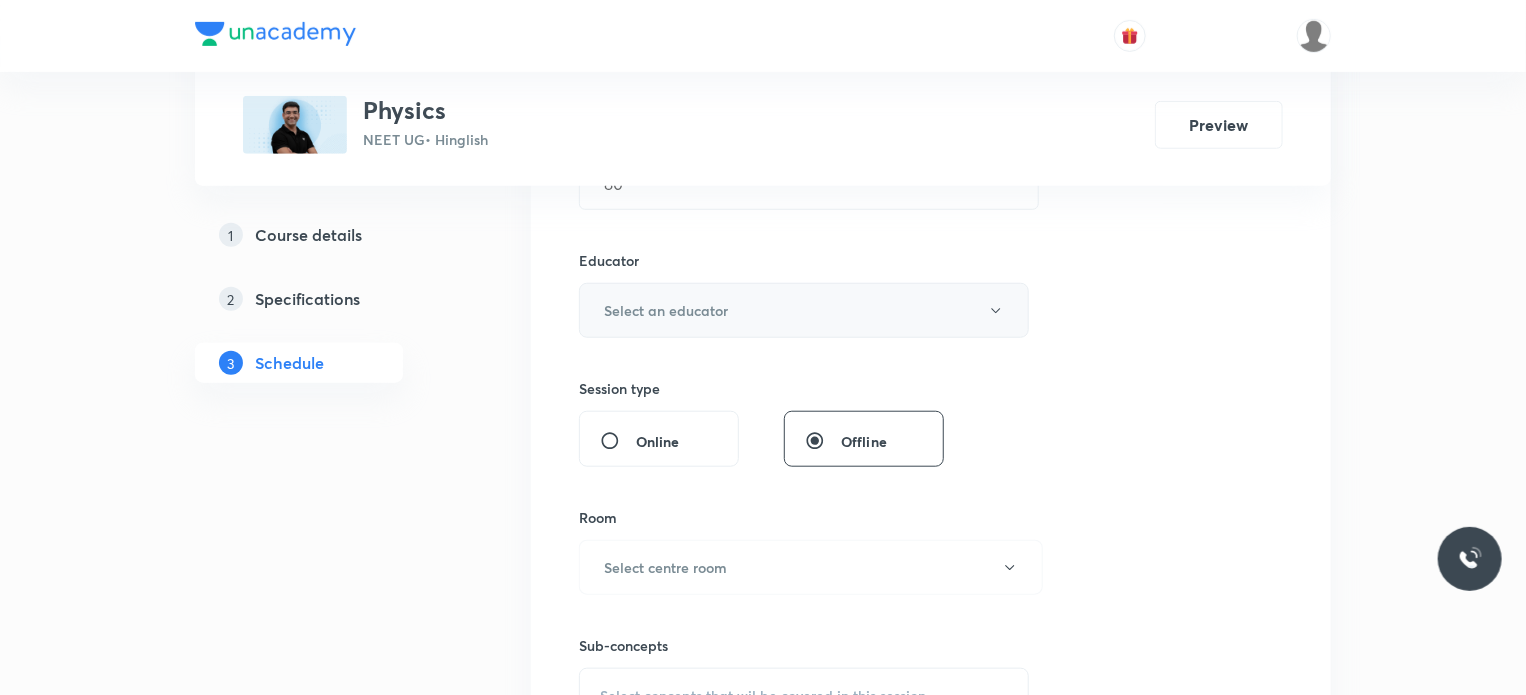 click on "Select an educator" at bounding box center [804, 310] 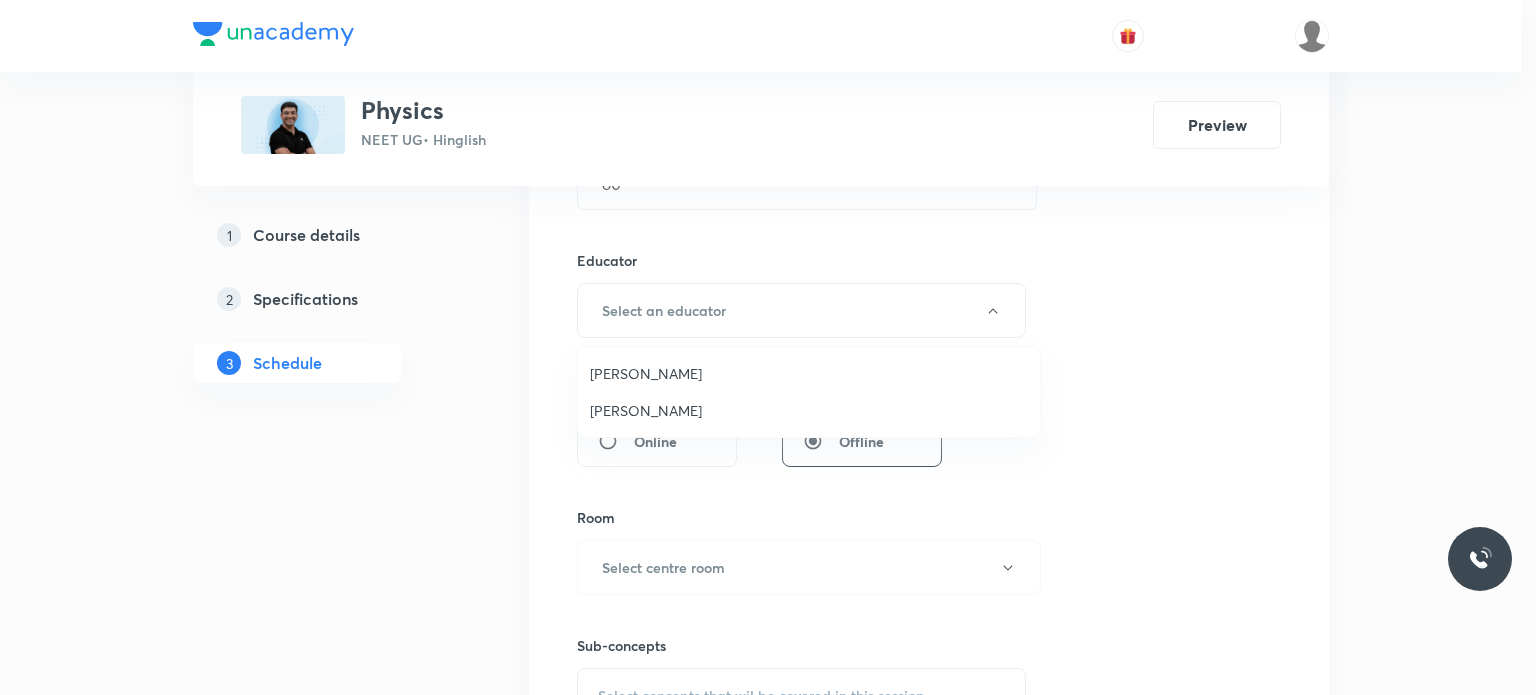 click on "Mahendra Singh" at bounding box center (809, 410) 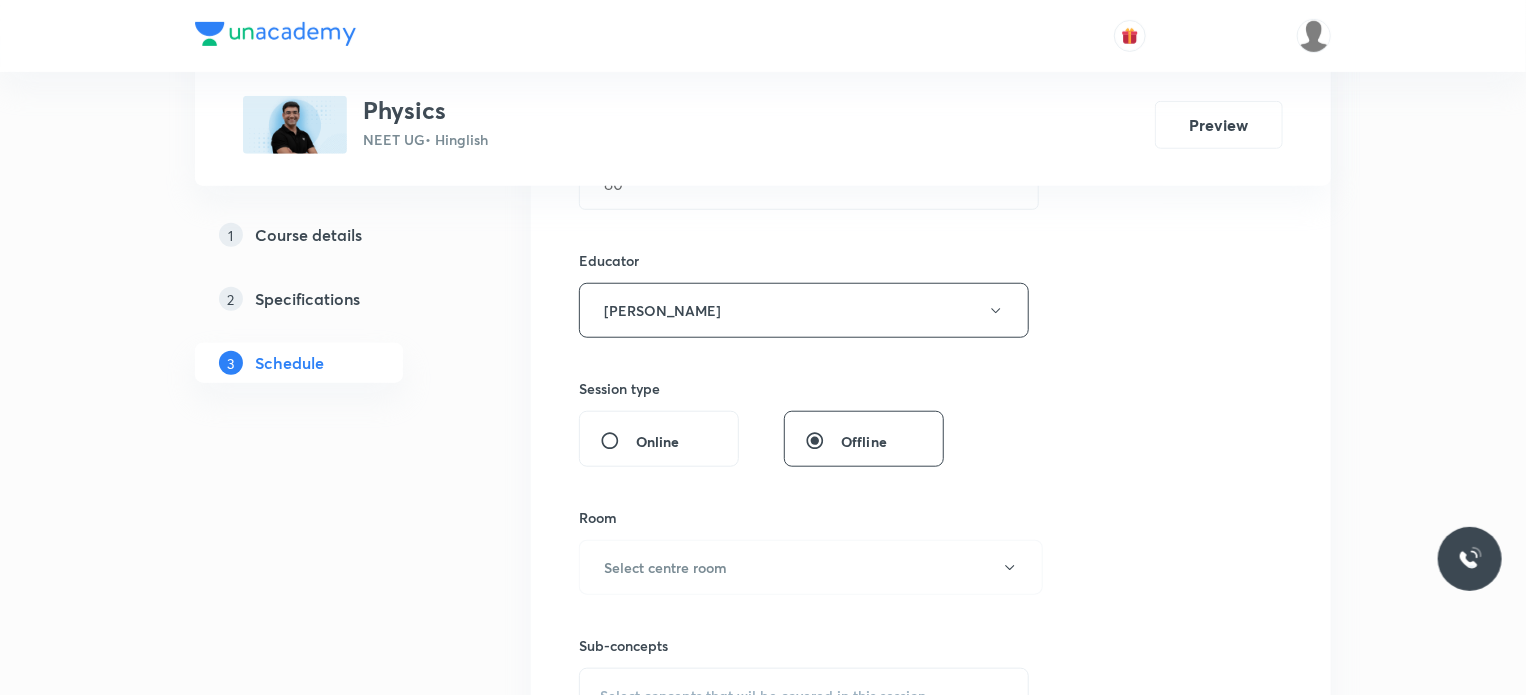 scroll, scrollTop: 950, scrollLeft: 0, axis: vertical 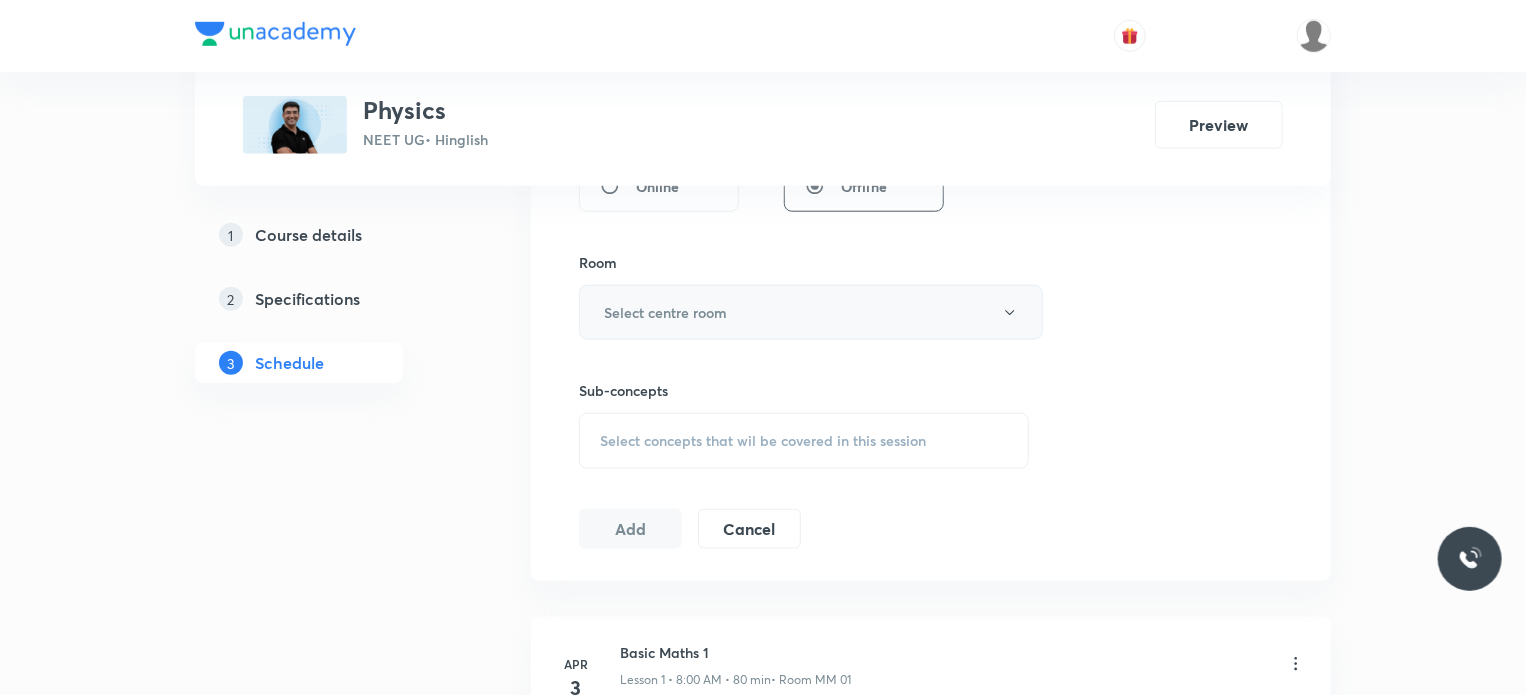 click on "Select centre room" at bounding box center [665, 312] 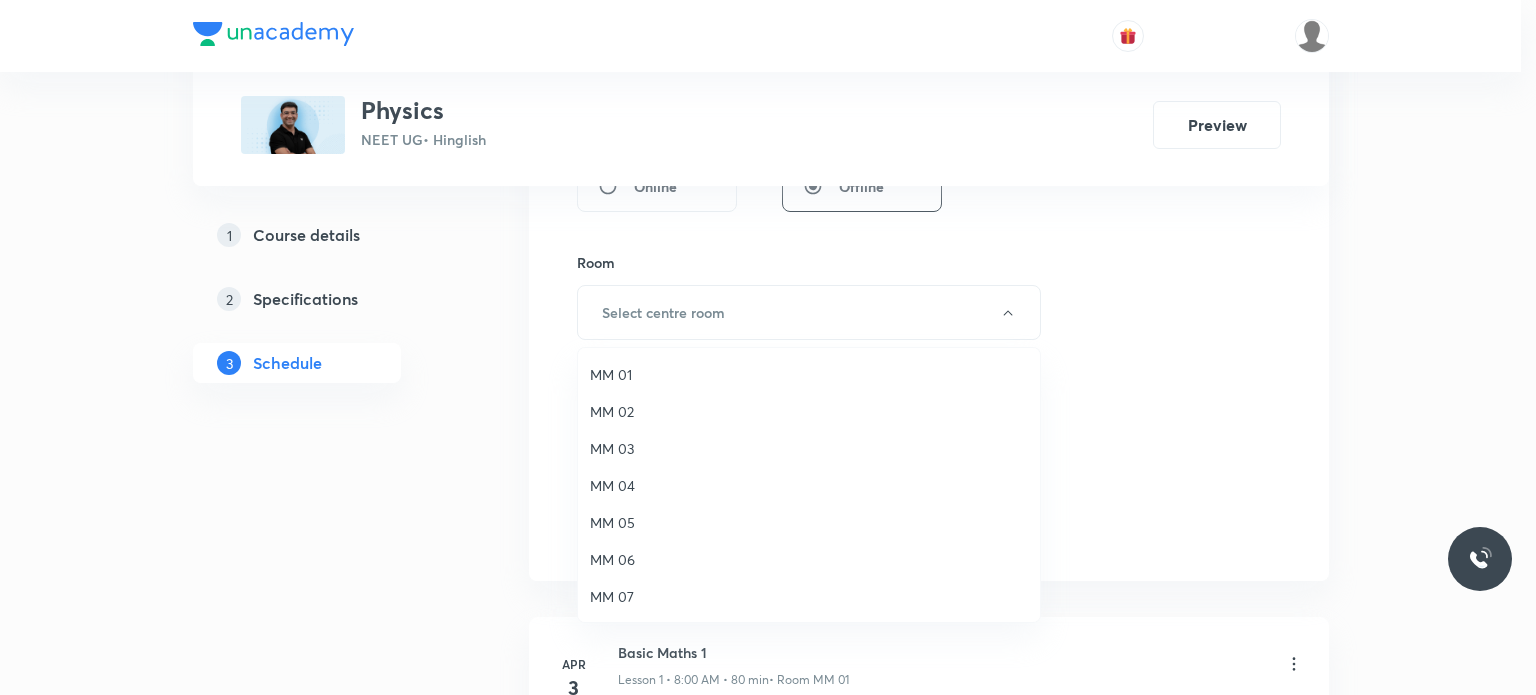 click at bounding box center [768, 347] 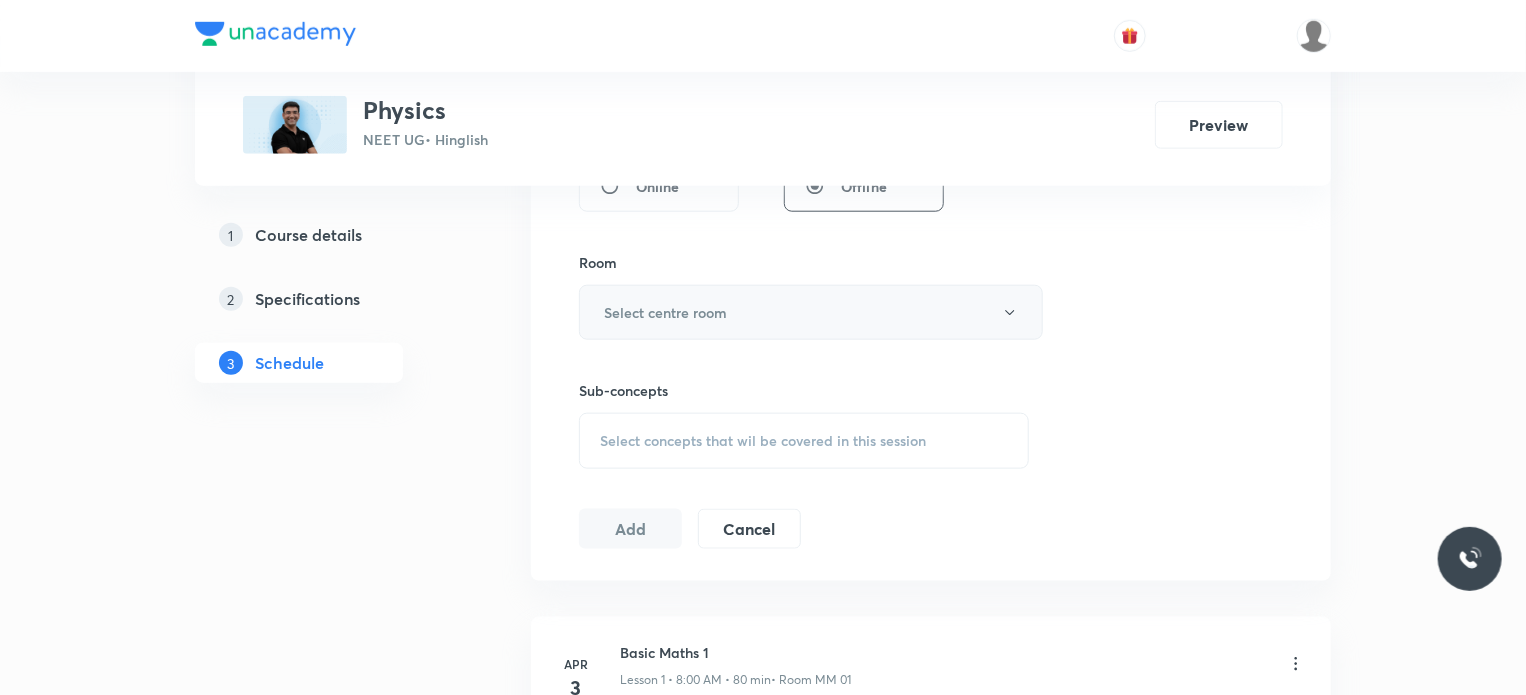 click on "Select centre room" at bounding box center [811, 312] 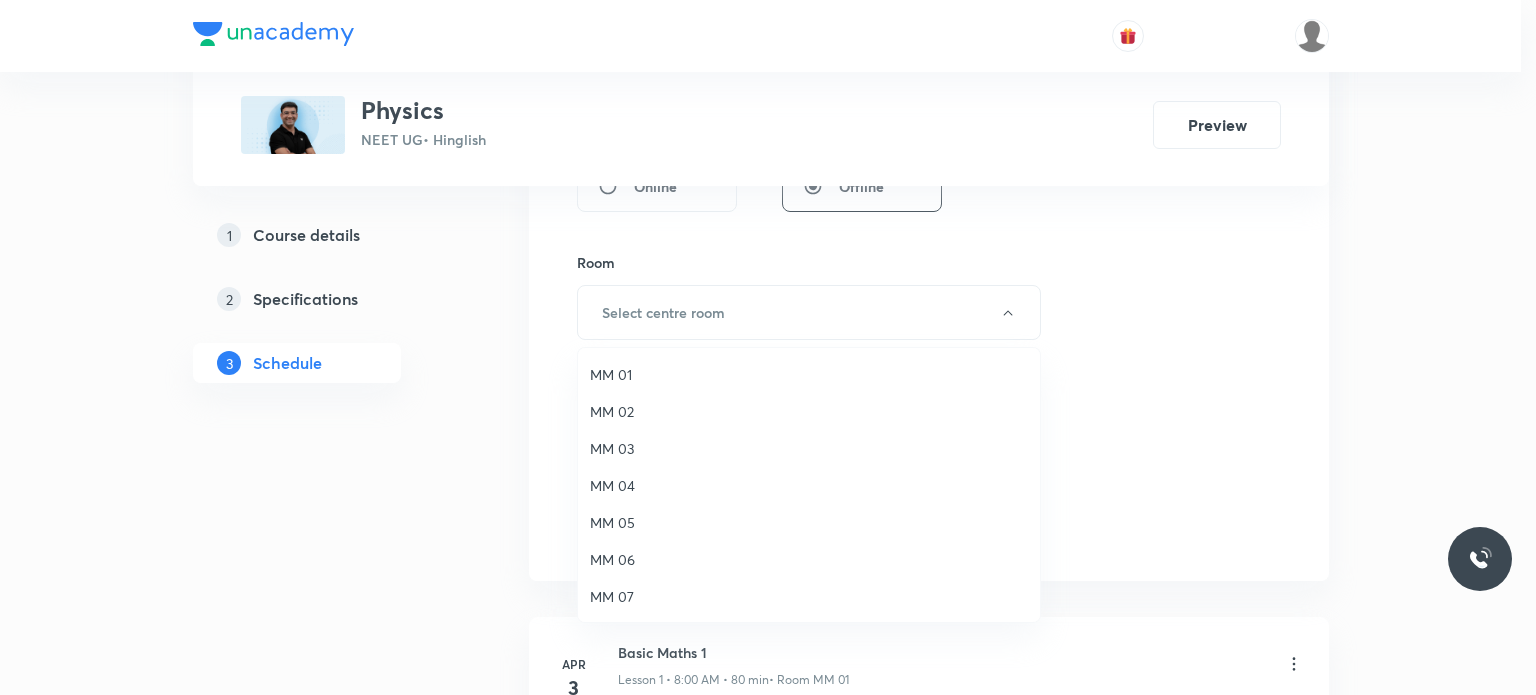 click on "MM 02" at bounding box center [809, 411] 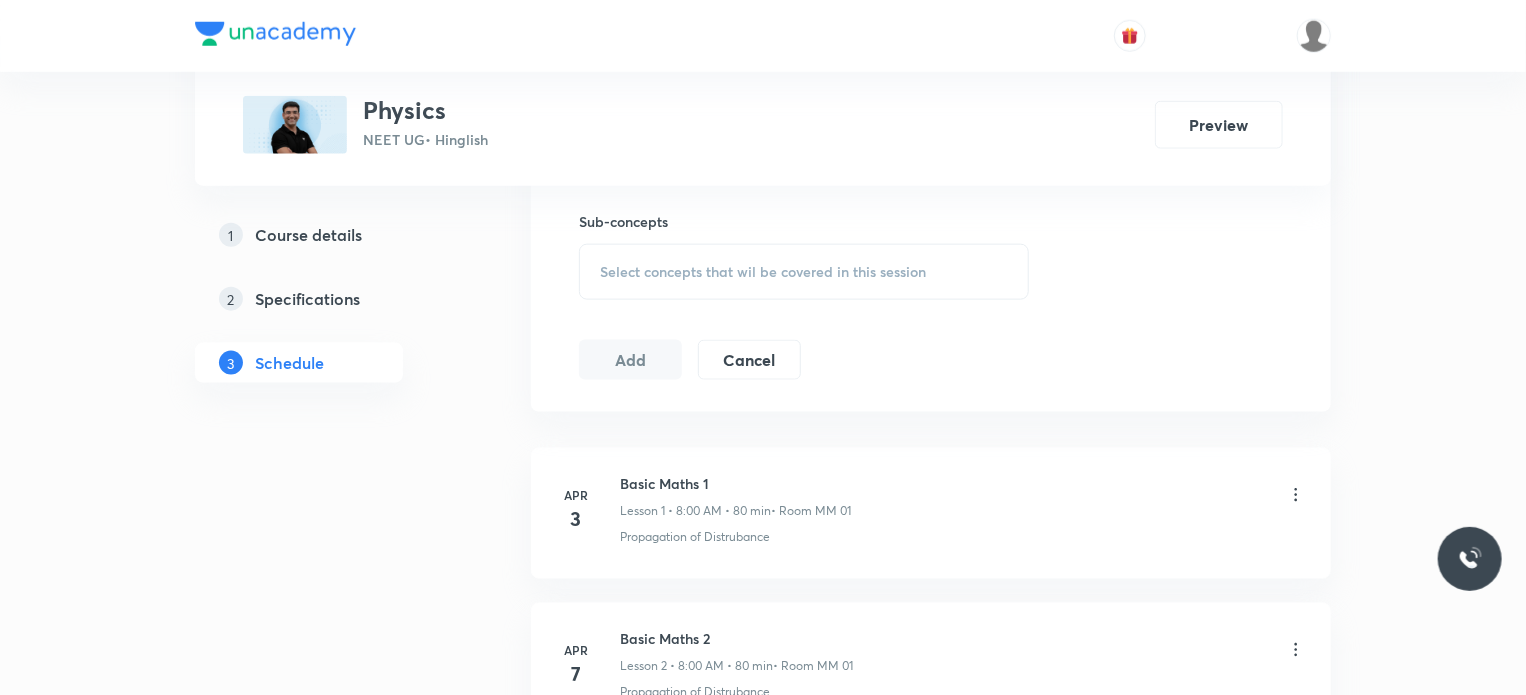 scroll, scrollTop: 1126, scrollLeft: 0, axis: vertical 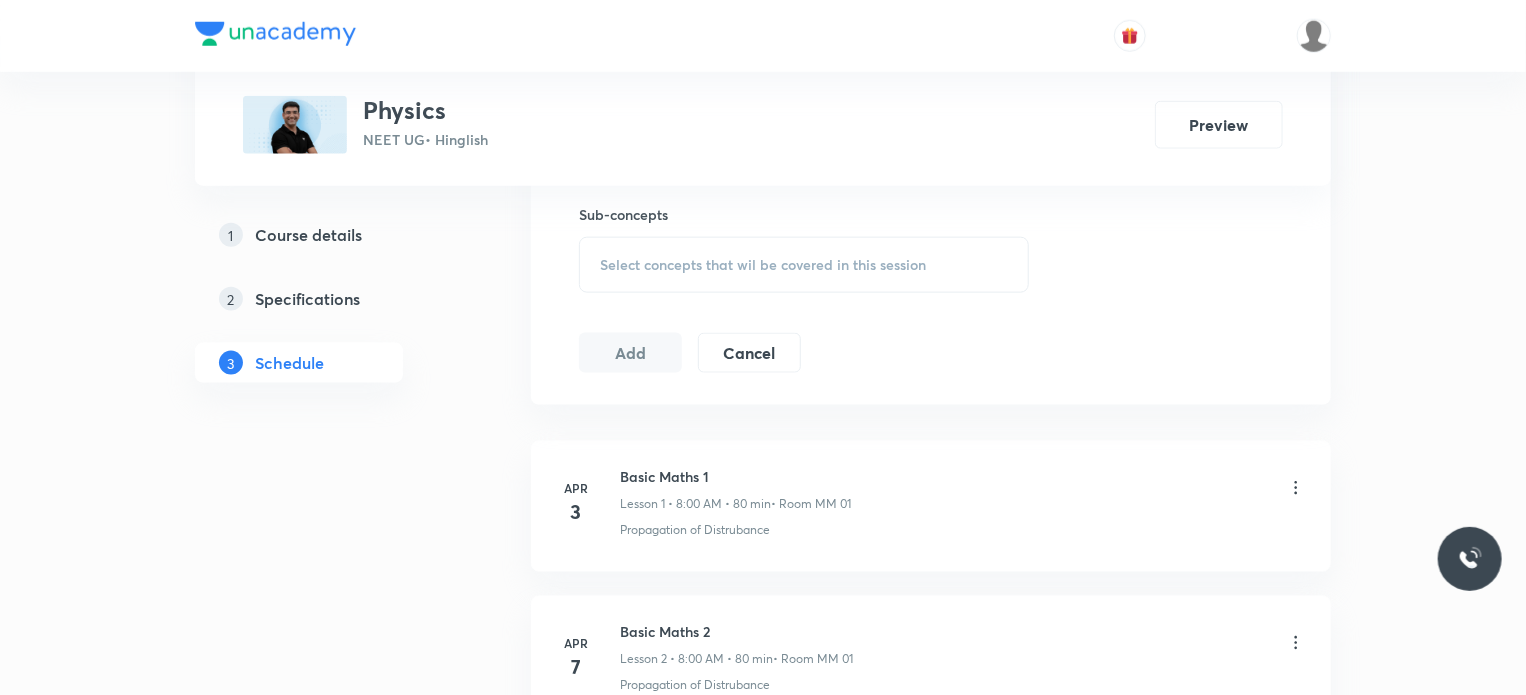 click on "Select concepts that wil be covered in this session" at bounding box center (804, 265) 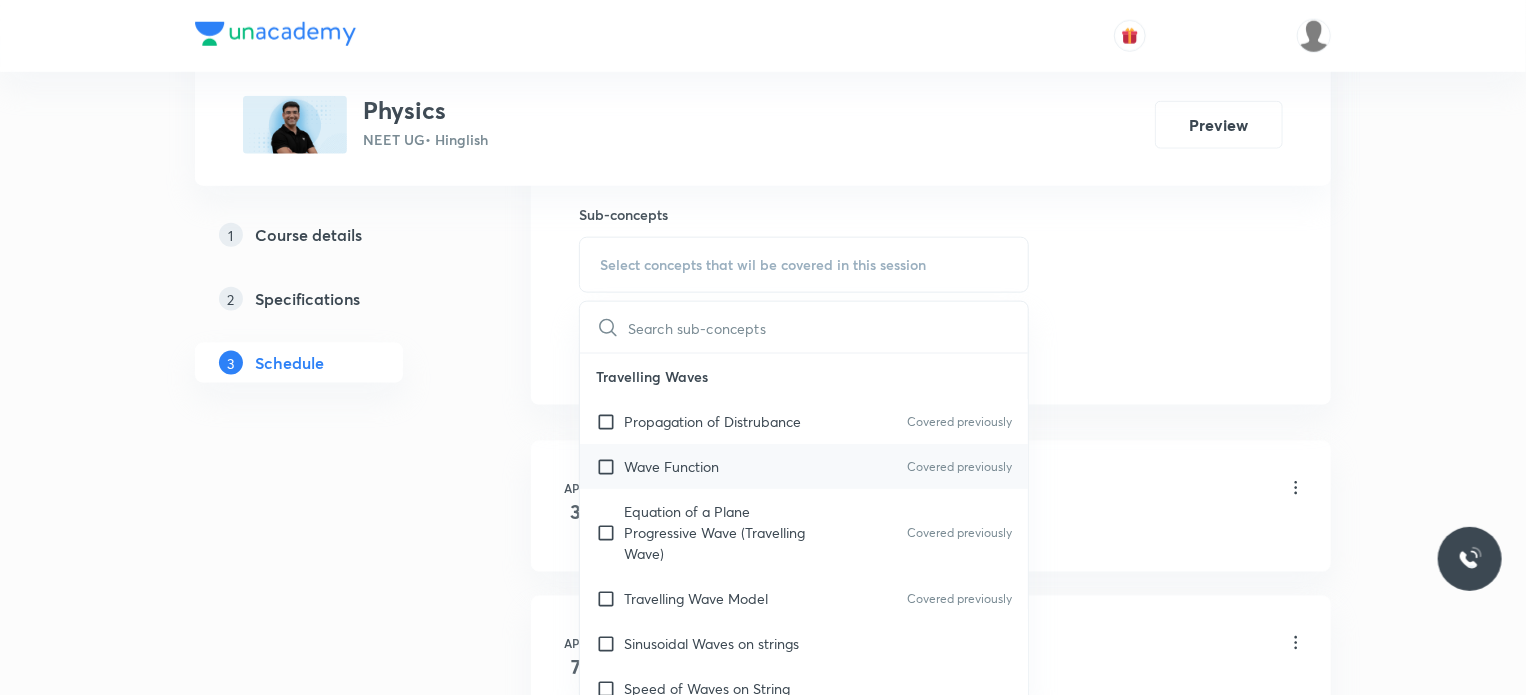 click on "Wave Function  Covered previously" at bounding box center [804, 466] 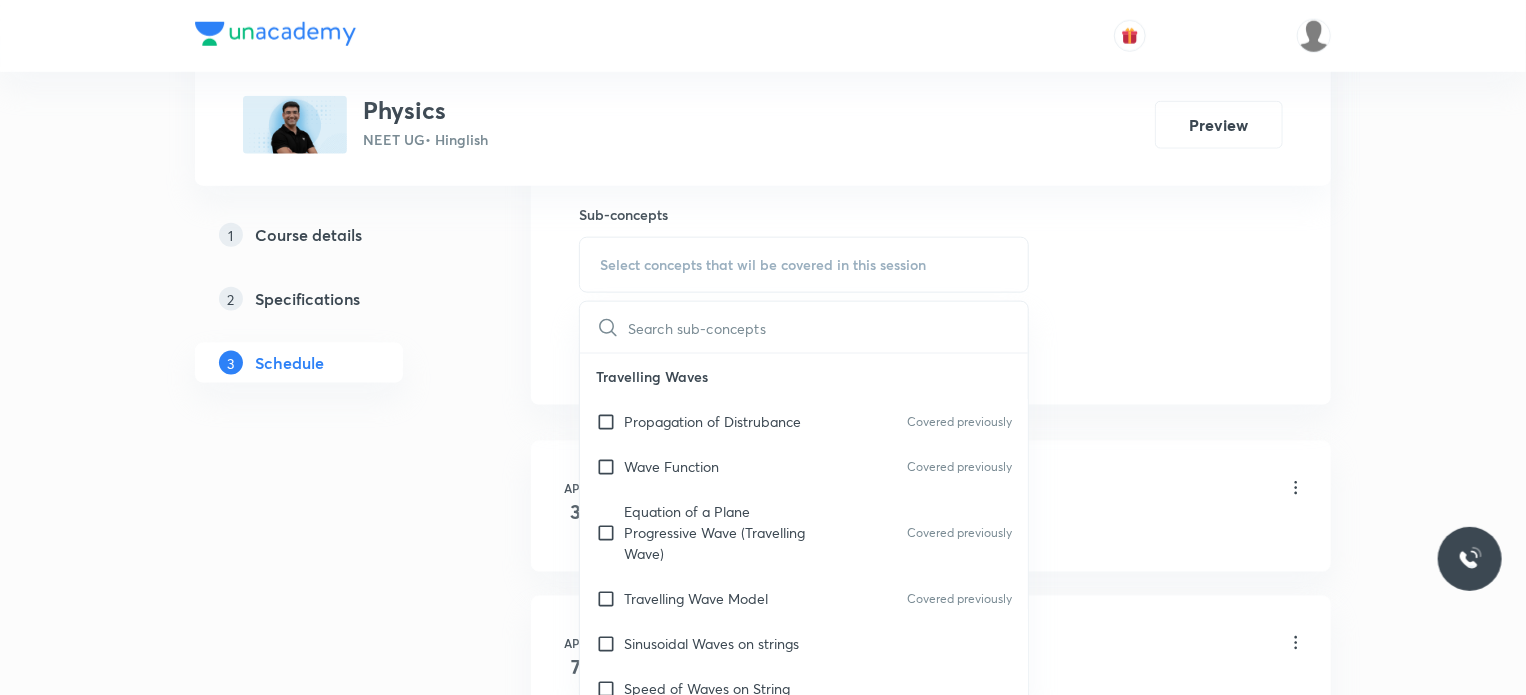 checkbox on "true" 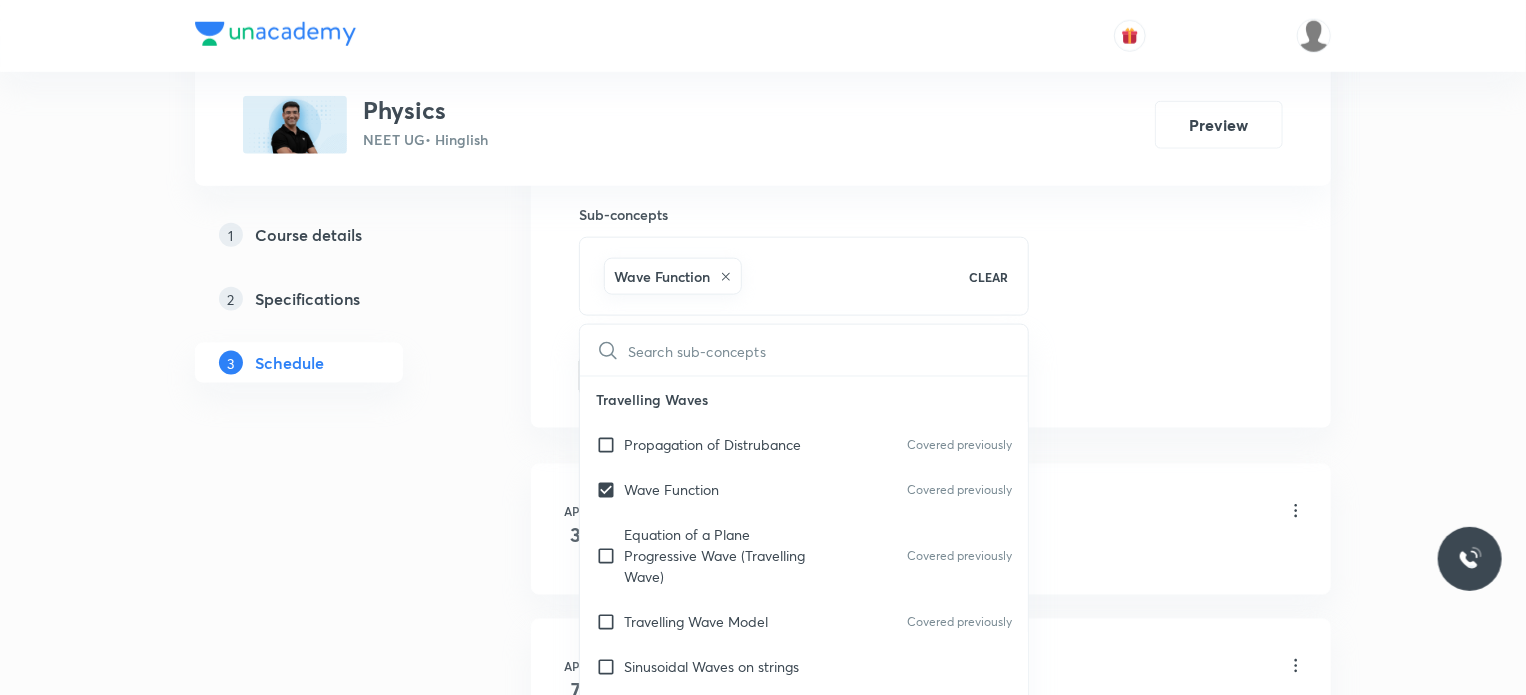 click on "Session  66 Live class Session title 16/99 Kinematics 1D 14 ​ Schedule for Jul 14, 2025, 9:30 AM ​ Duration (in minutes) 80 ​ Educator Mahendra Singh   Session type Online Offline Room MM 02 Sub-concepts Wave Function  CLEAR ​ Travelling Waves Propagation of Distrubance Covered previously Wave Function  Covered previously Equation of a Plane Progressive Wave (Travelling Wave) Covered previously Travelling Wave Model Covered previously Sinusoidal Waves on strings  Speed of Waves on String  Rate of Energy Transfer by sinusoidal waves on String Interpretation of dy/dx in Longitudinal Waves and transverse wave  Superposition & Reflection Superposition and Interference Superposition of Sinusoidal Waves Interference of the Waves Quinck's Tube Reflection of Waves at Fixed End and Free End Reflection and Refraction of Wave String Vibration & Air Column Standing Waves Characteristics of Statinory Waves Standing Waves in a String Fixed at Both Ends String Fixed at One End and Free From Other End Sonometer Waves" at bounding box center (931, -149) 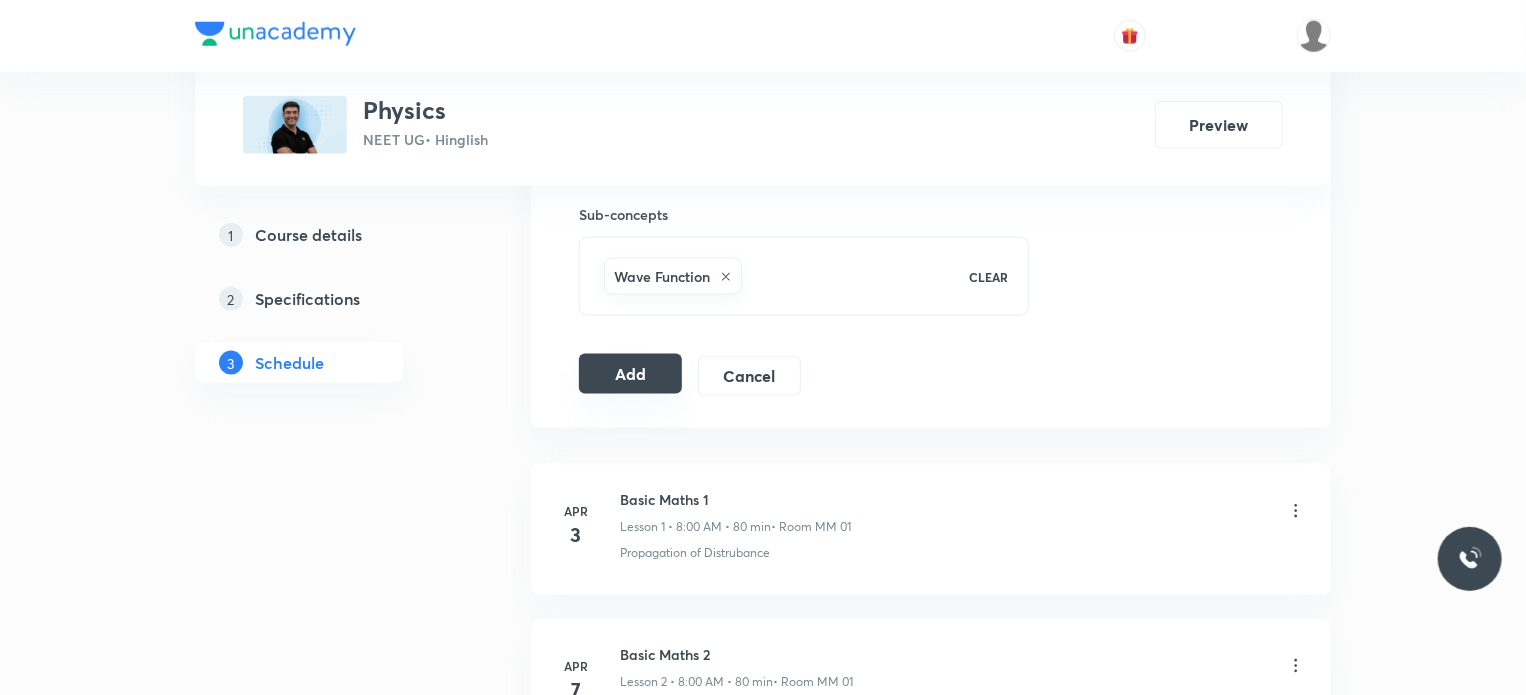 click on "Add" at bounding box center (630, 374) 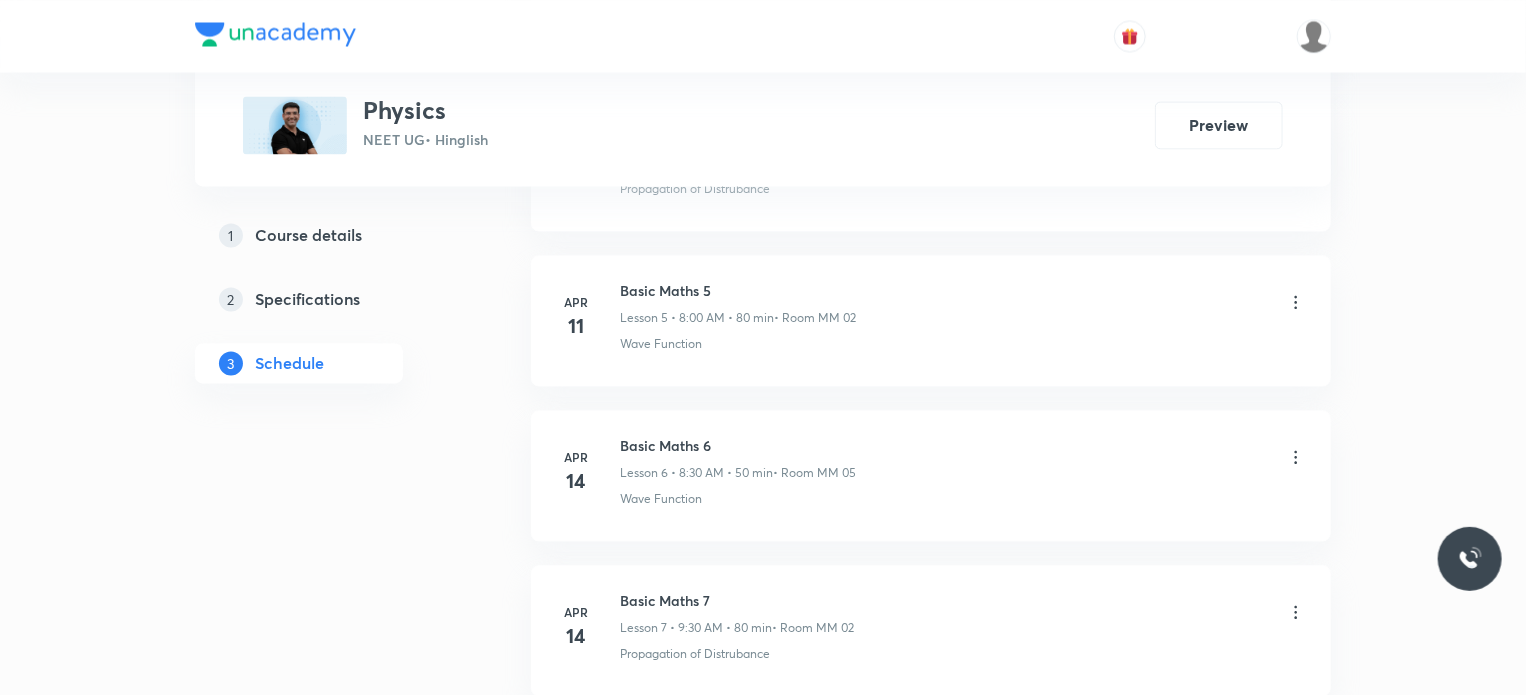 scroll, scrollTop: 11104, scrollLeft: 0, axis: vertical 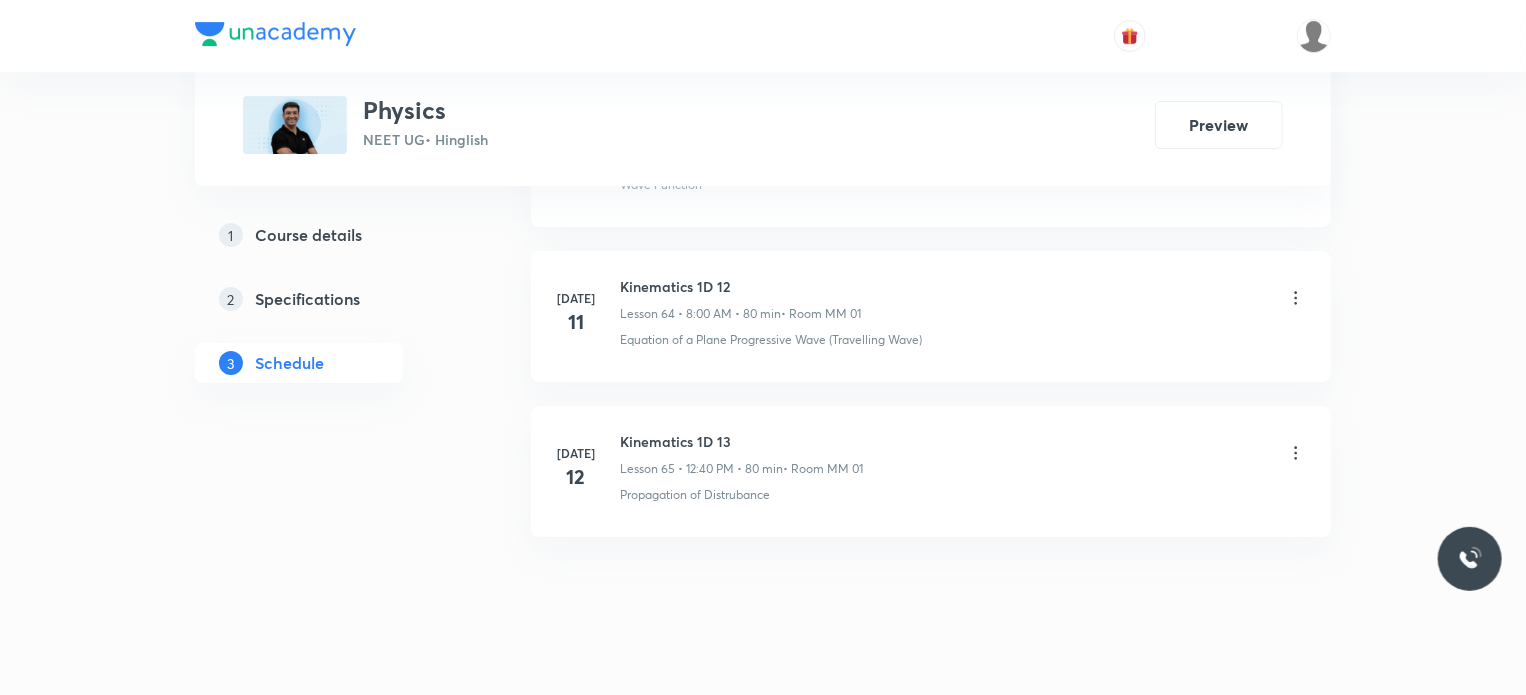 type 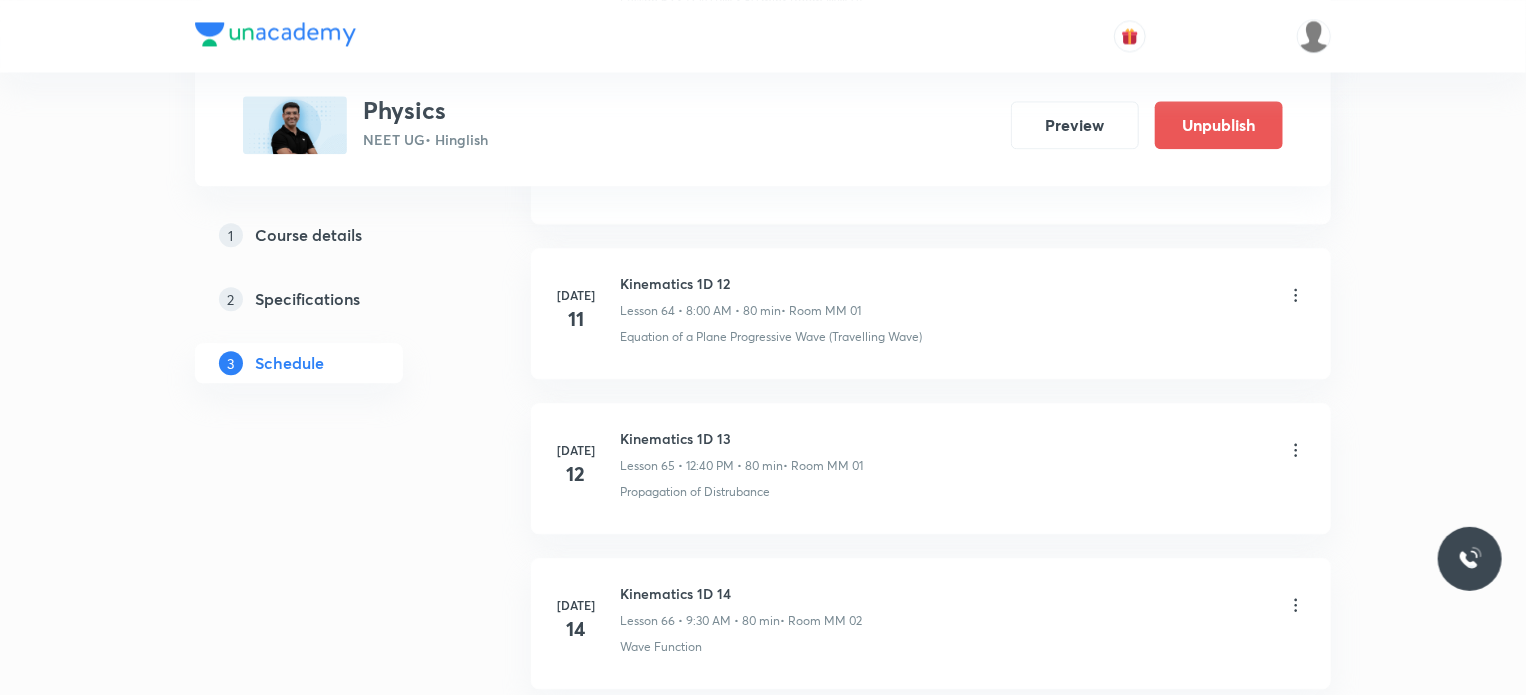 scroll, scrollTop: 10192, scrollLeft: 0, axis: vertical 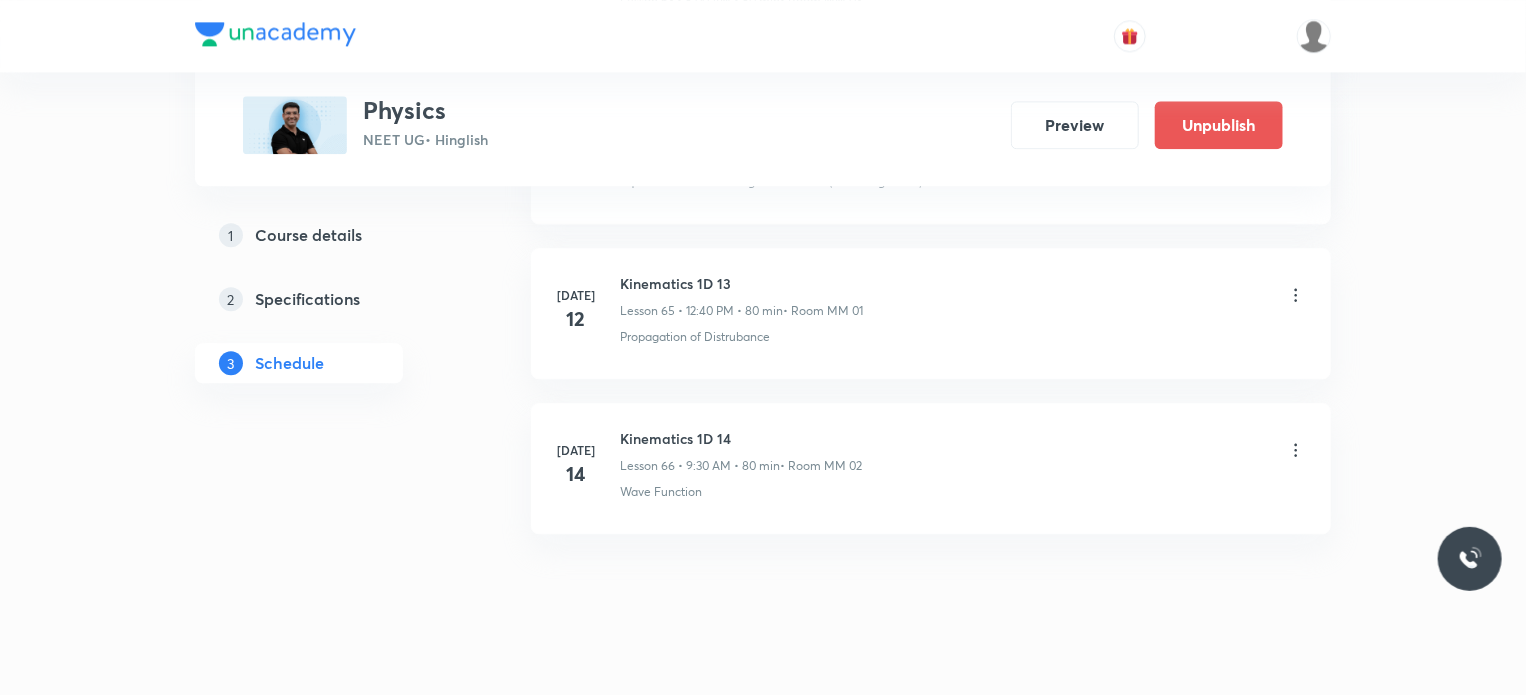 click on "Kinematics 1D 14" at bounding box center (741, 438) 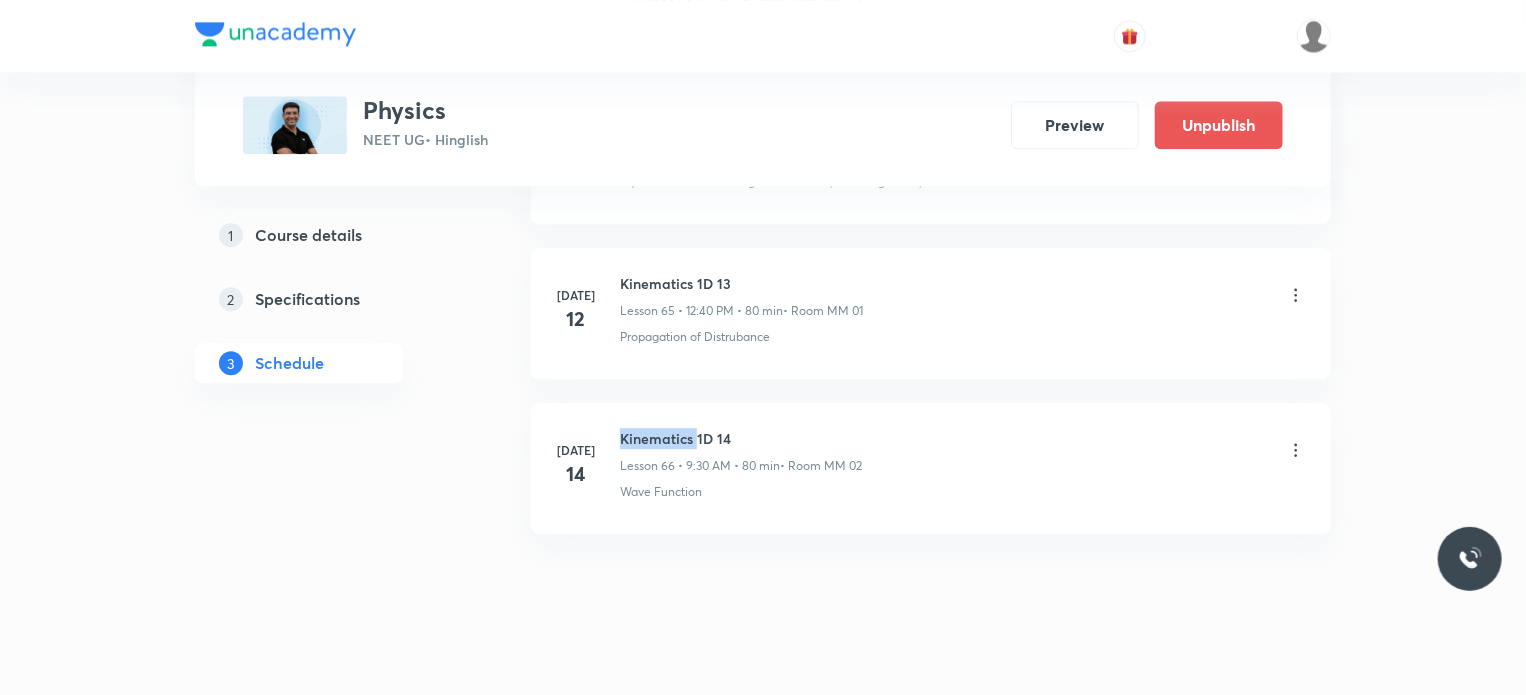 click on "Kinematics 1D 14" at bounding box center (741, 438) 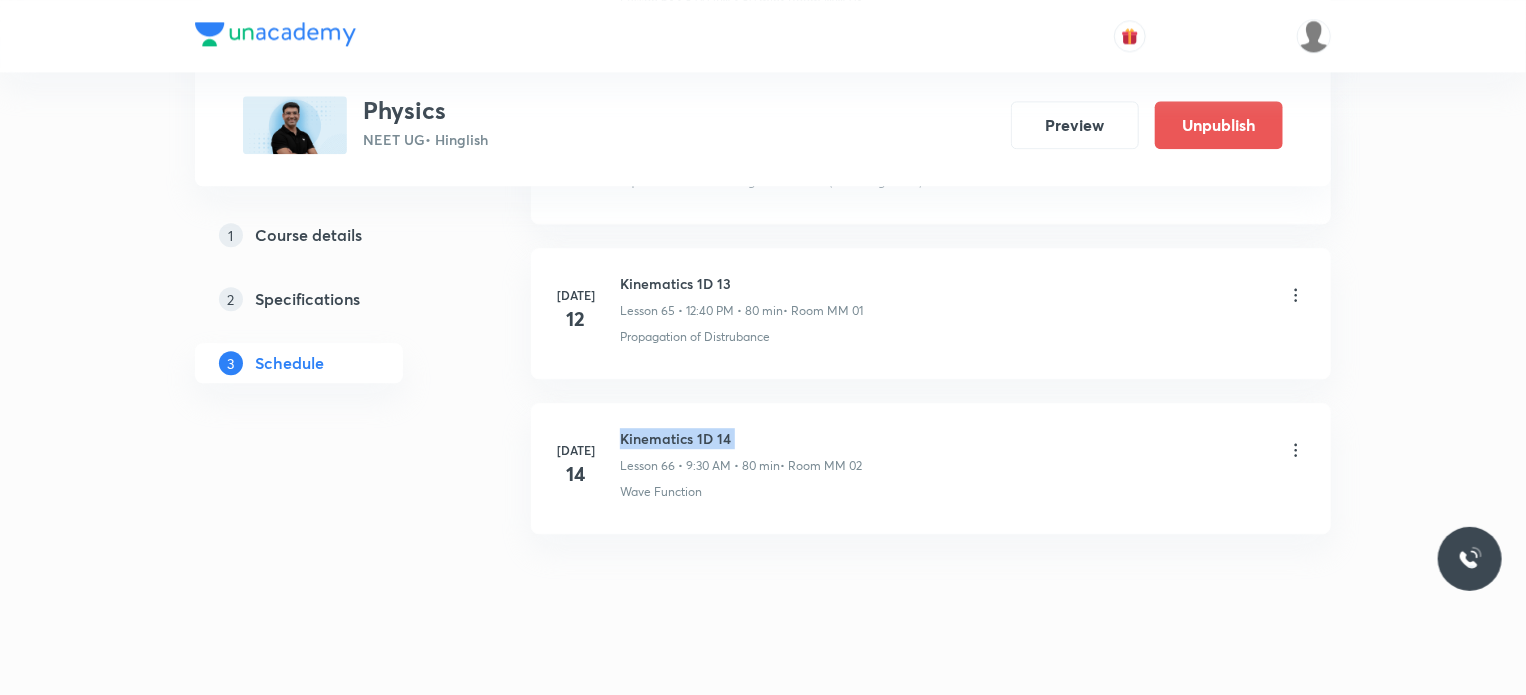 click on "Kinematics 1D 14" at bounding box center [741, 438] 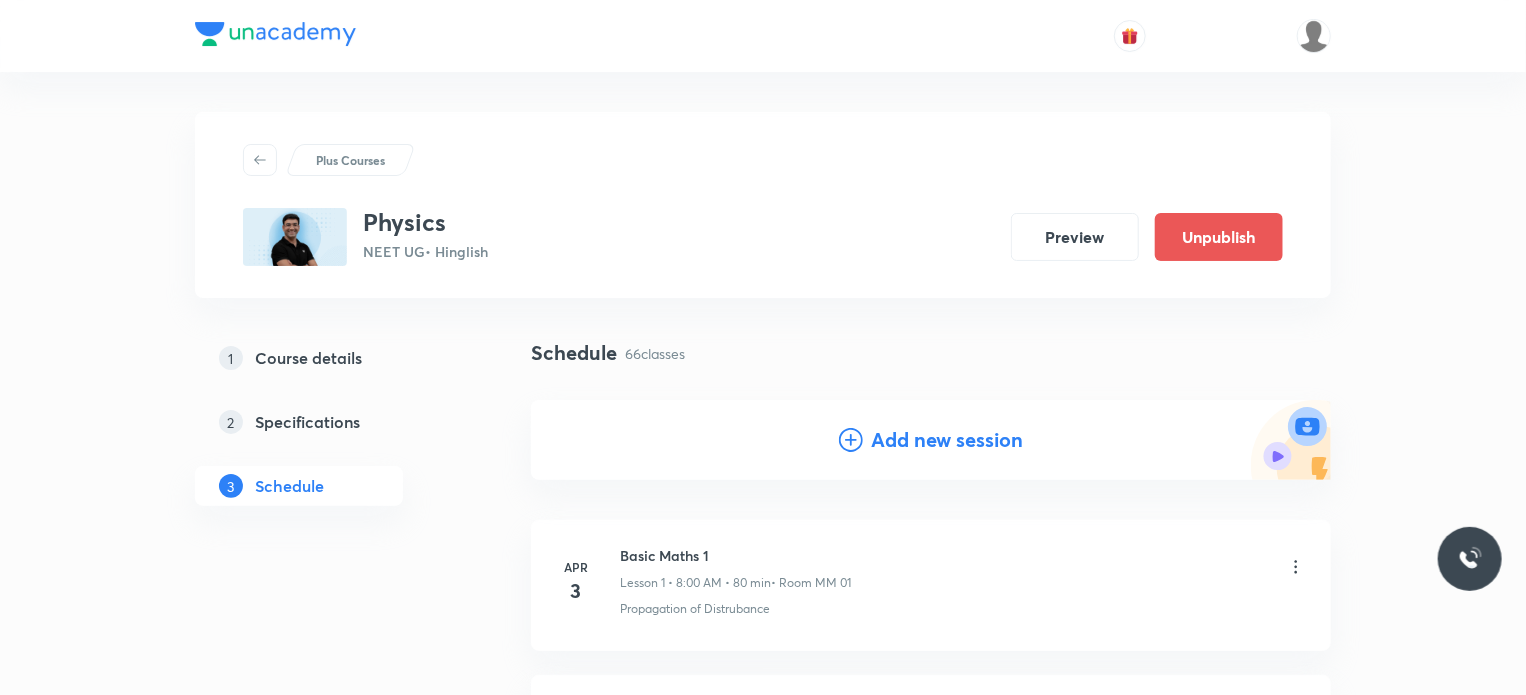 click on "Add new session" at bounding box center [947, 440] 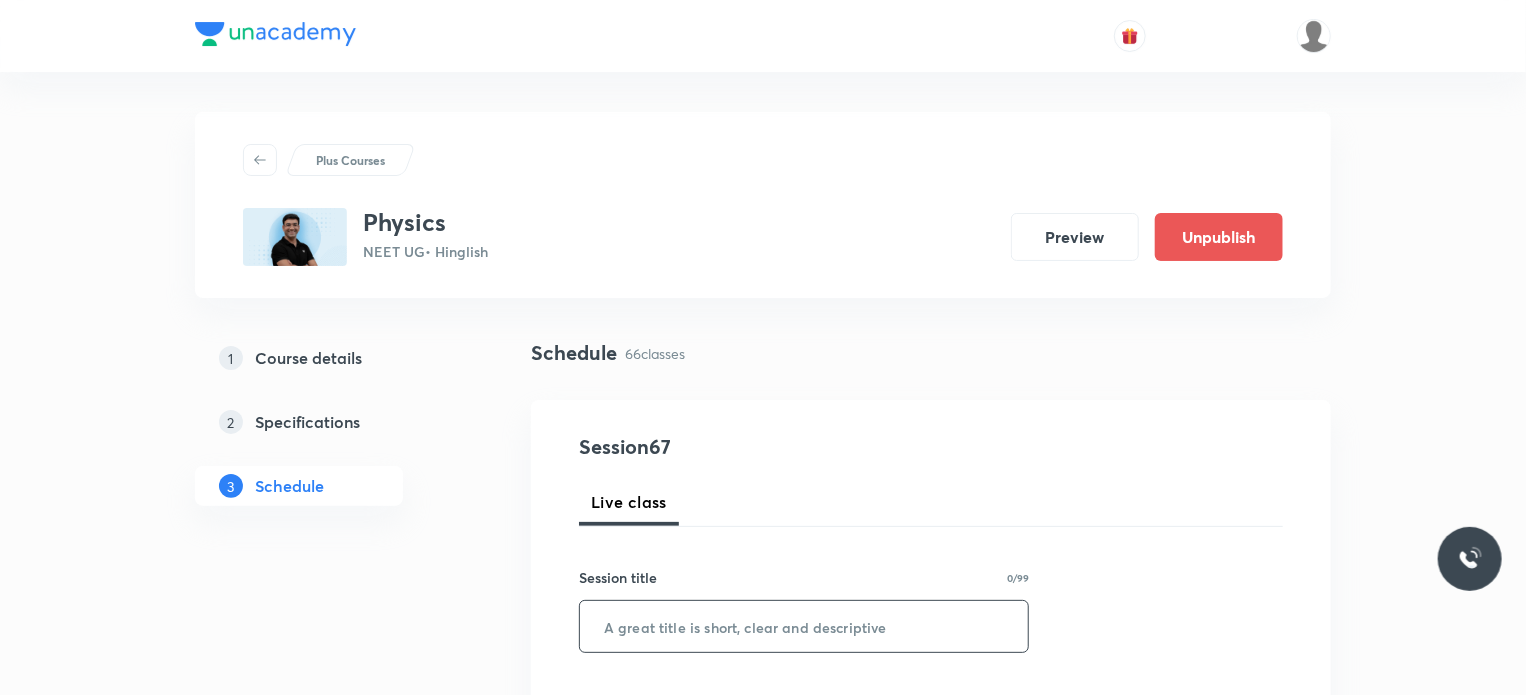 click at bounding box center [804, 626] 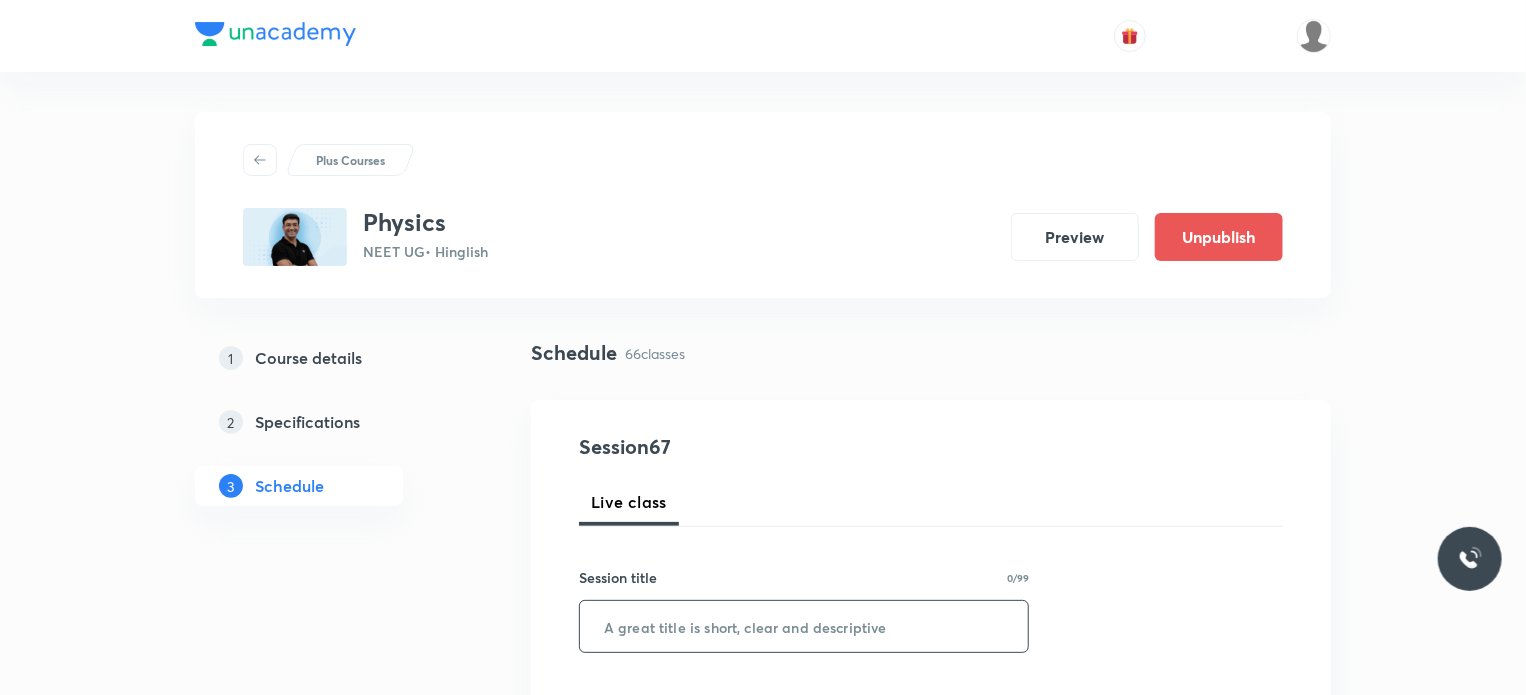 paste on "Kinematics 1D 14" 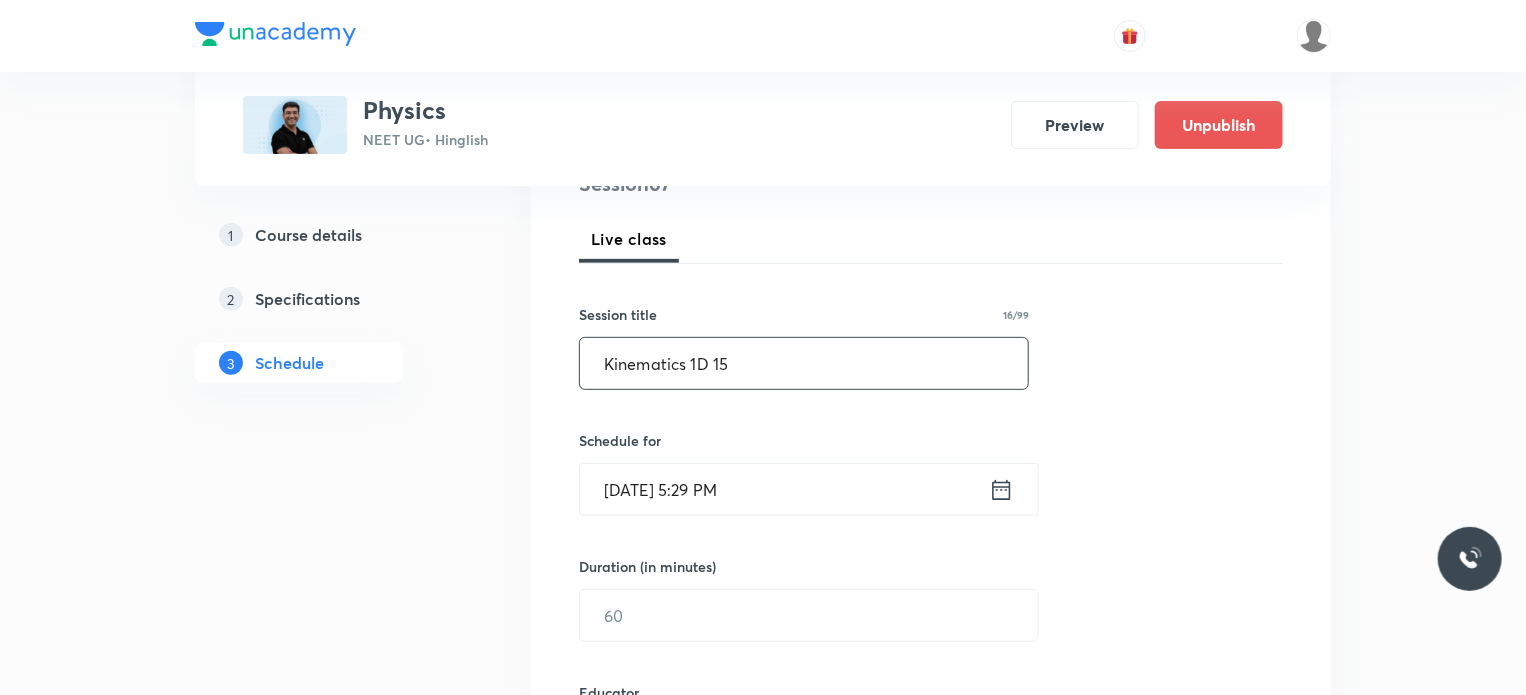 scroll, scrollTop: 264, scrollLeft: 0, axis: vertical 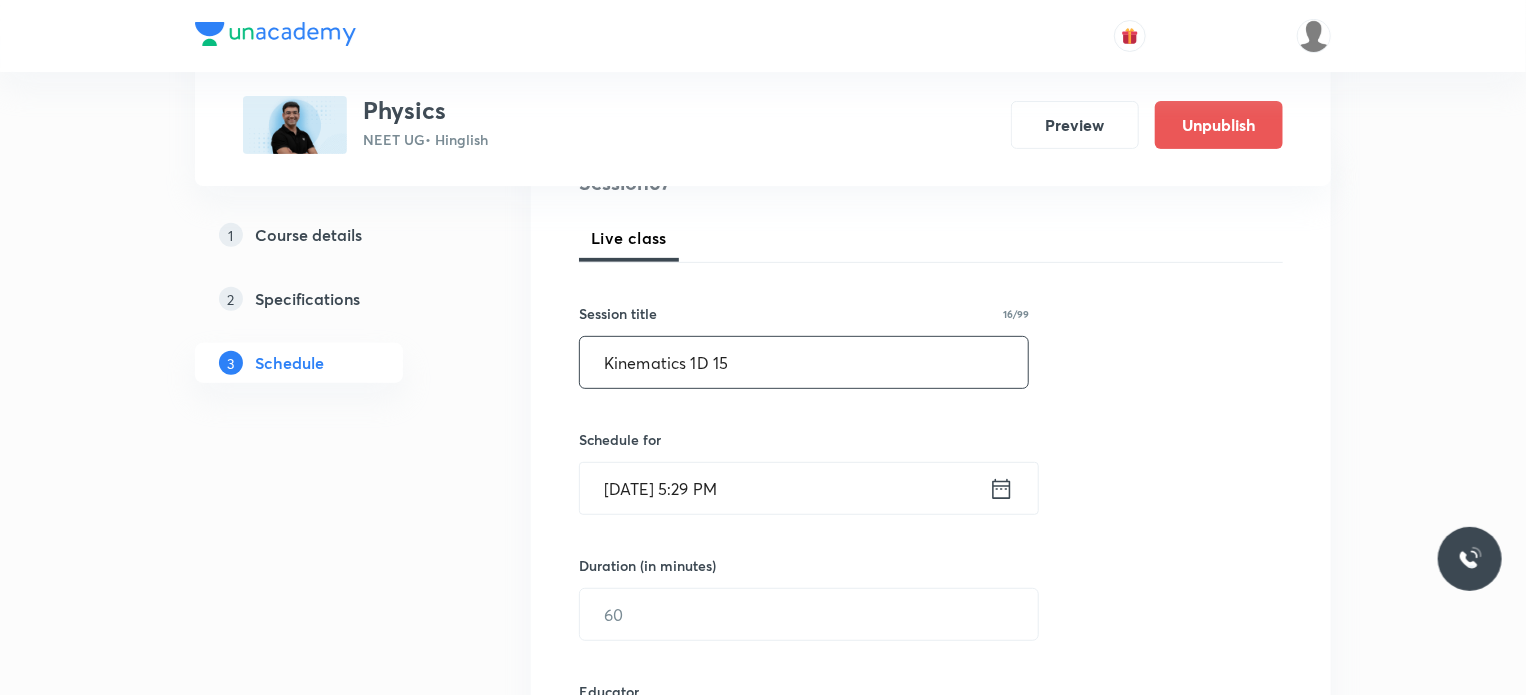 type on "Kinematics 1D 15" 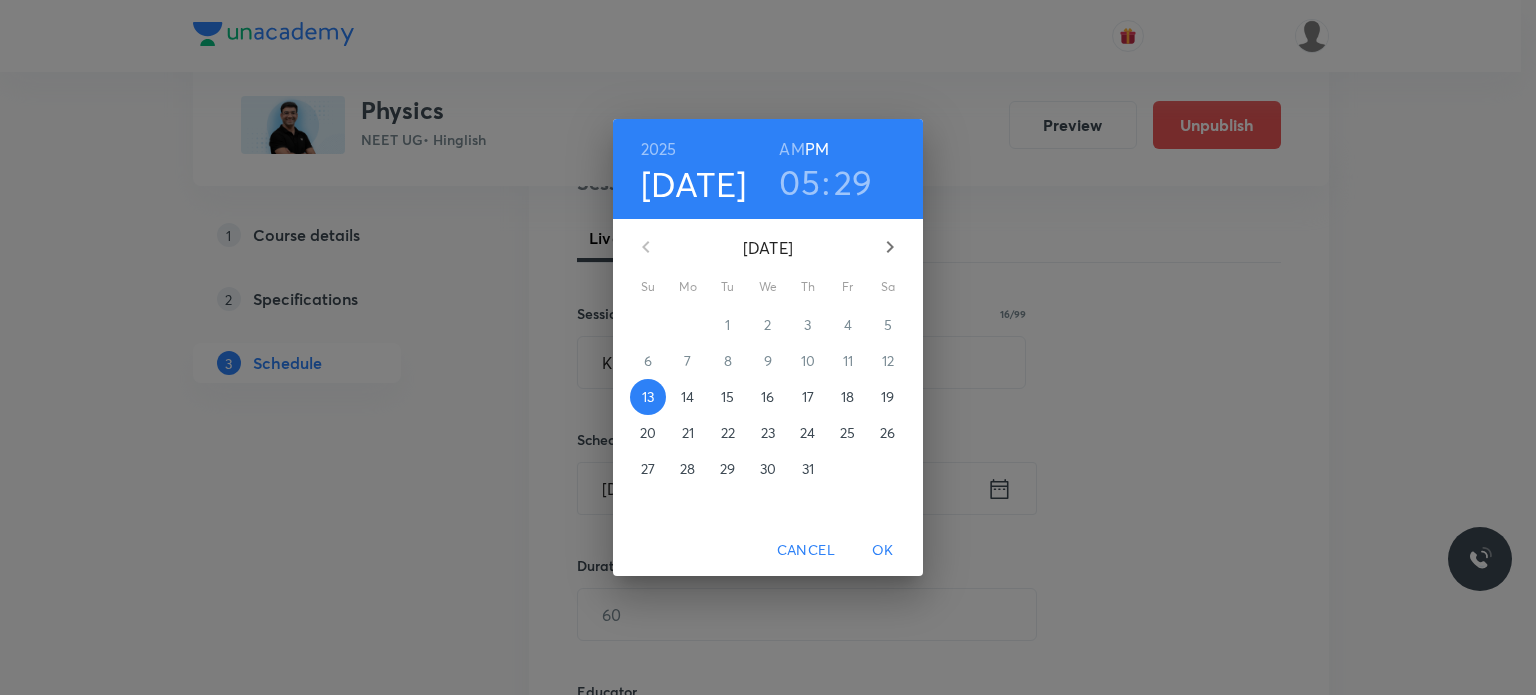 click on "14" at bounding box center [687, 397] 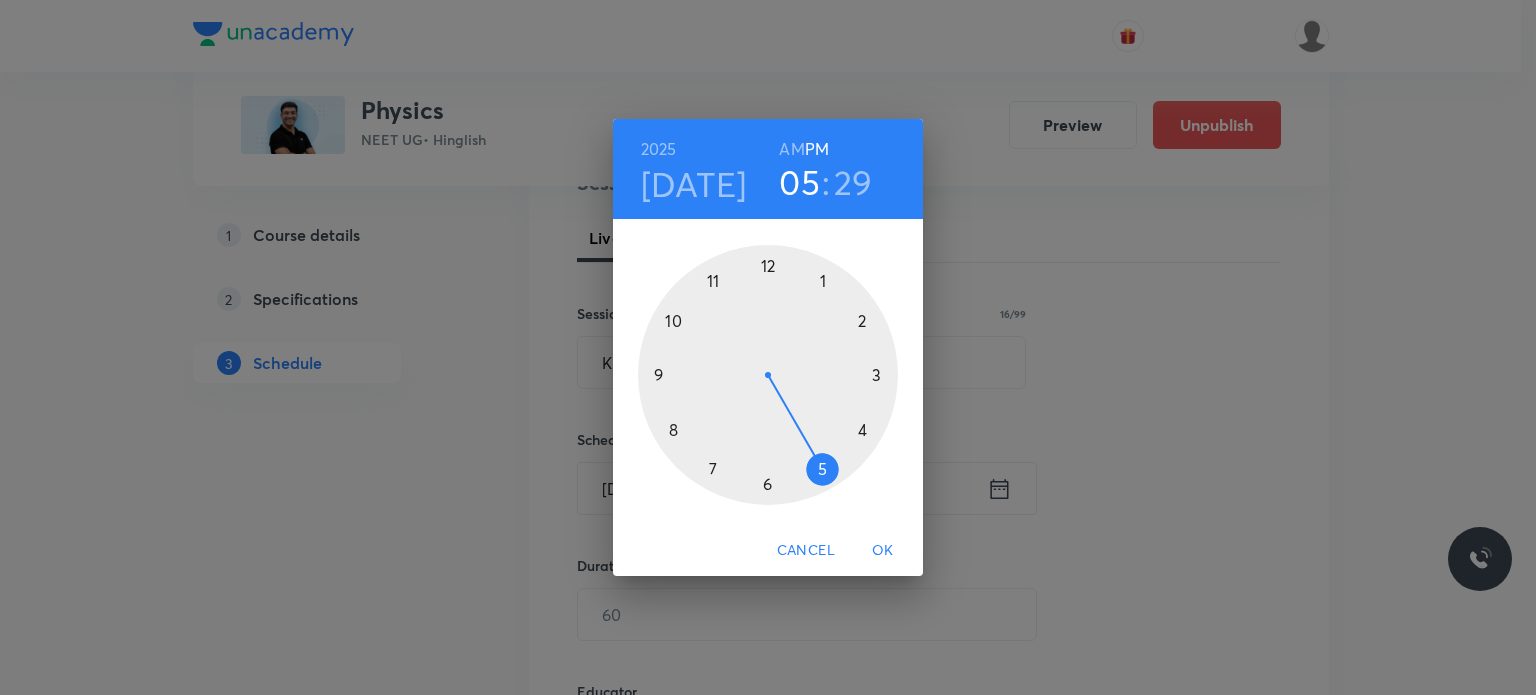 click at bounding box center [768, 375] 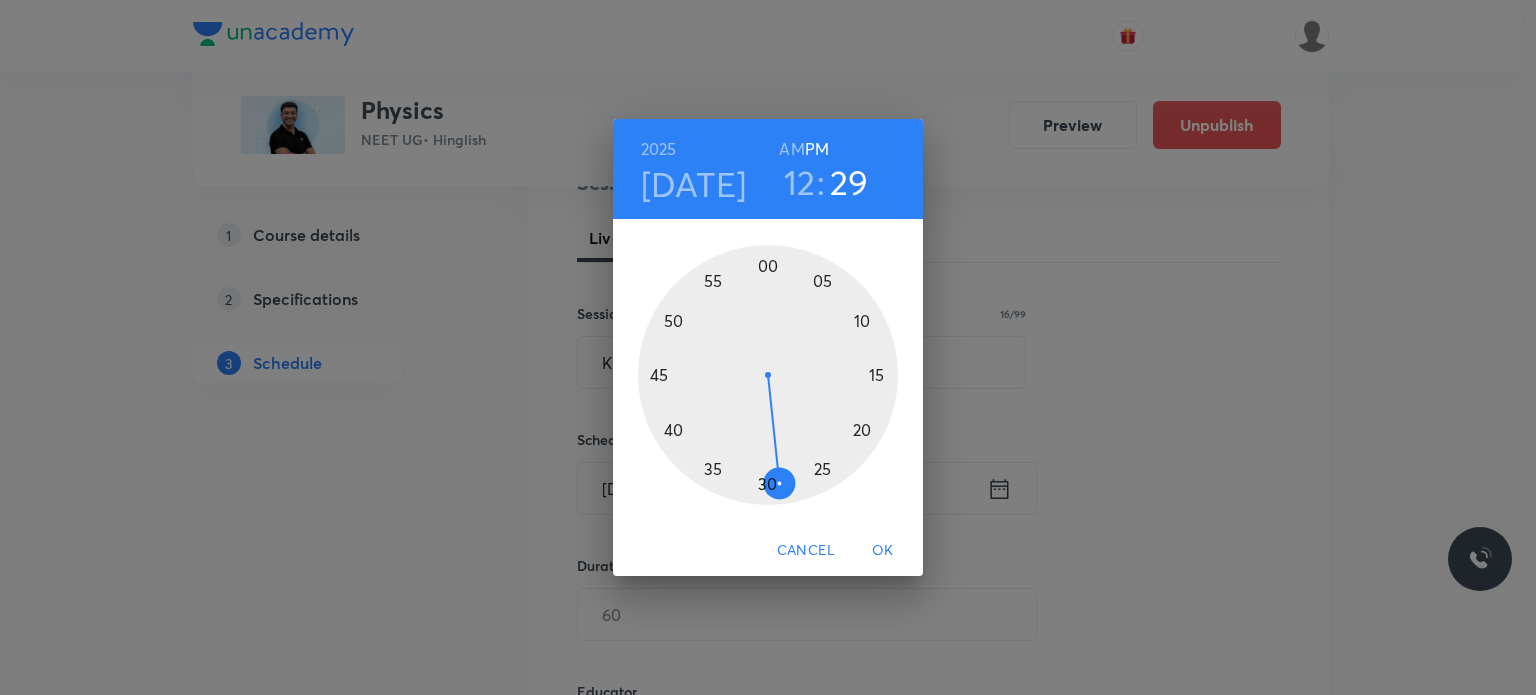click at bounding box center [768, 375] 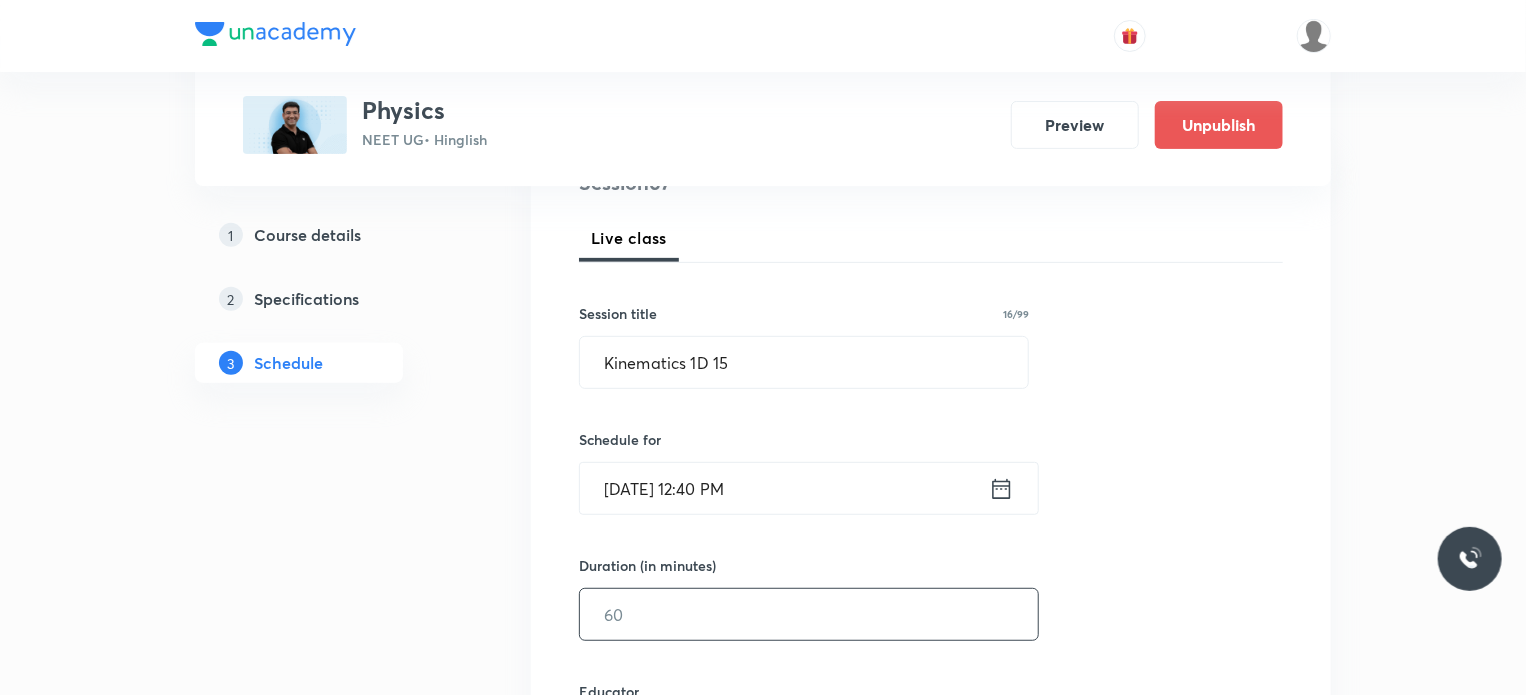 click at bounding box center [809, 614] 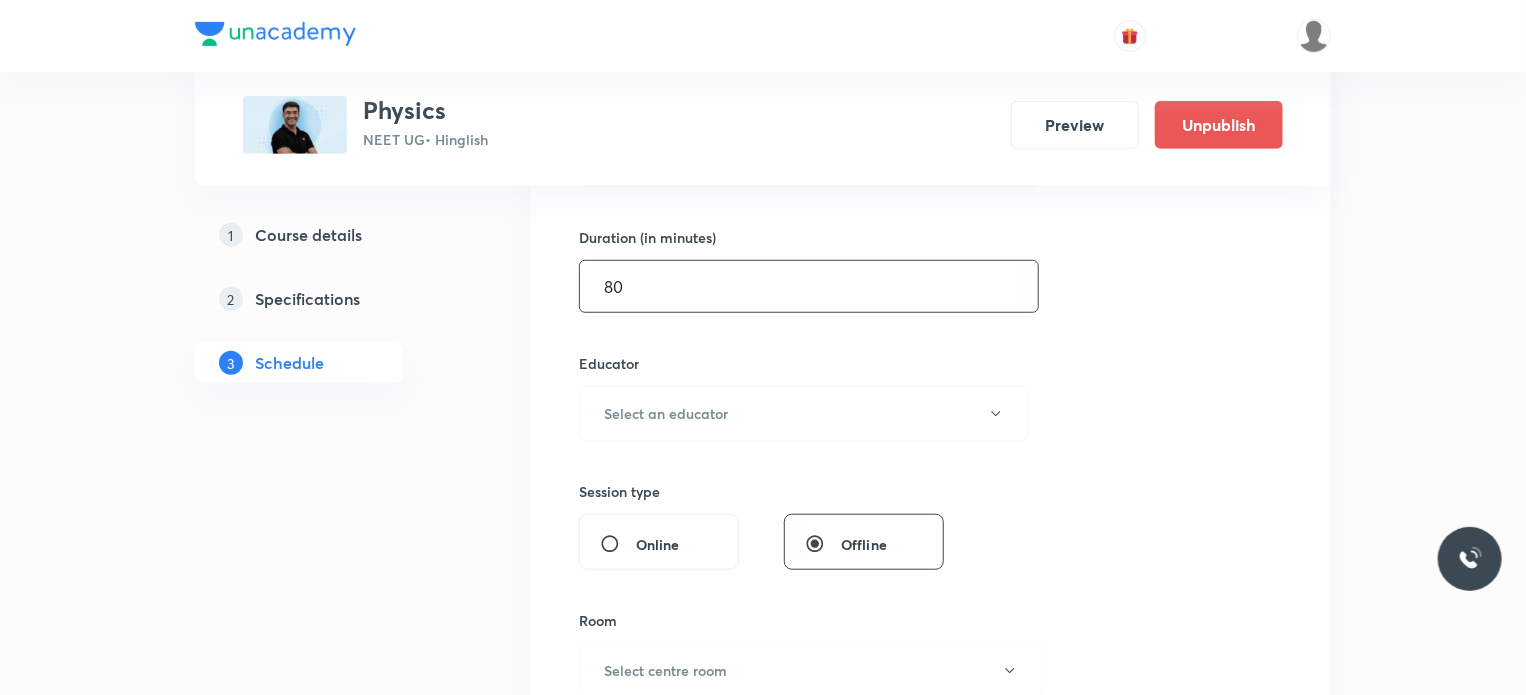 scroll, scrollTop: 594, scrollLeft: 0, axis: vertical 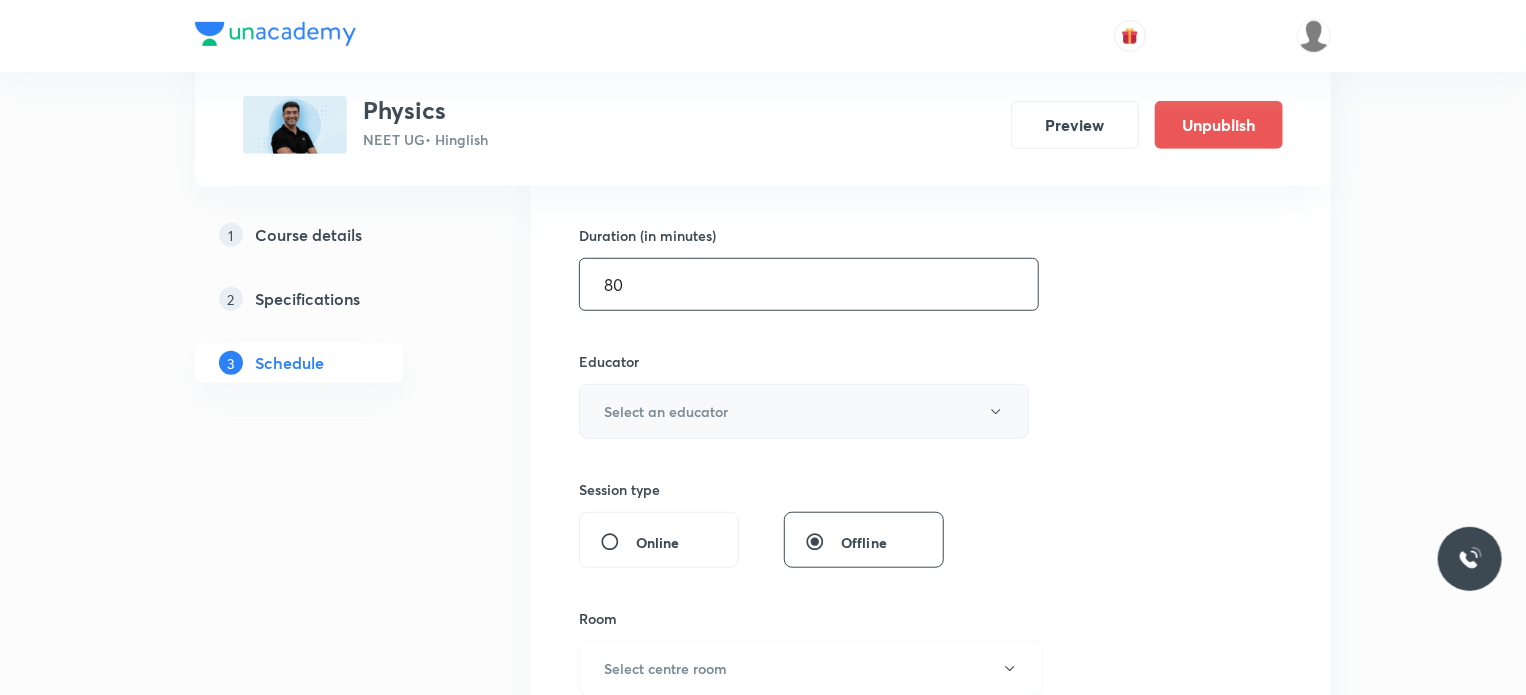 type on "80" 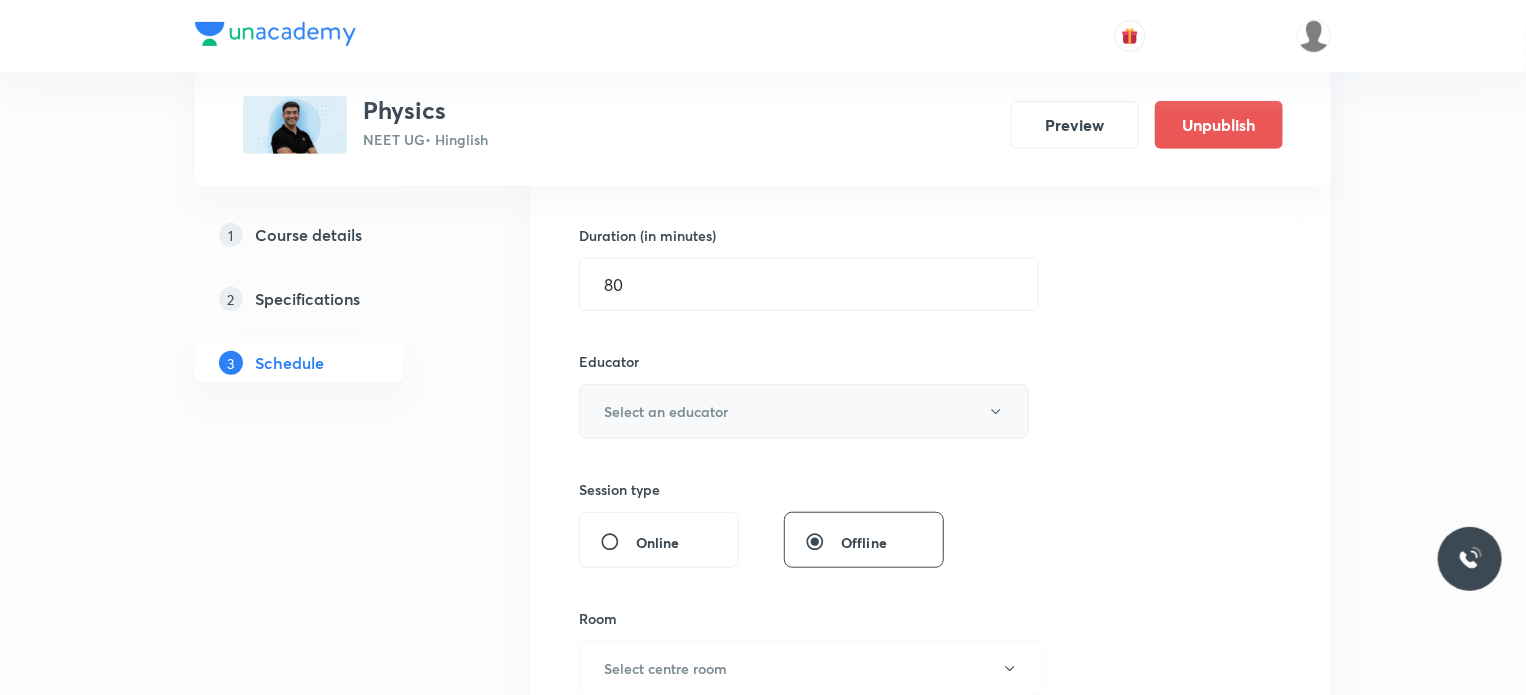 click on "Select an educator" at bounding box center [666, 411] 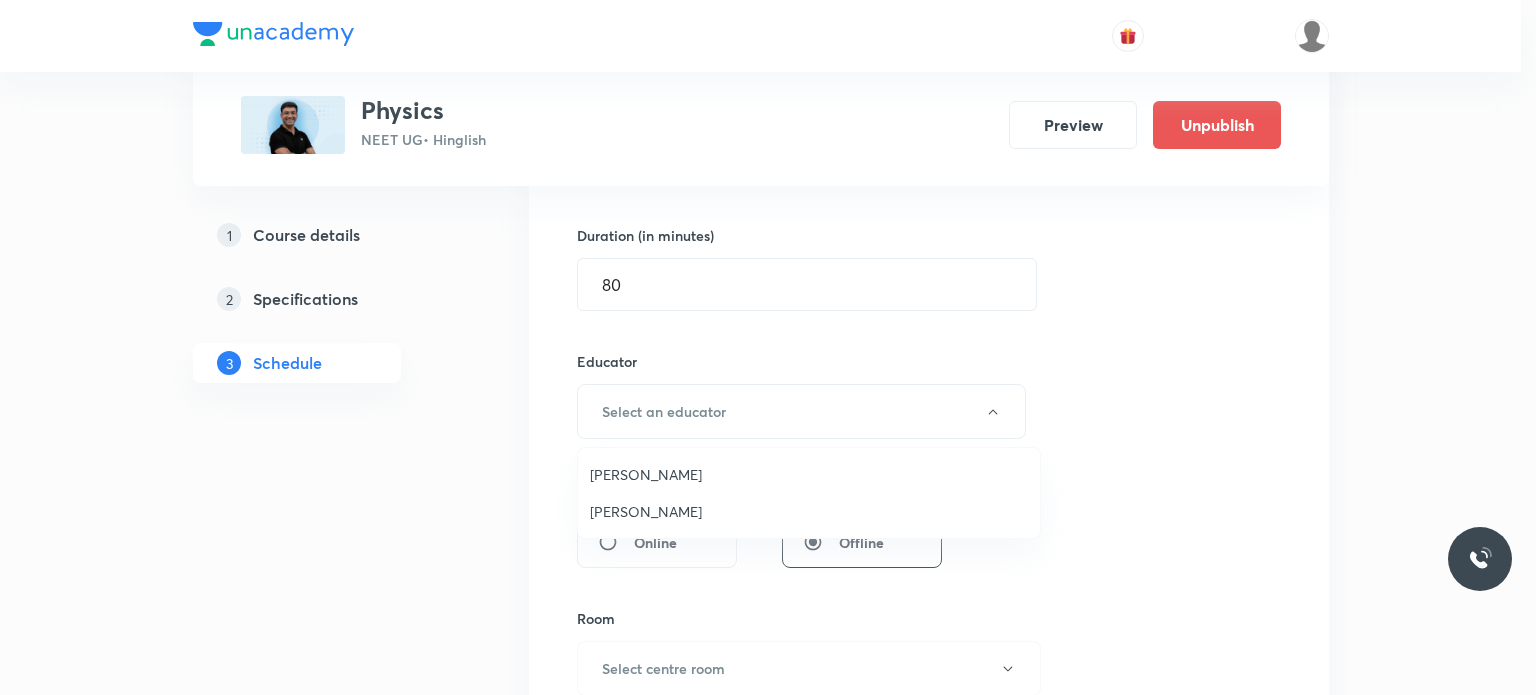 click on "Mahendra Singh" at bounding box center [809, 511] 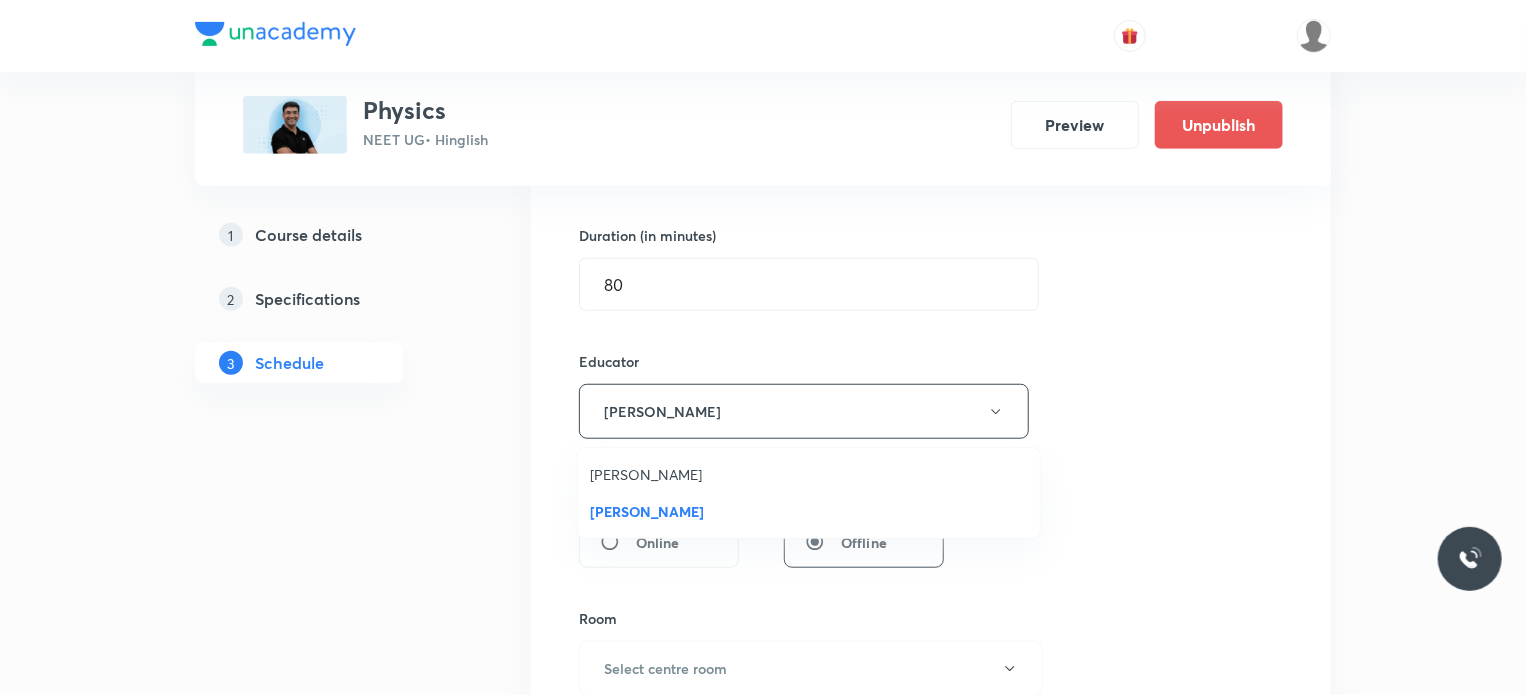 scroll, scrollTop: 784, scrollLeft: 0, axis: vertical 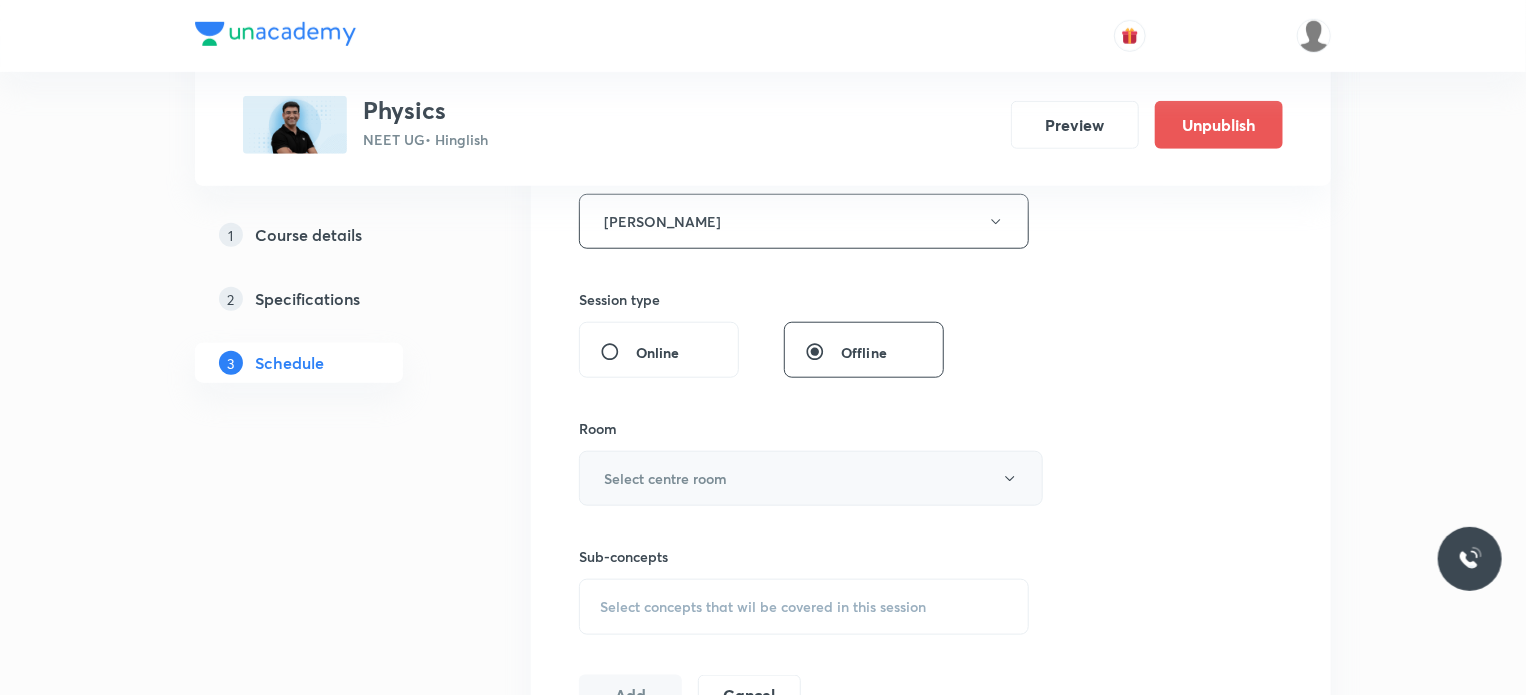 click on "Select centre room" at bounding box center [665, 478] 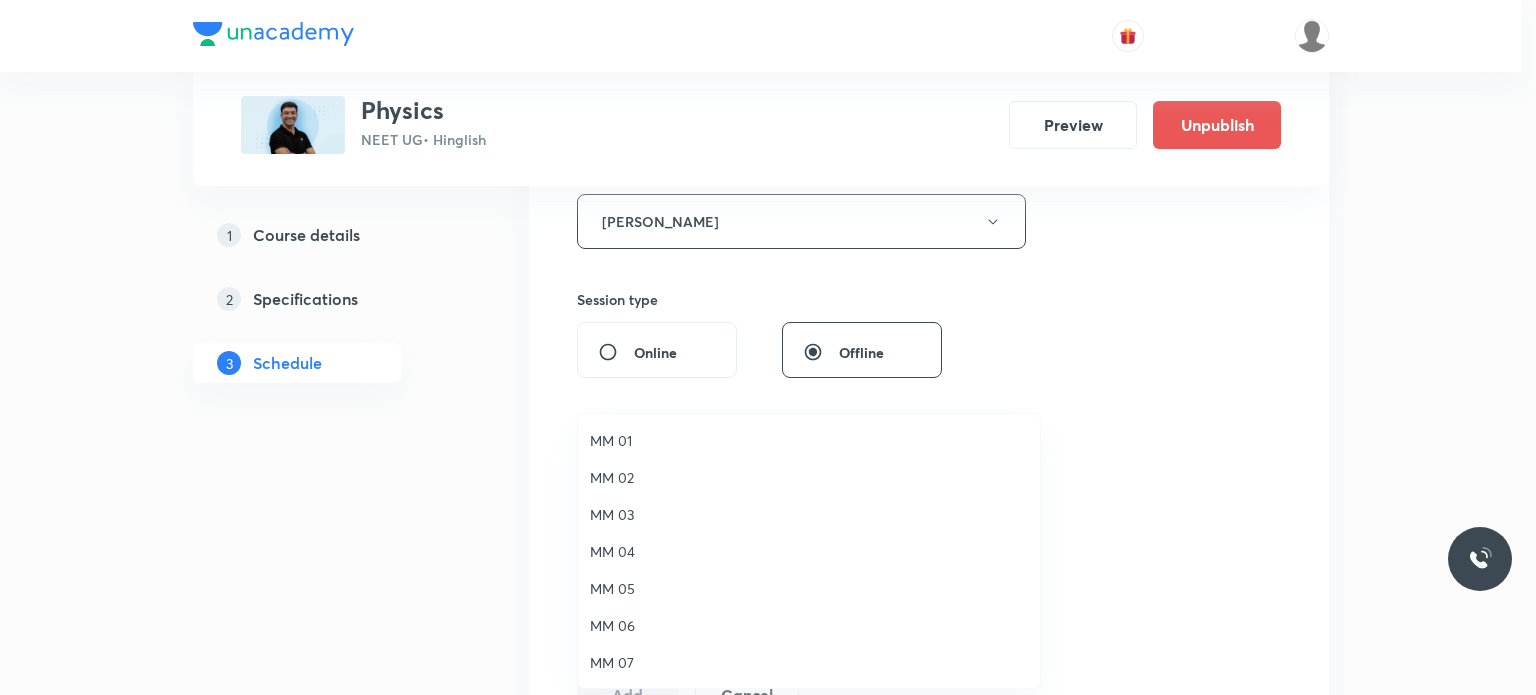 click on "MM 04" at bounding box center (809, 551) 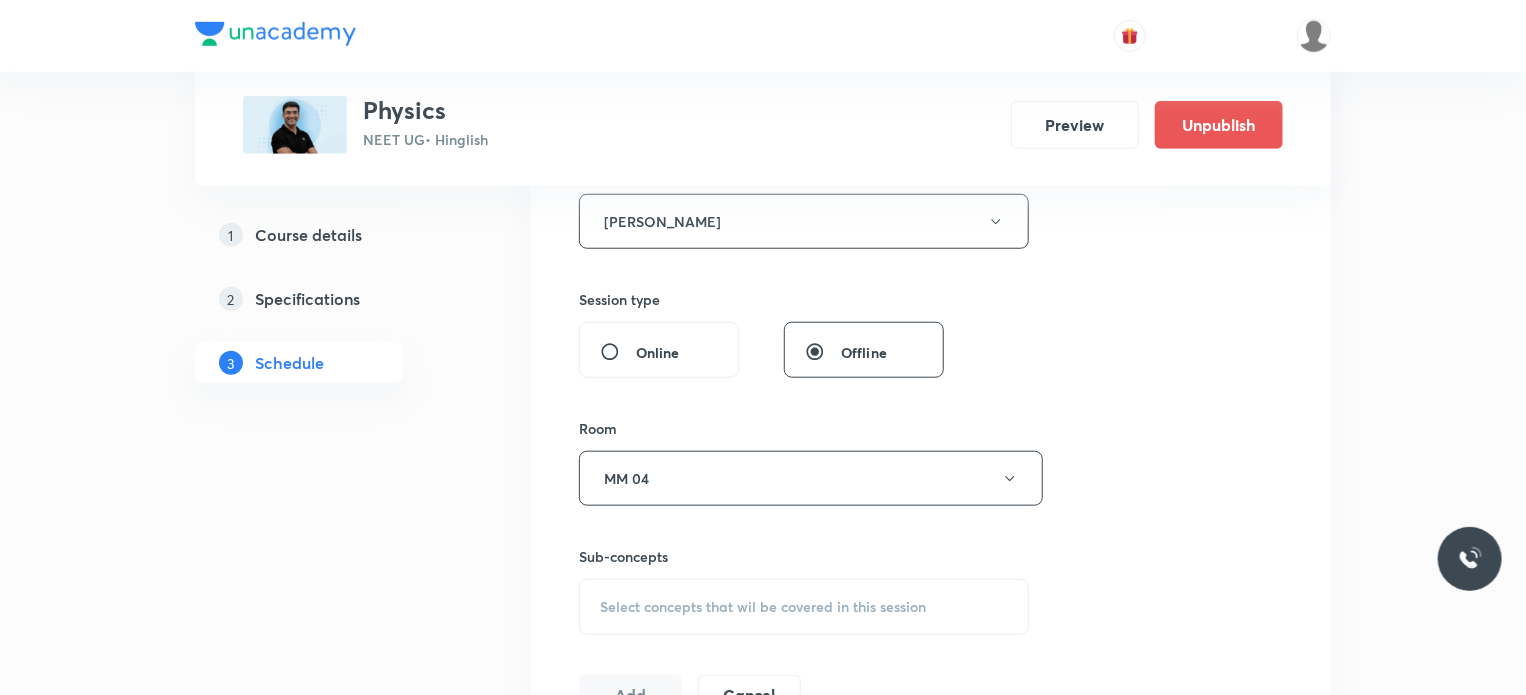 click on "Select concepts that wil be covered in this session" at bounding box center (804, 607) 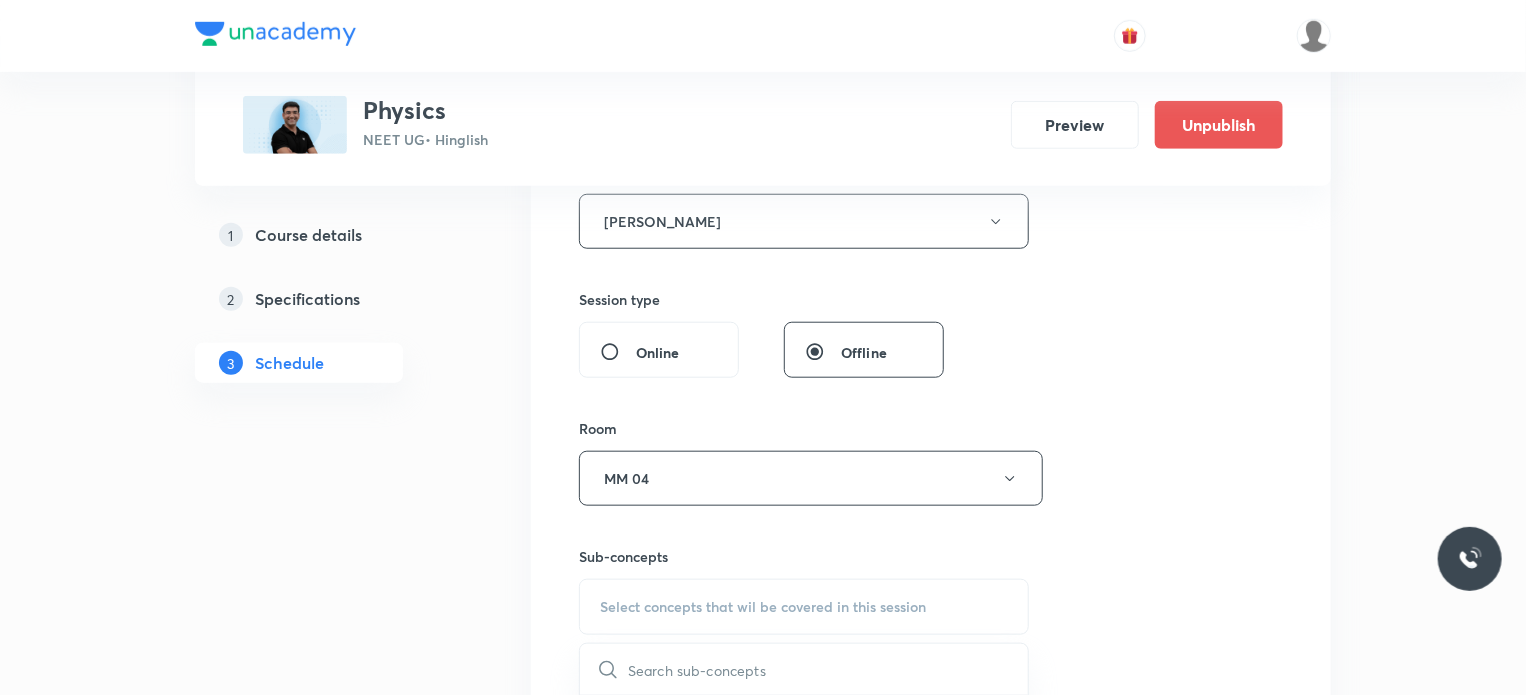 scroll, scrollTop: 986, scrollLeft: 0, axis: vertical 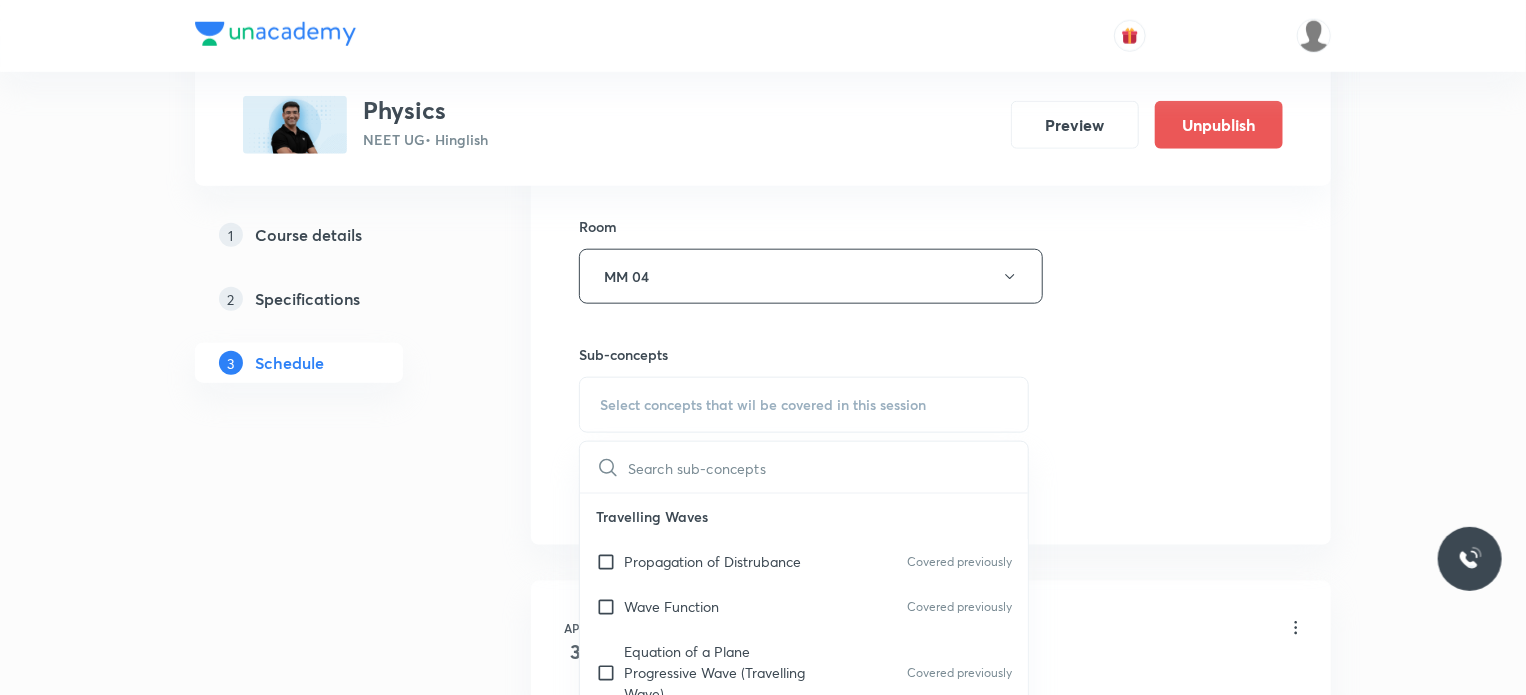 click on "Wave Function  Covered previously" at bounding box center (804, 606) 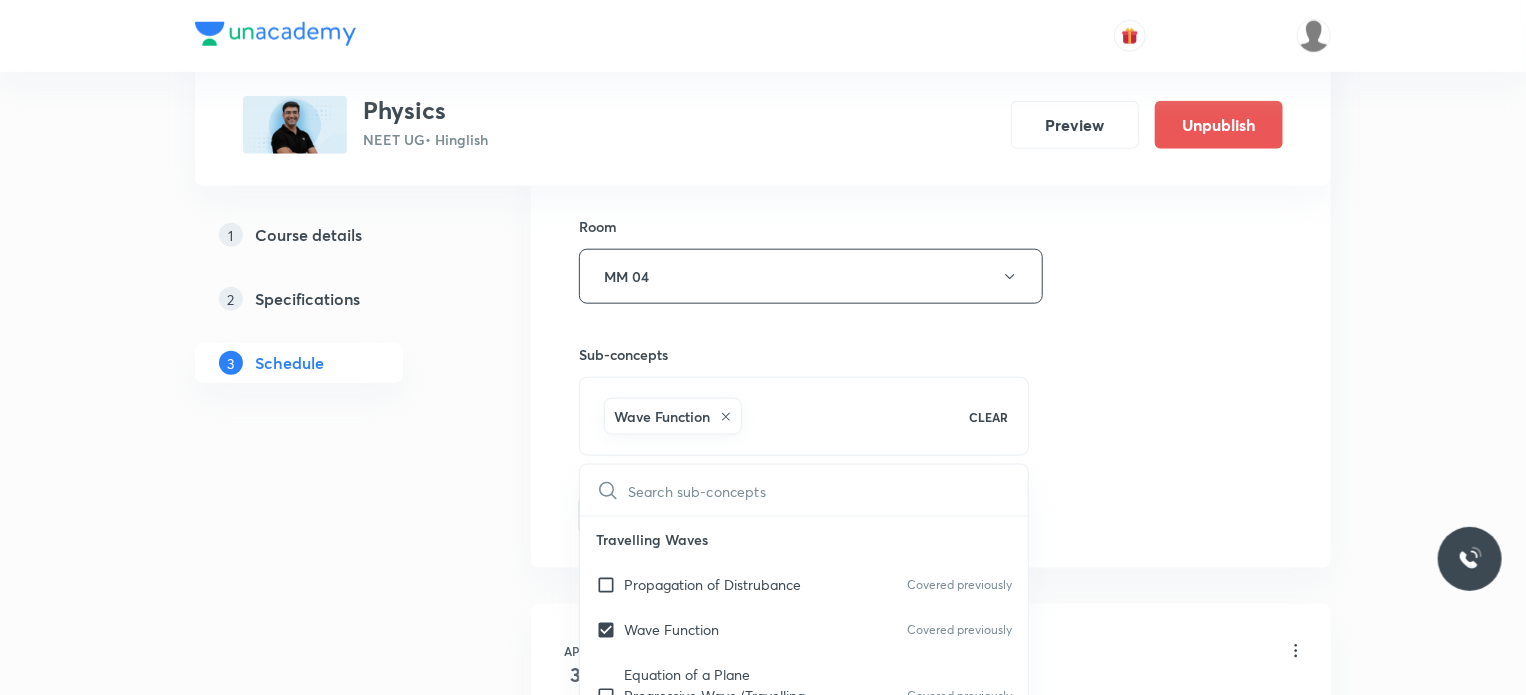click on "Session  67 Live class Session title 16/99 Kinematics 1D 15 ​ Schedule for Jul 14, 2025, 12:40 PM ​ Duration (in minutes) 80 ​ Educator Mahendra Singh   Session type Online Offline Room MM 04 Sub-concepts Wave Function  CLEAR ​ Travelling Waves Propagation of Distrubance Covered previously Wave Function  Covered previously Equation of a Plane Progressive Wave (Travelling Wave) Covered previously Travelling Wave Model Covered previously Sinusoidal Waves on strings  Speed of Waves on String  Rate of Energy Transfer by sinusoidal waves on String Interpretation of dy/dx in Longitudinal Waves and transverse wave  Superposition & Reflection Superposition and Interference Superposition of Sinusoidal Waves Interference of the Waves Quinck's Tube Reflection of Waves at Fixed End and Free End Reflection and Refraction of Wave String Vibration & Air Column Standing Waves Characteristics of Statinory Waves Standing Waves in a String Fixed at Both Ends String Fixed at One End and Free From Other End Sonometer Heat" at bounding box center (931, -9) 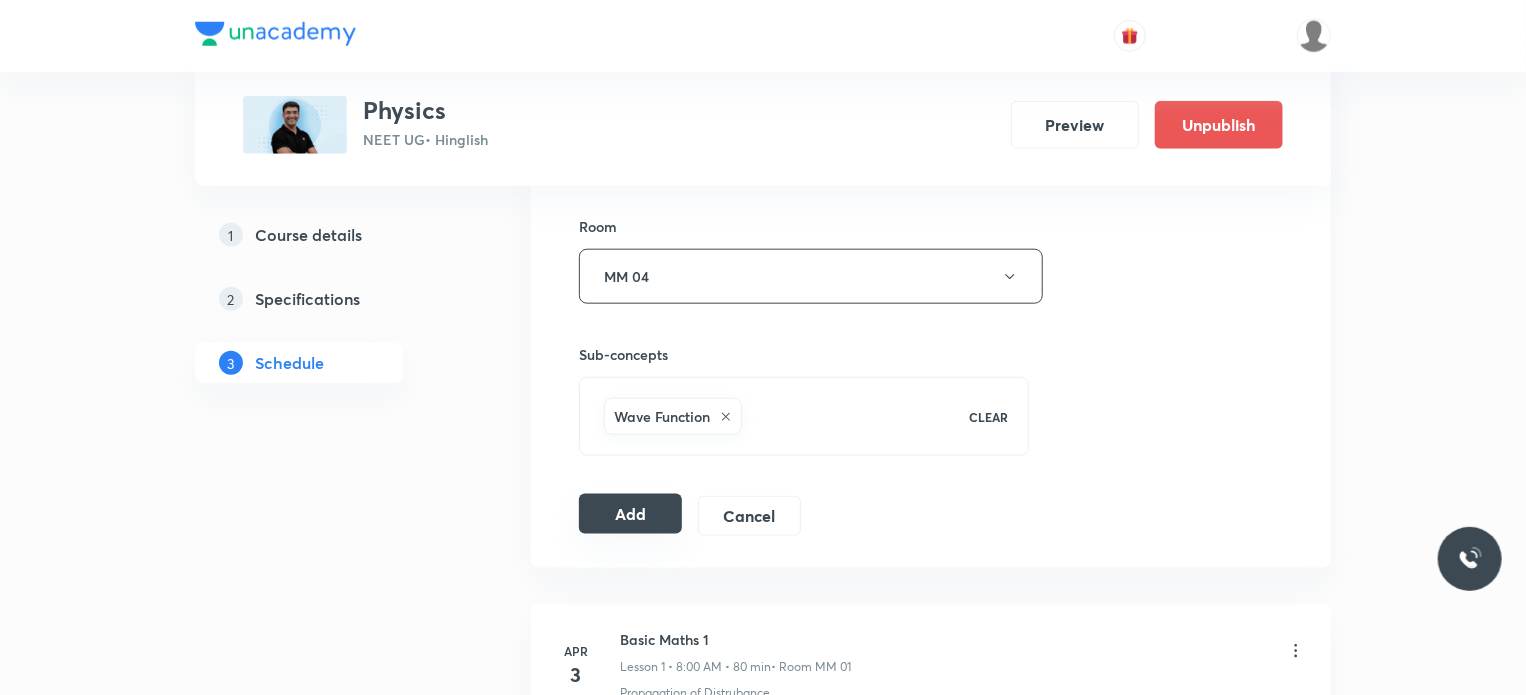 click on "Add" at bounding box center [630, 514] 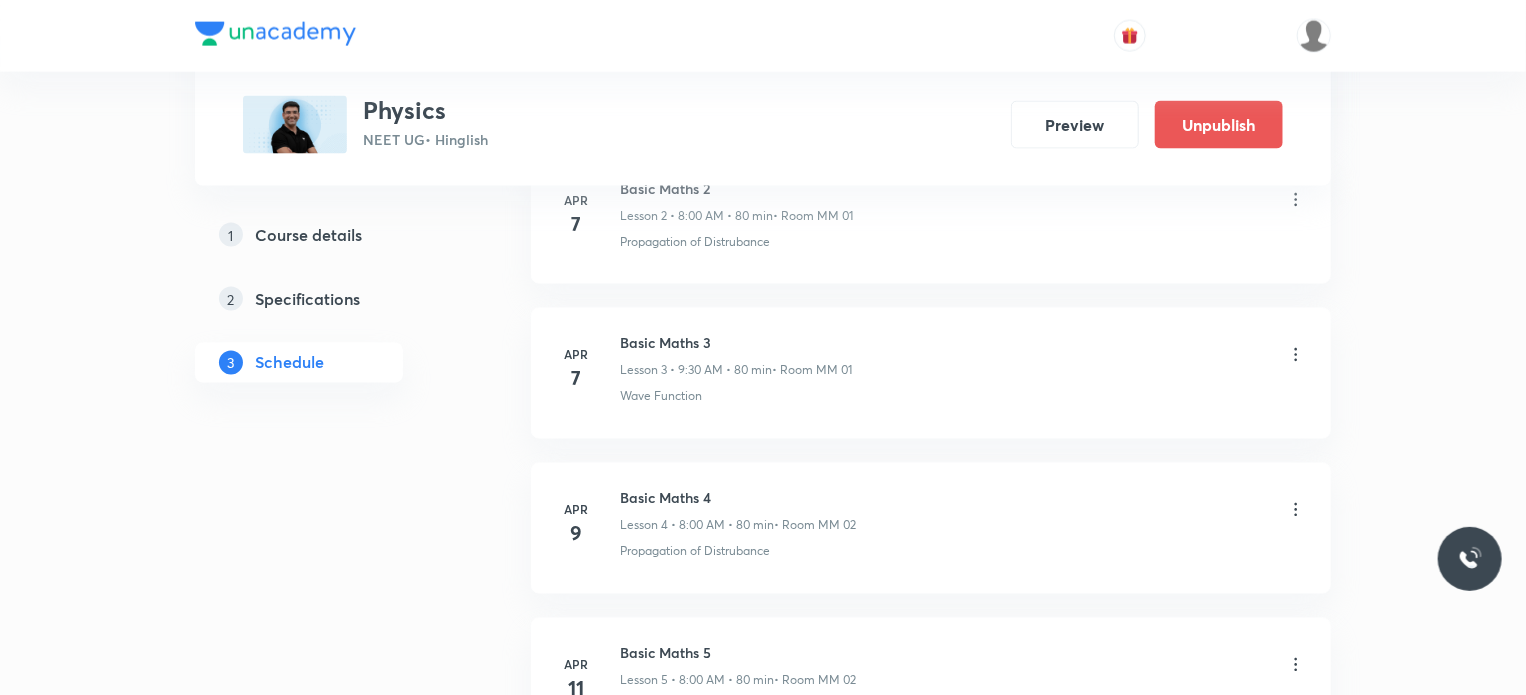 scroll, scrollTop: 11259, scrollLeft: 0, axis: vertical 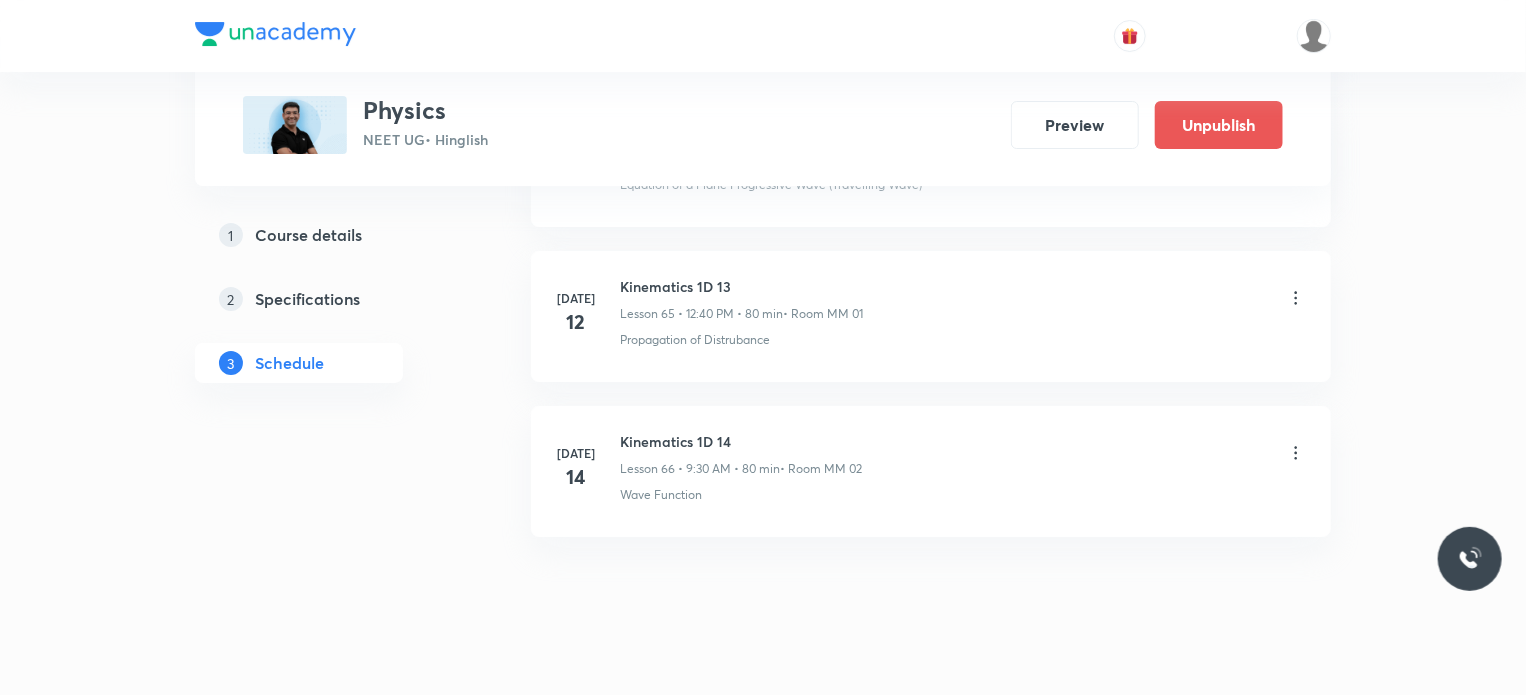 type 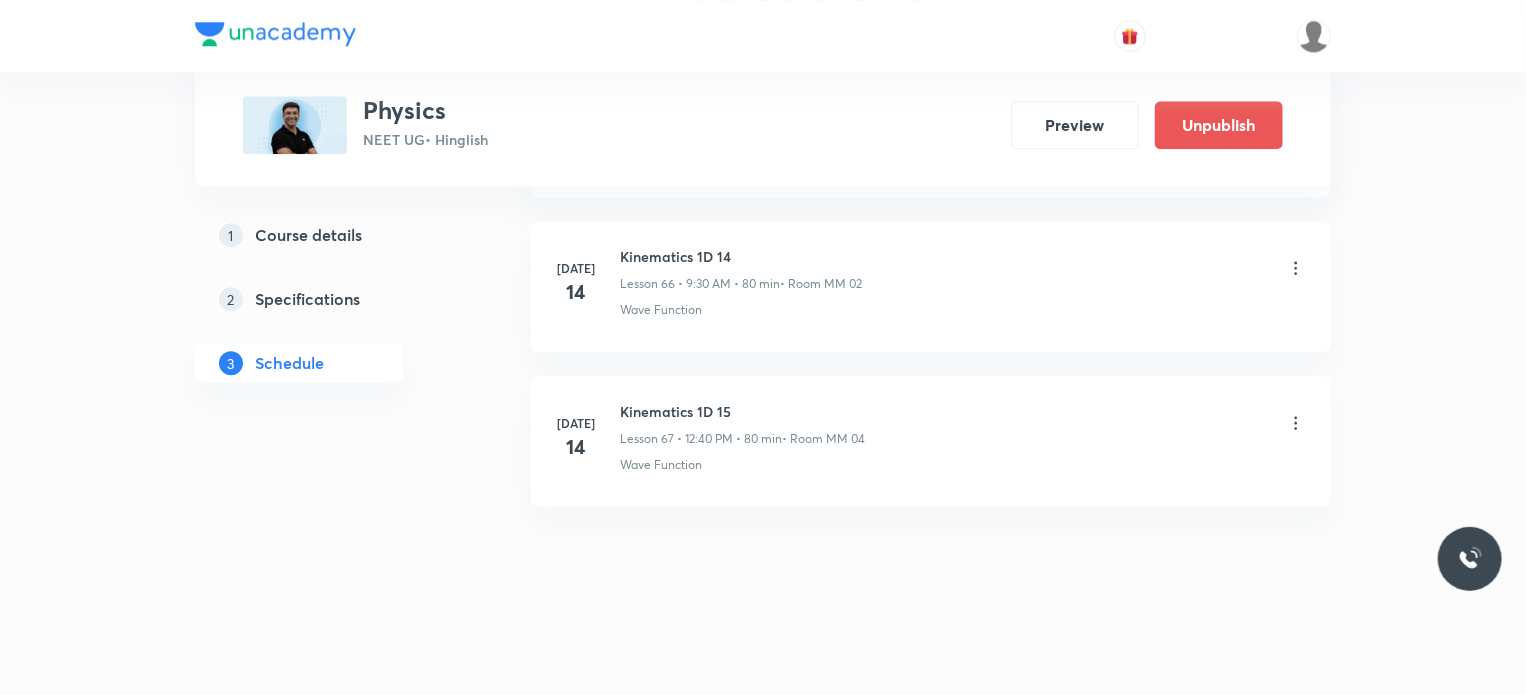 scroll, scrollTop: 10192, scrollLeft: 0, axis: vertical 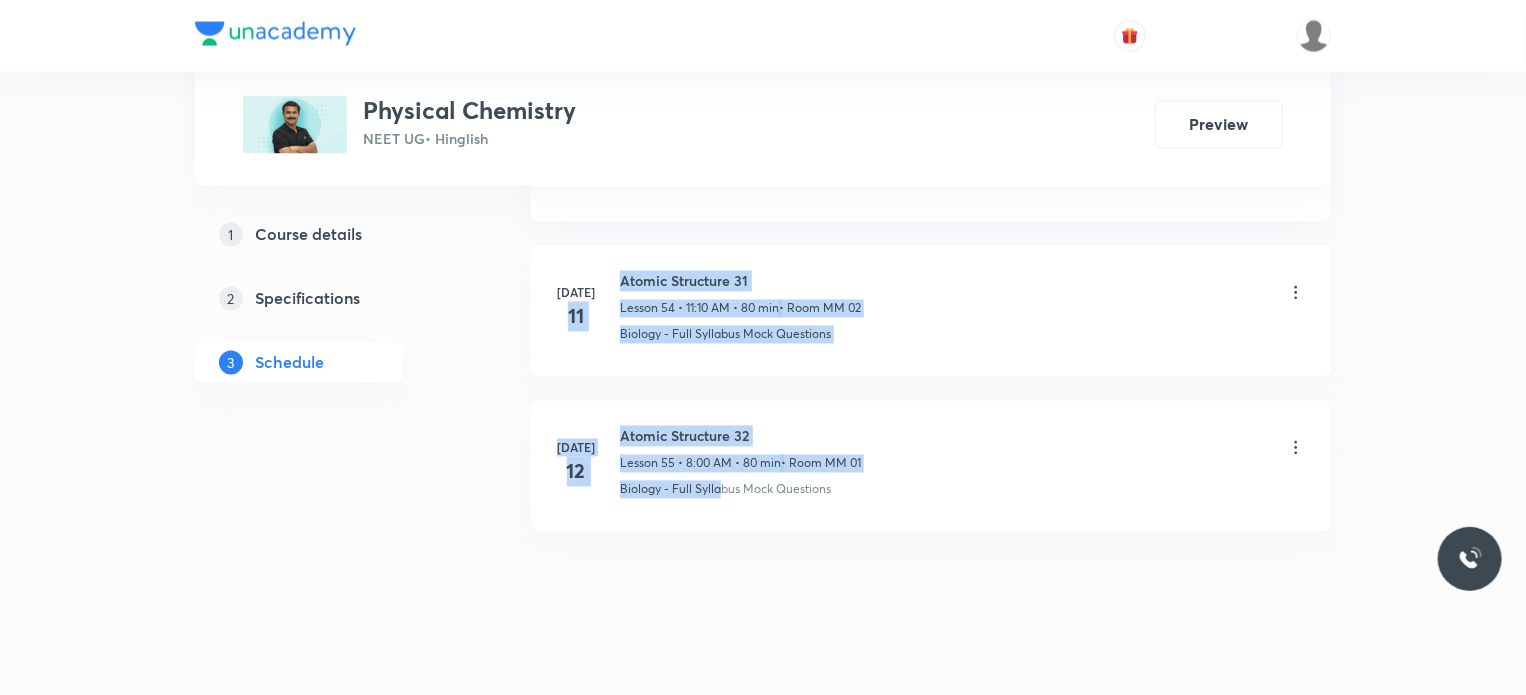 drag, startPoint x: 718, startPoint y: 466, endPoint x: 509, endPoint y: 330, distance: 249.35316 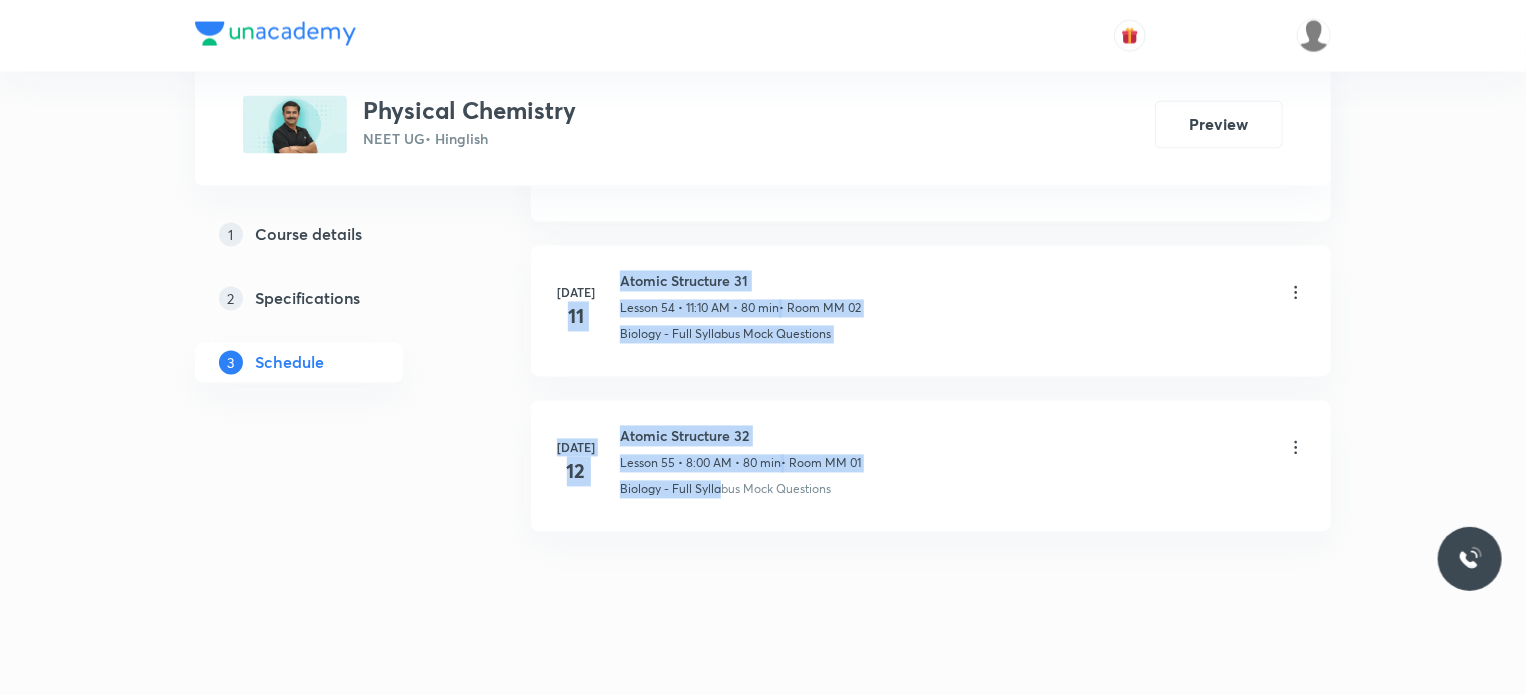 click on "Atomic Structure 32" at bounding box center [740, 436] 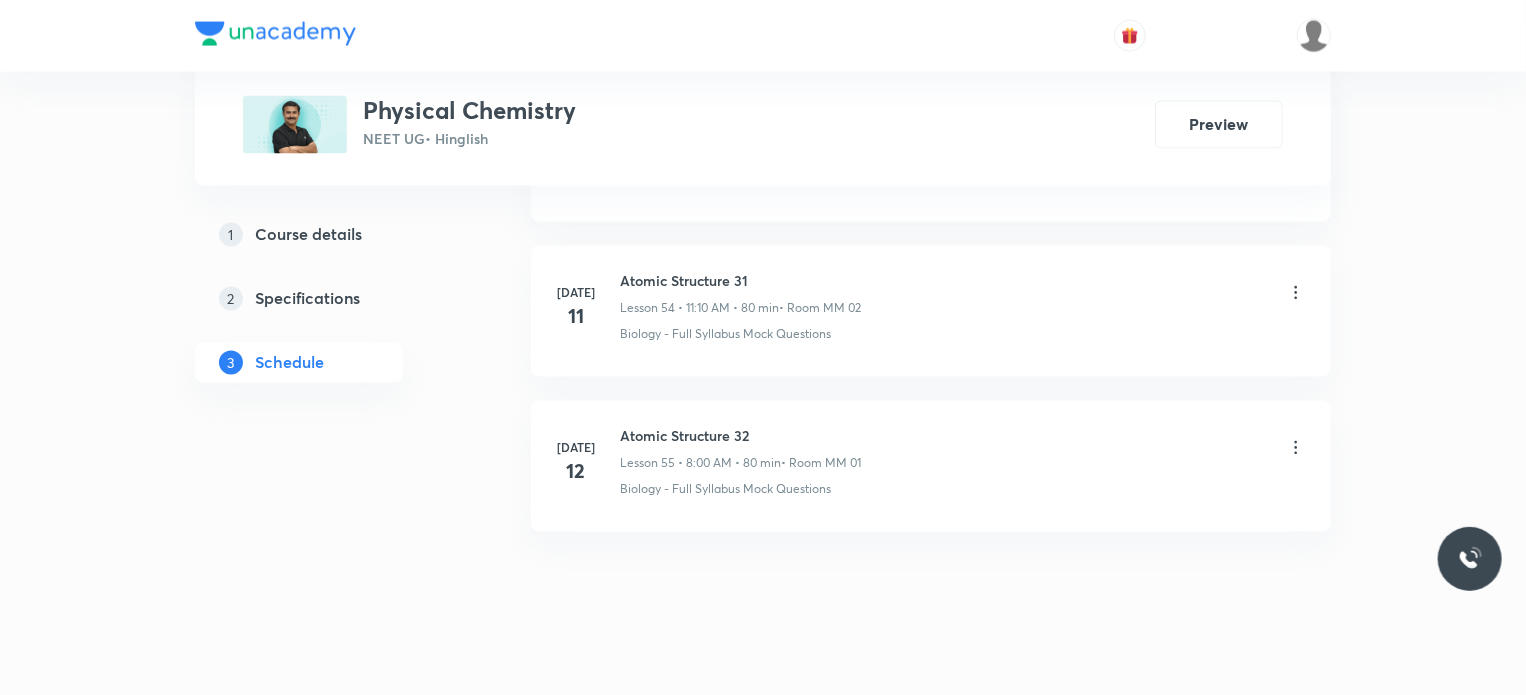click on "Atomic Structure 32" at bounding box center (740, 436) 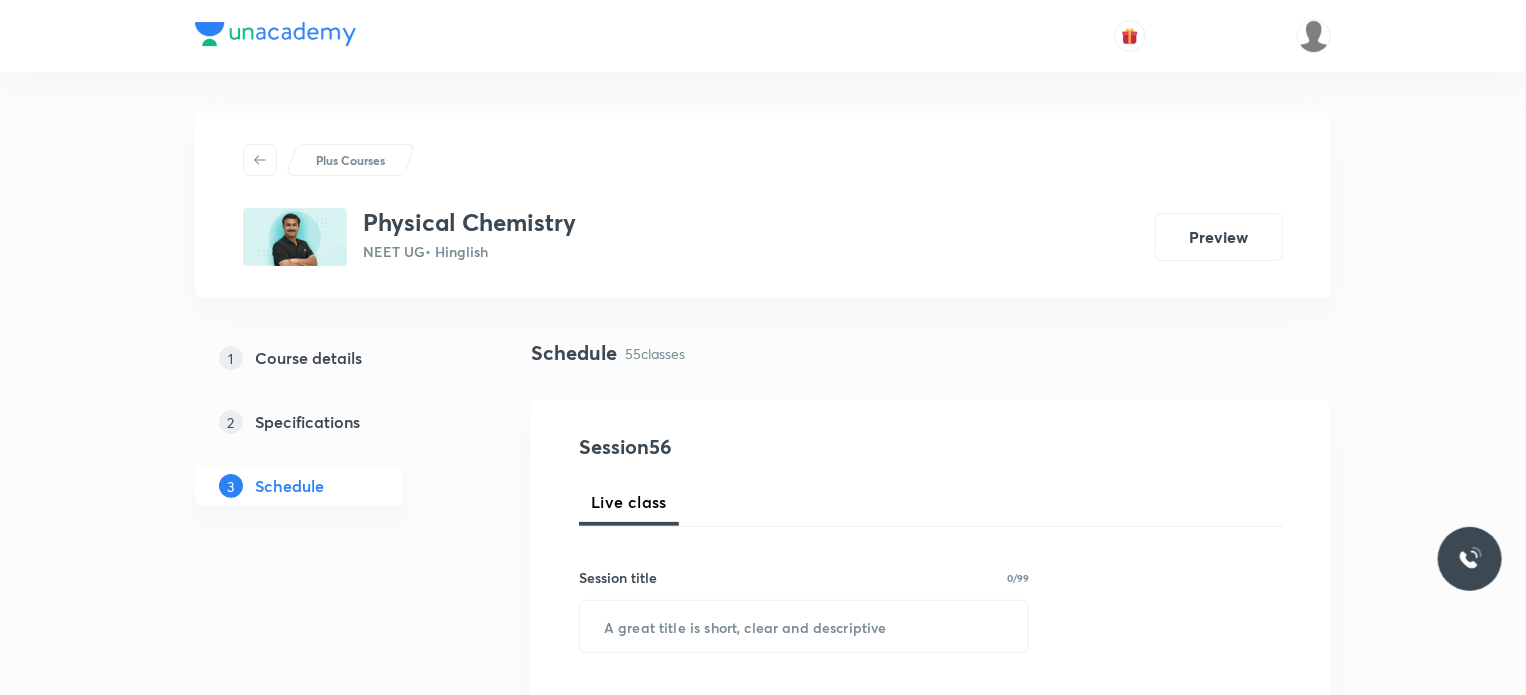 scroll, scrollTop: 136, scrollLeft: 0, axis: vertical 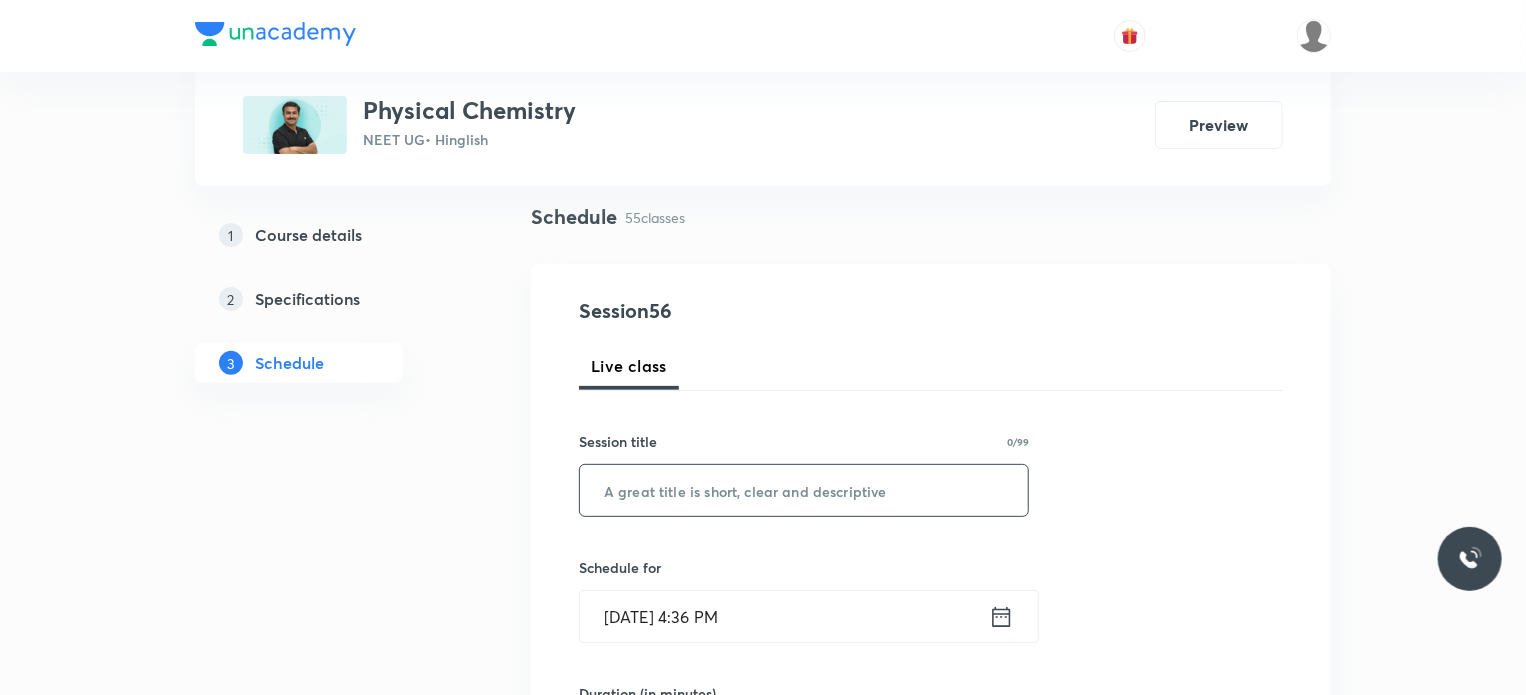 click at bounding box center (804, 490) 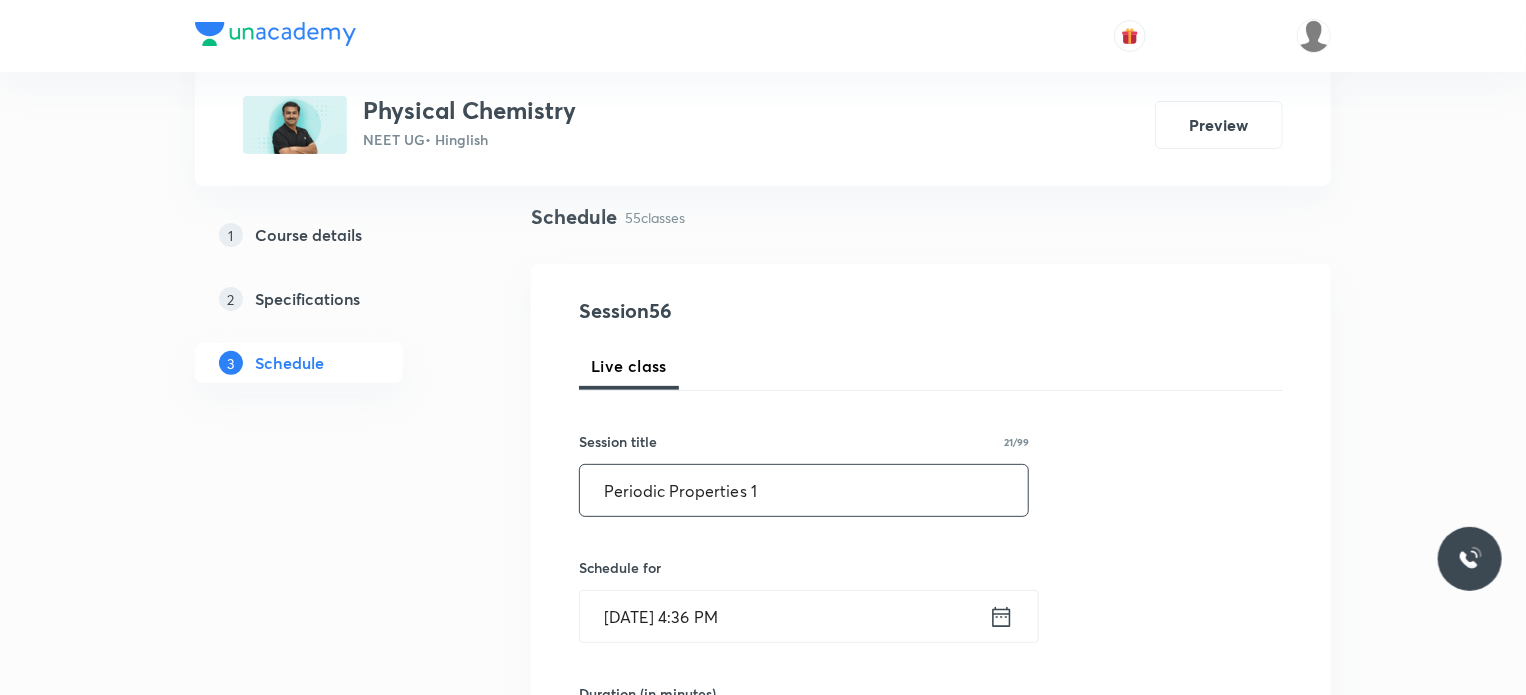 type on "Periodic Properties 1" 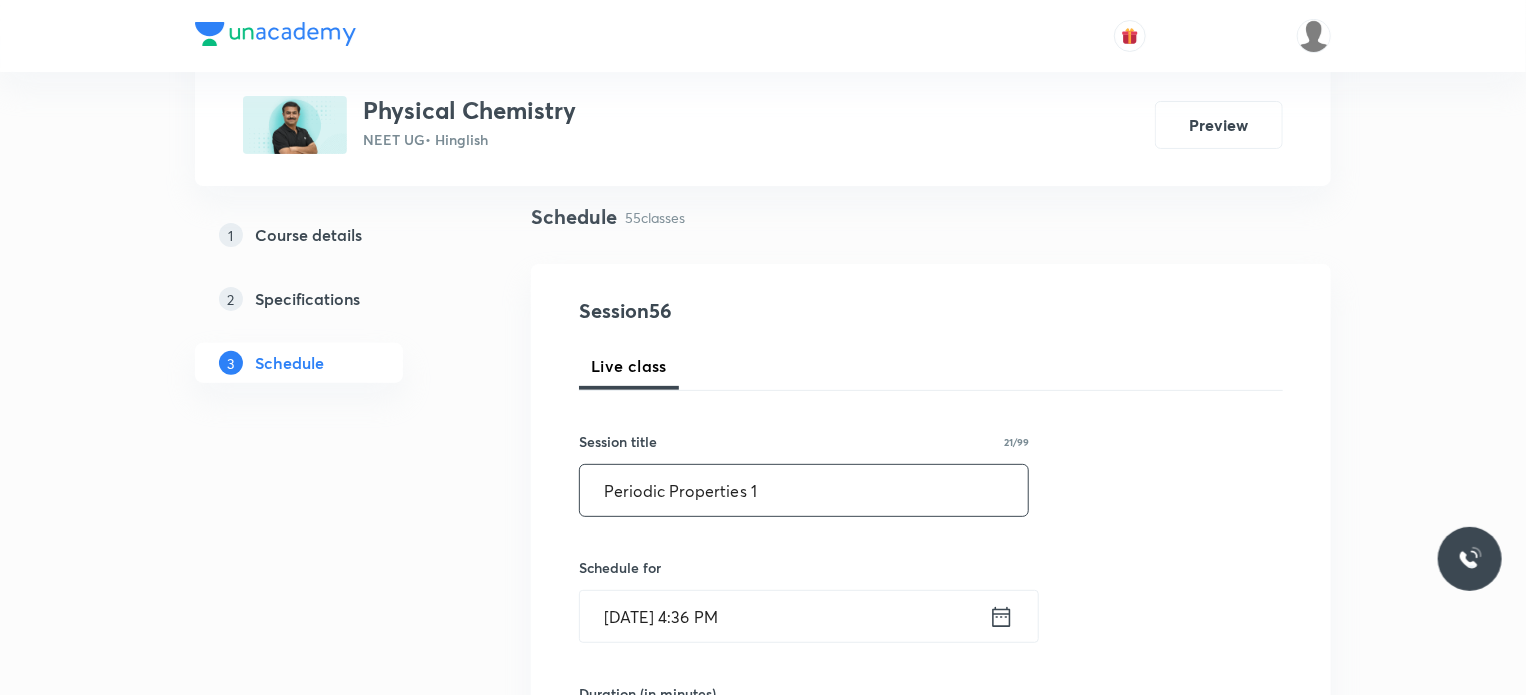 scroll, scrollTop: 315, scrollLeft: 0, axis: vertical 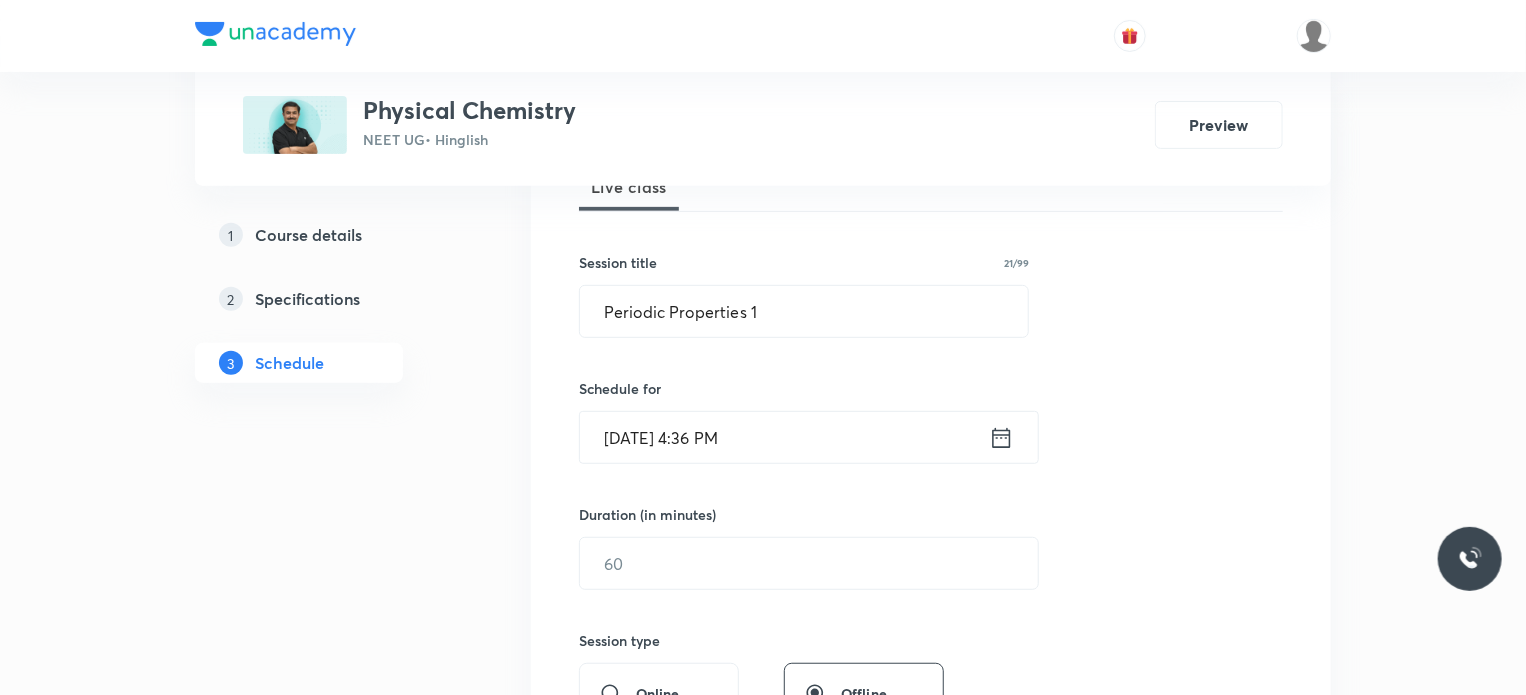 click on "Jul 13, 2025, 4:36 PM" at bounding box center [784, 437] 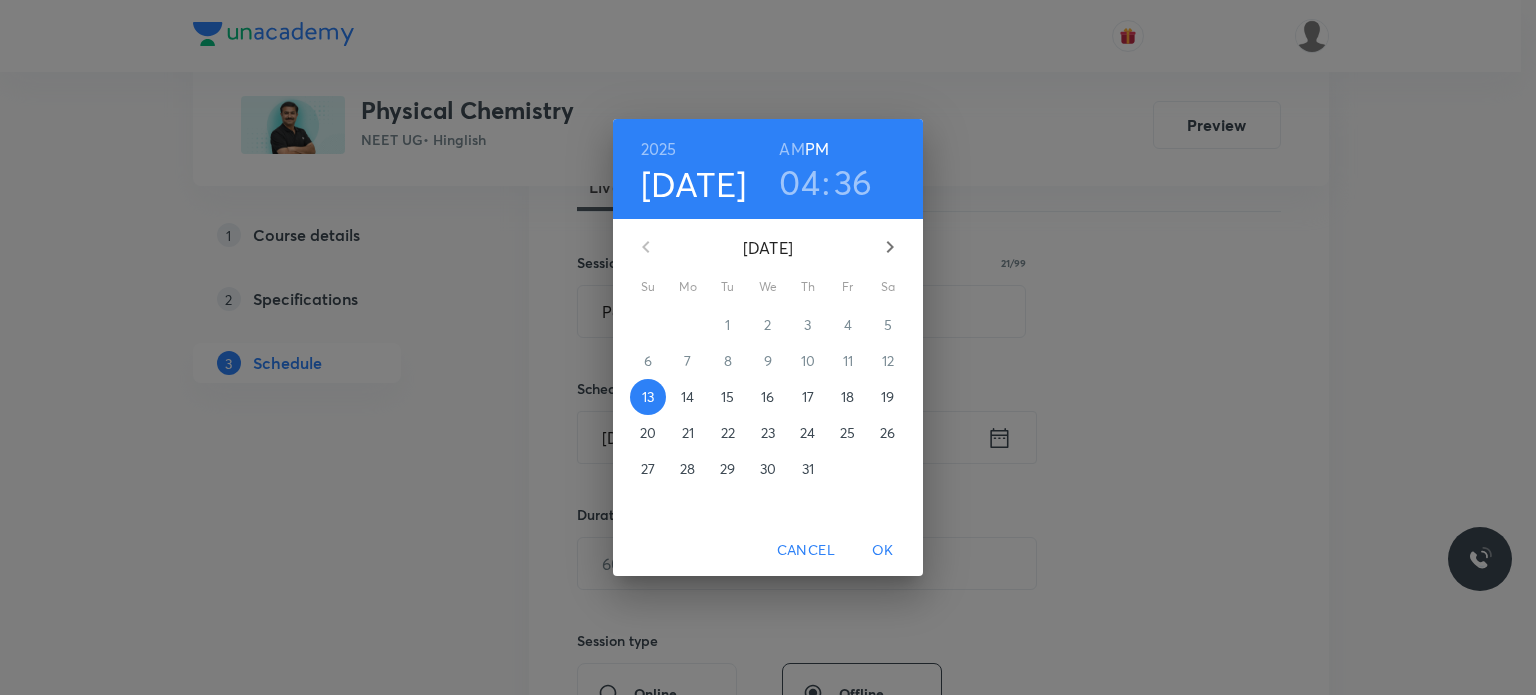 click on "14" at bounding box center [687, 397] 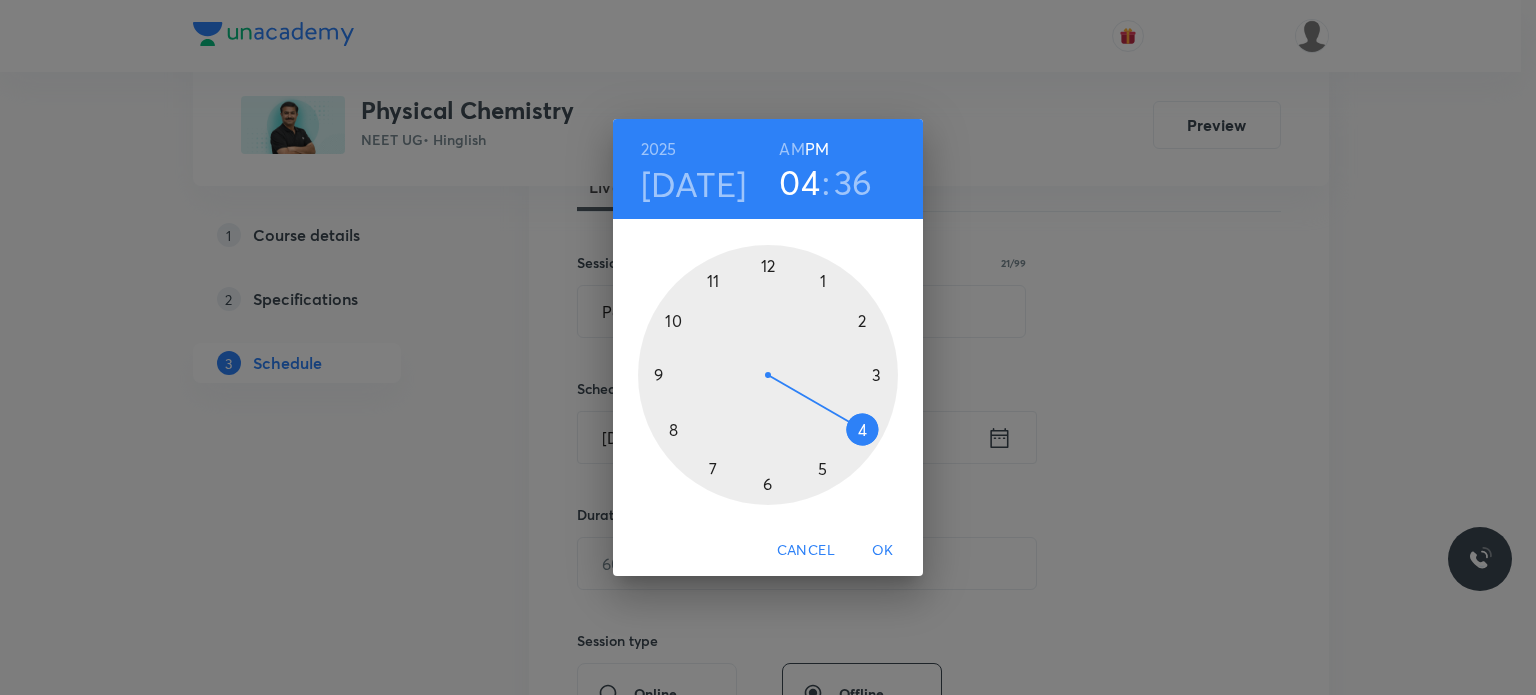 click on "04" at bounding box center (799, 182) 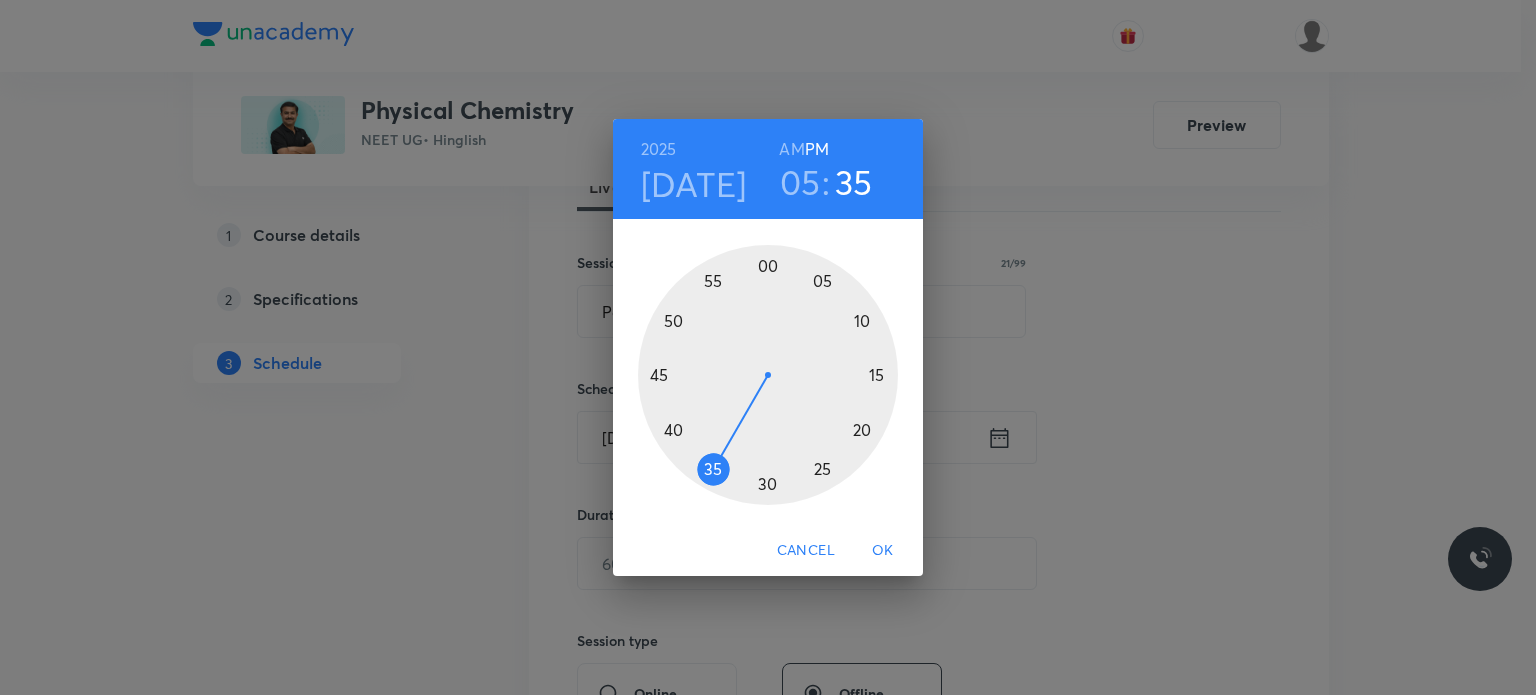 click at bounding box center (768, 375) 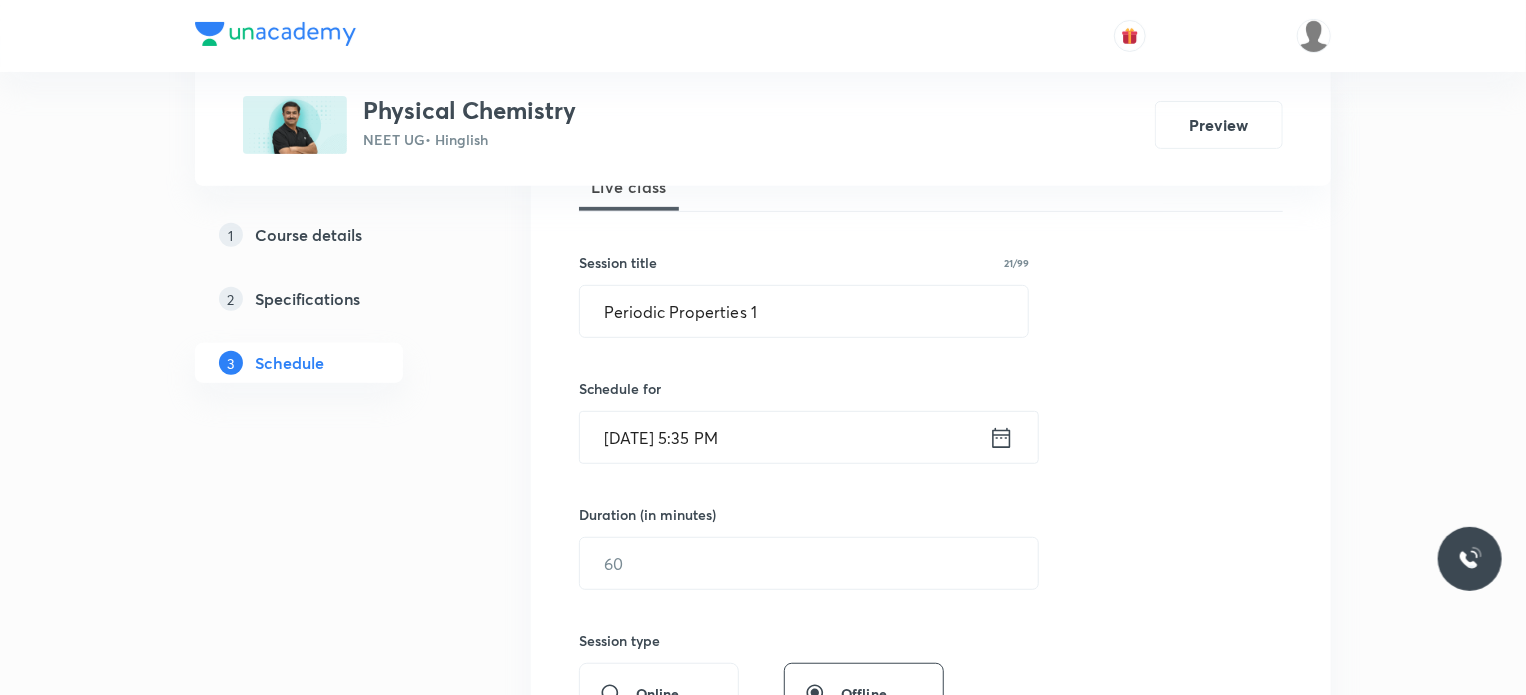 click on "Jul 14, 2025, 5:35 PM" at bounding box center (784, 437) 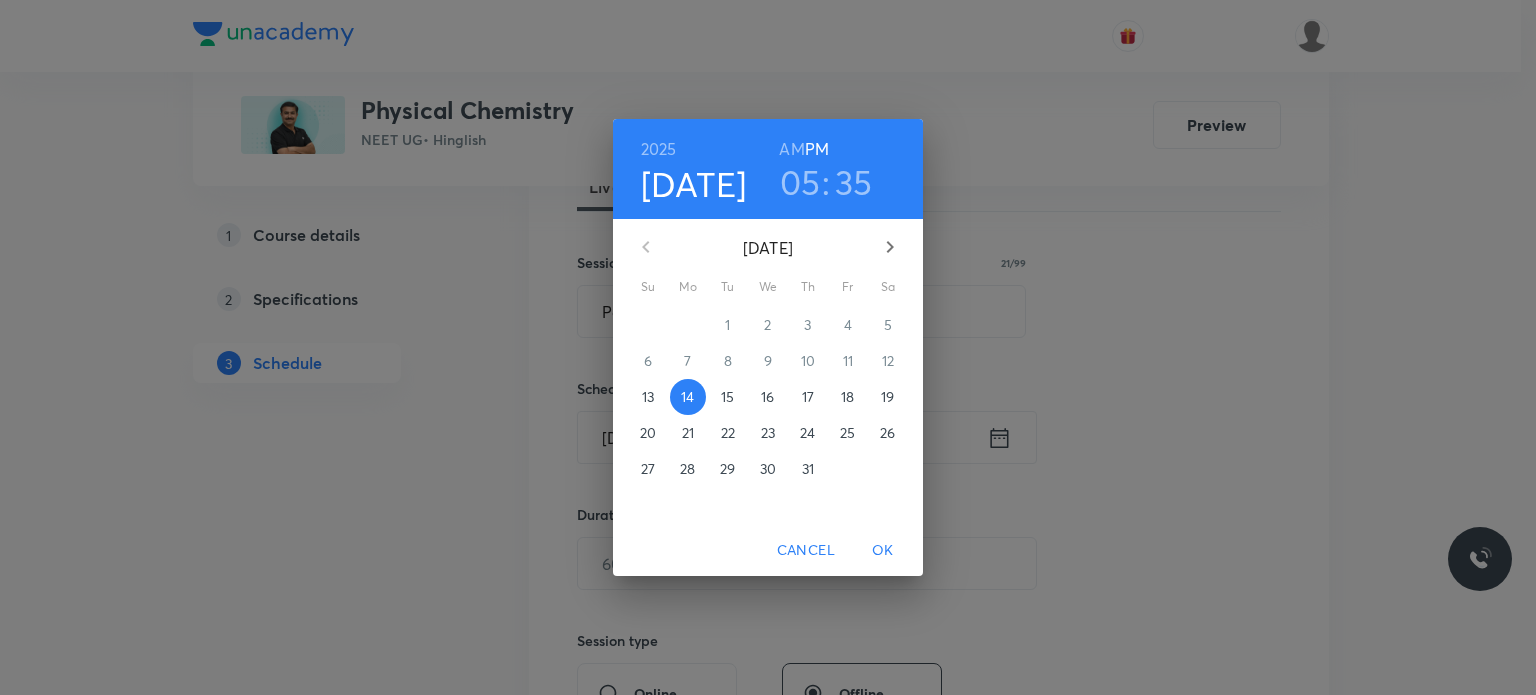 click on "AM" at bounding box center [791, 149] 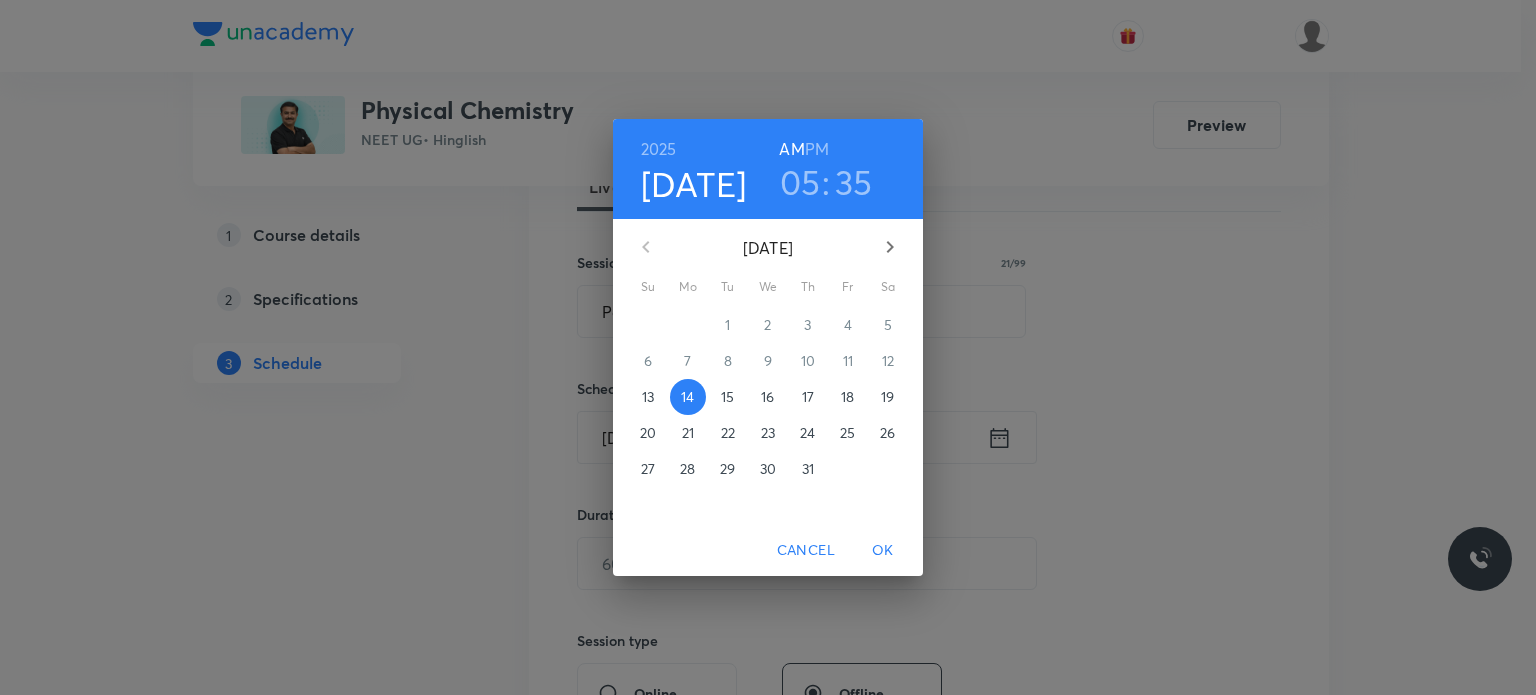 click on "05" at bounding box center (800, 182) 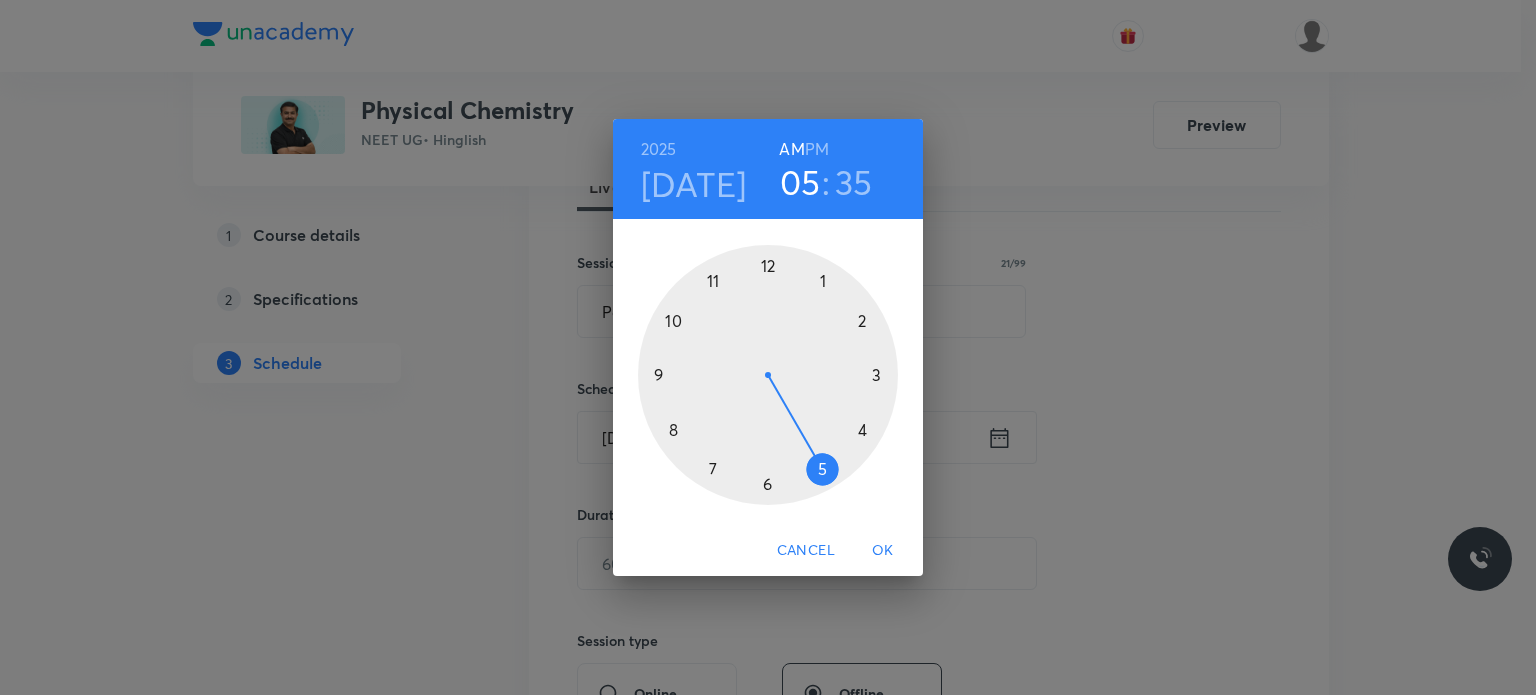click at bounding box center [768, 375] 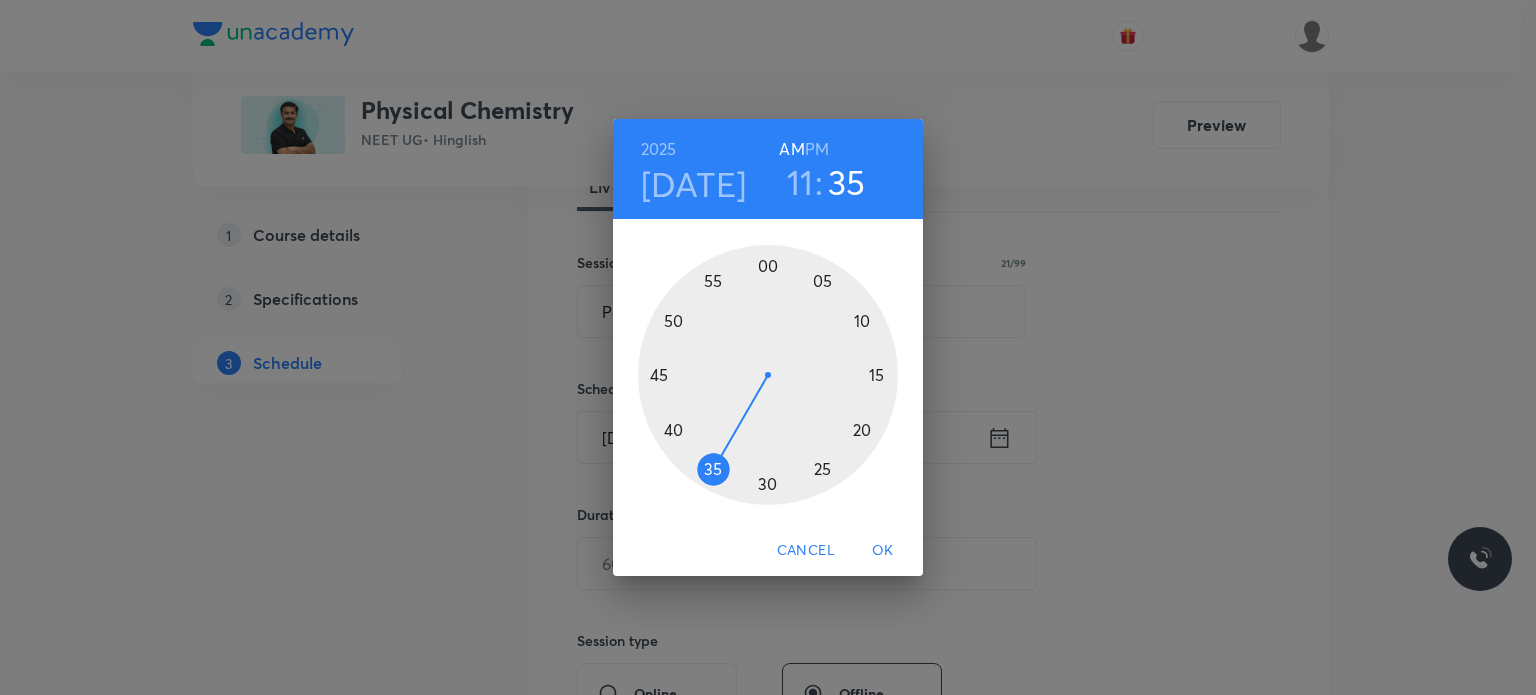 click at bounding box center (768, 375) 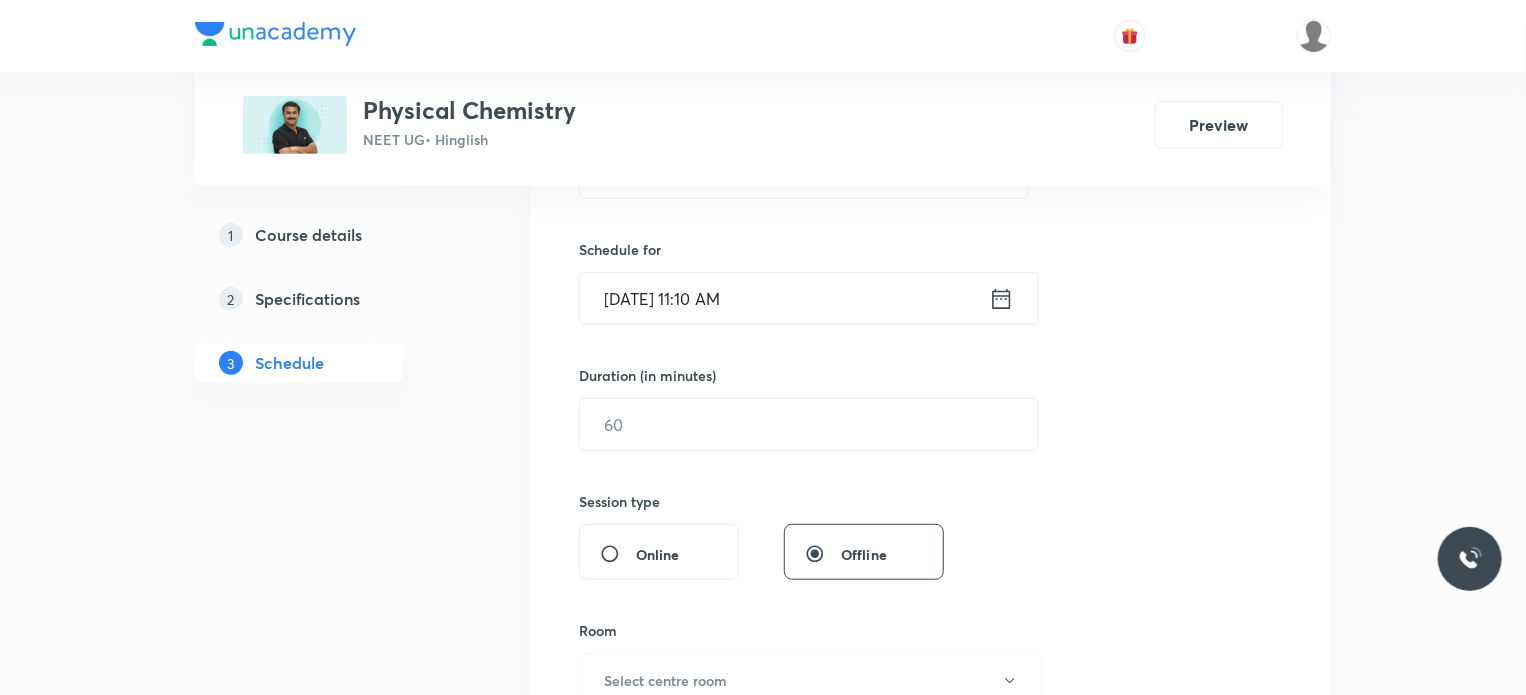 scroll, scrollTop: 487, scrollLeft: 0, axis: vertical 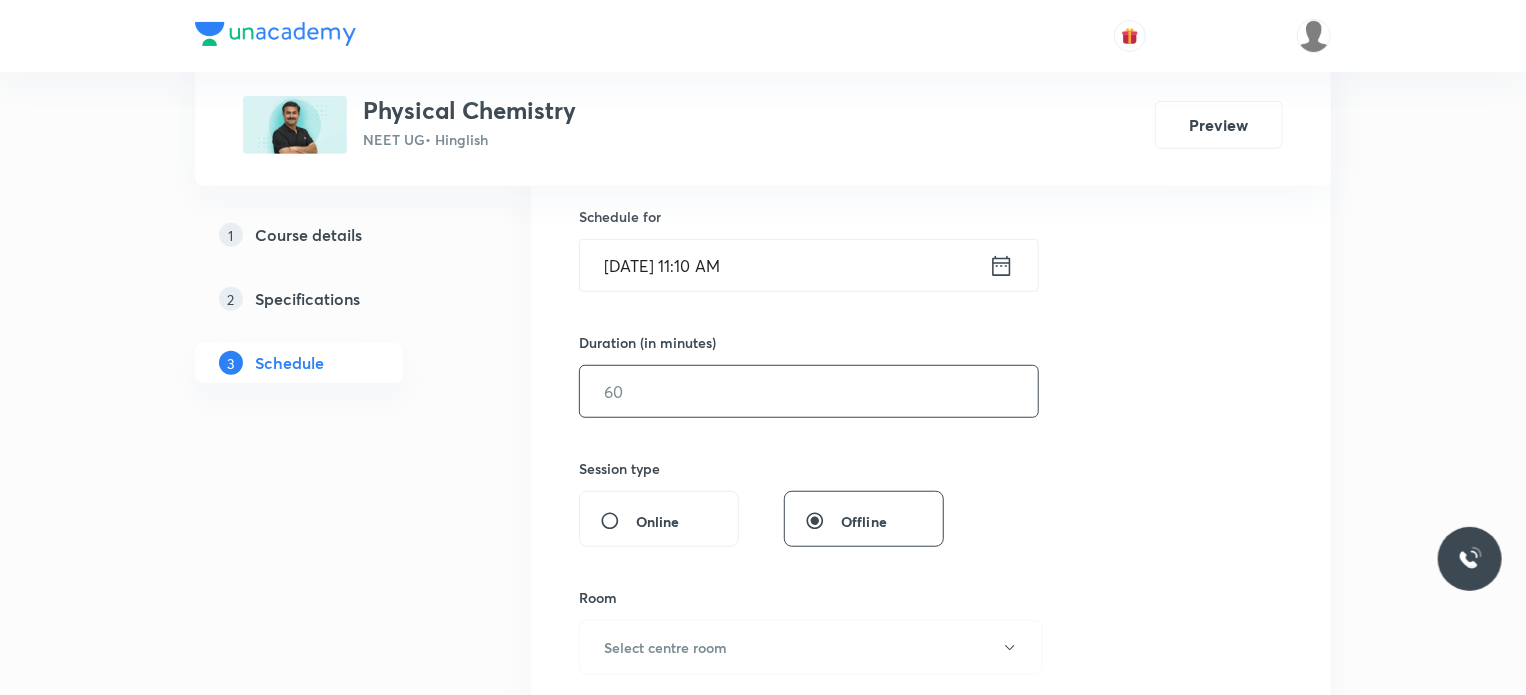 click at bounding box center (809, 391) 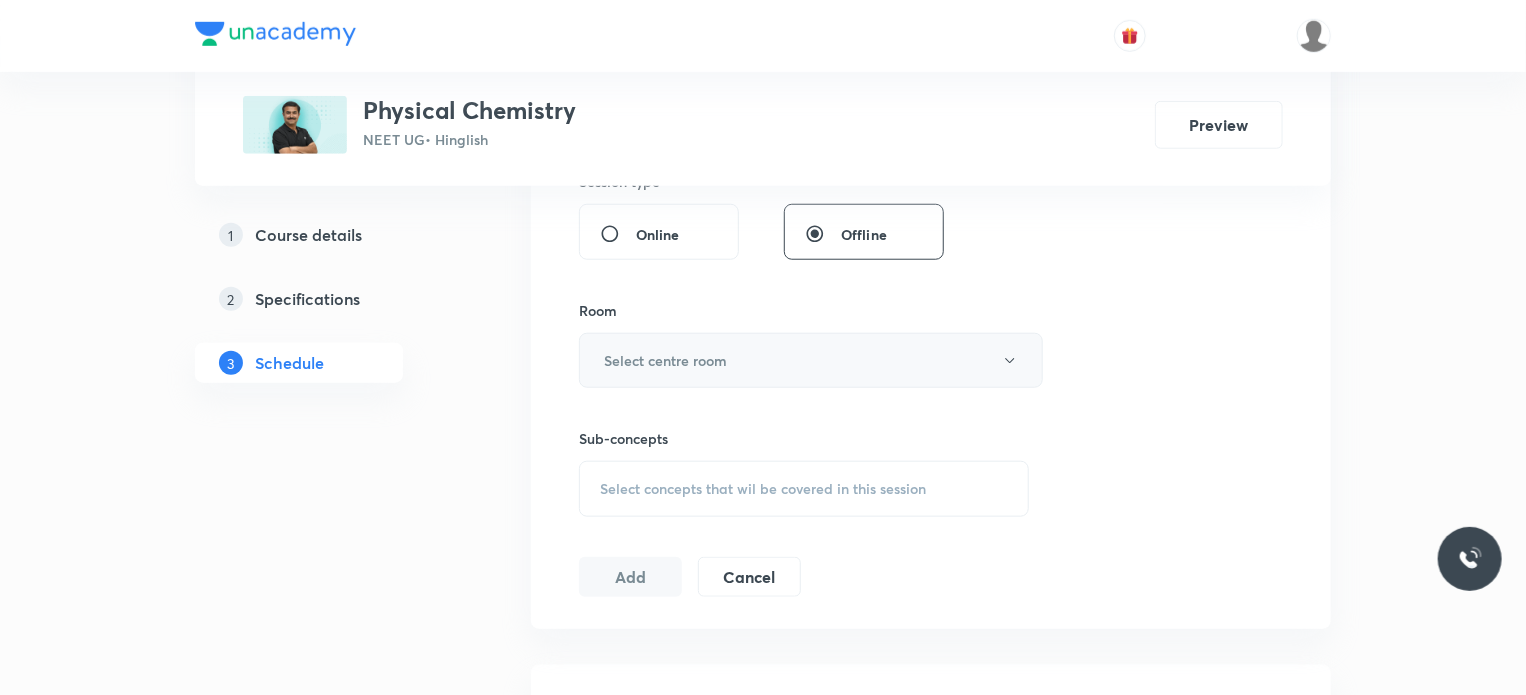 scroll, scrollTop: 776, scrollLeft: 0, axis: vertical 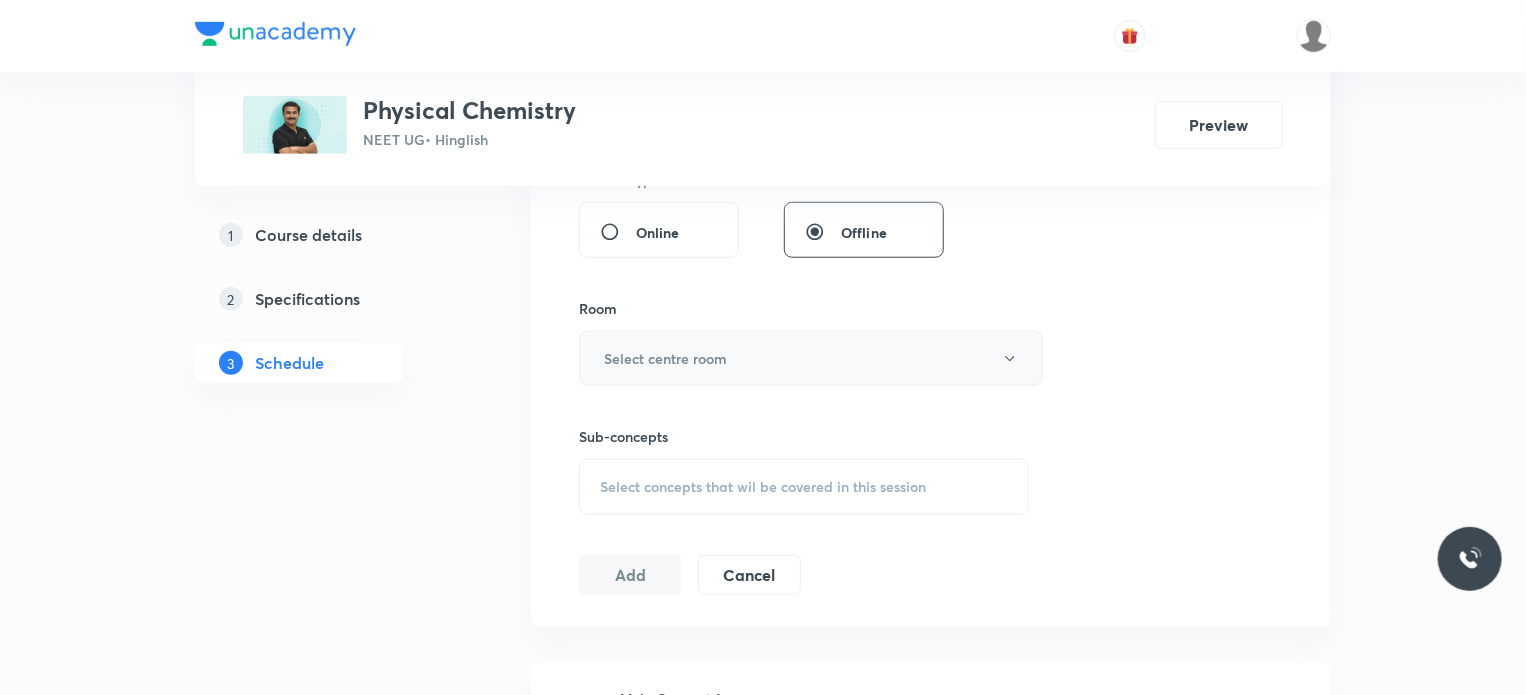type on "80" 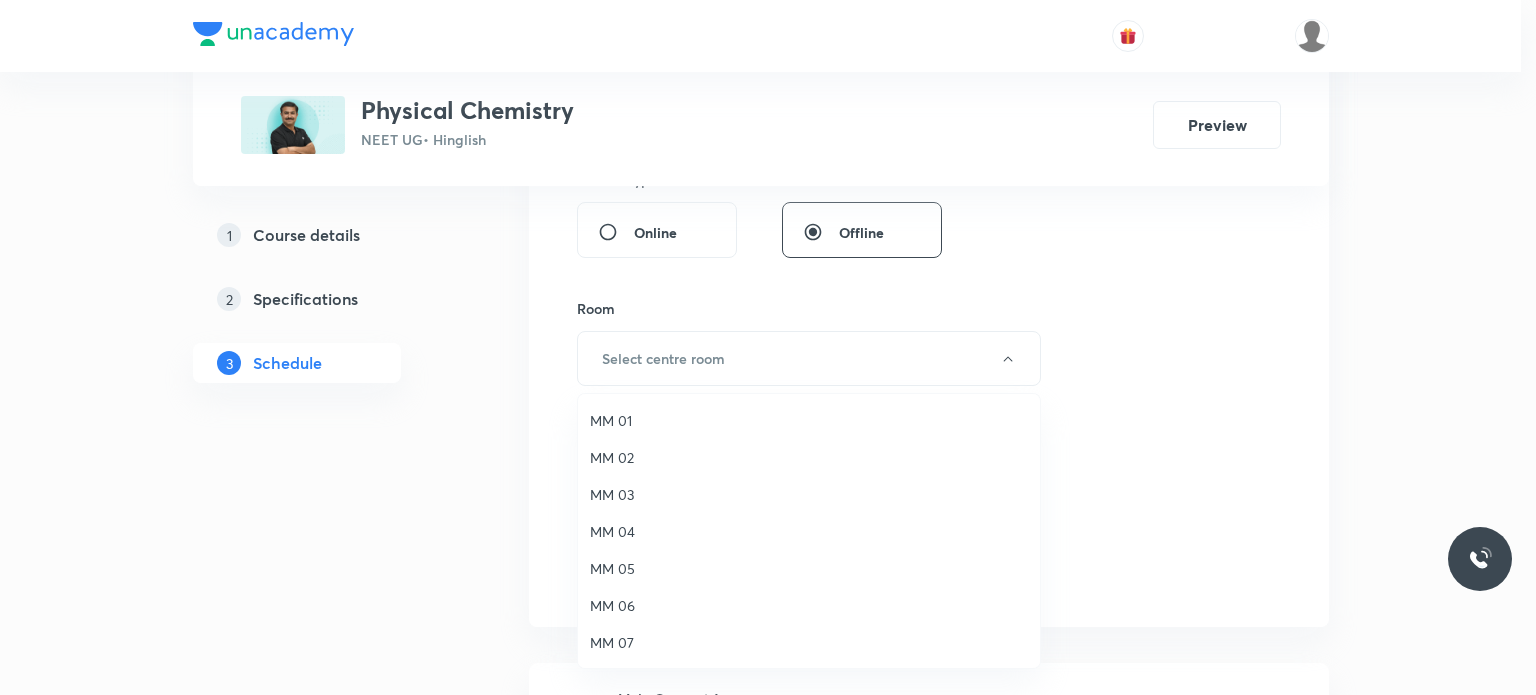 click on "MM 02" at bounding box center [809, 457] 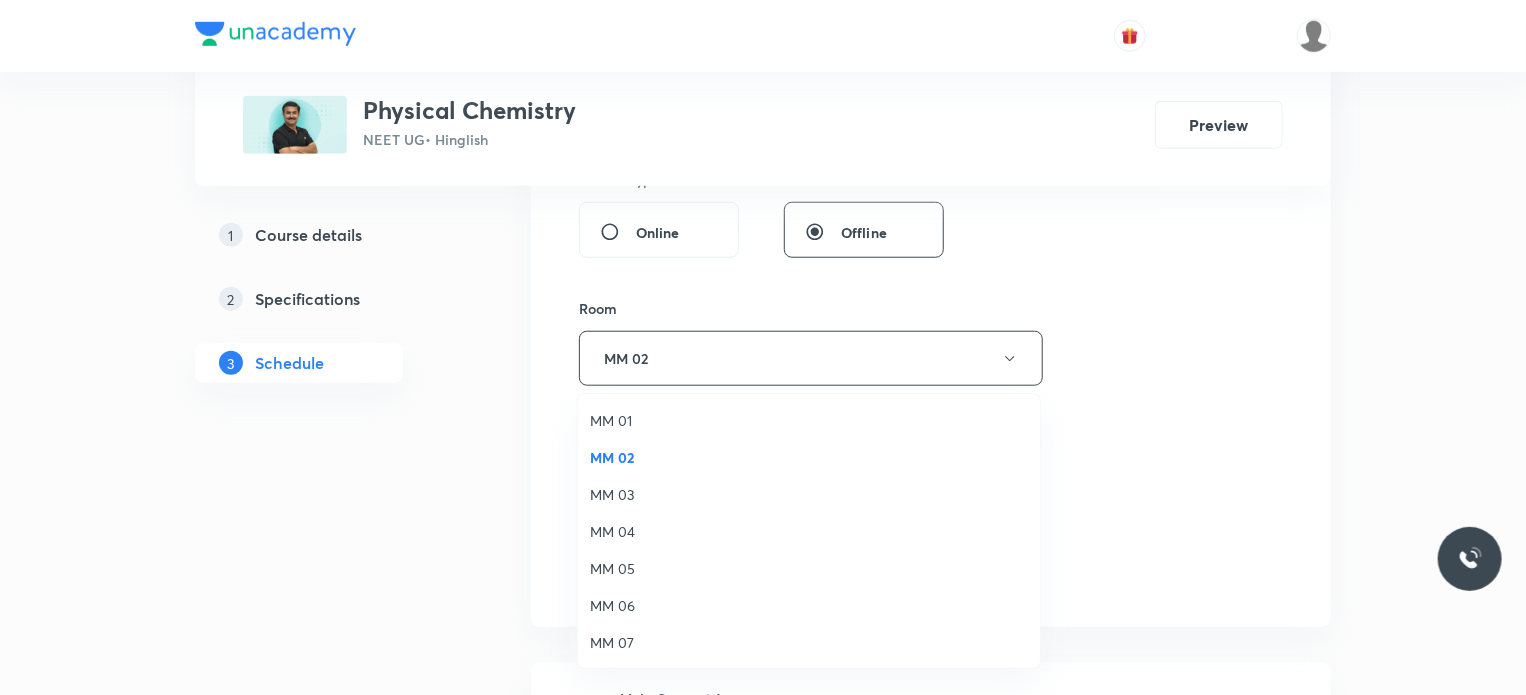 click on "Select concepts that wil be covered in this session" at bounding box center (763, 487) 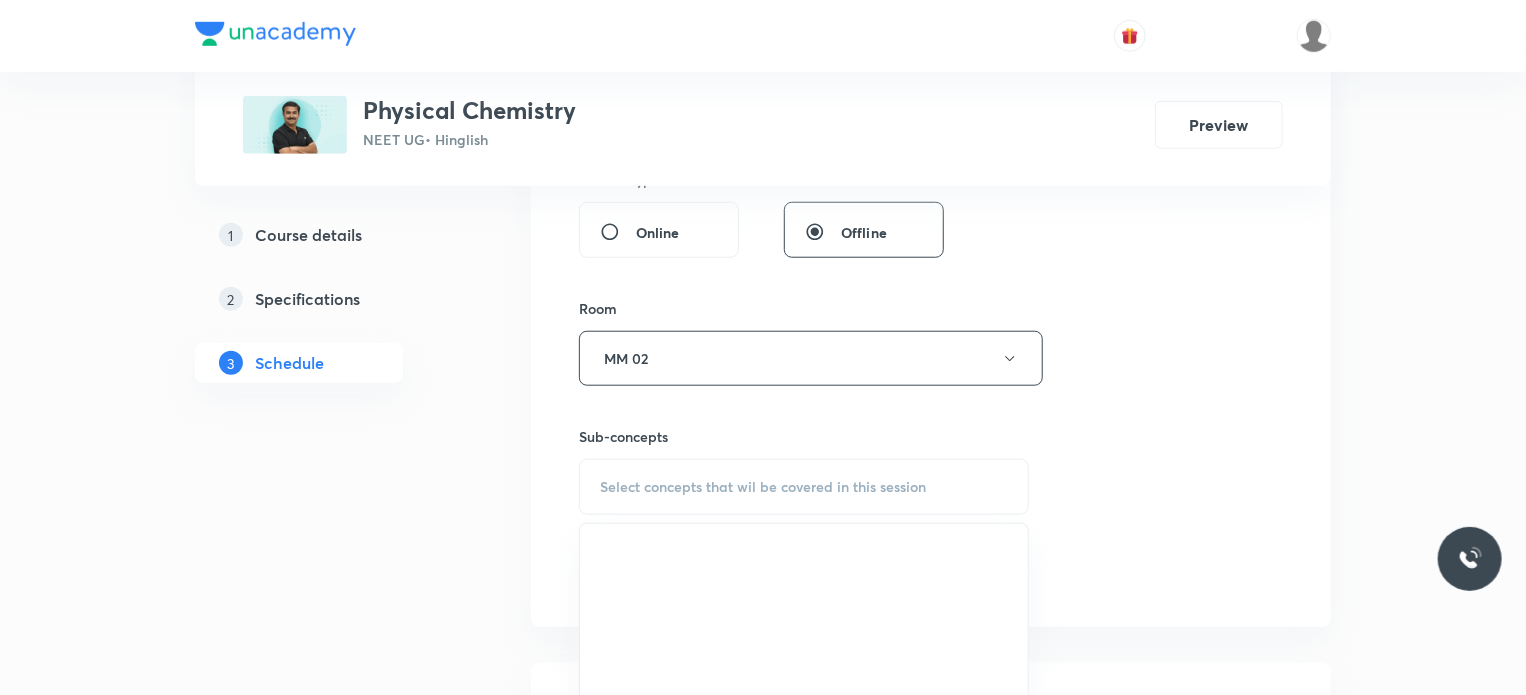 scroll, scrollTop: 922, scrollLeft: 0, axis: vertical 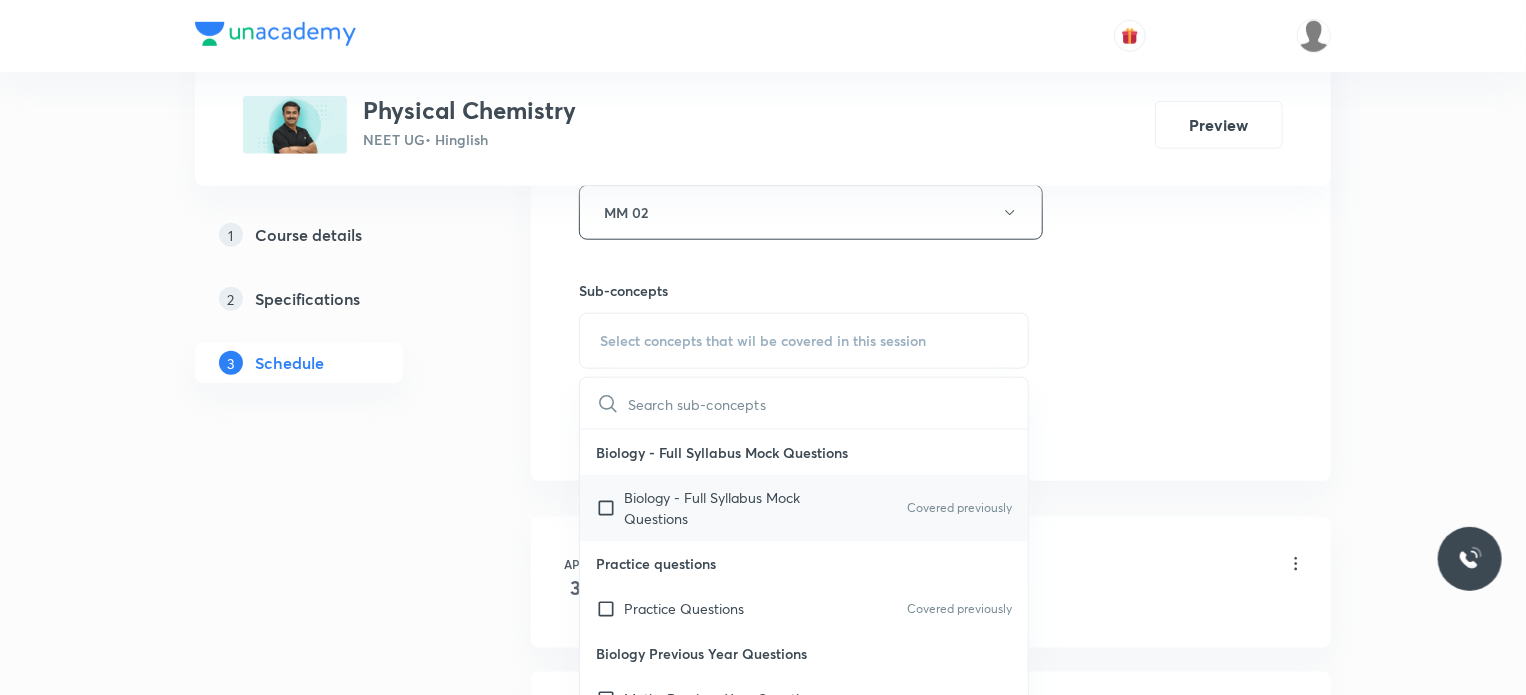 click on "Biology - Full Syllabus Mock Questions" at bounding box center [725, 508] 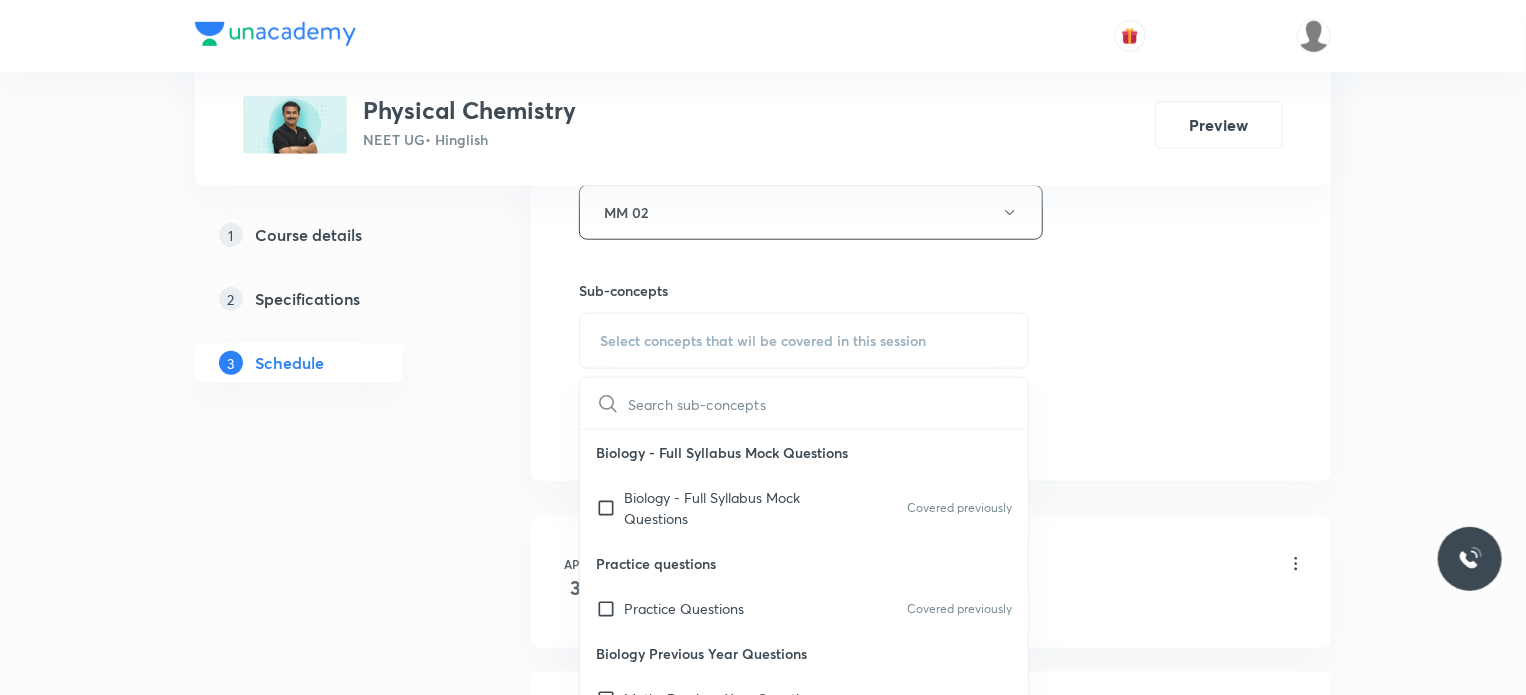 checkbox on "true" 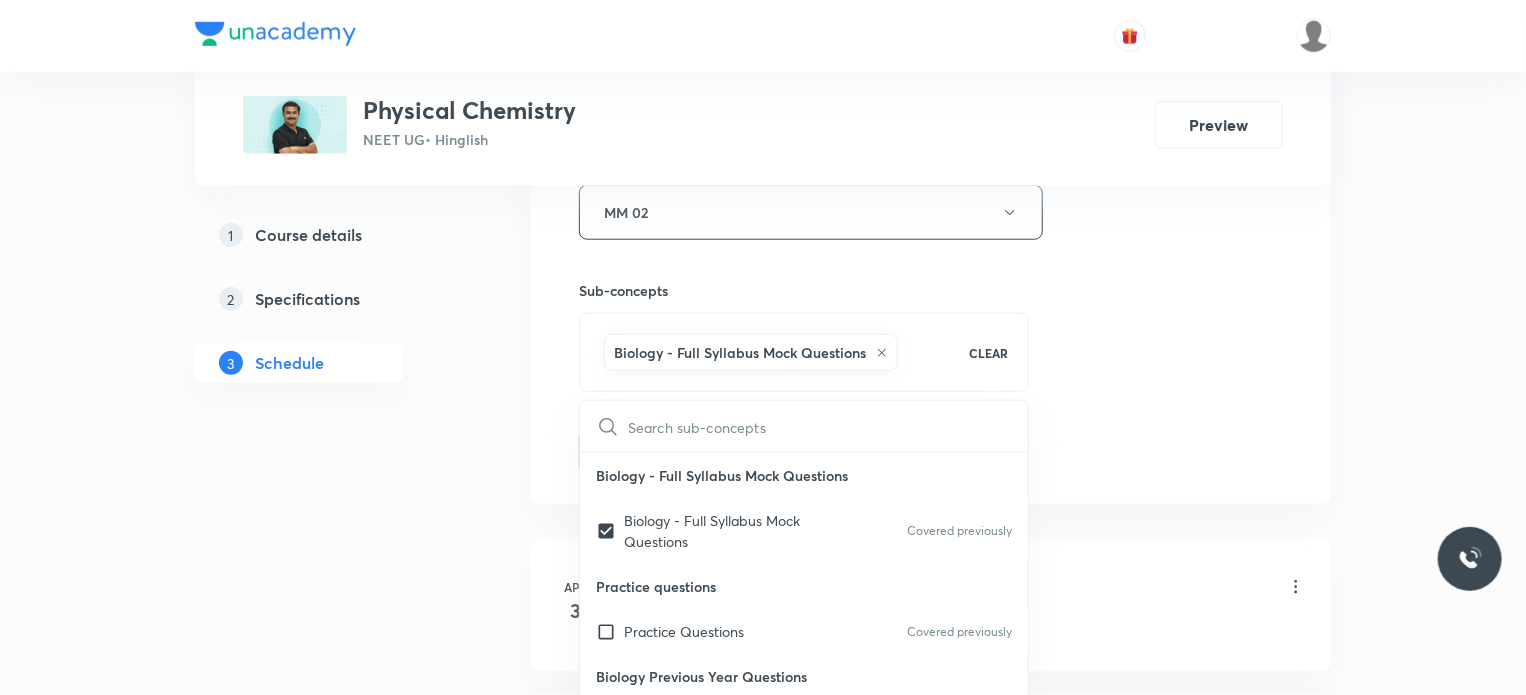drag, startPoint x: 1254, startPoint y: 435, endPoint x: 1149, endPoint y: 419, distance: 106.21205 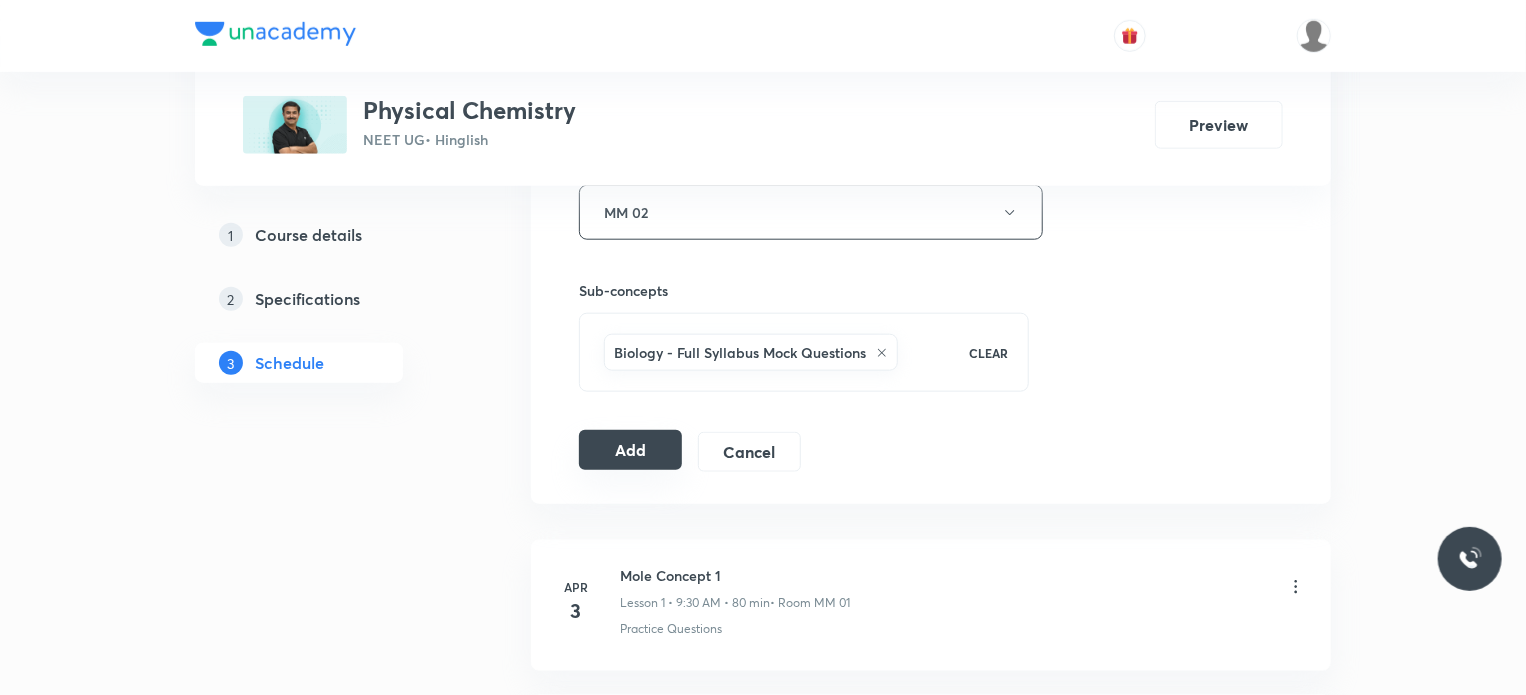 click on "Add" at bounding box center [630, 450] 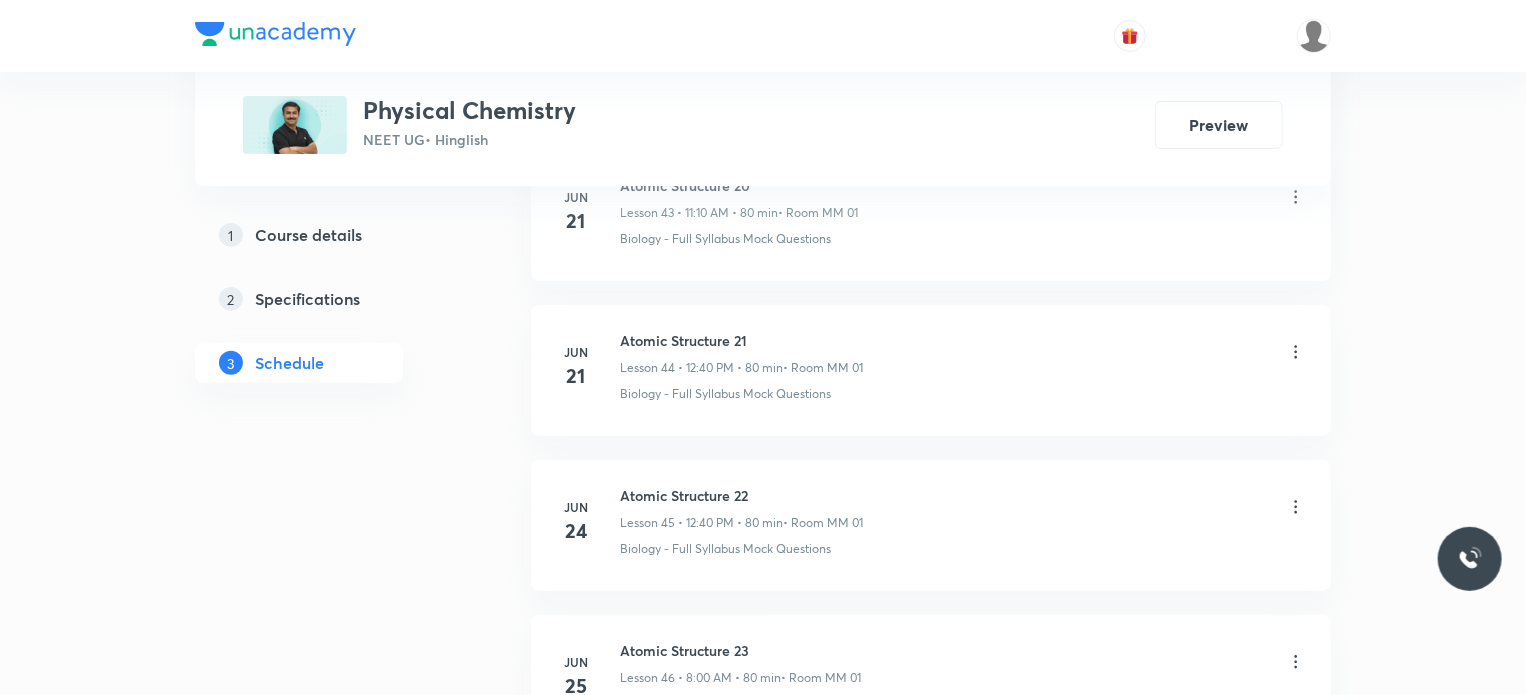 scroll, scrollTop: 9431, scrollLeft: 0, axis: vertical 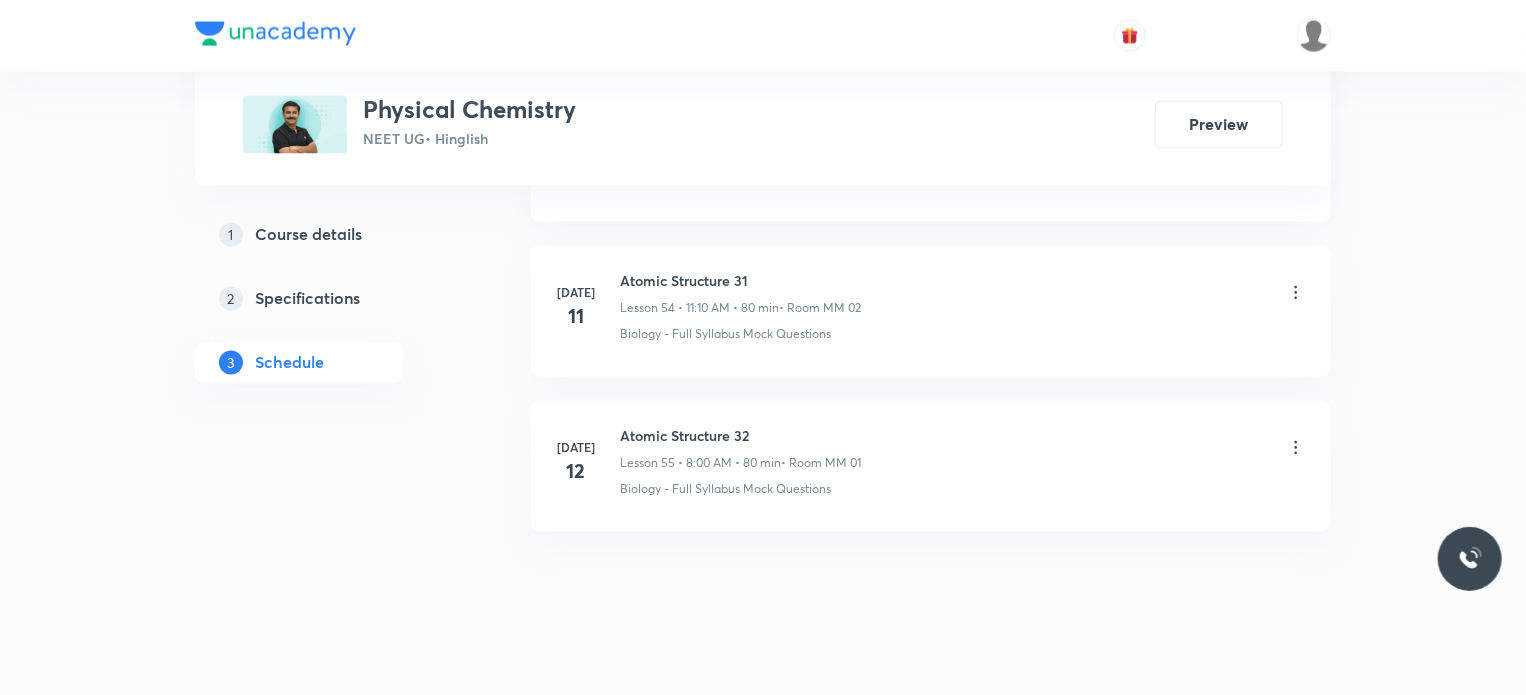type 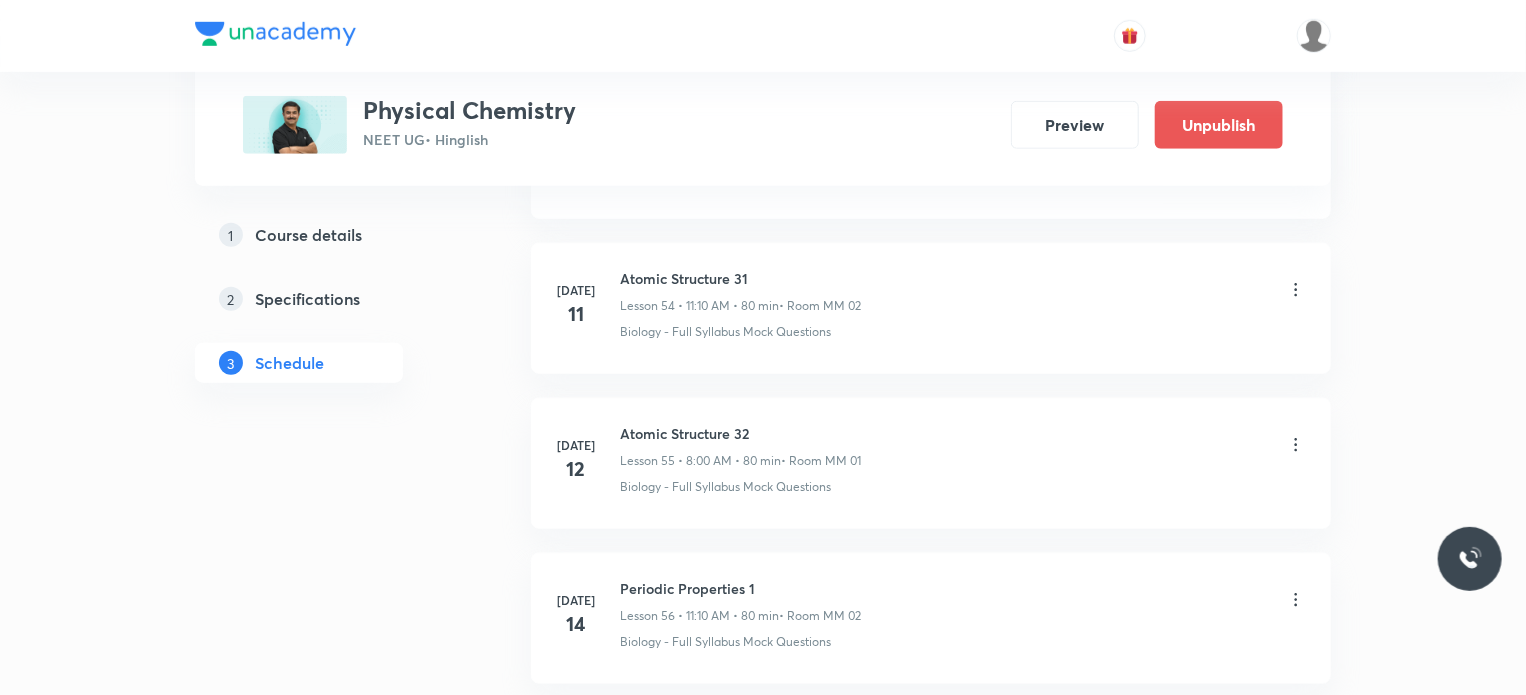 scroll, scrollTop: 8646, scrollLeft: 0, axis: vertical 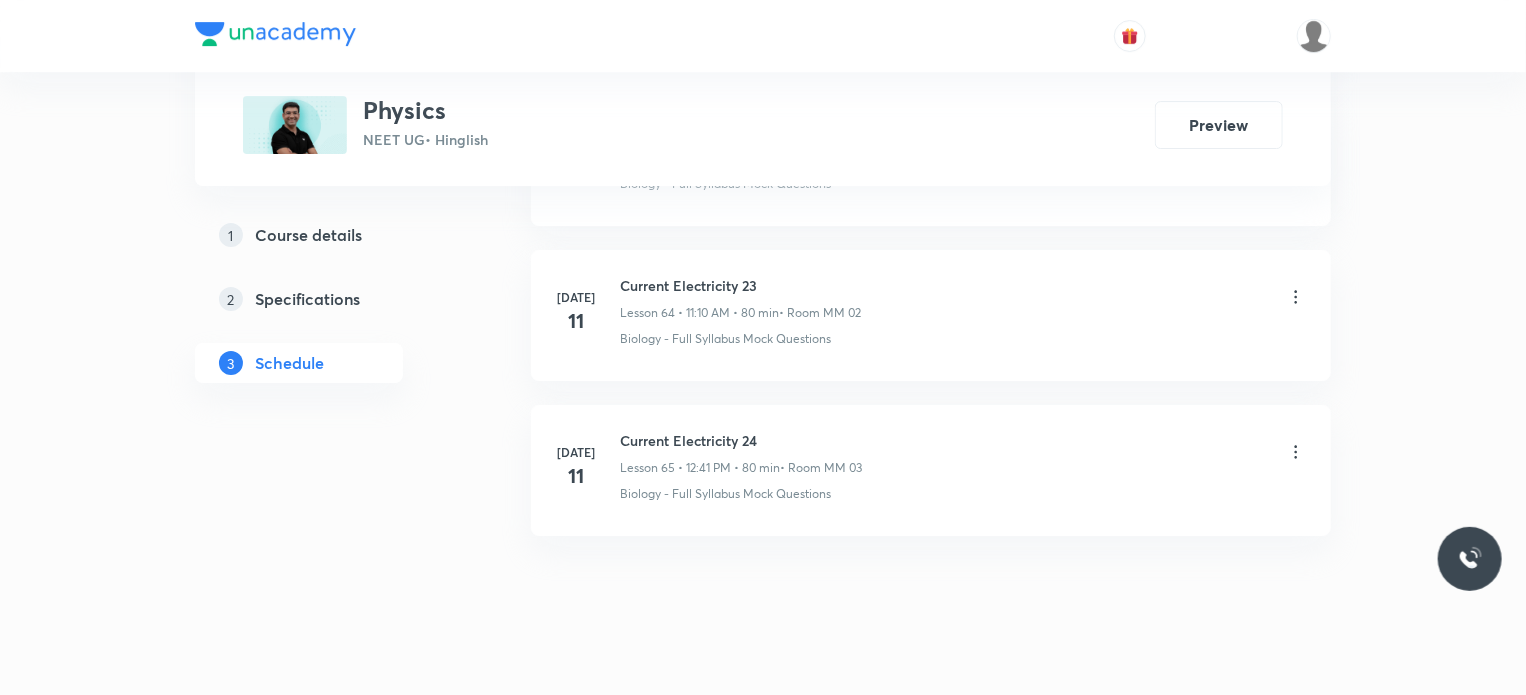 click on "Current Electricity 24 Lesson 65 • 12:41 PM • 80 min  • Room MM 03" at bounding box center (741, 453) 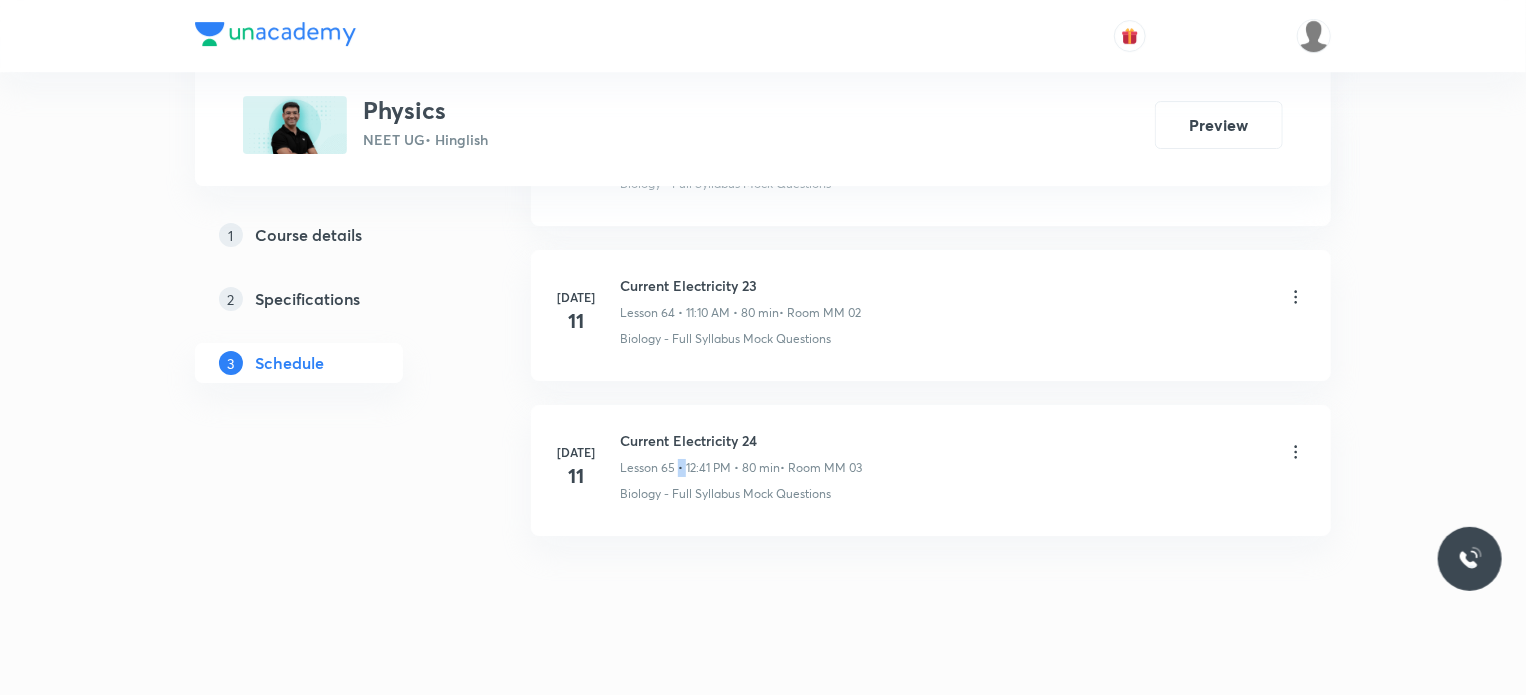 click on "Current Electricity 24 Lesson 65 • 12:41 PM • 80 min  • Room MM 03" at bounding box center [741, 453] 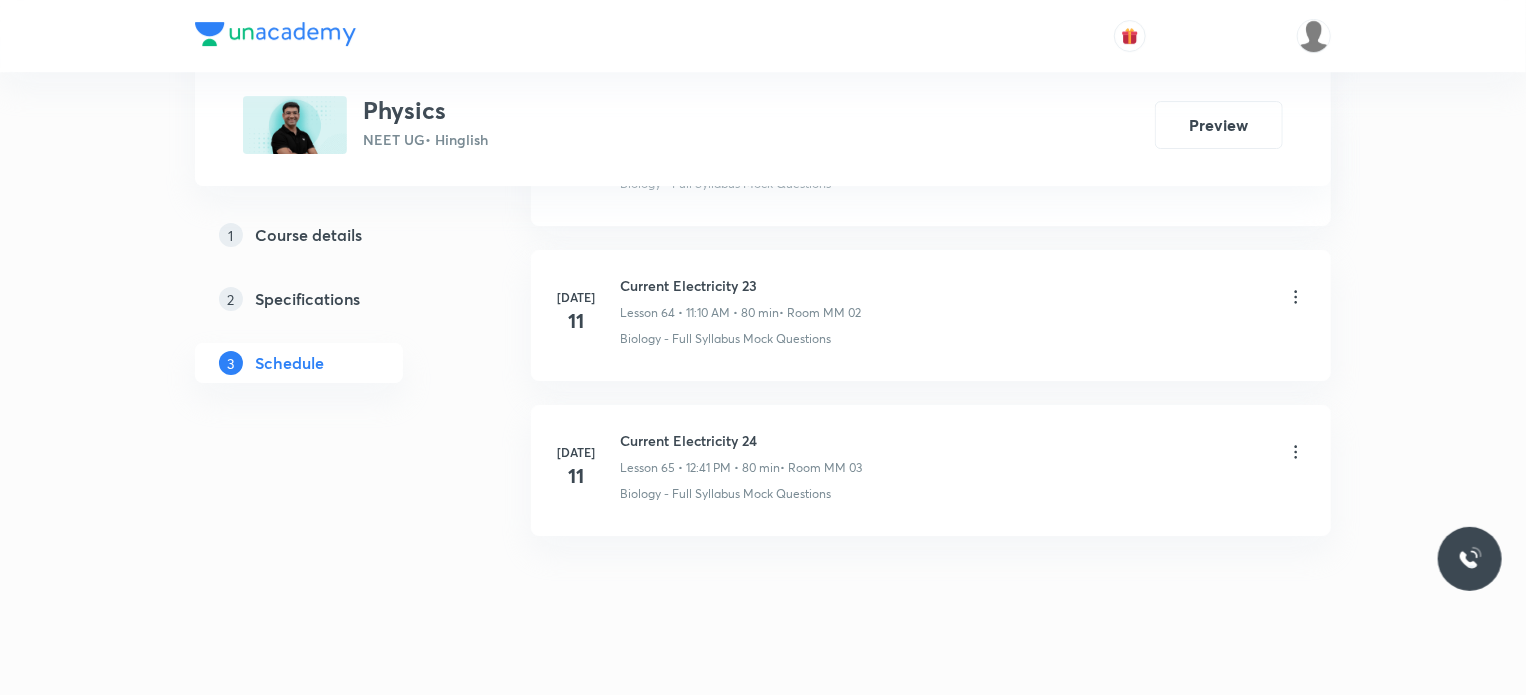 click on "Current Electricity 24" at bounding box center (741, 440) 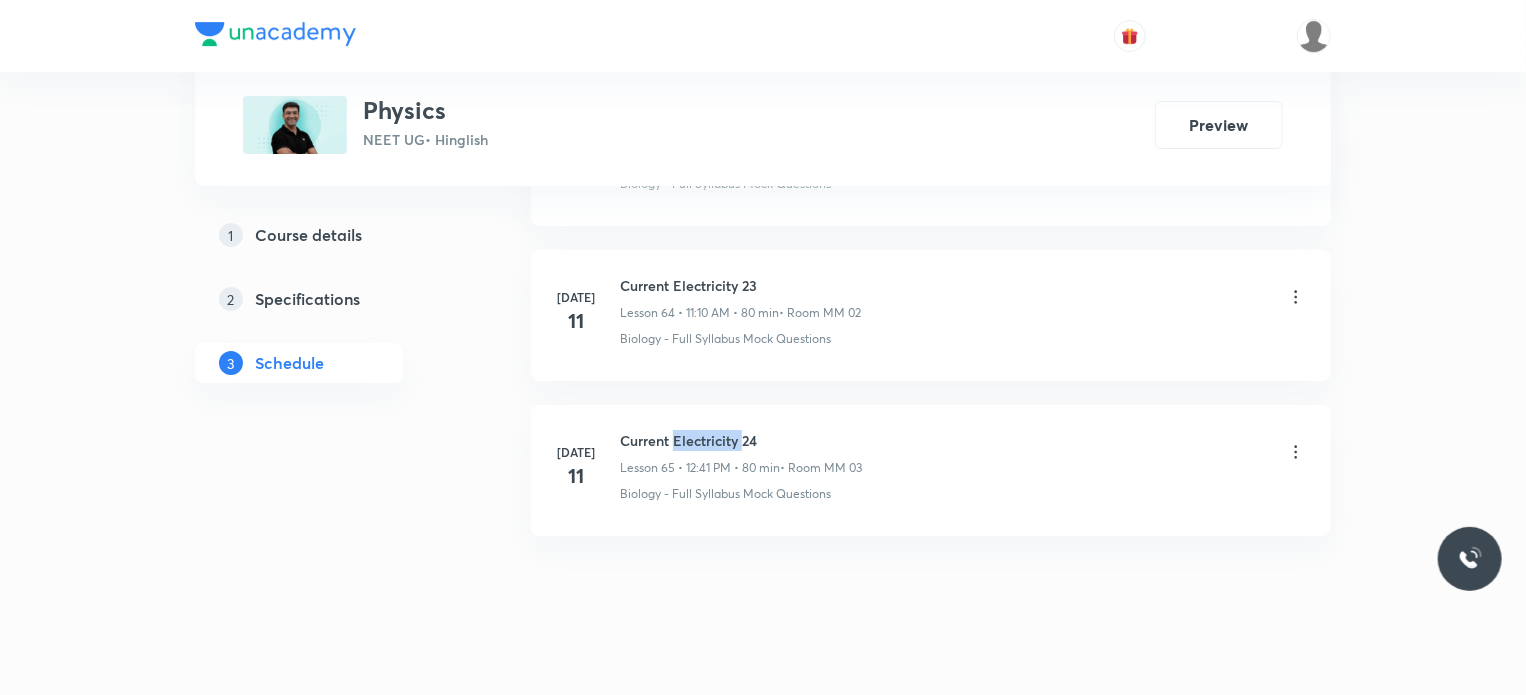 click on "Current Electricity 24" at bounding box center [741, 440] 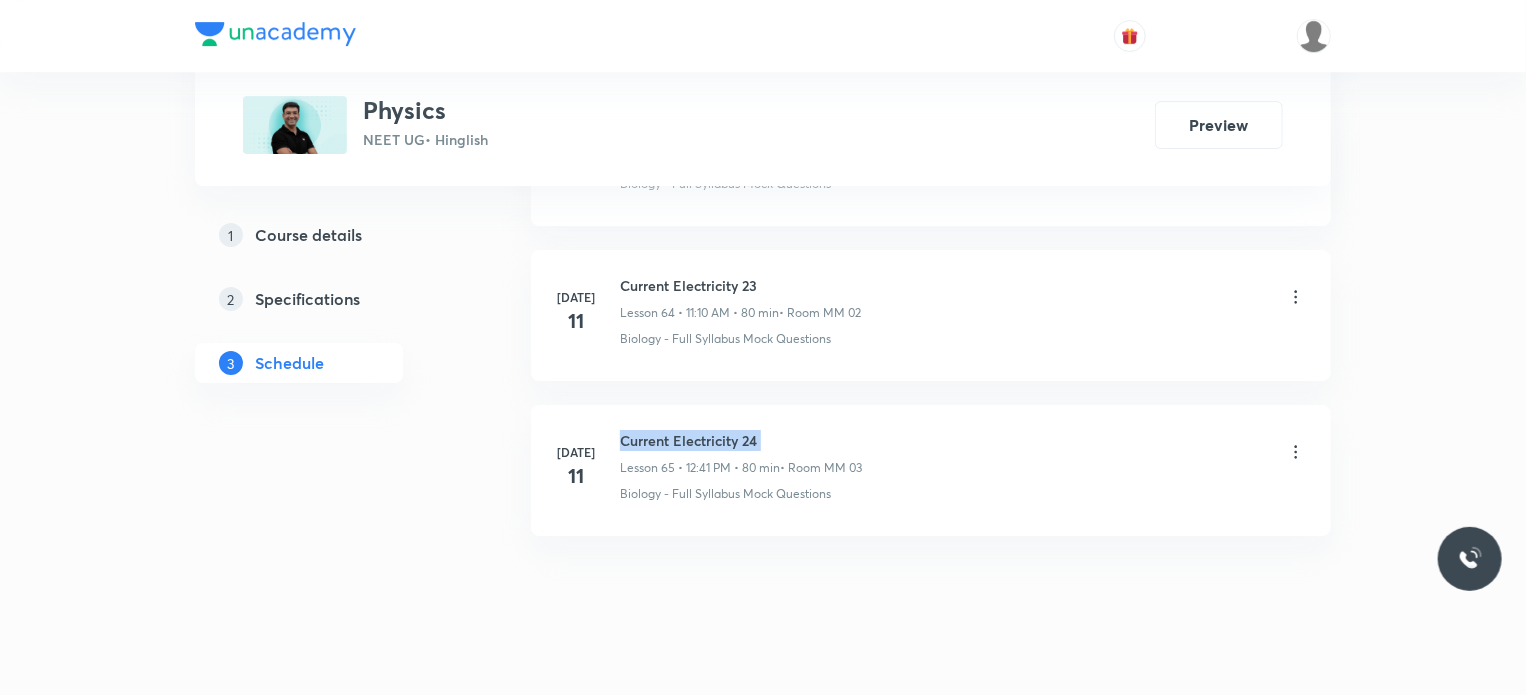click on "Current Electricity 24" at bounding box center [741, 440] 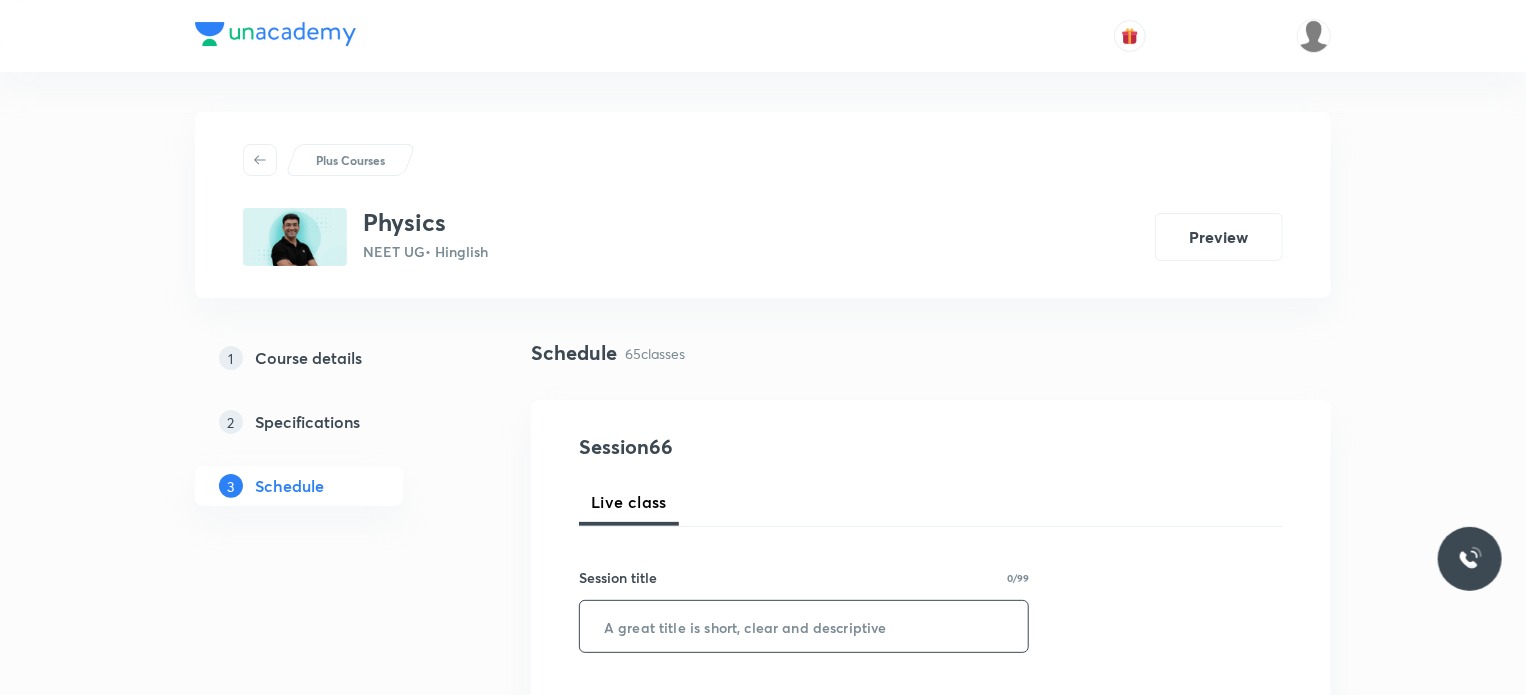 click at bounding box center (804, 626) 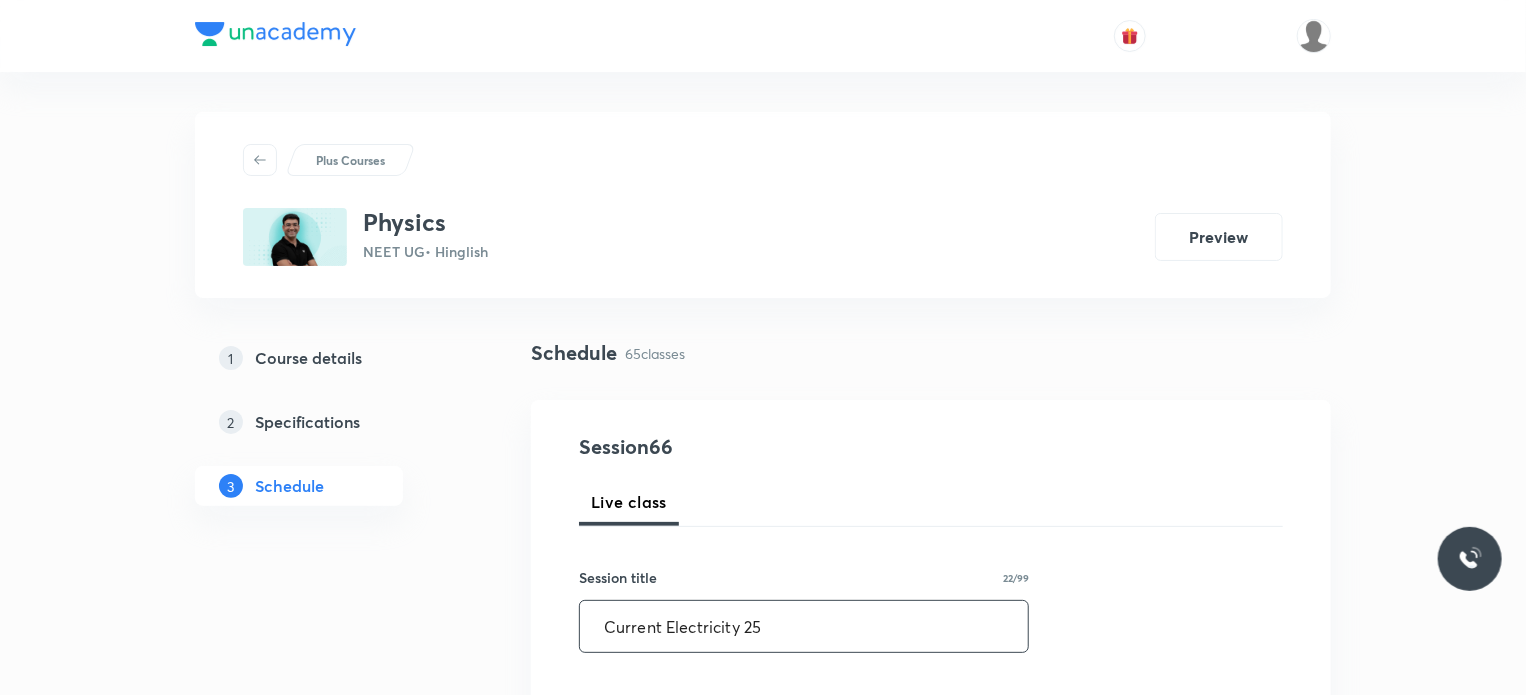 type on "Current Electricity 25" 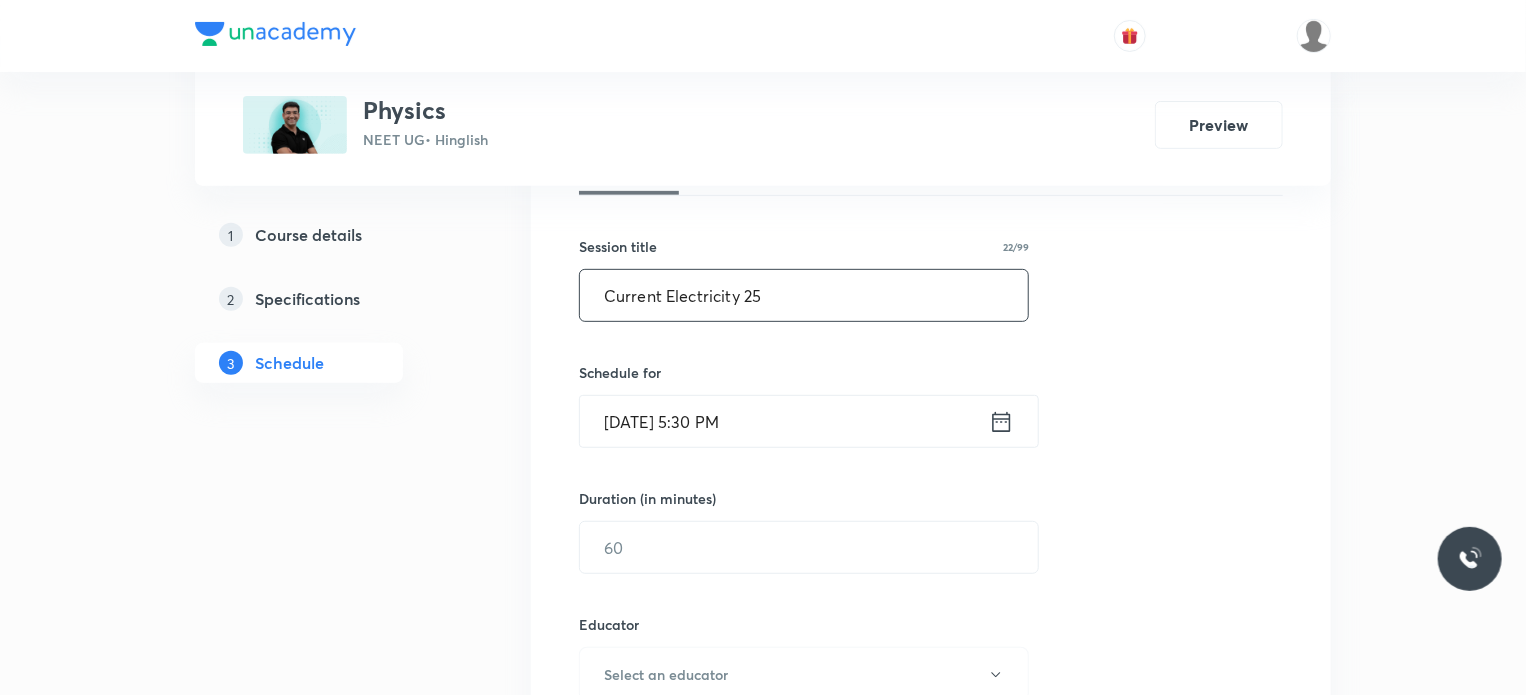 scroll, scrollTop: 332, scrollLeft: 0, axis: vertical 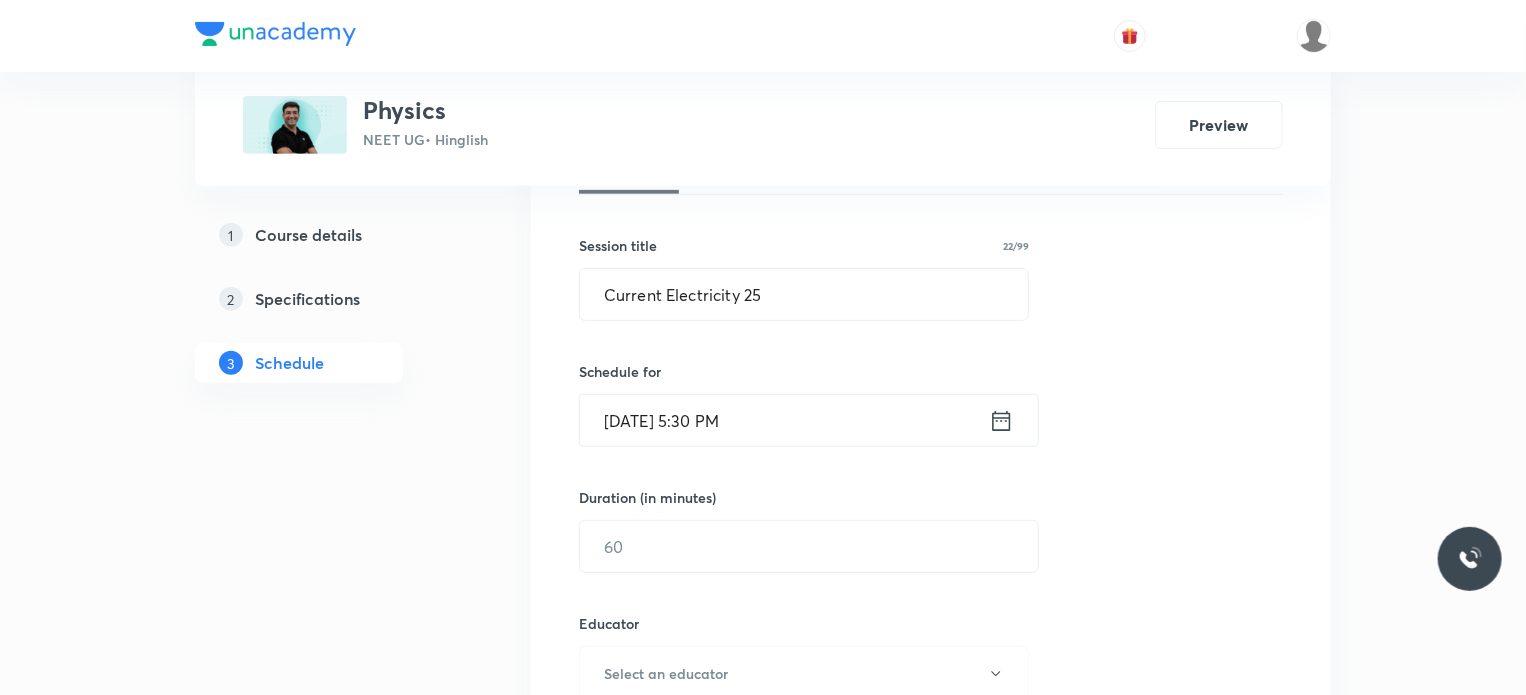 click on "[DATE] 5:30 PM" at bounding box center [784, 420] 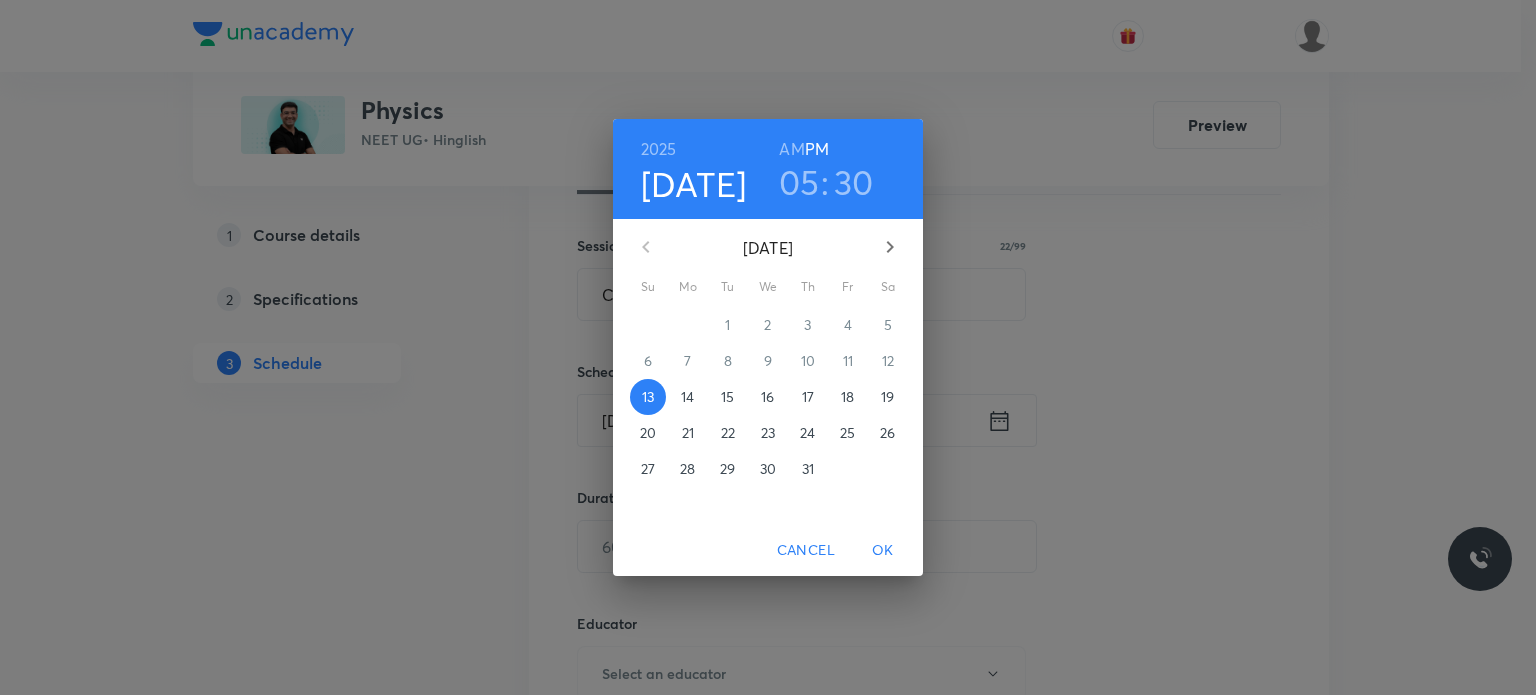 click on "14" at bounding box center (687, 397) 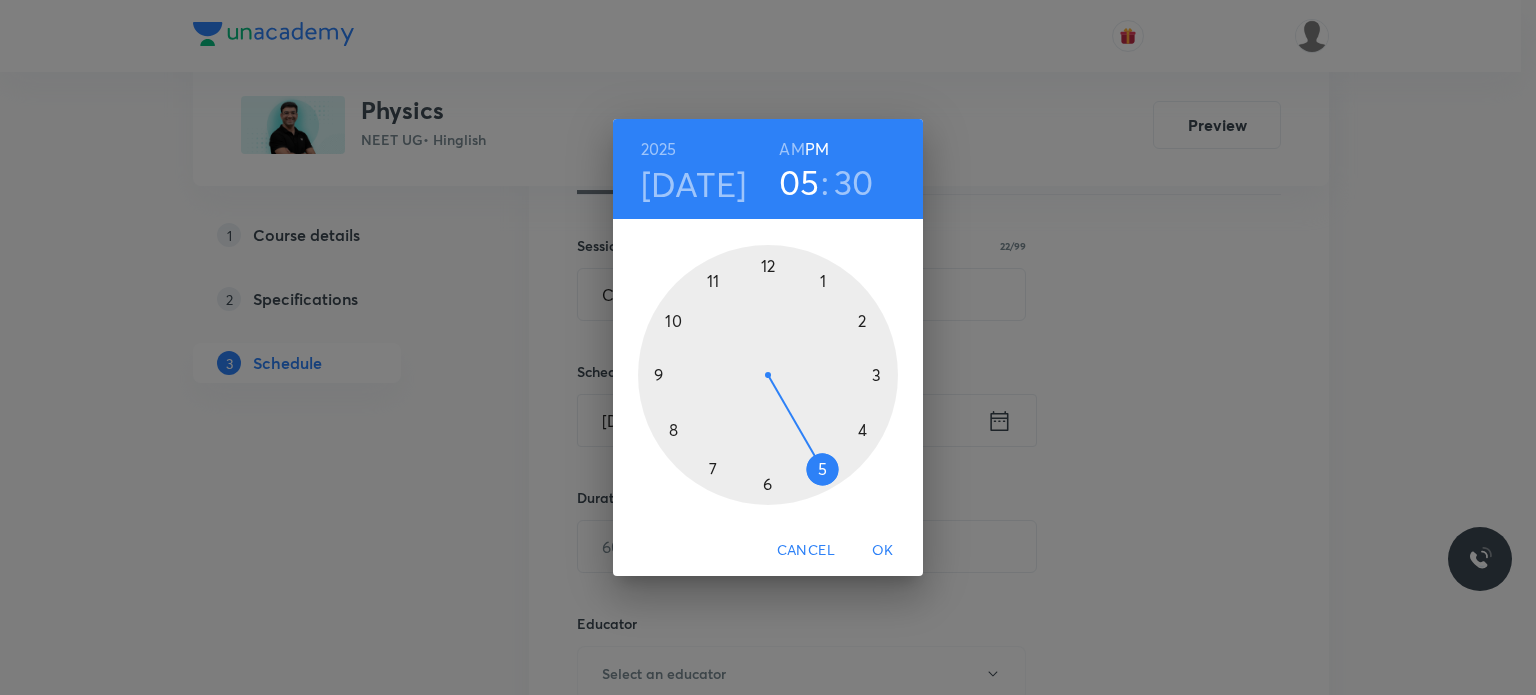click on "AM" at bounding box center [791, 149] 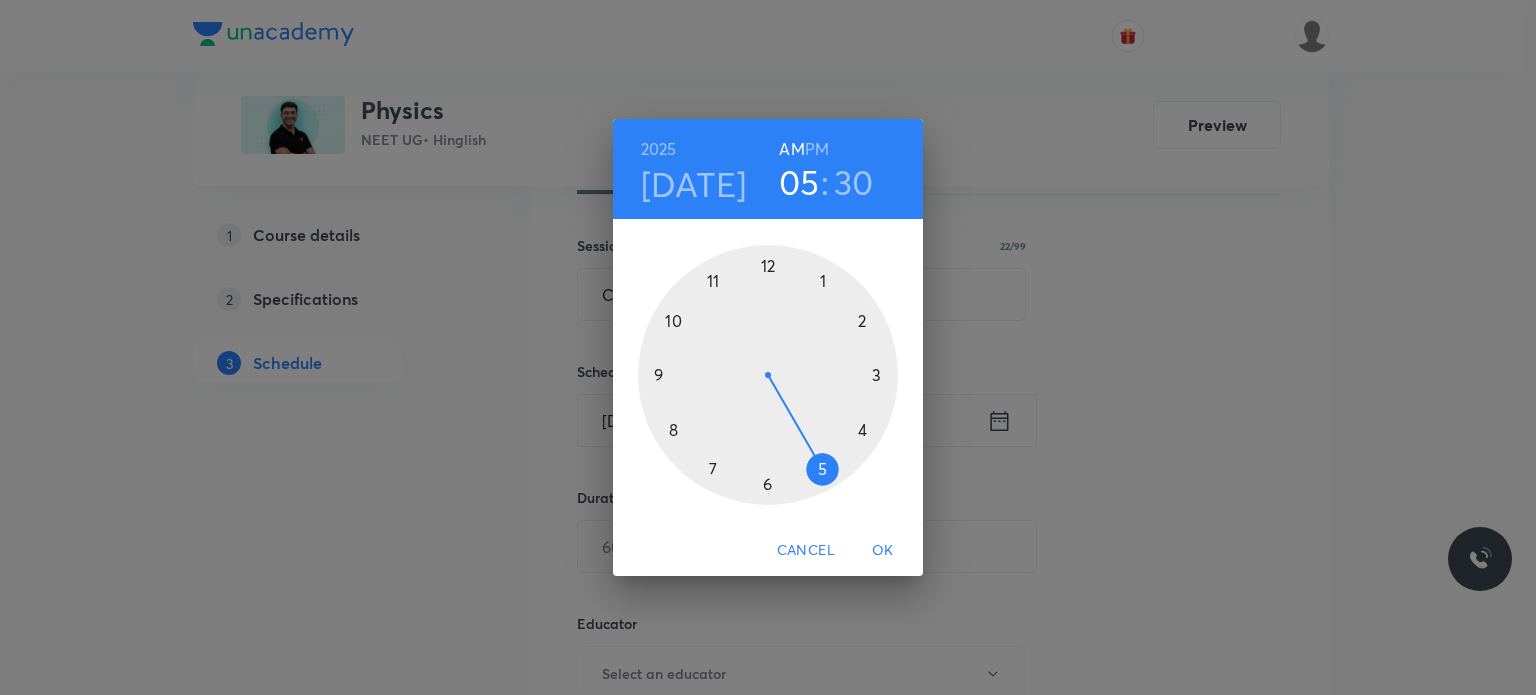 click at bounding box center (768, 375) 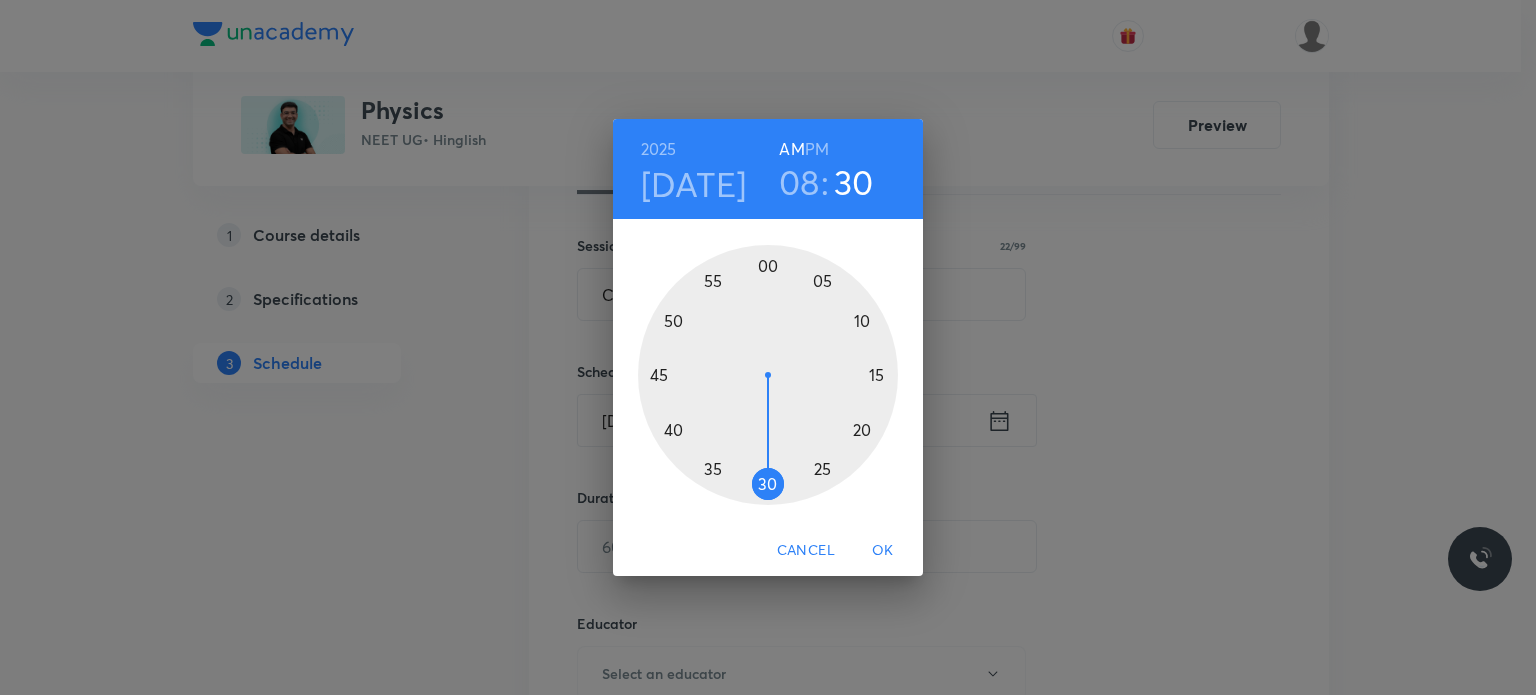 click at bounding box center (768, 375) 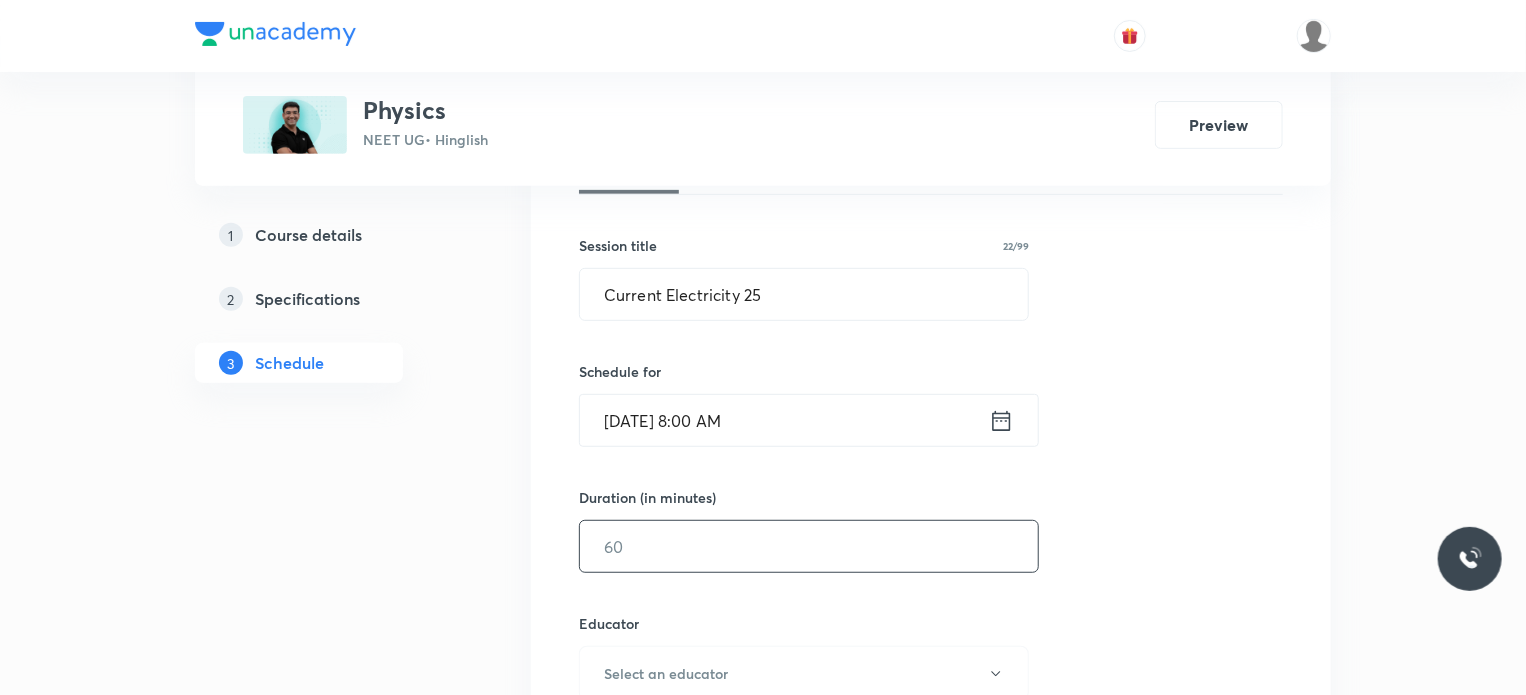 click at bounding box center (809, 546) 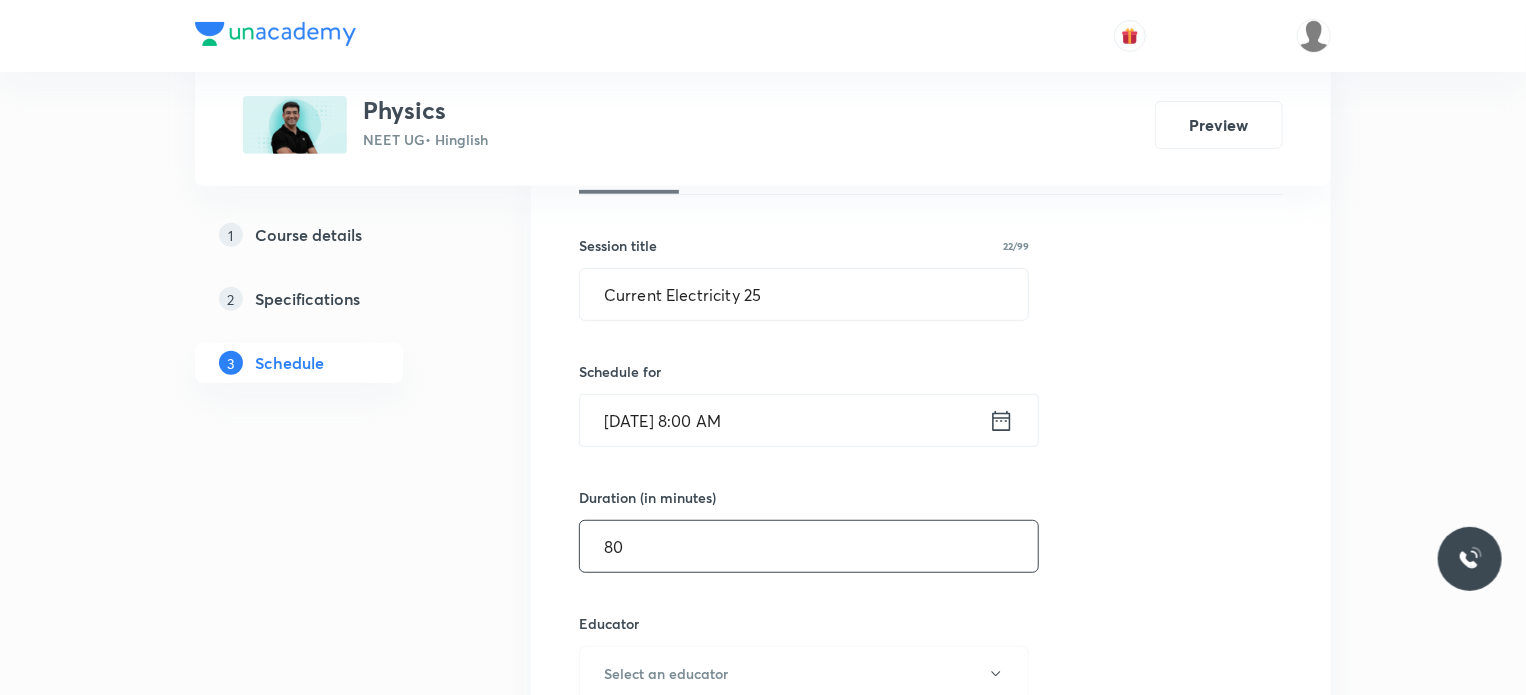 type on "80" 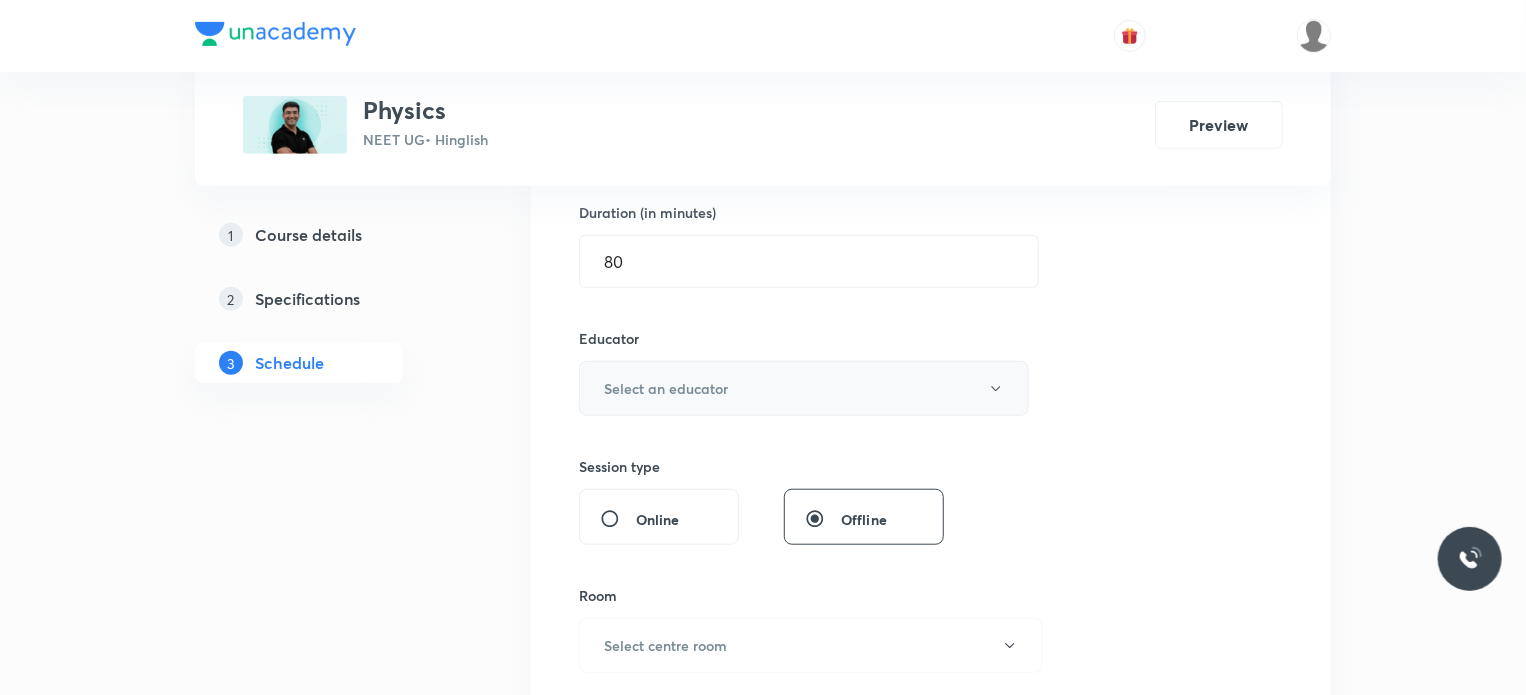 click on "Select an educator" at bounding box center [804, 388] 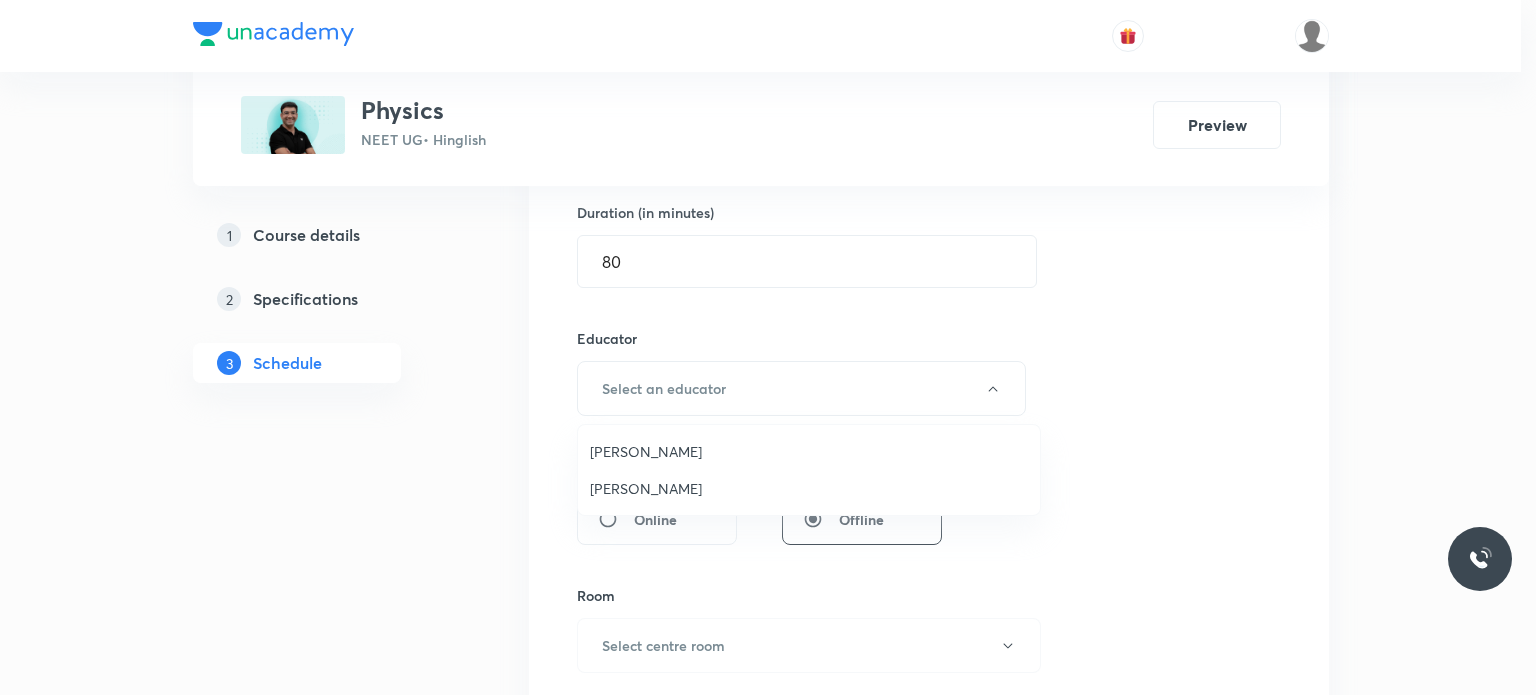 click on "Mahendra Singh" at bounding box center [809, 488] 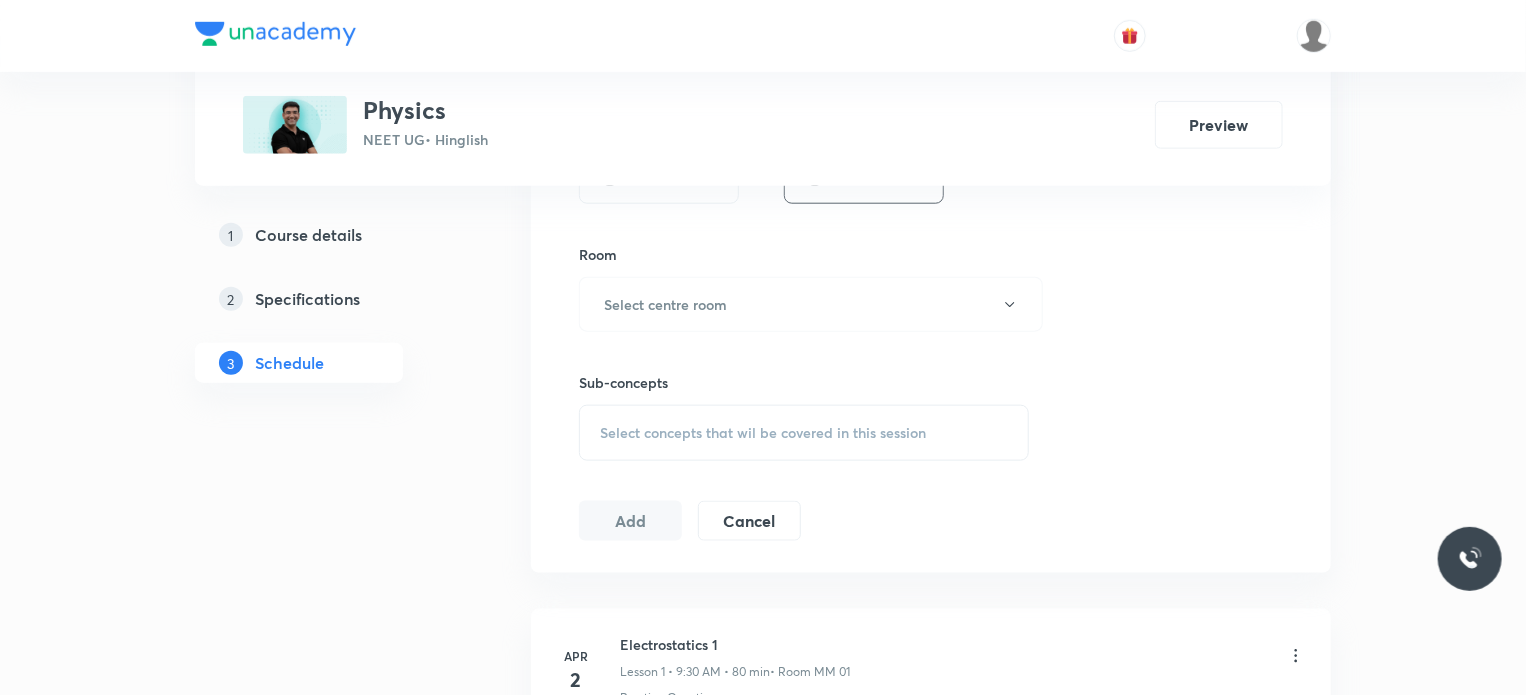 type 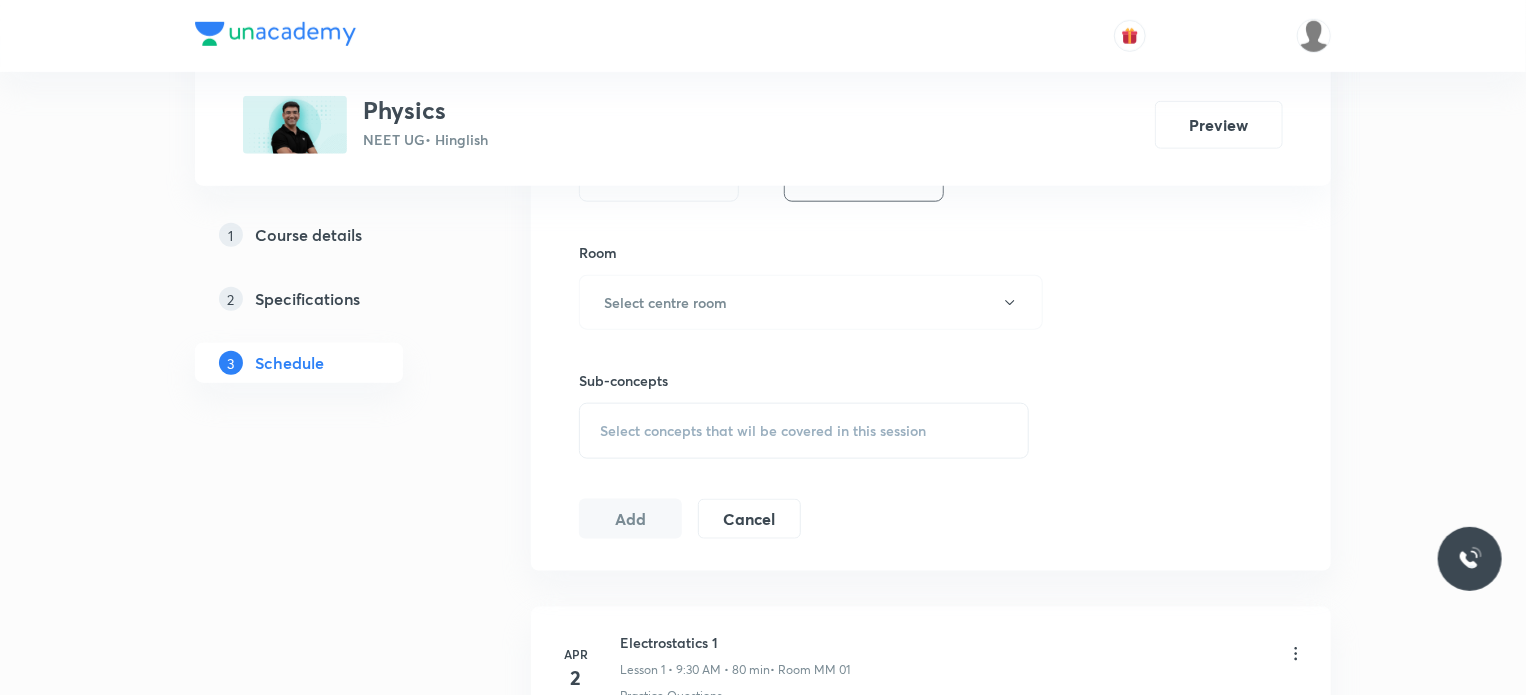 scroll, scrollTop: 961, scrollLeft: 0, axis: vertical 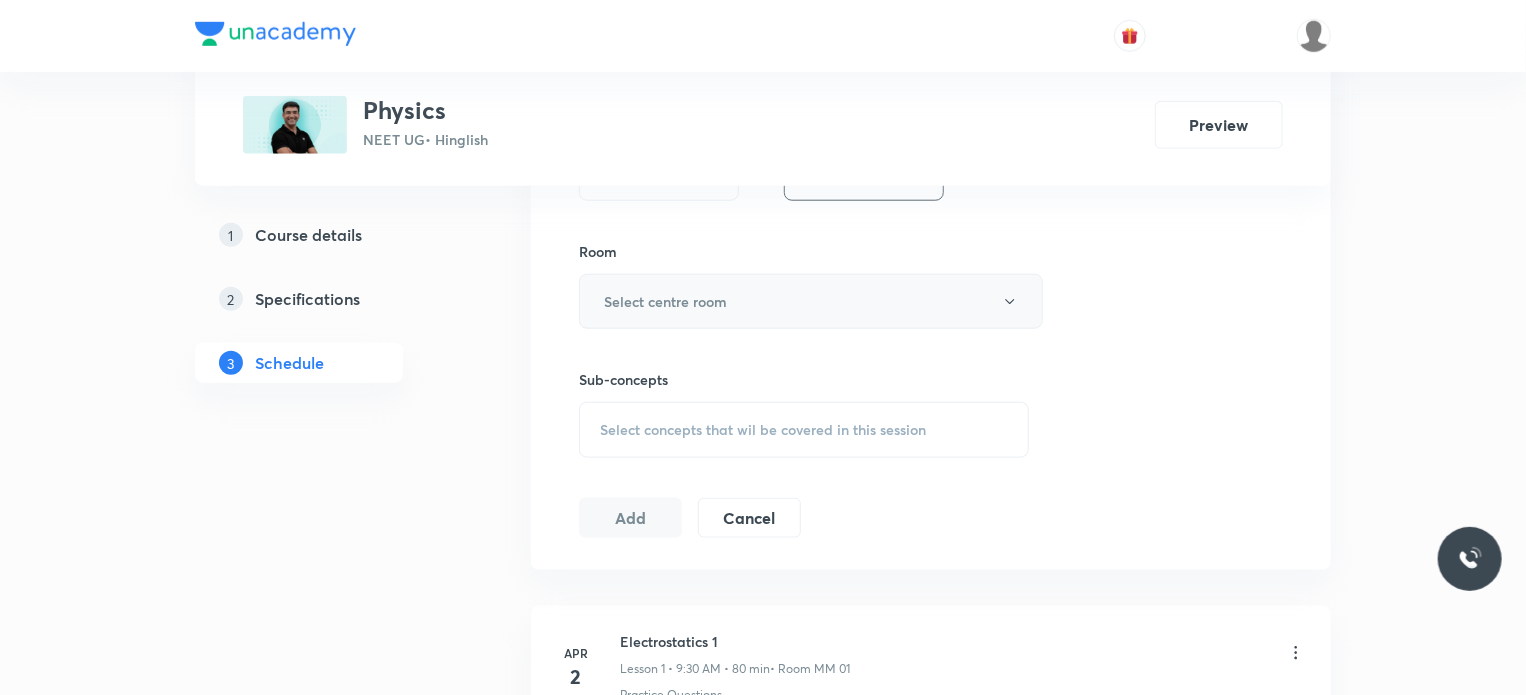 click on "Select centre room" at bounding box center [811, 301] 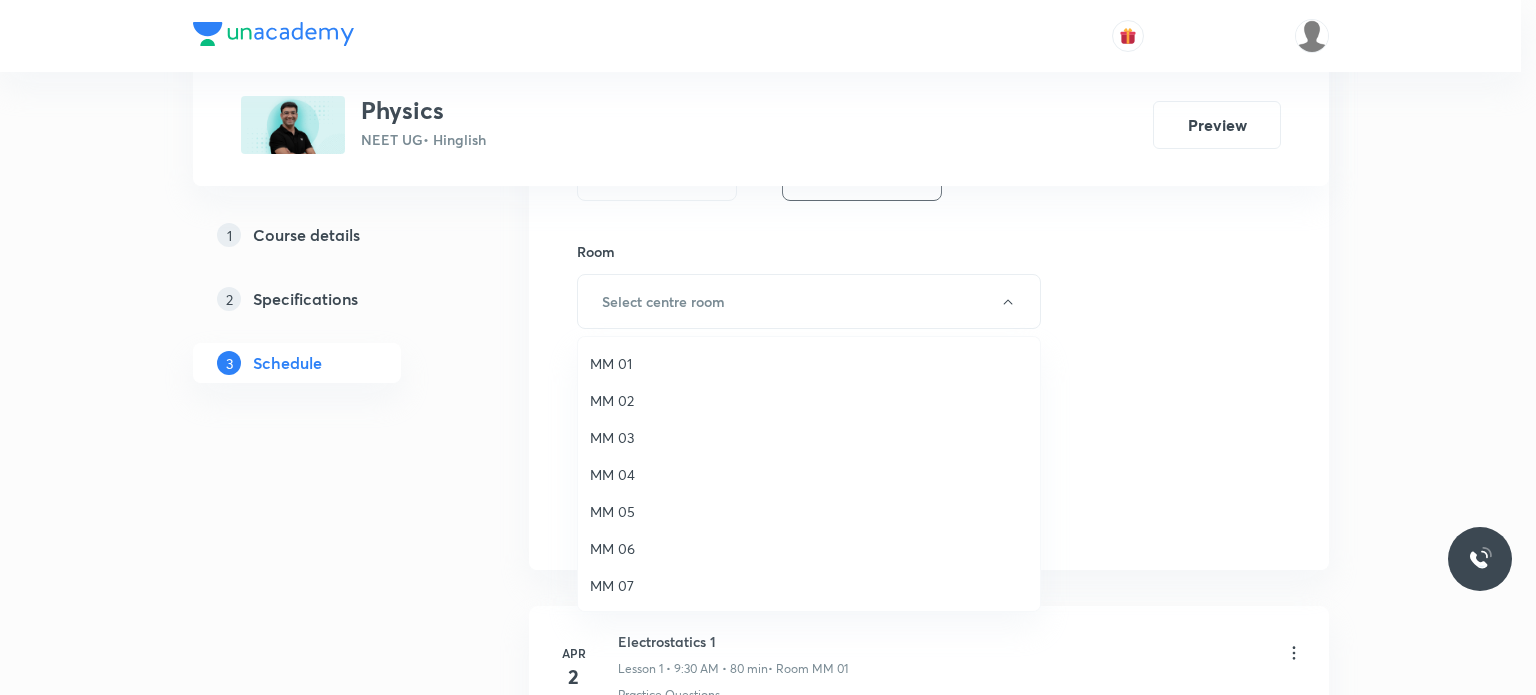 click on "MM 02" at bounding box center (809, 400) 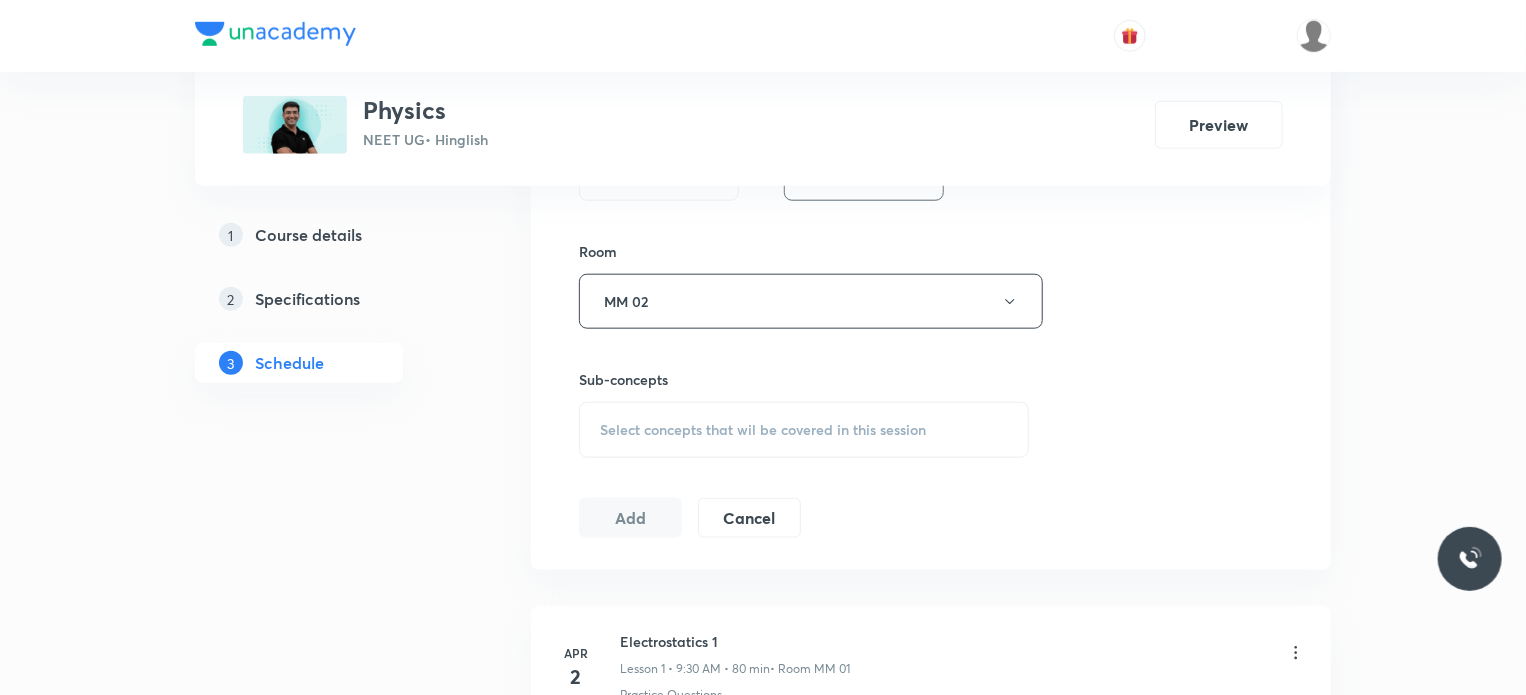 click on "Select concepts that wil be covered in this session" at bounding box center [804, 430] 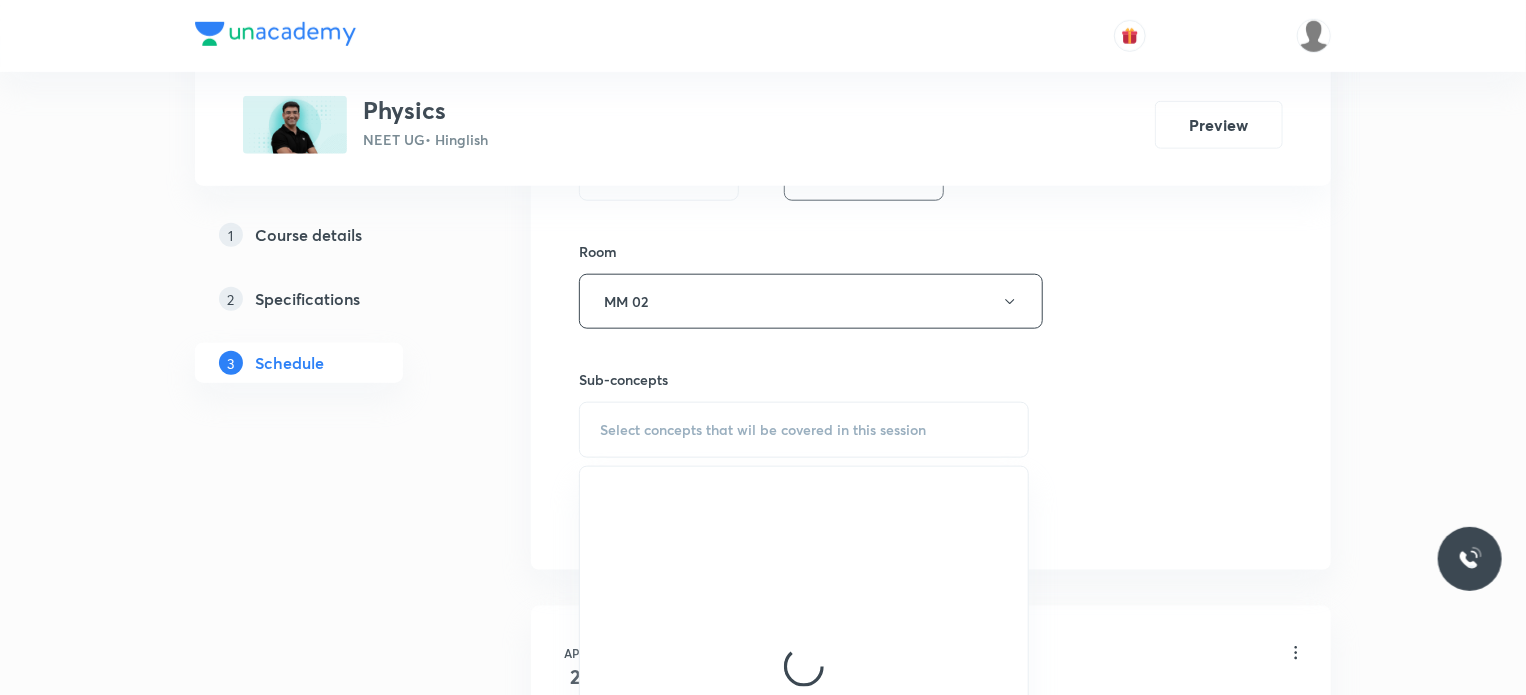 scroll, scrollTop: 1087, scrollLeft: 0, axis: vertical 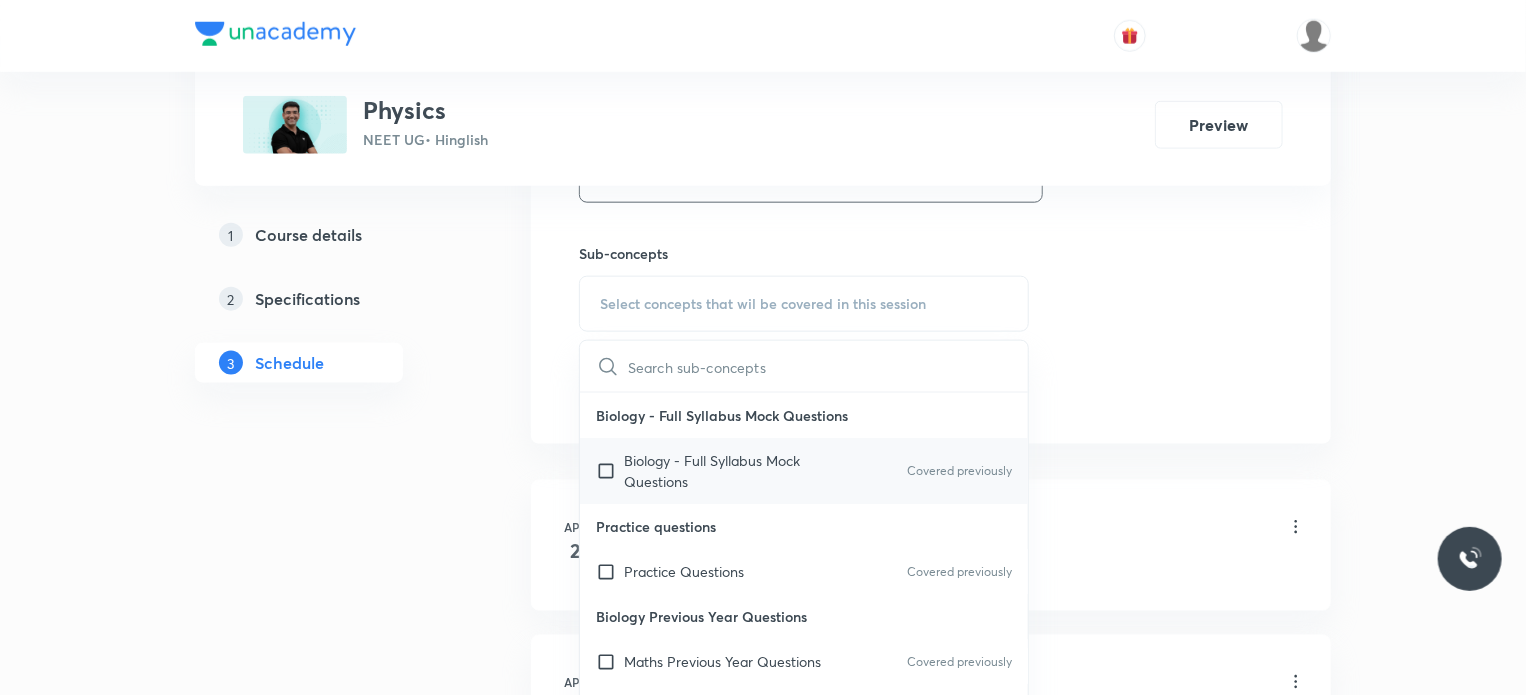 click on "Biology - Full Syllabus Mock Questions" at bounding box center (725, 471) 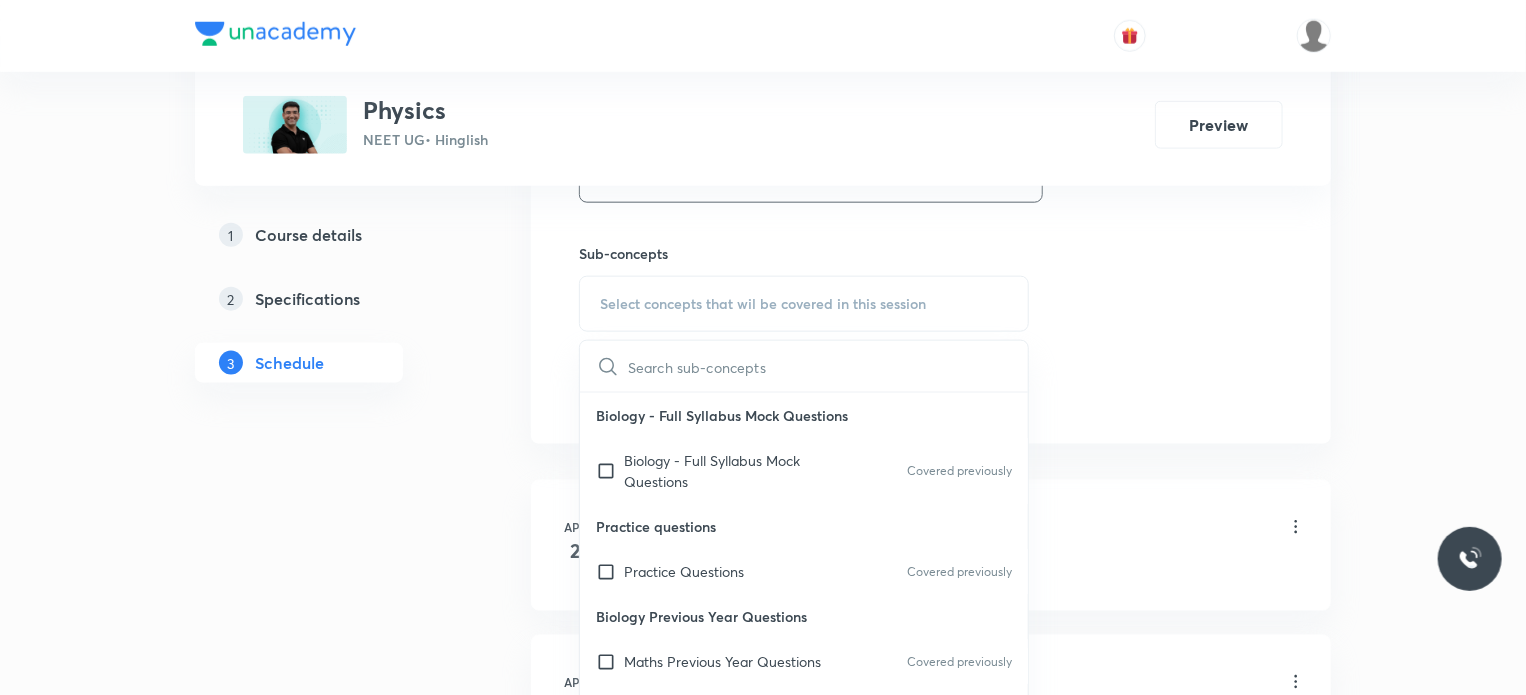 checkbox on "true" 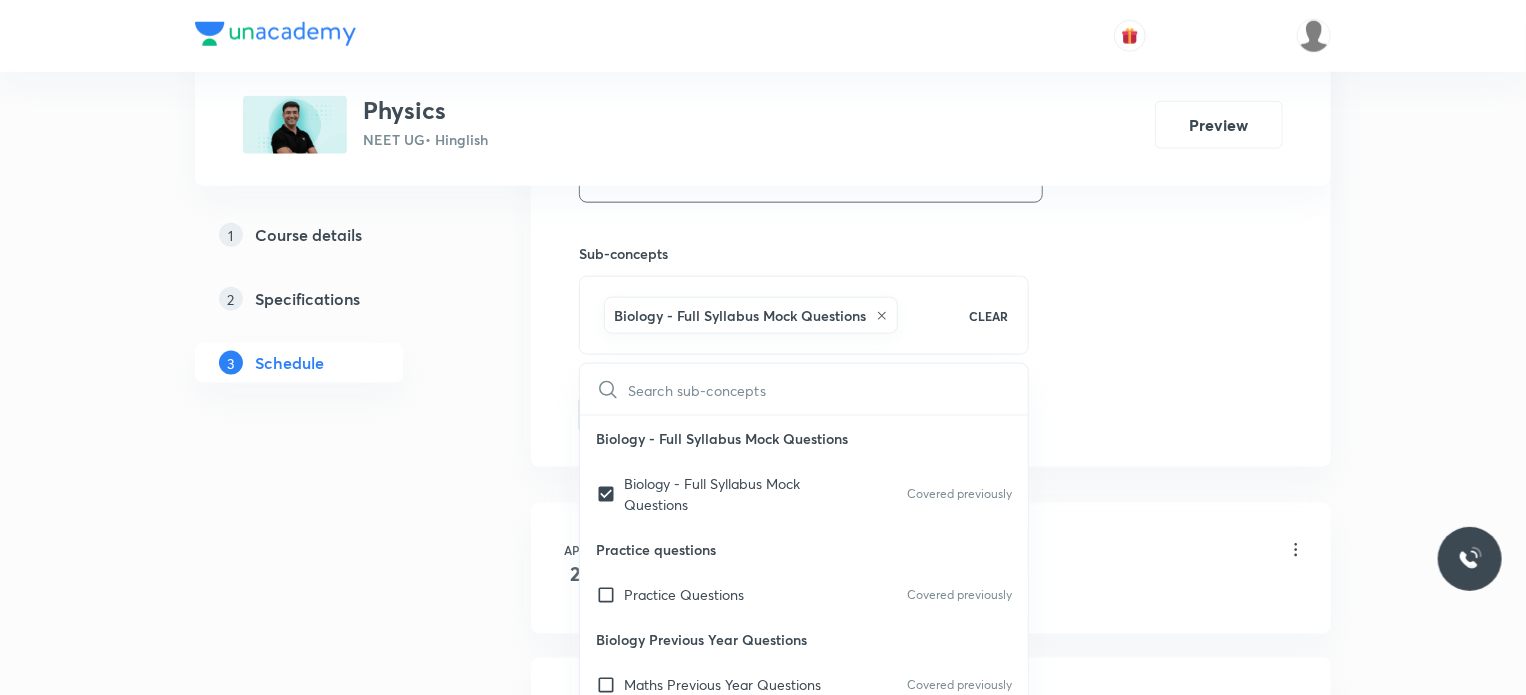 click on "Session  66 Live class Session title 22/99 Current Electricity 25 ​ Schedule for Jul 14, 2025, 8:00 AM ​ Duration (in minutes) 80 ​ Educator Mahendra Singh   Session type Online Offline Room MM 02 Sub-concepts Biology - Full Syllabus Mock Questions CLEAR ​ Biology - Full Syllabus Mock Questions Biology - Full Syllabus Mock Questions Covered previously Practice questions Practice Questions Covered previously Biology Previous Year Questions Maths Previous Year Questions Covered previously Coulomb's Law & Electric Field Electric Charge Conductors and Insulators Electroscope Charging of a Body Coulomb's Law Coulomb's Law in Vector Form Superposition Principle Electric Field  Electric Field Due to an Isolated Point Charge  Electric Field Due to Continuous Distribution of Charge Field of Ring Charge  Electric Field Due to an Infinite Line Charge Field of Uniformly Charged Disk Field of Two Oppositely Charged Sheets Lines of Force  Different Patterns of Electric Field Lines Electric Field  Electric Dipole" at bounding box center [931, -110] 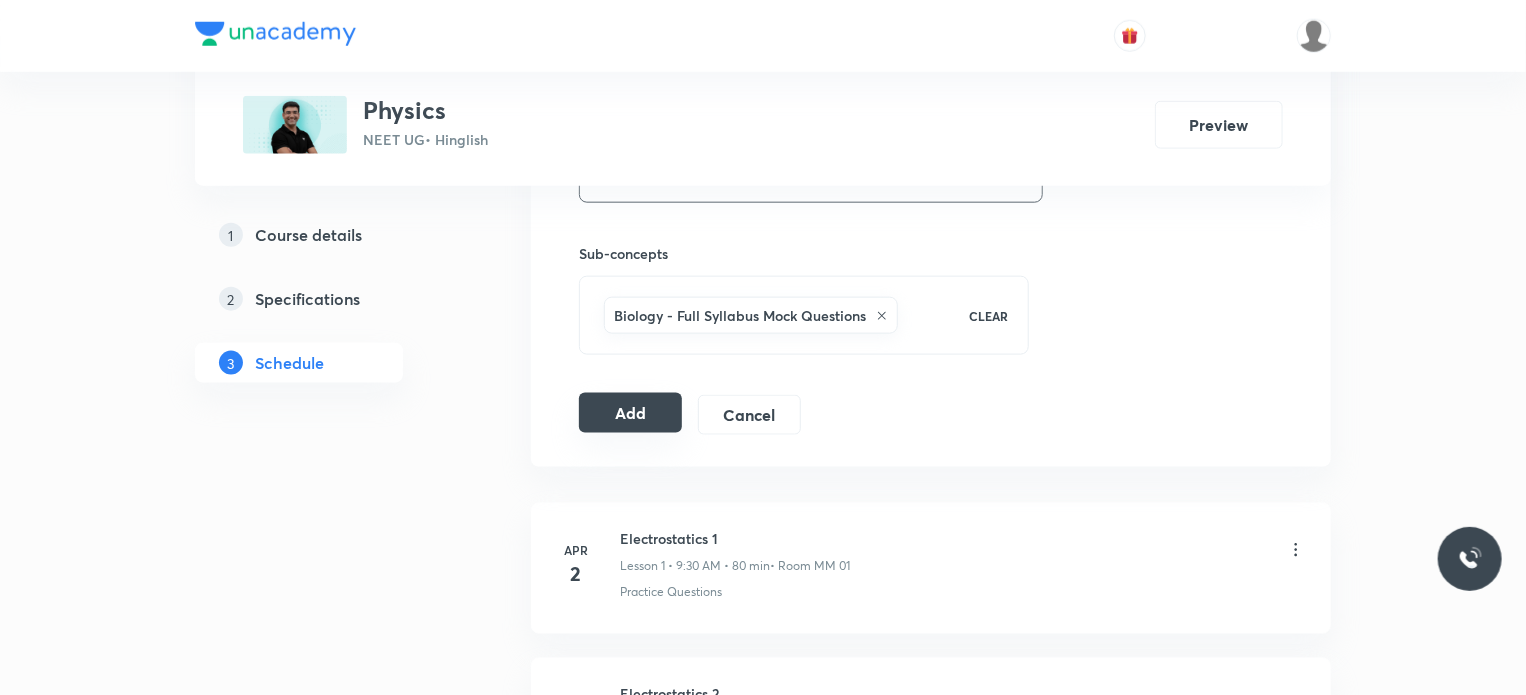click on "Add Cancel" at bounding box center (698, 415) 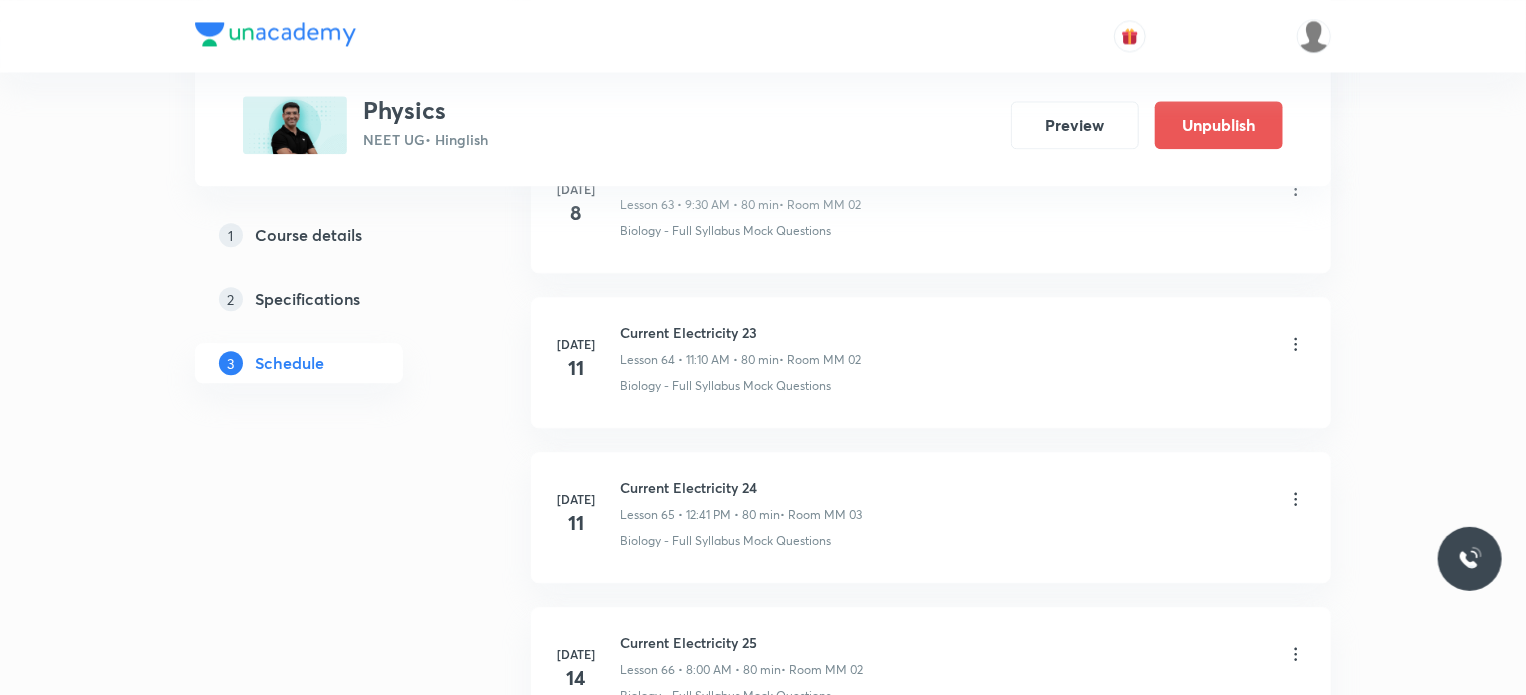 scroll, scrollTop: 10192, scrollLeft: 0, axis: vertical 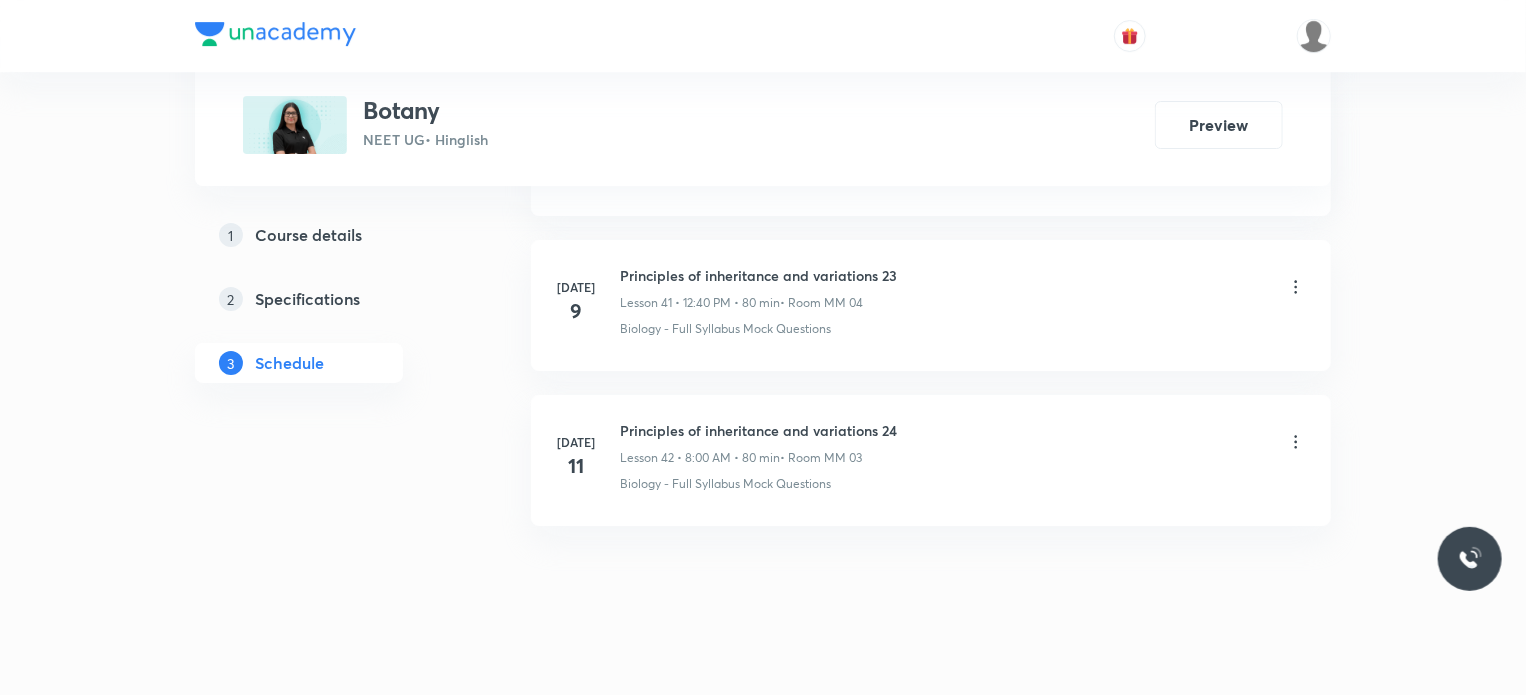 click on "Principles of inheritance and variations 24" at bounding box center (758, 430) 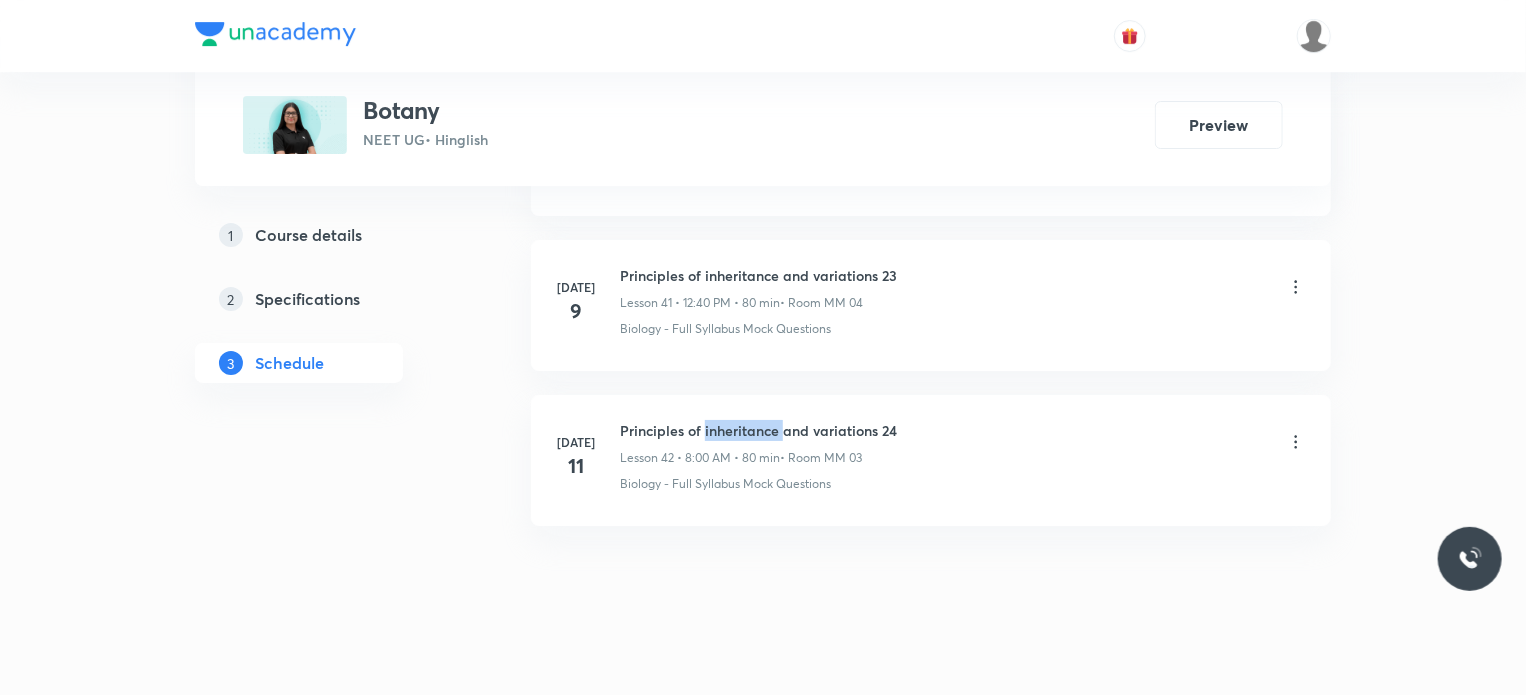 click on "Principles of inheritance and variations 24" at bounding box center (758, 430) 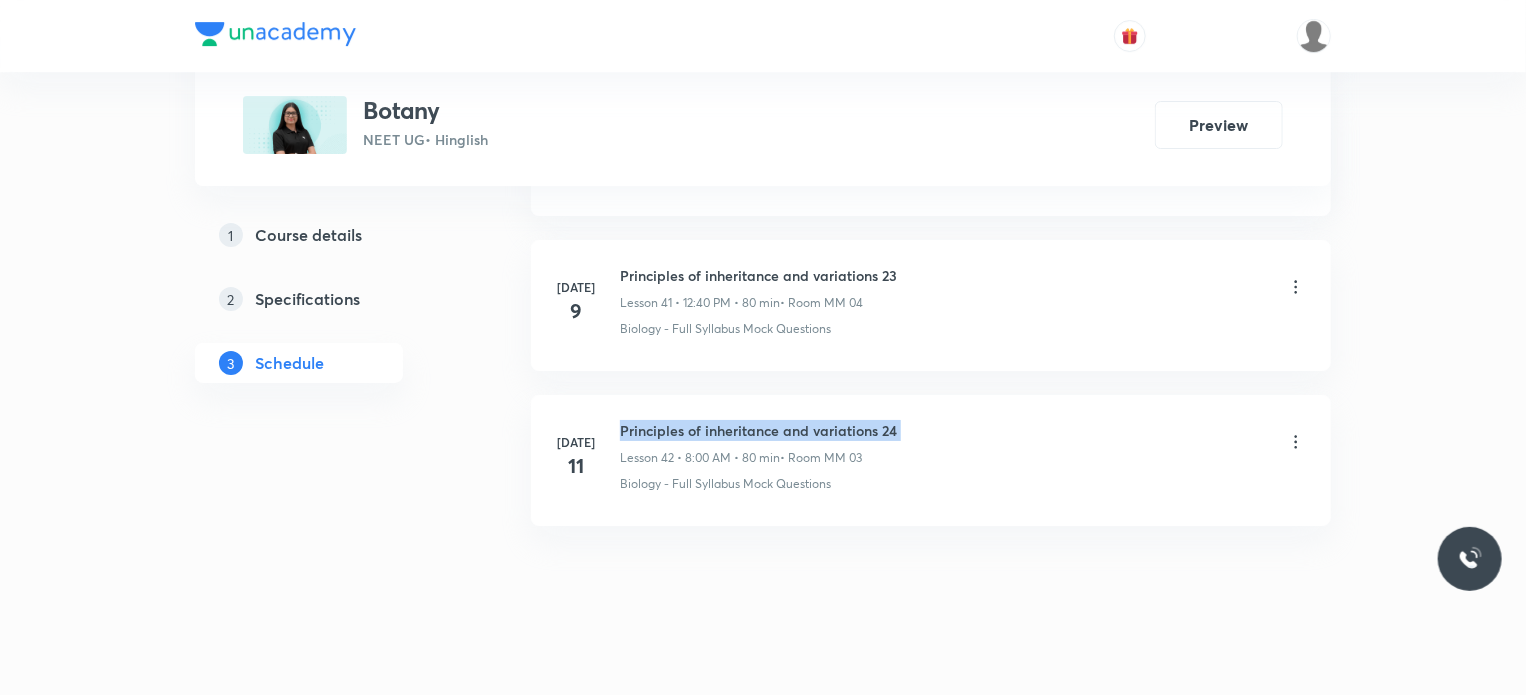 click on "Principles of inheritance and variations 24" at bounding box center [758, 430] 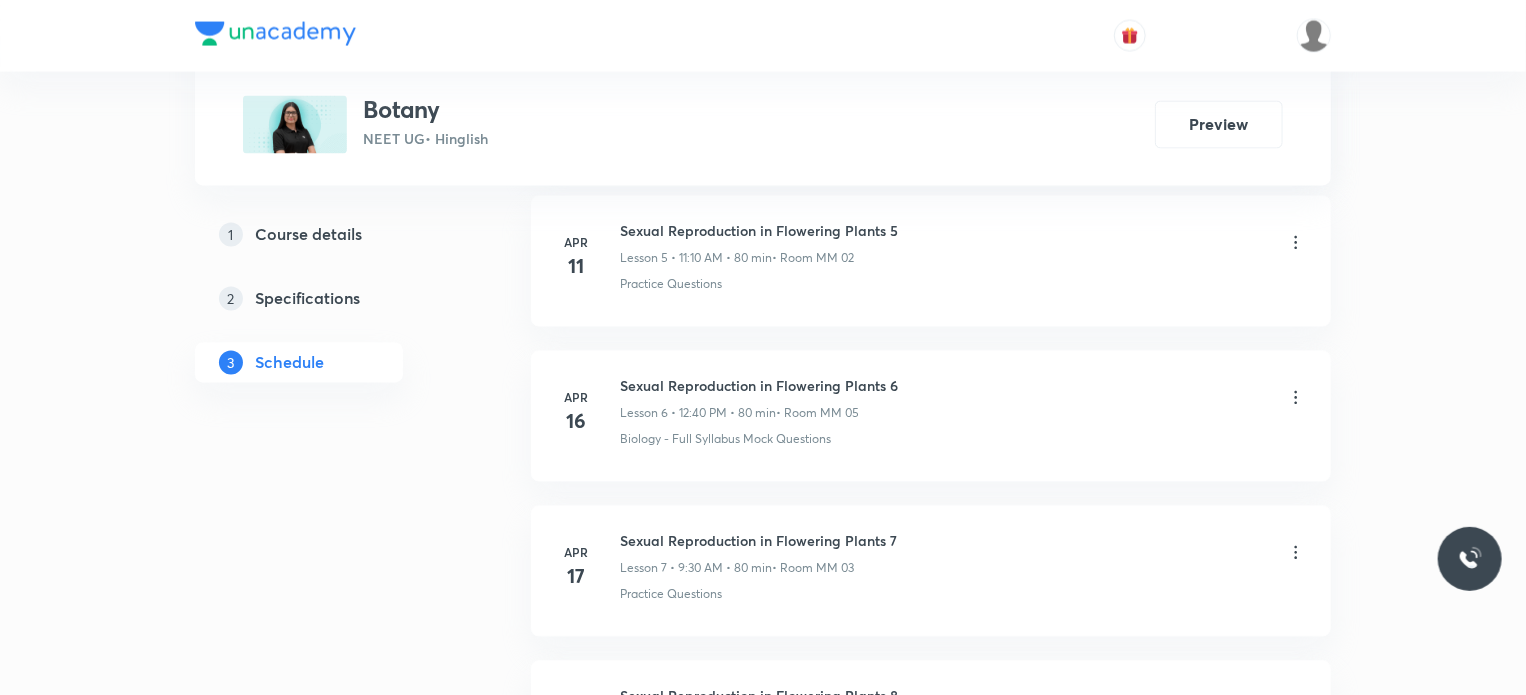 scroll, scrollTop: 0, scrollLeft: 0, axis: both 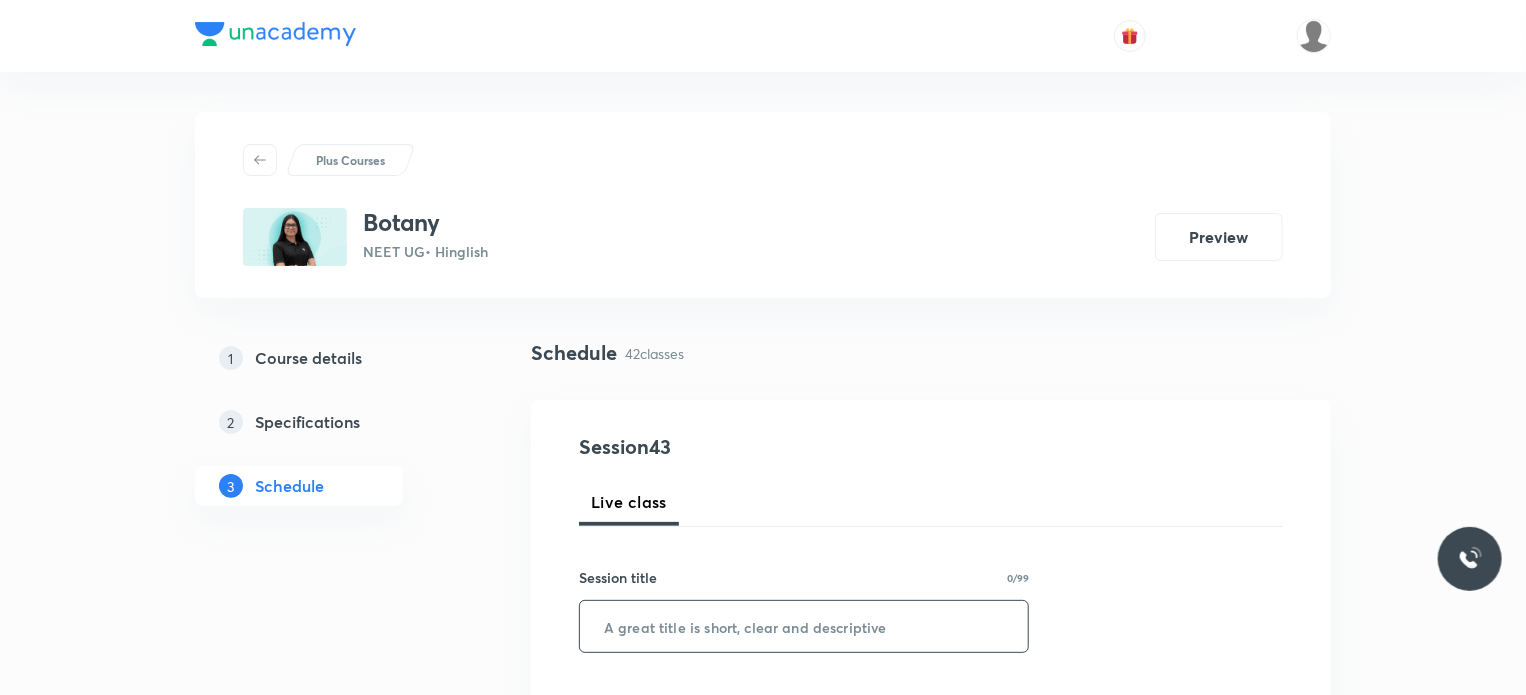 click at bounding box center (804, 626) 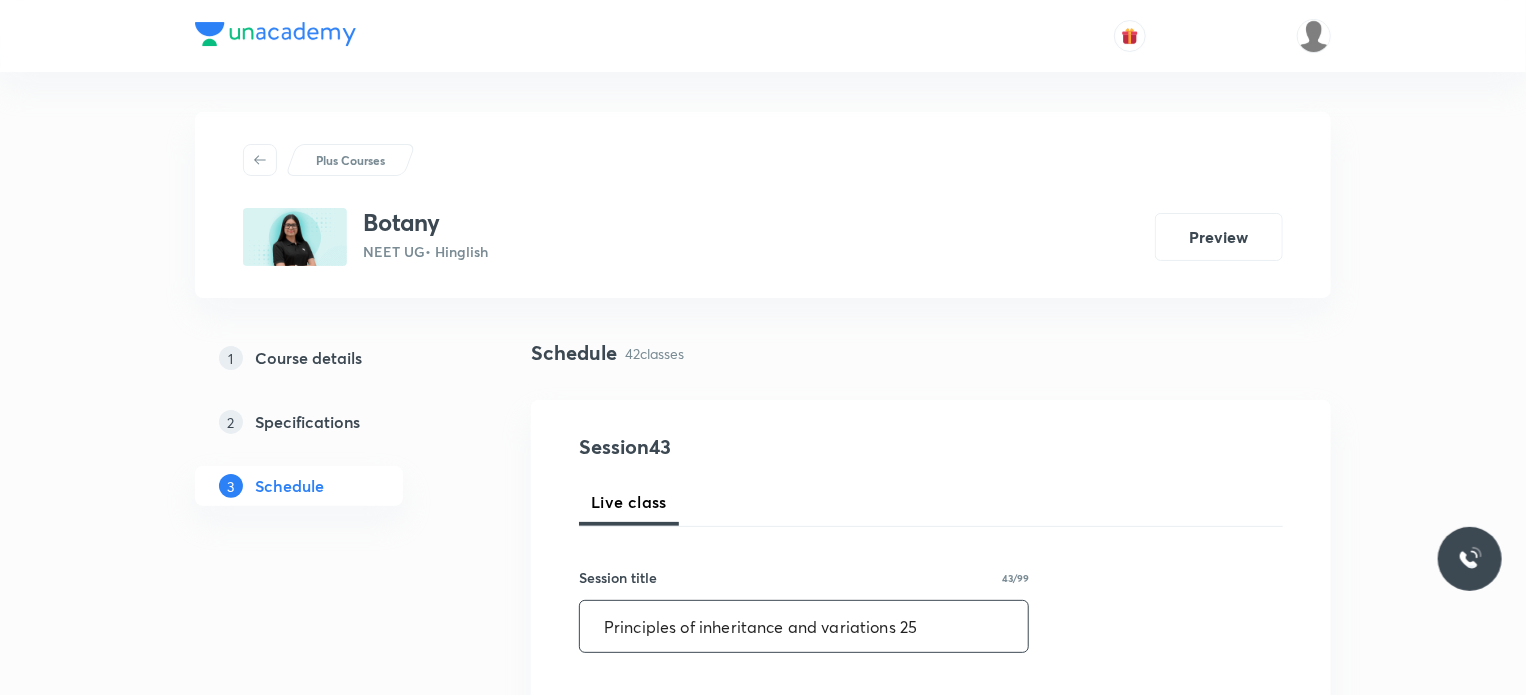 type on "Principles of inheritance and variations 25" 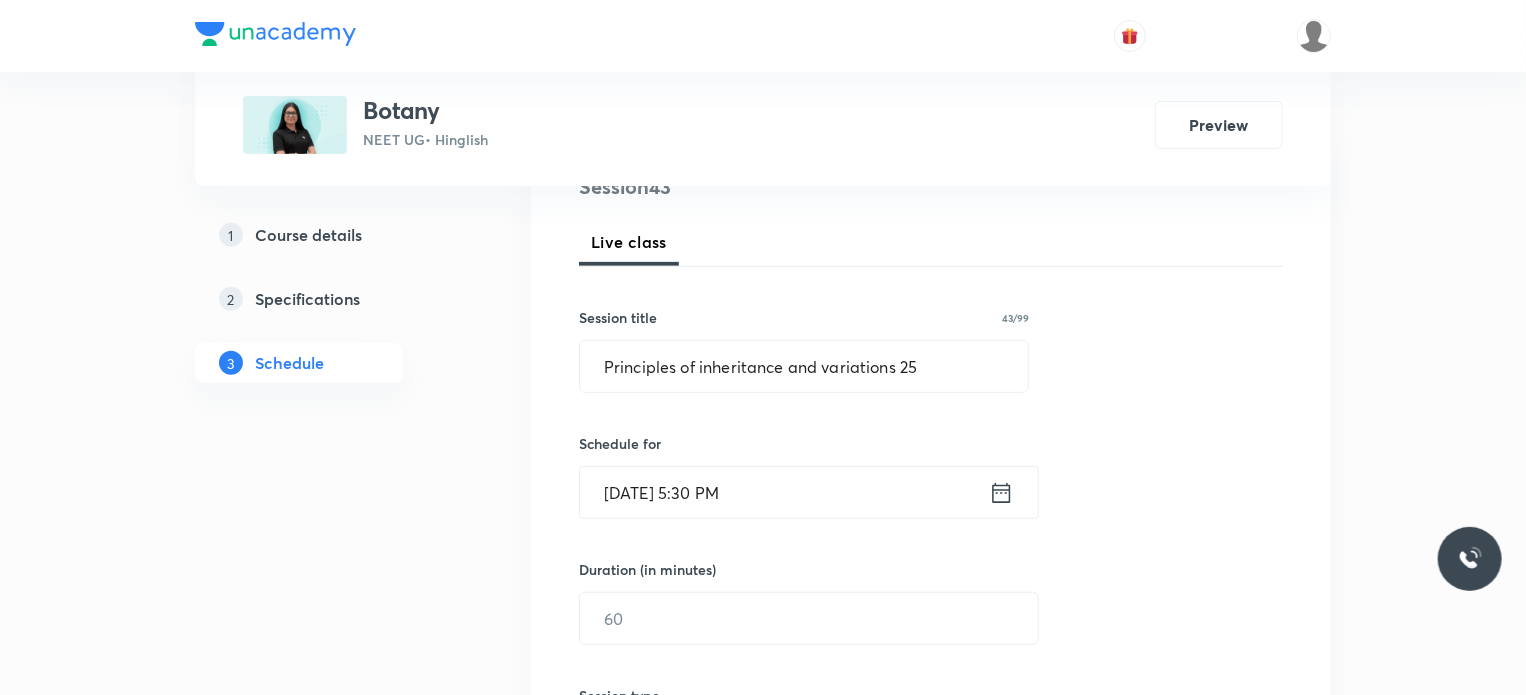 click on "[DATE] 5:30 PM" at bounding box center (784, 492) 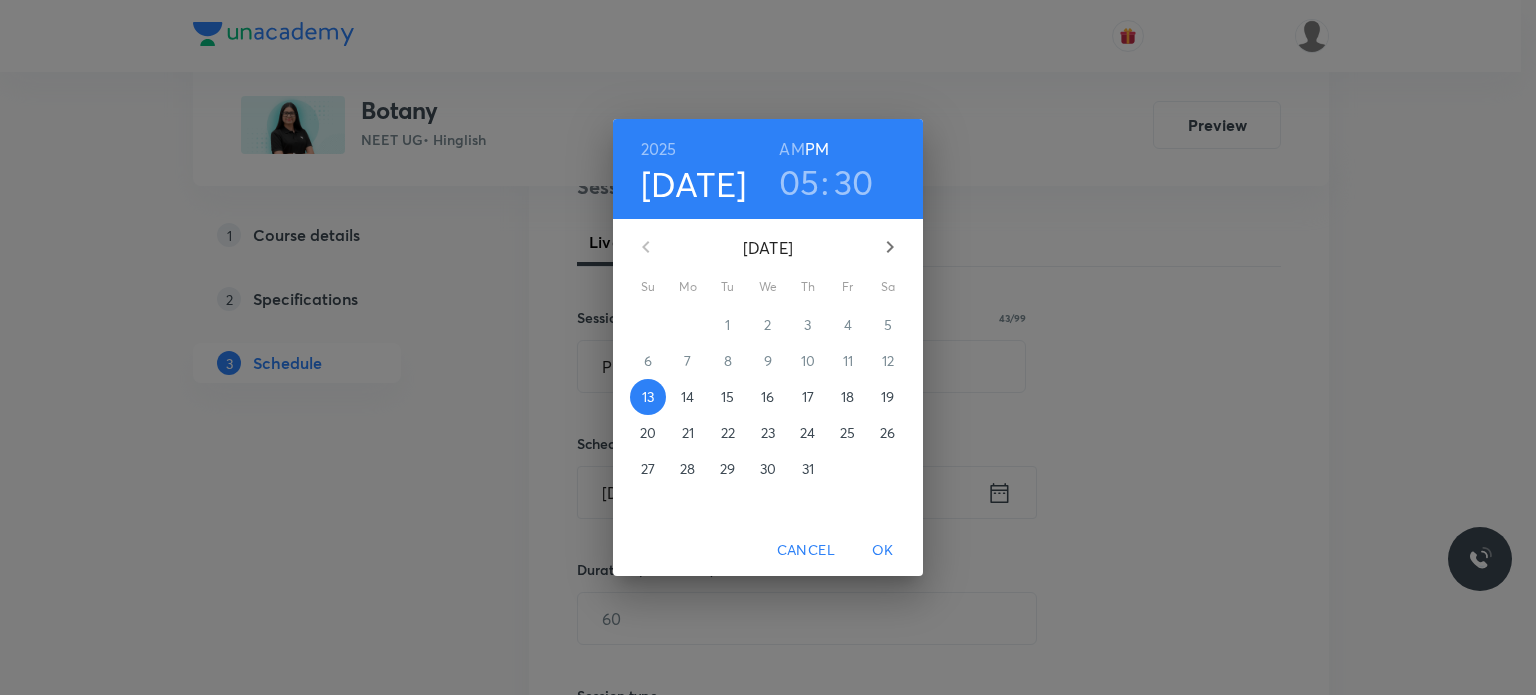click on "14" at bounding box center [688, 397] 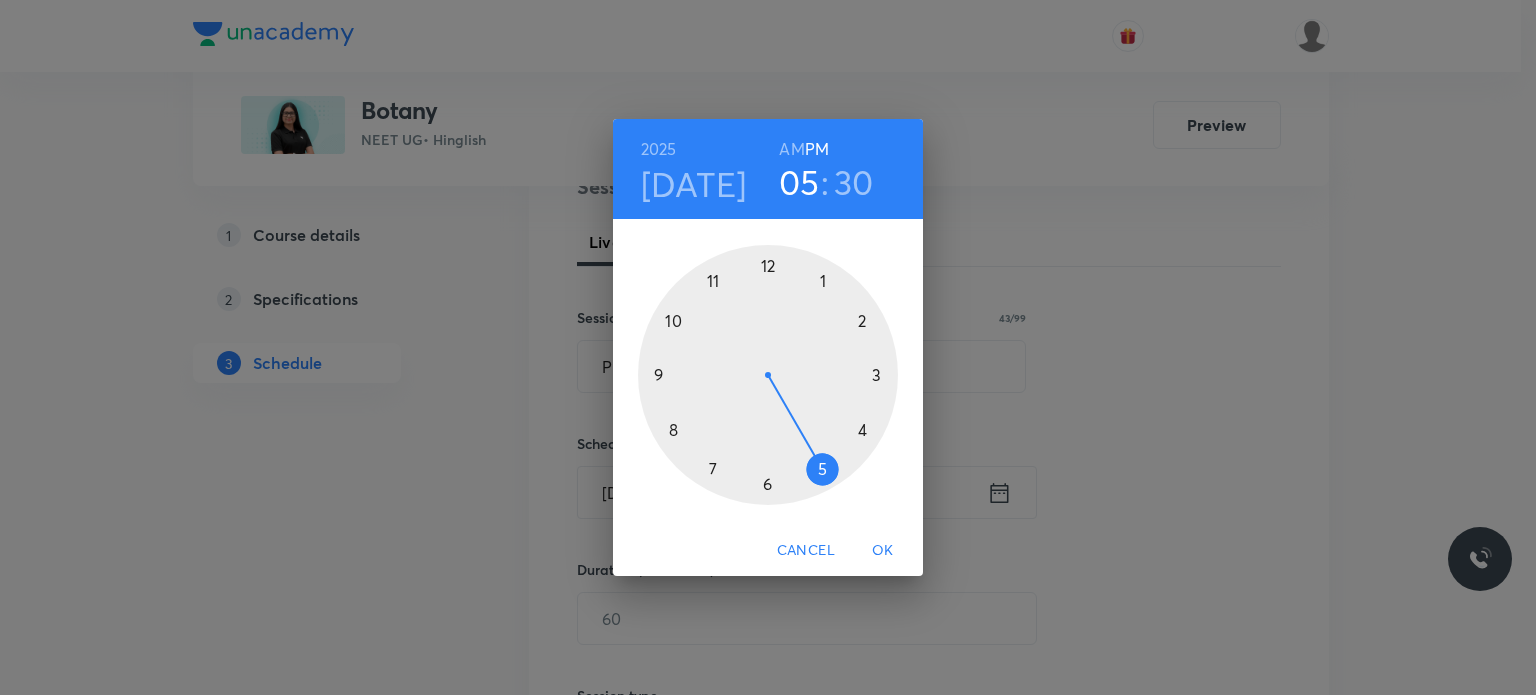 click on "AM" at bounding box center [791, 149] 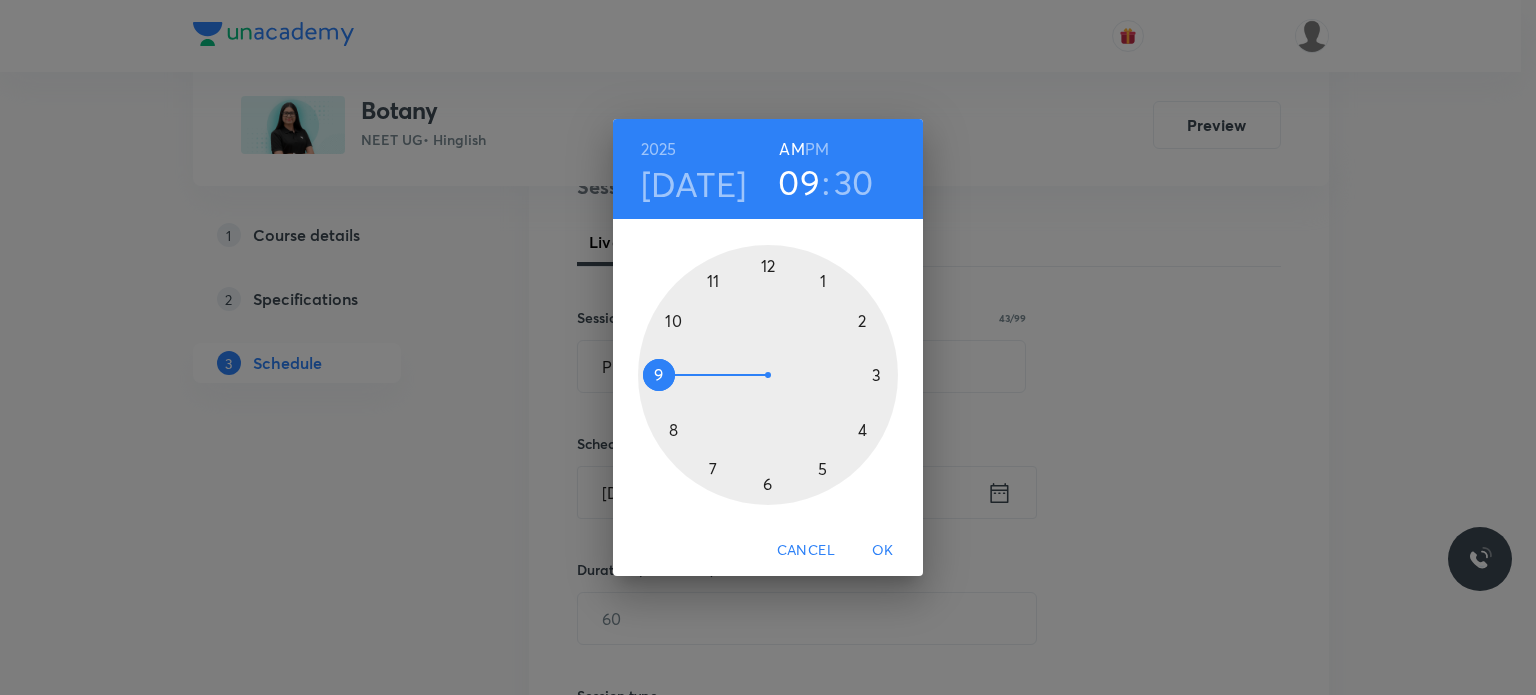 drag, startPoint x: 646, startPoint y: 428, endPoint x: 646, endPoint y: 384, distance: 44 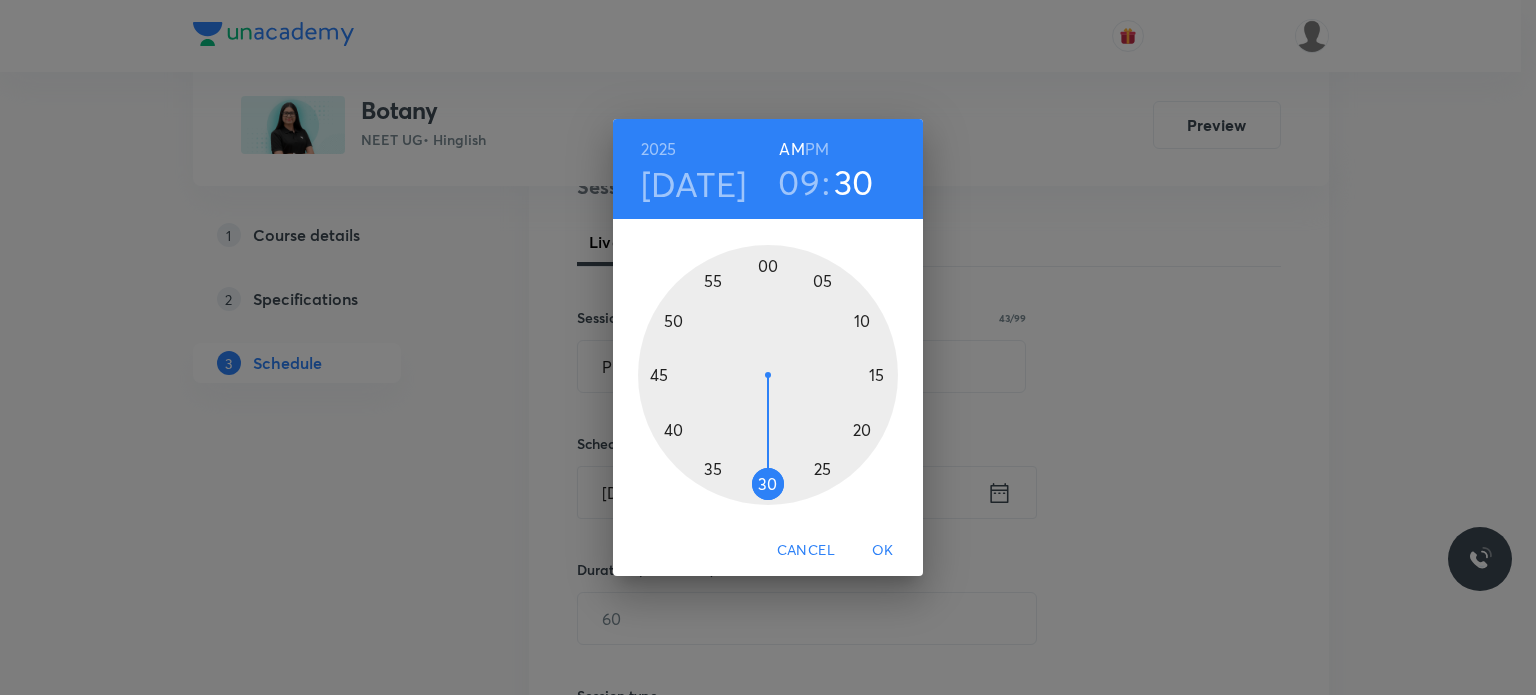 click on "OK" at bounding box center (883, 550) 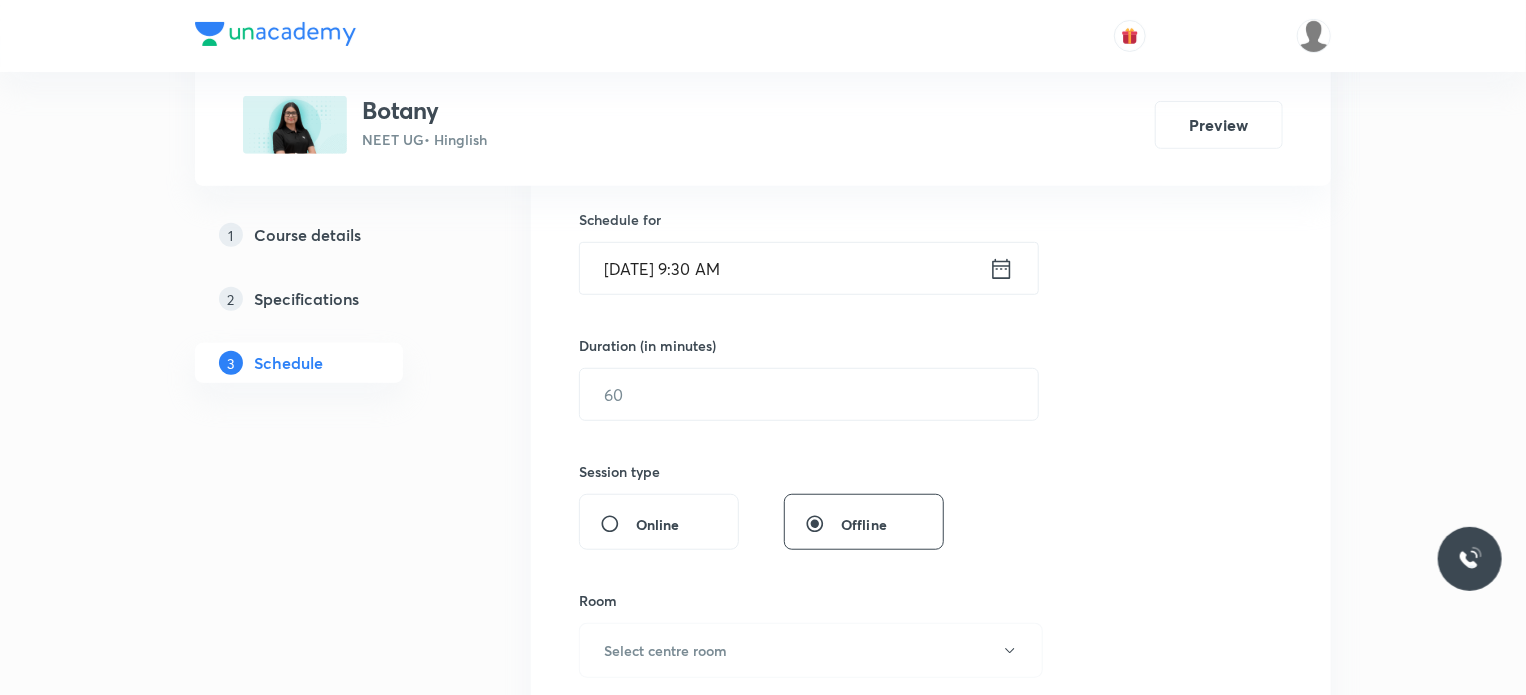 scroll, scrollTop: 491, scrollLeft: 0, axis: vertical 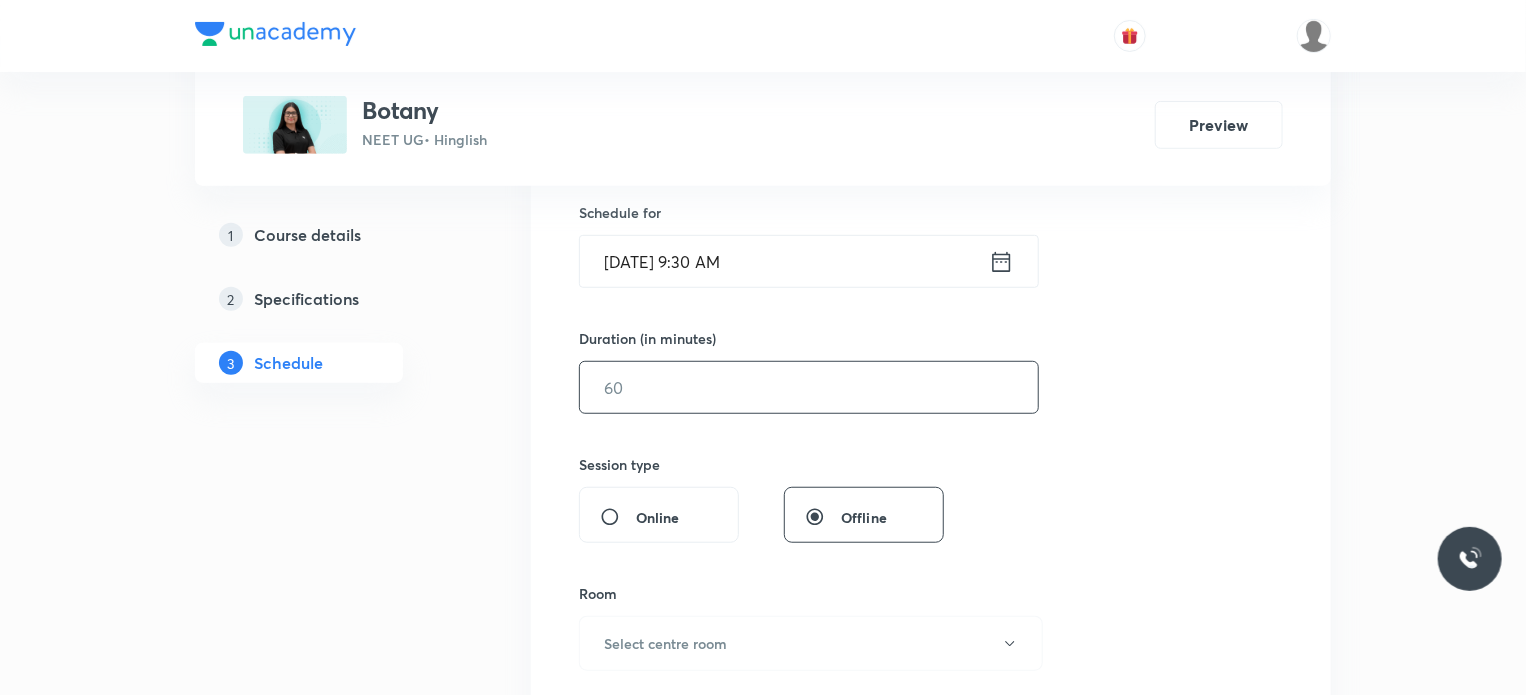 click at bounding box center [809, 387] 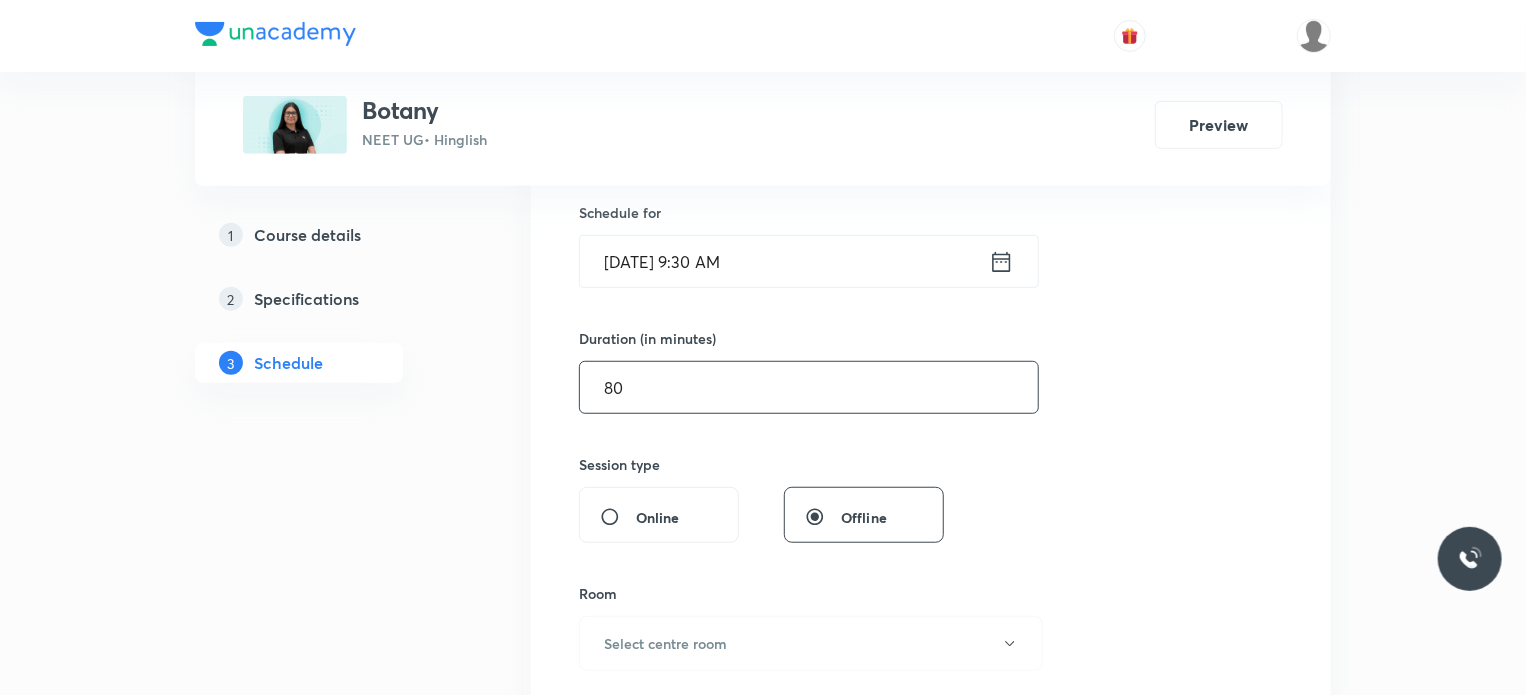 type on "80" 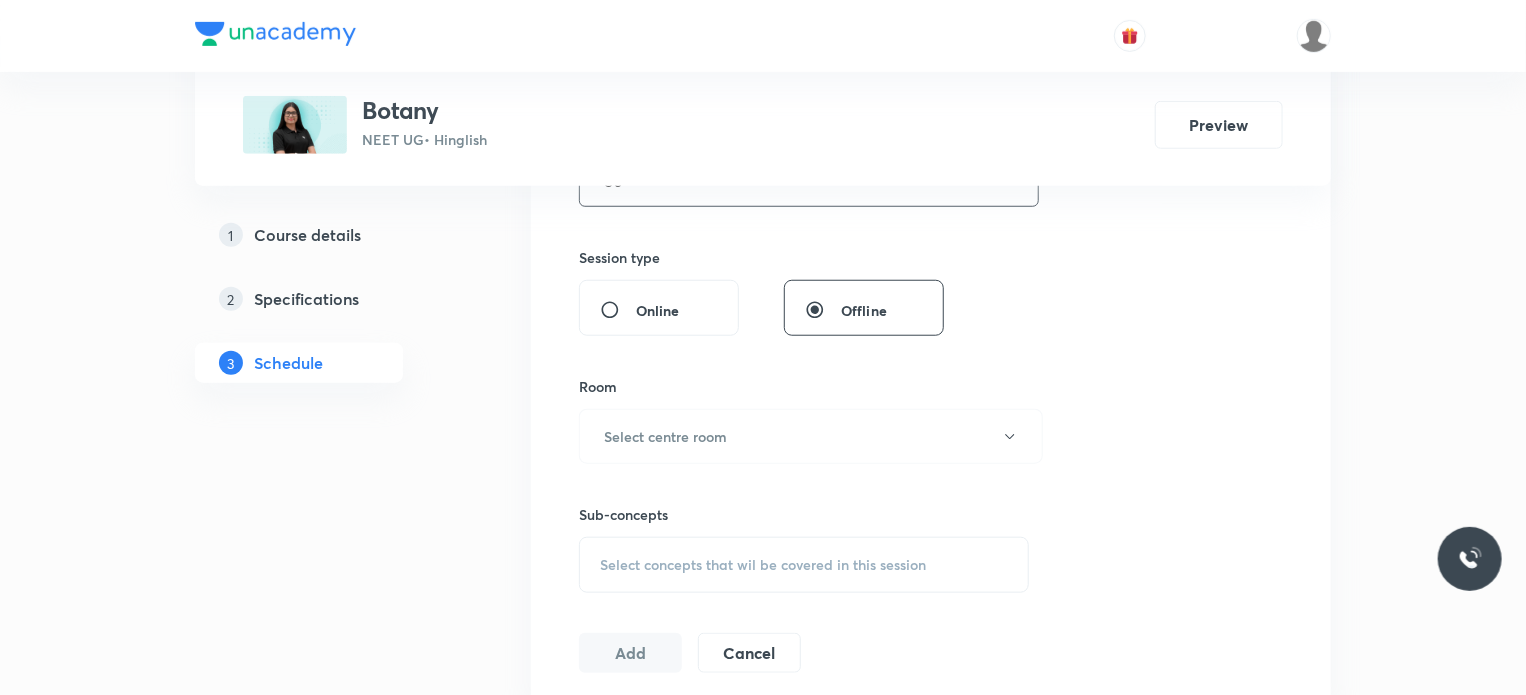 scroll, scrollTop: 716, scrollLeft: 0, axis: vertical 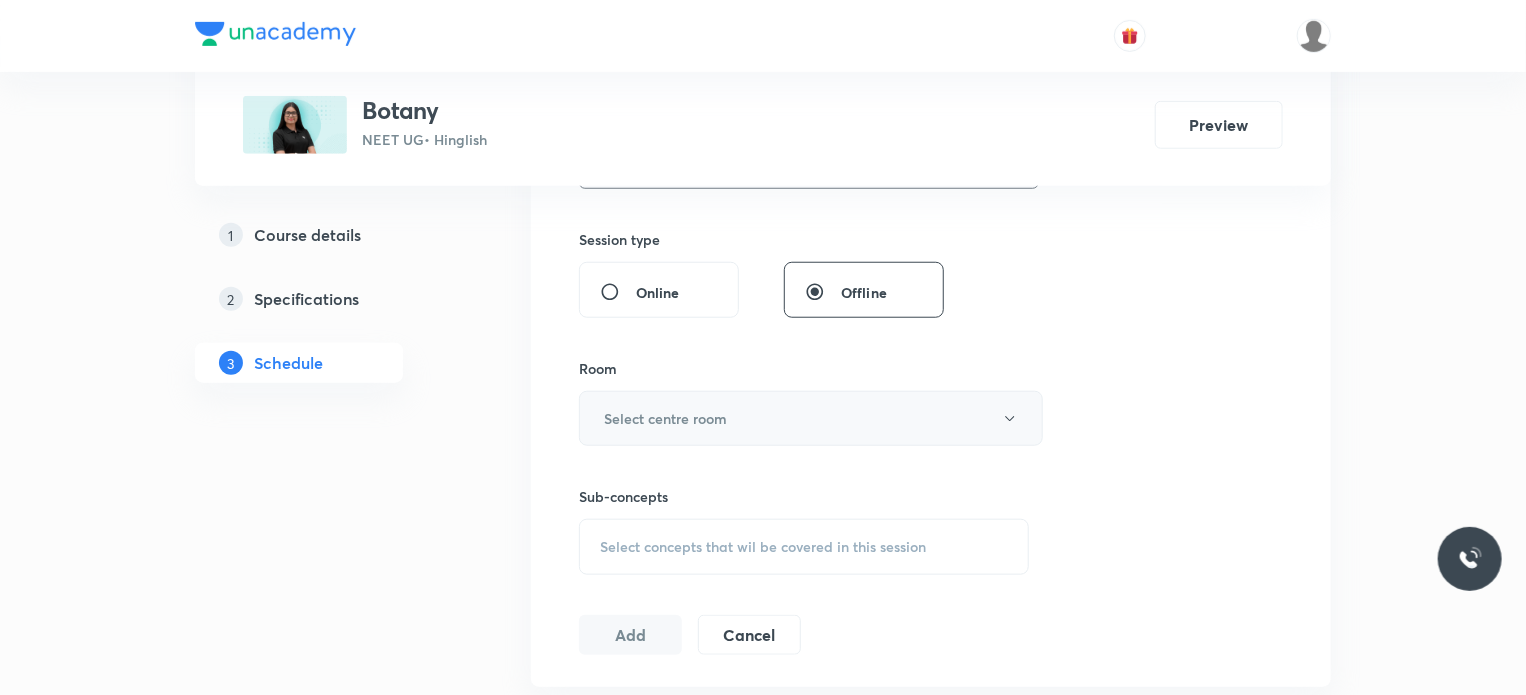 click on "Select centre room" at bounding box center [665, 418] 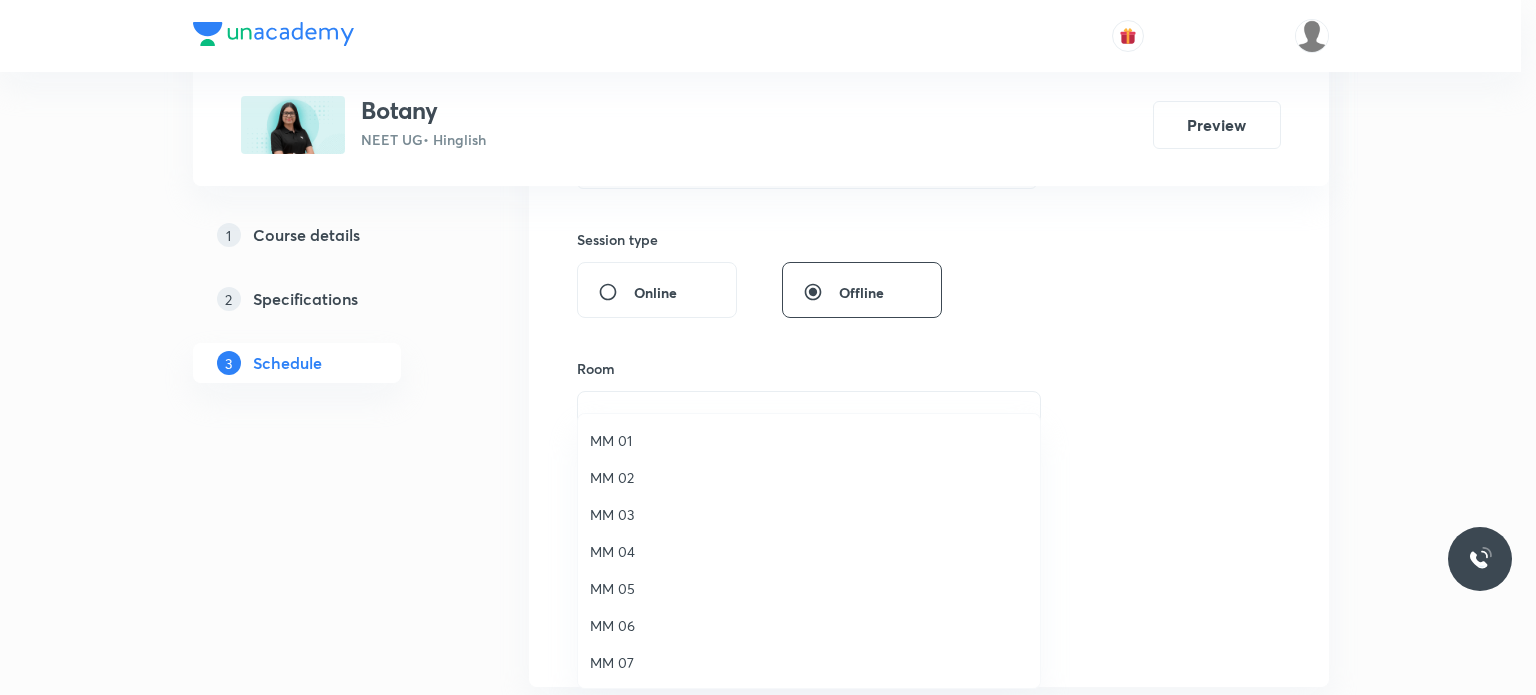click on "MM 02" at bounding box center [809, 477] 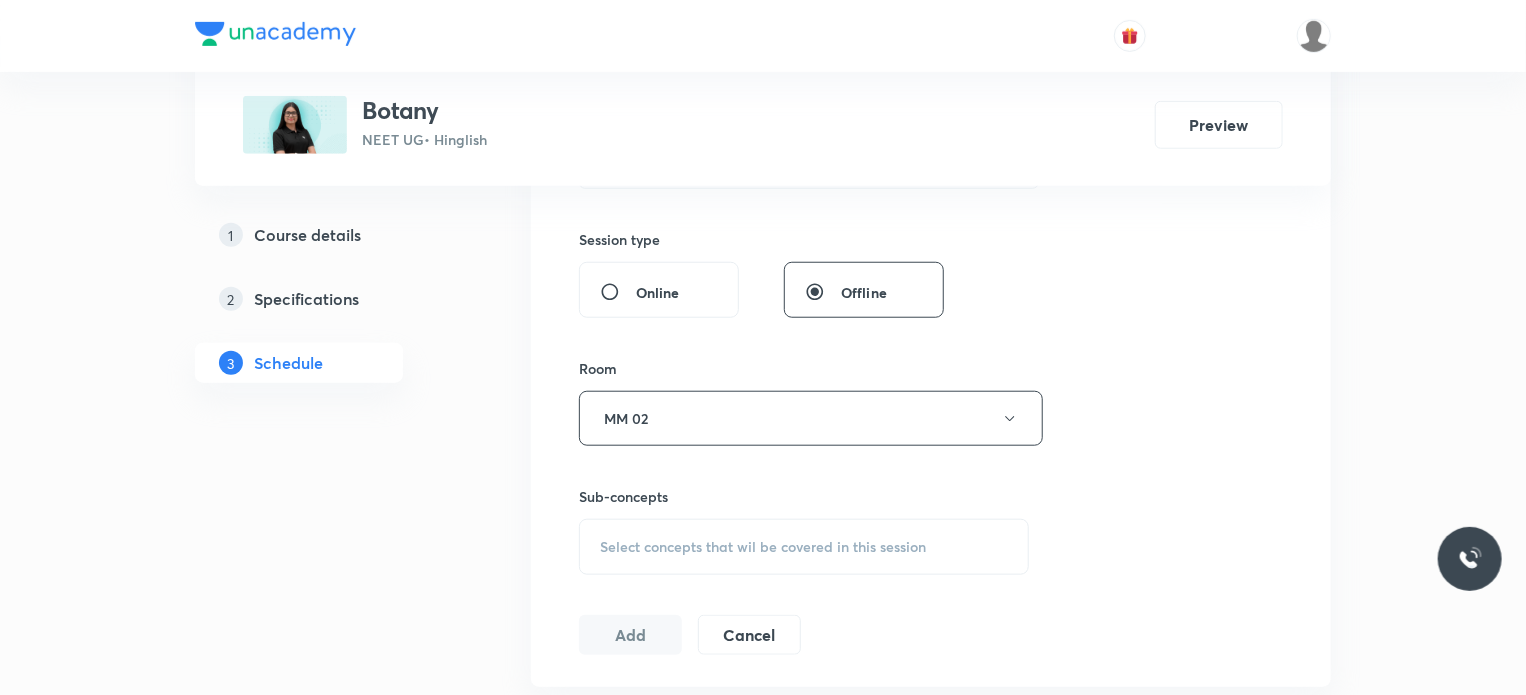 click on "Select concepts that wil be covered in this session" at bounding box center (804, 547) 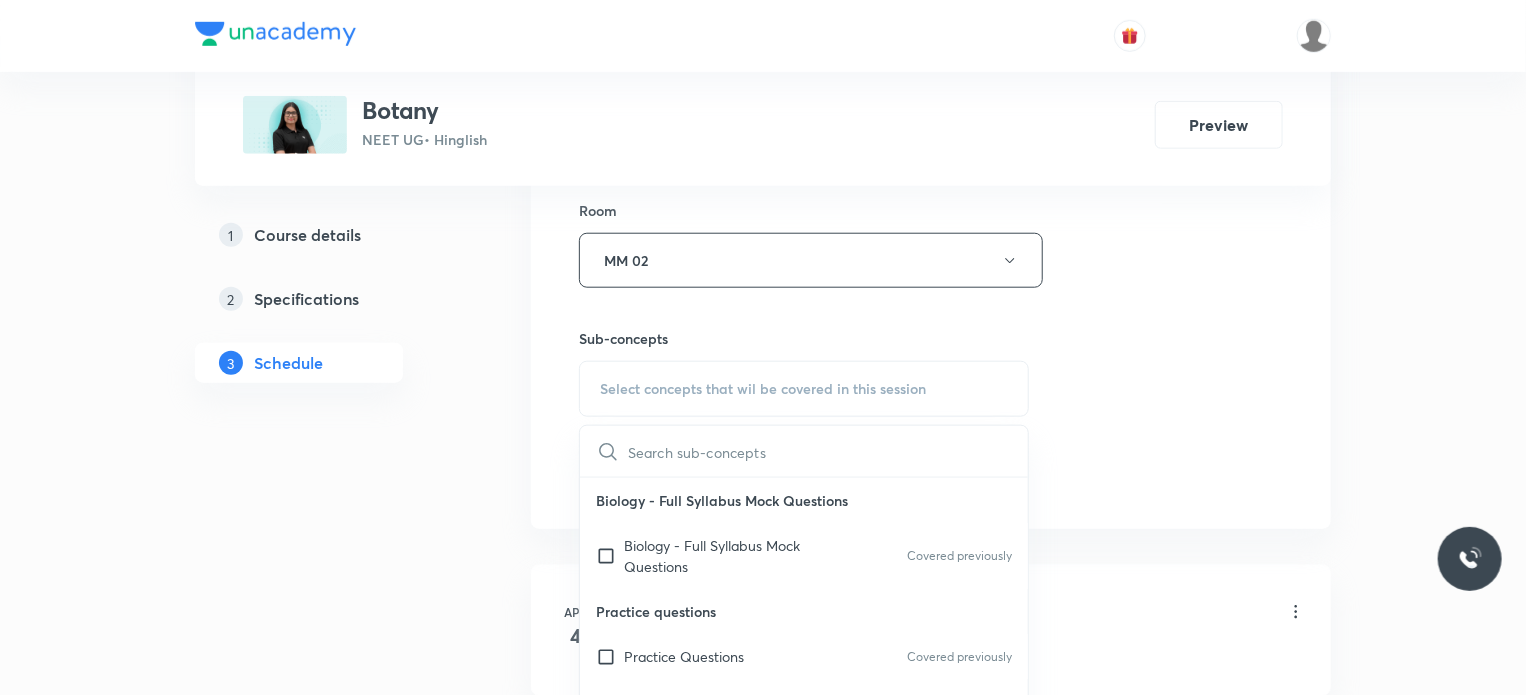 scroll, scrollTop: 886, scrollLeft: 0, axis: vertical 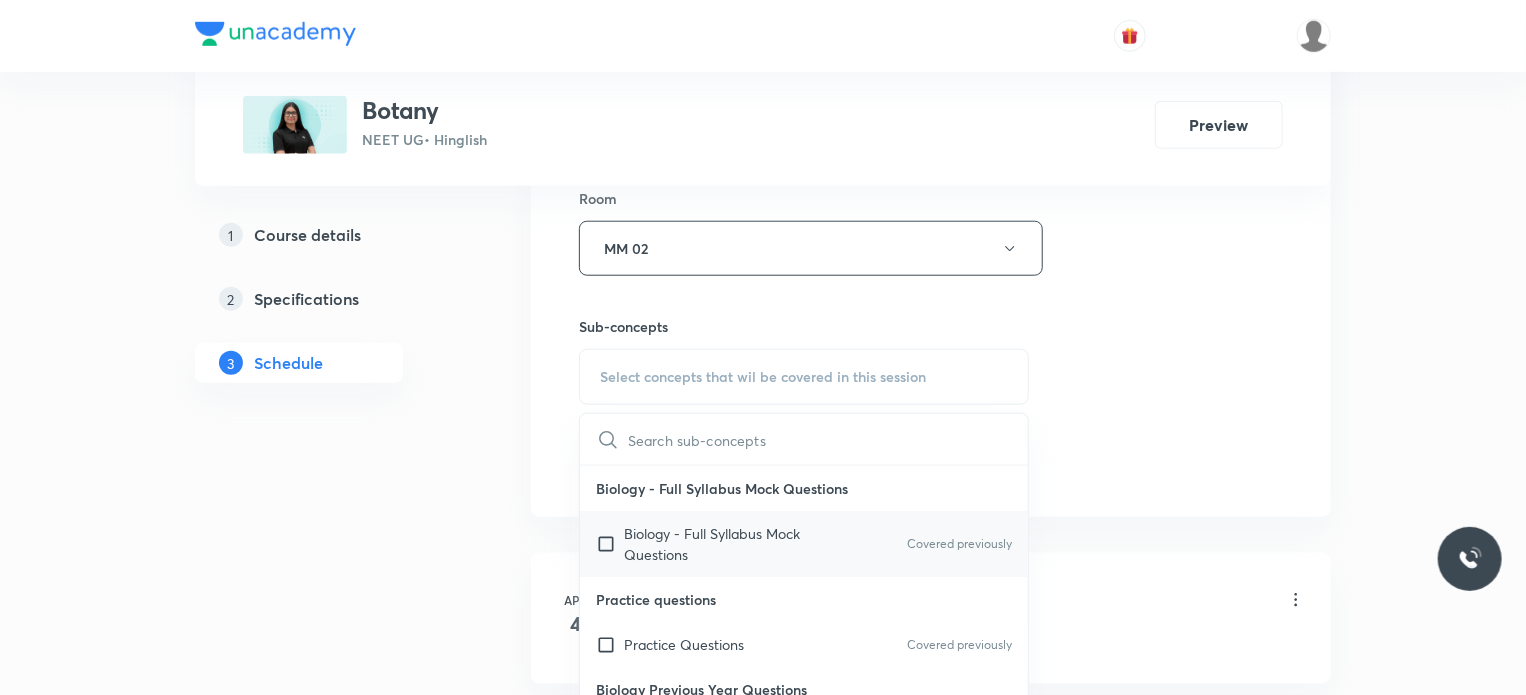 click on "Biology - Full Syllabus Mock Questions" at bounding box center [725, 544] 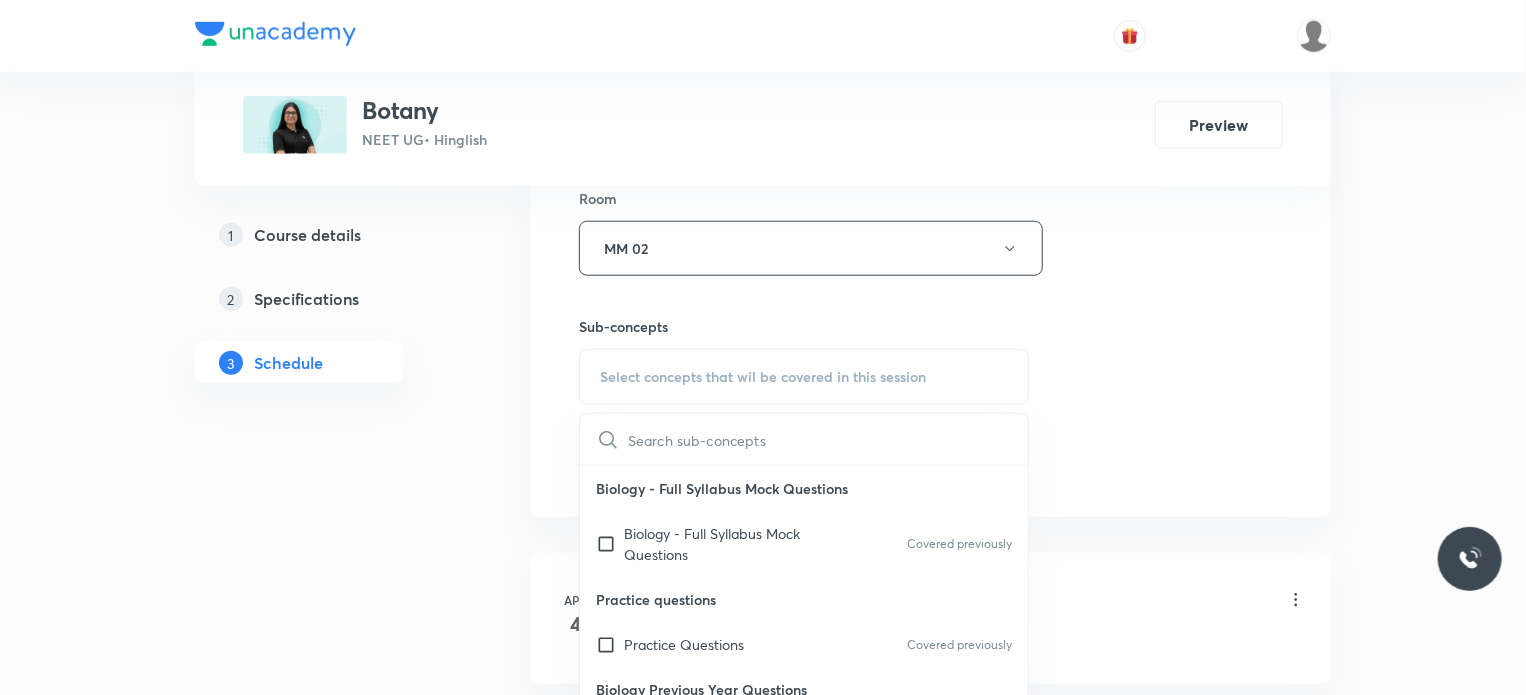 checkbox on "true" 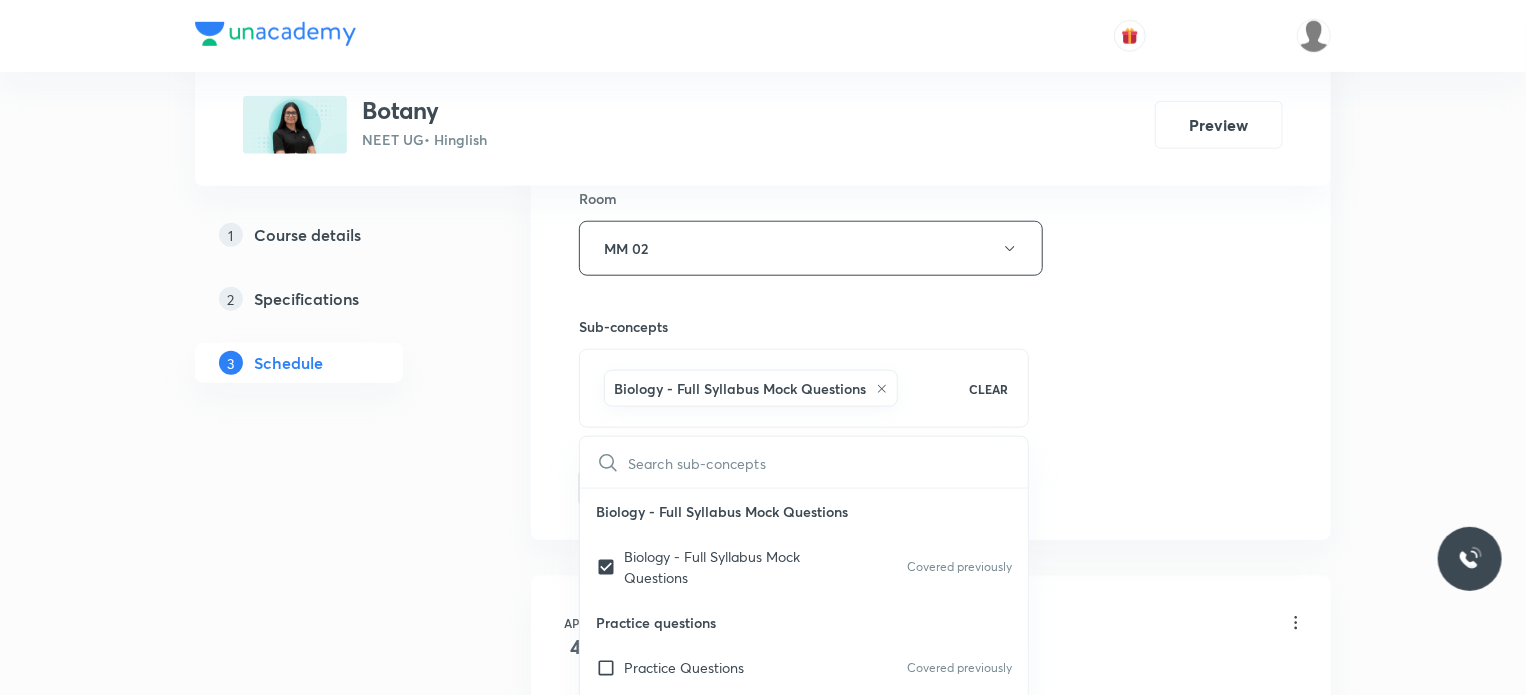 click on "Schedule 42  classes Session  43 Live class Session title 43/99 Principles of inheritance and variations 25 ​ Schedule for [DATE] 9:30 AM ​ Duration (in minutes) 80 ​   Session type Online Offline Room MM 02 Sub-concepts Biology - Full Syllabus Mock Questions CLEAR ​ Biology - Full Syllabus Mock Questions Biology - Full Syllabus Mock Questions Covered previously Practice questions Practice Questions Covered previously Biology Previous Year Questions Maths Previous Year Questions Living World and Biological Classifications  Living World and Biological Classifications  Plant Kingdom and  Morphology Plant Kingdom and  Morphology Principle of Inheritance &  Variation Principle of Inheritance &  Variation Molecular Basis of Inheritance, Molecular Basis of Inheritance Anatomy of Flowering Plants, Photosynthesis, Anatomy of Flowering Plants, Photosynthesis, Respiration, Plant Growth & Development Respiration, Plant Growth & Development Organism & Populations,Ecosystem, Biodiversity & Conservation Add" at bounding box center [931, 3333] 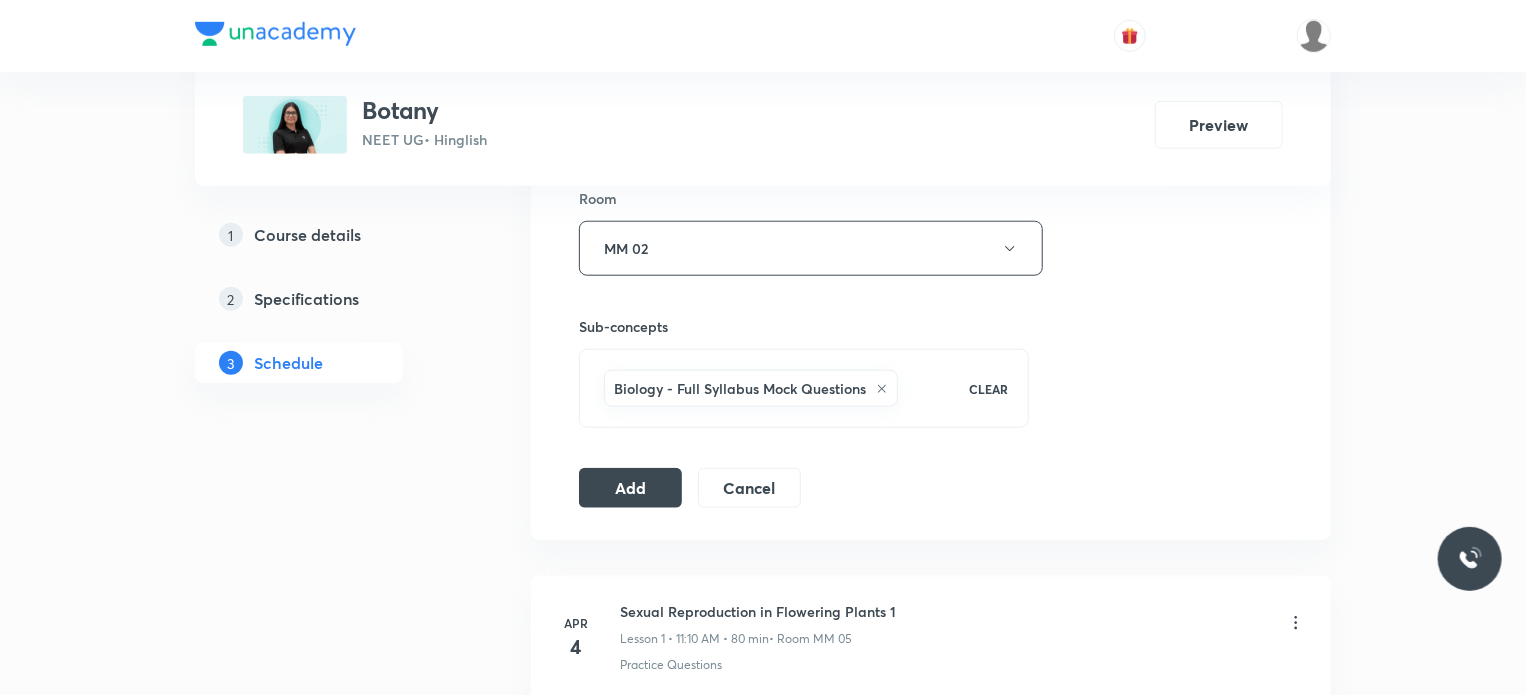 click on "Add" at bounding box center [630, 488] 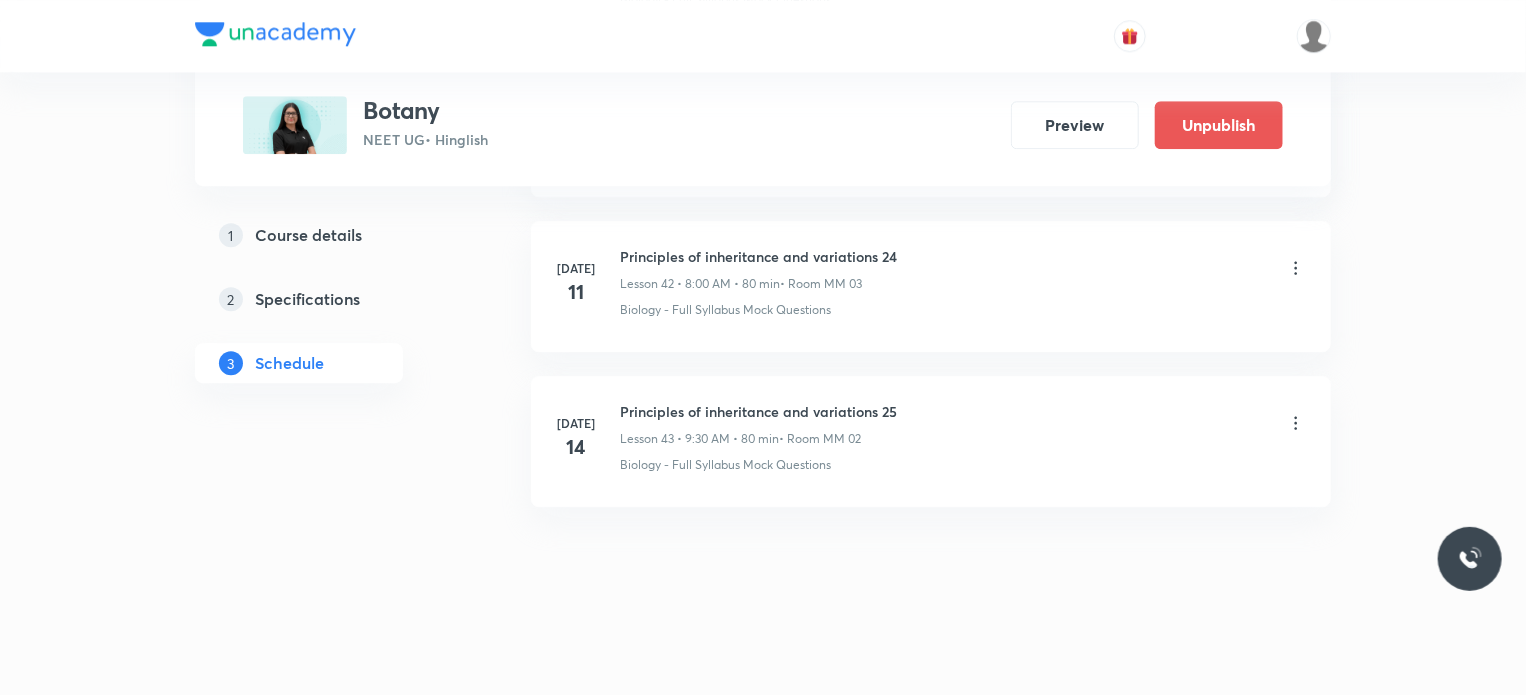 scroll, scrollTop: 6482, scrollLeft: 0, axis: vertical 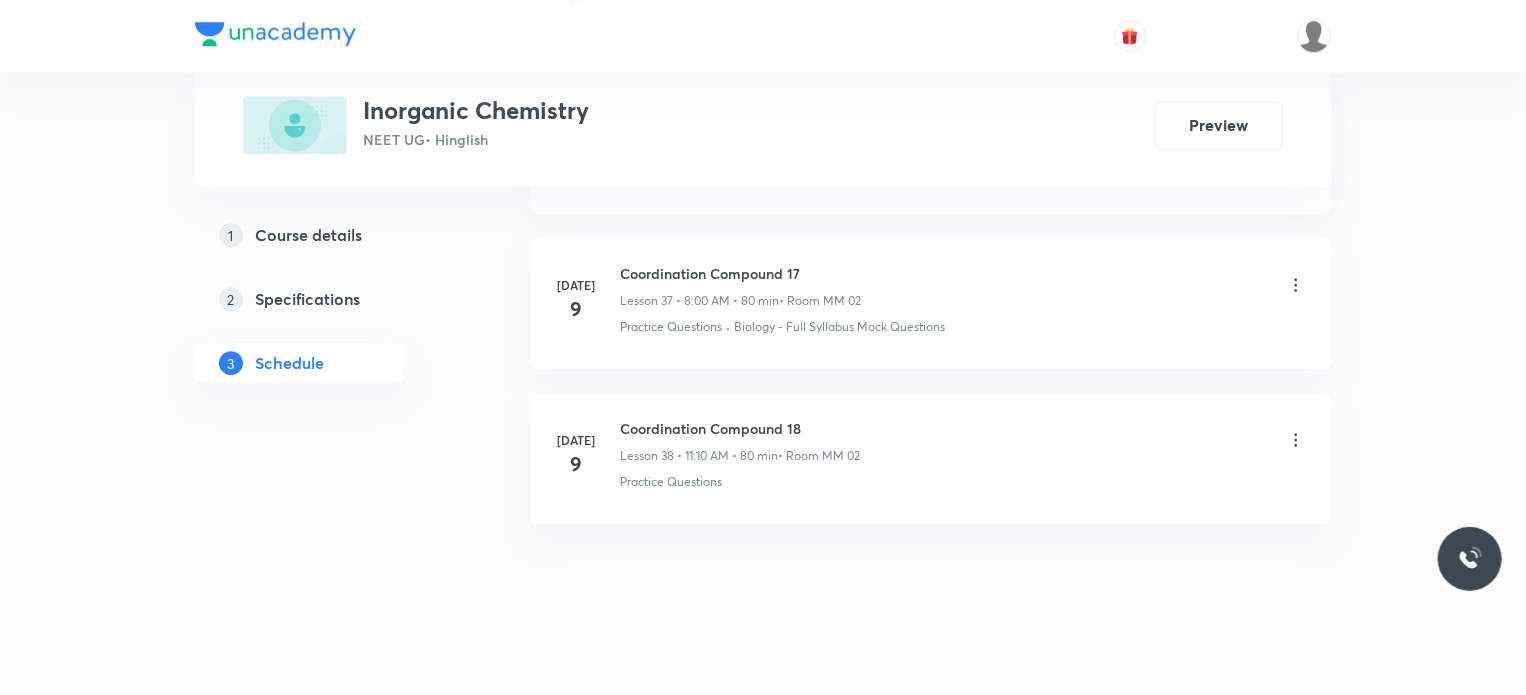 click on "Coordination Compound 18" at bounding box center [740, 428] 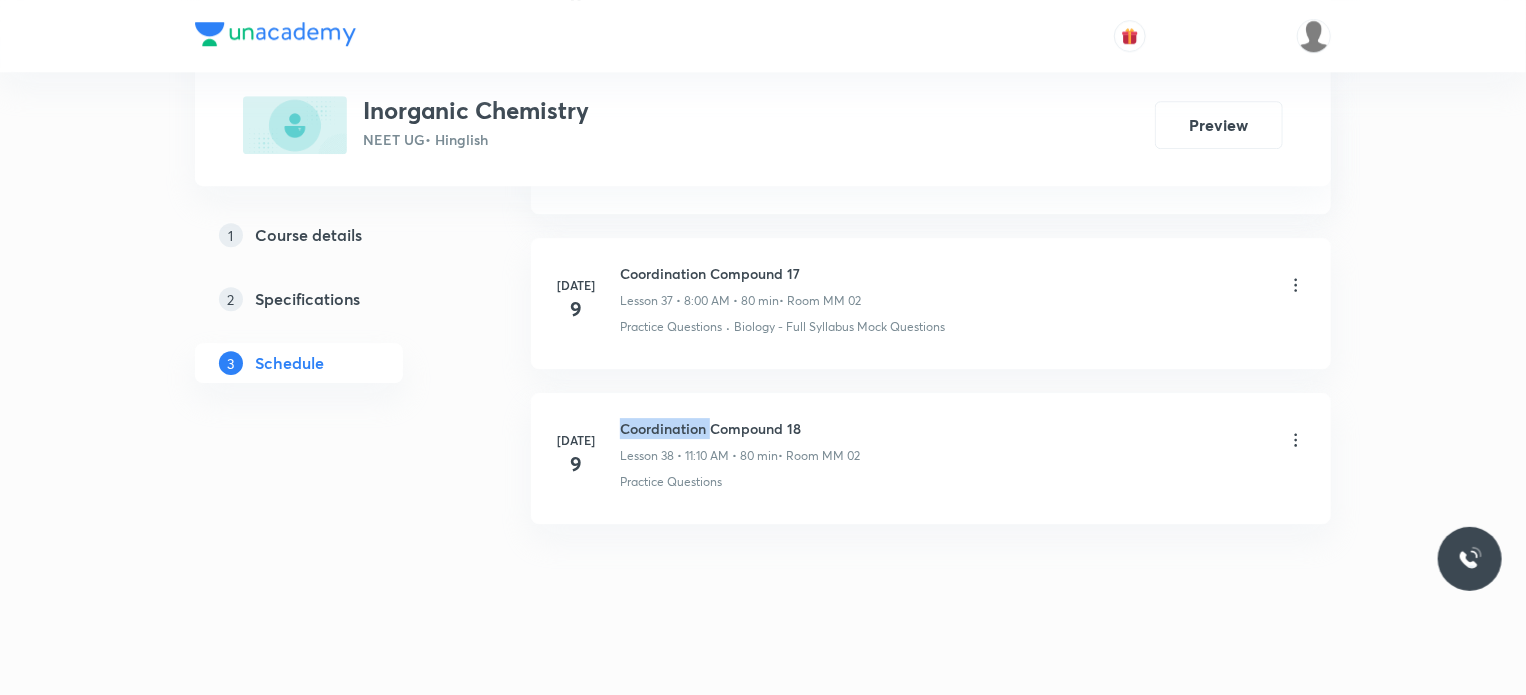 click on "Coordination Compound 18" at bounding box center [740, 428] 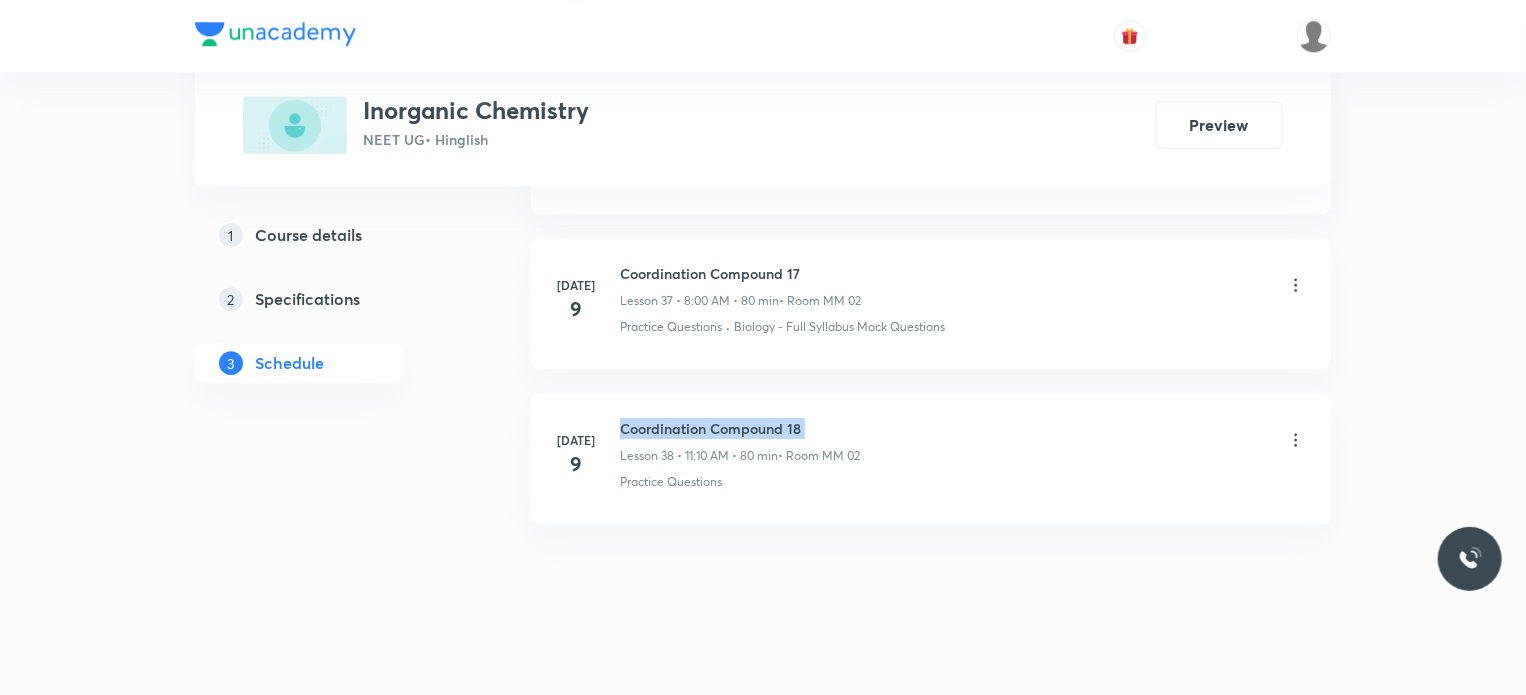 click on "Coordination Compound 18" at bounding box center (740, 428) 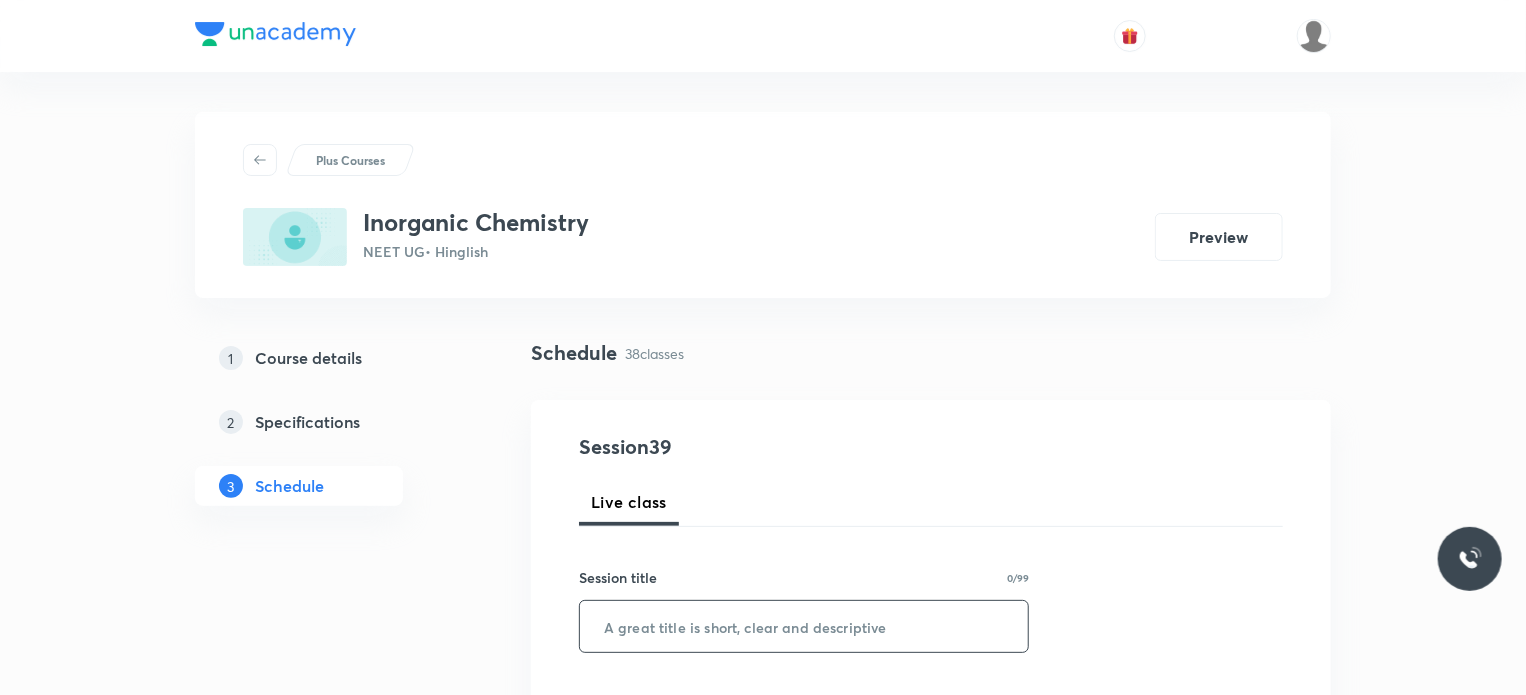 click at bounding box center [804, 626] 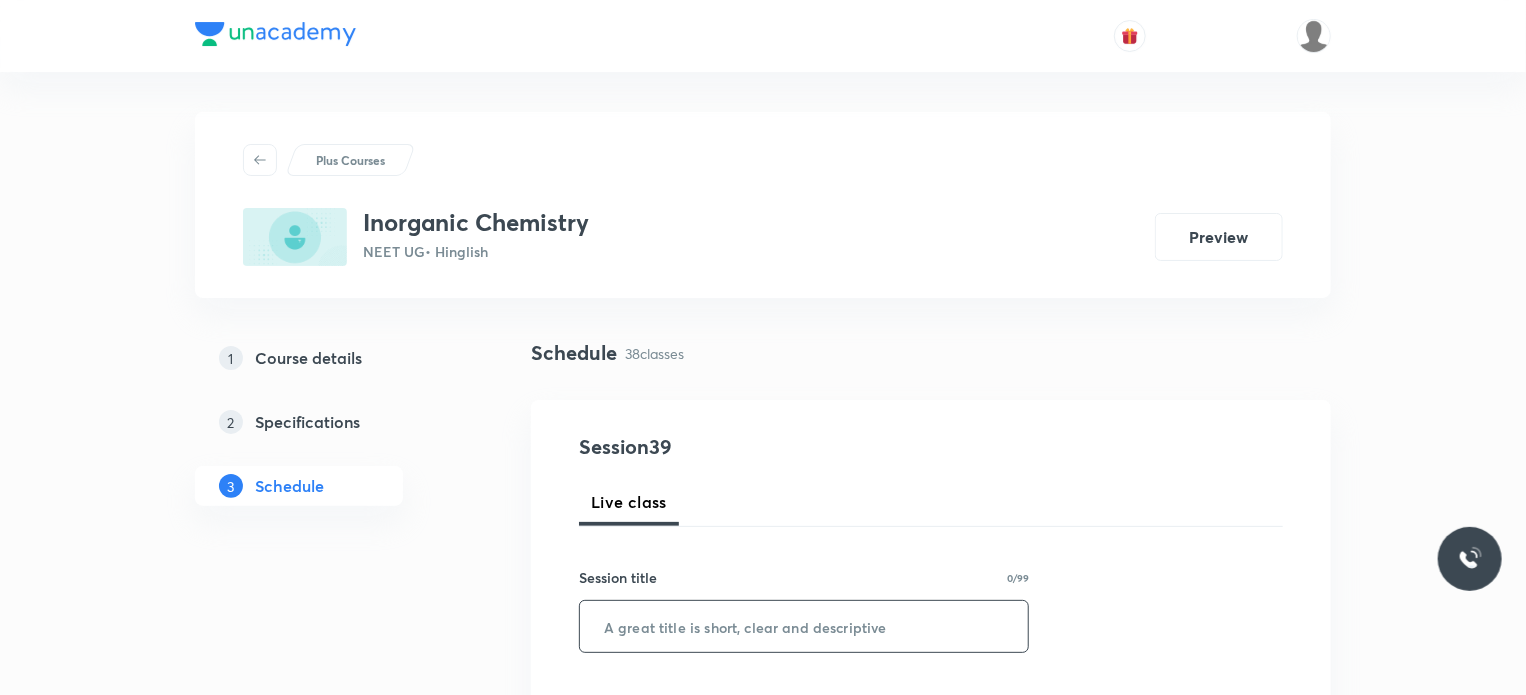 paste on "Coordination Compound 18" 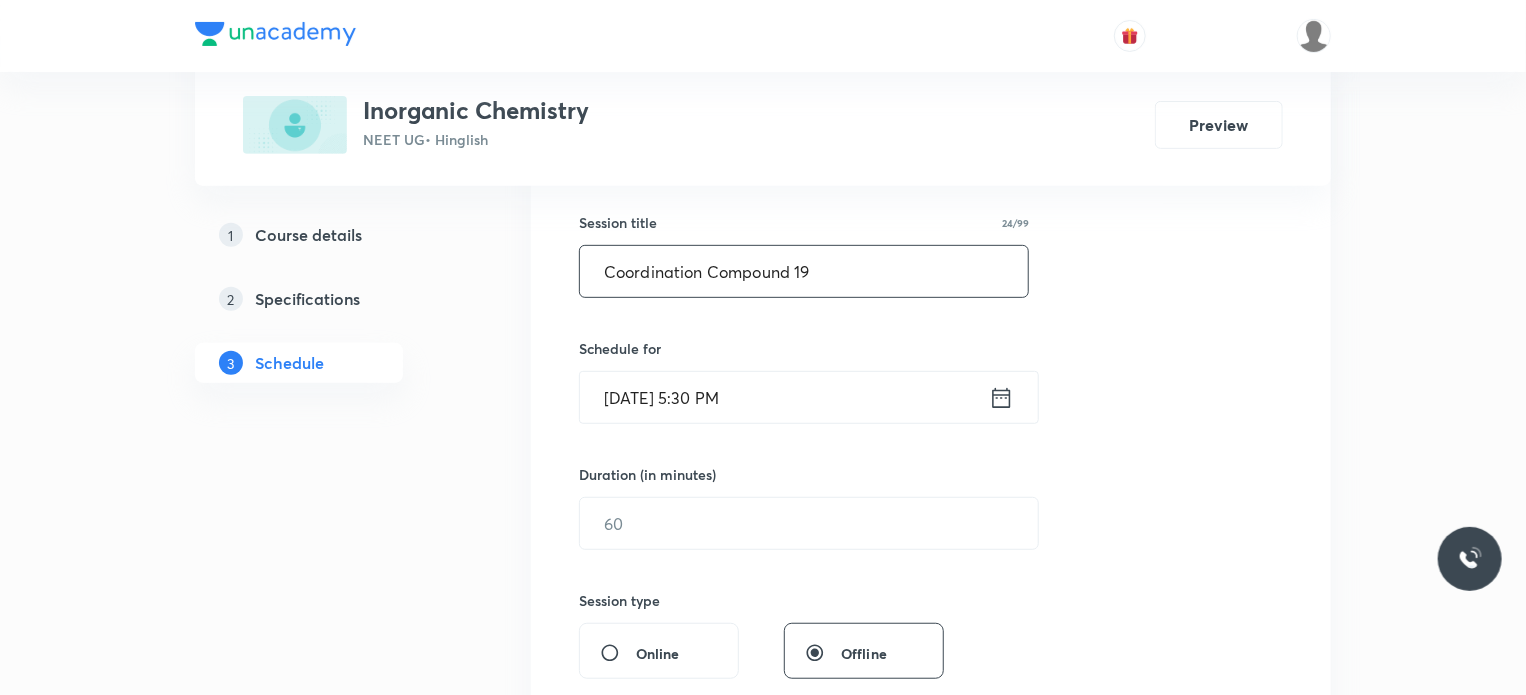 scroll, scrollTop: 356, scrollLeft: 0, axis: vertical 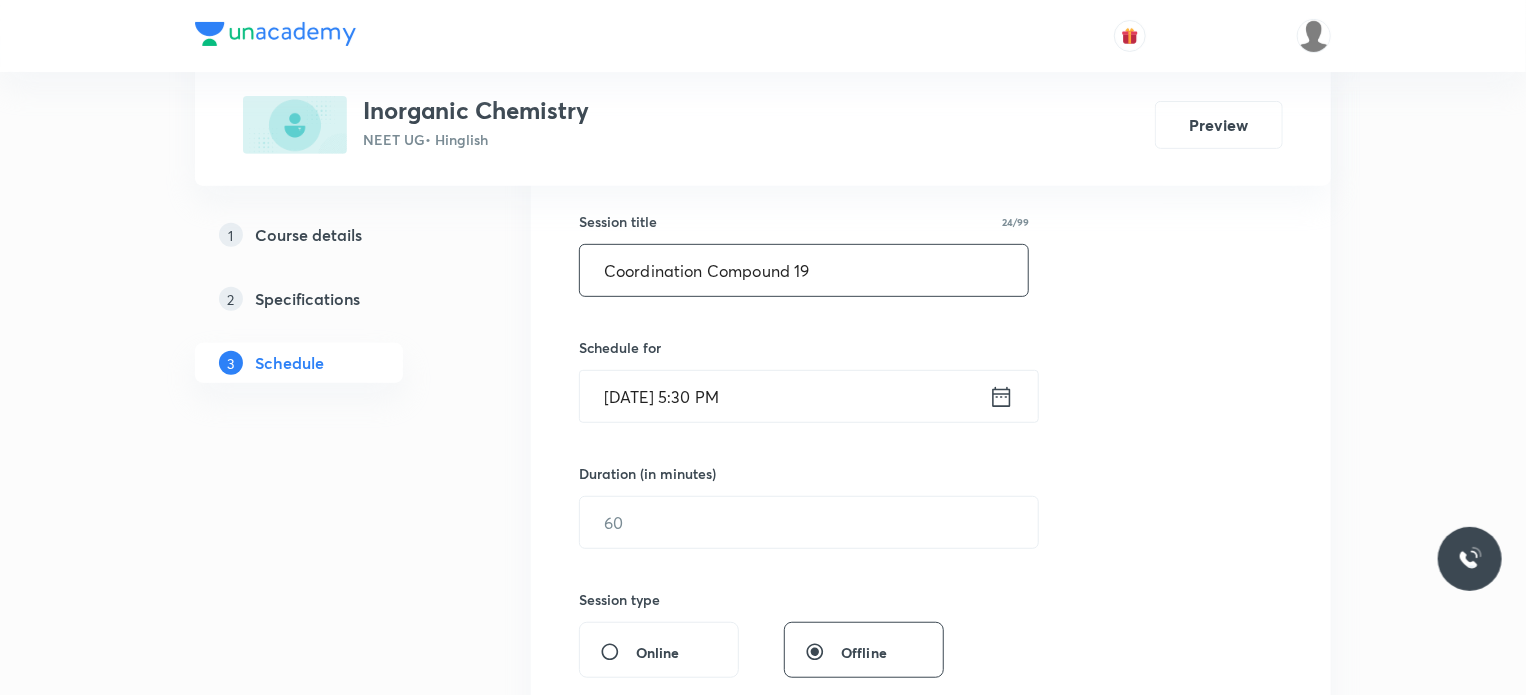 type on "Coordination Compound 19" 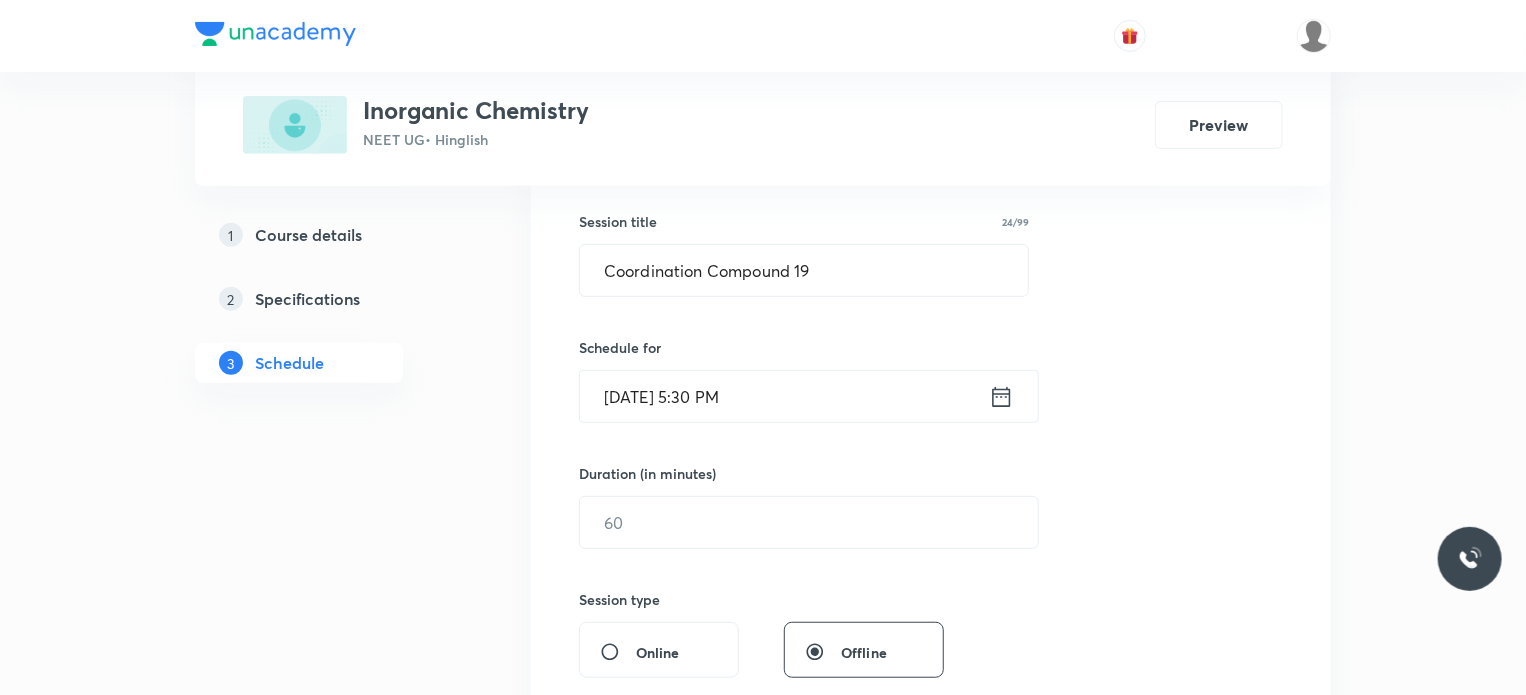 click on "[DATE] 5:30 PM" at bounding box center [784, 396] 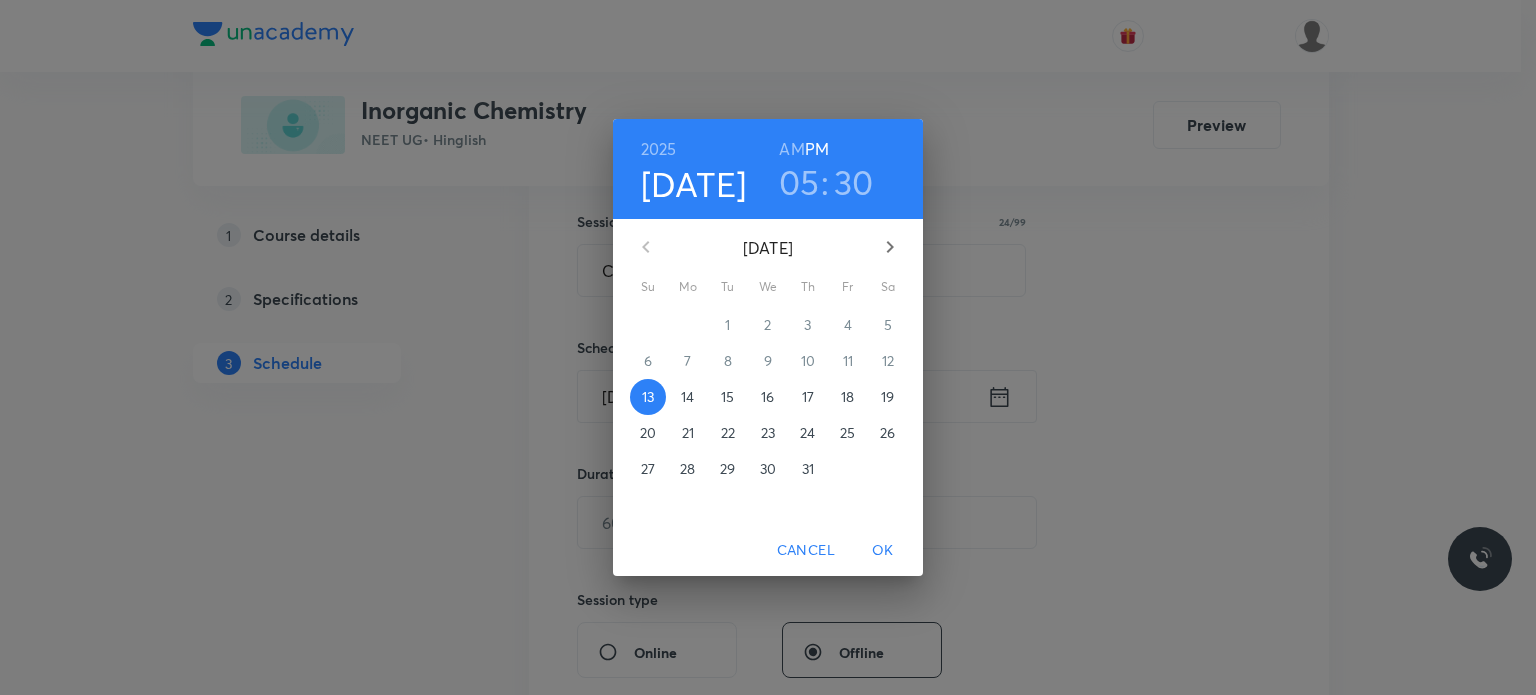 click on "14" at bounding box center (687, 397) 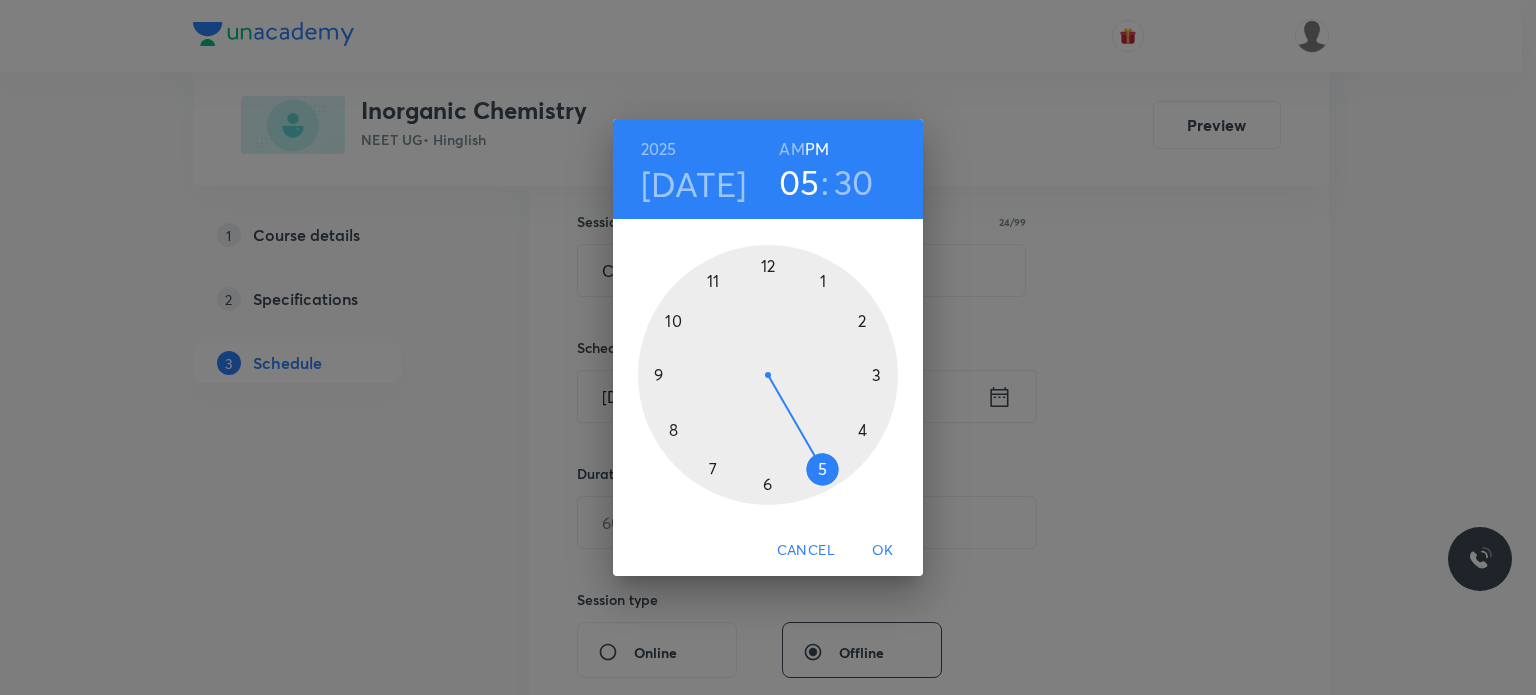 click on "AM" at bounding box center [791, 149] 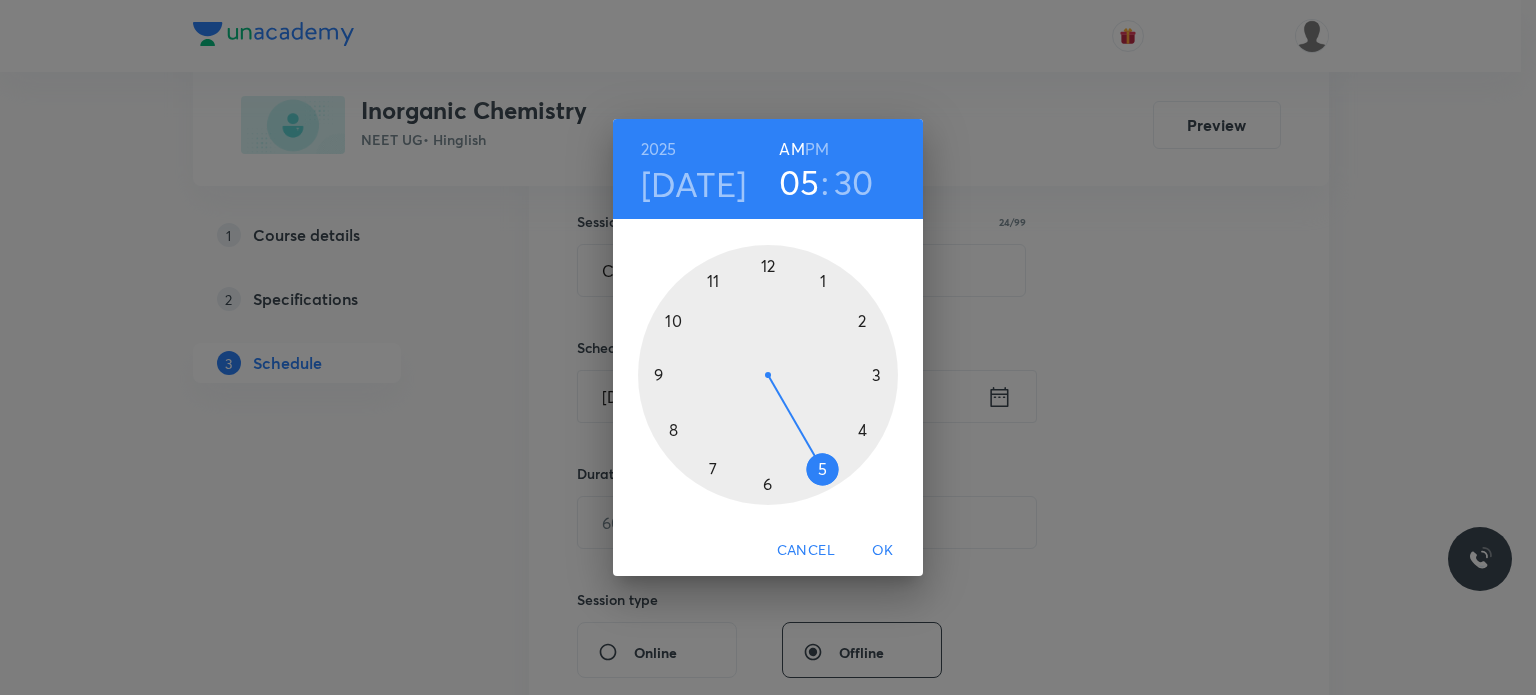 click at bounding box center (768, 375) 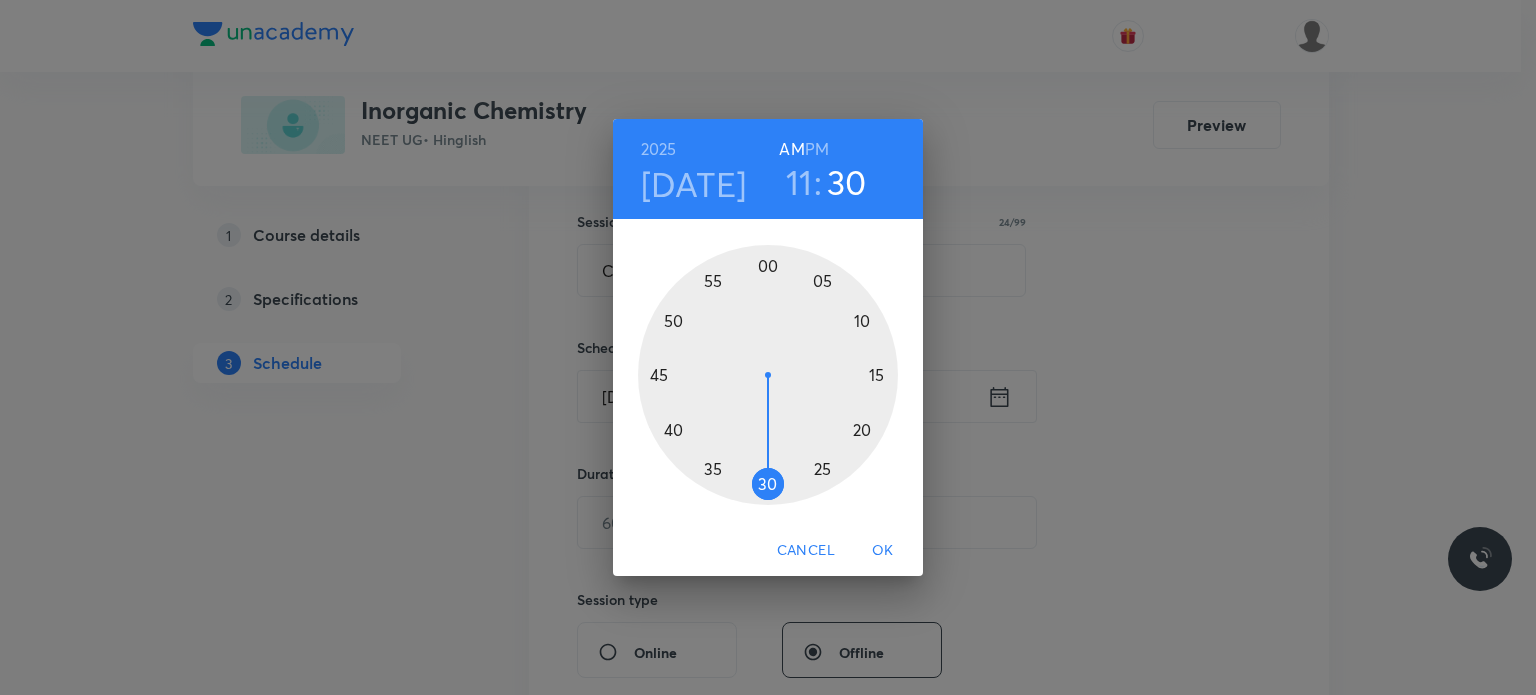 click at bounding box center (768, 375) 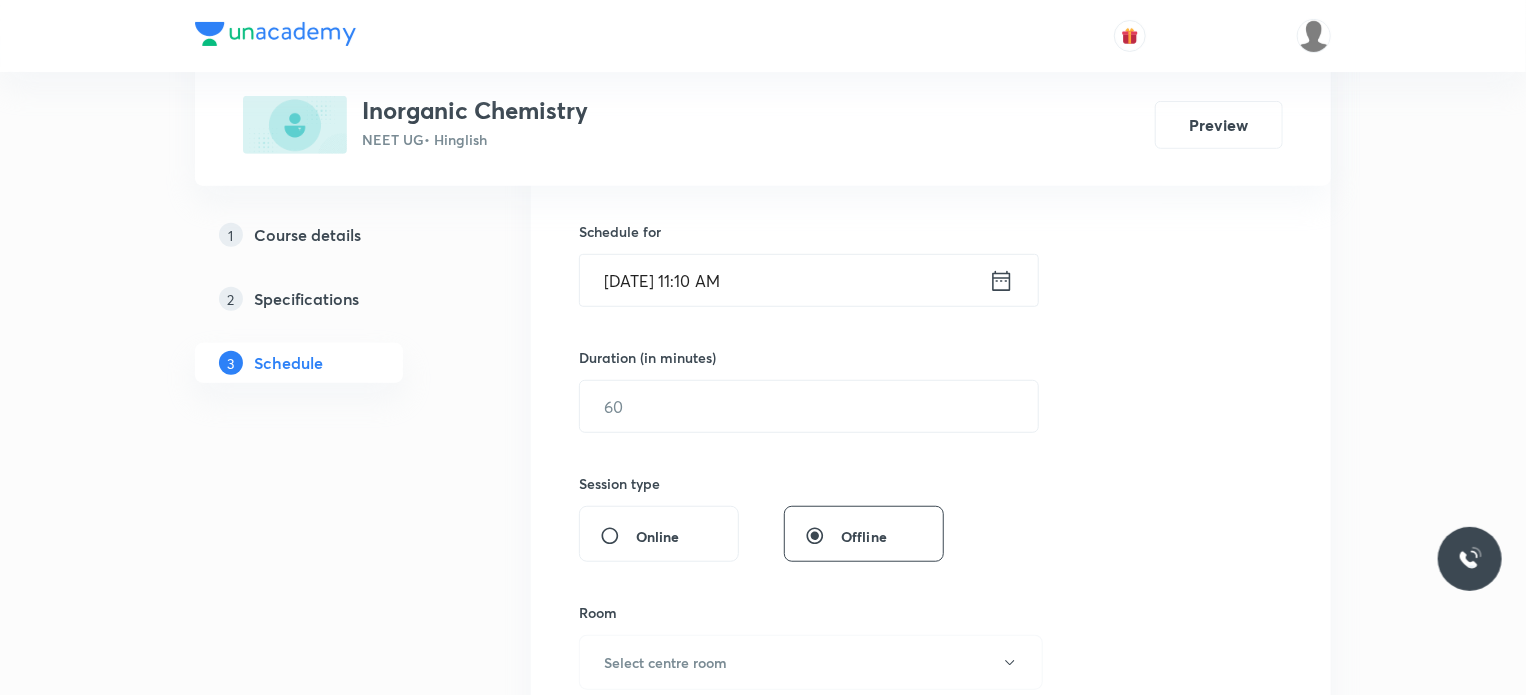 scroll, scrollTop: 476, scrollLeft: 0, axis: vertical 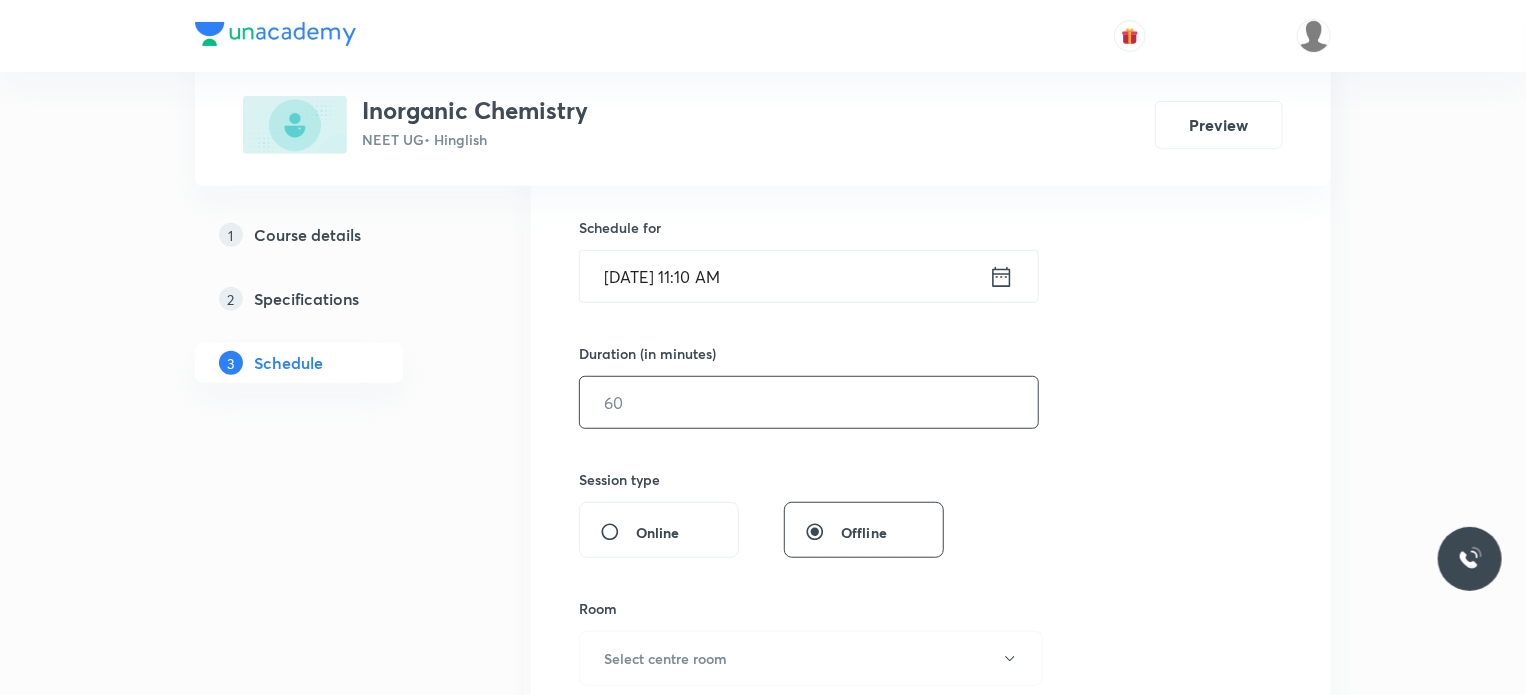 click at bounding box center [809, 402] 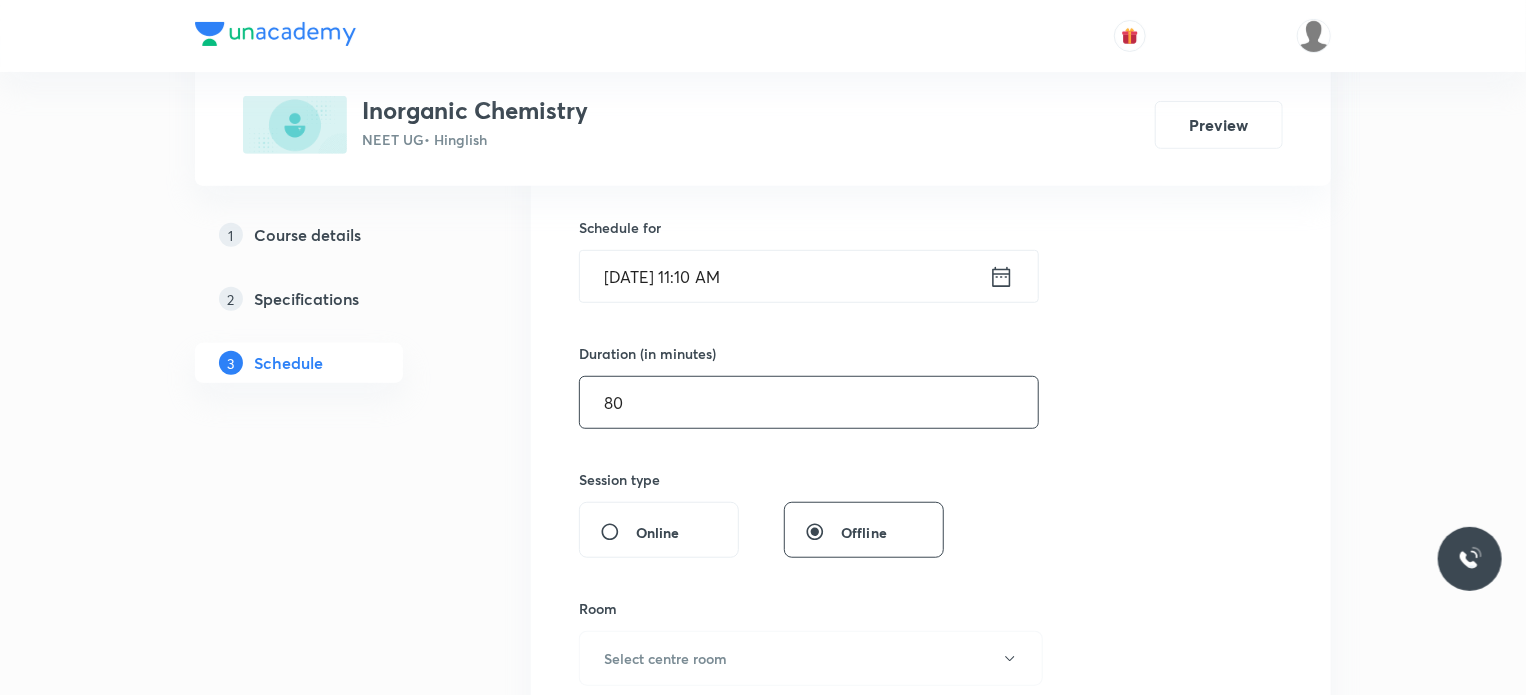 type on "80" 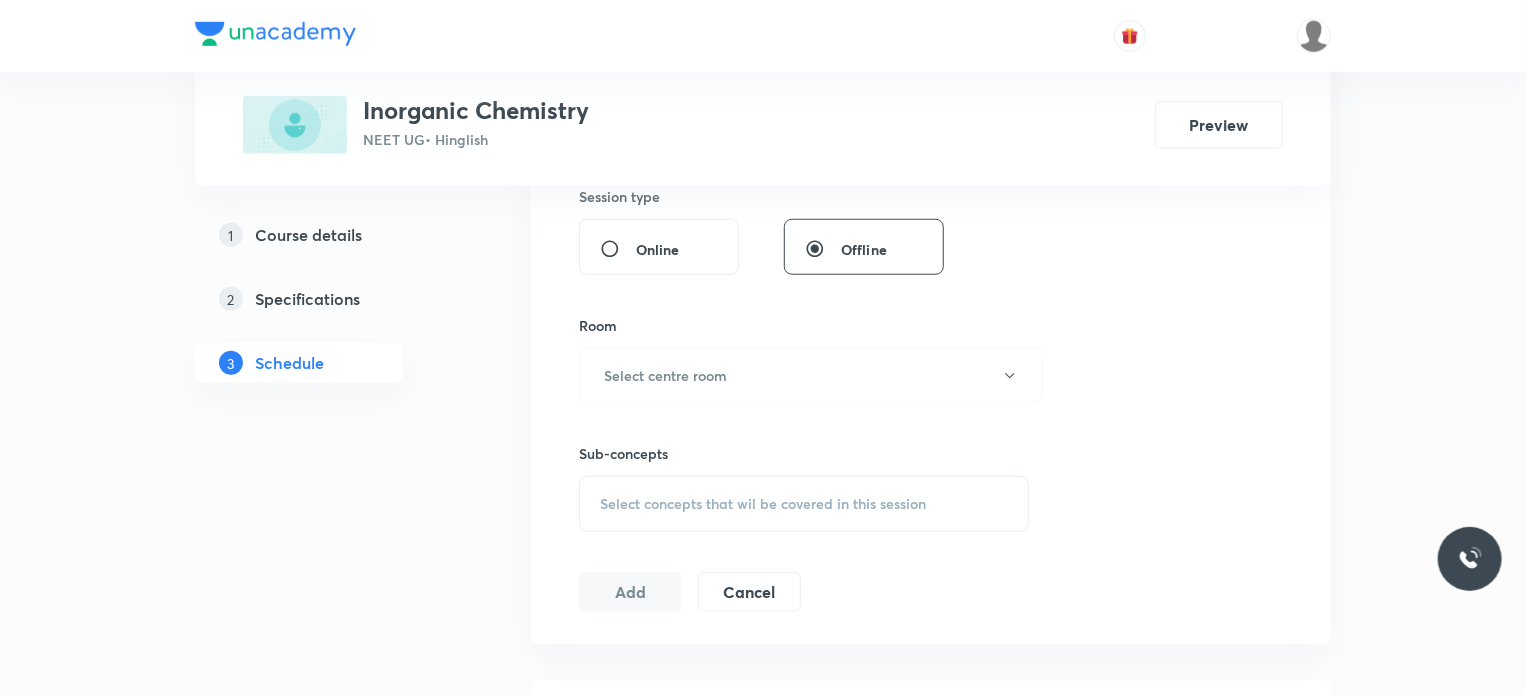 scroll, scrollTop: 764, scrollLeft: 0, axis: vertical 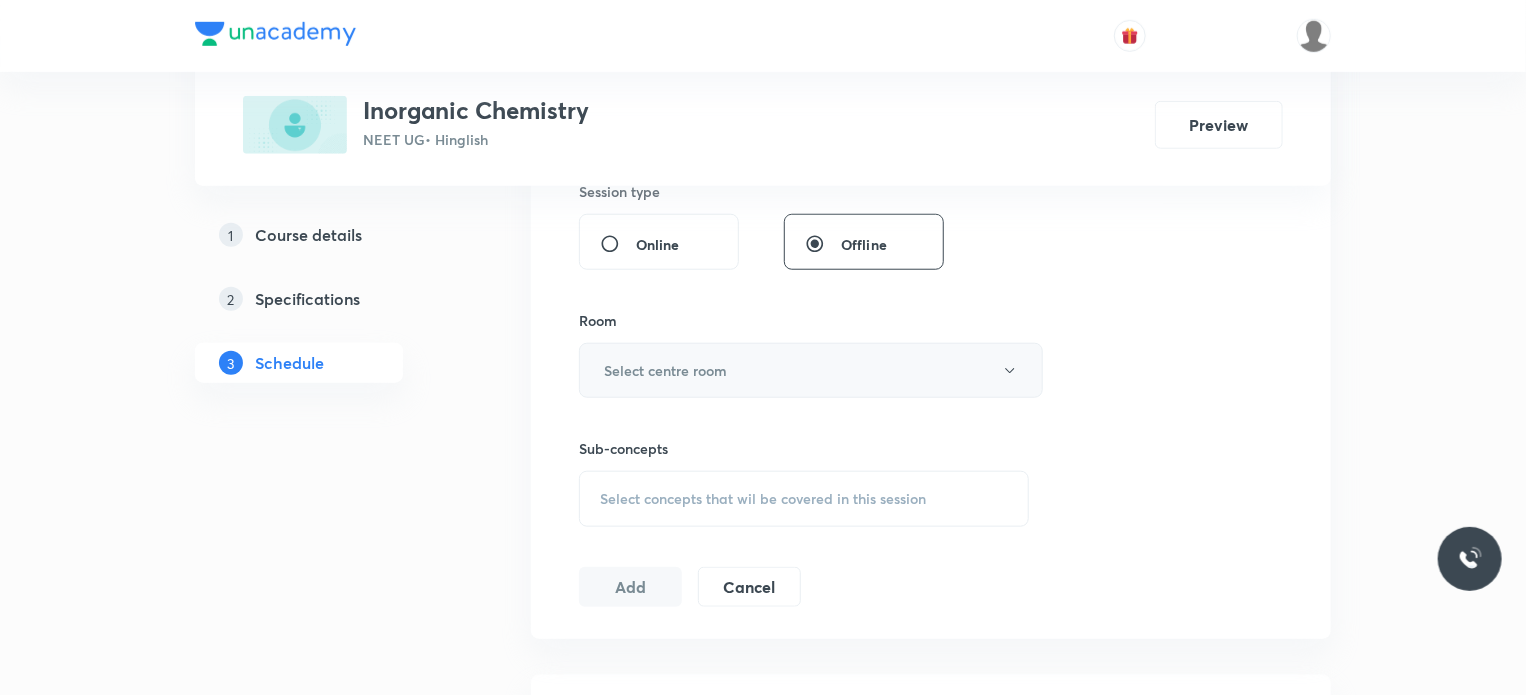 click on "Select centre room" at bounding box center [665, 370] 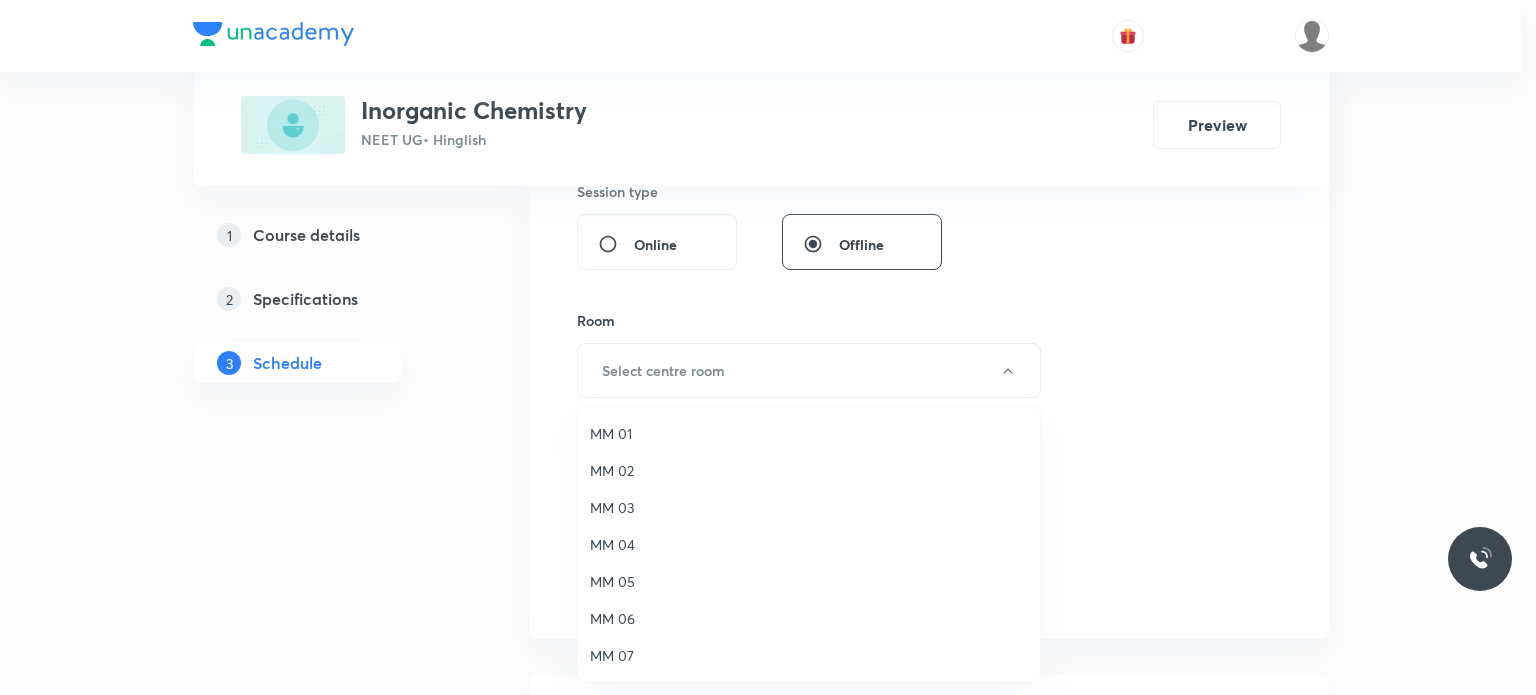 click on "MM 01" at bounding box center [809, 433] 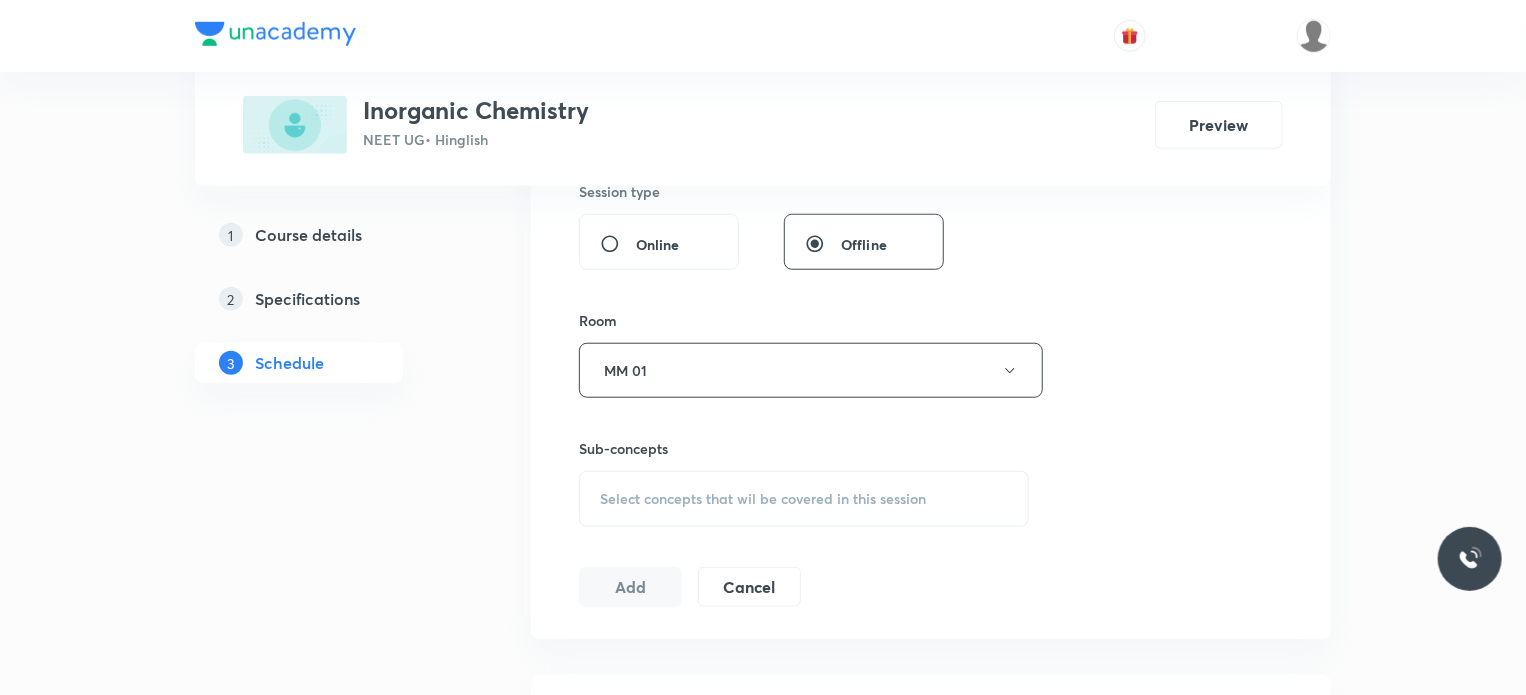 click on "Select concepts that wil be covered in this session" at bounding box center [763, 499] 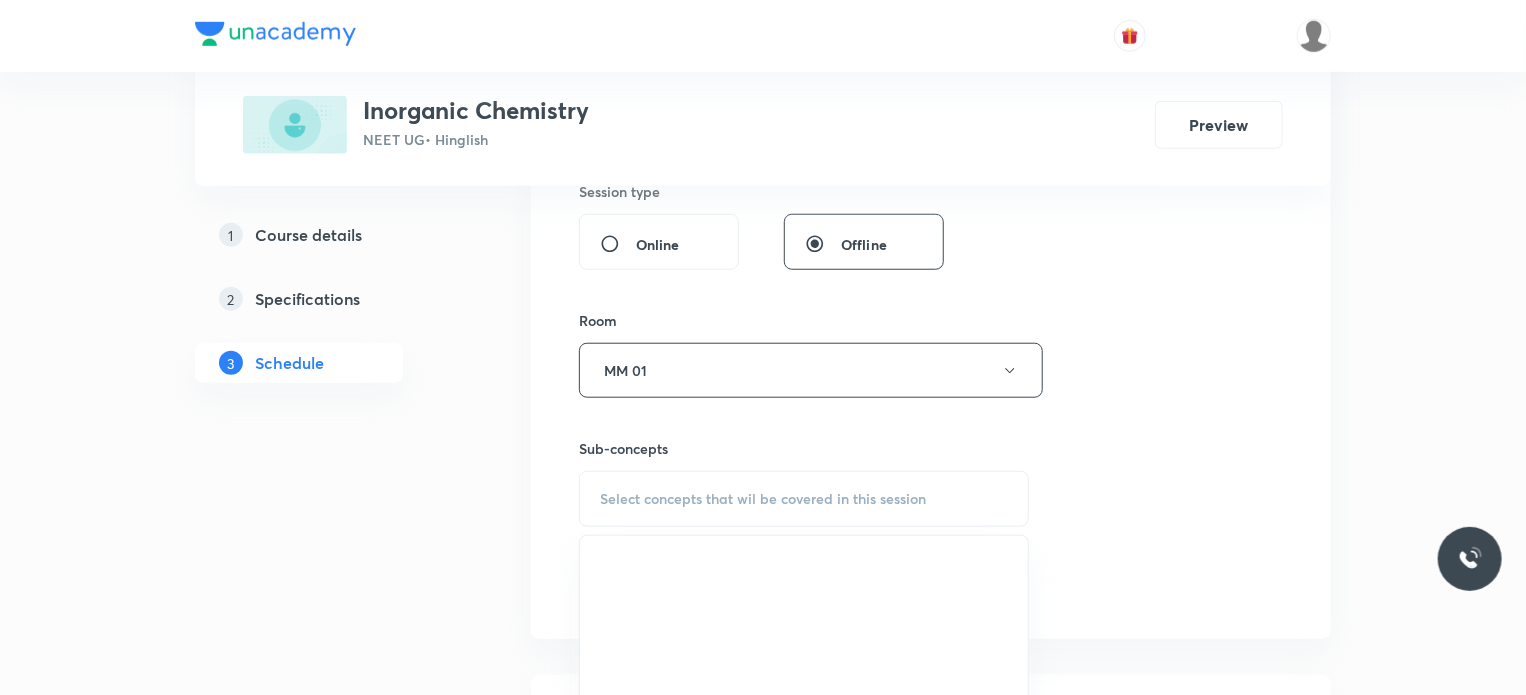 scroll, scrollTop: 984, scrollLeft: 0, axis: vertical 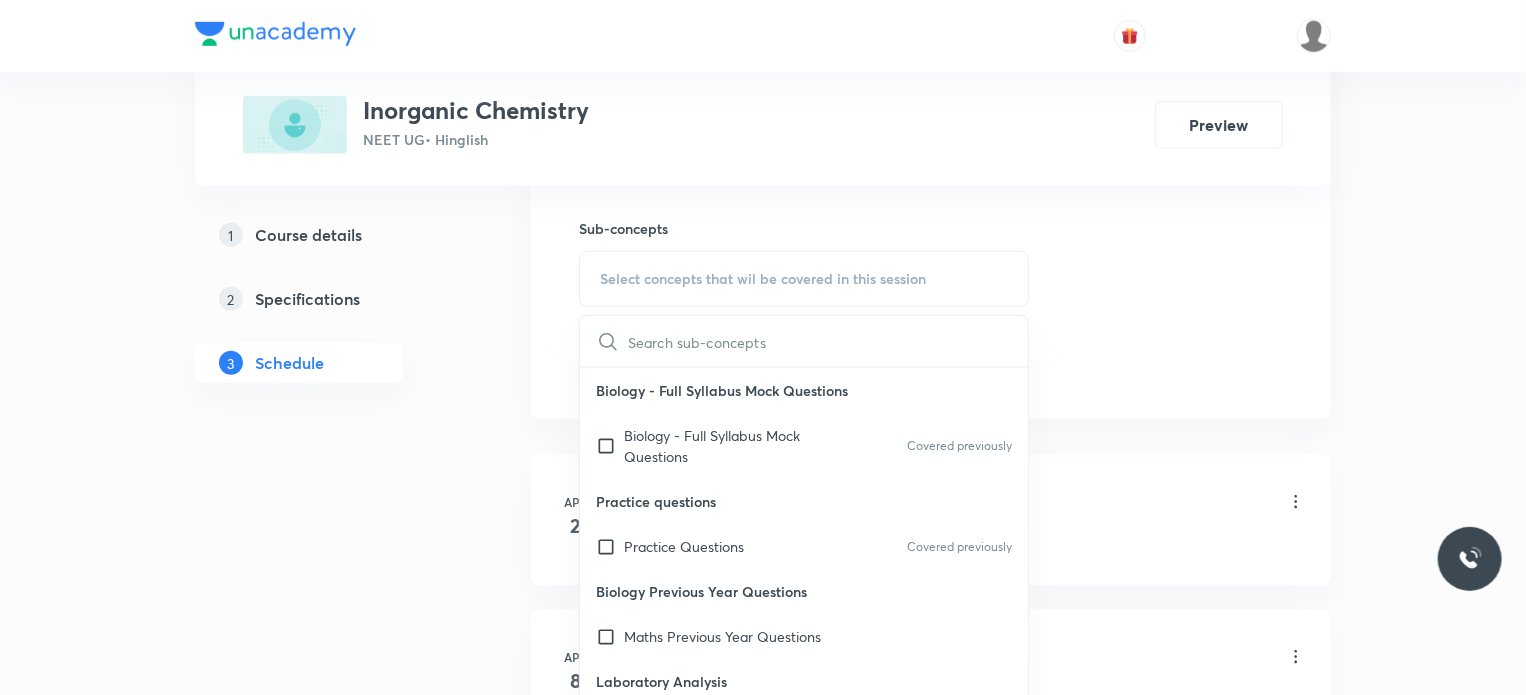 click on "Biology - Full Syllabus Mock Questions" at bounding box center [804, 390] 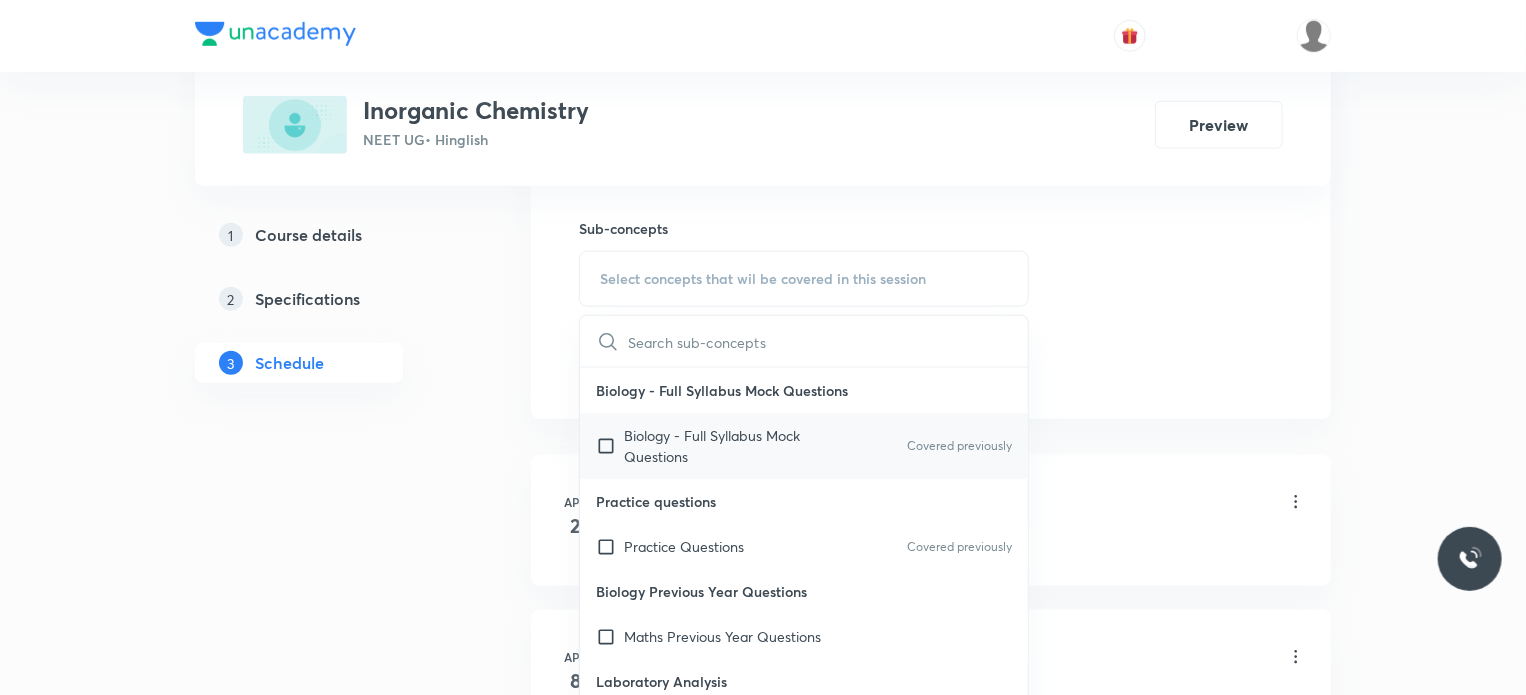 click on "Biology - Full Syllabus Mock Questions Covered previously" at bounding box center (804, 446) 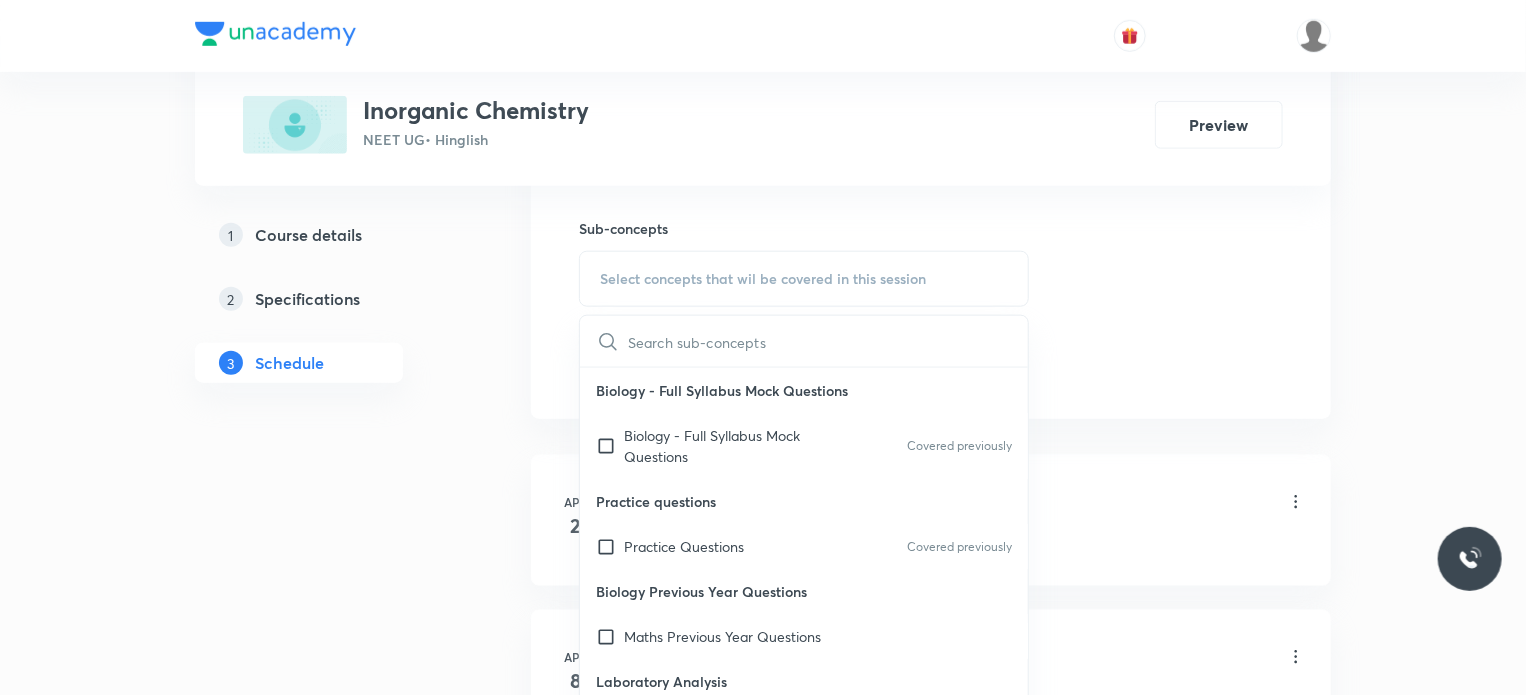 checkbox on "true" 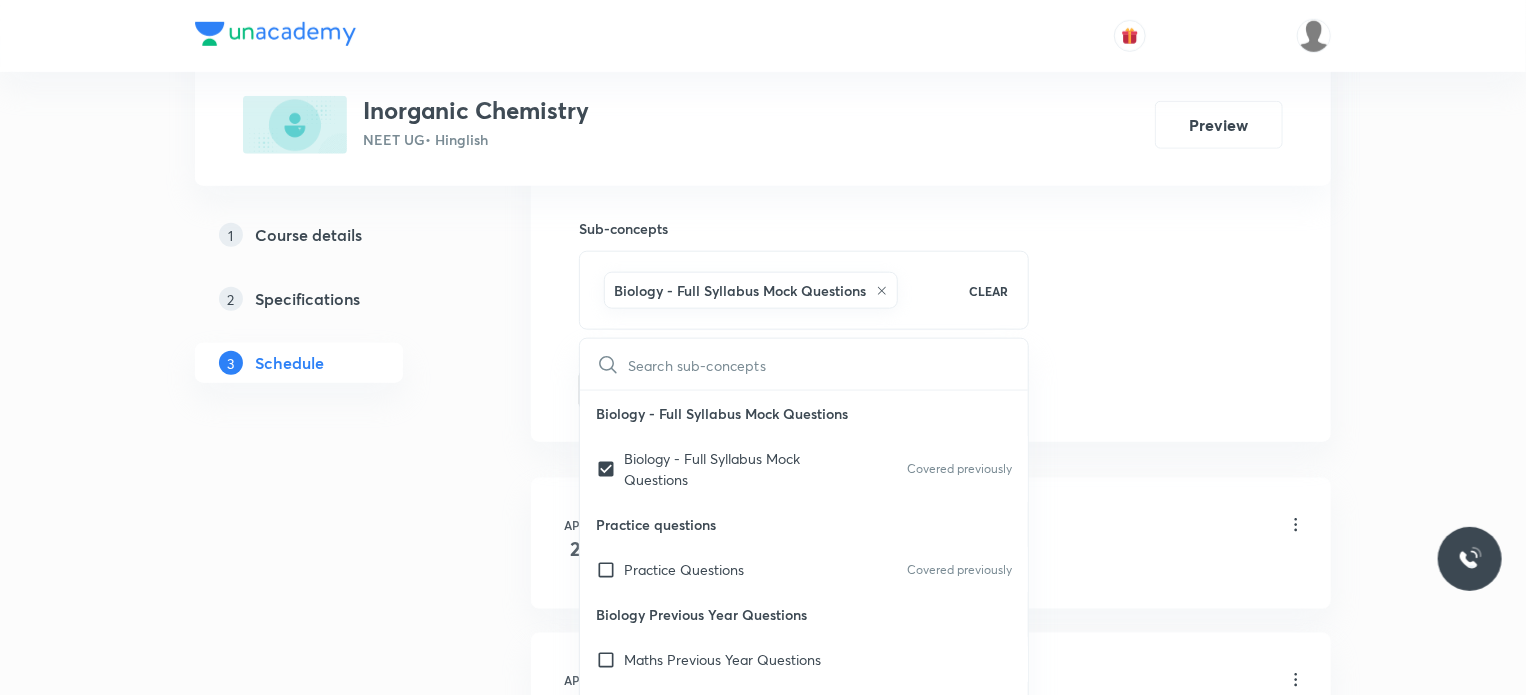click on "Session  39 Live class Session title 24/99 Coordination Compound 19 ​ Schedule for Jul 14, 2025, 11:10 AM ​ Duration (in minutes) 80 ​   Session type Online Offline Room MM 01 Sub-concepts Biology - Full Syllabus Mock Questions CLEAR ​ Biology - Full Syllabus Mock Questions Biology - Full Syllabus Mock Questions Covered previously Practice questions Practice Questions Covered previously Biology Previous Year Questions Maths Previous Year Questions Laboratory Analysis Action Of Dilute Acids Tests For CO₃²⁻/HCO₃⁻ And SO₃²⁻/HSO₃⁻ Radicals Tests For Sulphide (S²⁻) Radical Tests For Thiosulphate (S₂O₃²⁻) Radical Tests For Nitrite (NO₂⁻) Radical Tests For Acetate , Formate And Oxalate Radicals Tests For Halide(Cl⁻ , Br⁻ , I⁻) Radicals Test For Nitrate (NO₃⁻) Radical Test For Sulphate(SO₄²⁻) Radical Test For Borate(BO₃³⁻) Radical Test For Phosphate(PO₄³⁻) Radical Test For Chromate(CrO₄²⁻) And Dichromate(Cr₂O₇²⁻) Radicals Periodic Table Add" at bounding box center (931, -71) 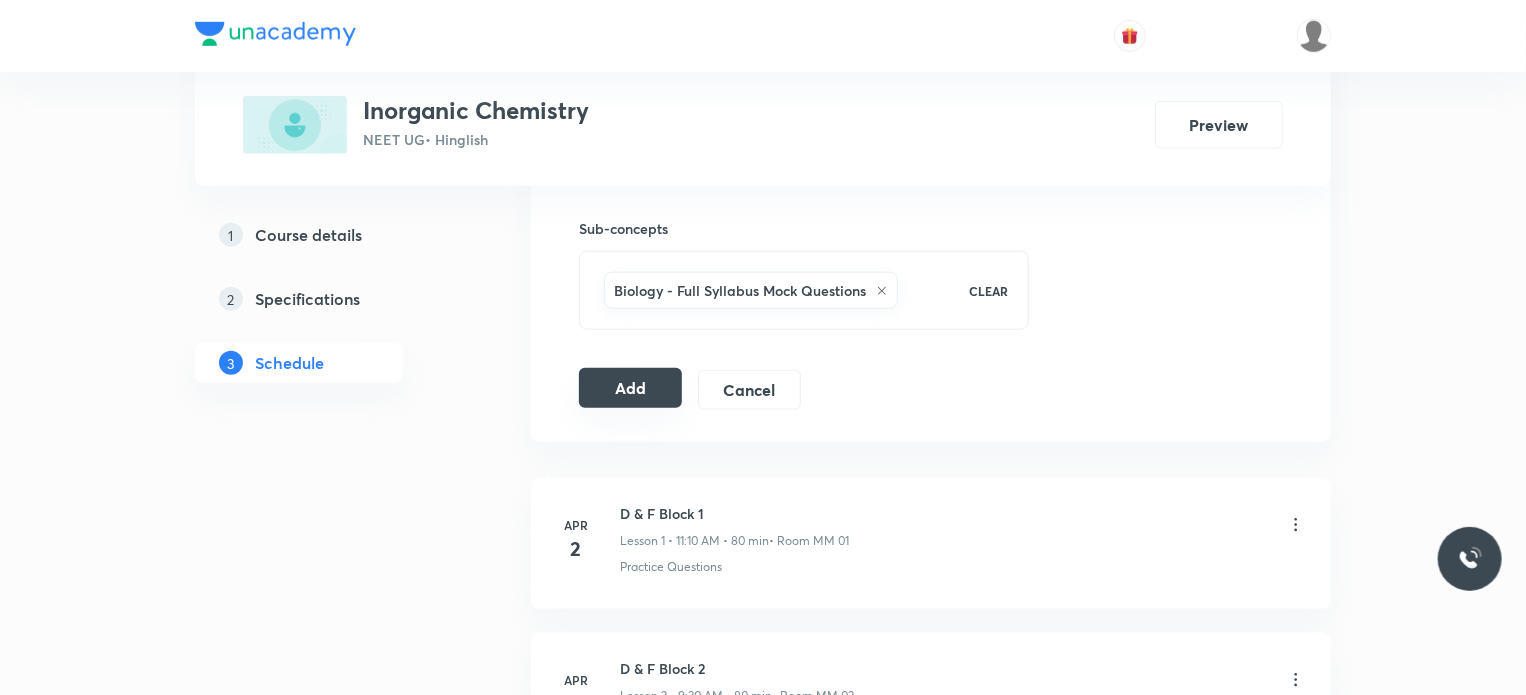click on "Add" at bounding box center (630, 388) 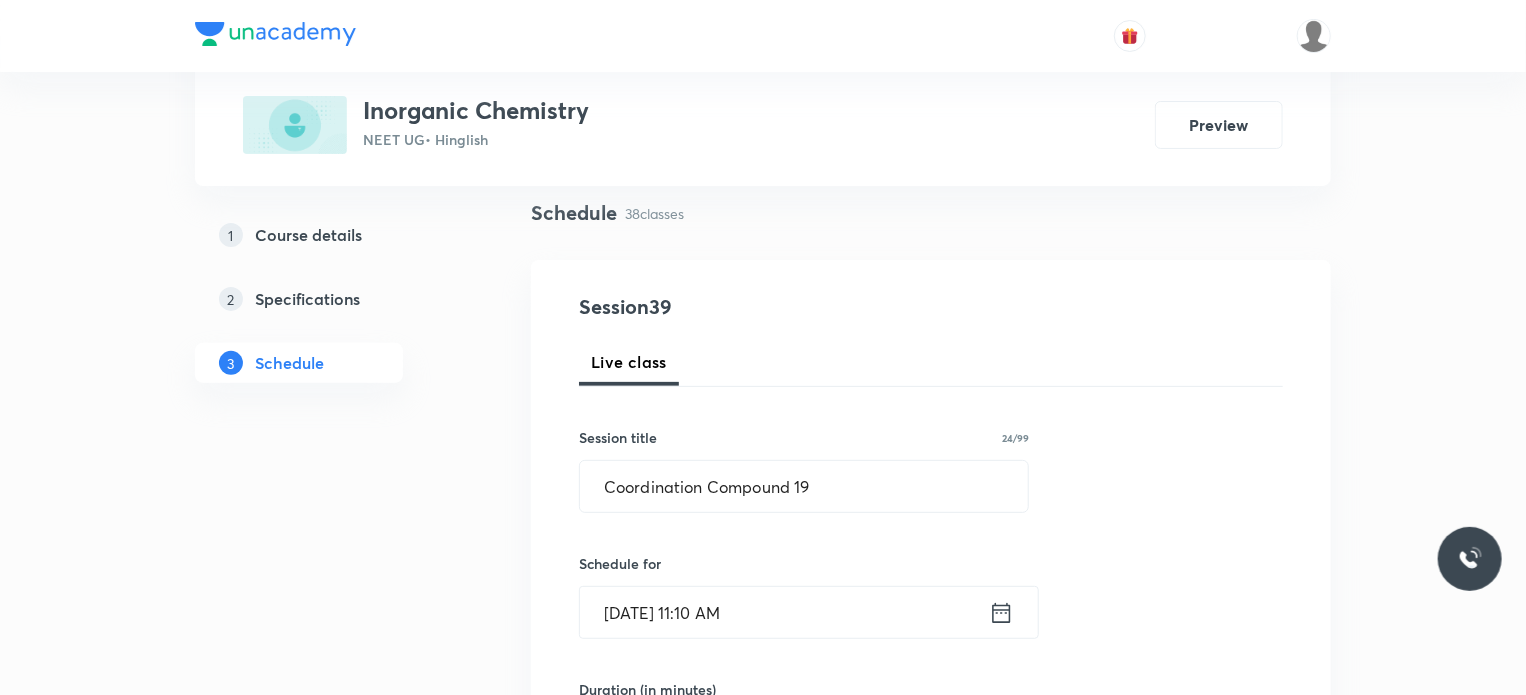 scroll, scrollTop: 0, scrollLeft: 0, axis: both 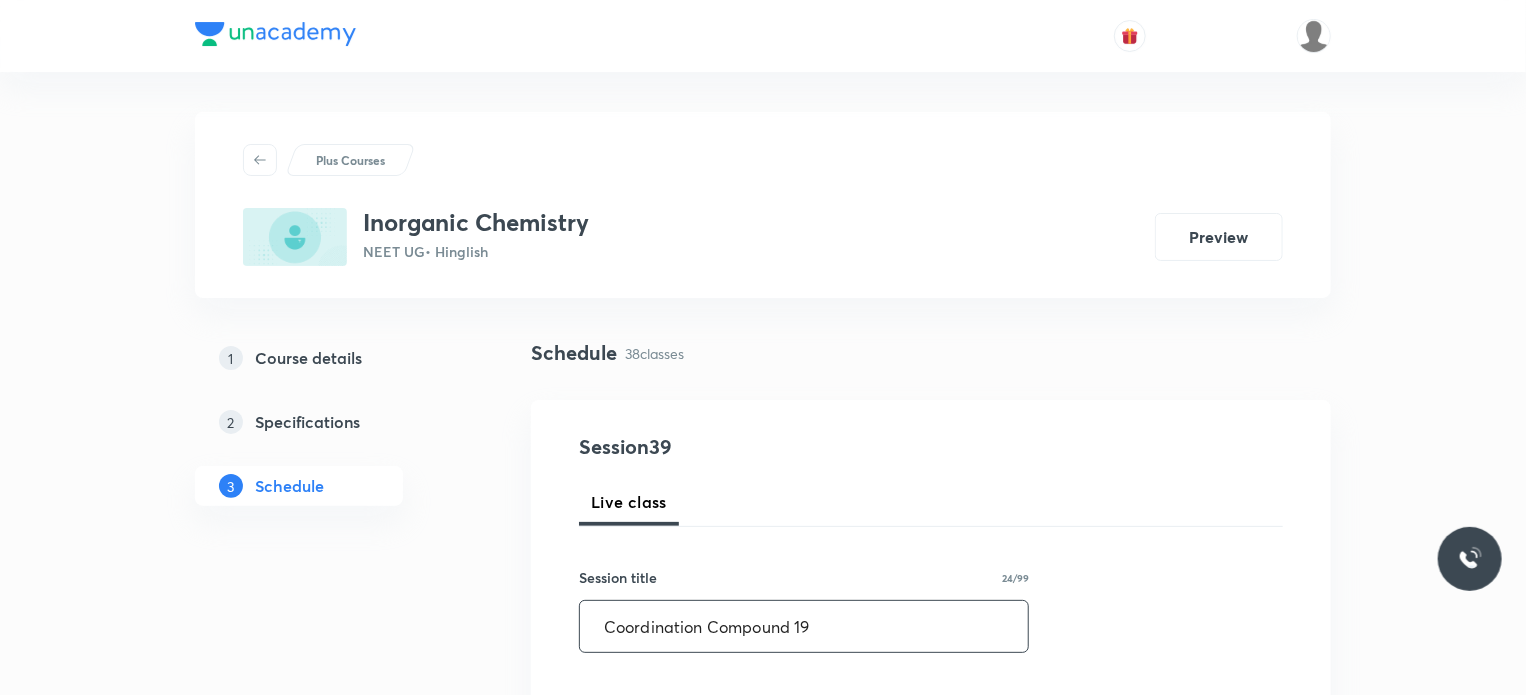 click on "Coordination Compound 19" at bounding box center [804, 626] 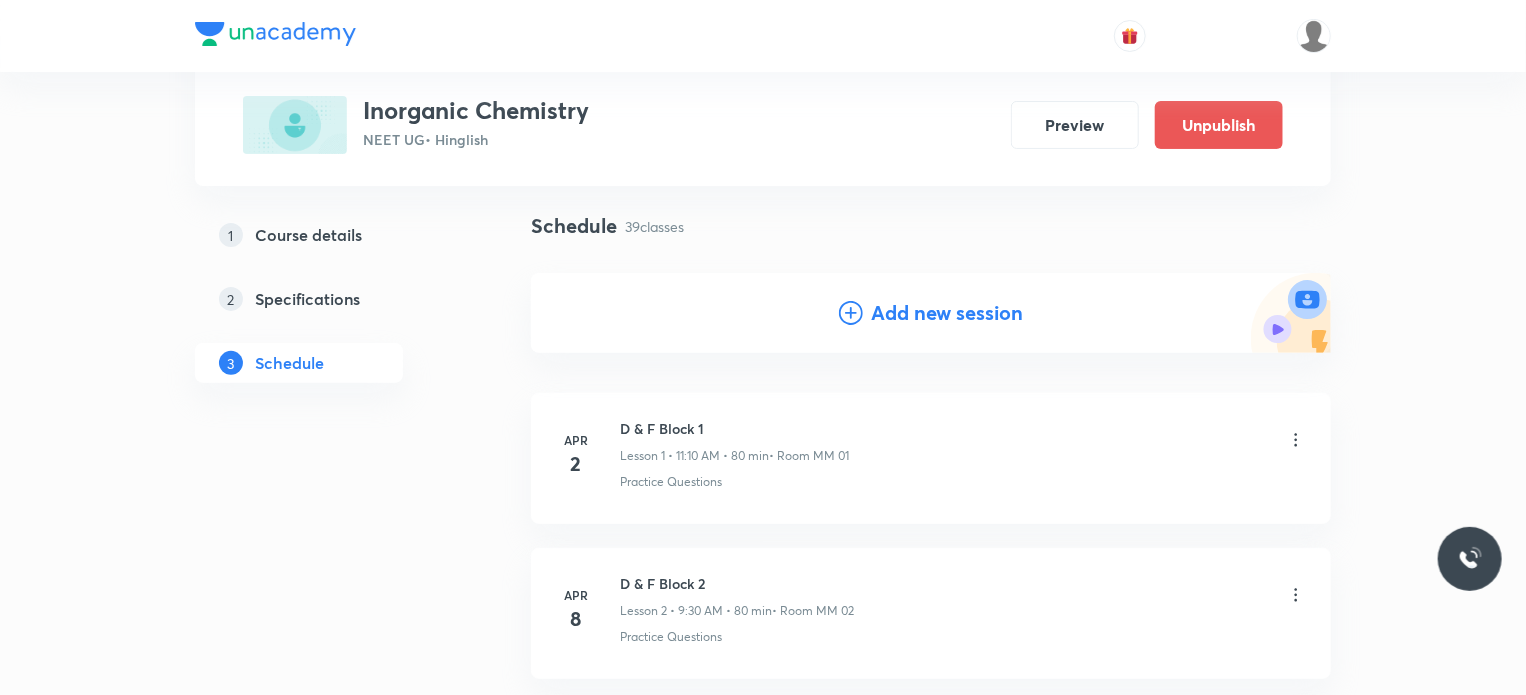 scroll, scrollTop: 124, scrollLeft: 0, axis: vertical 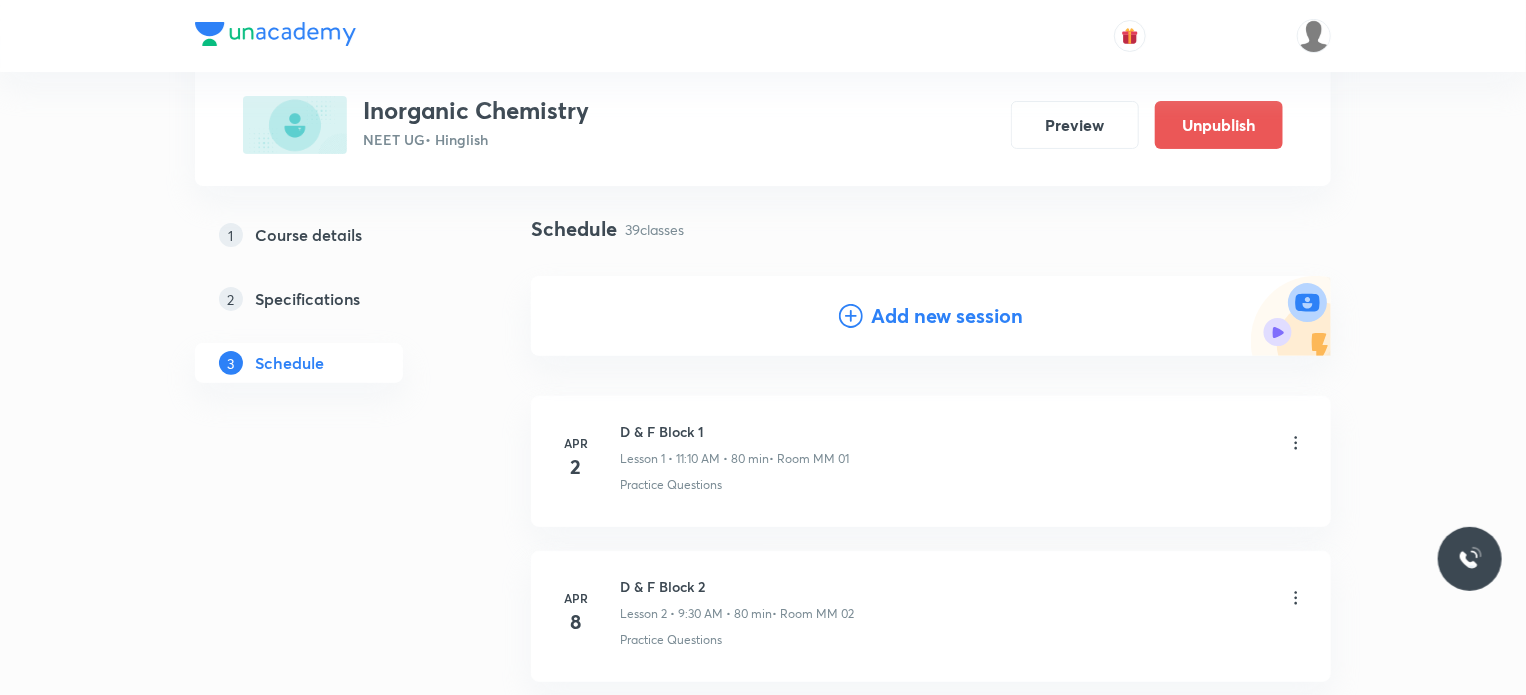click on "Add new session" at bounding box center [947, 316] 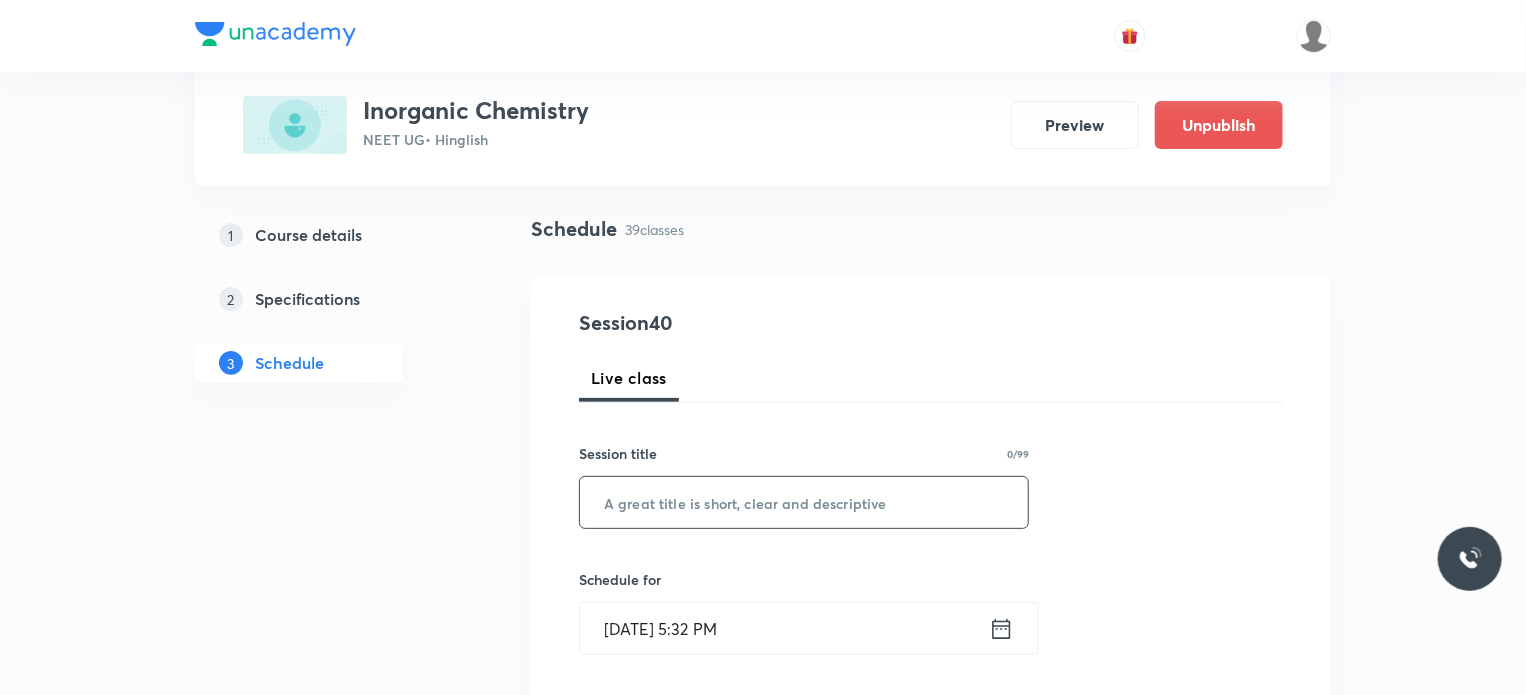 click at bounding box center [804, 502] 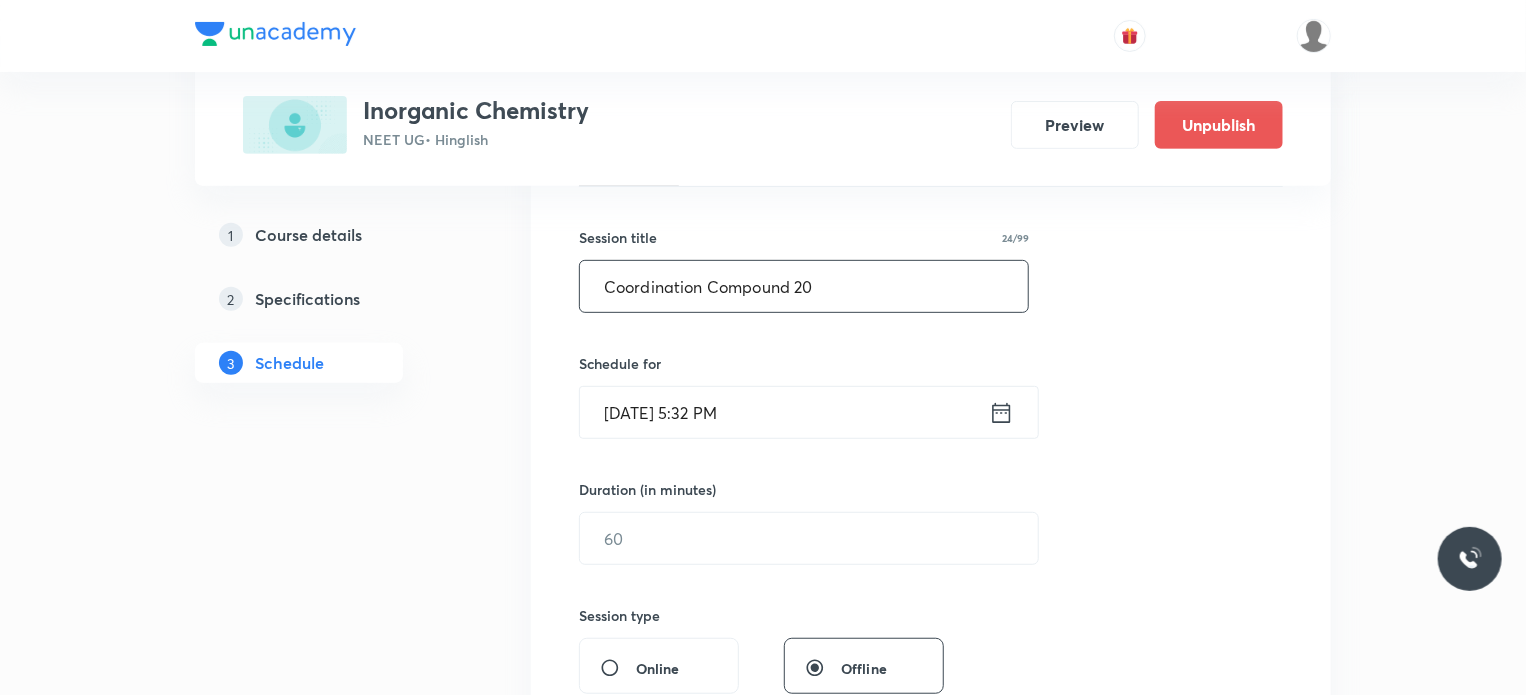 scroll, scrollTop: 342, scrollLeft: 0, axis: vertical 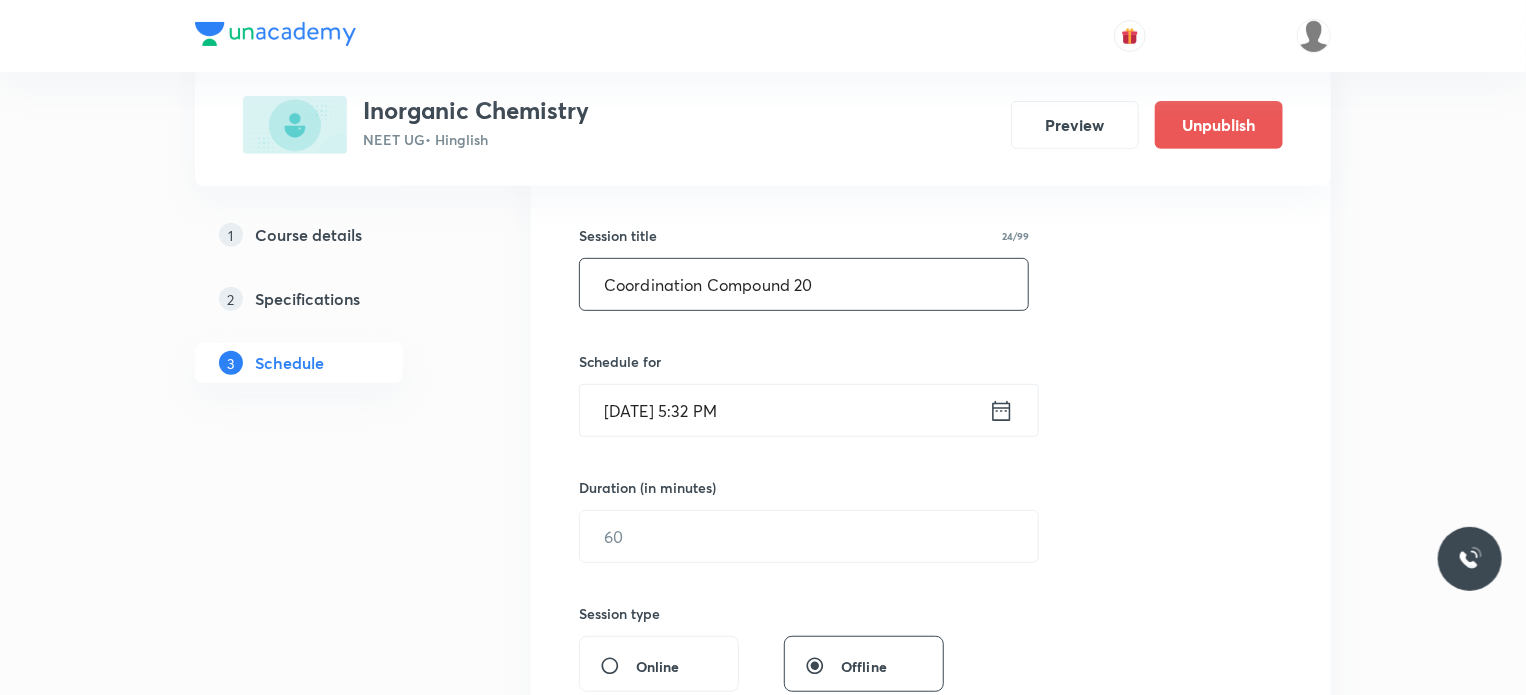 type on "Coordination Compound 20" 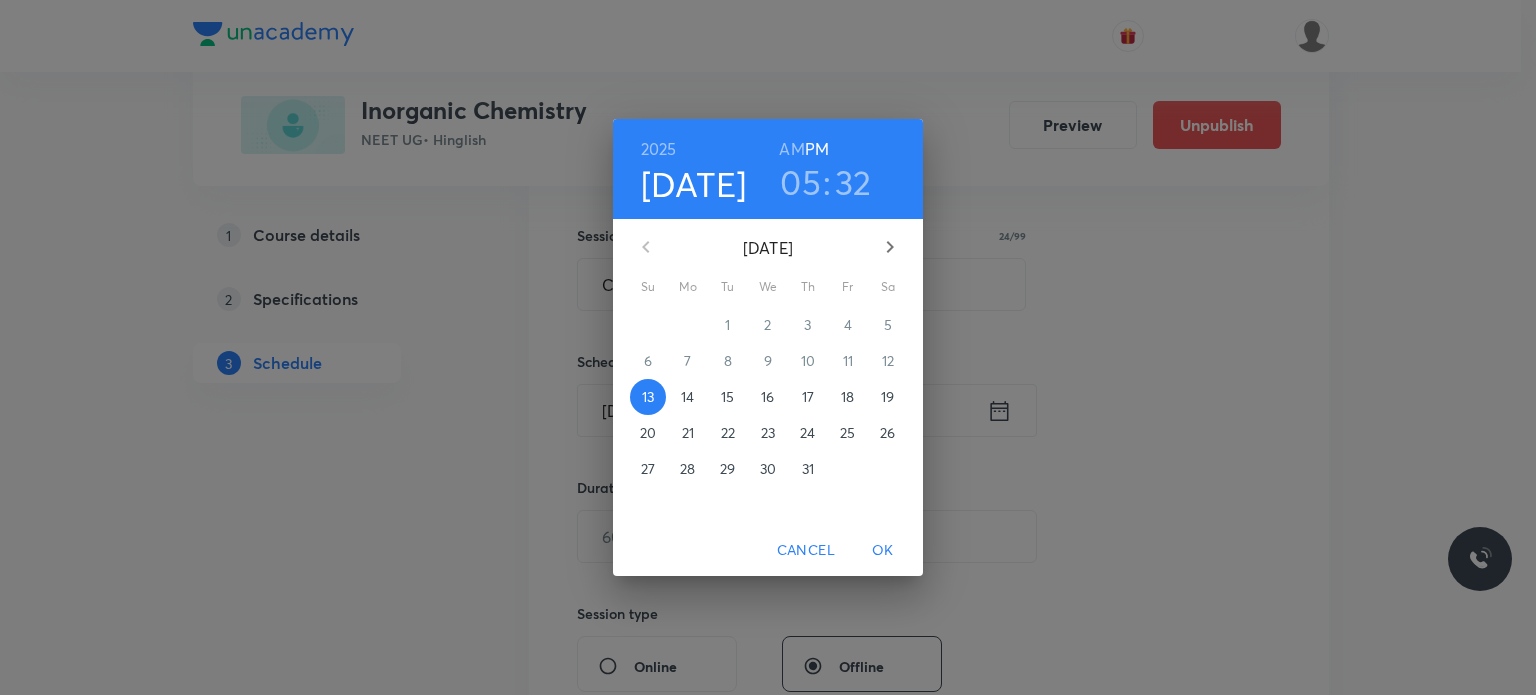 click on "14" at bounding box center [687, 397] 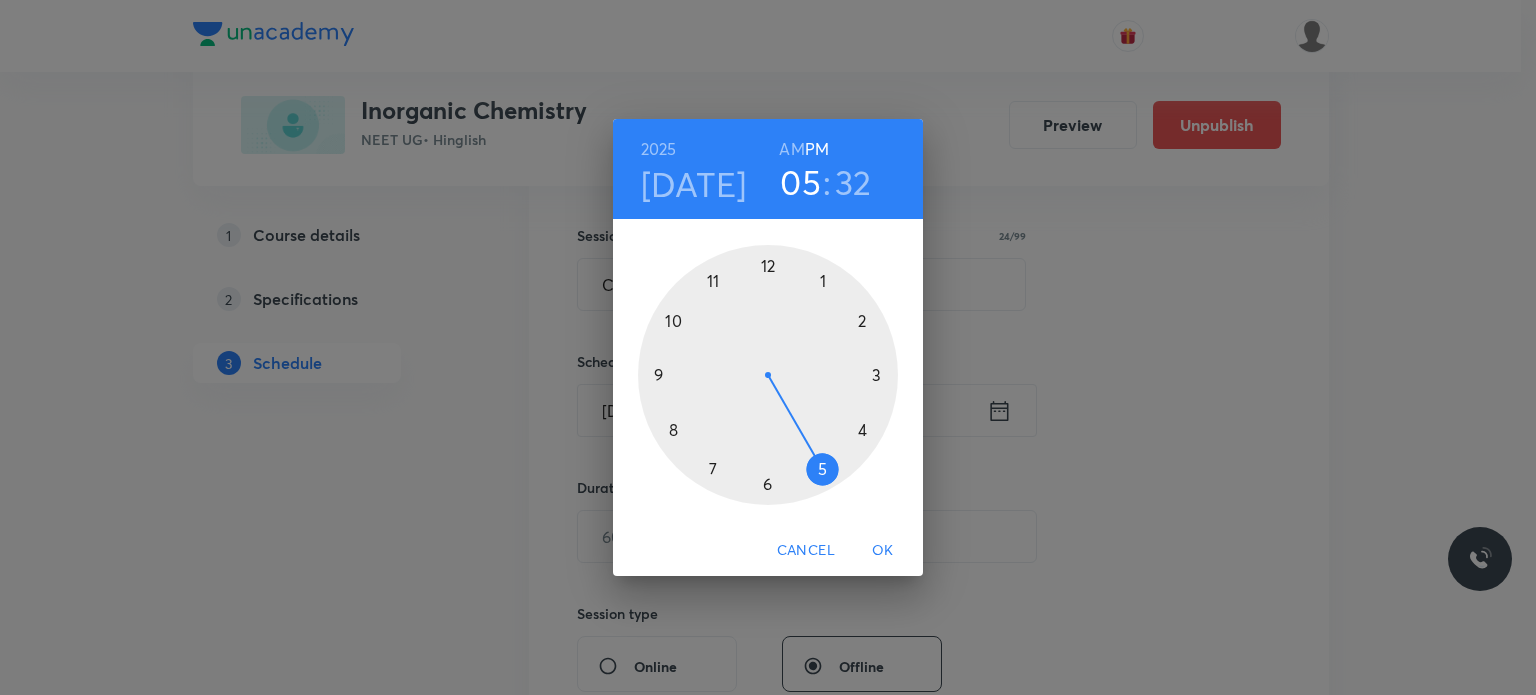 click on "AM" at bounding box center [791, 149] 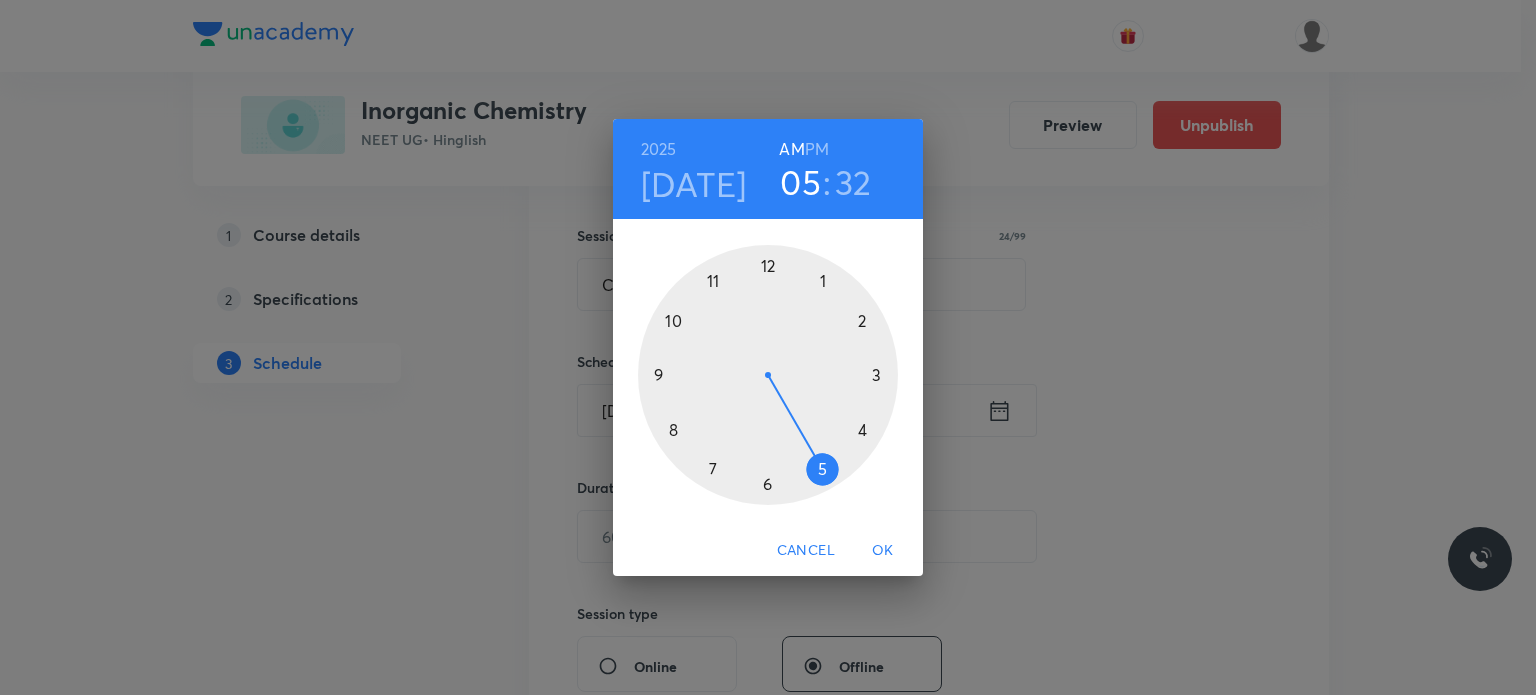 click on "PM" at bounding box center (817, 149) 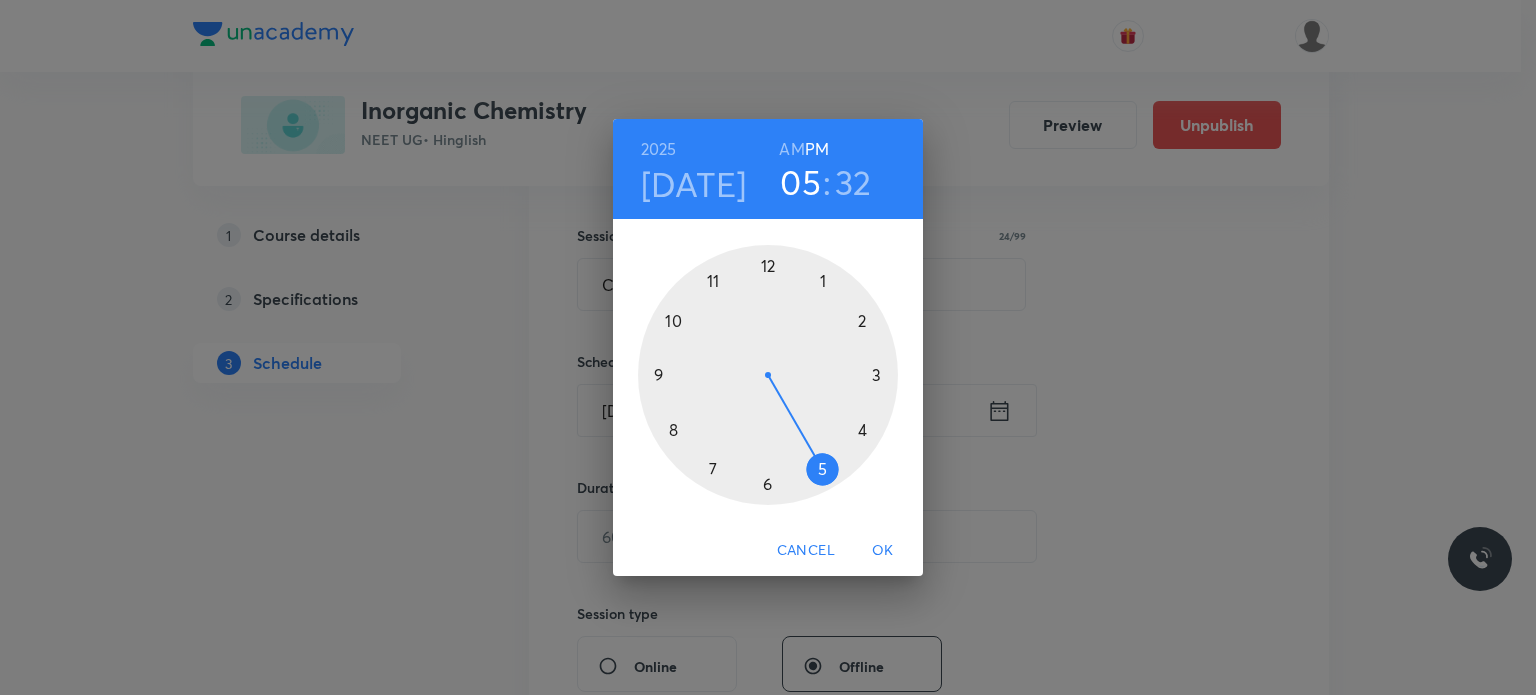 click at bounding box center (768, 375) 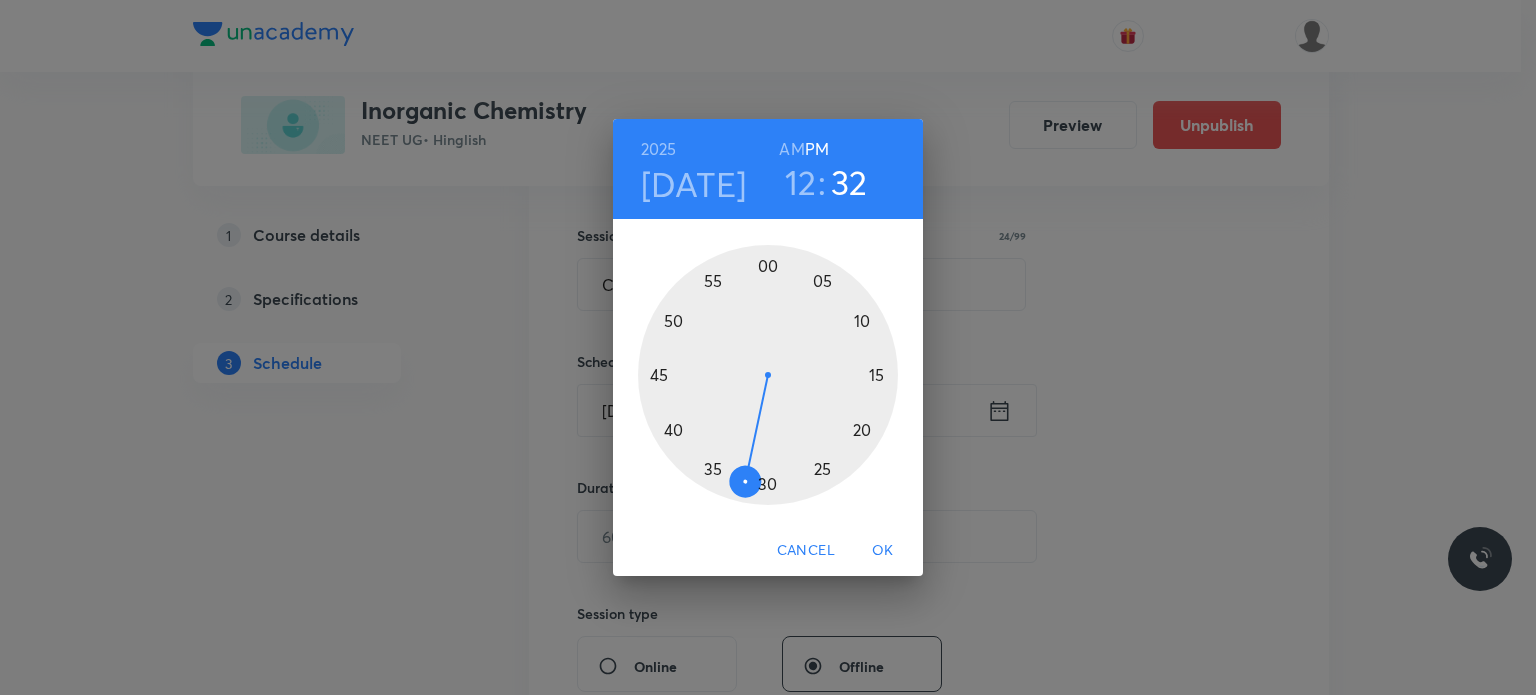 click at bounding box center (768, 375) 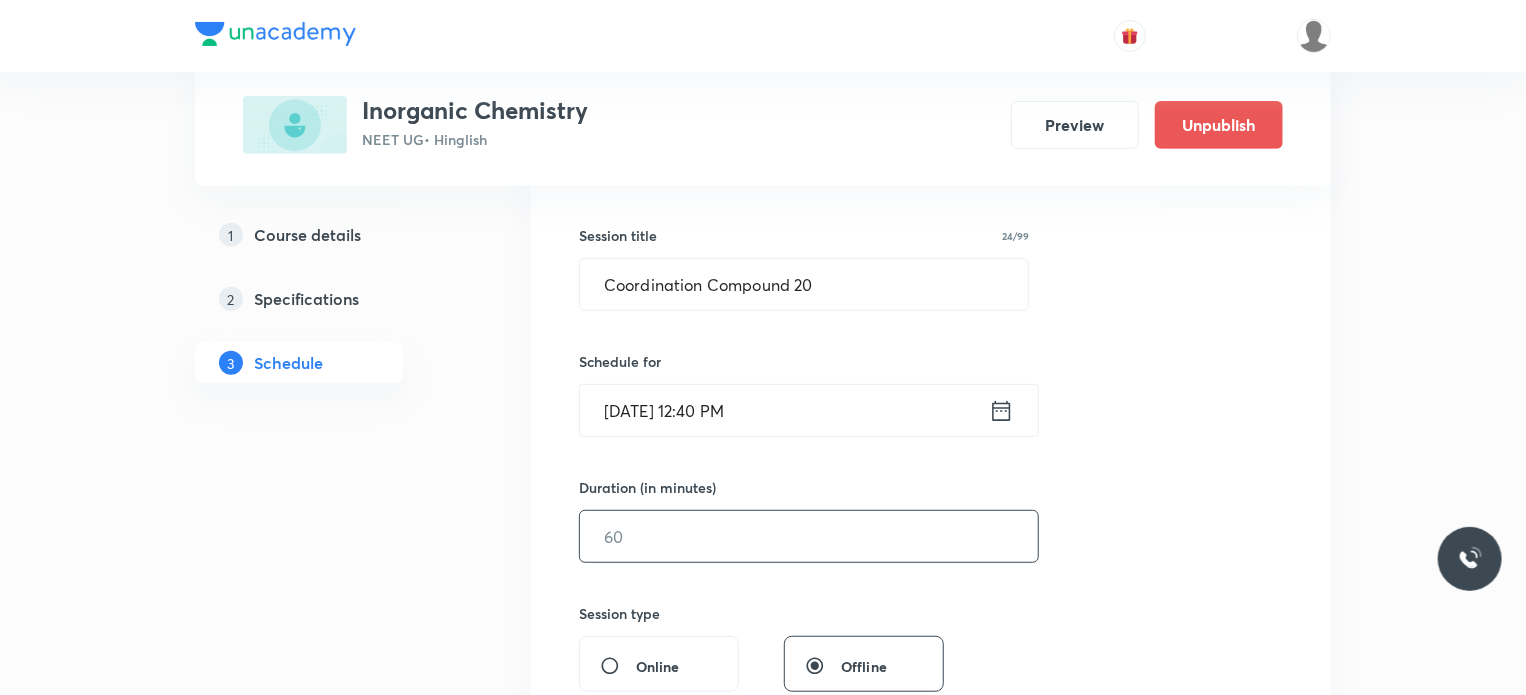 click at bounding box center [809, 536] 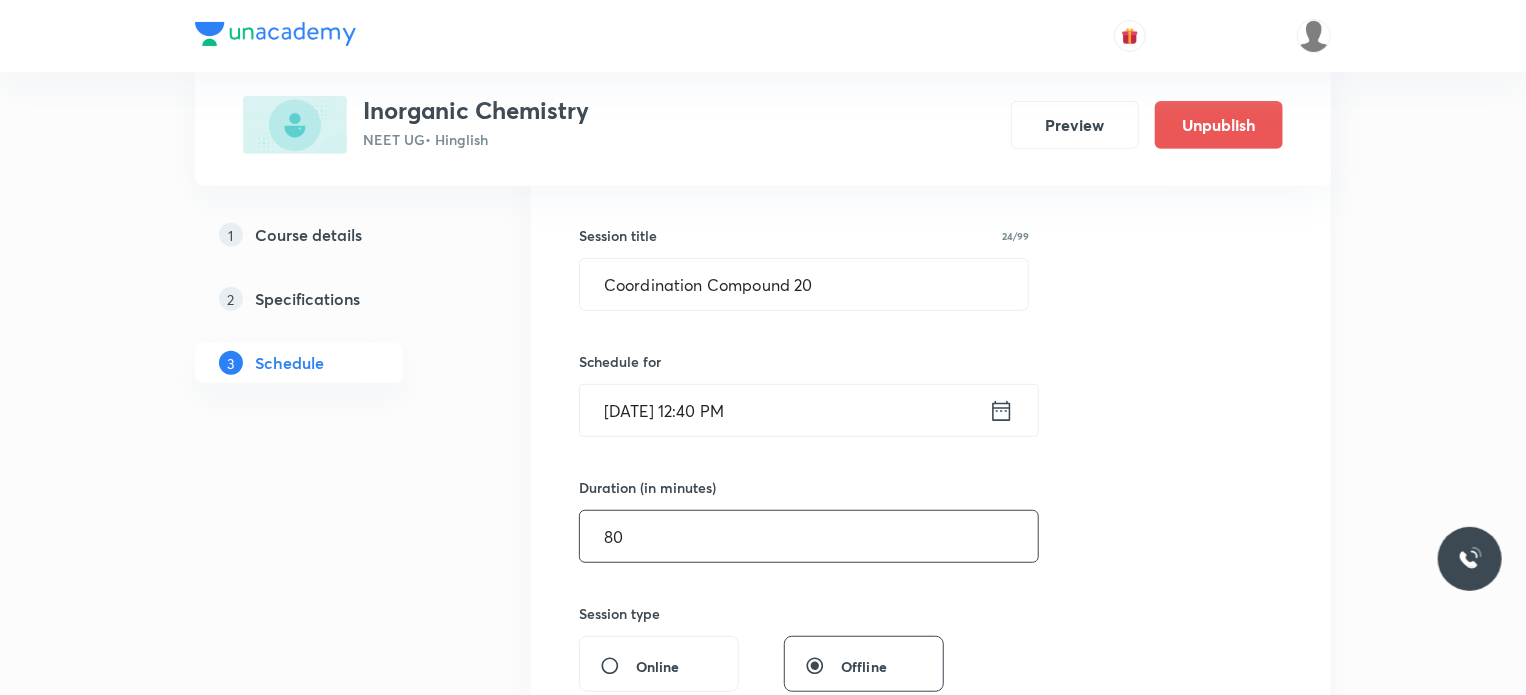 scroll, scrollTop: 630, scrollLeft: 0, axis: vertical 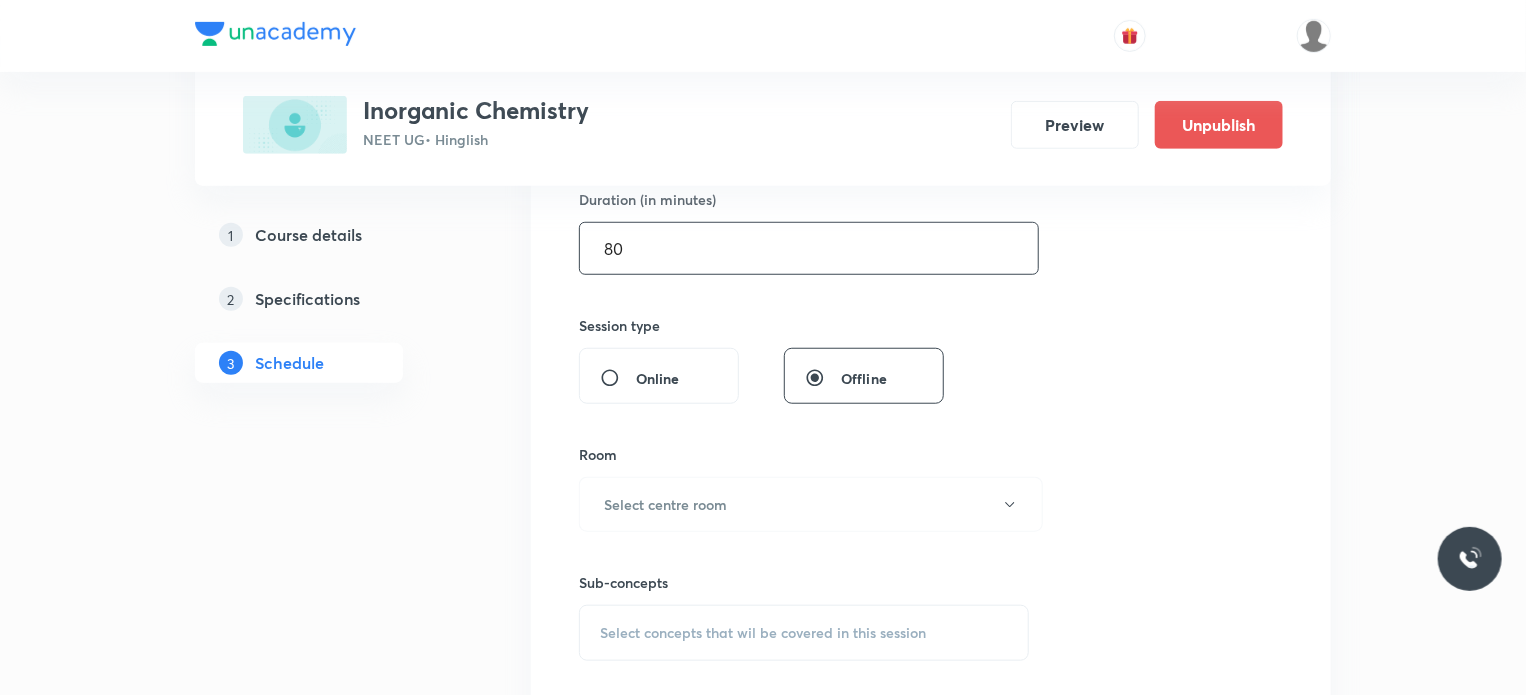 type on "80" 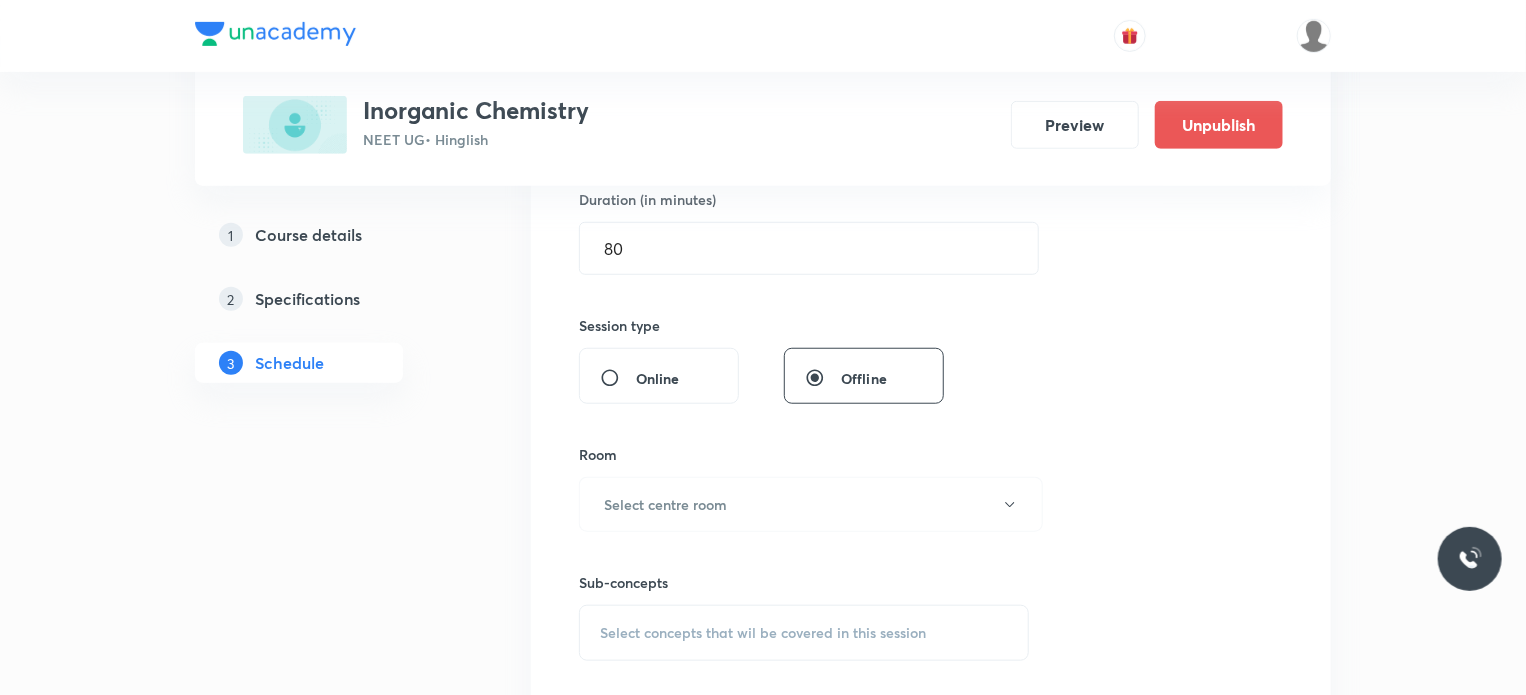 click on "Sub-concepts Select concepts that wil be covered in this session" at bounding box center (804, 596) 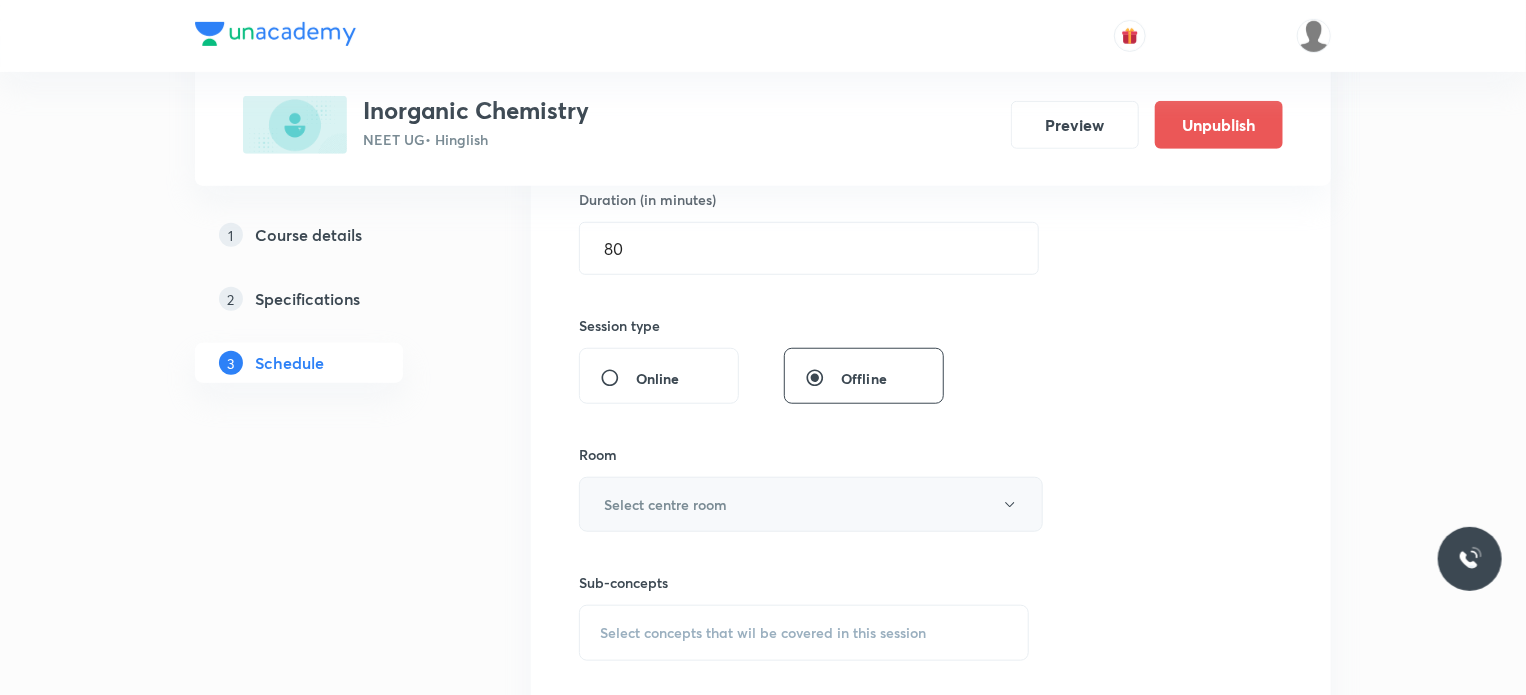 click on "Select centre room" at bounding box center (811, 504) 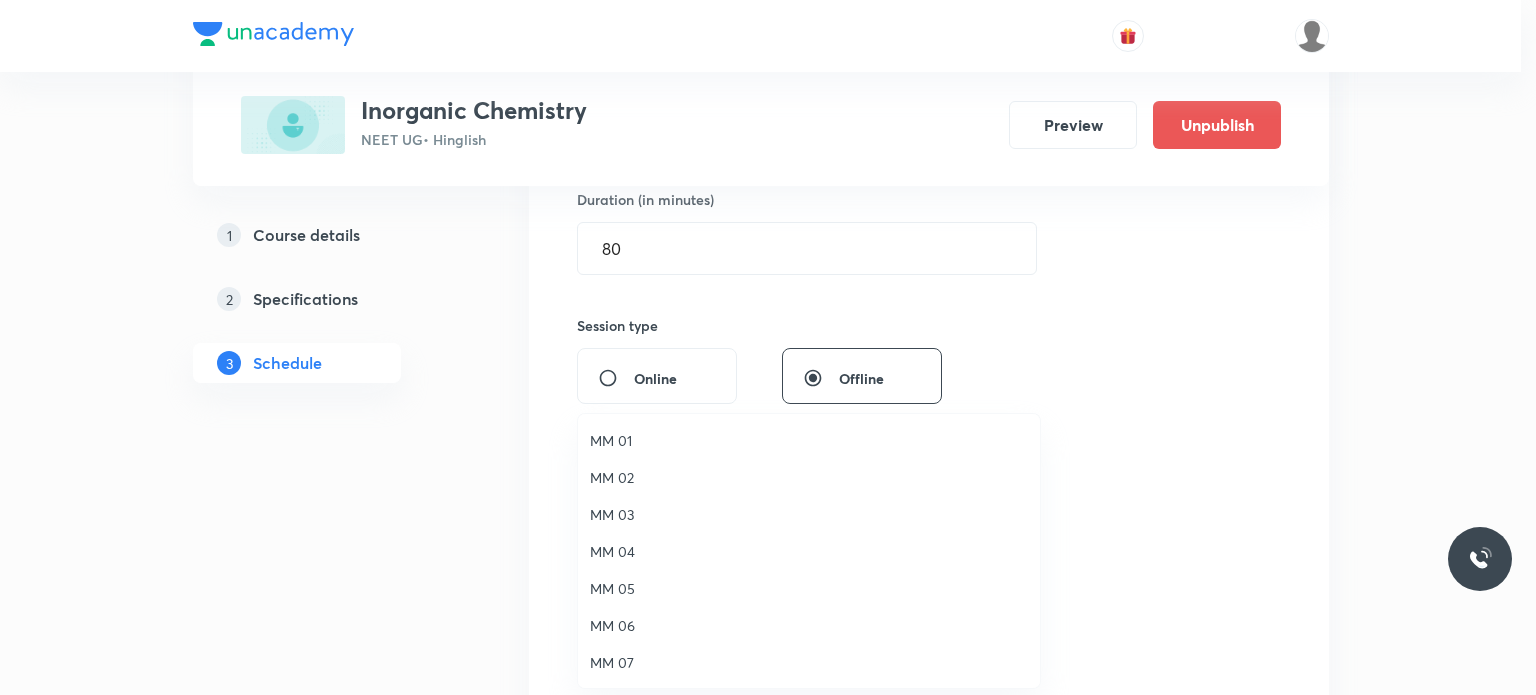 click on "MM 02" at bounding box center [809, 477] 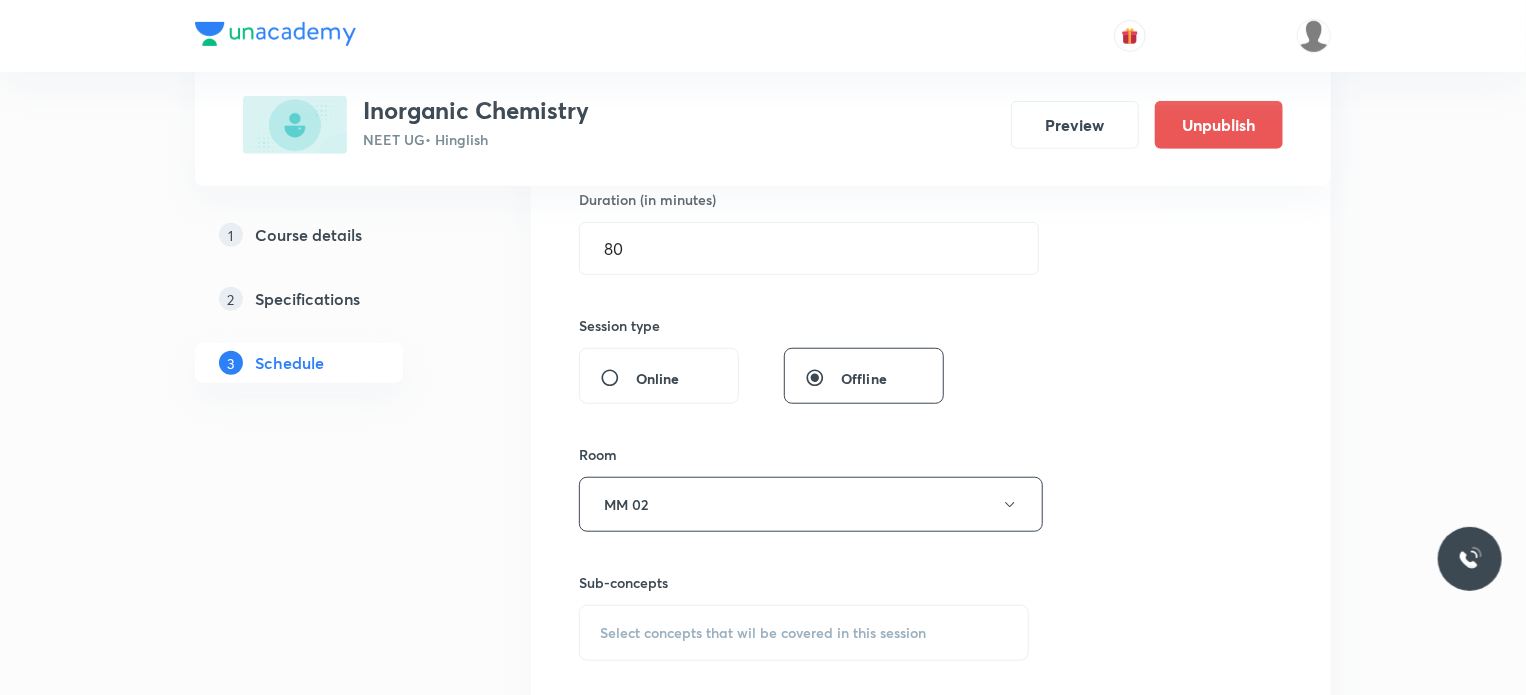 click on "Select concepts that wil be covered in this session" at bounding box center (763, 633) 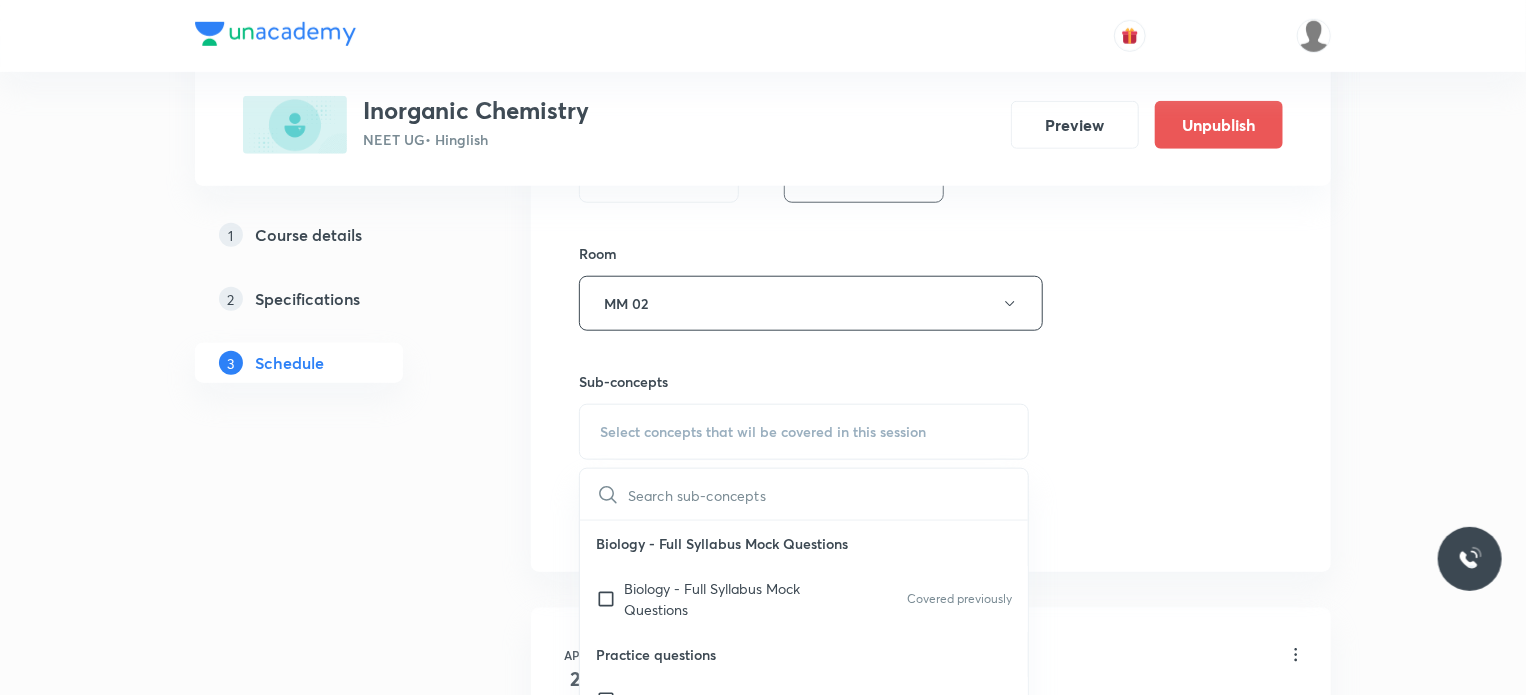 scroll, scrollTop: 832, scrollLeft: 0, axis: vertical 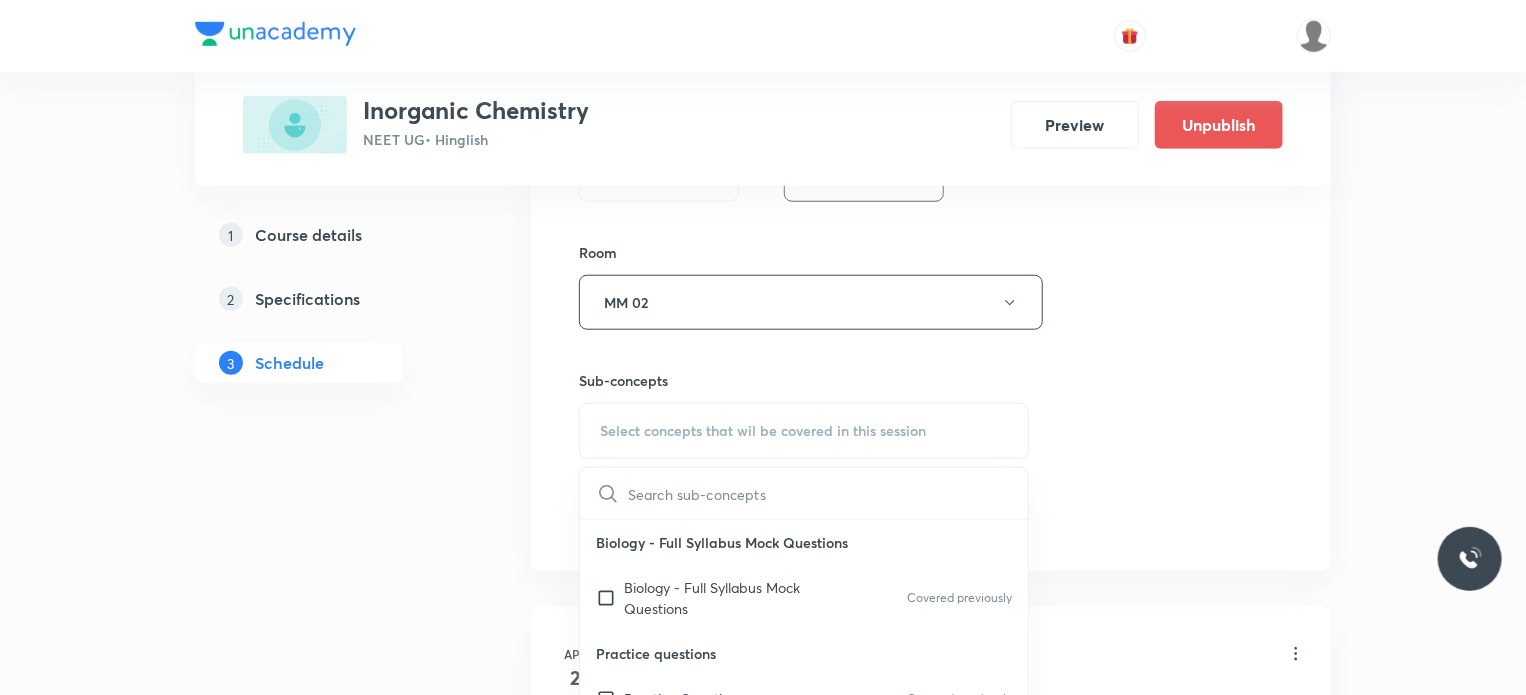 click on "Biology - Full Syllabus Mock Questions" at bounding box center [725, 598] 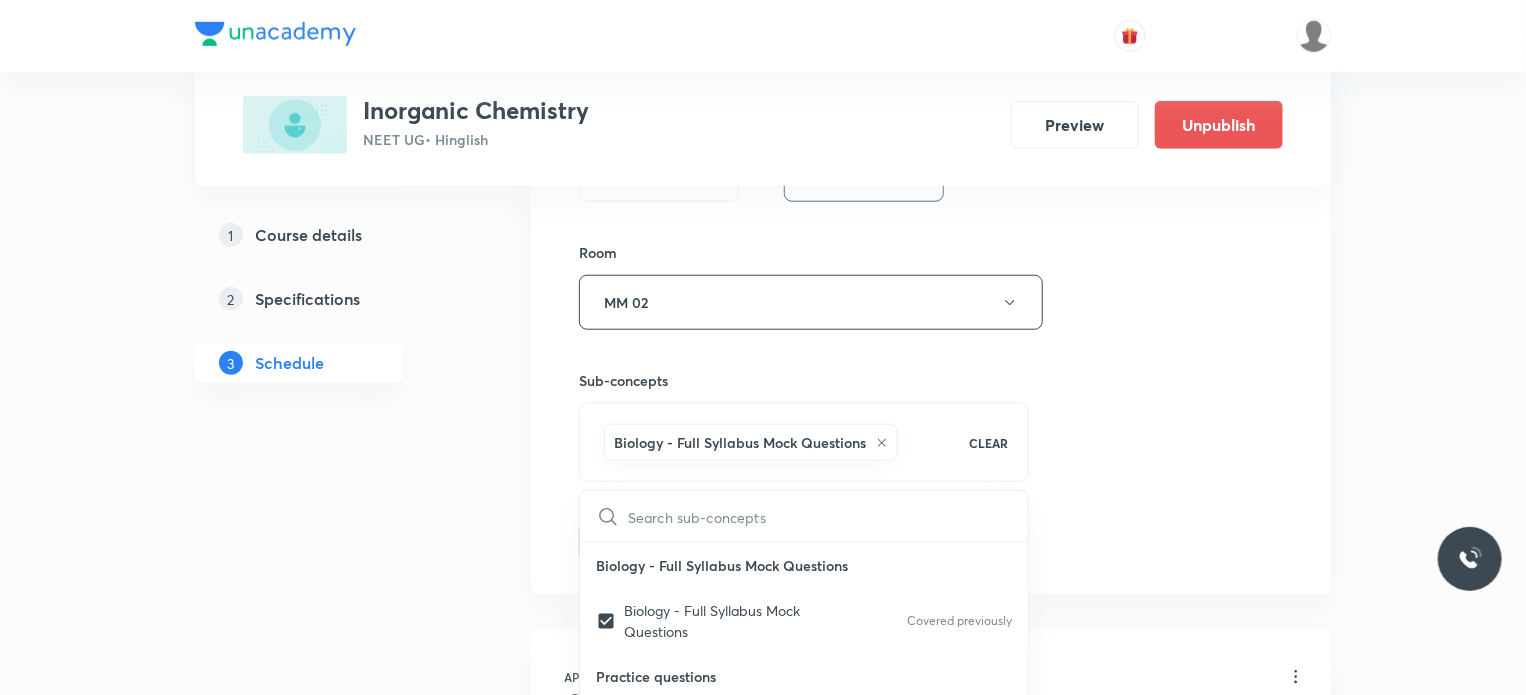 click on "Session  40 Live class Session title 24/99 Coordination Compound 20 ​ Schedule for Jul 14, 2025, 12:40 PM ​ Duration (in minutes) 80 ​   Session type Online Offline Room MM 02 Sub-concepts Biology - Full Syllabus Mock Questions CLEAR ​ Biology - Full Syllabus Mock Questions Biology - Full Syllabus Mock Questions Covered previously Practice questions Practice Questions Covered previously Biology Previous Year Questions Maths Previous Year Questions Laboratory Analysis Action Of Dilute Acids Tests For CO₃²⁻/HCO₃⁻ And SO₃²⁻/HSO₃⁻ Radicals Tests For Sulphide (S²⁻) Radical Tests For Thiosulphate (S₂O₃²⁻) Radical Tests For Nitrite (NO₂⁻) Radical Tests For Acetate , Formate And Oxalate Radicals Tests For Halide(Cl⁻ , Br⁻ , I⁻) Radicals Test For Nitrate (NO₃⁻) Radical Test For Sulphate(SO₄²⁻) Radical Test For Borate(BO₃³⁻) Radical Test For Phosphate(PO₄³⁻) Radical Test For Chromate(CrO₄²⁻) And Dichromate(Cr₂O₇²⁻) Radicals Periodic Table Add" at bounding box center [931, 81] 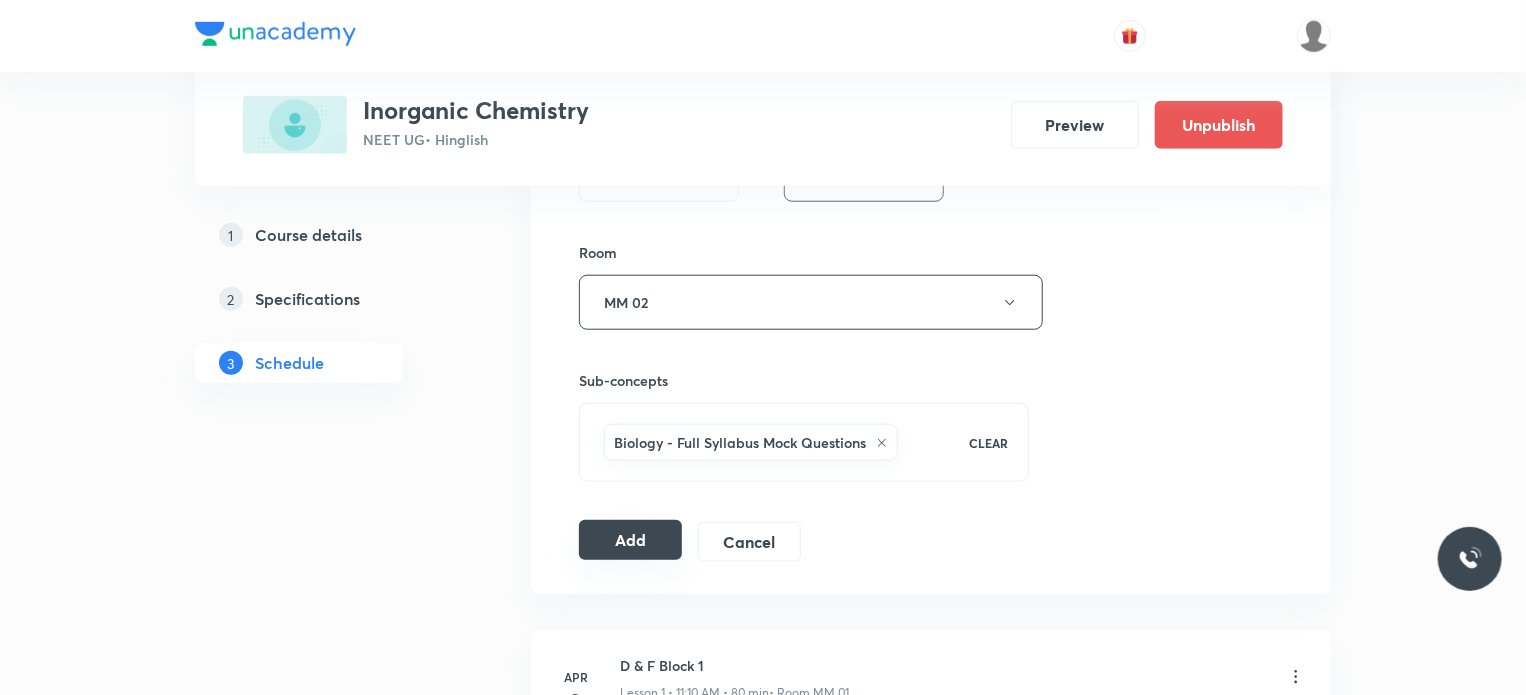 click on "Add" at bounding box center [630, 540] 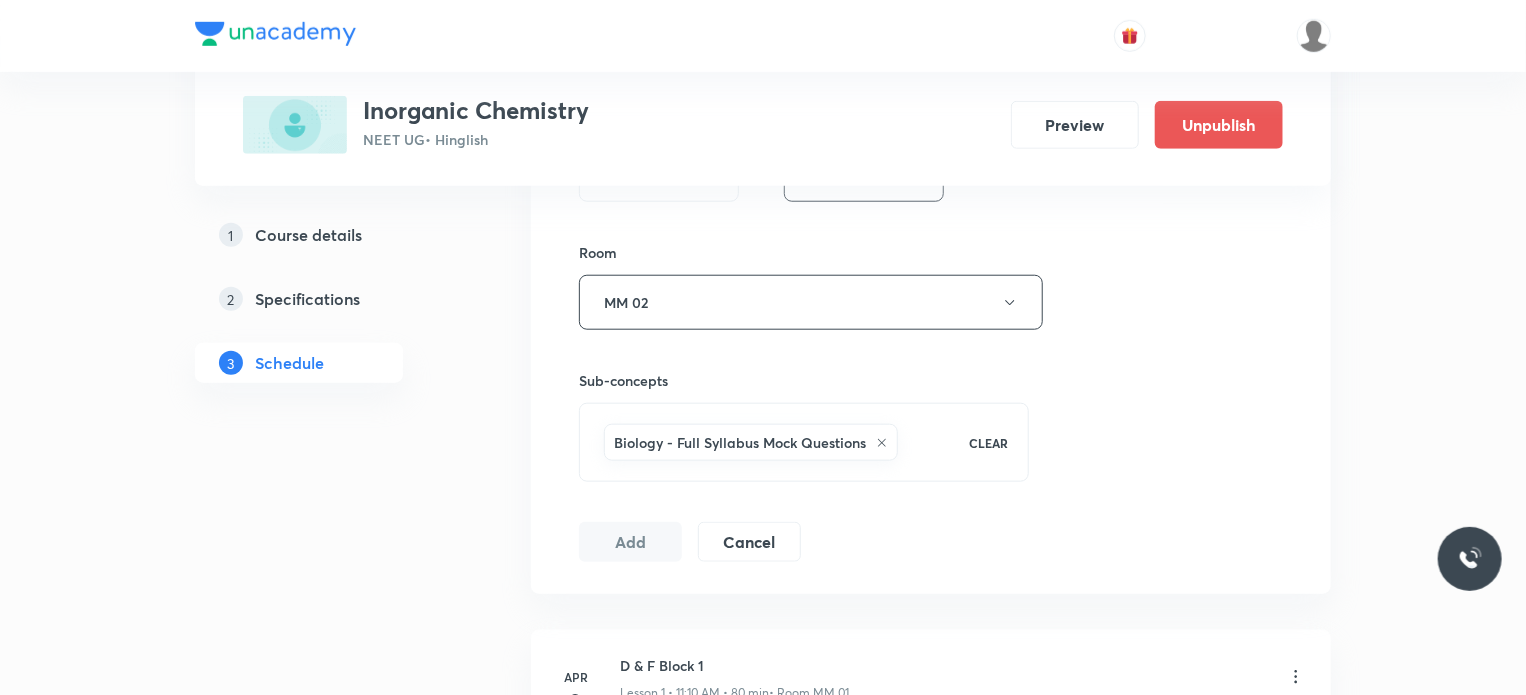 scroll, scrollTop: 6958, scrollLeft: 0, axis: vertical 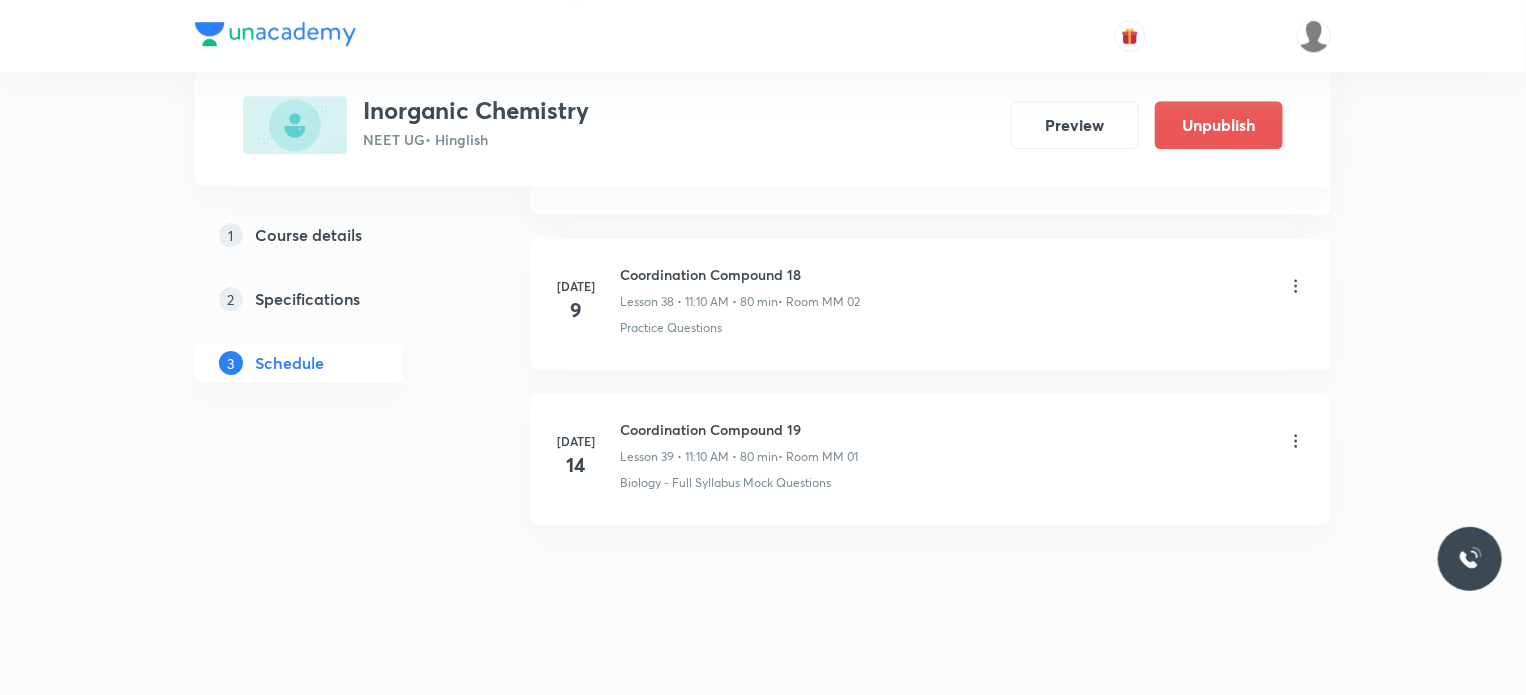 type 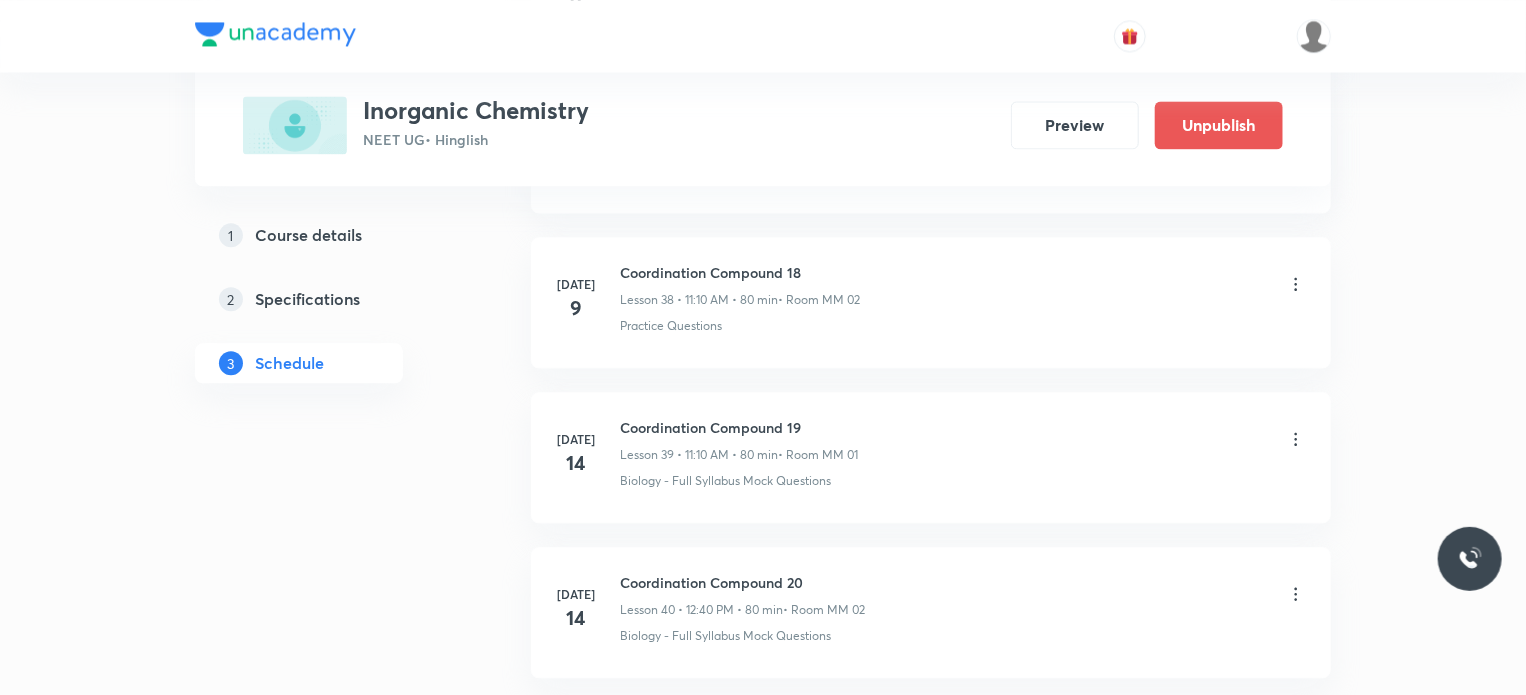 scroll, scrollTop: 6173, scrollLeft: 0, axis: vertical 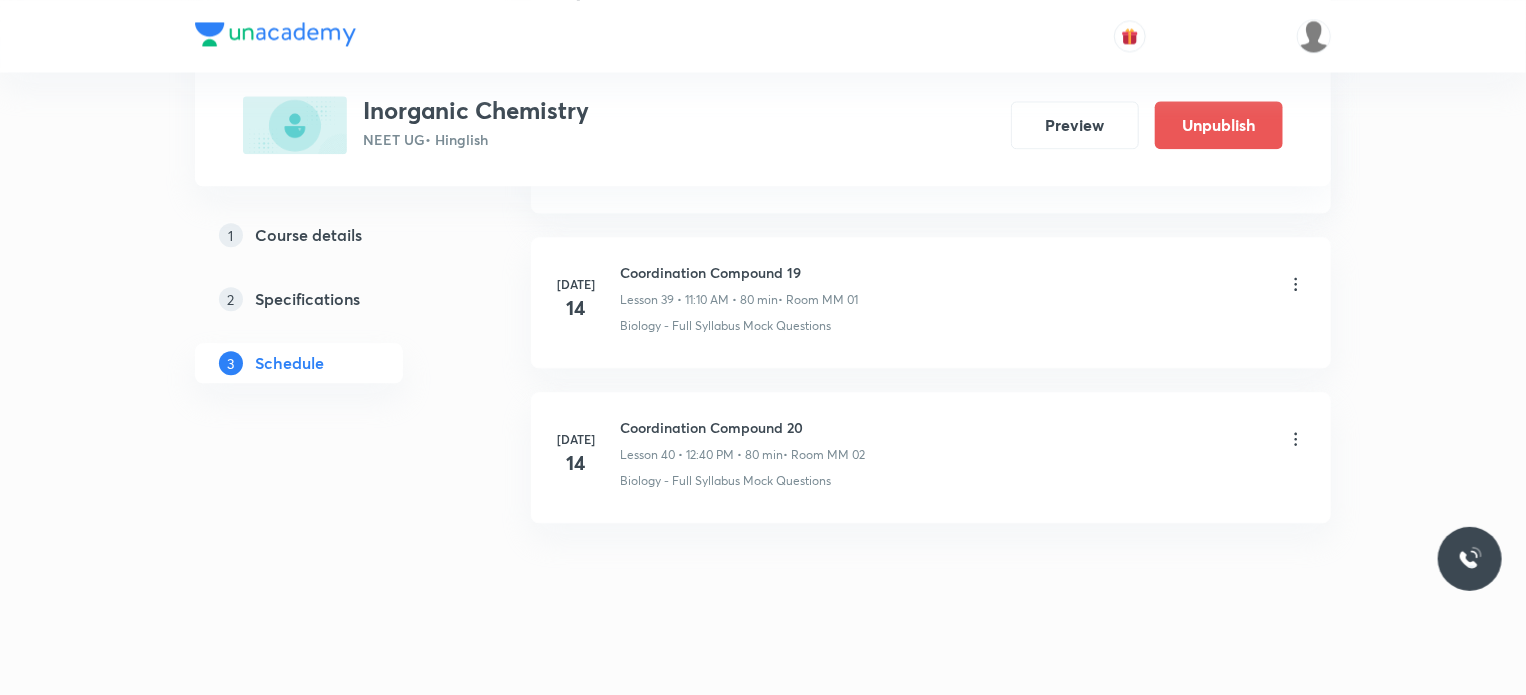 click on "Coordination Compound 20" at bounding box center [742, 427] 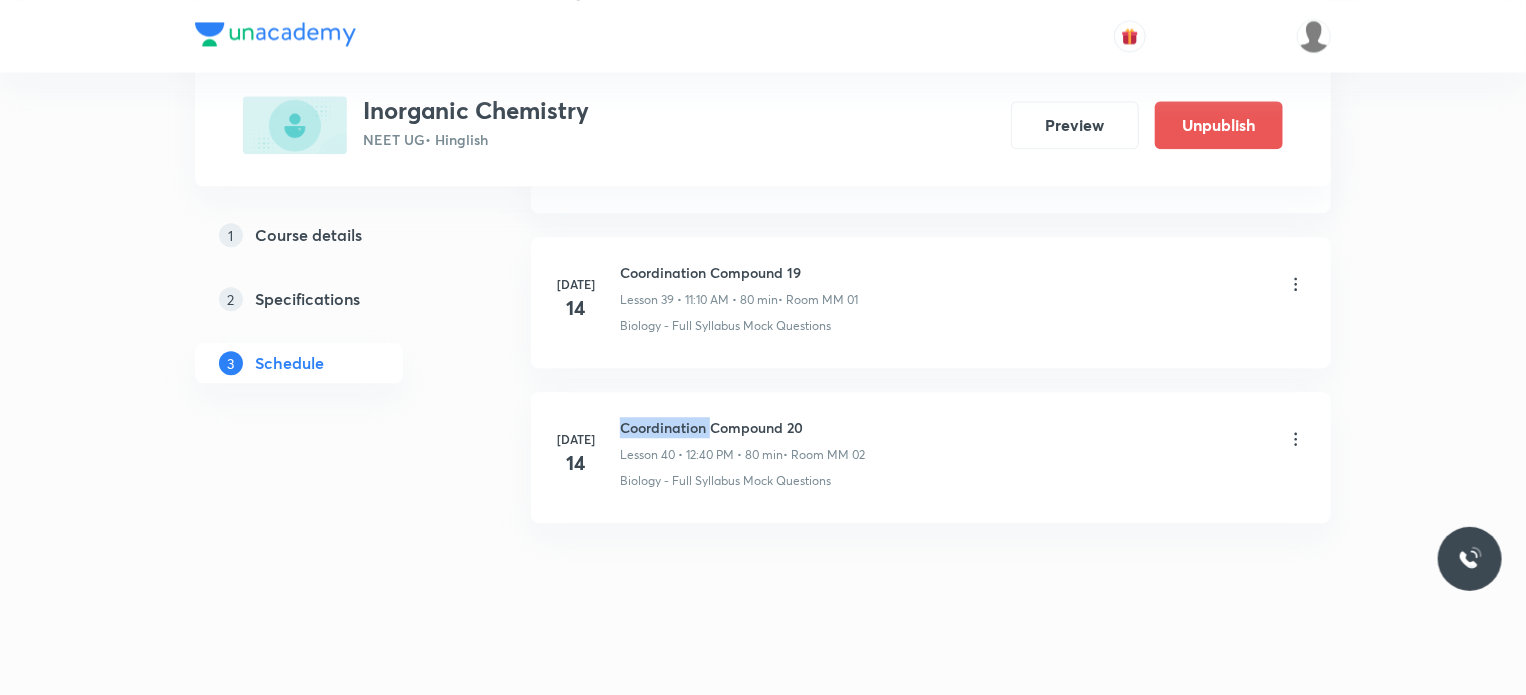 click on "Coordination Compound 20" at bounding box center [742, 427] 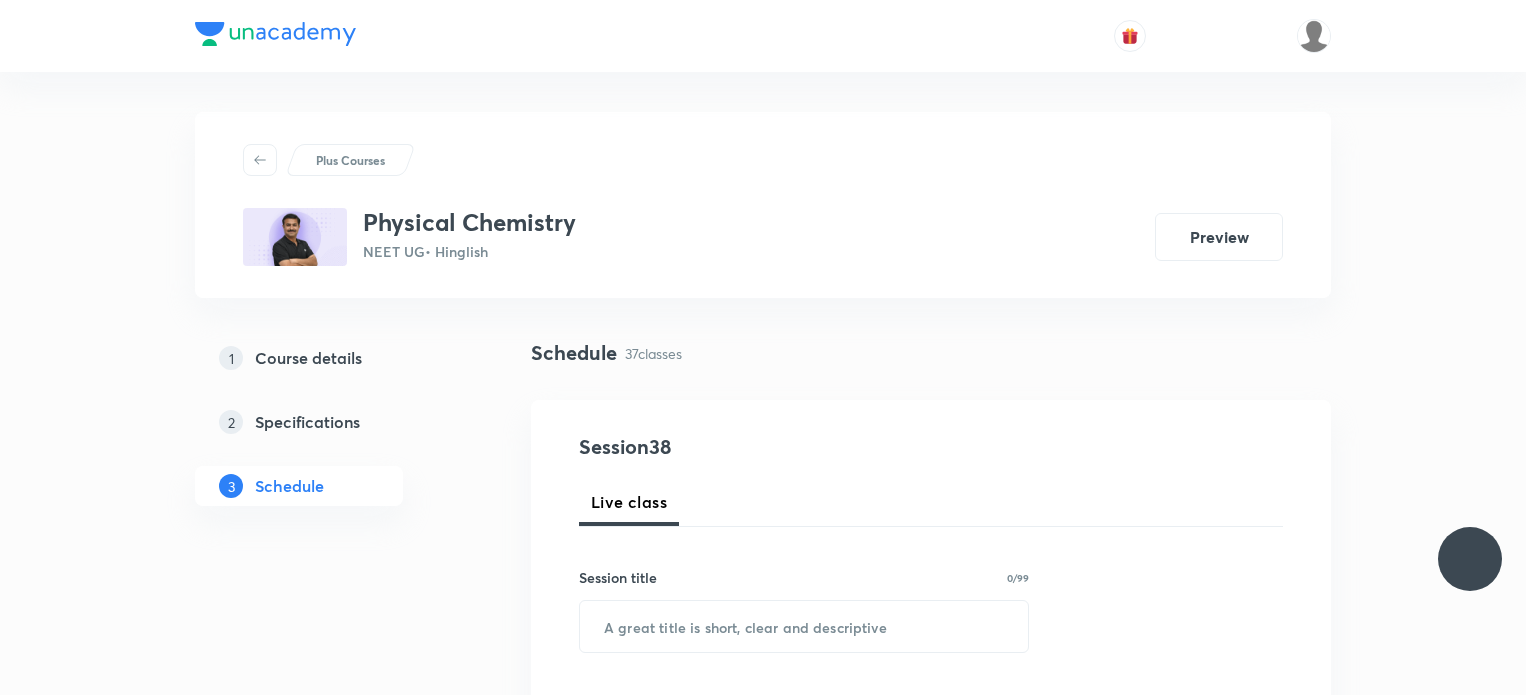 scroll, scrollTop: 0, scrollLeft: 0, axis: both 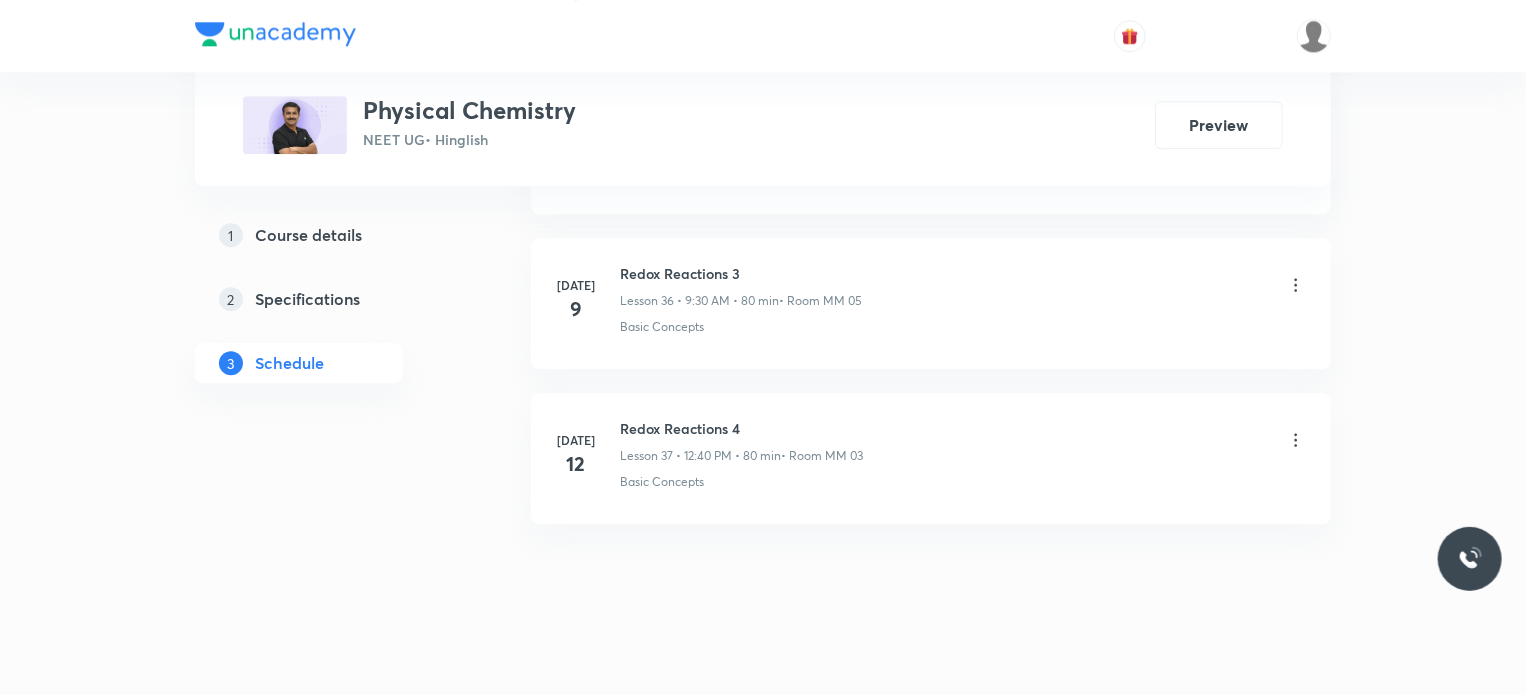 click on "Redox Reactions 4" at bounding box center [741, 428] 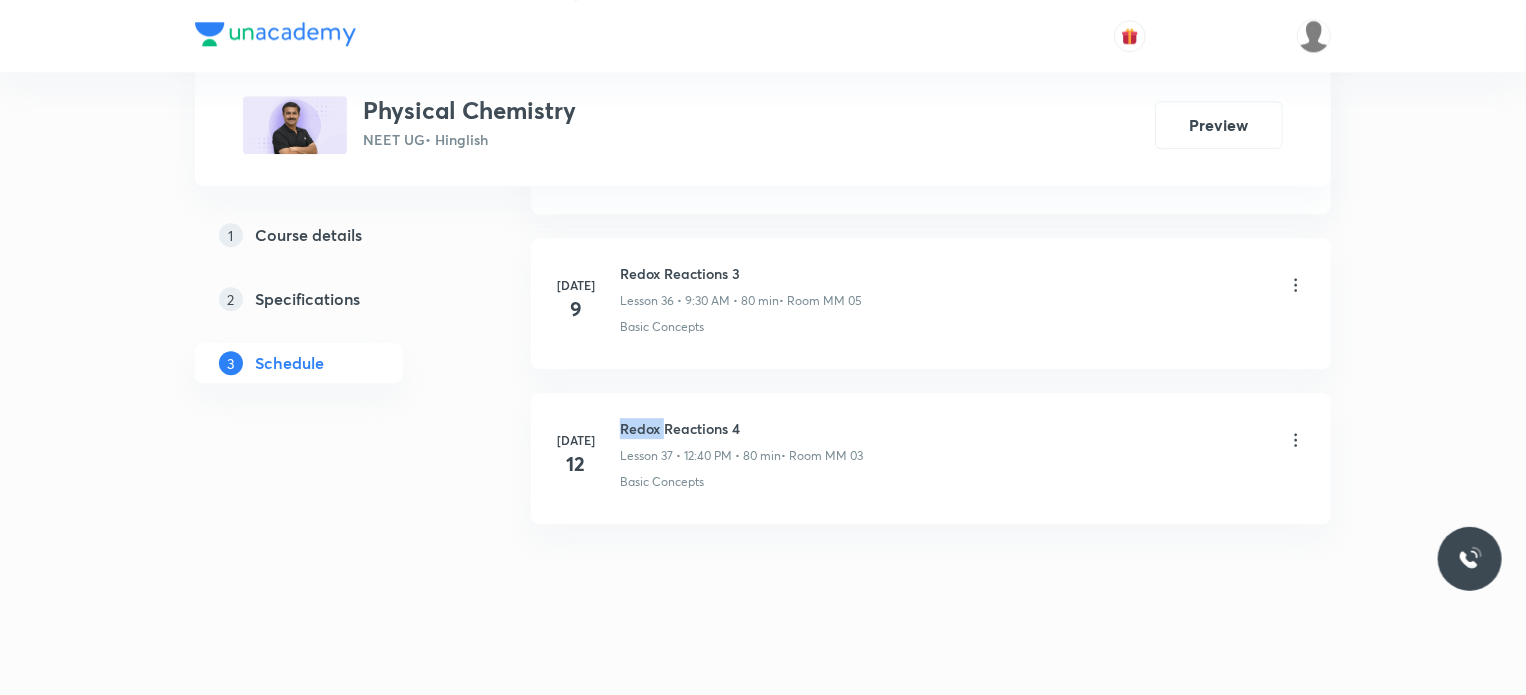 click on "Redox Reactions 4" at bounding box center (741, 428) 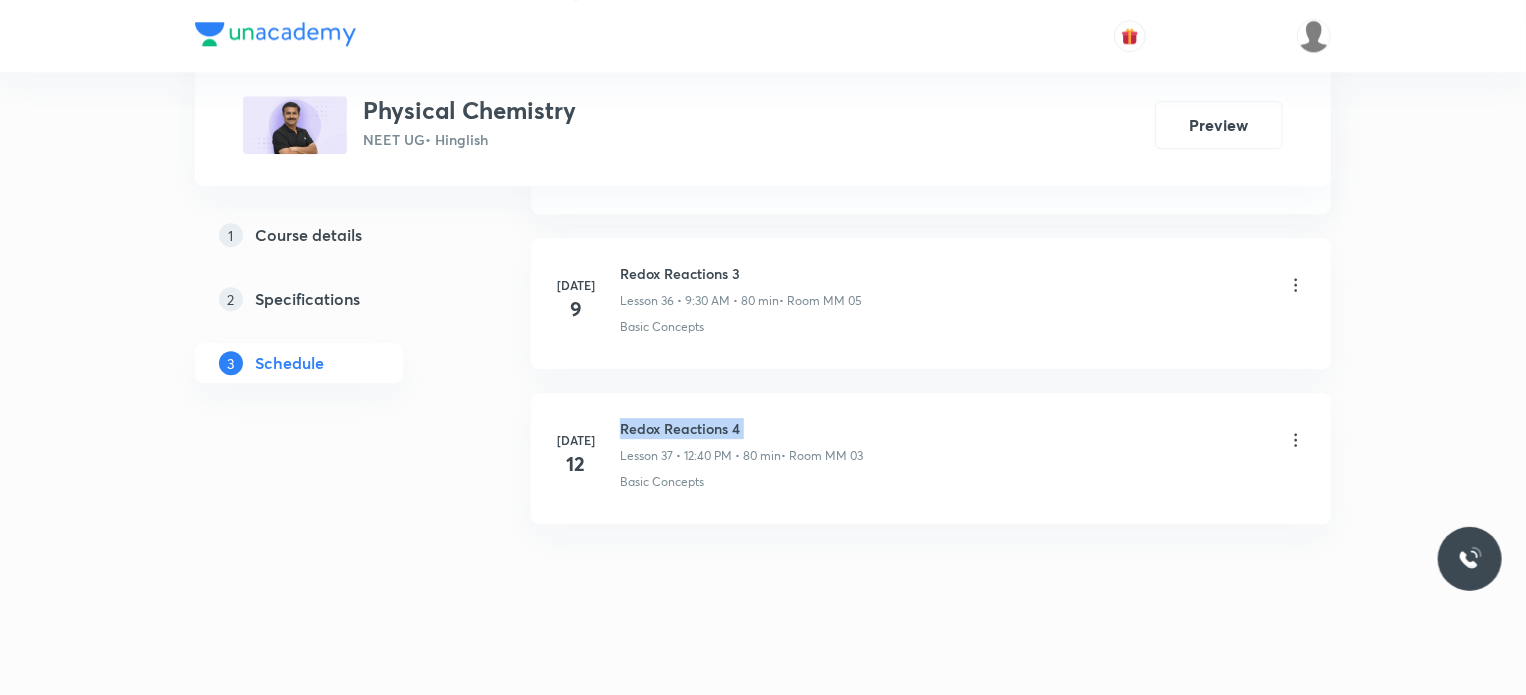 click on "Redox Reactions 4" at bounding box center (741, 428) 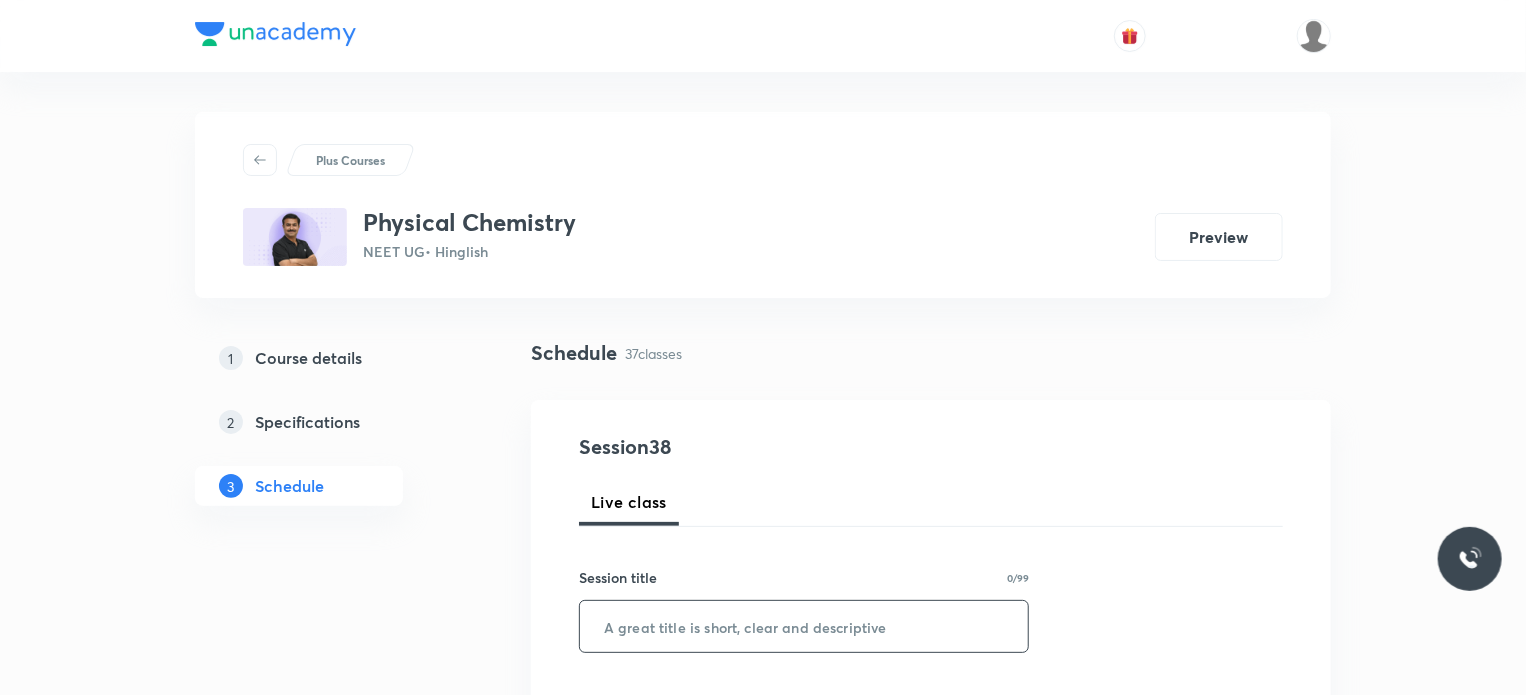 click at bounding box center [804, 626] 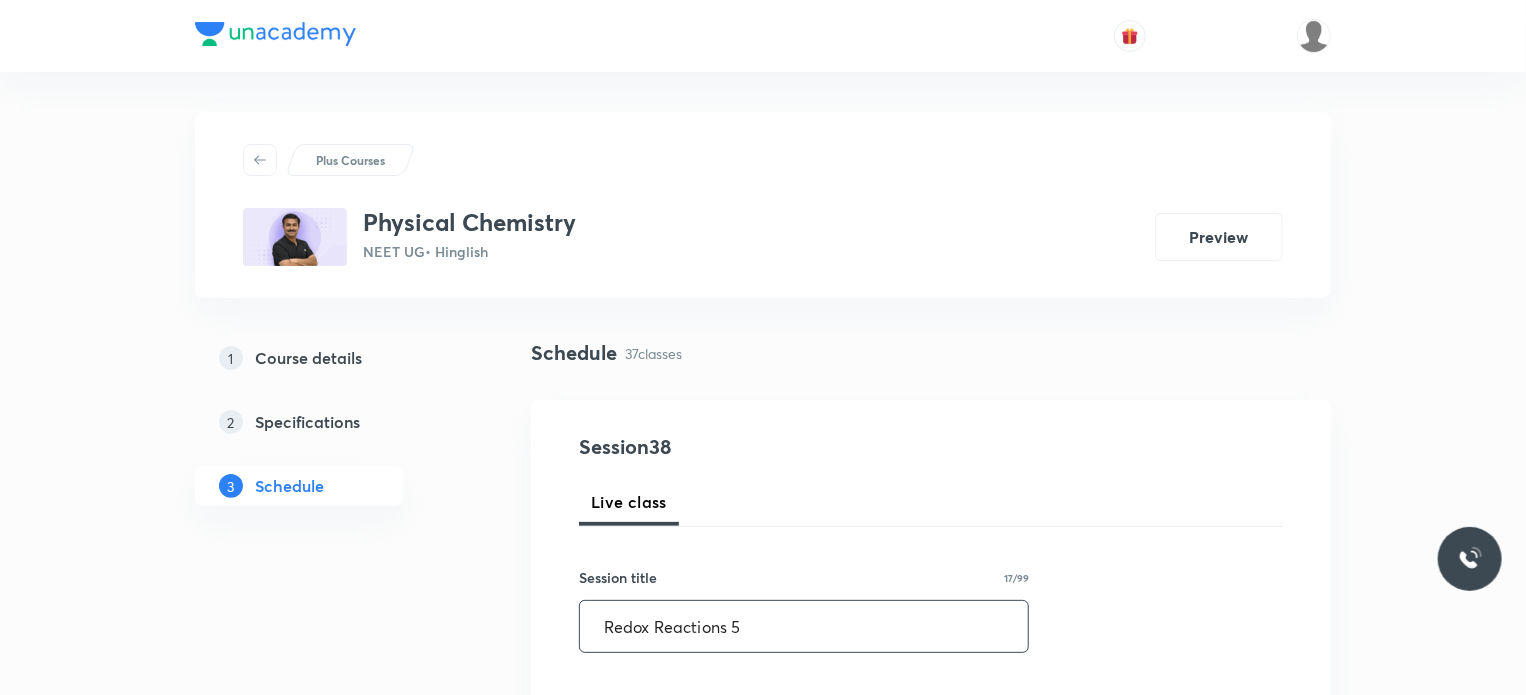 type on "Redox Reactions 5" 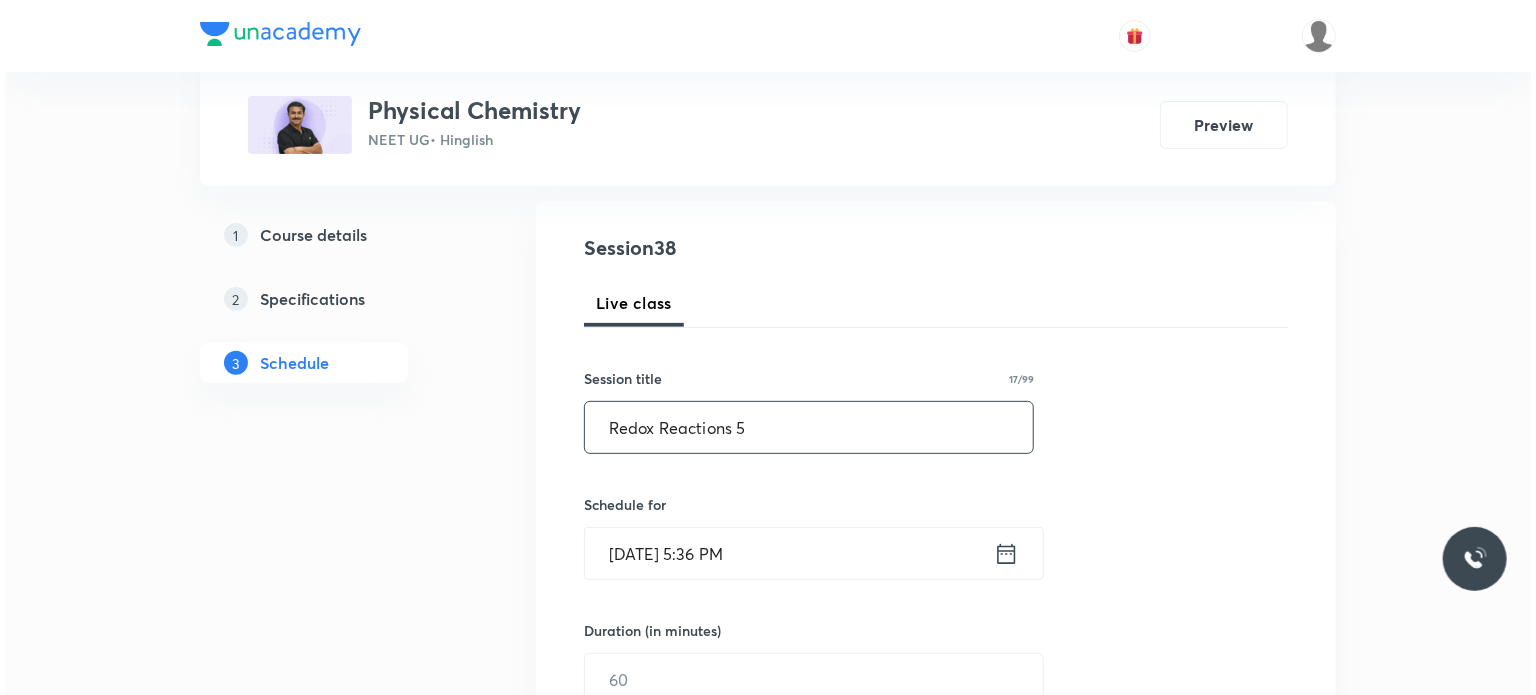 scroll, scrollTop: 218, scrollLeft: 0, axis: vertical 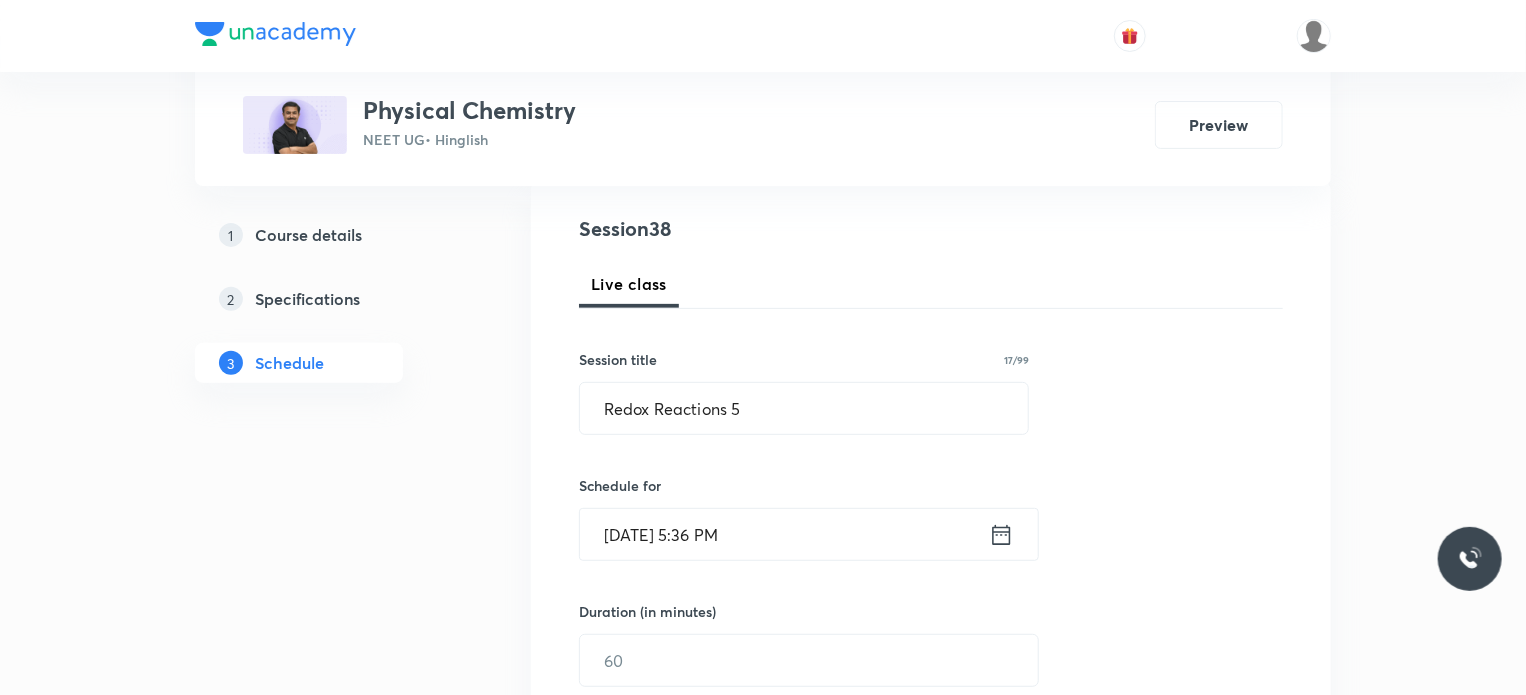 click on "[DATE] 5:36 PM" at bounding box center (784, 534) 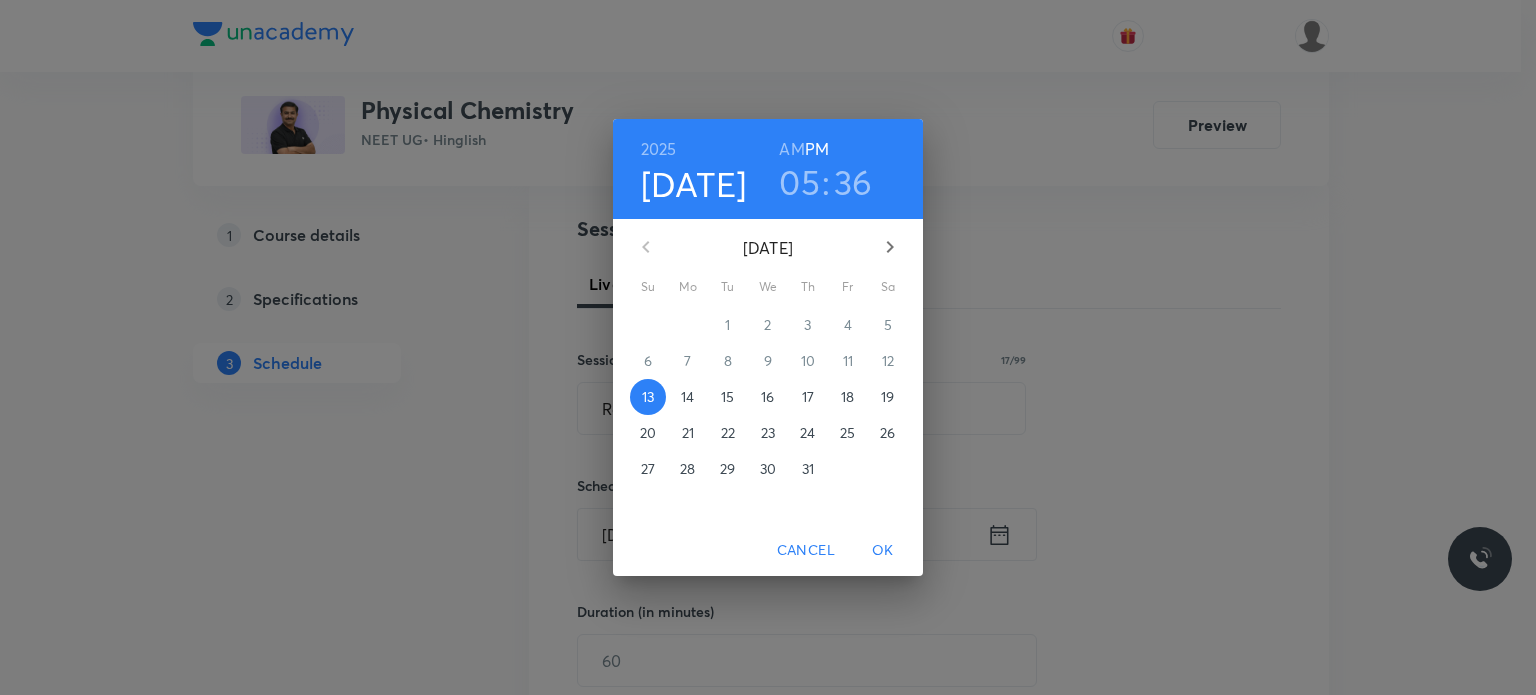 click on "14" at bounding box center [687, 397] 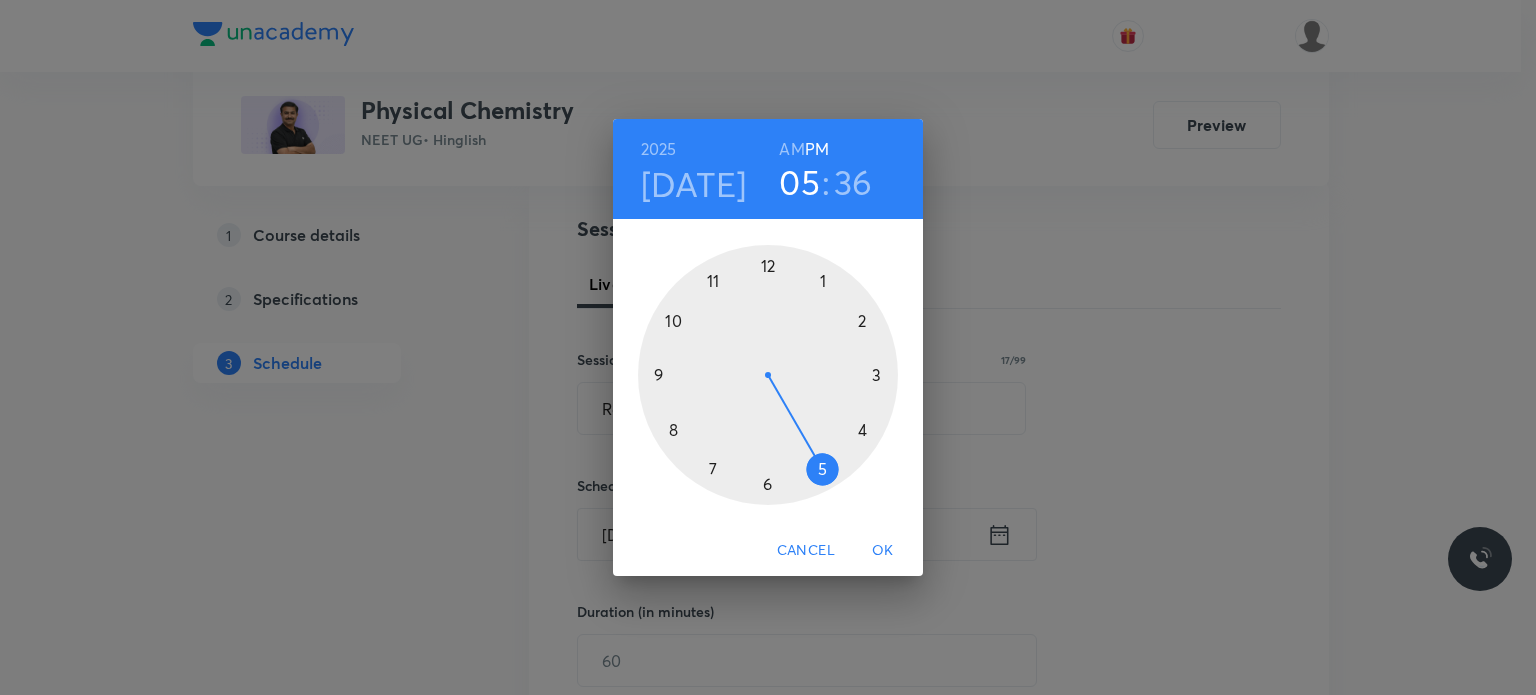 click on "AM" at bounding box center [791, 149] 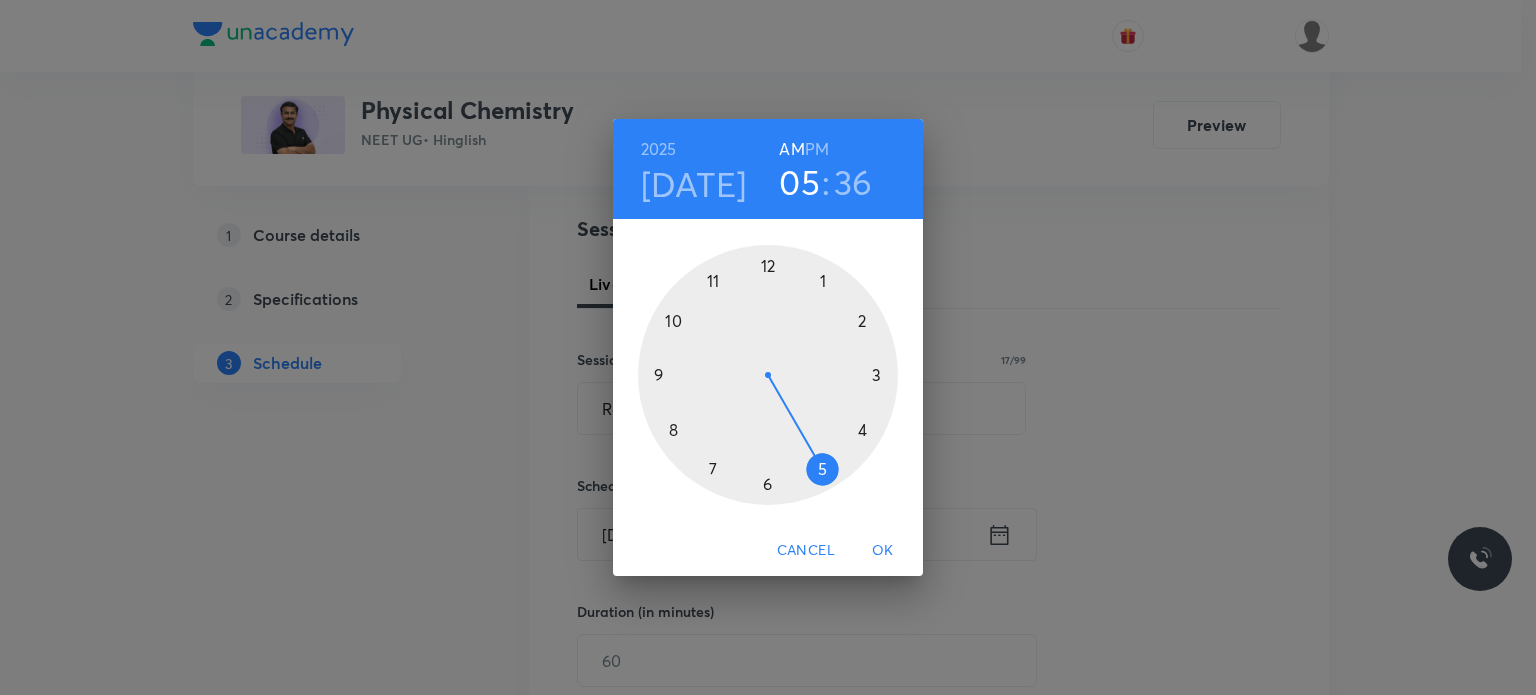 click at bounding box center [768, 375] 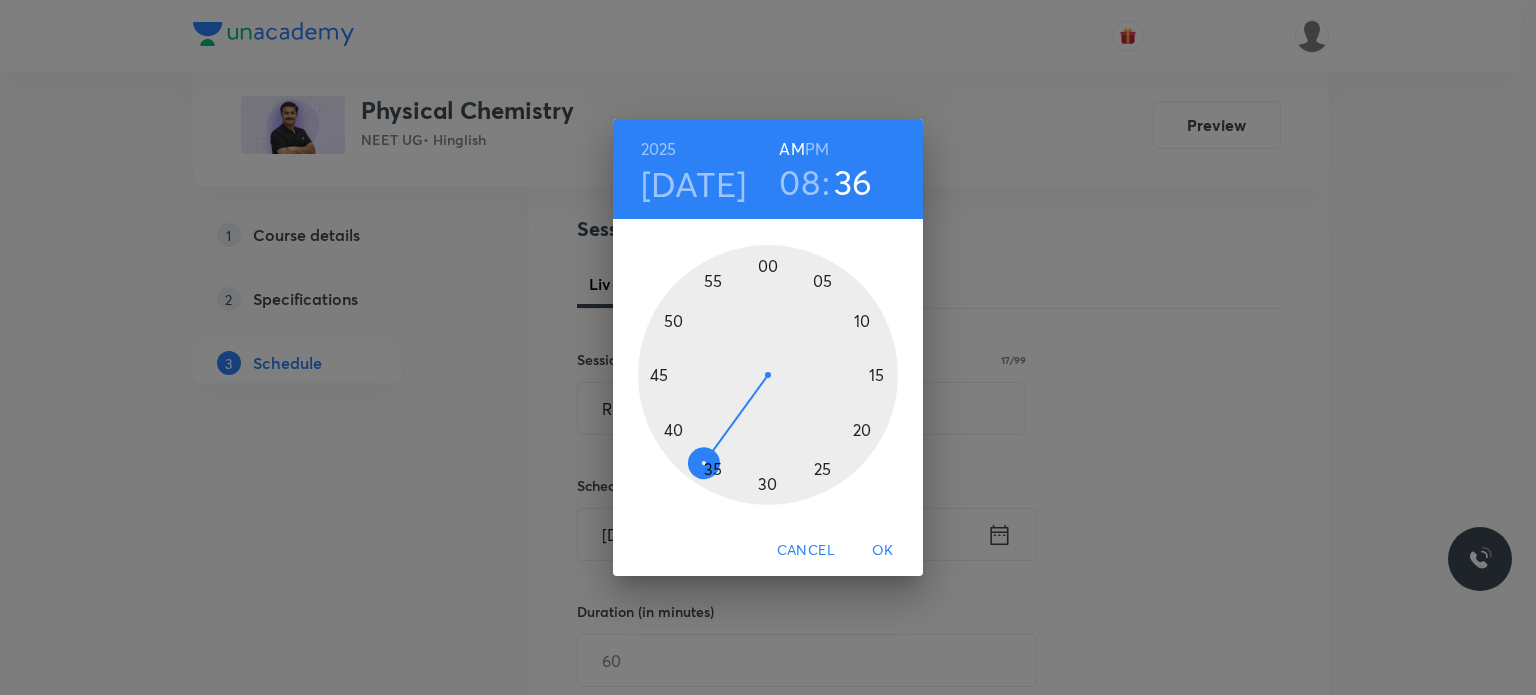 drag, startPoint x: 763, startPoint y: 259, endPoint x: 785, endPoint y: 330, distance: 74.330345 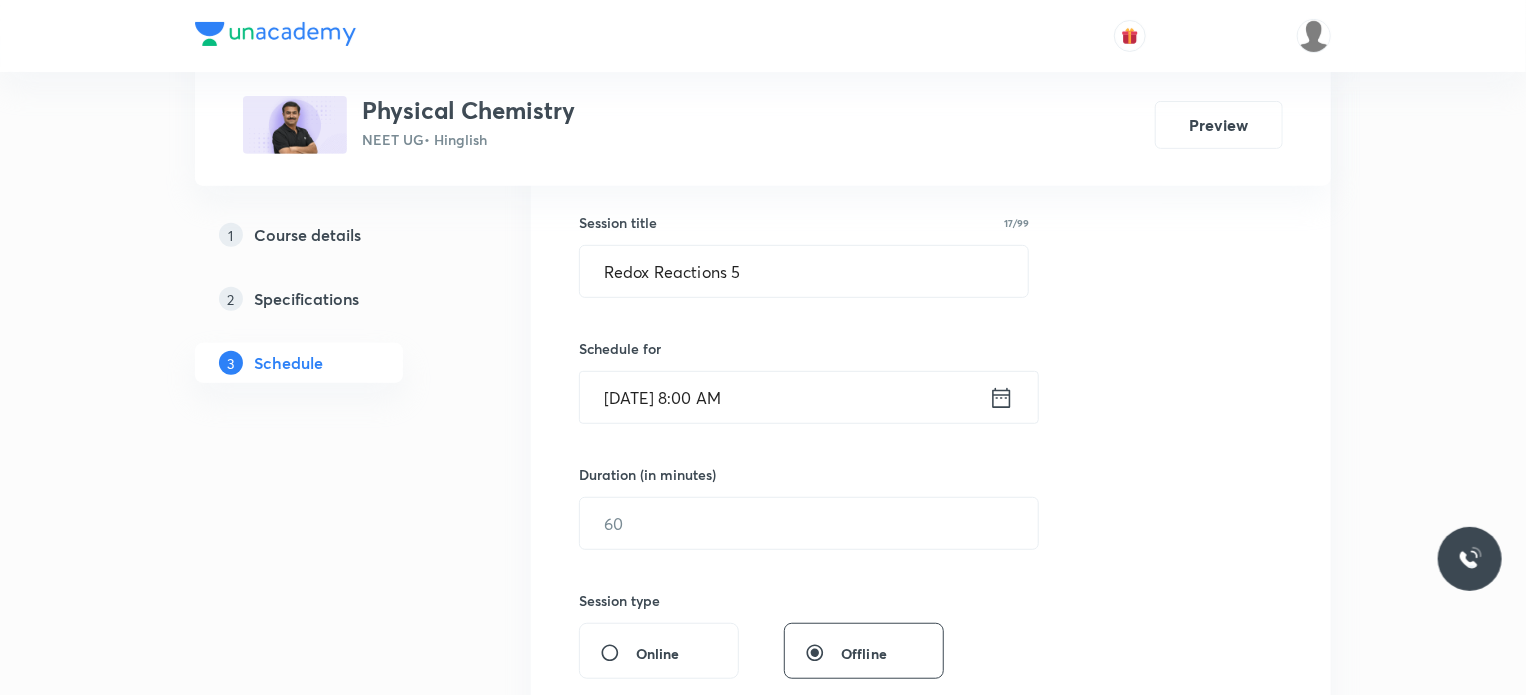 scroll, scrollTop: 358, scrollLeft: 0, axis: vertical 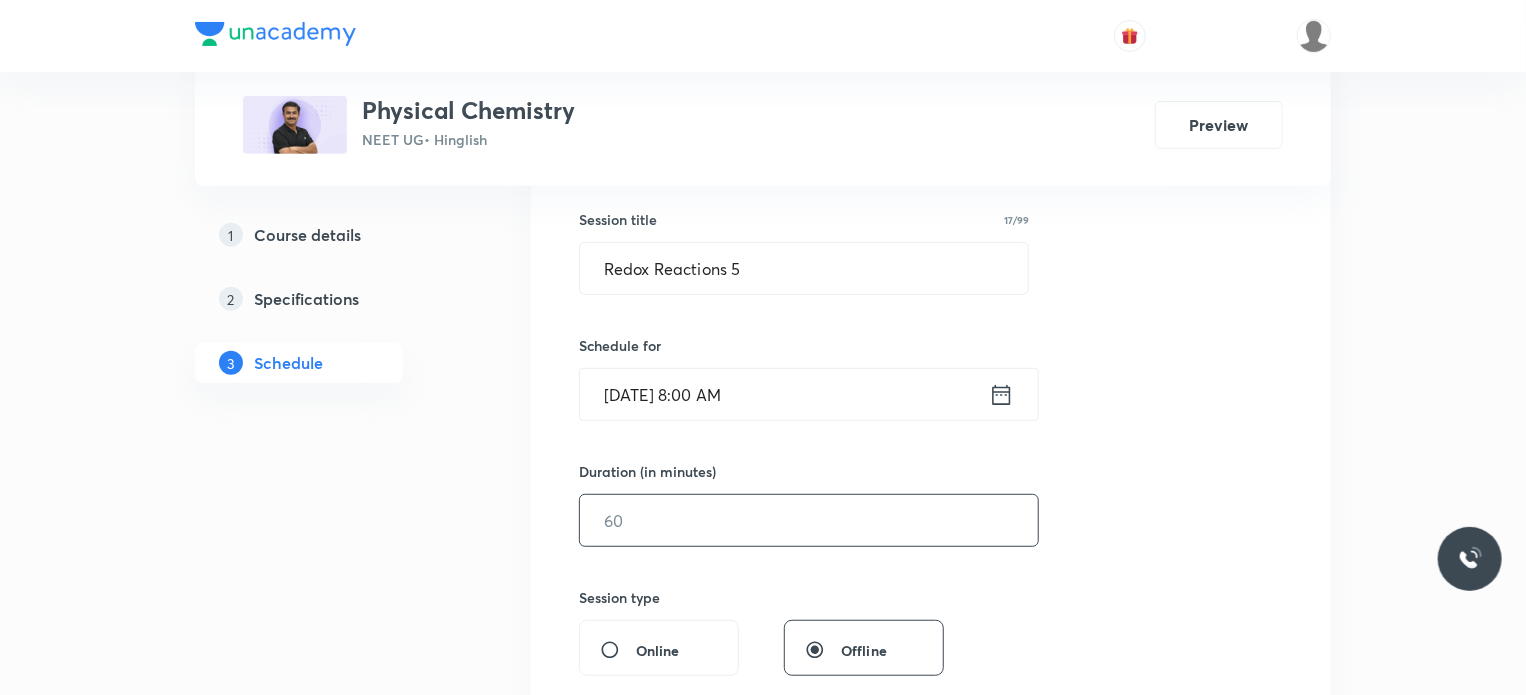 click at bounding box center [809, 520] 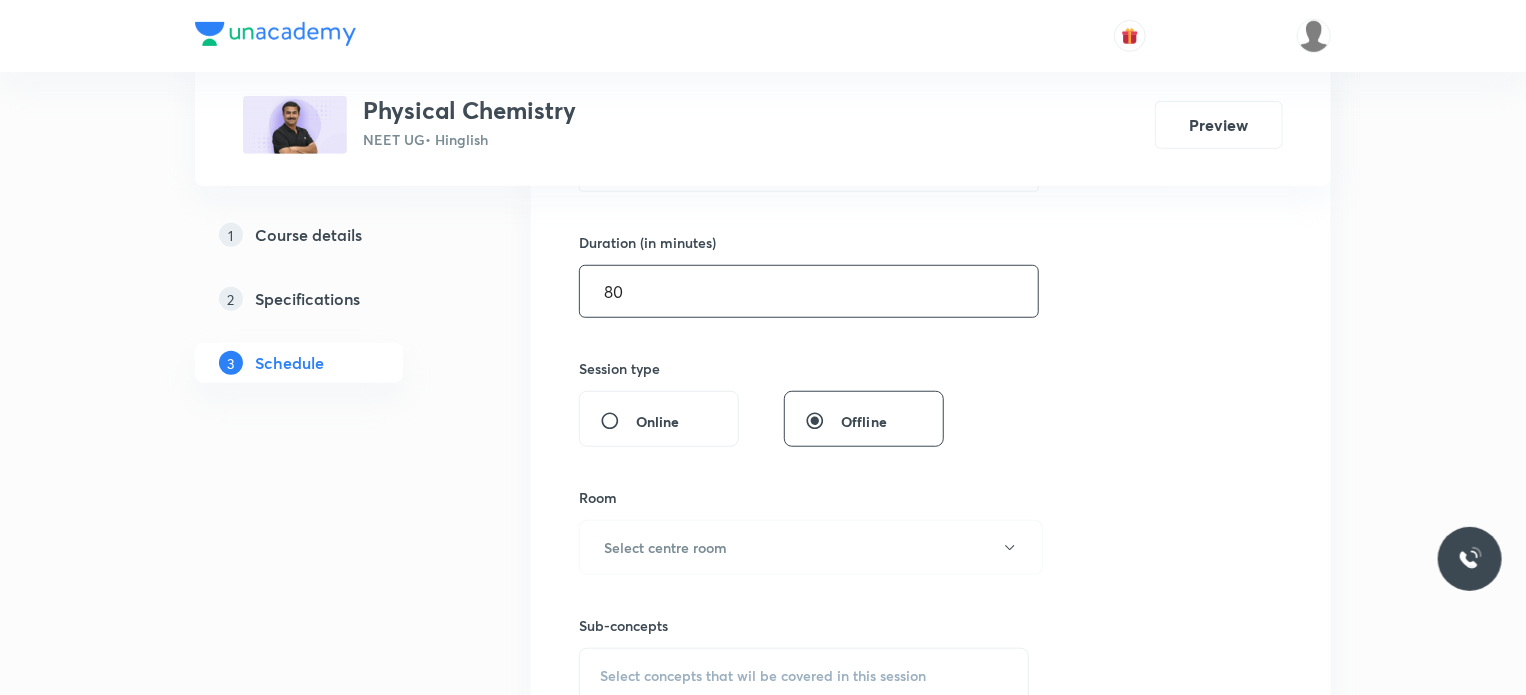 scroll, scrollTop: 586, scrollLeft: 0, axis: vertical 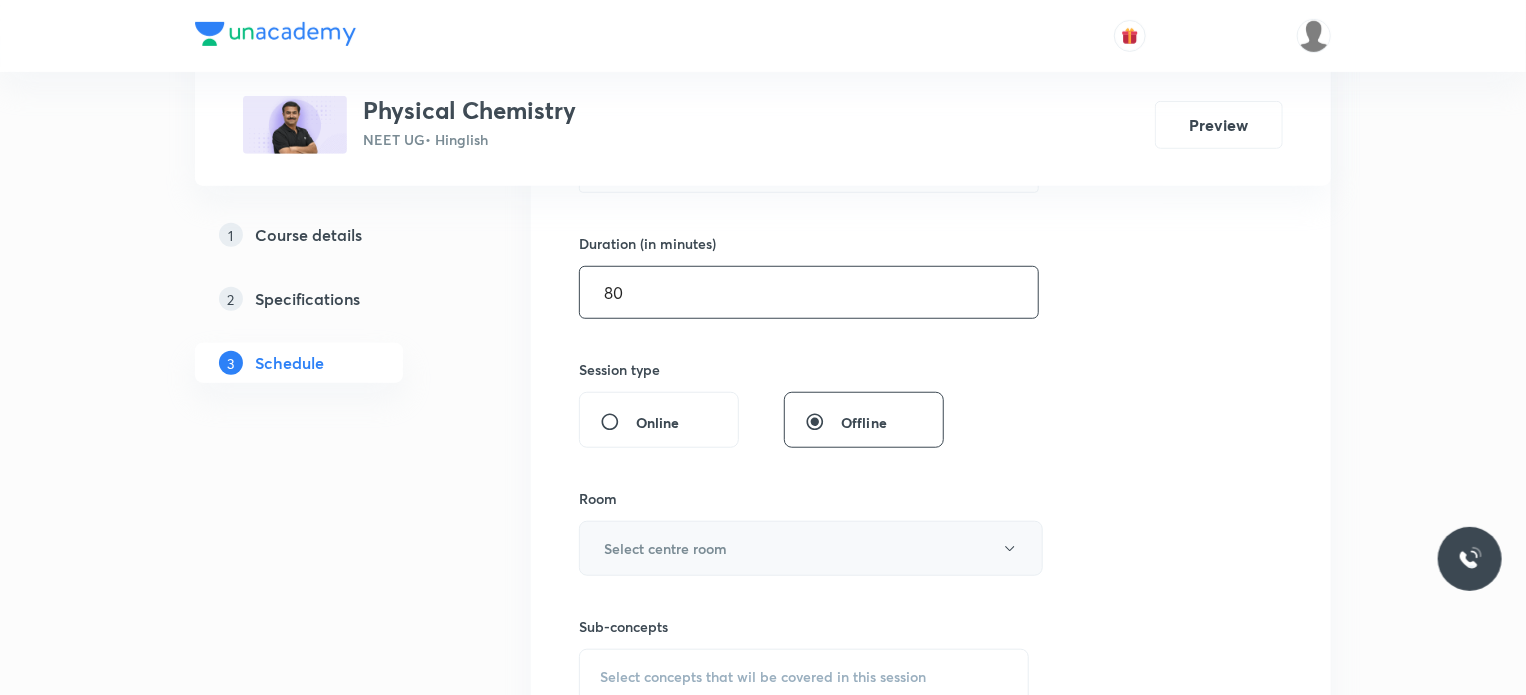 type on "80" 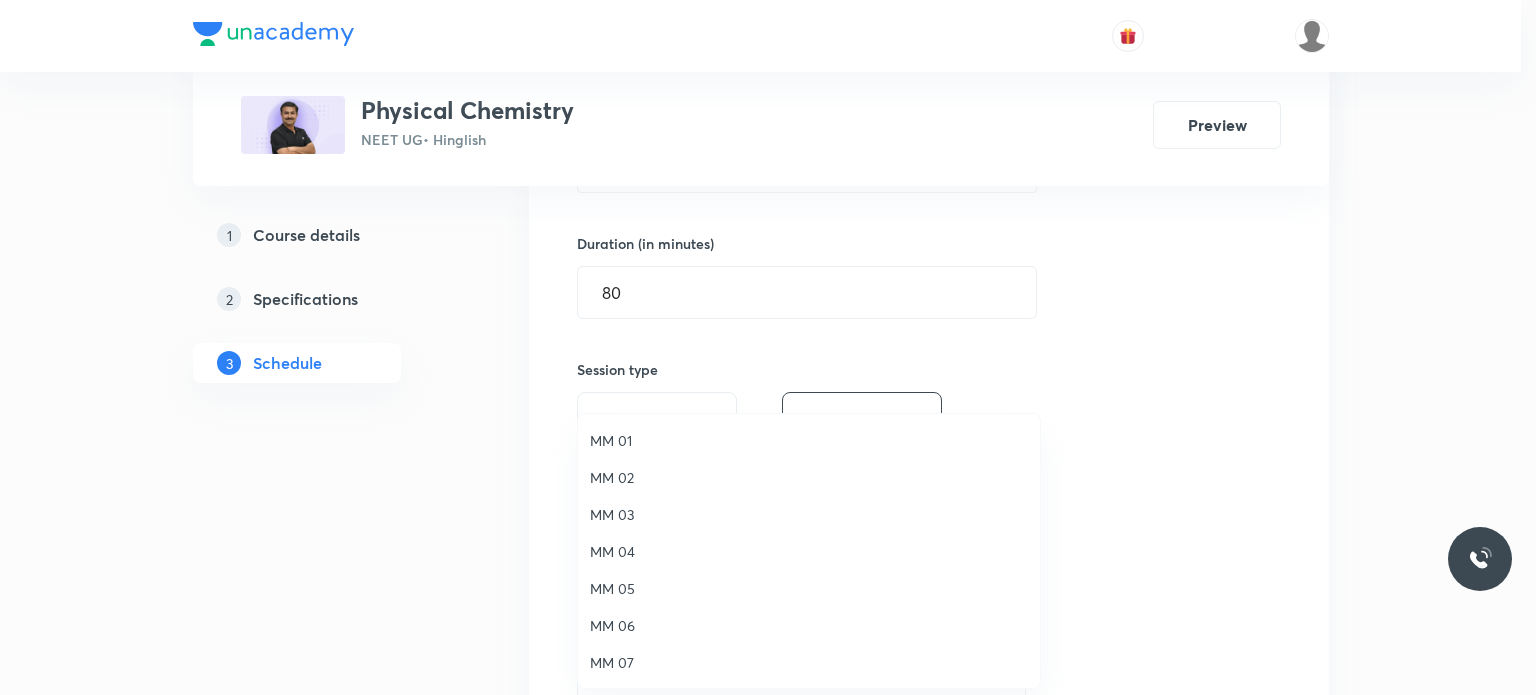 click on "MM 02" at bounding box center [809, 477] 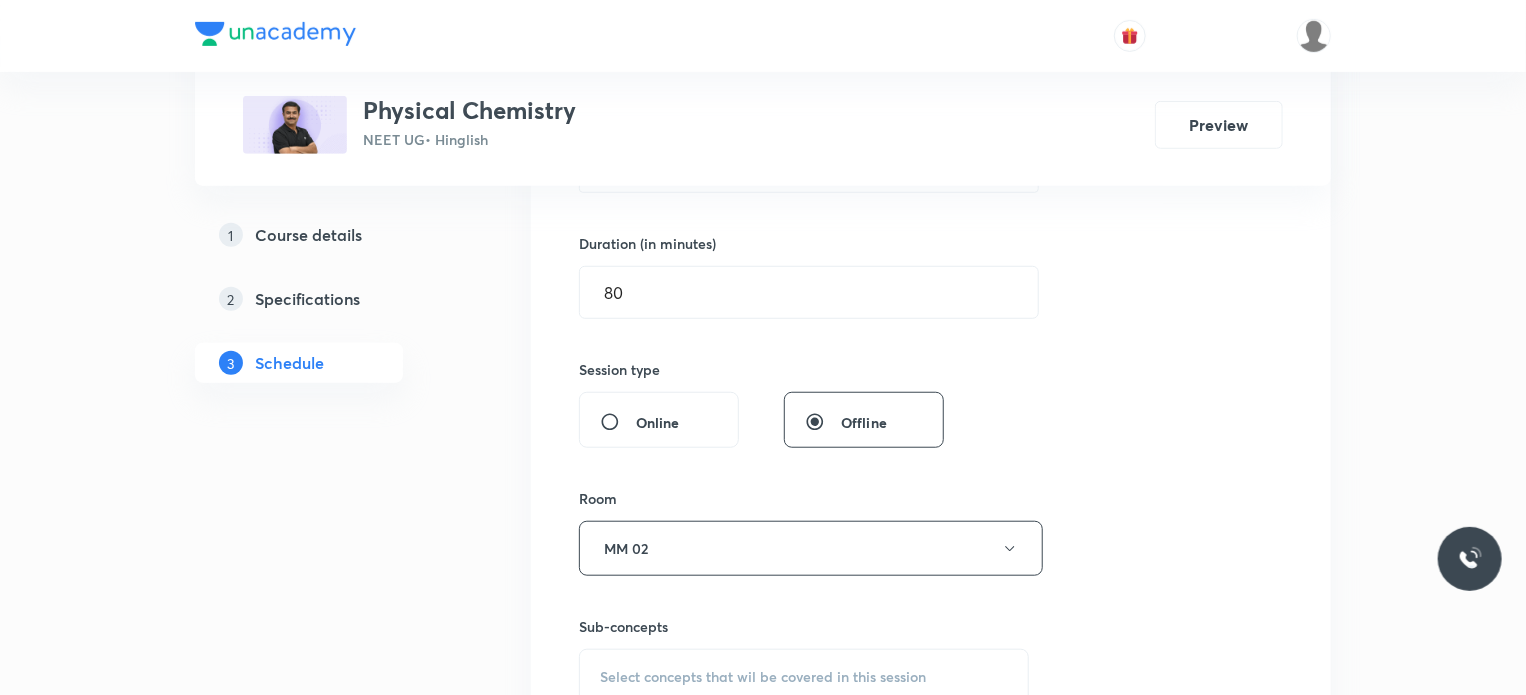 click on "Select concepts that wil be covered in this session" at bounding box center (804, 677) 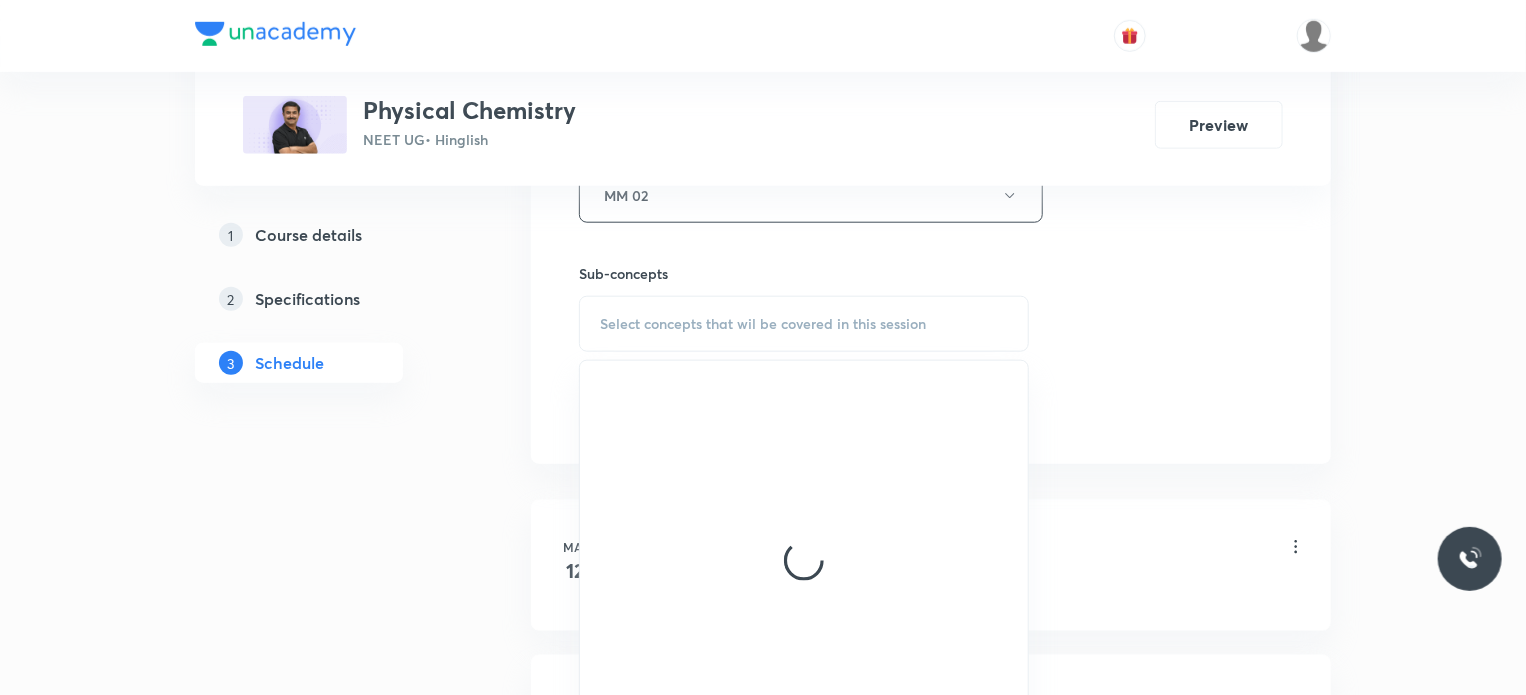 scroll, scrollTop: 950, scrollLeft: 0, axis: vertical 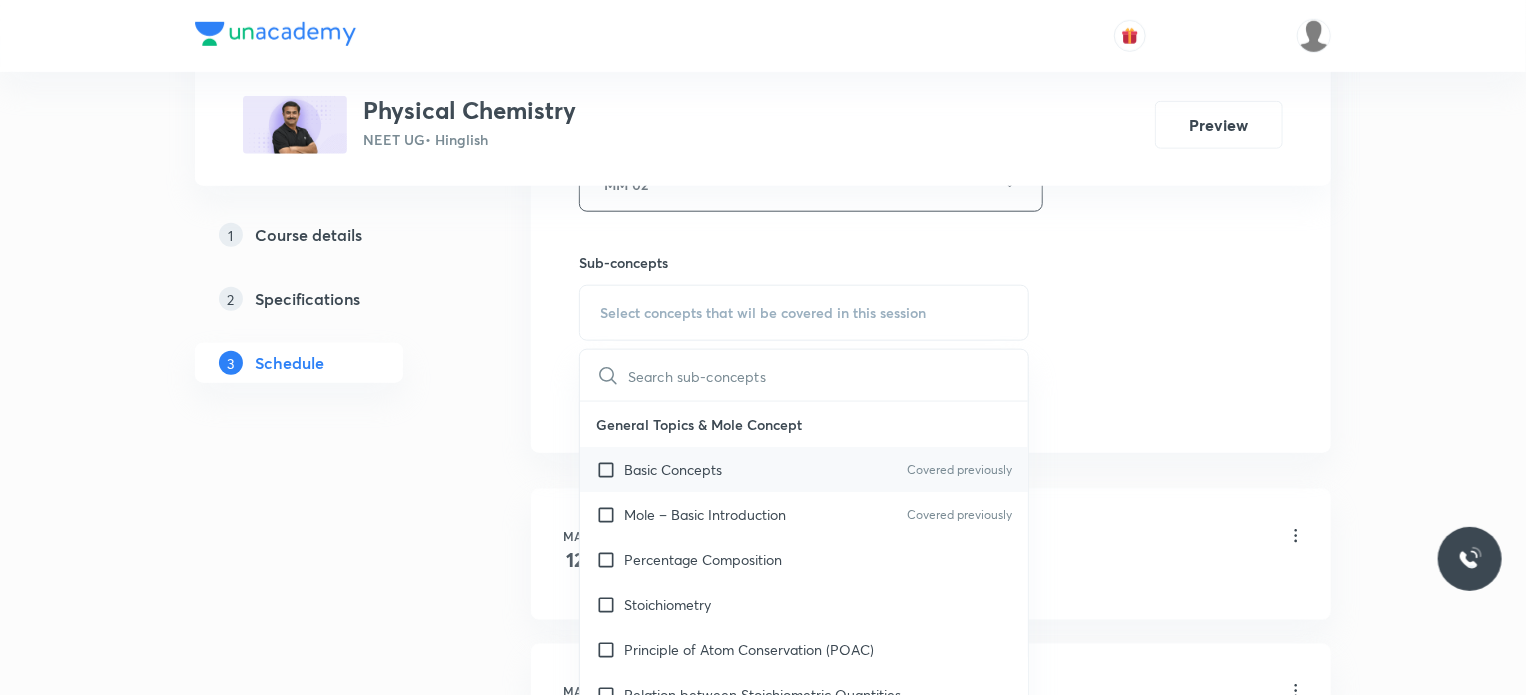 click on "Basic Concepts Covered previously" at bounding box center (804, 469) 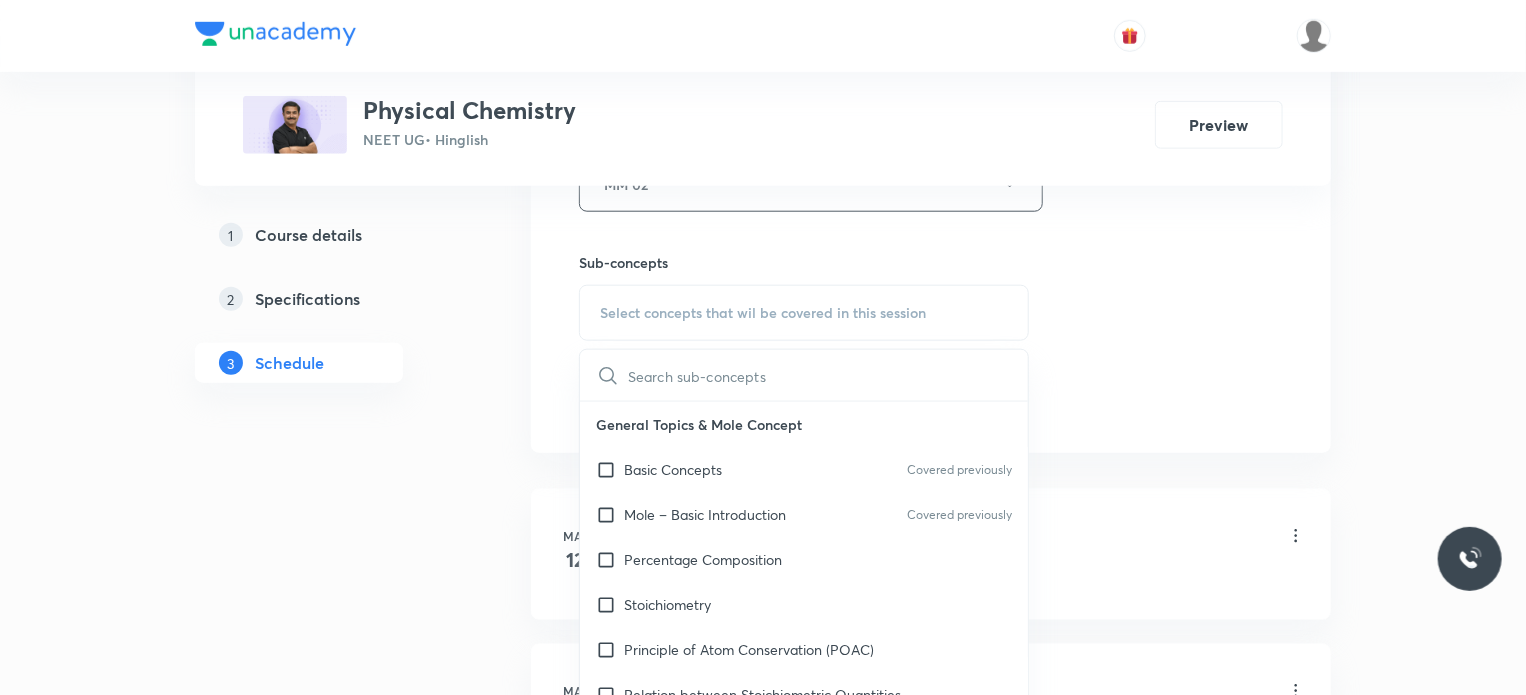 checkbox on "true" 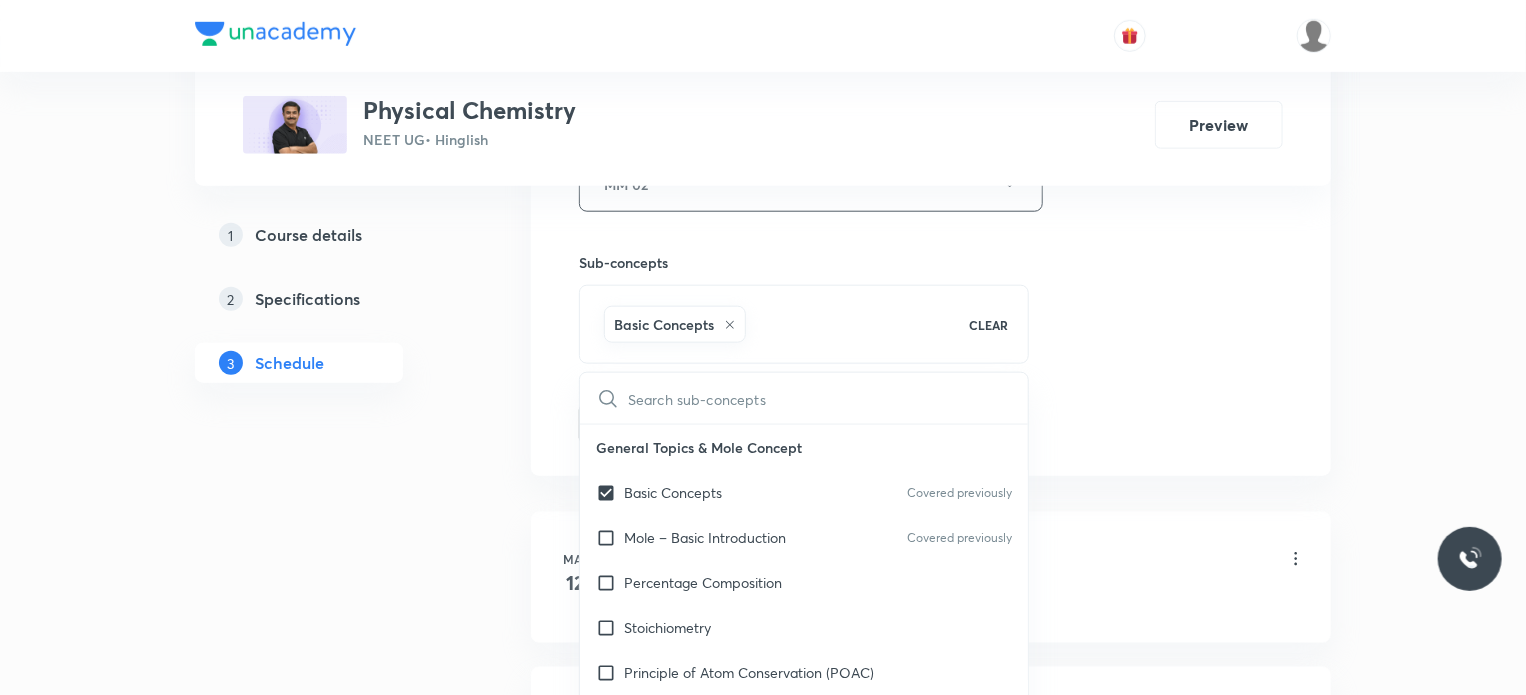 click on "Plus Courses Physical Chemistry NEET UG  • Hinglish Preview 1 Course details 2 Specifications 3 Schedule Schedule 37  classes Session  38 Live class Session title 17/99 Redox Reactions 5 ​ Schedule for Jul 14, 2025, 8:00 AM ​ Duration (in minutes) 80 ​   Session type Online Offline Room MM 02 Sub-concepts Basic Concepts CLEAR ​ General Topics & Mole Concept Basic Concepts Covered previously Mole – Basic Introduction Covered previously Percentage Composition Stoichiometry Principle of Atom Conservation (POAC) Relation between Stoichiometric Quantities Application of Mole Concept: Gravimetric Analysis Electronic Configuration Of Atoms (Hund's rule)  Quantum Numbers (Magnetic Quantum no.) Quantum Numbers(Pauli's Exclusion law) Mean Molar Mass or Molecular Mass Variation of Conductivity with Concentration Mechanism of Corrosion Atomic Structure Discovery Of Electron Some Prerequisites of Physics Discovery Of Protons And Neutrons Atomic Models Representation Of Atom With Electrons And Neutrons Spectrum" at bounding box center [763, 2730] 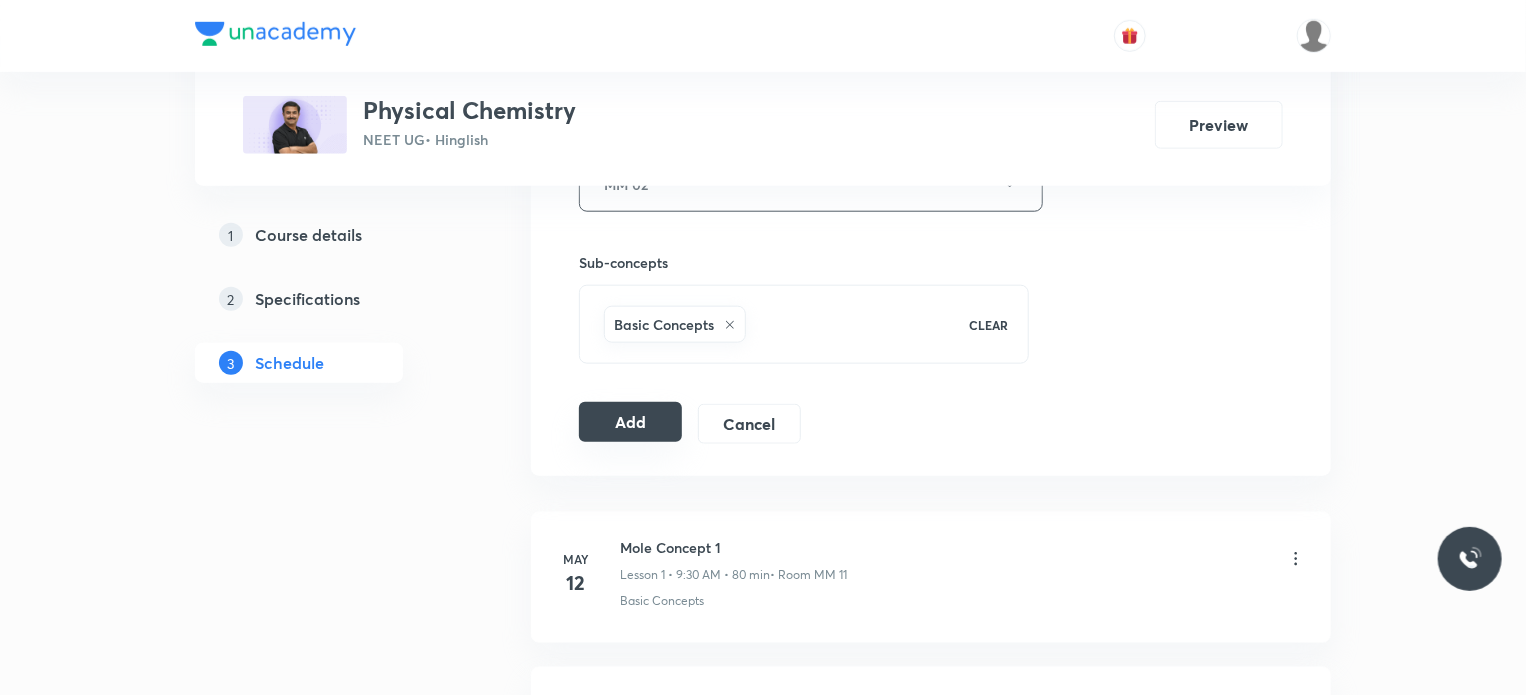 click on "Add" at bounding box center [630, 422] 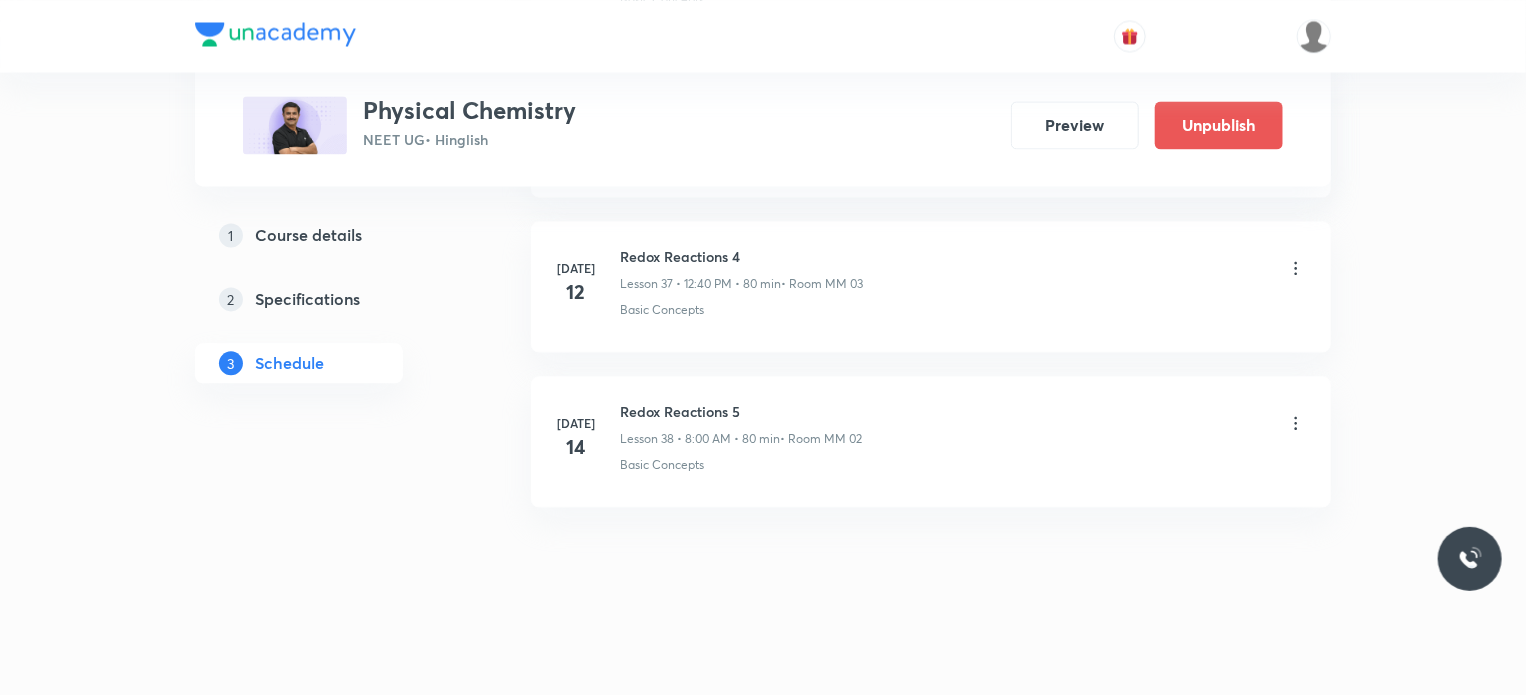 scroll, scrollTop: 5708, scrollLeft: 0, axis: vertical 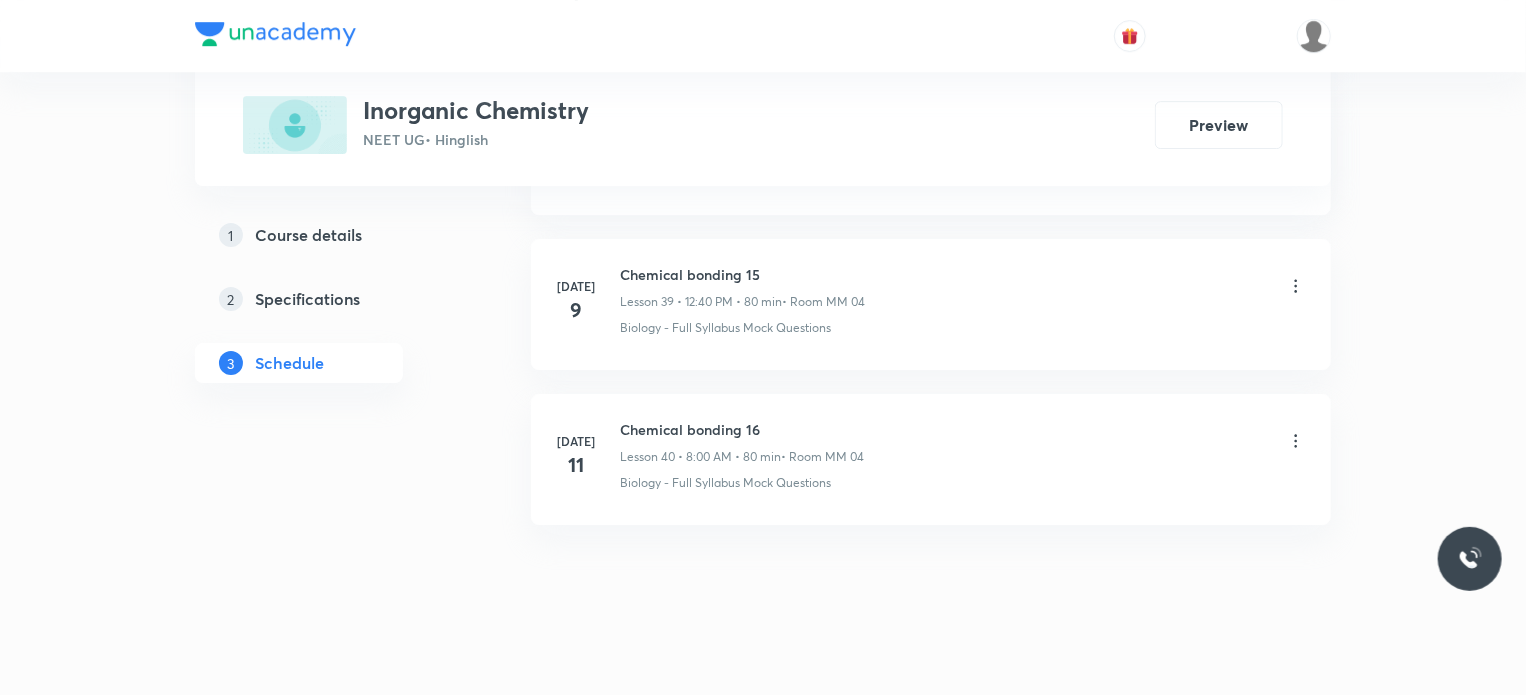 click on "[DATE] Chemical bonding 16 Lesson 40 • 8:00 AM • 80 min  • Room MM 04 Biology - Full Syllabus Mock Questions" at bounding box center (931, 459) 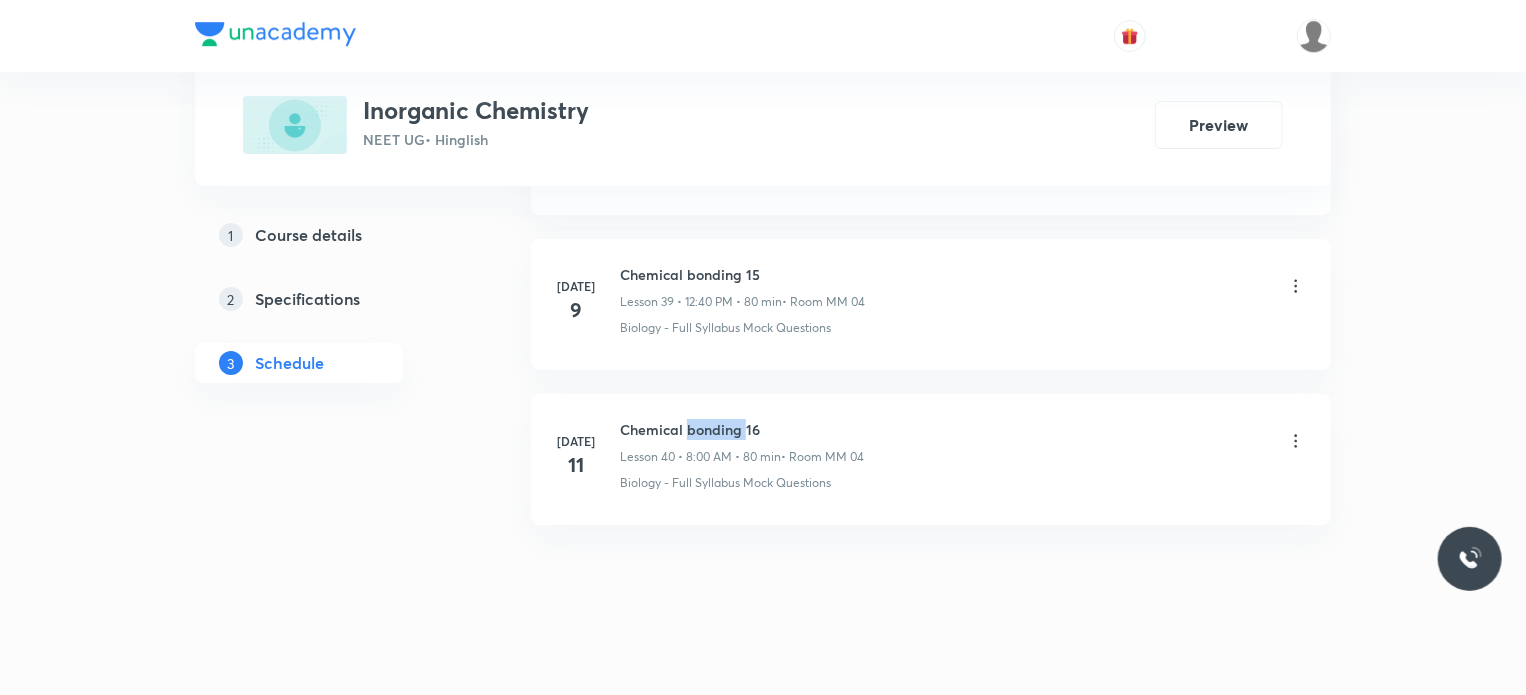 click on "[DATE] Chemical bonding 16 Lesson 40 • 8:00 AM • 80 min  • Room MM 04 Biology - Full Syllabus Mock Questions" at bounding box center (931, 459) 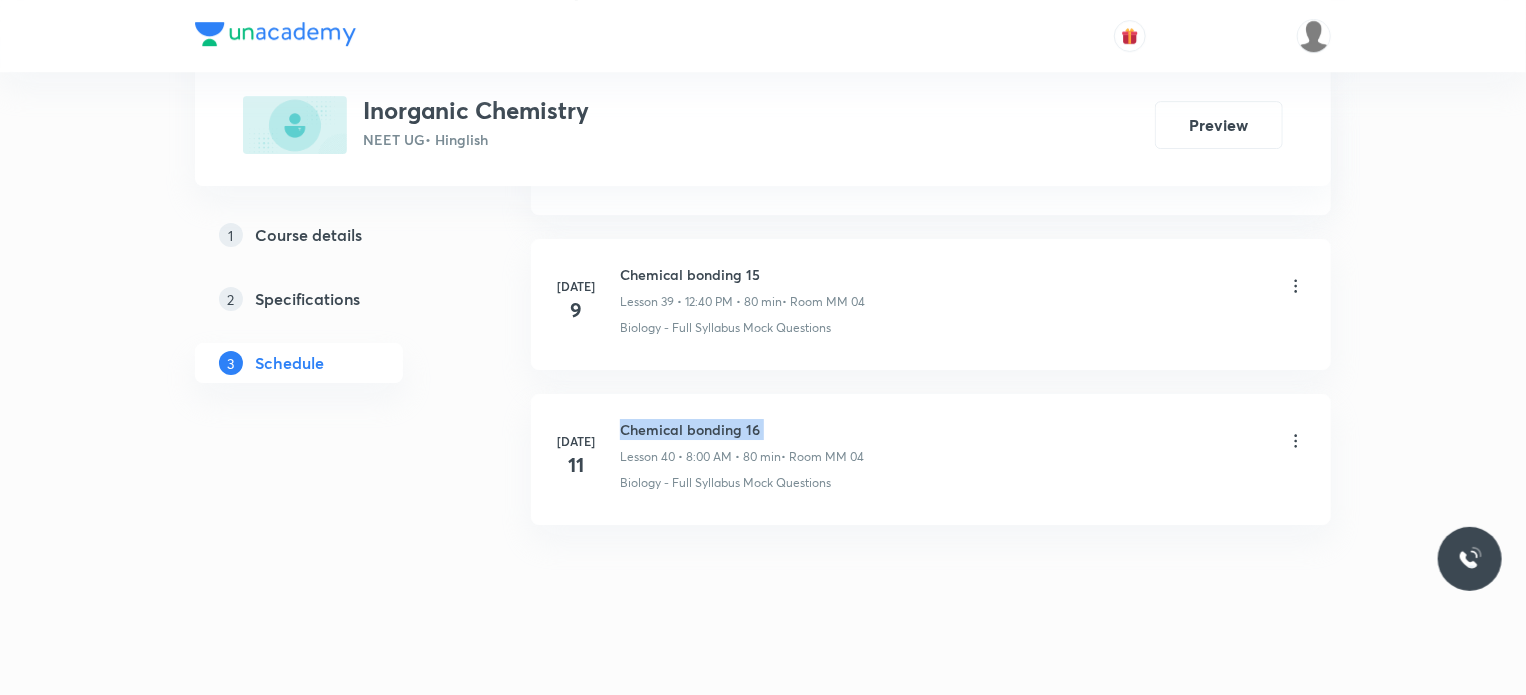 click on "[DATE] Chemical bonding 16 Lesson 40 • 8:00 AM • 80 min  • Room MM 04 Biology - Full Syllabus Mock Questions" at bounding box center (931, 459) 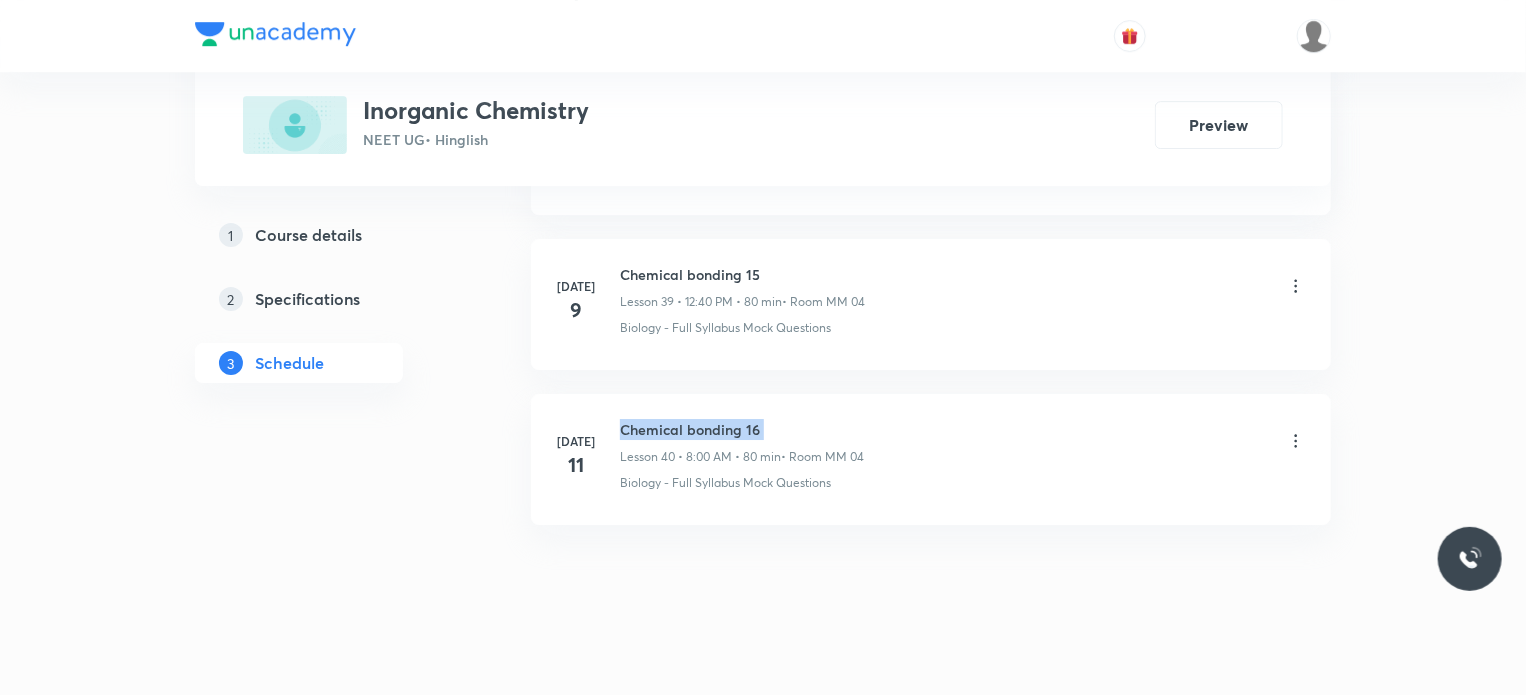 scroll, scrollTop: 0, scrollLeft: 0, axis: both 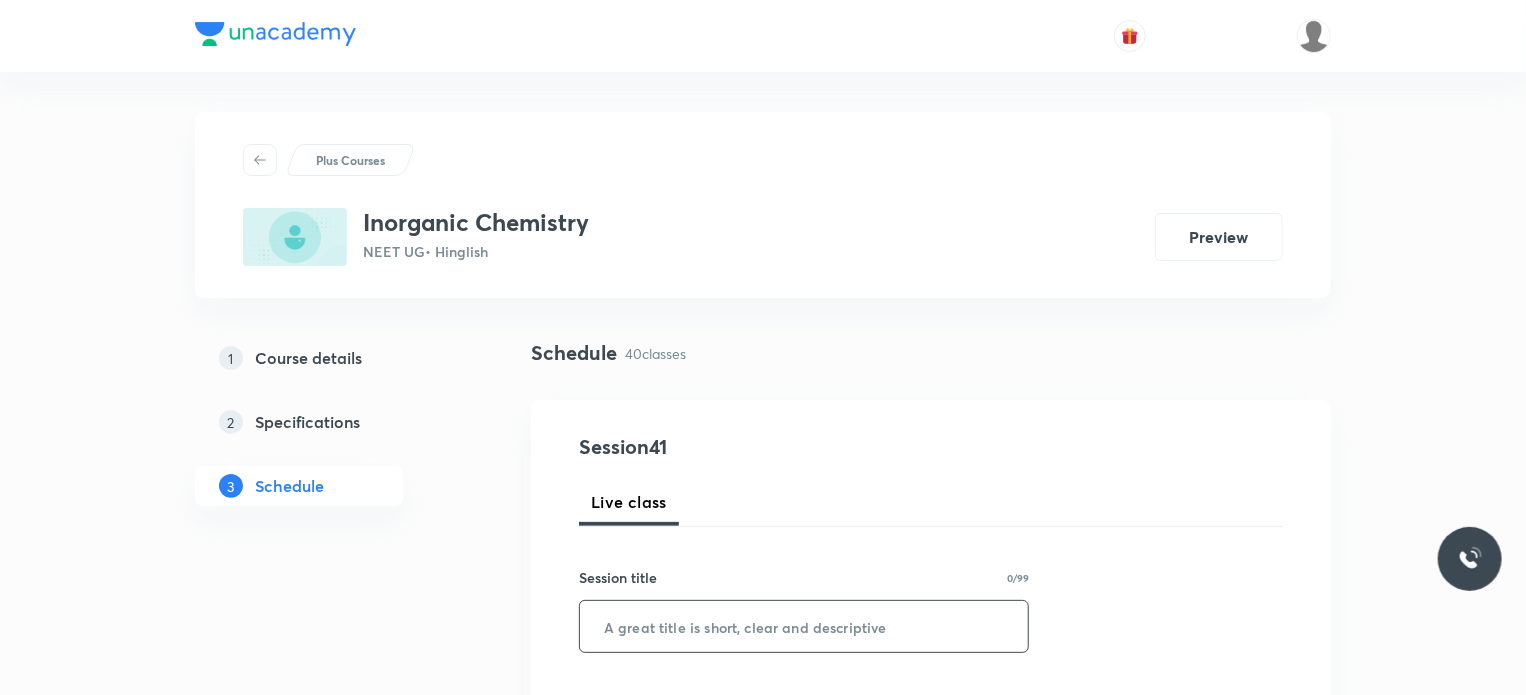 click at bounding box center (804, 626) 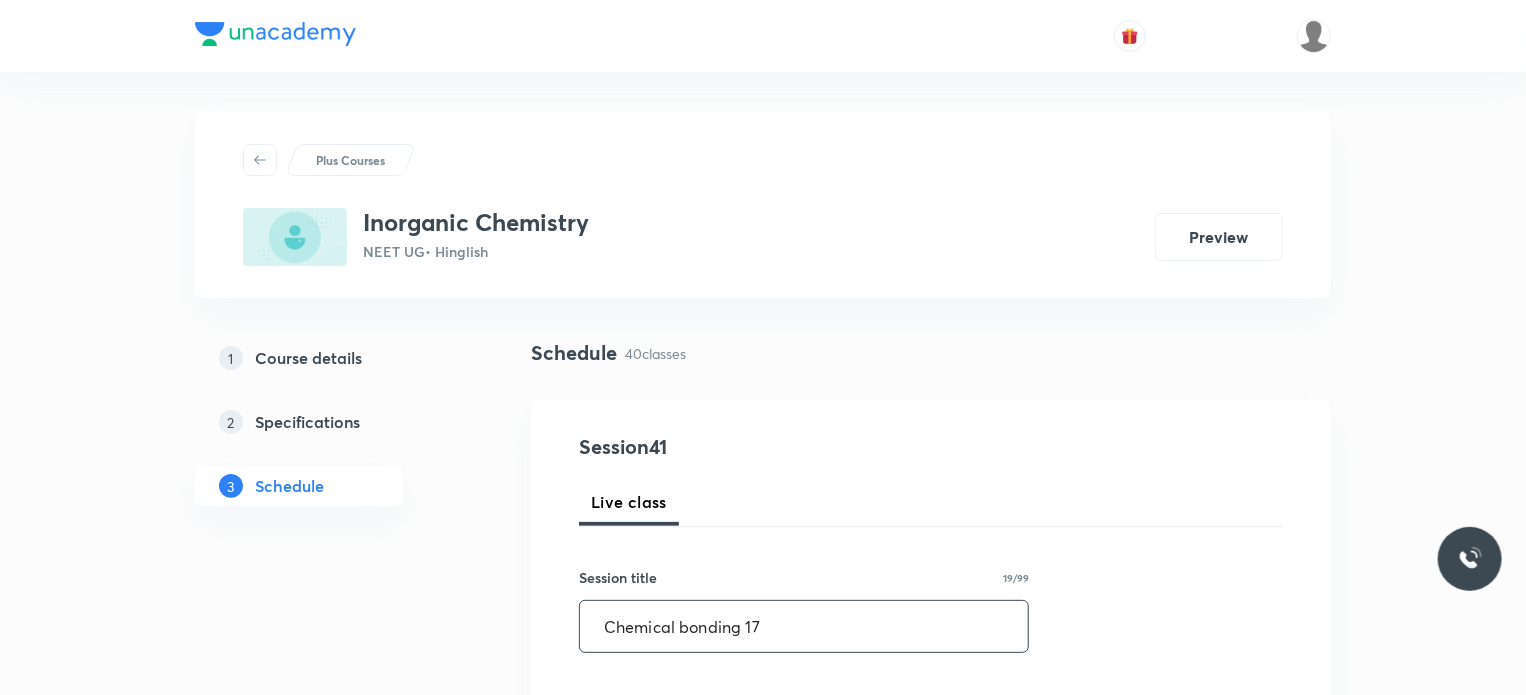 type on "Chemical bonding 17" 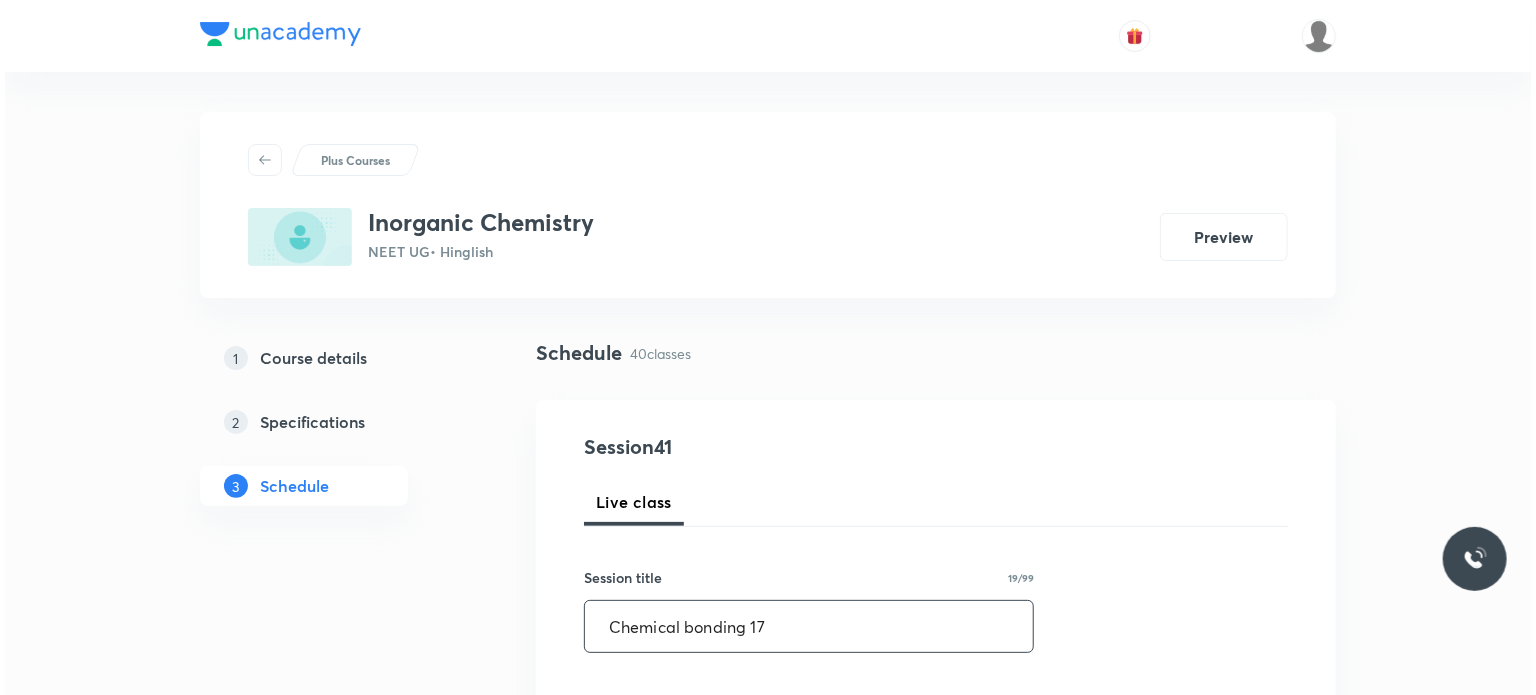 scroll, scrollTop: 160, scrollLeft: 0, axis: vertical 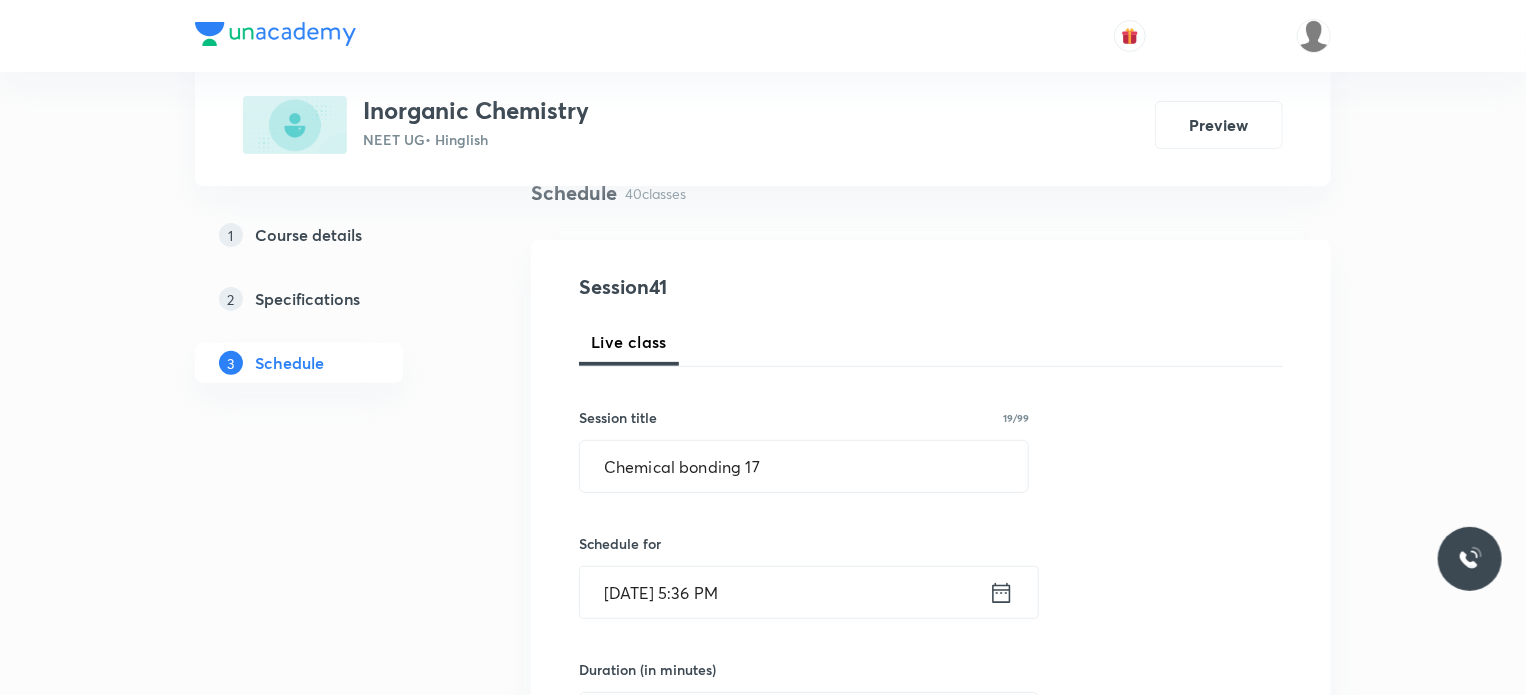 click on "[DATE] 5:36 PM" at bounding box center (784, 592) 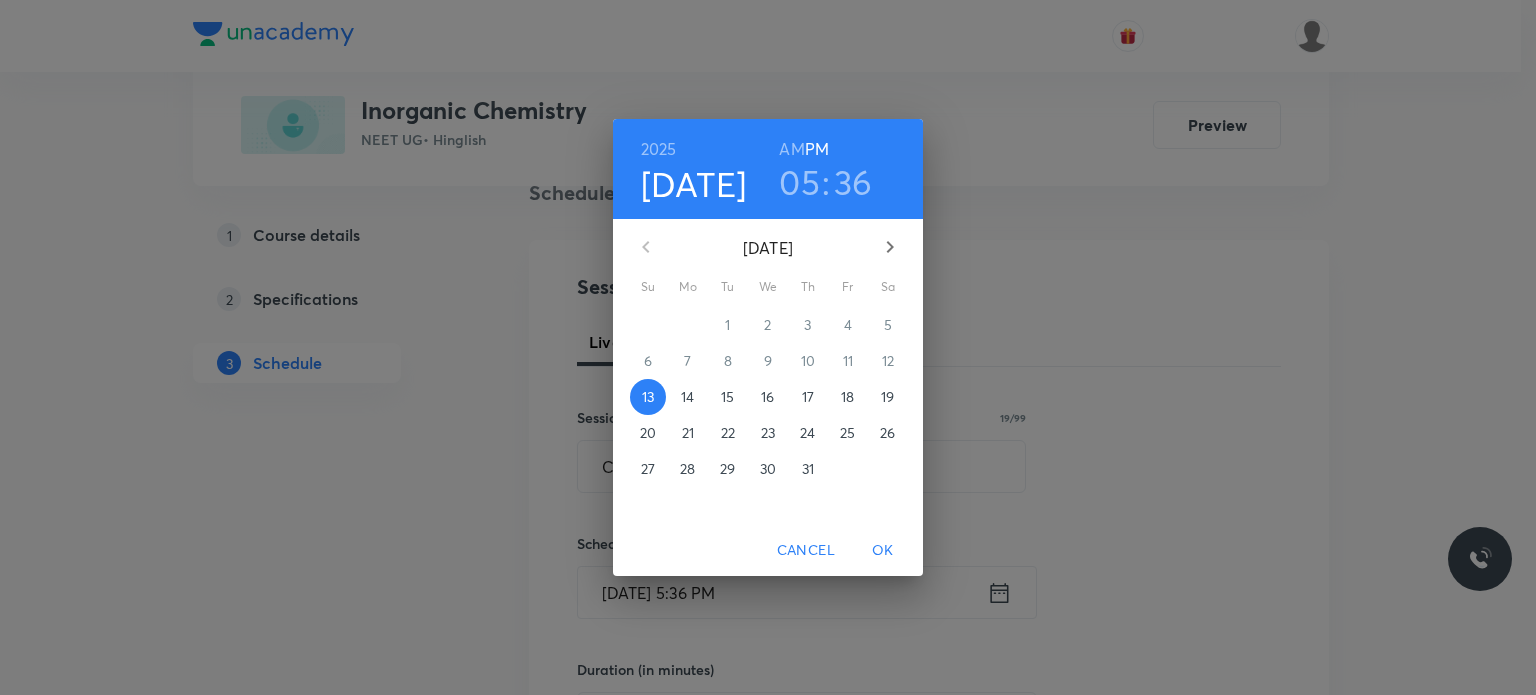 click on "14" at bounding box center [688, 397] 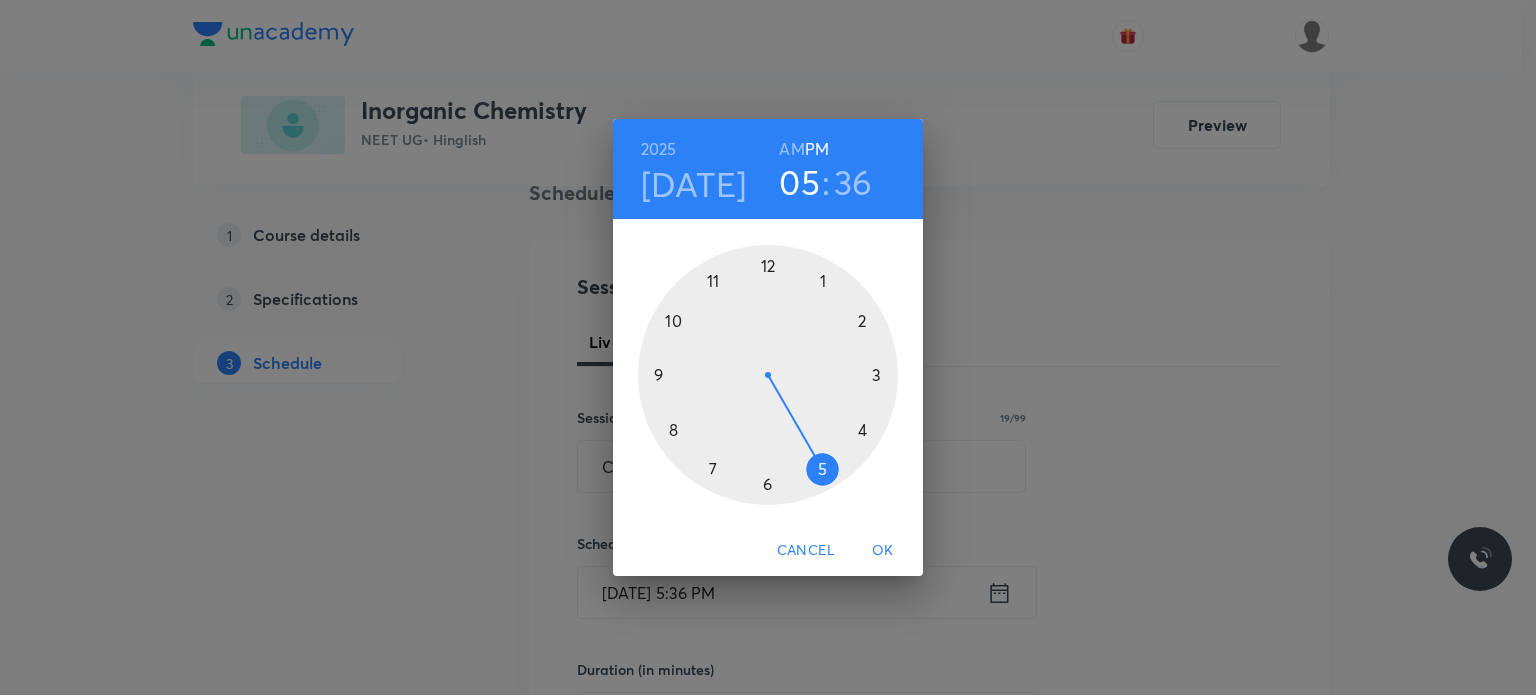 click on "AM" at bounding box center (791, 149) 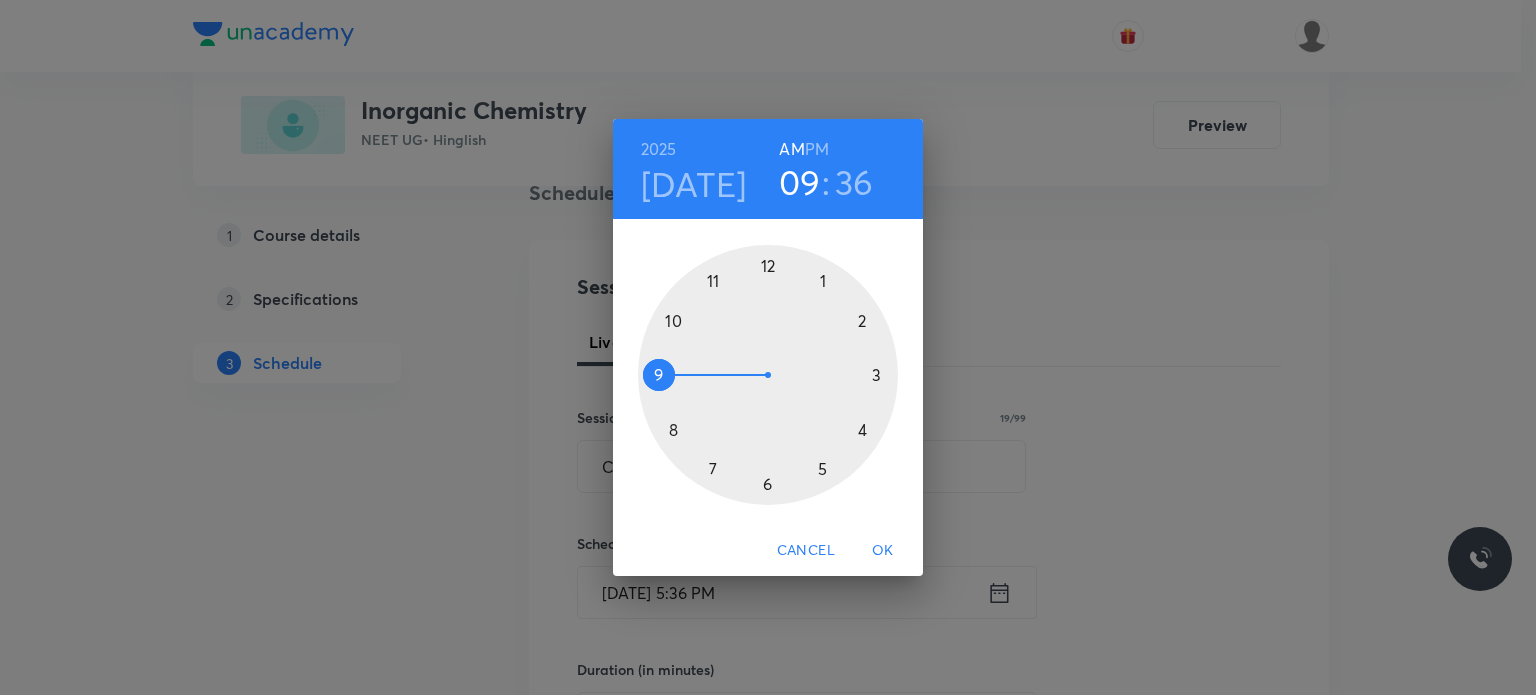 drag, startPoint x: 712, startPoint y: 279, endPoint x: 668, endPoint y: 356, distance: 88.68484 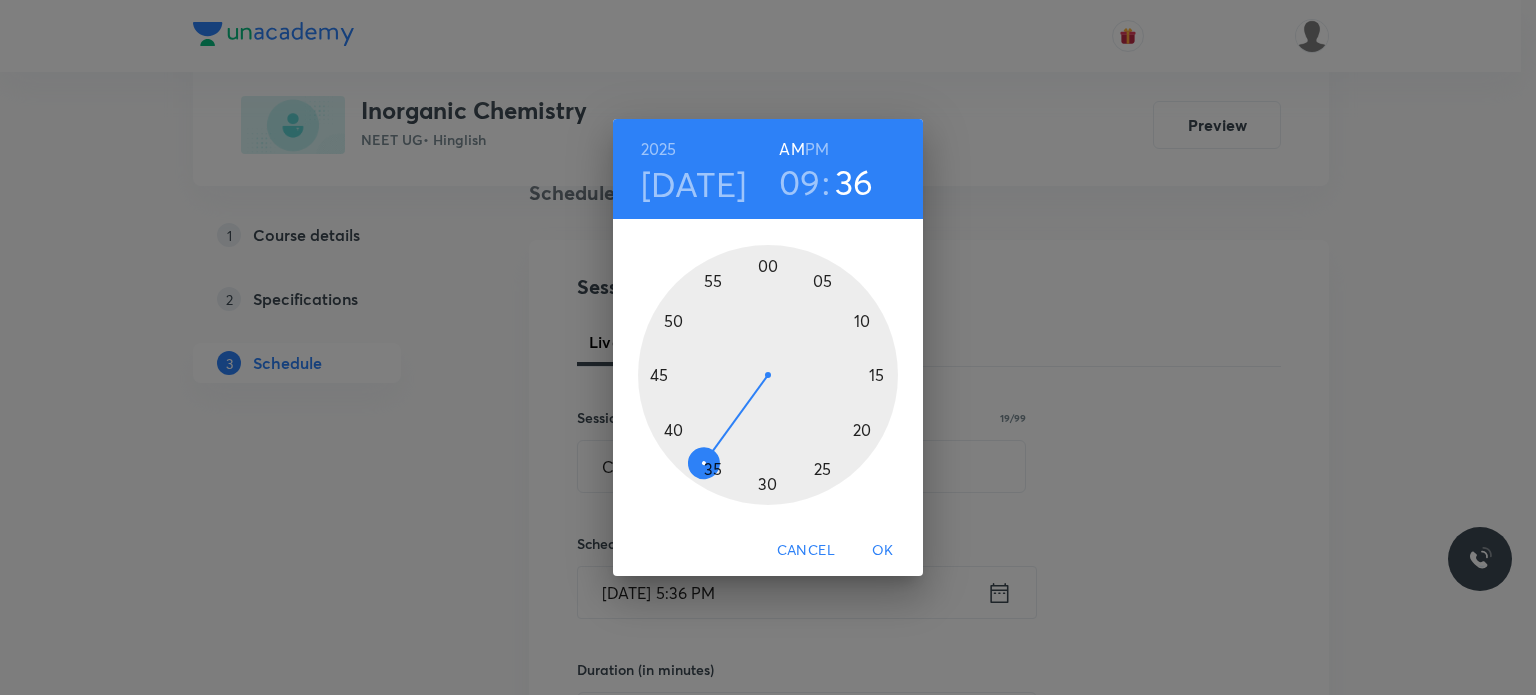 click at bounding box center (768, 375) 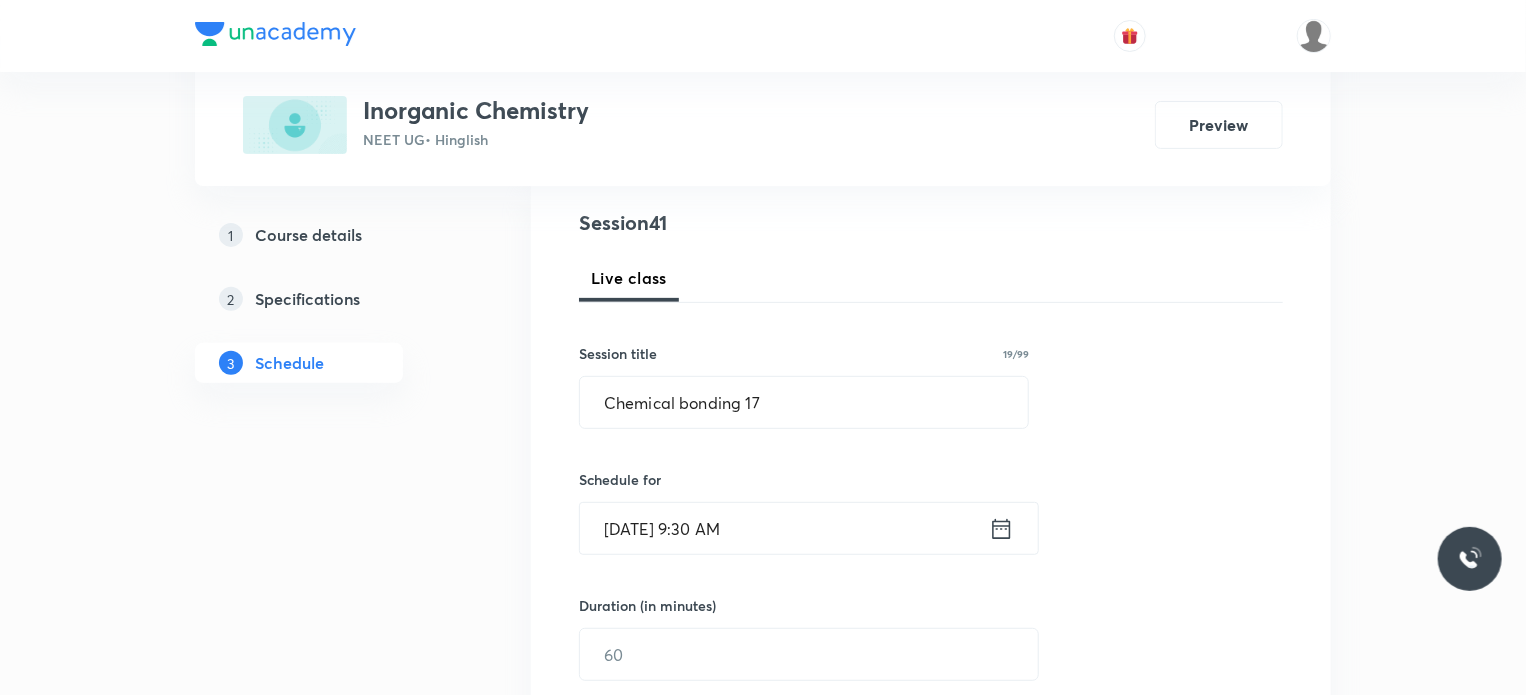 scroll, scrollTop: 230, scrollLeft: 0, axis: vertical 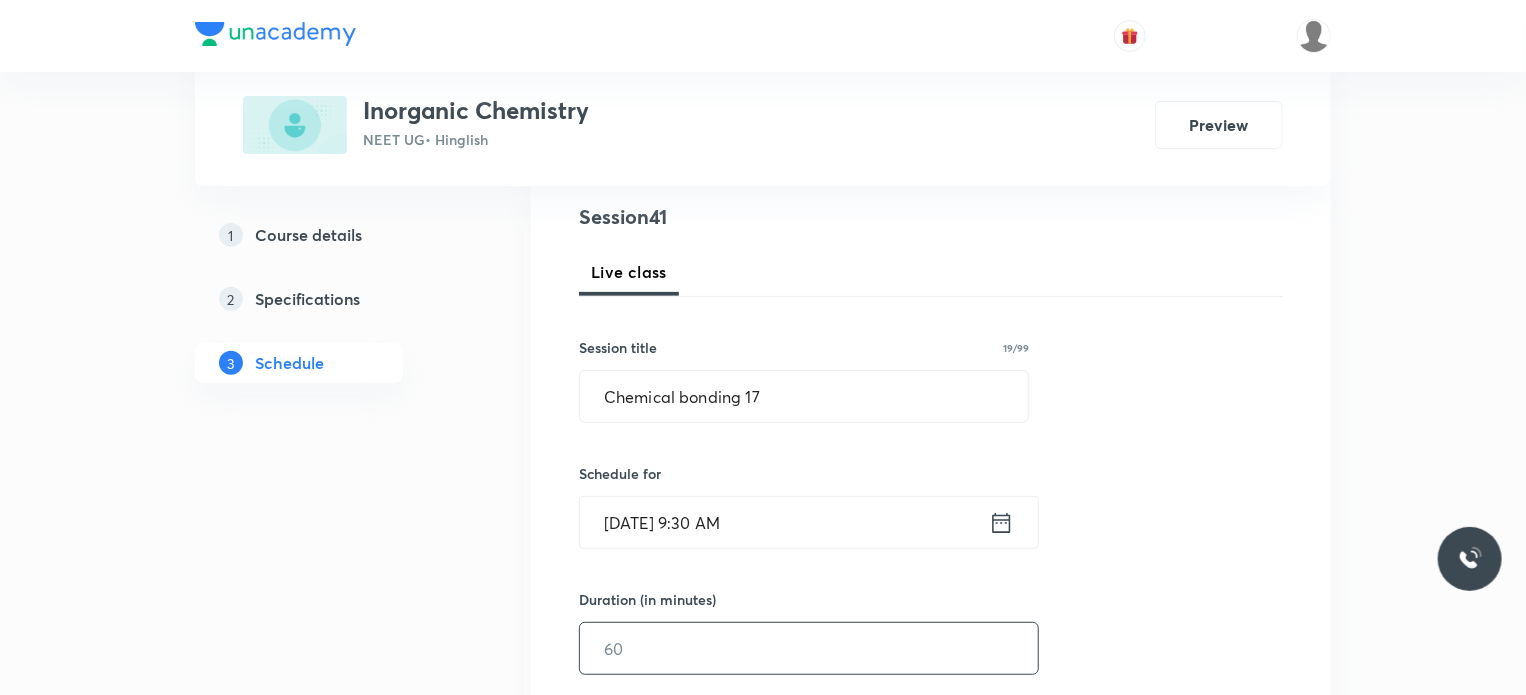 click at bounding box center (809, 648) 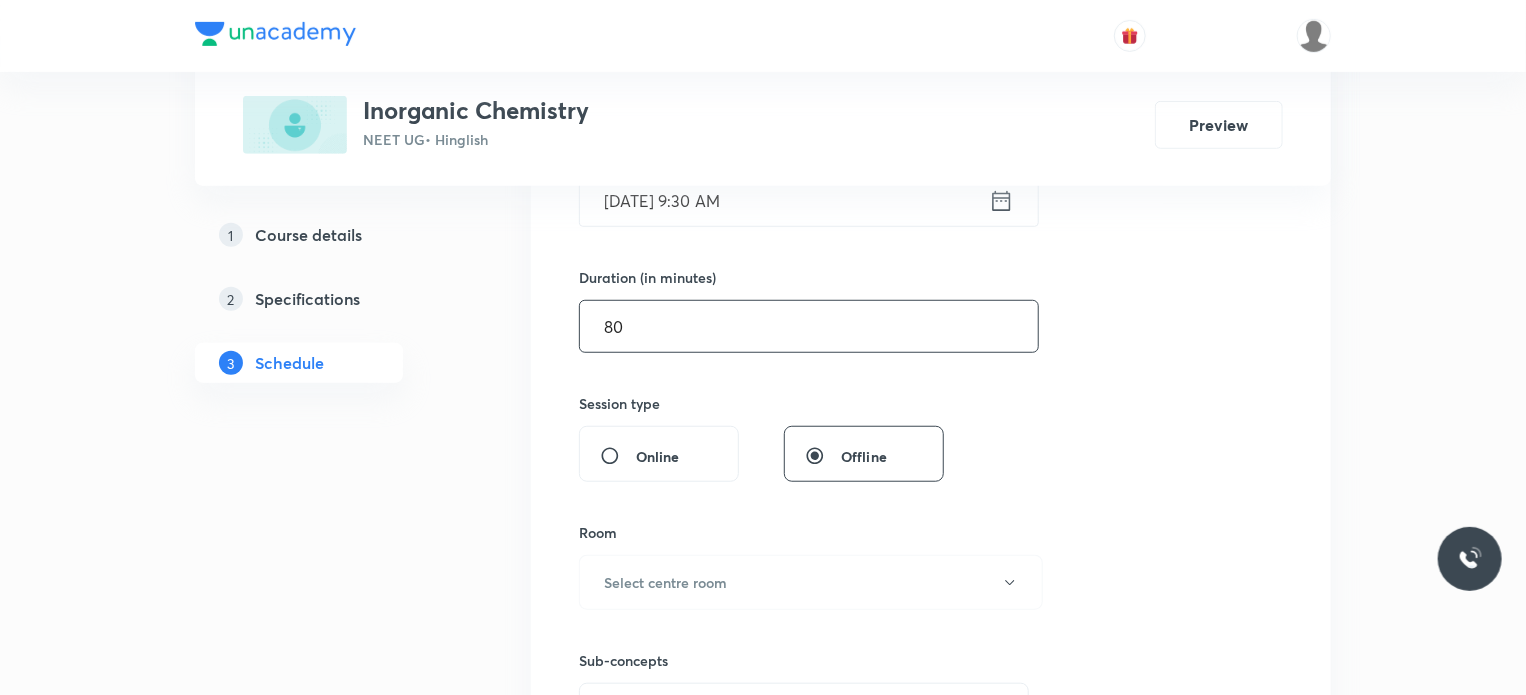 scroll, scrollTop: 570, scrollLeft: 0, axis: vertical 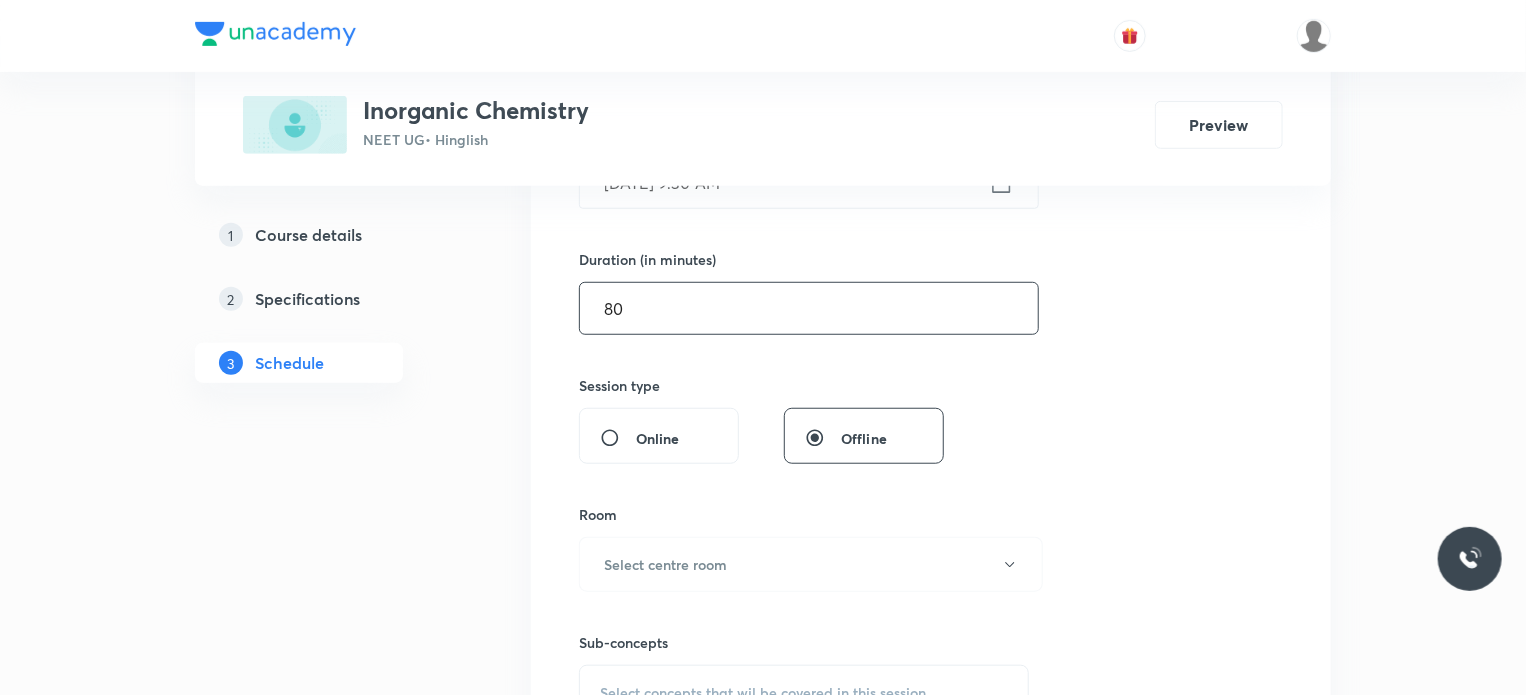type on "80" 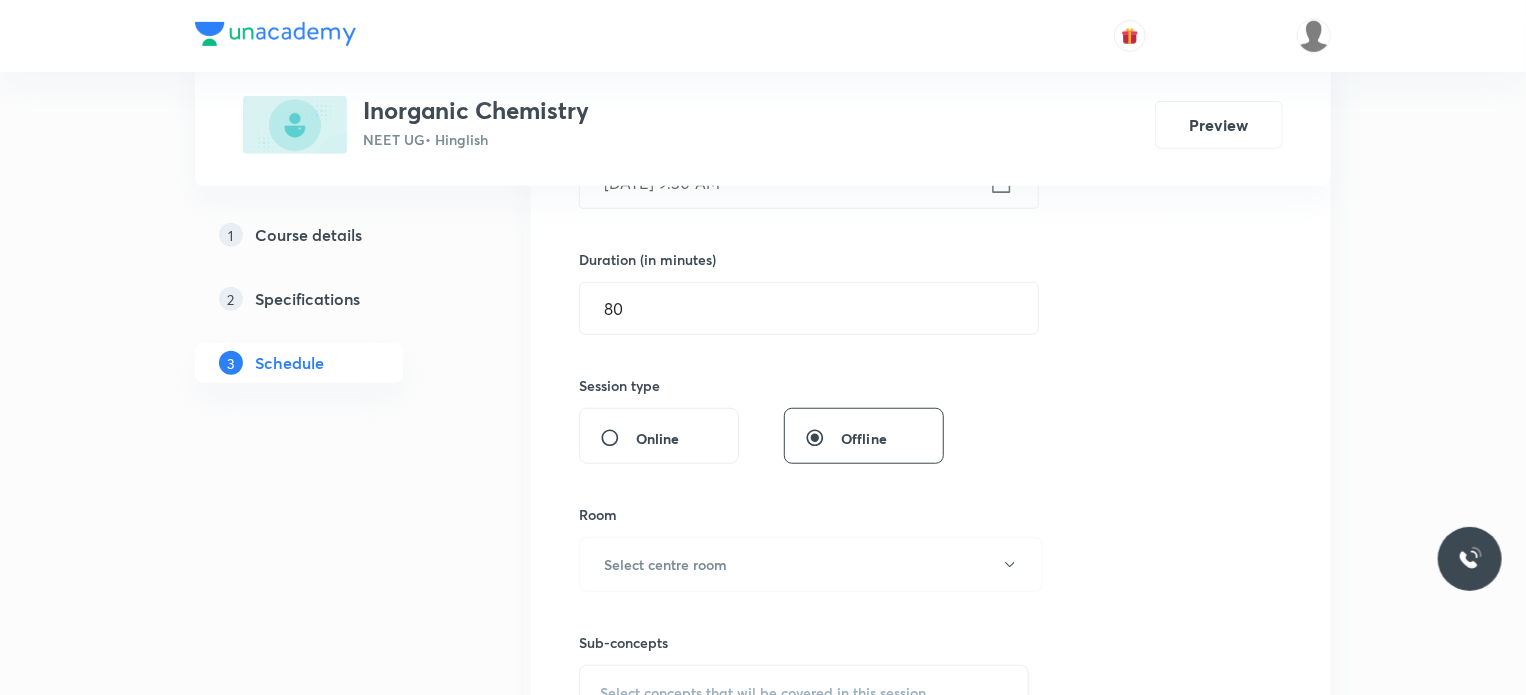 click on "Sub-concepts Select concepts that wil be covered in this session" at bounding box center [804, 656] 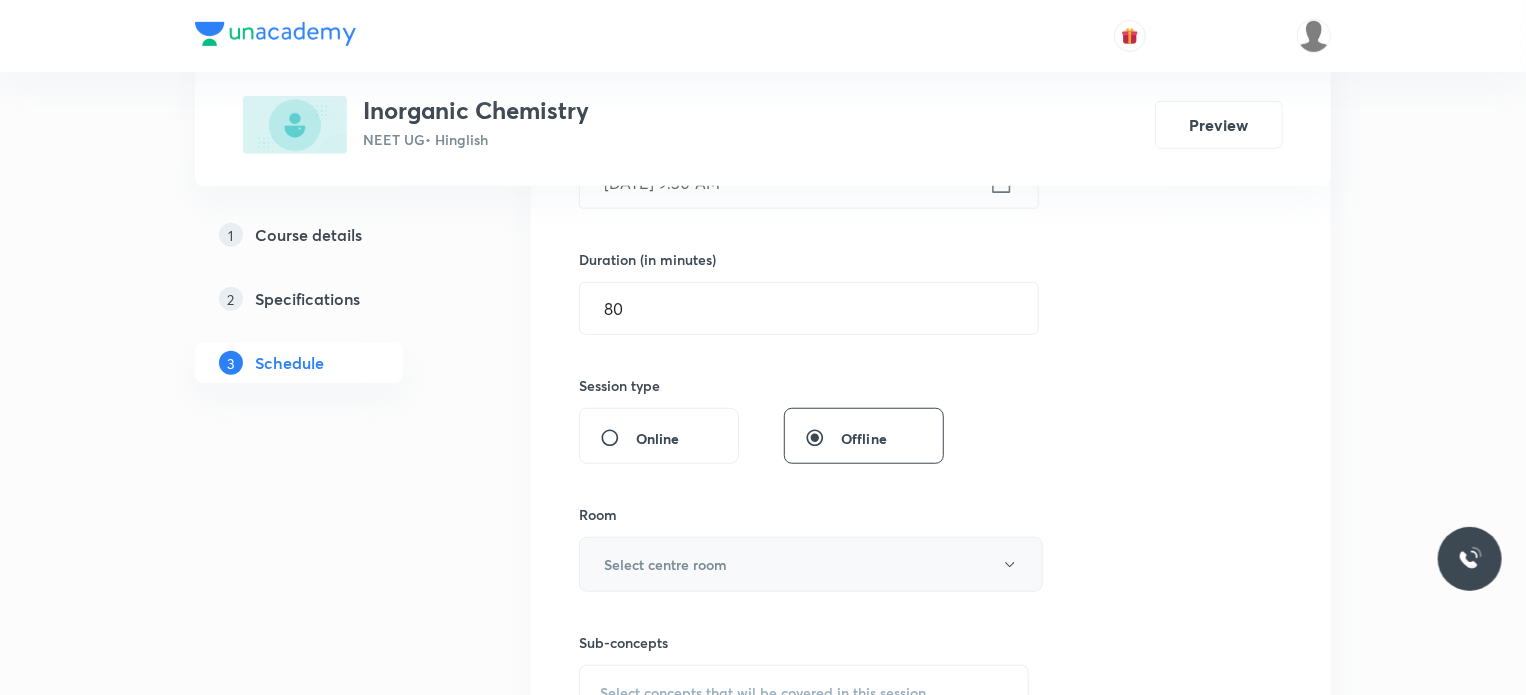 click on "Select centre room" at bounding box center (811, 564) 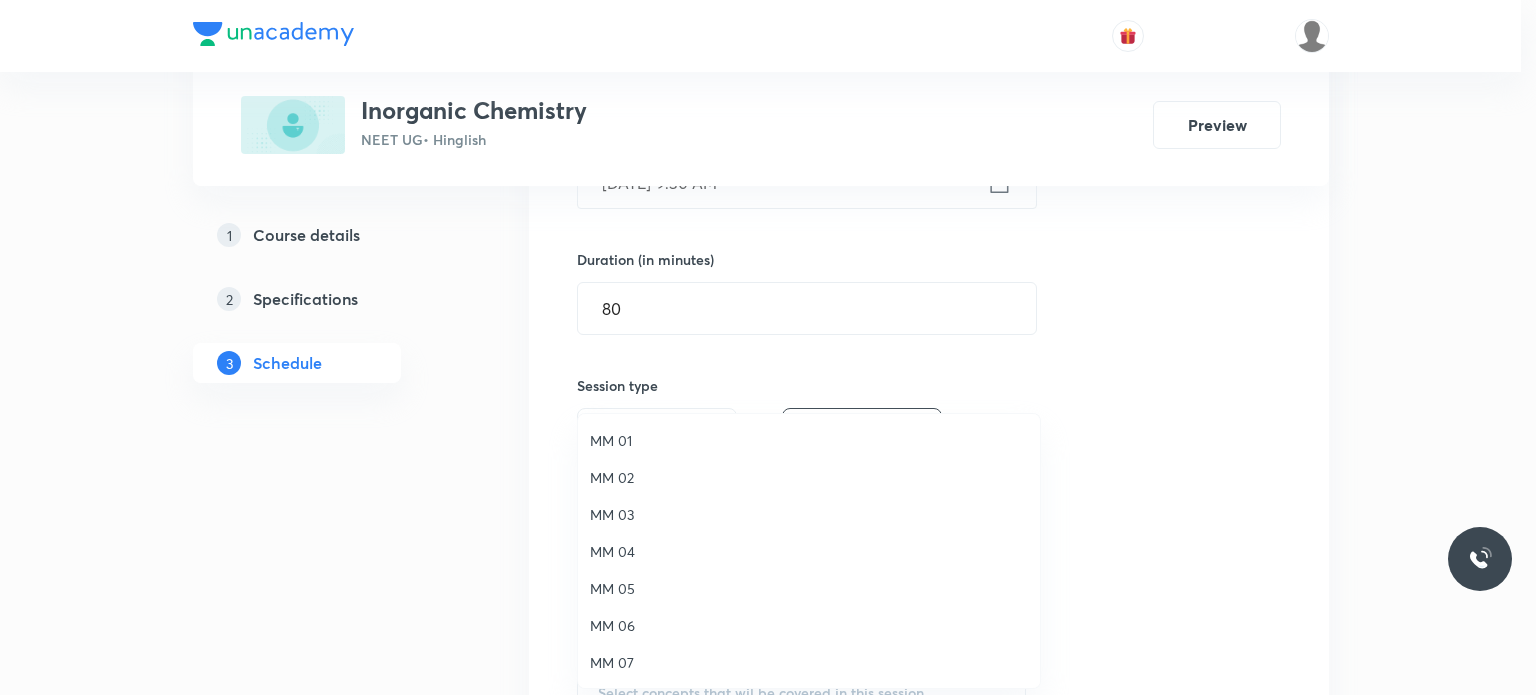 click on "MM 02" at bounding box center [809, 477] 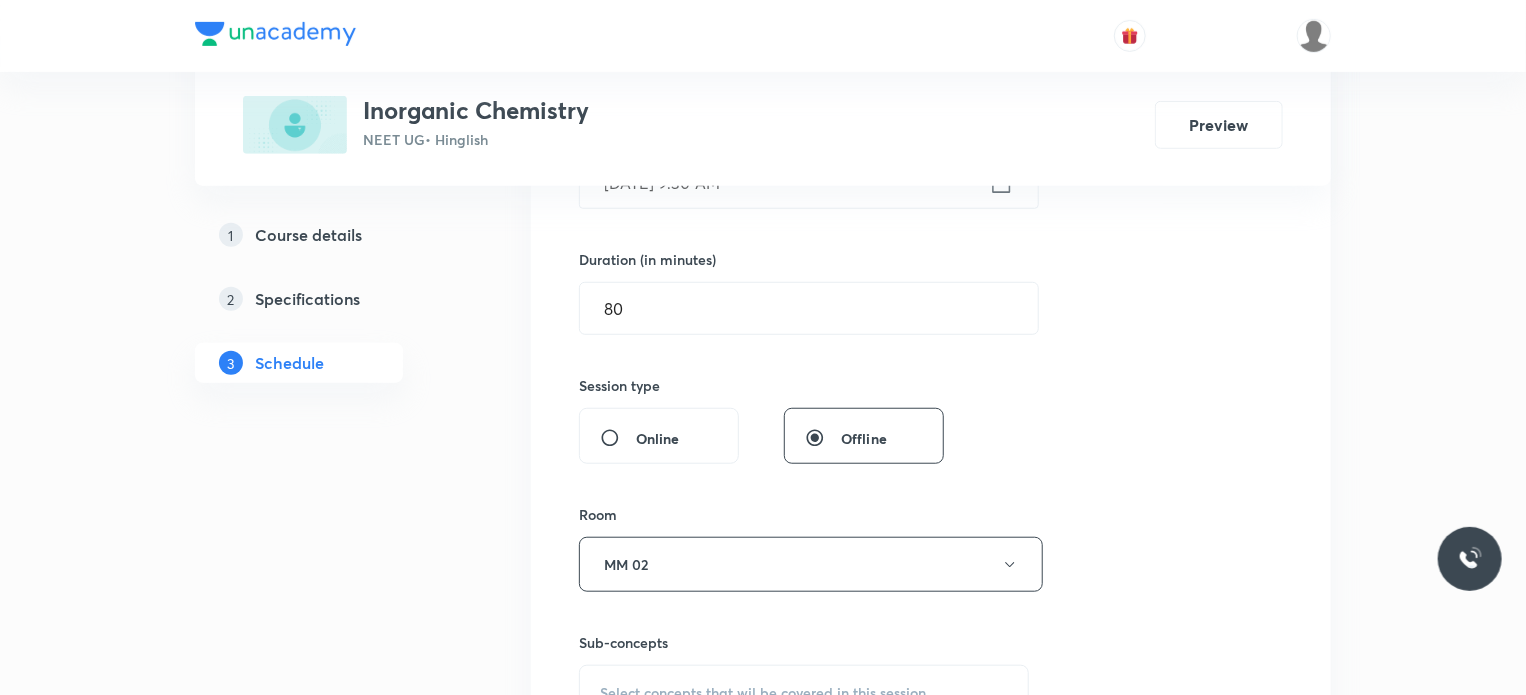 click on "Select concepts that wil be covered in this session" at bounding box center (804, 693) 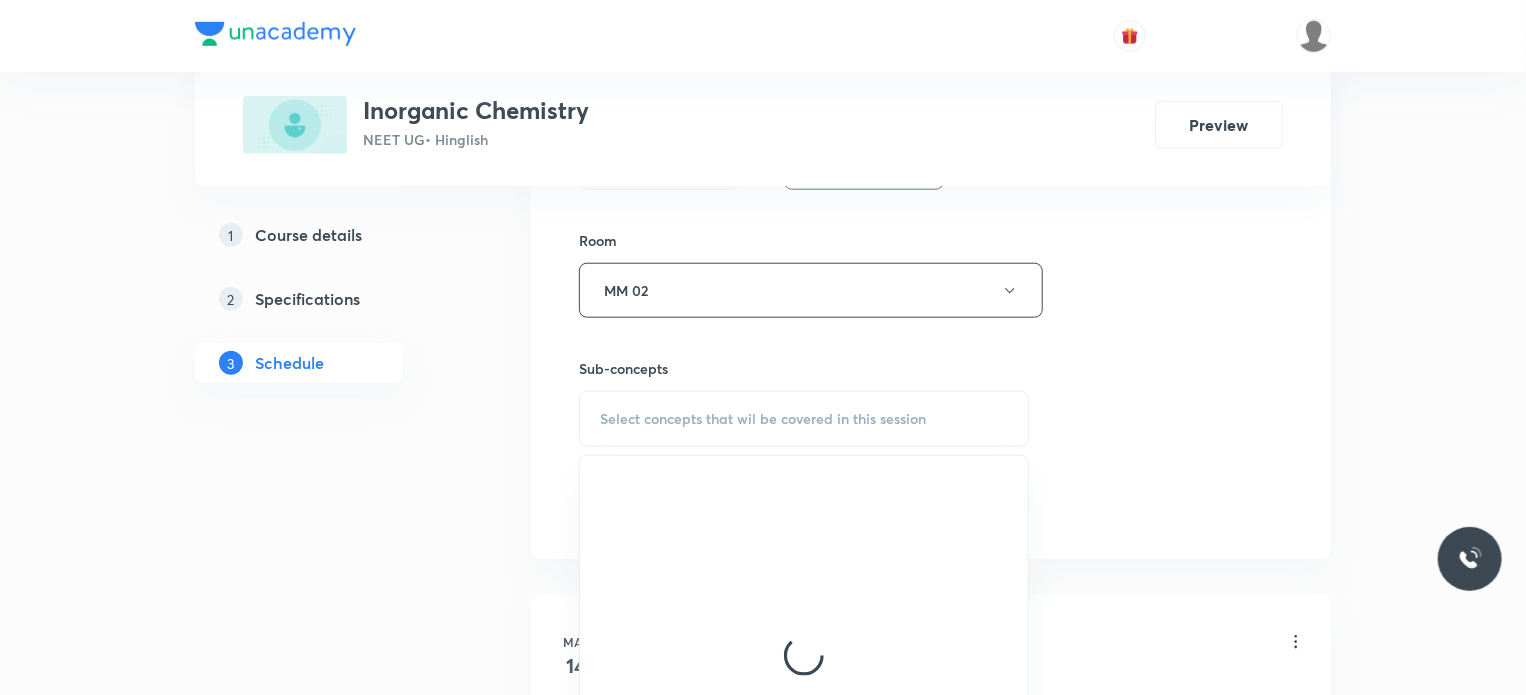 scroll, scrollTop: 852, scrollLeft: 0, axis: vertical 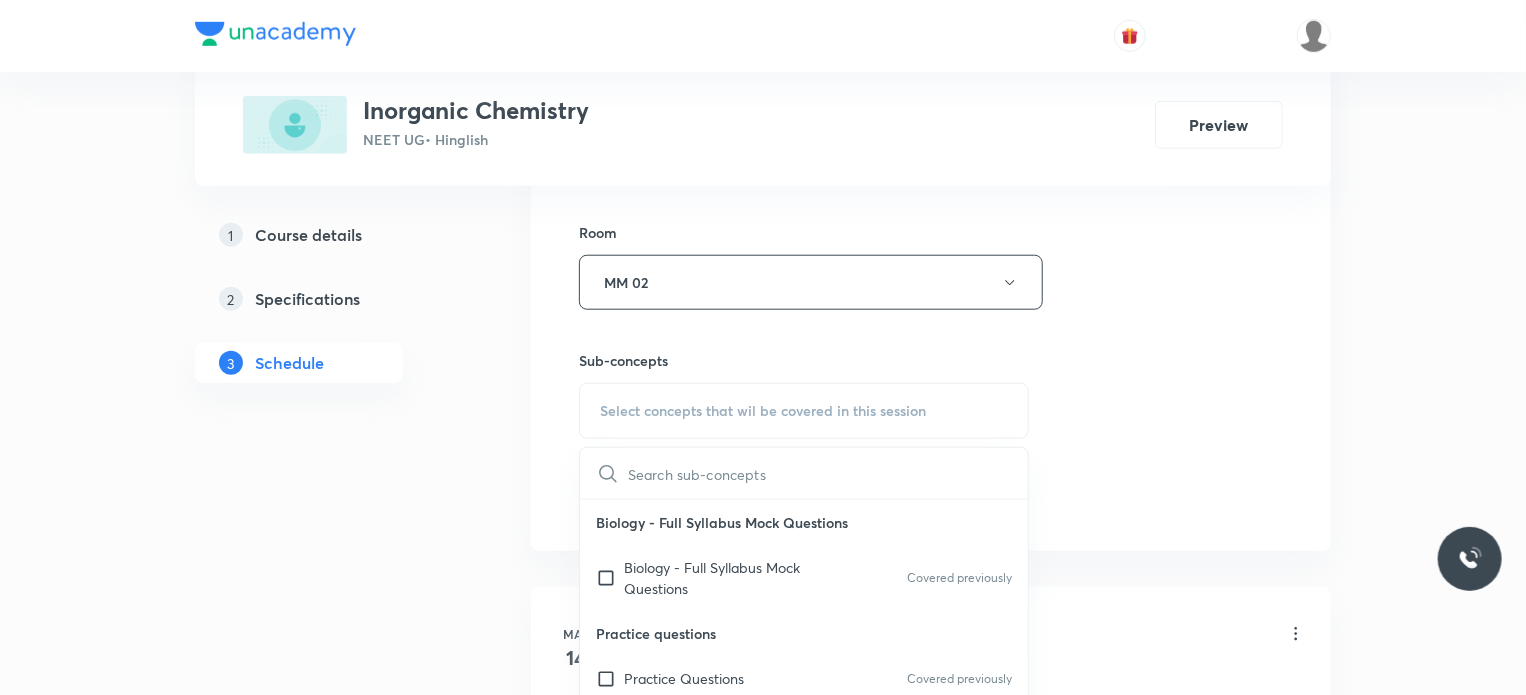 click on "Biology - Full Syllabus Mock Questions Covered previously" at bounding box center (804, 578) 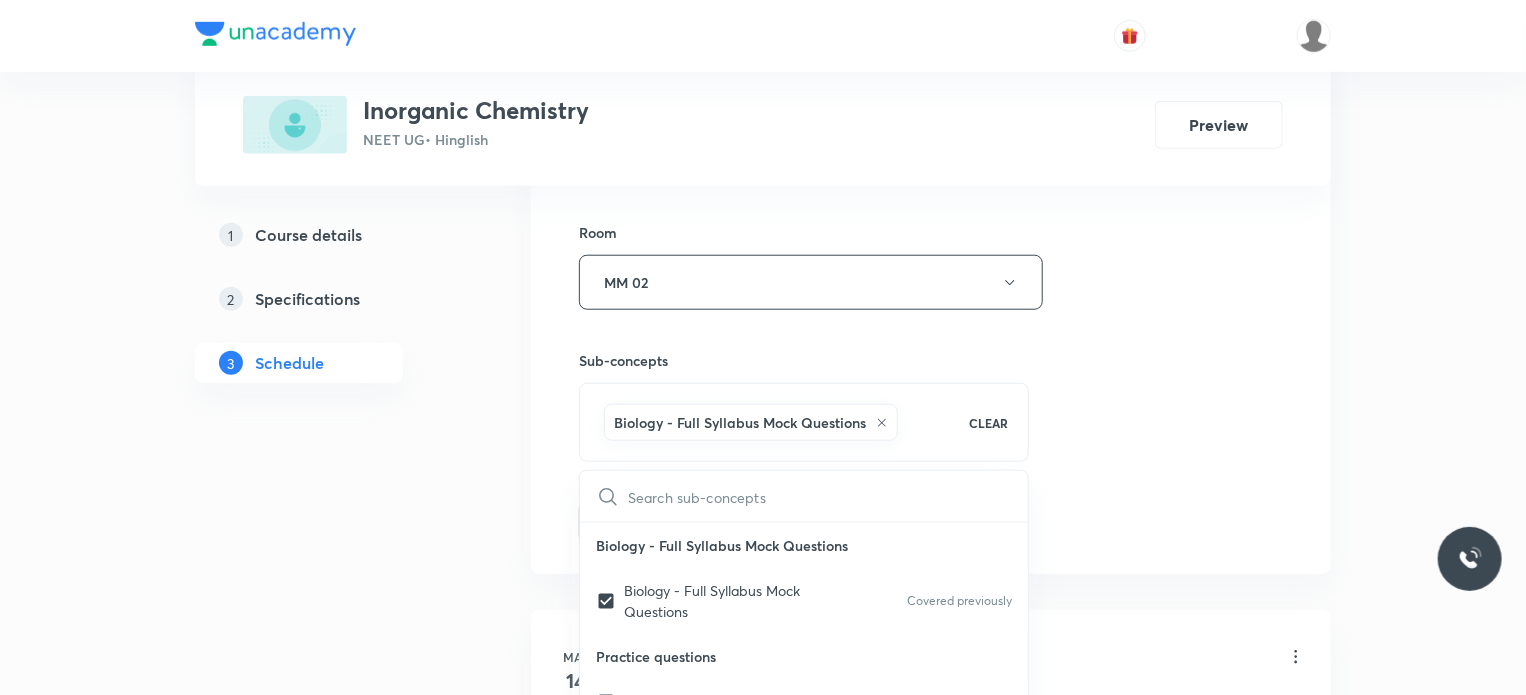 click on "Session  41 Live class Session title 19/99 Chemical bonding 17 ​ Schedule for Jul 14, 2025, 9:30 AM ​ Duration (in minutes) 80 ​   Session type Online Offline Room MM 02 Sub-concepts Biology - Full Syllabus Mock Questions CLEAR ​ Biology - Full Syllabus Mock Questions Biology - Full Syllabus Mock Questions Covered previously Practice questions Practice Questions Covered previously Biology Previous Year Questions Maths Previous Year Questions Covered previously Living World What Is Living? Diversity In The Living World Systematics Types Of Taxonomy Fundamental Components Of Taxonomy Taxonomic Categories Taxonomical Aids The Three Domains Of Life Biological Nomenclature  Biological Classification System Of Classification Kingdom Monera Kingdom Protista Kingdom Fungi Kingdom Plantae Kingdom Animalia Linchens Mycorrhiza Virus Prions Viroids Plant Kingdom Algae Bryophytes Pteridophytes Gymnosperms Angiosperms Animal Kingdom Basics Of Classification Classification Of Animals Animal Kingdom Animal Diversity" at bounding box center (931, 61) 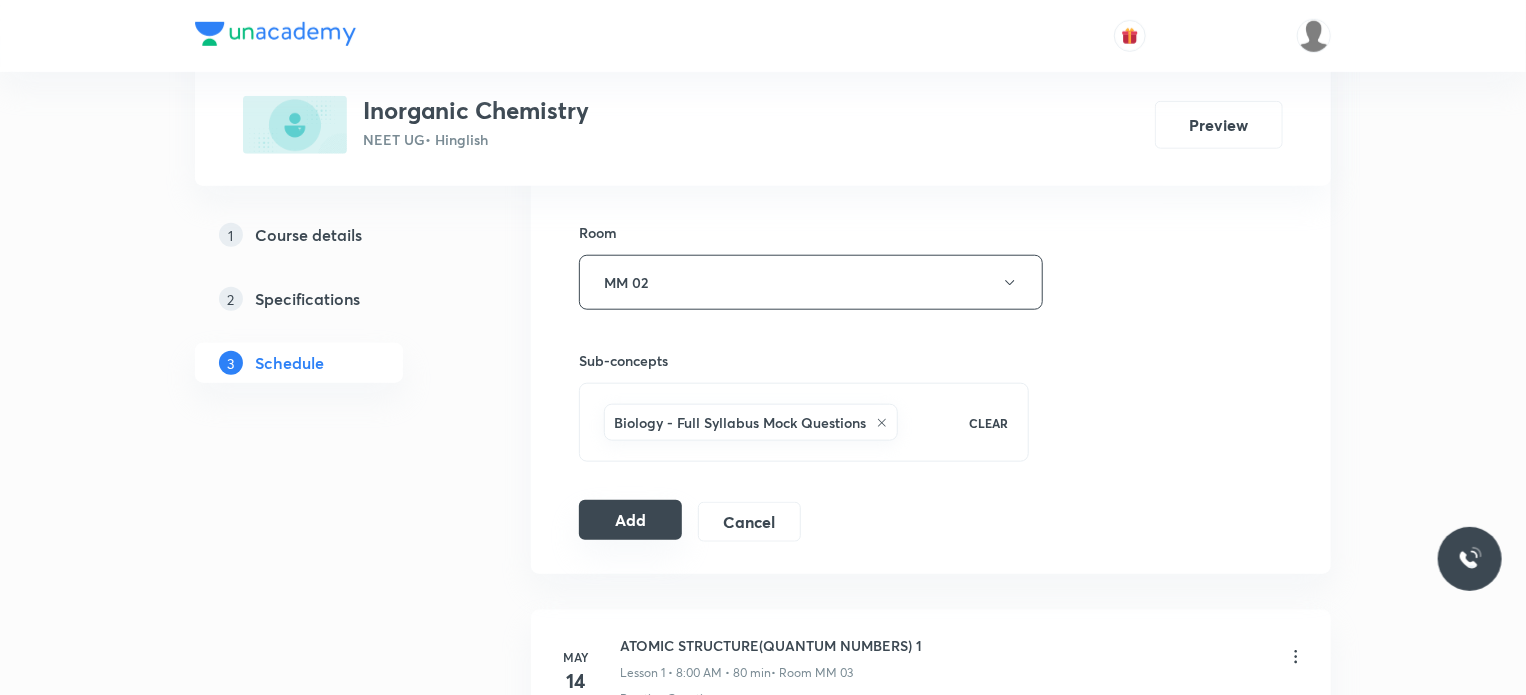 click on "Add" at bounding box center (630, 520) 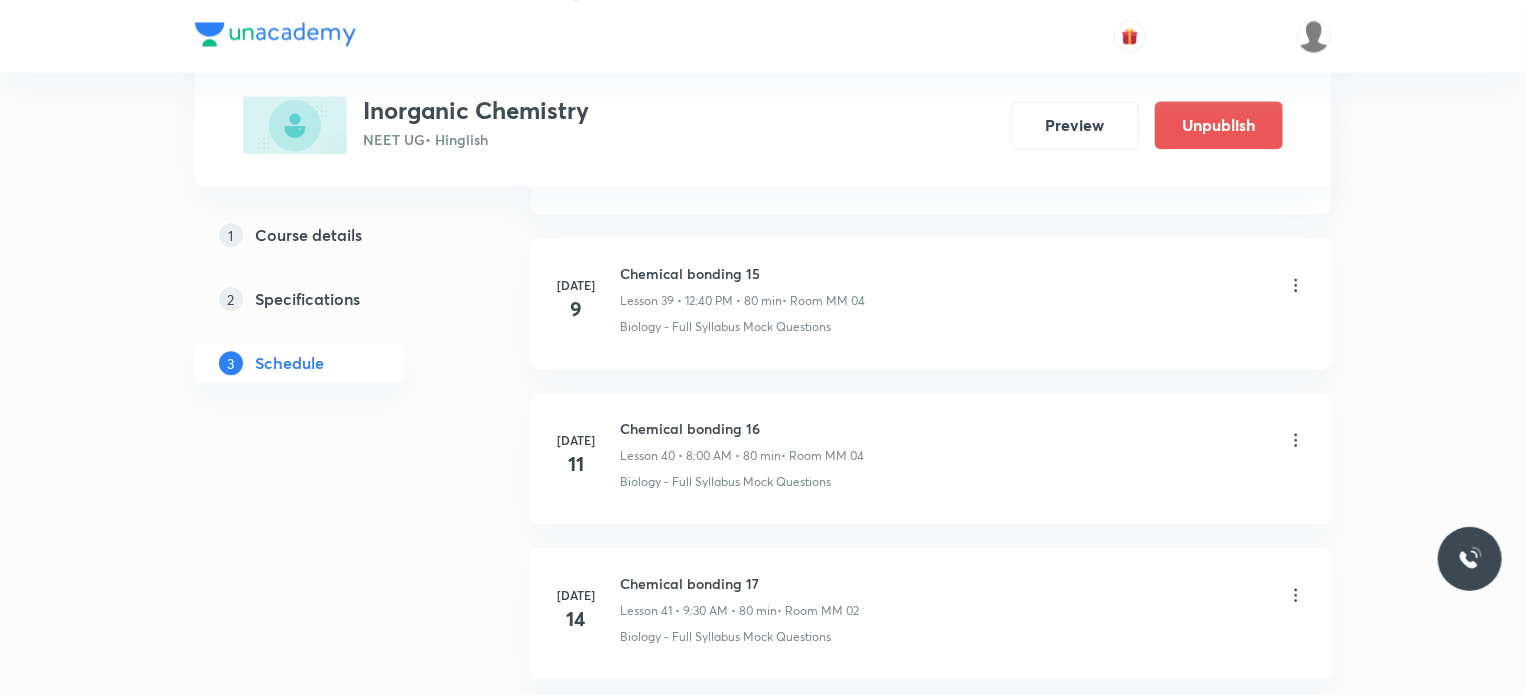scroll, scrollTop: 6327, scrollLeft: 0, axis: vertical 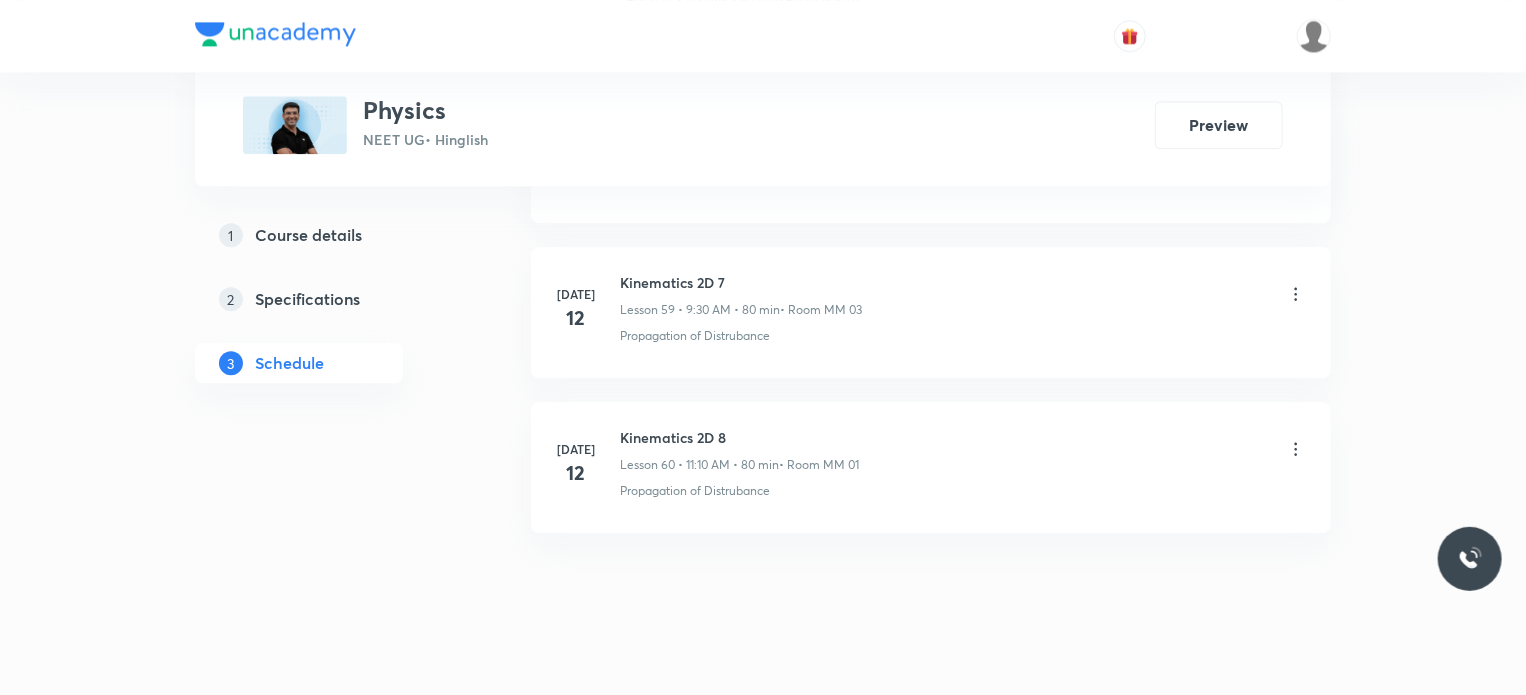 click on "Kinematics 2D 8" at bounding box center [739, 437] 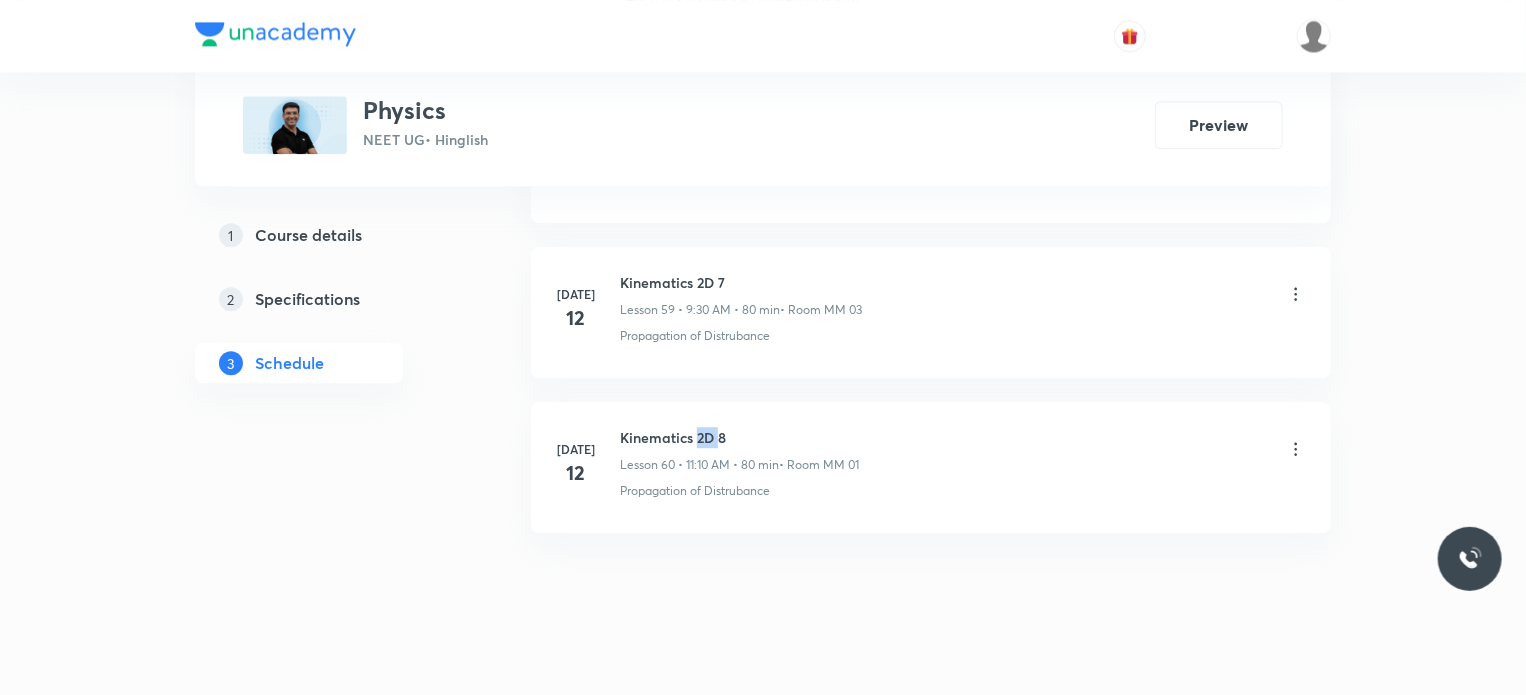 click on "Kinematics 2D 8" at bounding box center [739, 437] 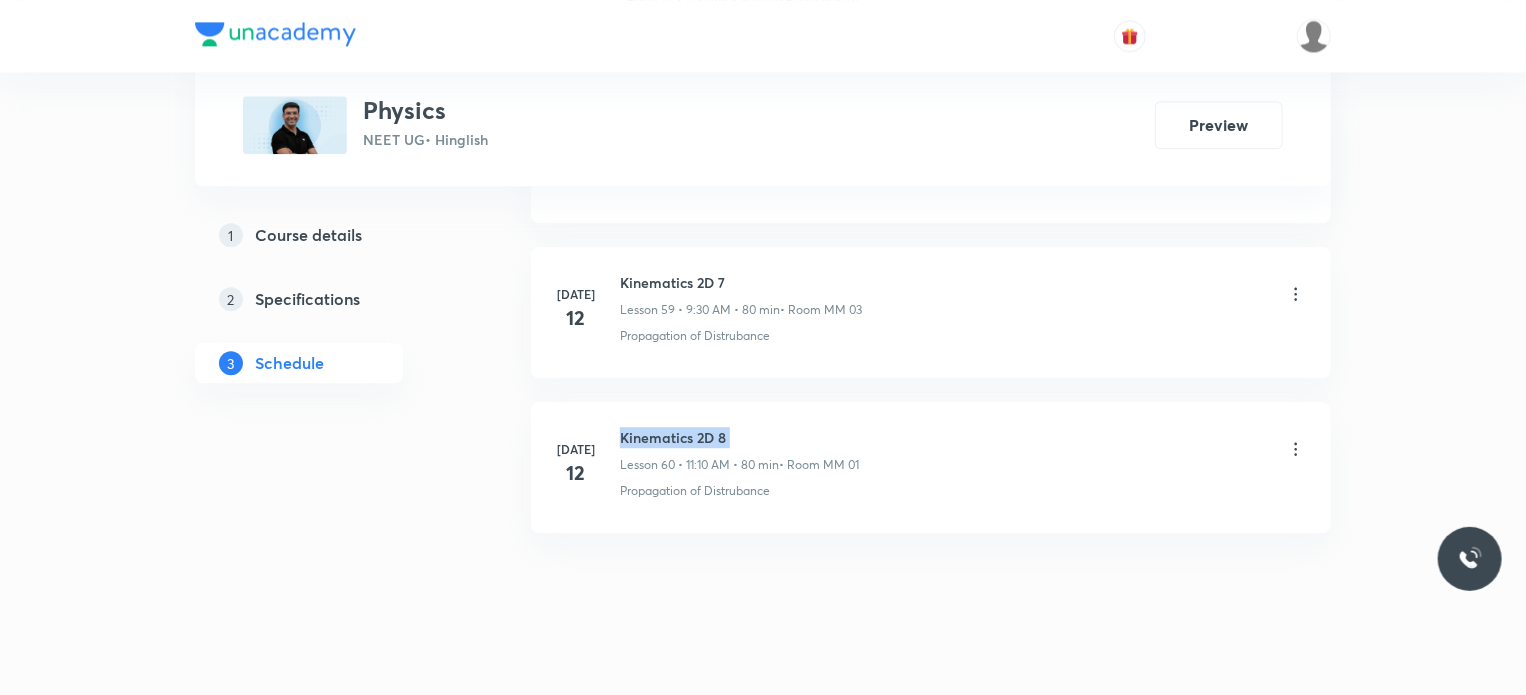 click on "Kinematics 2D 8" at bounding box center [739, 437] 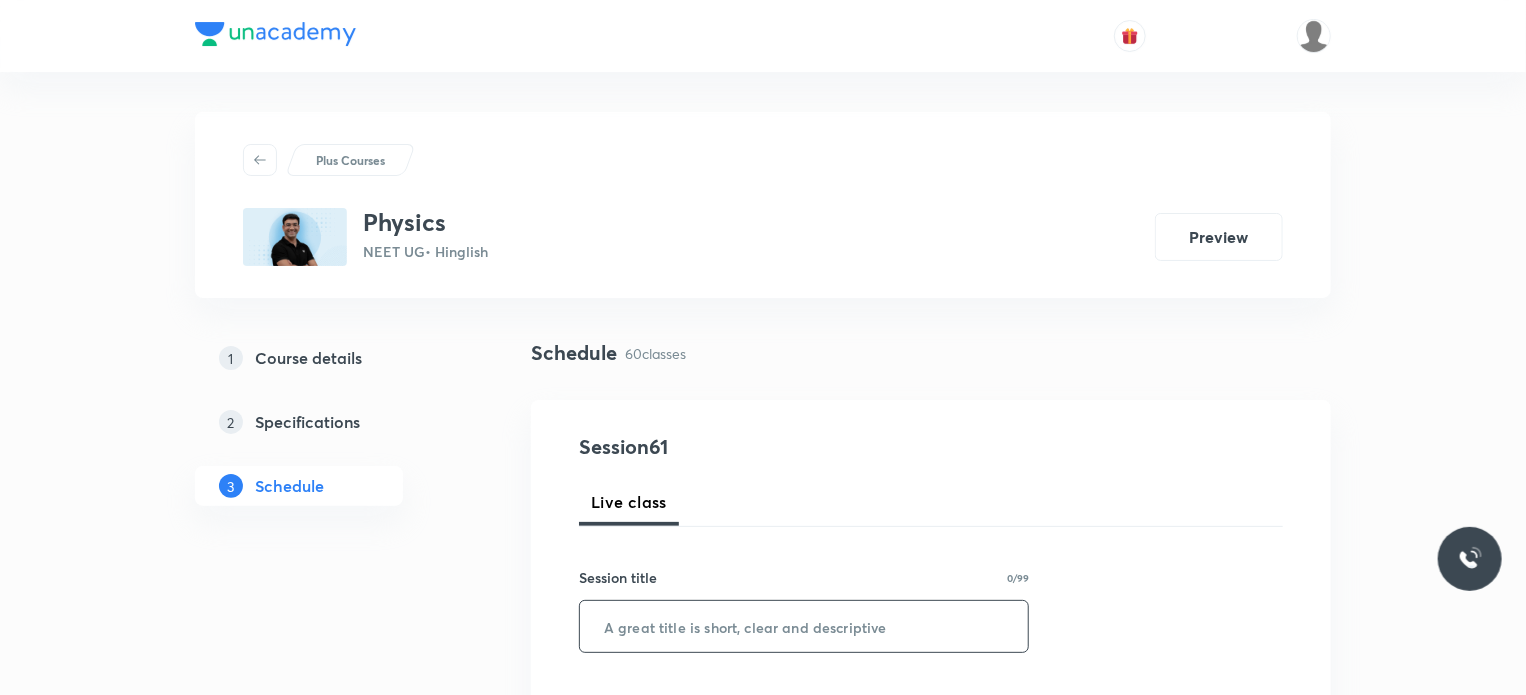 click at bounding box center (804, 626) 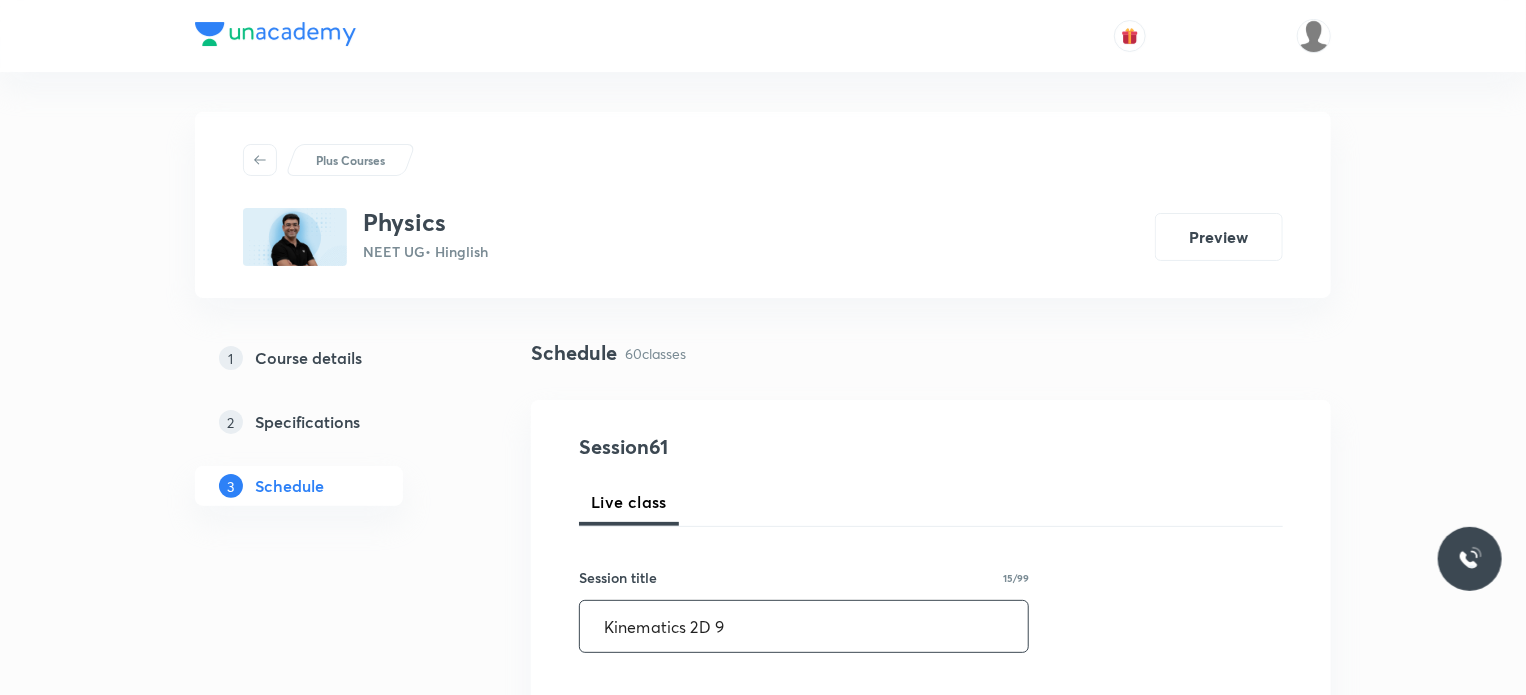type on "Kinematics 2D 9" 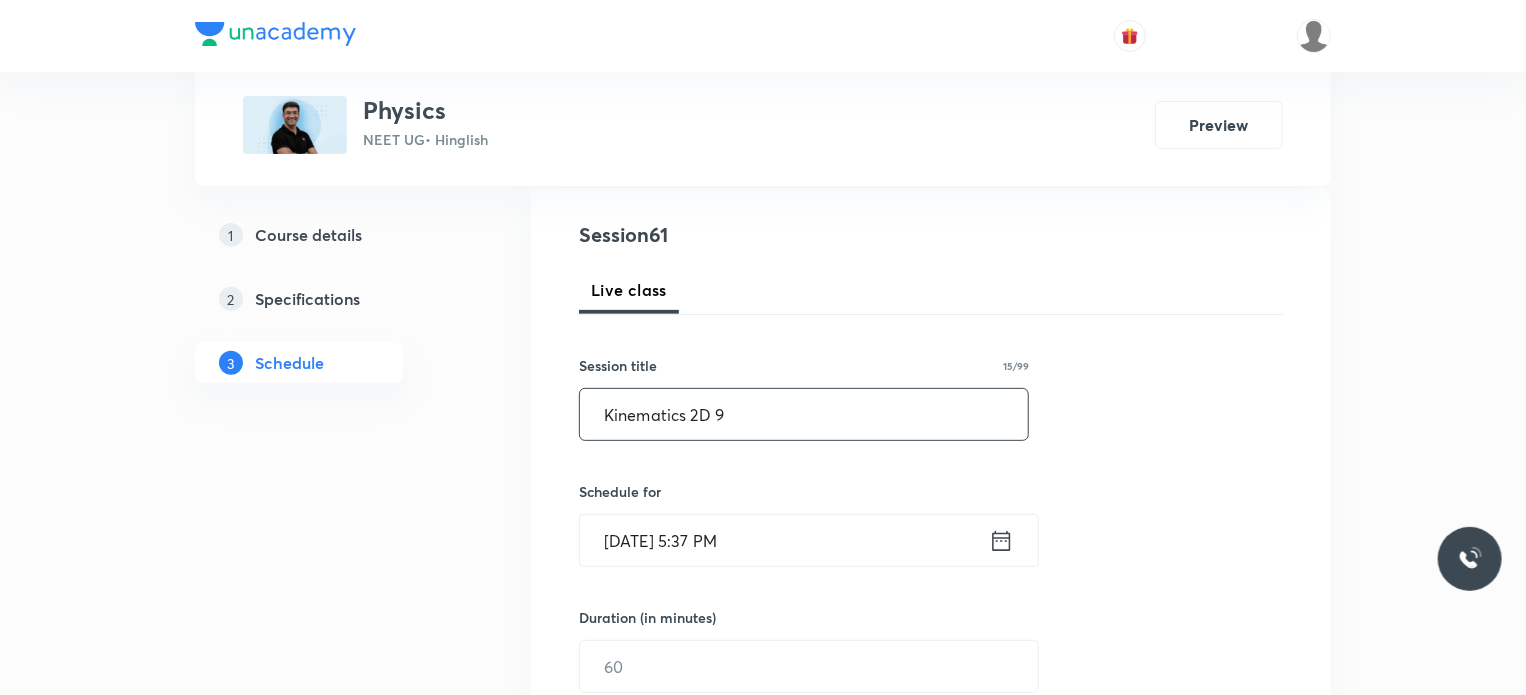 scroll, scrollTop: 227, scrollLeft: 0, axis: vertical 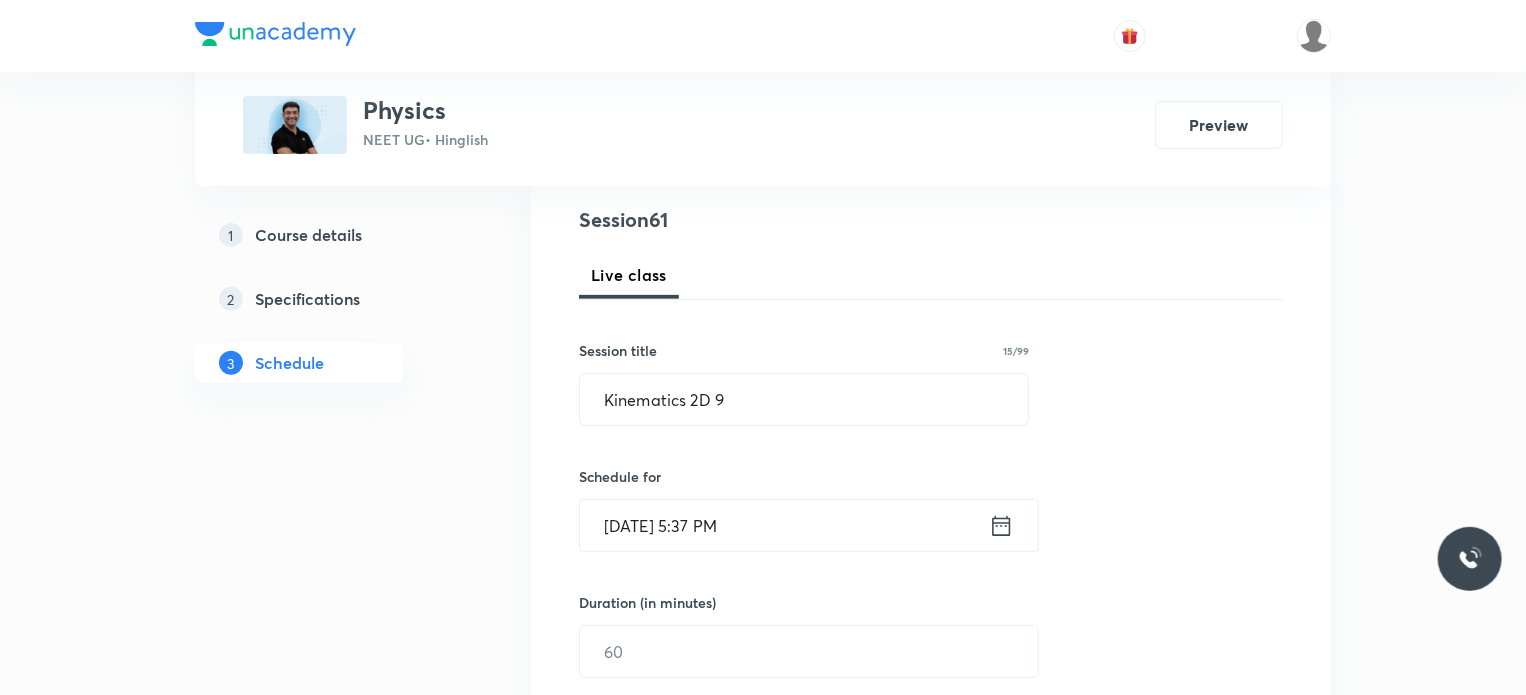 click on "Jul 13, 2025, 5:37 PM" at bounding box center [784, 525] 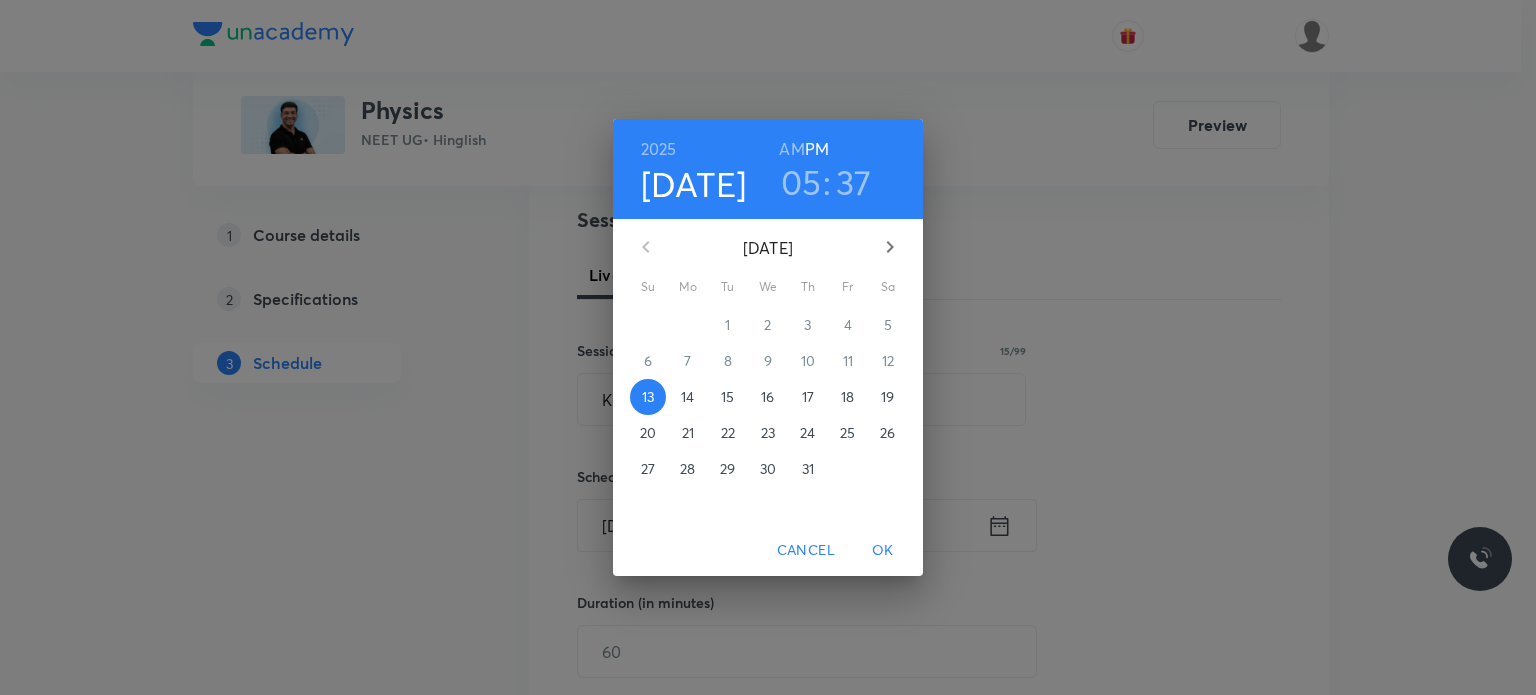 click on "14" at bounding box center (687, 397) 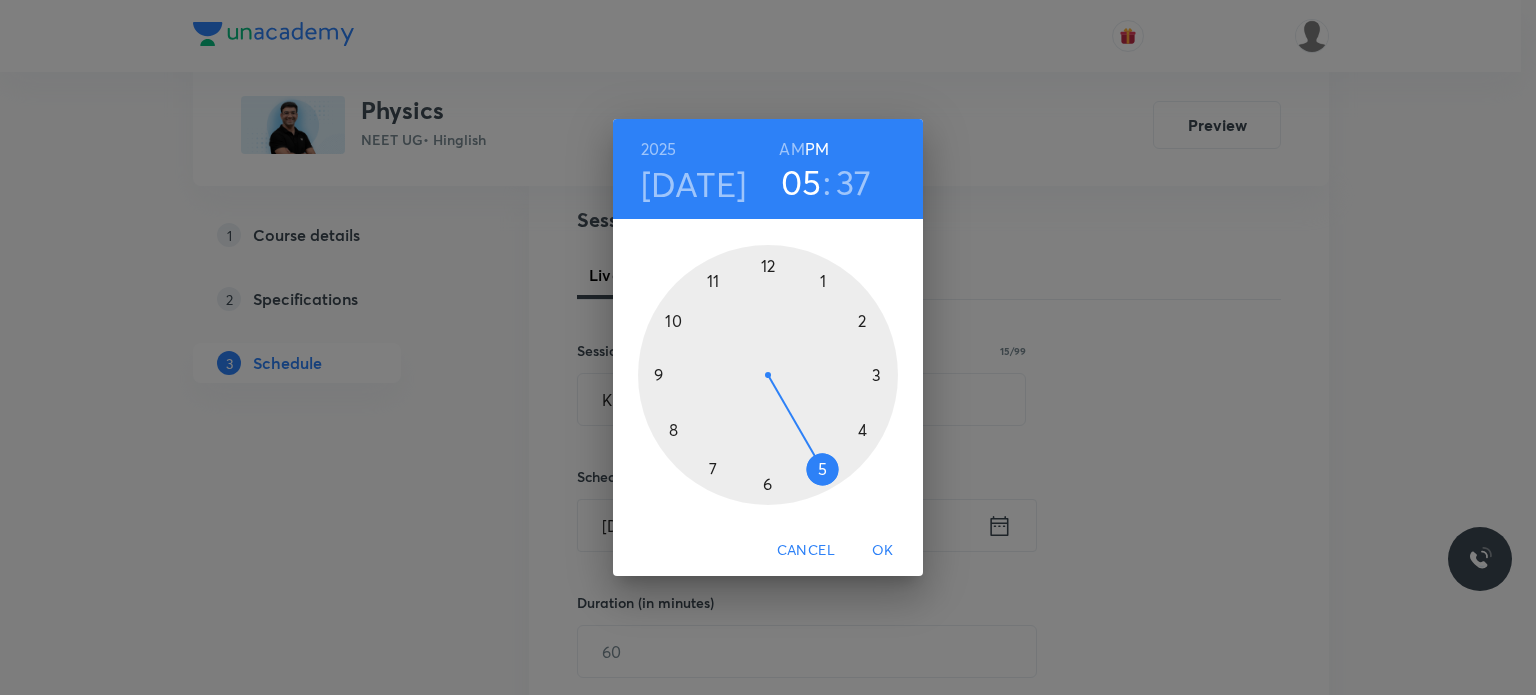 click on "AM" at bounding box center (791, 149) 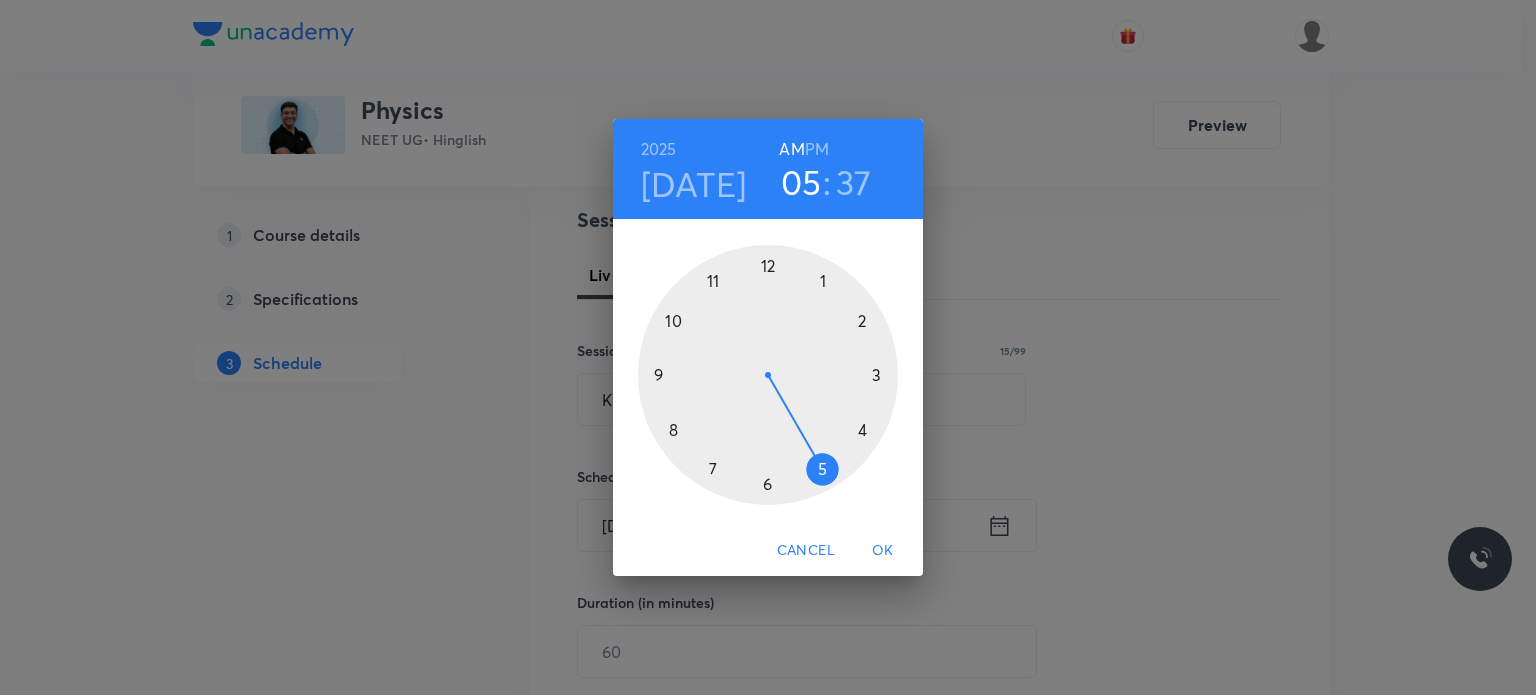 click at bounding box center (768, 375) 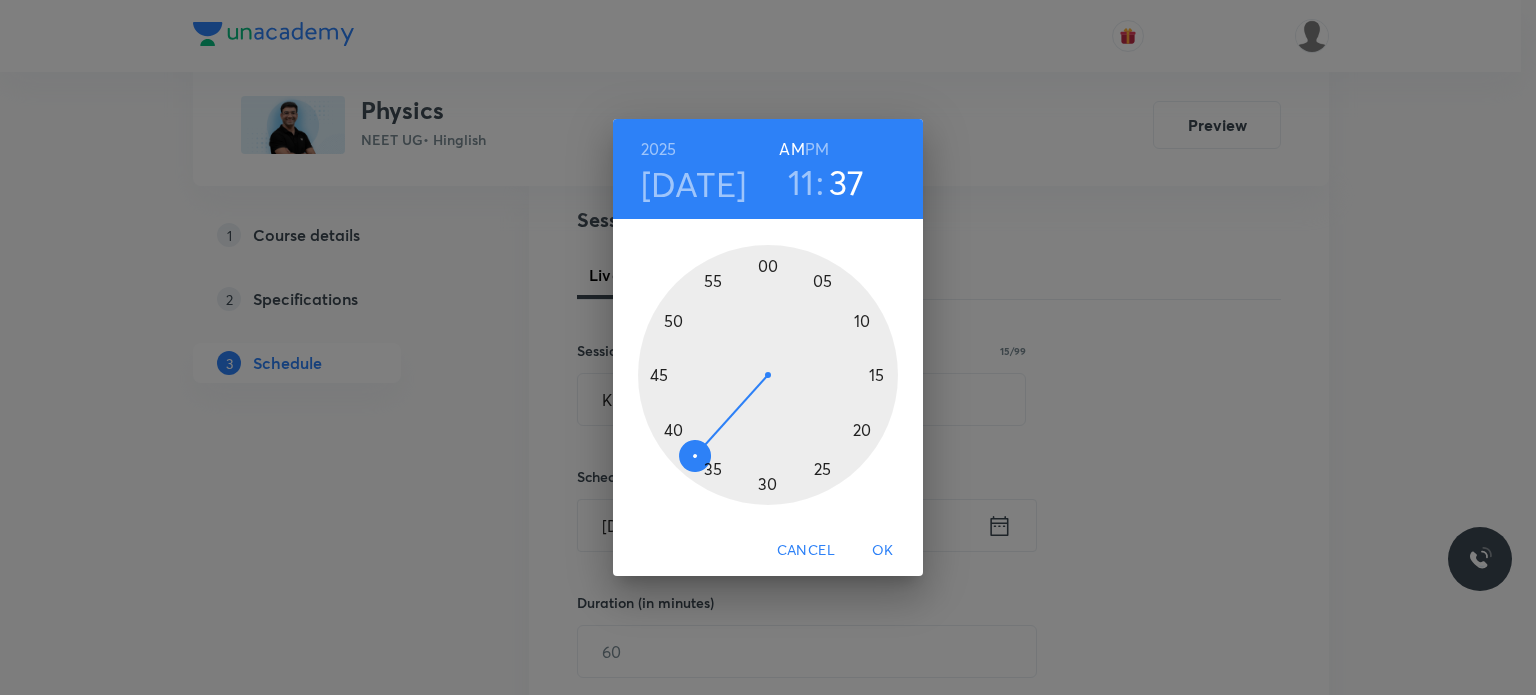 click at bounding box center (768, 375) 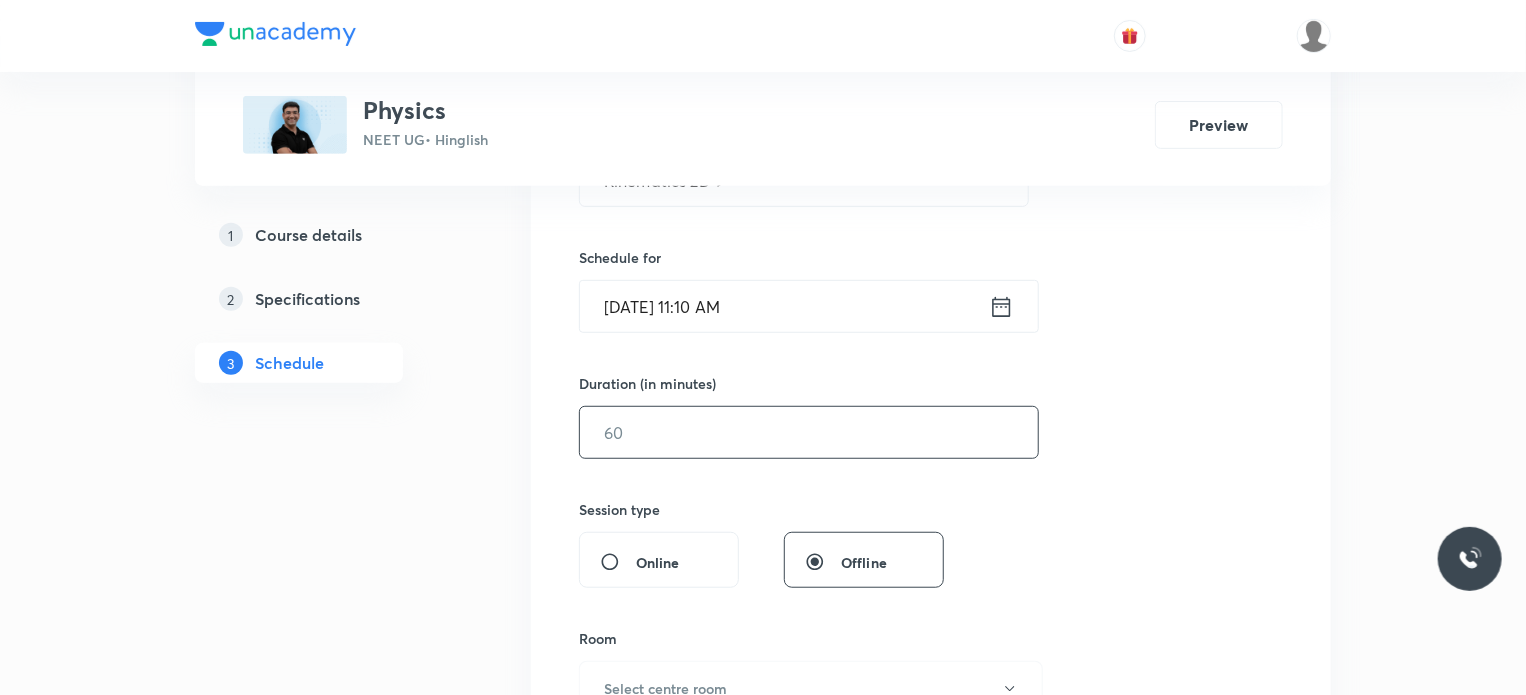 scroll, scrollTop: 447, scrollLeft: 0, axis: vertical 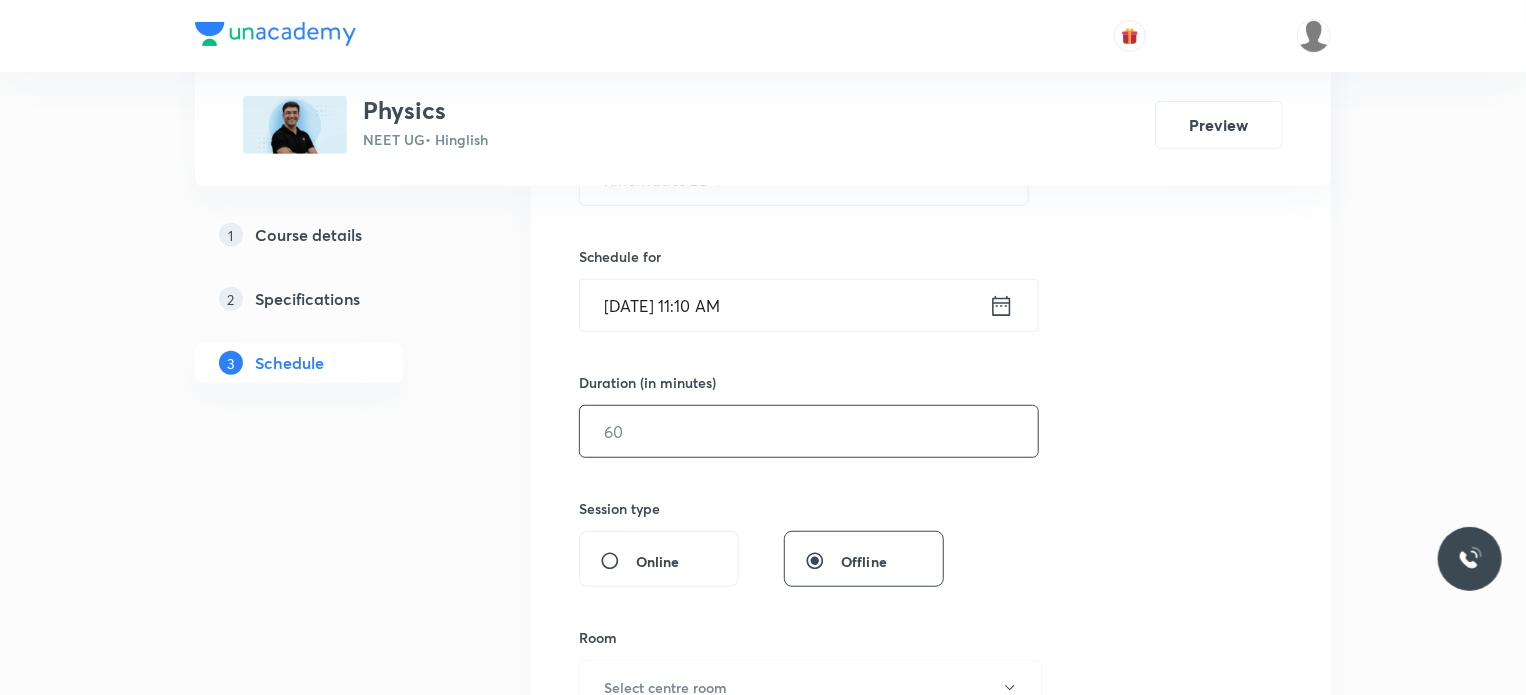 click at bounding box center [809, 431] 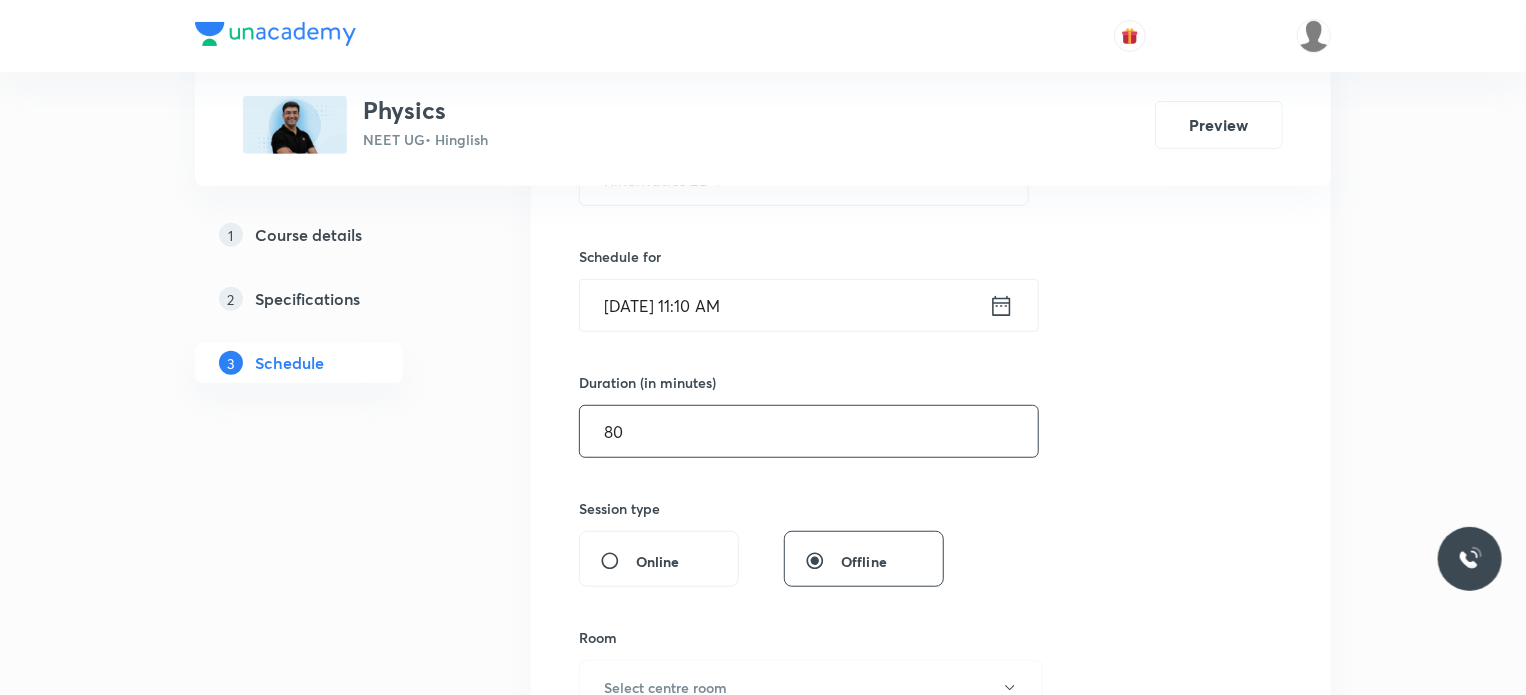 type on "80" 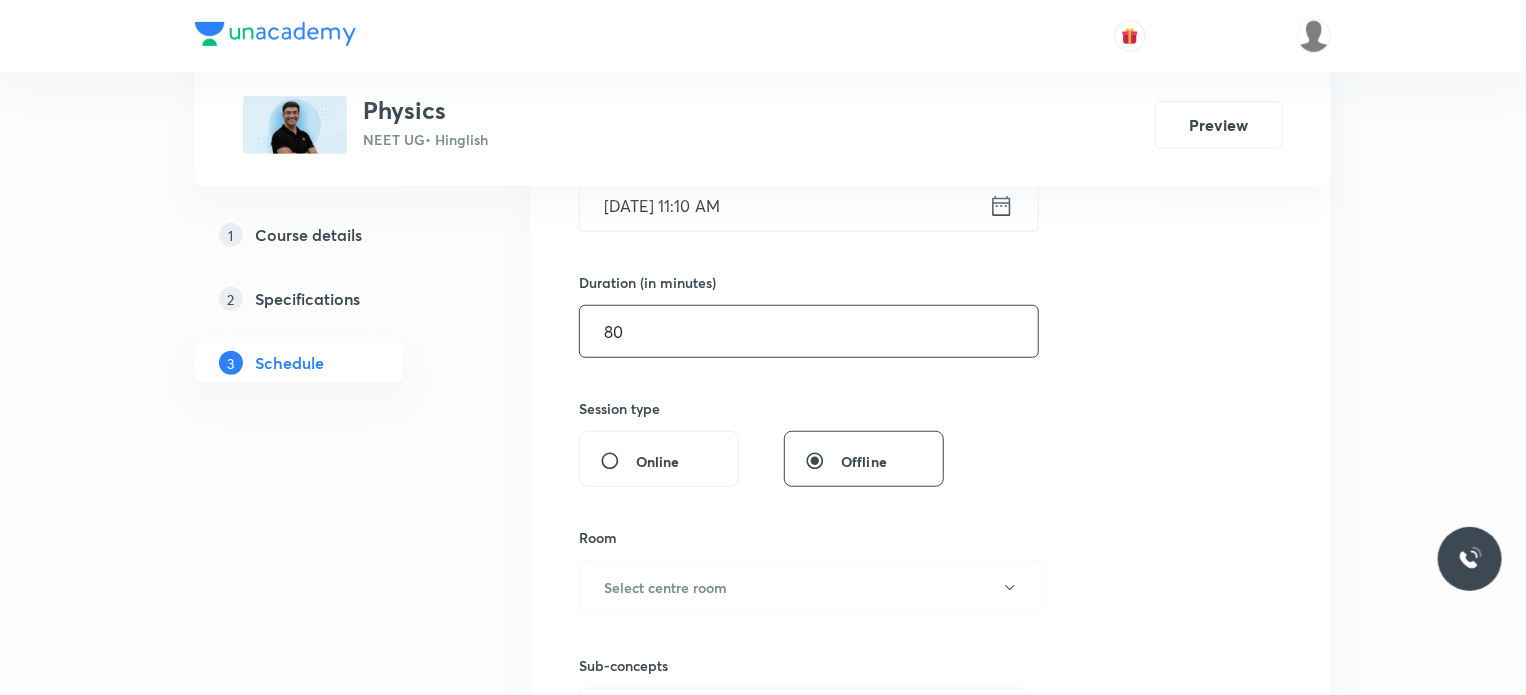 scroll, scrollTop: 696, scrollLeft: 0, axis: vertical 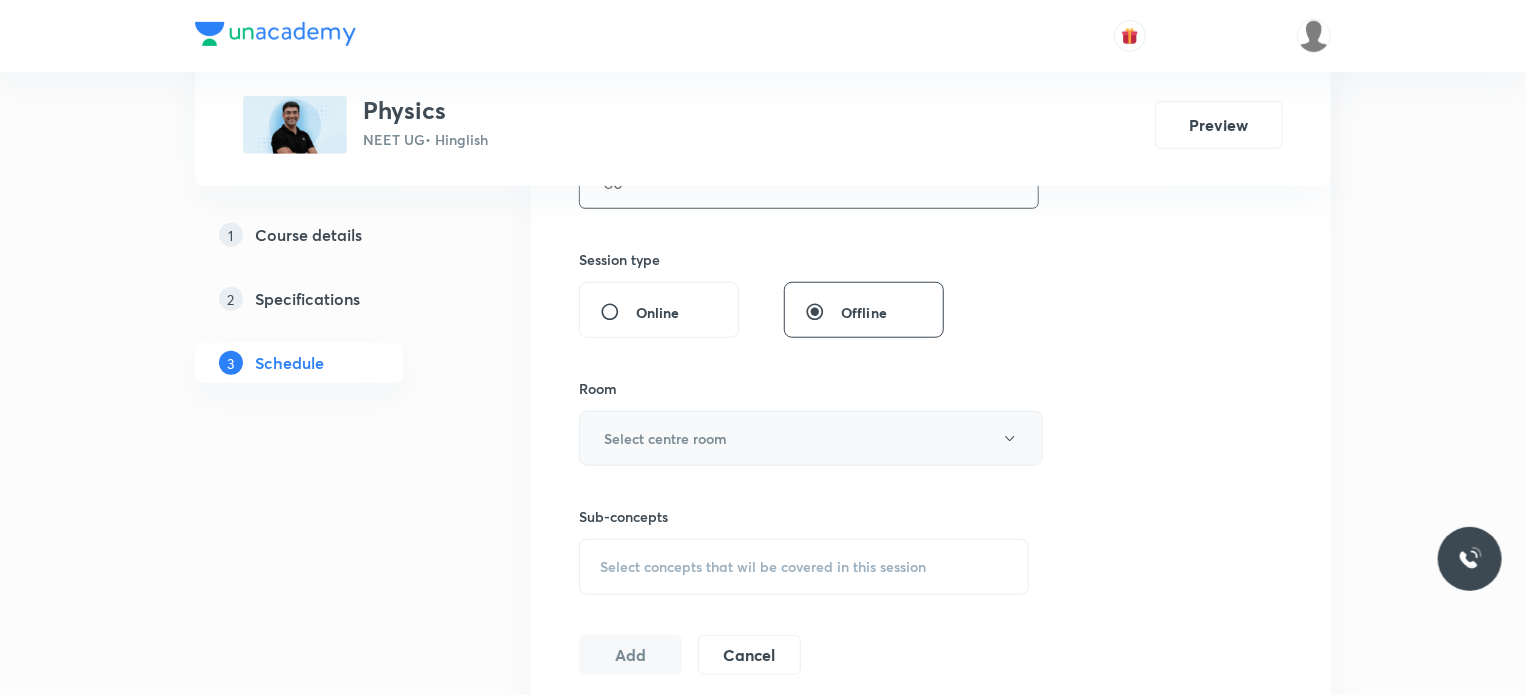 click on "Select centre room" at bounding box center [811, 438] 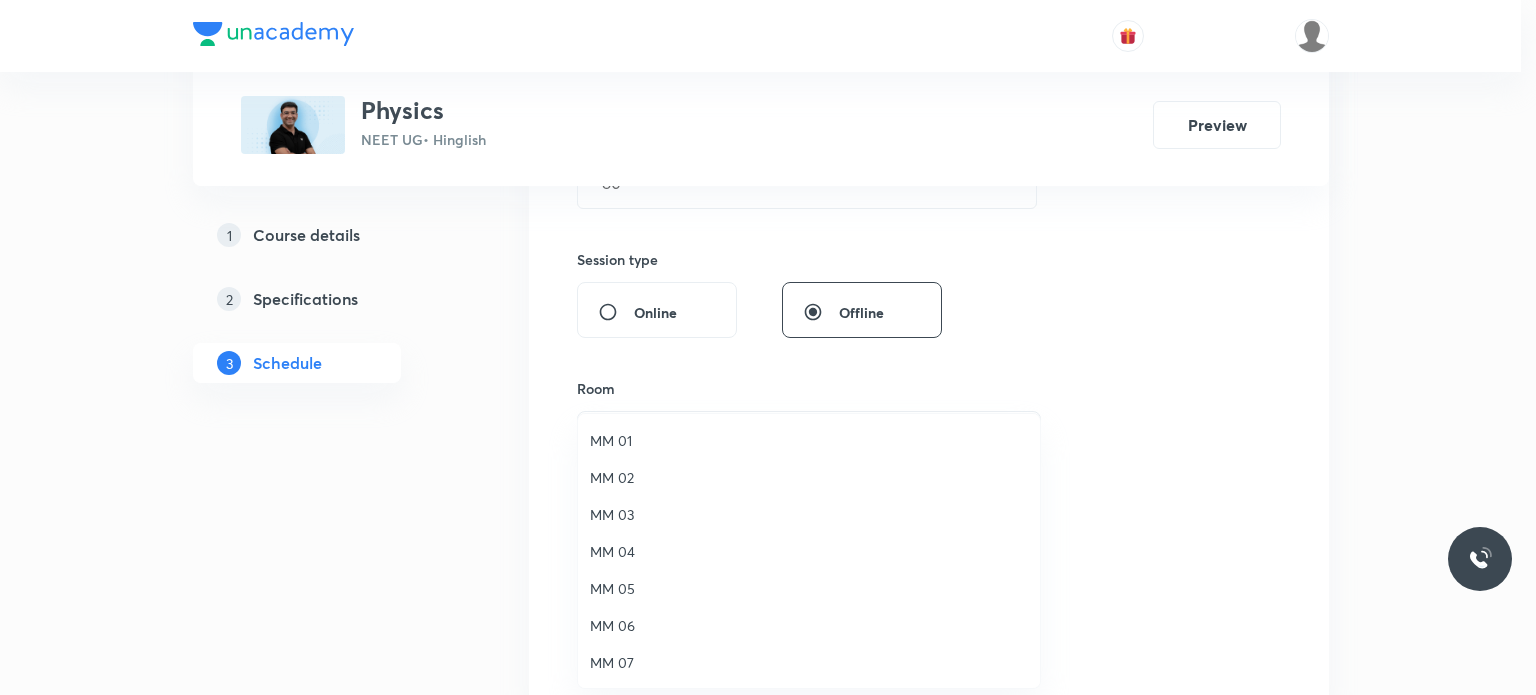 click on "MM 02" at bounding box center (809, 477) 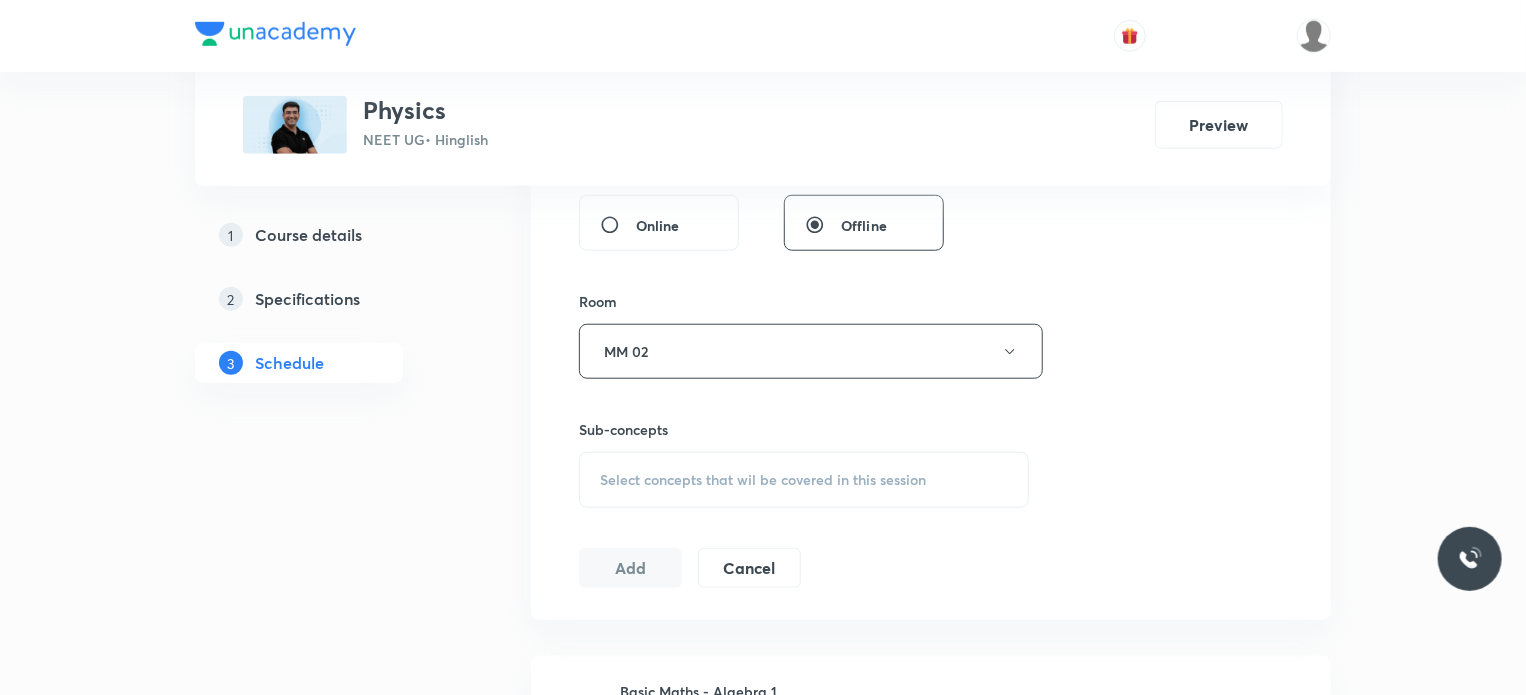 scroll, scrollTop: 784, scrollLeft: 0, axis: vertical 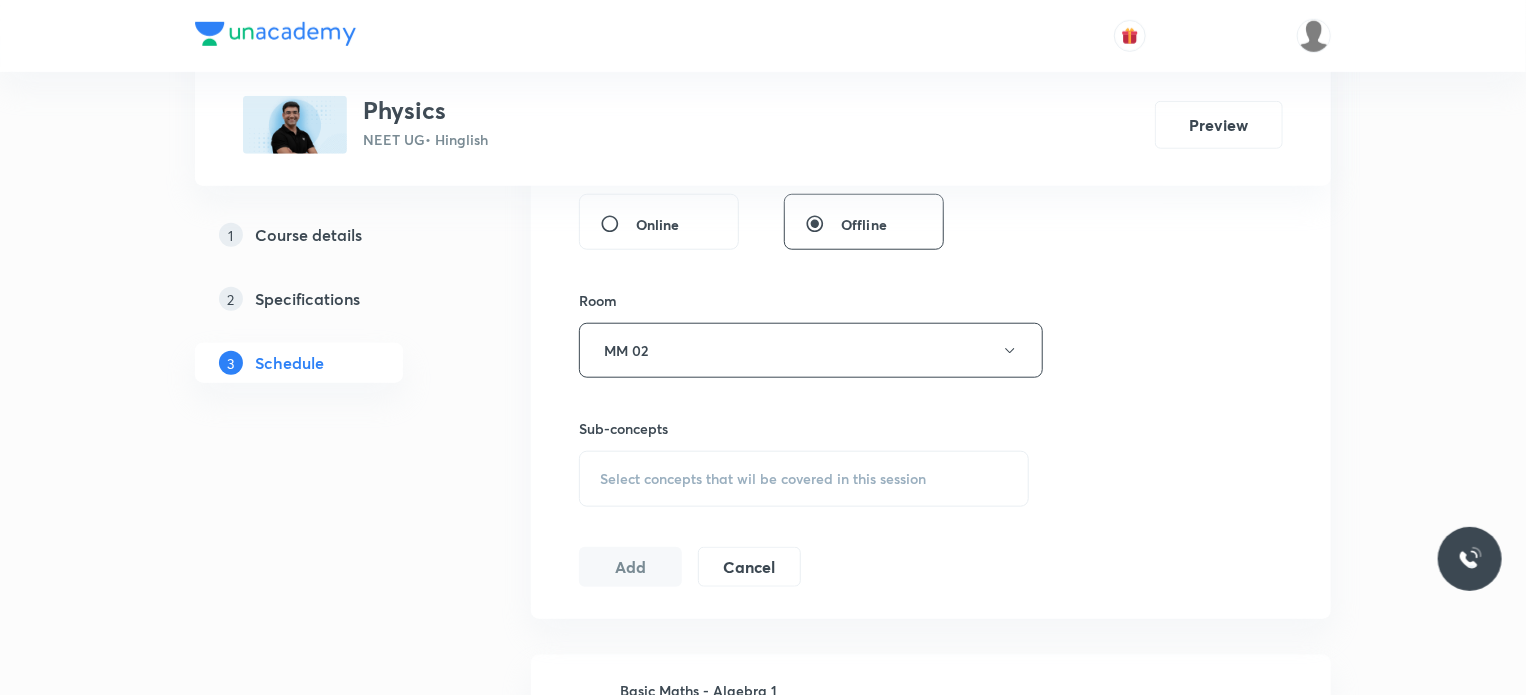 click on "Select concepts that wil be covered in this session" at bounding box center [804, 479] 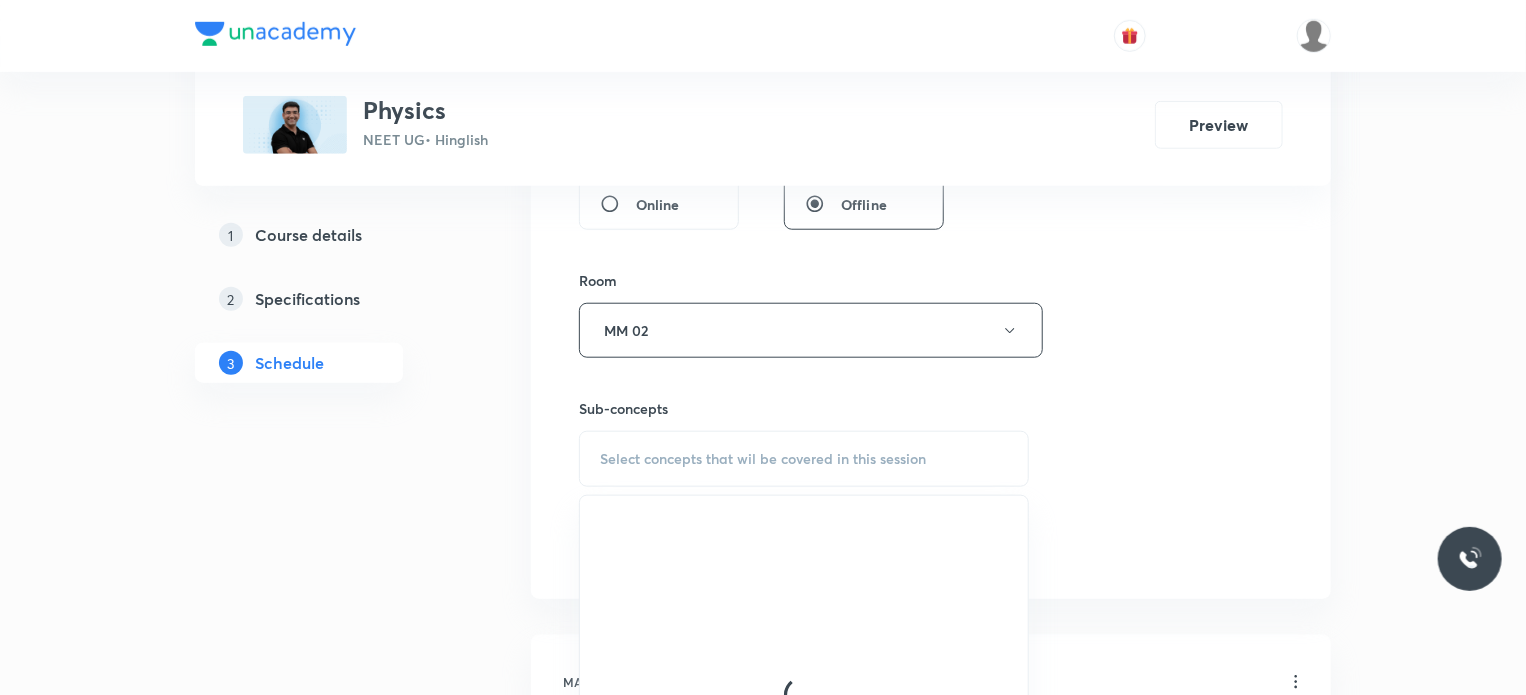 scroll, scrollTop: 804, scrollLeft: 0, axis: vertical 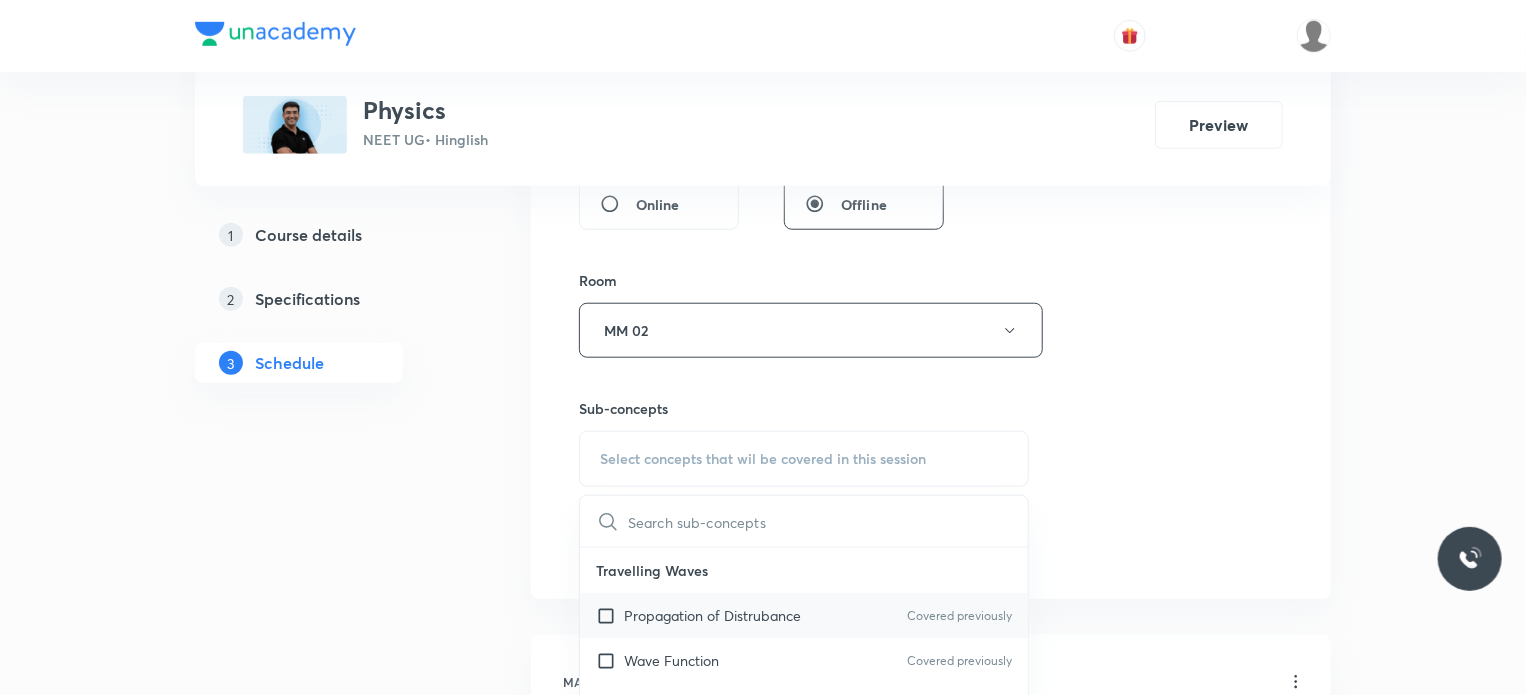 click on "Propagation of Distrubance Covered previously" at bounding box center (804, 615) 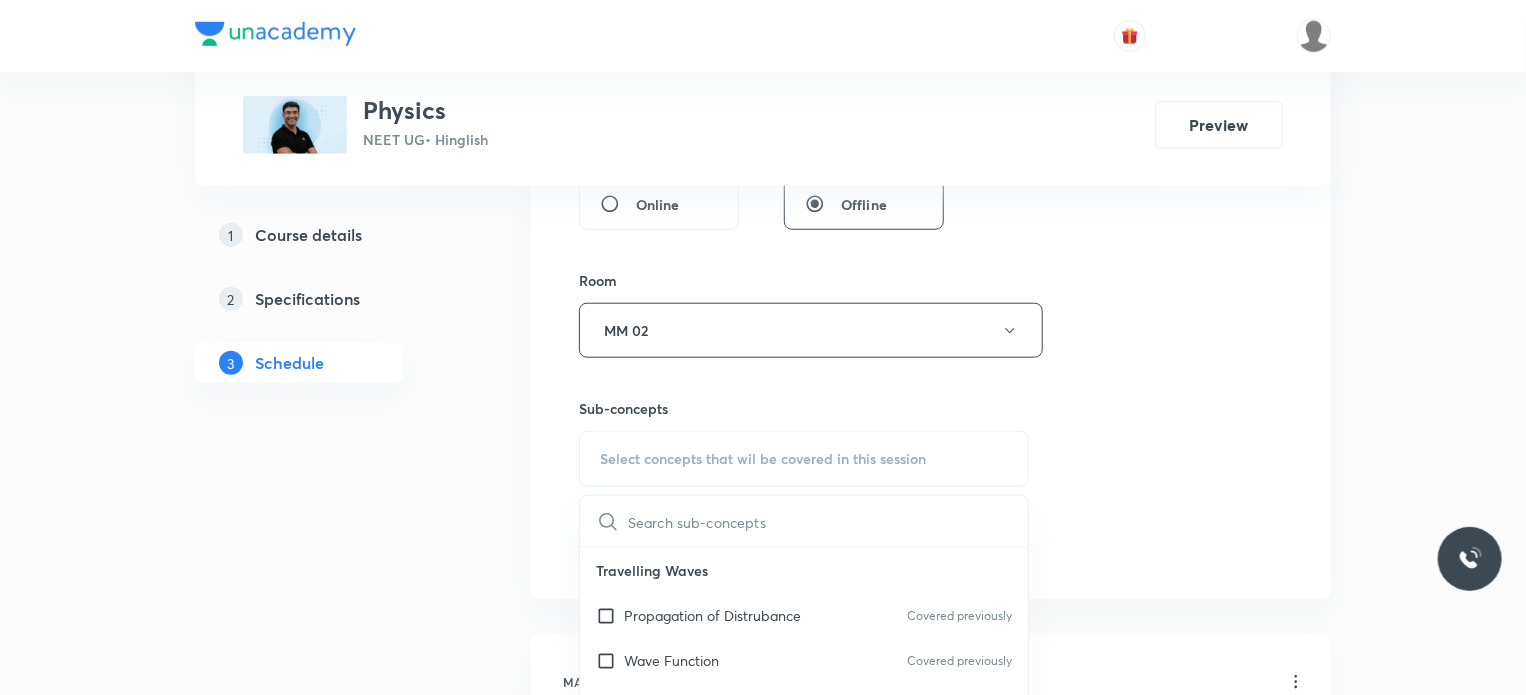 checkbox on "true" 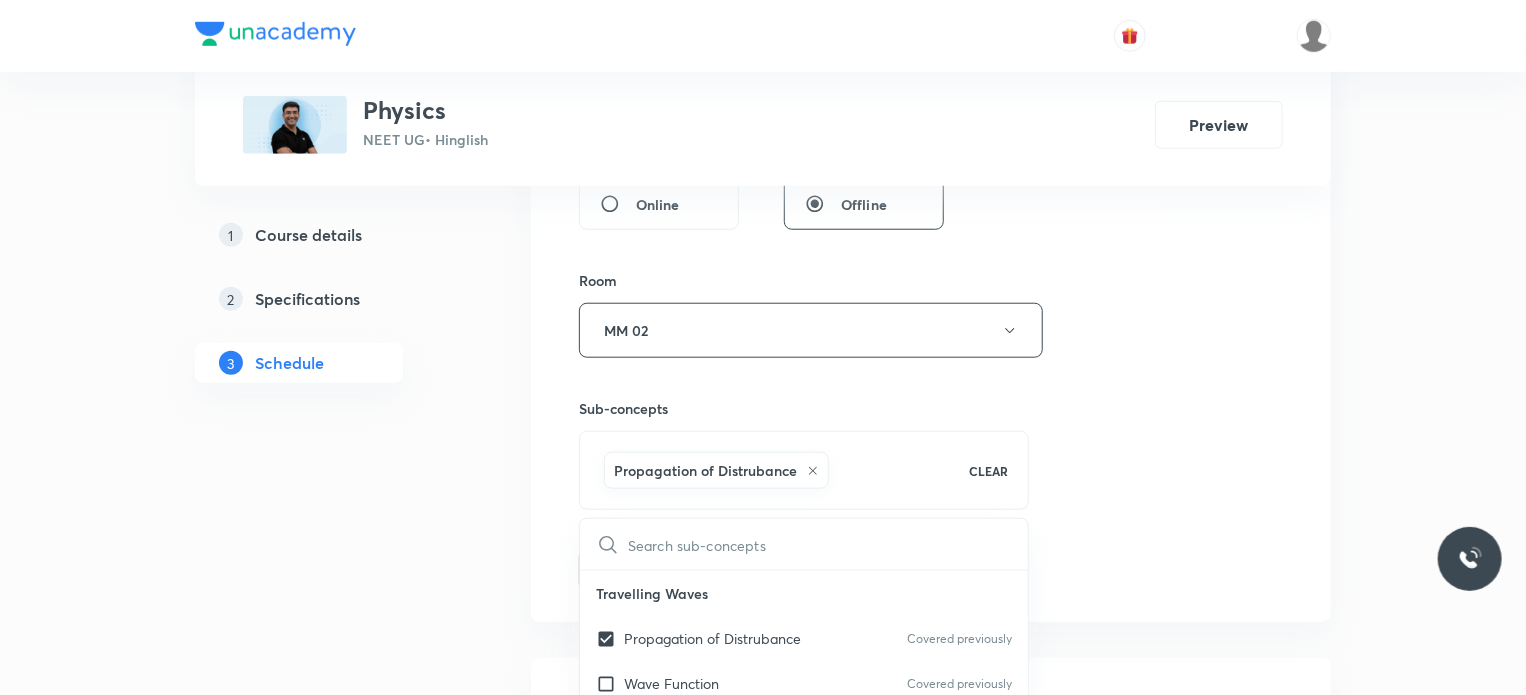 click on "Session  61 Live class Session title 15/99 Kinematics 2D 9 ​ Schedule for Jul 14, 2025, 11:10 AM ​ Duration (in minutes) 80 ​   Session type Online Offline Room MM 02 Sub-concepts Propagation of Distrubance CLEAR ​ Travelling Waves Propagation of Distrubance Covered previously Wave Function  Covered previously Equation of a Plane Progressive Wave (Travelling Wave) Covered previously Travelling Wave Model Sinusoidal Waves on strings  Speed of Waves on String  Rate of Energy Transfer by sinusoidal waves on String Interpretation of dy/dx in Longitudinal Waves and transverse wave  Superposition & Reflection Superposition and Interference Superposition of Sinusoidal Waves Interference of the Waves Quinck's Tube Reflection of Waves at Fixed End and Free End Reflection and Refraction of Wave String Vibration & Air Column Standing Waves Characteristics of Statinory Waves Standing Waves in a String Fixed at Both Ends String Fixed at One End and Free From Other End Sonometer Melde's Experiment  Resonance Waves" at bounding box center [931, 109] 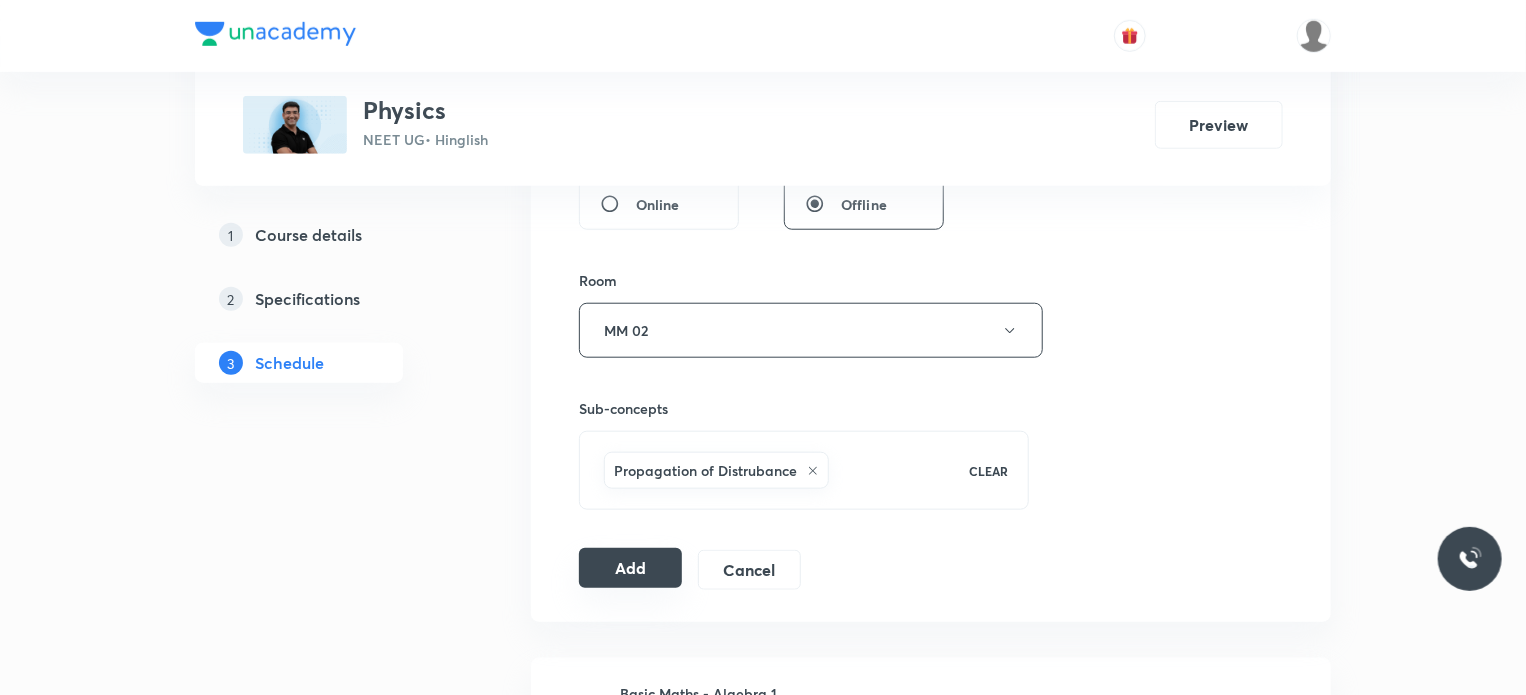 click on "Add" at bounding box center (630, 568) 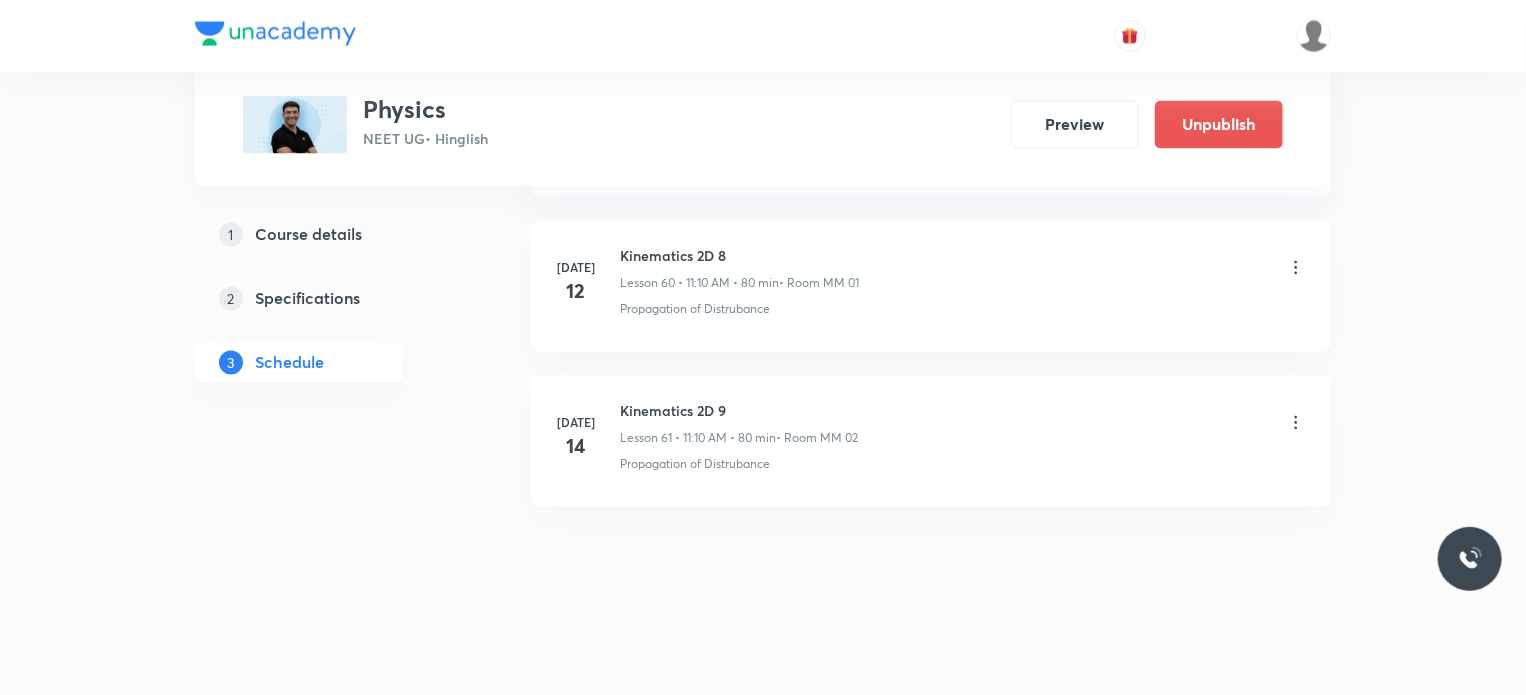 scroll, scrollTop: 9264, scrollLeft: 0, axis: vertical 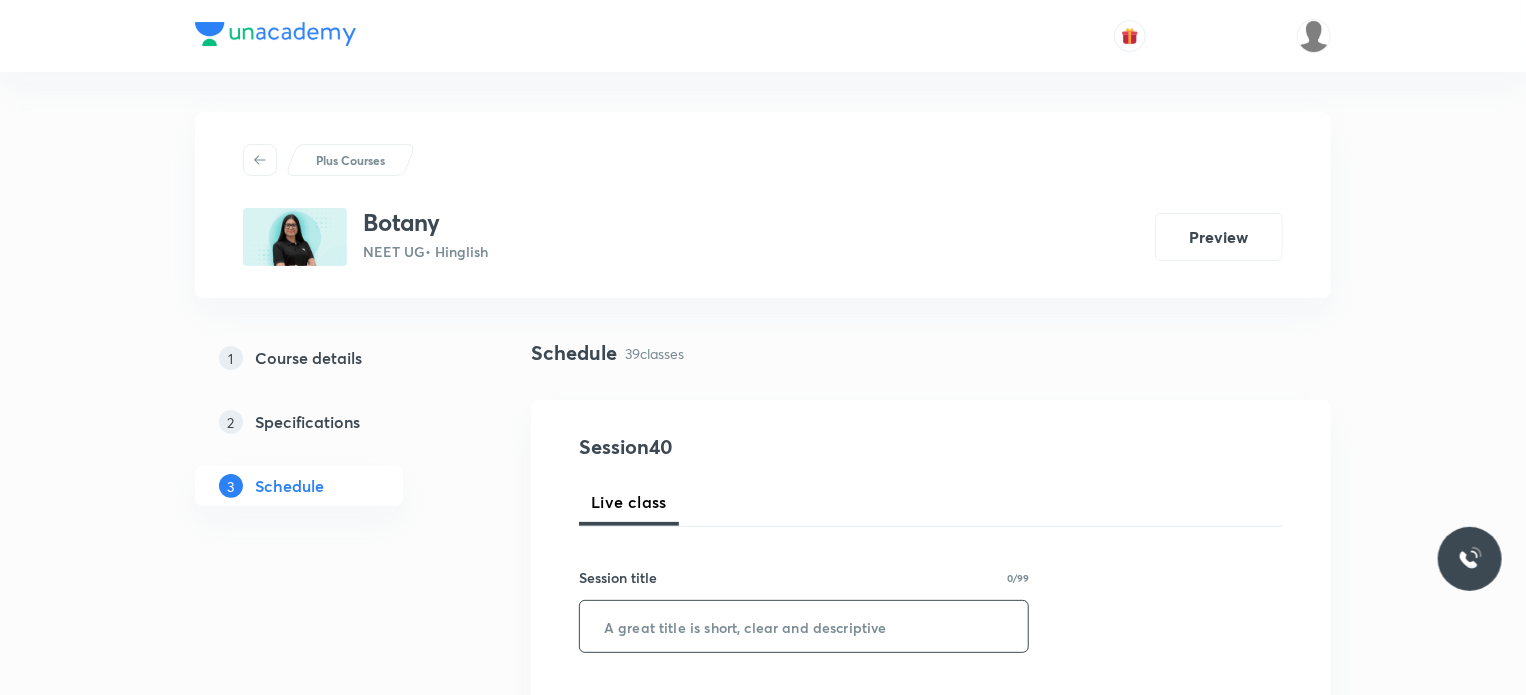 click at bounding box center (804, 626) 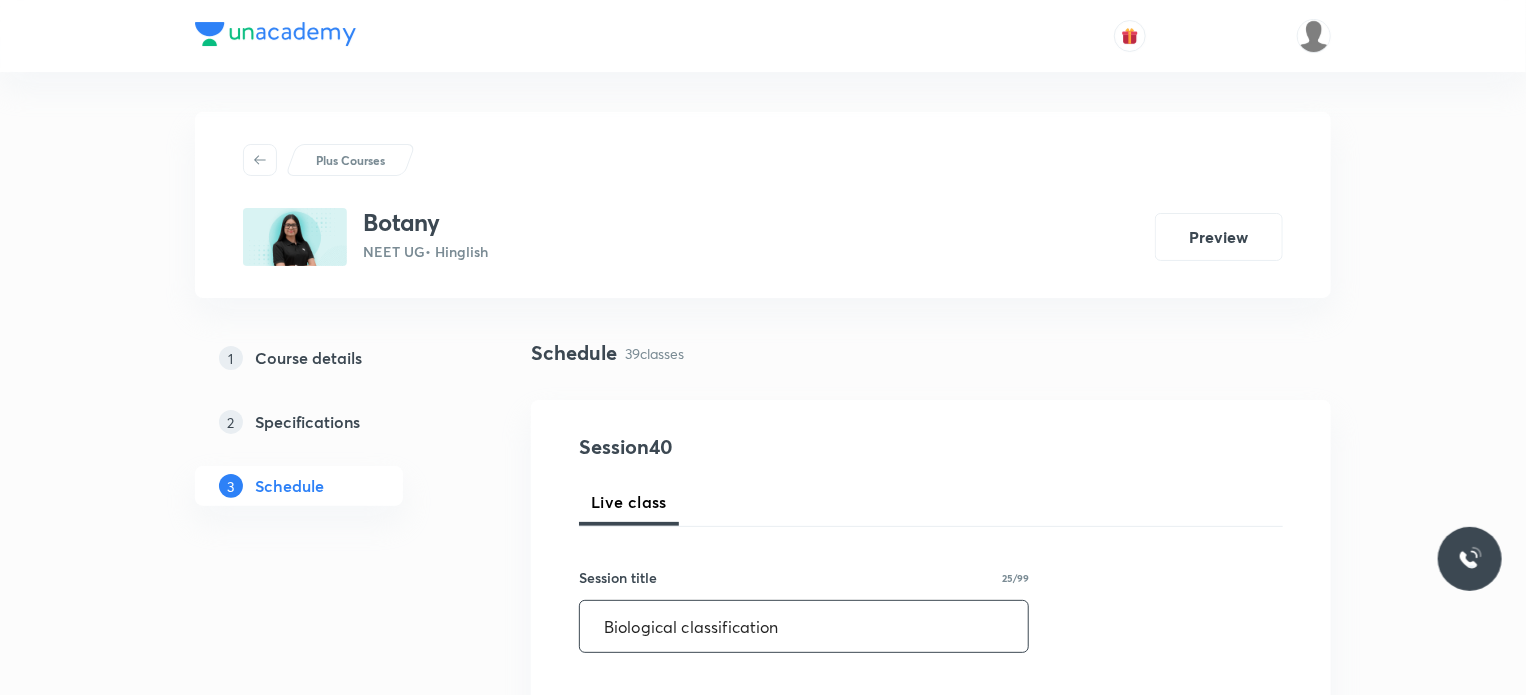 click on "Biological classification" at bounding box center [804, 626] 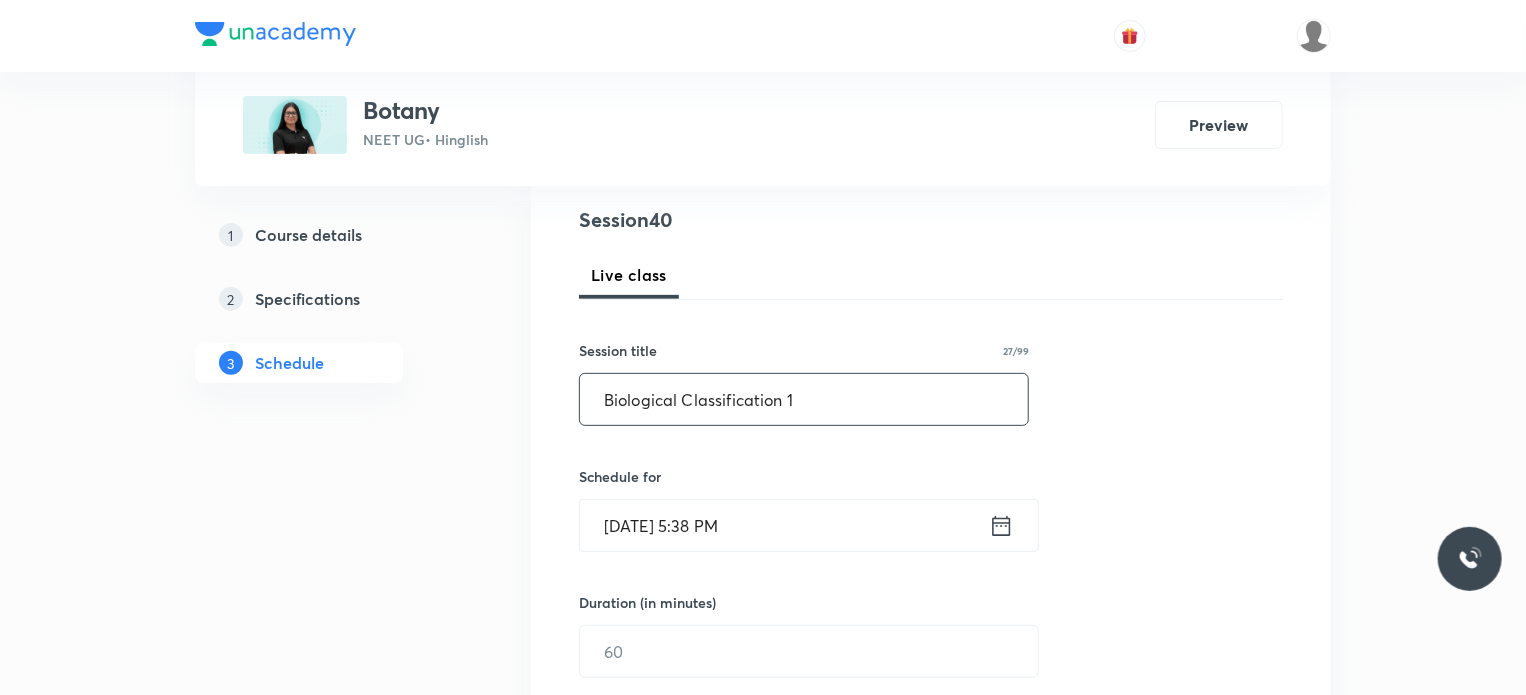 scroll, scrollTop: 226, scrollLeft: 0, axis: vertical 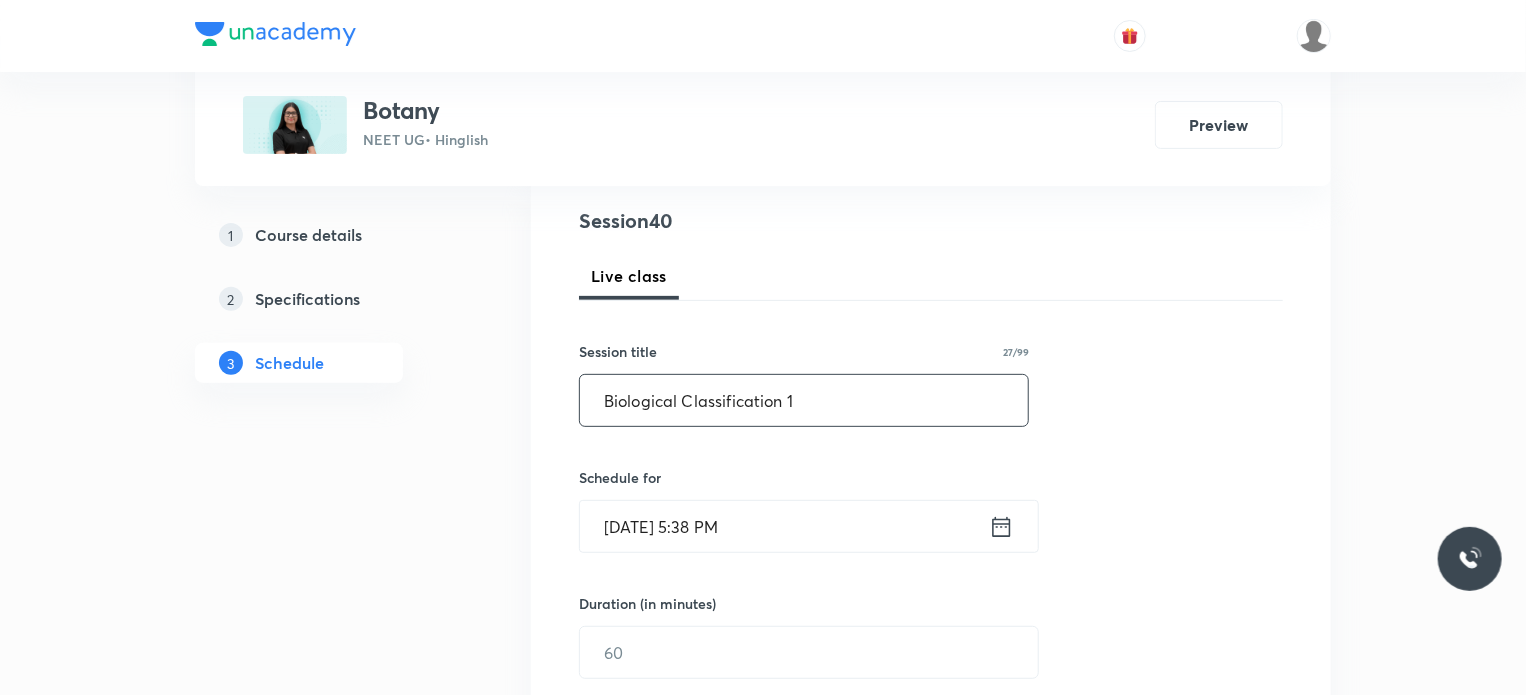 type on "Biological Classification 1" 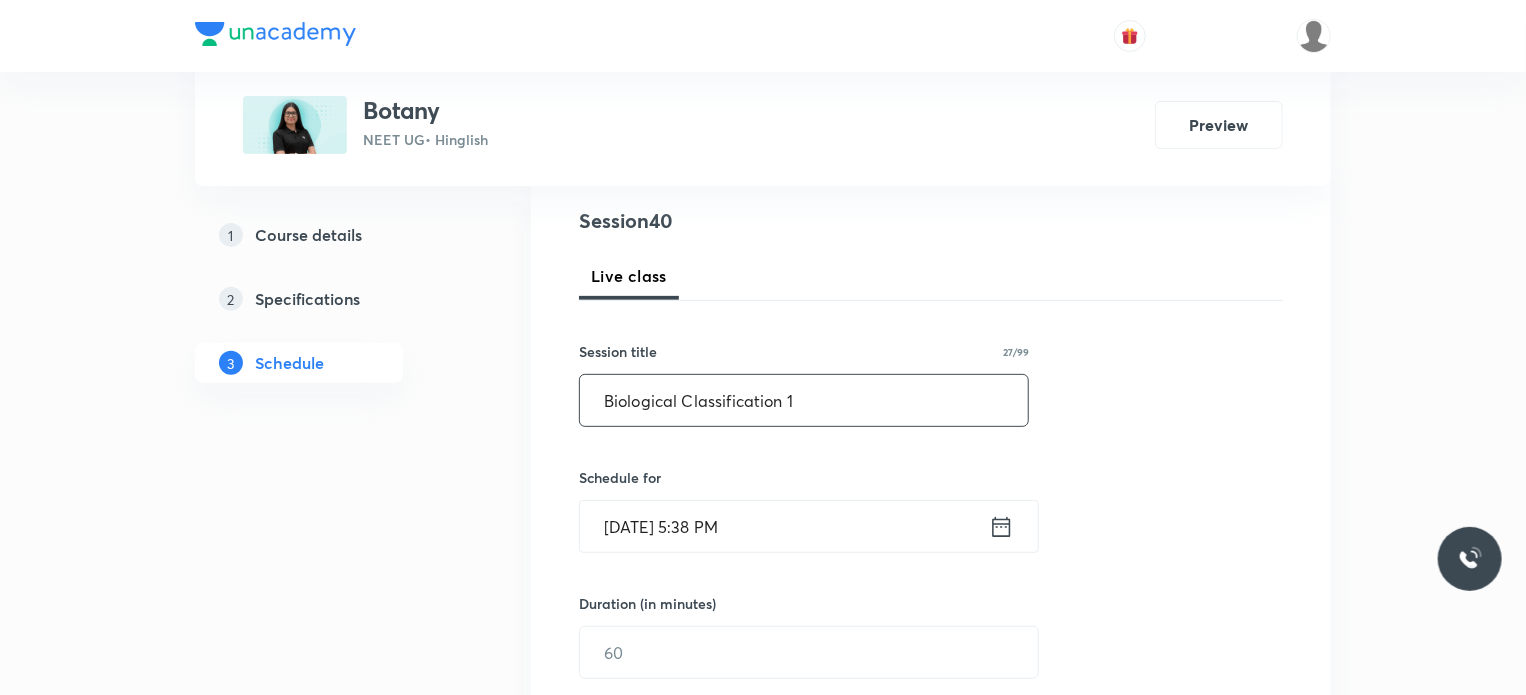 click on "Jul 13, 2025, 5:38 PM" at bounding box center [784, 526] 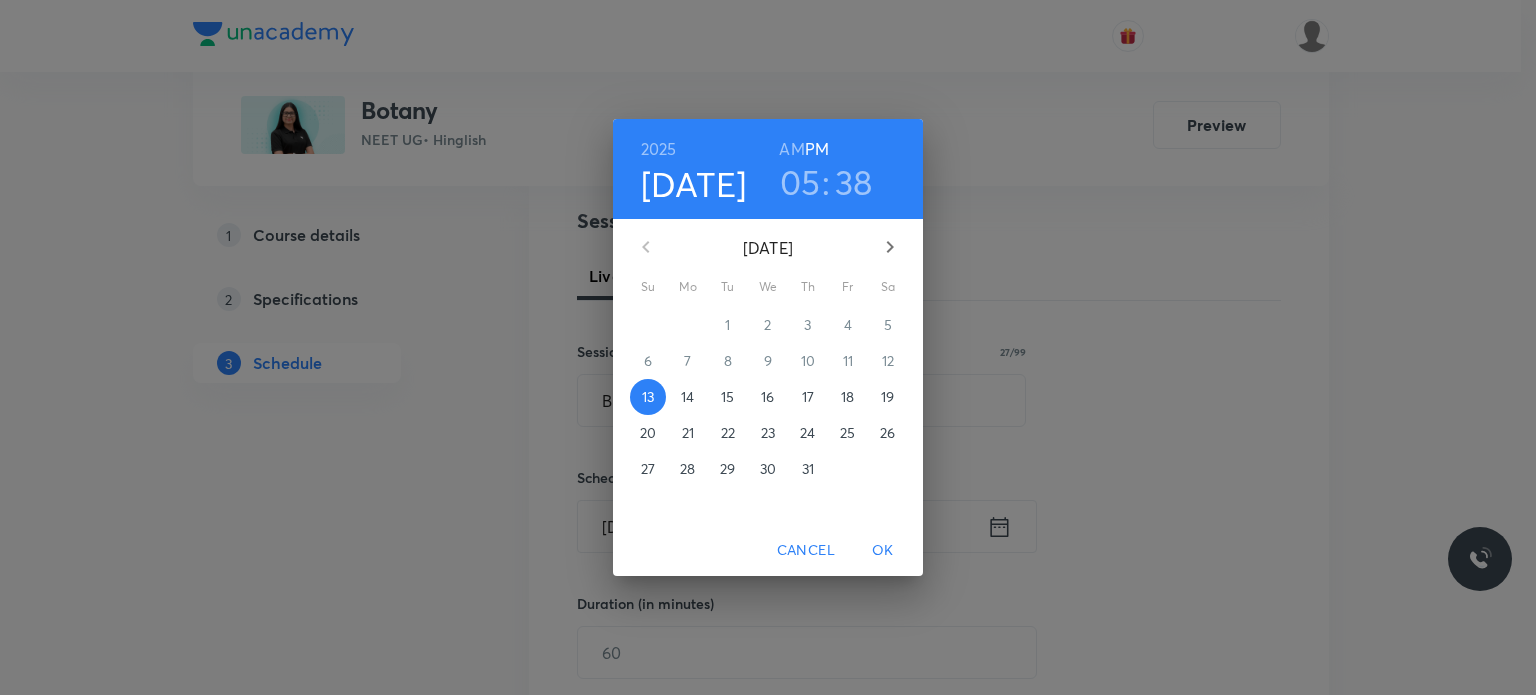 click on "14" at bounding box center [687, 397] 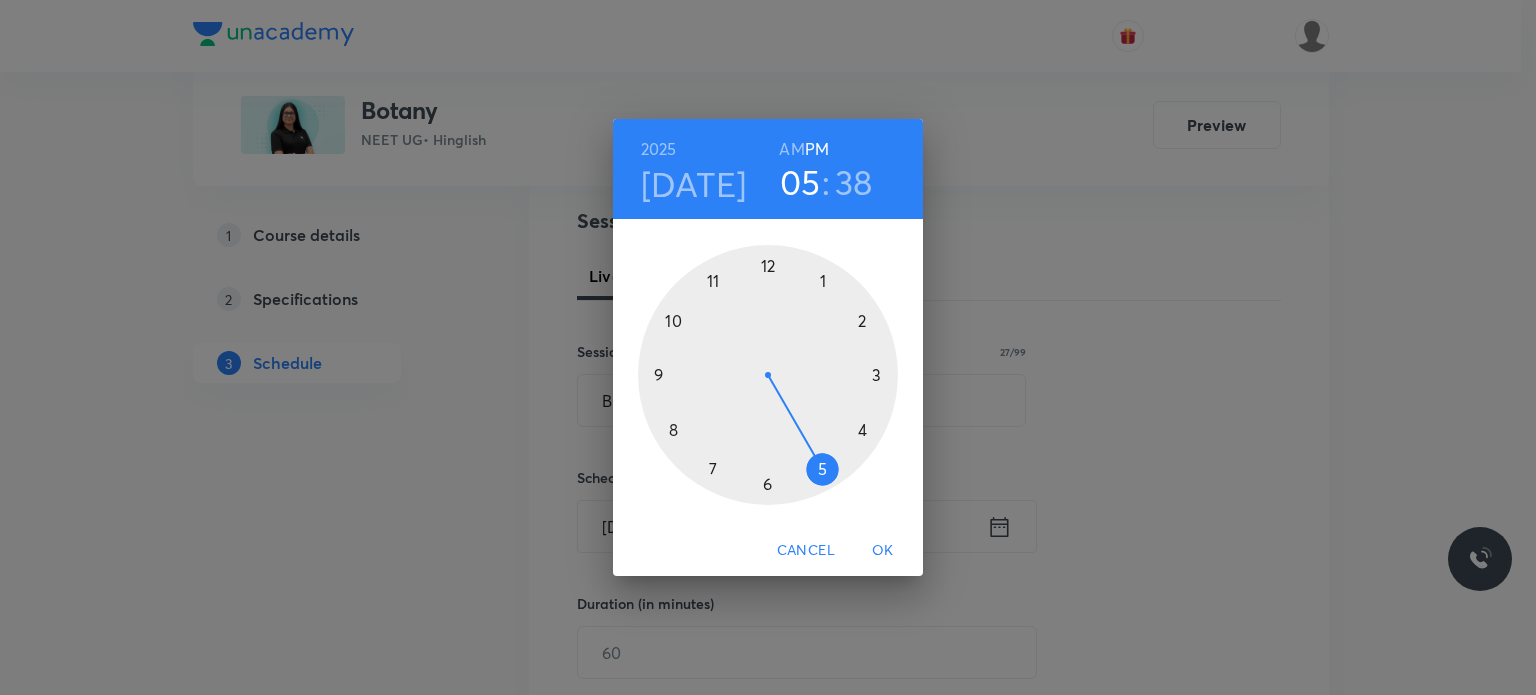 click at bounding box center [768, 375] 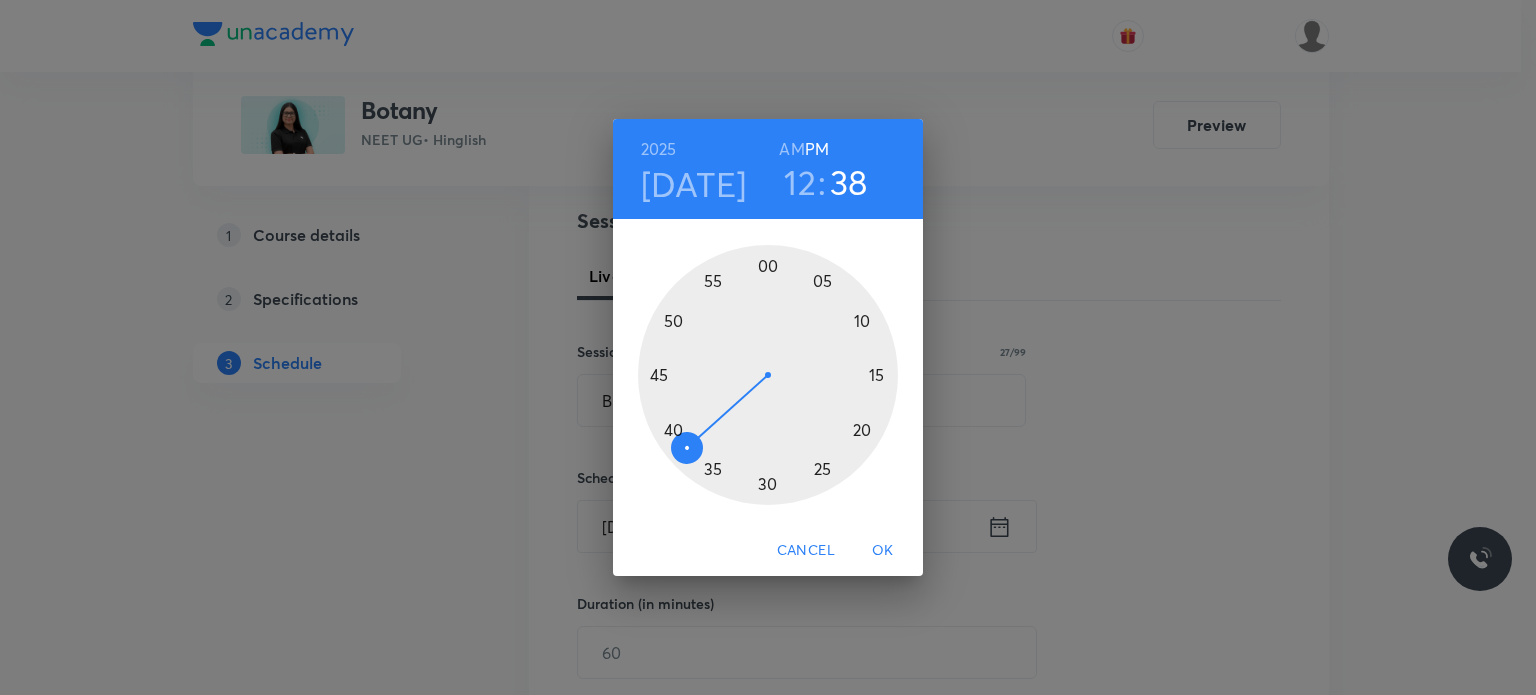 click at bounding box center [768, 375] 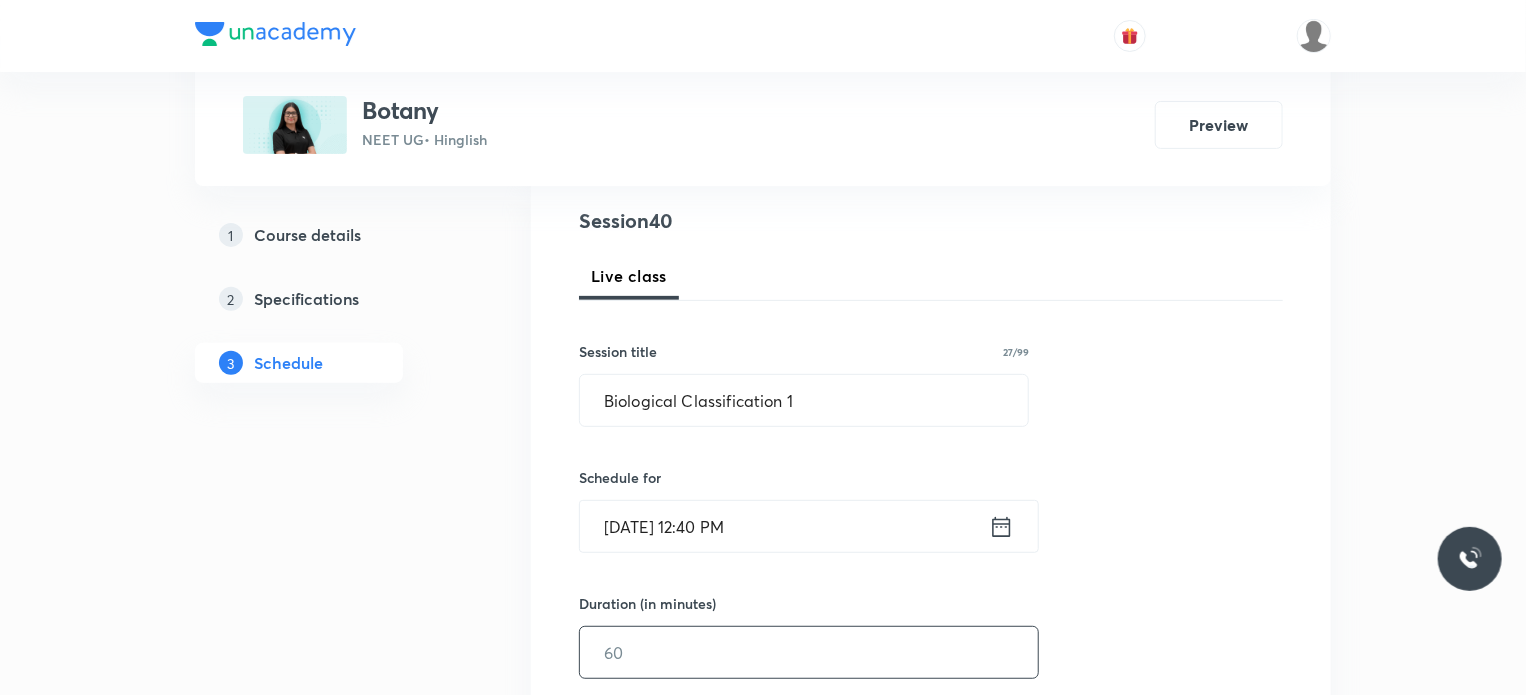 click at bounding box center [809, 652] 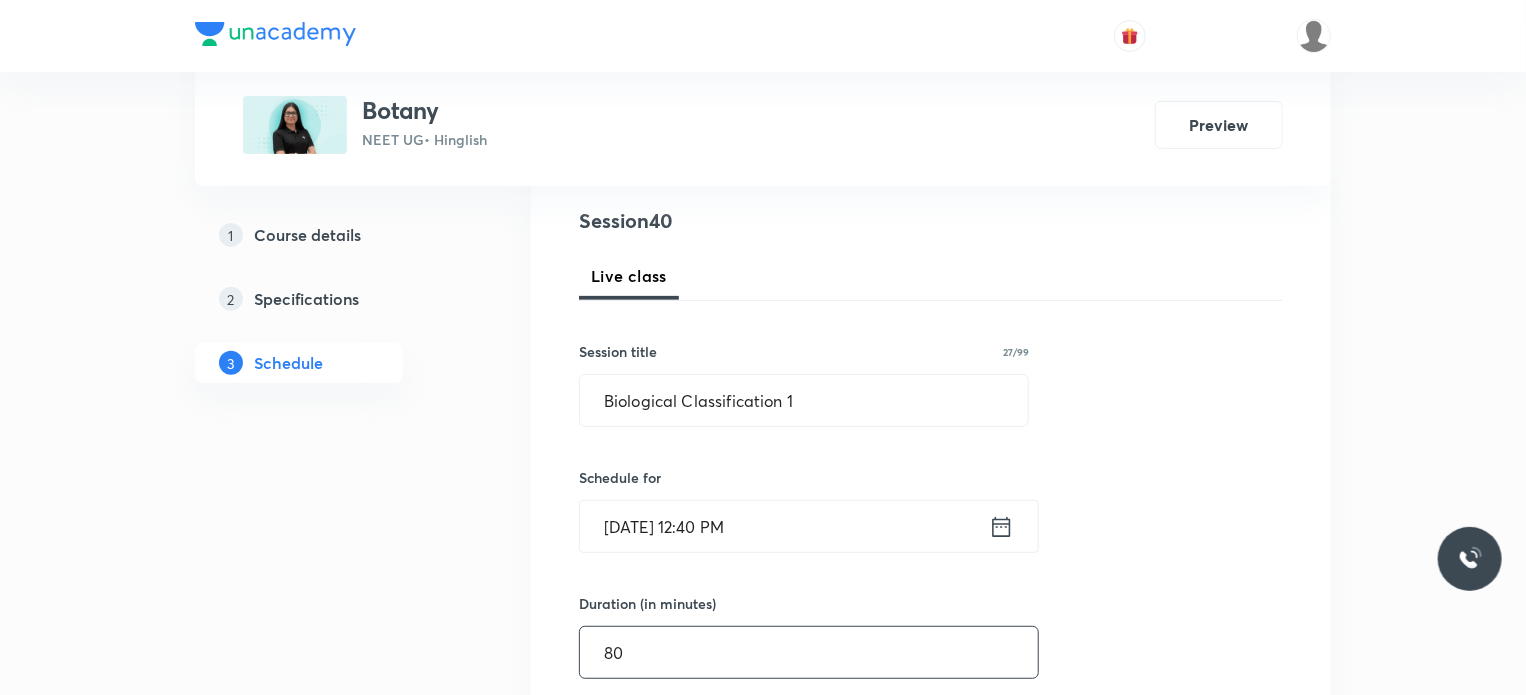 type on "80" 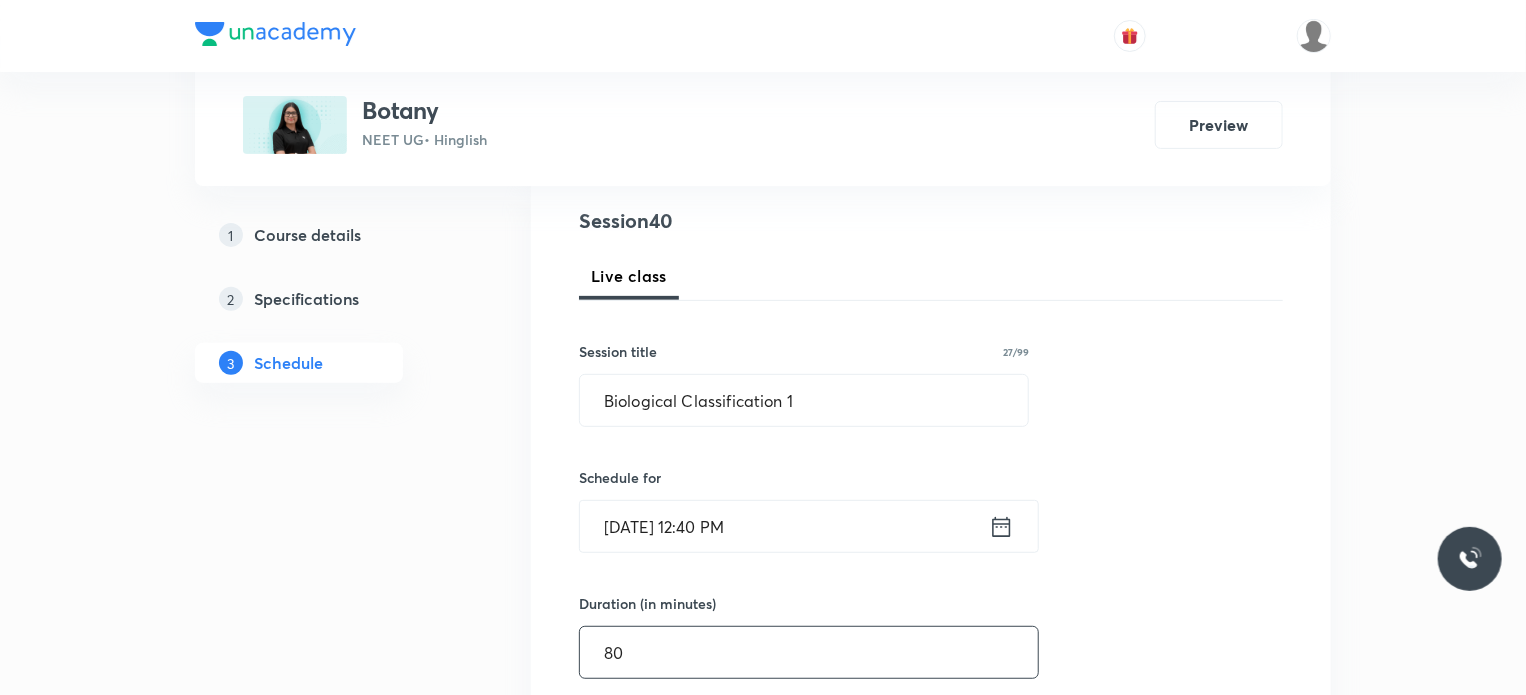 scroll, scrollTop: 570, scrollLeft: 0, axis: vertical 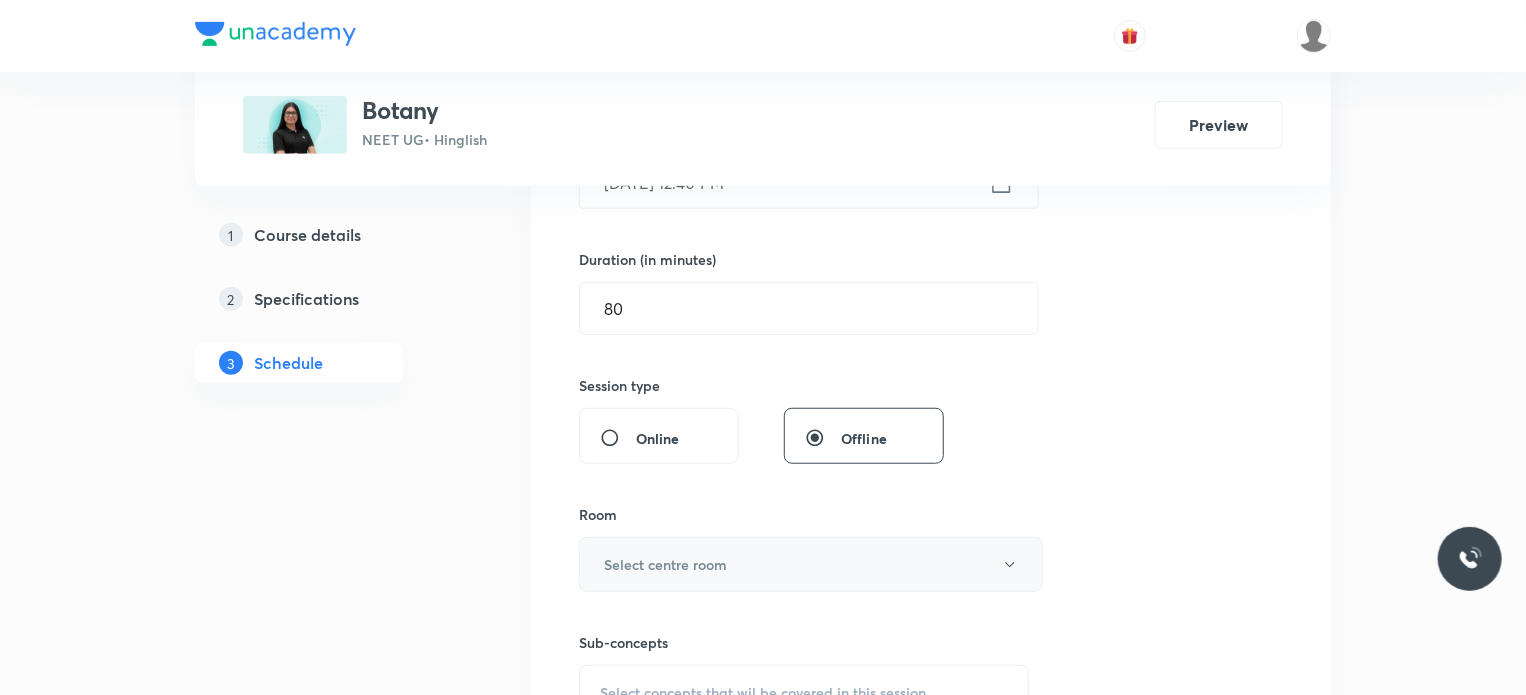 click on "Select centre room" at bounding box center (811, 564) 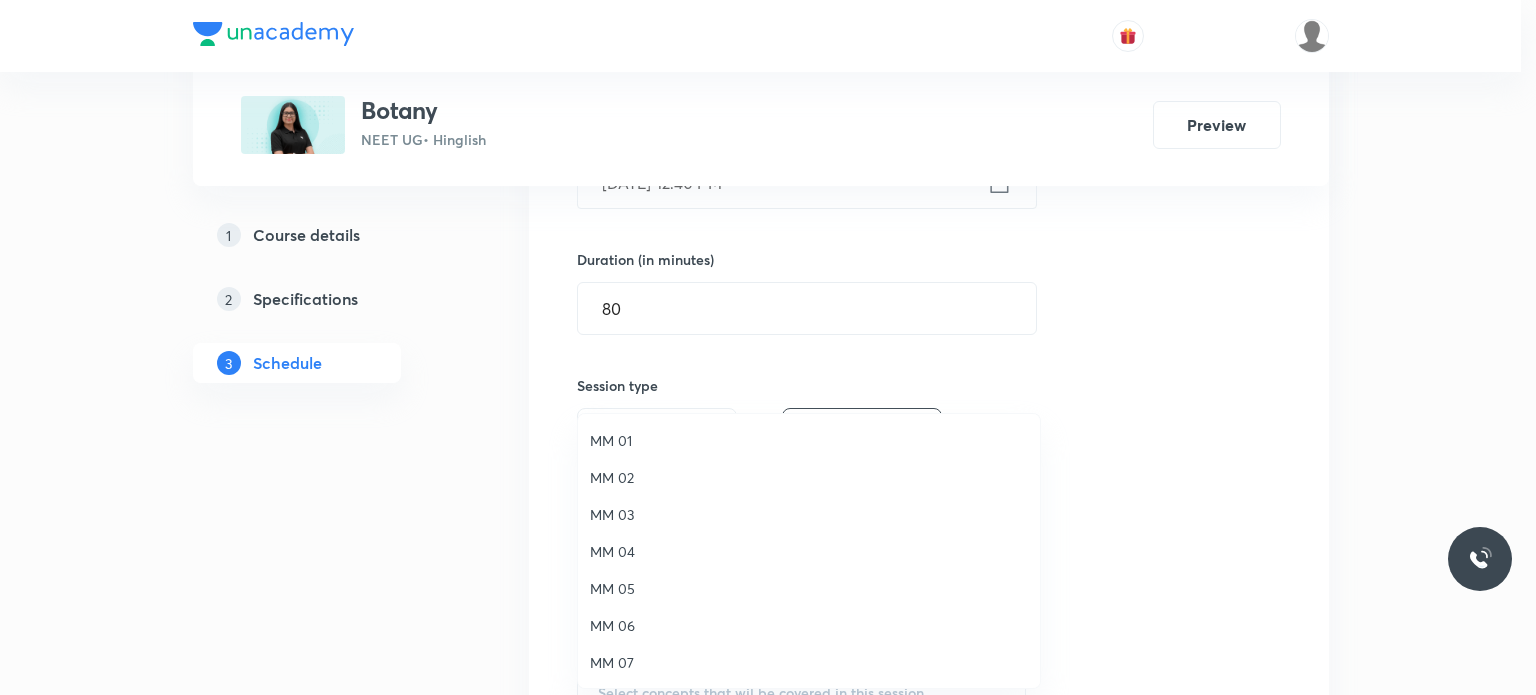 click on "MM 03" at bounding box center (809, 514) 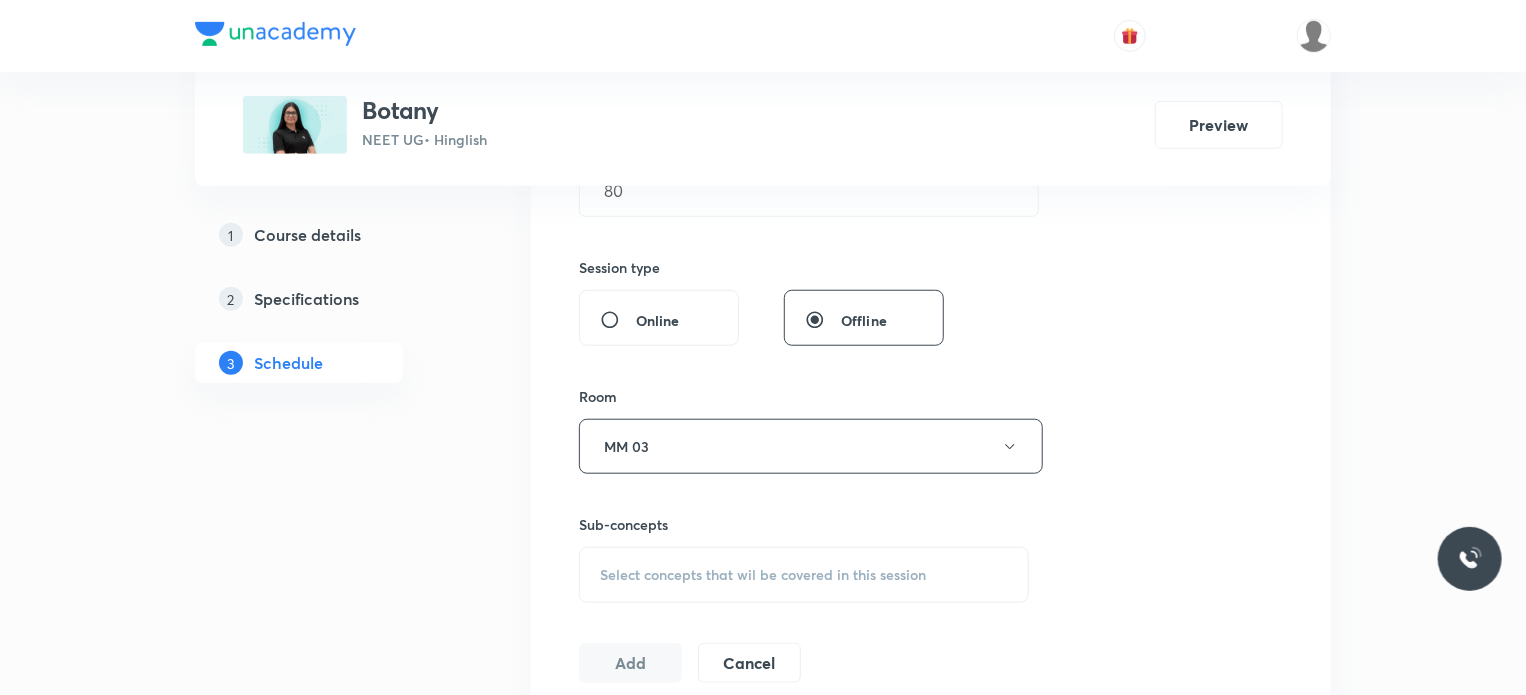 scroll, scrollTop: 698, scrollLeft: 0, axis: vertical 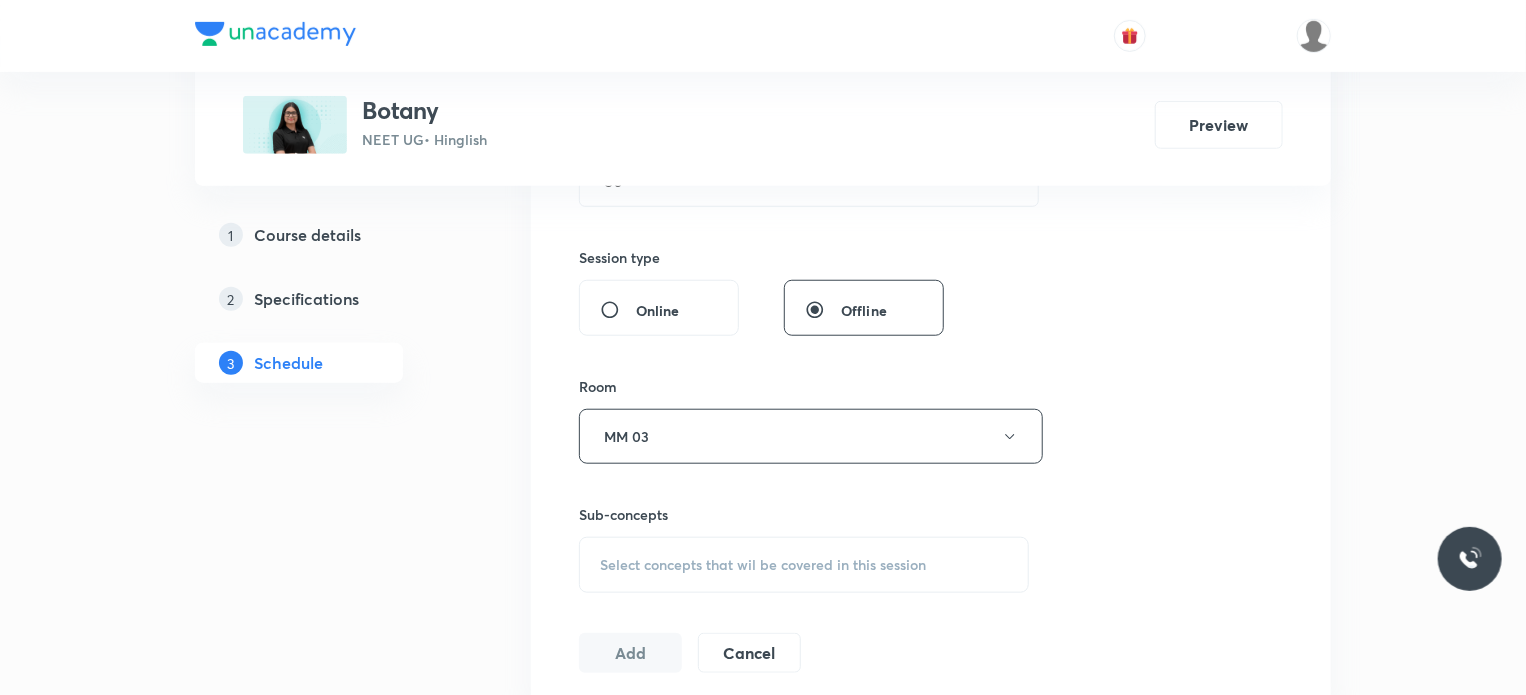 click on "Select concepts that wil be covered in this session" at bounding box center [763, 565] 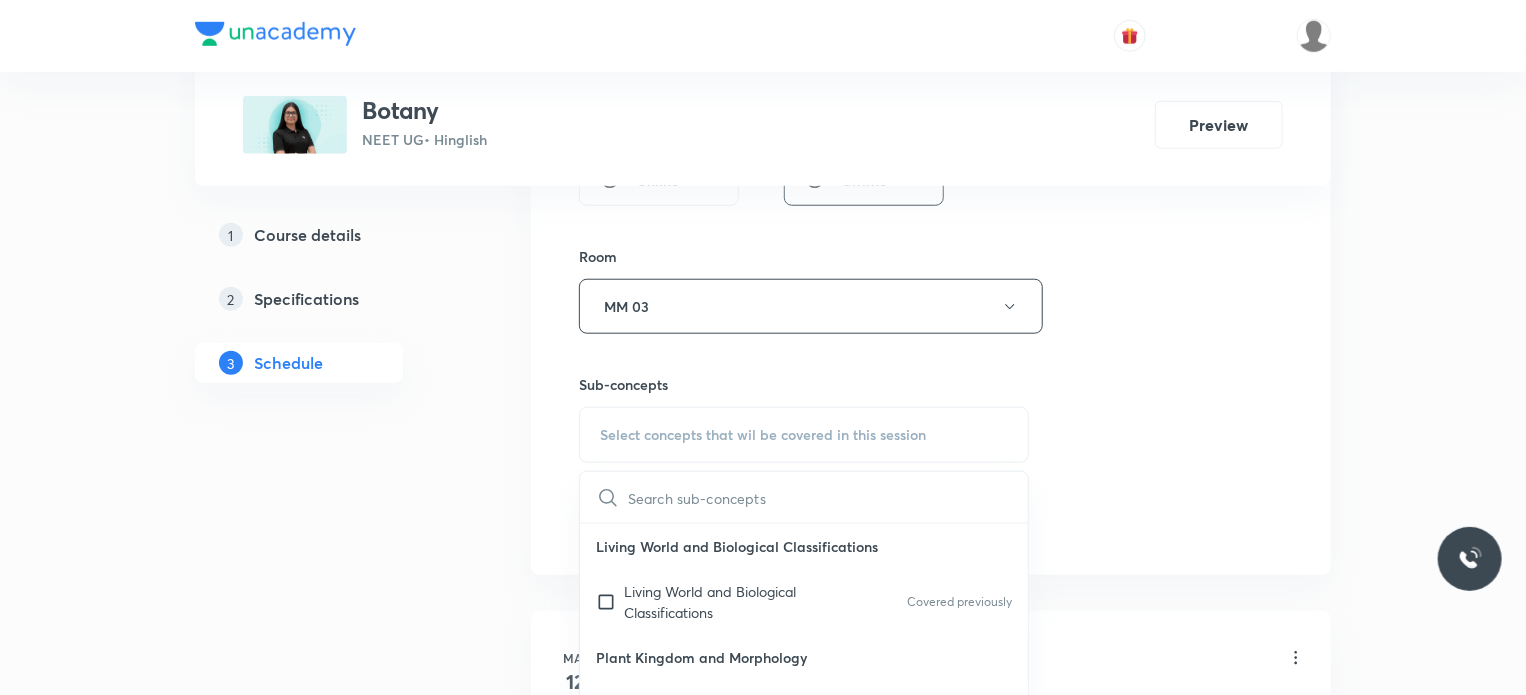 scroll, scrollTop: 830, scrollLeft: 0, axis: vertical 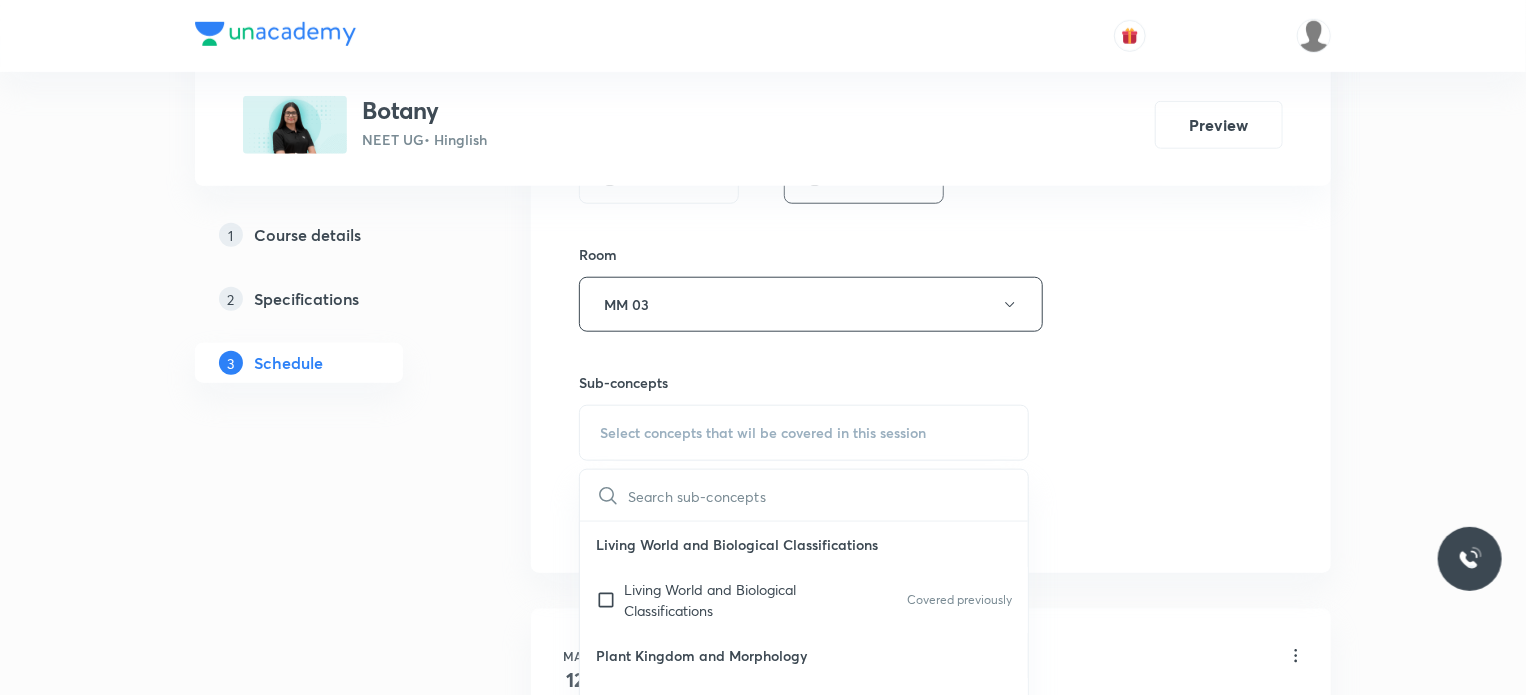 click on "Living World and Biological Classifications" at bounding box center (804, 544) 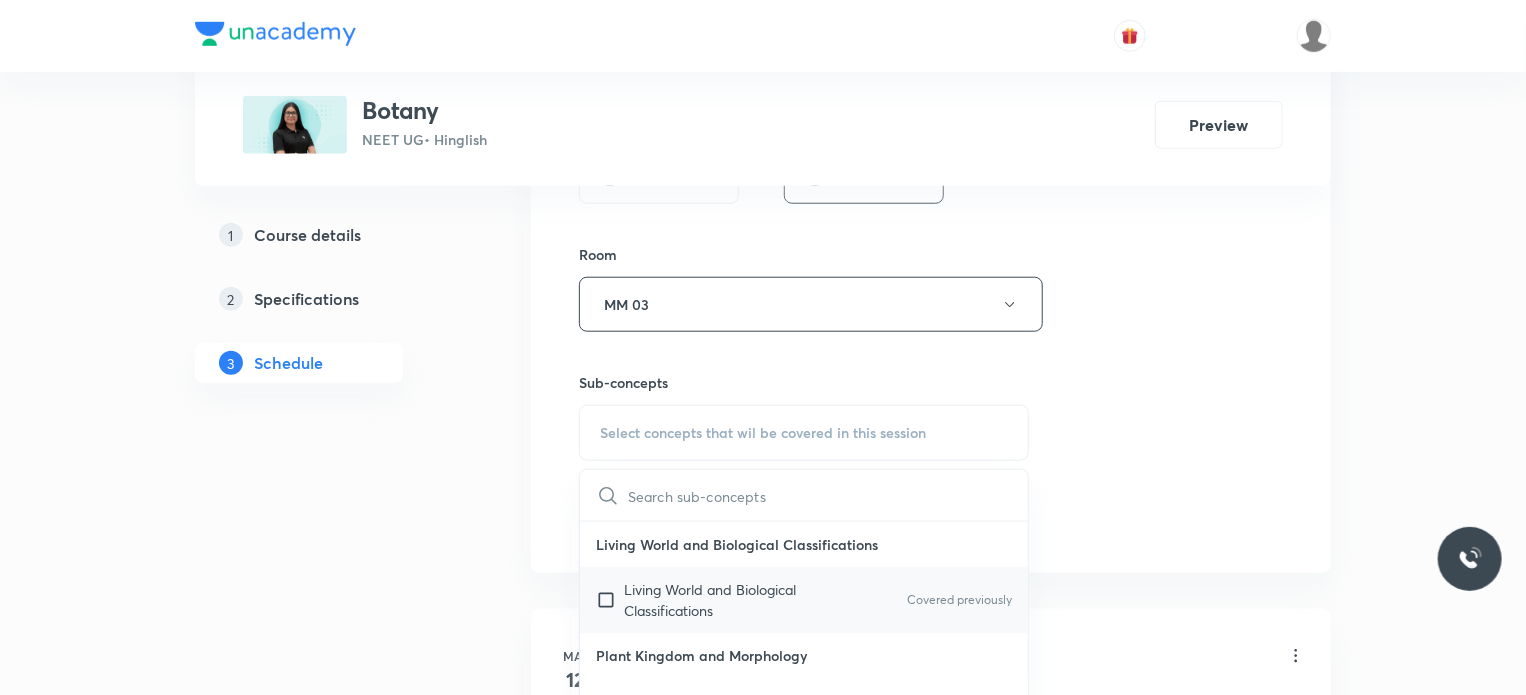 click on "Living World and Biological Classifications  Covered previously" at bounding box center [804, 600] 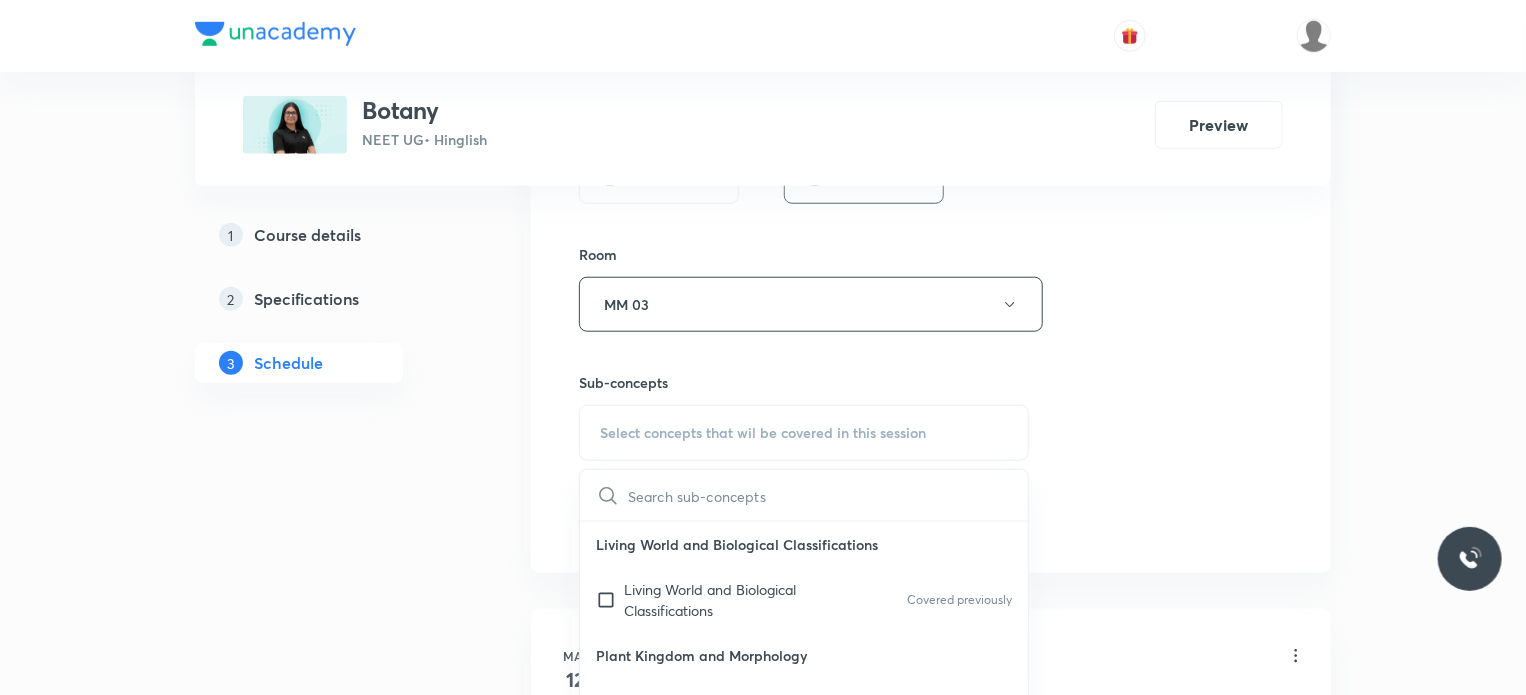 checkbox on "true" 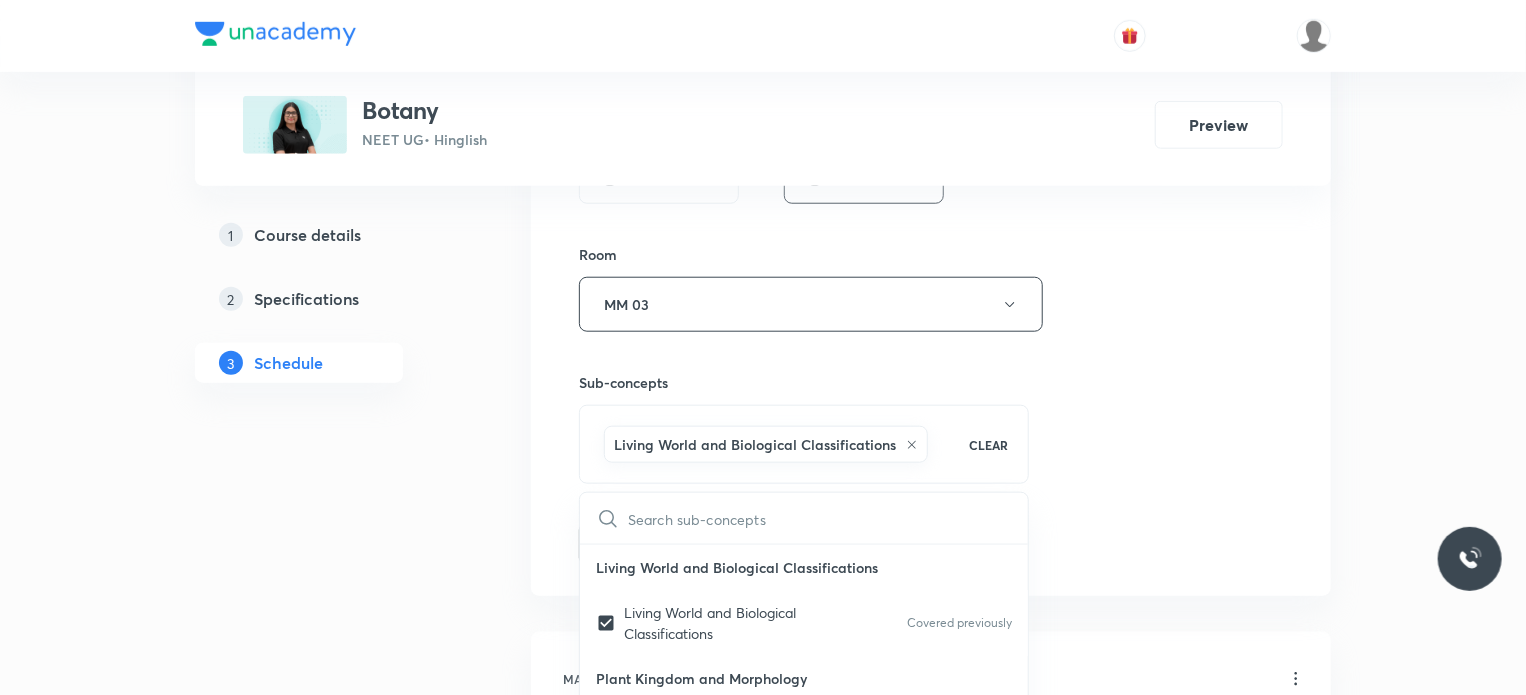 click on "Session  40 Live class Session title 27/99 Biological Classification 1 ​ Schedule for Jul 14, 2025, 12:40 PM ​ Duration (in minutes) 80 ​   Session type Online Offline Room MM 03 Sub-concepts Living World and Biological Classifications  CLEAR ​ Living World and Biological Classifications  Living World and Biological Classifications  Covered previously Plant Kingdom and  Morphology Plant Kingdom and  Morphology Covered previously Principle of Inheritance &  Variation Principle of Inheritance &  Variation Molecular Basis of Inheritance, Molecular Basis of Inheritance Anatomy of Flowering Plants, Photosynthesis, Anatomy of Flowering Plants, Photosynthesis, Respiration, Plant Growth & Development Respiration, Plant Growth & Development Biological Classification, Plant Kingdom, Morphology of Flowering Plants Biological Classification, Plant Kingdom, Morphology of Flowering Plants Organism & Populations,Ecosystem, Biodiversity & Conservation Organism & Populations, Ecosystem, Biodiversity & Conservation Add" at bounding box center (931, 83) 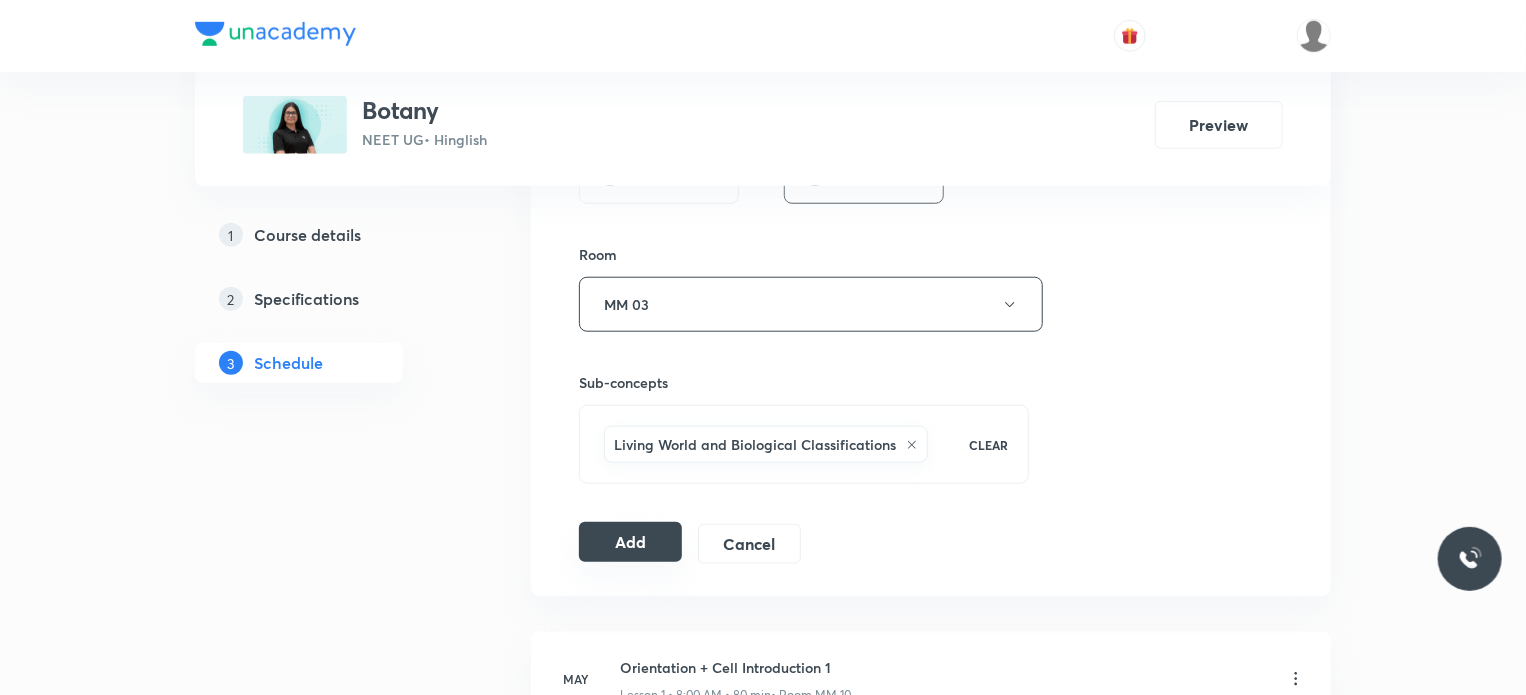 click on "Add" at bounding box center (630, 542) 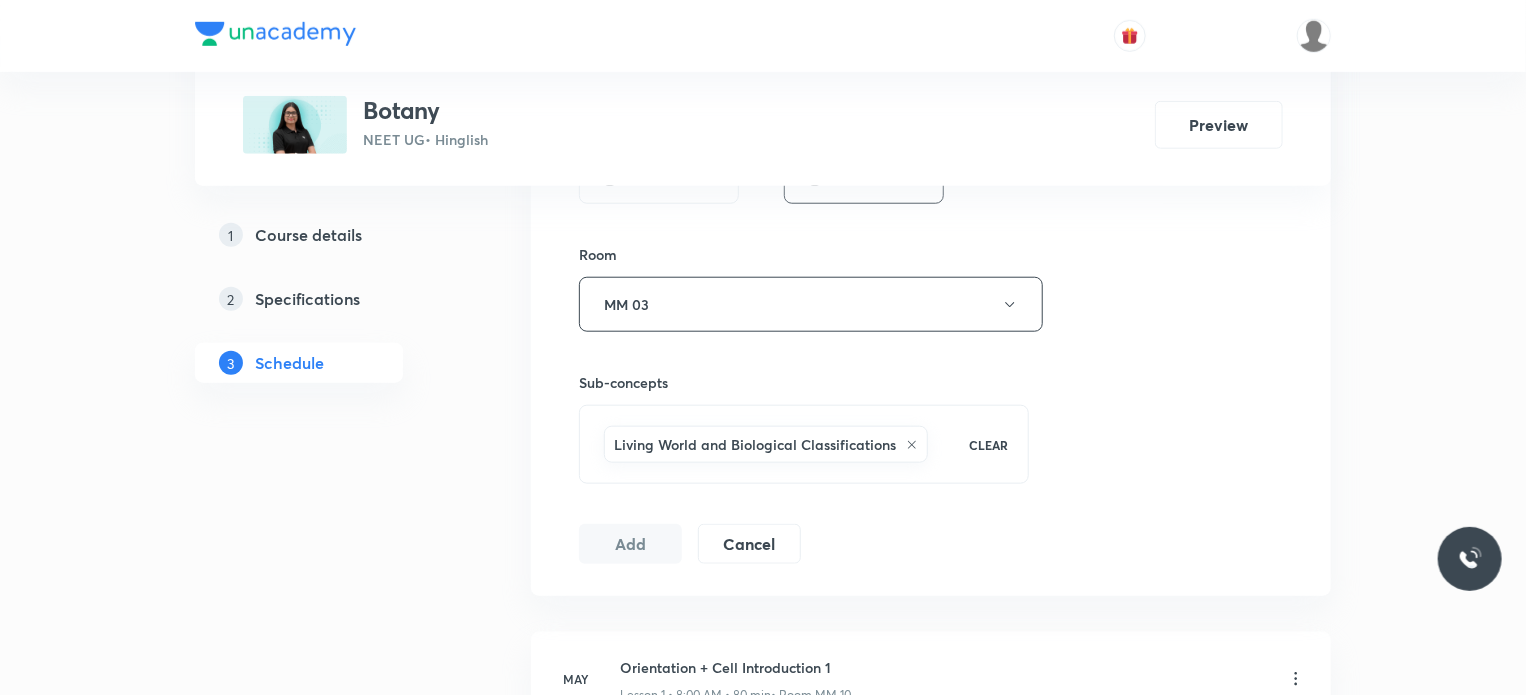 scroll, scrollTop: 6957, scrollLeft: 0, axis: vertical 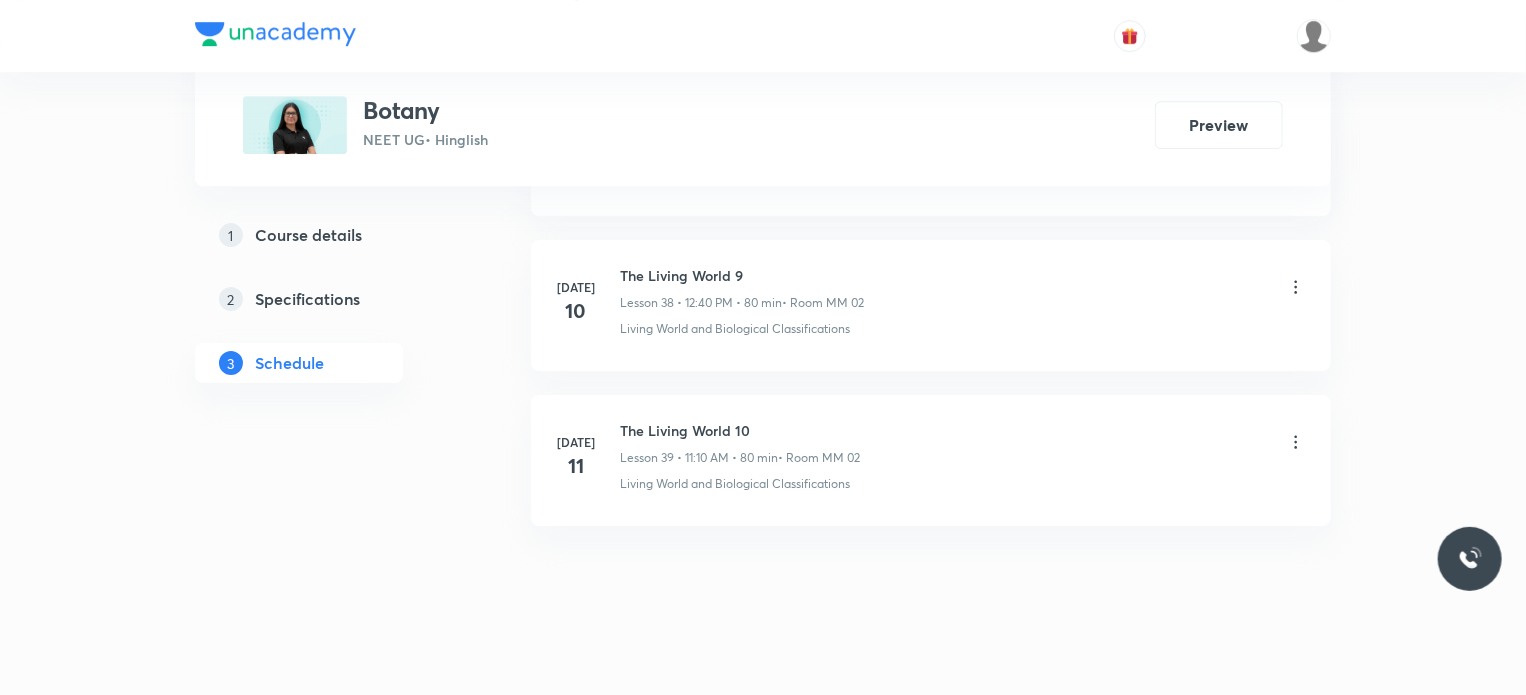 type 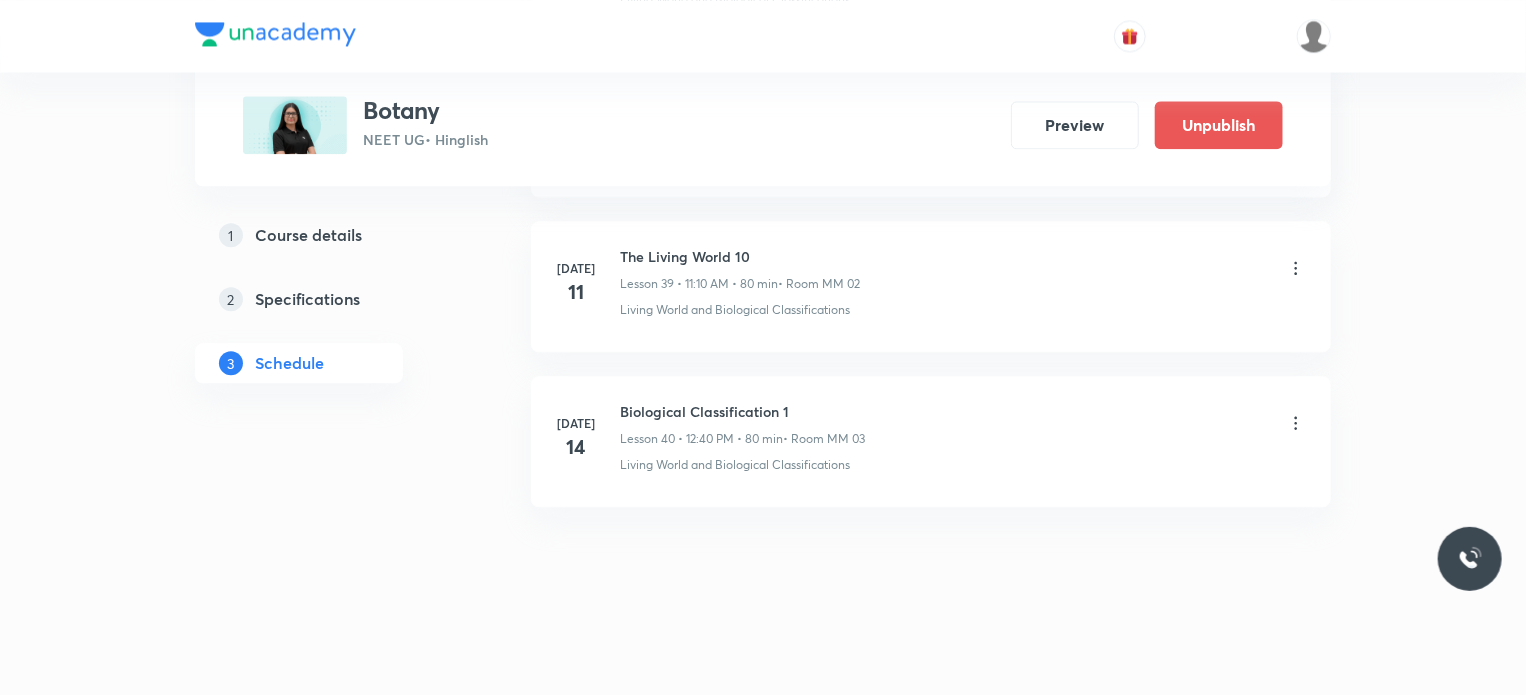 scroll, scrollTop: 6018, scrollLeft: 0, axis: vertical 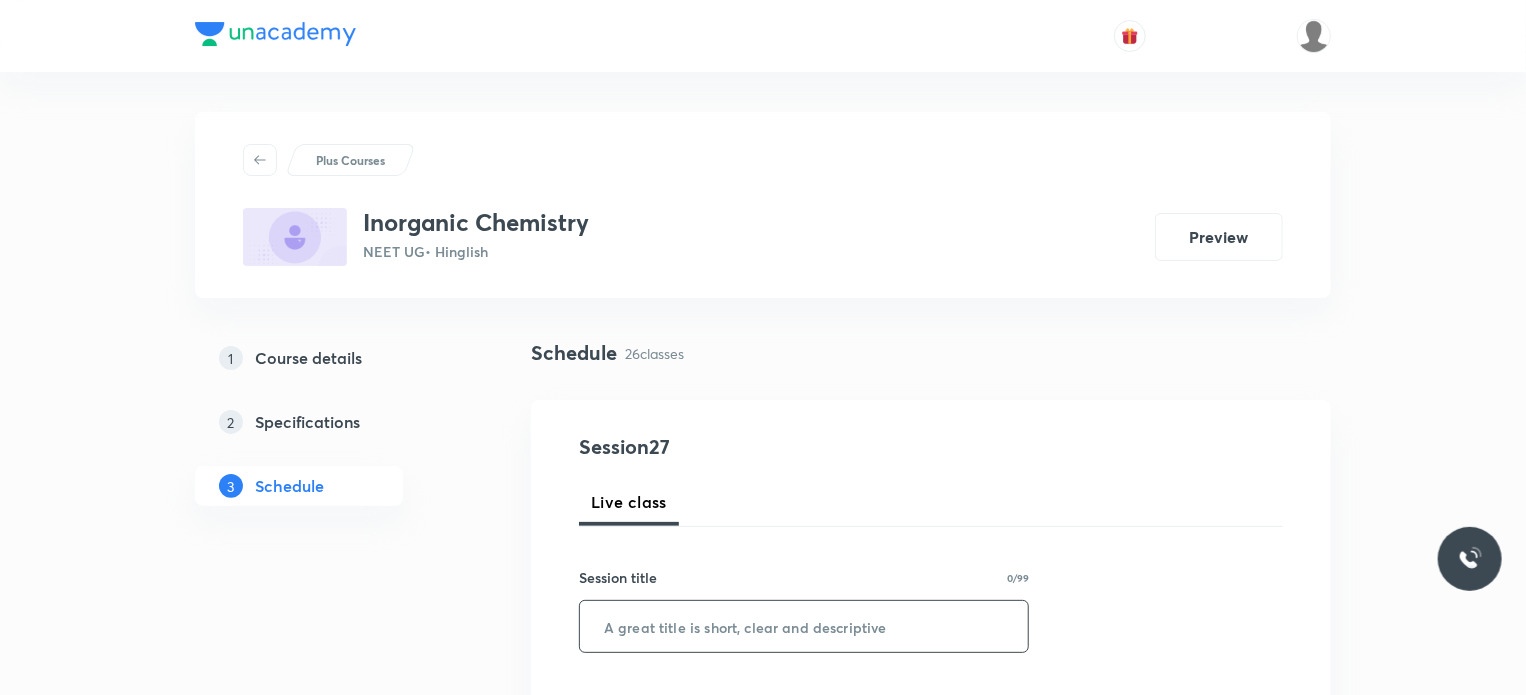 click at bounding box center (804, 626) 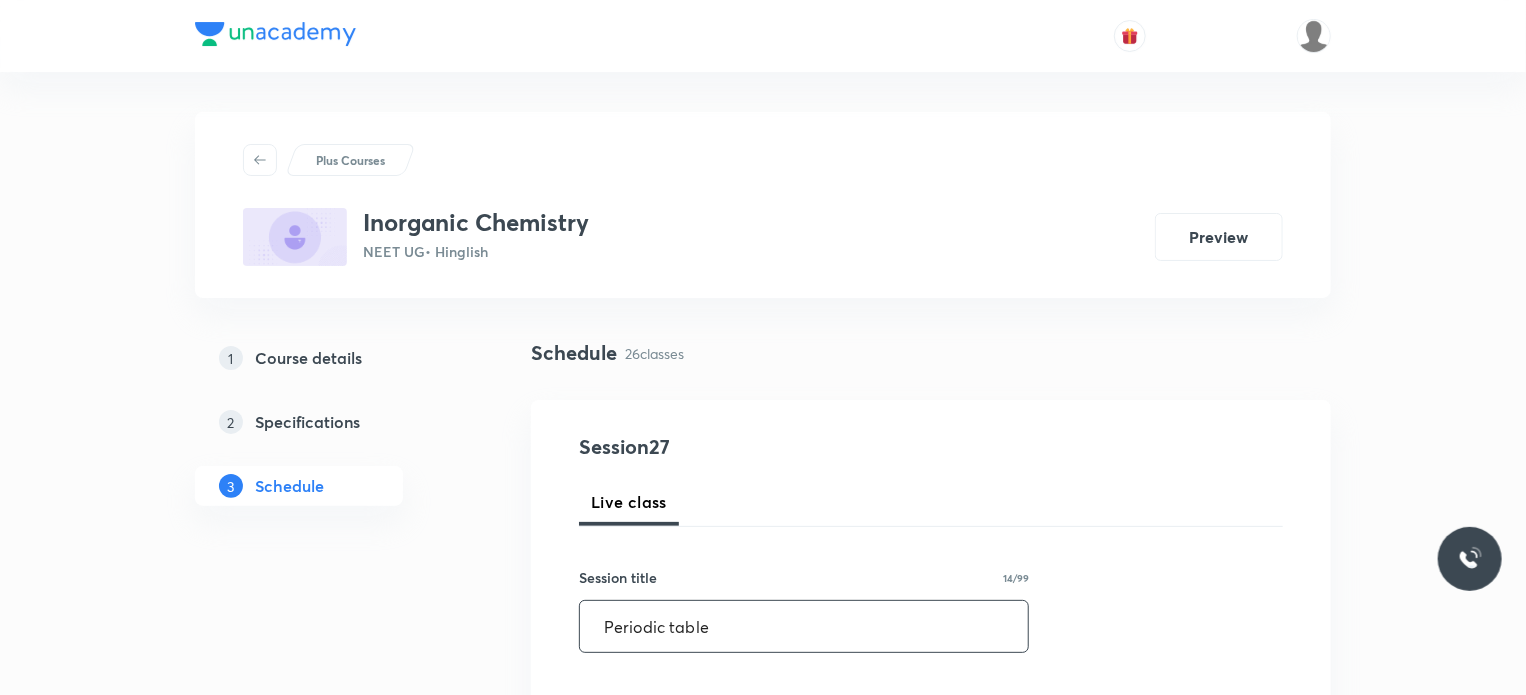 click on "Periodic table" at bounding box center (804, 626) 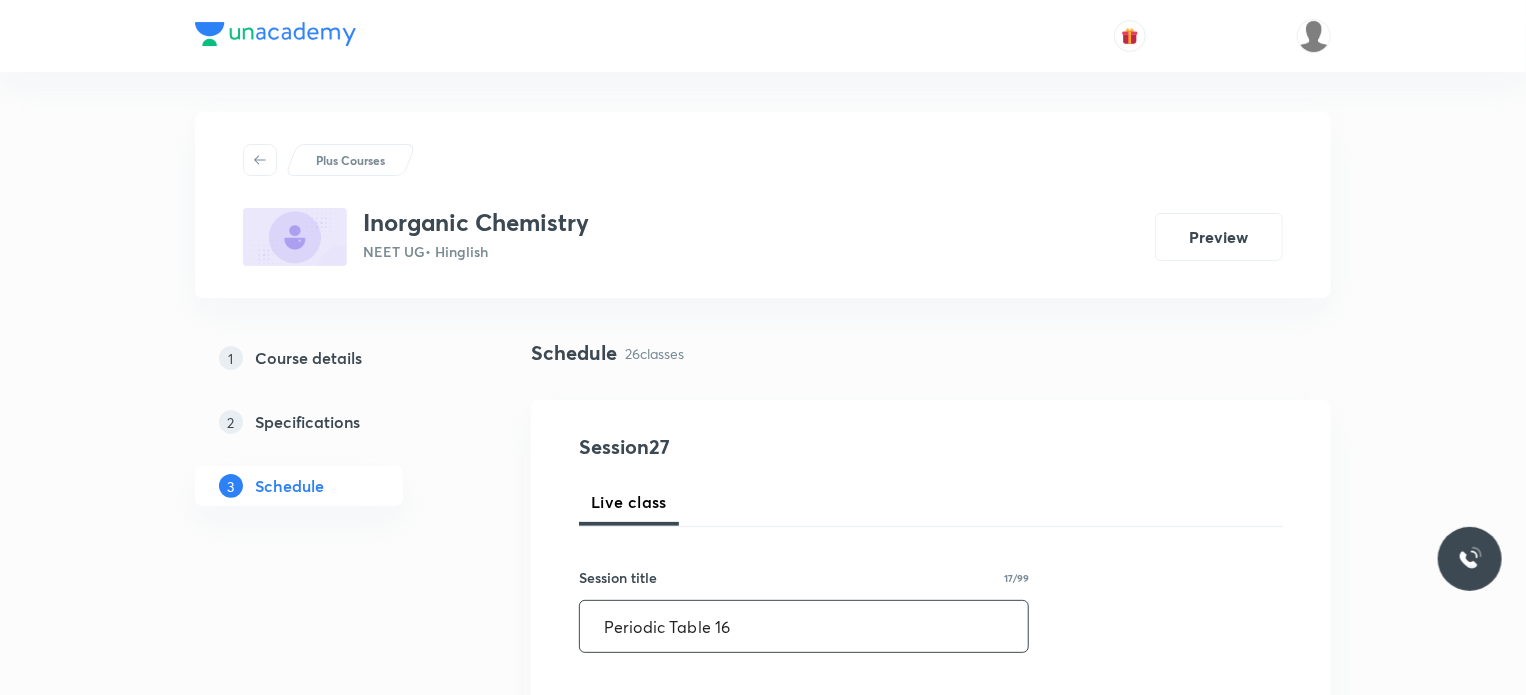 scroll, scrollTop: 316, scrollLeft: 0, axis: vertical 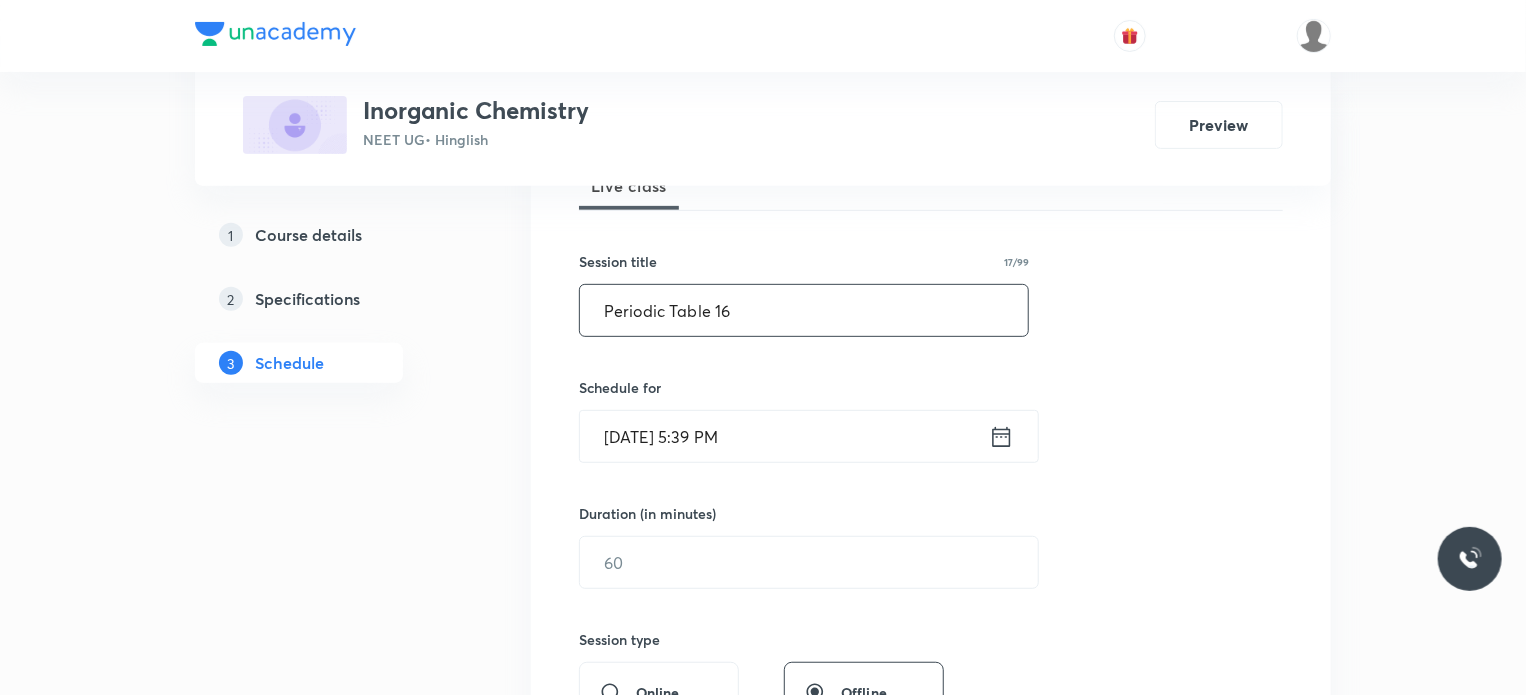 type on "Periodic Table 16" 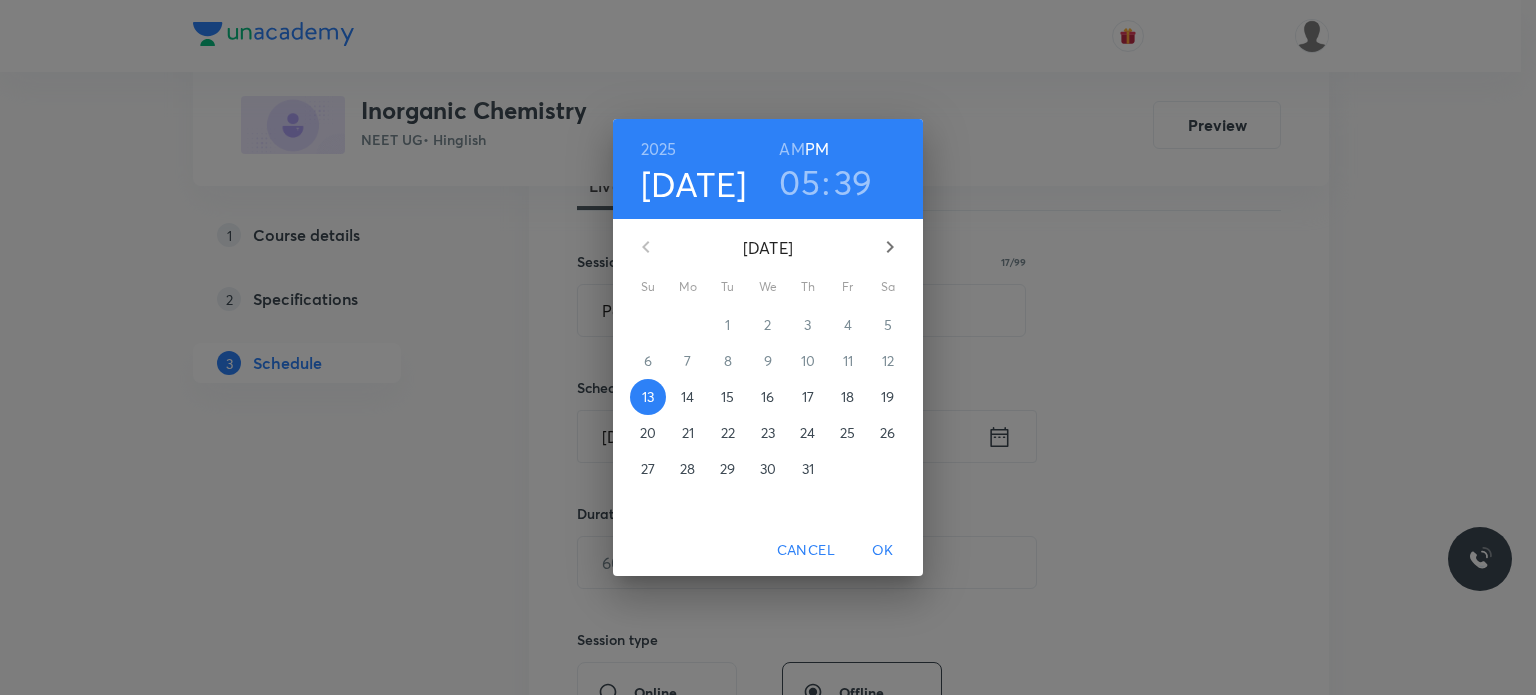 click on "14" at bounding box center [687, 397] 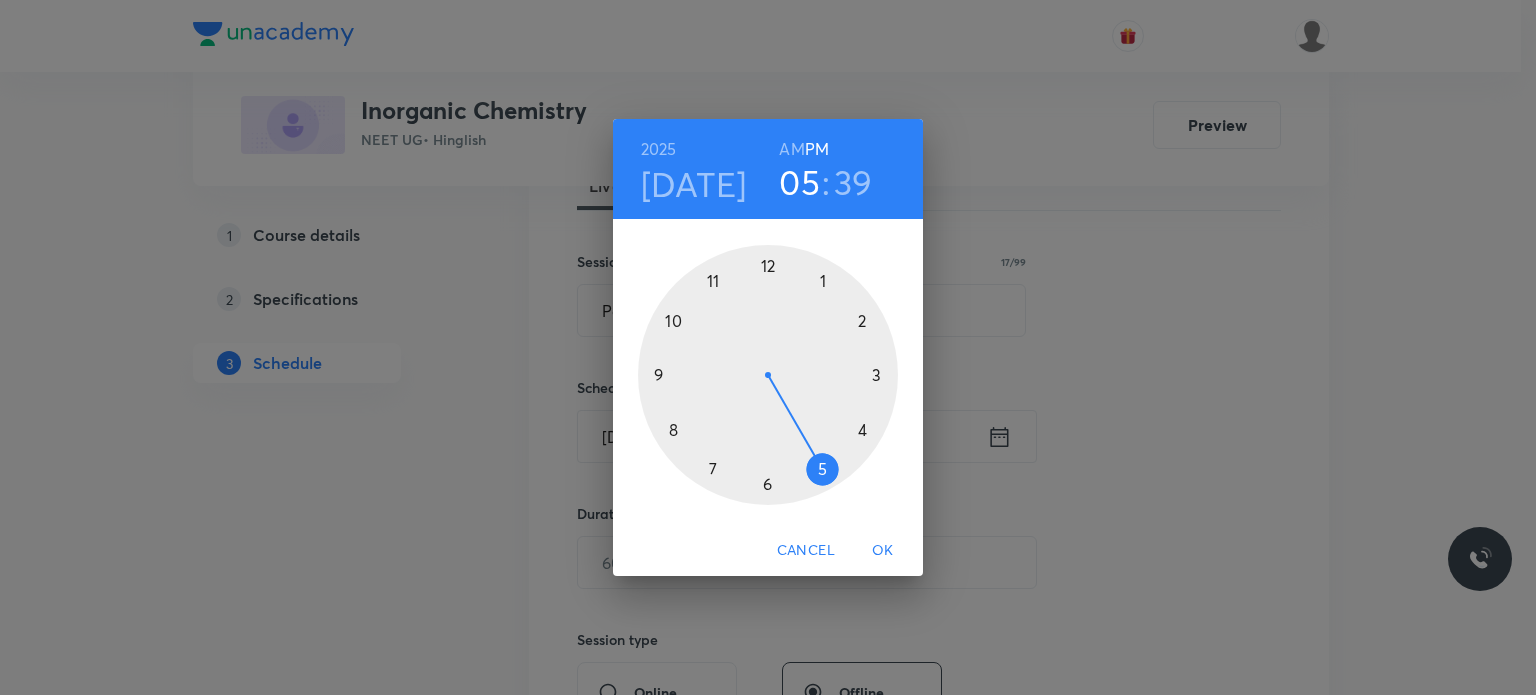 click on "AM" at bounding box center [791, 149] 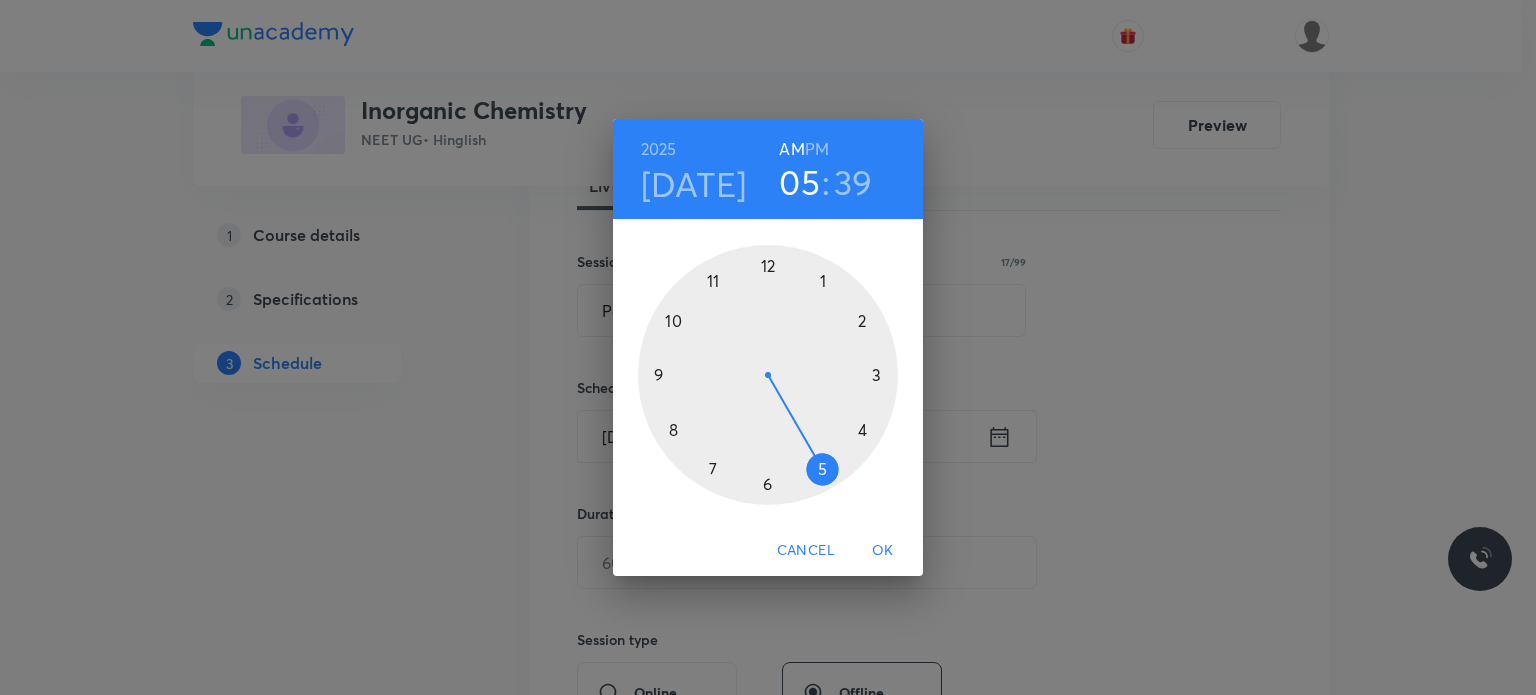 click at bounding box center (768, 375) 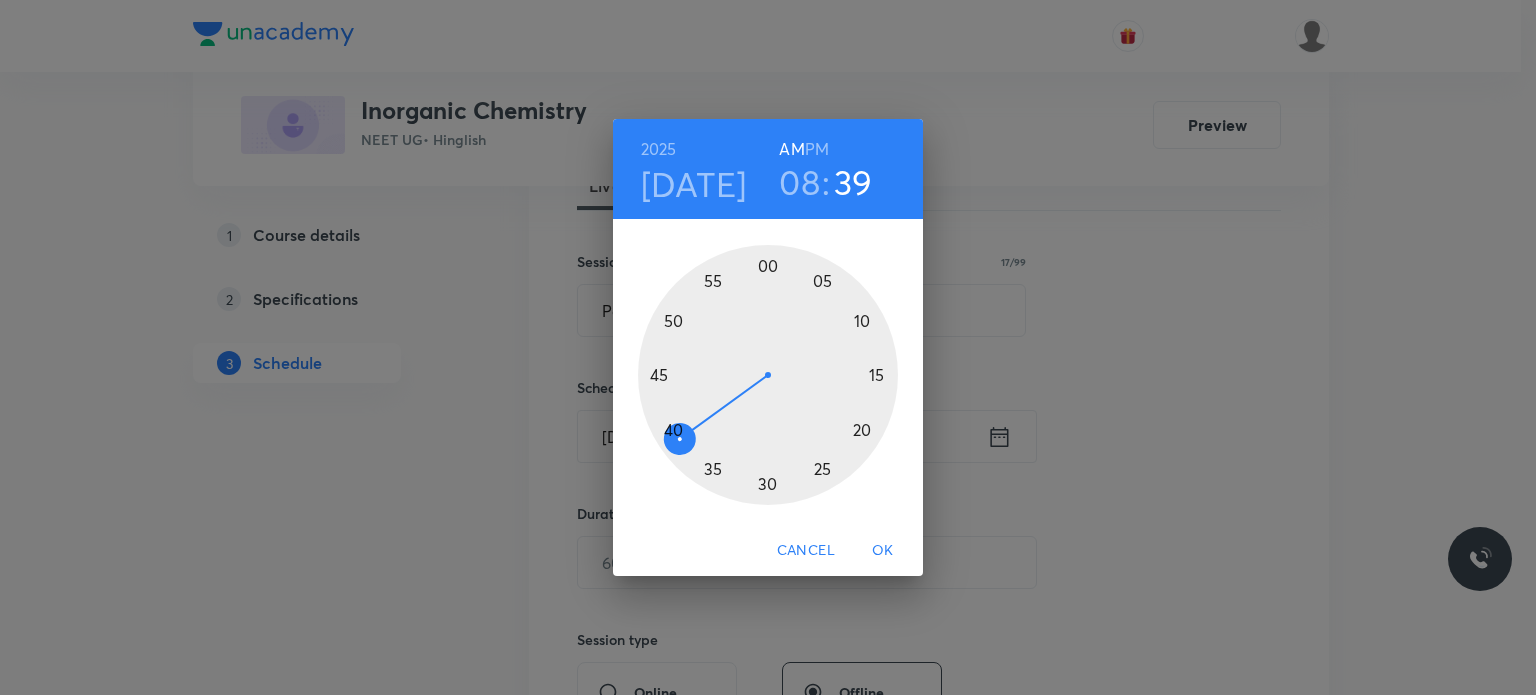 click at bounding box center (768, 375) 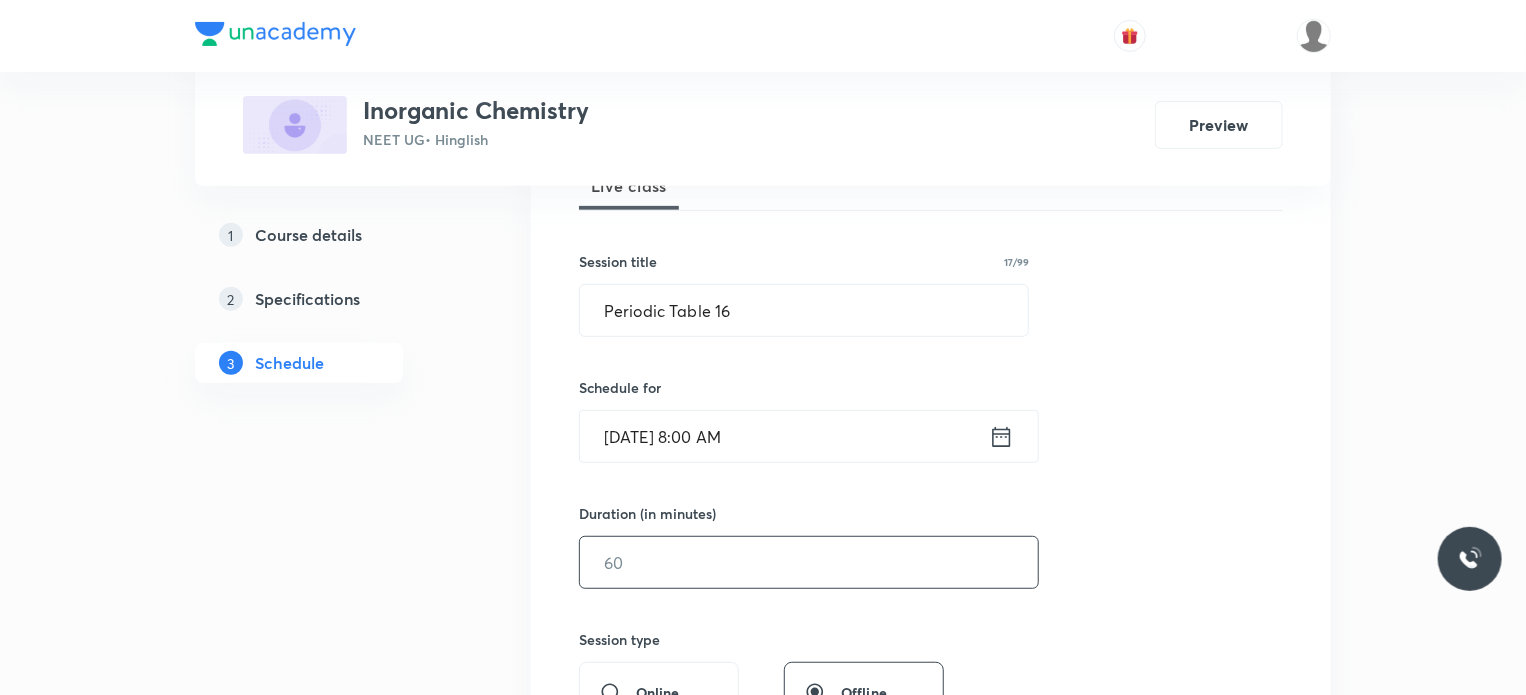click at bounding box center [809, 562] 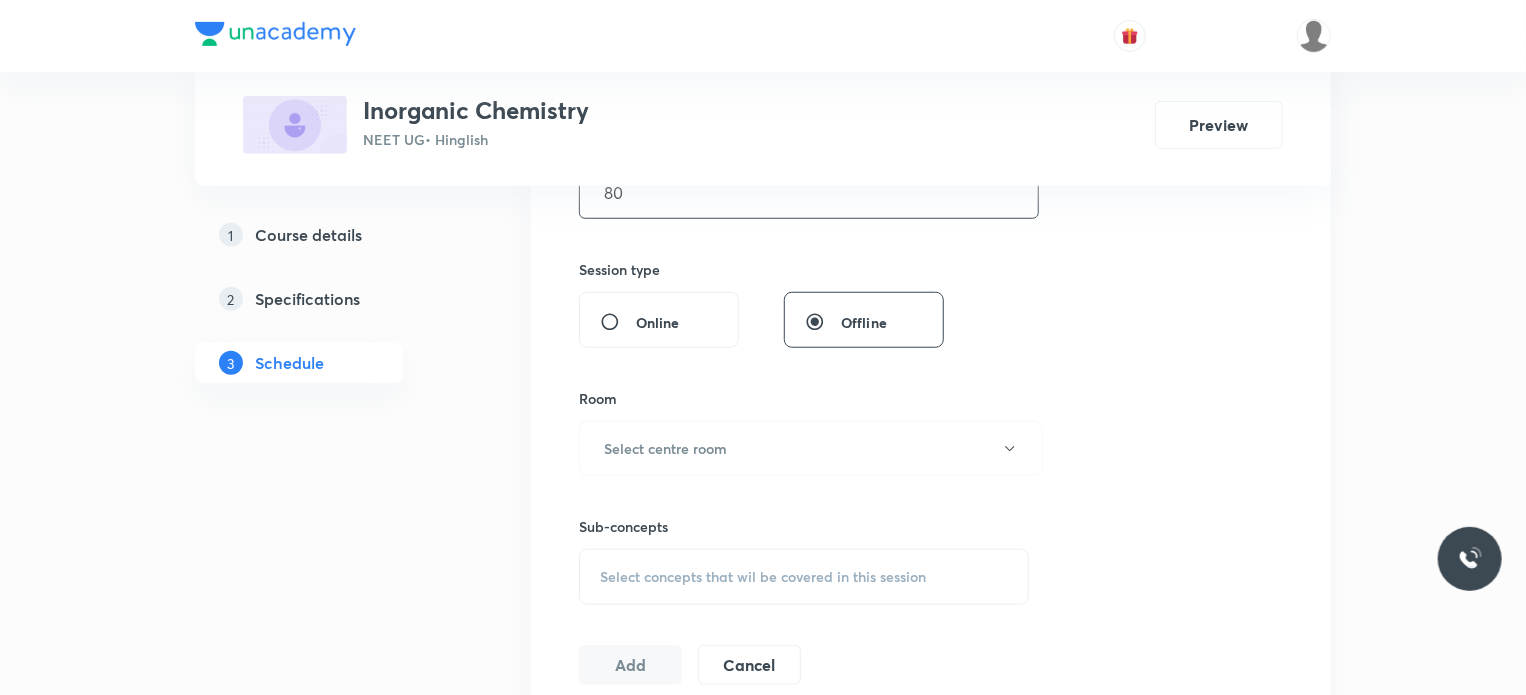 scroll, scrollTop: 687, scrollLeft: 0, axis: vertical 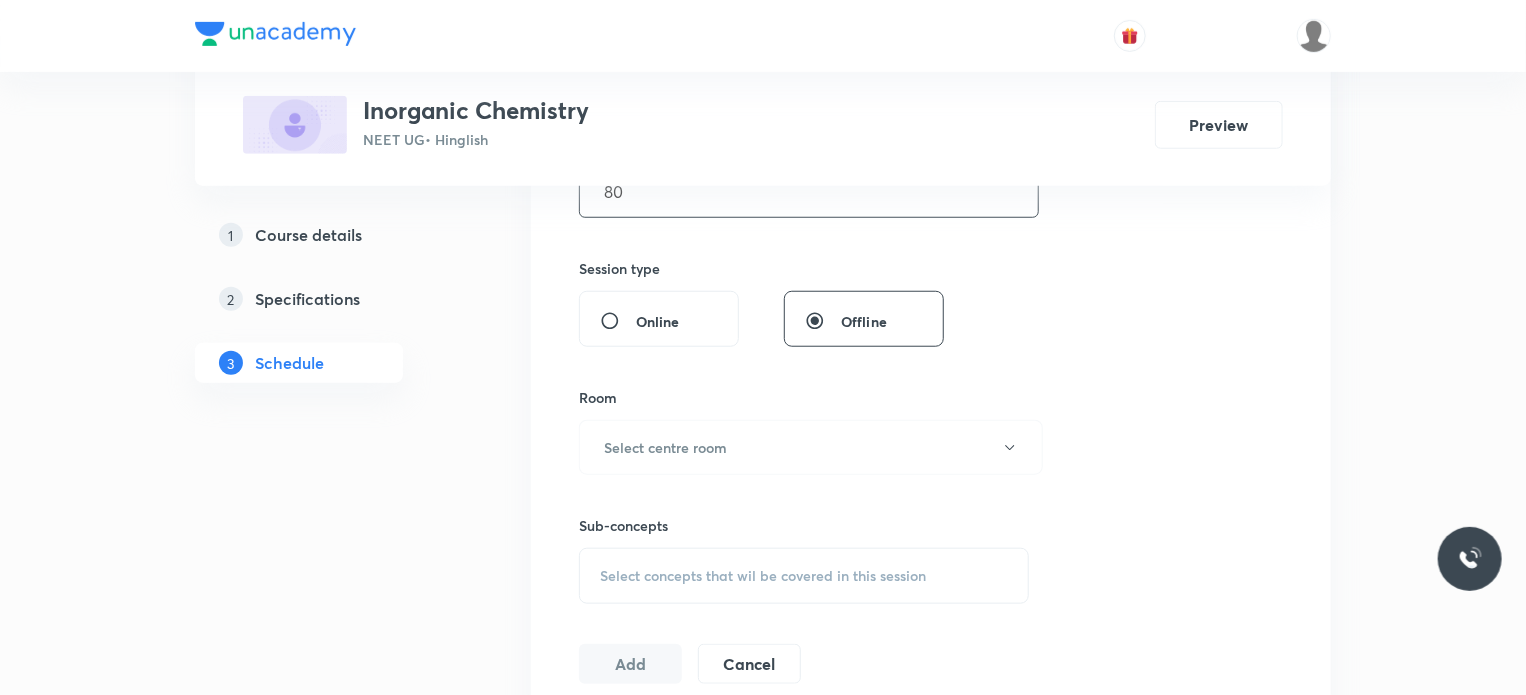 type on "80" 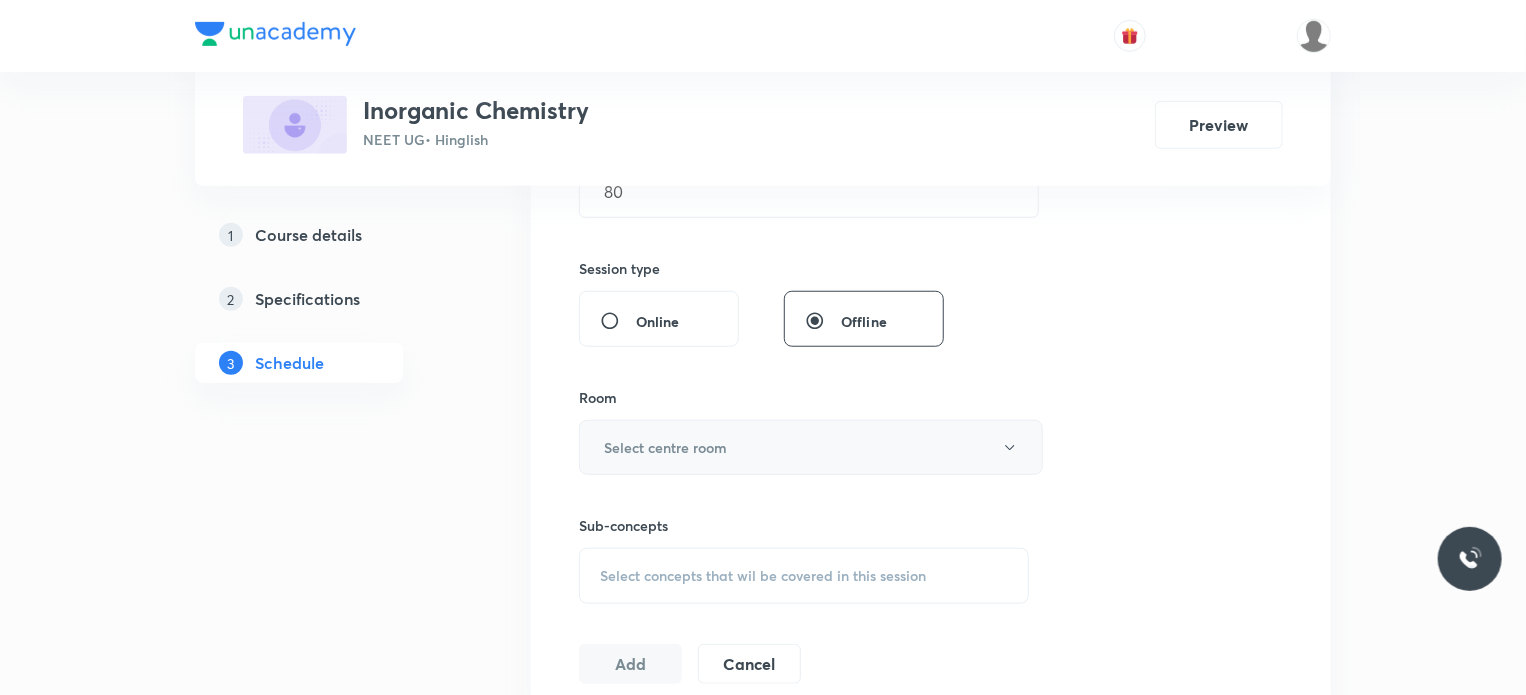 click on "Select centre room" at bounding box center (811, 447) 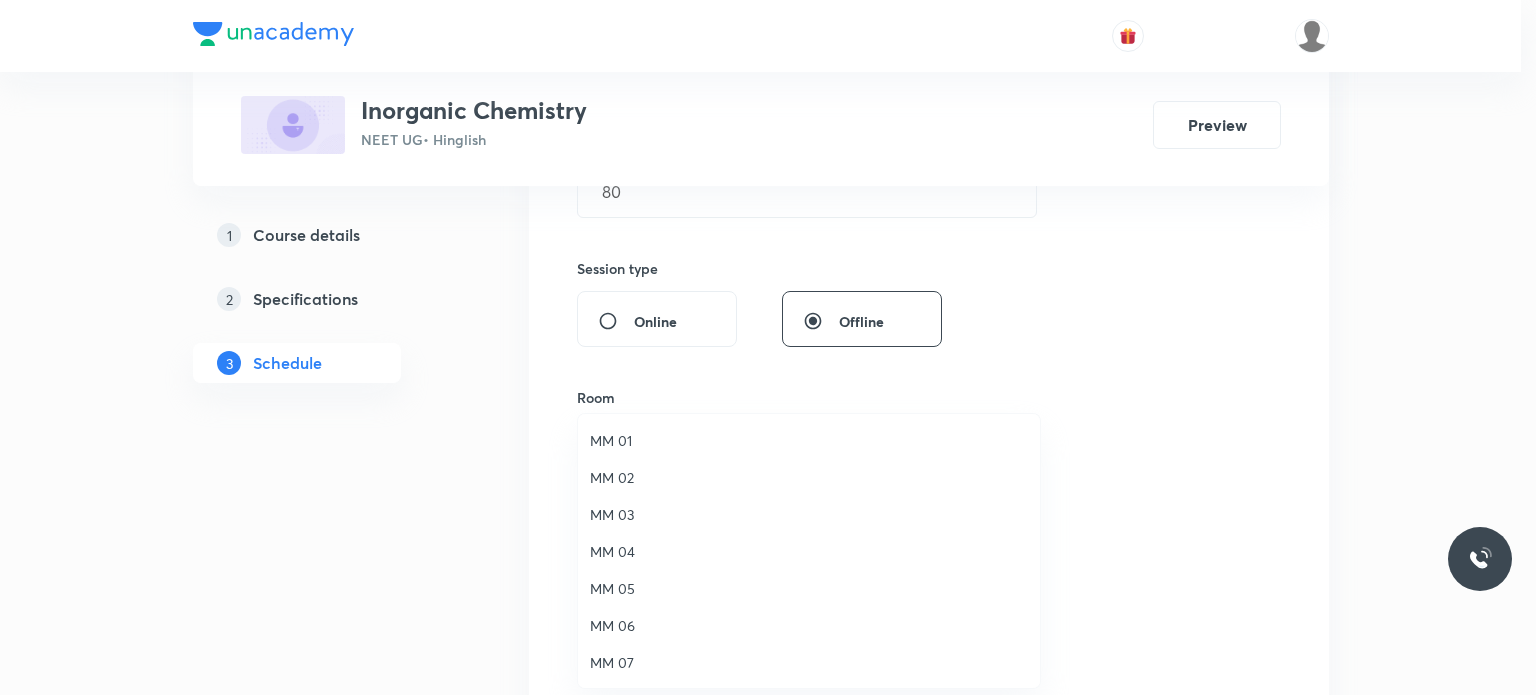 click on "MM 03" at bounding box center (809, 514) 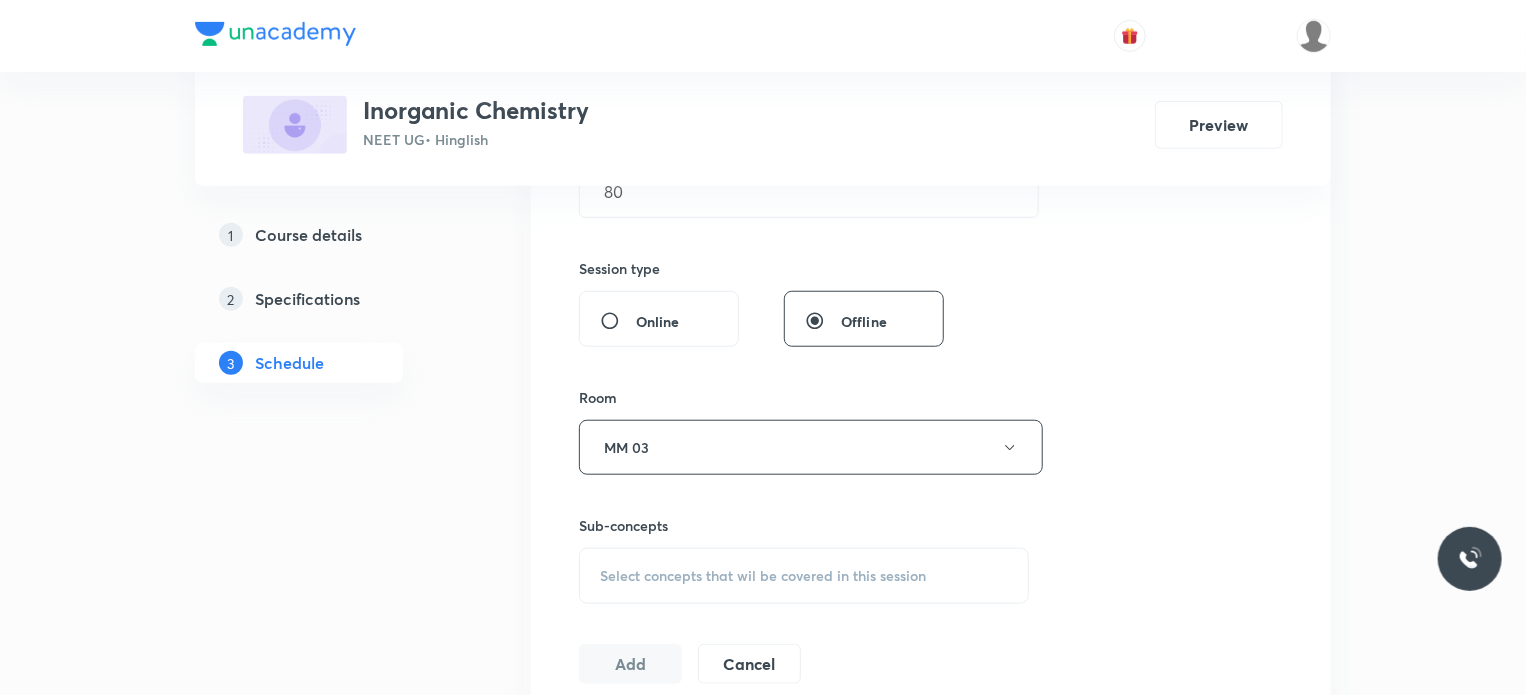 click on "Select concepts that wil be covered in this session" at bounding box center [763, 576] 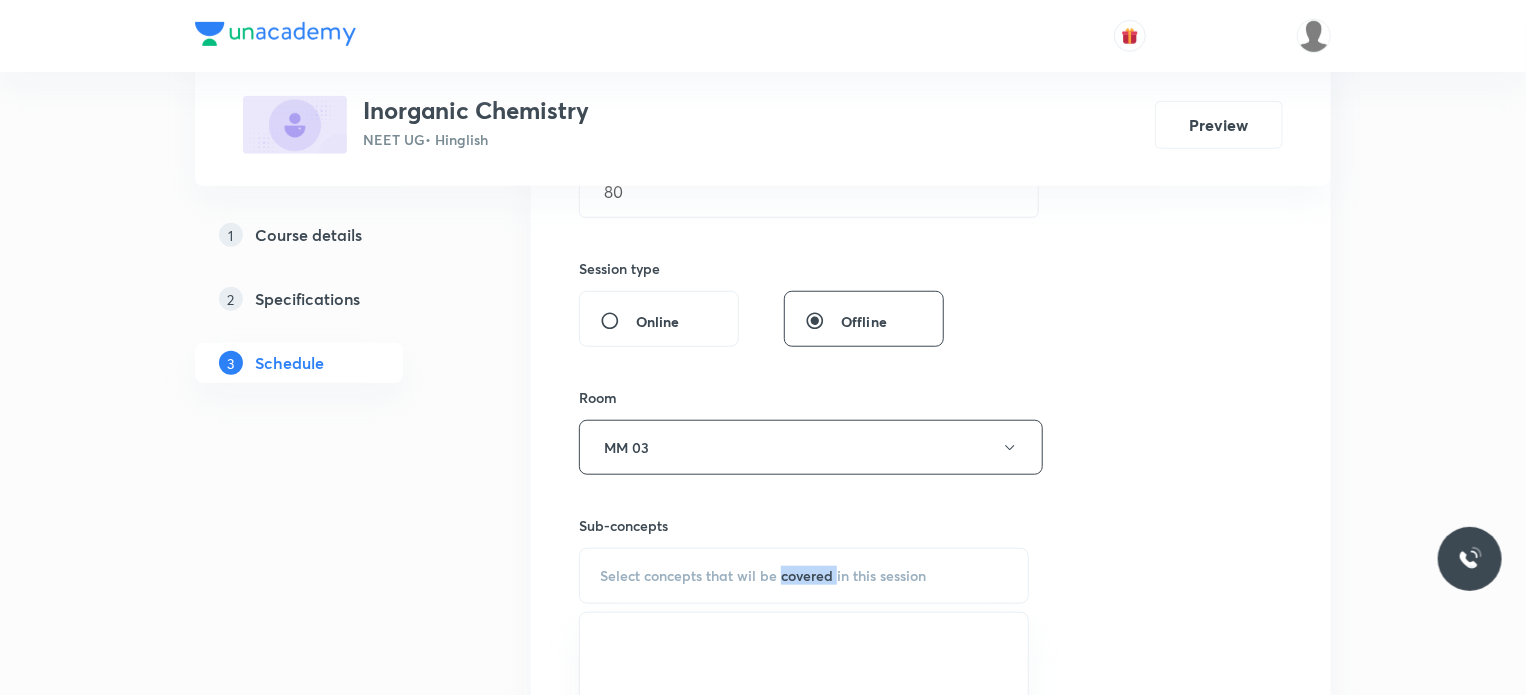 click on "Select concepts that wil be covered in this session" at bounding box center (763, 576) 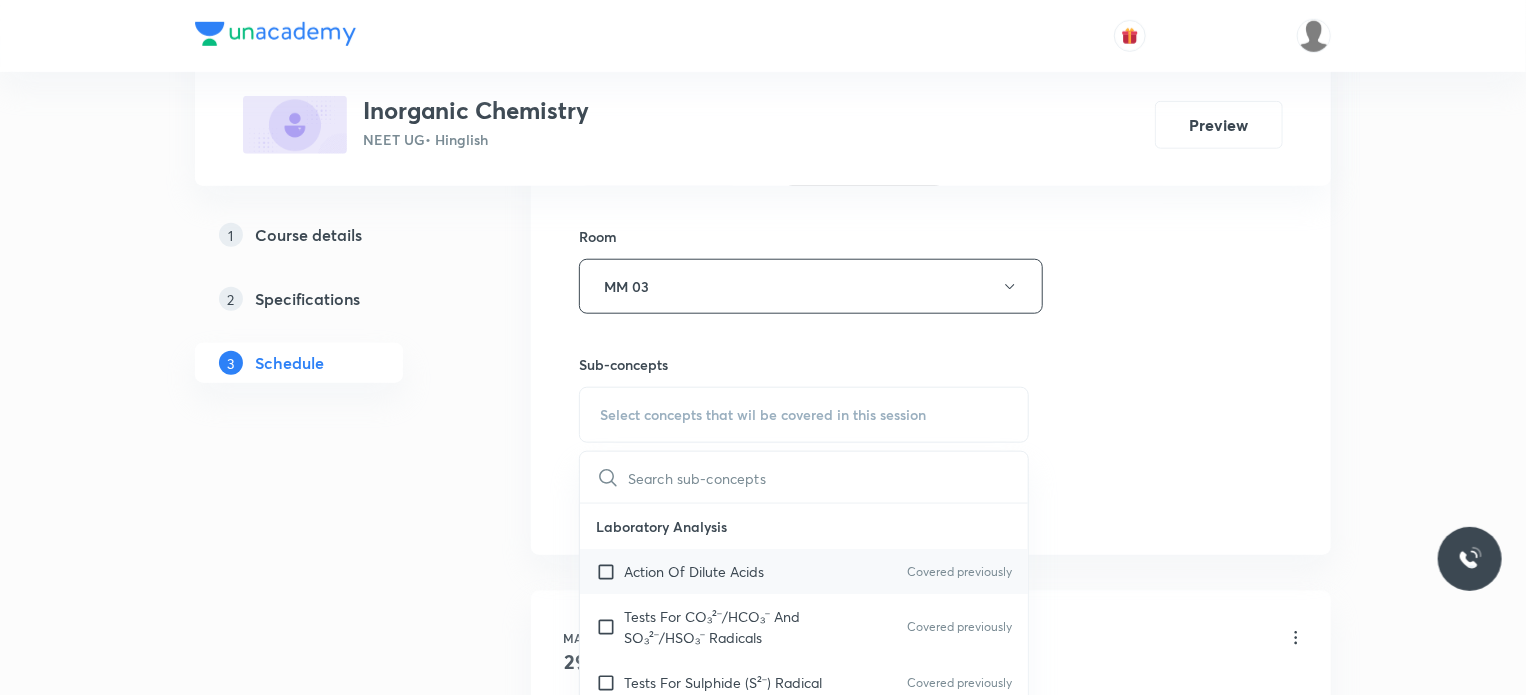 click on "Action Of Dilute Acids Covered previously" at bounding box center [804, 571] 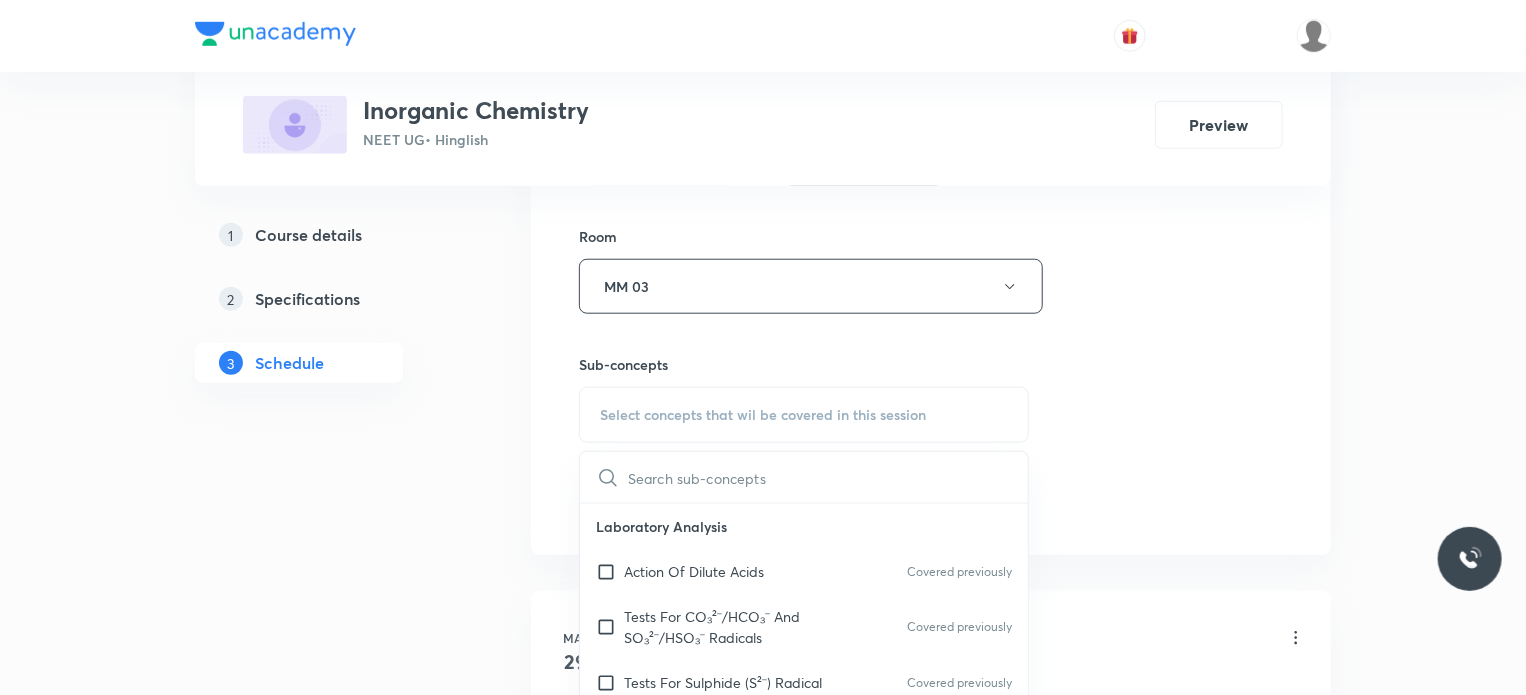 checkbox on "true" 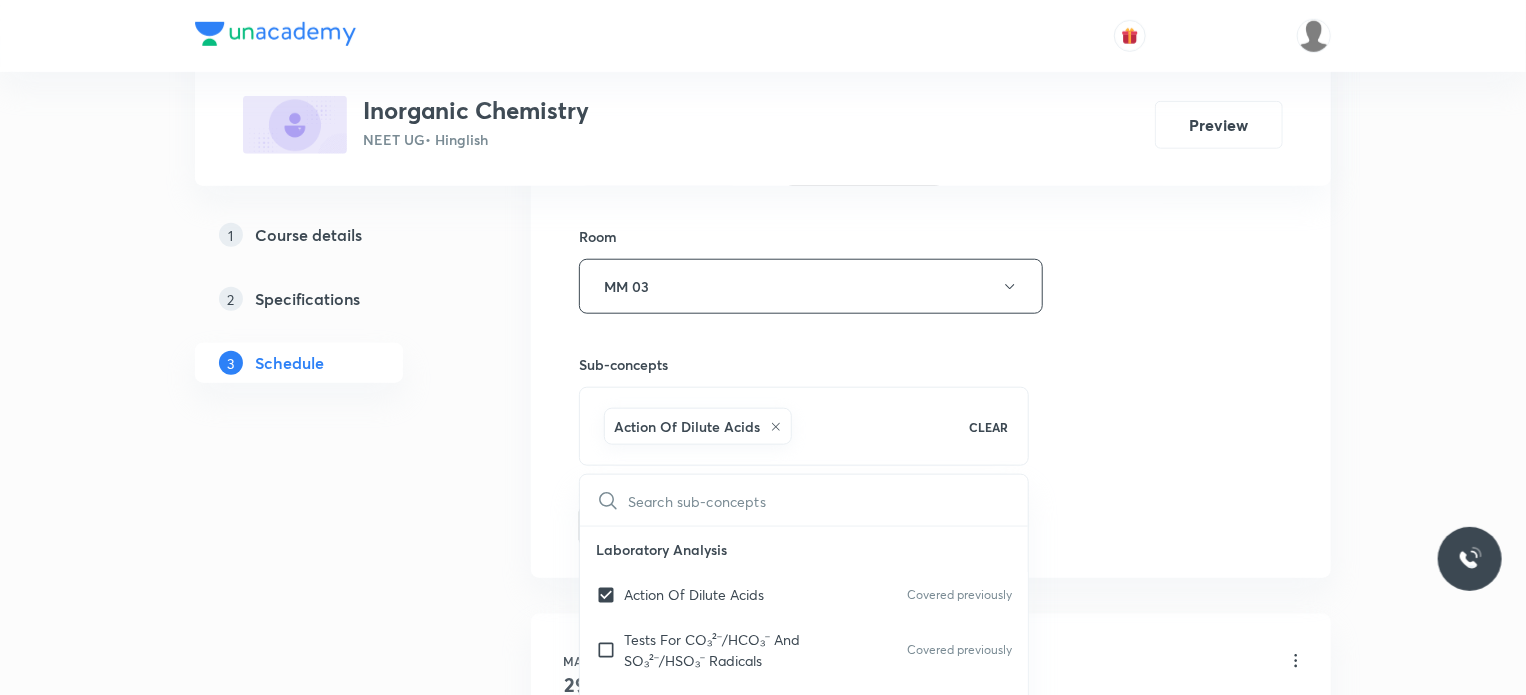 click on "Plus Courses Inorganic Chemistry NEET UG  • Hinglish Preview 1 Course details 2 Specifications 3 Schedule Schedule 26  classes Session  27 Live class Session title 17/99 Periodic Table 16 ​ Schedule for Jul 14, 2025, 8:00 AM ​ Duration (in minutes) 80 ​   Session type Online Offline Room MM 03 Sub-concepts Action Of Dilute Acids CLEAR ​ Laboratory Analysis Action Of Dilute Acids Covered previously Tests For CO₃²⁻/HCO₃⁻ And SO₃²⁻/HSO₃⁻ Radicals Covered previously Tests For Sulphide (S²⁻) Radical Covered previously Tests For Thiosulphate (S₂O₃²⁻) Radical Tests For Nitrite (NO₂⁻) Radical Tests For Acetate , Formate And Oxalate Radicals Tests For Halide(Cl⁻ , Br⁻ , I⁻) Radicals Test For Nitrate (NO₃⁻) Radical Test For Sulphate(SO₄²⁻) Radical Test For Borate(BO₃³⁻) Radical Test For Phosphate(PO₄³⁻) Radical Test For Chromate(CrO₄²⁻) And Dichromate(Cr₂O₇²⁻) Radicals Test For Permanganate (MnO₄⁻) And Manganate (MnO₄²⁻) Radicals 29" at bounding box center [763, 1980] 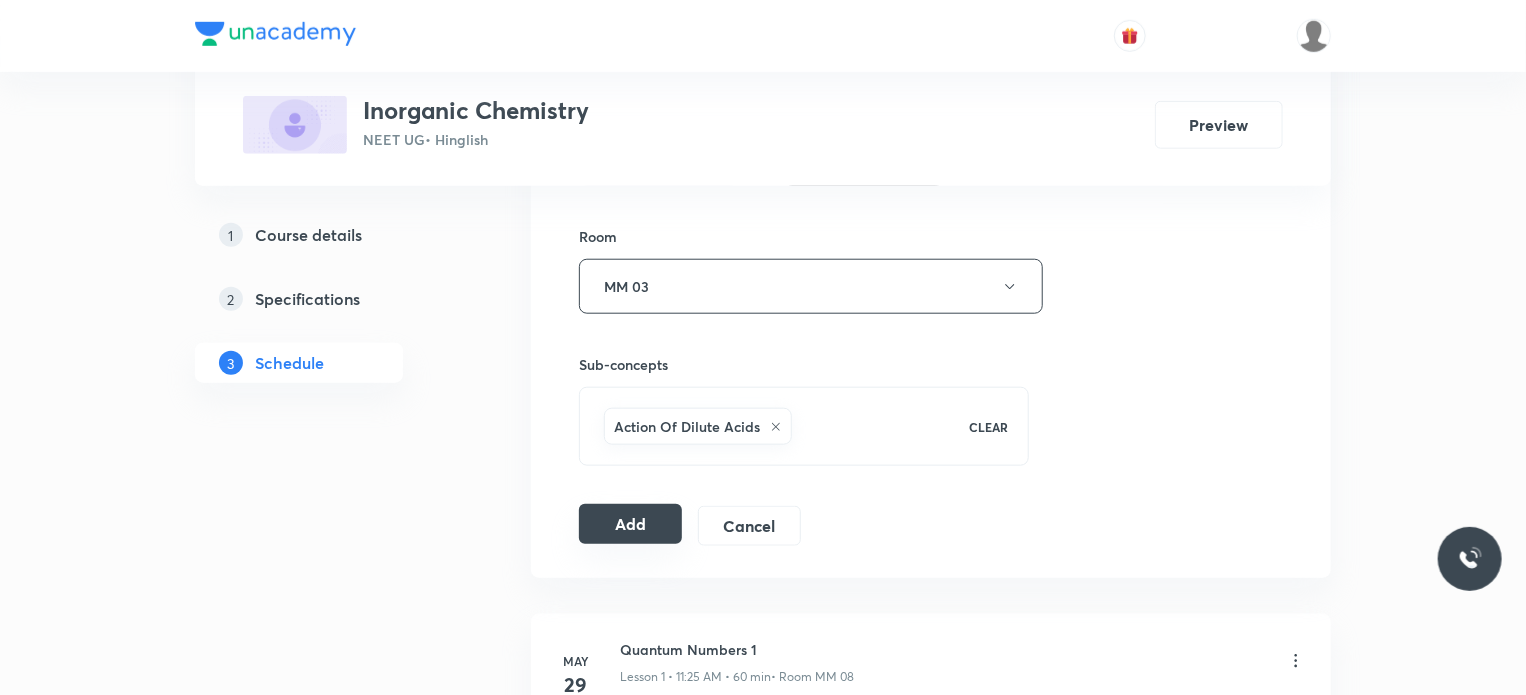 click on "Add" at bounding box center (630, 524) 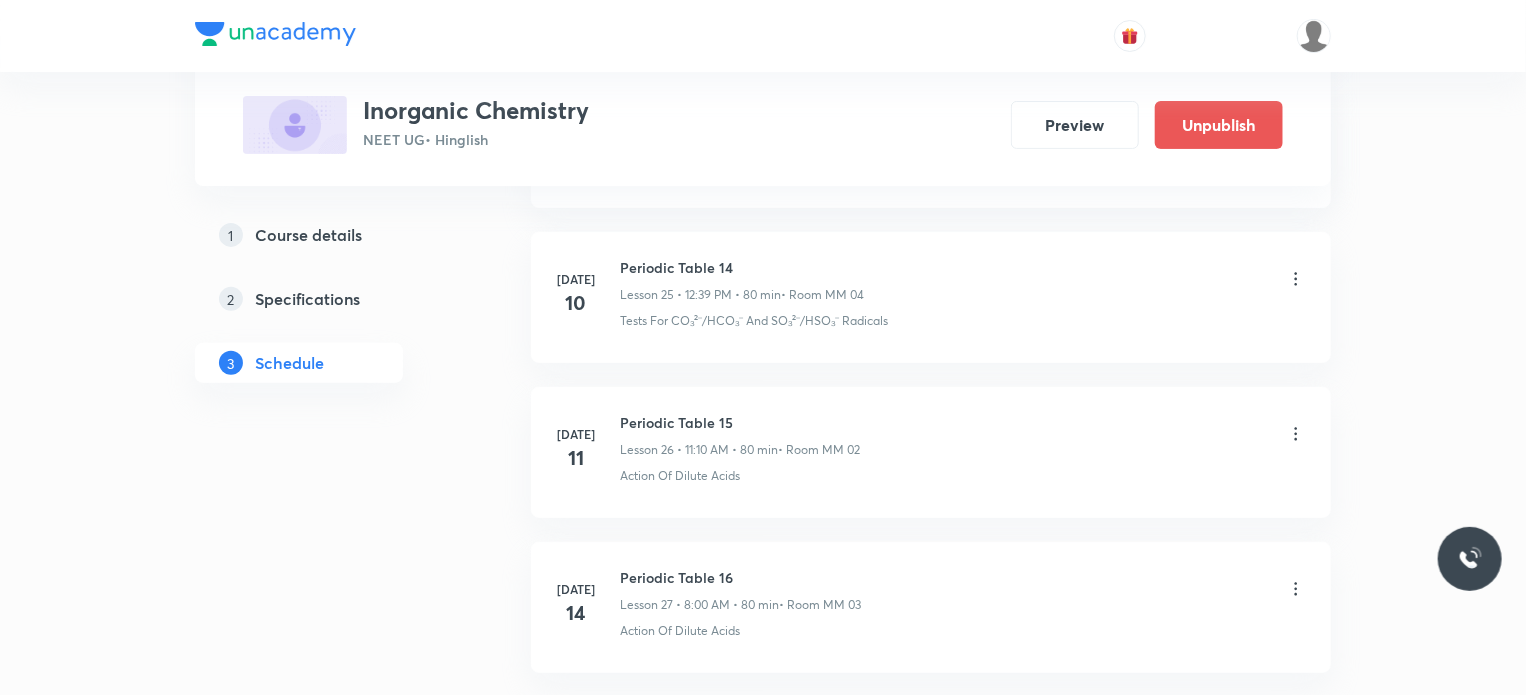 scroll, scrollTop: 4163, scrollLeft: 0, axis: vertical 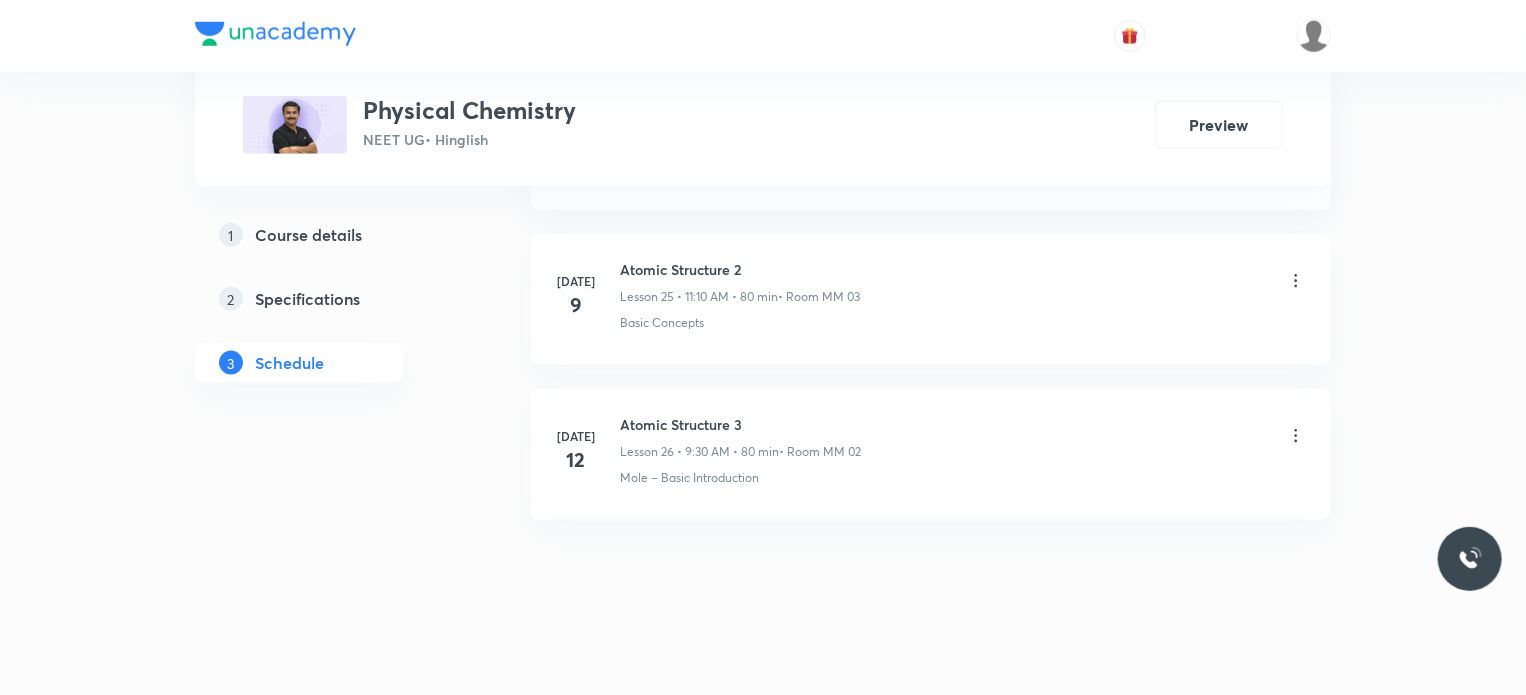 click on "[DATE] Atomic Structure 3 Lesson 26 • 9:30 AM • 80 min  • Room MM 02 Mole – Basic Introduction" at bounding box center (931, 454) 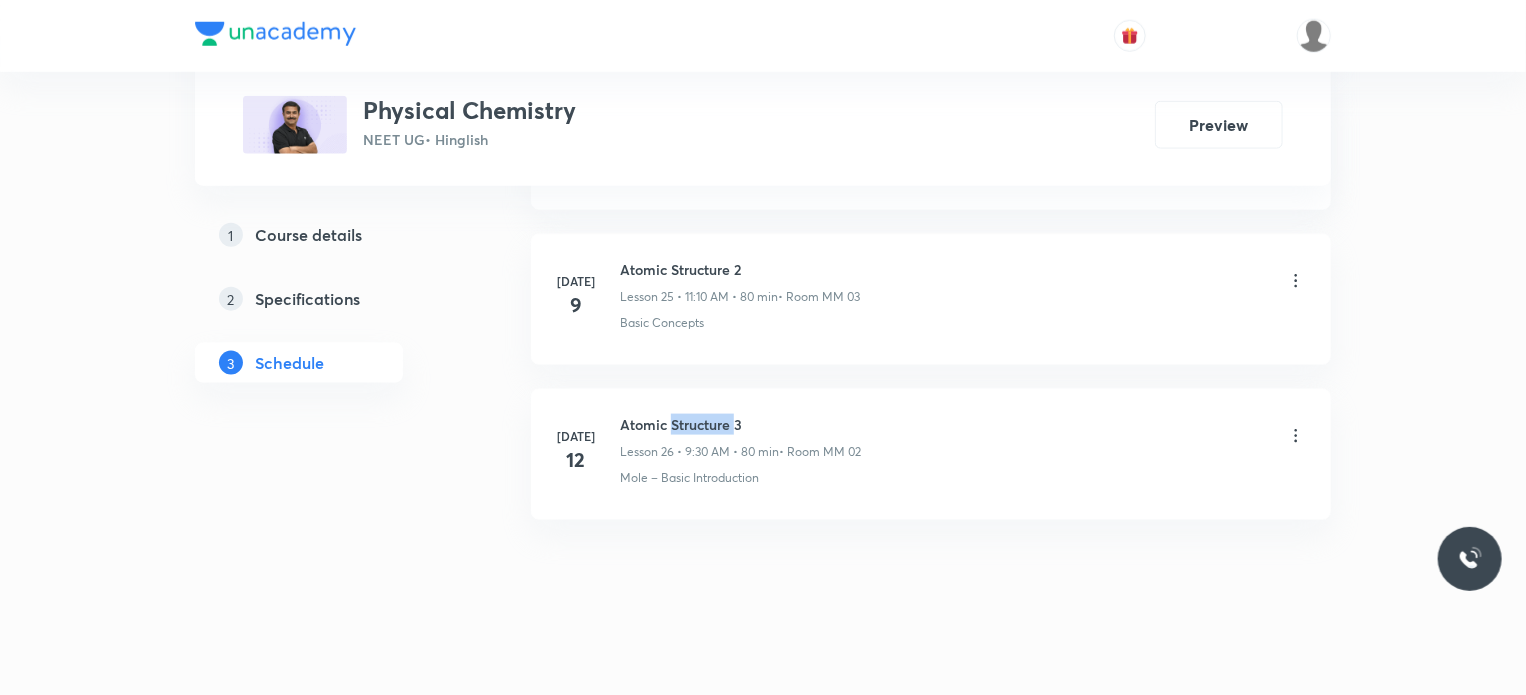click on "[DATE] Atomic Structure 3 Lesson 26 • 9:30 AM • 80 min  • Room MM 02 Mole – Basic Introduction" at bounding box center (931, 454) 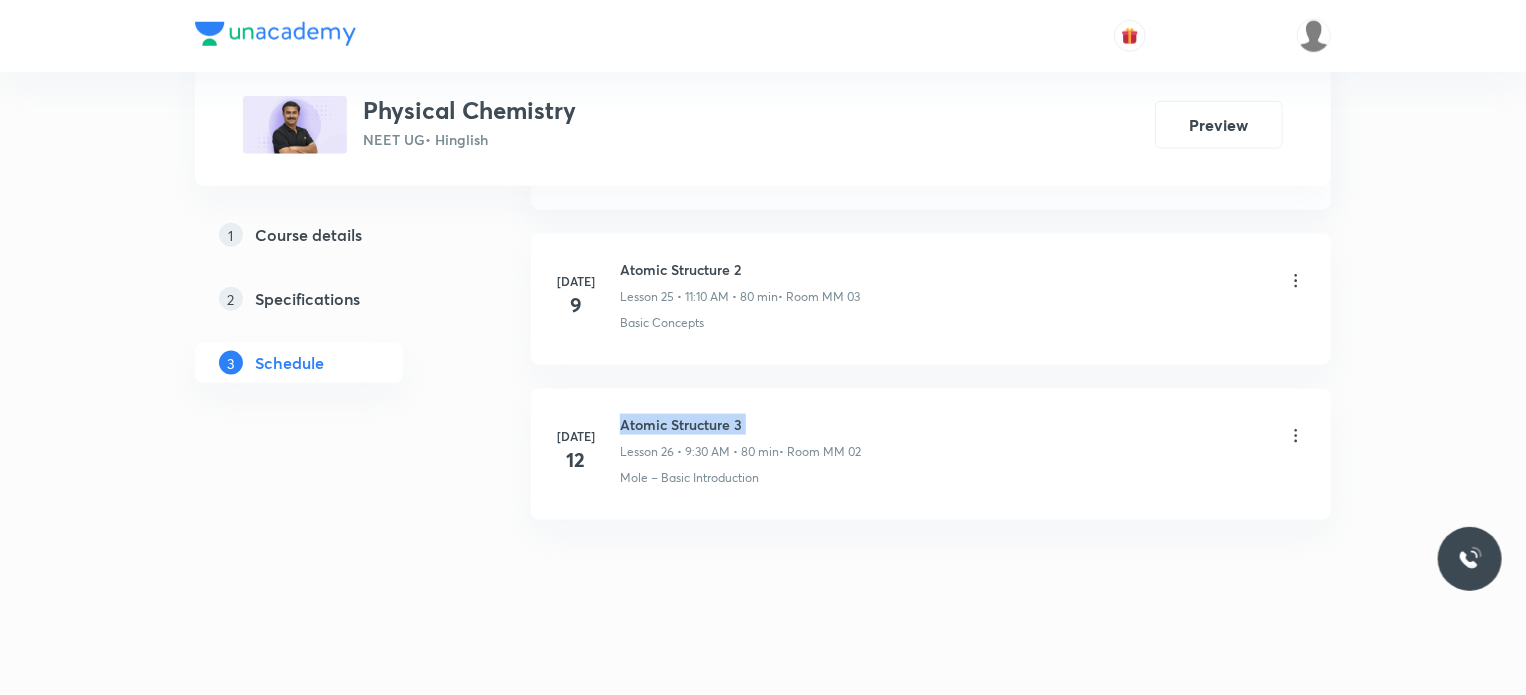 click on "[DATE] Atomic Structure 3 Lesson 26 • 9:30 AM • 80 min  • Room MM 02 Mole – Basic Introduction" at bounding box center (931, 454) 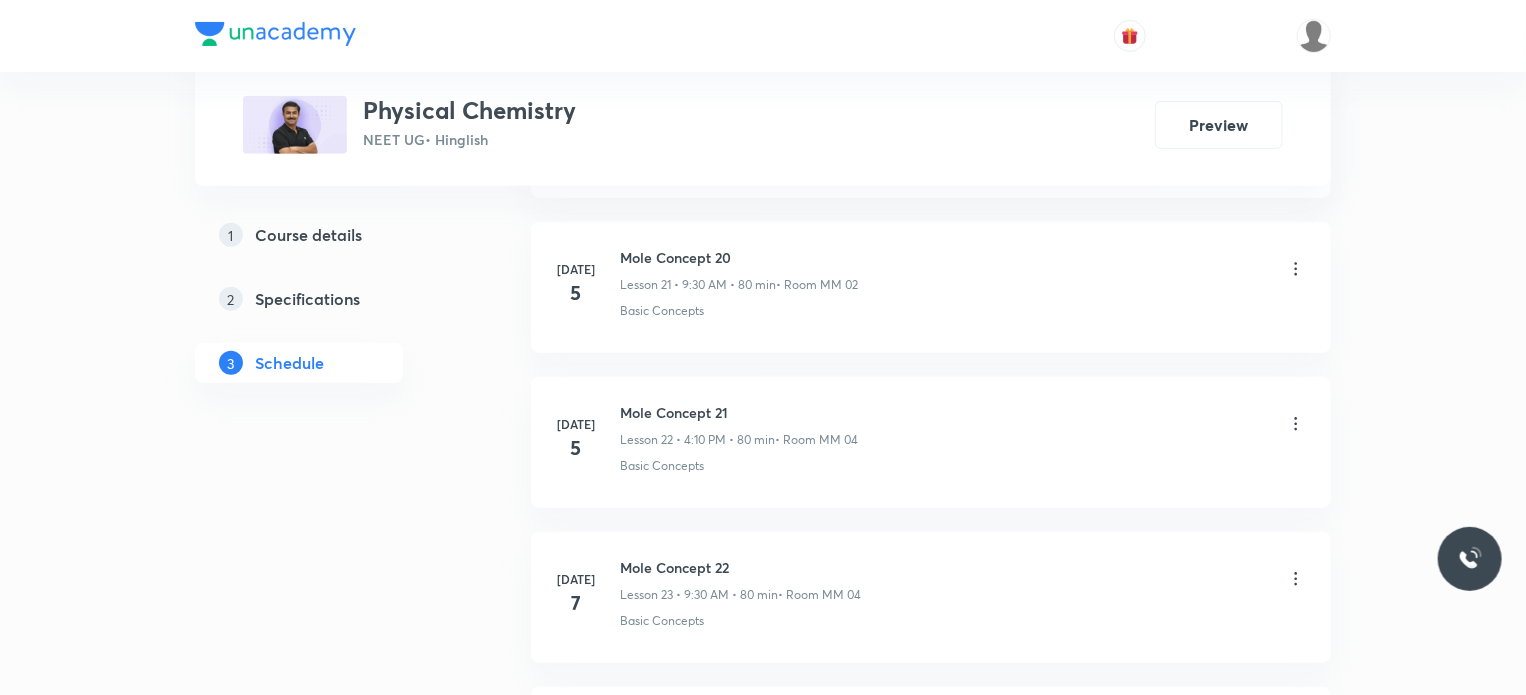 click on "Jul 7 Mole Concept 22 Lesson 23 • 9:30 AM • 80 min  • Room MM 04 Basic Concepts" at bounding box center [931, 597] 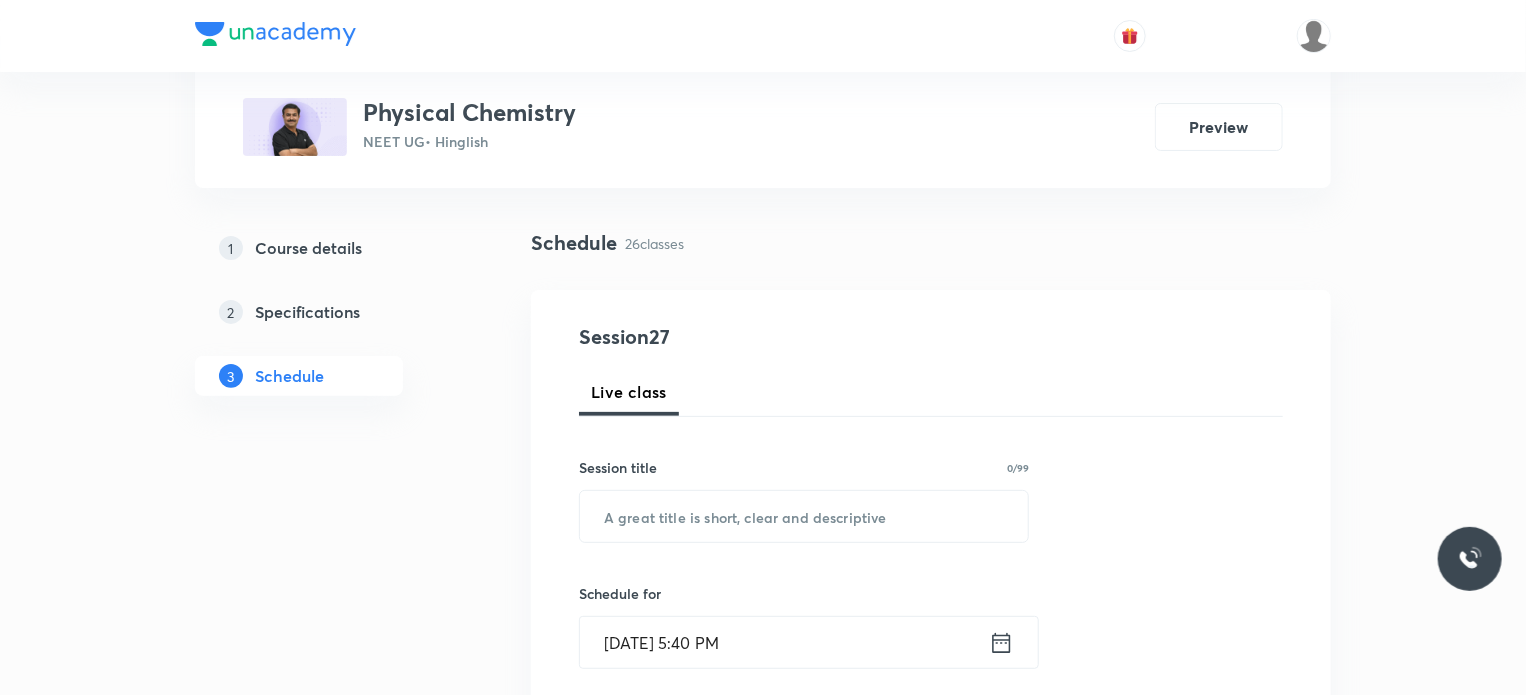 scroll, scrollTop: 126, scrollLeft: 0, axis: vertical 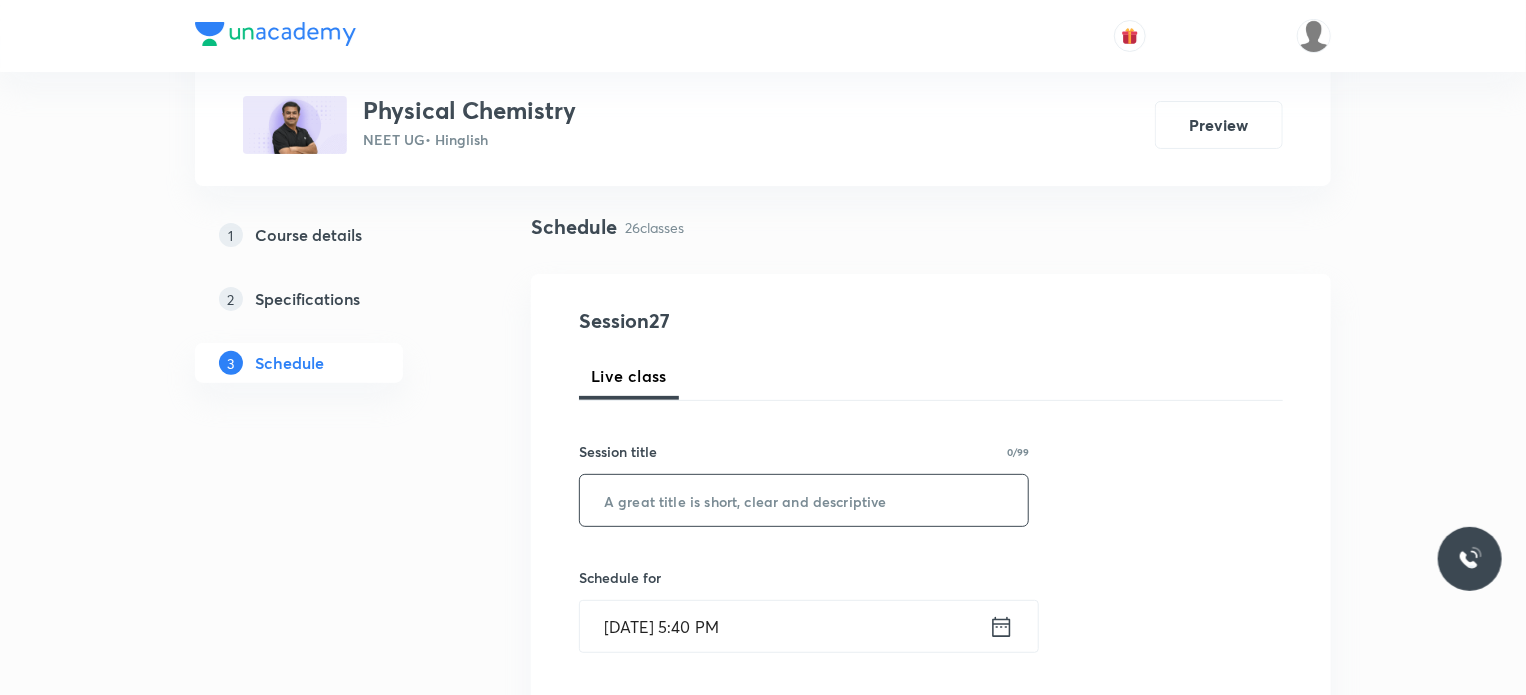 click at bounding box center (804, 500) 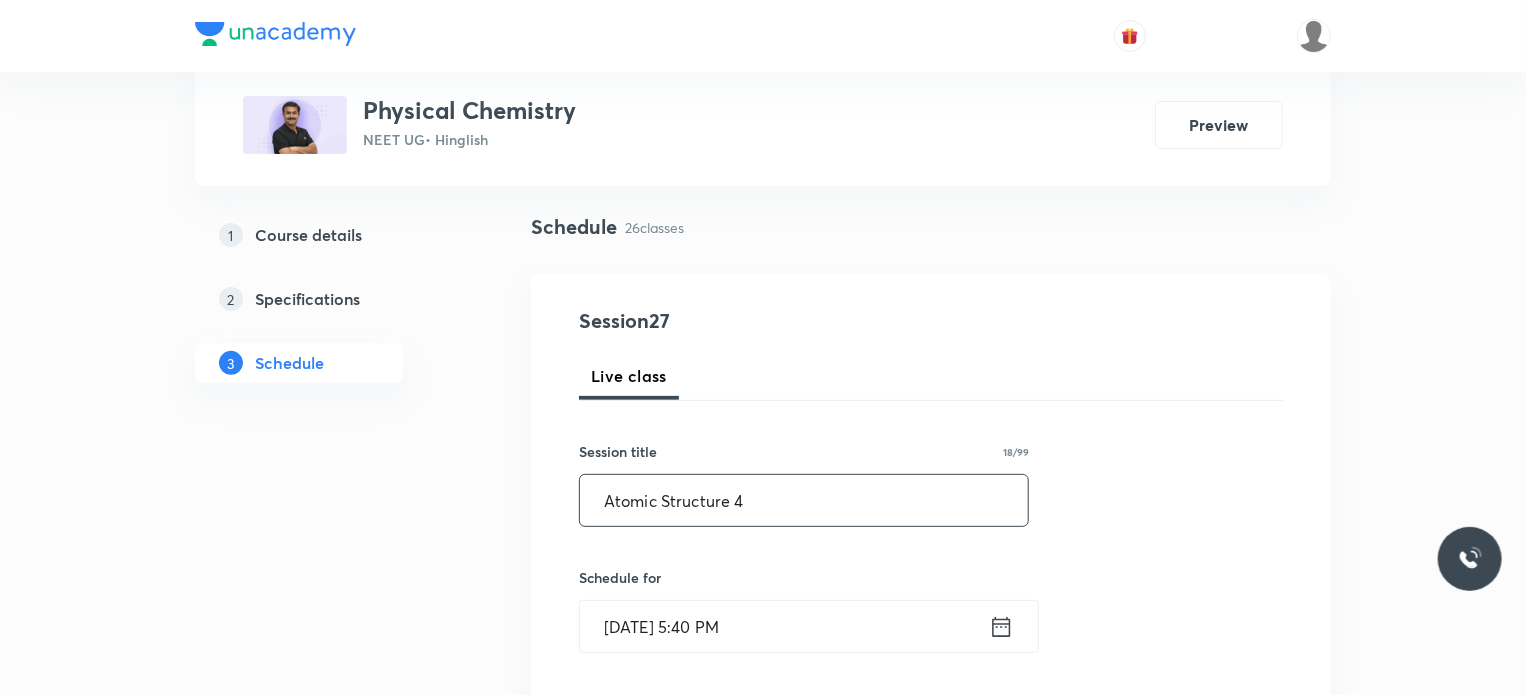 type on "Atomic Structure 4" 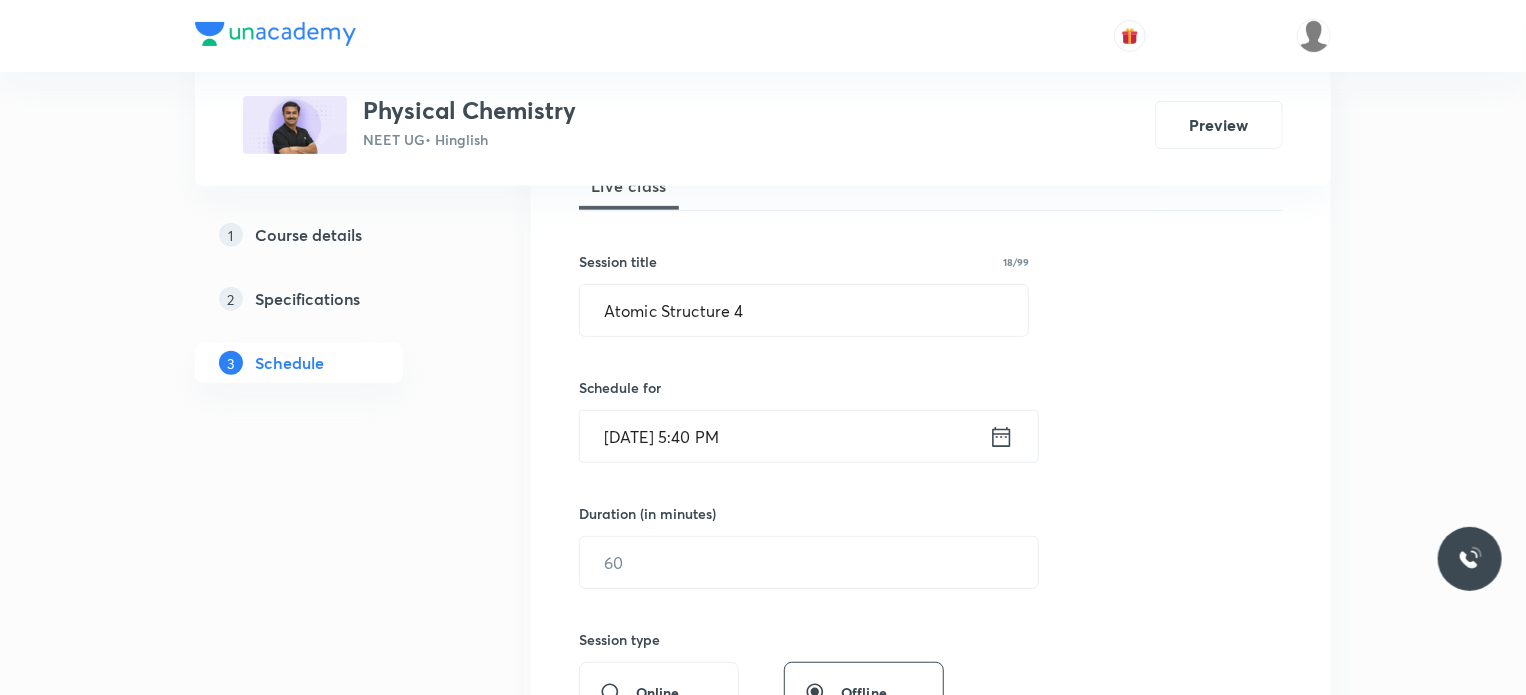 click on "Jul 13, 2025, 5:40 PM" at bounding box center (784, 436) 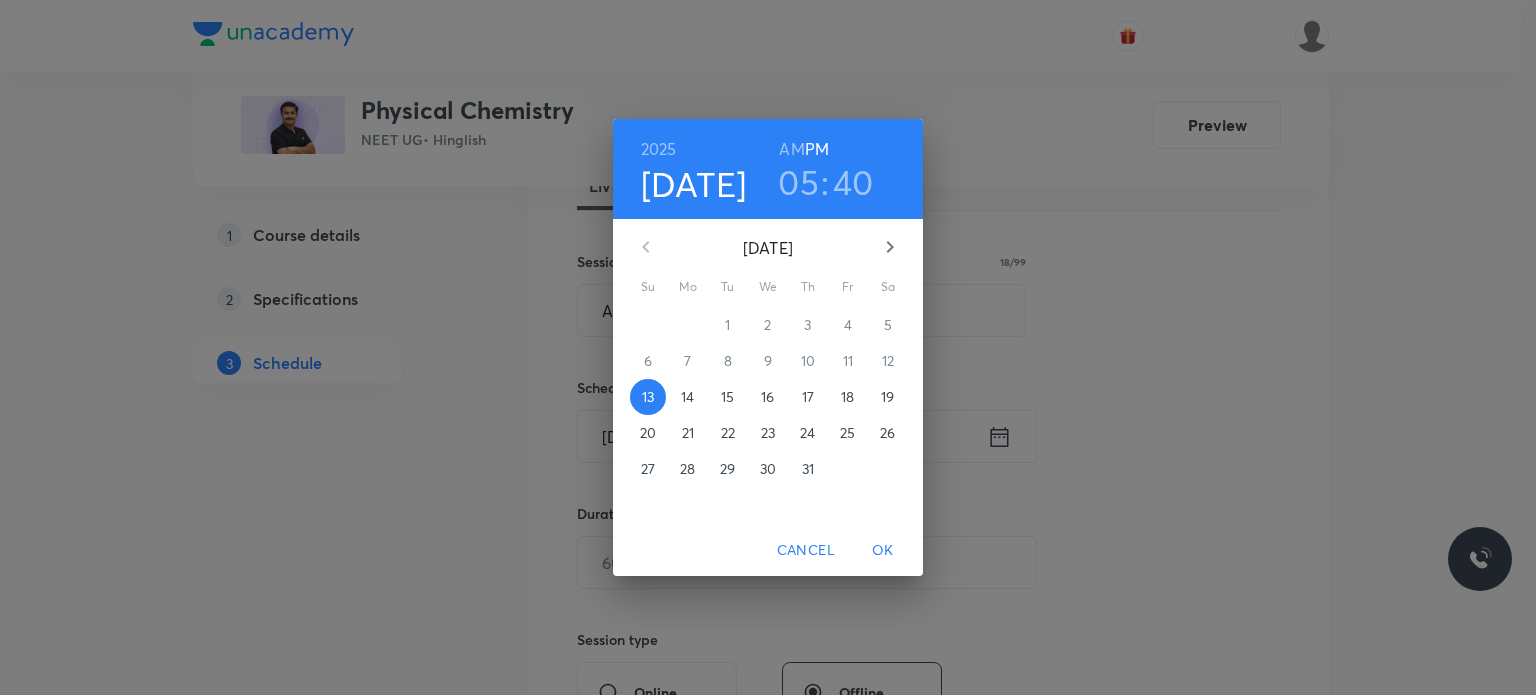 click on "14" at bounding box center (687, 397) 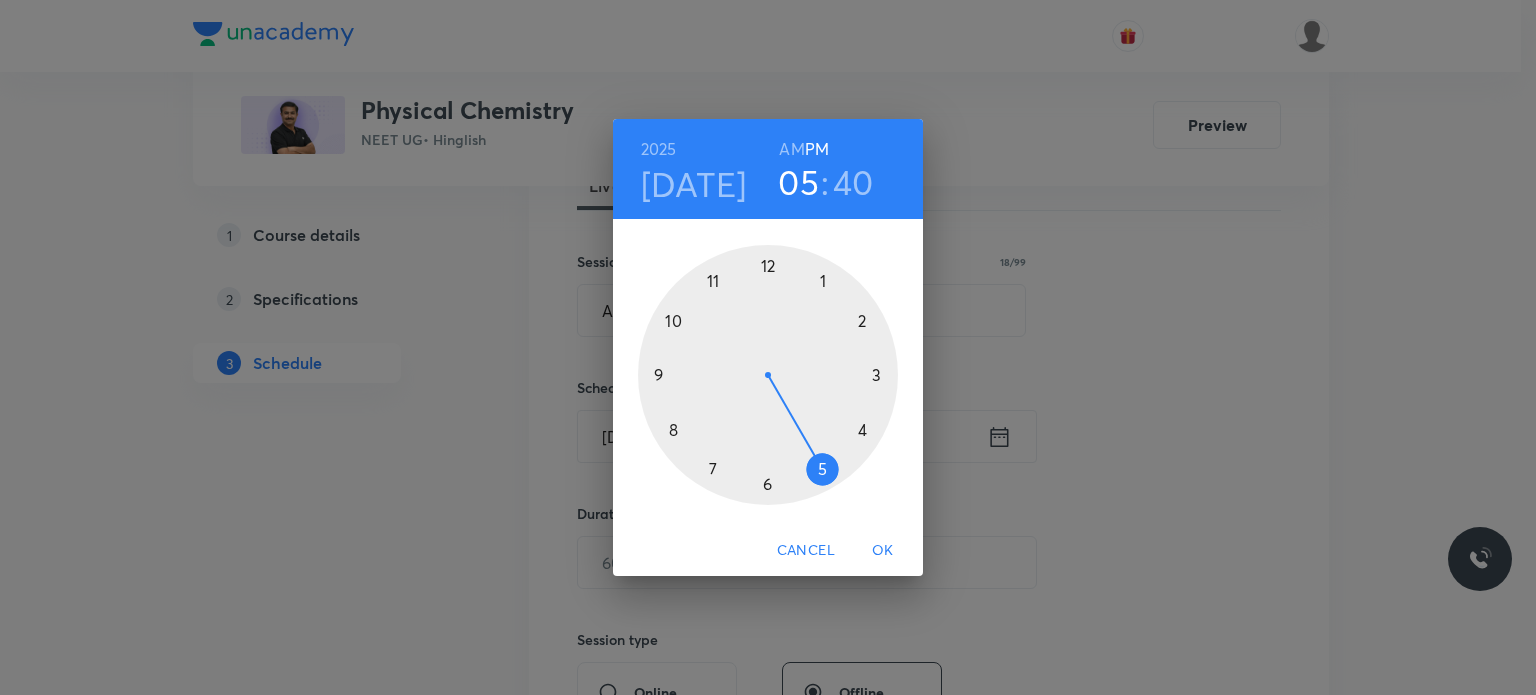 click on "AM" at bounding box center (791, 149) 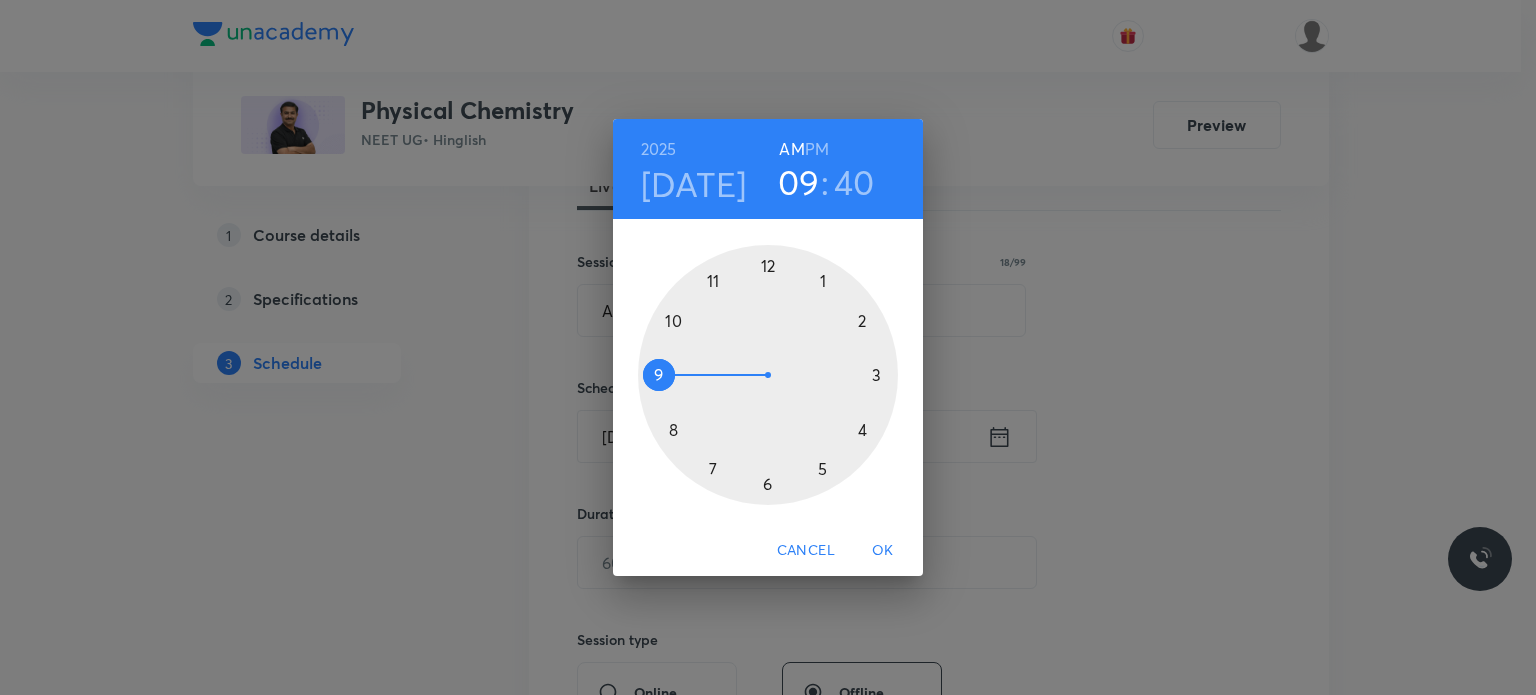drag, startPoint x: 702, startPoint y: 313, endPoint x: 661, endPoint y: 378, distance: 76.8505 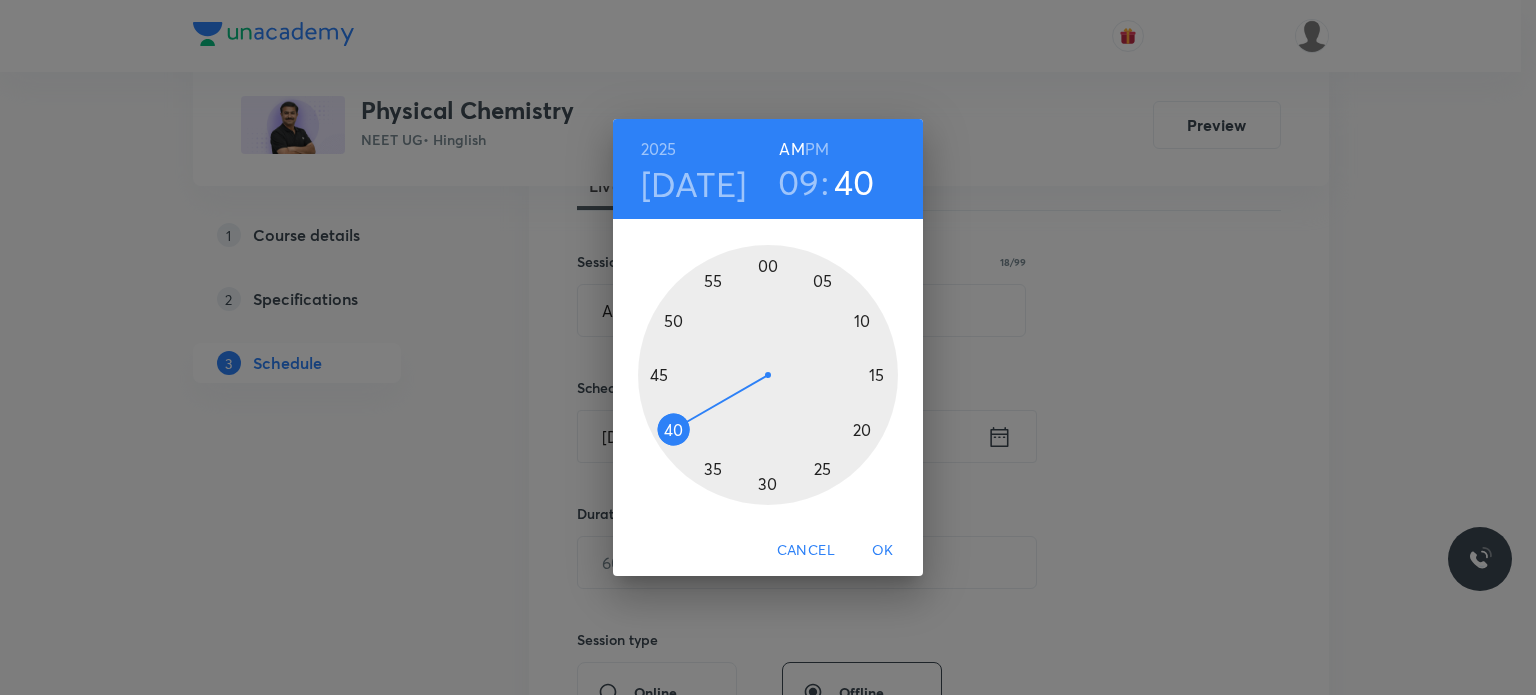 click at bounding box center [768, 375] 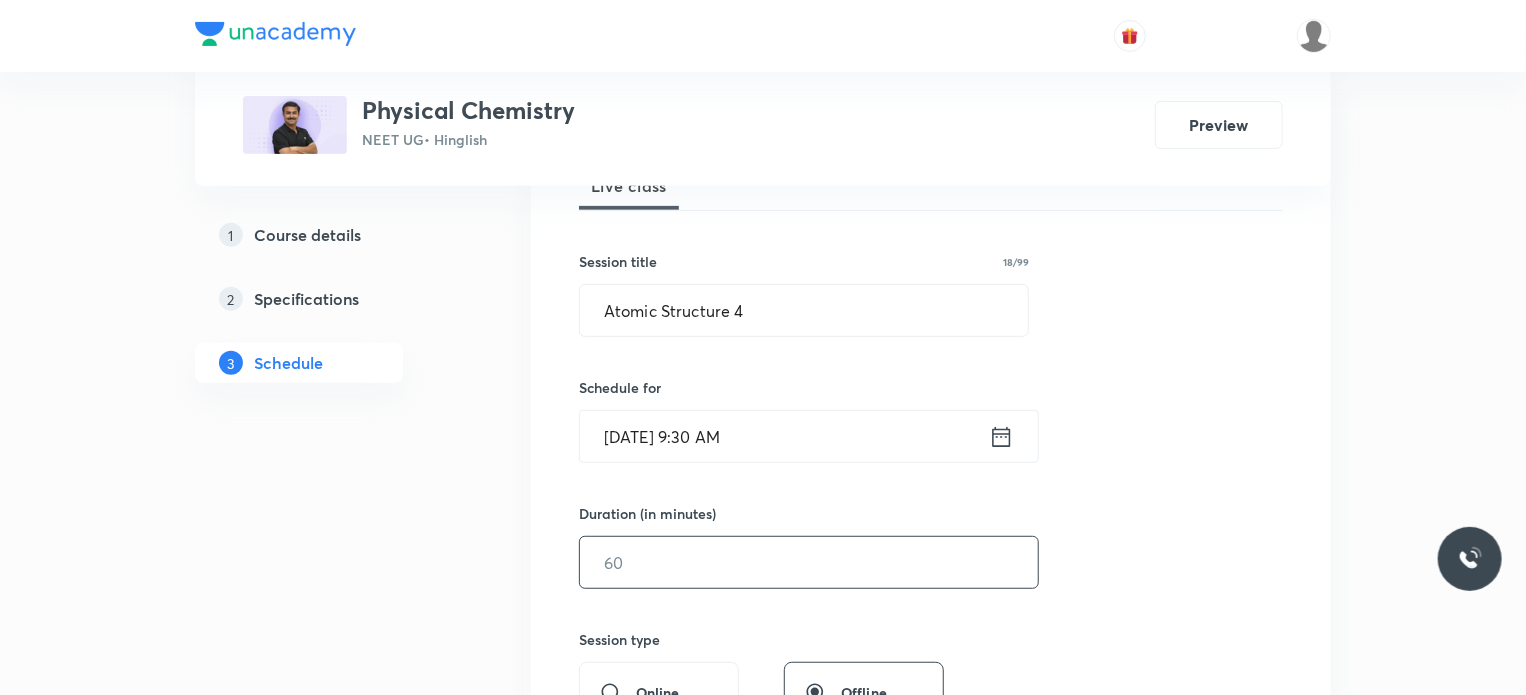 click at bounding box center [809, 562] 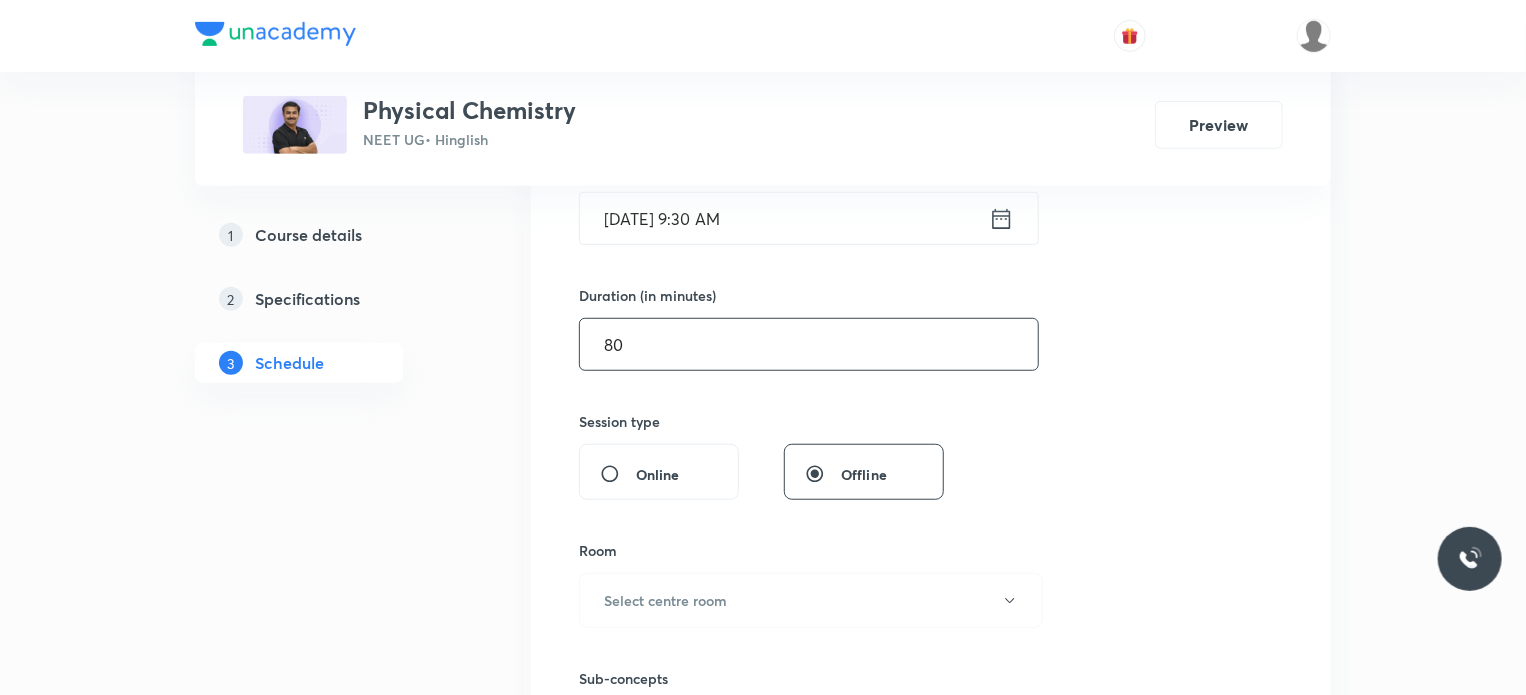 scroll, scrollTop: 536, scrollLeft: 0, axis: vertical 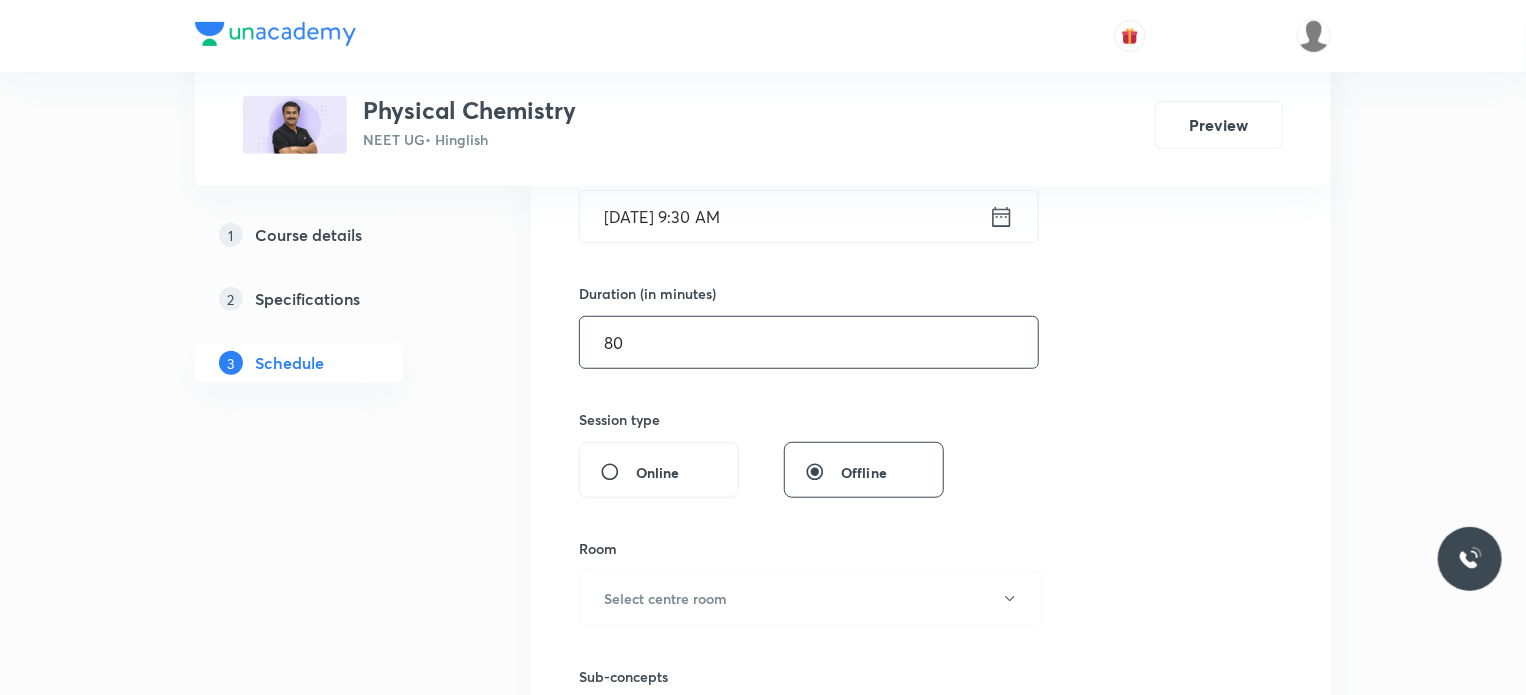 type on "80" 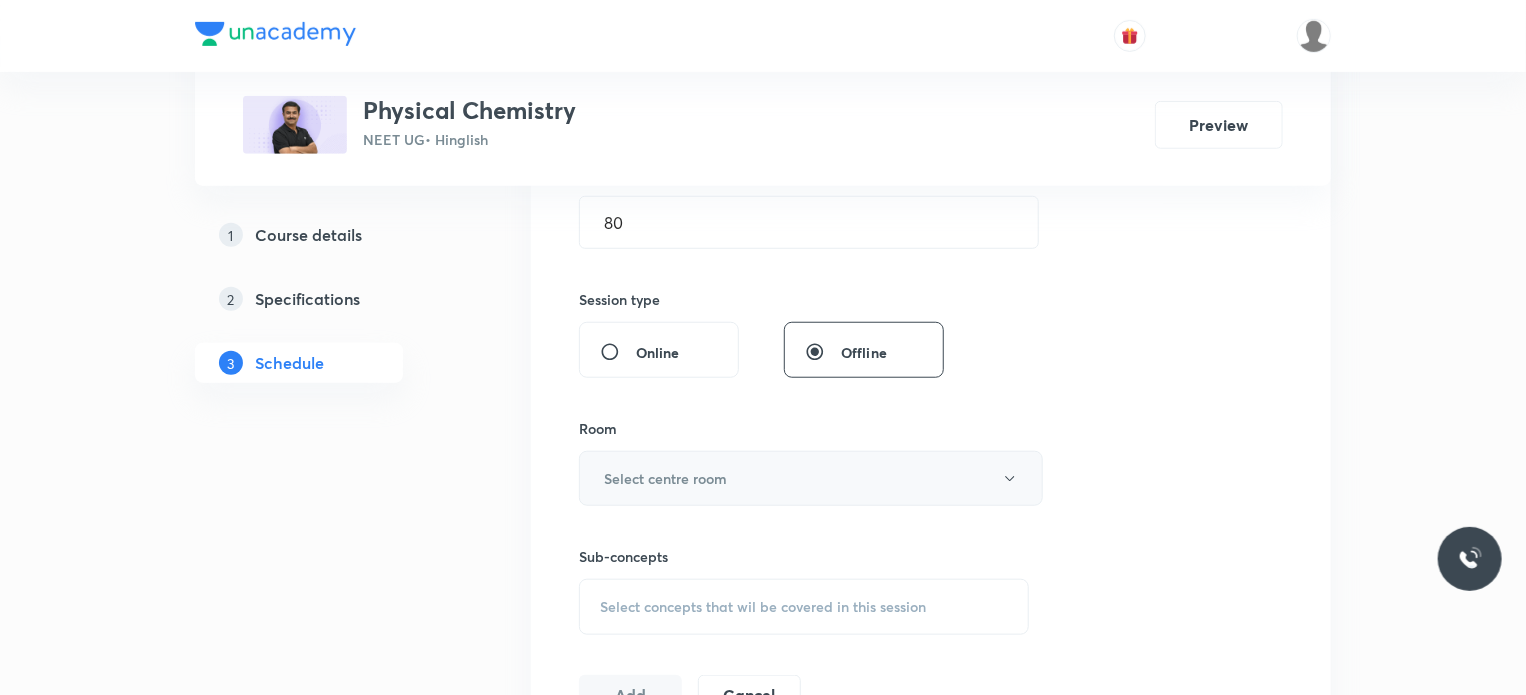 click on "Select centre room" at bounding box center (665, 478) 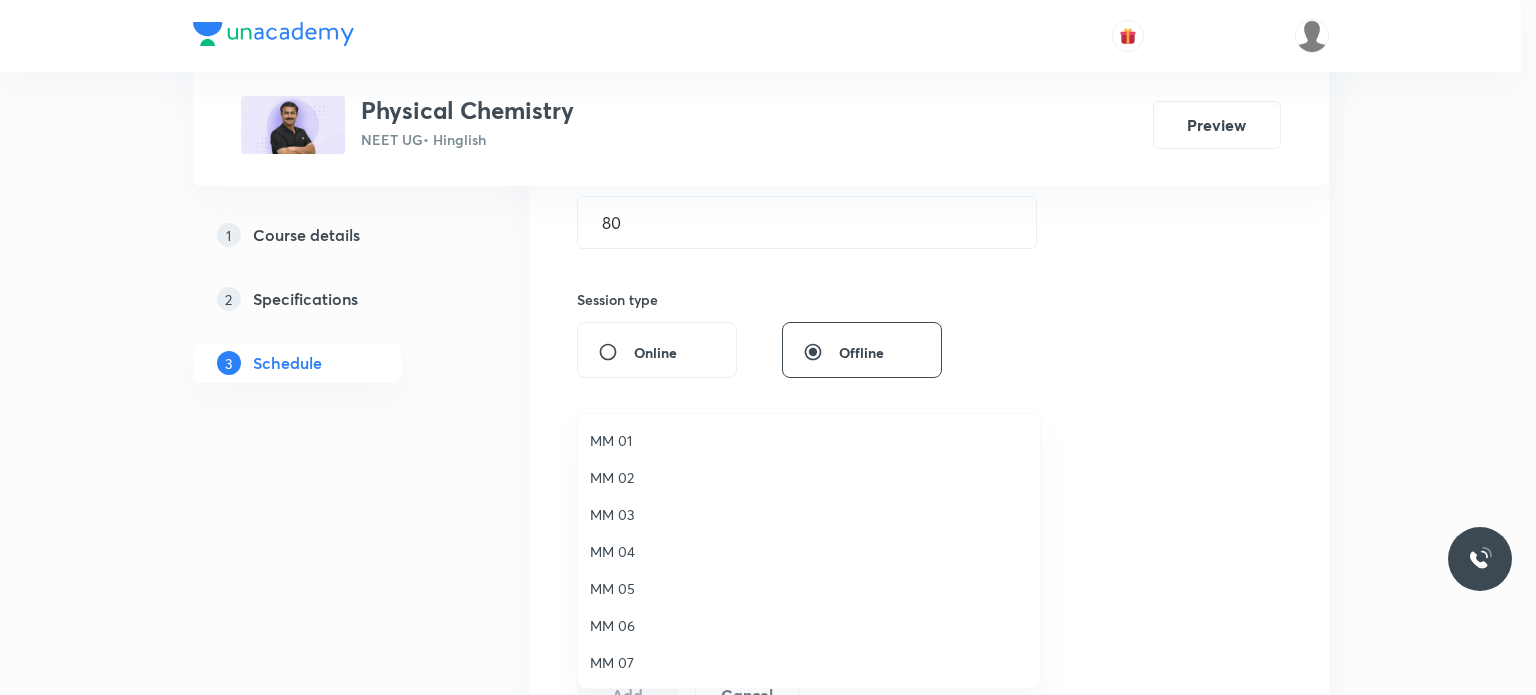 click on "MM 02" at bounding box center [809, 477] 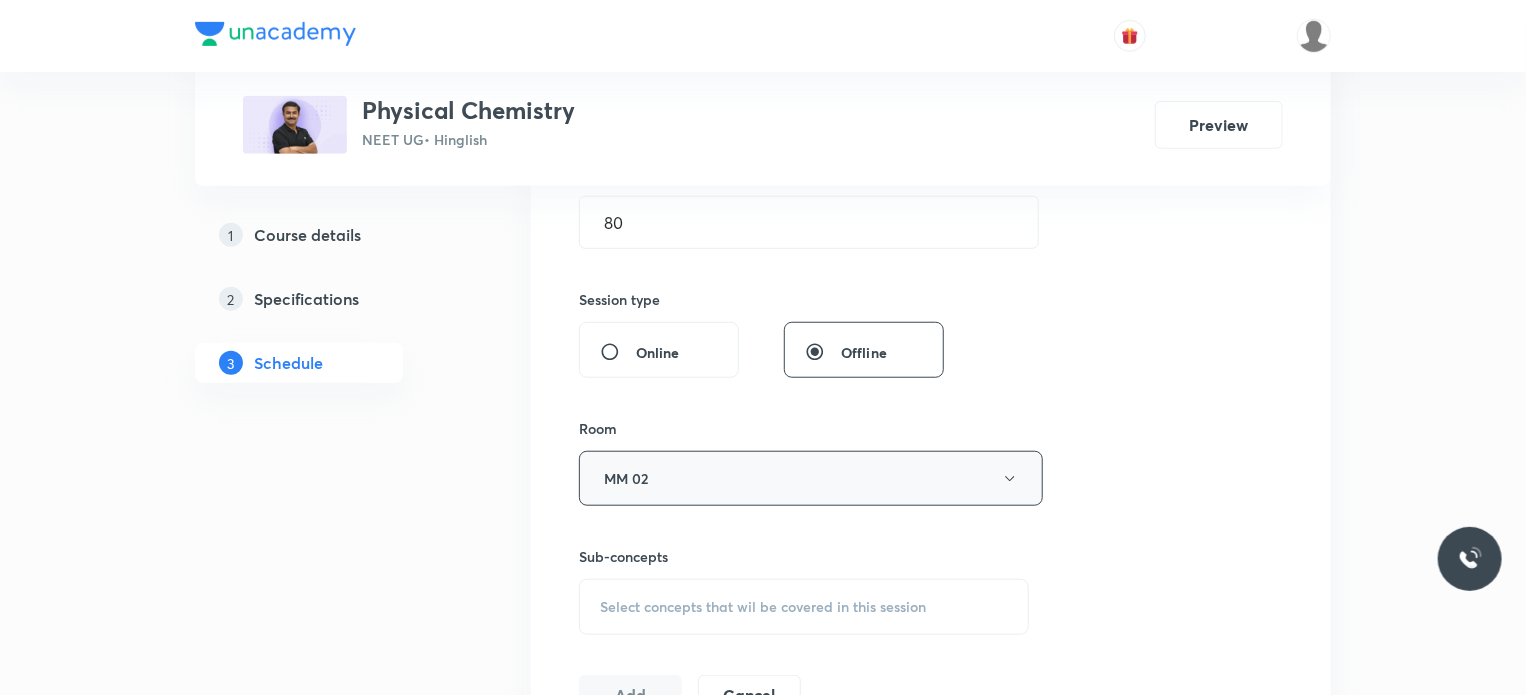 click on "Select concepts that wil be covered in this session" at bounding box center (763, 607) 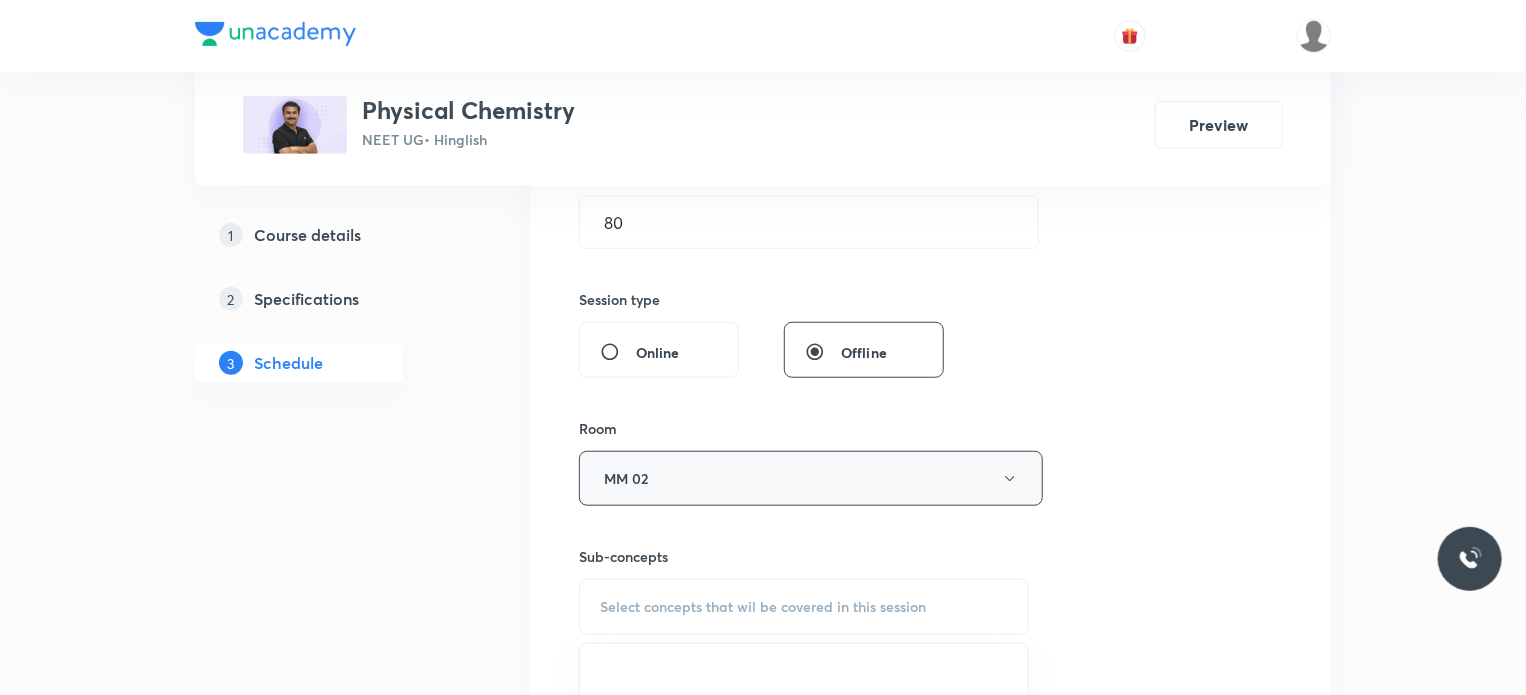 scroll, scrollTop: 756, scrollLeft: 0, axis: vertical 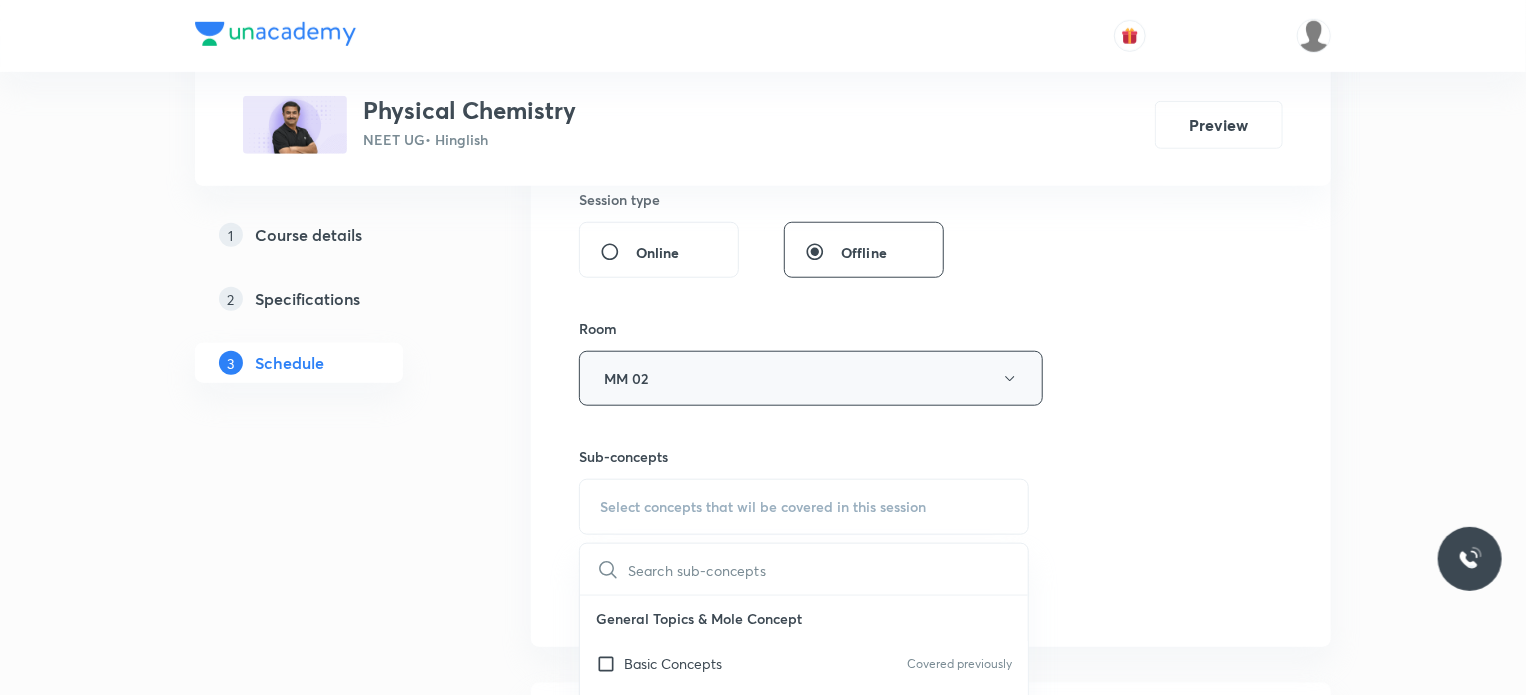 click on "Basic Concepts Covered previously" at bounding box center [804, 663] 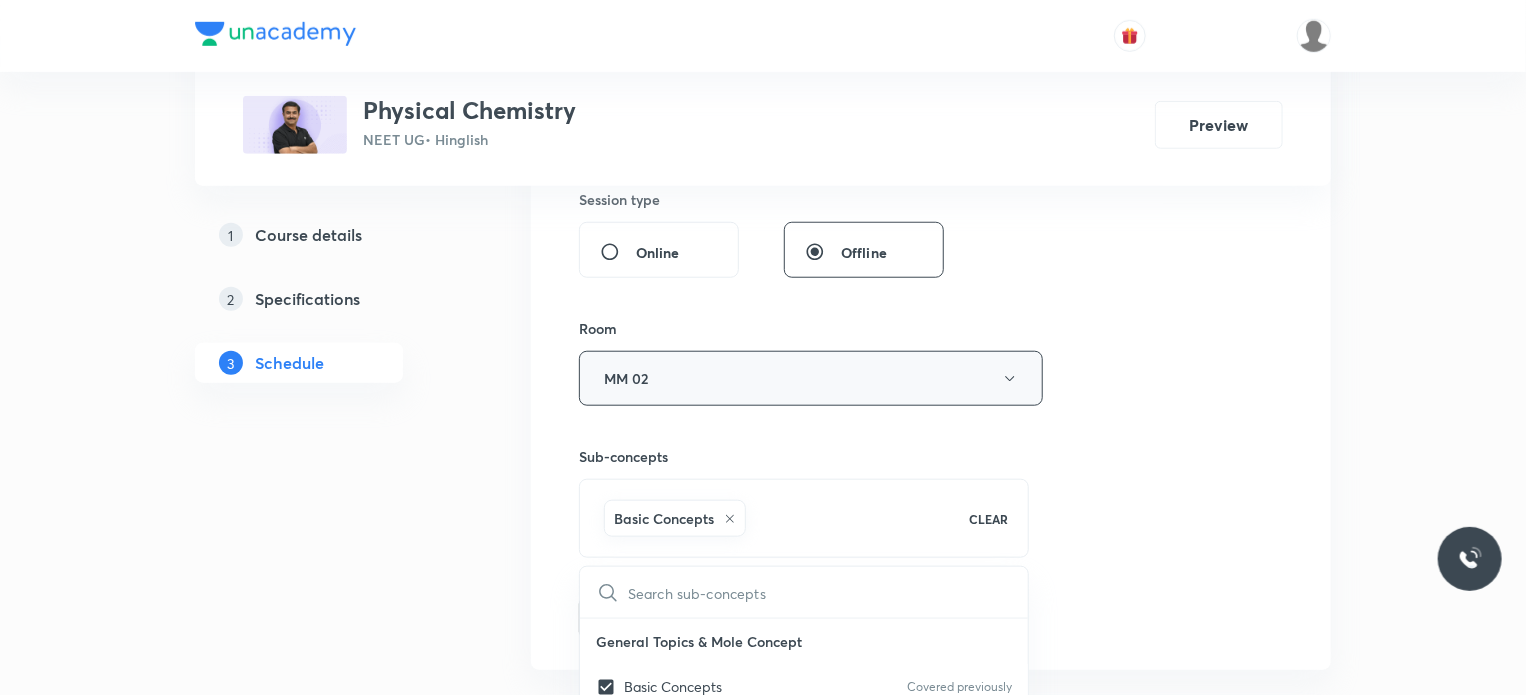 click on "Session  27 Live class Session title 18/99 Atomic Structure 4 ​ Schedule for Jul 14, 2025, 9:30 AM ​ Duration (in minutes) 80 ​   Session type Online Offline Room MM 02 Sub-concepts Basic Concepts CLEAR ​ General Topics & Mole Concept Basic Concepts Covered previously Mole – Basic Introduction Covered previously Percentage Composition Stoichiometry Principle of Atom Conservation (POAC) Relation between Stoichiometric Quantities Application of Mole Concept: Gravimetric Analysis Electronic Configuration Of Atoms (Hund's rule)  Quantum Numbers (Magnetic Quantum no.) Quantum Numbers(Pauli's Exclusion law) Mean Molar Mass or Molecular Mass Variation of Conductivity with Concentration Mechanism of Corrosion Atomic Structure Discovery Of Electron Some Prerequisites of Physics Discovery Of Protons And Neutrons Atomic Models Representation Of Atom With Electrons And Neutrons Nature of Waves Nature Of Electromagnetic Radiation Planck’S Quantum Theory Spectra-Continuous and Discontinuous Spectrum Spectrum pH" at bounding box center [931, 157] 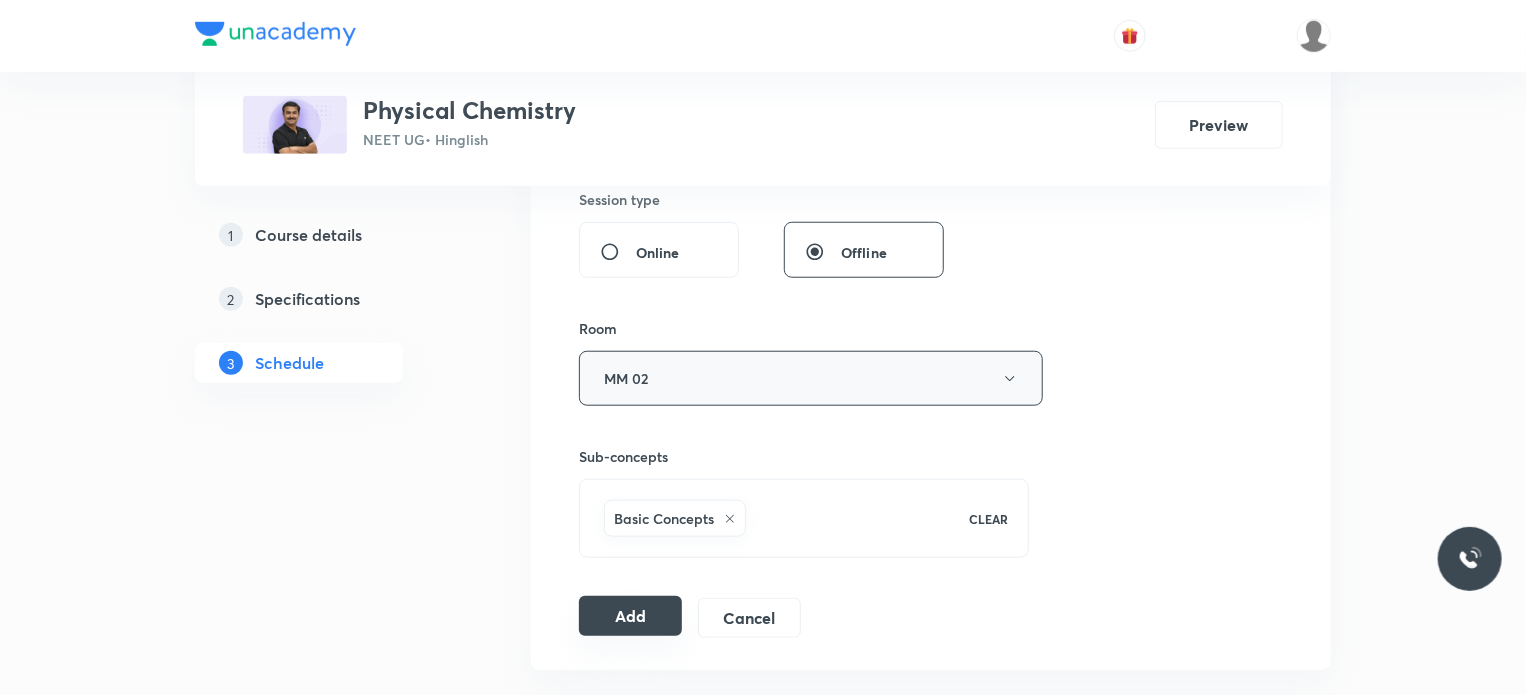 click on "Add" at bounding box center [630, 616] 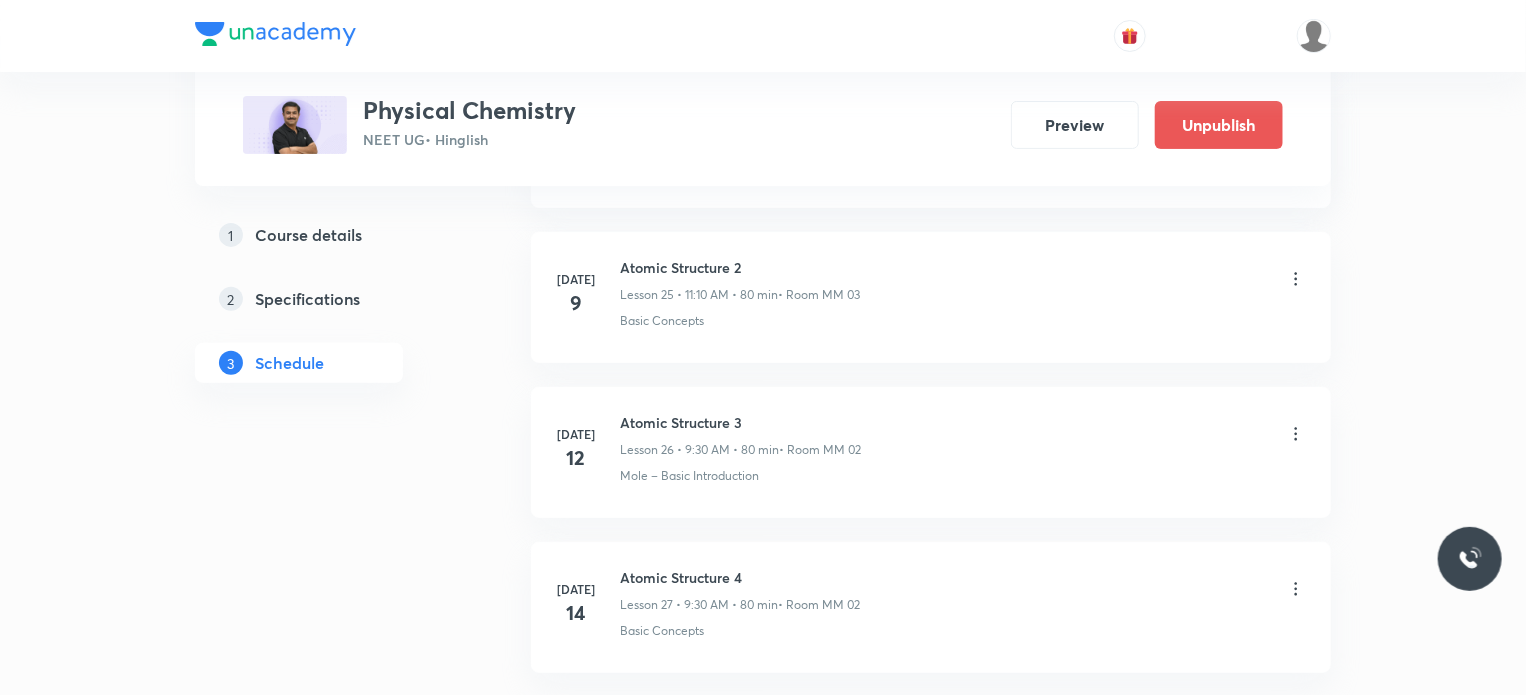 scroll, scrollTop: 4163, scrollLeft: 0, axis: vertical 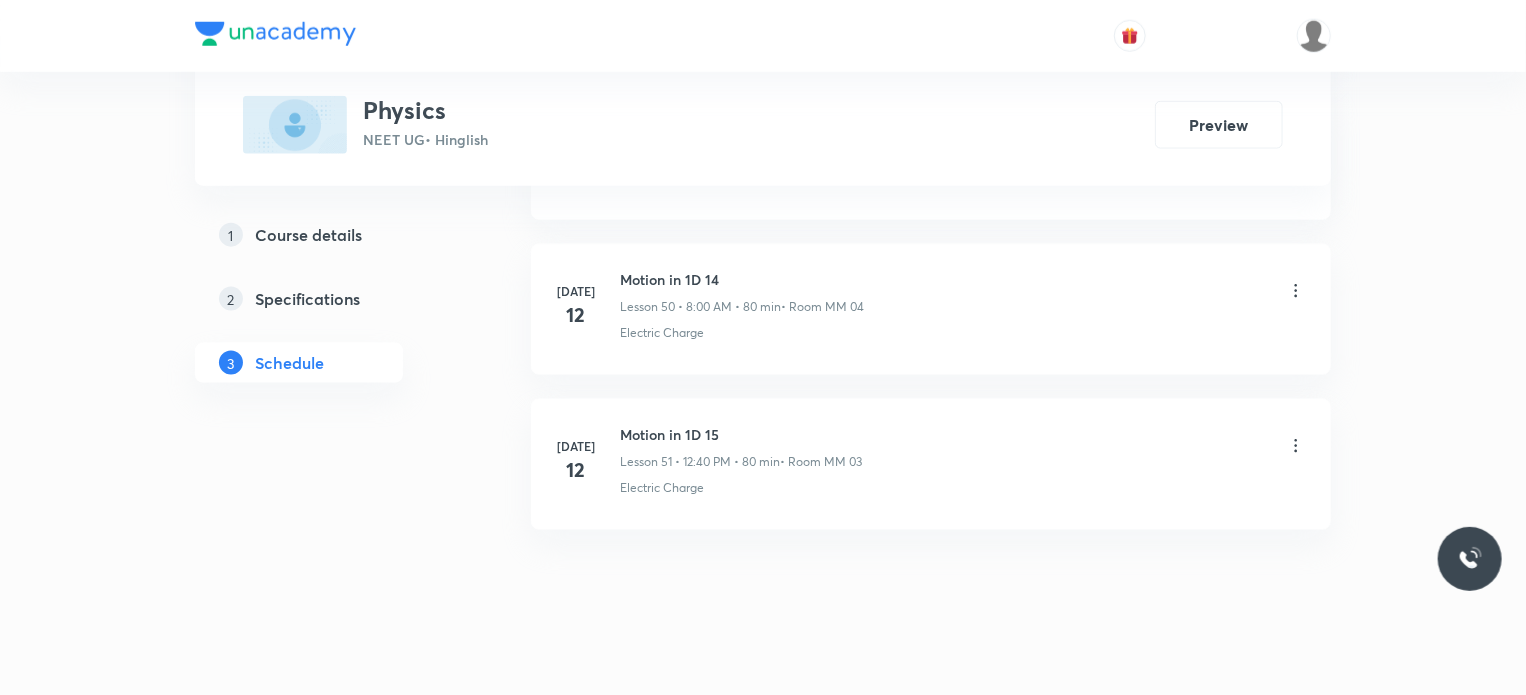 click on "Motion in 1D 15" at bounding box center [741, 434] 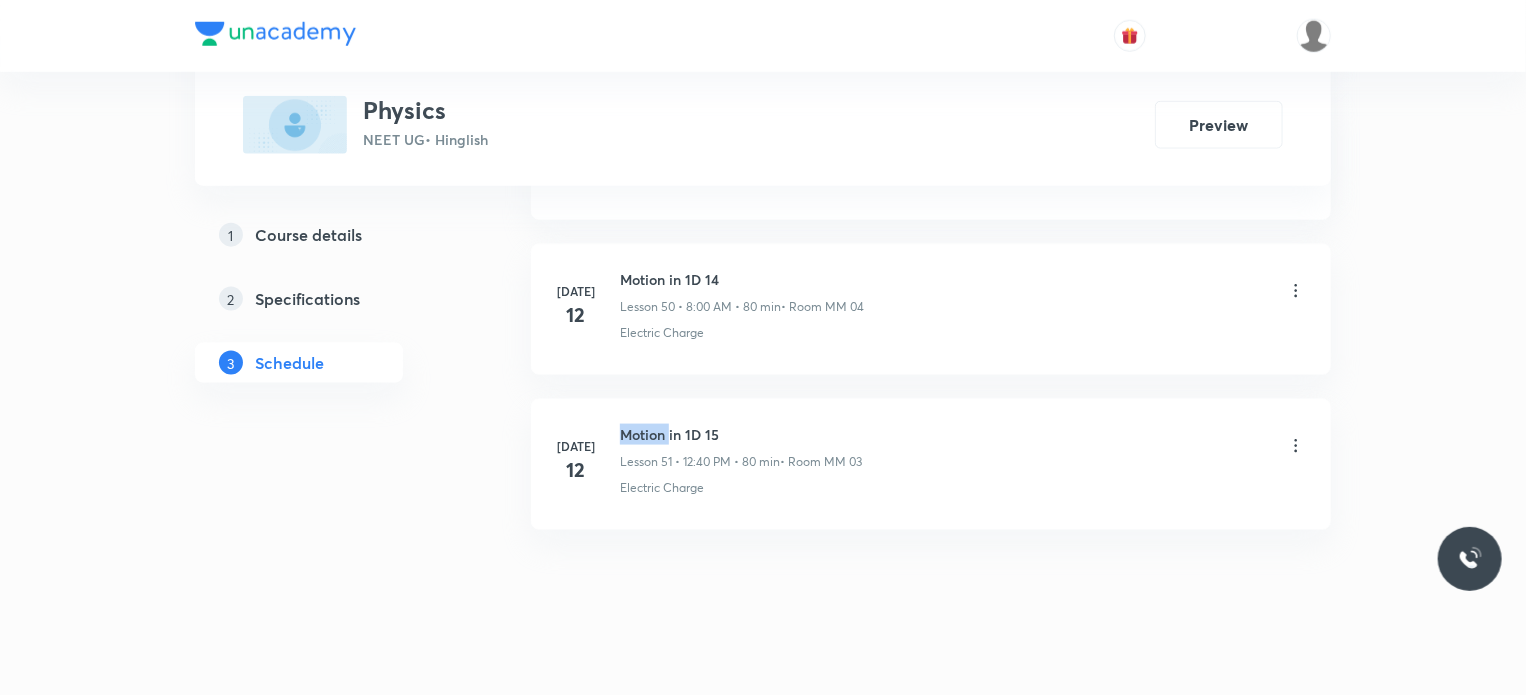 click on "Motion in 1D 15" at bounding box center [741, 434] 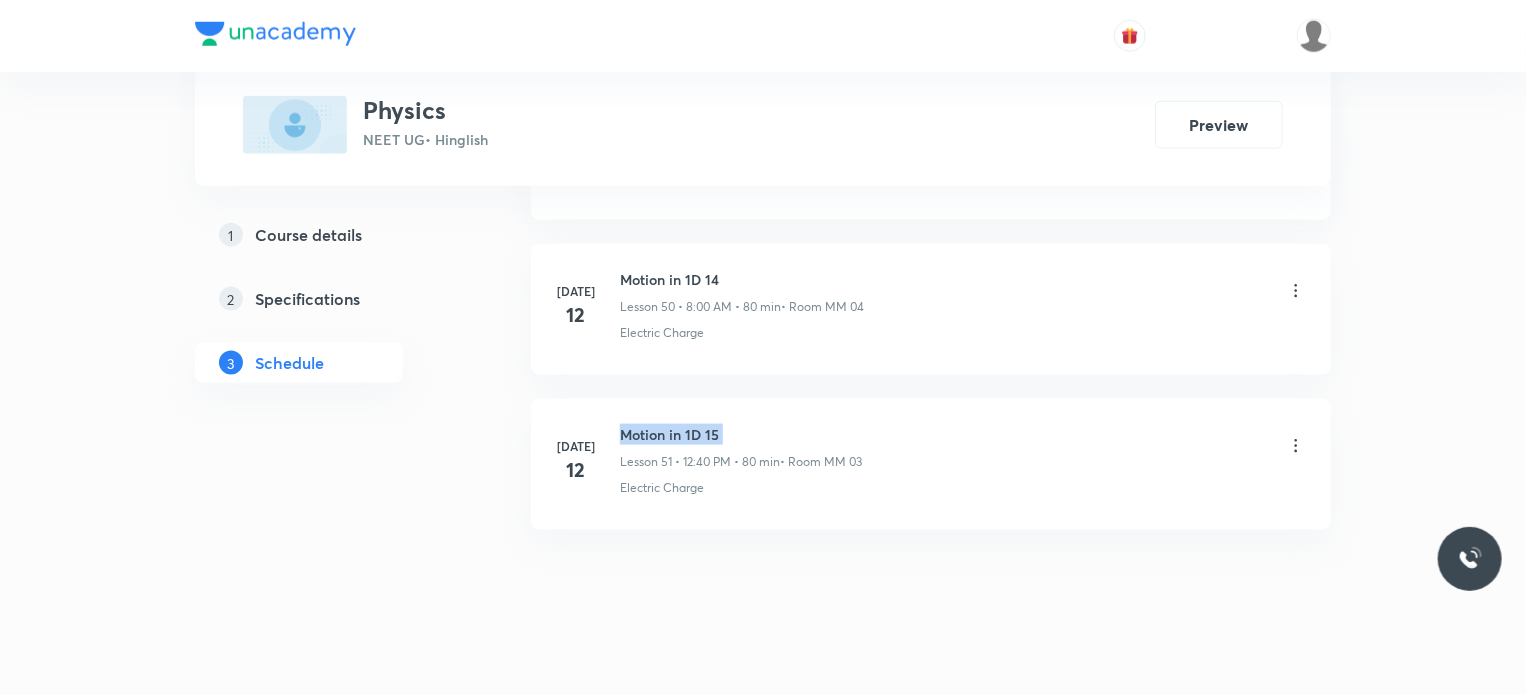 click on "Motion in 1D 15" at bounding box center (741, 434) 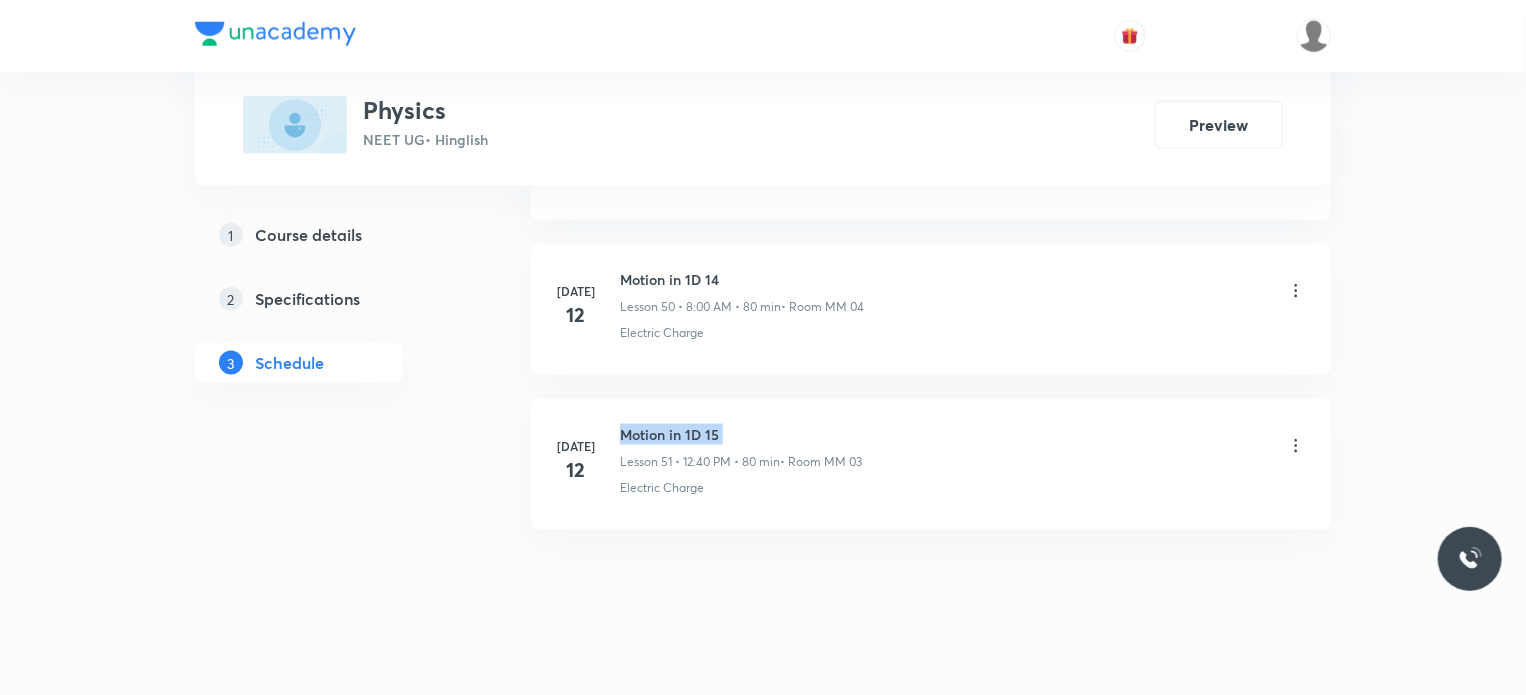 scroll, scrollTop: 0, scrollLeft: 0, axis: both 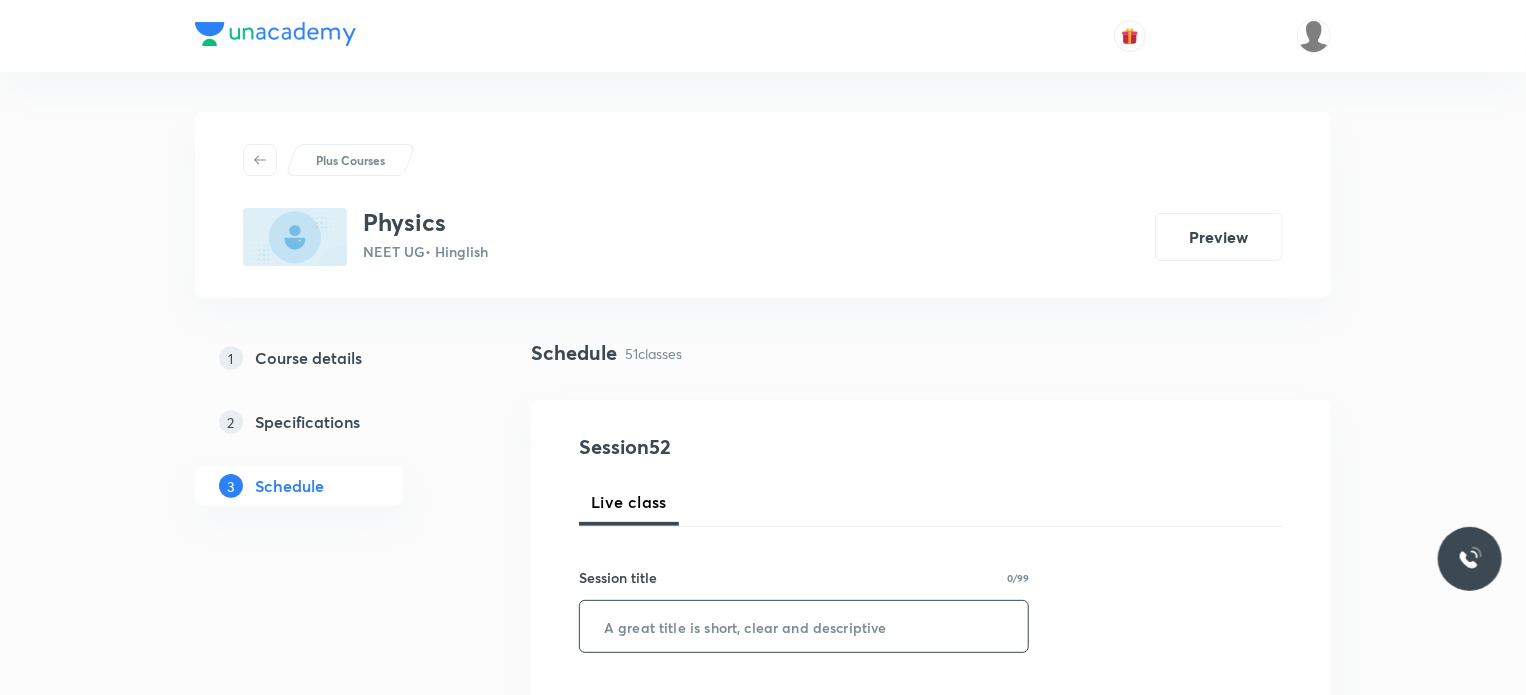 click at bounding box center (804, 626) 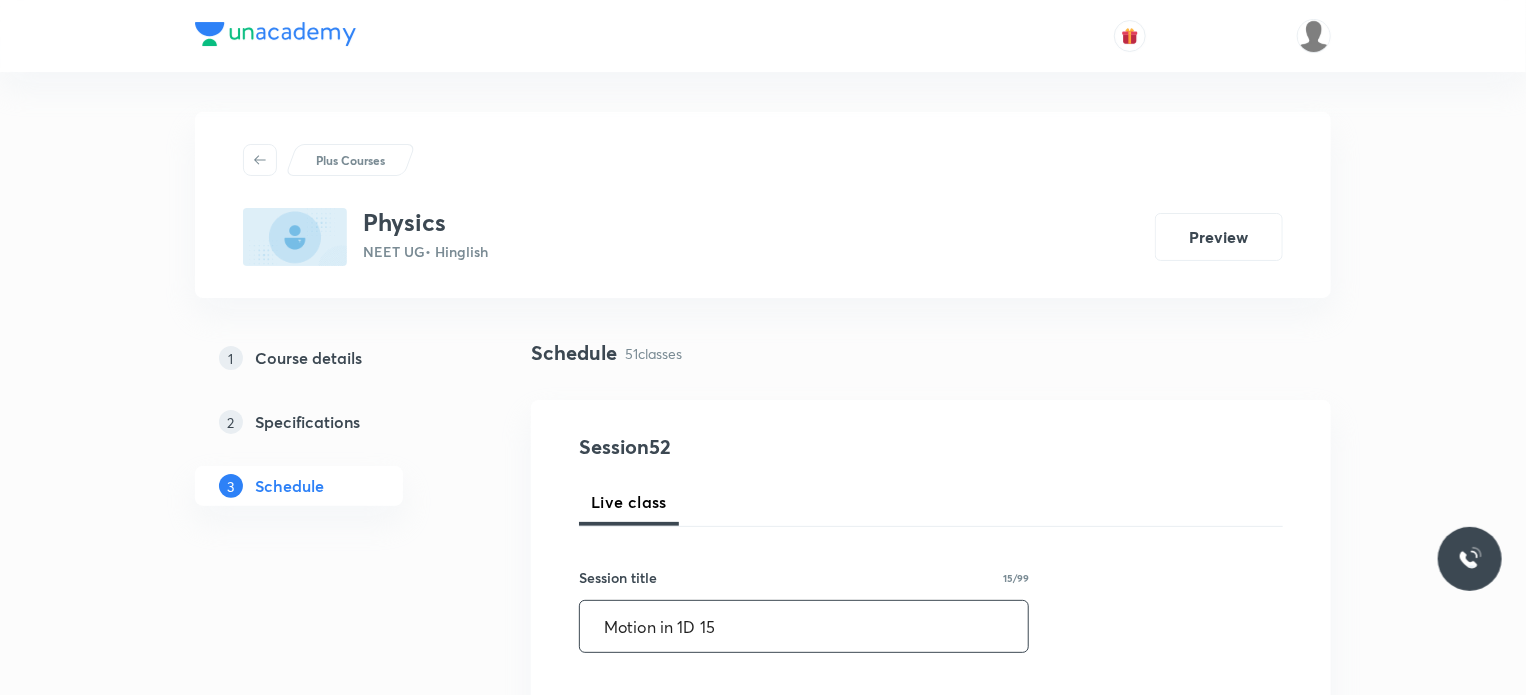 click on "Motion in 1D 15" at bounding box center (804, 626) 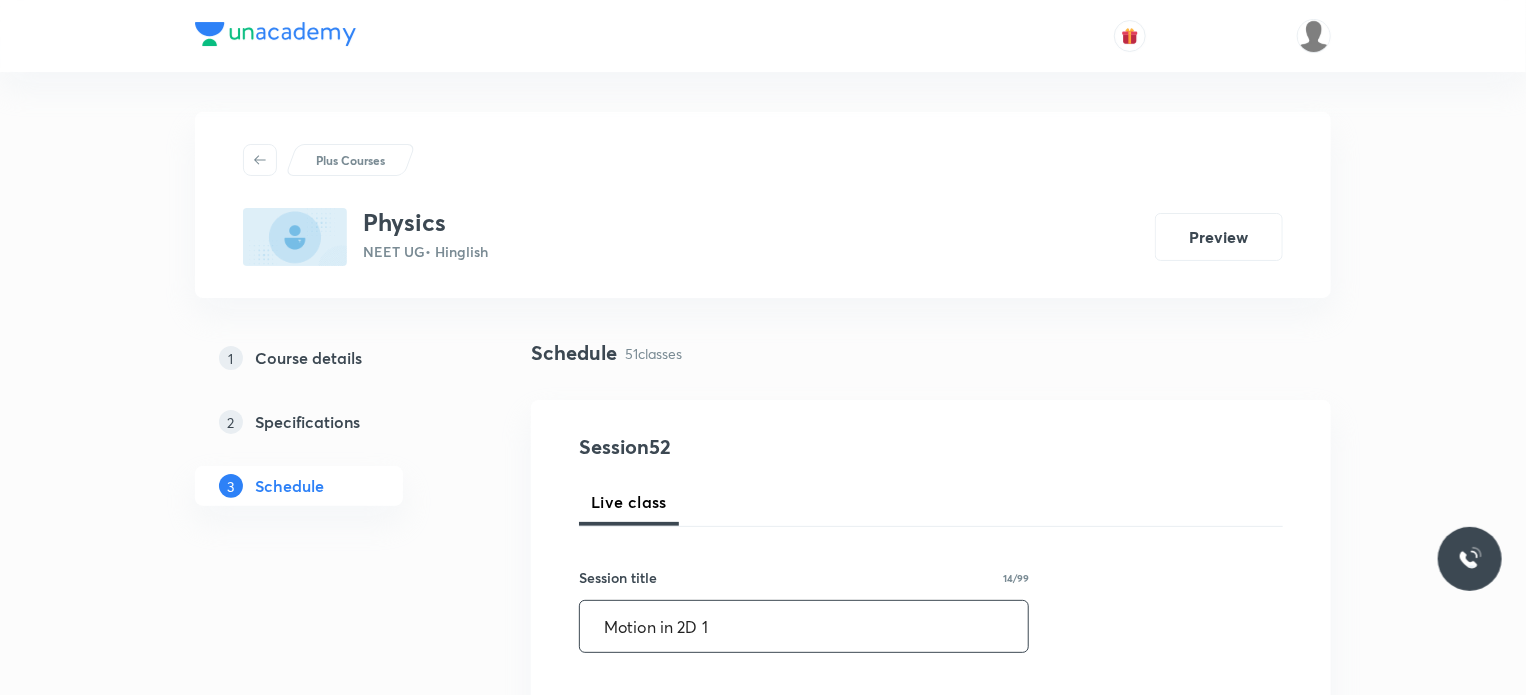scroll, scrollTop: 283, scrollLeft: 0, axis: vertical 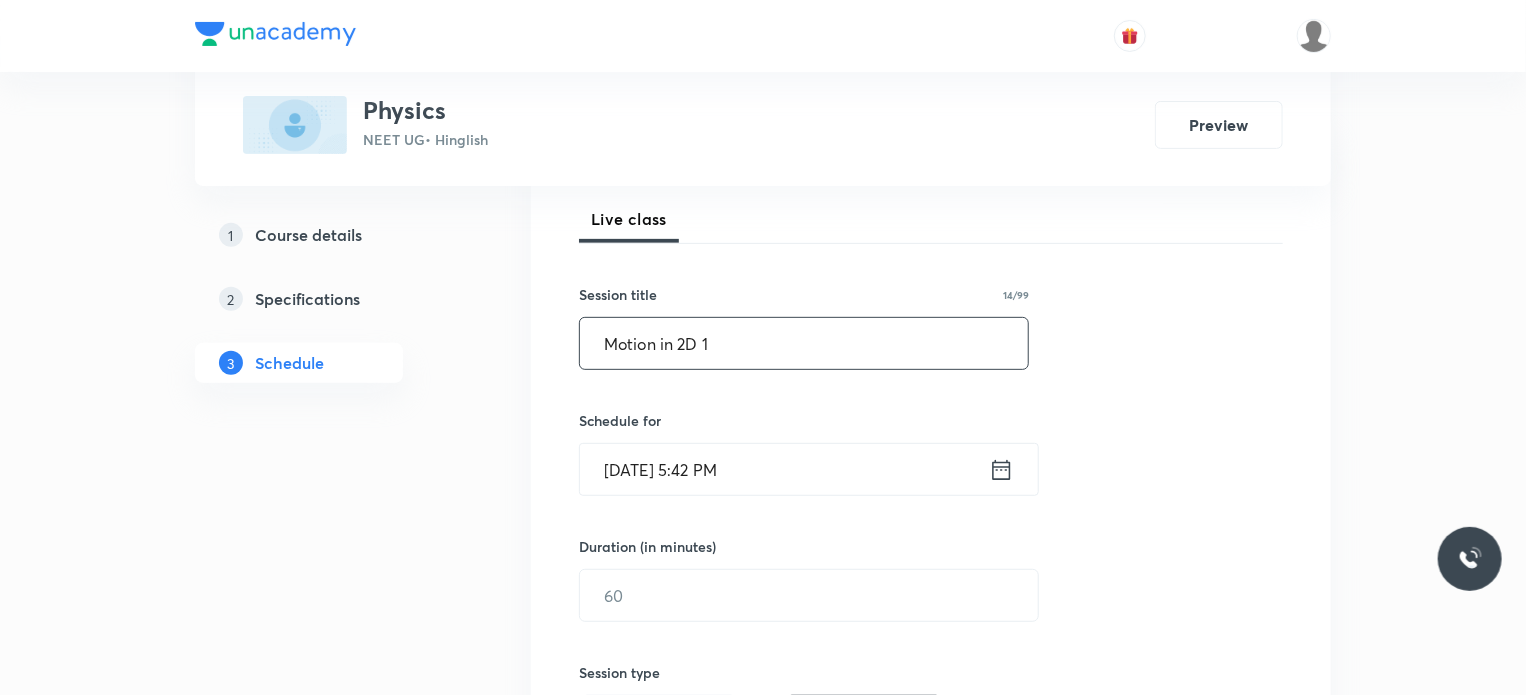 type on "Motion in 2D 1" 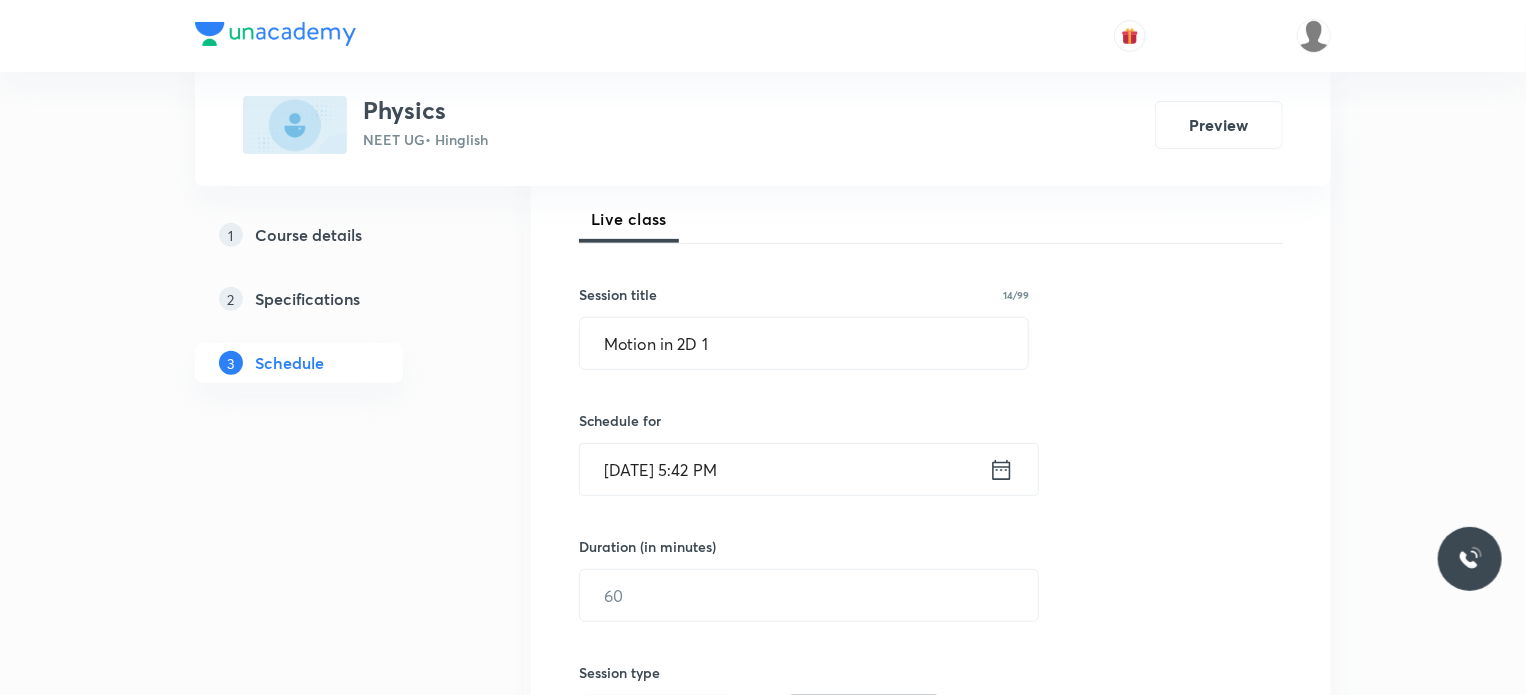 click on "Jul 13, 2025, 5:42 PM" at bounding box center [784, 469] 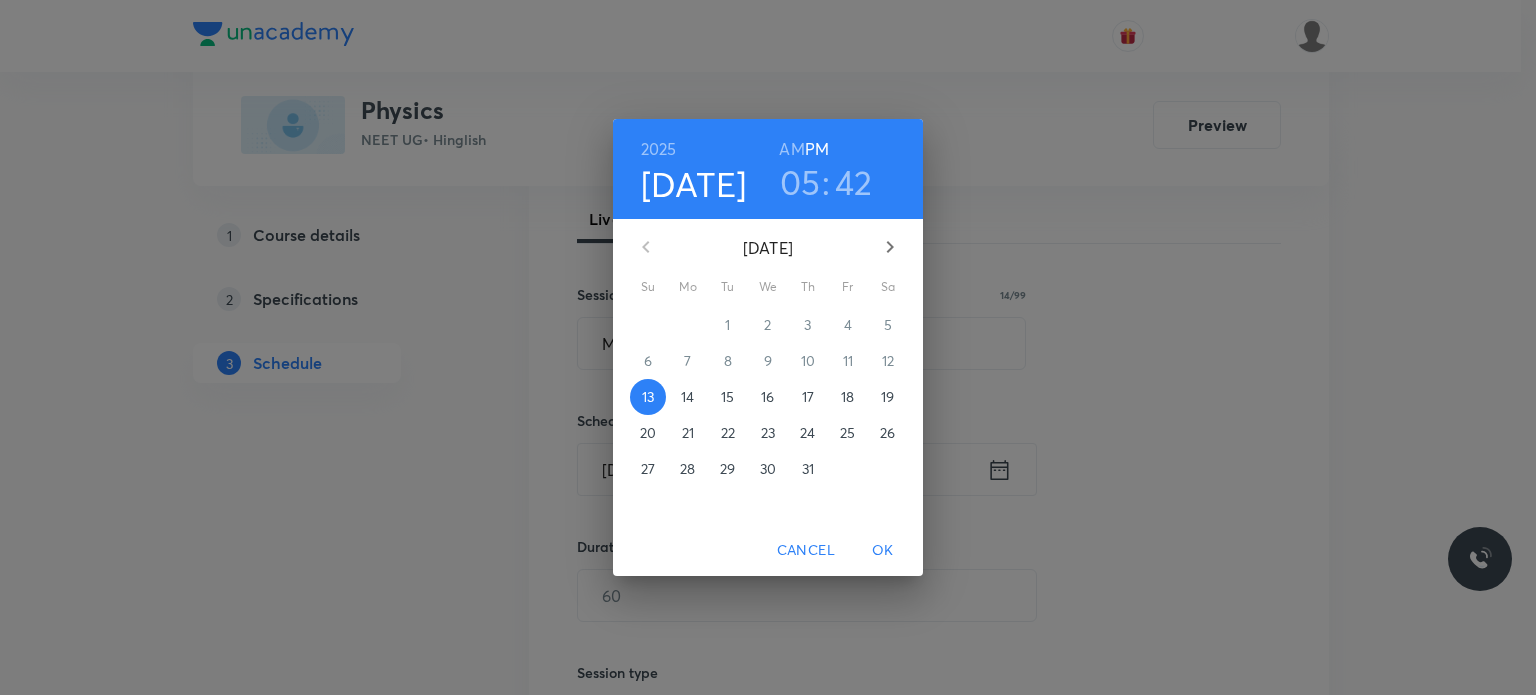 click on "14" at bounding box center (688, 397) 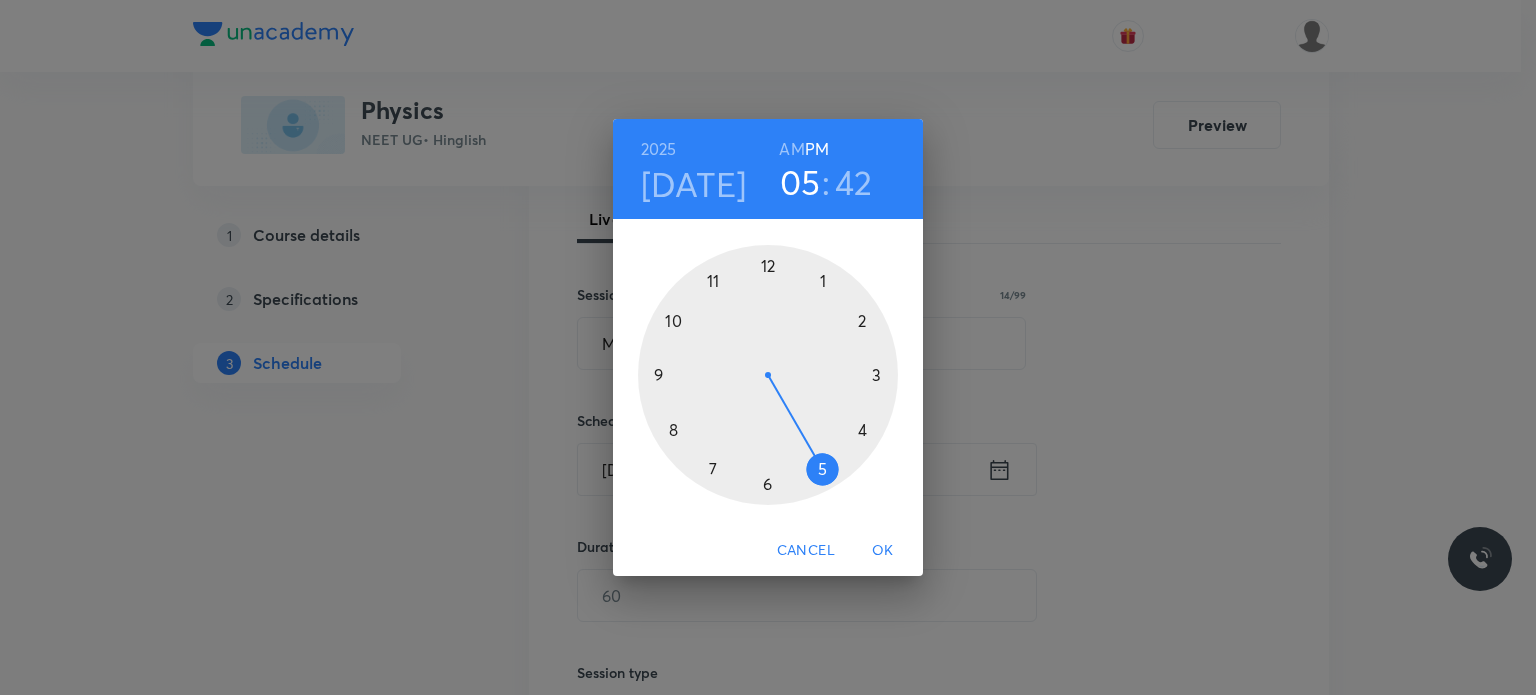 click on "AM" at bounding box center [791, 149] 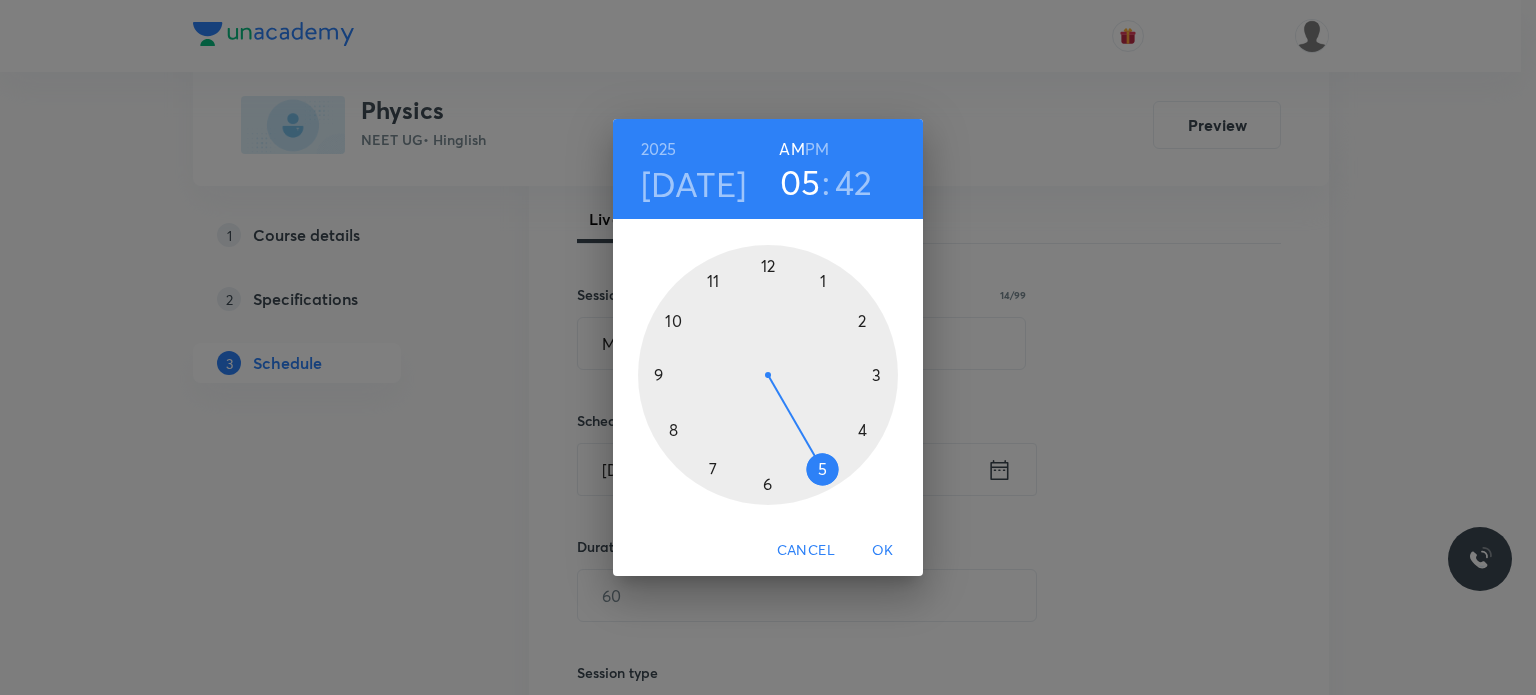 click at bounding box center (768, 375) 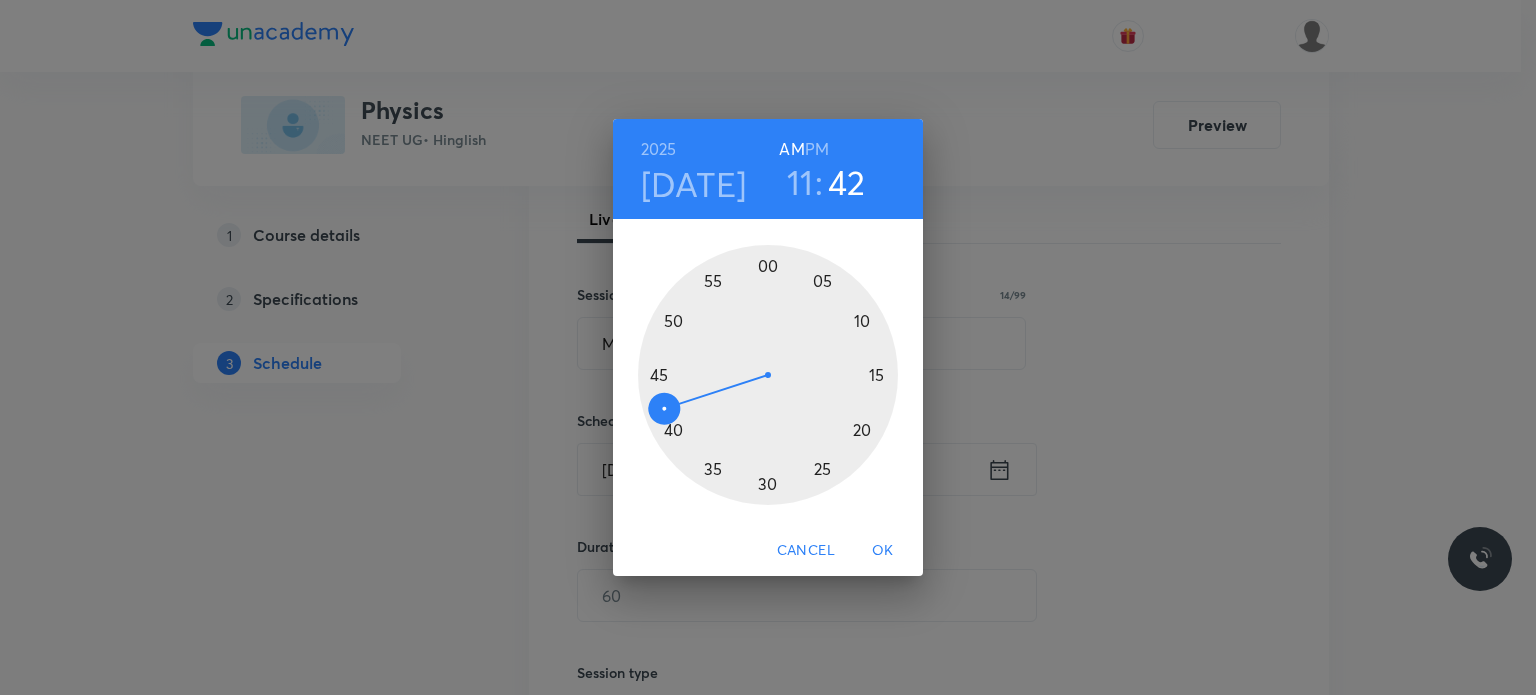 click at bounding box center (768, 375) 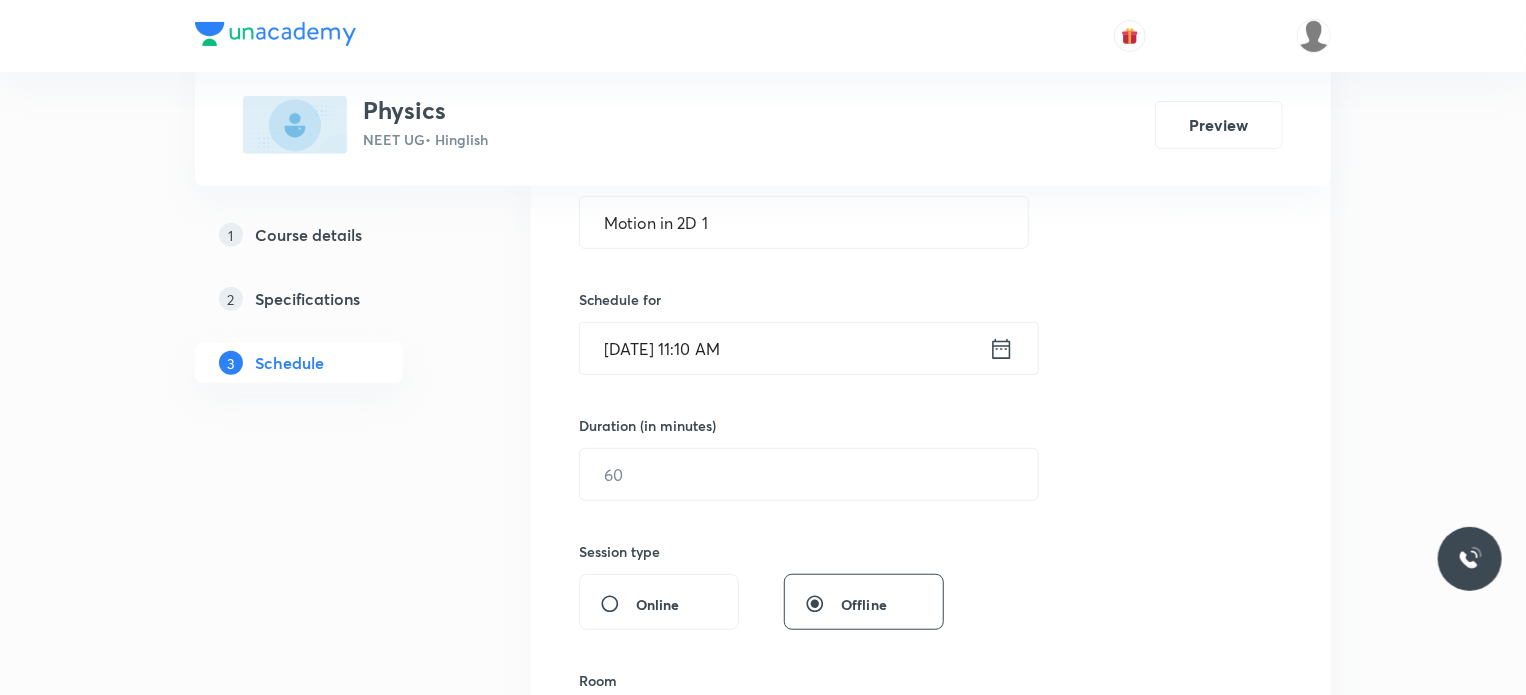 scroll, scrollTop: 411, scrollLeft: 0, axis: vertical 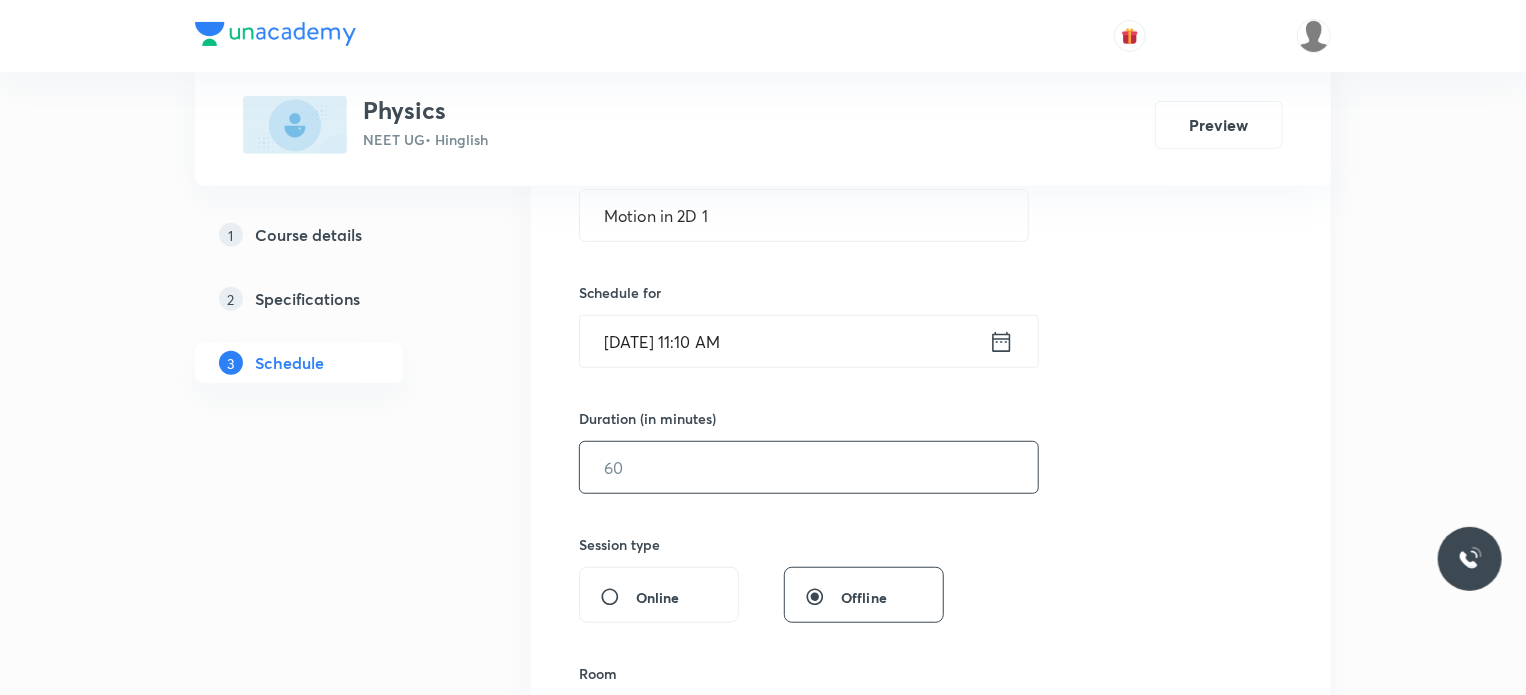 click at bounding box center (809, 467) 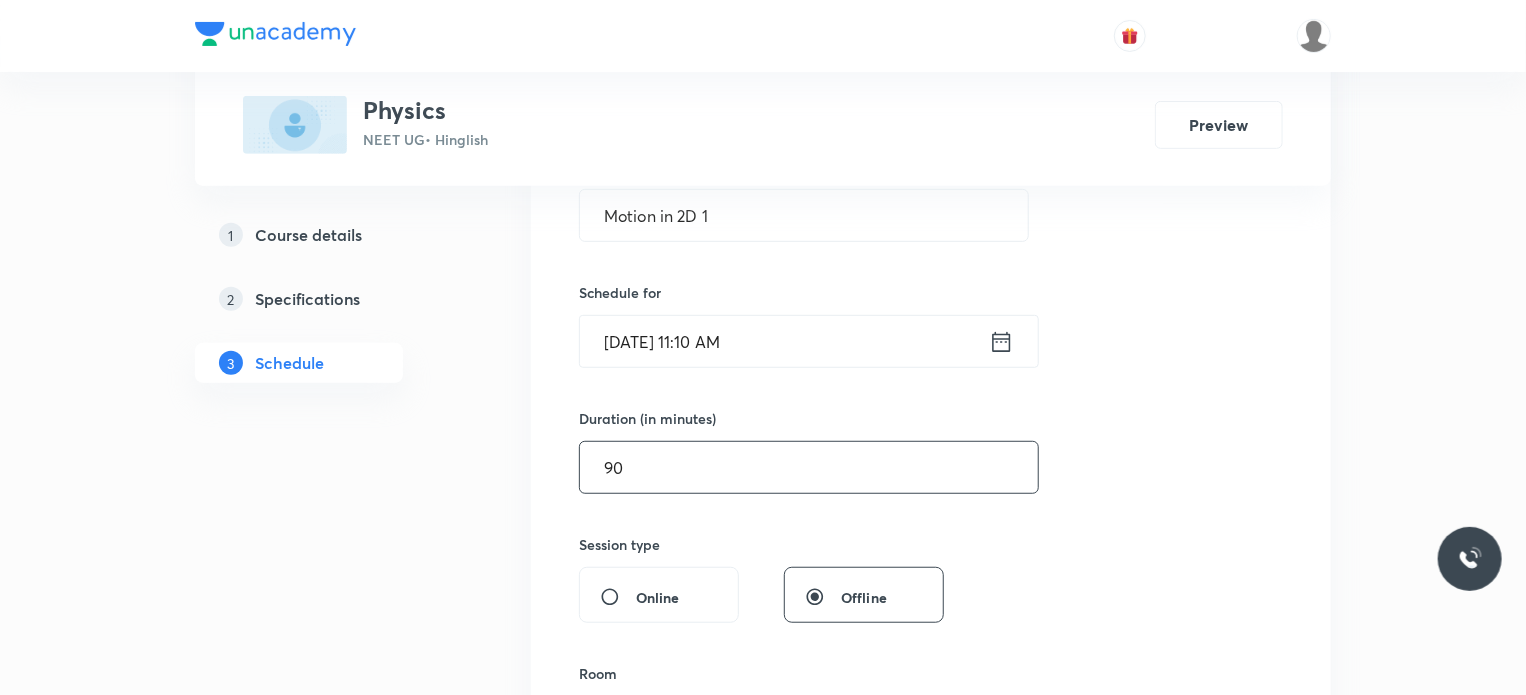 type on "9" 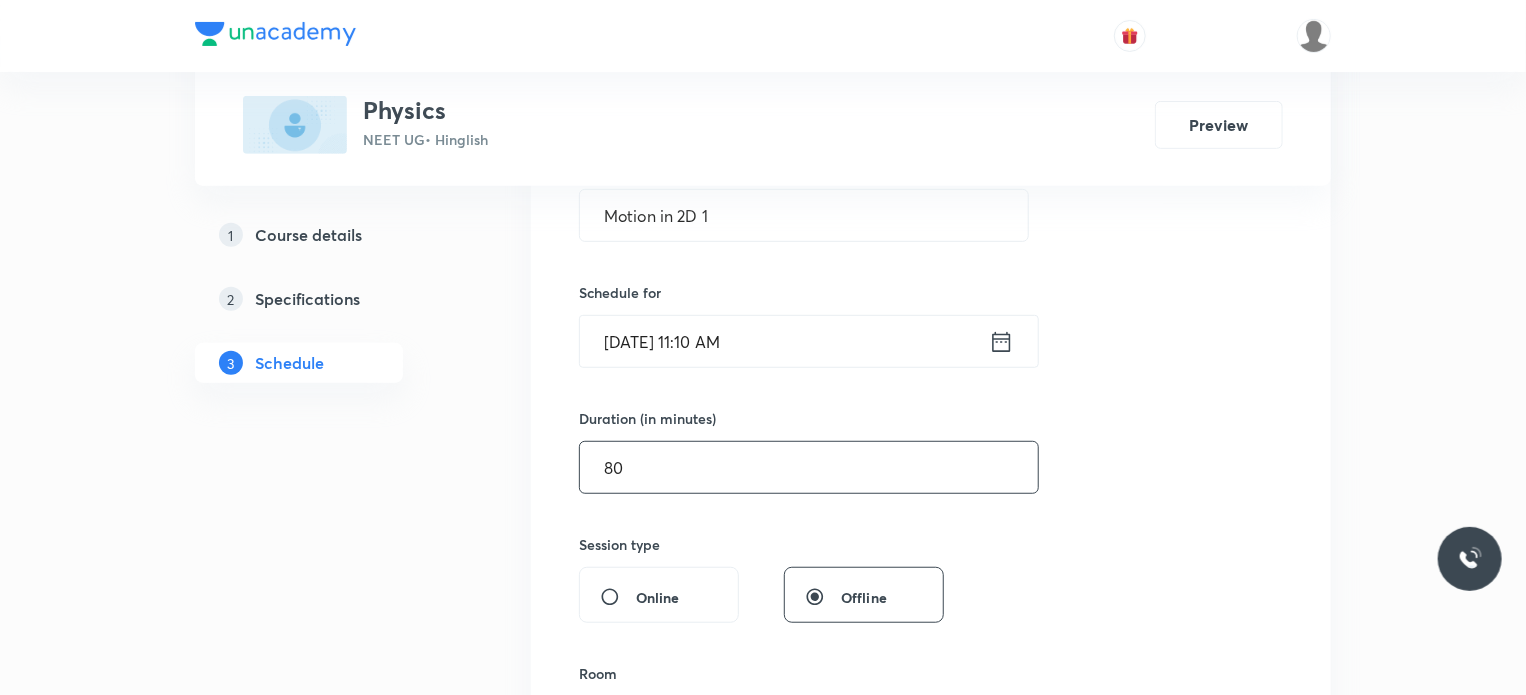 type on "80" 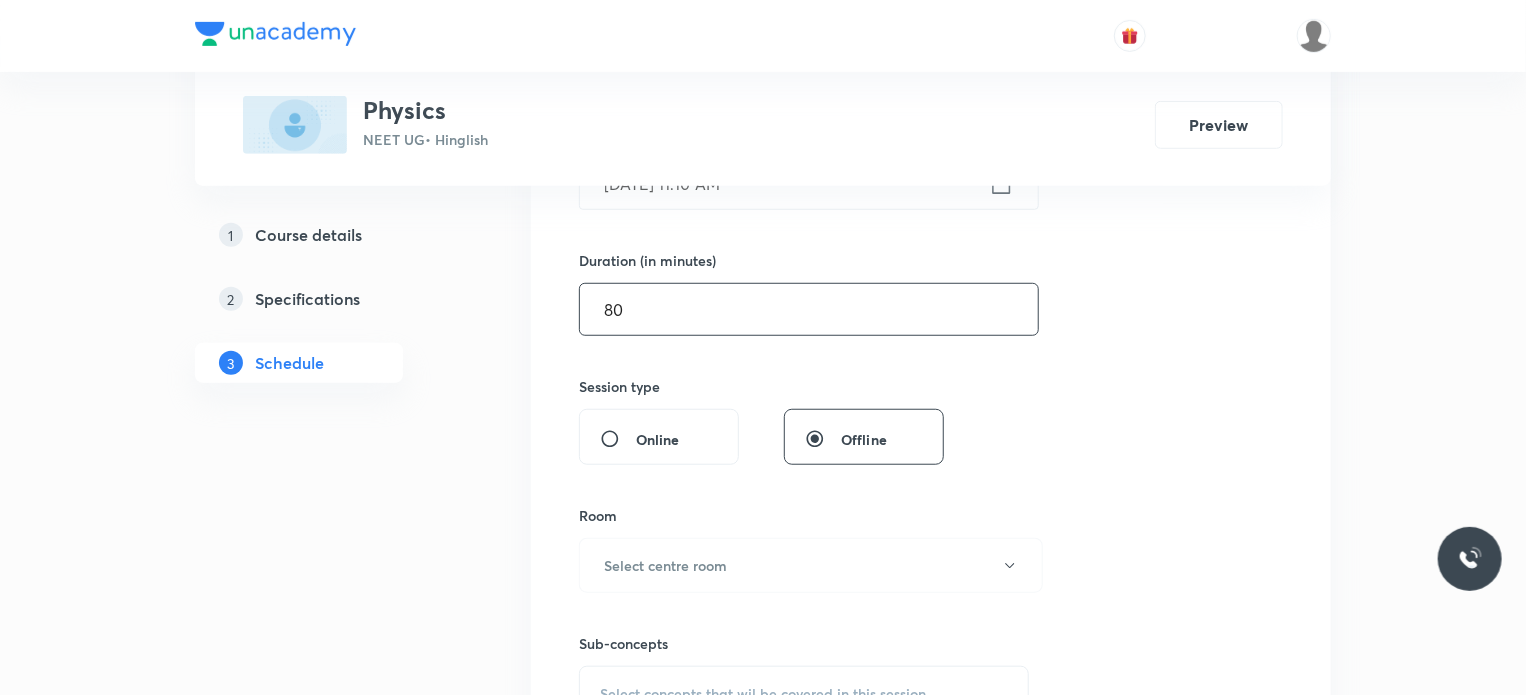 scroll, scrollTop: 692, scrollLeft: 0, axis: vertical 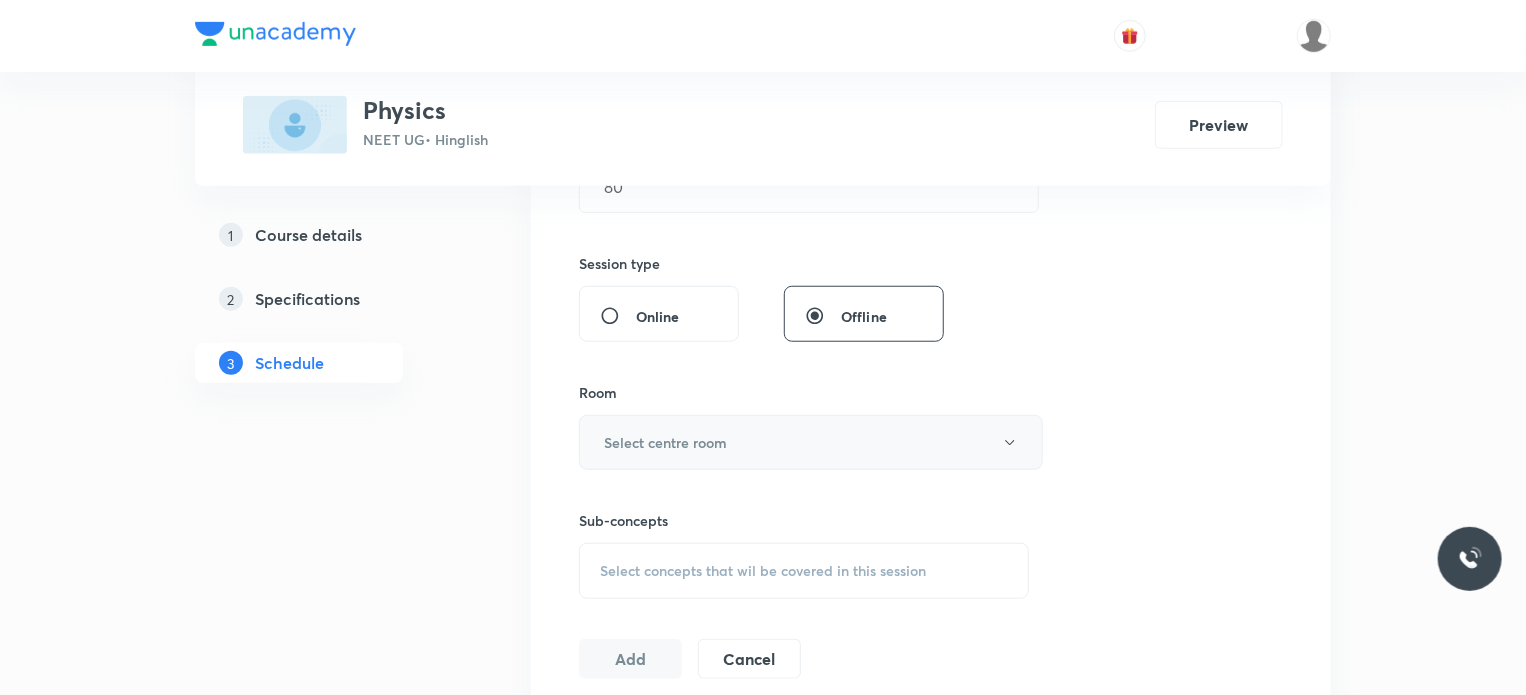 click on "Select centre room" at bounding box center [665, 442] 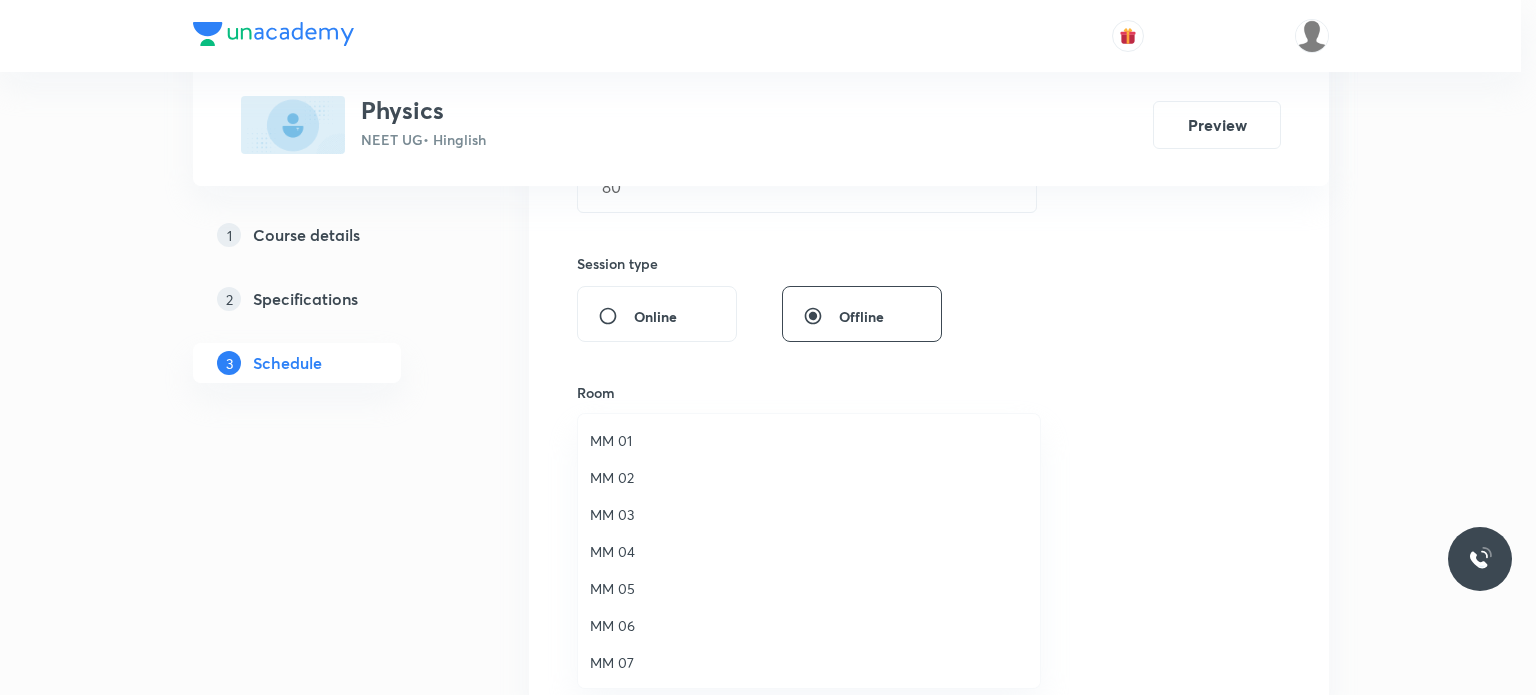 click on "MM 04" at bounding box center [809, 551] 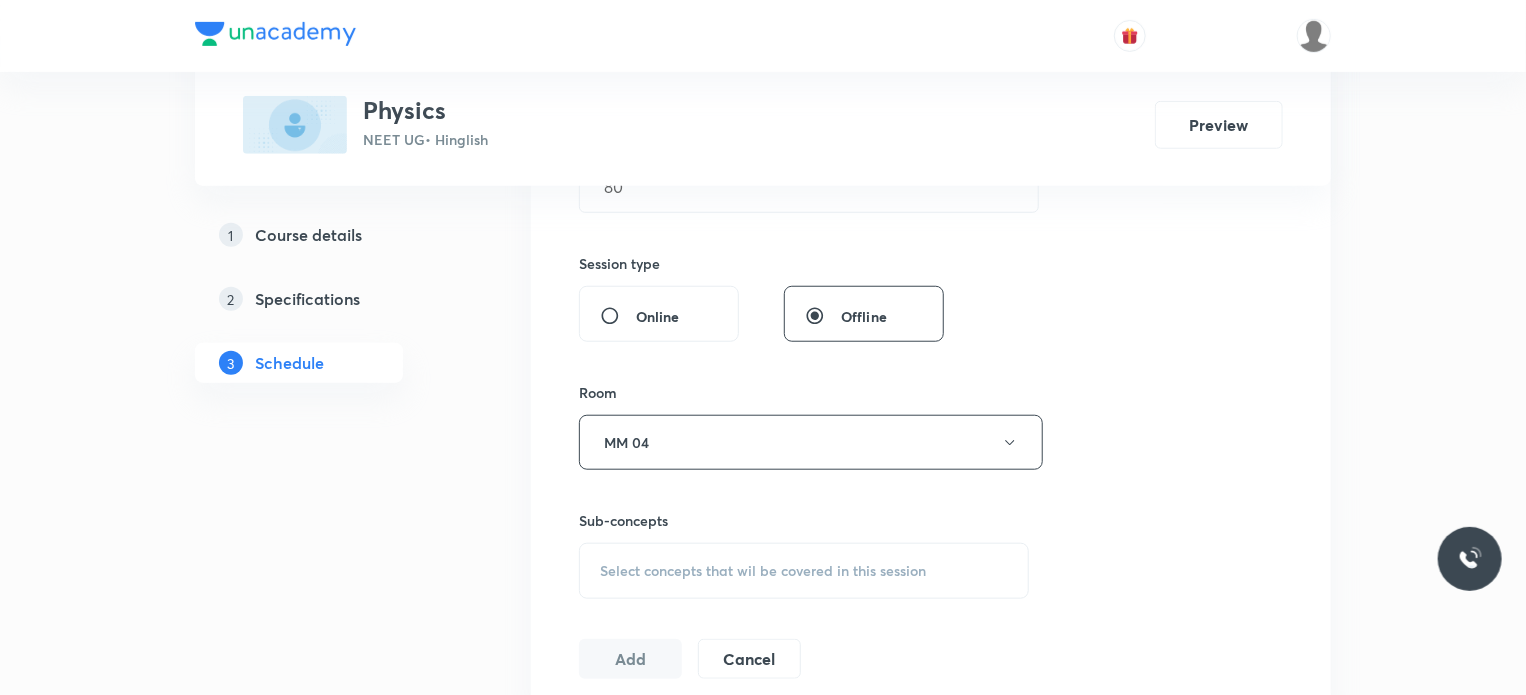 click on "Select concepts that wil be covered in this session" at bounding box center [804, 571] 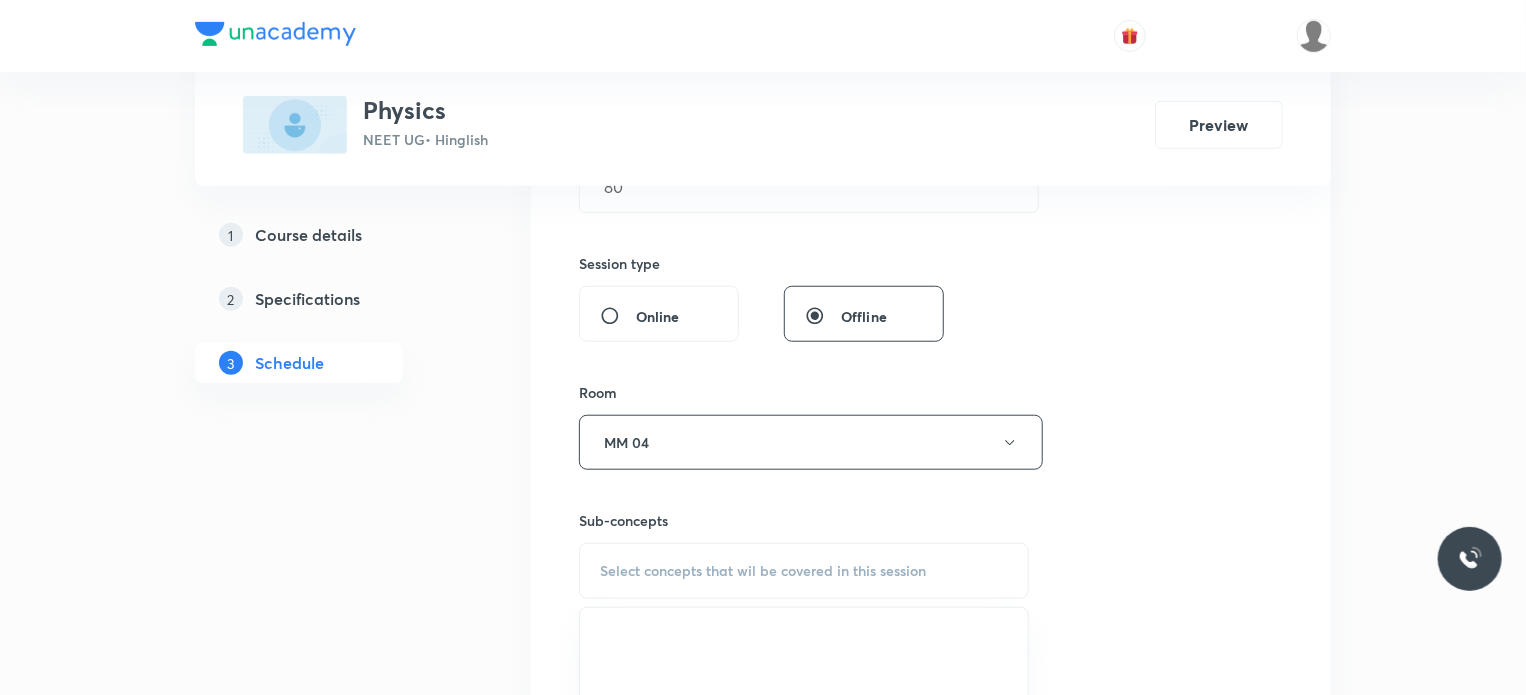 scroll, scrollTop: 956, scrollLeft: 0, axis: vertical 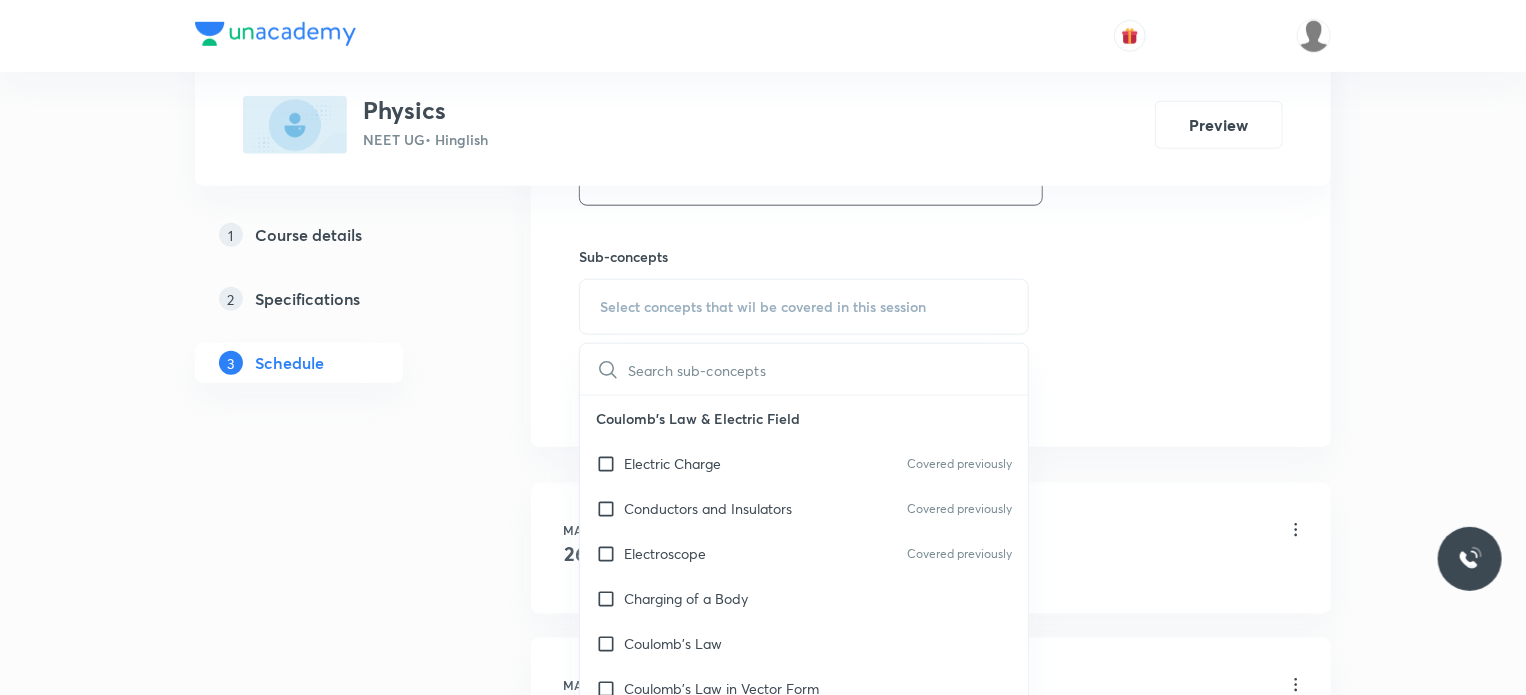 click on "Electric Charge Covered previously" at bounding box center (804, 463) 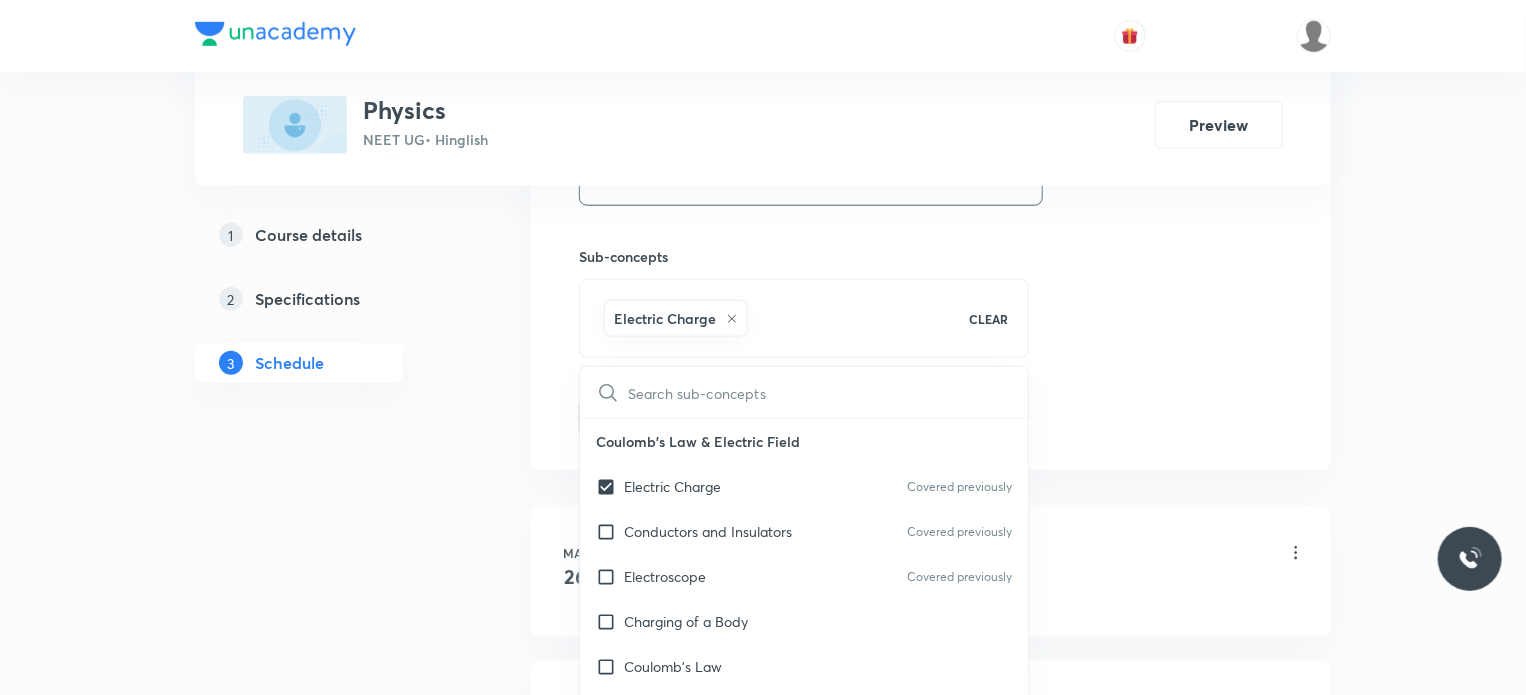 click on "Session  52 Live class Session title 14/99 Motion in 2D 1 ​ Schedule for Jul 14, 2025, 11:10 AM ​ Duration (in minutes) 80 ​   Session type Online Offline Room MM 04 Sub-concepts Electric Charge CLEAR ​ Coulomb's Law & Electric Field Electric Charge Covered previously Conductors and Insulators Covered previously Electroscope Covered previously Charging of a Body Coulomb's Law Coulomb's Law in Vector Form Superposition Principle Electric Field  Electric Field Due to an Isolated Point Charge  Electric Field Due to Continuous Distribution of Charge Field of Ring Charge  Electric Field Due to an Infinite Line Charge Field of Uniformly Charged Disk Field of Two Oppositely Charged Sheets Lines of Force  Different Patterns of Electric Field Lines Electrostatic Shielding (or Screening) Motion of Charge Particle in Uniform  Electric Field  Electric Dipole  Electric Field Due to A Dipole  Electric Field Intensity Due to a Short Dipole at Some General Point  Dipole in a Uniform Electric Field Torque Gauss's Law" at bounding box center [931, -43] 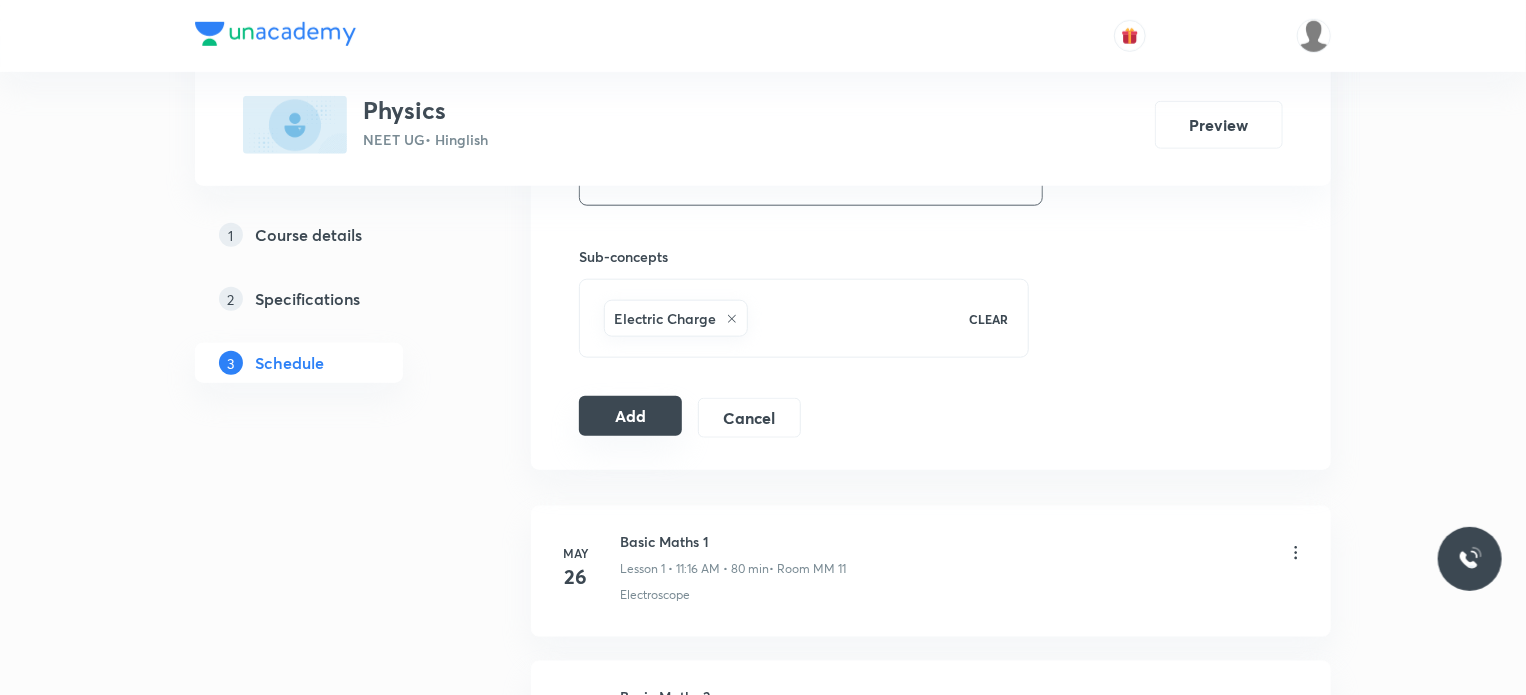 click on "Add" at bounding box center [630, 416] 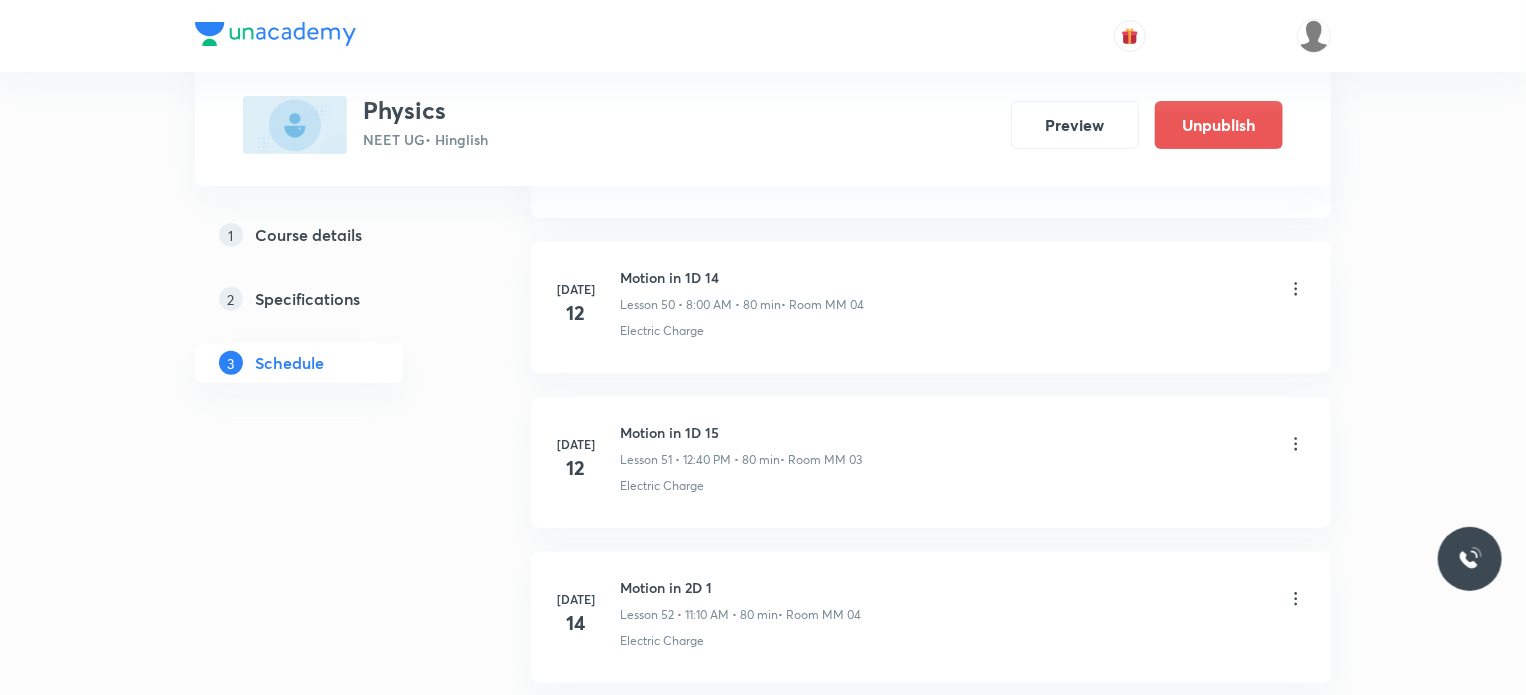 scroll, scrollTop: 8028, scrollLeft: 0, axis: vertical 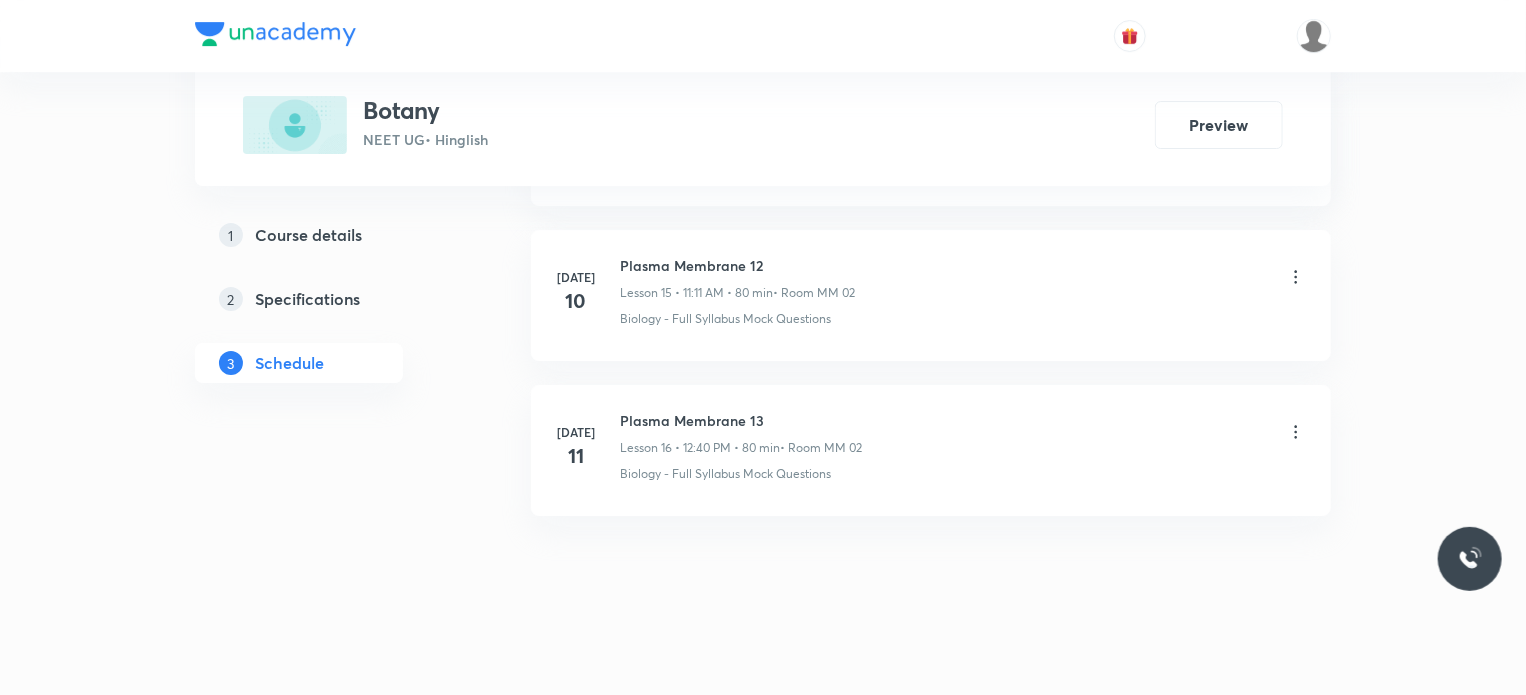 click on "Plasma Membrane 13" at bounding box center (741, 420) 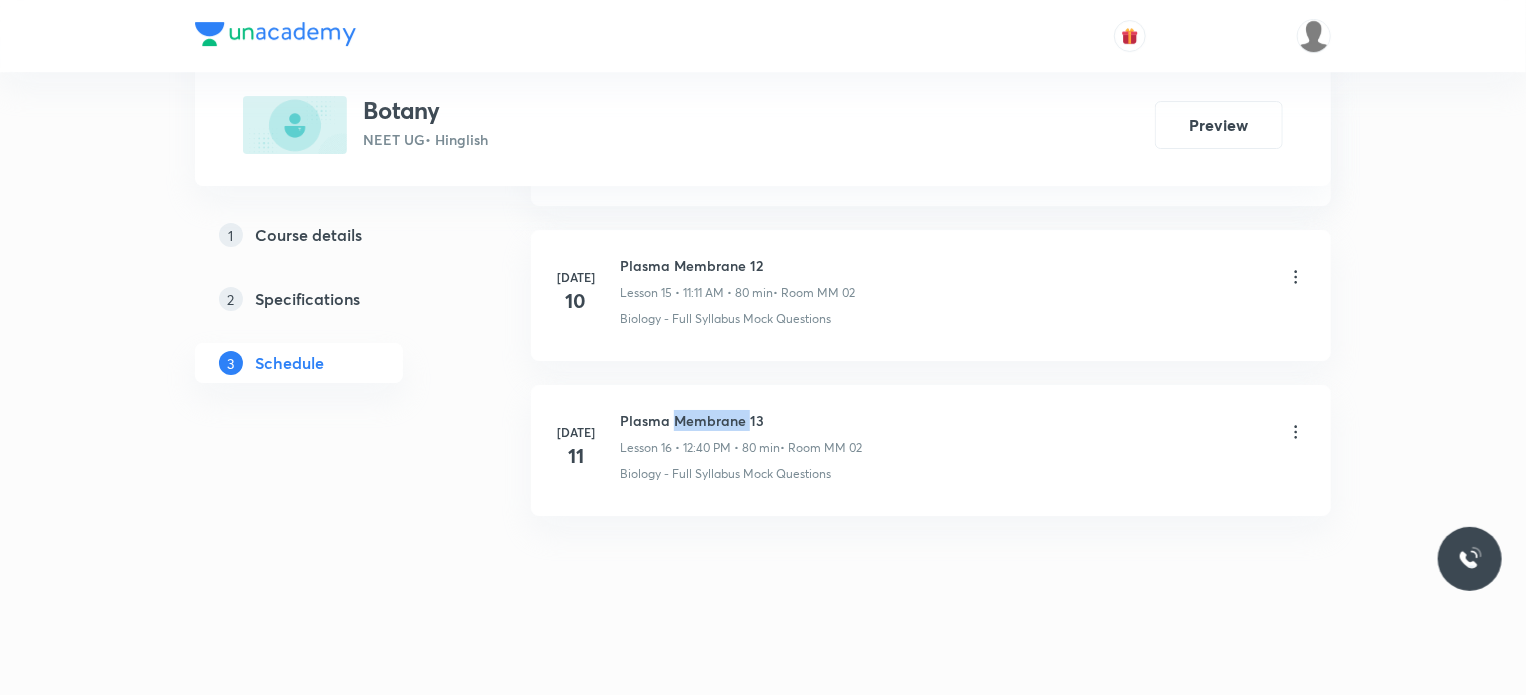 click on "Plasma Membrane 13" at bounding box center (741, 420) 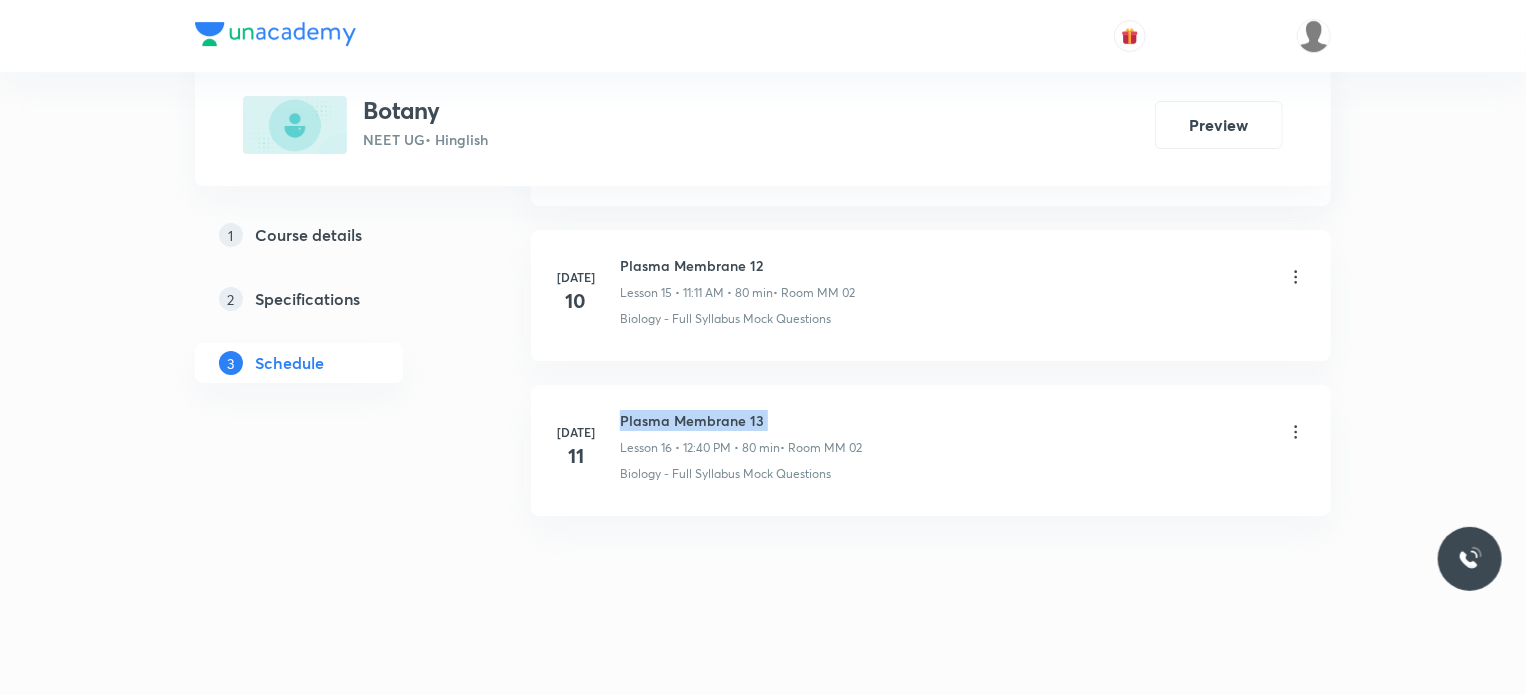 click on "Plasma Membrane 13" at bounding box center (741, 420) 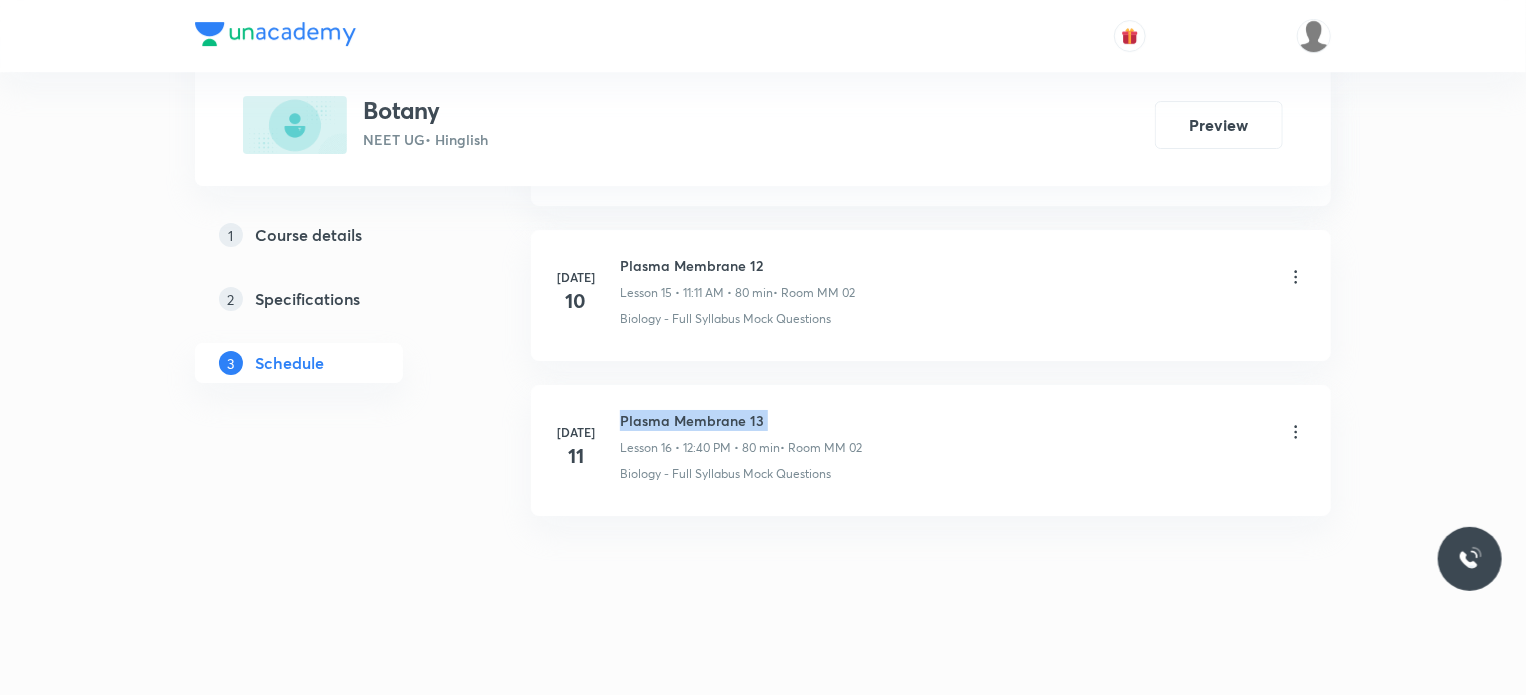 scroll, scrollTop: 0, scrollLeft: 0, axis: both 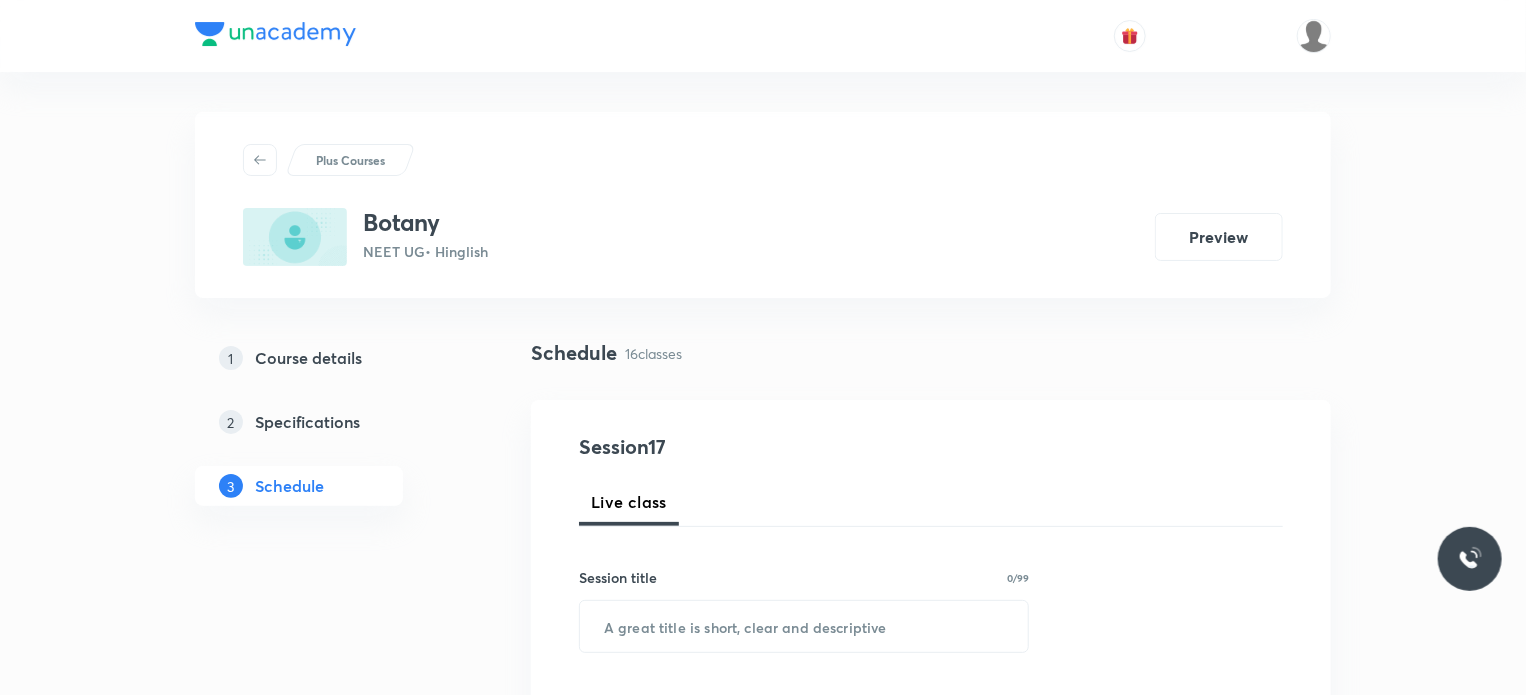 click on "Session title 0/99 ​" at bounding box center (804, 610) 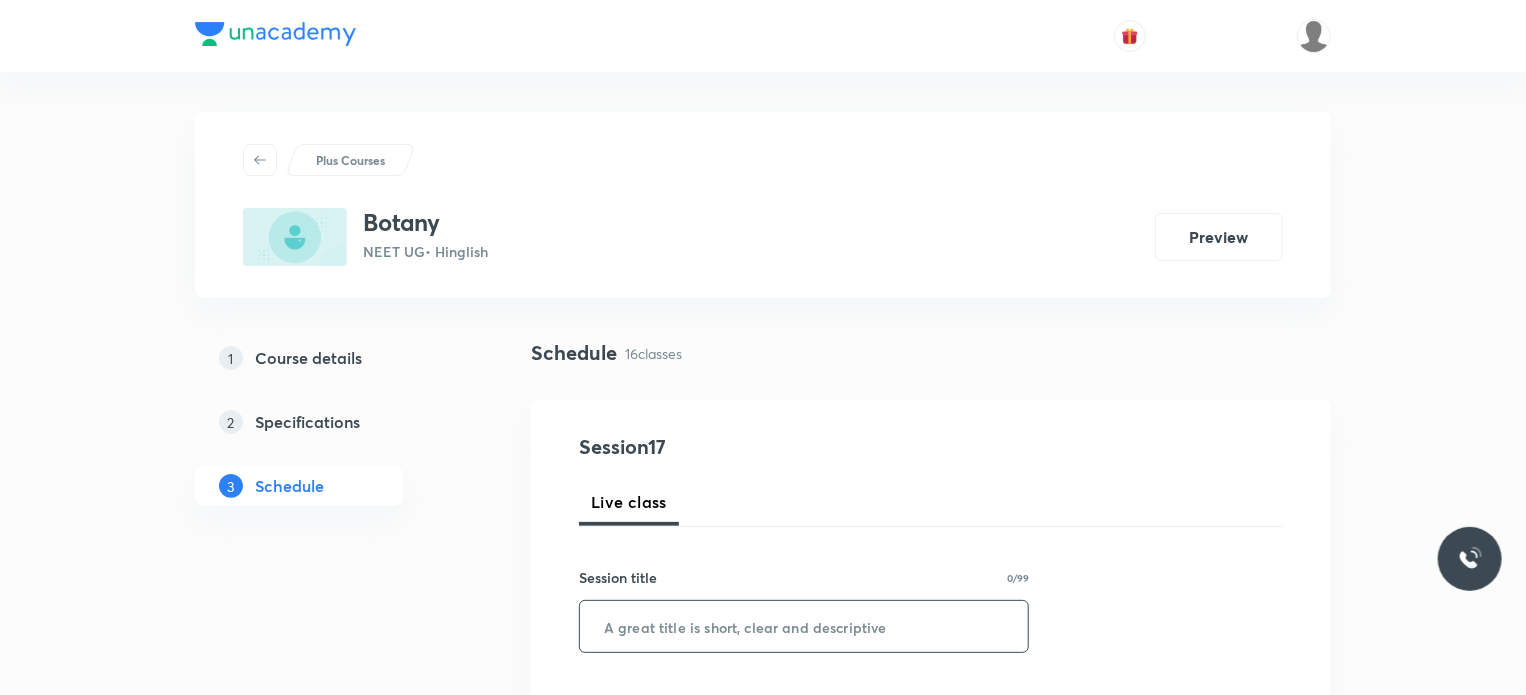 click at bounding box center [804, 626] 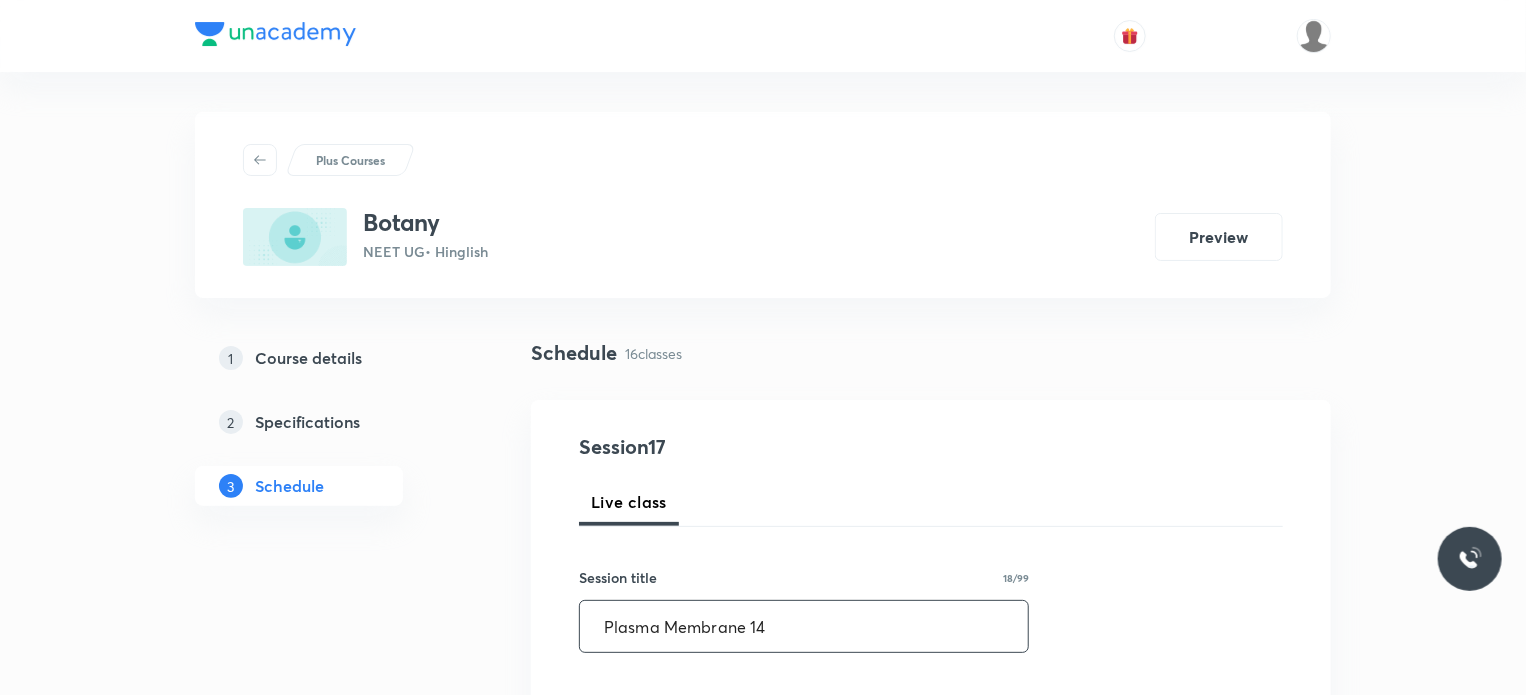 type on "Plasma Membrane 14" 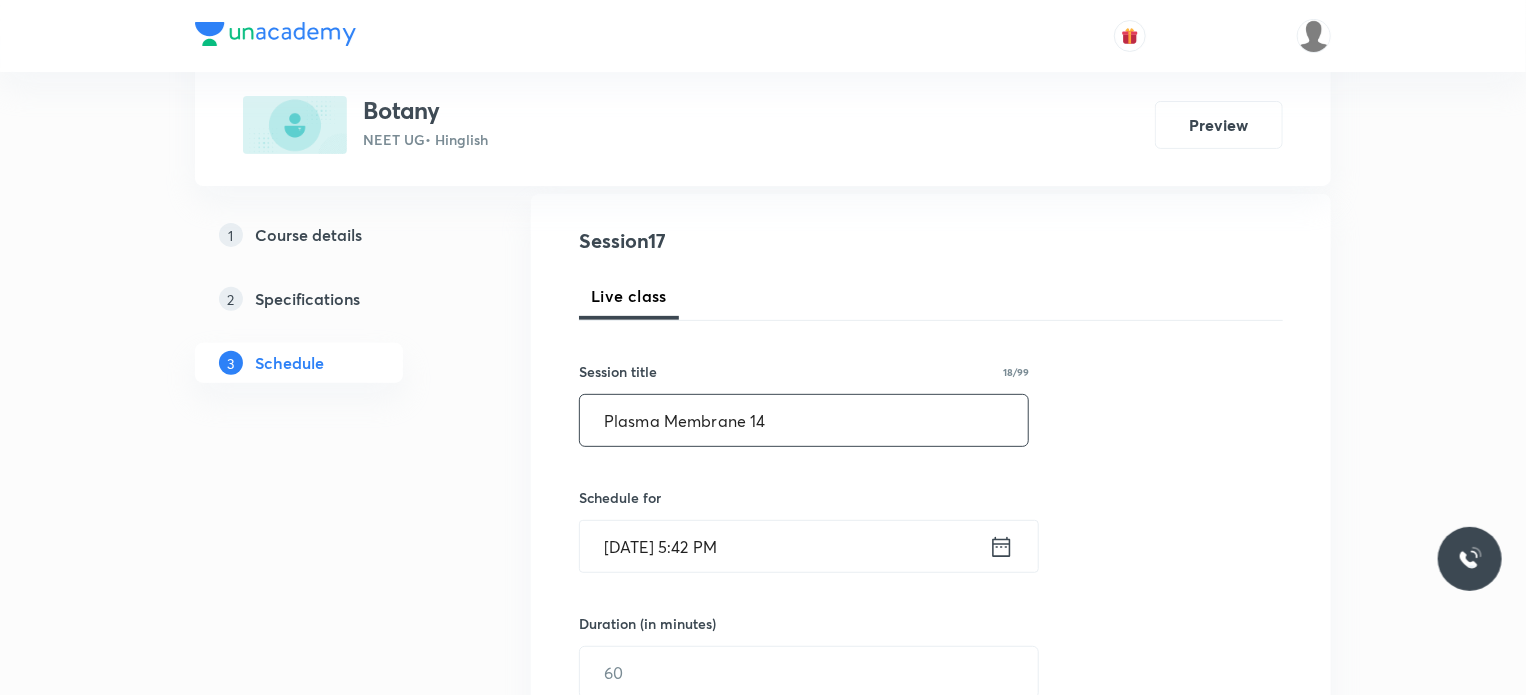 click on "[DATE] 5:42 PM" at bounding box center [784, 546] 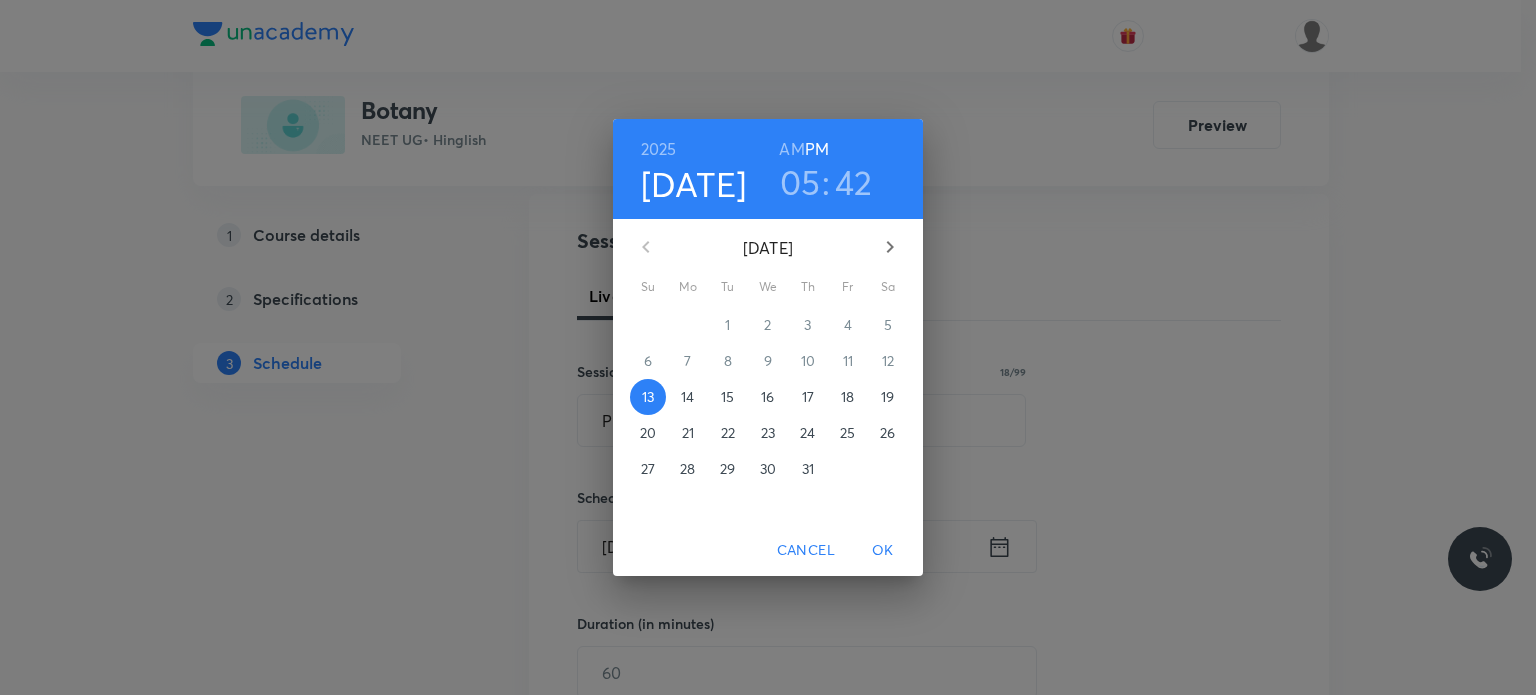click on "14" at bounding box center [687, 397] 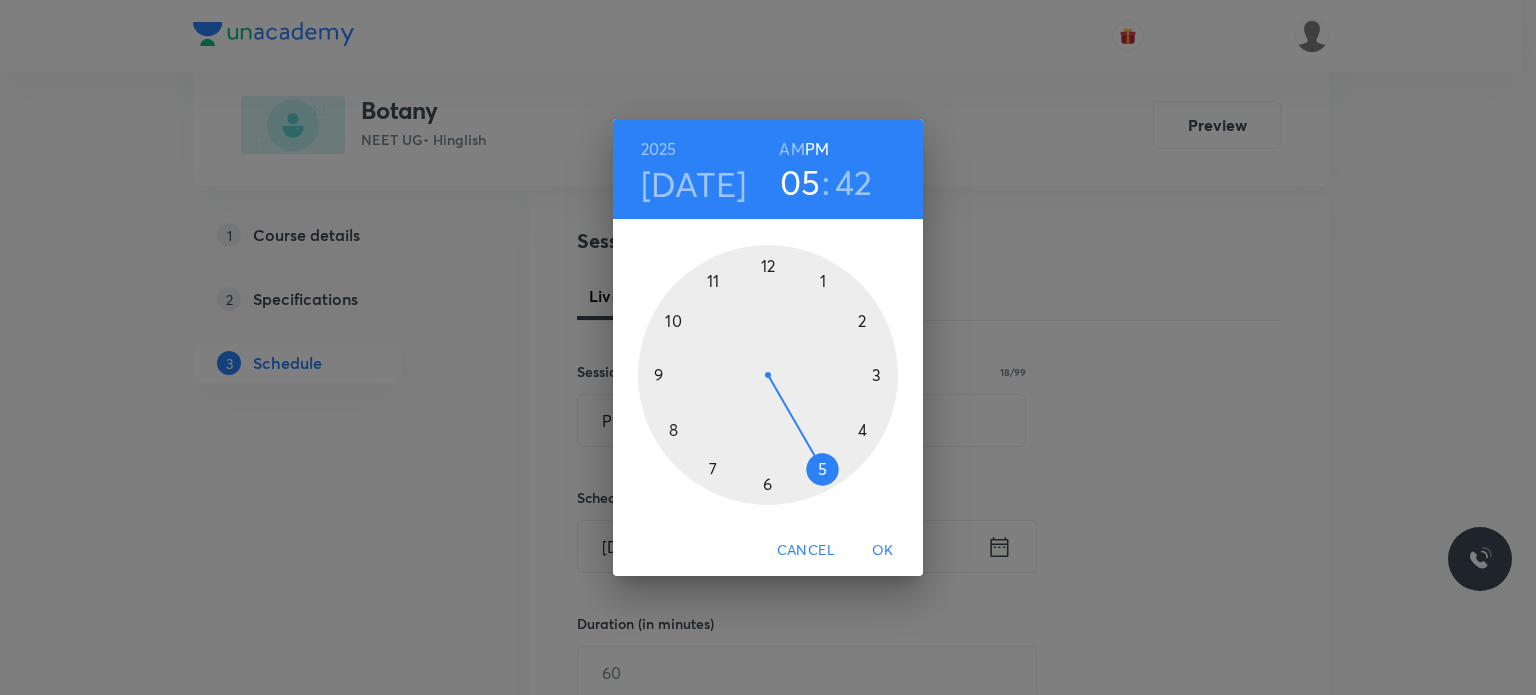 click at bounding box center (768, 375) 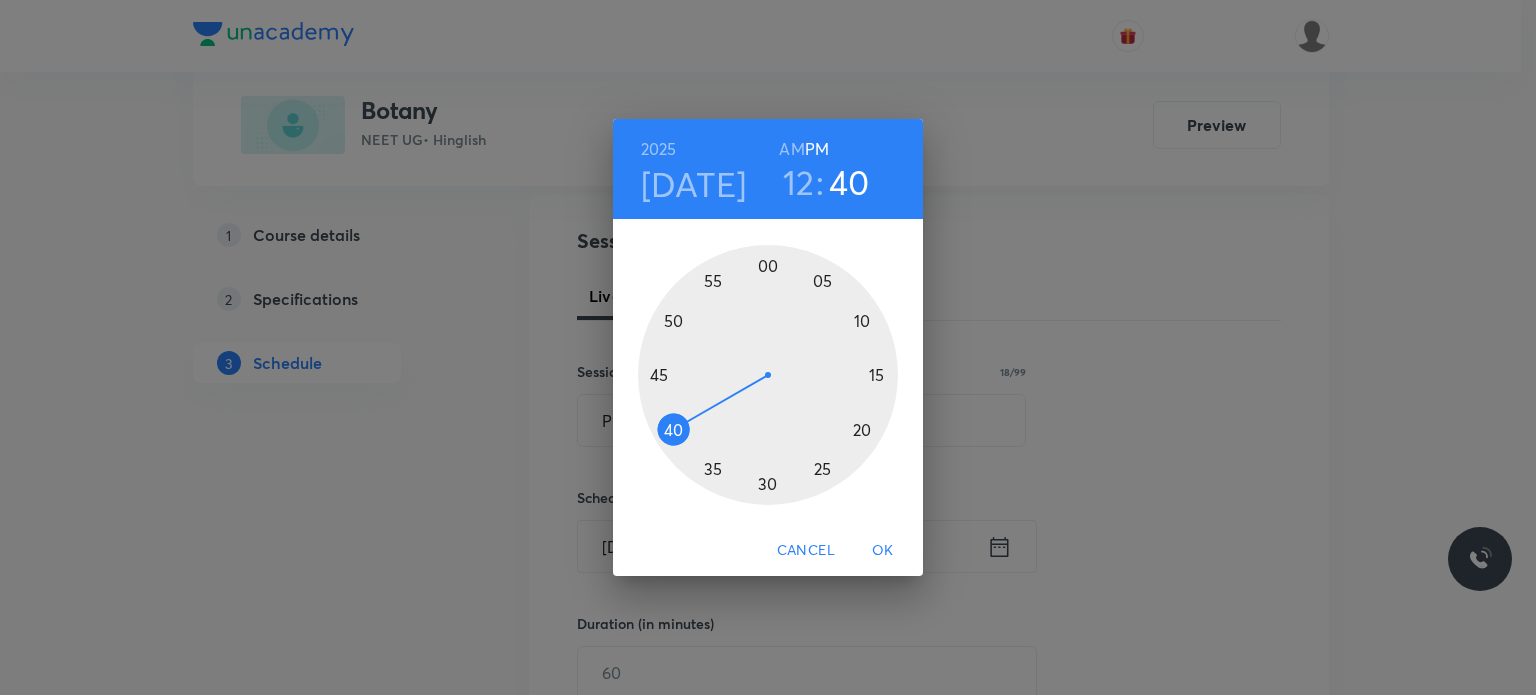 click at bounding box center (768, 375) 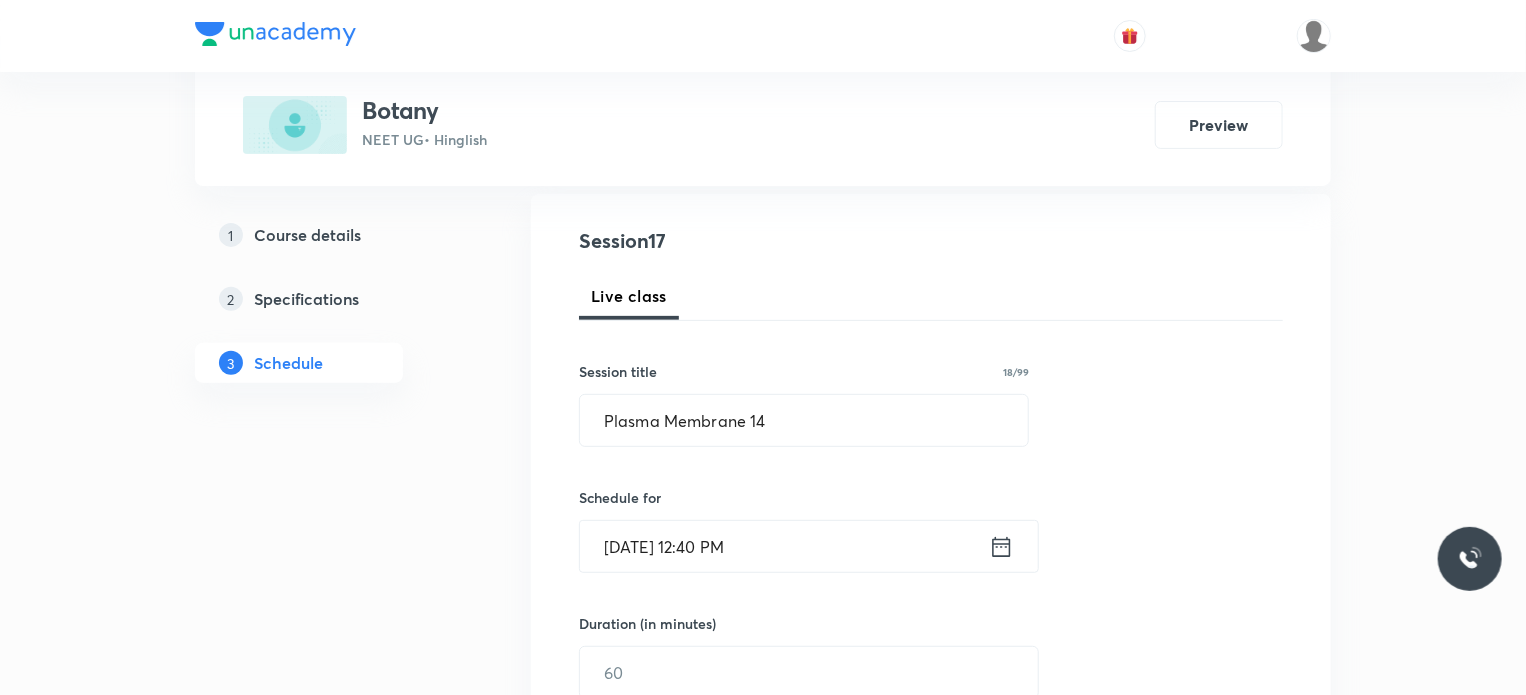 scroll, scrollTop: 398, scrollLeft: 0, axis: vertical 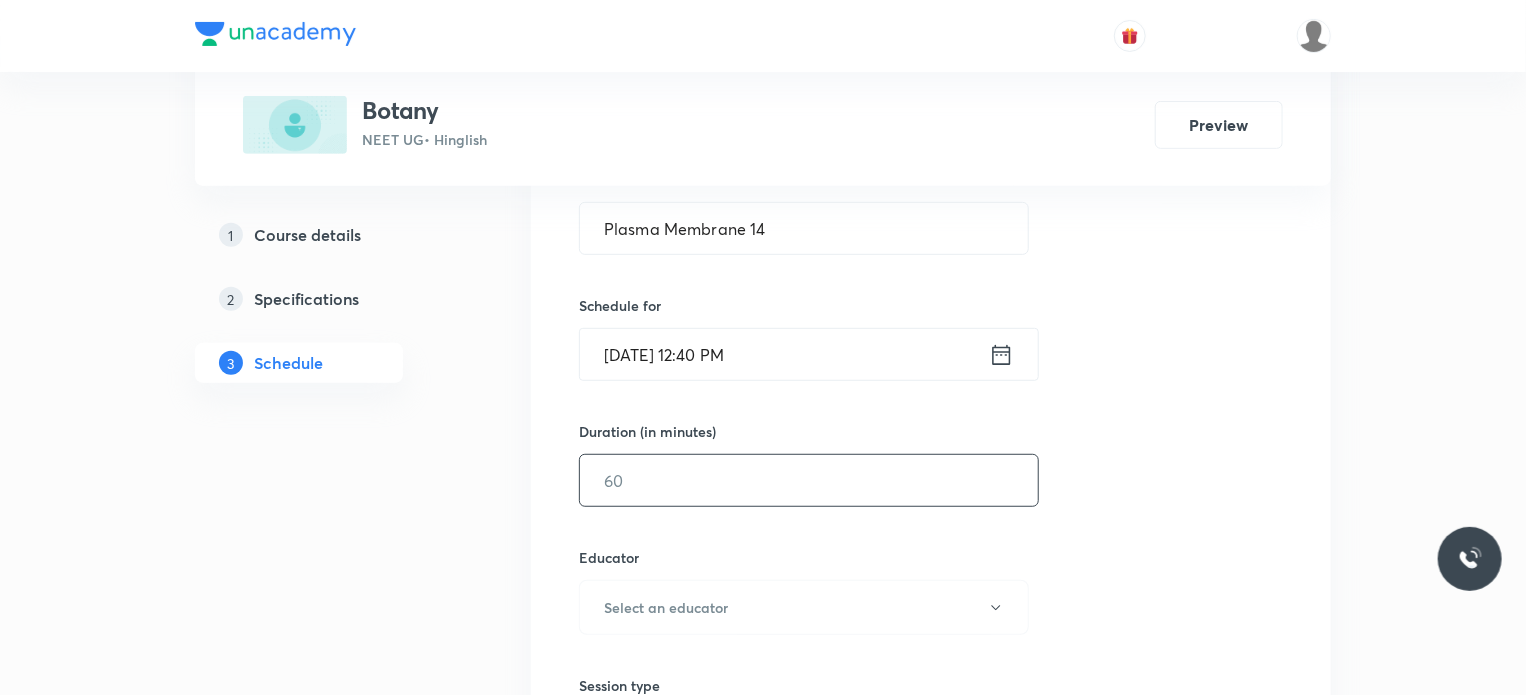 click at bounding box center [809, 480] 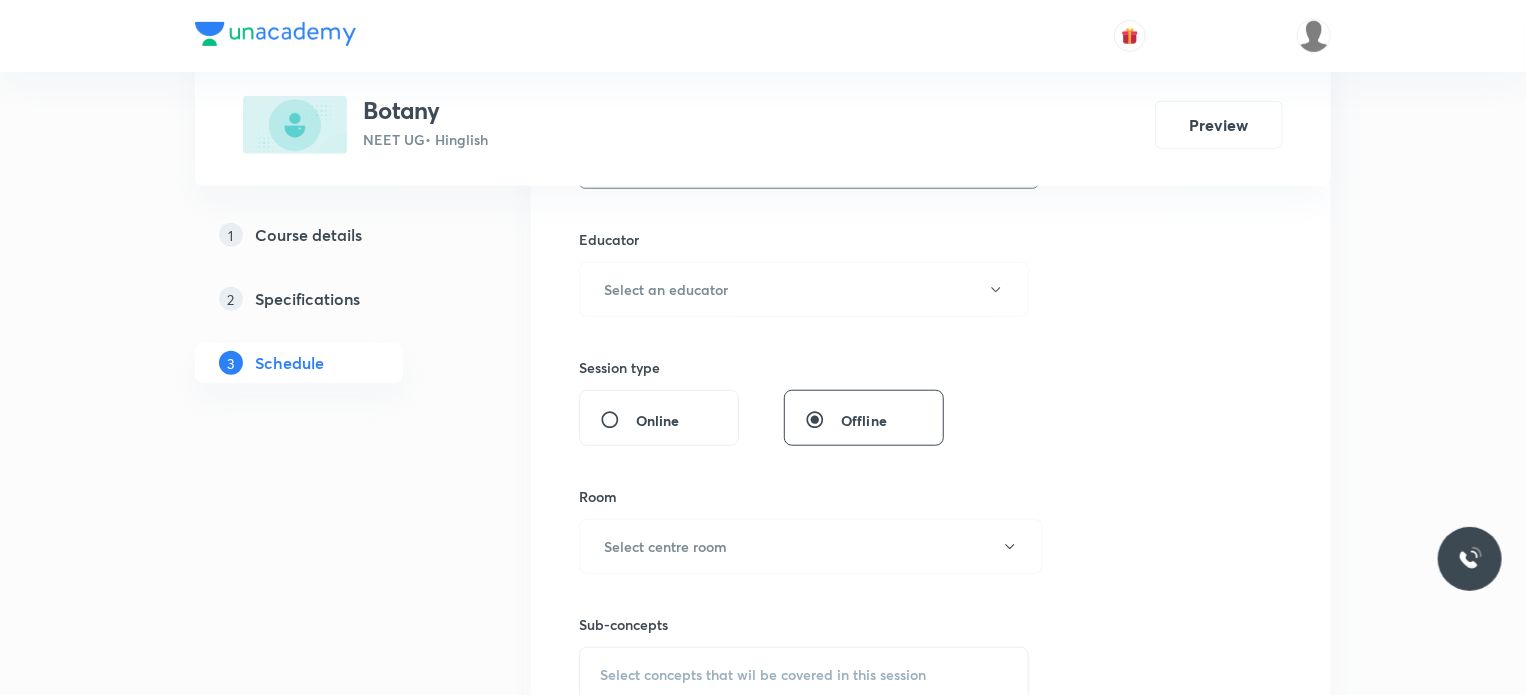 scroll, scrollTop: 712, scrollLeft: 0, axis: vertical 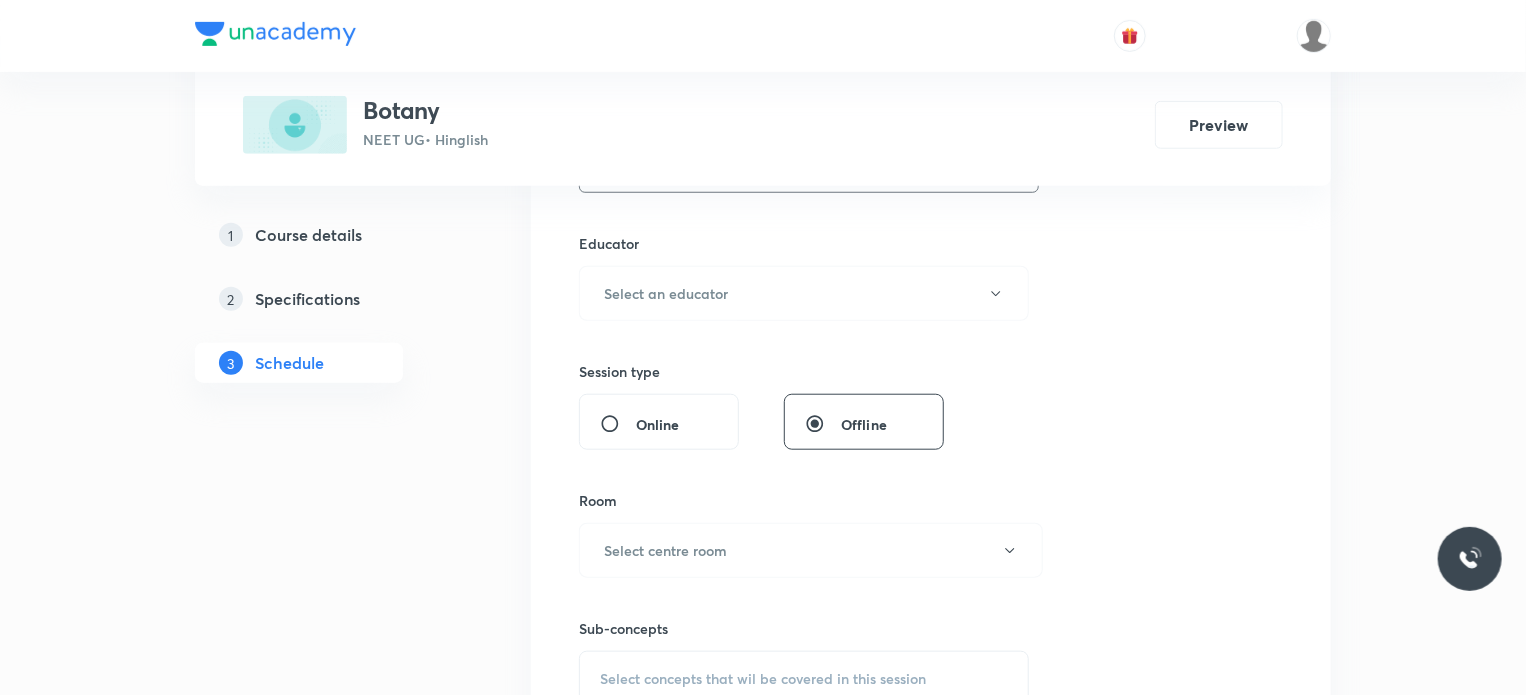 type on "80" 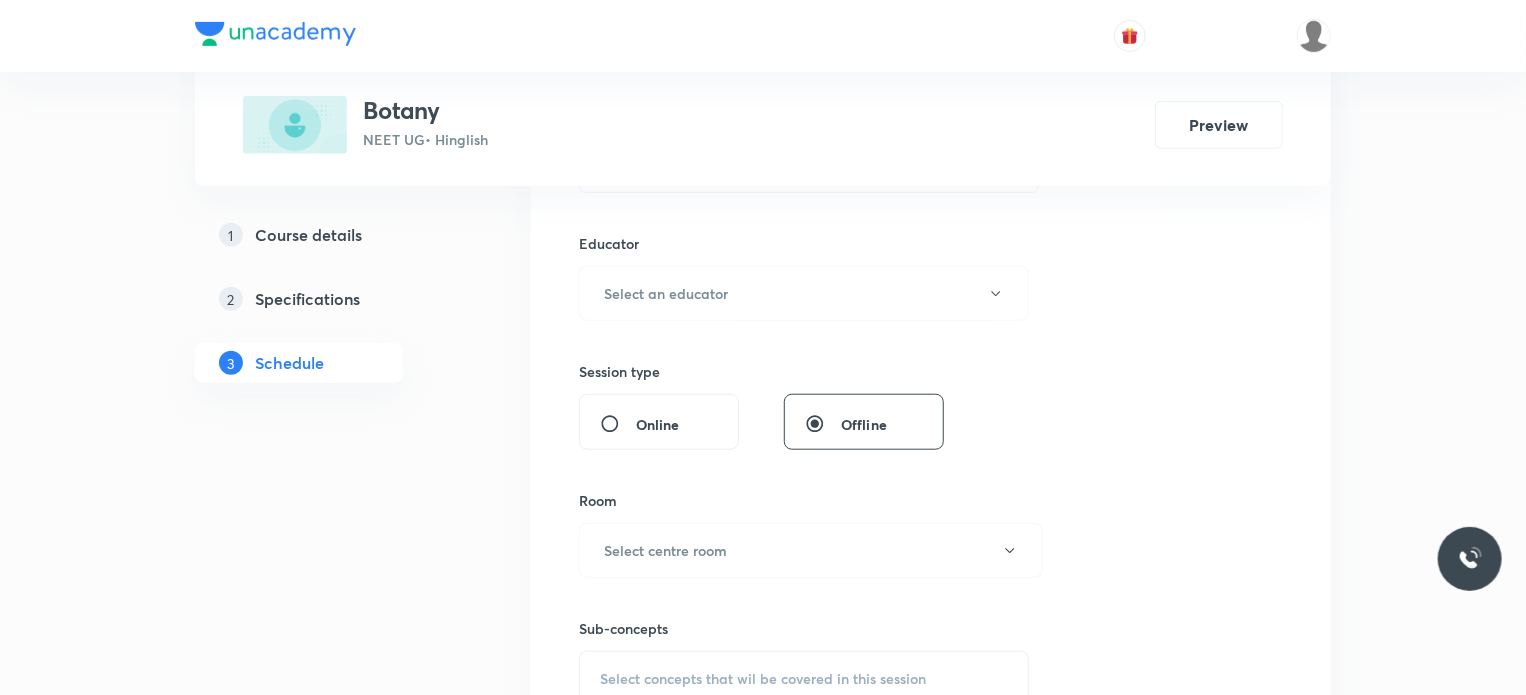 click on "Educator" at bounding box center (804, 243) 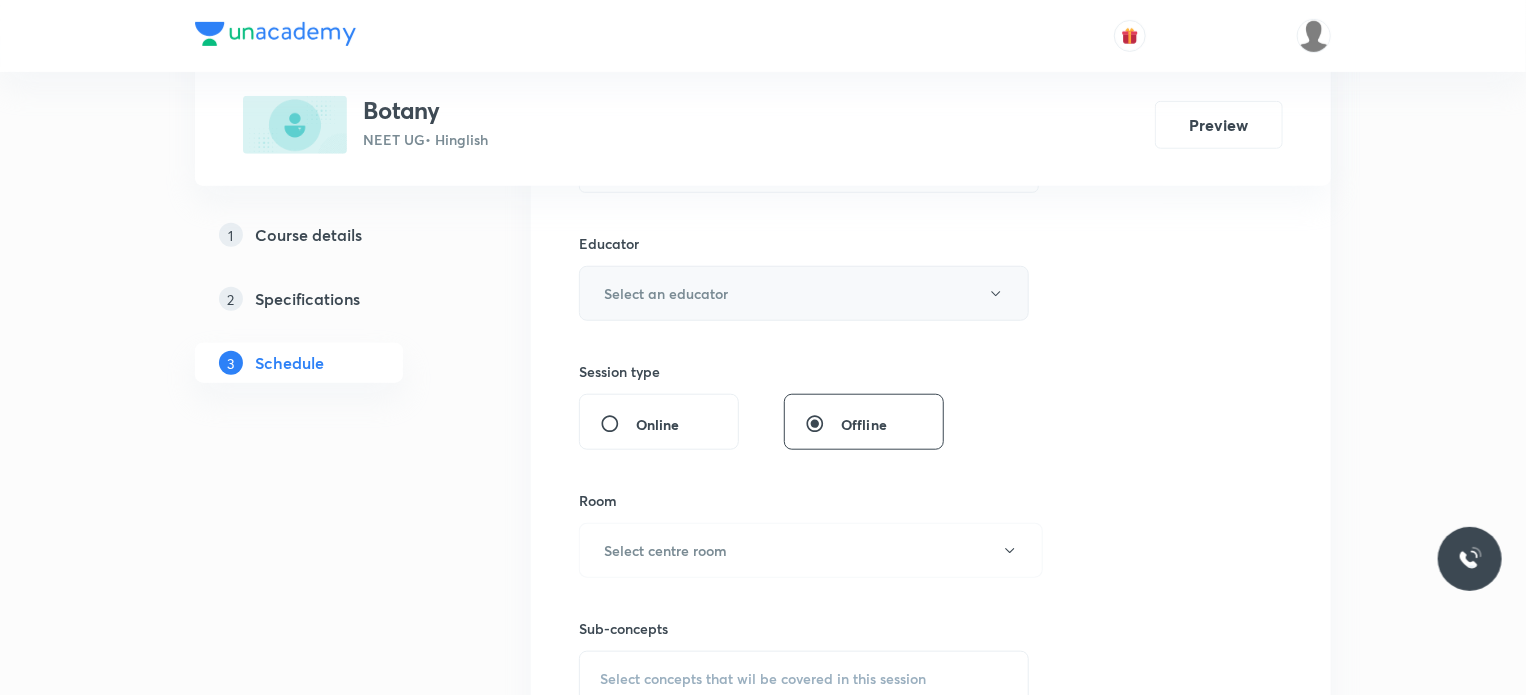 click on "Select an educator" at bounding box center [804, 293] 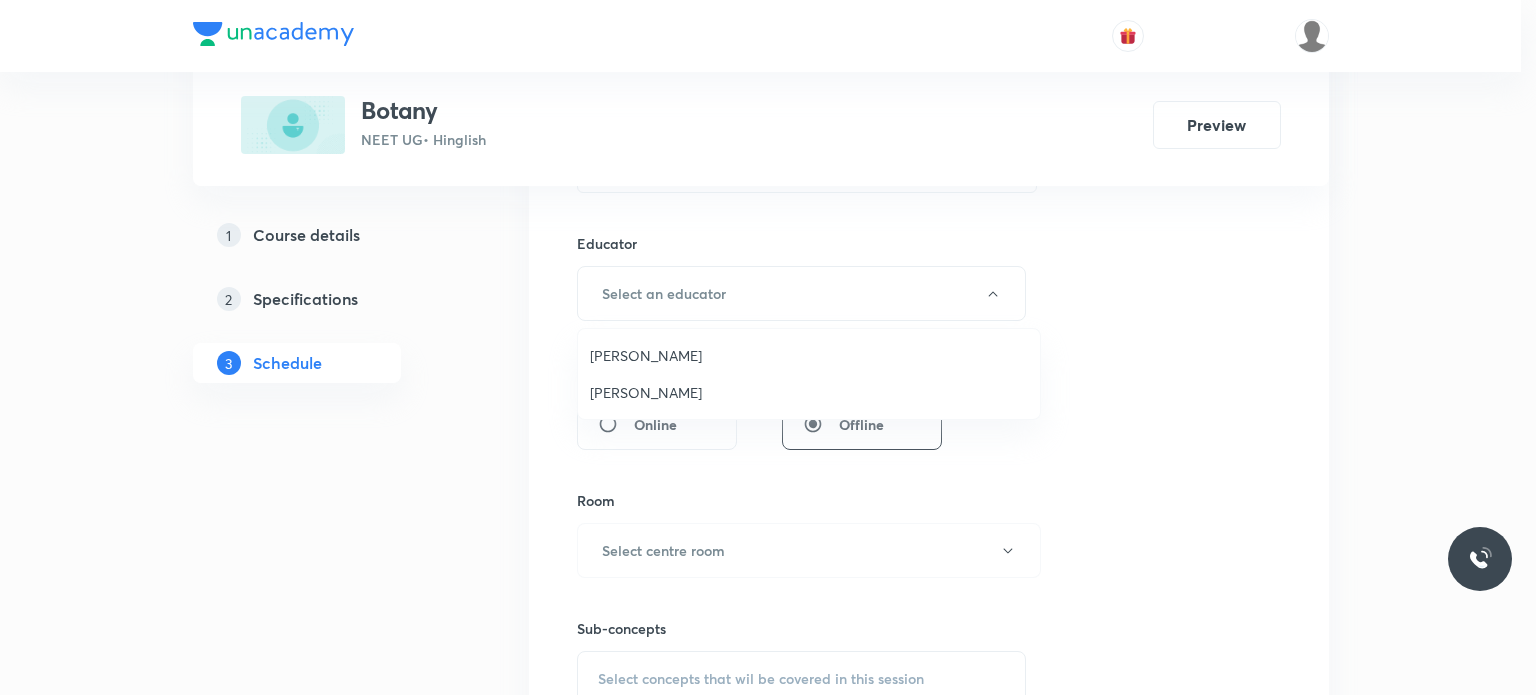 click on "[PERSON_NAME]" at bounding box center (809, 392) 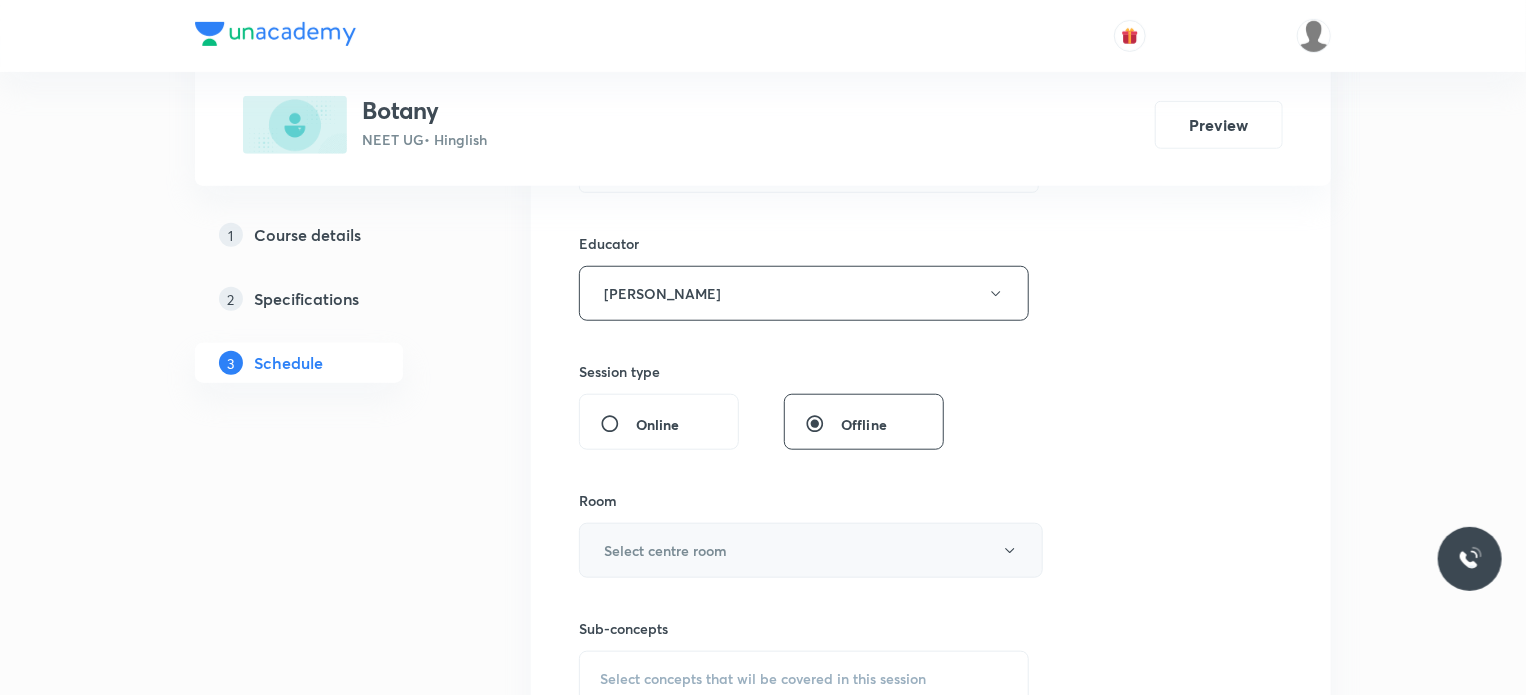 click on "Select centre room" at bounding box center [811, 550] 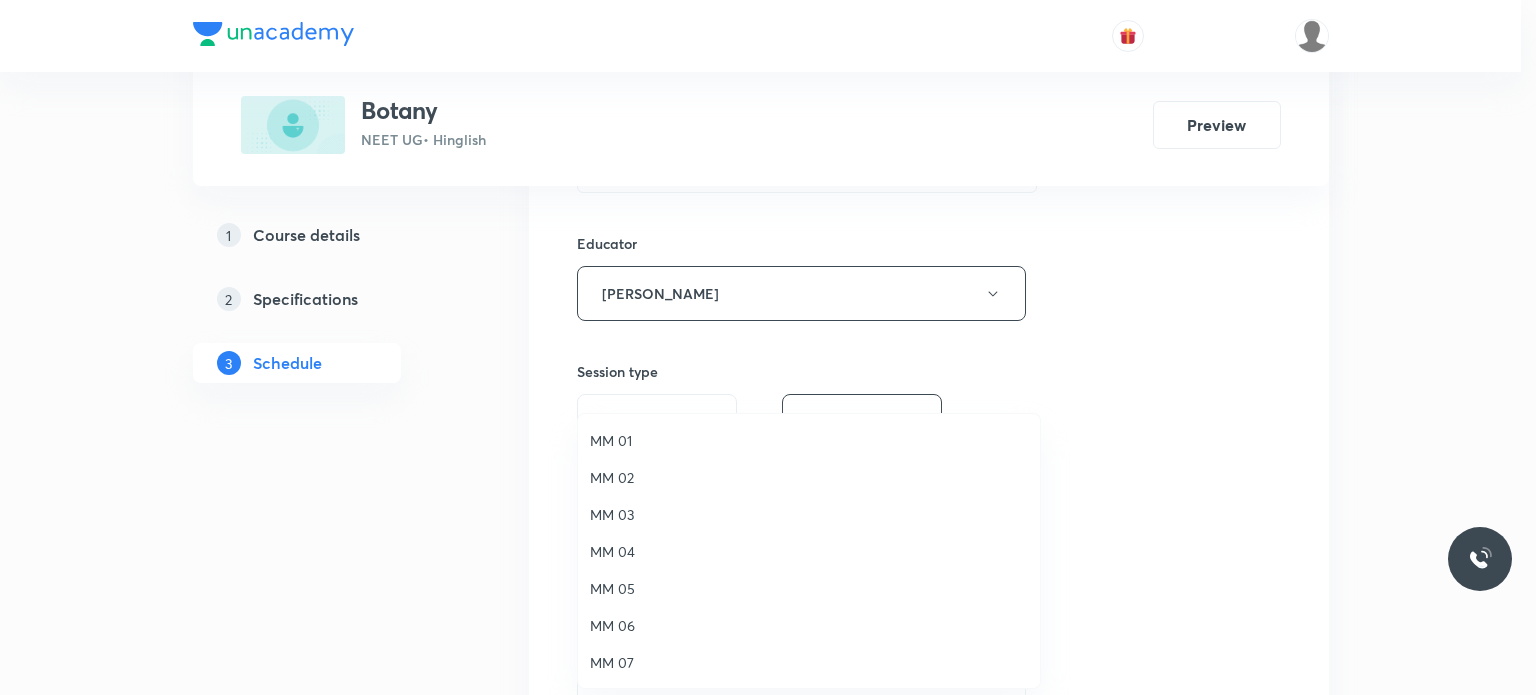 click on "MM 02" at bounding box center (809, 477) 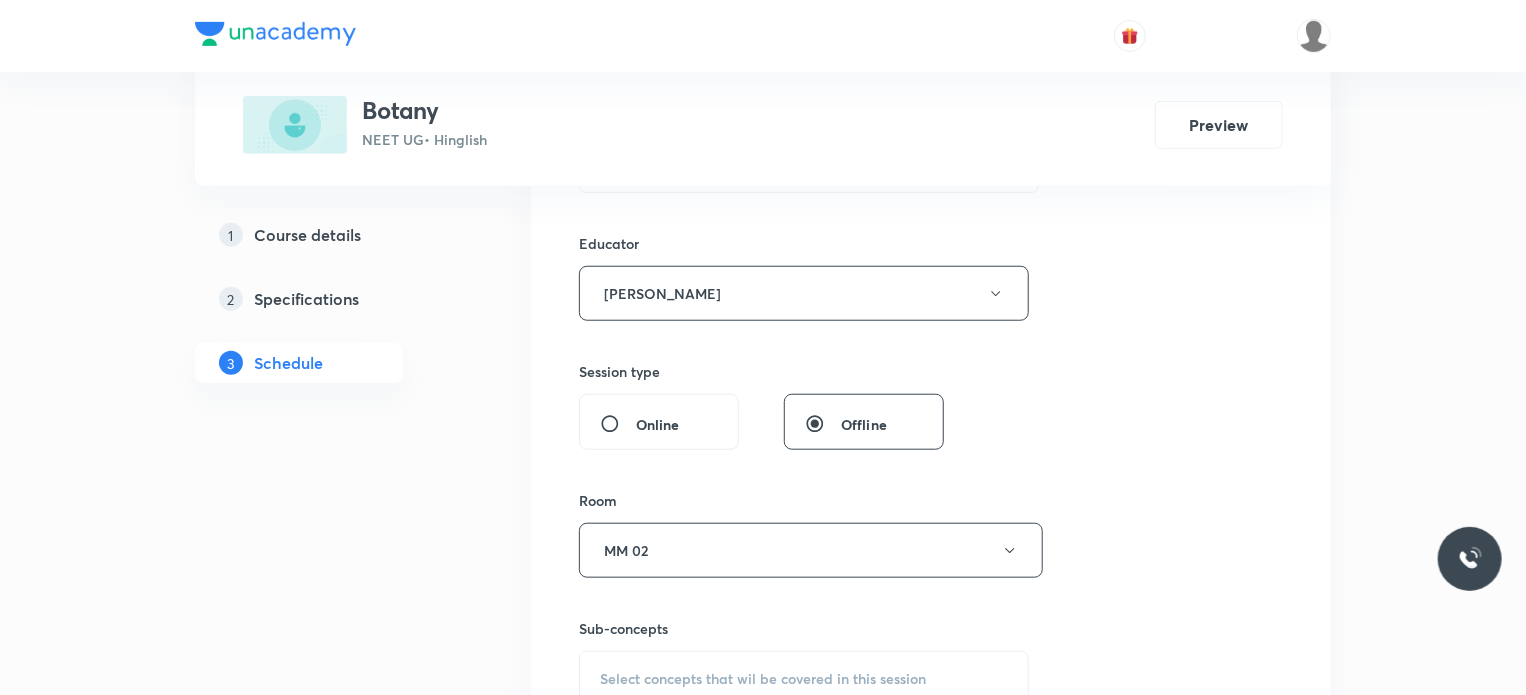 click on "Sub-concepts Select concepts that wil be covered in this session" at bounding box center (804, 662) 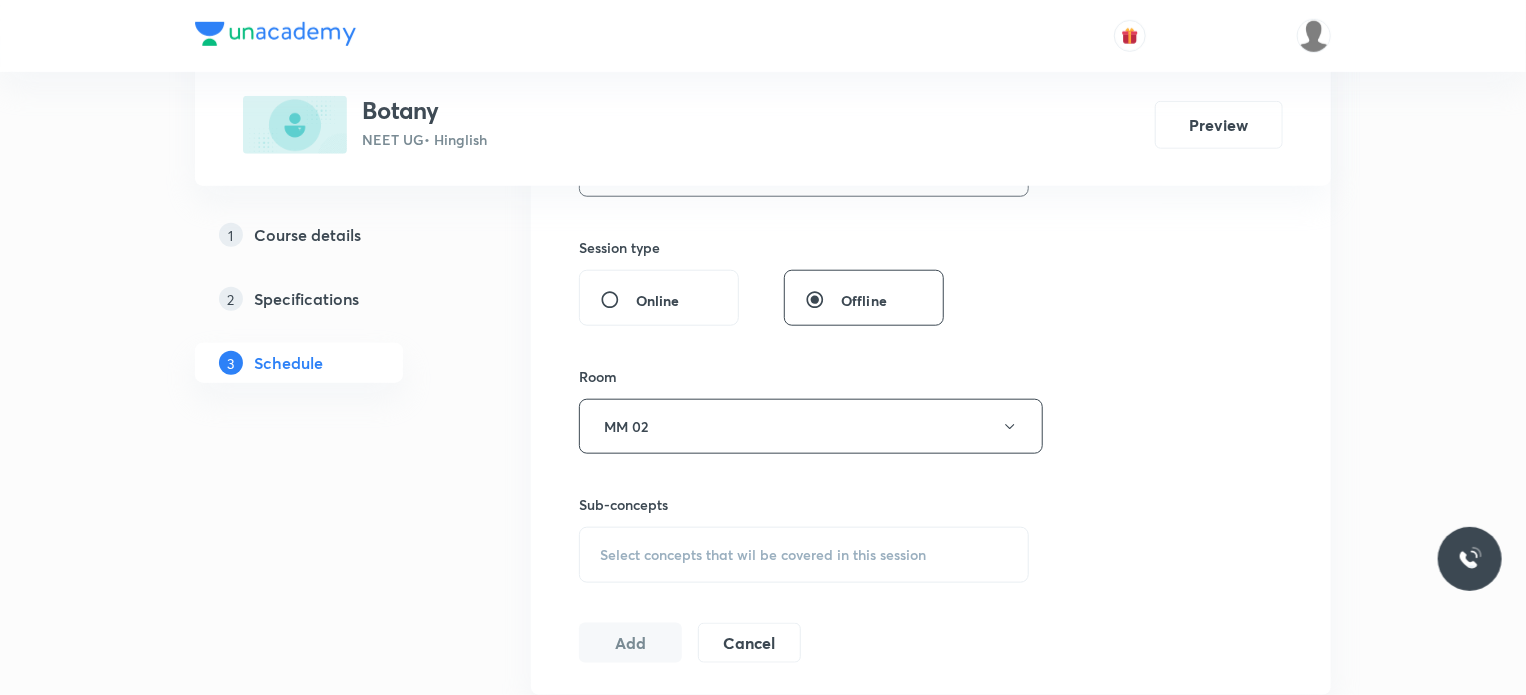 click on "Session  17 Live class Session title 18/99 Plasma Membrane 14 ​ Schedule for [DATE] 12:40 PM ​ Duration (in minutes) 80 ​ Educator [PERSON_NAME]   Session type Online Offline Room MM 02 Sub-concepts Select concepts that wil be covered in this session Add Cancel" at bounding box center (931, 129) 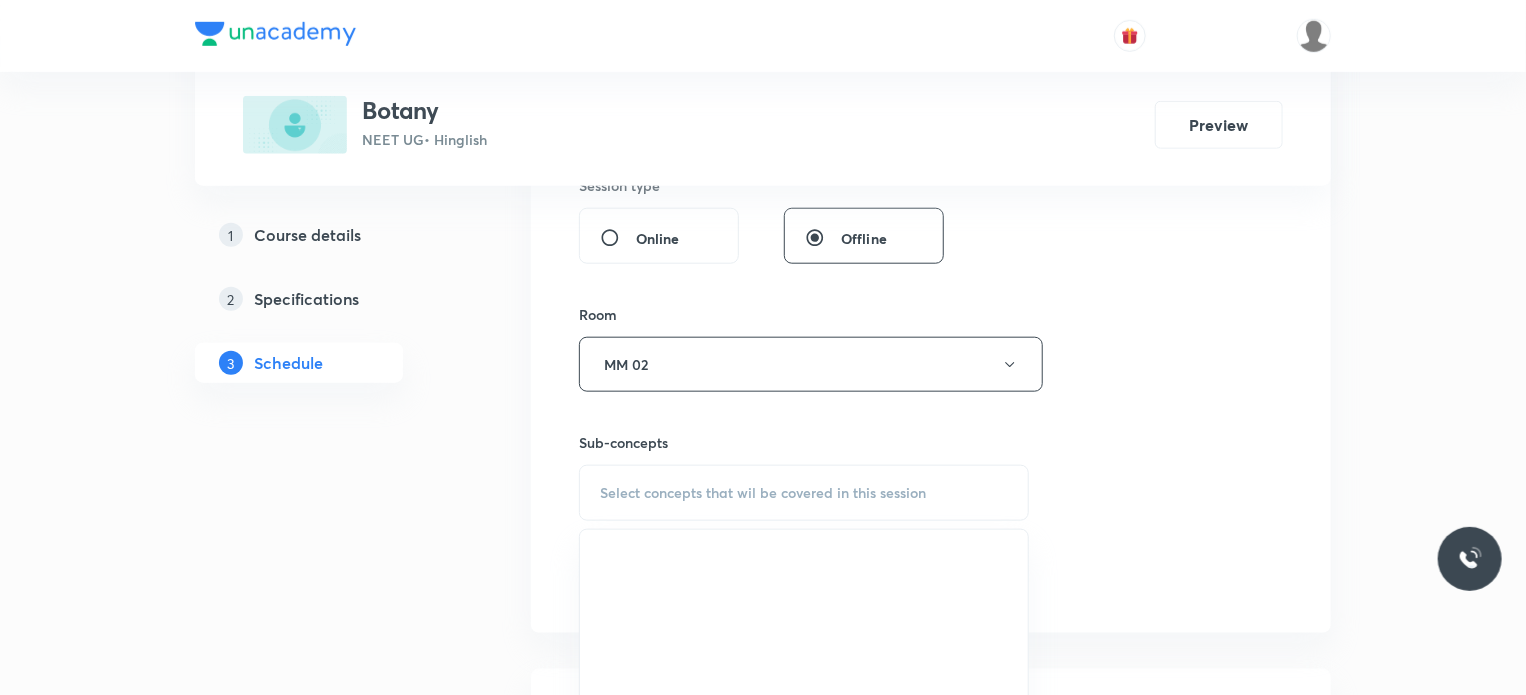 scroll, scrollTop: 899, scrollLeft: 0, axis: vertical 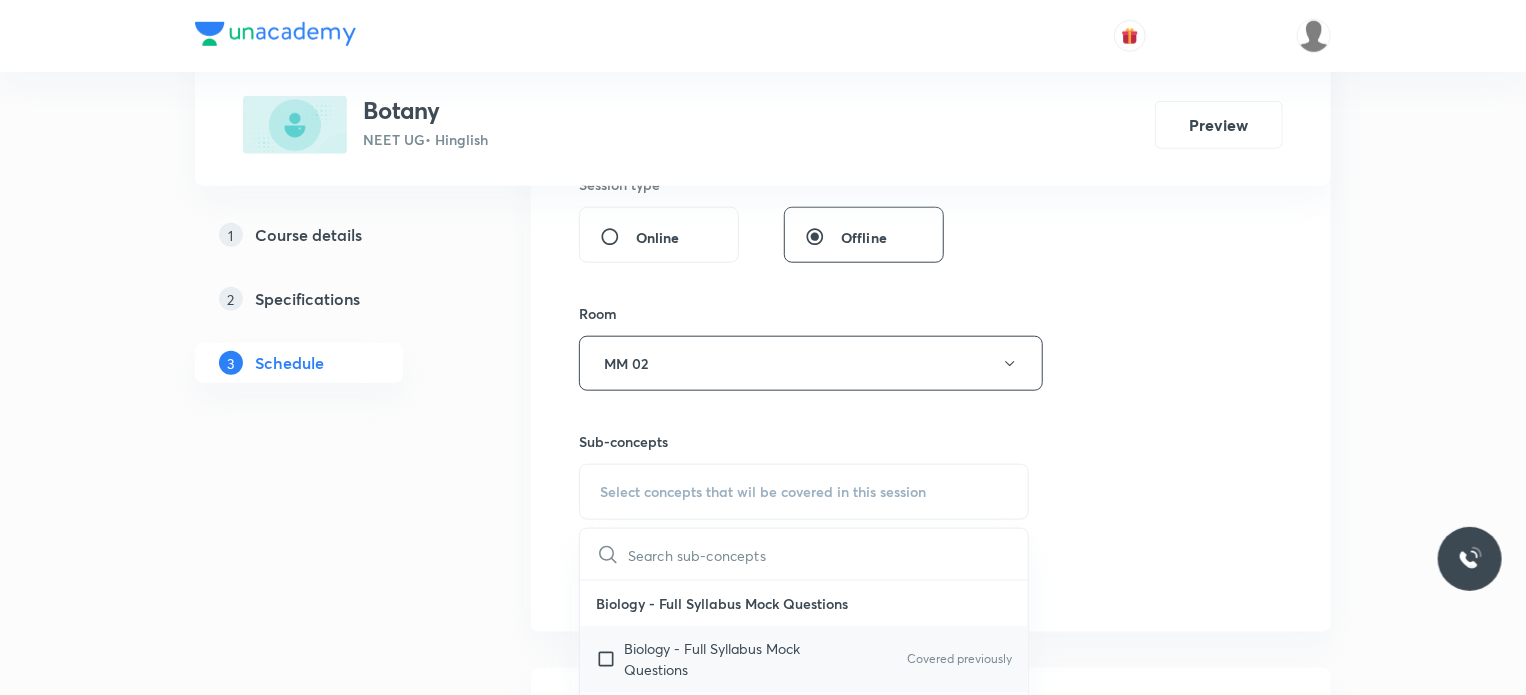 click on "Biology - Full Syllabus Mock Questions Covered previously" at bounding box center [804, 659] 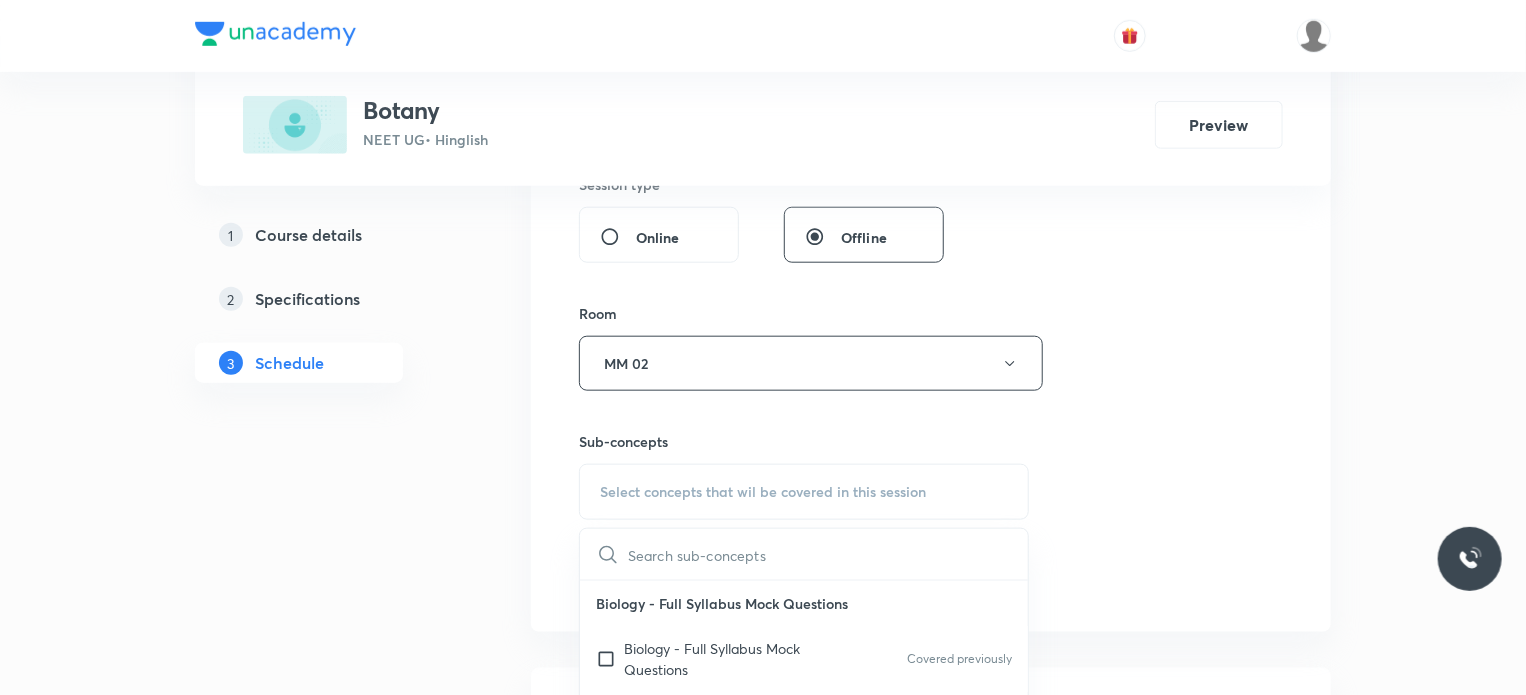 checkbox on "true" 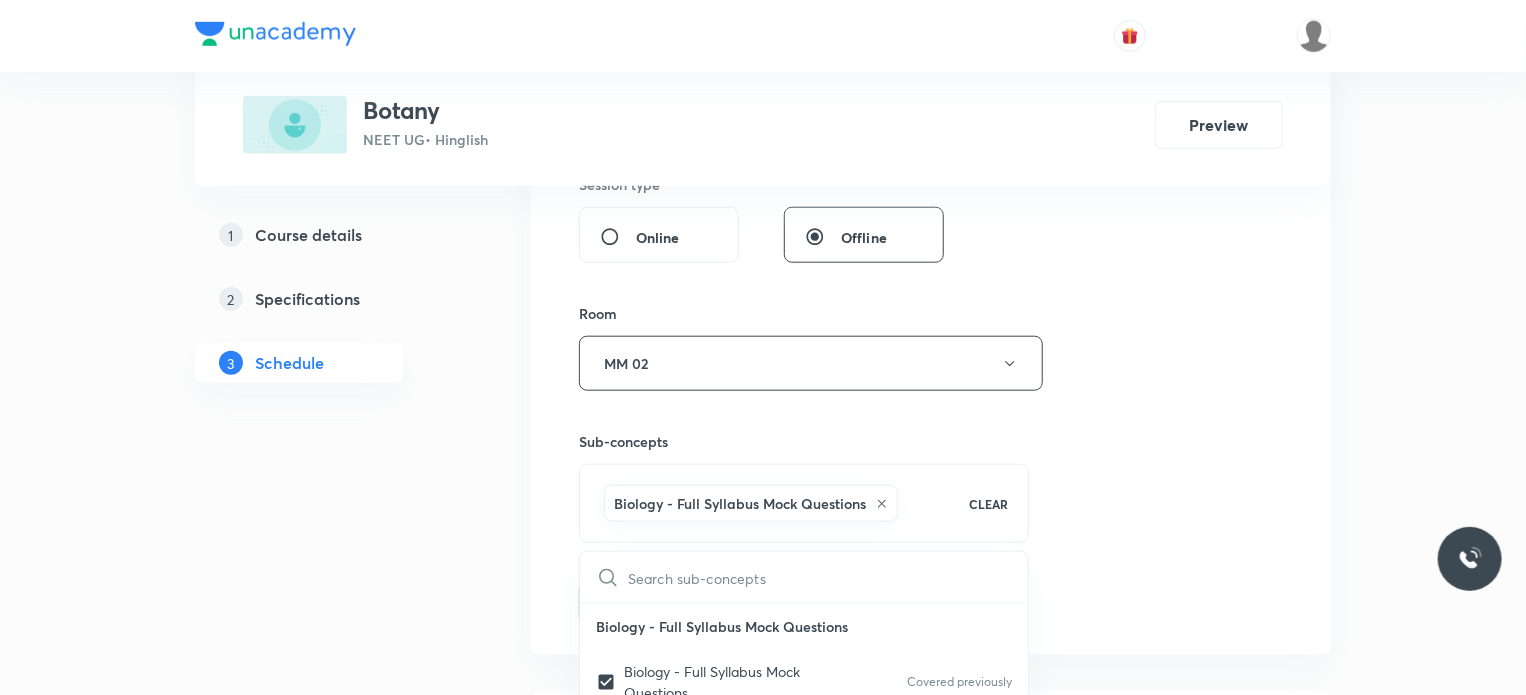 click on "Session  17 Live class Session title 18/99 Plasma Membrane 14 ​ Schedule for [DATE] 12:40 PM ​ Duration (in minutes) 80 ​ Educator [PERSON_NAME]   Session type Online Offline Room MM 02 Sub-concepts Biology - Full Syllabus Mock Questions CLEAR ​ Biology - Full Syllabus Mock Questions Biology - Full Syllabus Mock Questions Covered previously Practice questions Practice Questions Covered previously Biology Previous Year Questions Maths Previous Year Questions Covered previously Living World What Is Living? Diversity In The Living World Systematics Types Of Taxonomy Fundamental Components Of Taxonomy Taxonomic Categories Taxonomical Aids The Three Domains Of Life Biological Nomenclature  Biological Classification System Of Classification Kingdom Monera Kingdom [MEDICAL_DATA] Kingdom Fungi Kingdom Plantae Kingdom Animalia Linchens Mycorrhiza Virus [MEDICAL_DATA] Viroids Plant Kingdom Algae Bryophytes Pteridophytes Gymnosperms Angiosperms Animal Kingdom Basics Of Classification Classification Of Animals Root ER" at bounding box center [931, 78] 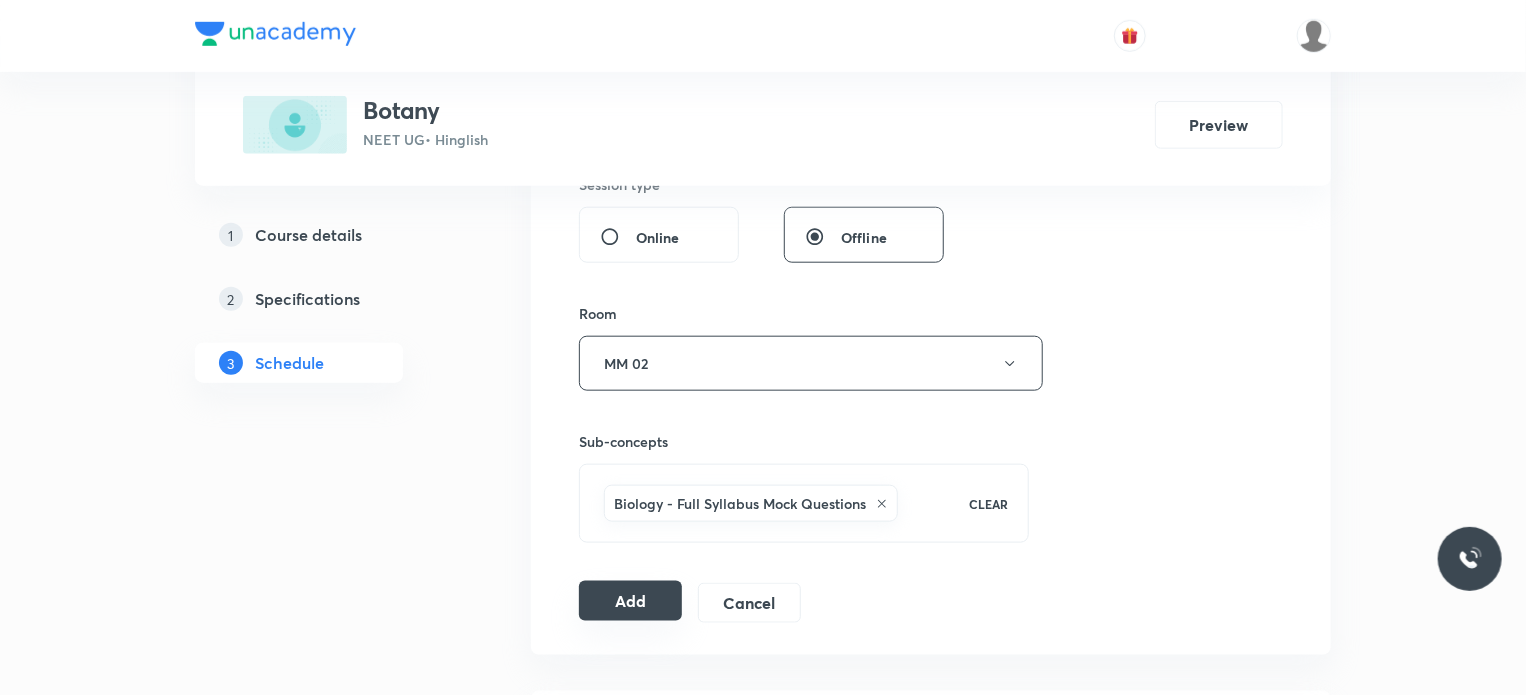 click on "Add" at bounding box center [630, 601] 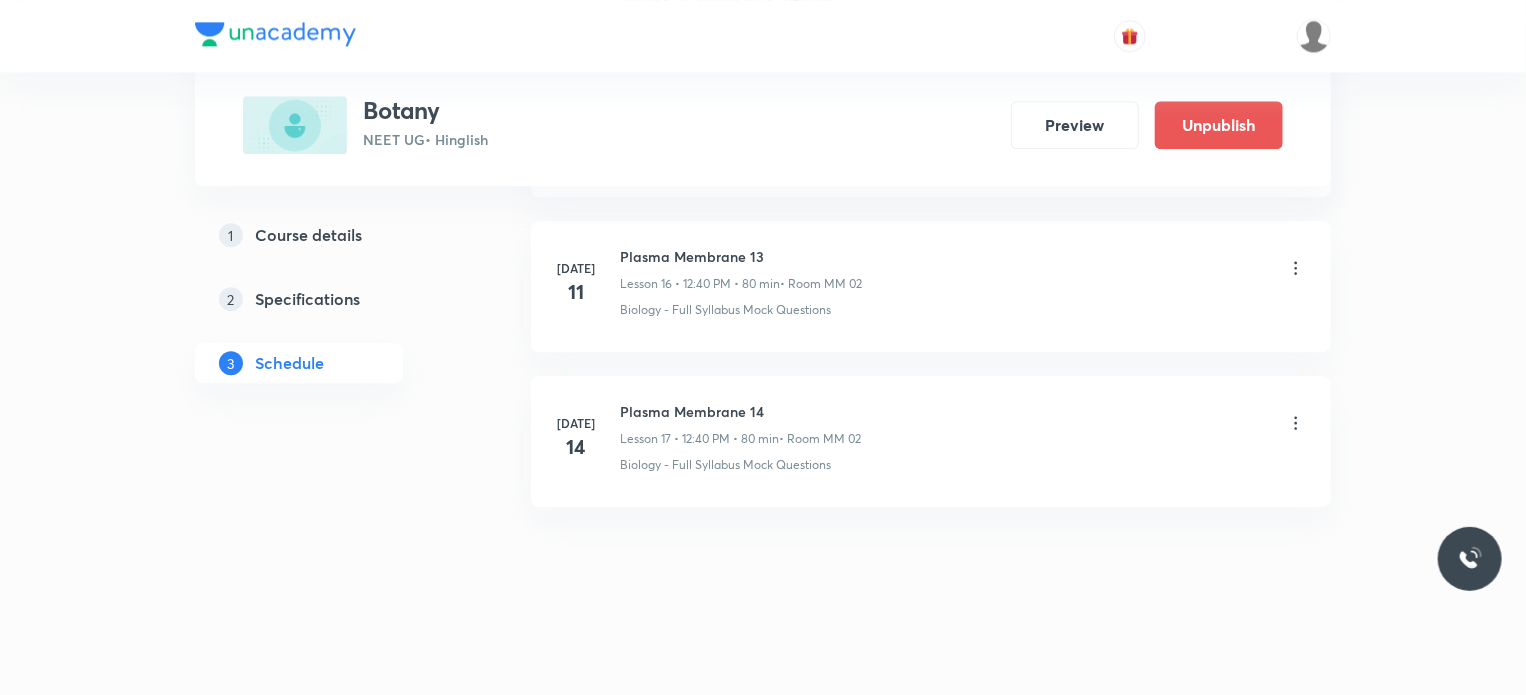 scroll, scrollTop: 2462, scrollLeft: 0, axis: vertical 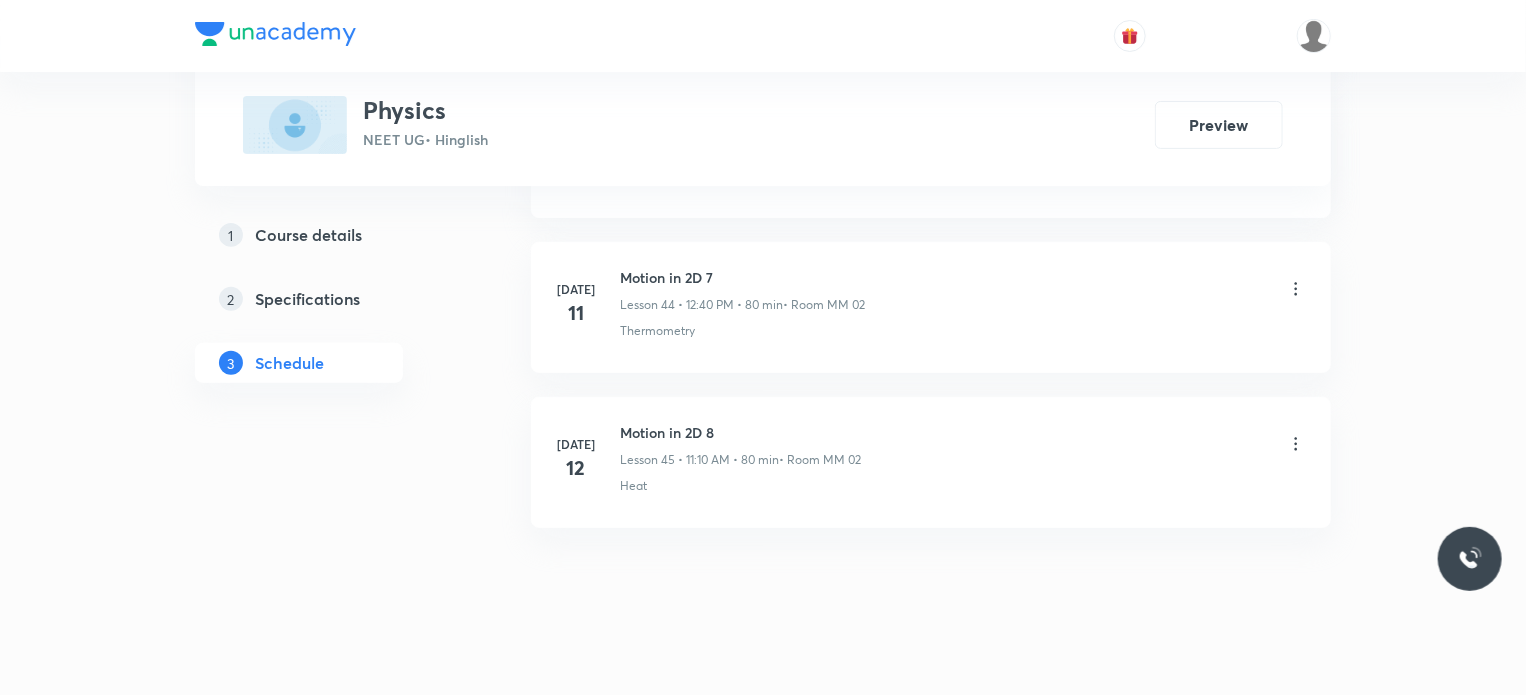 click on "Motion in 2D 8" at bounding box center [740, 432] 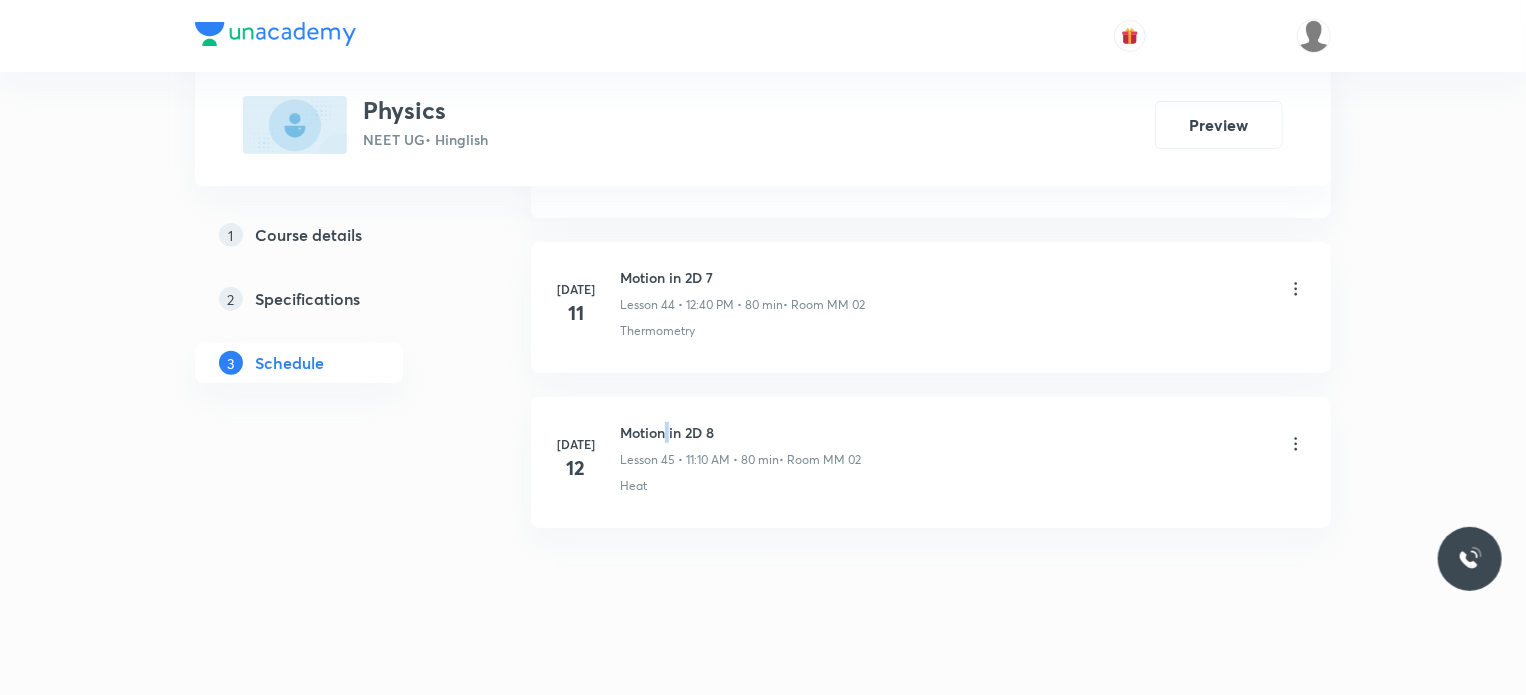 click on "Motion in 2D 8" at bounding box center (740, 432) 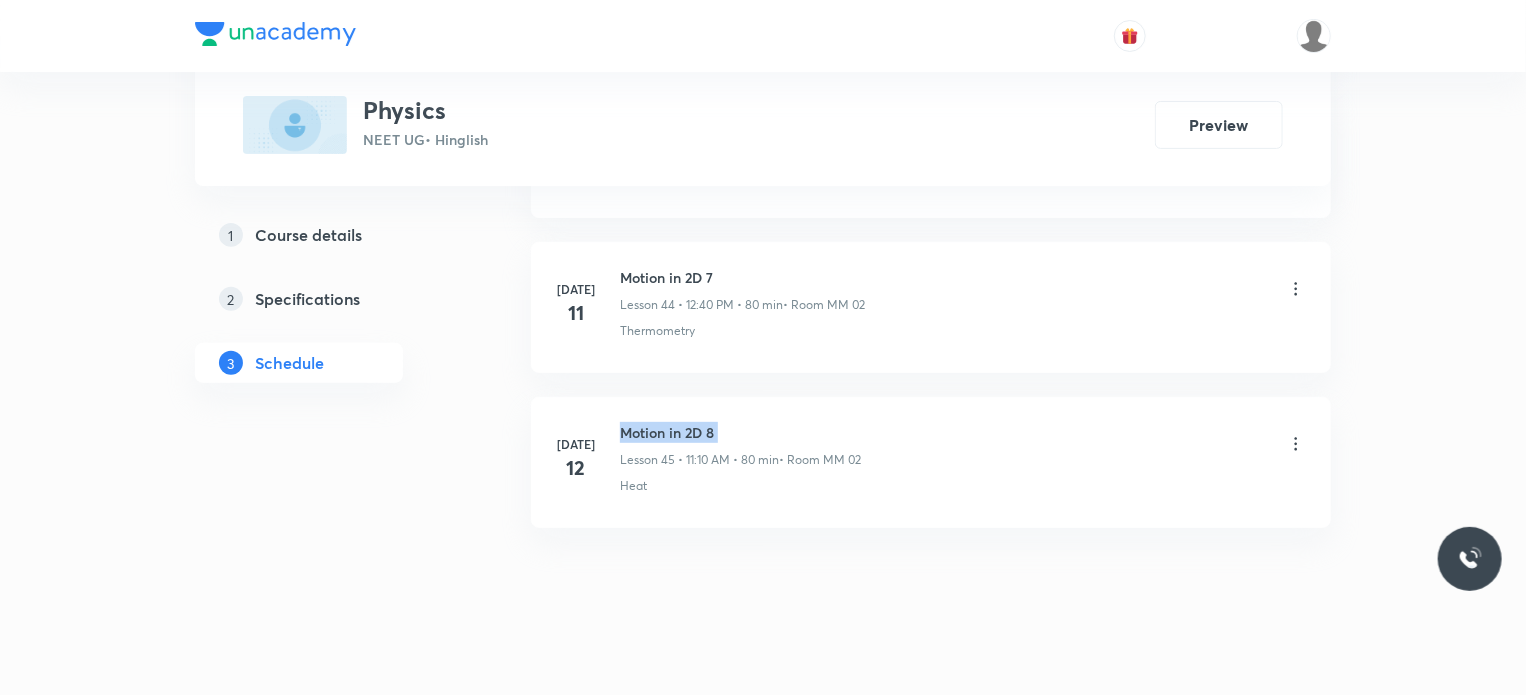 click on "Motion in 2D 8" at bounding box center (740, 432) 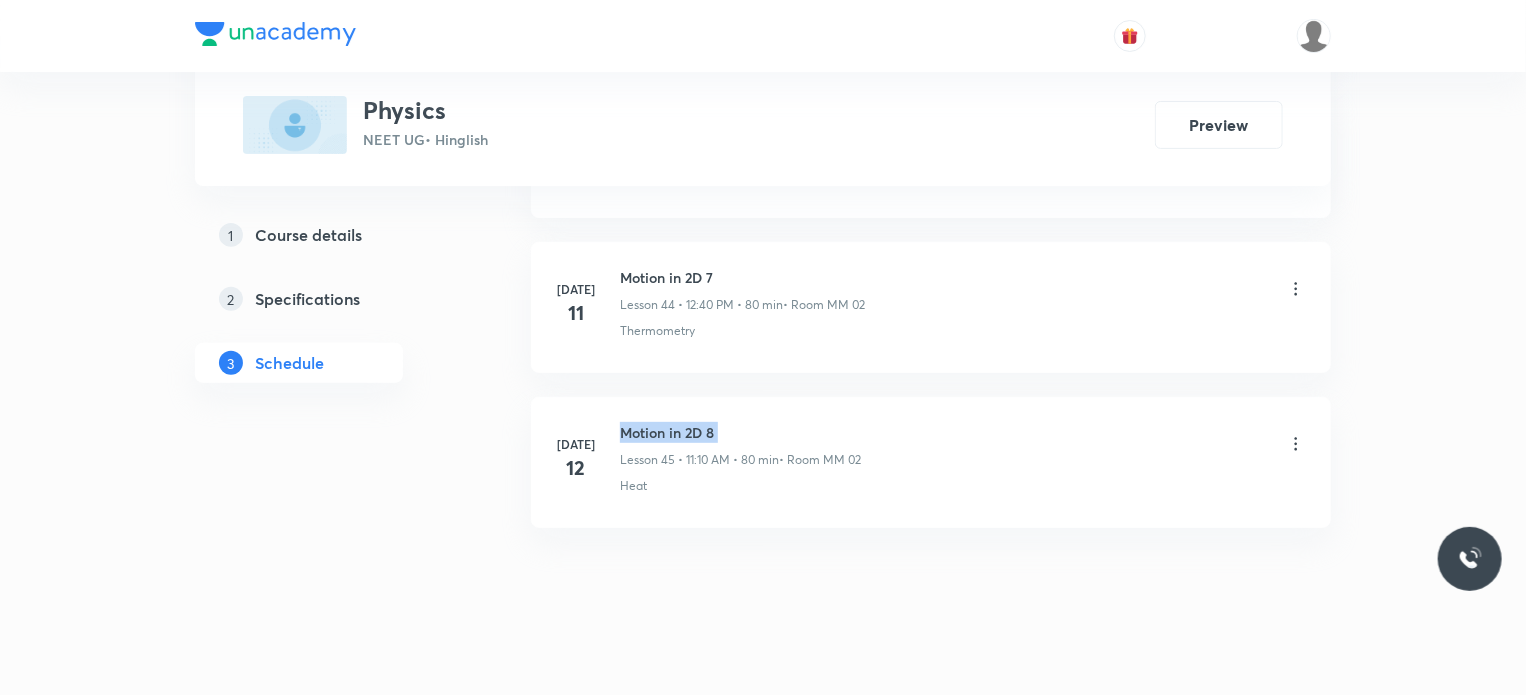 scroll, scrollTop: 0, scrollLeft: 0, axis: both 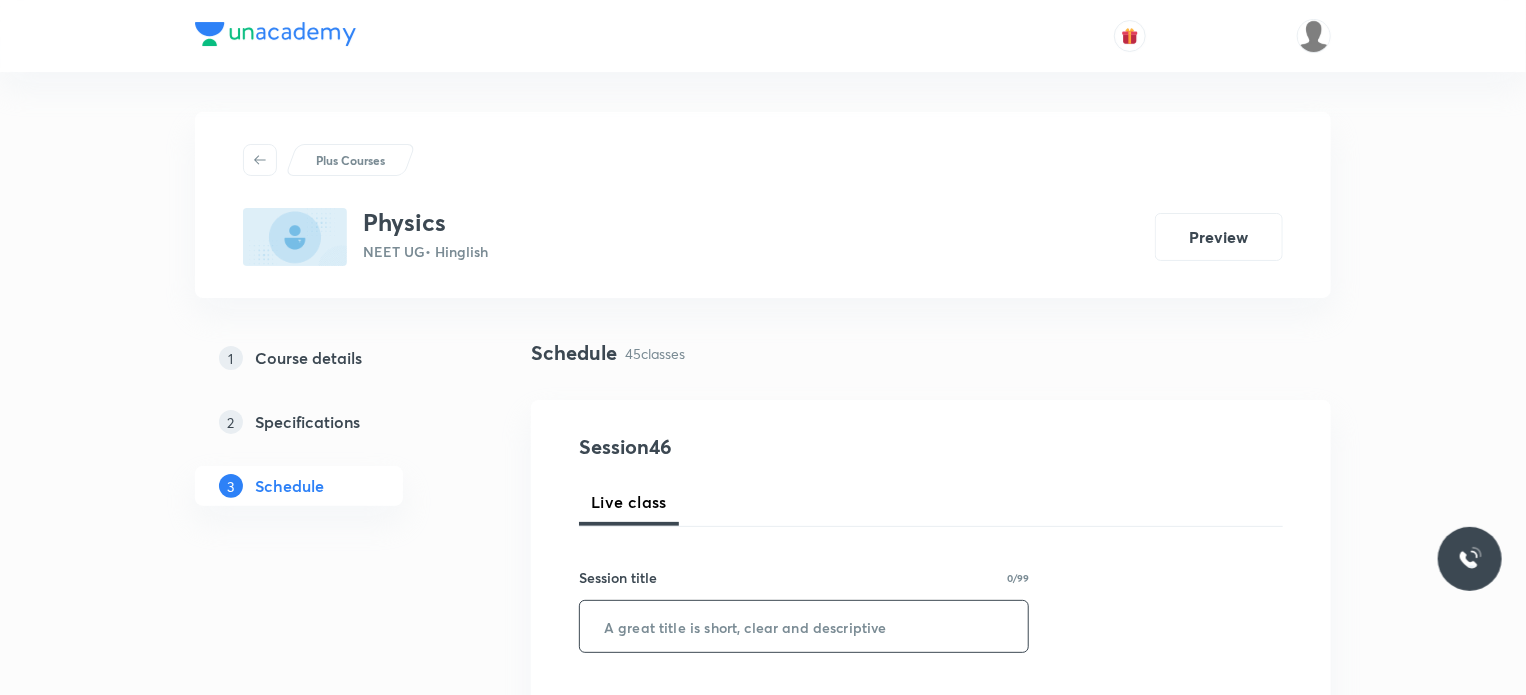 click at bounding box center (804, 626) 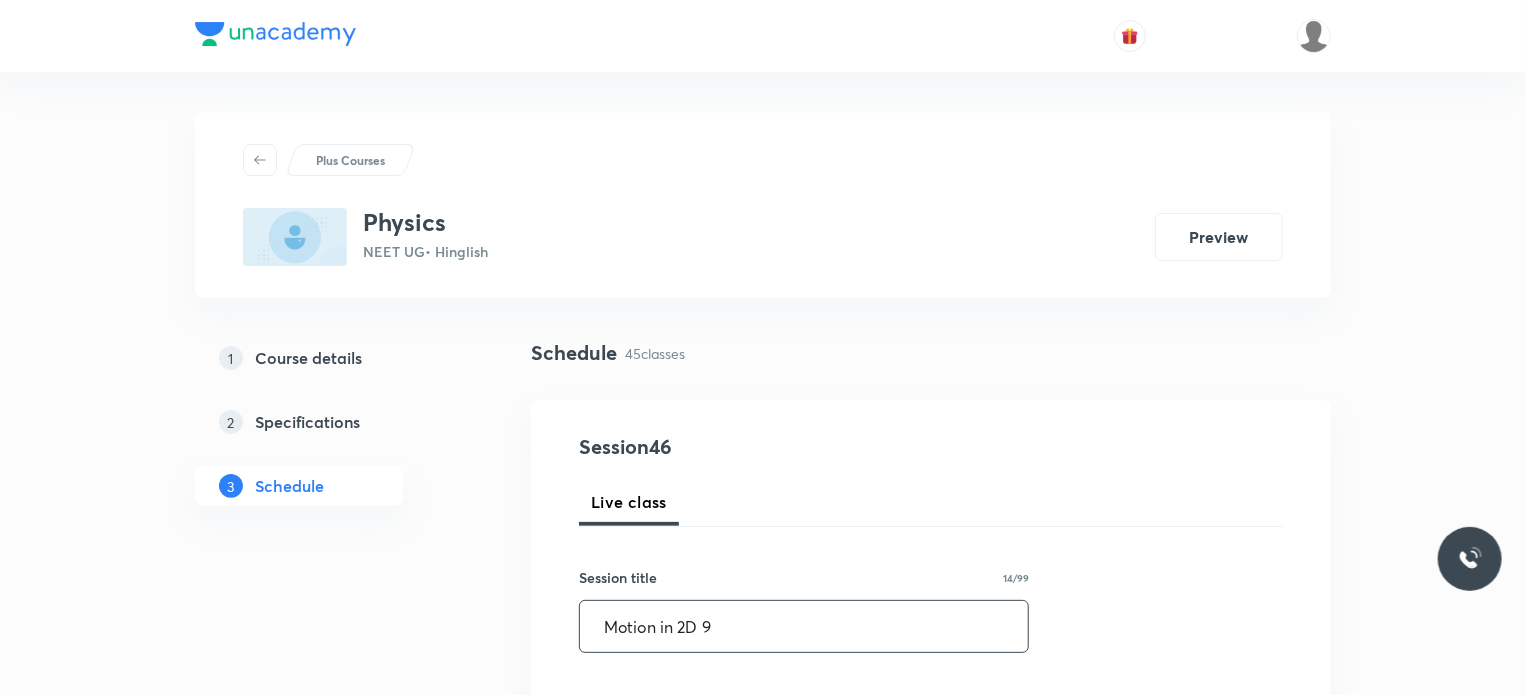 type on "Motion in 2D 9" 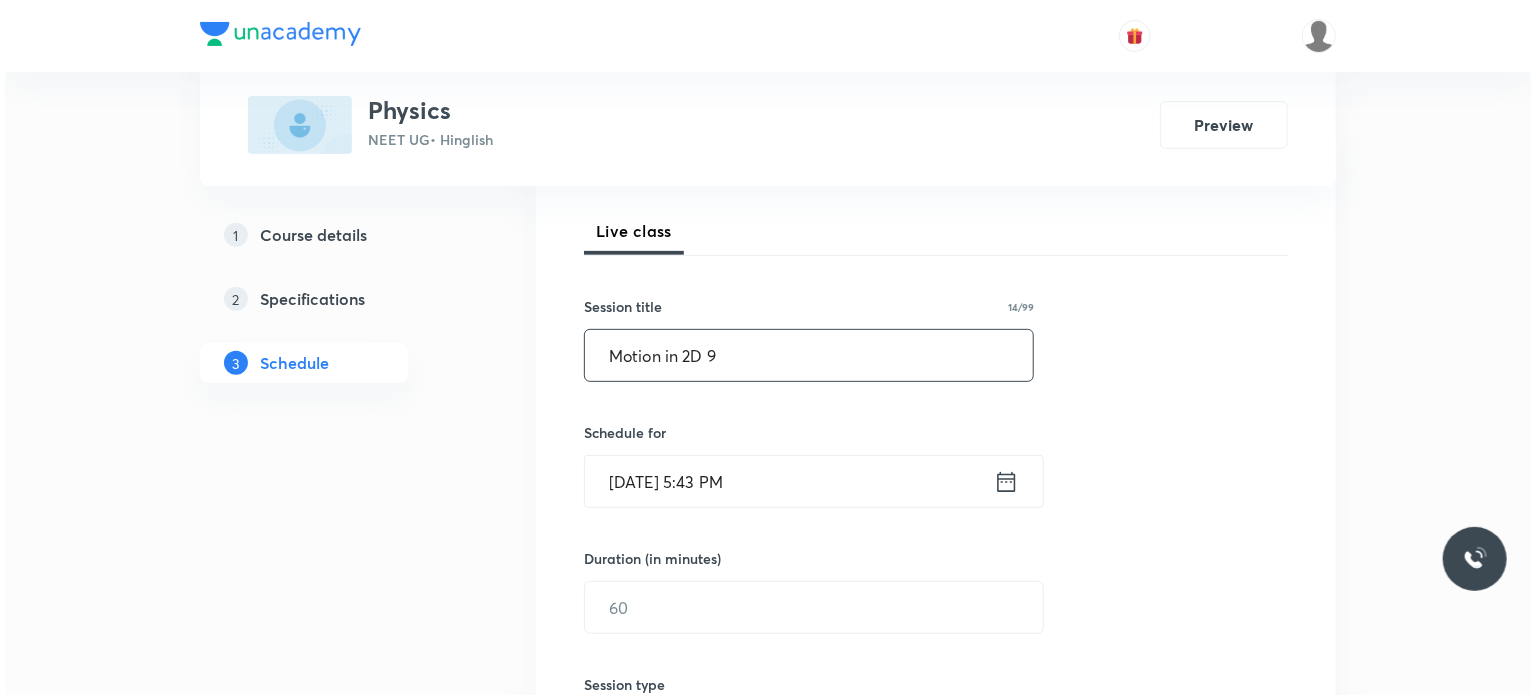 scroll, scrollTop: 272, scrollLeft: 0, axis: vertical 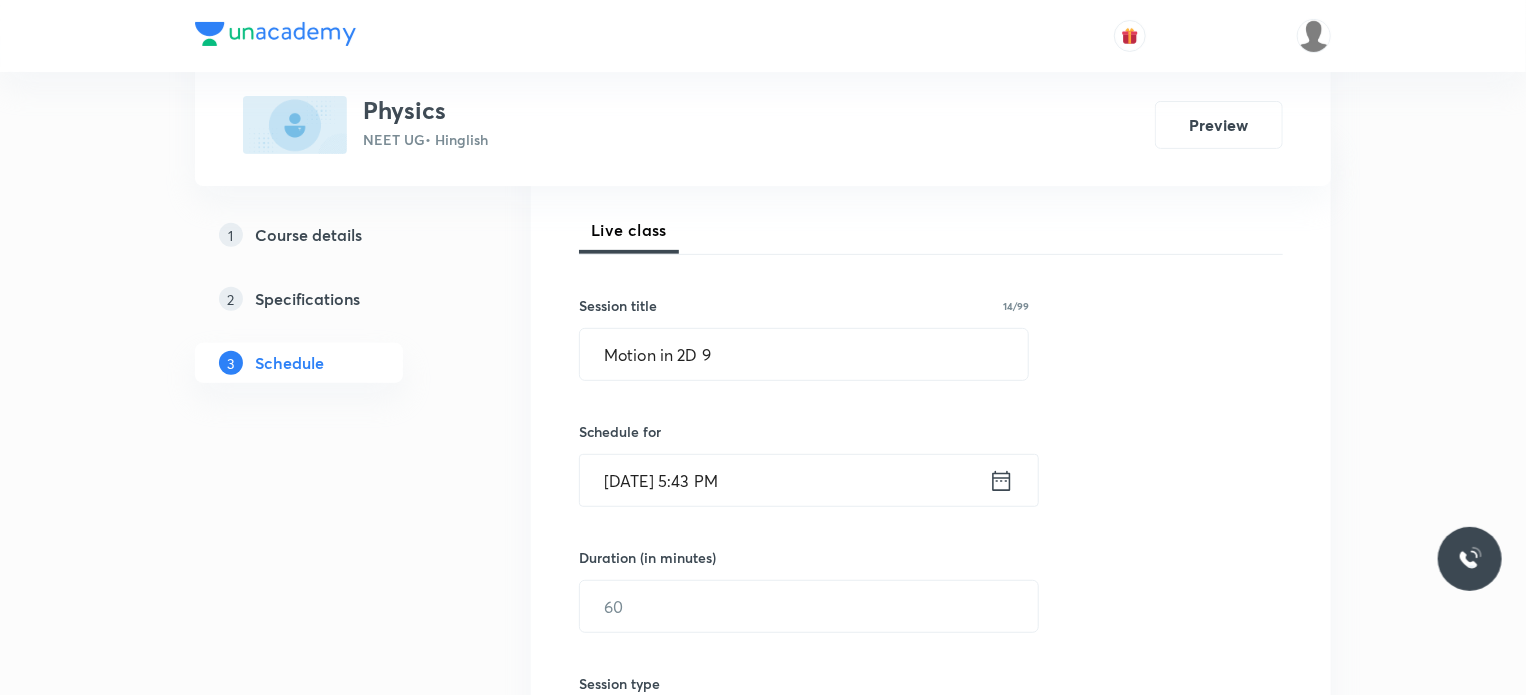 click on "[DATE] 5:43 PM" at bounding box center [784, 480] 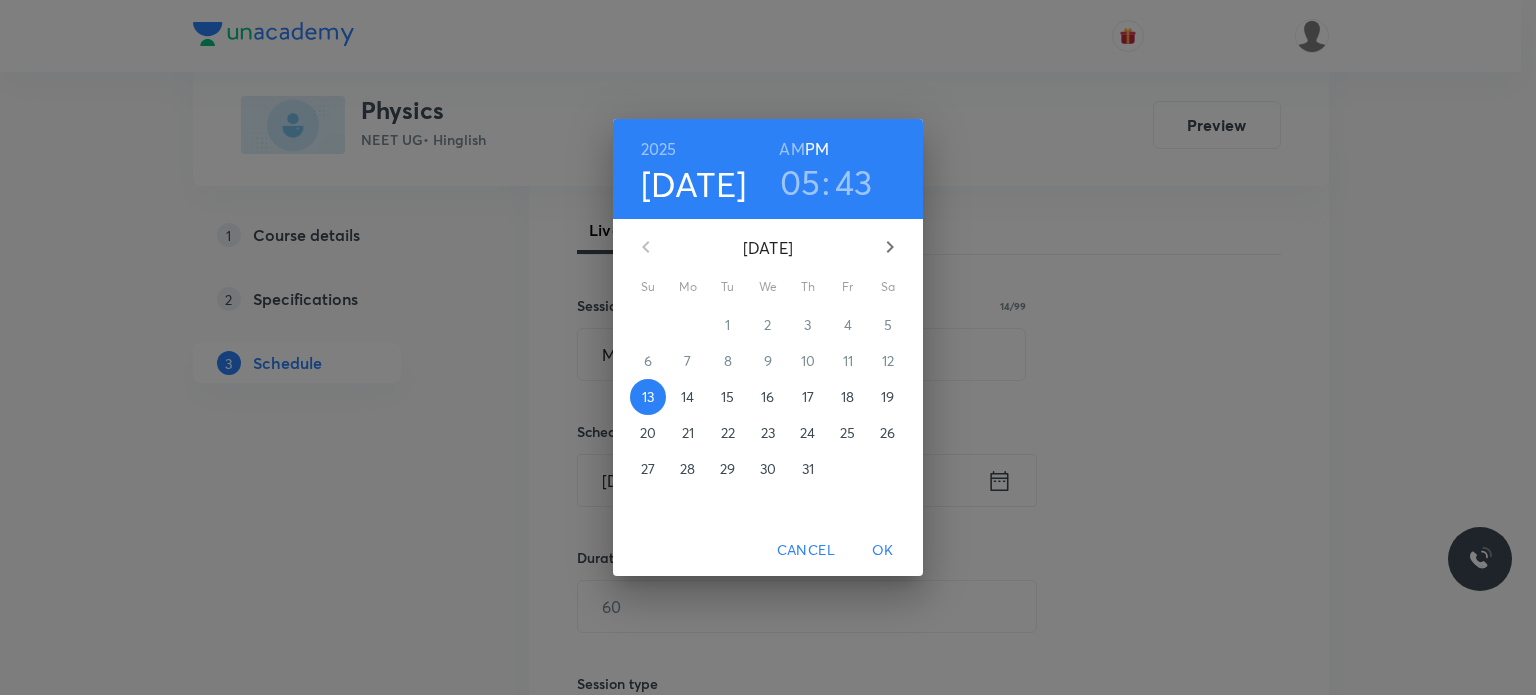 click on "14" at bounding box center [687, 397] 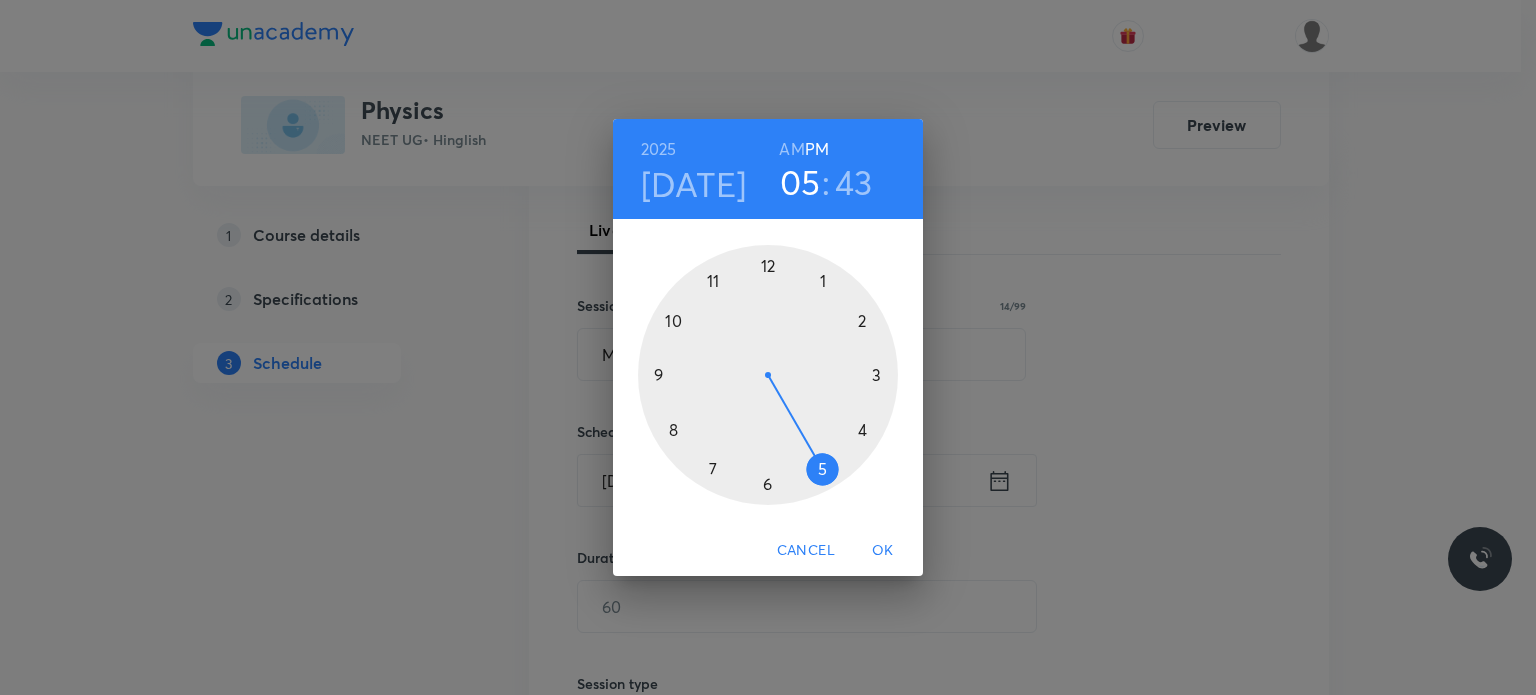 click on "AM" at bounding box center (791, 149) 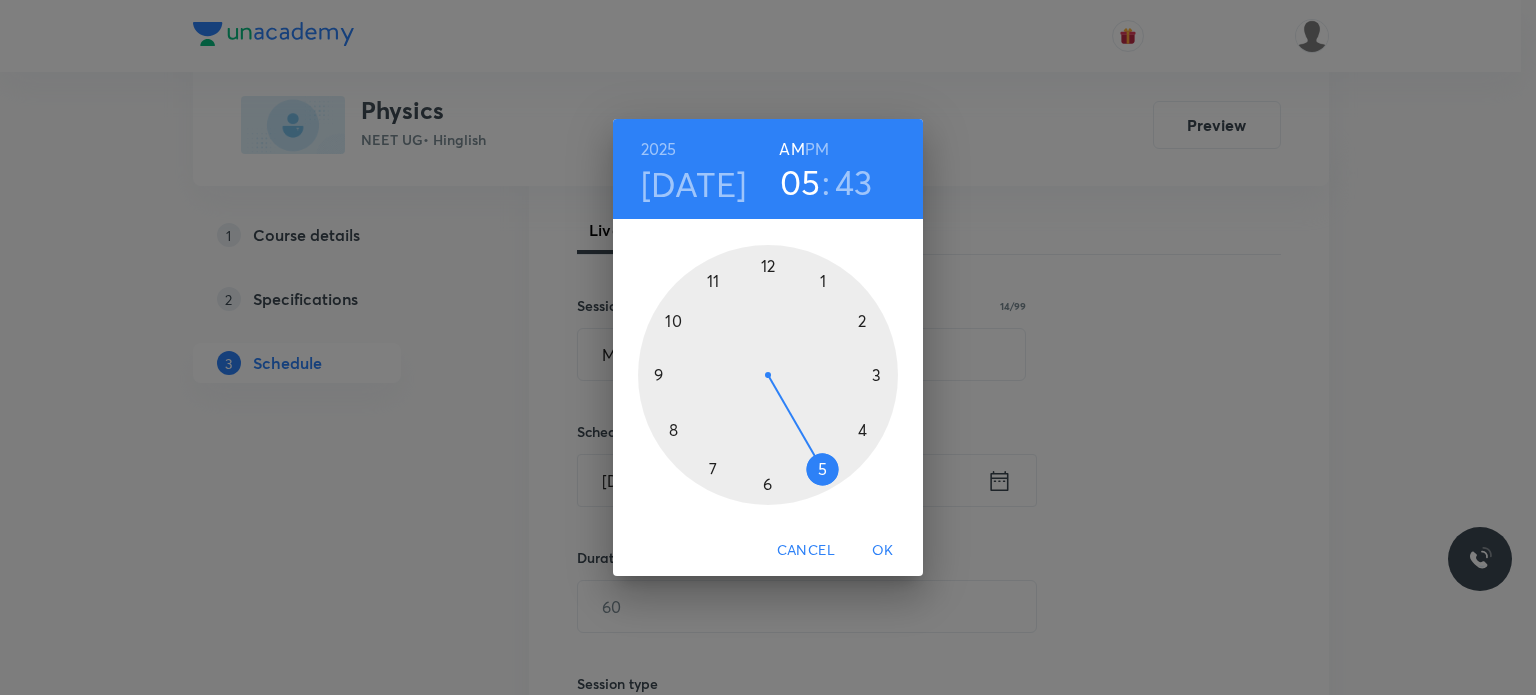 click at bounding box center (768, 375) 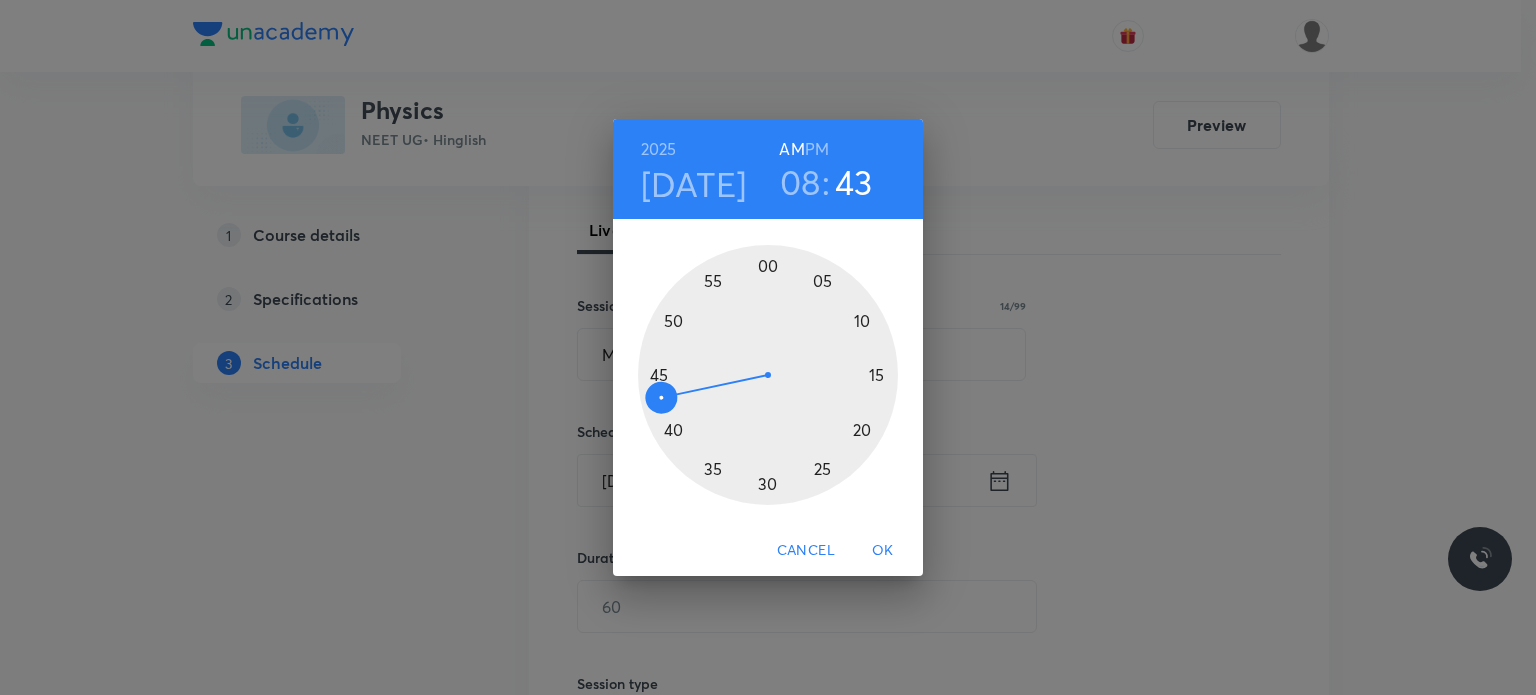 click at bounding box center (768, 375) 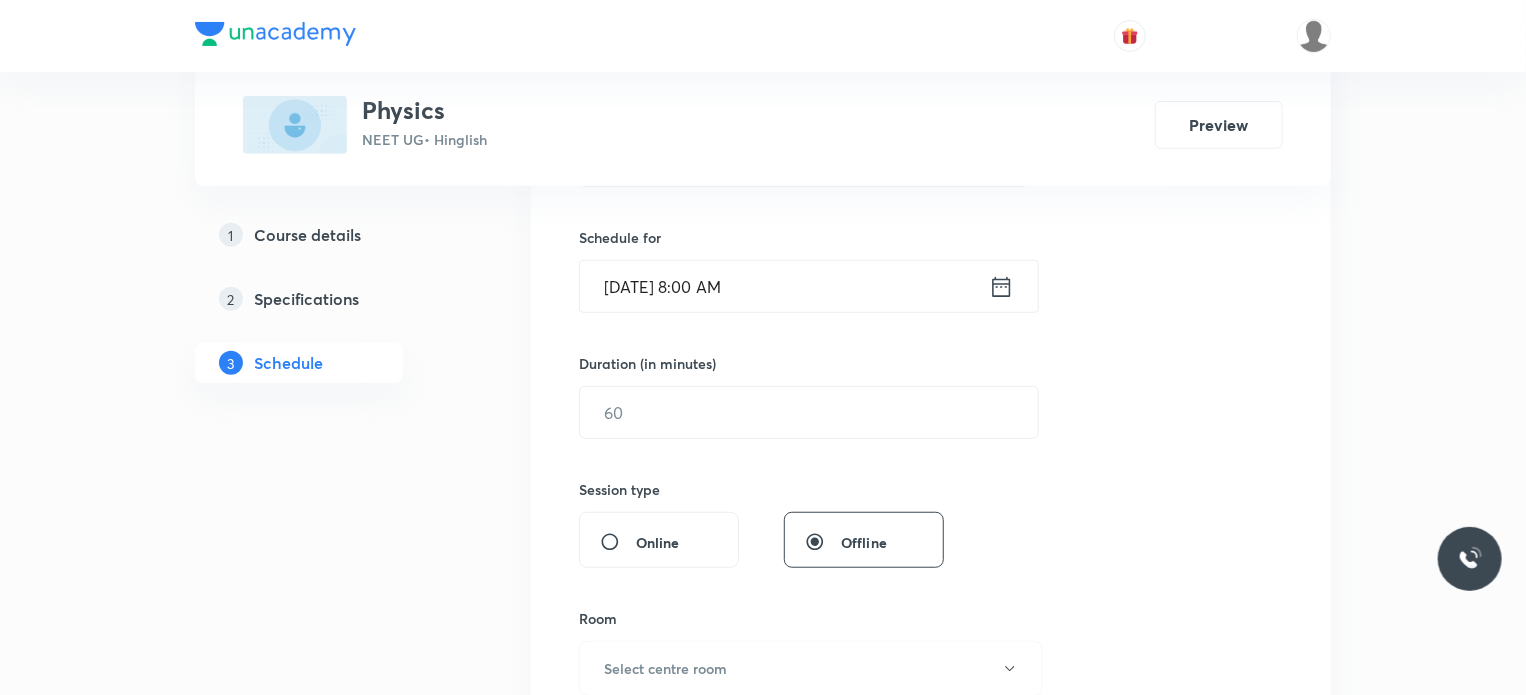 scroll, scrollTop: 474, scrollLeft: 0, axis: vertical 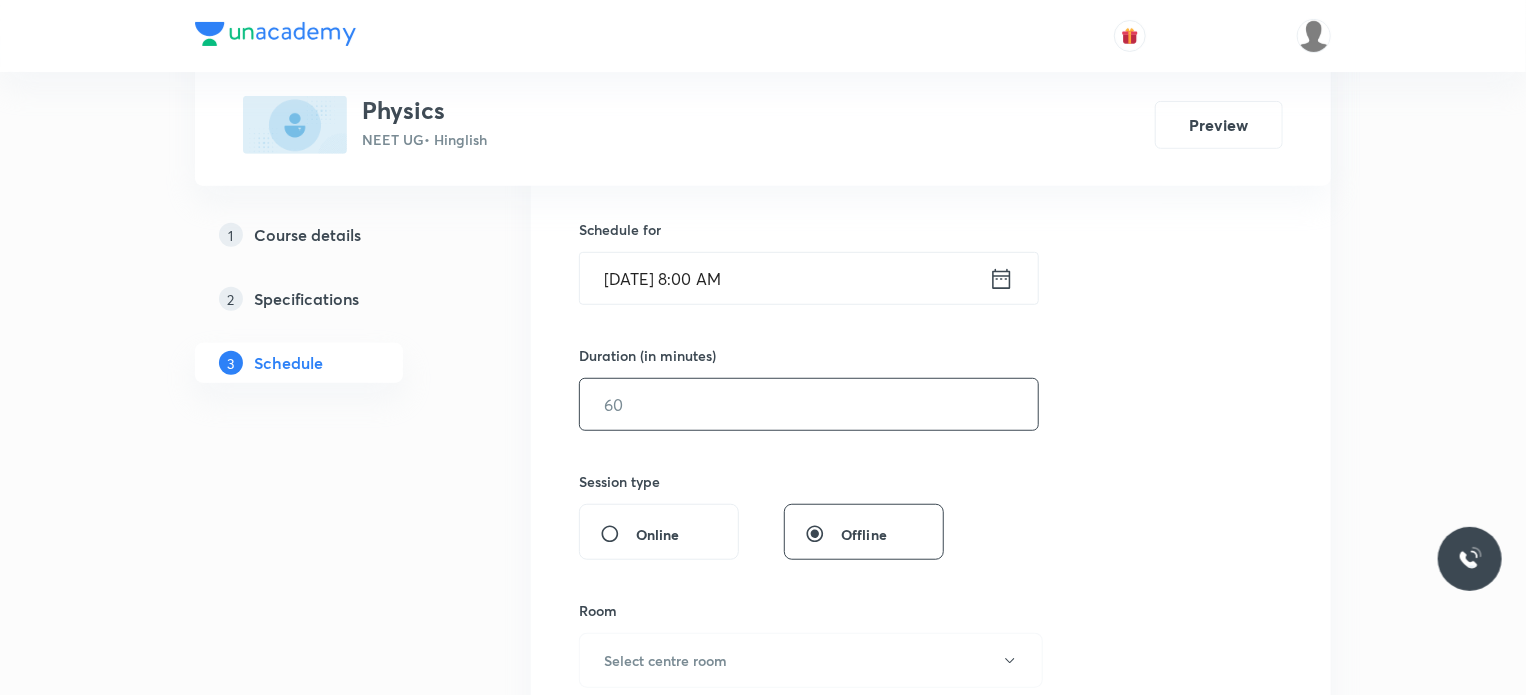 click at bounding box center [809, 404] 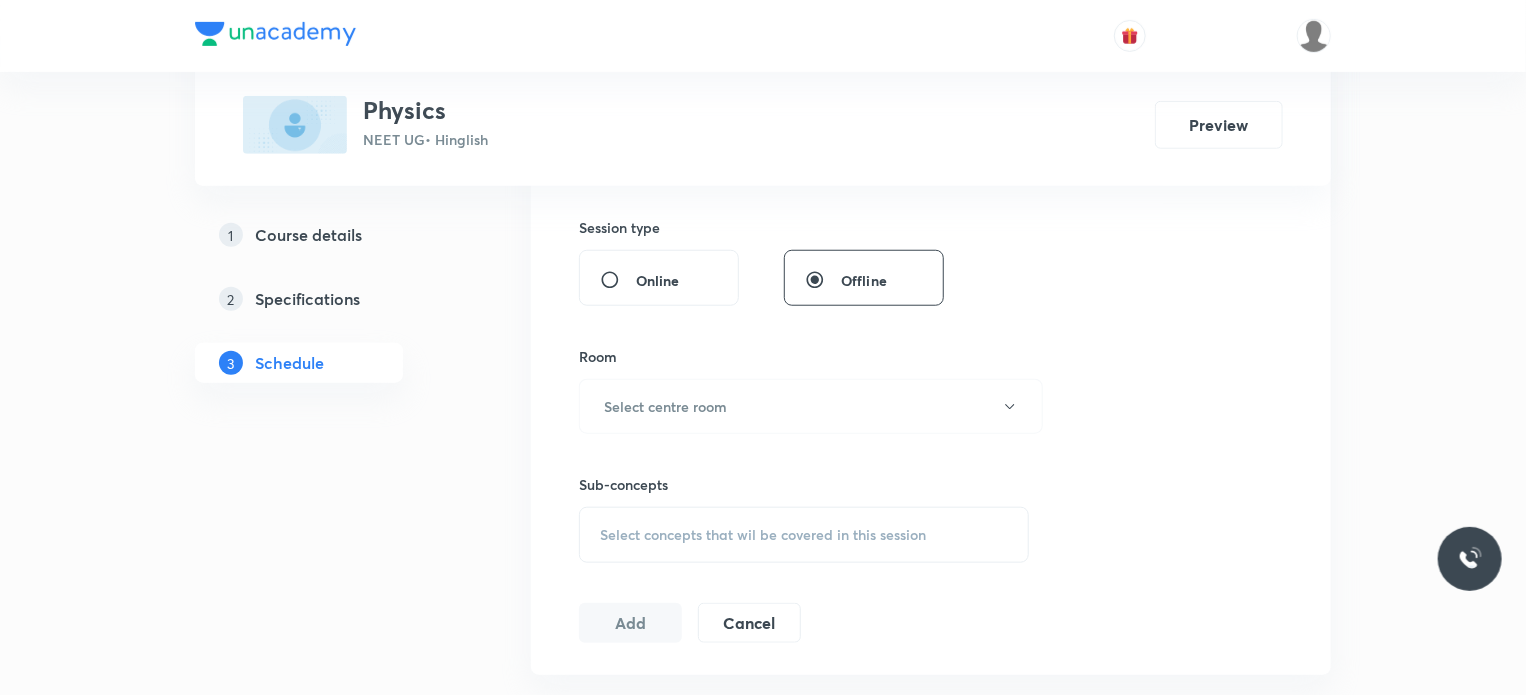 scroll, scrollTop: 742, scrollLeft: 0, axis: vertical 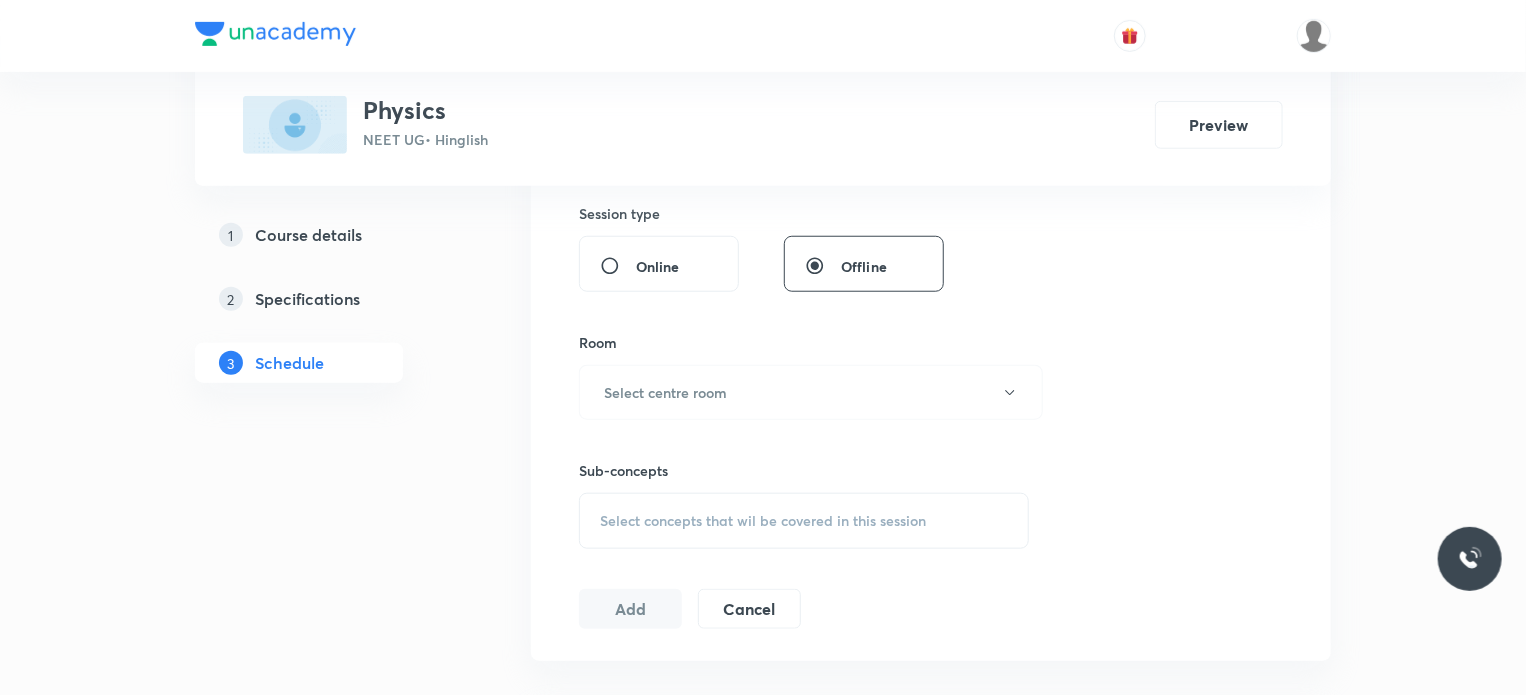 type on "80" 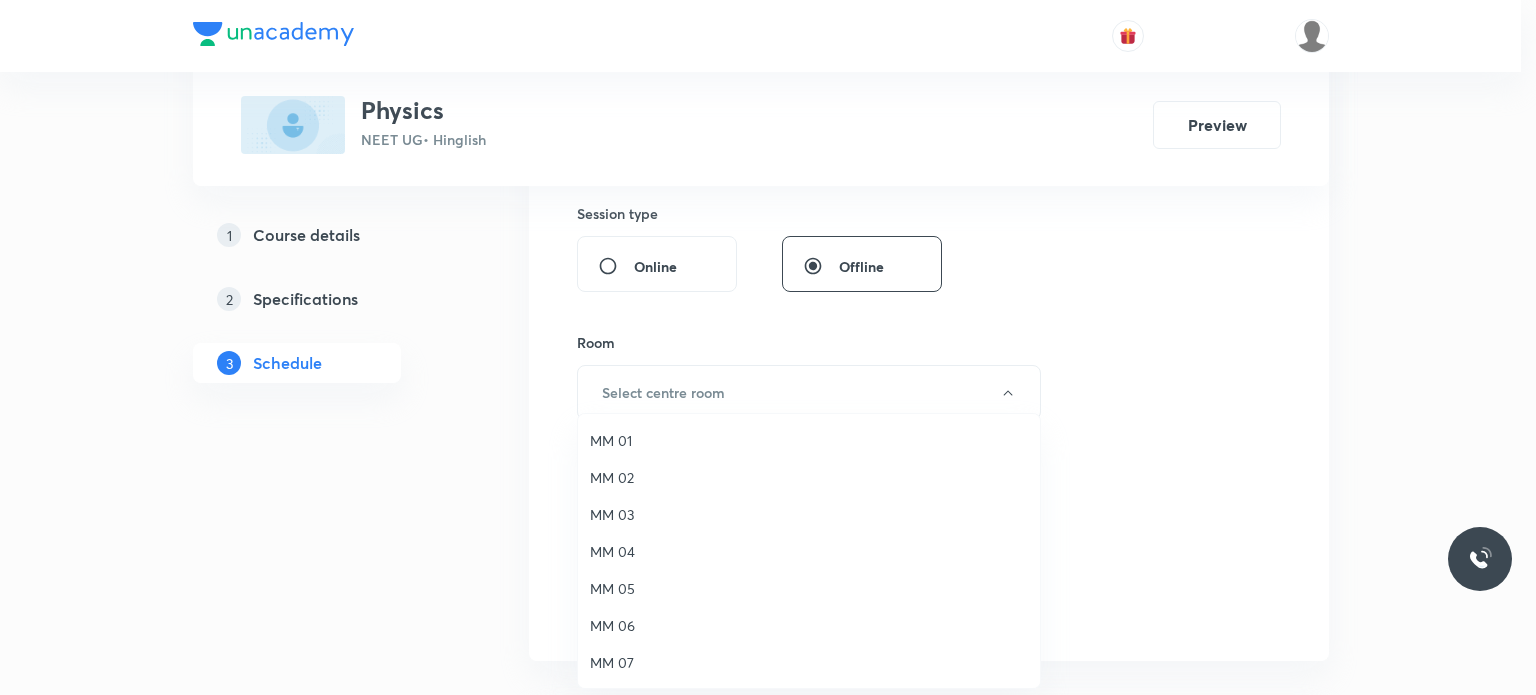 click on "MM 03" at bounding box center (809, 514) 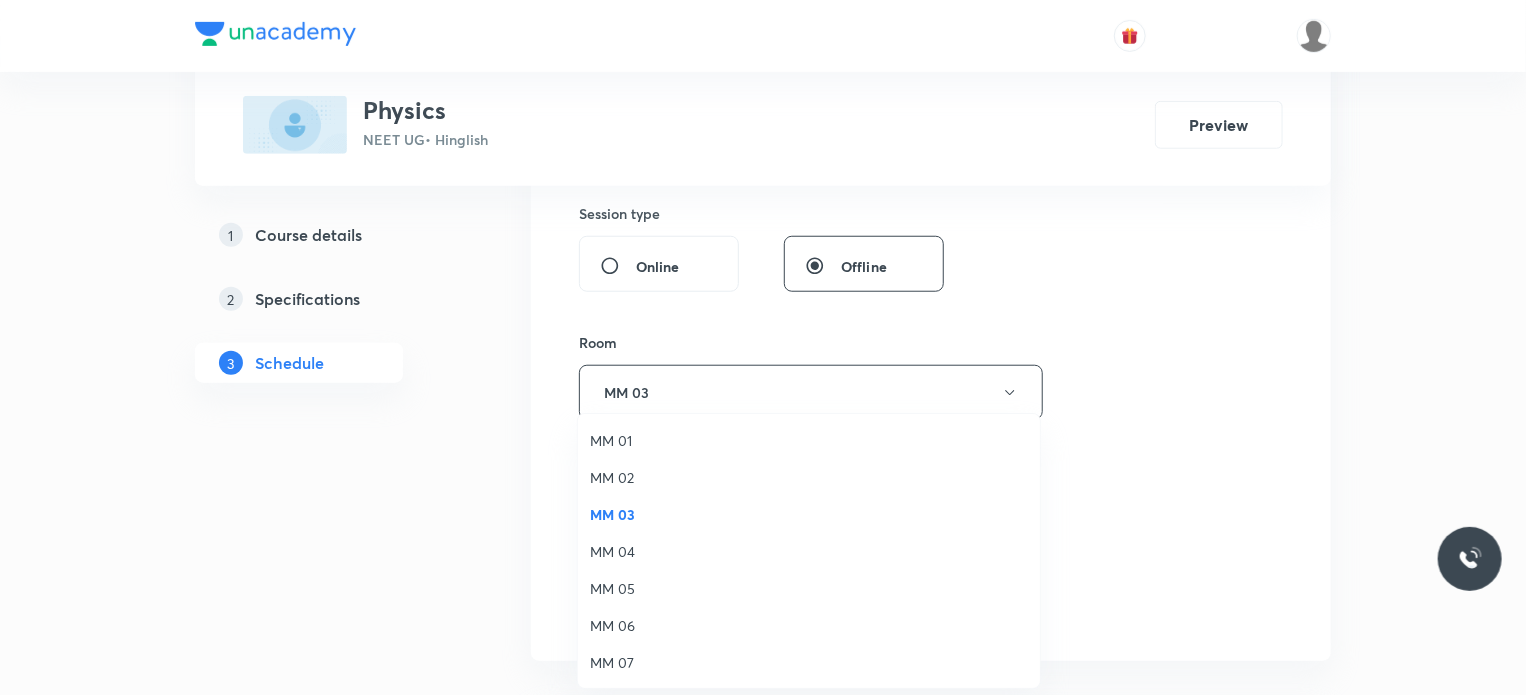 click on "Select concepts that wil be covered in this session" at bounding box center [763, 521] 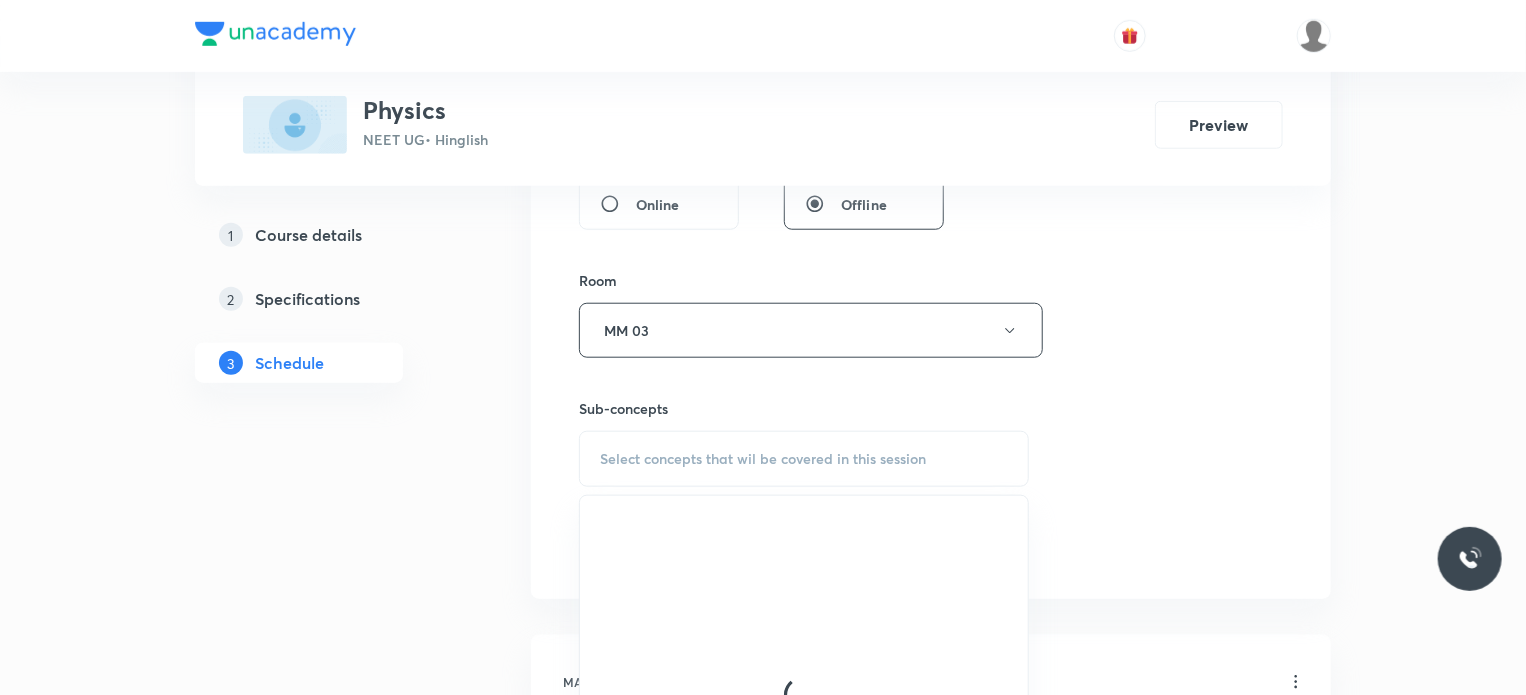 scroll, scrollTop: 807, scrollLeft: 0, axis: vertical 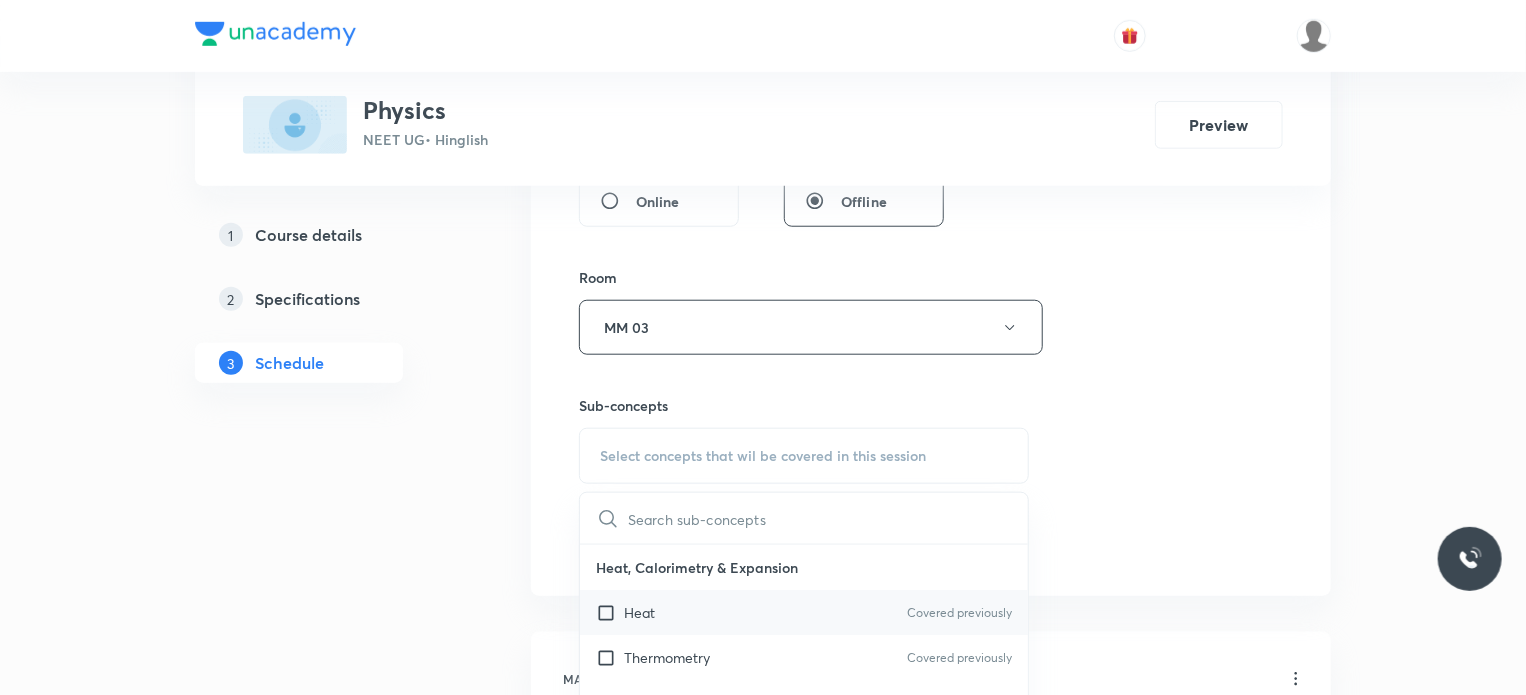 click on "Heat Covered previously" at bounding box center [804, 612] 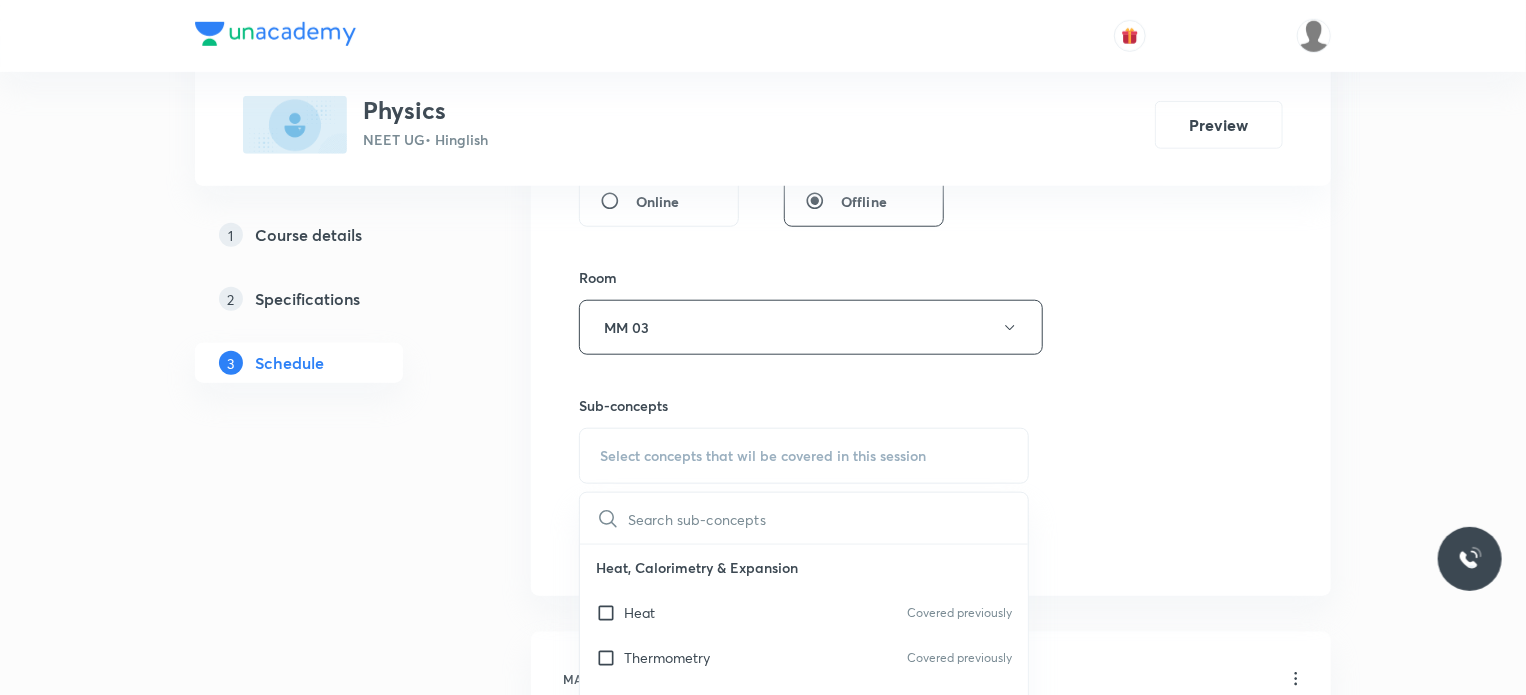 checkbox on "true" 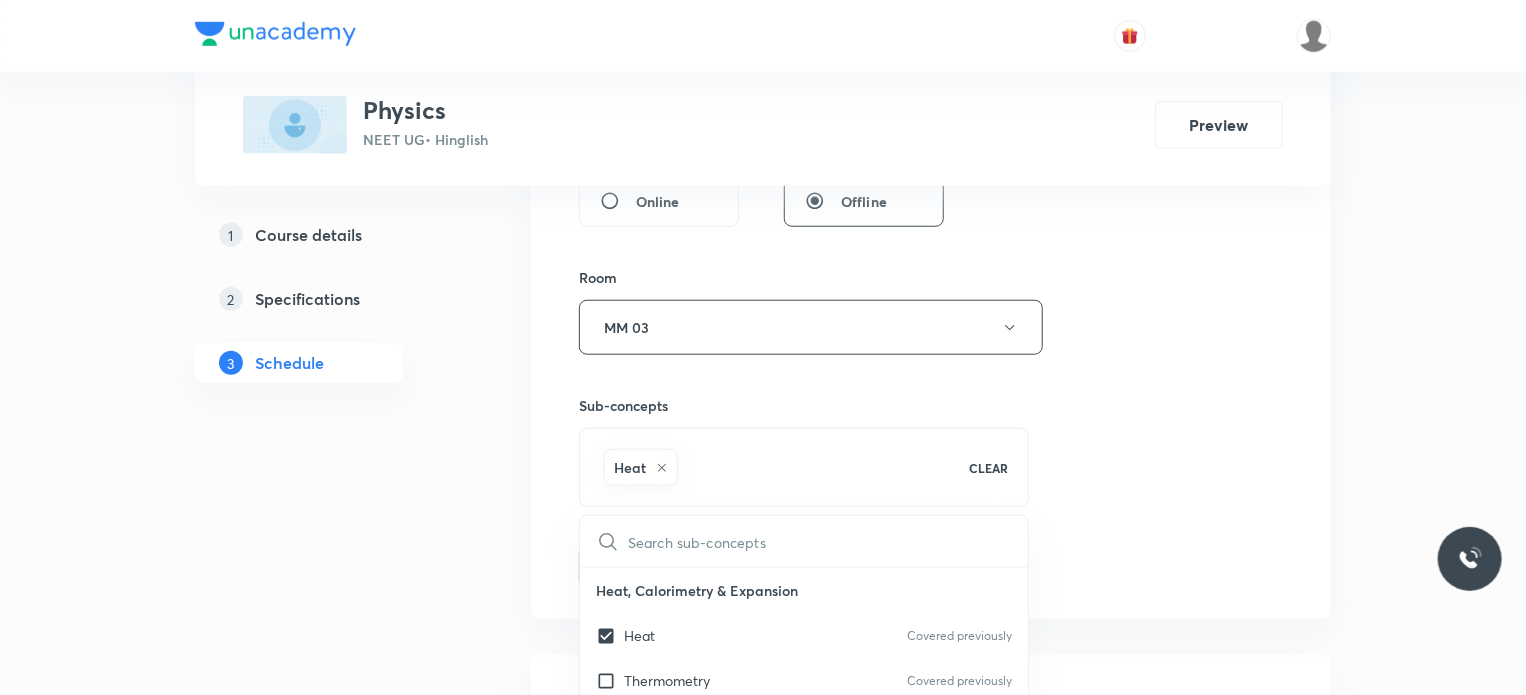 click on "Plus Courses Physics NEET UG  • Hinglish Preview 1 Course details 2 Specifications 3 Schedule Schedule 45  classes Session  46 Live class Session title 14/99 Motion in 2D 9 ​ Schedule for Jul 14, 2025, 8:00 AM ​ Duration (in minutes) 80 ​   Session type Online Offline Room MM 03 Sub-concepts Heat CLEAR ​ Heat, Calorimetry & Expansion Heat Covered previously Thermometry Covered previously Thermal Expansion Covered previously Calorimetry Conduction Radiation Heat Transfer Heat Transfer Thermodynamics Thermodynamic System First Law of Thermodynamics Heat in Thermodynamics Gaseous Mixture Different Processes in First Law of Thermodynamics Reversible and irreversible Process Heat Engine Second Law of Thermodynamics Refrigerator or Heat Pump Thermodynamics Kinetic Theory of Gases Avogadro's Number Assumption of Ideal Gases (or Kinetic Theory of Gases) Derivation of Gas Laws from Kinetic Theory of Gases Equation of State or Ideal Gas Equation Relation between Pressure and Kinetic Energy Mean Free Path  Add" at bounding box center [763, 3493] 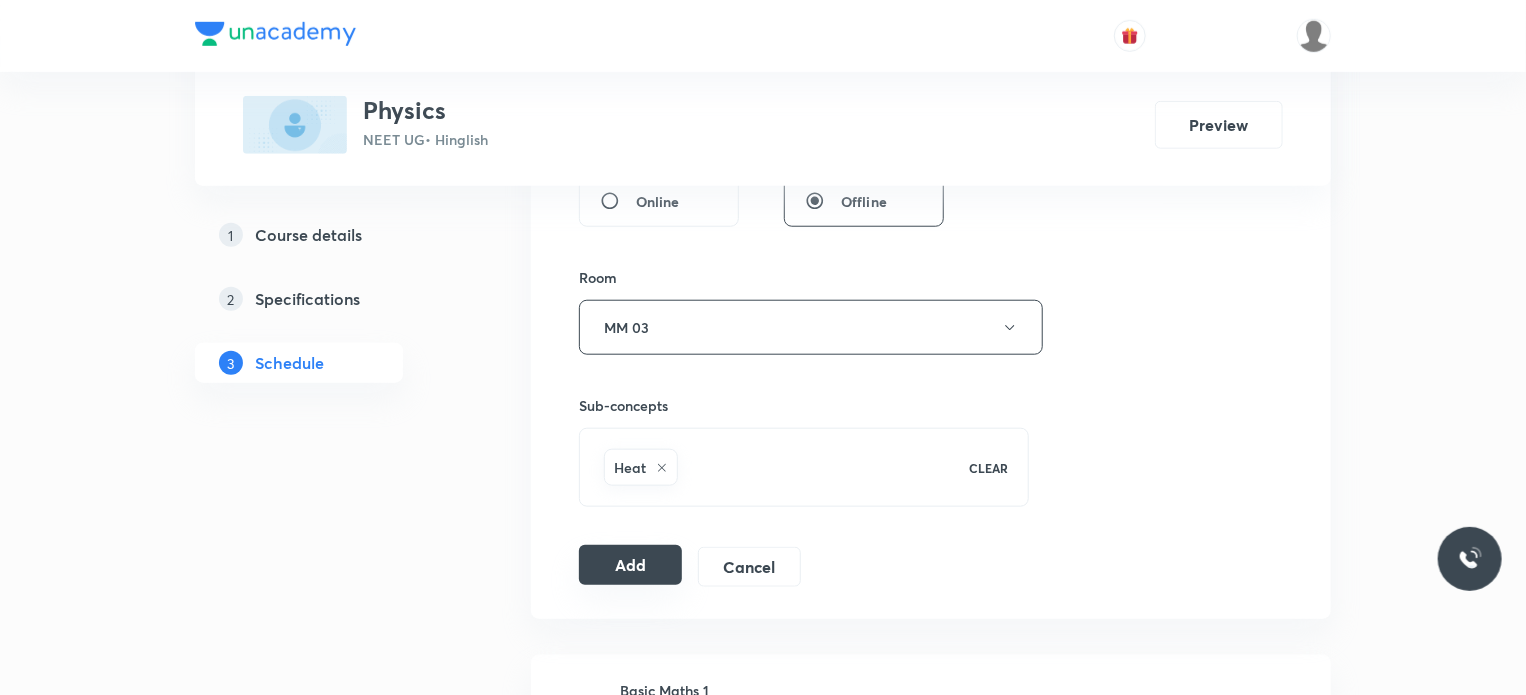 click on "Add" at bounding box center (630, 565) 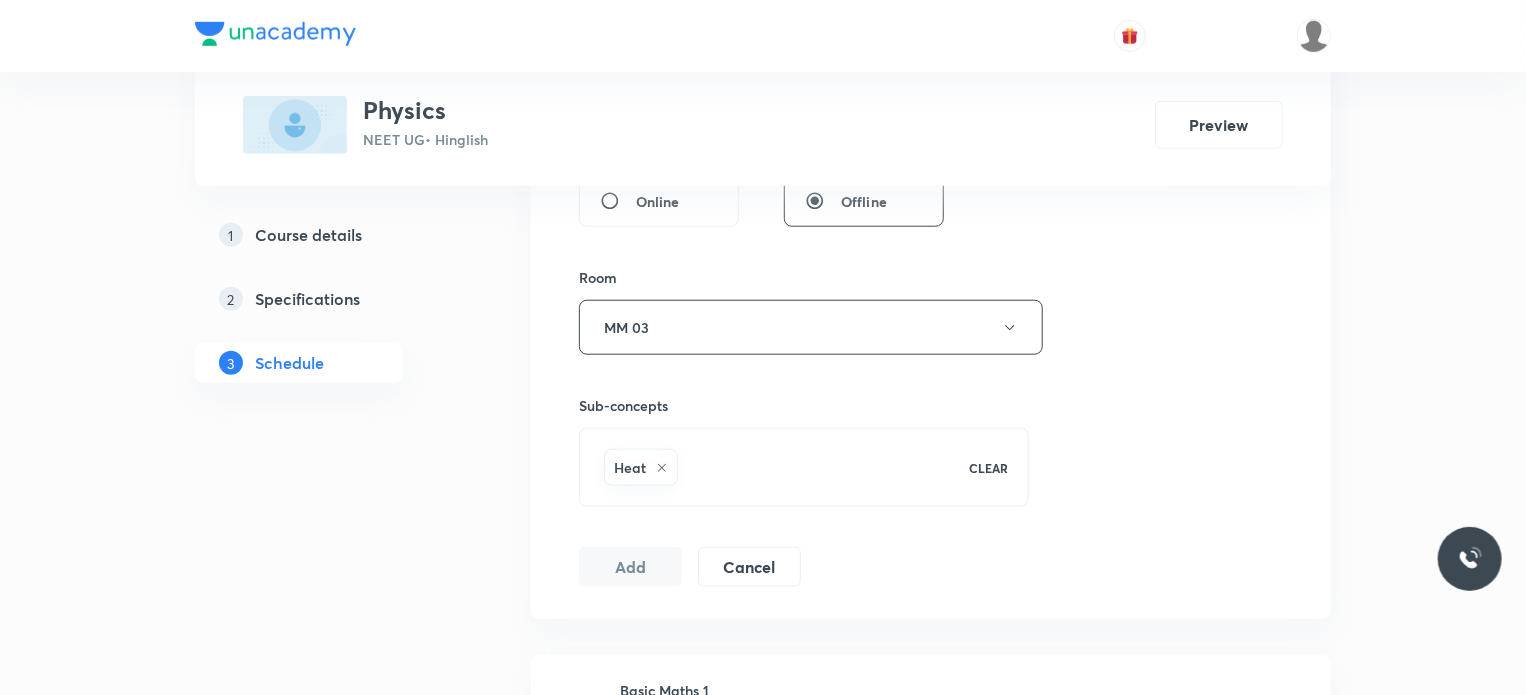 type 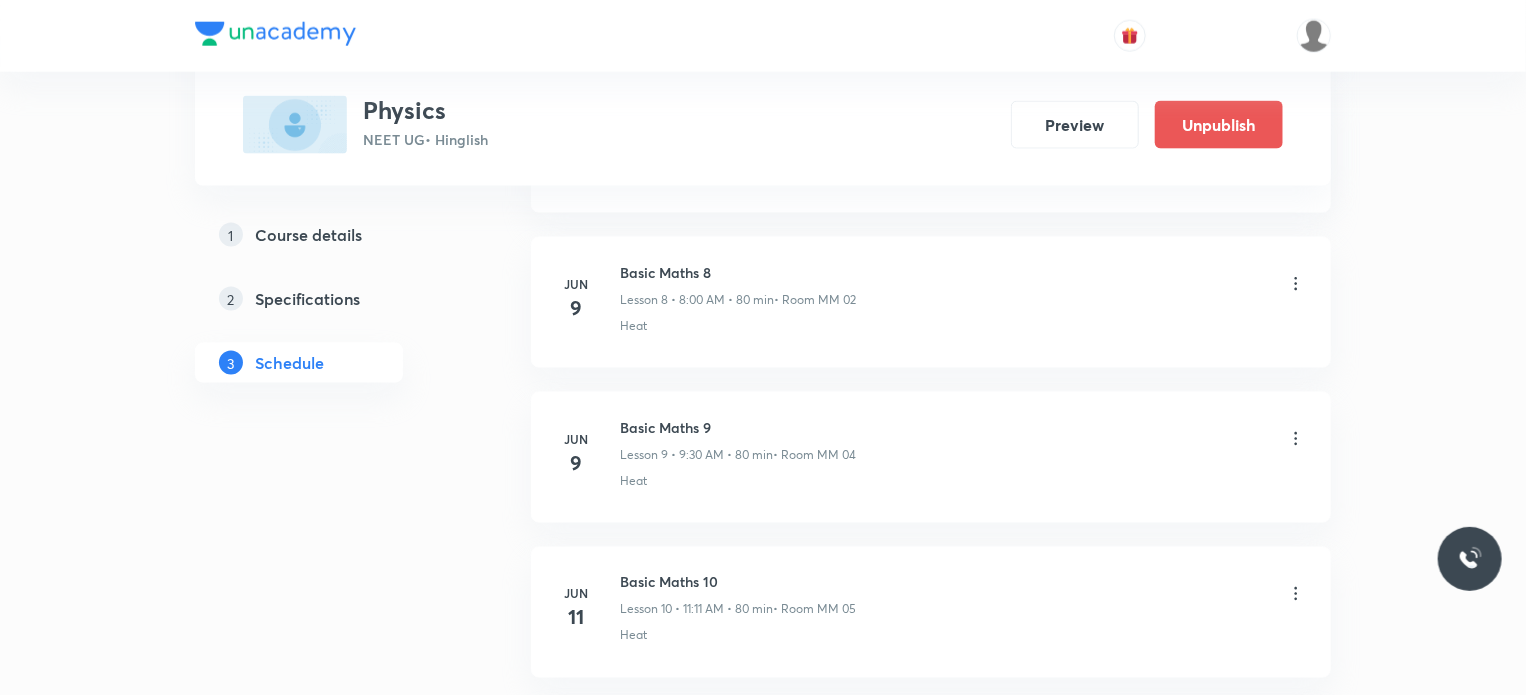scroll, scrollTop: 1411, scrollLeft: 0, axis: vertical 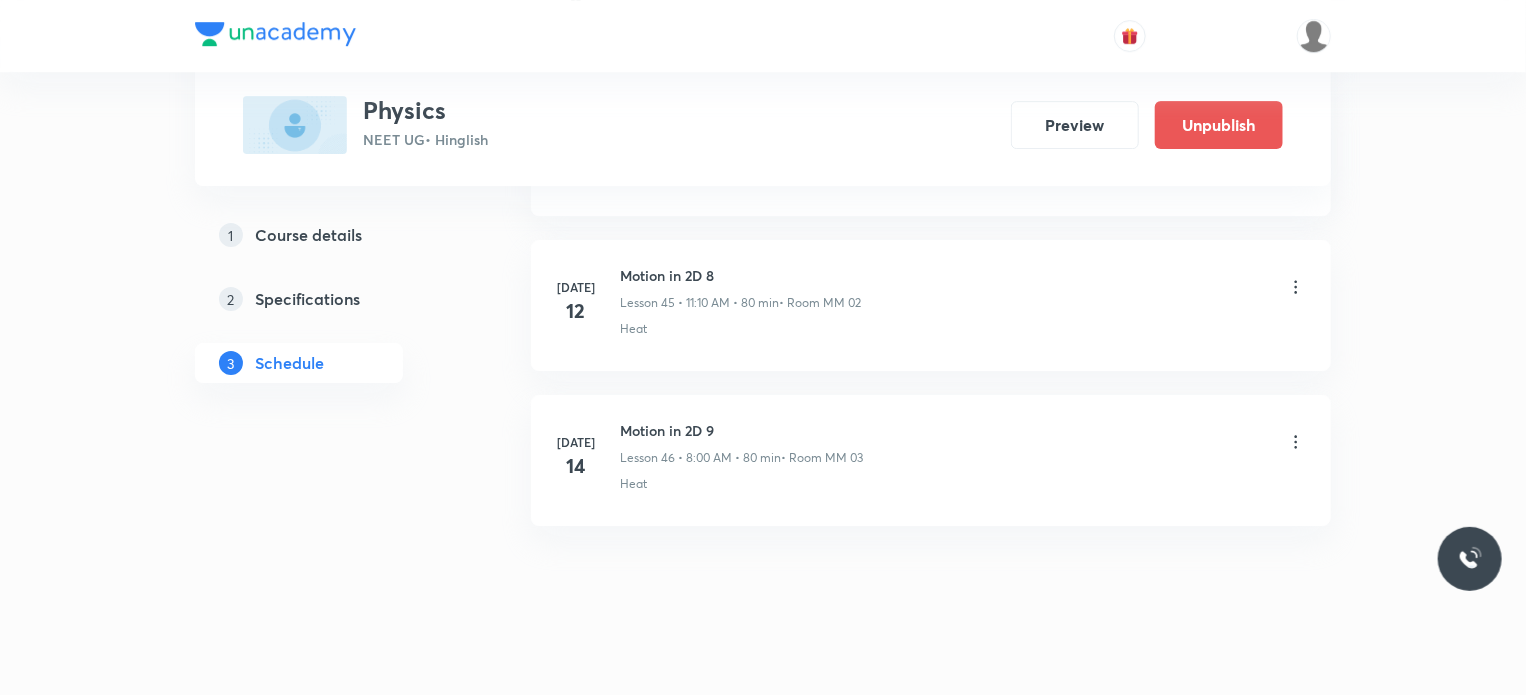 click on "Jul 14 Motion in 2D 9 Lesson 46 • 8:00 AM • 80 min  • Room MM 03 Heat" at bounding box center [931, 460] 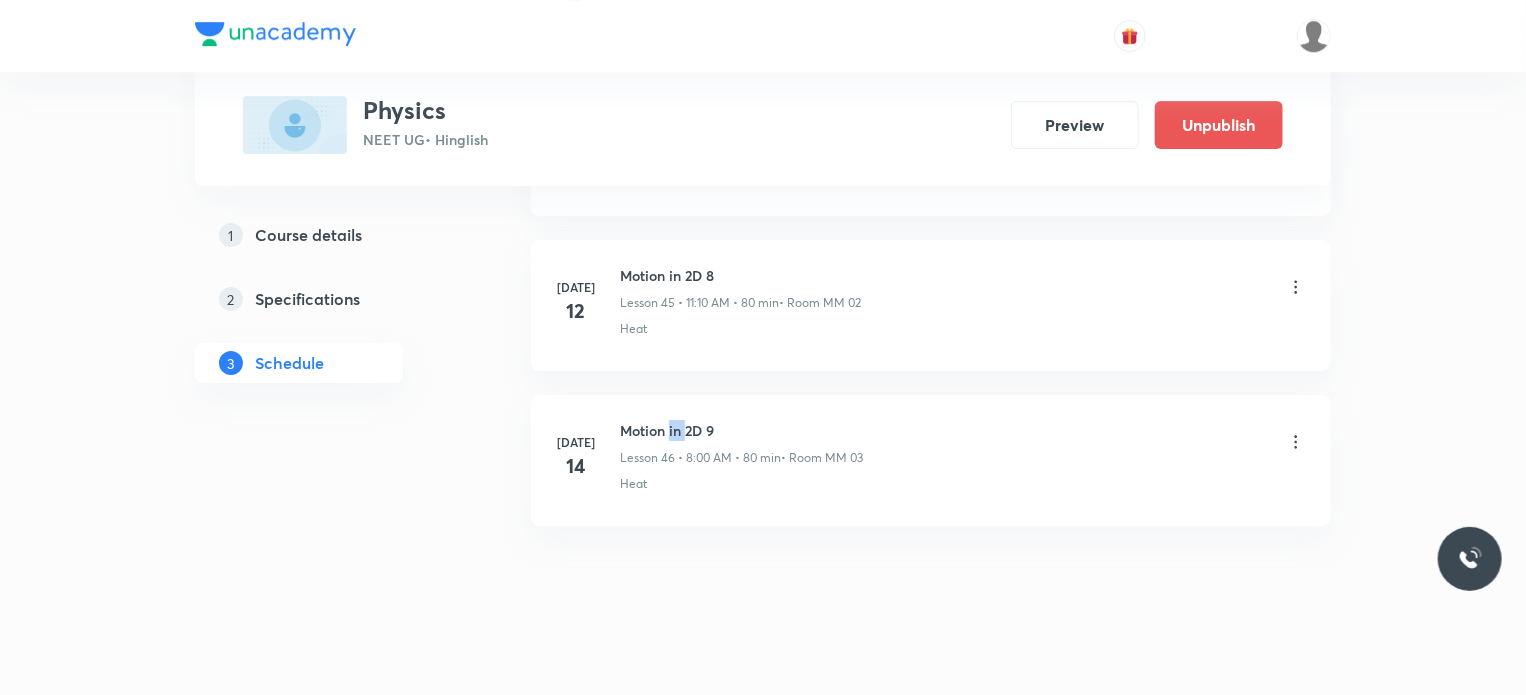 click on "Jul 14 Motion in 2D 9 Lesson 46 • 8:00 AM • 80 min  • Room MM 03 Heat" at bounding box center (931, 460) 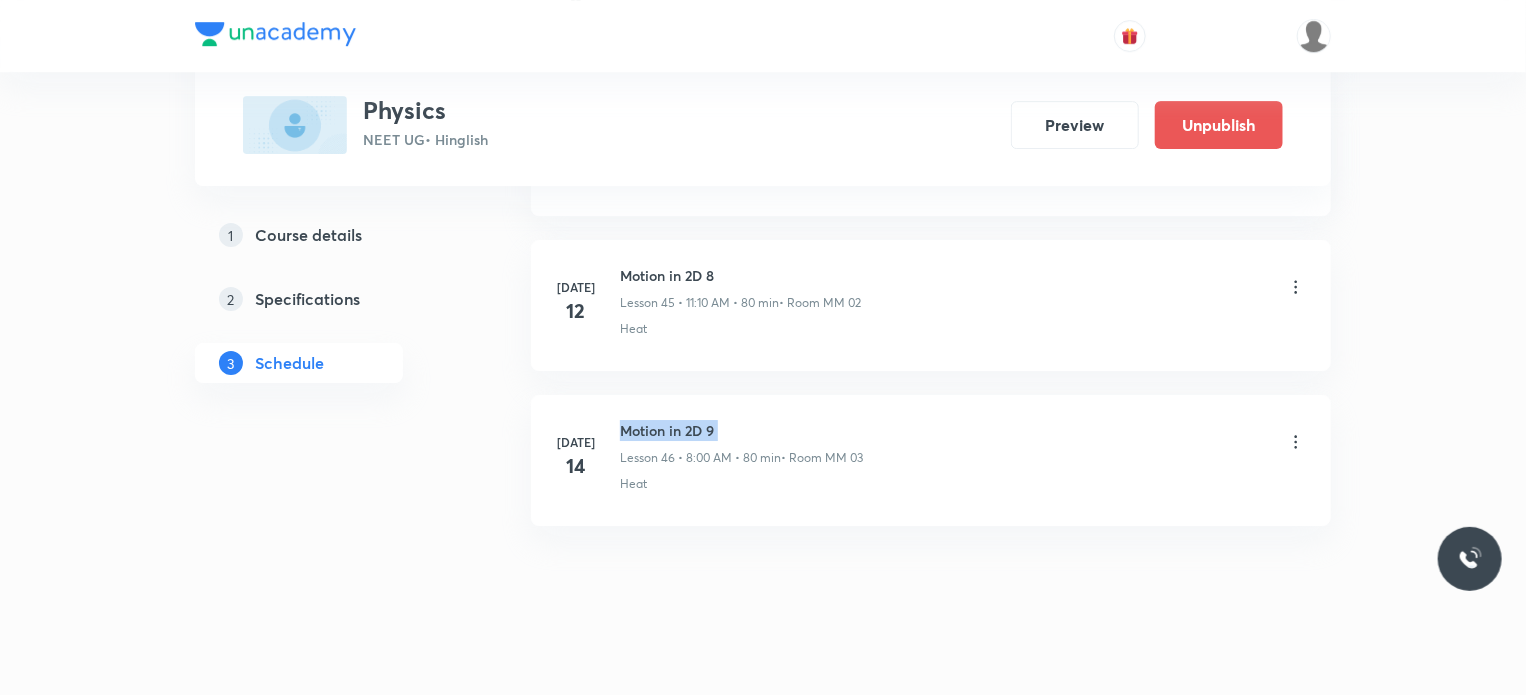 click on "Jul 14 Motion in 2D 9 Lesson 46 • 8:00 AM • 80 min  • Room MM 03 Heat" at bounding box center (931, 460) 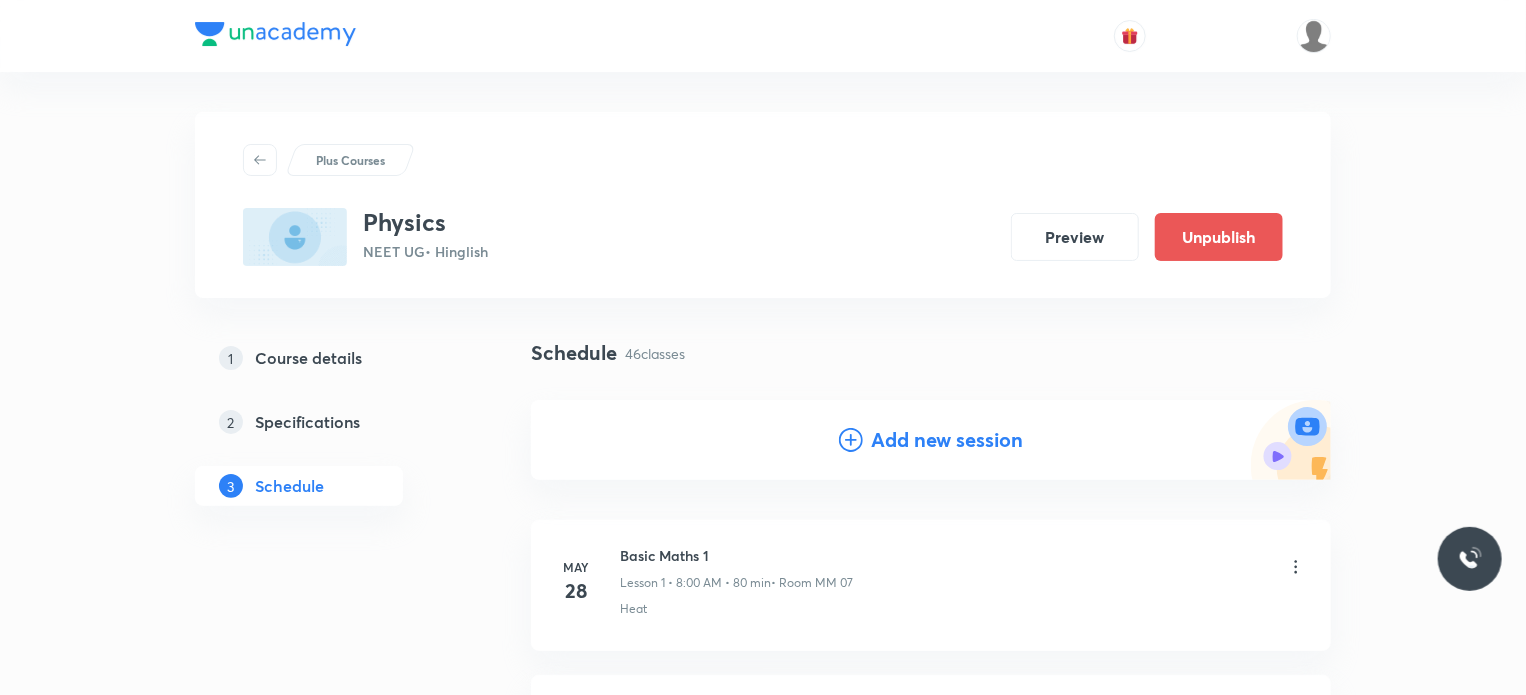 click on "Add new session" at bounding box center (947, 440) 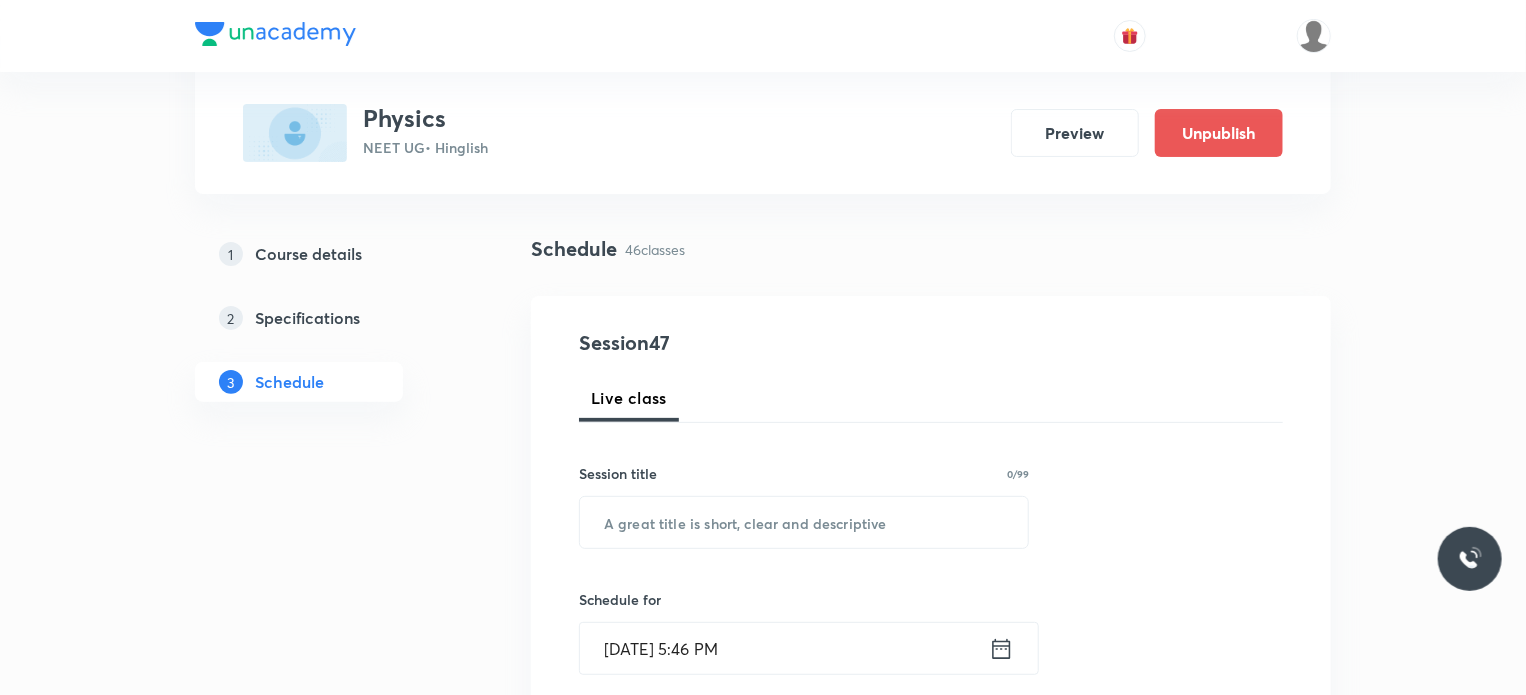 scroll, scrollTop: 112, scrollLeft: 0, axis: vertical 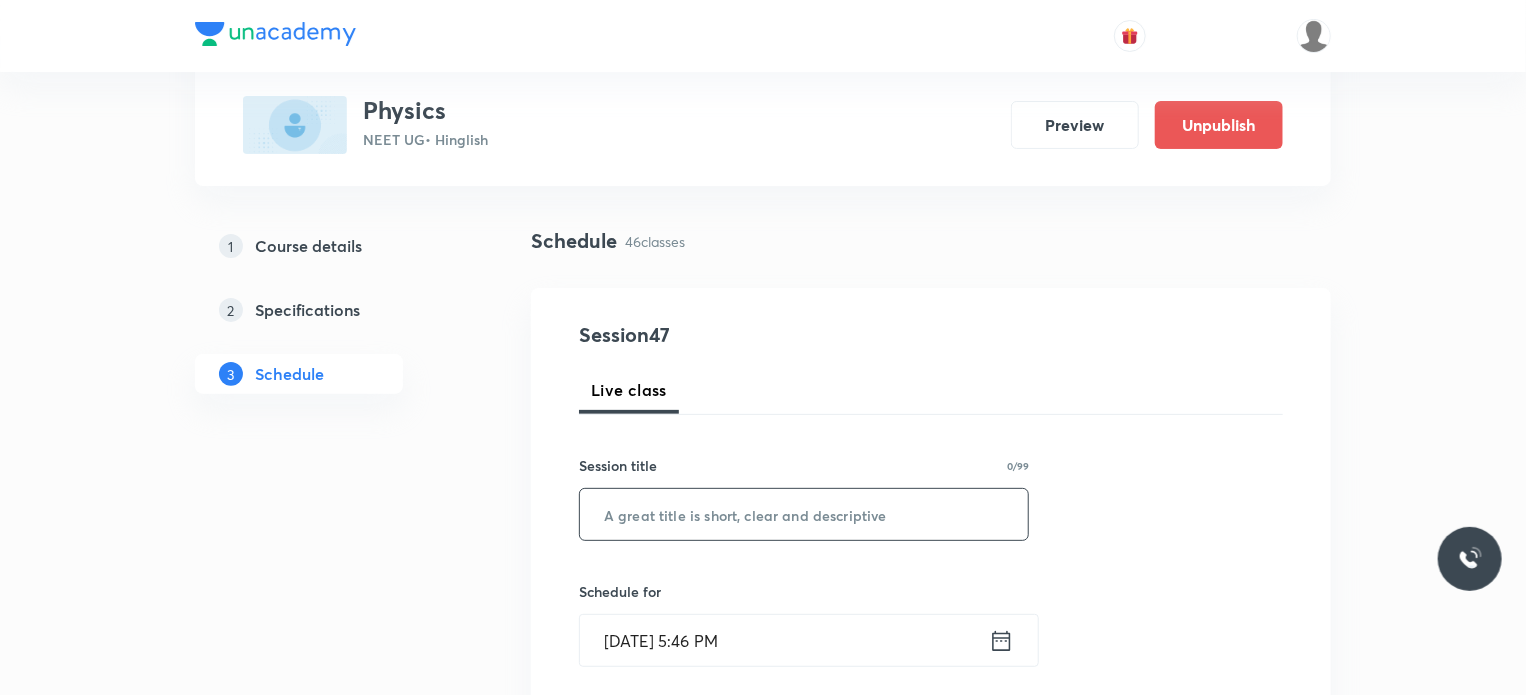 click at bounding box center (804, 514) 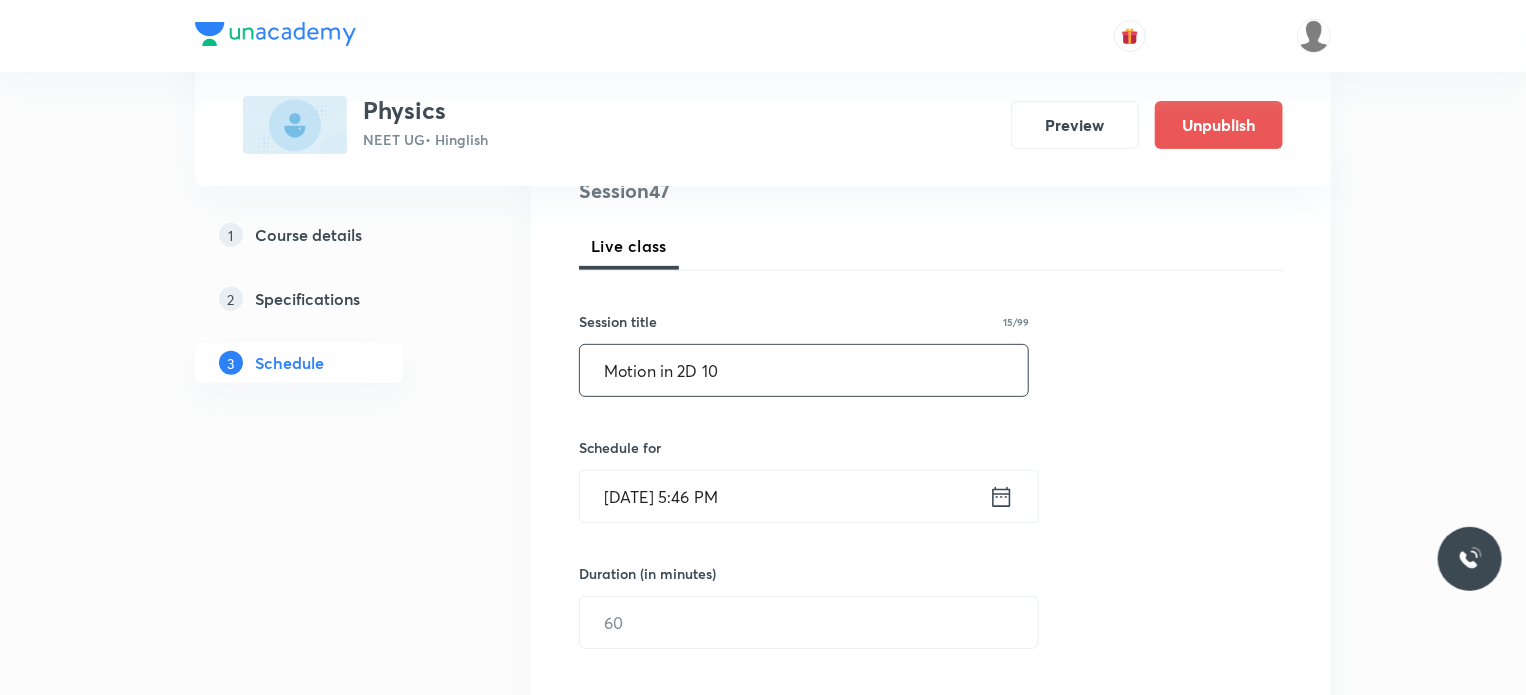 type on "Motion in 2D 10" 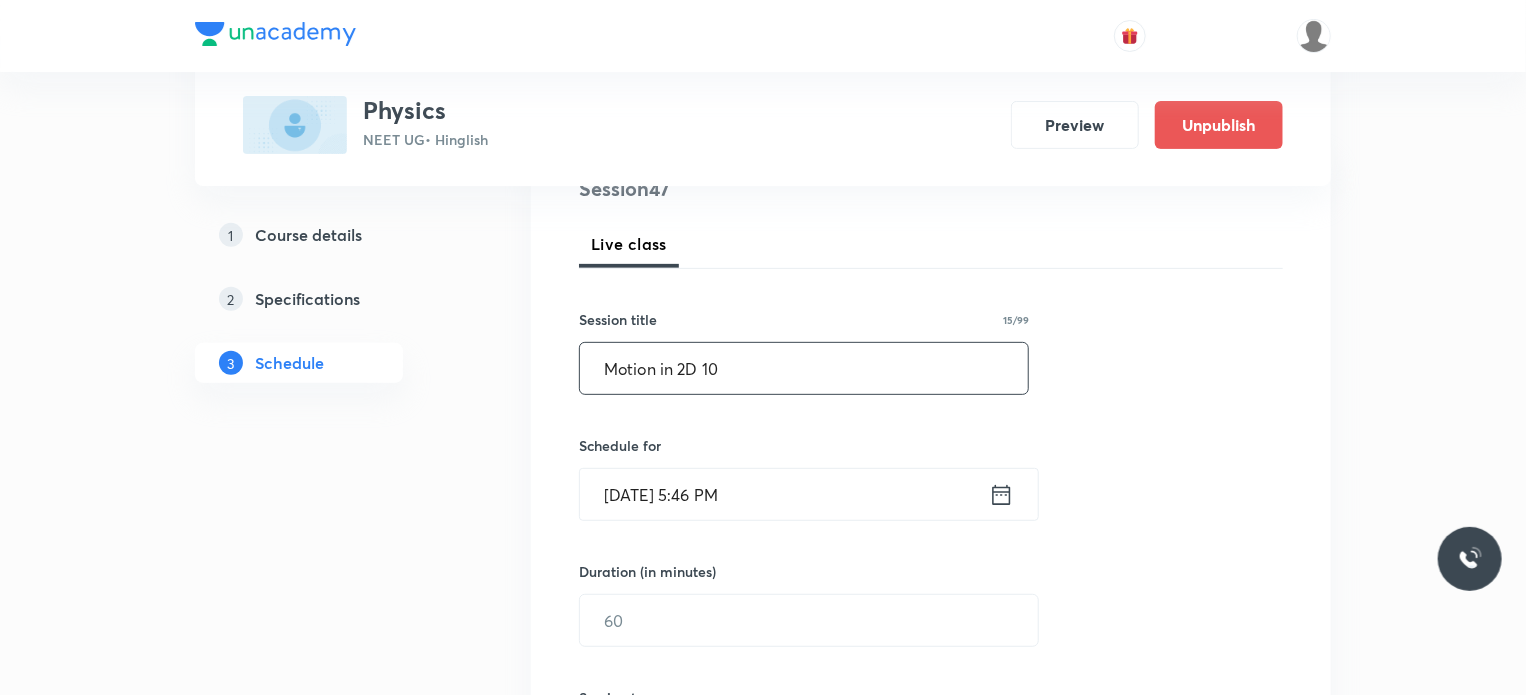 click on "Jul 13, 2025, 5:46 PM" at bounding box center (784, 494) 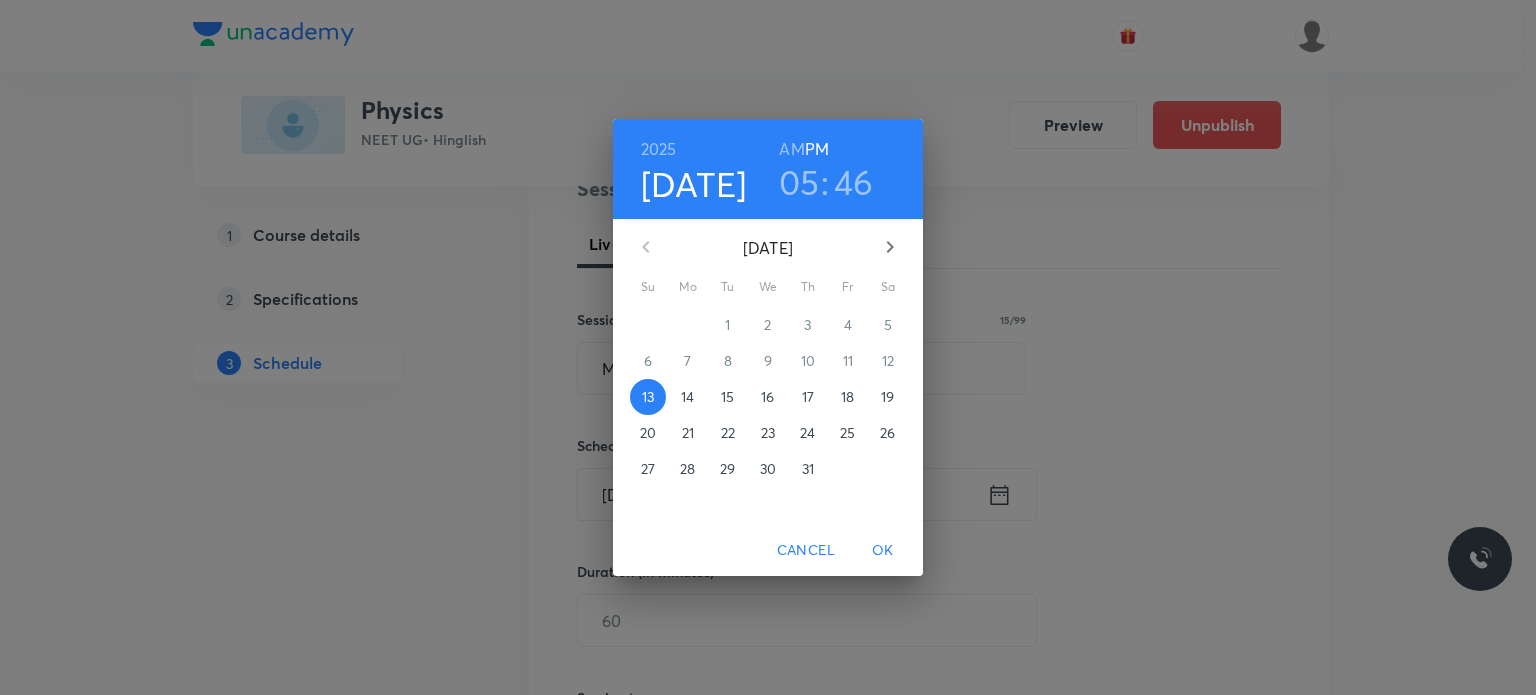 click on "14" at bounding box center (687, 397) 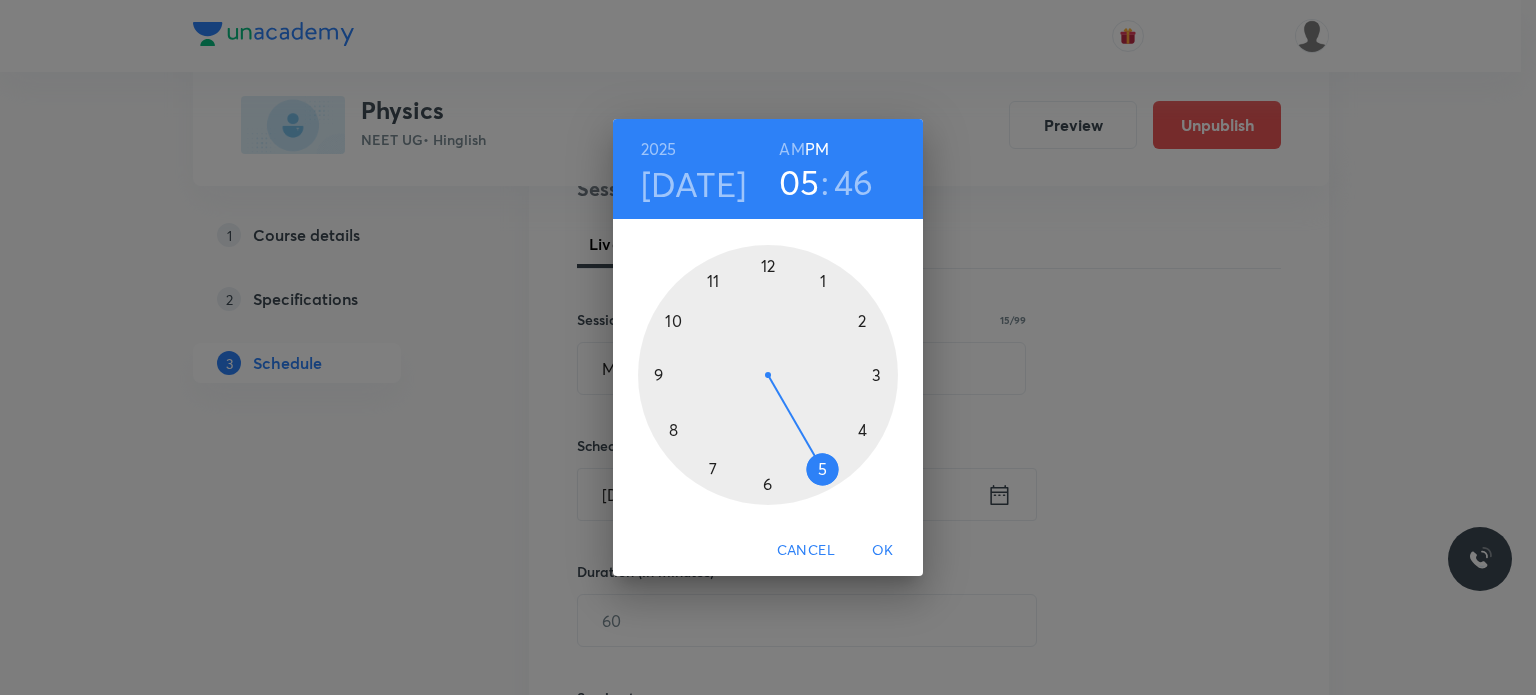 click on "05" at bounding box center (799, 182) 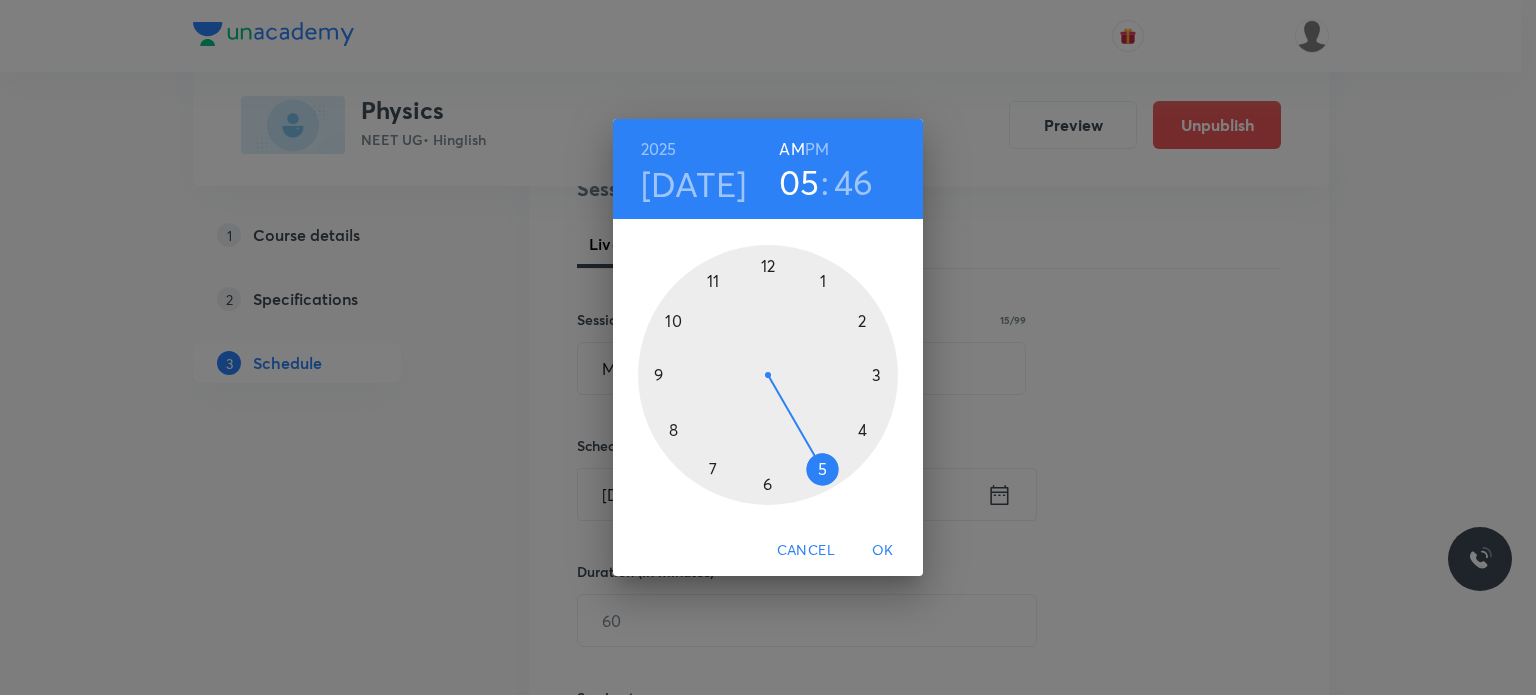 click at bounding box center (768, 375) 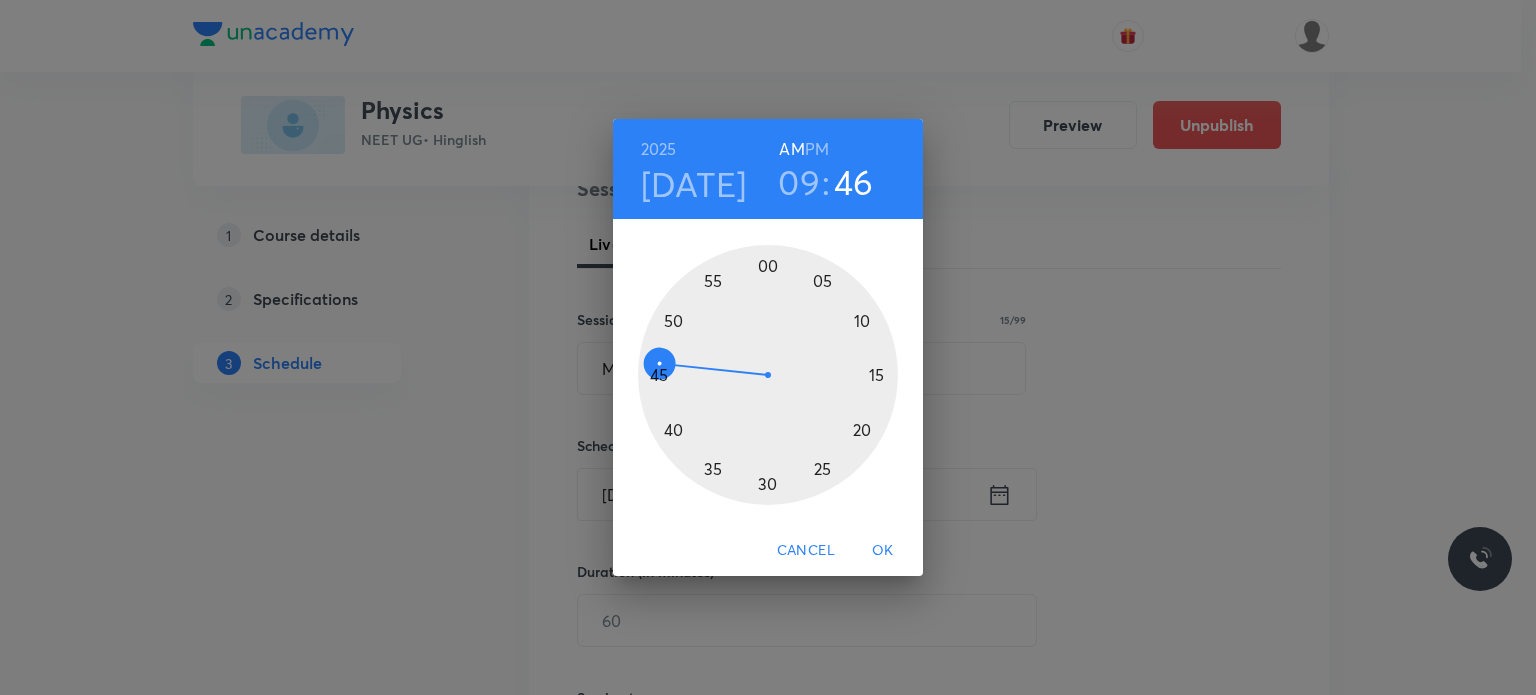 click at bounding box center [768, 375] 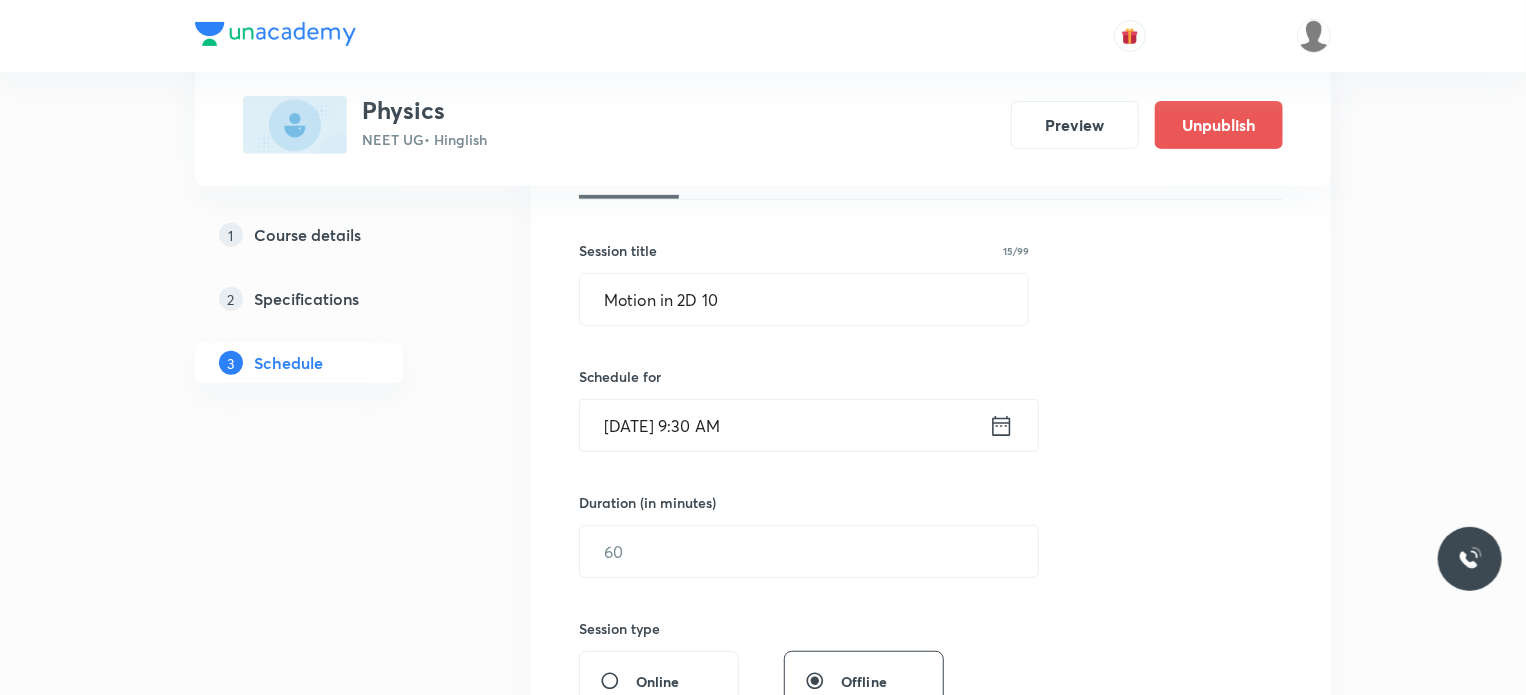 scroll, scrollTop: 332, scrollLeft: 0, axis: vertical 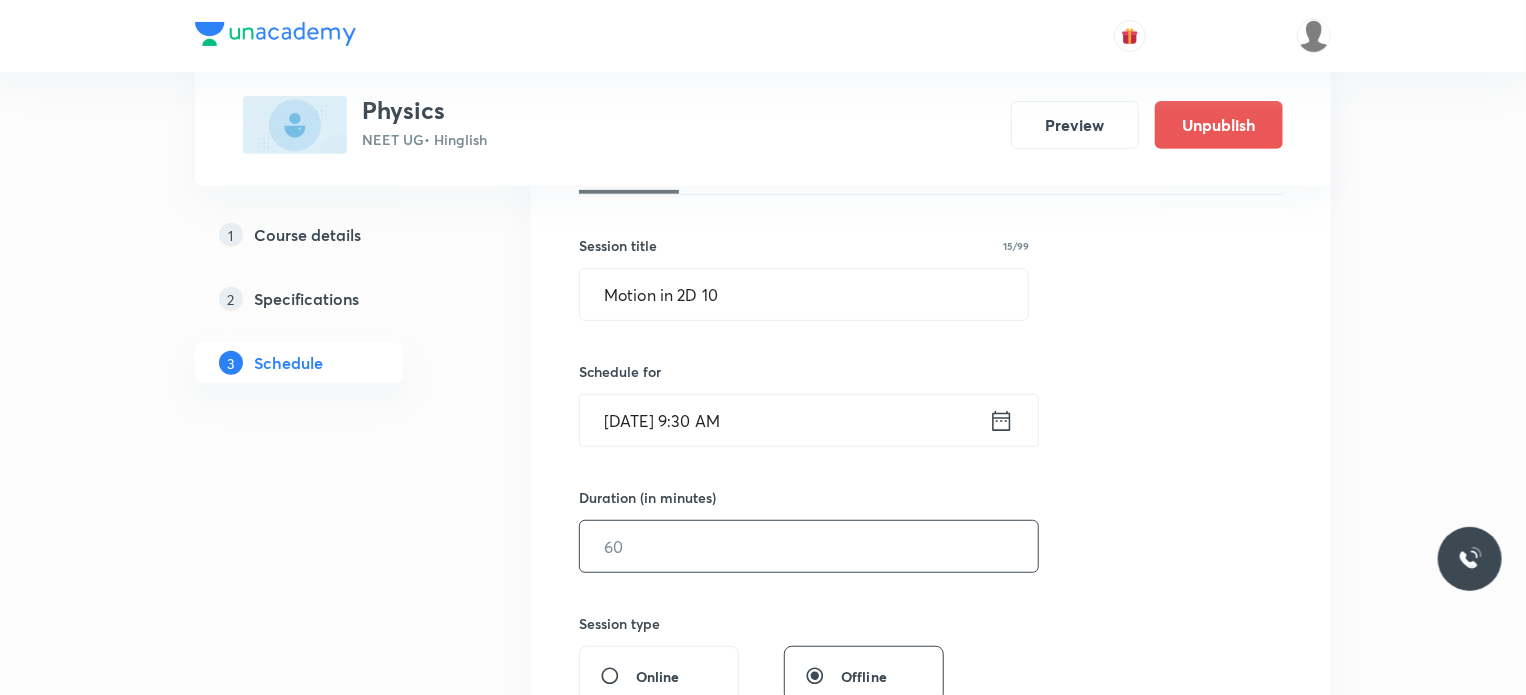 click at bounding box center (809, 546) 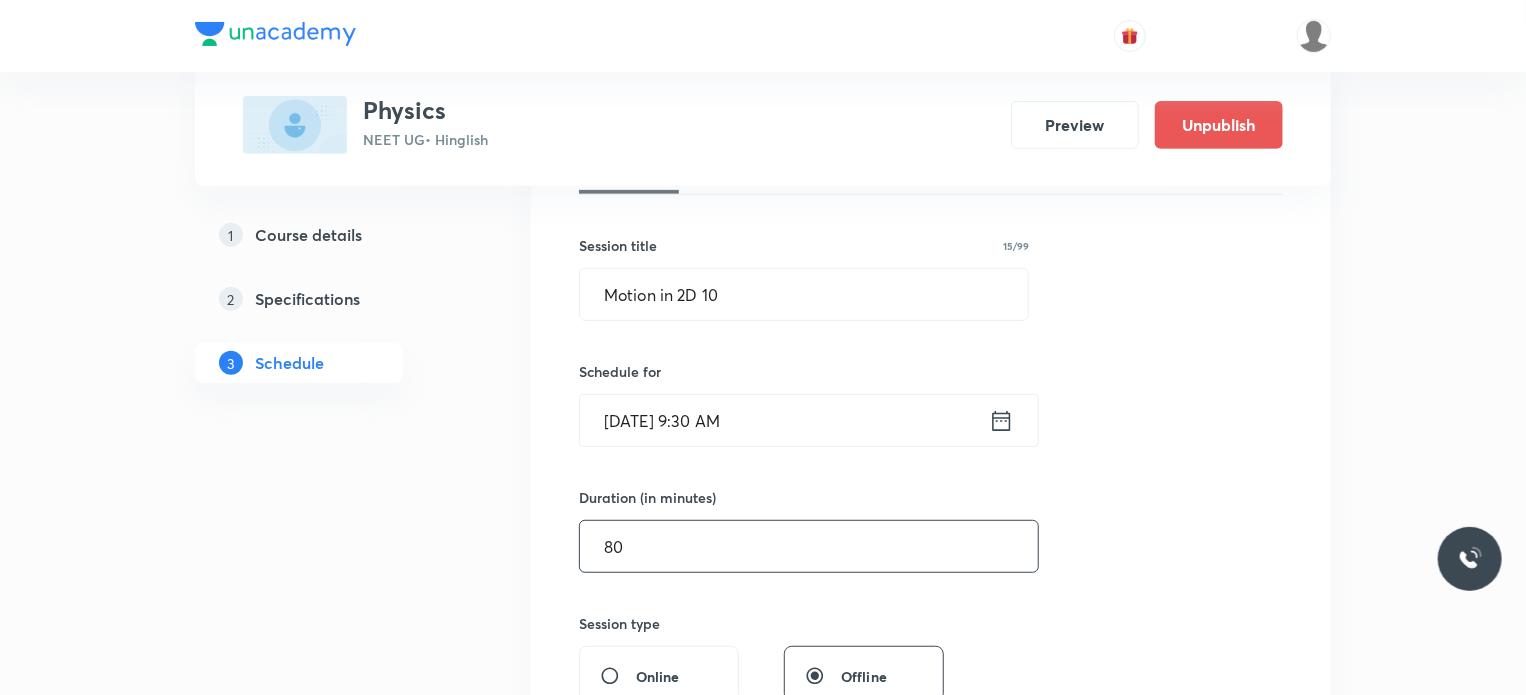 type on "80" 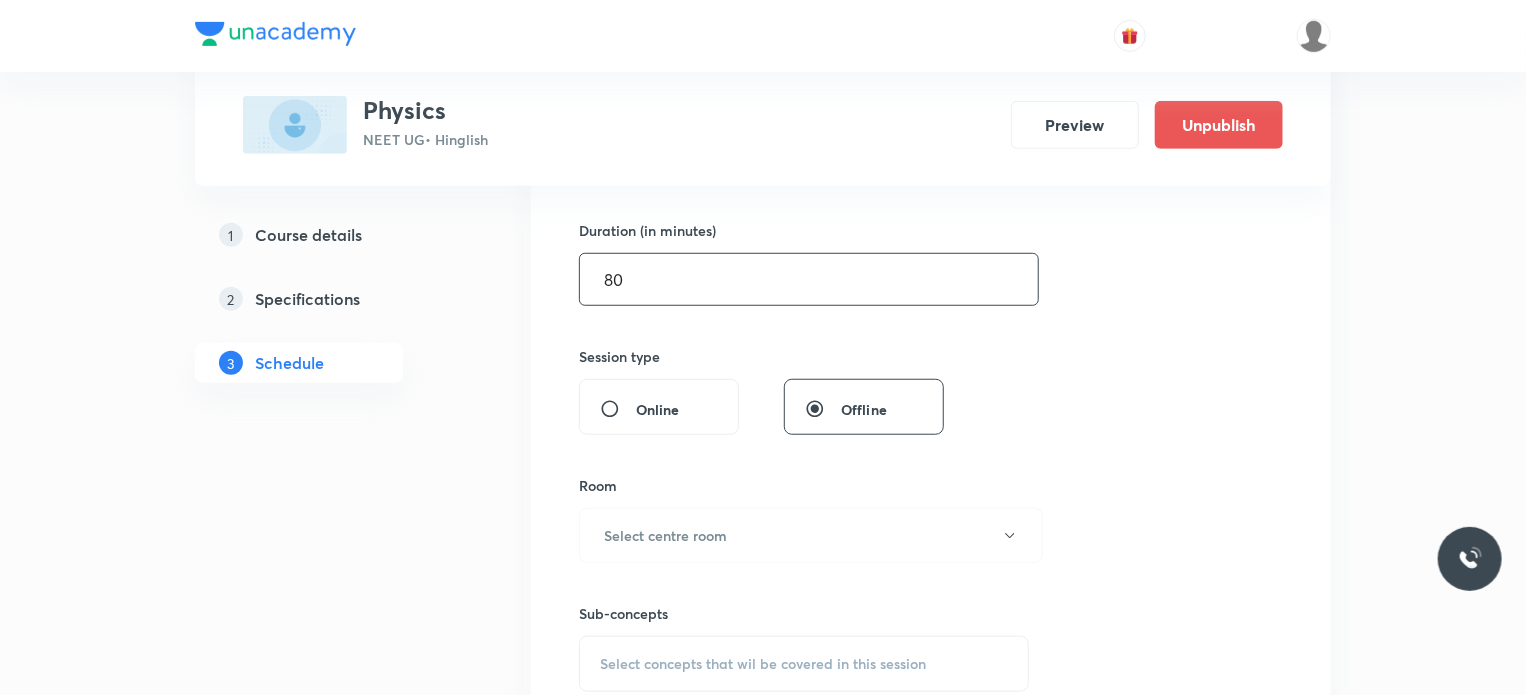scroll, scrollTop: 618, scrollLeft: 0, axis: vertical 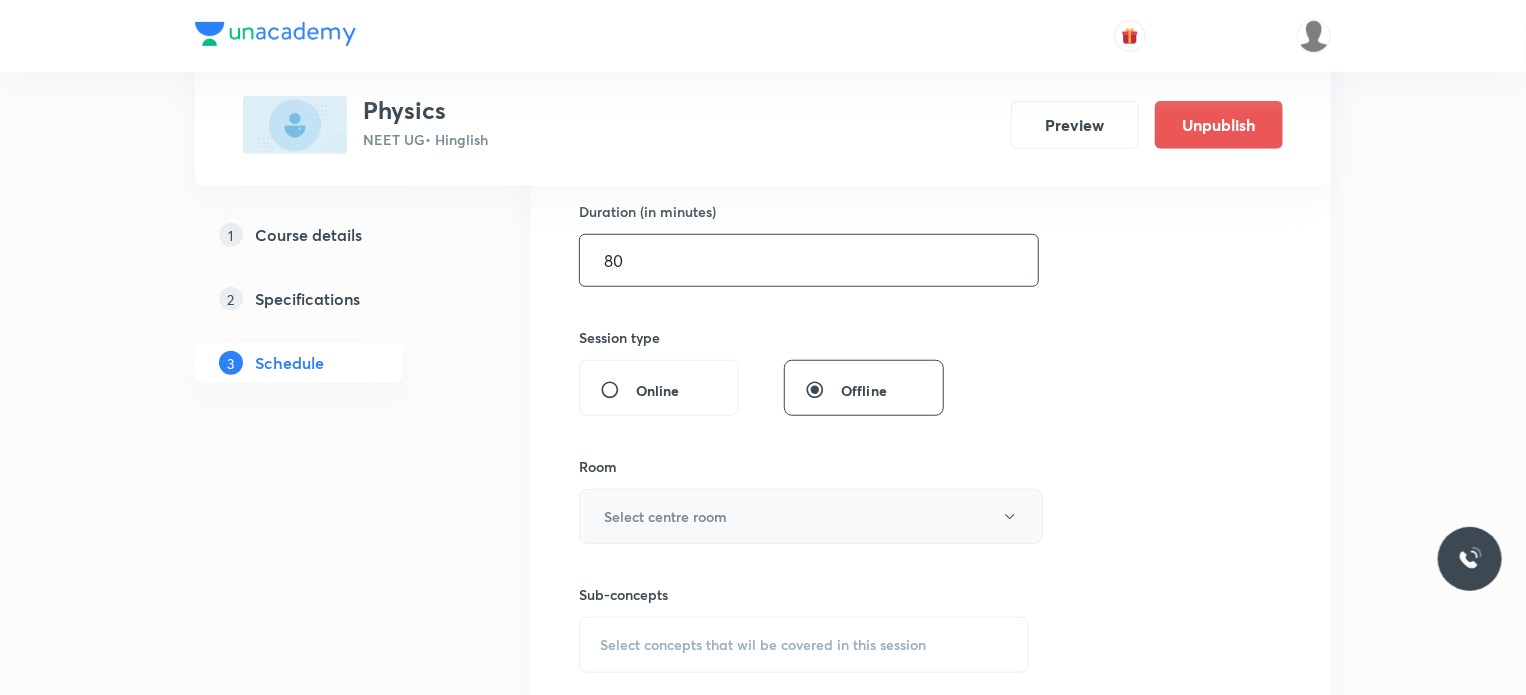 click on "Select centre room" at bounding box center [811, 516] 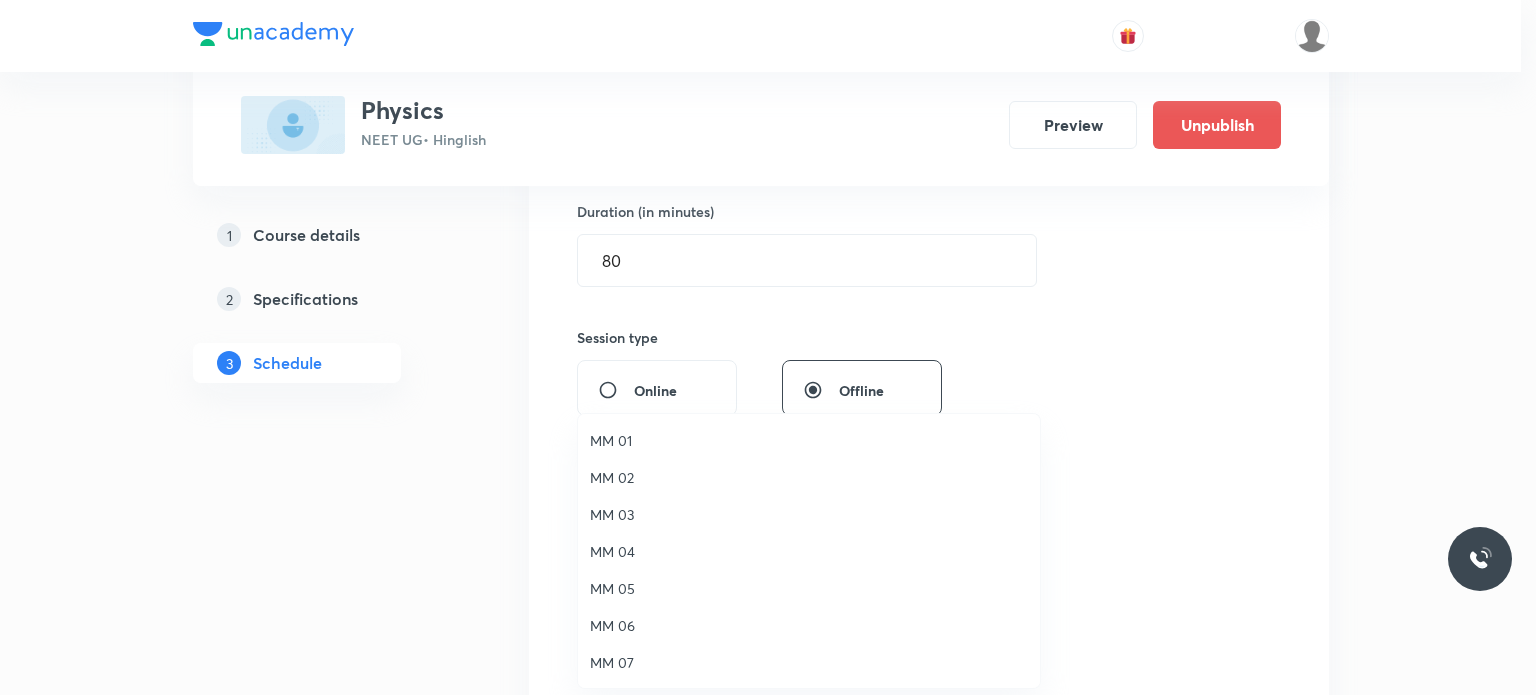 click on "MM 02" at bounding box center [809, 477] 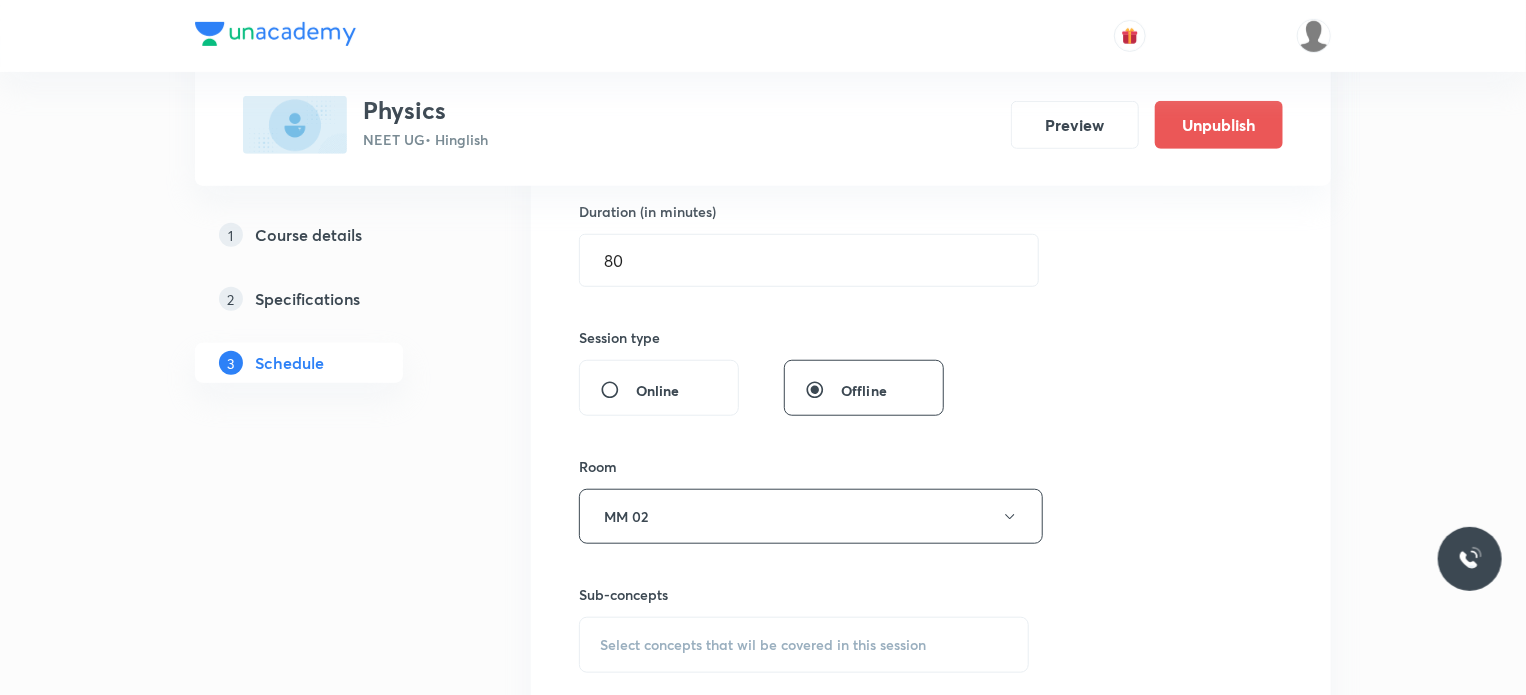 click on "Select concepts that wil be covered in this session" at bounding box center [804, 645] 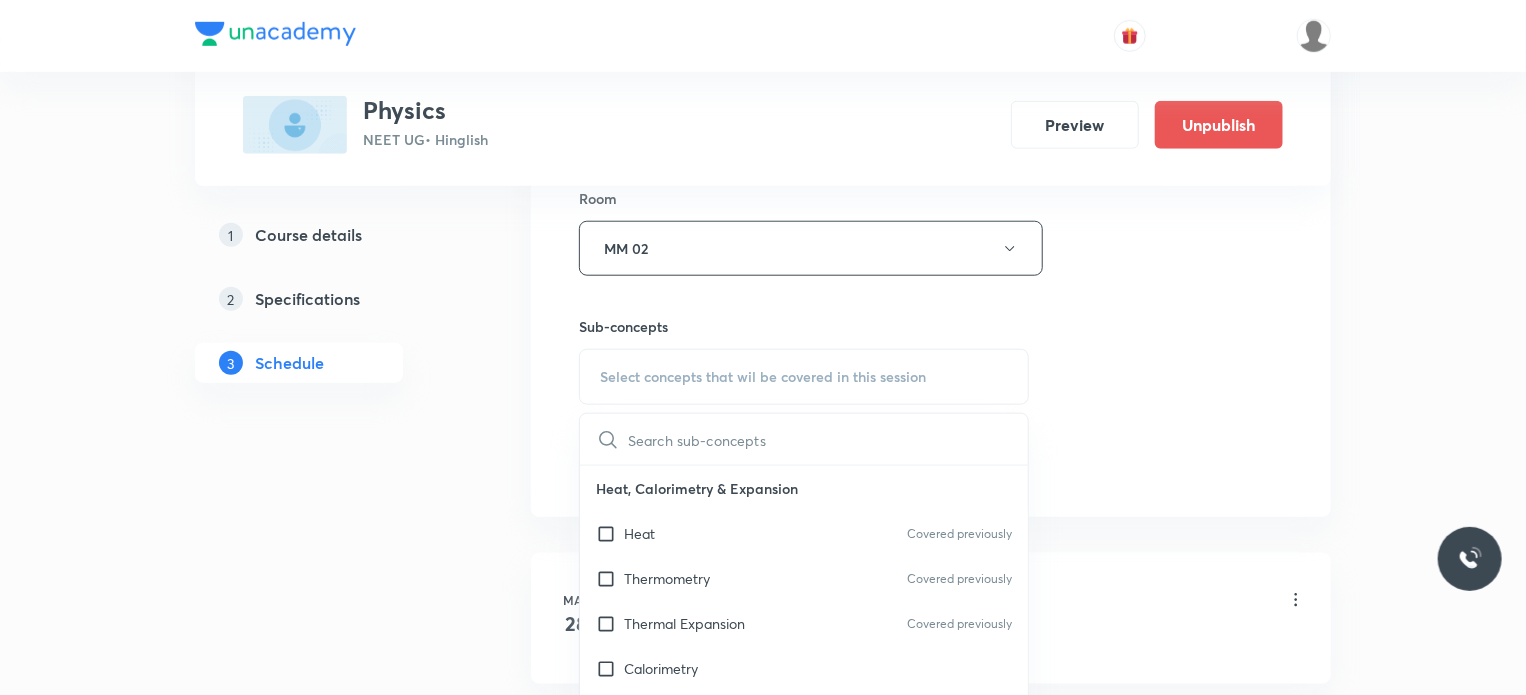 scroll, scrollTop: 897, scrollLeft: 0, axis: vertical 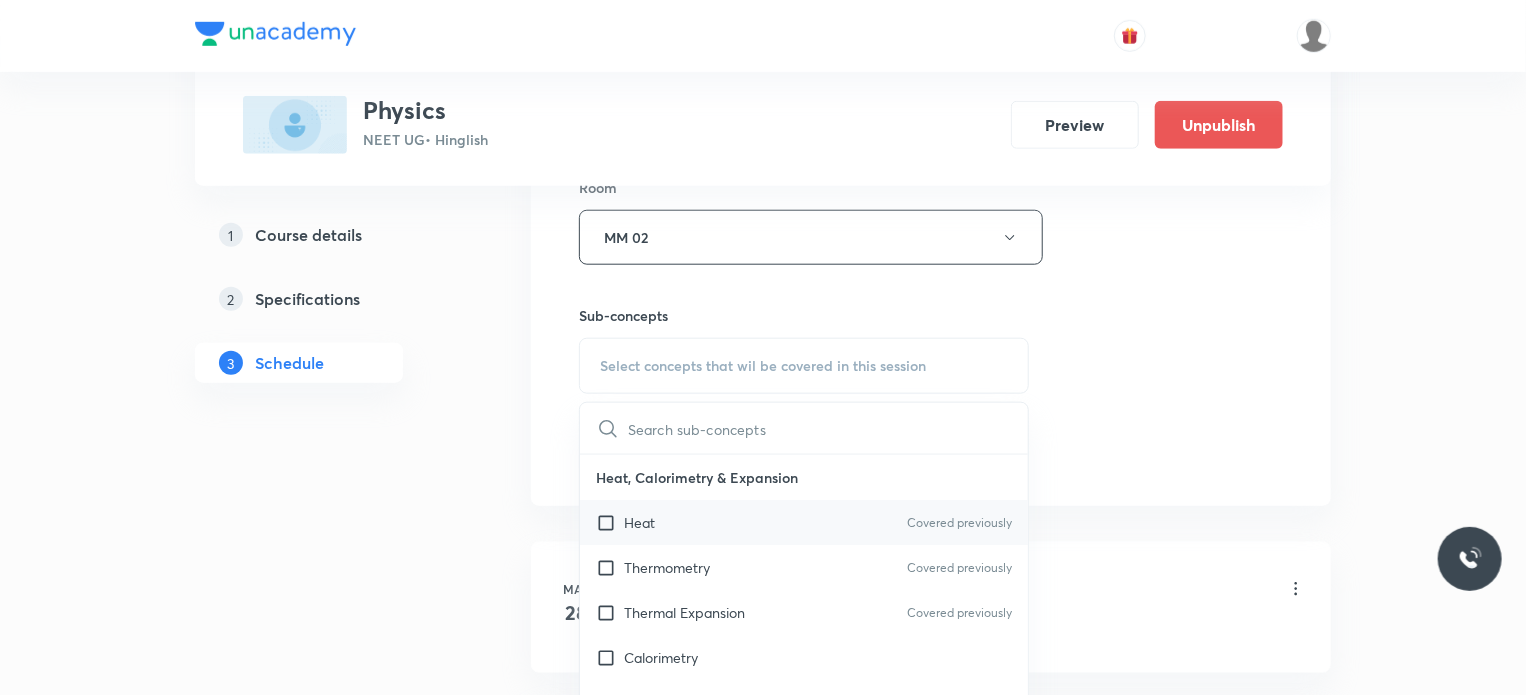click on "Heat Covered previously" at bounding box center [804, 522] 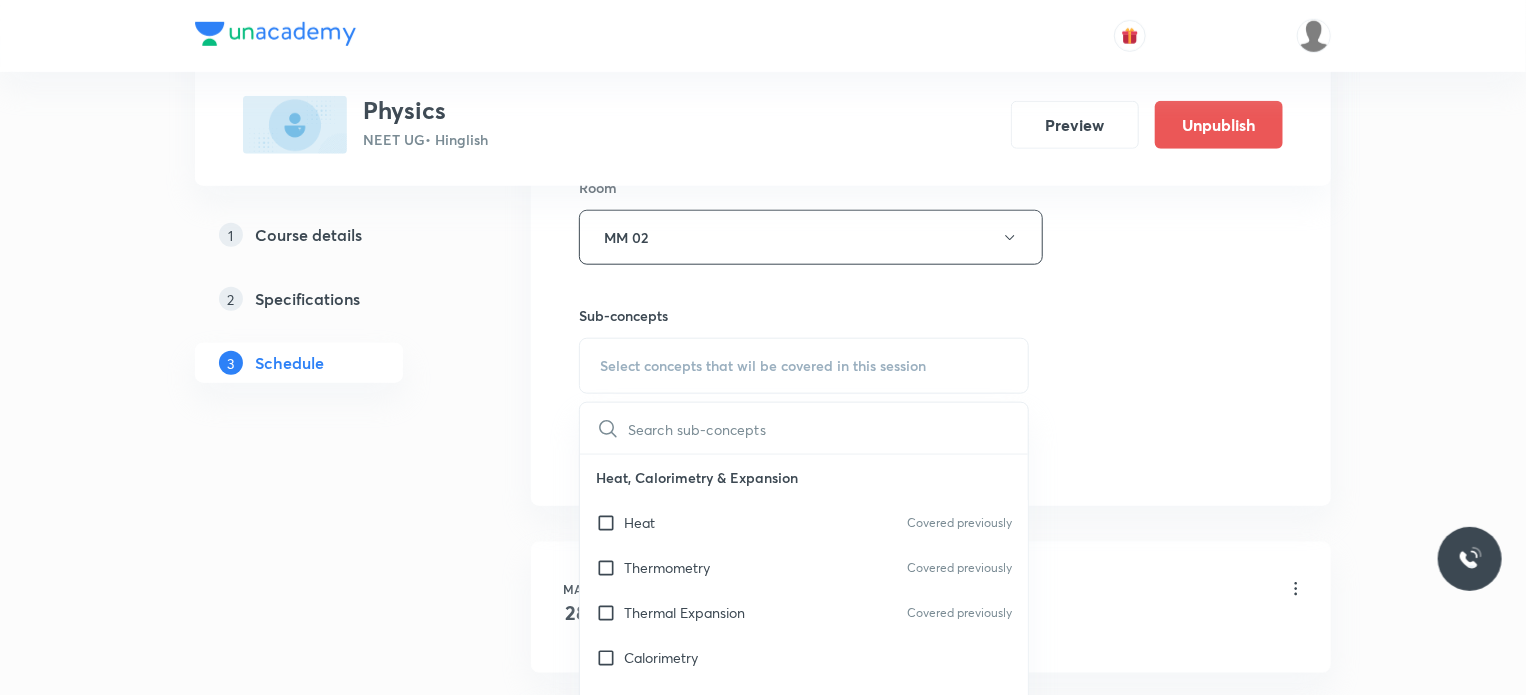 checkbox on "true" 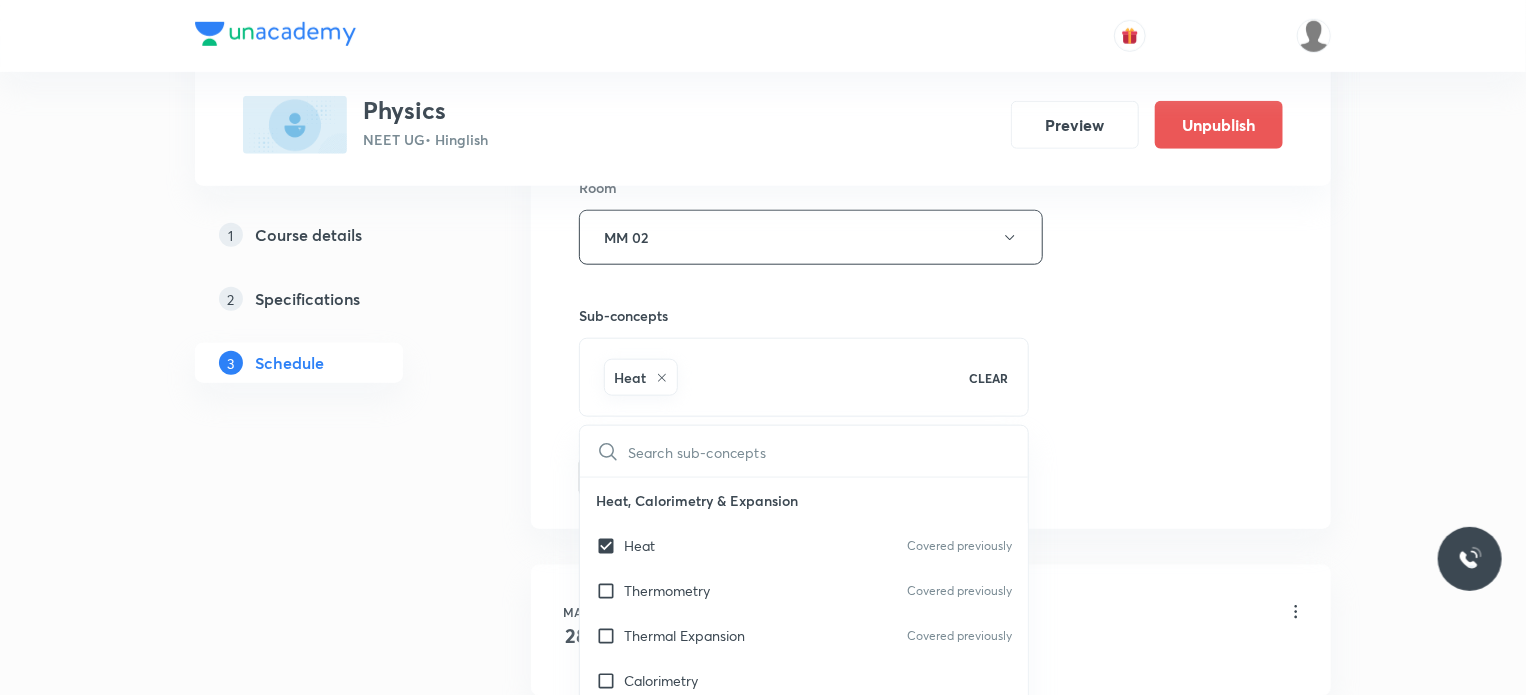 click on "Session  47 Live class Session title 15/99 Motion in 2D 10 ​ Schedule for Jul 14, 2025, 9:30 AM ​ Duration (in minutes) 80 ​   Session type Online Offline Room MM 02 Sub-concepts Heat CLEAR ​ Heat, Calorimetry & Expansion Heat Covered previously Thermometry Covered previously Thermal Expansion Covered previously Calorimetry Conduction Radiation Heat Transfer Heat Transfer Thermodynamics Thermodynamic System First Law of Thermodynamics Heat in Thermodynamics Gaseous Mixture Different Processes in First Law of Thermodynamics Reversible and irreversible Process Heat Engine Second Law of Thermodynamics Refrigerator or Heat Pump Thermodynamics Kinetic Theory of Gases Avogadro's Number Assumption of Ideal Gases (or Kinetic Theory of Gases) Derivation of Gas Laws from Kinetic Theory of Gases Equation of State or Ideal Gas Equation Relation between Pressure and Kinetic Energy Average Translational Kinetic energy Per Molecule of Gas  Maxwell's Law (or the Distribution of Molecular Speeds) Mean Free Path  Prism" at bounding box center (931, 16) 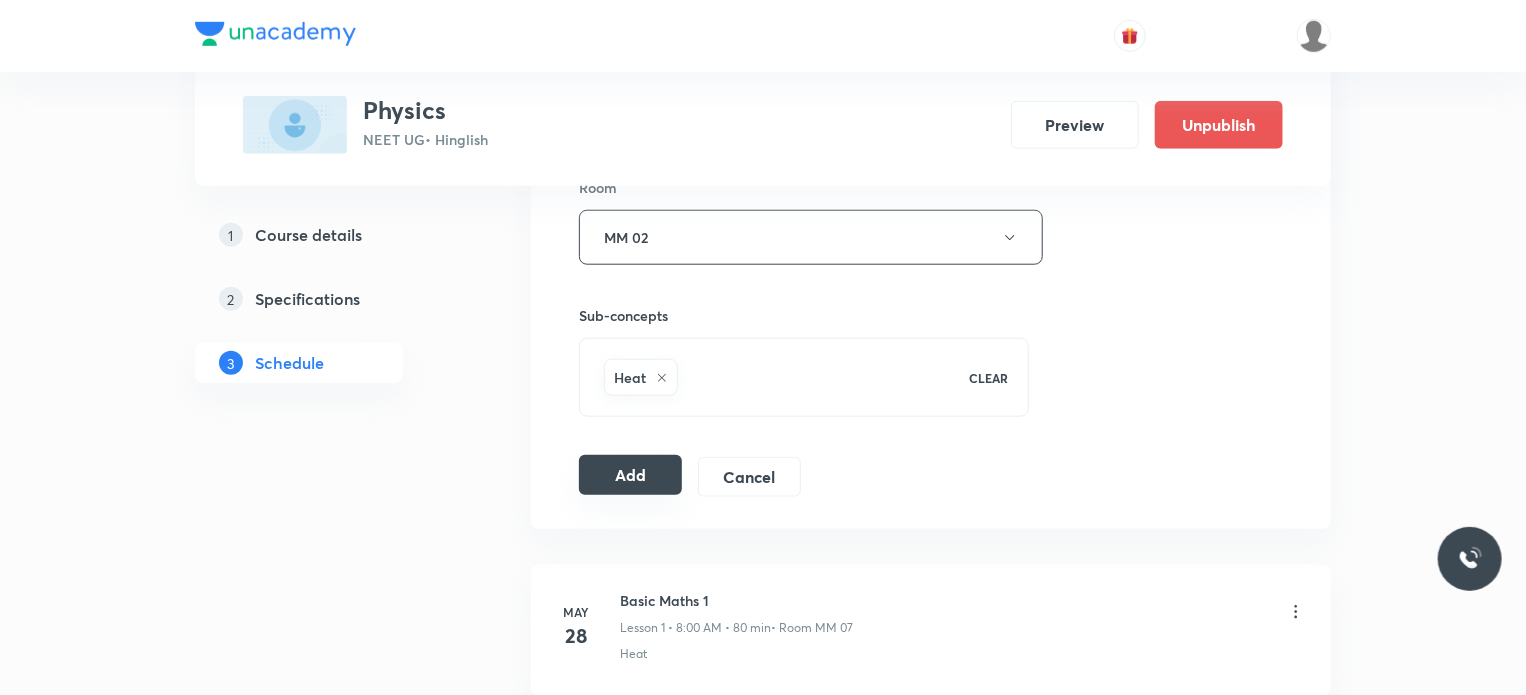 click on "Add" at bounding box center [630, 475] 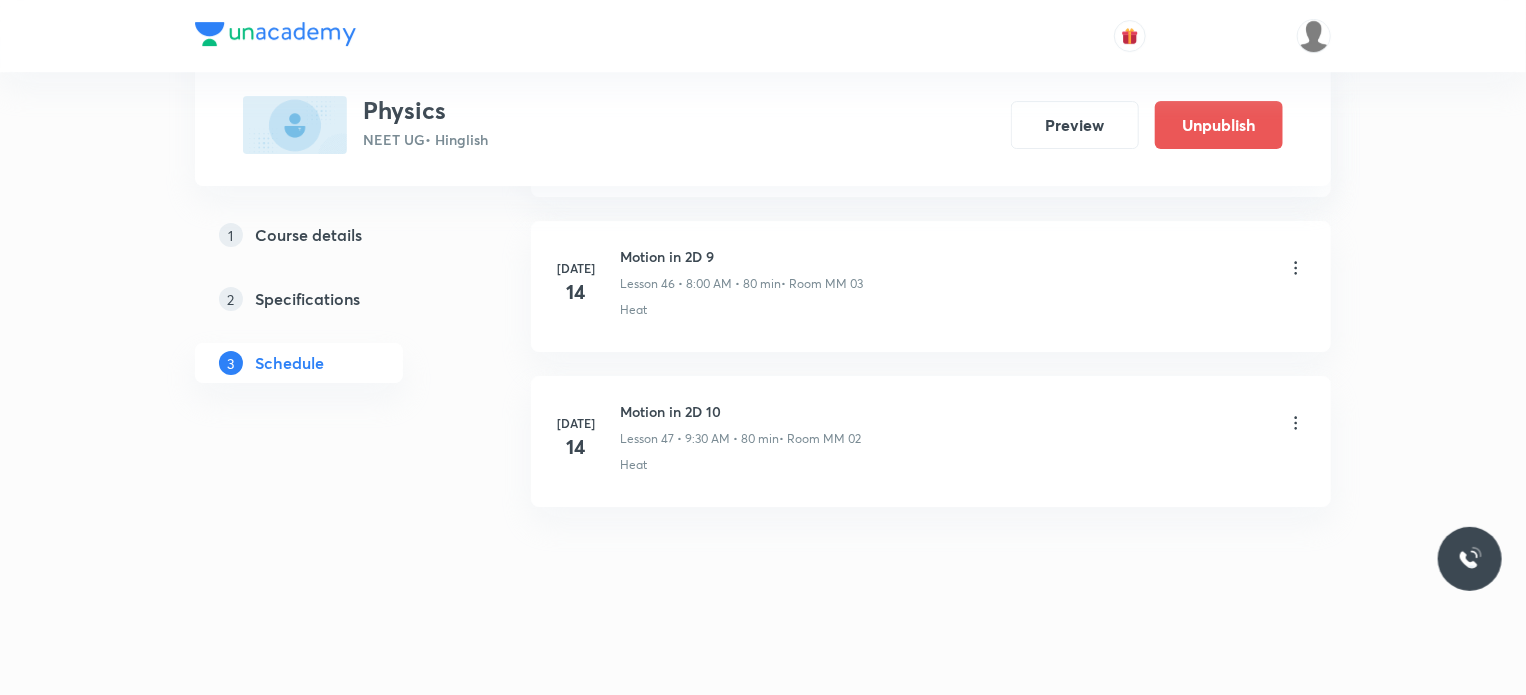 scroll, scrollTop: 7100, scrollLeft: 0, axis: vertical 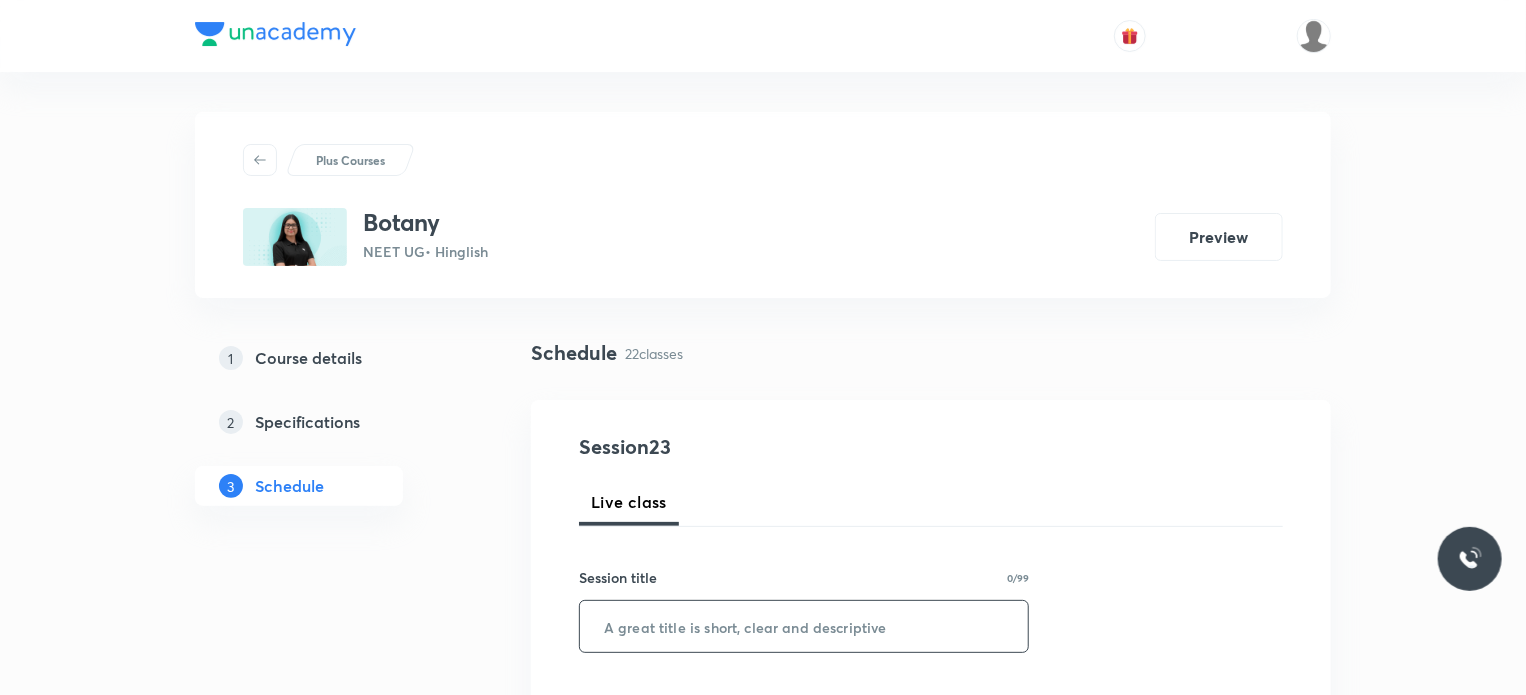 click at bounding box center [804, 626] 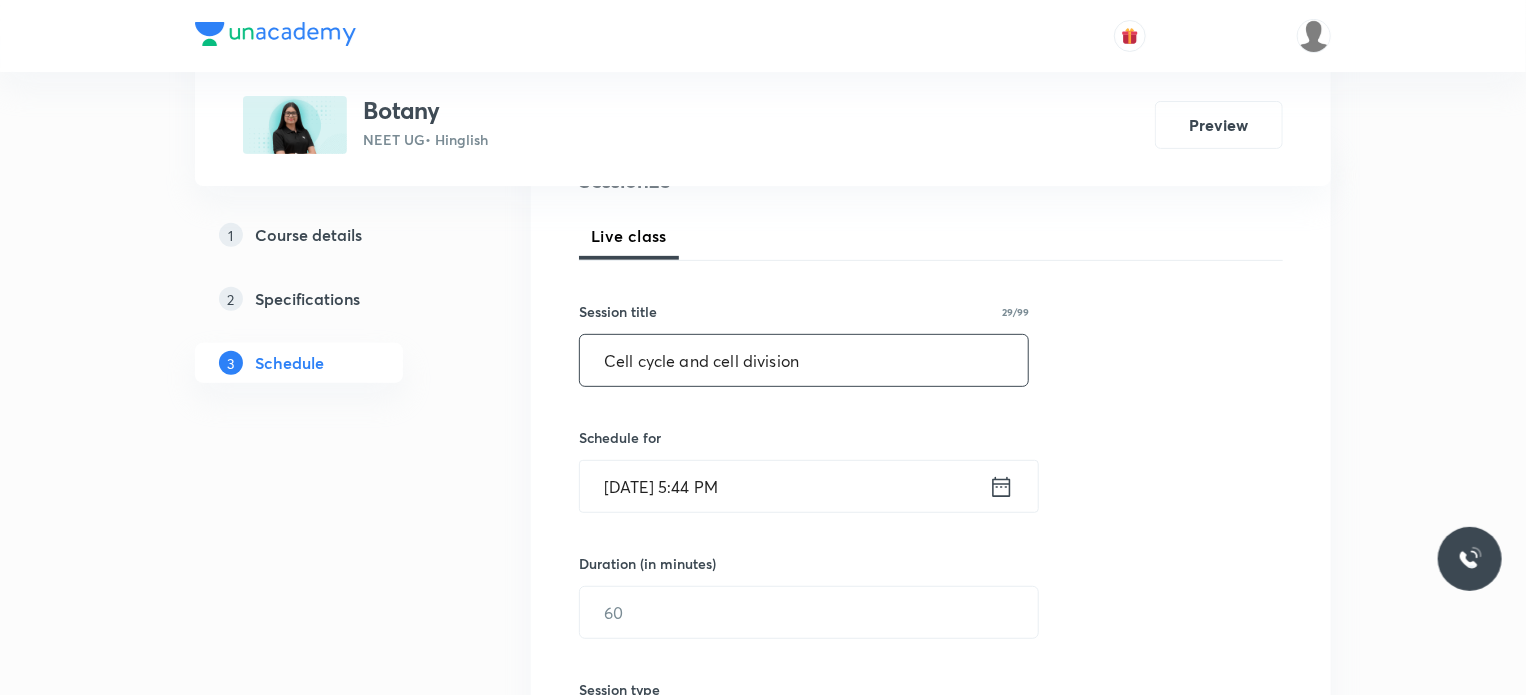 scroll, scrollTop: 283, scrollLeft: 0, axis: vertical 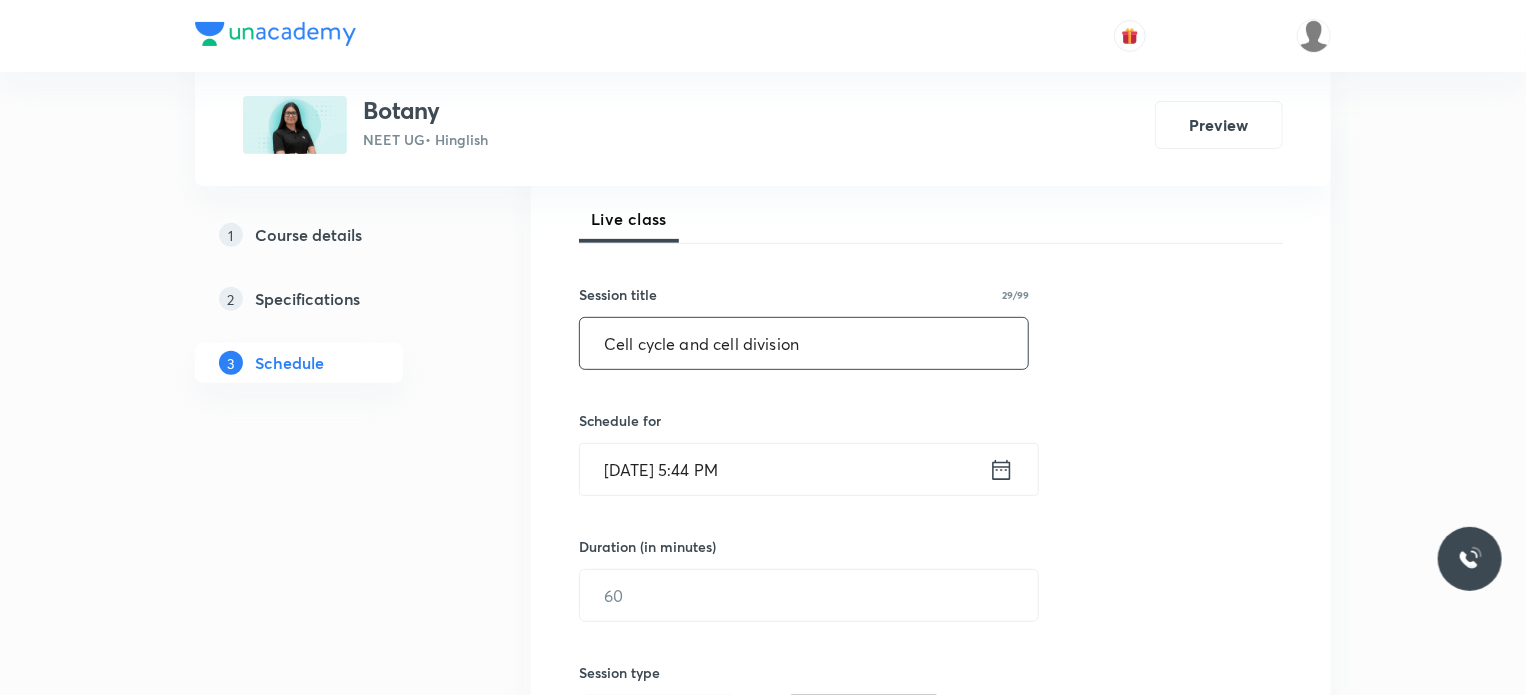 click on "Cell cycle and cell division" at bounding box center [804, 343] 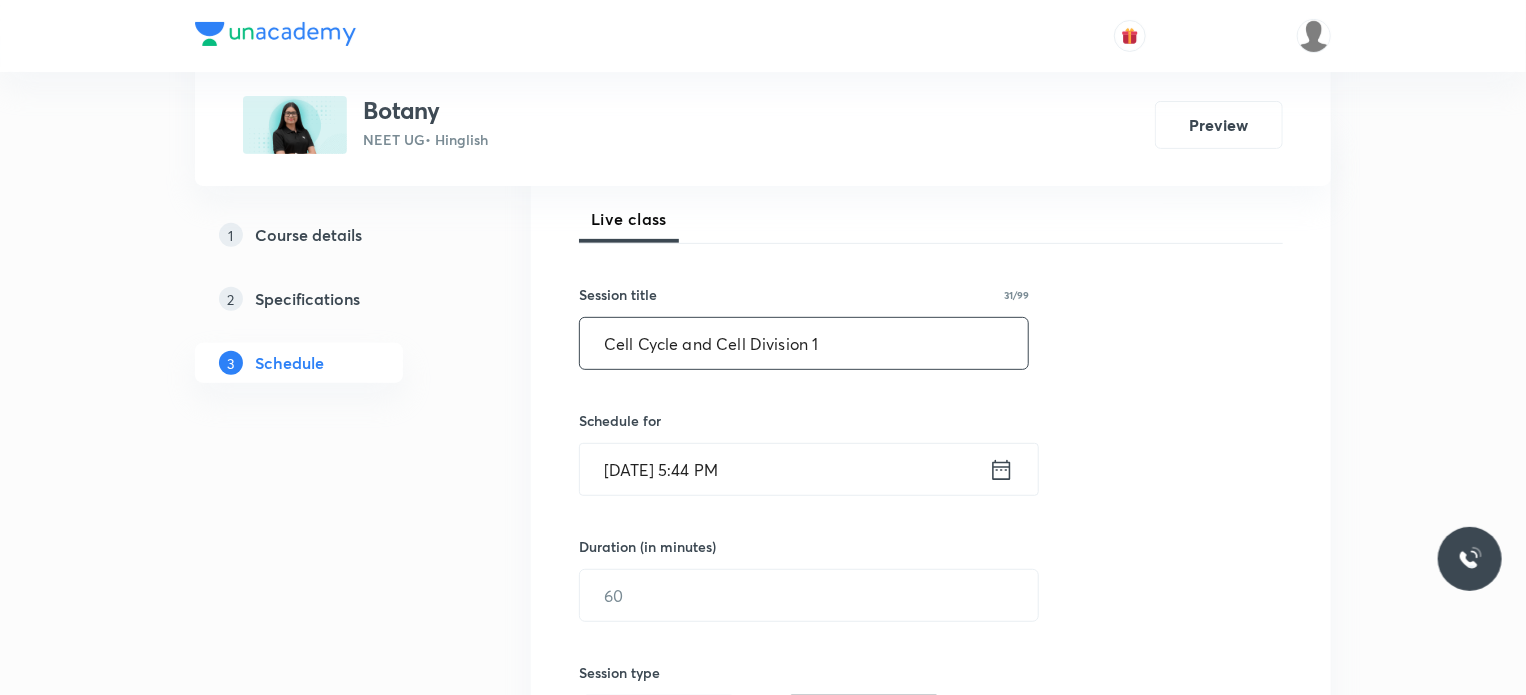 scroll, scrollTop: 503, scrollLeft: 0, axis: vertical 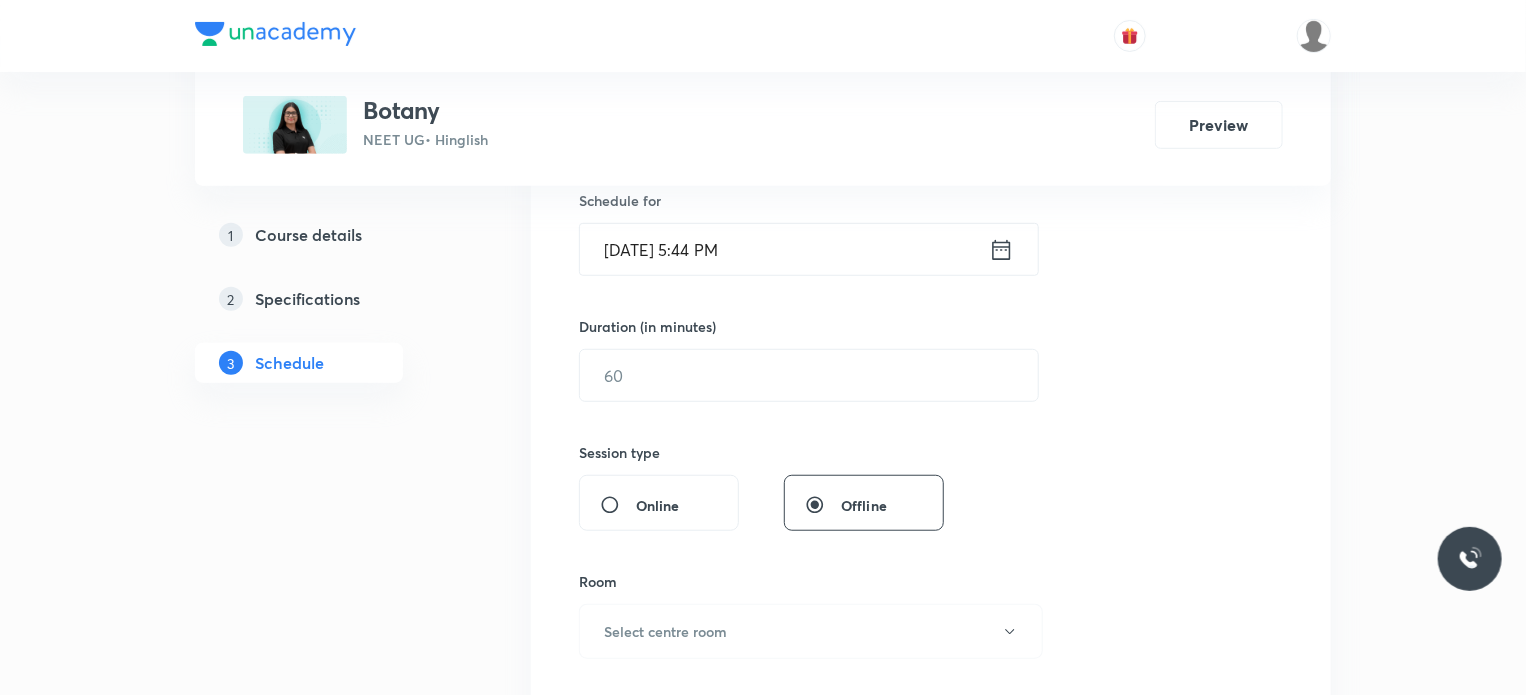 type on "Cell Cycle and Cell Division 1" 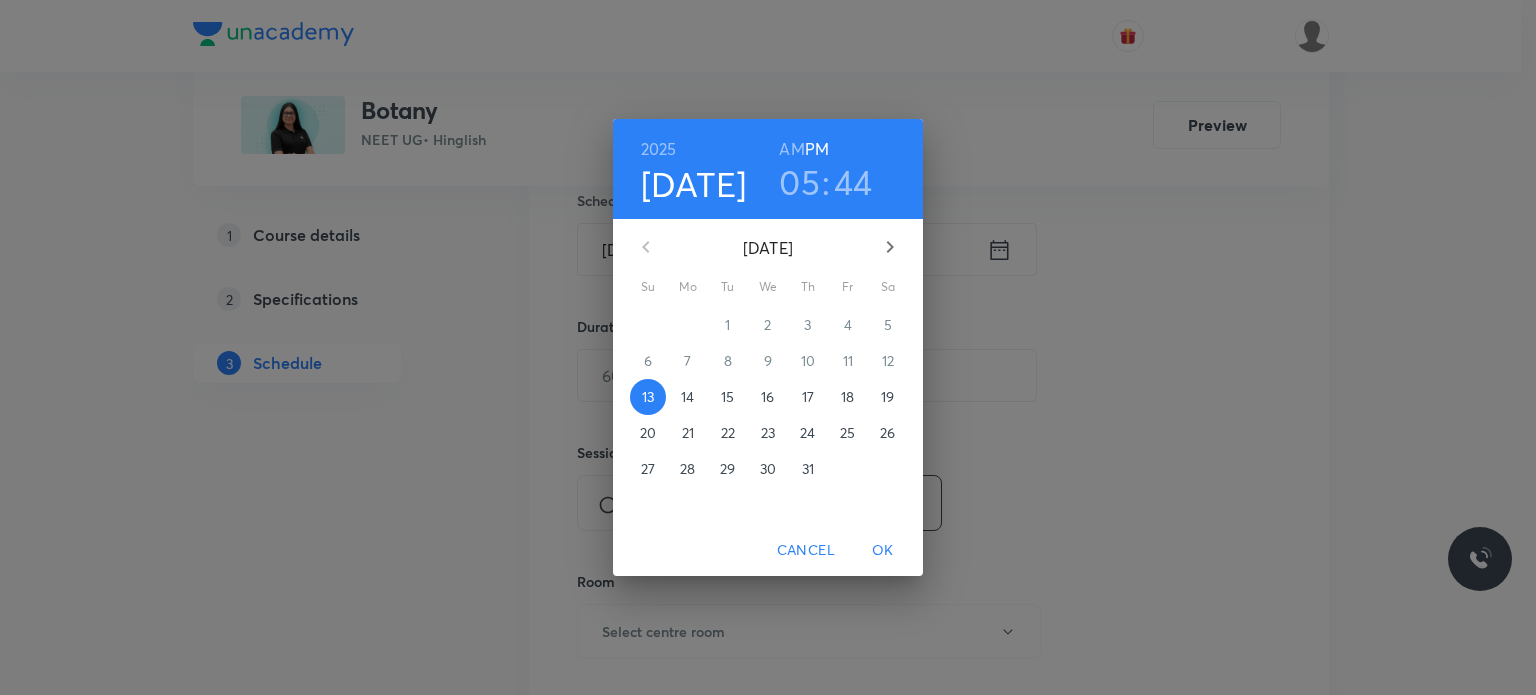 click on "14" at bounding box center (688, 397) 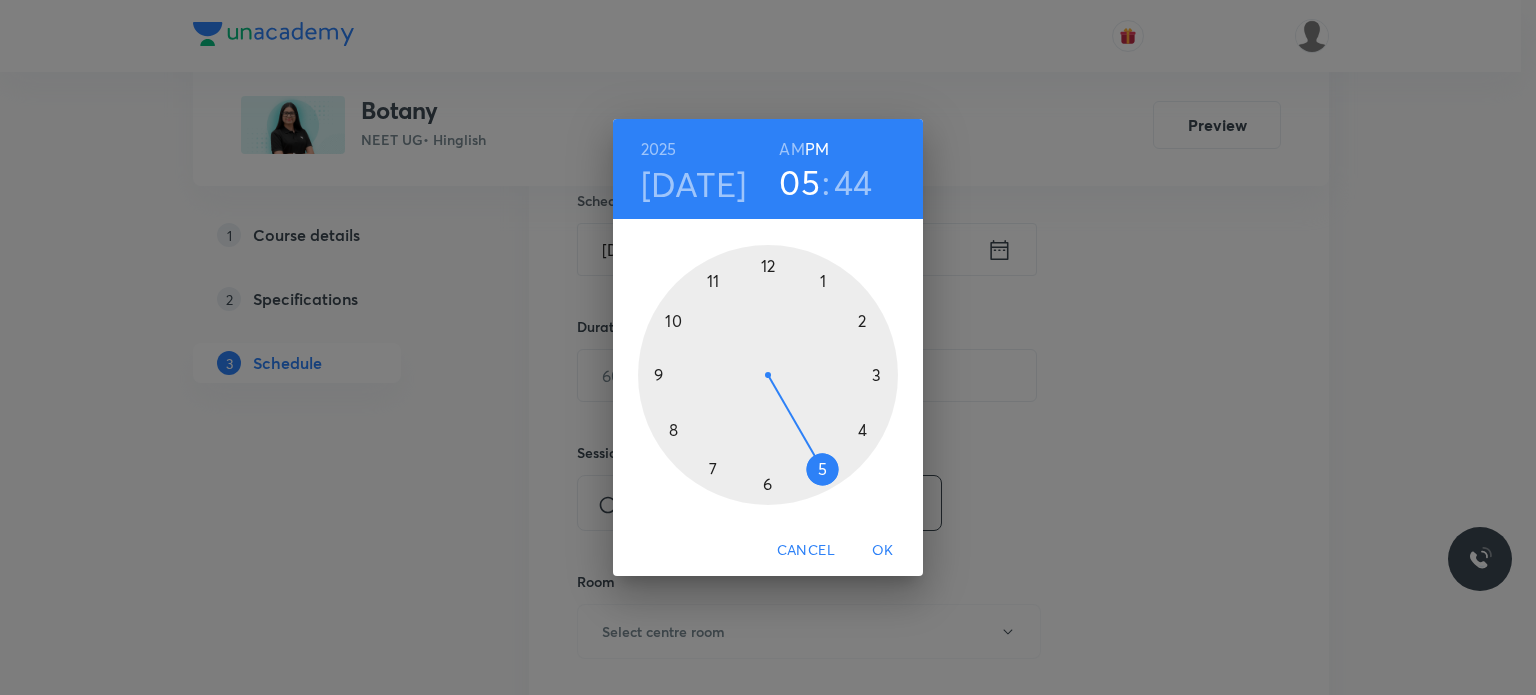 click on "AM" at bounding box center (791, 149) 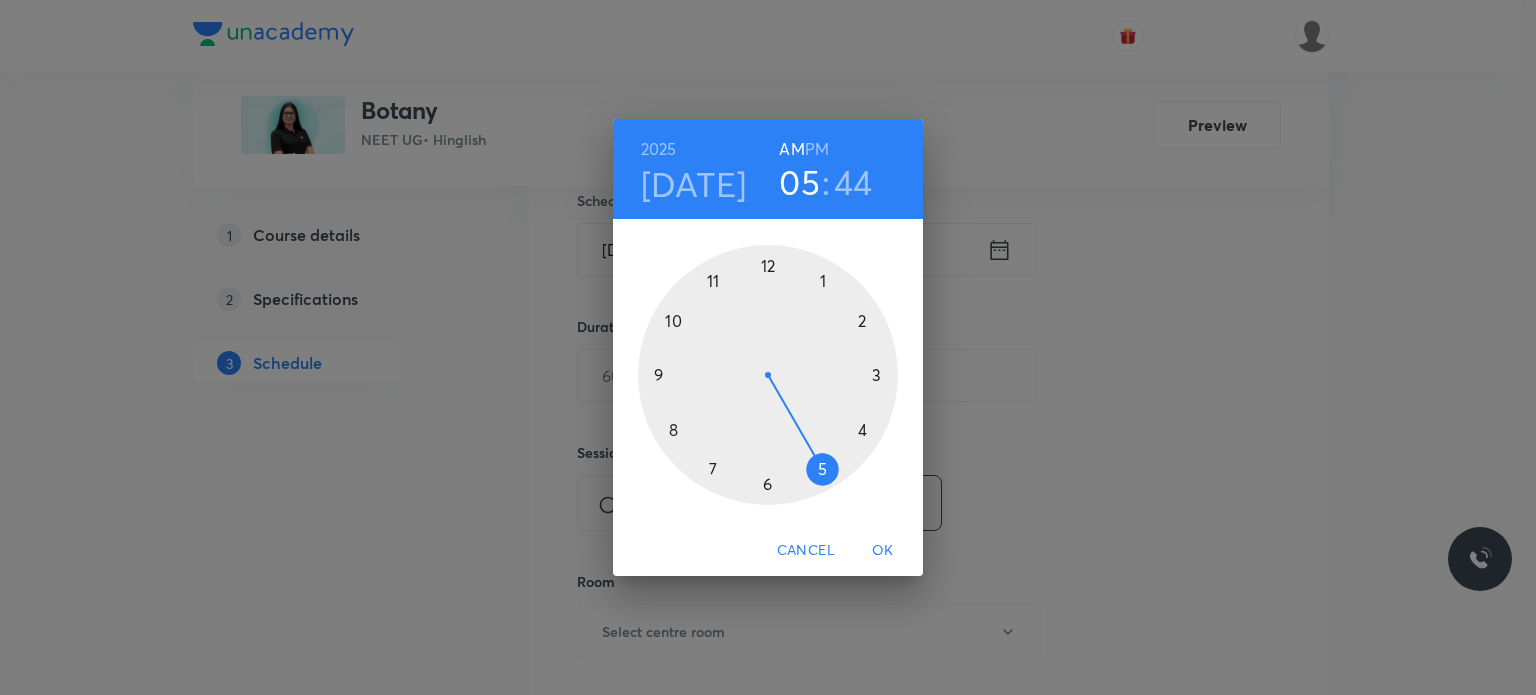 click at bounding box center (768, 375) 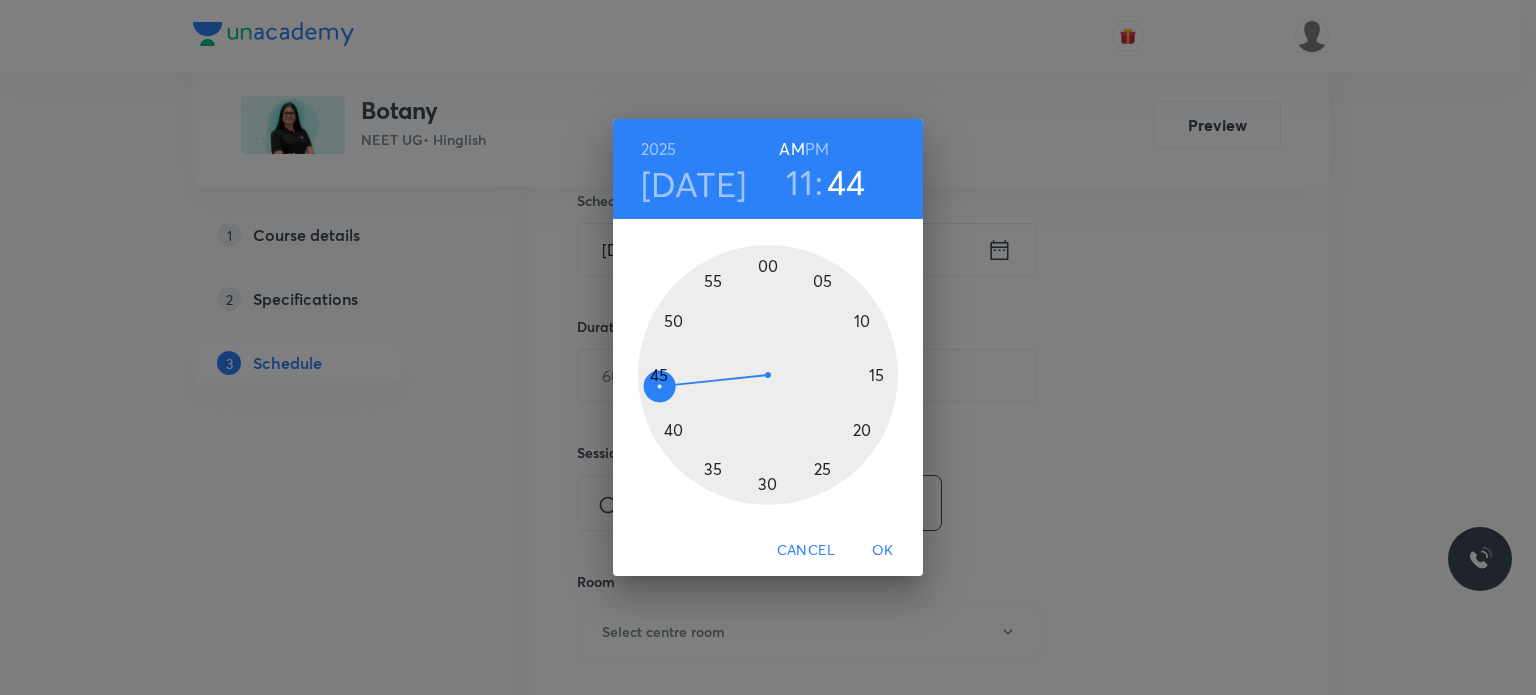 click at bounding box center (768, 375) 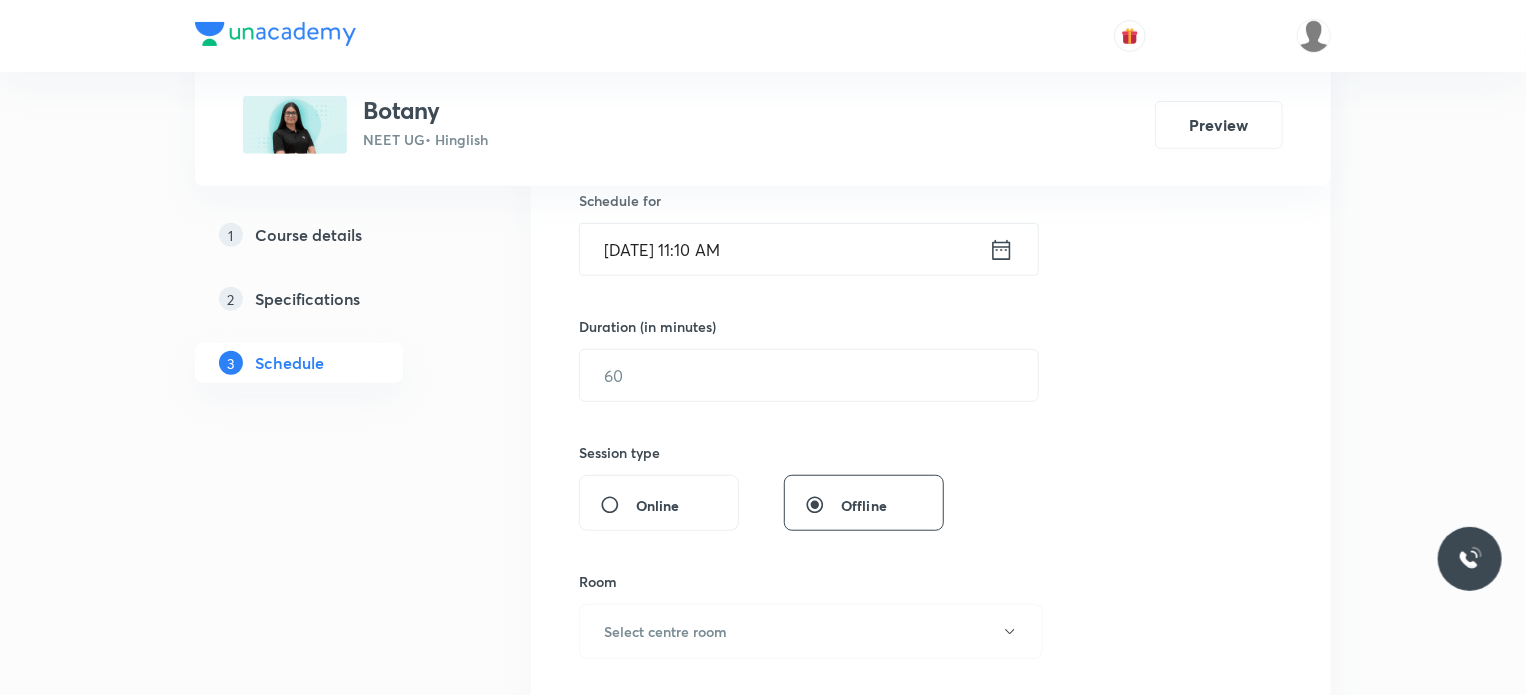 scroll, scrollTop: 635, scrollLeft: 0, axis: vertical 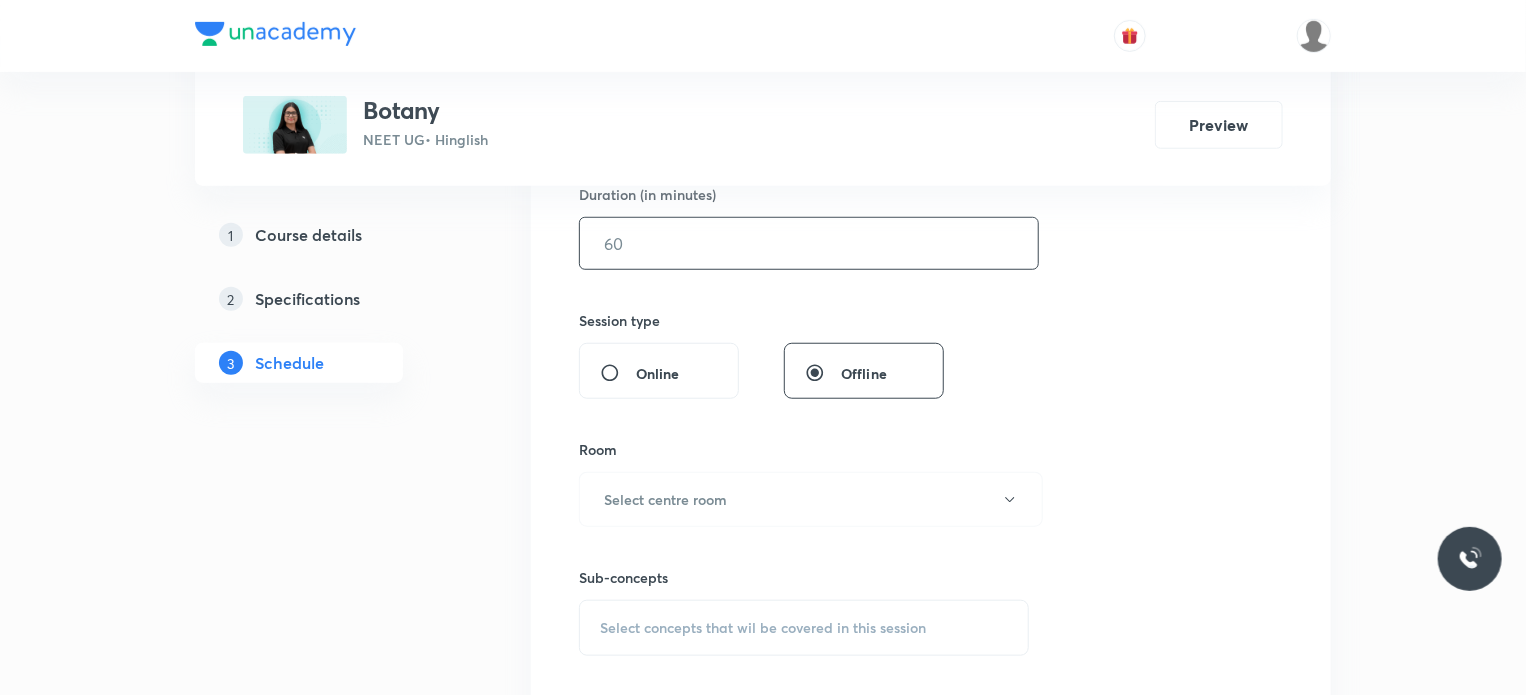 click at bounding box center (809, 243) 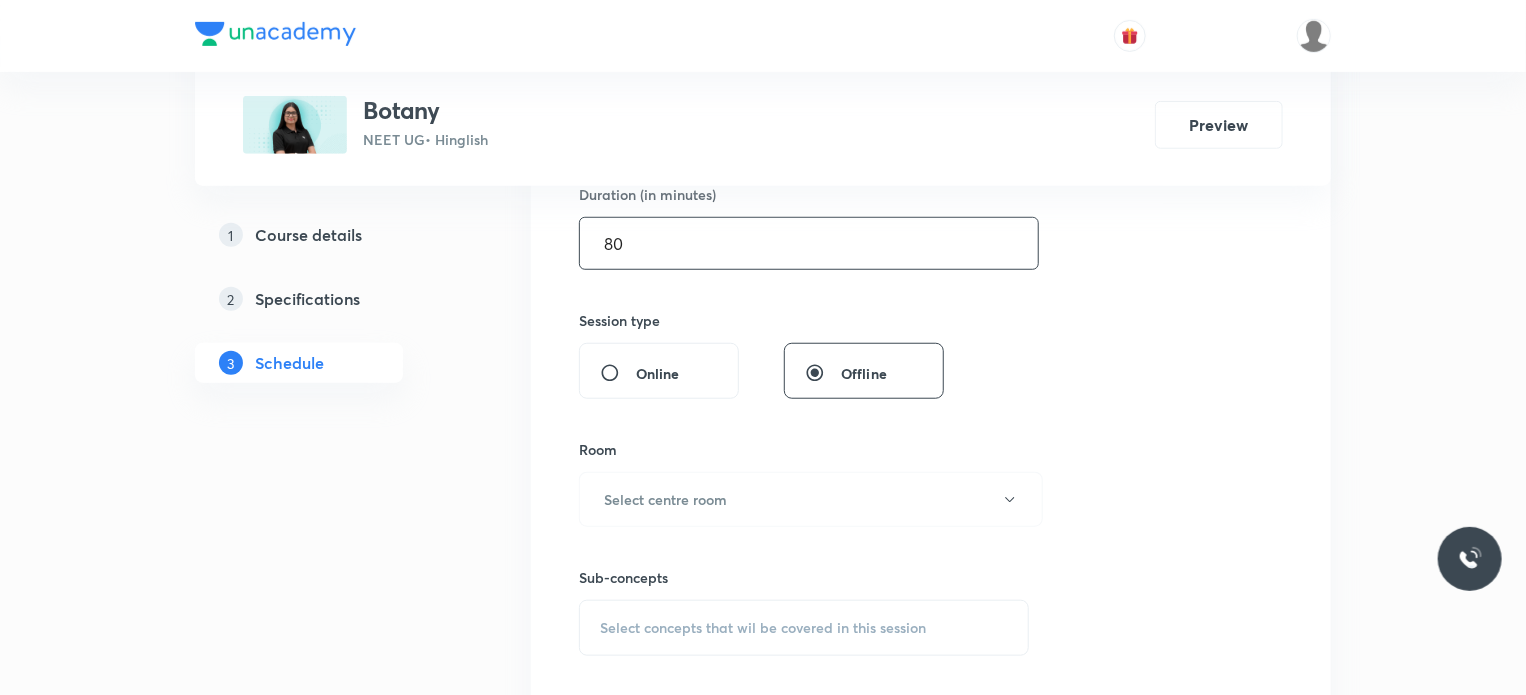 type on "80" 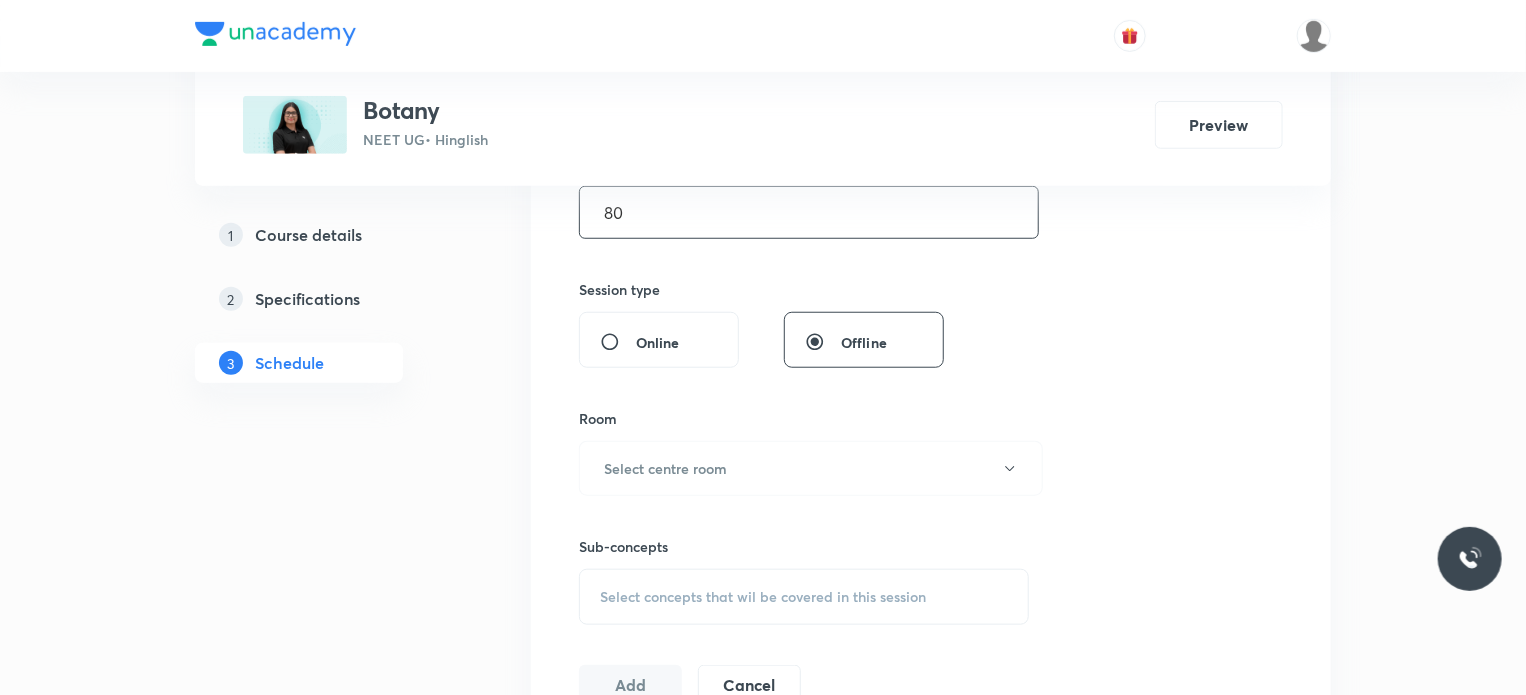 scroll, scrollTop: 668, scrollLeft: 0, axis: vertical 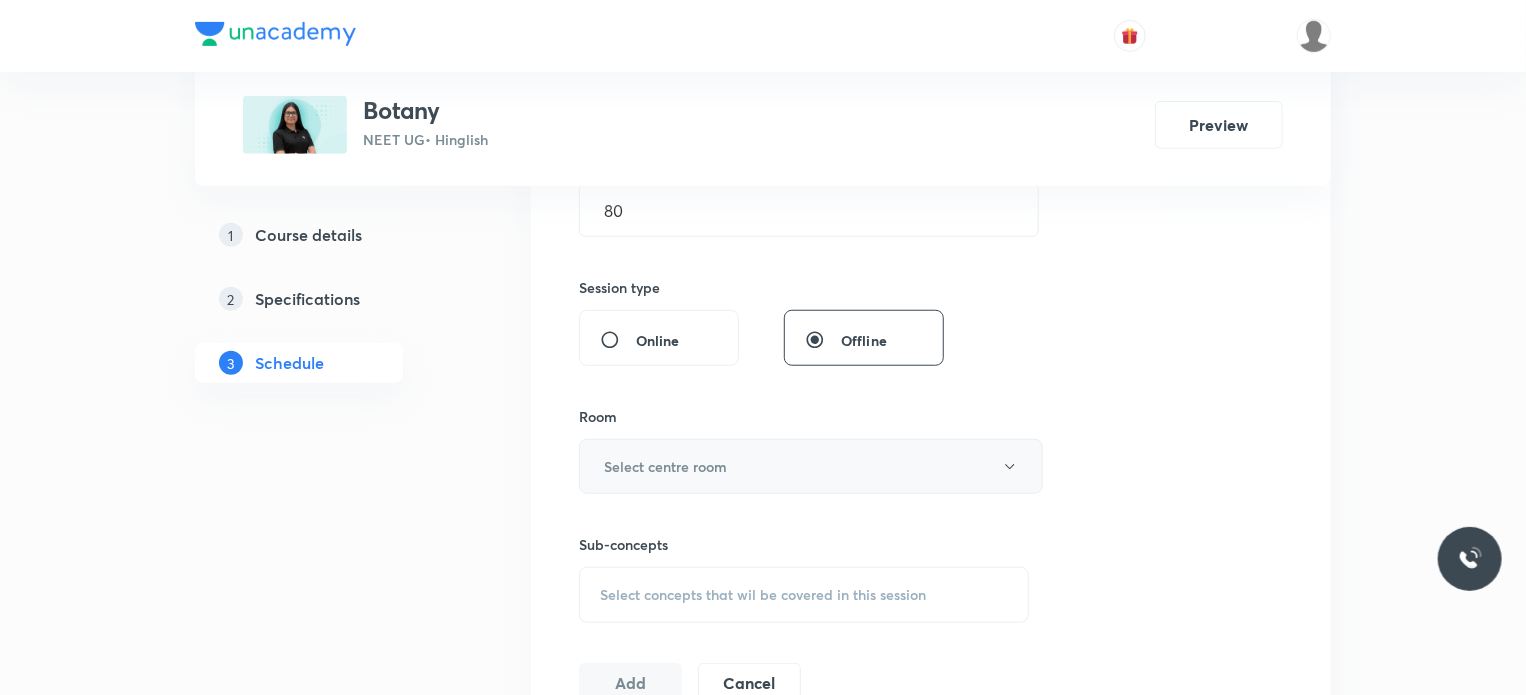 click on "Select centre room" at bounding box center (811, 466) 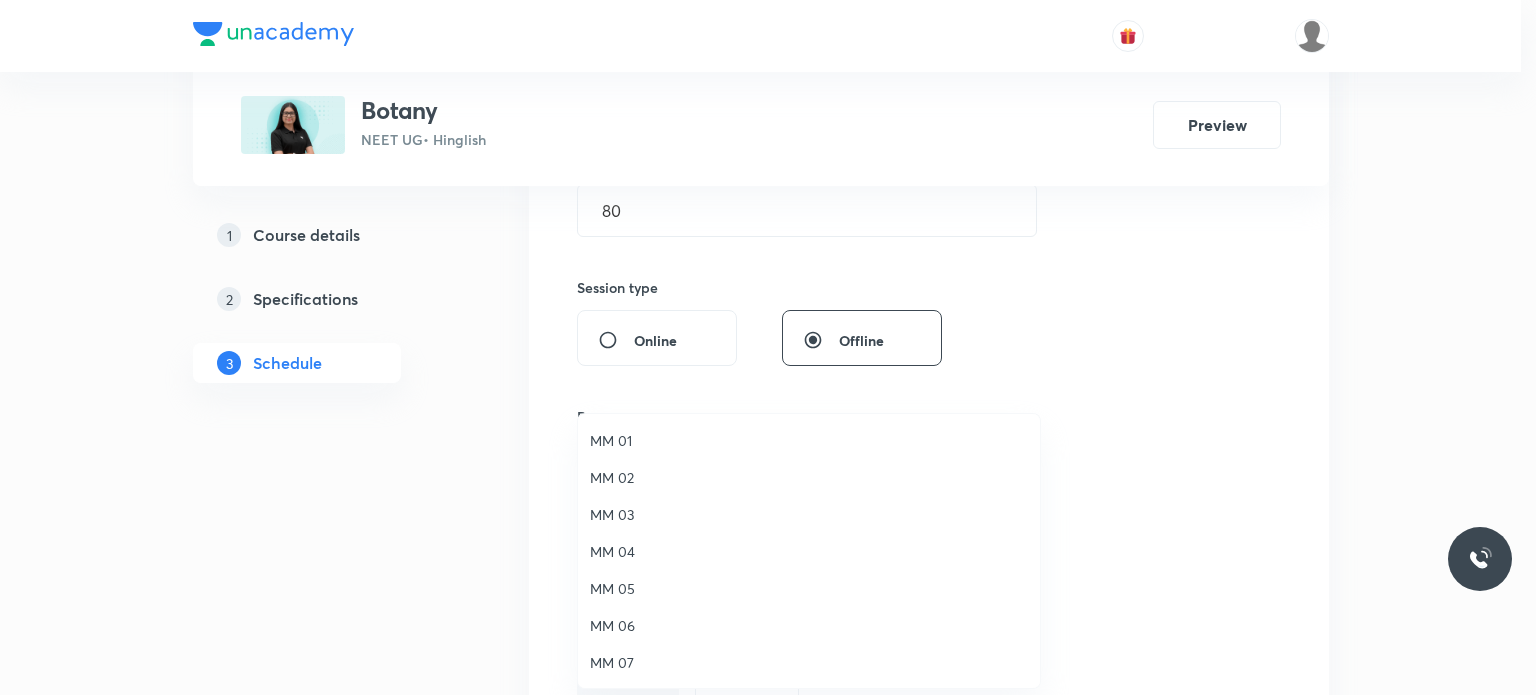 click on "MM 04" at bounding box center (809, 551) 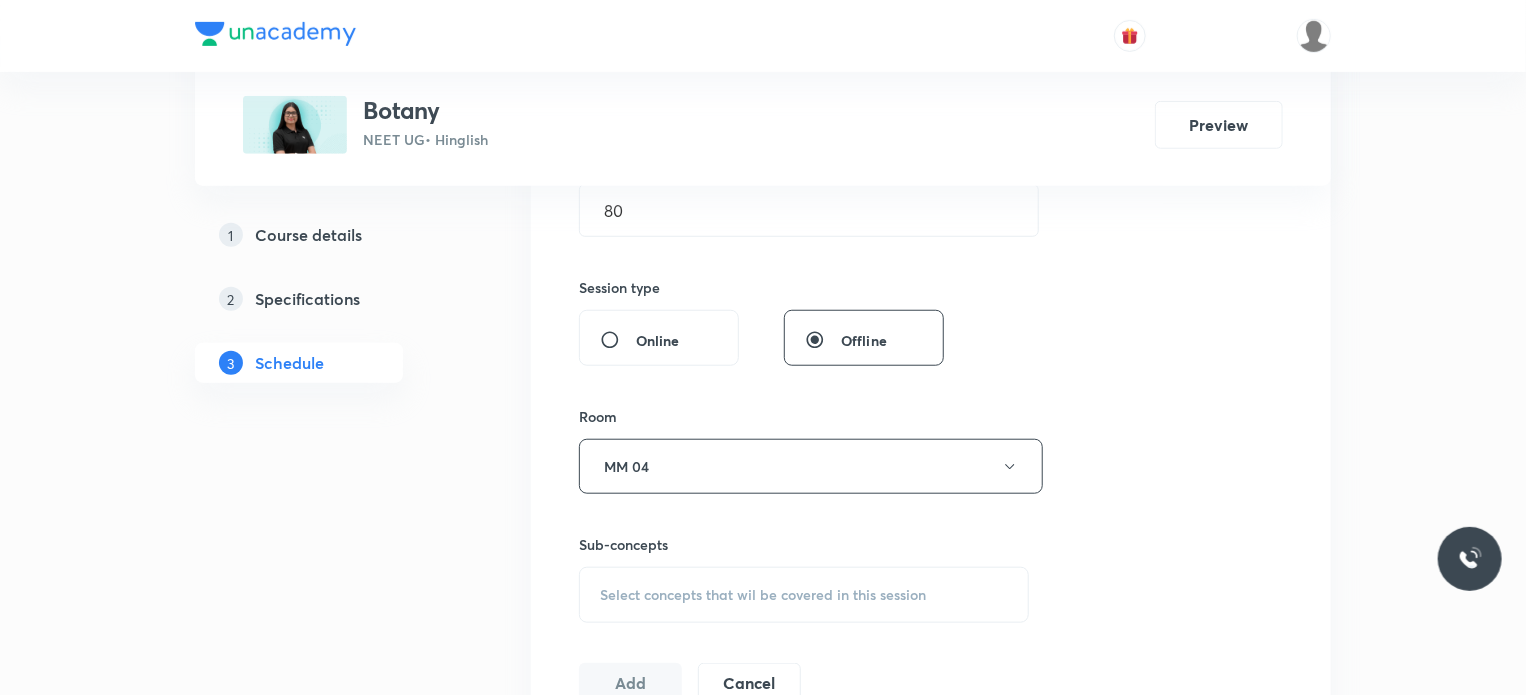 click on "Select concepts that wil be covered in this session" at bounding box center [804, 595] 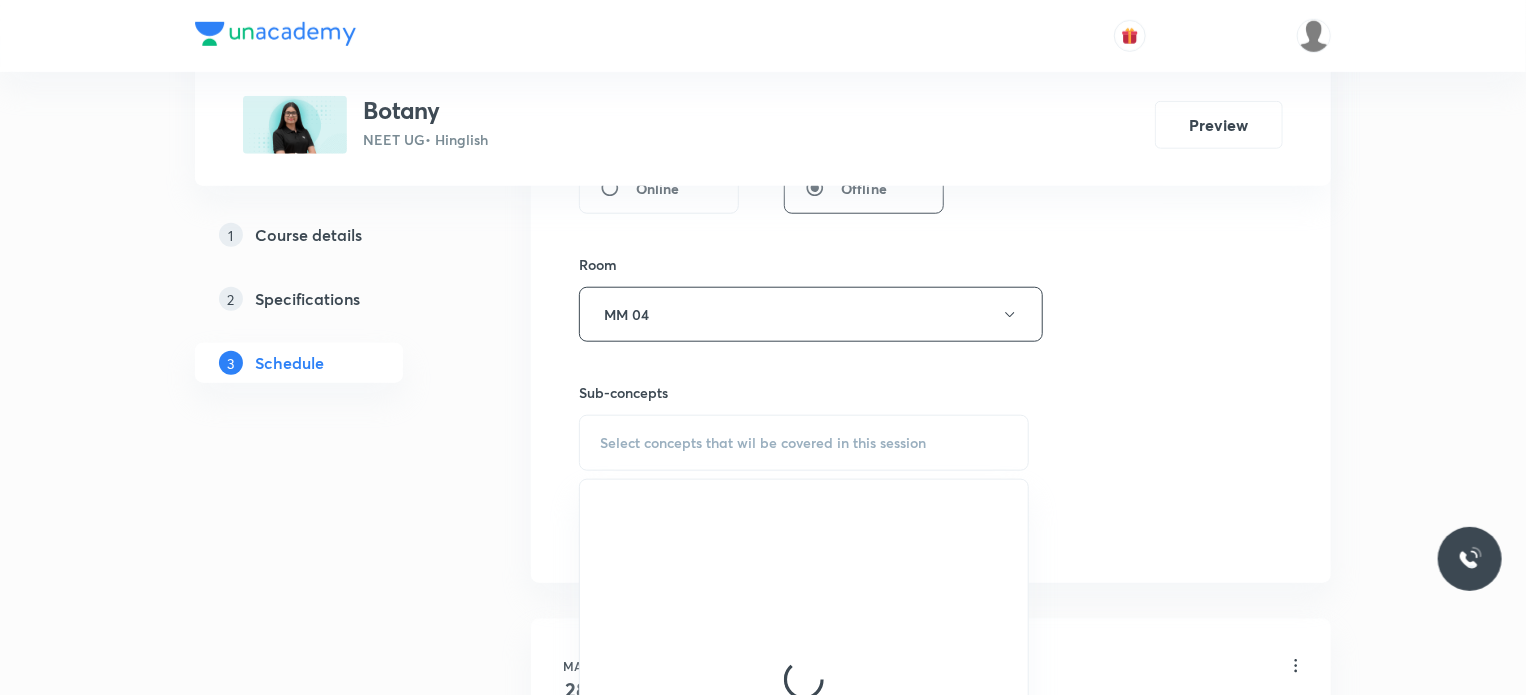 scroll, scrollTop: 827, scrollLeft: 0, axis: vertical 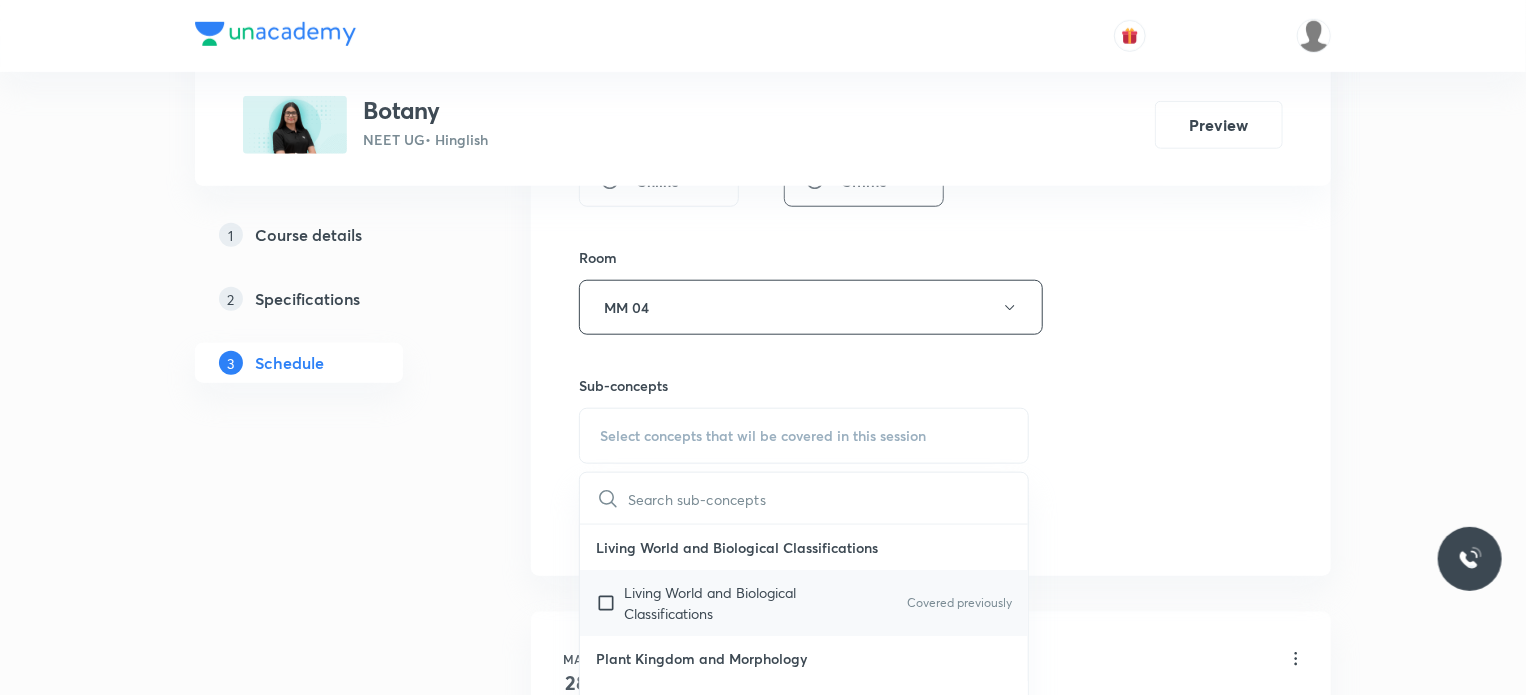 click on "Living World and Biological Classifications" at bounding box center (725, 603) 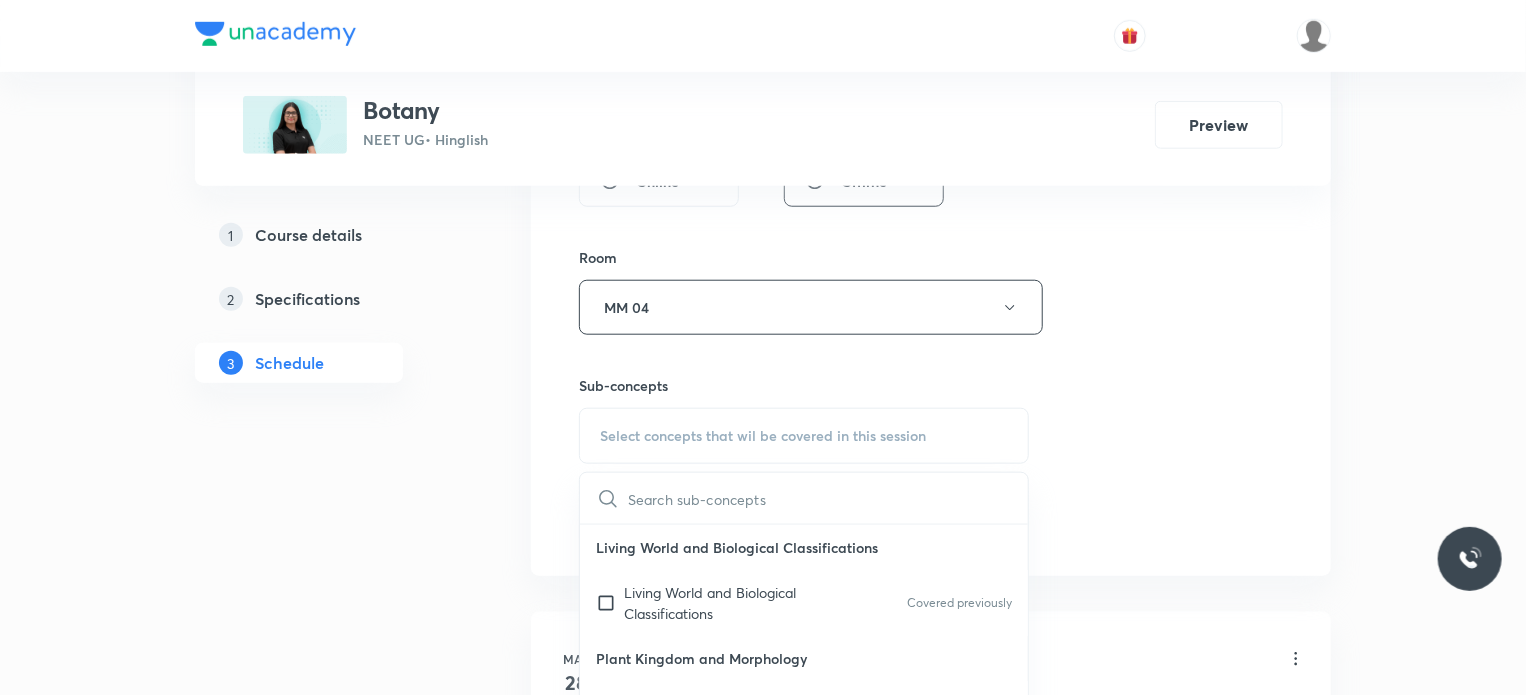 checkbox on "true" 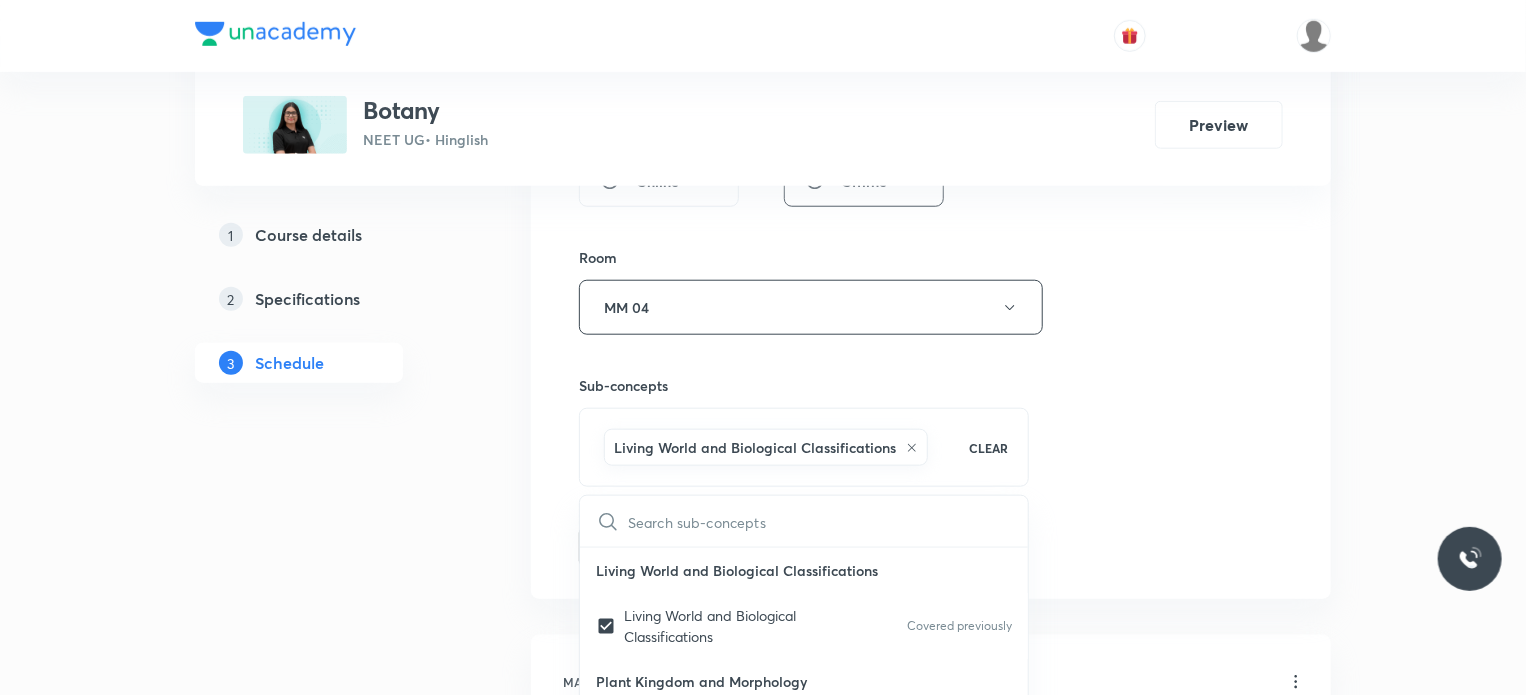 click on "Session  23 Live class Session title 31/99 Cell Cycle and Cell Division 1 ​ Schedule for Jul 14, 2025, 11:10 AM ​ Duration (in minutes) 80 ​   Session type Online Offline Room MM 04 Sub-concepts Living World and Biological Classifications  CLEAR ​ Living World and Biological Classifications  Living World and Biological Classifications  Covered previously Plant Kingdom and  Morphology Plant Kingdom and  Morphology Covered previously Principle of Inheritance &  Variation Principle of Inheritance &  Variation Molecular Basis of Inheritance, Molecular Basis of Inheritance Anatomy of Flowering Plants, Photosynthesis, Anatomy of Flowering Plants, Photosynthesis, Respiration, Plant Growth & Development Respiration, Plant Growth & Development Biological Classification, Plant Kingdom, Morphology of Flowering Plants Biological Classification, Plant Kingdom, Morphology of Flowering Plants Organism & Populations,Ecosystem, Biodiversity & Conservation Organism & Populations, Ecosystem, Biodiversity & Conservation" at bounding box center [931, 86] 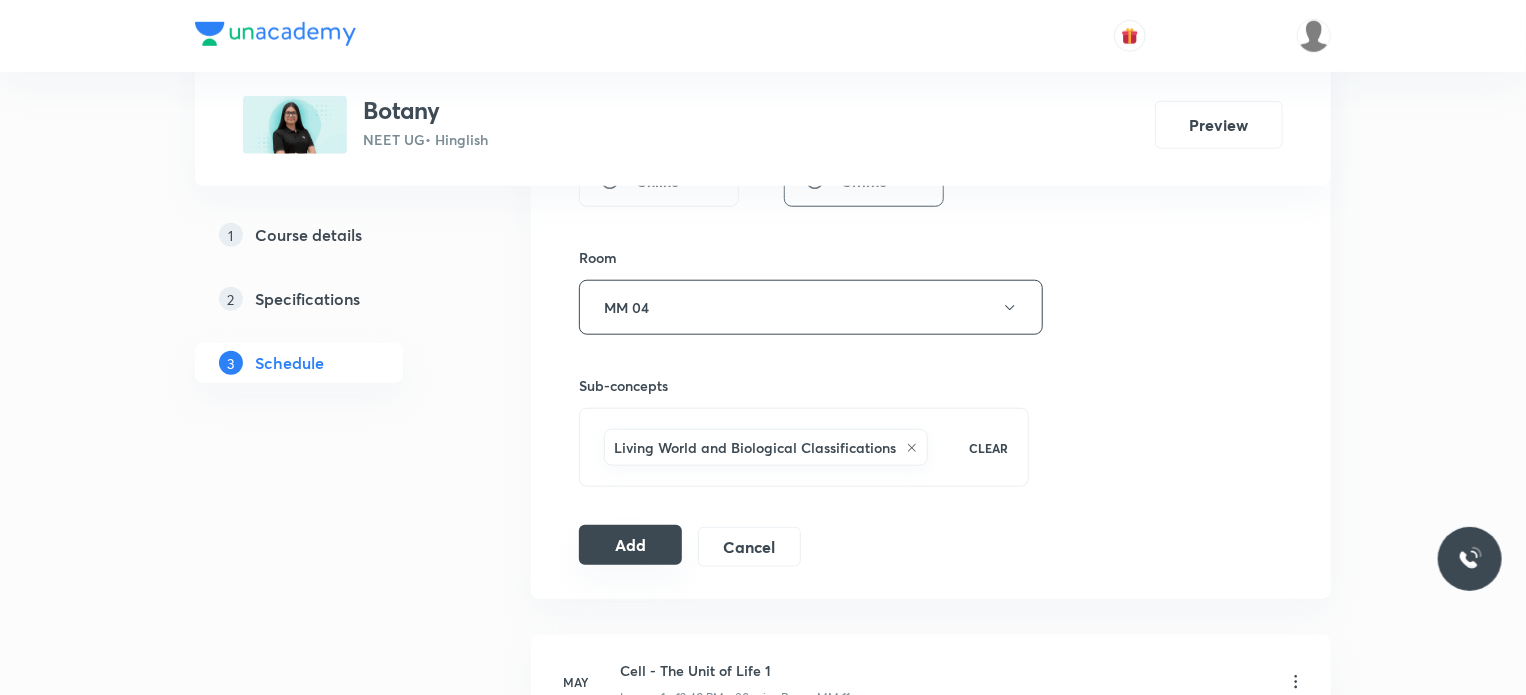 click on "Add" at bounding box center (630, 545) 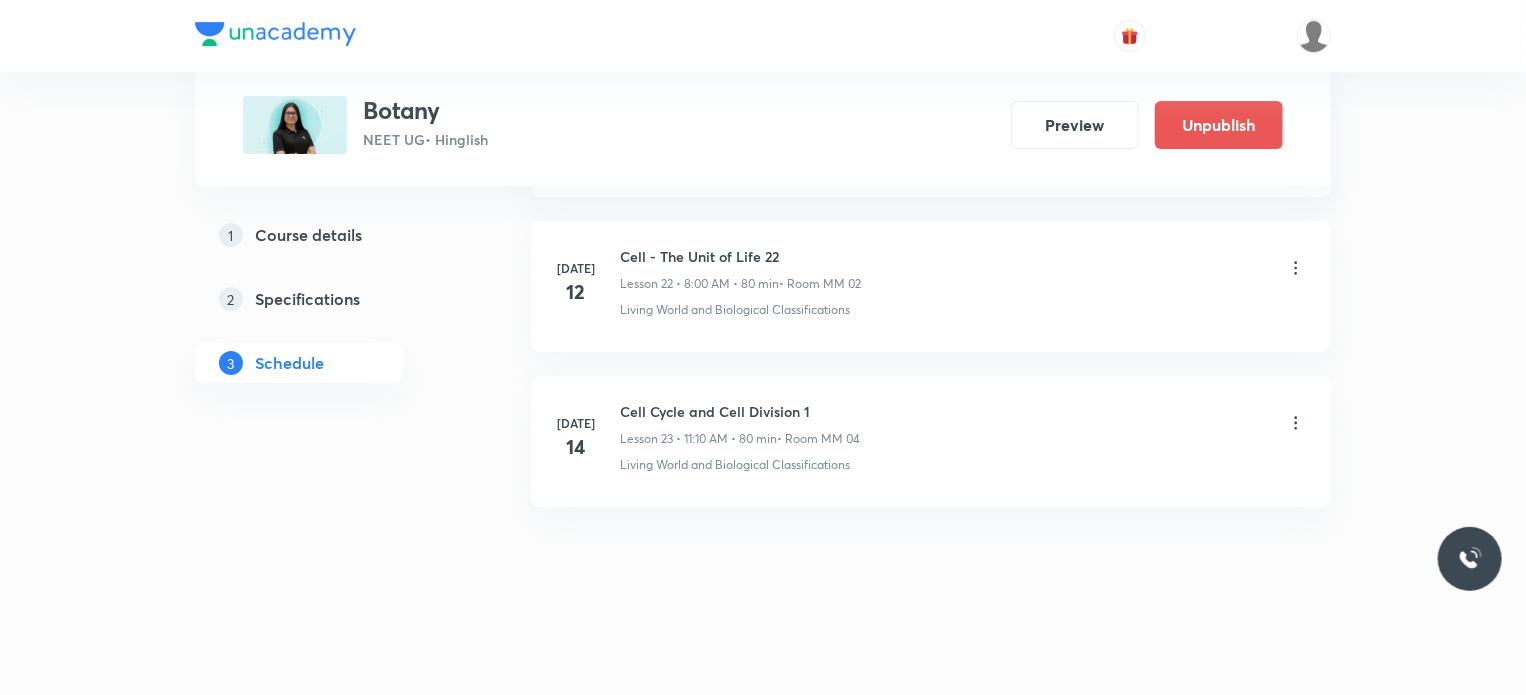 scroll, scrollTop: 3390, scrollLeft: 0, axis: vertical 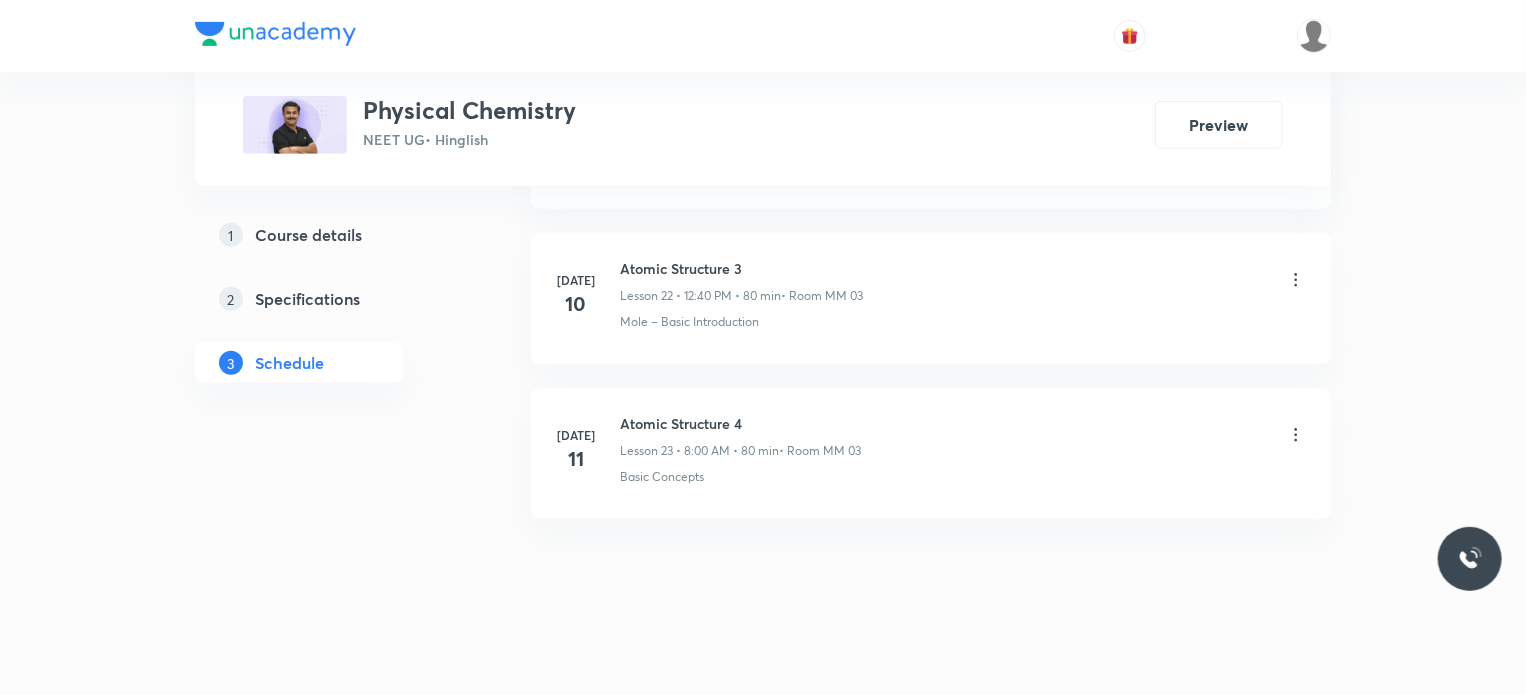 click on "Atomic Structure 4" at bounding box center [740, 423] 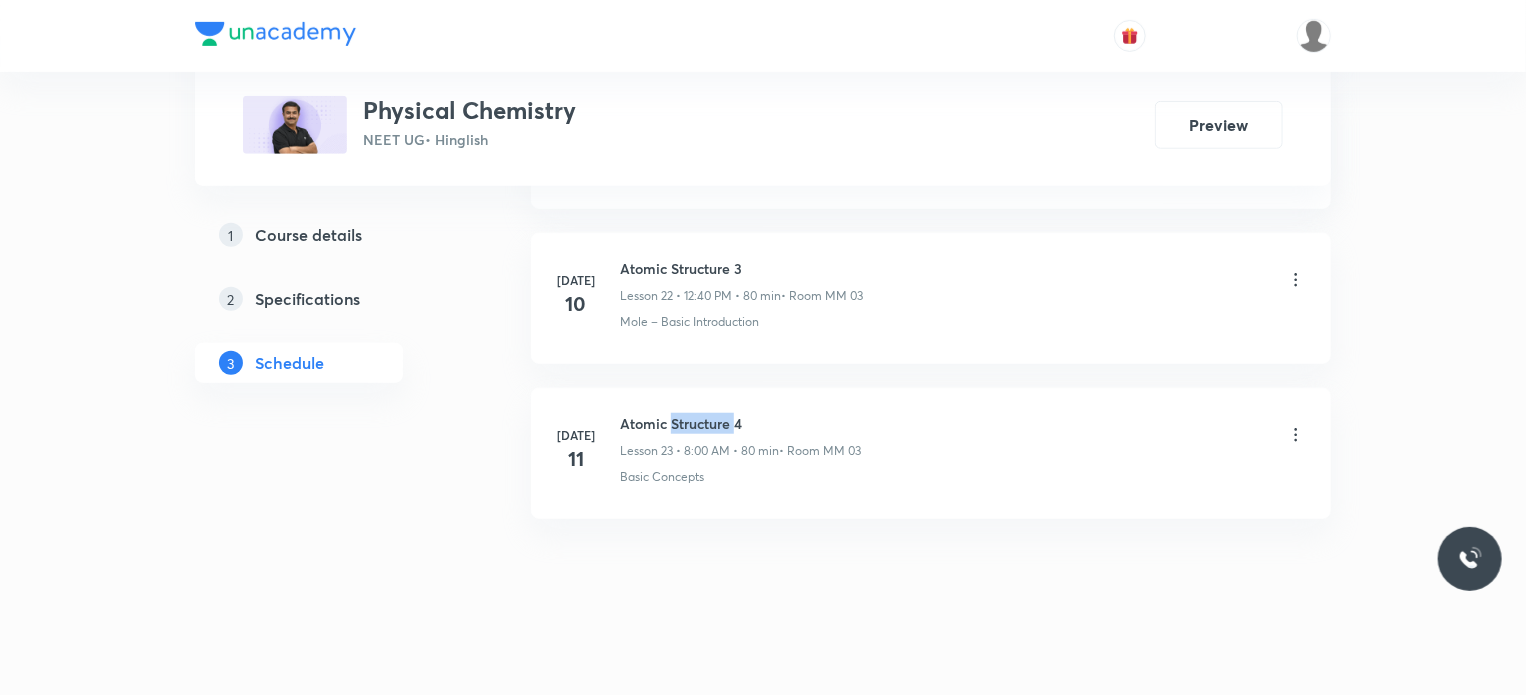 click on "Atomic Structure 4" at bounding box center (740, 423) 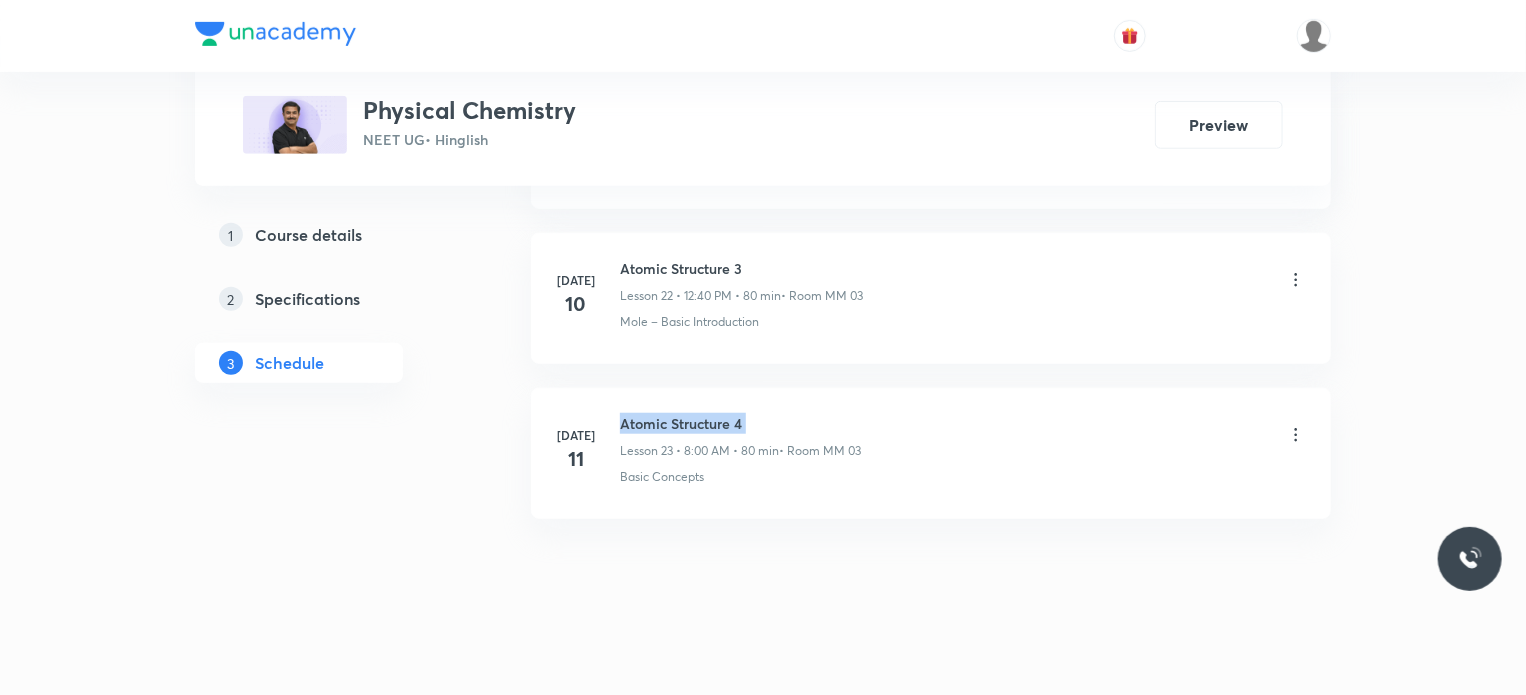 click on "Atomic Structure 4" at bounding box center [740, 423] 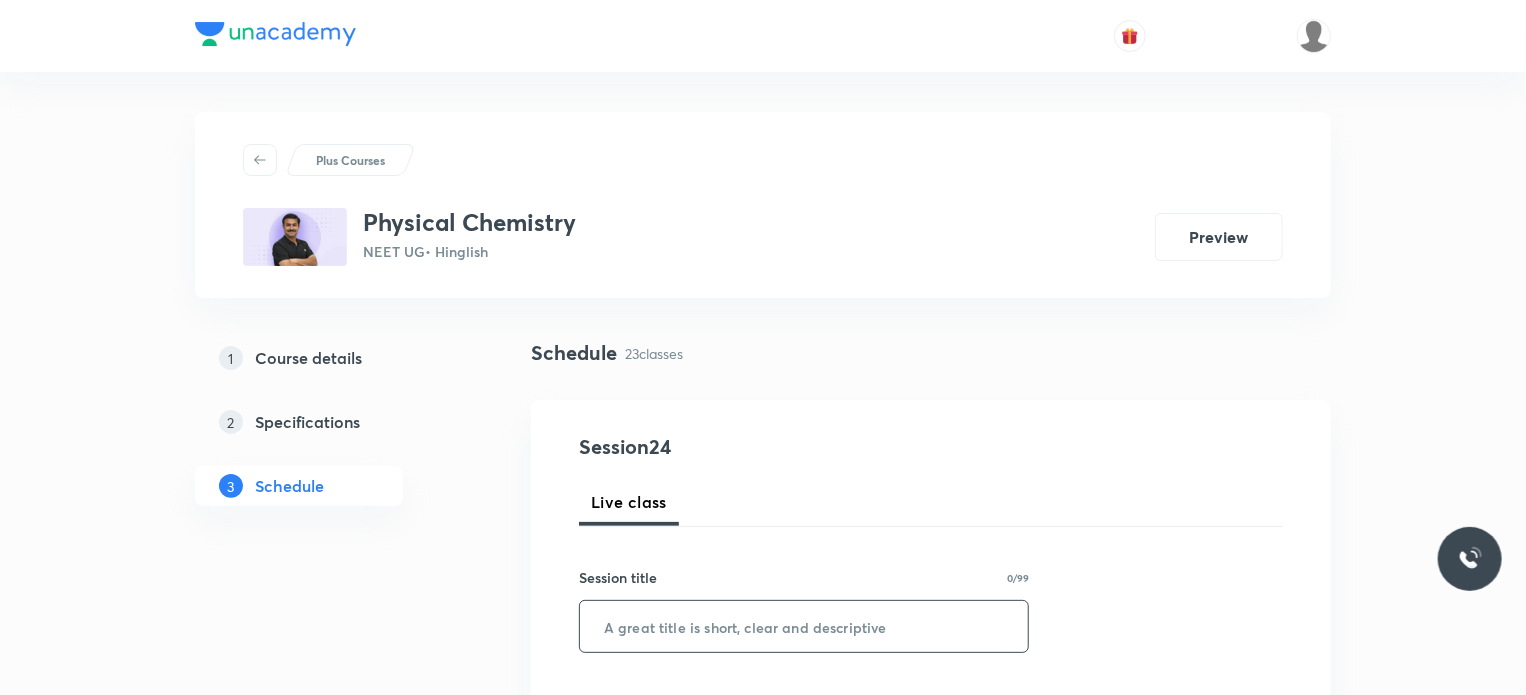 click at bounding box center (804, 626) 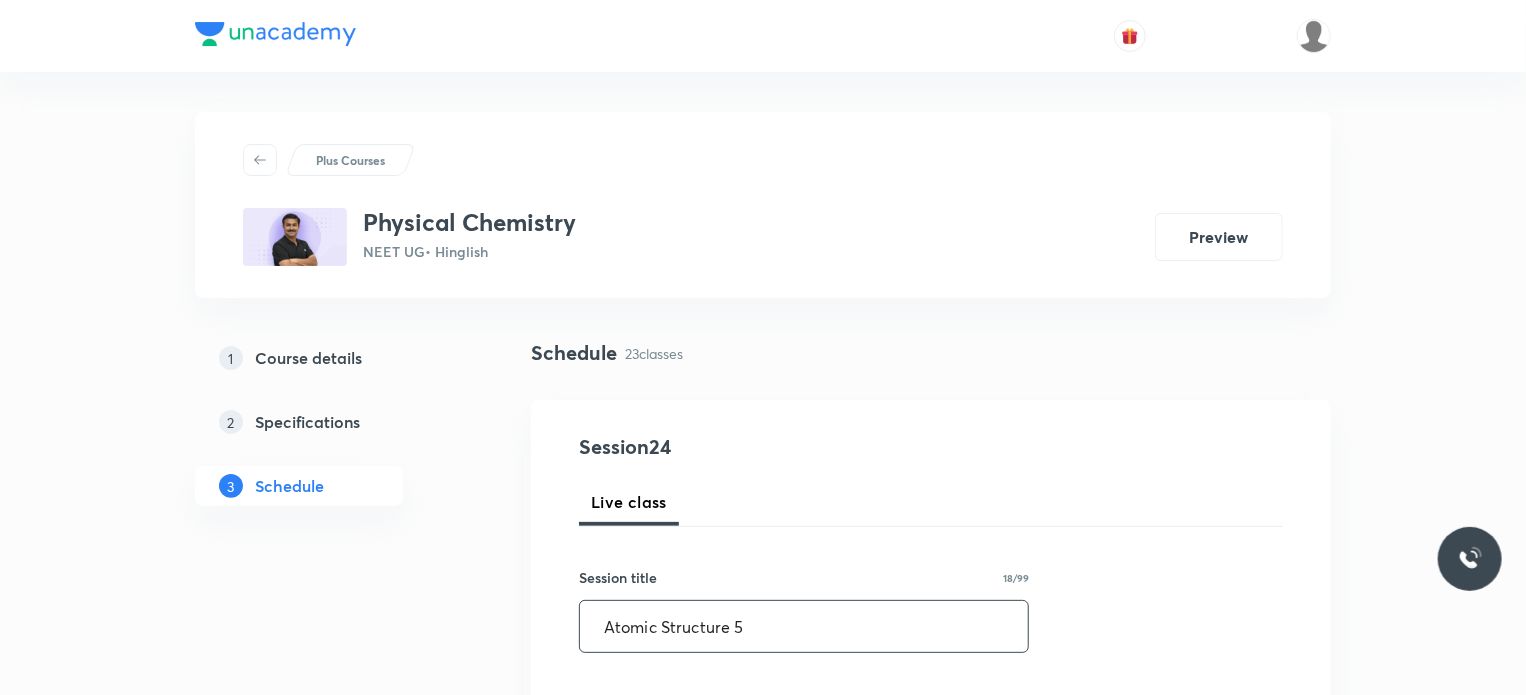 type on "Atomic Structure 5" 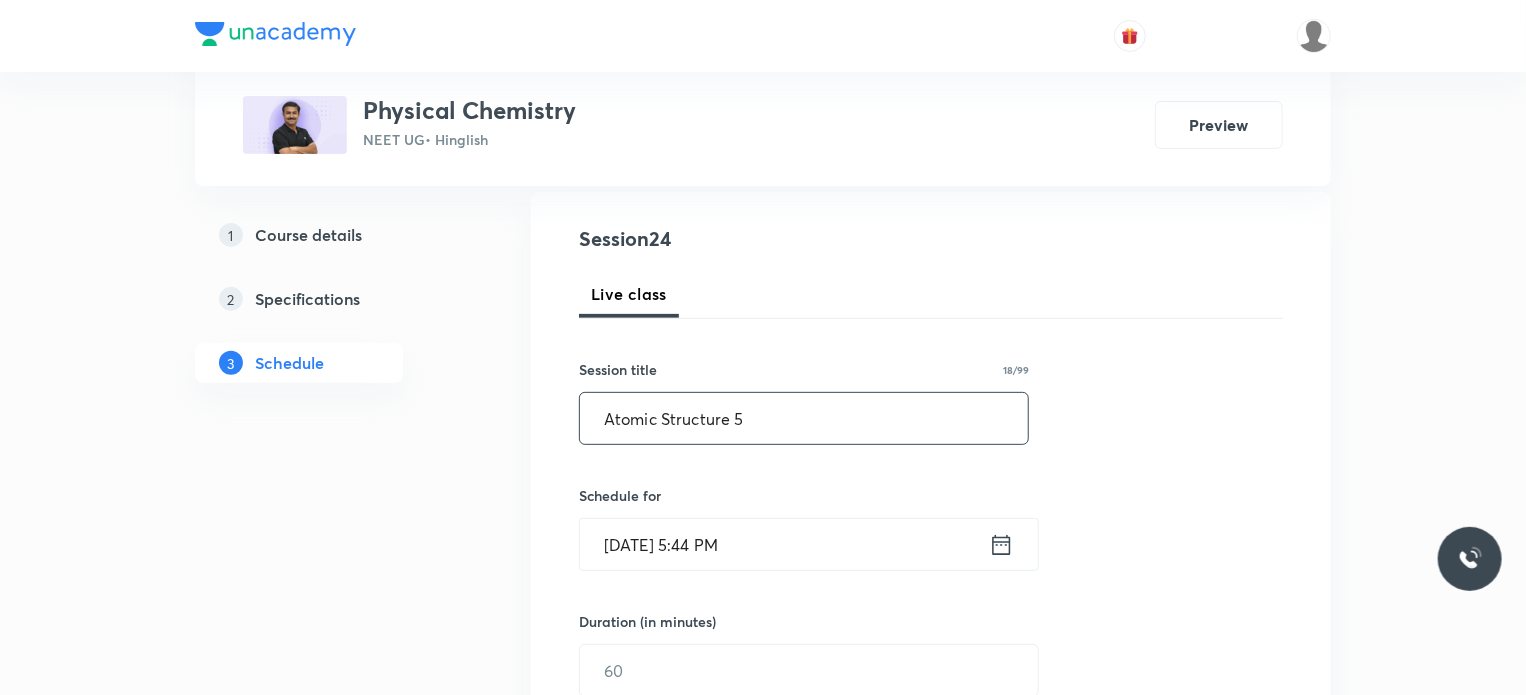 scroll, scrollTop: 212, scrollLeft: 0, axis: vertical 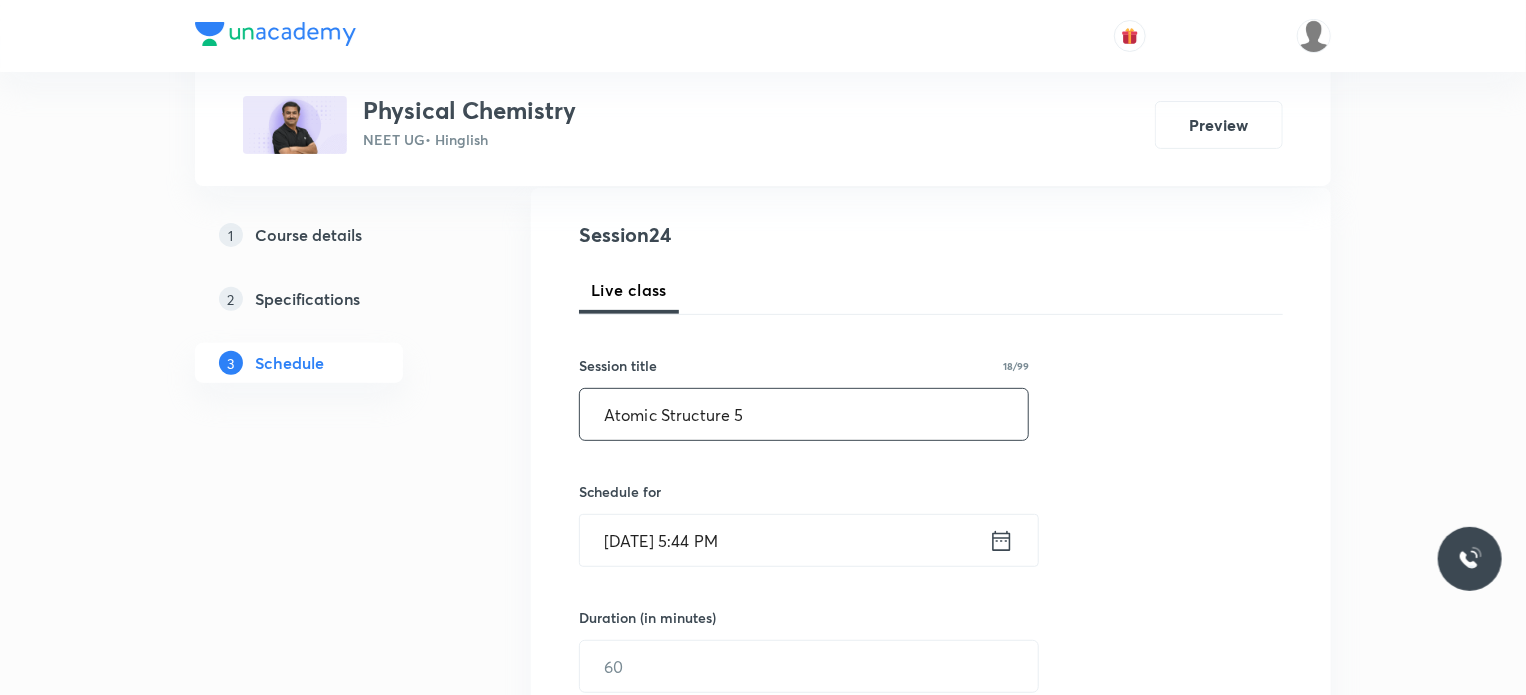 click on "Schedule for [DATE] 5:44 PM ​" at bounding box center (804, 524) 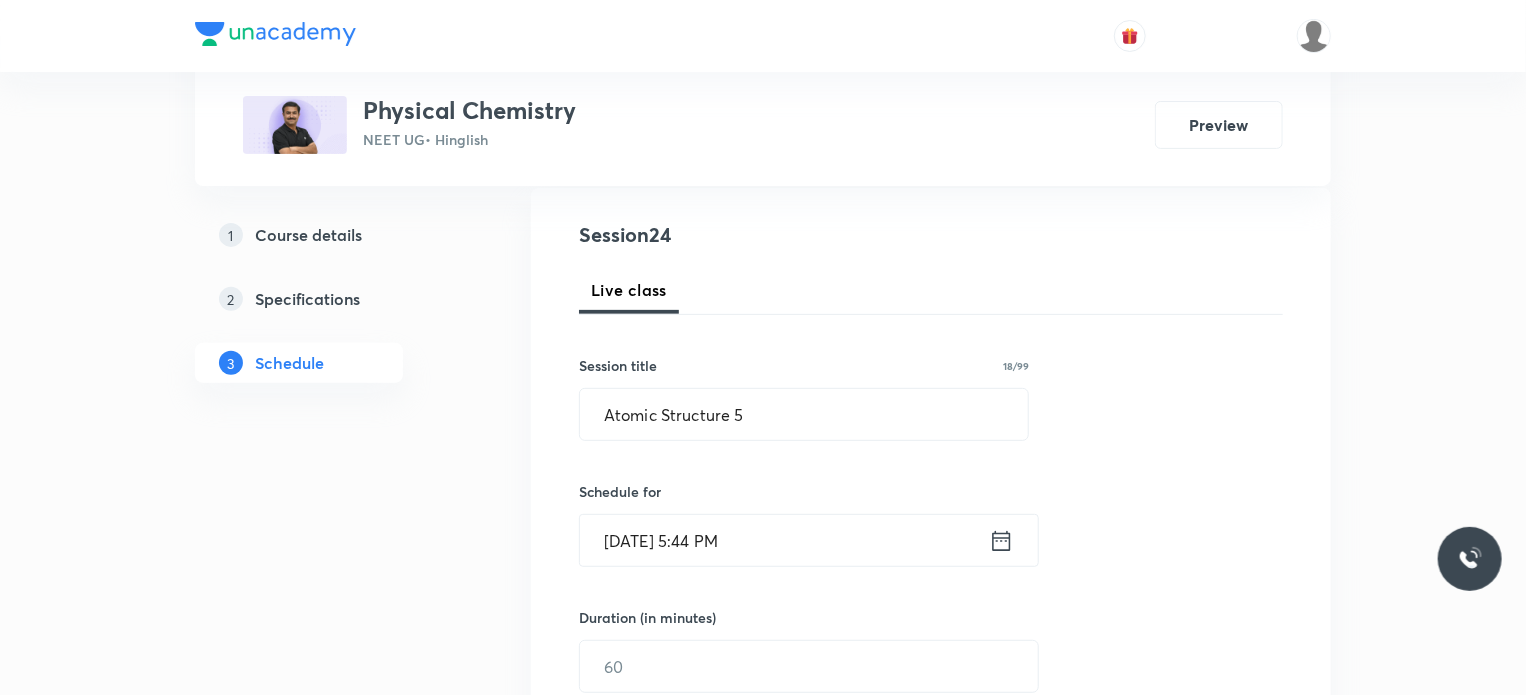 click on "[DATE] 5:44 PM" at bounding box center (784, 540) 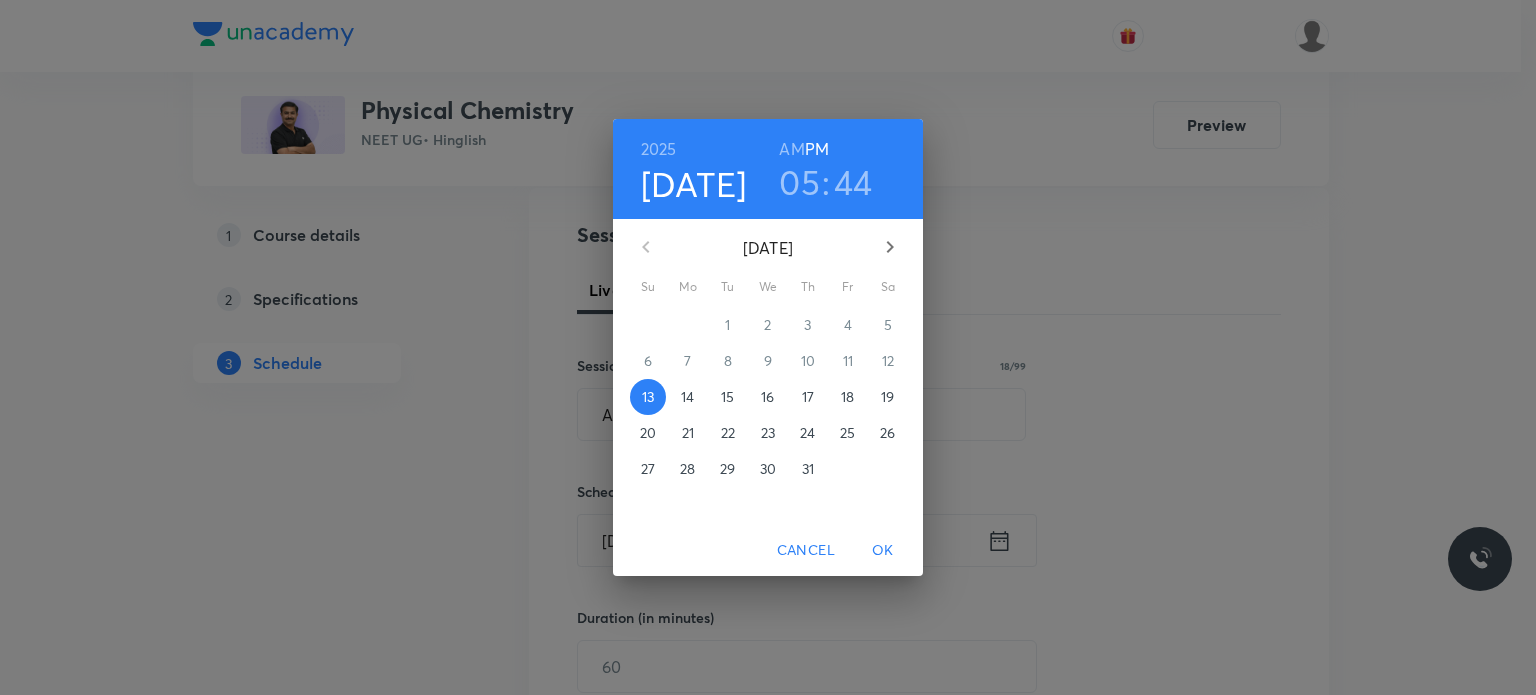 click on "14" at bounding box center [688, 397] 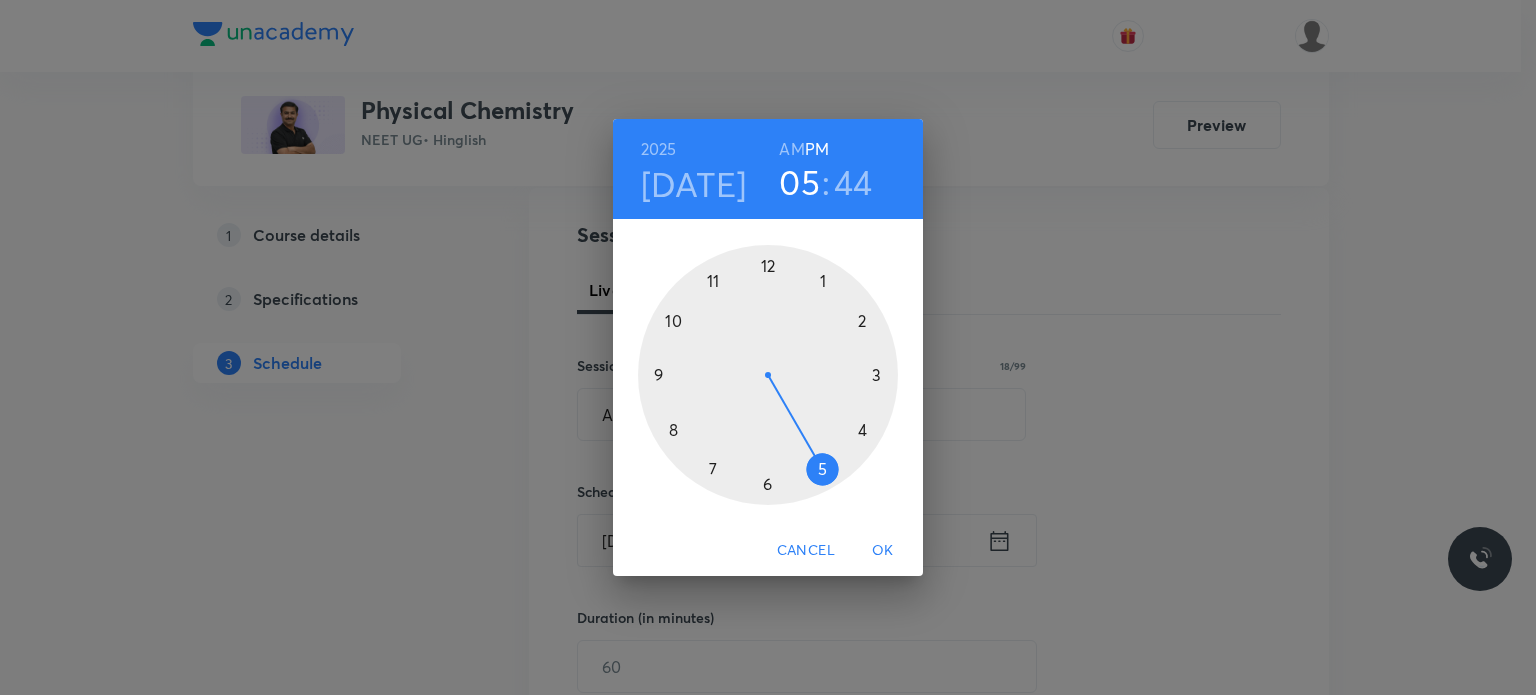 click at bounding box center (768, 375) 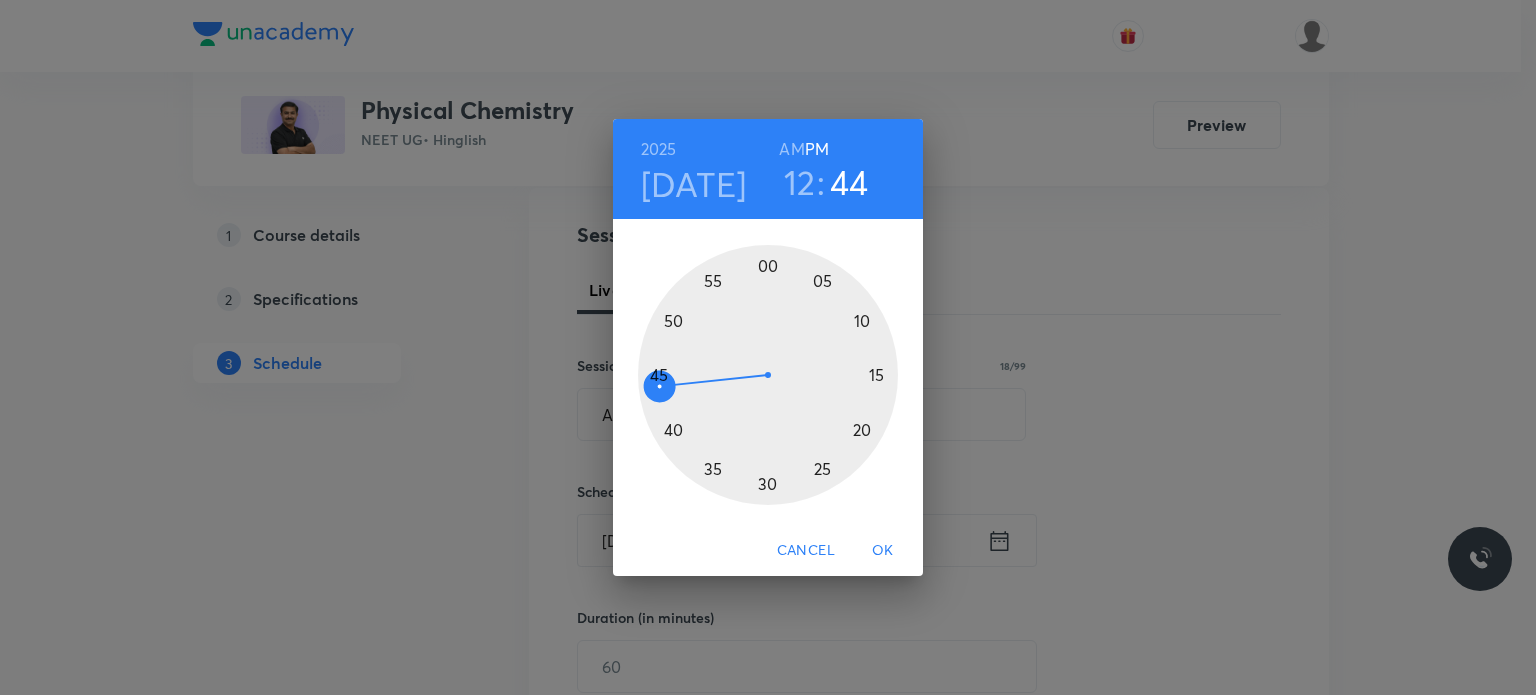 click at bounding box center (768, 375) 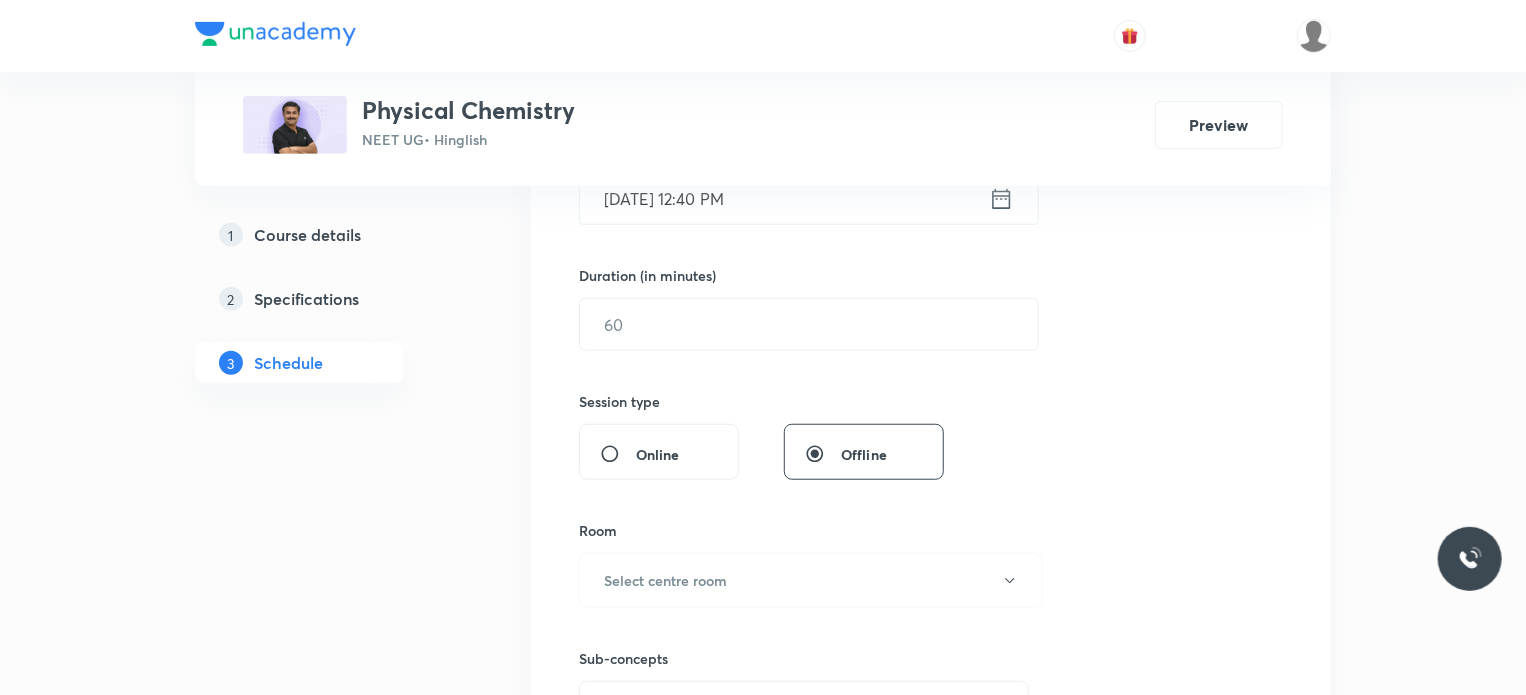 scroll, scrollTop: 564, scrollLeft: 0, axis: vertical 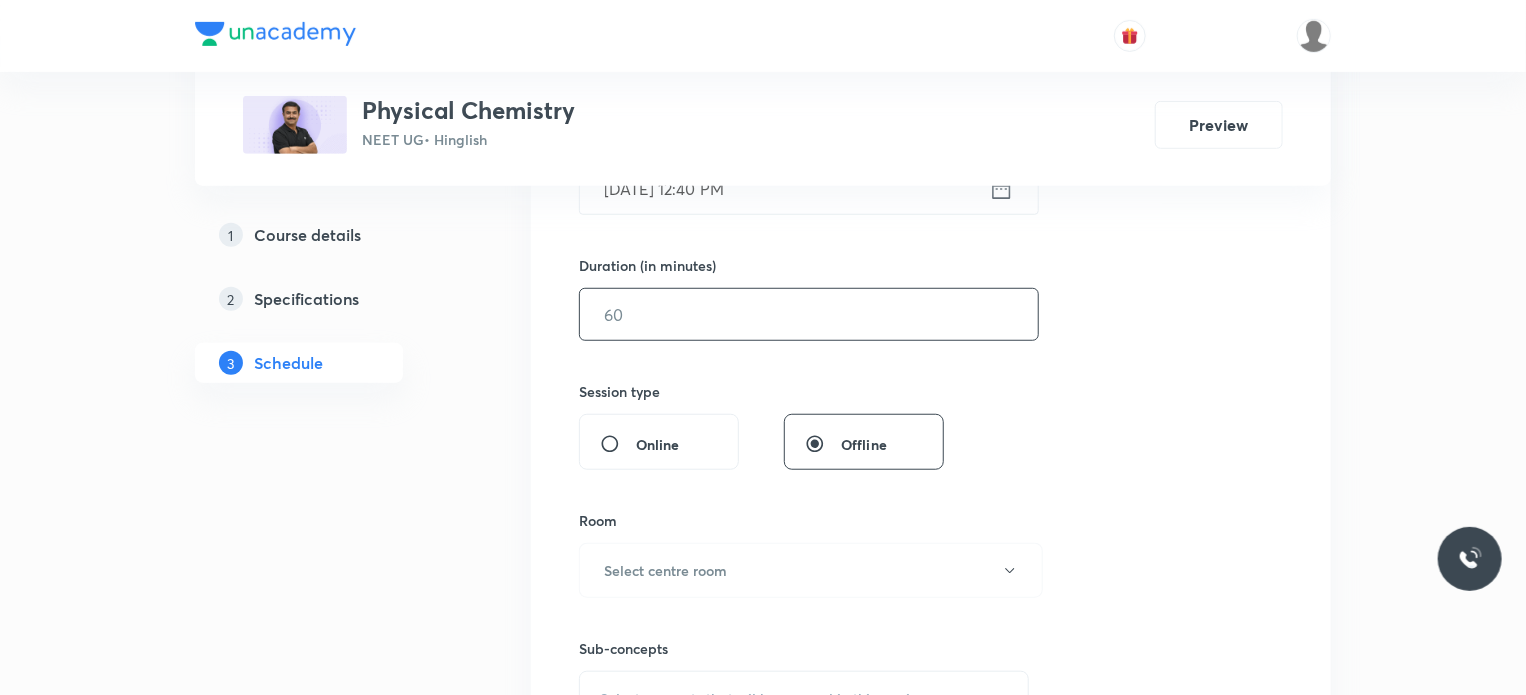 click at bounding box center [809, 314] 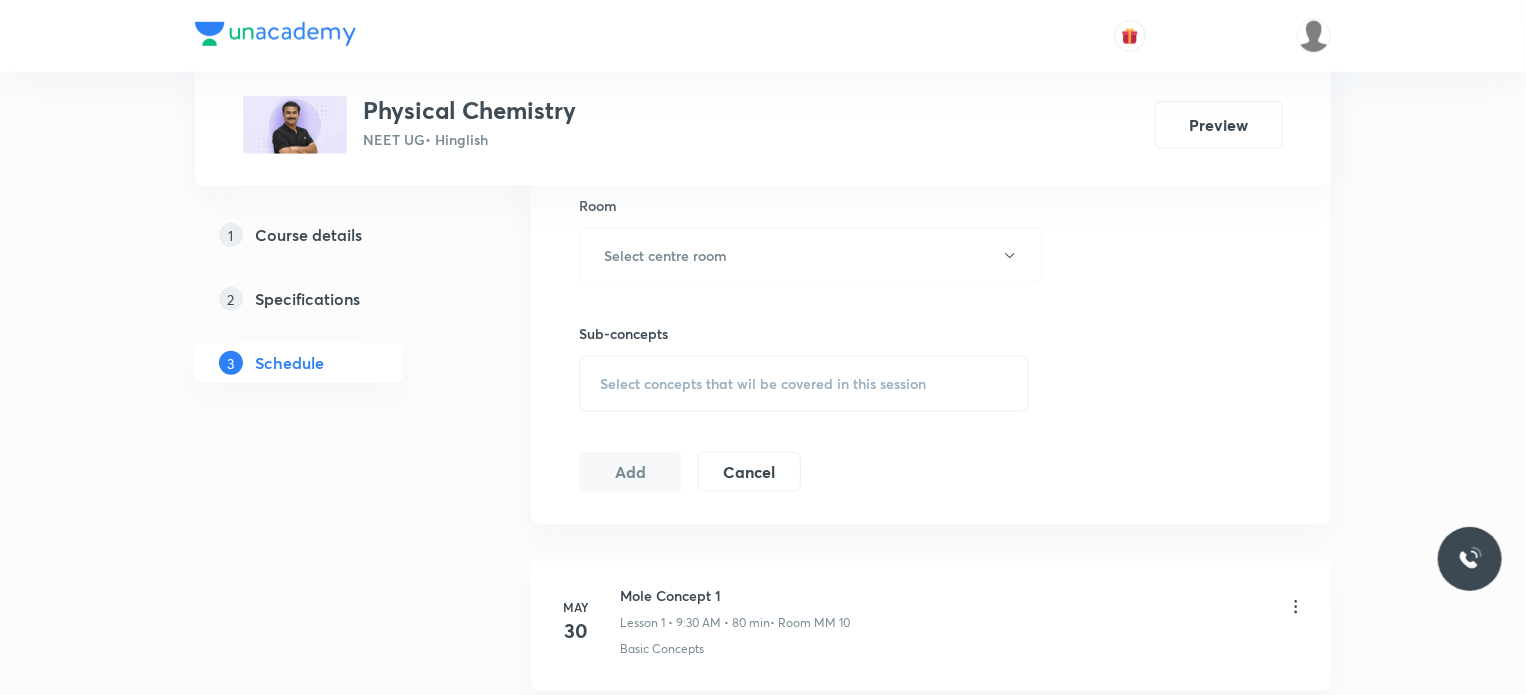 scroll, scrollTop: 878, scrollLeft: 0, axis: vertical 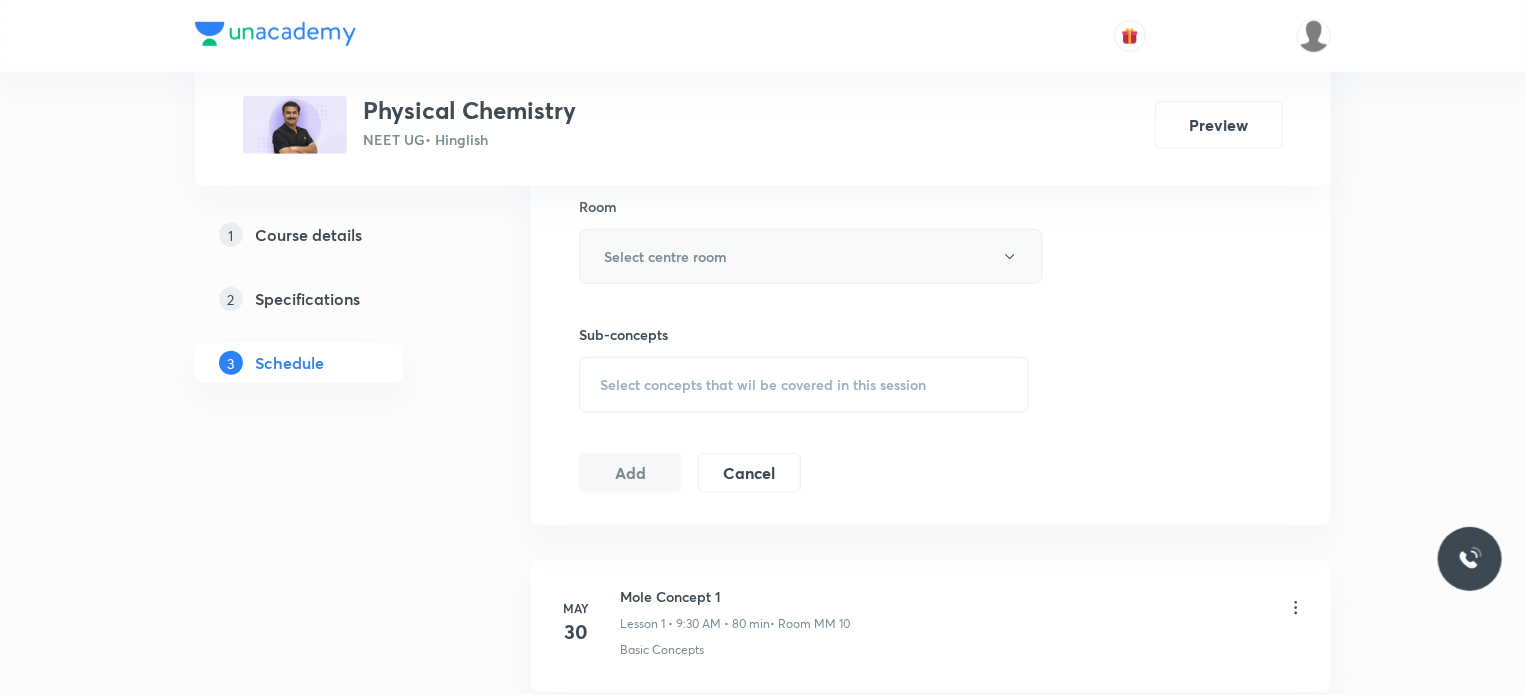 type on "80" 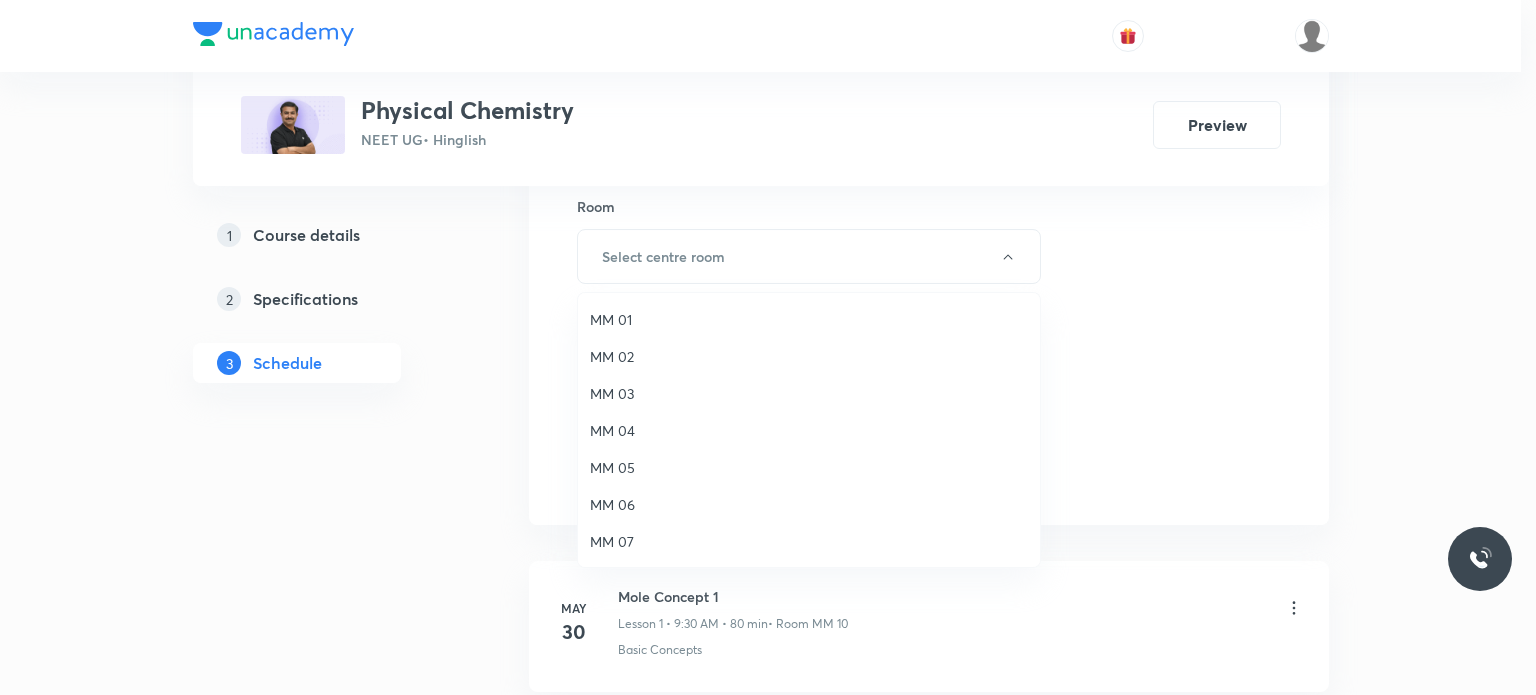 click on "MM 03" at bounding box center [809, 393] 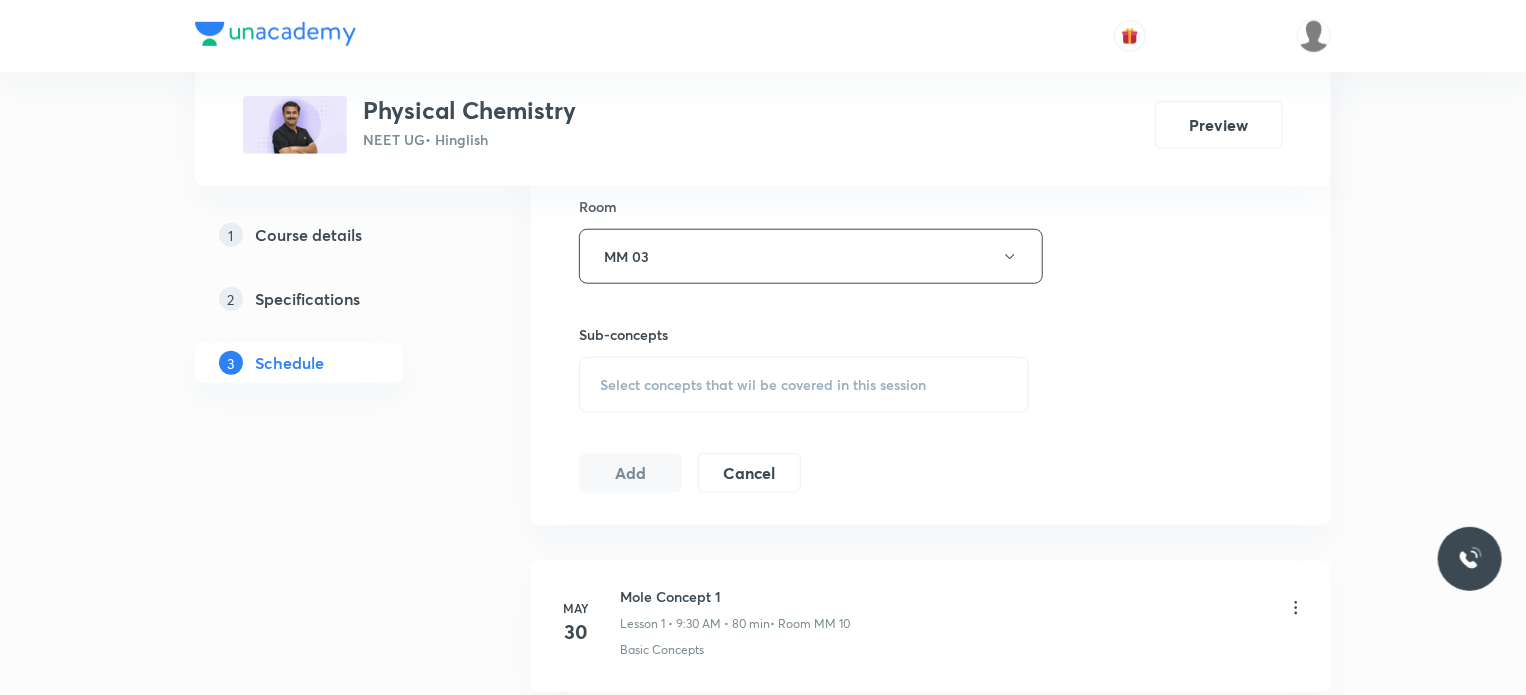 click on "Select concepts that wil be covered in this session" at bounding box center (763, 385) 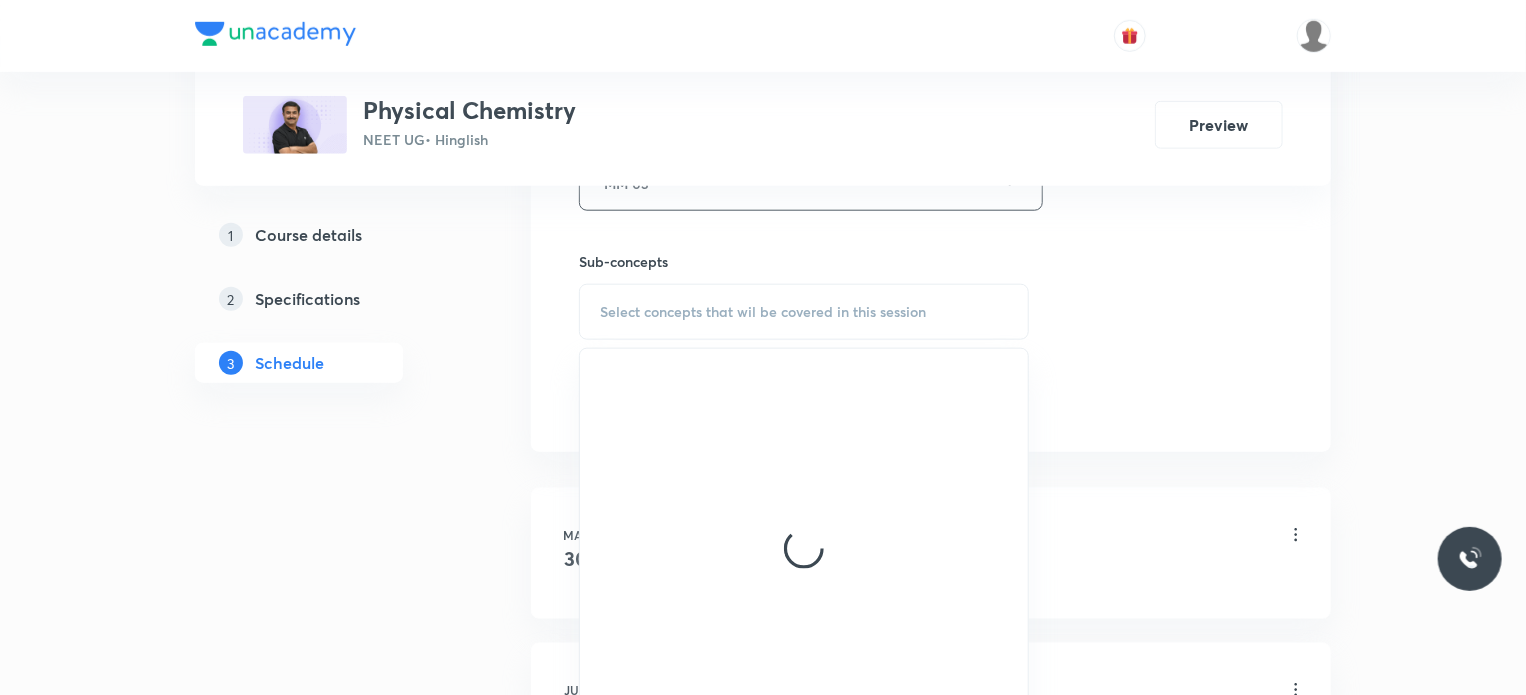 scroll, scrollTop: 952, scrollLeft: 0, axis: vertical 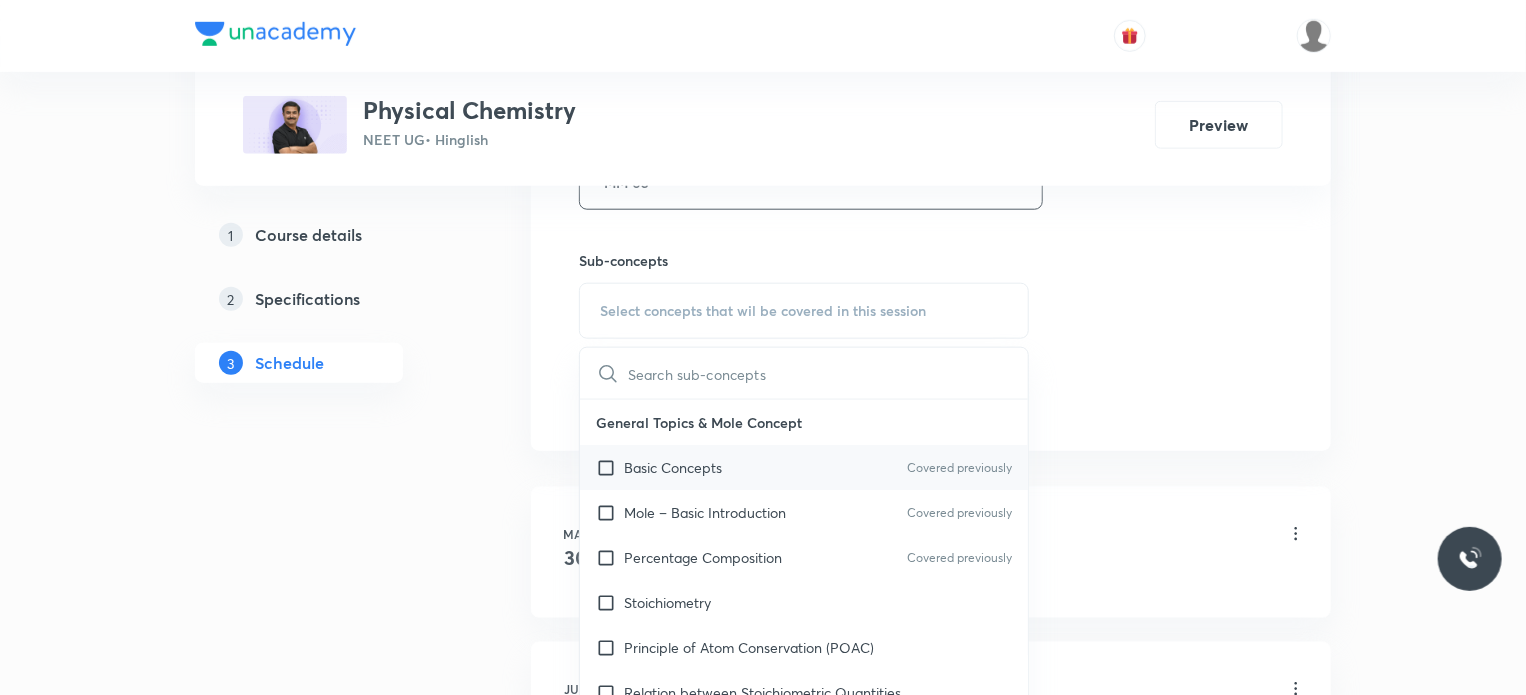 click on "Basic Concepts Covered previously" at bounding box center [804, 467] 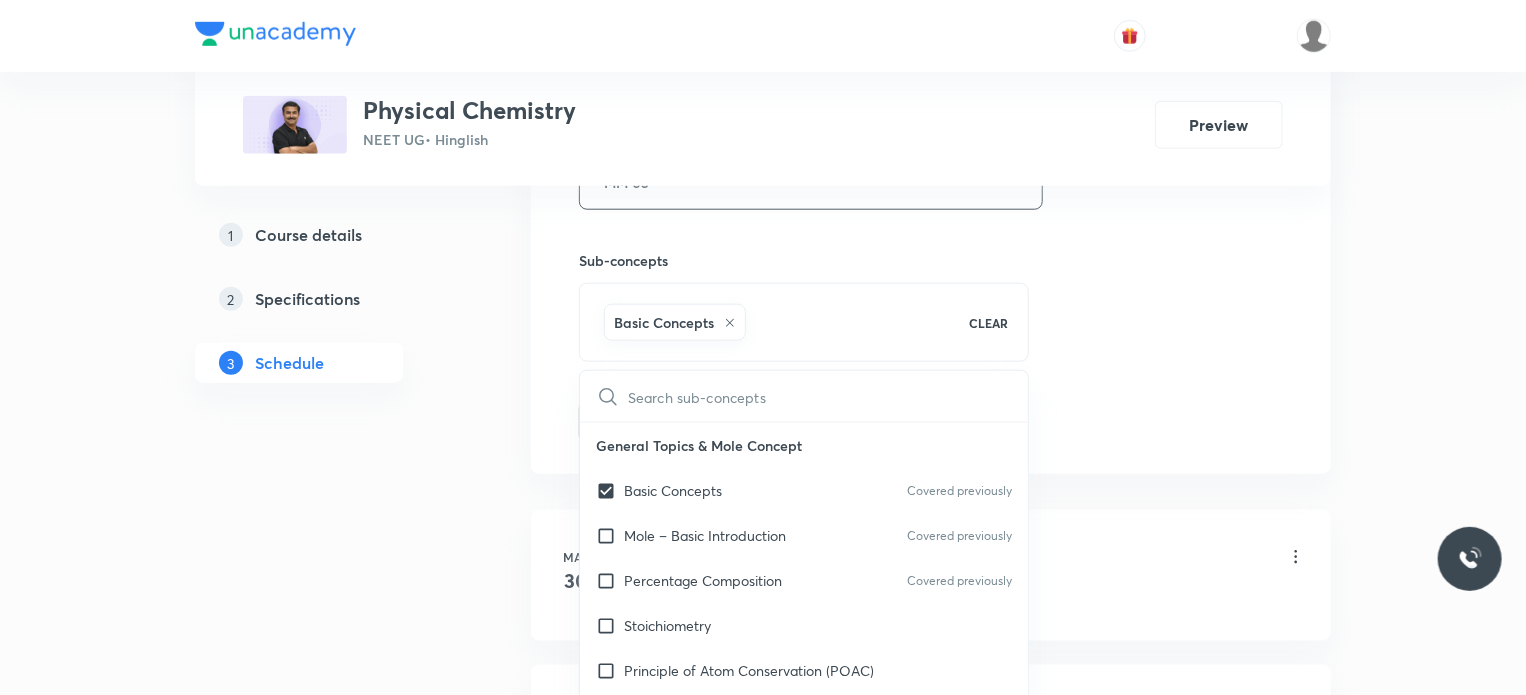 click on "Session  24 Live class Session title 18/99 Atomic Structure 5 ​ Schedule for Jul 14, 2025, 12:40 PM ​ Duration (in minutes) 80 ​   Session type Online Offline Room MM 03 Sub-concepts Basic Concepts CLEAR ​ General Topics & Mole Concept Basic Concepts Covered previously Mole – Basic Introduction Covered previously Percentage Composition Covered previously Stoichiometry Principle of Atom Conservation (POAC) Relation between Stoichiometric Quantities Application of Mole Concept: Gravimetric Analysis Electronic Configuration Of Atoms (Hund's rule)  Quantum Numbers (Magnetic Quantum no.) Quantum Numbers(Pauli's Exclusion law) Mean Molar Mass or Molecular Mass Variation of Conductivity with Concentration Mechanism of Corrosion Atomic Structure Discovery Of Electron Some Prerequisites of Physics Discovery Of Protons And Neutrons Atomic Models Representation Of Atom With Electrons And Neutrons Nature of Waves Nature Of Electromagnetic Radiation Planck’S Quantum Theory Bohr’s Model For Hydrogen Atom Wave" at bounding box center [931, -39] 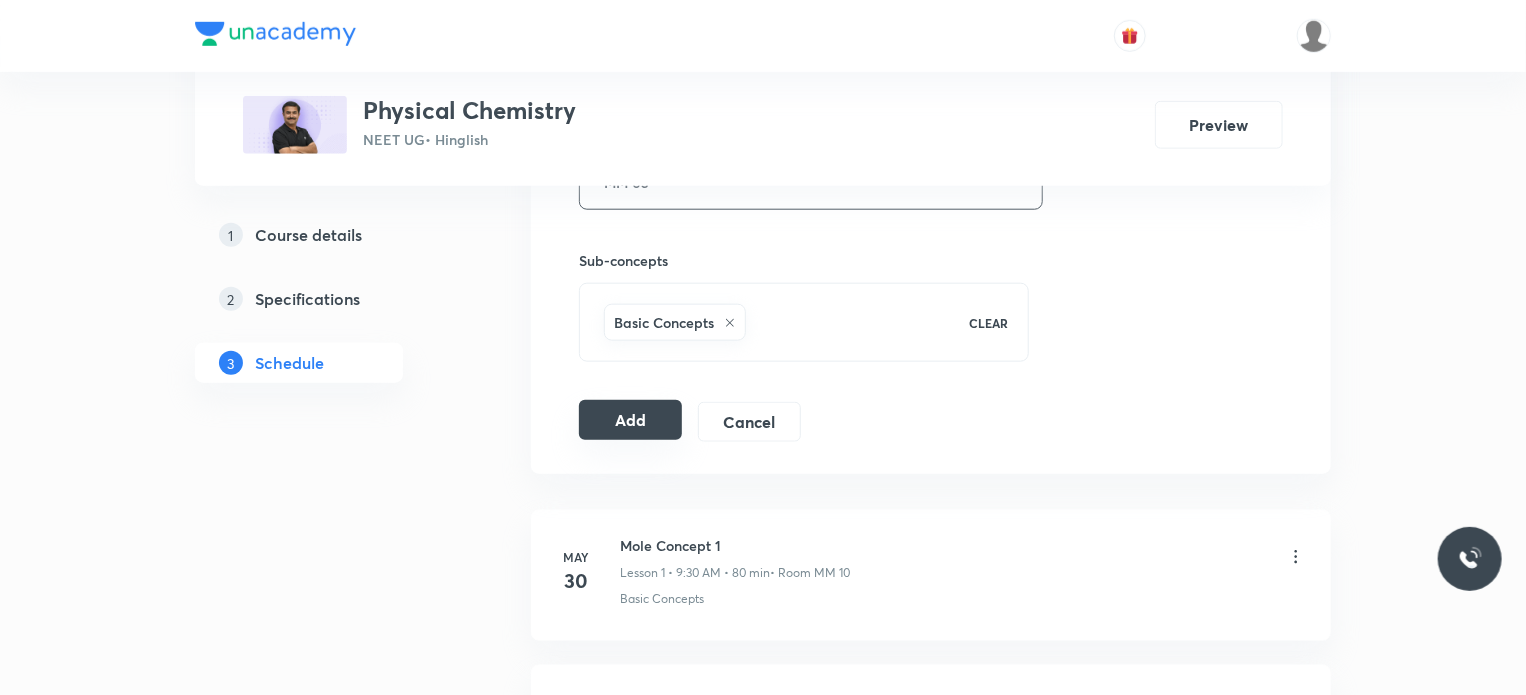click on "Add" at bounding box center [630, 420] 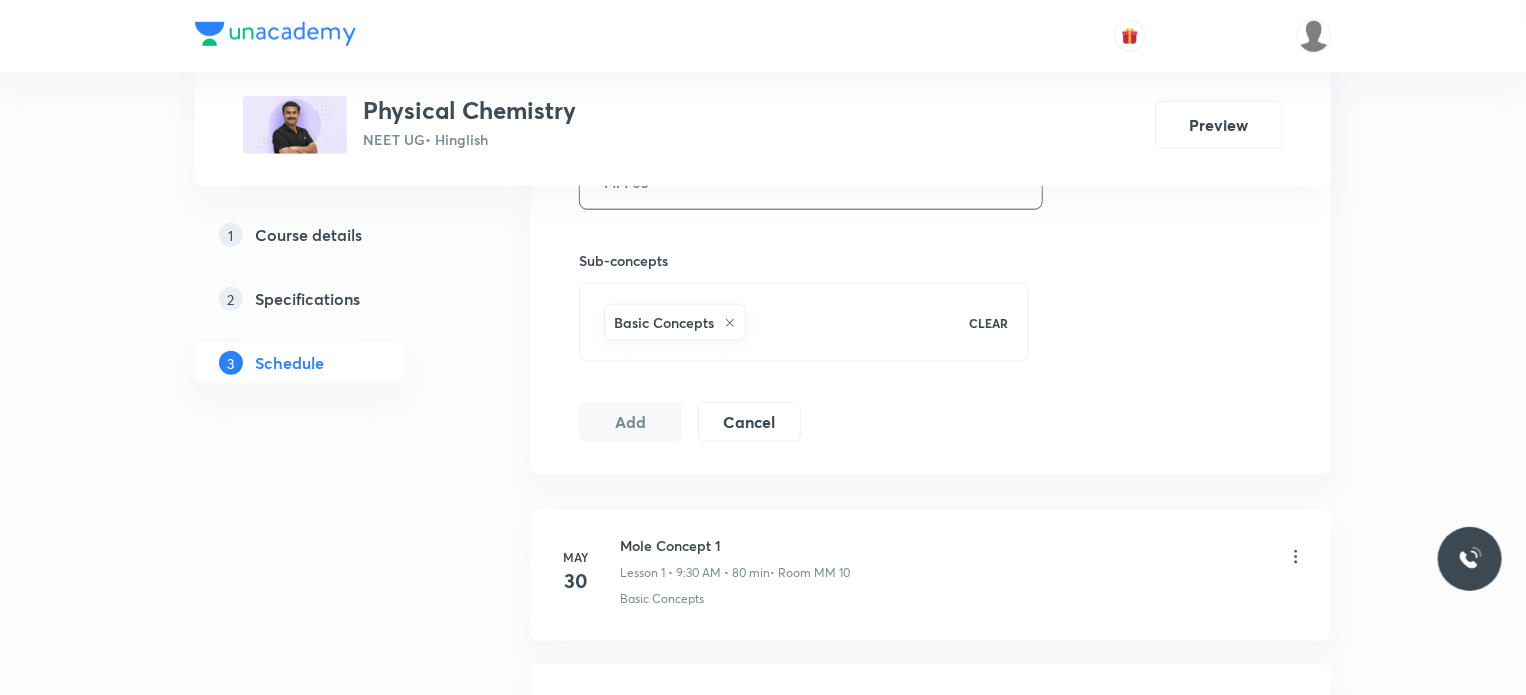 scroll, scrollTop: 4484, scrollLeft: 0, axis: vertical 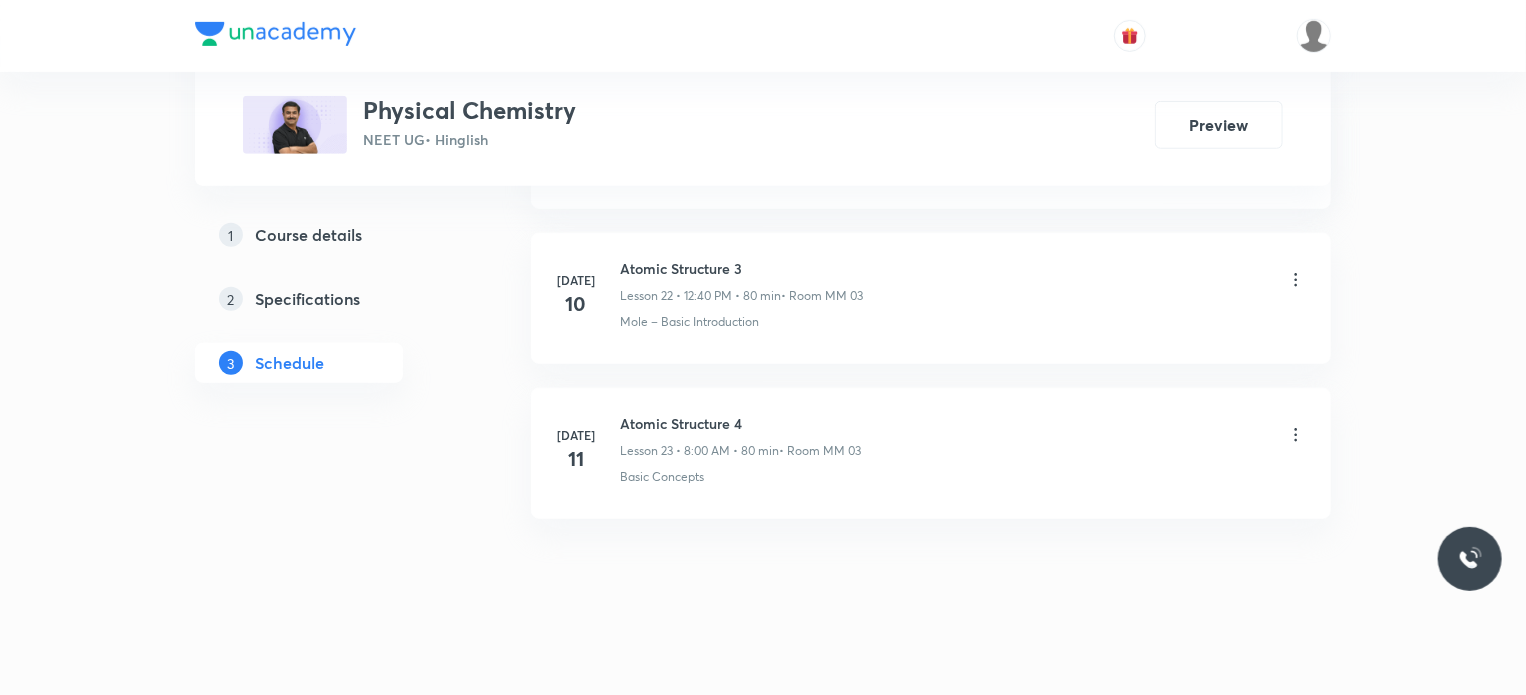 type 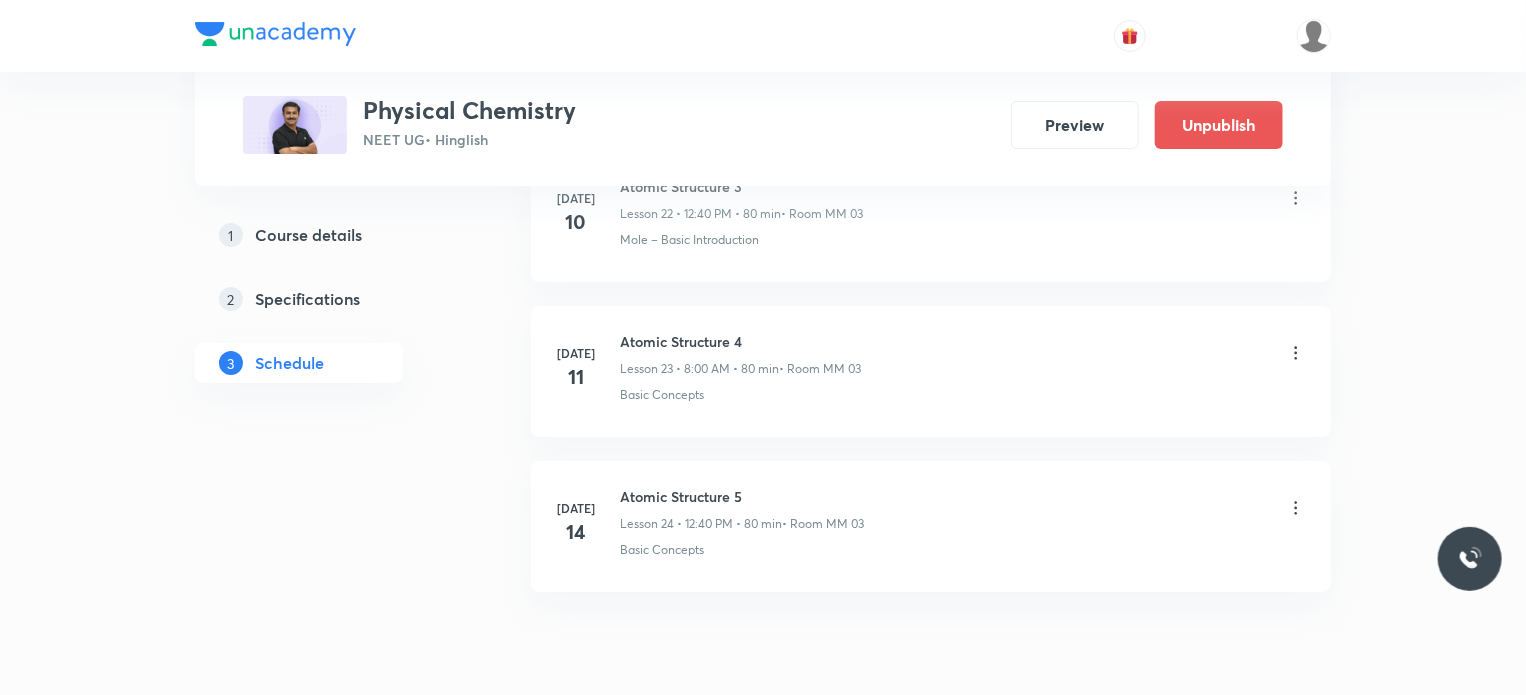 scroll, scrollTop: 3625, scrollLeft: 0, axis: vertical 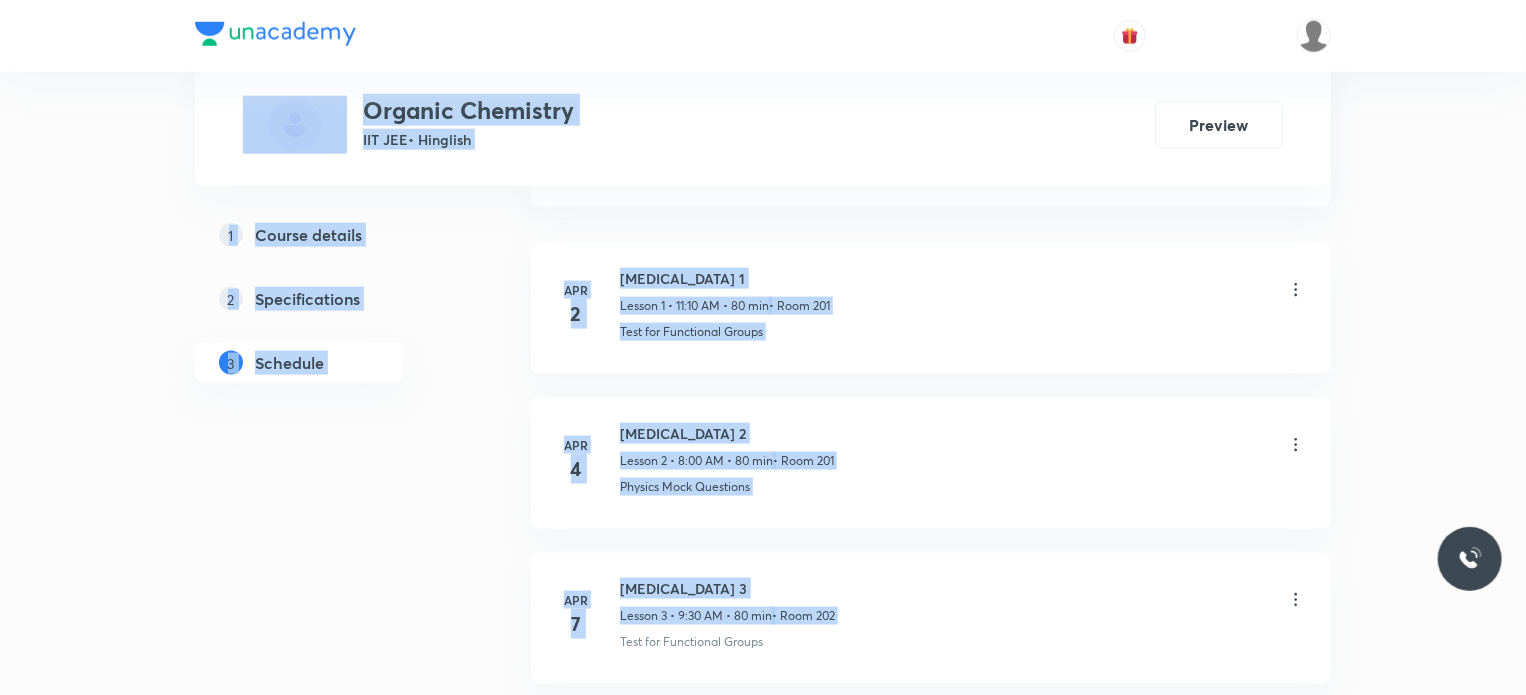 drag, startPoint x: 1509, startPoint y: 49, endPoint x: 1524, endPoint y: 742, distance: 693.1623 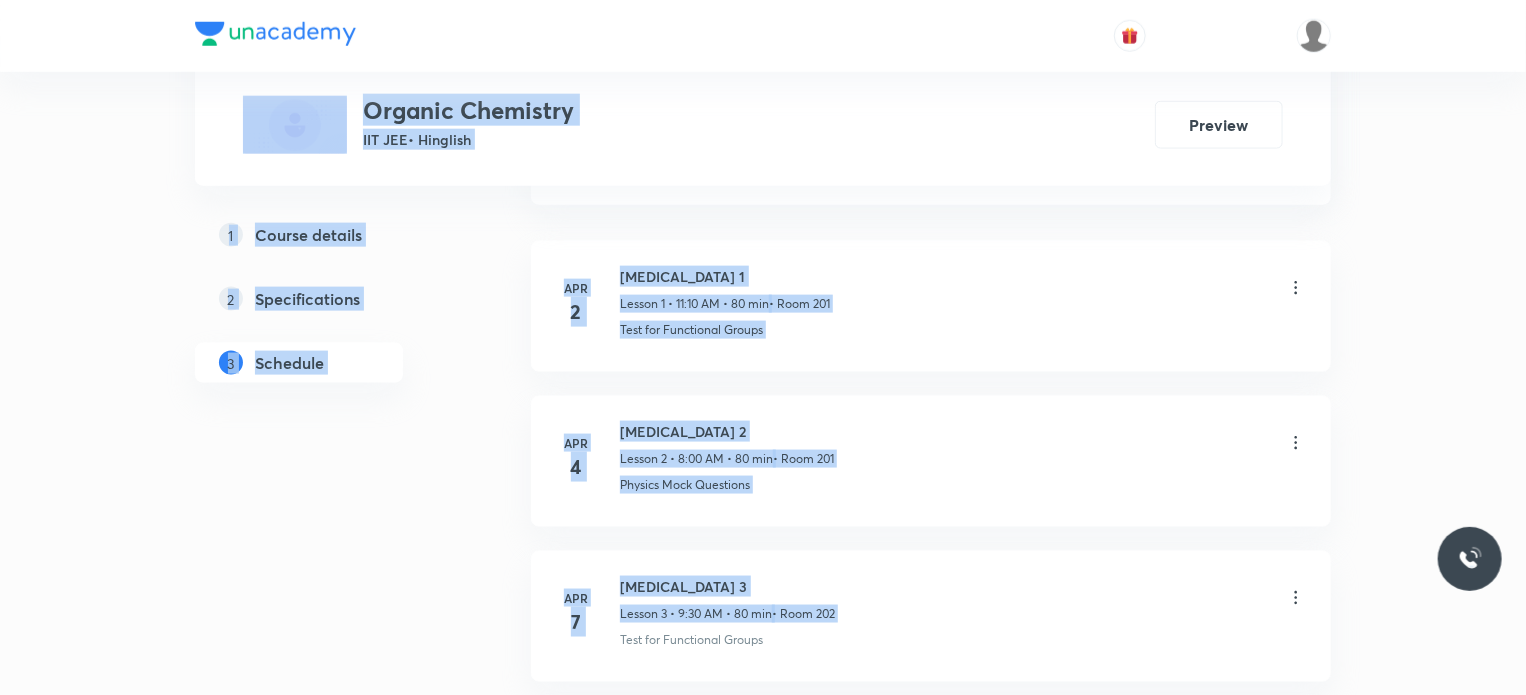 click on "Plus Courses Organic Chemistry IIT JEE  • Hinglish Preview 1 Course details 2 Specifications 3 Schedule Schedule 45  classes Session  46 Live class Session title 0/99 ​ Schedule for Jul 13, 2025, 6:02 PM ​ Duration (in minutes) ​   Session type Online Offline Room Select centre room Sub-concepts Select concepts that wil be covered in this session Add Cancel Apr 2 Hydrocarbons 1 Lesson 1 • 11:10 AM • 80 min  • Room 201 Test for Functional Groups Apr 4 Hydrocarbons 2 Lesson 2 • 8:00 AM • 80 min  • Room 201 Physics Mock Questions Apr 7 Hydrocarbons 3 Lesson 3 • 9:30 AM • 80 min  • Room 202 Test for Functional Groups Apr 8 Hydrocarbons 4 Lesson 4 • 12:40 PM • 80 min  • Room 202 Test for Functional Groups Apr 9 Hydrocarbons 5 Lesson 5 • 11:10 AM • 80 min  • Room 202 Test for Functional Groups Apr 10 Hydrocarbons 6 Lesson 6 • 11:10 AM • 80 min  • Room 202 Test for Functional Groups Apr 15 Hydrocarbons 7 Lesson 7 • 8:00 AM • 80 min  • Room 202 Group_Test Apr 1" at bounding box center (763, 3091) 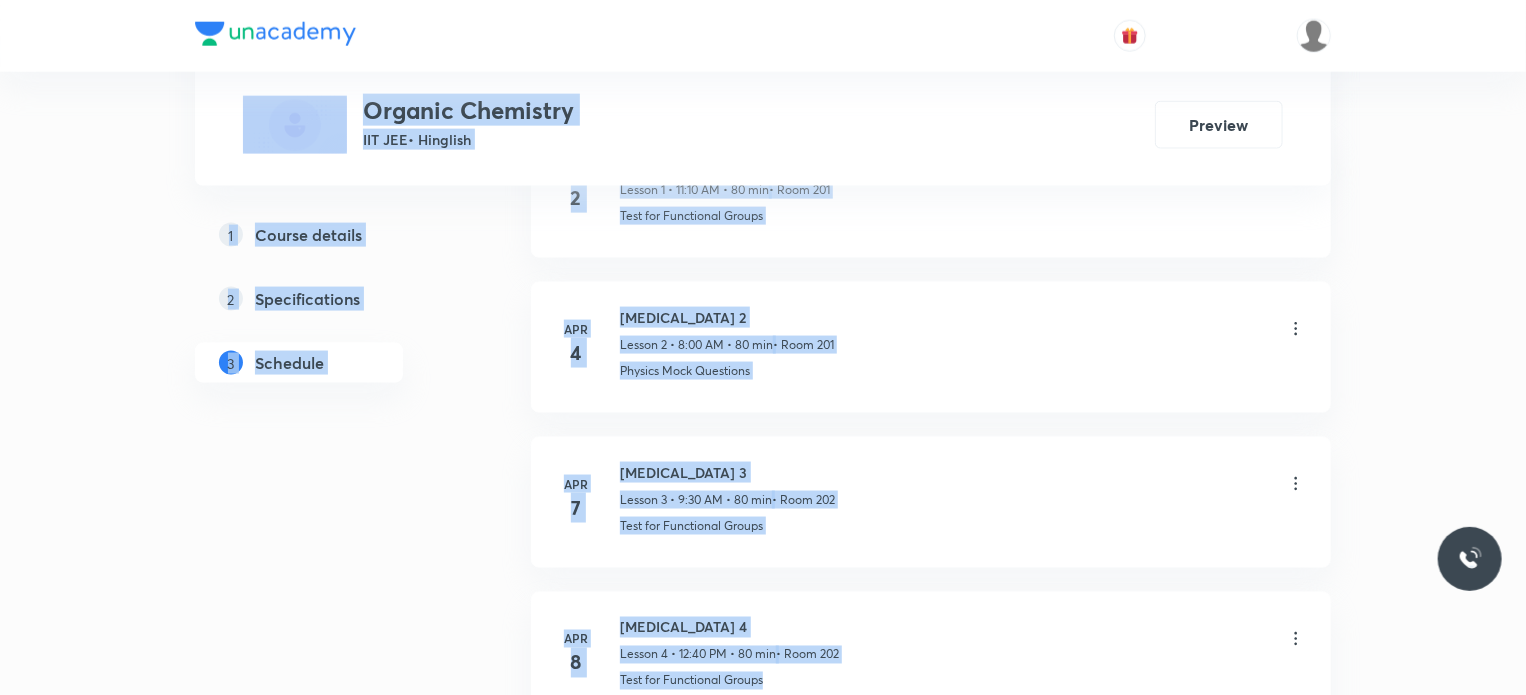 scroll, scrollTop: 1920, scrollLeft: 0, axis: vertical 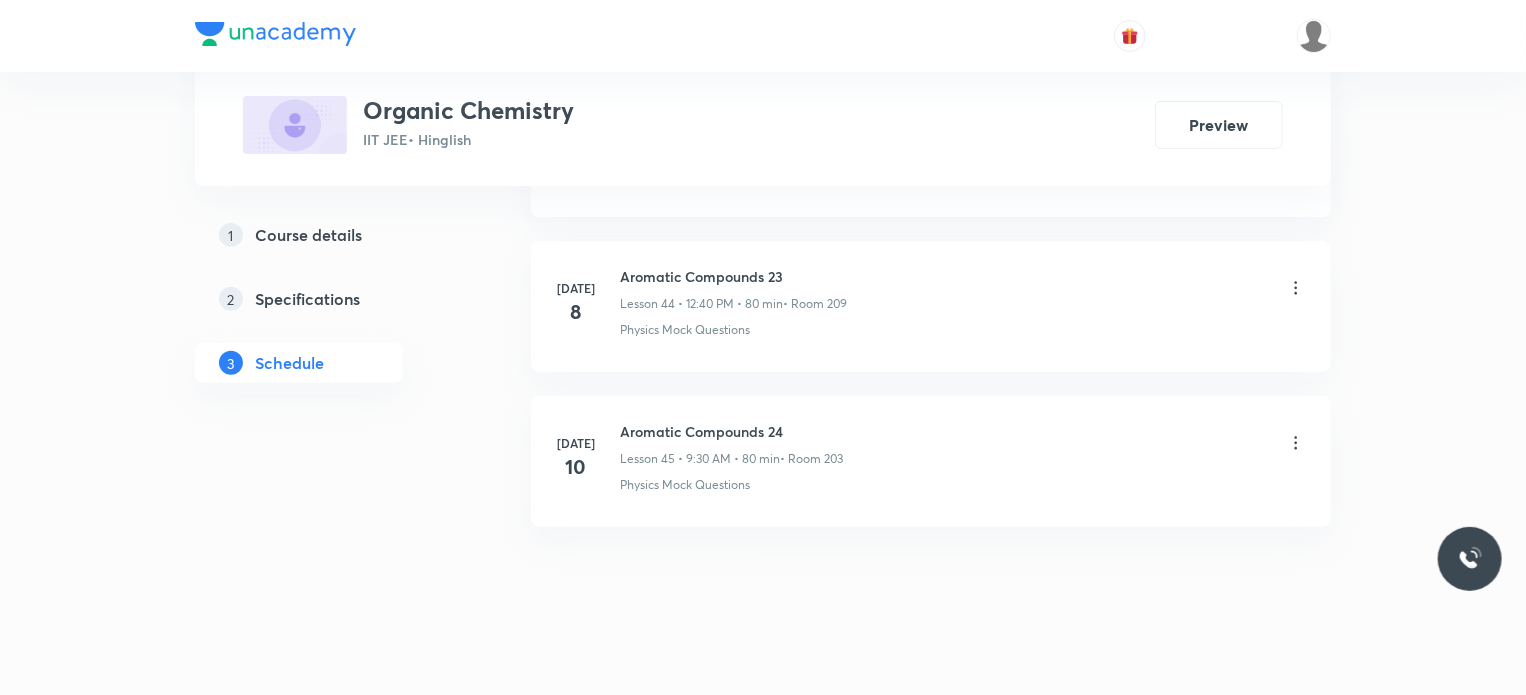 click on "Apr 2 Hydrocarbons 1 Lesson 1 • 11:10 AM • 80 min  • Room 201 Test for Functional Groups Apr 4 Hydrocarbons 2 Lesson 2 • 8:00 AM • 80 min  • Room 201 Physics Mock Questions Apr 7 Hydrocarbons 3 Lesson 3 • 9:30 AM • 80 min  • Room 202 Test for Functional Groups Apr 8 Hydrocarbons 4 Lesson 4 • 12:40 PM • 80 min  • Room 202 Test for Functional Groups Apr 9 Hydrocarbons 5 Lesson 5 • 11:10 AM • 80 min  • Room 202 Test for Functional Groups Apr 10 Hydrocarbons 6 Lesson 6 • 11:10 AM • 80 min  • Room 202 Test for Functional Groups Apr 15 Hydrocarbons 7 Lesson 7 • 8:00 AM • 80 min  • Room 202 Group_Test Apr 16 Hydrocarbons 8 Lesson 8 • 8:00 AM • 80 min  • Room 203 Test for Functional Groups Apr 17 Hydrocarbons 9 Lesson 9 • 8:00 AM • 80 min  • Room 203 Element Detection Test Apr 21 Hydrocarbons 10 Lesson 10 • 9:30 AM • 80 min  • Room 202 Physics Mock Questions Apr 22 Hydrocarbons 11 Lesson 11 • 12:40 PM • 80 min  • Room 201 Group_Test Apr 23 1" at bounding box center (931, -2949) 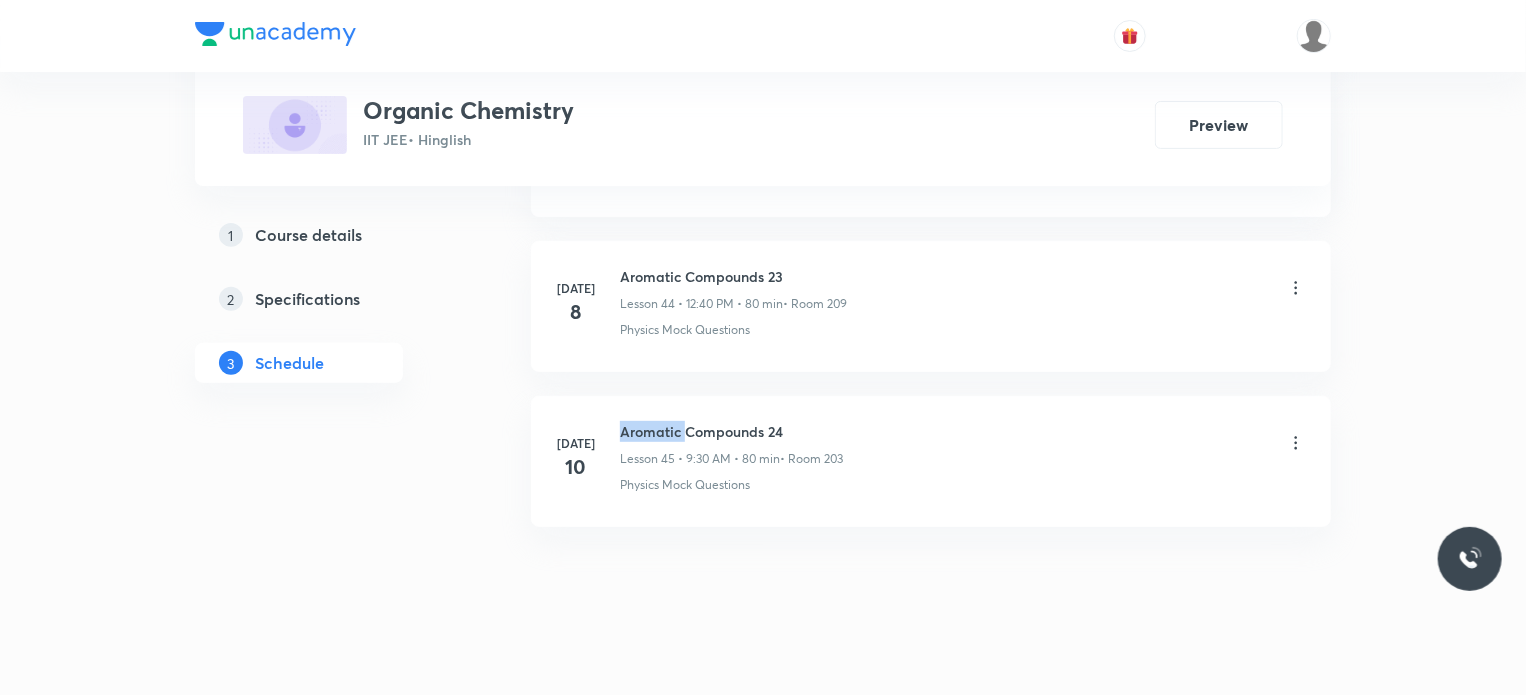 click on "Jul 10 Aromatic Compounds 24 Lesson 45 • 9:30 AM • 80 min  • Room 203 Physics Mock Questions" at bounding box center [931, 461] 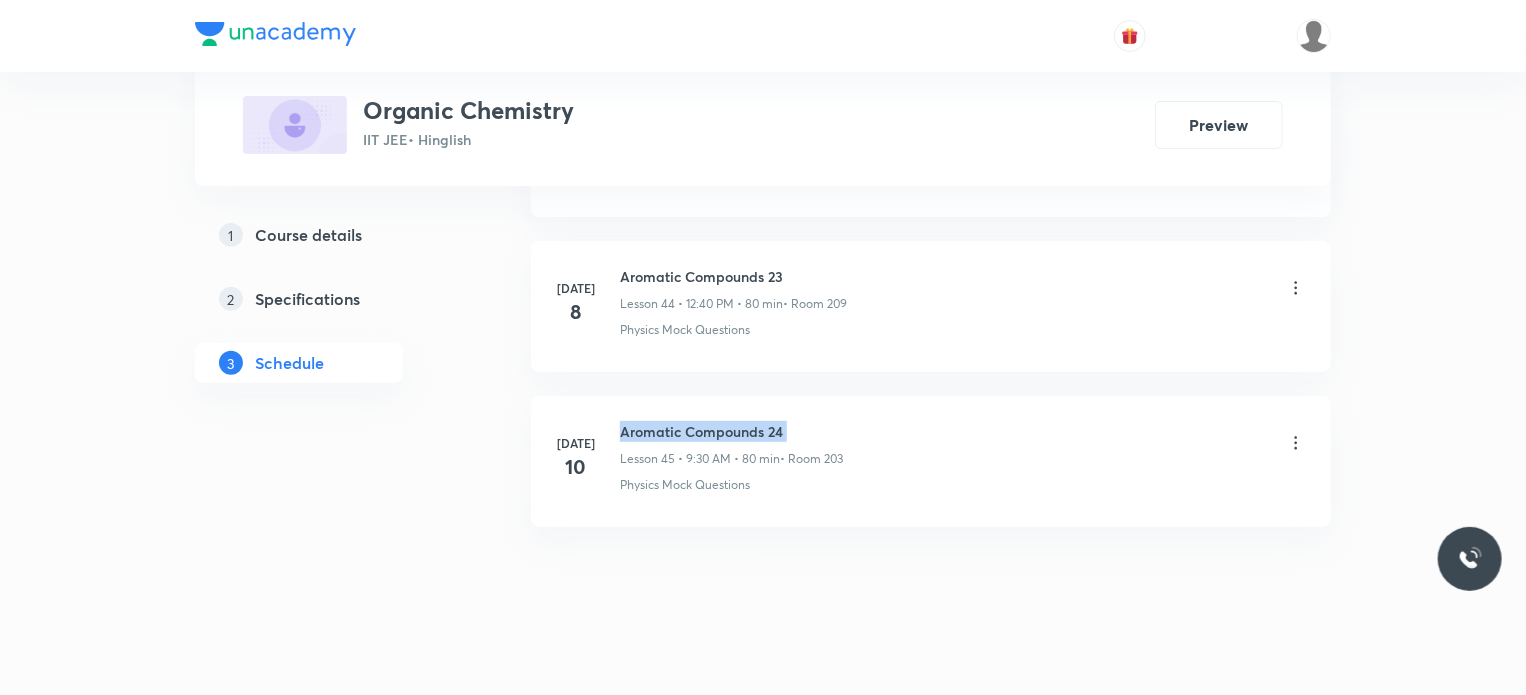 click on "Jul 10 Aromatic Compounds 24 Lesson 45 • 9:30 AM • 80 min  • Room 203 Physics Mock Questions" at bounding box center (931, 461) 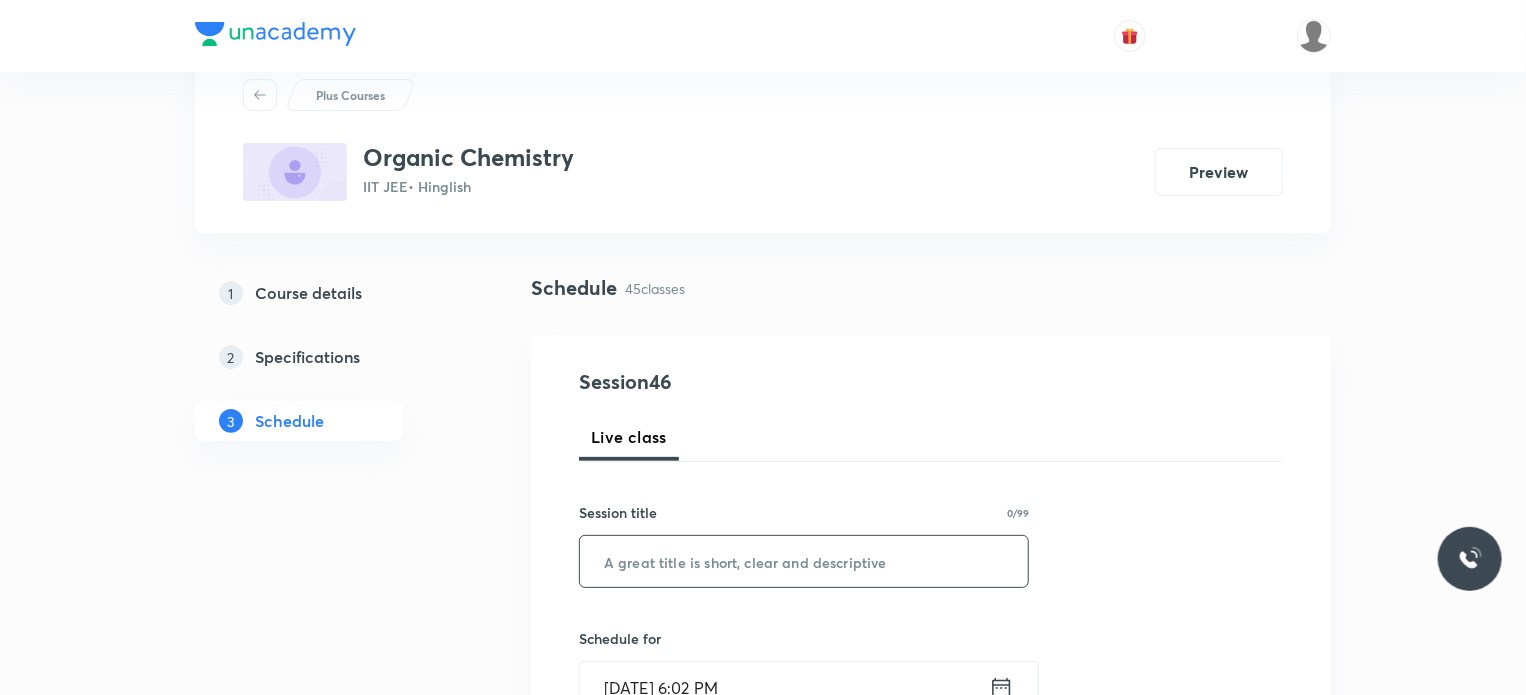scroll, scrollTop: 100, scrollLeft: 0, axis: vertical 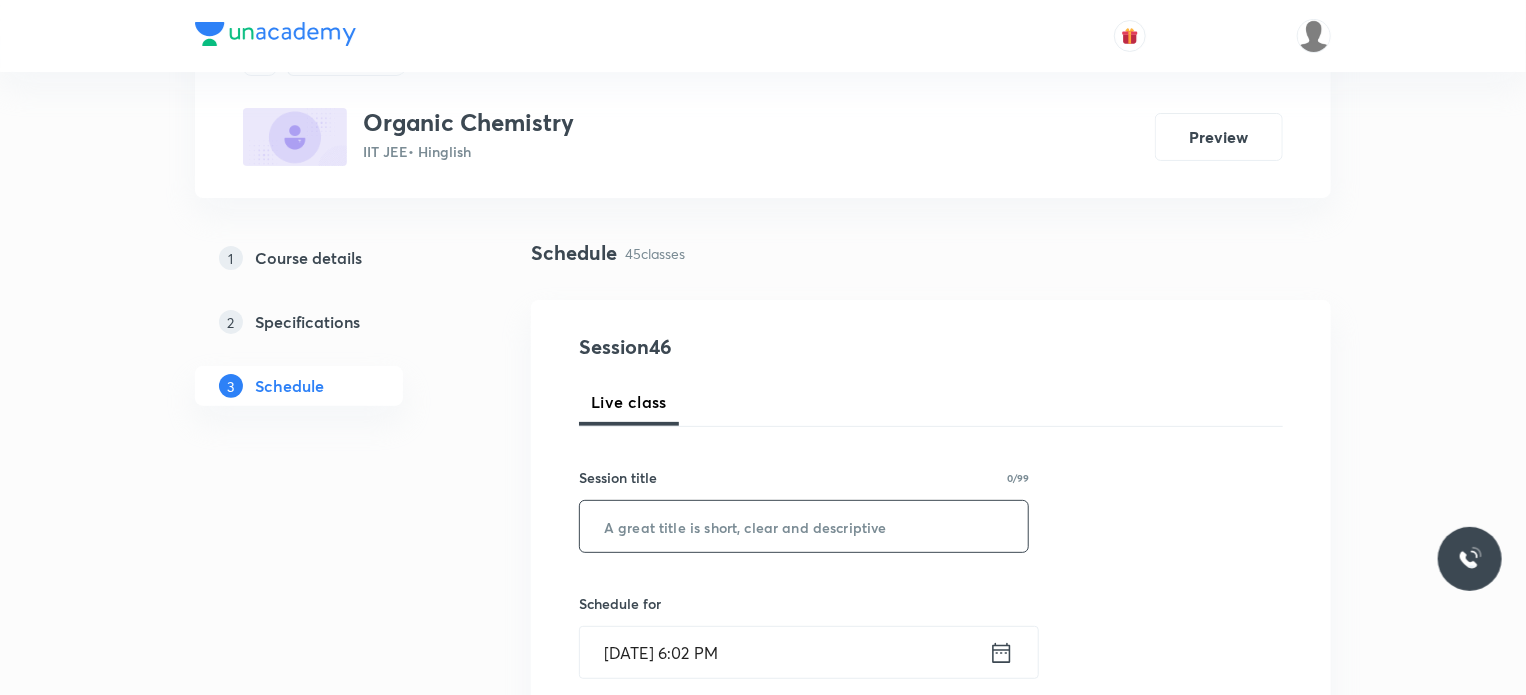 click at bounding box center (804, 526) 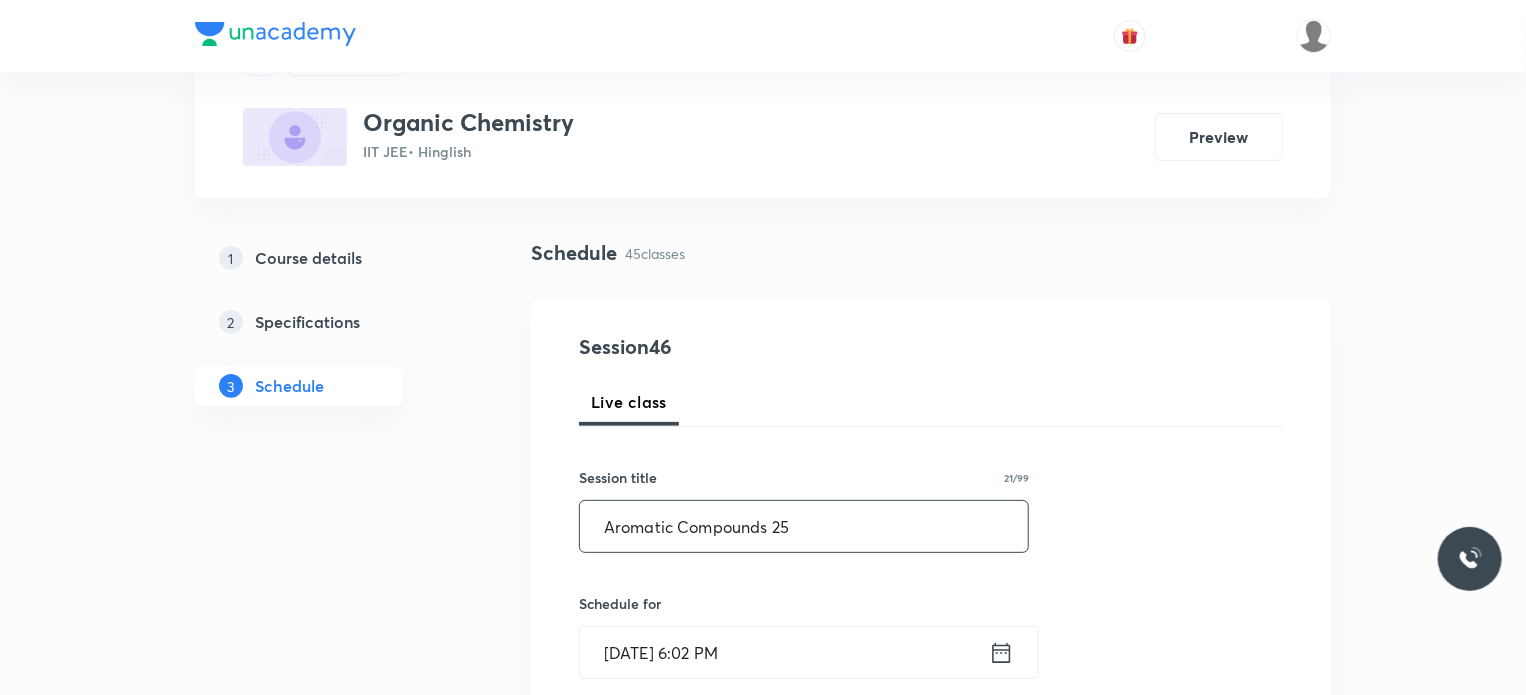 type on "Aromatic Compounds 25" 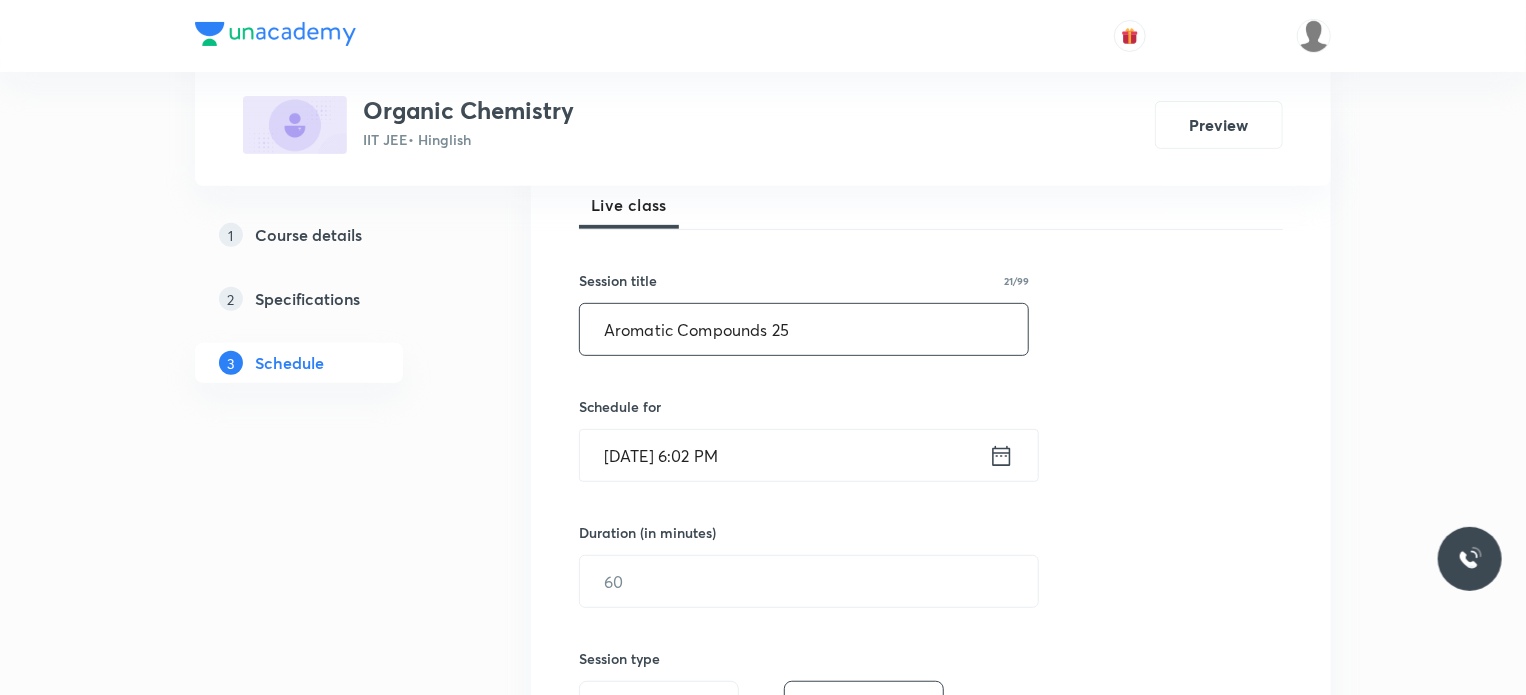 scroll, scrollTop: 300, scrollLeft: 0, axis: vertical 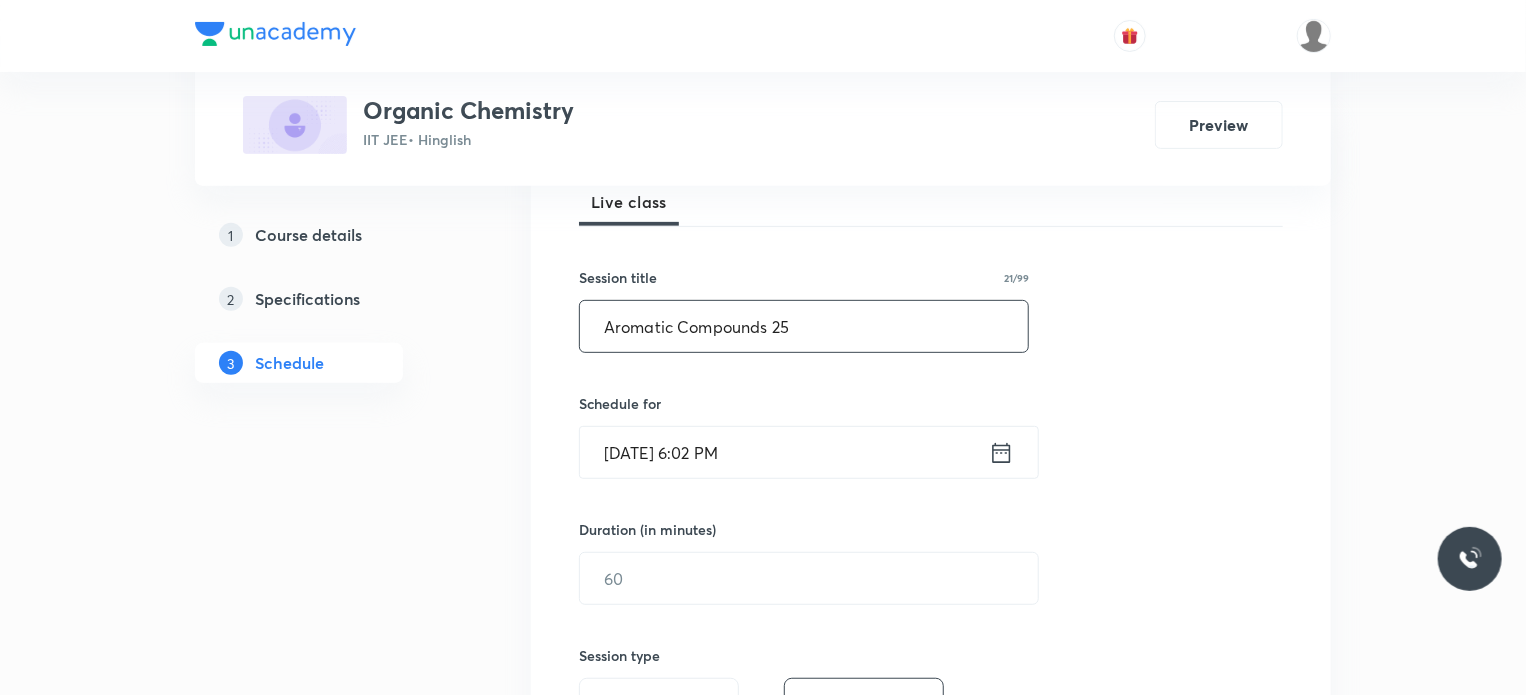 click on "Jul 13, 2025, 6:02 PM" at bounding box center [784, 452] 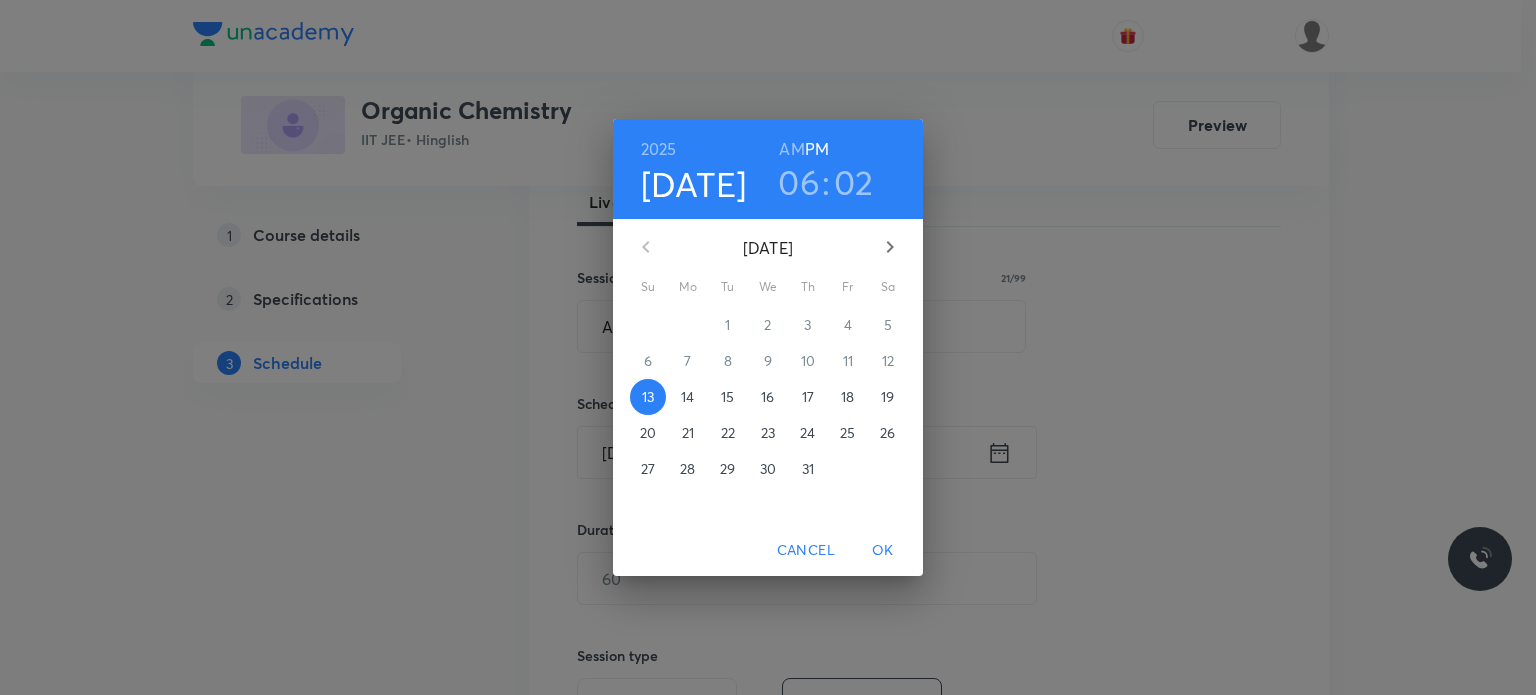 click on "14" at bounding box center [687, 397] 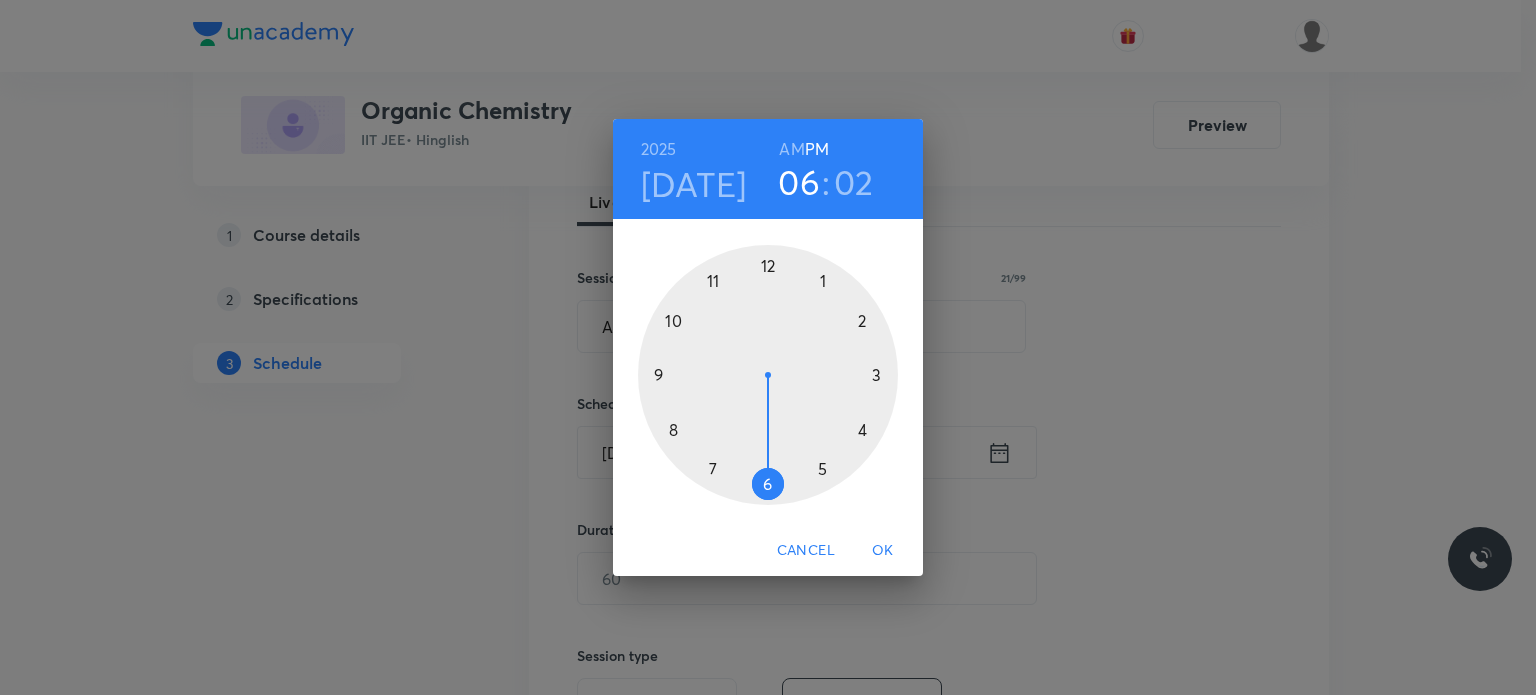 click on "2025 Jul 14 06 : 02 AM PM" at bounding box center [768, 169] 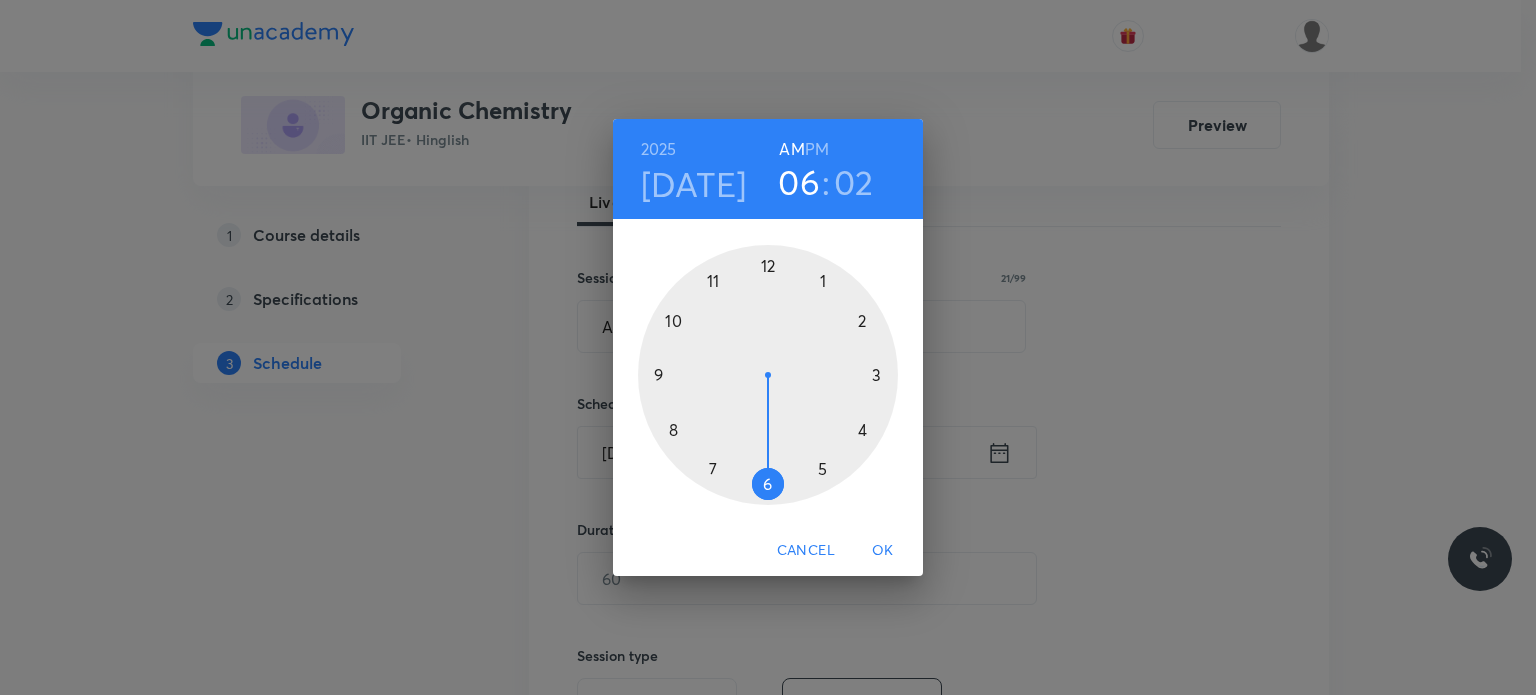 click at bounding box center [768, 375] 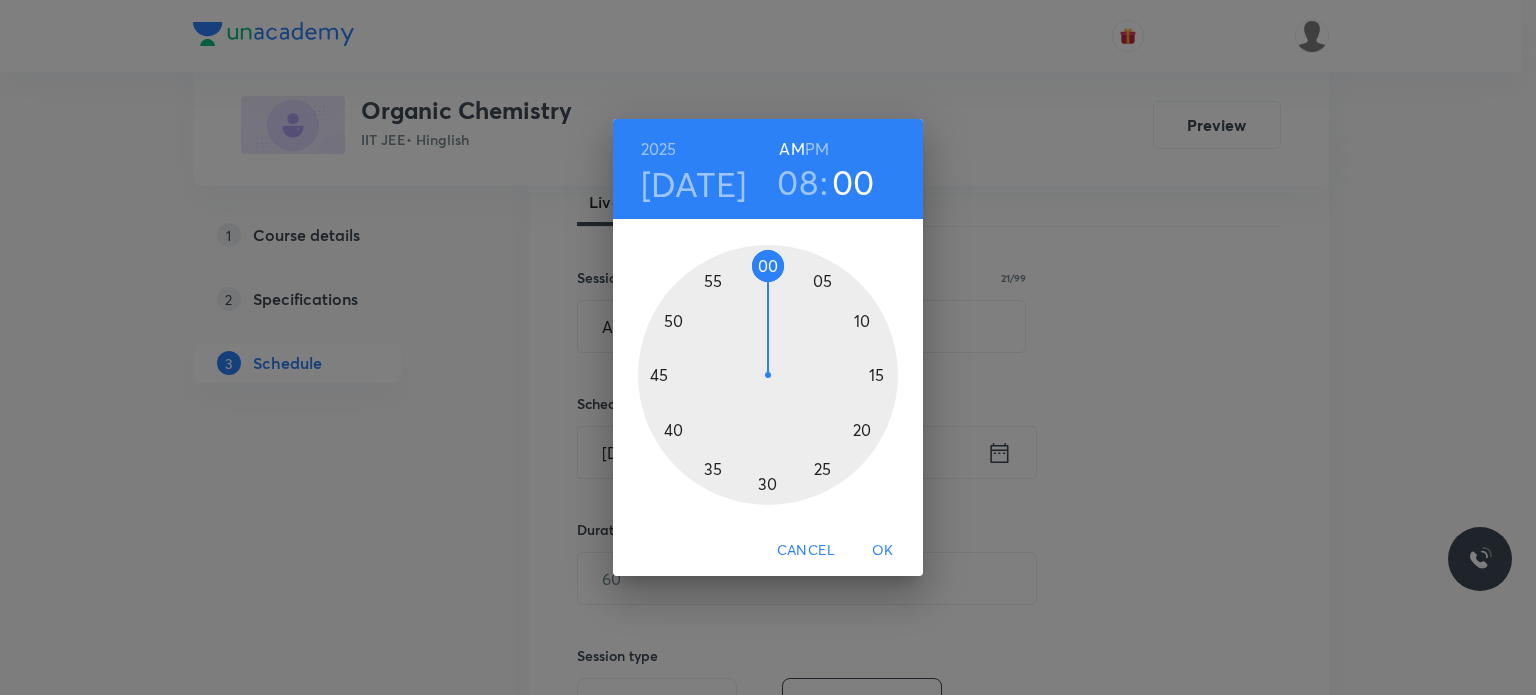 drag, startPoint x: 785, startPoint y: 251, endPoint x: 769, endPoint y: 275, distance: 28.84441 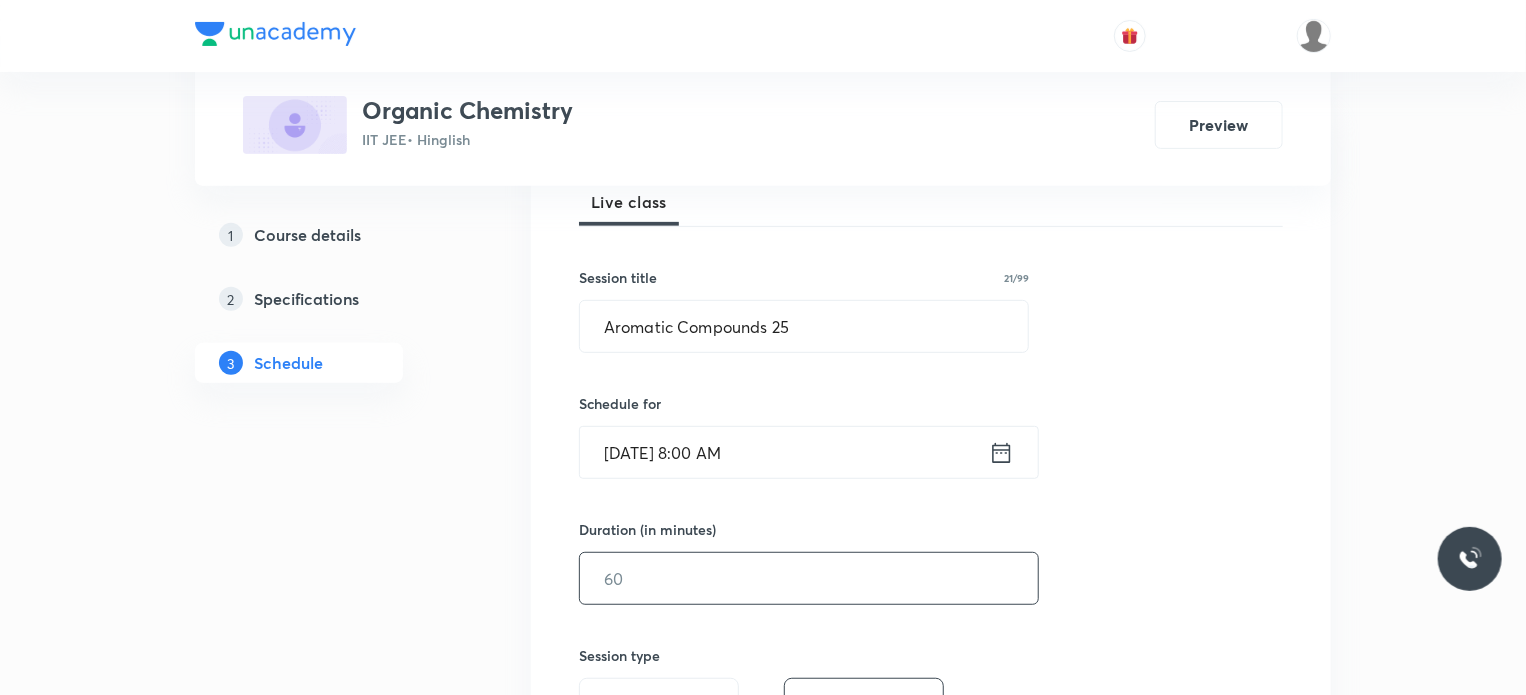 click at bounding box center [809, 578] 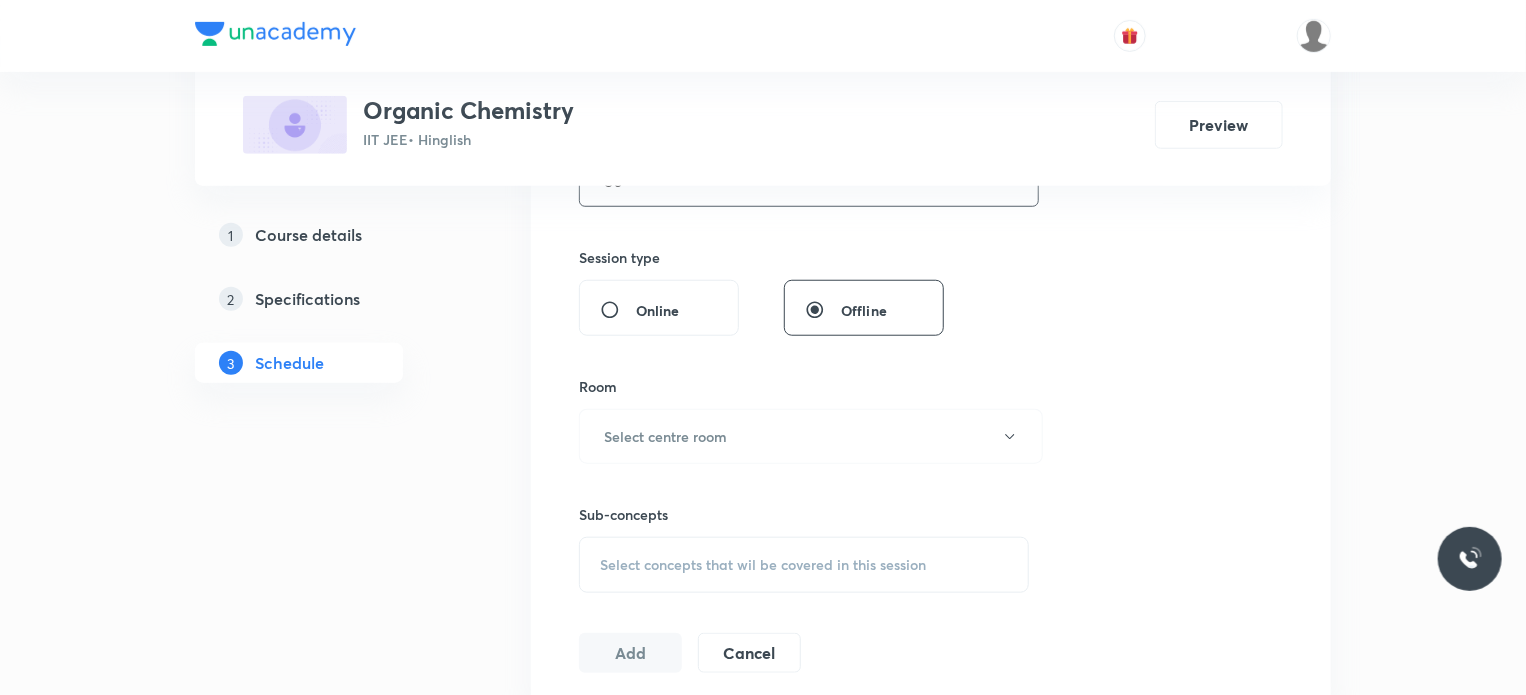 scroll, scrollTop: 700, scrollLeft: 0, axis: vertical 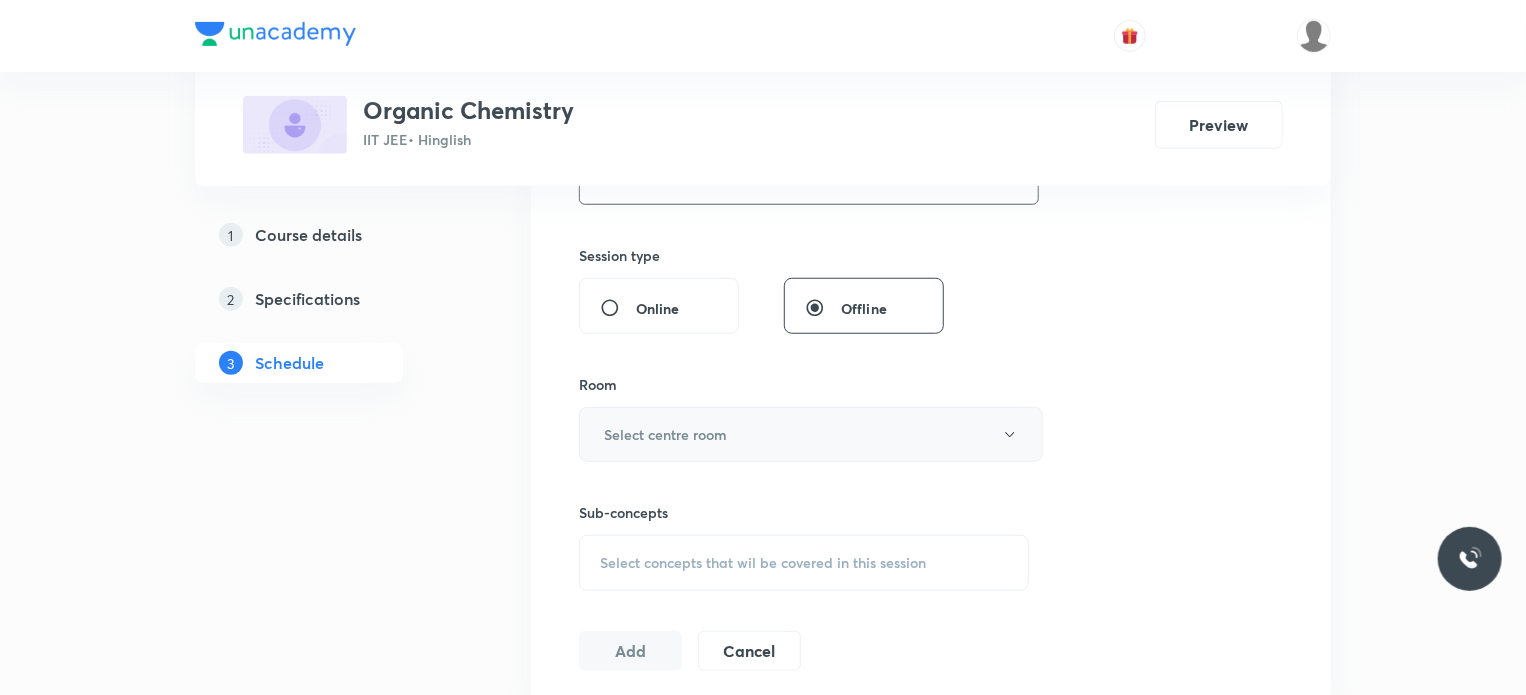 type on "80" 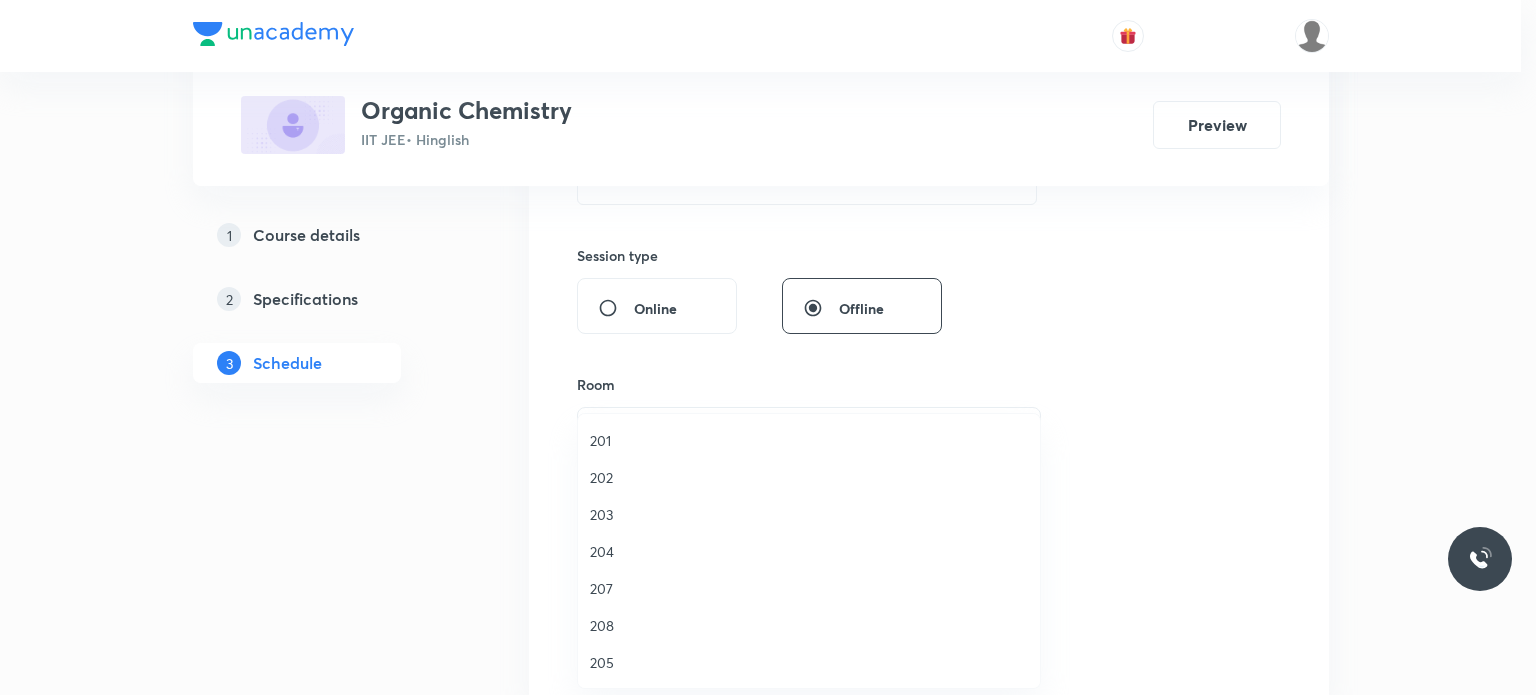 click on "202" at bounding box center [809, 477] 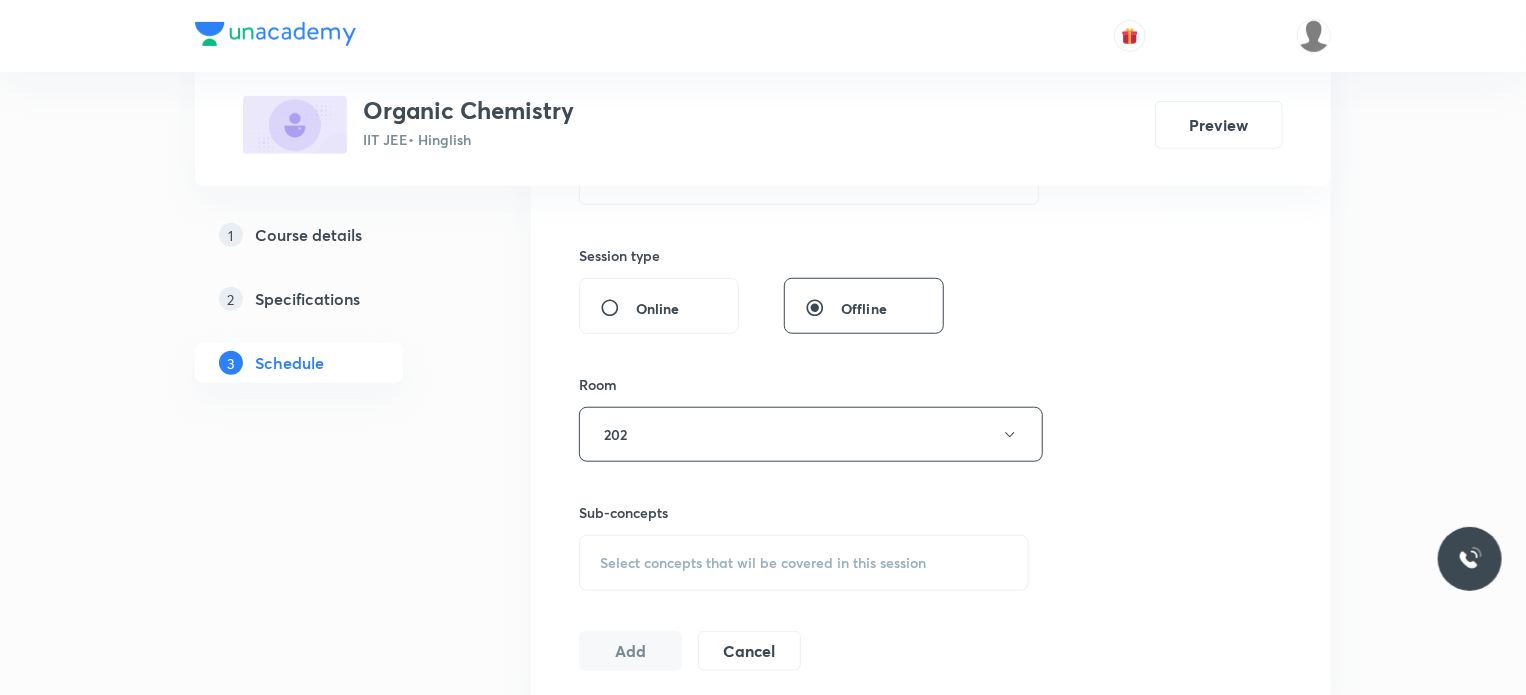 click on "Select concepts that wil be covered in this session" at bounding box center (804, 563) 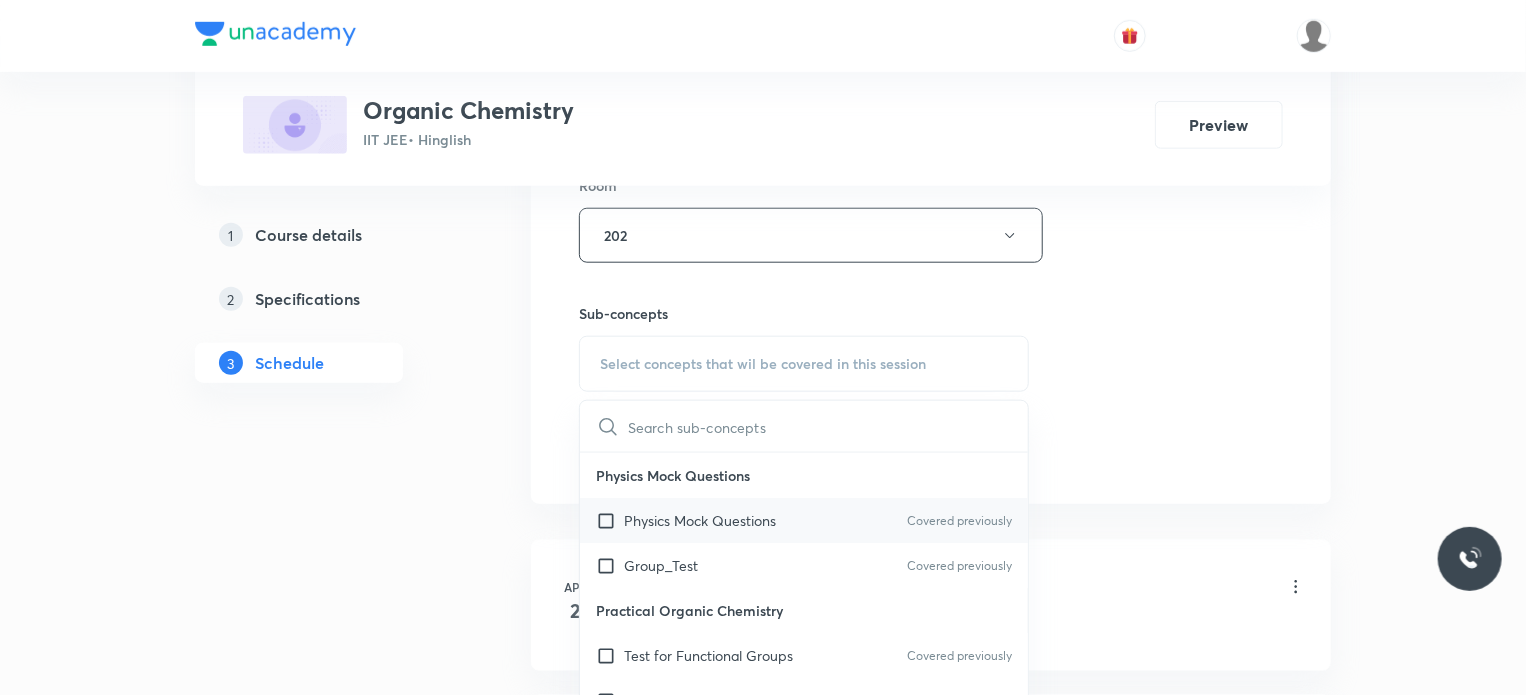 scroll, scrollTop: 900, scrollLeft: 0, axis: vertical 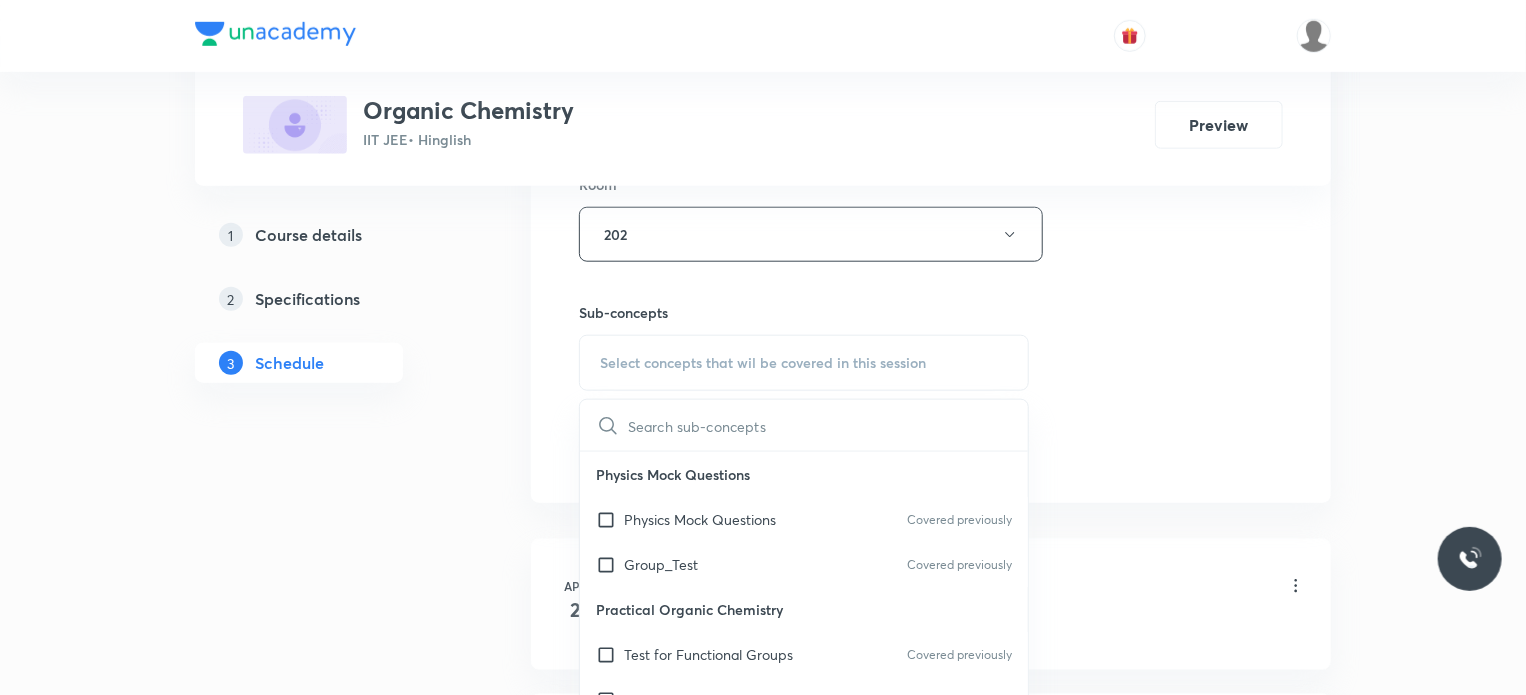 click on "Physics Mock Questions Covered previously" at bounding box center [804, 519] 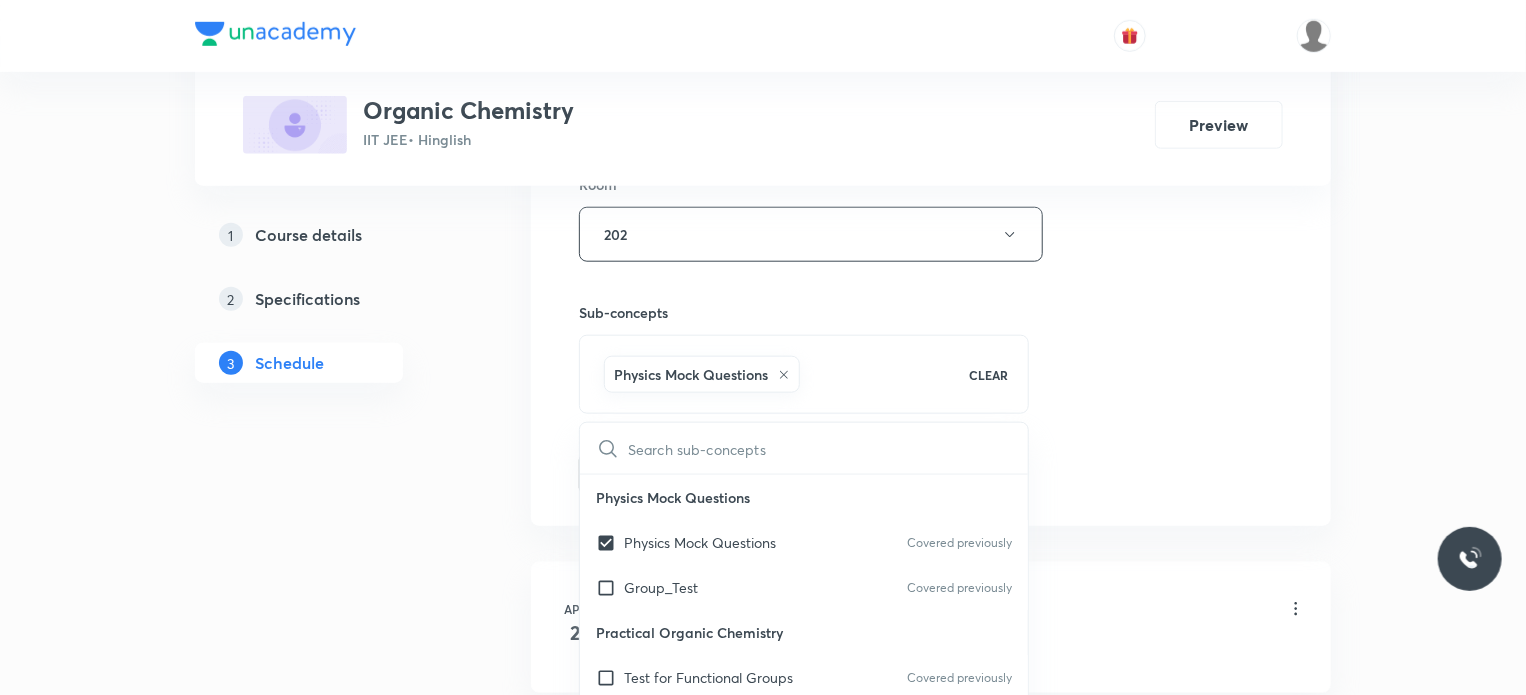 click on "Session  46 Live class Session title 21/99 Aromatic Compounds 25 ​ Schedule for Jul 14, 2025, 8:00 AM ​ Duration (in minutes) 80 ​   Session type Online Offline Room 202 Sub-concepts Physics Mock Questions CLEAR ​ Physics Mock Questions Physics Mock Questions Covered previously Group_Test Covered previously Practical Organic Chemistry Test for Functional Groups Covered previously Element Detection Test Covered previously Quantitative Analysis Covered previously Distillation IUPAC Naming of Organic Compounds Classification Of Organic Compounds Naming Of Saturated Hydrocarbons Naming Of Unsaturated Hydrocarbons Naming Of Cyclic Hydrocarbons Naming Of Compounds Containing Functional Groups Naming Of Aromatic Compounds Degree Of Unsaturation Structural Isomerism Basics of Molecule Presentation IUPAC Naming General Organic Chemistry  Existence Of Carbenes Introduction: How Radicals  Form And How They React Reactions And Their Mechanisms Development Of The Science Of  Organic Chemistry  Atomic Structure Add" at bounding box center [931, 13] 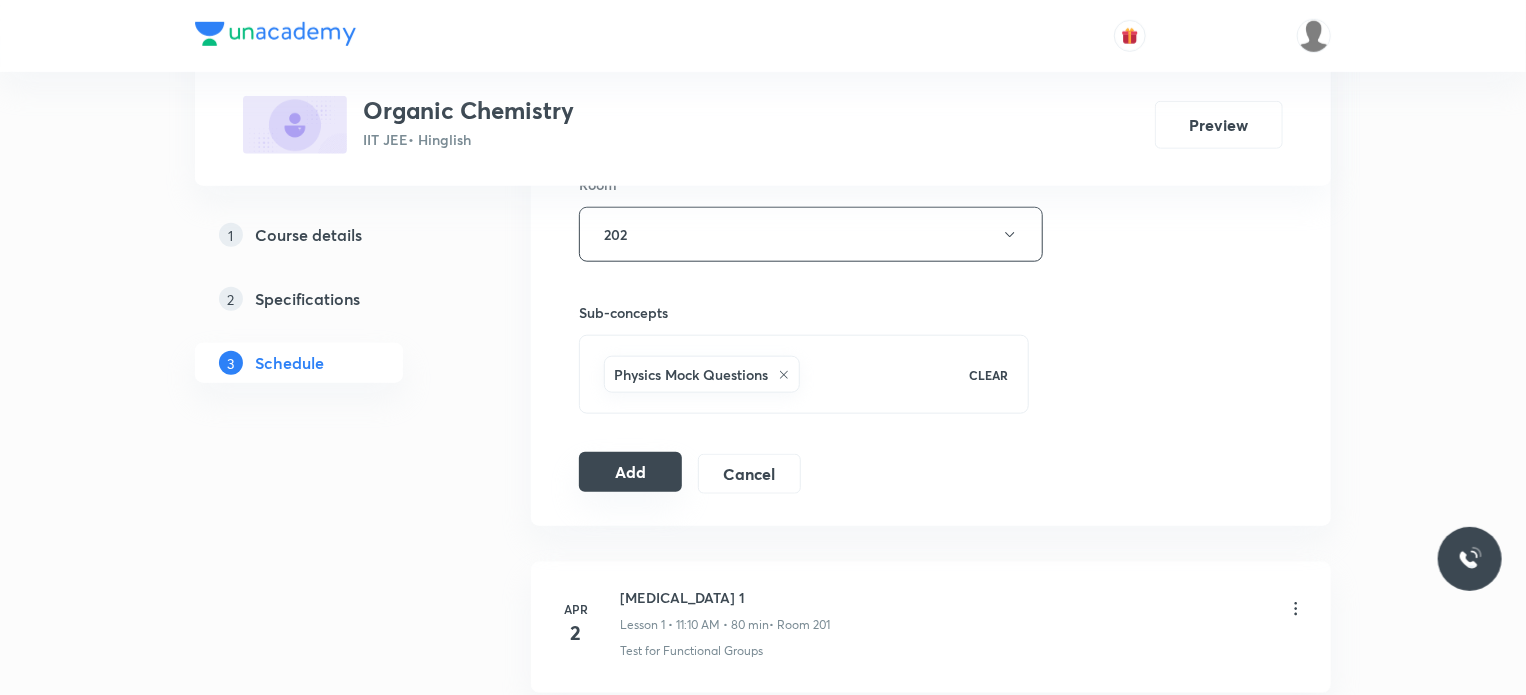 click on "Add" at bounding box center (630, 472) 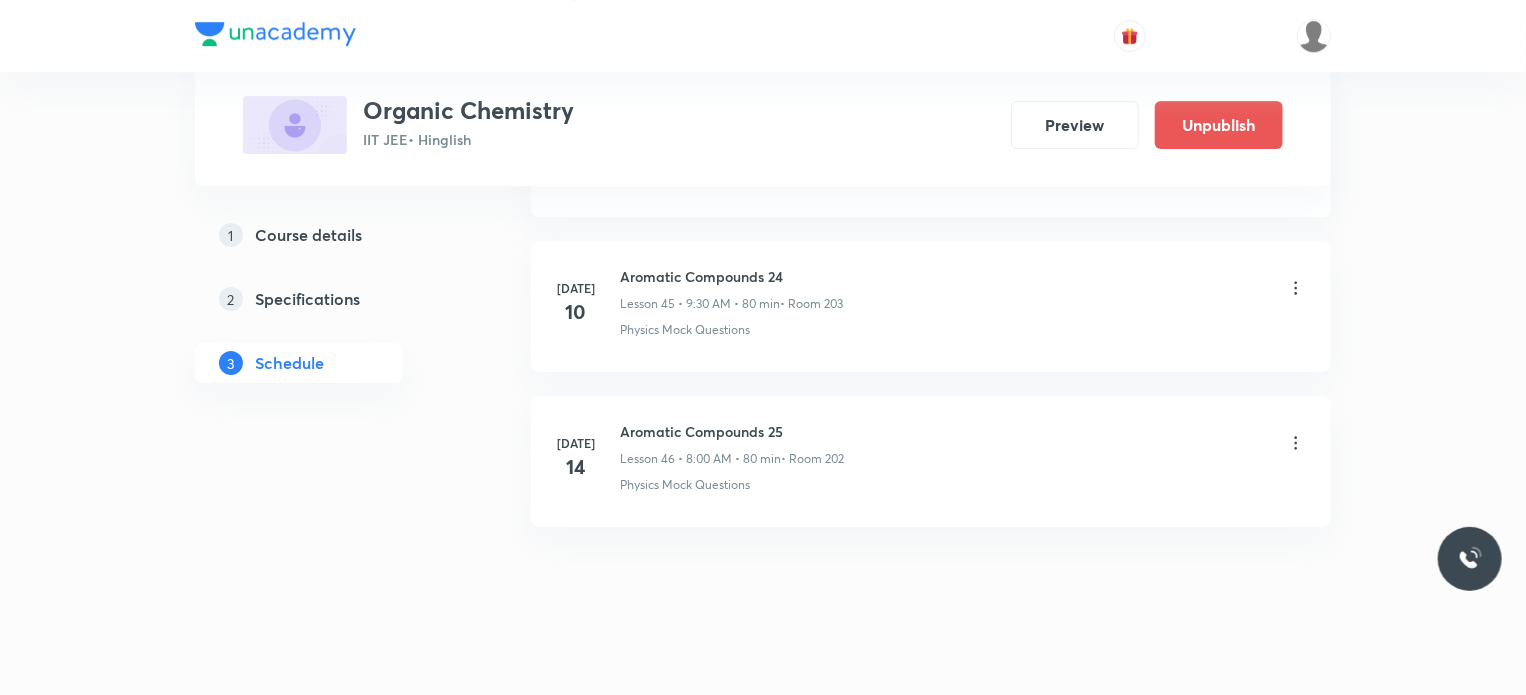 scroll, scrollTop: 7100, scrollLeft: 0, axis: vertical 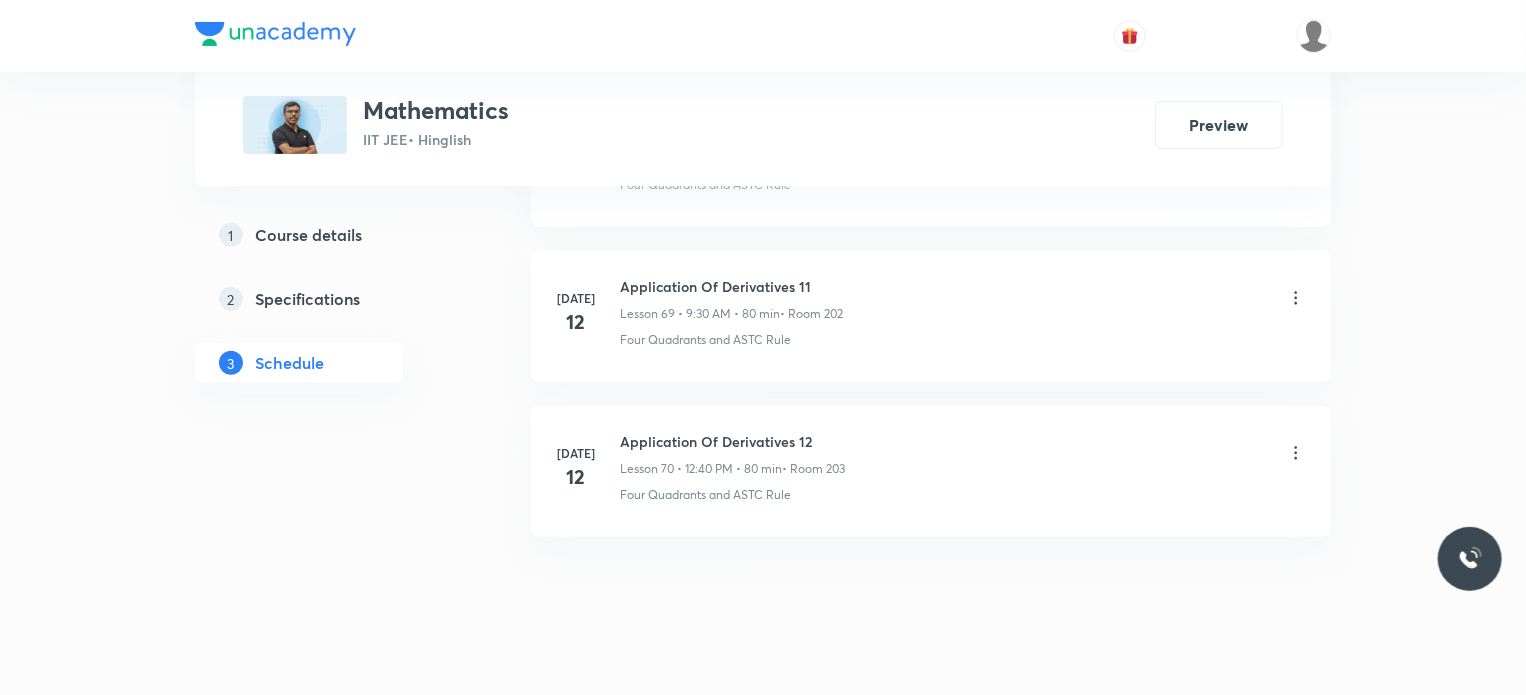 click on "Jul 12 Application Of Derivatives 12 Lesson 70 • 12:40 PM • 80 min  • Room 203 Four Quadrants and ASTC Rule" at bounding box center [931, 471] 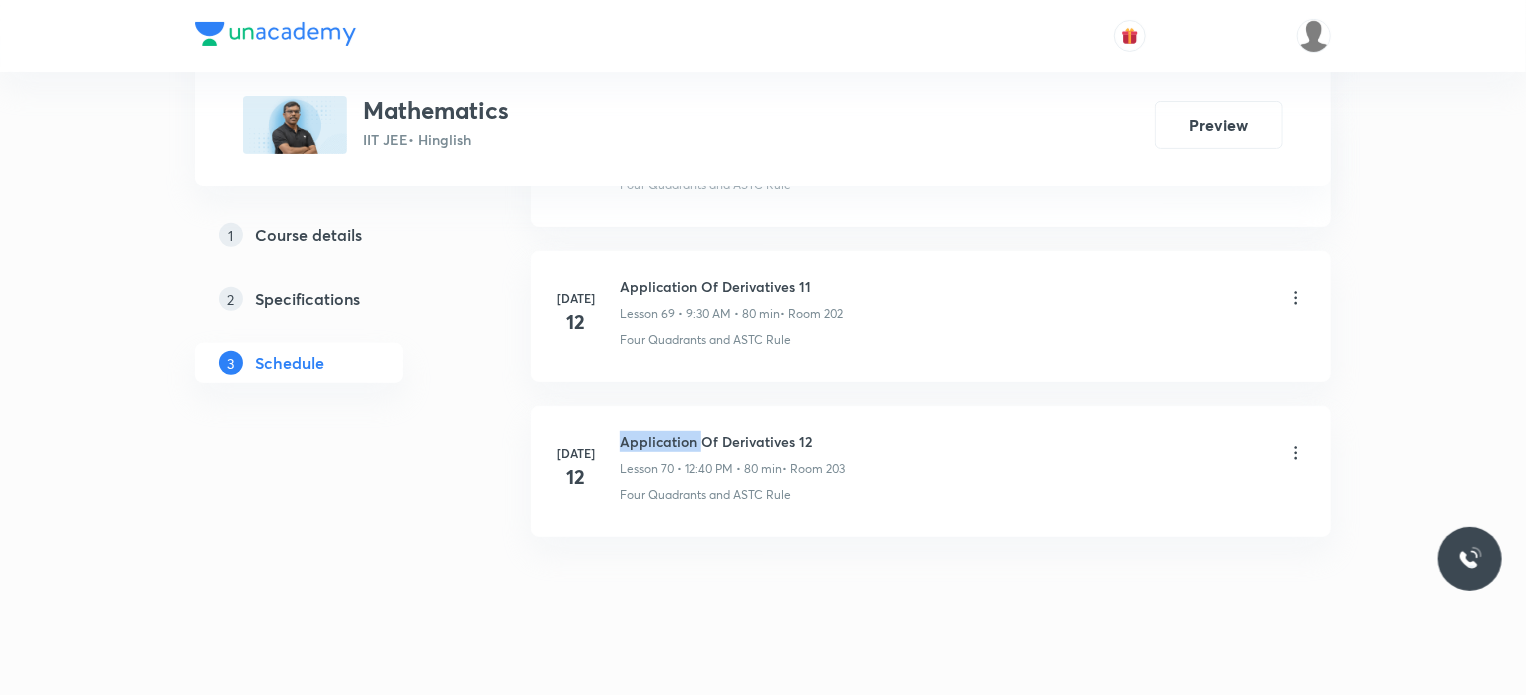 click on "Jul 12 Application Of Derivatives 12 Lesson 70 • 12:40 PM • 80 min  • Room 203 Four Quadrants and ASTC Rule" at bounding box center (931, 471) 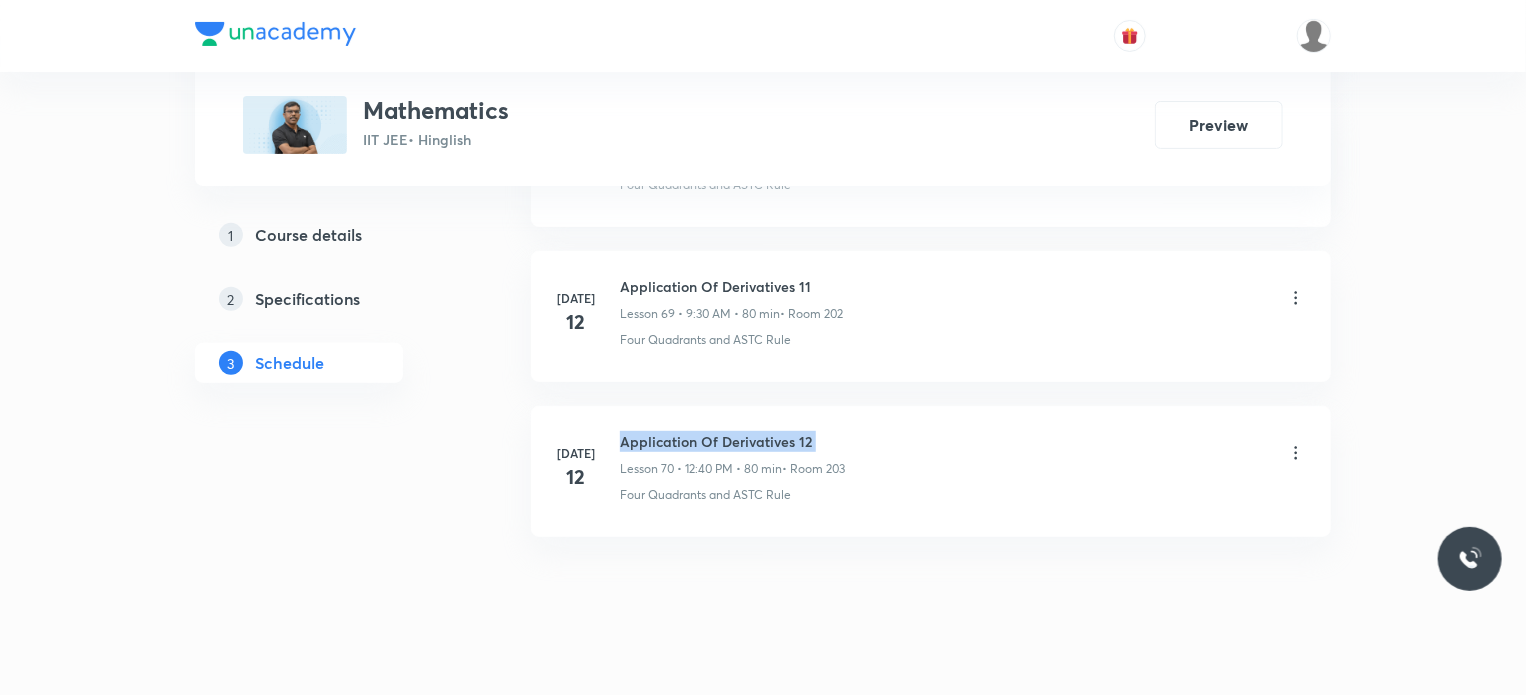 click on "Jul 12 Application Of Derivatives 12 Lesson 70 • 12:40 PM • 80 min  • Room 203 Four Quadrants and ASTC Rule" at bounding box center (931, 471) 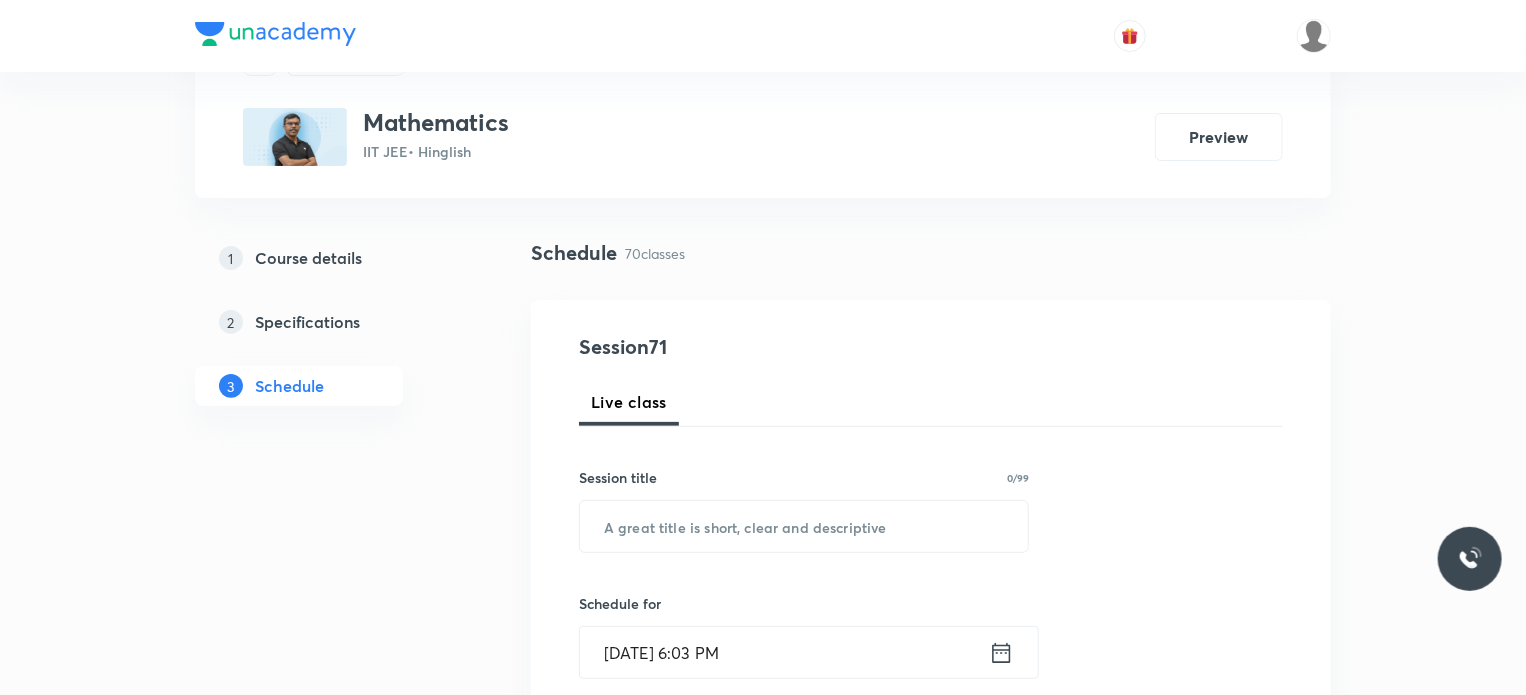 scroll, scrollTop: 200, scrollLeft: 0, axis: vertical 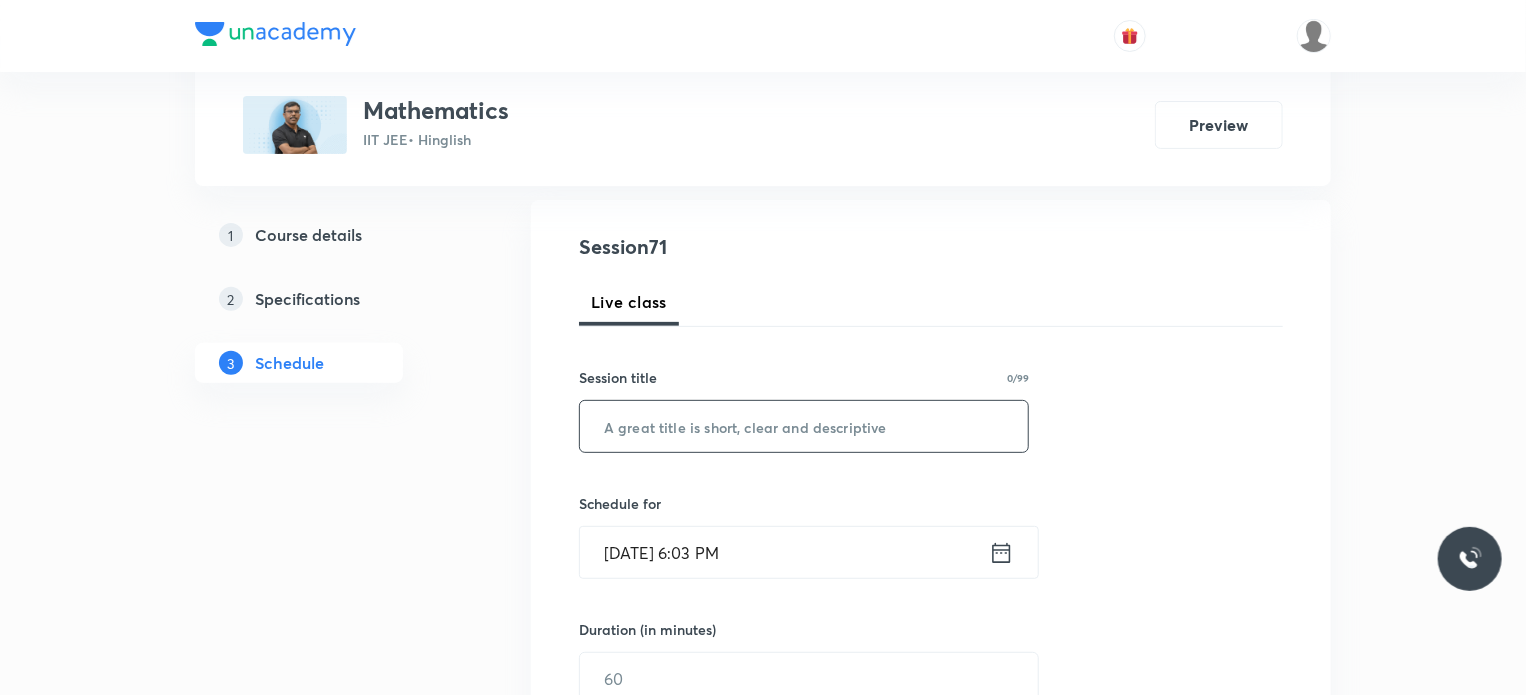 click at bounding box center [804, 426] 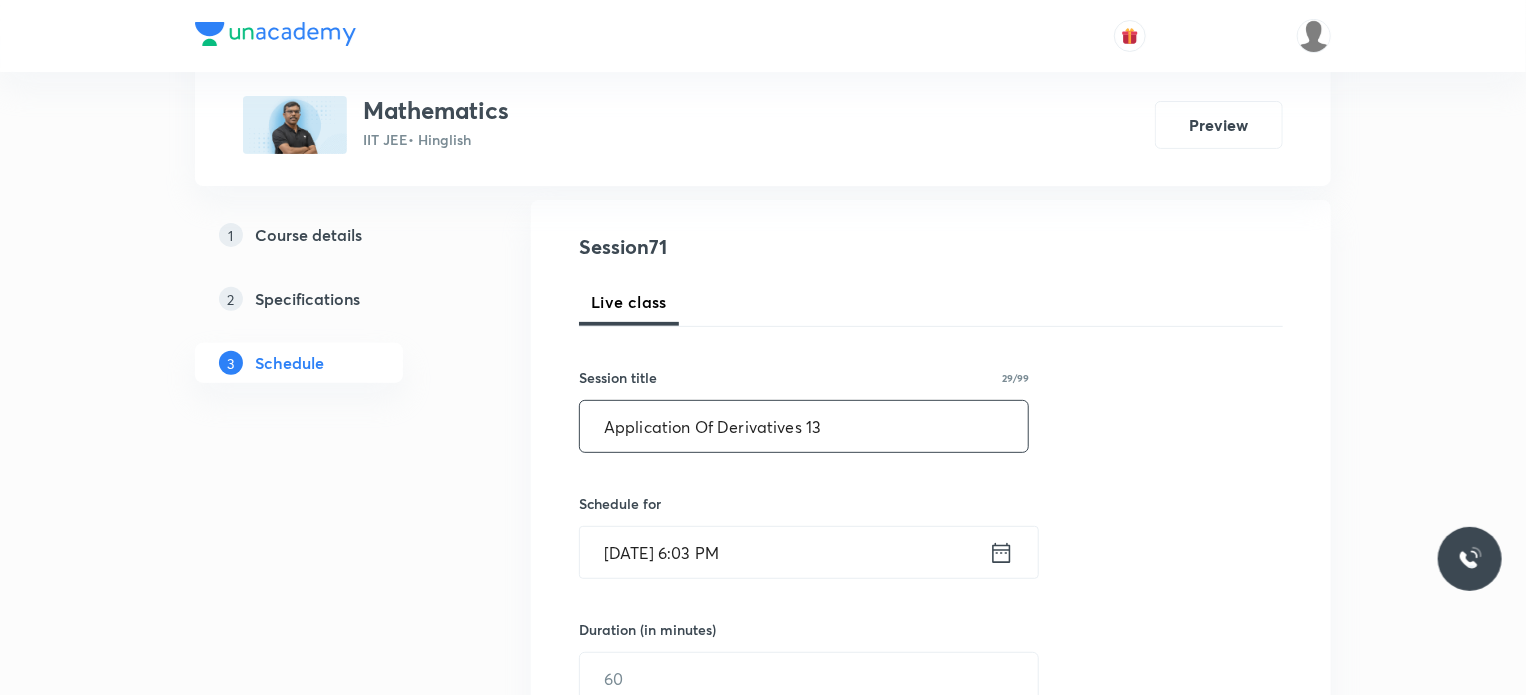 type on "Application Of Derivatives 13" 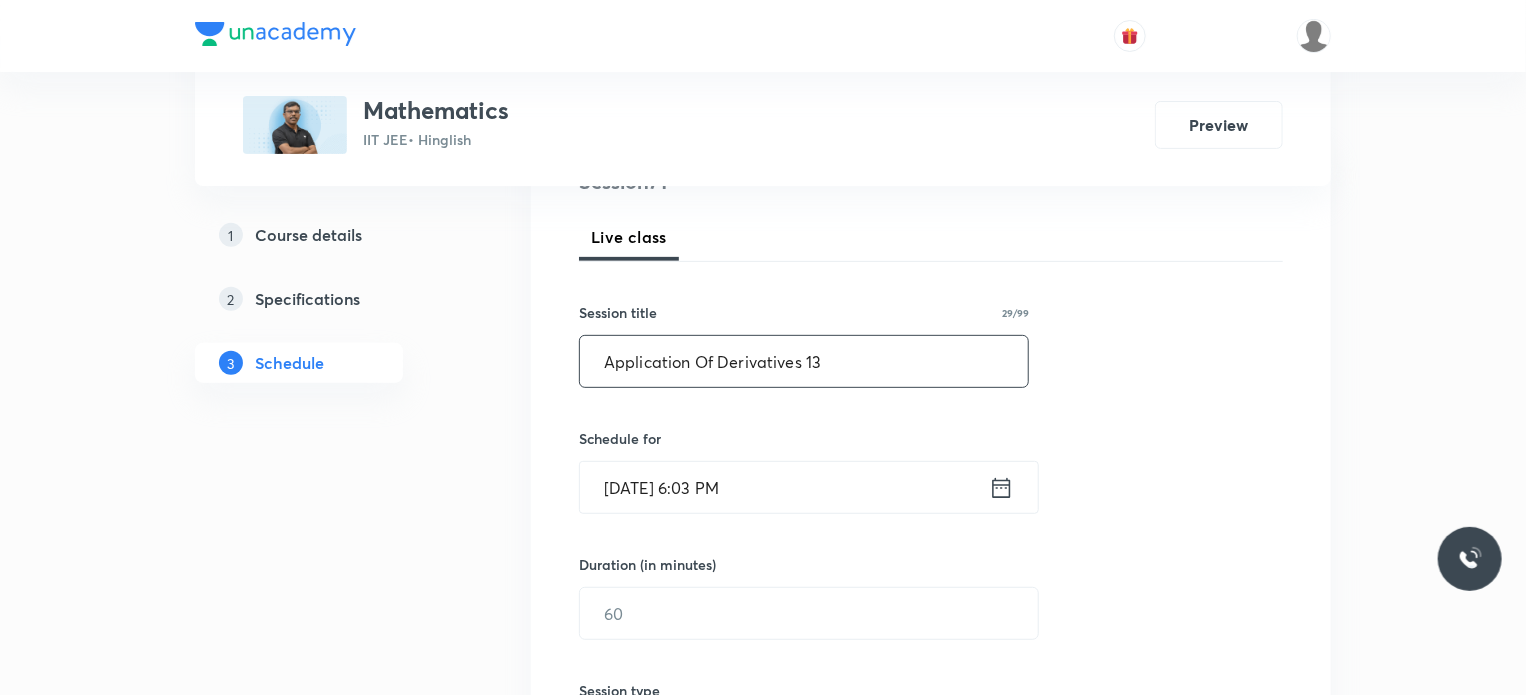 scroll, scrollTop: 300, scrollLeft: 0, axis: vertical 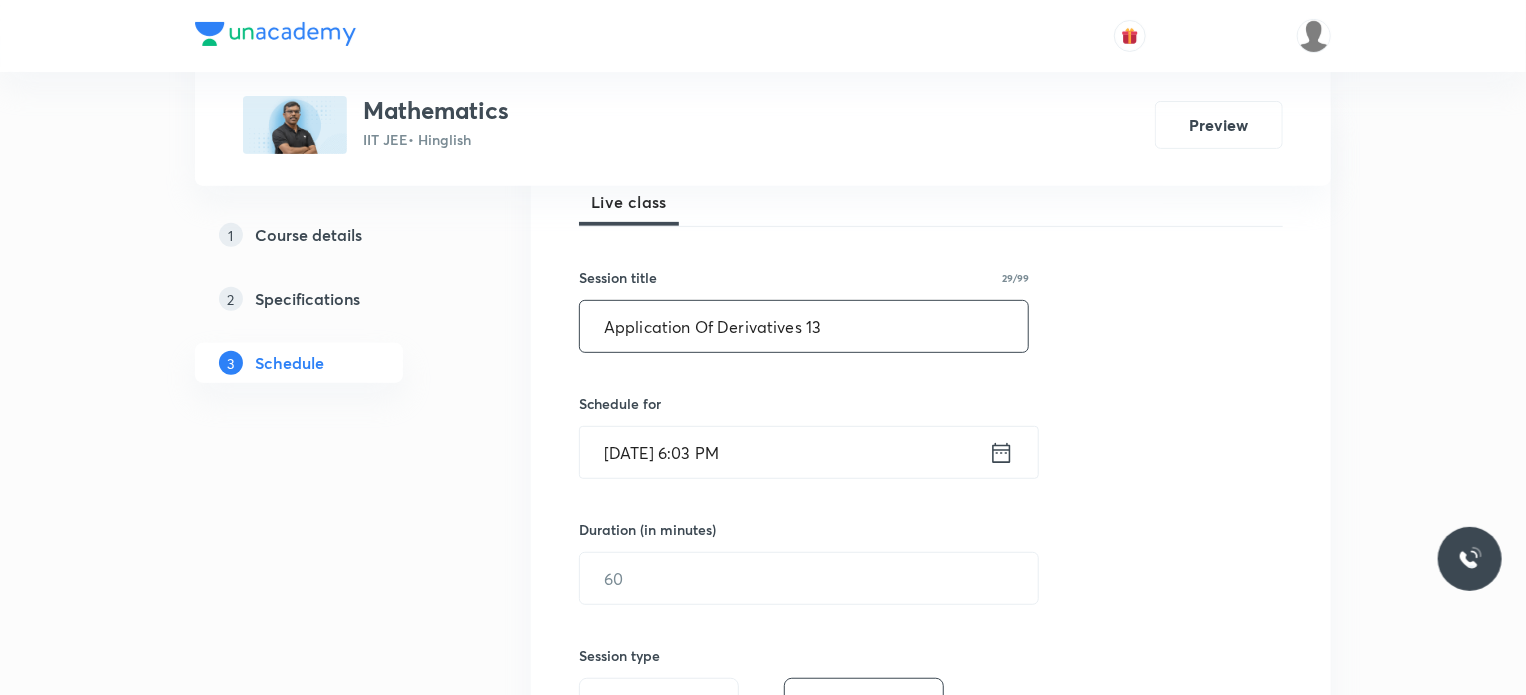 click on "[DATE] 6:03 PM" at bounding box center (784, 452) 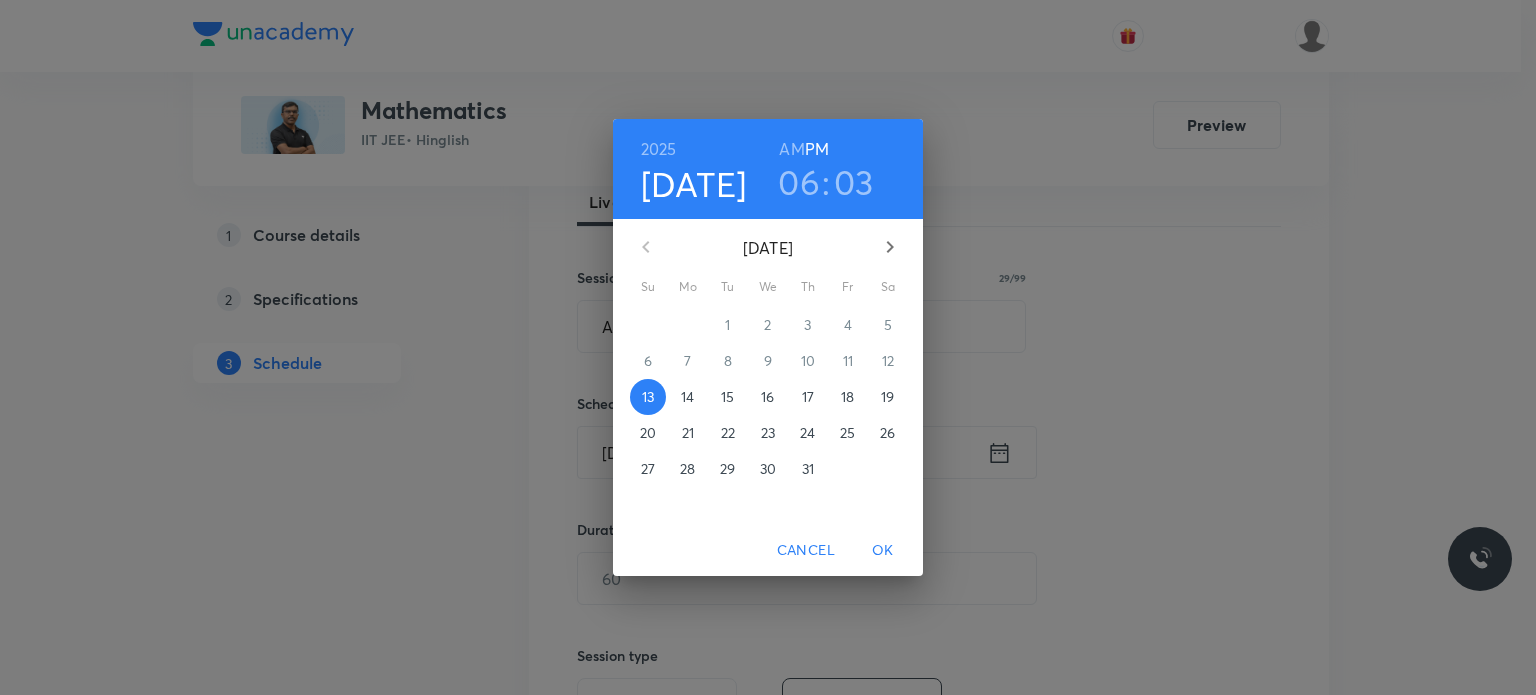 click on "14" at bounding box center [687, 397] 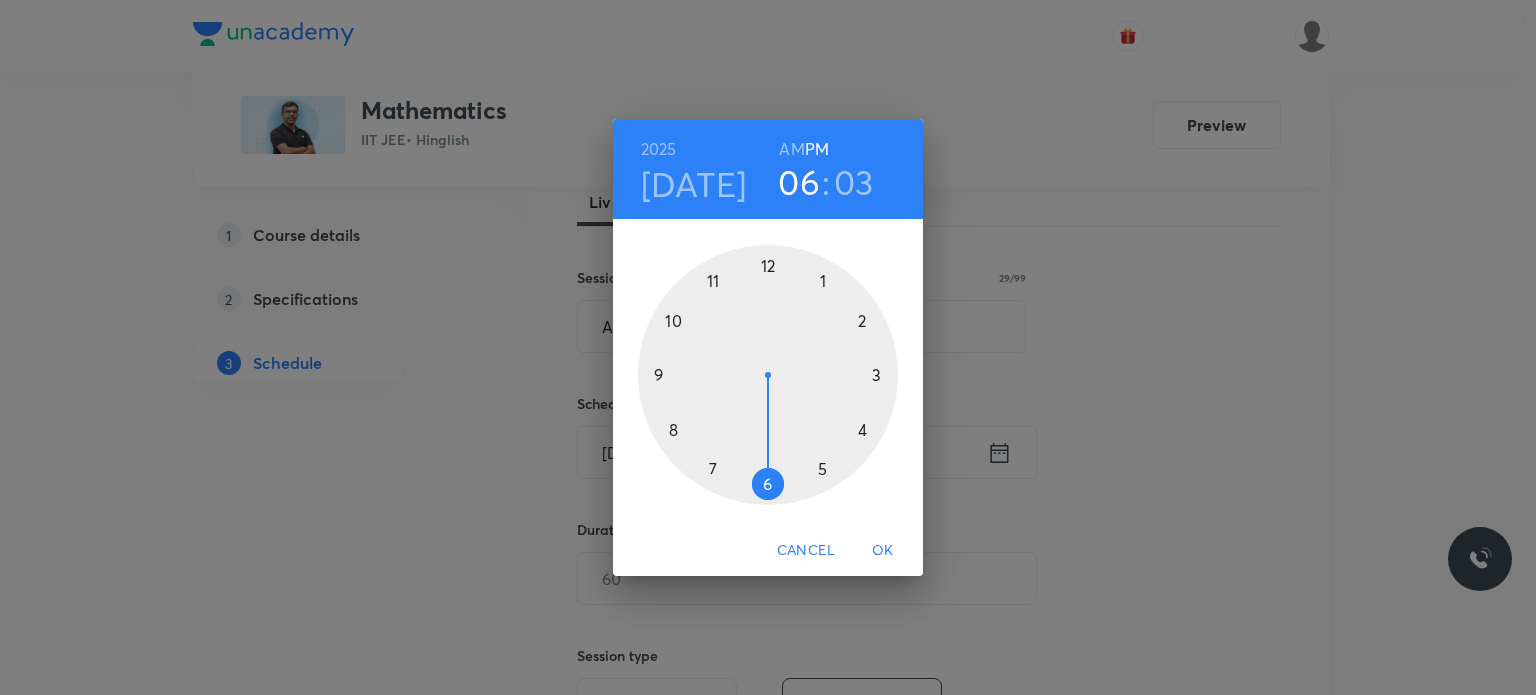 click on "AM" at bounding box center [791, 149] 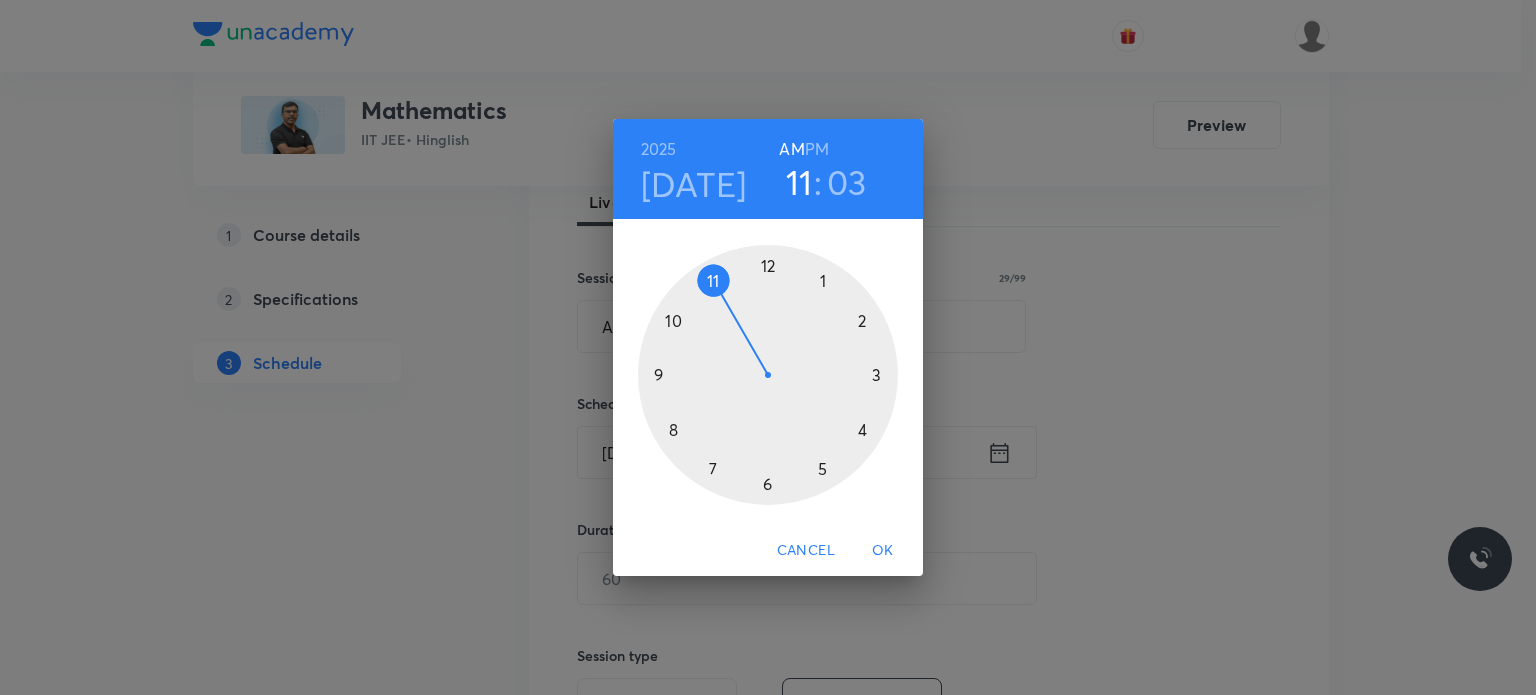 drag, startPoint x: 683, startPoint y: 421, endPoint x: 700, endPoint y: 264, distance: 157.9177 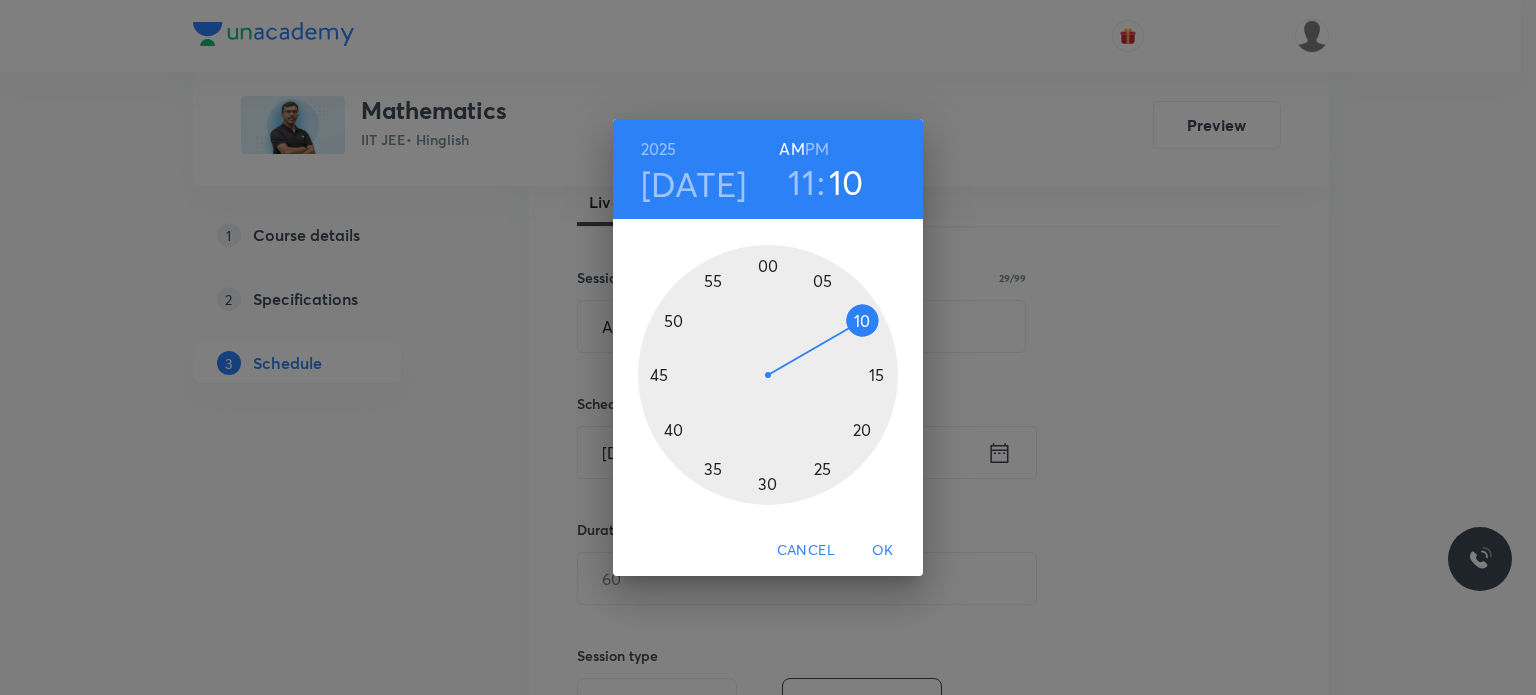 drag, startPoint x: 793, startPoint y: 296, endPoint x: 854, endPoint y: 324, distance: 67.11929 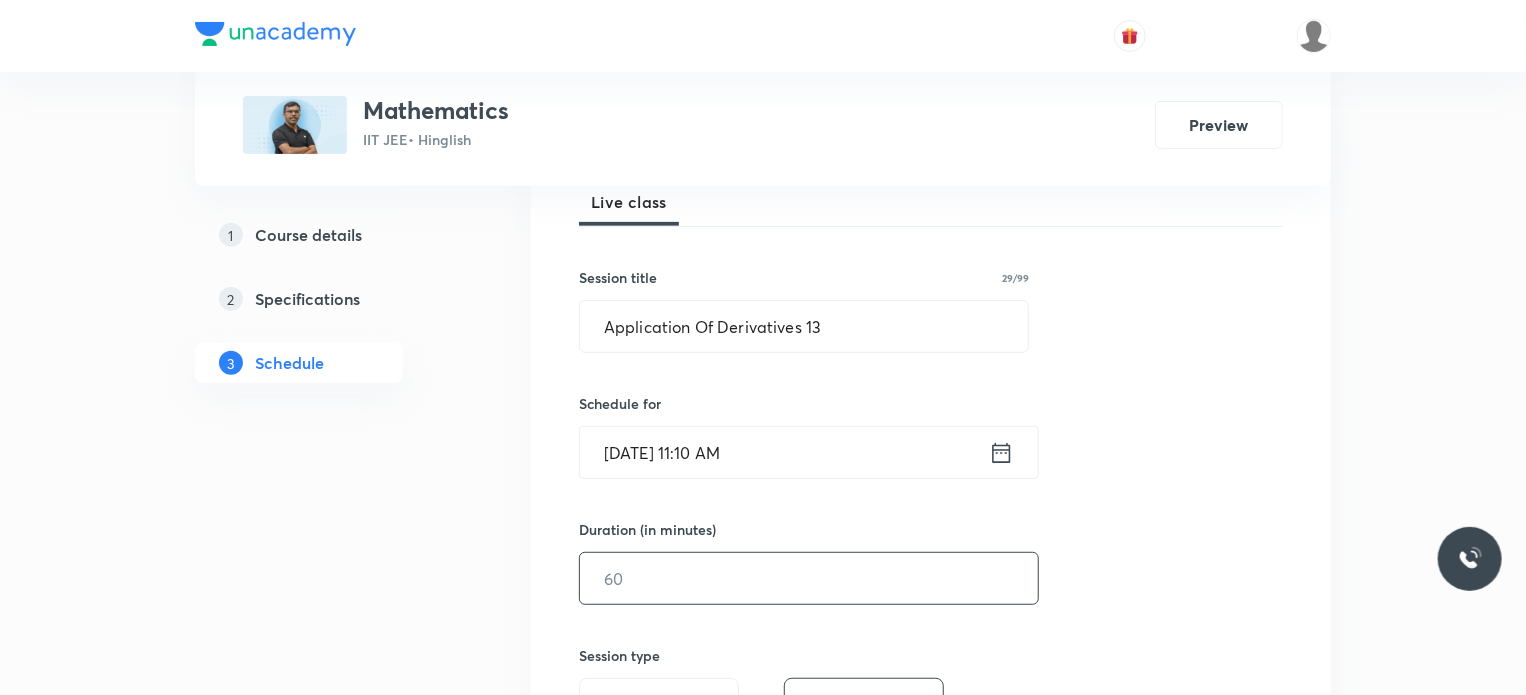 click at bounding box center (809, 578) 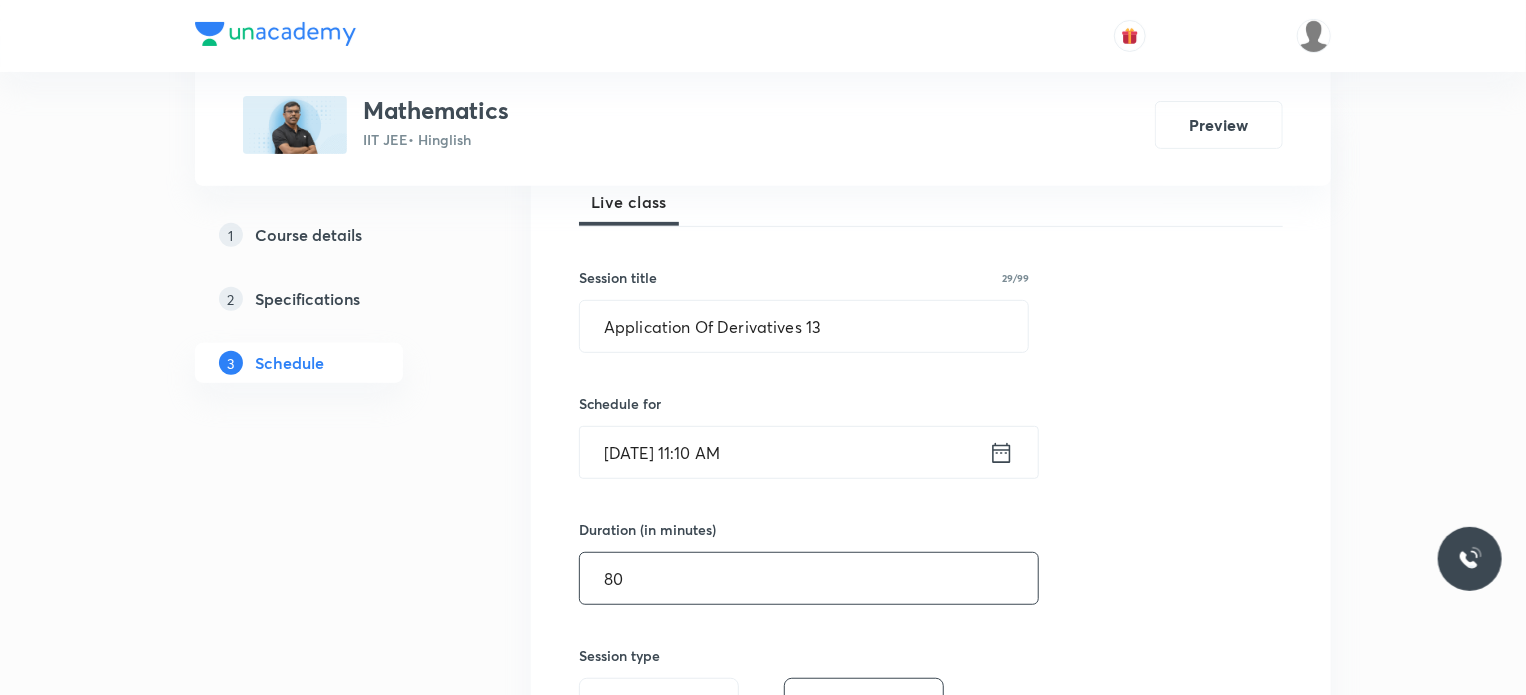 type on "80" 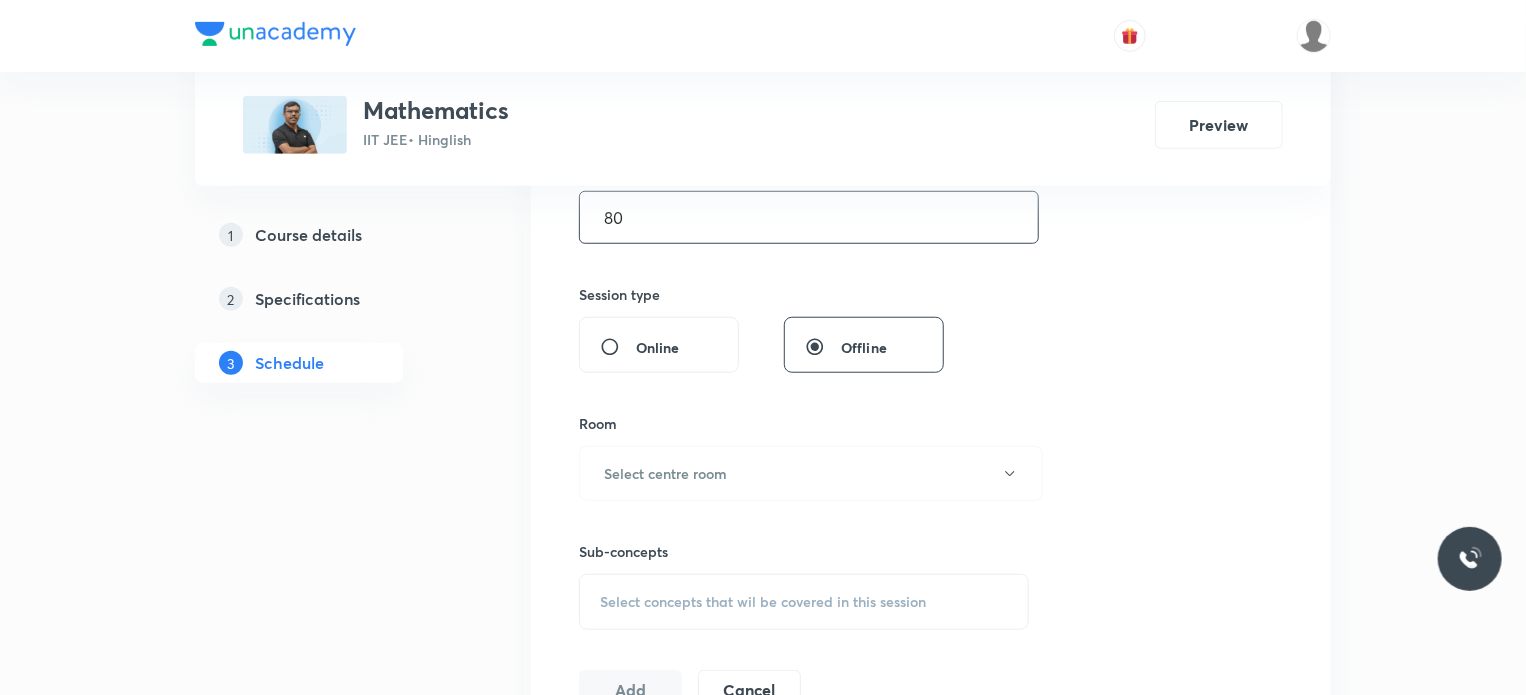 scroll, scrollTop: 700, scrollLeft: 0, axis: vertical 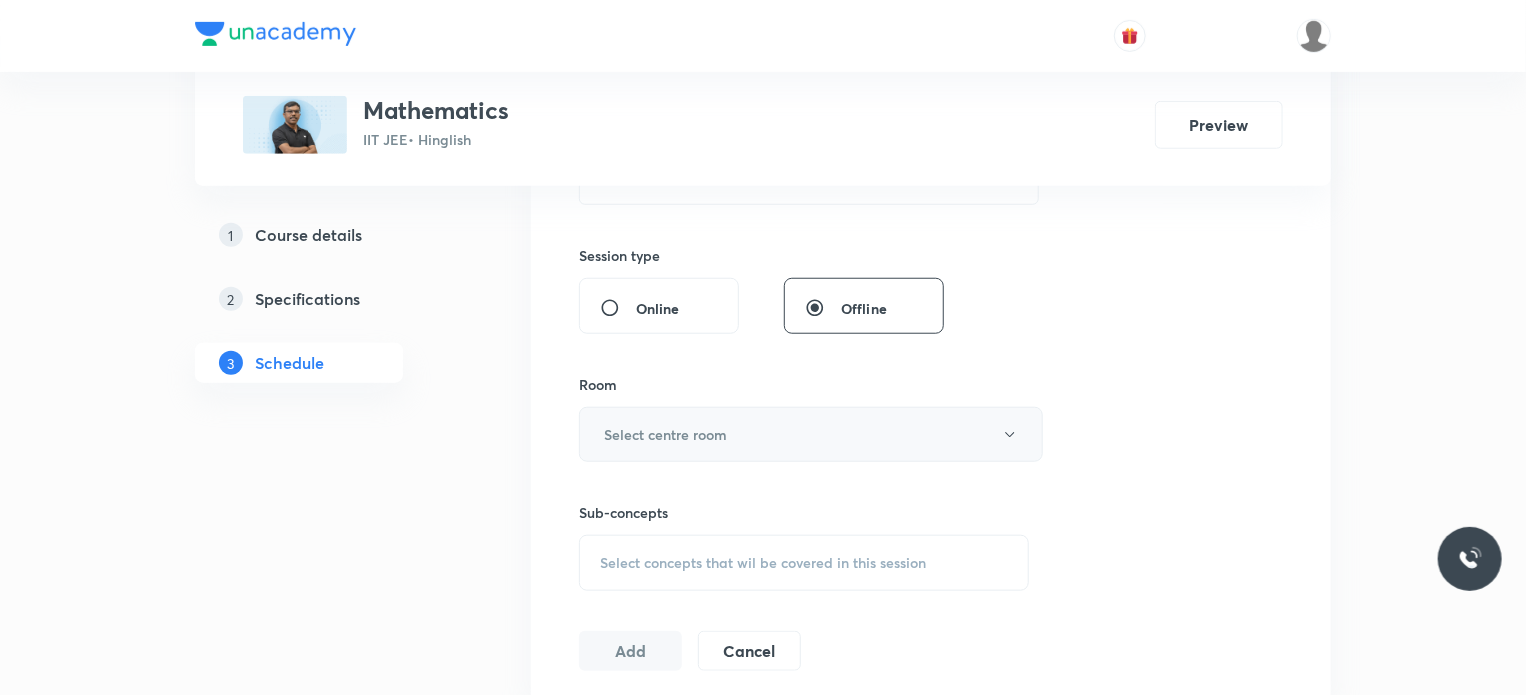 click on "Select centre room" at bounding box center [811, 434] 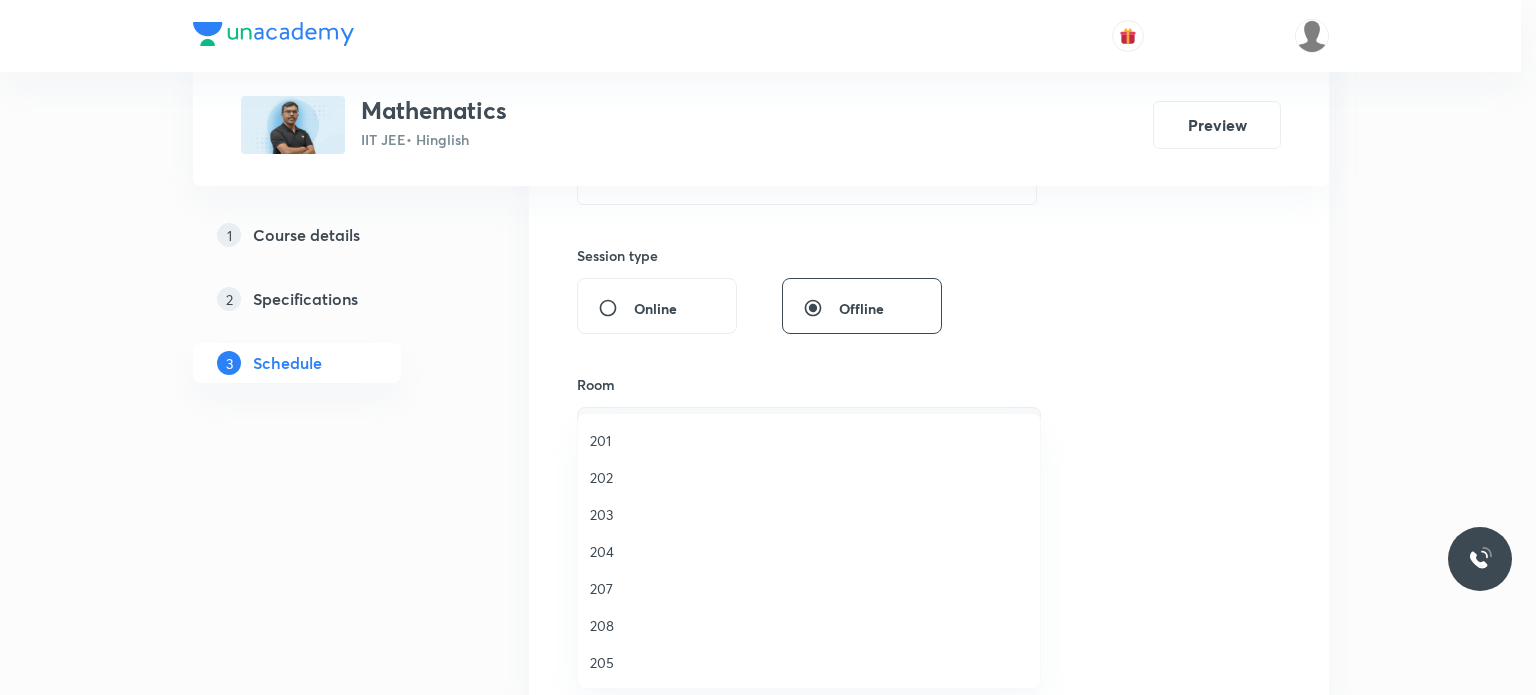click on "202" at bounding box center [809, 477] 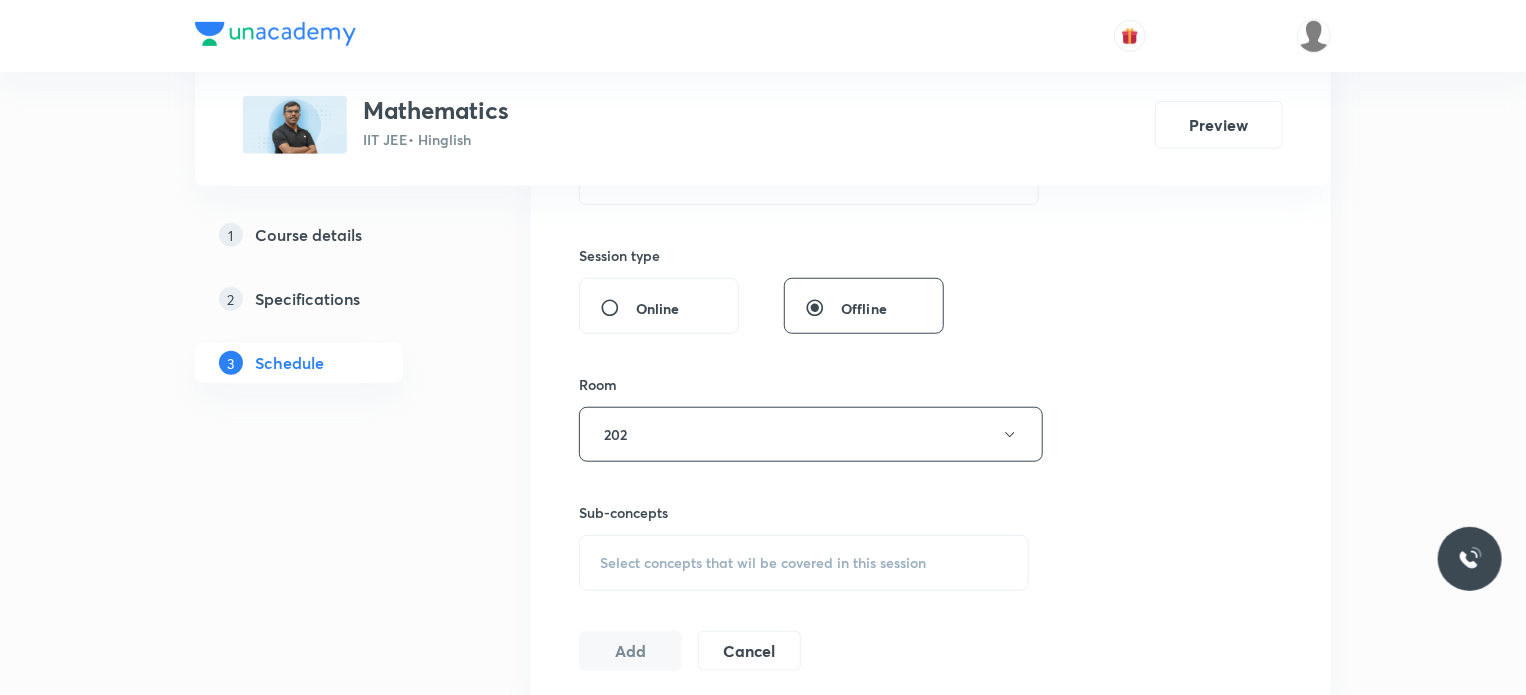 click on "Select concepts that wil be covered in this session" at bounding box center [804, 563] 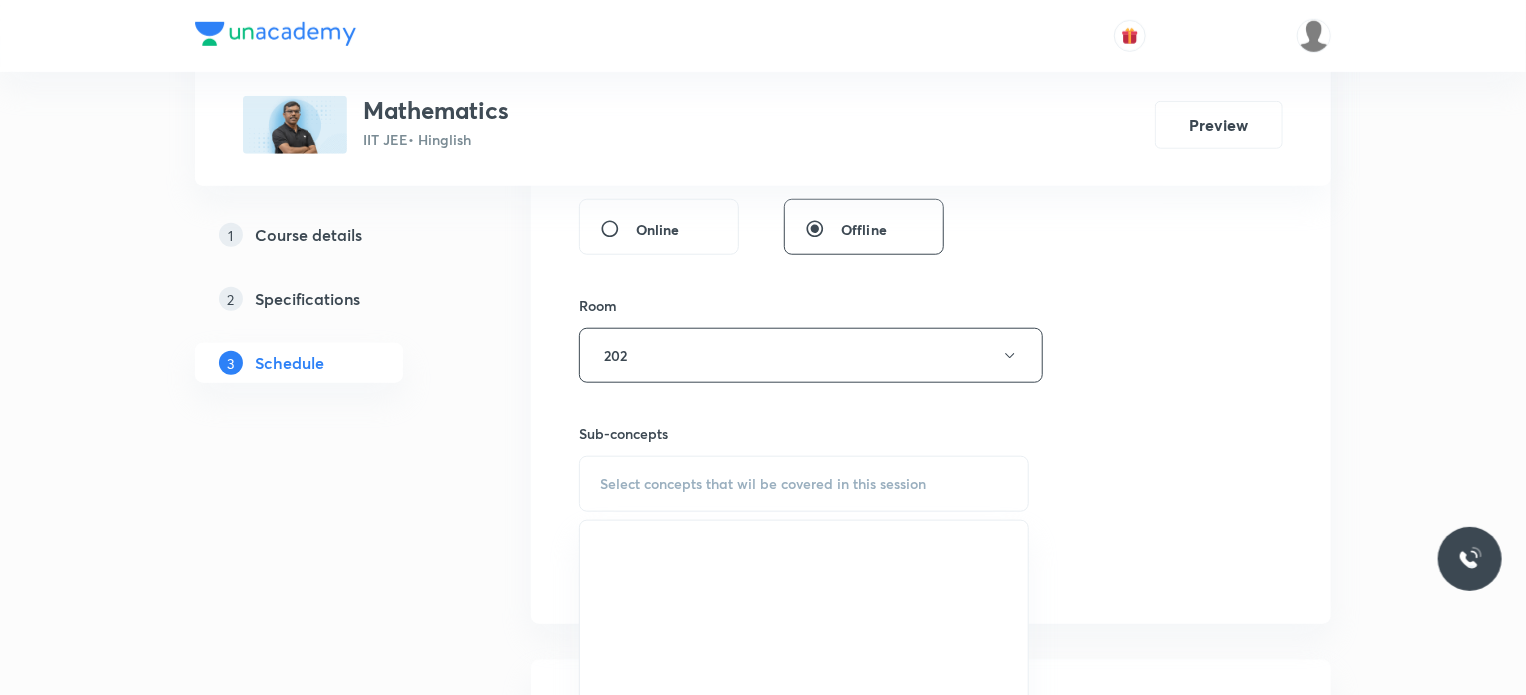 scroll, scrollTop: 900, scrollLeft: 0, axis: vertical 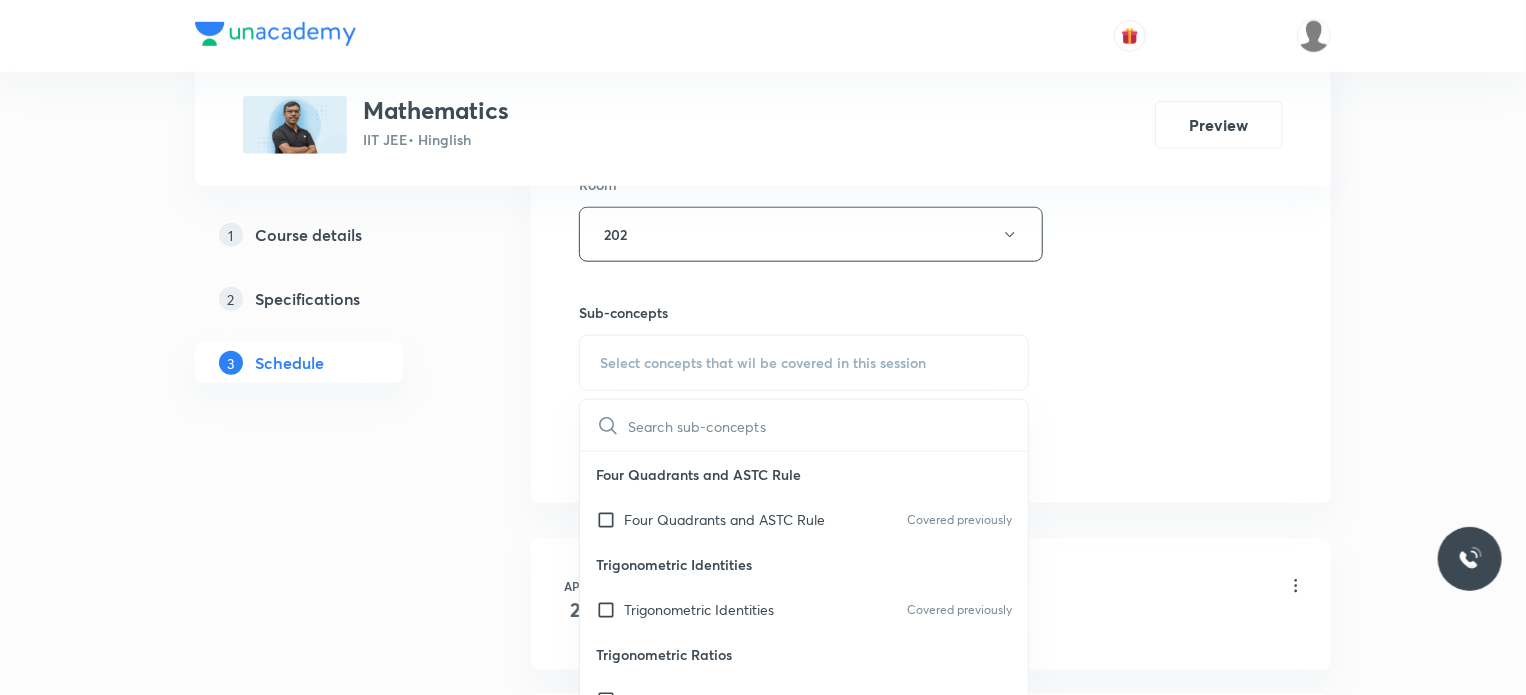 click on "Four Quadrants and ASTC Rule" at bounding box center (724, 519) 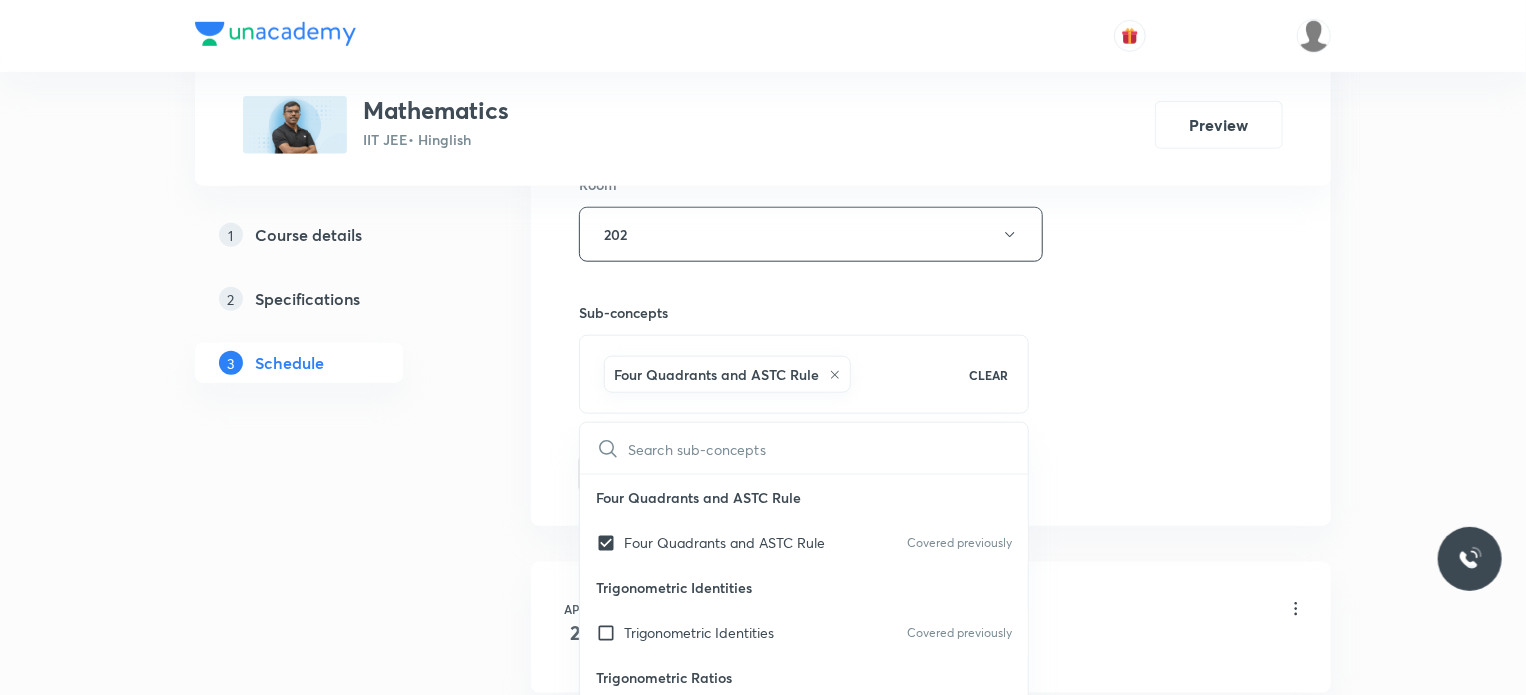 click on "Session  71 Live class Session title 29/99 Application Of Derivatives 13 ​ Schedule for Jul 14, 2025, 11:10 AM ​ Duration (in minutes) 80 ​   Session type Online Offline Room 202 Sub-concepts Four Quadrants and ASTC Rule CLEAR ​ Four Quadrants and ASTC Rule Four Quadrants and ASTC Rule Covered previously Trigonometric Identities Trigonometric Identities Covered previously Trigonometric Ratios Trigonometric Identities Covered previously System of Measurement of Angle System of Measurement of Angle Angle Angle Trigonometry Trigonometry Geometrical Expression Geometrical Expression Arithmetic Progression Arithmetic Progression Componendo and Dividendo Rule Componendo and Dividendo Rule Logarithm Logarithm Binomial Expression Binomial Expression Quadratic Equation Quadratic Equation Basic Maths used in Physics Basic Maths used in Physics Scalar or Dot Product of Two Vectors Scalar or Dot Product of Two Vectors Axis or axes Axis or axes Origin Origin Resolution of a Vector into Components Vector Vector Add" at bounding box center (931, 13) 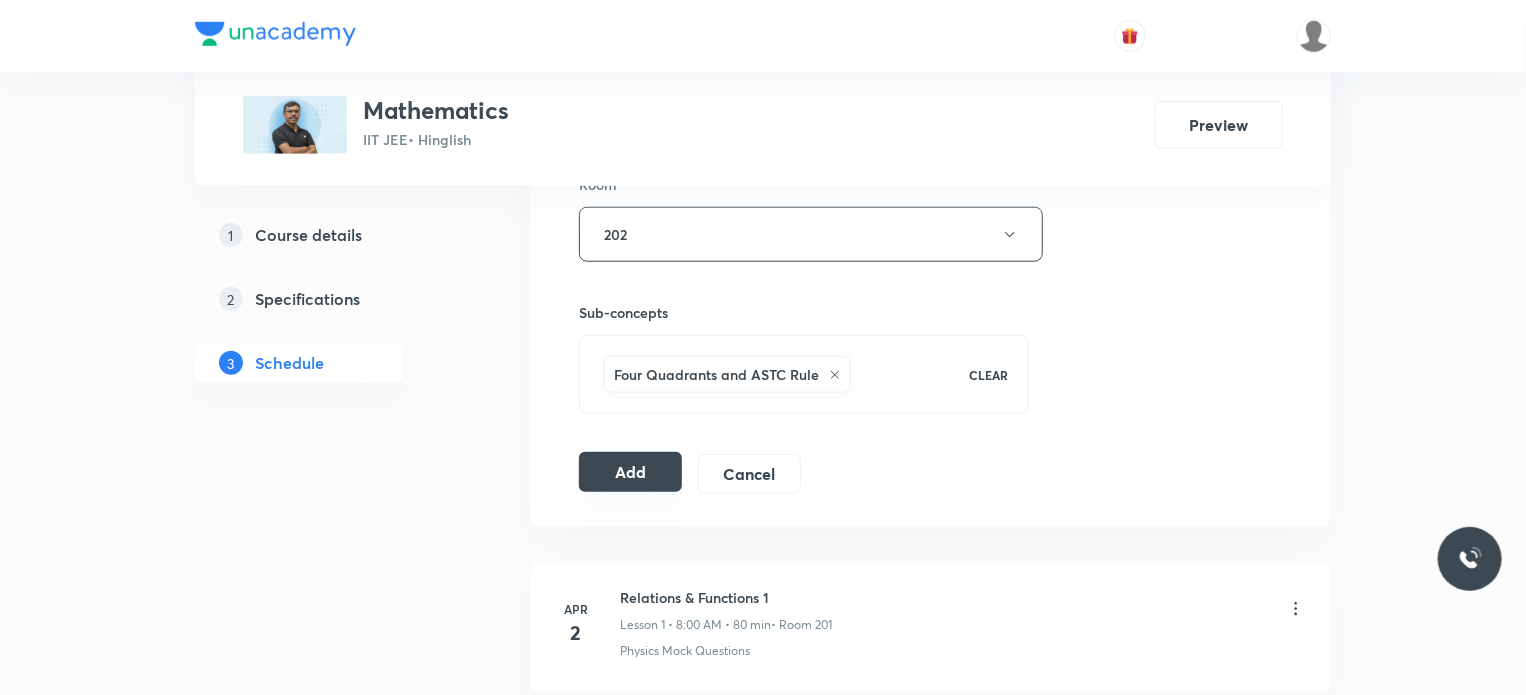 drag, startPoint x: 496, startPoint y: 481, endPoint x: 630, endPoint y: 463, distance: 135.20355 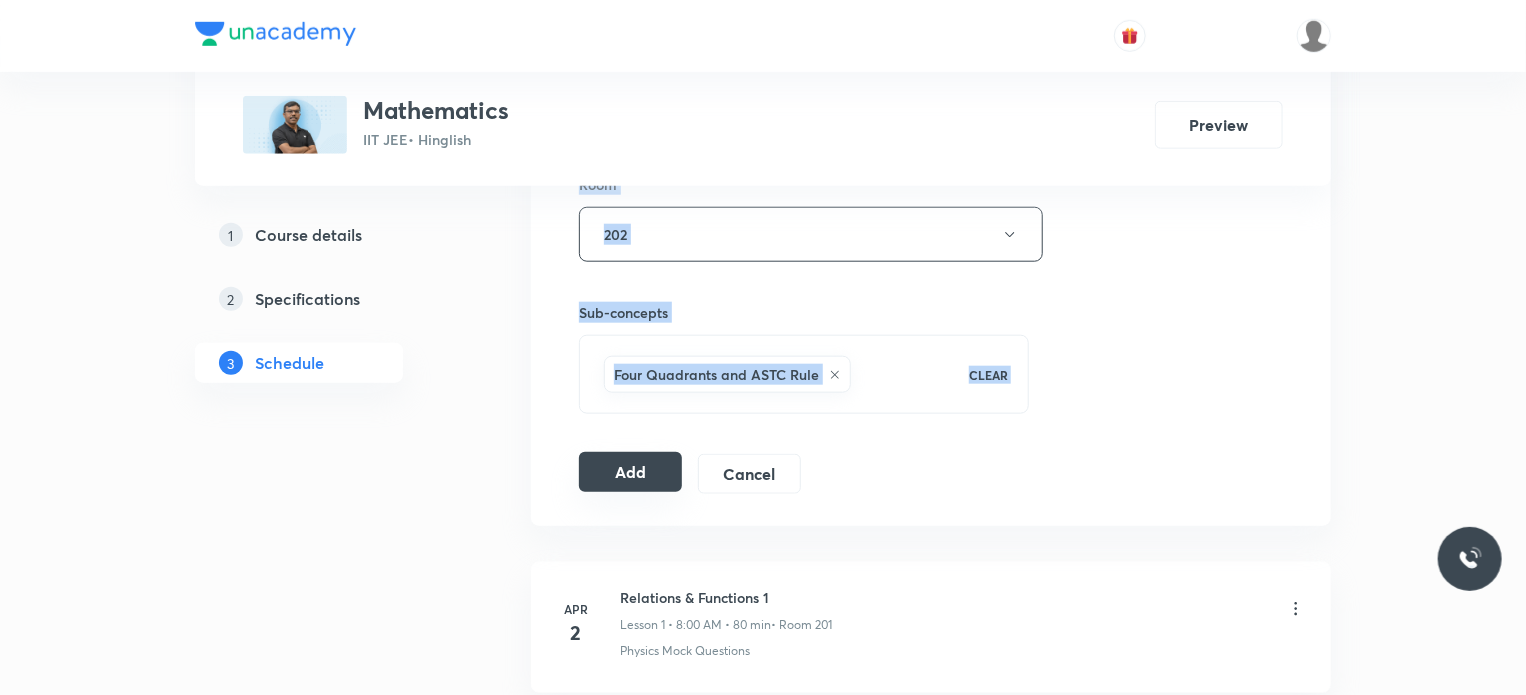 click on "Add" at bounding box center [630, 472] 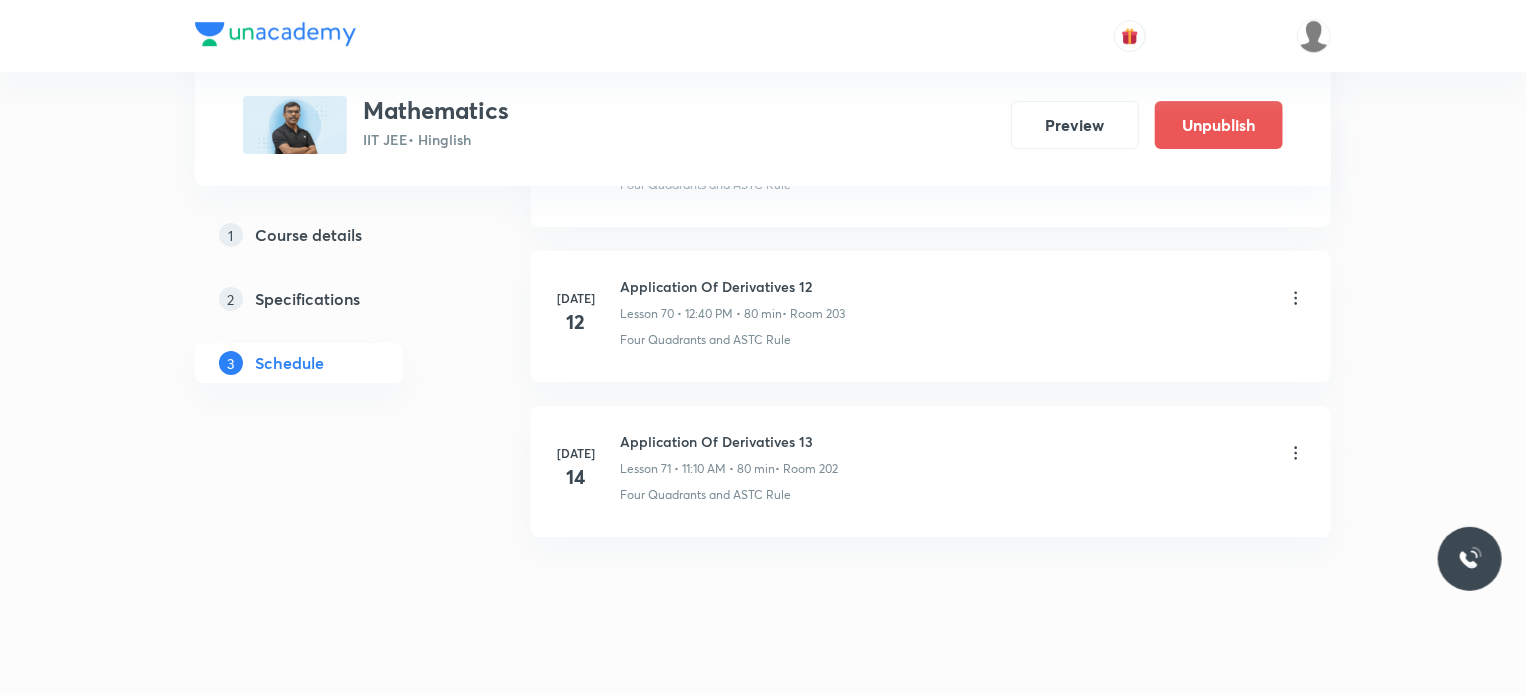 scroll, scrollTop: 10965, scrollLeft: 0, axis: vertical 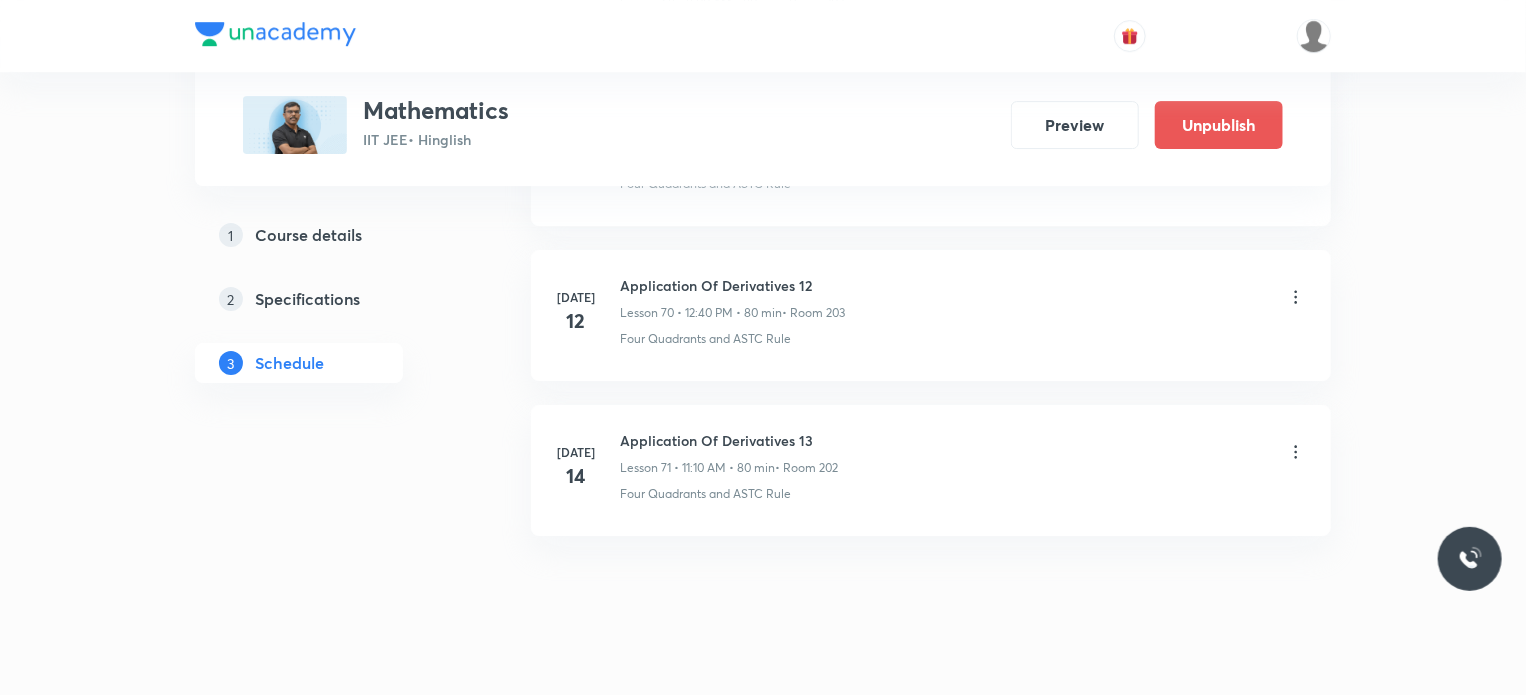click 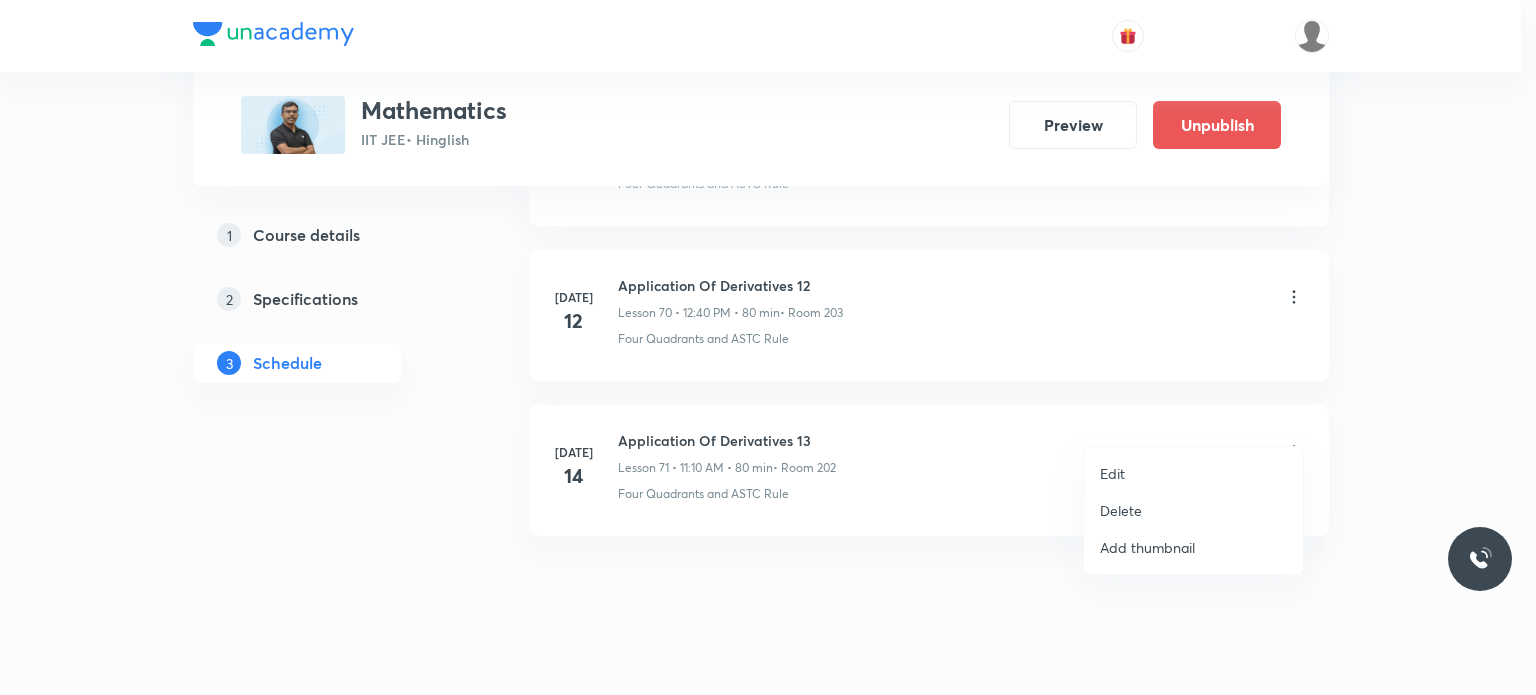 click on "Edit" at bounding box center (1193, 473) 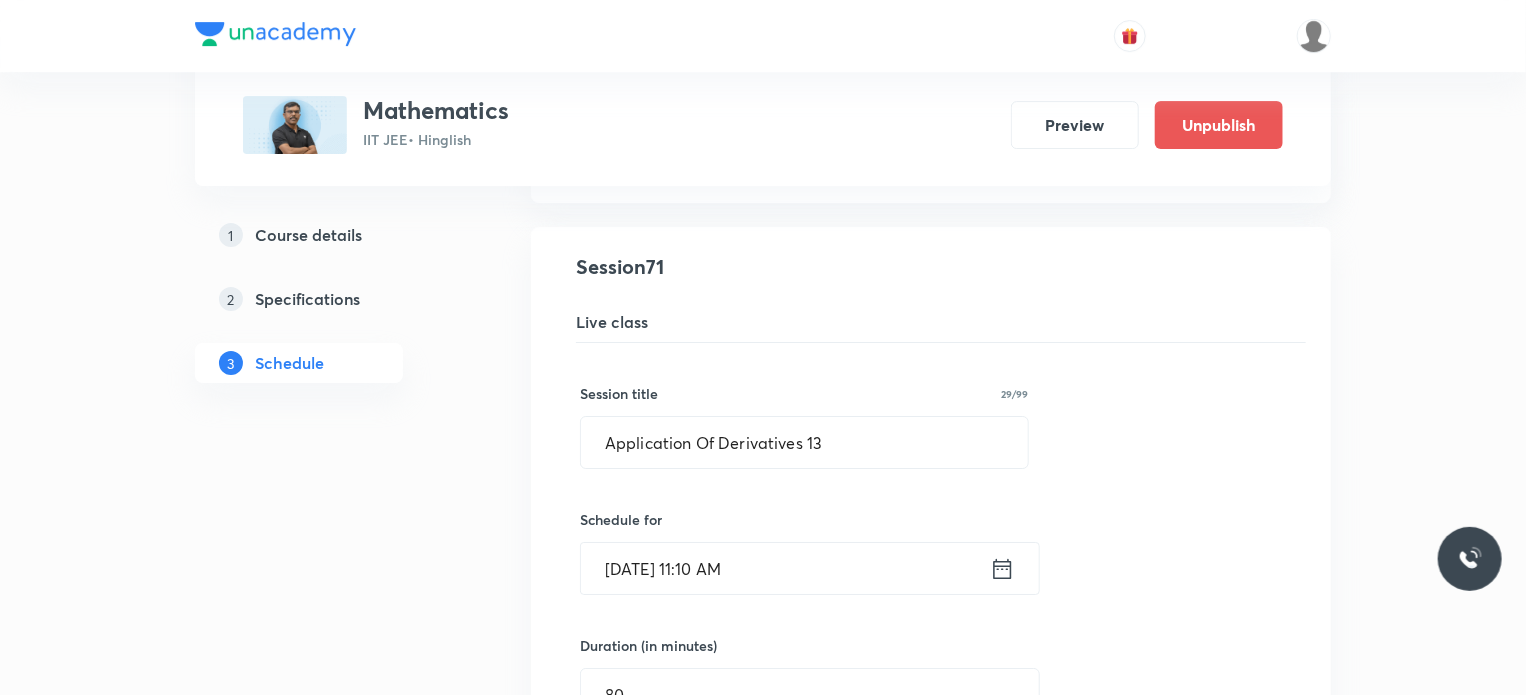 scroll, scrollTop: 11065, scrollLeft: 0, axis: vertical 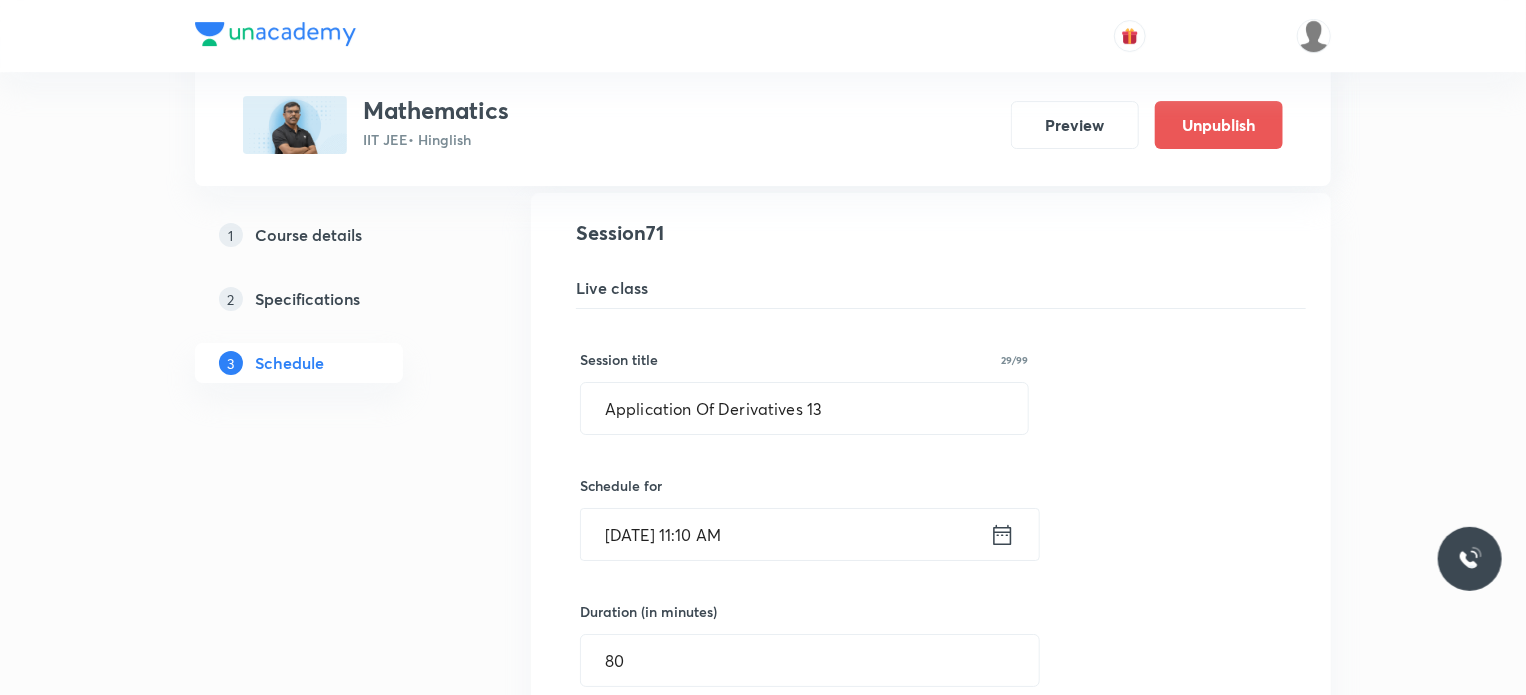 click on "Jul 14, 2025, 11:10 AM" at bounding box center (785, 534) 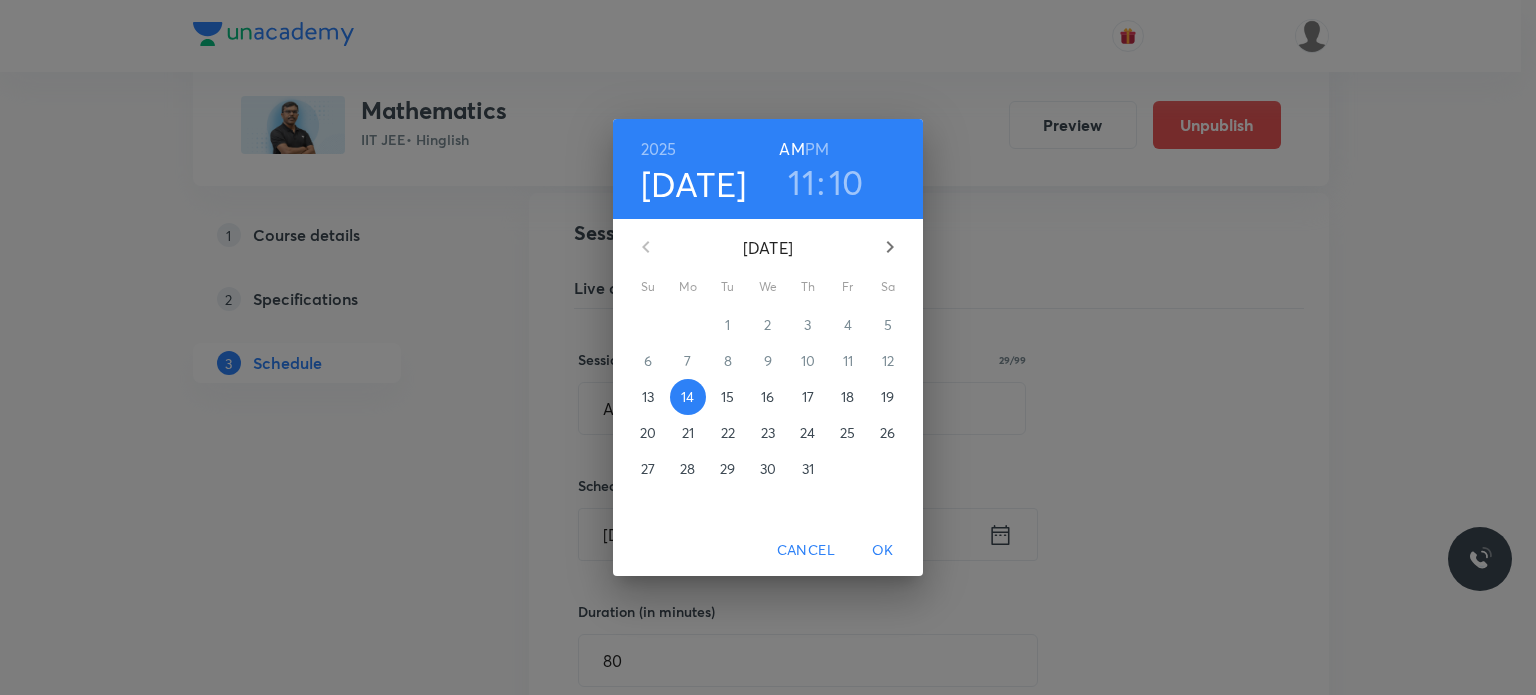 click on "11" at bounding box center (801, 182) 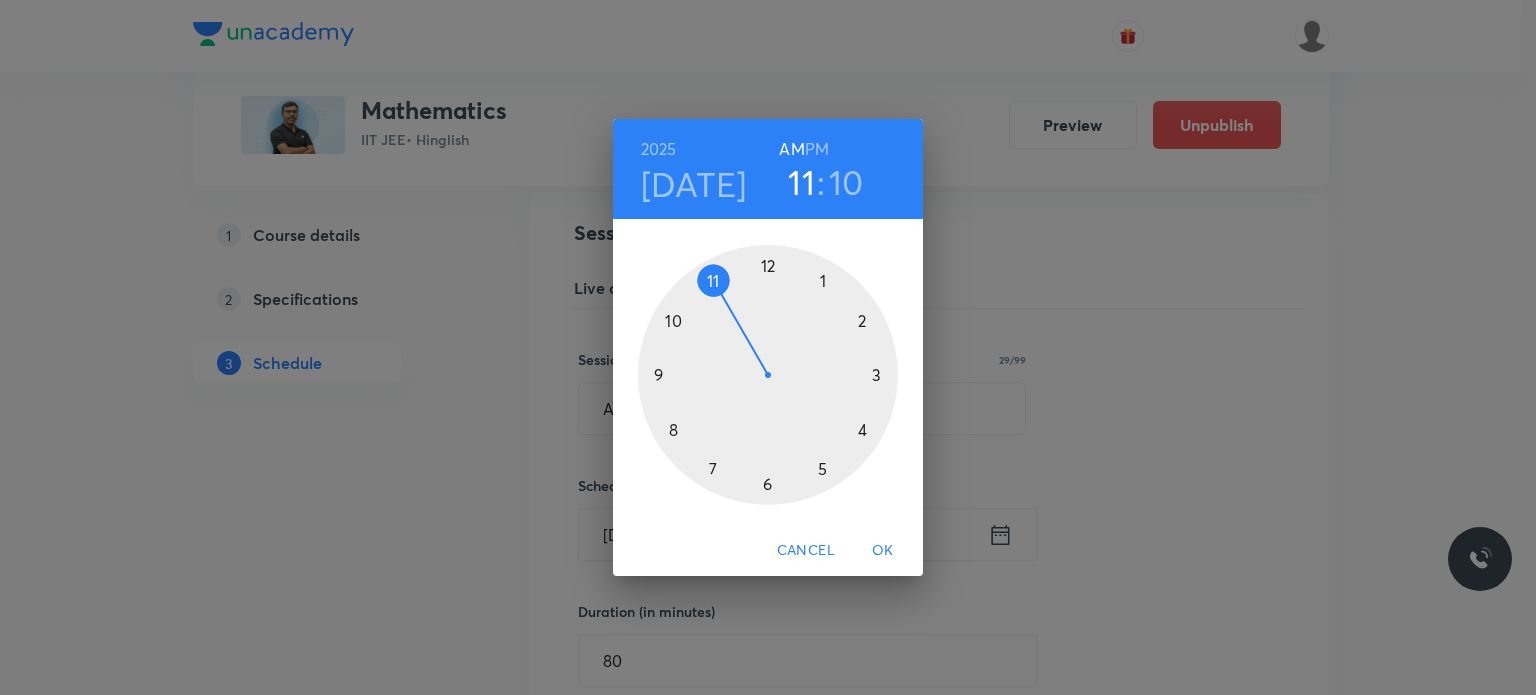 click at bounding box center [768, 375] 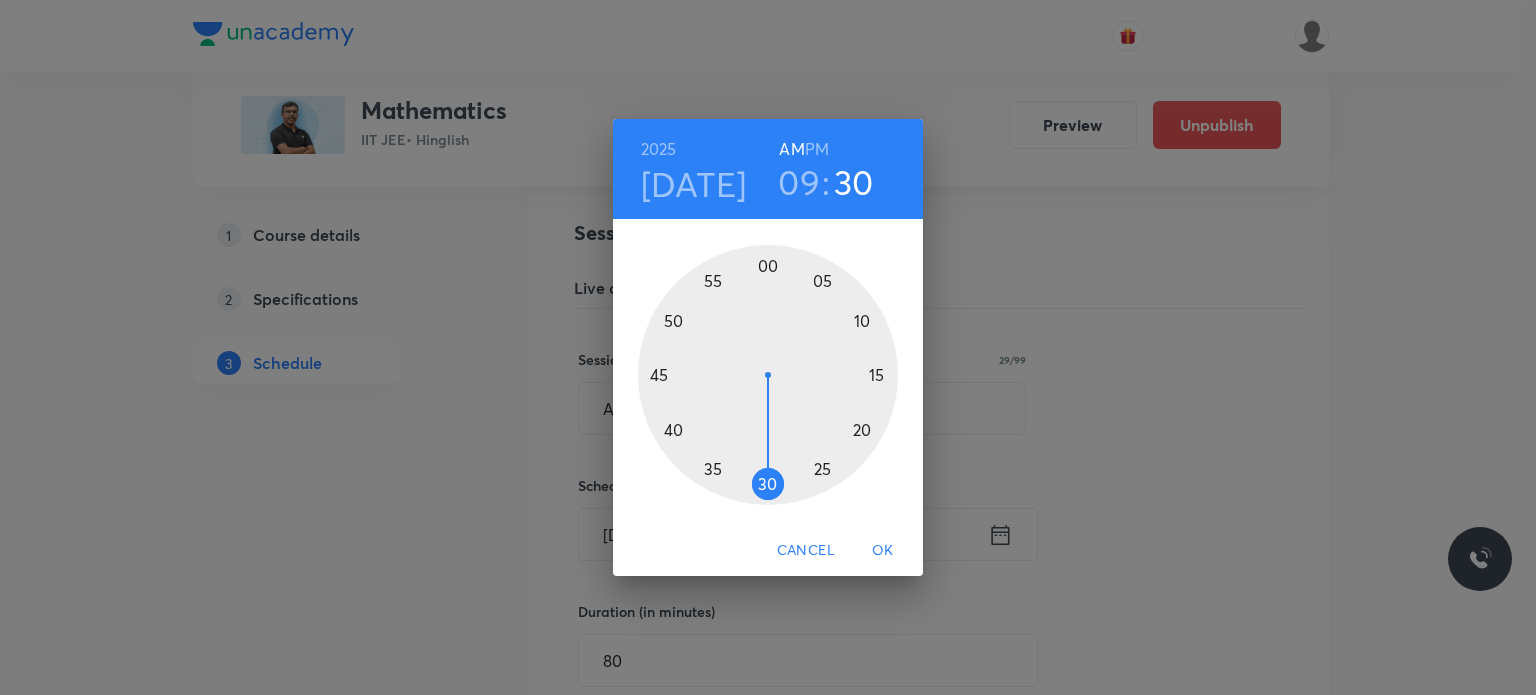 drag, startPoint x: 756, startPoint y: 470, endPoint x: 766, endPoint y: 479, distance: 13.453624 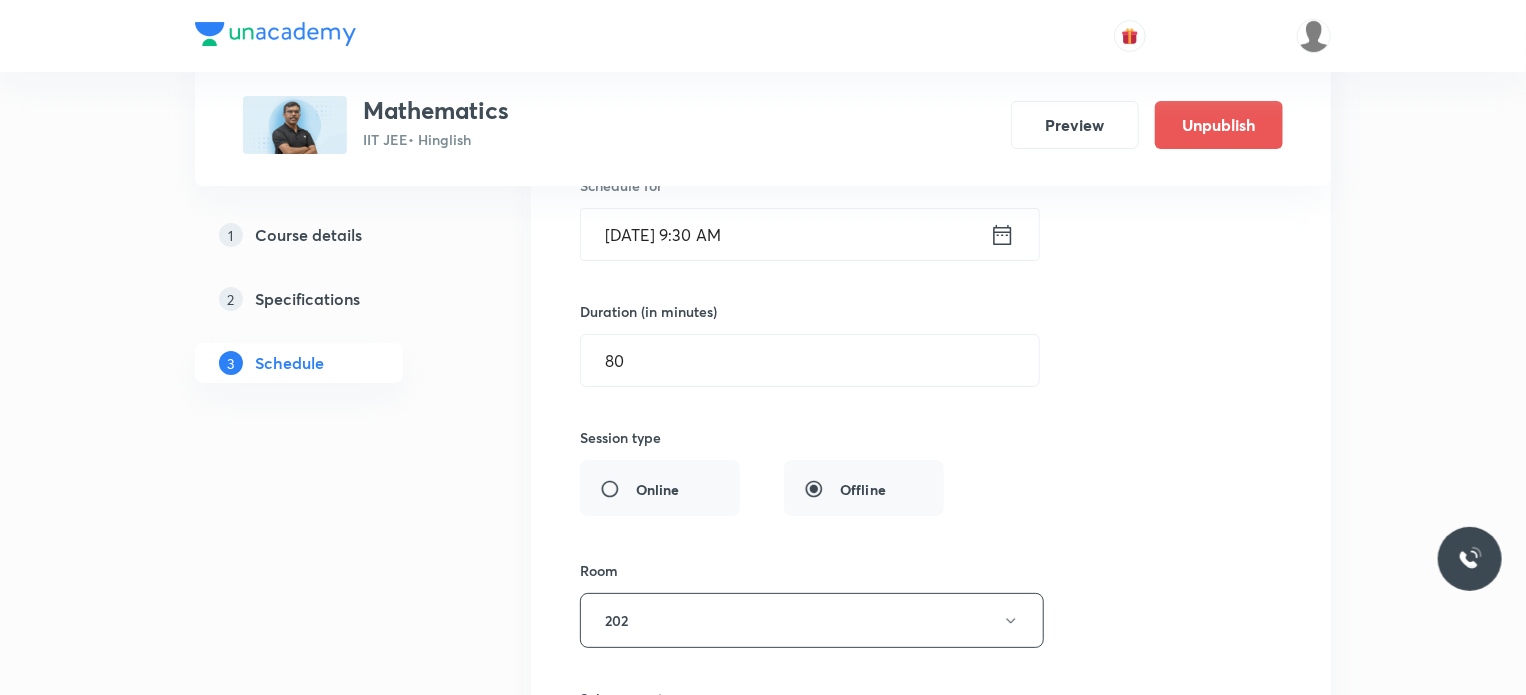 scroll, scrollTop: 11665, scrollLeft: 0, axis: vertical 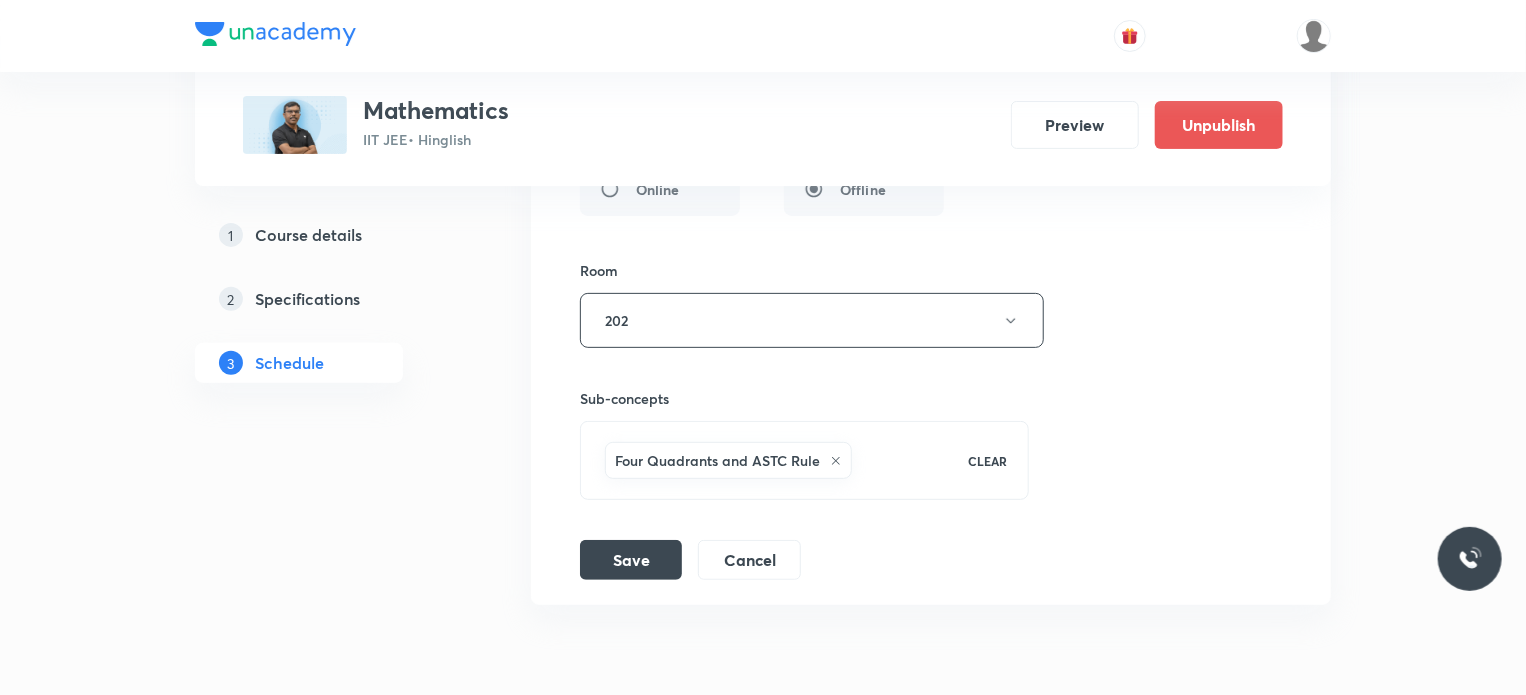 click on "Session title 29/99 Application Of Derivatives 13 ​ Schedule for Jul 14, 2025, 9:30 AM ​ Duration (in minutes) 80 ​   Session type Online Offline Room 202 Sub-concepts Four Quadrants and ASTC Rule CLEAR Save Cancel" at bounding box center (931, 144) 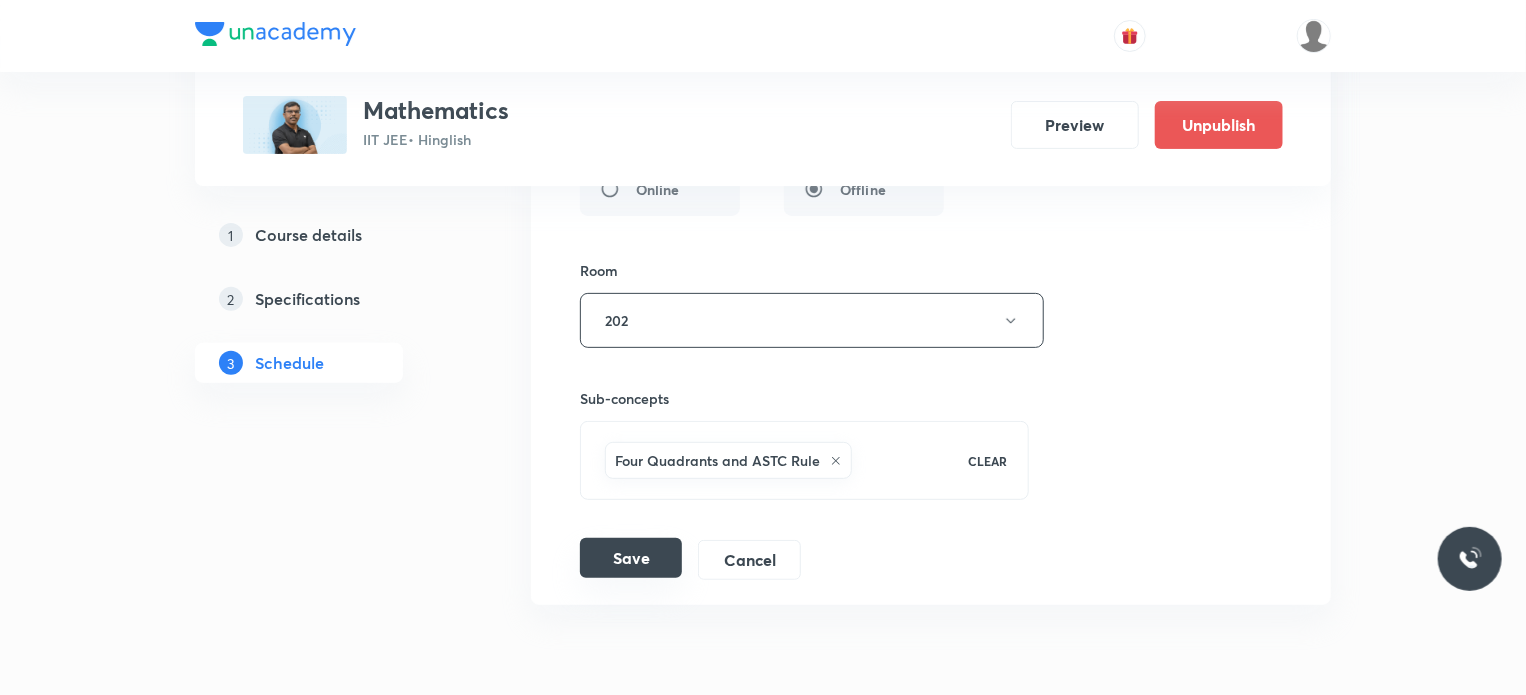 click on "Save" at bounding box center (631, 558) 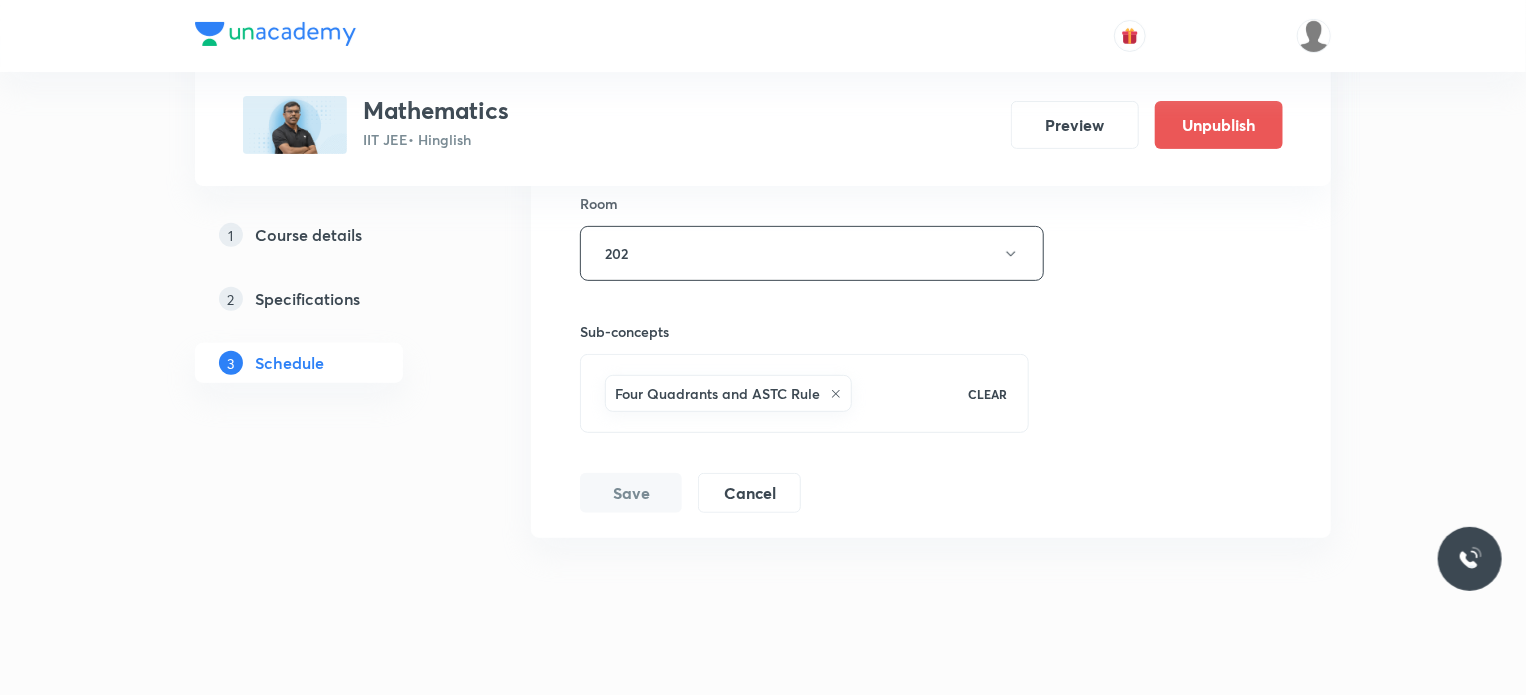 scroll, scrollTop: 10965, scrollLeft: 0, axis: vertical 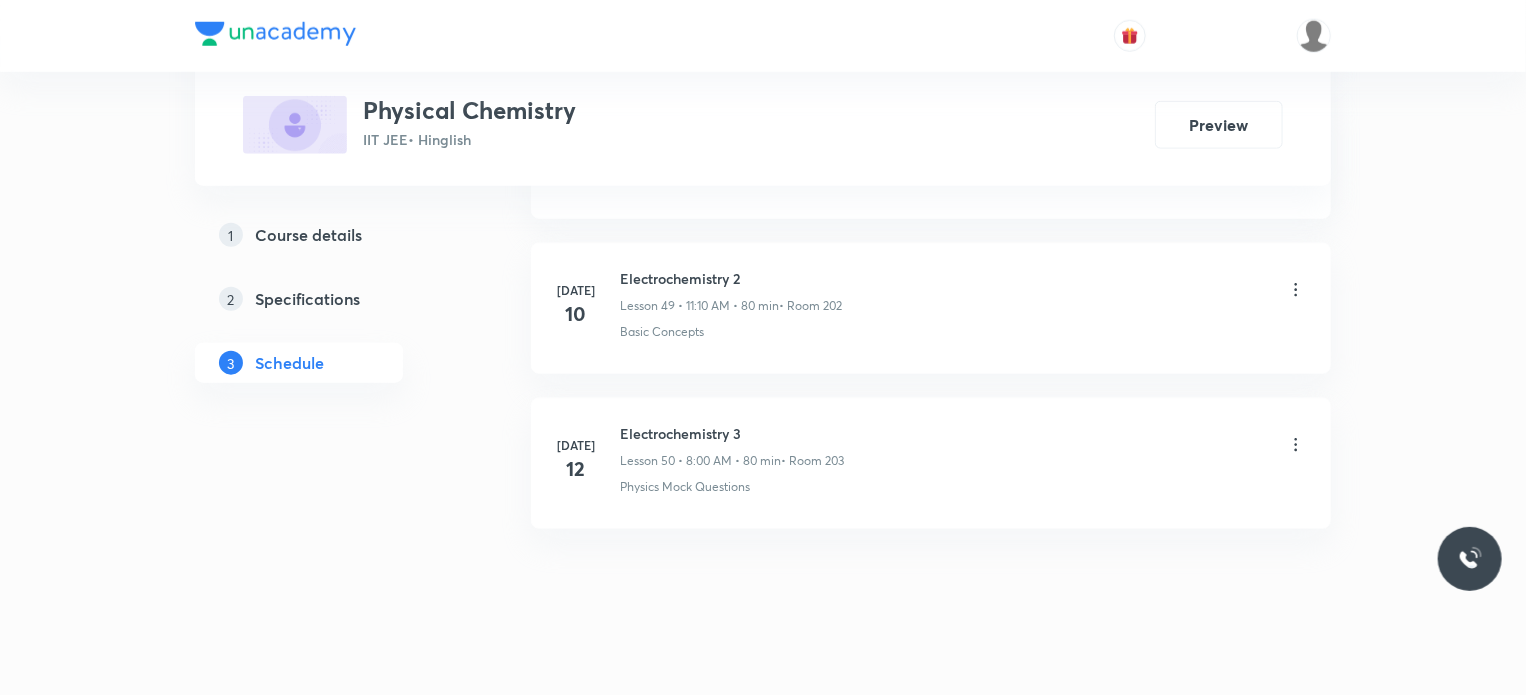 click on "Electrochemistry 3" at bounding box center [732, 433] 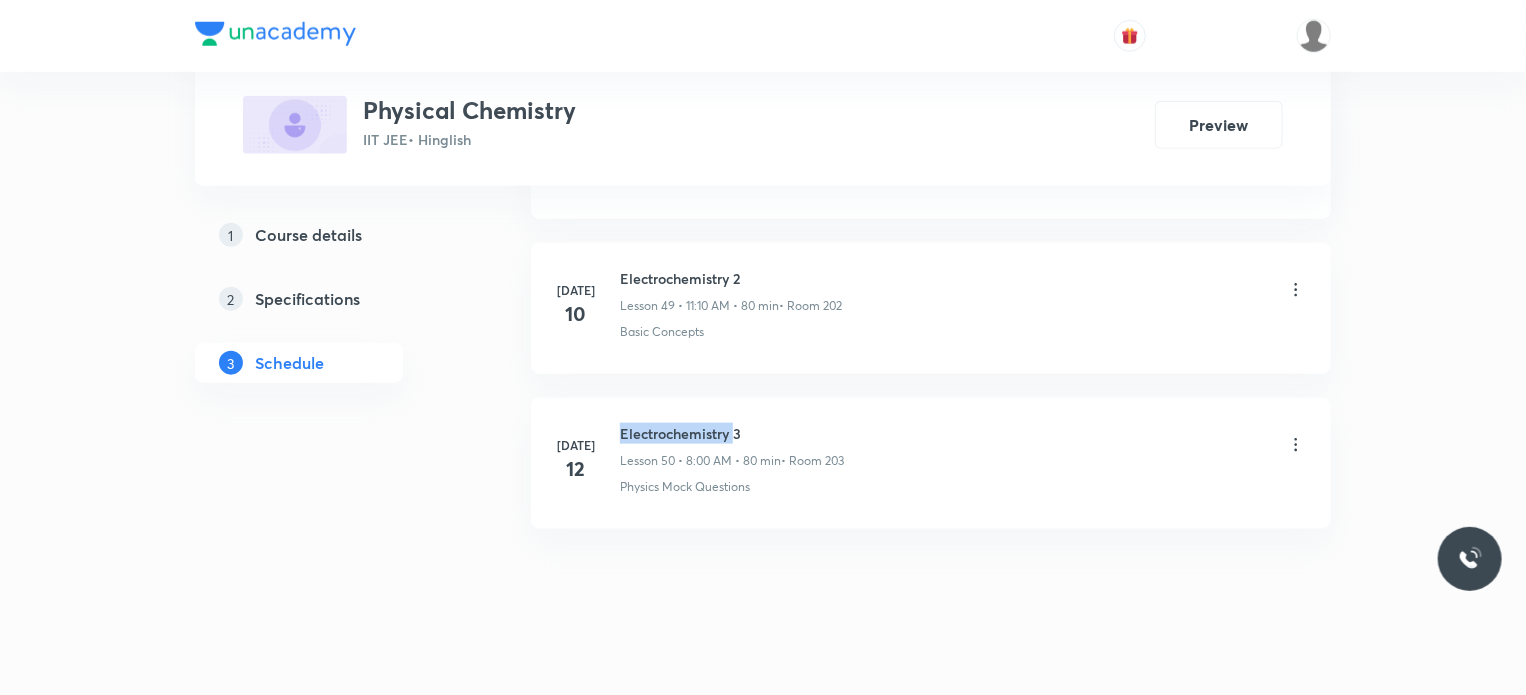 click on "Electrochemistry 3" at bounding box center (732, 433) 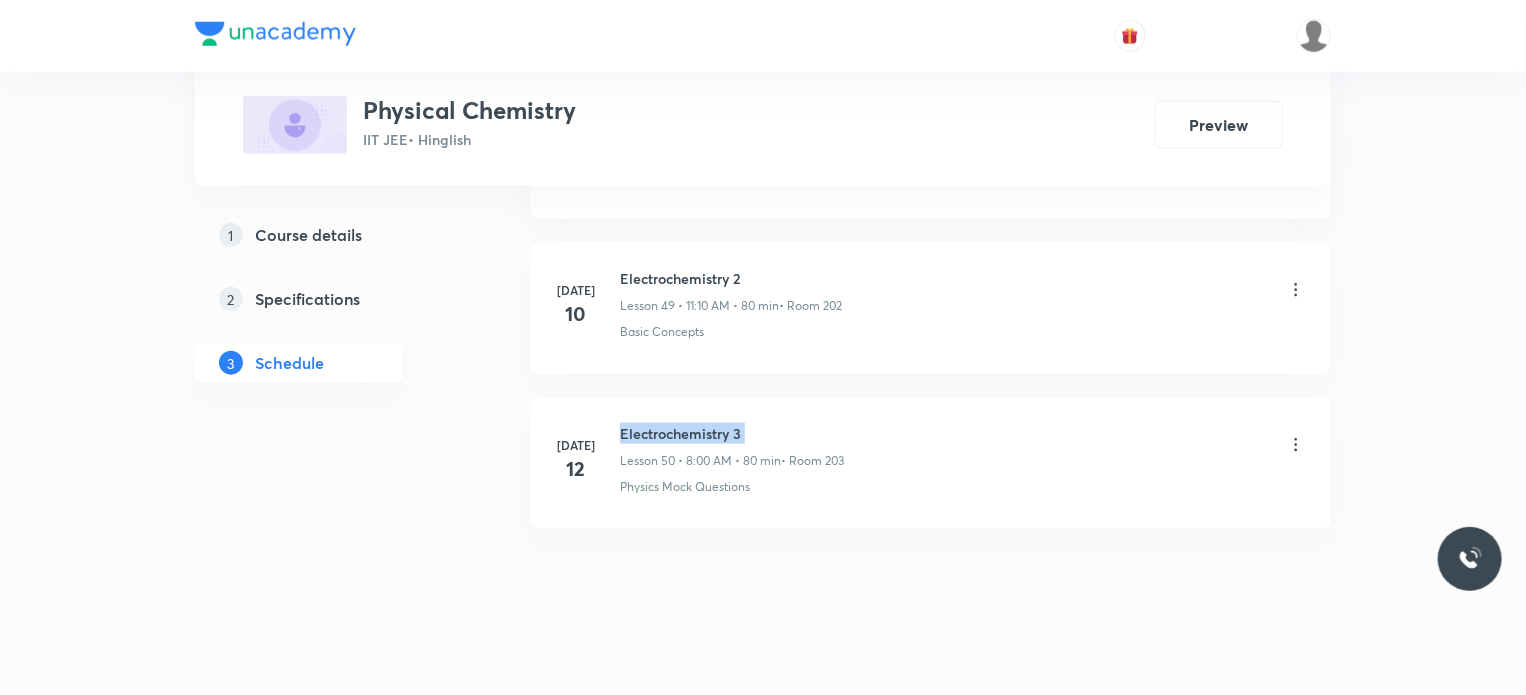 click on "Electrochemistry 3" at bounding box center (732, 433) 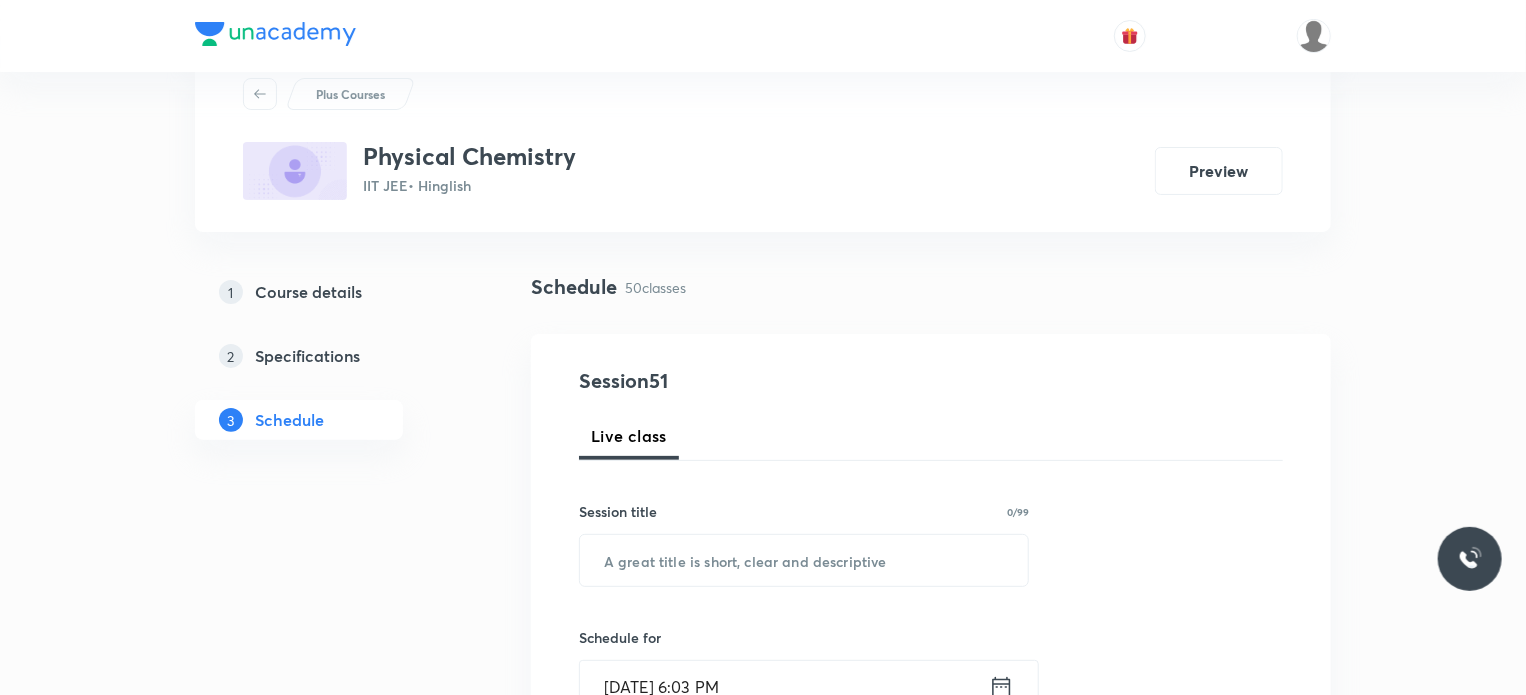 scroll, scrollTop: 100, scrollLeft: 0, axis: vertical 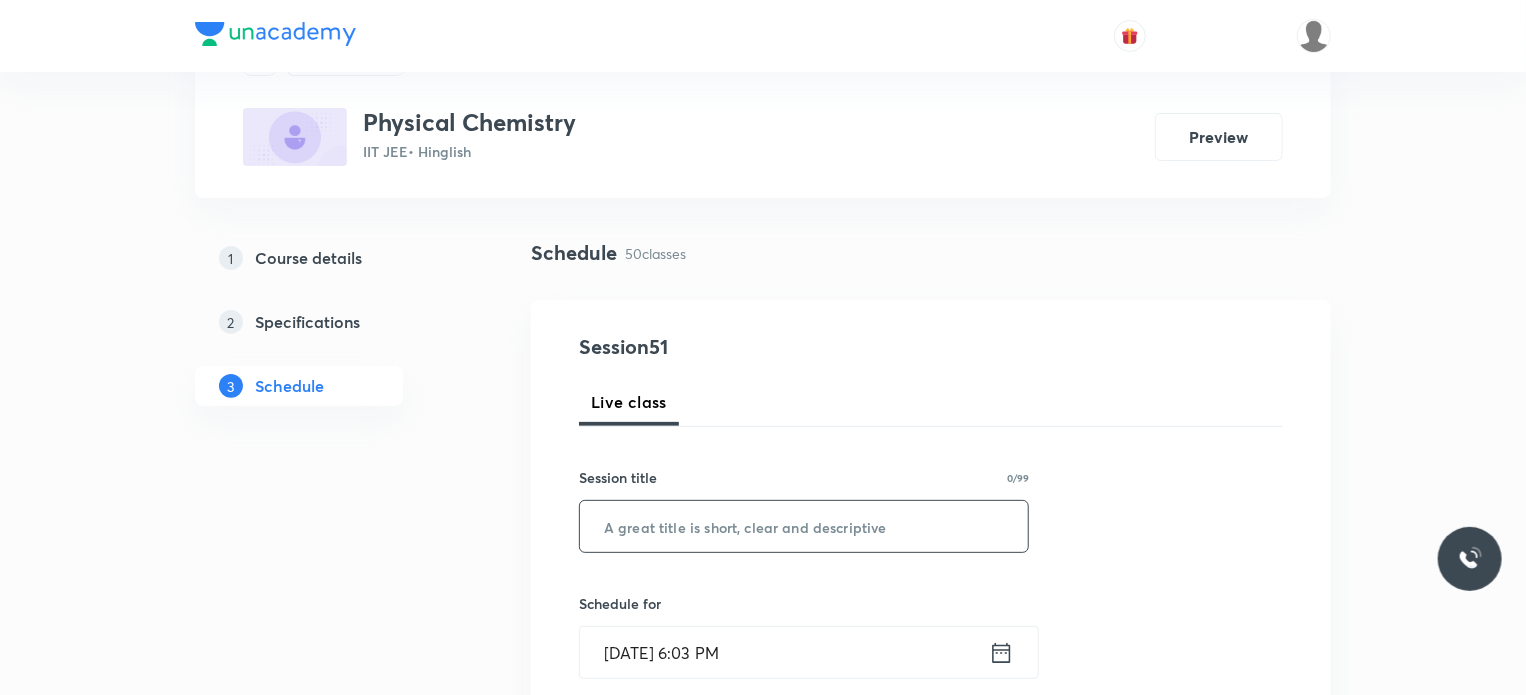 click at bounding box center (804, 526) 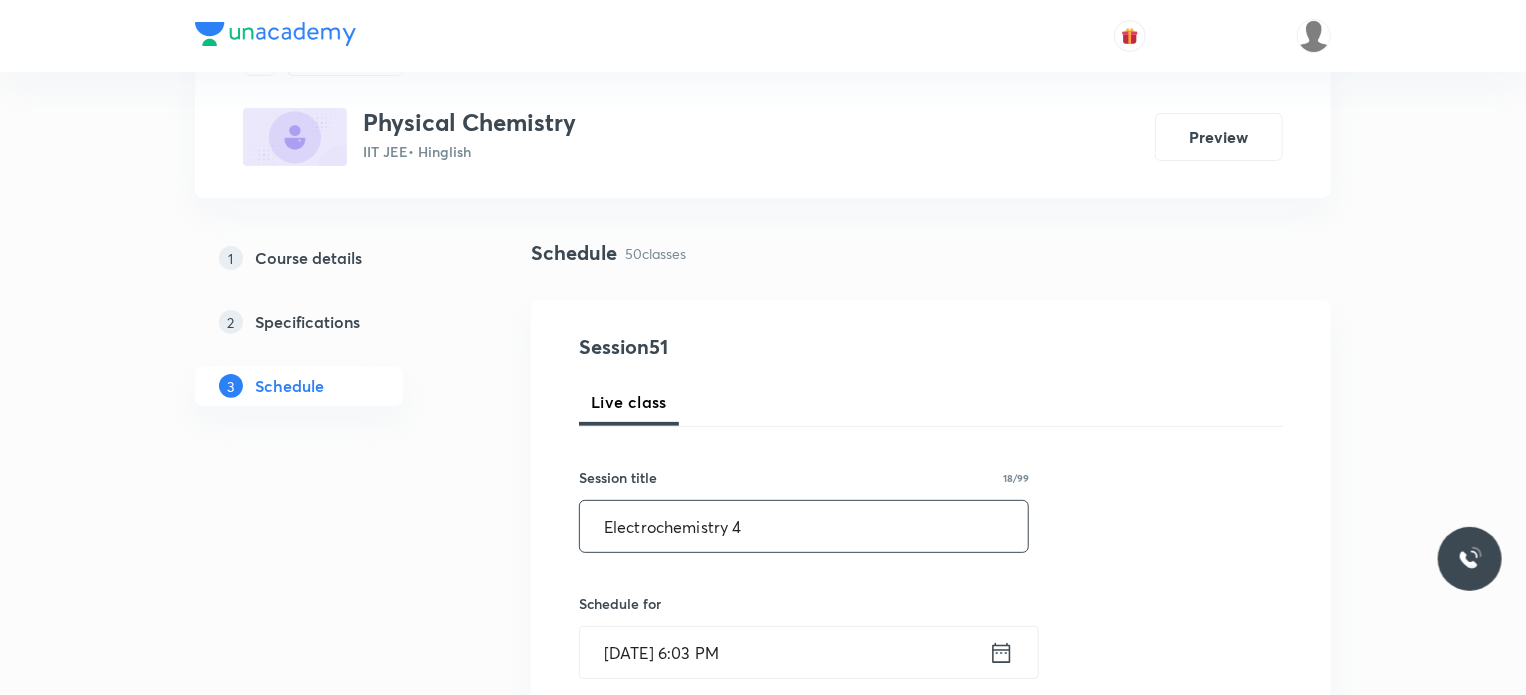 type on "Electrochemistry 4" 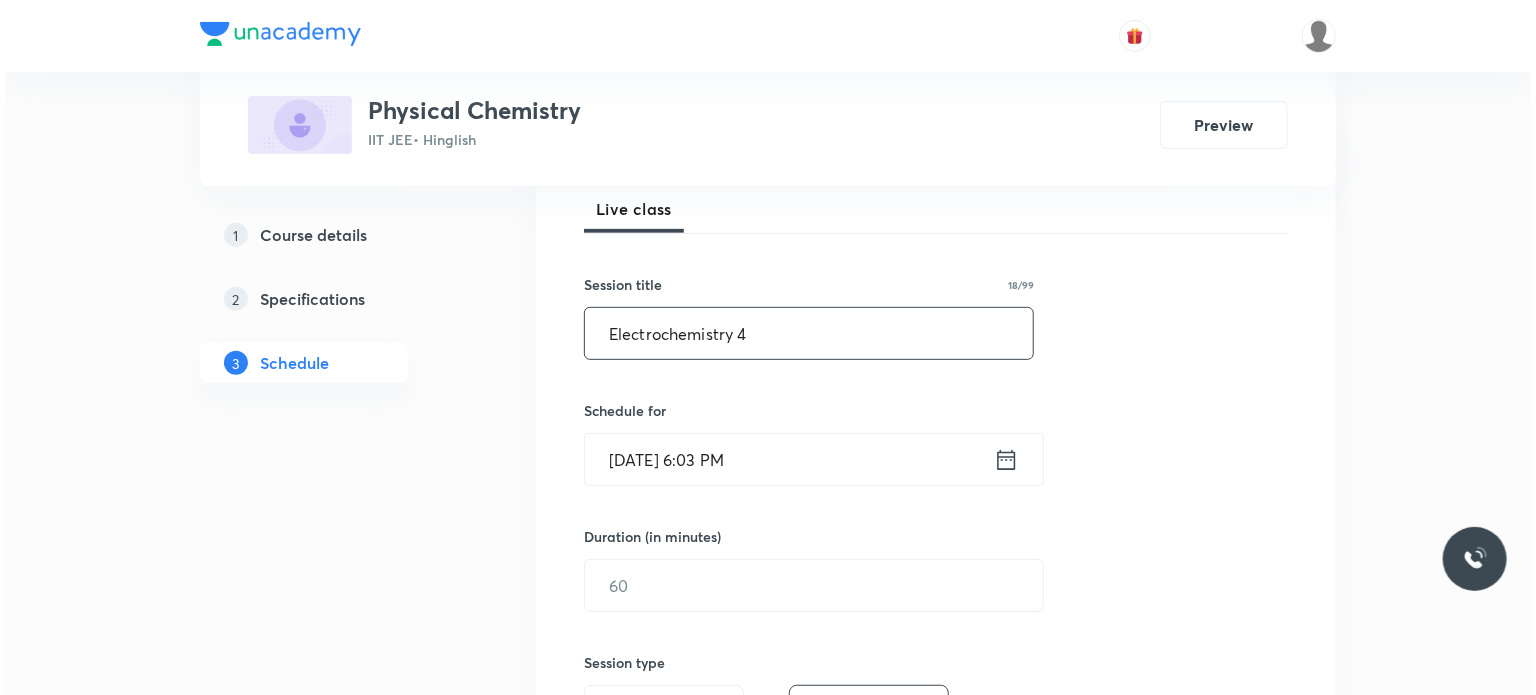 scroll, scrollTop: 300, scrollLeft: 0, axis: vertical 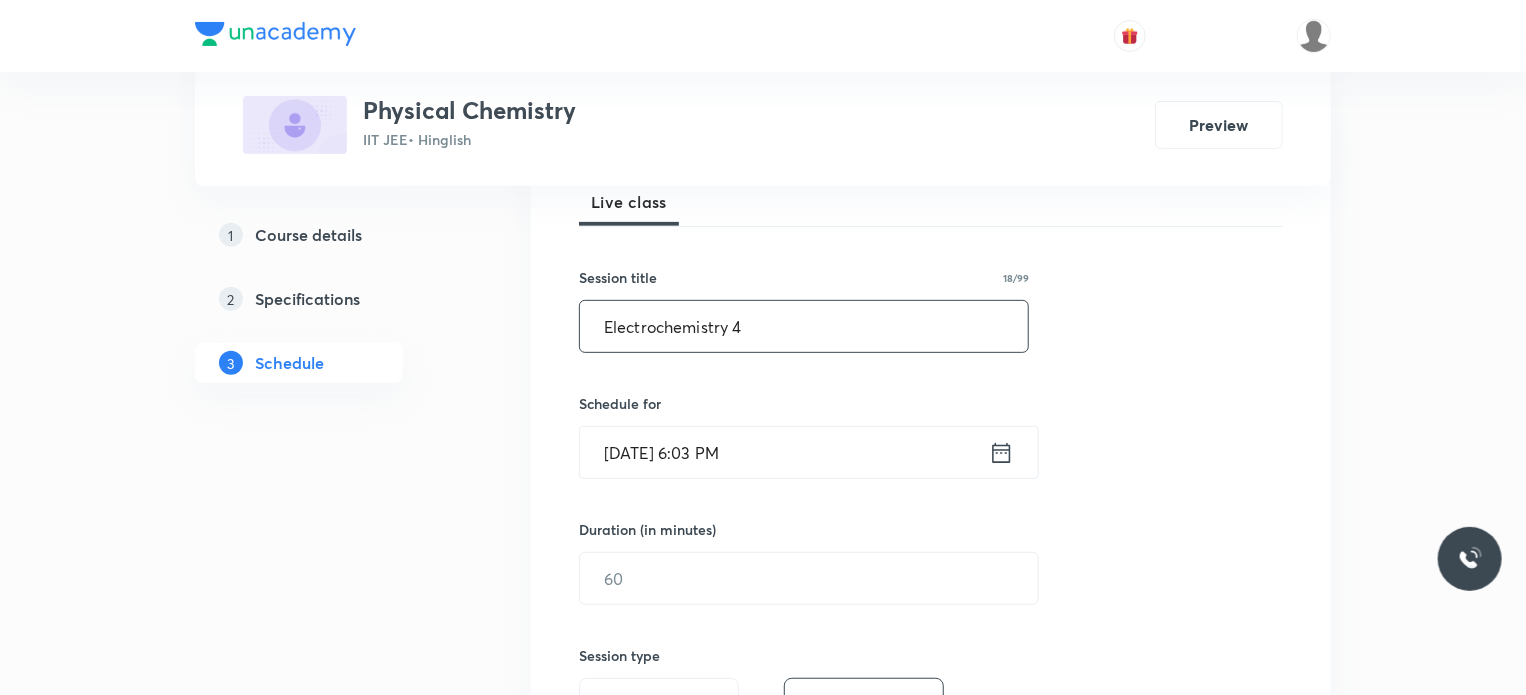 click on "[DATE] 6:03 PM" at bounding box center [784, 452] 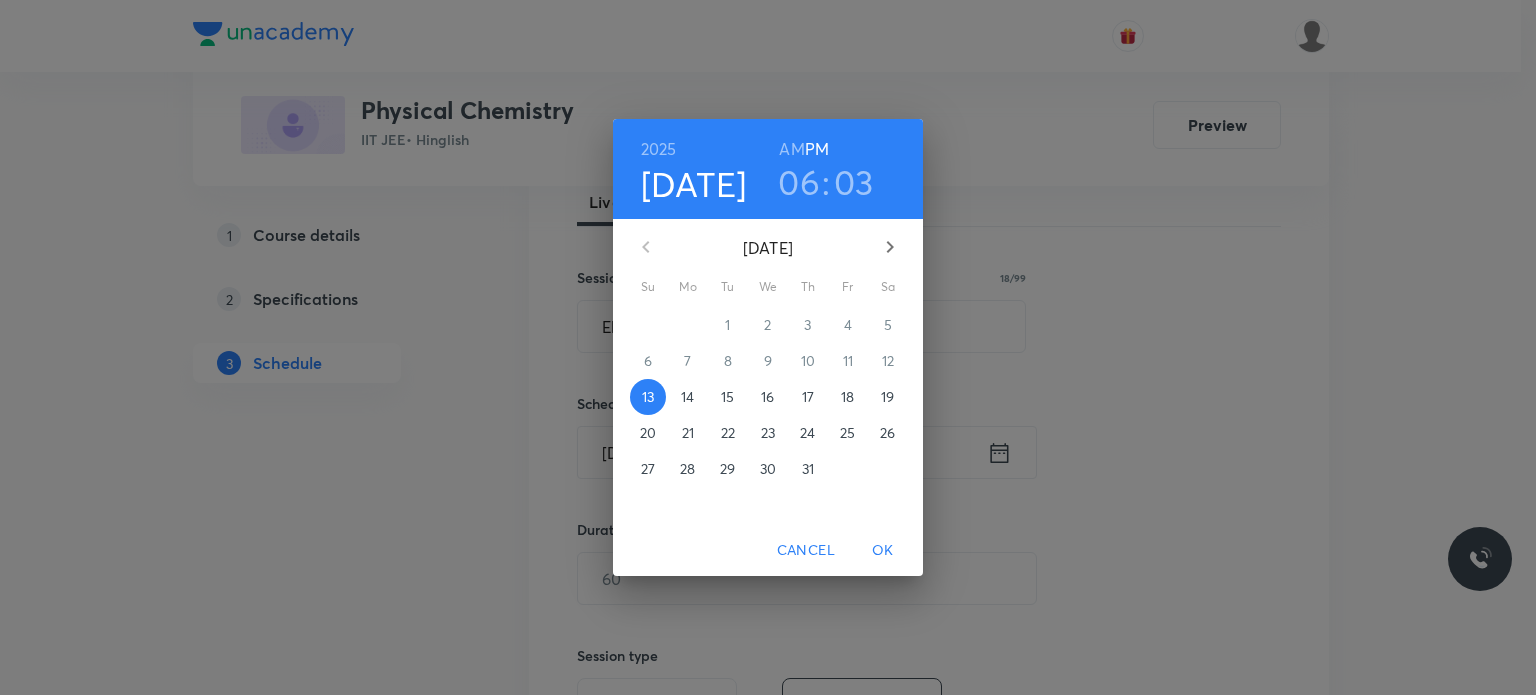 click on "14" at bounding box center [688, 397] 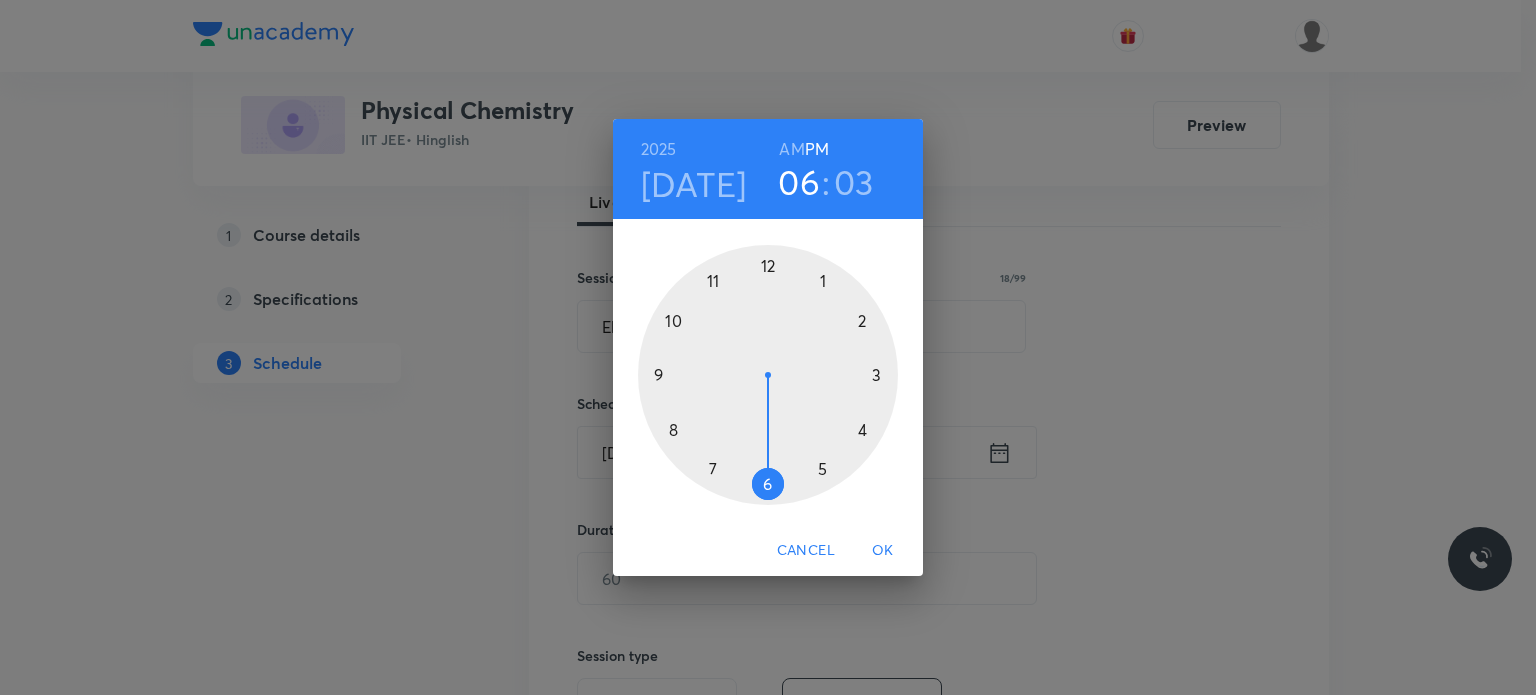 click on "AM" at bounding box center (791, 149) 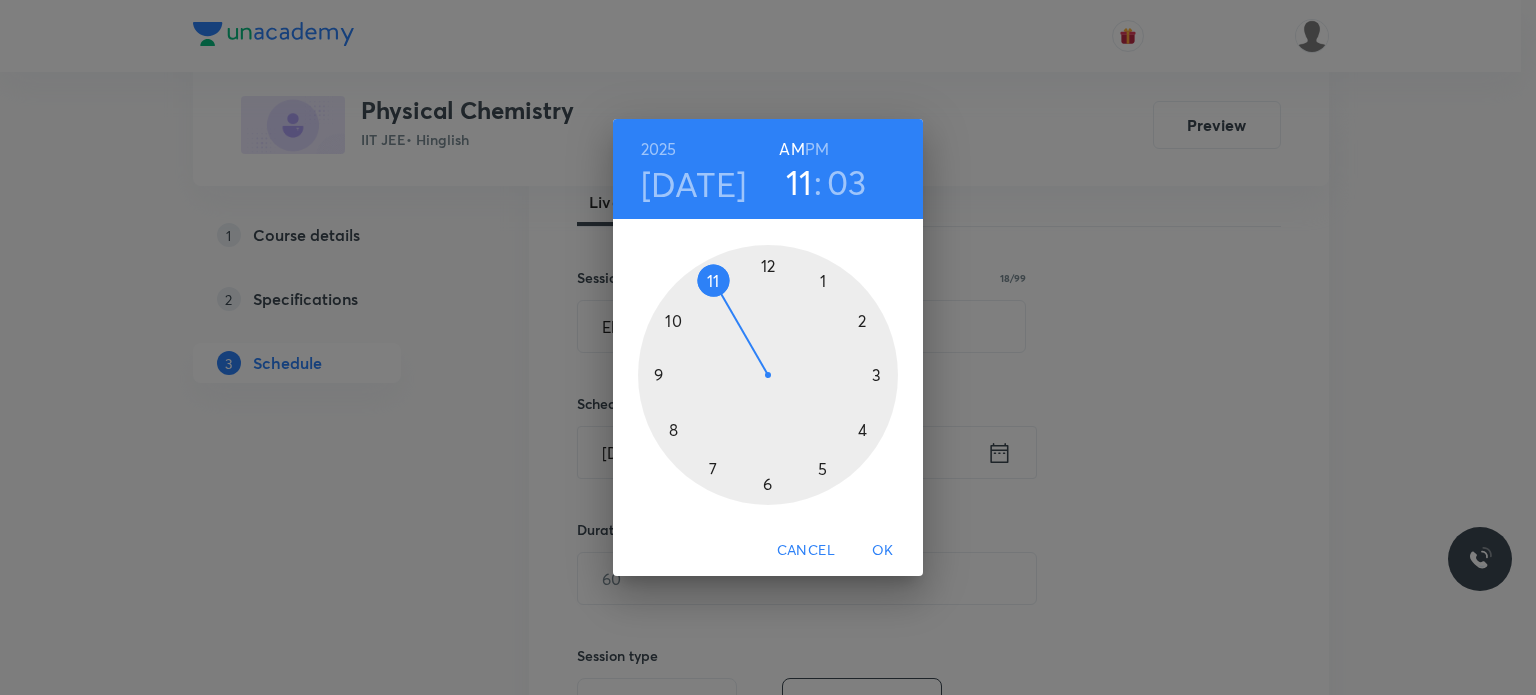 drag, startPoint x: 772, startPoint y: 283, endPoint x: 720, endPoint y: 267, distance: 54.405884 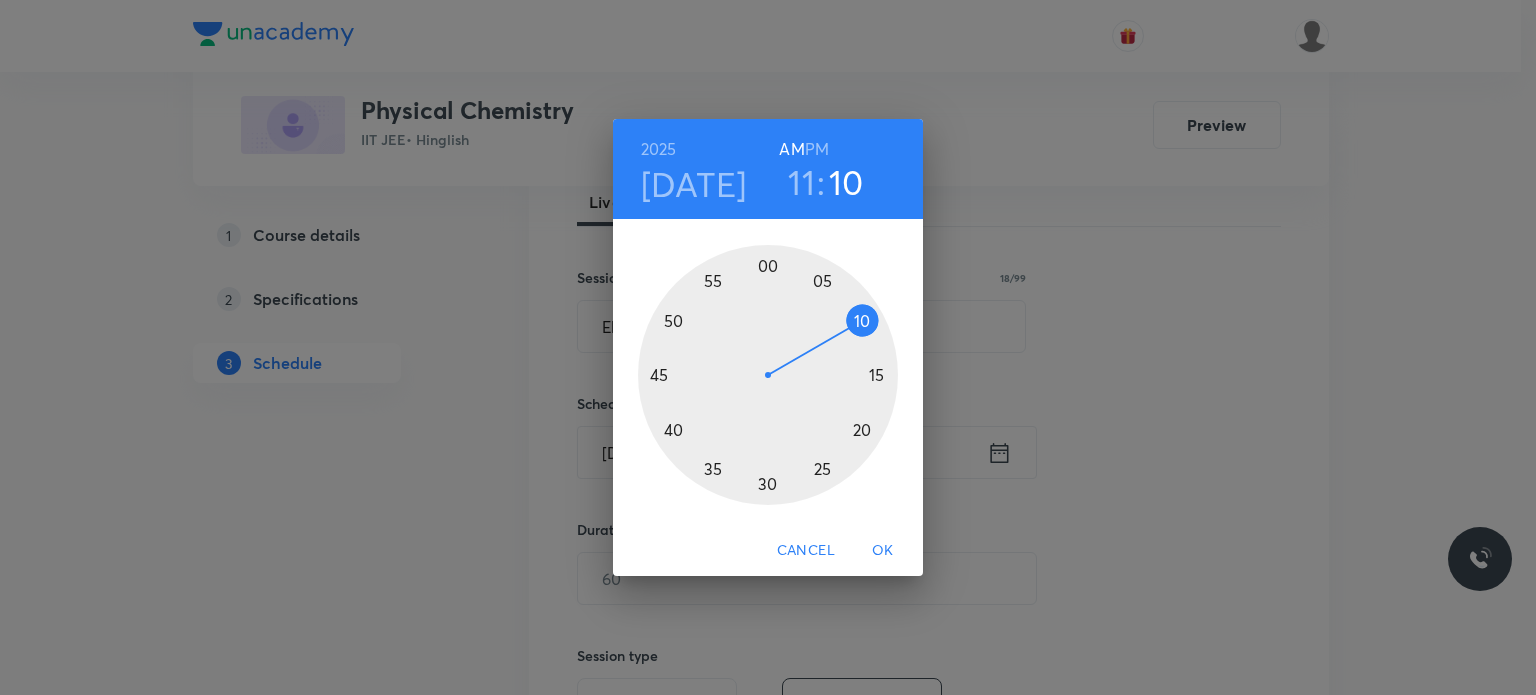 drag, startPoint x: 847, startPoint y: 304, endPoint x: 881, endPoint y: 302, distance: 34.058773 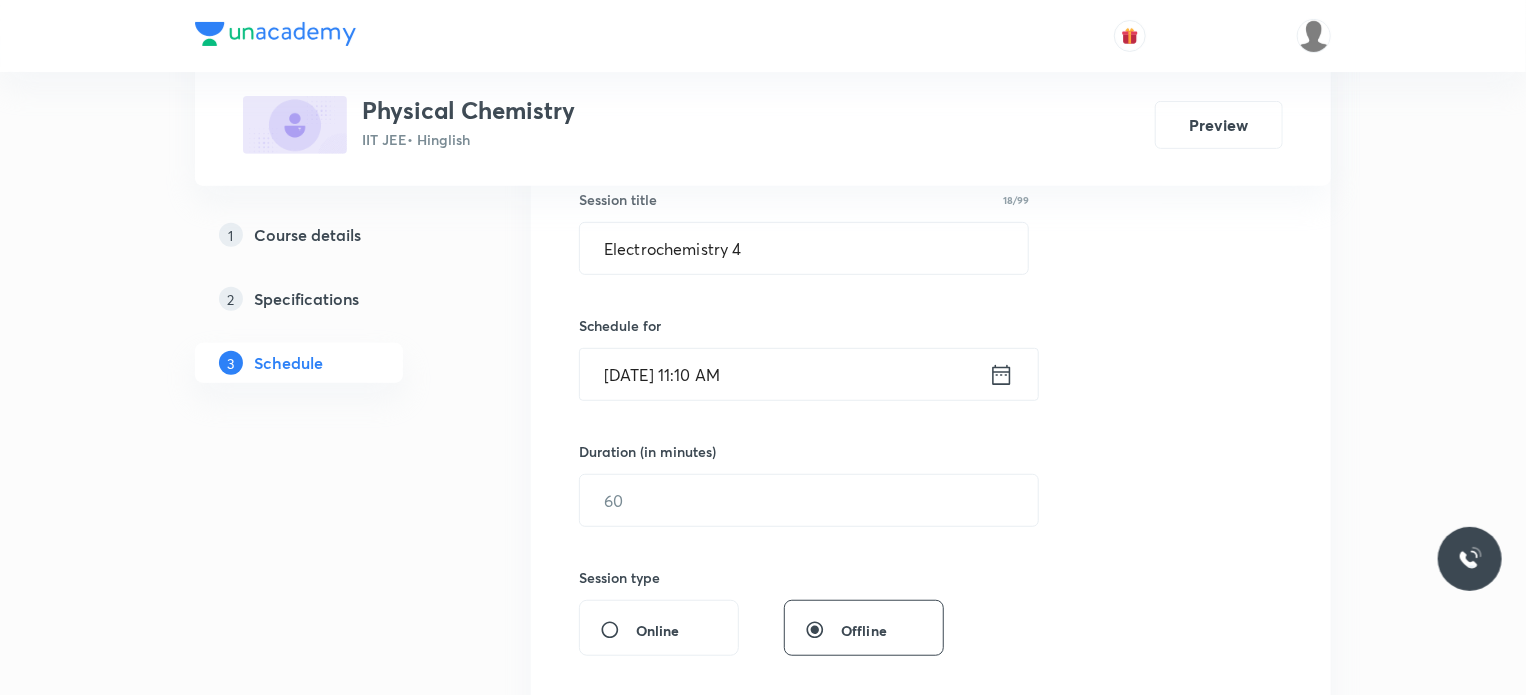 scroll, scrollTop: 500, scrollLeft: 0, axis: vertical 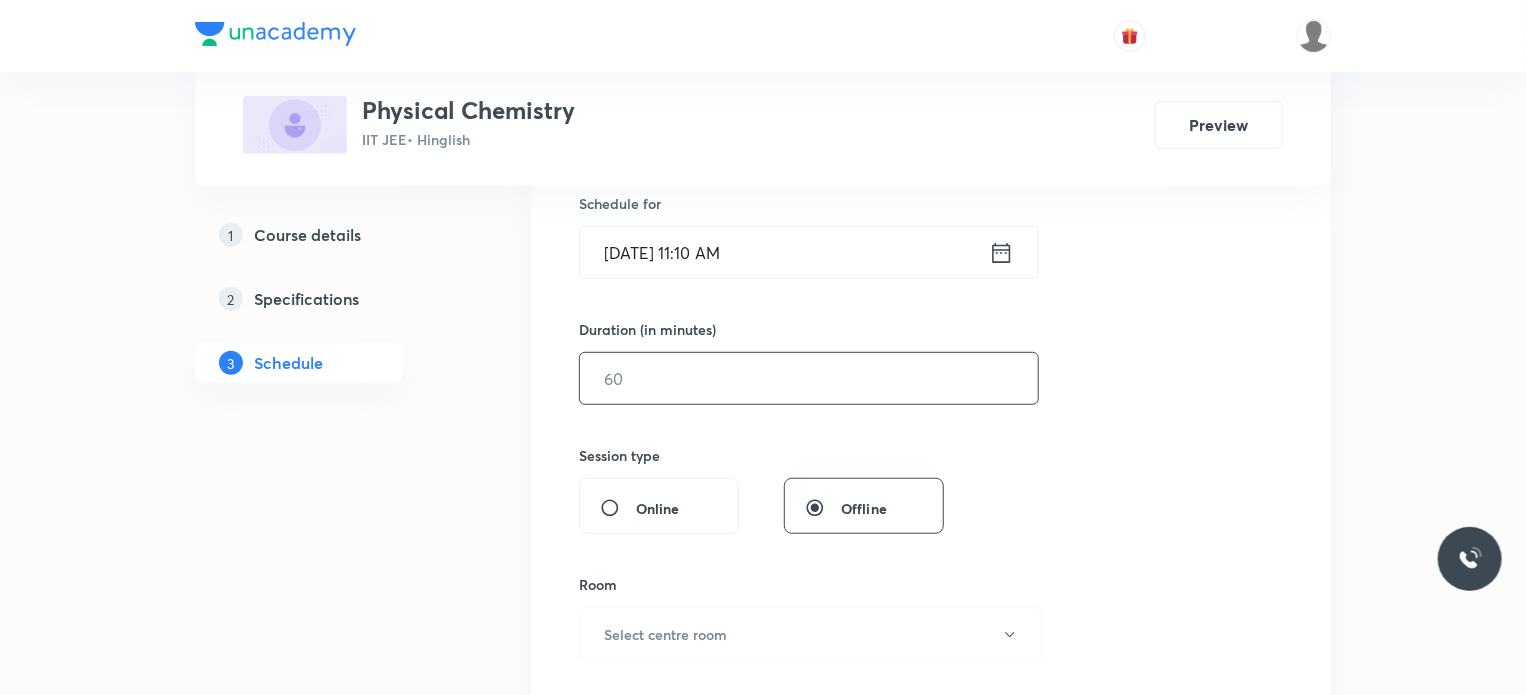 click at bounding box center [809, 378] 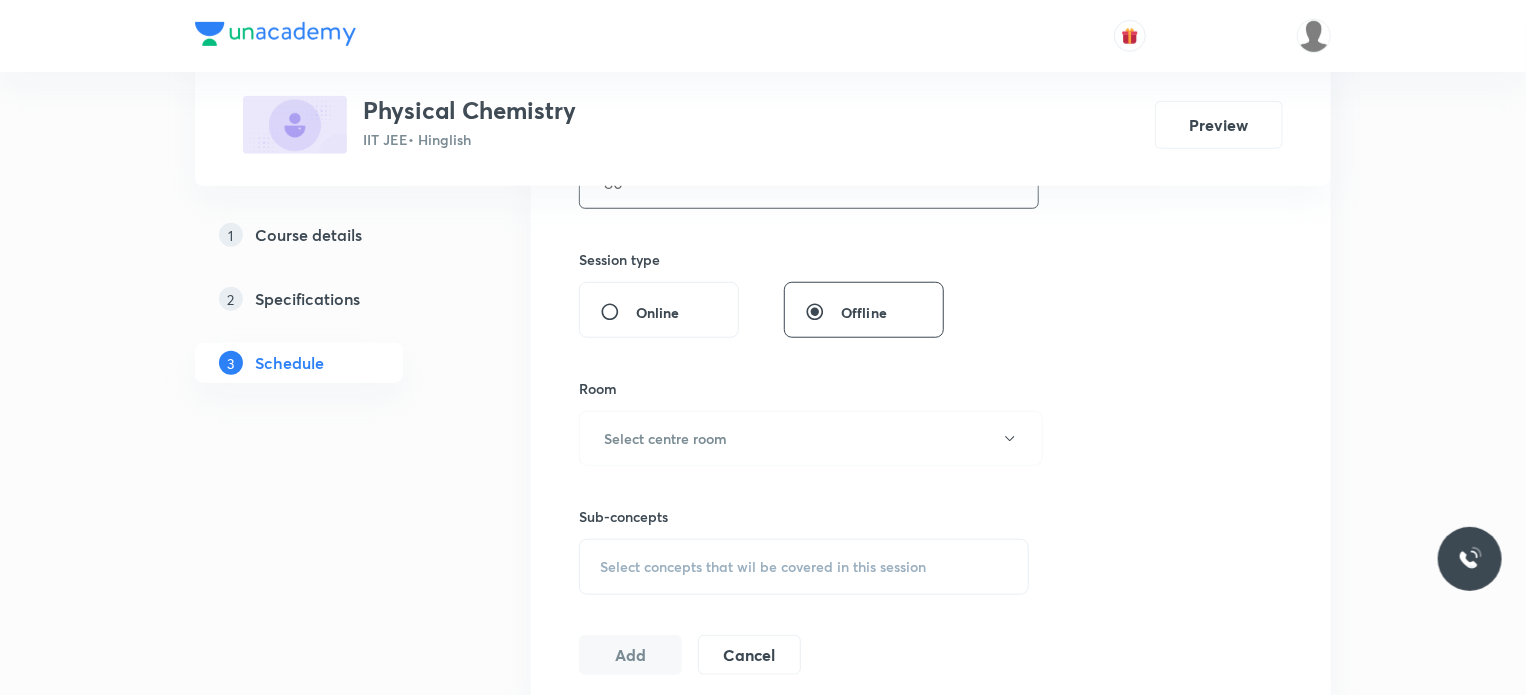 scroll, scrollTop: 700, scrollLeft: 0, axis: vertical 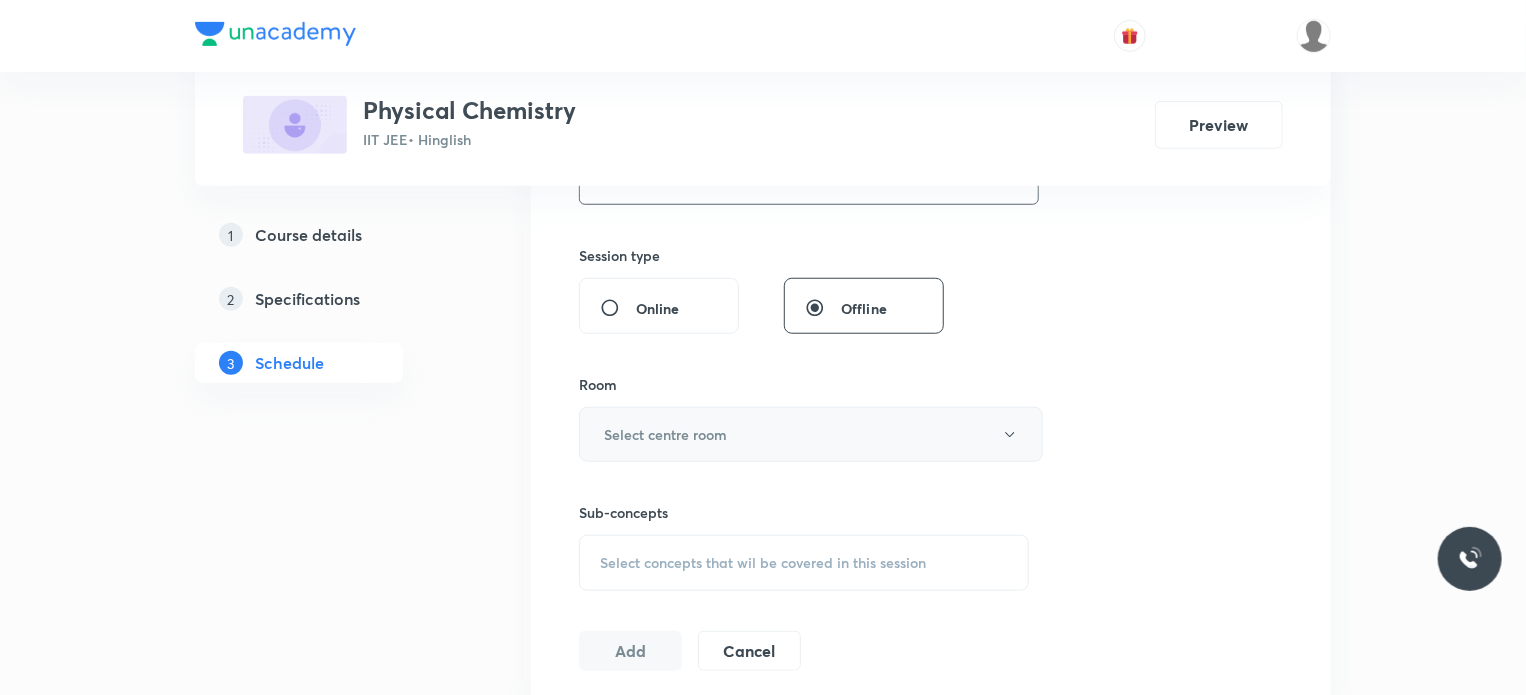 type on "80" 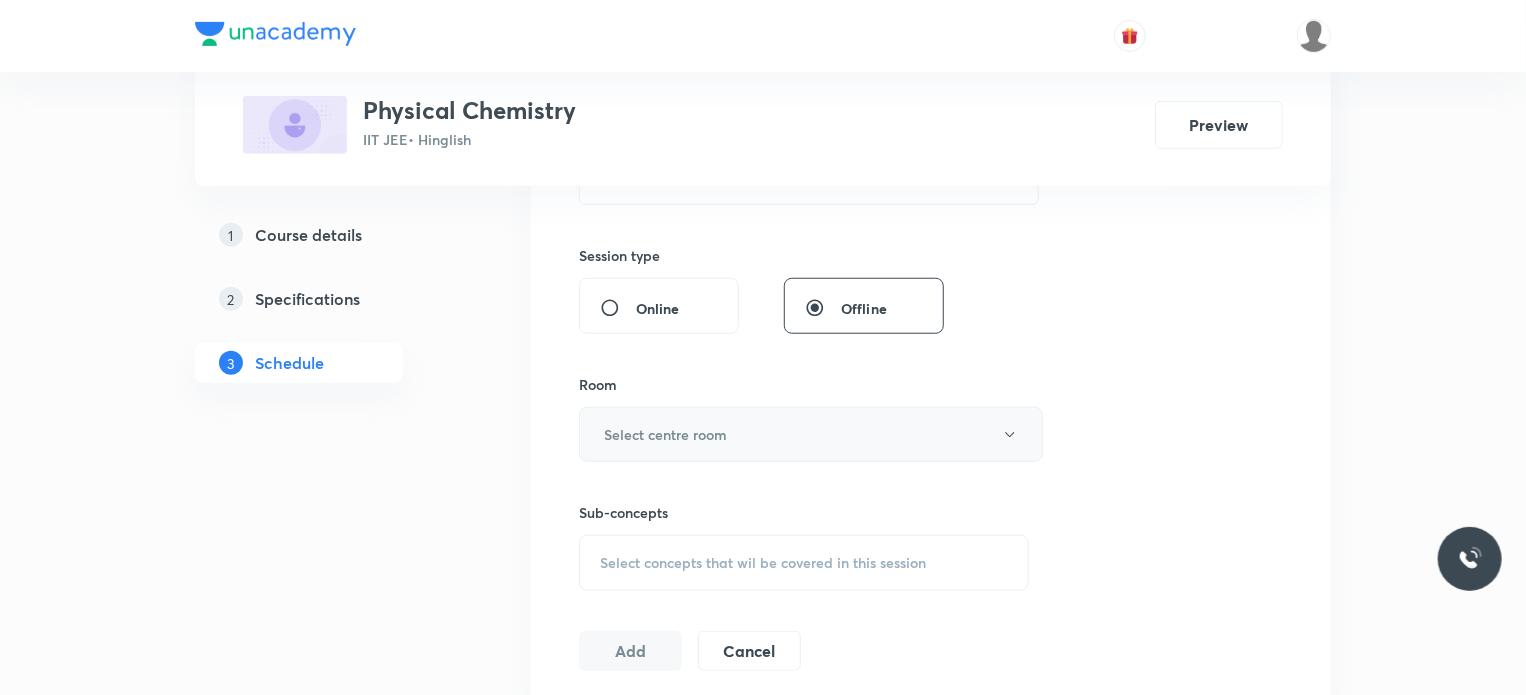 click on "Select centre room" at bounding box center [665, 434] 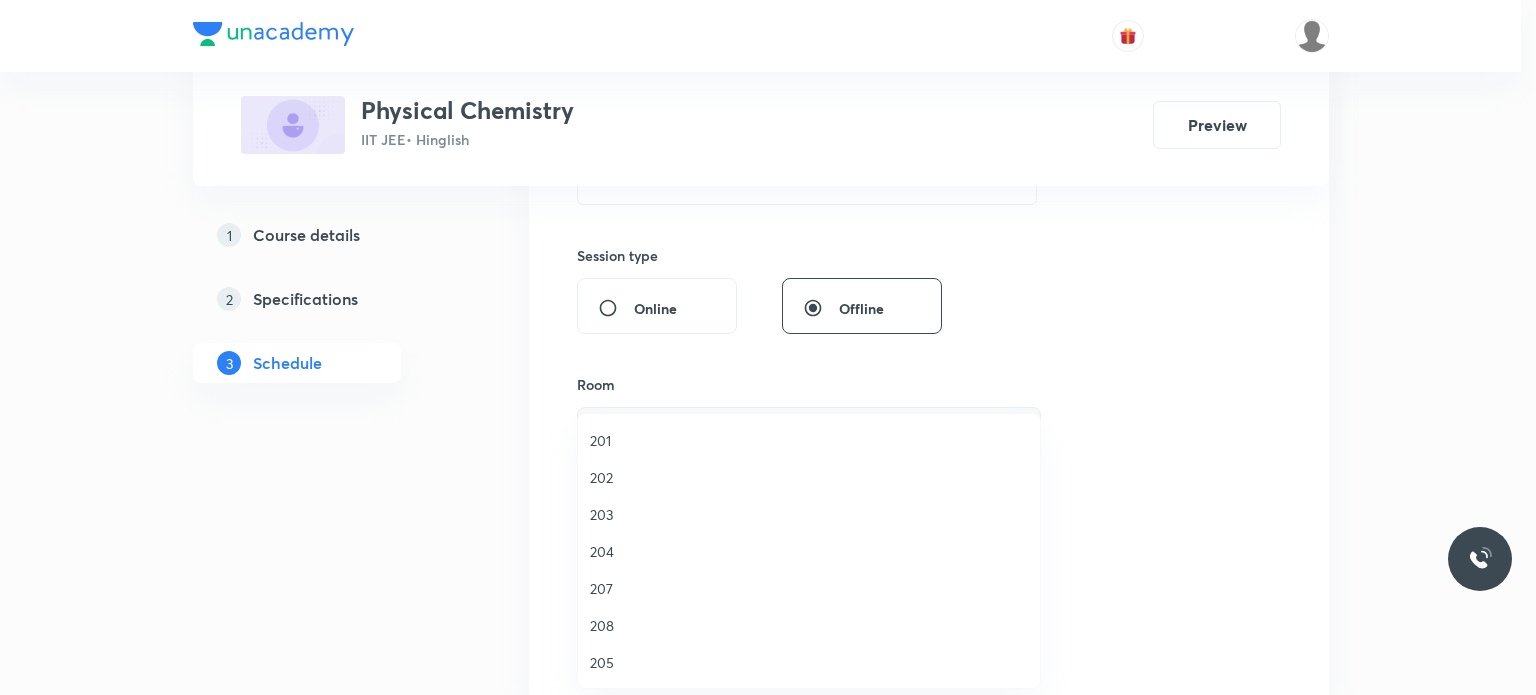 click on "202" at bounding box center (809, 477) 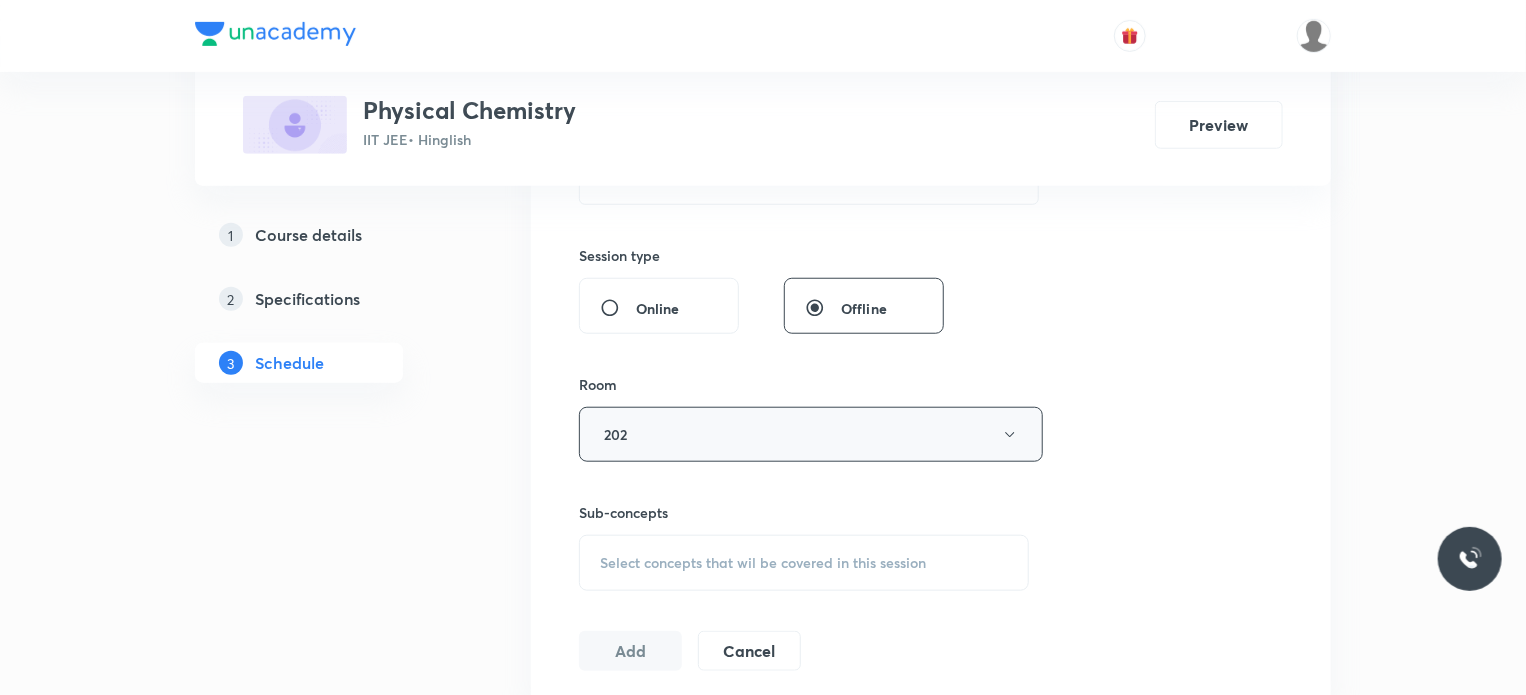 click on "Sub-concepts Select concepts that wil be covered in this session" at bounding box center [804, 546] 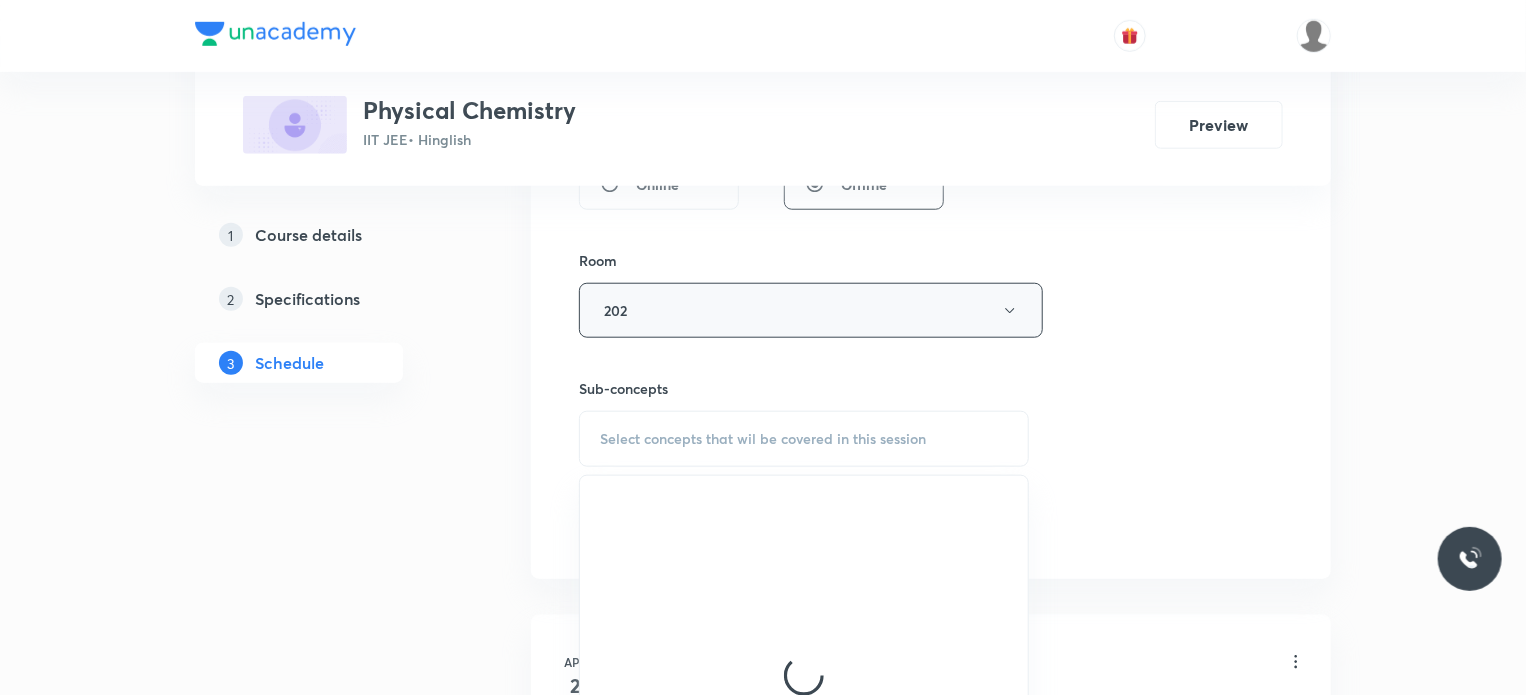 scroll, scrollTop: 1000, scrollLeft: 0, axis: vertical 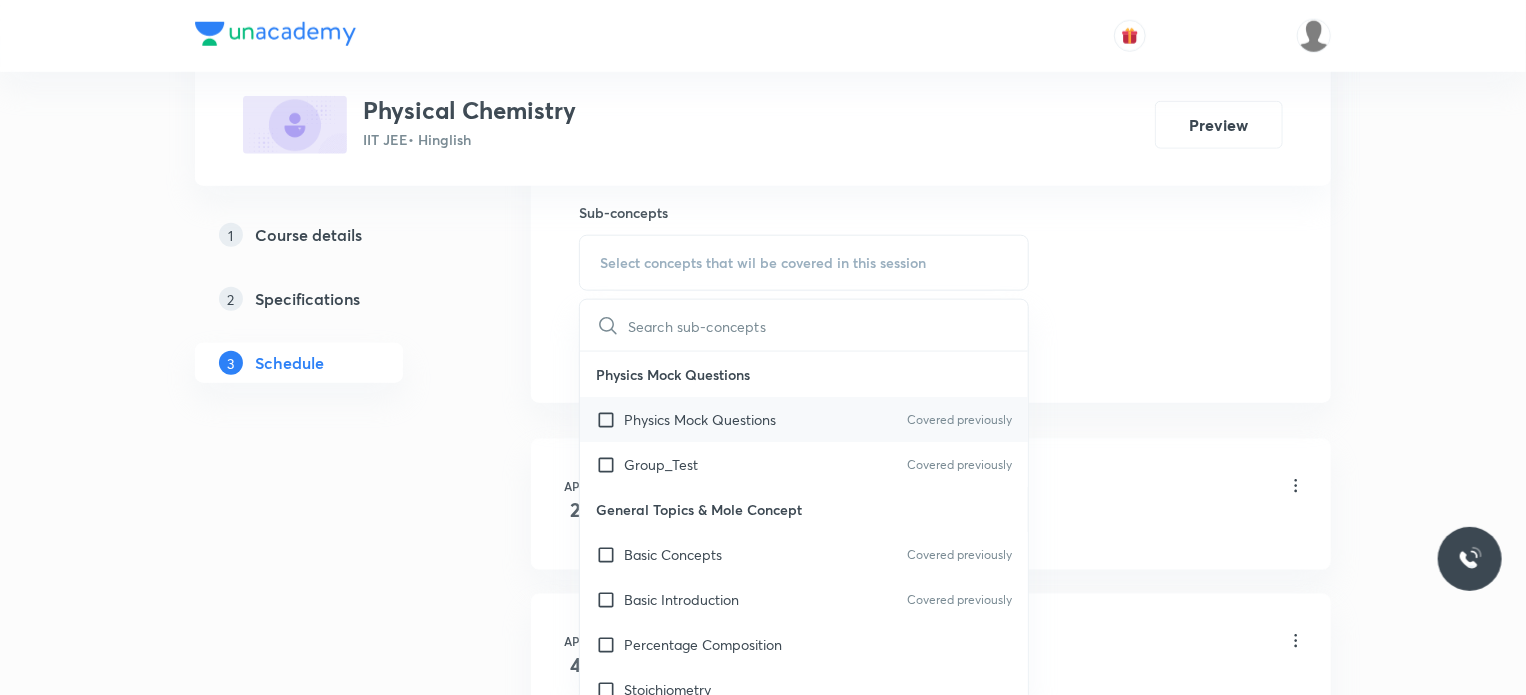 drag, startPoint x: 717, startPoint y: 384, endPoint x: 719, endPoint y: 409, distance: 25.079872 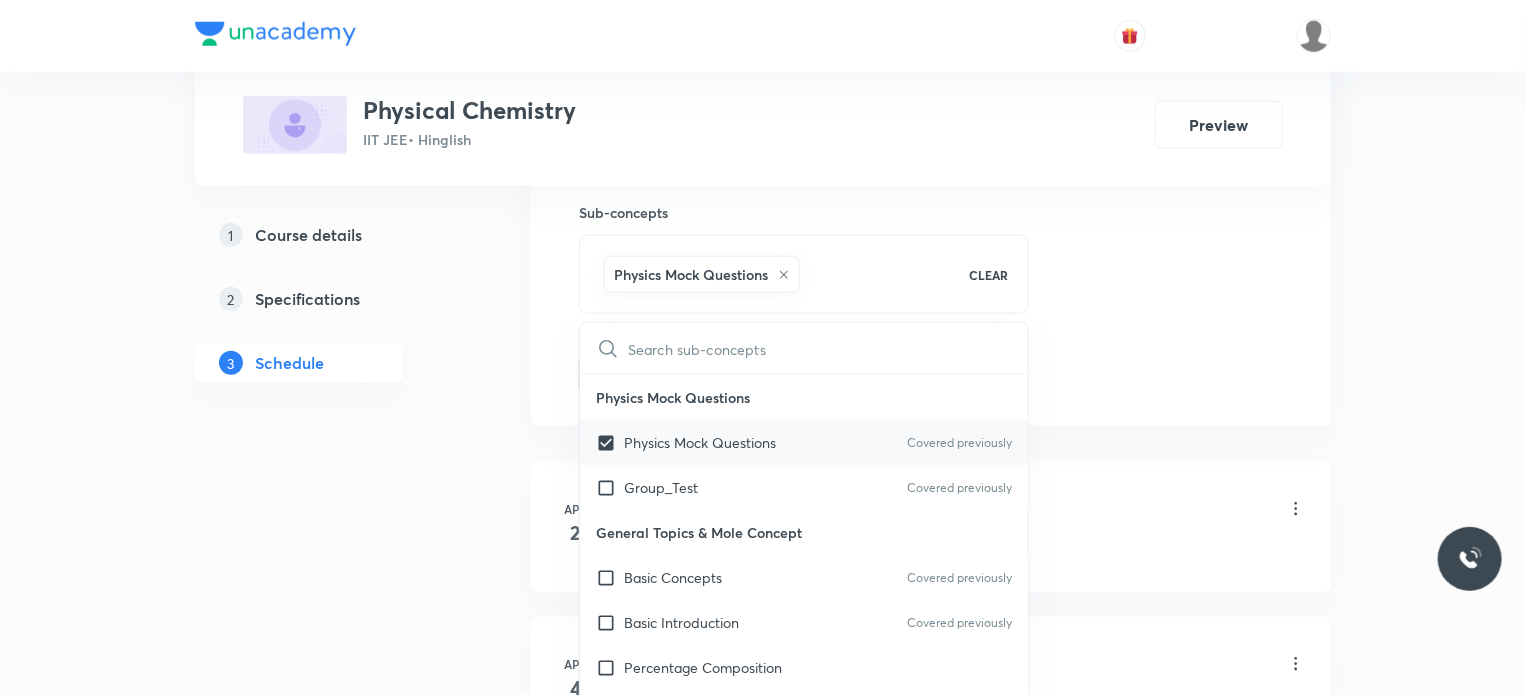click on "Physics Mock Questions" at bounding box center [804, 397] 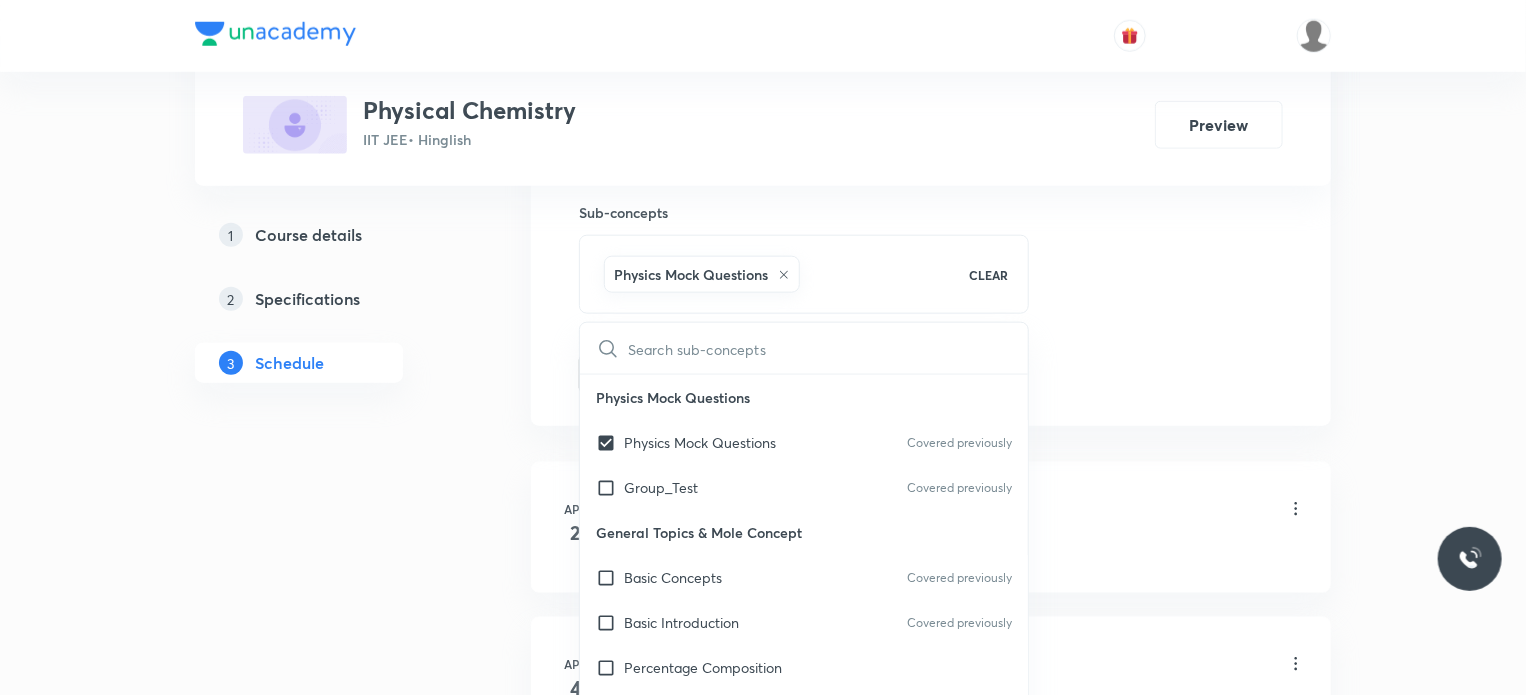 click on "1 Course details 2 Specifications 3 Schedule" at bounding box center (331, 311) 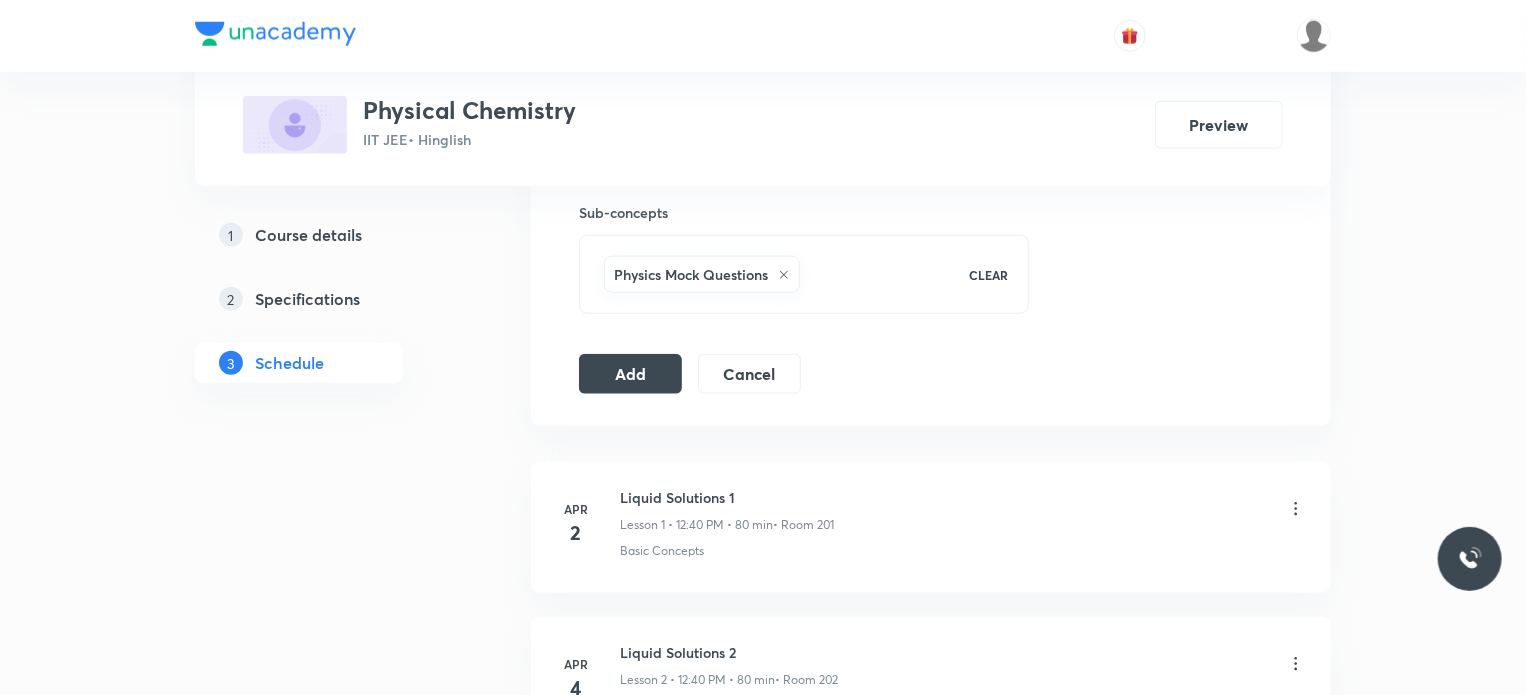 click on "Add Cancel" at bounding box center (698, 374) 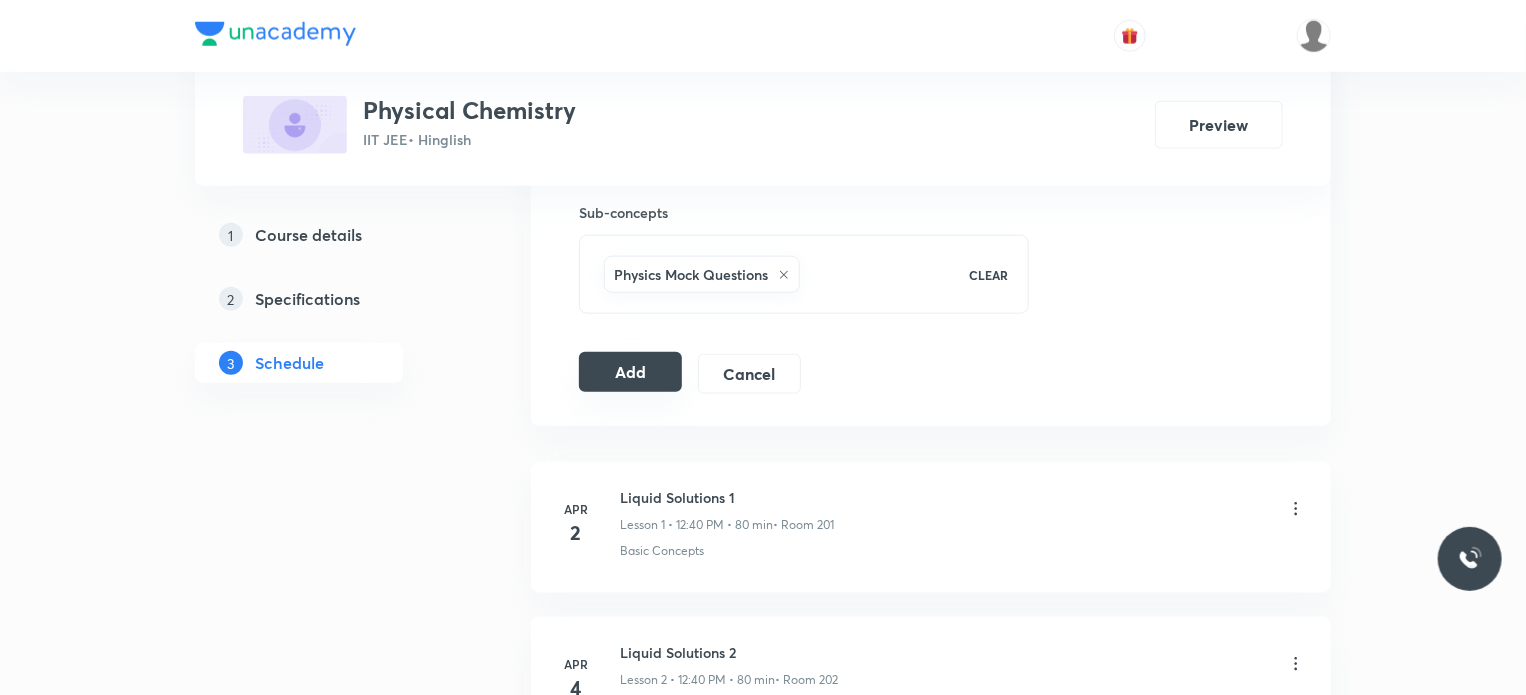 click on "Add" at bounding box center [630, 372] 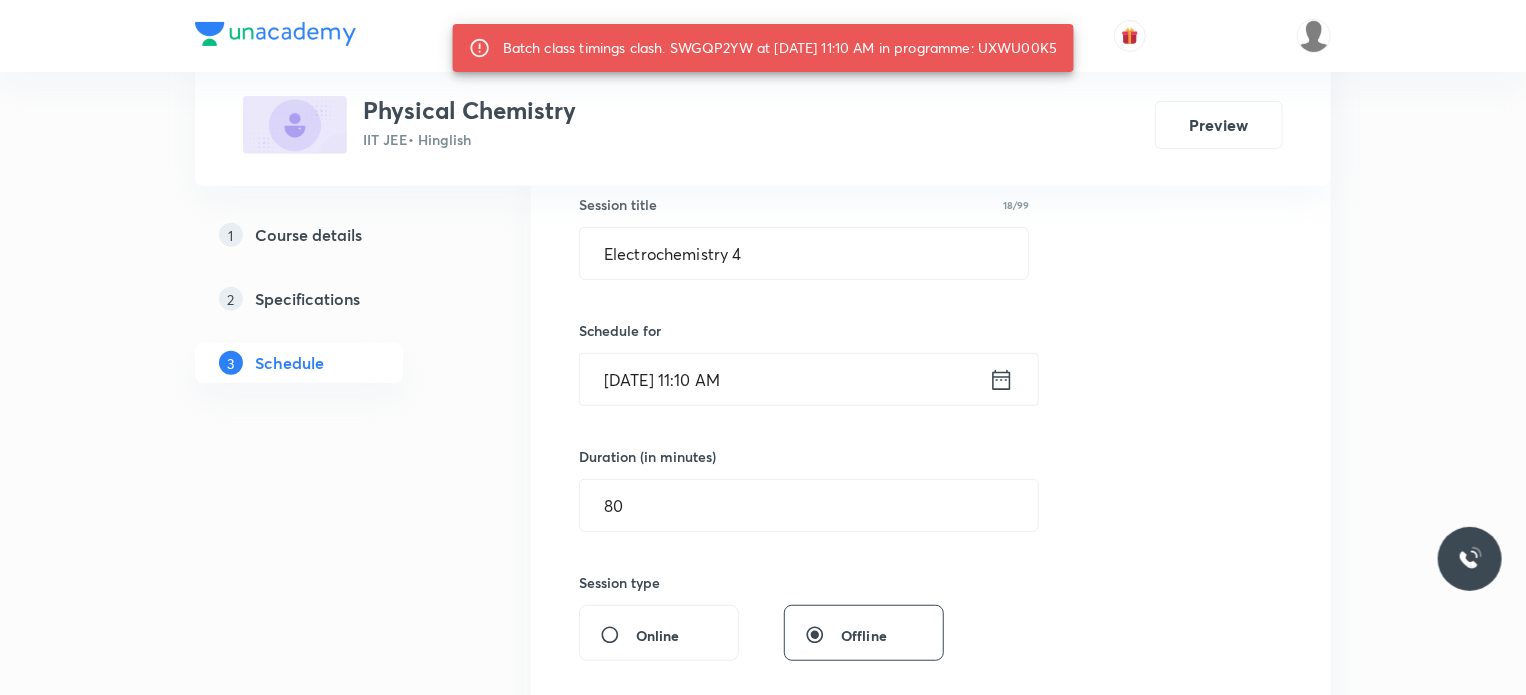 scroll, scrollTop: 308, scrollLeft: 0, axis: vertical 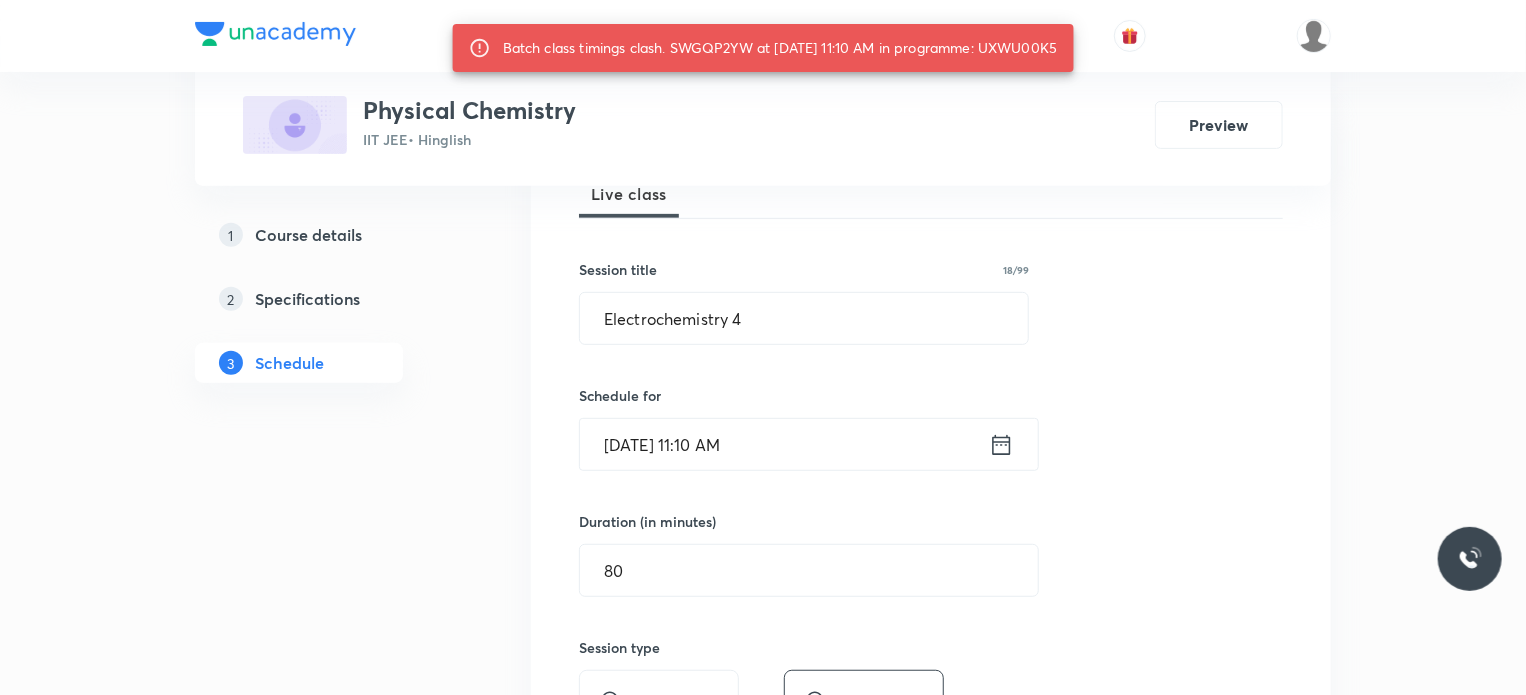 click on "Jul 14, 2025, 11:10 AM" at bounding box center (784, 444) 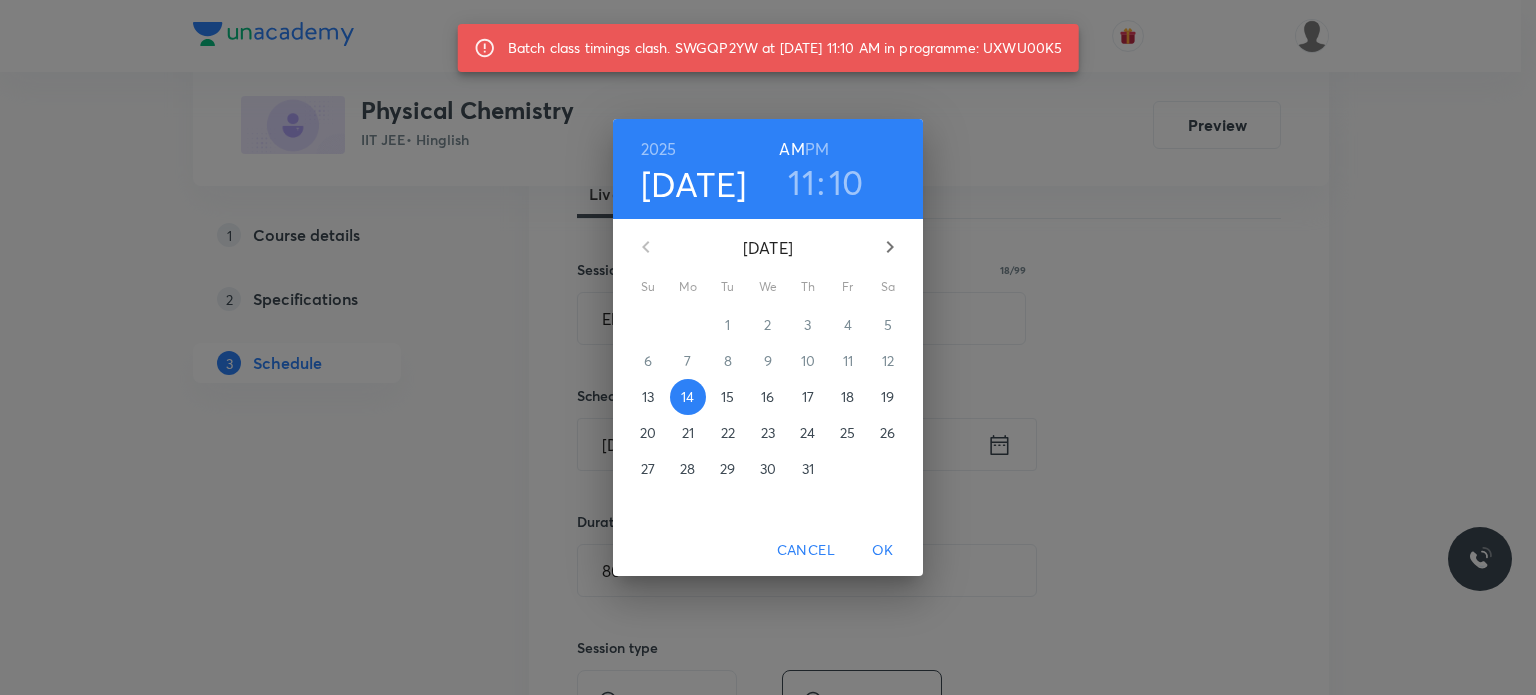 click on "2025 Jul 14 11 : 10 AM PM July 2025 Su Mo Tu We Th Fr Sa 29 30 1 2 3 4 5 6 7 8 9 10 11 12 13 14 15 16 17 18 19 20 21 22 23 24 25 26 27 28 29 30 31 1 2 Cancel OK" at bounding box center [768, 347] 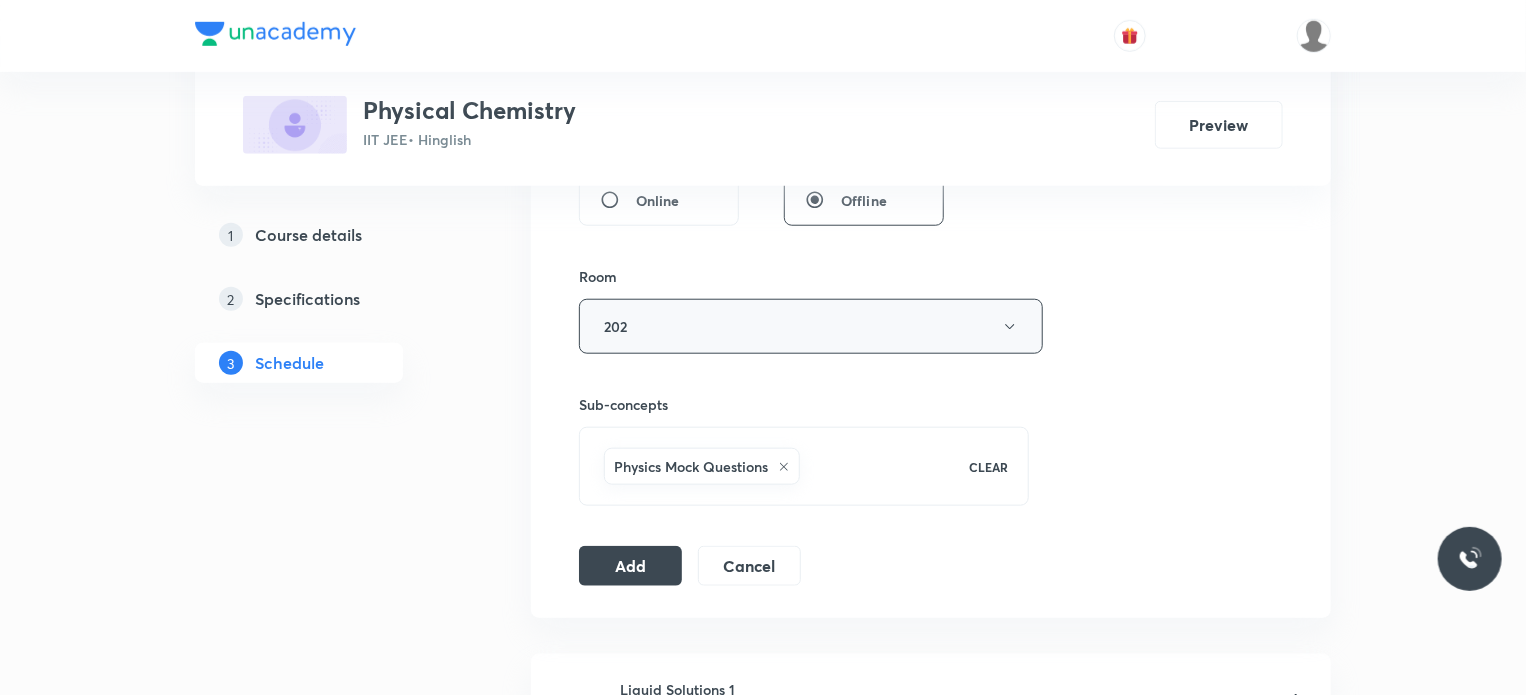 scroll, scrollTop: 808, scrollLeft: 0, axis: vertical 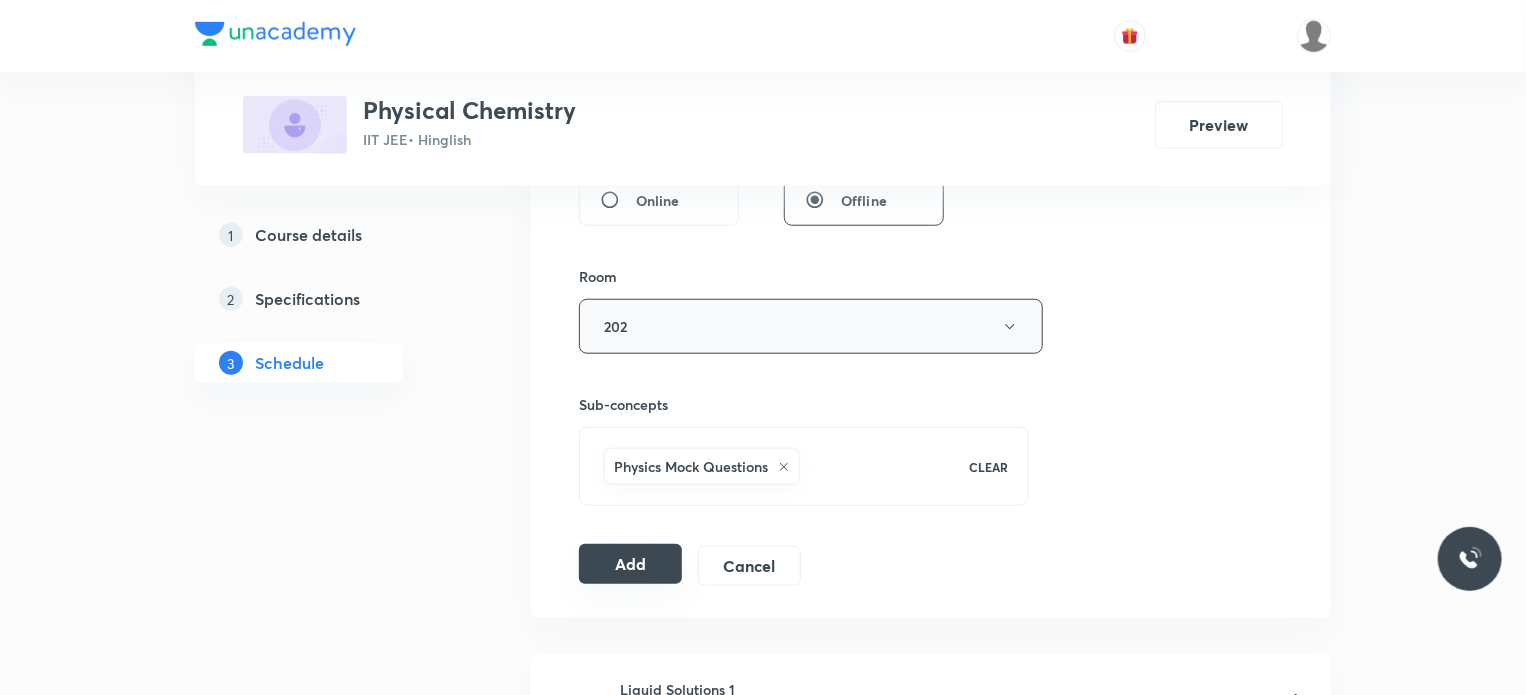 click on "Add" at bounding box center (630, 564) 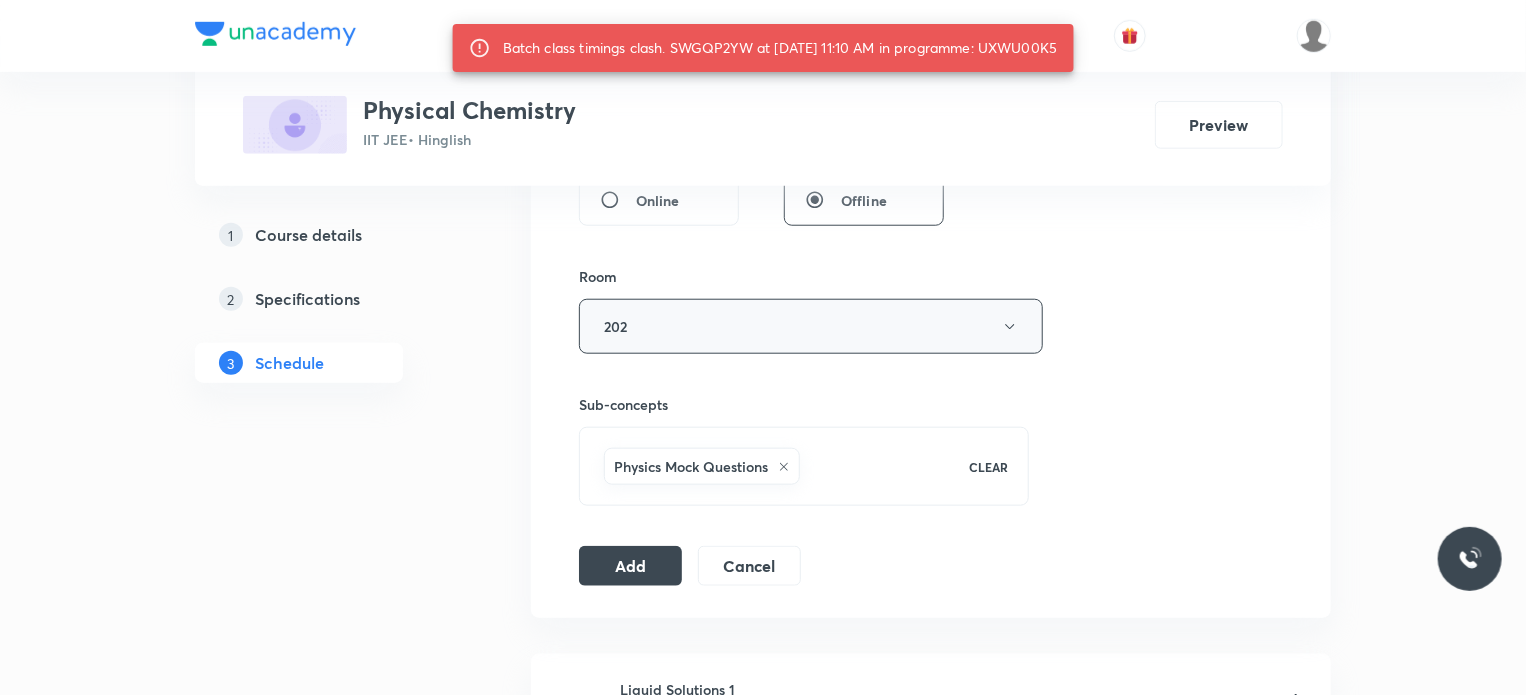 click on "Batch class timings clash. SWGQP2YW at 14 Jul 2025 11:10 AM in programme: UXWU00K5" at bounding box center [780, 48] 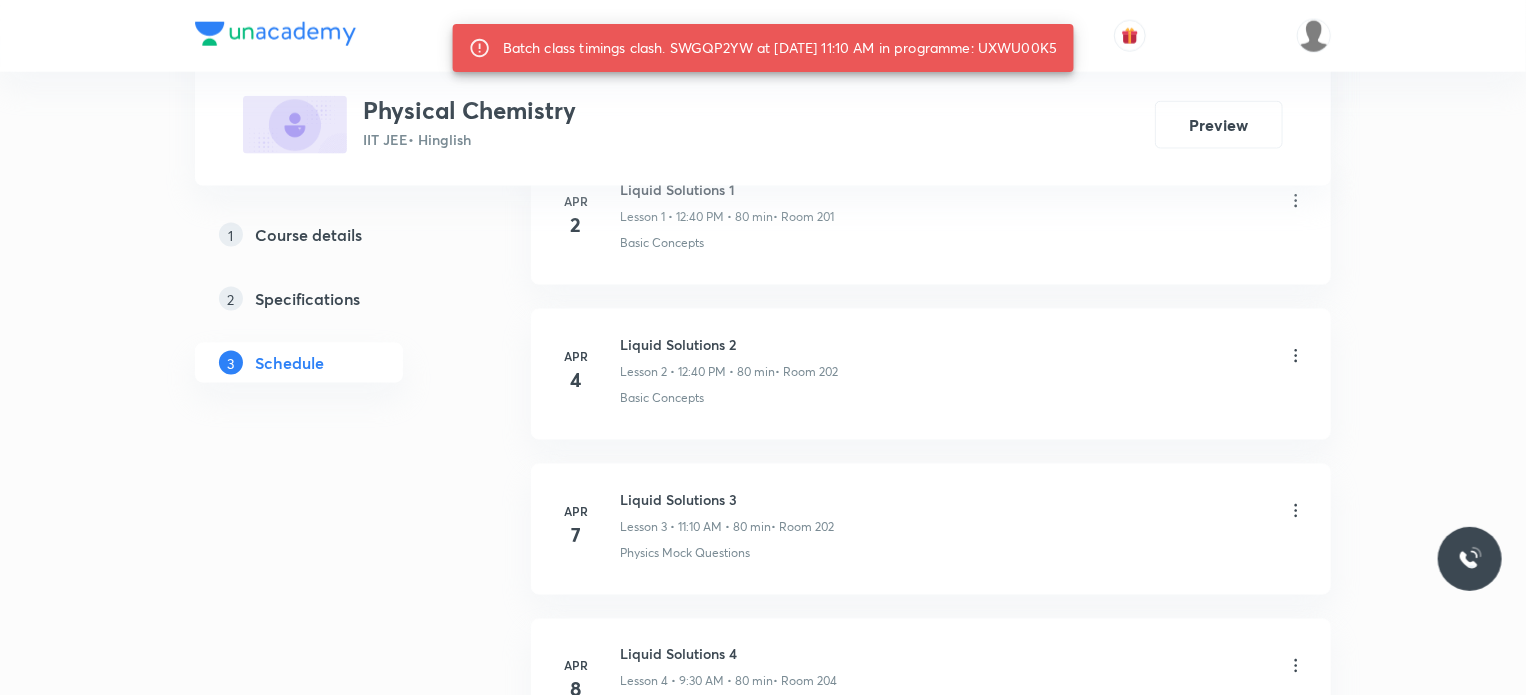 scroll, scrollTop: 1108, scrollLeft: 0, axis: vertical 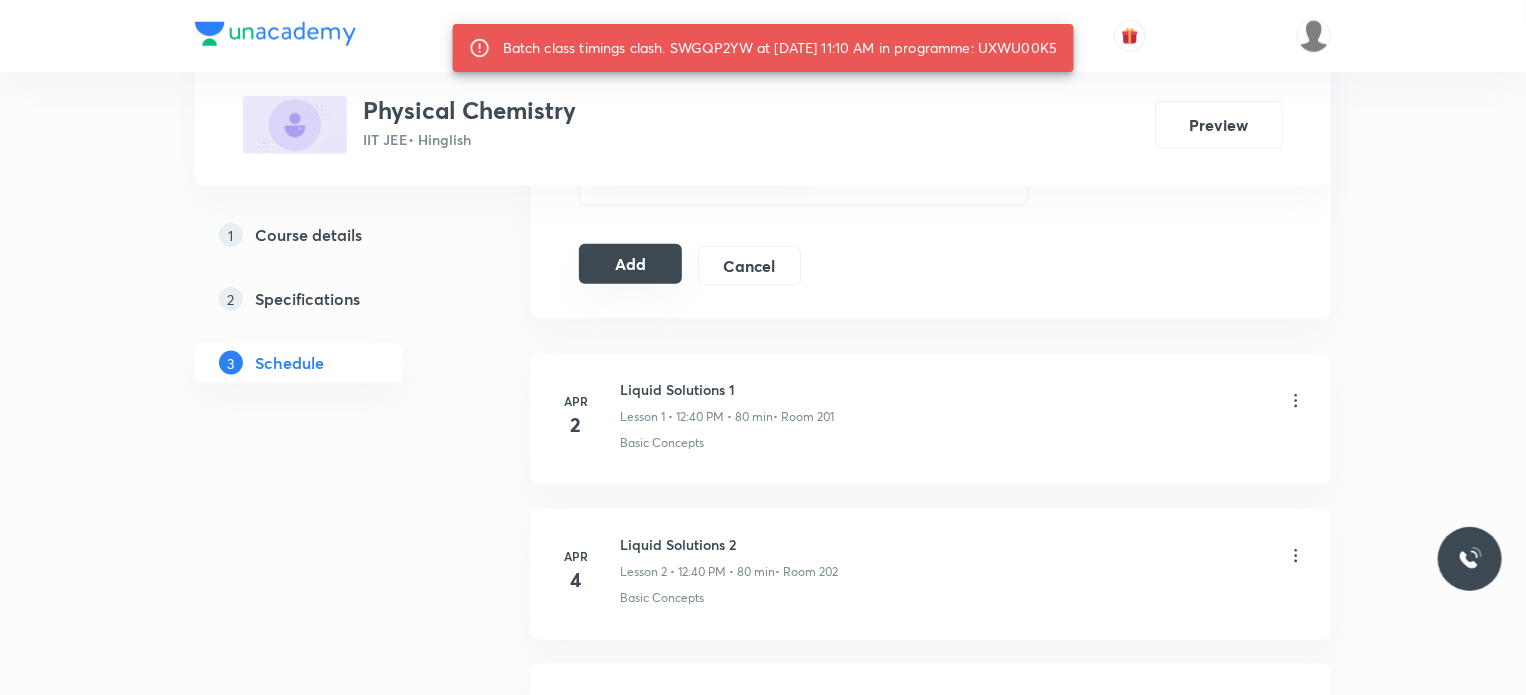 click on "Add Cancel" at bounding box center (698, 266) 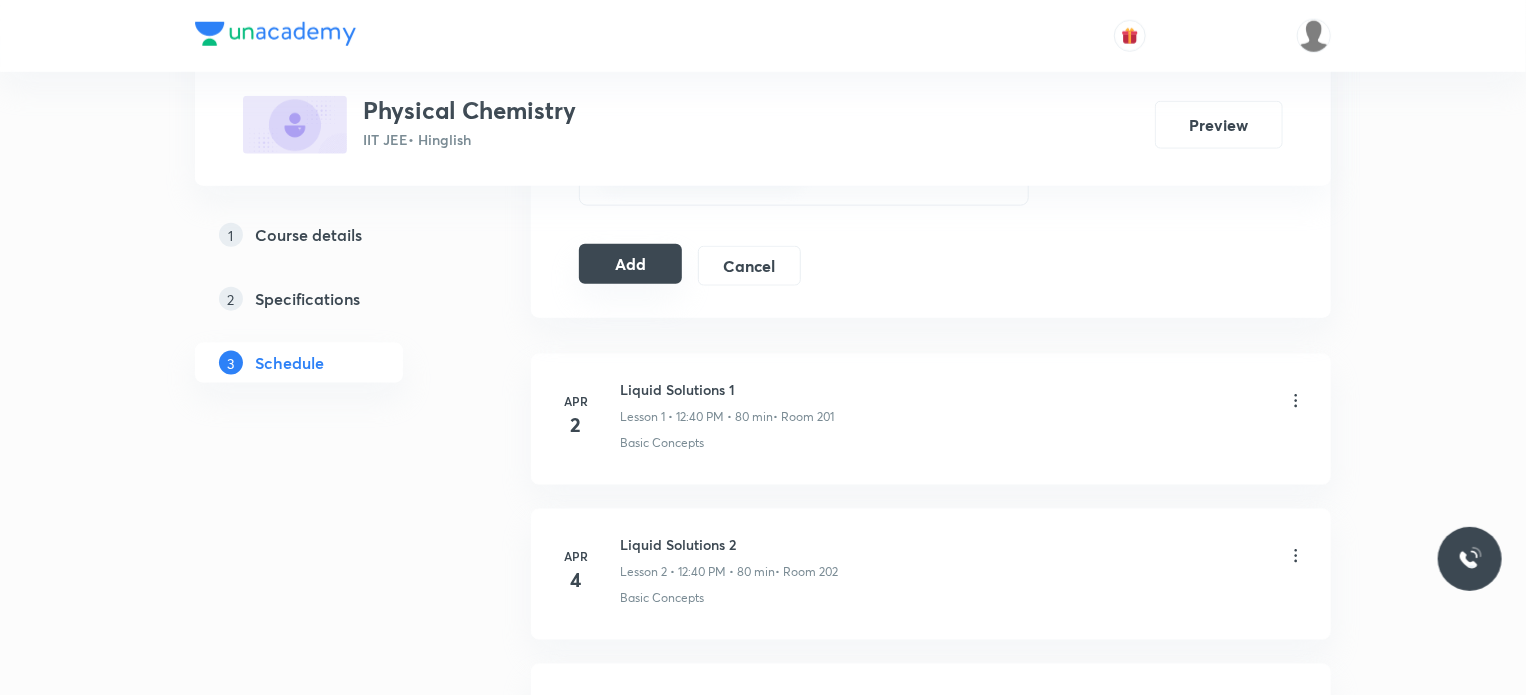 click on "Add" at bounding box center [630, 264] 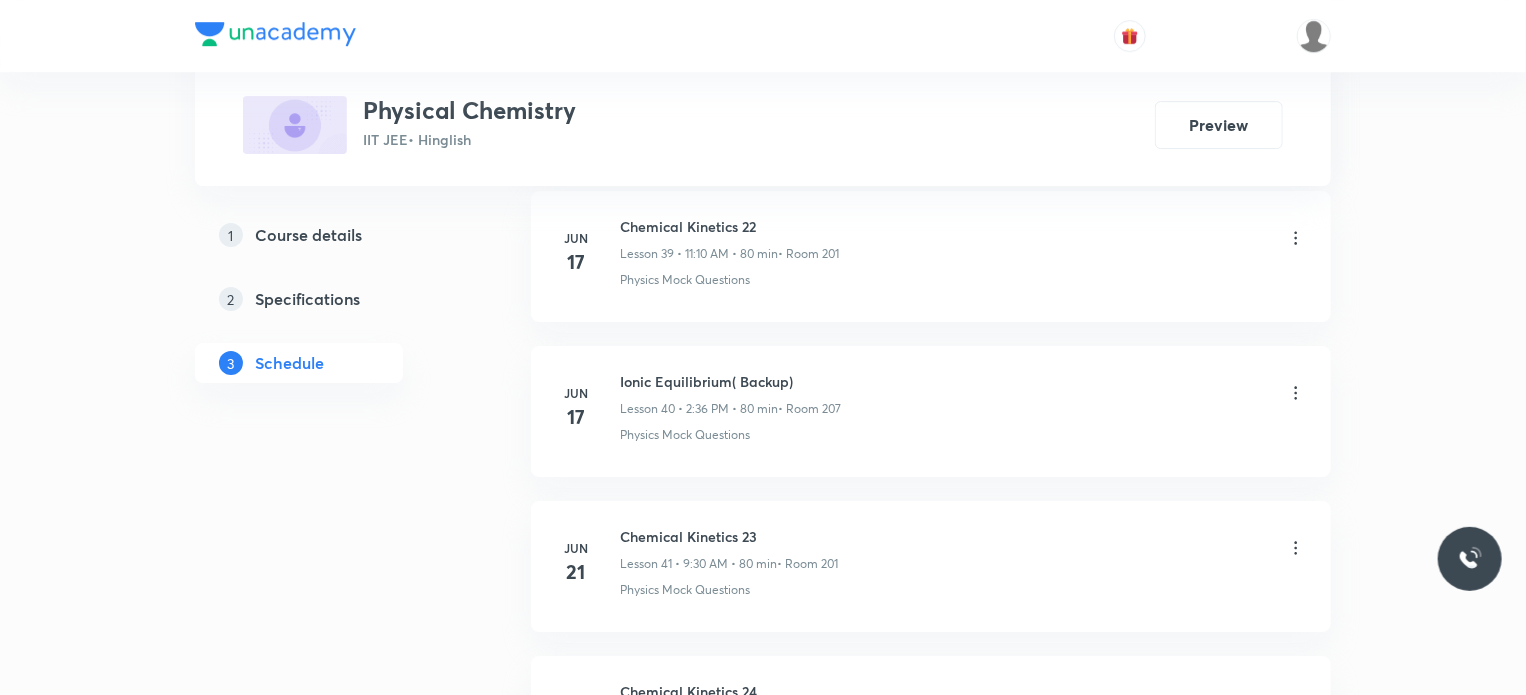 scroll, scrollTop: 8658, scrollLeft: 0, axis: vertical 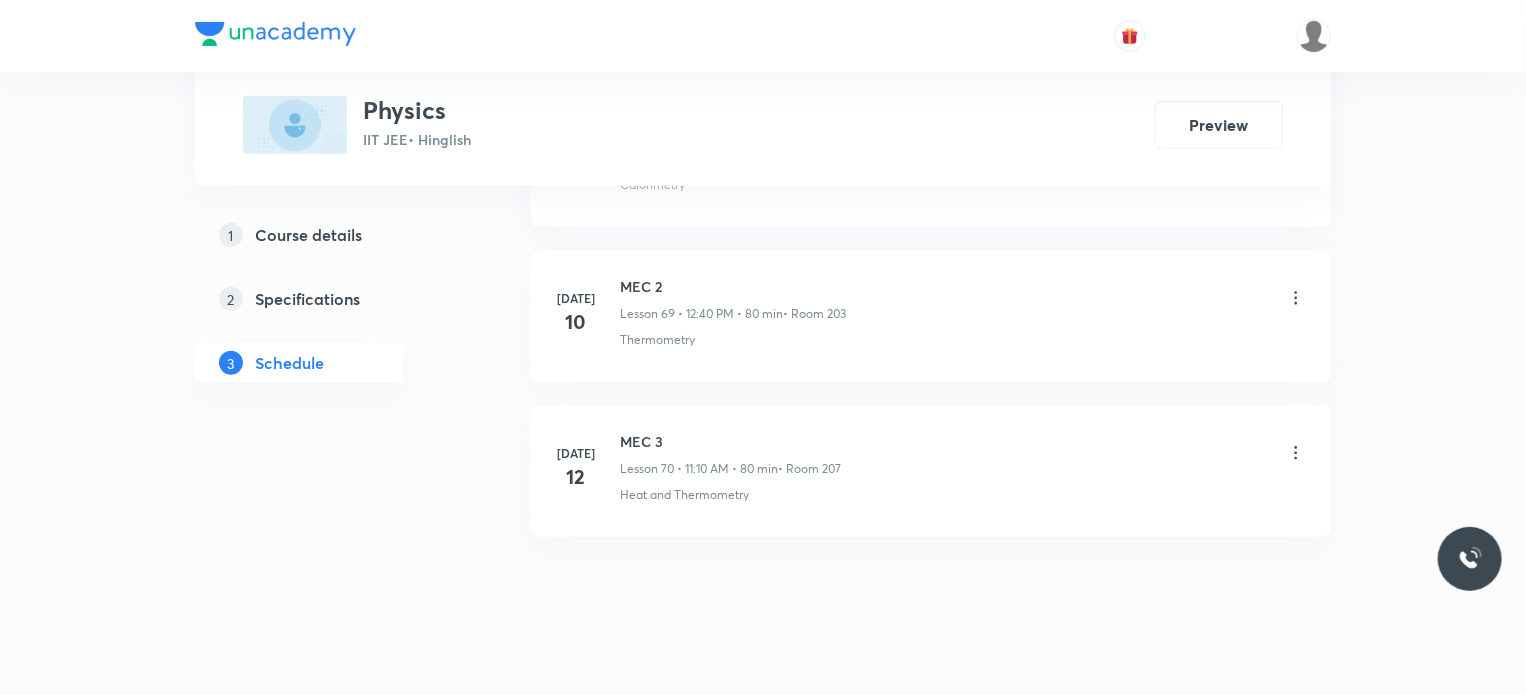click on "[DATE] MEC 3 Lesson 70 • 11:10 AM • 80 min  • Room 207 Heat and Thermometry" at bounding box center [931, 471] 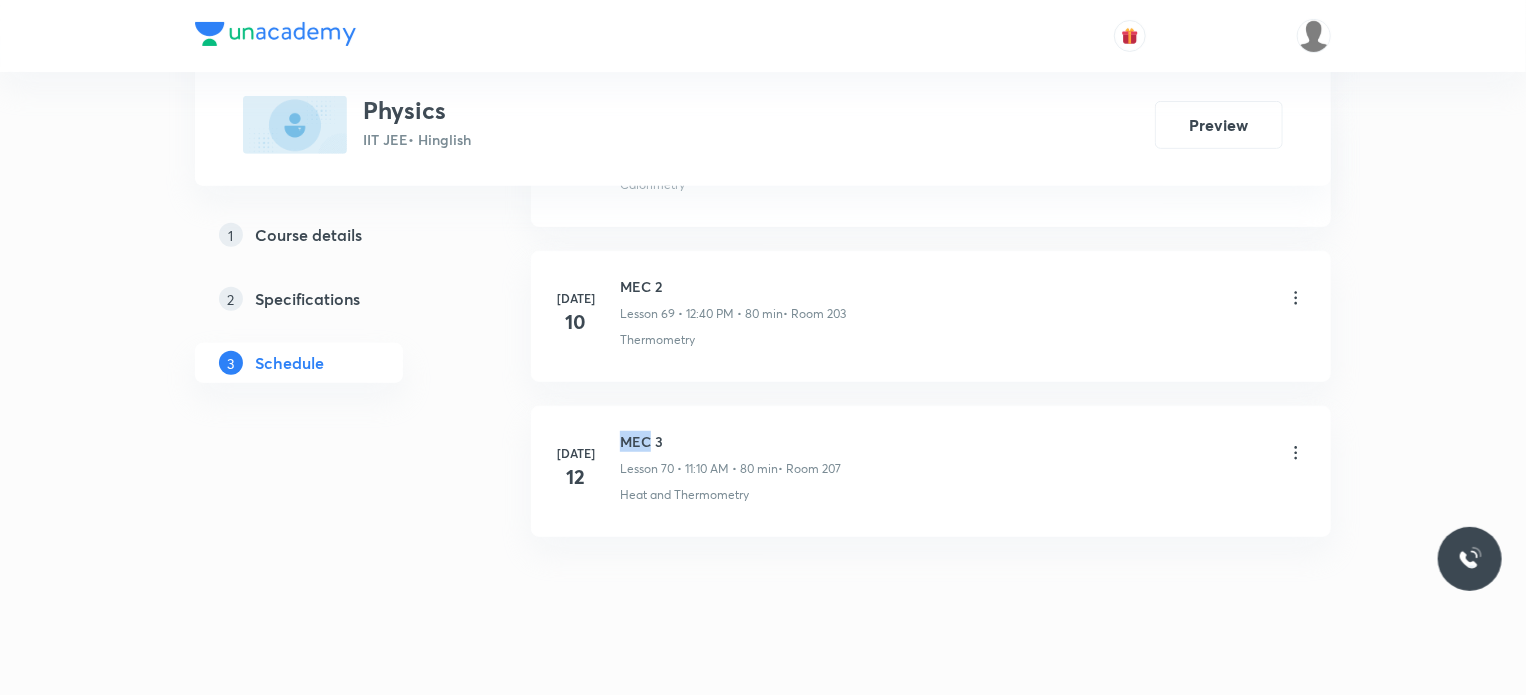 click on "[DATE] MEC 3 Lesson 70 • 11:10 AM • 80 min  • Room 207 Heat and Thermometry" at bounding box center (931, 471) 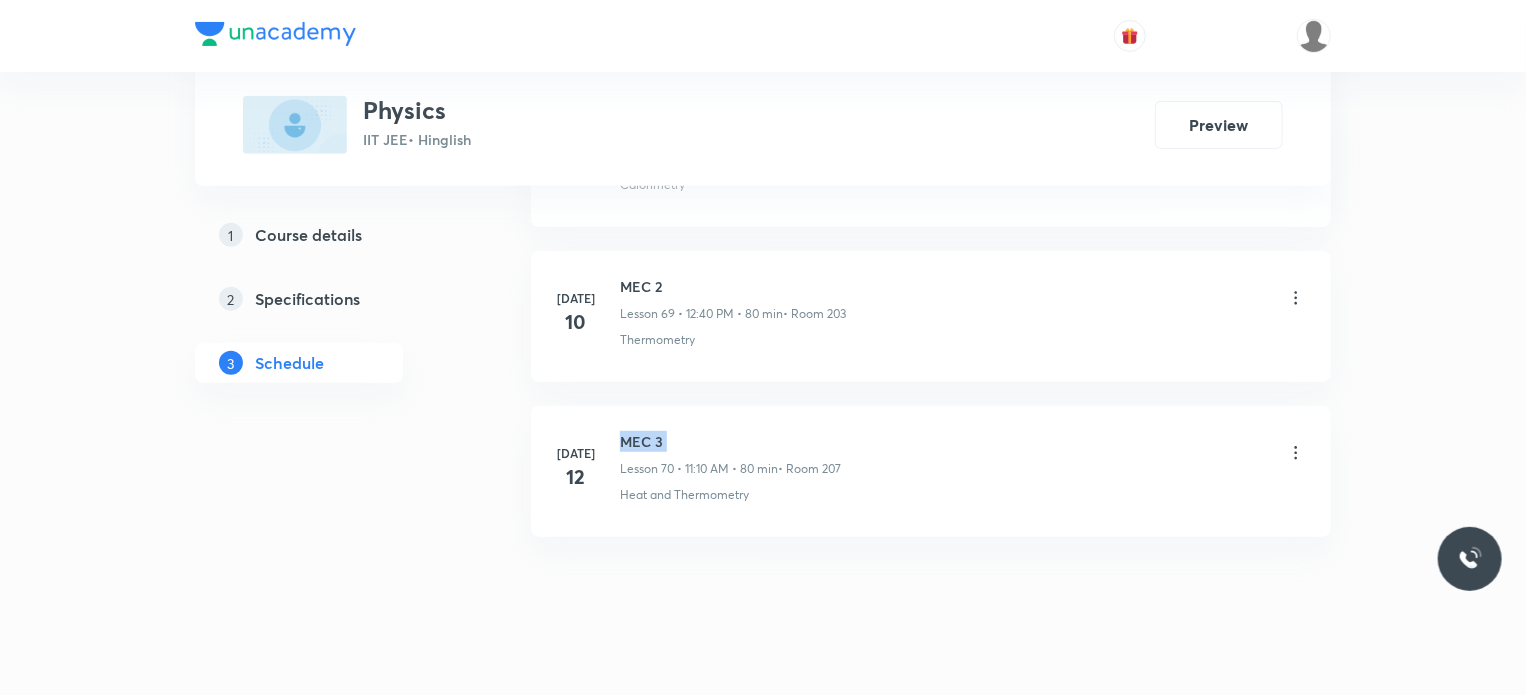 click on "[DATE] MEC 3 Lesson 70 • 11:10 AM • 80 min  • Room 207 Heat and Thermometry" at bounding box center [931, 471] 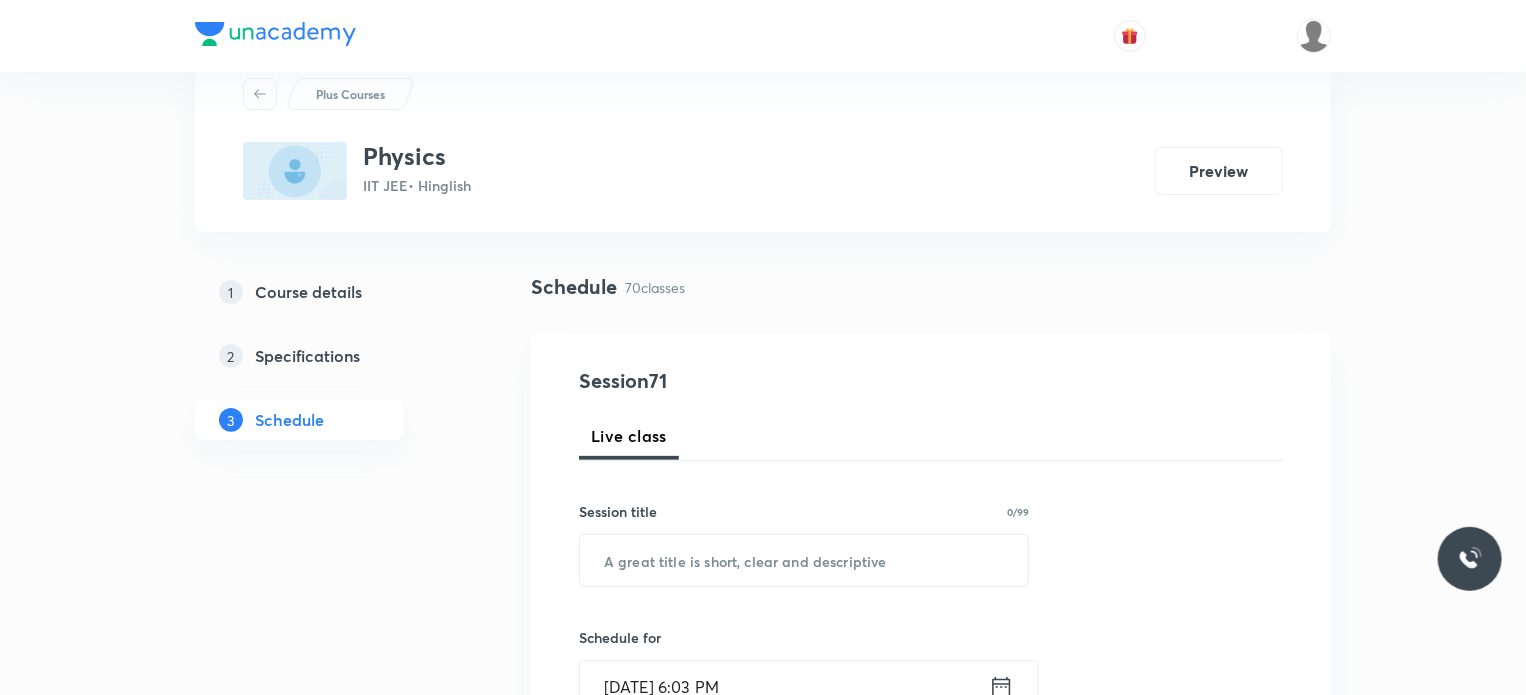 scroll, scrollTop: 100, scrollLeft: 0, axis: vertical 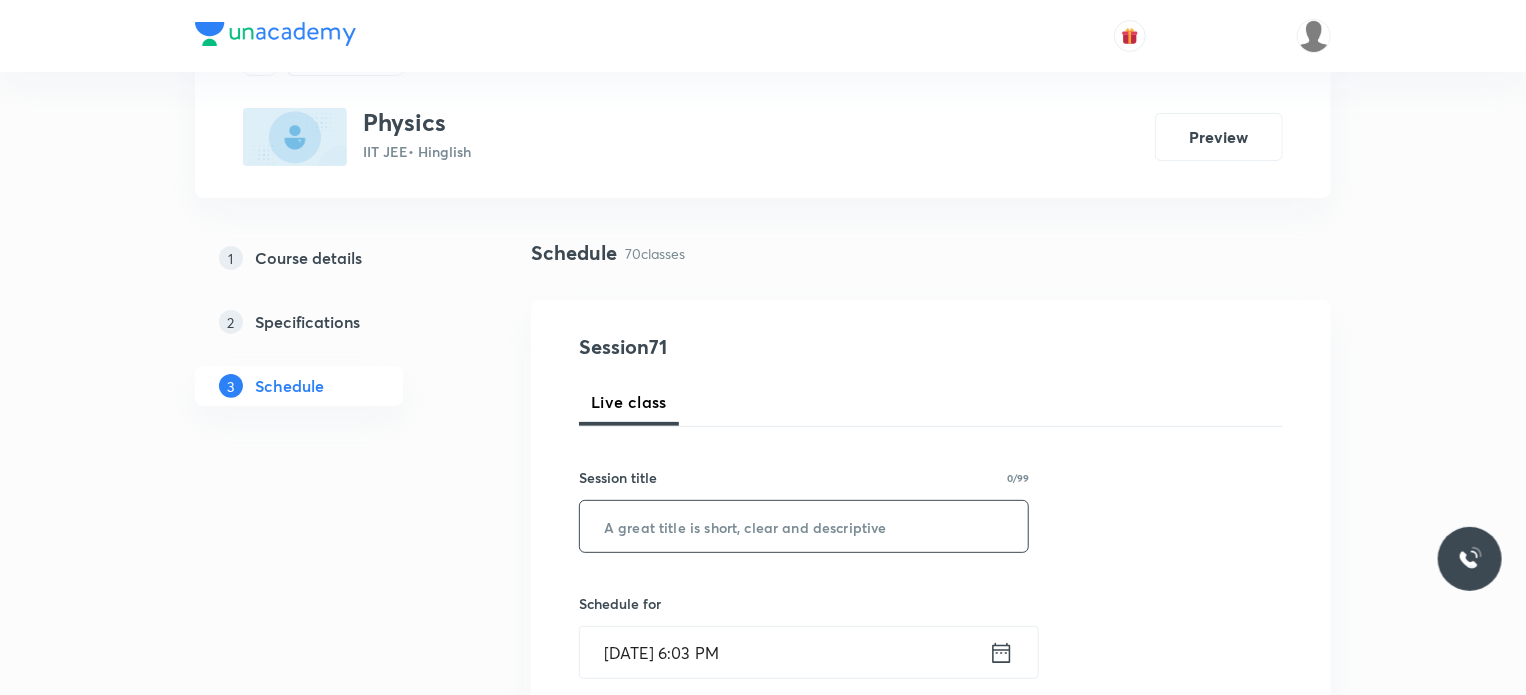 click at bounding box center (804, 526) 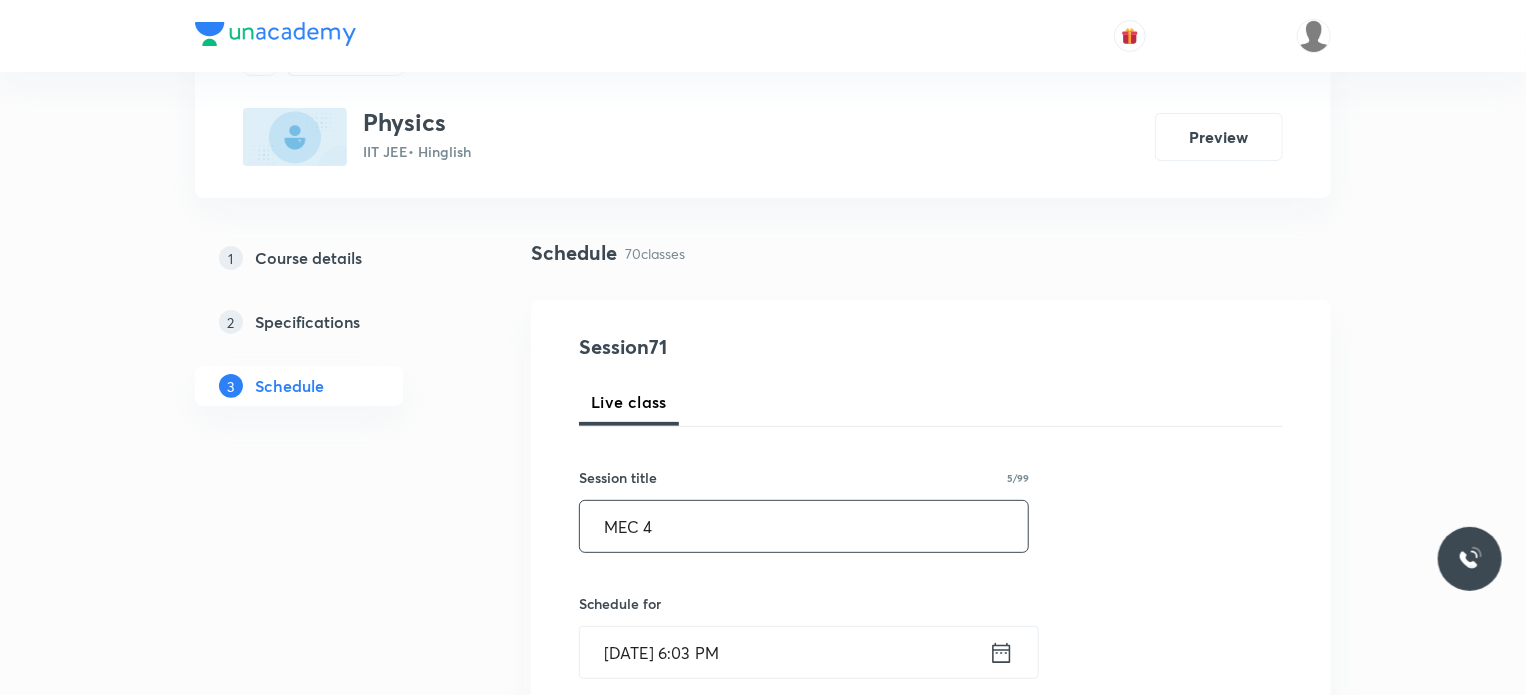 type on "MEC 4" 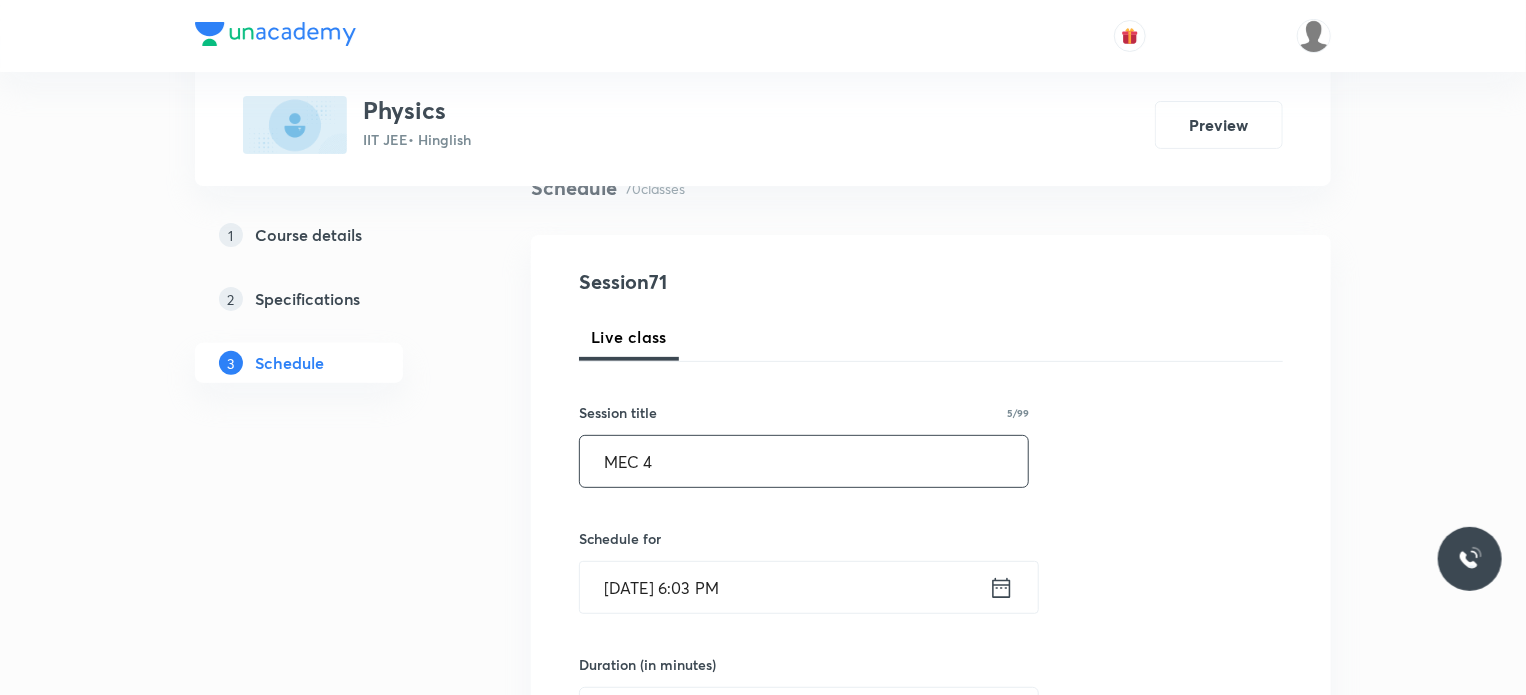 scroll, scrollTop: 200, scrollLeft: 0, axis: vertical 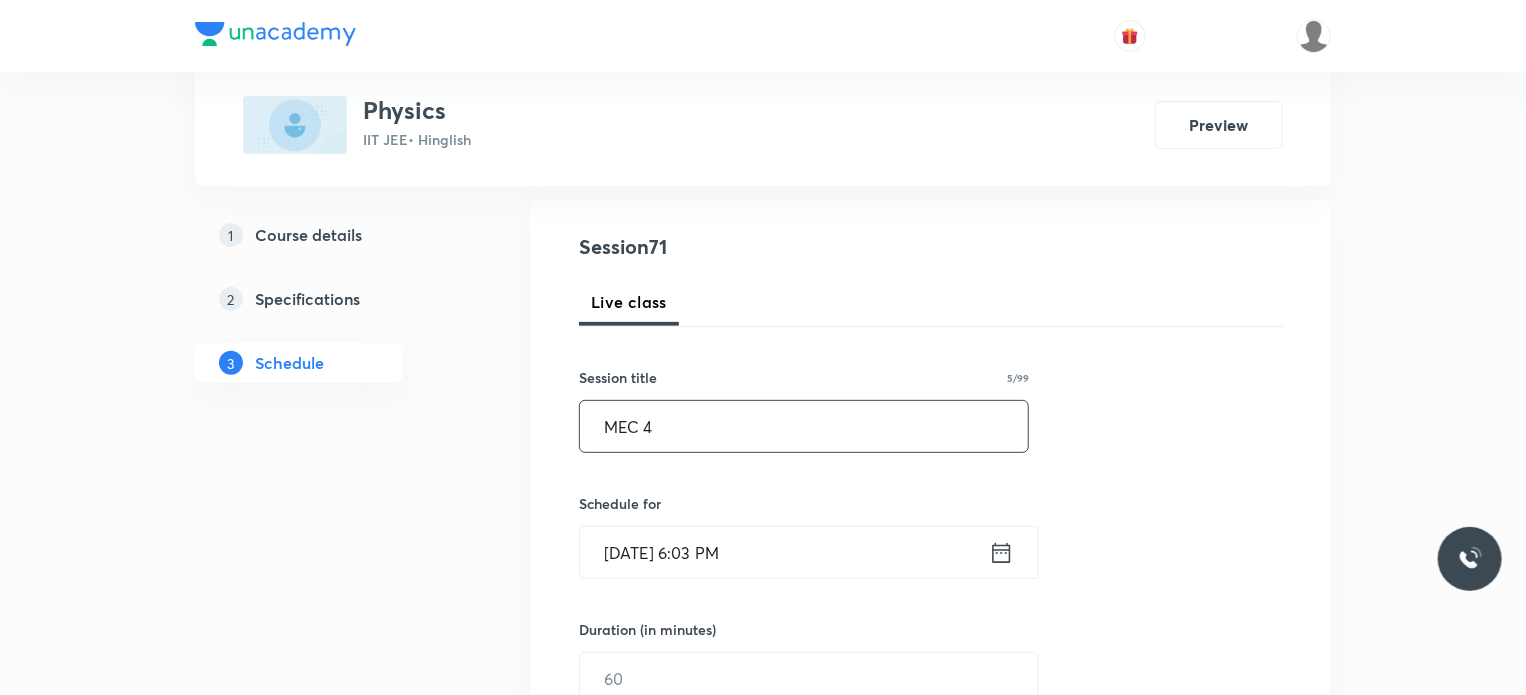 click on "[DATE] 6:03 PM" at bounding box center [784, 552] 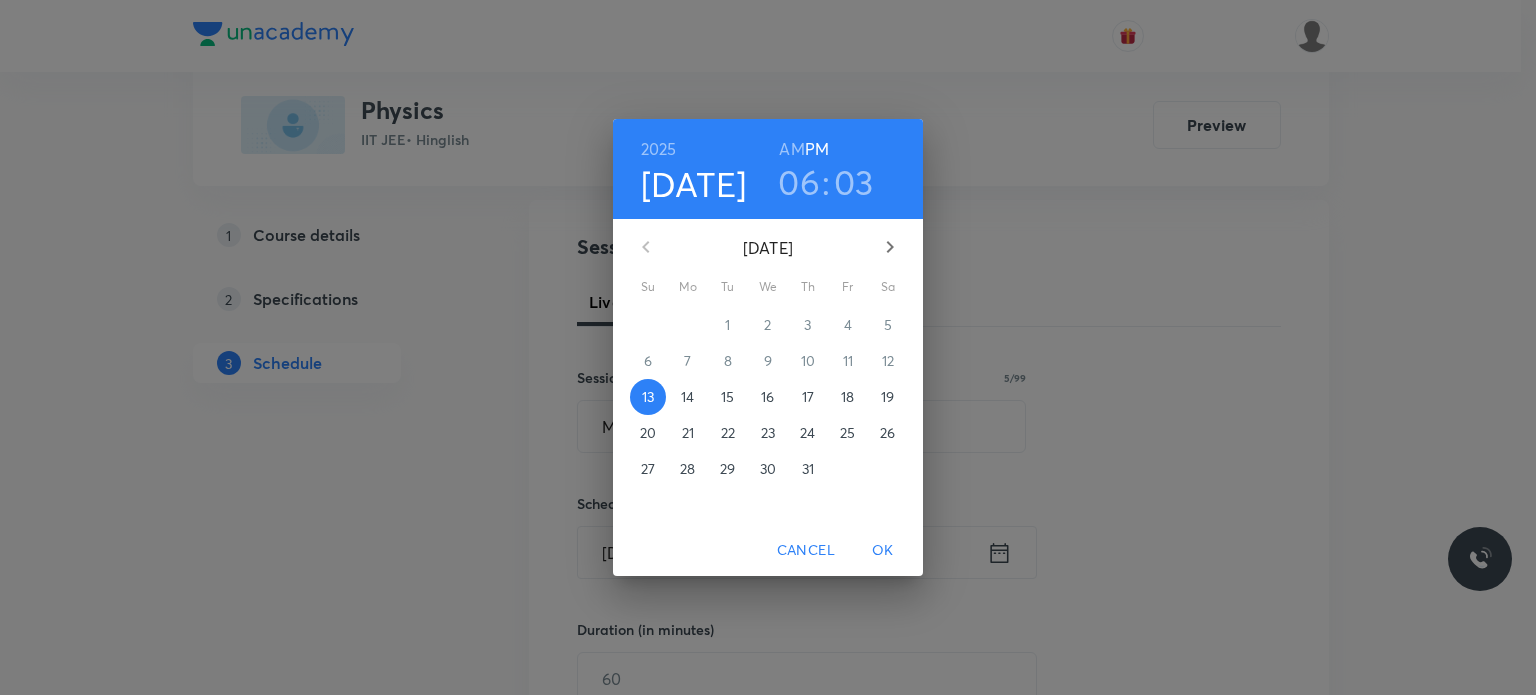 click on "14" at bounding box center (687, 397) 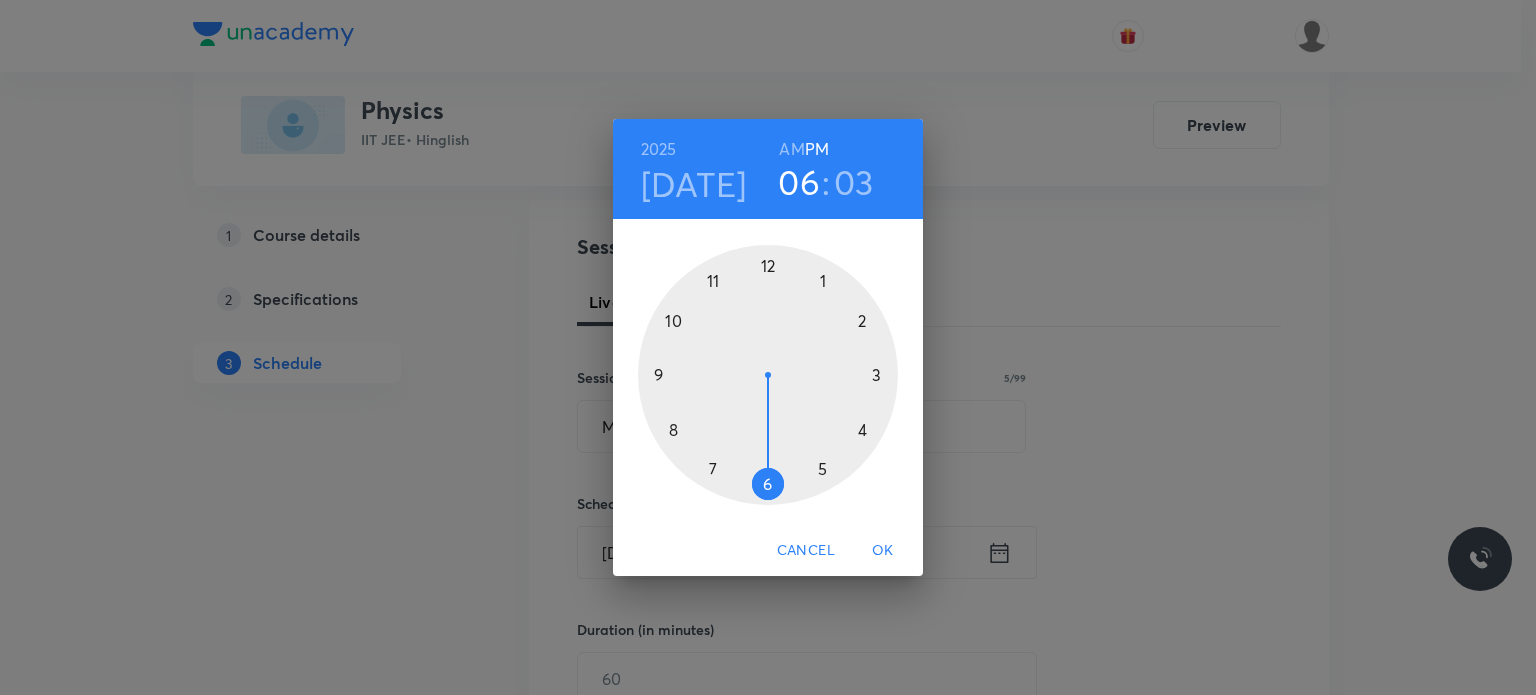 click at bounding box center [768, 375] 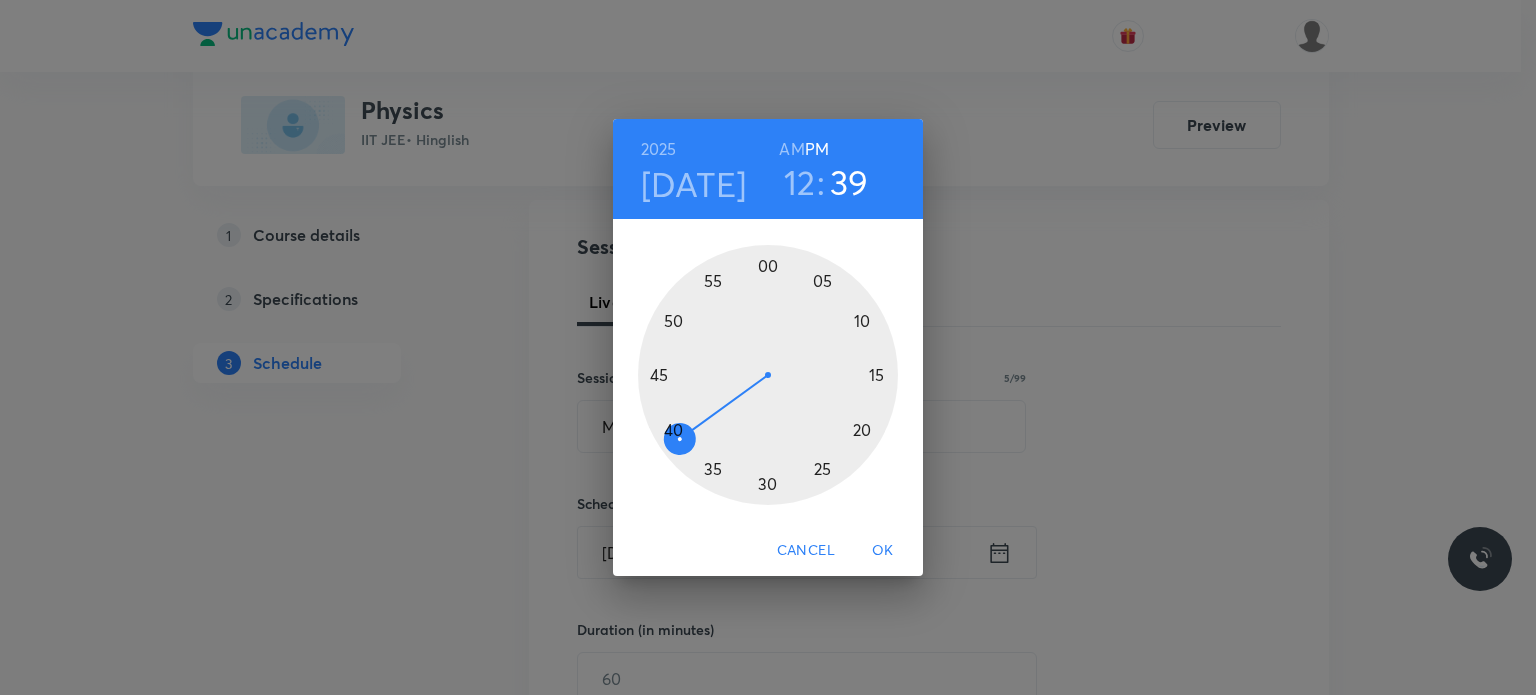 drag, startPoint x: 705, startPoint y: 403, endPoint x: 681, endPoint y: 431, distance: 36.878178 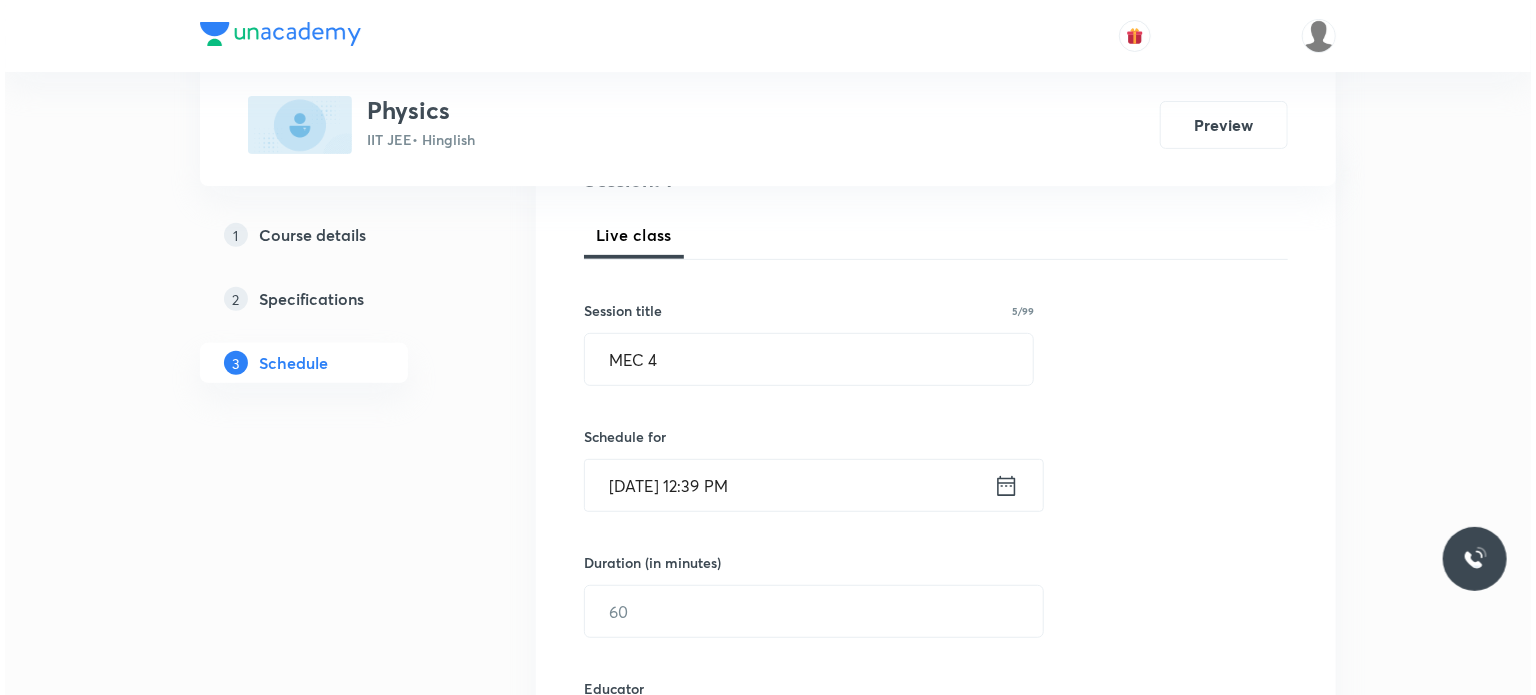 scroll, scrollTop: 300, scrollLeft: 0, axis: vertical 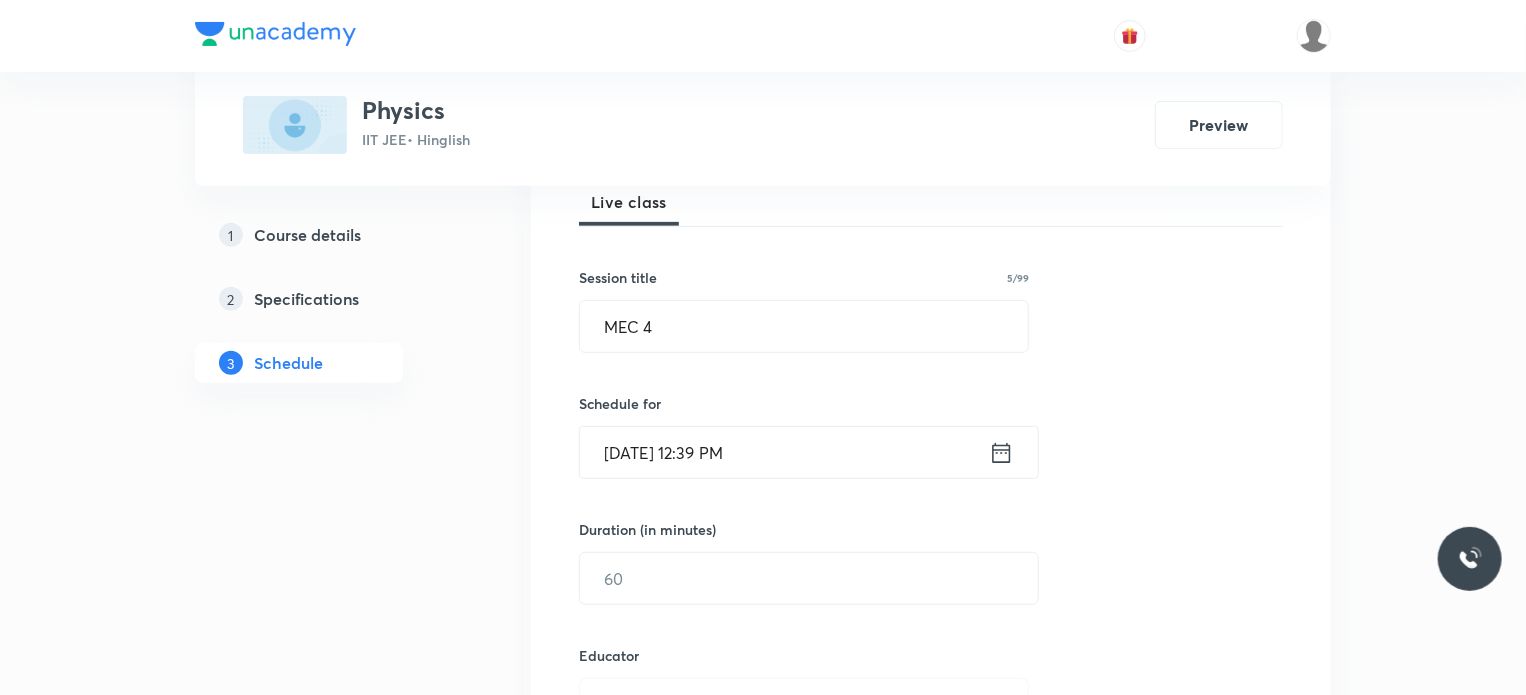 click on "Jul 14, 2025, 12:39 PM" at bounding box center (784, 452) 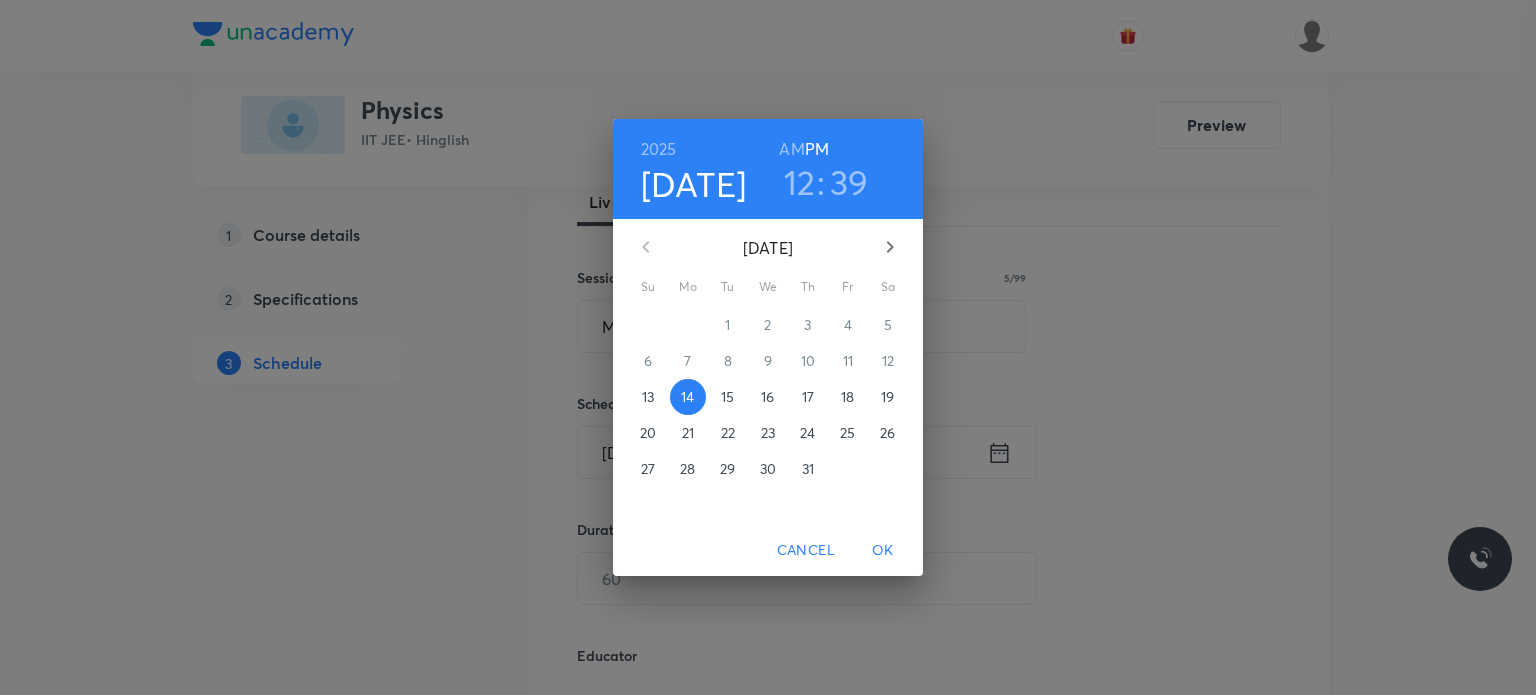 click on "39" at bounding box center [849, 182] 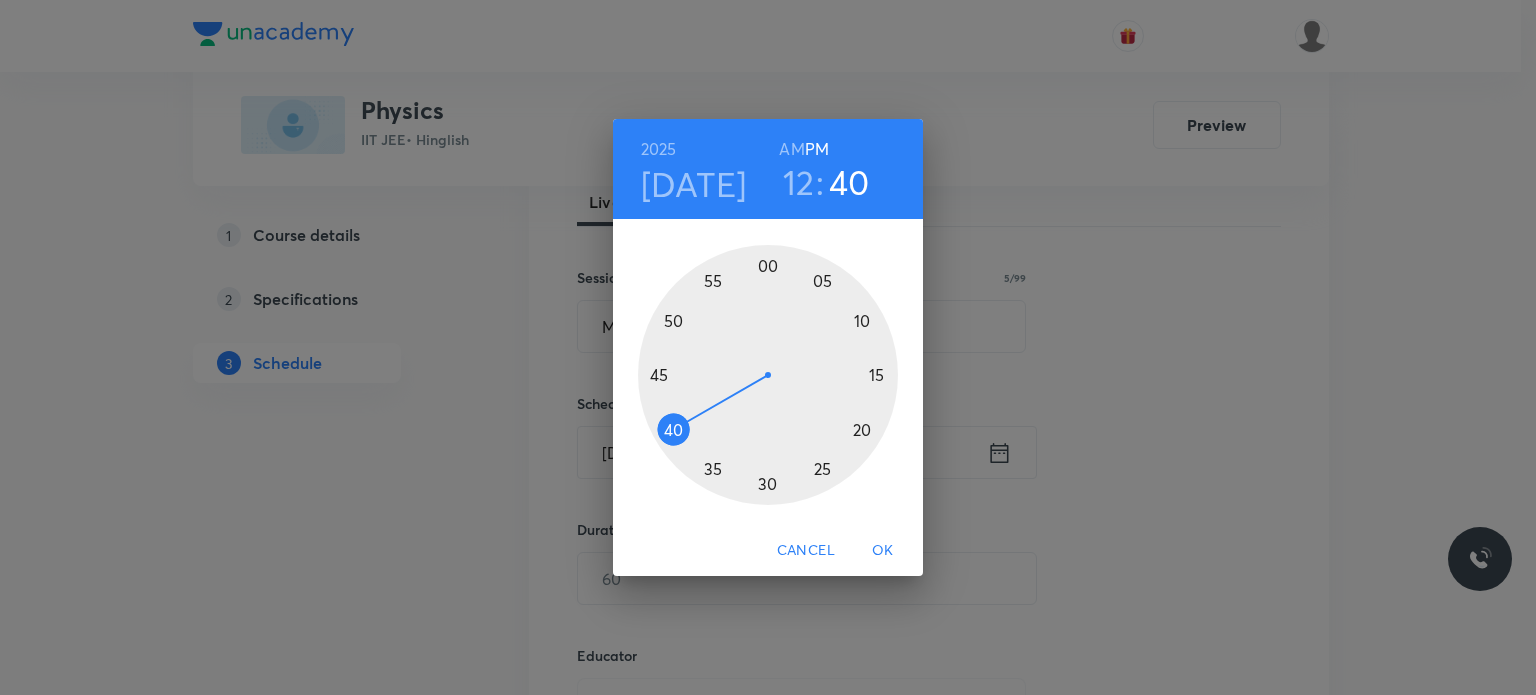 click at bounding box center [768, 375] 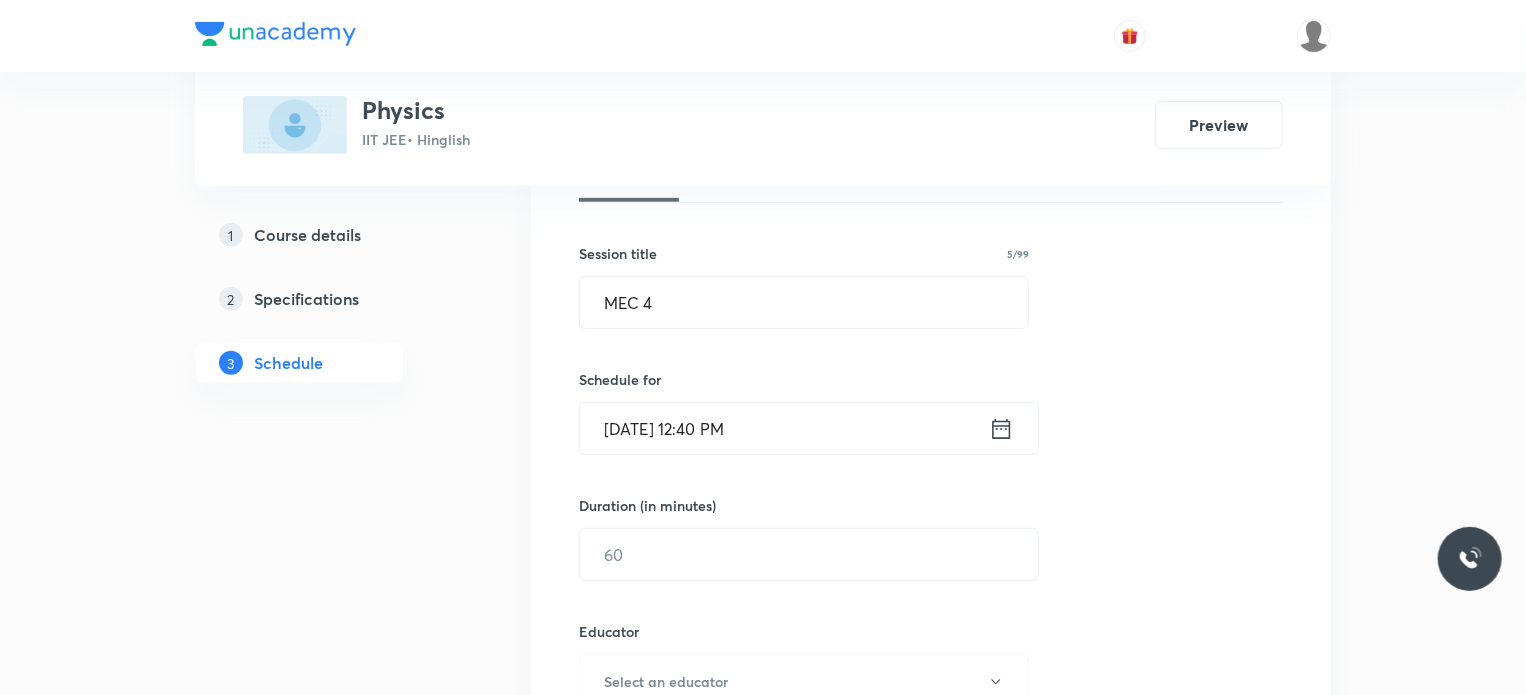 scroll, scrollTop: 400, scrollLeft: 0, axis: vertical 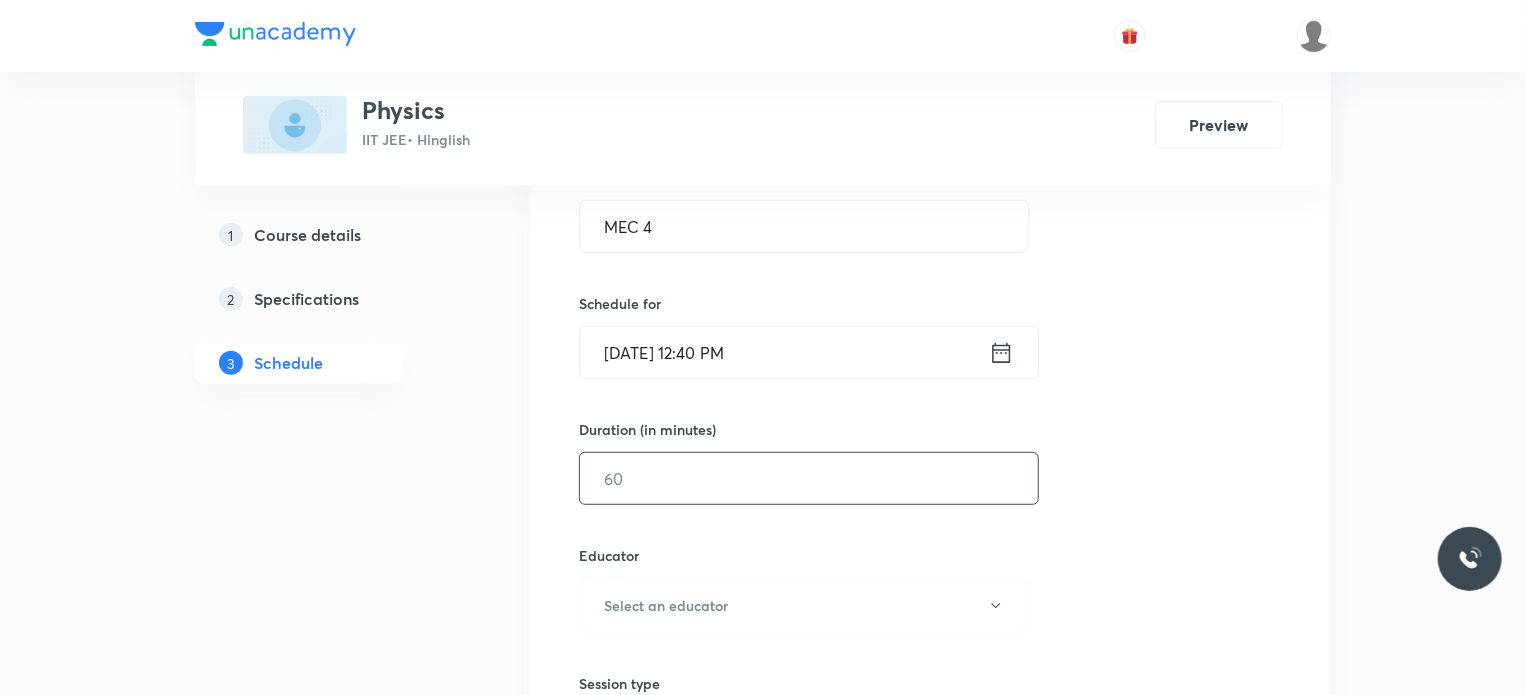 click at bounding box center [809, 478] 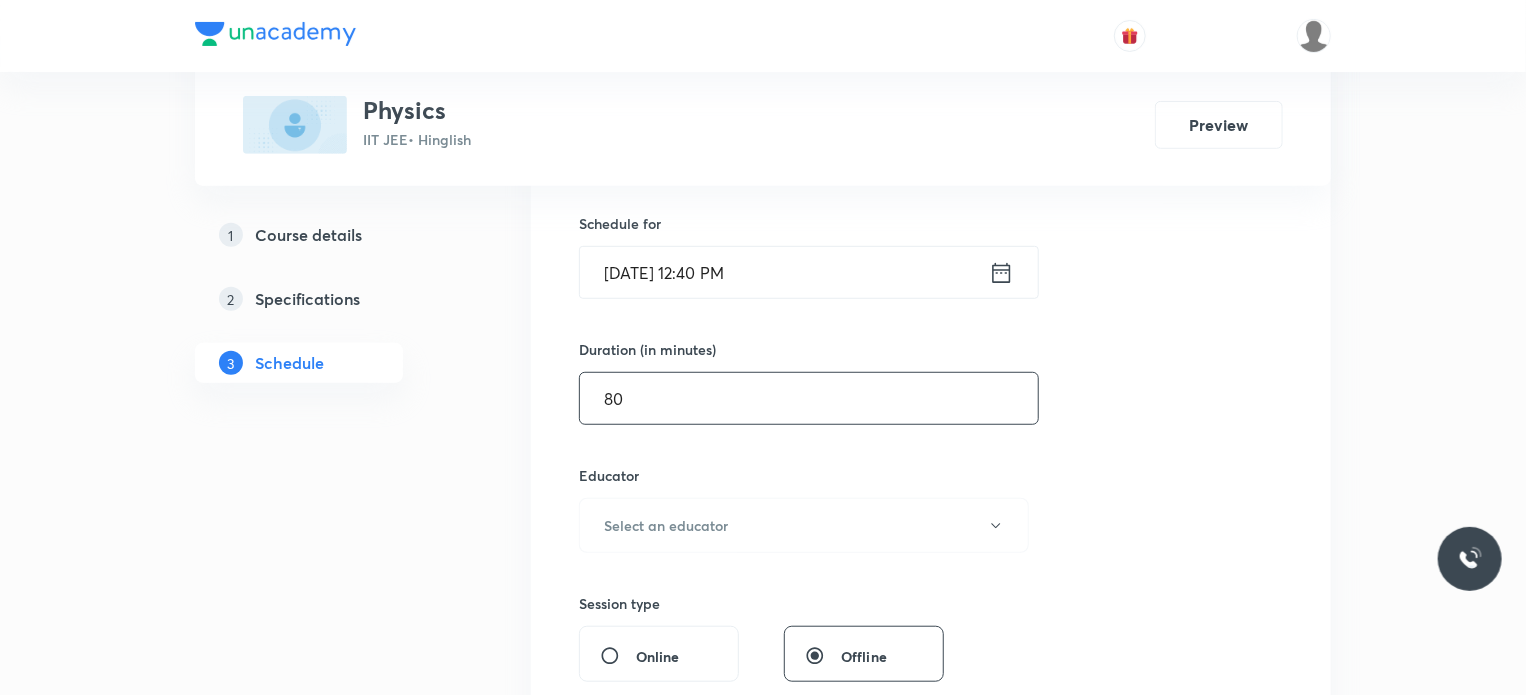 scroll, scrollTop: 600, scrollLeft: 0, axis: vertical 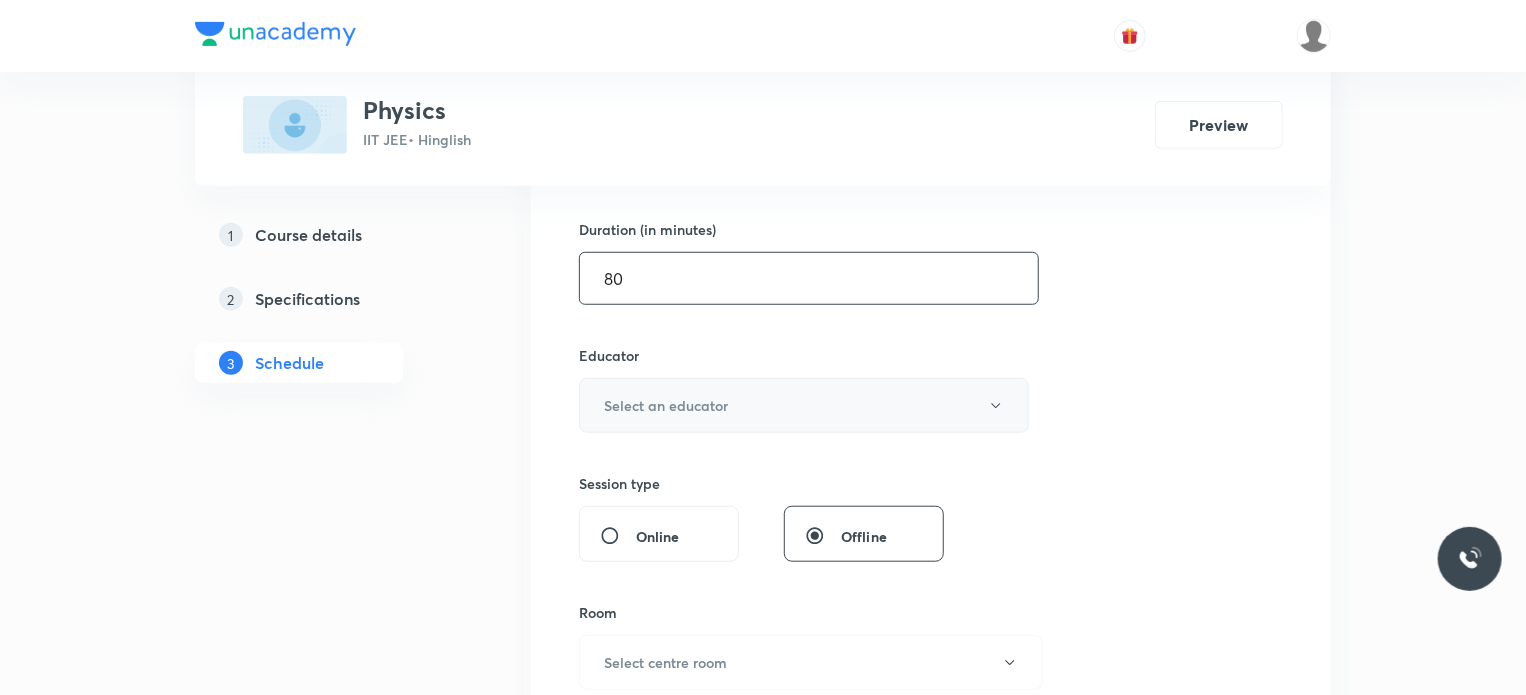 type on "80" 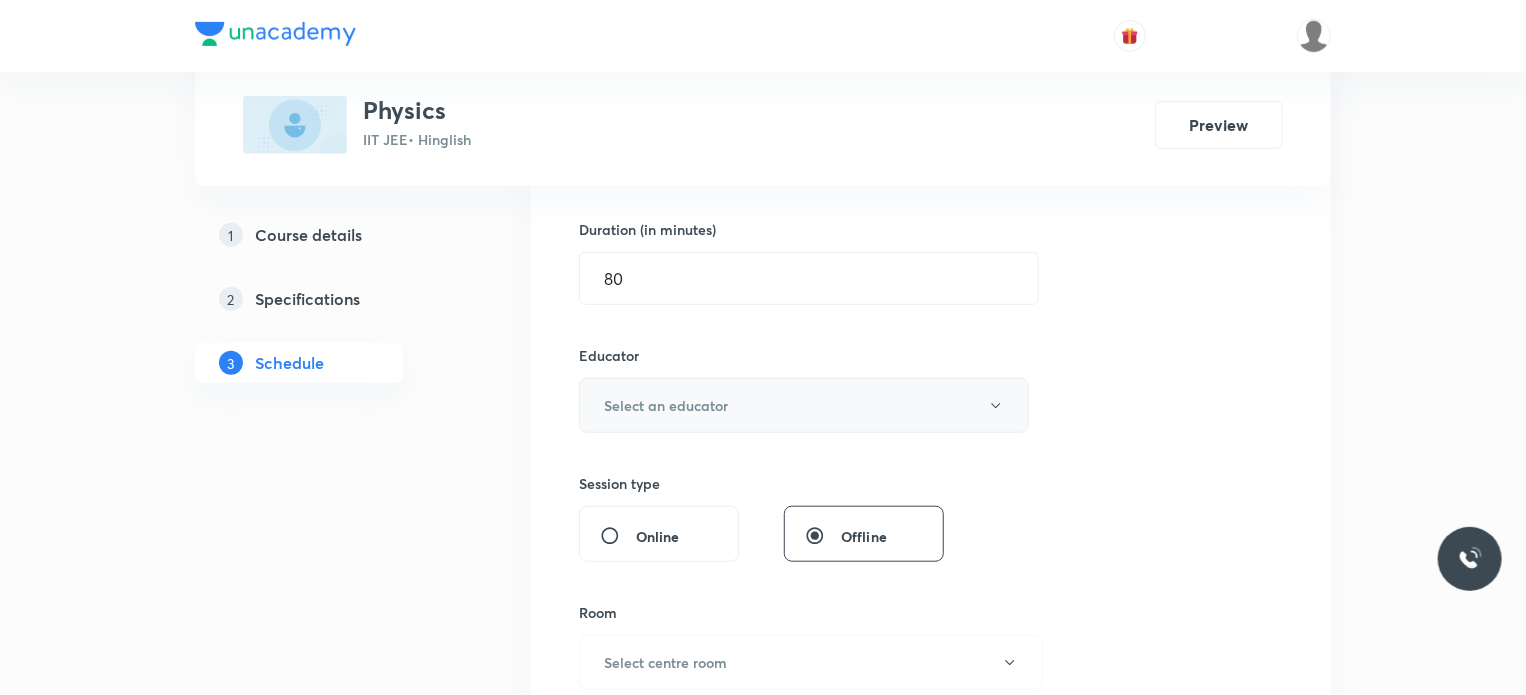 click on "Select an educator" at bounding box center [804, 405] 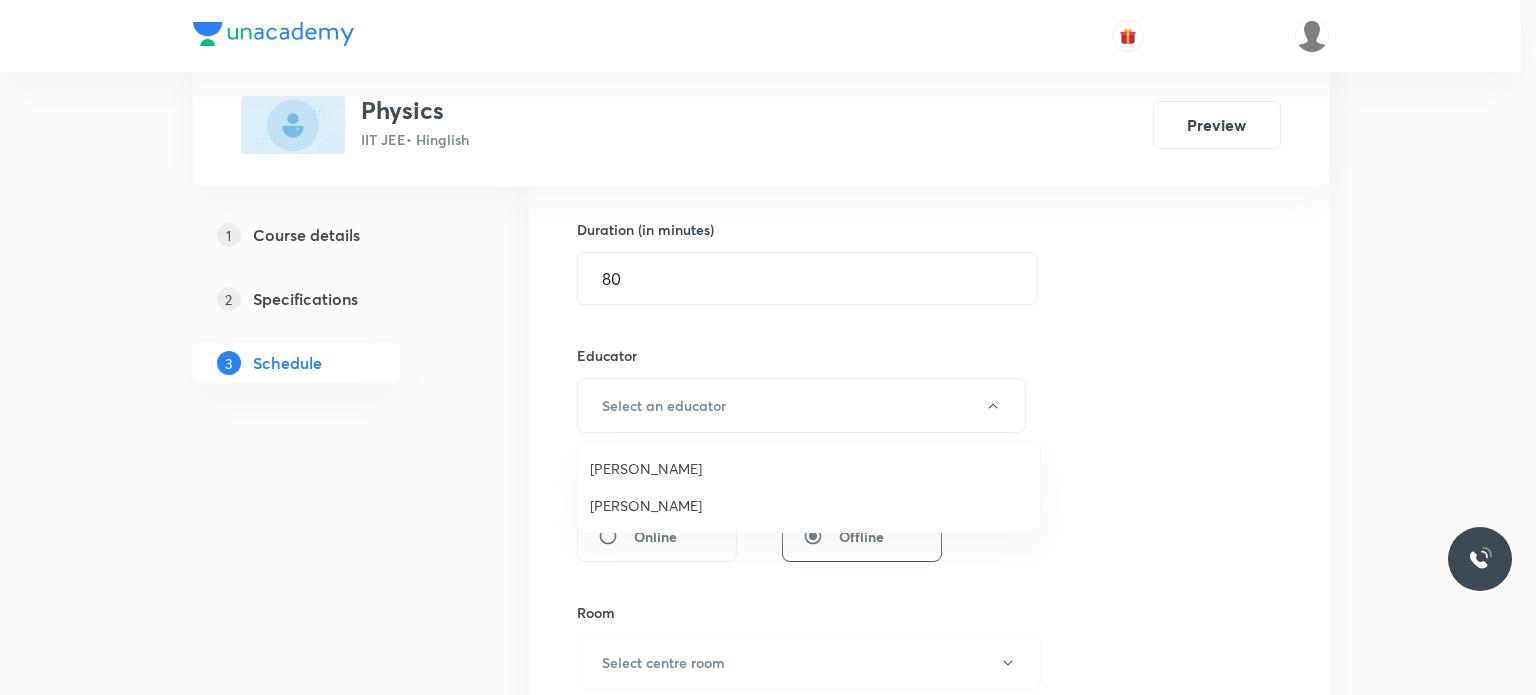 click on "Nitin Rathore" at bounding box center [809, 505] 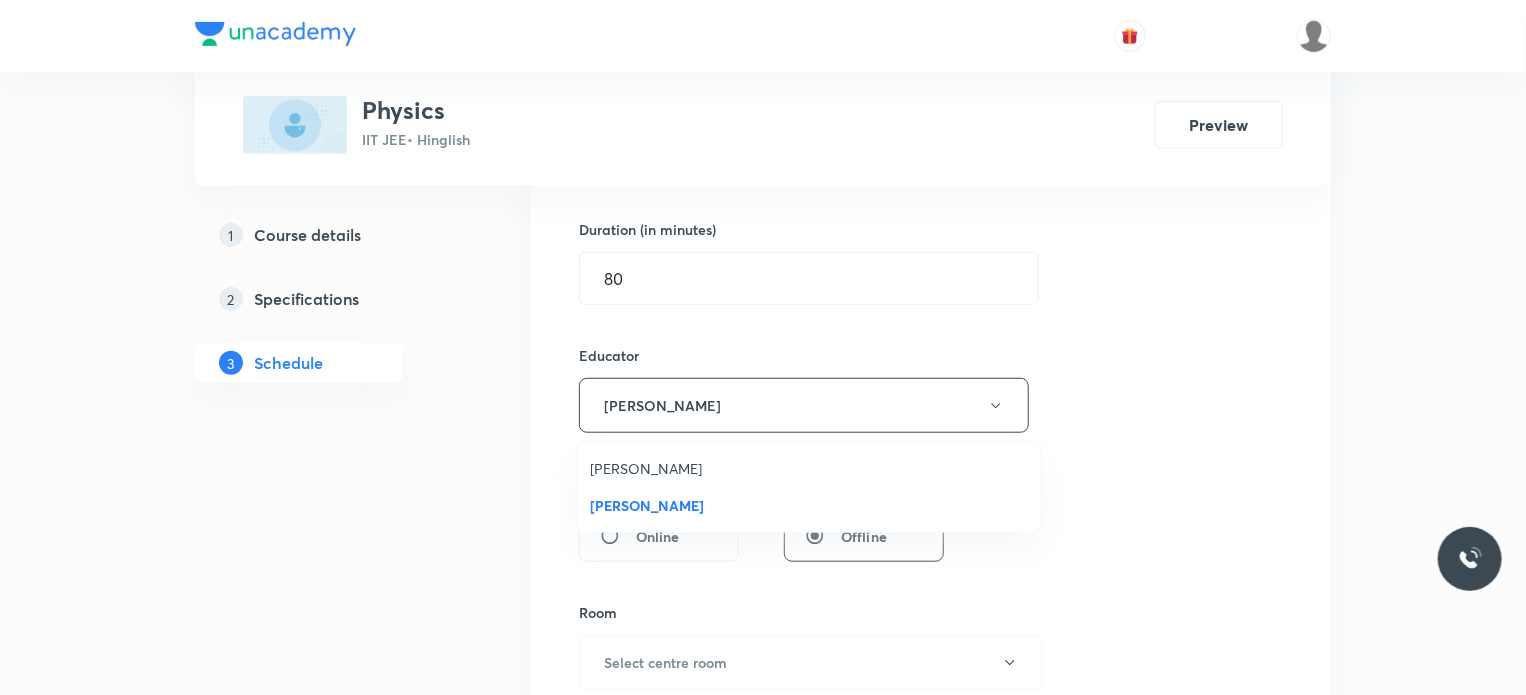 type 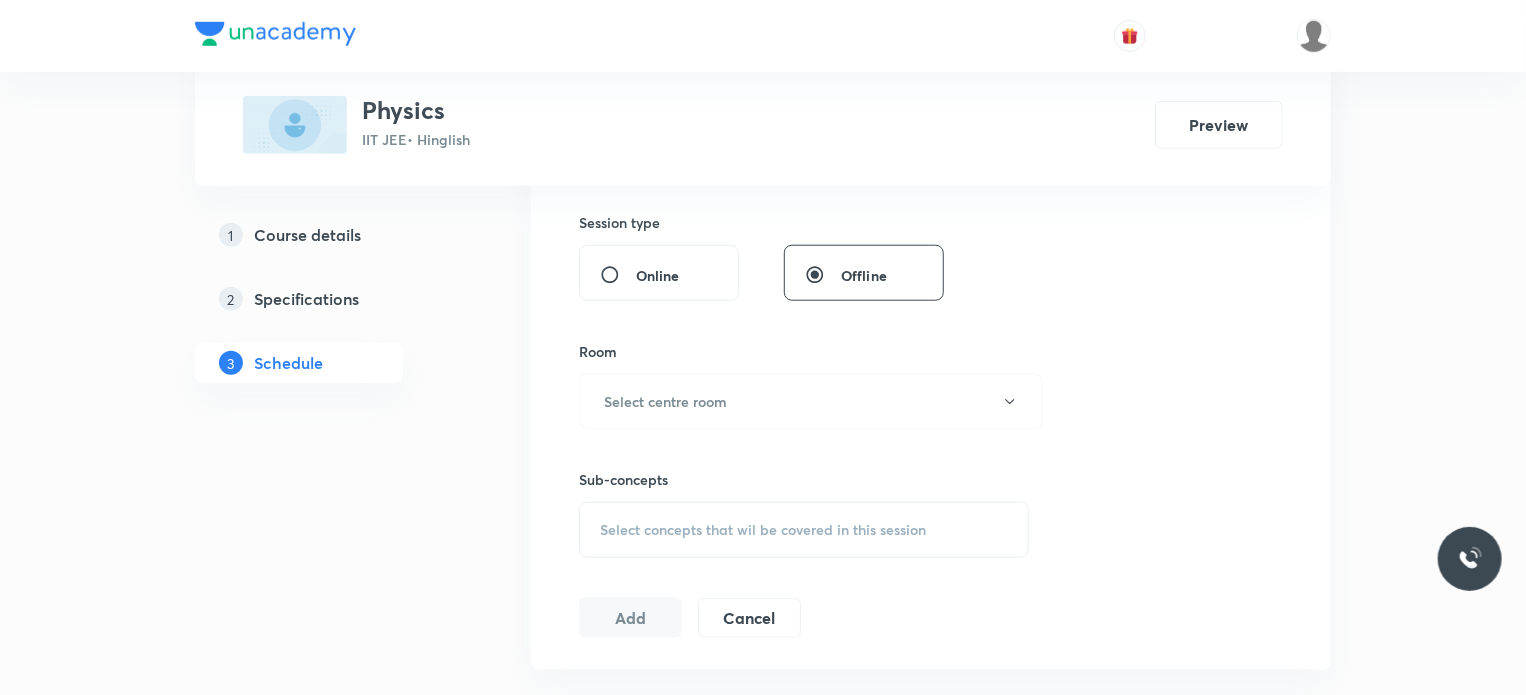 scroll, scrollTop: 900, scrollLeft: 0, axis: vertical 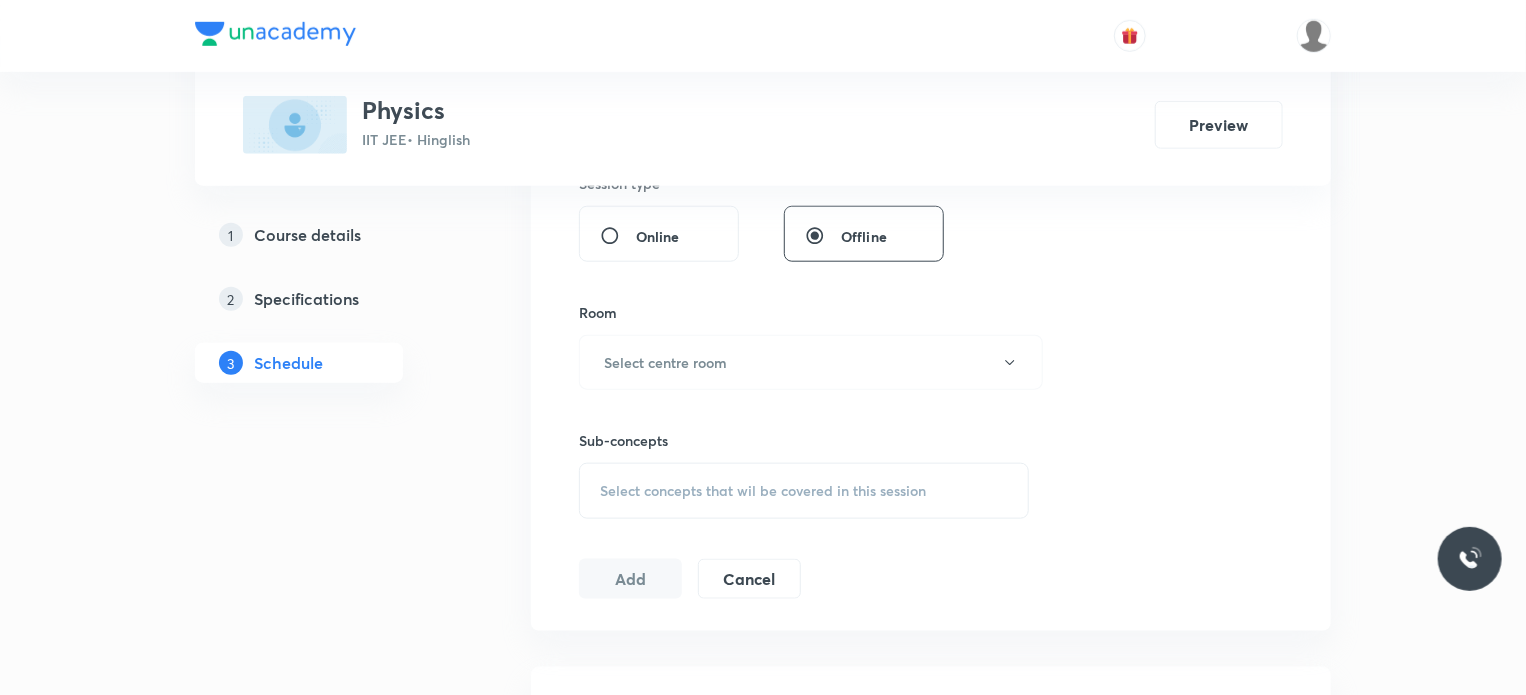 click on "Sub-concepts Select concepts that wil be covered in this session" at bounding box center [804, 454] 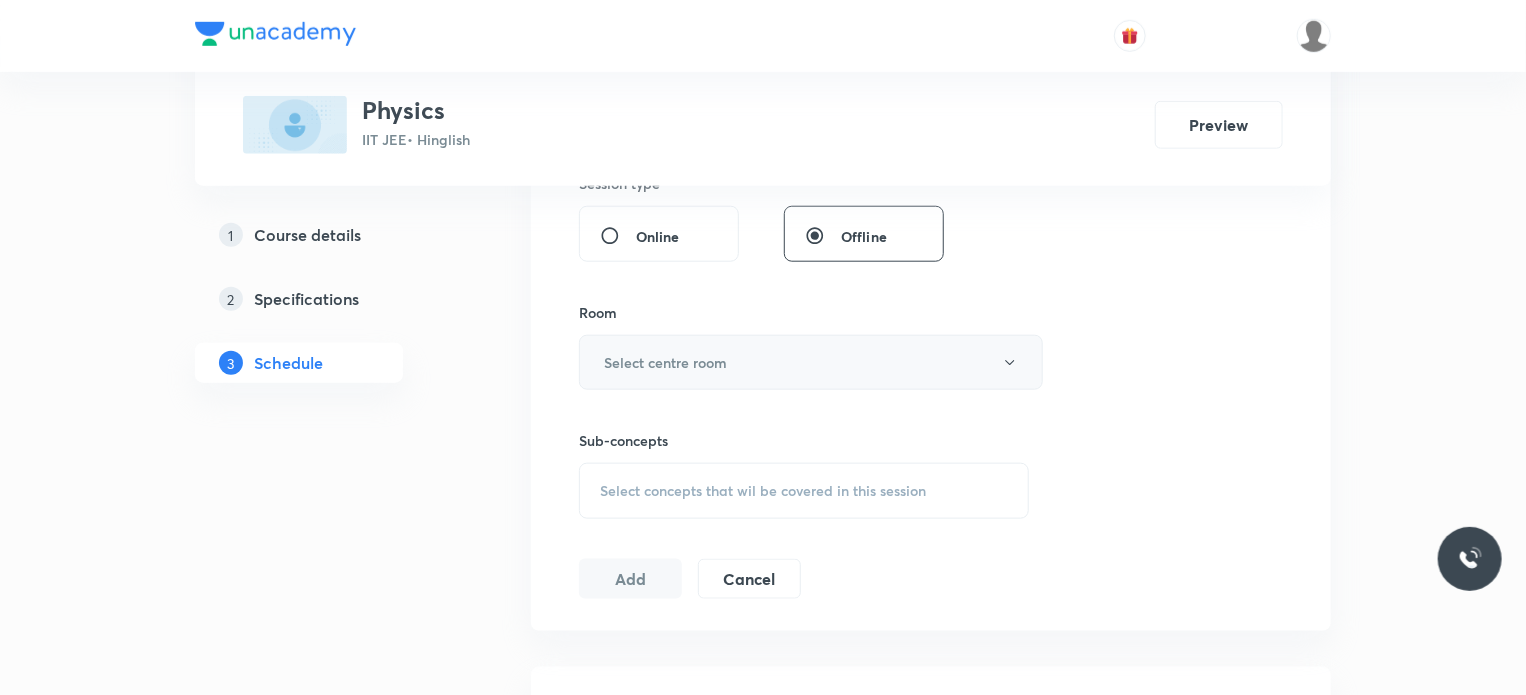 click on "Select centre room" at bounding box center [665, 362] 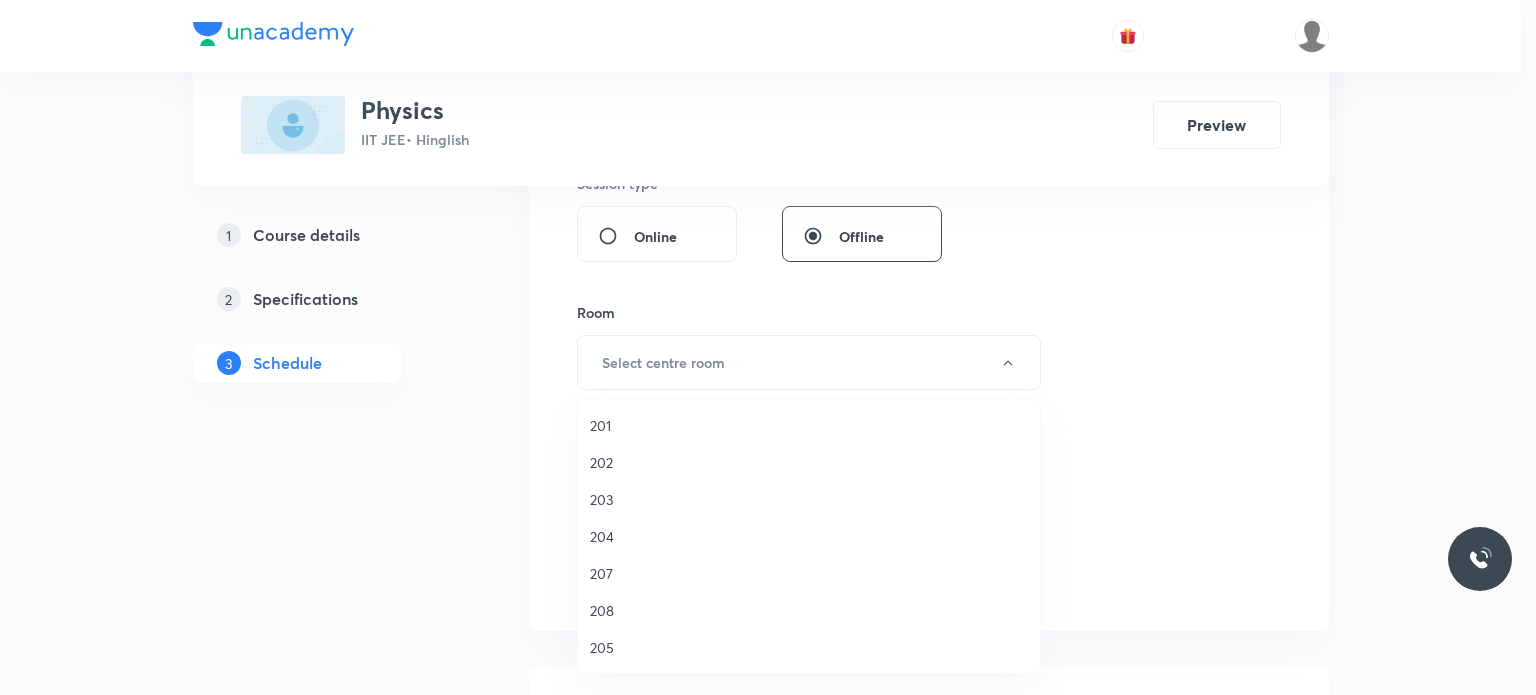 click on "203" at bounding box center [809, 499] 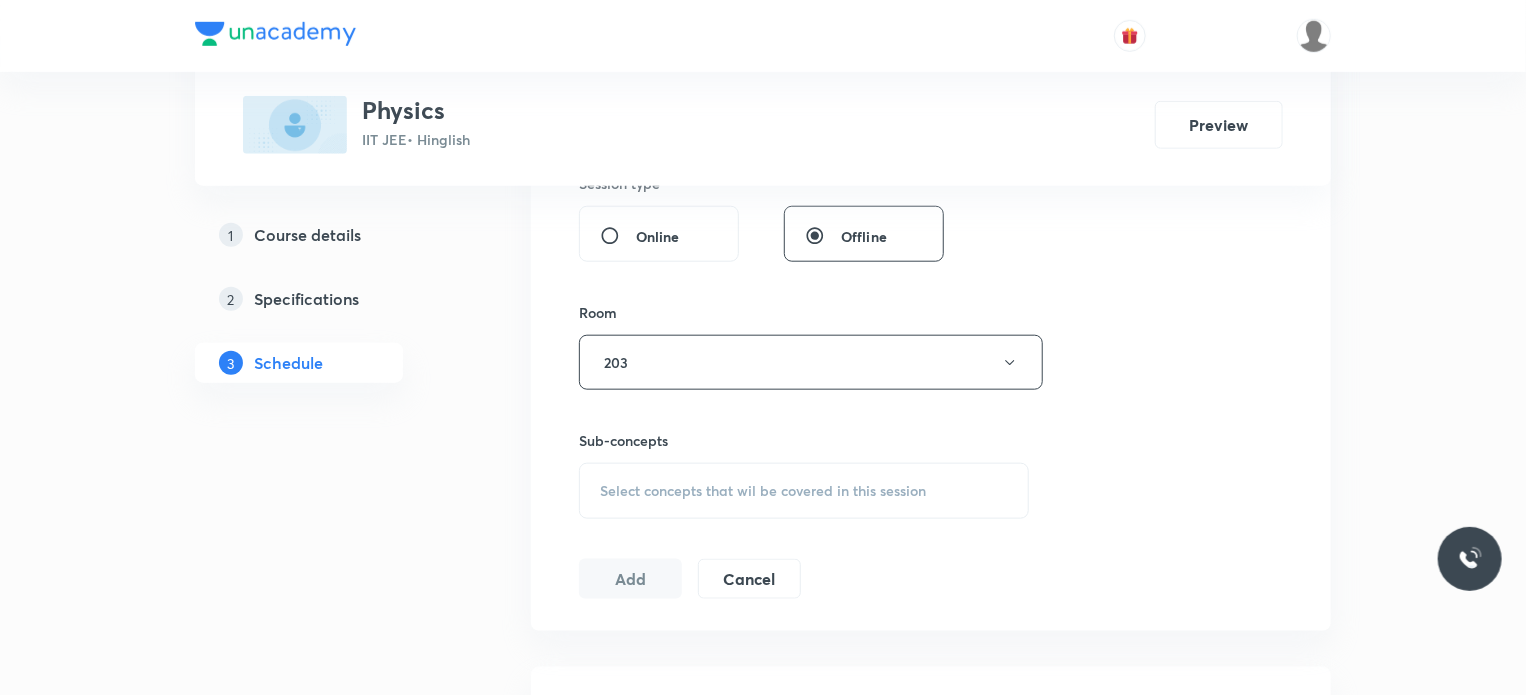 click on "Select concepts that wil be covered in this session" at bounding box center [763, 491] 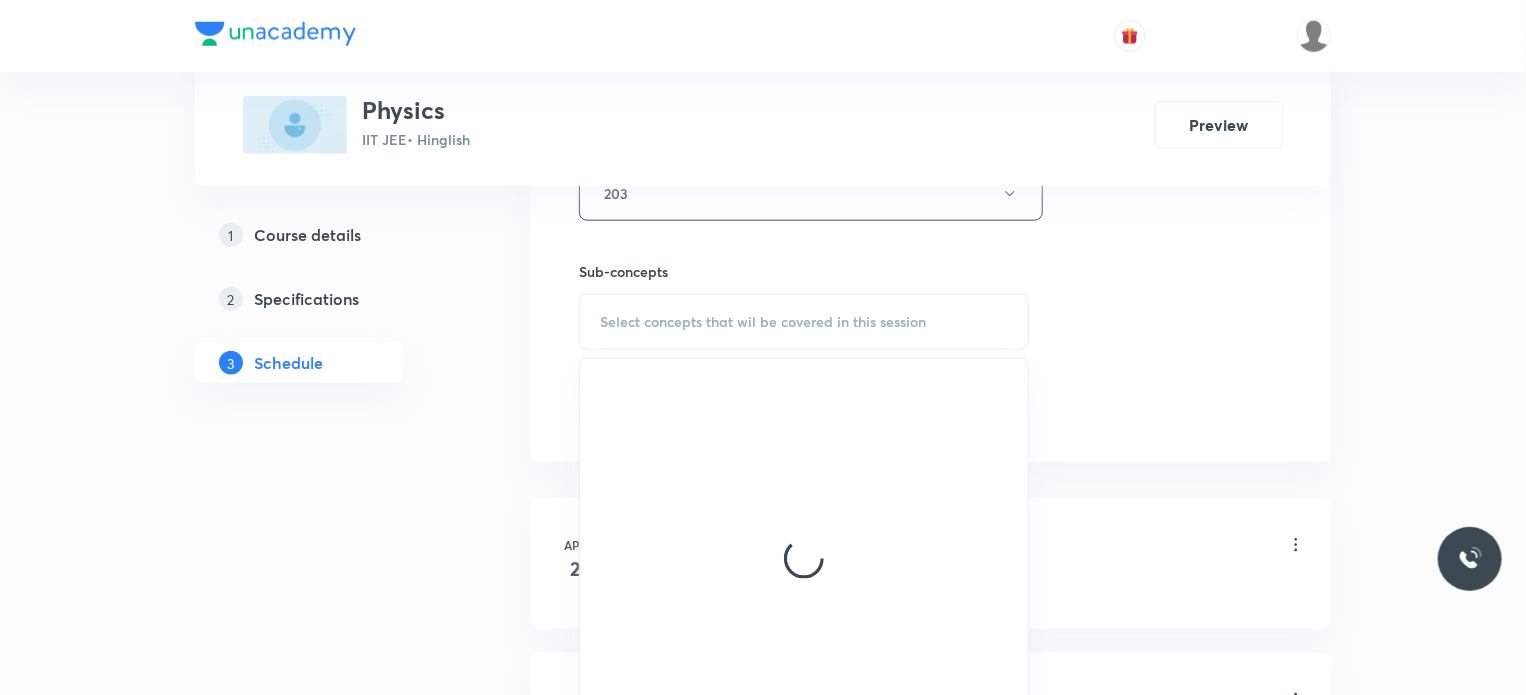 scroll, scrollTop: 1100, scrollLeft: 0, axis: vertical 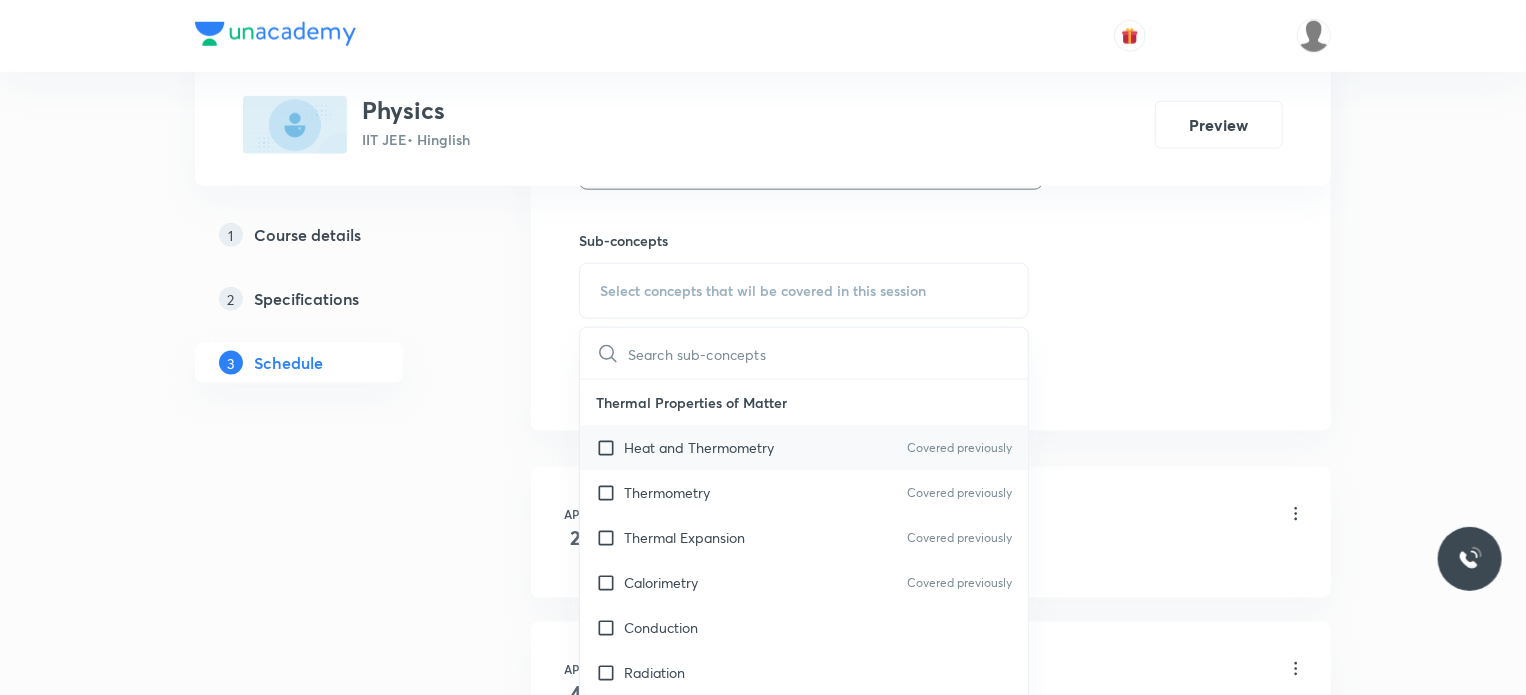 click on "Heat and Thermometry" at bounding box center [699, 447] 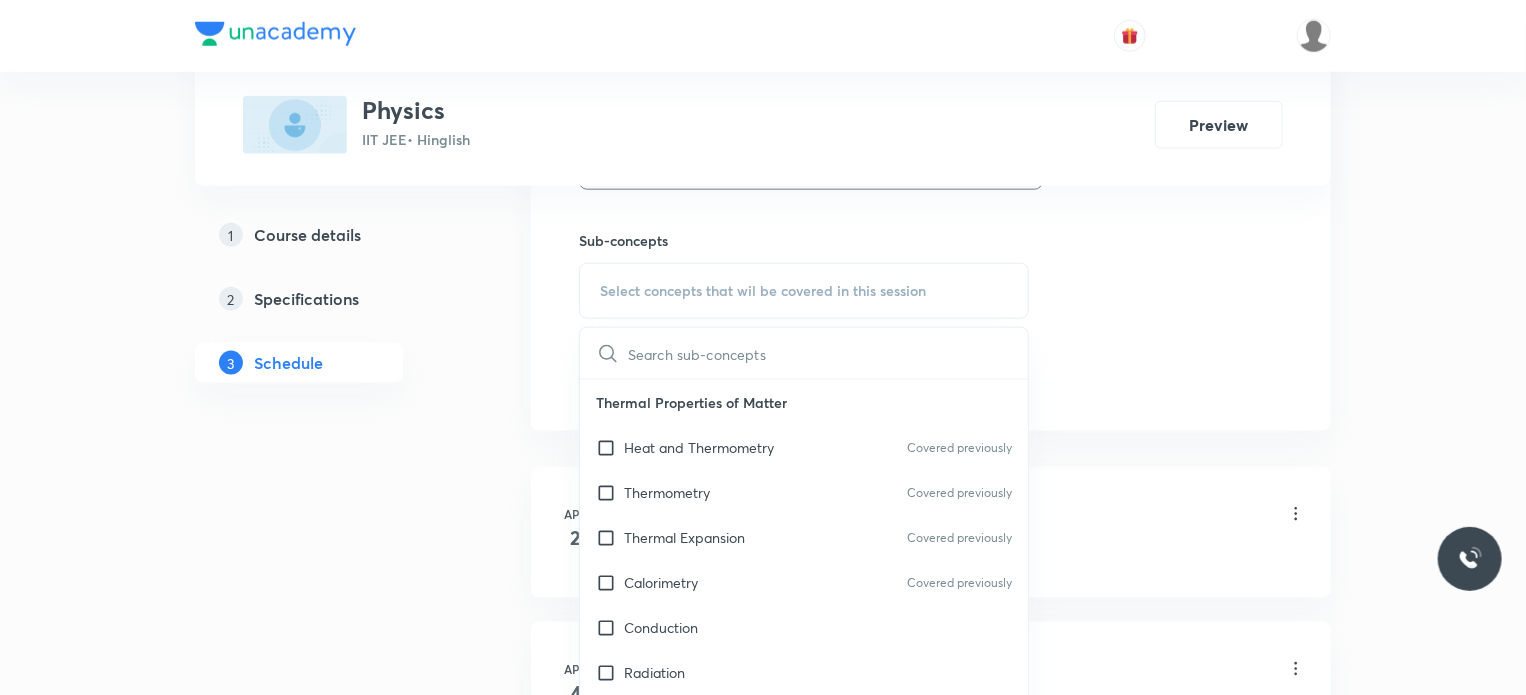 checkbox on "true" 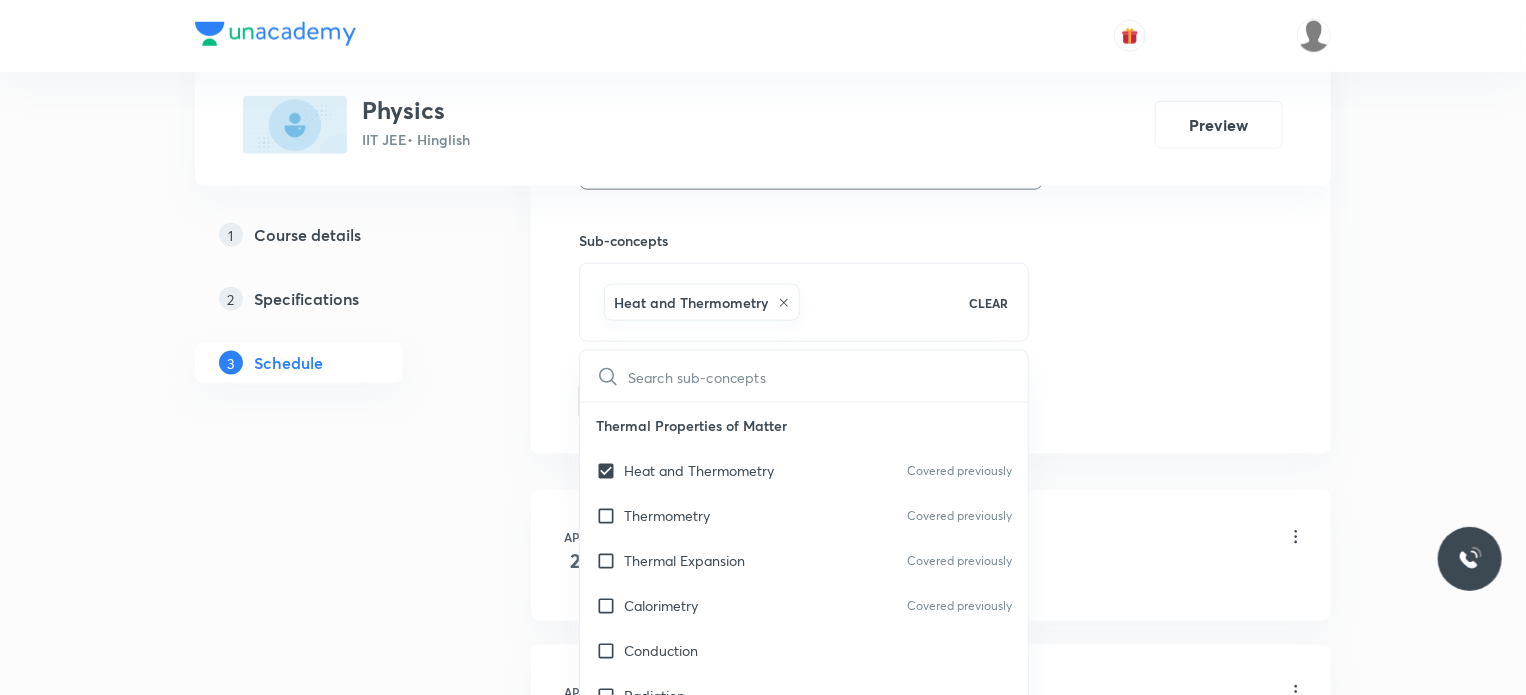 click on "Session  71 Live class Session title 5/99 MEC 4 ​ Schedule for Jul 14, 2025, 12:40 PM ​ Duration (in minutes) 80 ​ Educator Nitin Rathore   Session type Online Offline Room 203 Sub-concepts Heat and Thermometry CLEAR ​ Thermal Properties of Matter Heat and Thermometry Covered previously Thermometry Covered previously Thermal Expansion Covered previously Calorimetry Covered previously Conduction Radiation Conduction of Heat in Steady State Conduction Before Steady State (Qualitative Description) Convection of Heat (Qualitative Description) Kirchhoff's Law Newton's Law of Cooling Wien's Law of Blackbody Radiation & its Spectrum Radiation of Heat & Prevost Theory Stefan's-Boltzmann Law Emissivity, Absorptivity, Emissive Power Thermodynamics Thermodynamic System First Law of Thermodynamics Heat in Thermodynamics Gaseous Mixture Different Processes in First Law of Thermodynamics Reversible and irreversible Process Heat Engine Second Law of Thermodynamics Refrigerator or Heat Pump Kinetic Theory of Gases" at bounding box center [931, -123] 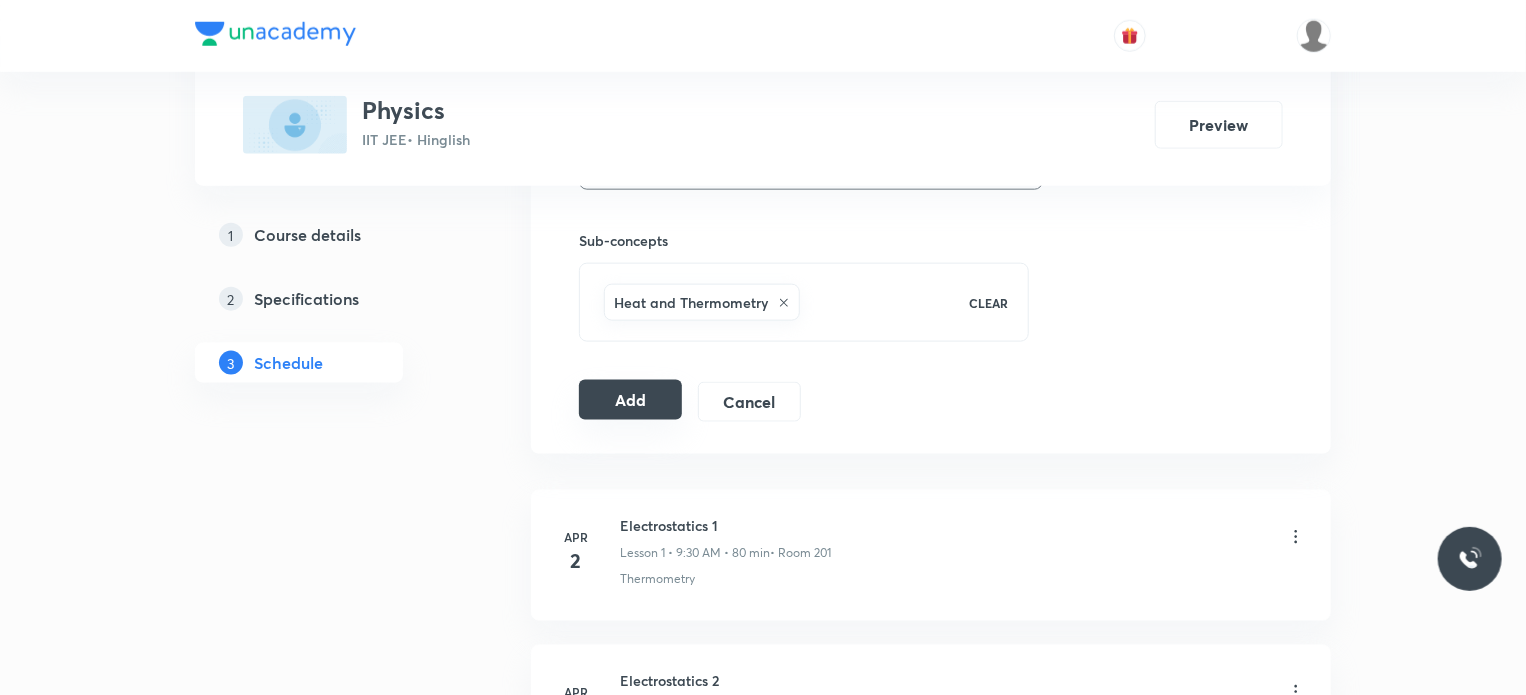 click on "Add" at bounding box center [630, 400] 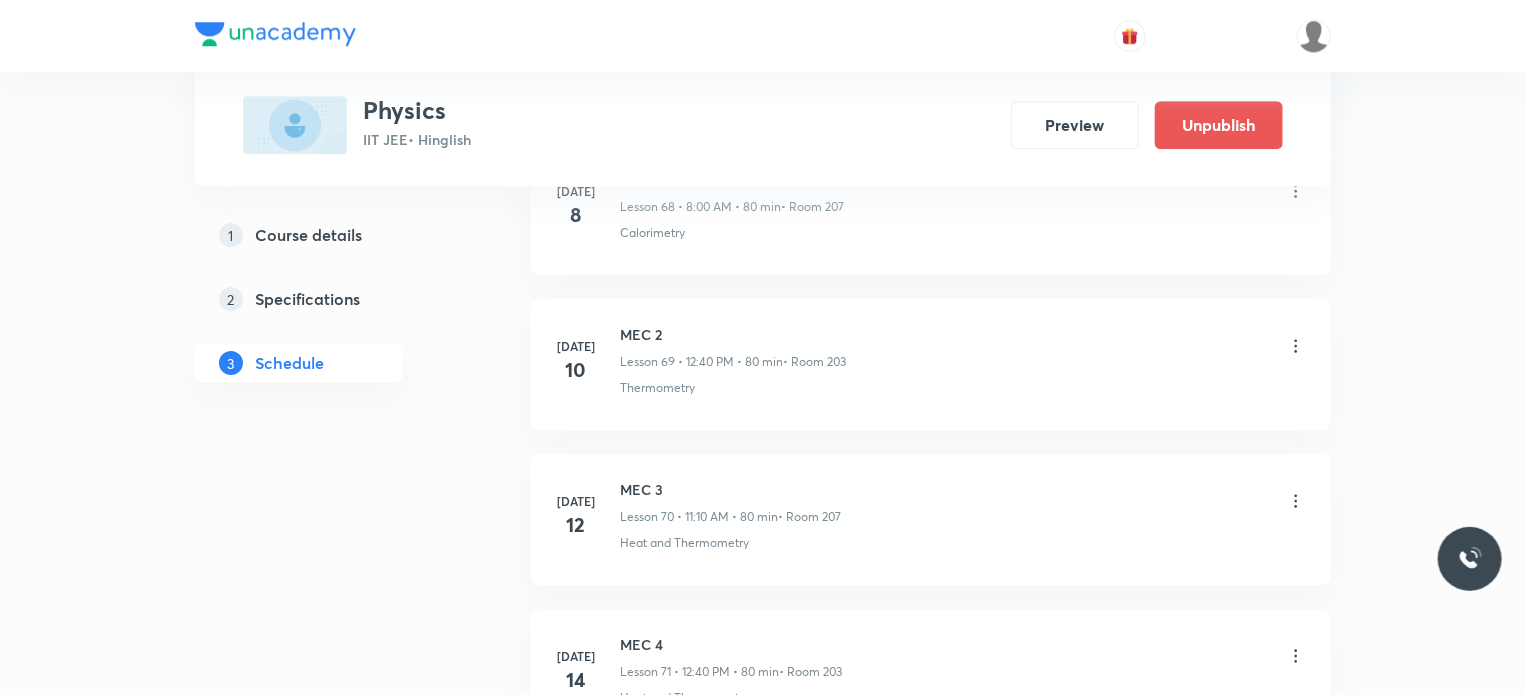 scroll, scrollTop: 10965, scrollLeft: 0, axis: vertical 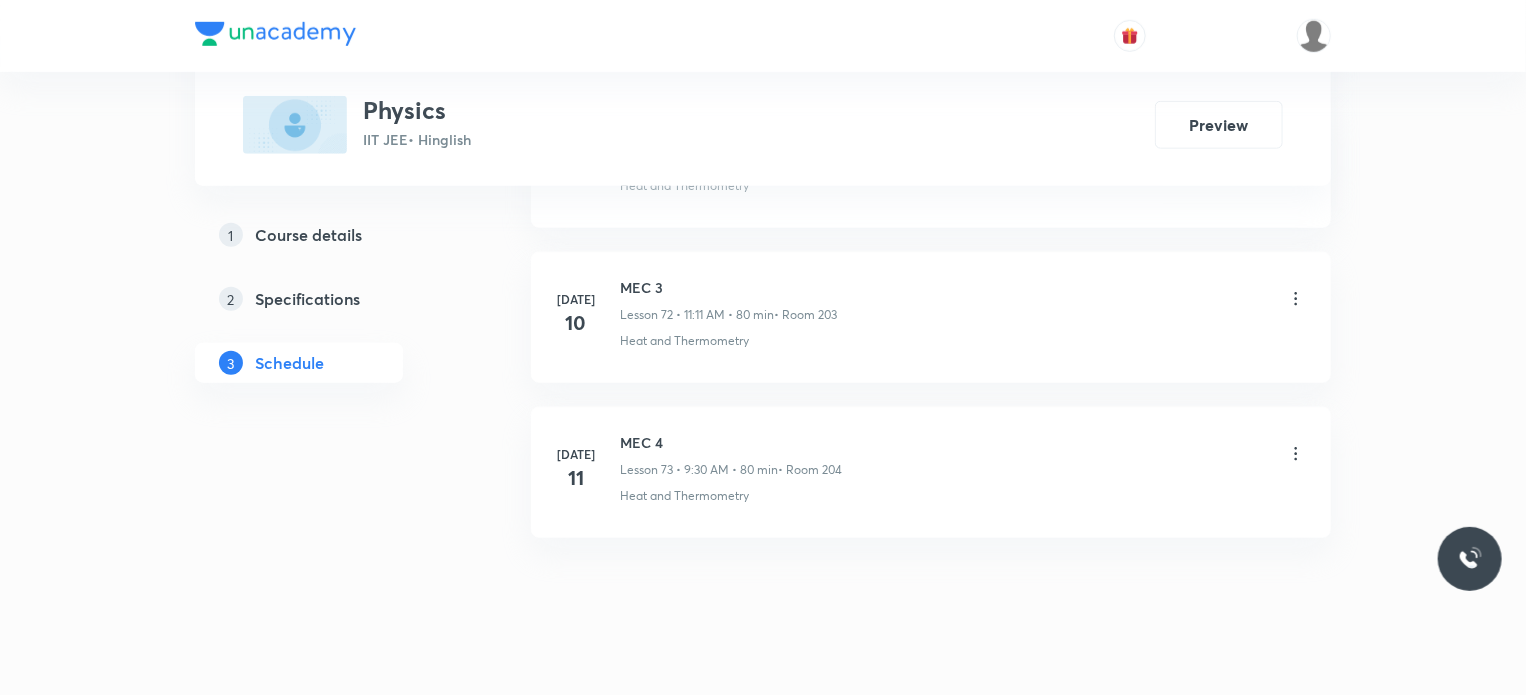 click on "[DATE] MEC 4 Lesson 73 • 9:30 AM • 80 min  • Room 204 Heat and Thermometry" at bounding box center [931, 472] 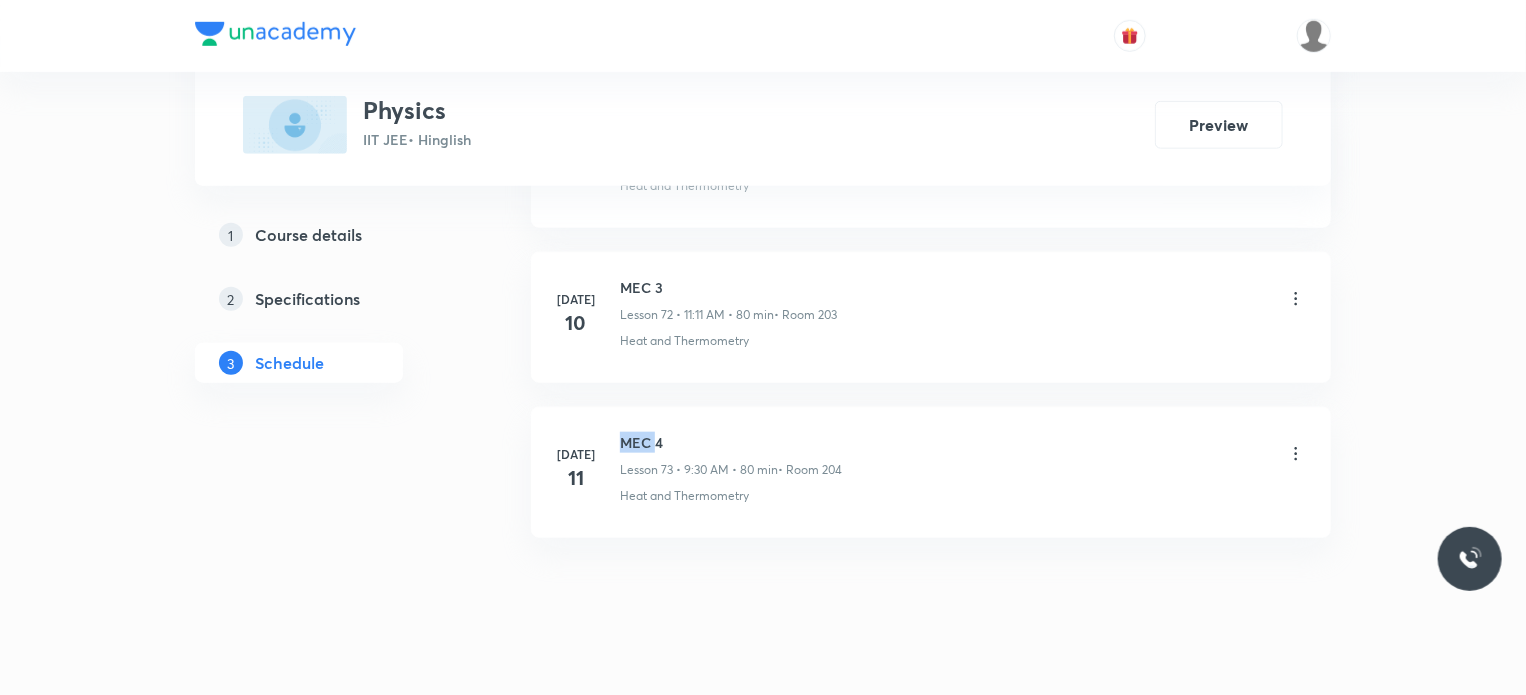 click on "[DATE] MEC 4 Lesson 73 • 9:30 AM • 80 min  • Room 204 Heat and Thermometry" at bounding box center (931, 472) 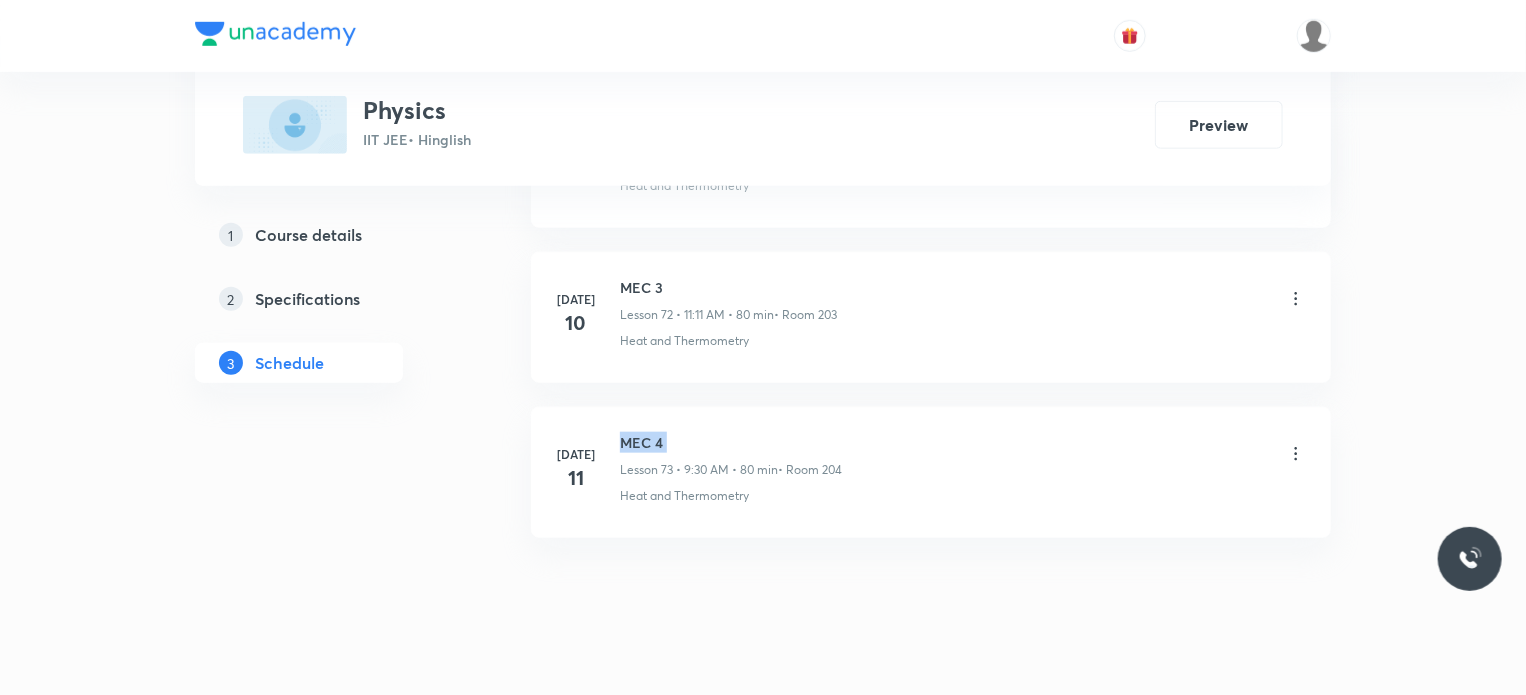 click on "Jul 11 MEC 4 Lesson 73 • 9:30 AM • 80 min  • Room 204 Heat and Thermometry" at bounding box center (931, 472) 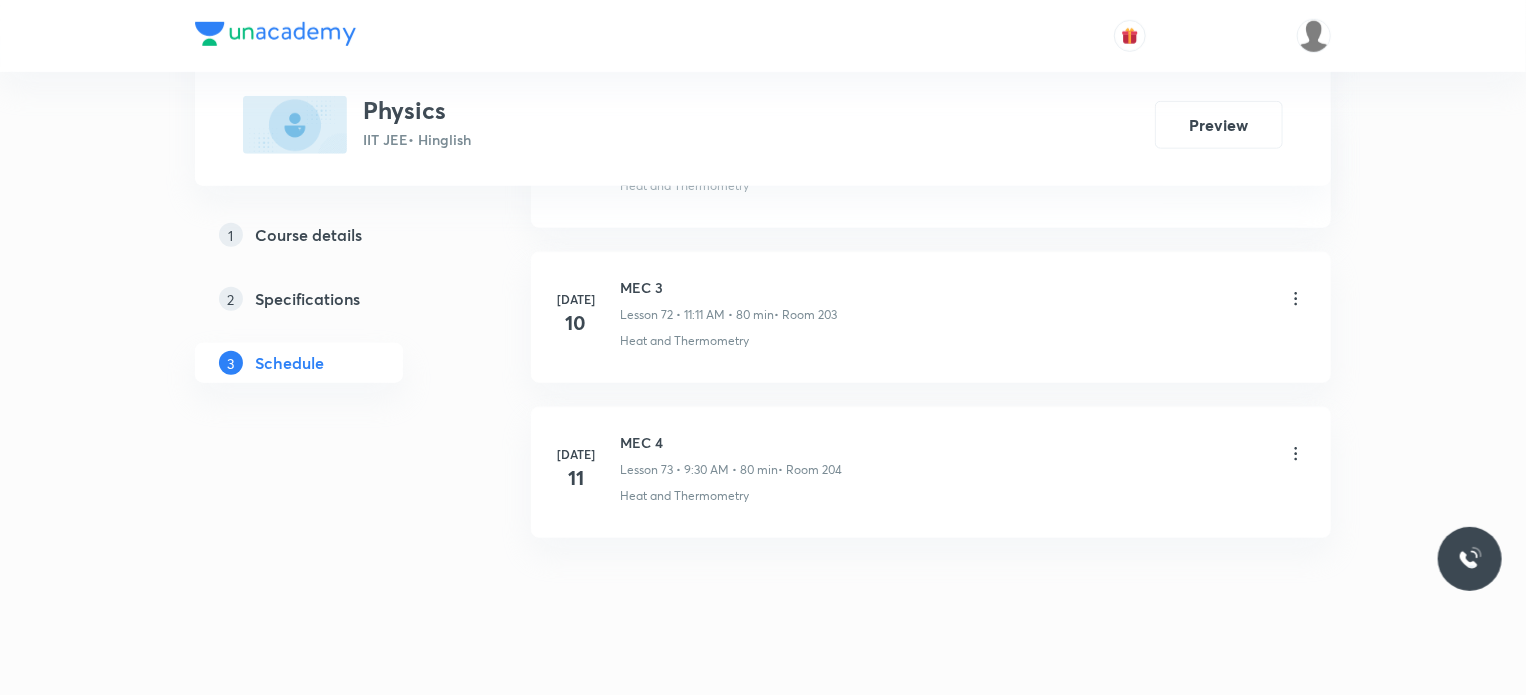drag, startPoint x: 1532, startPoint y: 675, endPoint x: 1390, endPoint y: 503, distance: 223.0426 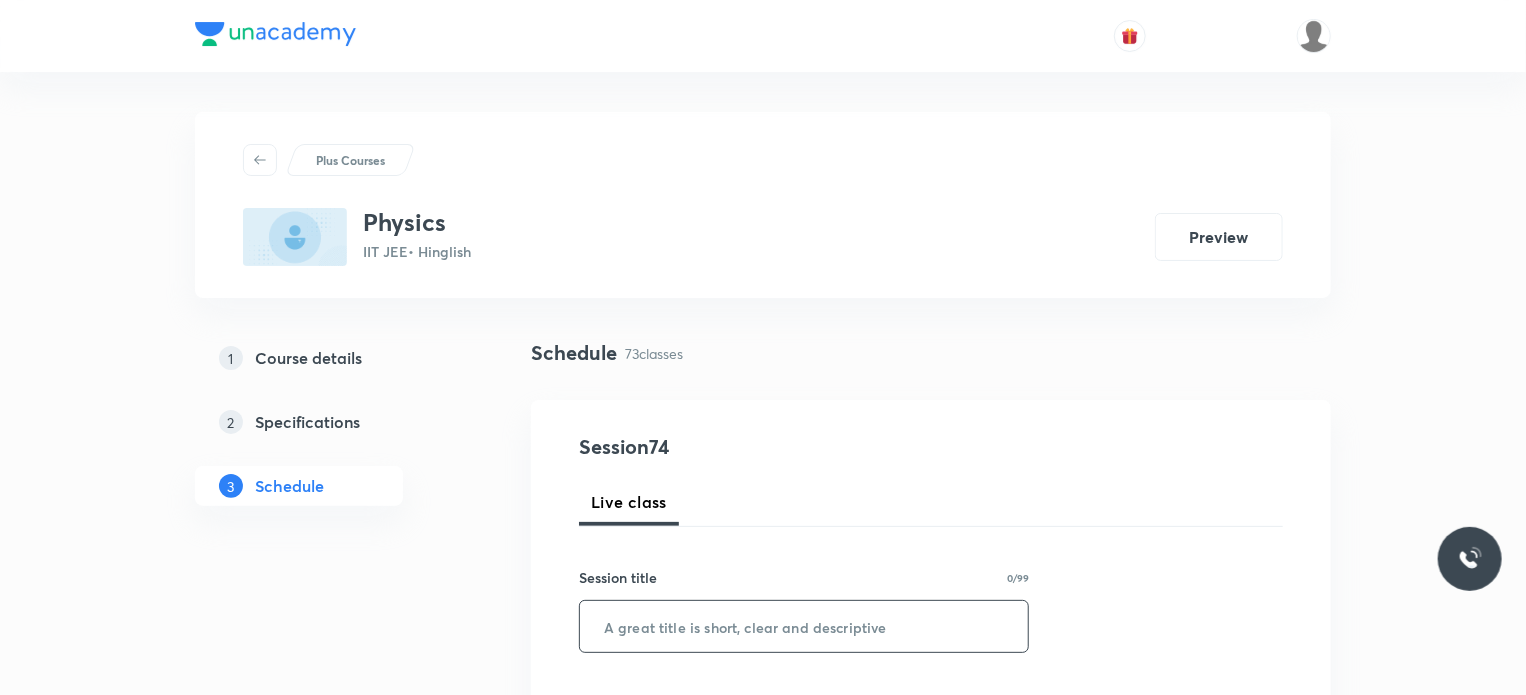 click at bounding box center (804, 626) 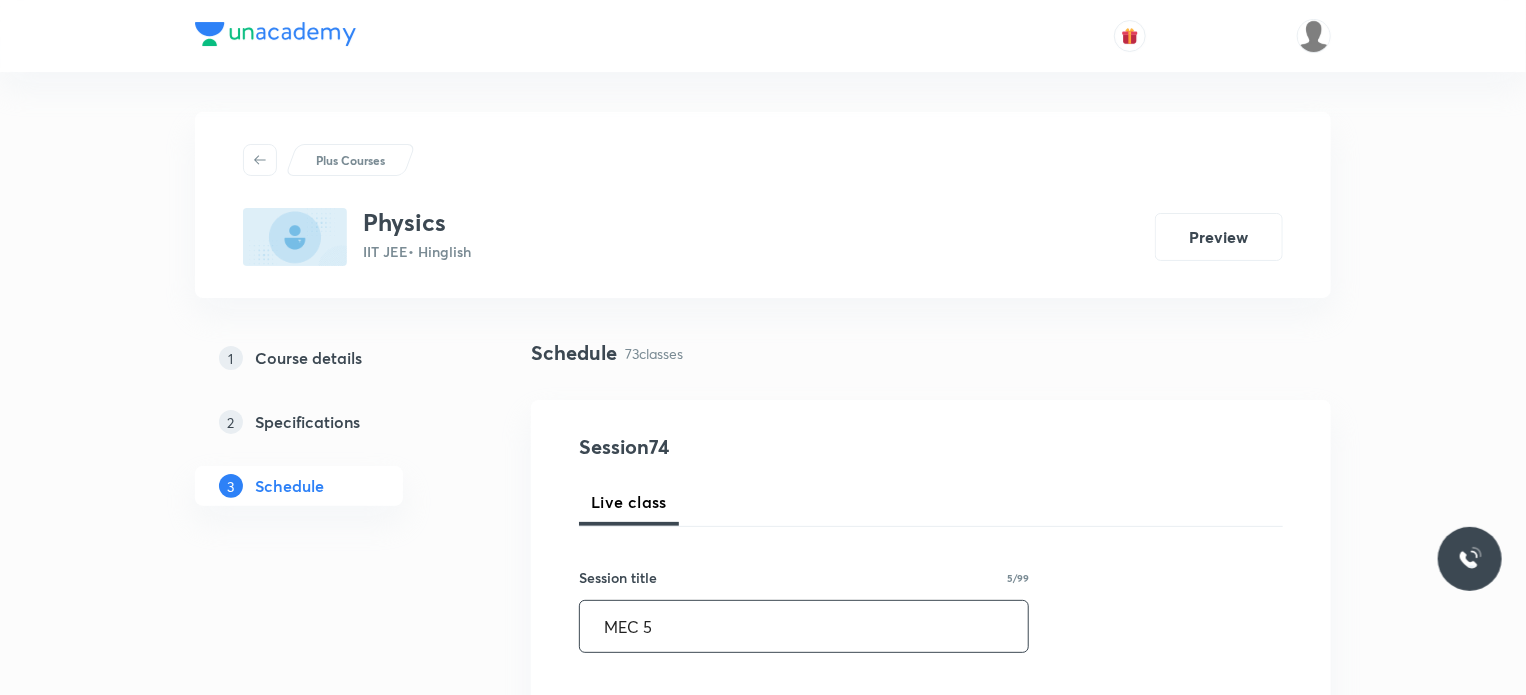 type on "MEC 5" 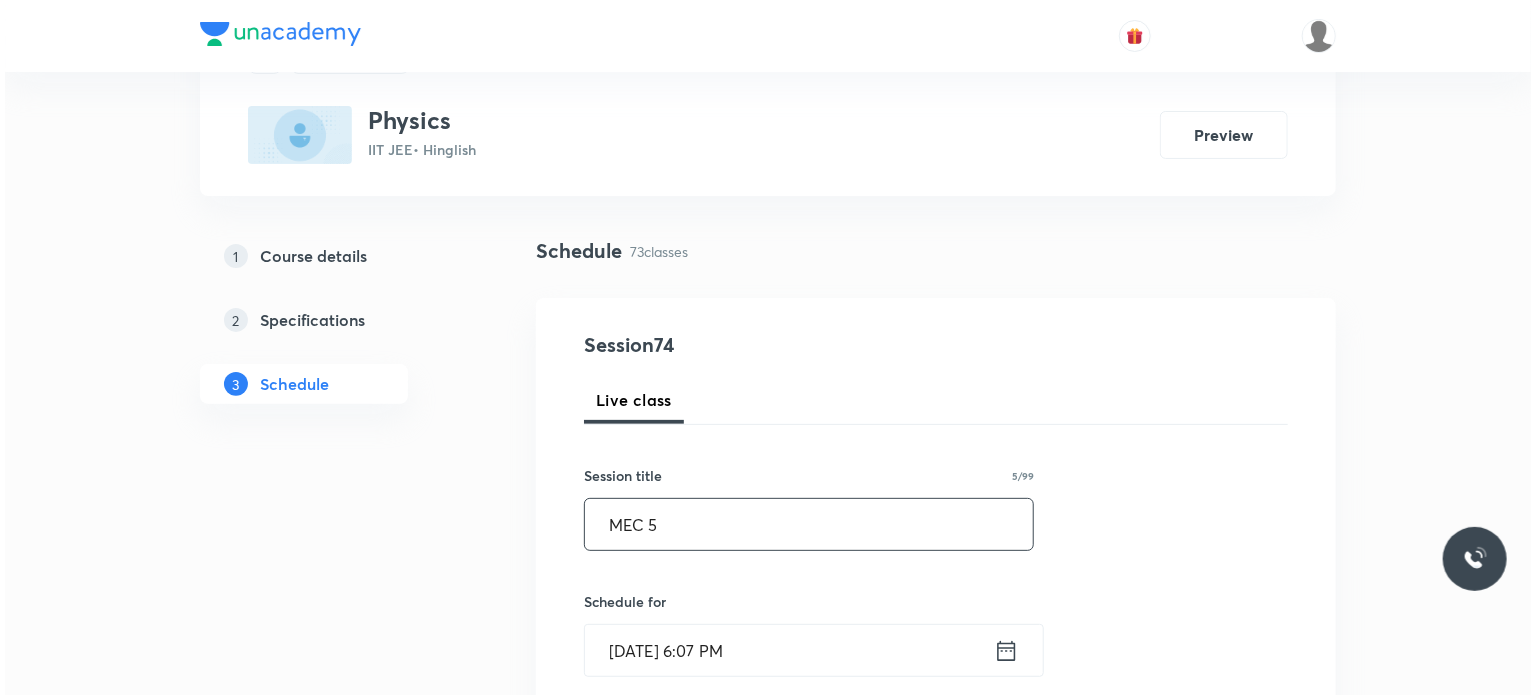 scroll, scrollTop: 104, scrollLeft: 0, axis: vertical 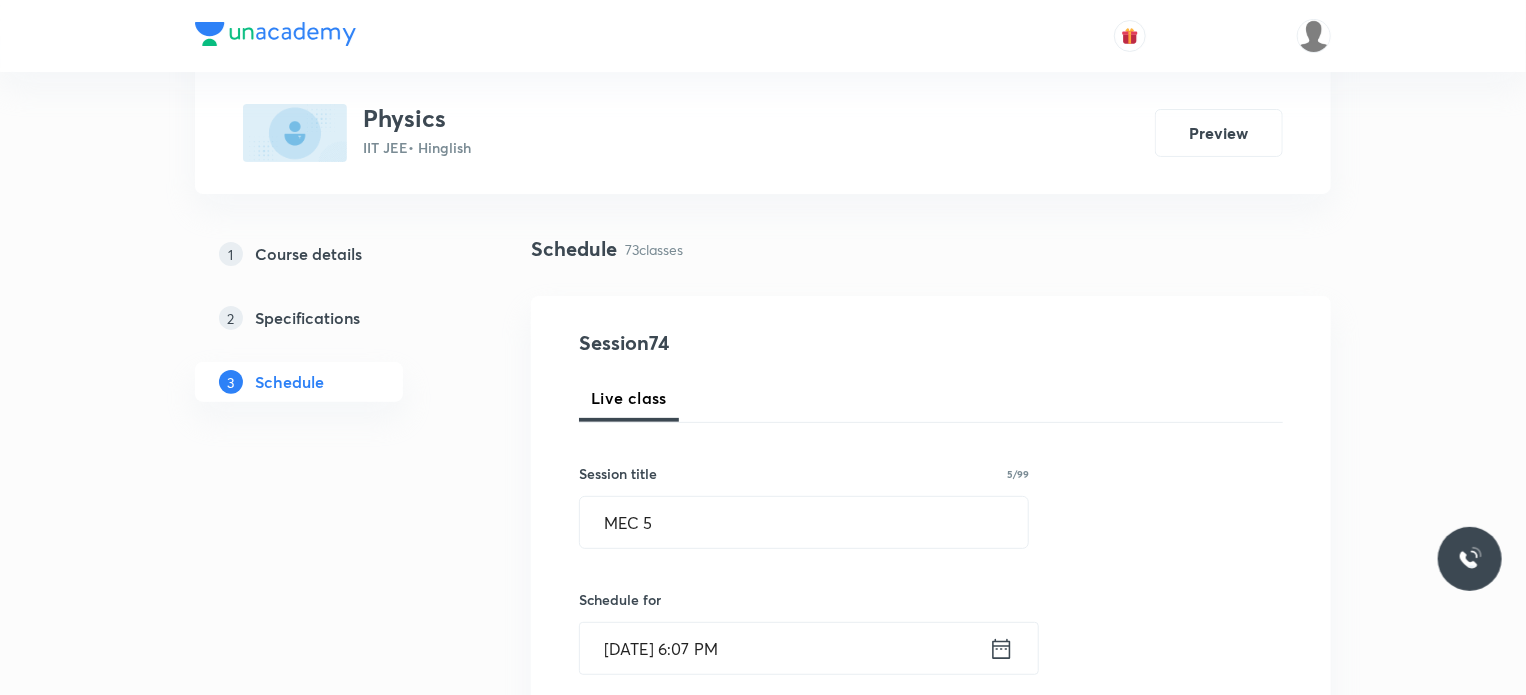 click on "[DATE] 6:07 PM" at bounding box center (784, 648) 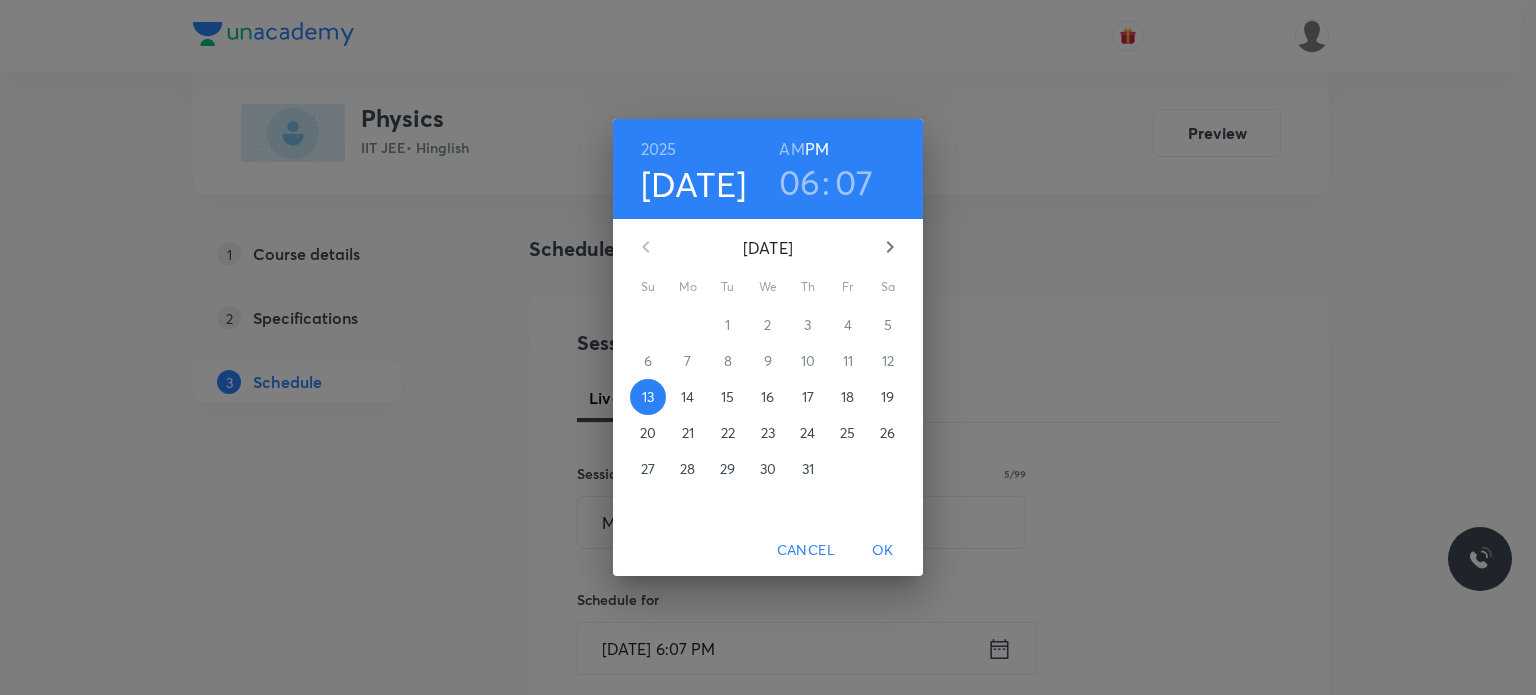 click on "14" at bounding box center (688, 397) 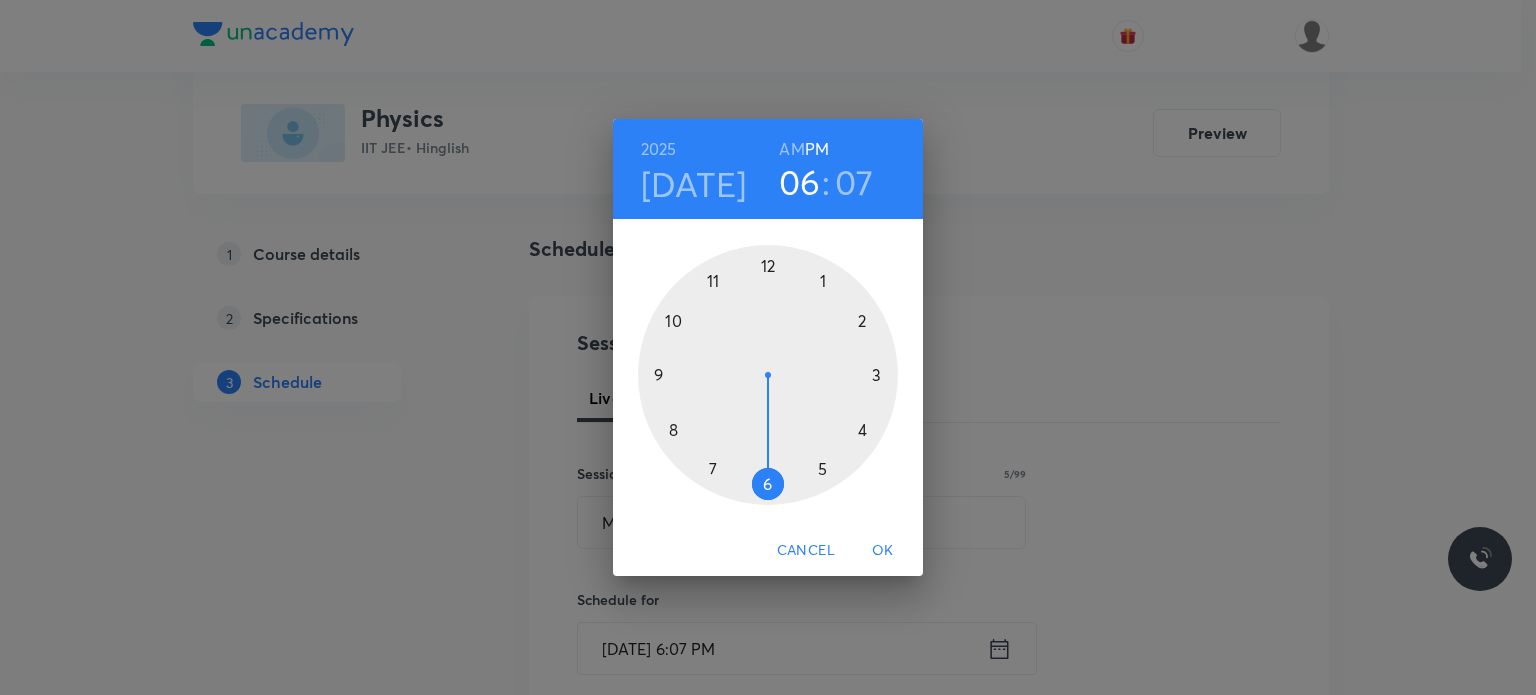 click on "AM" at bounding box center (791, 149) 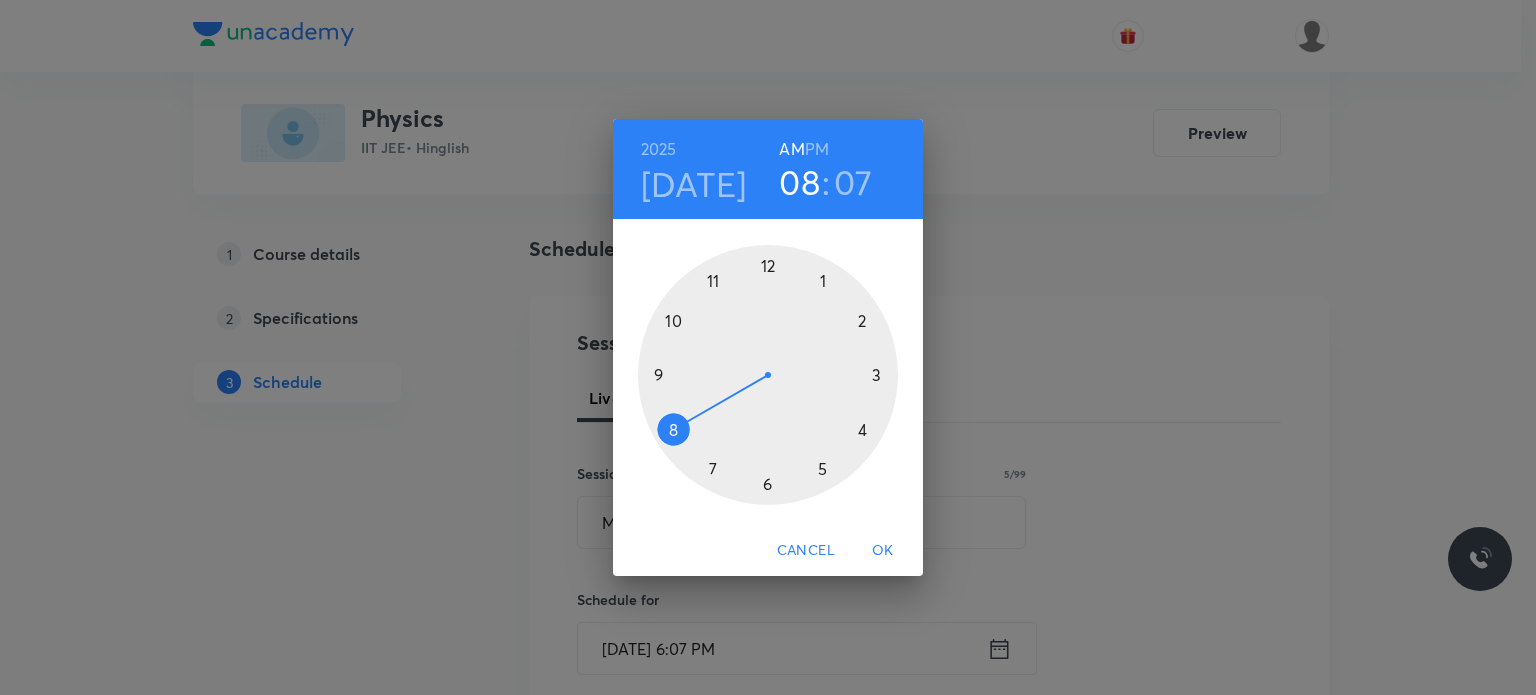 drag, startPoint x: 791, startPoint y: 451, endPoint x: 678, endPoint y: 432, distance: 114.58621 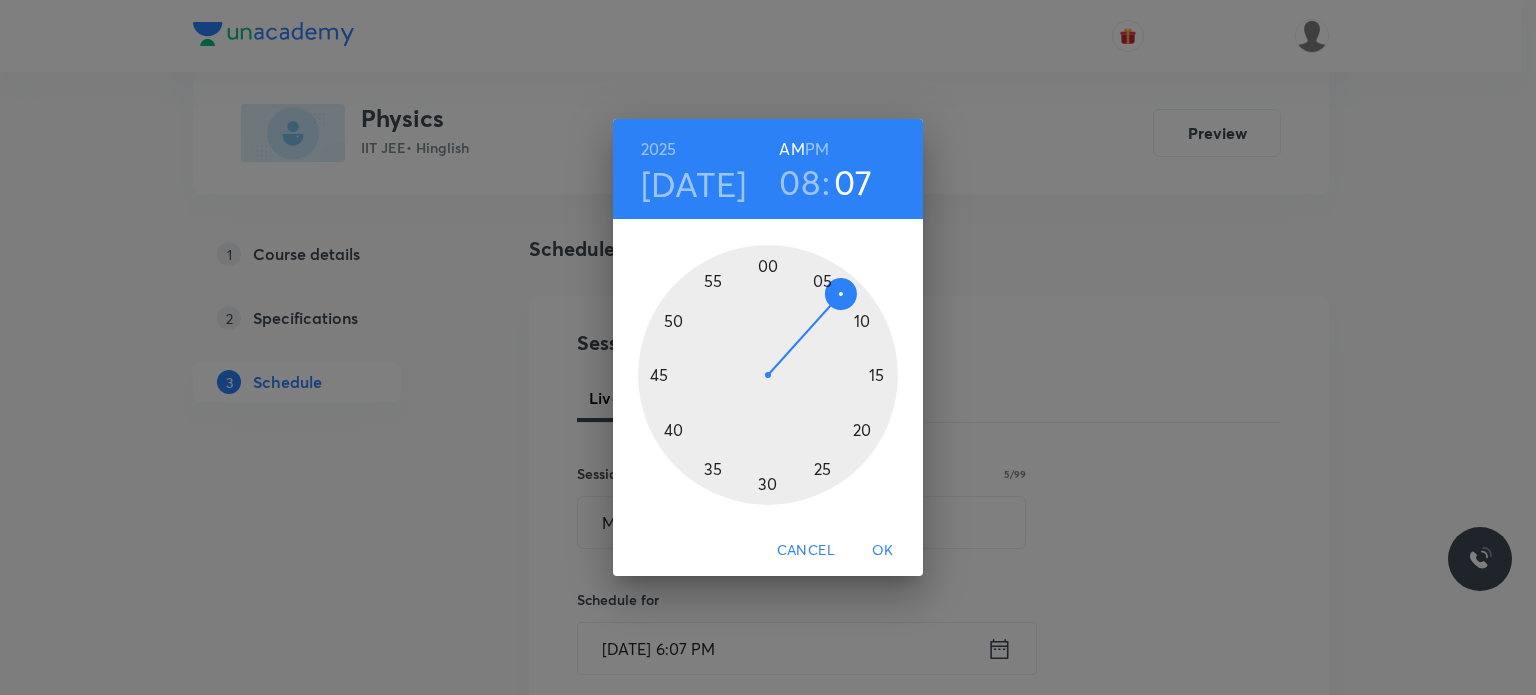 click at bounding box center [768, 375] 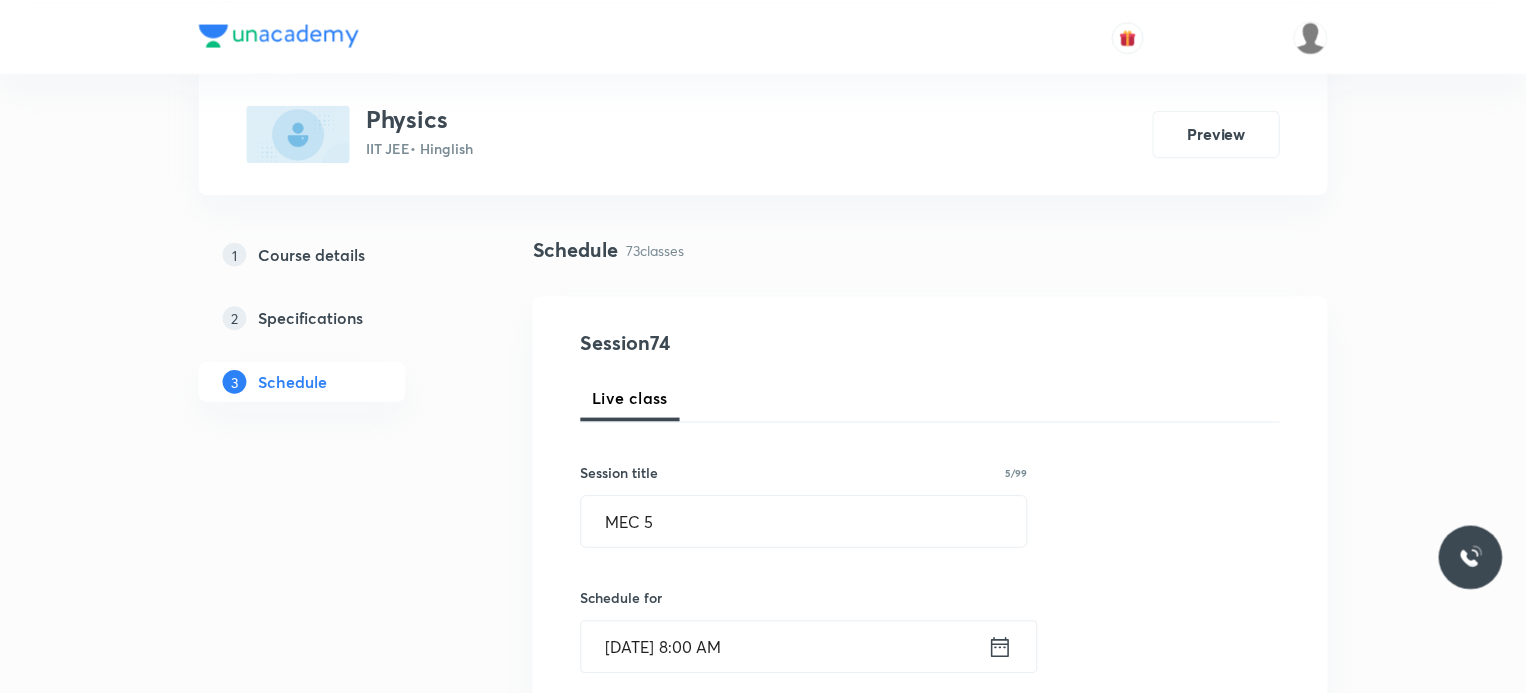 scroll, scrollTop: 378, scrollLeft: 0, axis: vertical 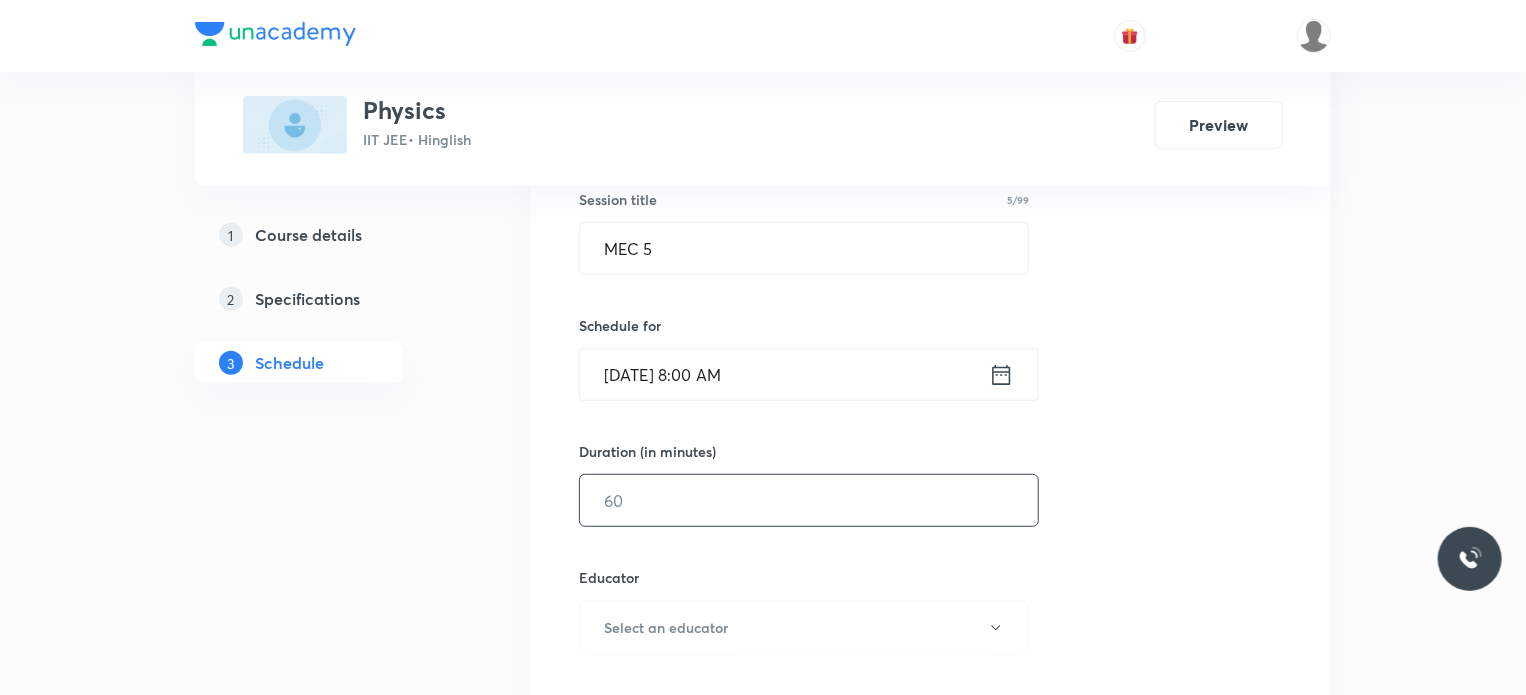 drag, startPoint x: 701, startPoint y: 531, endPoint x: 700, endPoint y: 519, distance: 12.0415945 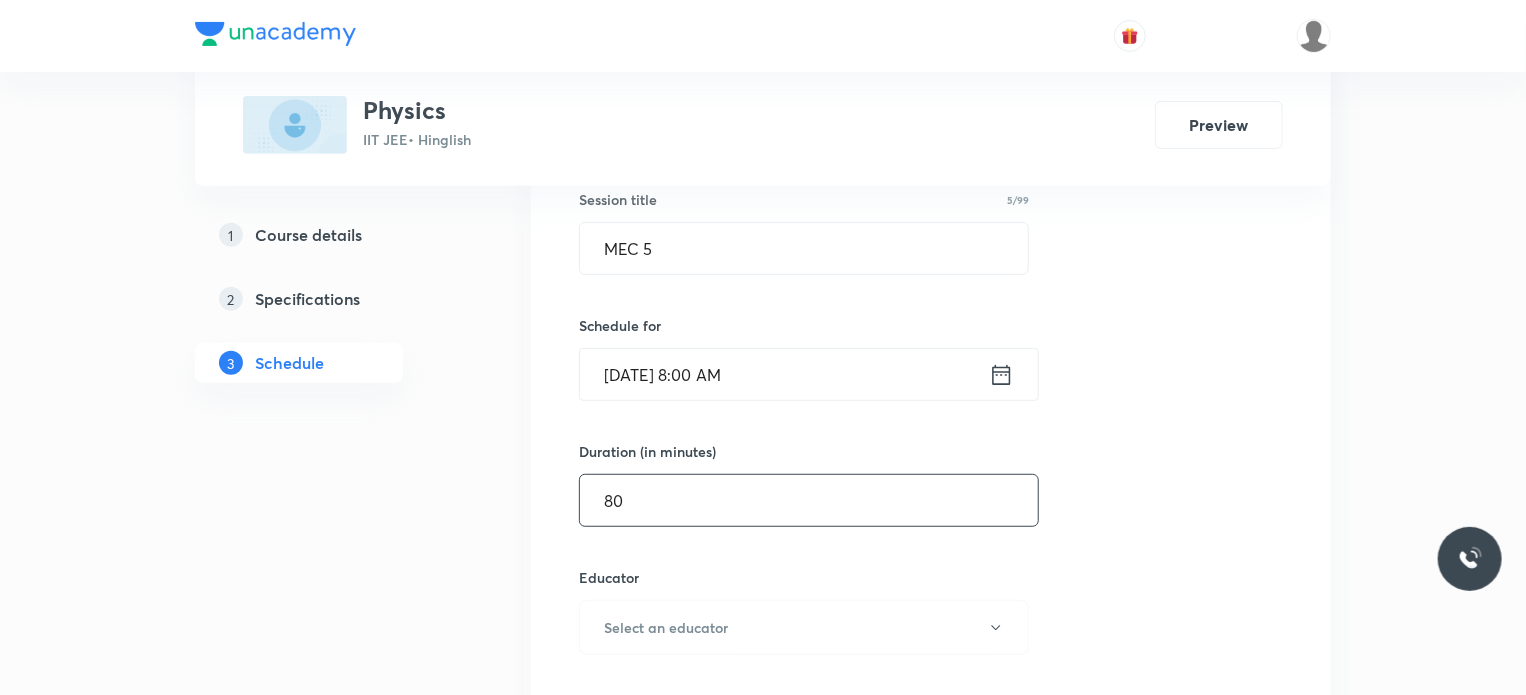scroll, scrollTop: 616, scrollLeft: 0, axis: vertical 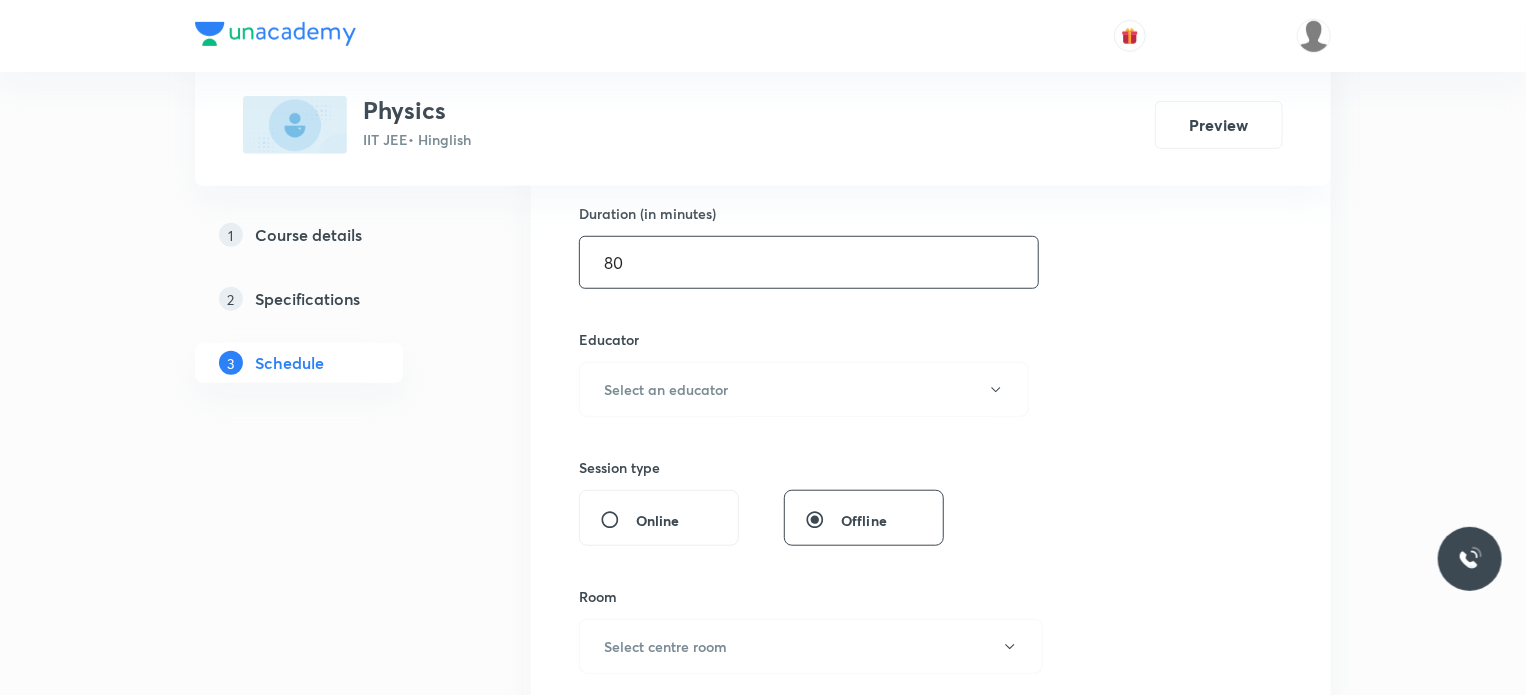 type on "80" 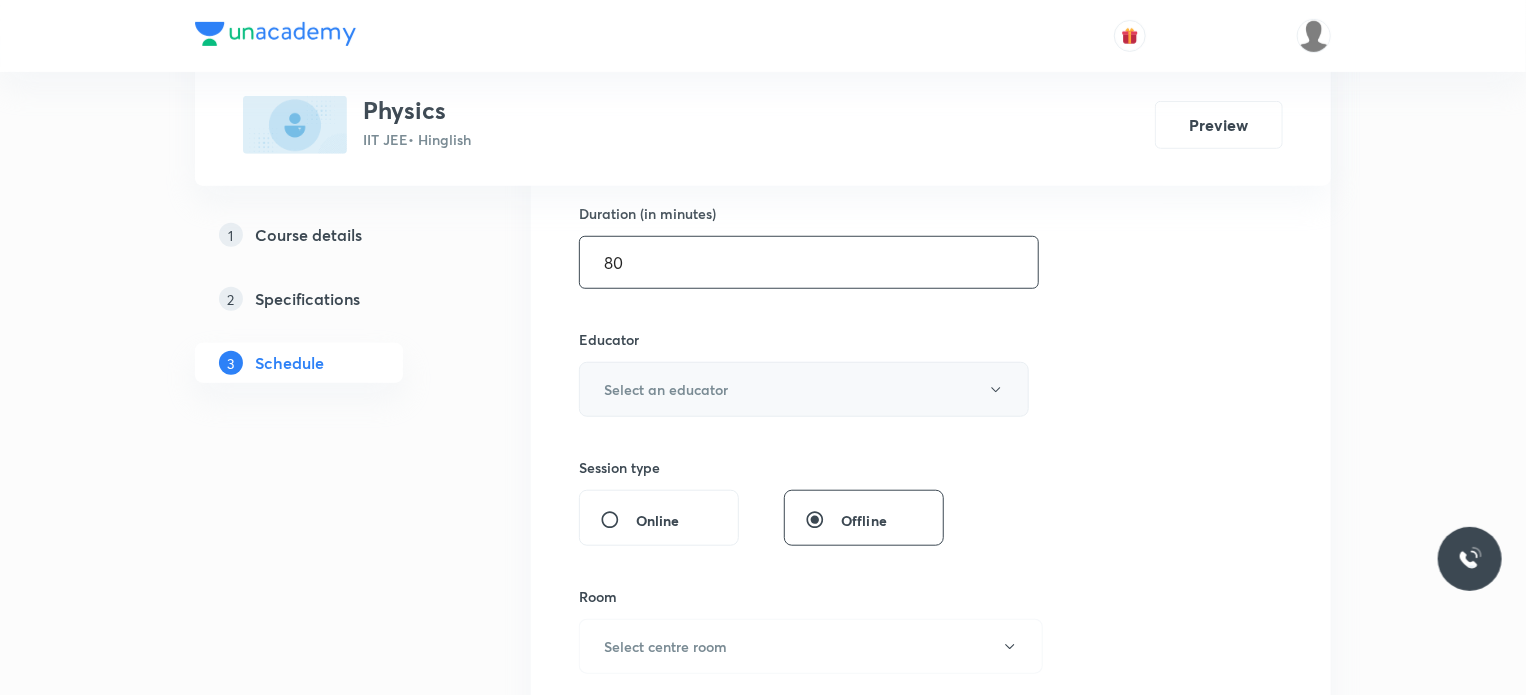 click on "Select an educator" at bounding box center (666, 389) 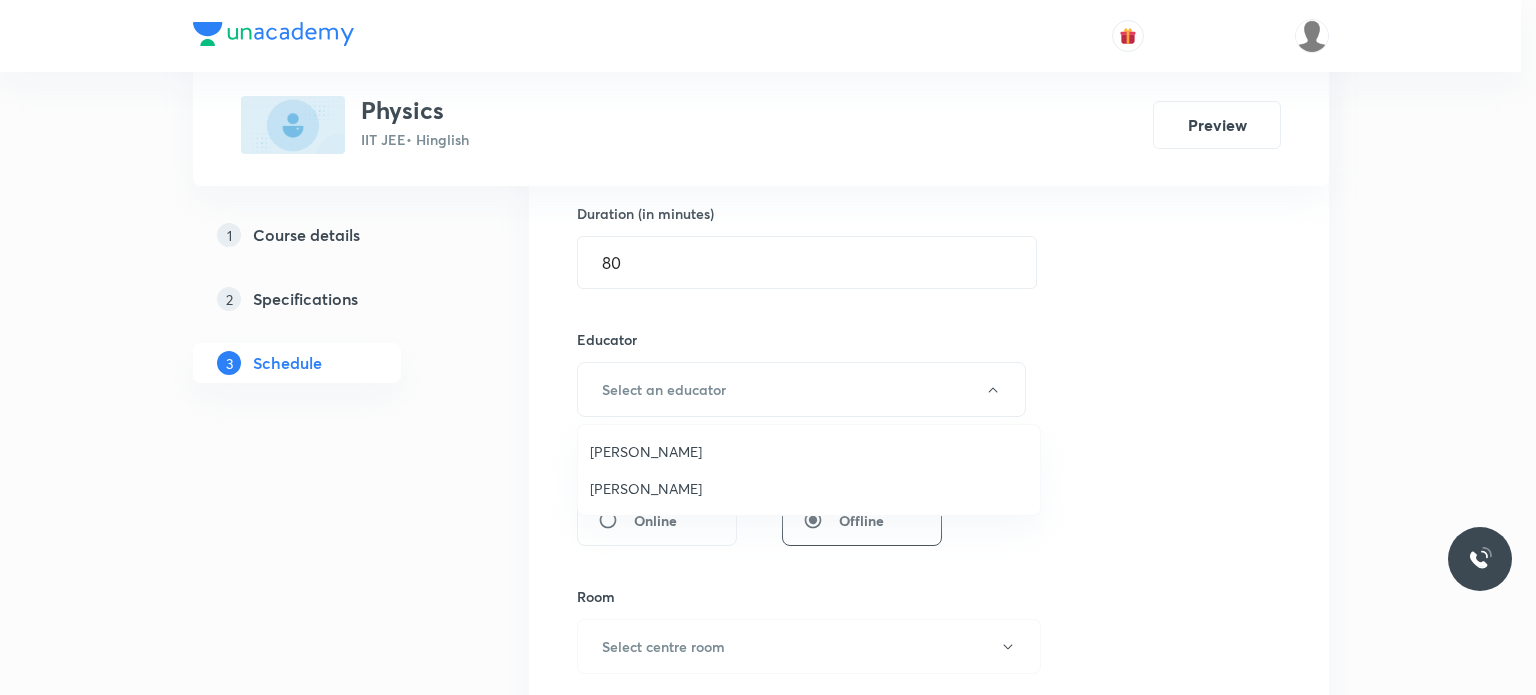 click on "Nitin Rathore" at bounding box center [809, 488] 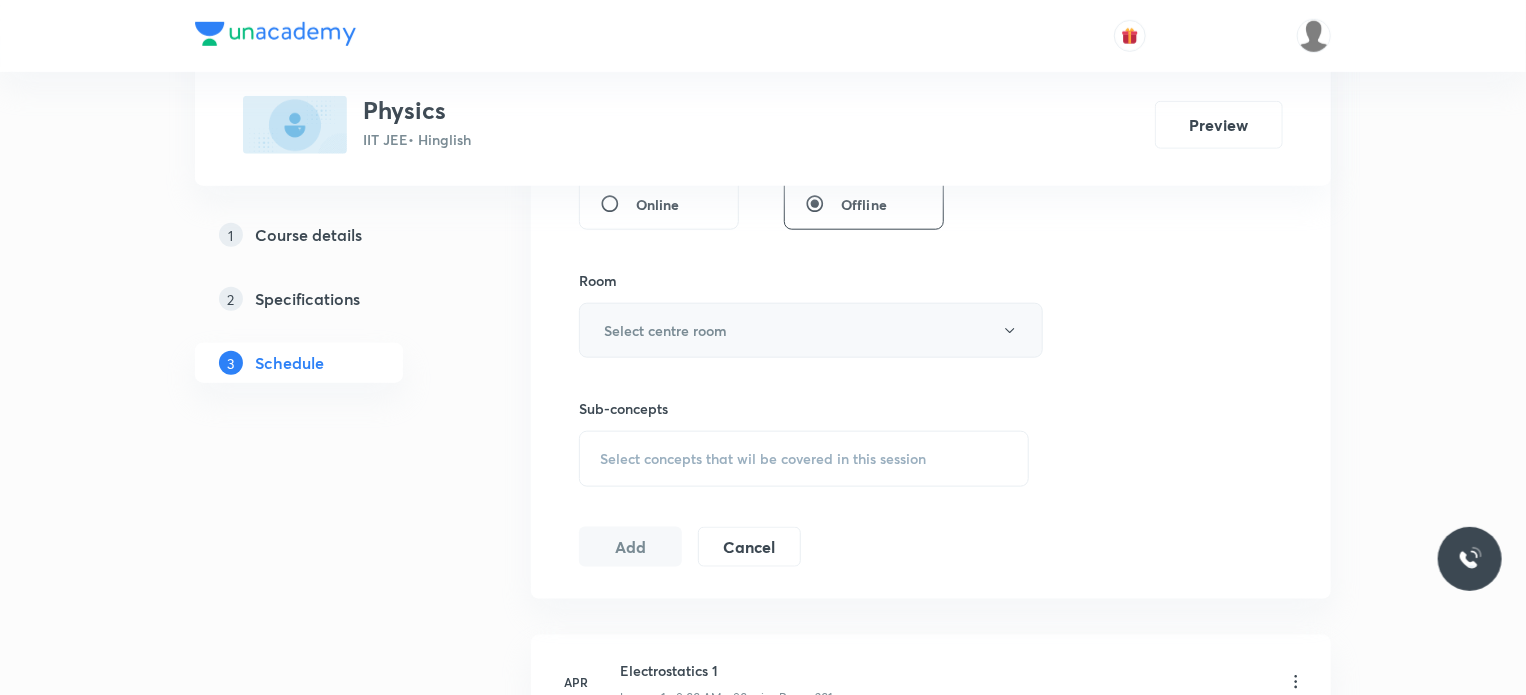 scroll, scrollTop: 932, scrollLeft: 0, axis: vertical 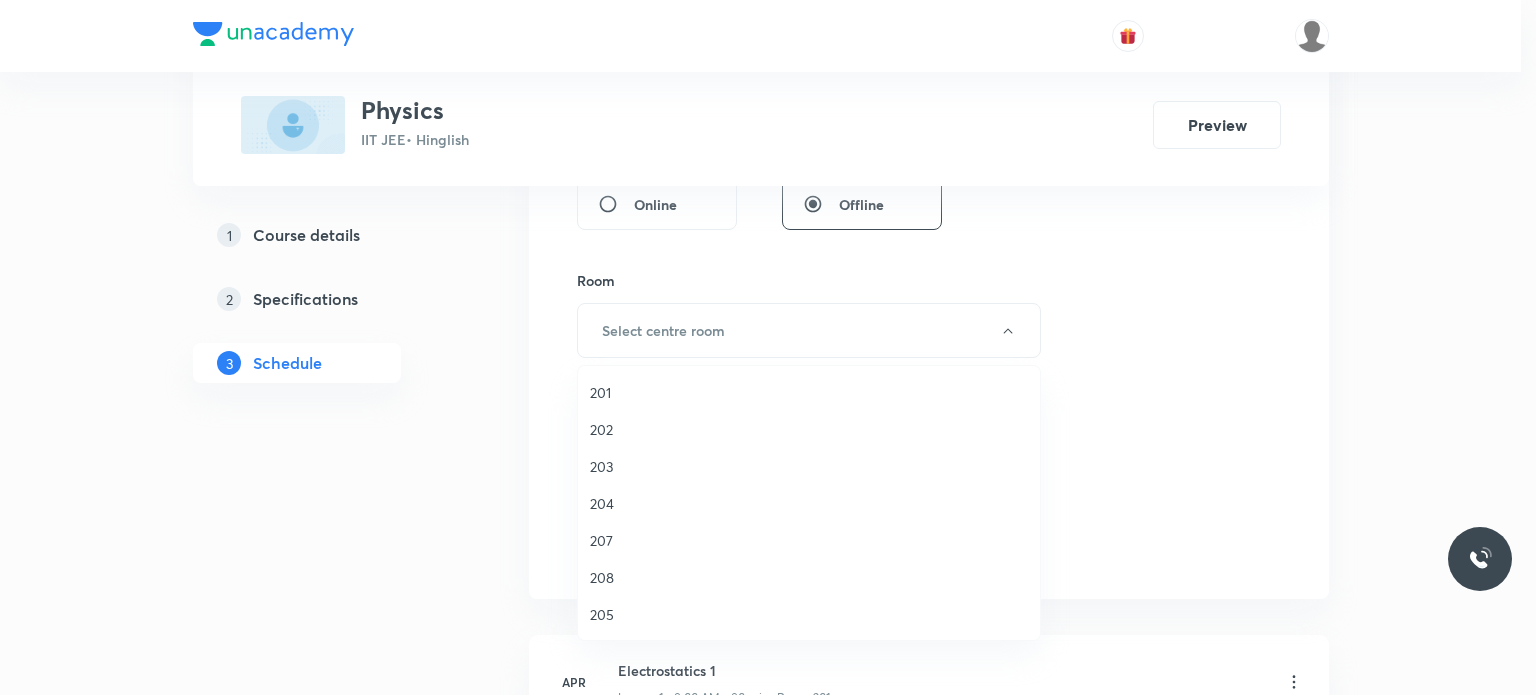 click on "202" at bounding box center (809, 429) 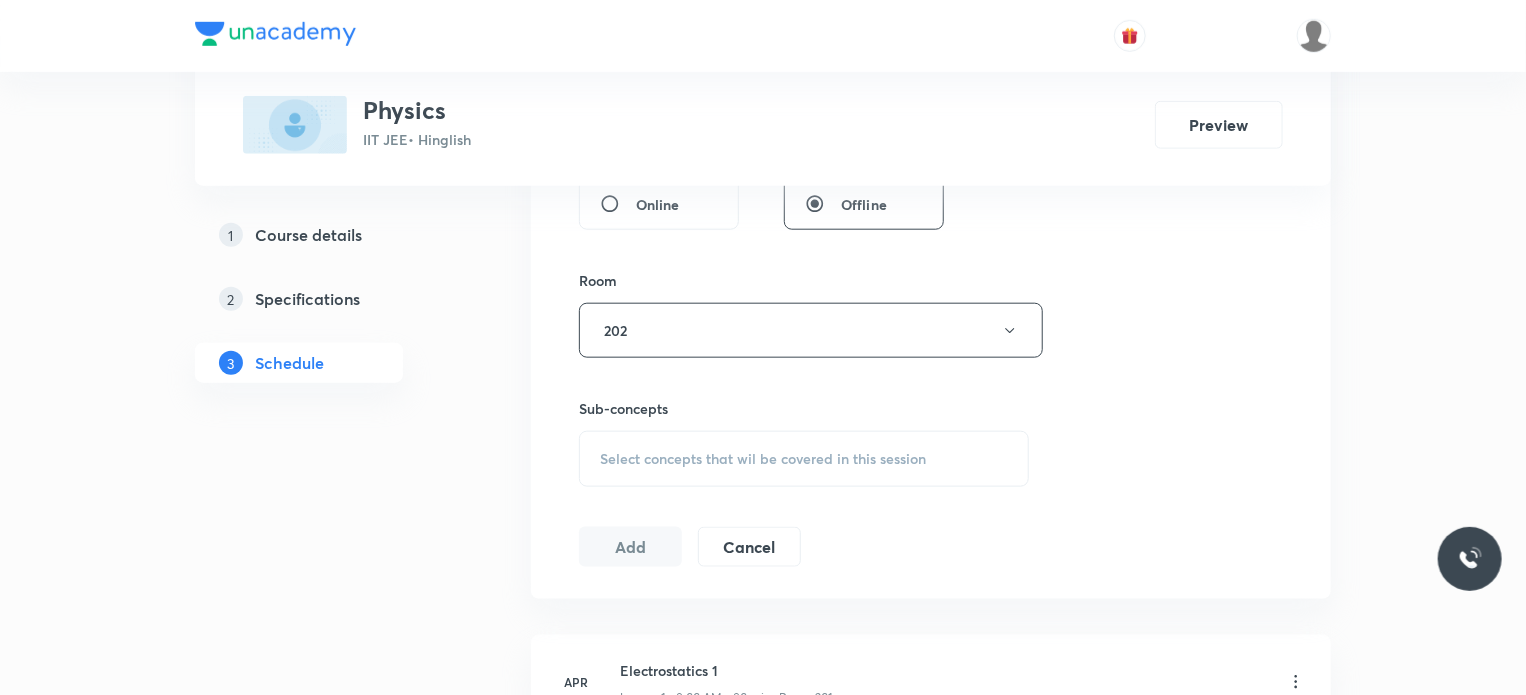 scroll, scrollTop: 1054, scrollLeft: 0, axis: vertical 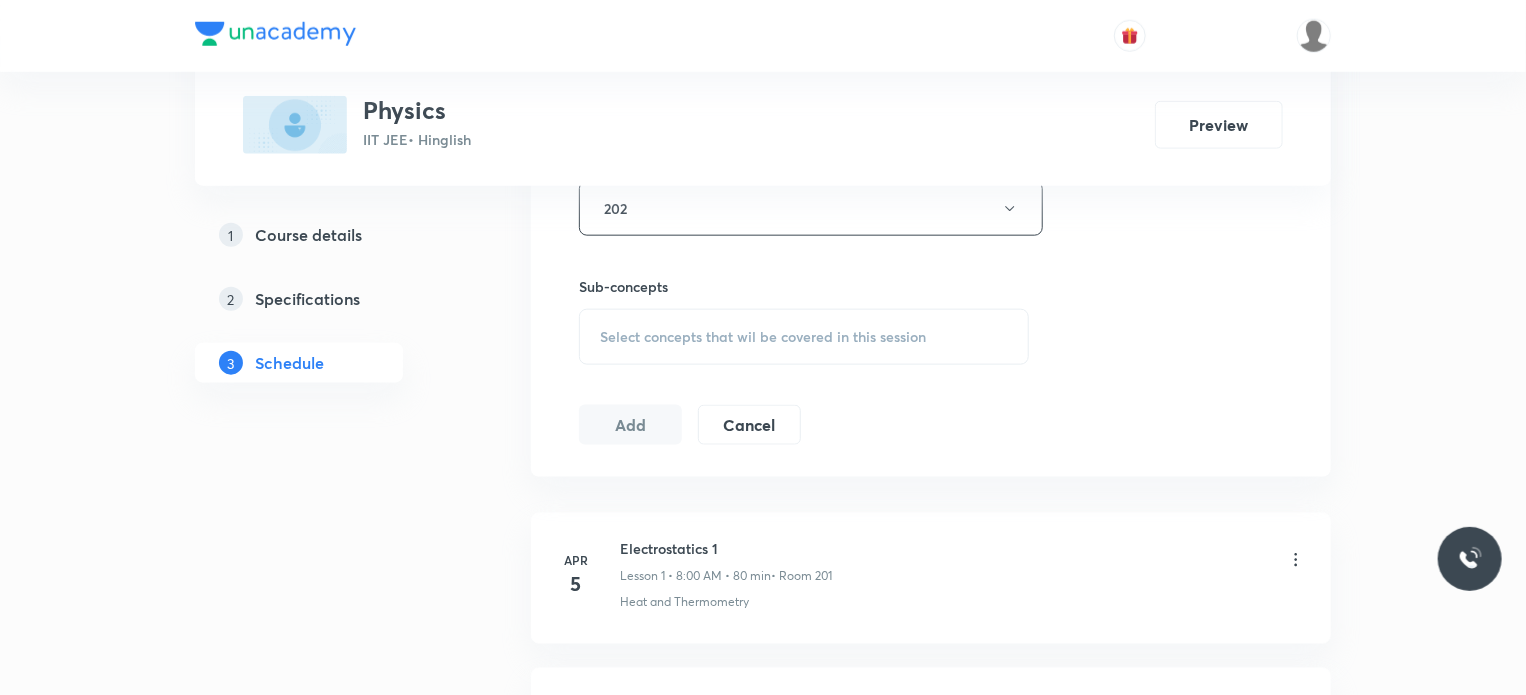 click on "Select concepts that wil be covered in this session" at bounding box center [804, 337] 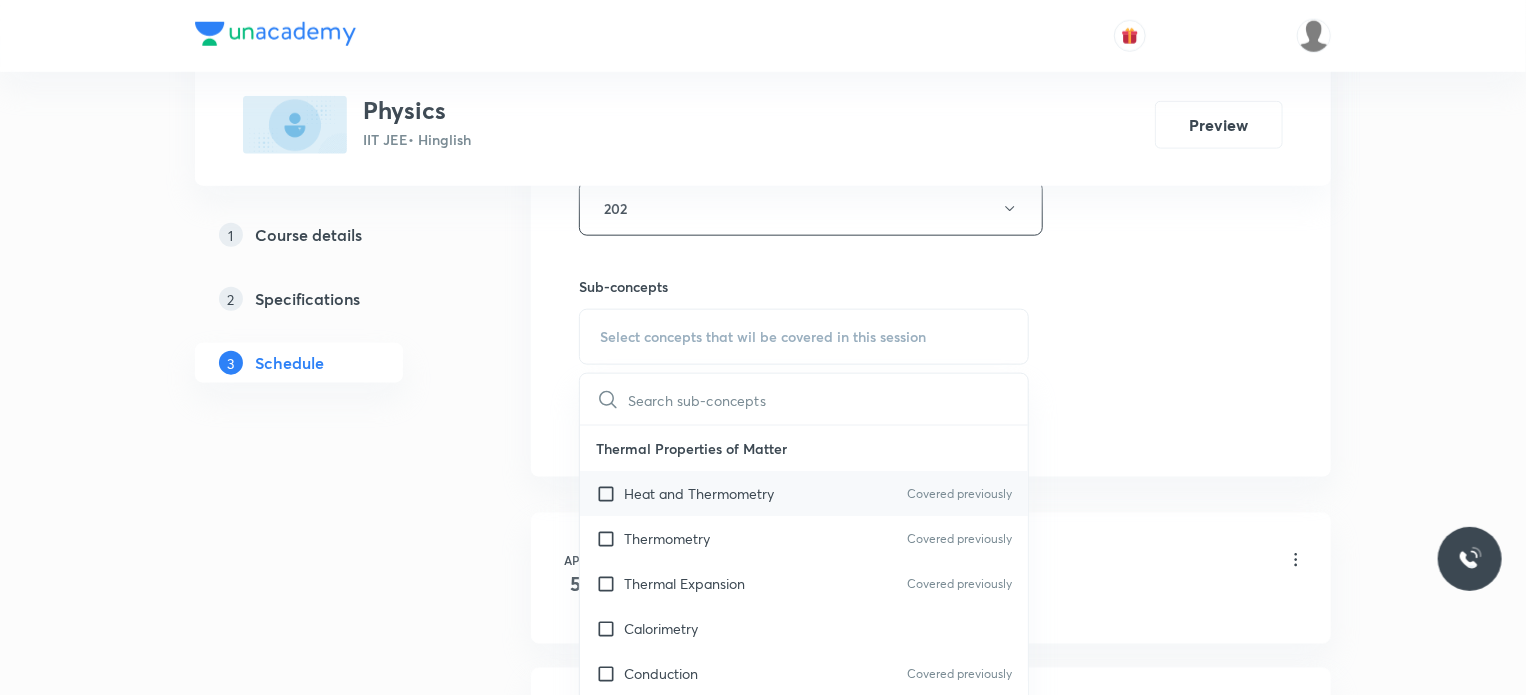 click on "Heat and Thermometry Covered previously" at bounding box center [804, 493] 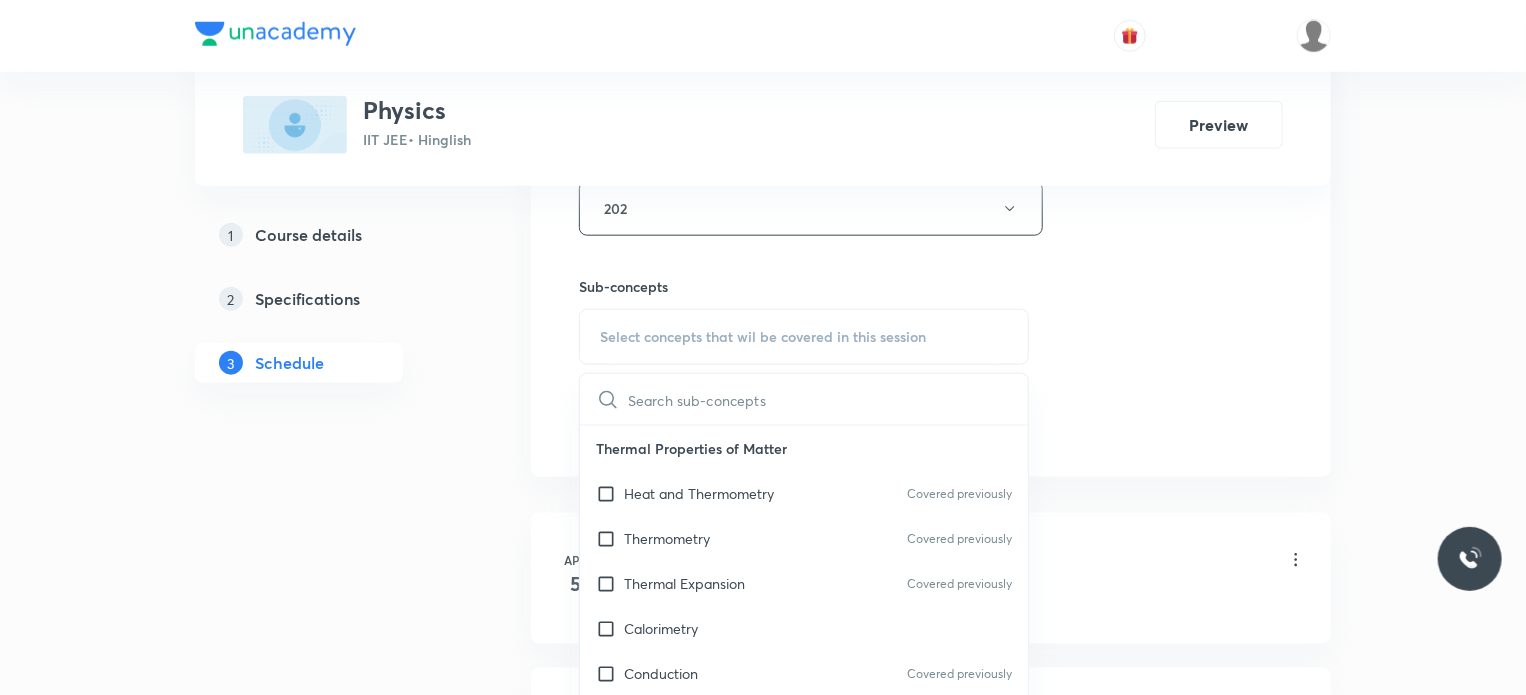 checkbox on "true" 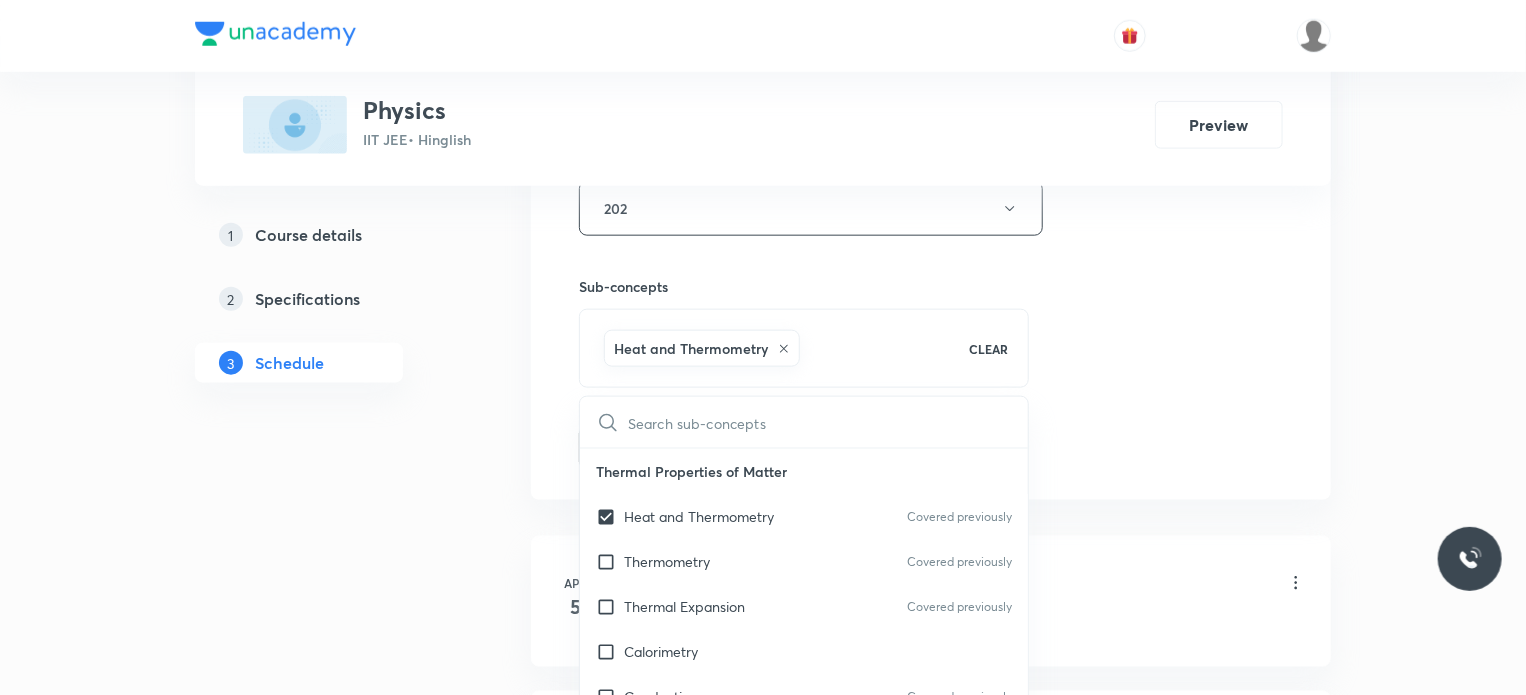 click on "Session  74 Live class Session title 5/99 MEC 5 ​ Schedule for Jul 14, 2025, 8:00 AM ​ Duration (in minutes) 80 ​ Educator Nitin Rathore   Session type Online Offline Room 202 Sub-concepts Heat and Thermometry CLEAR ​ Thermal Properties of Matter Heat and Thermometry Covered previously Thermometry Covered previously Thermal Expansion Covered previously Calorimetry Conduction Covered previously Radiation Conduction of Heat in Steady State Conduction Before Steady State (Qualitative Description) Convection of Heat (Qualitative Description) Kirchhoff's Law Newton's Law of Cooling Wien's Law of Blackbody Radiation & its Spectrum Radiation of Heat & Prevost Theory Stefan's-Boltzmann Law Emissivity, Absorptivity, Emissive Power Thermodynamics Thermodynamic System First Law of Thermodynamics Heat in Thermodynamics Gaseous Mixture Different Processes in First Law of Thermodynamics Reversible and irreversible Process Heat Engine Second Law of Thermodynamics Refrigerator or Heat Pump Kinetic Theory of Gases Add" at bounding box center (931, -77) 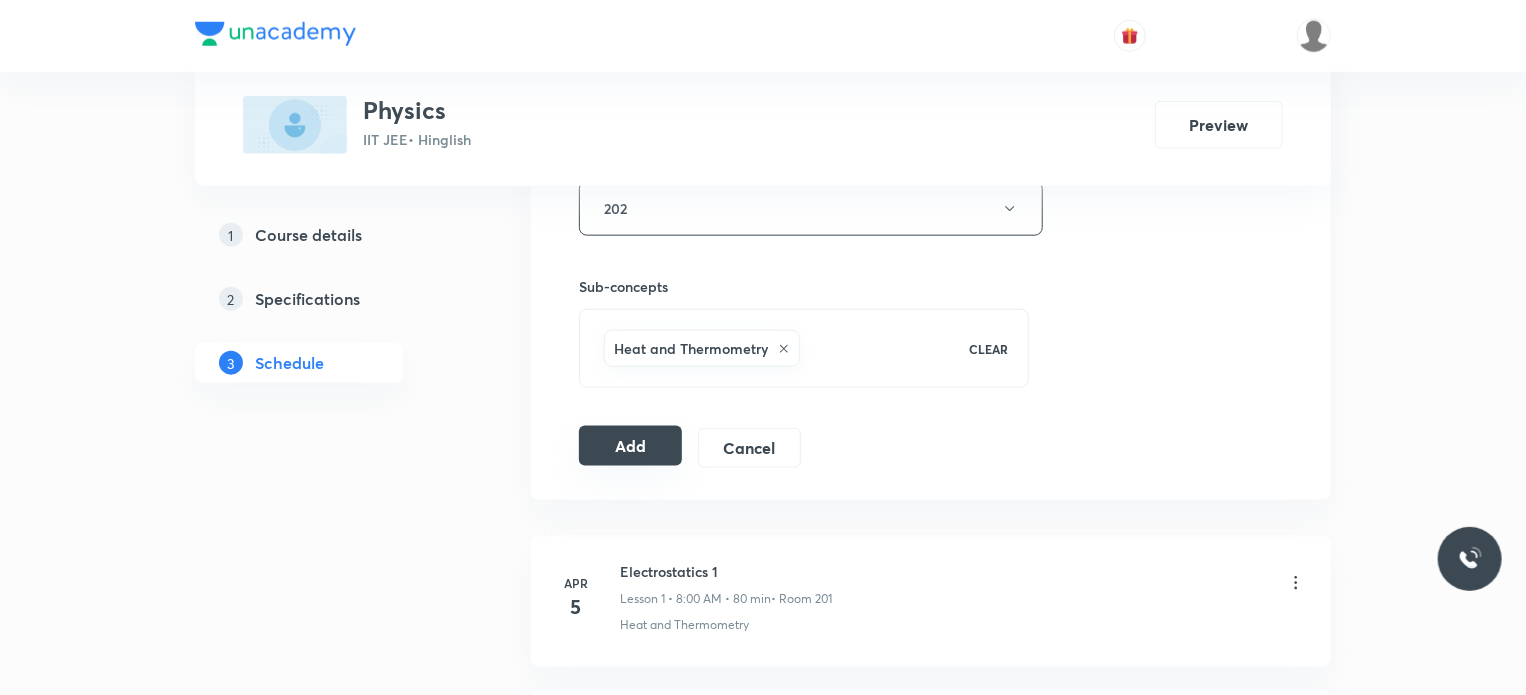 click on "Add" at bounding box center [630, 446] 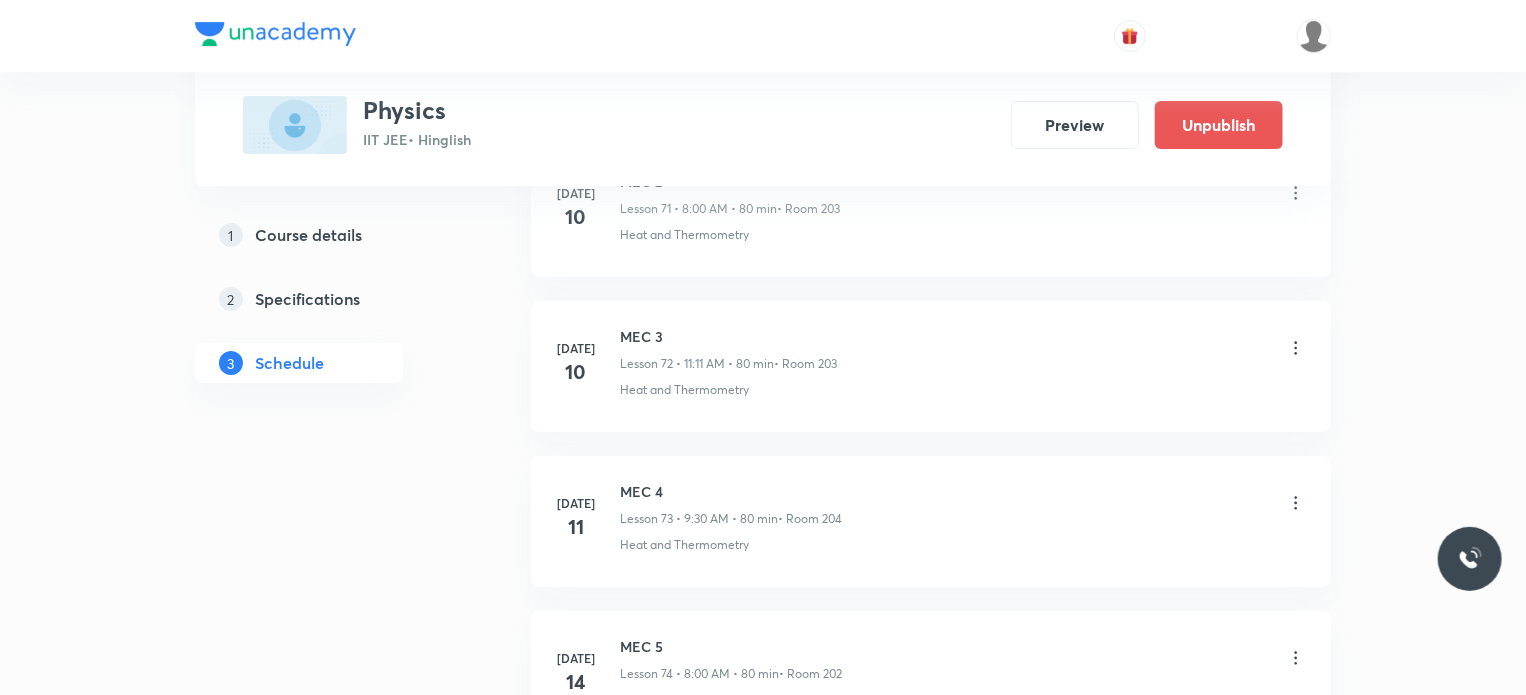 scroll, scrollTop: 11429, scrollLeft: 0, axis: vertical 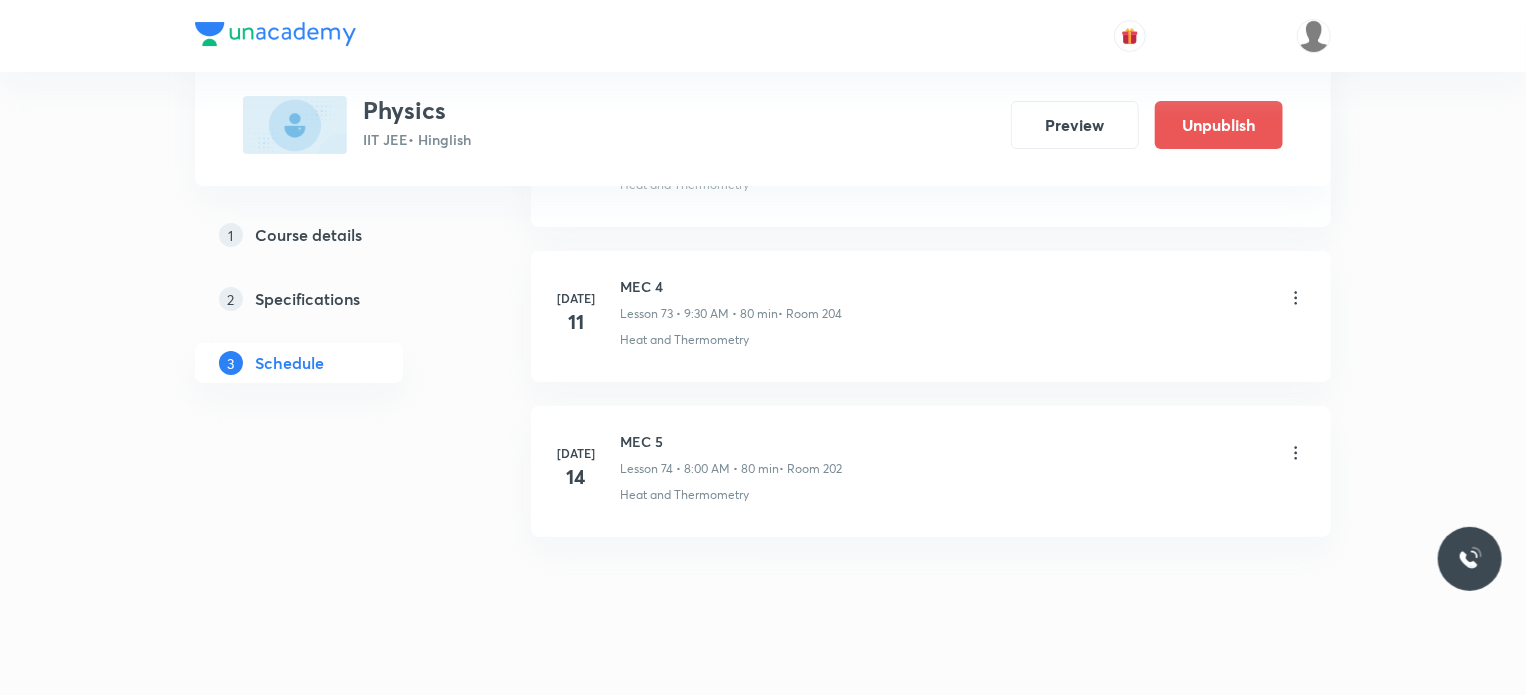 click on "MEC 5" at bounding box center [731, 441] 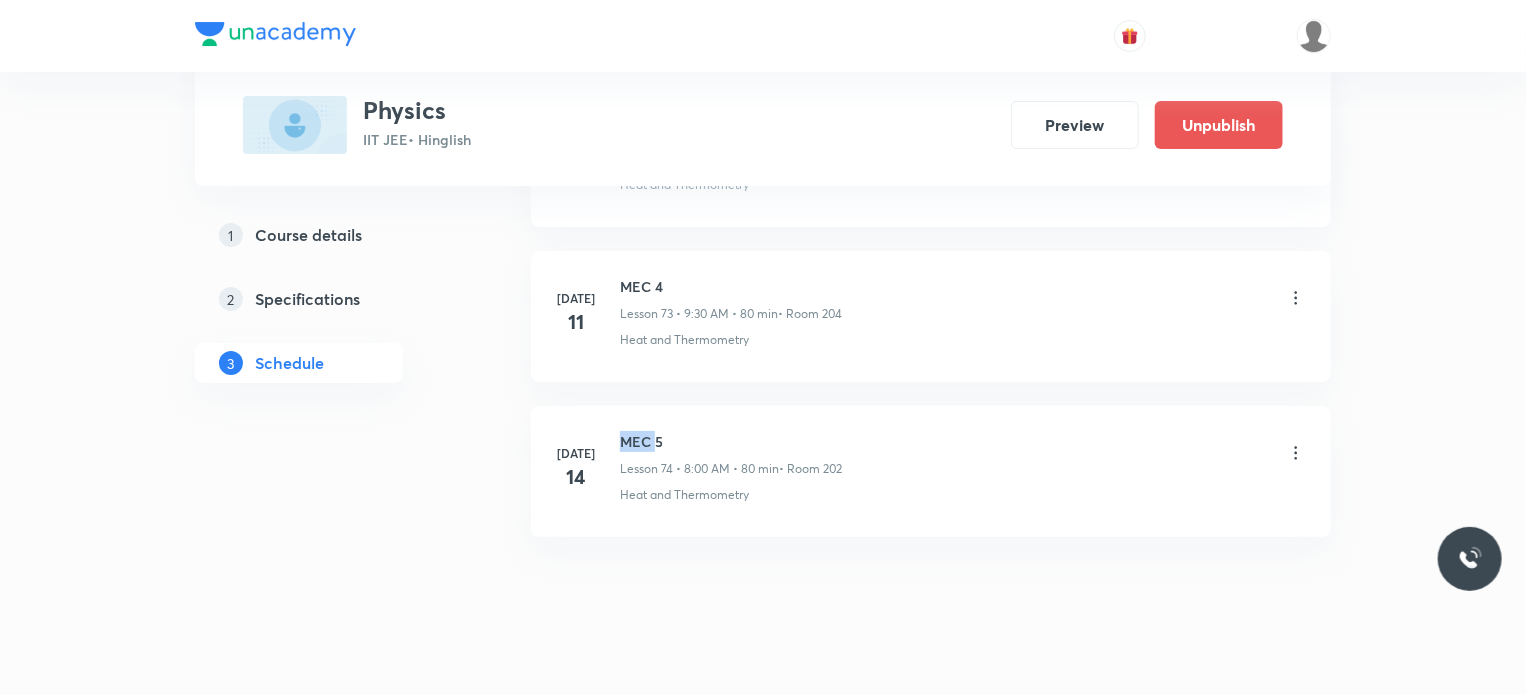 click on "MEC 5" at bounding box center (731, 441) 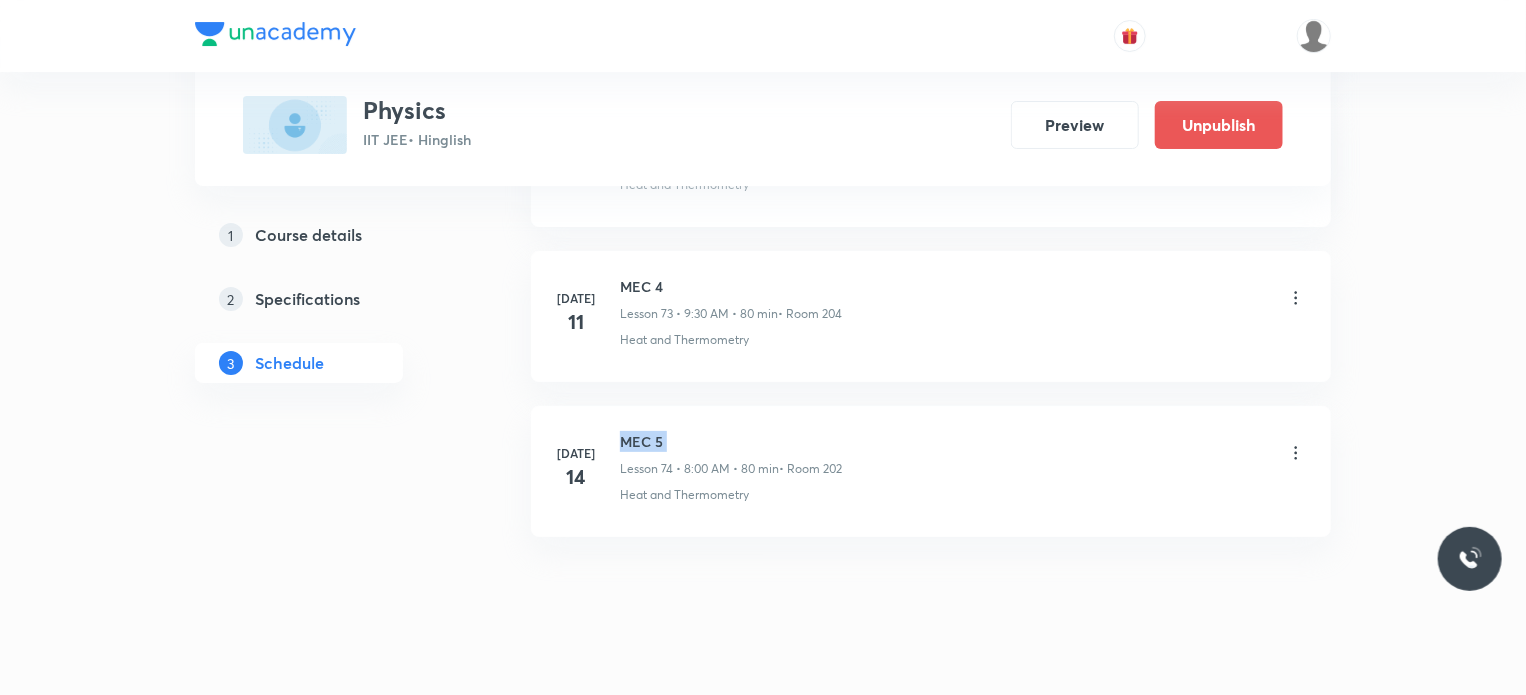 click on "MEC 5" at bounding box center [731, 441] 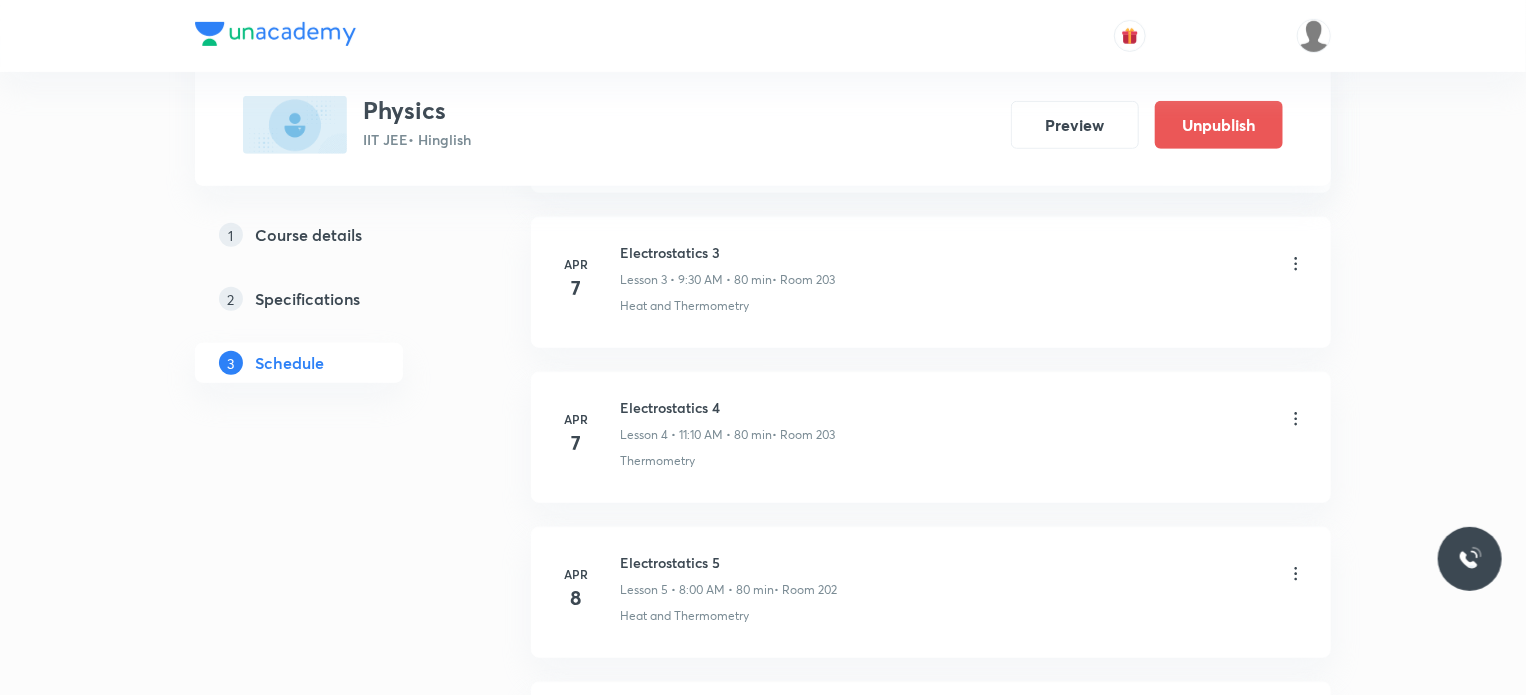 scroll, scrollTop: 0, scrollLeft: 0, axis: both 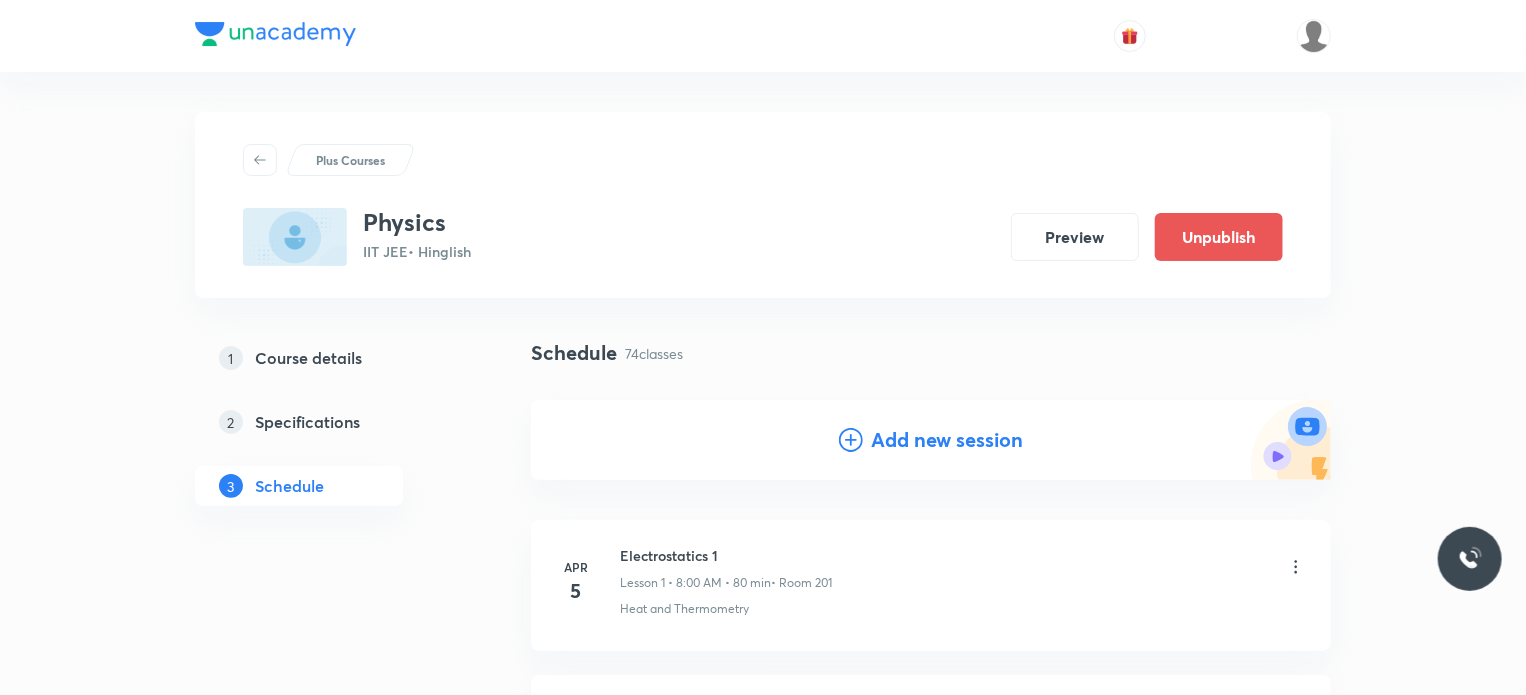 click on "Add new session" at bounding box center [947, 440] 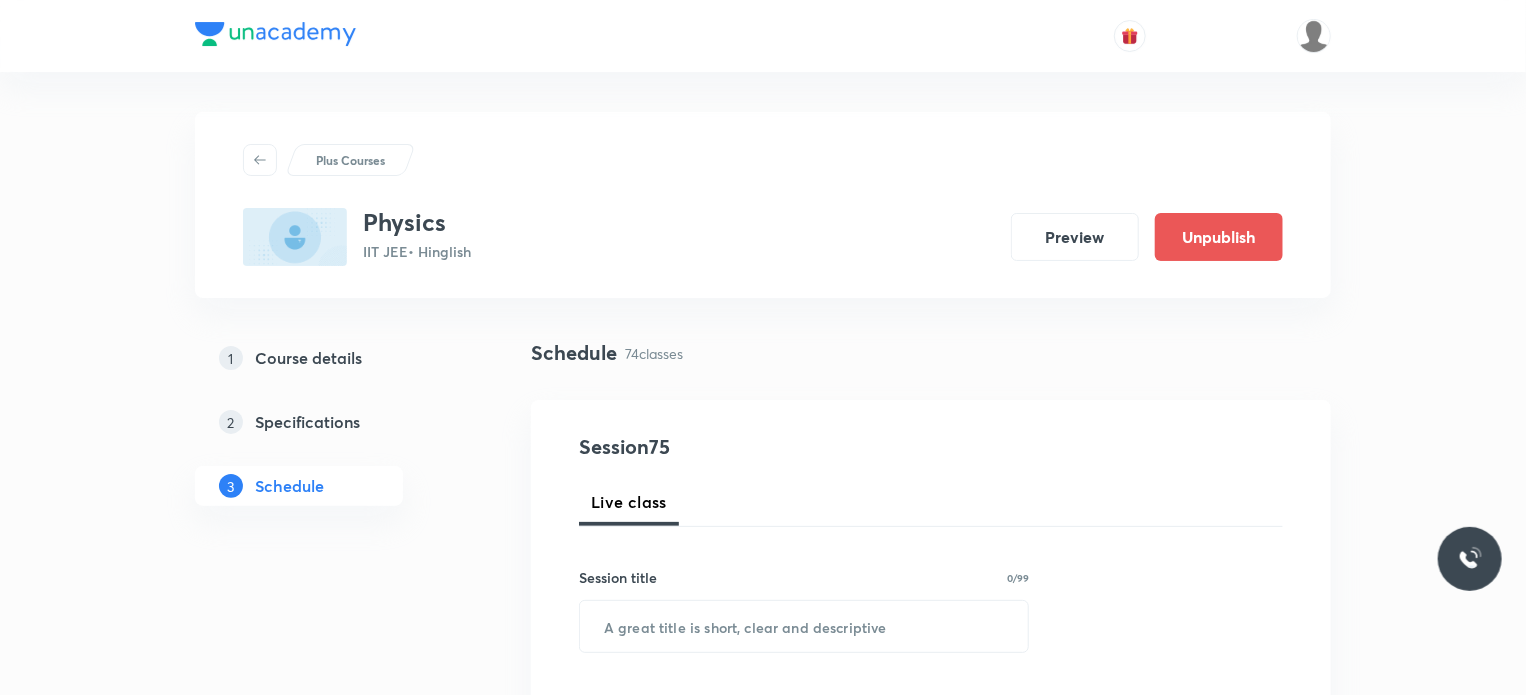 scroll, scrollTop: 174, scrollLeft: 0, axis: vertical 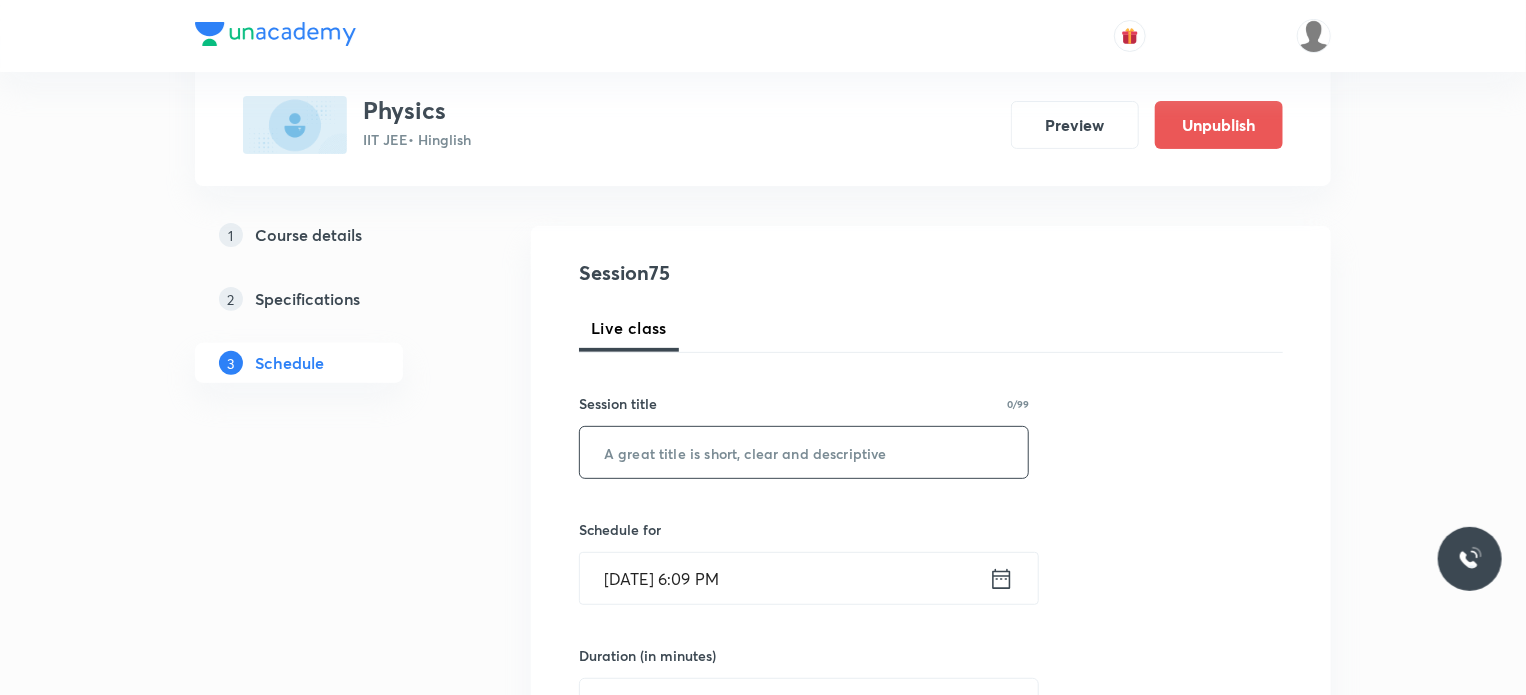 click at bounding box center (804, 452) 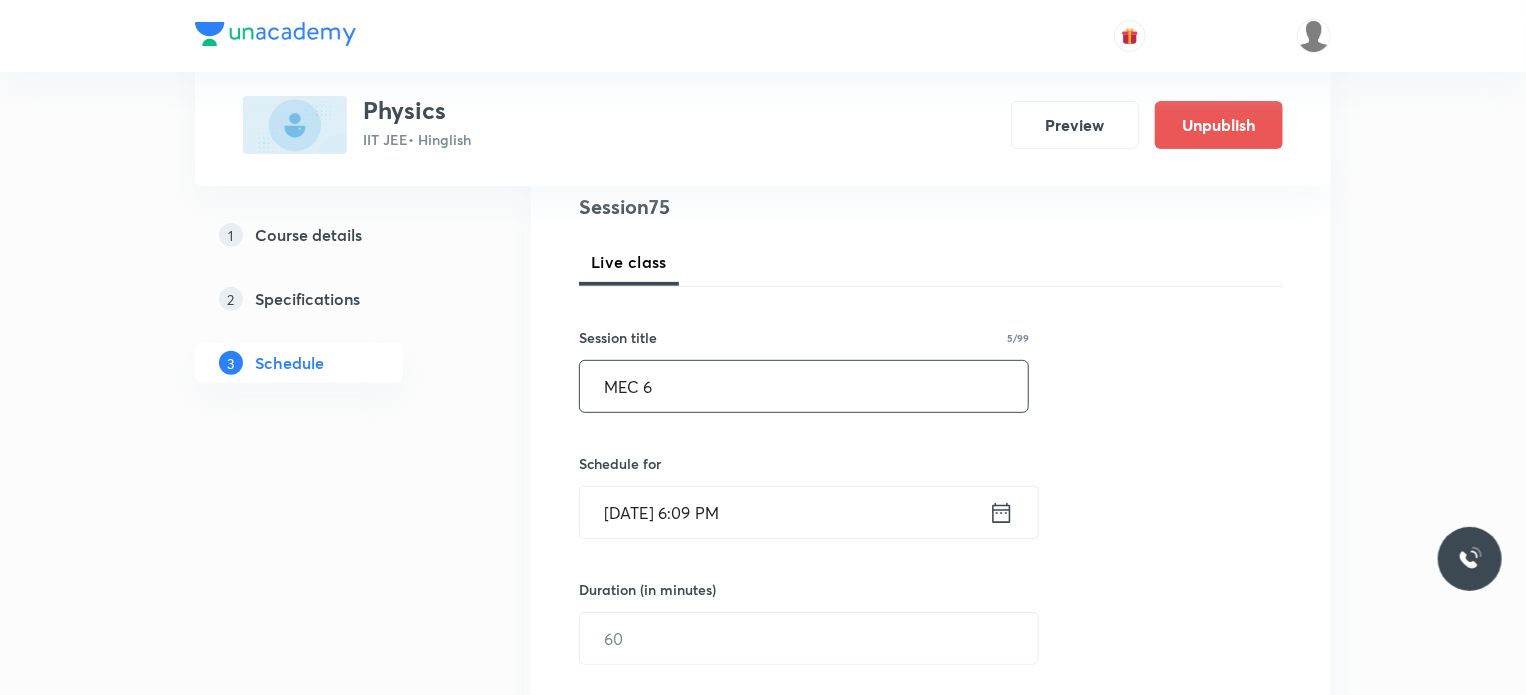 type on "MEC 6" 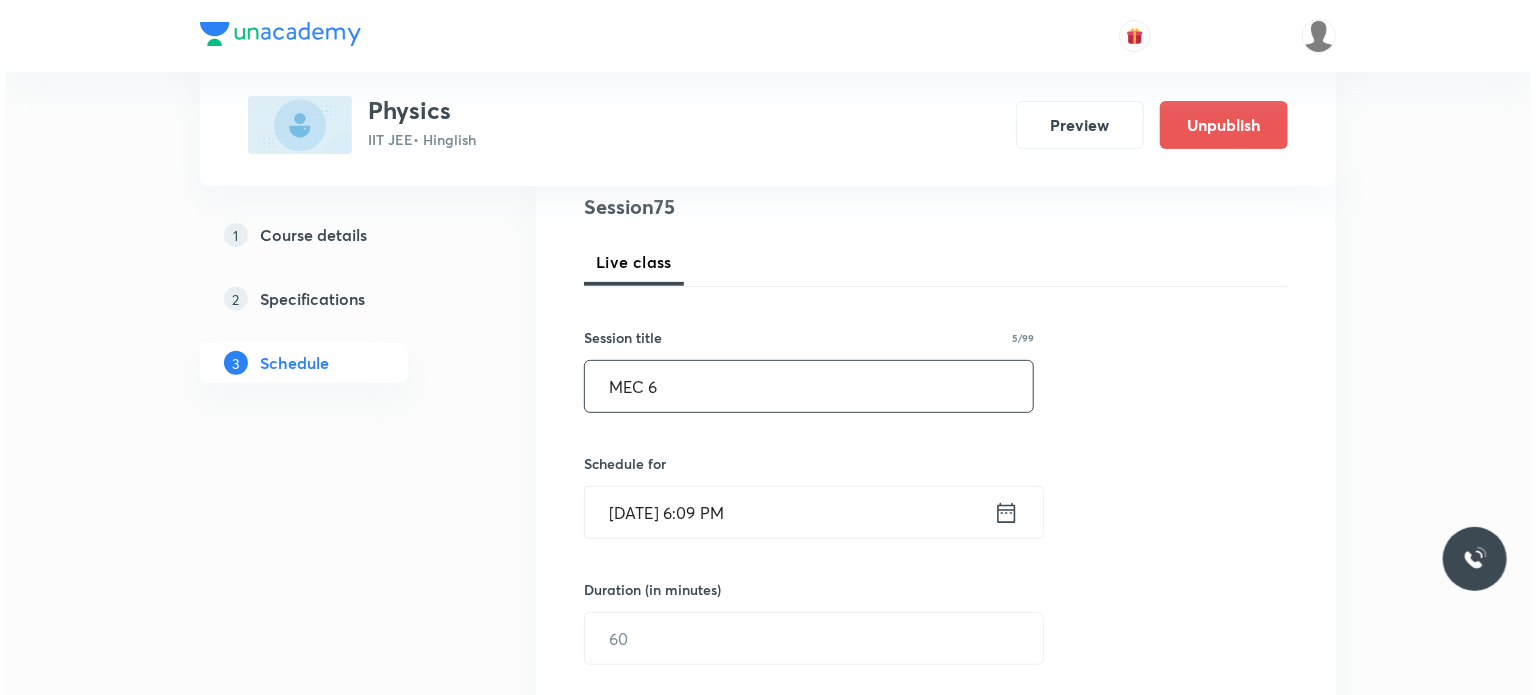 scroll, scrollTop: 239, scrollLeft: 0, axis: vertical 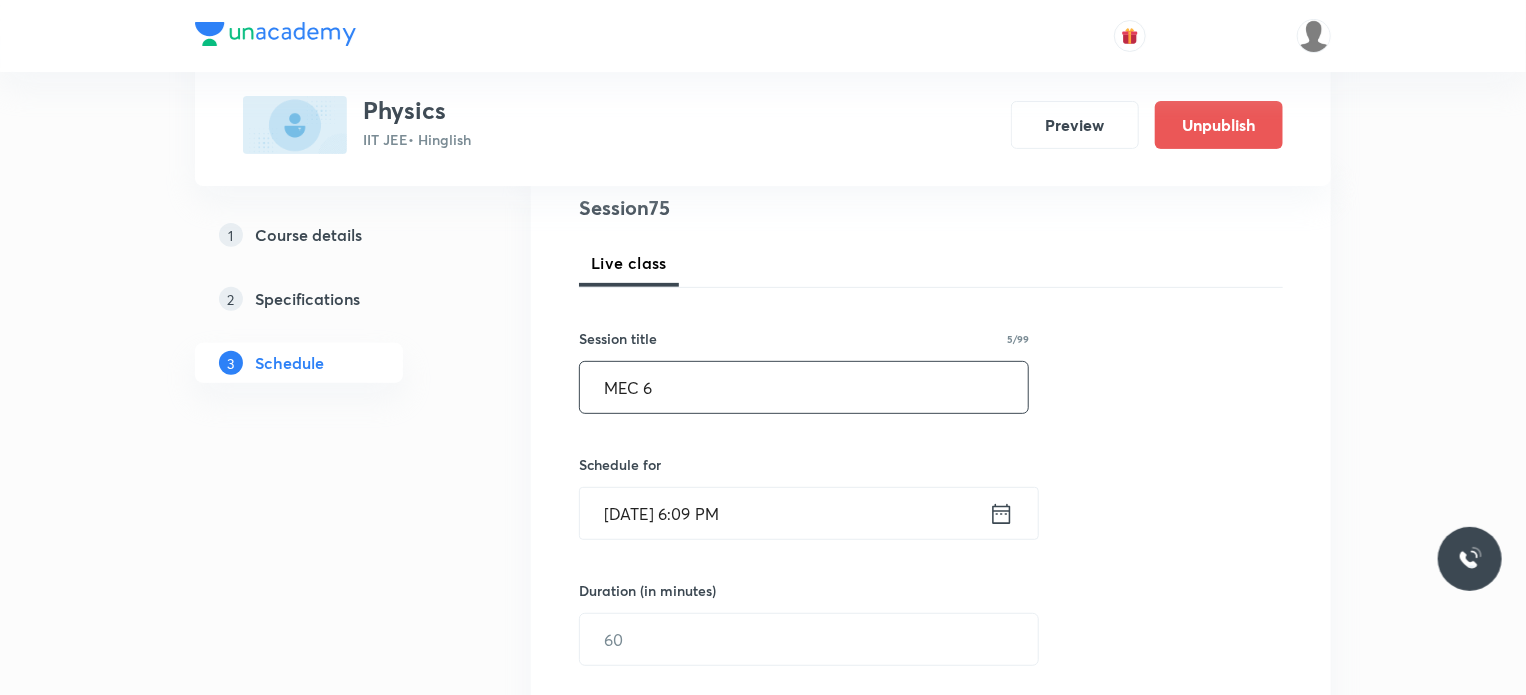 click on "Jul 13, 2025, 6:09 PM" at bounding box center [784, 513] 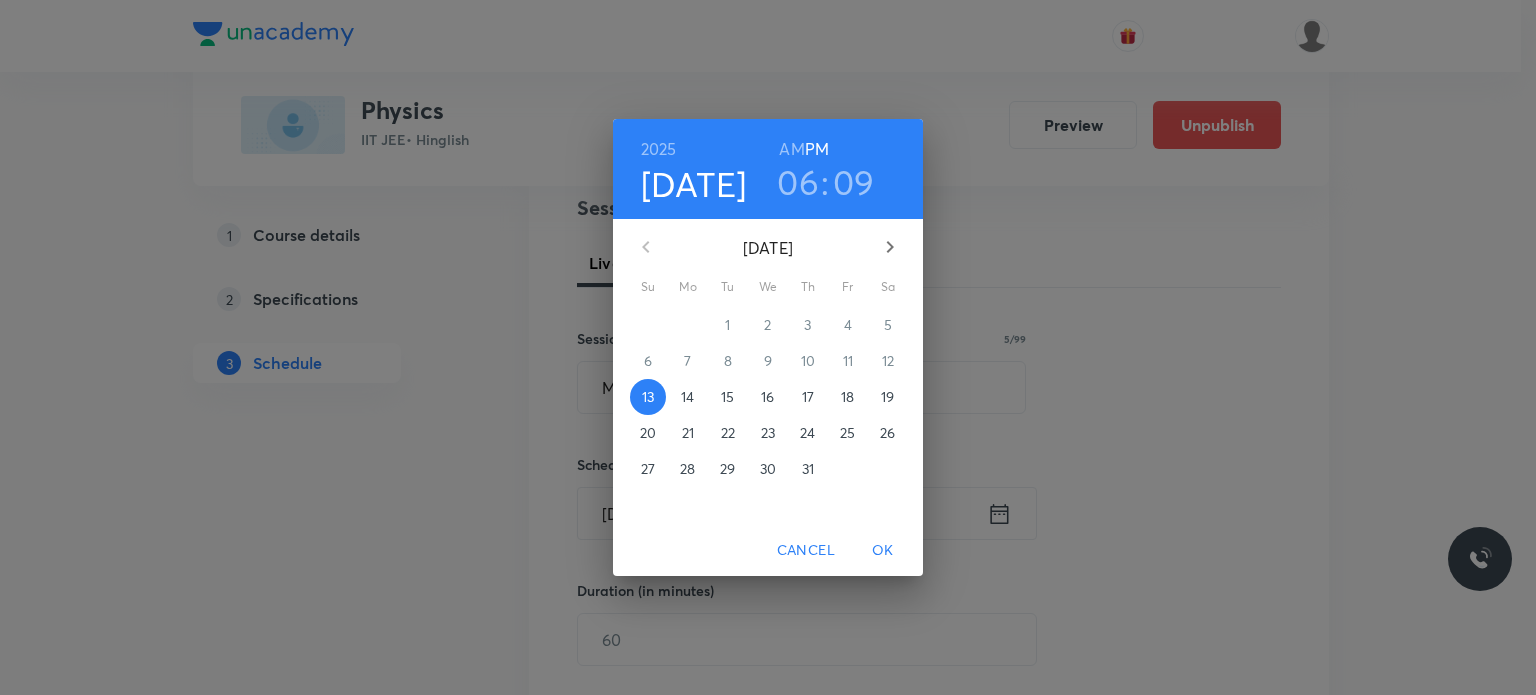 click on "14" at bounding box center [687, 397] 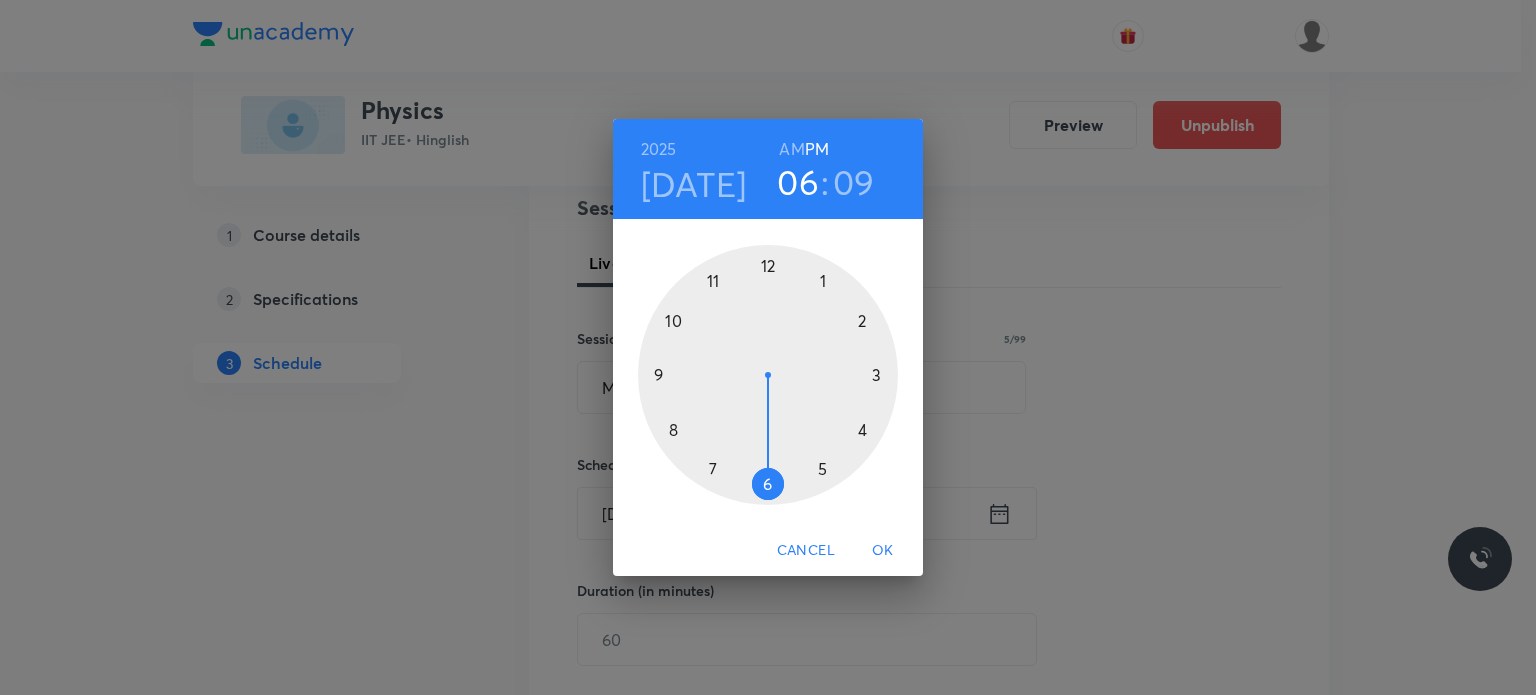 click on "AM" at bounding box center [791, 149] 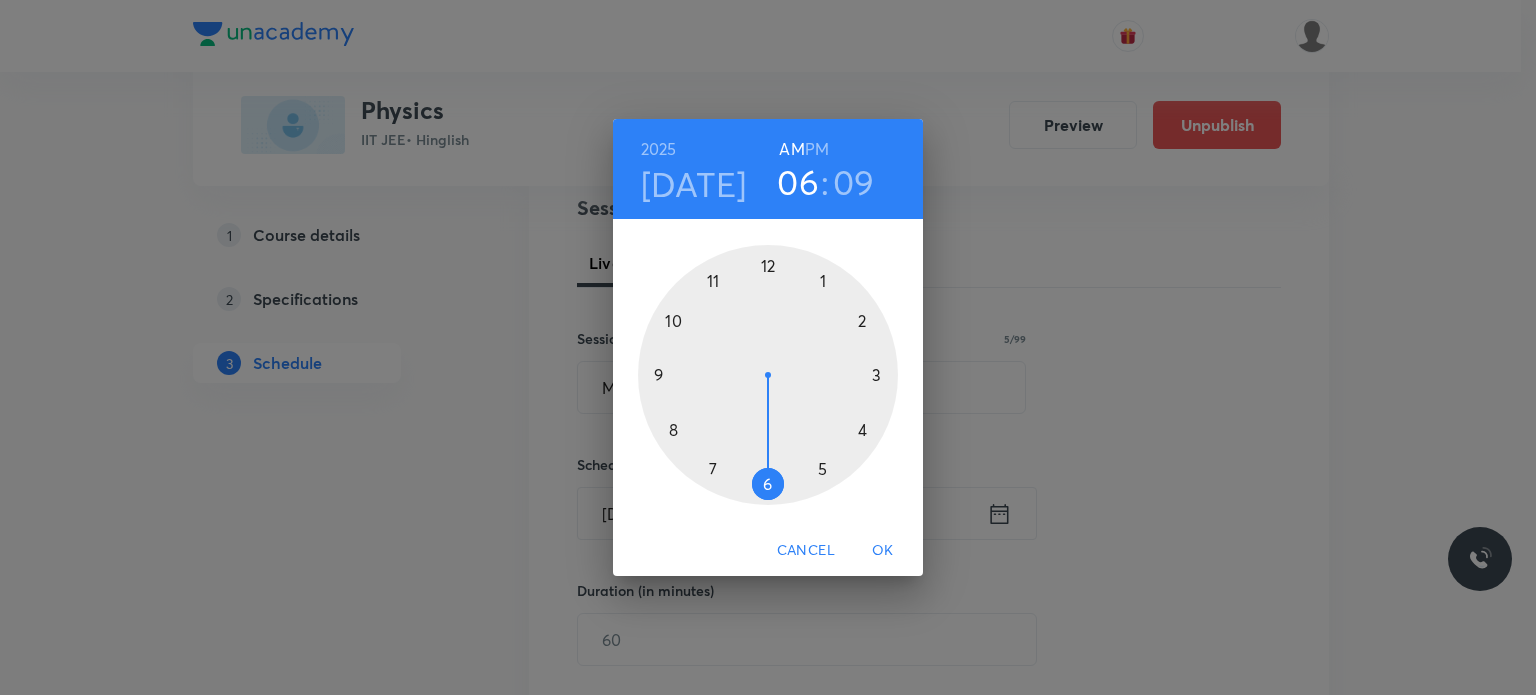 click at bounding box center (768, 375) 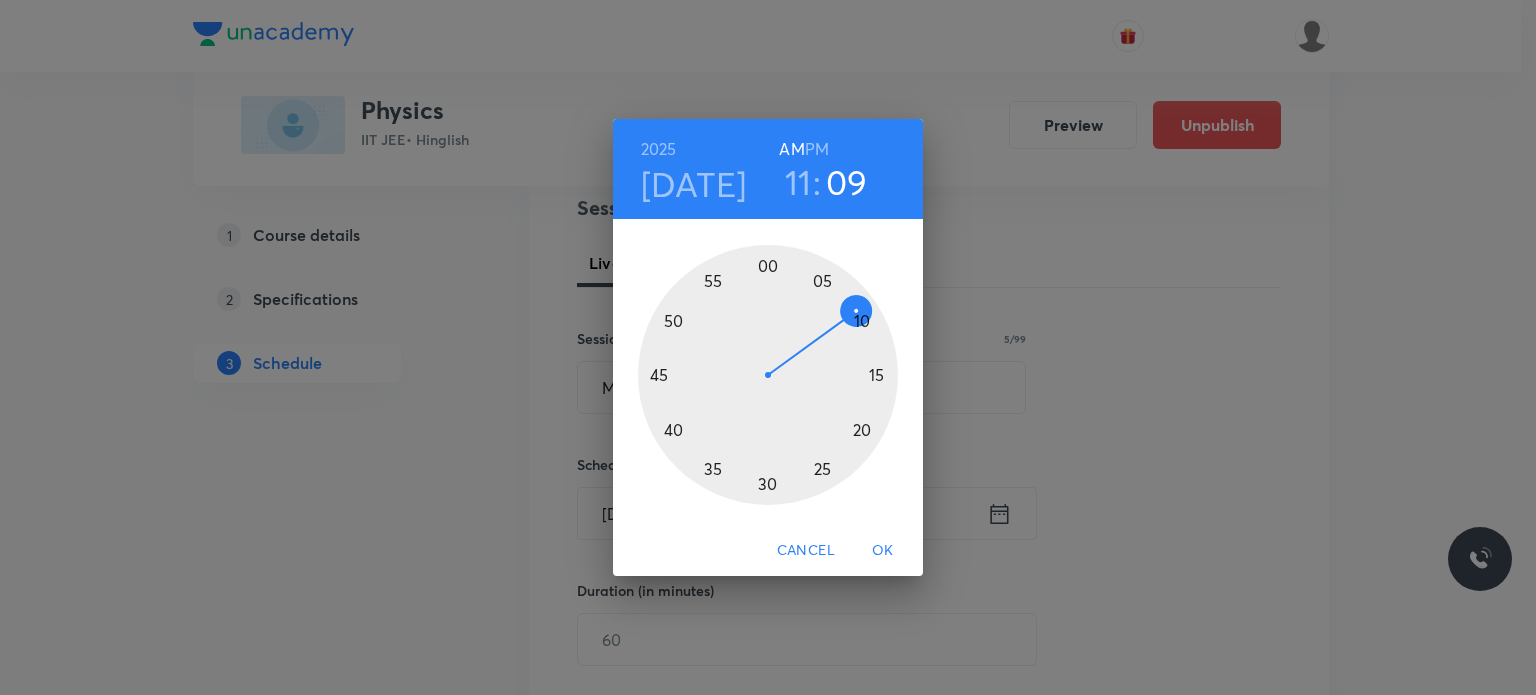 click at bounding box center (768, 375) 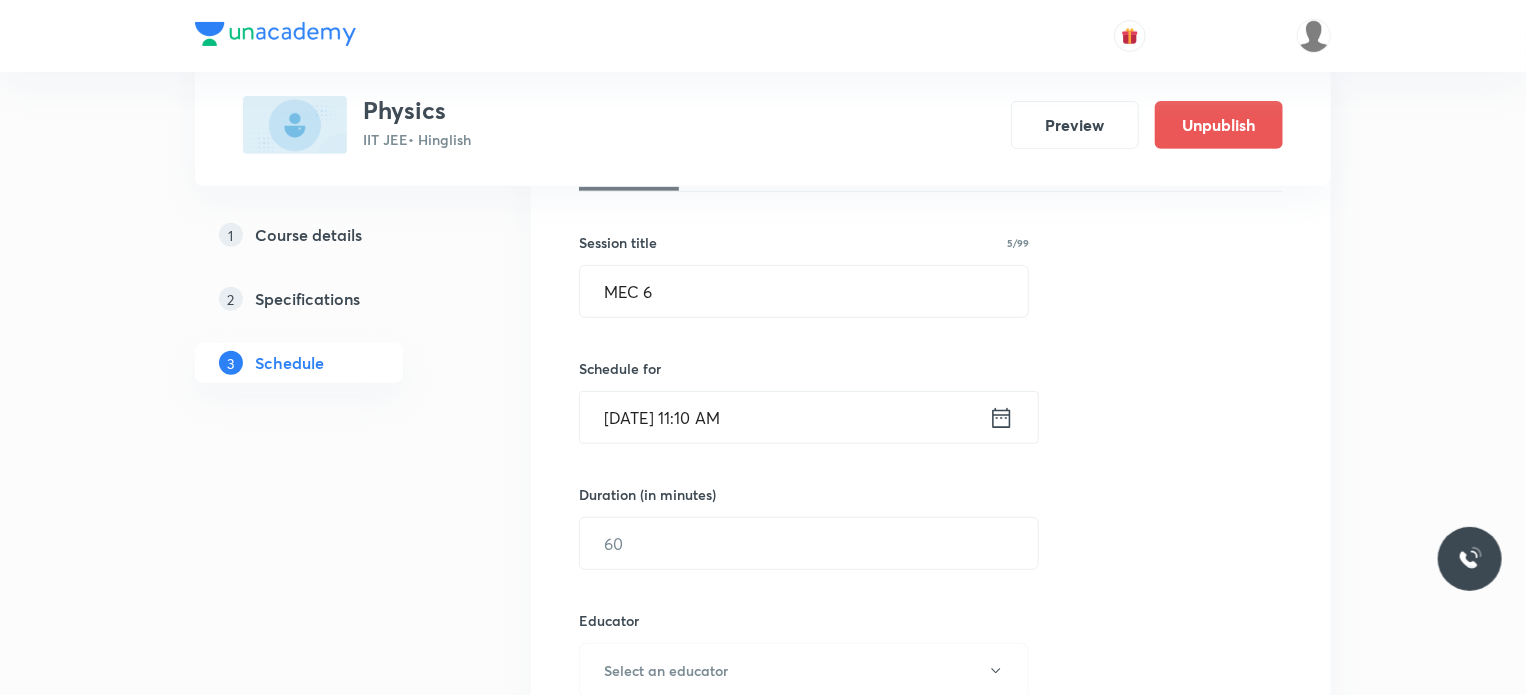 scroll, scrollTop: 336, scrollLeft: 0, axis: vertical 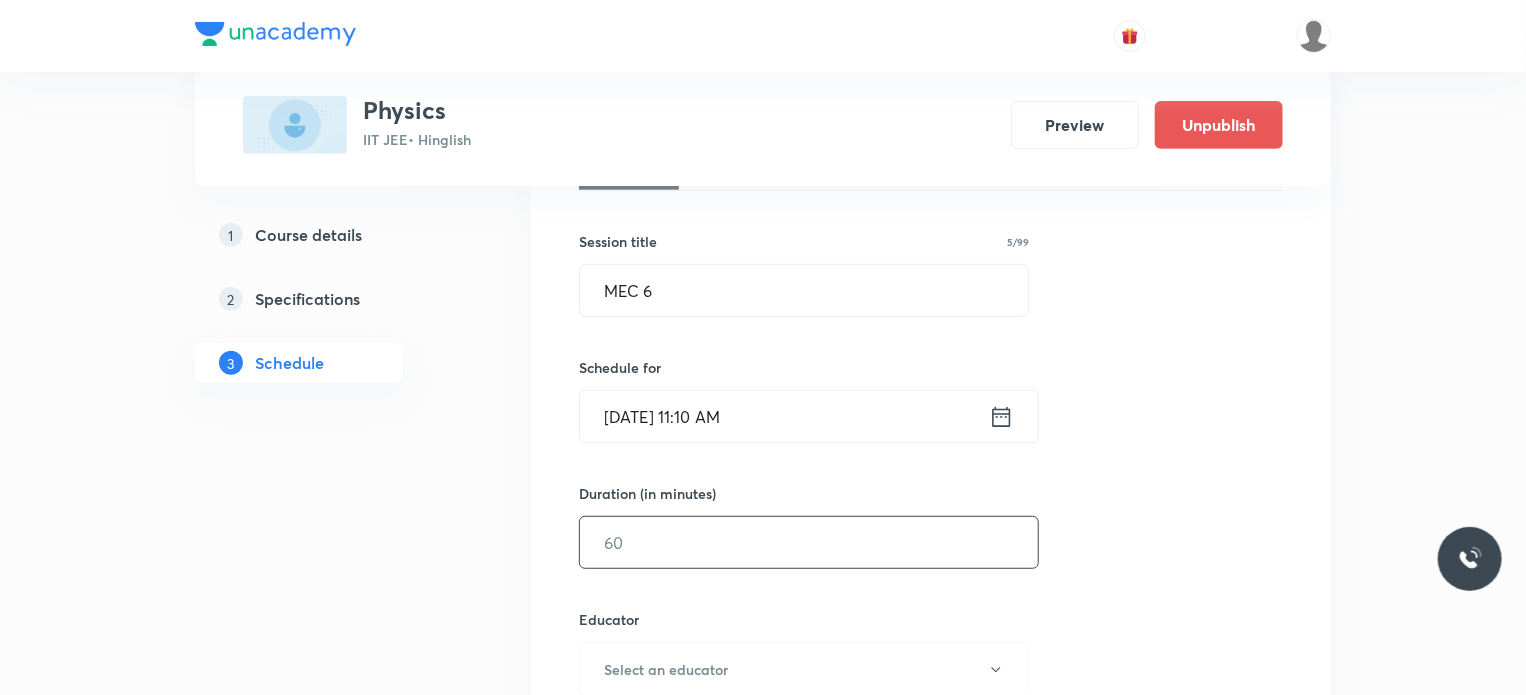click at bounding box center (809, 542) 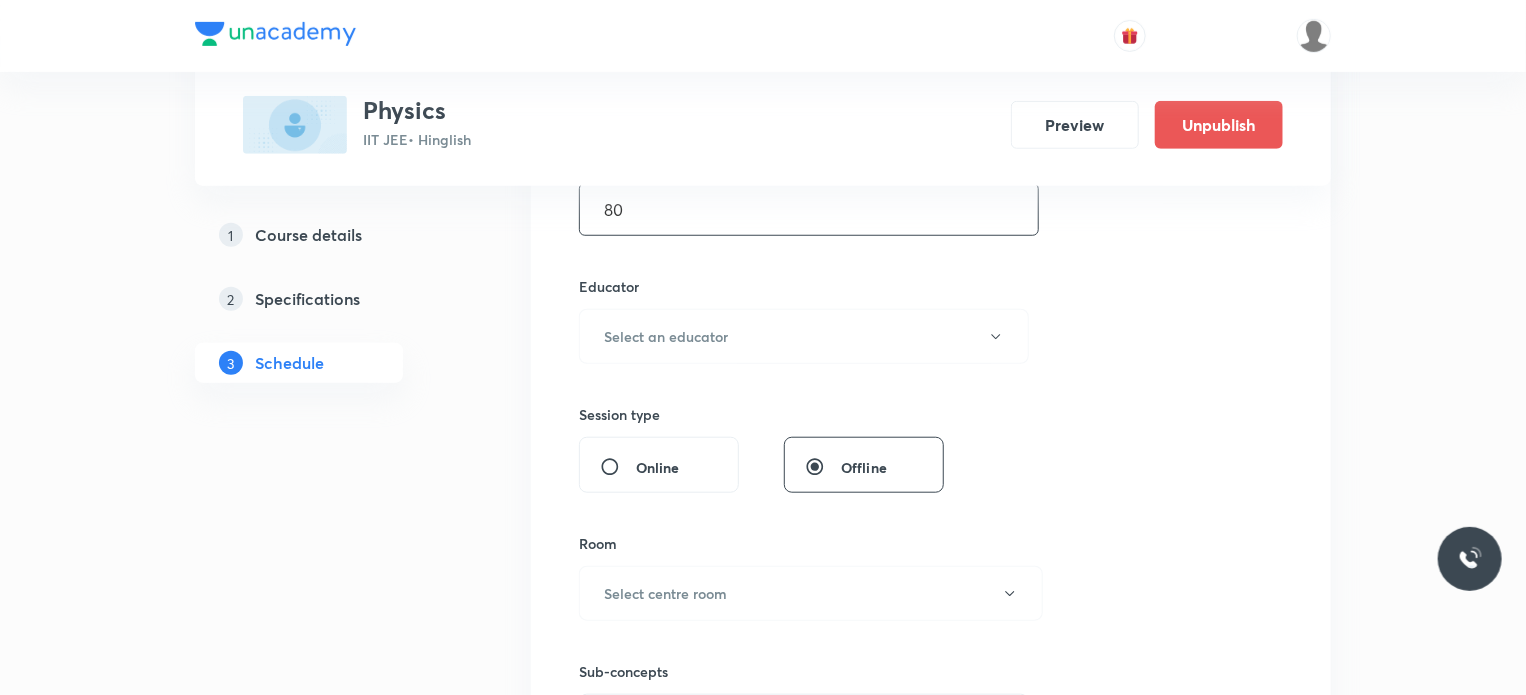 scroll, scrollTop: 668, scrollLeft: 0, axis: vertical 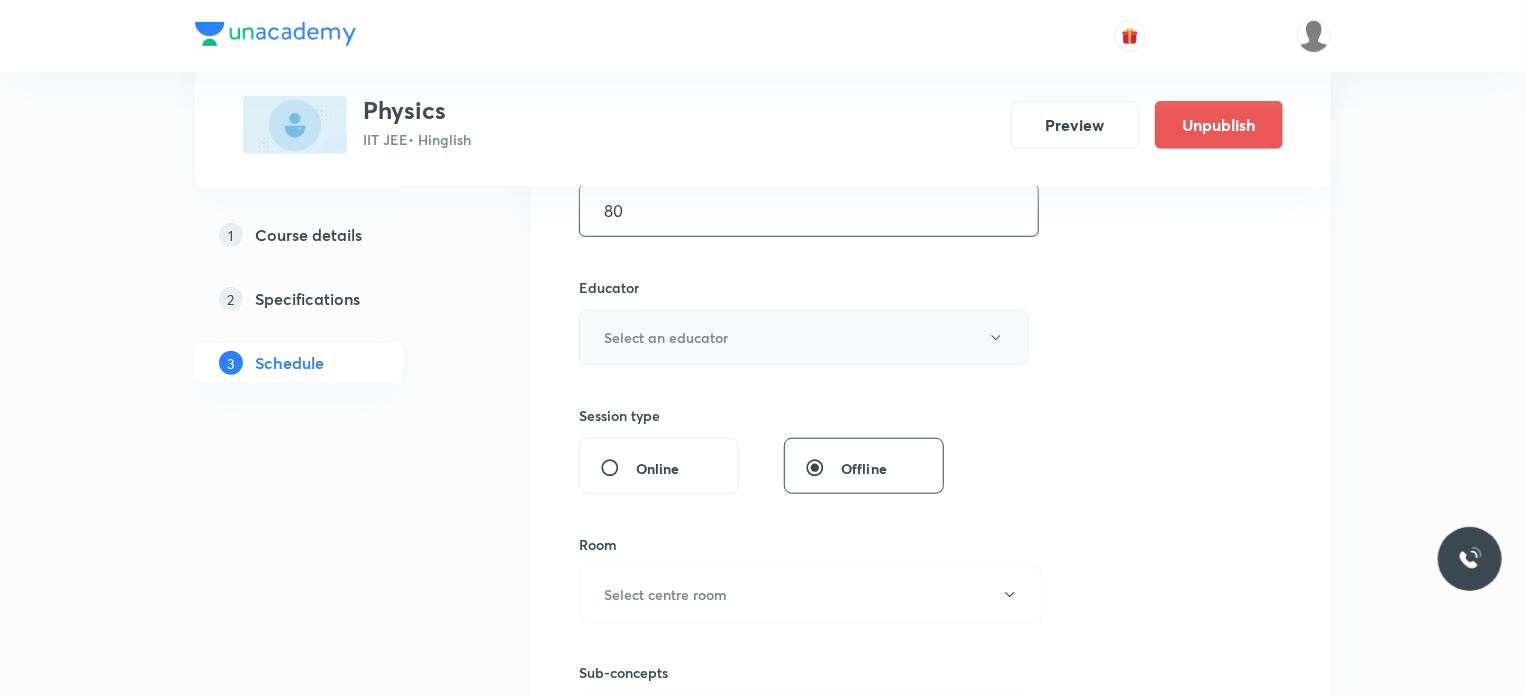 type on "80" 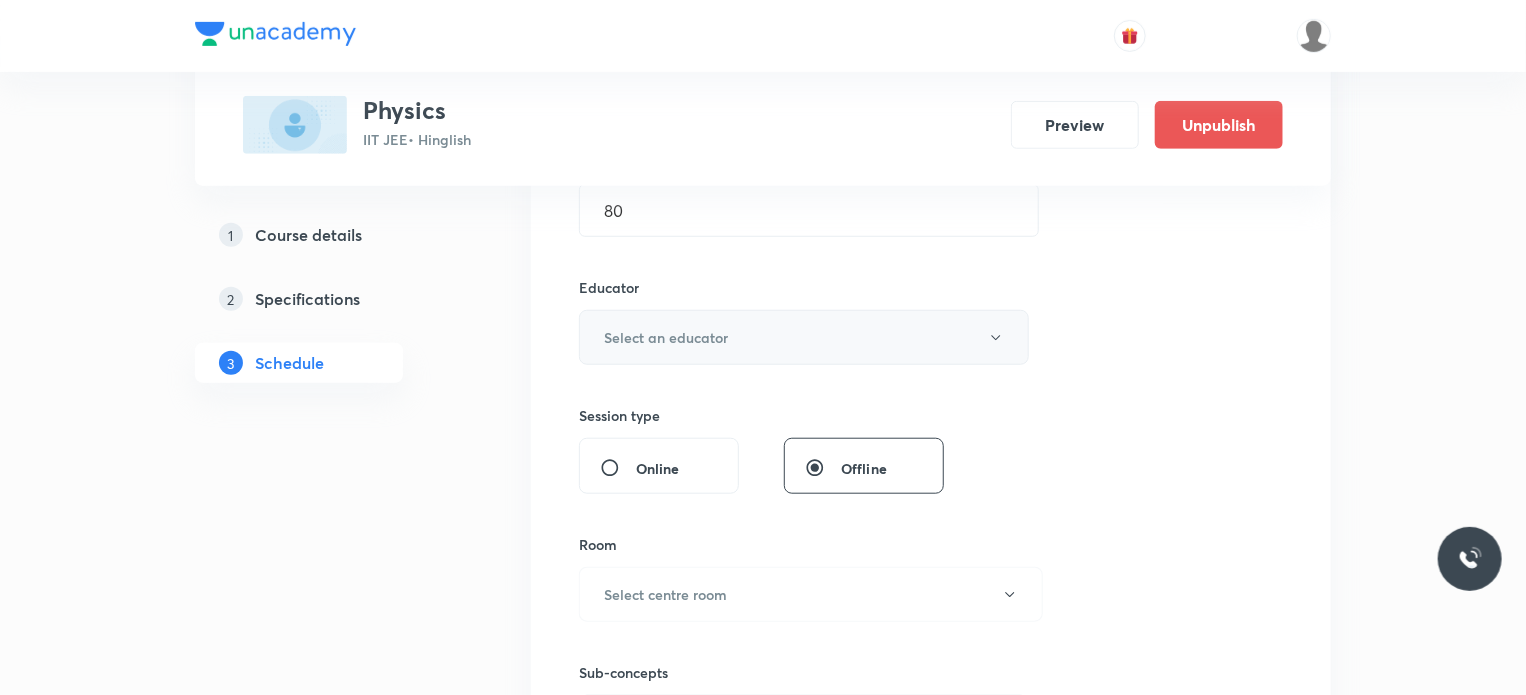 click on "Select an educator" at bounding box center [666, 337] 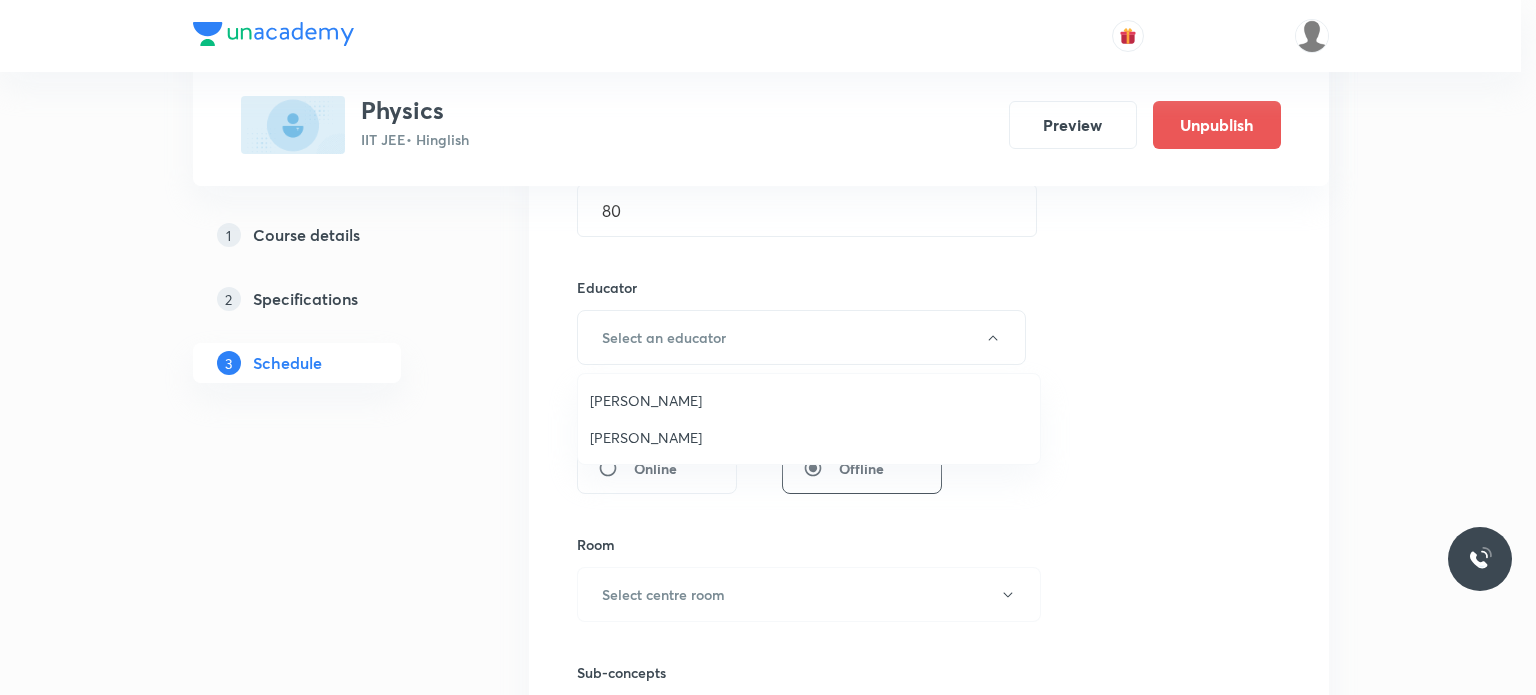 click on "[PERSON_NAME]" at bounding box center [809, 437] 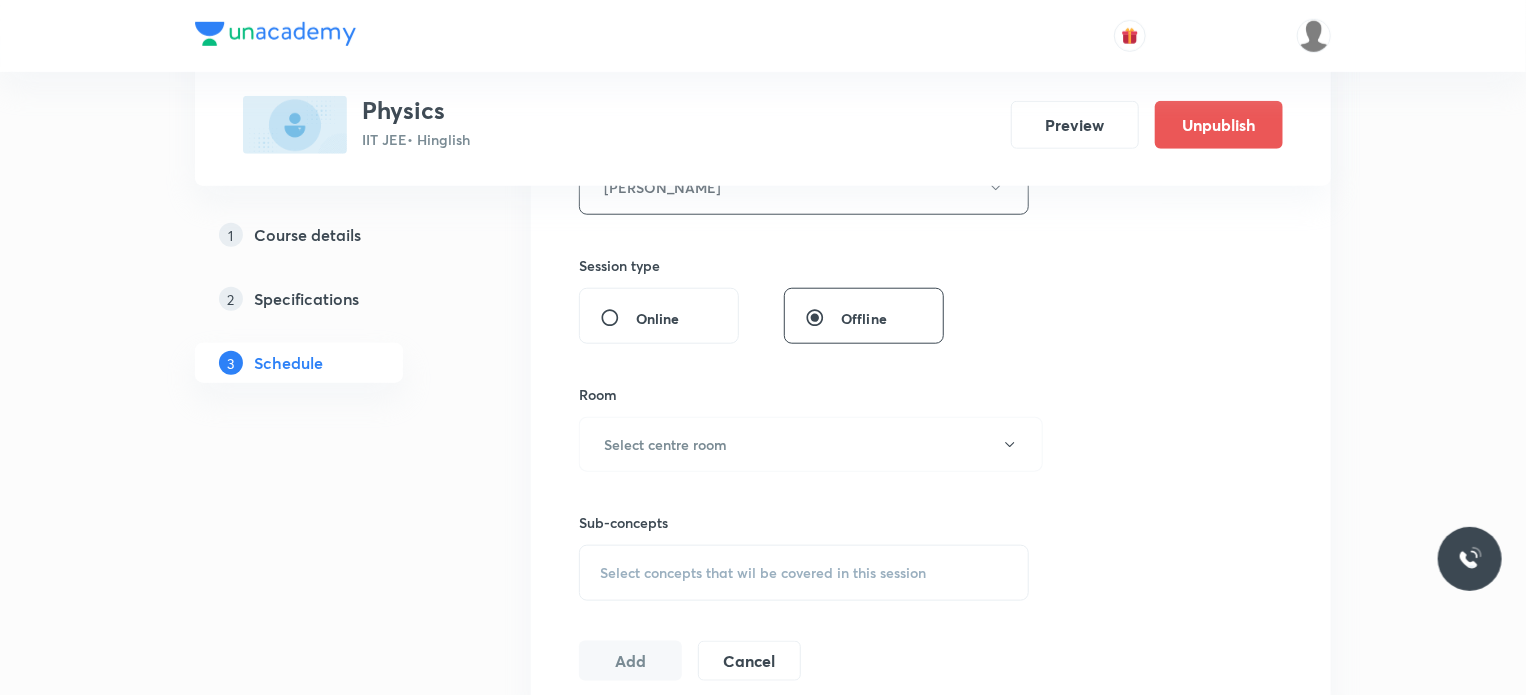 scroll, scrollTop: 822, scrollLeft: 0, axis: vertical 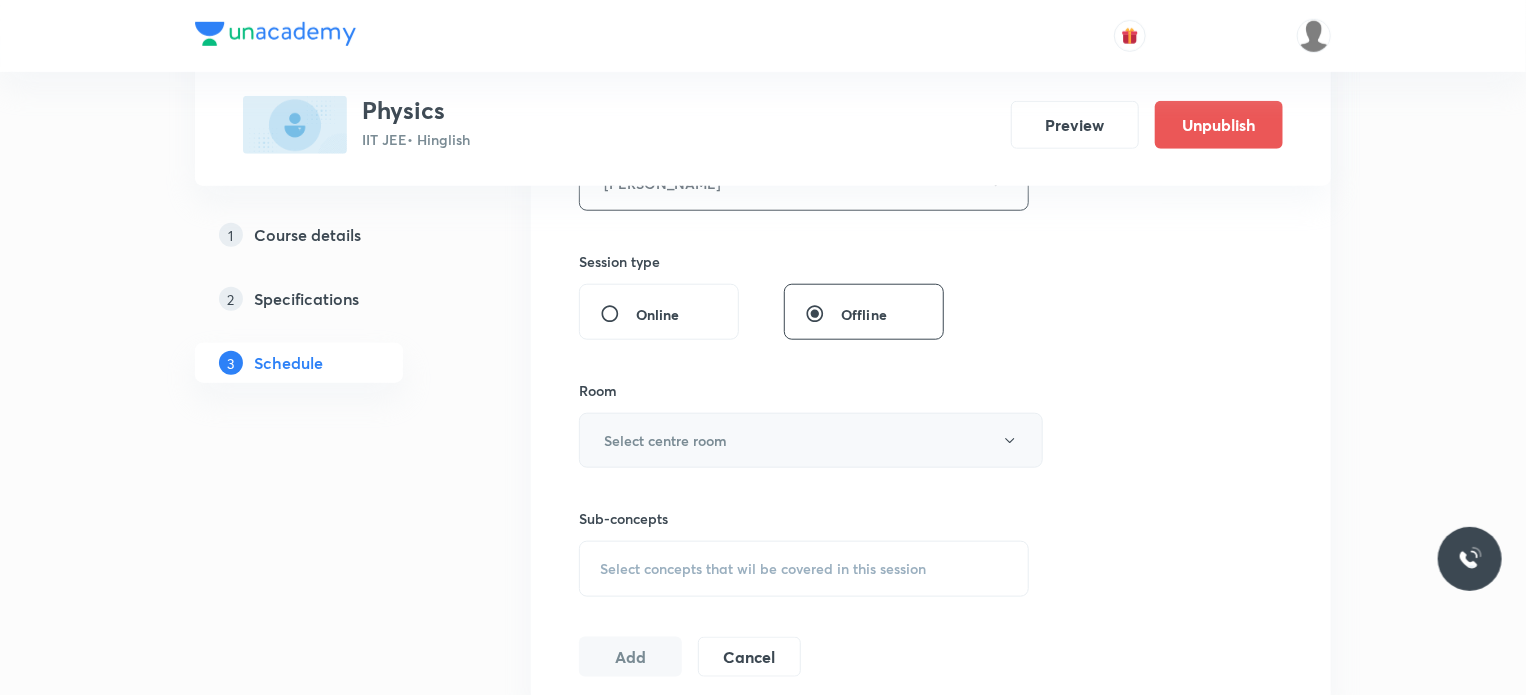 click on "Select centre room" at bounding box center (811, 440) 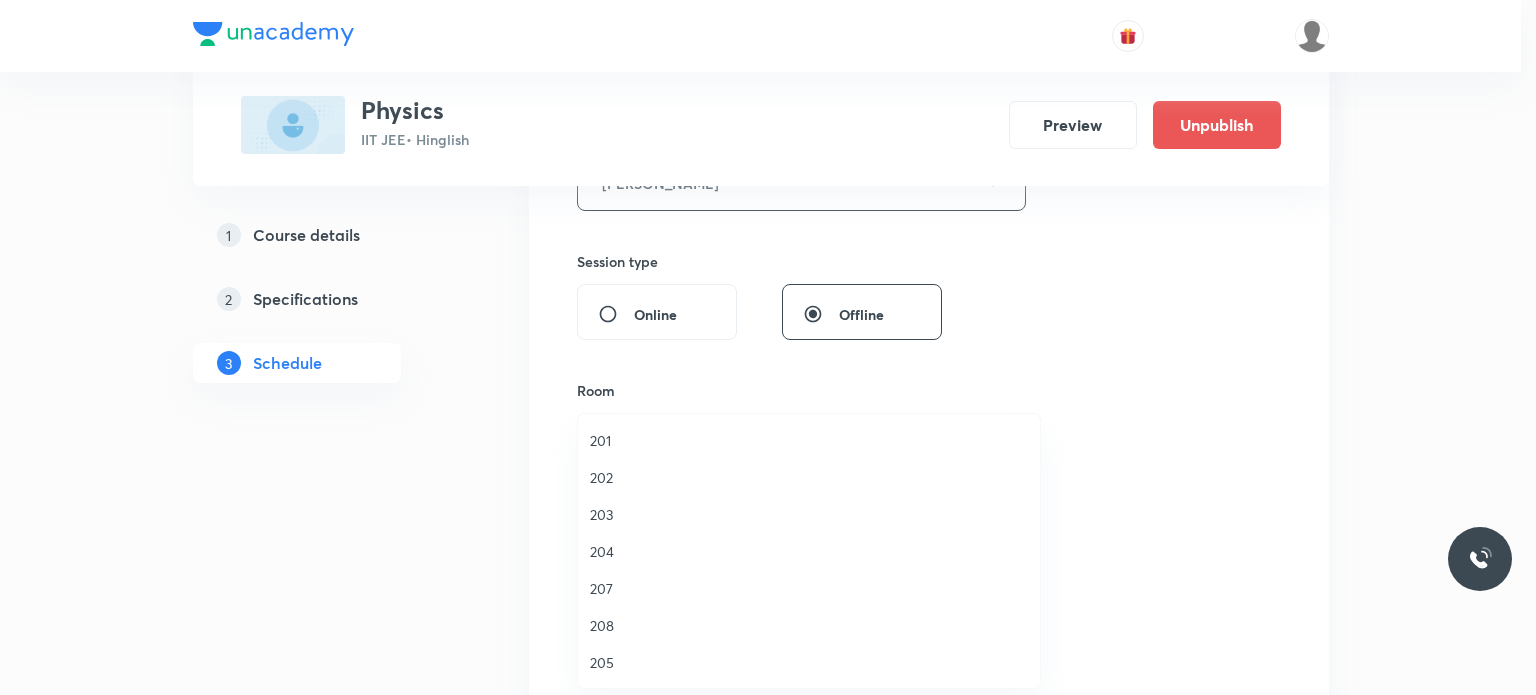 click on "202" at bounding box center (809, 477) 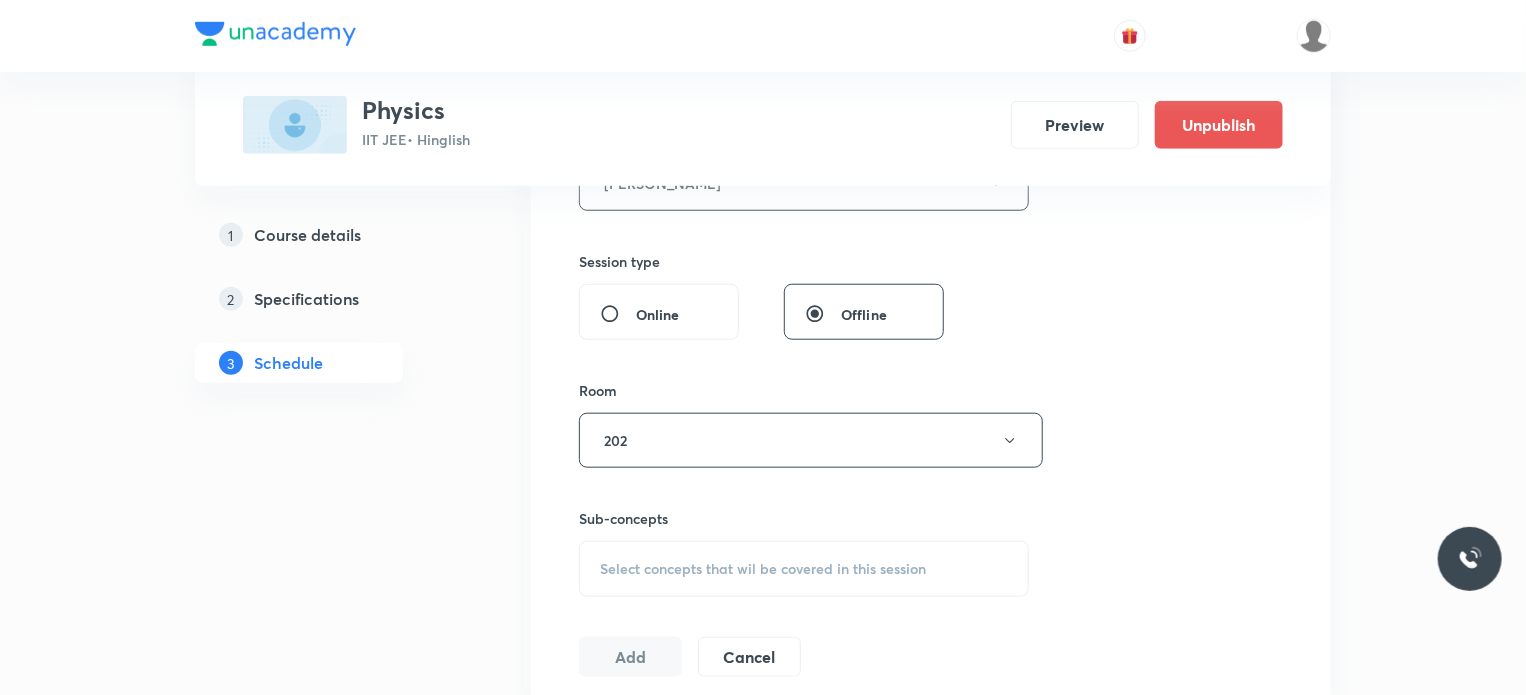 click on "Select concepts that wil be covered in this session" at bounding box center (763, 569) 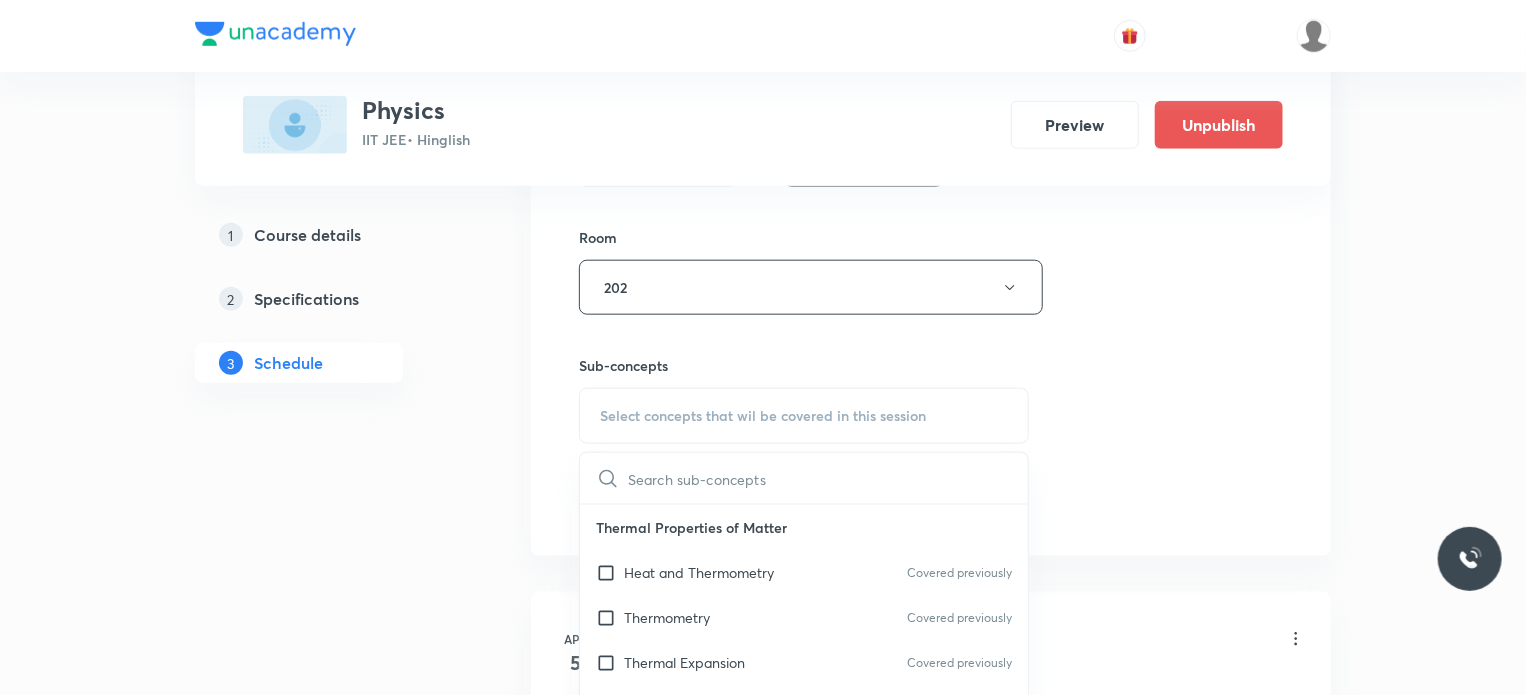 scroll, scrollTop: 984, scrollLeft: 0, axis: vertical 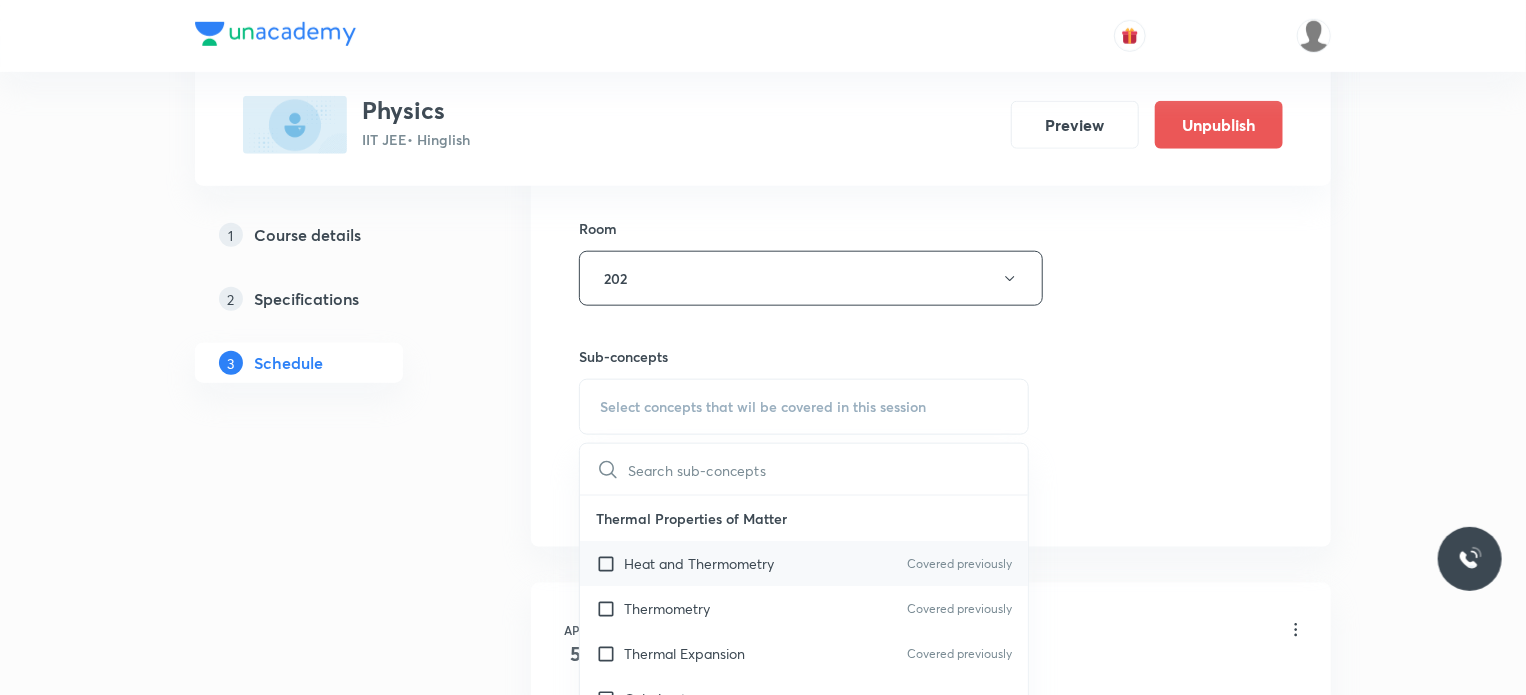 click on "Heat and Thermometry Covered previously" at bounding box center [804, 563] 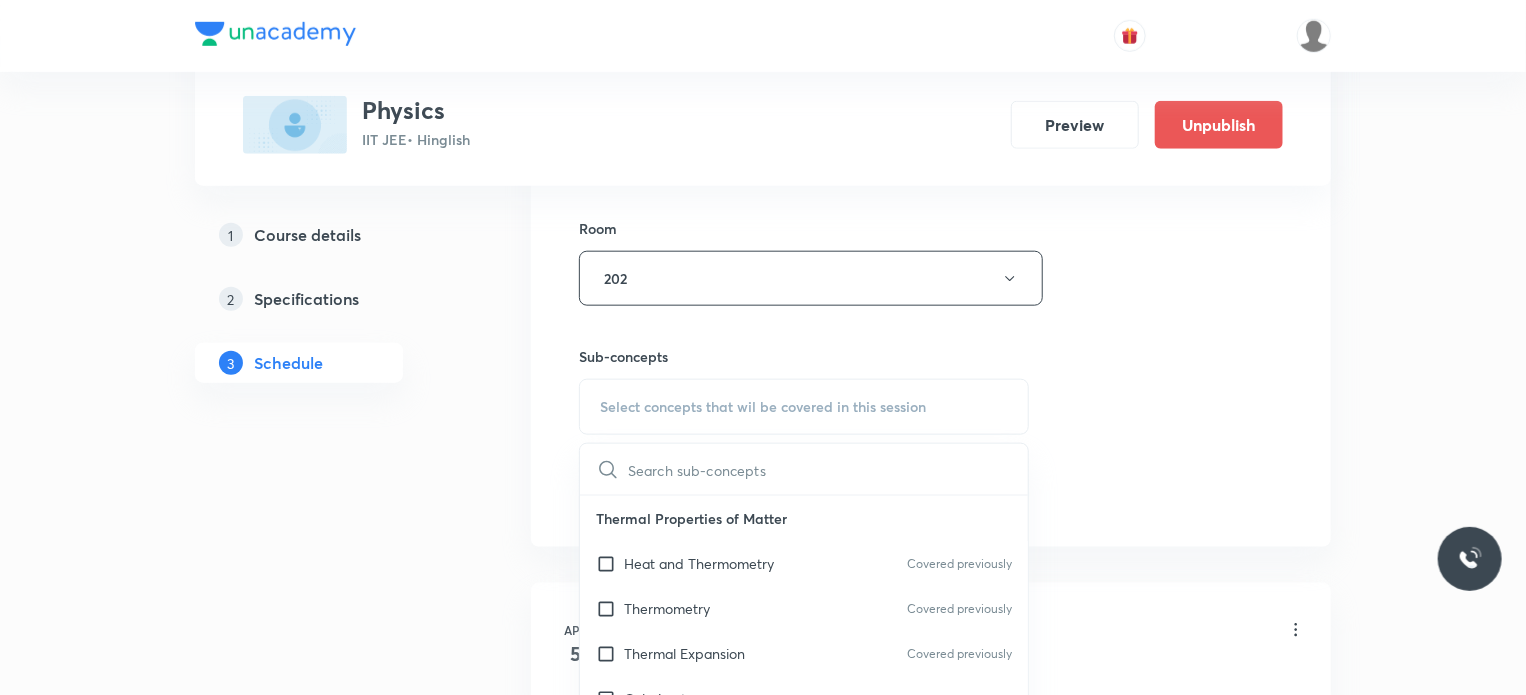 checkbox on "true" 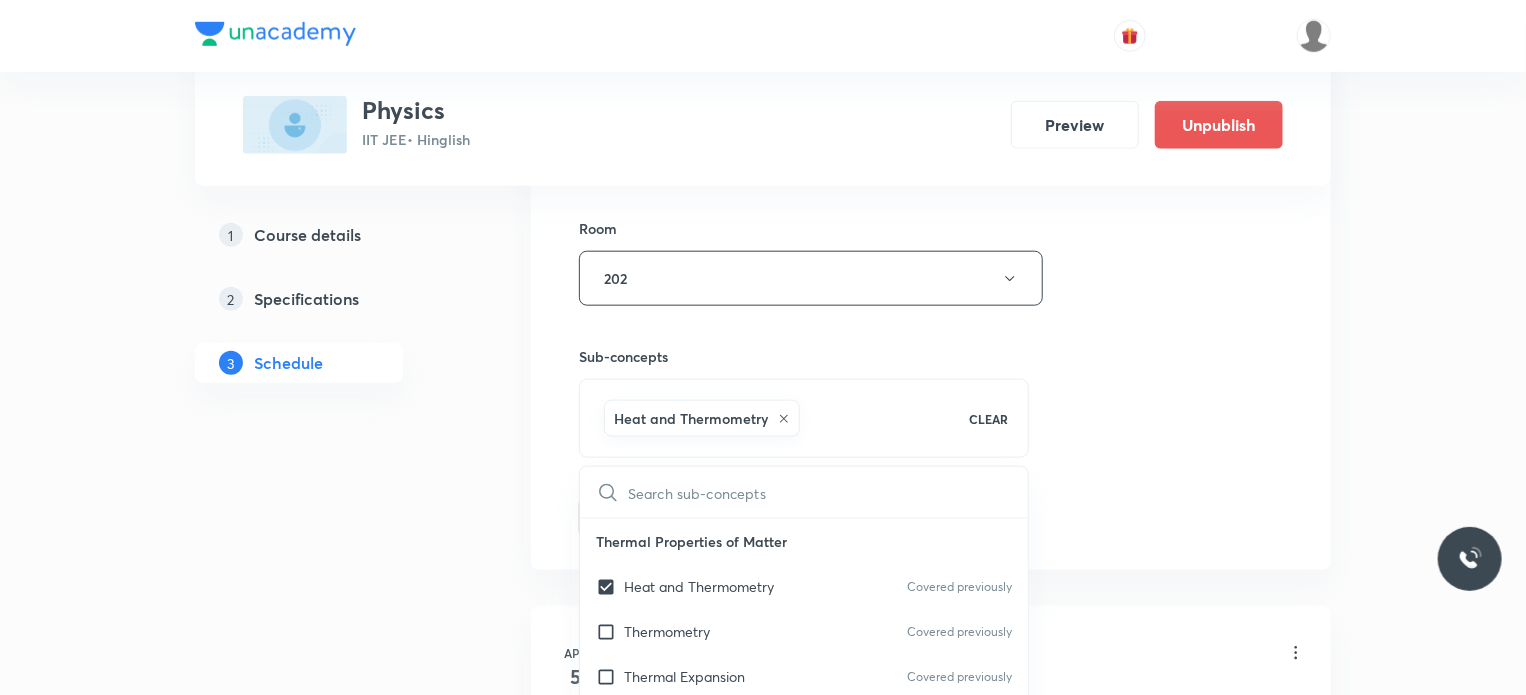 click on "Plus Courses Physics IIT JEE  • Hinglish Preview Unpublish 1 Course details 2 Specifications 3 Schedule Schedule 74  classes Session  75 Live class Session title 5/99 MEC 6 ​ Schedule for Jul 14, 2025, 11:10 AM ​ Duration (in minutes) 80 ​ Educator Nitin Rathore   Session type Online Offline Room 202 Sub-concepts Heat and Thermometry CLEAR ​ Thermal Properties of Matter Heat and Thermometry Covered previously Thermometry Covered previously Thermal Expansion Covered previously Calorimetry Conduction Covered previously Radiation Conduction of Heat in Steady State Conduction Before Steady State (Qualitative Description) Convection of Heat (Qualitative Description) Kirchhoff's Law Newton's Law of Cooling Wien's Law of Blackbody Radiation & its Spectrum Radiation of Heat & Prevost Theory Stefan's-Boltzmann Law Emissivity, Absorptivity, Emissive Power Thermodynamics Thermodynamic System First Law of Thermodynamics Heat in Thermodynamics Gaseous Mixture Different Processes in First Law of Thermodynamics 5" at bounding box center [763, 5628] 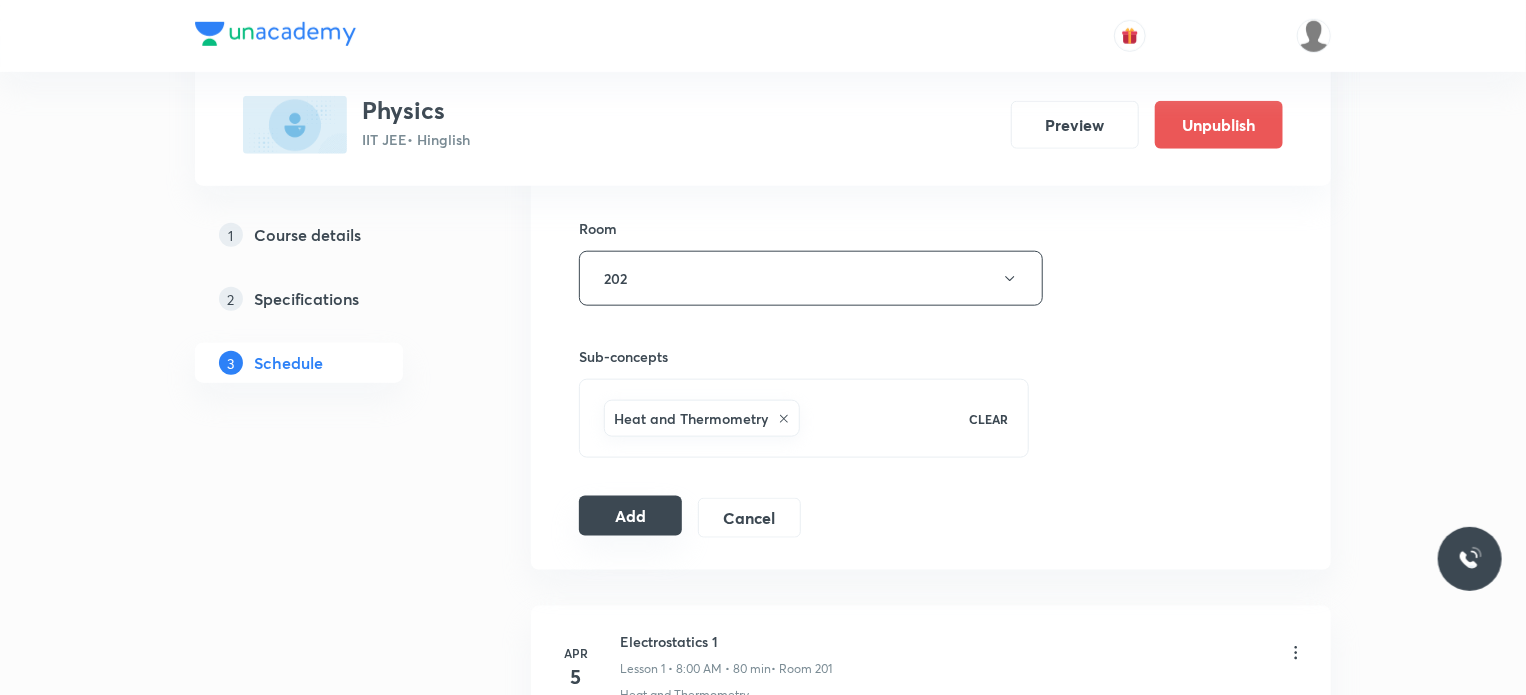 click on "Add" at bounding box center [630, 516] 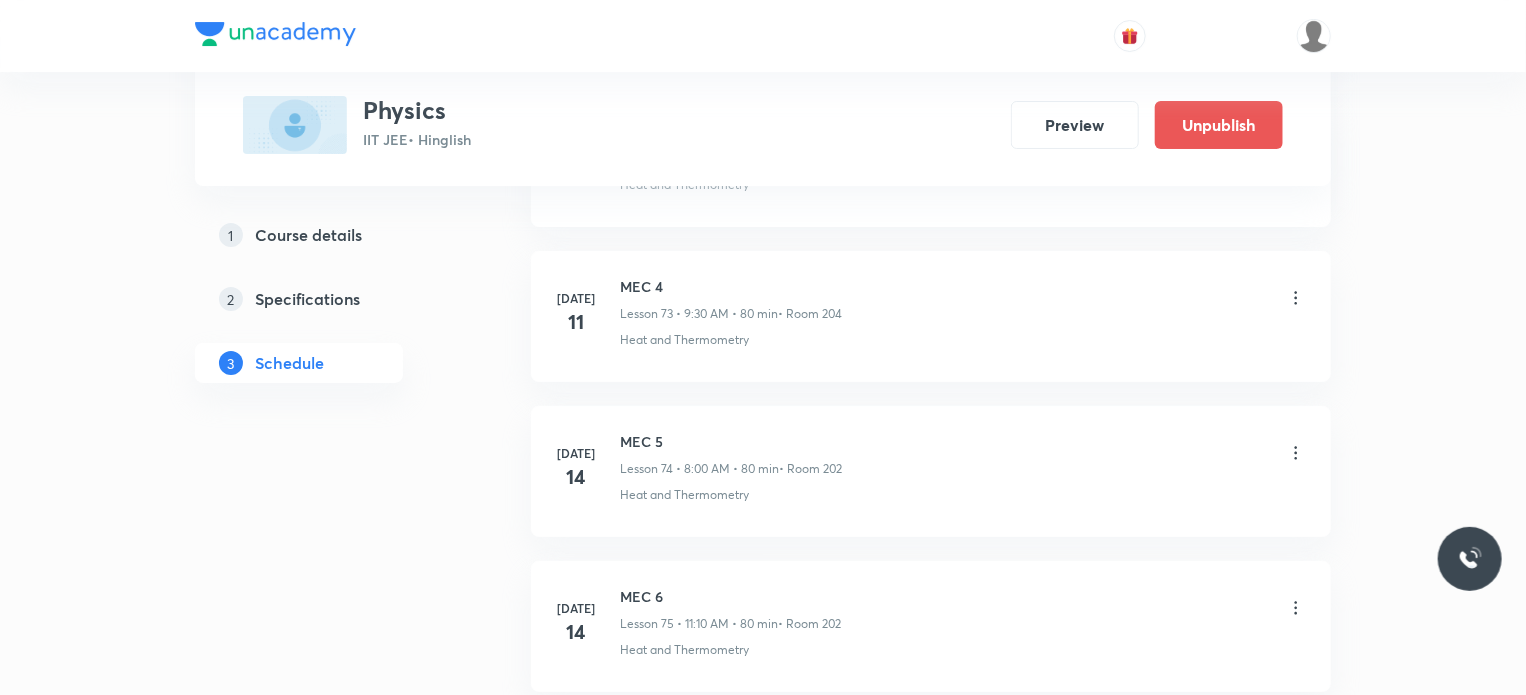 scroll, scrollTop: 11584, scrollLeft: 0, axis: vertical 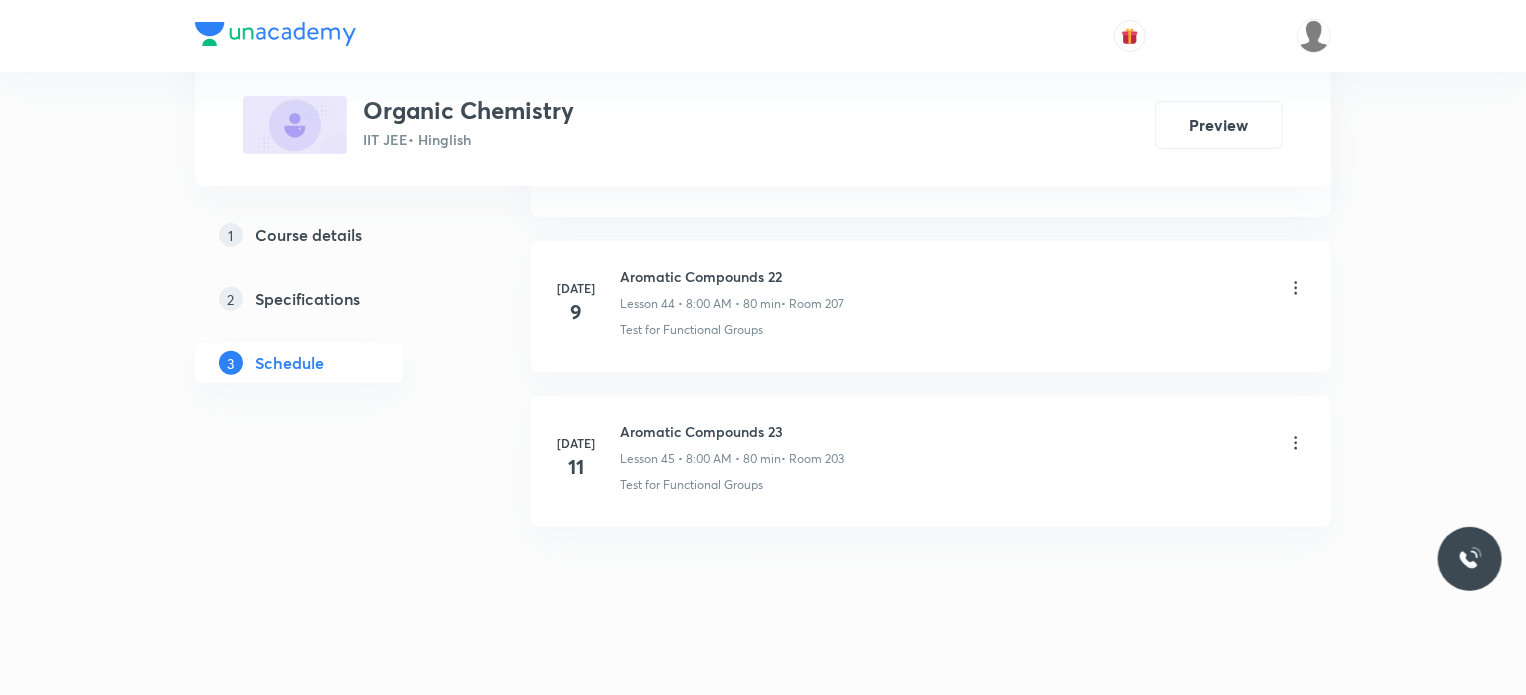 click on "Aromatic Compounds 23" at bounding box center [732, 431] 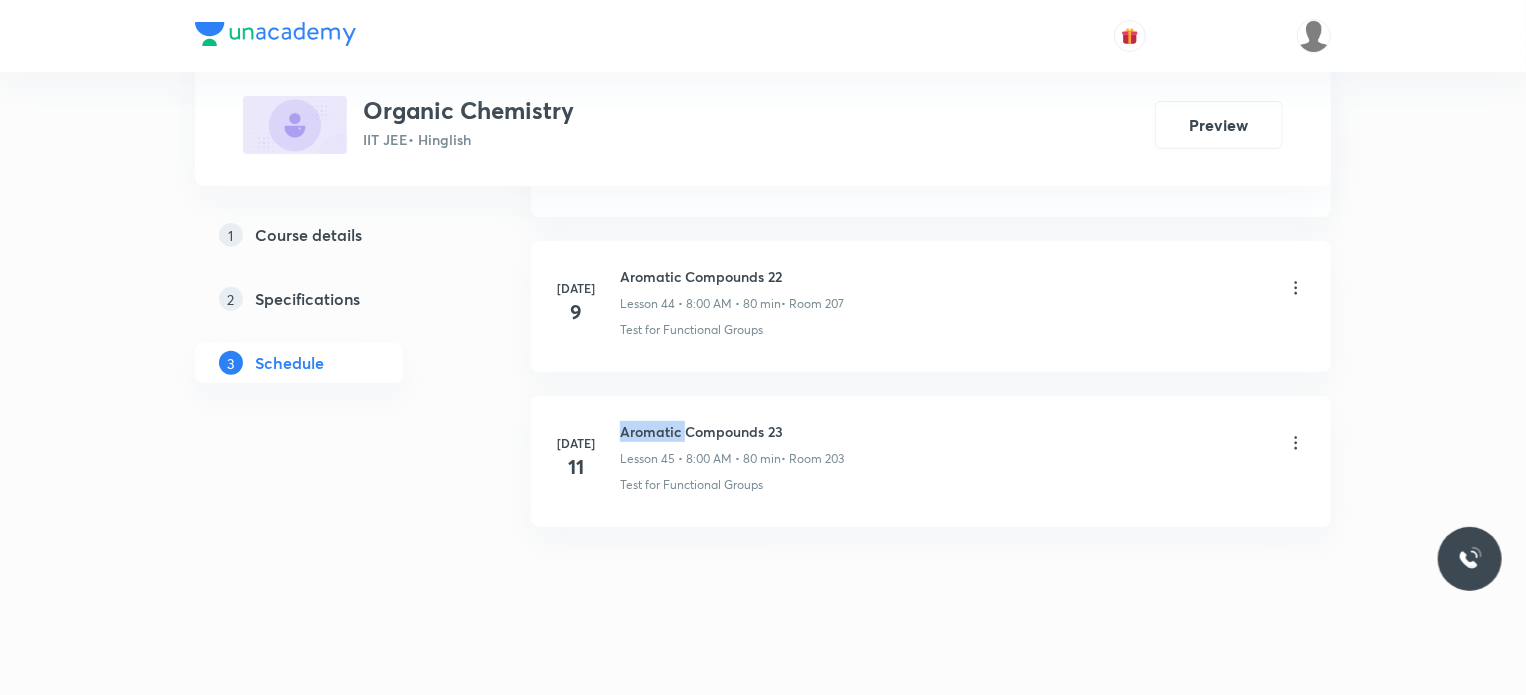 click on "Aromatic Compounds 23" at bounding box center (732, 431) 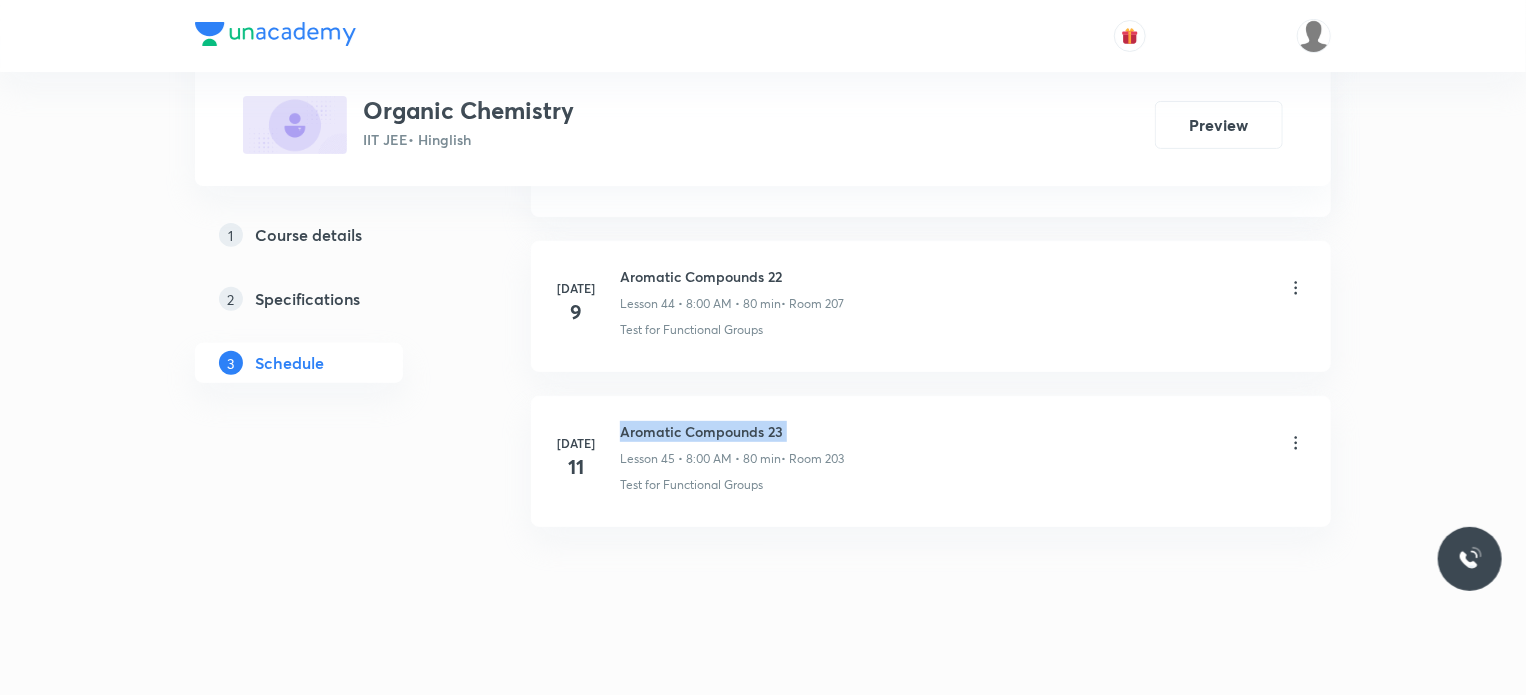 click on "Aromatic Compounds 23" at bounding box center [732, 431] 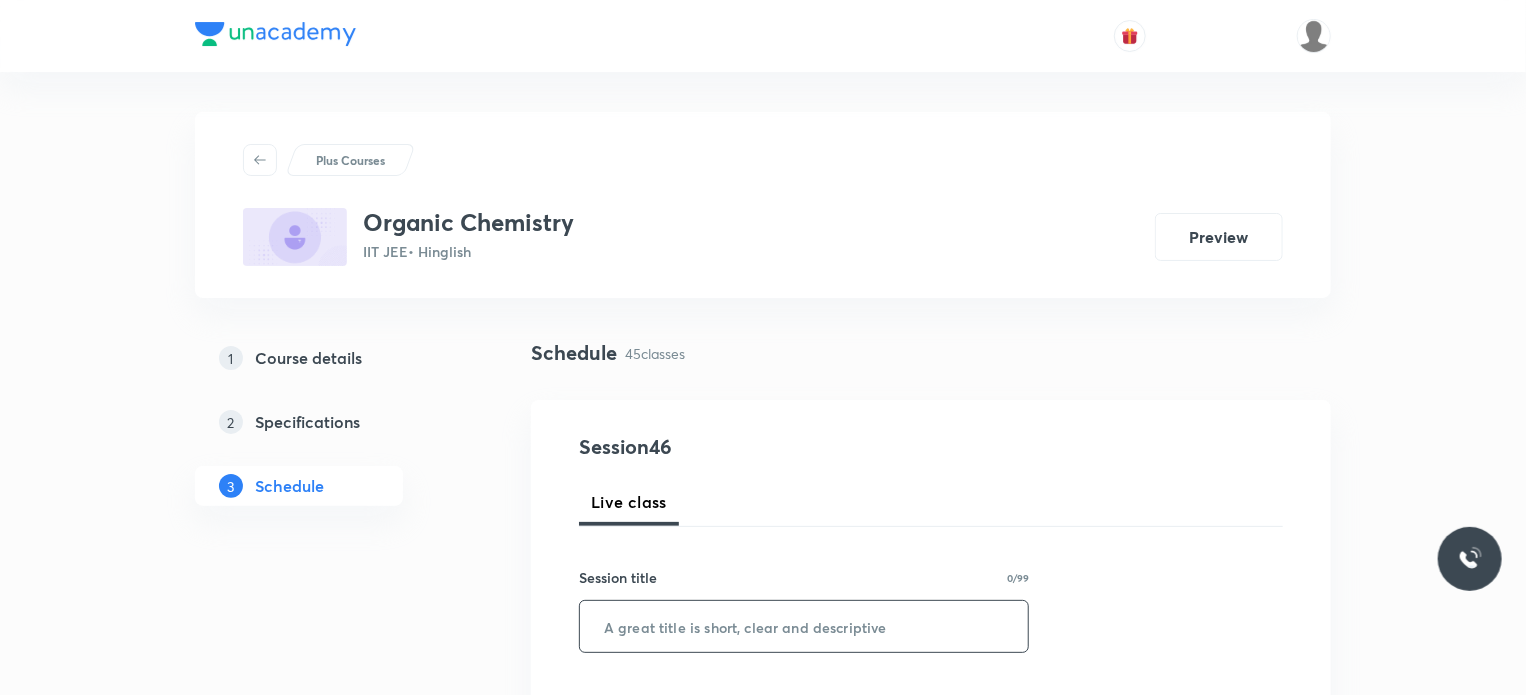 click at bounding box center (804, 626) 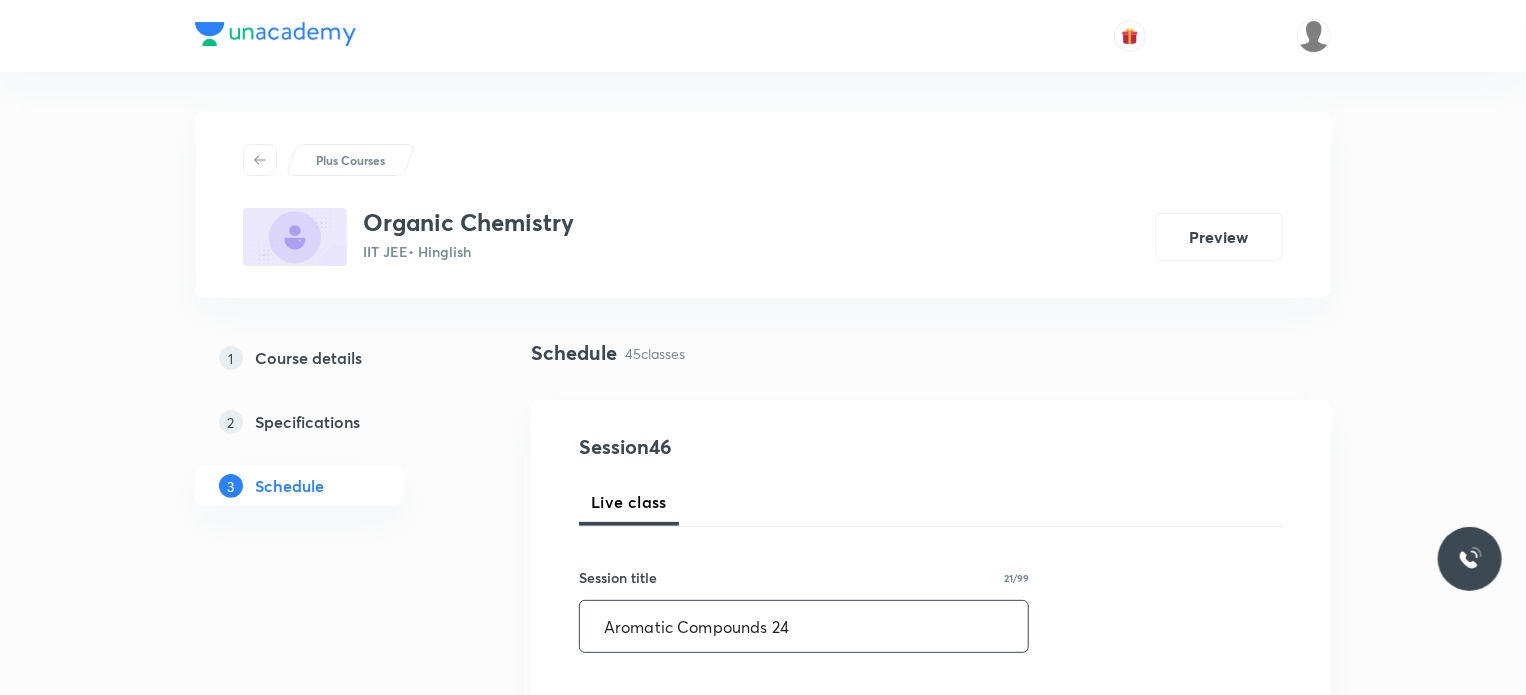 type on "Aromatic Compounds 24" 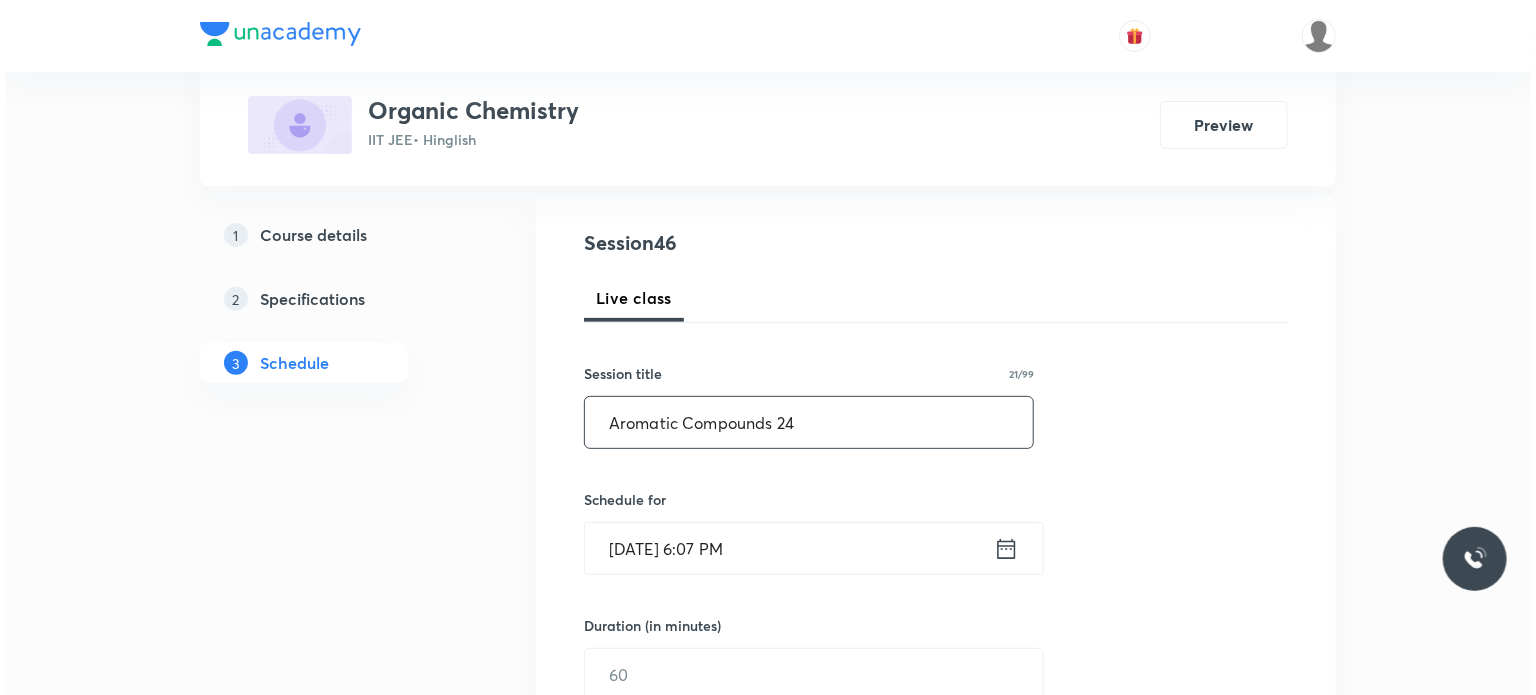scroll, scrollTop: 203, scrollLeft: 0, axis: vertical 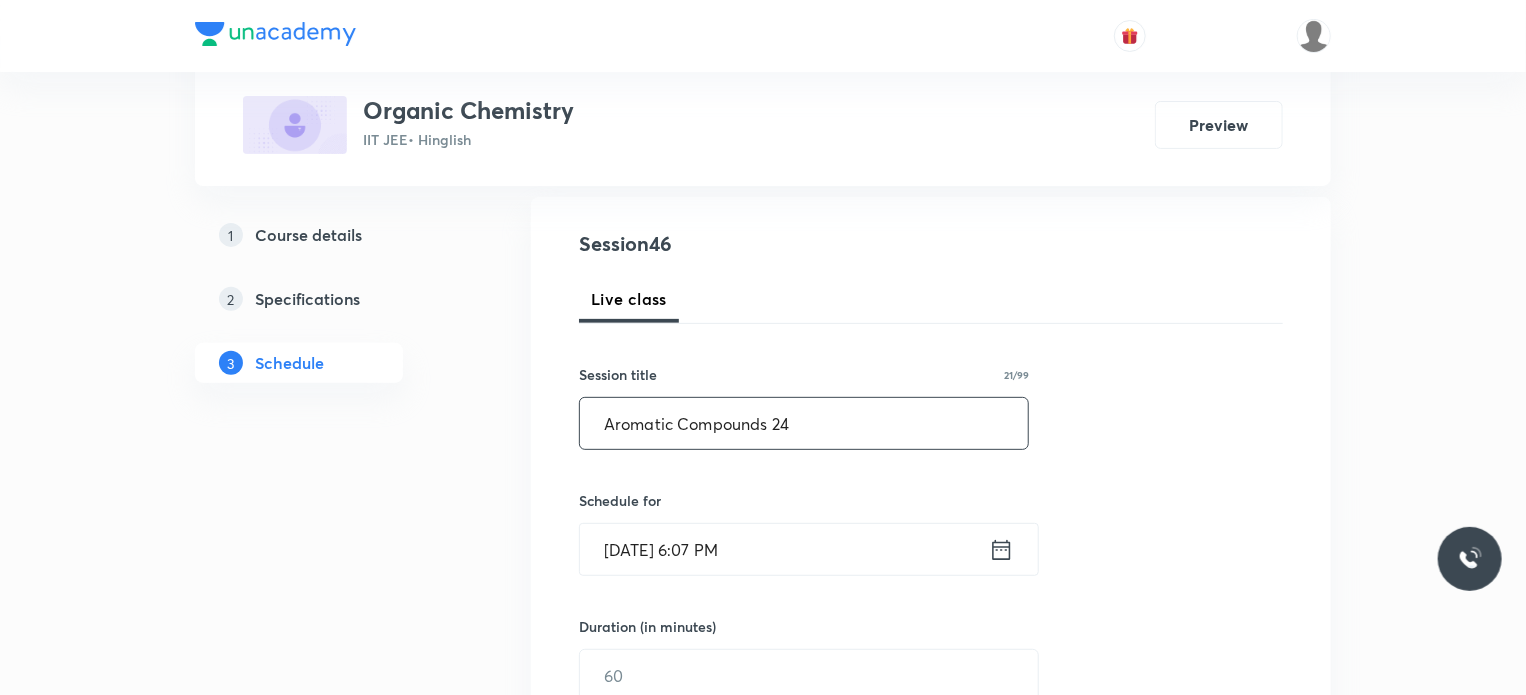 click on "[DATE] 6:07 PM" at bounding box center [784, 549] 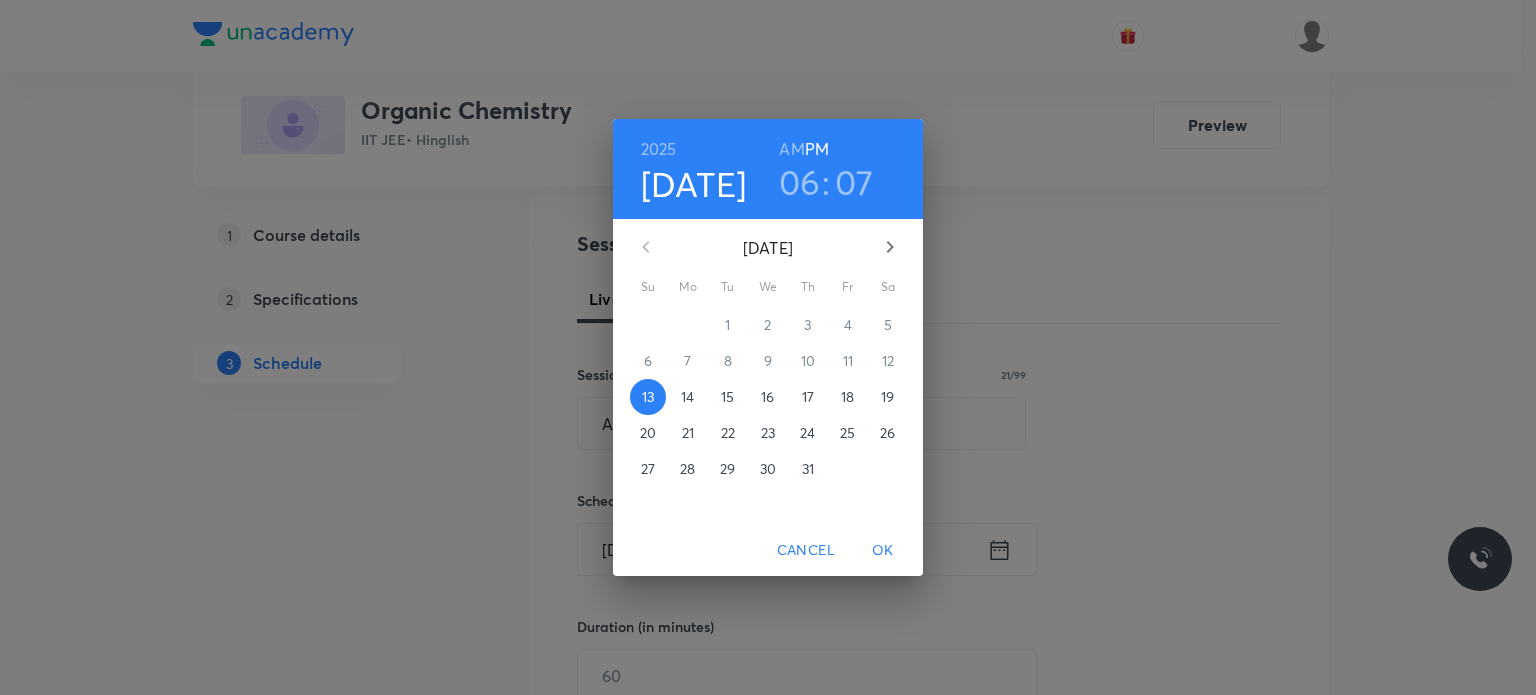 click on "14" at bounding box center [687, 397] 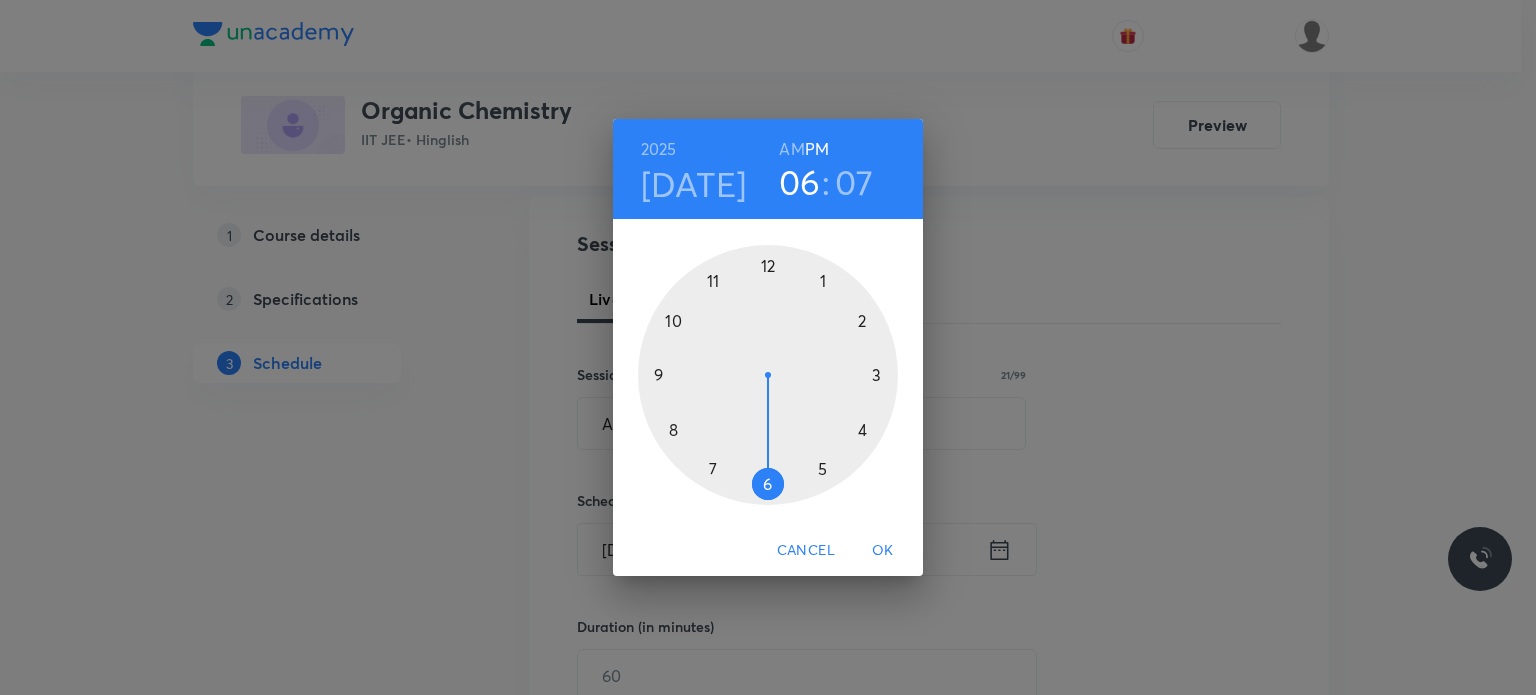 click on "AM" at bounding box center (791, 149) 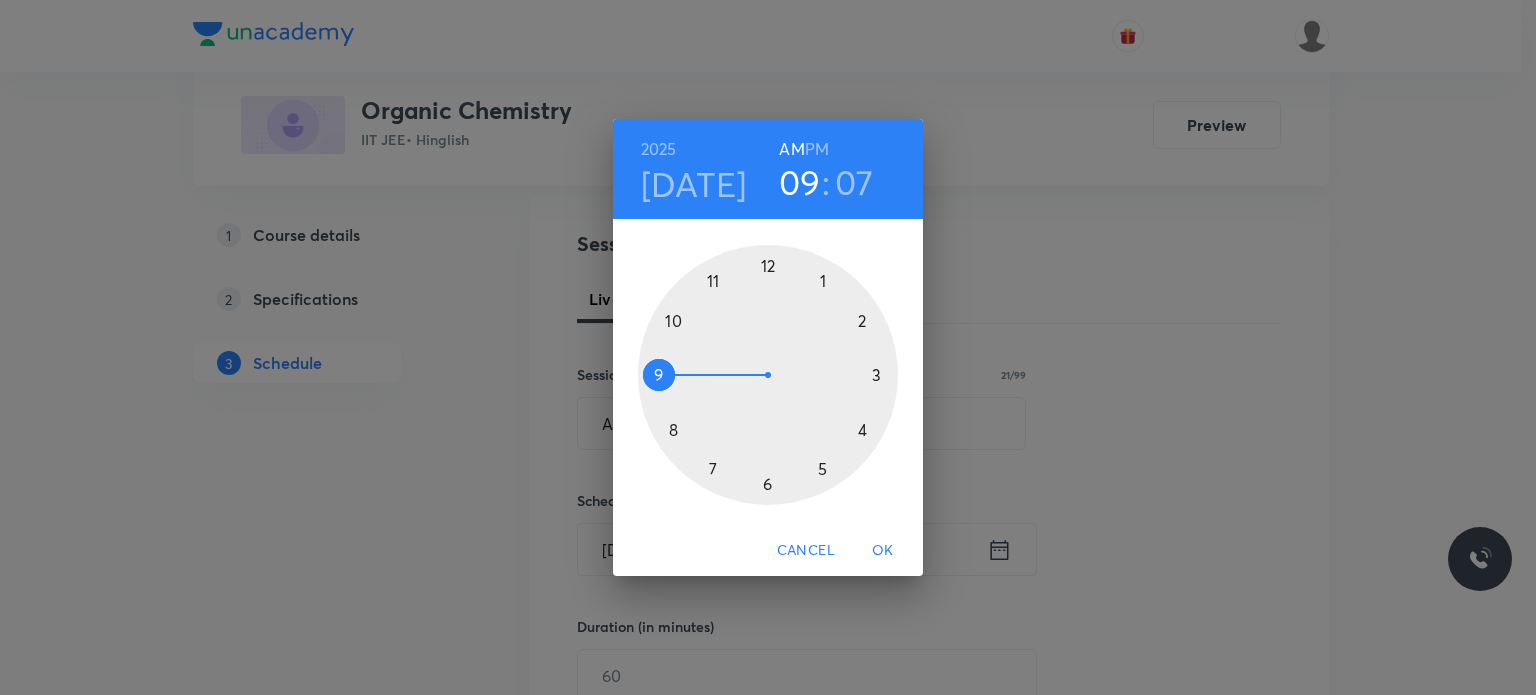 drag, startPoint x: 760, startPoint y: 271, endPoint x: 682, endPoint y: 360, distance: 118.34272 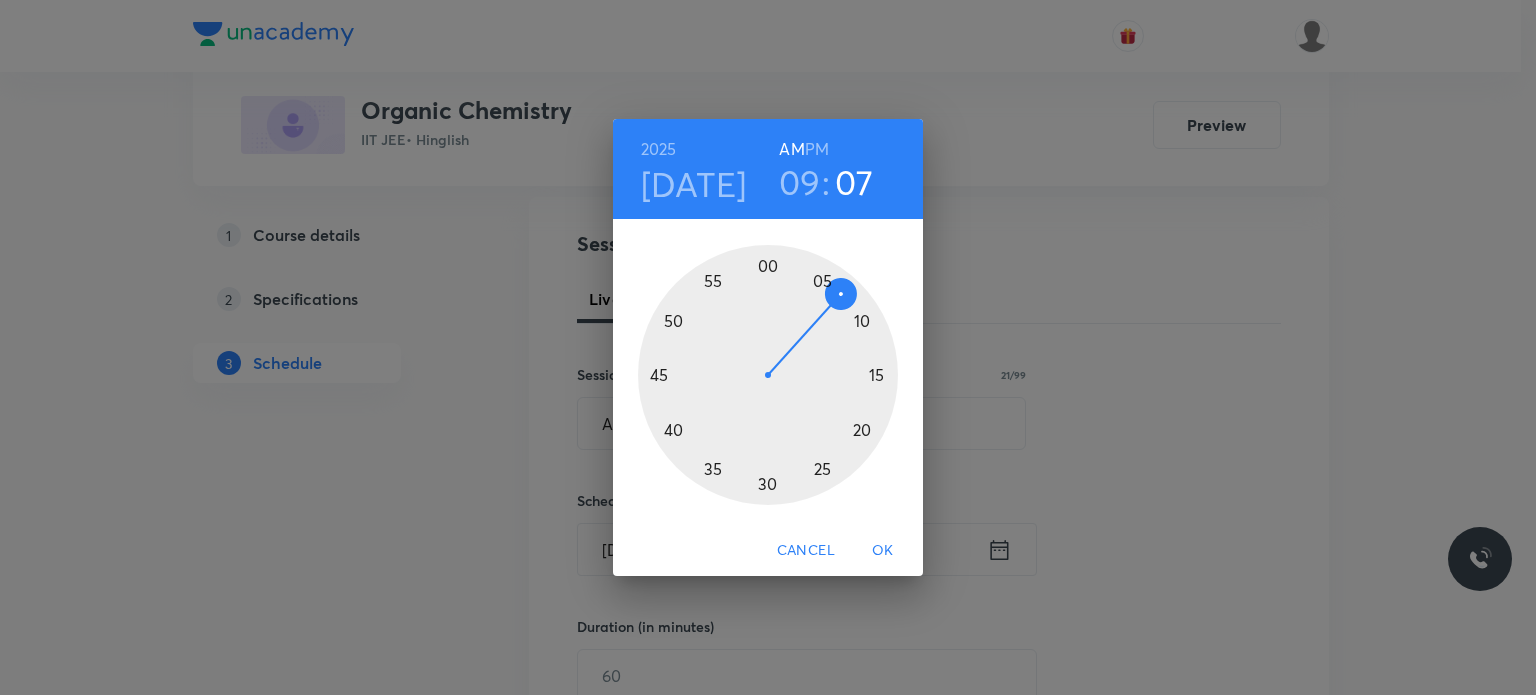 click at bounding box center [768, 375] 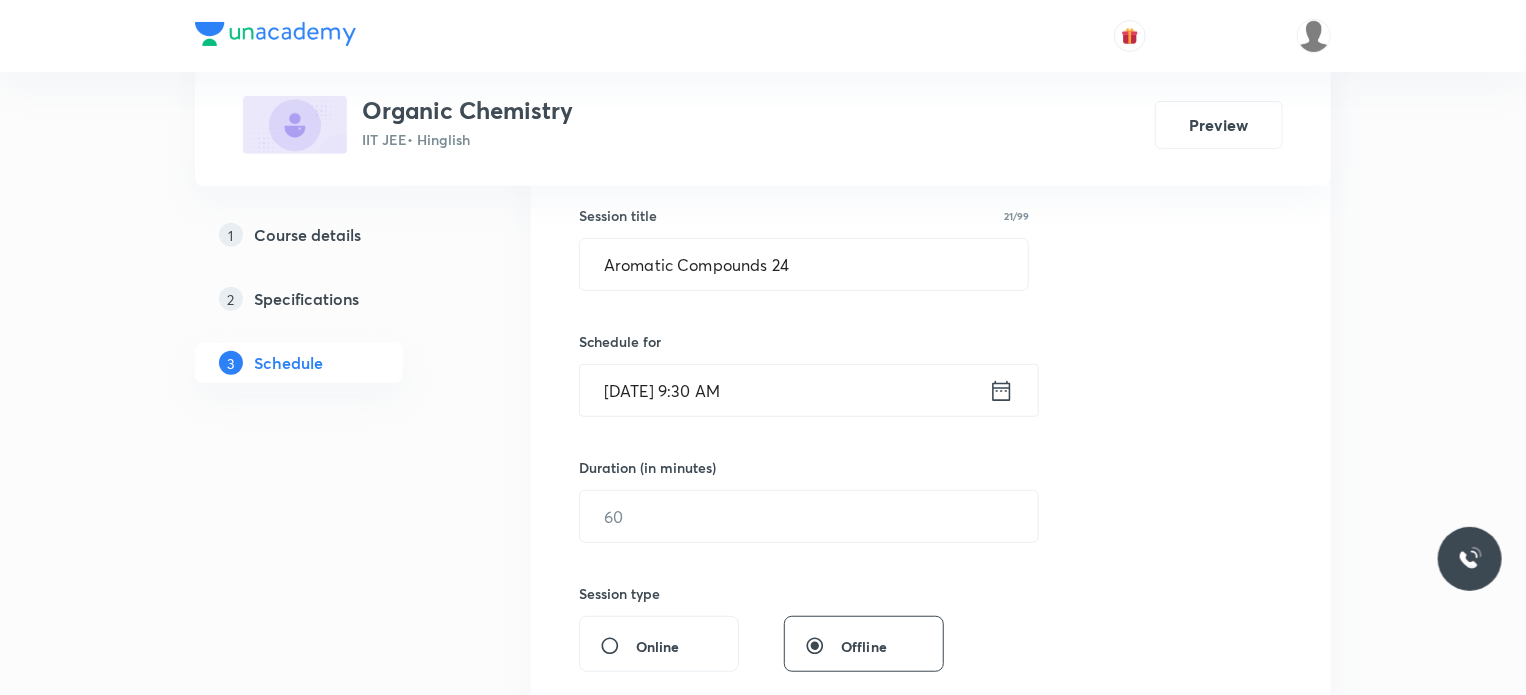 scroll, scrollTop: 363, scrollLeft: 0, axis: vertical 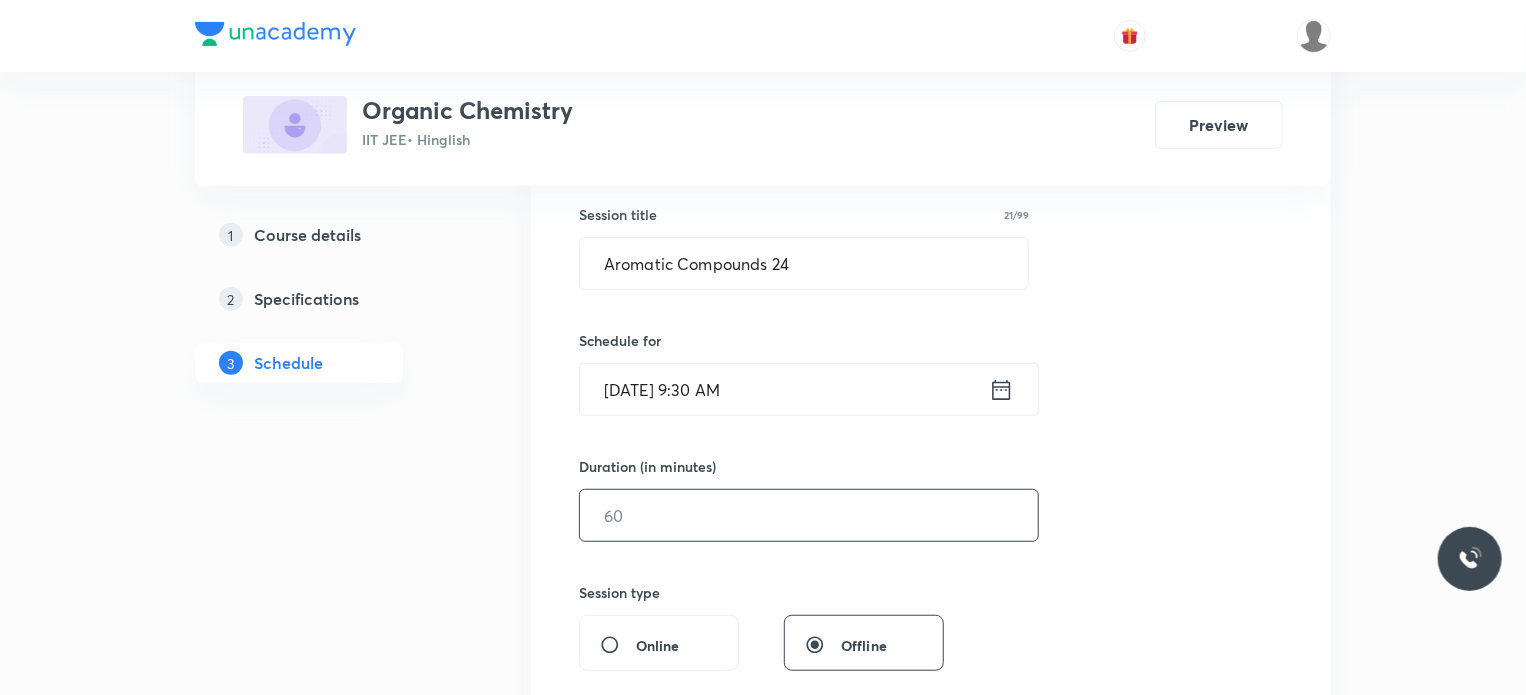 click at bounding box center (809, 515) 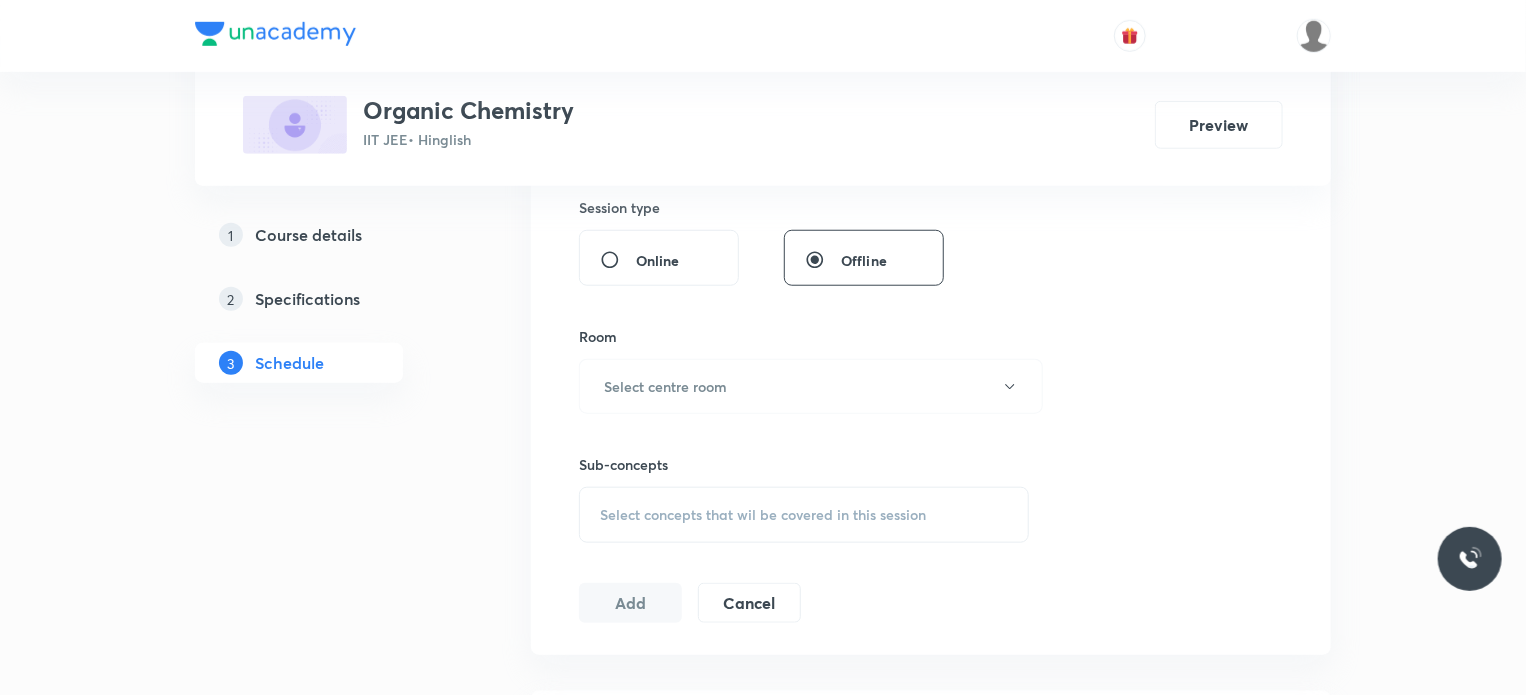 scroll, scrollTop: 748, scrollLeft: 0, axis: vertical 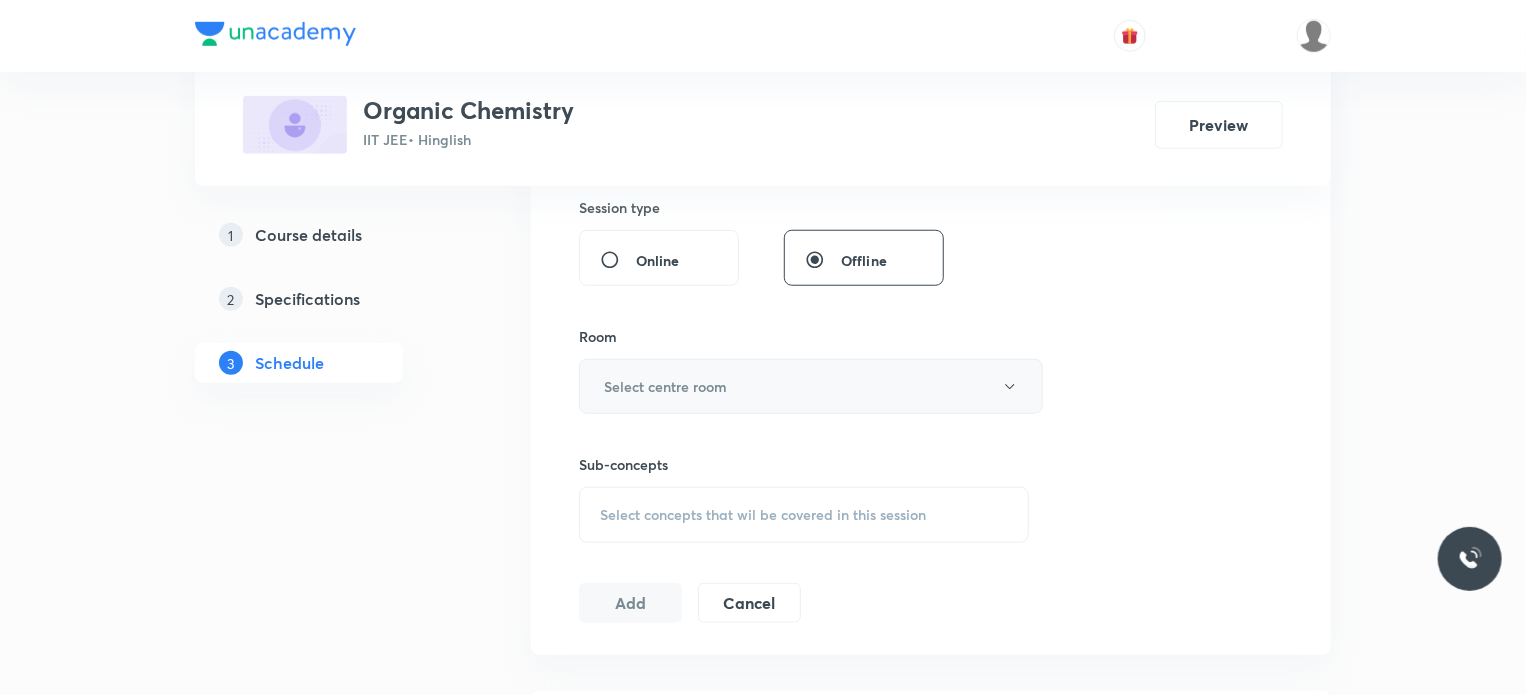 type on "80" 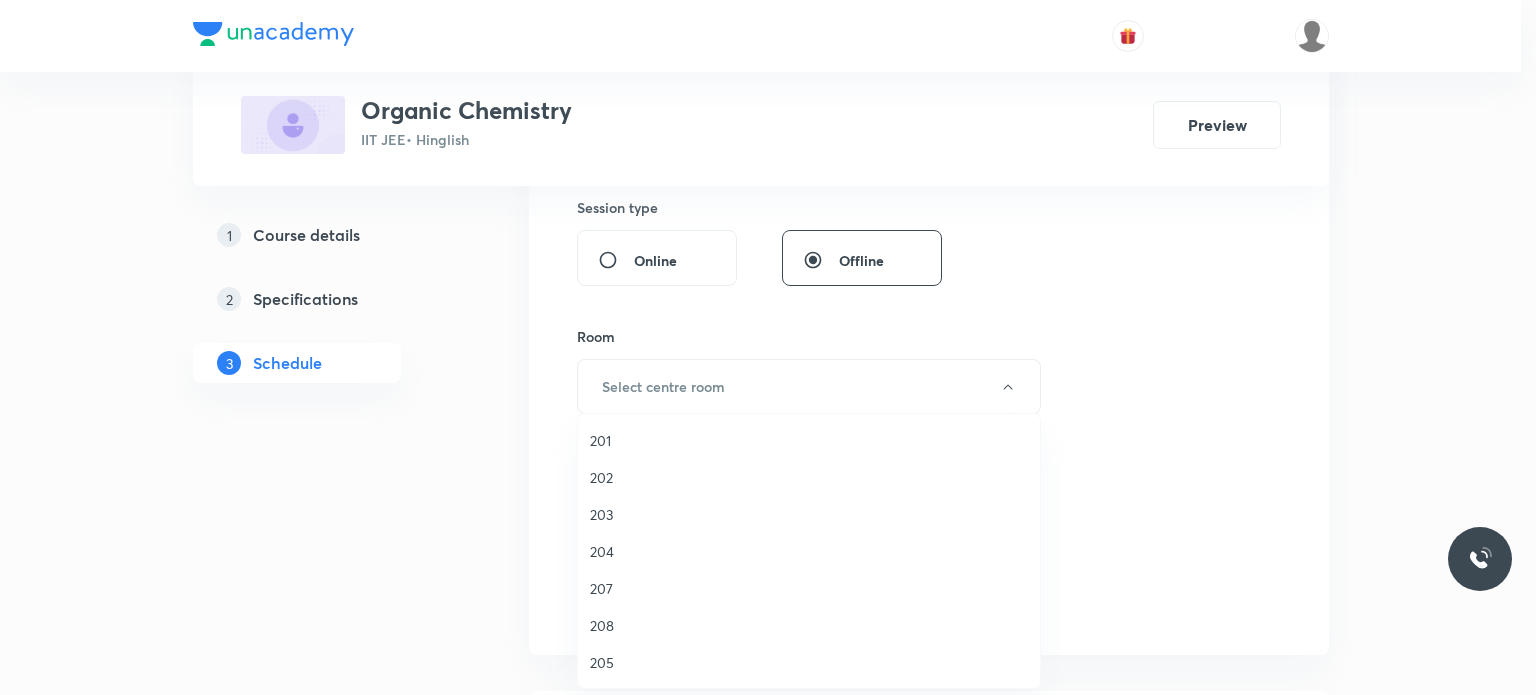 click on "202" at bounding box center [809, 477] 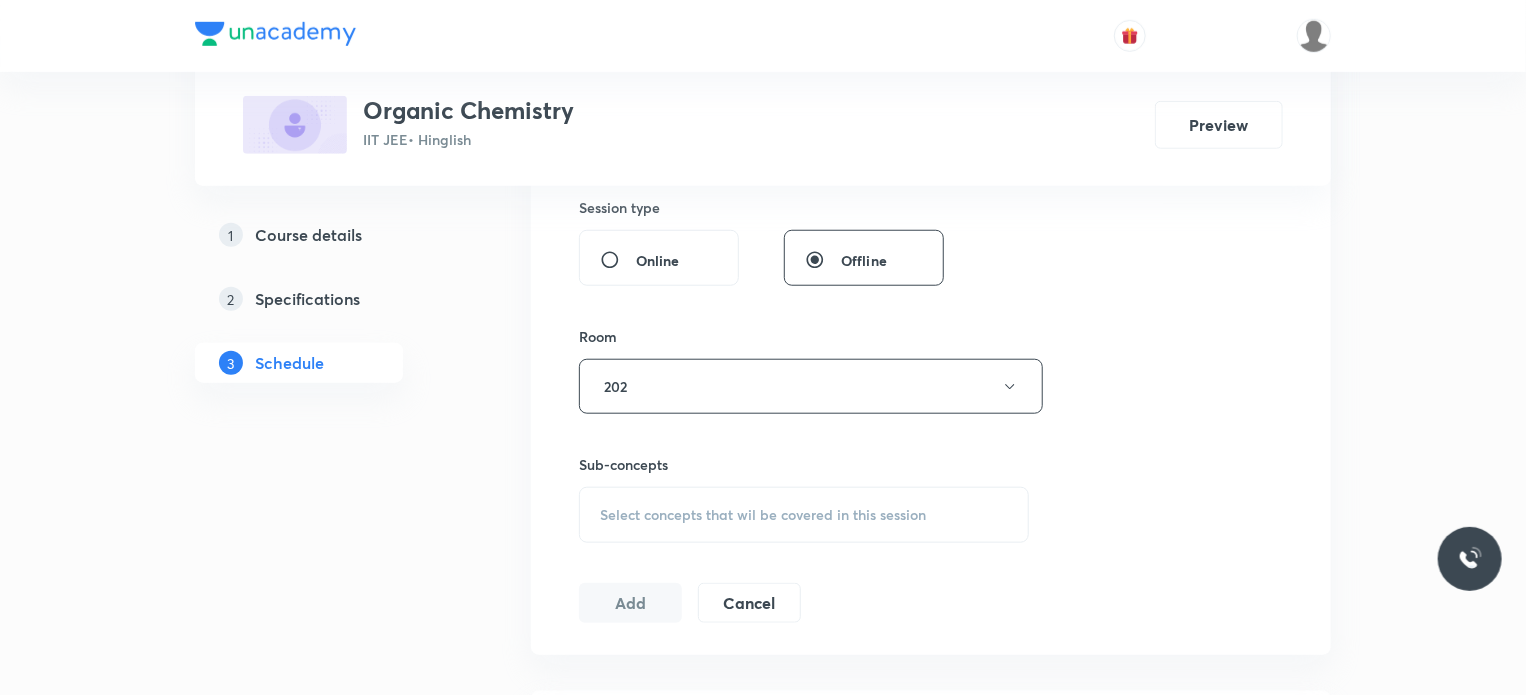 click on "Sub-concepts Select concepts that wil be covered in this session" at bounding box center (804, 498) 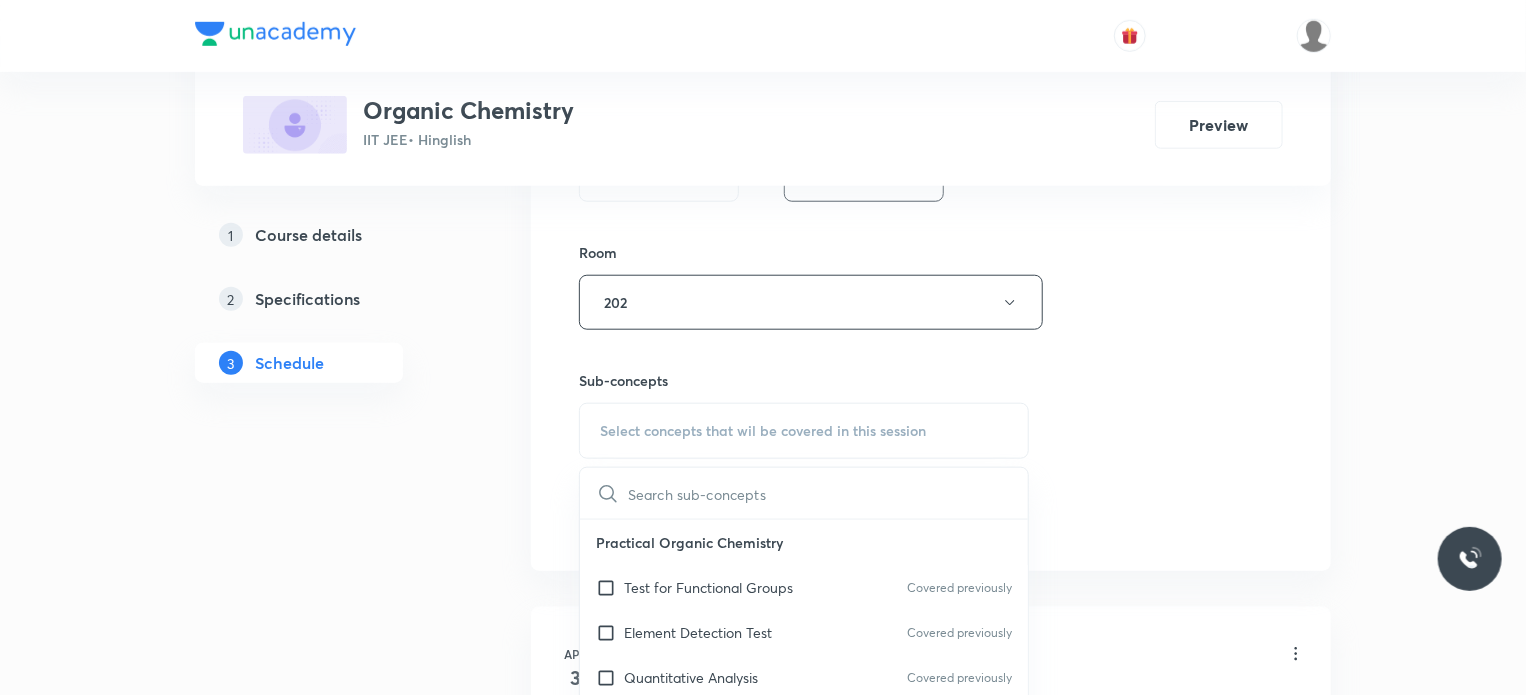 scroll, scrollTop: 872, scrollLeft: 0, axis: vertical 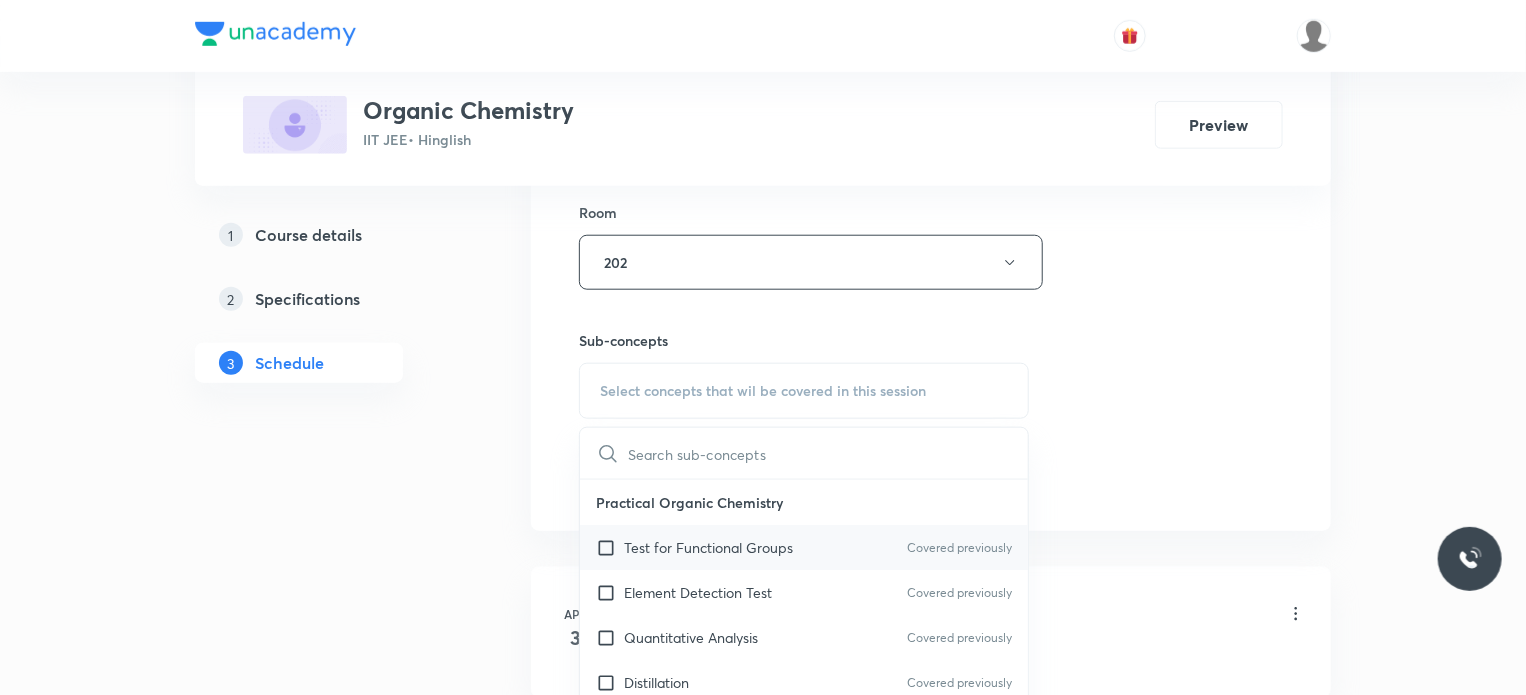 click on "Test for Functional Groups Covered previously" at bounding box center [804, 547] 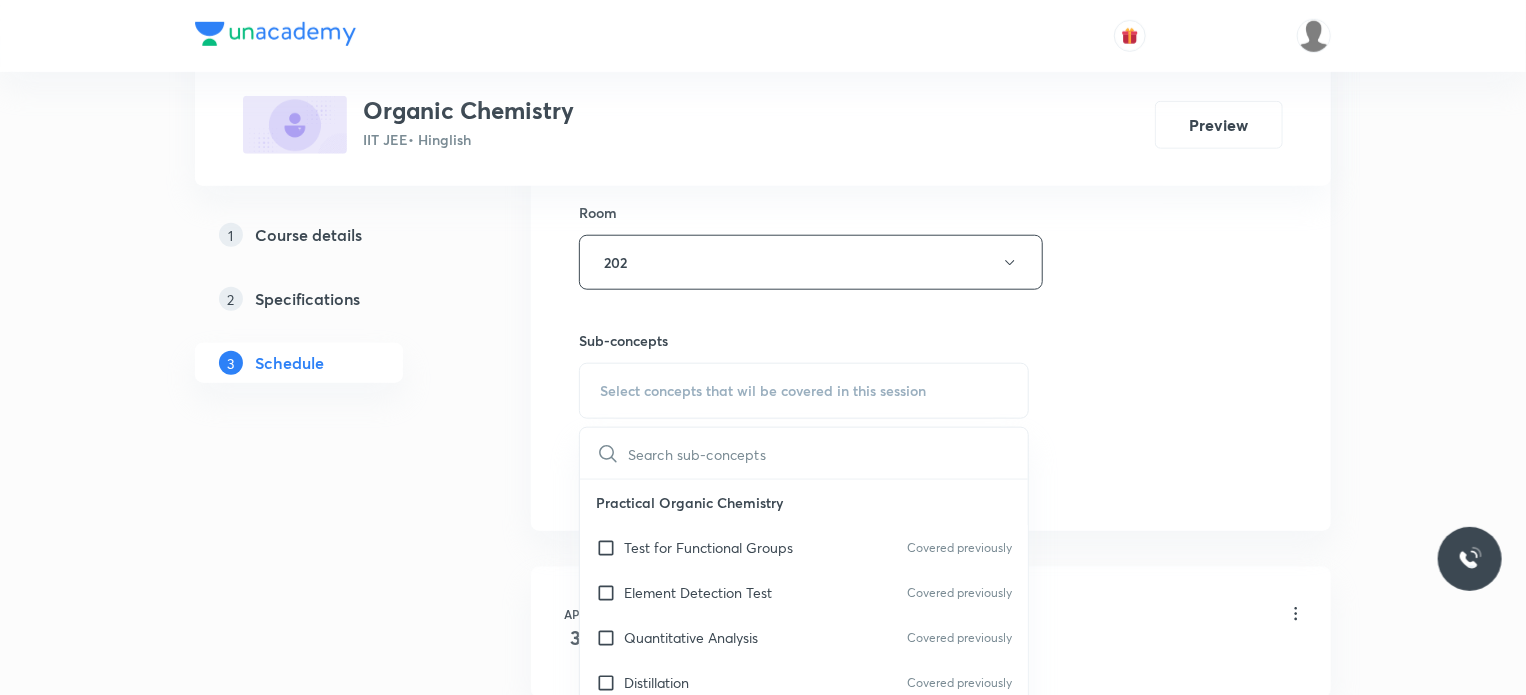 checkbox on "true" 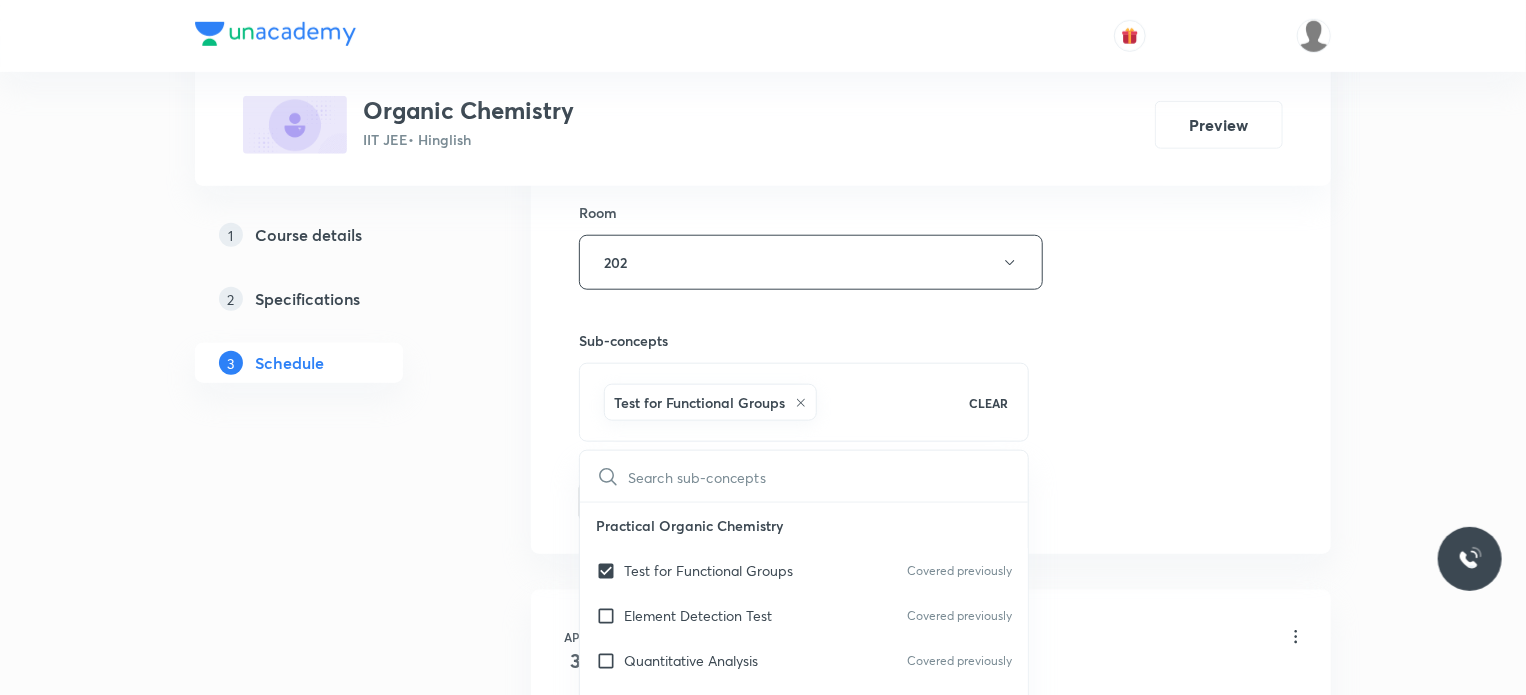 click on "Session  46 Live class Session title 21/99 Aromatic Compounds 24 ​ Schedule for [DATE] 9:30 AM ​ Duration (in minutes) 80 ​   Session type Online Offline Room 202 Sub-concepts Test for Functional Groups CLEAR ​ Practical Organic Chemistry Test for Functional Groups Covered previously Element Detection Test Covered previously Quantitative Analysis Covered previously Distillation Covered previously IUPAC Naming of Organic Compounds Classification Of Organic Compounds Naming Of Saturated [MEDICAL_DATA] Naming Of Unsaturated [MEDICAL_DATA] Naming Of Cyclic [MEDICAL_DATA] Naming Of Compounds Containing Functional Groups Naming Of Aromatic Compounds Degree Of Unsaturation Structural Isomerism Basics of Molecule Presentation IUPAC Naming General Organic Chemistry  Existence Of Carbenes Introduction: How Radicals  Form And How They React Reactions And Their Mechanisms Development Of The Science Of  Organic Chemistry  Formation Of Carbenes Homolytic Bond Dissociation Energies (ΔH°) Atomic Structure Alcohols" at bounding box center (931, 41) 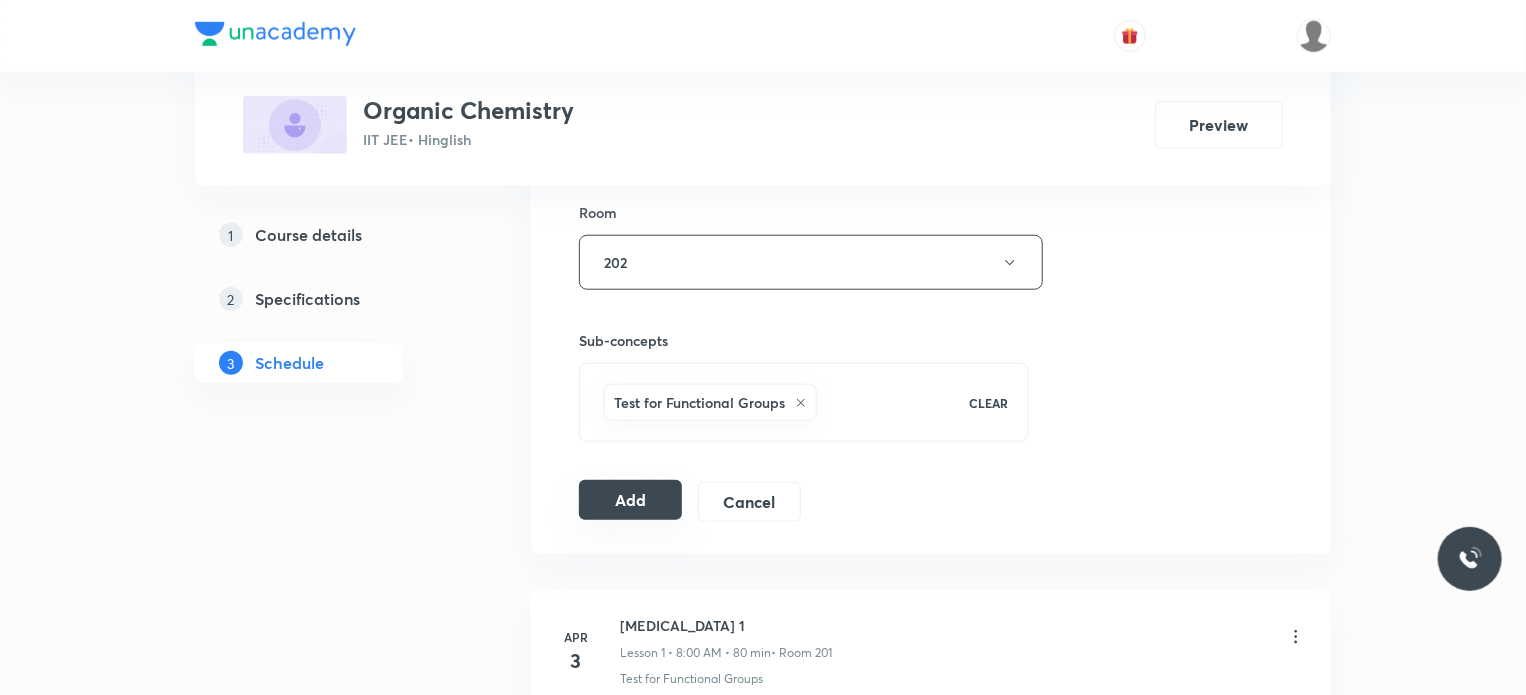 click on "Add" at bounding box center [630, 500] 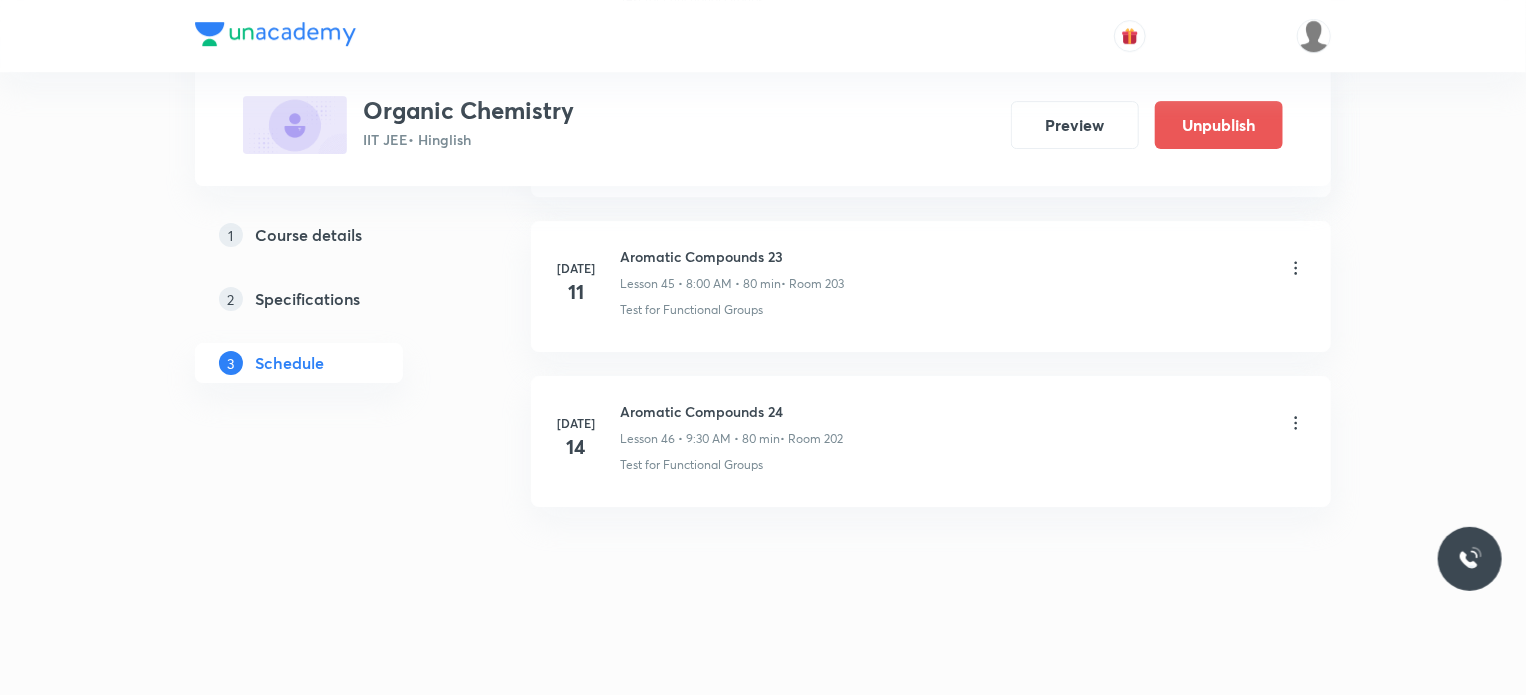 scroll, scrollTop: 6945, scrollLeft: 0, axis: vertical 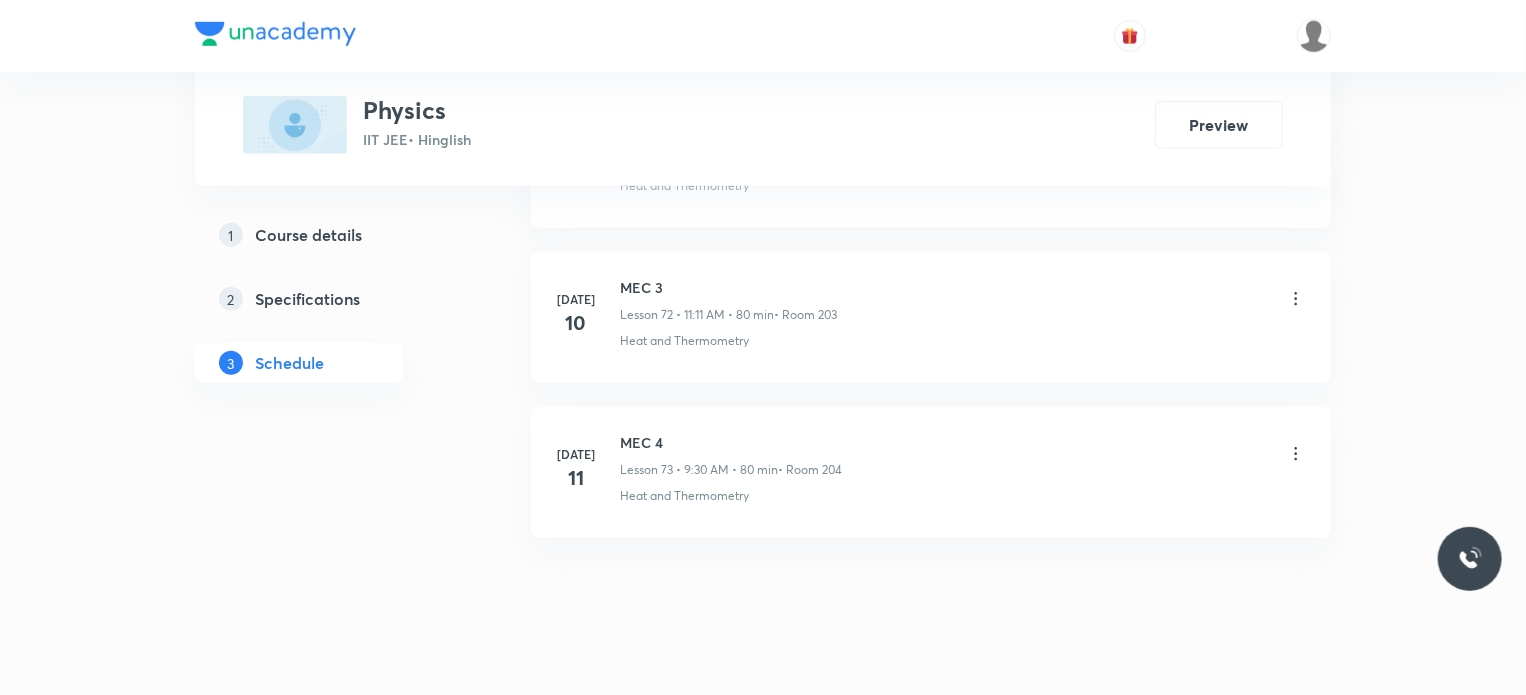 click on "MEC 4" at bounding box center (731, 442) 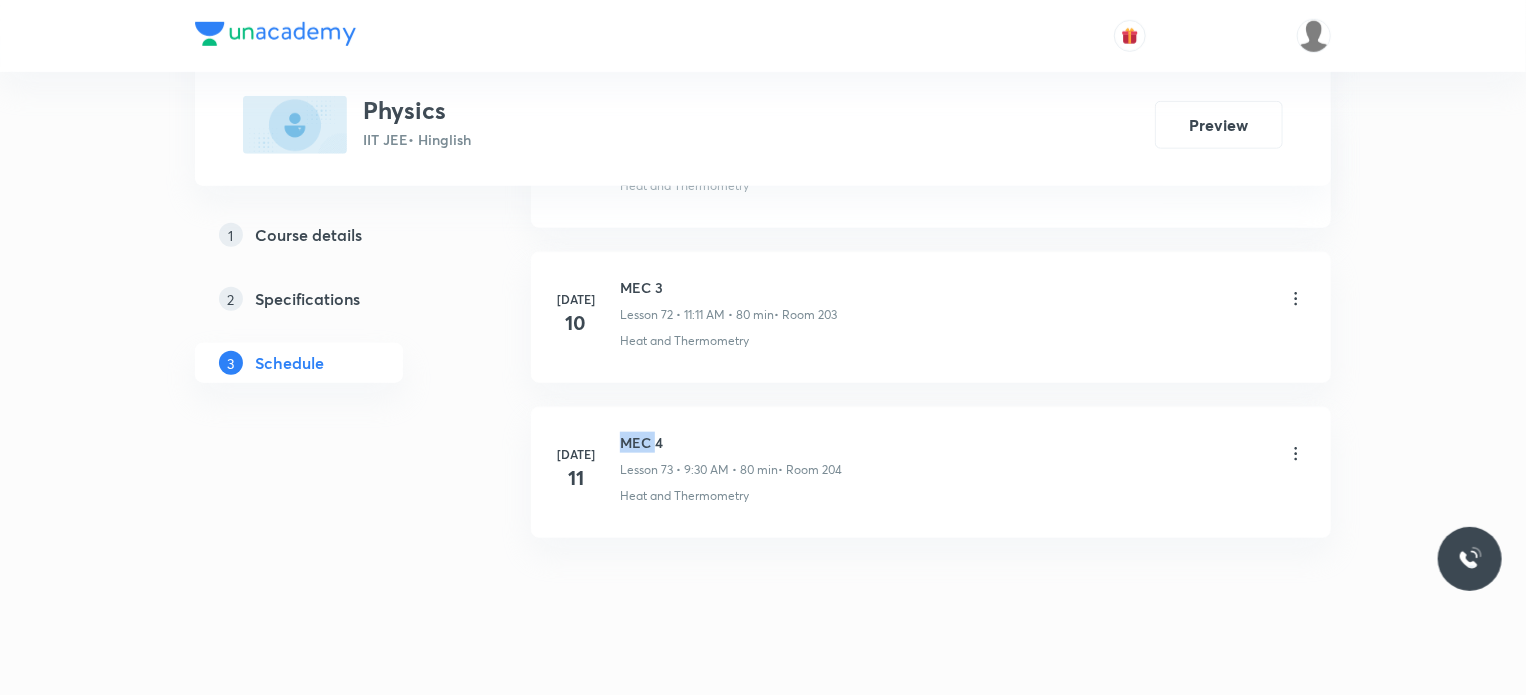 click on "MEC 4" at bounding box center (731, 442) 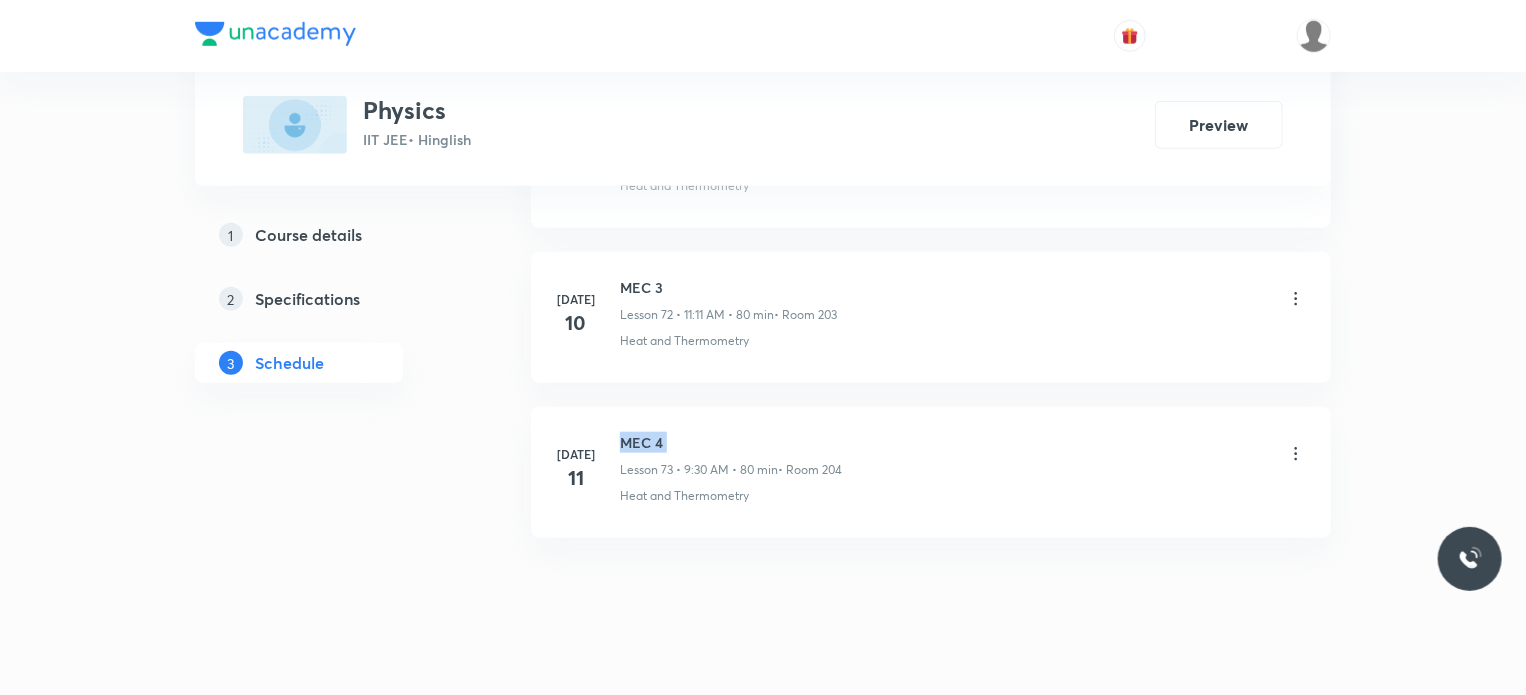 click on "MEC 4" at bounding box center (731, 442) 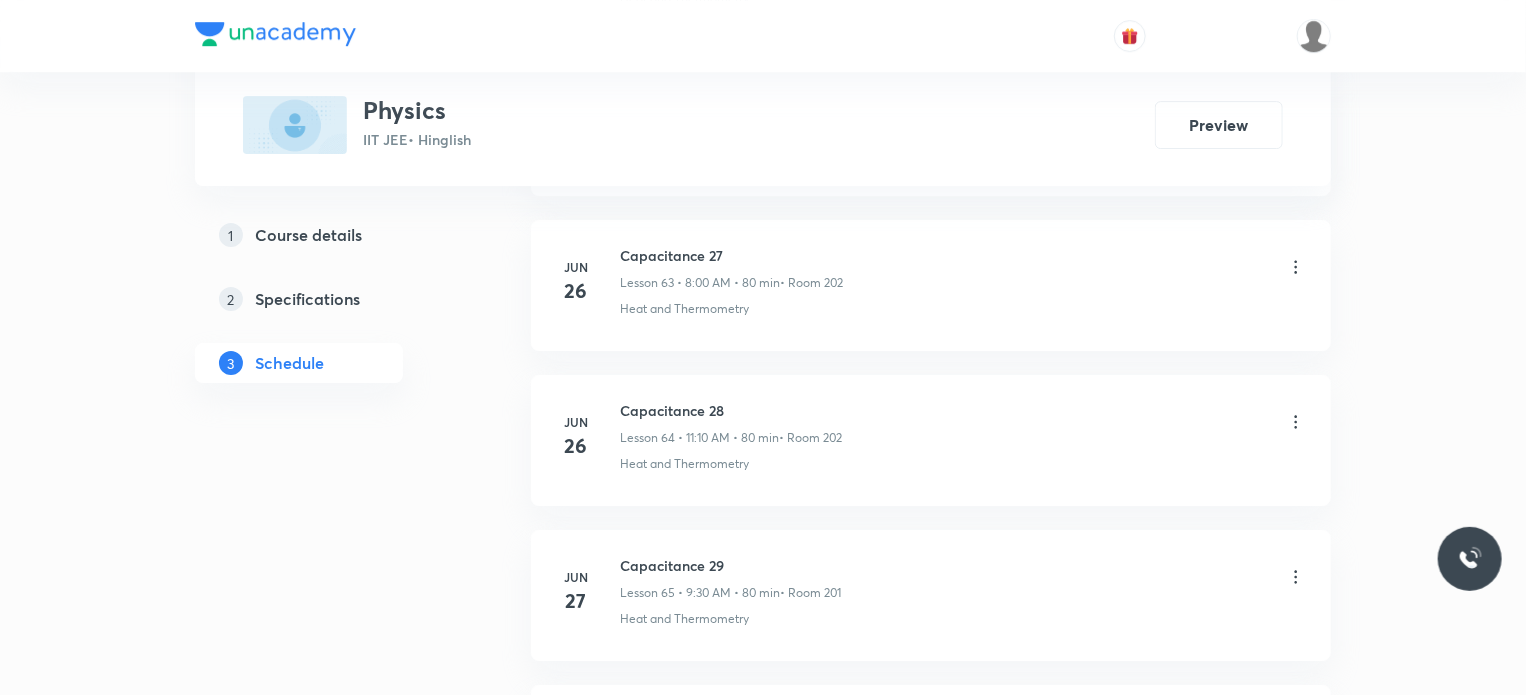 scroll, scrollTop: 2260, scrollLeft: 0, axis: vertical 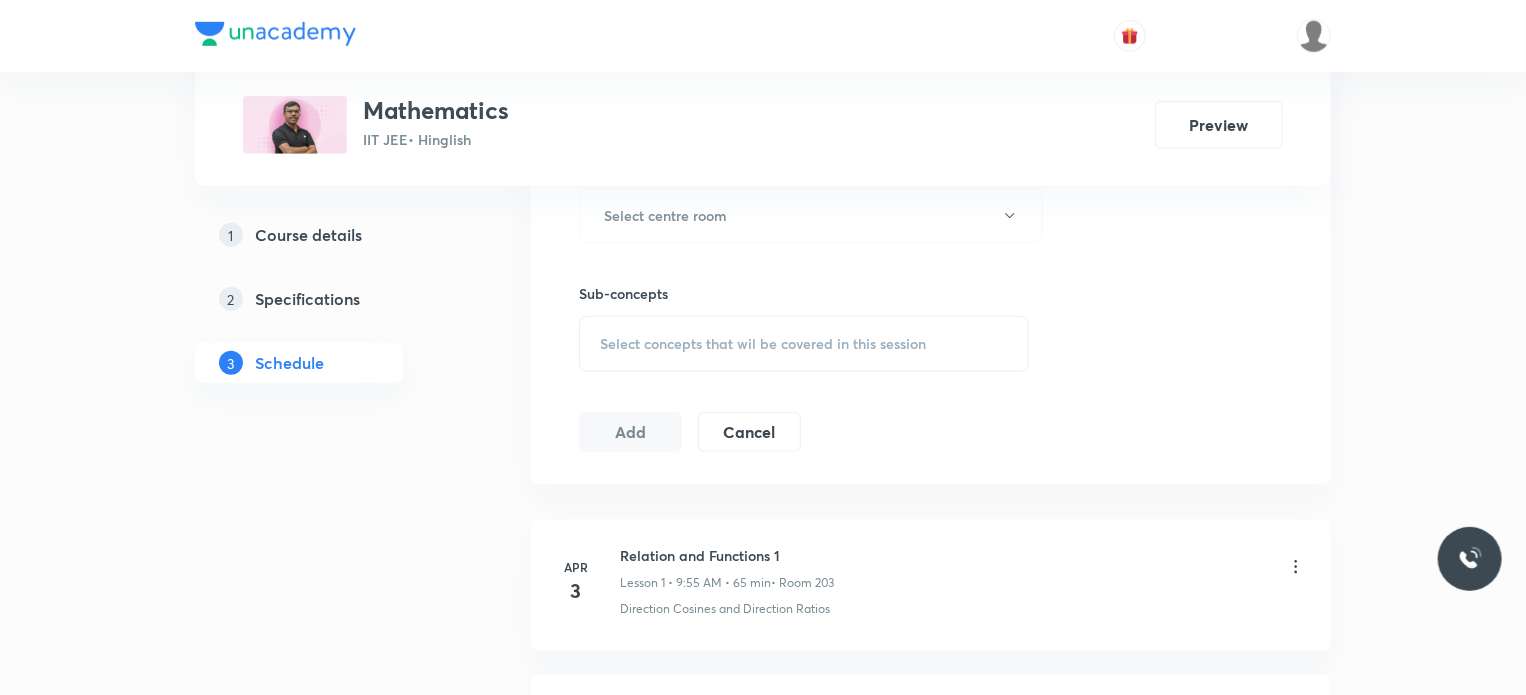 click on "Apr 3 Relation and Functions 1 Lesson 1 • 9:55 AM • 65 min  • Room 203 Direction Cosines and Direction Ratios" at bounding box center (931, 585) 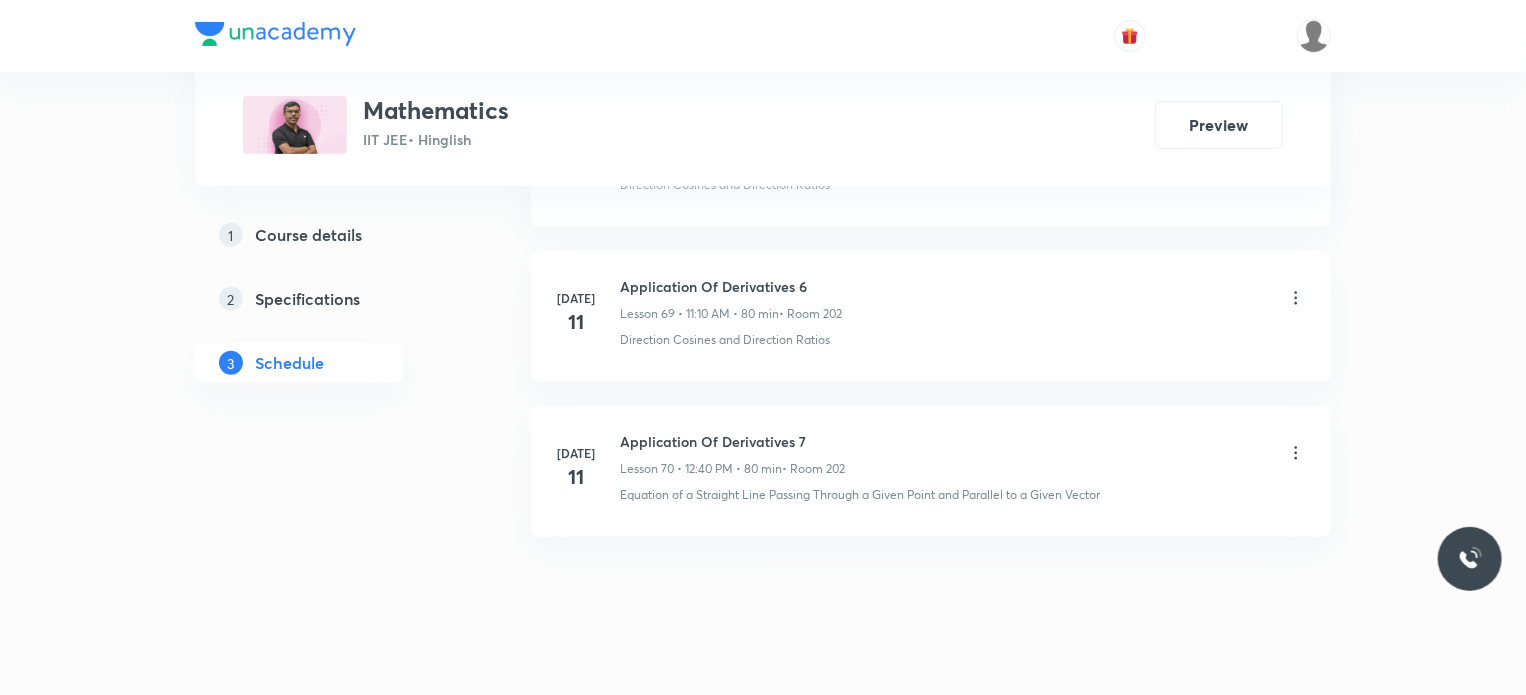 click on "Application Of Derivatives 7" at bounding box center [732, 441] 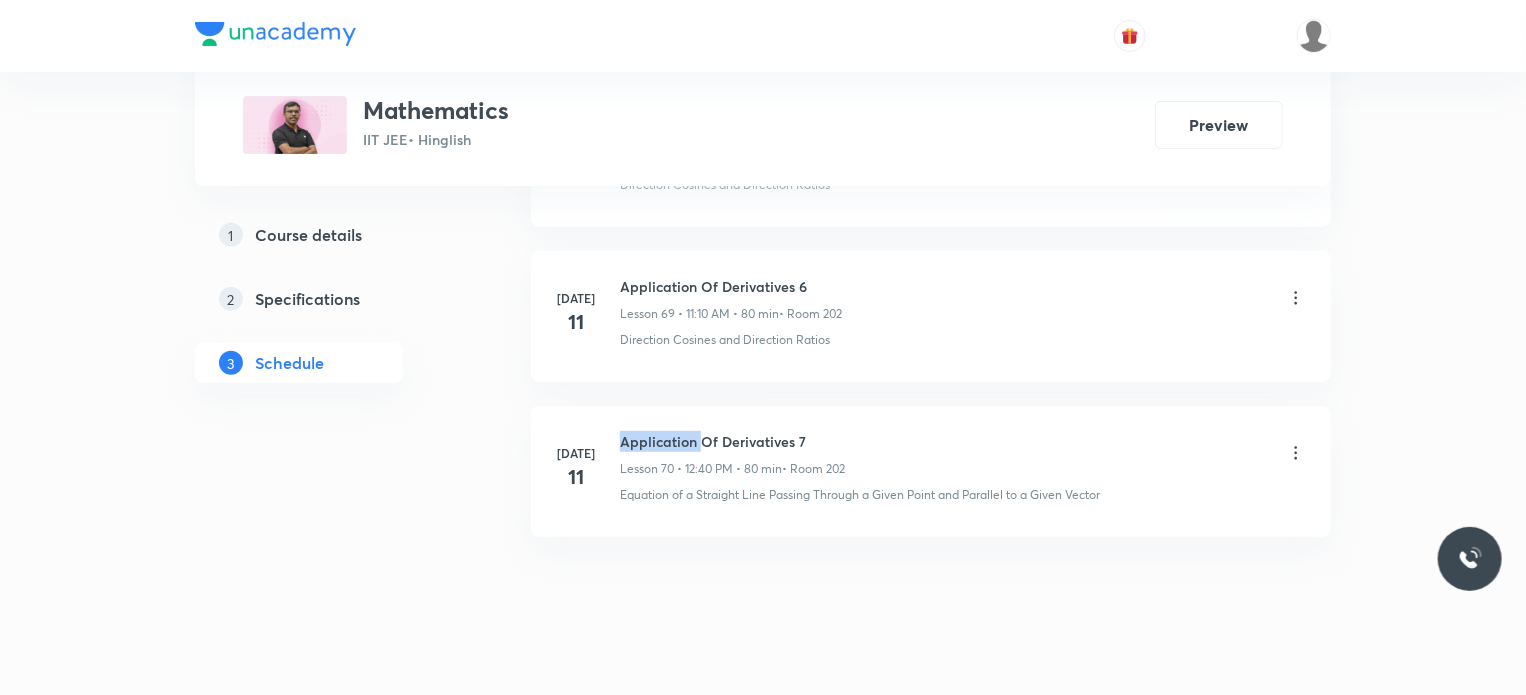 click on "Application Of Derivatives 7" at bounding box center (732, 441) 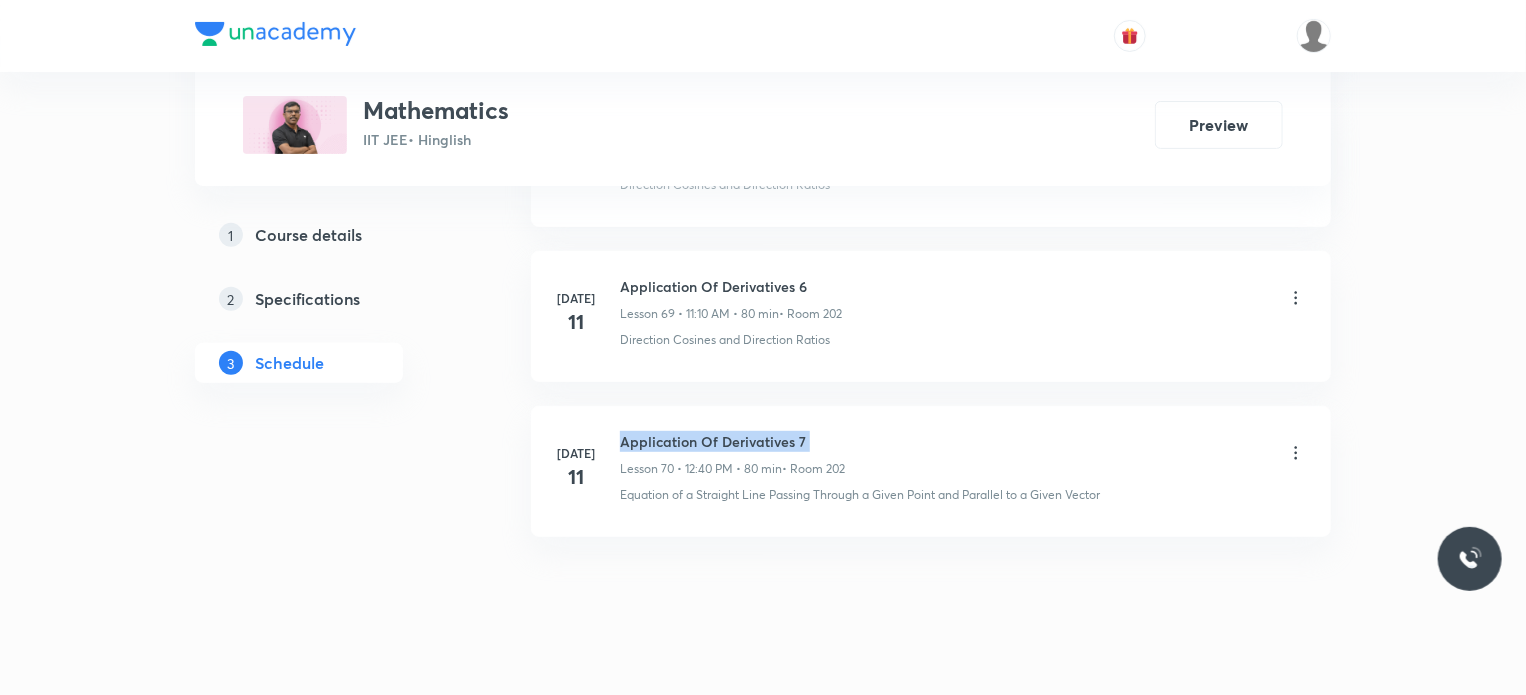 click on "Application Of Derivatives 7" at bounding box center [732, 441] 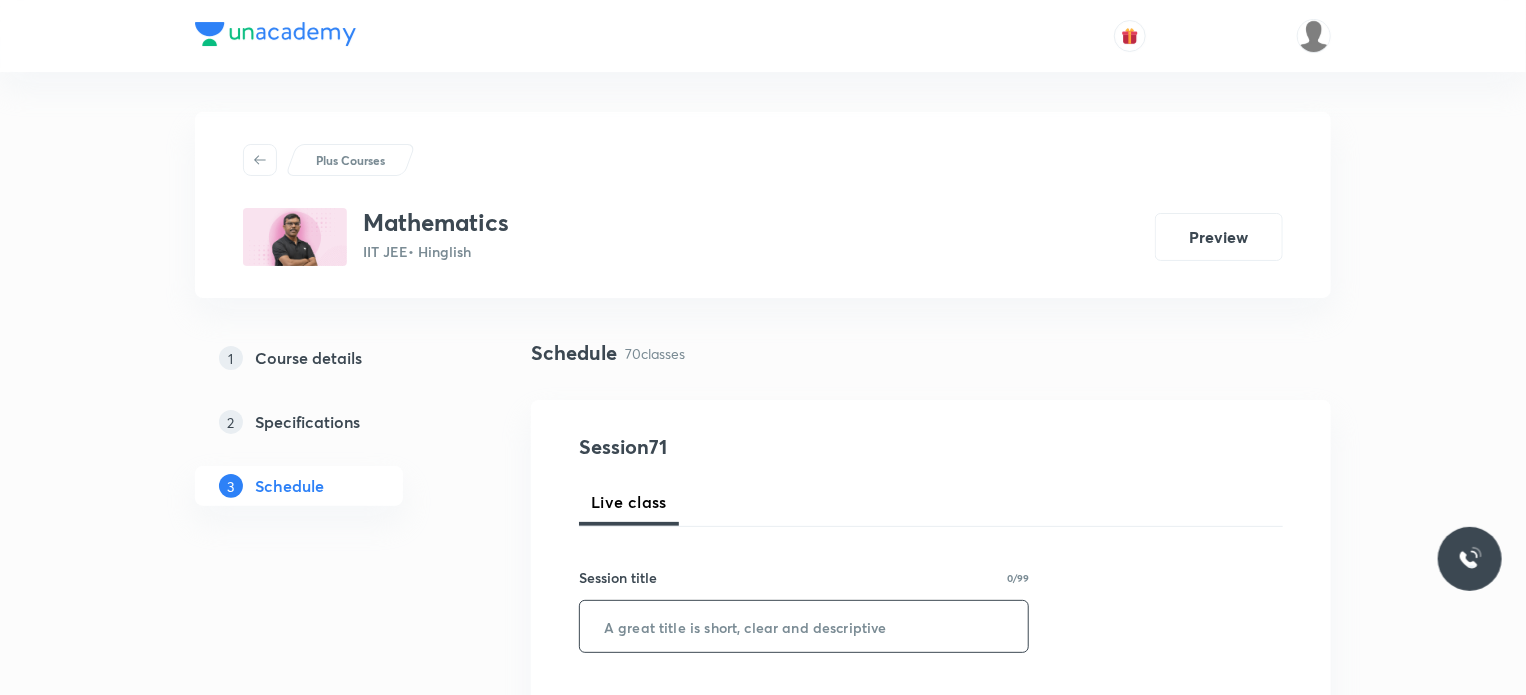 click at bounding box center (804, 626) 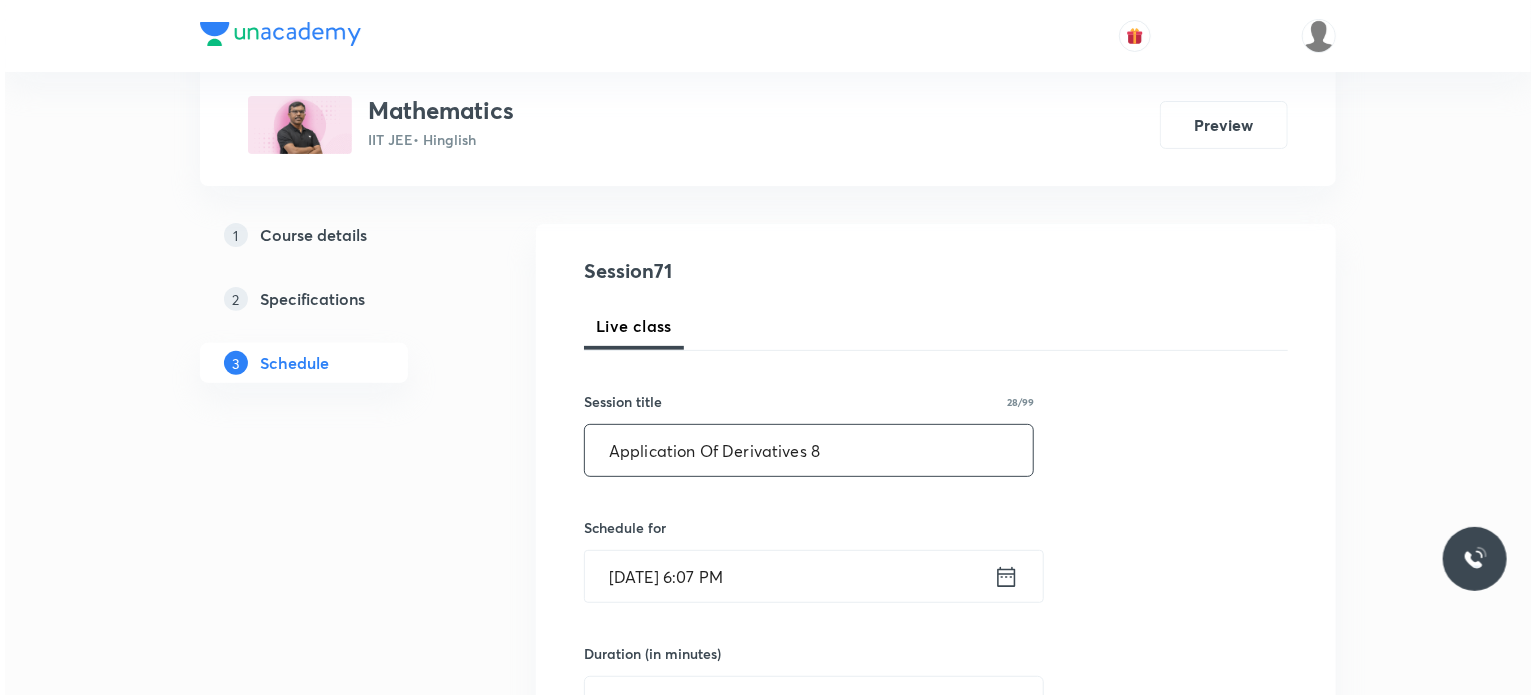 scroll, scrollTop: 178, scrollLeft: 0, axis: vertical 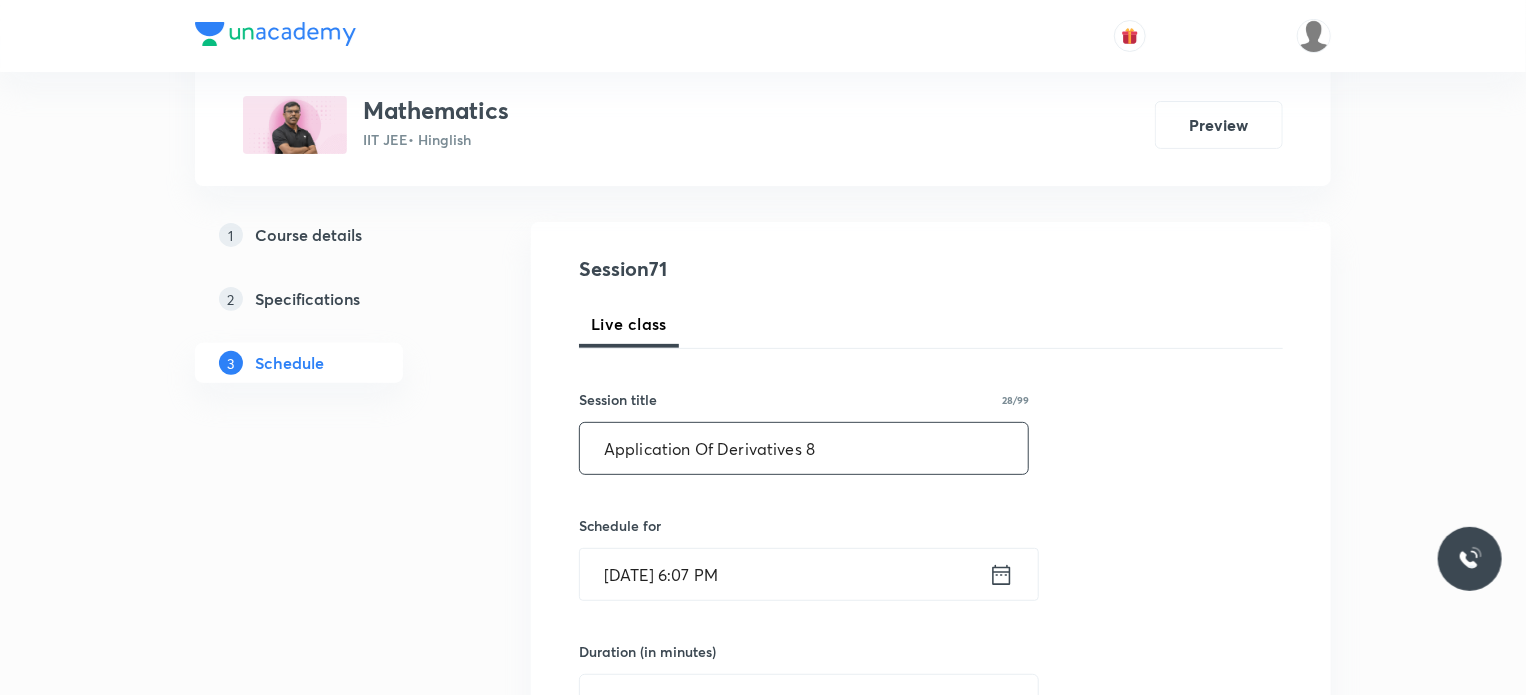 type on "Application Of Derivatives 8" 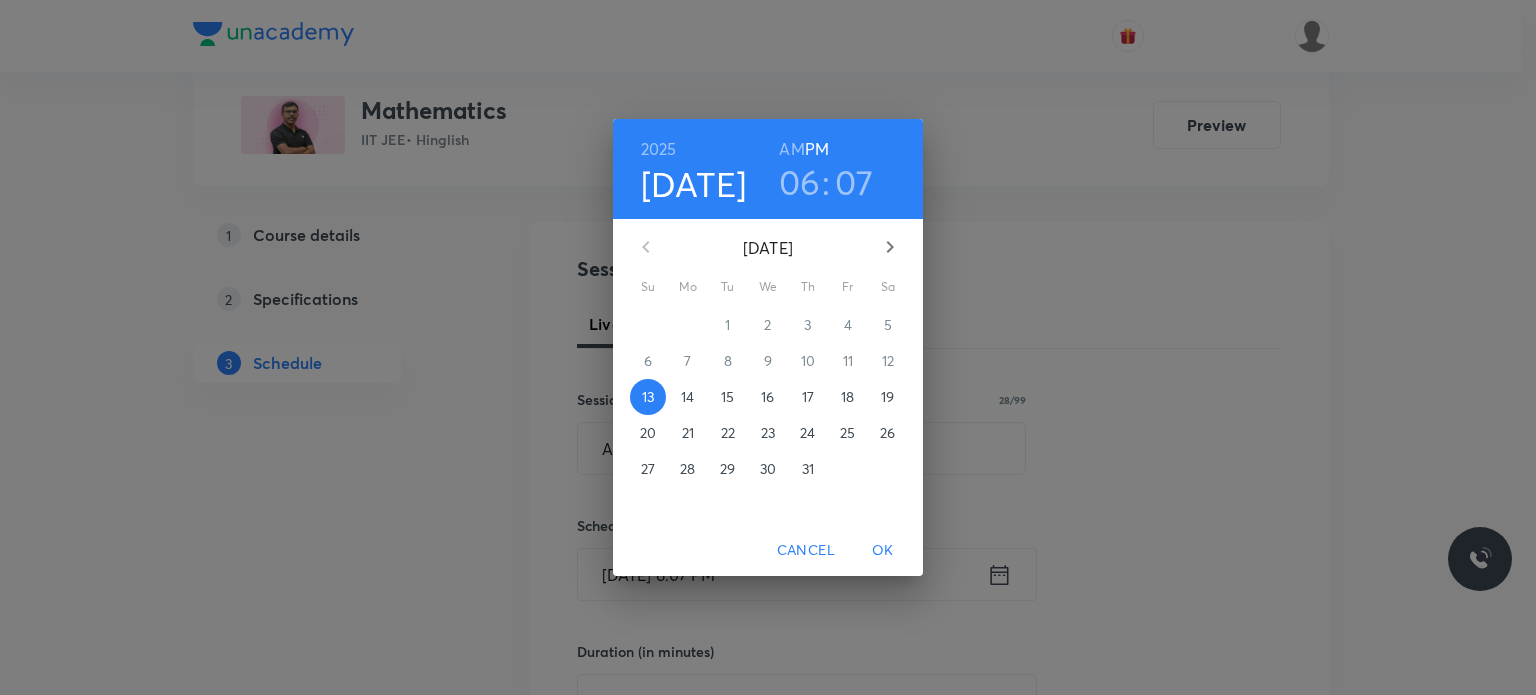 click on "14" at bounding box center (688, 397) 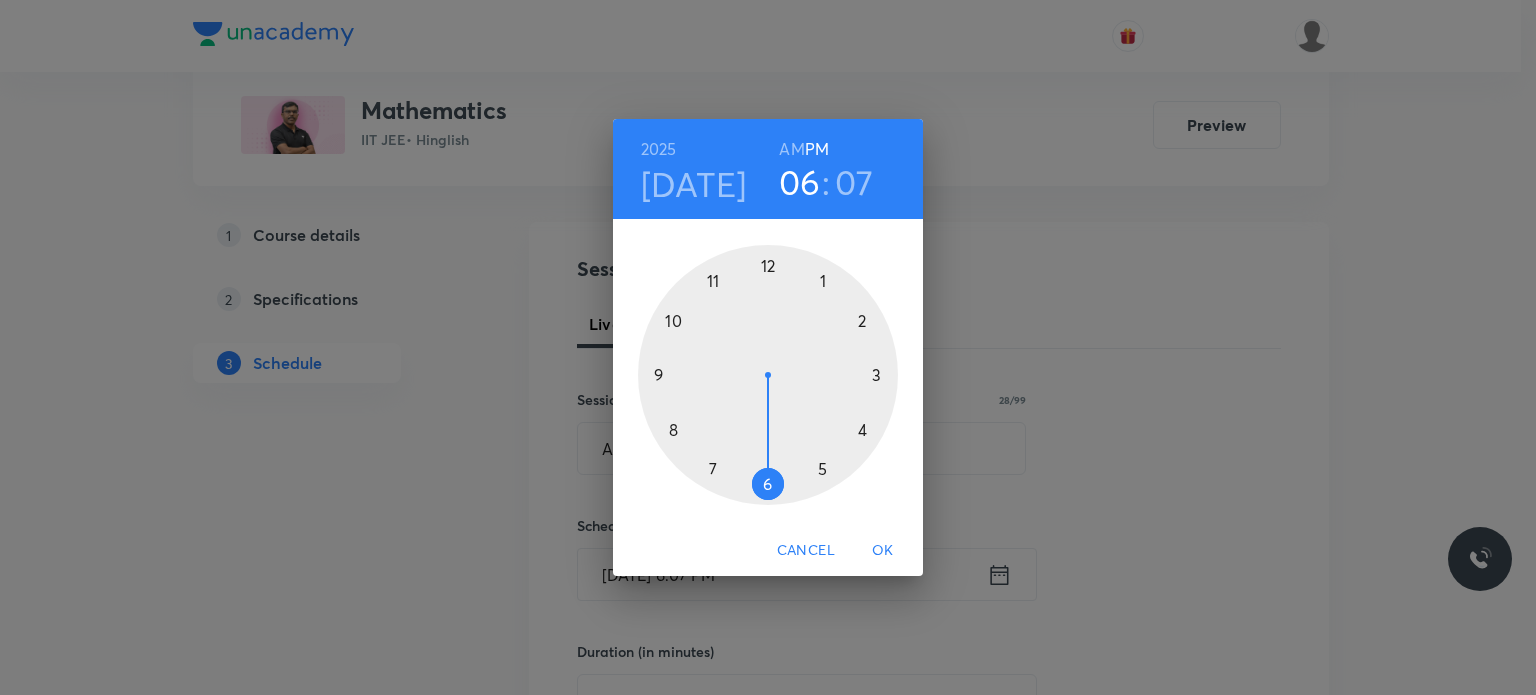 click at bounding box center (768, 375) 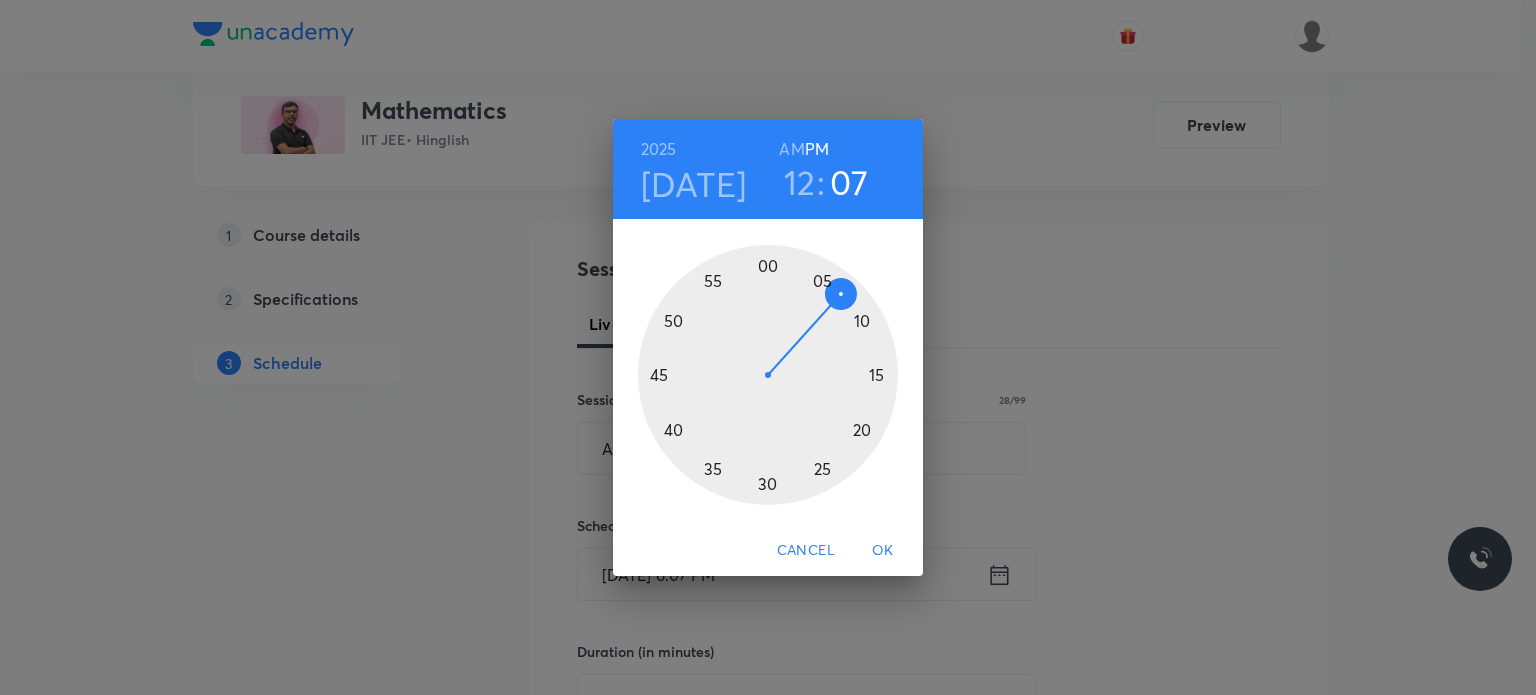 click at bounding box center [768, 375] 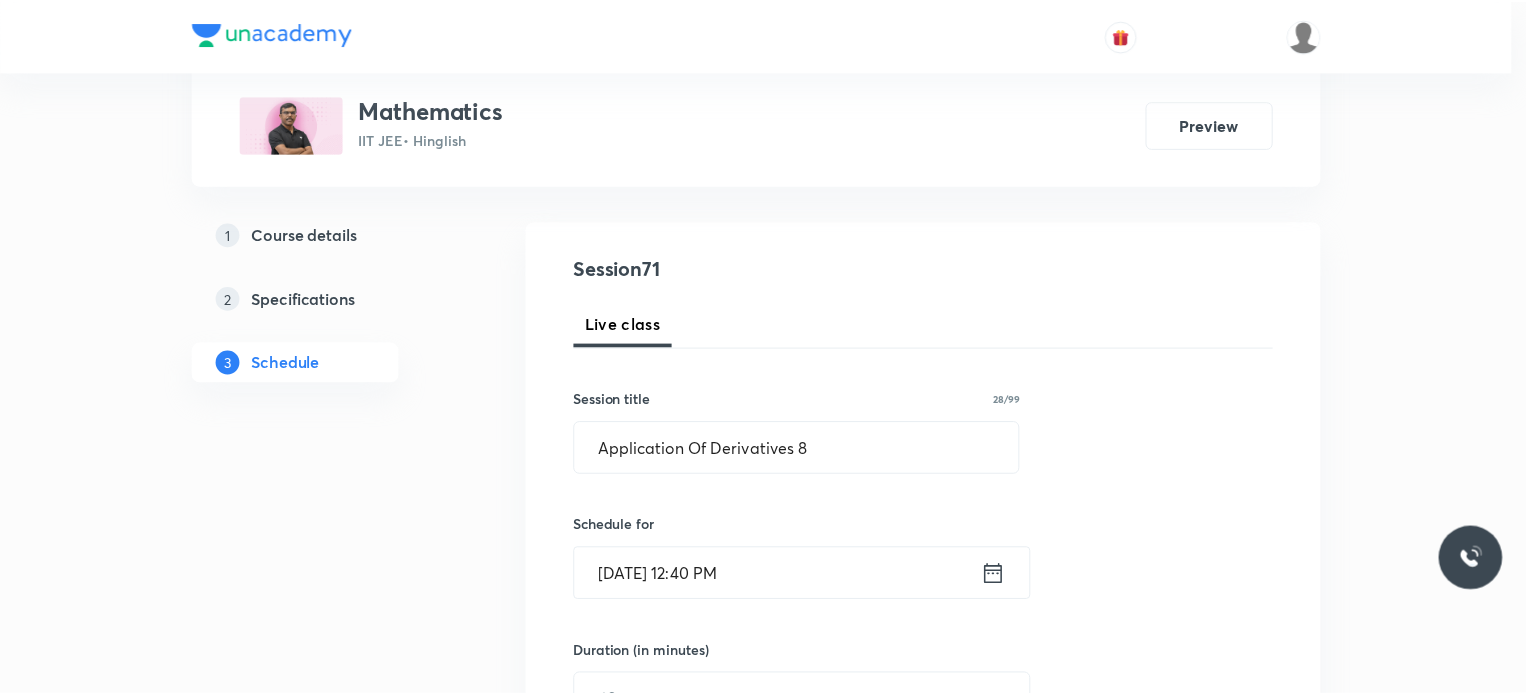 scroll, scrollTop: 391, scrollLeft: 0, axis: vertical 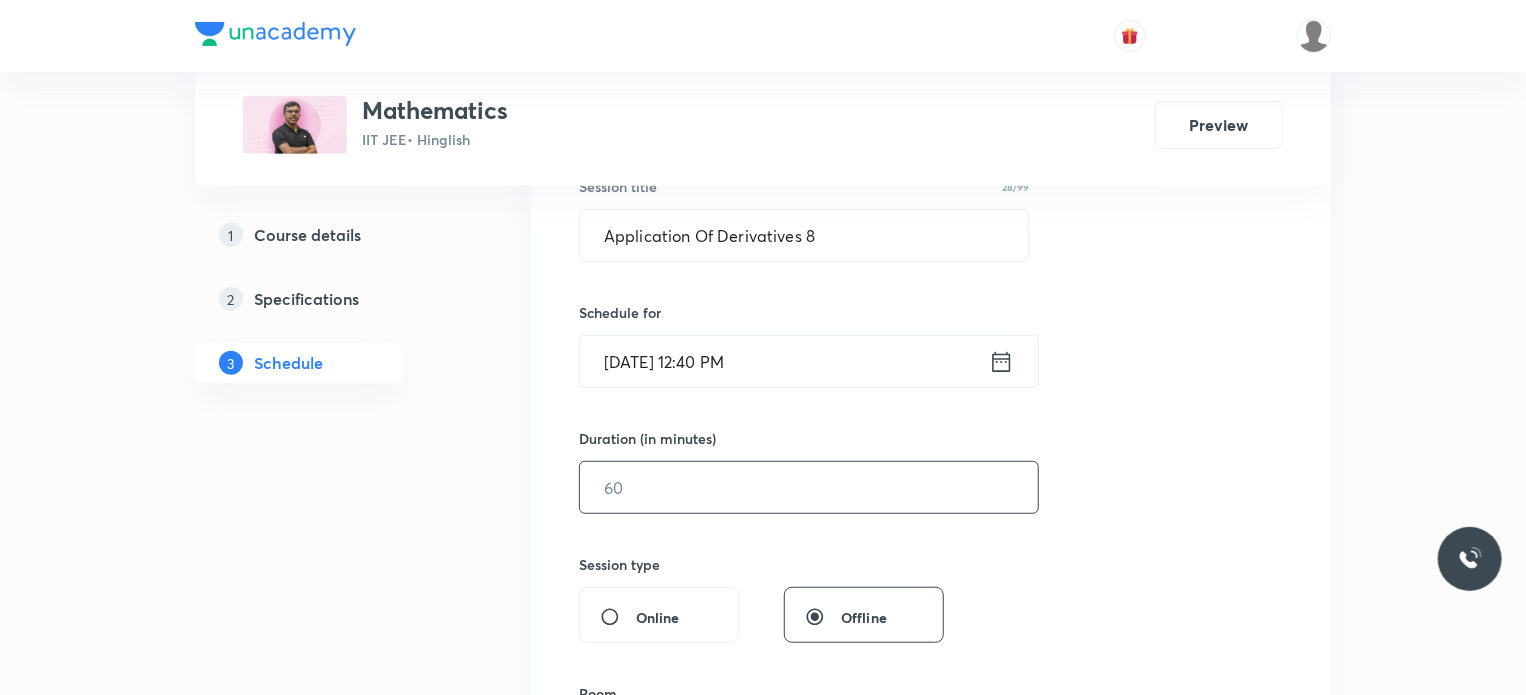 click at bounding box center [809, 487] 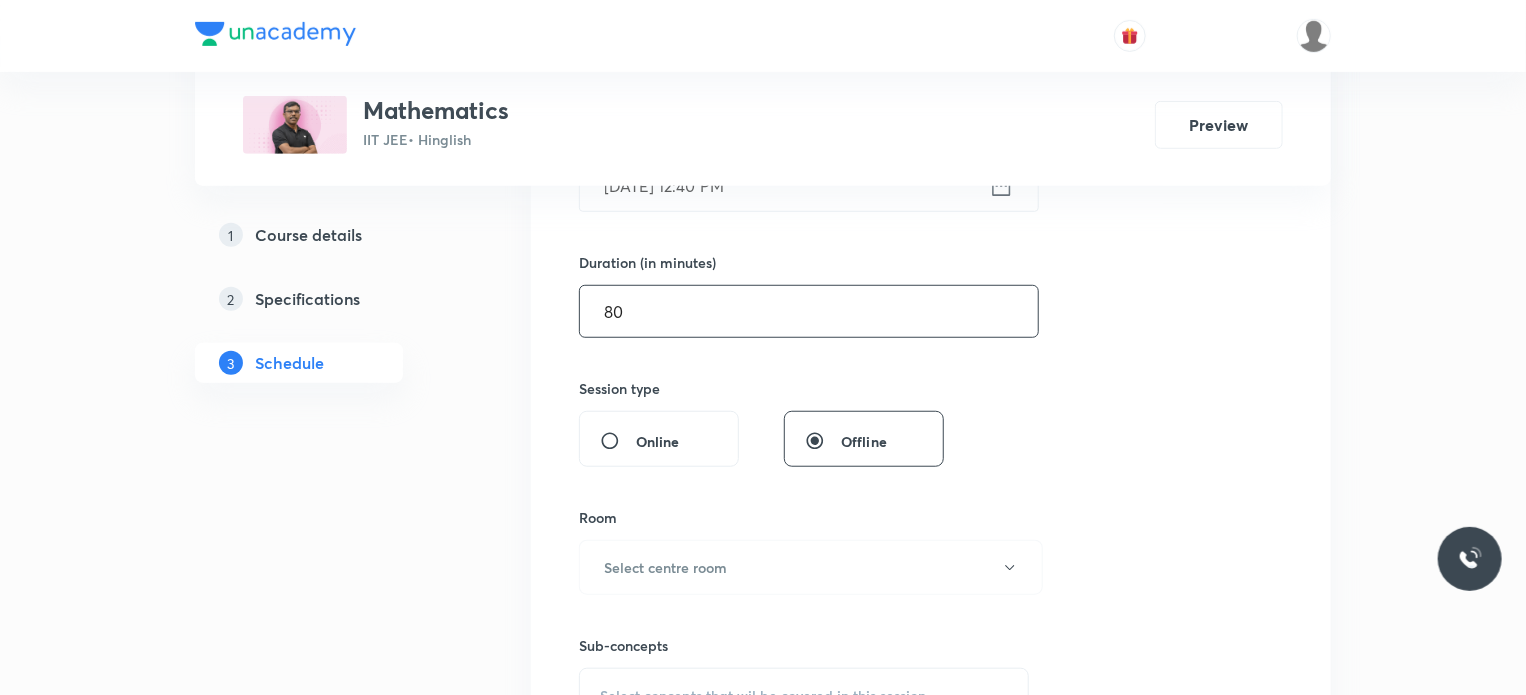 scroll, scrollTop: 574, scrollLeft: 0, axis: vertical 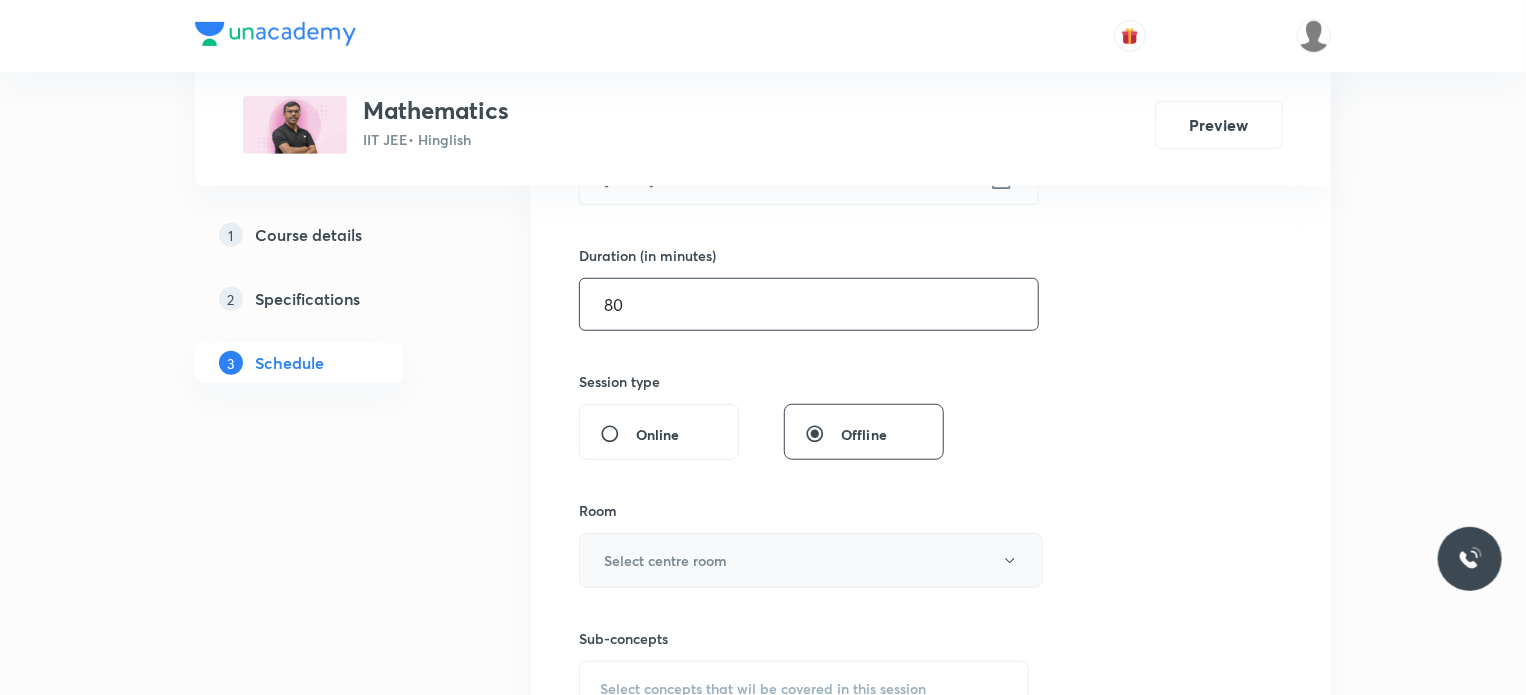 type on "80" 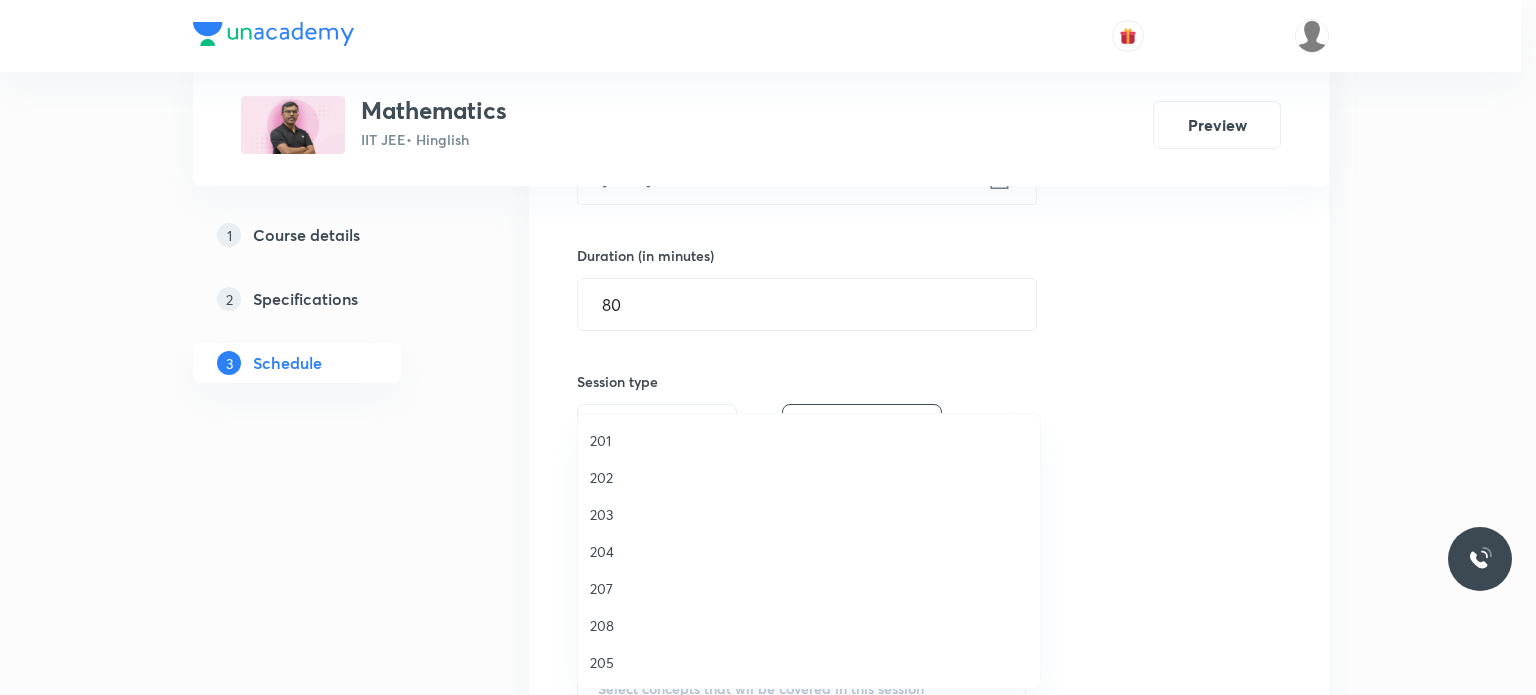click on "202" at bounding box center (809, 477) 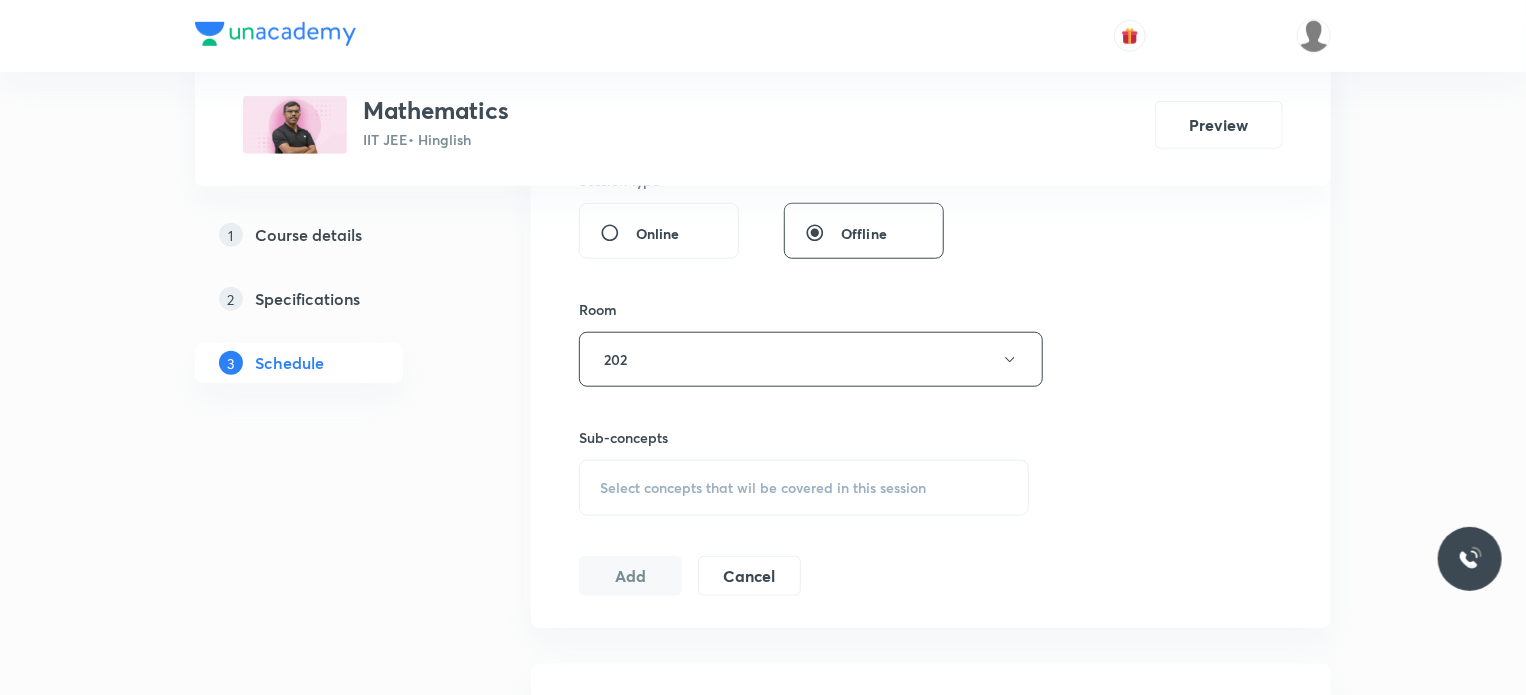scroll, scrollTop: 772, scrollLeft: 0, axis: vertical 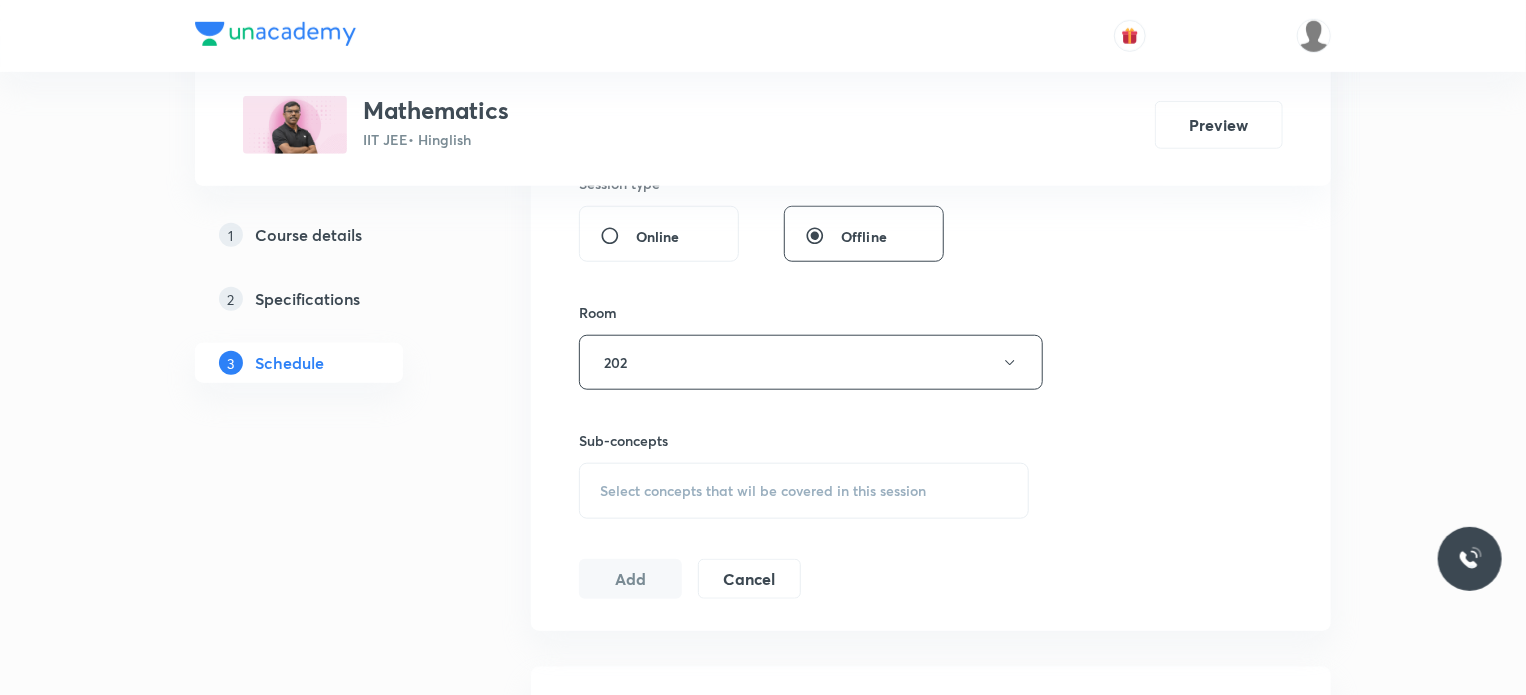 click on "Select concepts that wil be covered in this session" at bounding box center (804, 491) 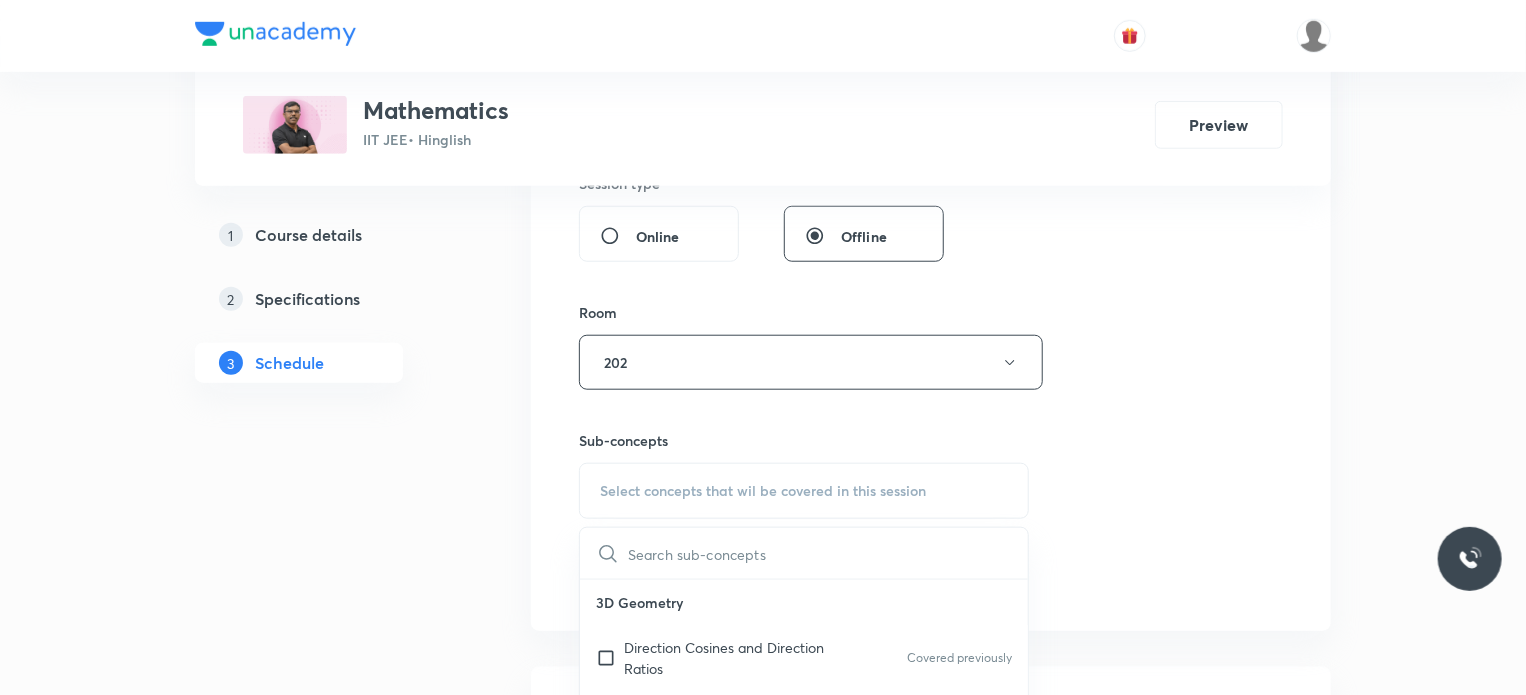 scroll, scrollTop: 890, scrollLeft: 0, axis: vertical 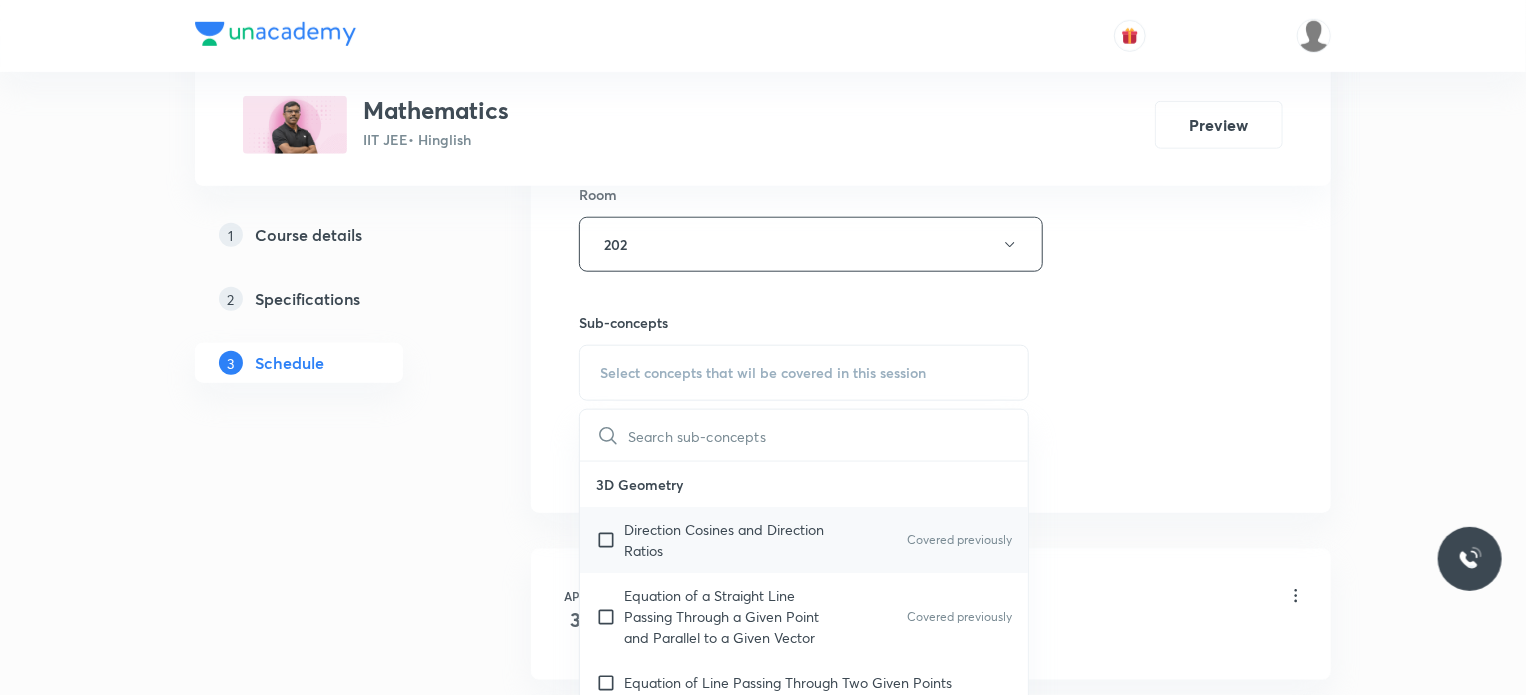 click on "Direction Cosines and Direction Ratios" at bounding box center (725, 540) 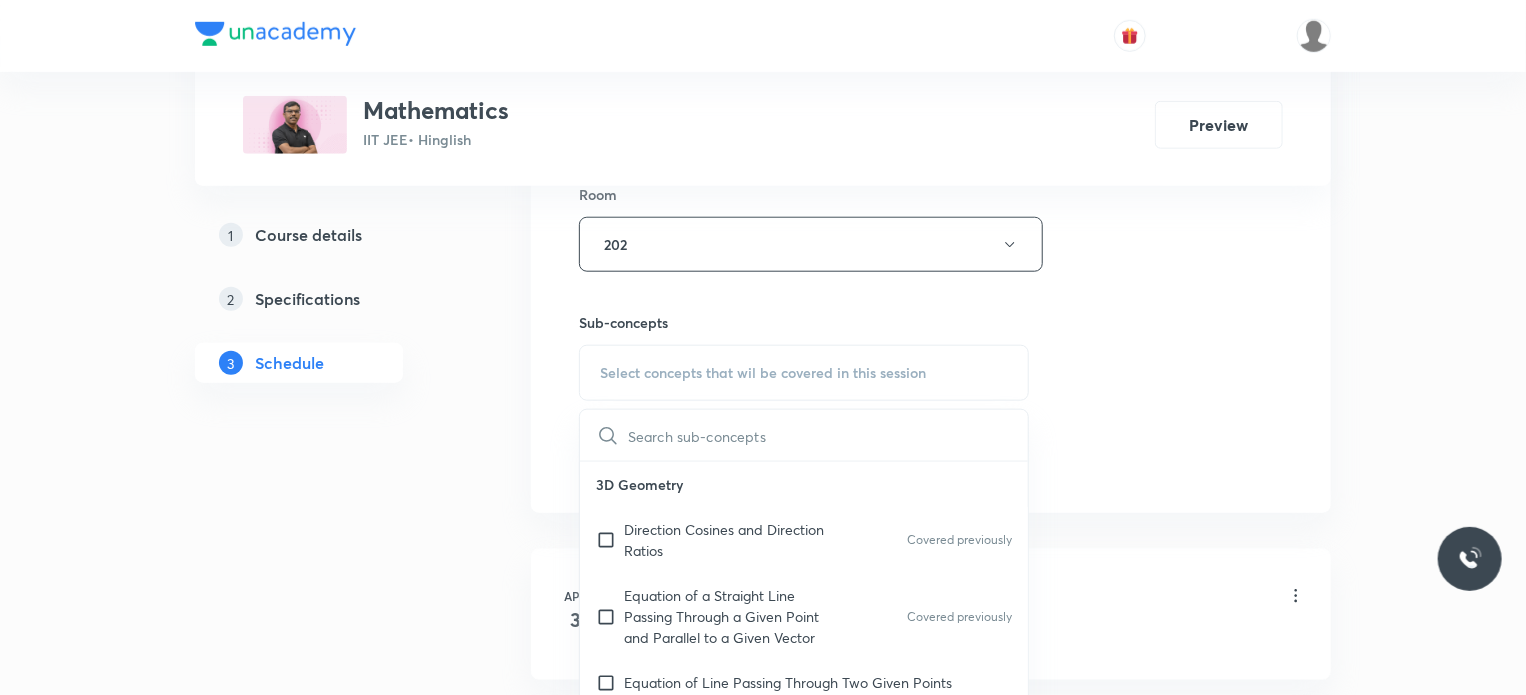 checkbox on "true" 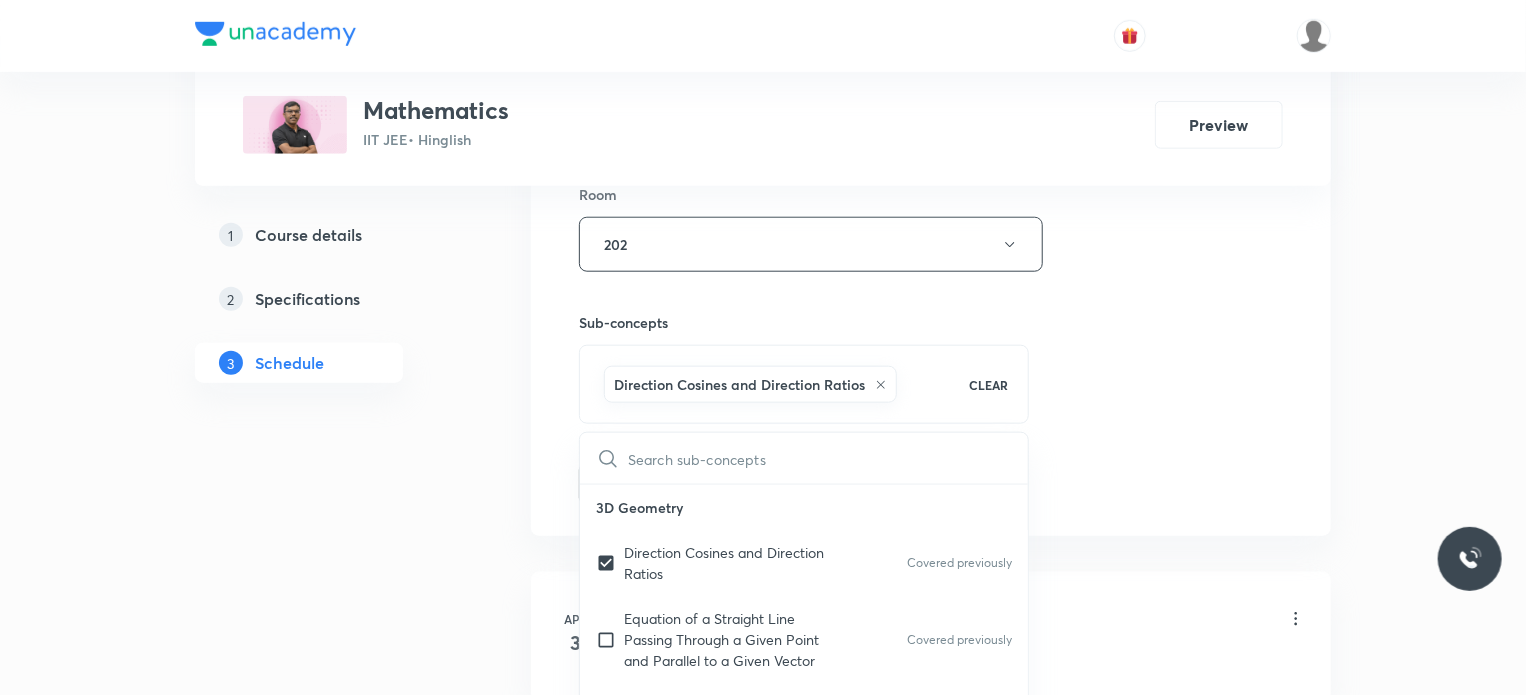 click on "Session  71 Live class Session title 28/99 Application Of Derivatives 8 ​ Schedule for Jul 14, 2025, 12:40 PM ​ Duration (in minutes) 80 ​   Session type Online Offline Room 202 Sub-concepts Direction Cosines and Direction Ratios CLEAR ​ 3D Geometry Direction Cosines and Direction Ratios Covered previously Equation of a Straight Line Passing Through a Given Point and Parallel to a Given Vector Covered previously Equation of Line Passing Through Two Given Points Angle between Two Lines Foot of Perpendicular and Image Shortest Distance between Two Lines Plane Angle Between Two Planes Line of intersection of Two Planes Angle Between a Line and a Plane Equation of a Plane Passing through the Line of Intersection of Two Planes Equation of a Plane Passing through the Line of Intersection of Two Planes Distance Between Parallel Planes Equation of a Plane Bisecting the Angle between Two Planes Two sides of a Plane Regular Tetrahedron Spheres Perpendicular Distance of a Point from a Line Pair of Planes Vectors" at bounding box center [931, 23] 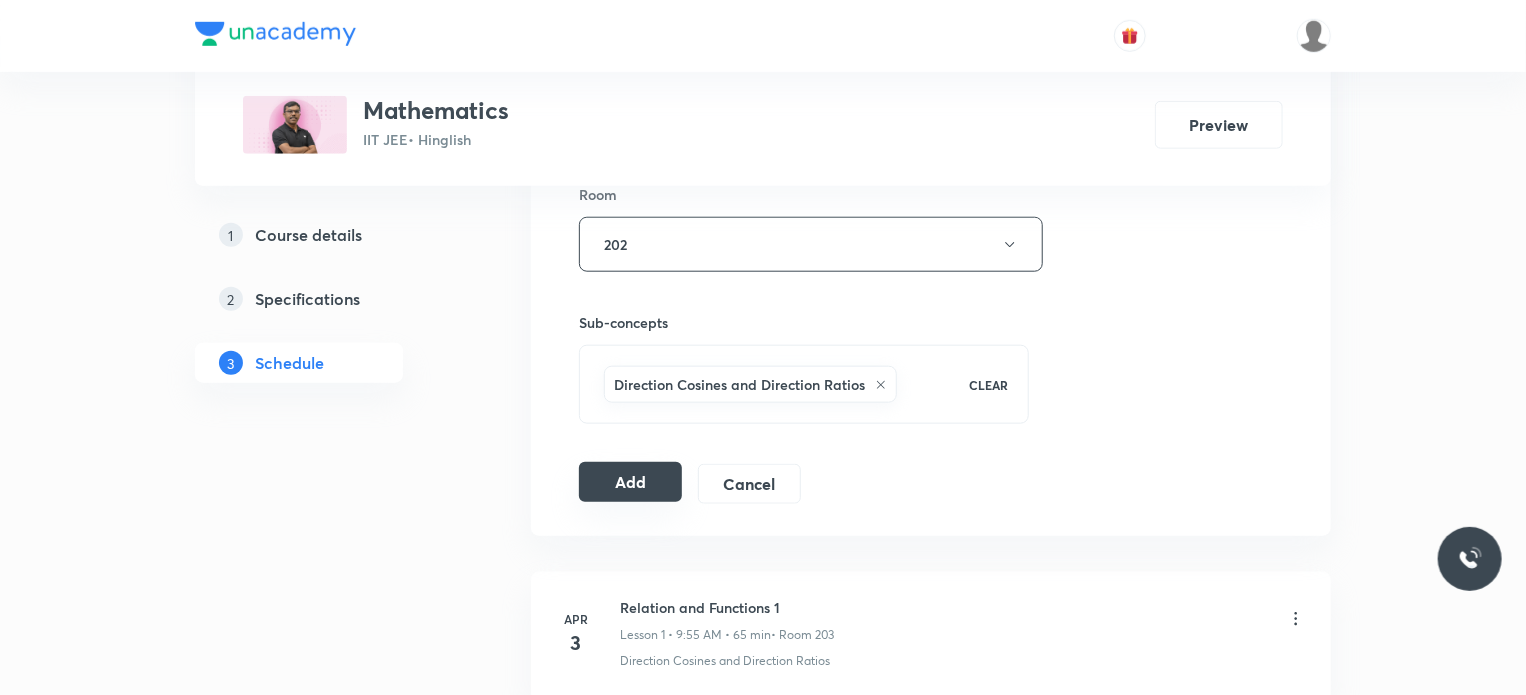 click on "Add" at bounding box center (630, 482) 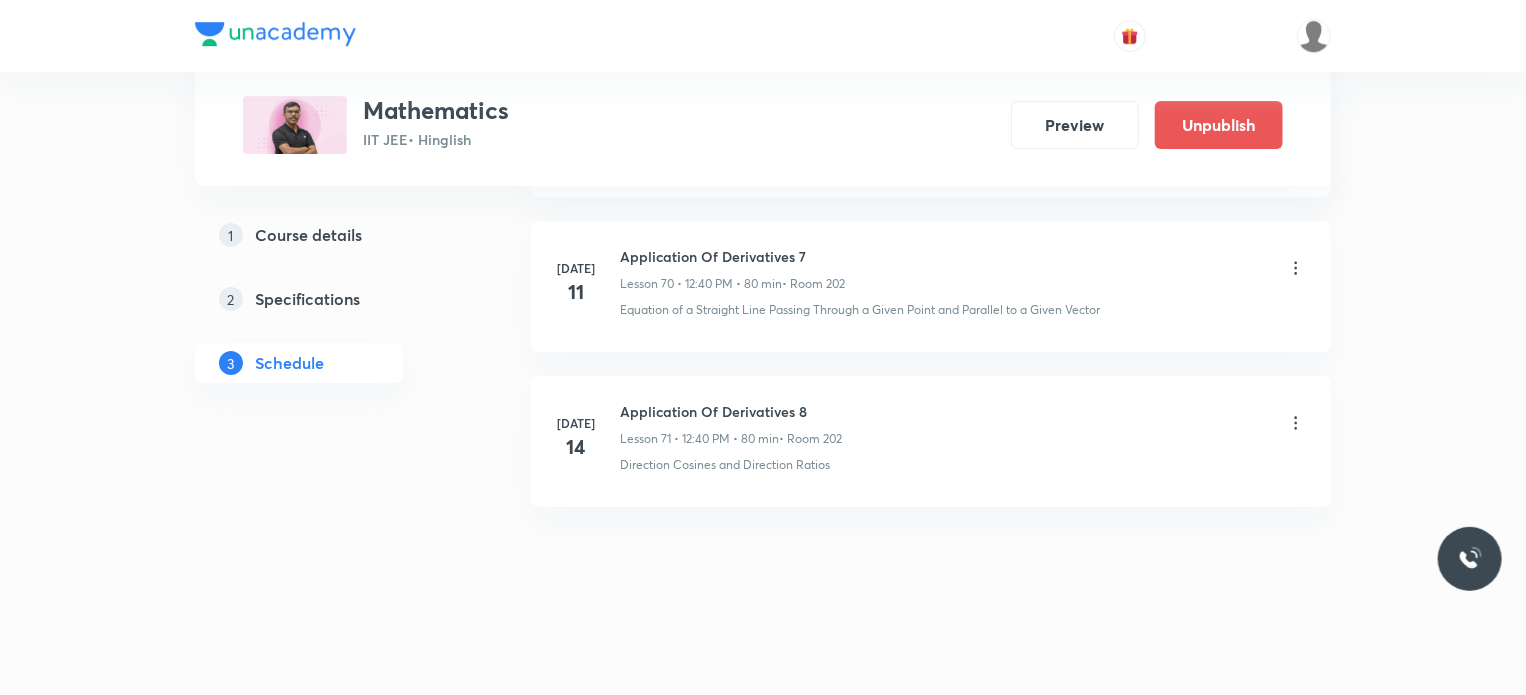 scroll, scrollTop: 10760, scrollLeft: 0, axis: vertical 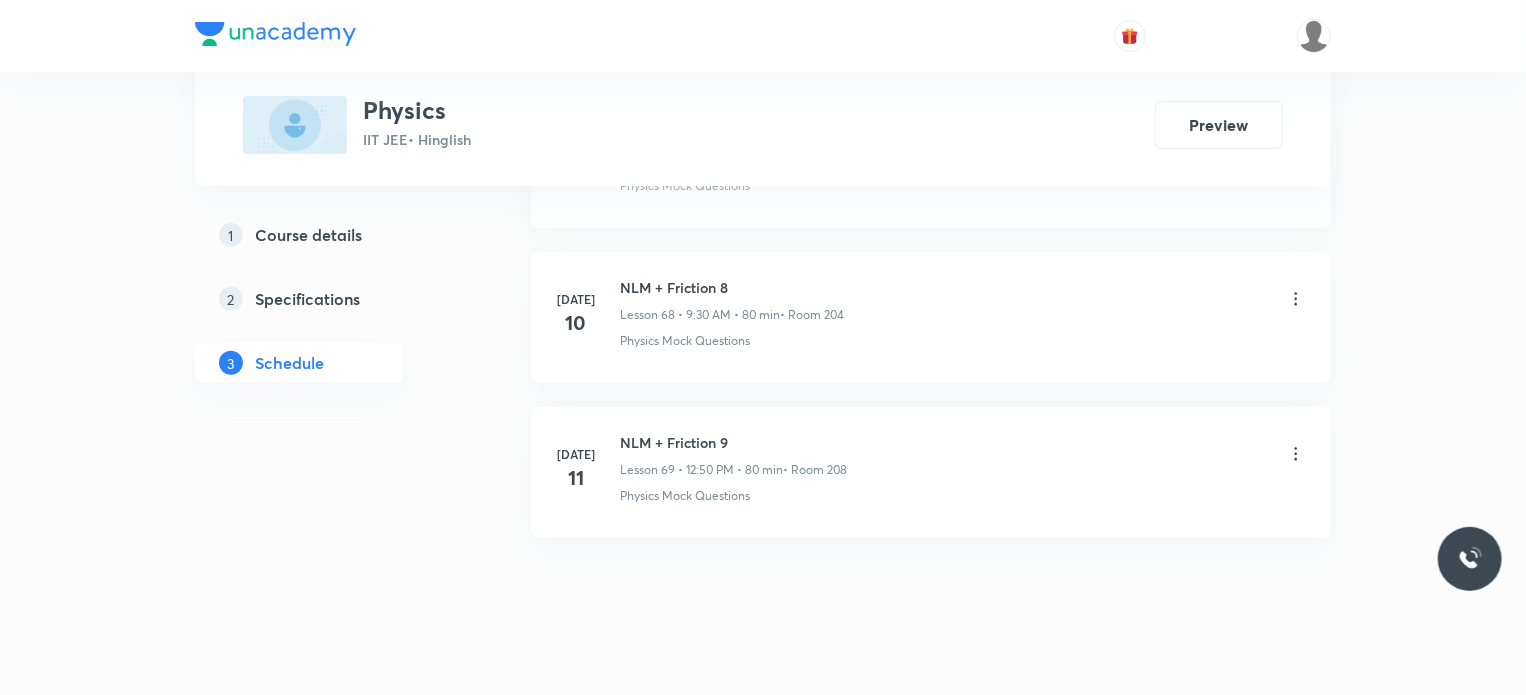 click on "NLM + Friction 9" at bounding box center (733, 442) 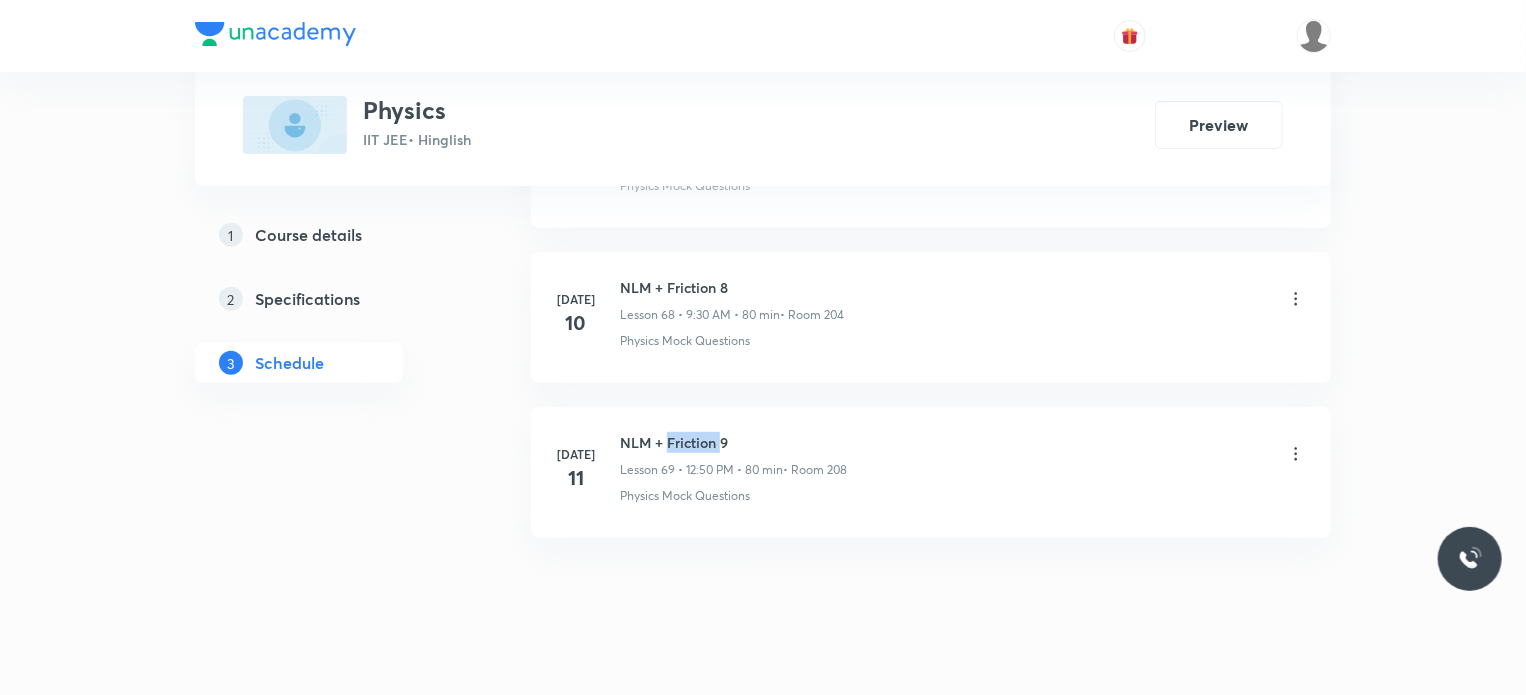 click on "NLM + Friction 9" at bounding box center (733, 442) 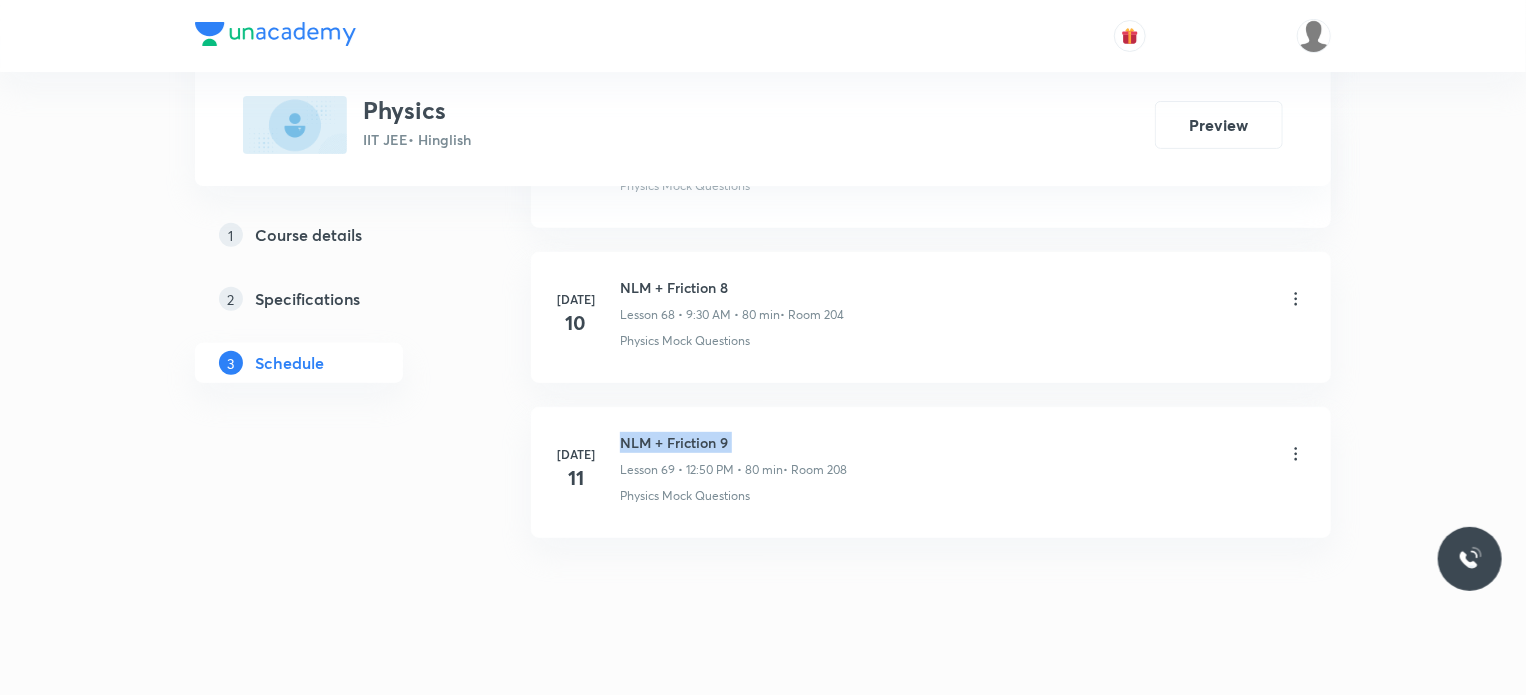 click on "NLM + Friction 9" at bounding box center (733, 442) 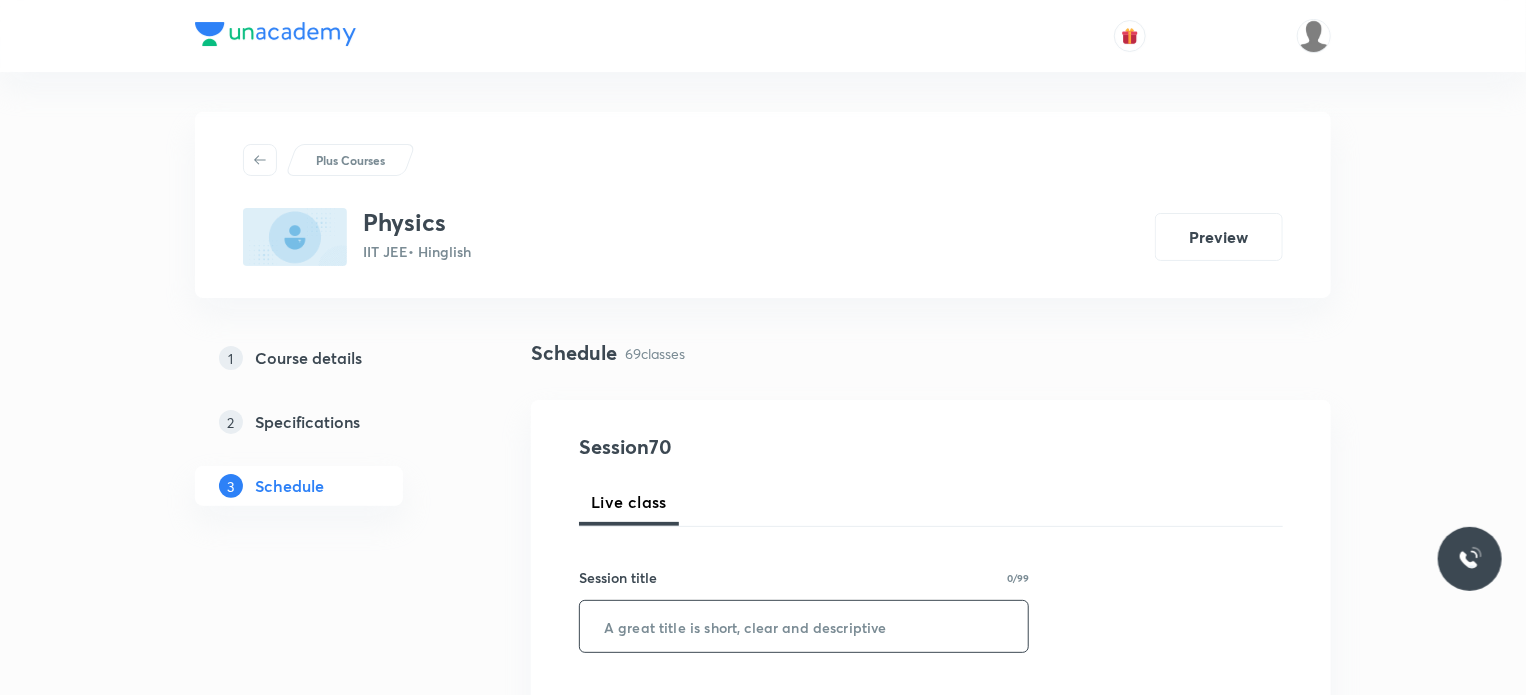 click at bounding box center [804, 626] 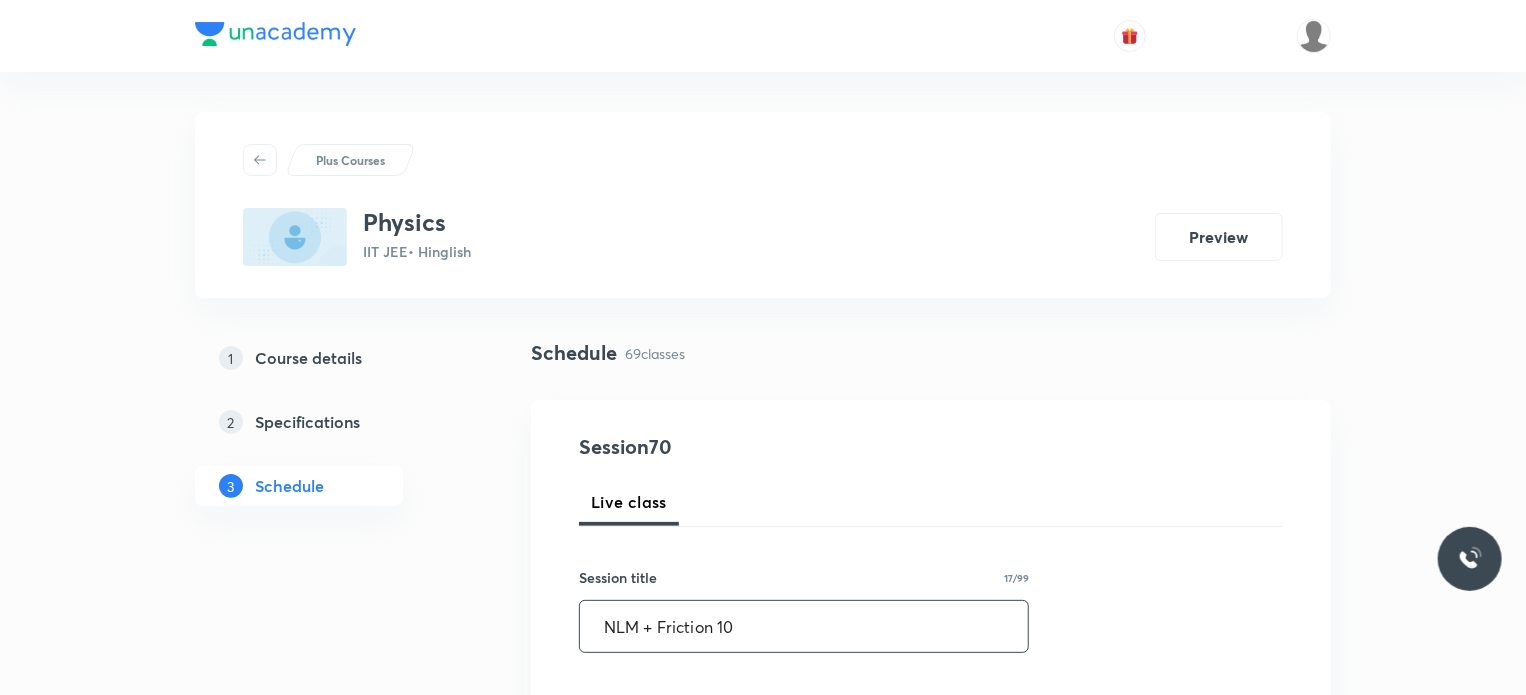 type on "NLM + Friction 10" 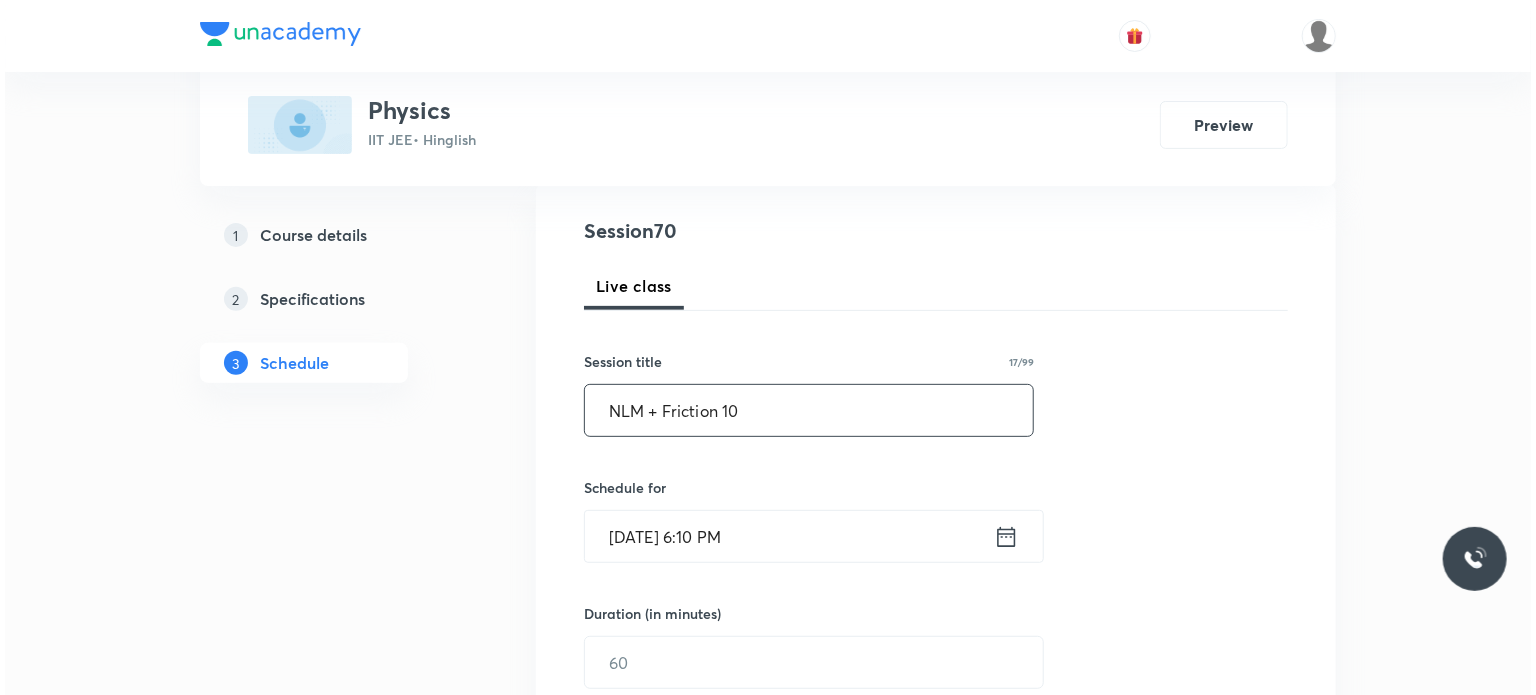 scroll, scrollTop: 258, scrollLeft: 0, axis: vertical 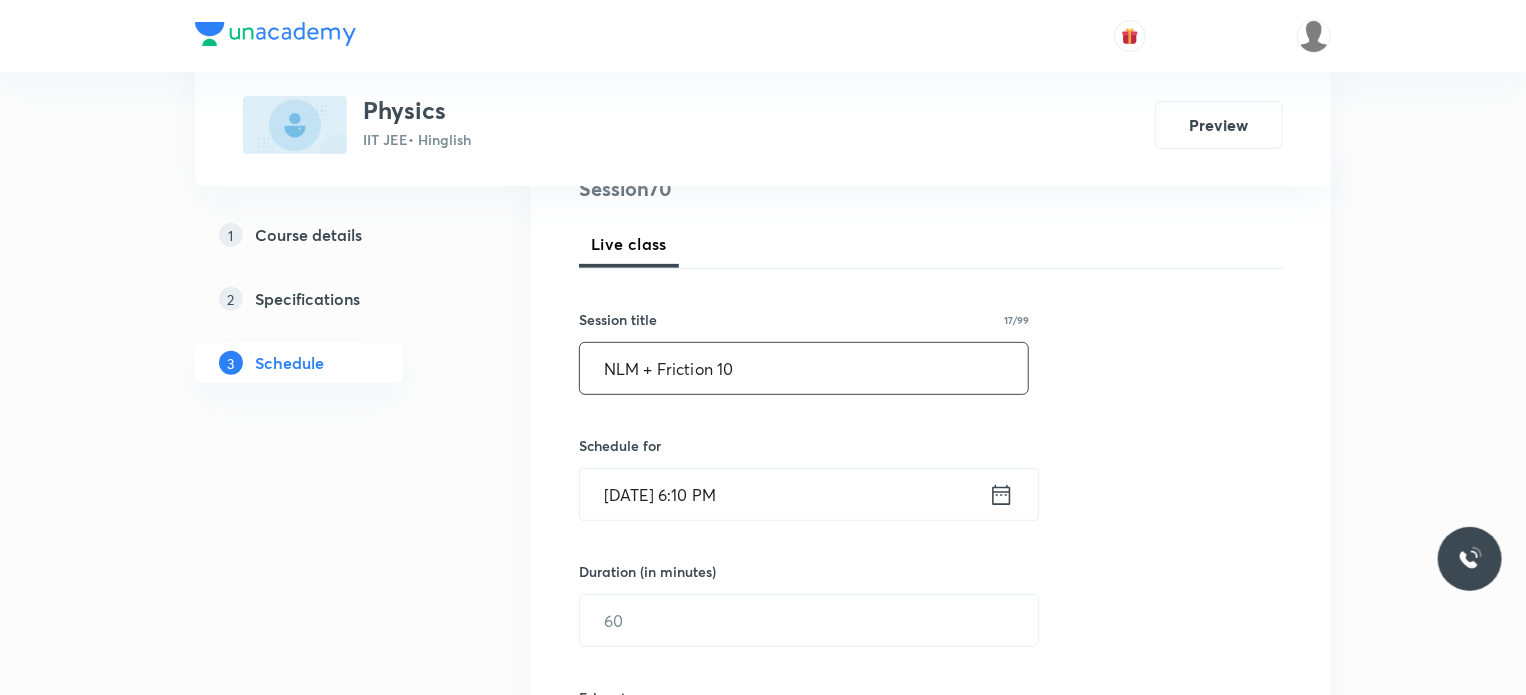 click on "[DATE] 6:10 PM" at bounding box center [784, 494] 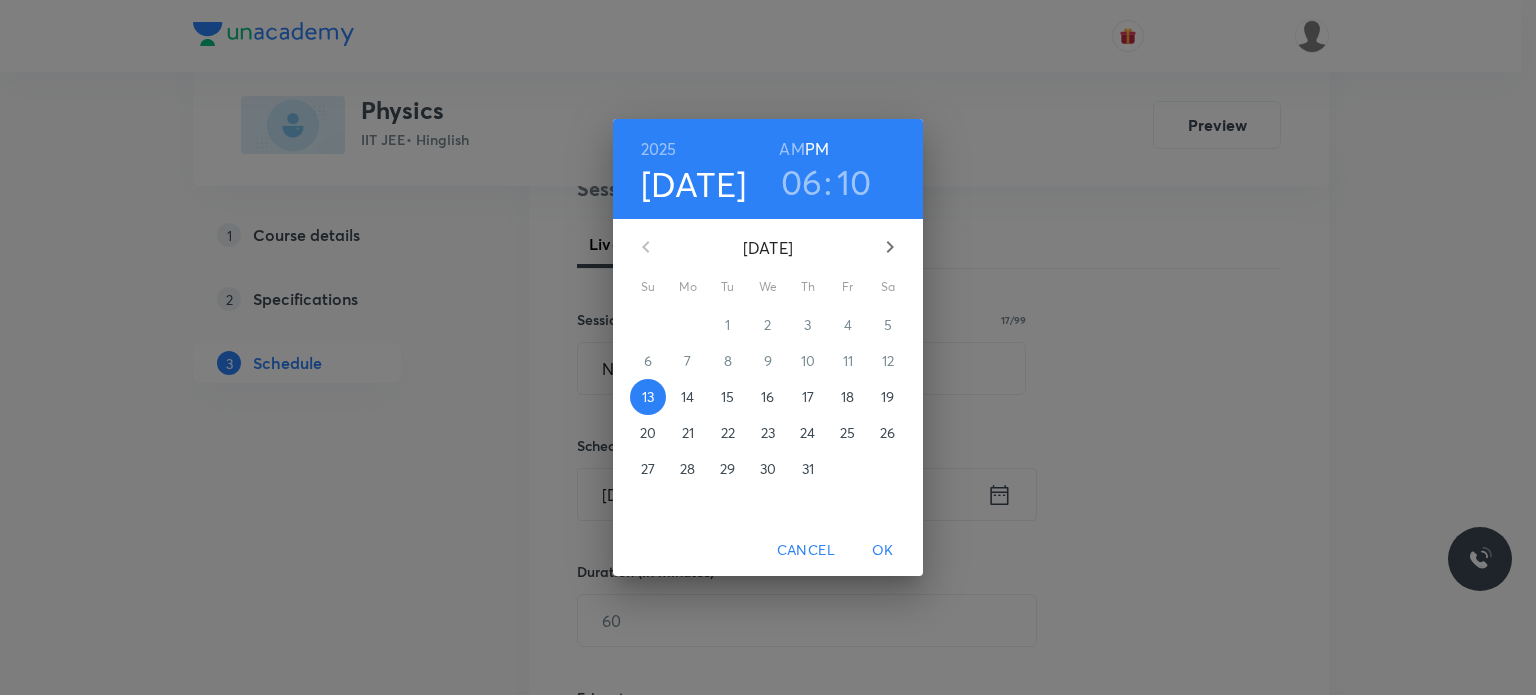 click on "14" at bounding box center (687, 397) 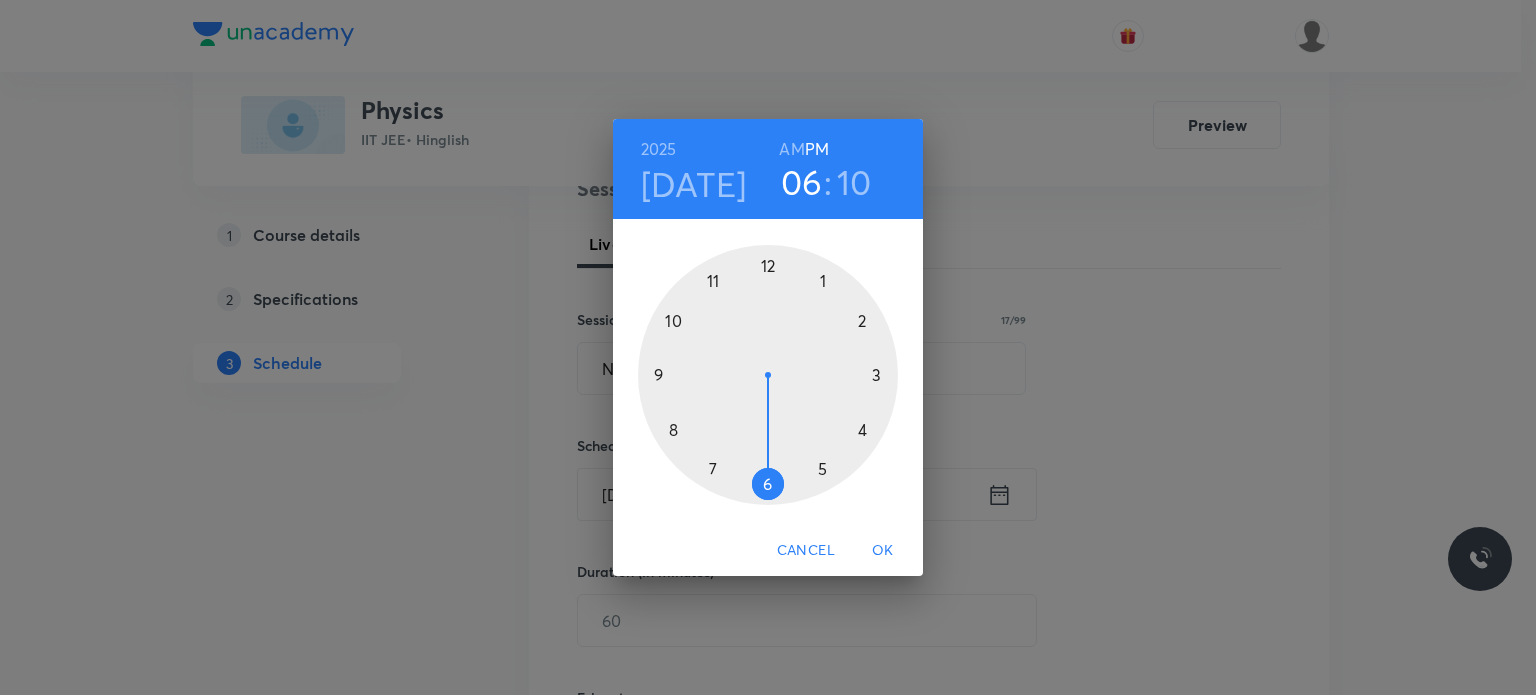 click on "AM" at bounding box center (791, 149) 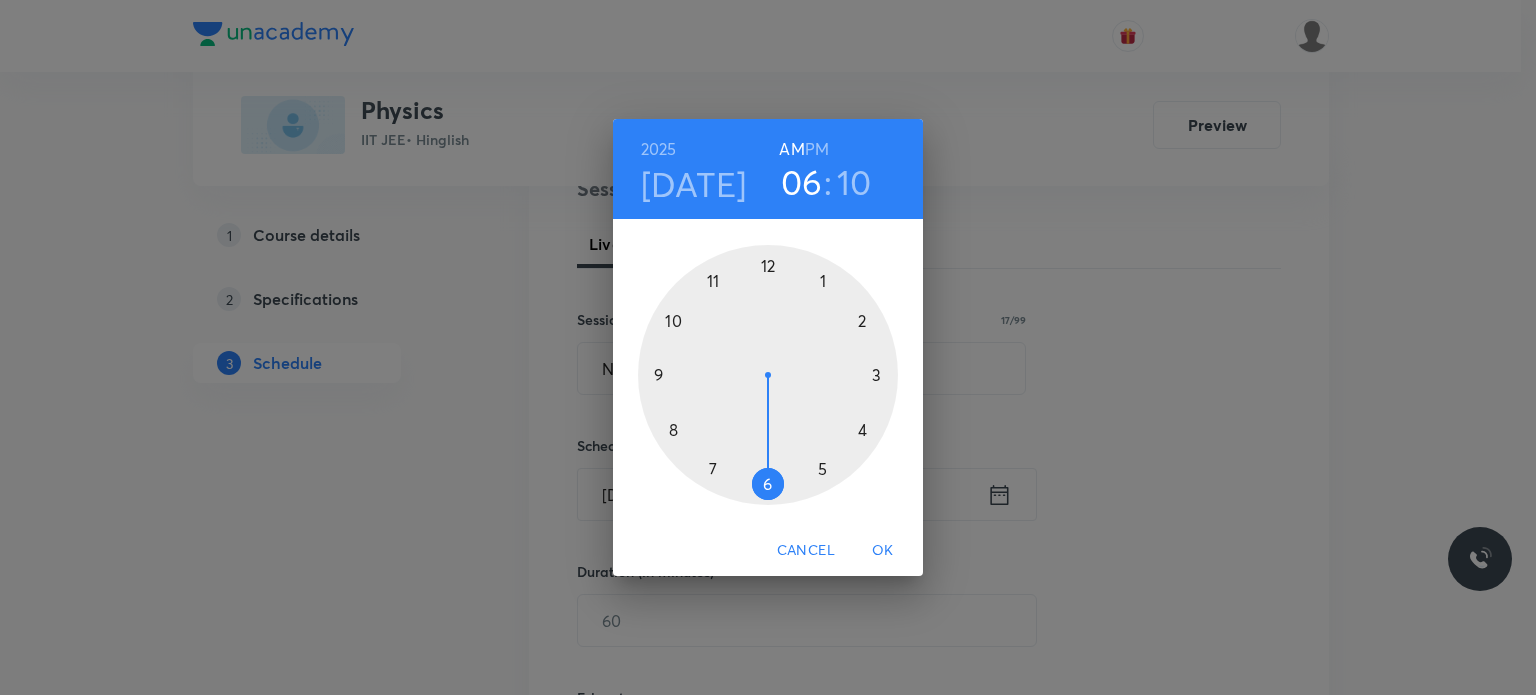 click at bounding box center [768, 375] 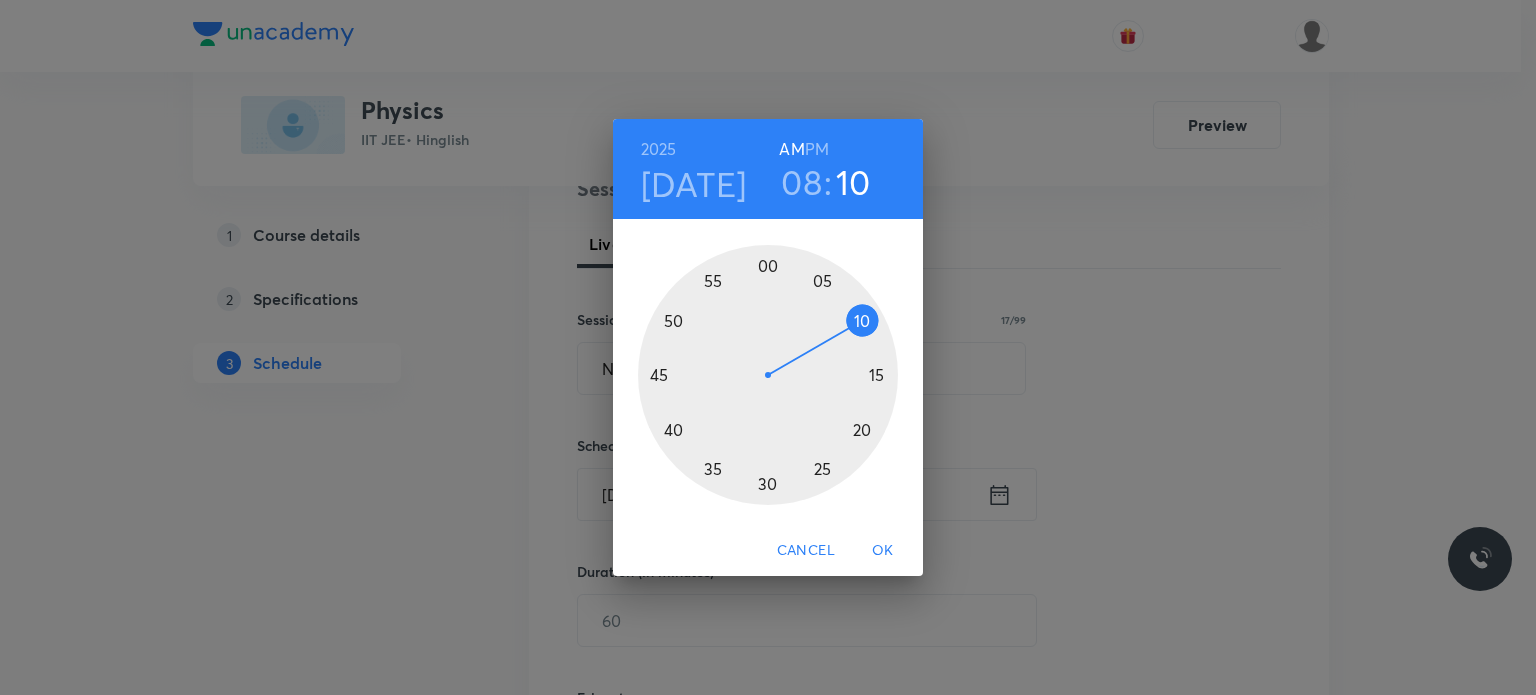 click at bounding box center [768, 375] 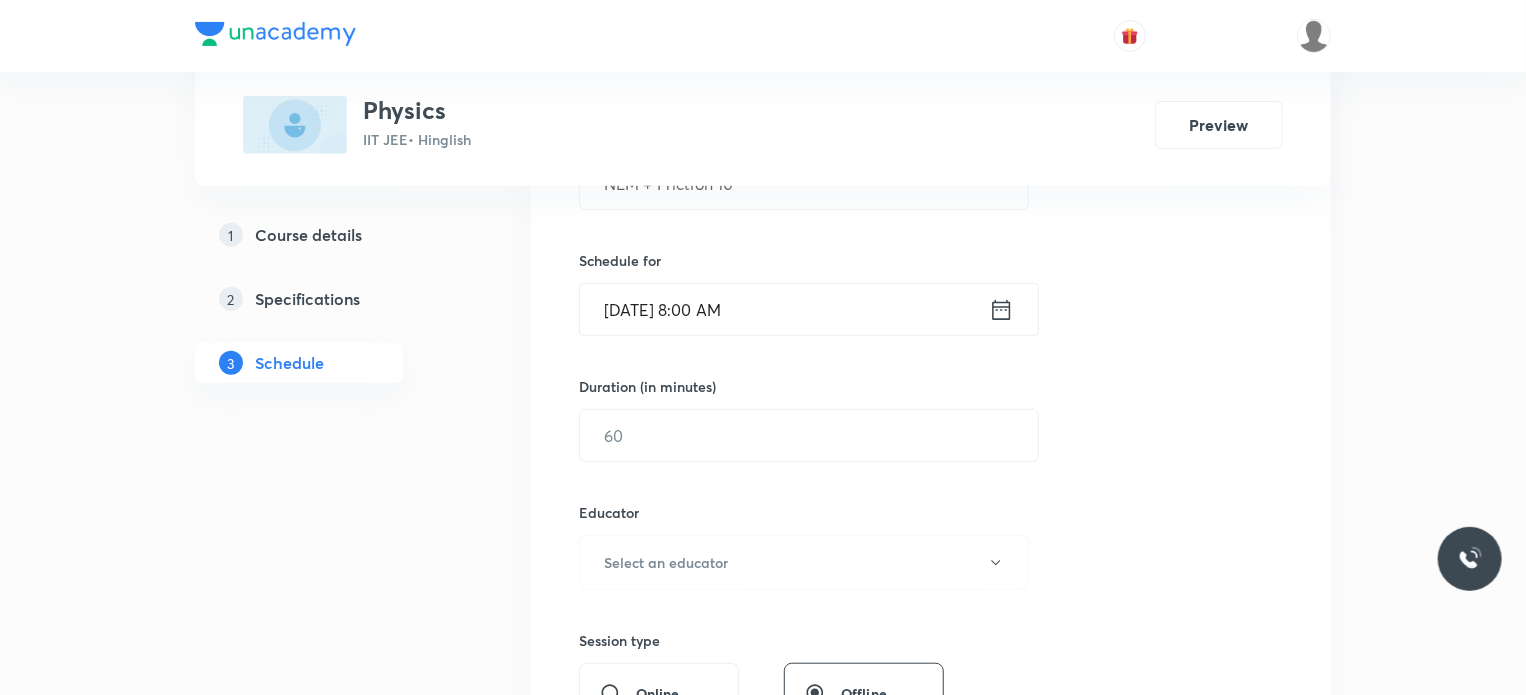 scroll, scrollTop: 500, scrollLeft: 0, axis: vertical 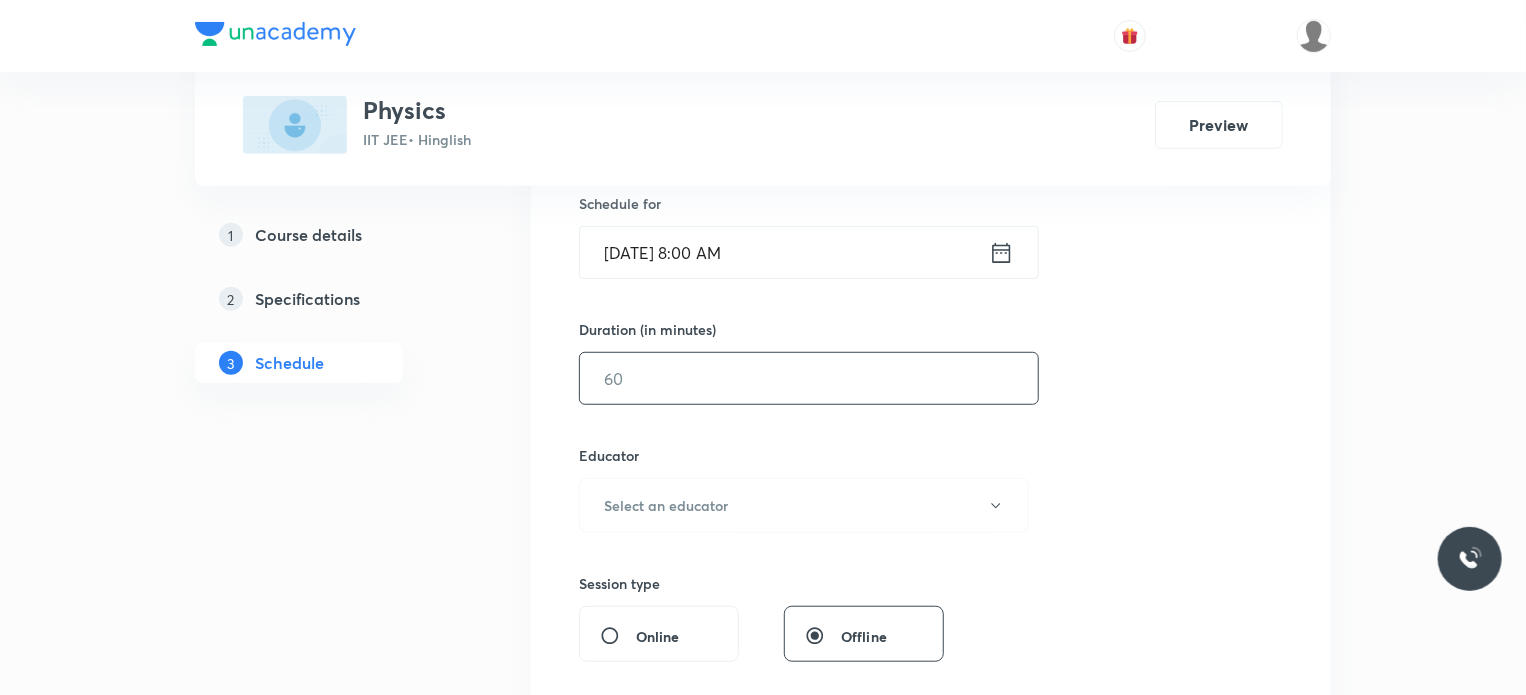 click at bounding box center [809, 378] 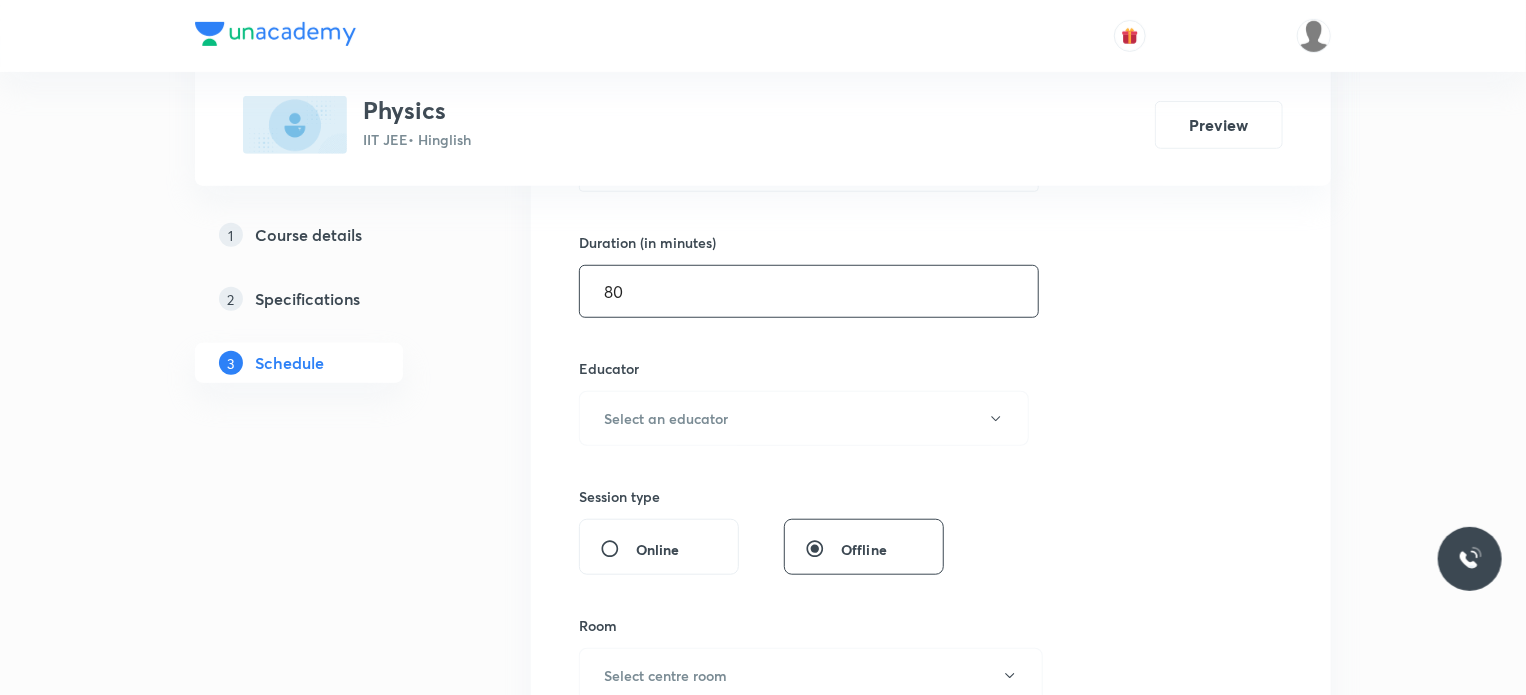 scroll, scrollTop: 586, scrollLeft: 0, axis: vertical 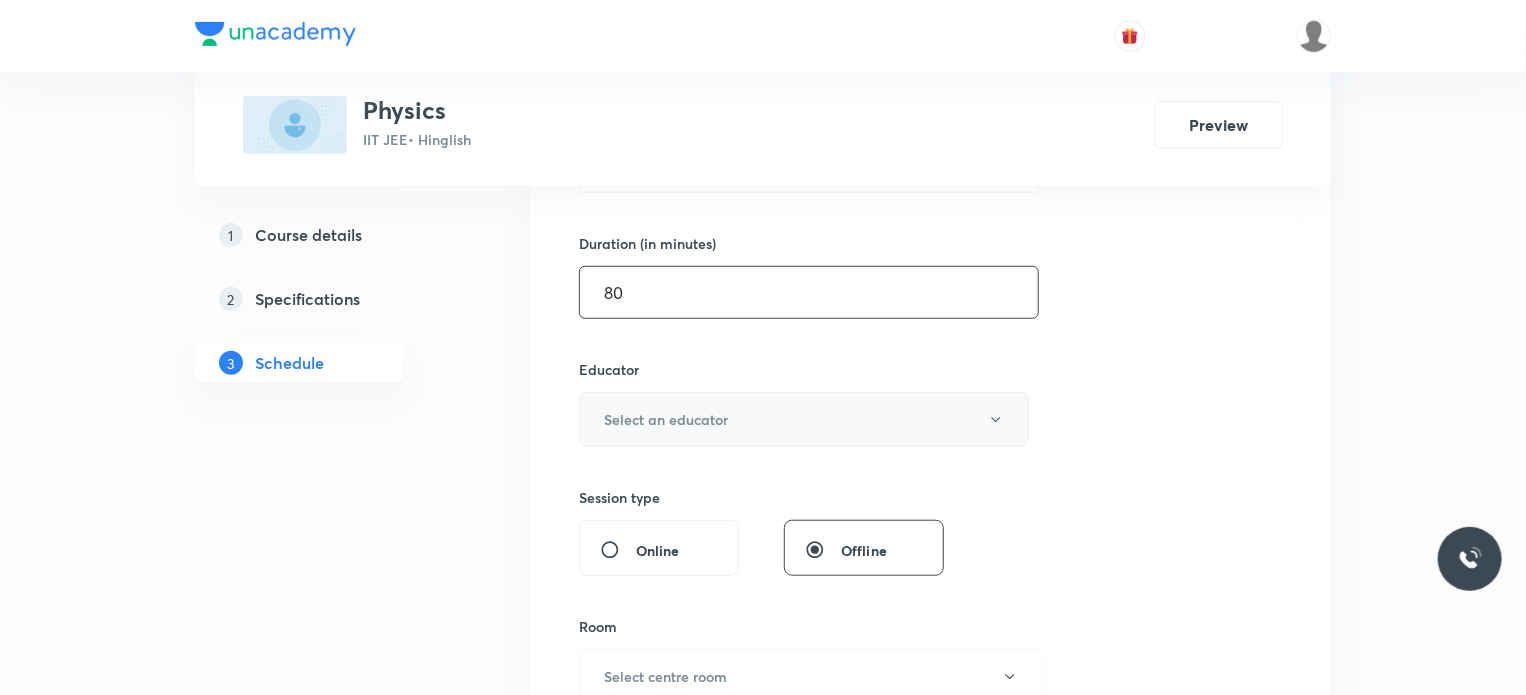 type on "80" 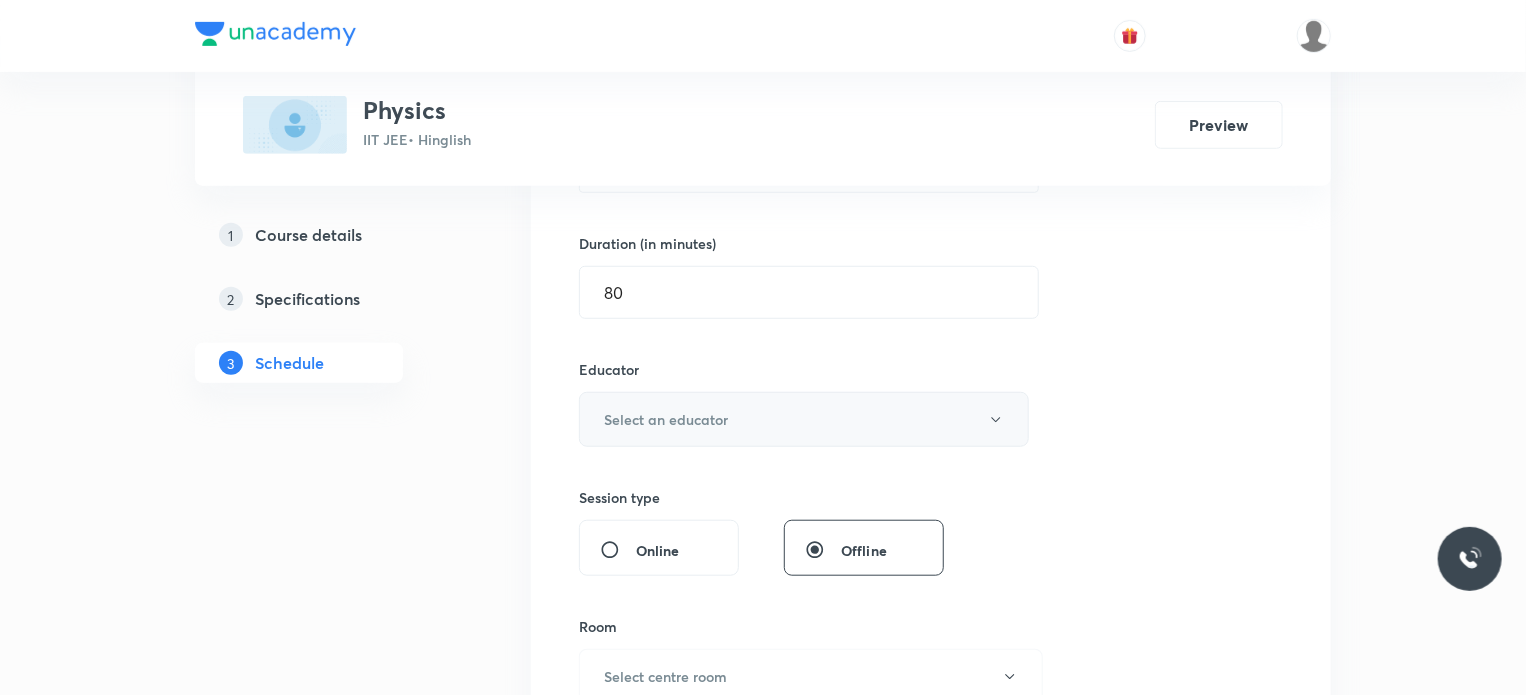 click on "Select an educator" at bounding box center [804, 419] 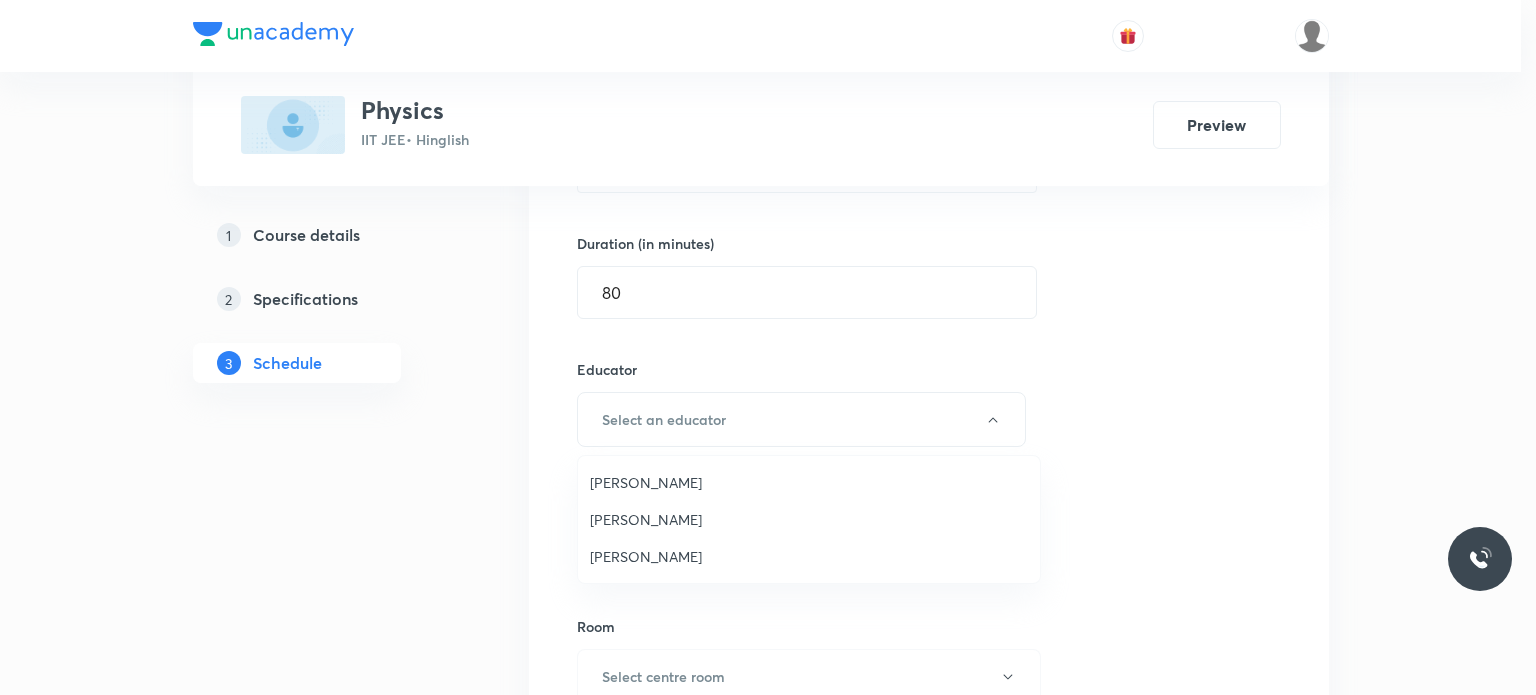click on "[PERSON_NAME]" at bounding box center [809, 556] 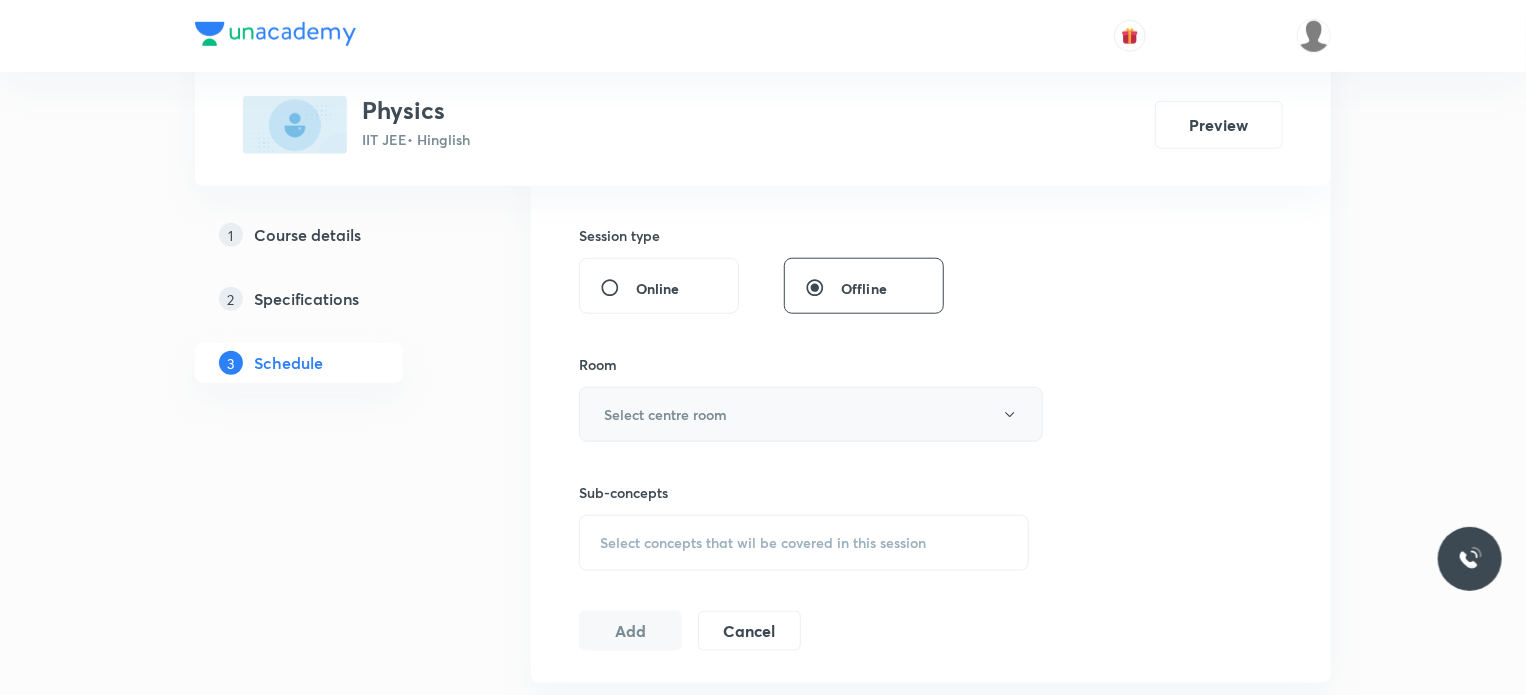 scroll, scrollTop: 848, scrollLeft: 0, axis: vertical 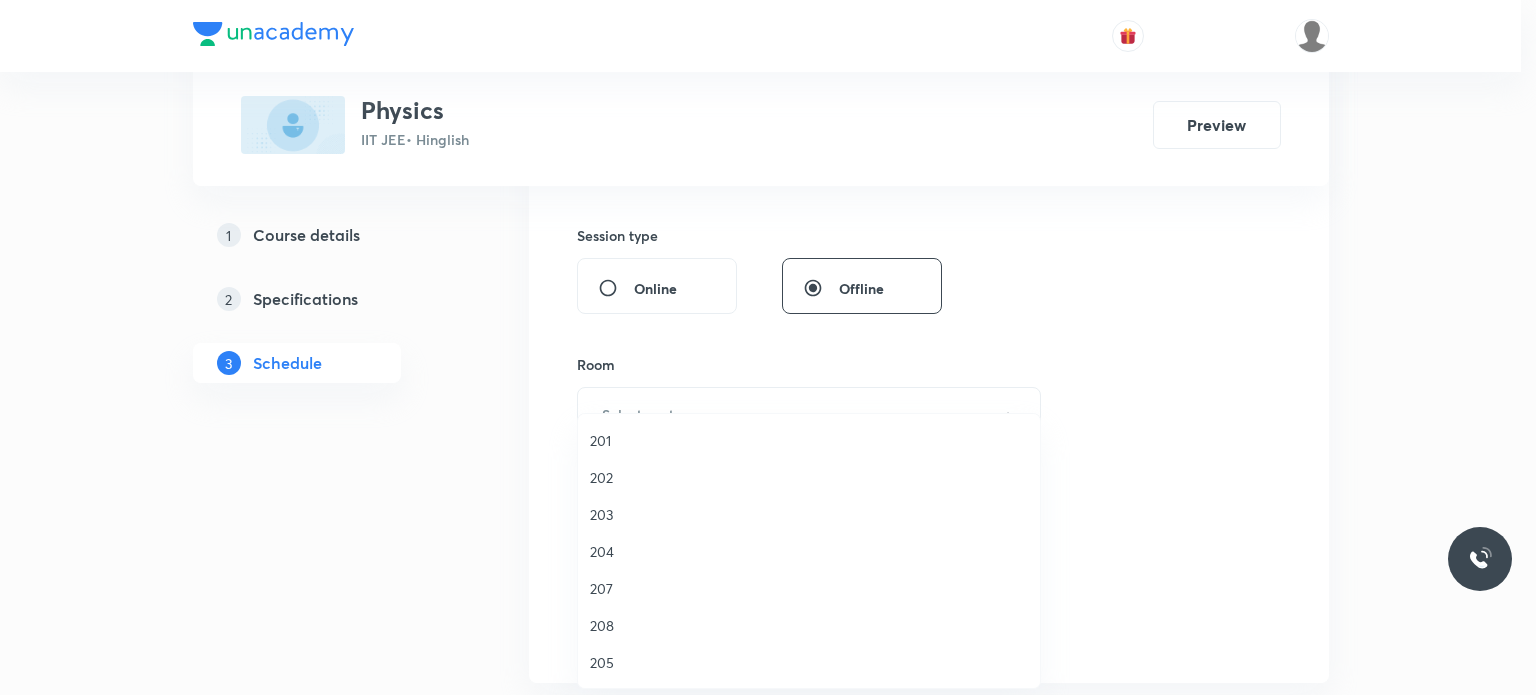 click on "204" at bounding box center [809, 551] 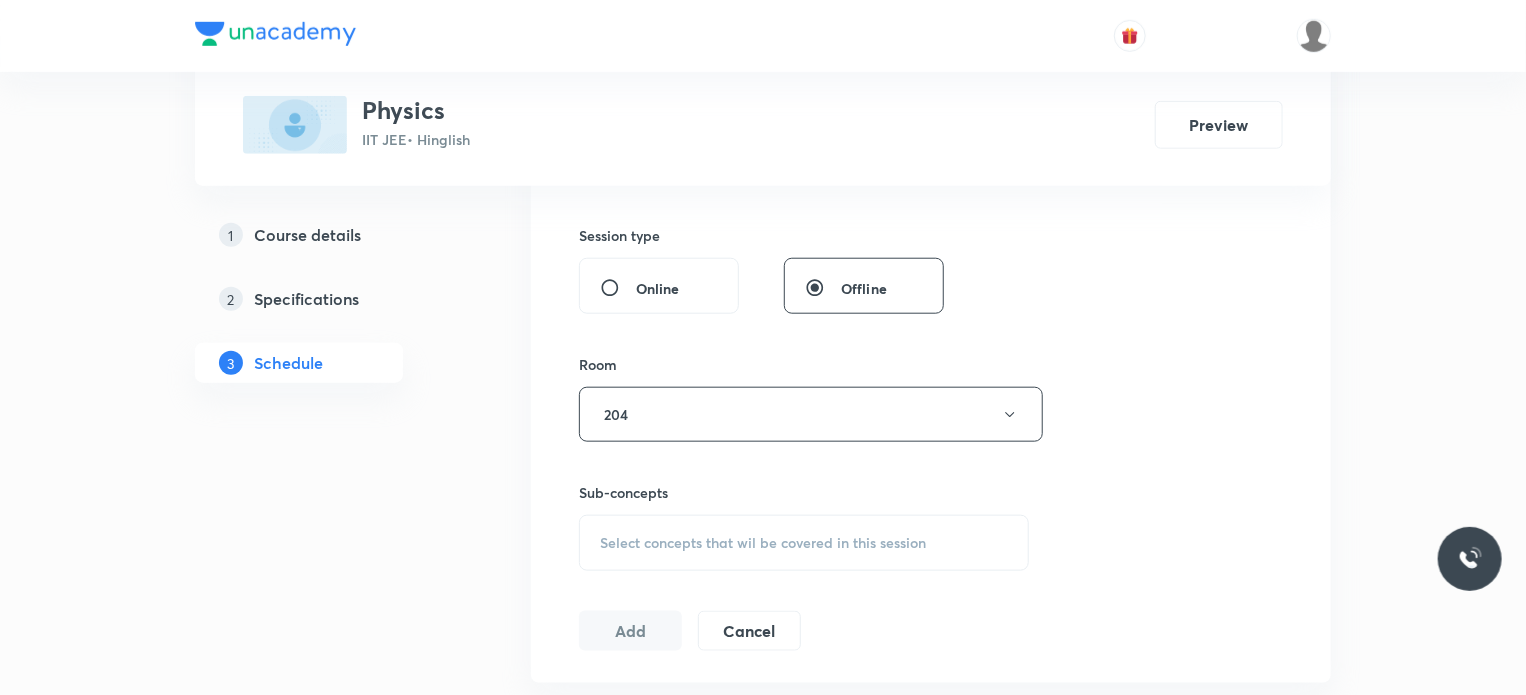 click on "Select concepts that wil be covered in this session" at bounding box center (804, 543) 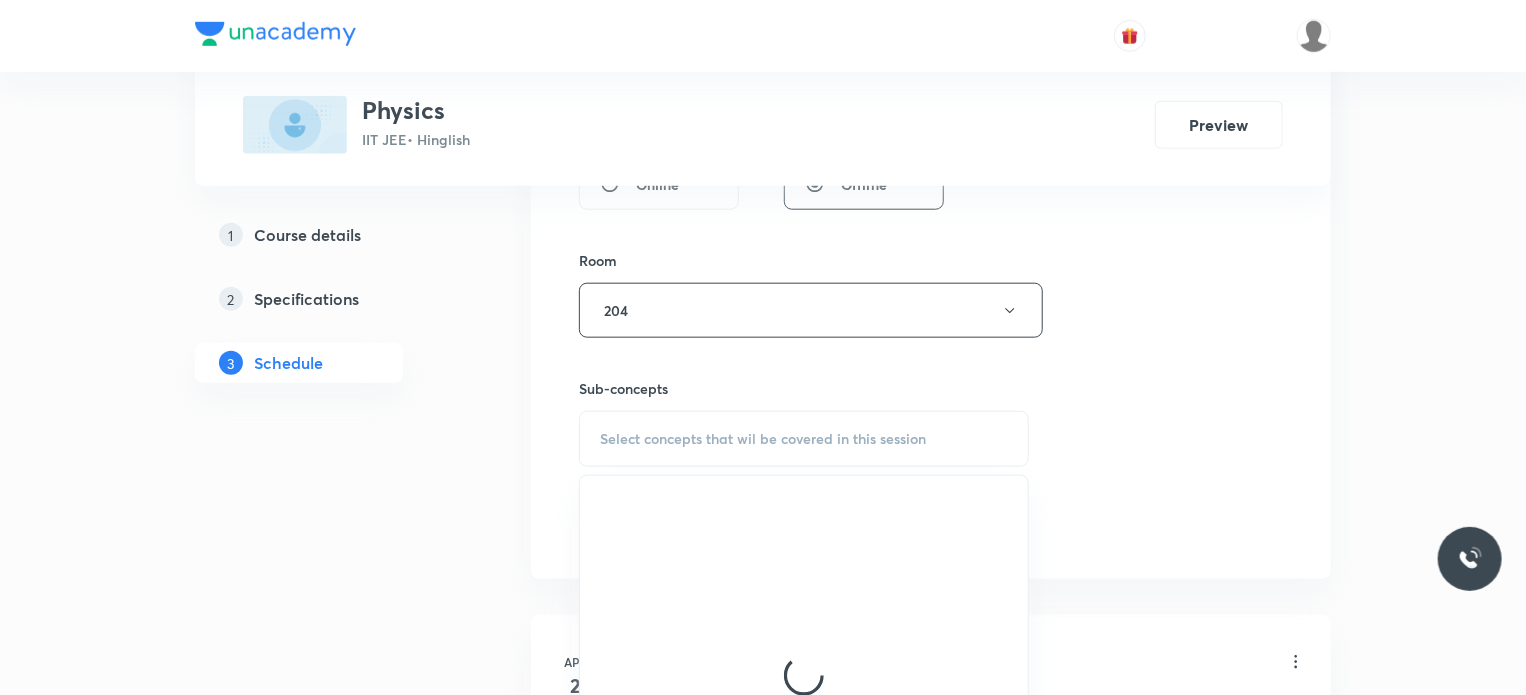 scroll, scrollTop: 952, scrollLeft: 0, axis: vertical 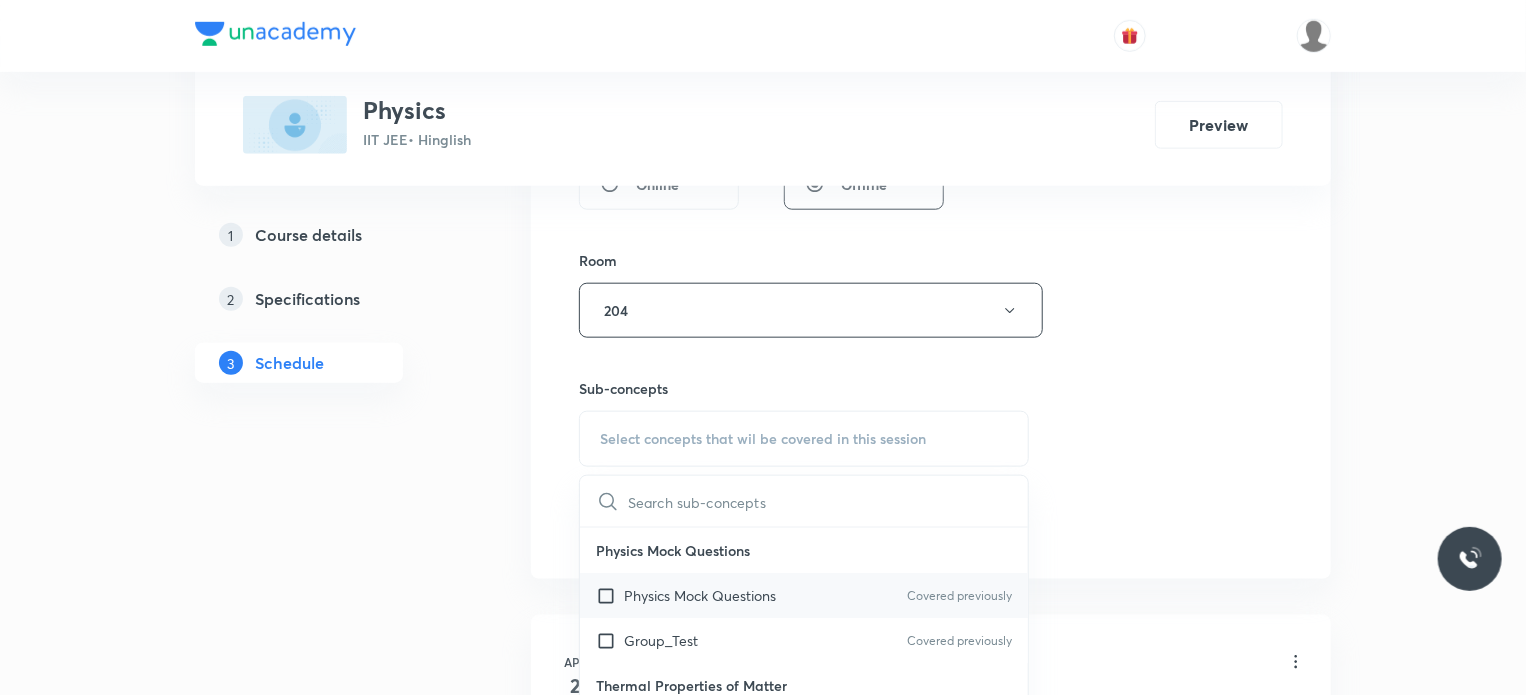 click on "Physics Mock Questions Covered previously" at bounding box center (804, 595) 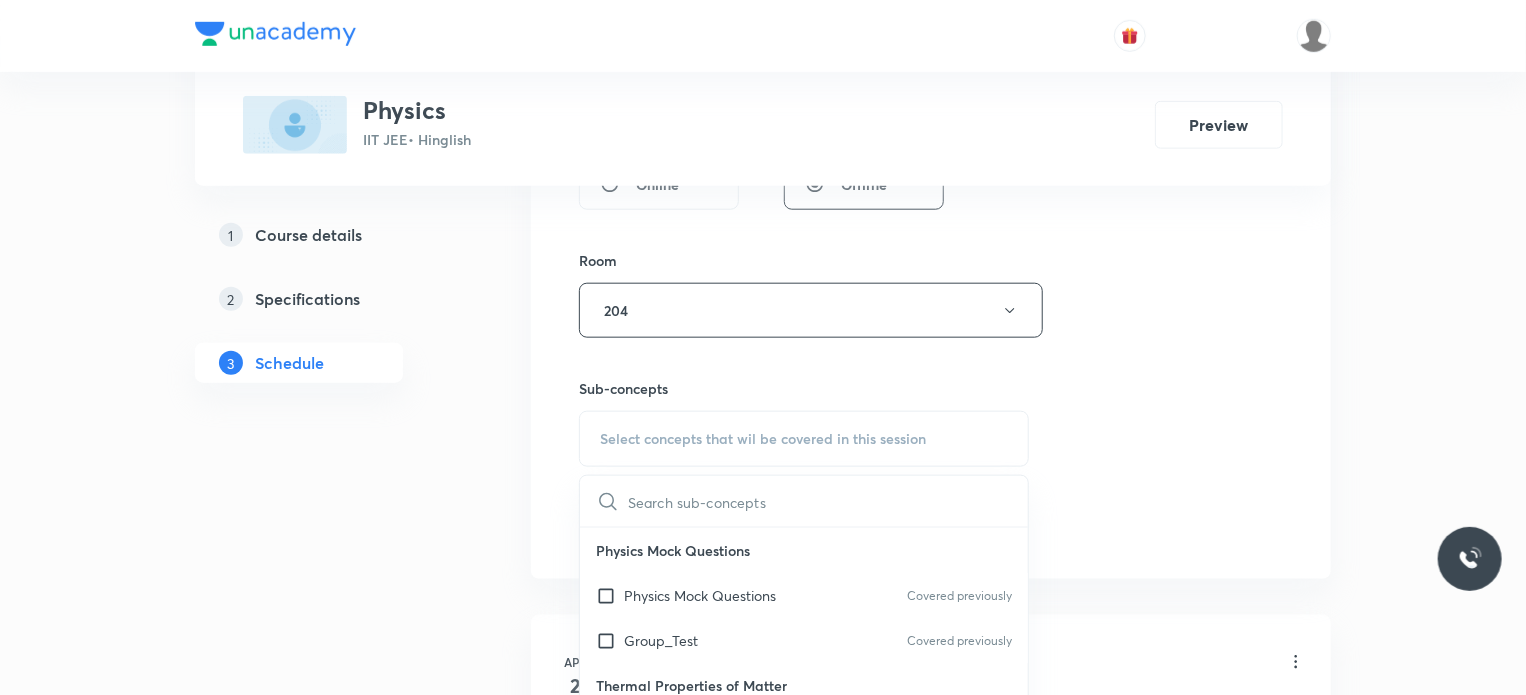 checkbox on "true" 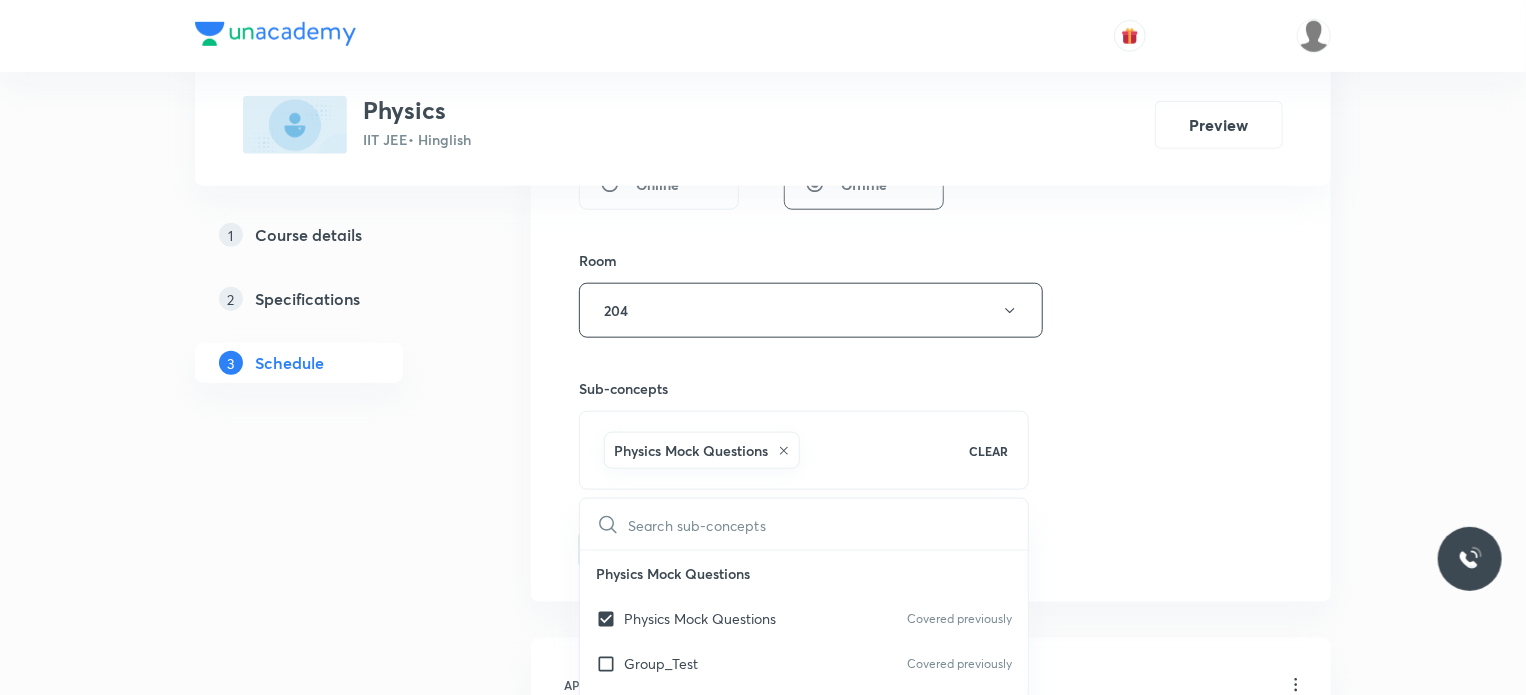 click on "Session  70 Live class Session title 17/99 NLM + Friction 10 ​ Schedule for [DATE] 8:00 AM ​ Duration (in minutes) 80 ​ Educator [PERSON_NAME]   Session type Online Offline Room 204 Sub-concepts Physics Mock Questions CLEAR ​ Physics Mock Questions Physics Mock Questions Covered previously Group_Test Covered previously Thermal Properties of Matter Heat and Thermometry Covered previously Thermometry Covered previously Thermal Expansion Calorimetry Conduction Radiation Conduction of Heat in Steady State Conduction Before Steady State (Qualitative Description) Convection of Heat (Qualitative Description) [PERSON_NAME] Law [PERSON_NAME] Law of Cooling Wien's Law of Blackbody Radiation & its Spectrum Radiation of Heat & [PERSON_NAME] Theory [PERSON_NAME]'s-Boltzmann Law Emissivity, Absorptivity, Emissive Power Thermodynamics Thermodynamic System First Law of Thermodynamics Heat in Thermodynamics Gaseous Mixture Different Processes in First Law of Thermodynamics Reversible and irreversible Process Heat Engine Add" at bounding box center (931, 25) 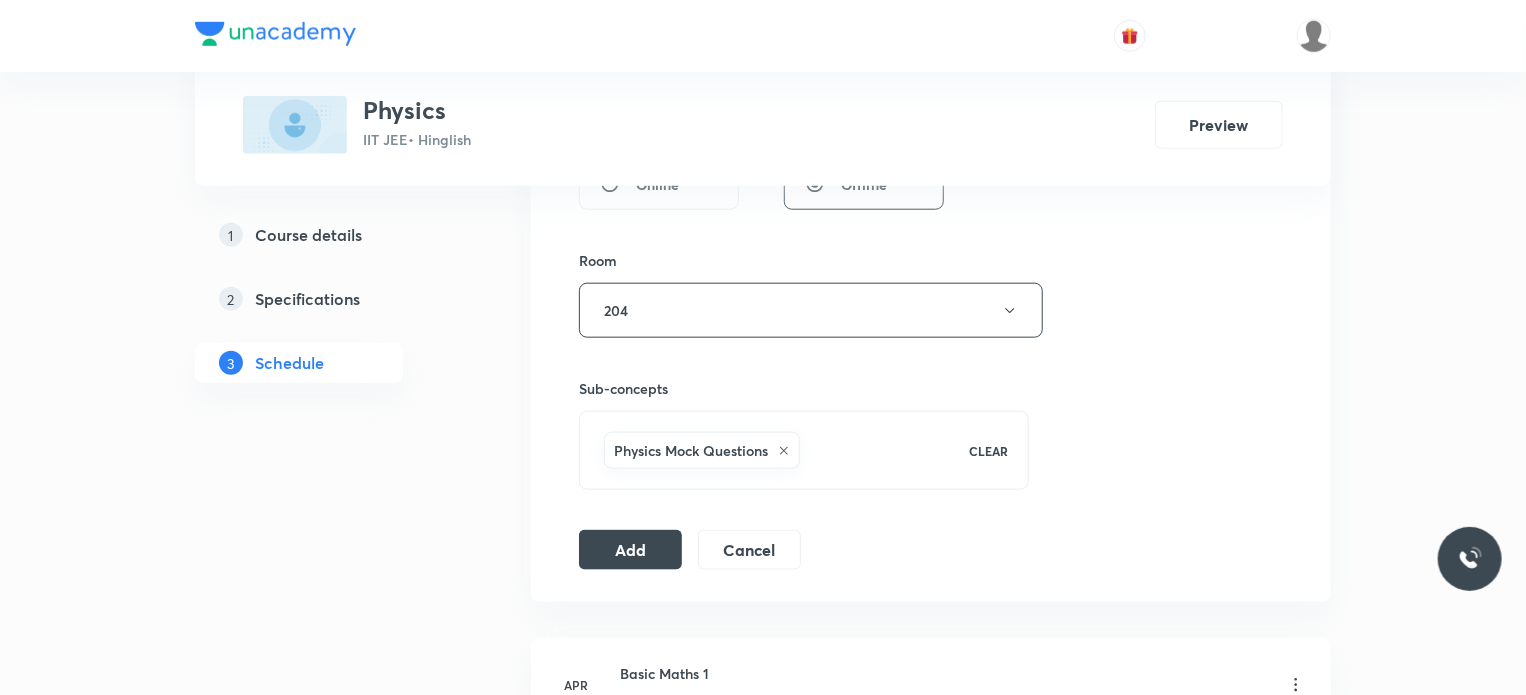 click on "Session  70 Live class Session title 17/99 NLM + Friction 10 ​ Schedule for [DATE] 8:00 AM ​ Duration (in minutes) 80 ​ Educator [PERSON_NAME]   Session type Online Offline Room 204 Sub-concepts Physics Mock Questions CLEAR Add Cancel" at bounding box center [931, 25] 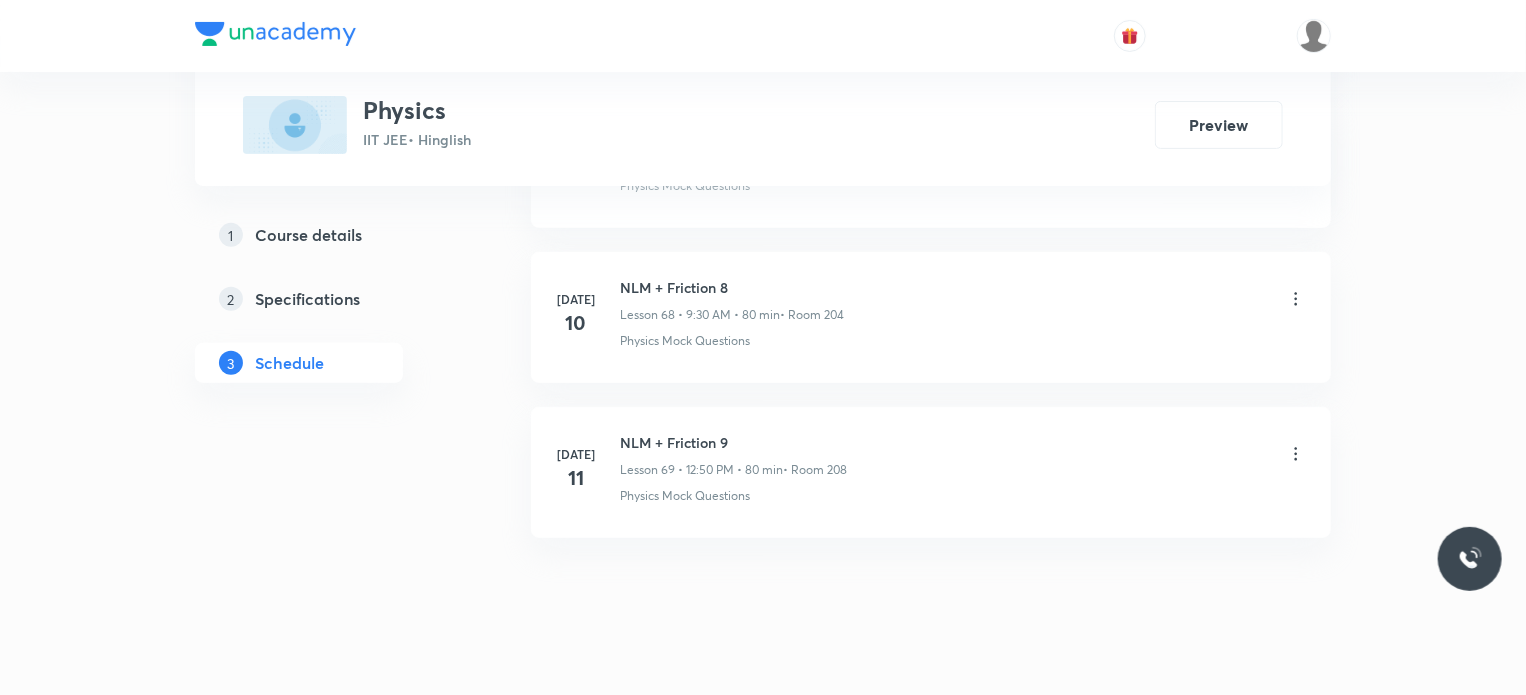 click on "NLM + Friction 9" at bounding box center (733, 442) 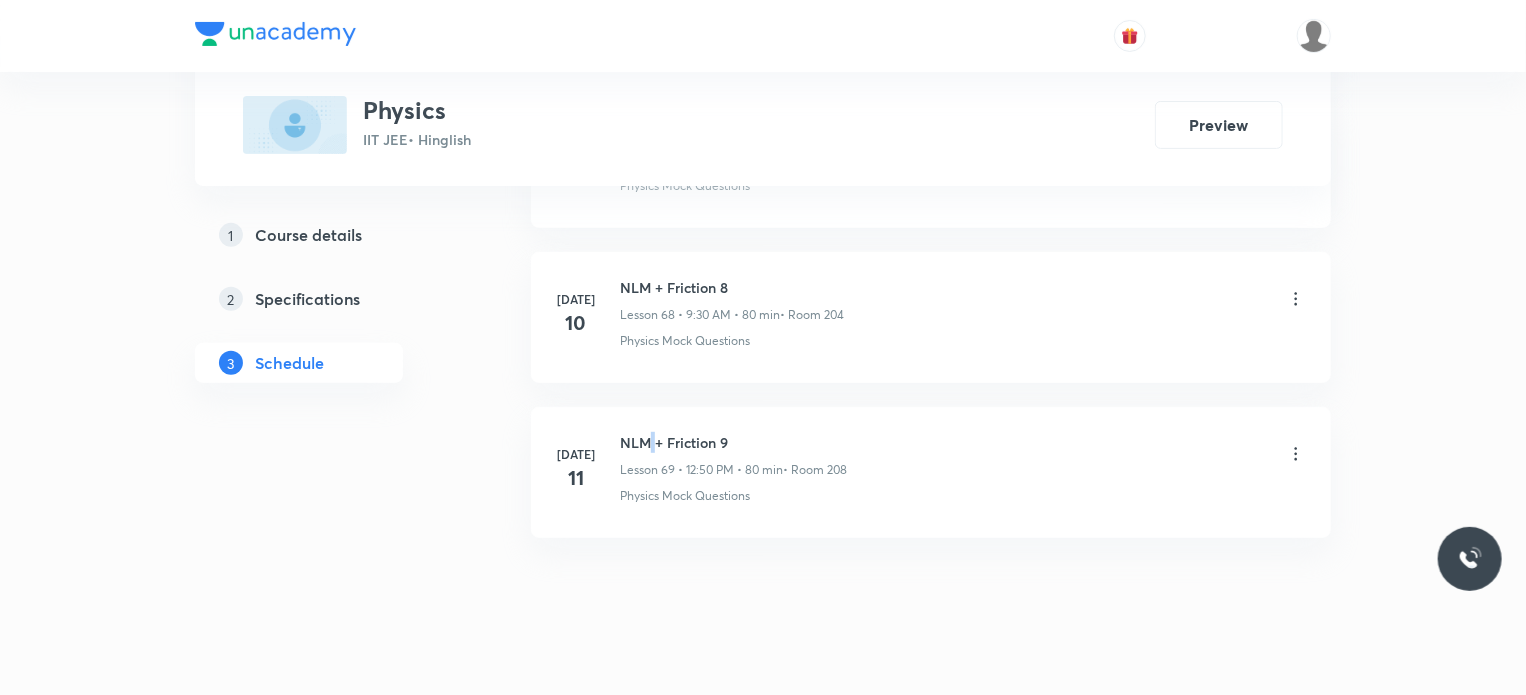 click on "NLM + Friction 9" at bounding box center (733, 442) 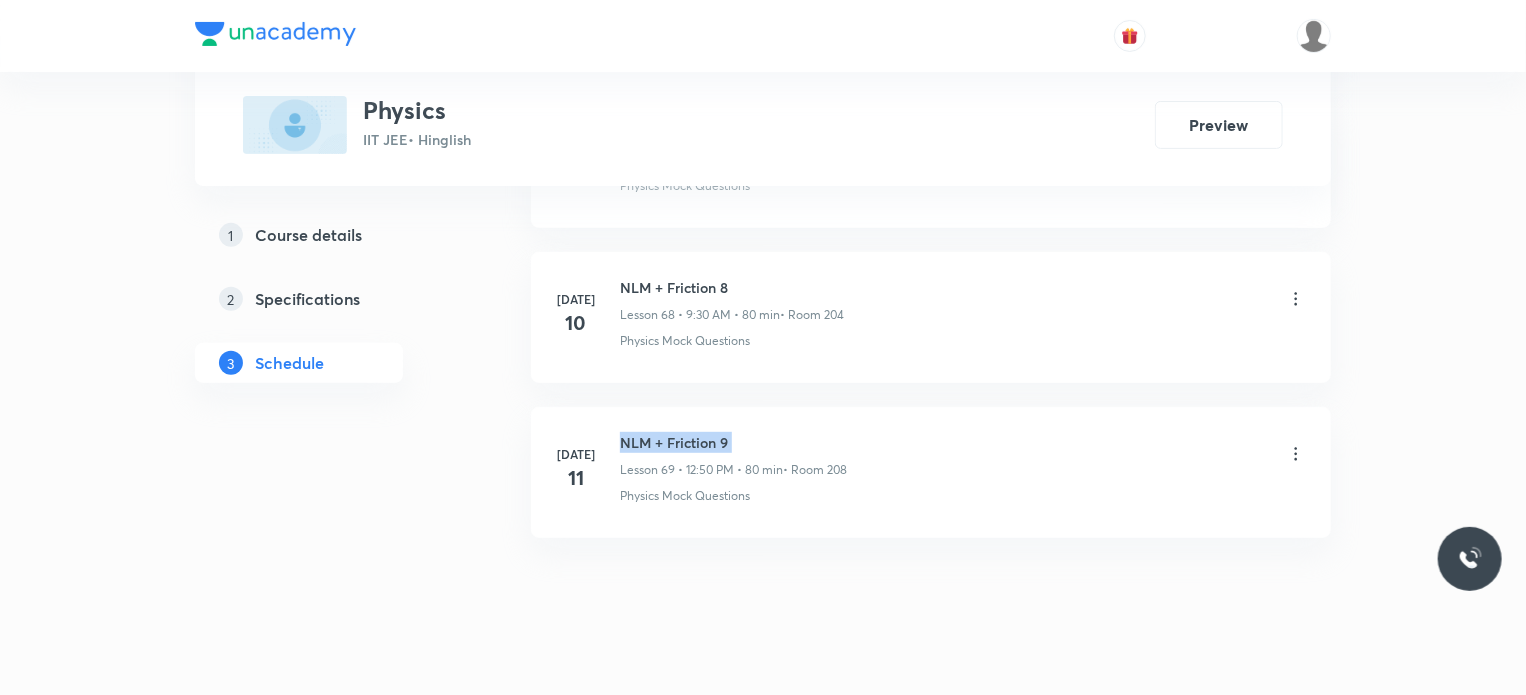 click on "NLM + Friction 9" at bounding box center [733, 442] 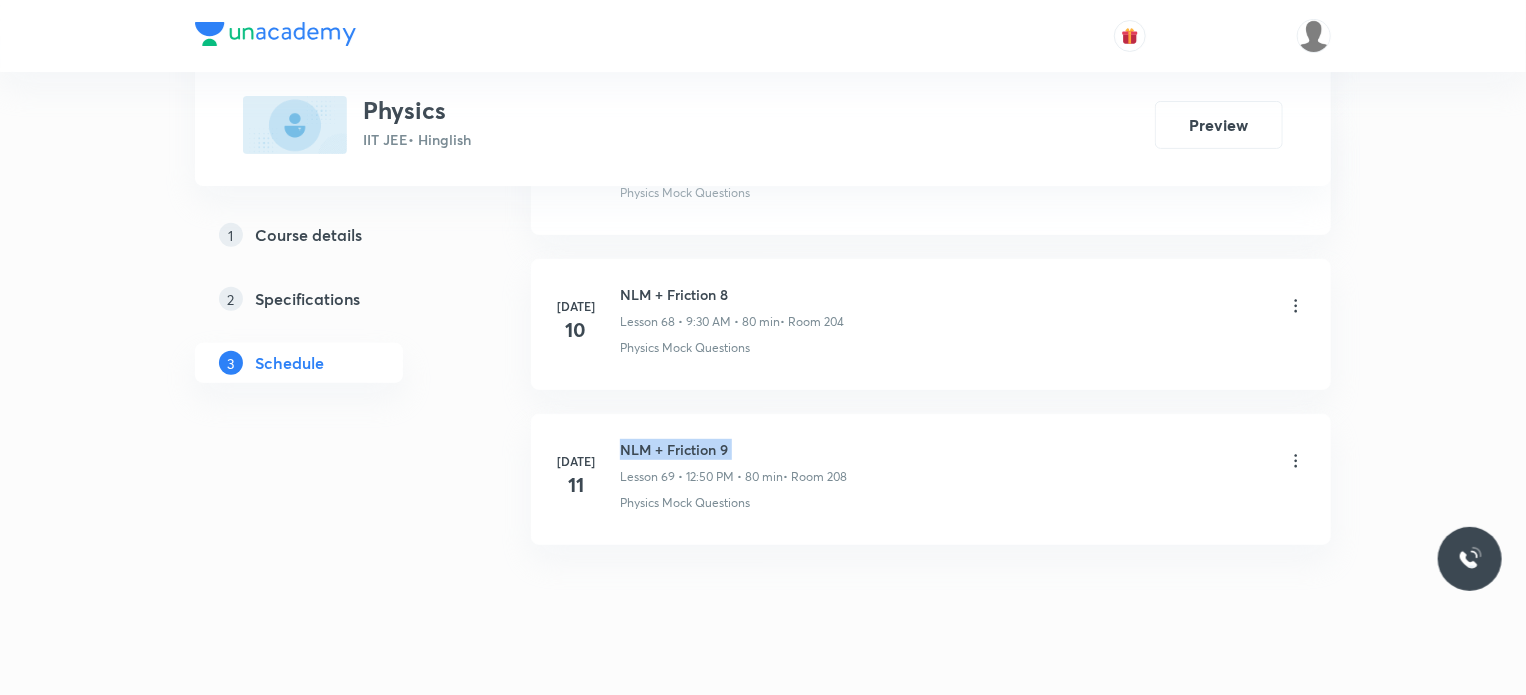 scroll, scrollTop: 11715, scrollLeft: 0, axis: vertical 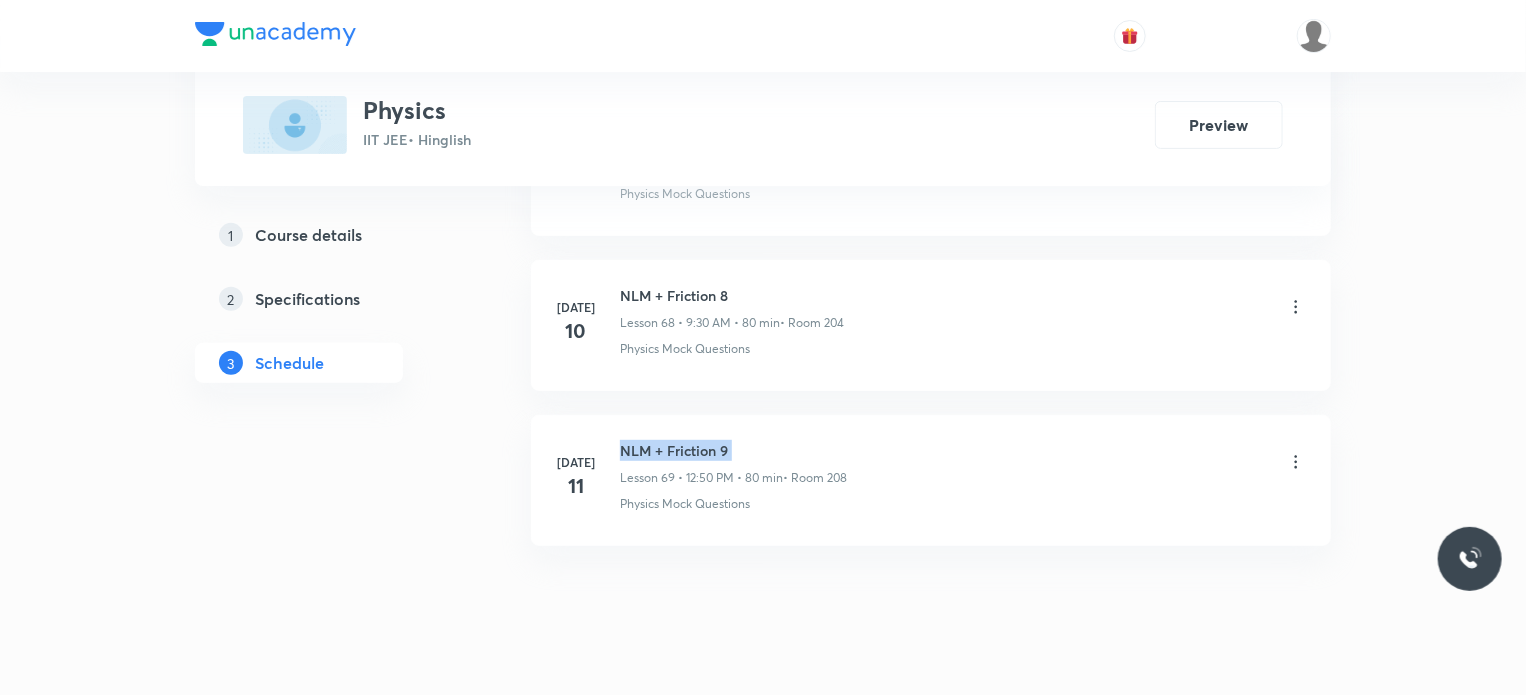 copy on "NLM + Friction 9" 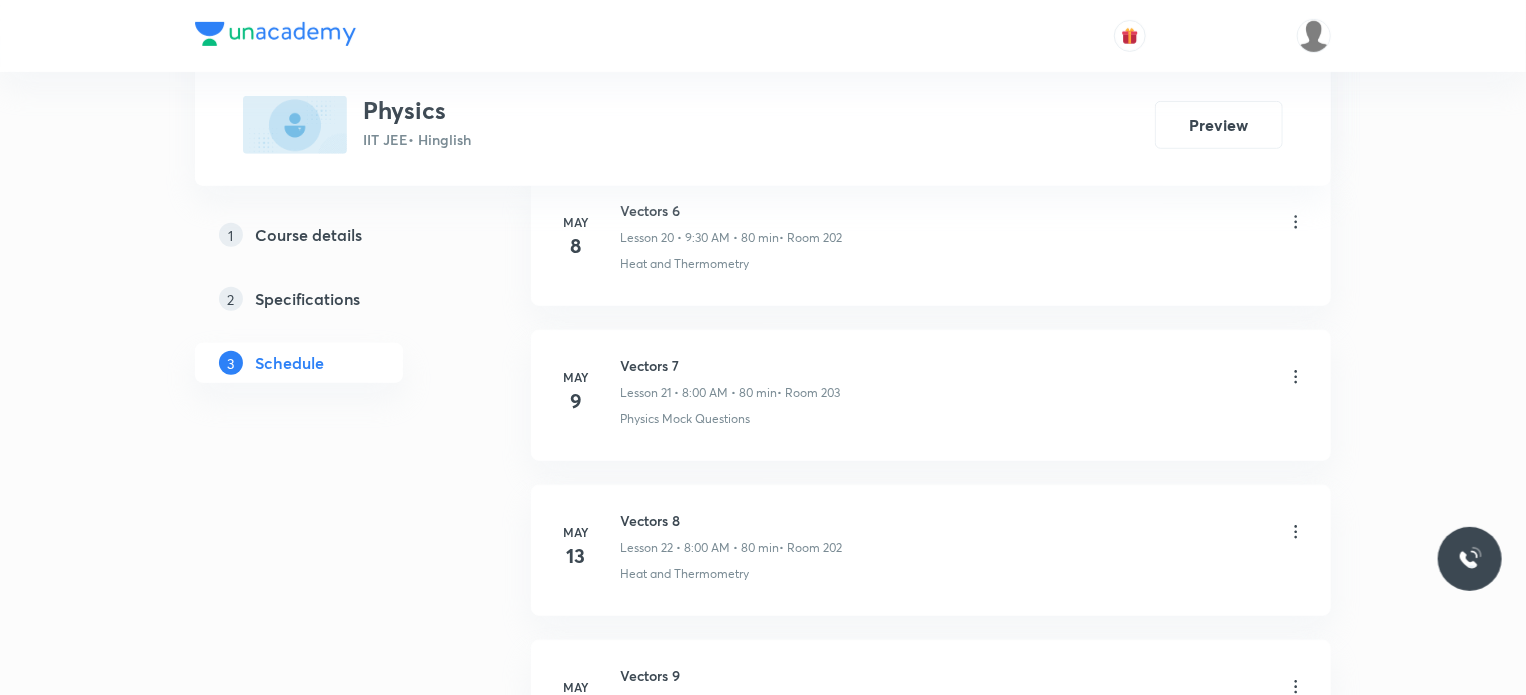 scroll, scrollTop: 0, scrollLeft: 0, axis: both 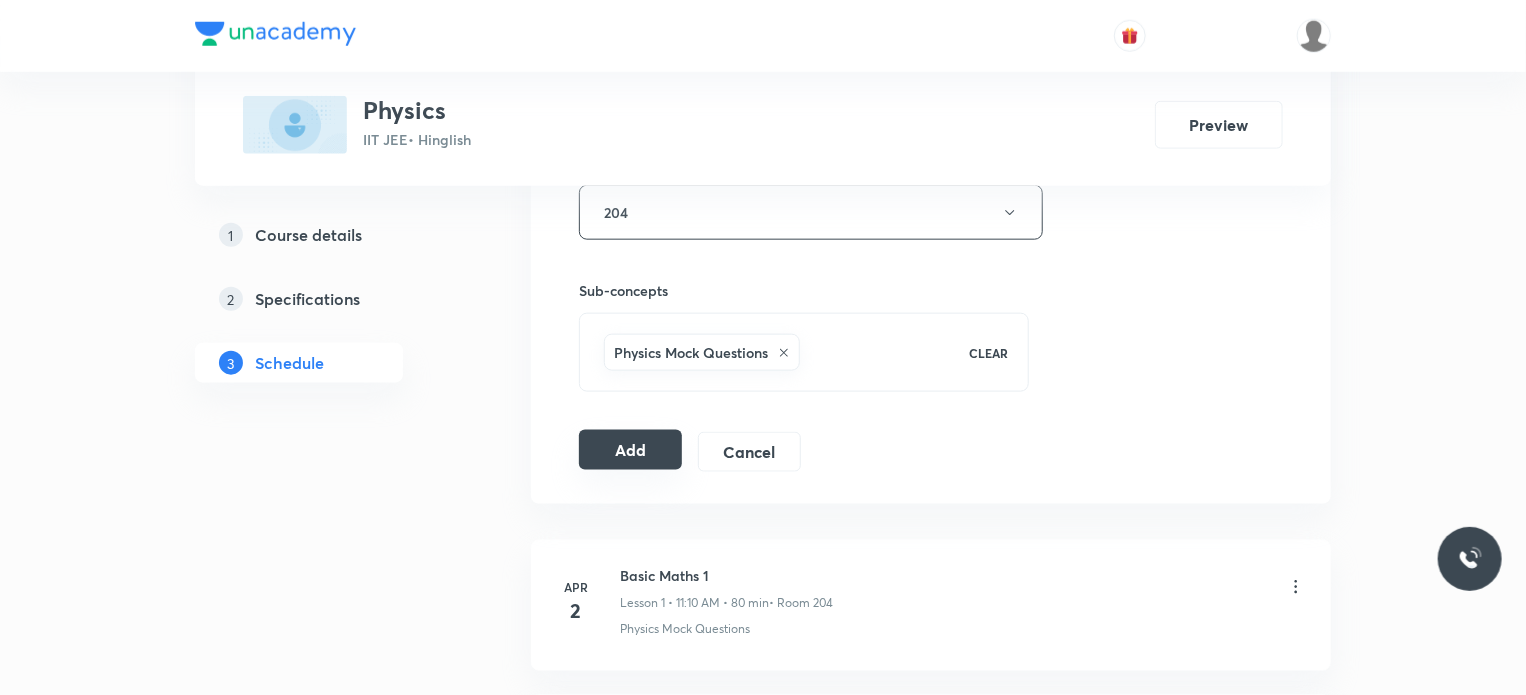 click on "Add" at bounding box center (630, 450) 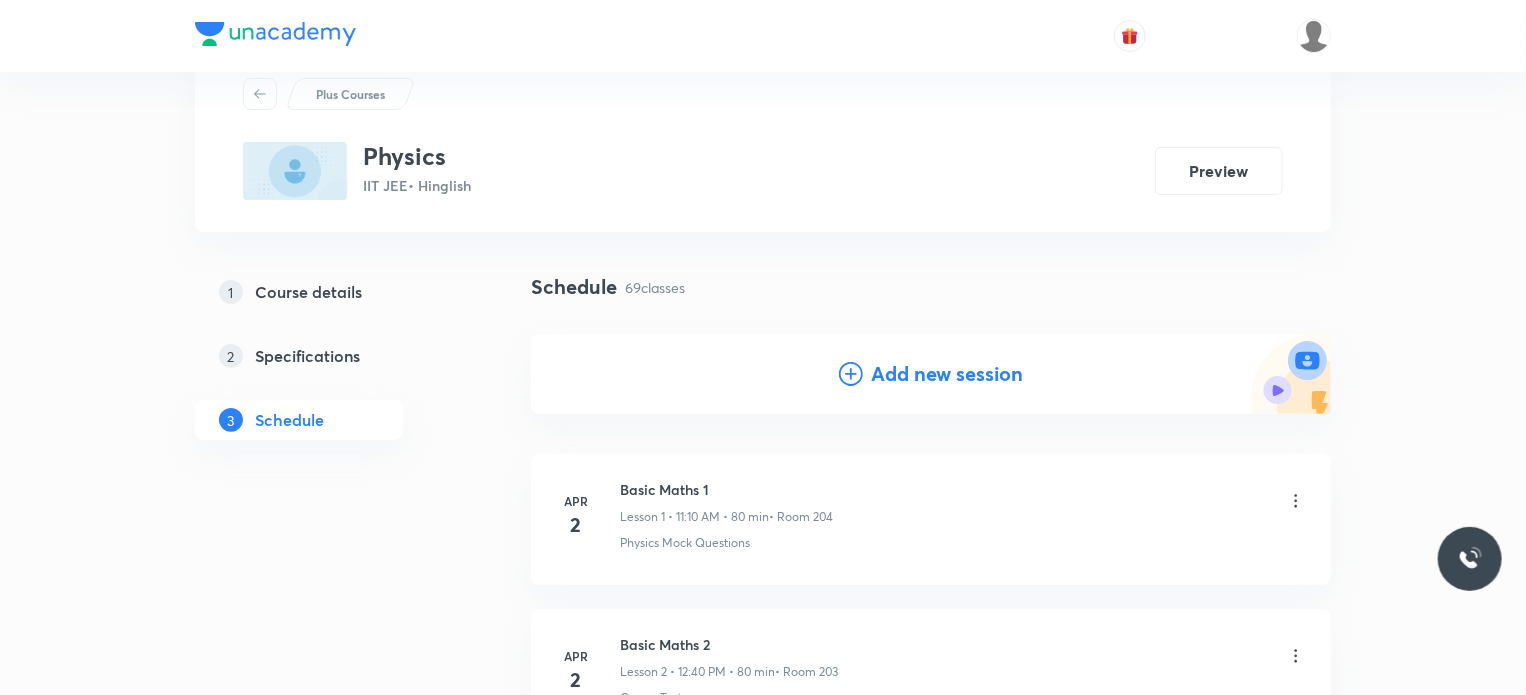 scroll, scrollTop: 0, scrollLeft: 0, axis: both 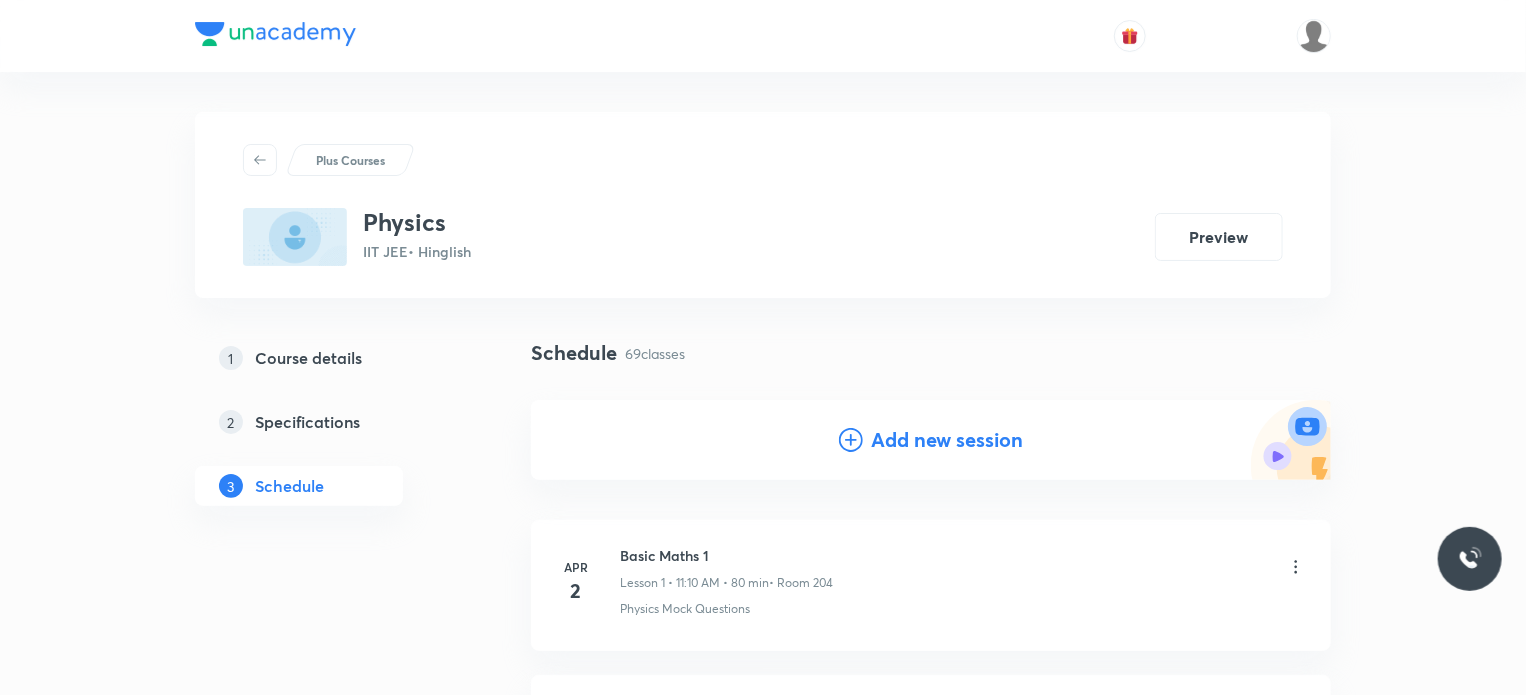 click on "Add new session" at bounding box center (947, 440) 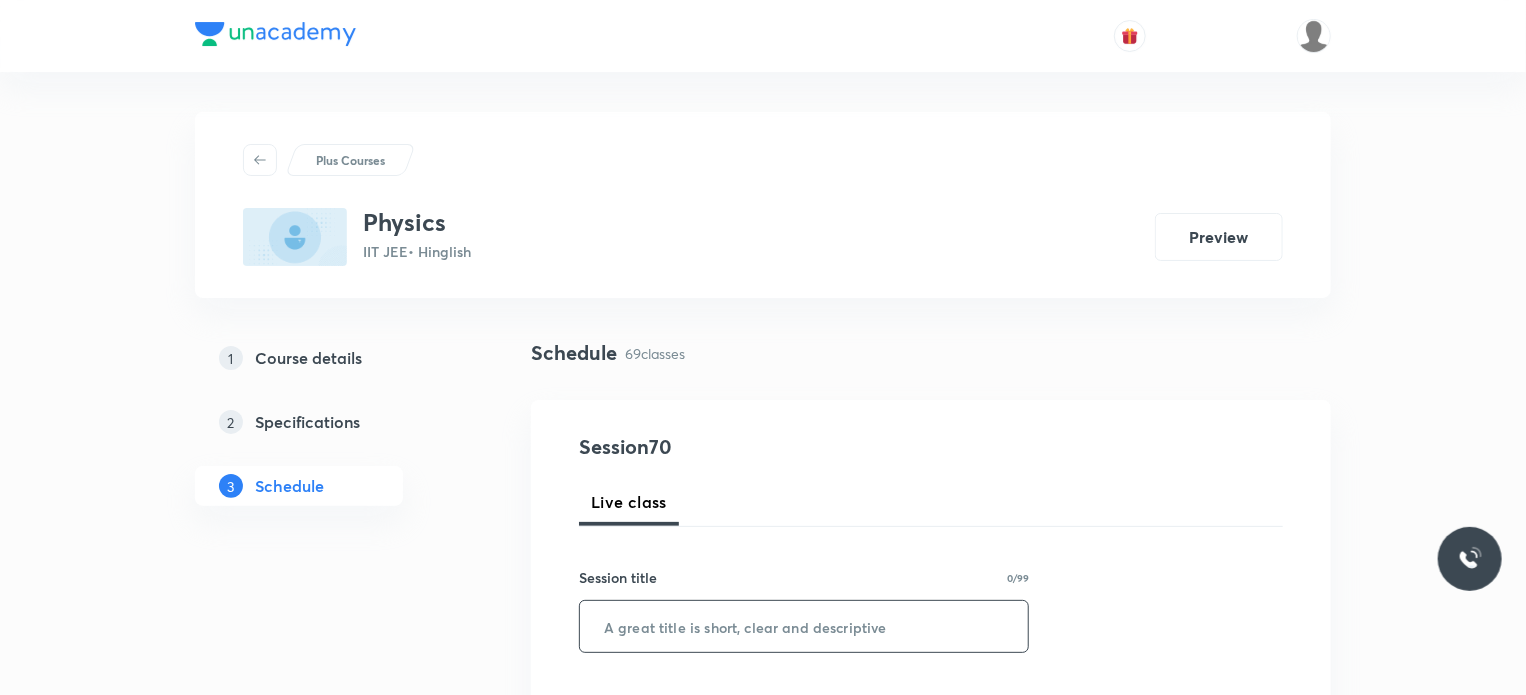 click at bounding box center (804, 626) 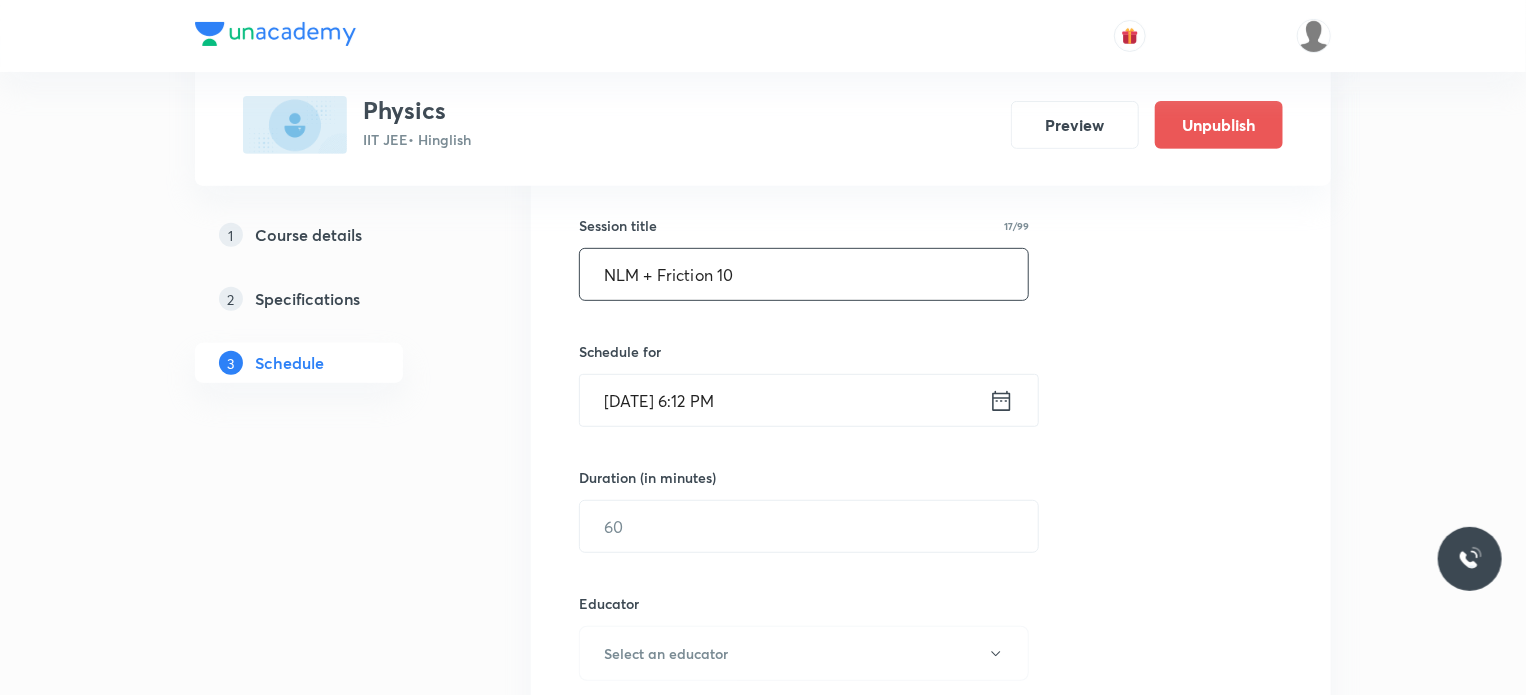 scroll, scrollTop: 356, scrollLeft: 0, axis: vertical 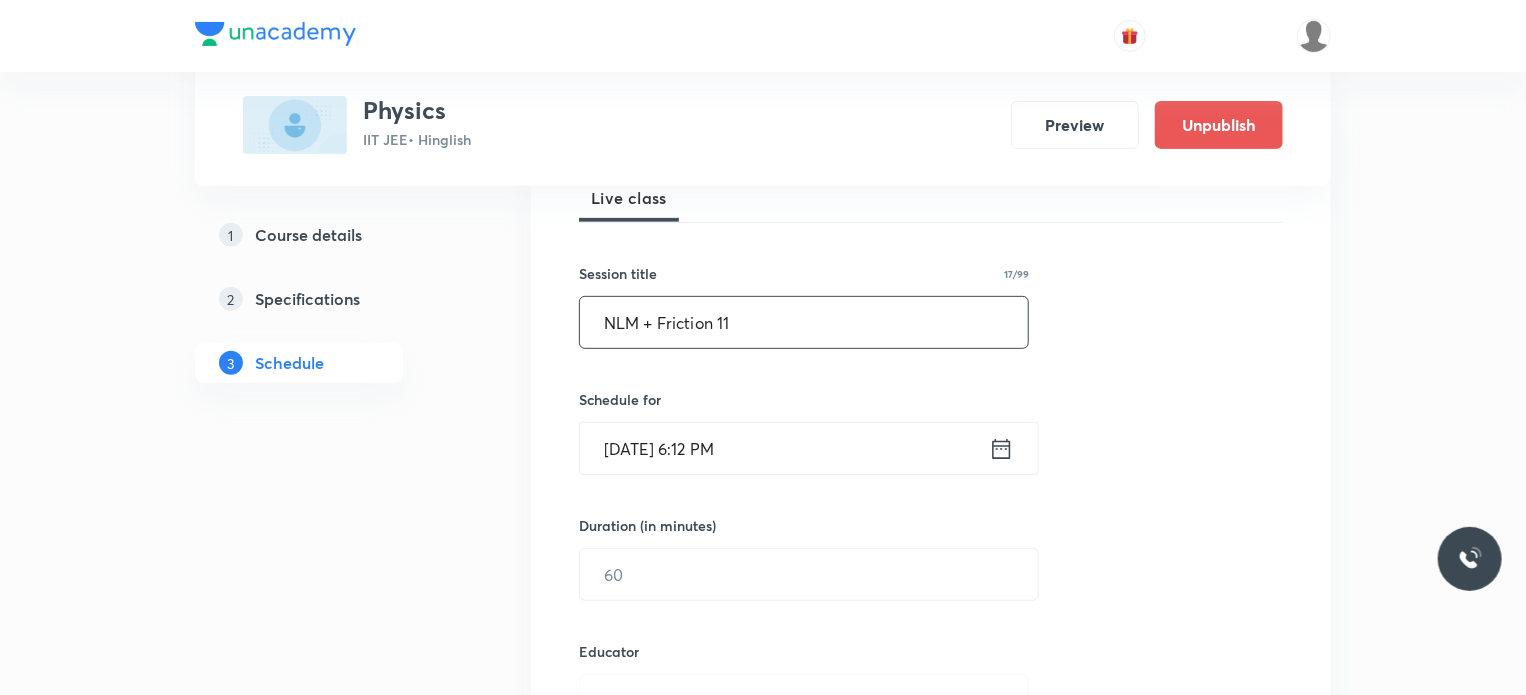 type on "NLM + Friction 11" 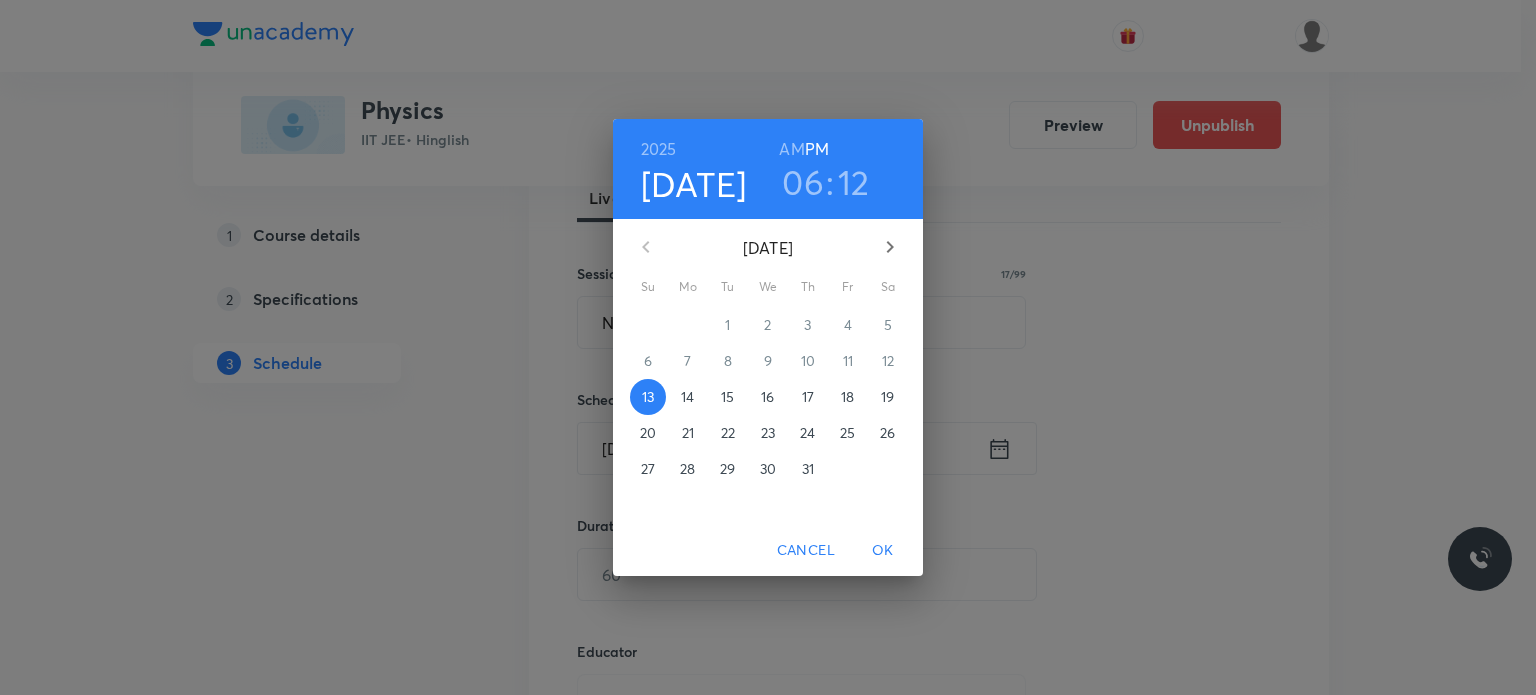 click on "14" at bounding box center (688, 397) 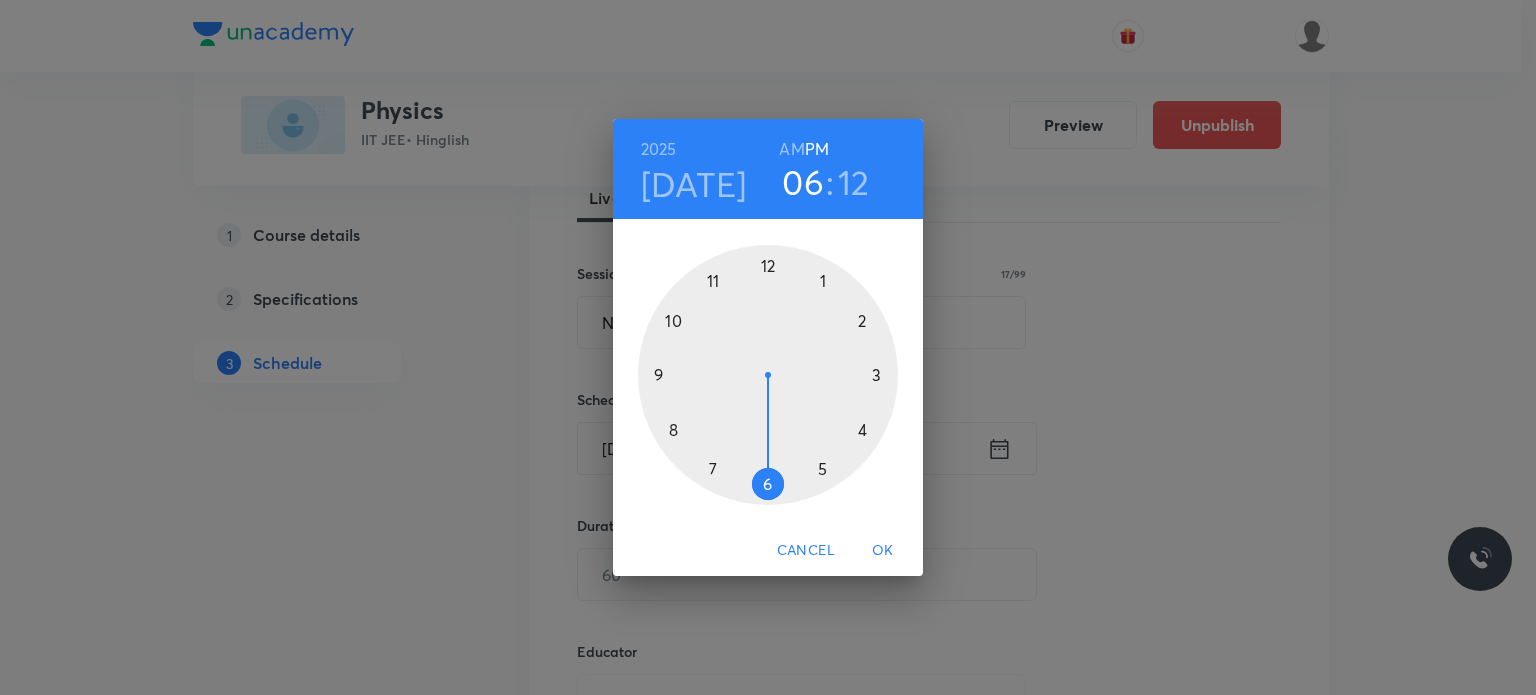 click on "AM" at bounding box center (791, 149) 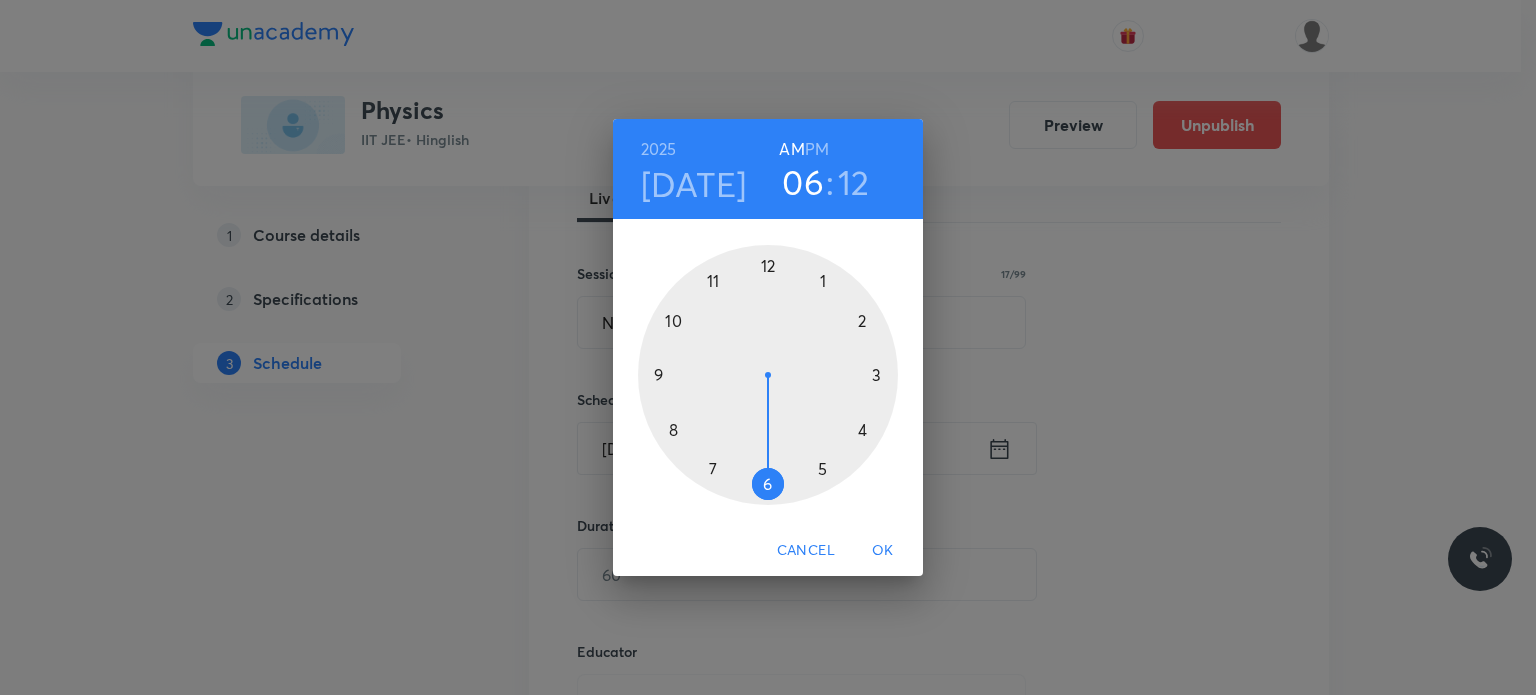 type 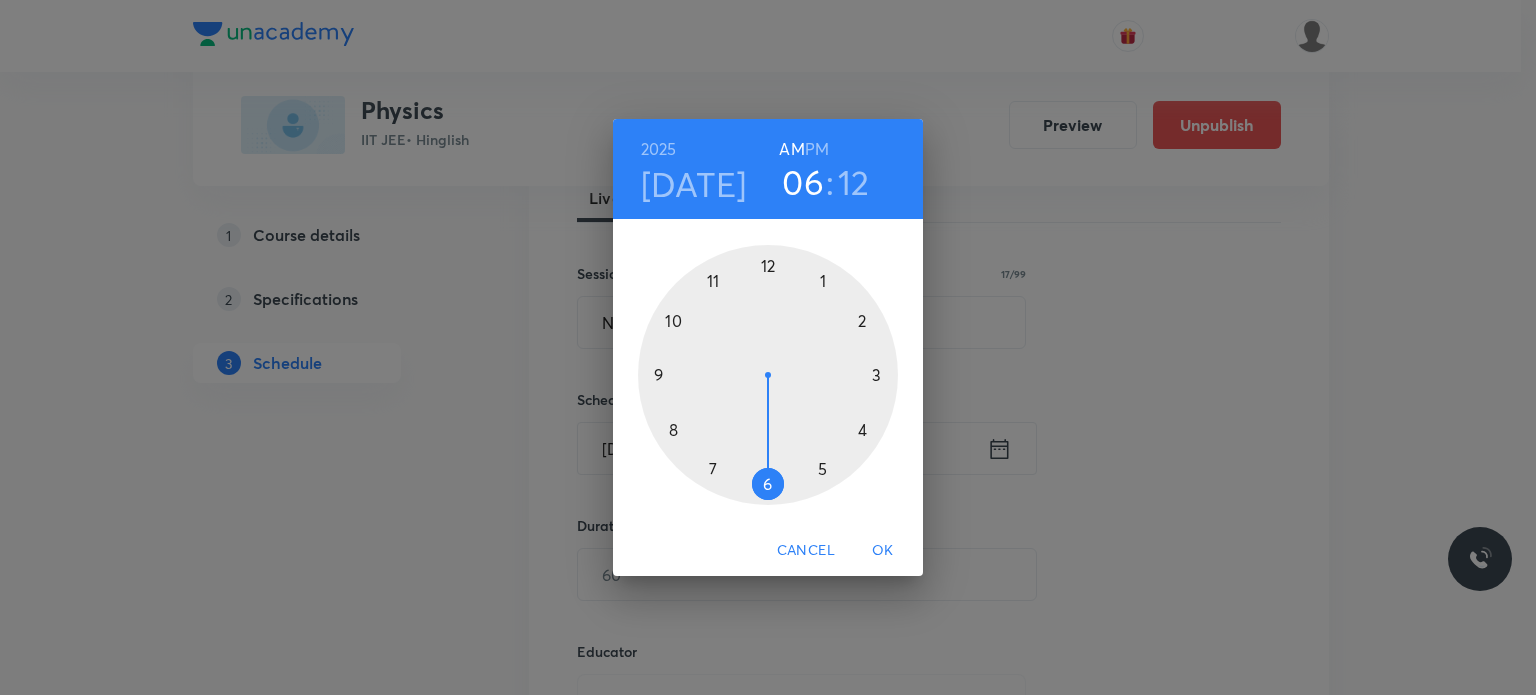 click at bounding box center [768, 375] 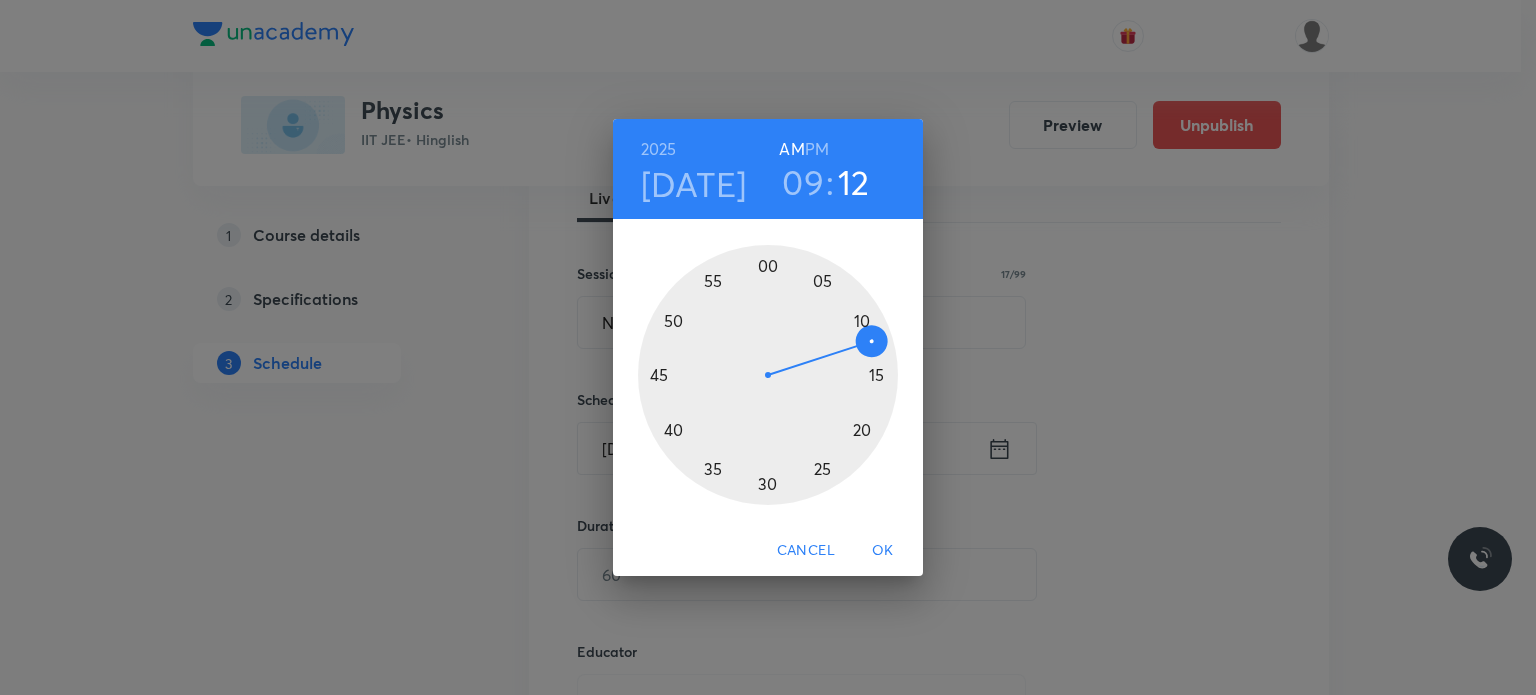 click at bounding box center [768, 375] 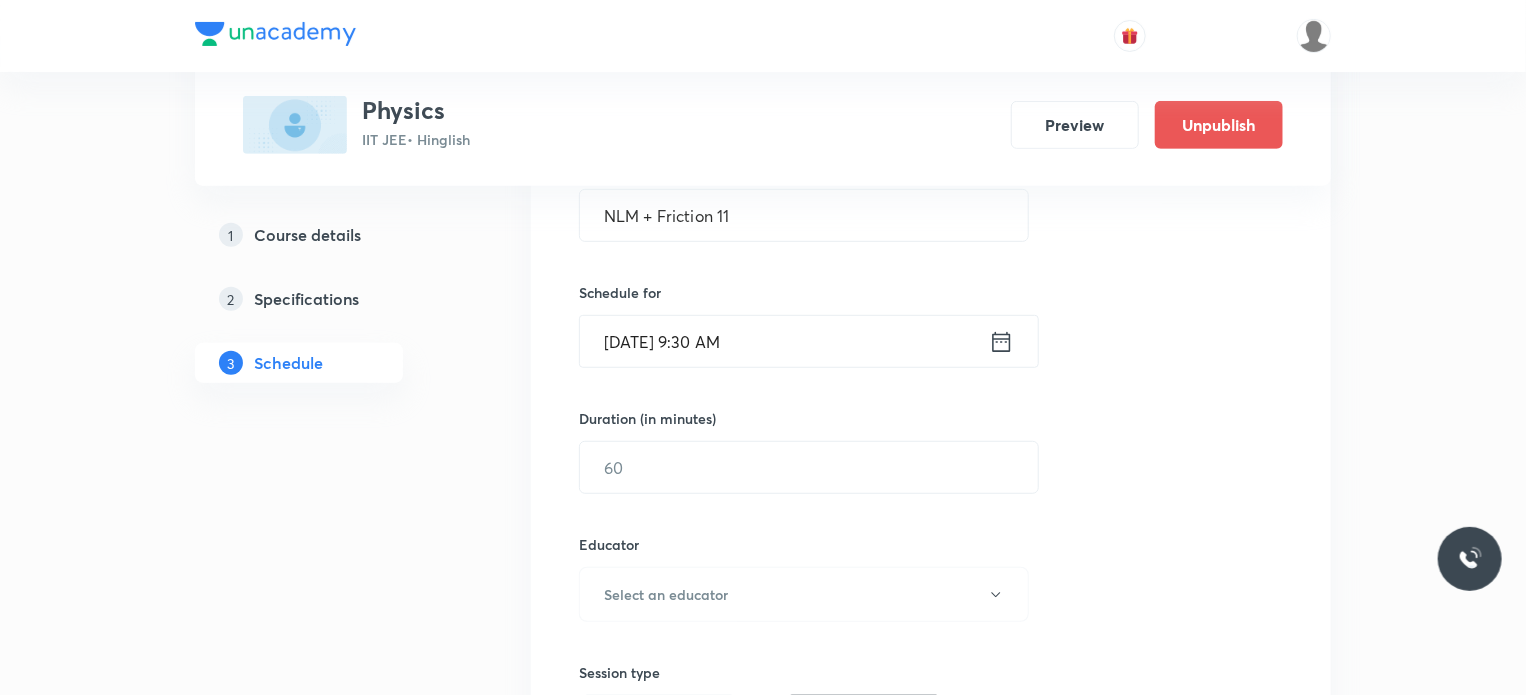 scroll, scrollTop: 412, scrollLeft: 0, axis: vertical 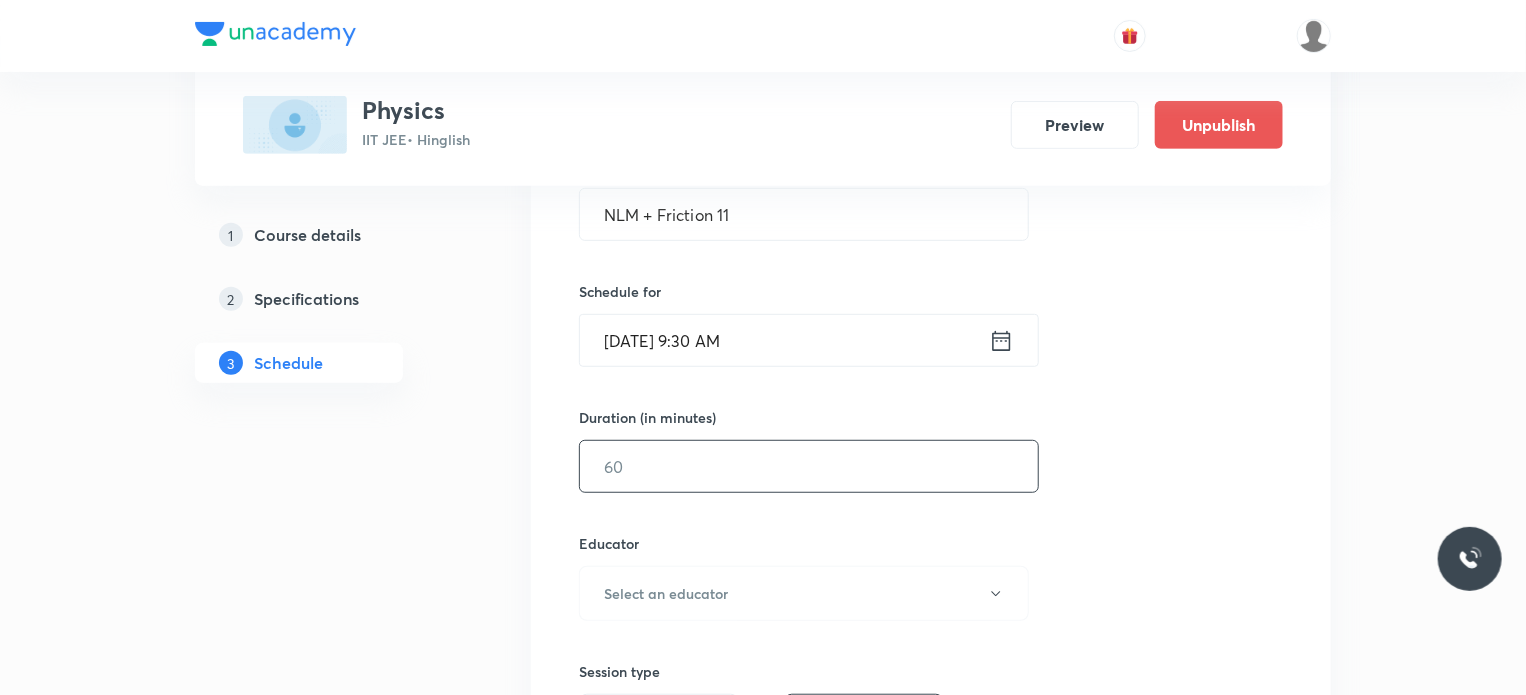 click at bounding box center (809, 466) 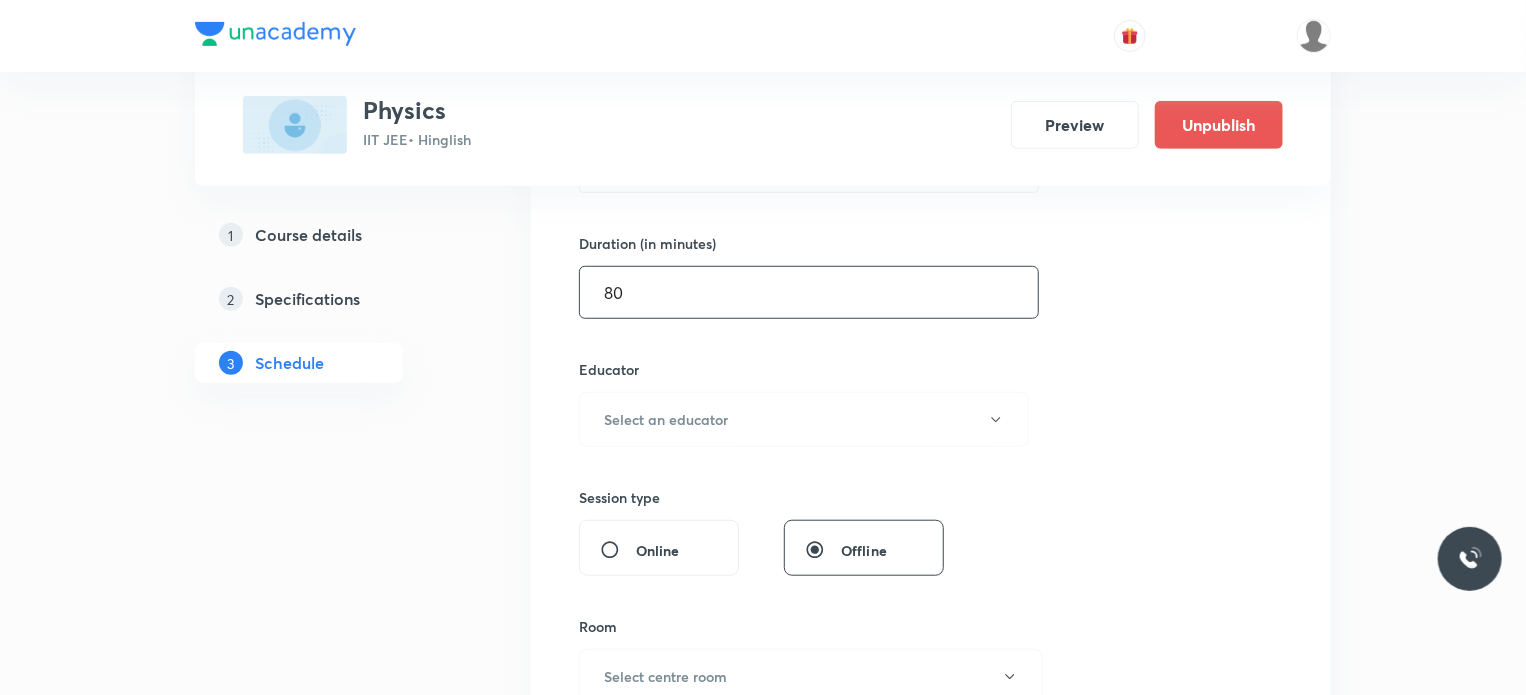 scroll, scrollTop: 585, scrollLeft: 0, axis: vertical 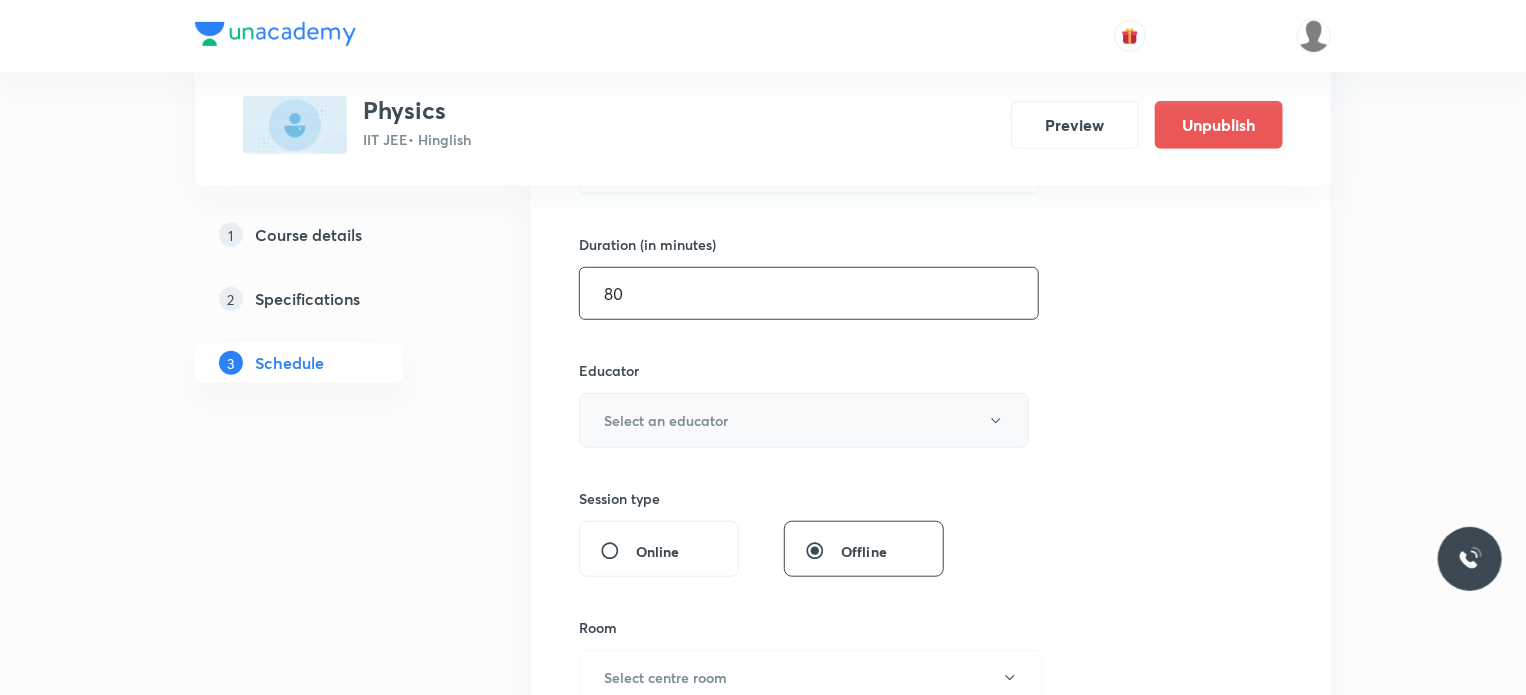 type on "80" 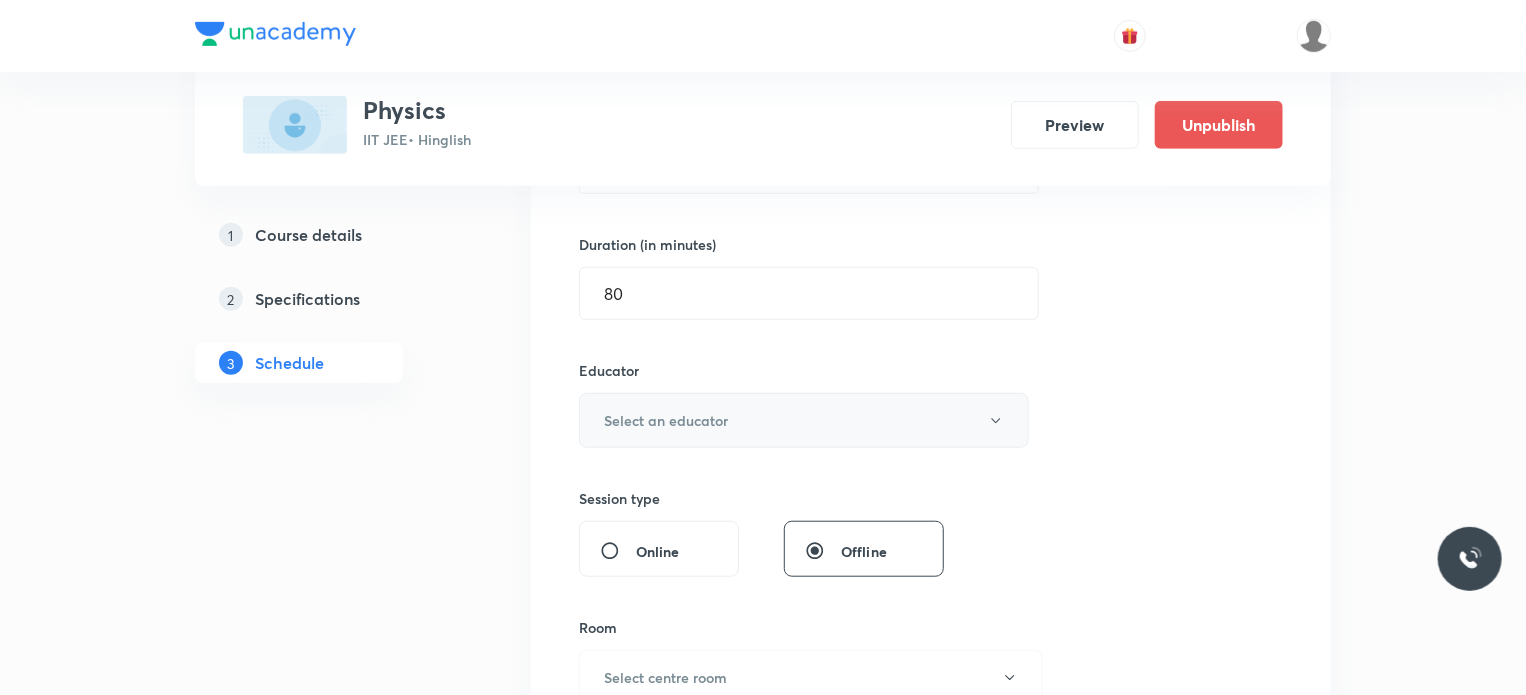 click on "Select an educator" at bounding box center [666, 420] 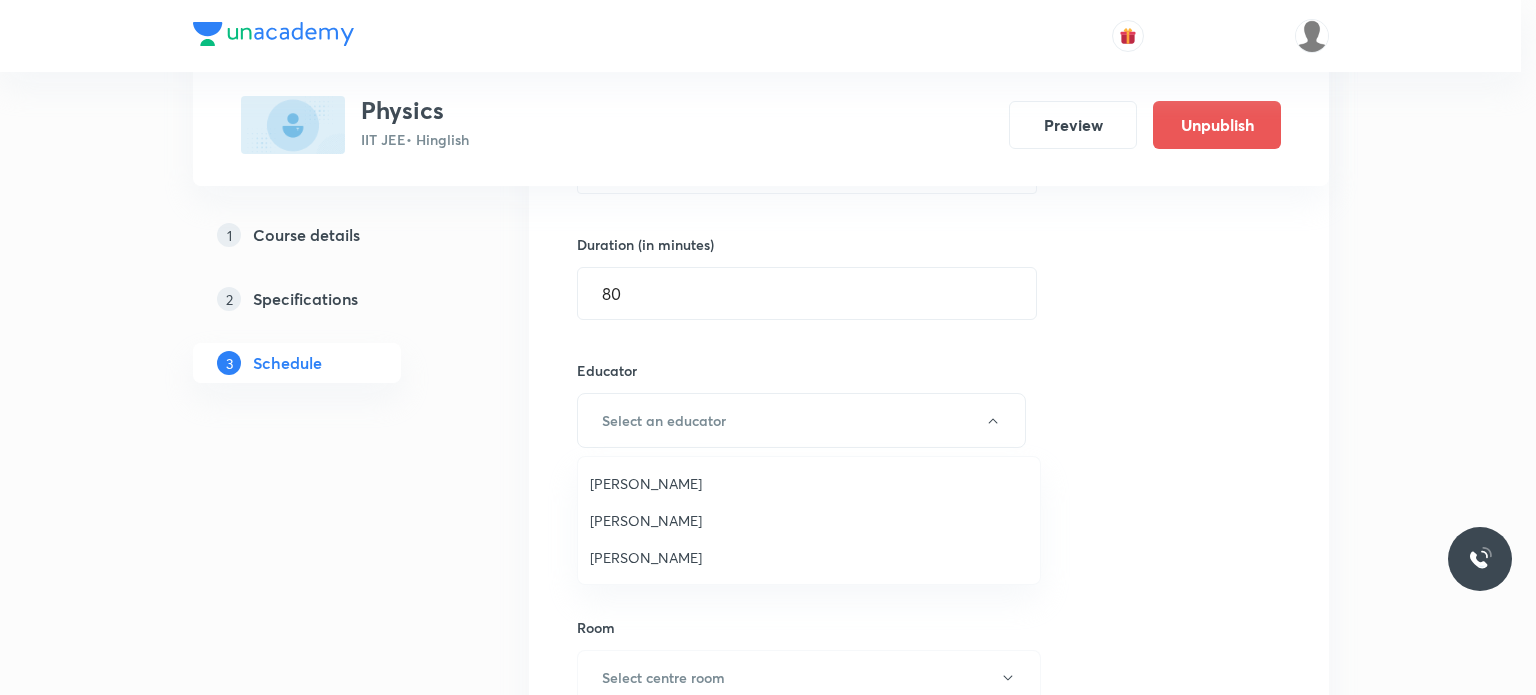 click on "Praveen Kumar Ghosh" at bounding box center (809, 557) 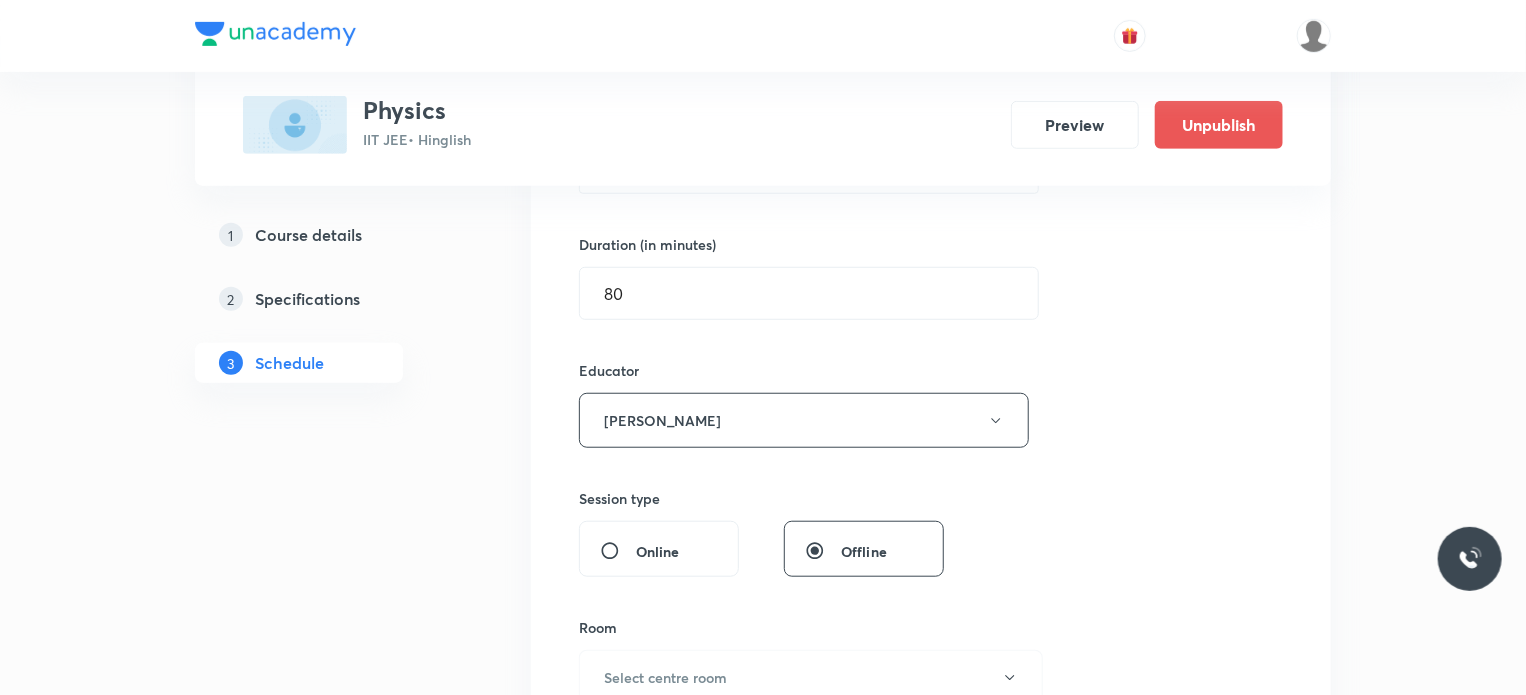 scroll, scrollTop: 664, scrollLeft: 0, axis: vertical 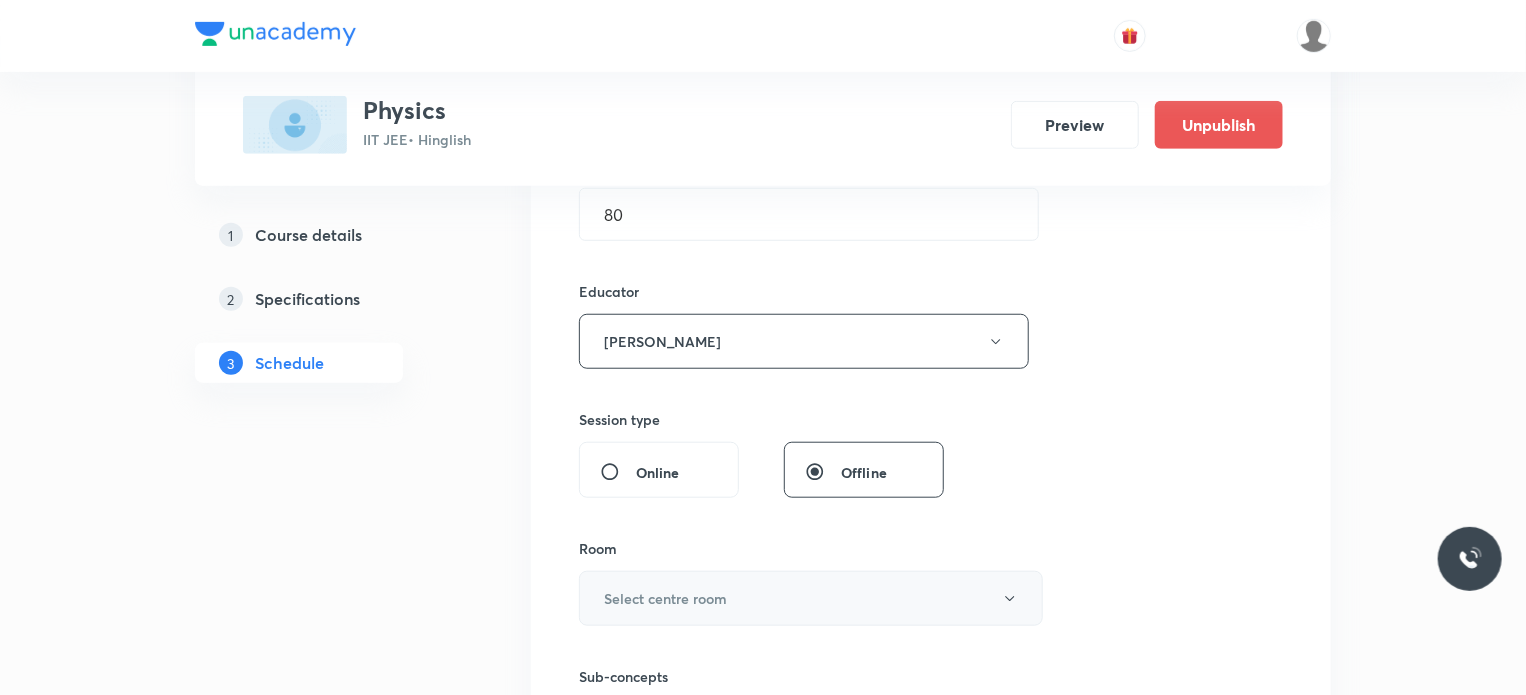 drag, startPoint x: 742, startPoint y: 615, endPoint x: 645, endPoint y: 609, distance: 97.18539 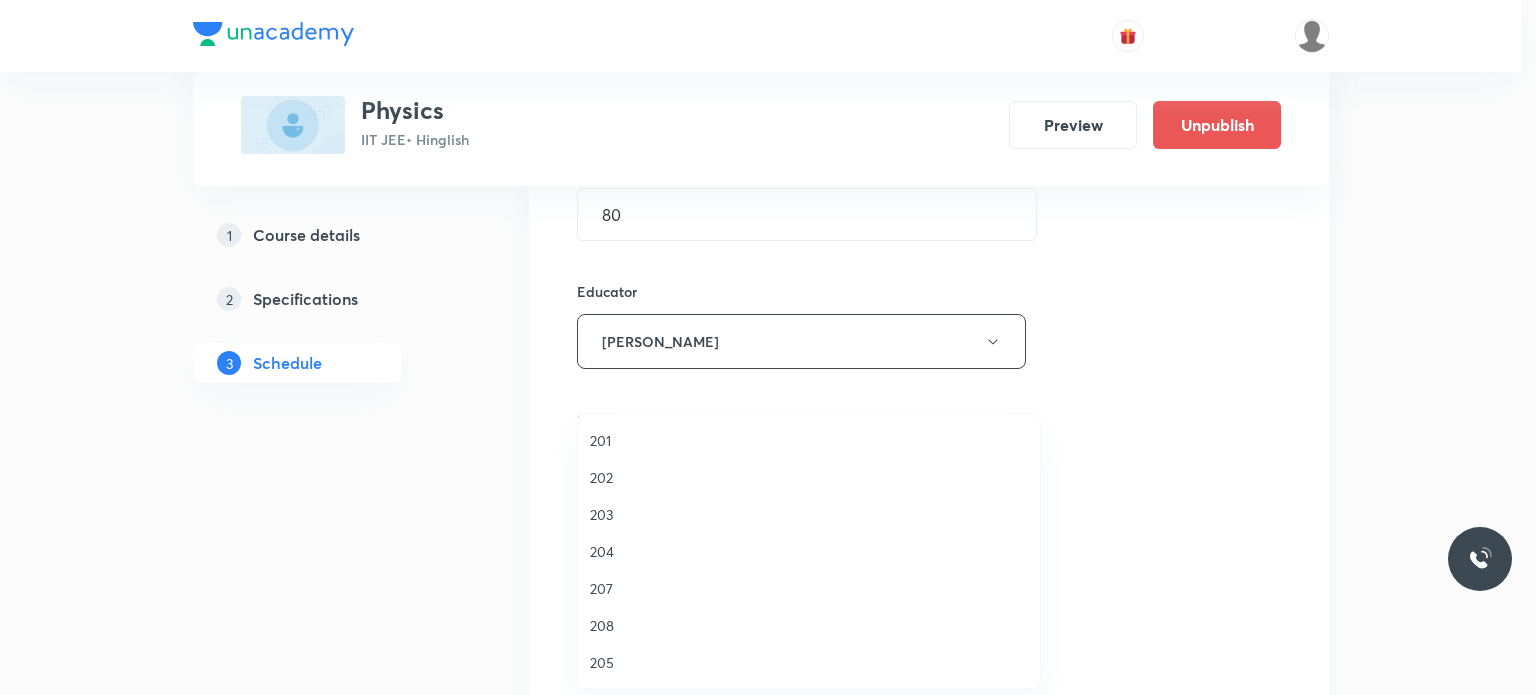 click on "202" at bounding box center (809, 477) 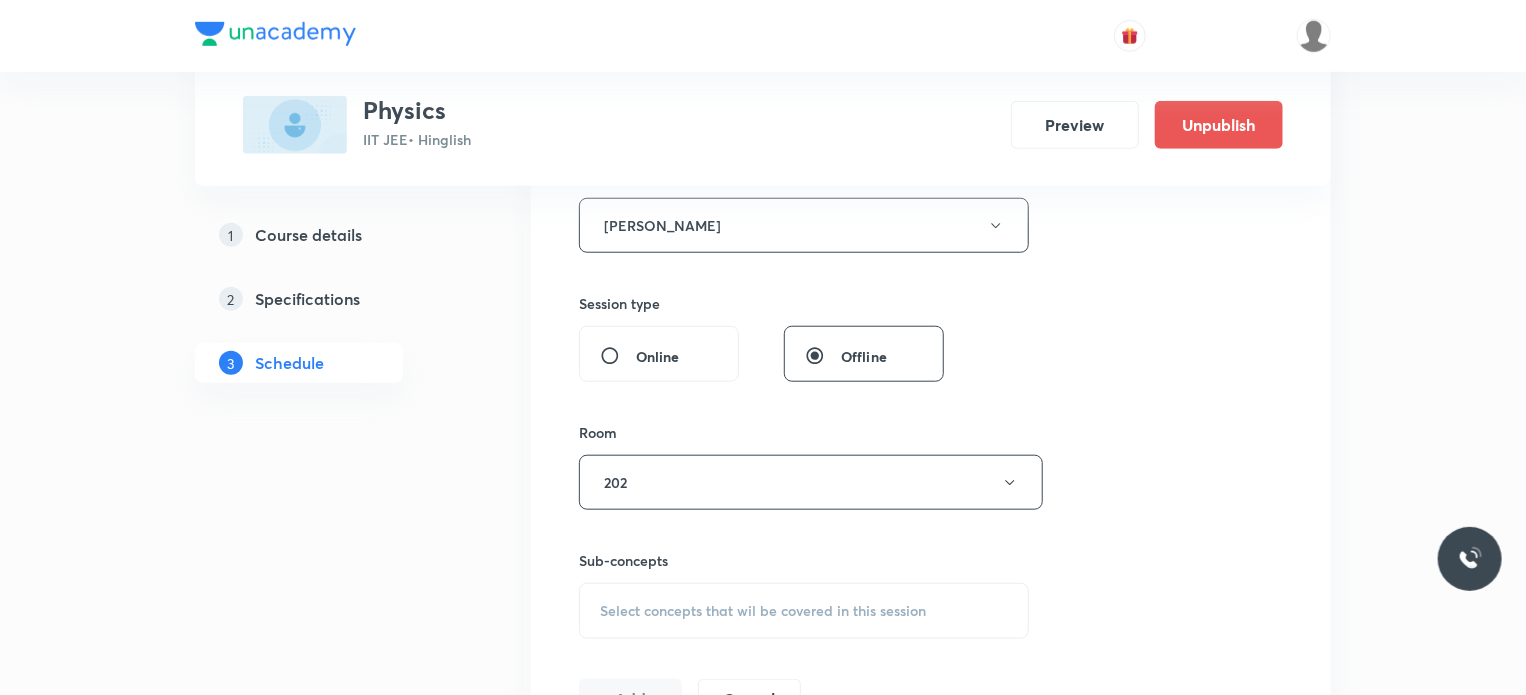 click on "Sub-concepts Select concepts that wil be covered in this session" at bounding box center [804, 594] 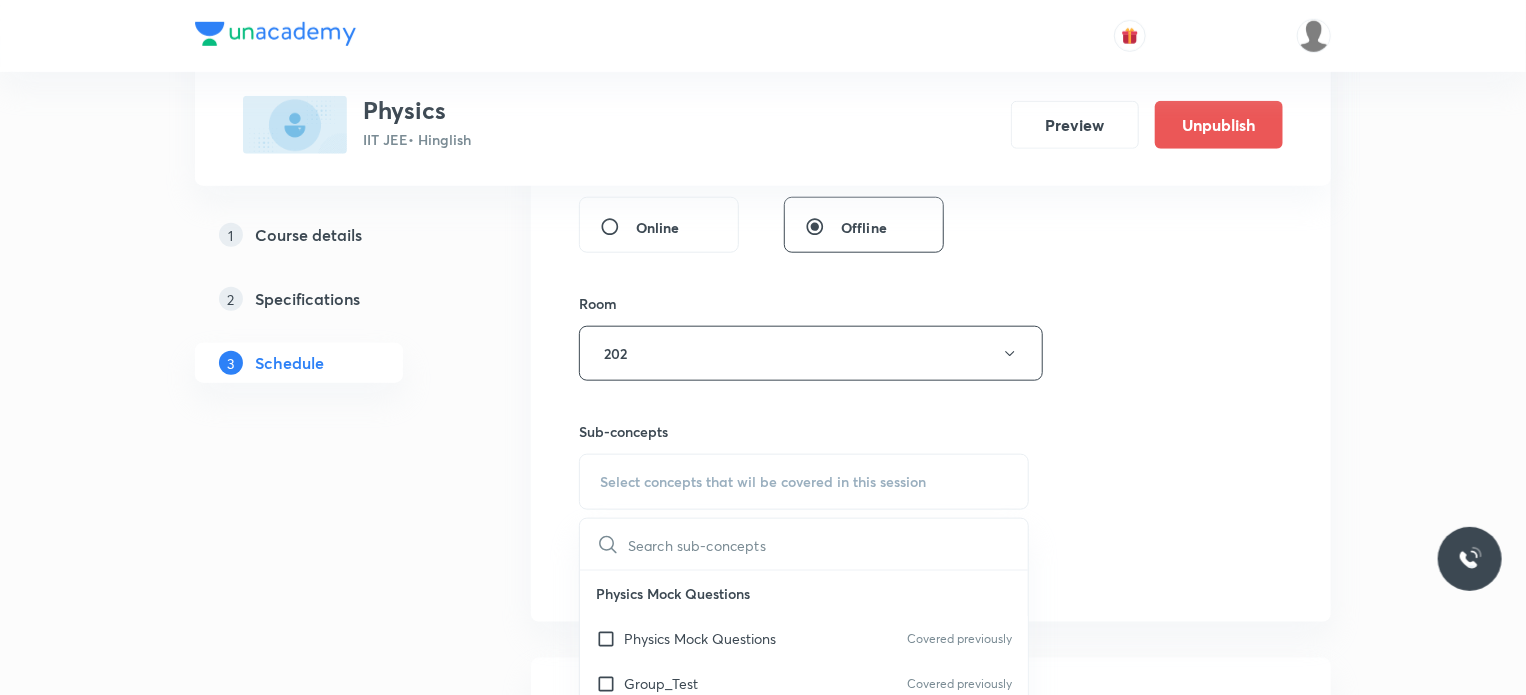 scroll, scrollTop: 912, scrollLeft: 0, axis: vertical 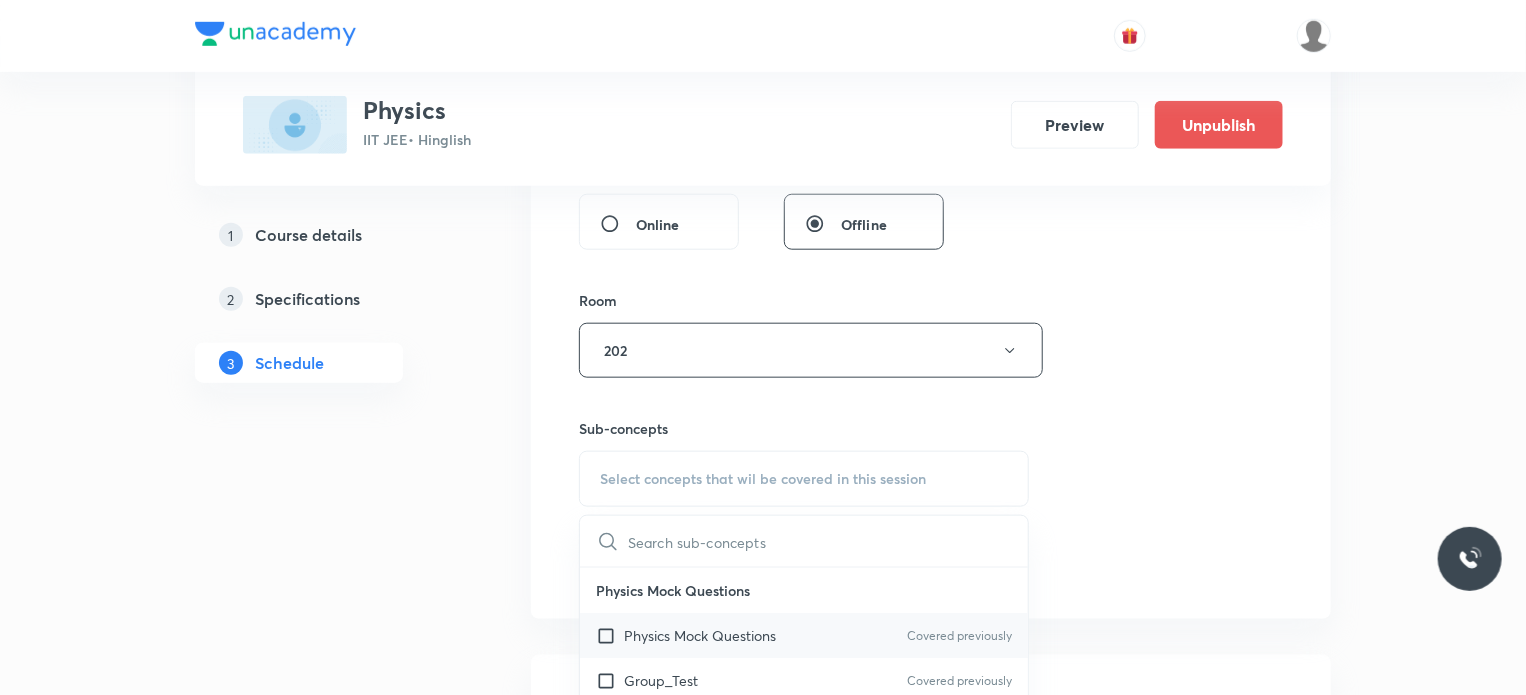 drag, startPoint x: 801, startPoint y: 601, endPoint x: 765, endPoint y: 641, distance: 53.814495 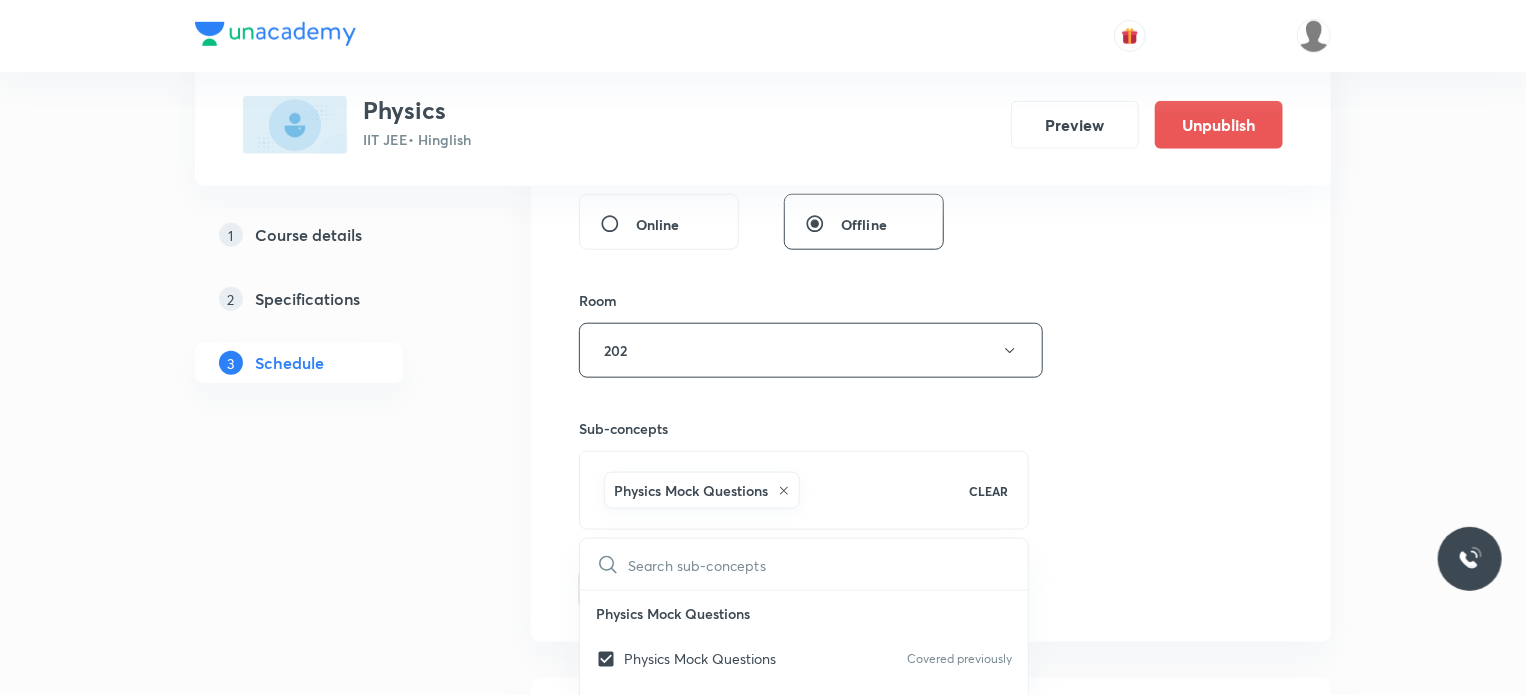 click on "Session  71 Live class Session title 17/99 NLM + Friction 11 ​ Schedule for Jul 14, 2025, 9:30 AM ​ Duration (in minutes) 80 ​ Educator Praveen Kumar Ghosh   Session type Online Offline Room 202 Sub-concepts Physics Mock Questions CLEAR ​ Physics Mock Questions Physics Mock Questions Covered previously Group_Test Covered previously Thermal Properties of Matter Heat and Thermometry Covered previously Thermometry Covered previously Thermal Expansion Calorimetry Conduction Radiation Conduction of Heat in Steady State Conduction Before Steady State (Qualitative Description) Convection of Heat (Qualitative Description) Kirchhoff's Law Newton's Law of Cooling Wien's Law of Blackbody Radiation & its Spectrum Radiation of Heat & Prevost Theory Stefan's-Boltzmann Law Emissivity, Absorptivity, Emissive Power Thermodynamics Thermodynamic System First Law of Thermodynamics Heat in Thermodynamics Gaseous Mixture Different Processes in First Law of Thermodynamics Reversible and irreversible Process Heat Engine Add" at bounding box center (931, 65) 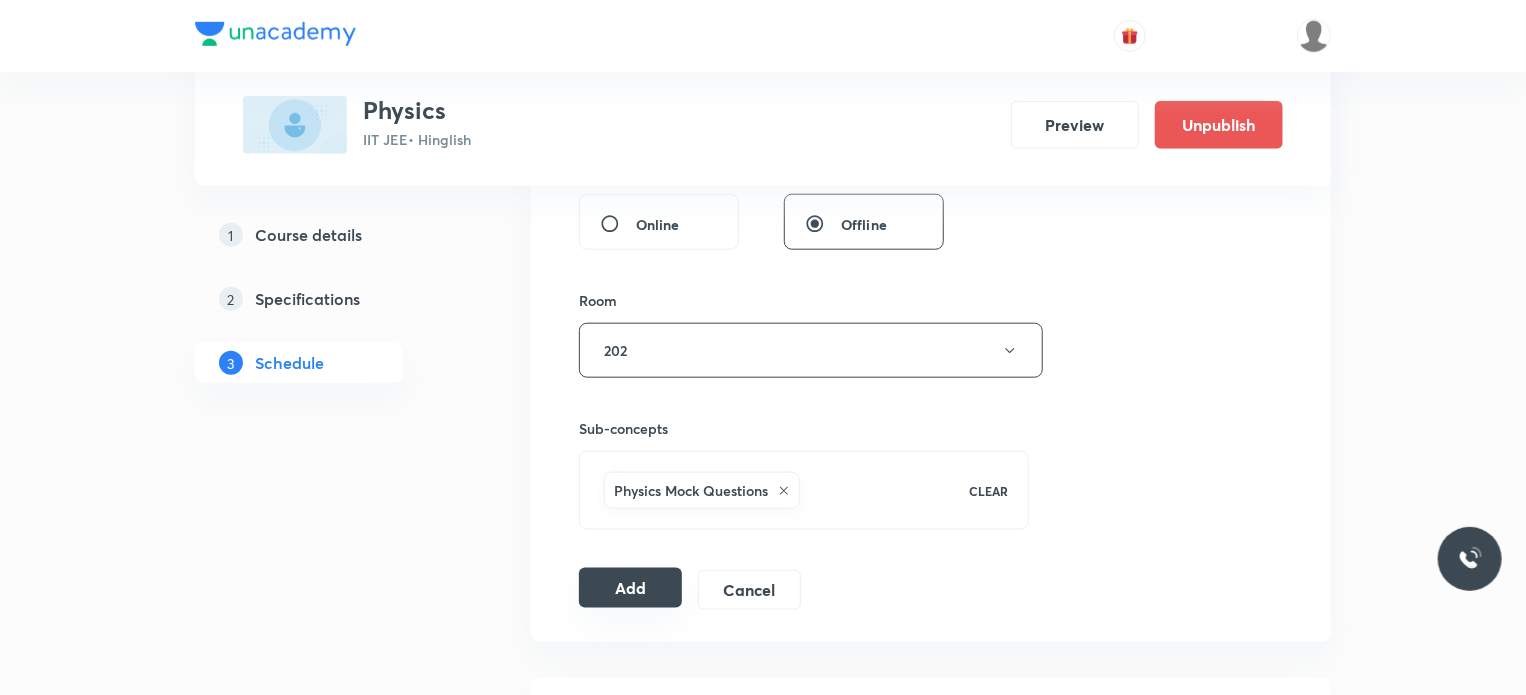 click on "Add" at bounding box center (630, 588) 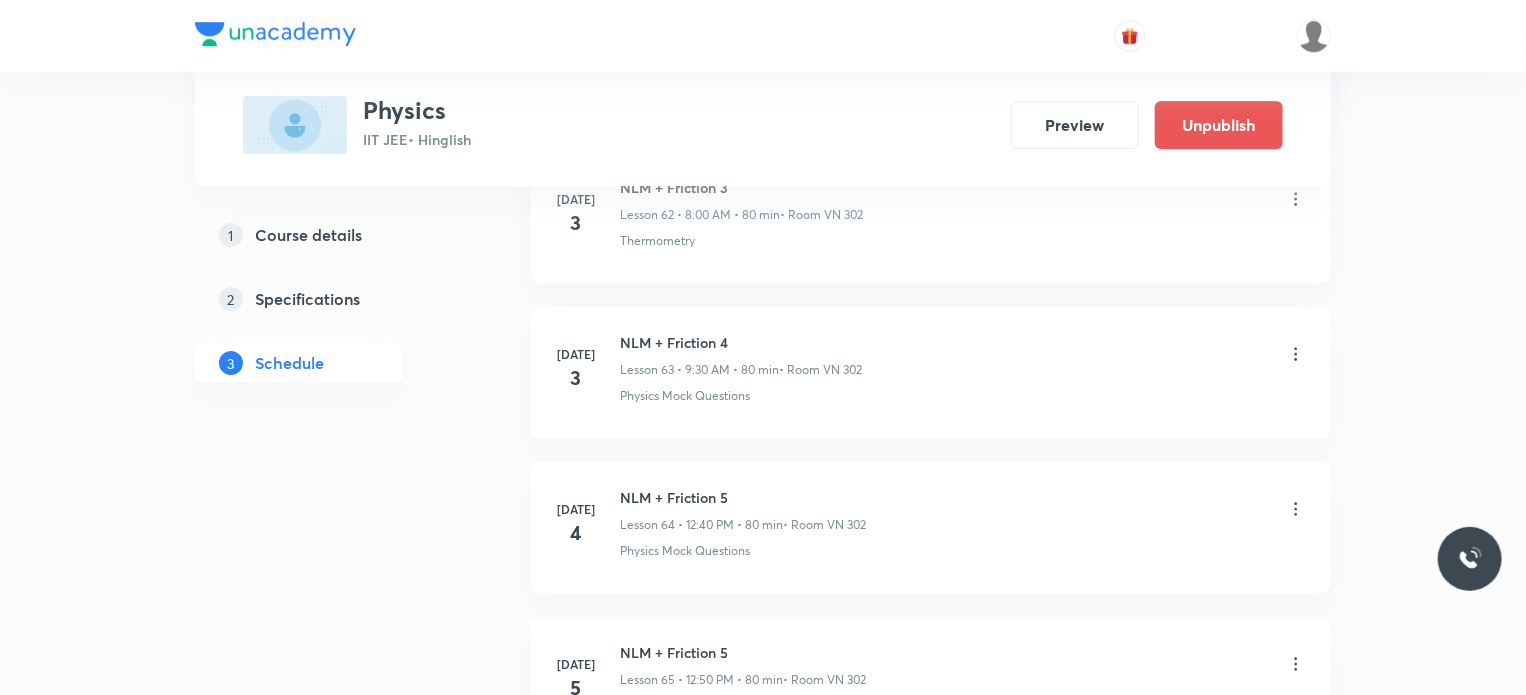 scroll, scrollTop: 11877, scrollLeft: 0, axis: vertical 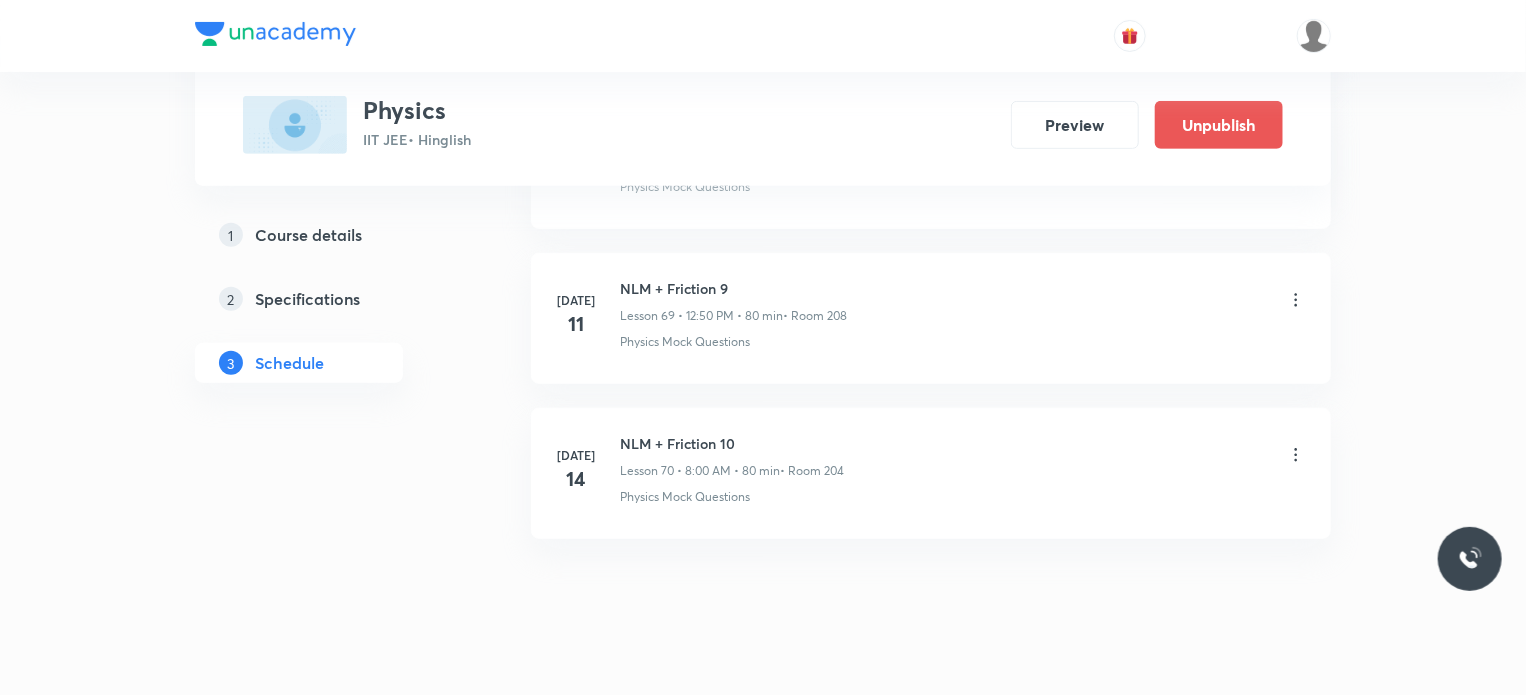 type 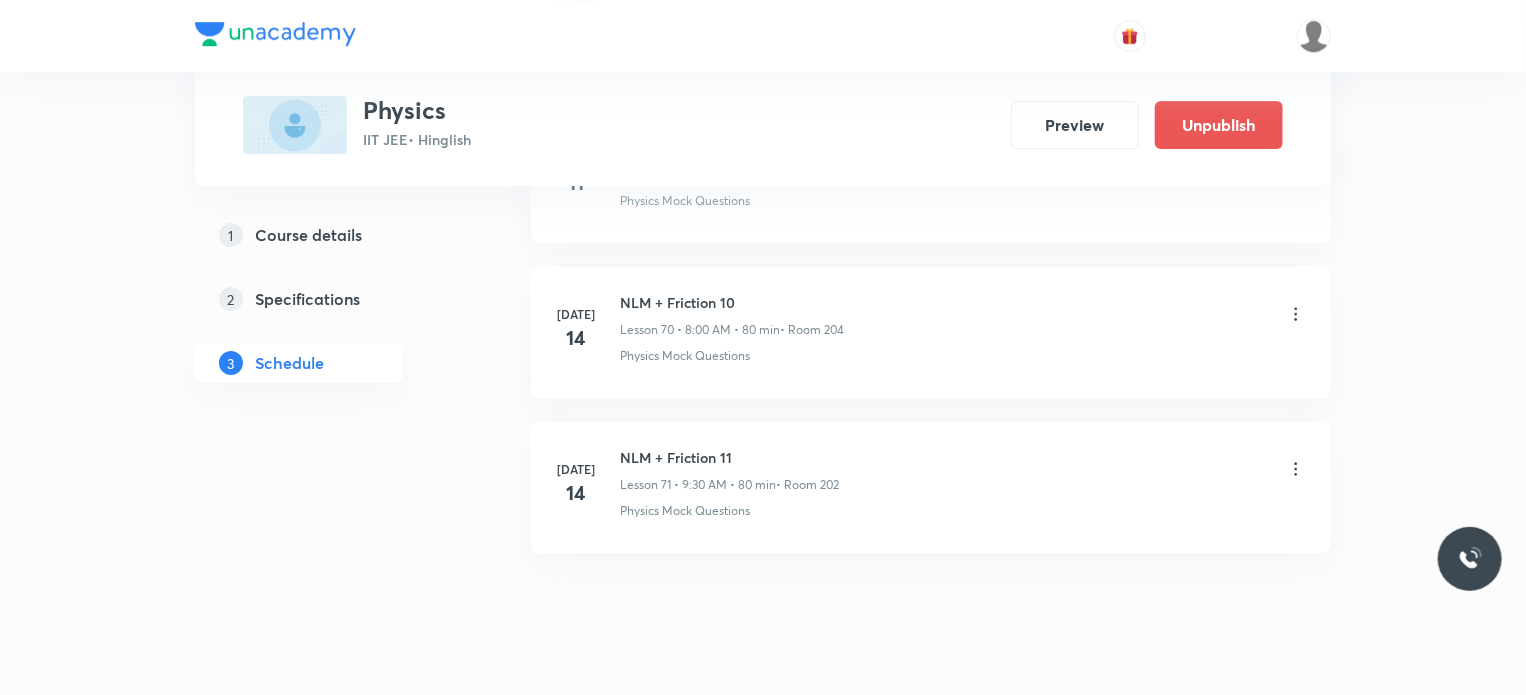scroll, scrollTop: 10950, scrollLeft: 0, axis: vertical 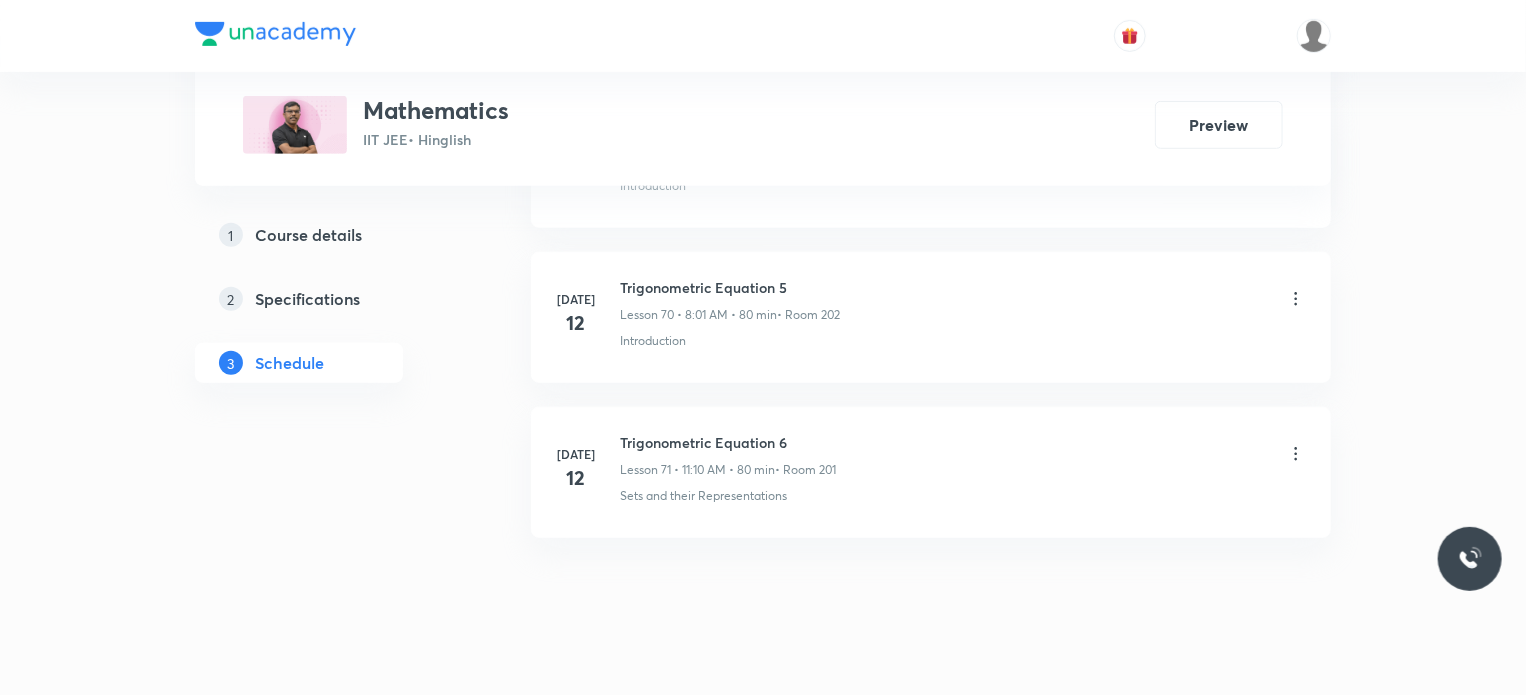 click on "Trigonometric Equation 6" at bounding box center (728, 442) 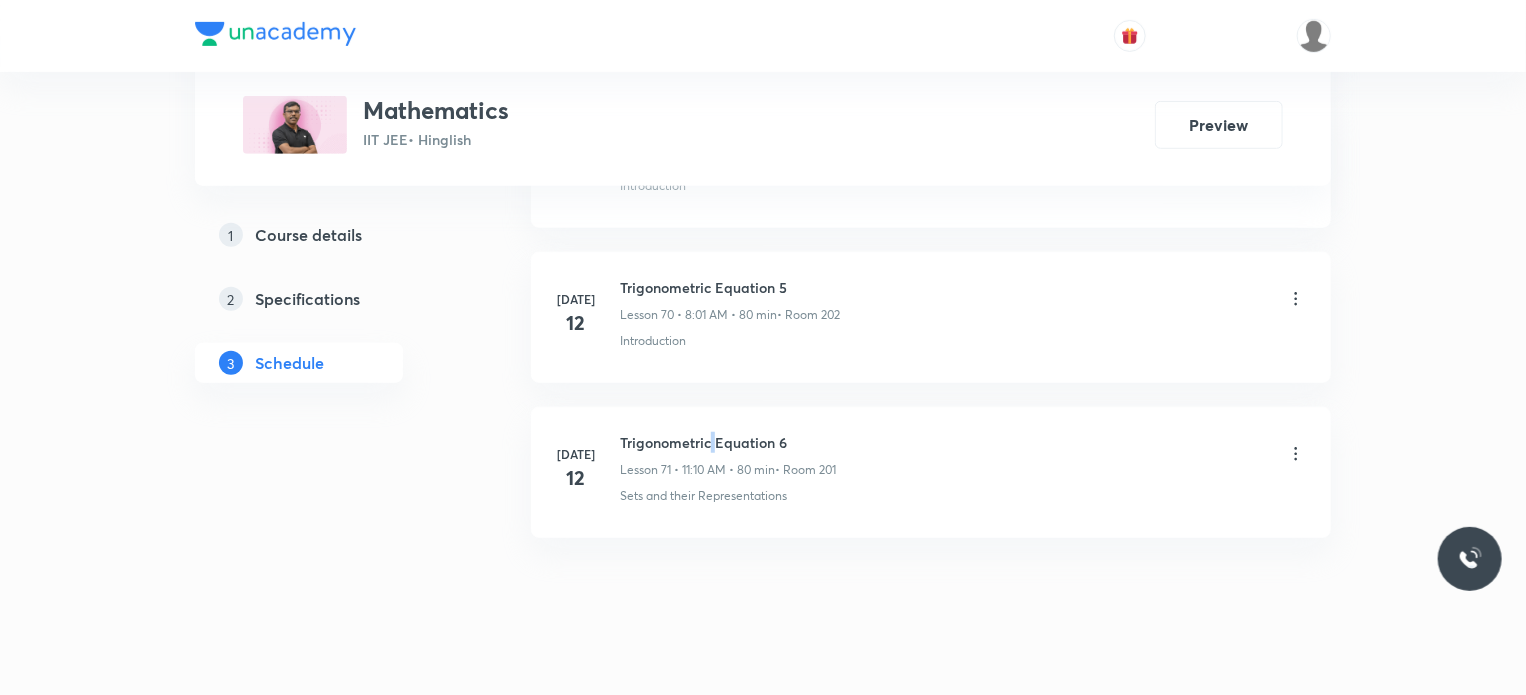click on "Trigonometric Equation 6" at bounding box center (728, 442) 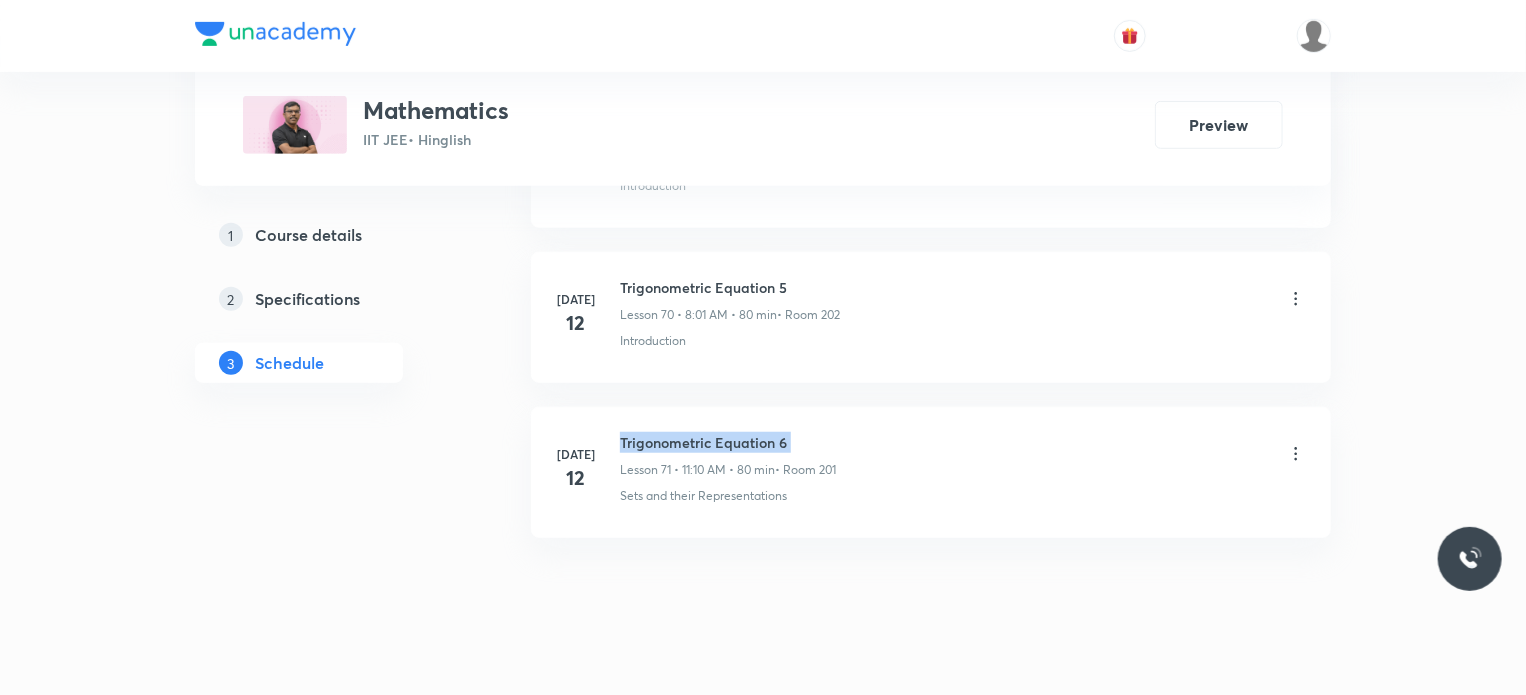 click on "Trigonometric Equation 6" at bounding box center [728, 442] 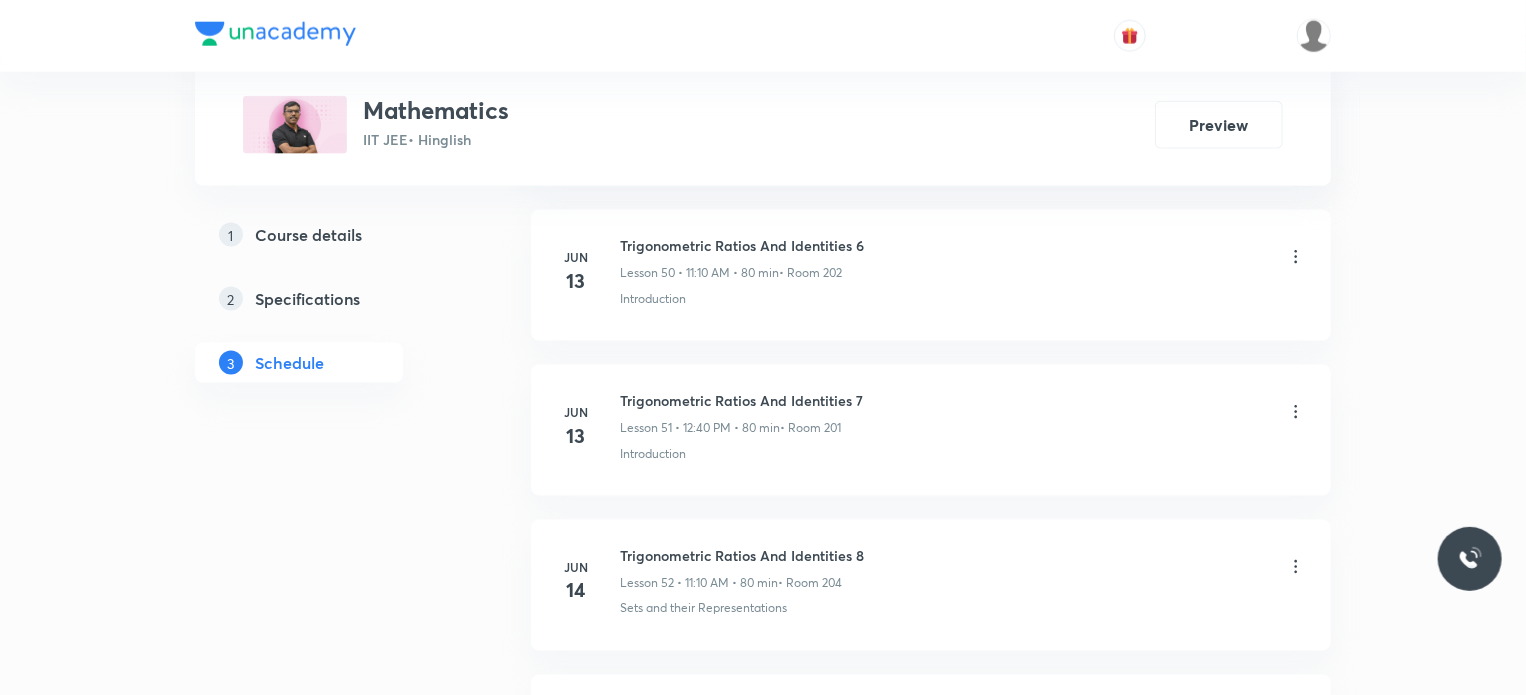 scroll, scrollTop: 0, scrollLeft: 0, axis: both 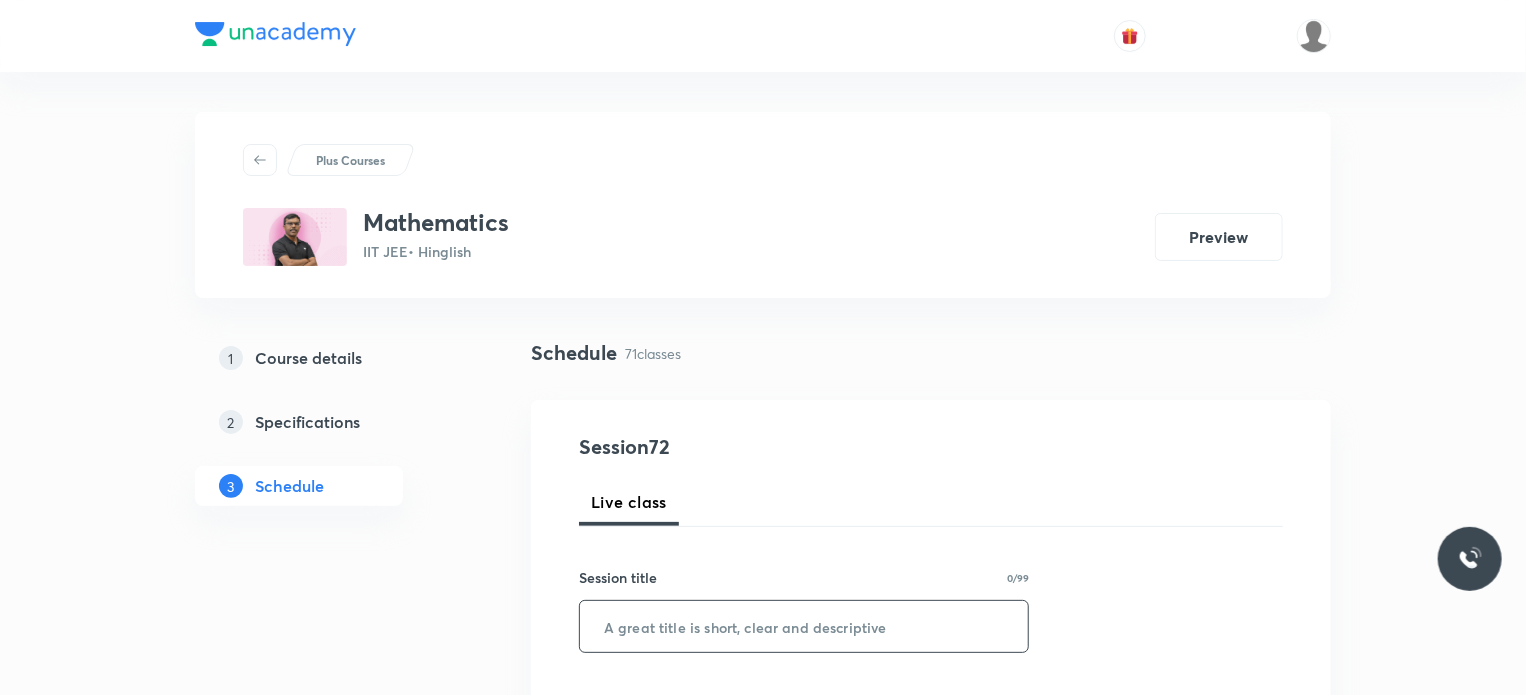 click at bounding box center (804, 626) 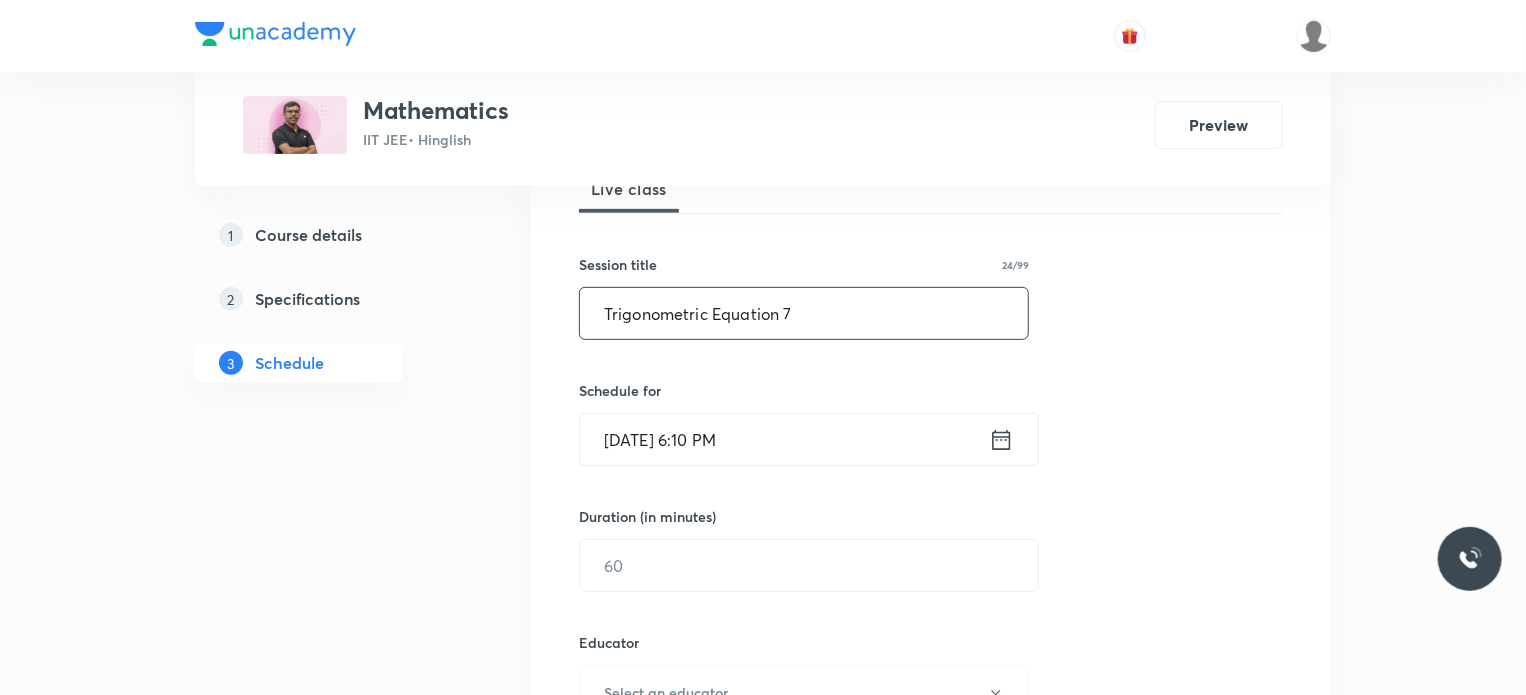 scroll, scrollTop: 368, scrollLeft: 0, axis: vertical 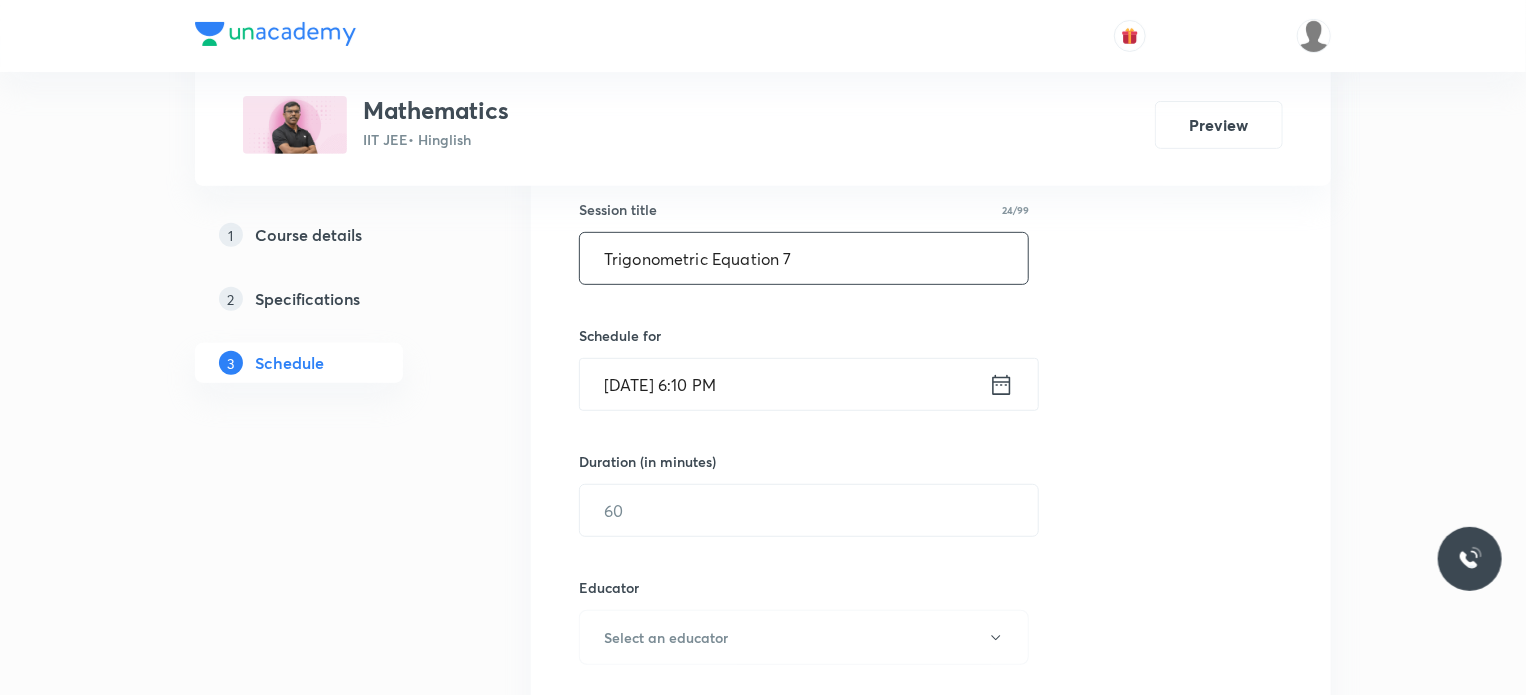 type on "Trigonometric Equation 7" 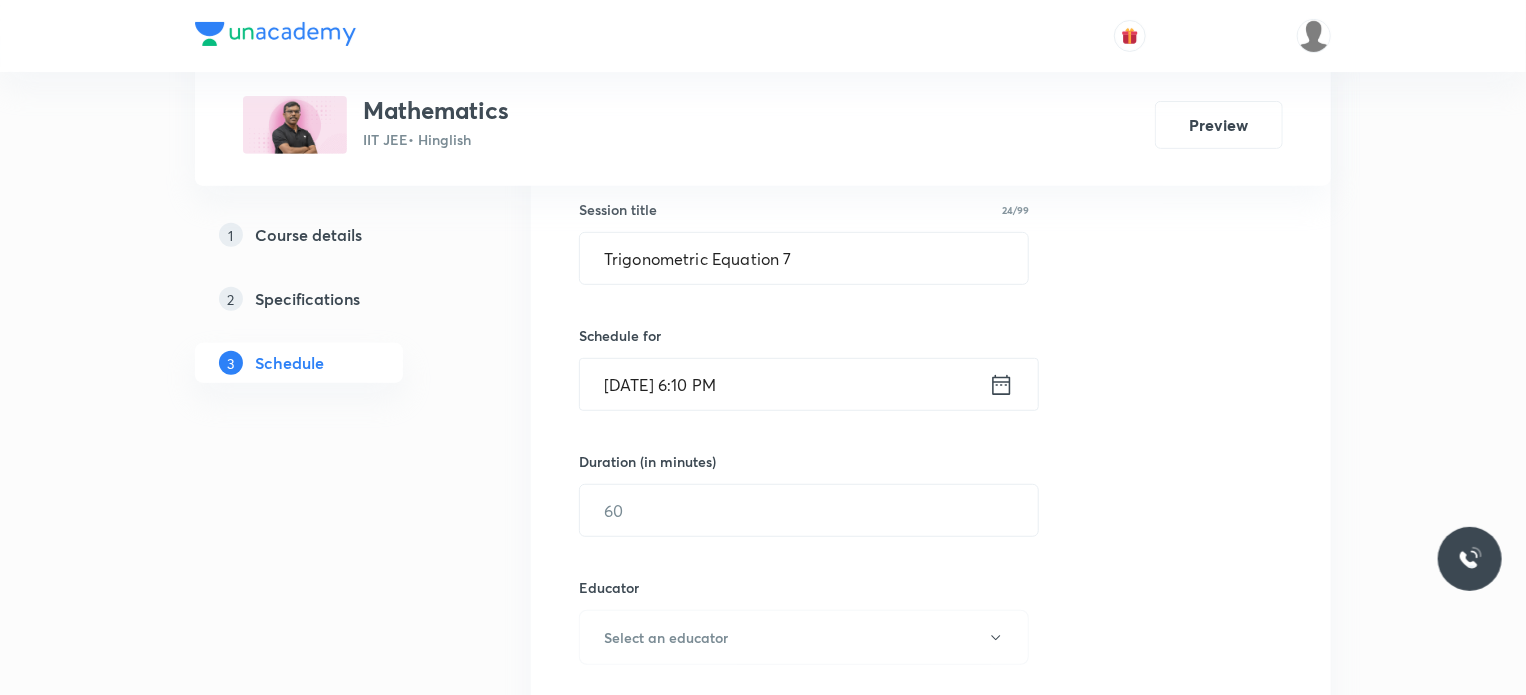 click on "Jul 13, 2025, 6:10 PM" at bounding box center [784, 384] 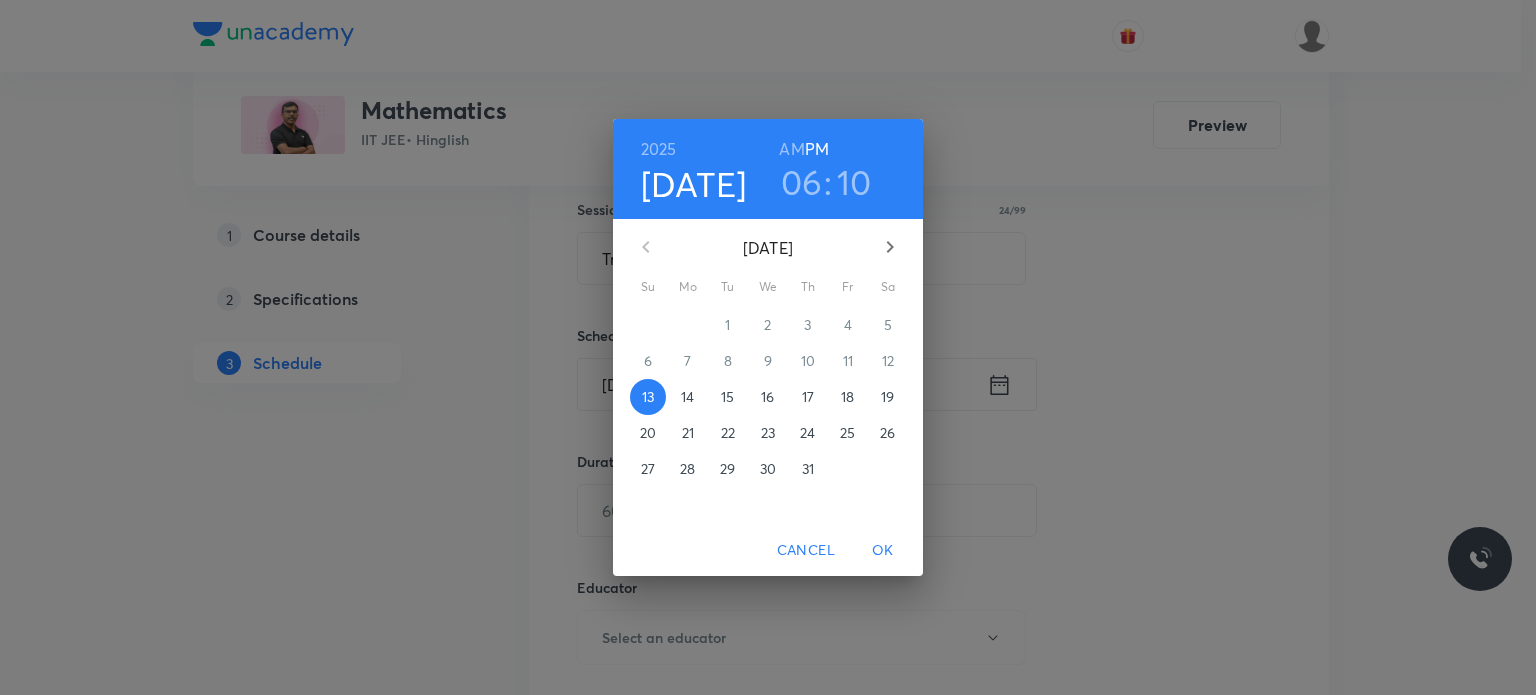 click on "14" at bounding box center (687, 397) 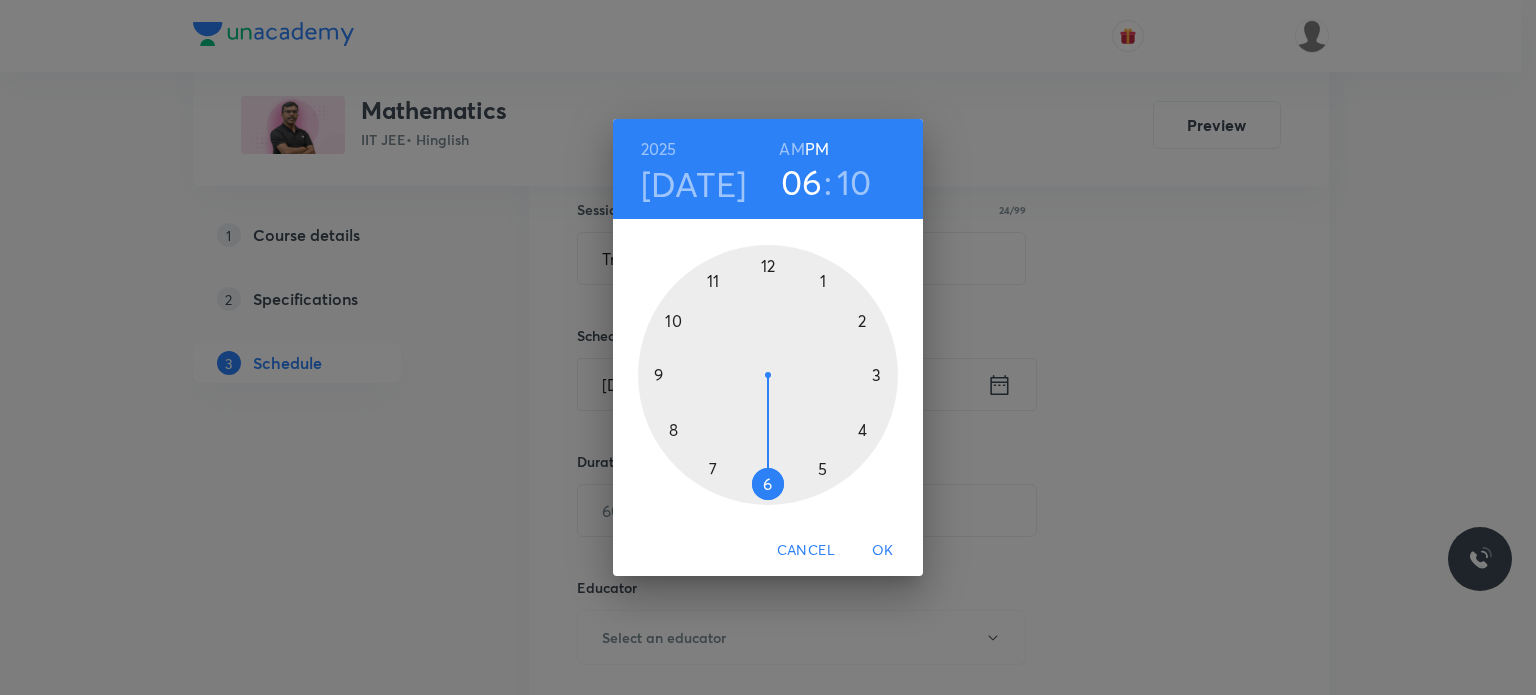 type 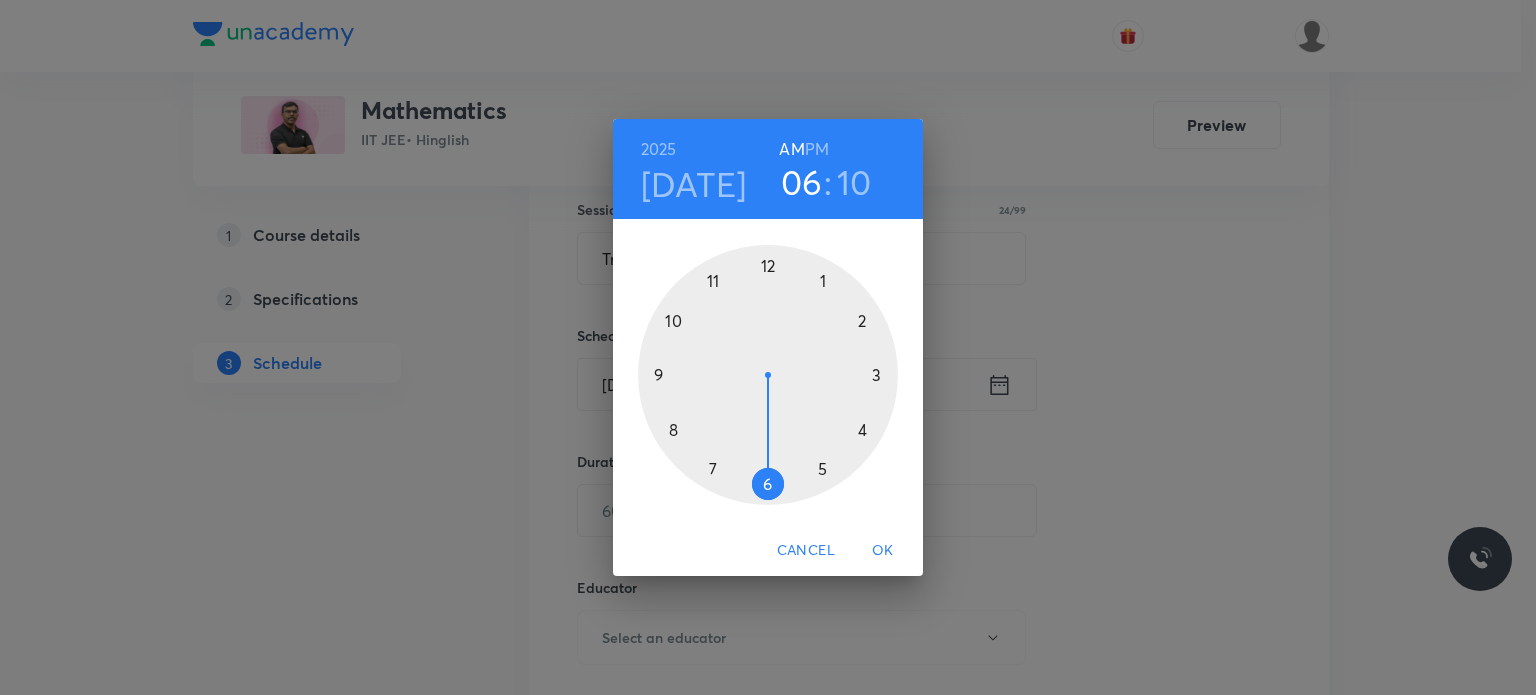 click at bounding box center (768, 375) 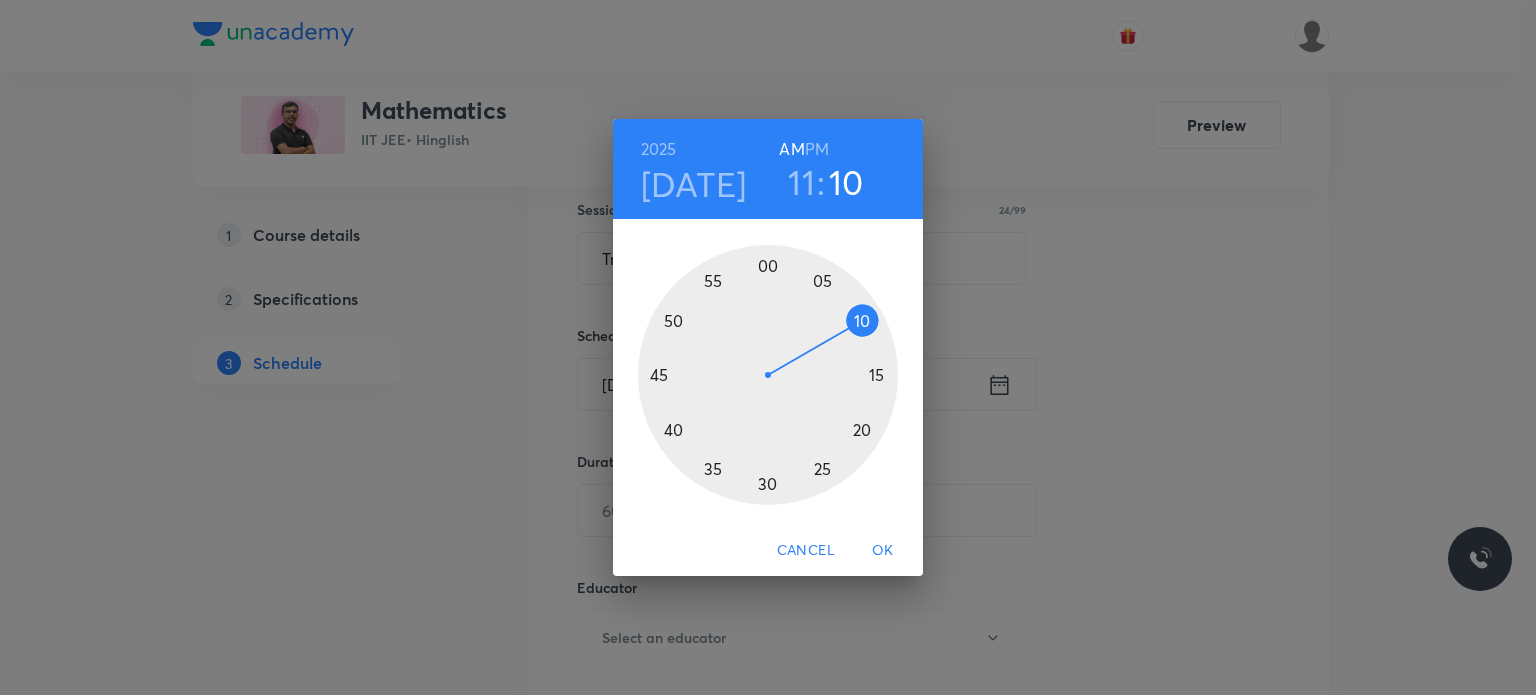 click on "OK" at bounding box center [883, 550] 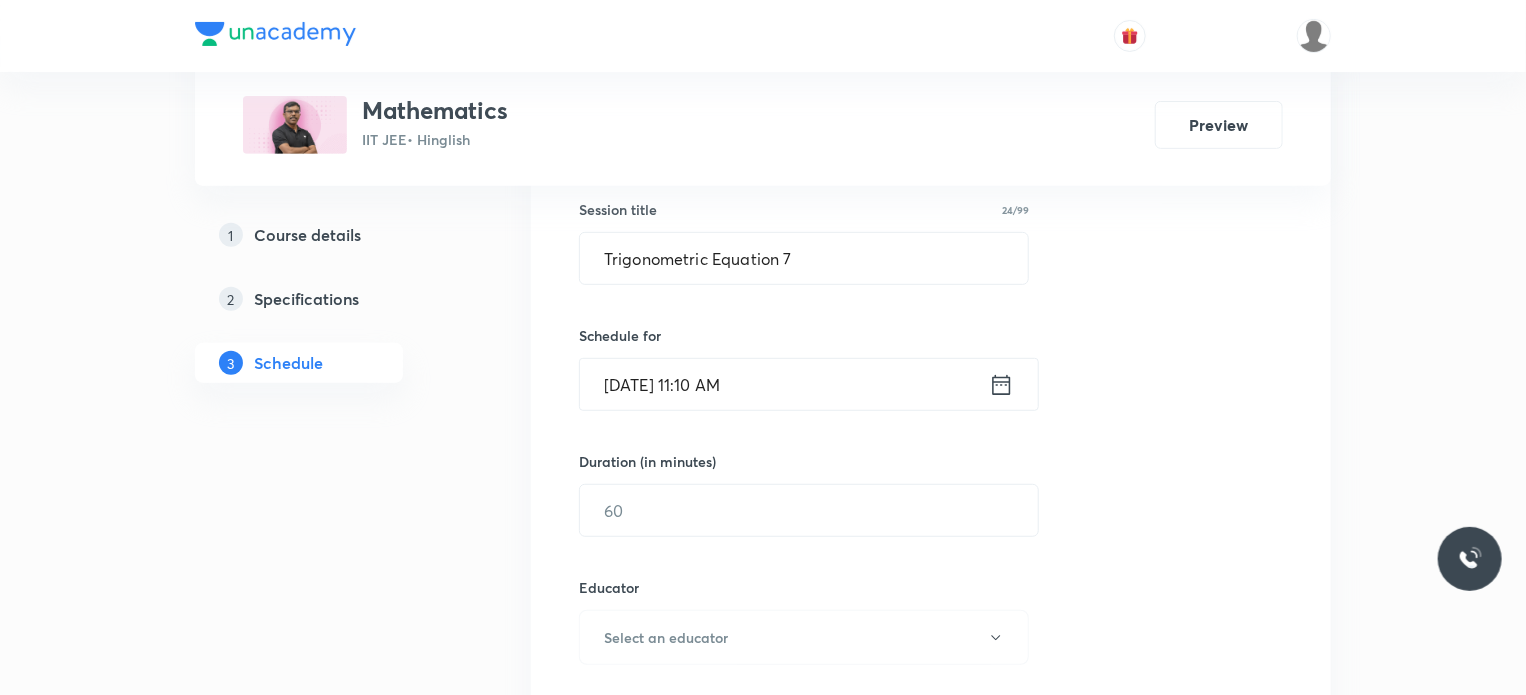 scroll, scrollTop: 500, scrollLeft: 0, axis: vertical 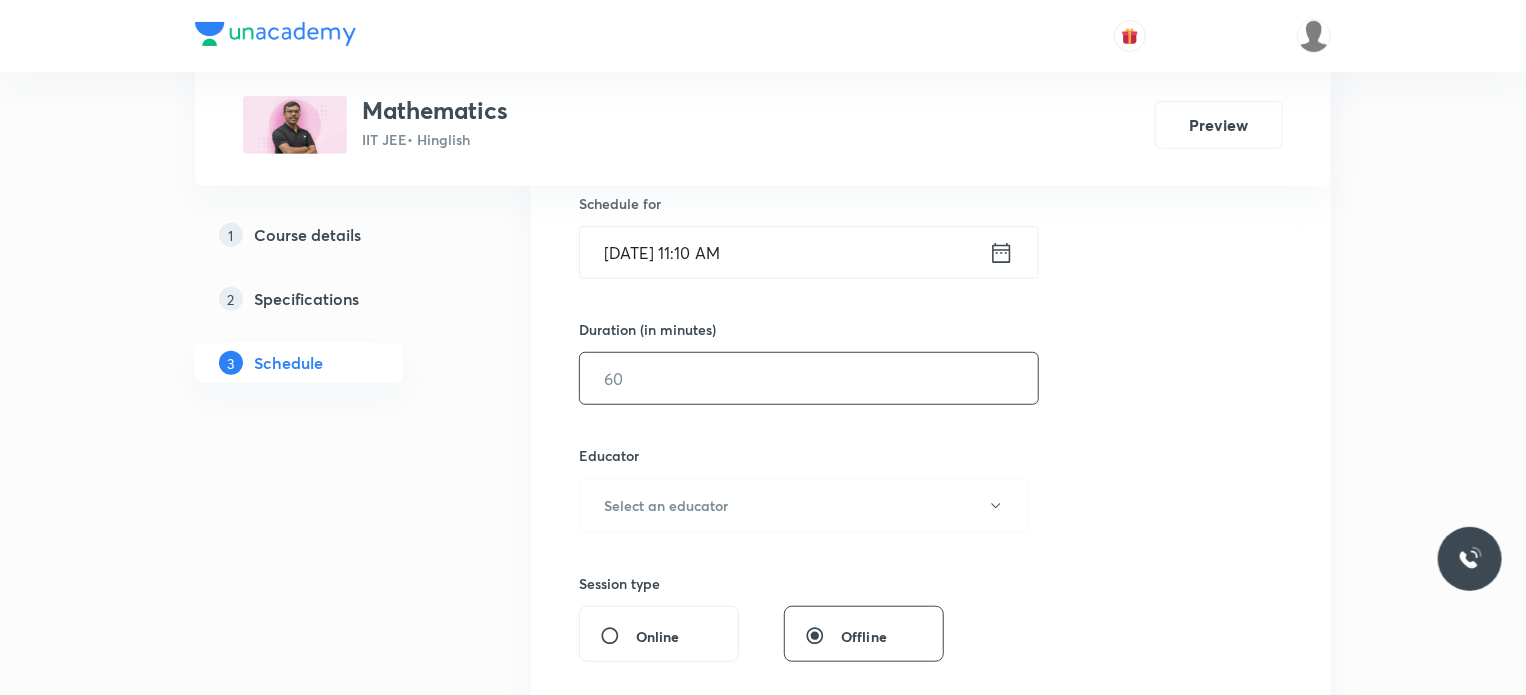 click at bounding box center (809, 378) 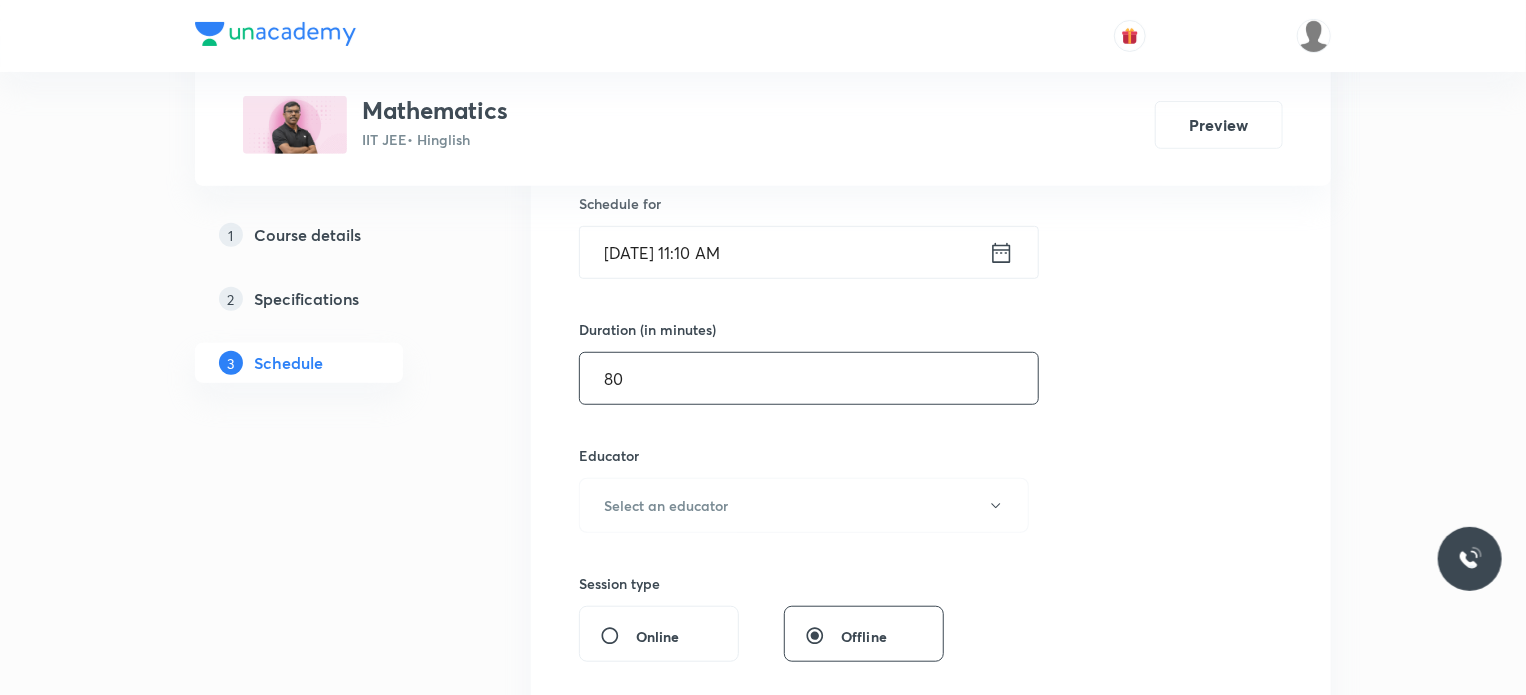 type on "80" 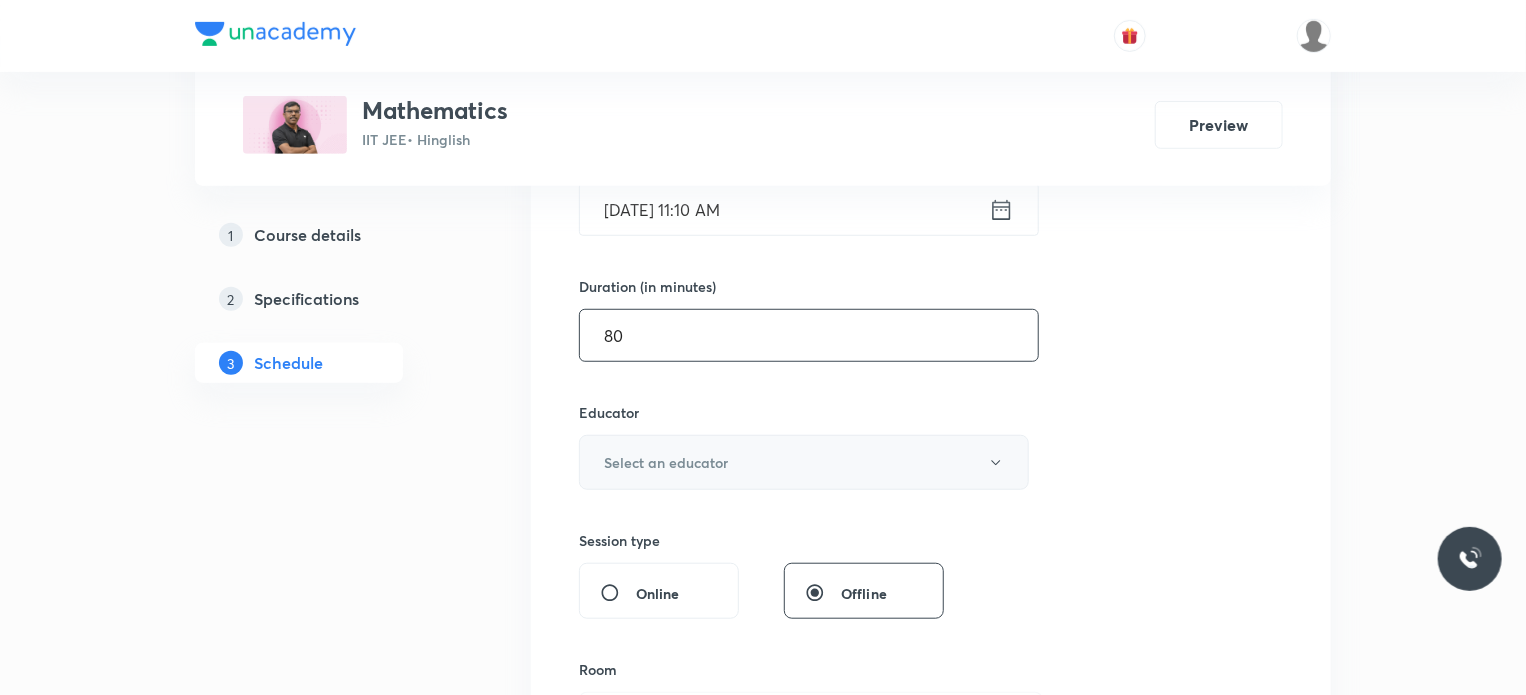scroll, scrollTop: 544, scrollLeft: 0, axis: vertical 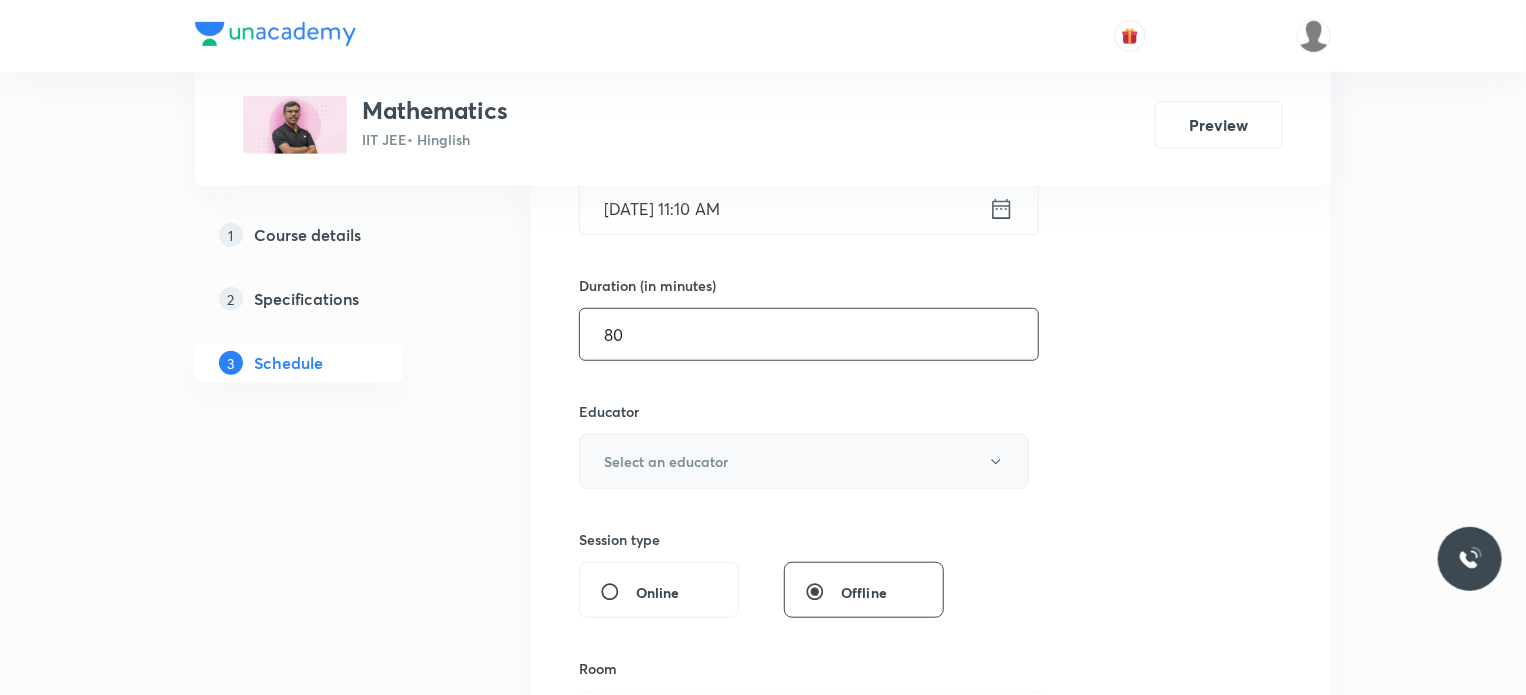 click on "Select an educator" at bounding box center [804, 461] 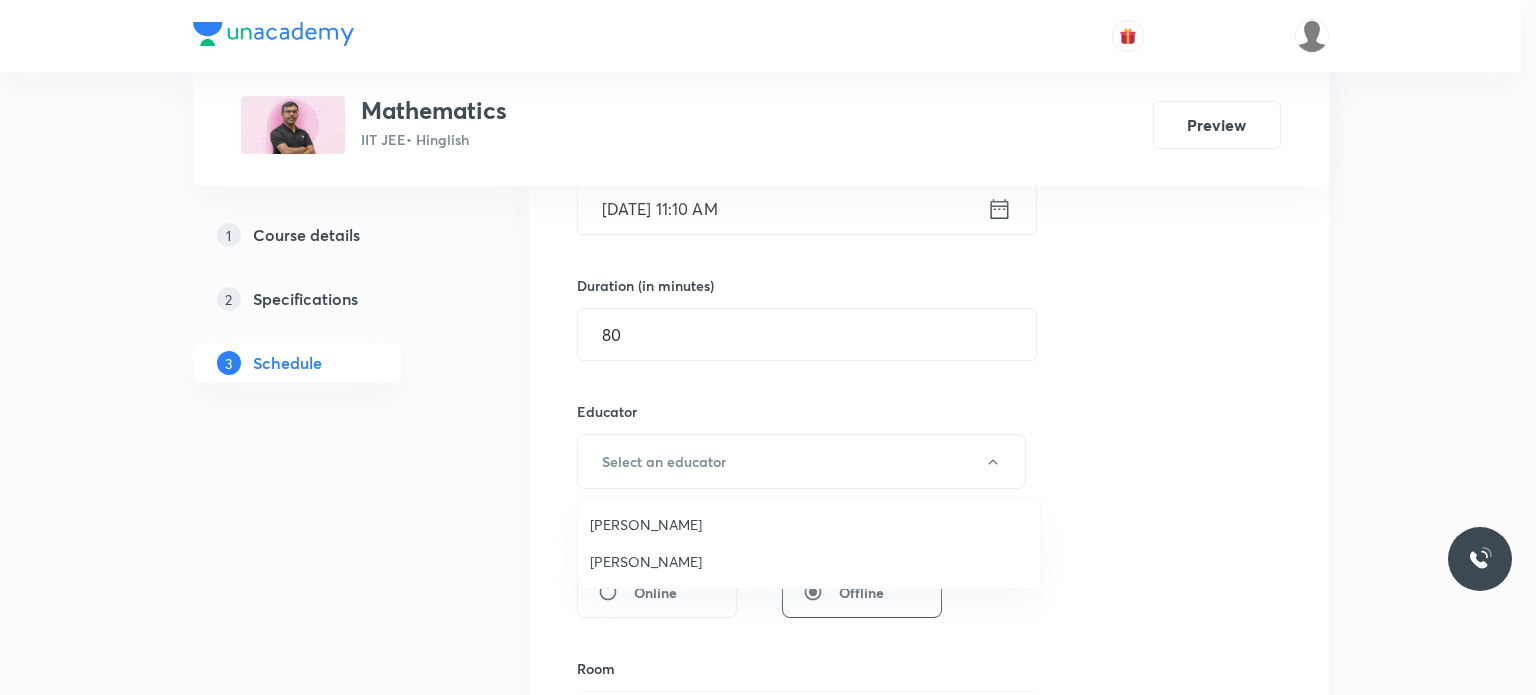 click on "[PERSON_NAME]" at bounding box center (809, 524) 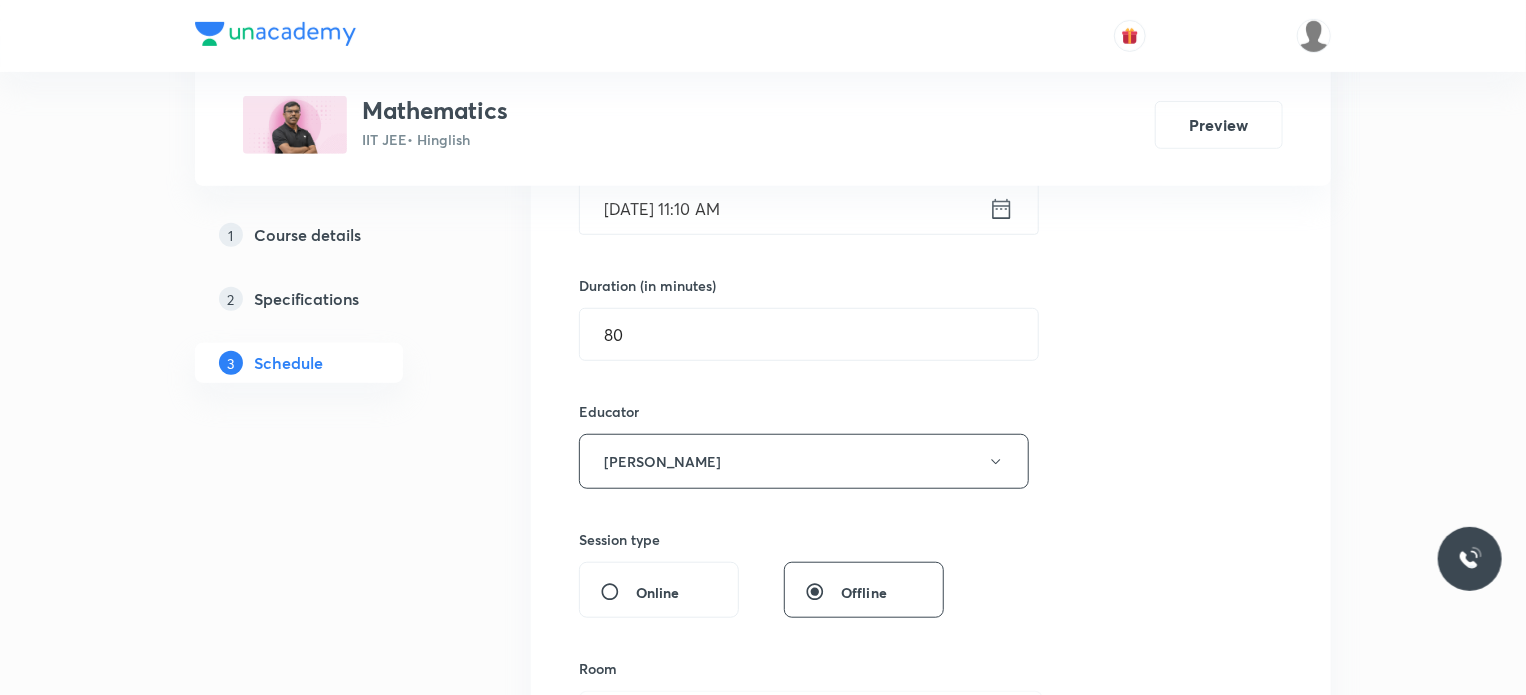 scroll, scrollTop: 714, scrollLeft: 0, axis: vertical 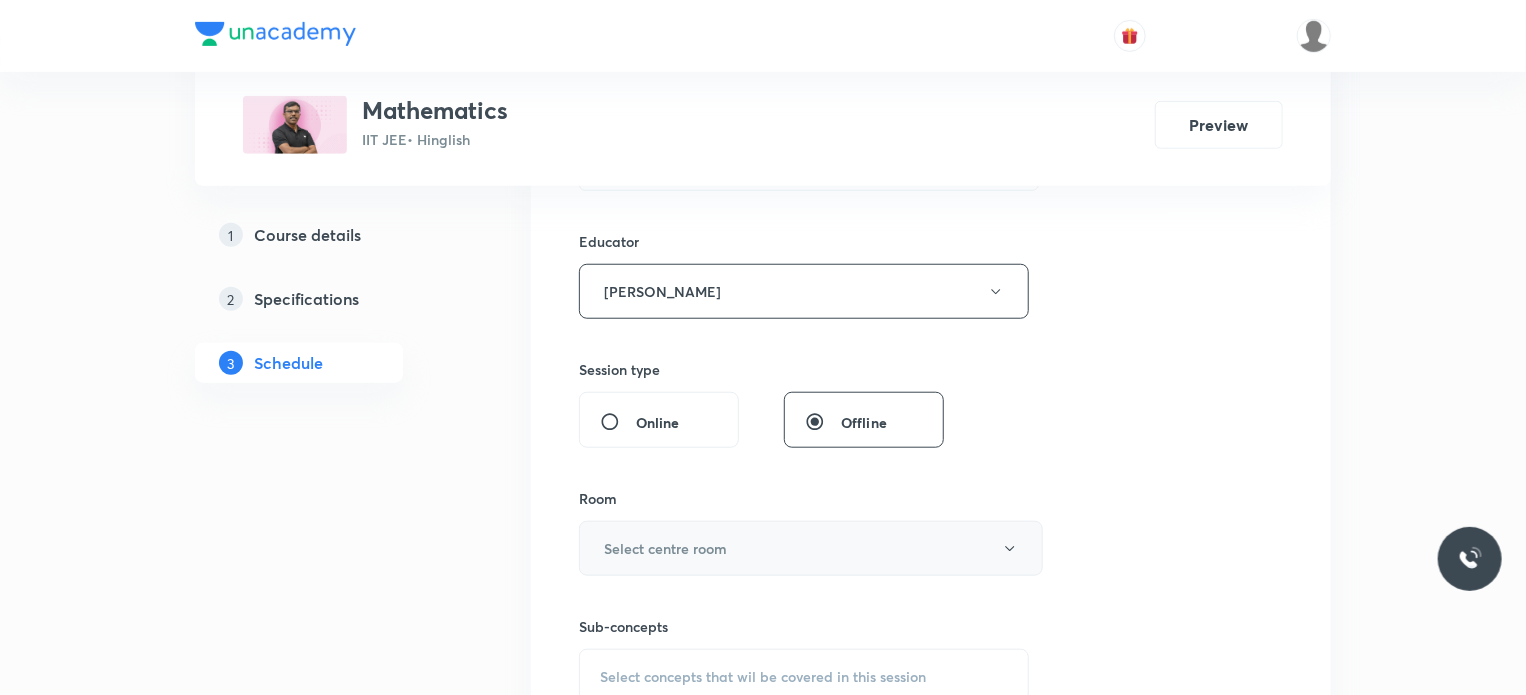click on "Select centre room" at bounding box center [811, 548] 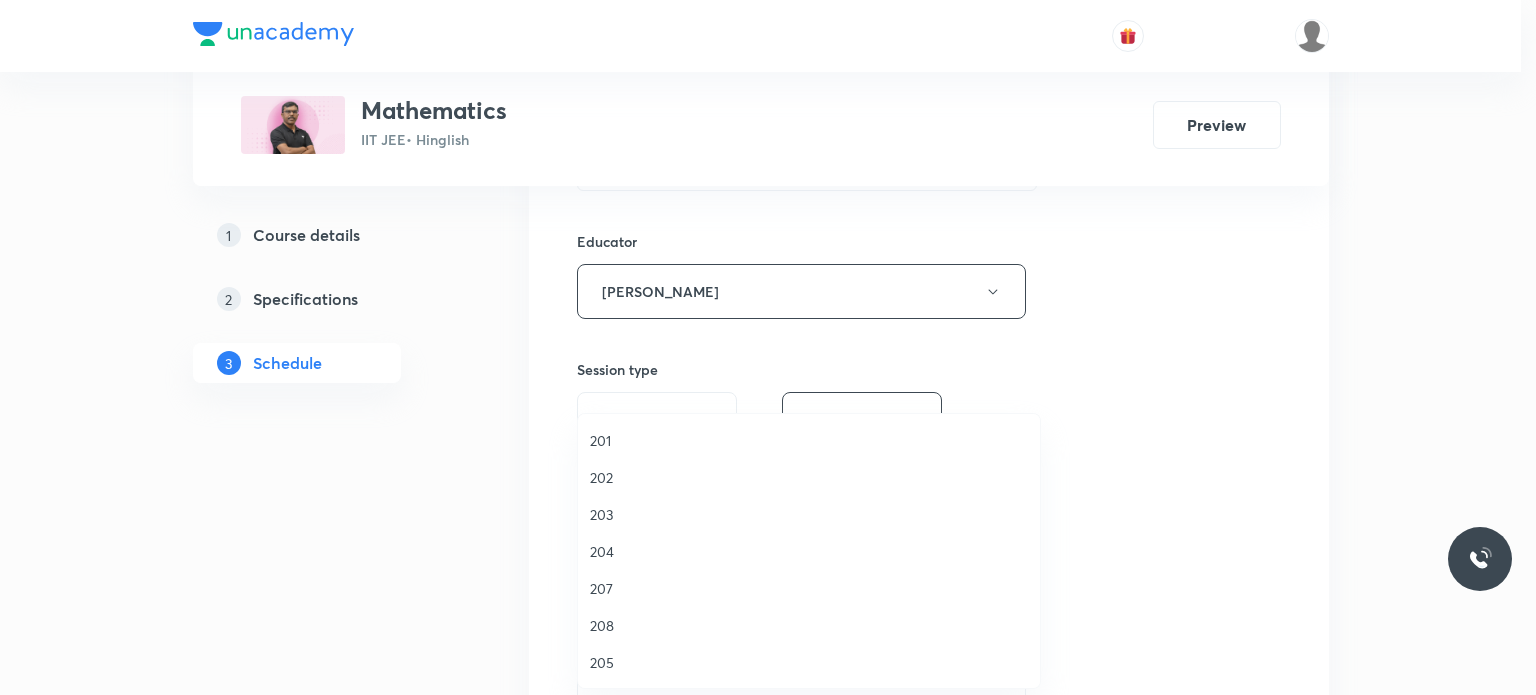 click on "202" at bounding box center (809, 477) 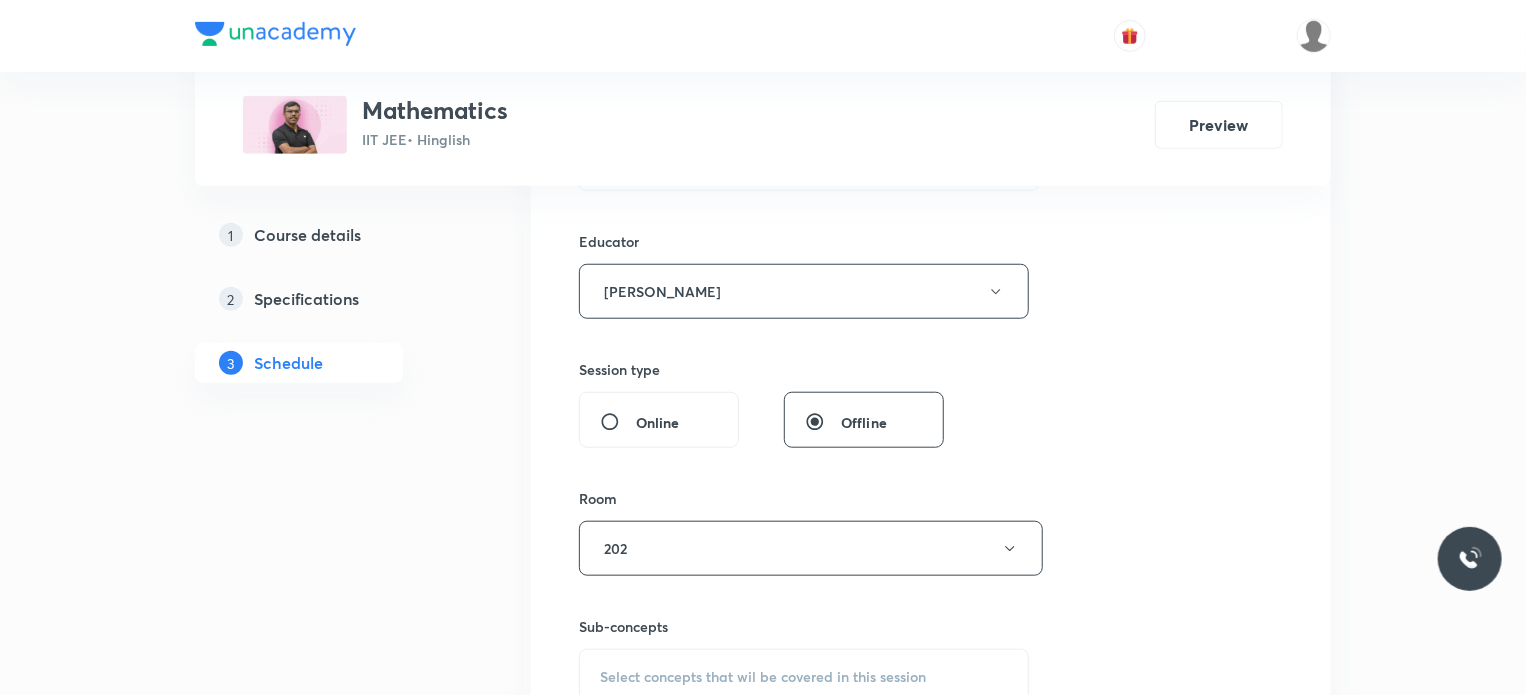 click on "Select concepts that wil be covered in this session" at bounding box center [804, 677] 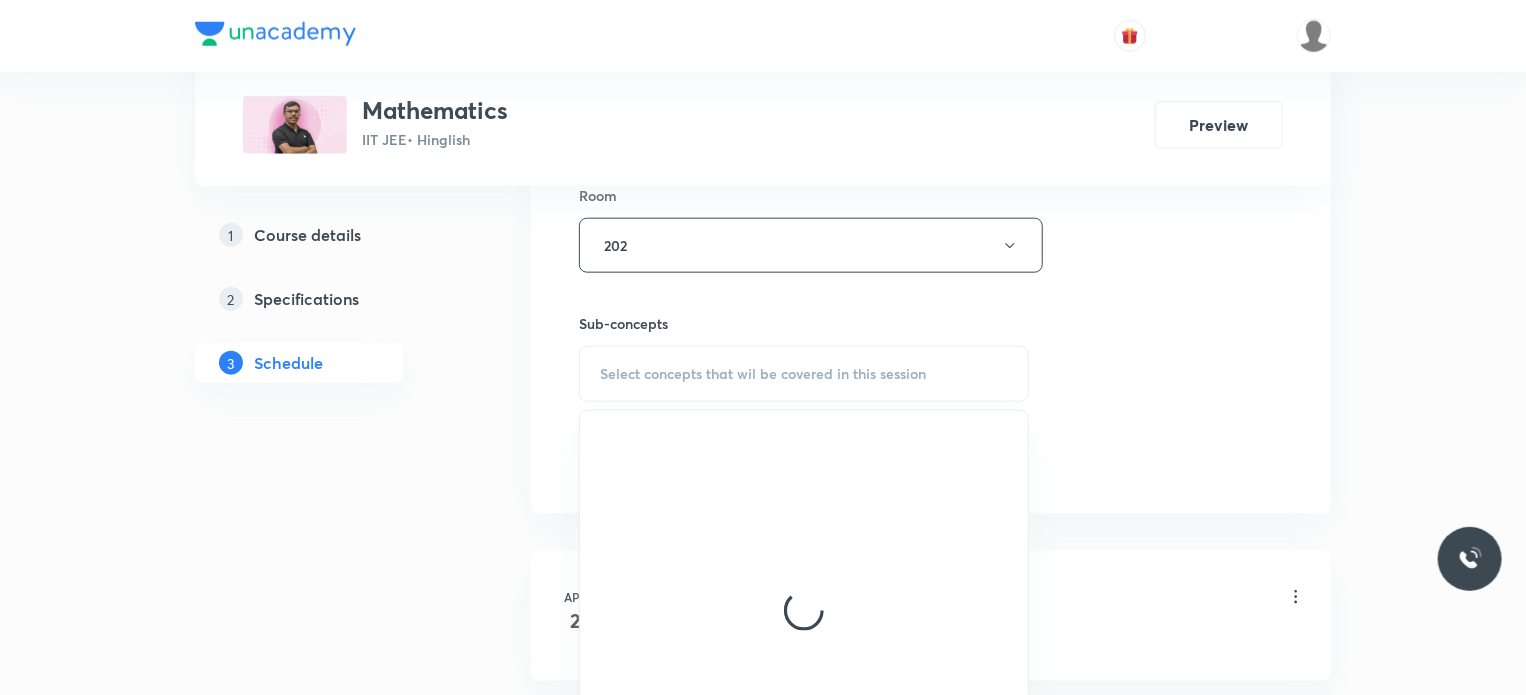 scroll, scrollTop: 1018, scrollLeft: 0, axis: vertical 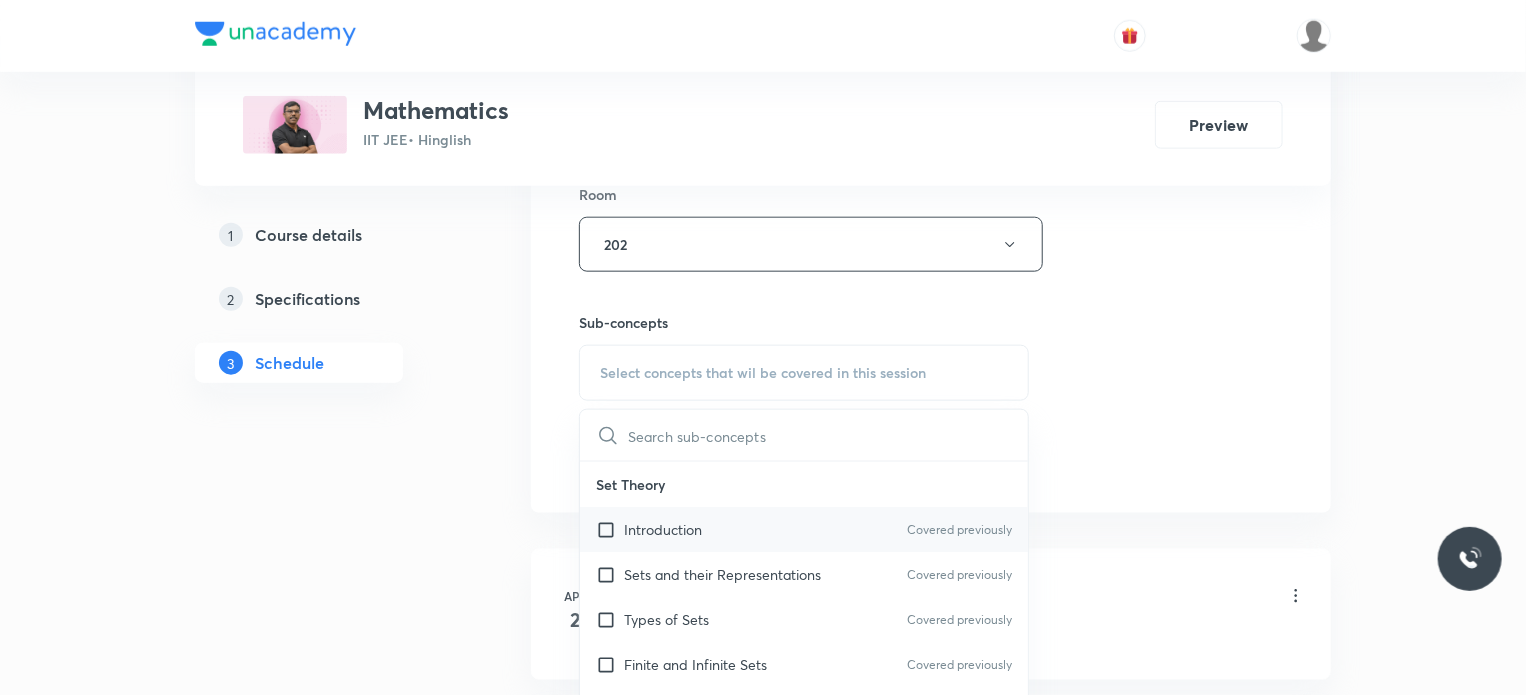 click on "Introduction Covered previously" at bounding box center [804, 529] 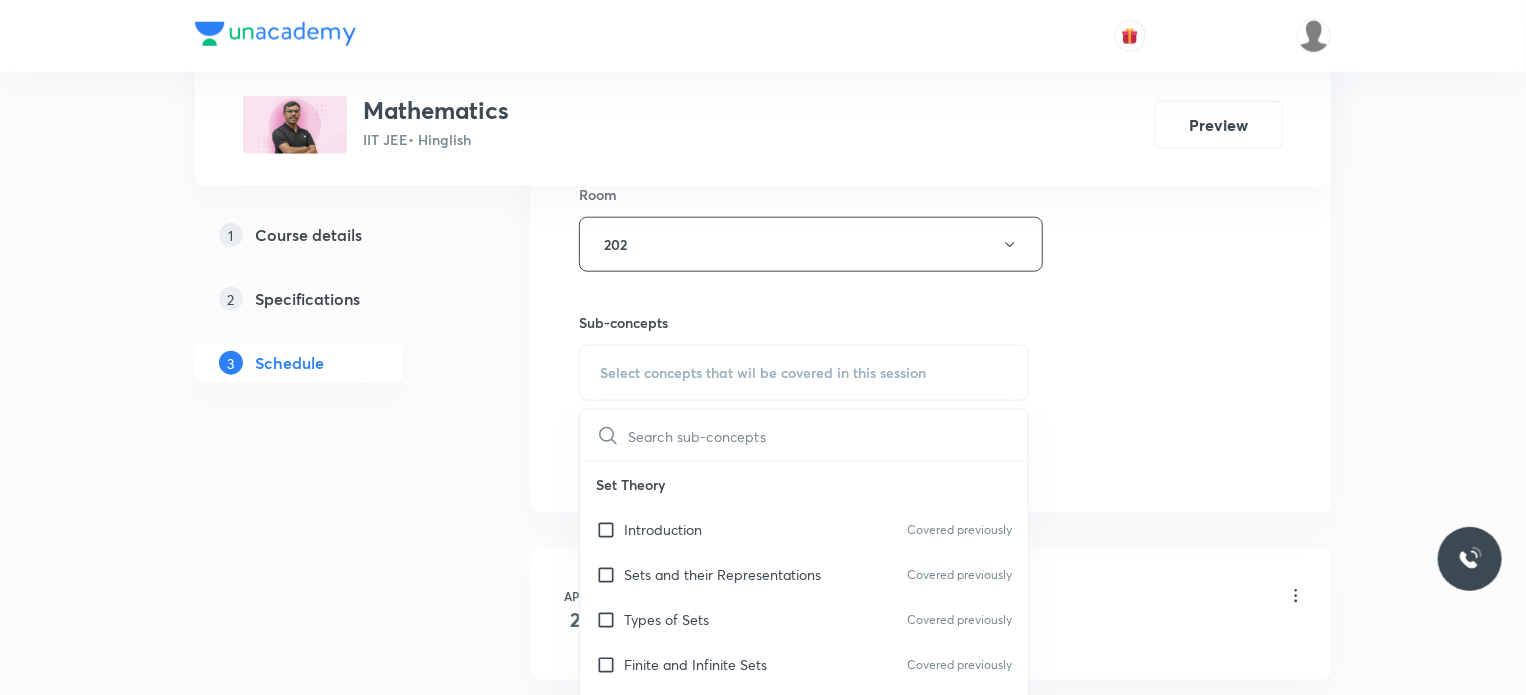 checkbox on "true" 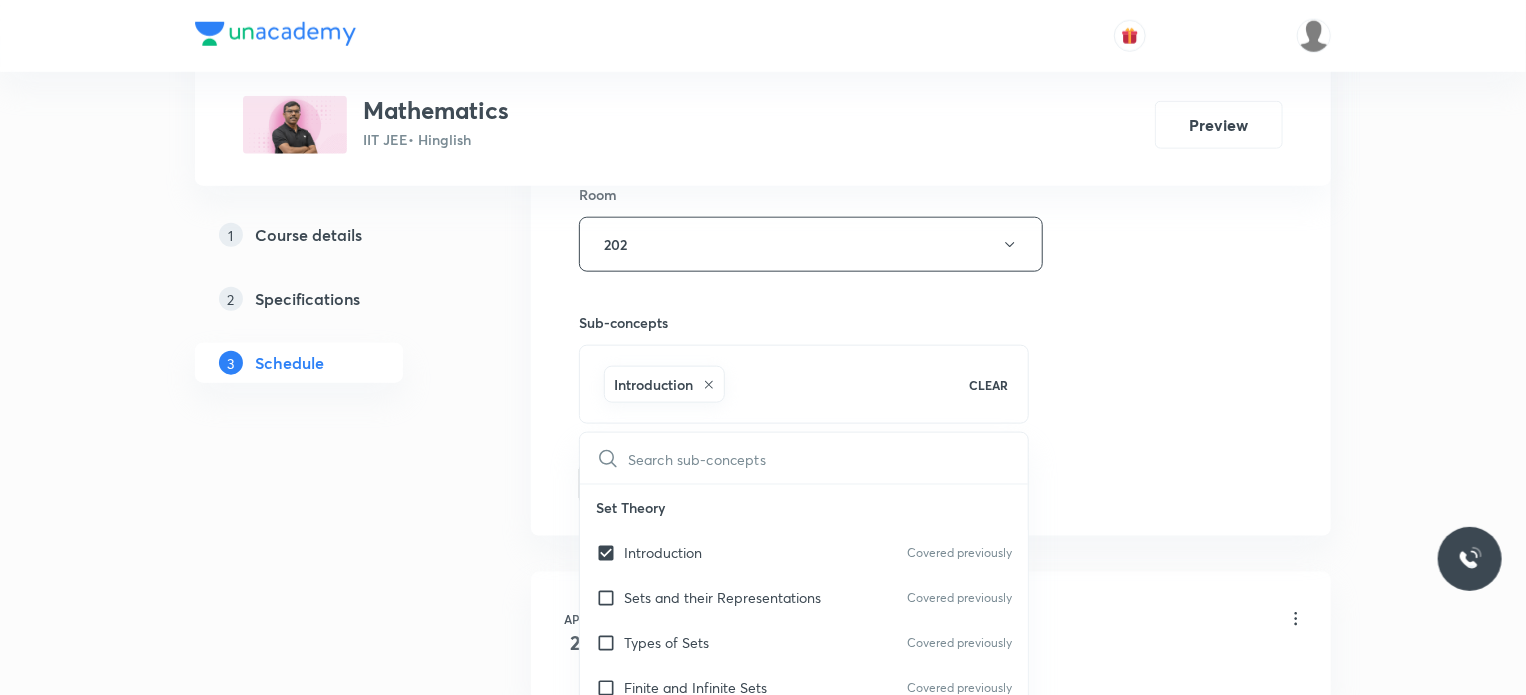 click on "Session  72 Live class Session title 24/99 Trigonometric Equation 7 ​ Schedule for Jul 14, 2025, 11:10 AM ​ Duration (in minutes) 80 ​ Educator Rajeev Verma   Session type Online Offline Room 202 Sub-concepts Introduction CLEAR ​ Set Theory Introduction Covered previously Sets and their Representations Covered previously Types of Sets Covered previously Finite and Infinite Sets Covered previously Equal Sets Covered previously Subsets Power Set Universal Set Venn Diagrams Operations on Sets Complement of a Set Practical  Problems on Union and Intersection of Two Sets Relation Types of relations Equivalence relations Inequalities and Modulus Function Constant and Variables Function Intervals Inequalities Generalized Method of Intervals for Solving Inequalities Modulus Function Fundamental of Mathematics Fundamentals of Mathematics Indices Indices Twin Prime Numbers Twin Prime Numbers Co-Prime Numbers/ Relatively Prime Numbers Co-Prime Numbers/ Relatively Prime Numbers Composite Numbers Composite Numbers" at bounding box center [931, -41] 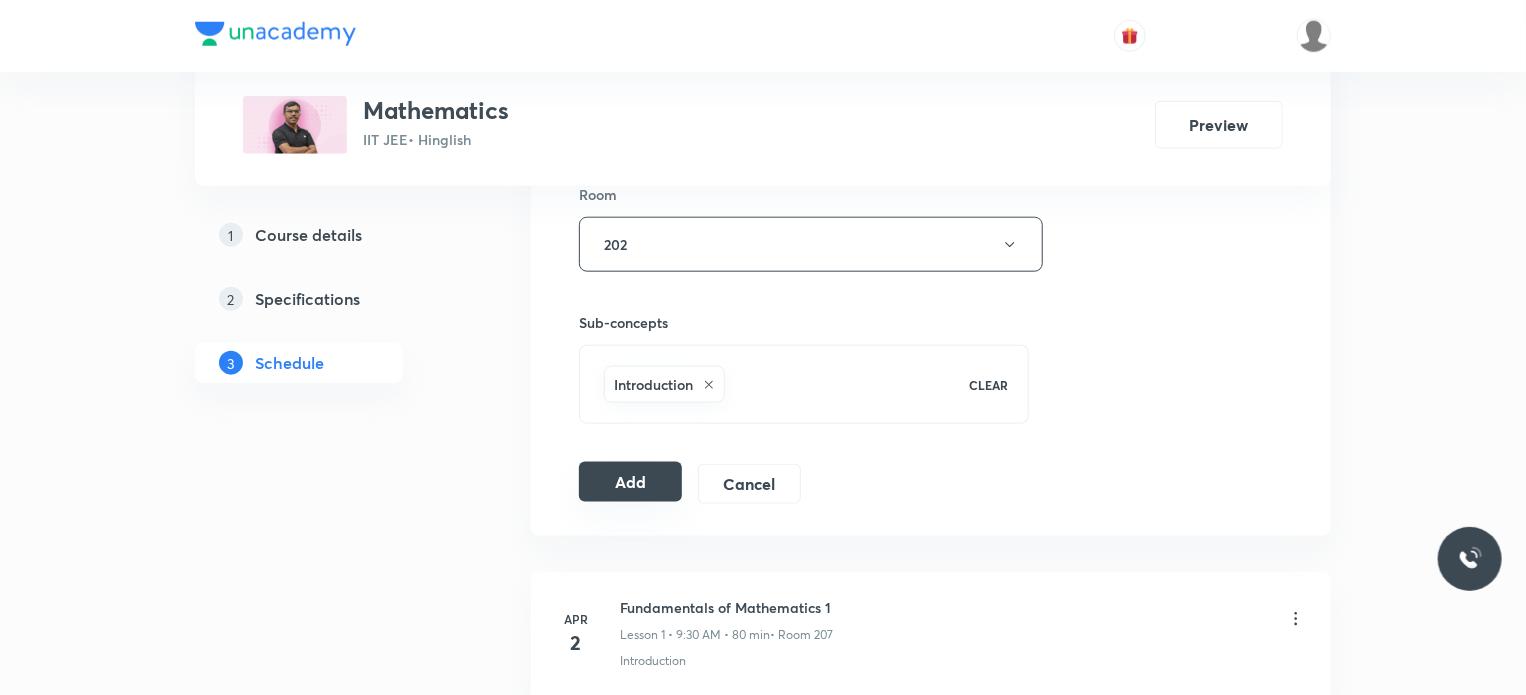 click on "Add" at bounding box center [630, 482] 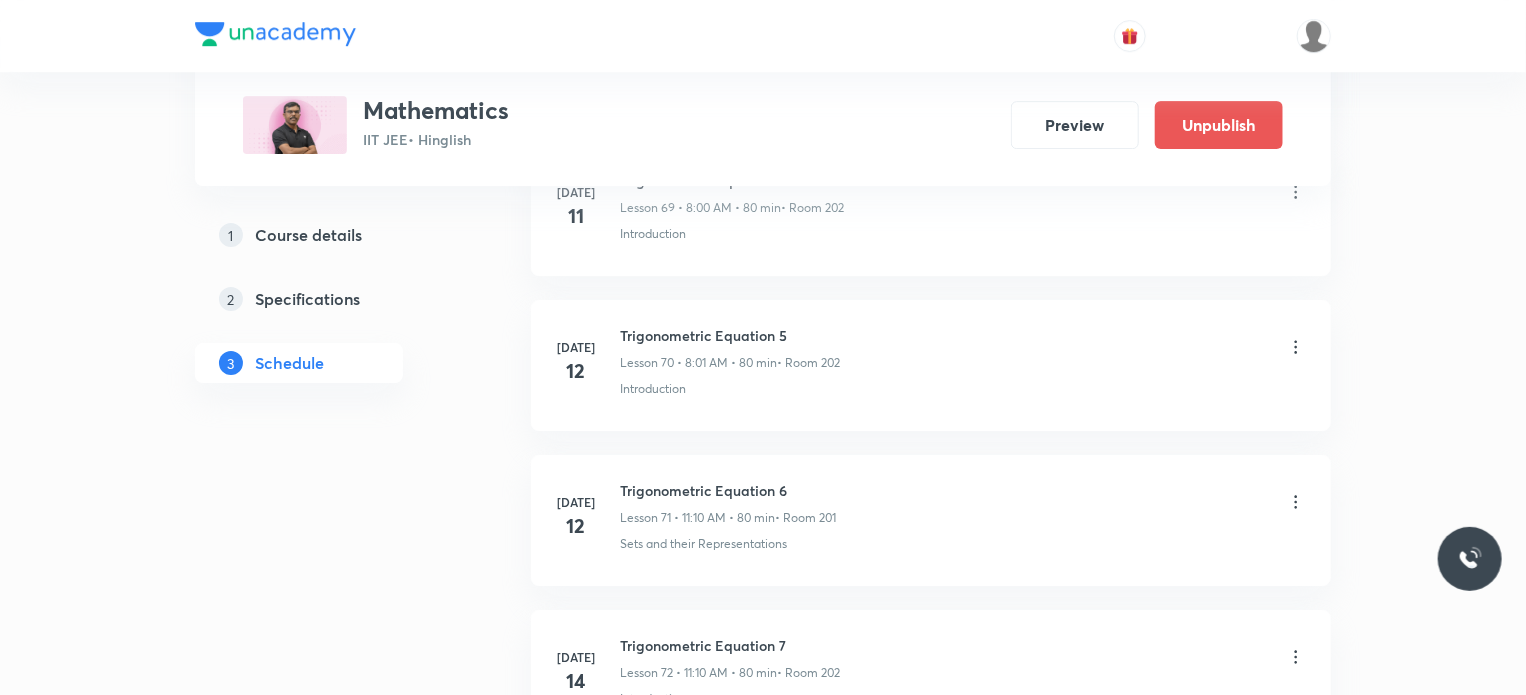 scroll, scrollTop: 11120, scrollLeft: 0, axis: vertical 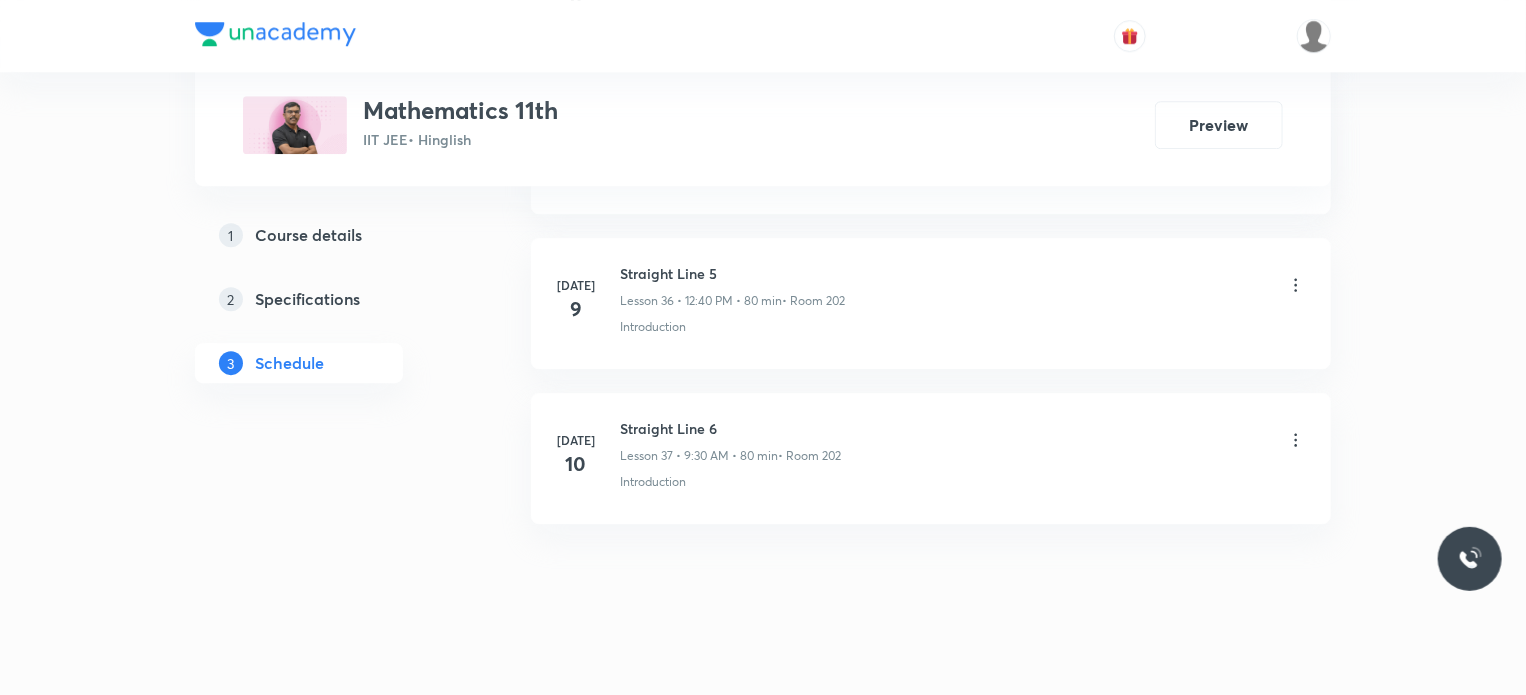 click on "Straight Line 6" at bounding box center [730, 428] 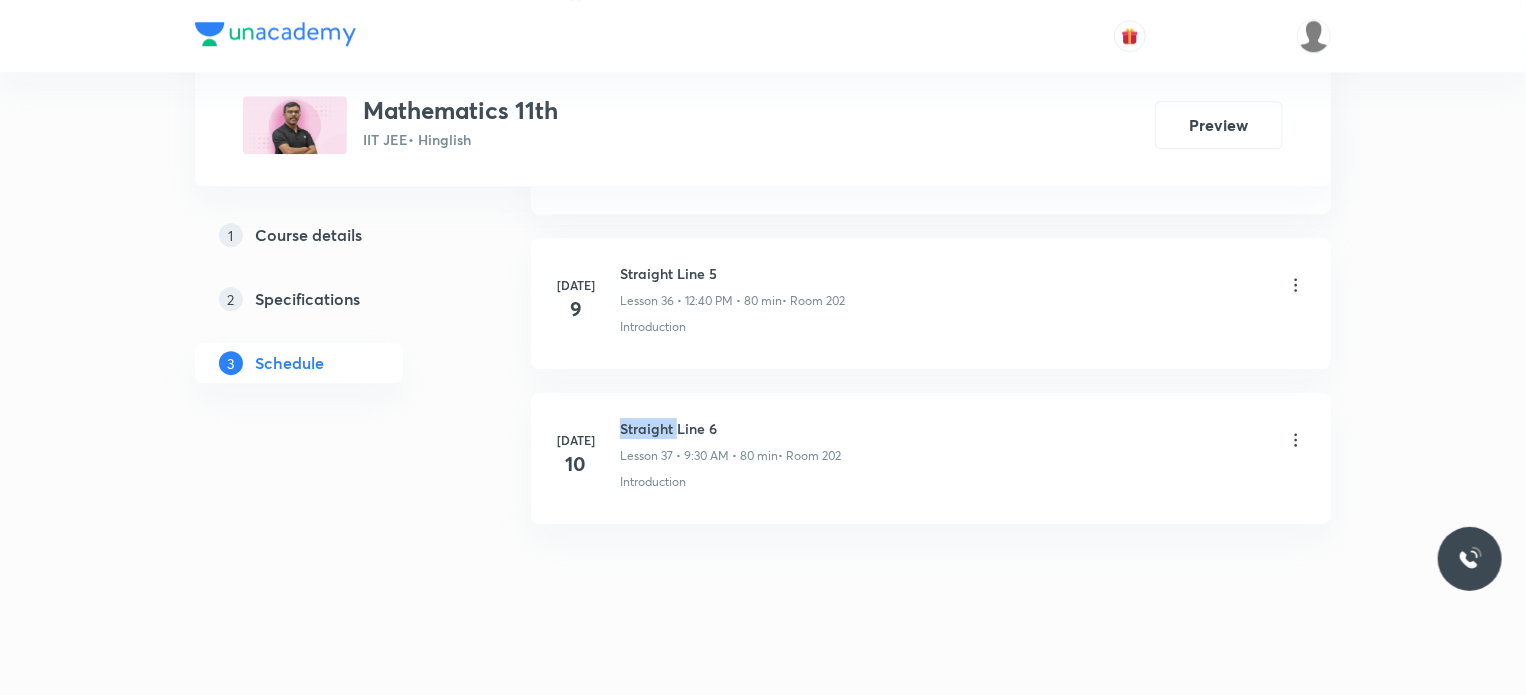 click on "Straight Line 6" at bounding box center (730, 428) 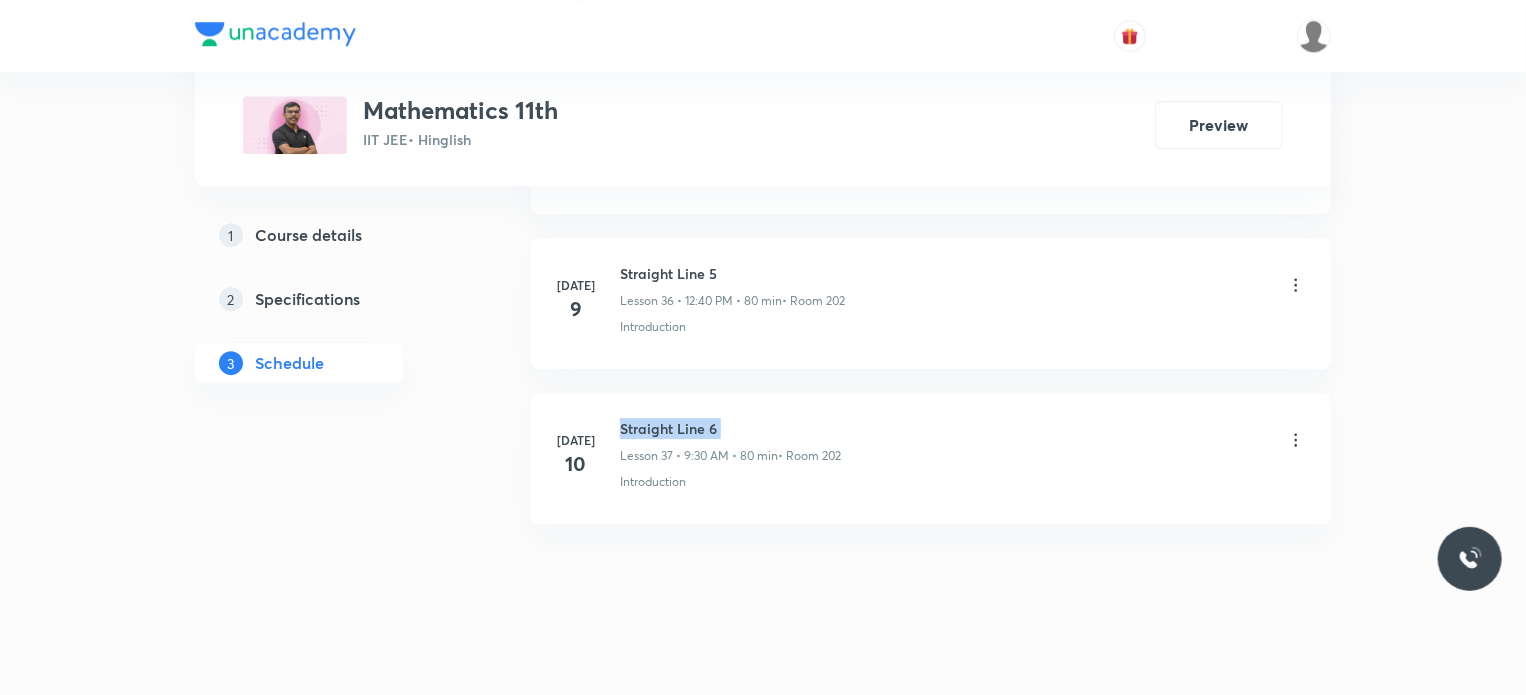 click on "Straight Line 6" at bounding box center (730, 428) 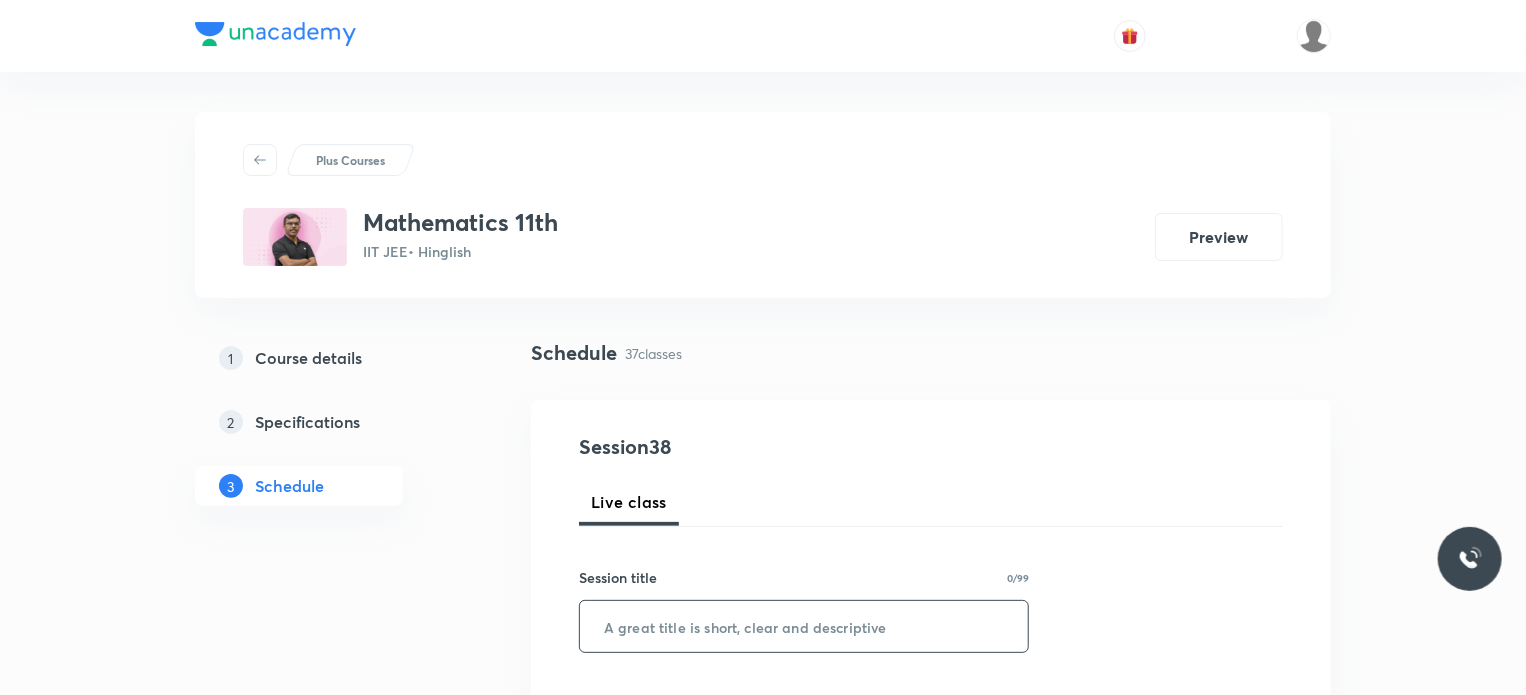 click at bounding box center [804, 626] 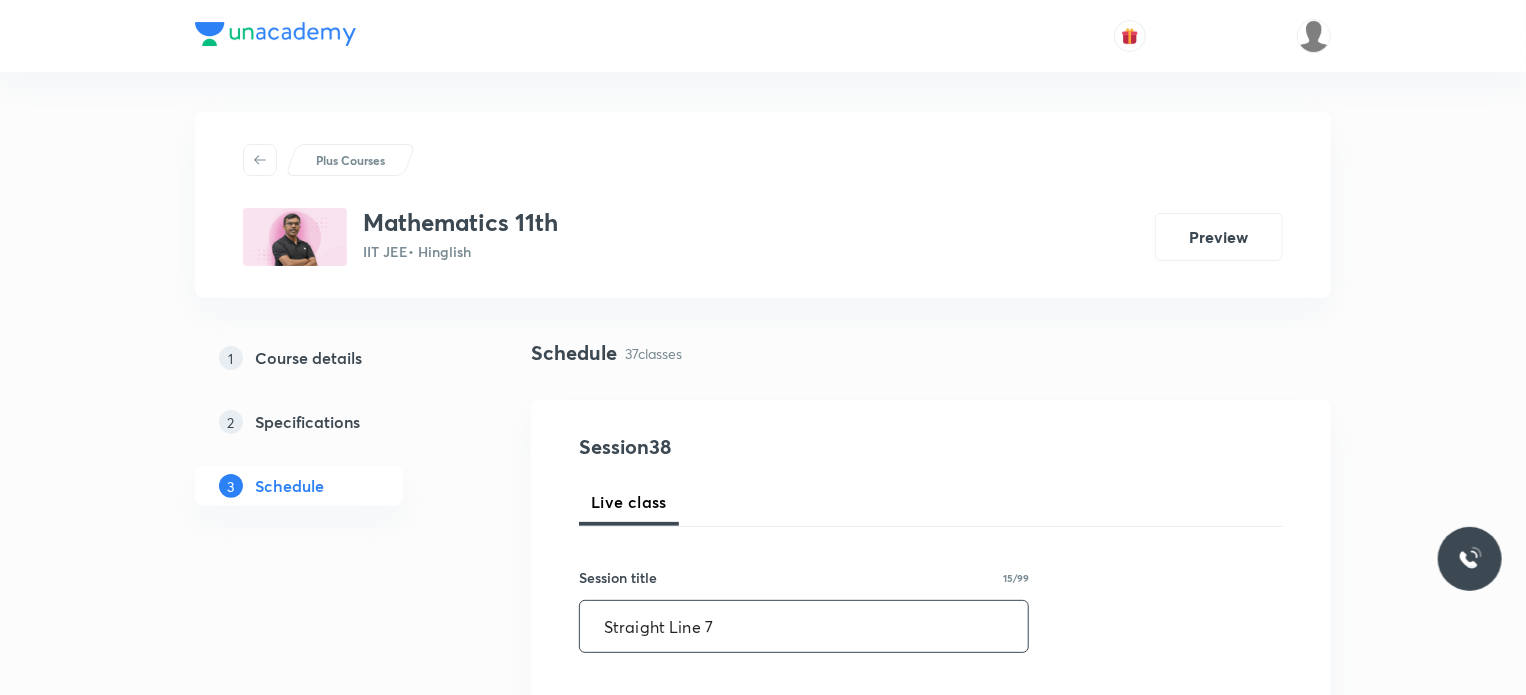 type on "Straight Line 7" 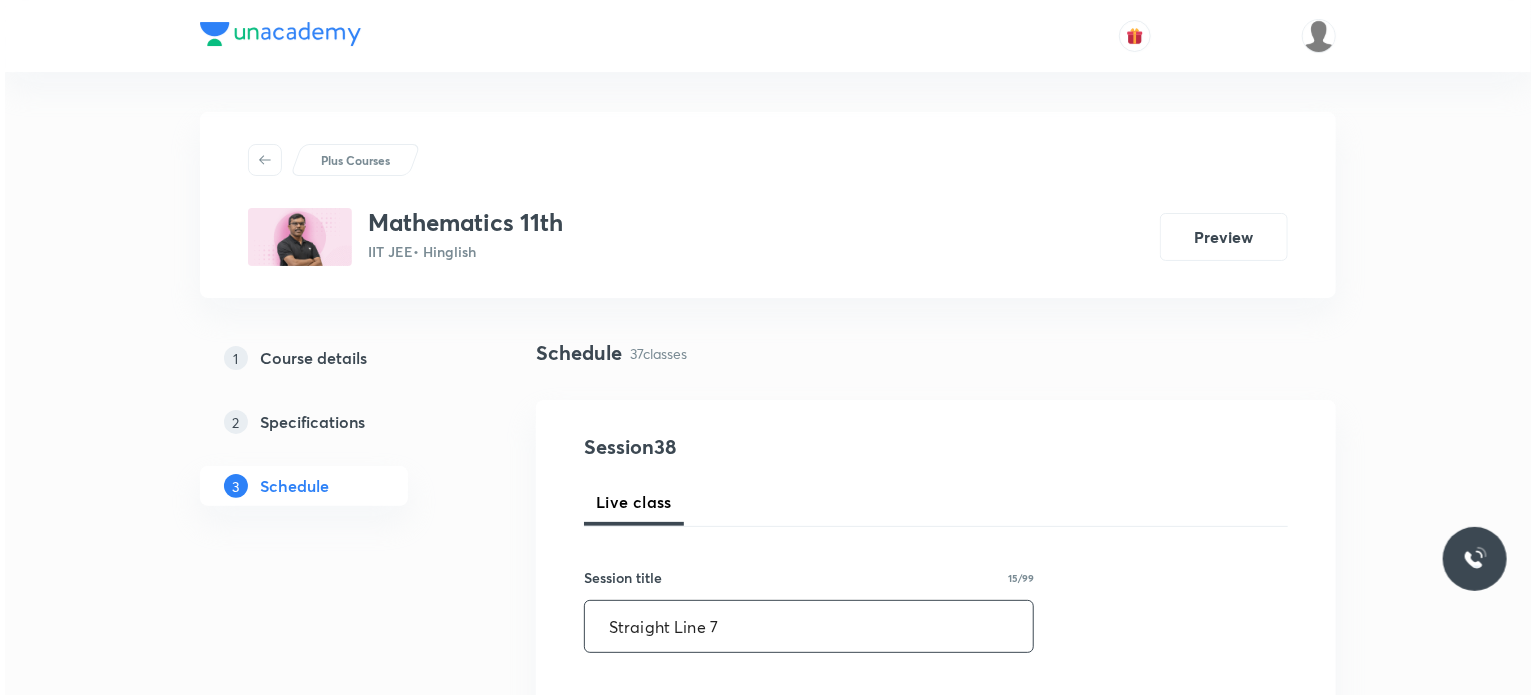 scroll, scrollTop: 258, scrollLeft: 0, axis: vertical 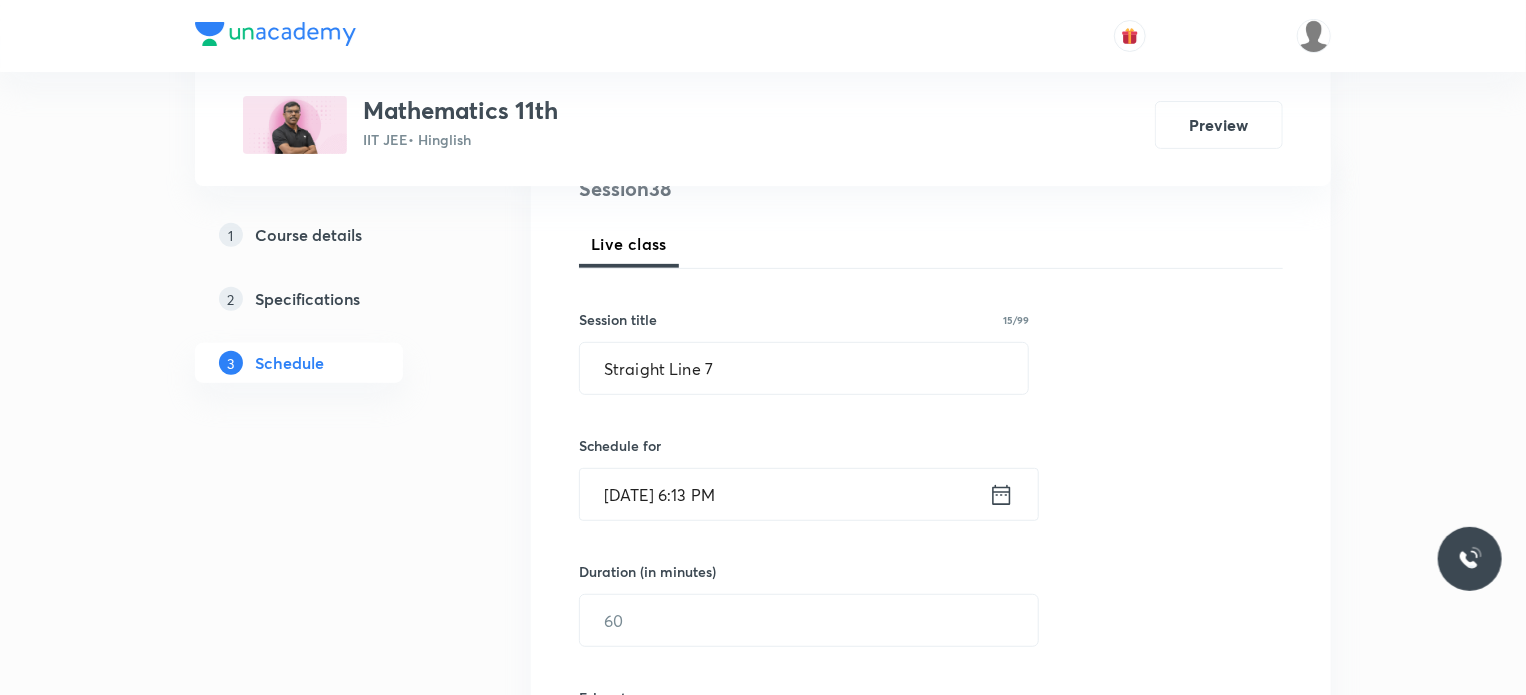 click on "[DATE] 6:13 PM" at bounding box center [784, 494] 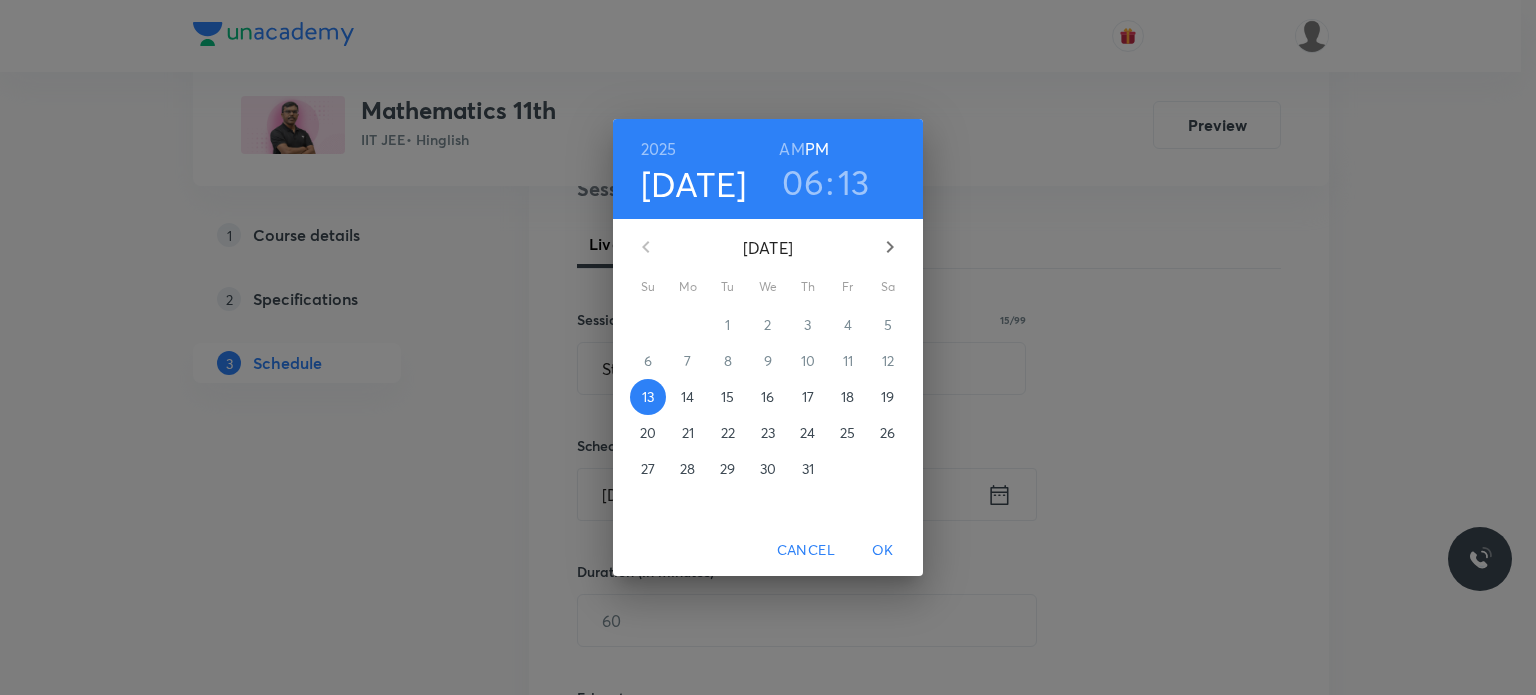 click on "14" at bounding box center [687, 397] 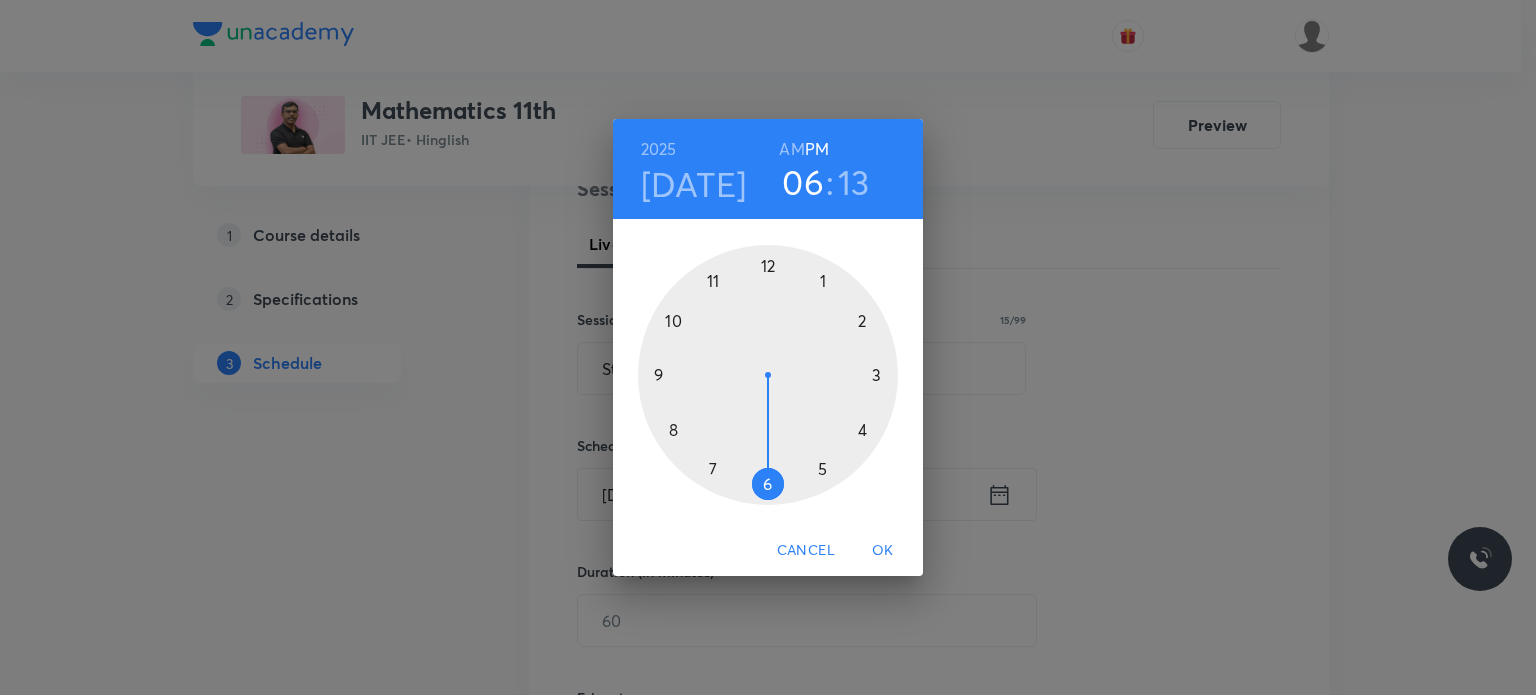 click on "AM" at bounding box center (791, 149) 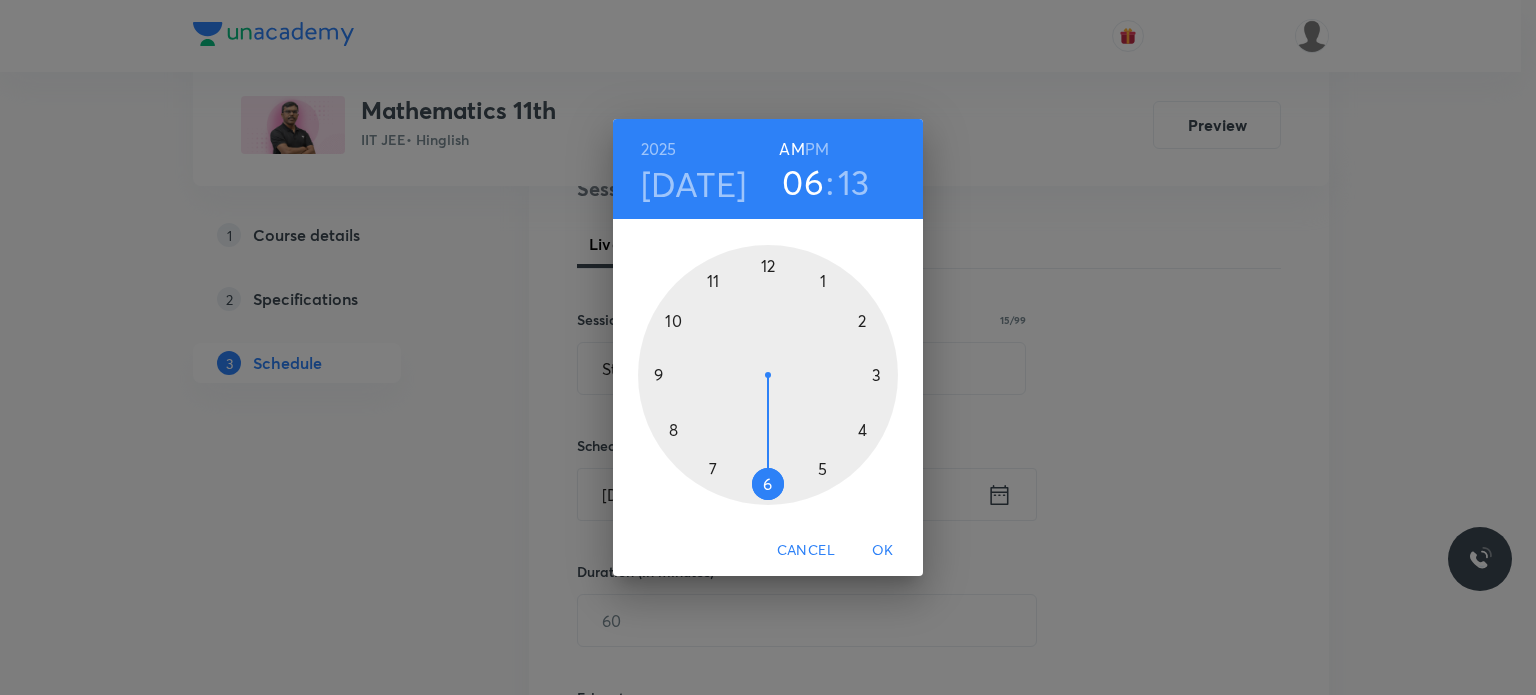 click at bounding box center [768, 375] 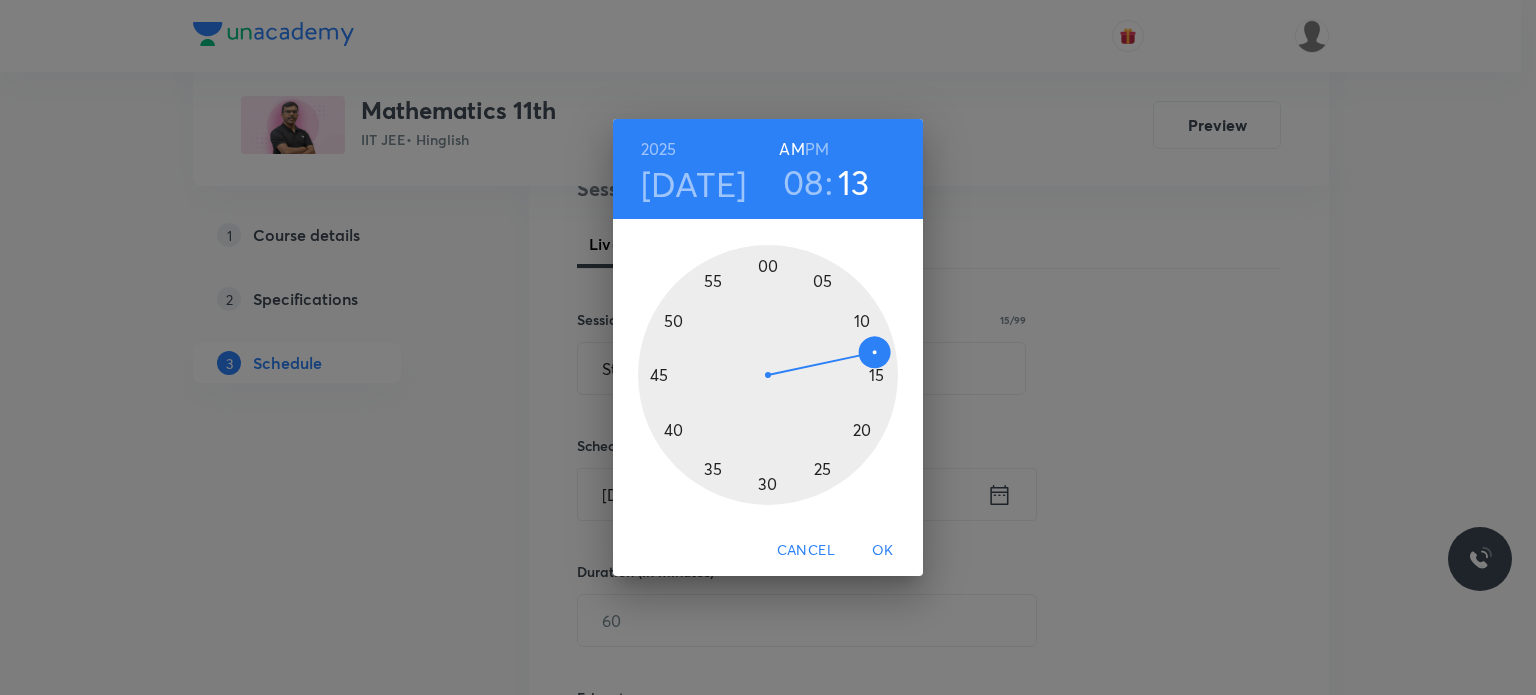 click at bounding box center (768, 375) 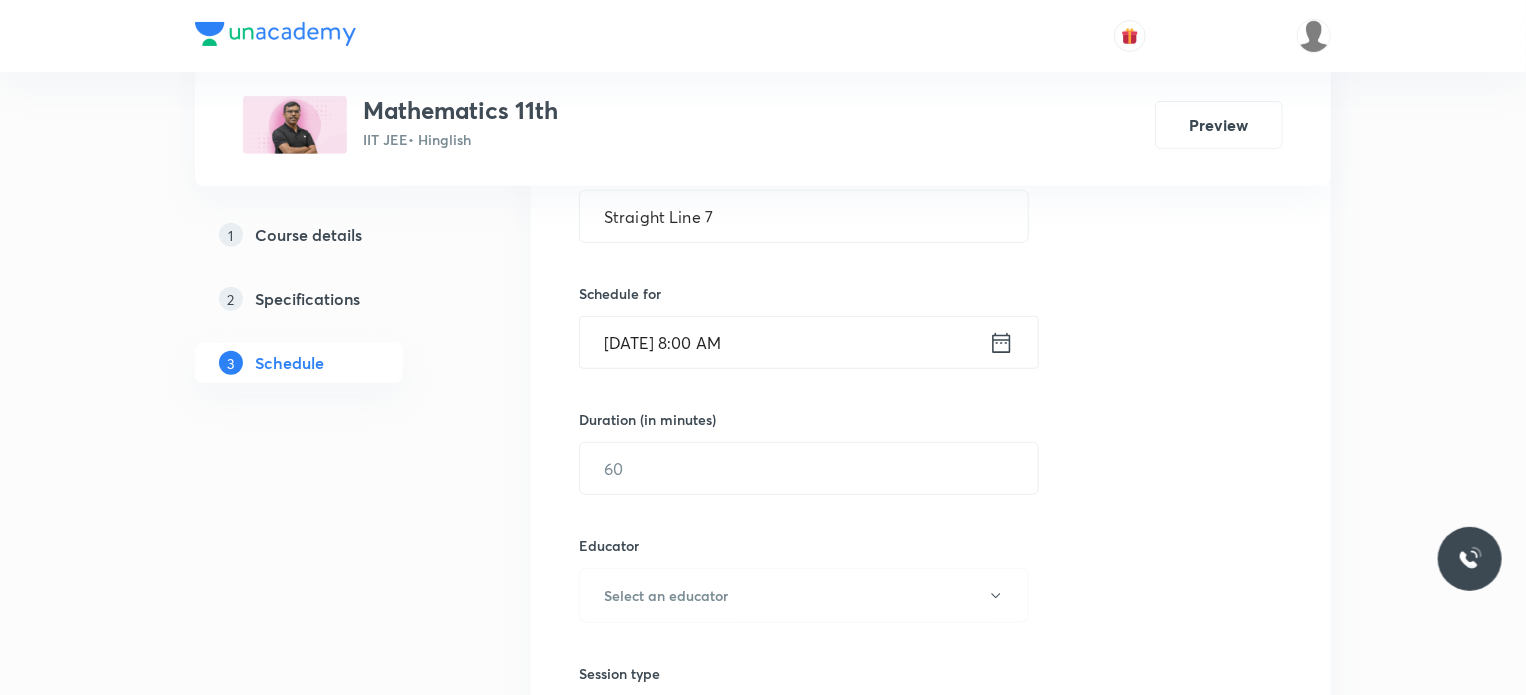 scroll, scrollTop: 424, scrollLeft: 0, axis: vertical 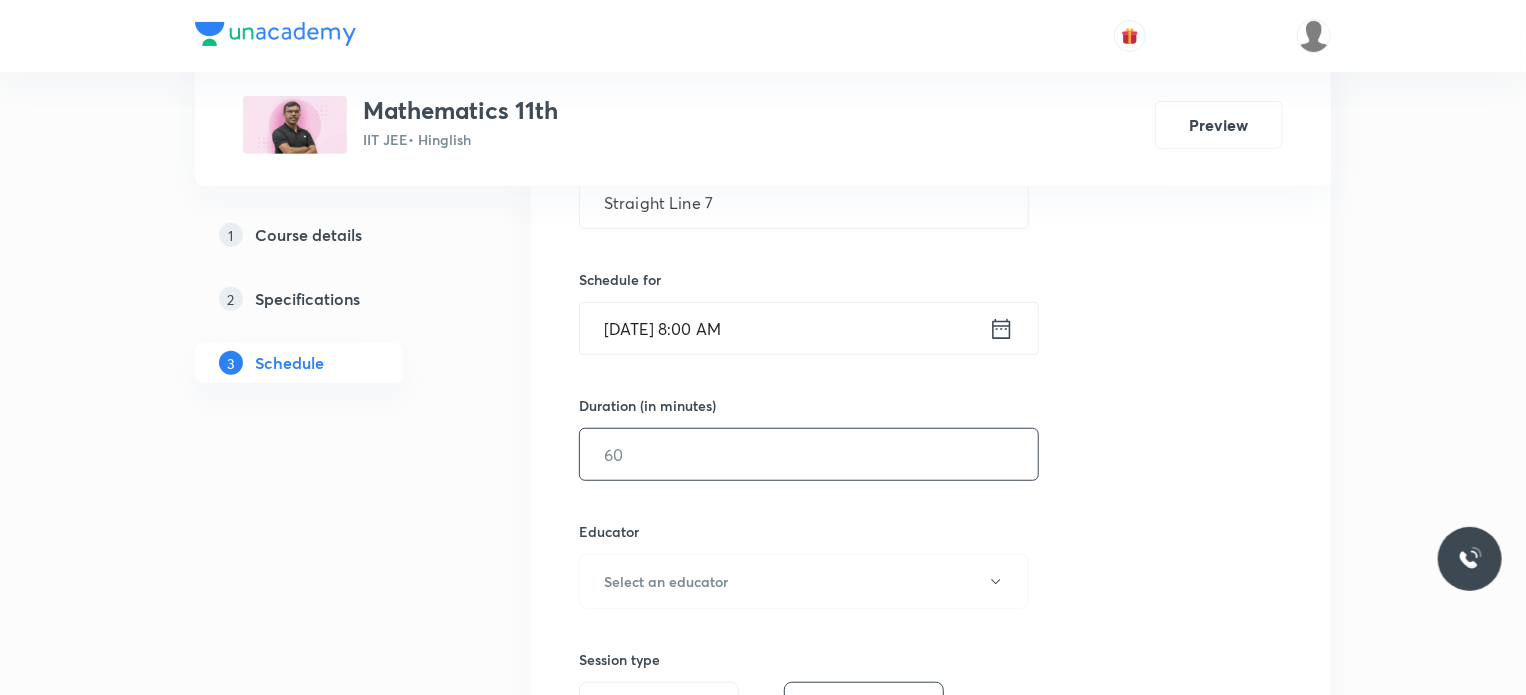 click at bounding box center [809, 454] 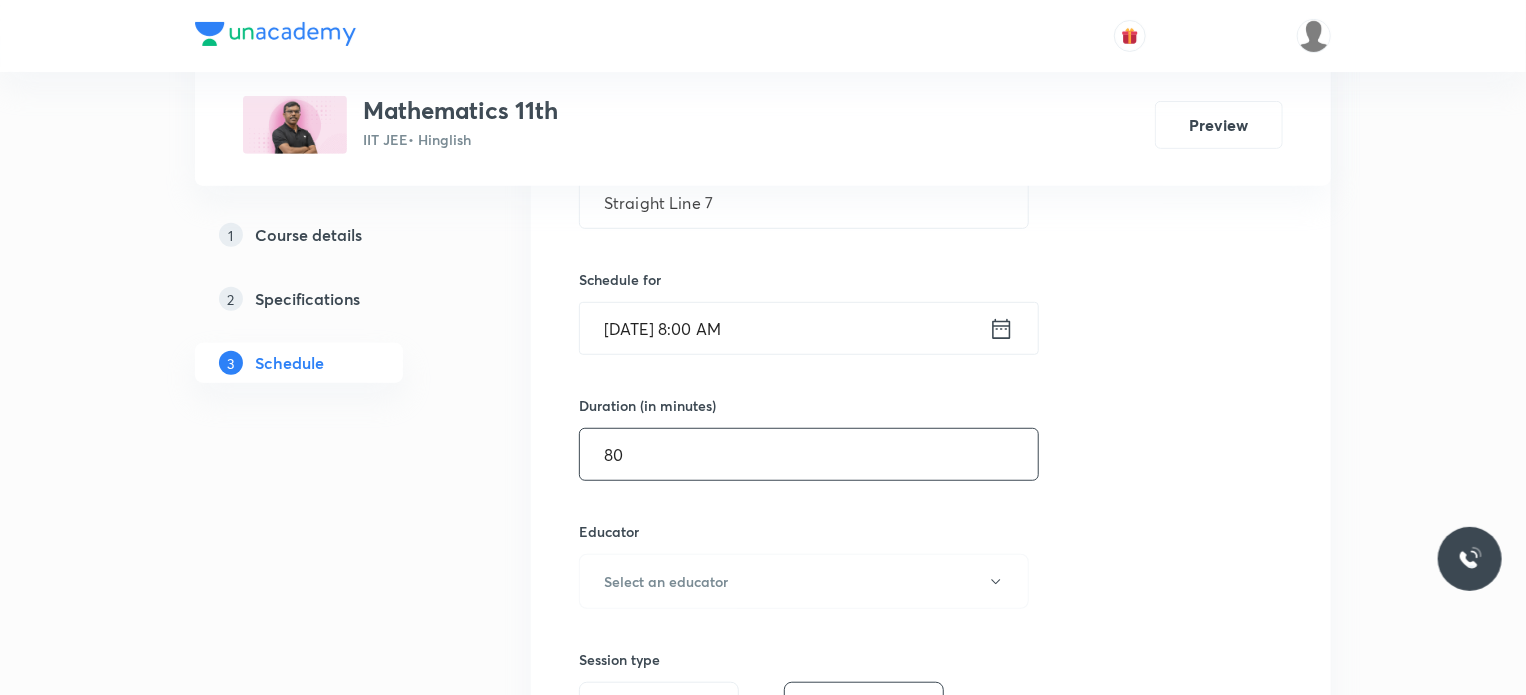 type on "80" 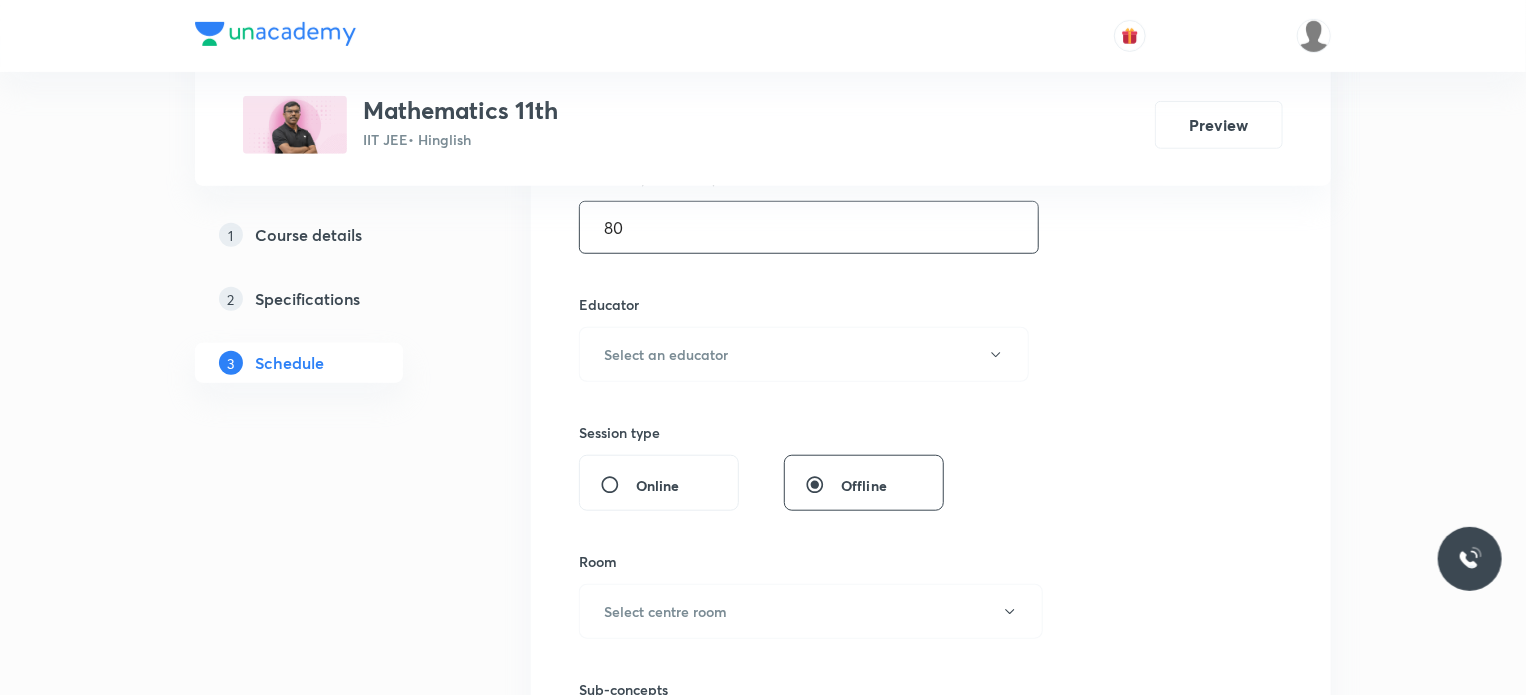 scroll, scrollTop: 659, scrollLeft: 0, axis: vertical 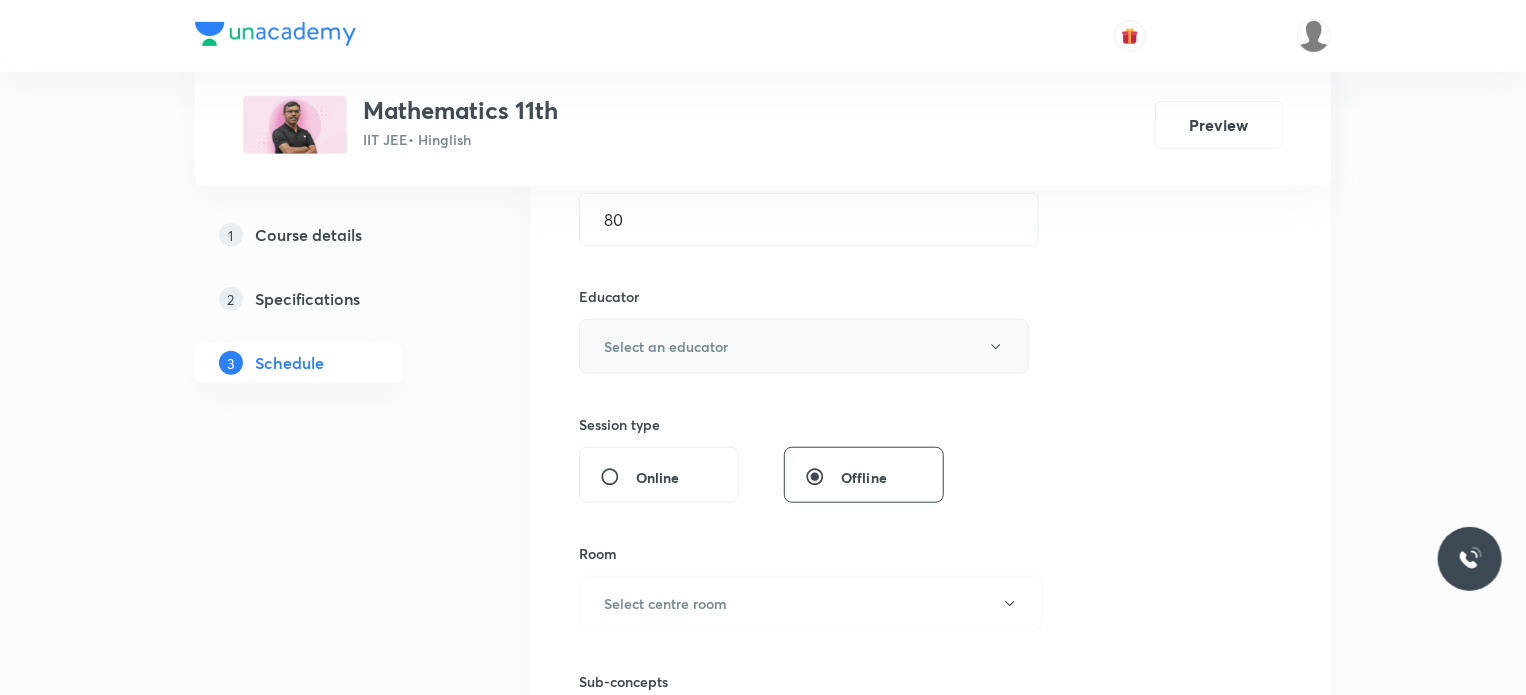 click on "Select an educator" at bounding box center [804, 346] 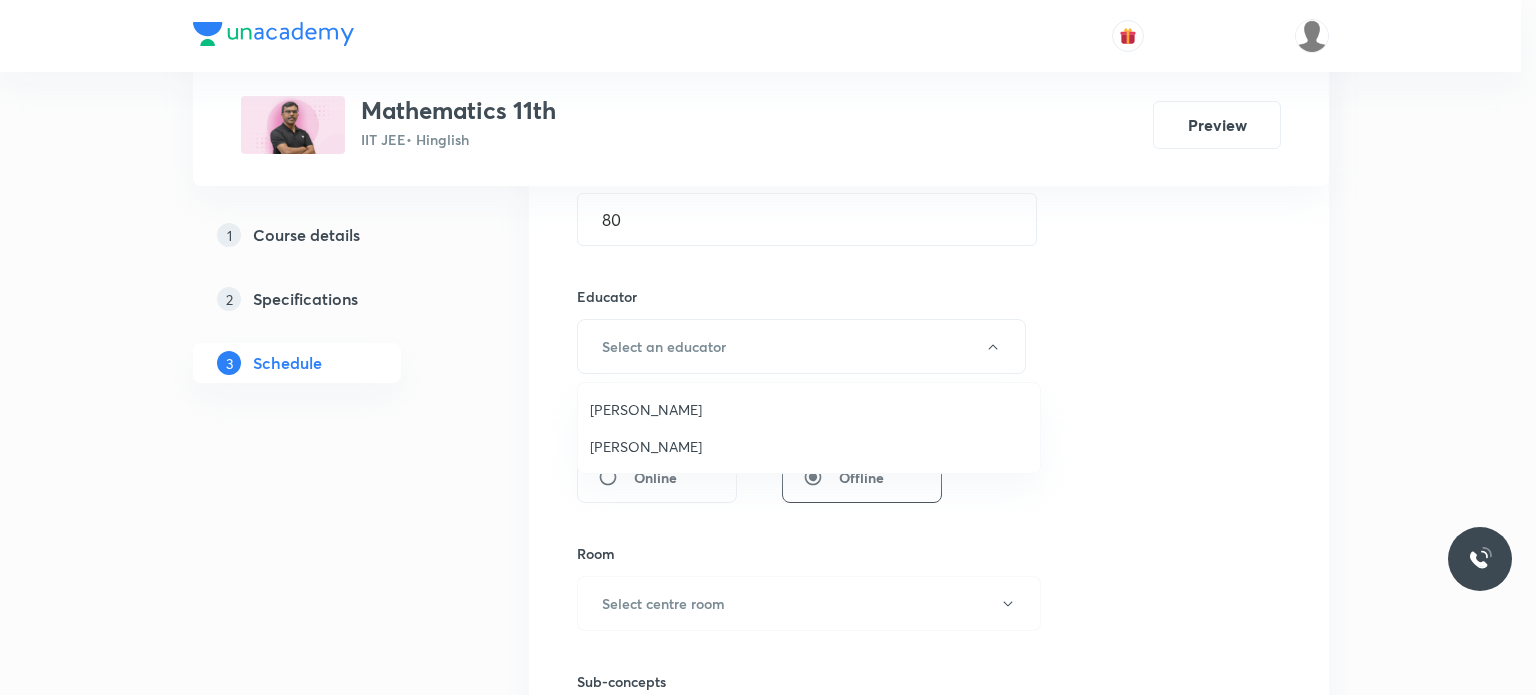 click on "Rajeev Verma" at bounding box center [809, 409] 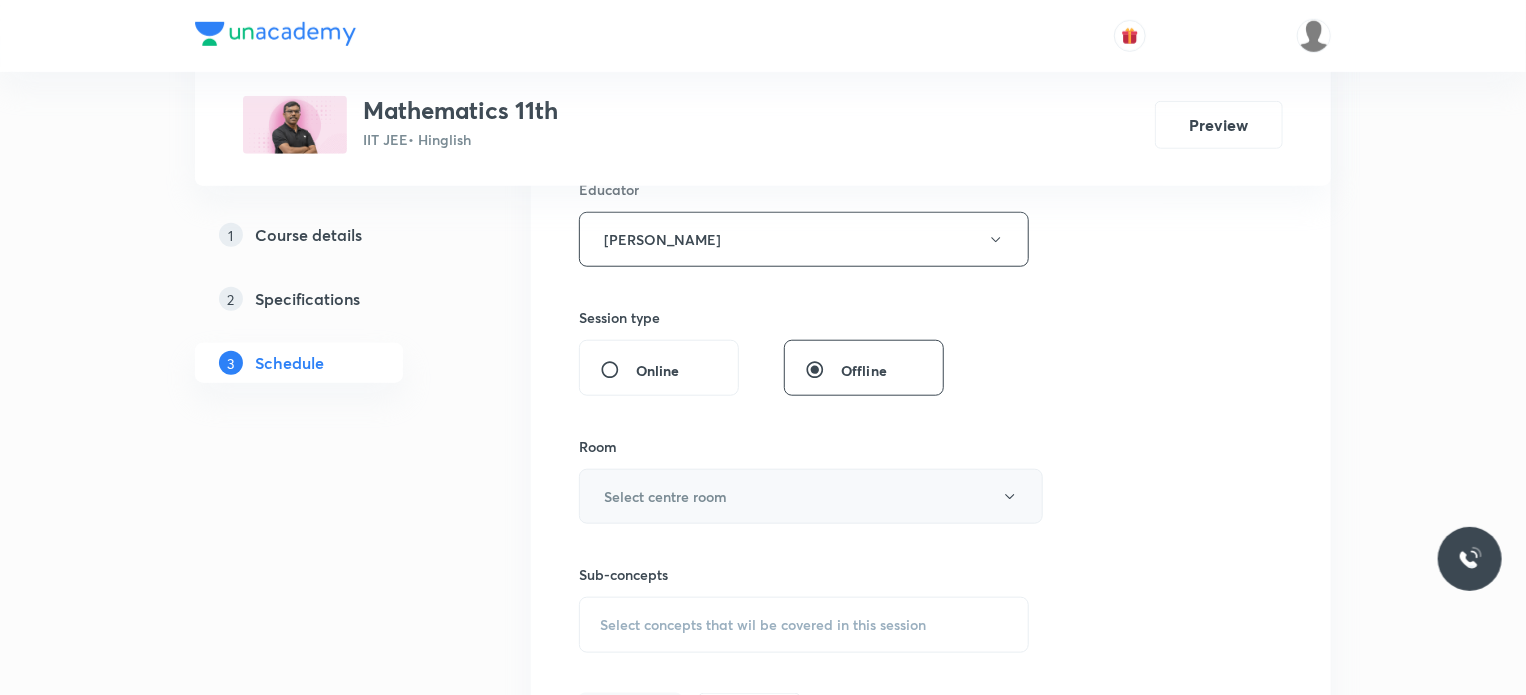 scroll, scrollTop: 767, scrollLeft: 0, axis: vertical 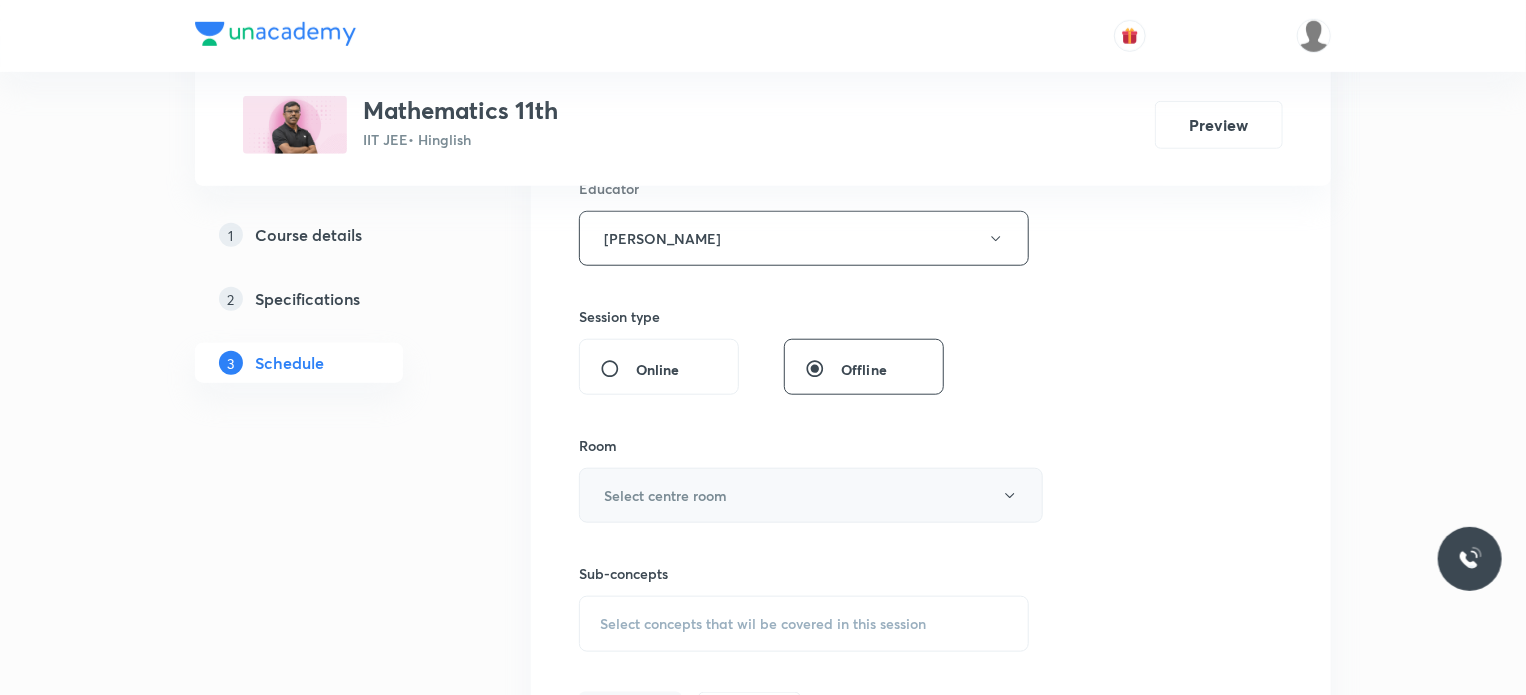 click on "Select centre room" at bounding box center (811, 495) 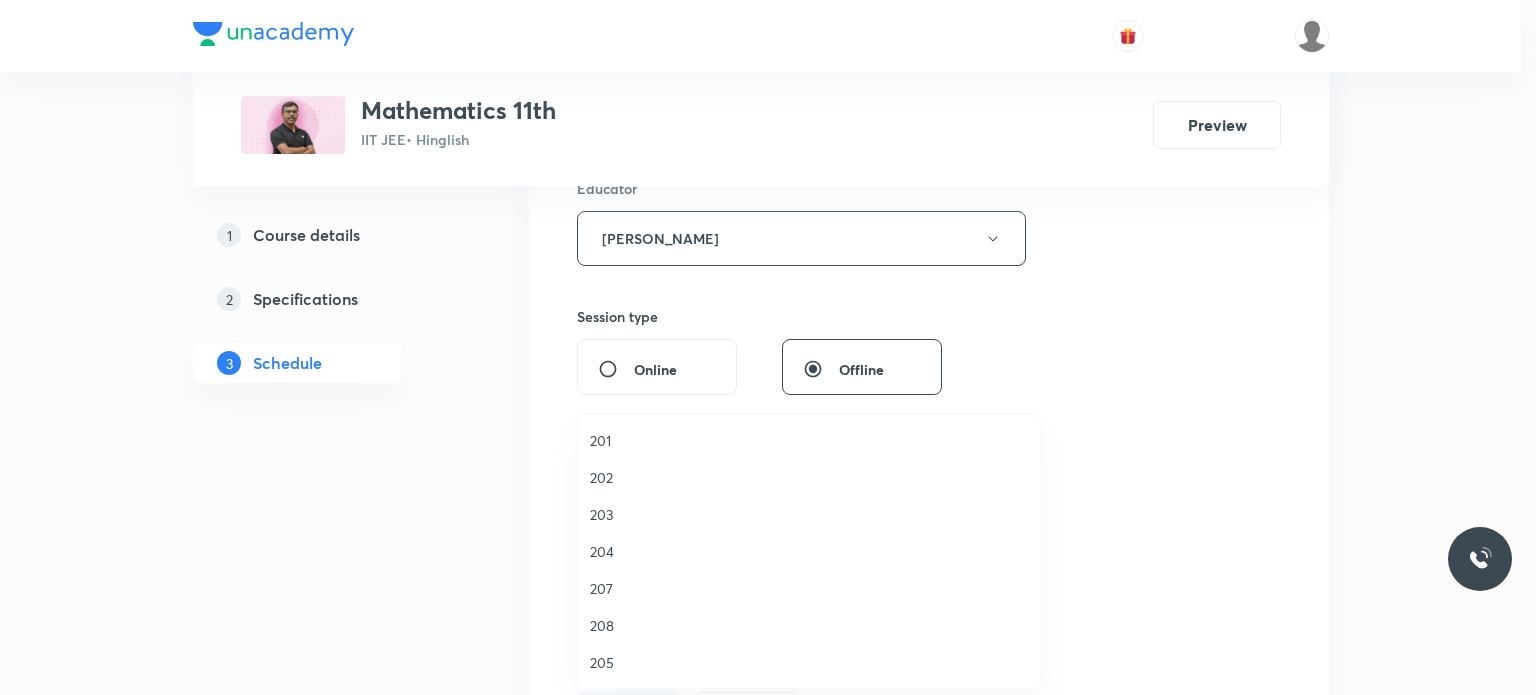 click on "202" at bounding box center [809, 477] 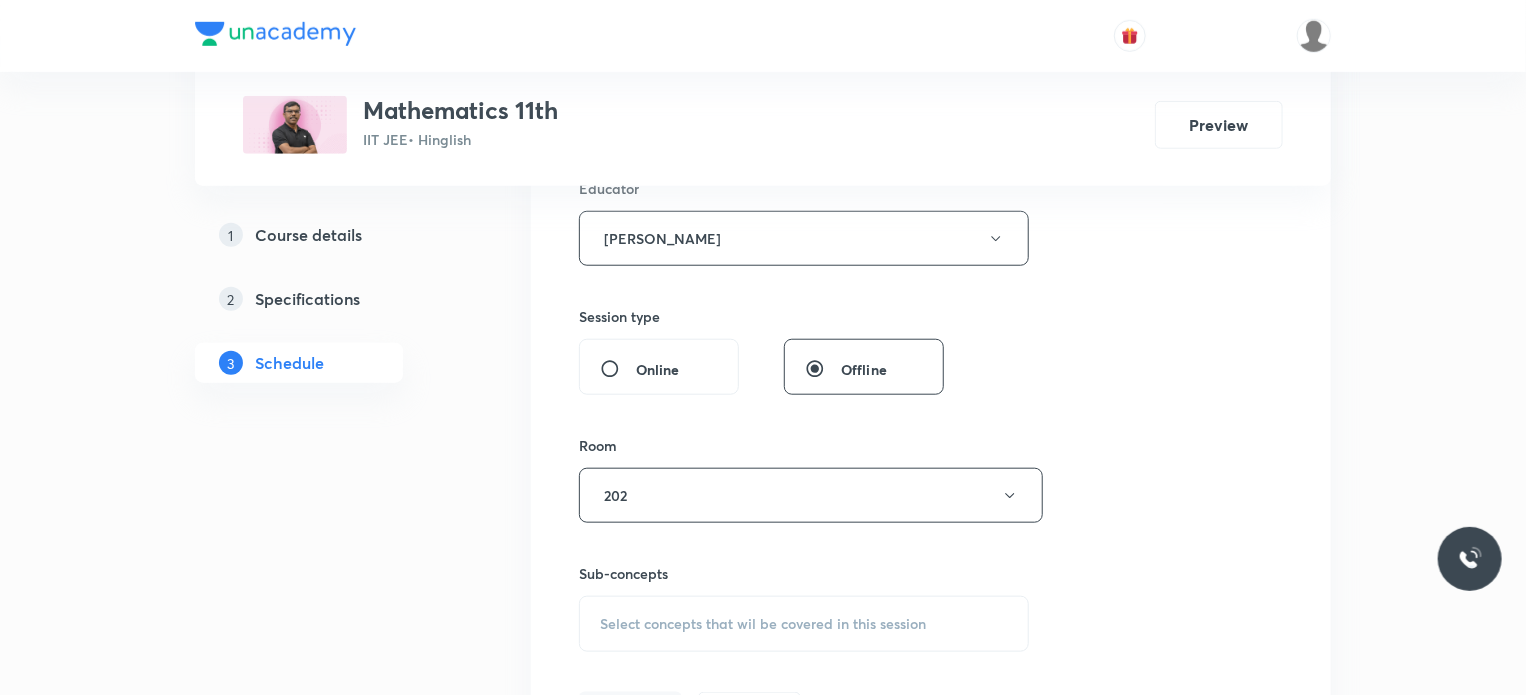 click on "Select concepts that wil be covered in this session" at bounding box center (804, 624) 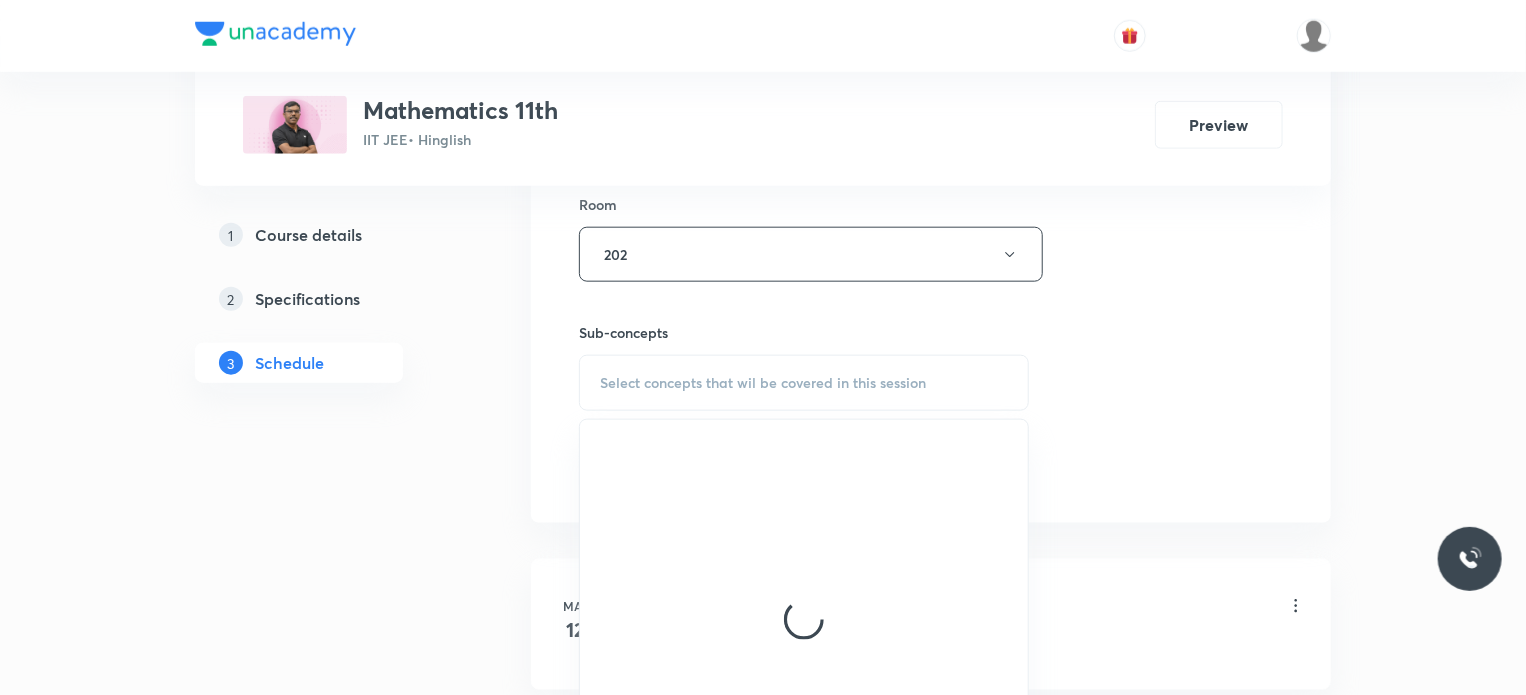 scroll, scrollTop: 1011, scrollLeft: 0, axis: vertical 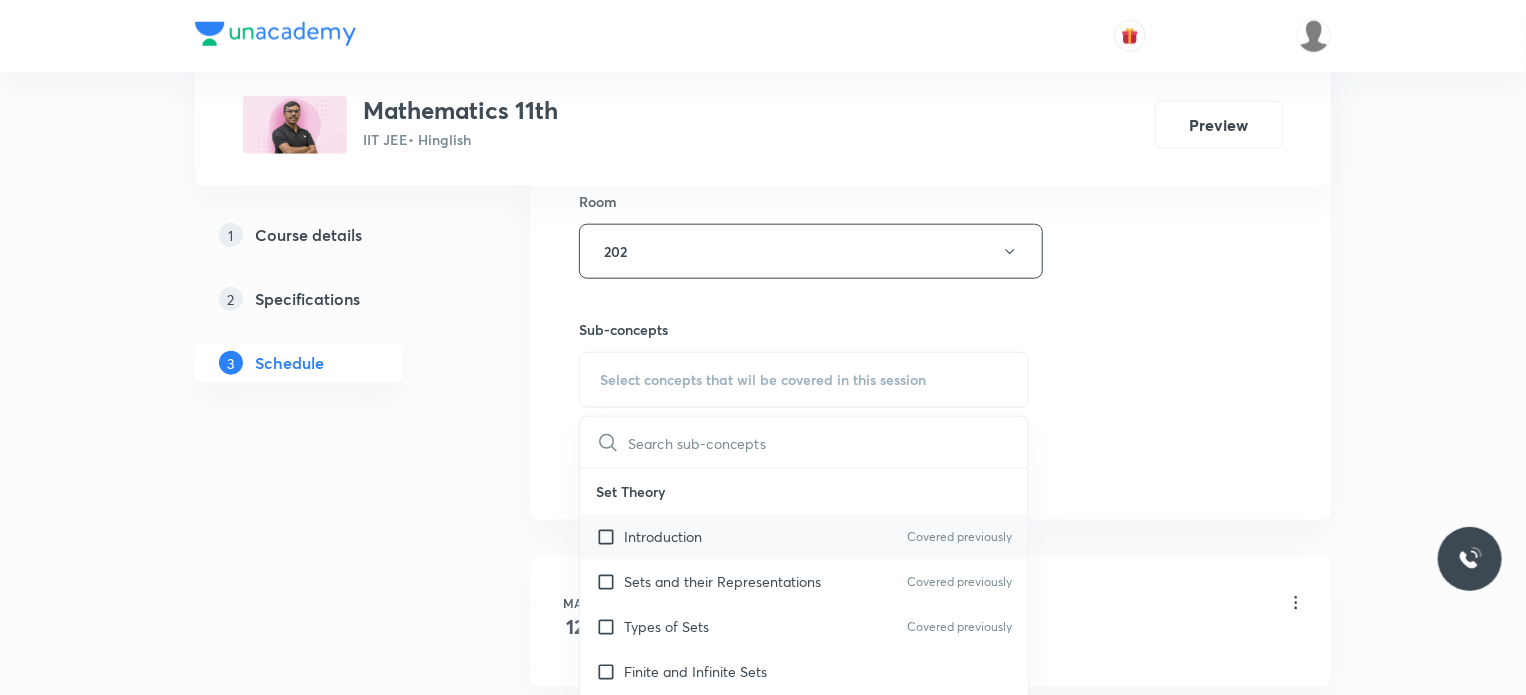 click on "Introduction Covered previously" at bounding box center (804, 536) 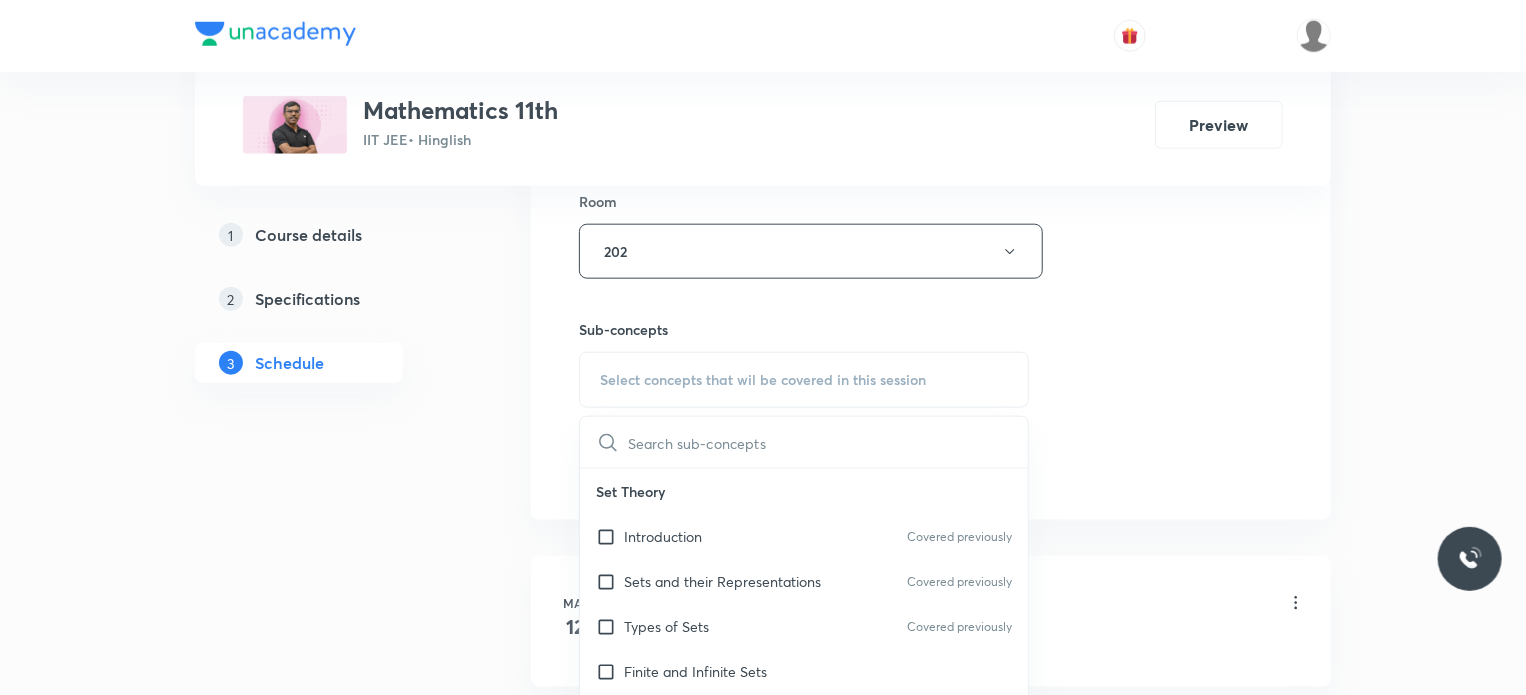 checkbox on "true" 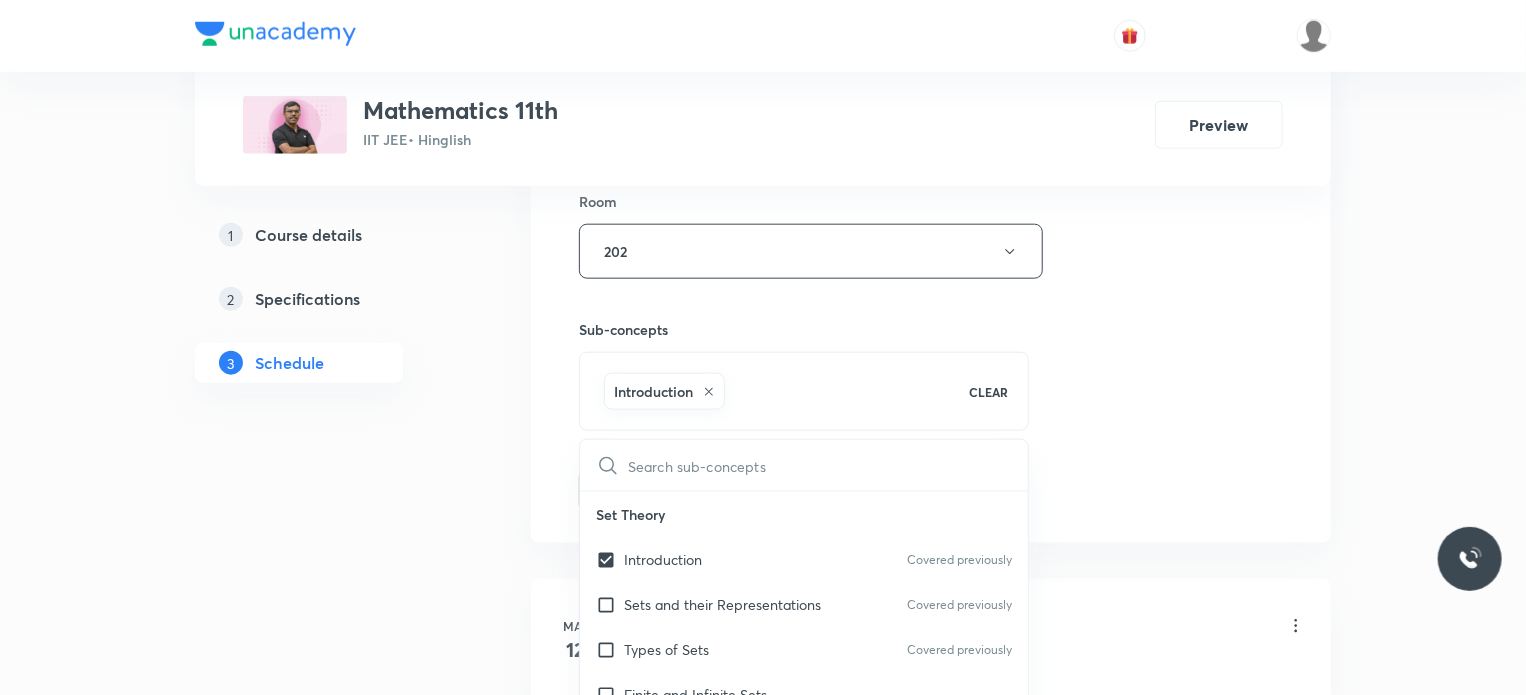 click on "Plus Courses Mathematics 11th IIT JEE  • Hinglish Preview 1 Course details 2 Specifications 3 Schedule Schedule 37  classes Session  38 Live class Session title 15/99 Straight Line 7 ​ Schedule for Jul 14, 2025, 8:00 AM ​ Duration (in minutes) 80 ​ Educator Rajeev Verma   Session type Online Offline Room 202 Sub-concepts Introduction CLEAR ​ Set Theory Introduction Covered previously Sets and their Representations Covered previously Types of Sets Covered previously Finite and Infinite Sets Equal Sets Subsets Power Set Universal Set Venn Diagrams Operations on Sets Complement of a Set Practical  Problems on Union and Intersection of Two Sets Relation Types of relations Equivalence relations Inequalities and Modulus Function Constant and Variables Function Intervals Inequalities Generalized Method of Intervals for Solving Inequalities Modulus Function Fundamental of Mathematics Fundamentals of Mathematics Indices Indices Twin Prime Numbers Twin Prime Numbers Co-Prime Numbers/ Relatively Prime Numbers" at bounding box center [763, 2733] 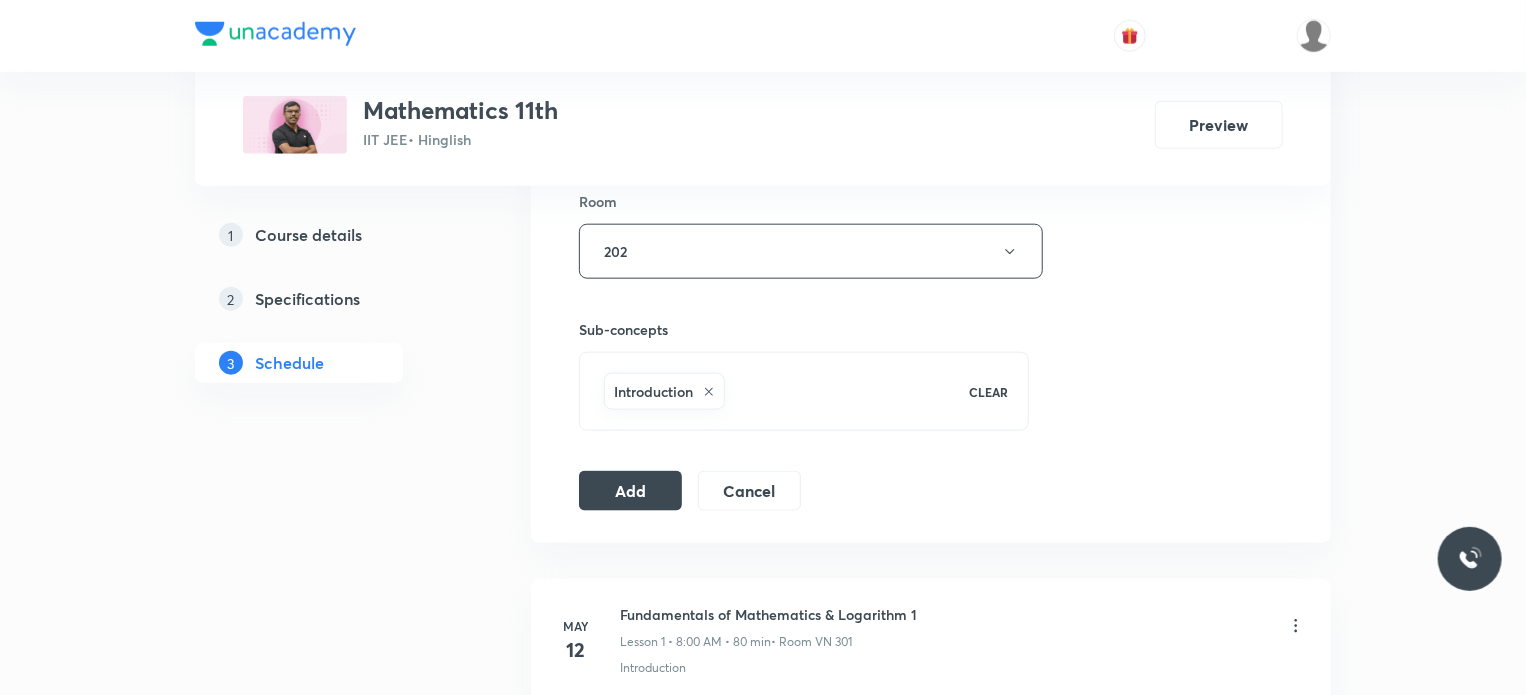 click on "Add" at bounding box center (630, 491) 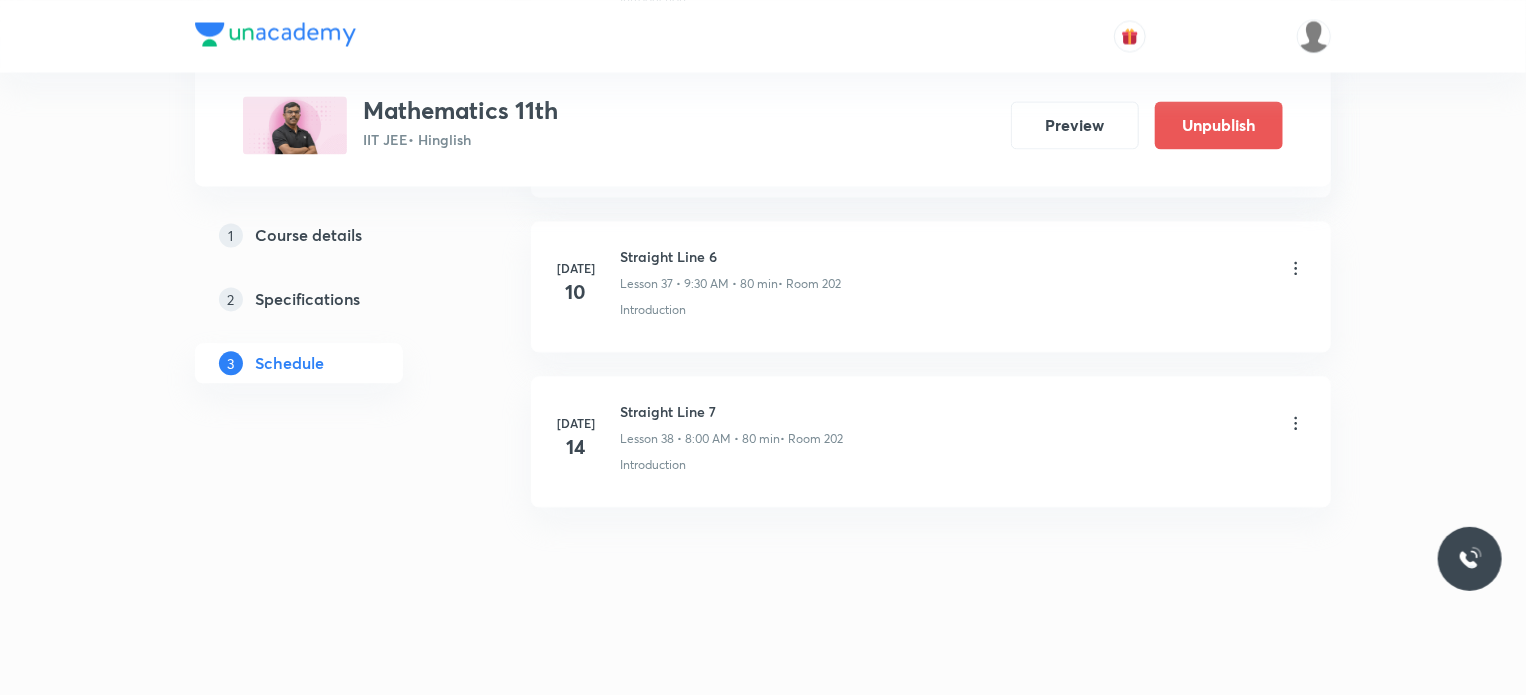 scroll, scrollTop: 5659, scrollLeft: 0, axis: vertical 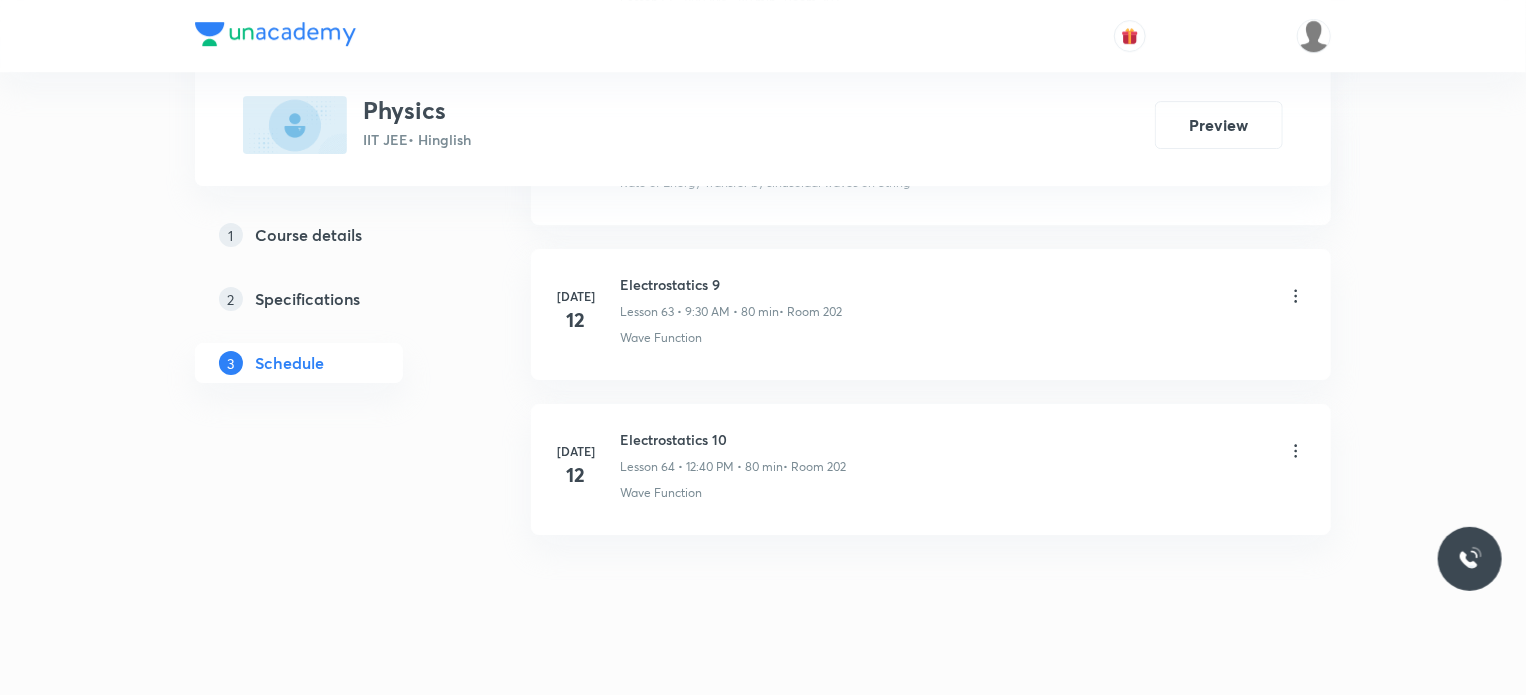 click on "Electrostatics 10" at bounding box center [733, 439] 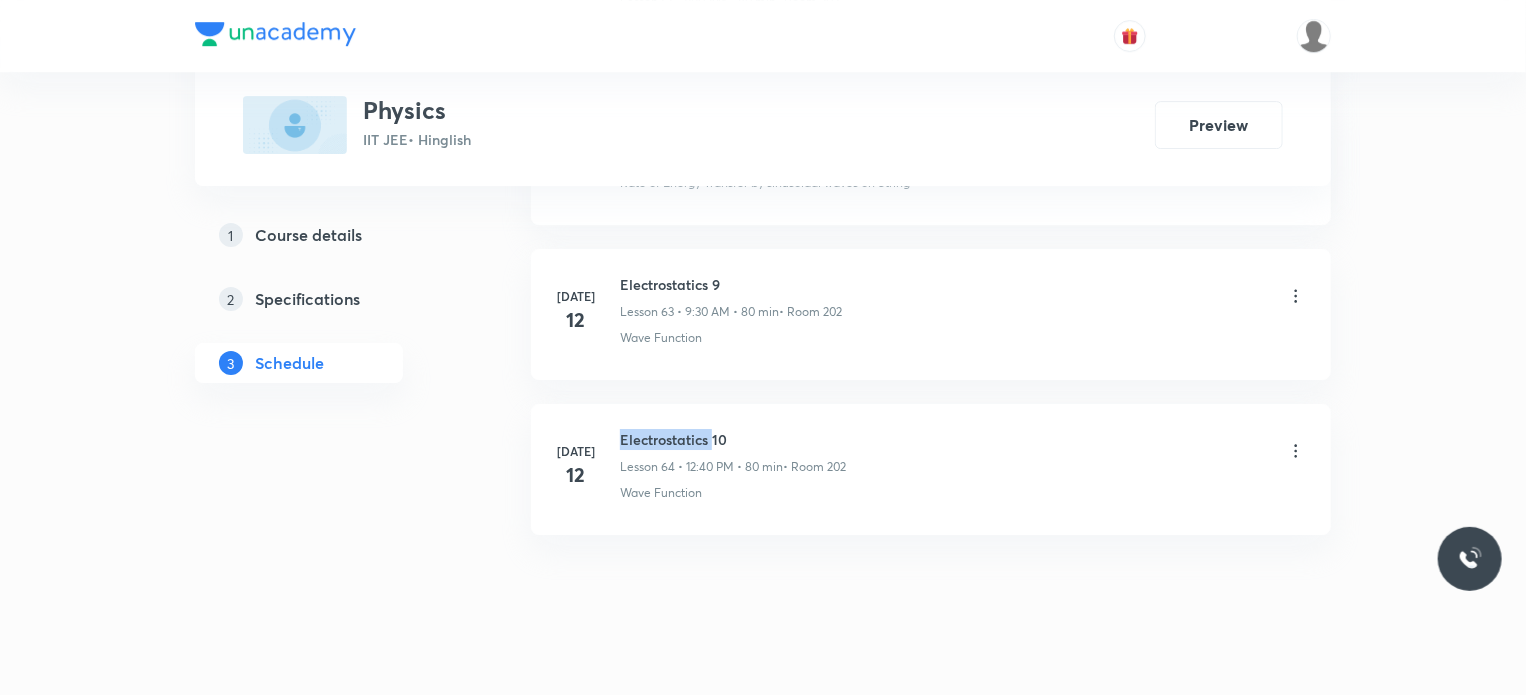 click on "Electrostatics 10" at bounding box center [733, 439] 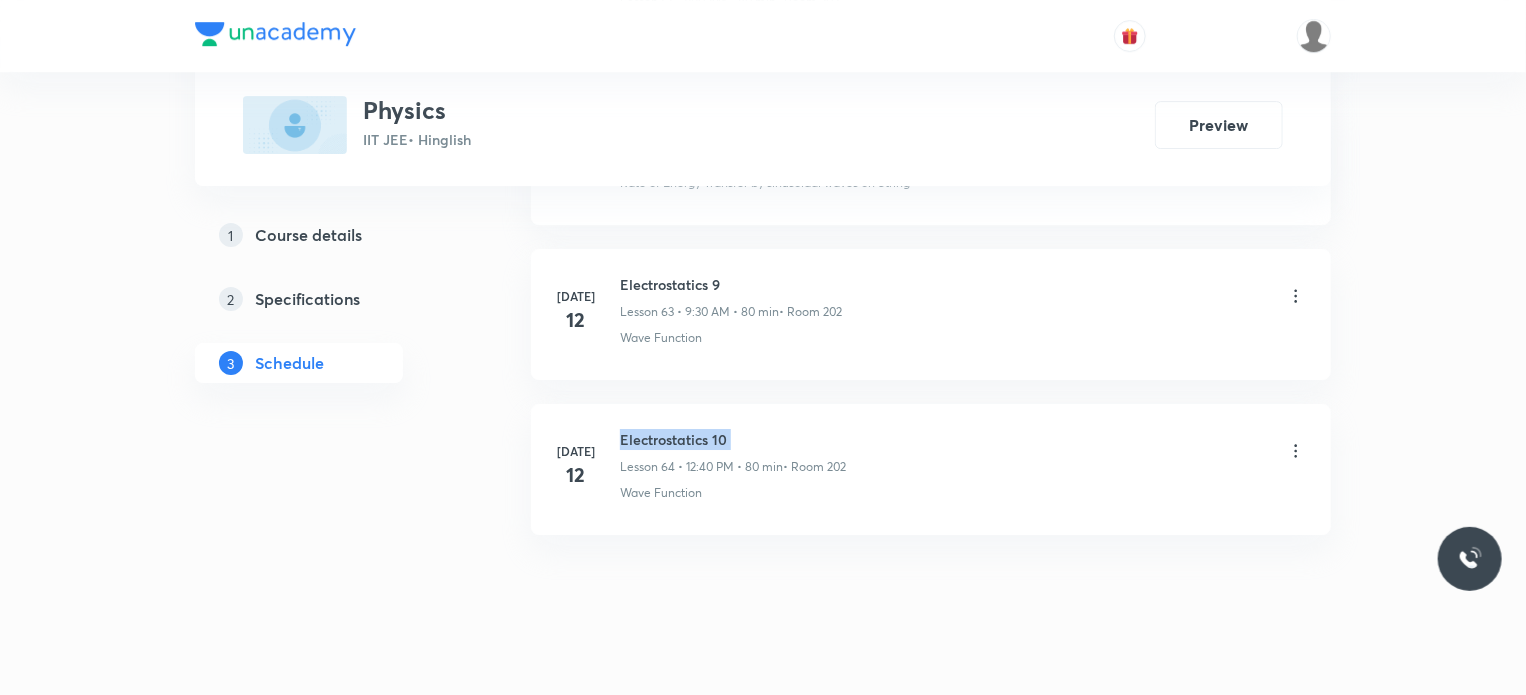 click on "Electrostatics 10" at bounding box center [733, 439] 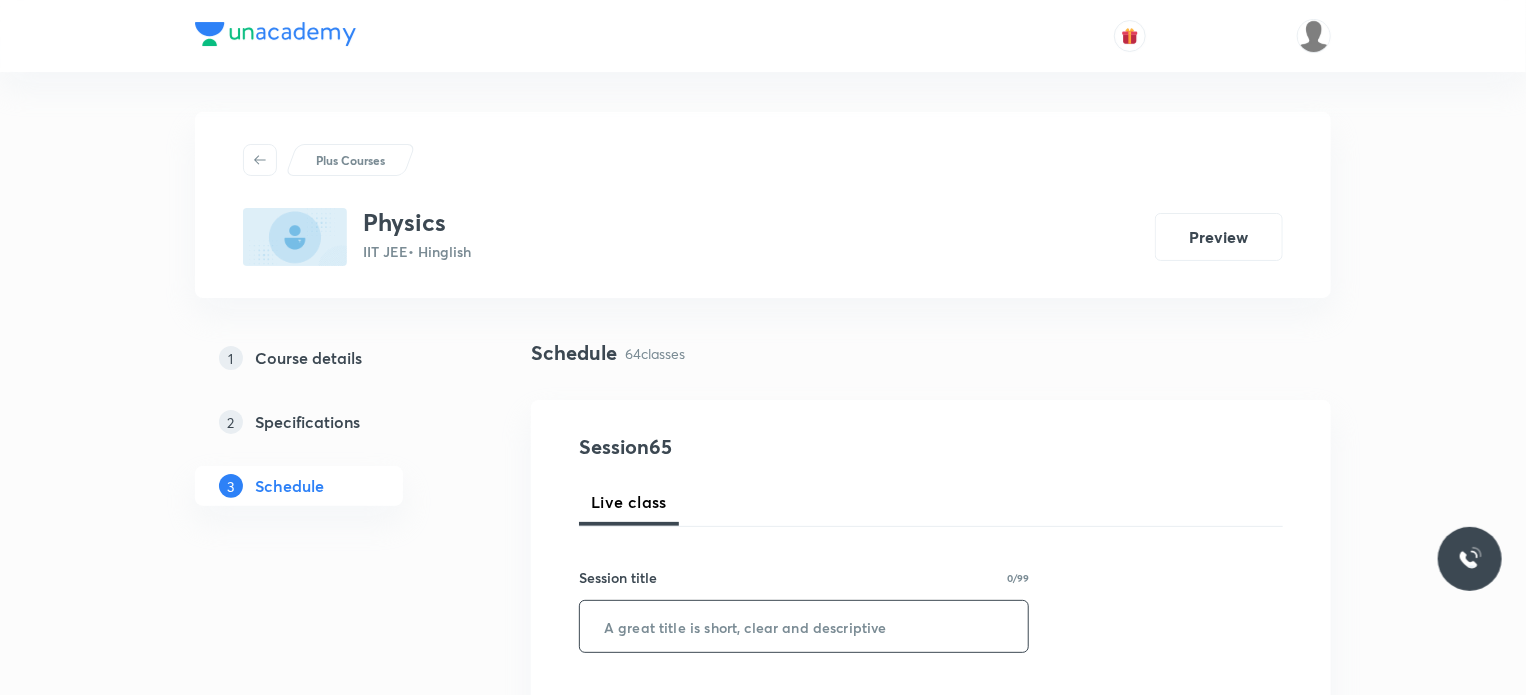 click at bounding box center [804, 626] 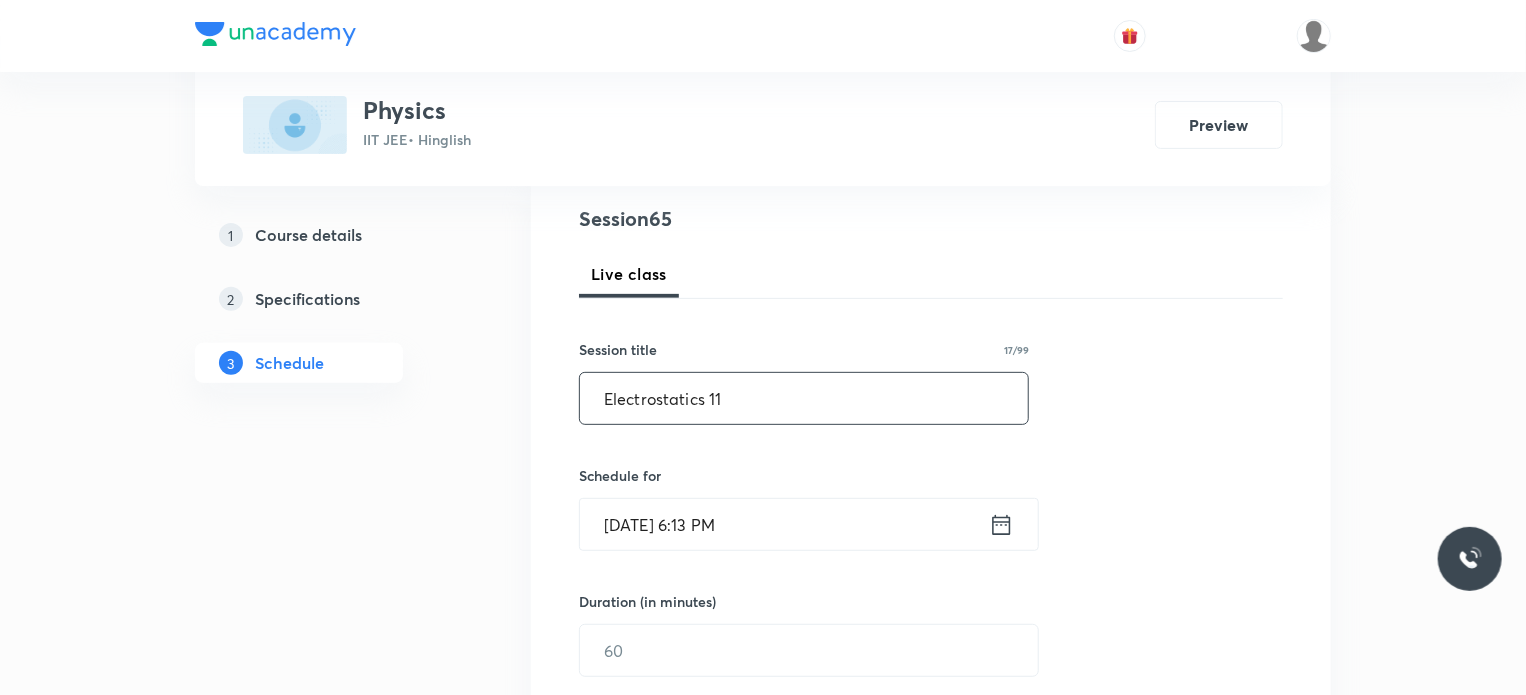 type on "Electrostatics 11" 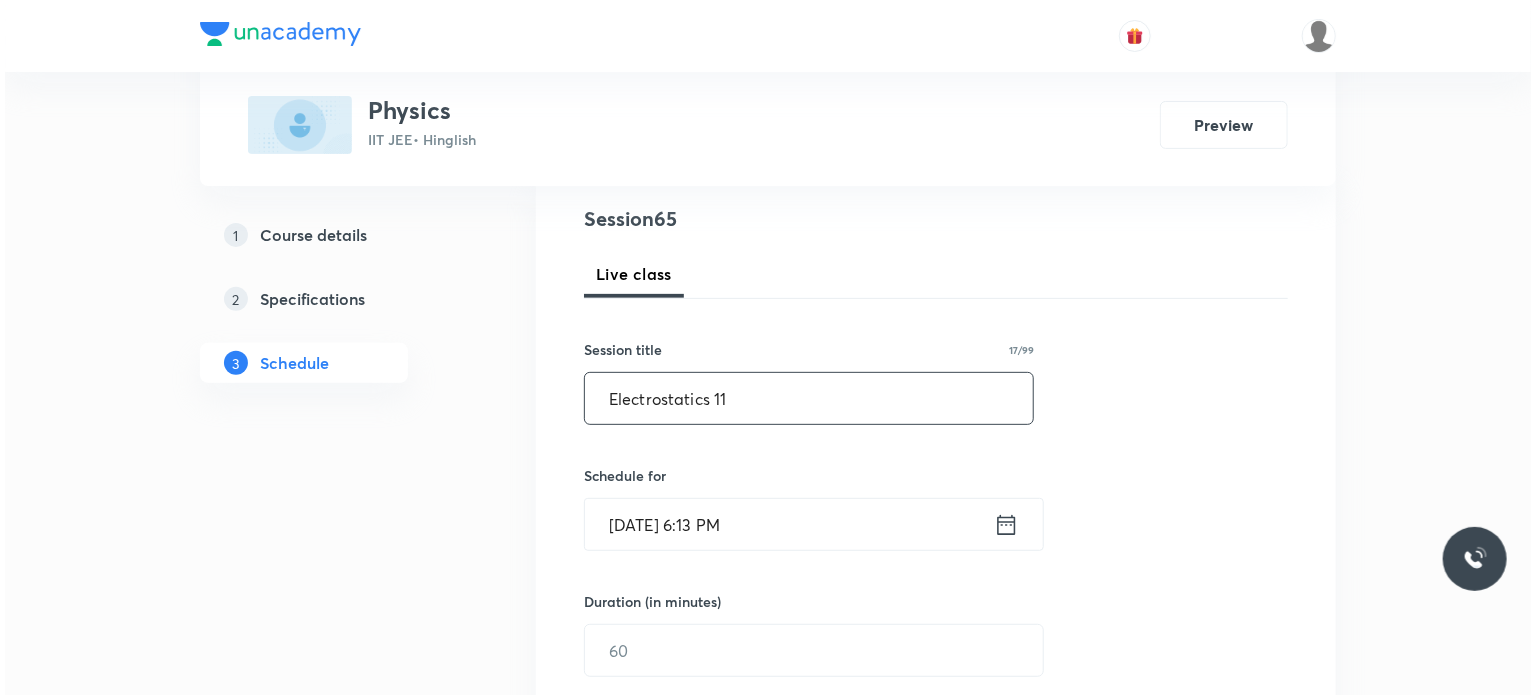 scroll, scrollTop: 228, scrollLeft: 0, axis: vertical 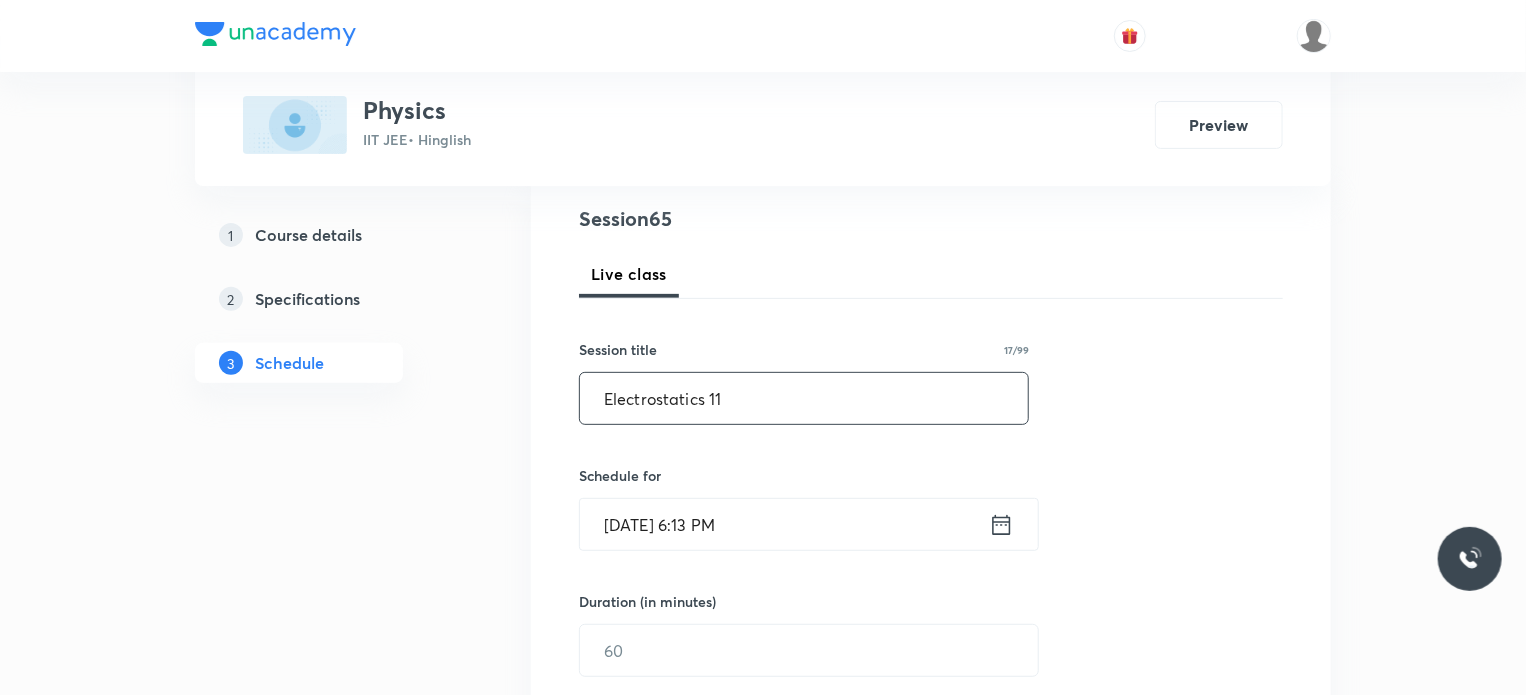 click on "[DATE] 6:13 PM" at bounding box center [784, 524] 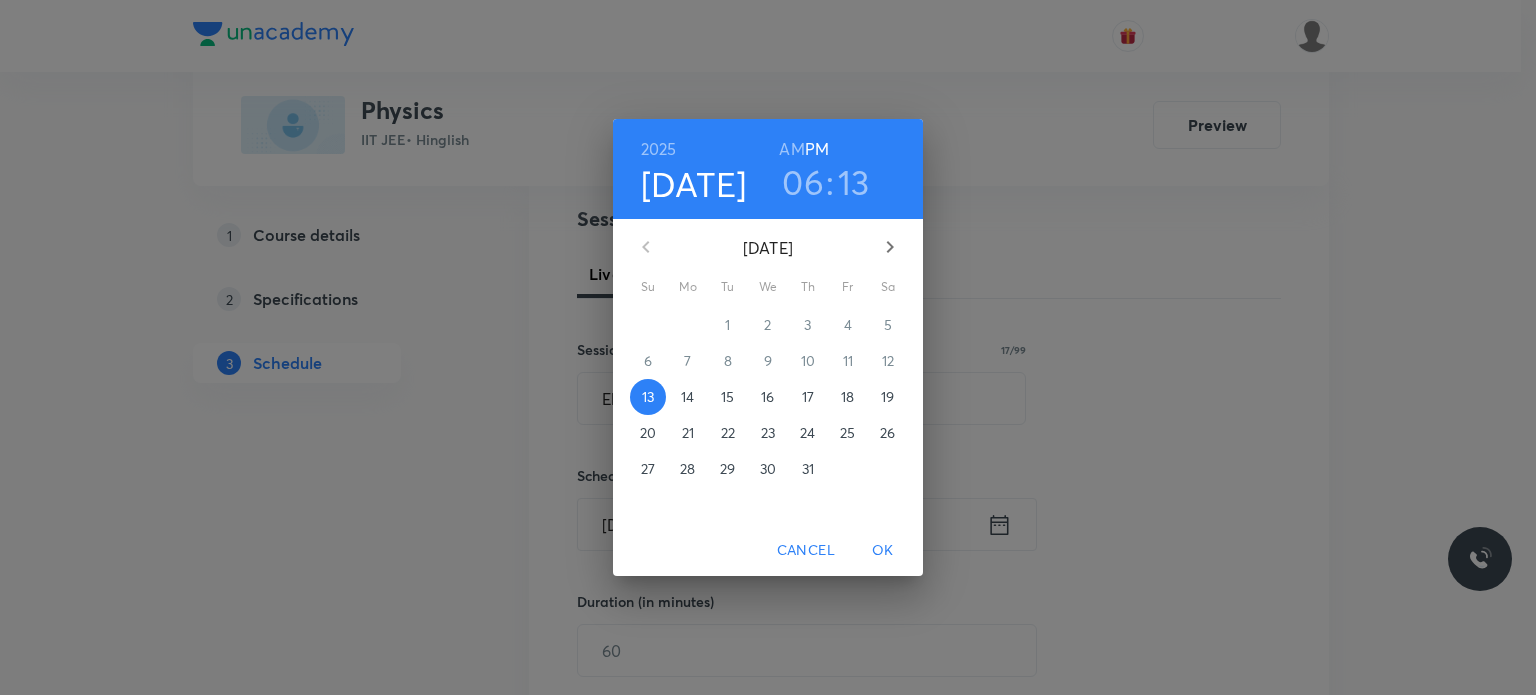 click on "14" at bounding box center [687, 397] 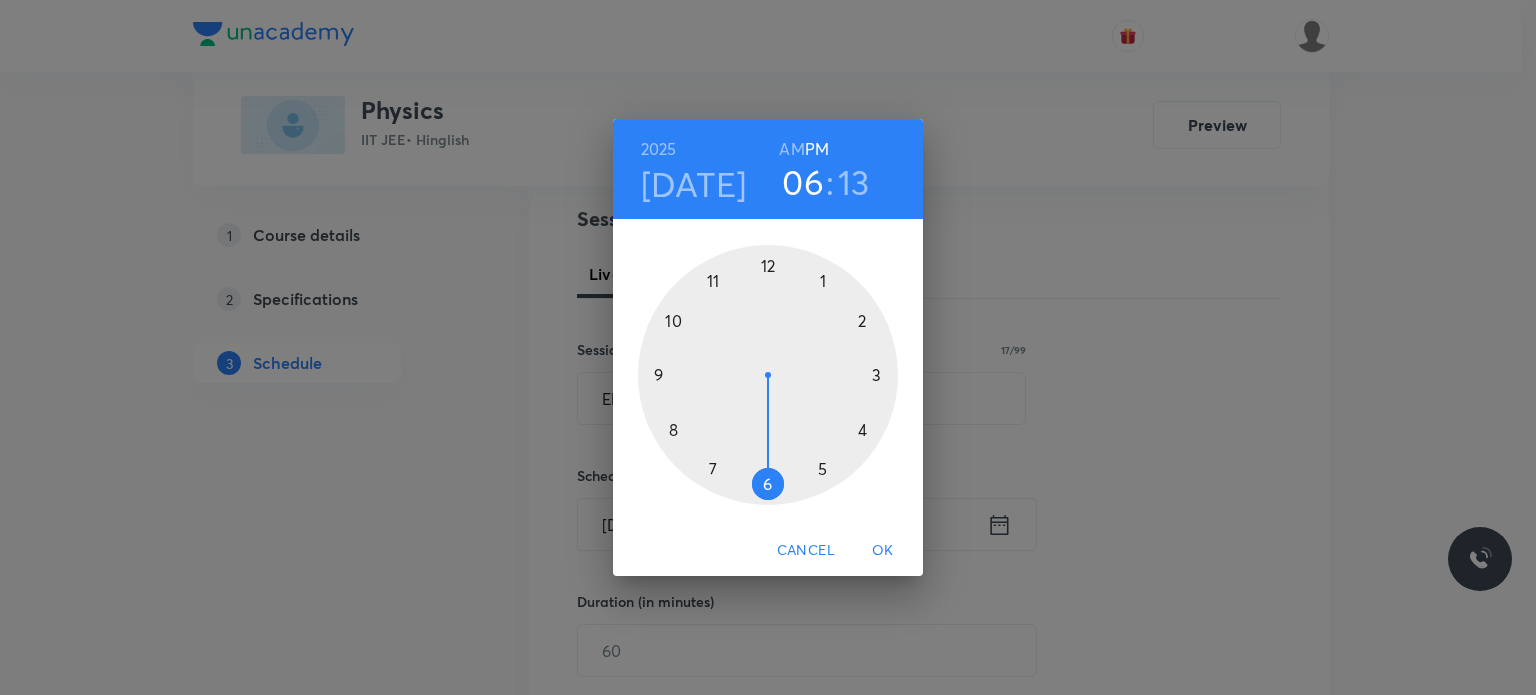 click on "AM" at bounding box center [791, 149] 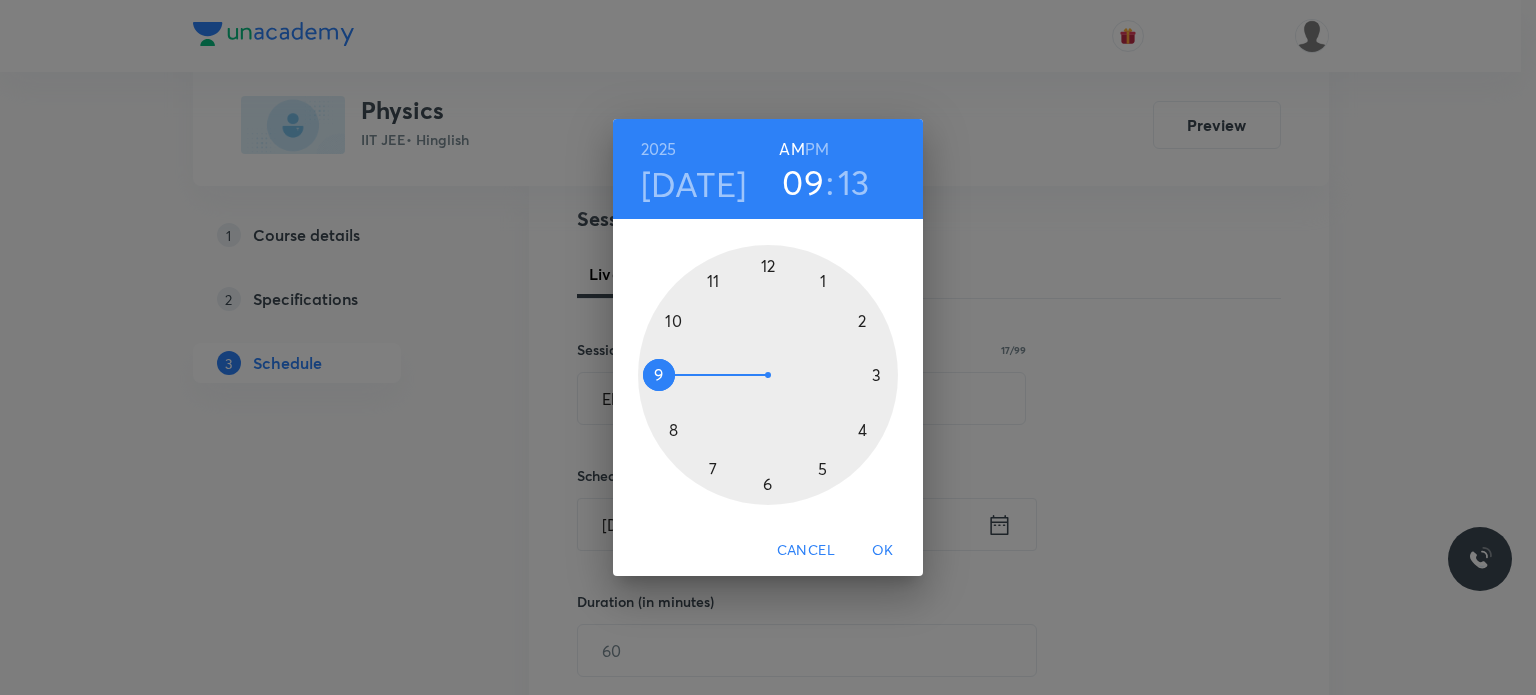 drag, startPoint x: 777, startPoint y: 258, endPoint x: 660, endPoint y: 364, distance: 157.87654 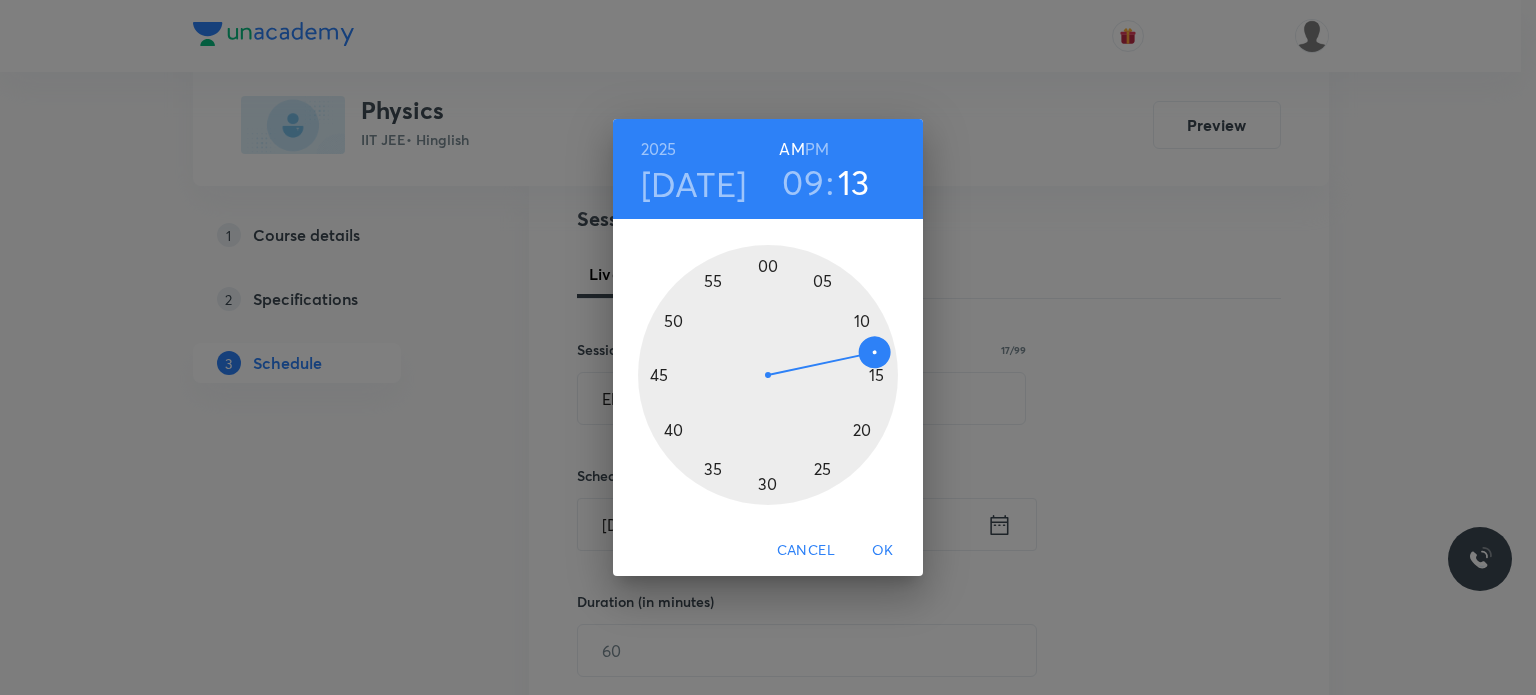 click at bounding box center [768, 375] 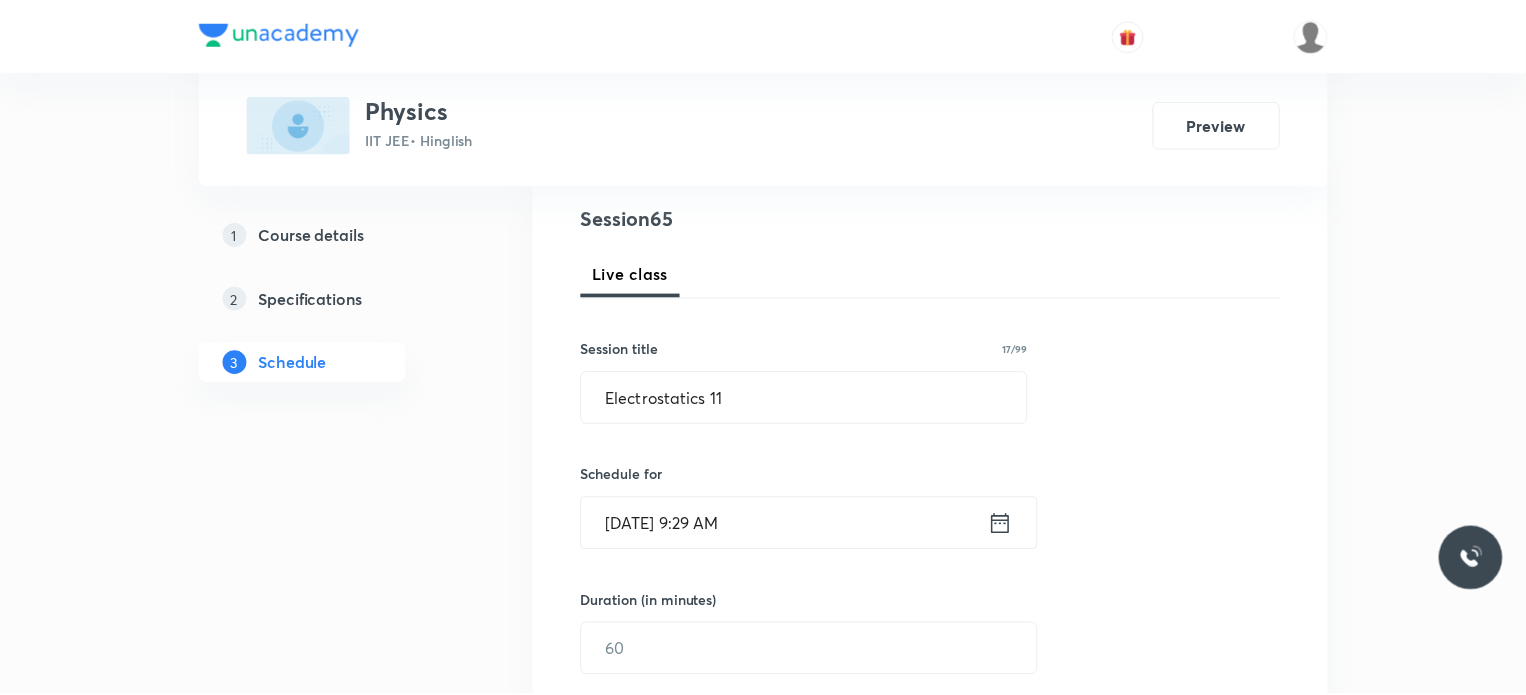 scroll, scrollTop: 352, scrollLeft: 0, axis: vertical 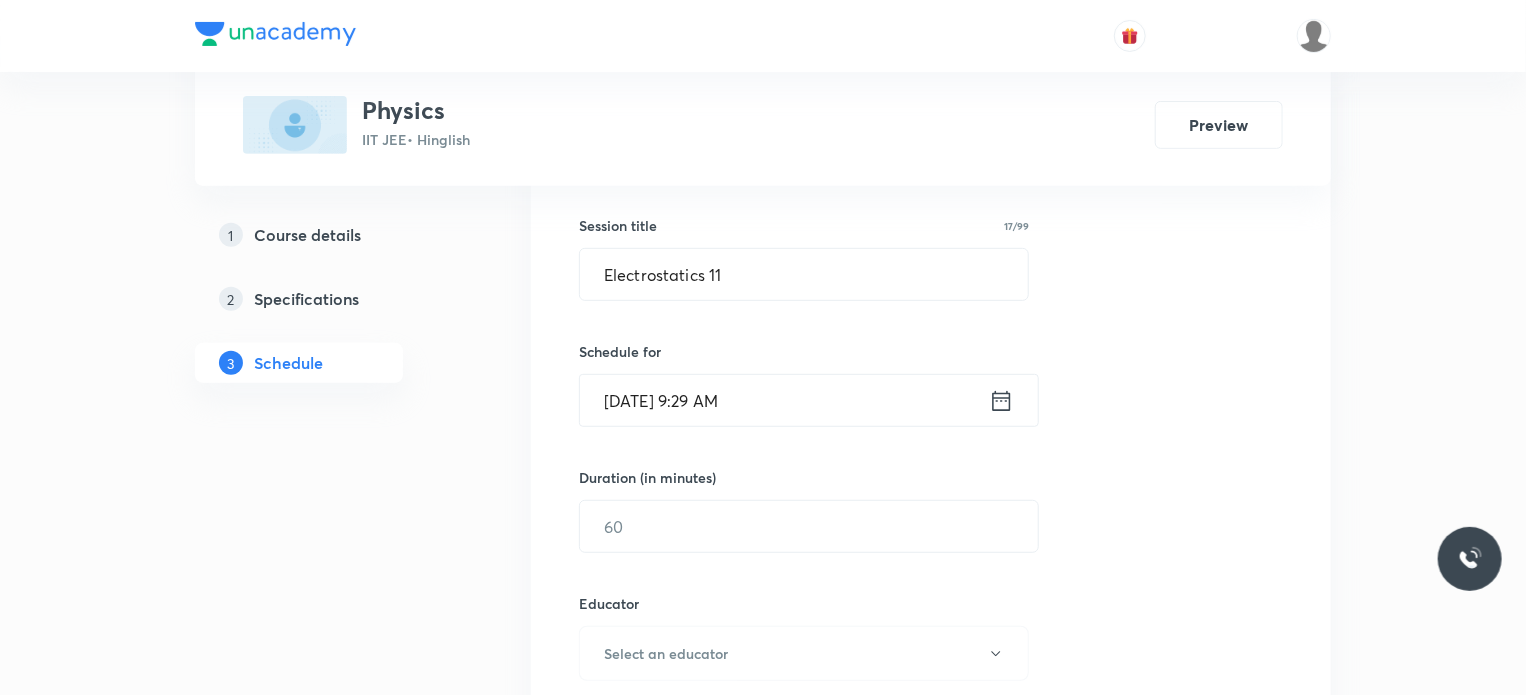 click on "Session  65 Live class Session title 17/99 Electrostatics 11 ​ Schedule for Jul 14, 2025, 9:29 AM ​ Duration (in minutes) ​ Educator Select an educator   Session type Online Offline Room Select centre room Sub-concepts Select concepts that wil be covered in this session Add Cancel" at bounding box center [931, 613] 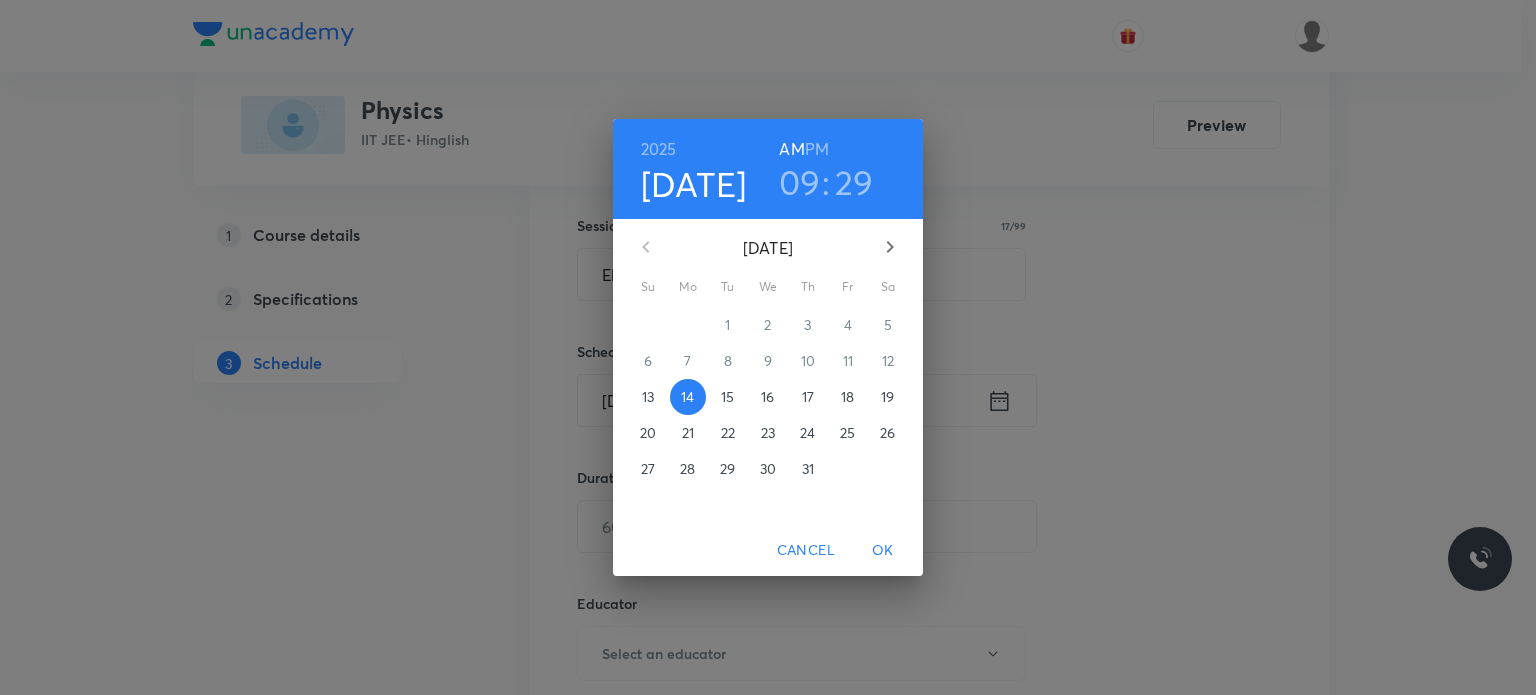 click on "29" at bounding box center [854, 182] 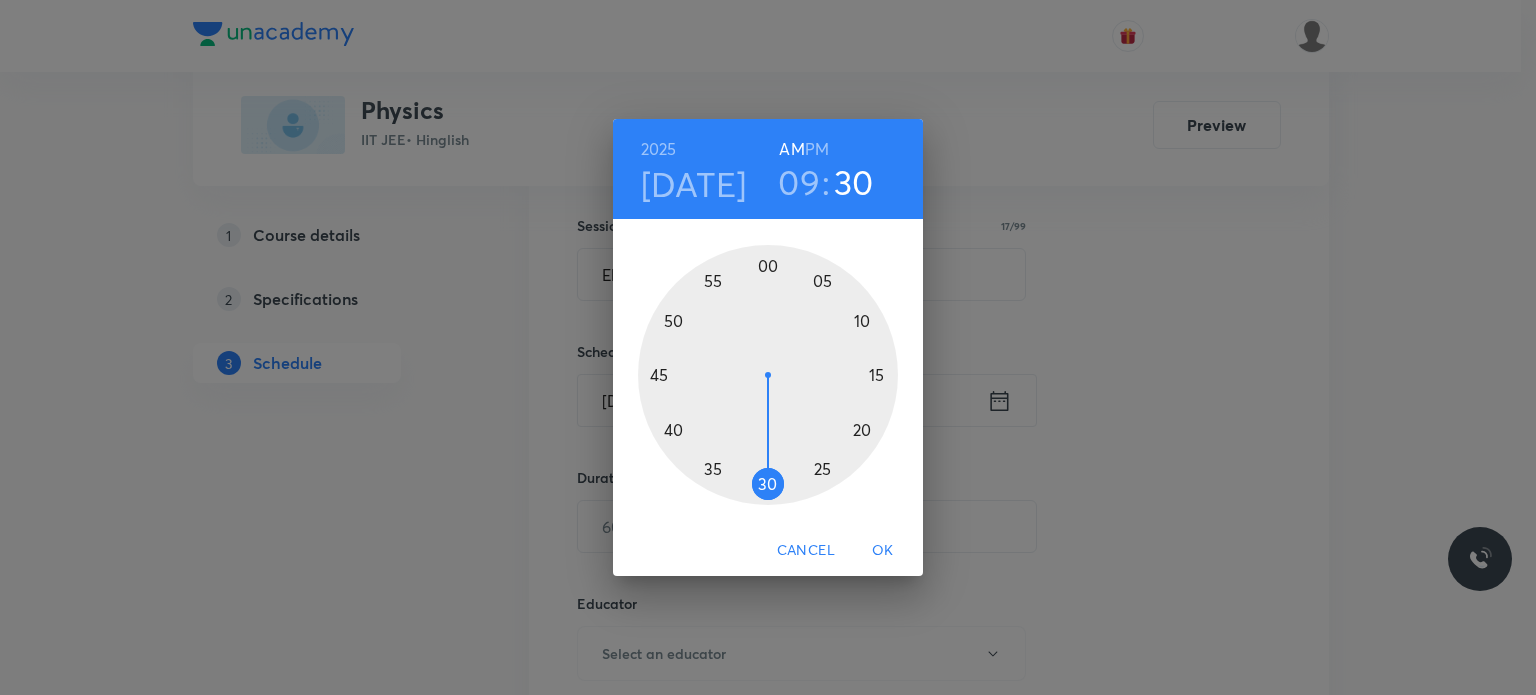 drag, startPoint x: 776, startPoint y: 489, endPoint x: 764, endPoint y: 488, distance: 12.0415945 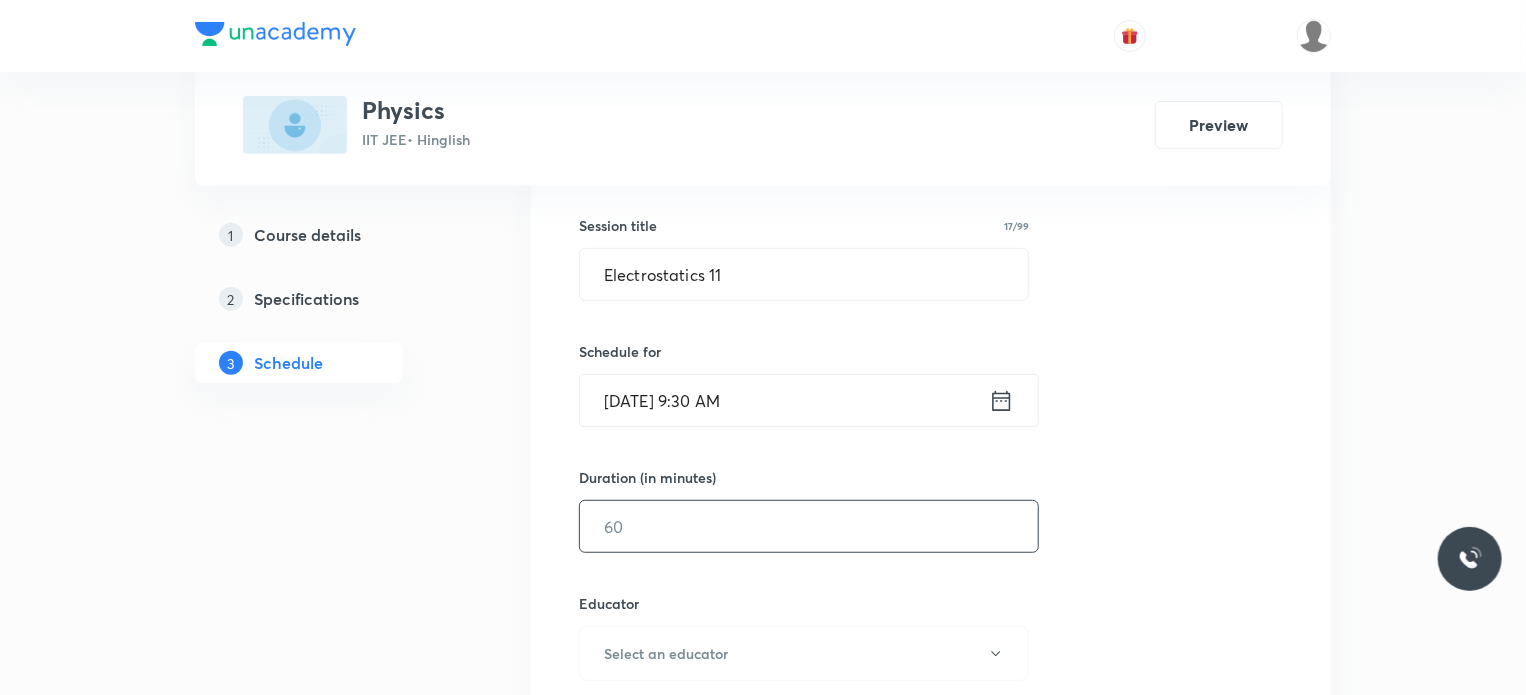 click at bounding box center (809, 526) 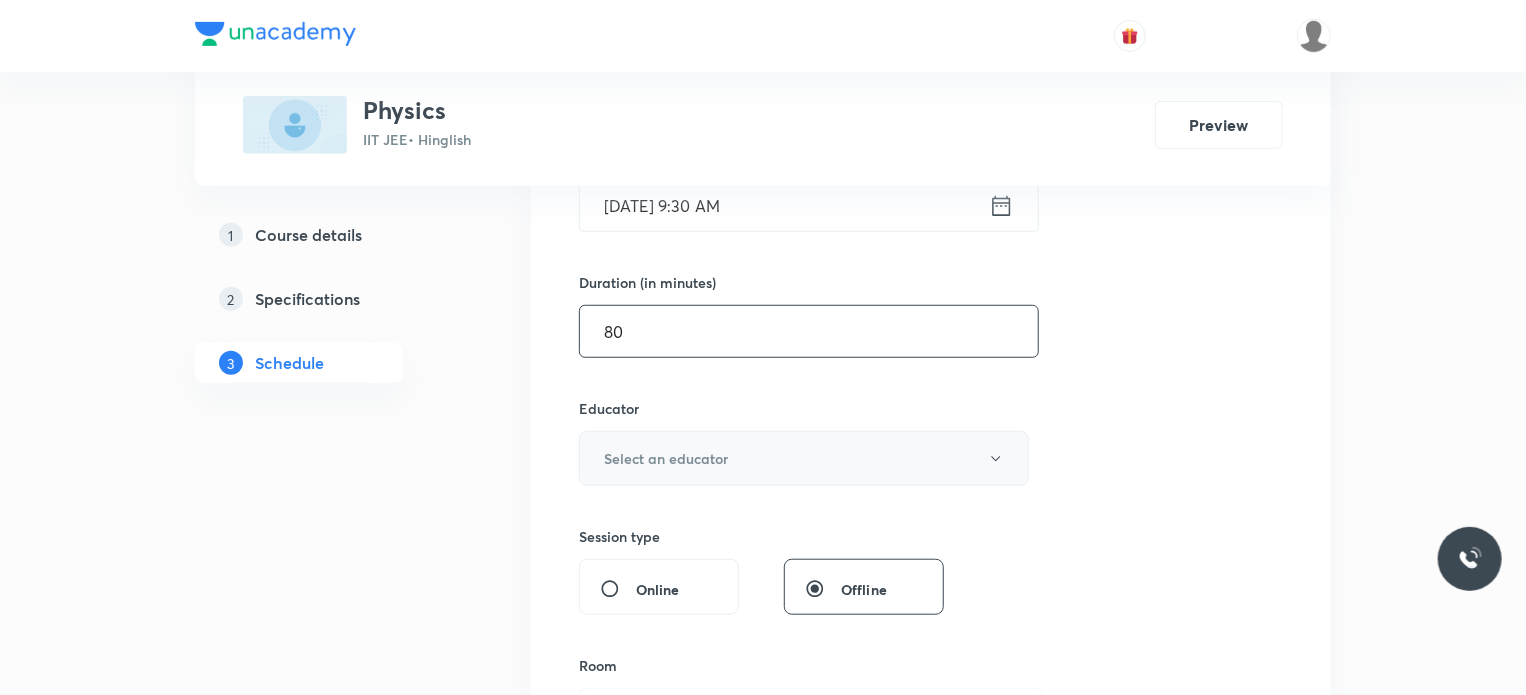 scroll, scrollTop: 548, scrollLeft: 0, axis: vertical 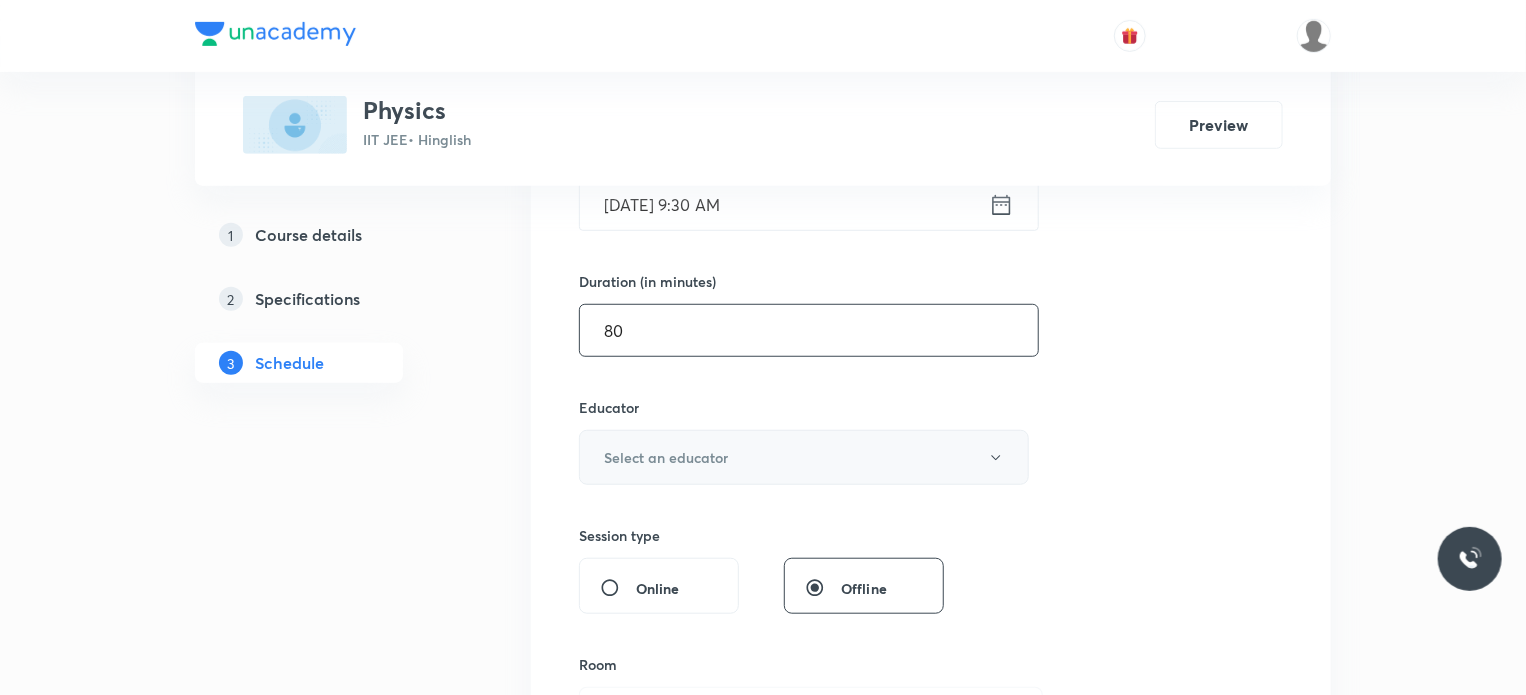 type on "80" 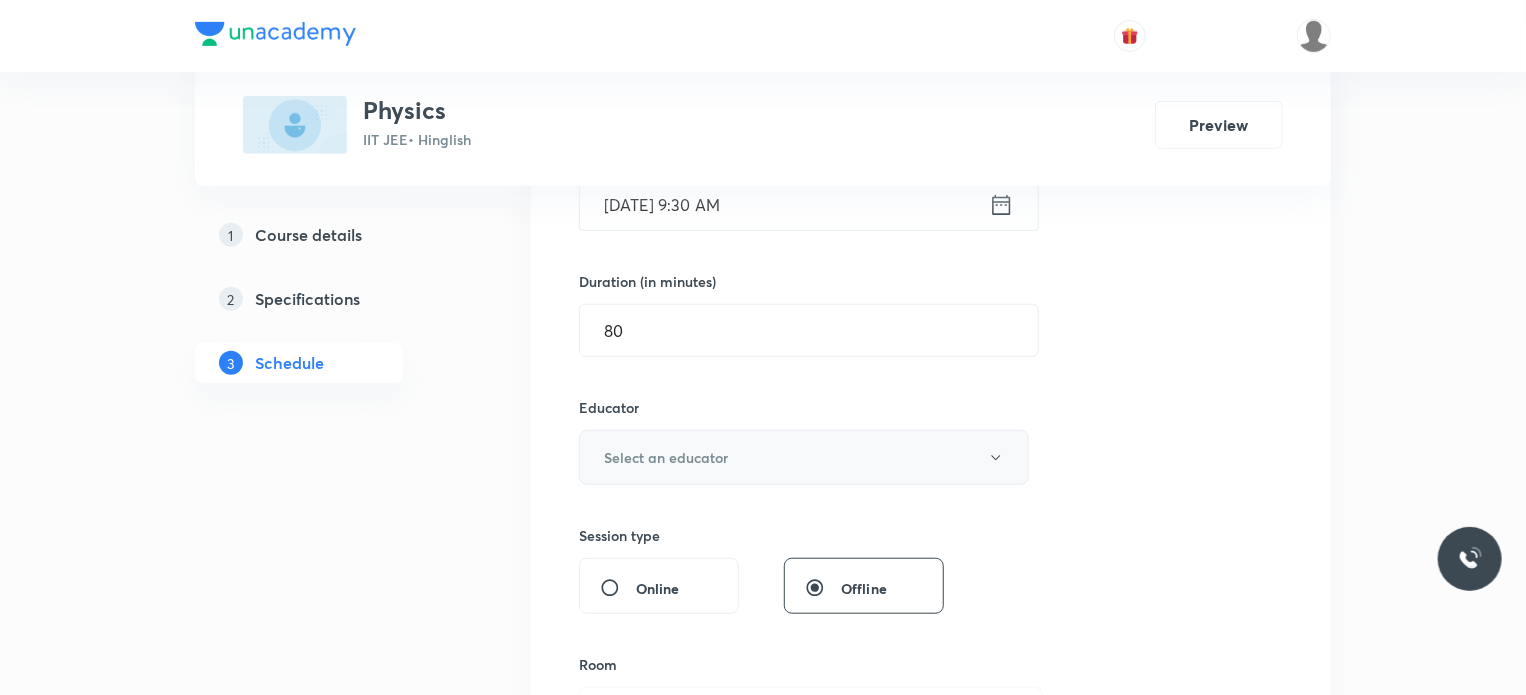 click on "Select an educator" at bounding box center (666, 457) 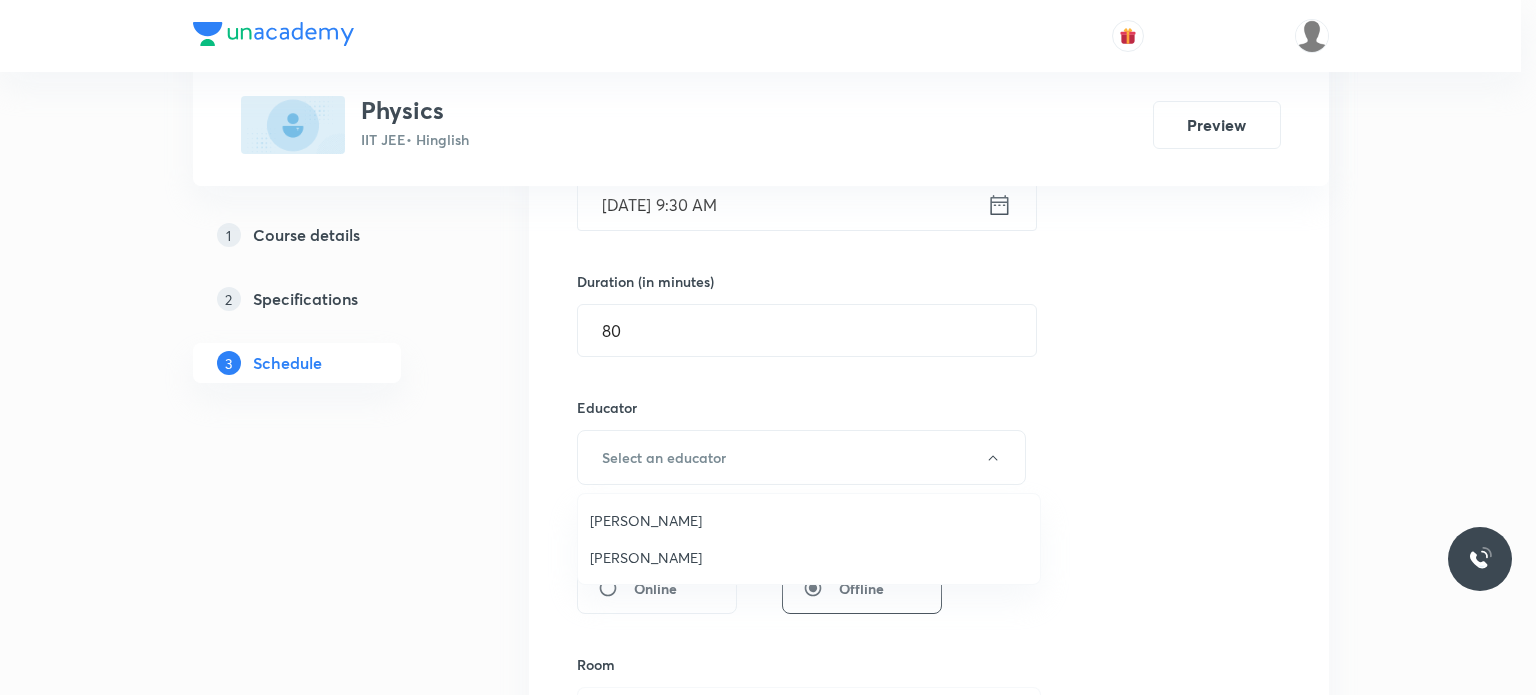 click on "Nitin Rathore" at bounding box center [809, 557] 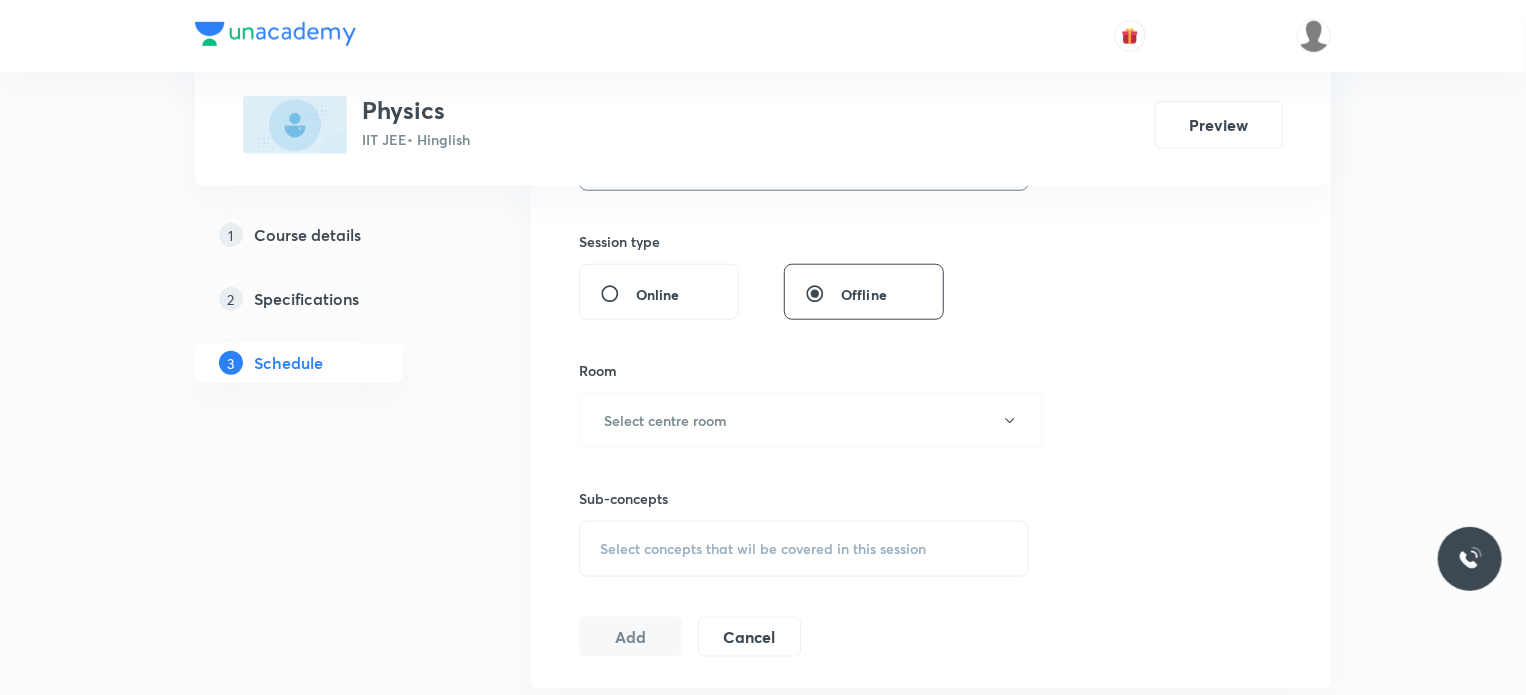 scroll, scrollTop: 844, scrollLeft: 0, axis: vertical 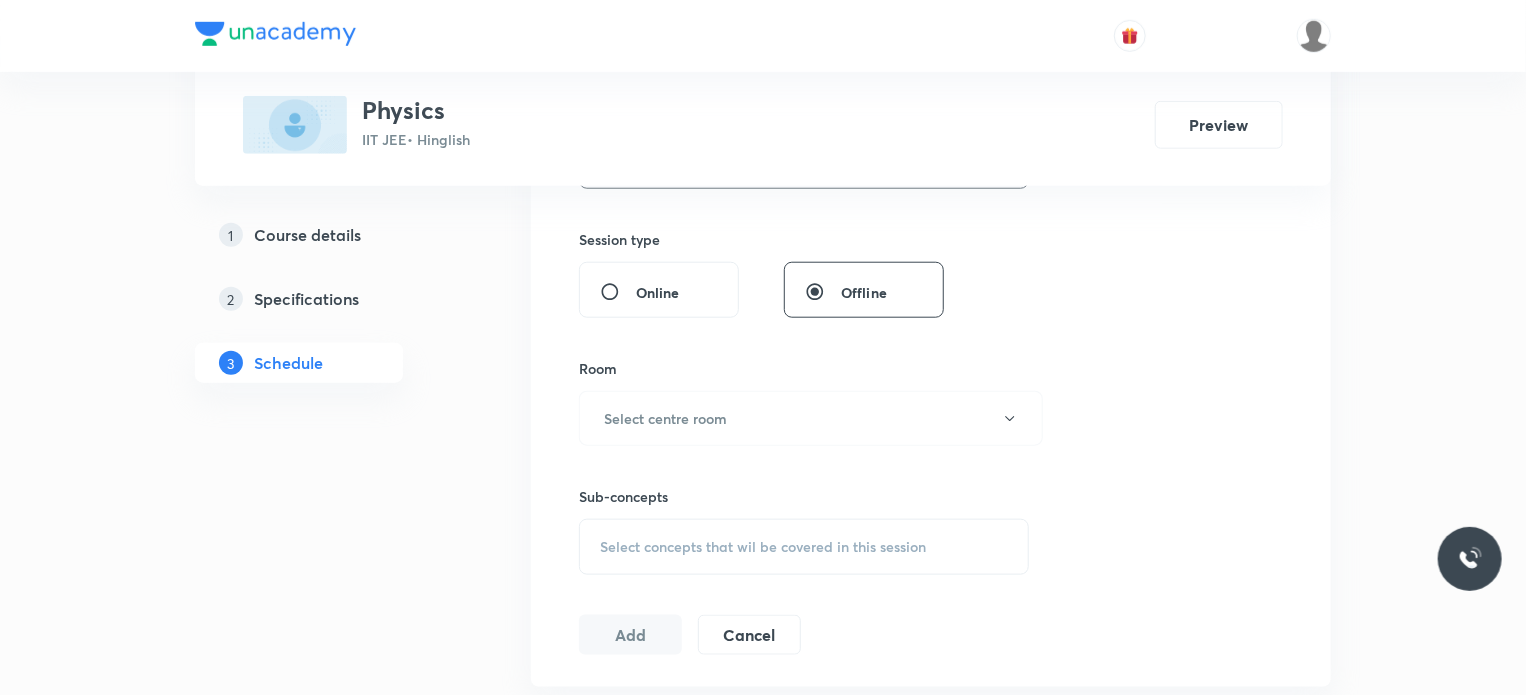 click on "Sub-concepts Select concepts that wil be covered in this session" at bounding box center (804, 510) 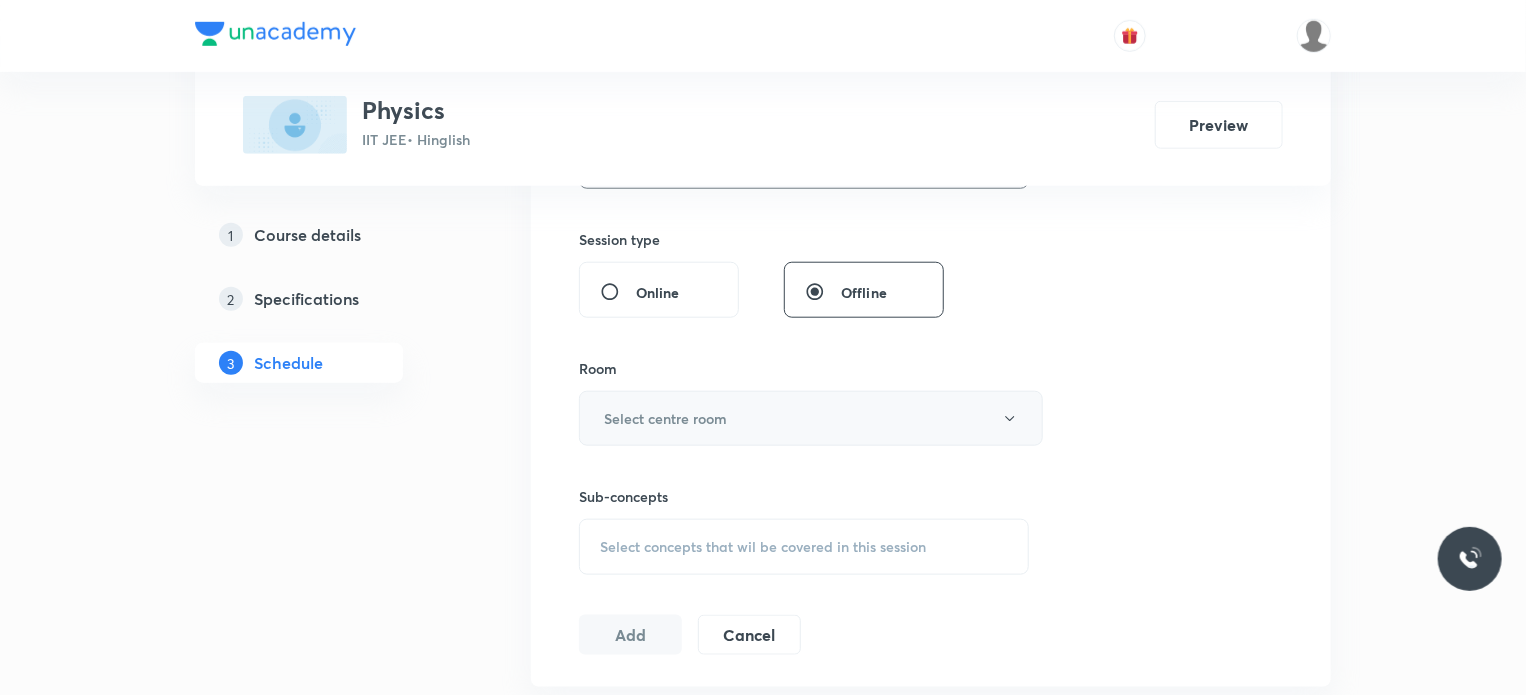 click on "Select centre room" at bounding box center [811, 418] 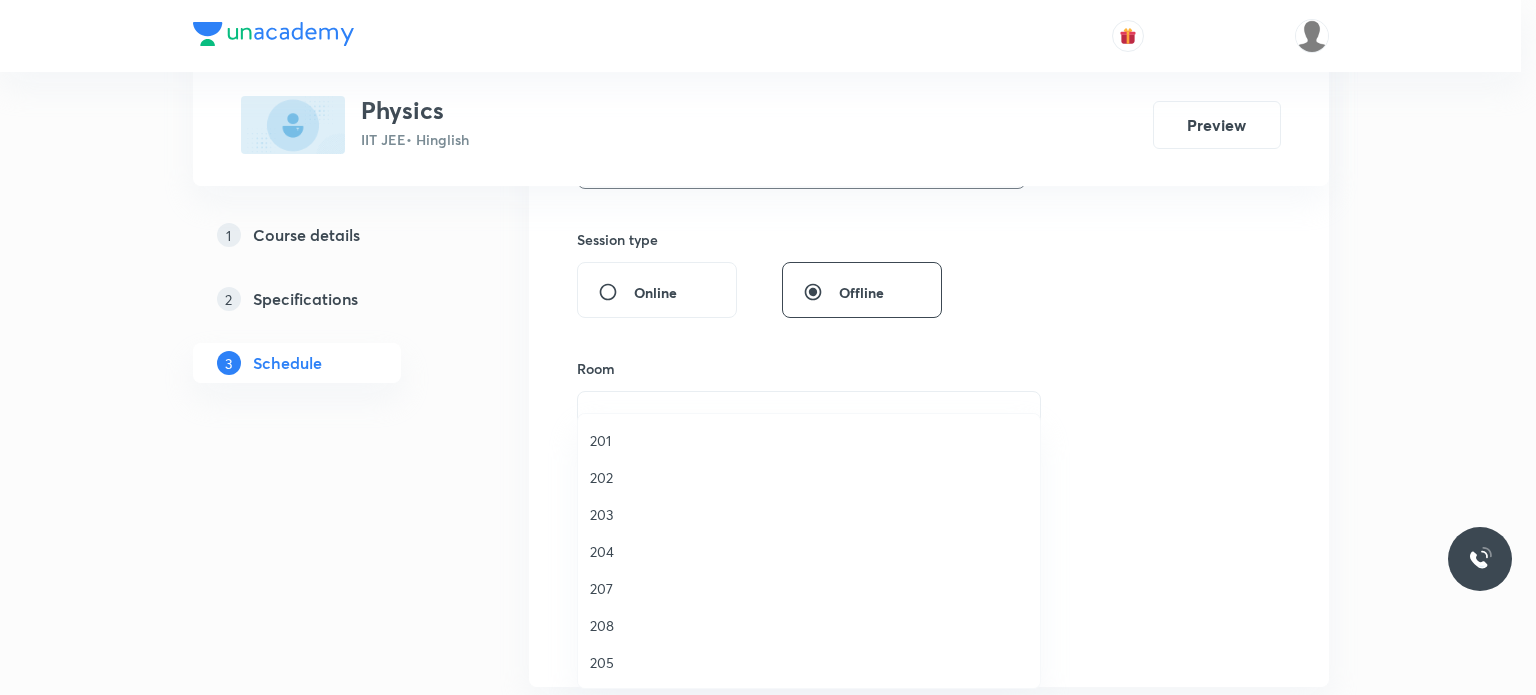click on "204" at bounding box center [809, 551] 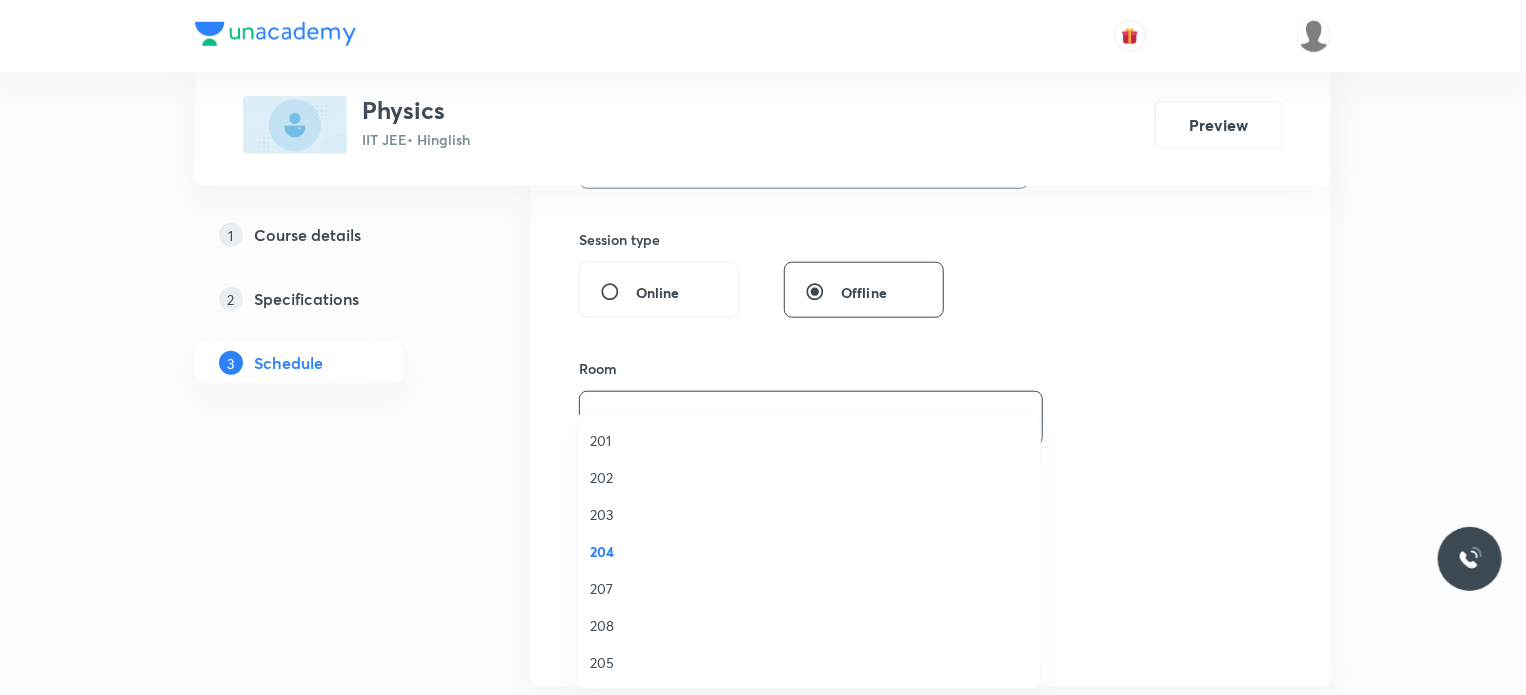 click on "Select concepts that wil be covered in this session" at bounding box center (804, 547) 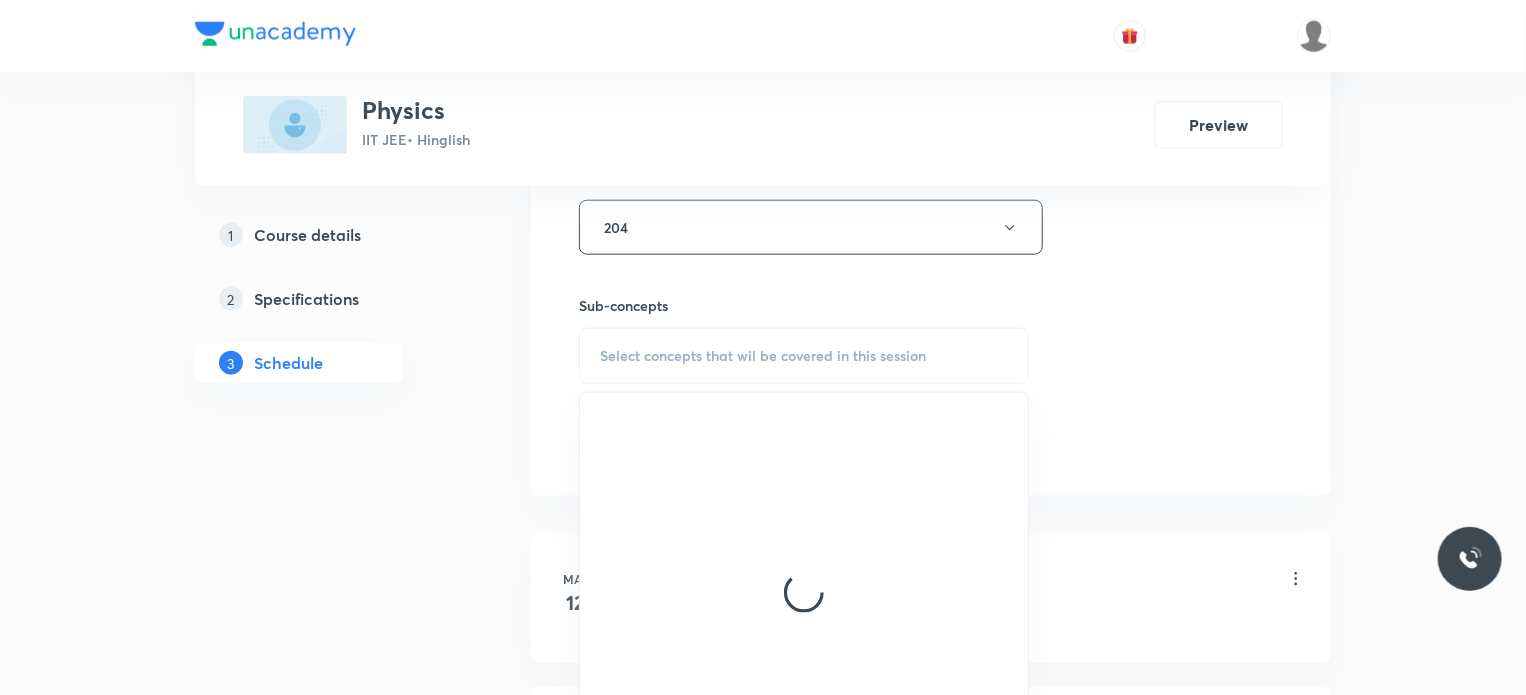 scroll, scrollTop: 1036, scrollLeft: 0, axis: vertical 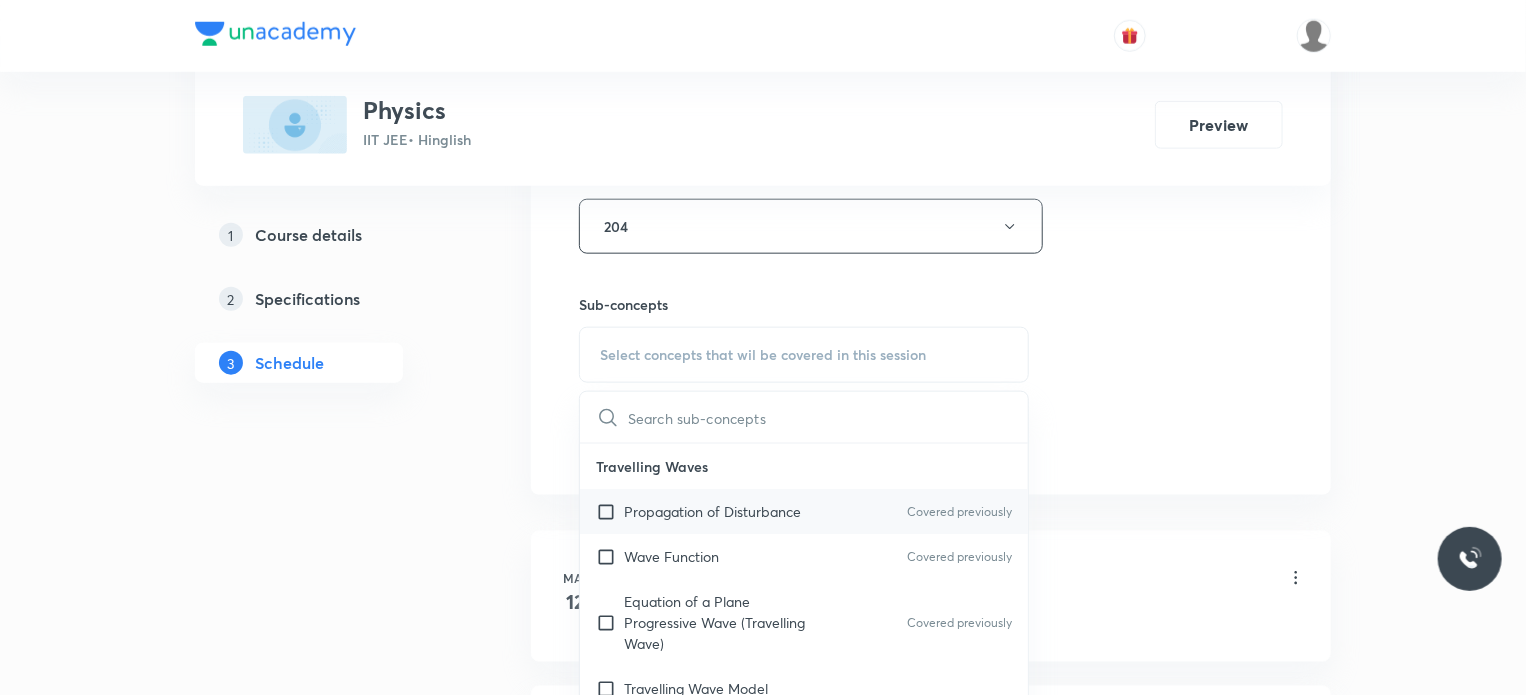 click on "Propagation of Disturbance Covered previously" at bounding box center (804, 511) 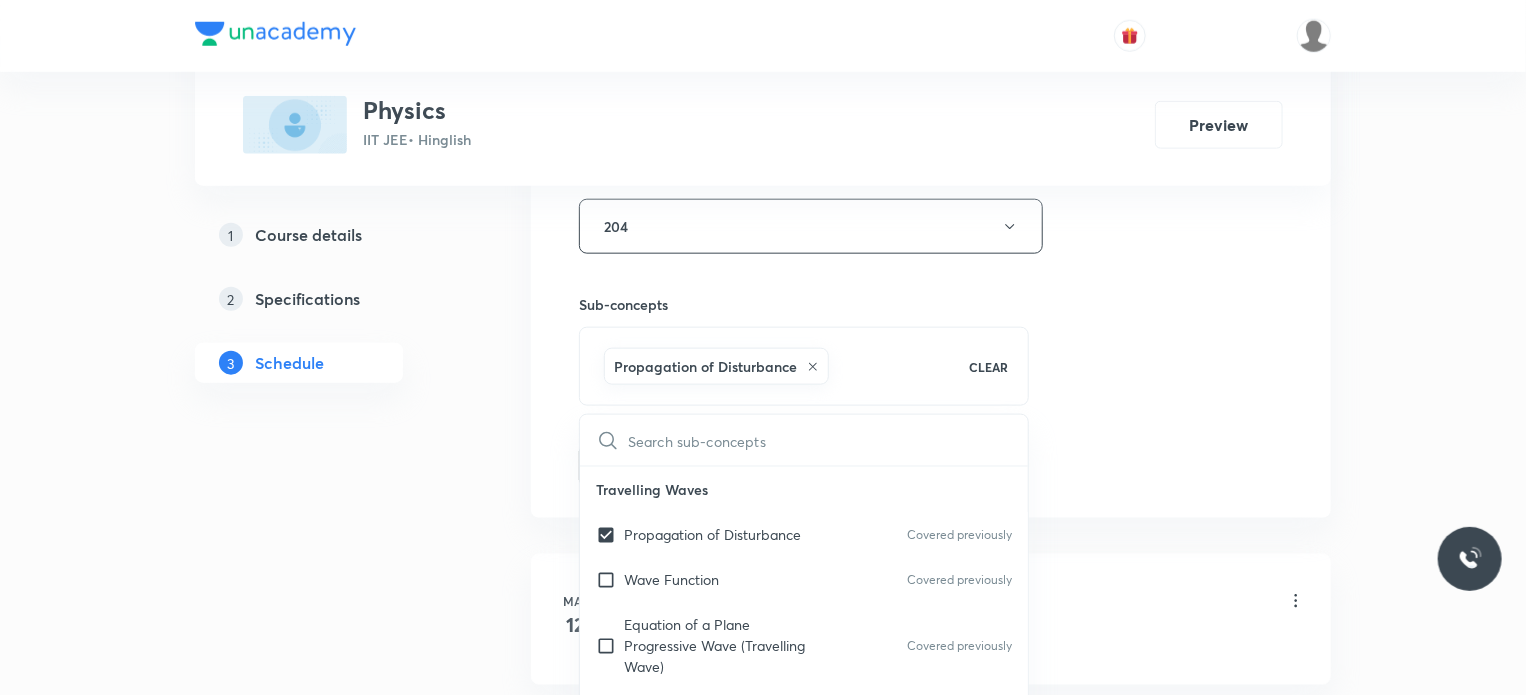 checkbox on "true" 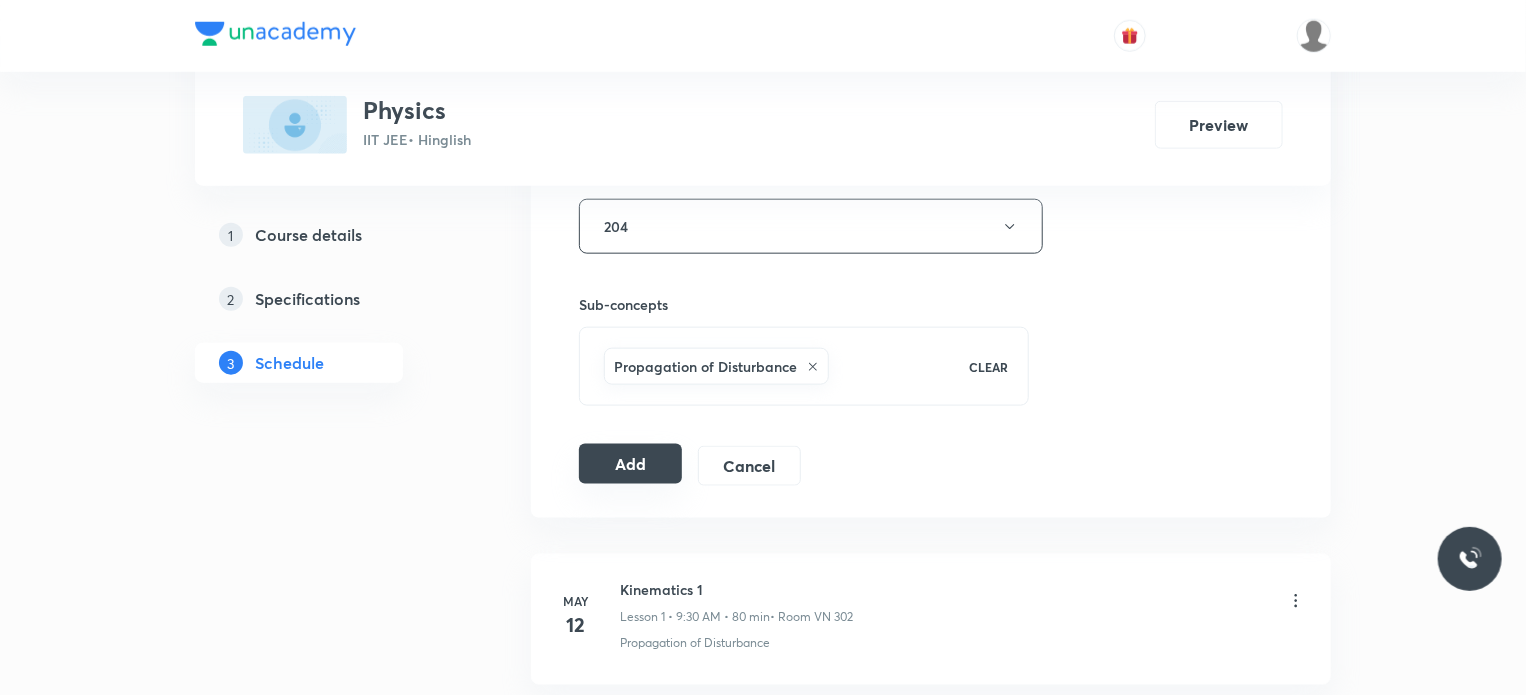 click on "Add" at bounding box center (630, 464) 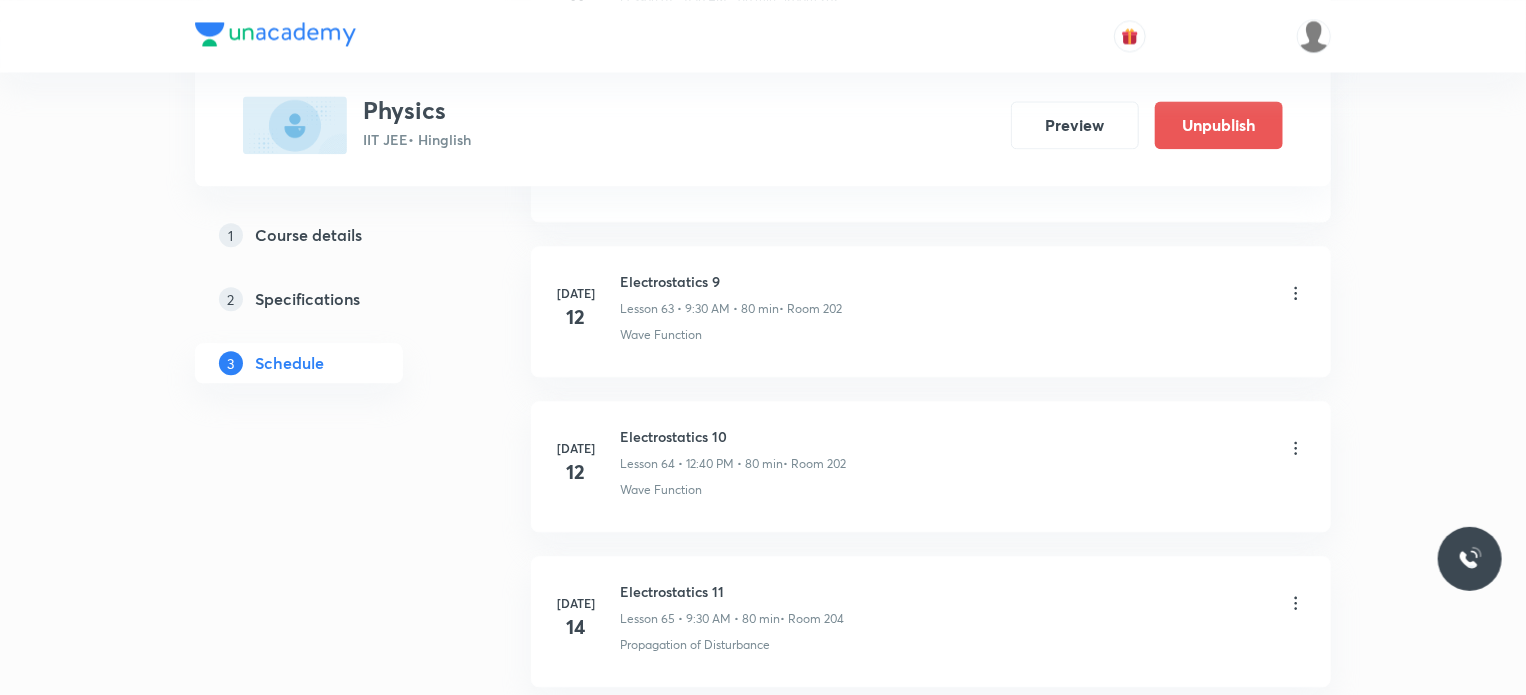 scroll, scrollTop: 10038, scrollLeft: 0, axis: vertical 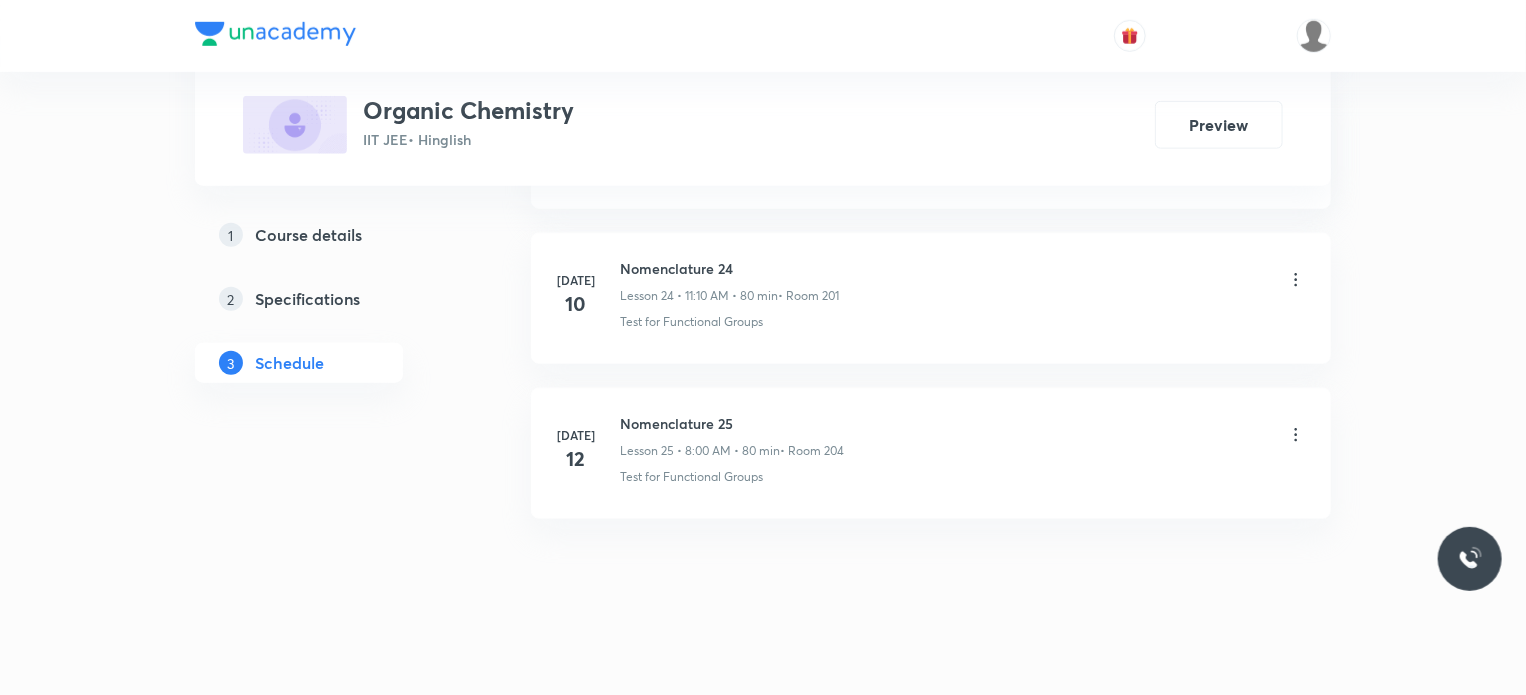 click on "[DATE] Nomenclature 25 Lesson 25 • 8:00 AM • 80 min  • Room 204 Test for Functional Groups" at bounding box center (931, 453) 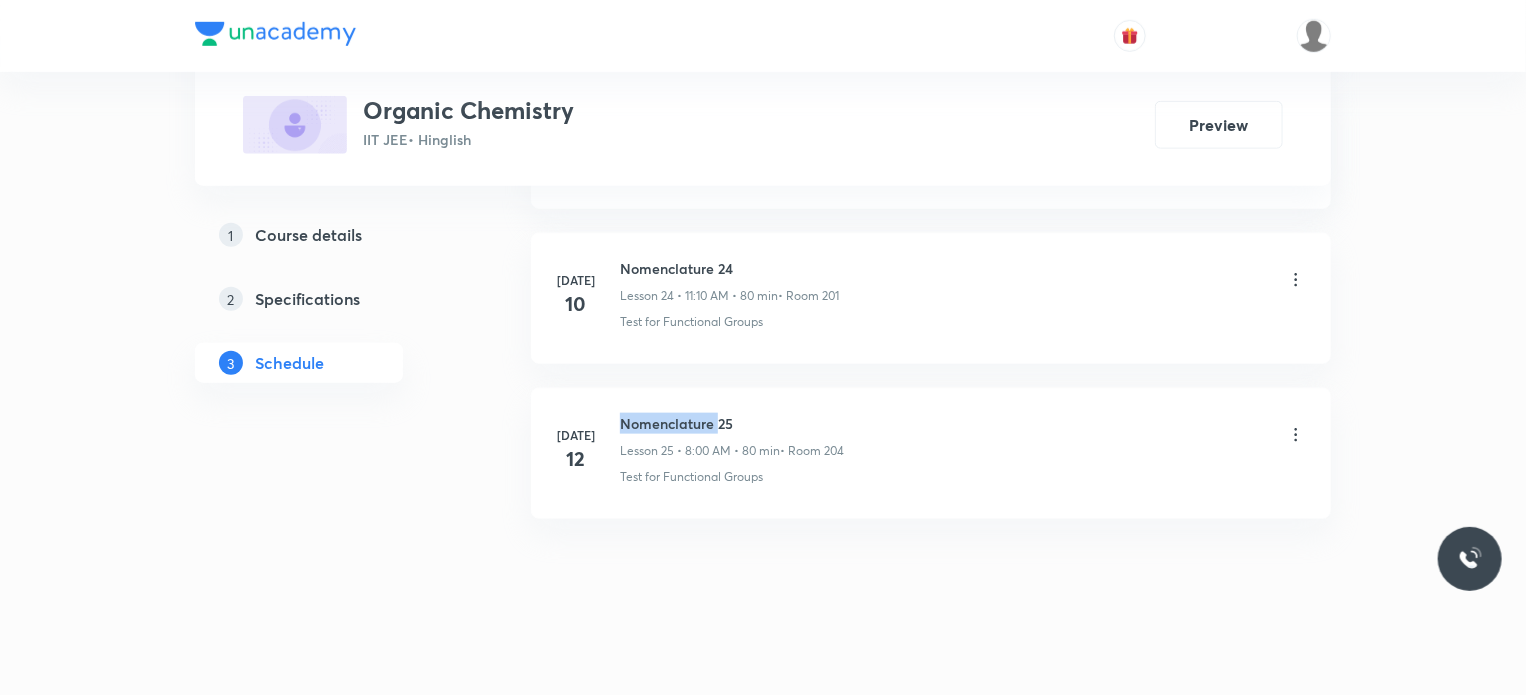click on "[DATE] Nomenclature 25 Lesson 25 • 8:00 AM • 80 min  • Room 204 Test for Functional Groups" at bounding box center (931, 453) 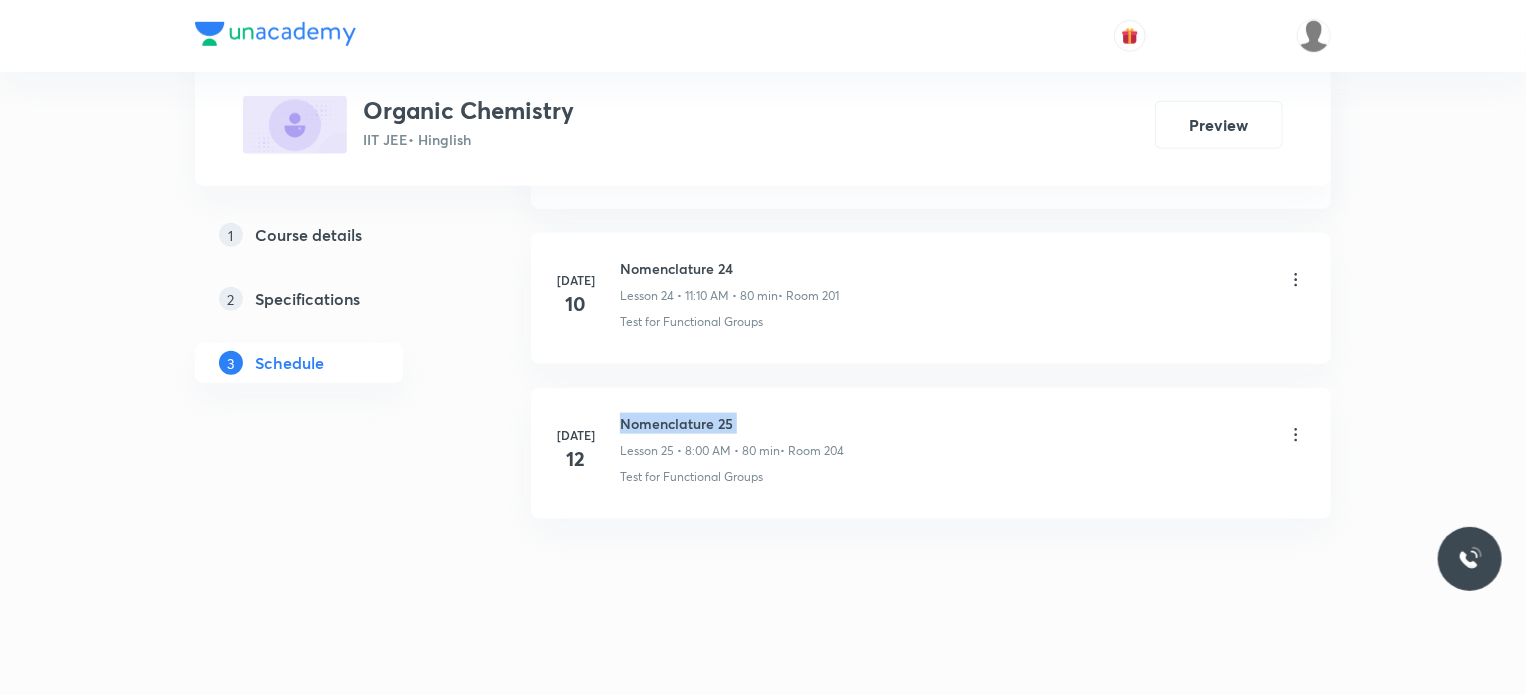 click on "[DATE] Nomenclature 25 Lesson 25 • 8:00 AM • 80 min  • Room 204 Test for Functional Groups" at bounding box center [931, 453] 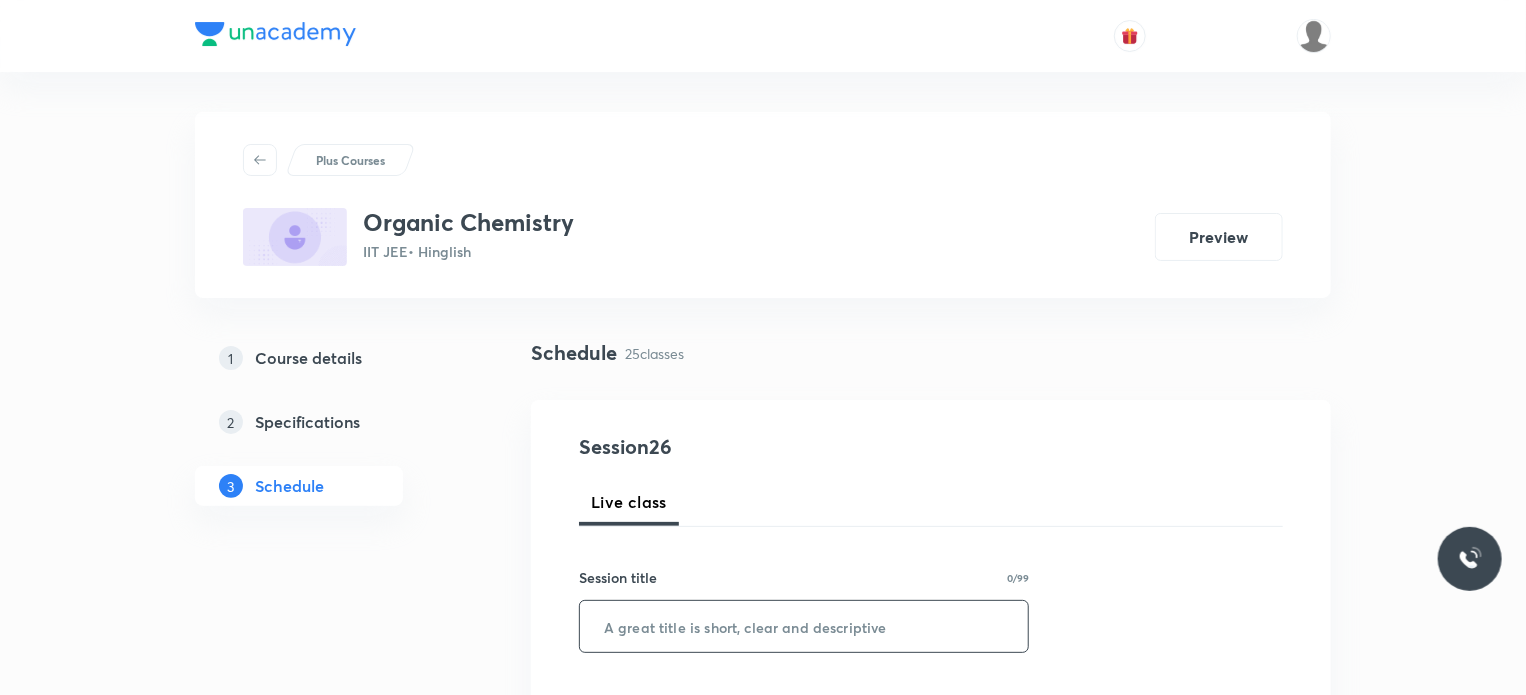 click at bounding box center (804, 626) 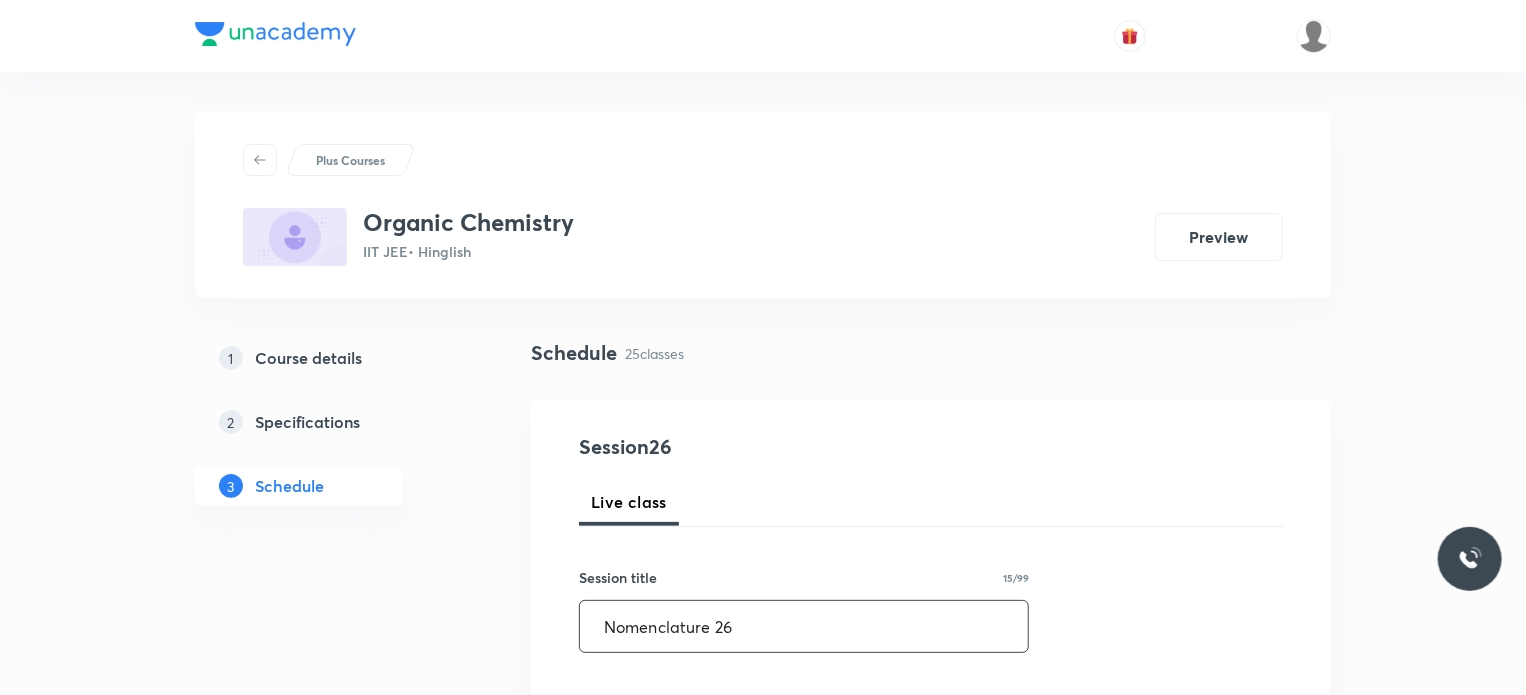 type on "Nomenclature 26" 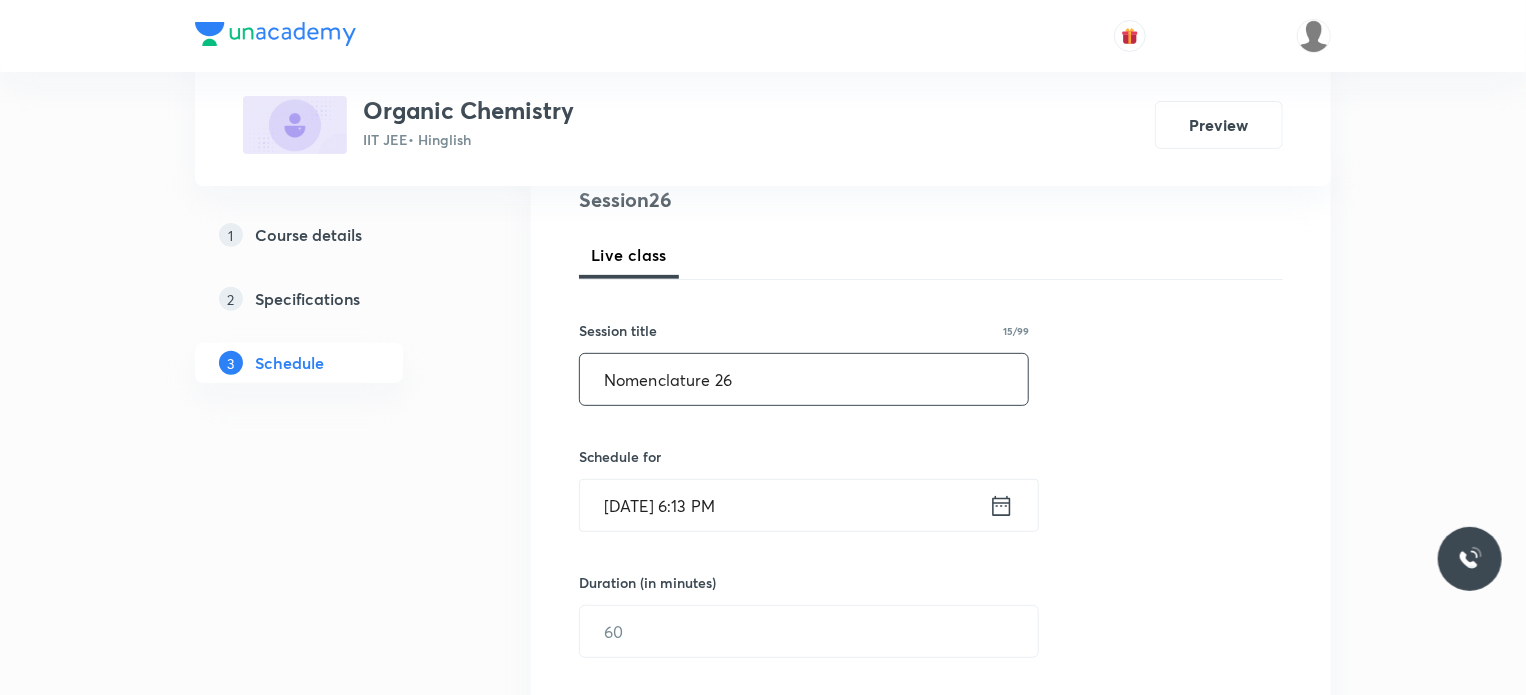 scroll, scrollTop: 255, scrollLeft: 0, axis: vertical 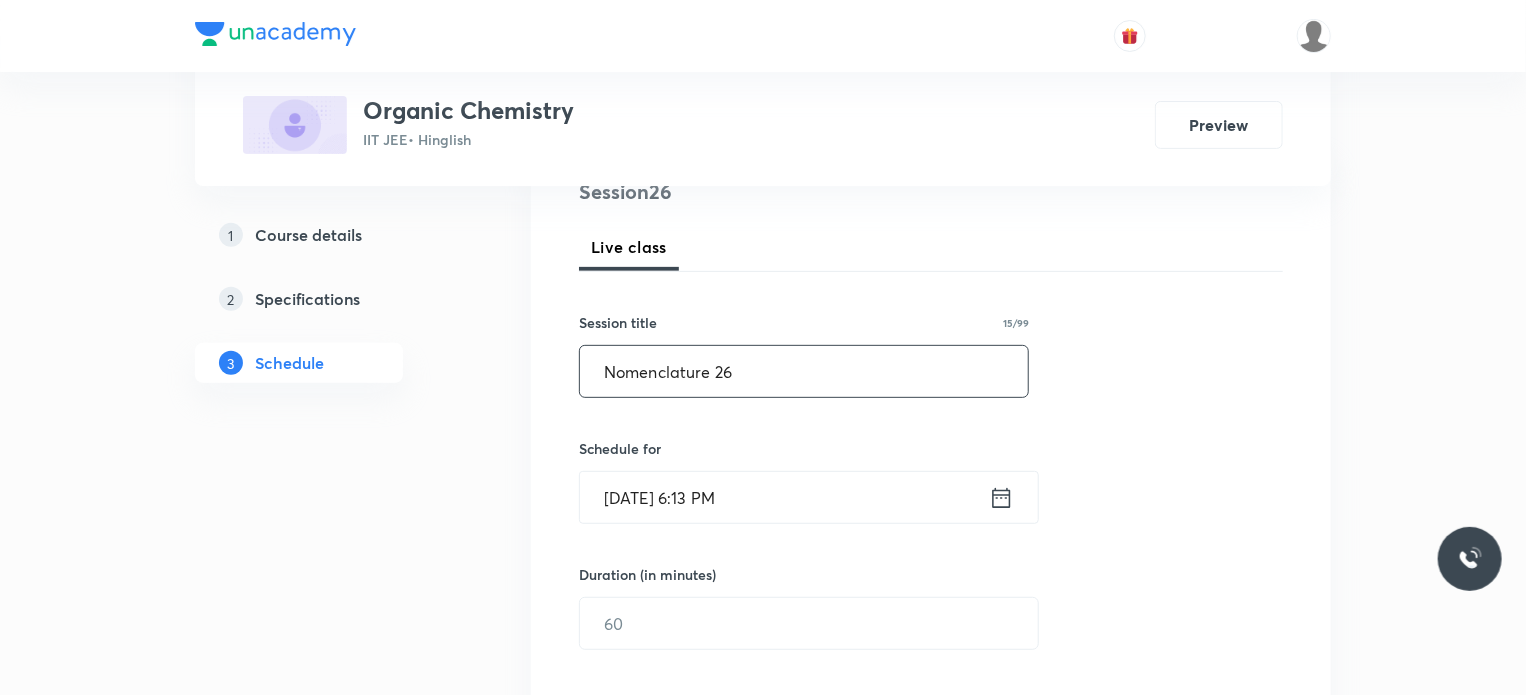 click on "[DATE] 6:13 PM" at bounding box center [784, 497] 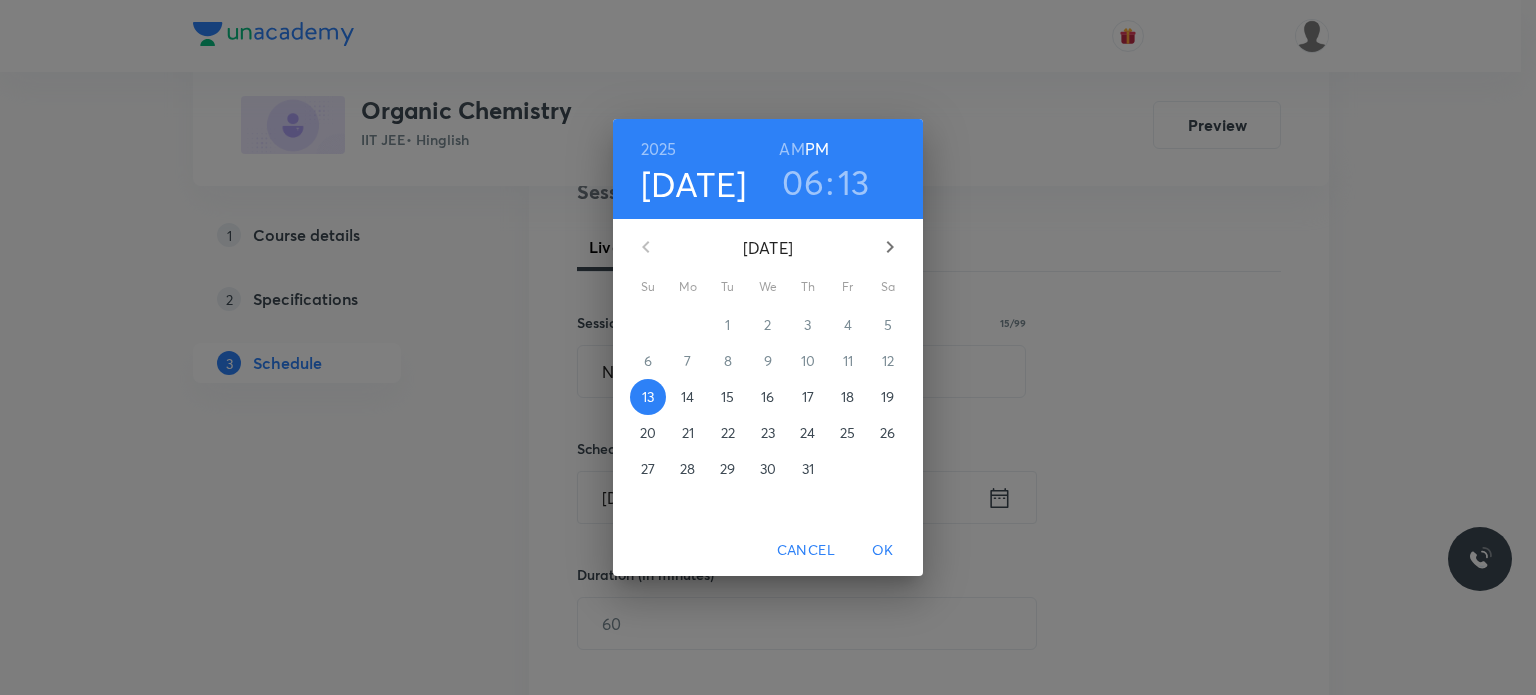 click on "14" at bounding box center [687, 397] 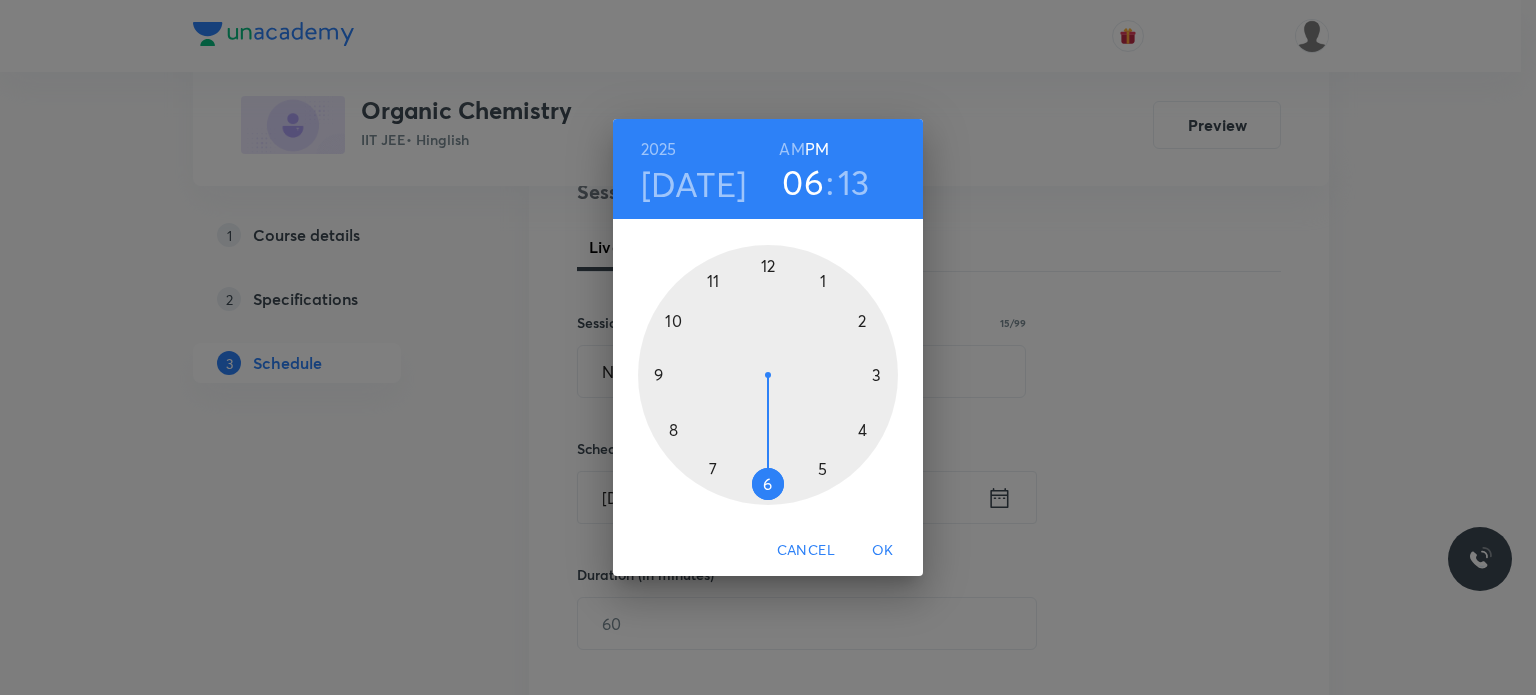 click on "AM" at bounding box center [791, 149] 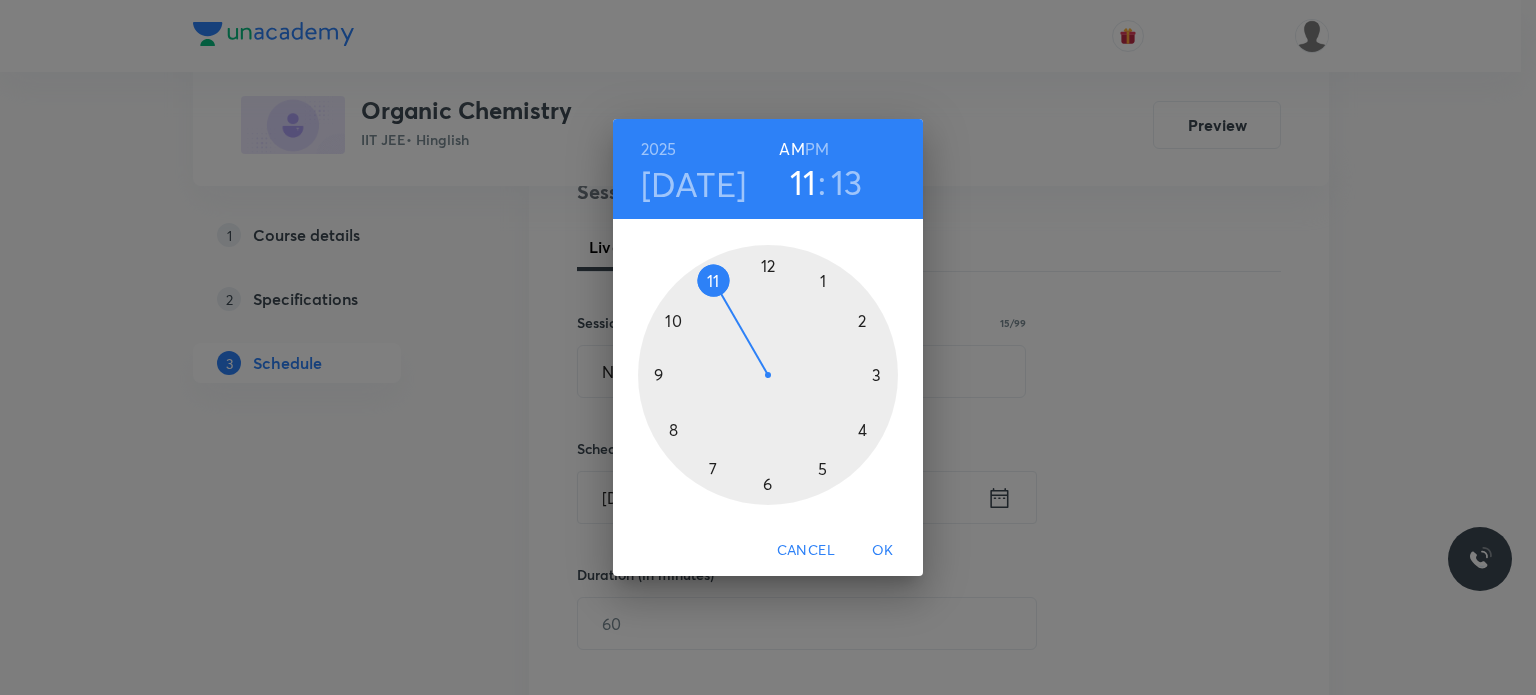 drag, startPoint x: 752, startPoint y: 274, endPoint x: 724, endPoint y: 275, distance: 28.01785 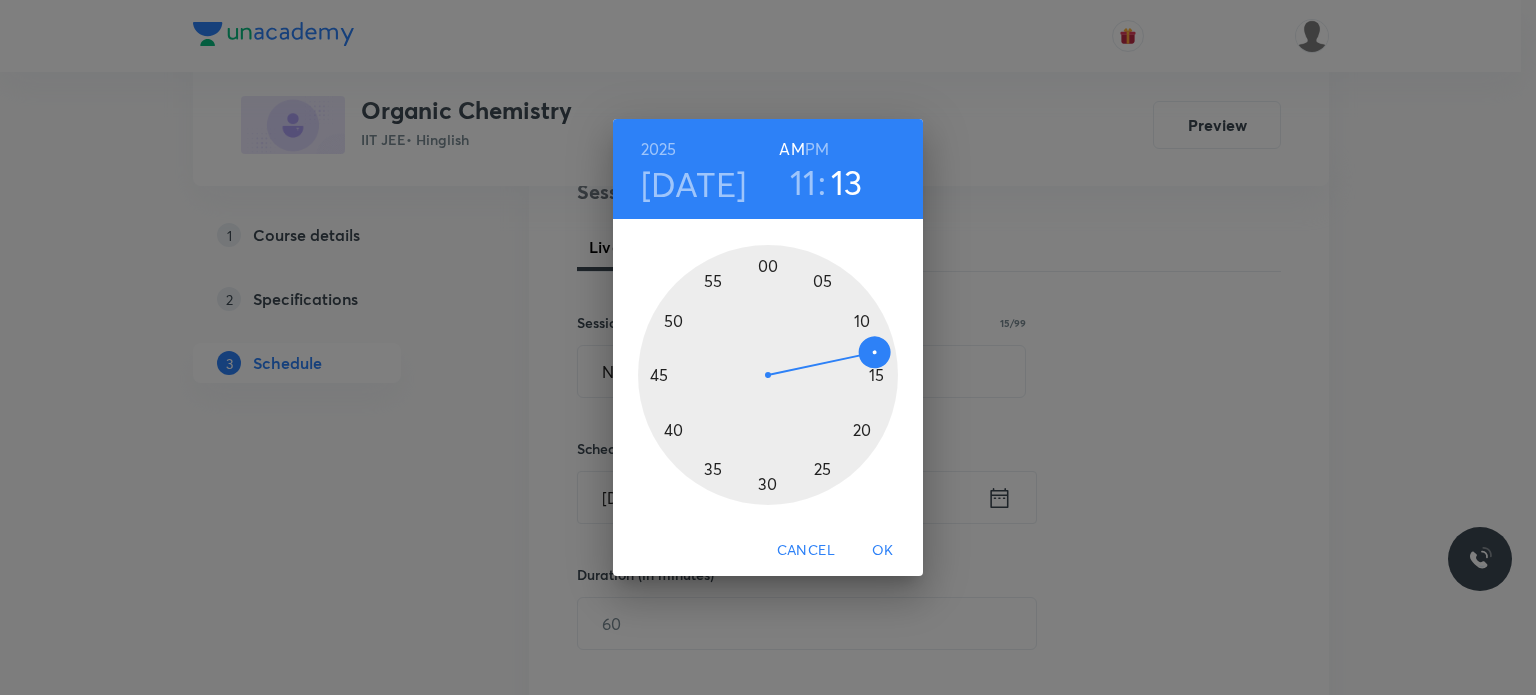 click at bounding box center (768, 375) 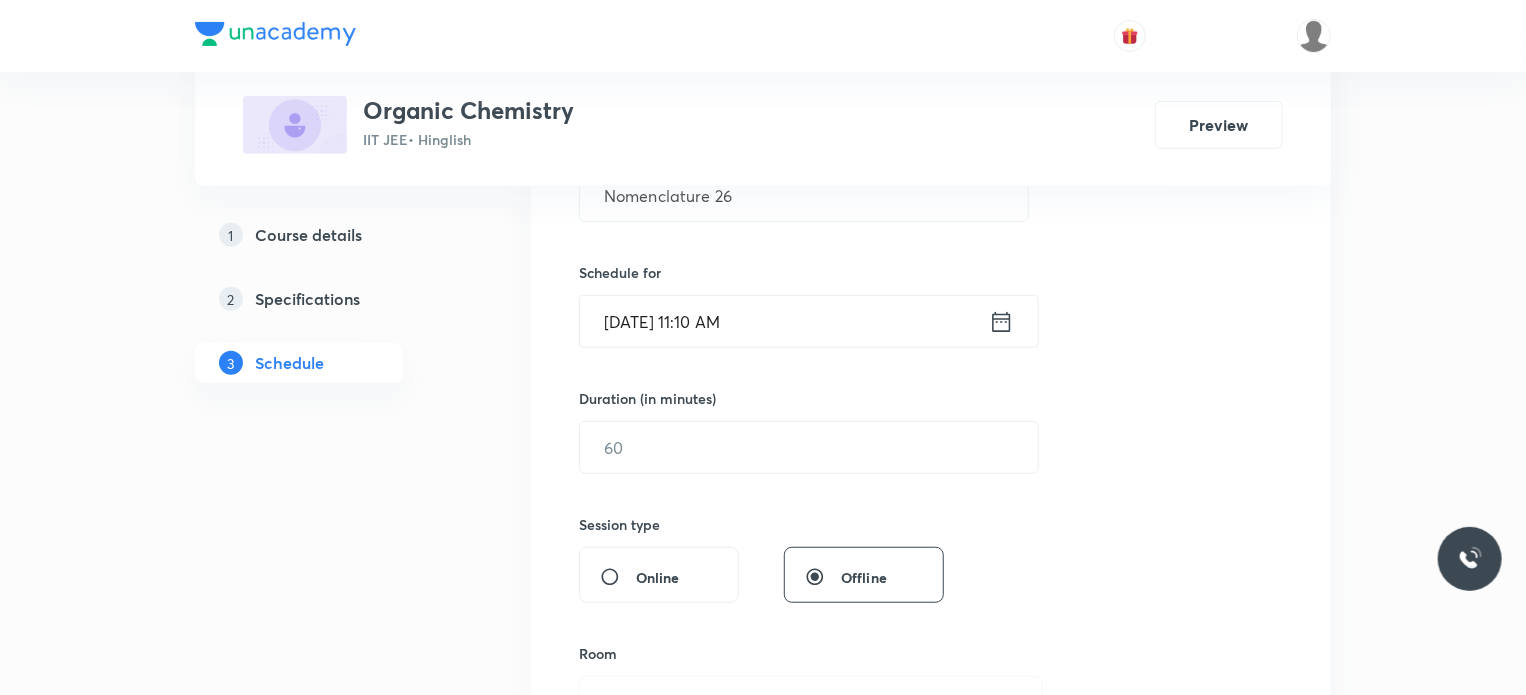 scroll, scrollTop: 434, scrollLeft: 0, axis: vertical 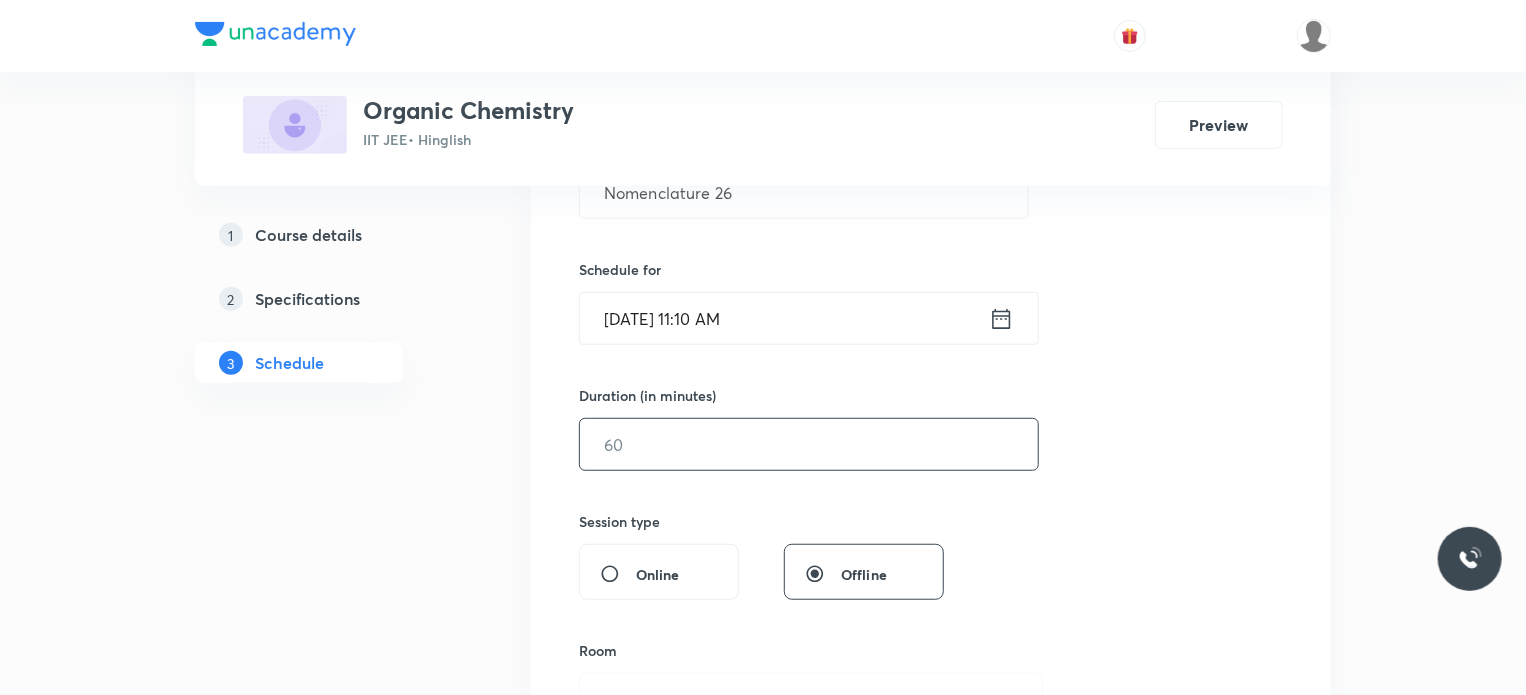 click at bounding box center [809, 444] 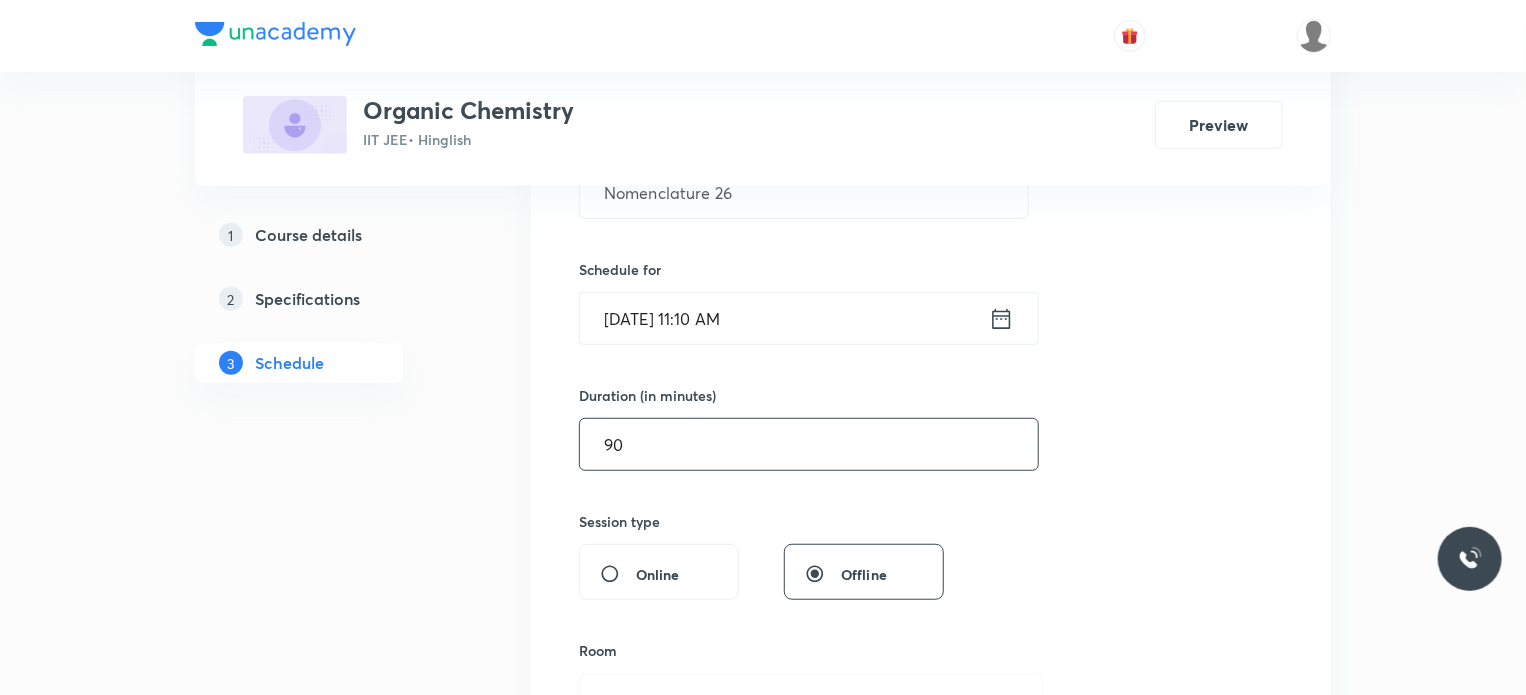 type on "9" 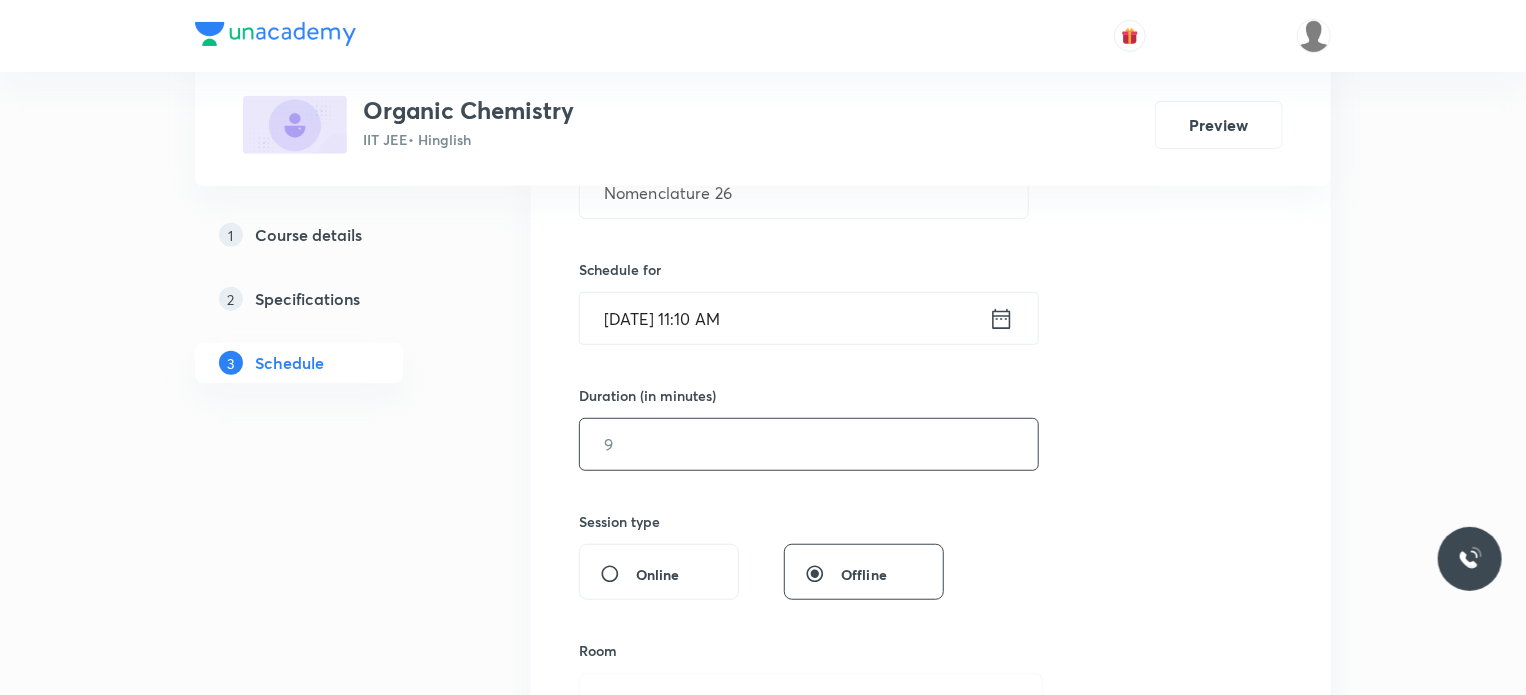 type on "0" 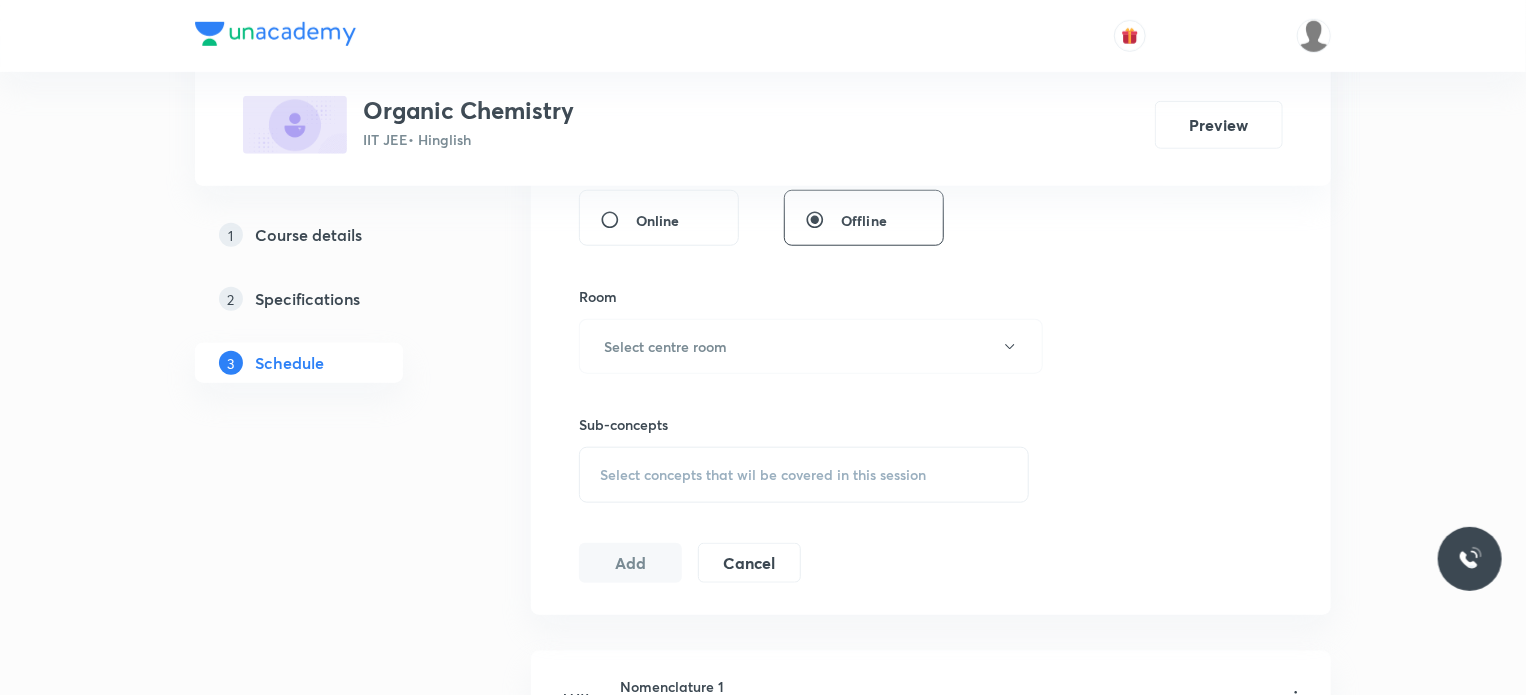 scroll, scrollTop: 789, scrollLeft: 0, axis: vertical 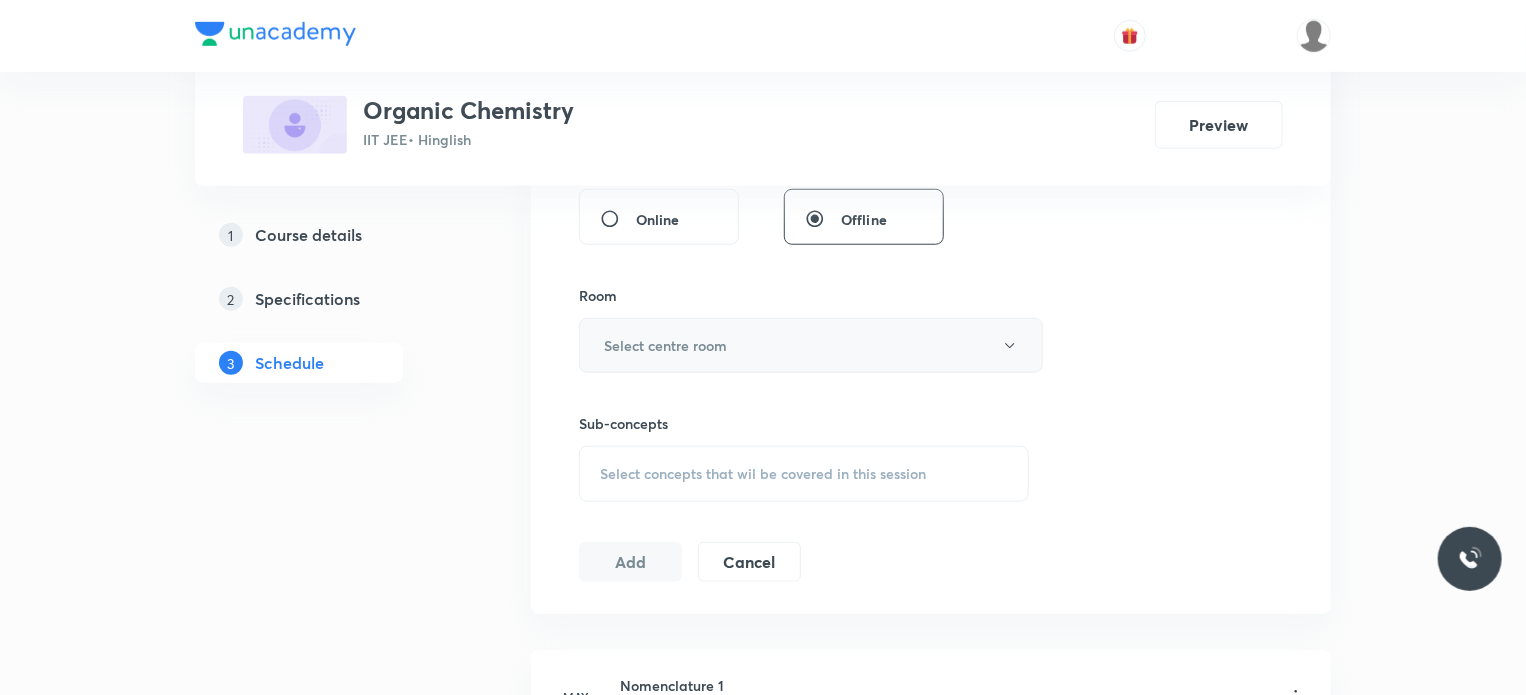 type on "80" 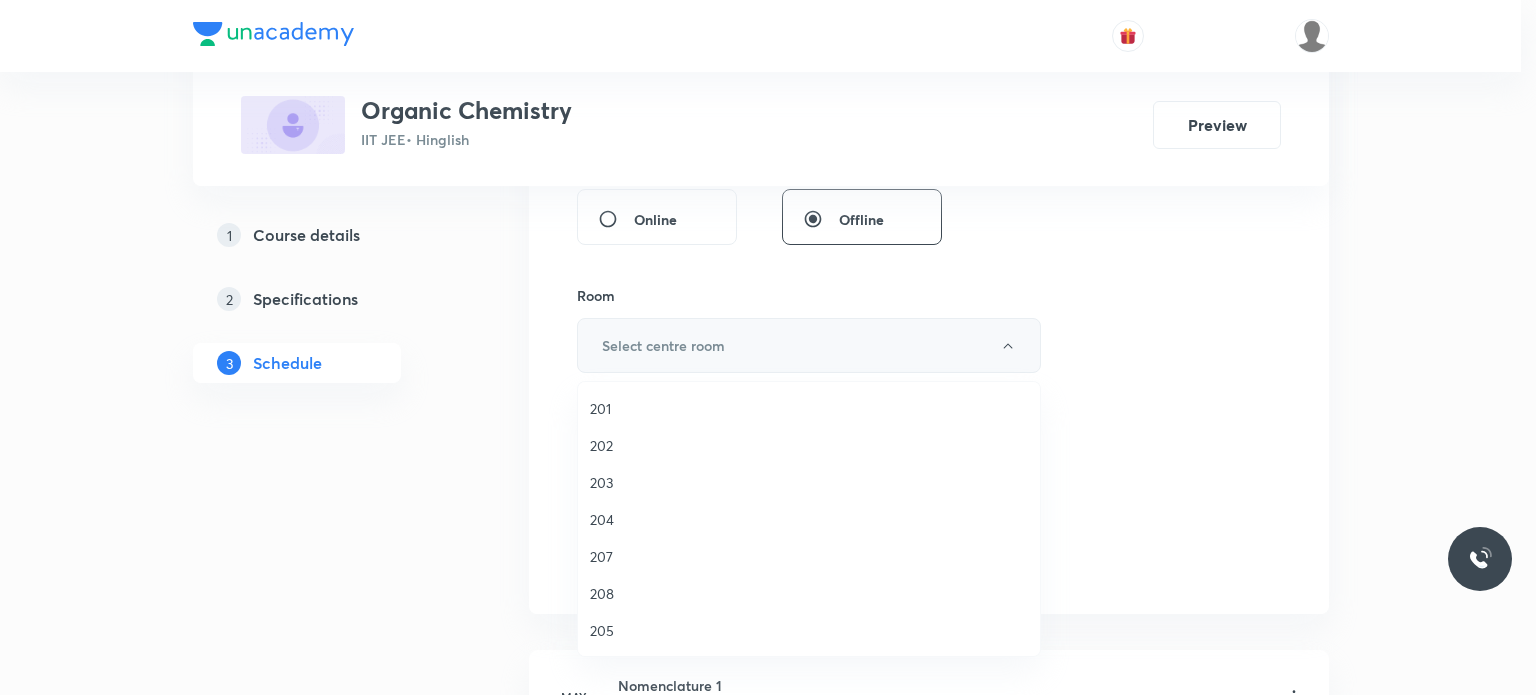 click on "203" at bounding box center (809, 482) 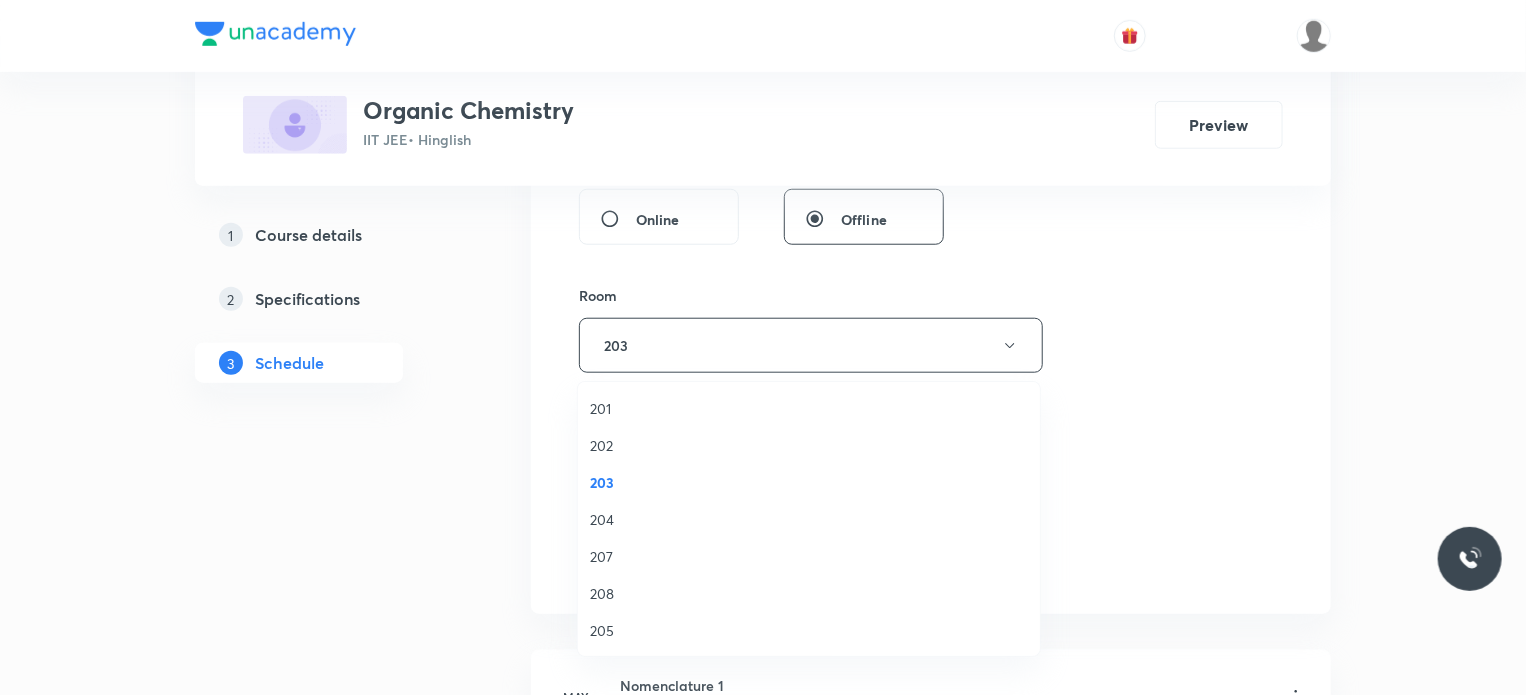 click on "203" at bounding box center (809, 482) 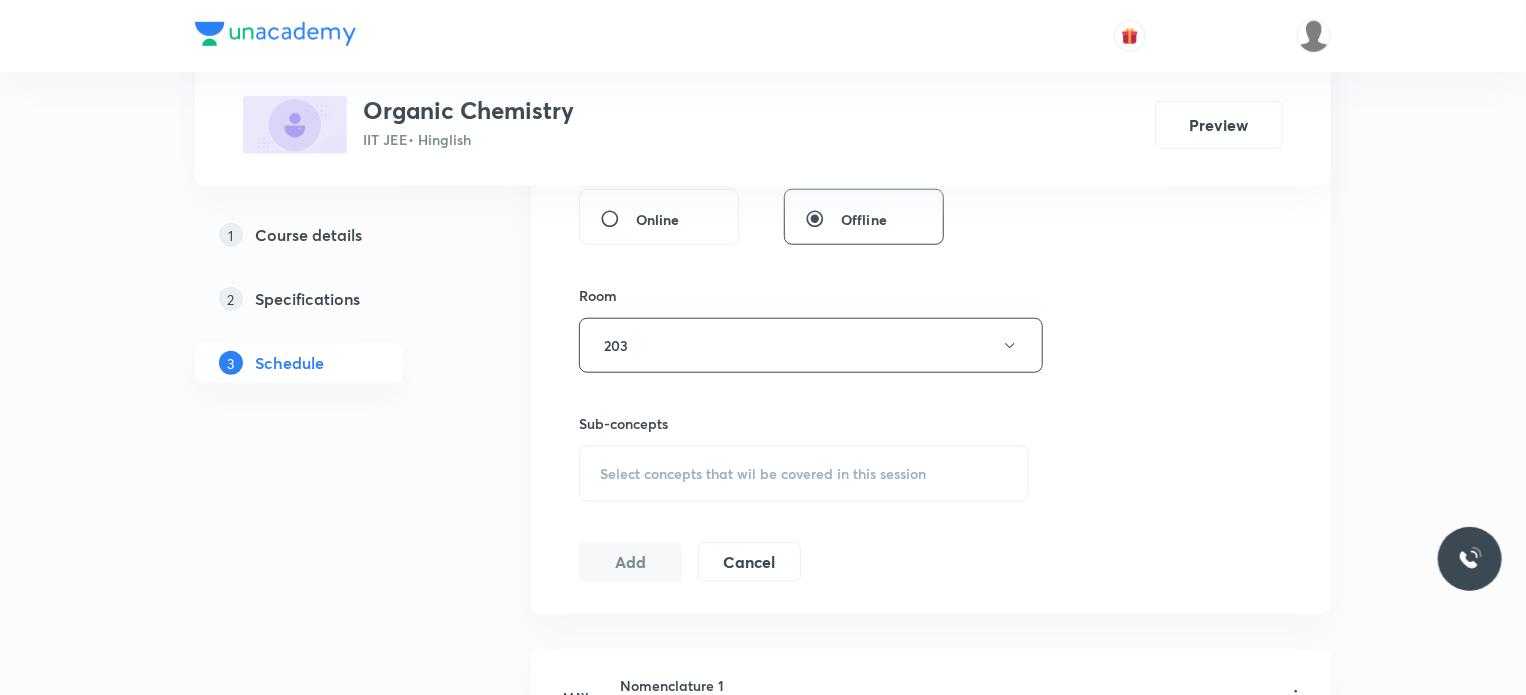 scroll, scrollTop: 869, scrollLeft: 0, axis: vertical 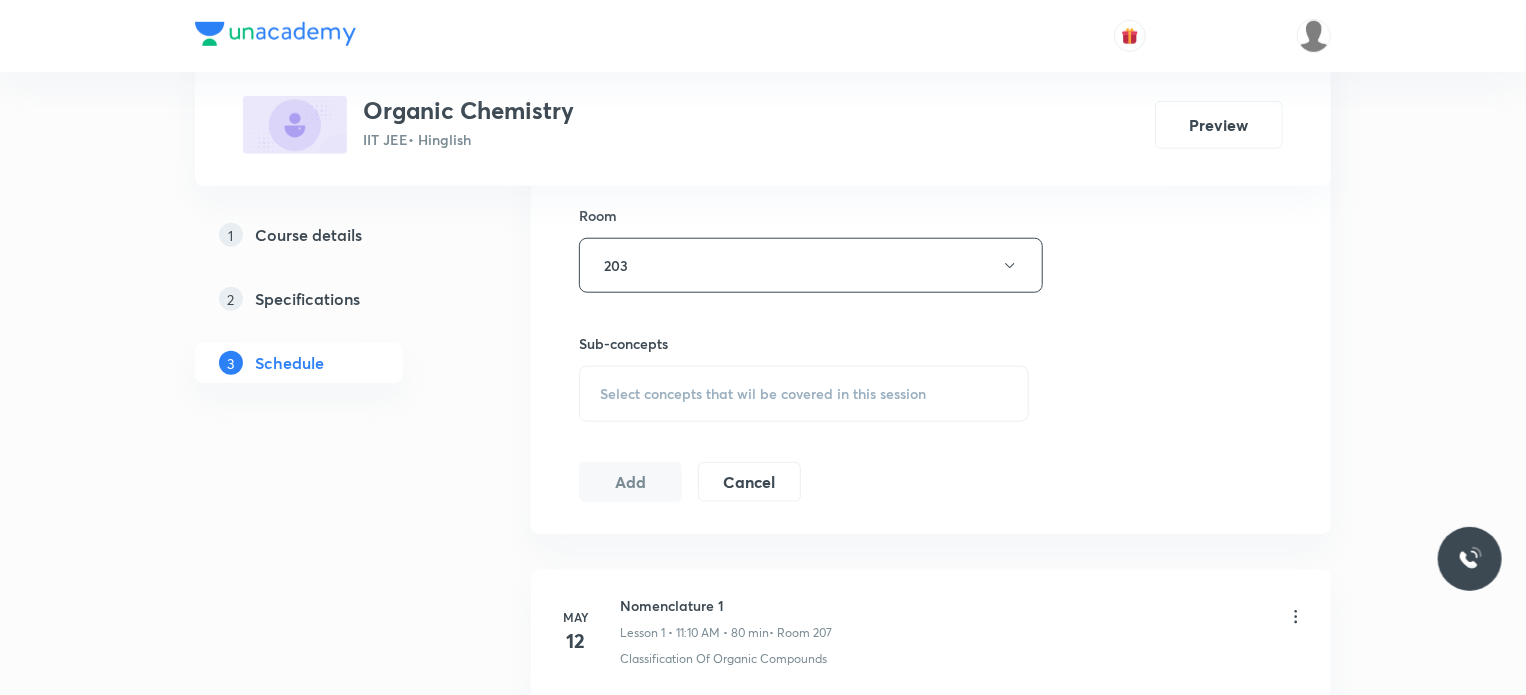 click on "Sub-concepts Select concepts that wil be covered in this session" at bounding box center [804, 377] 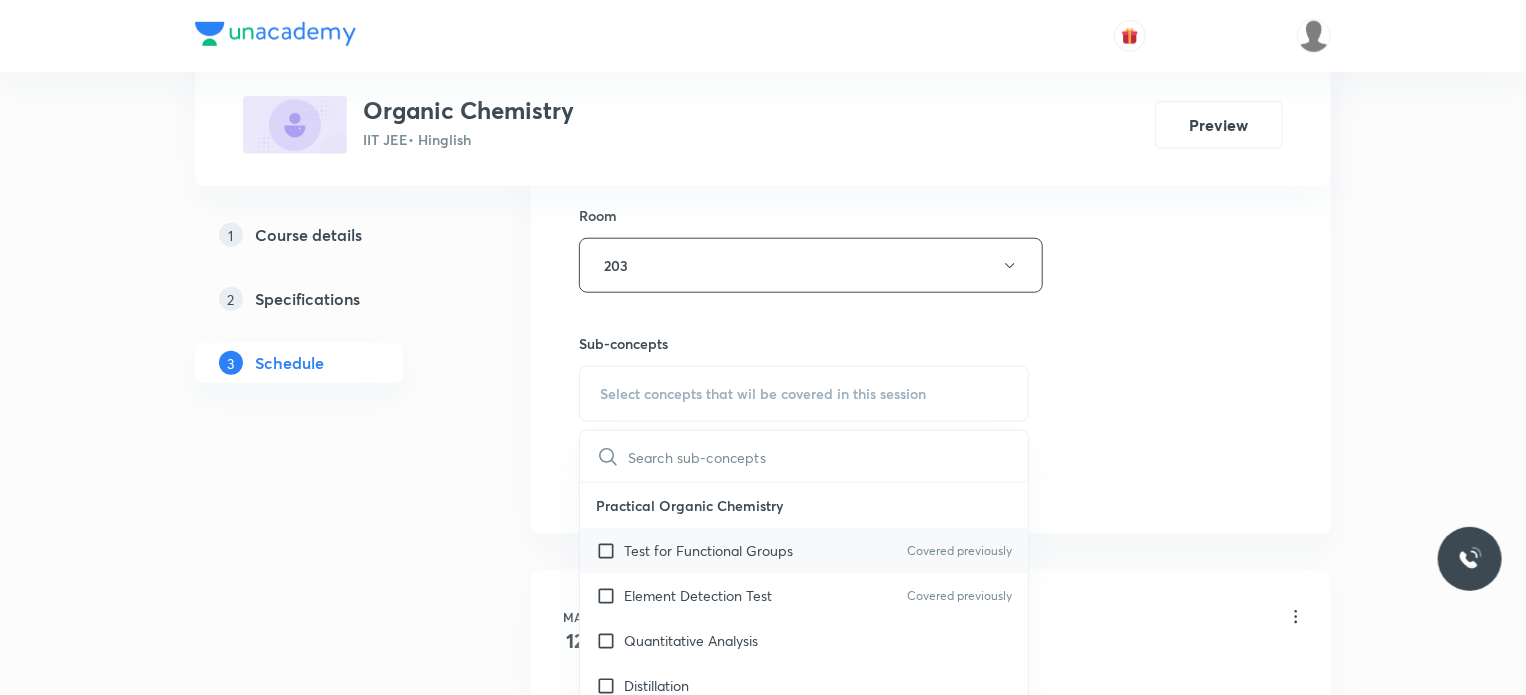 click on "Test for Functional Groups" at bounding box center [708, 550] 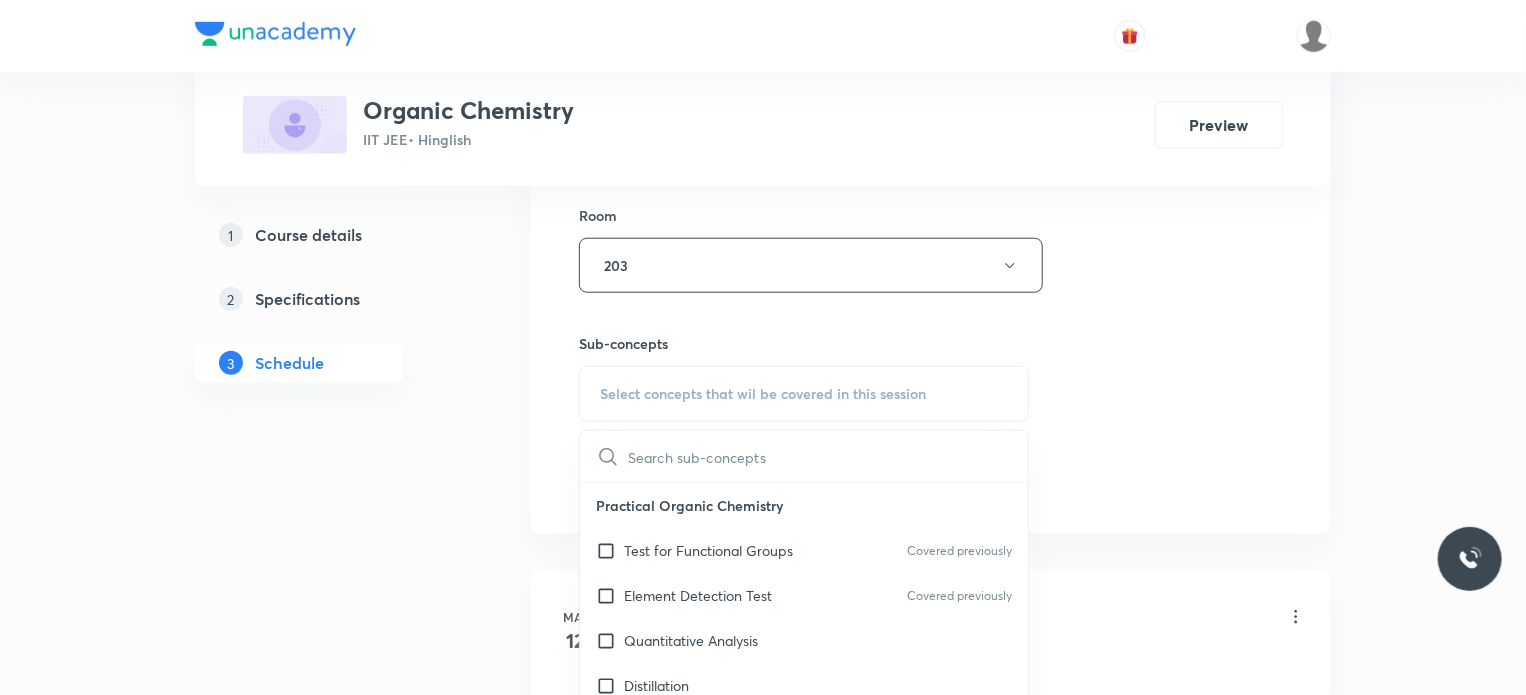 checkbox on "true" 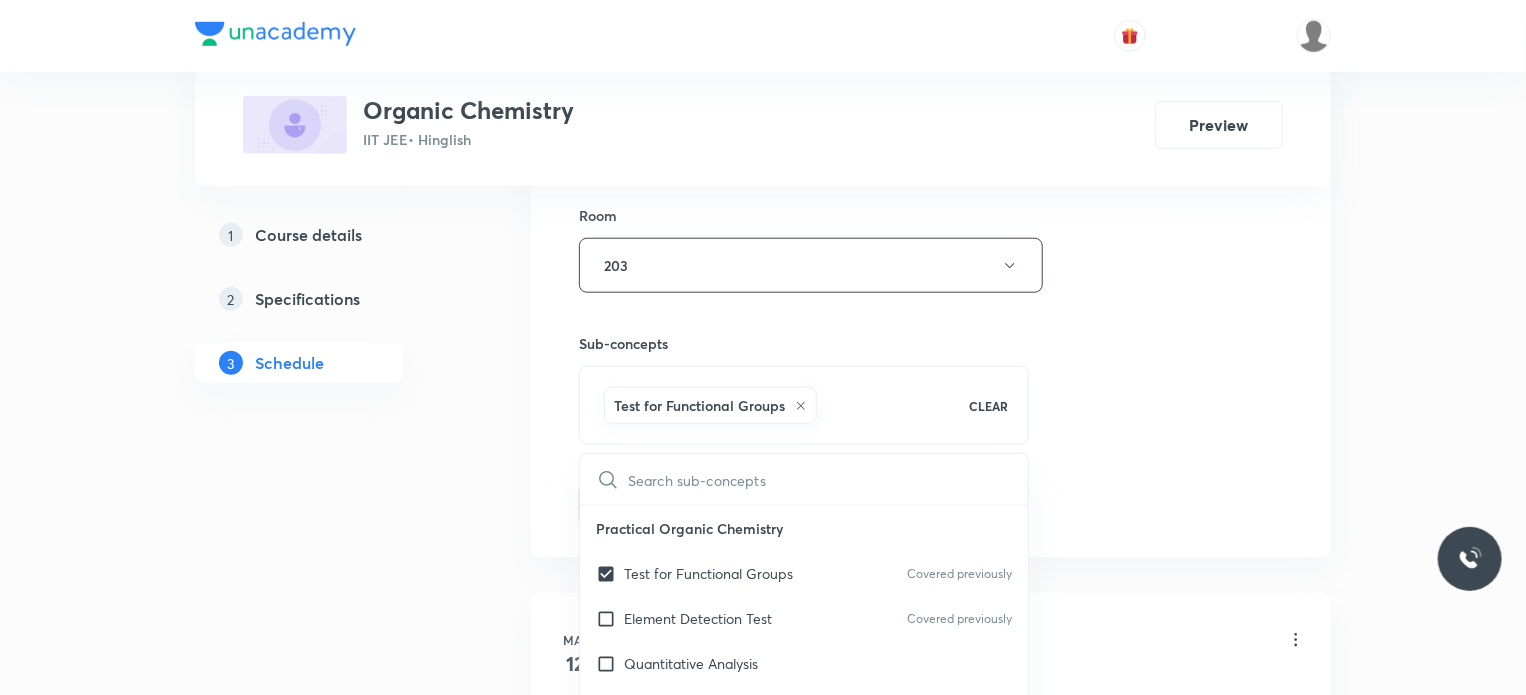 click on "Session  26 Live class Session title 15/99 Nomenclature 26 ​ Schedule for Jul 14, 2025, 11:10 AM ​ Duration (in minutes) 80 ​   Session type Online Offline Room 203 Sub-concepts Test for Functional Groups CLEAR ​ Practical Organic Chemistry Test for Functional Groups Covered previously Element Detection Test Covered previously Quantitative Analysis Distillation IUPAC Naming of Organic Compounds Classification Of Organic Compounds Covered previously Naming Of Saturated Hydrocarbons Naming Of Unsaturated Hydrocarbons Naming Of Cyclic Hydrocarbons Naming Of Compounds Containing Functional Groups Naming Of Aromatic Compounds Degree Of Unsaturation Structural Isomerism Basics of Molecule Presentation IUPAC Naming General Organic Chemistry  Existence Of Carbenes Introduction: How Radicals  Form And How They React Reactions And Their Mechanisms Development Of The Science Of  Organic Chemistry  Formation Of Carbenes Homolytic Bond Dissociation Energies (ΔH°) Atomic Structure Acid–Base Reactions Alcohols" at bounding box center (931, 44) 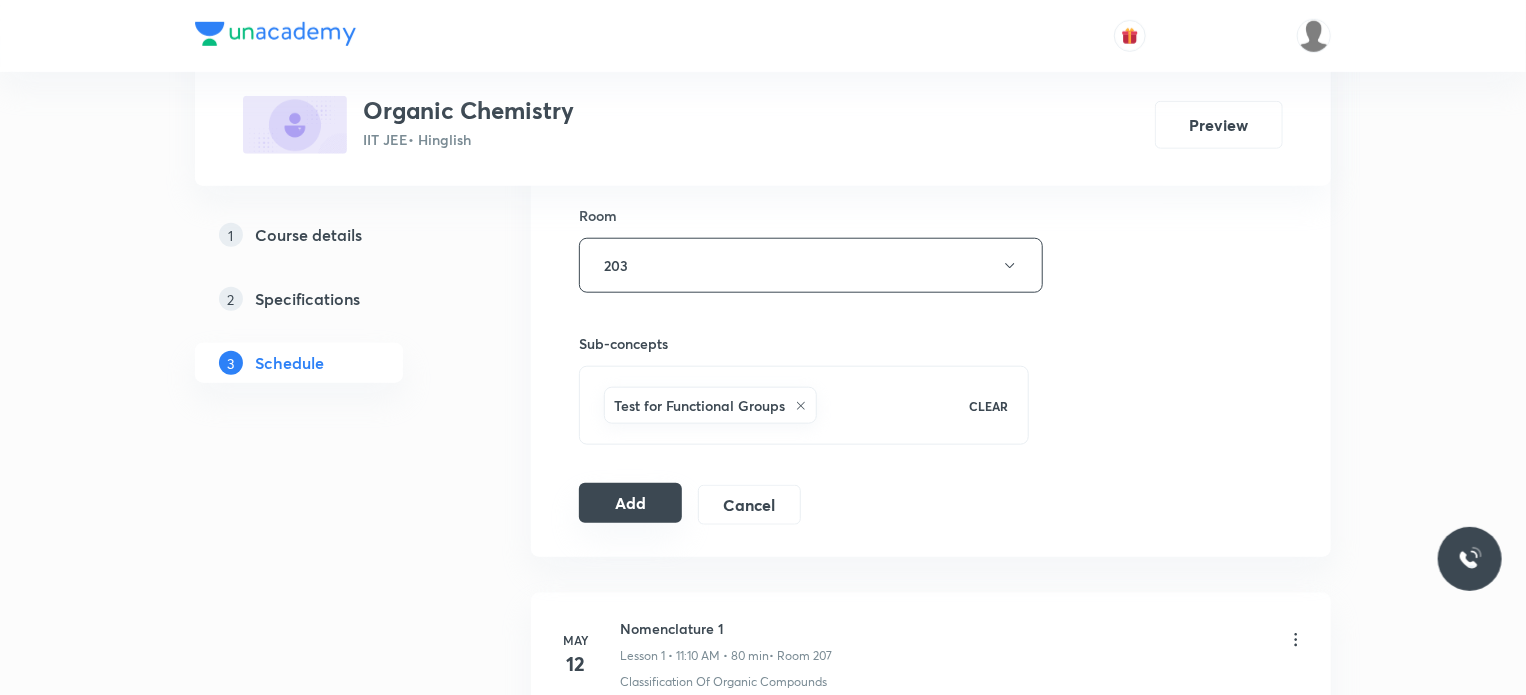click on "Add" at bounding box center [630, 503] 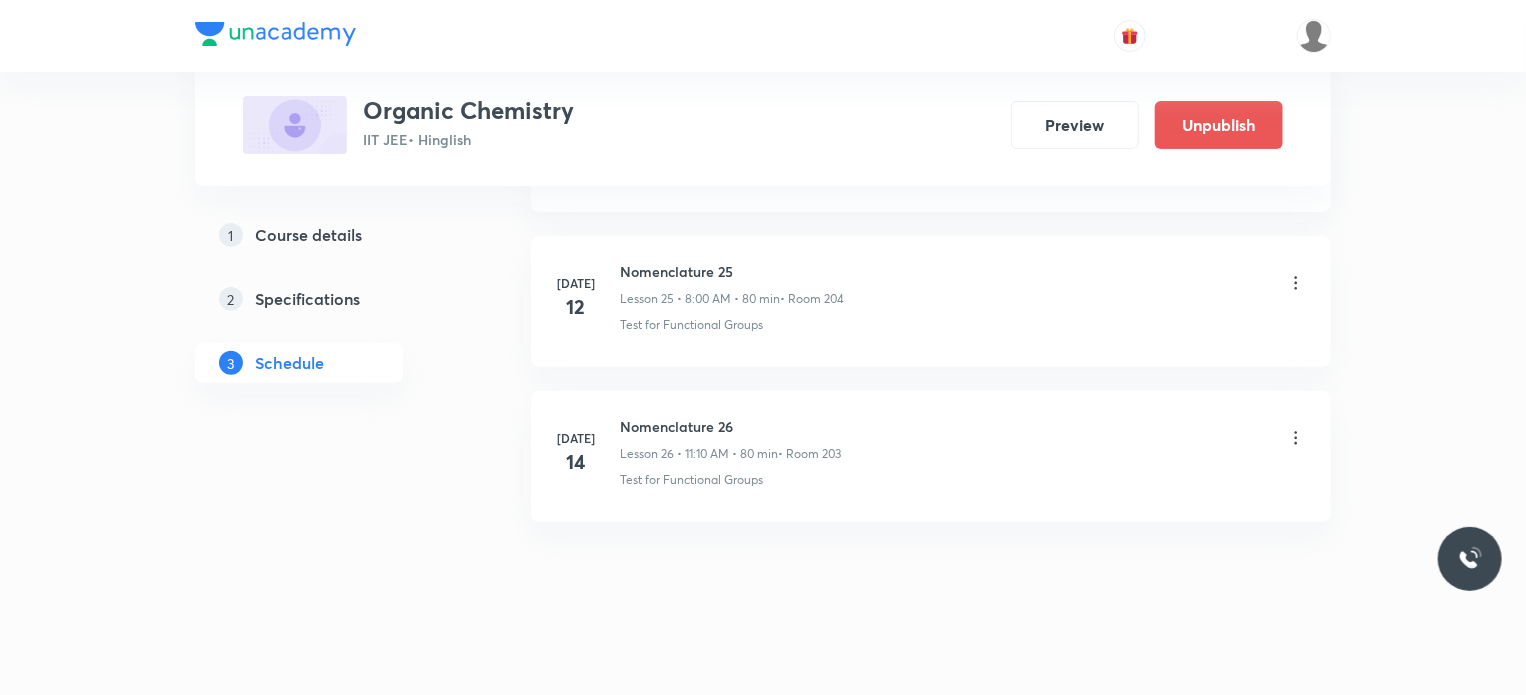 scroll, scrollTop: 4008, scrollLeft: 0, axis: vertical 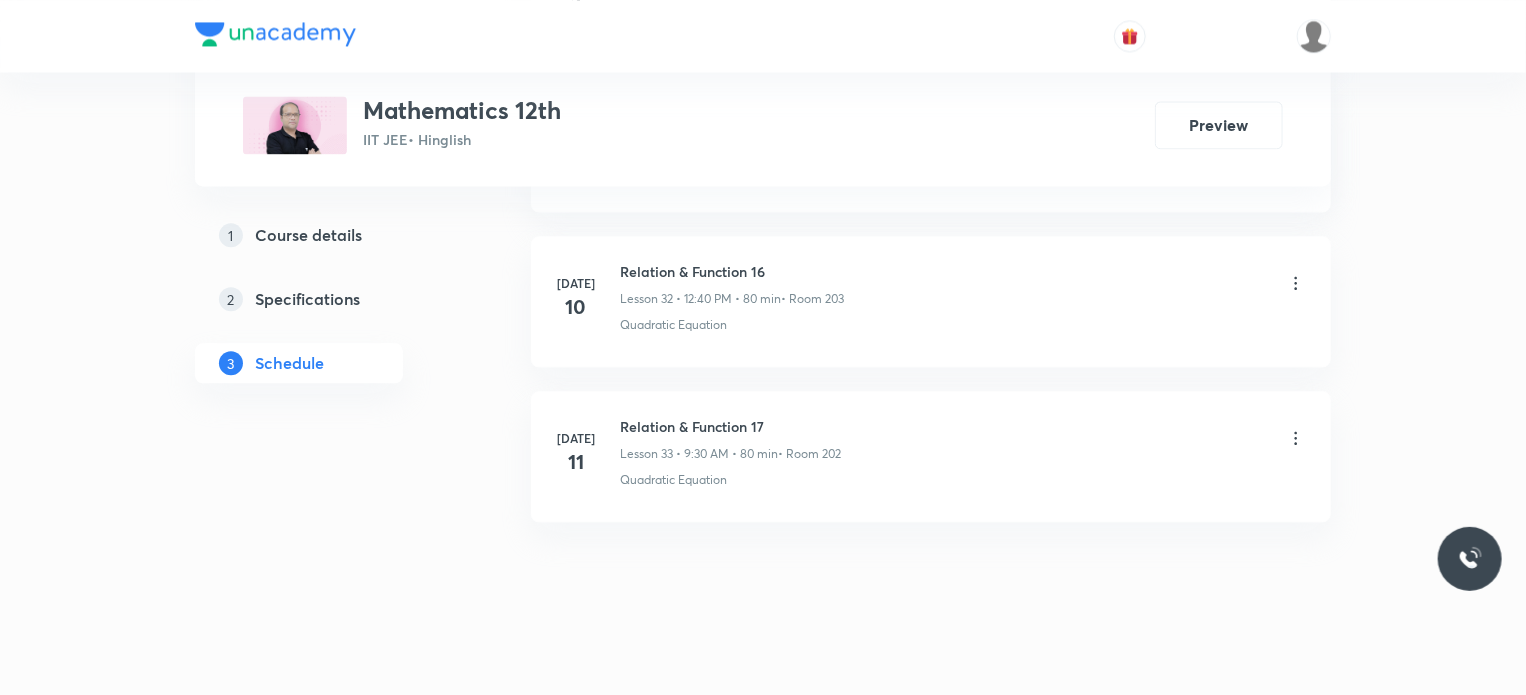 click on "[DATE] Relation & Function 17 Lesson 33 • 9:30 AM • 80 min  • Room 202 Quadratic Equation" at bounding box center [931, 456] 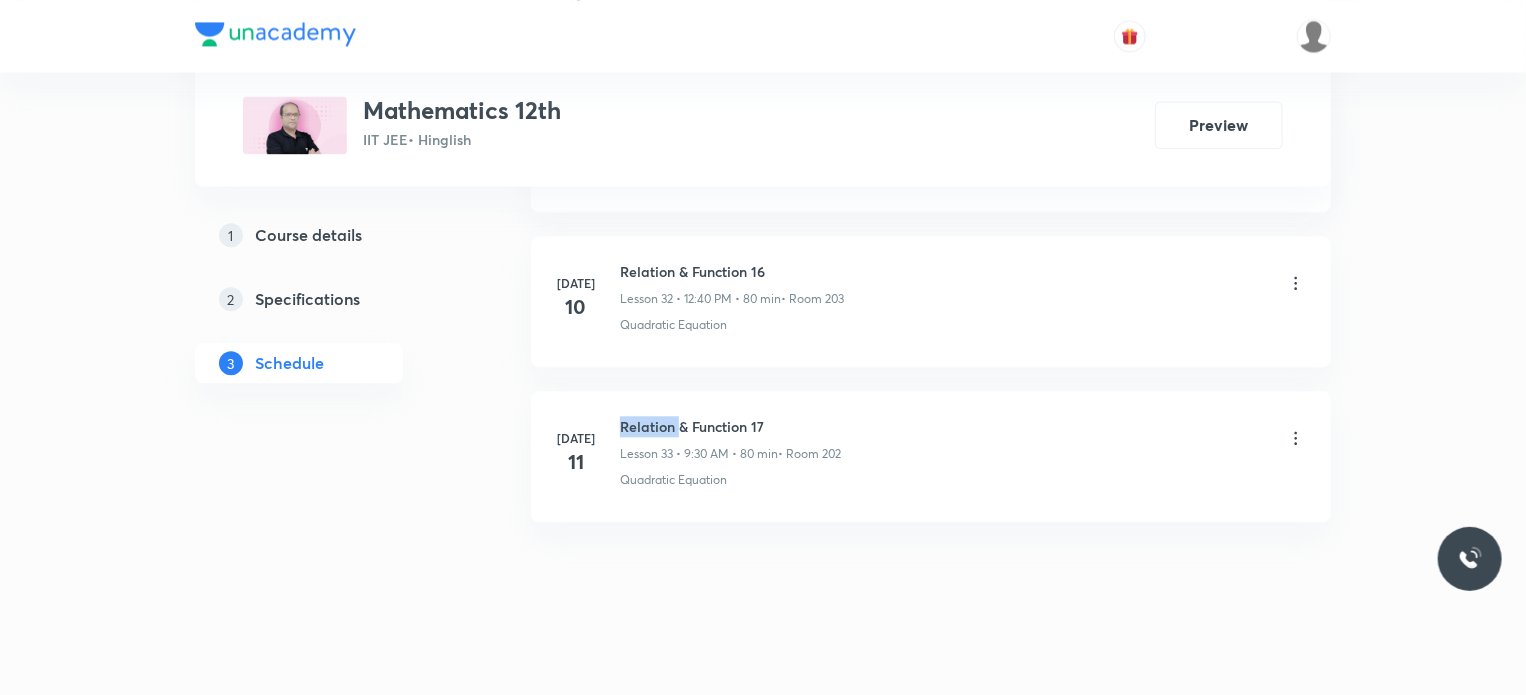 click on "[DATE] Relation & Function 17 Lesson 33 • 9:30 AM • 80 min  • Room 202 Quadratic Equation" at bounding box center [931, 456] 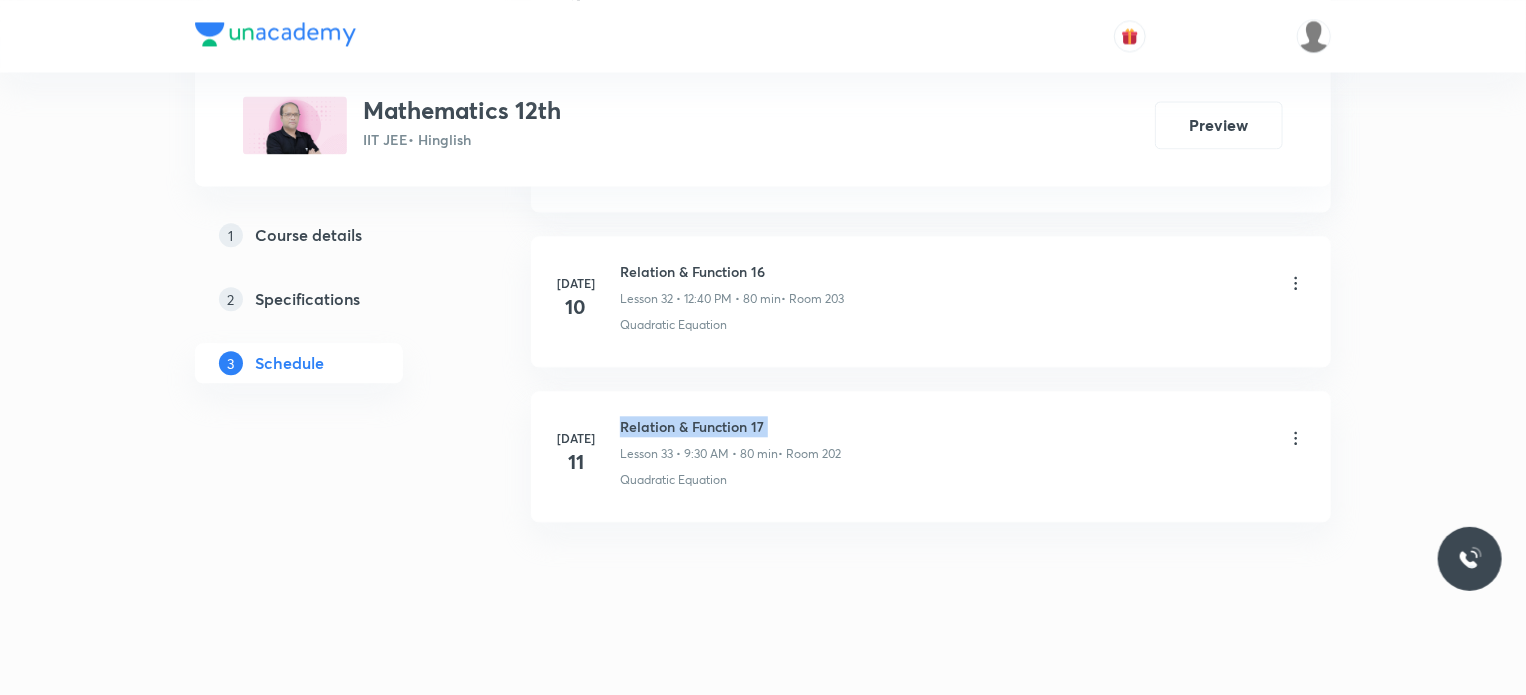 click on "Jul 11 Relation & Function 17 Lesson 33 • 9:30 AM • 80 min  • Room 202 Quadratic Equation" at bounding box center [931, 456] 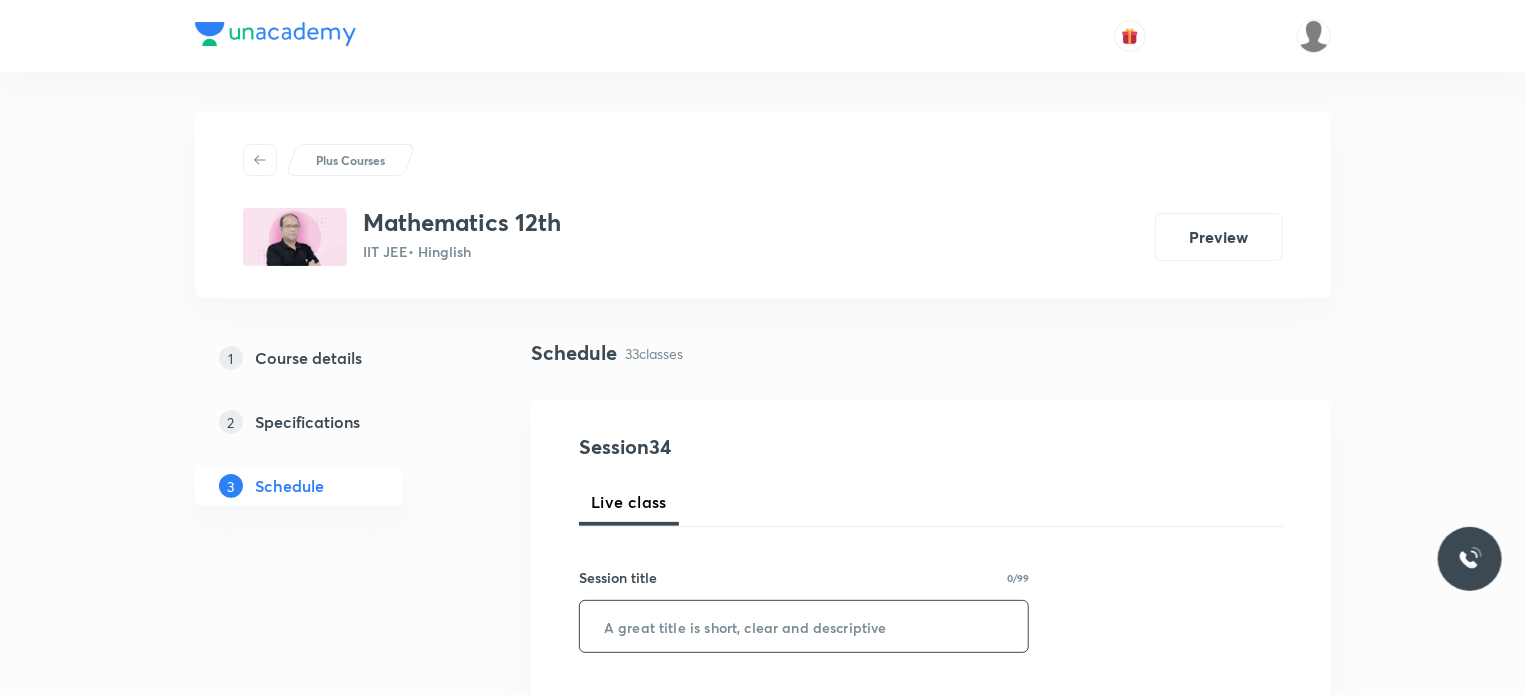 click at bounding box center [804, 626] 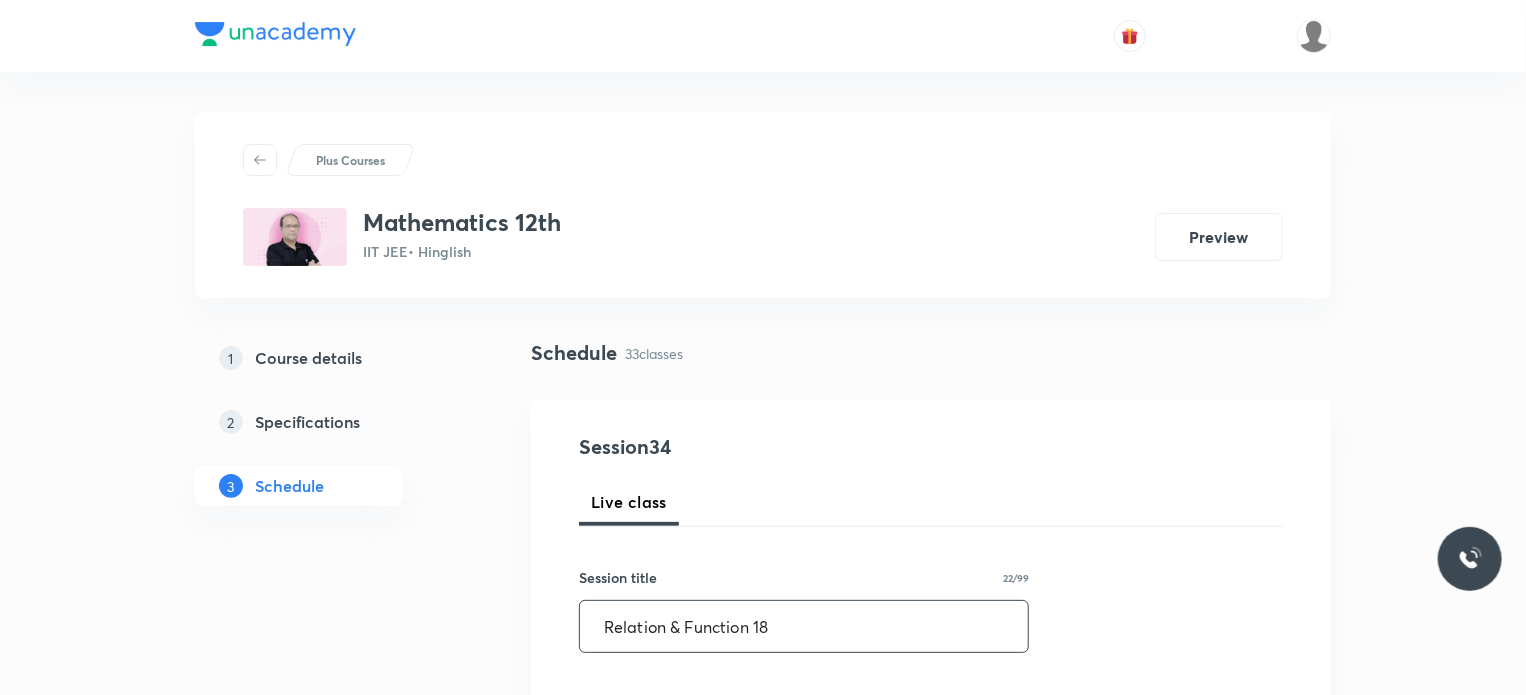 type on "Relation & Function 18" 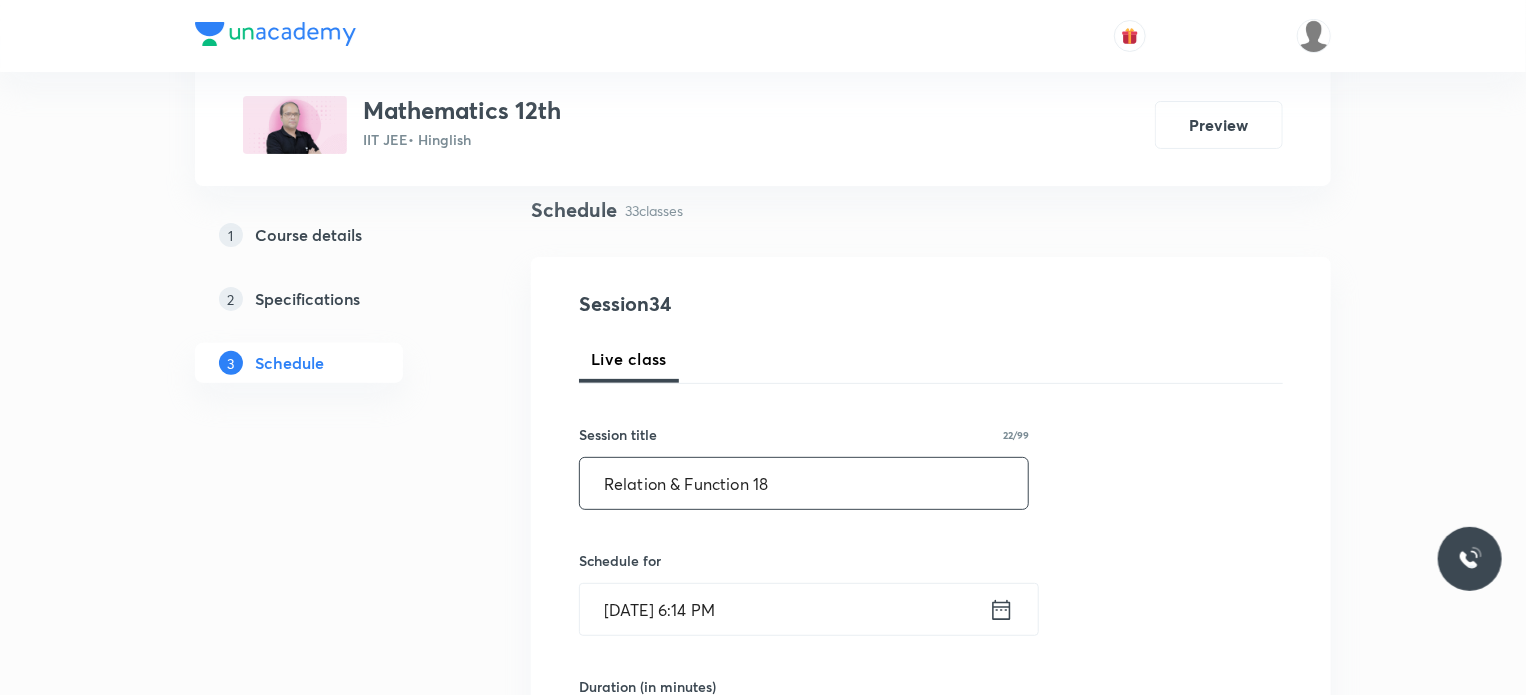 scroll, scrollTop: 278, scrollLeft: 0, axis: vertical 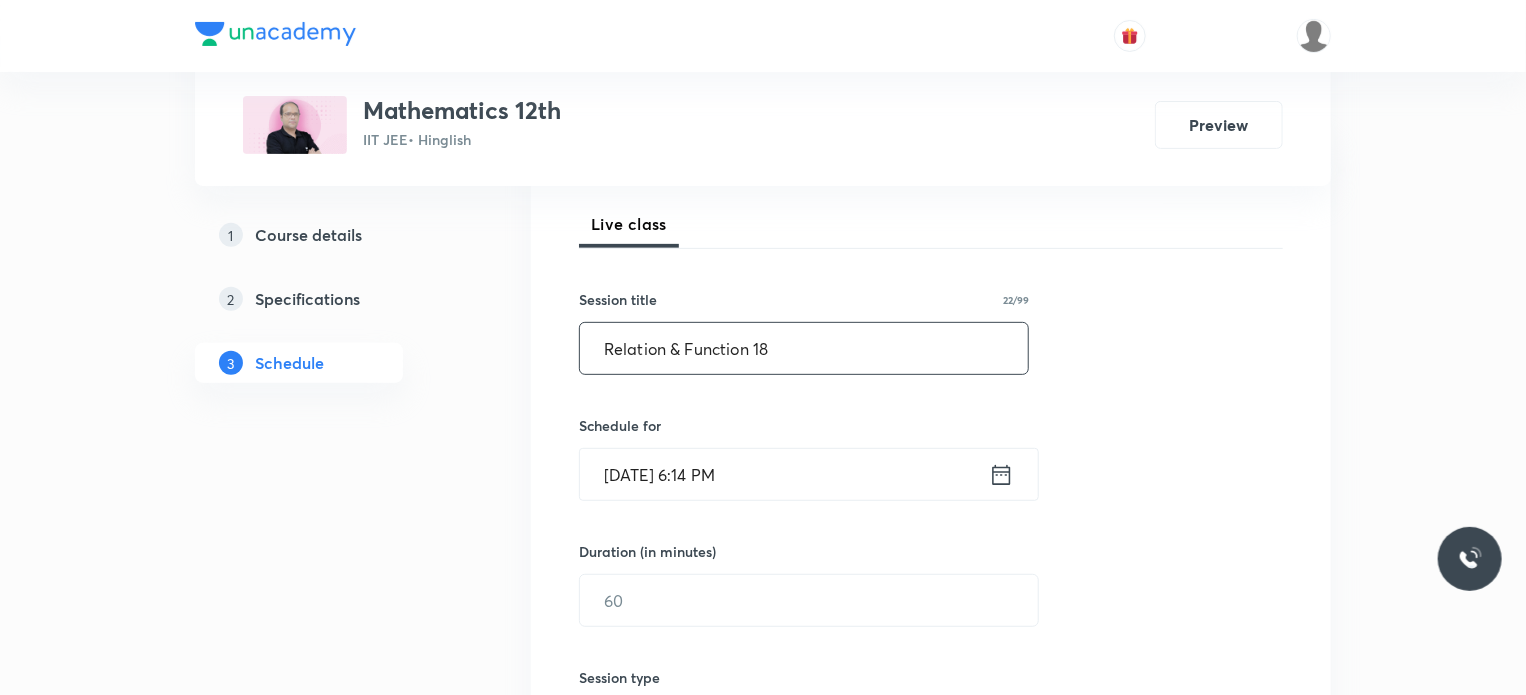 click on "Jul 13, 2025, 6:14 PM" at bounding box center (784, 474) 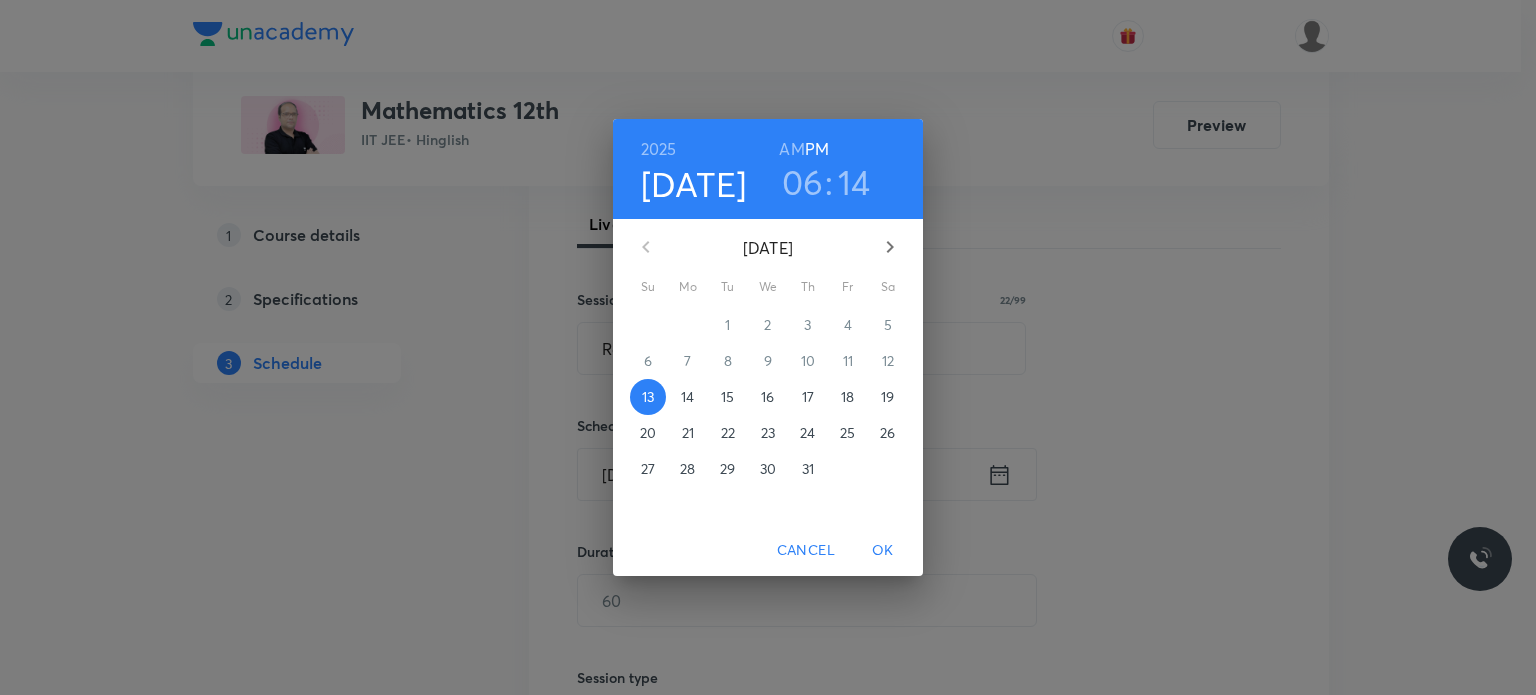 click on "14" at bounding box center [687, 397] 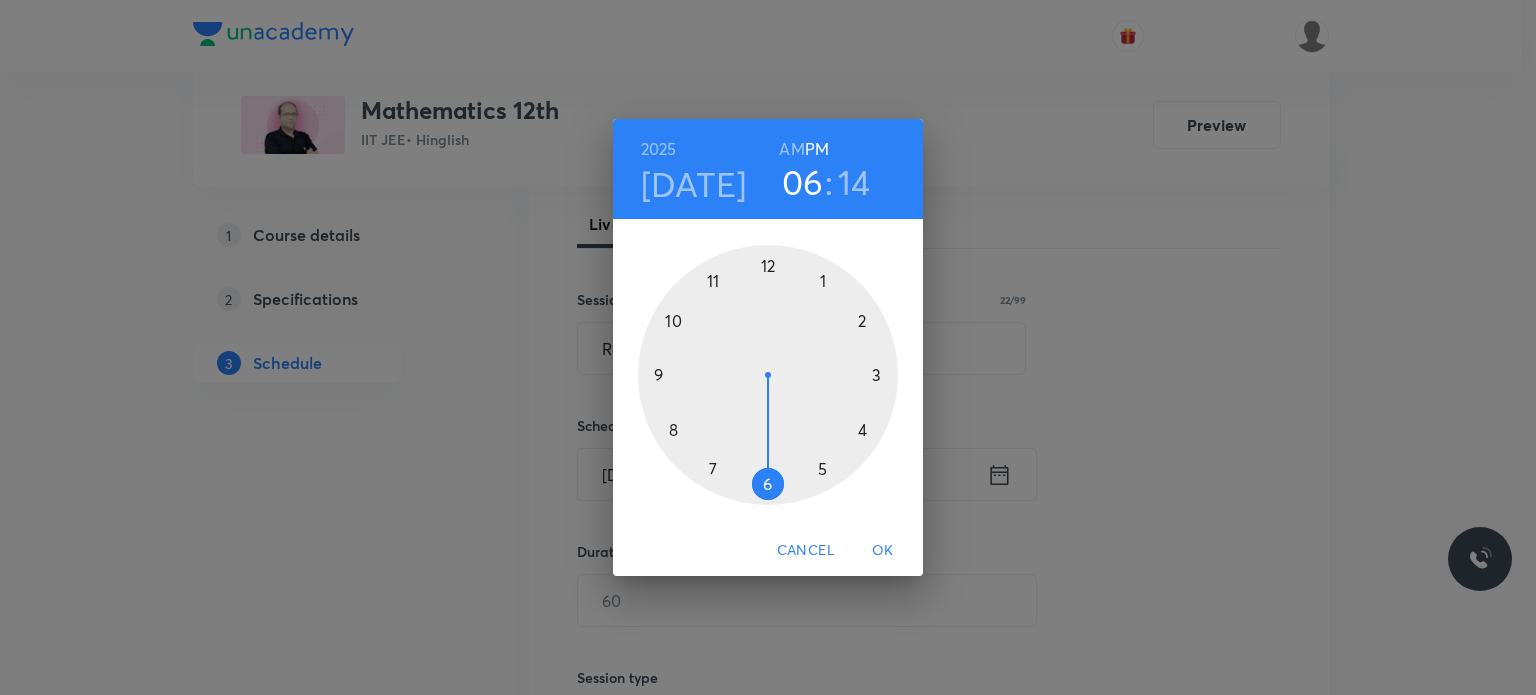 click at bounding box center [768, 375] 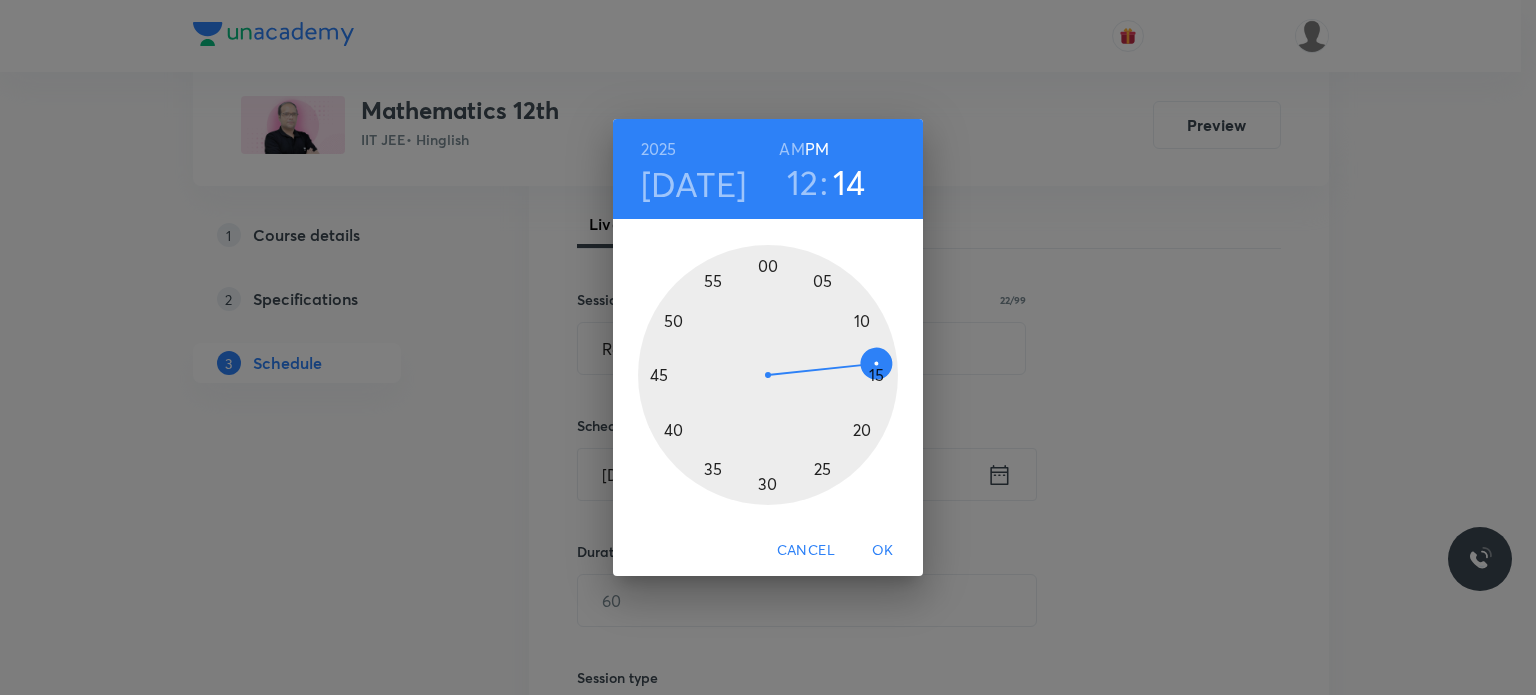 click at bounding box center [768, 375] 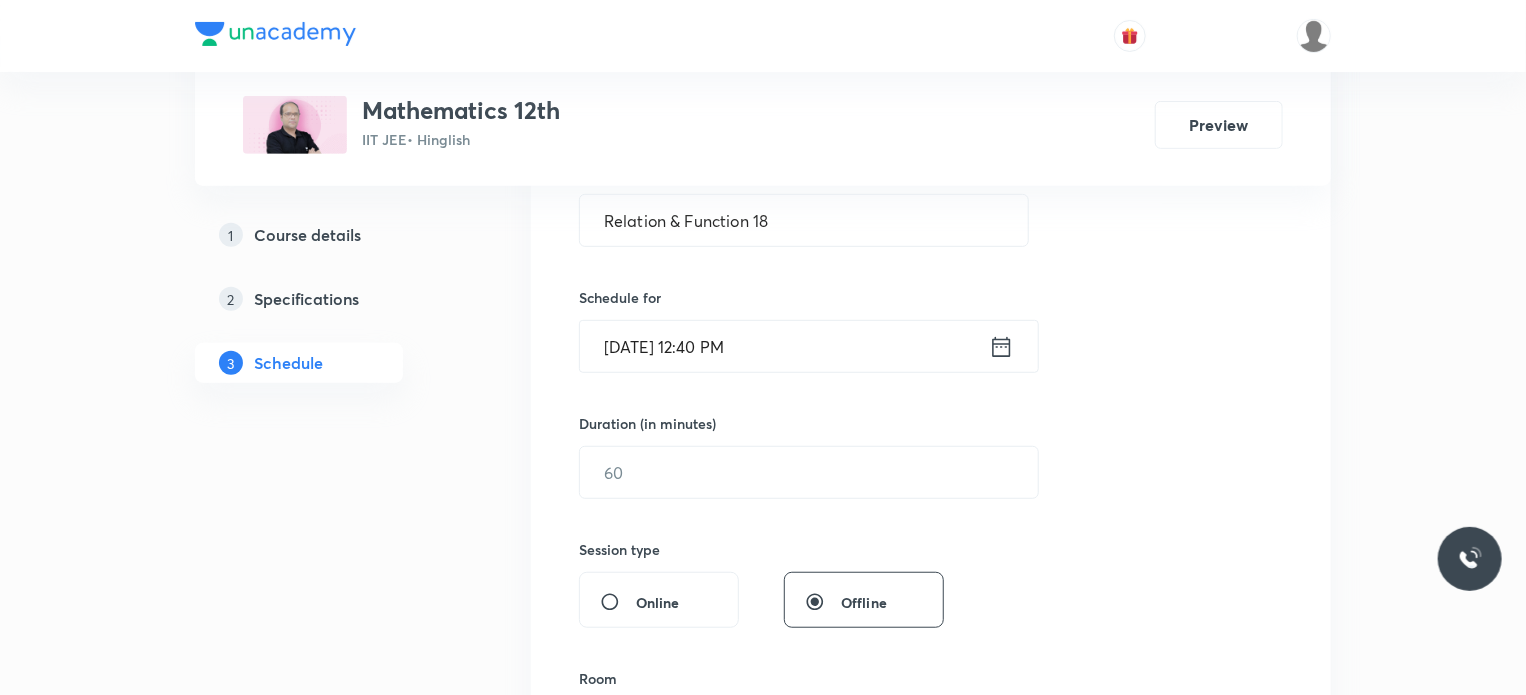 scroll, scrollTop: 411, scrollLeft: 0, axis: vertical 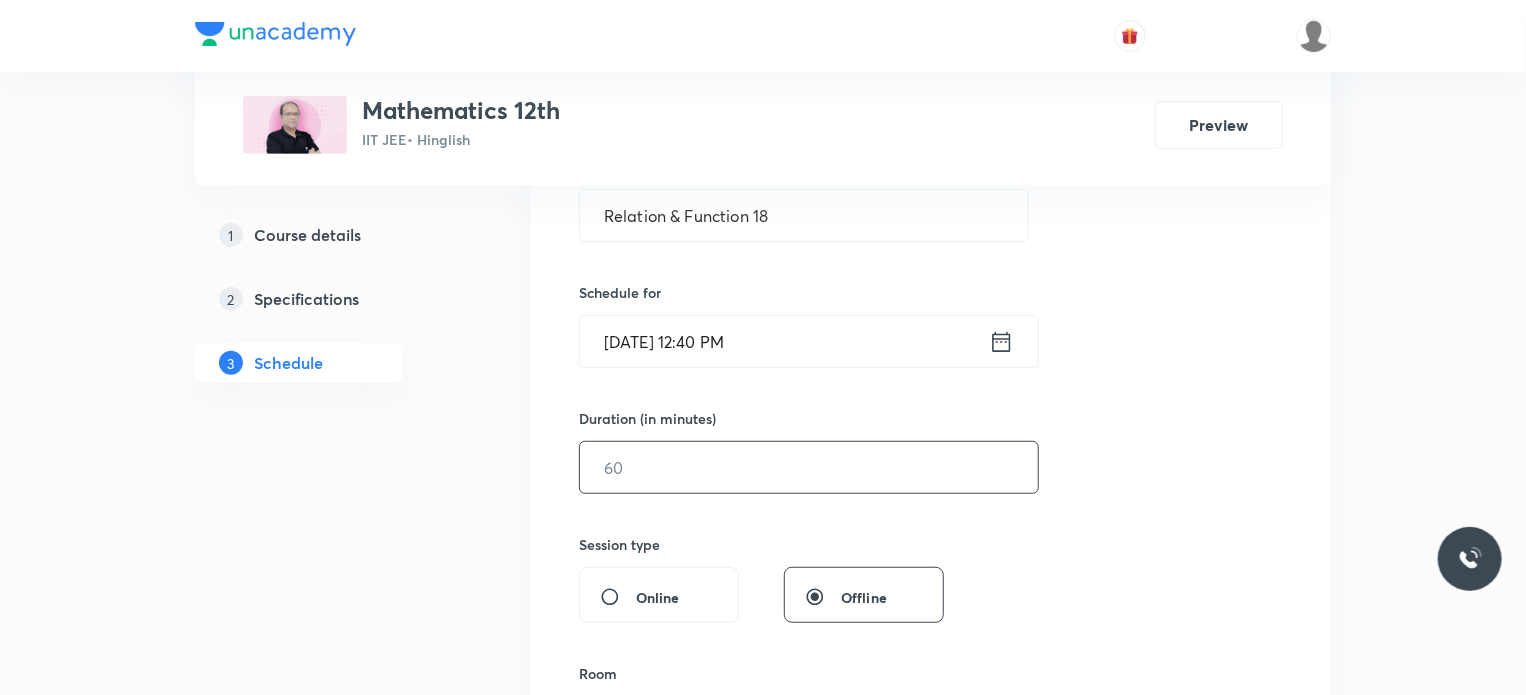 click at bounding box center [809, 467] 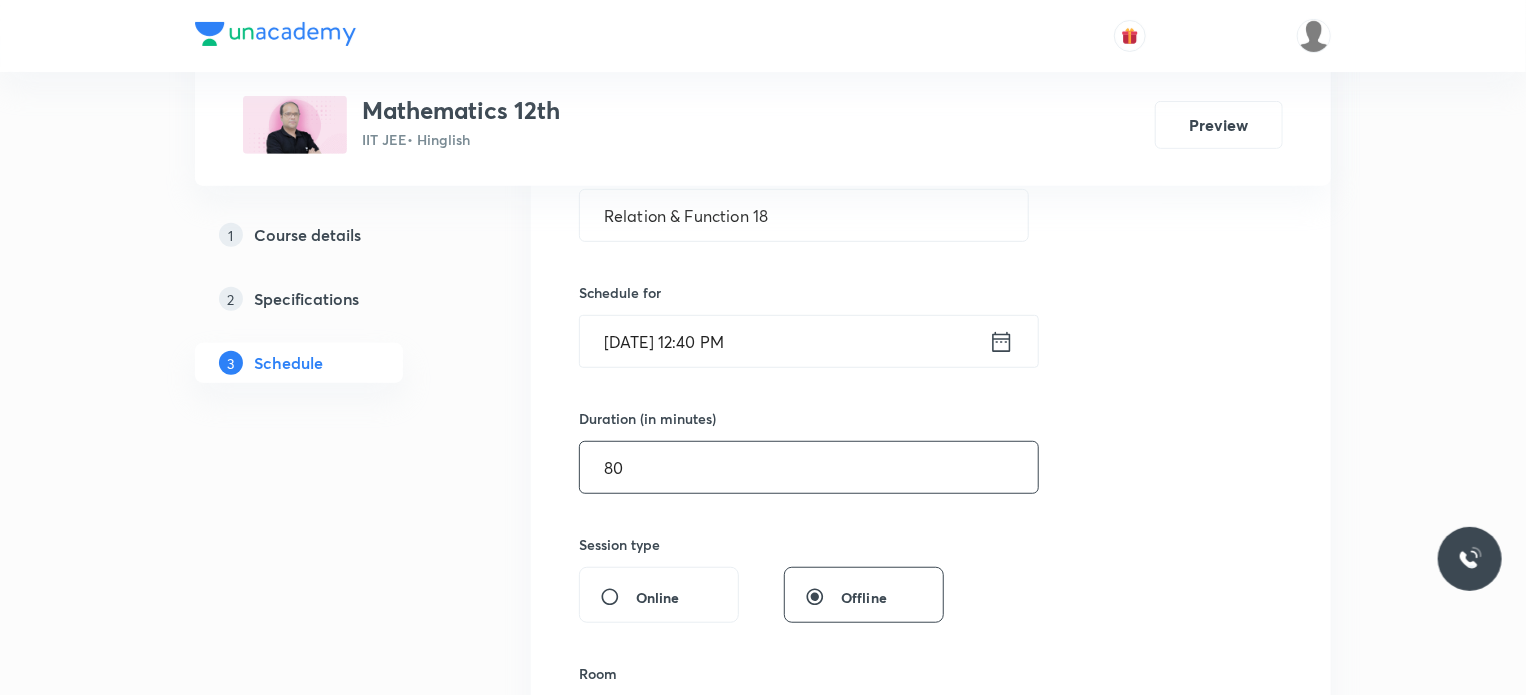 type on "80" 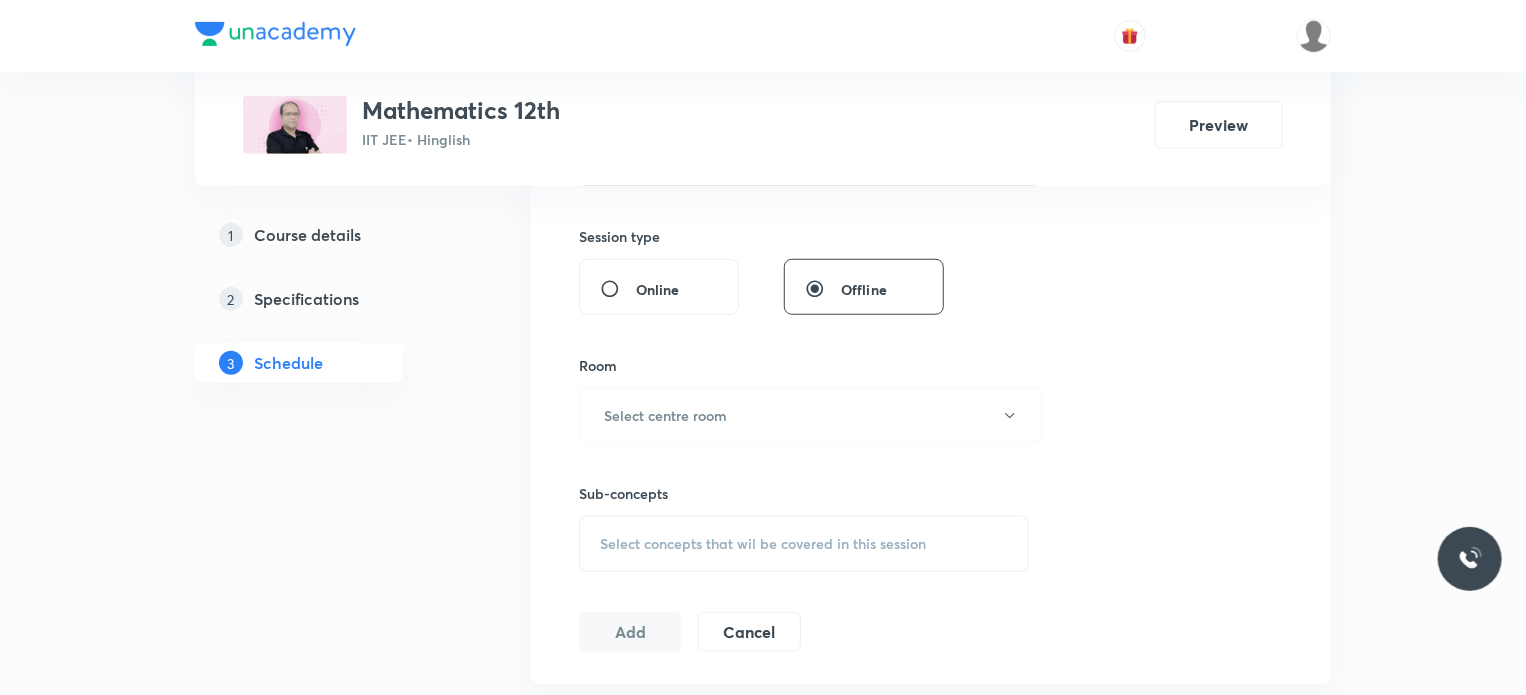 scroll, scrollTop: 764, scrollLeft: 0, axis: vertical 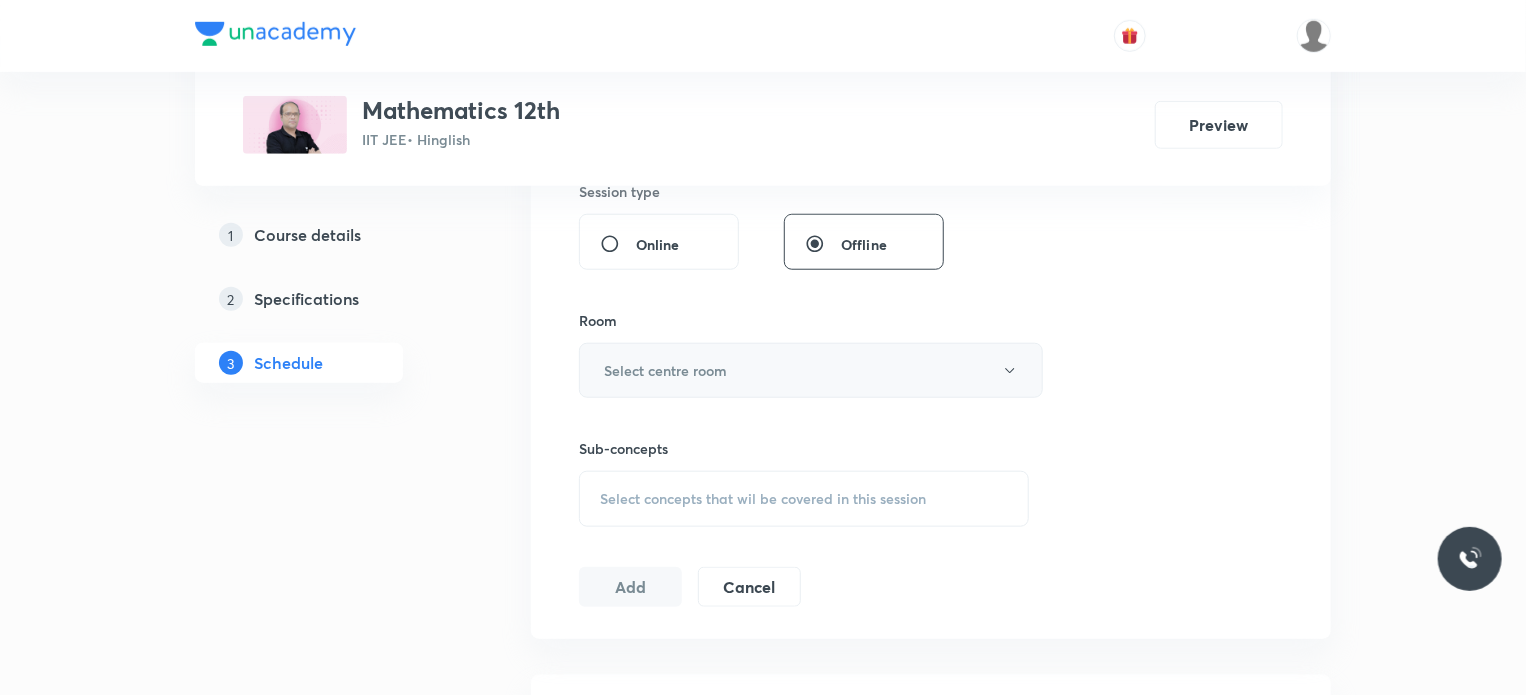 click on "Select centre room" at bounding box center [811, 370] 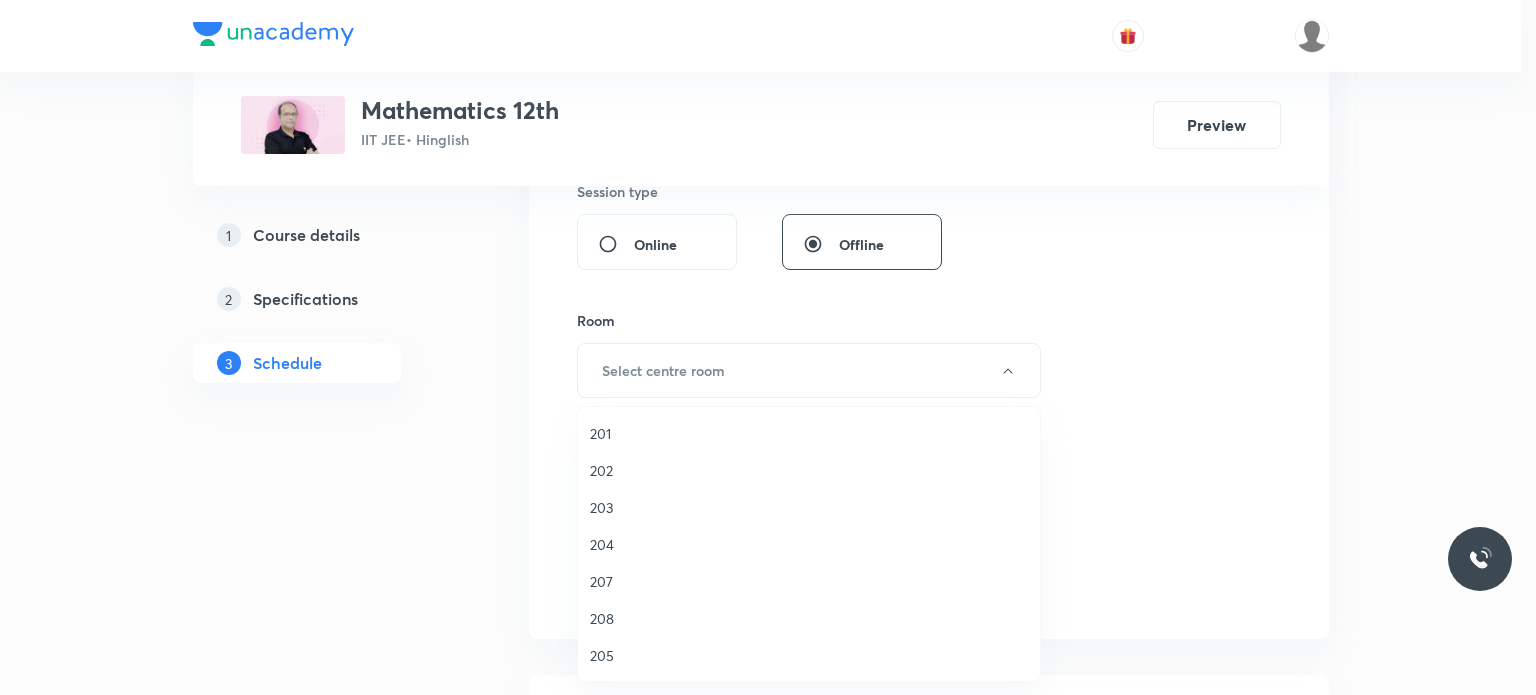 click on "202" at bounding box center [809, 470] 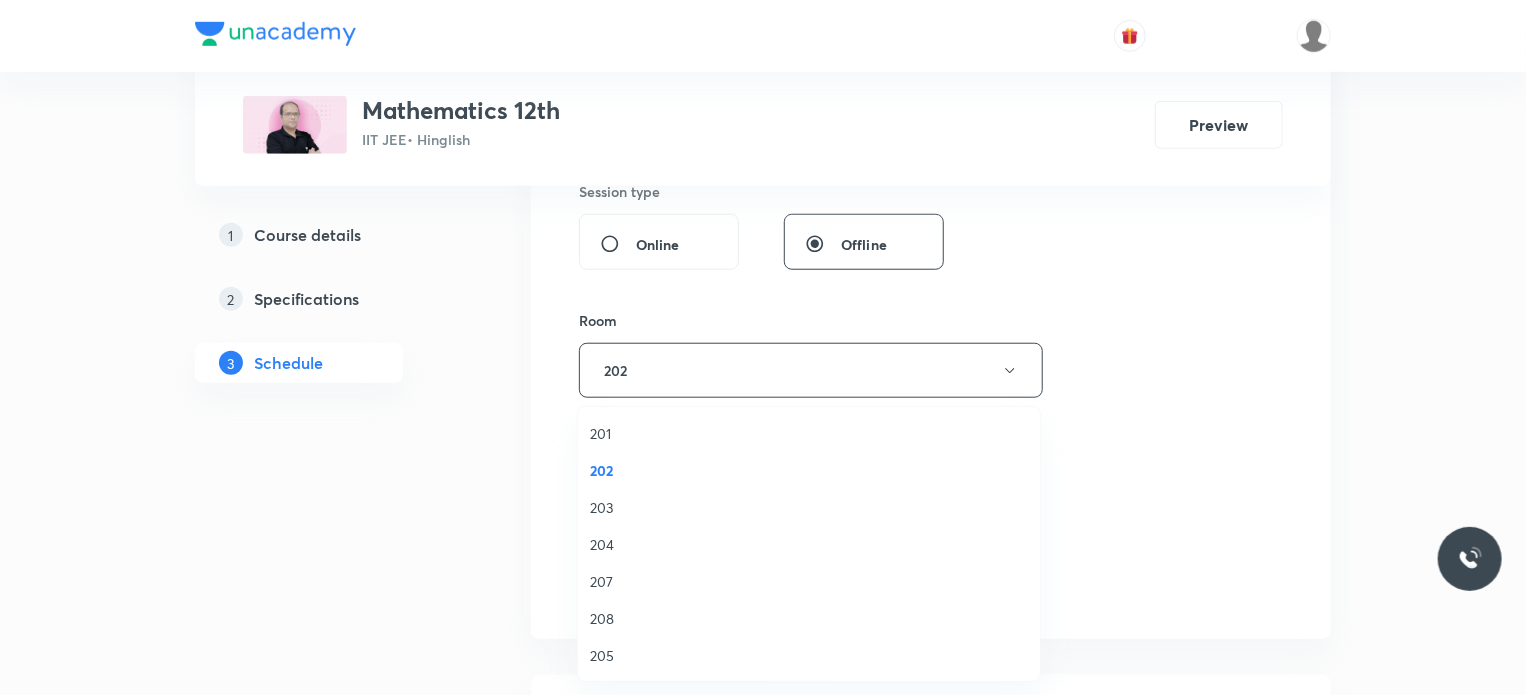 click on "Select concepts that wil be covered in this session" at bounding box center [763, 499] 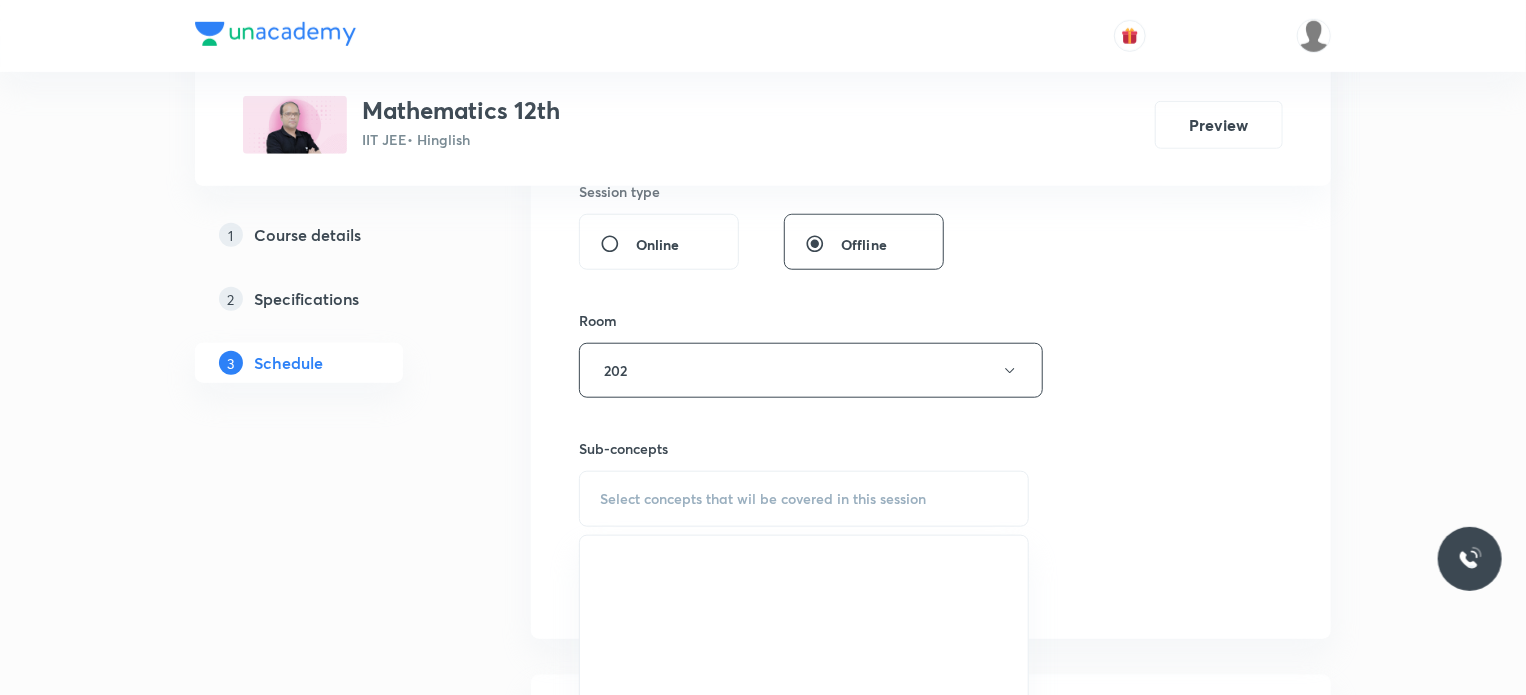scroll, scrollTop: 952, scrollLeft: 0, axis: vertical 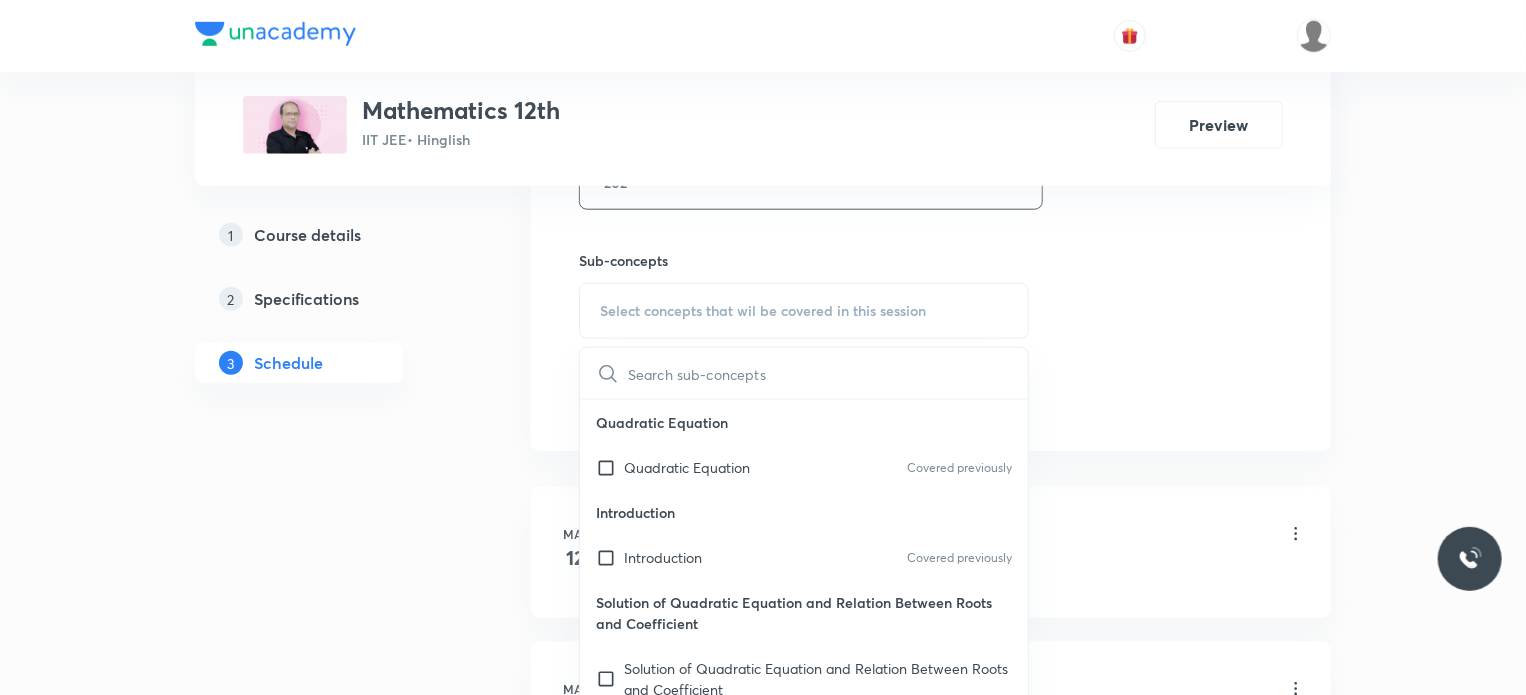 click on "Introduction" at bounding box center (804, 512) 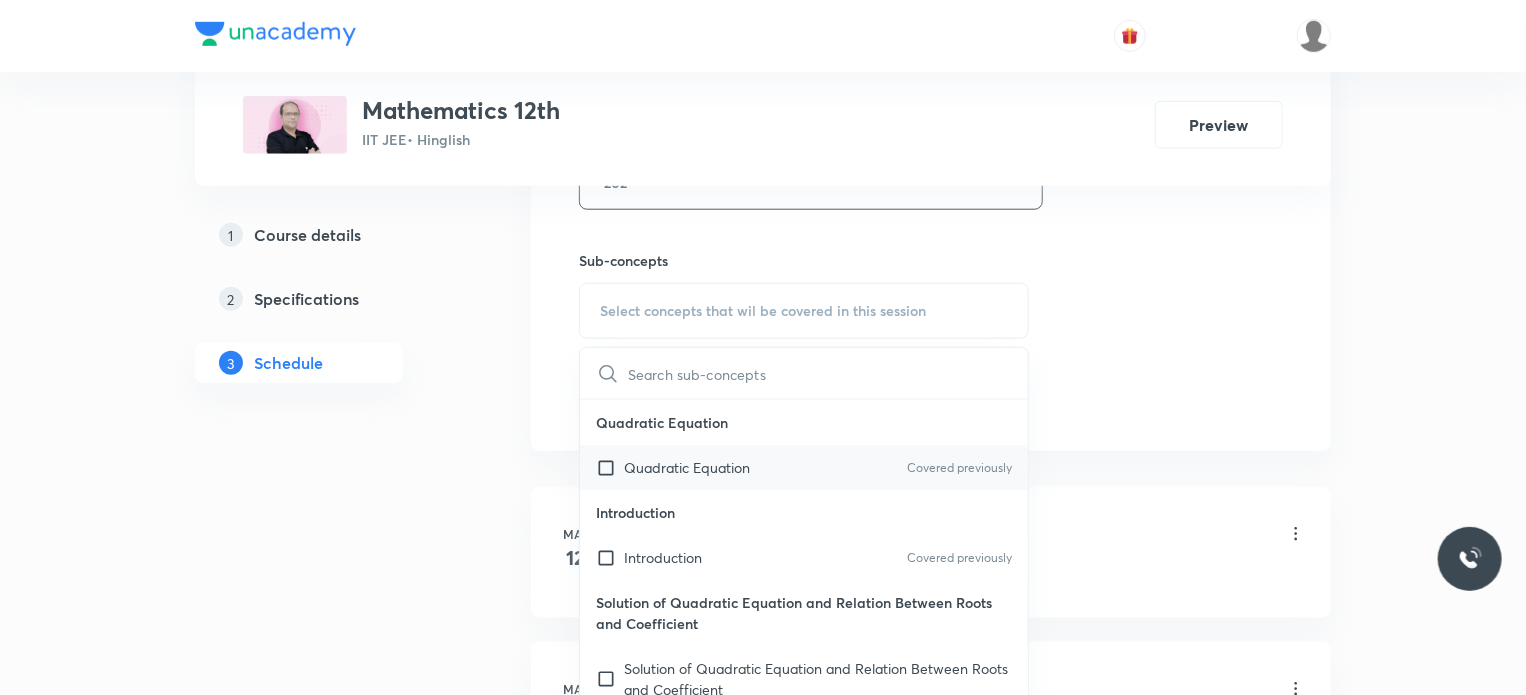 click on "Quadratic Equation Covered previously" at bounding box center [804, 467] 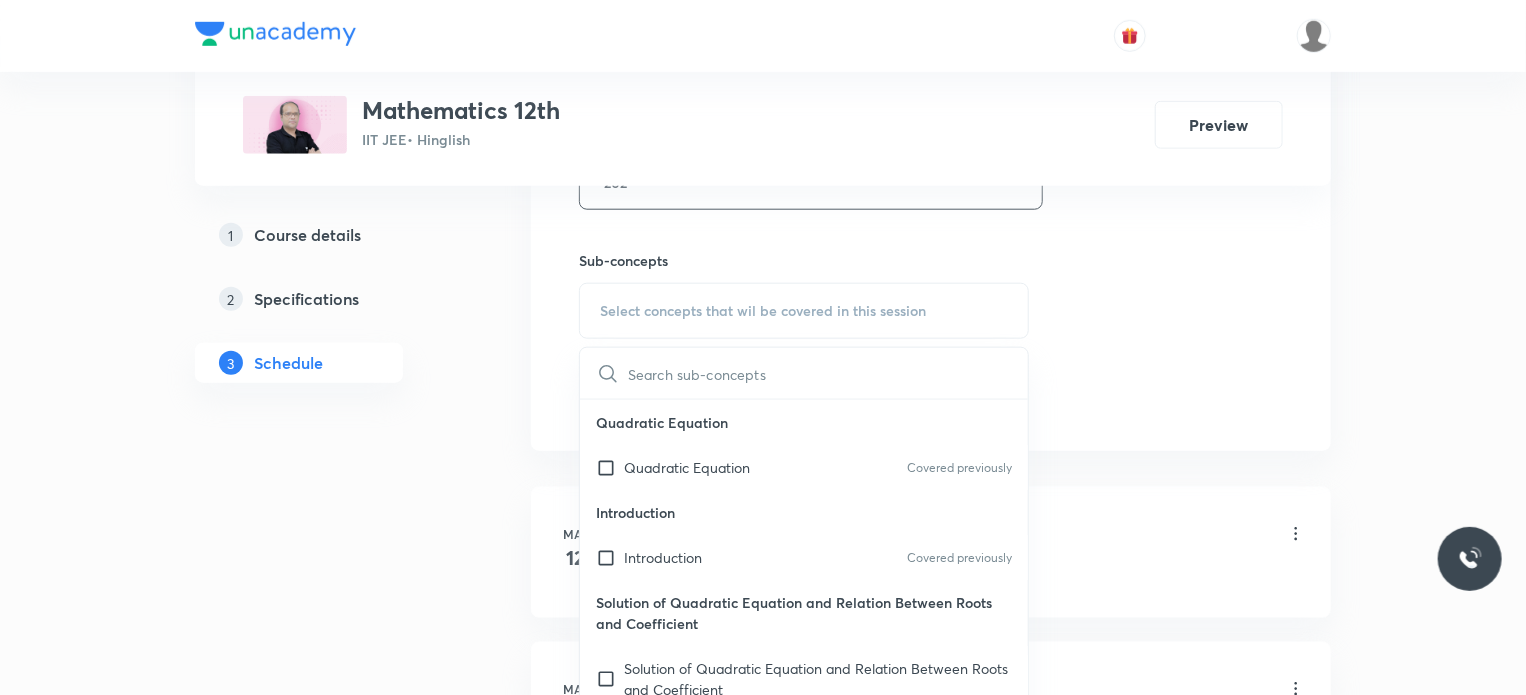 checkbox on "true" 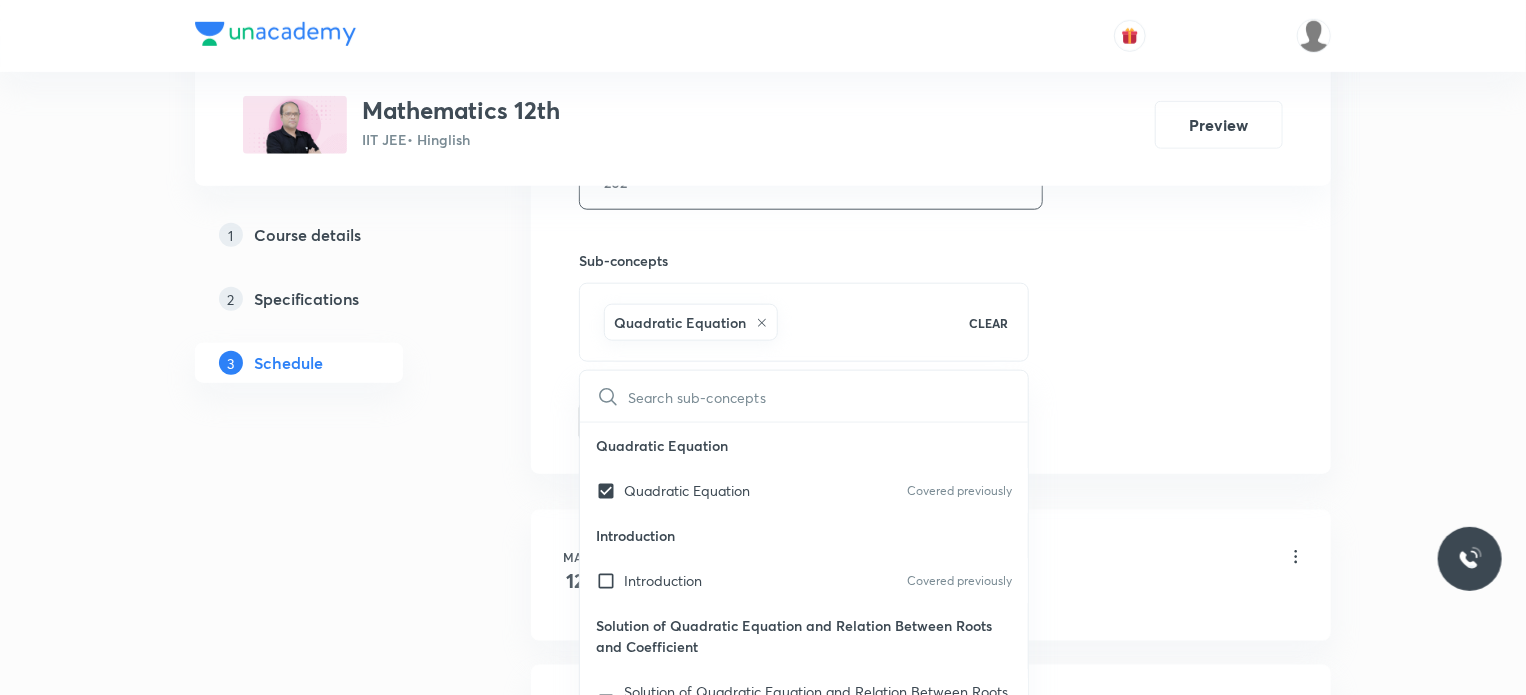 click on "Session  34 Live class Session title 22/99 Relation & Function 18 ​ Schedule for Jul 14, 2025, 12:40 PM ​ Duration (in minutes) 80 ​   Session type Online Offline Room 202 Sub-concepts Quadratic Equation CLEAR ​ Quadratic Equation Quadratic Equation Covered previously Introduction Introduction Covered previously Solution of Quadratic Equation and Relation Between Roots and Coefficient Solution of Quadratic Equation and Relation Between Roots and Coefficient Nature of Roots Nature of Roots Roots Under Particular Cases Roots Under Particular Cases Identity Identity Common Roots of Two Quadratic Equations Common Roots of Two Quadratic Equations Quadratic Expression and It's Graphs Quadratic Expression and It's Graphs Maximum and Minimum Values of Quadratic Expressions Maximum and Minimum Values of Quadratic Expressions Maximum and Minimum Values of Rational Algebraic Expressions Maximum and Minimum Values of Rational Algebraic Expressions Location of Roots Location of Roots Theory of Equations Sets Sets" at bounding box center [931, -39] 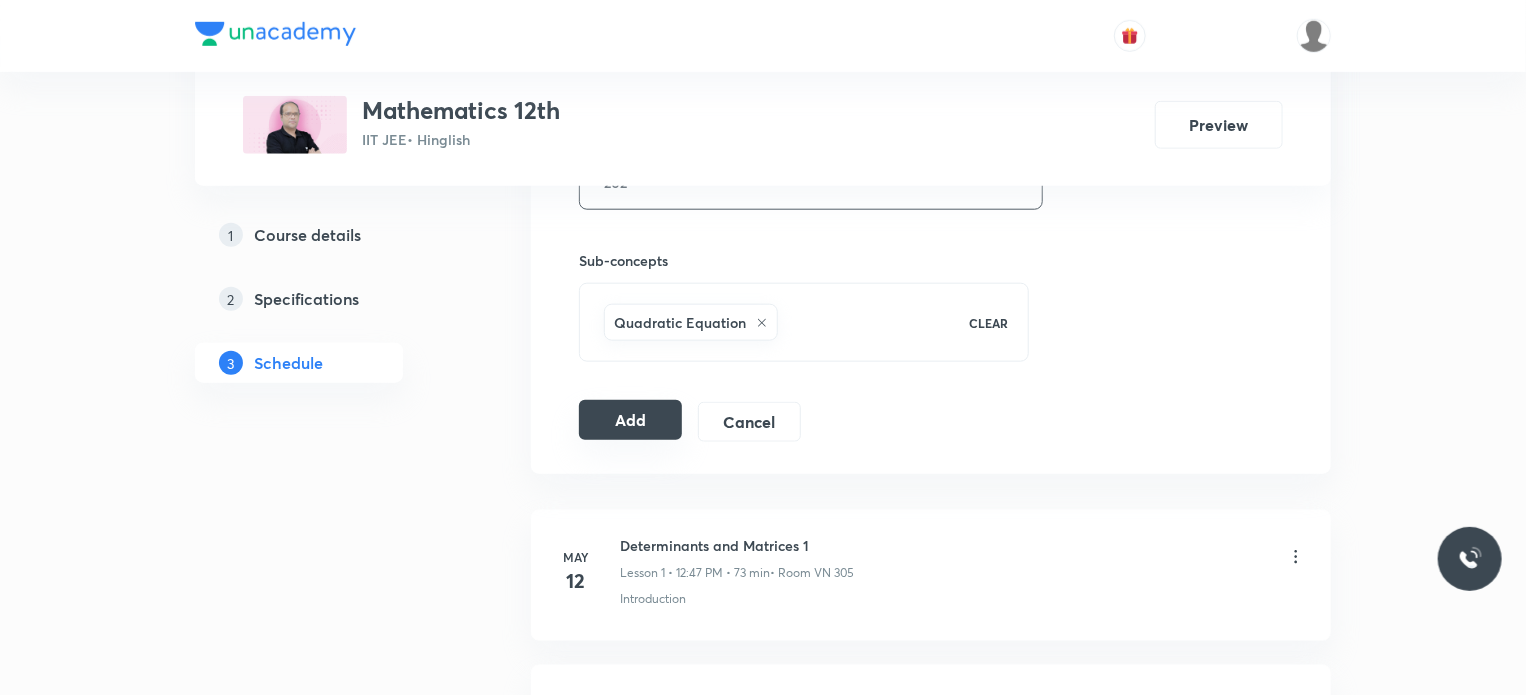 click on "Add" at bounding box center (630, 420) 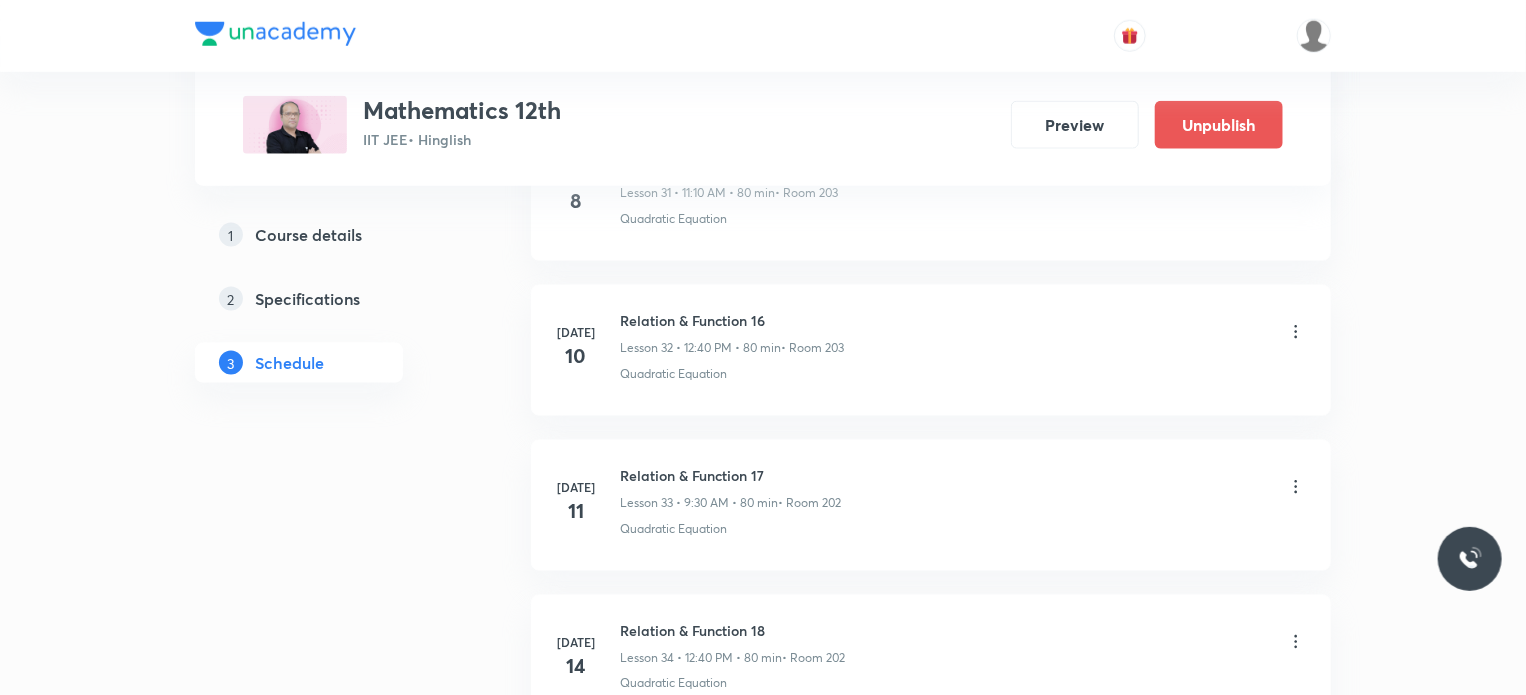 scroll, scrollTop: 5245, scrollLeft: 0, axis: vertical 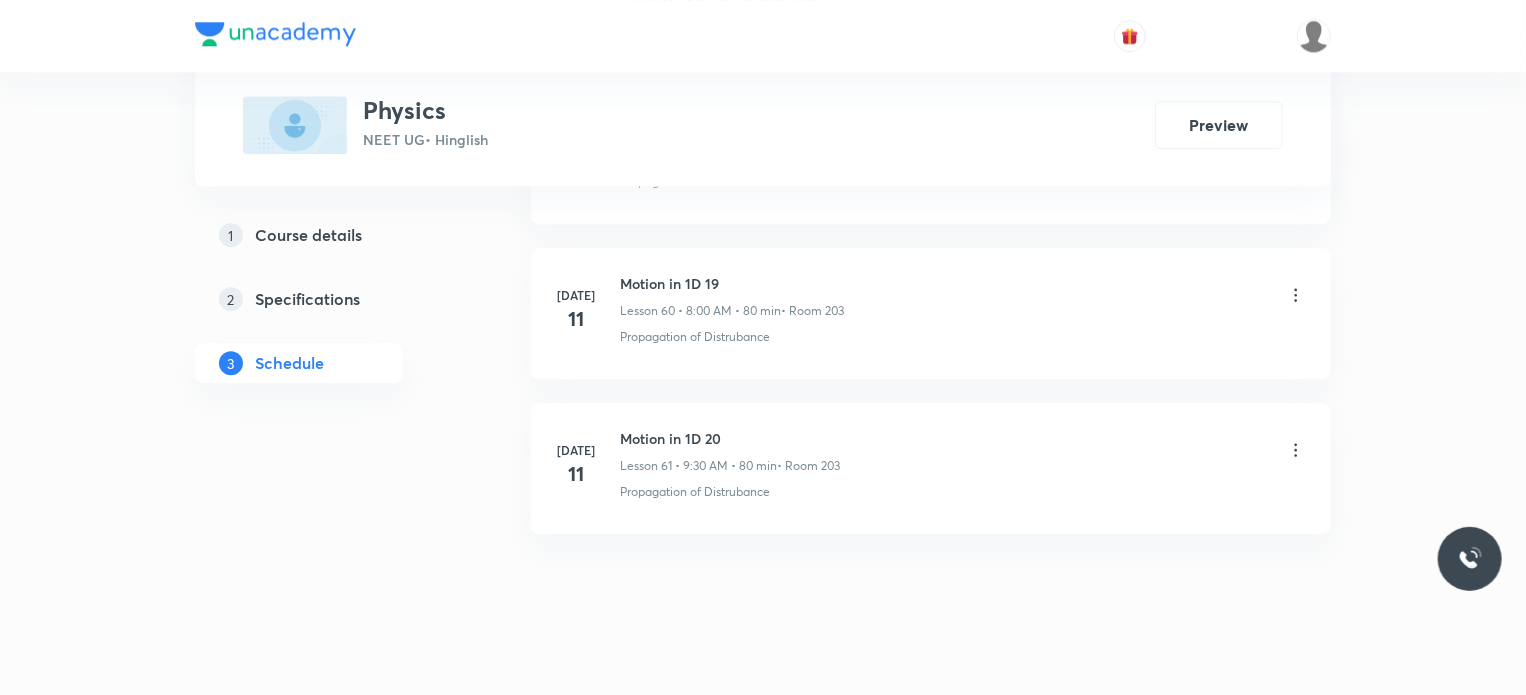 click on "Motion in 1D 20" at bounding box center [730, 438] 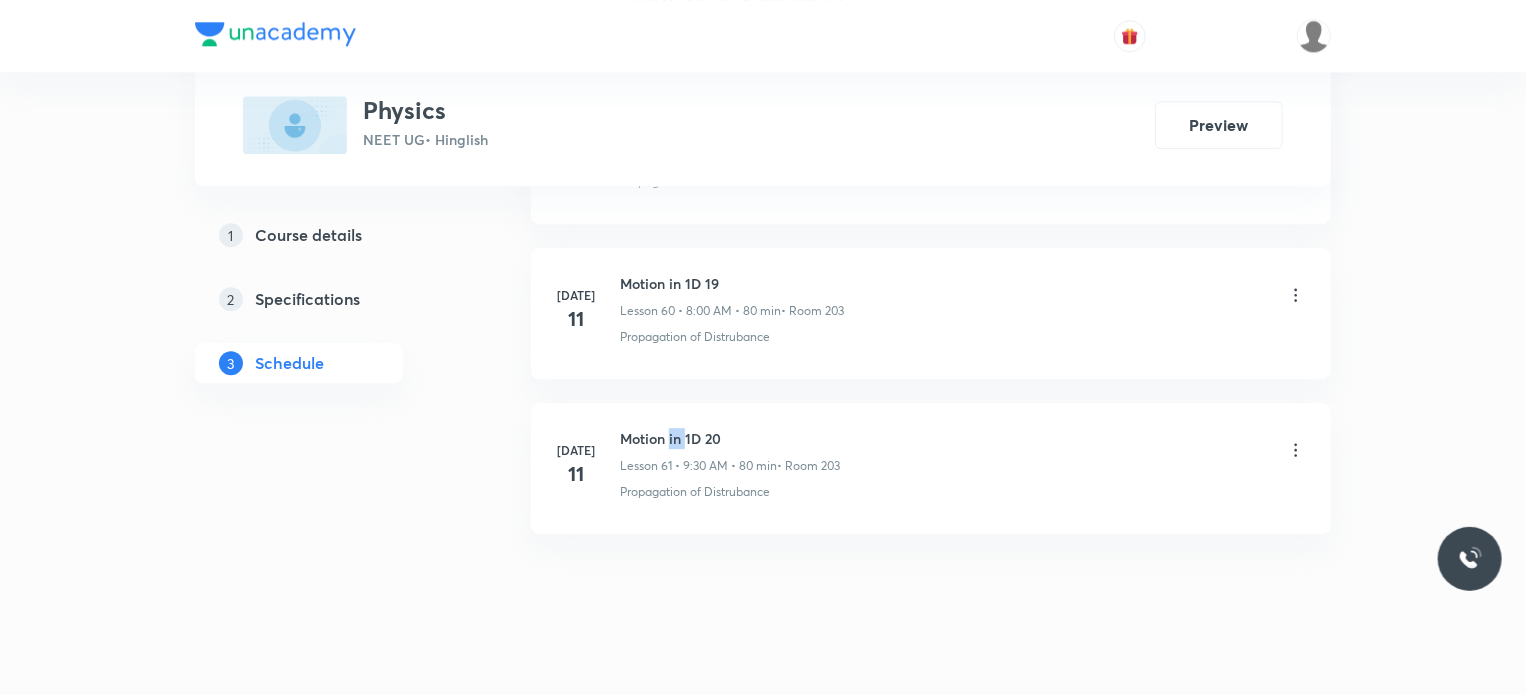 click on "Motion in 1D 20" at bounding box center [730, 438] 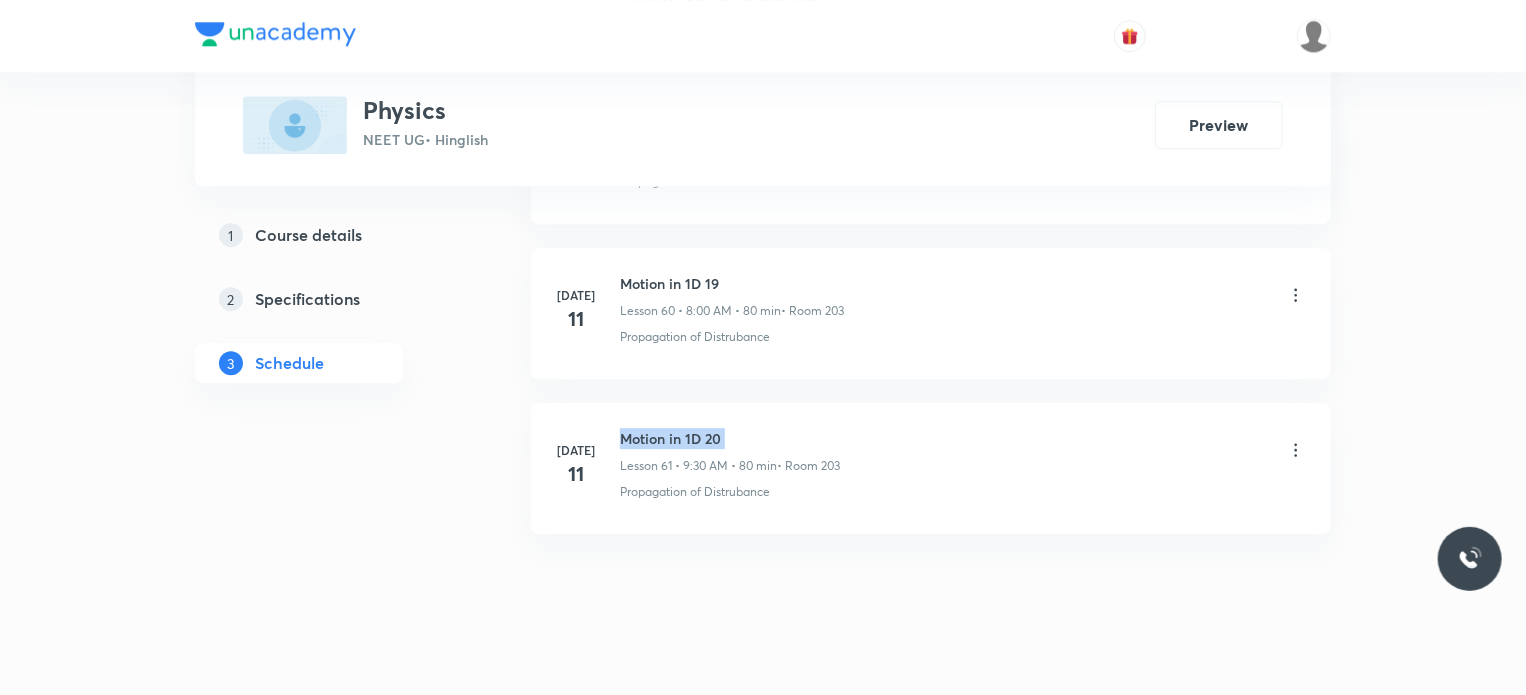 click on "Motion in 1D 20" at bounding box center (730, 438) 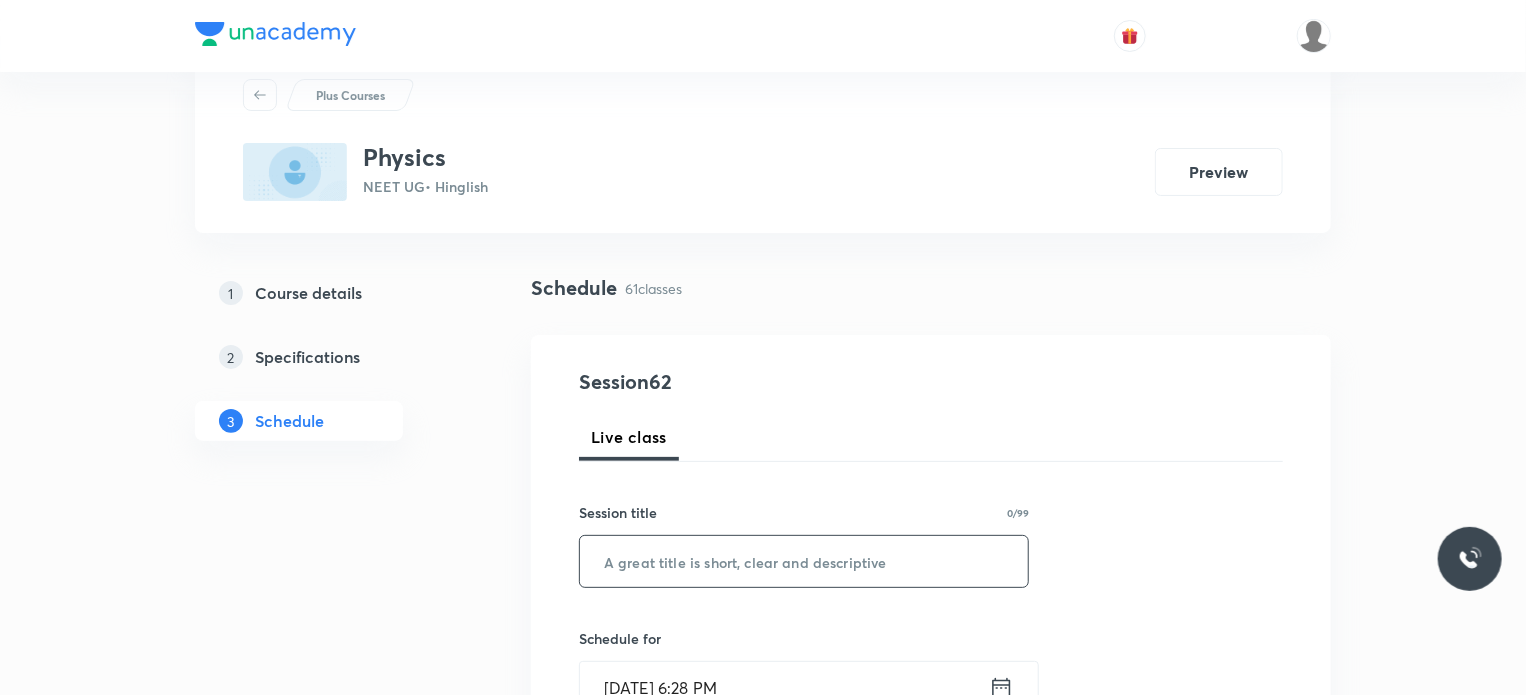 scroll, scrollTop: 100, scrollLeft: 0, axis: vertical 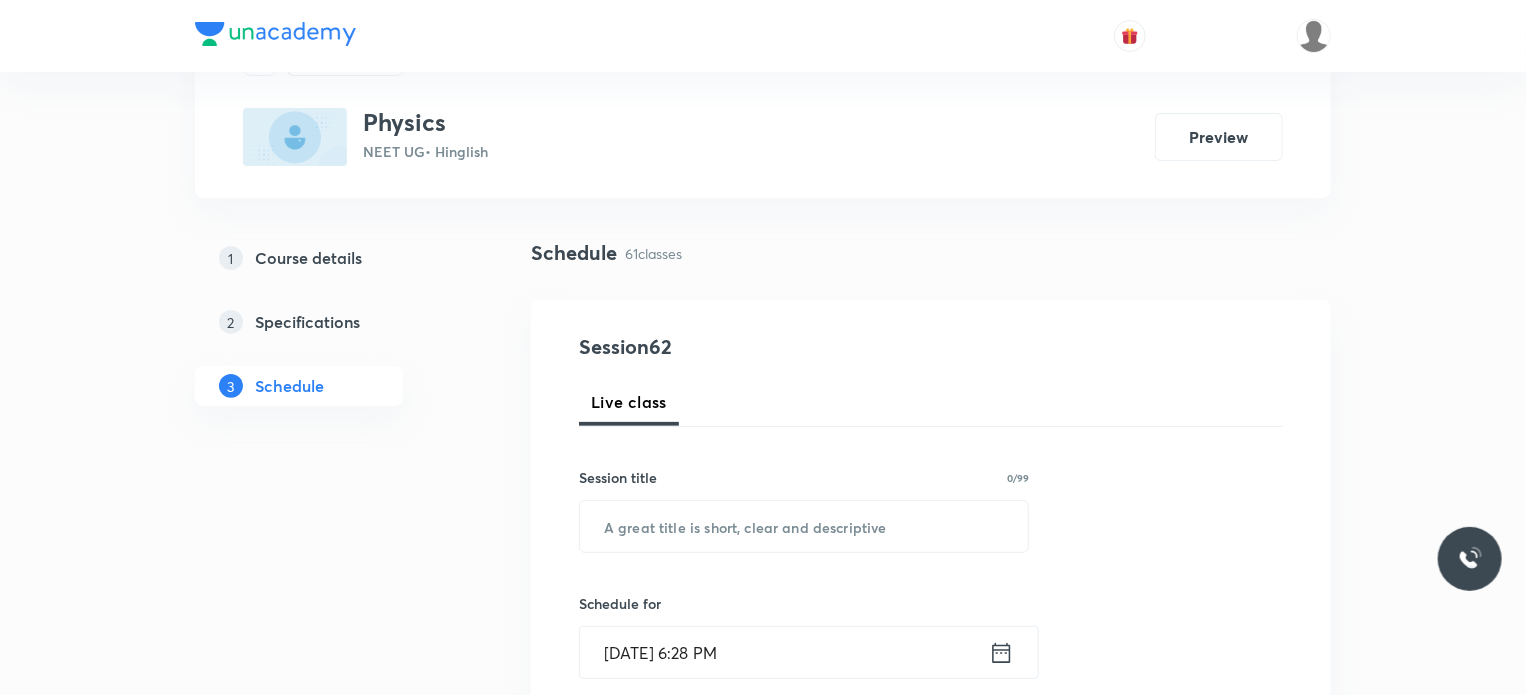 click on "Session title 0/99 ​" at bounding box center [804, 510] 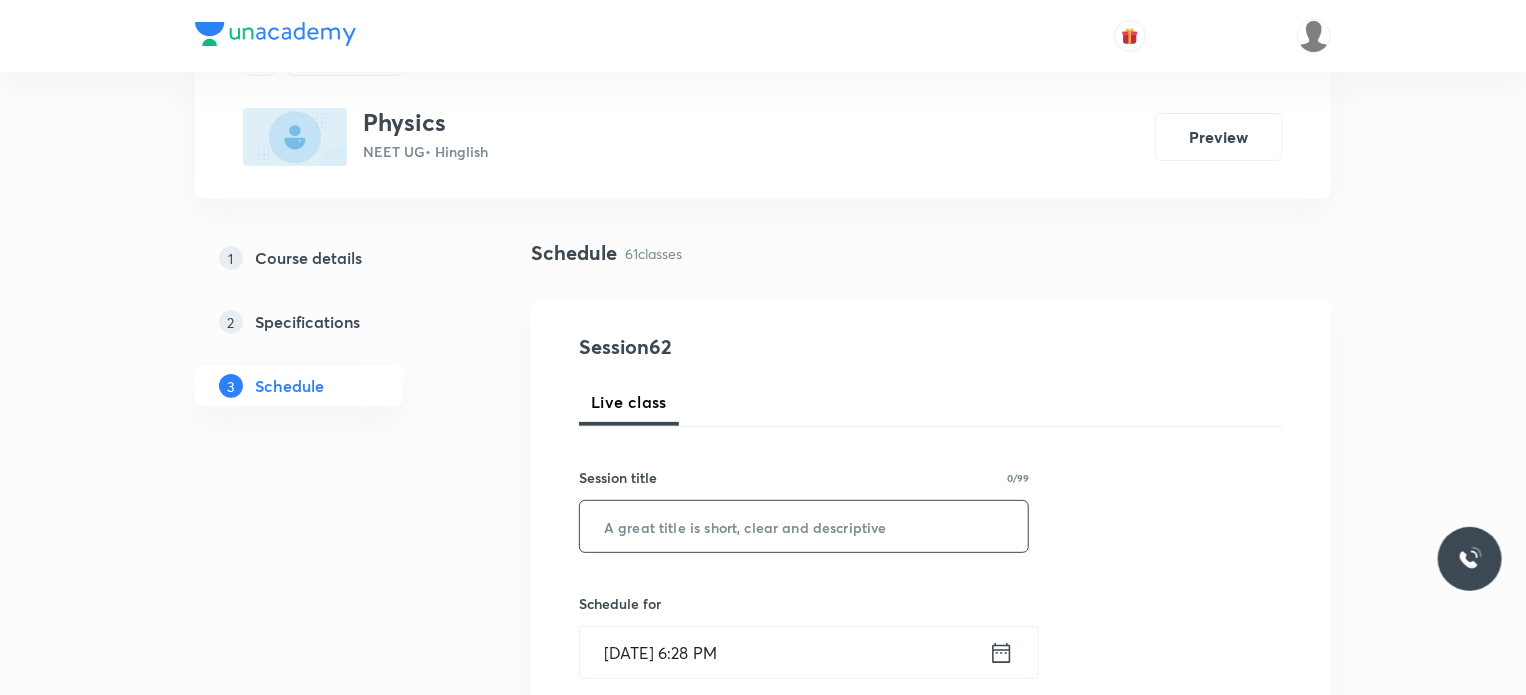 click at bounding box center (804, 526) 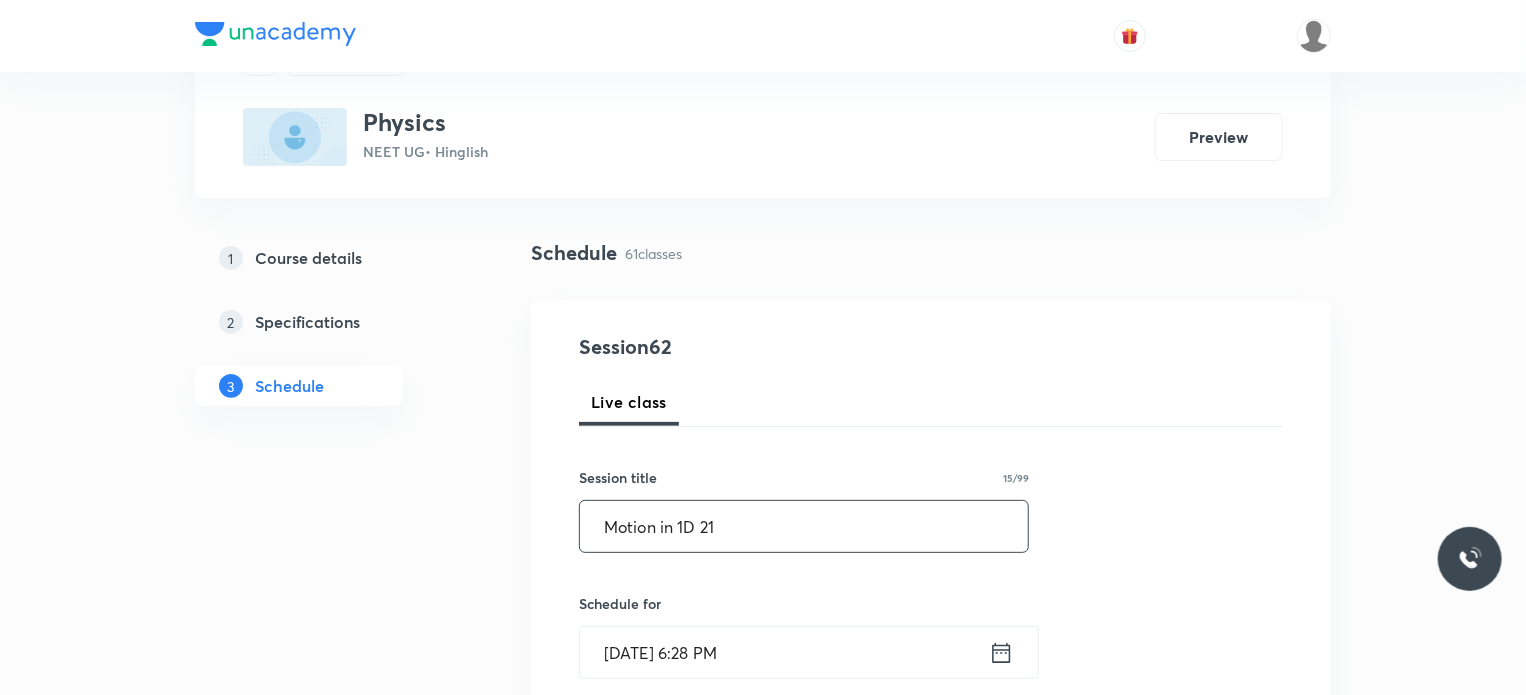 type on "Motion in 1D 21" 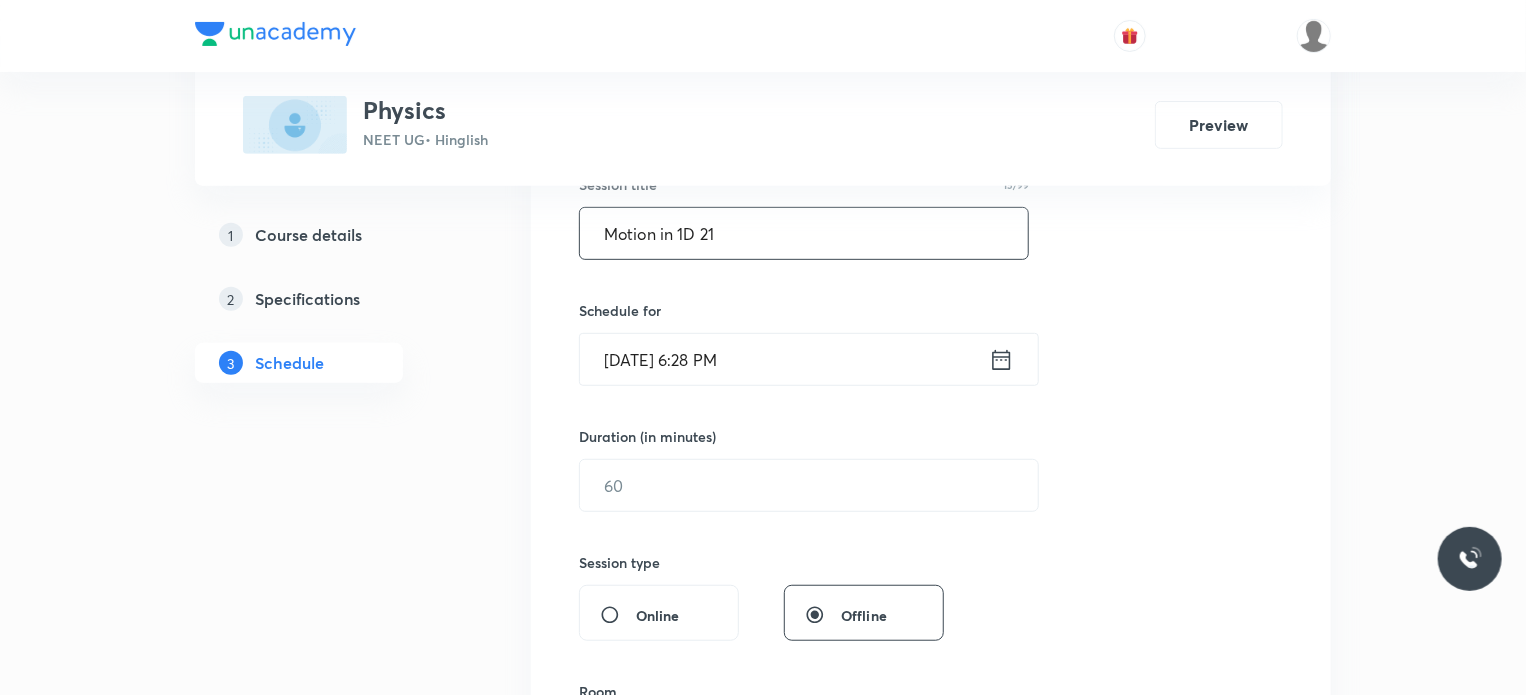 scroll, scrollTop: 400, scrollLeft: 0, axis: vertical 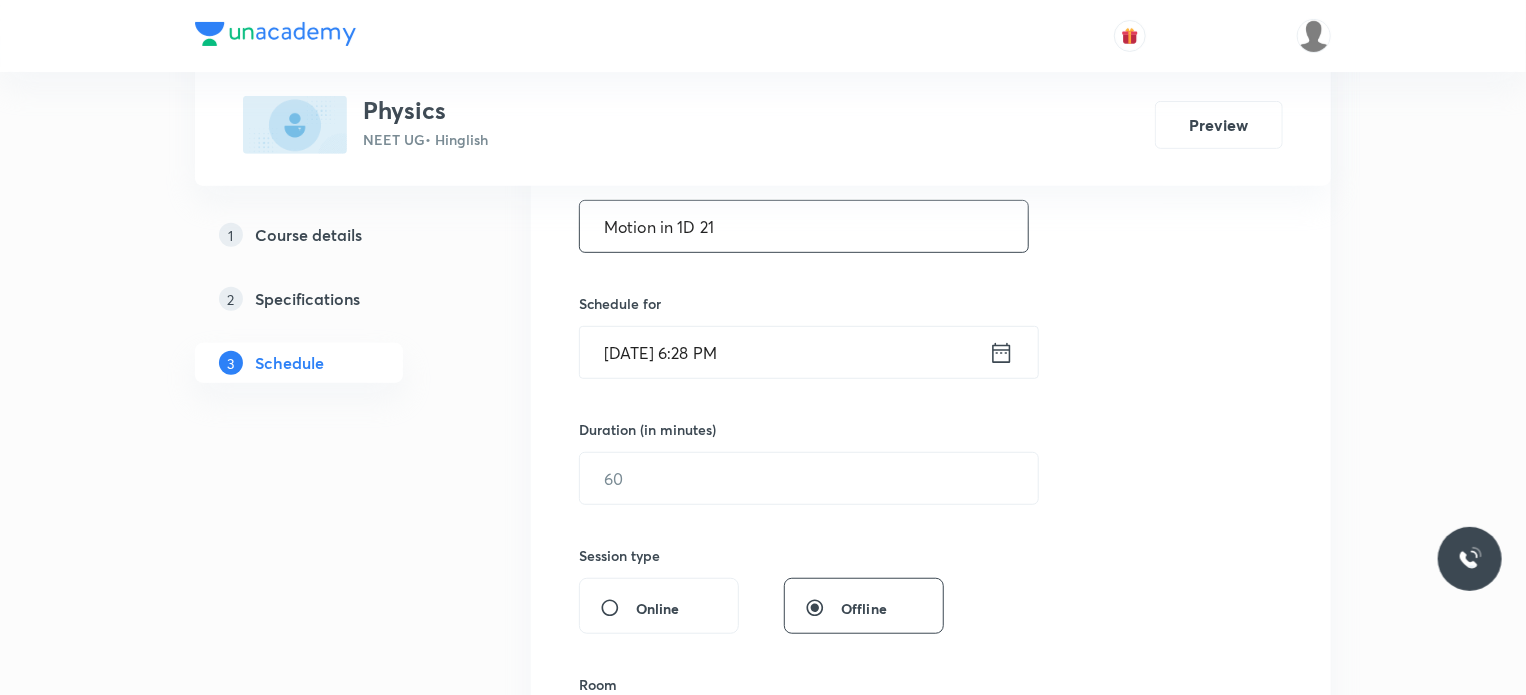 click on "[DATE] 6:28 PM" at bounding box center (784, 352) 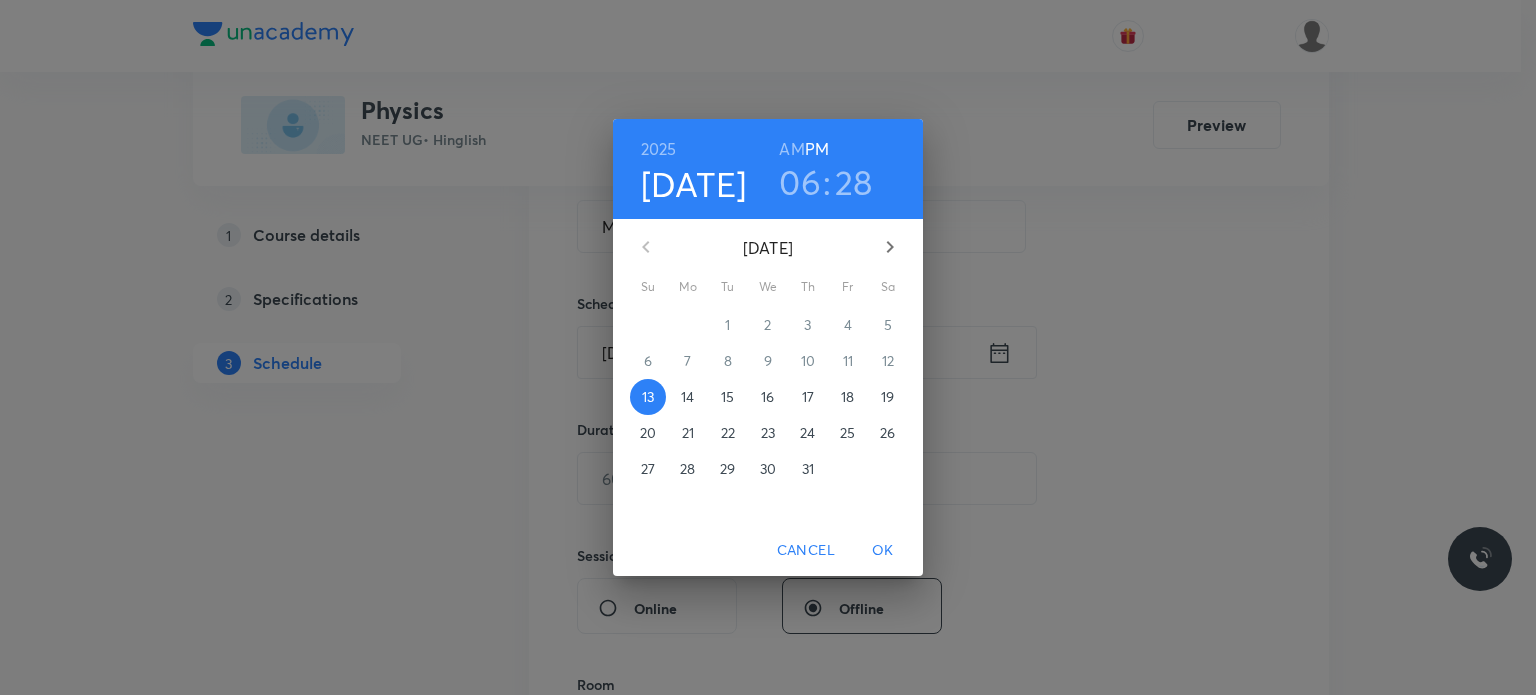 click on "14" at bounding box center (687, 397) 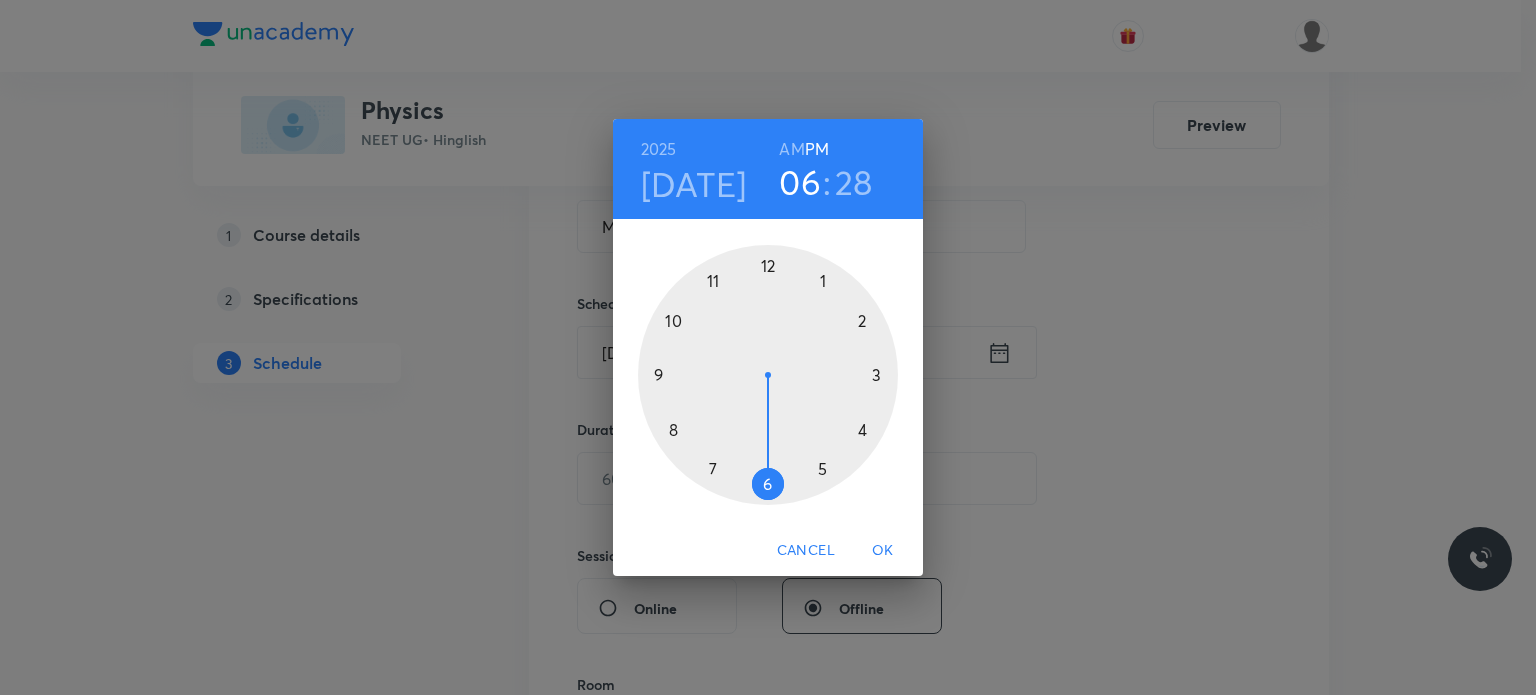 drag, startPoint x: 796, startPoint y: 137, endPoint x: 766, endPoint y: 223, distance: 91.08238 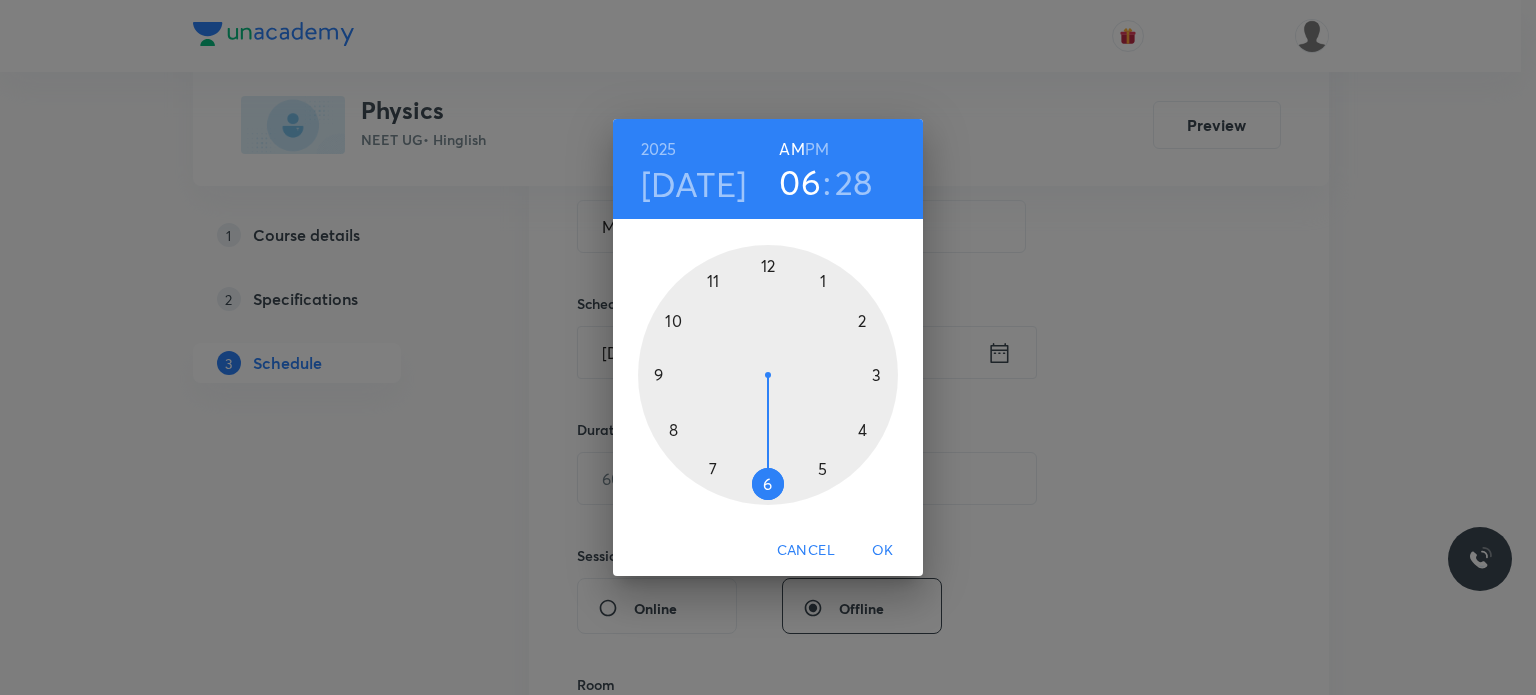 click at bounding box center [768, 375] 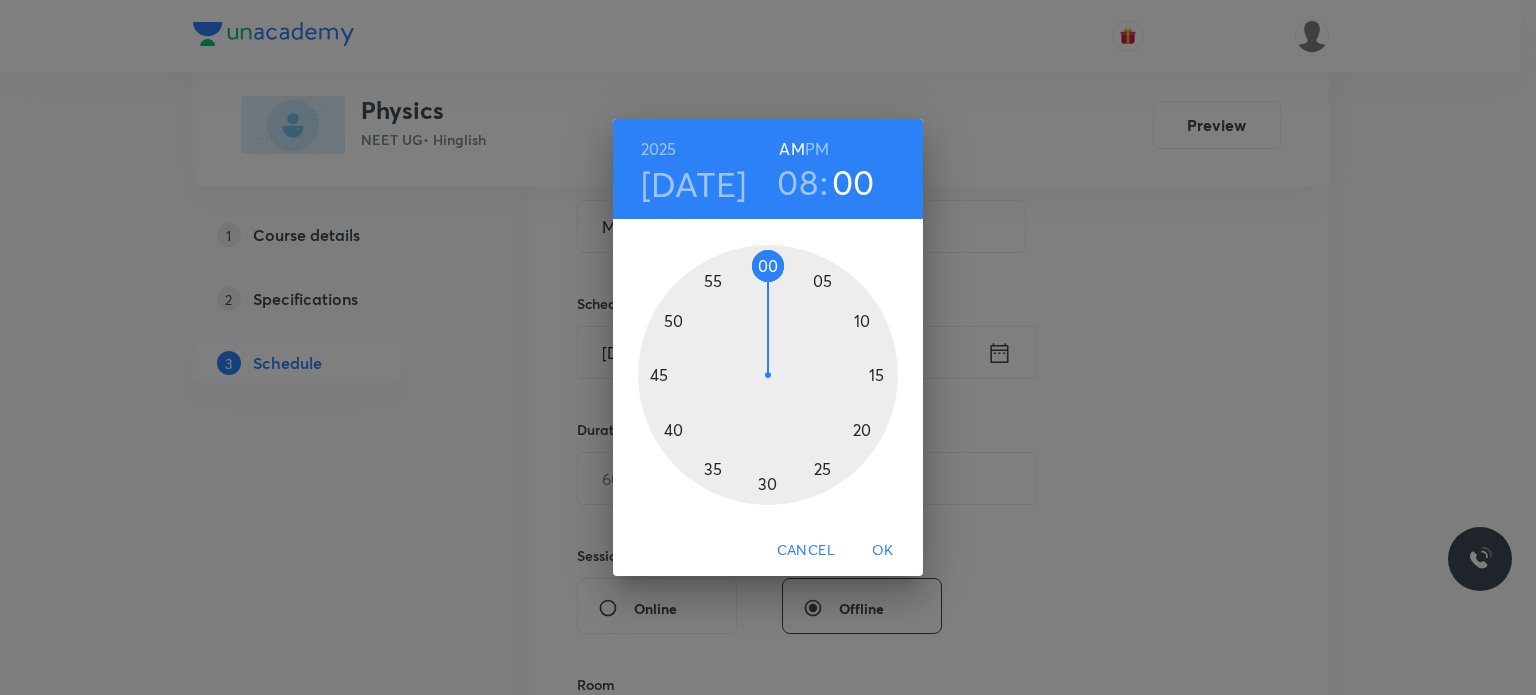 click at bounding box center (768, 375) 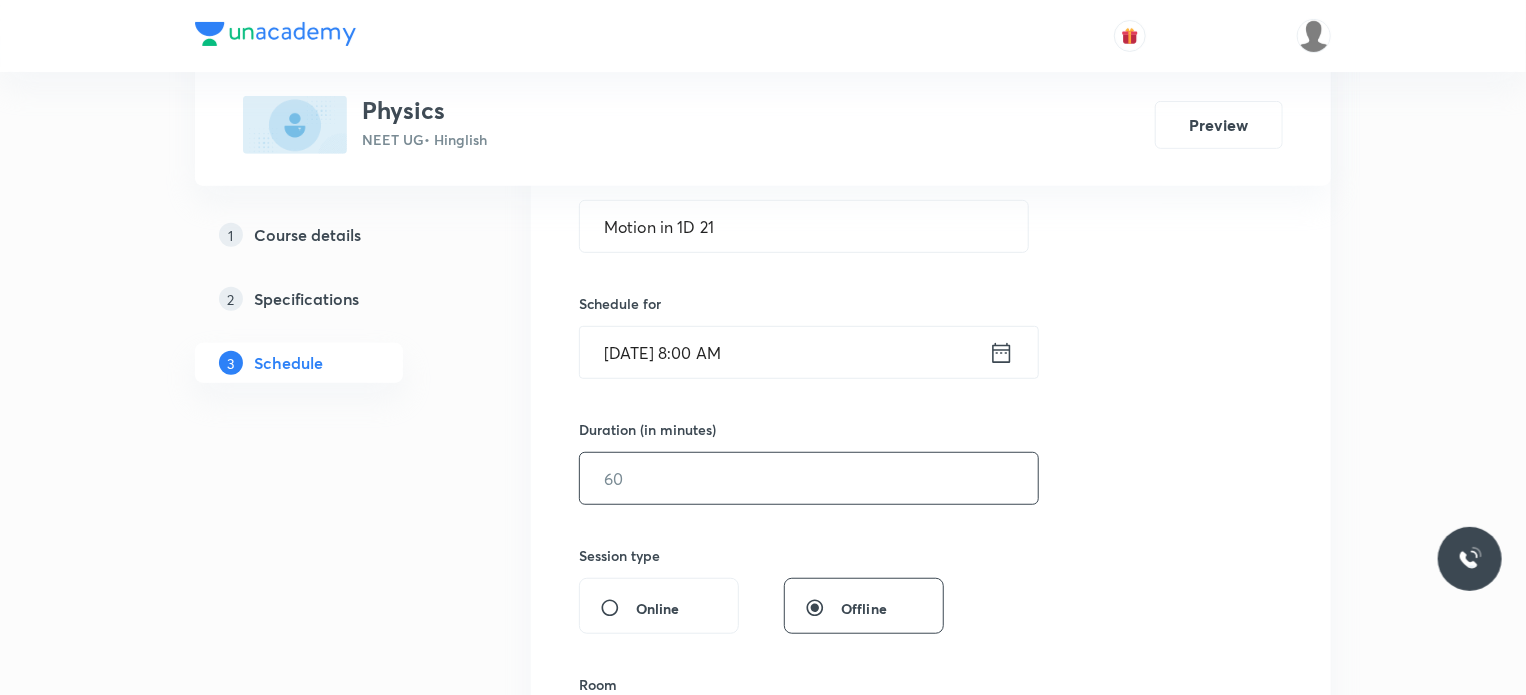 drag, startPoint x: 704, startPoint y: 514, endPoint x: 704, endPoint y: 491, distance: 23 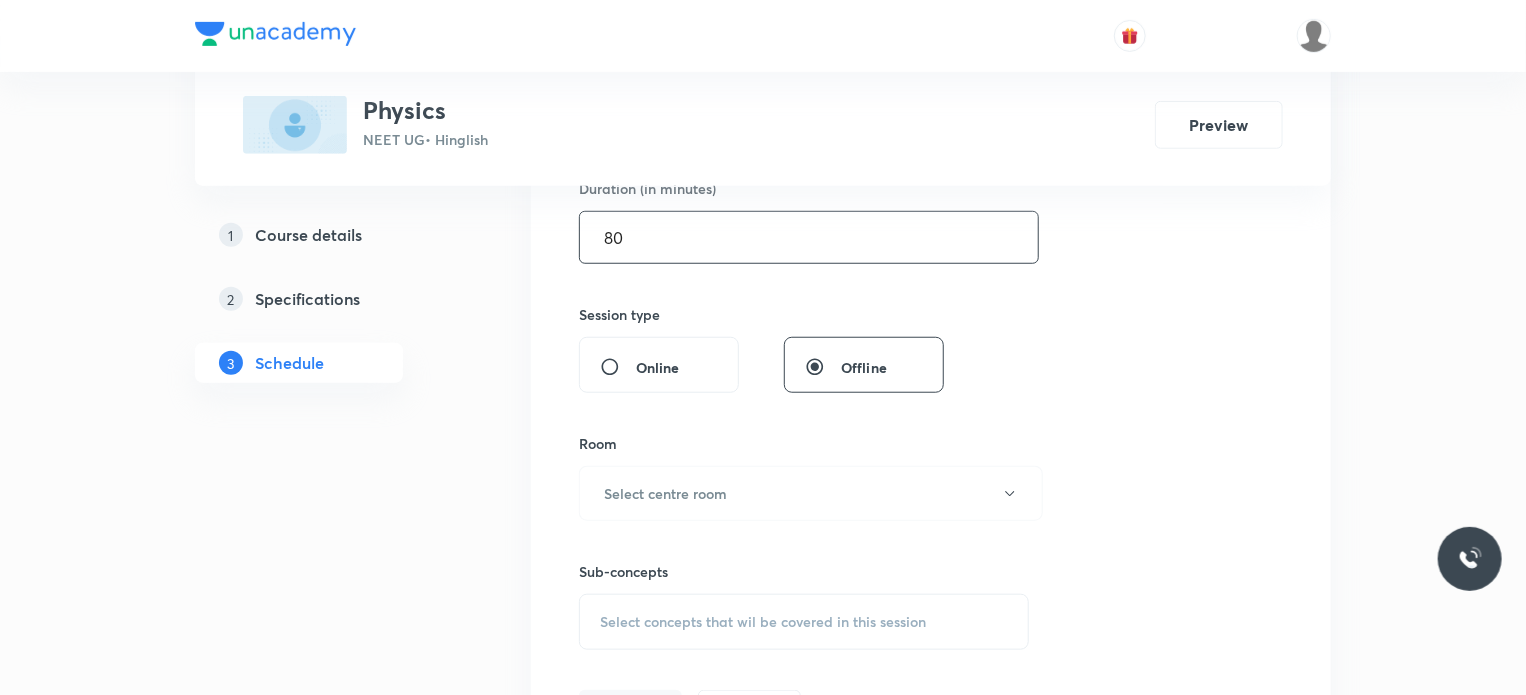 scroll, scrollTop: 700, scrollLeft: 0, axis: vertical 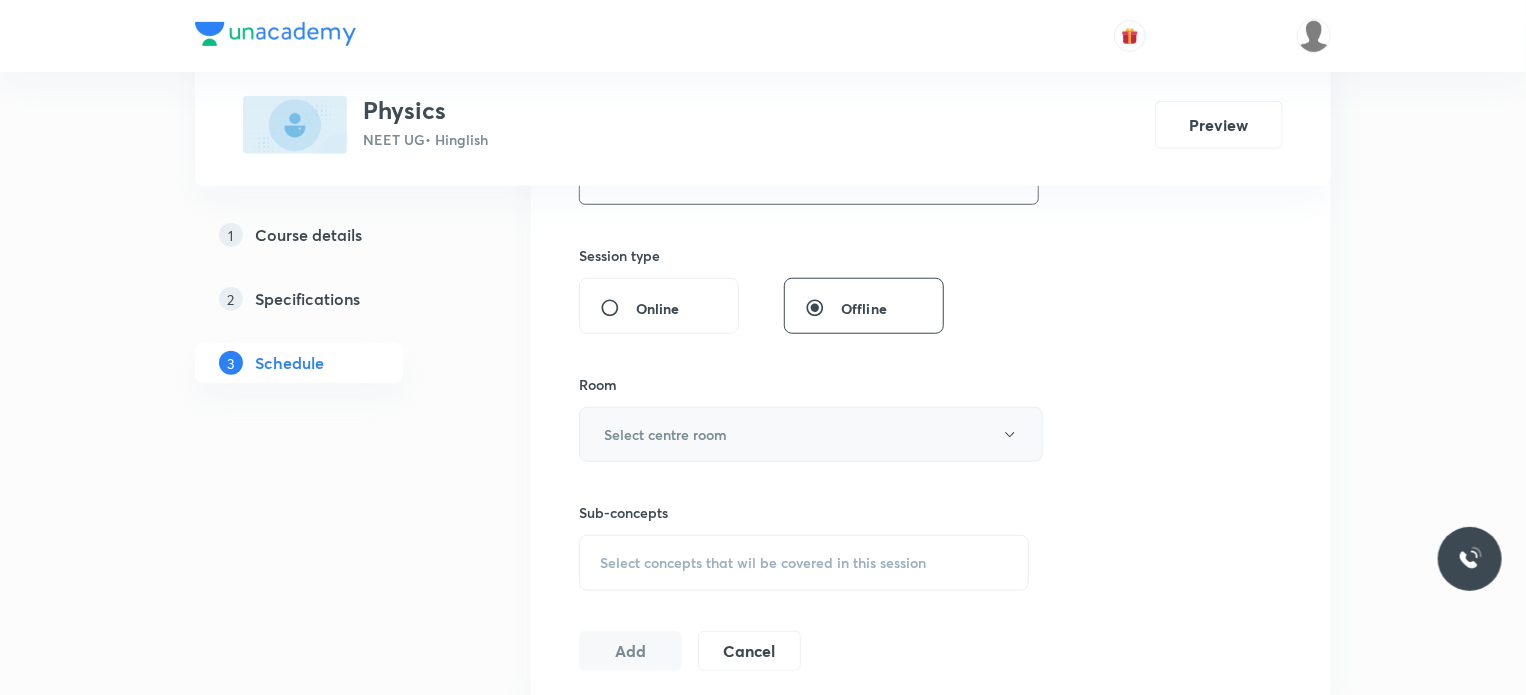 type on "80" 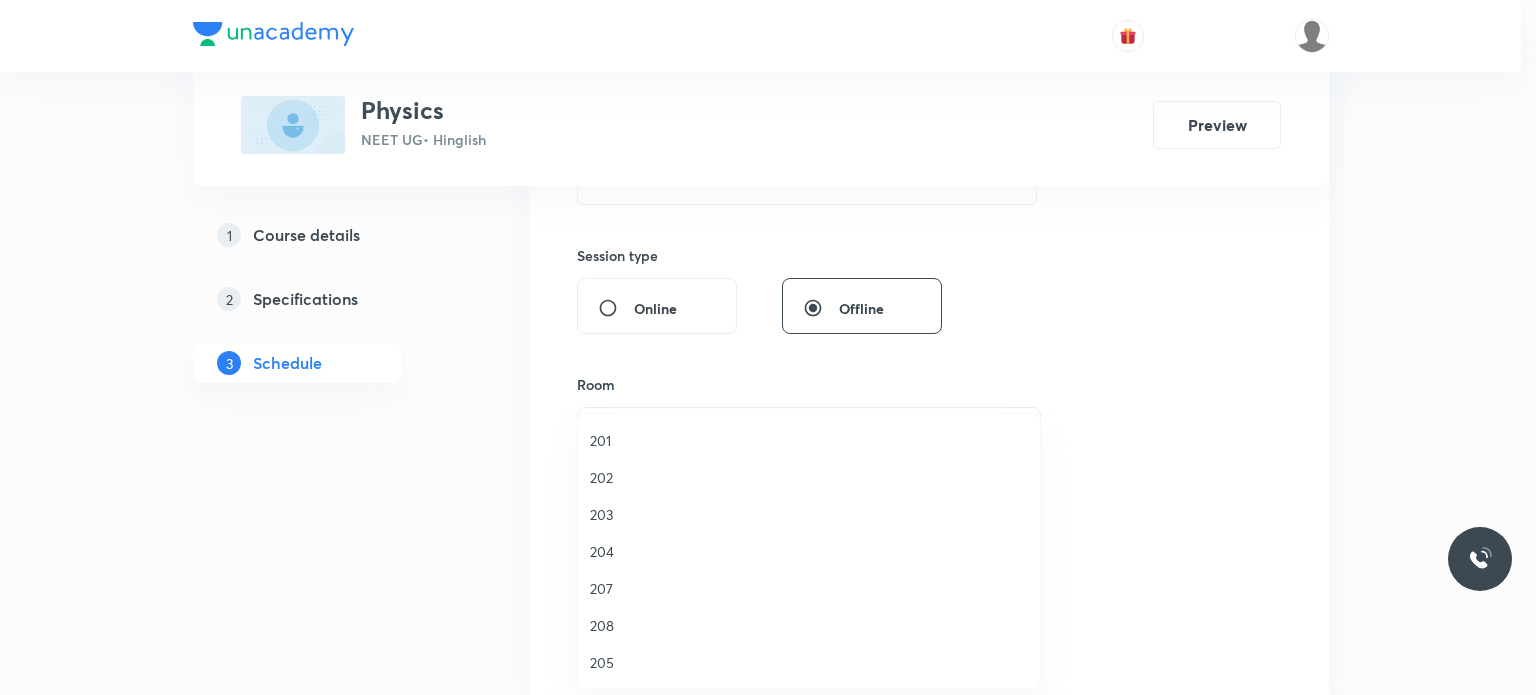 click on "203" at bounding box center [809, 514] 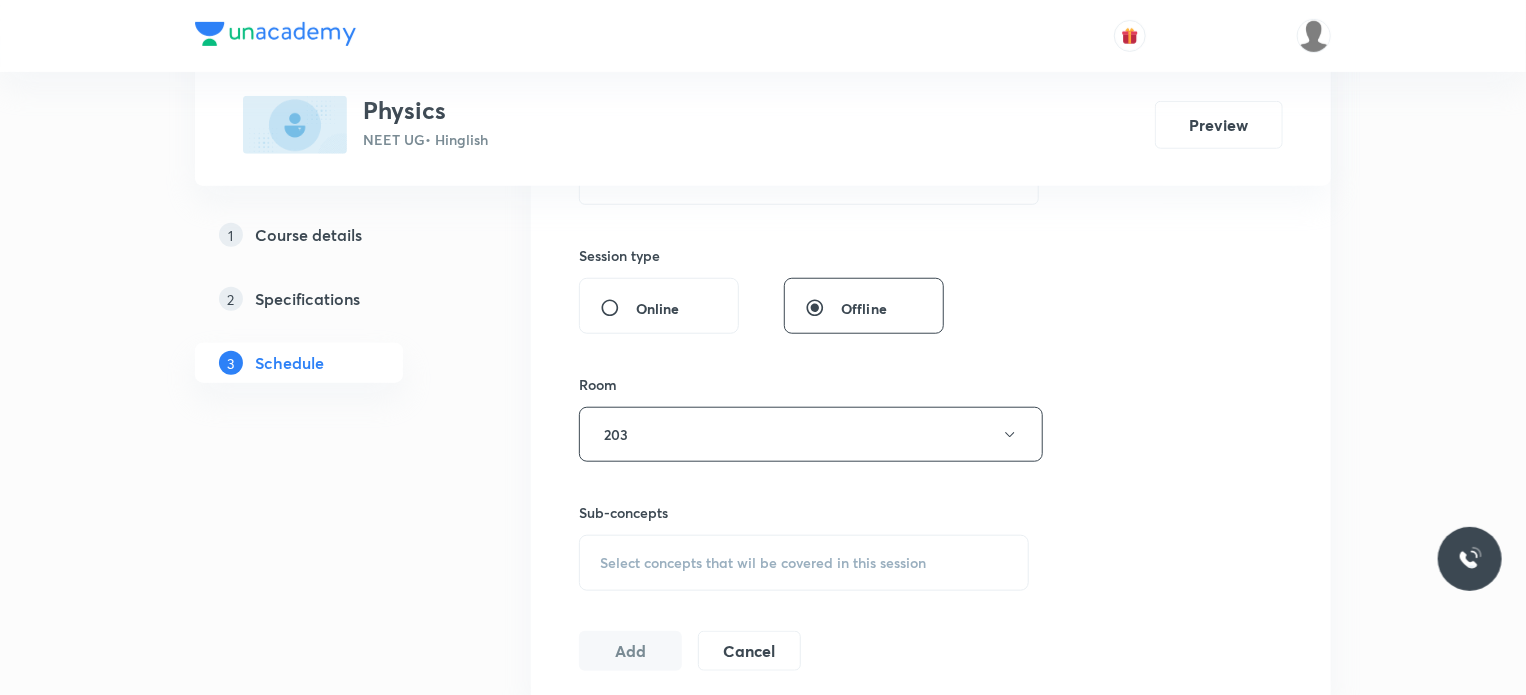 click on "Select concepts that wil be covered in this session" at bounding box center [804, 563] 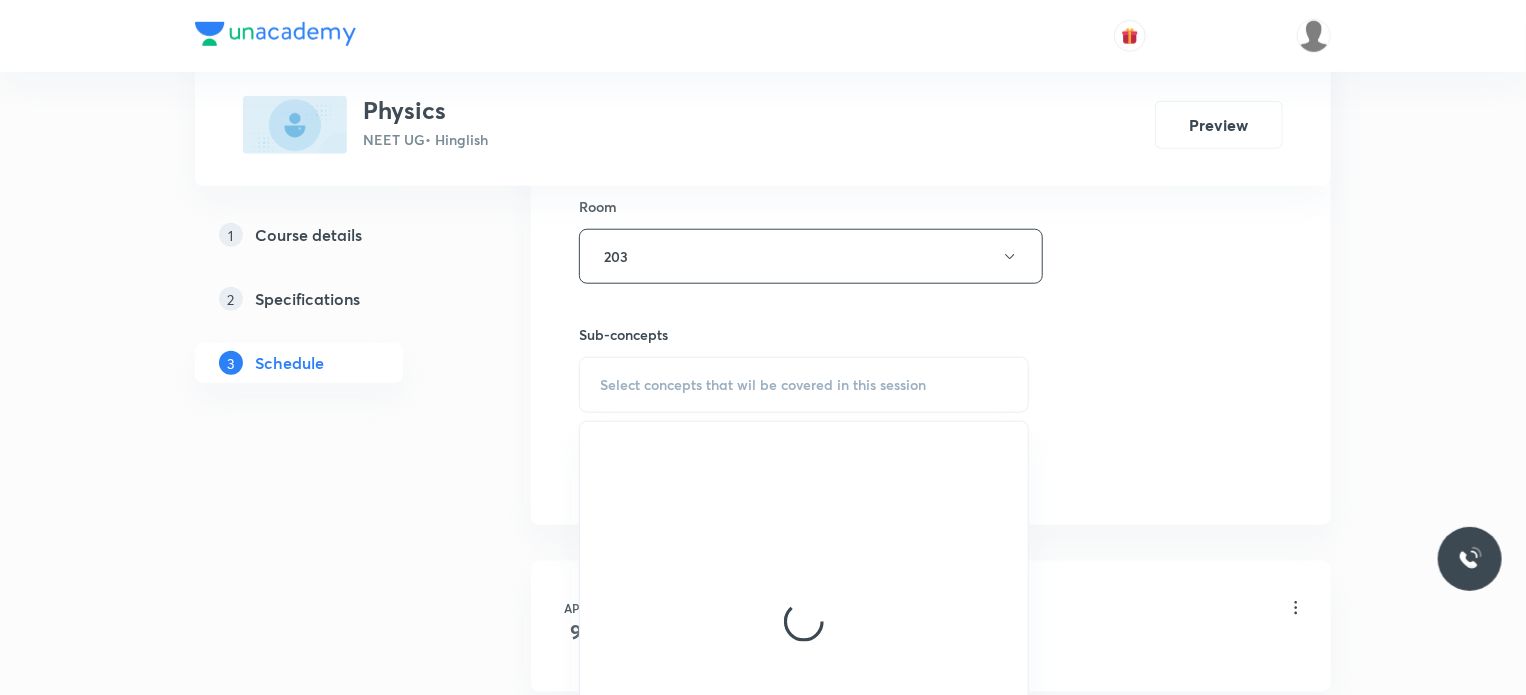 scroll, scrollTop: 900, scrollLeft: 0, axis: vertical 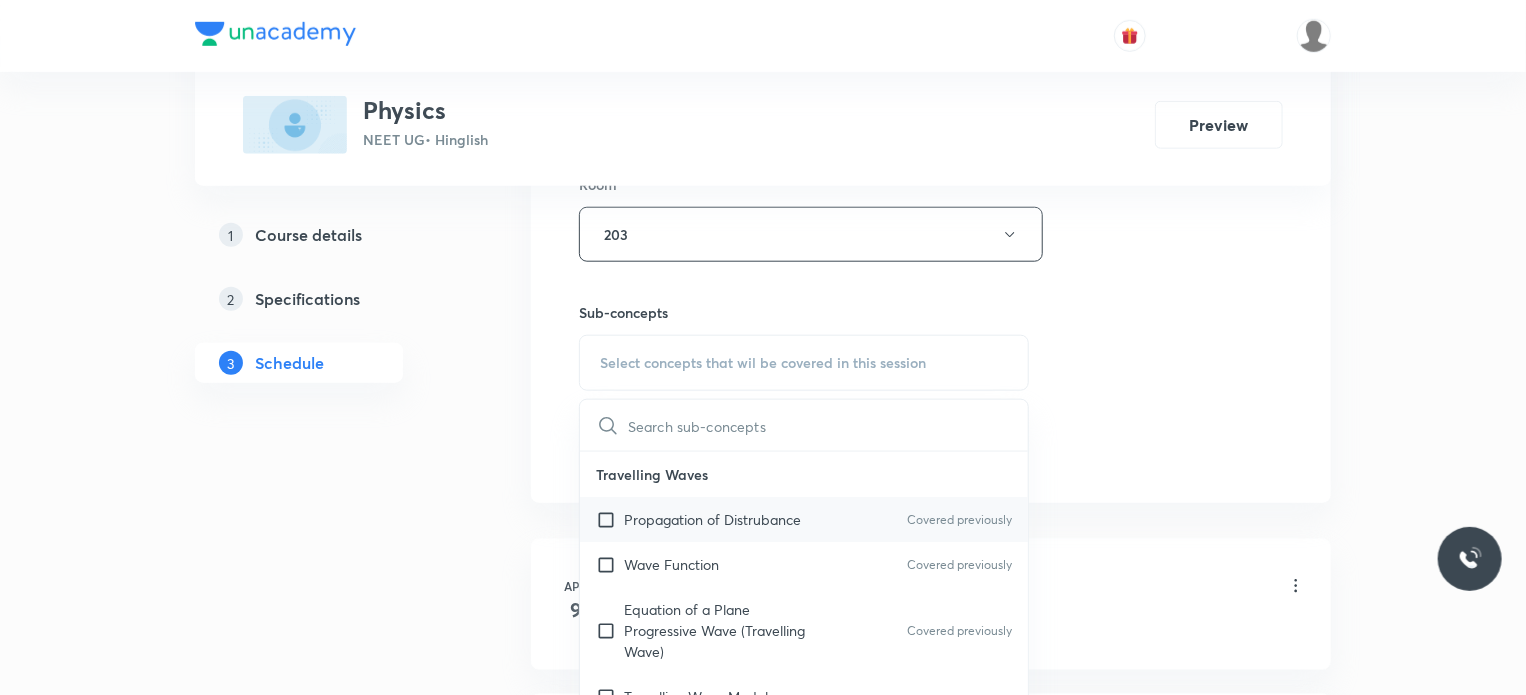 click on "Propagation of Distrubance" at bounding box center (712, 519) 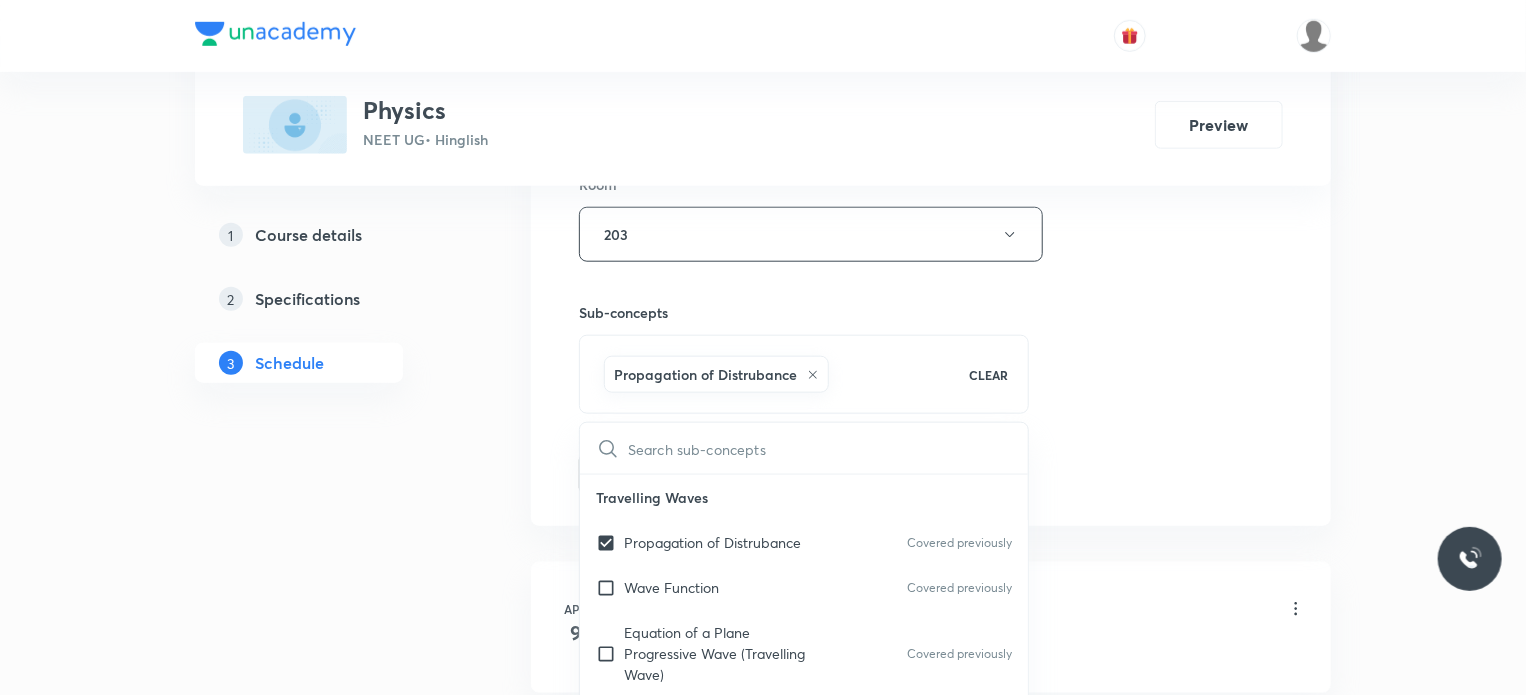 drag, startPoint x: 1190, startPoint y: 419, endPoint x: 977, endPoint y: 419, distance: 213 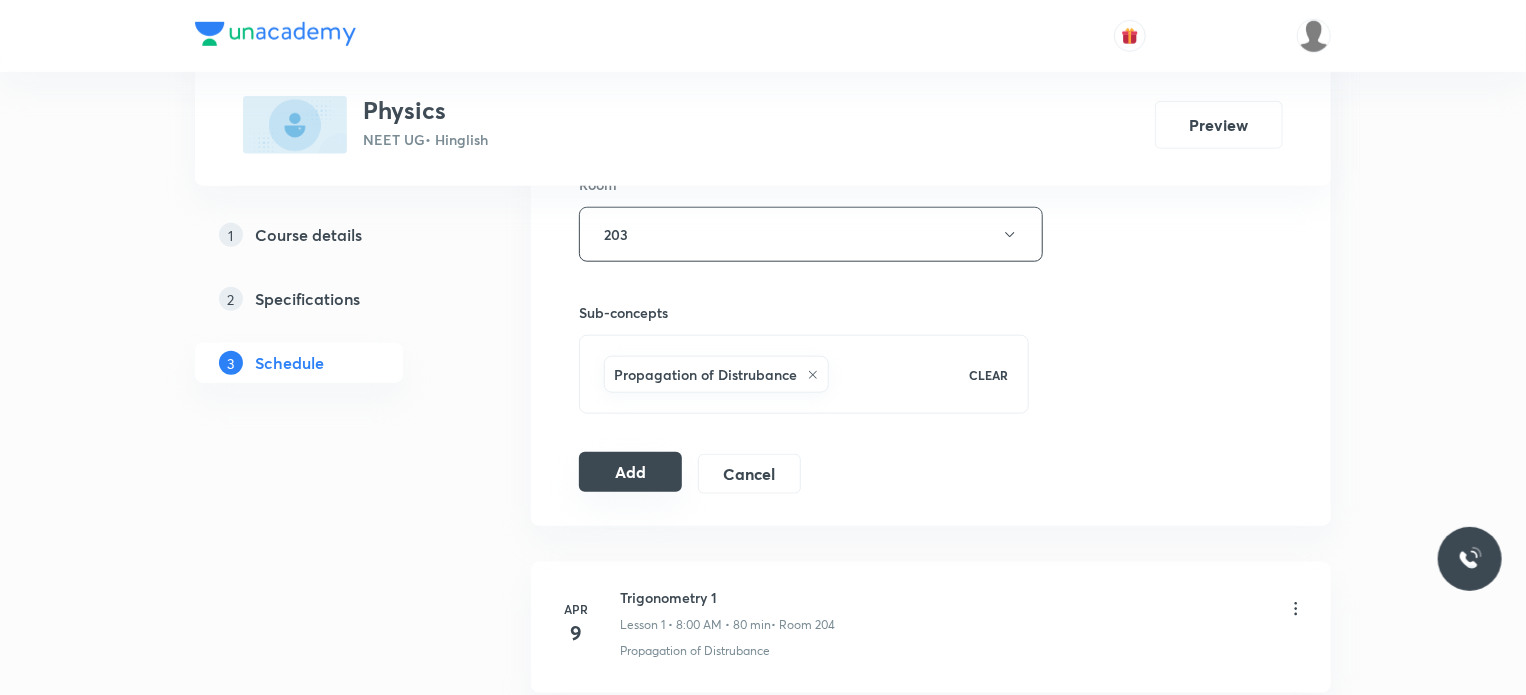 click on "Add" at bounding box center (630, 472) 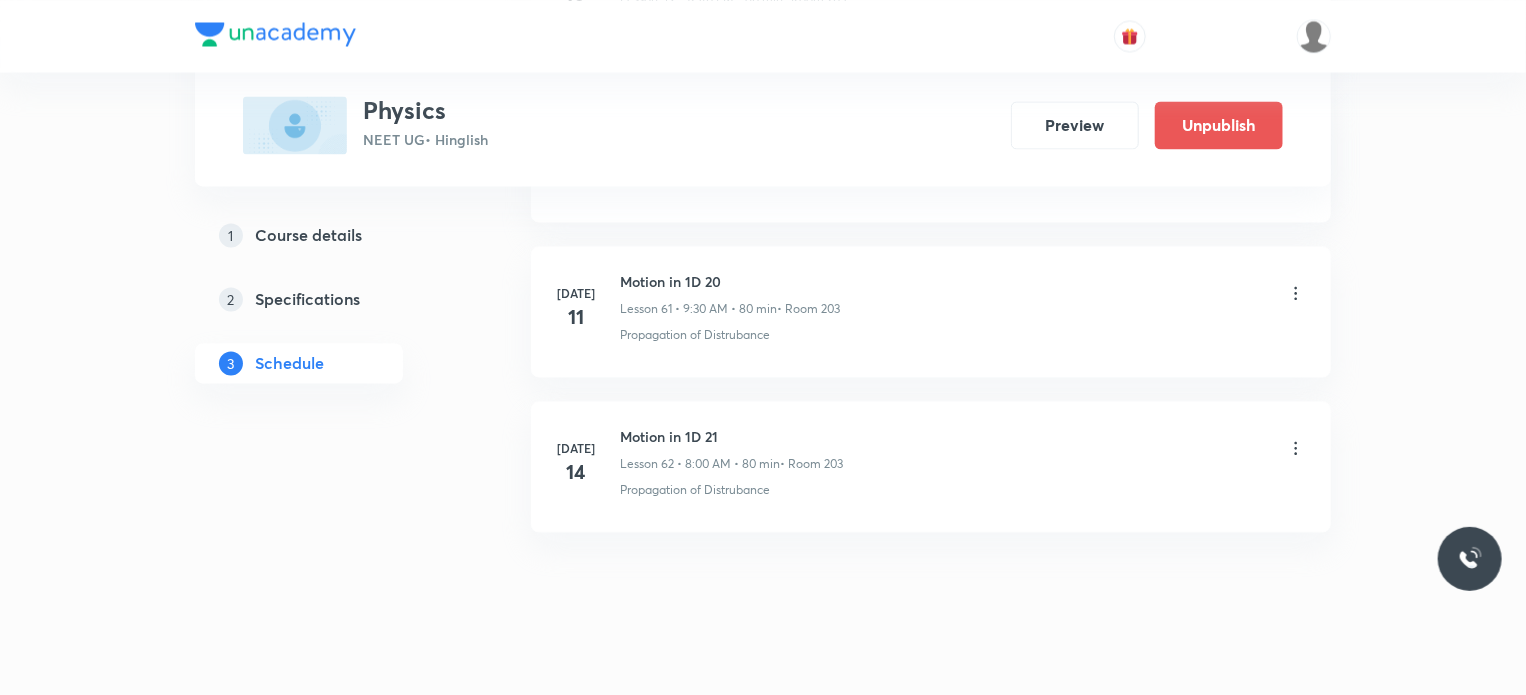 scroll, scrollTop: 9573, scrollLeft: 0, axis: vertical 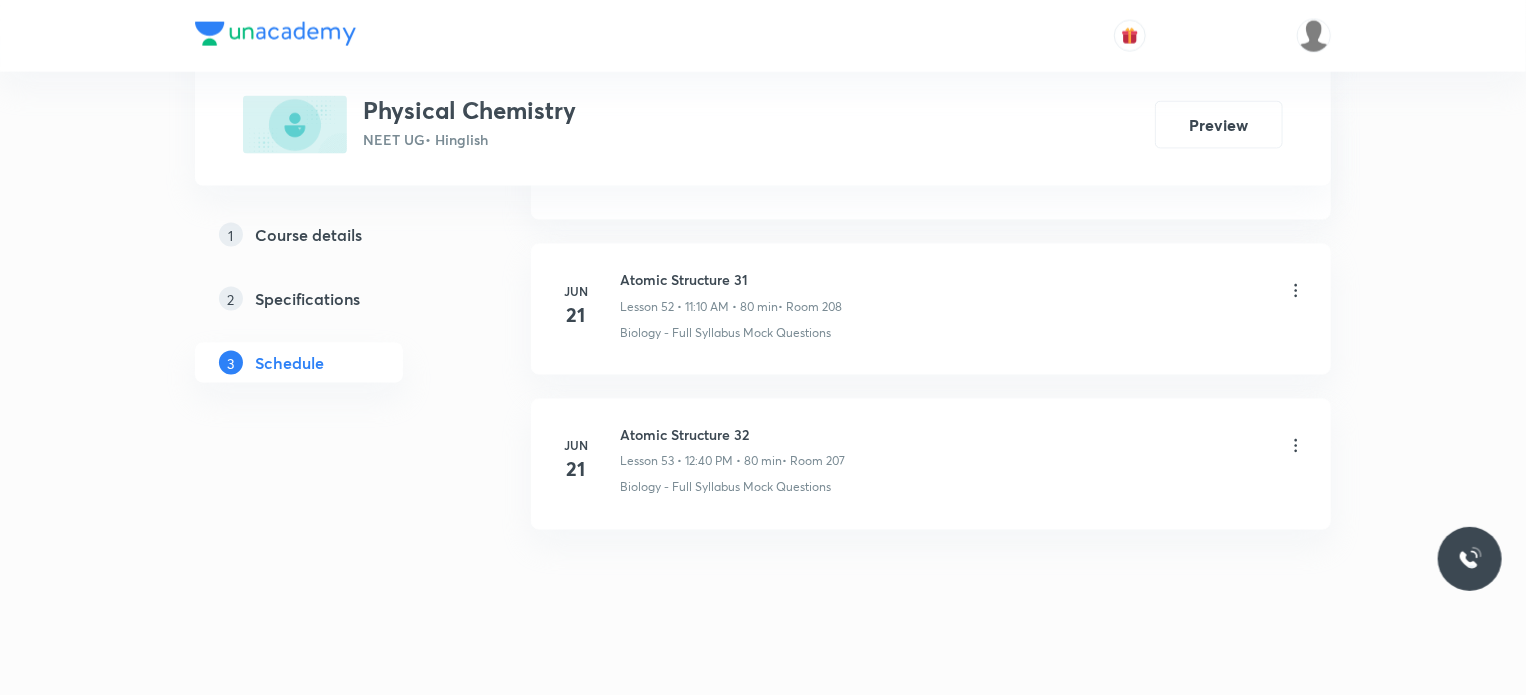 click on "Atomic Structure 32 Lesson 53 • 12:40 PM • 80 min  • Room 207" at bounding box center (732, 447) 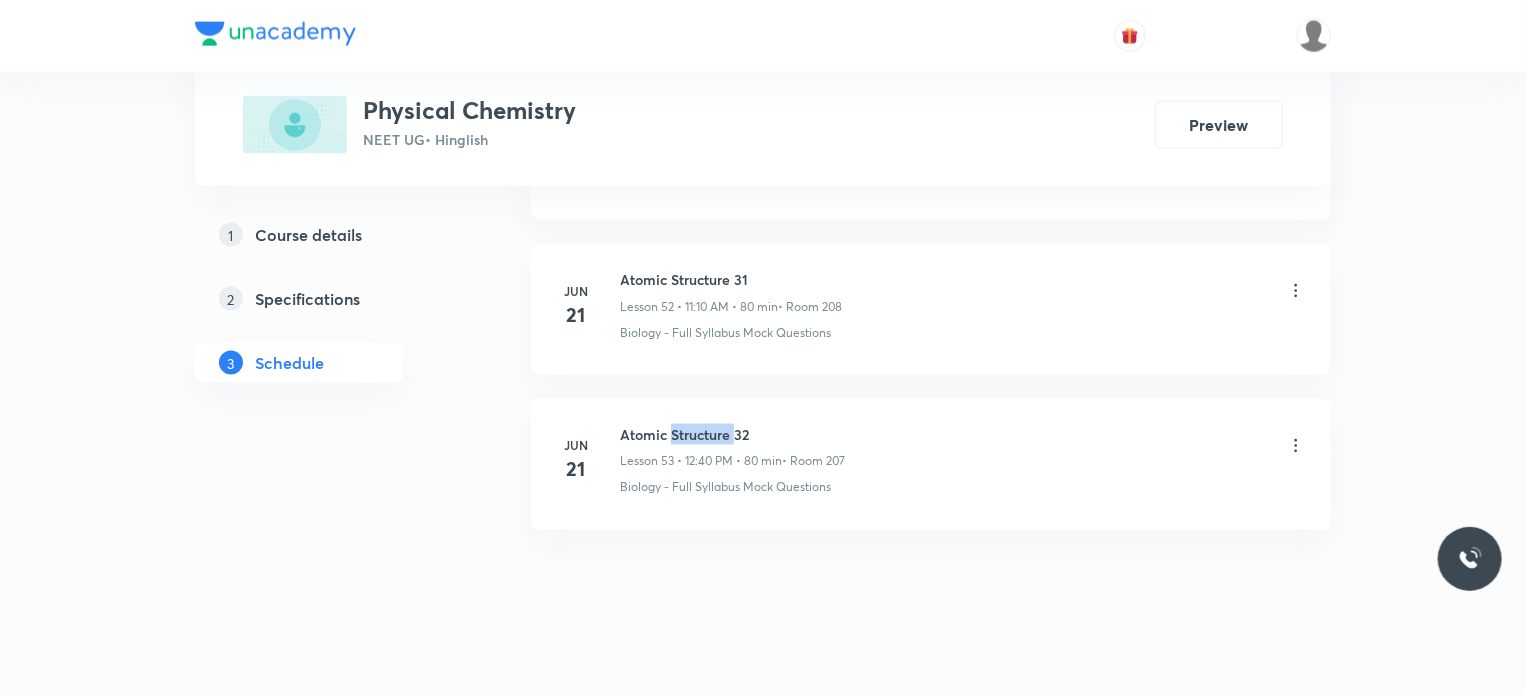 click on "Atomic Structure 32" at bounding box center (732, 434) 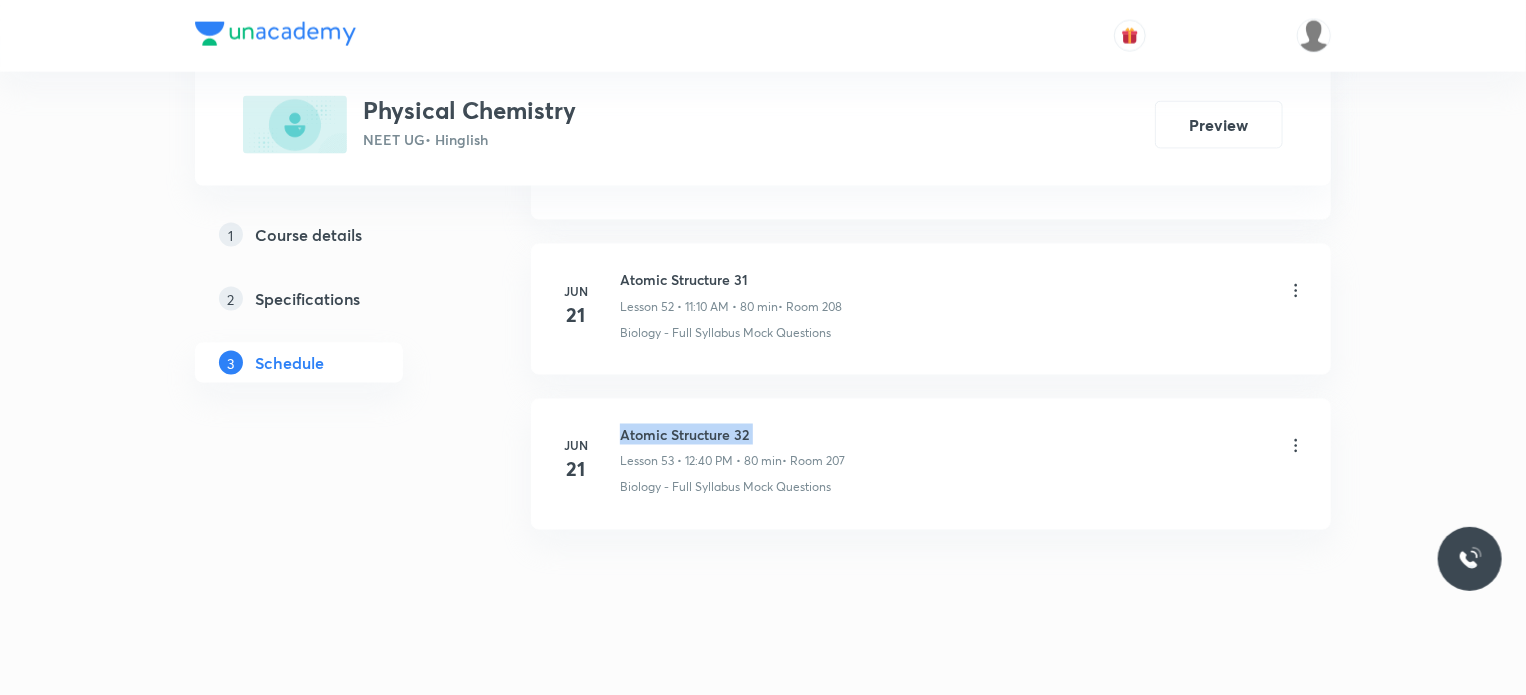 click on "Atomic Structure 32" at bounding box center (732, 434) 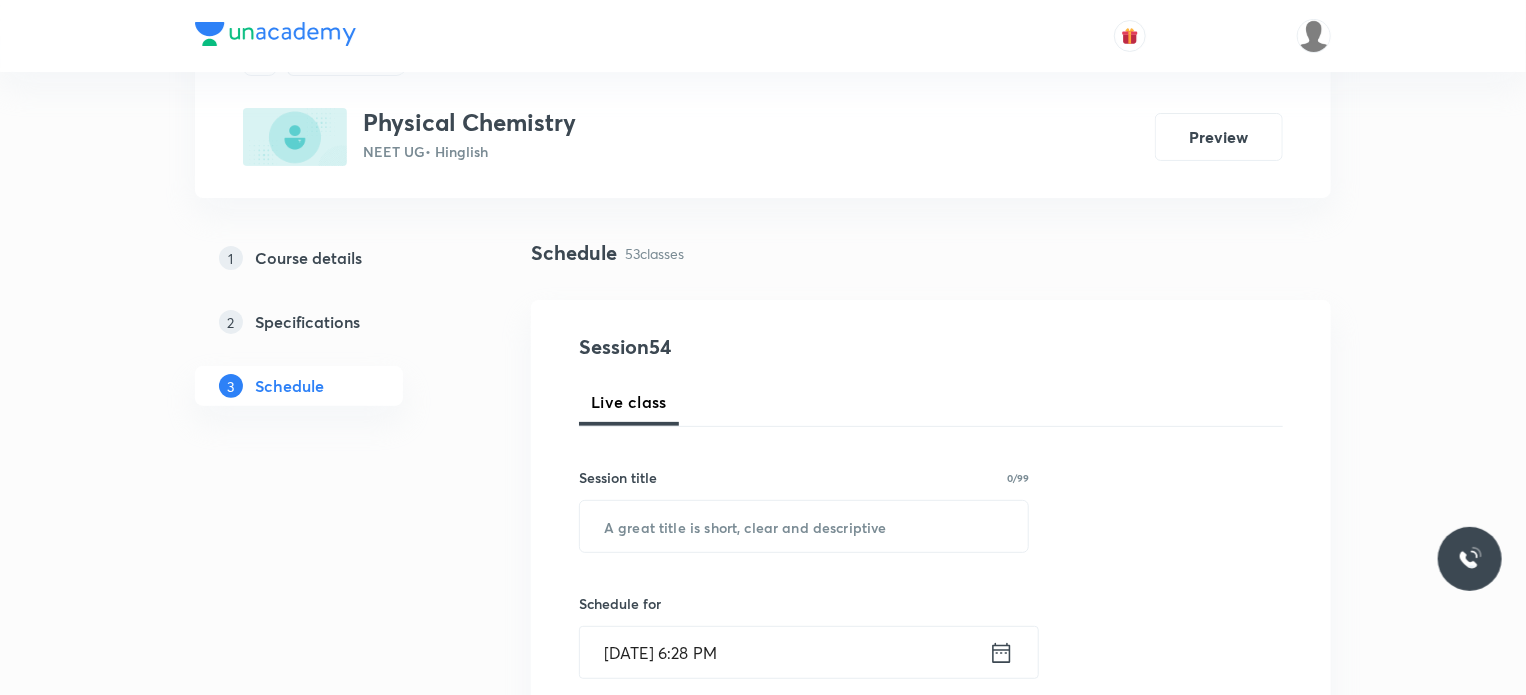 scroll, scrollTop: 200, scrollLeft: 0, axis: vertical 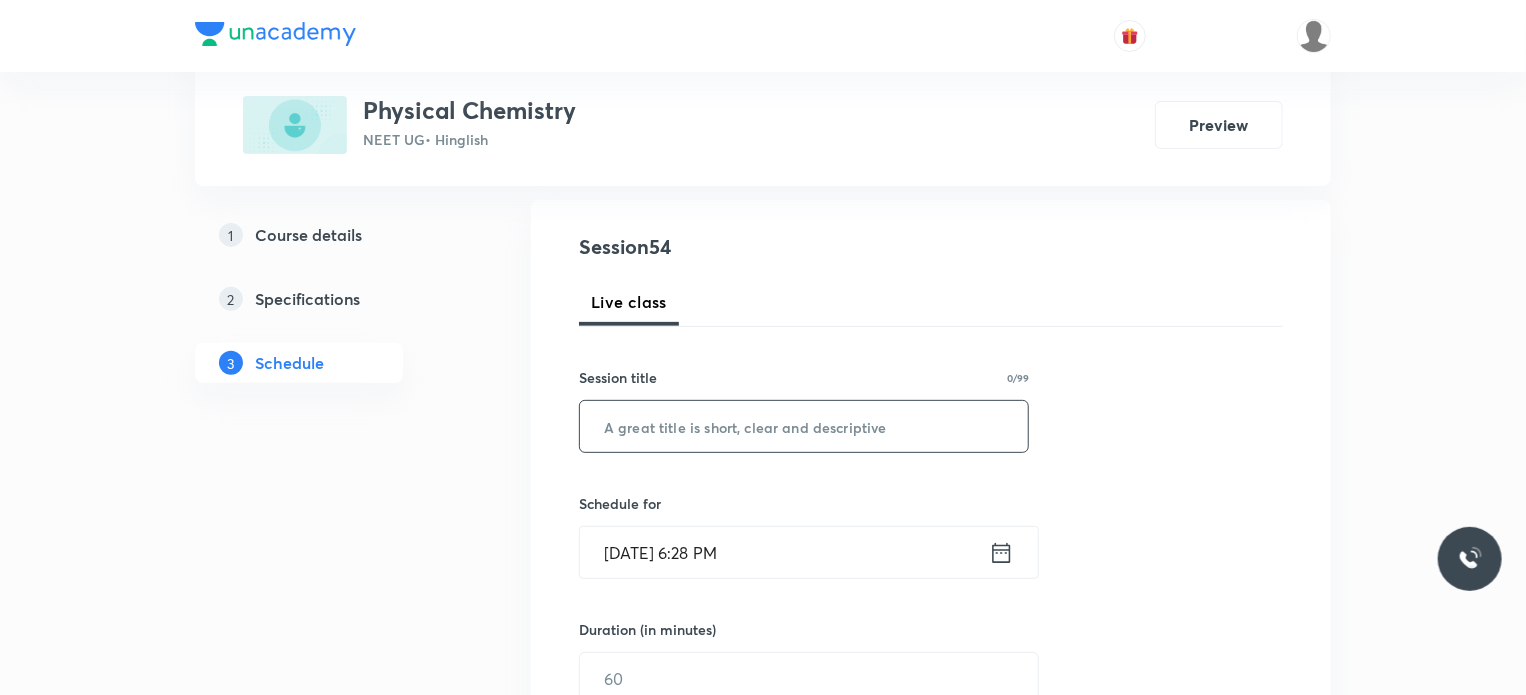 click at bounding box center (804, 426) 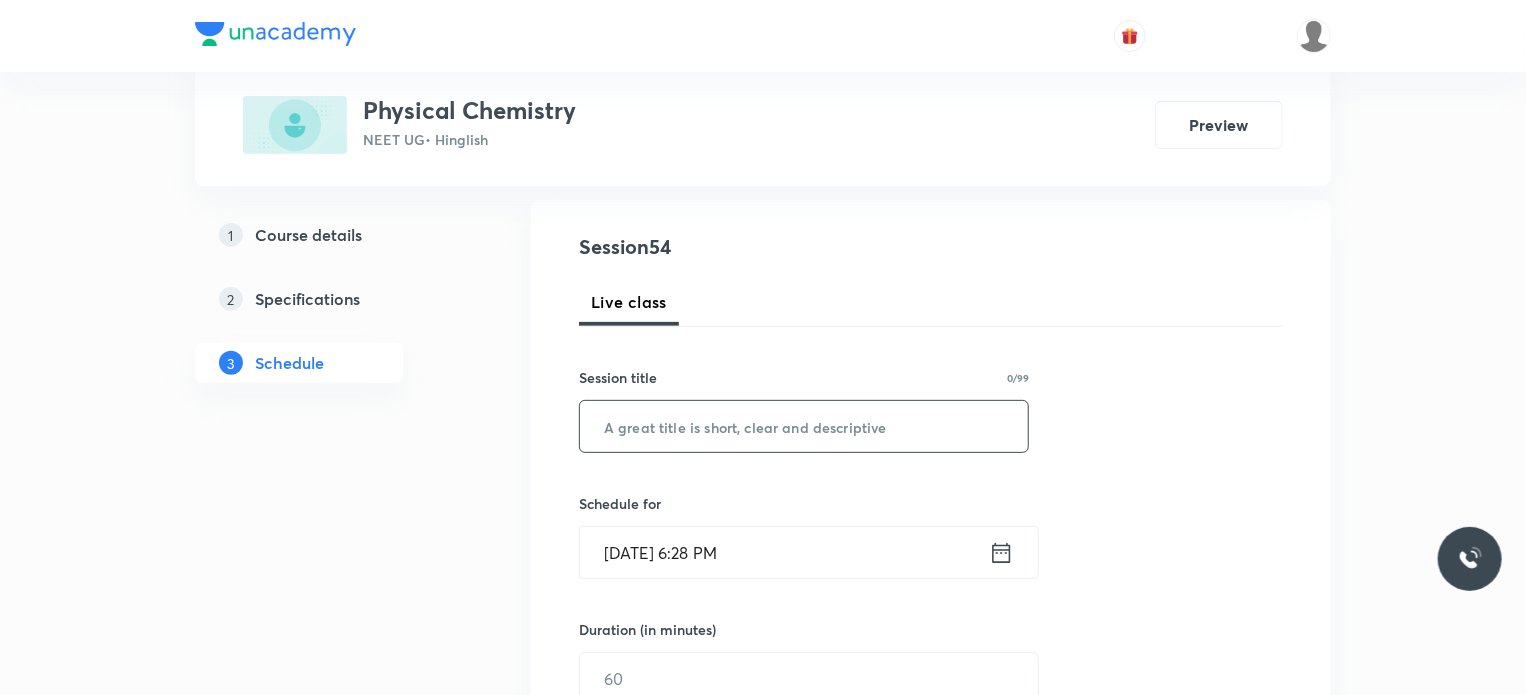 paste on "Atomic Structure 32" 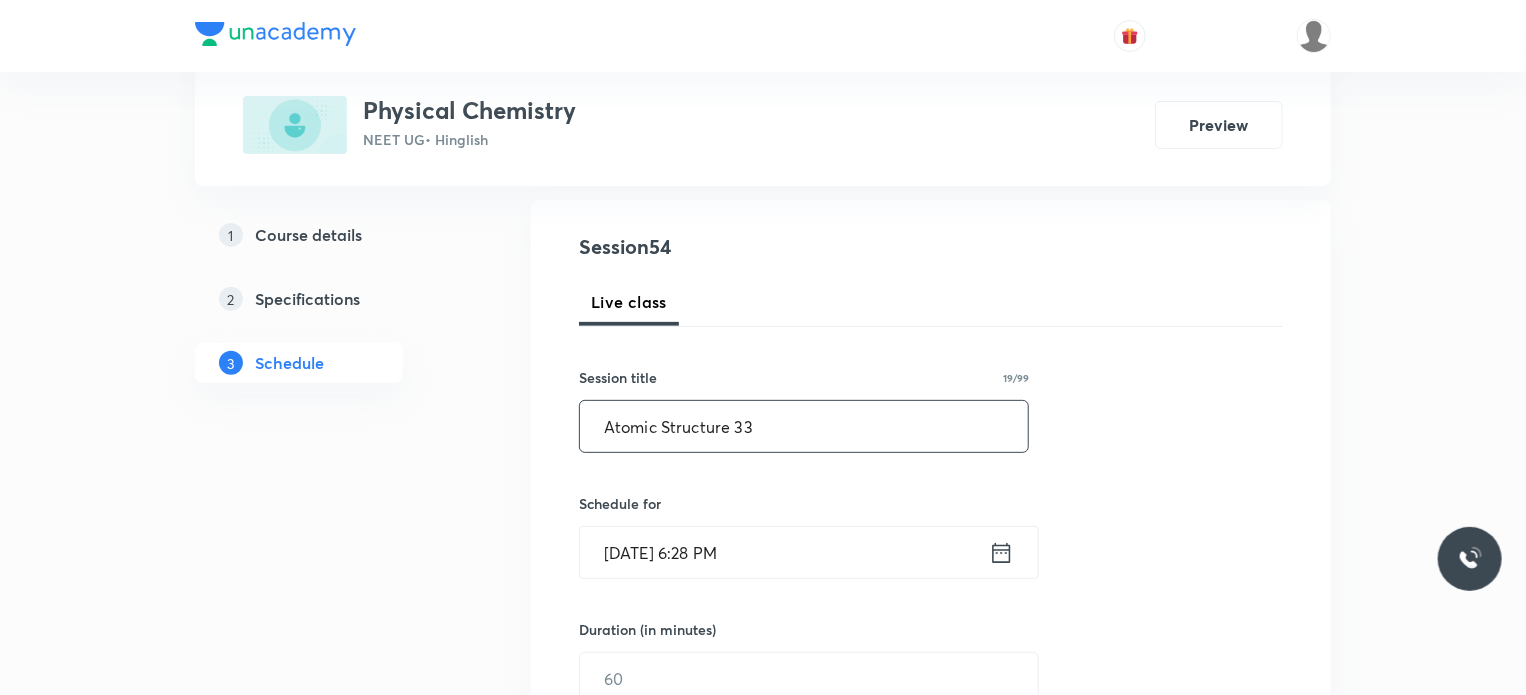 type on "Atomic Structure 33" 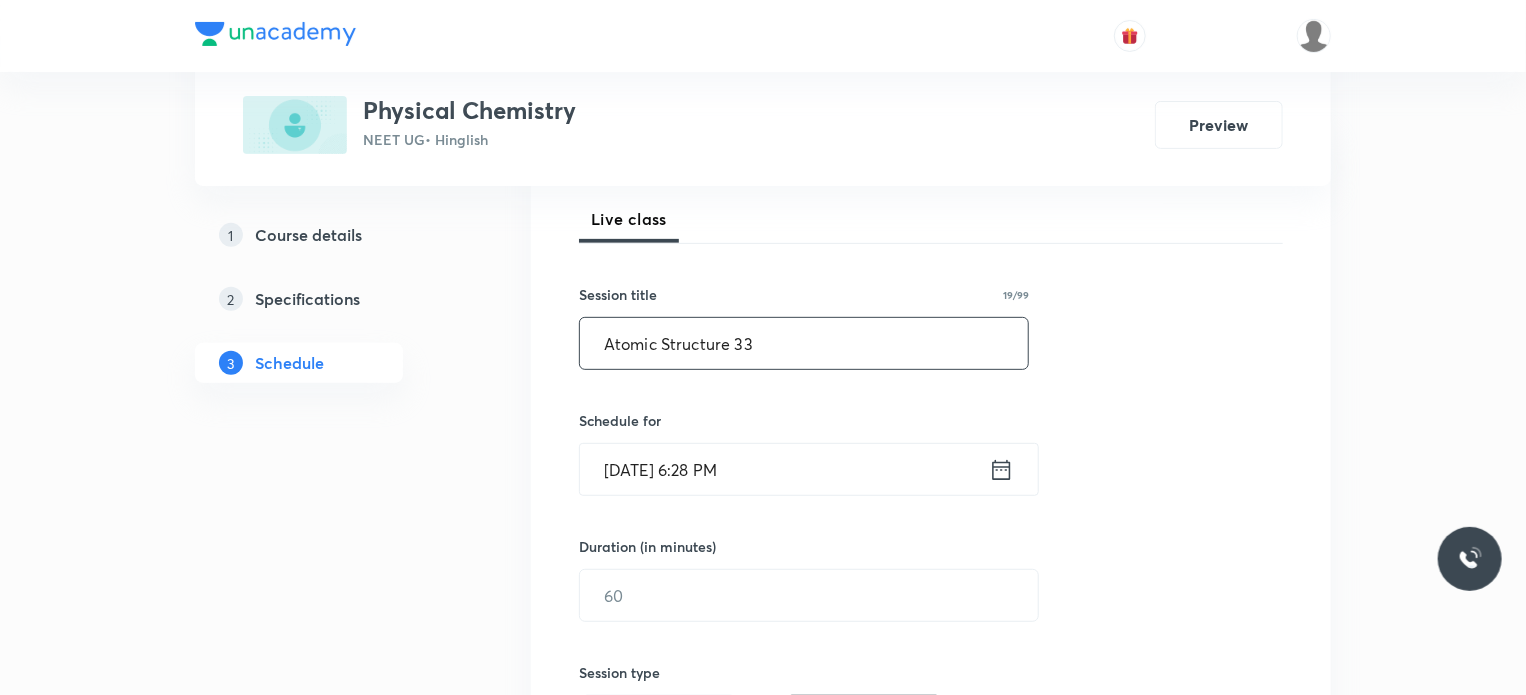scroll, scrollTop: 400, scrollLeft: 0, axis: vertical 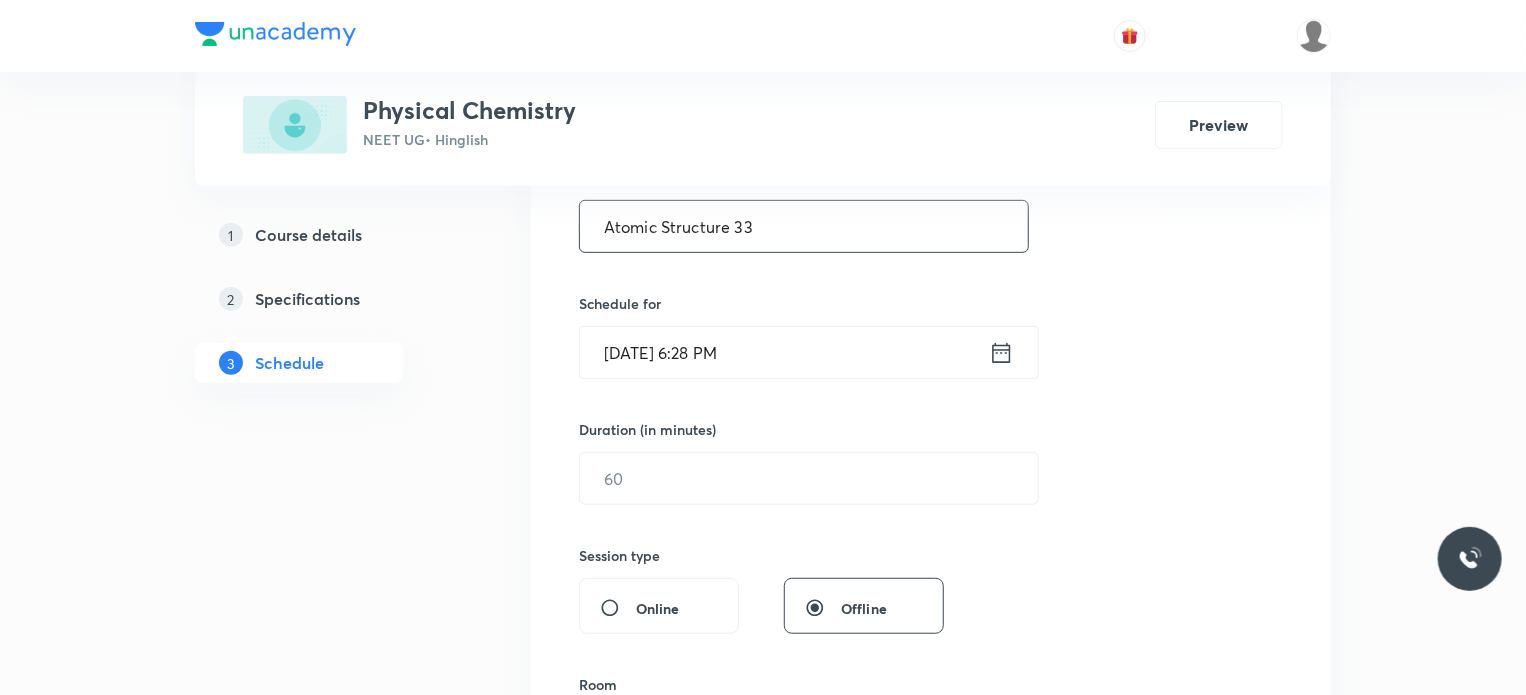 click on "Schedule for" at bounding box center [804, 303] 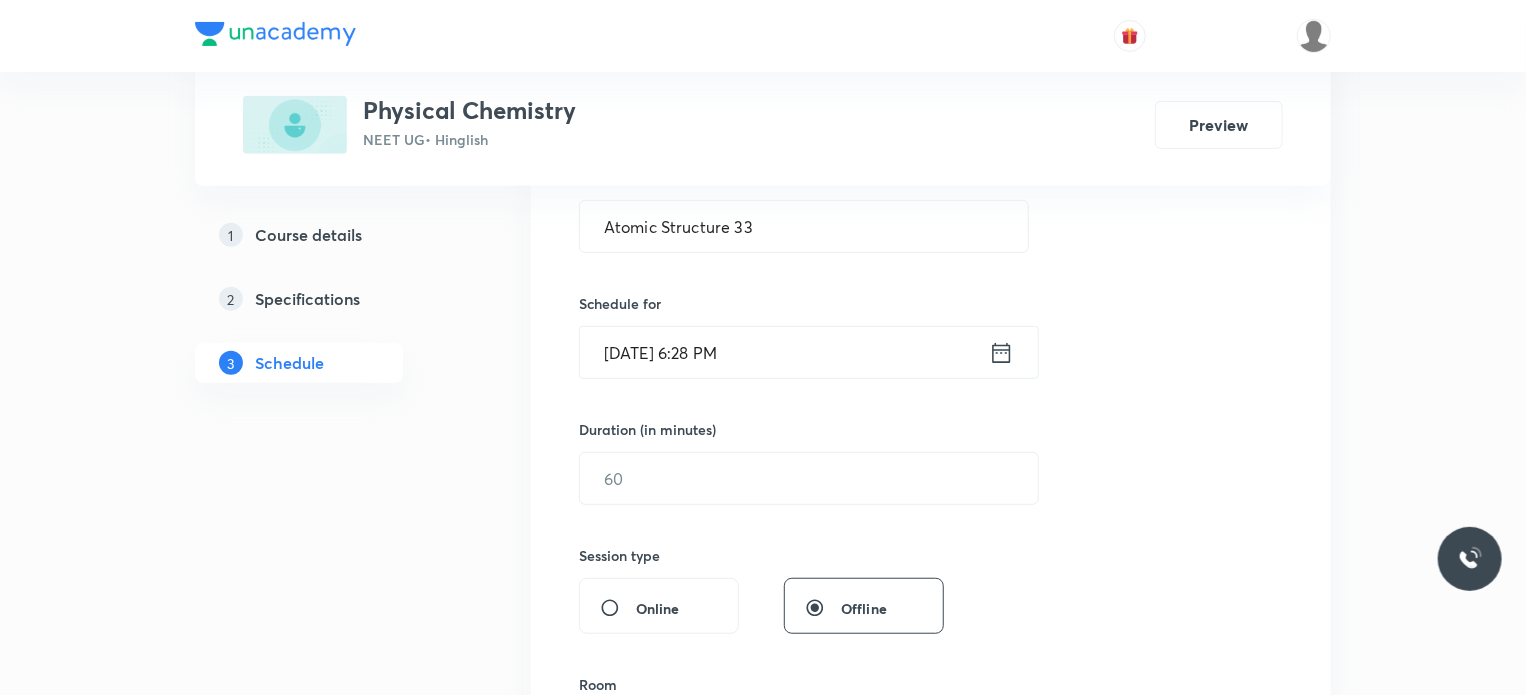 click on "[DATE] 6:28 PM" at bounding box center (784, 352) 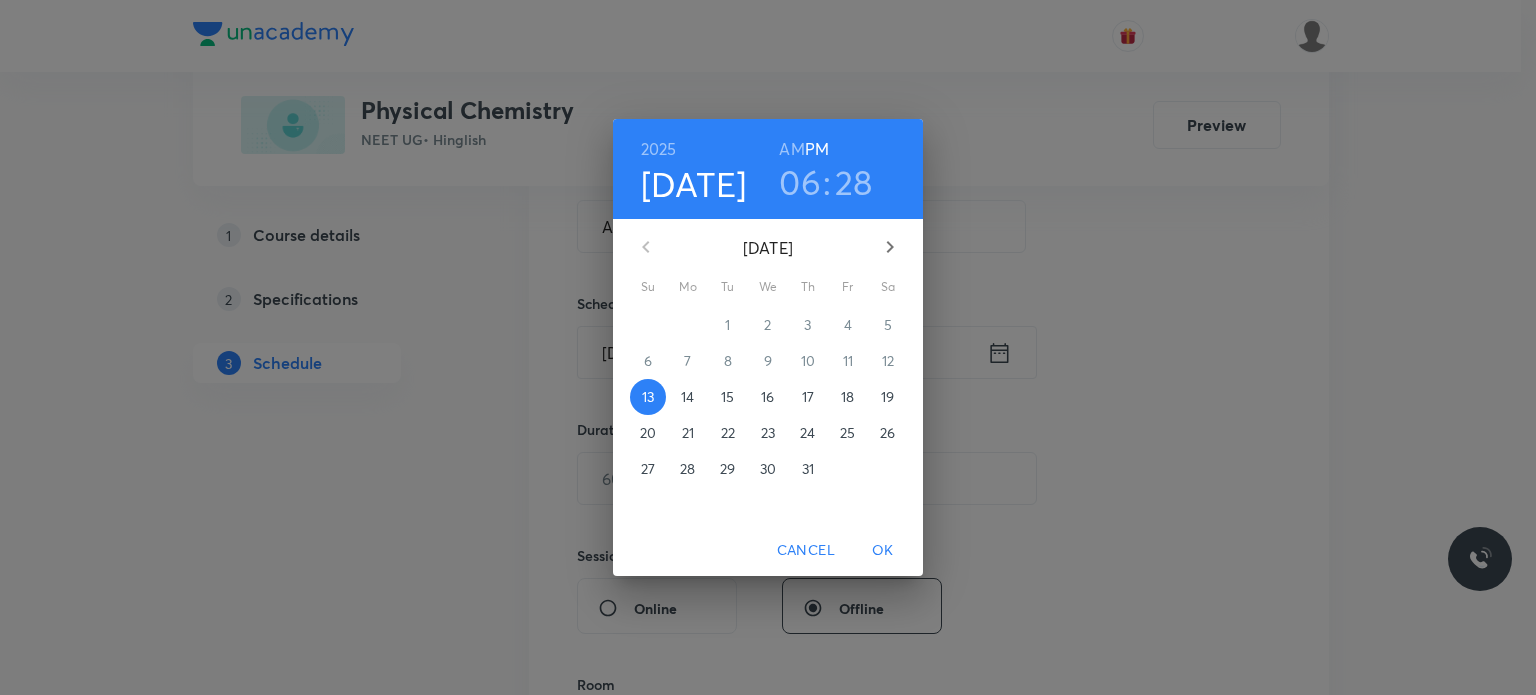 click on "14" at bounding box center (688, 397) 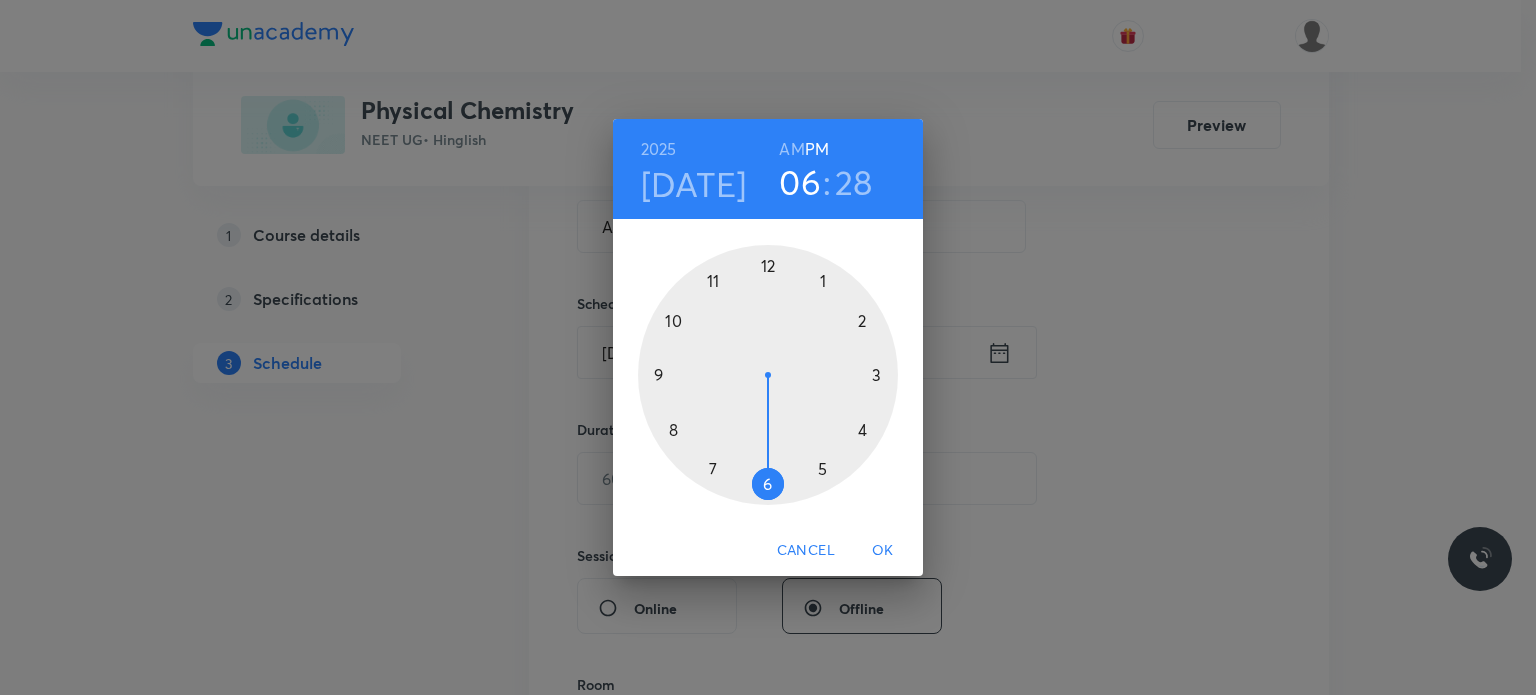 click on "AM" at bounding box center (791, 149) 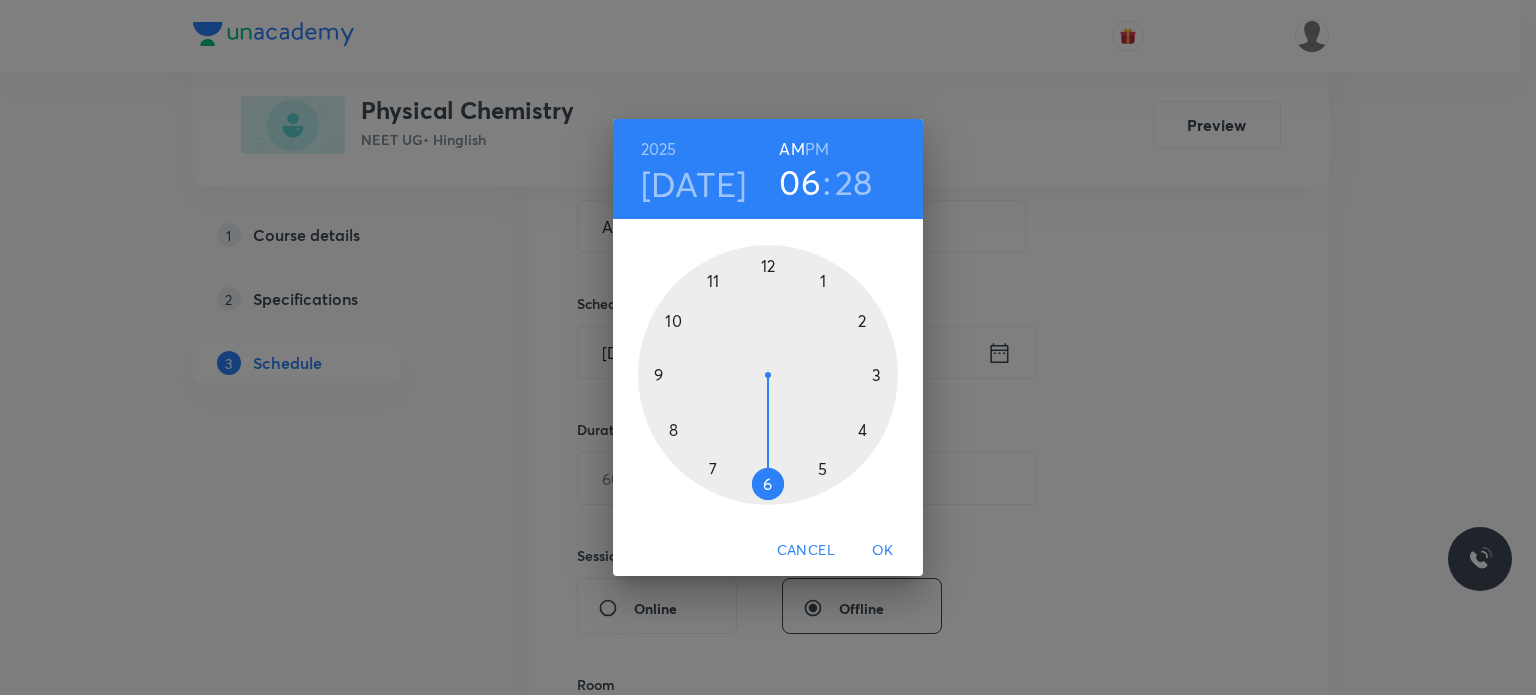 type 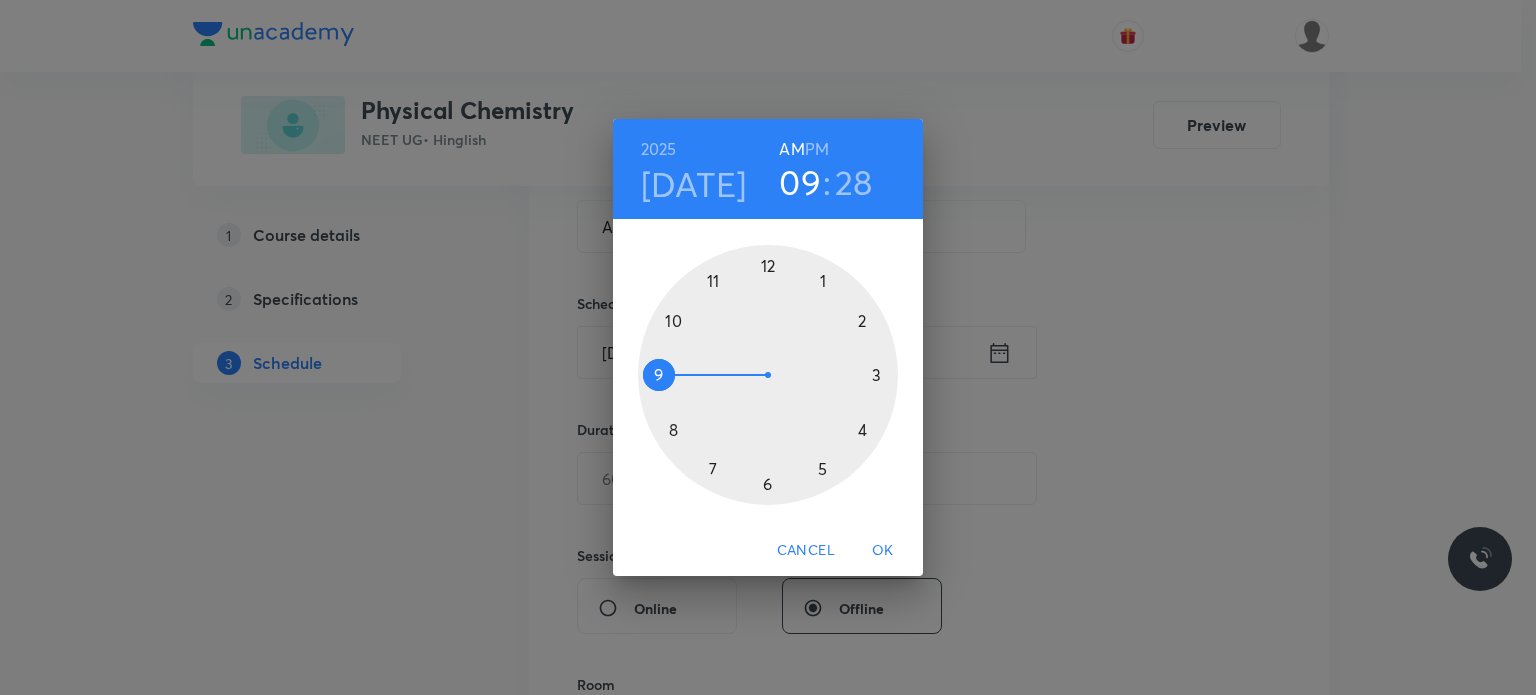 drag, startPoint x: 658, startPoint y: 326, endPoint x: 651, endPoint y: 370, distance: 44.553337 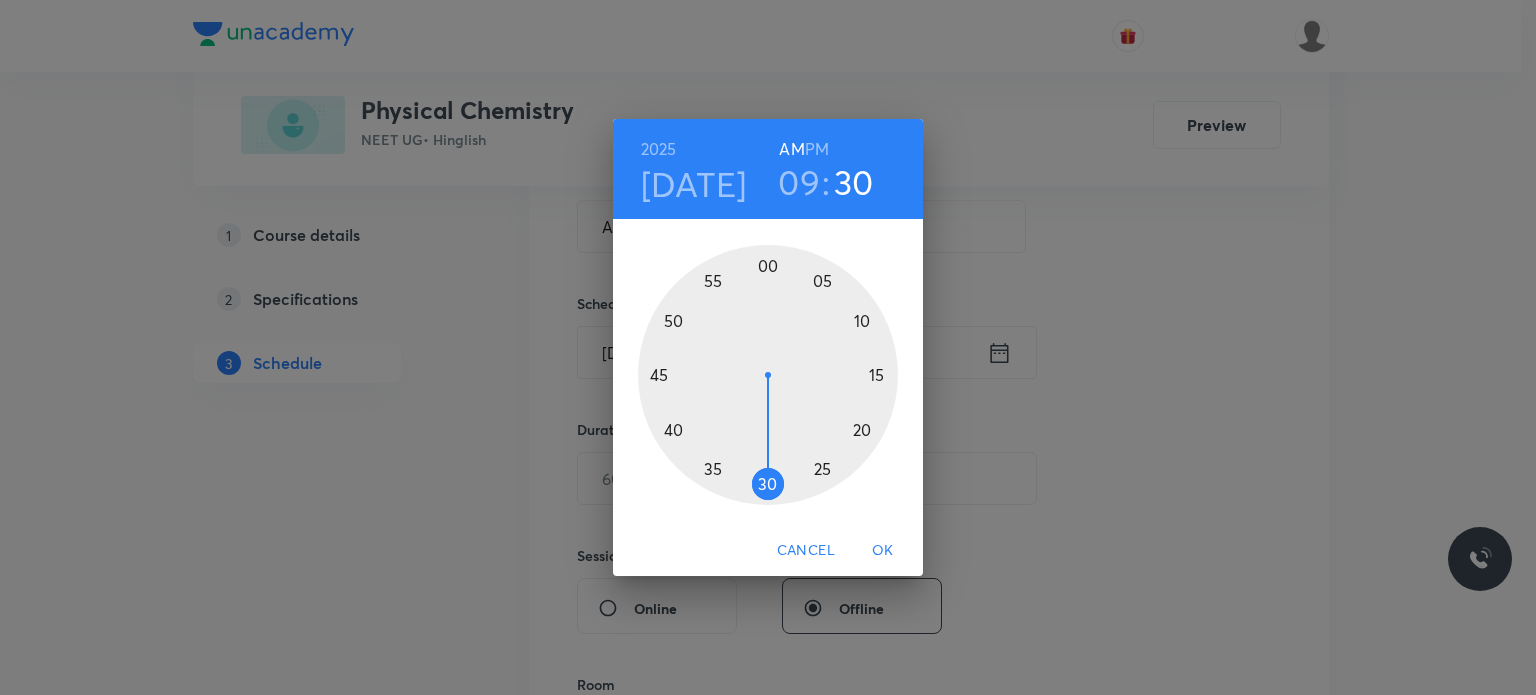 drag, startPoint x: 782, startPoint y: 455, endPoint x: 772, endPoint y: 476, distance: 23.259407 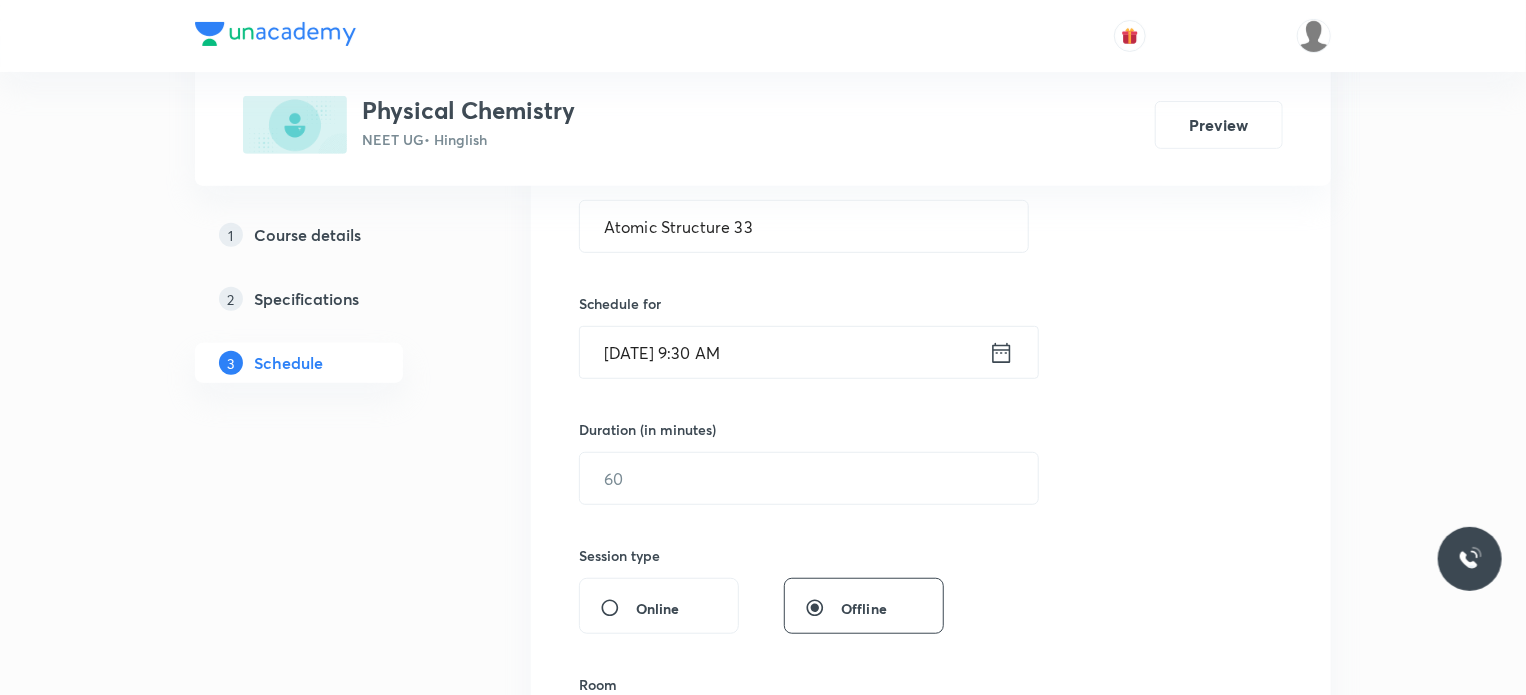 click on "Session  54 Live class Session title 19/99 Atomic Structure 33 ​ Schedule for Jul 14, 2025, 9:30 AM ​ Duration (in minutes) ​   Session type Online Offline Room Select centre room Sub-concepts Select concepts that wil be covered in this session Add Cancel" at bounding box center [931, 501] 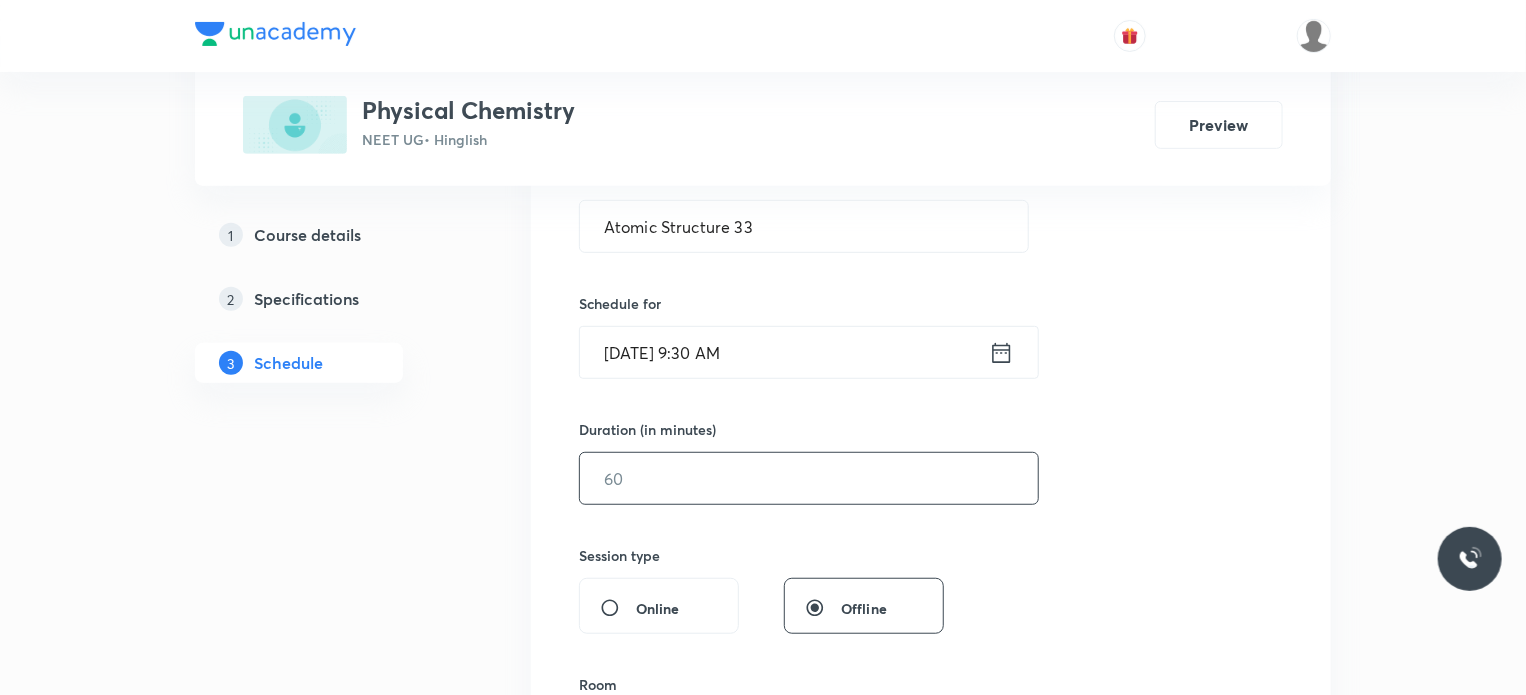 click at bounding box center (809, 478) 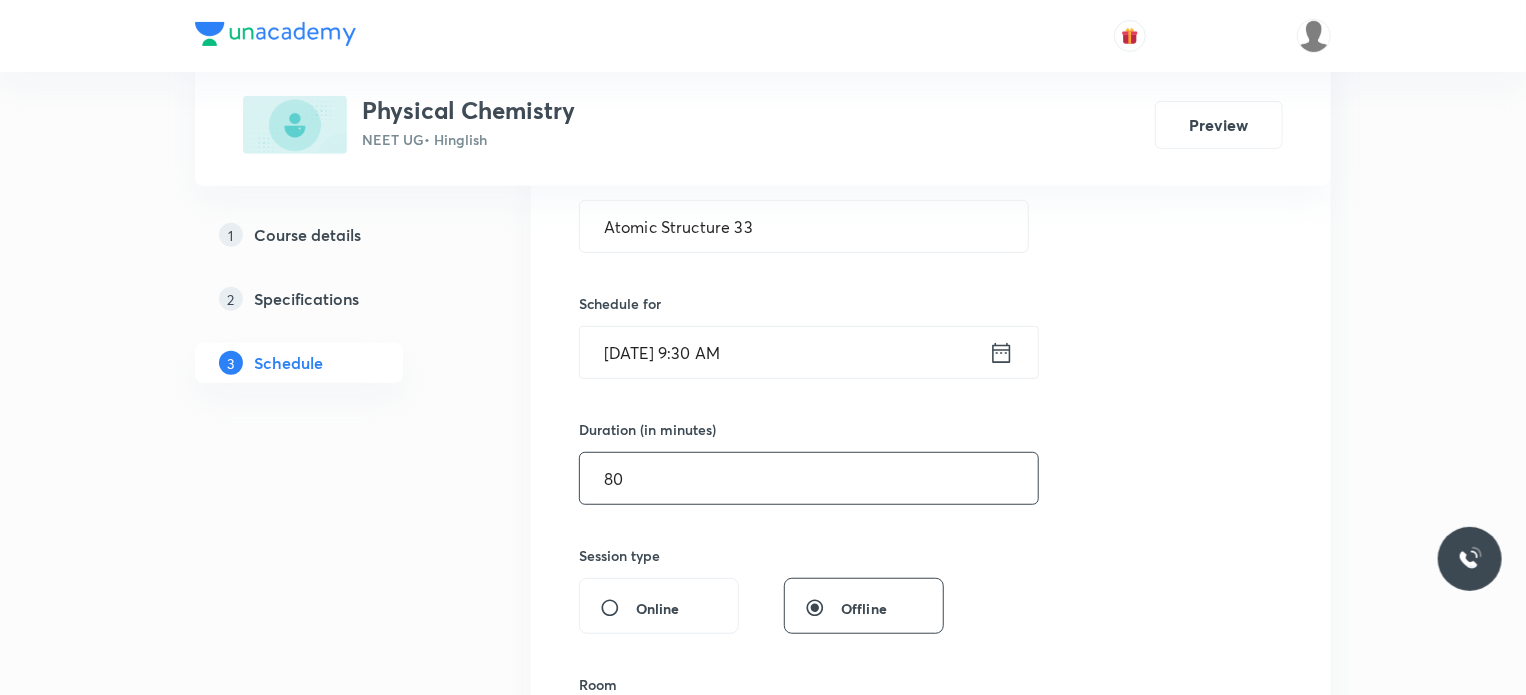 type on "80" 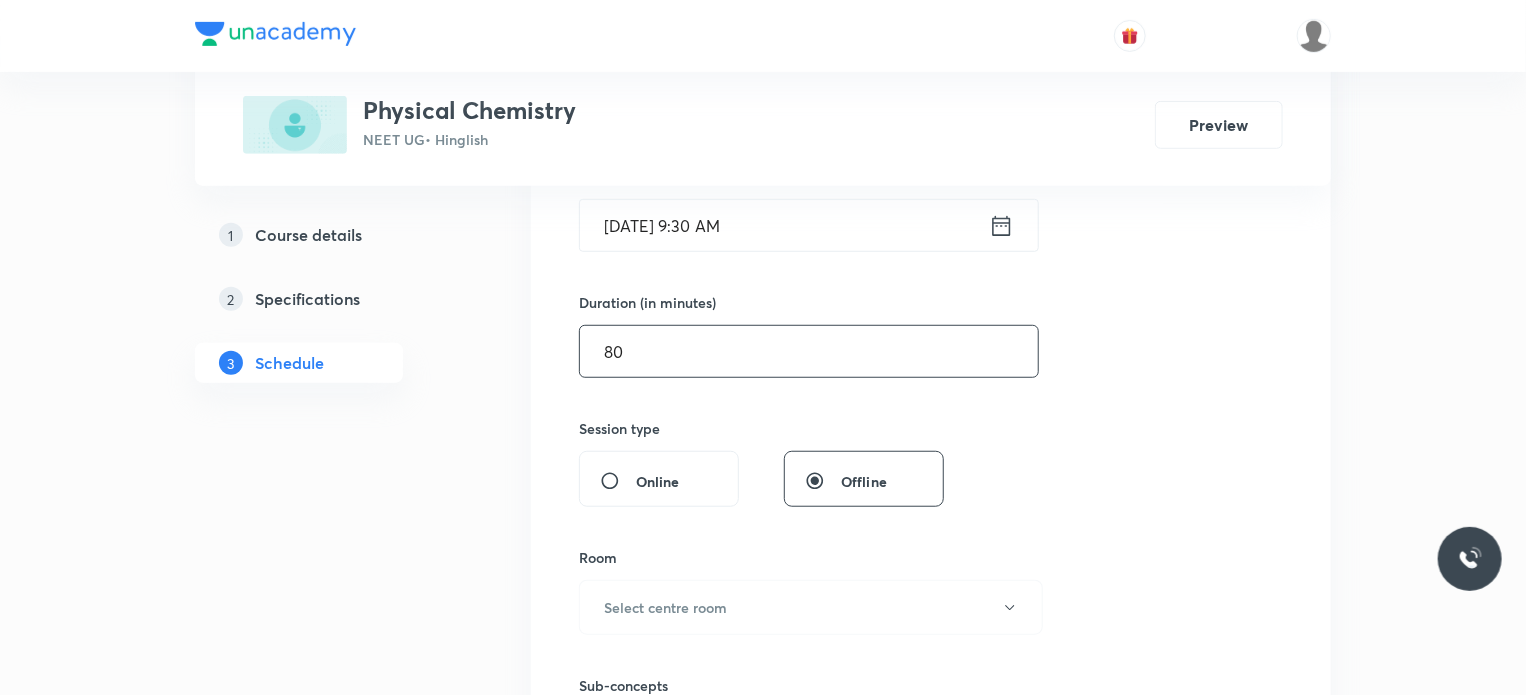 scroll, scrollTop: 526, scrollLeft: 0, axis: vertical 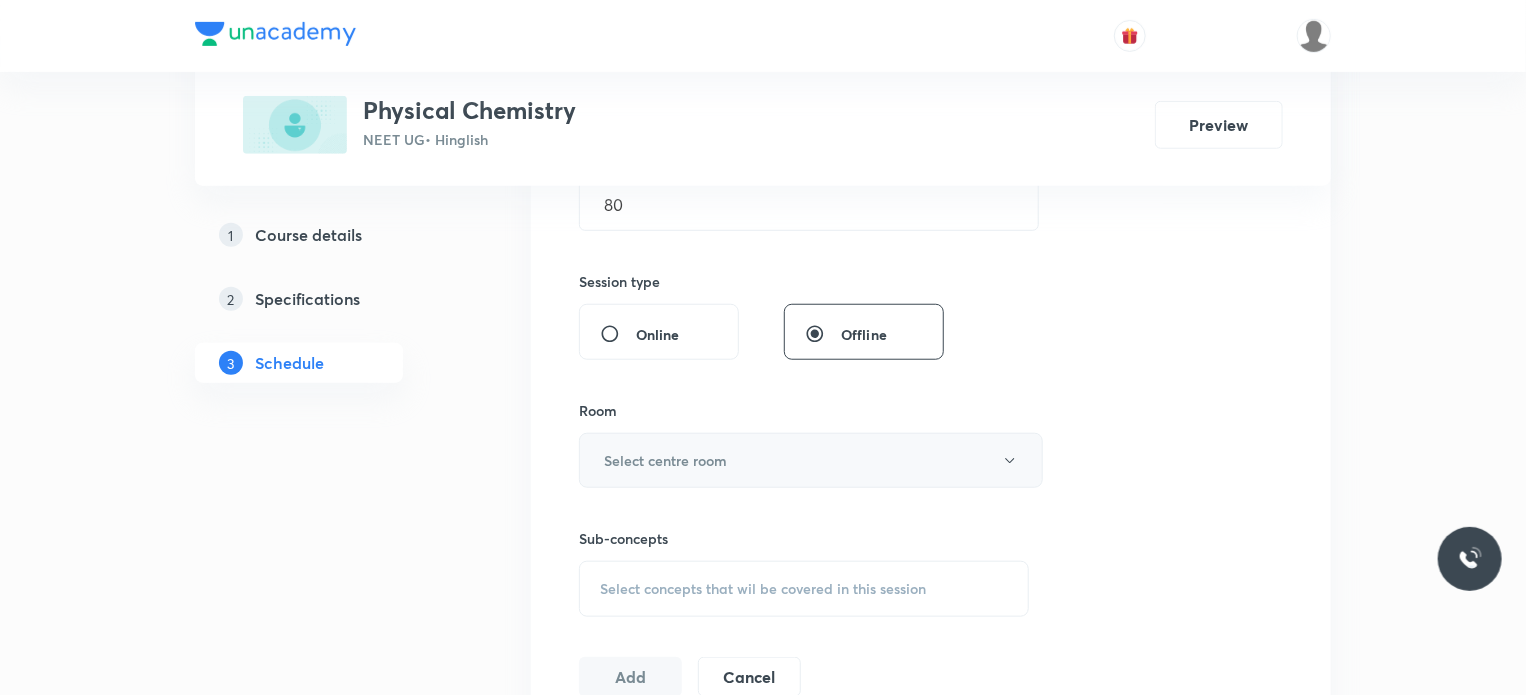 click on "Select centre room" at bounding box center [811, 460] 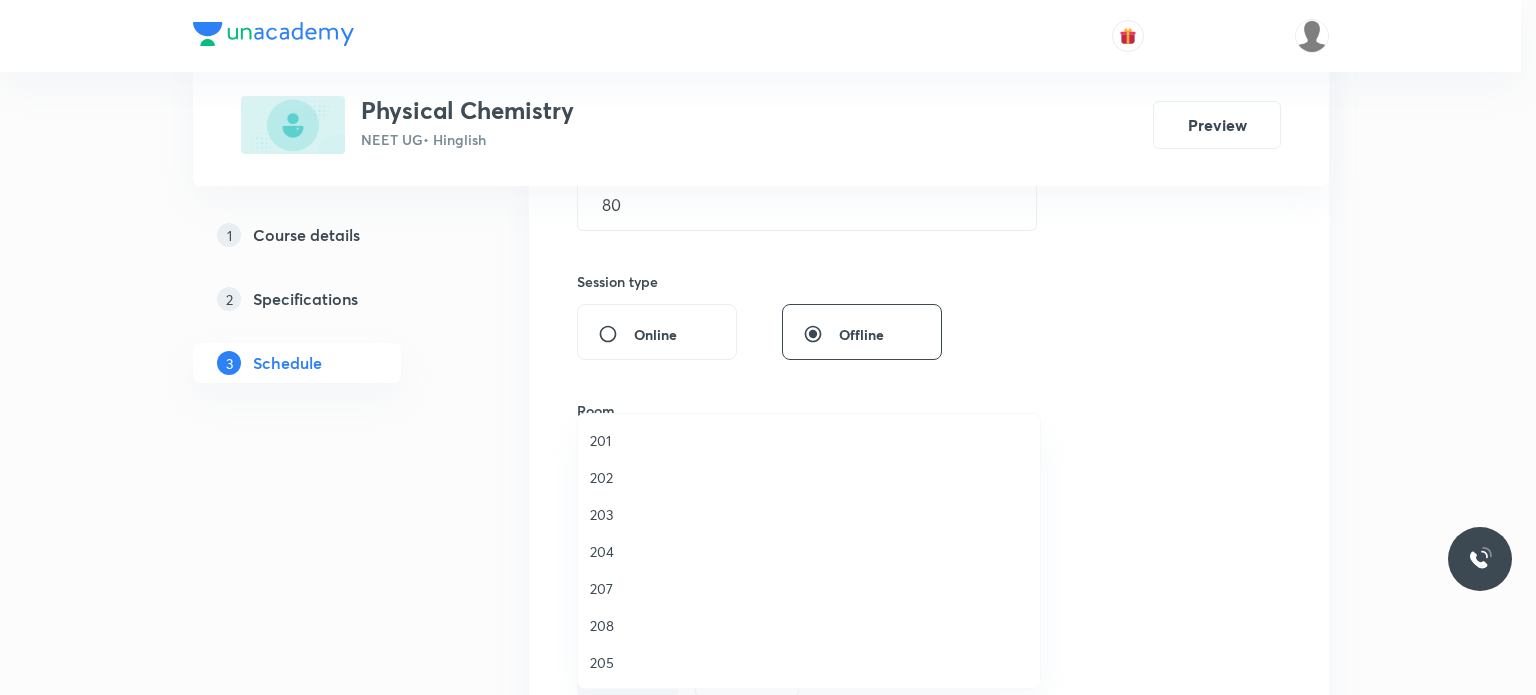 click on "204" at bounding box center (809, 551) 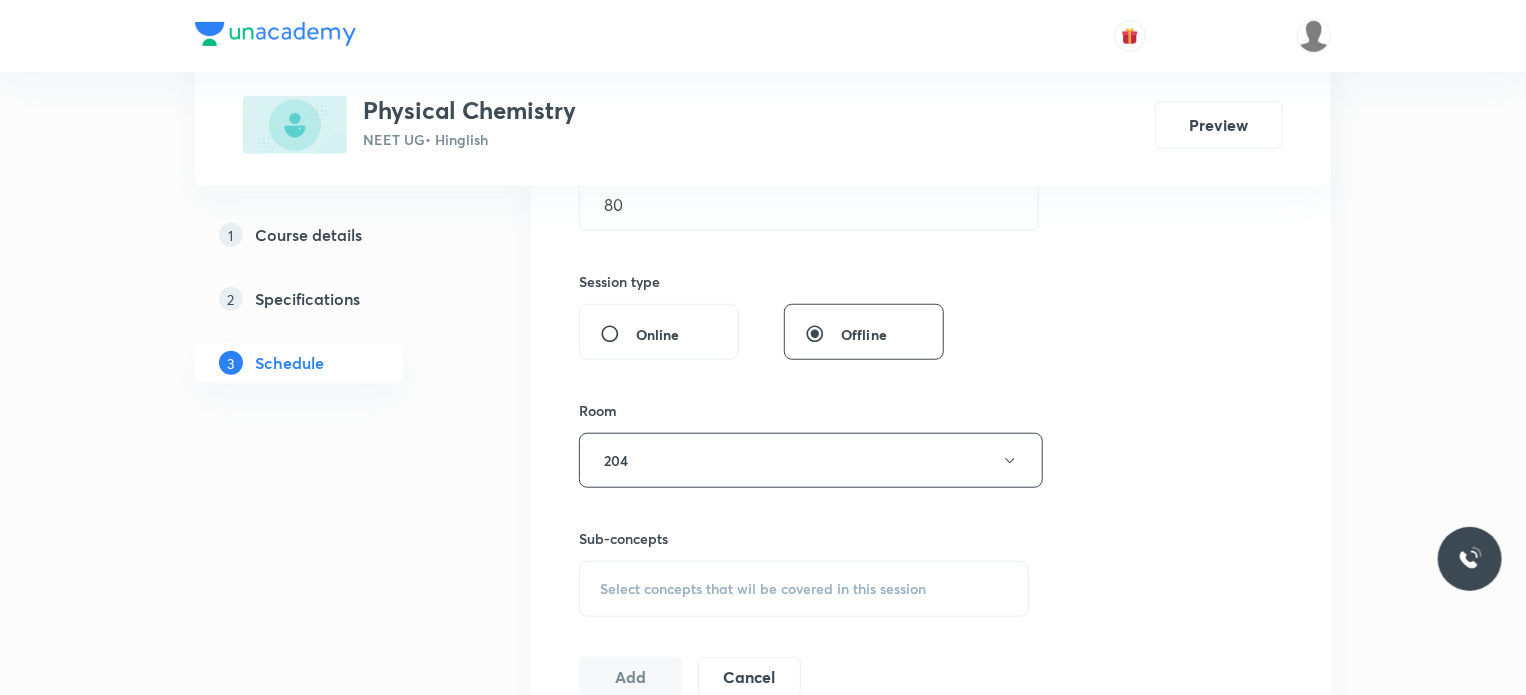 click on "Select concepts that wil be covered in this session" at bounding box center [763, 589] 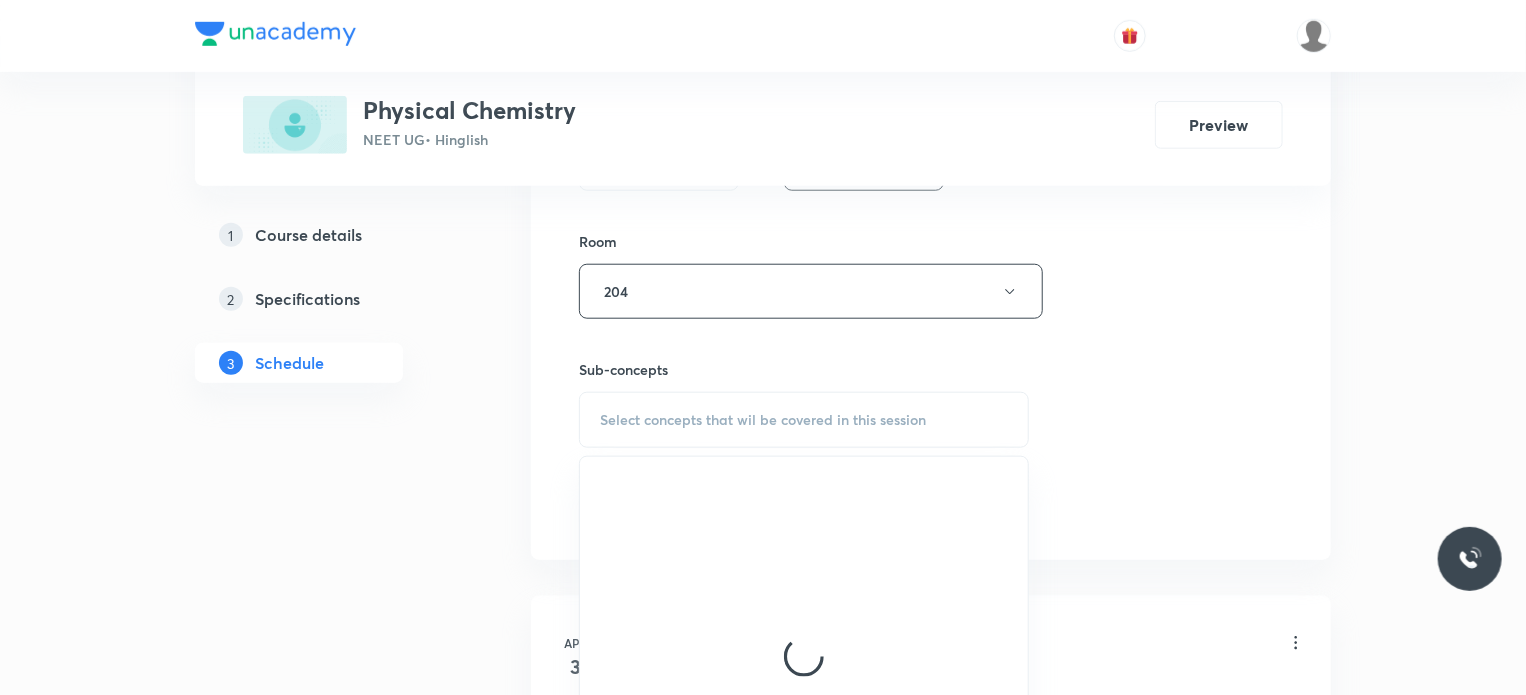 scroll, scrollTop: 847, scrollLeft: 0, axis: vertical 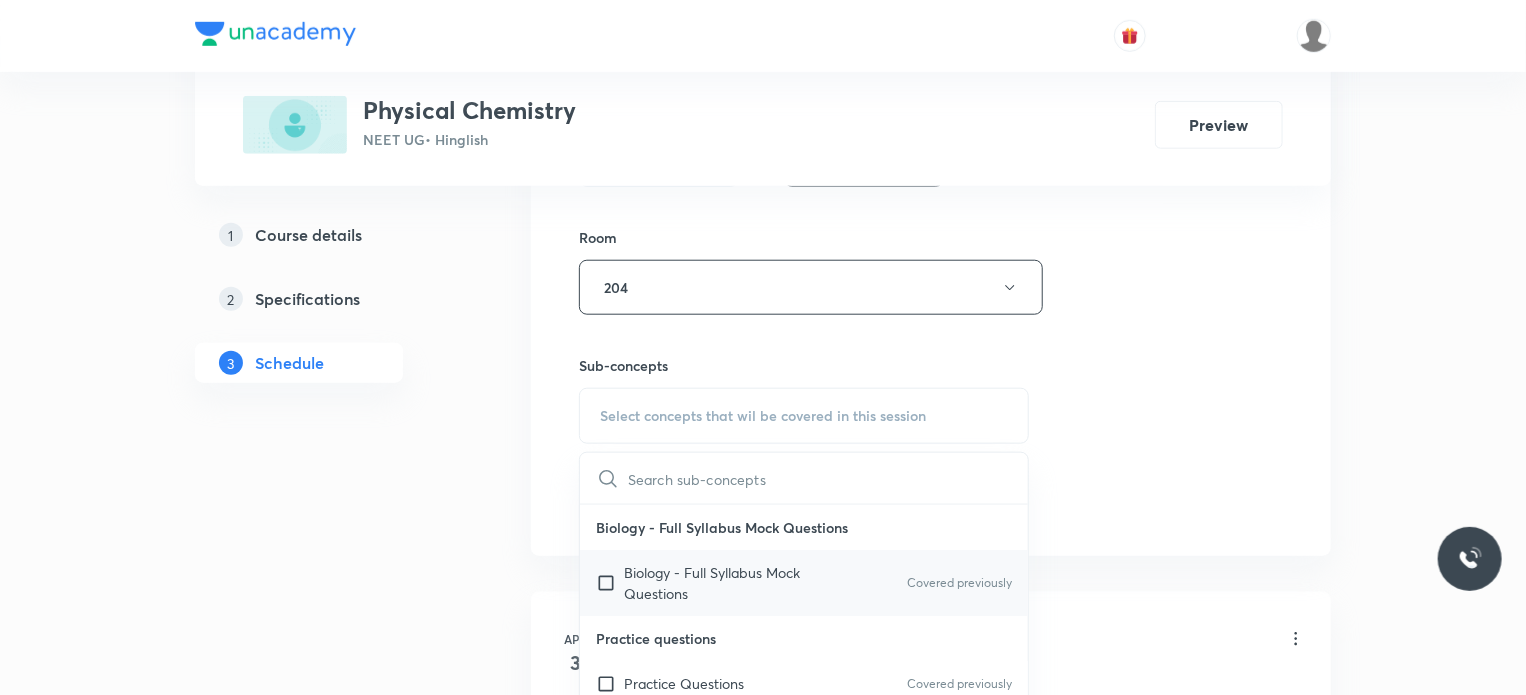 click on "Biology - Full Syllabus Mock Questions" at bounding box center (725, 583) 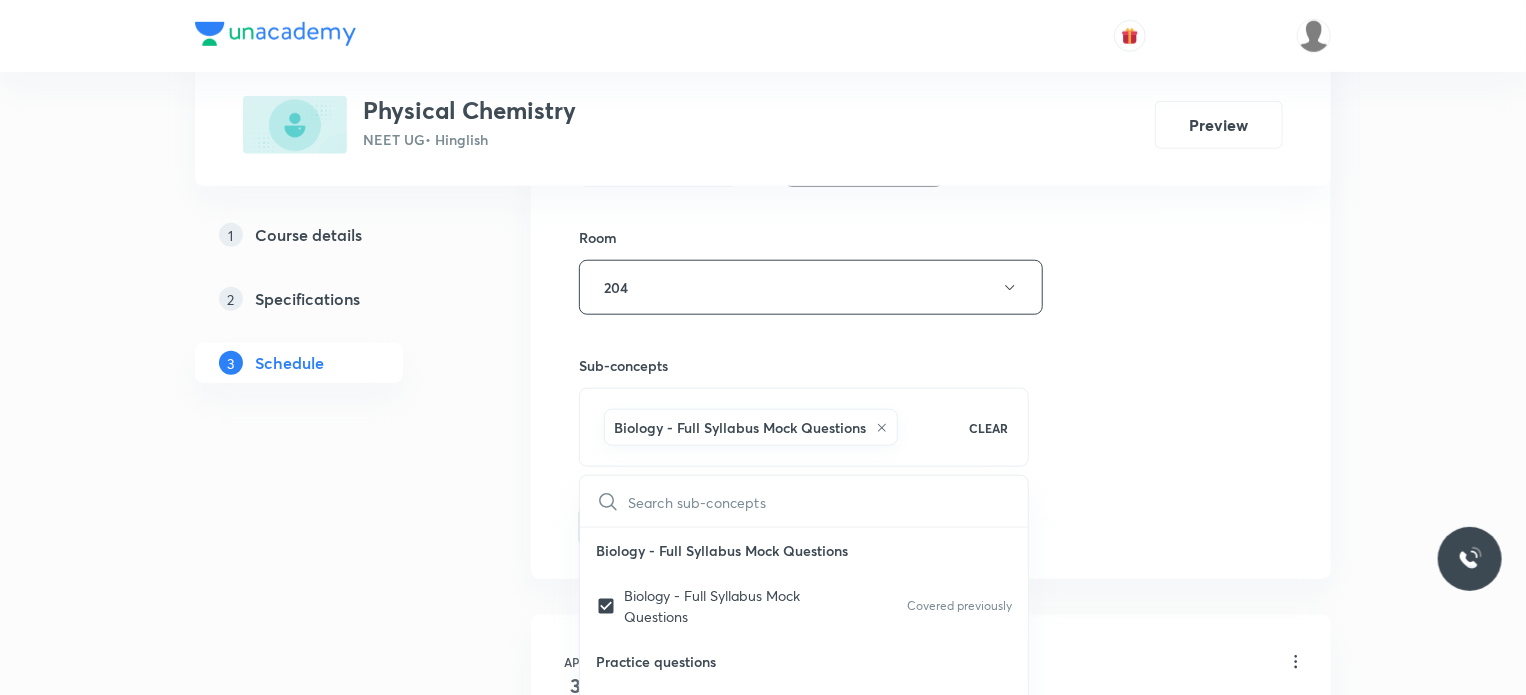click on "Session  54 Live class Session title 19/99 Atomic Structure 33 ​ Schedule for Jul 14, 2025, 9:30 AM ​ Duration (in minutes) 80 ​   Session type Online Offline Room 204 Sub-concepts Biology - Full Syllabus Mock Questions CLEAR ​ Biology - Full Syllabus Mock Questions Biology - Full Syllabus Mock Questions Covered previously Practice questions Practice Questions Covered previously Biology Previous Year Questions Maths Previous Year Questions Covered previously General Topics & Mole Concept Basic Concepts Mole – Basic Introduction Percentage Composition Stoichiometry Principle of Atom Conservation (POAC) Relation between Stoichiometric Quantities Application of Mole Concept: Gravimetric Analysis Electronic Configuration Of Atoms (Hund's rule)  Quantum Numbers (Magnetic Quantum no.) Quantum Numbers(Pauli's Exclusion law) Mean Molar Mass or Molecular Mass Variation of Conductivity with Concentration Mechanism of Corrosion Atomic Structure Discovery Of Electron Some Prerequisites of Physics Atomic Models" at bounding box center [931, 66] 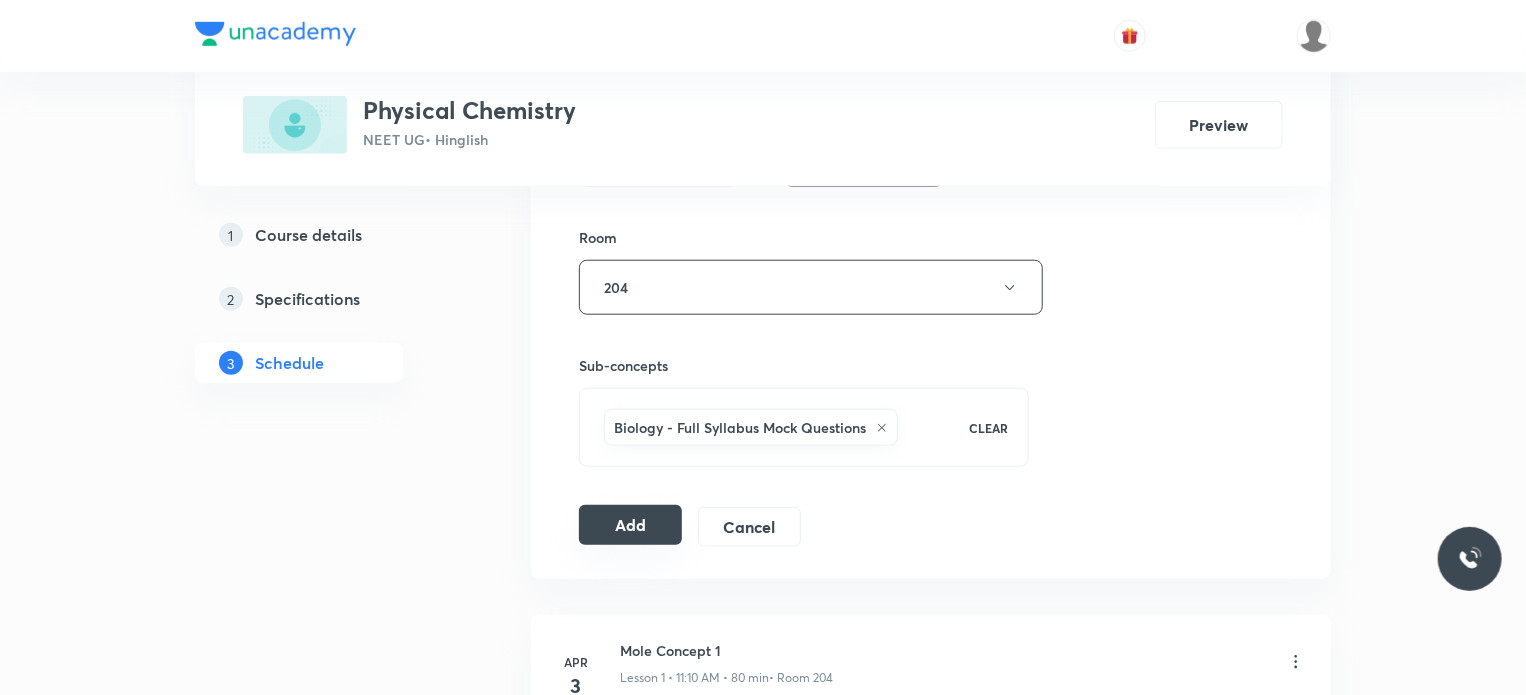 click on "Add" at bounding box center [630, 525] 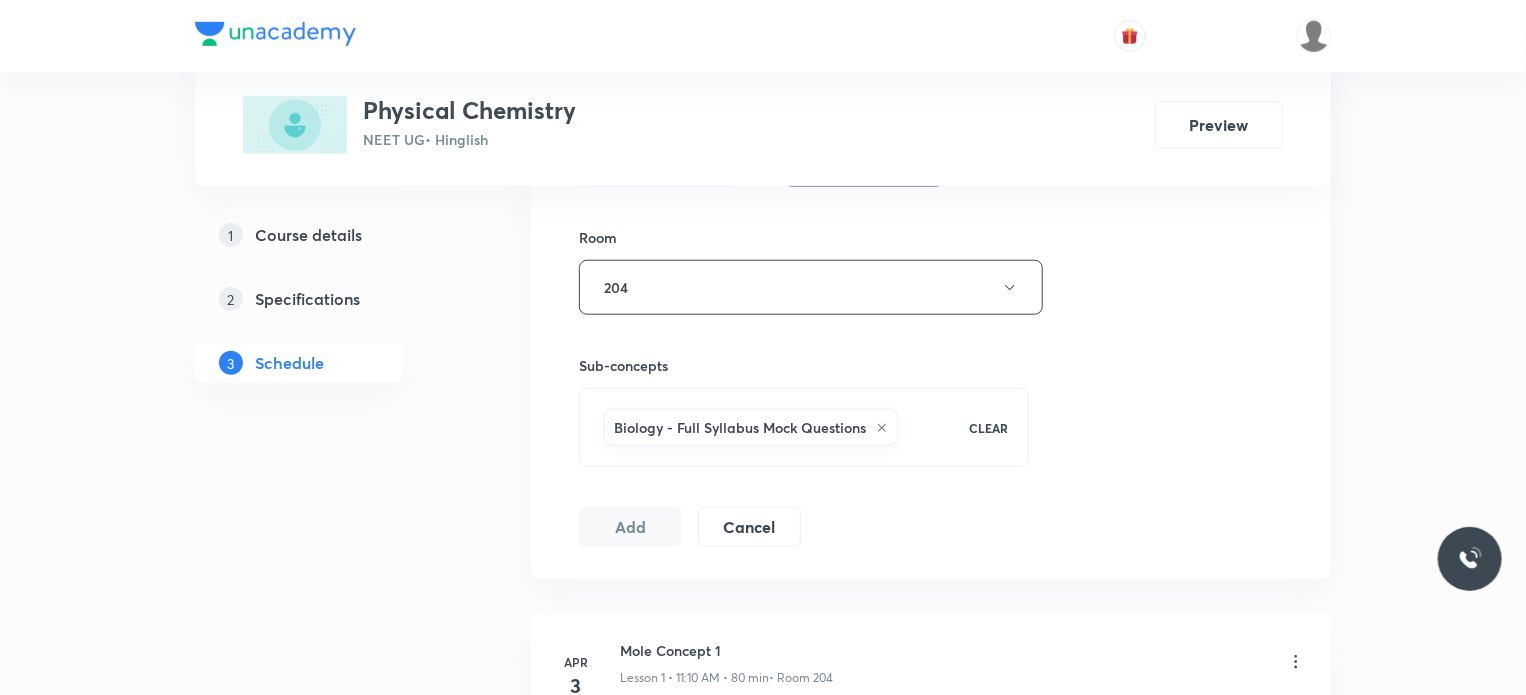 scroll, scrollTop: 9122, scrollLeft: 0, axis: vertical 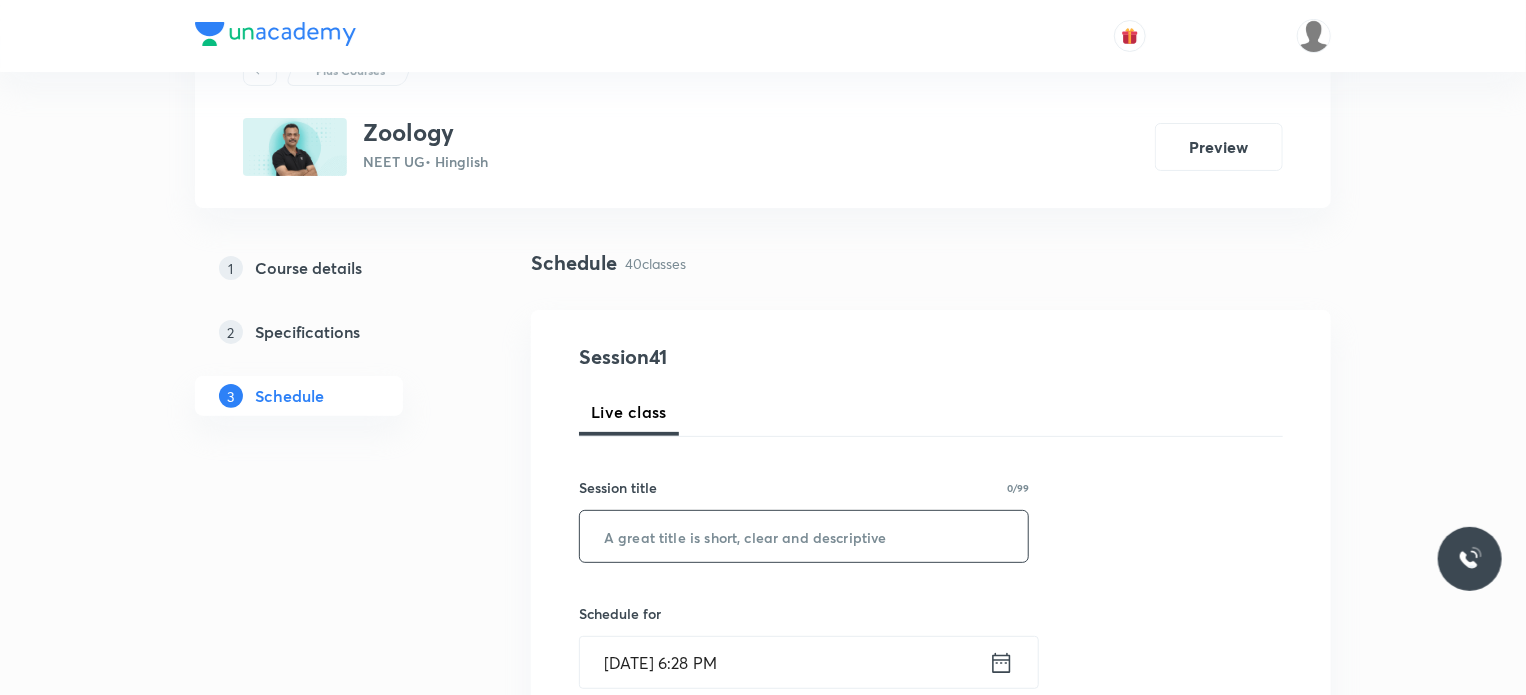 click at bounding box center (804, 536) 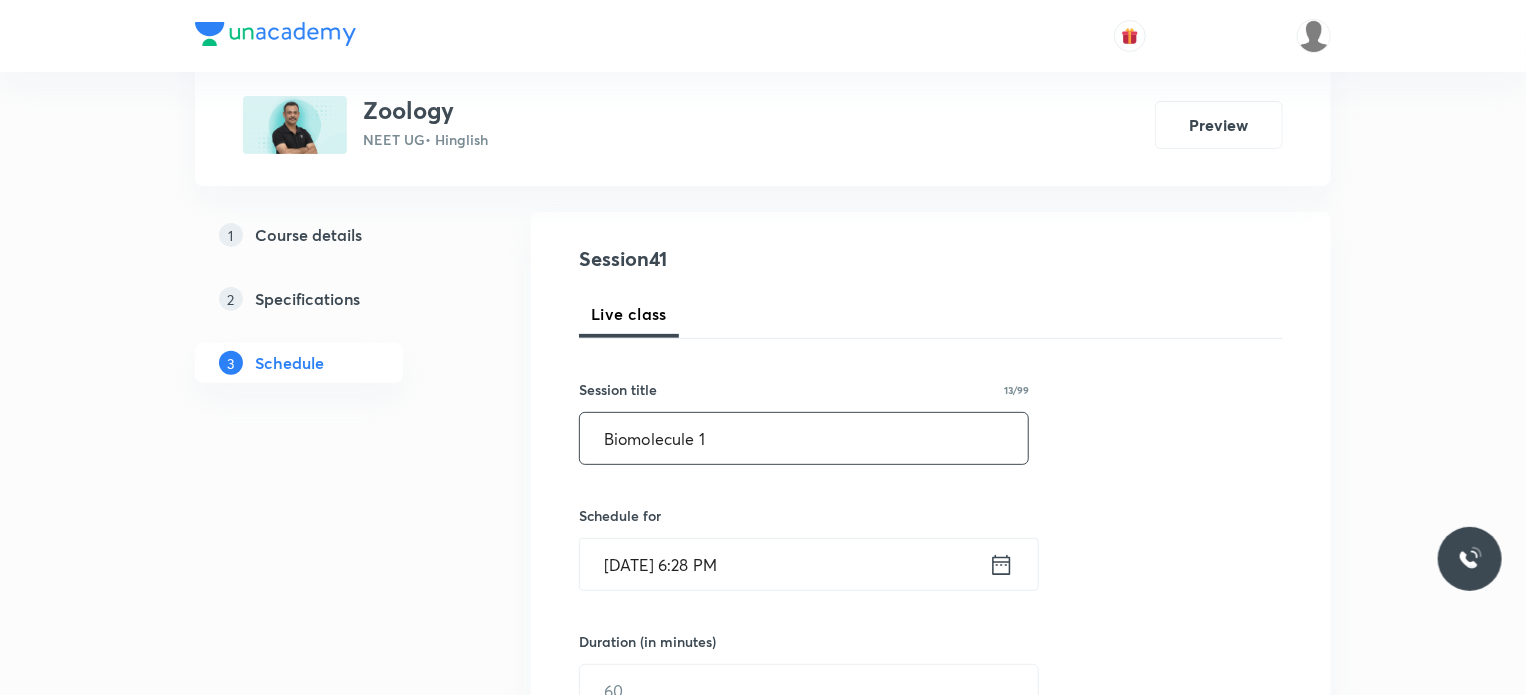 scroll, scrollTop: 190, scrollLeft: 0, axis: vertical 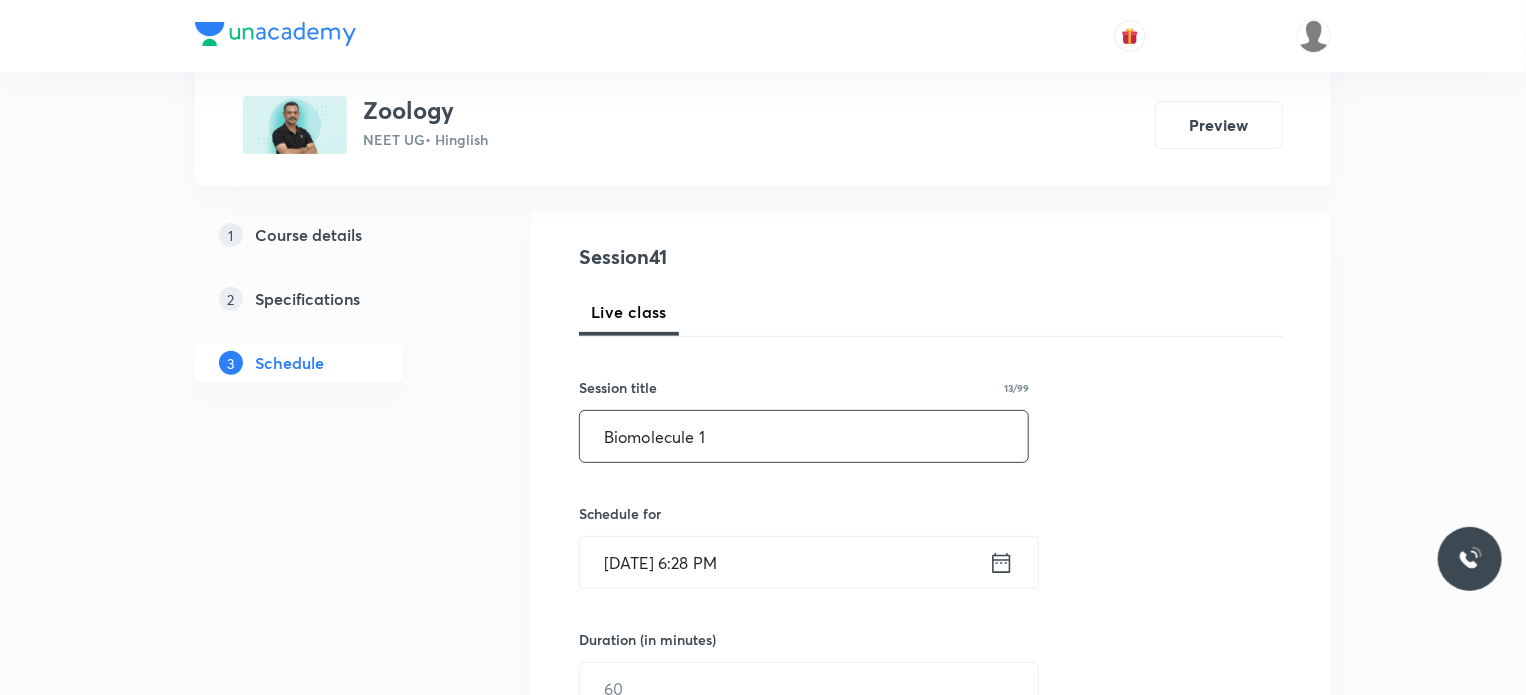 type on "Biomolecule 1" 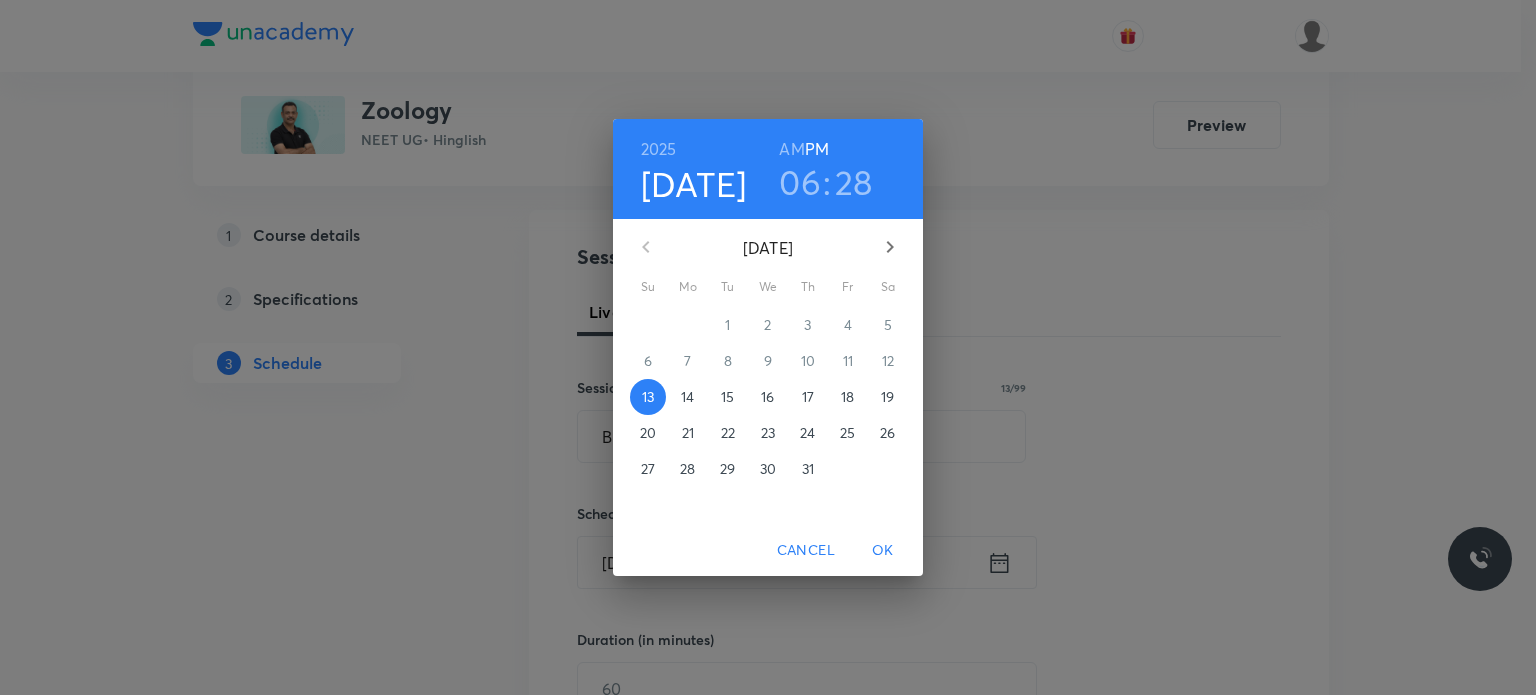 click on "14" at bounding box center [687, 397] 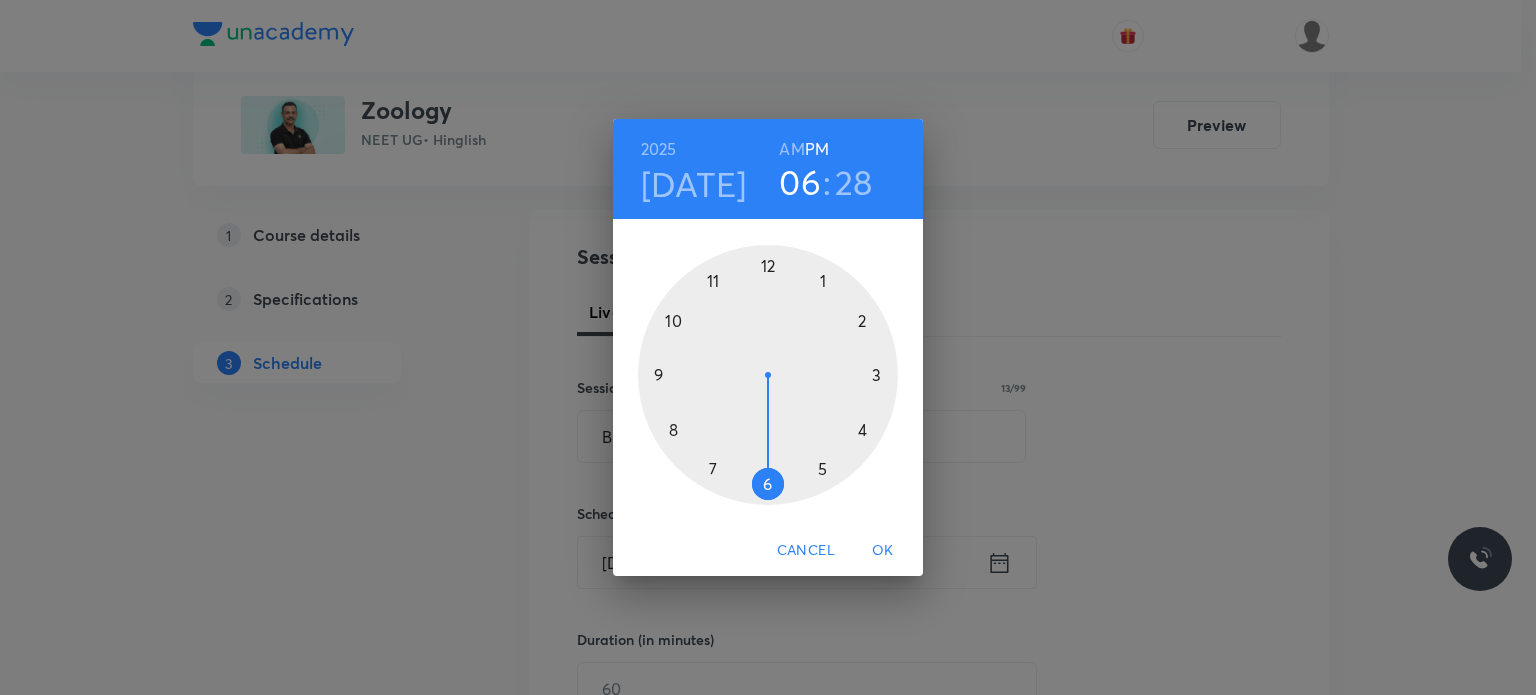 click on "AM" at bounding box center [791, 149] 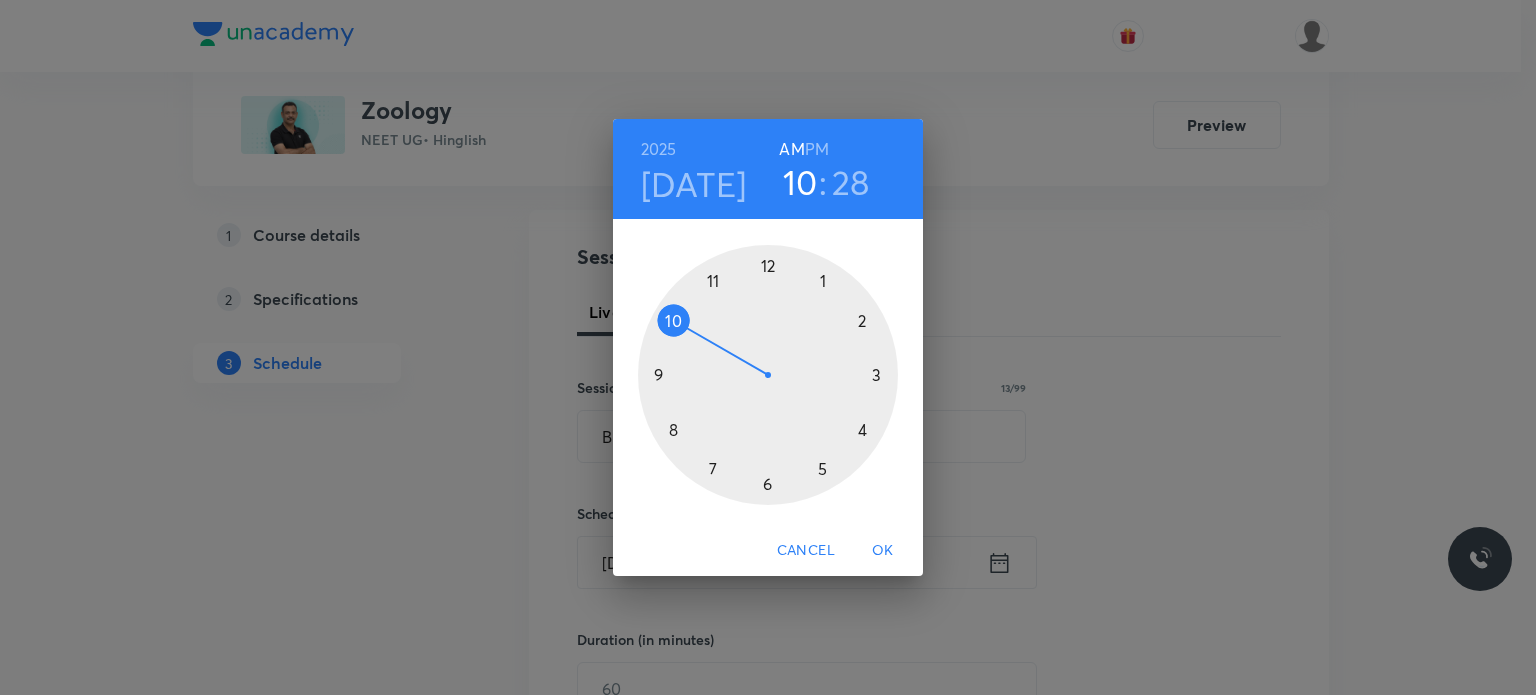 drag, startPoint x: 786, startPoint y: 473, endPoint x: 690, endPoint y: 301, distance: 196.97716 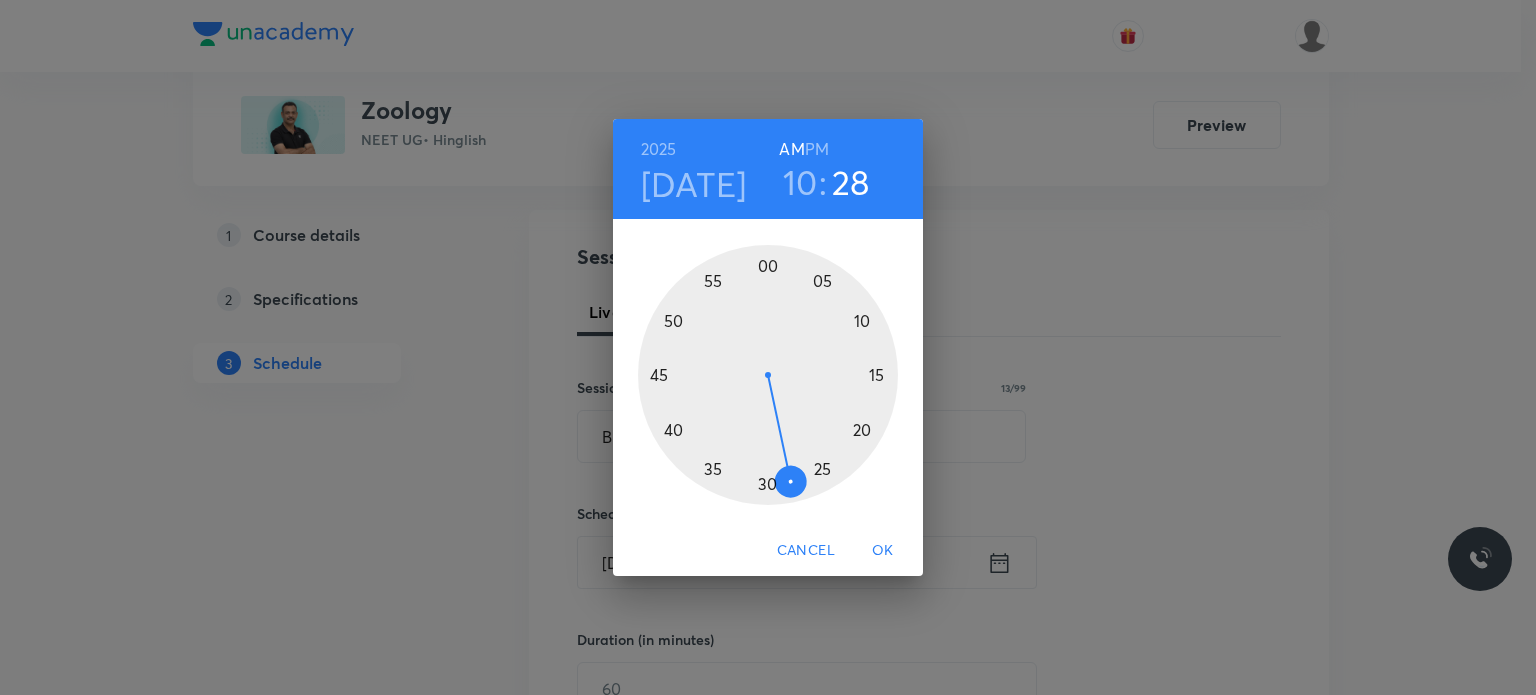 click at bounding box center [768, 375] 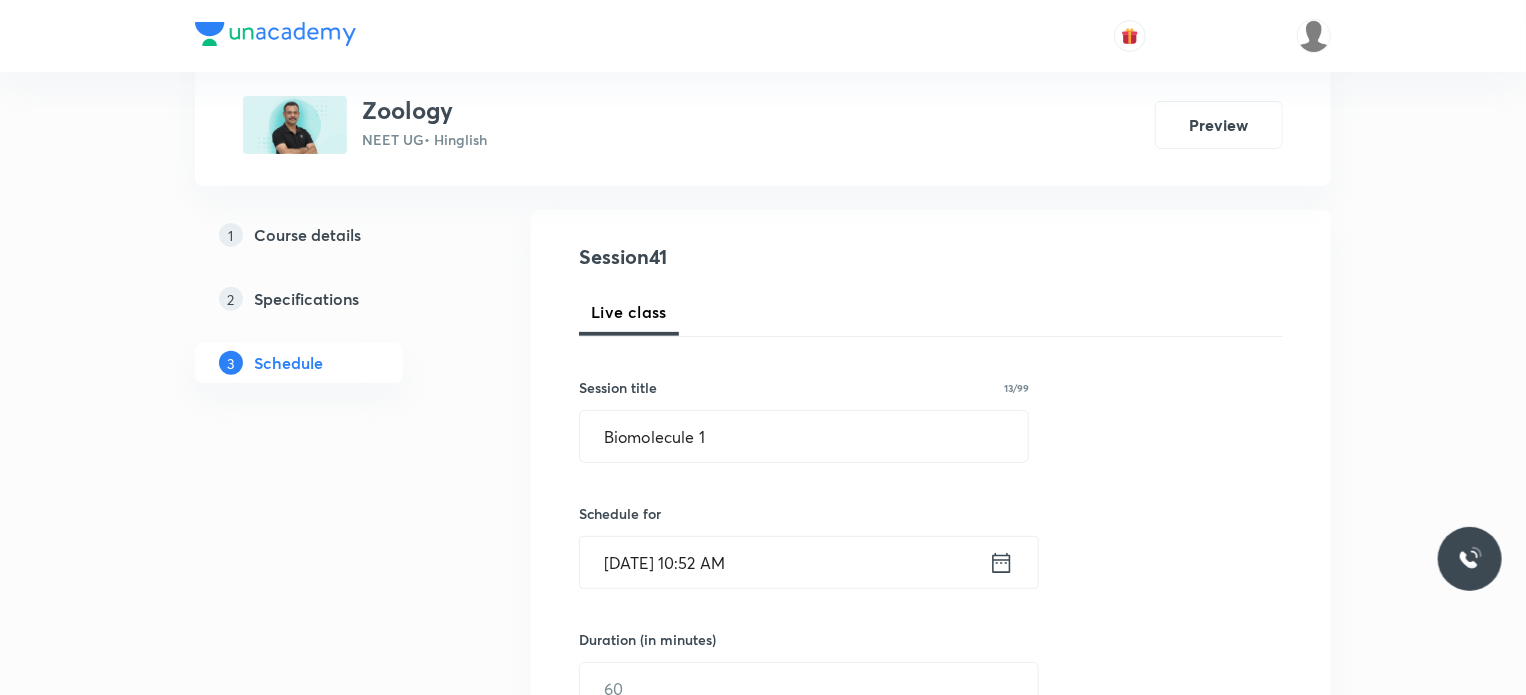 click on "Session  41 Live class Session title 13/99 Biomolecule 1 ​ Schedule for Jul 14, 2025, 10:52 AM ​ Duration (in minutes) ​   Session type Online Offline Room Select centre room Sub-concepts Select concepts that wil be covered in this session Add Cancel" at bounding box center [931, 711] 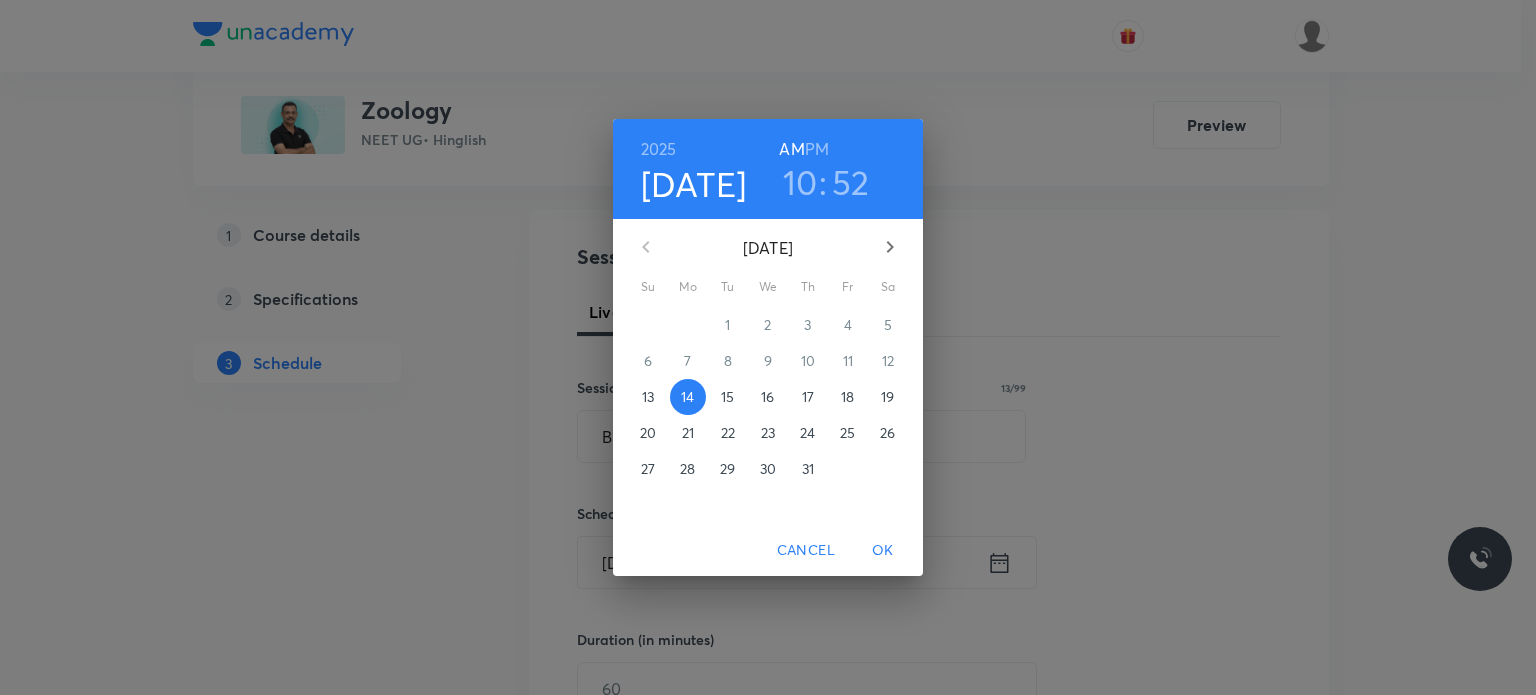 click on "10" at bounding box center (800, 182) 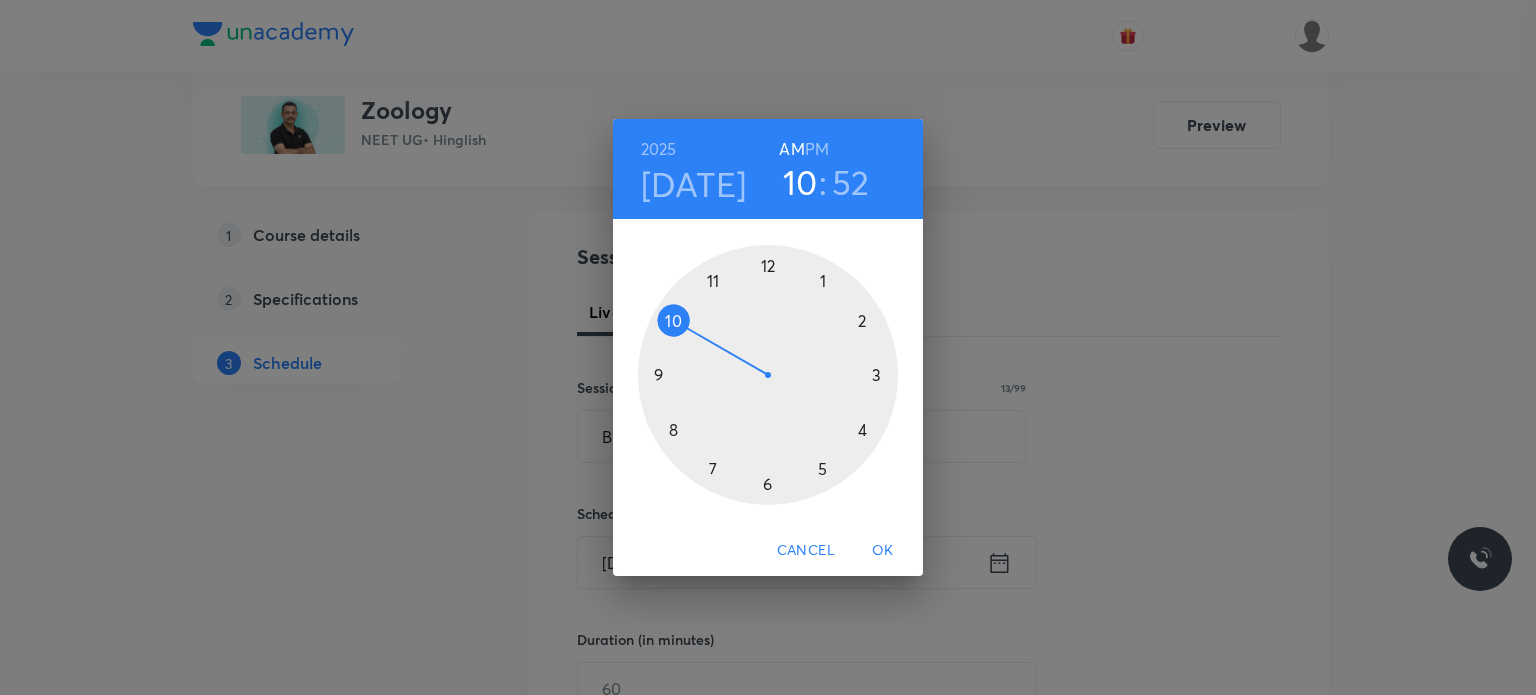 click at bounding box center (768, 375) 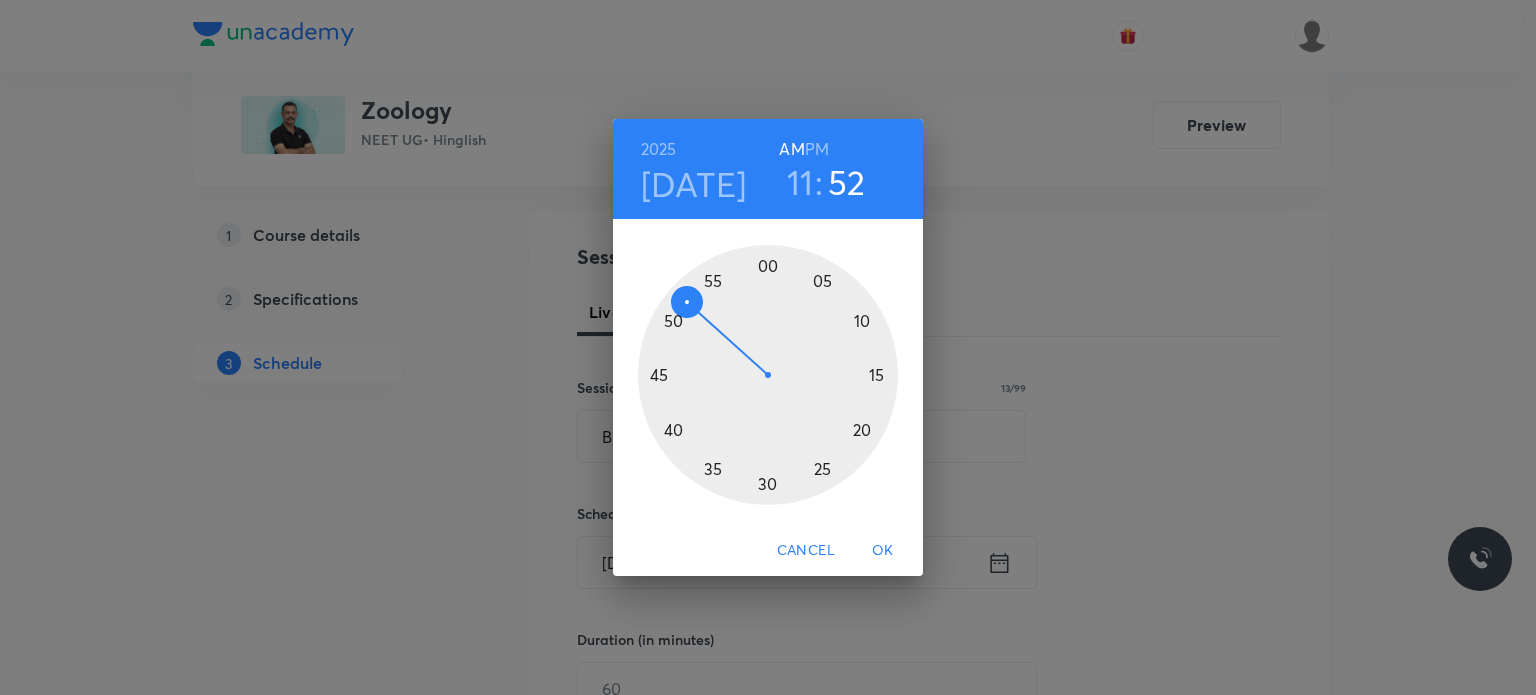 click at bounding box center [768, 375] 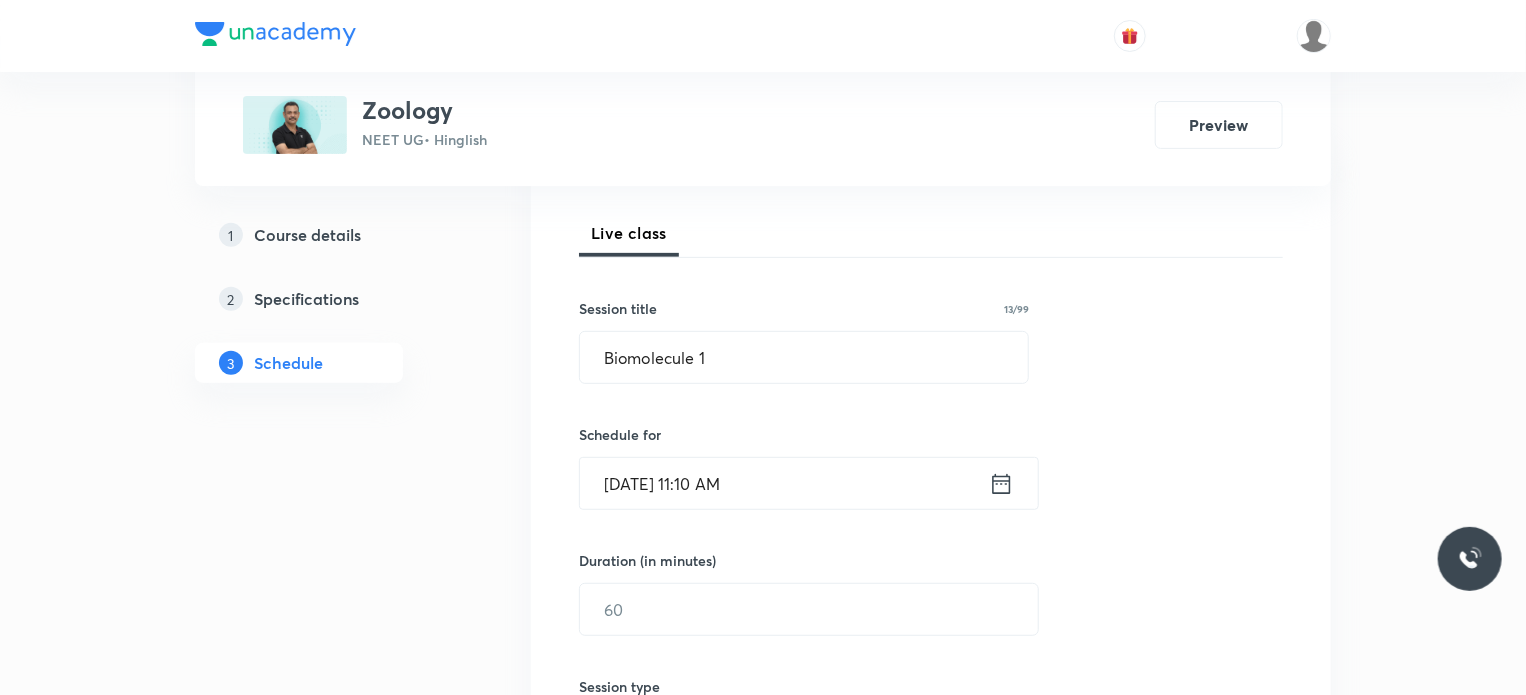 scroll, scrollTop: 290, scrollLeft: 0, axis: vertical 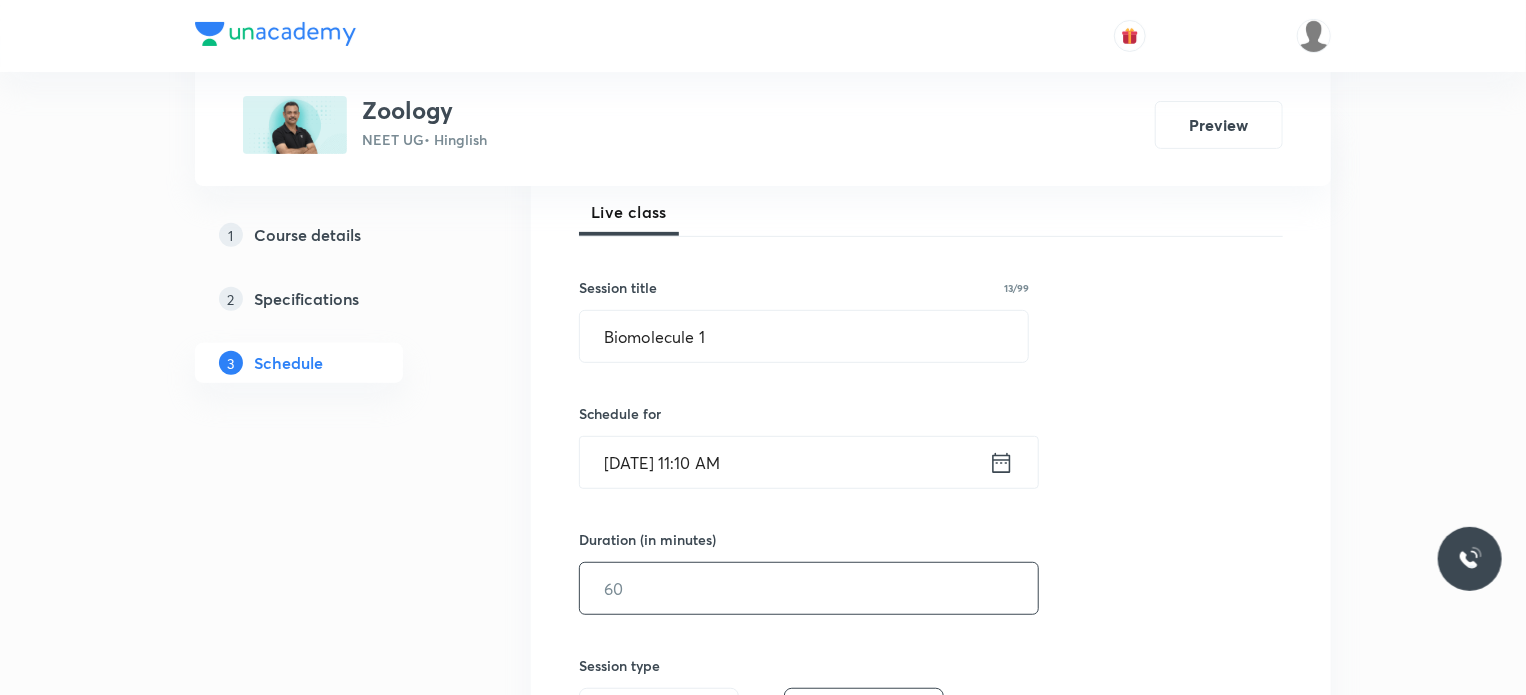 click at bounding box center [809, 588] 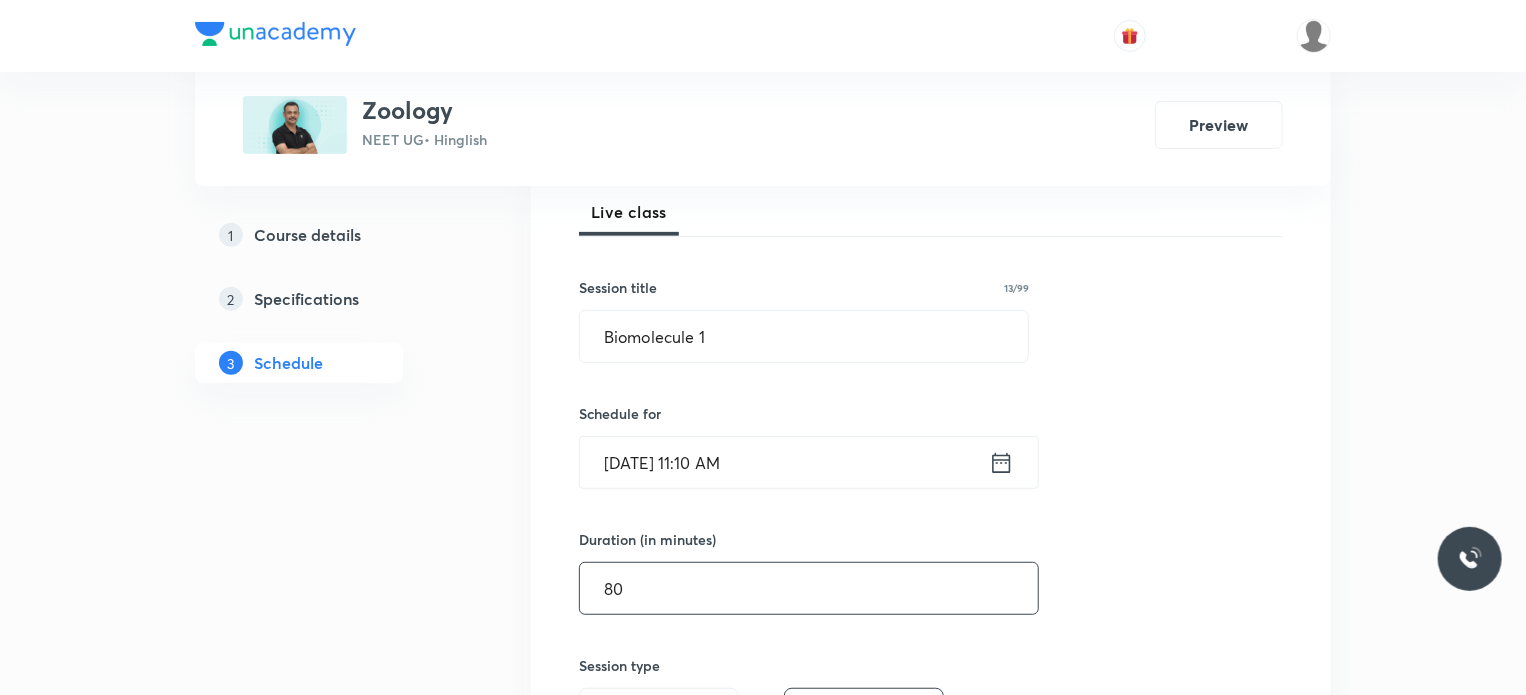 type on "80" 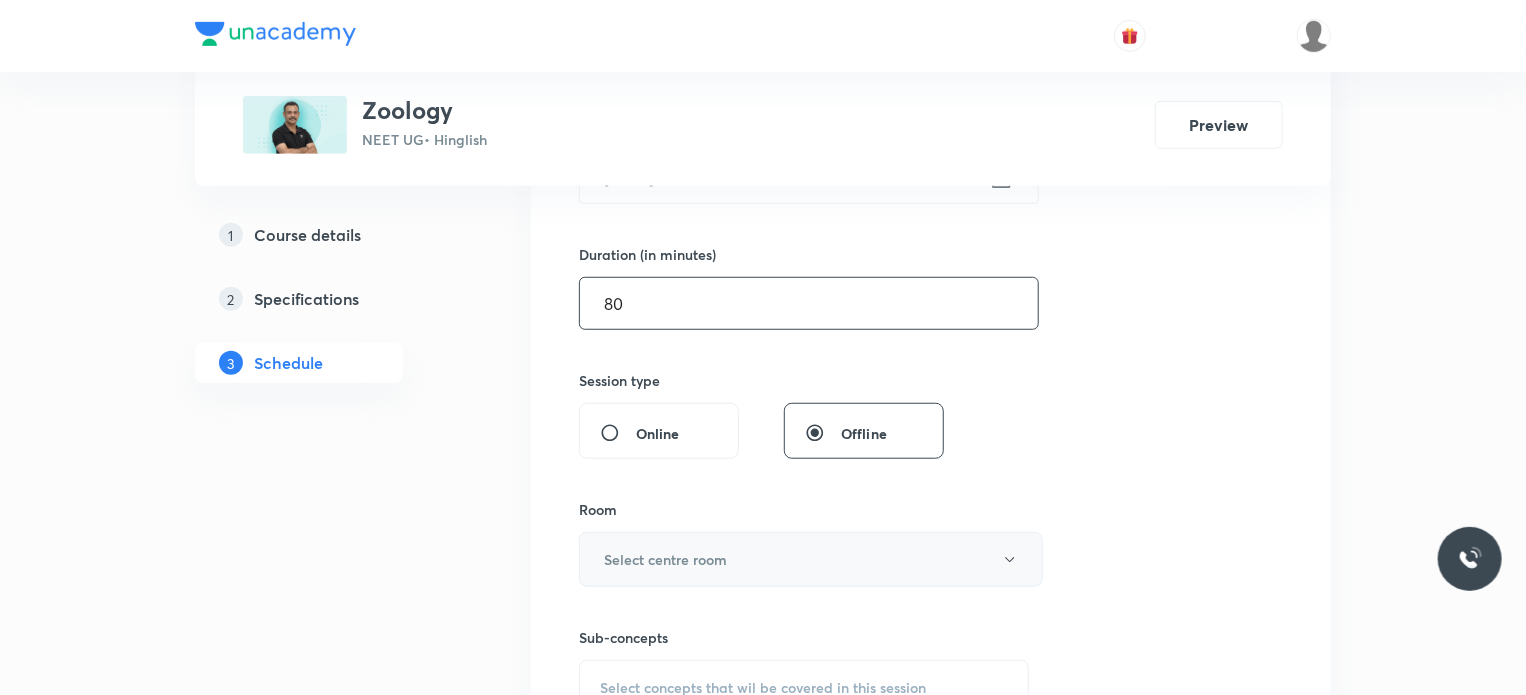 scroll, scrollTop: 690, scrollLeft: 0, axis: vertical 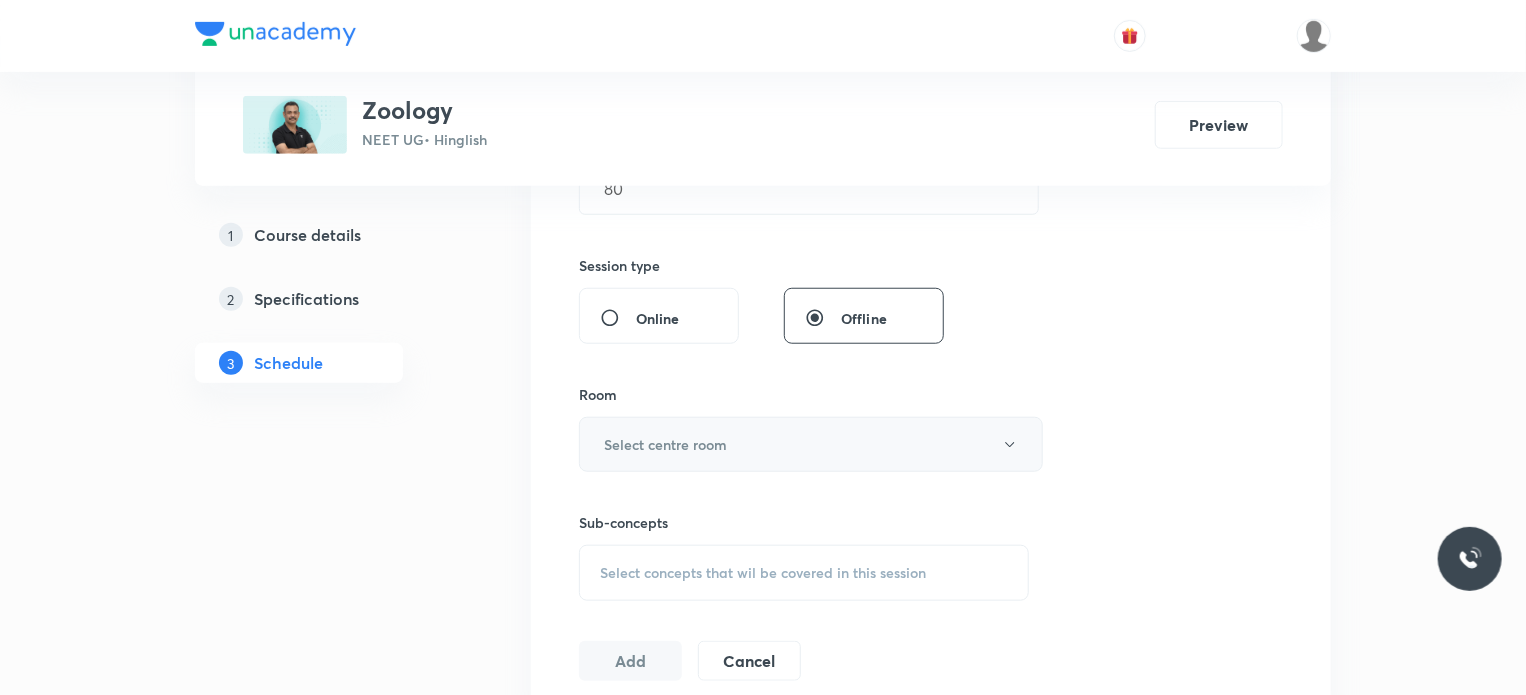 click on "Select centre room" at bounding box center (811, 444) 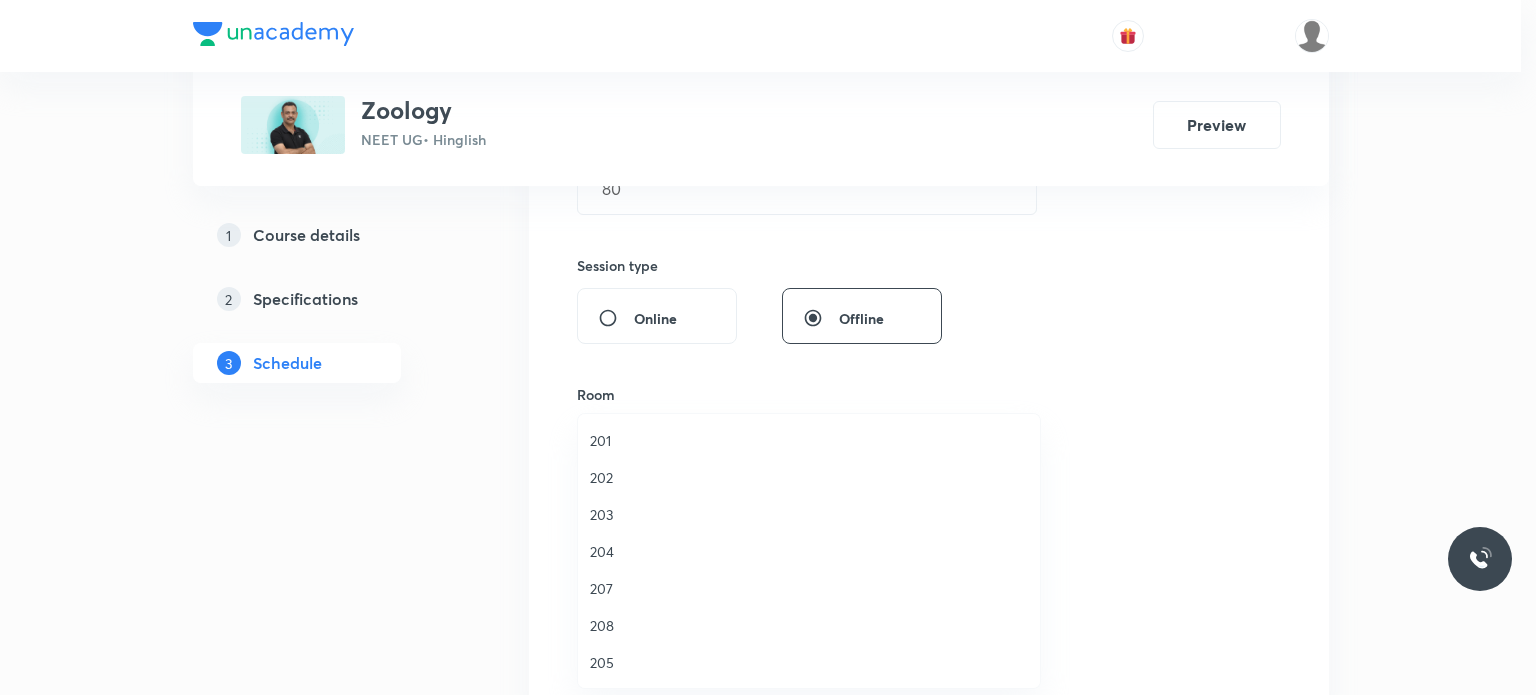 click on "207" at bounding box center (809, 588) 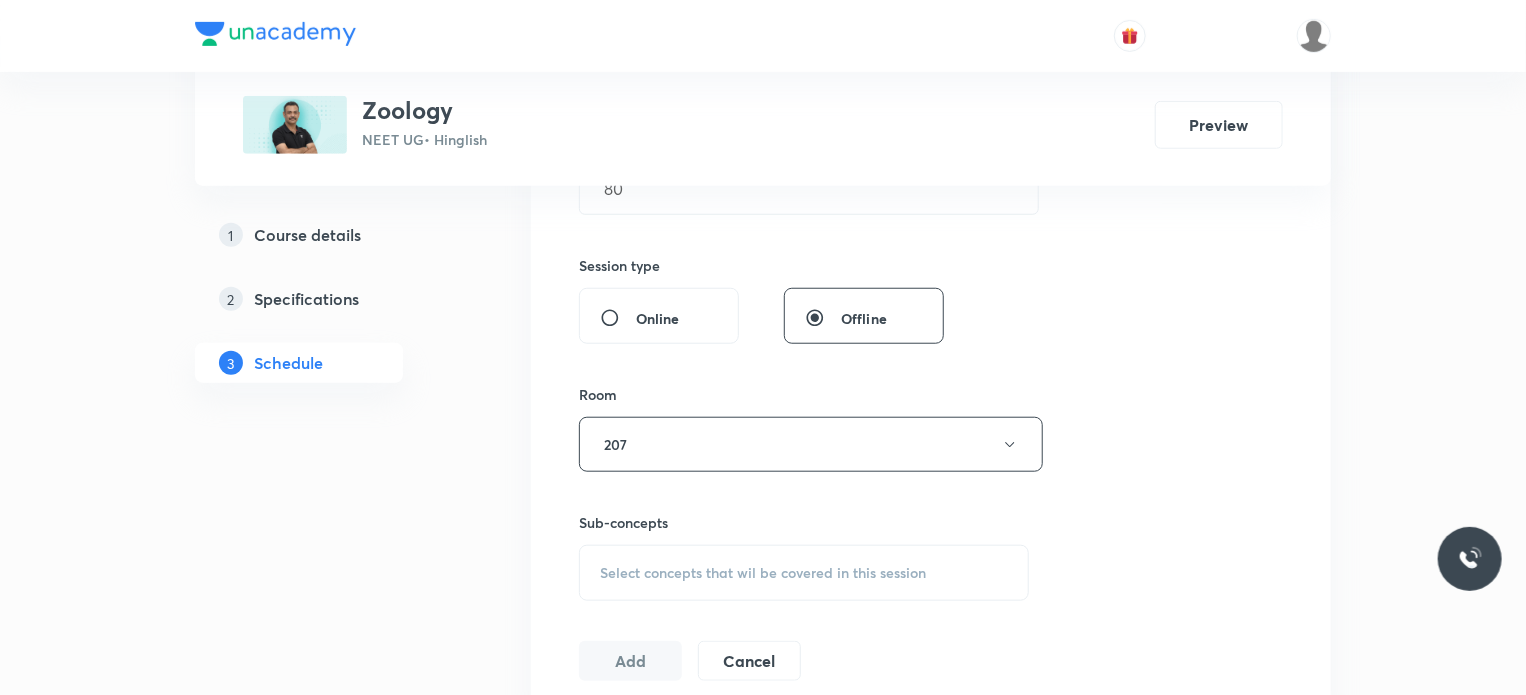 click on "Select concepts that wil be covered in this session" at bounding box center [804, 573] 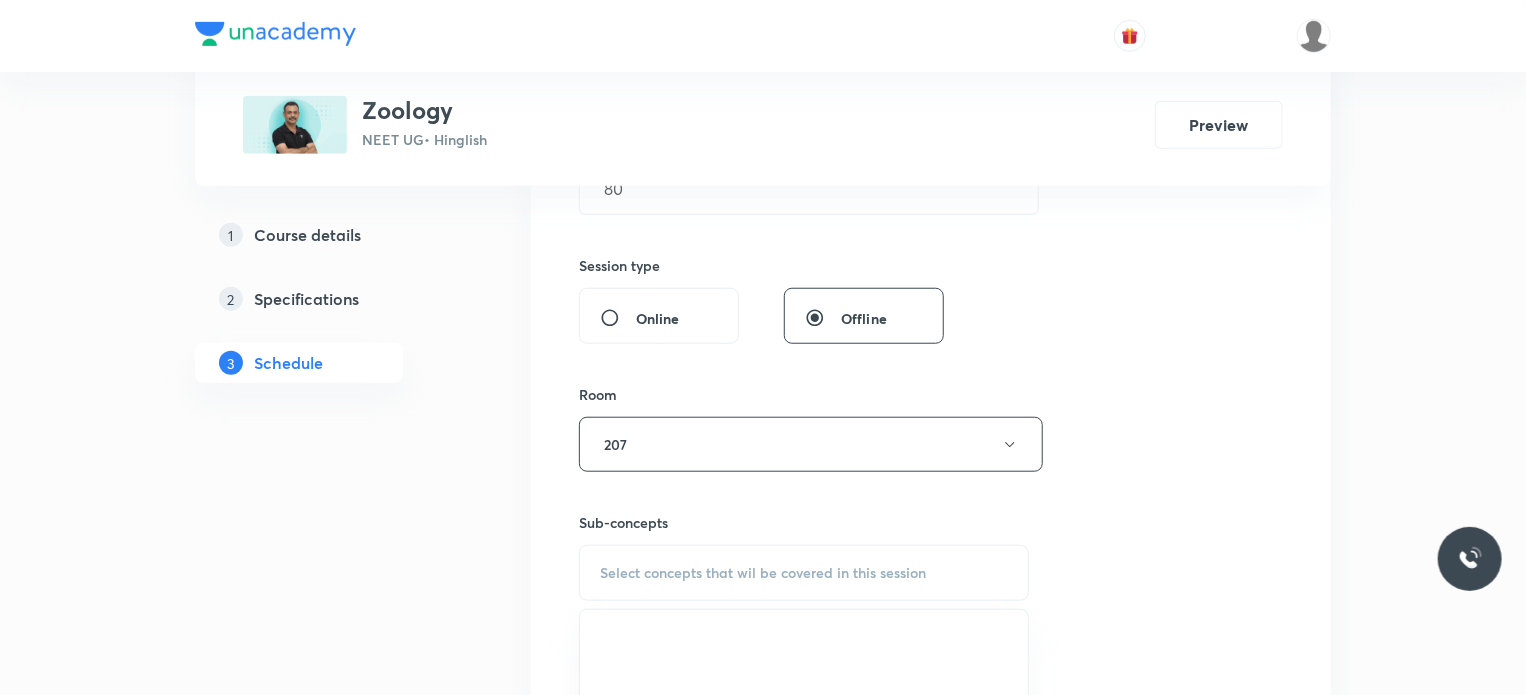 scroll, scrollTop: 890, scrollLeft: 0, axis: vertical 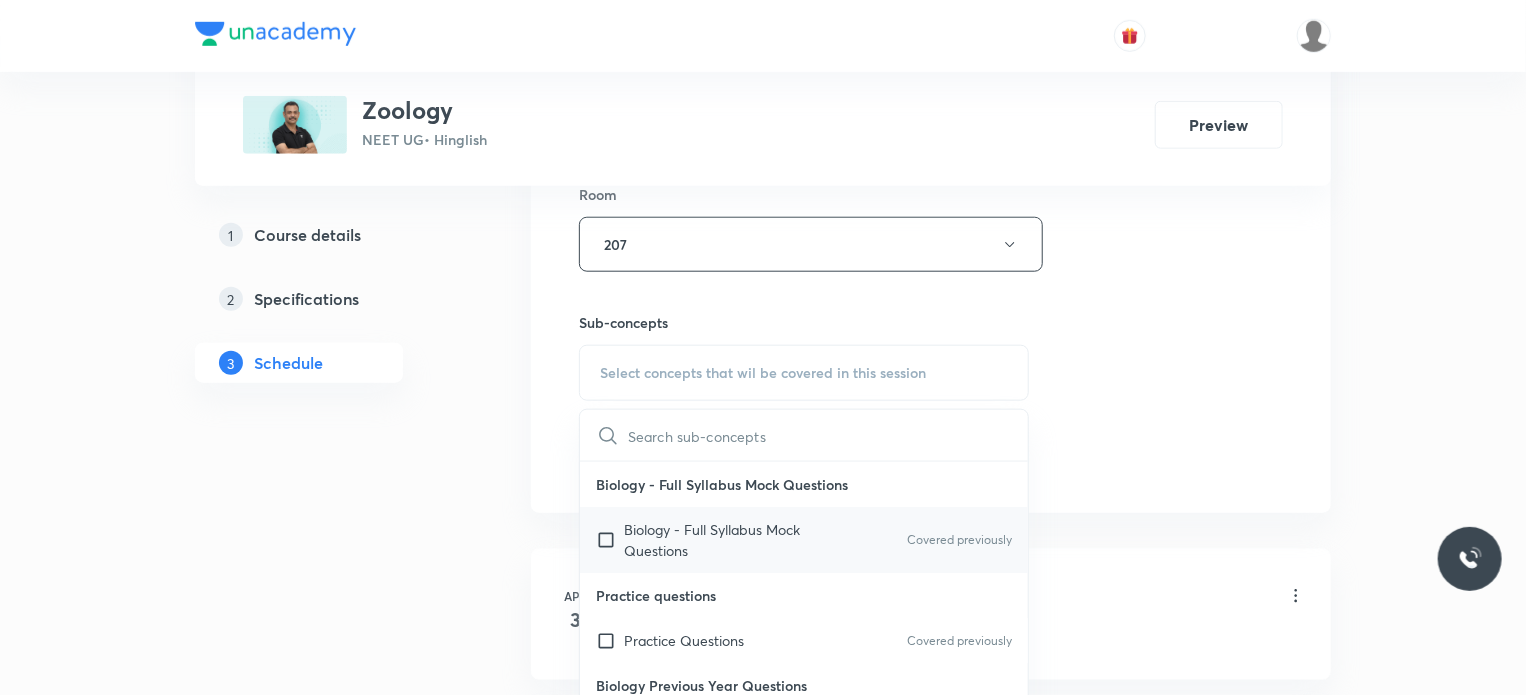 click on "Biology - Full Syllabus Mock Questions Covered previously" at bounding box center (804, 540) 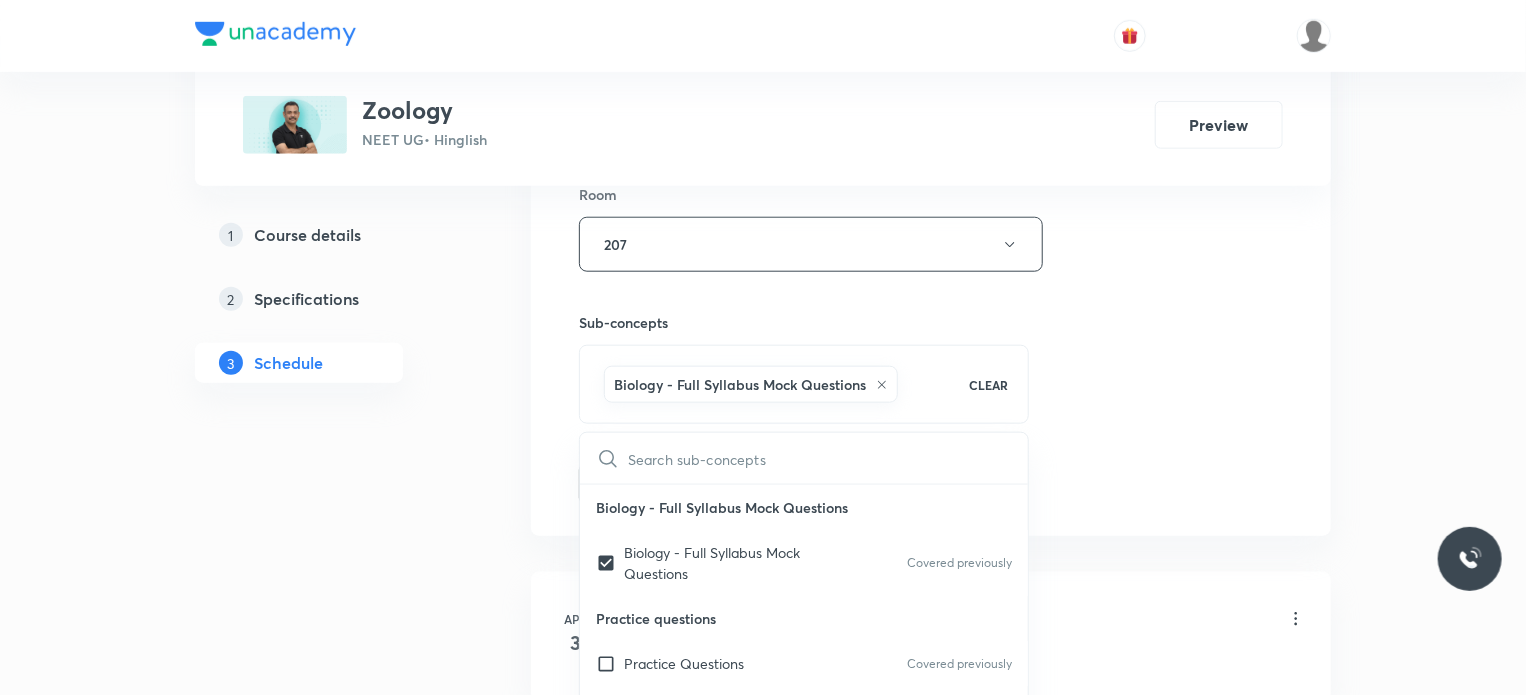 click on "Session  41 Live class Session title 13/99 Biomolecule 1 ​ Schedule for Jul 14, 2025, 11:10 AM ​ Duration (in minutes) 80 ​   Session type Online Offline Room 207 Sub-concepts Biology - Full Syllabus Mock Questions CLEAR ​ Biology - Full Syllabus Mock Questions Biology - Full Syllabus Mock Questions Covered previously Practice questions Practice Questions Covered previously Biology Previous Year Questions Maths Previous Year Questions Covered previously Biomolecules & Enzymes Biomolecules & Enzymes Breathing & Exchange of Gases and Body Fluids Breathing & Exchange of Gases and Body Fluids Reproductive Health Reproductive Health Excretory product and their elimination, Locomotion Excretory product and their elimination, Locomotion Origin & Evolution Origin & Evolution Biomolecules & Enzymes, Body Fluids & Circulation and Breathing & Exchange of Gases Biomolecules & Enzymes, Body Fluids & Circulation and Breathing & Exchange of Gases Neural Control & Coordination, Chemical Control & Coordination Add" at bounding box center [931, 23] 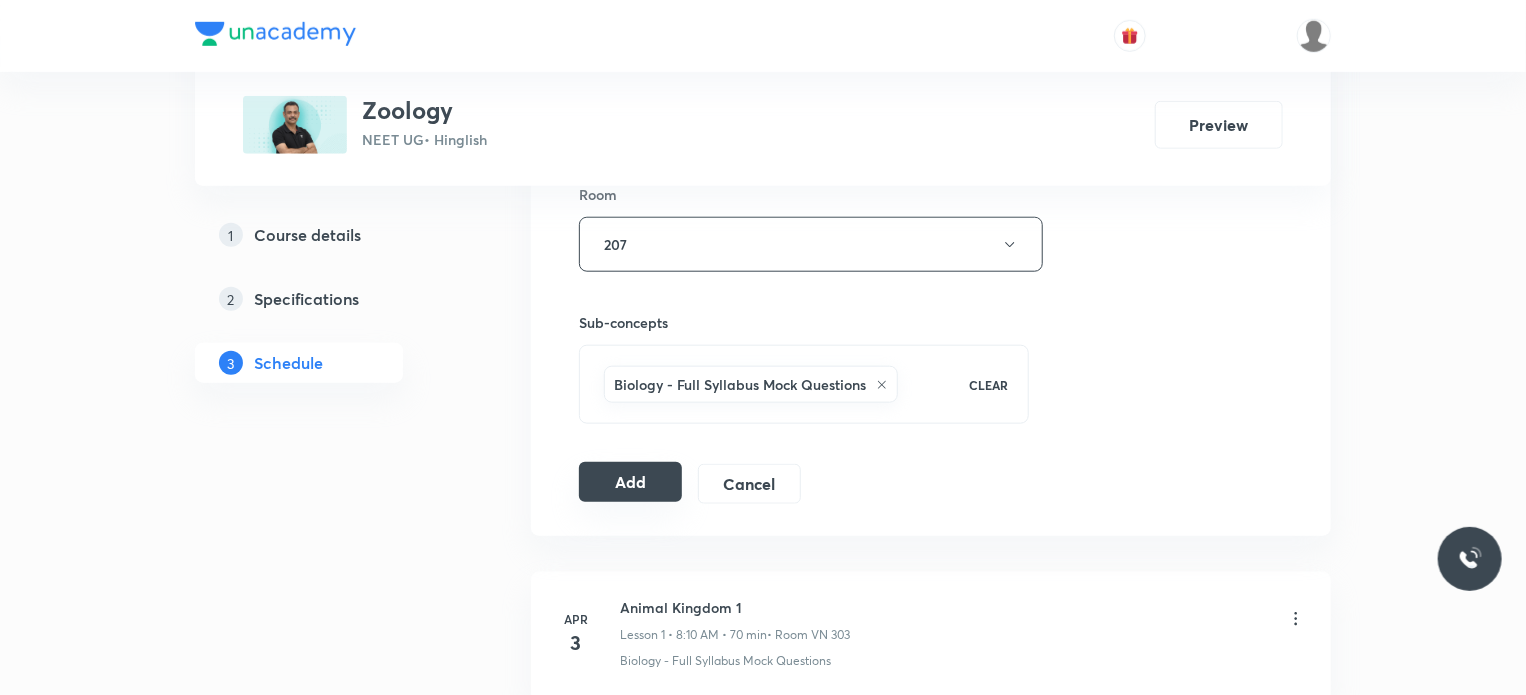 click on "Add" at bounding box center [630, 482] 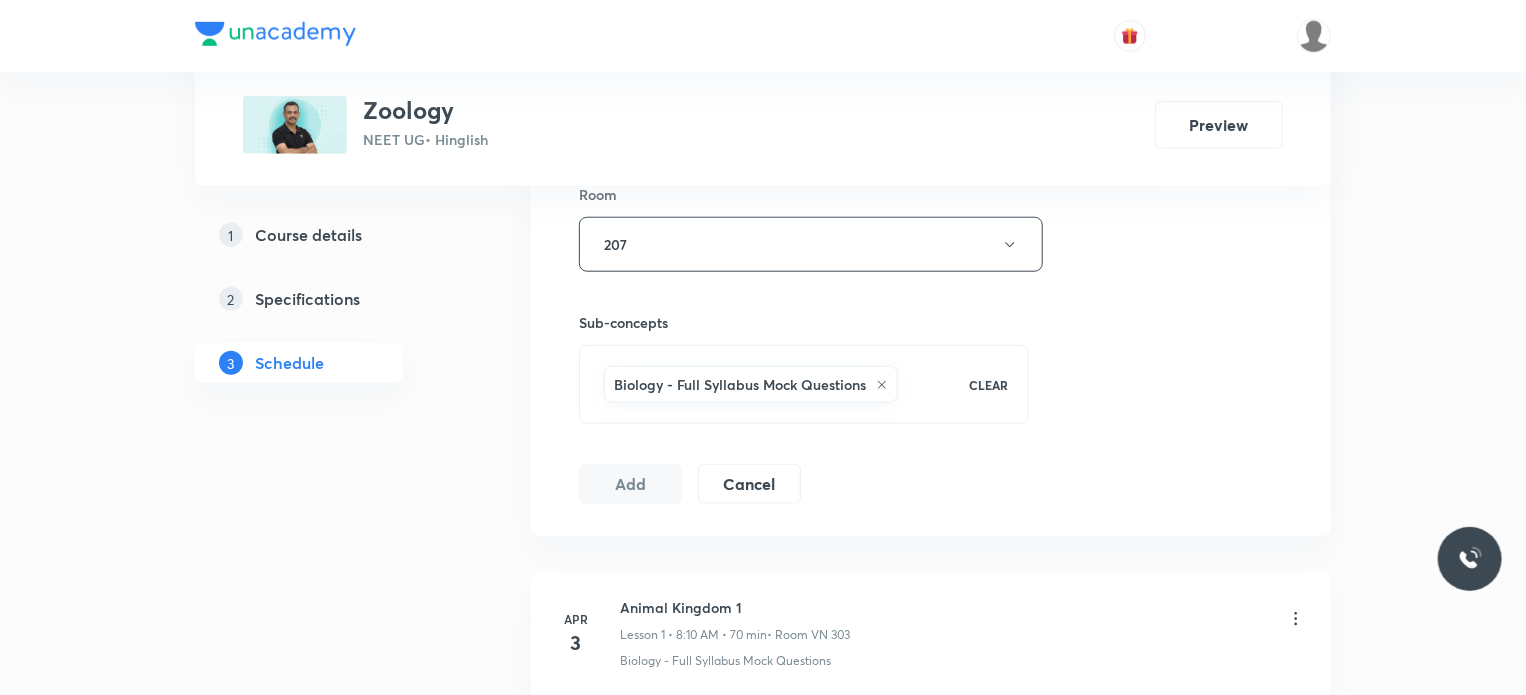 scroll, scrollTop: 7112, scrollLeft: 0, axis: vertical 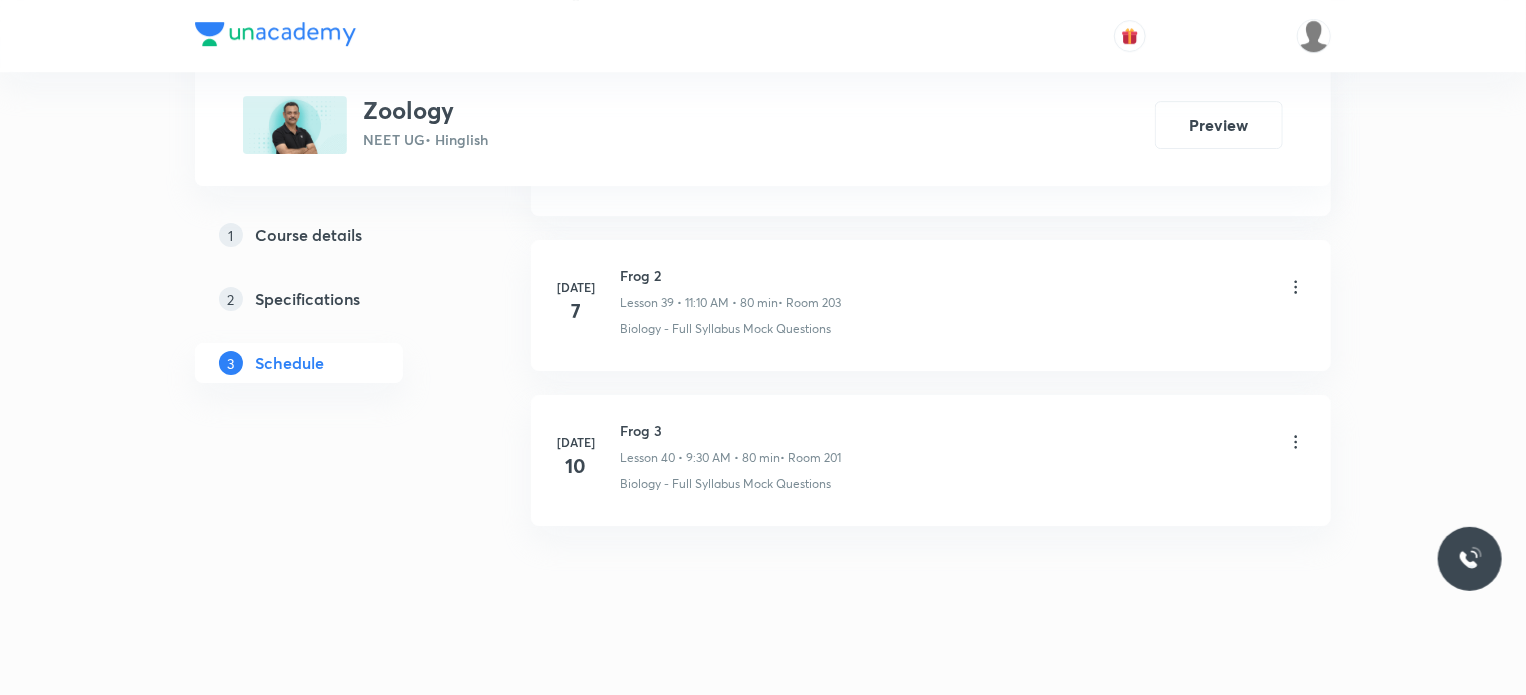 type 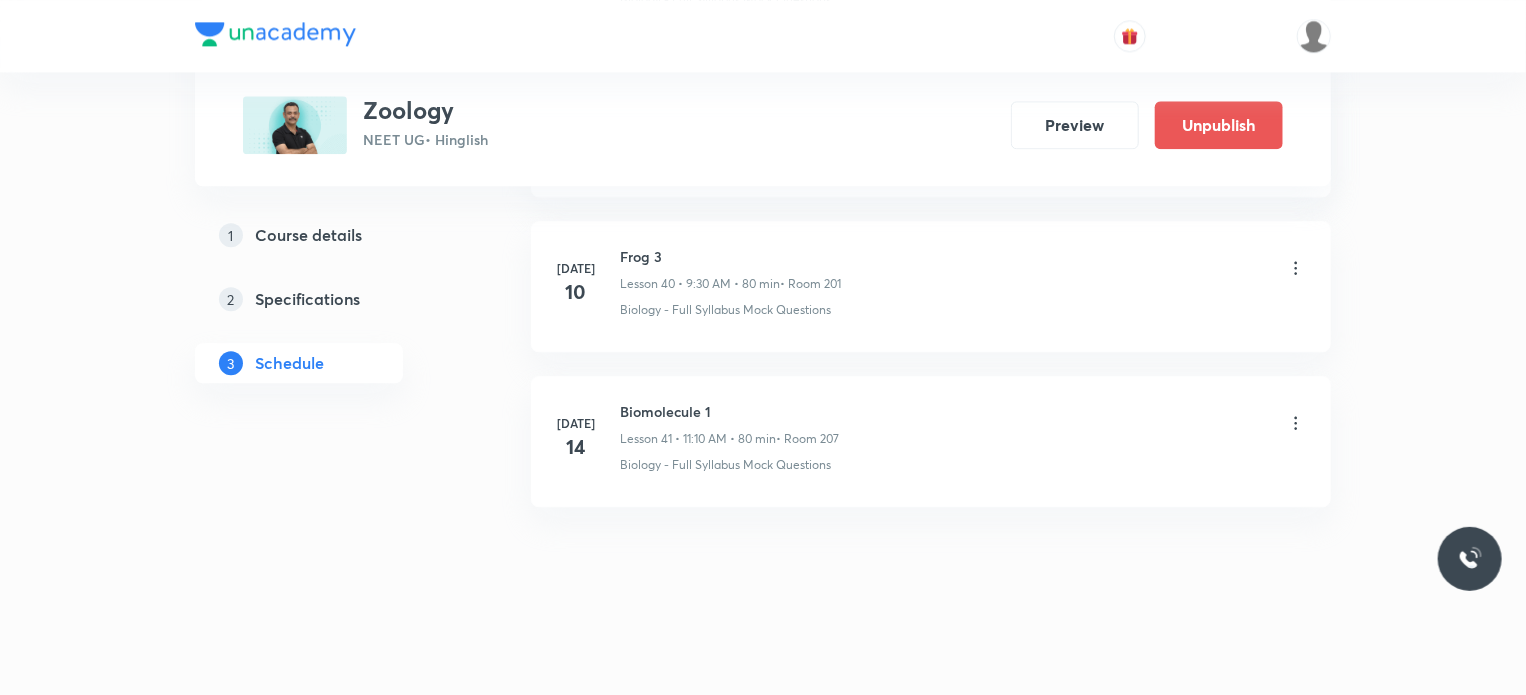 scroll, scrollTop: 6172, scrollLeft: 0, axis: vertical 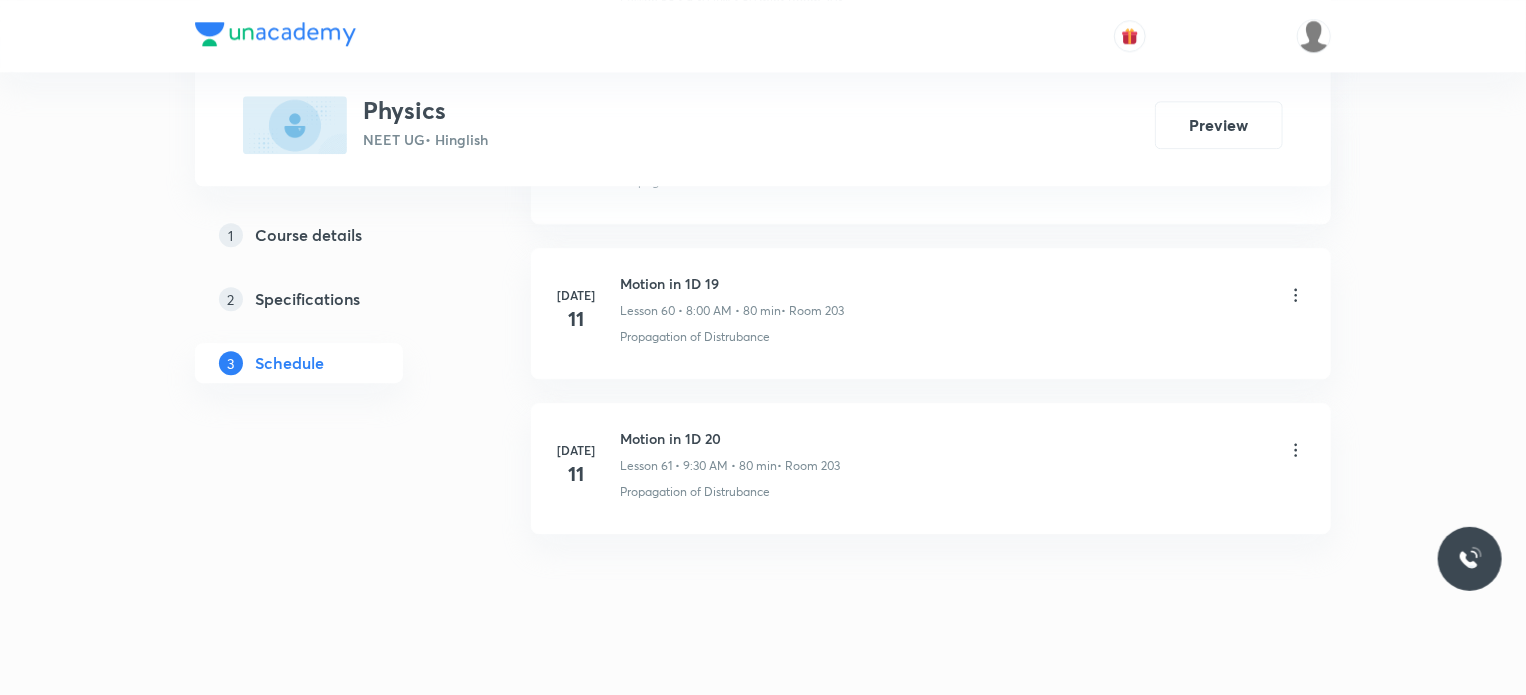 click on "[DATE] Motion in 1D 20 Lesson 61 • 9:30 AM • 80 min  • Room 203 Propagation of Distrubance" at bounding box center [931, 468] 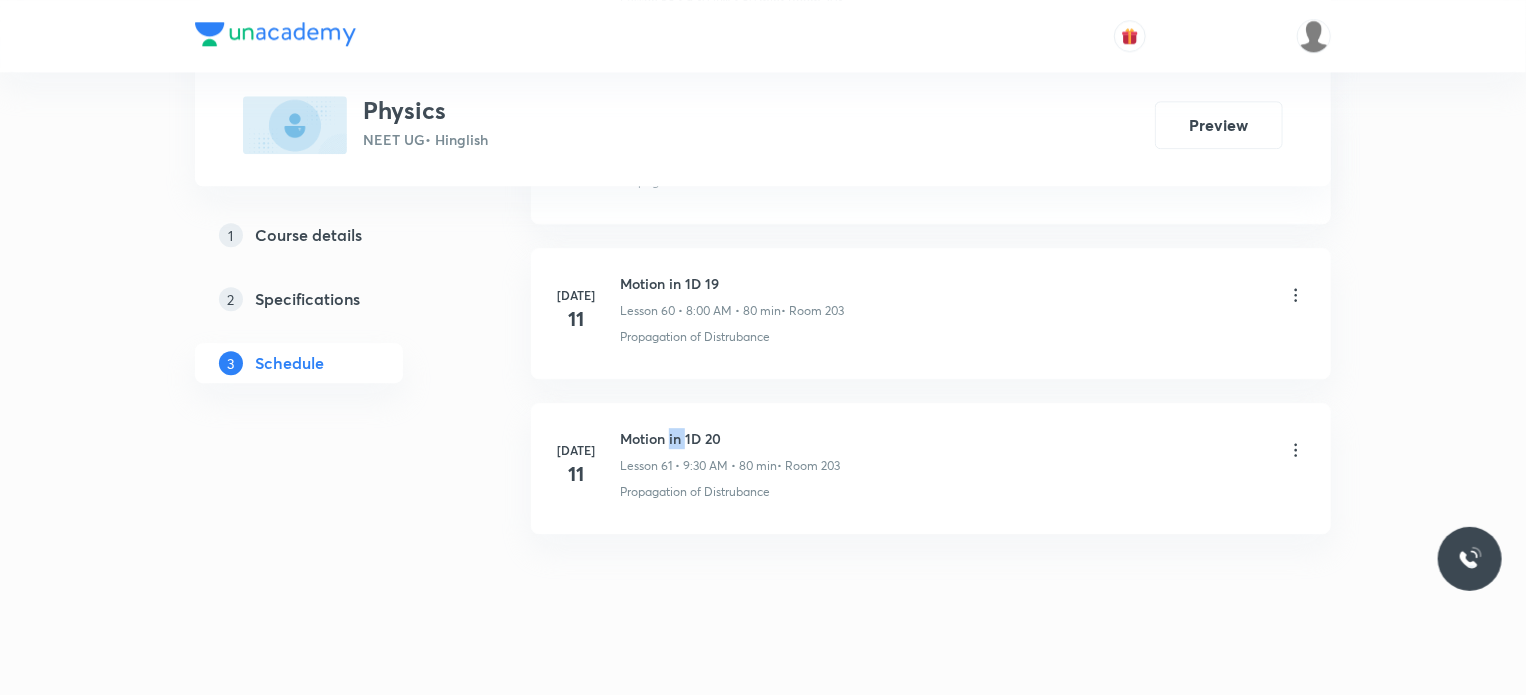 click on "[DATE] Motion in 1D 20 Lesson 61 • 9:30 AM • 80 min  • Room 203 Propagation of Distrubance" at bounding box center [931, 468] 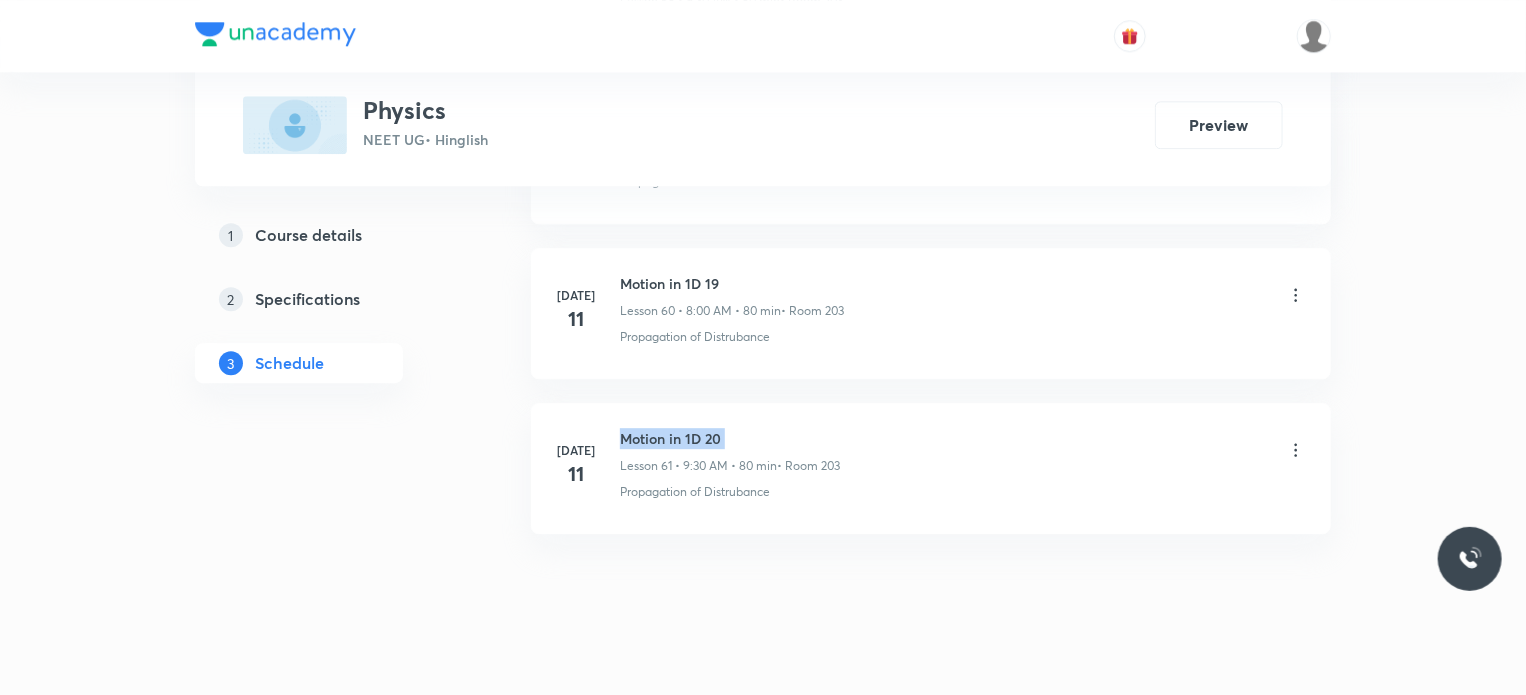 click on "[DATE] Motion in 1D 20 Lesson 61 • 9:30 AM • 80 min  • Room 203 Propagation of Distrubance" at bounding box center [931, 468] 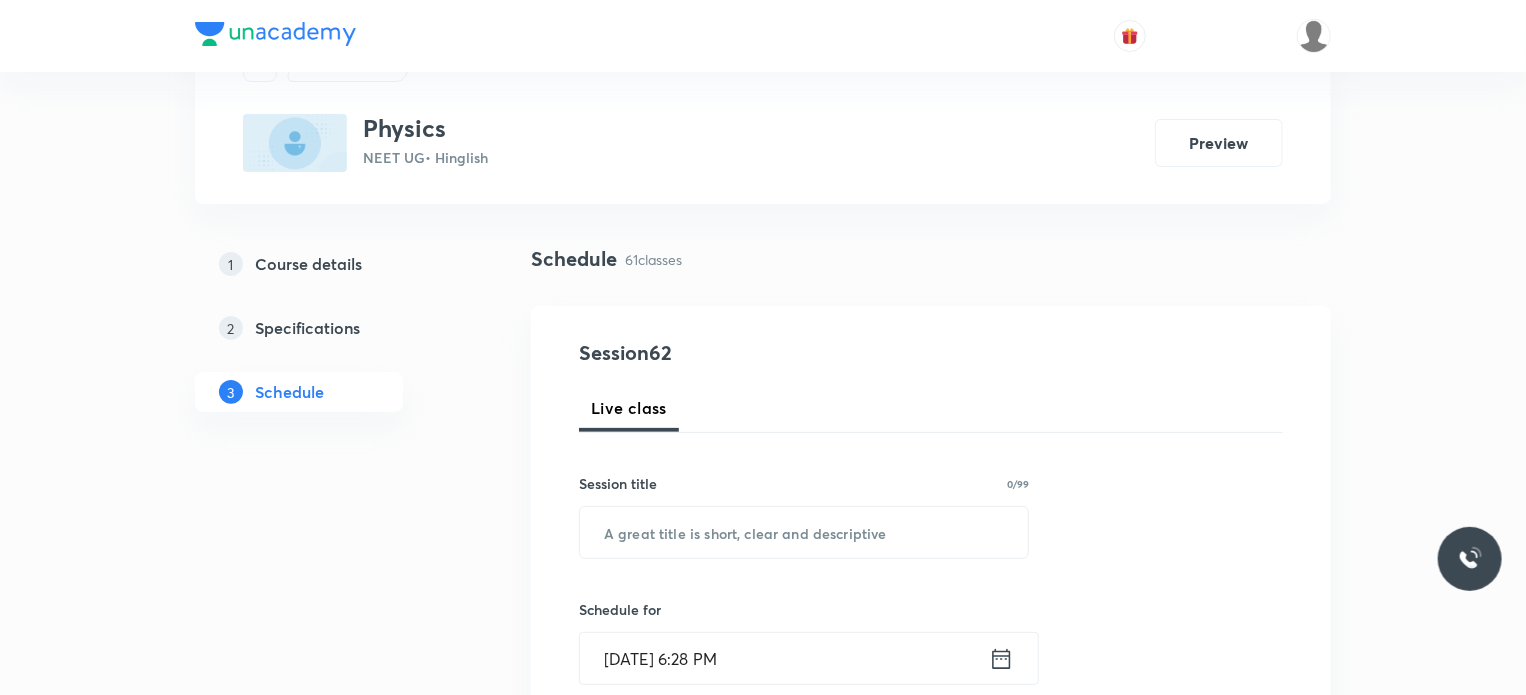 scroll, scrollTop: 200, scrollLeft: 0, axis: vertical 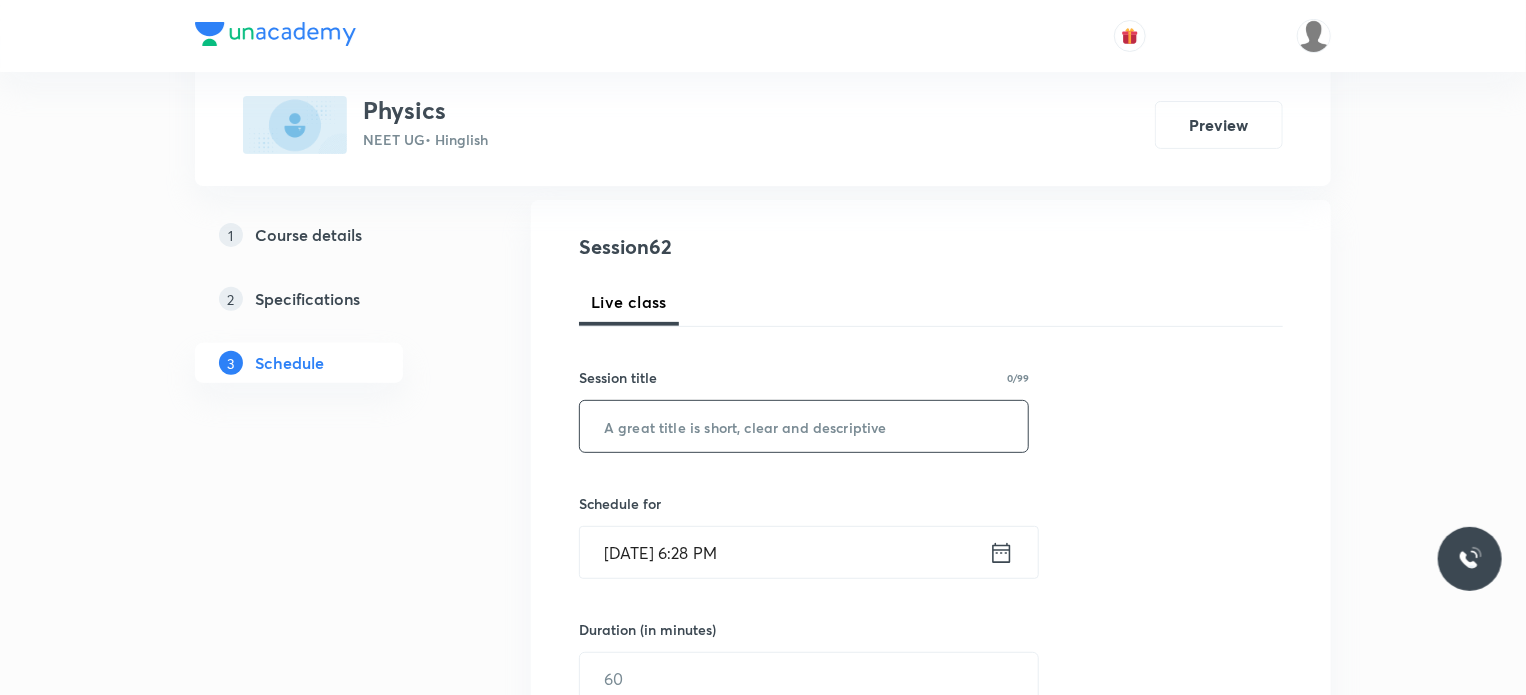 drag, startPoint x: 680, startPoint y: 485, endPoint x: 692, endPoint y: 446, distance: 40.804413 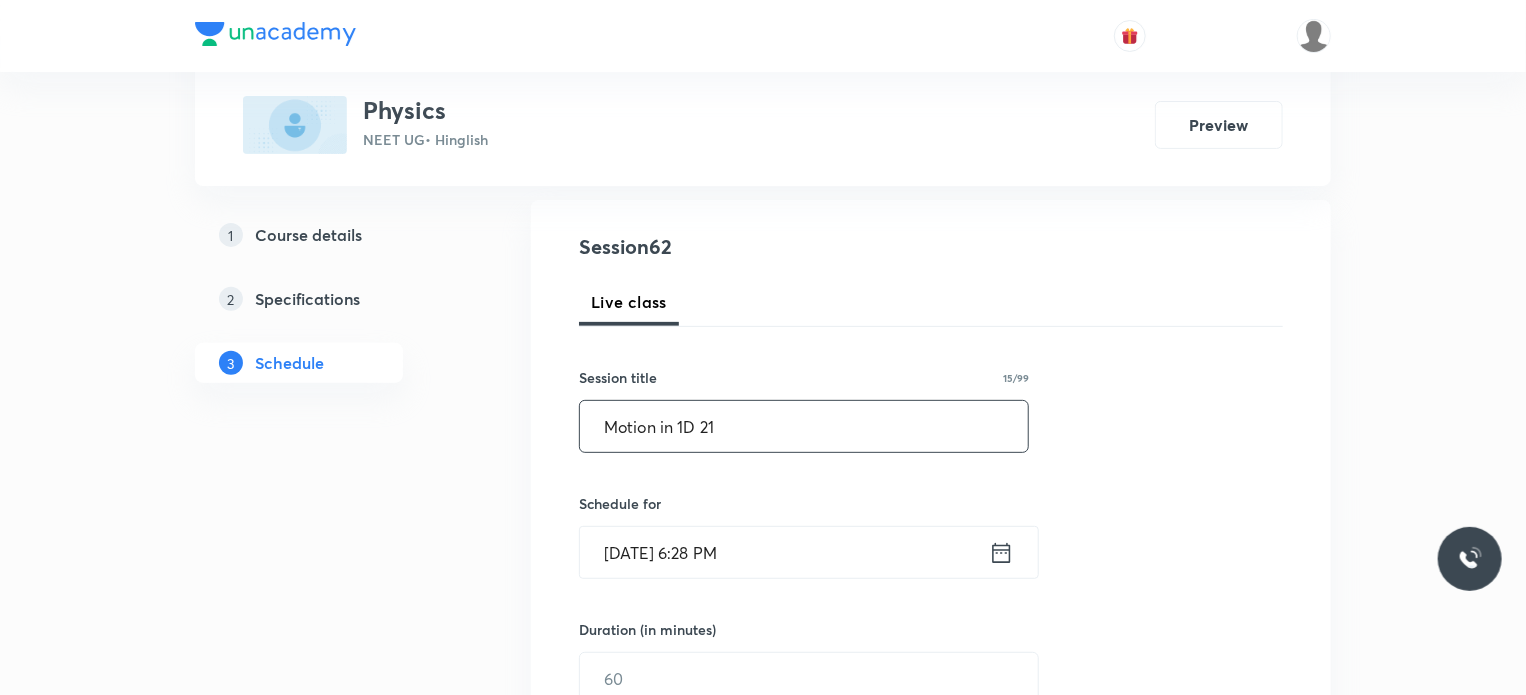 type on "Motion in 1D 21" 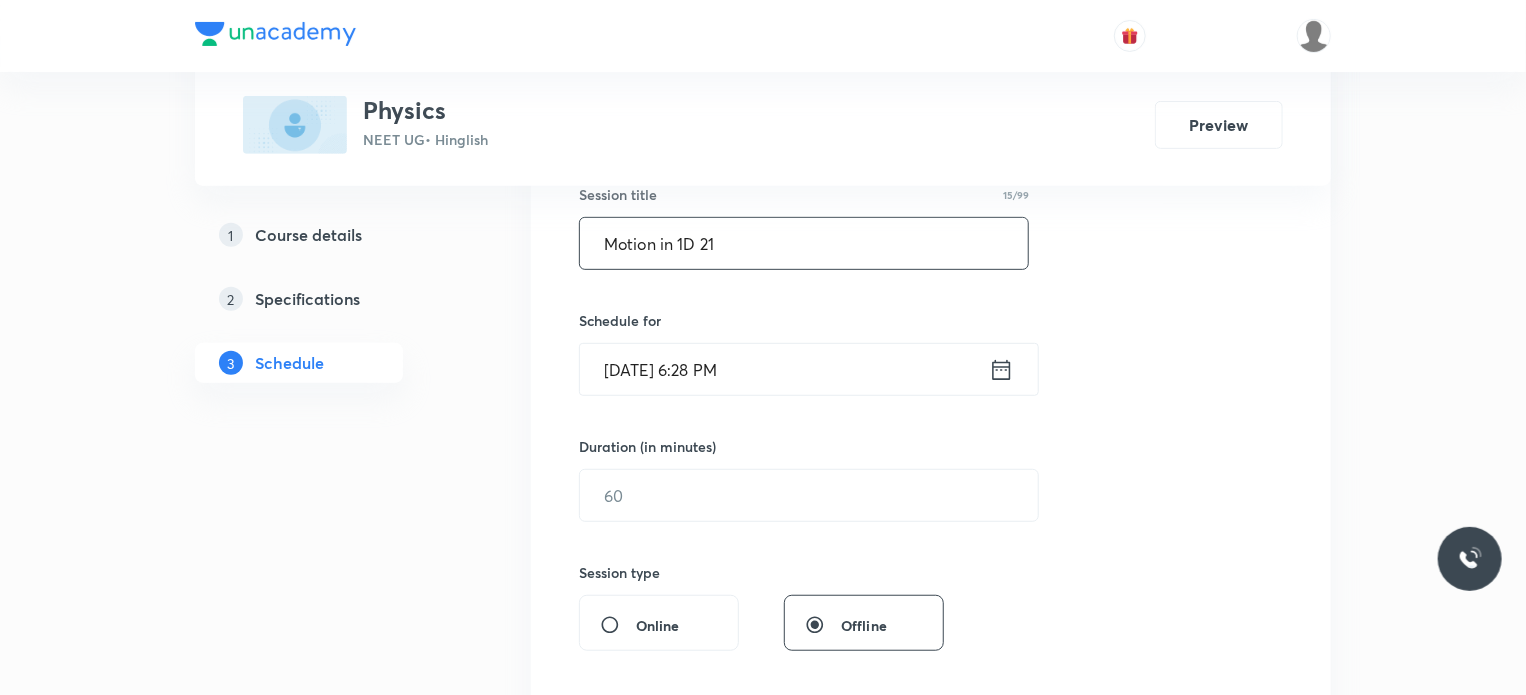 scroll, scrollTop: 400, scrollLeft: 0, axis: vertical 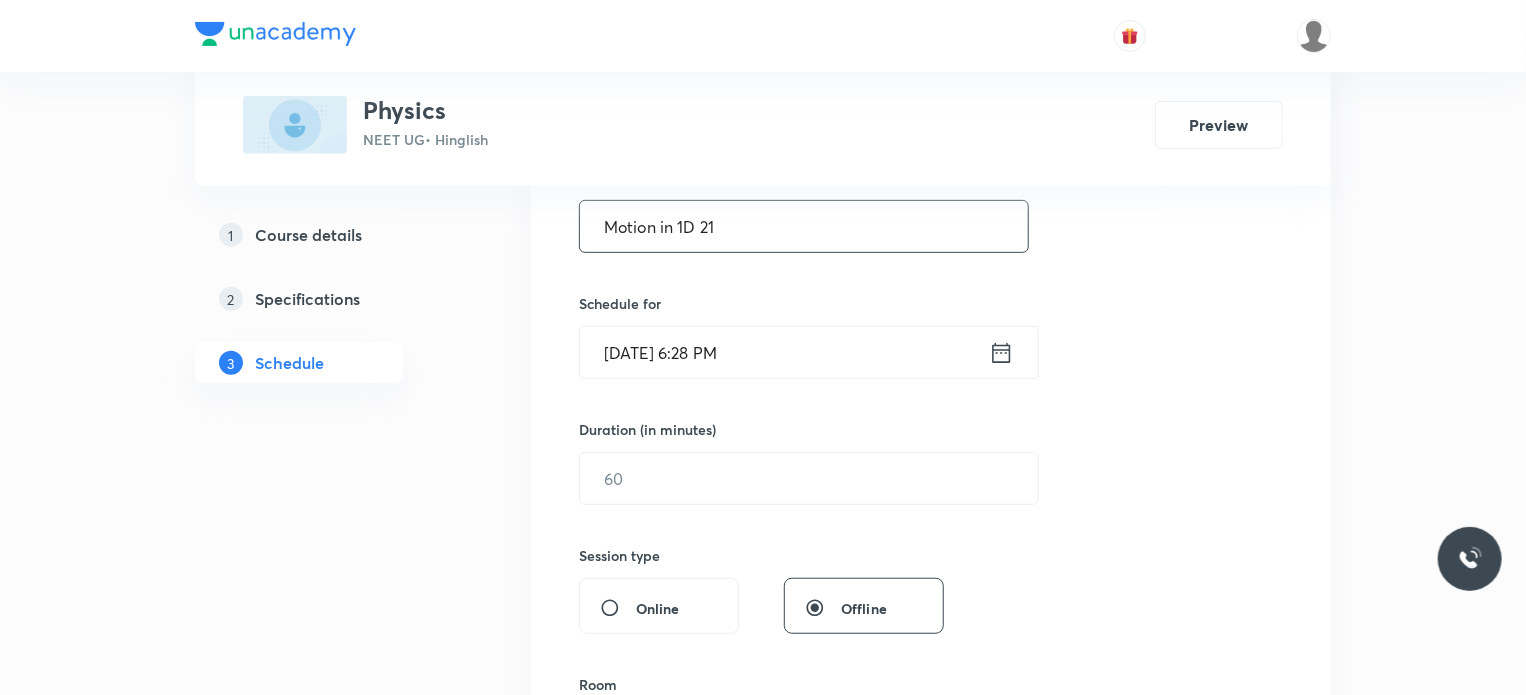 click on "[DATE] 6:28 PM" at bounding box center (784, 352) 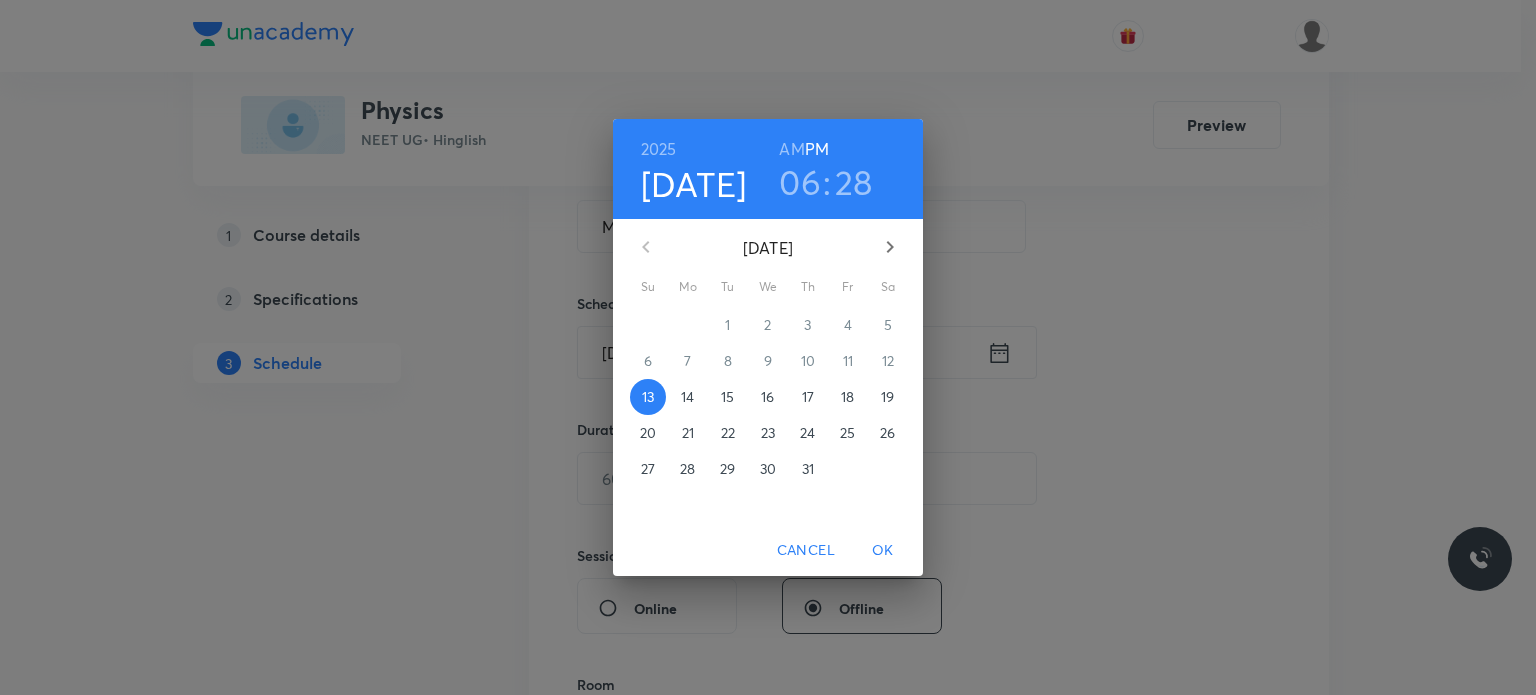 click on "14" at bounding box center [688, 397] 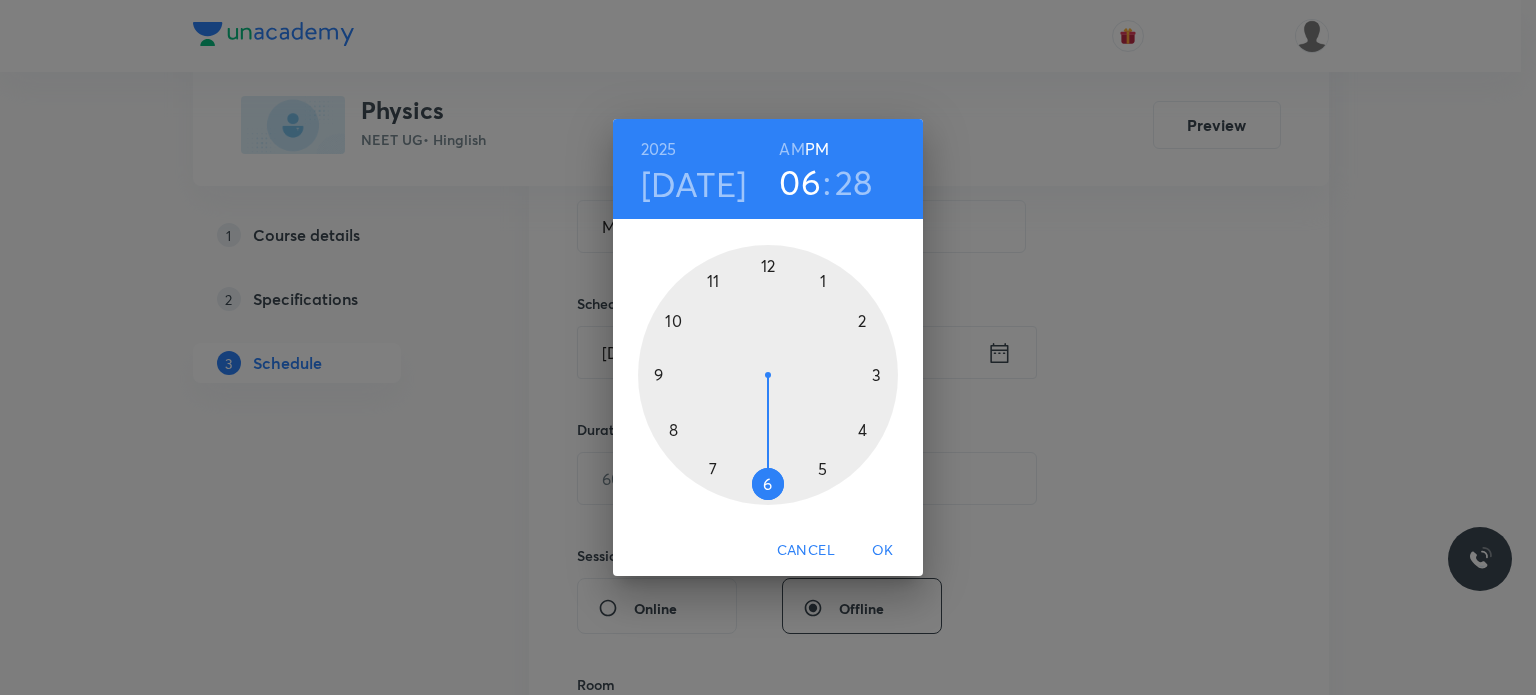 click at bounding box center [768, 375] 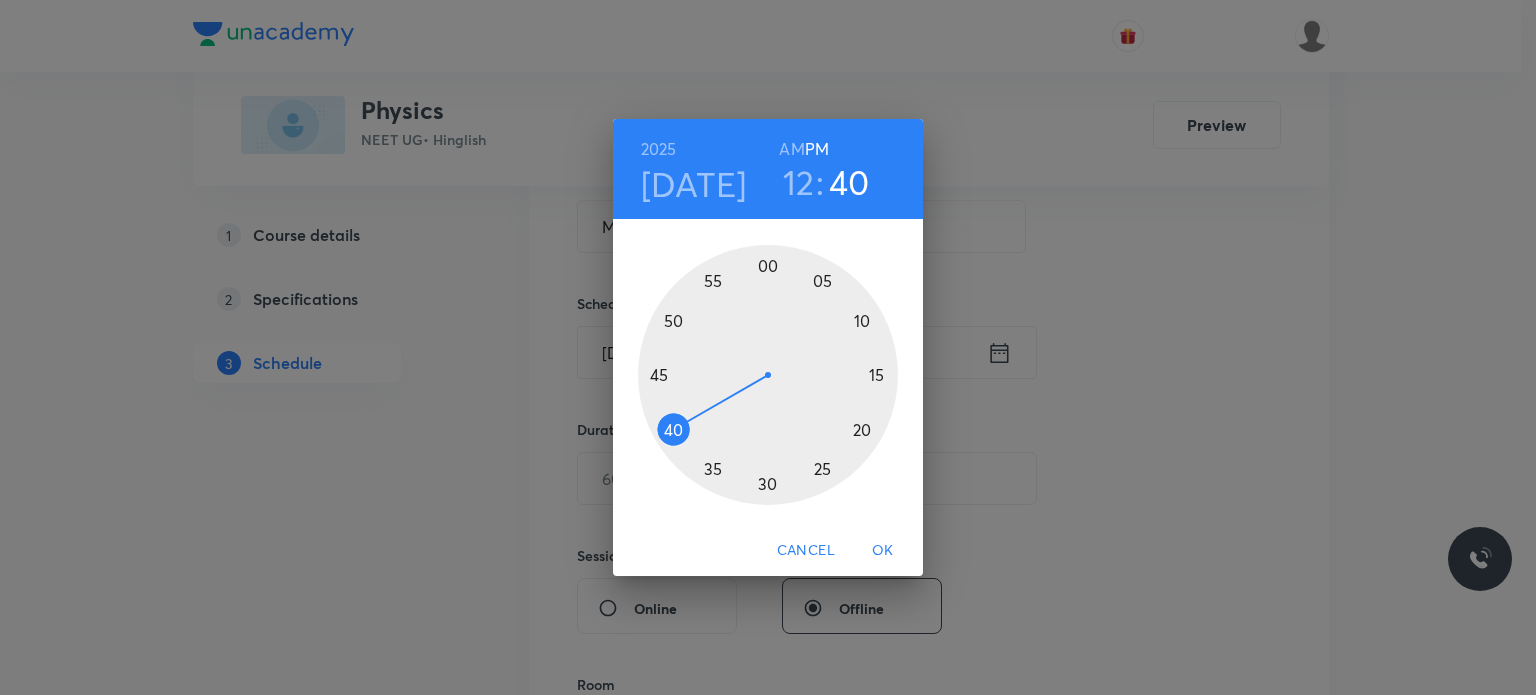 drag, startPoint x: 700, startPoint y: 419, endPoint x: 669, endPoint y: 435, distance: 34.88553 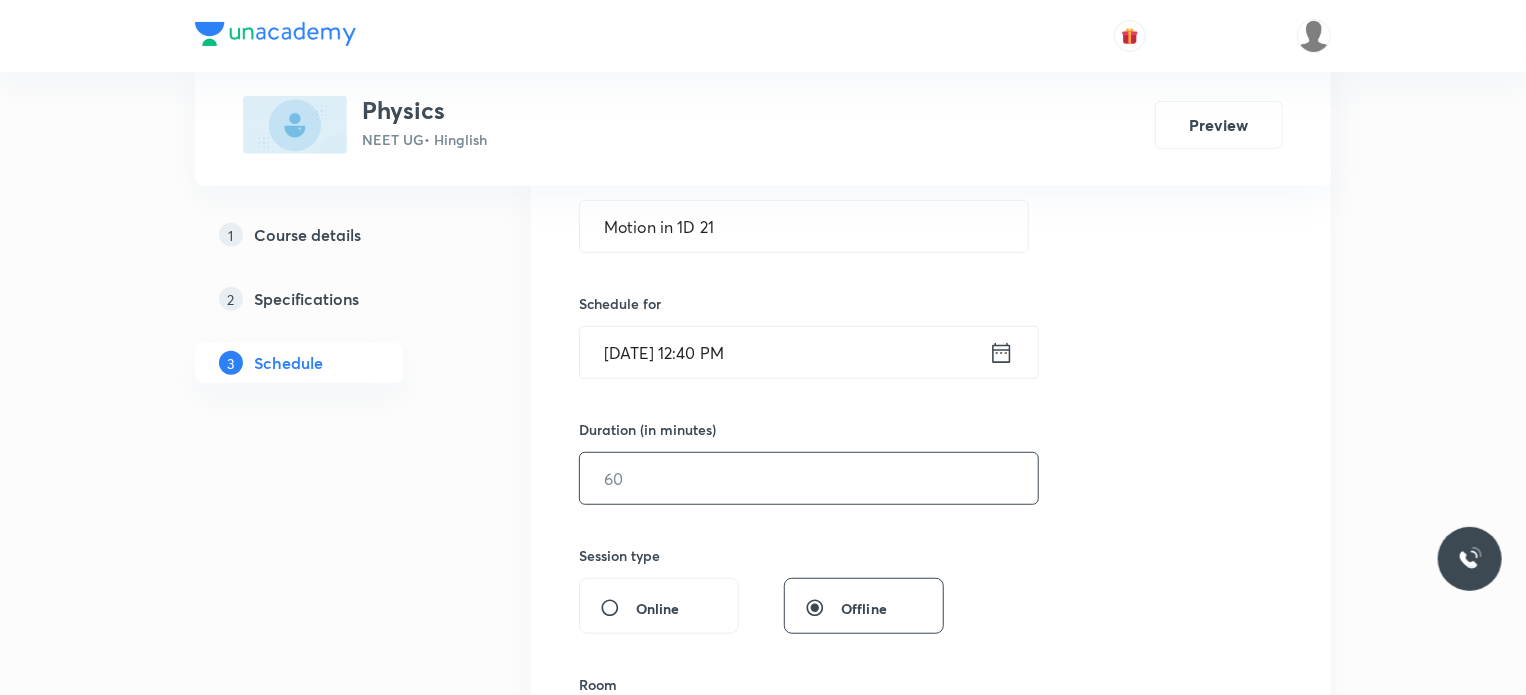 click at bounding box center [809, 478] 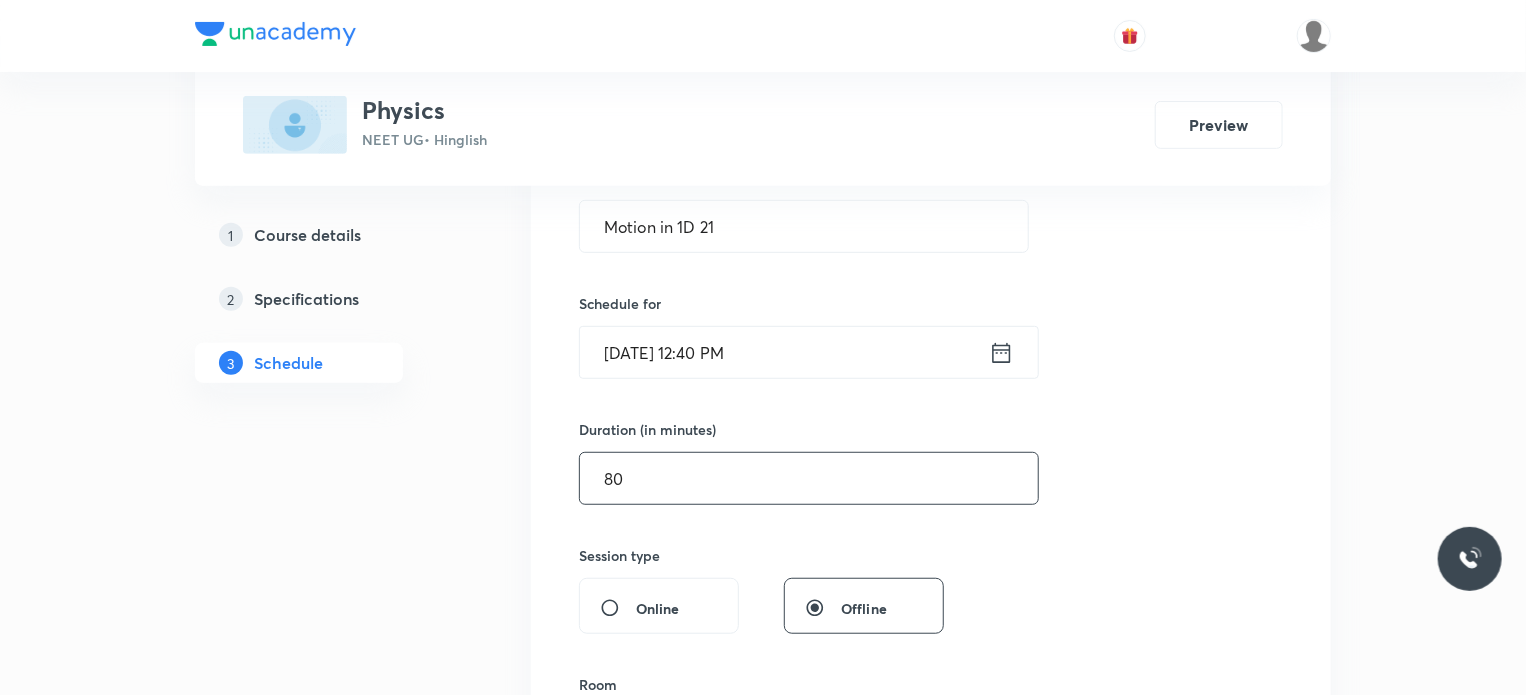 type on "80" 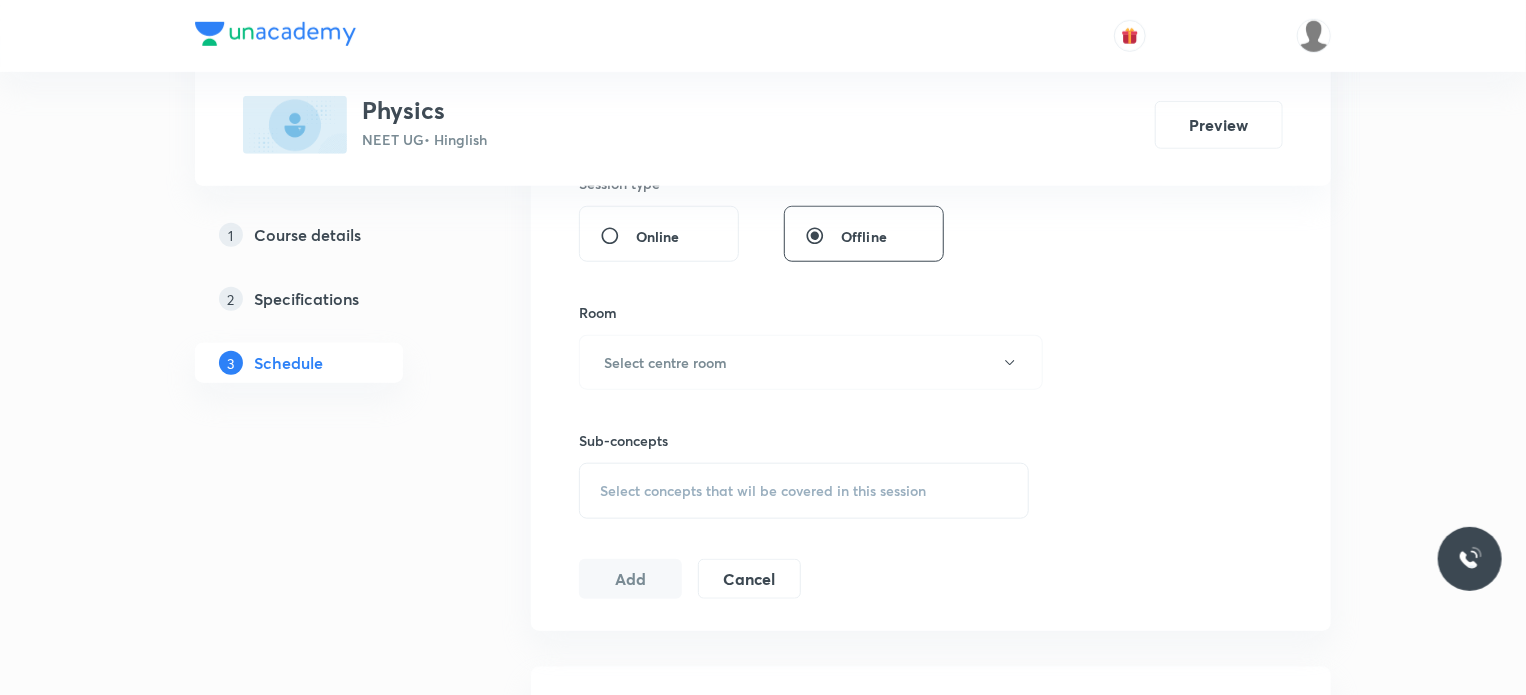 scroll, scrollTop: 800, scrollLeft: 0, axis: vertical 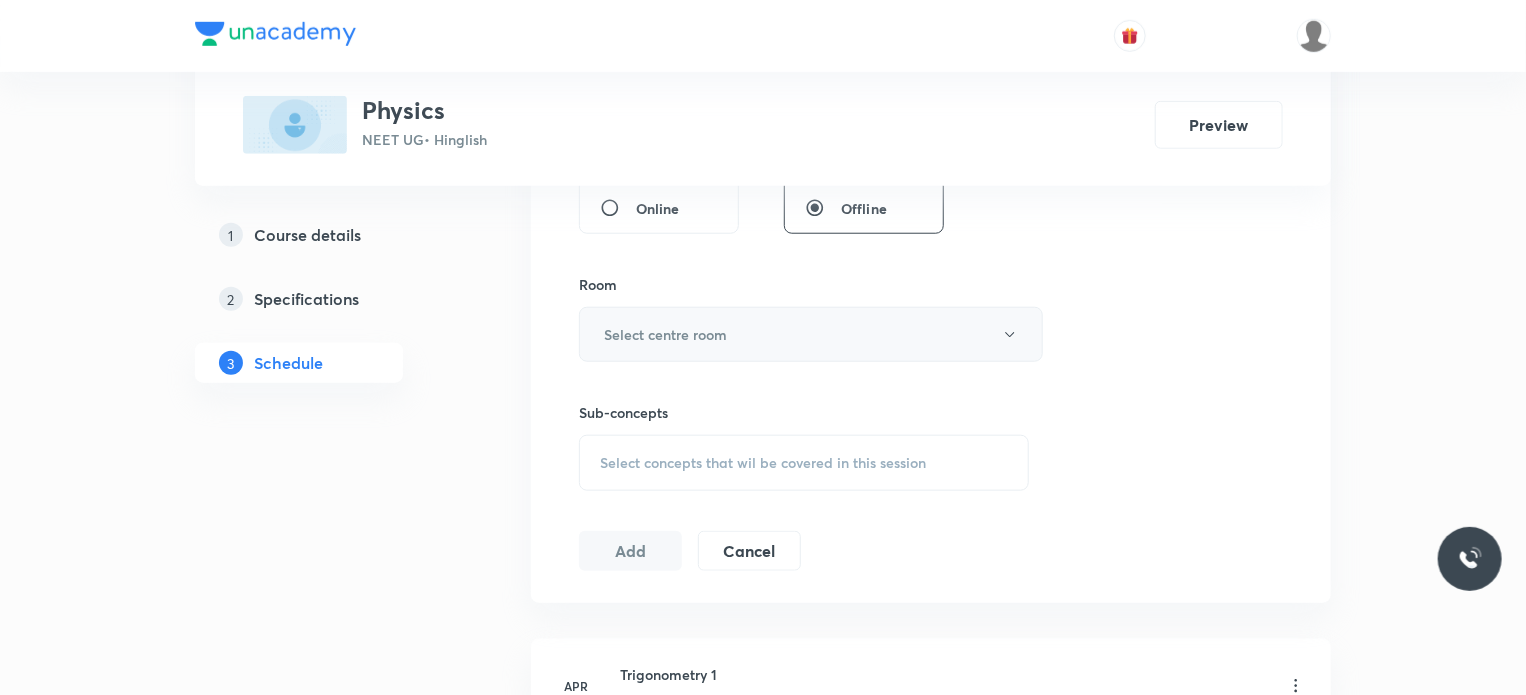 click on "Select centre room" at bounding box center (665, 334) 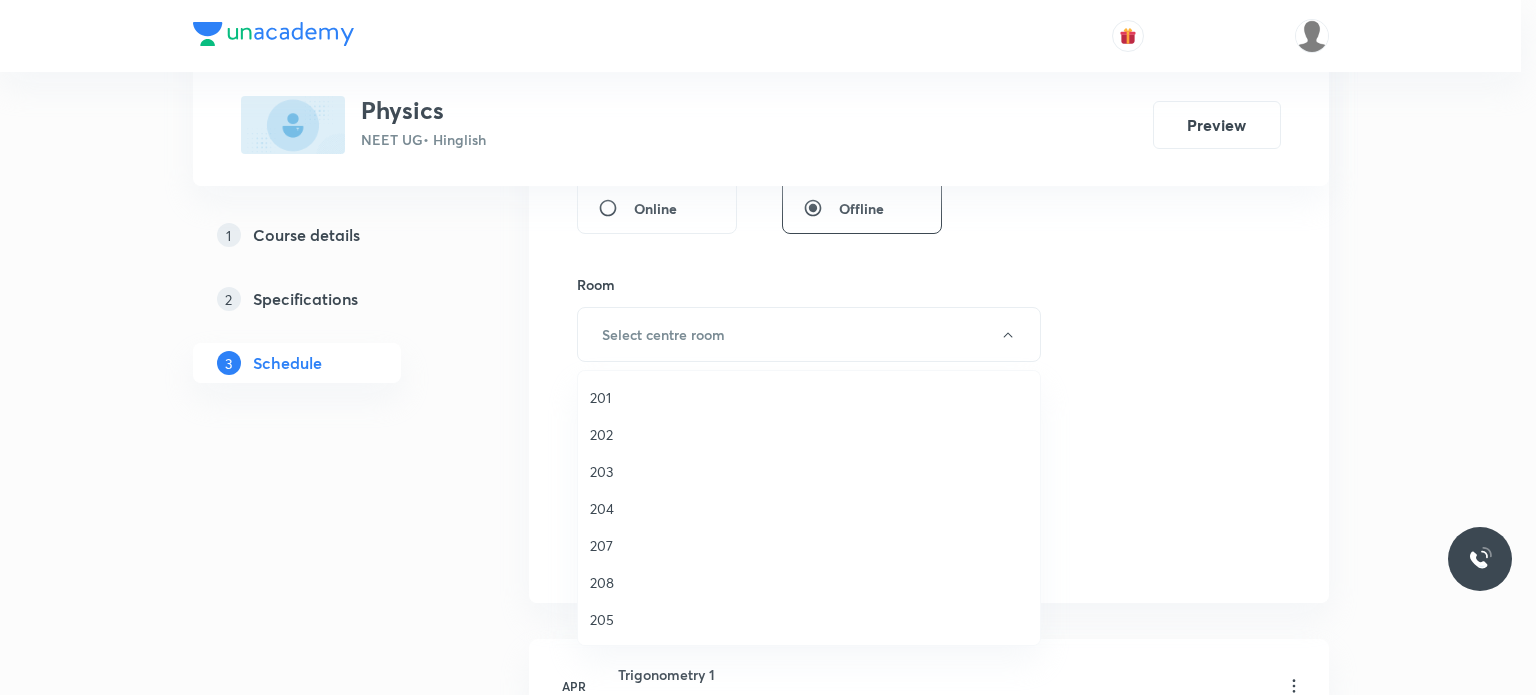 click on "202" at bounding box center [809, 434] 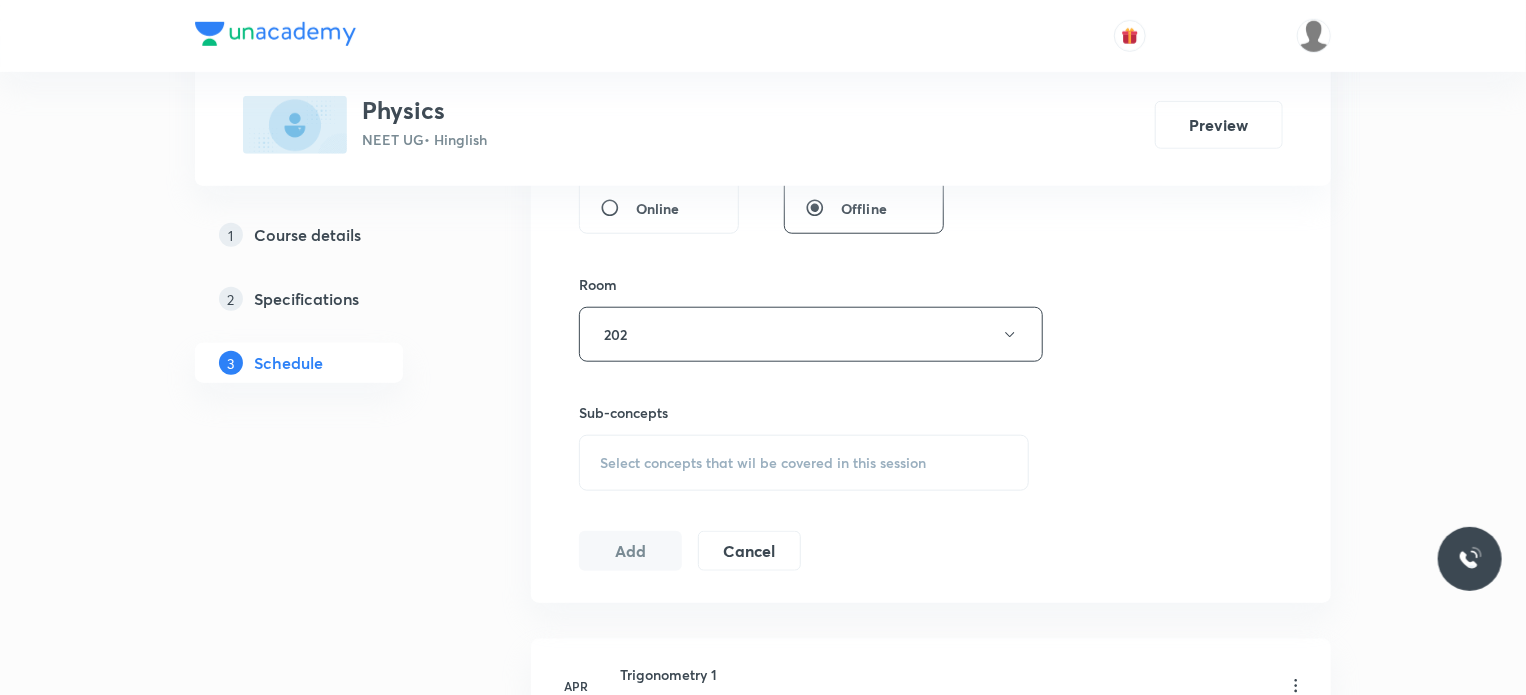 click on "Sub-concepts Select concepts that wil be covered in this session" at bounding box center [804, 446] 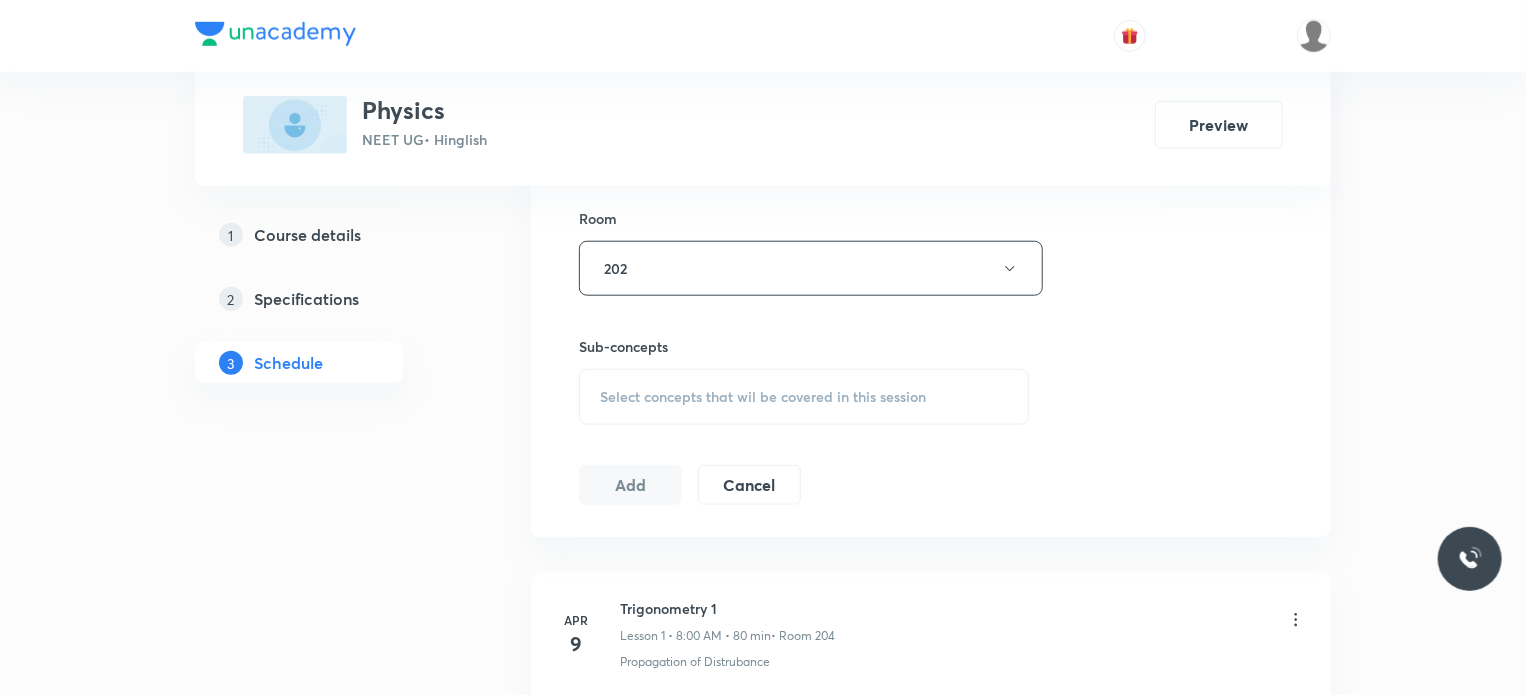 scroll, scrollTop: 900, scrollLeft: 0, axis: vertical 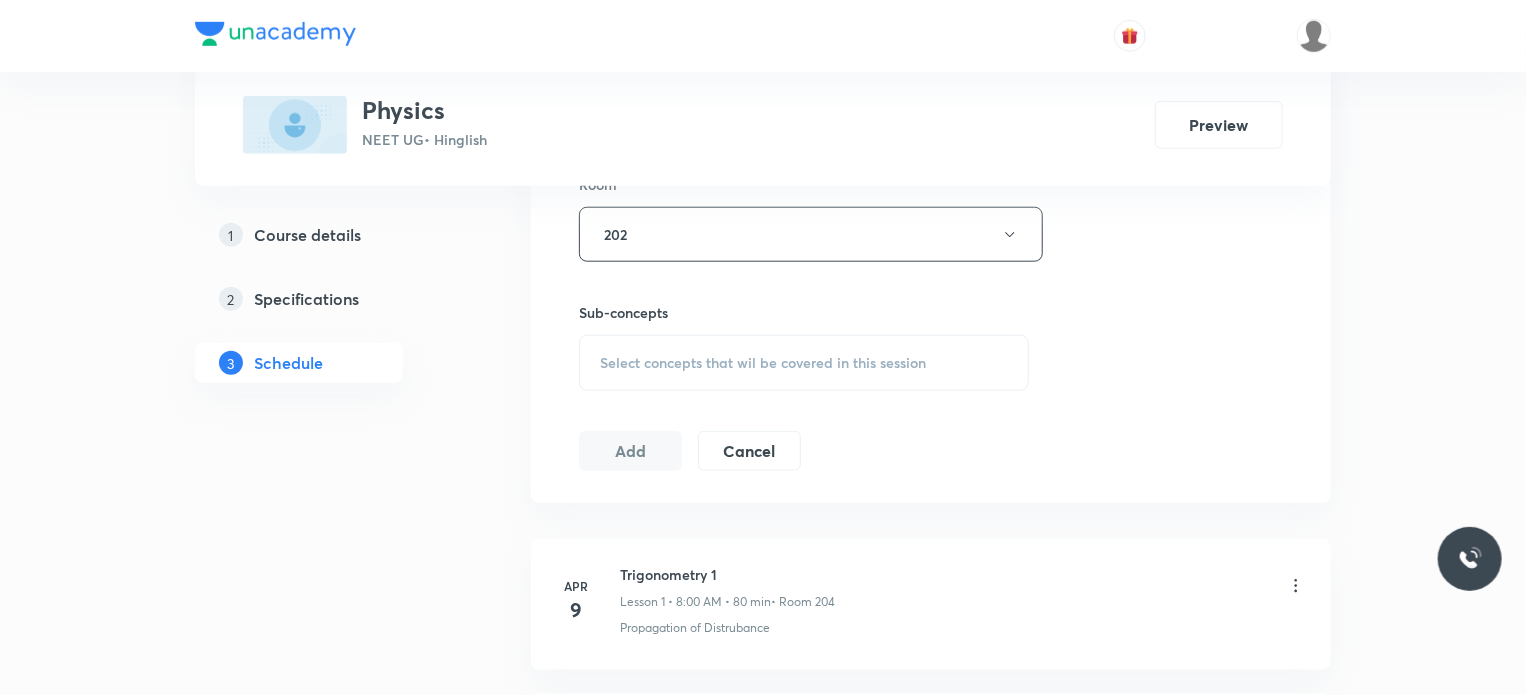 click on "Session  62 Live class Session title 15/99 Motion in 1D 21 ​ Schedule for Jul 14, 2025, 12:40 PM ​ Duration (in minutes) 80 ​   Session type Online Offline Room 202 Sub-concepts Select concepts that wil be covered in this session Add Cancel" at bounding box center [931, 1] 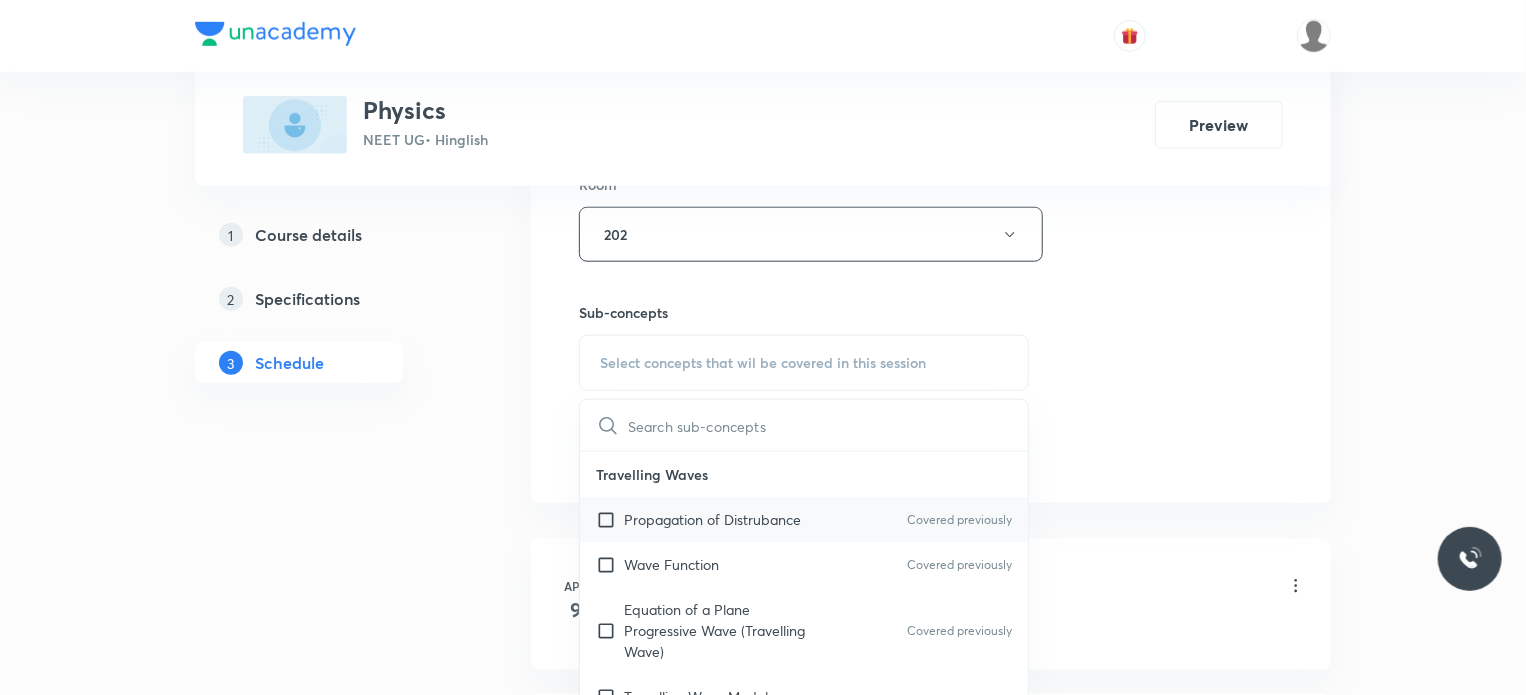 click on "Propagation of Distrubance Covered previously" at bounding box center [804, 519] 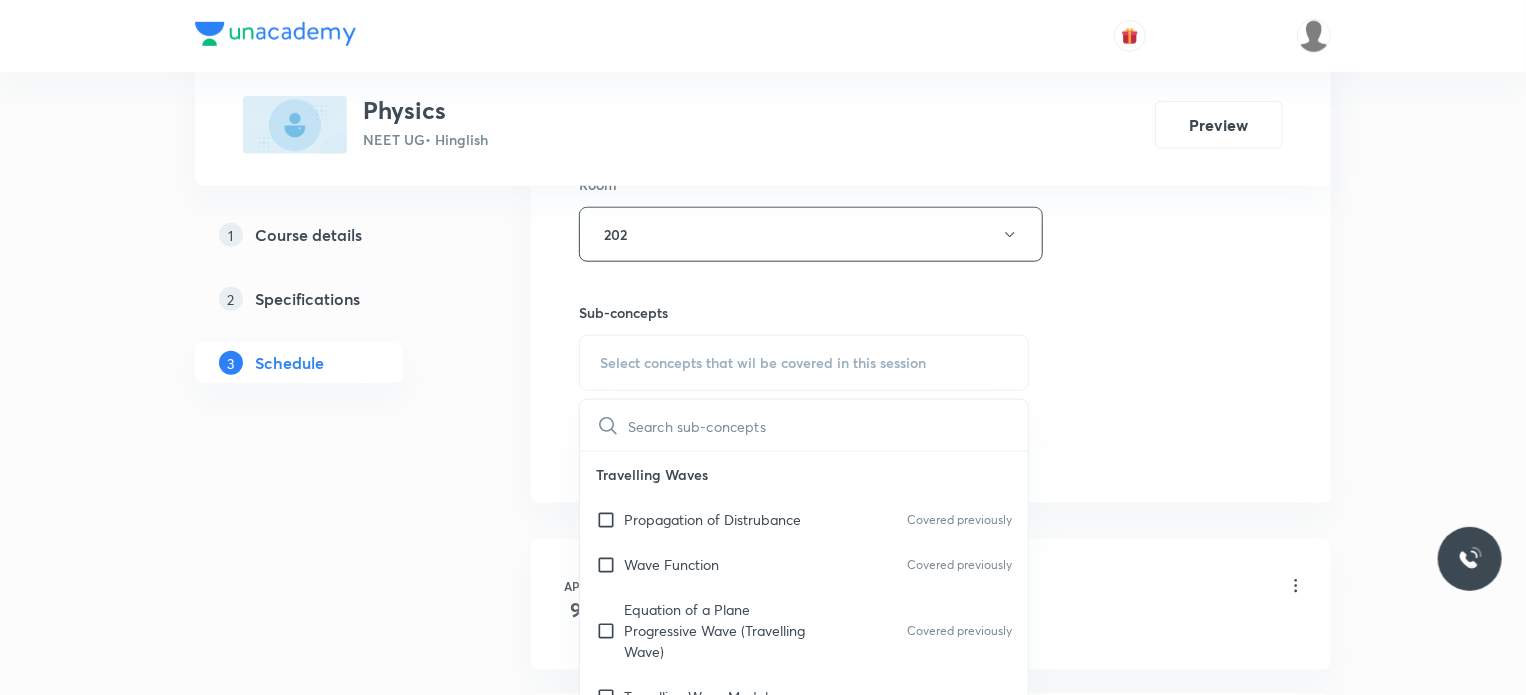 checkbox on "true" 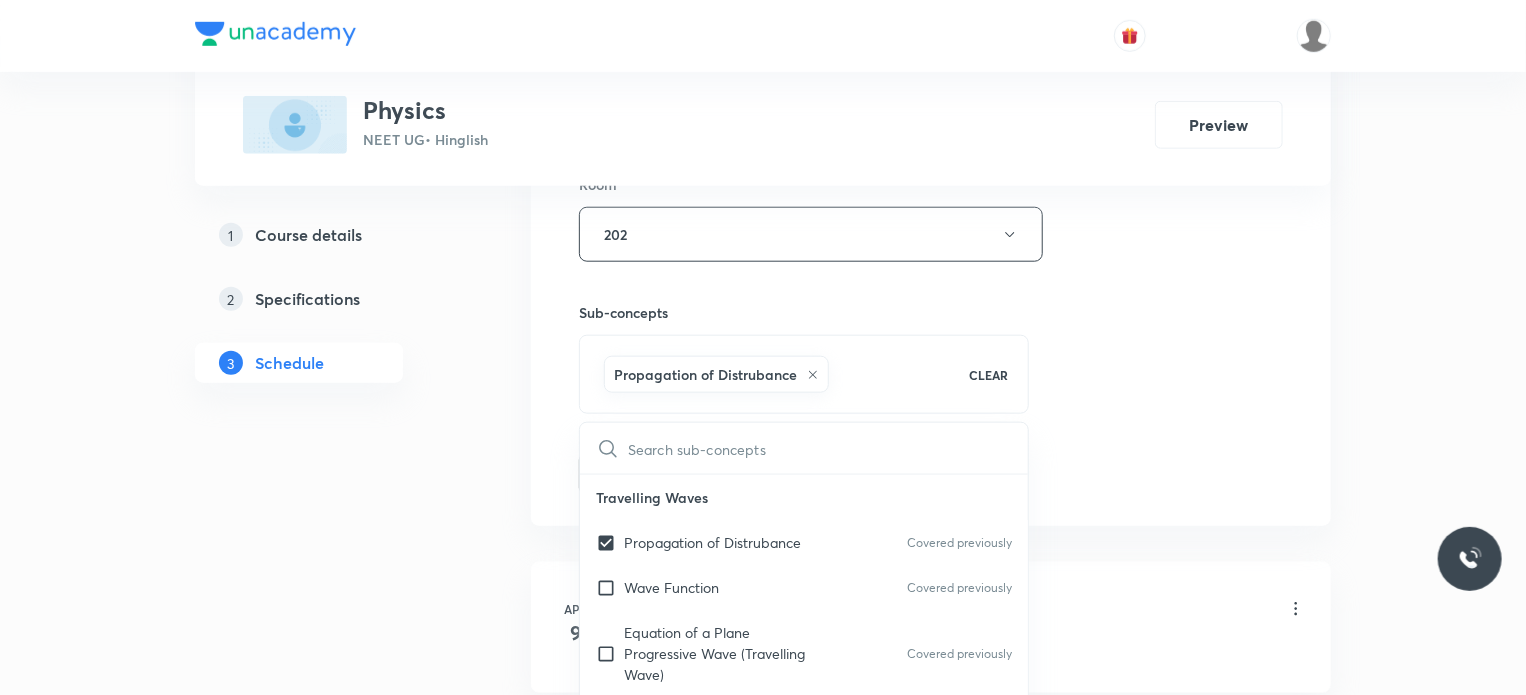 click on "Session  62 Live class Session title 15/99 Motion in 1D 21 ​ Schedule for Jul 14, 2025, 12:40 PM ​ Duration (in minutes) 80 ​   Session type Online Offline Room 202 Sub-concepts Propagation of Distrubance CLEAR ​ Travelling Waves Propagation of Distrubance Covered previously Wave Function  Covered previously Equation of a Plane Progressive Wave (Travelling Wave) Covered previously Travelling Wave Model Sinusoidal Waves on strings  Speed of Waves on String  Rate of Energy Transfer by sinusoidal waves on String Interpretation of dy/dx in Longitudinal Waves and transverse wave  Superposition & Reflection Superposition and Interference Superposition of Sinusoidal Waves Interference of the Waves Quinck's Tube Reflection of Waves at Fixed End and Free End Reflection and Refraction of Wave String Vibration & Air Column Standing Waves Characteristics of Statinory Waves Standing Waves in a String Fixed at Both Ends String Fixed at One End and Free From Other End Sonometer Melde's Experiment  Resonance Waves" at bounding box center [931, 13] 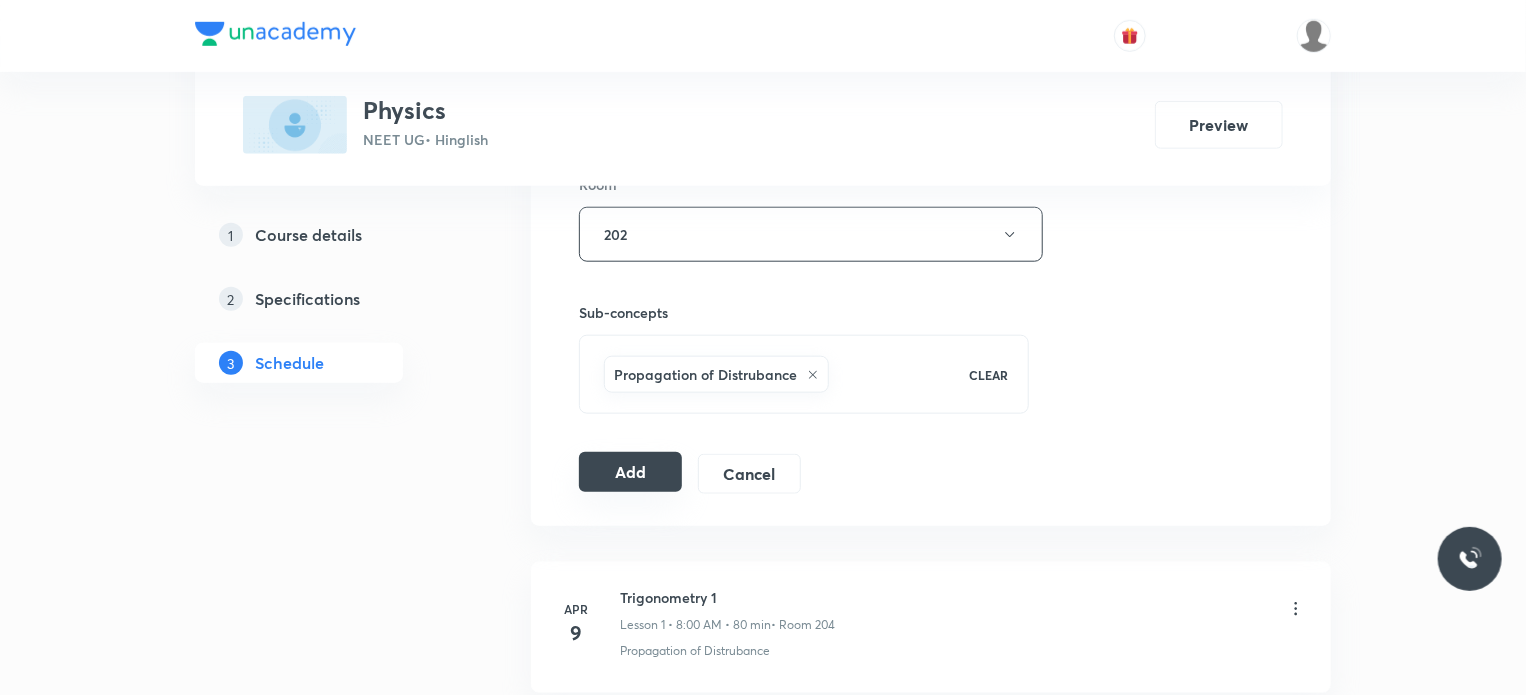 click on "Add" at bounding box center (630, 472) 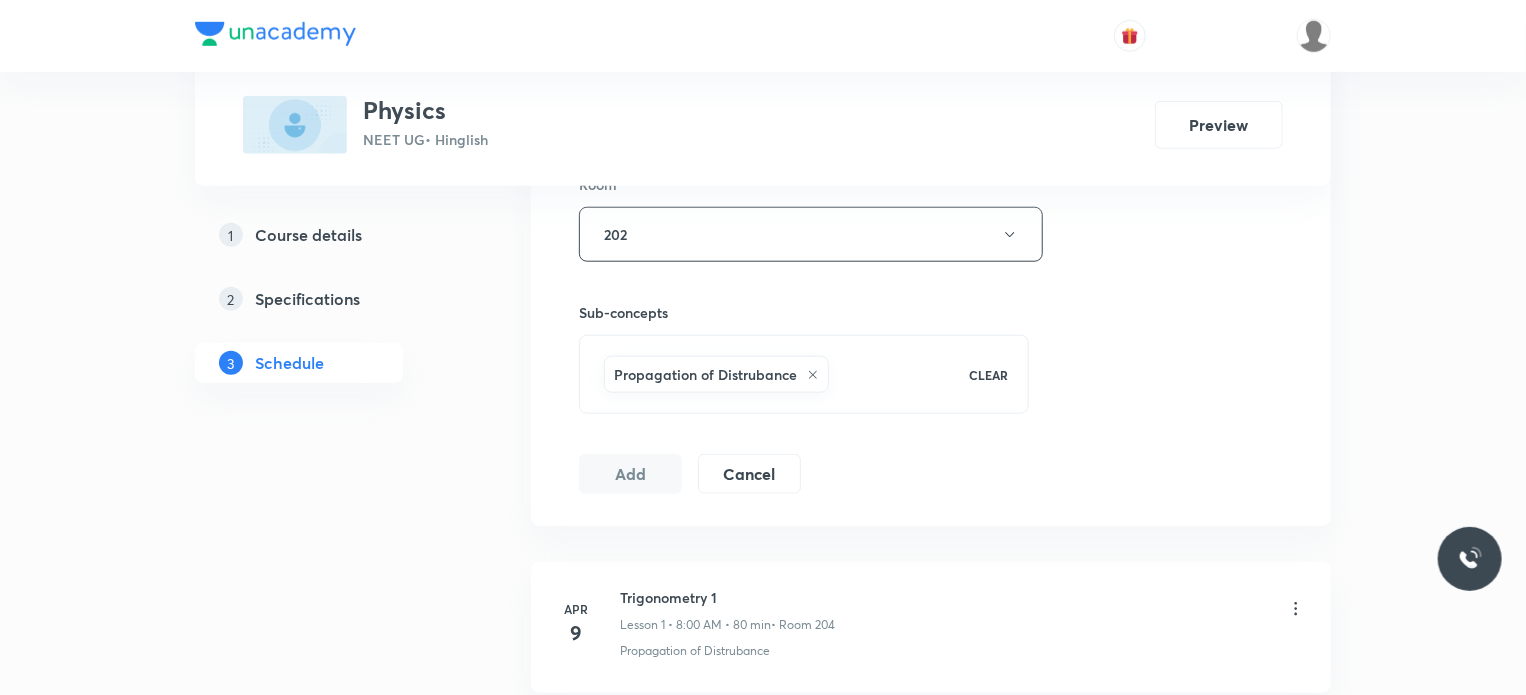 scroll, scrollTop: 10359, scrollLeft: 0, axis: vertical 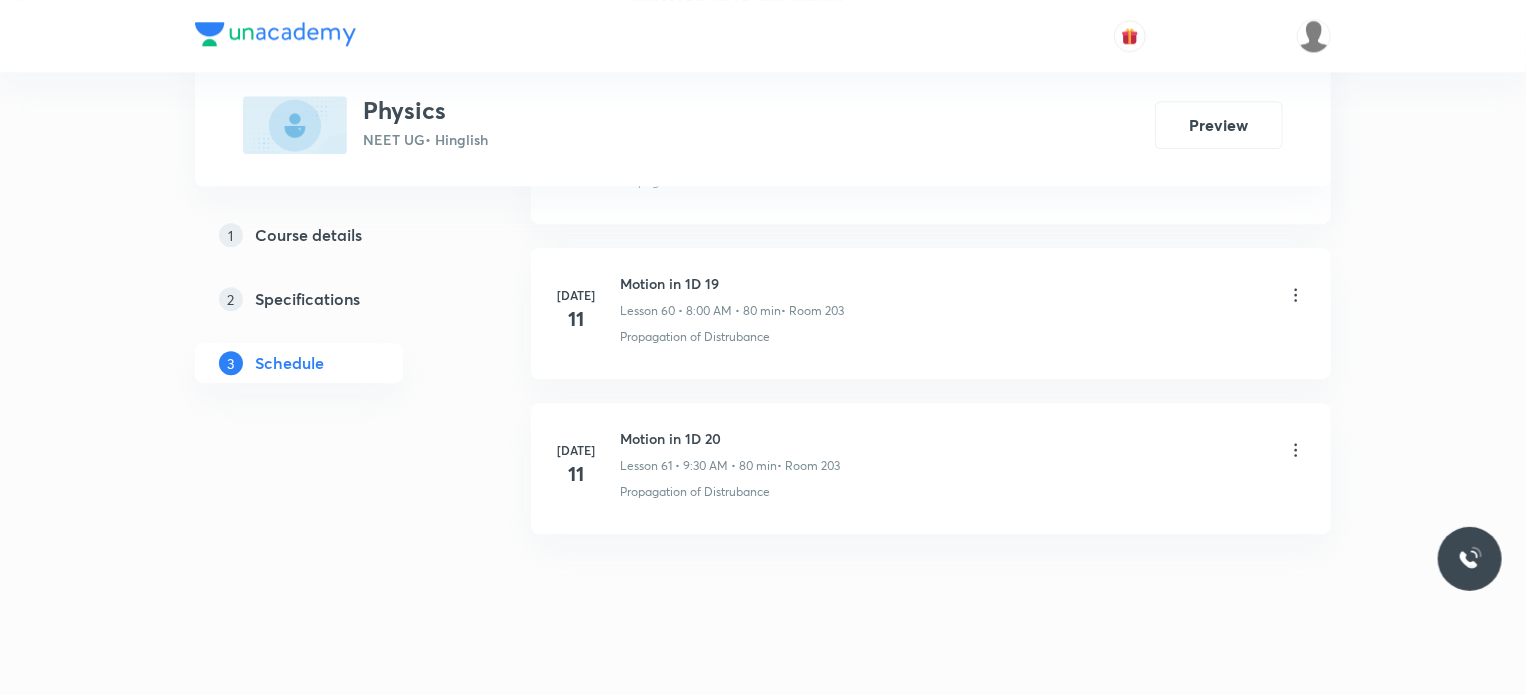 type 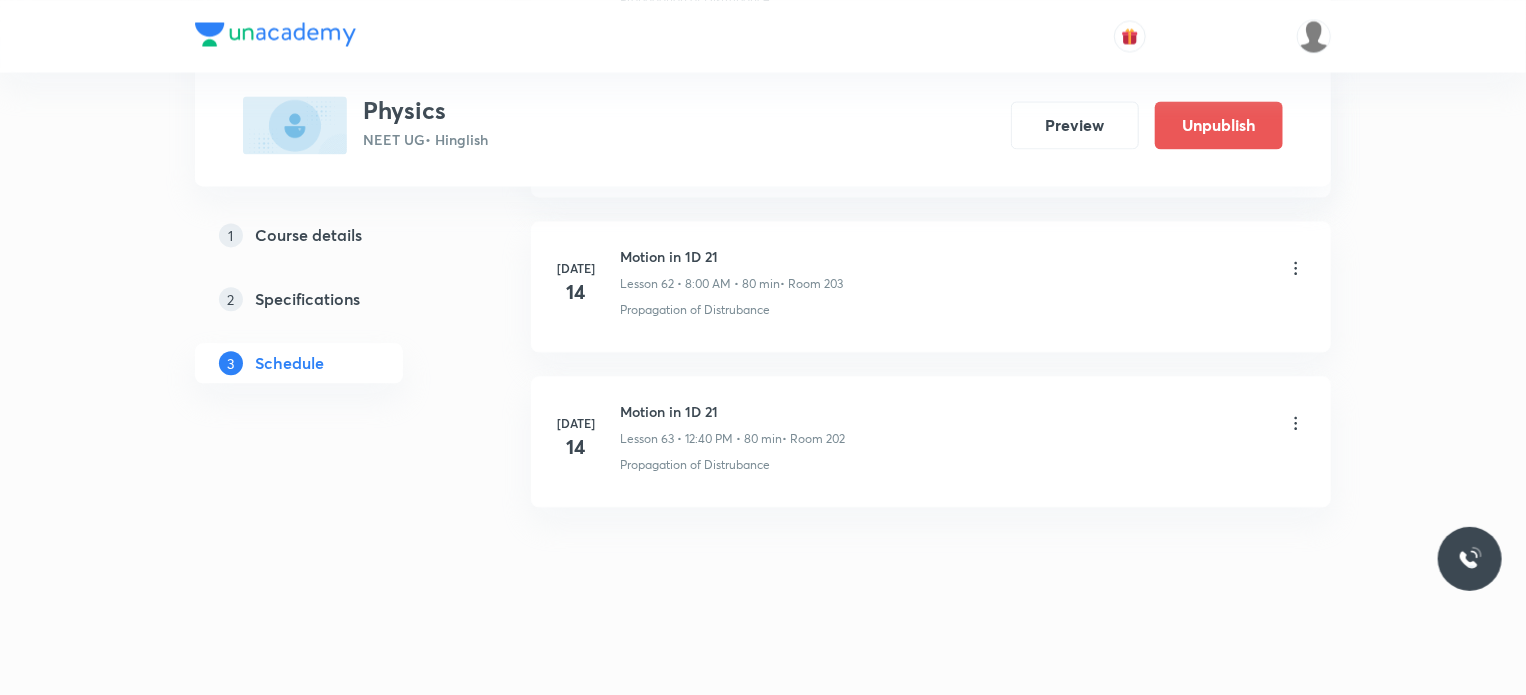 scroll, scrollTop: 9369, scrollLeft: 0, axis: vertical 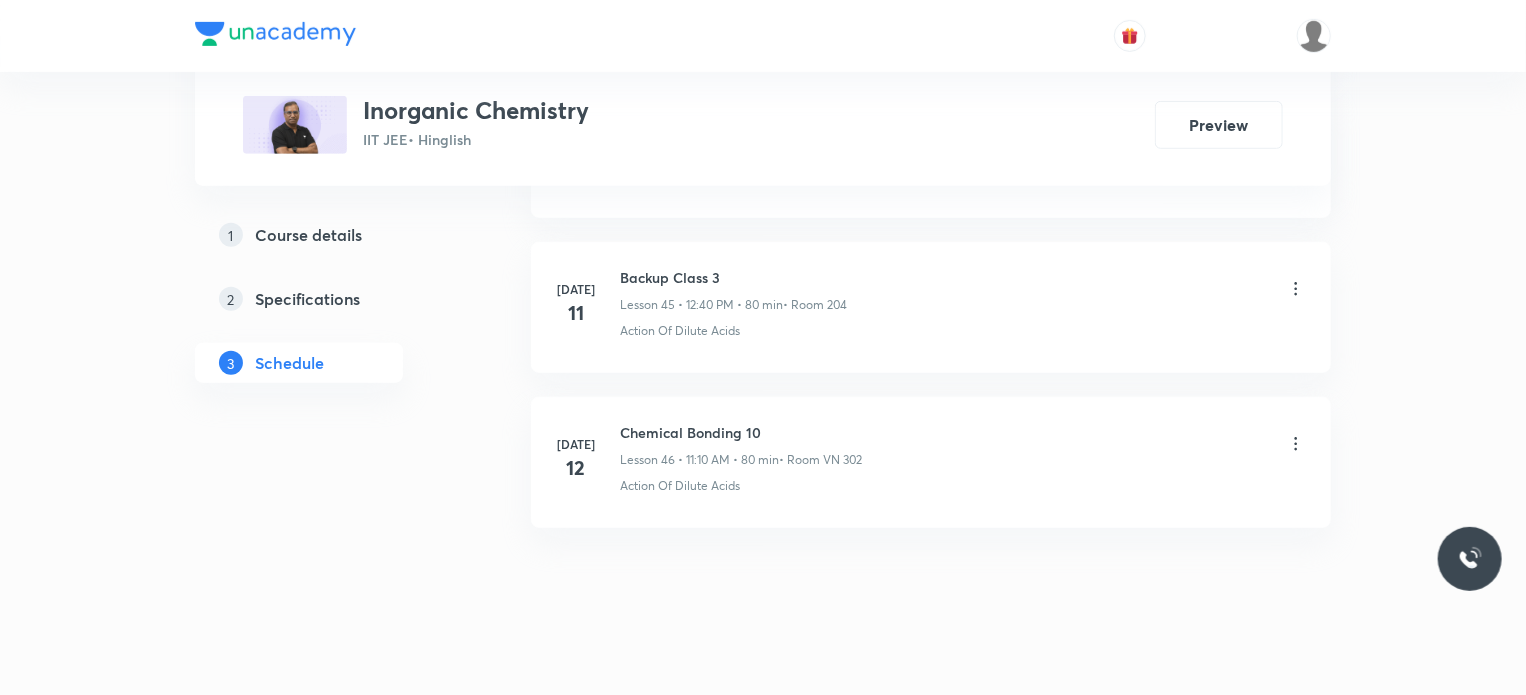 click on "[DATE] Chemical Bonding 10 Lesson 46 • 11:10 AM • 80 min  • Room VN 302 Action Of Dilute Acids" at bounding box center (931, 462) 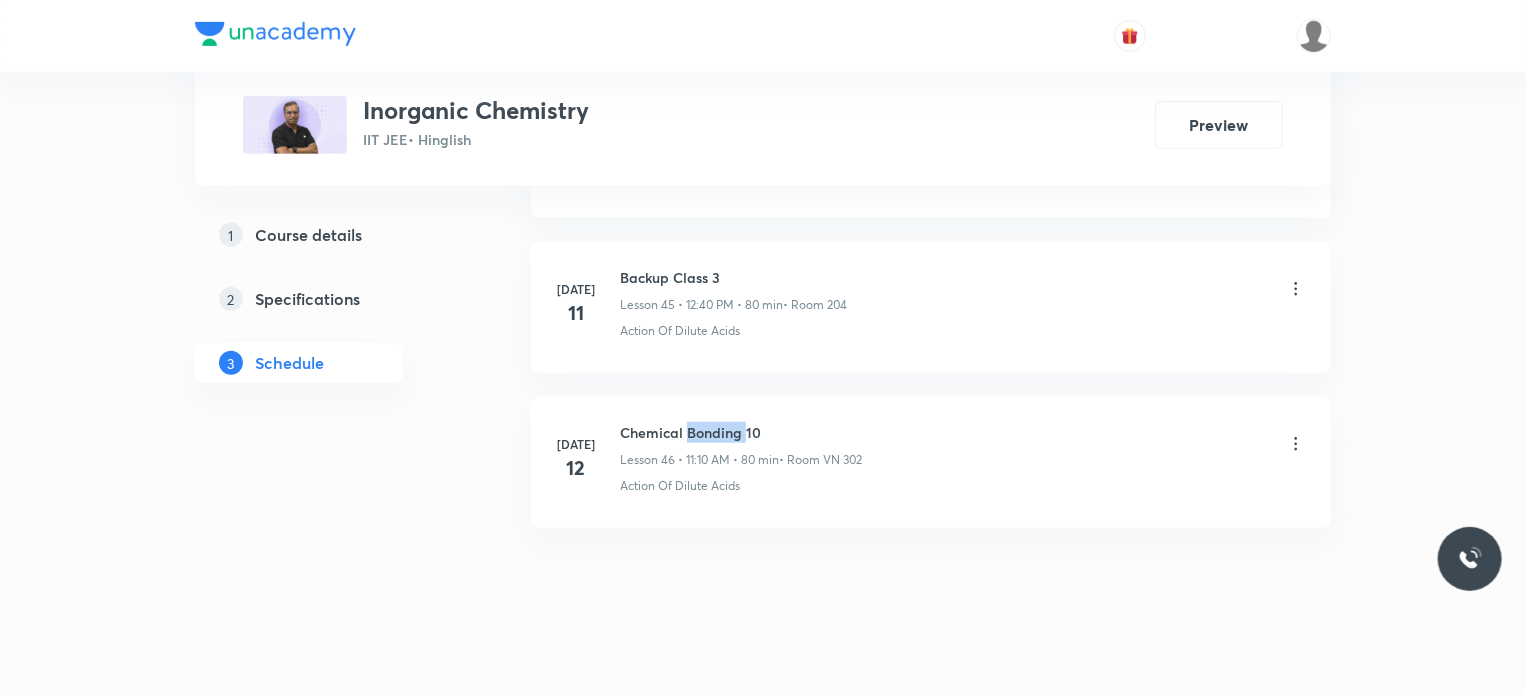click on "[DATE] Chemical Bonding 10 Lesson 46 • 11:10 AM • 80 min  • Room VN 302 Action Of Dilute Acids" at bounding box center [931, 462] 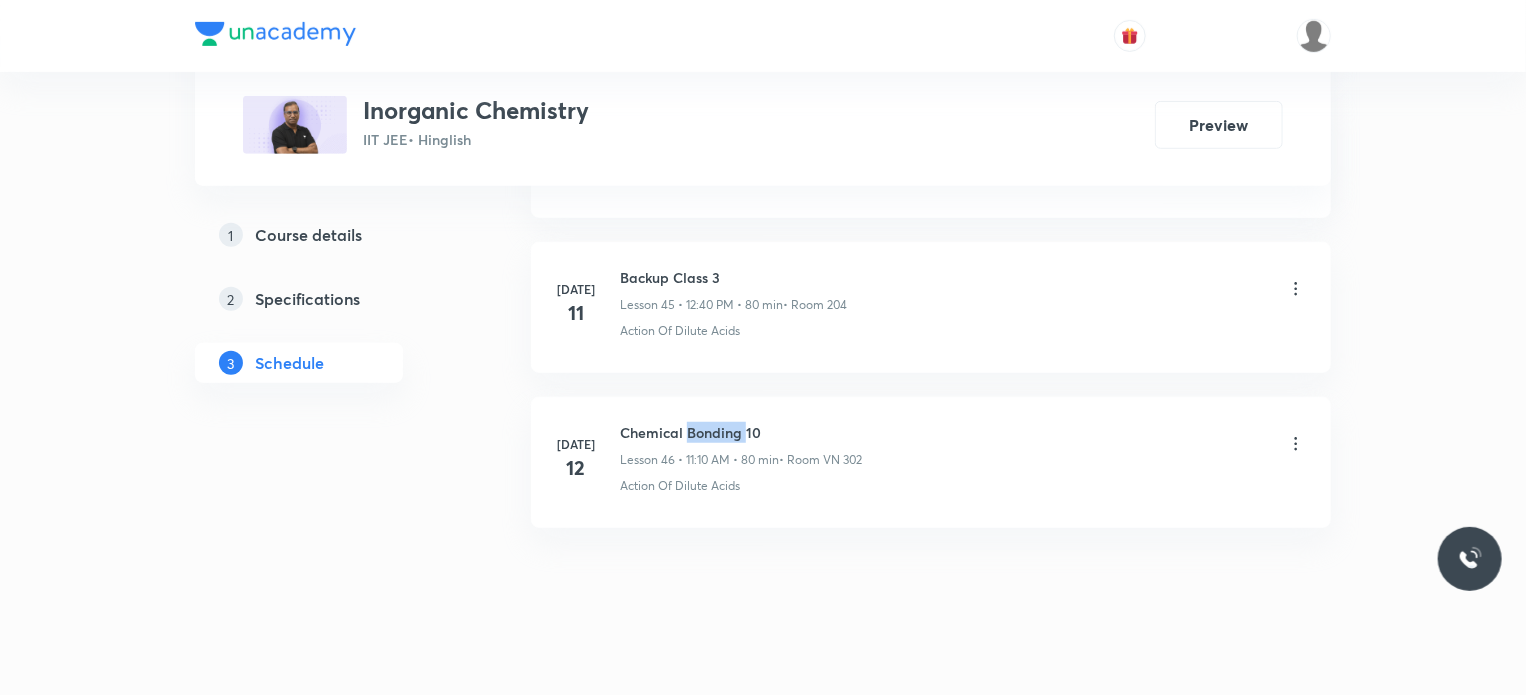 click on "Chemical Bonding 10" at bounding box center [741, 432] 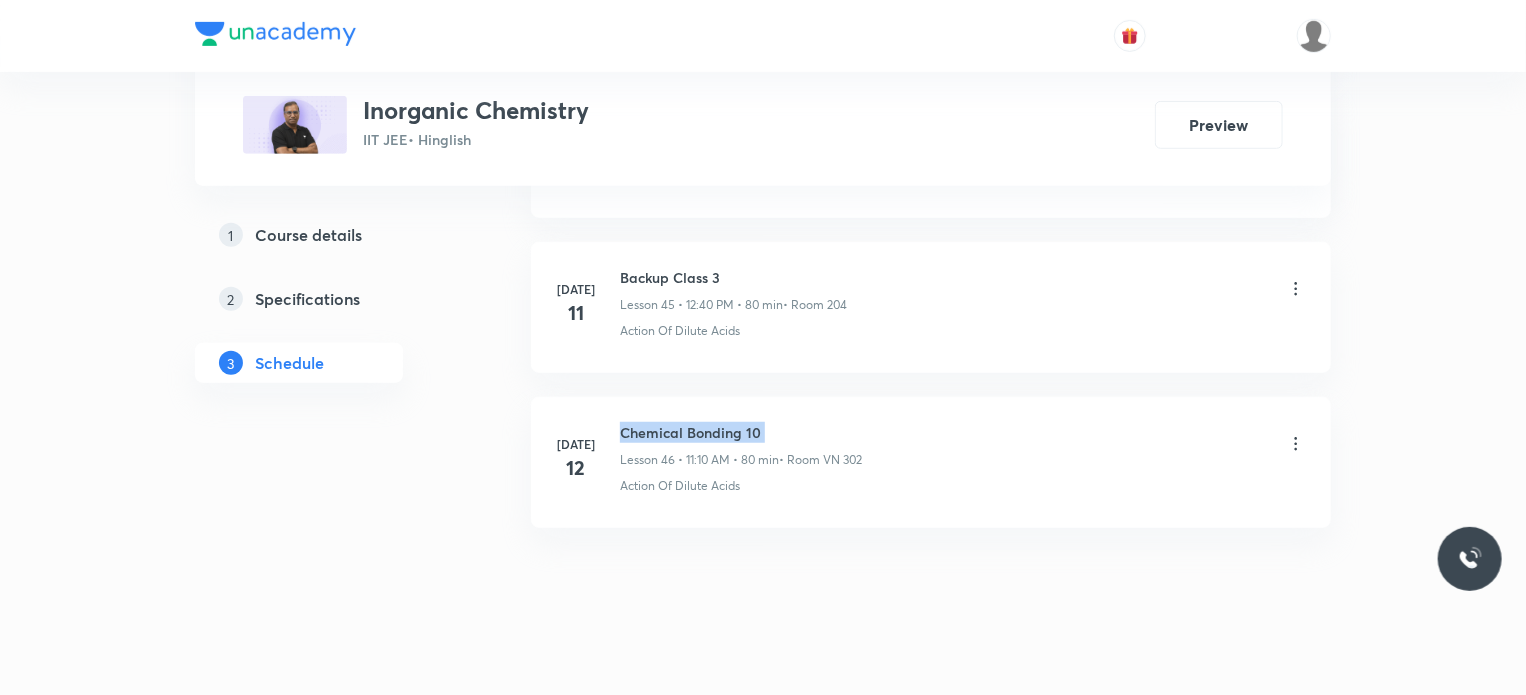 click on "Chemical Bonding 10" at bounding box center [741, 432] 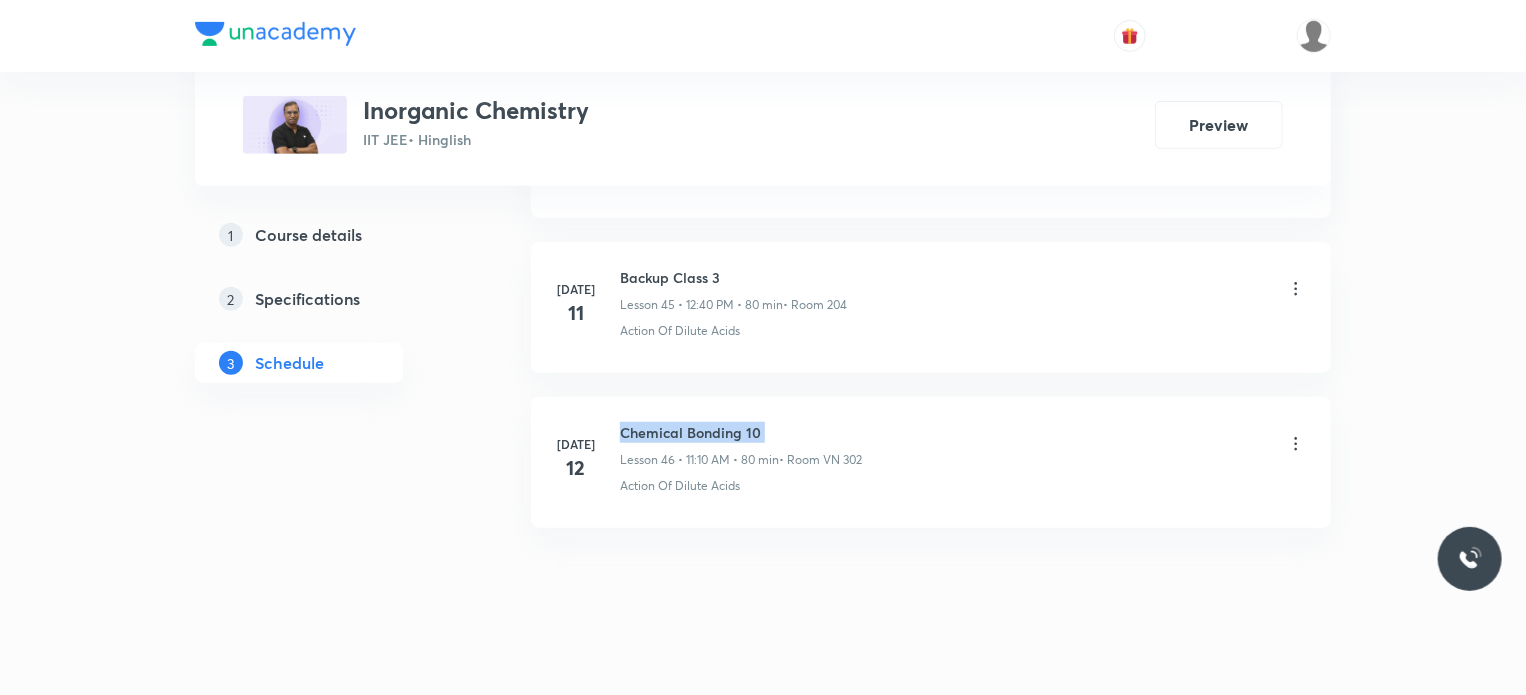 scroll, scrollTop: 0, scrollLeft: 0, axis: both 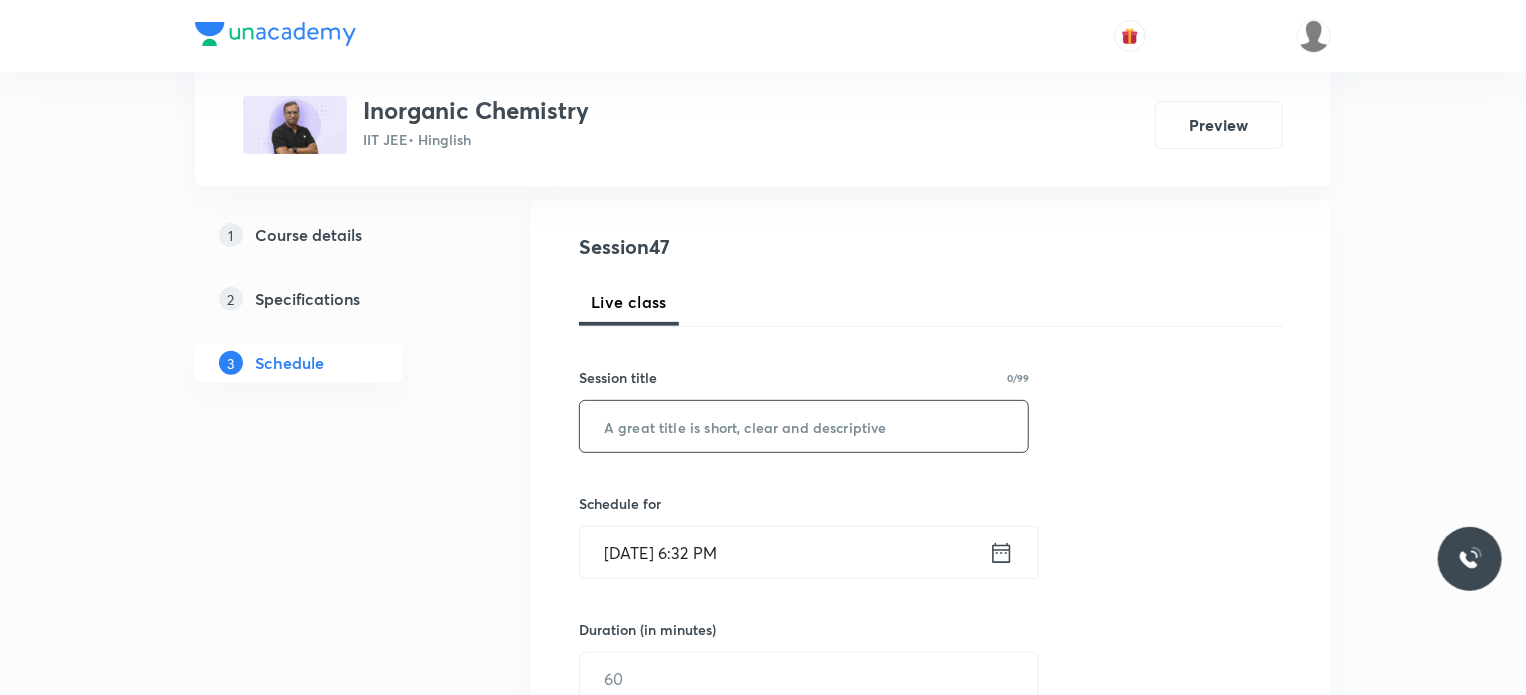 click at bounding box center (804, 426) 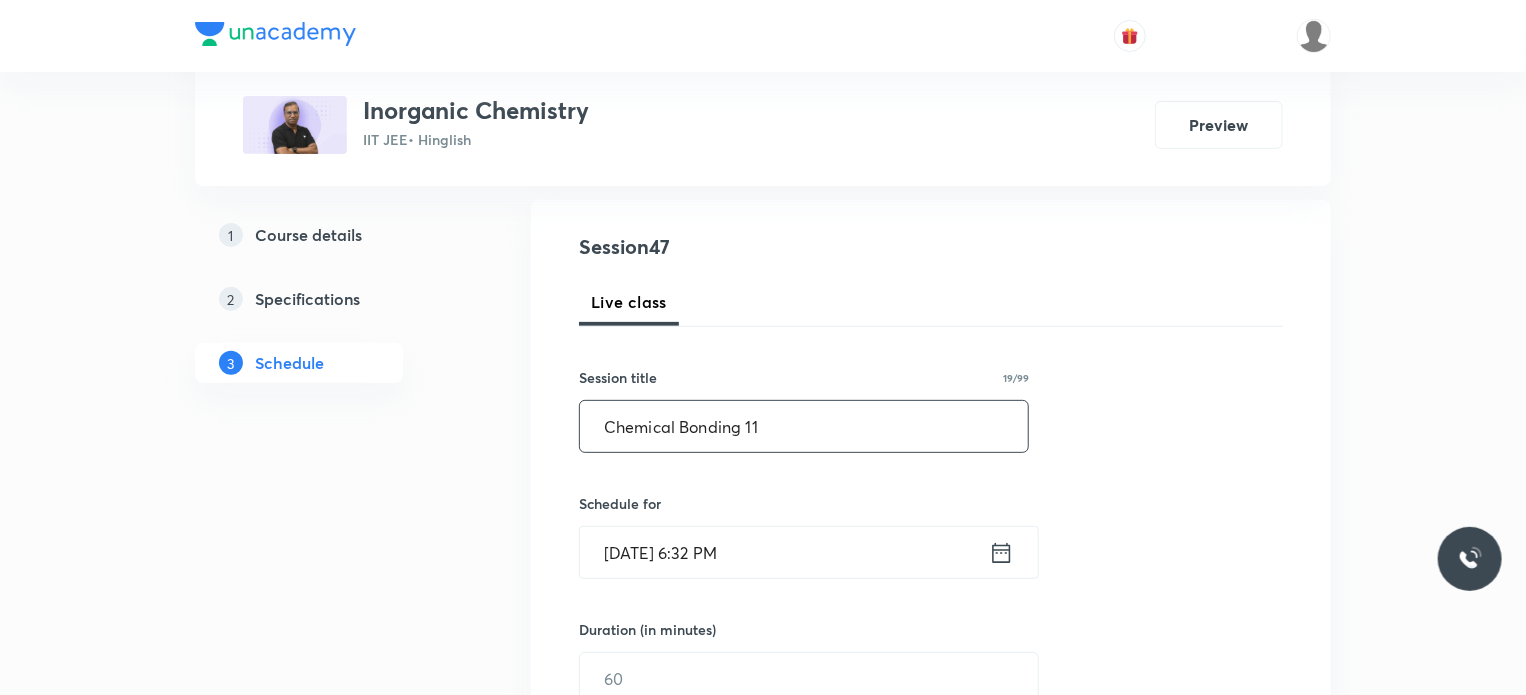 type on "Chemical Bonding 11" 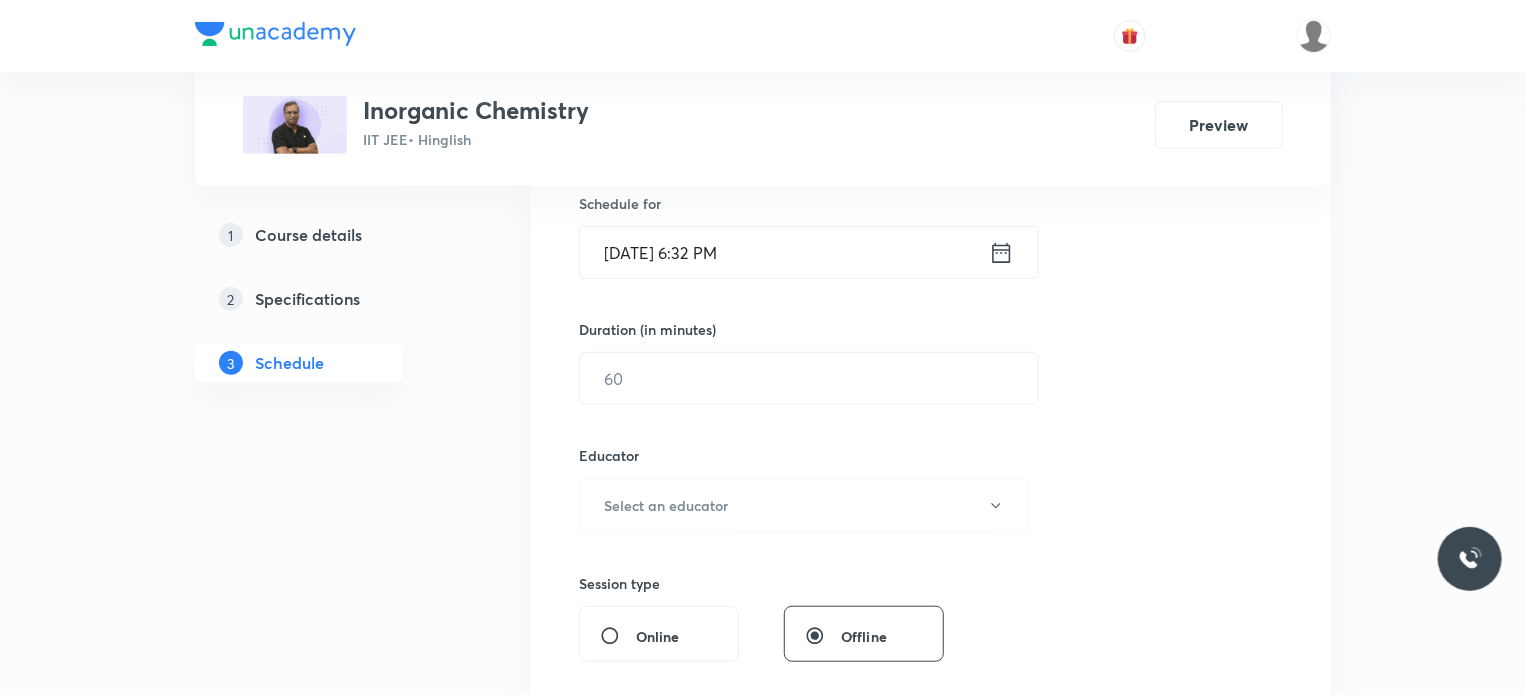 click on "[DATE] 6:32 PM" at bounding box center [784, 252] 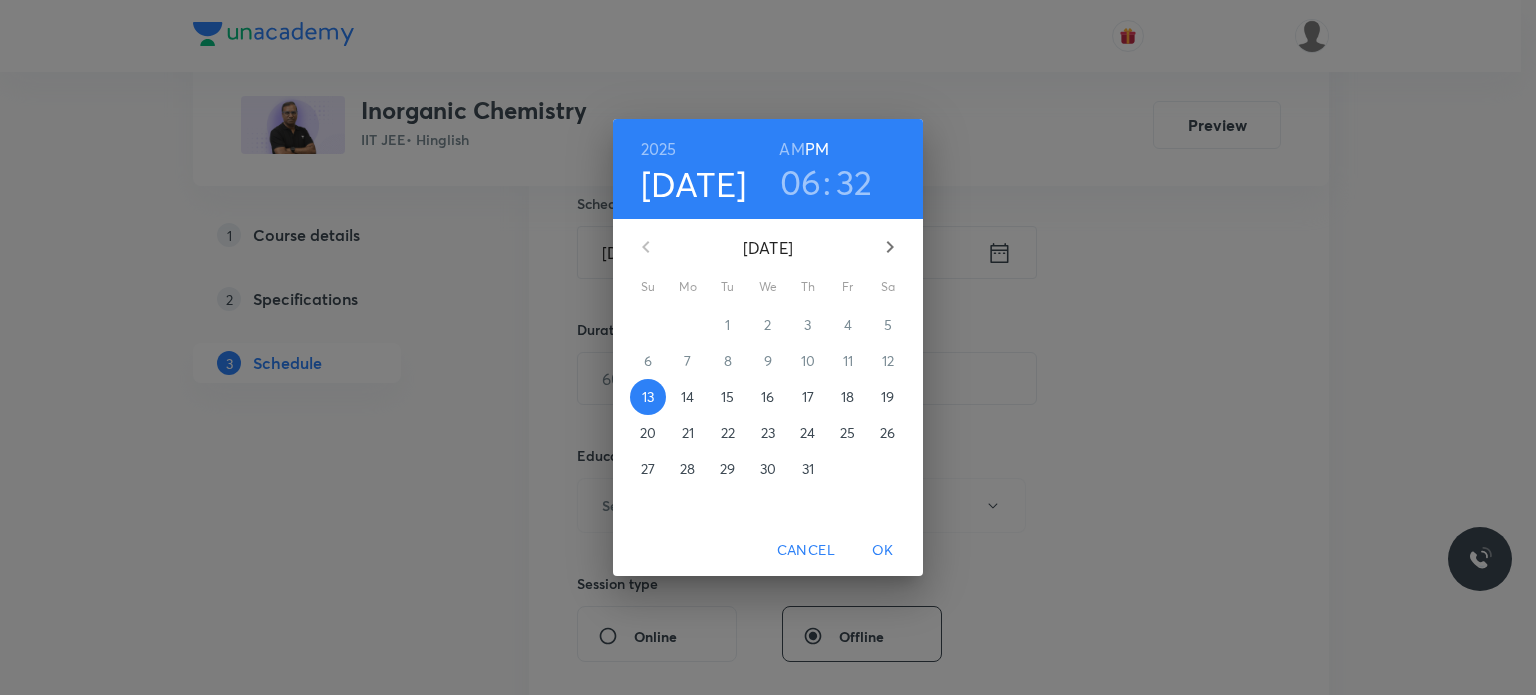 click on "14" at bounding box center (687, 397) 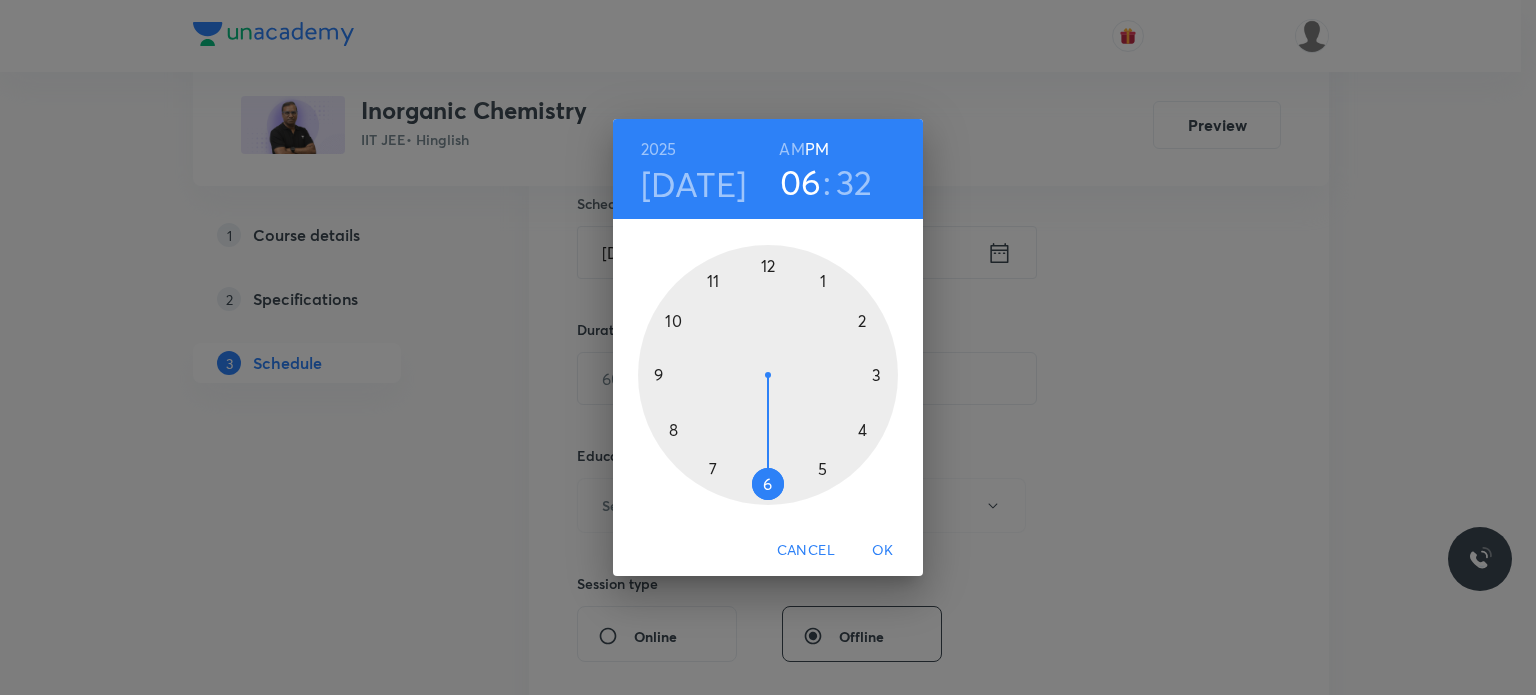 click on "AM" at bounding box center (791, 149) 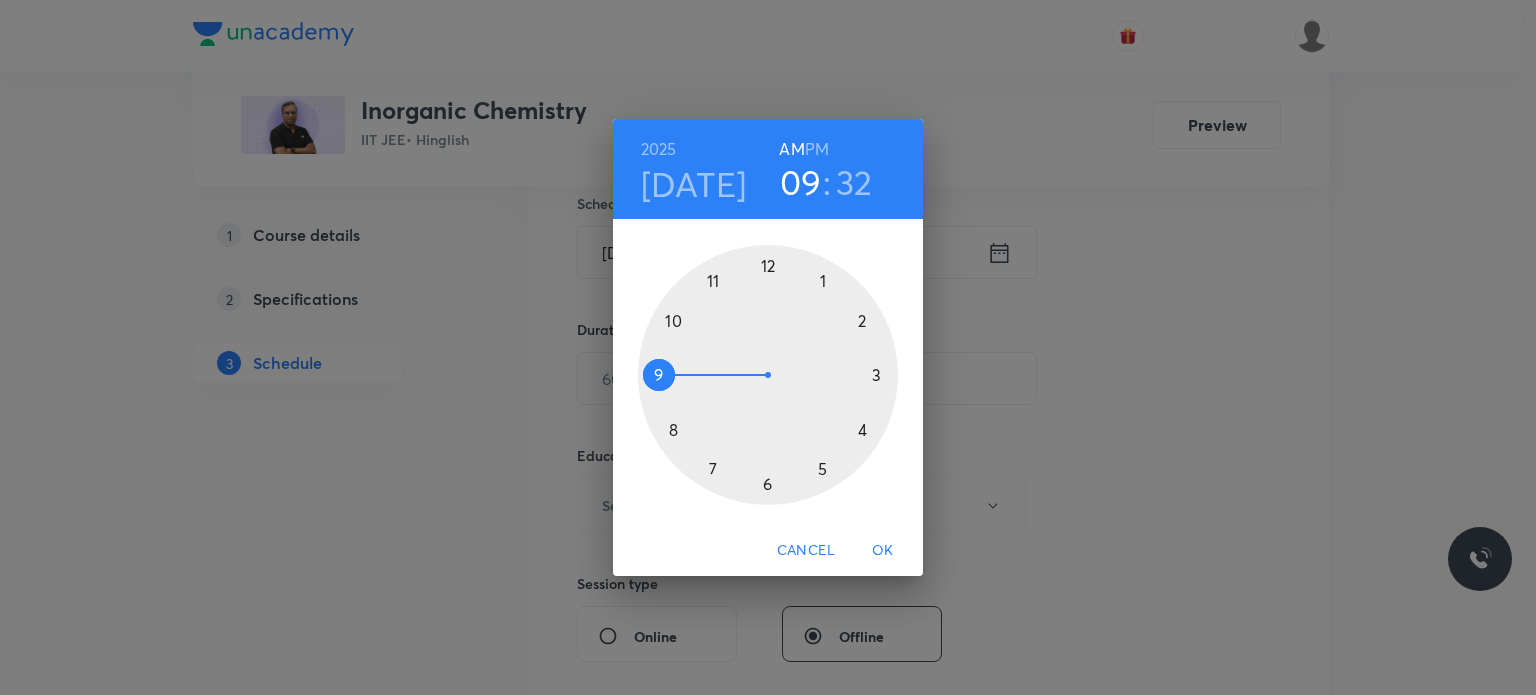 drag, startPoint x: 684, startPoint y: 391, endPoint x: 678, endPoint y: 411, distance: 20.880613 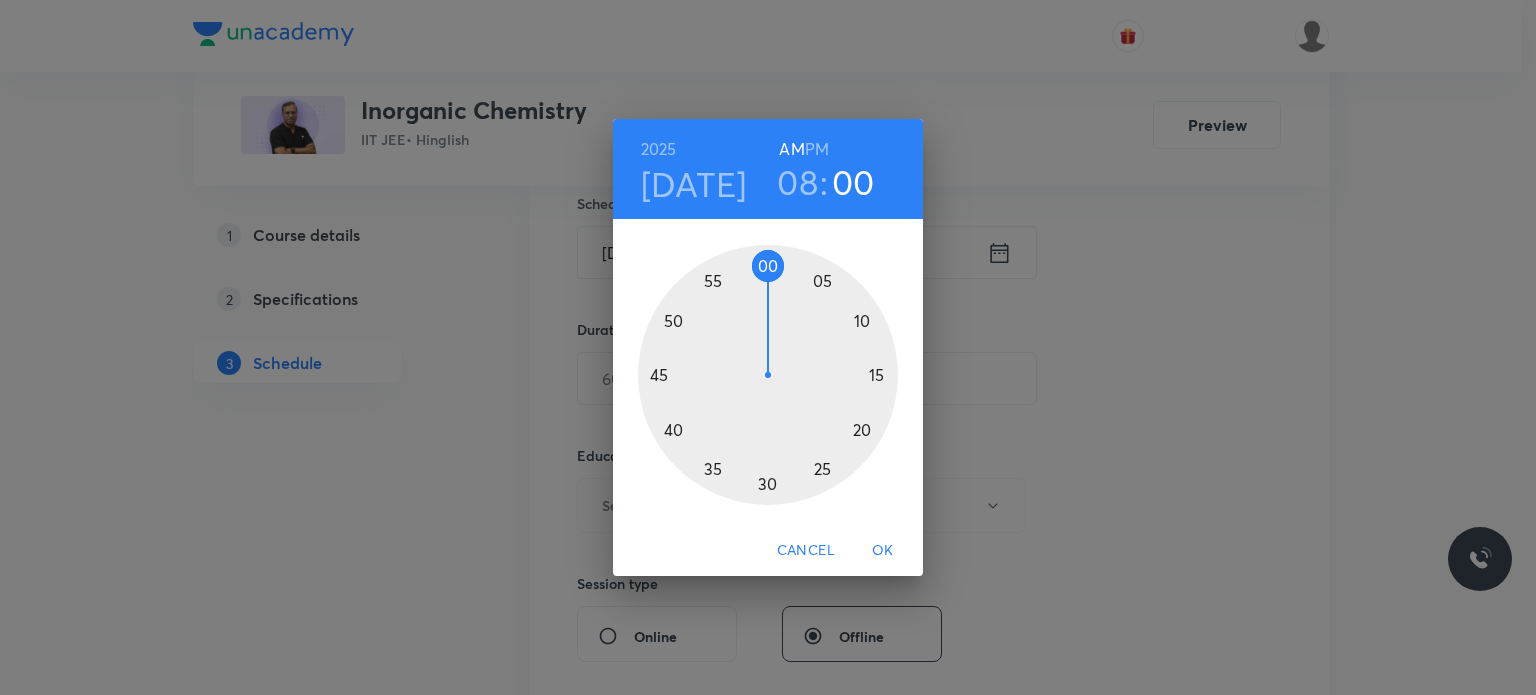 click at bounding box center (768, 375) 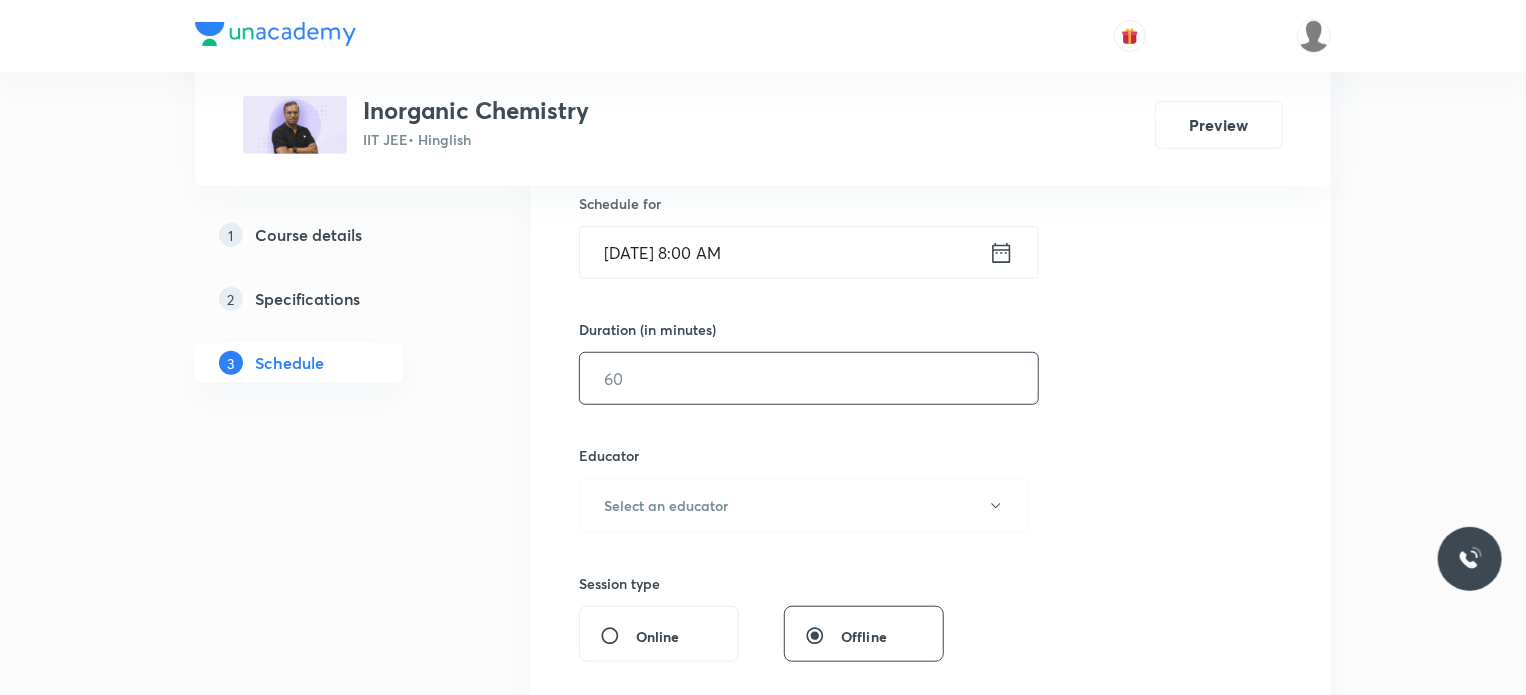 click at bounding box center [809, 378] 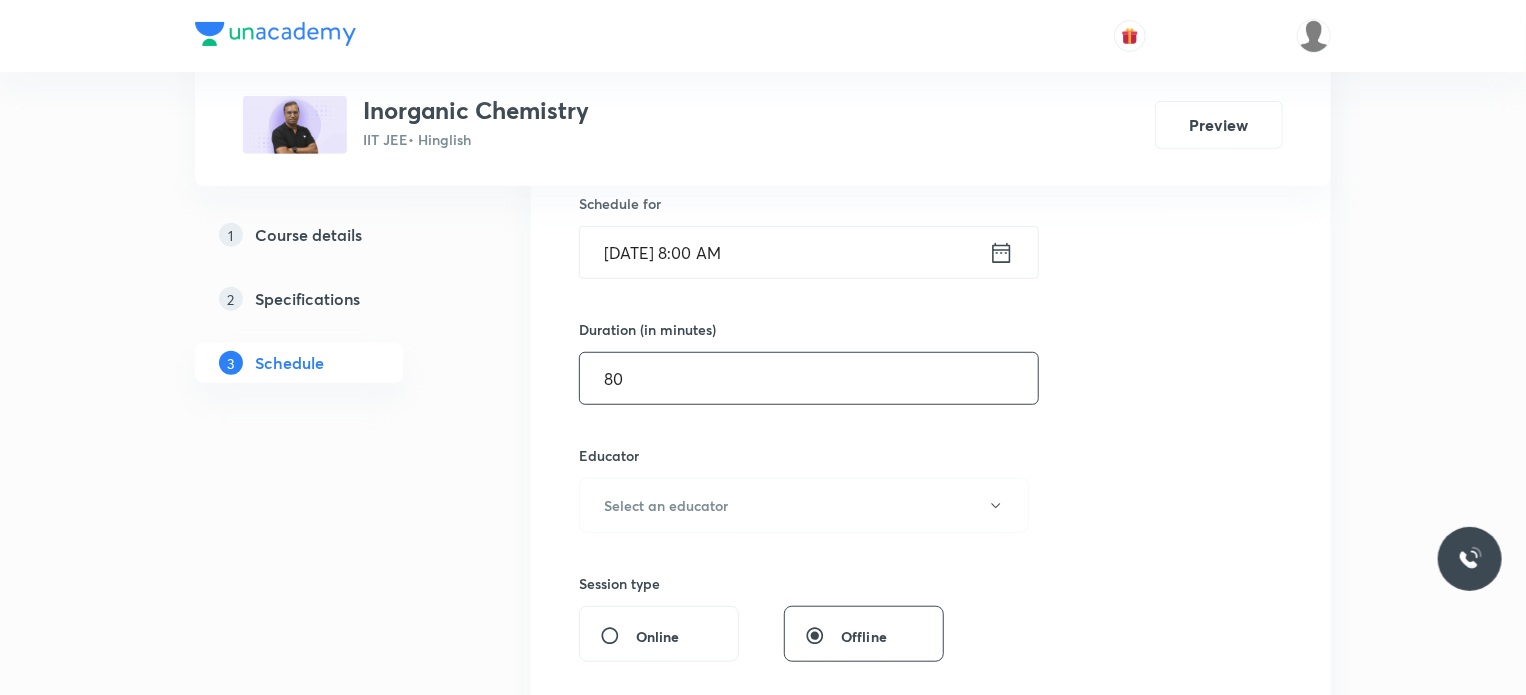 type on "80" 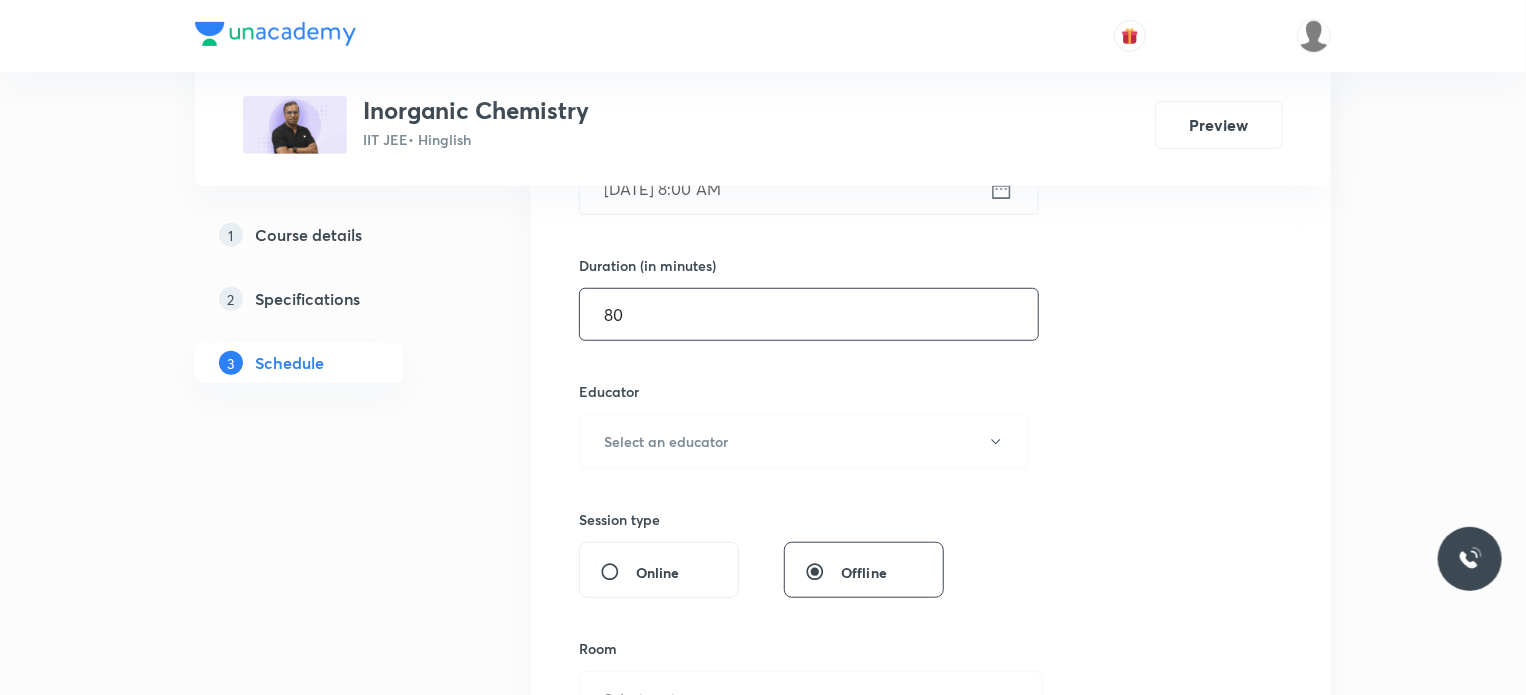 scroll, scrollTop: 600, scrollLeft: 0, axis: vertical 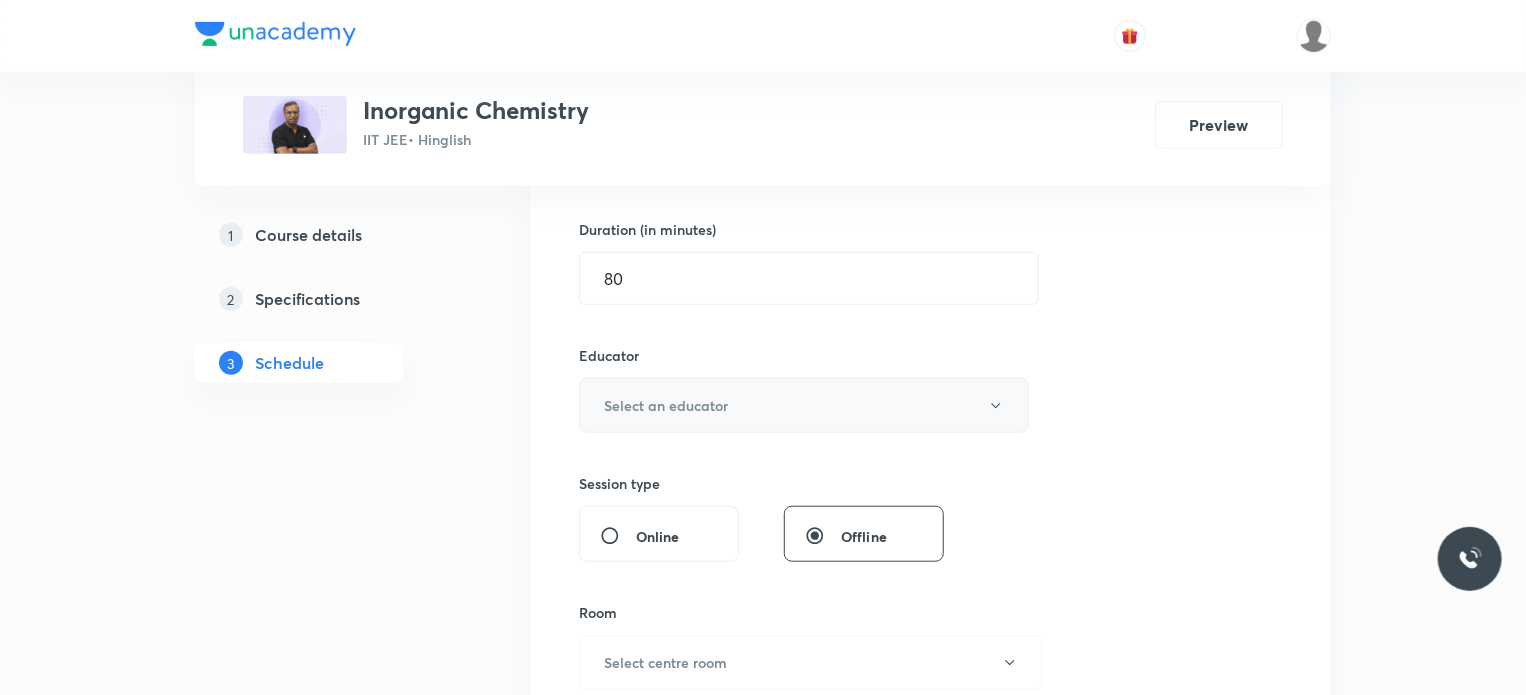 click on "Select an educator" at bounding box center [804, 405] 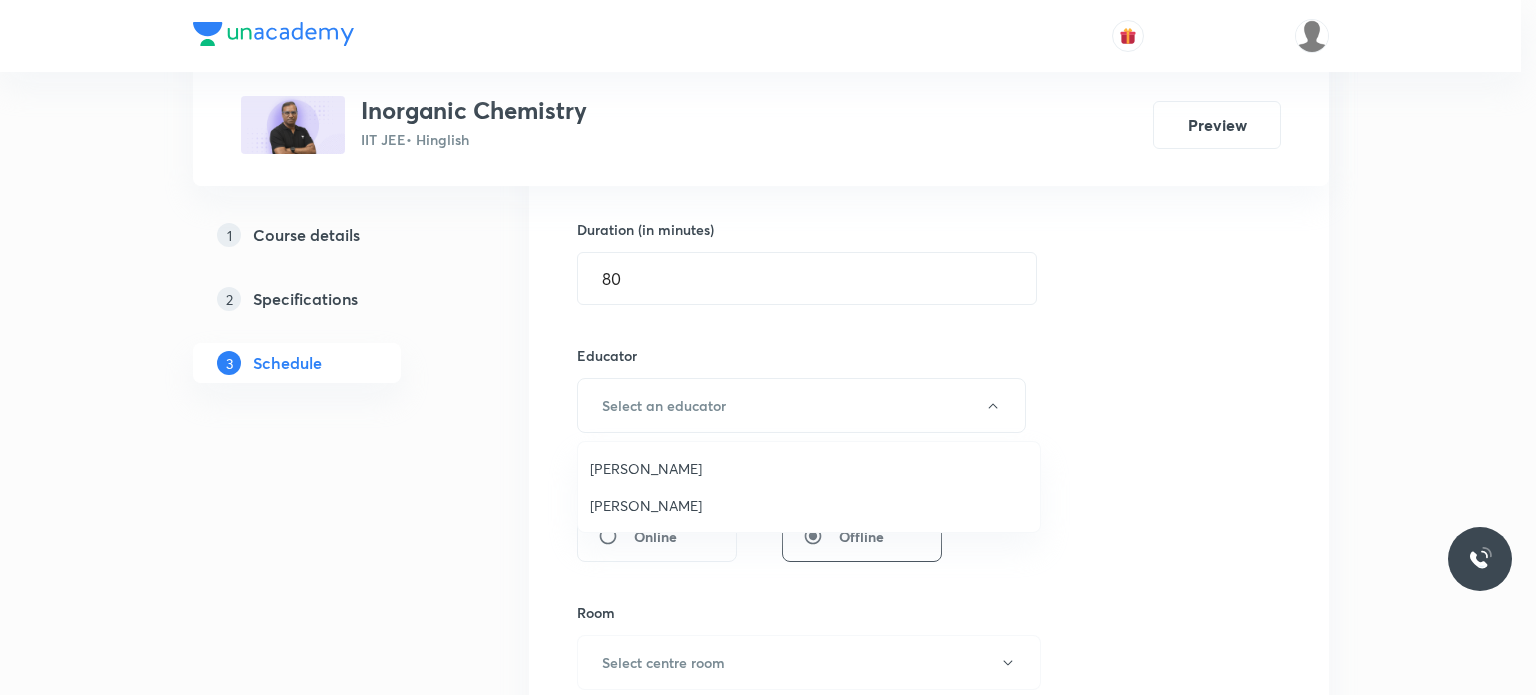 click on "[PERSON_NAME]" at bounding box center (809, 468) 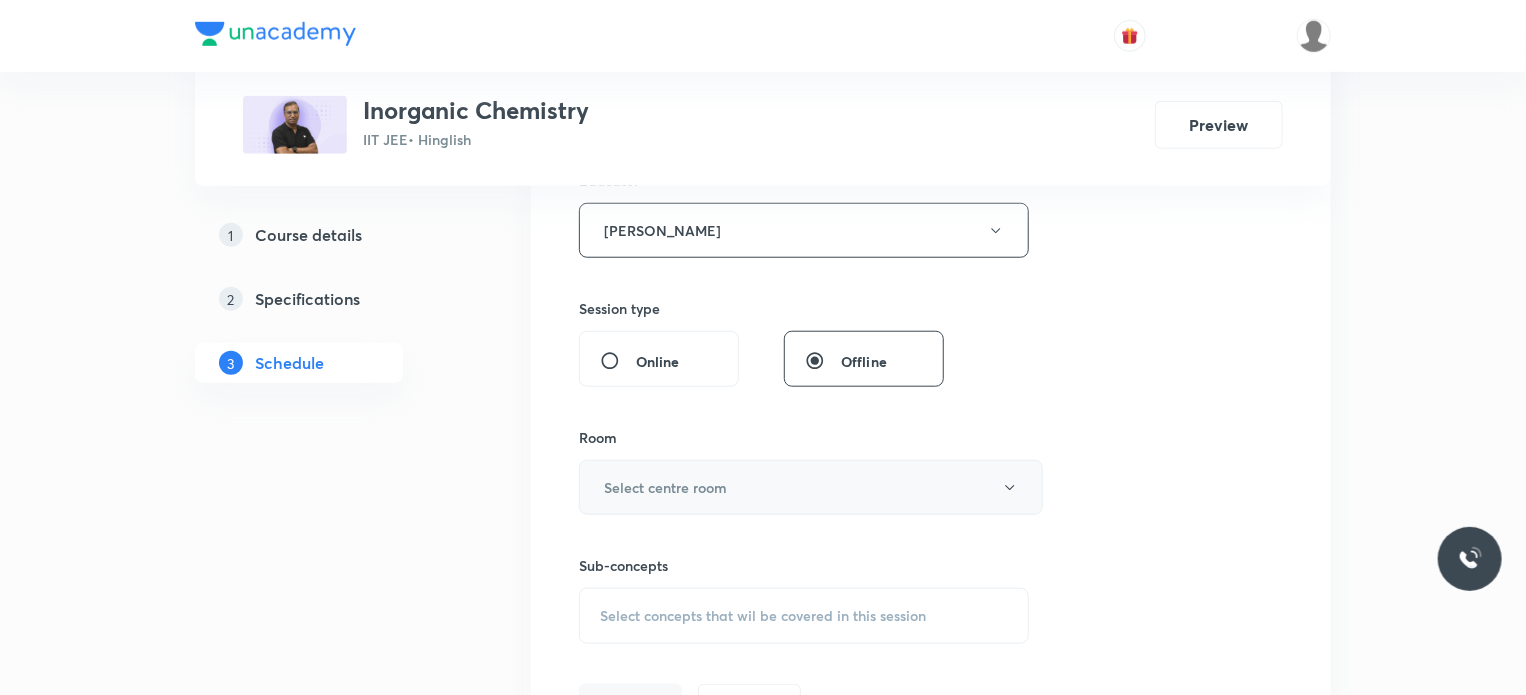 scroll, scrollTop: 800, scrollLeft: 0, axis: vertical 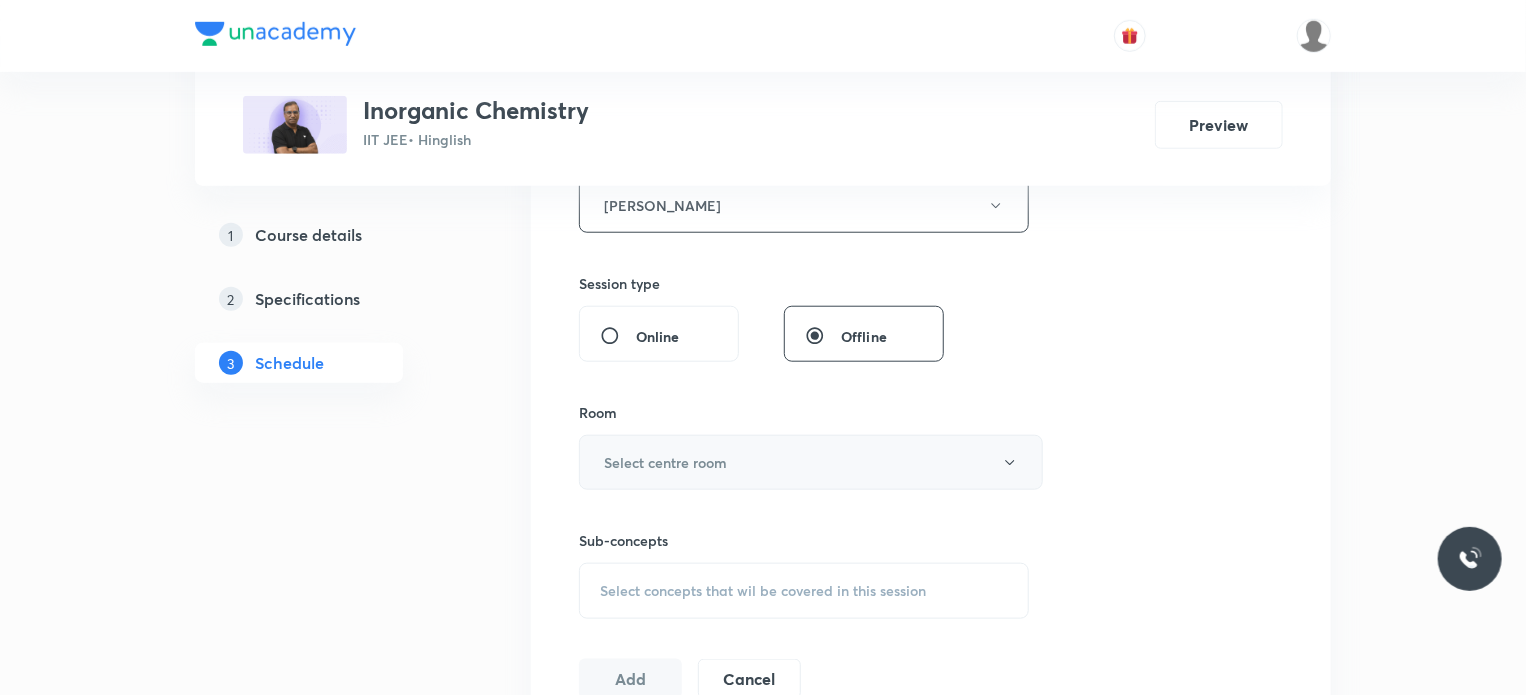 click on "Select centre room" at bounding box center (811, 462) 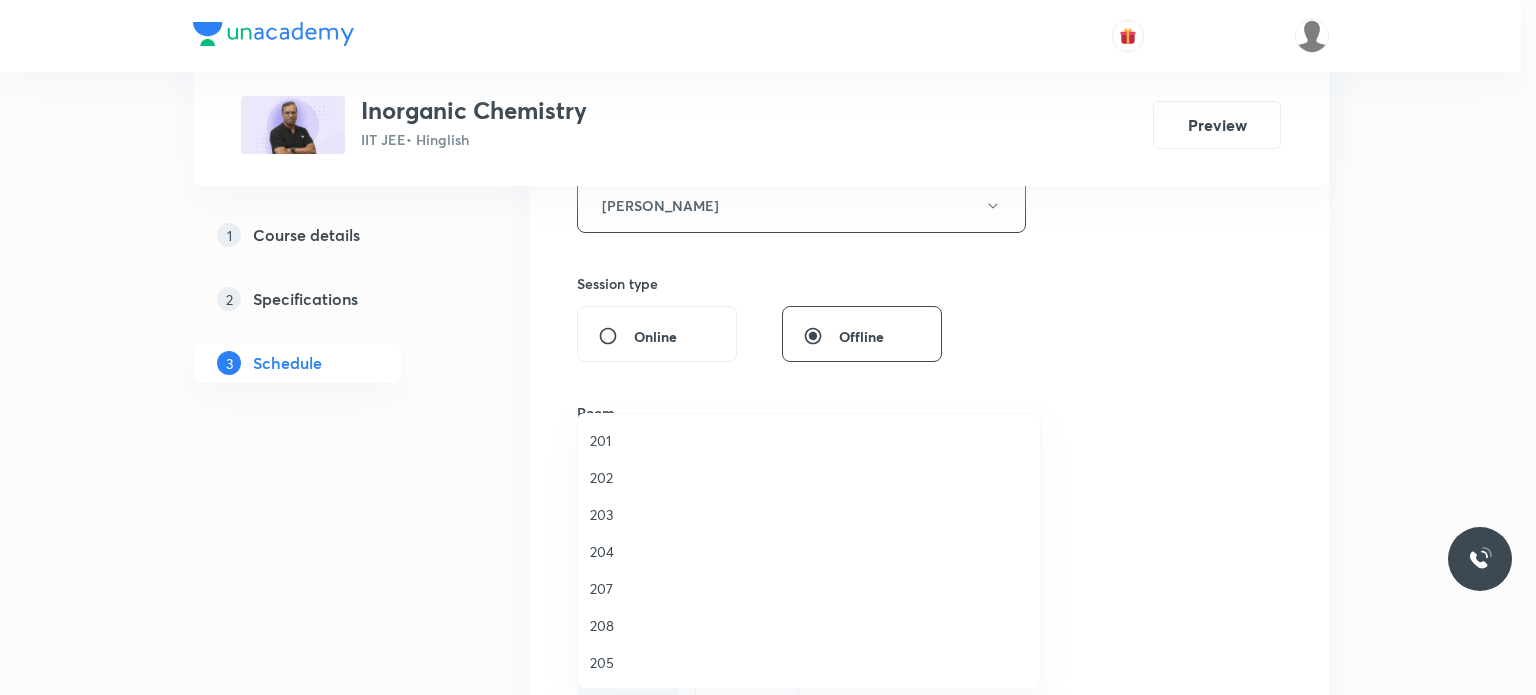 drag, startPoint x: 680, startPoint y: 503, endPoint x: 720, endPoint y: 541, distance: 55.17246 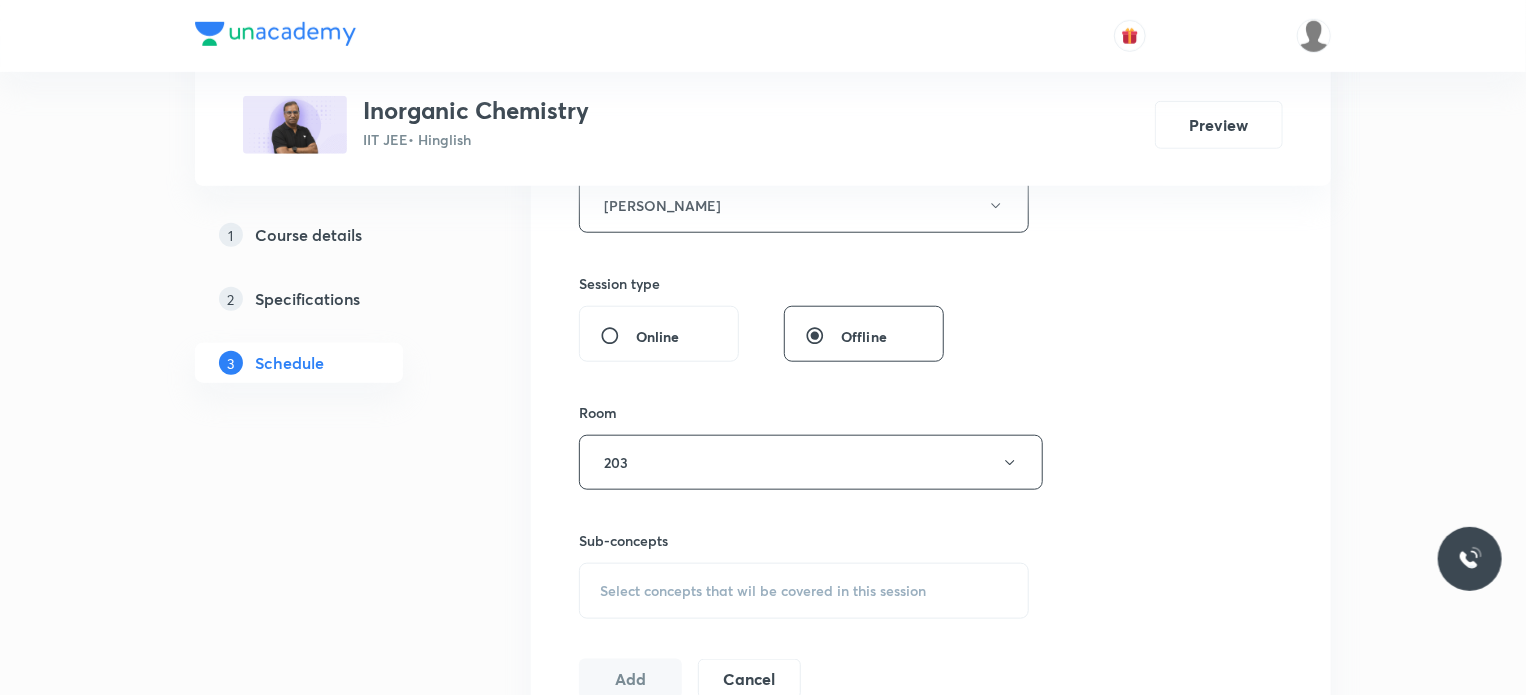click on "Select concepts that wil be covered in this session" at bounding box center [804, 591] 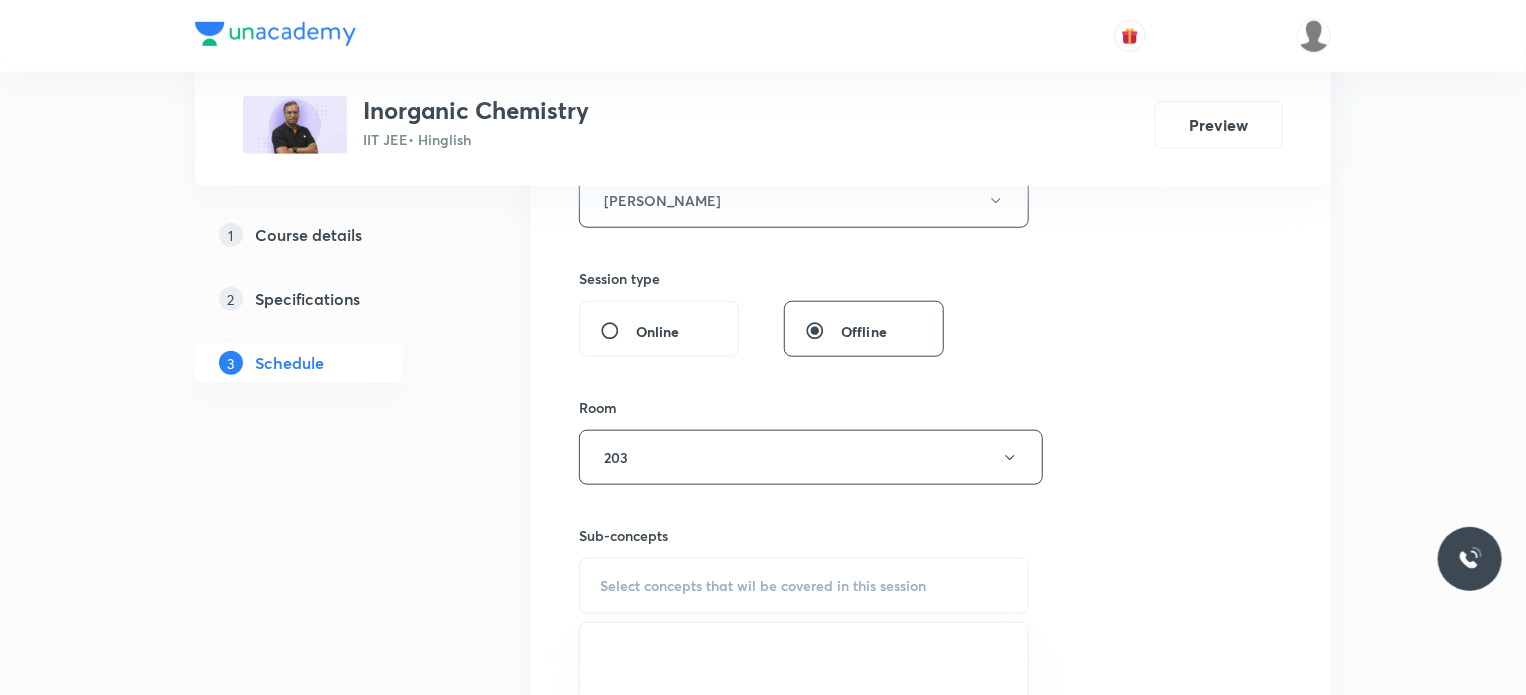 scroll, scrollTop: 1200, scrollLeft: 0, axis: vertical 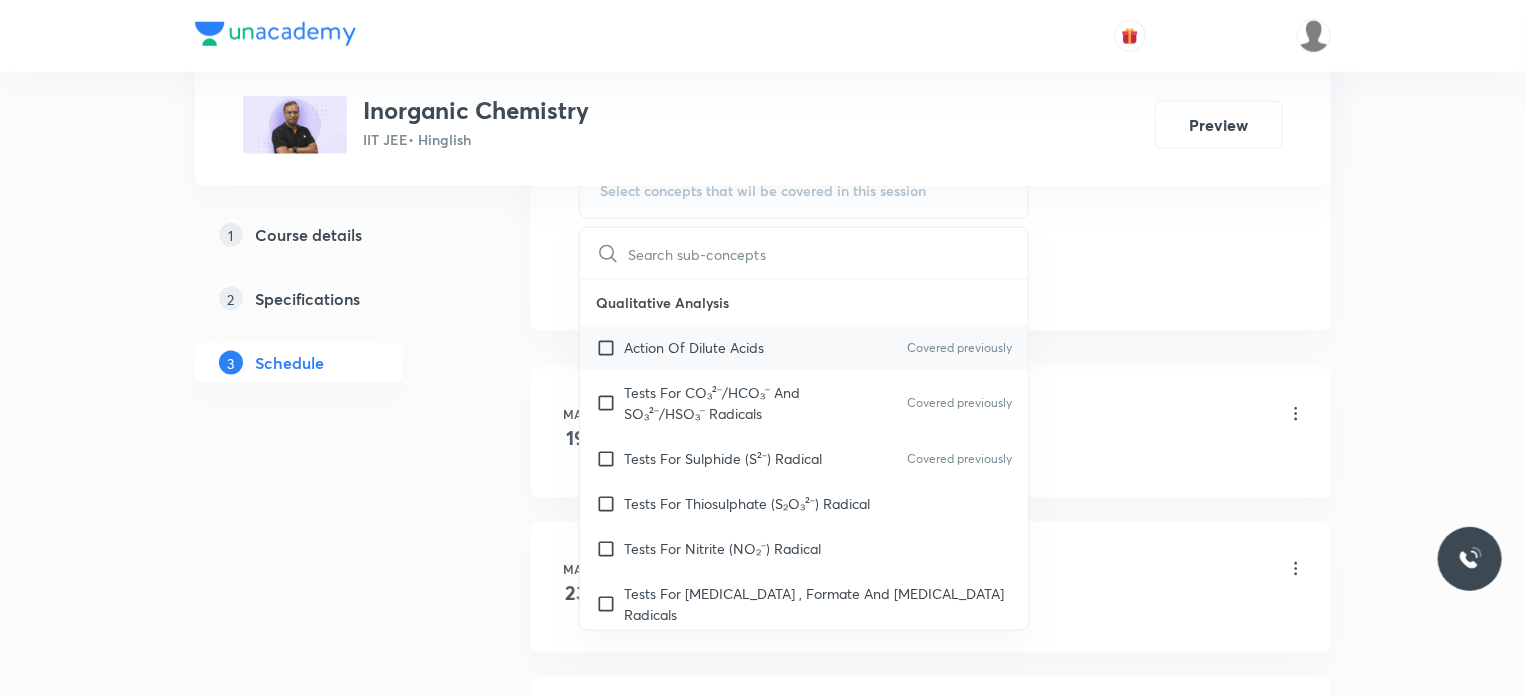 click on "Action Of Dilute Acids Covered previously" at bounding box center [804, 347] 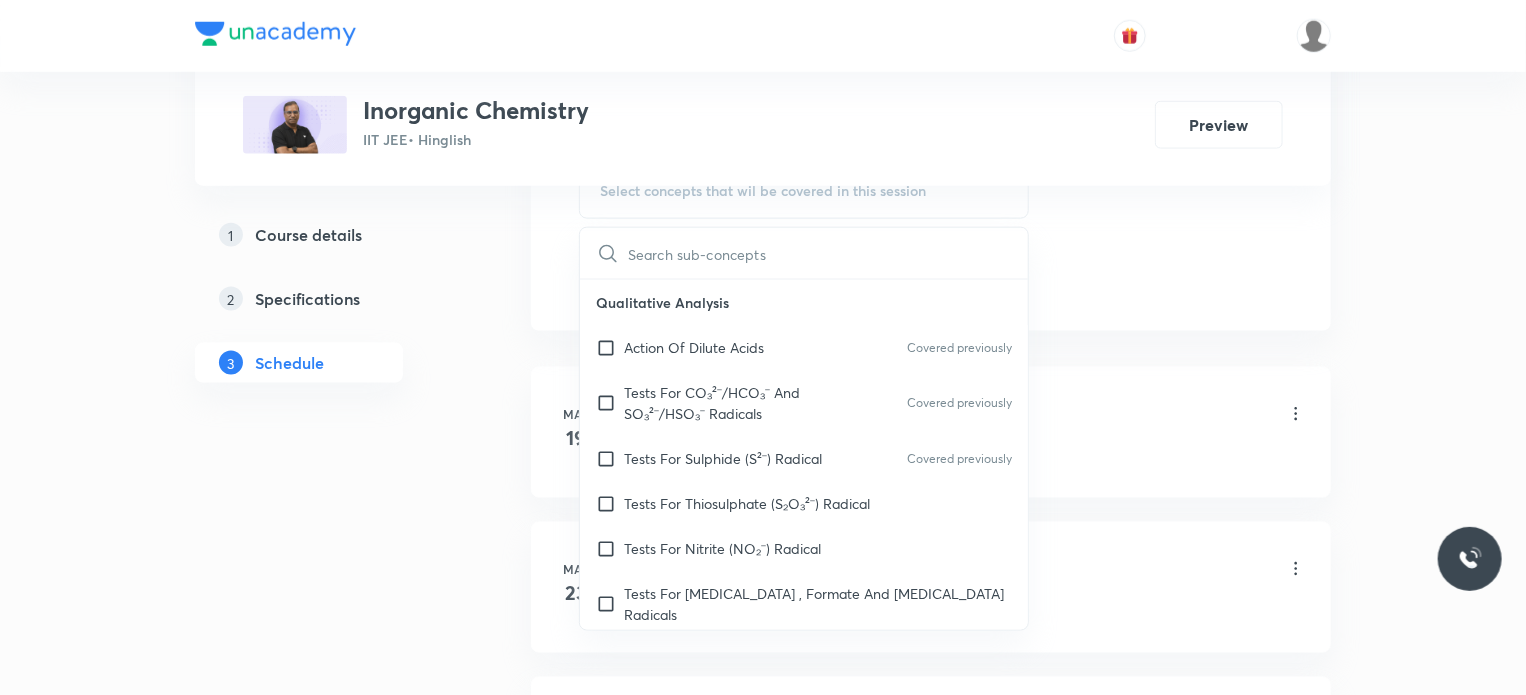 checkbox on "true" 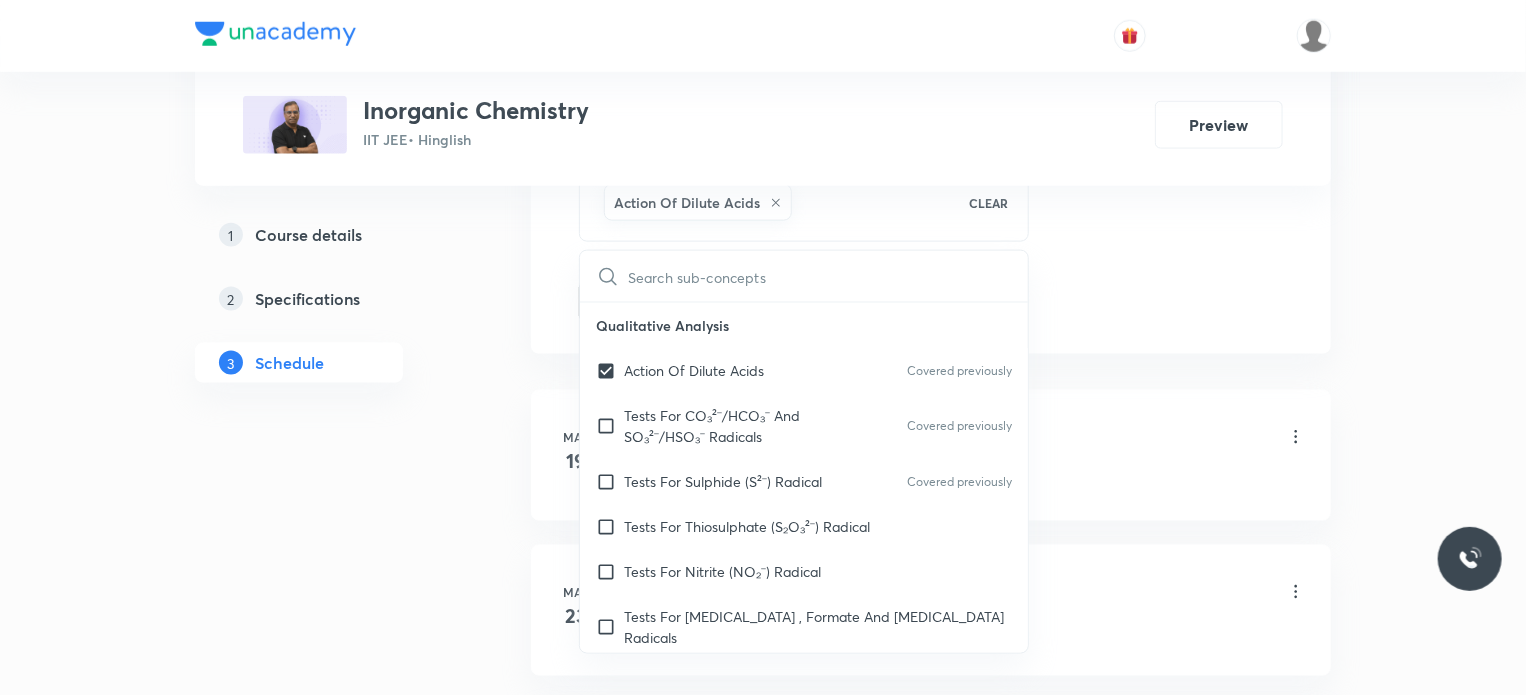 click on "Session  47 Live class Session title 19/99 Chemical Bonding 11 ​ Schedule for Jul 14, 2025, 8:00 AM ​ Duration (in minutes) 80 ​ Educator Aayushi Jain   Session type Online Offline Room 203 Sub-concepts Action Of Dilute Acids CLEAR ​ Qualitative Analysis Action Of Dilute Acids Covered previously Tests For CO₃²⁻/HCO₃⁻ And SO₃²⁻/HSO₃⁻ Radicals Covered previously Tests For Sulphide (S²⁻) Radical Covered previously Tests For Thiosulphate (S₂O₃²⁻) Radical Tests For Nitrite (NO₂⁻) Radical Tests For Acetate , Formate And Oxalate Radicals Tests For Halide(Cl⁻ , Br⁻ , I⁻) Radicals Test For Nitrate (NO₃⁻) Radical Test For Sulphate(SO₄²⁻) Radical Test For Borate(BO₃³⁻) Radical Test For Phosphate(PO₄³⁻) Radical Test For Chromate(CrO₄²⁻) And Dichromate(Cr₂O₇²⁻) Radicals Test For Permanganate (MnO₄⁻) And Manganate (MnO₄²⁻) Radicals Dry Tests For Basic Radicals Wet Tests For Basic Radicals Some General Tests For Cations Periodic Table Add" at bounding box center [931, -223] 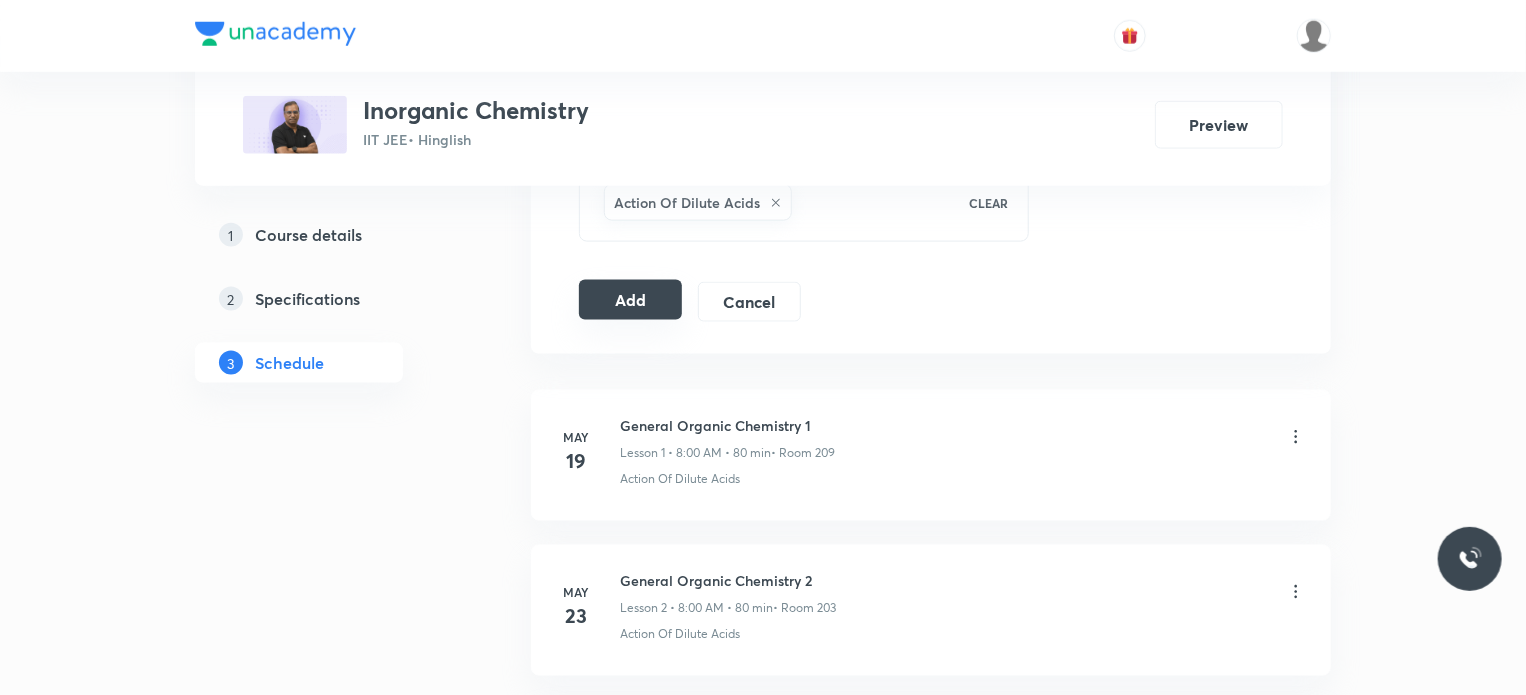 click on "Add" at bounding box center (630, 300) 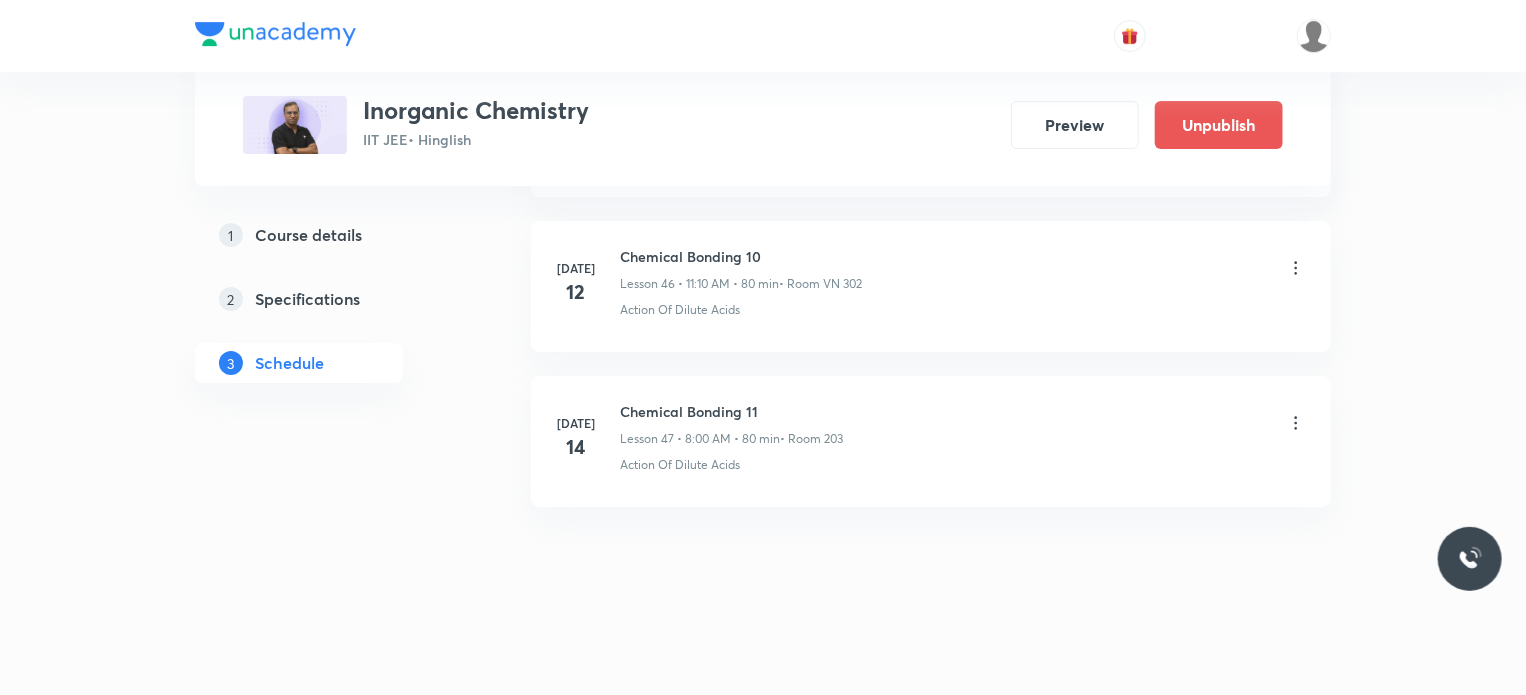 scroll, scrollTop: 7050, scrollLeft: 0, axis: vertical 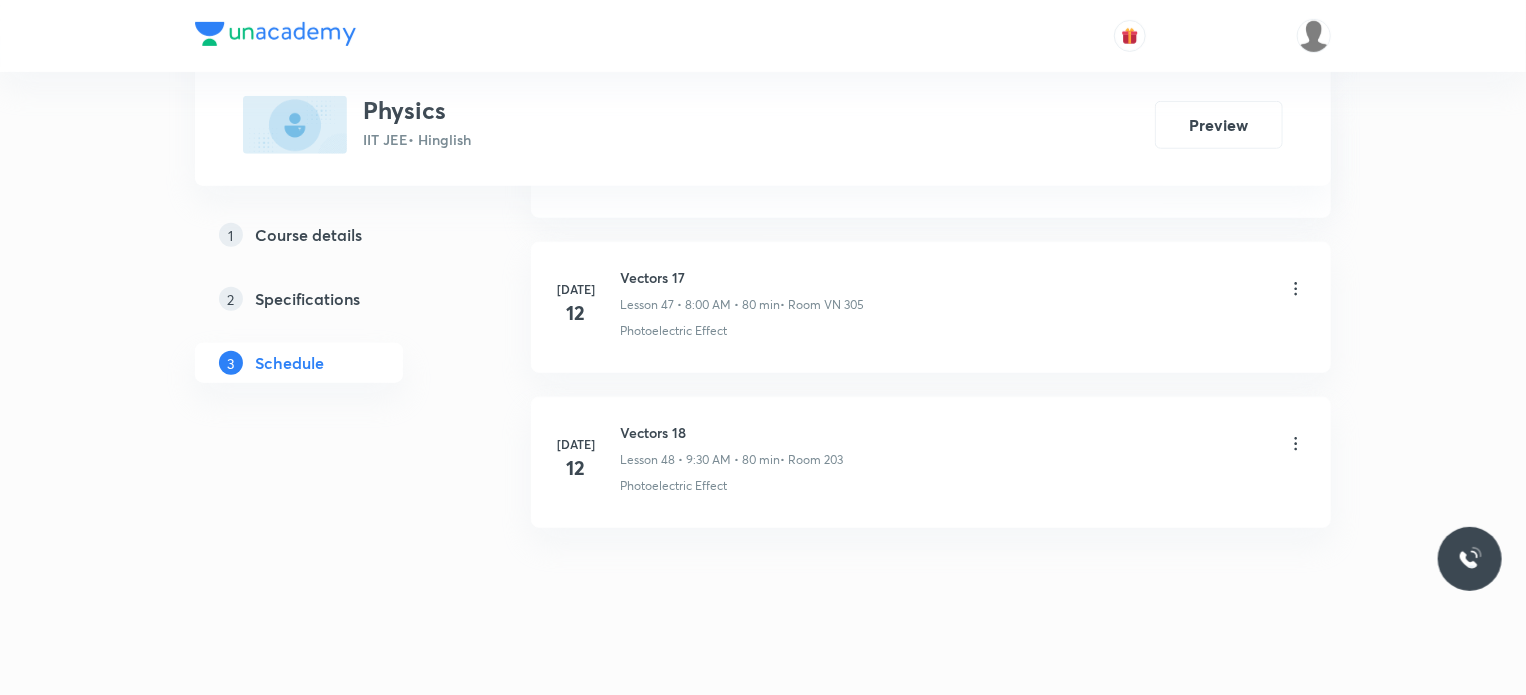 click on "Vectors 18" at bounding box center (731, 432) 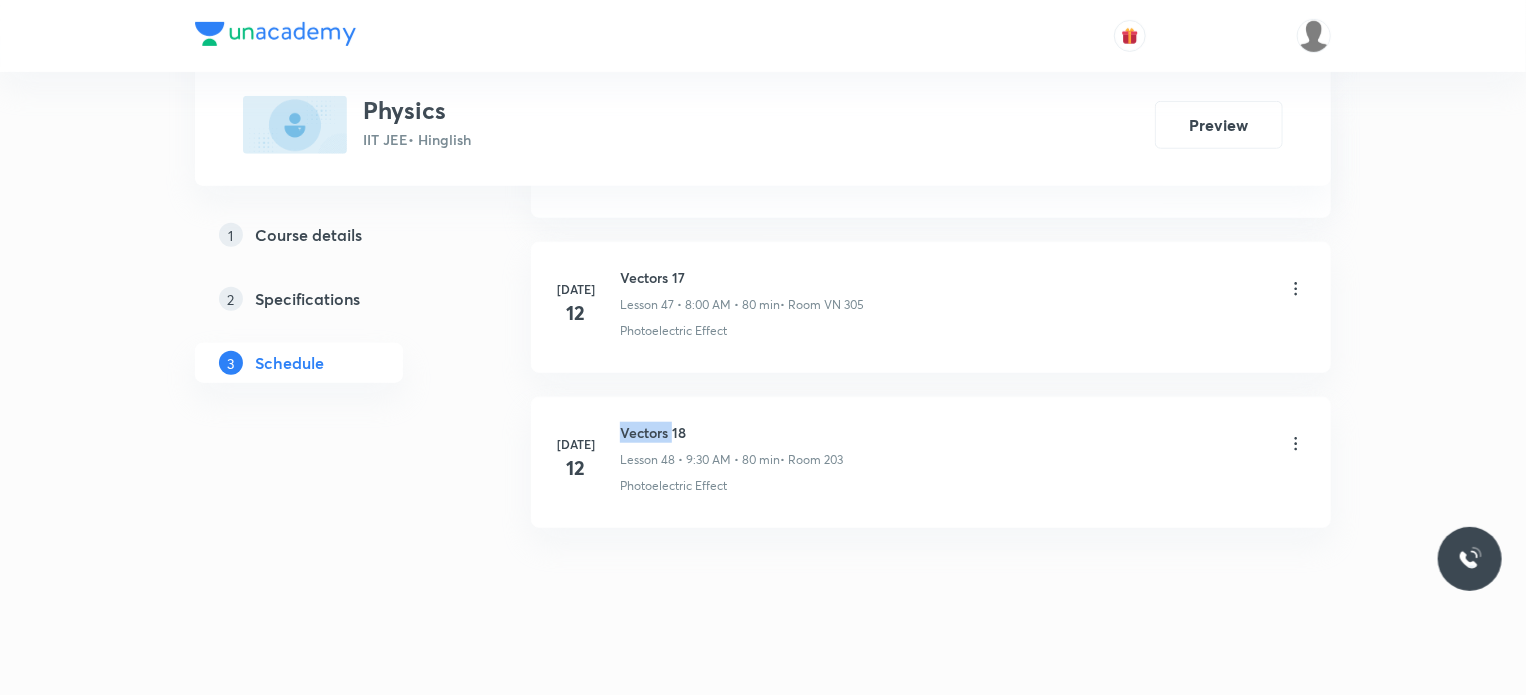 click on "Vectors 18" at bounding box center [731, 432] 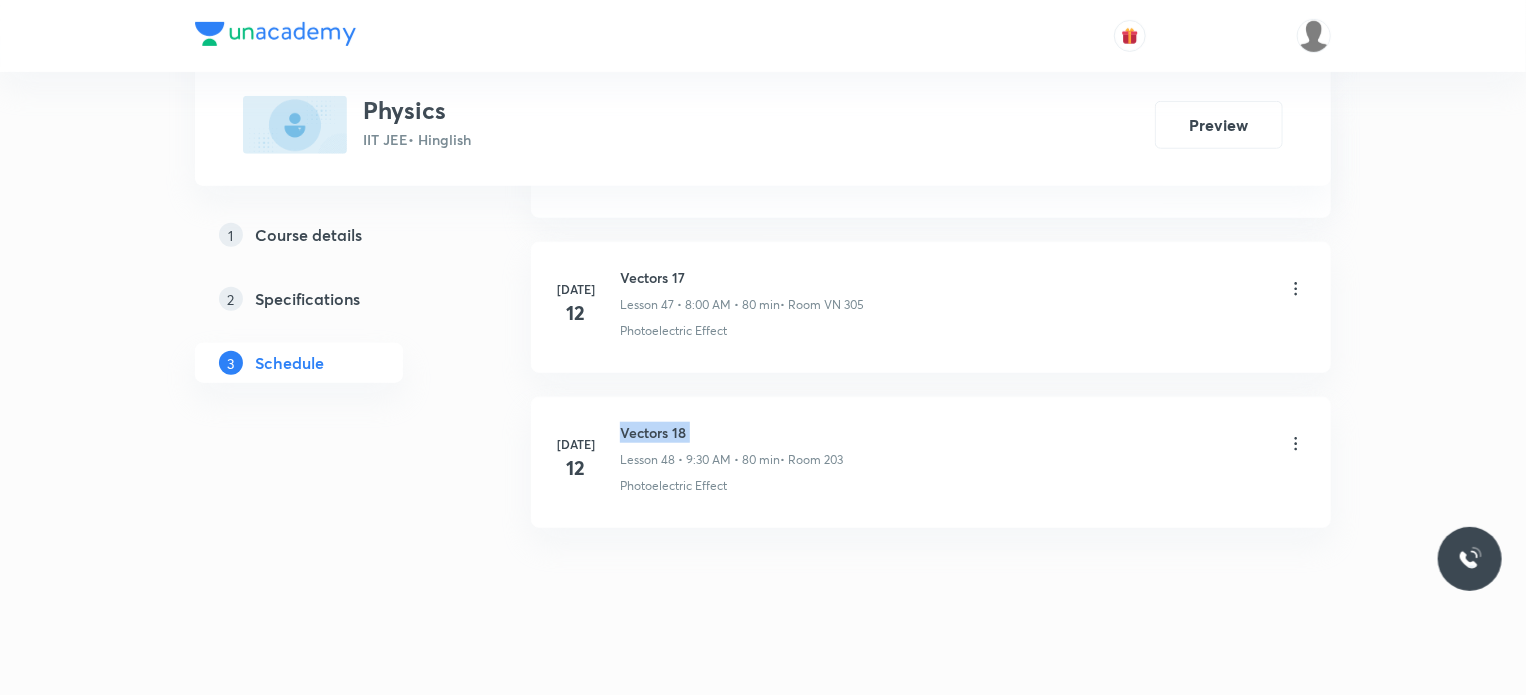 click on "Vectors 18" at bounding box center (731, 432) 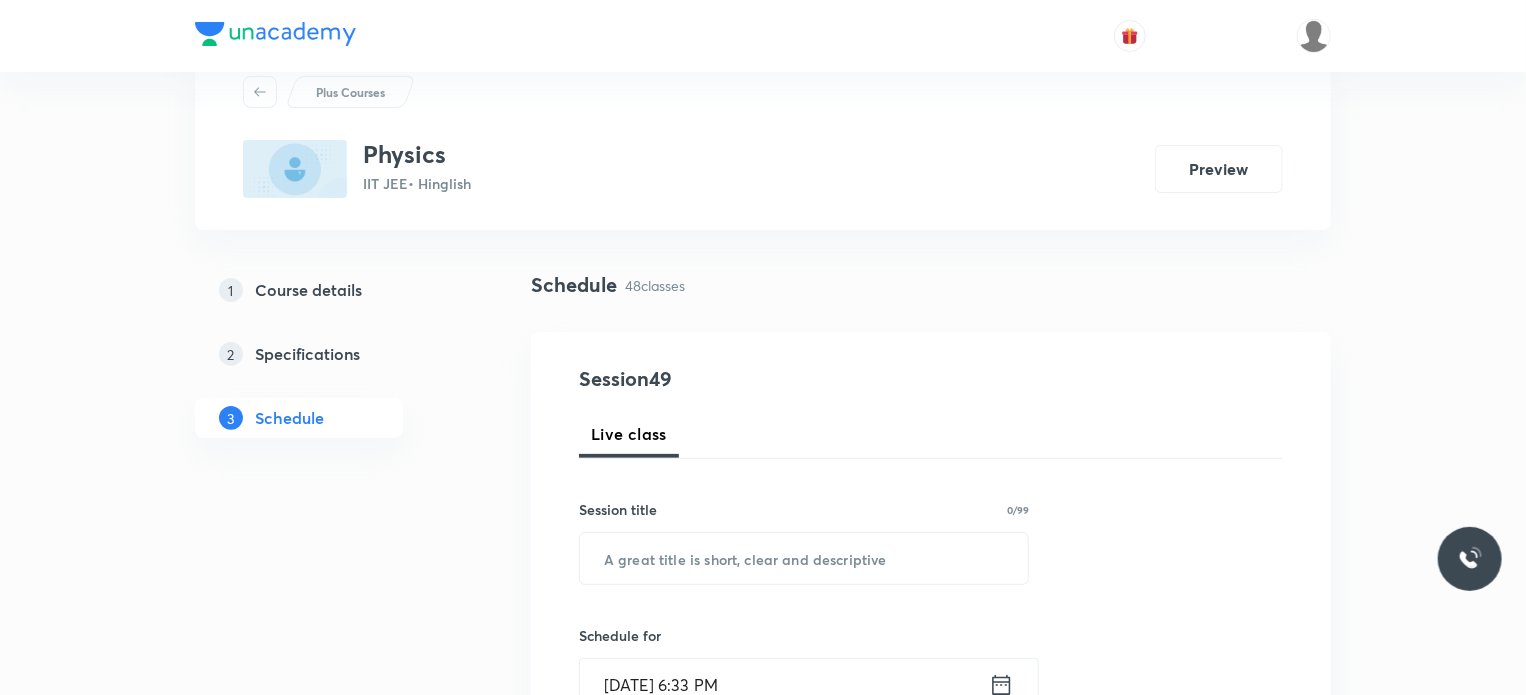 scroll, scrollTop: 100, scrollLeft: 0, axis: vertical 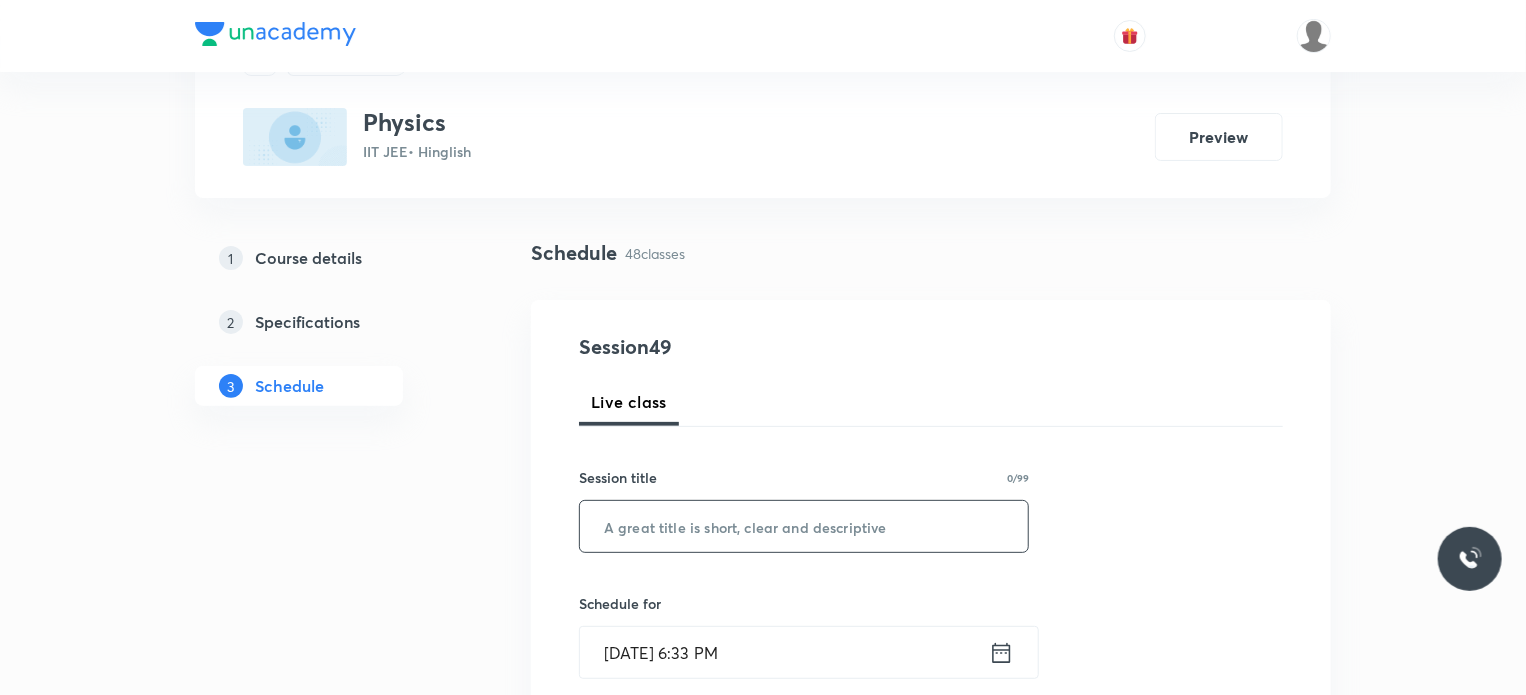 click at bounding box center (804, 526) 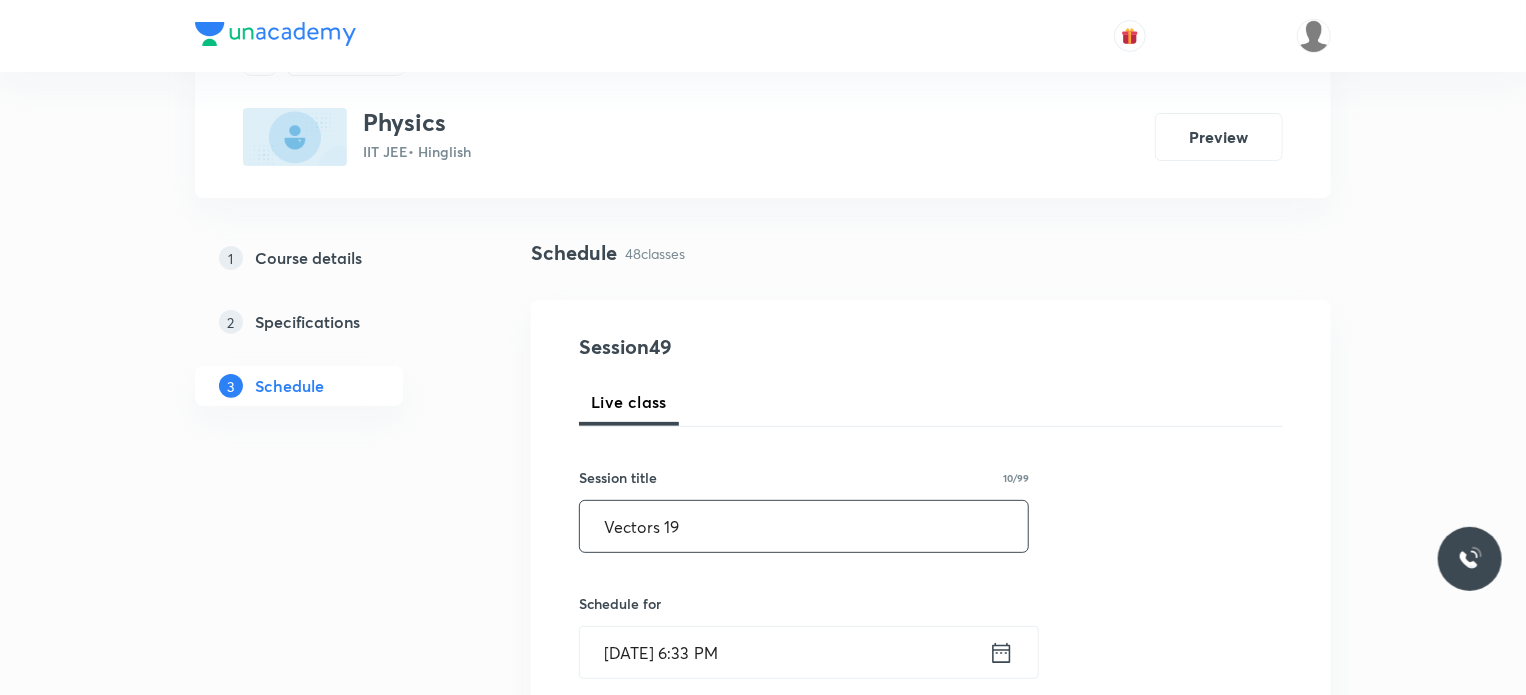 type on "Vectors 19" 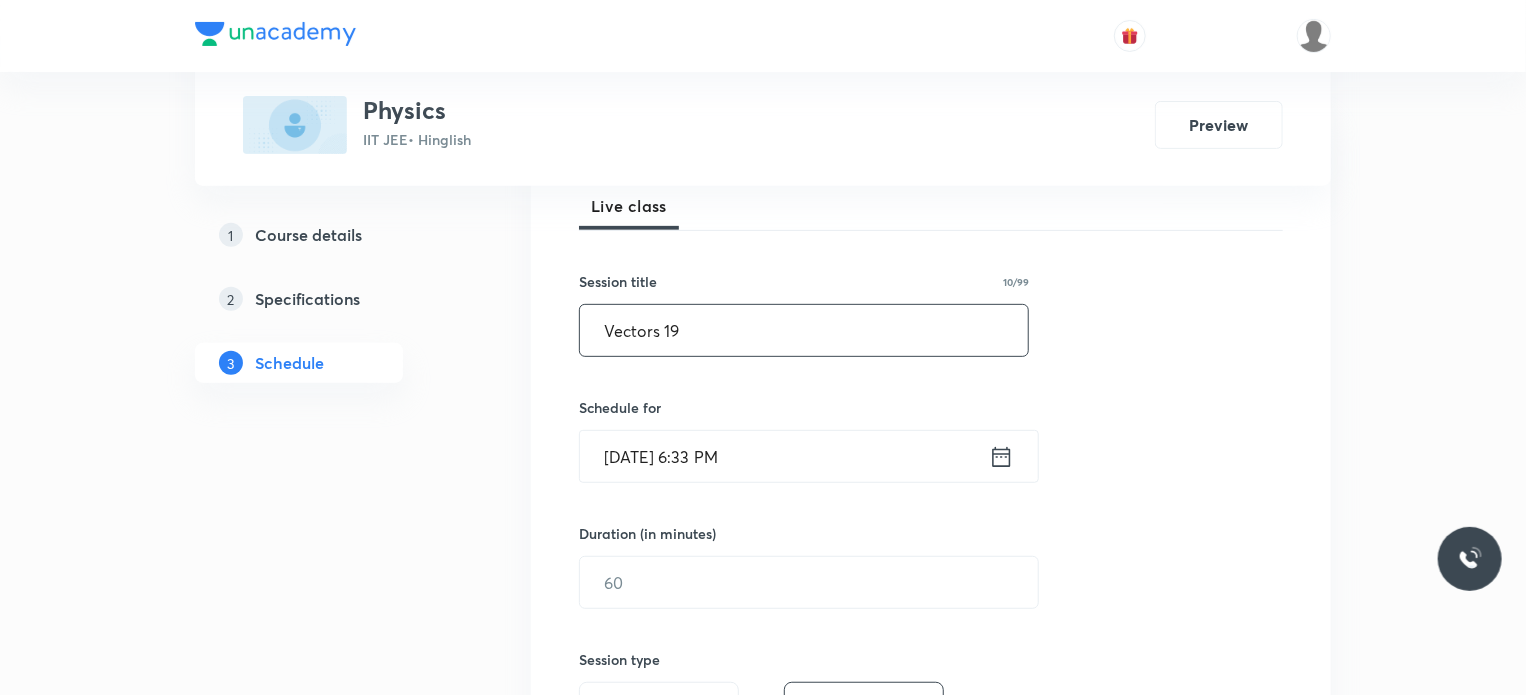 scroll, scrollTop: 300, scrollLeft: 0, axis: vertical 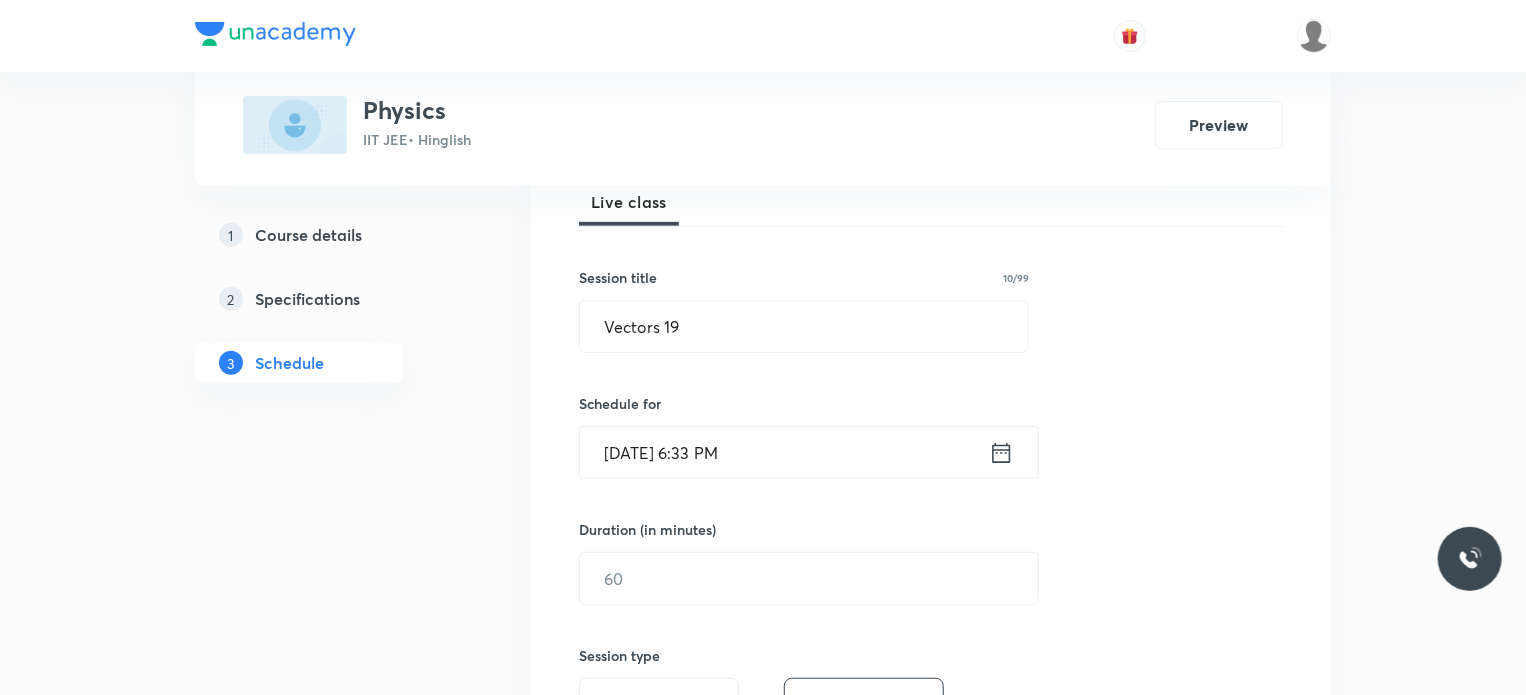 click on "Schedule for" at bounding box center (804, 403) 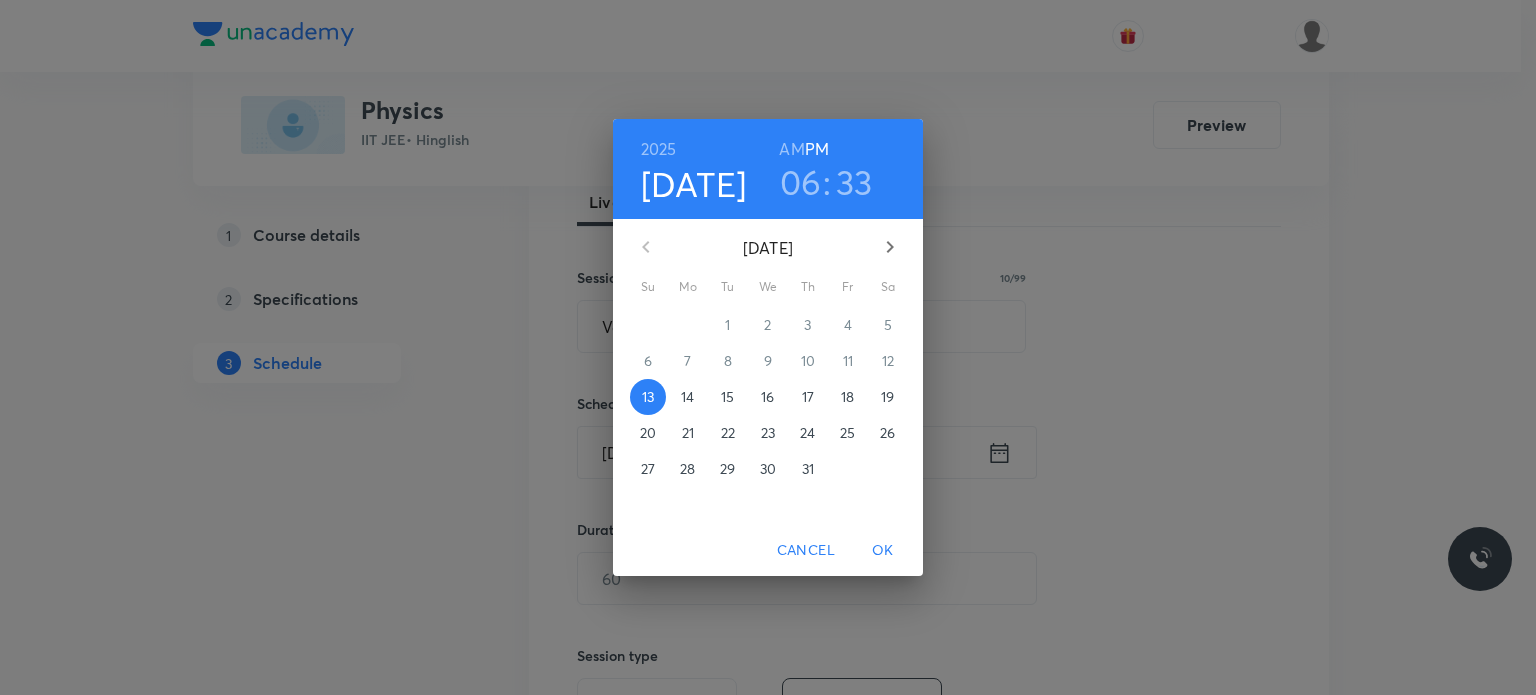 click on "14" at bounding box center [688, 397] 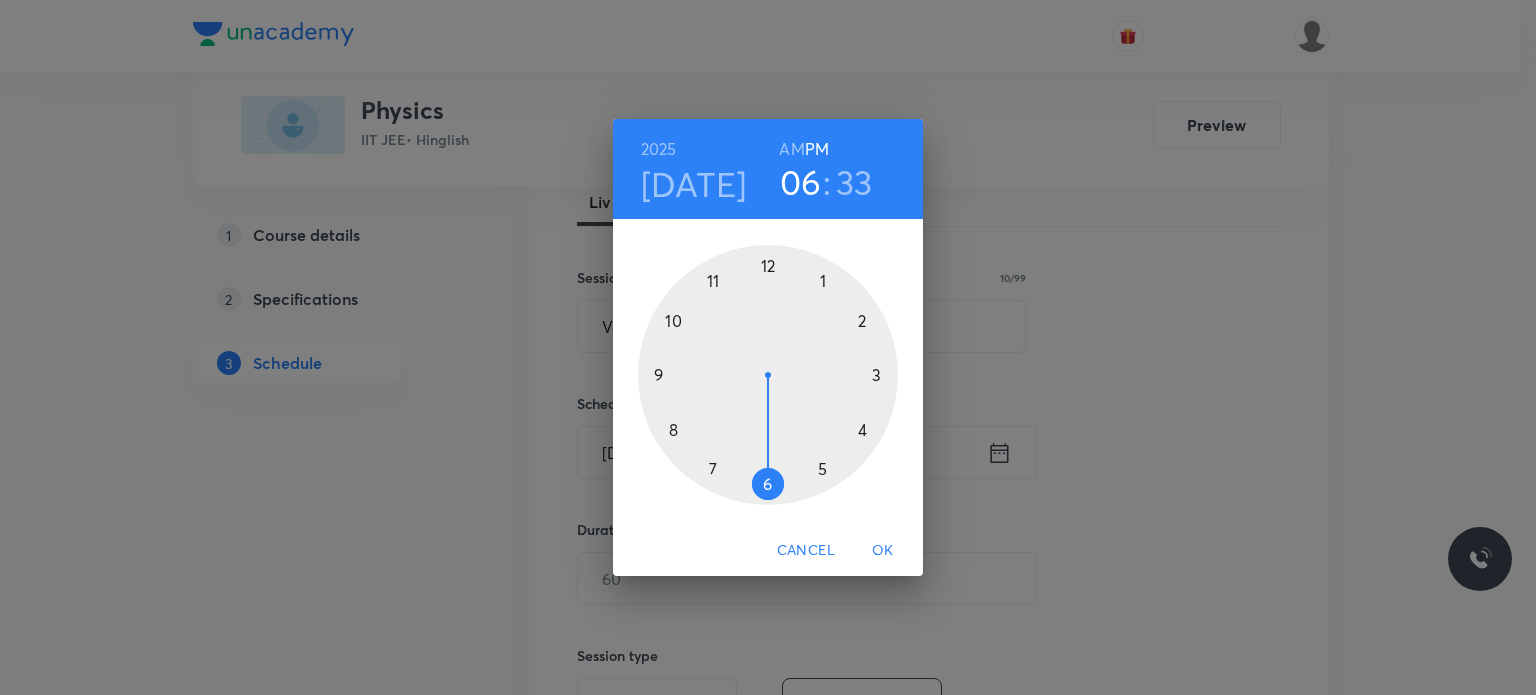 click on "AM" at bounding box center (791, 149) 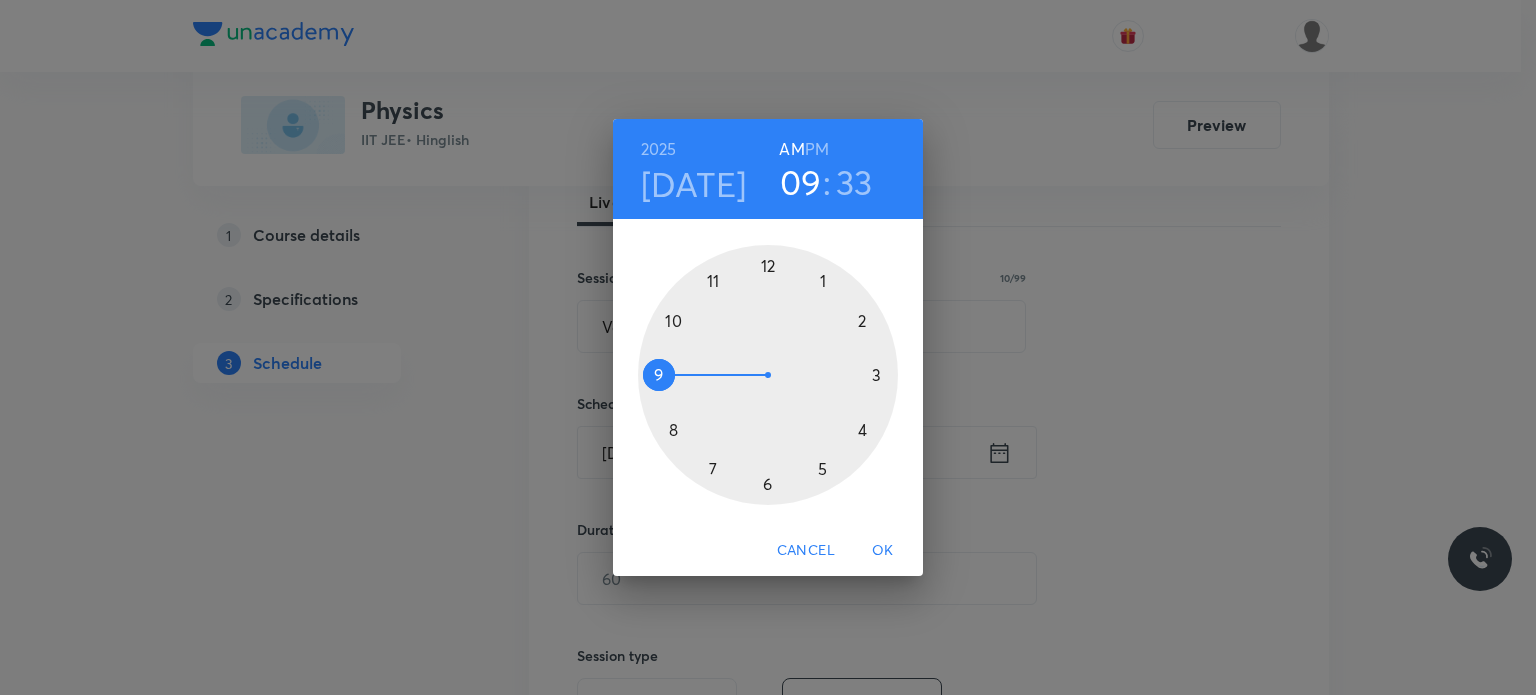 drag, startPoint x: 756, startPoint y: 313, endPoint x: 684, endPoint y: 371, distance: 92.45539 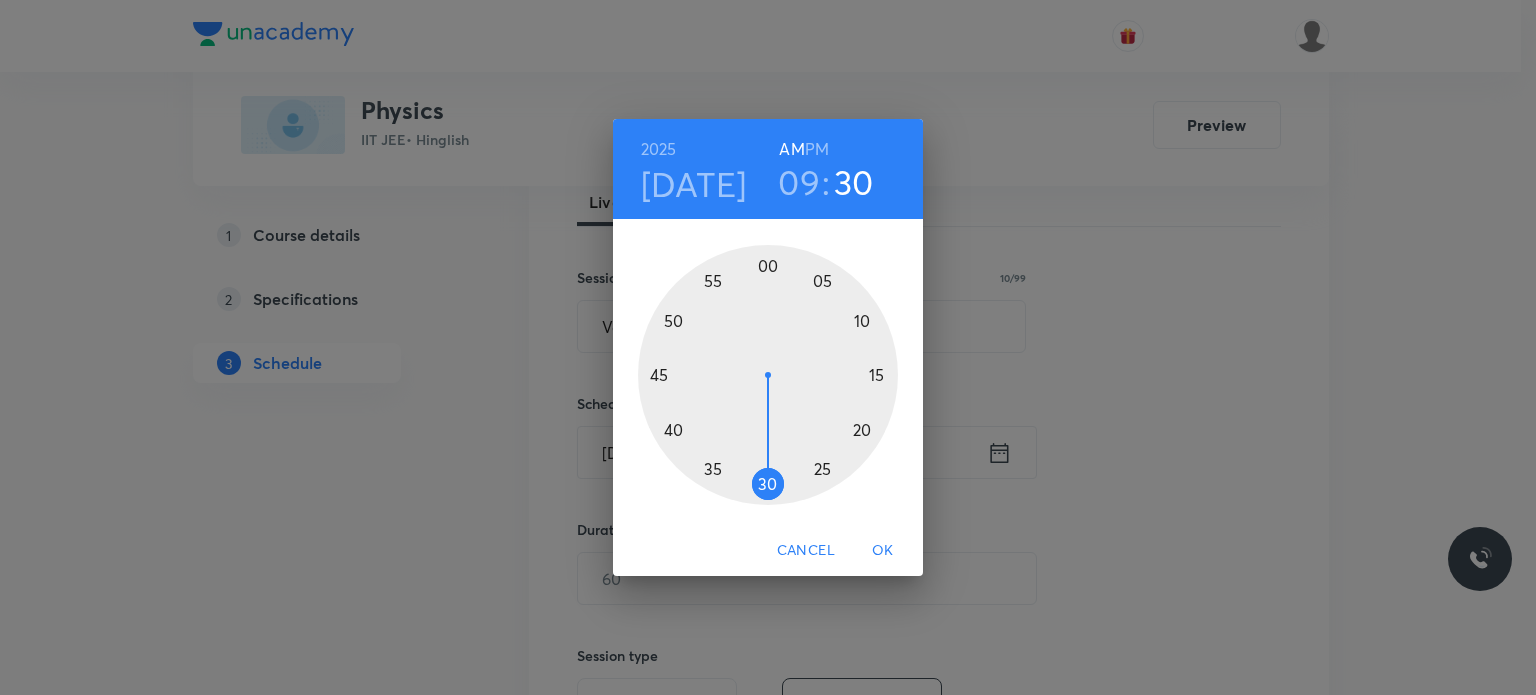 drag, startPoint x: 770, startPoint y: 483, endPoint x: 774, endPoint y: 493, distance: 10.770329 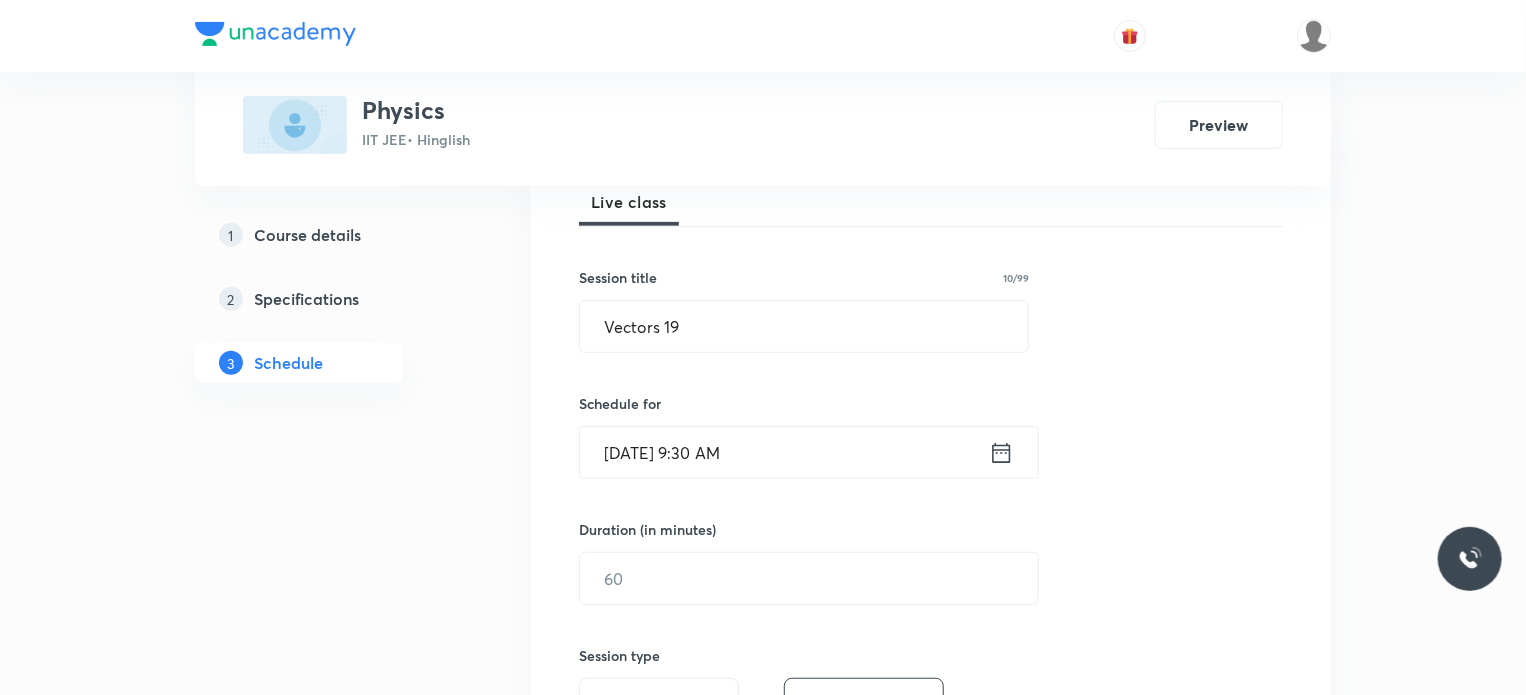 click on "Duration (in minutes) ​" at bounding box center [761, 562] 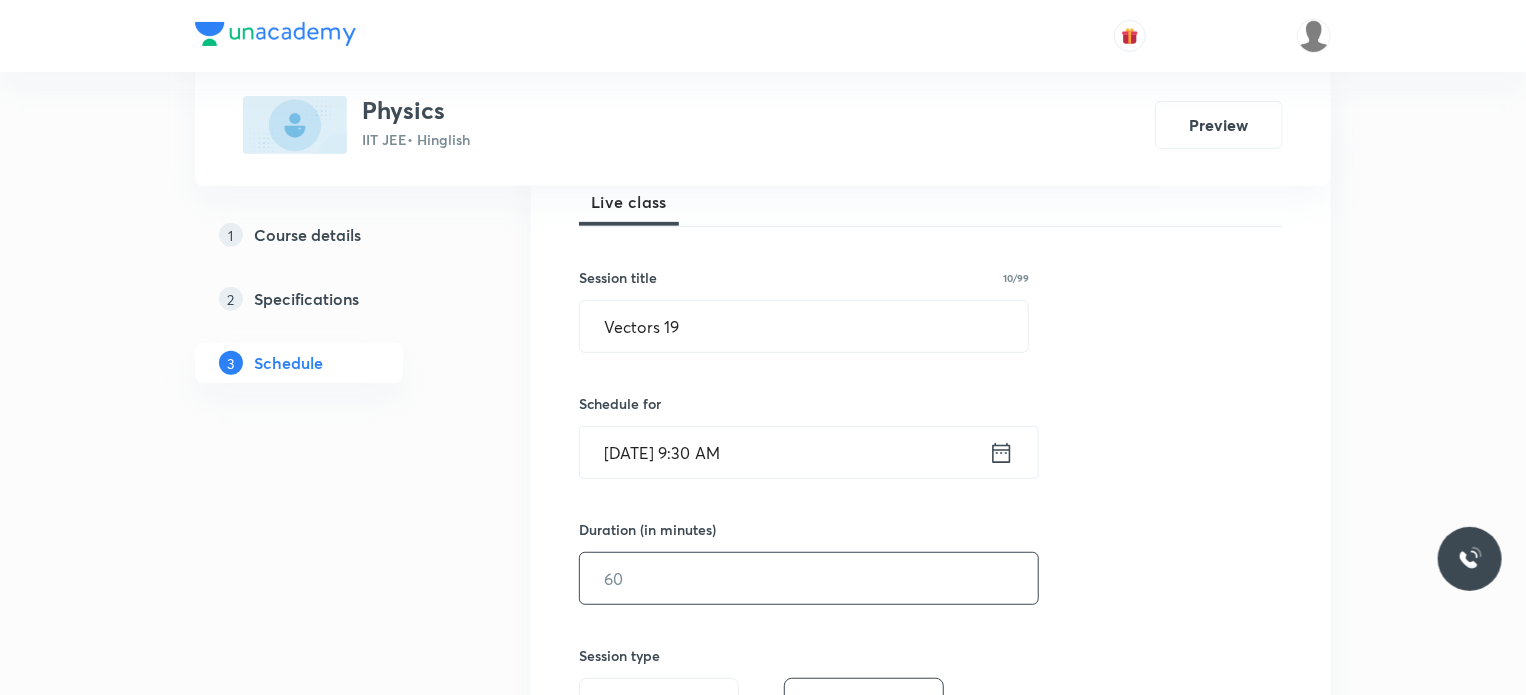 click at bounding box center [809, 578] 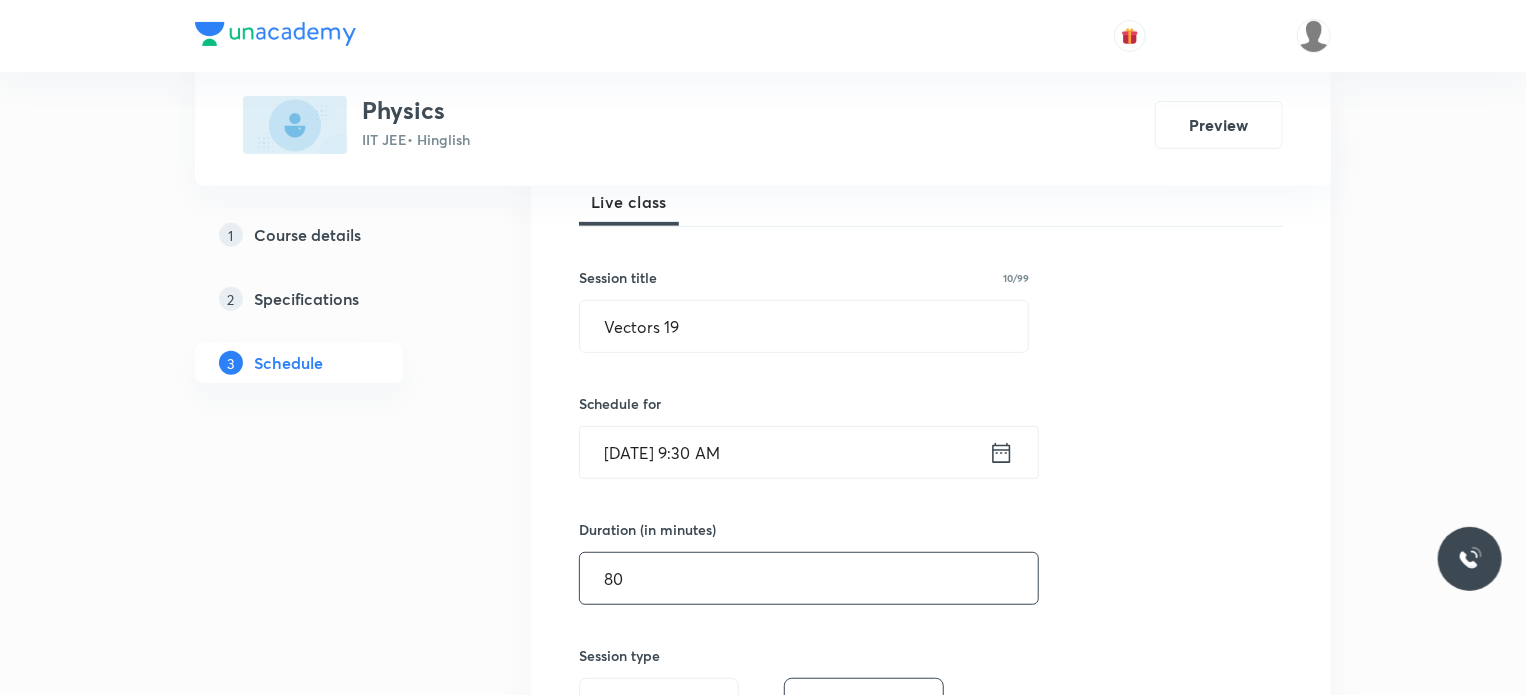 type on "80" 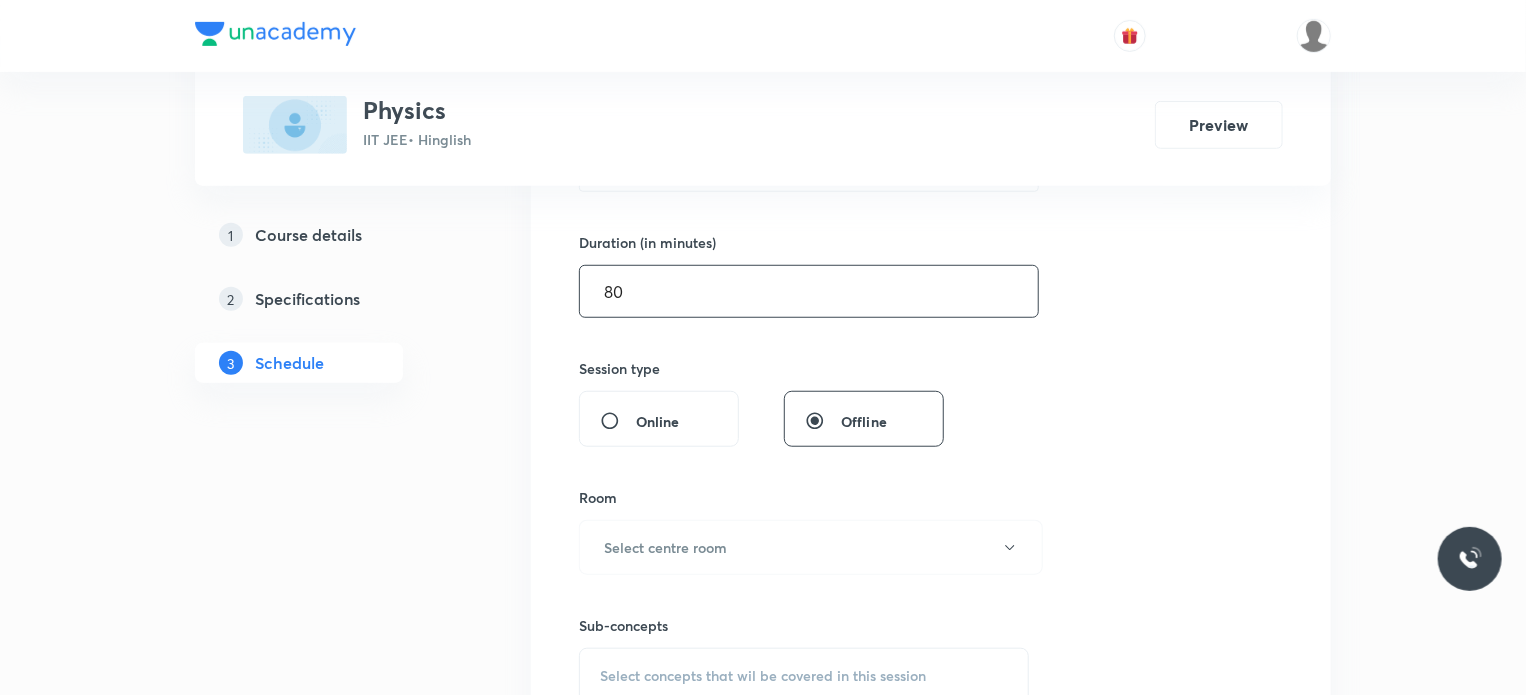 scroll, scrollTop: 600, scrollLeft: 0, axis: vertical 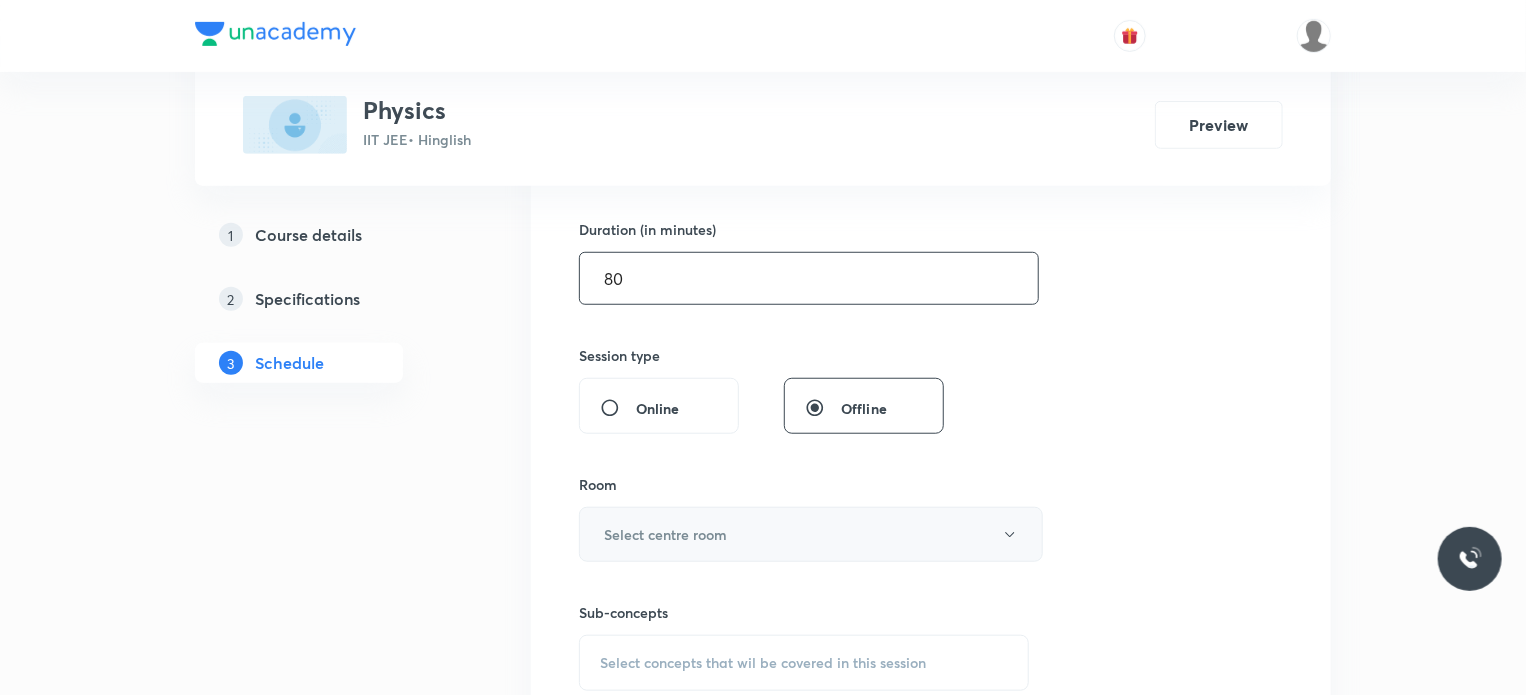 click on "Select centre room" at bounding box center (811, 534) 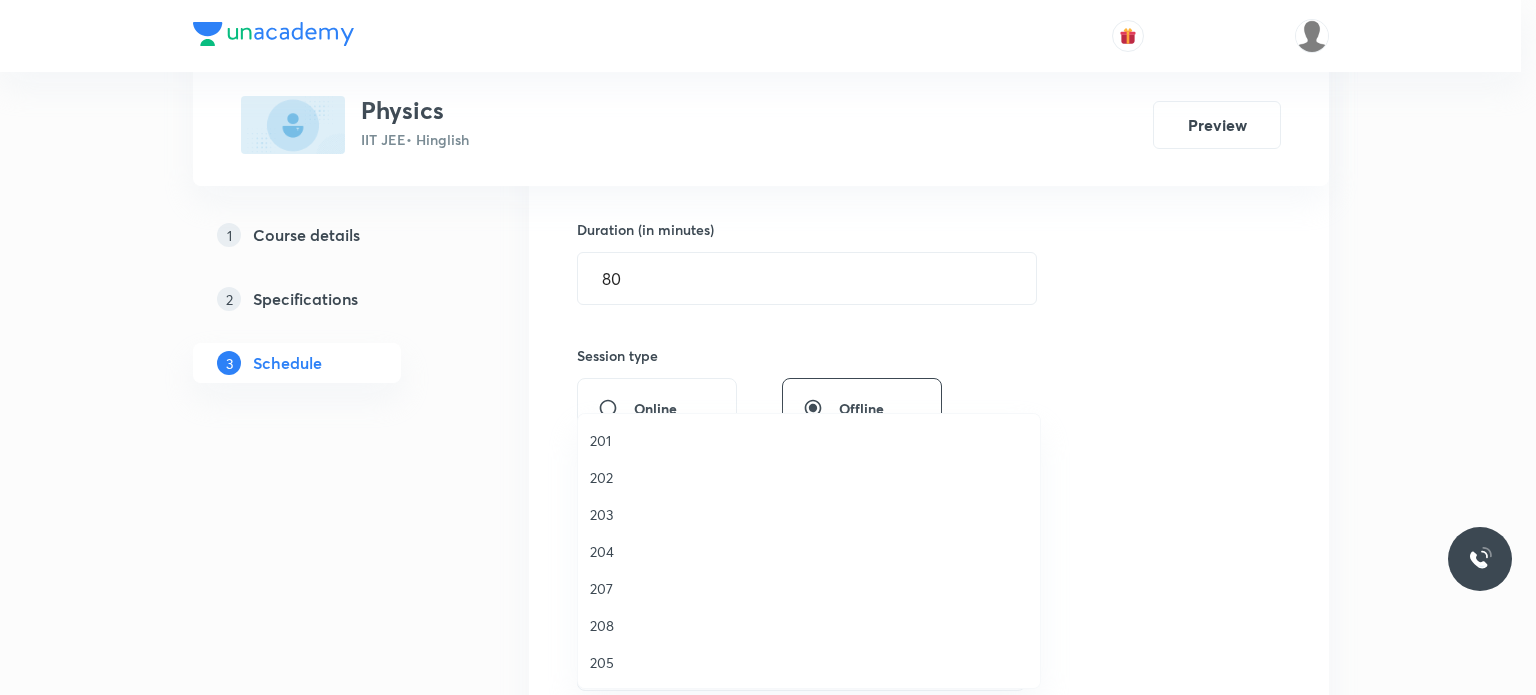 click on "203" at bounding box center (809, 514) 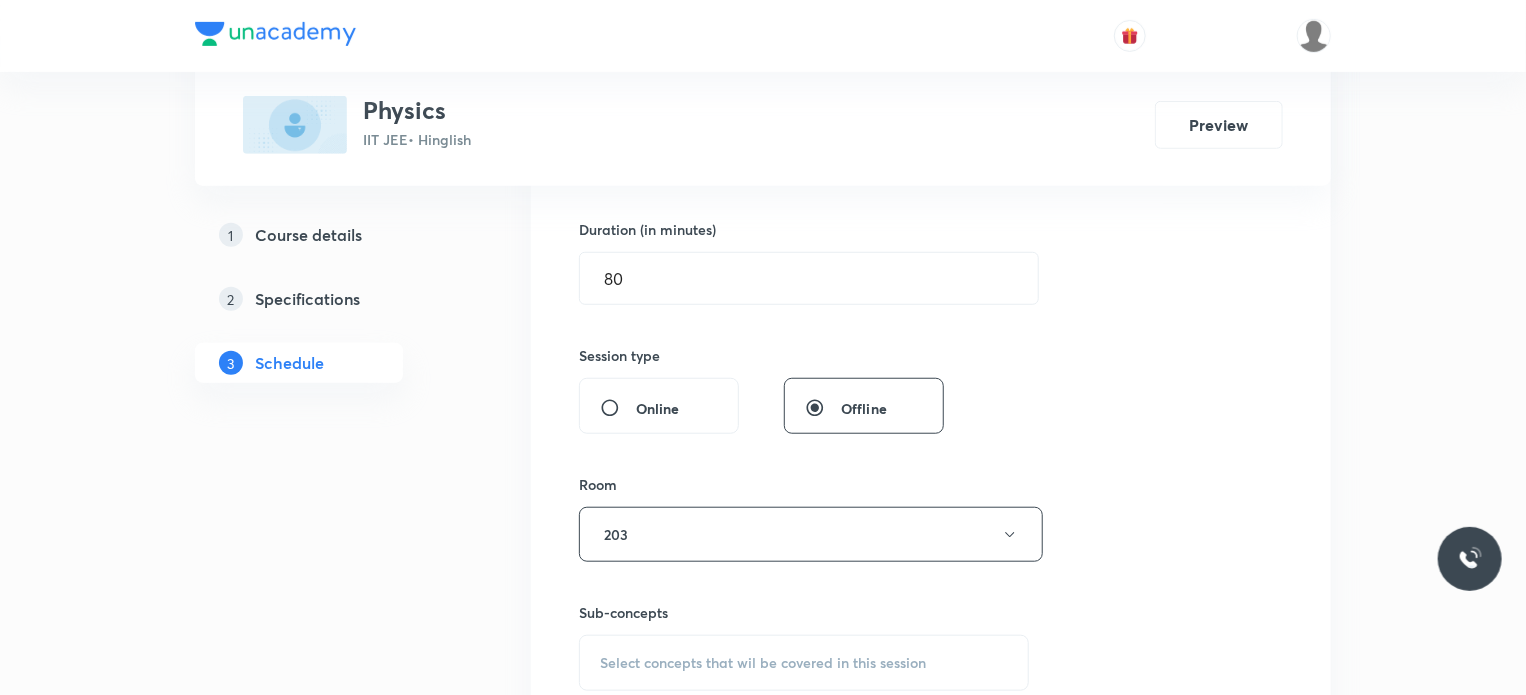 click on "Select concepts that wil be covered in this session" at bounding box center (804, 663) 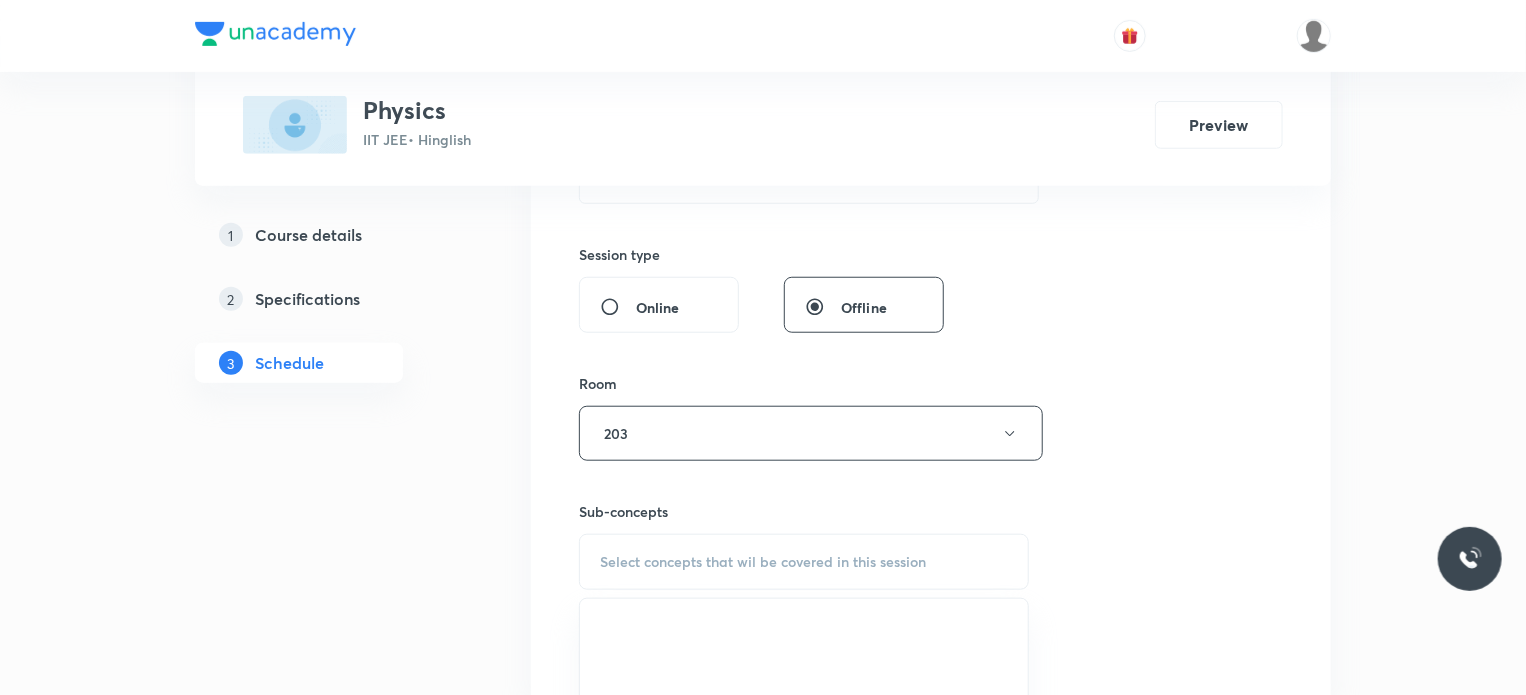scroll, scrollTop: 900, scrollLeft: 0, axis: vertical 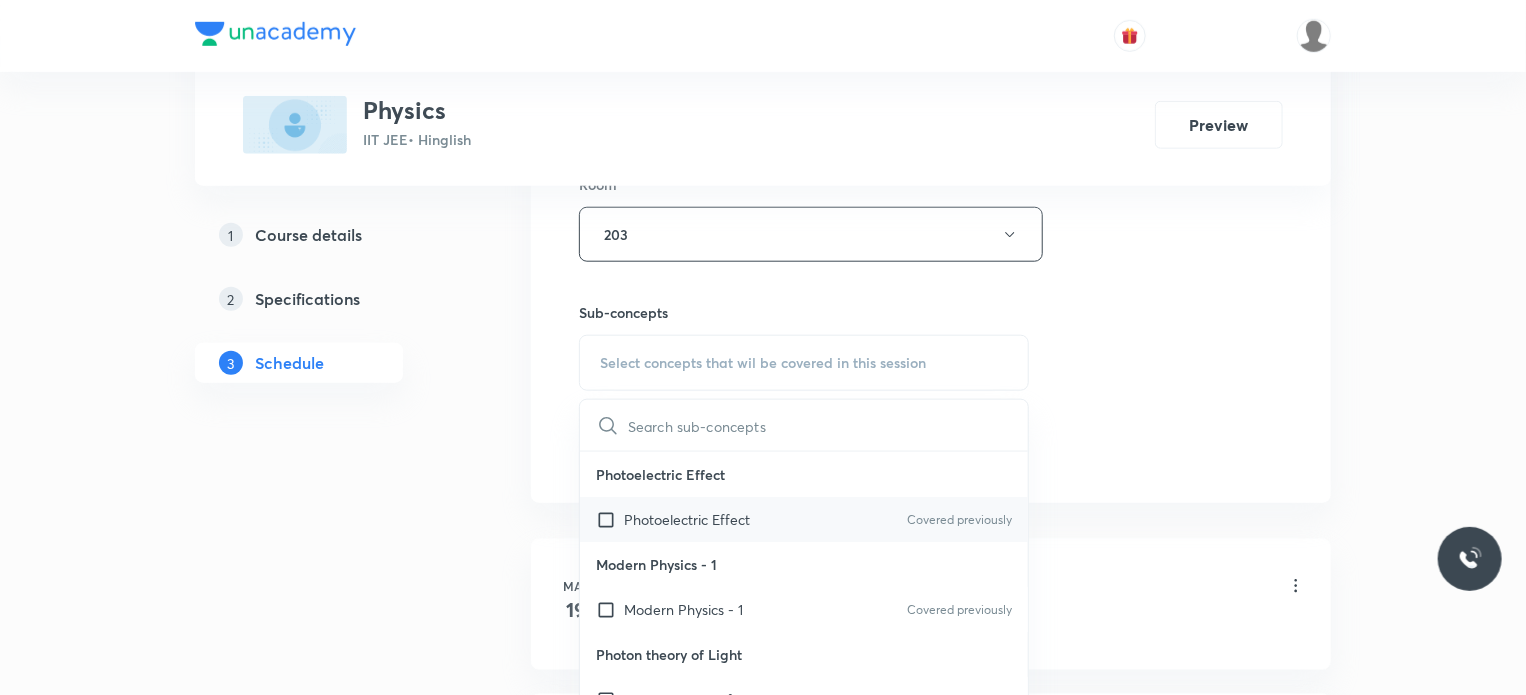 click on "Photoelectric Effect" at bounding box center [687, 519] 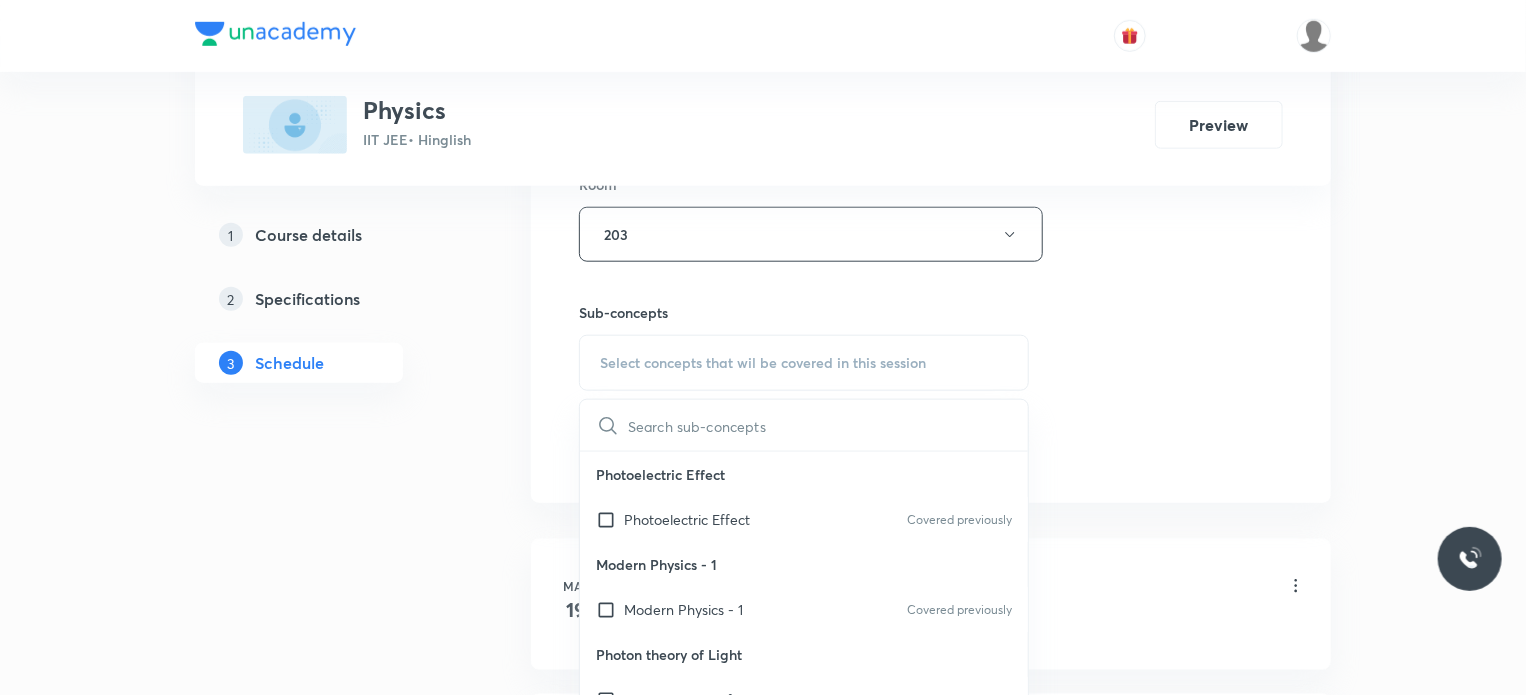 checkbox on "true" 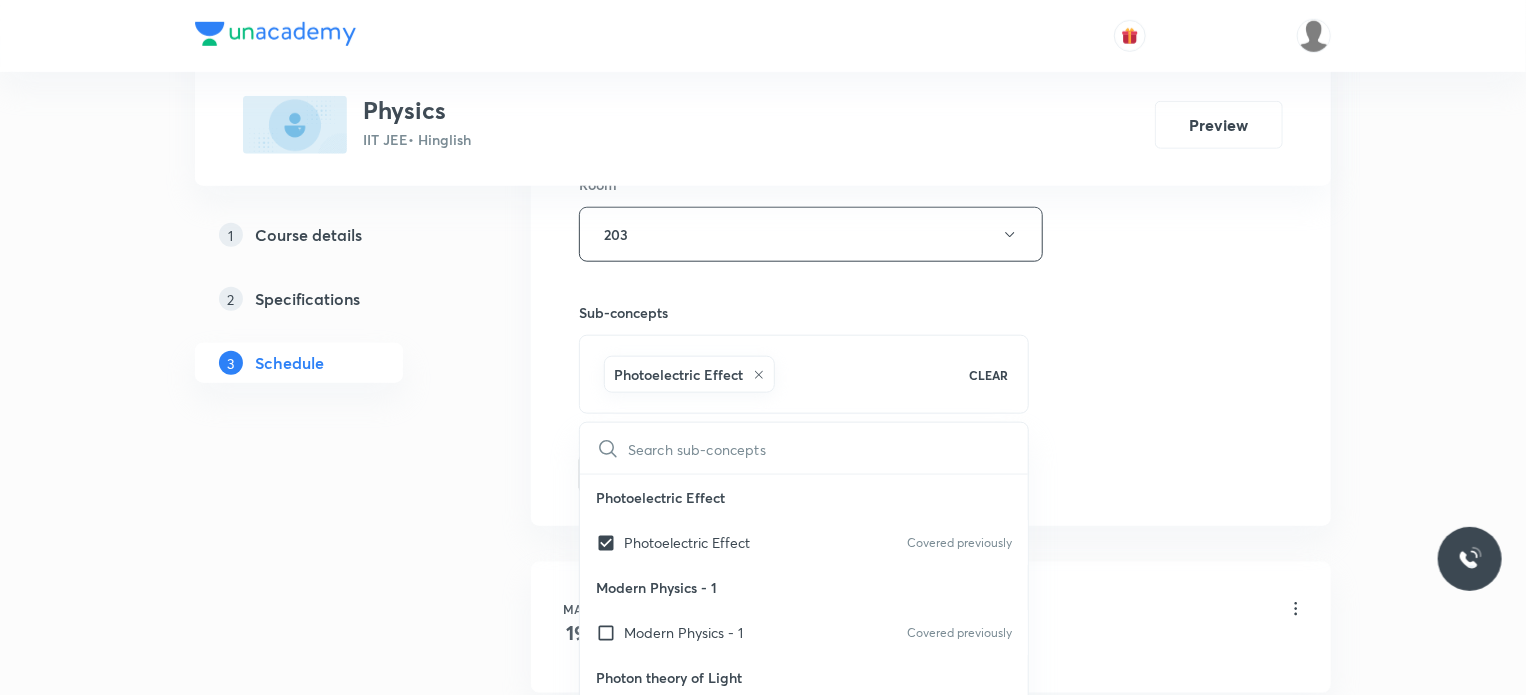 click on "Plus Courses Physics IIT JEE  • Hinglish Preview 1 Course details 2 Specifications 3 Schedule Schedule 48  classes Session  49 Live class Session title 10/99 Vectors 19 ​ Schedule for Jul 14, 2025, 9:30 AM ​ Duration (in minutes) 80 ​   Session type Online Offline Room 203 Sub-concepts Photoelectric Effect CLEAR ​ Photoelectric Effect Photoelectric Effect Covered previously Modern Physics - 1 Modern Physics - 1 Covered previously Photon theory of Light Photon theory of Light Photocell Photocell X-Rays X-Rays Moseley's Law Moseley's Law Modern Physics - 2 Modern Physics - 2 Nuclear Physics Nuclear Physics Radioactivity Radioactivity Geometrical Optics Geometrical Optics Basic Math Basic Math KTG and Thermodynamics KTG and Thermodynamics Fluid Mechanics Fluid Mechanics Wave on String Wave on String Gravitation Gravitation Motion in Straightline Motion in Straight-line Add Cancel May 19 Basic Maths 1 Lesson 1 • 11:10 AM • 80 min  • Room VN 302 Photoelectric Effect May 23 Basic Maths 2 May 26 May" at bounding box center [763, 3633] 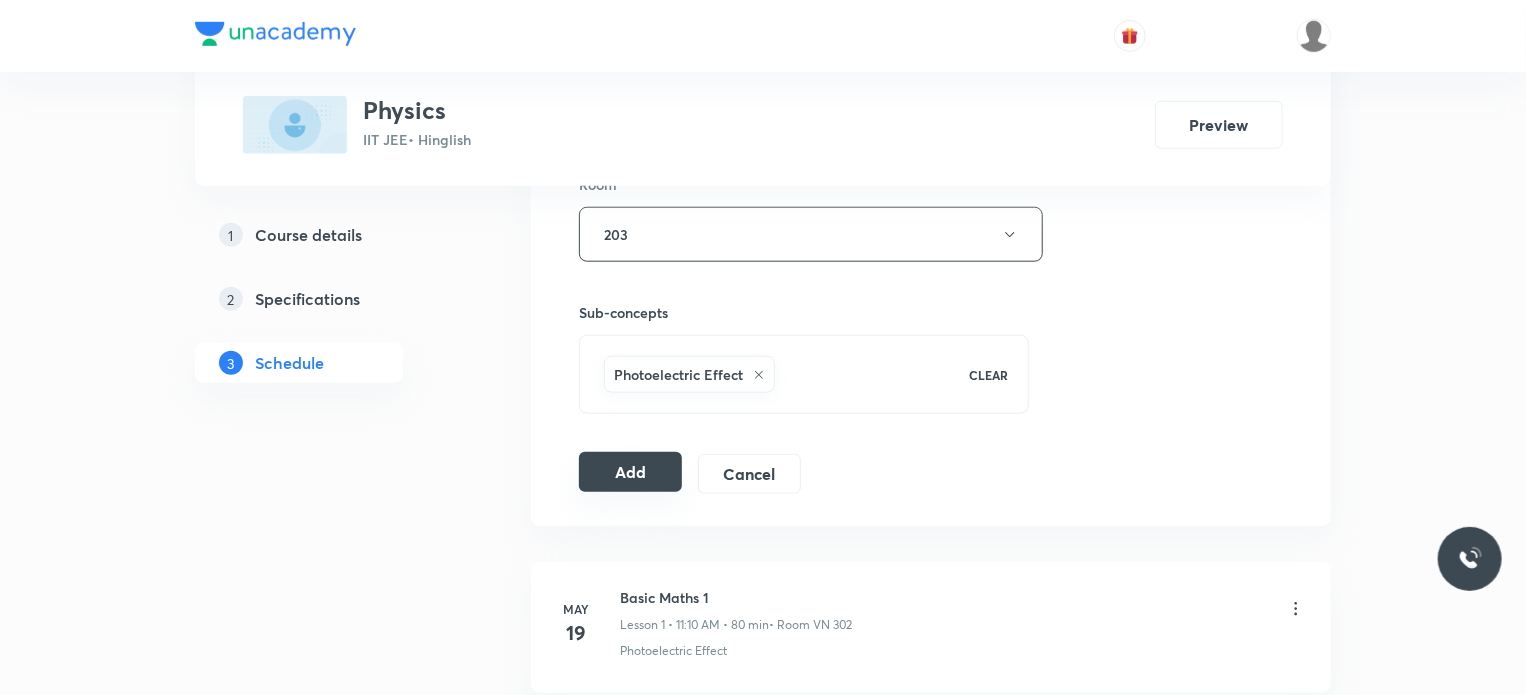 click on "Add" at bounding box center (630, 472) 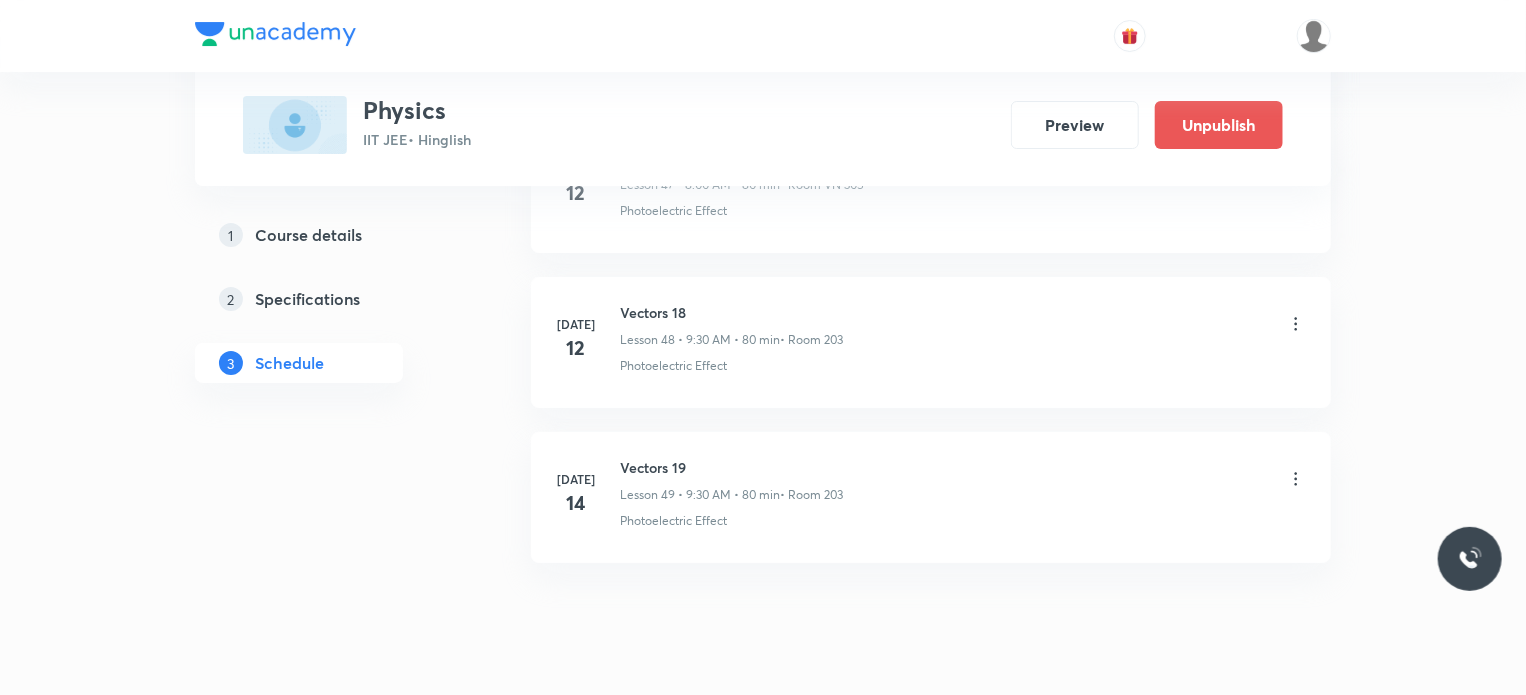 scroll, scrollTop: 7564, scrollLeft: 0, axis: vertical 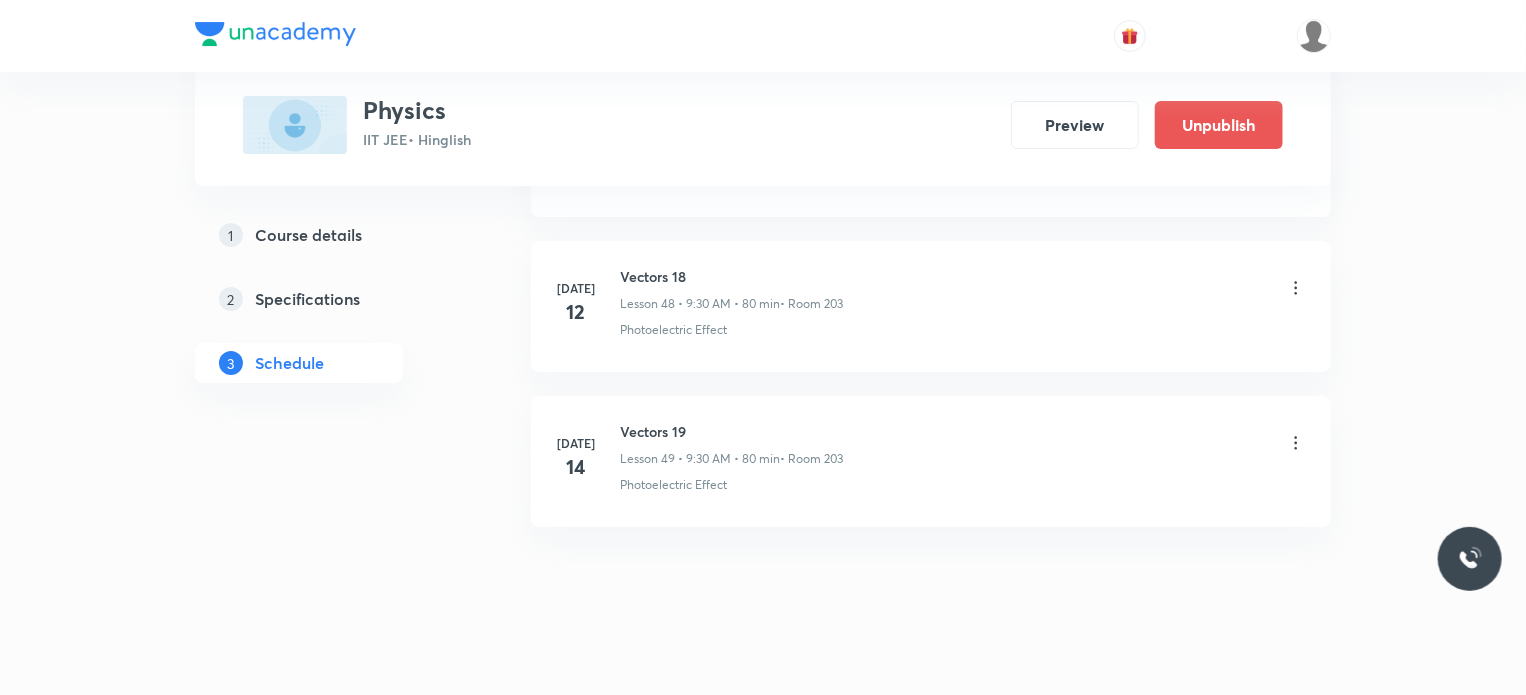 click on "Vectors 19" at bounding box center [731, 431] 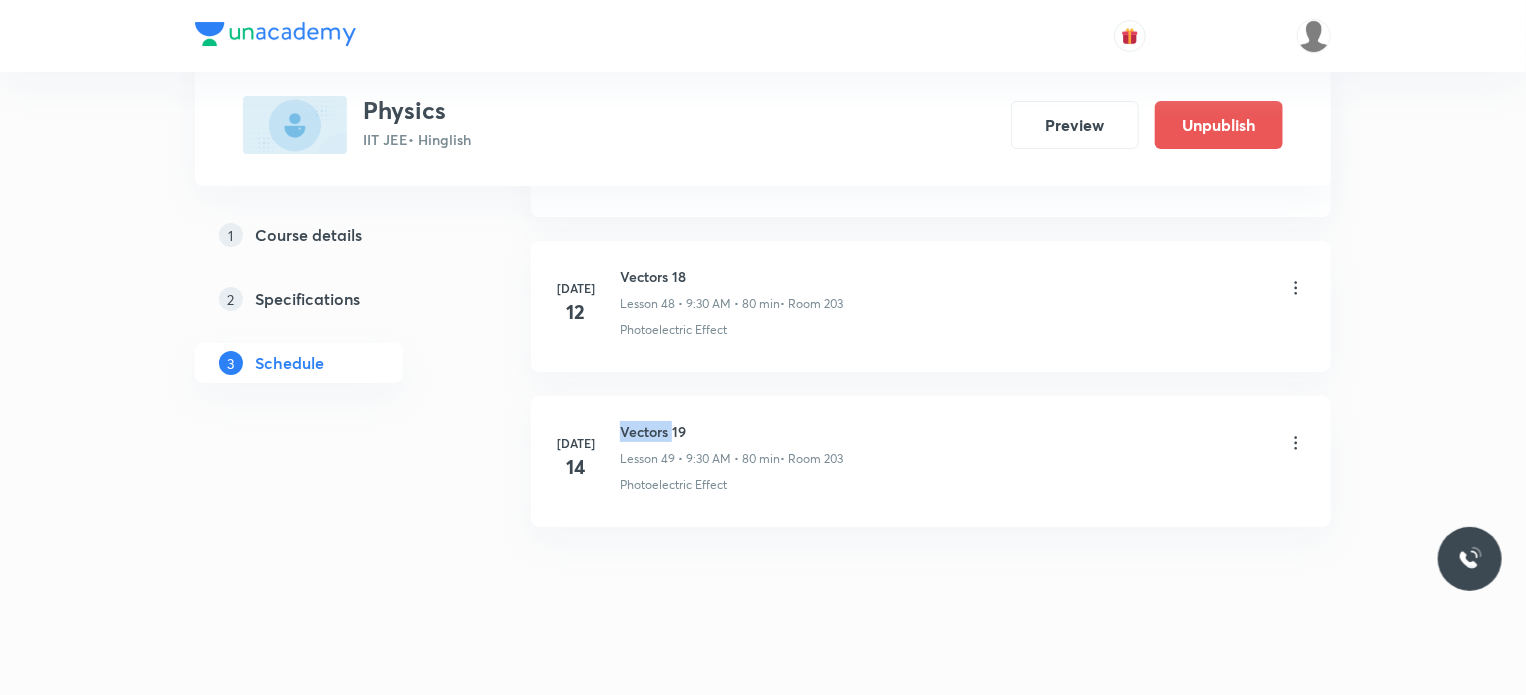 click on "Vectors 19" at bounding box center (731, 431) 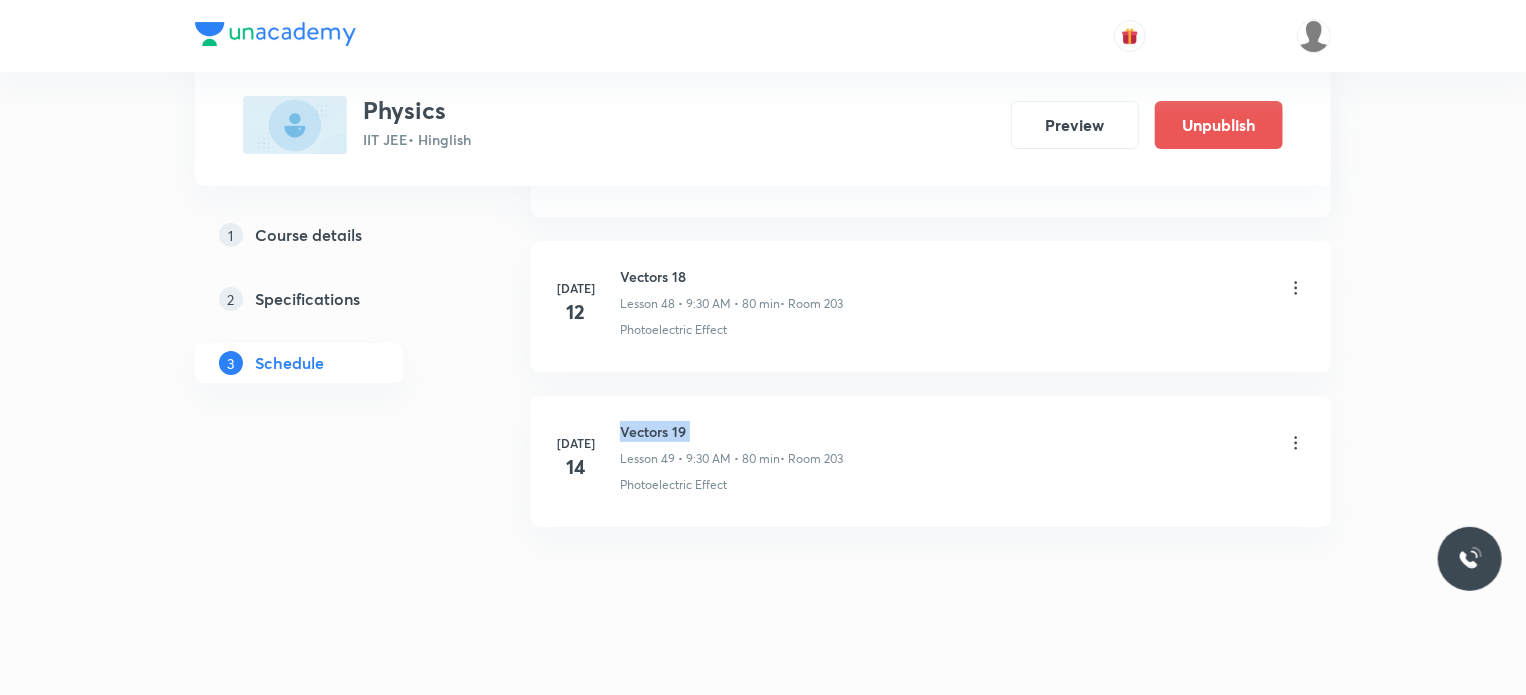 click on "Vectors 19" at bounding box center (731, 431) 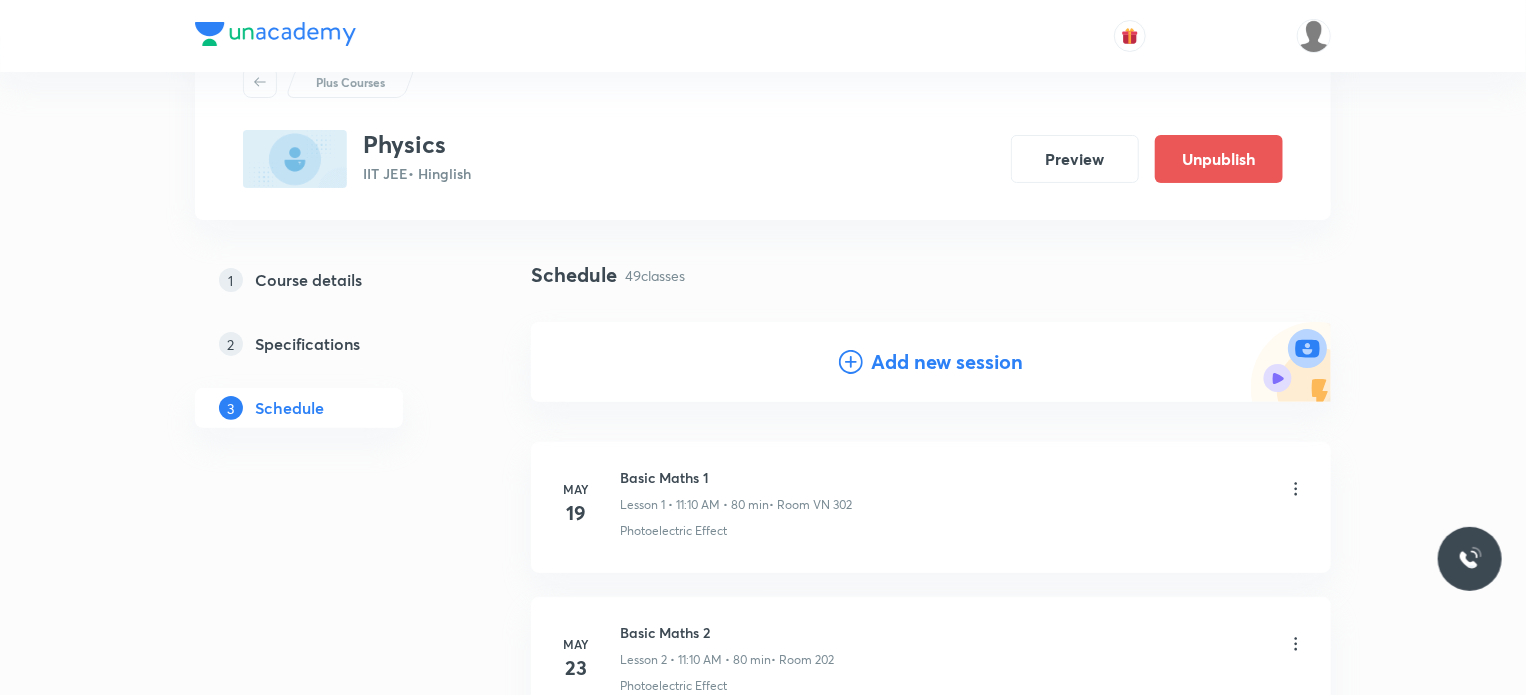 scroll, scrollTop: 100, scrollLeft: 0, axis: vertical 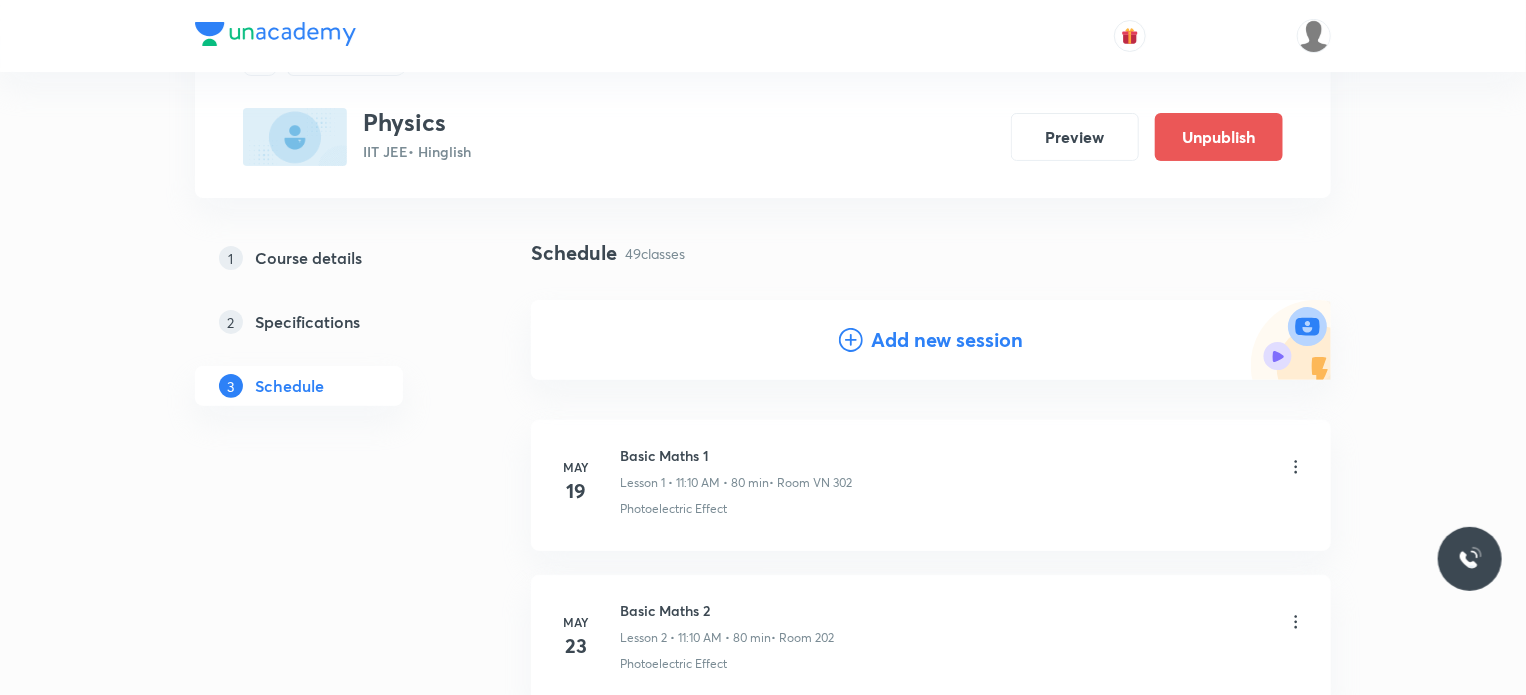 click on "Add new session" at bounding box center (947, 340) 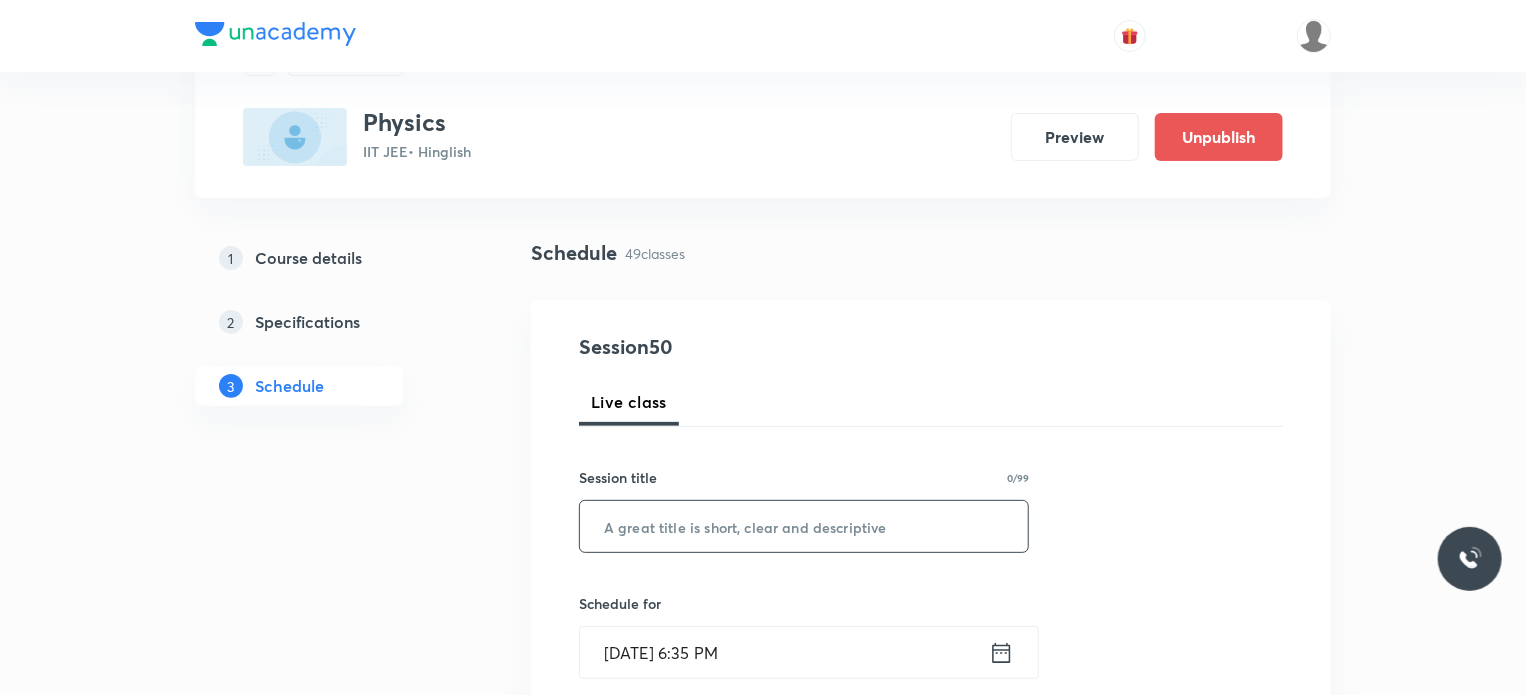 click at bounding box center (804, 526) 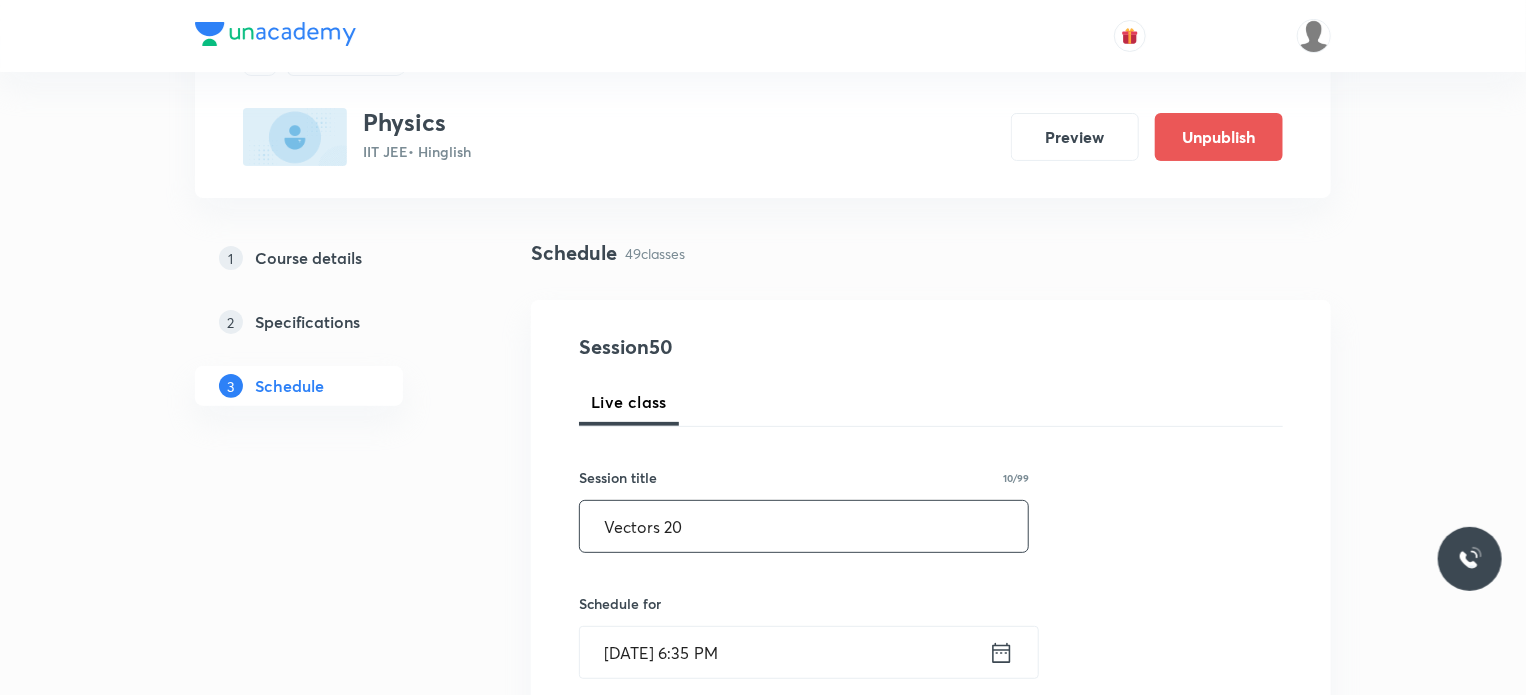 type on "Vectors 20" 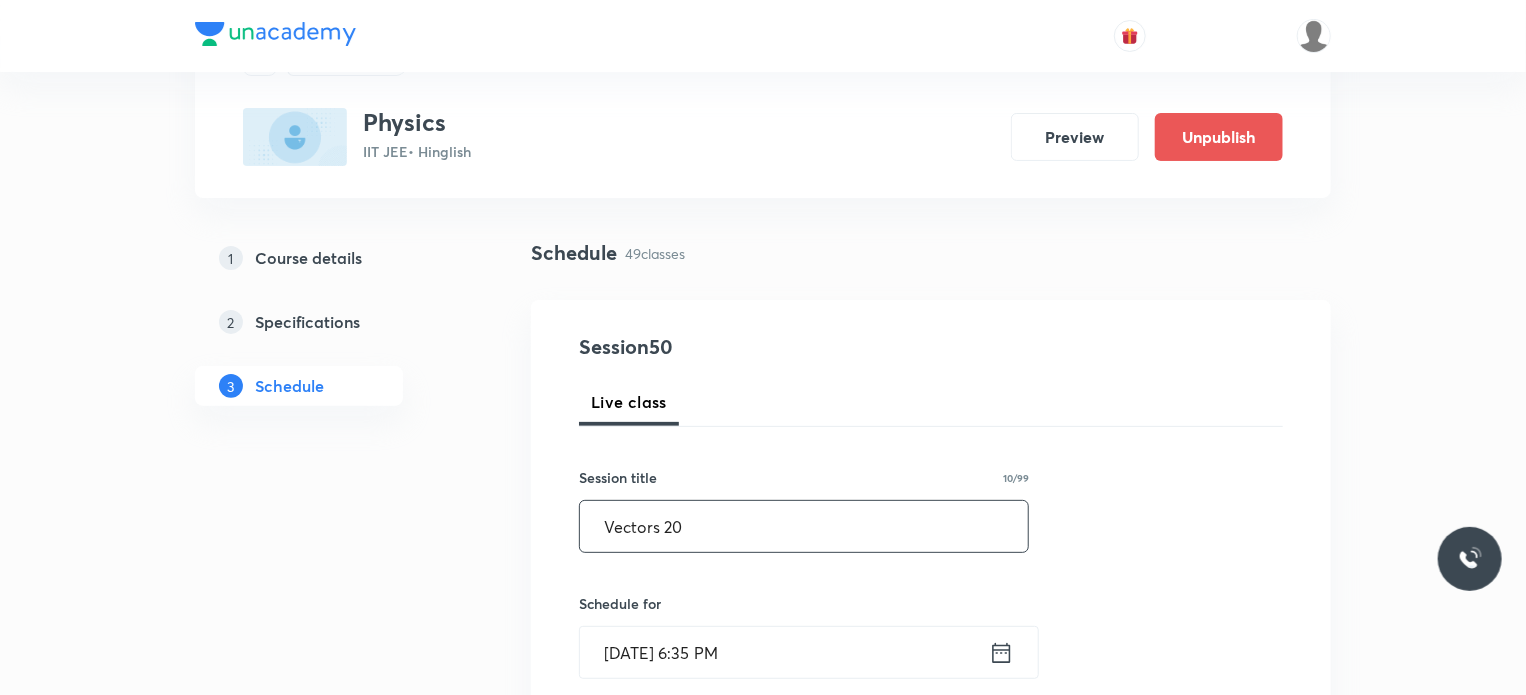 scroll, scrollTop: 300, scrollLeft: 0, axis: vertical 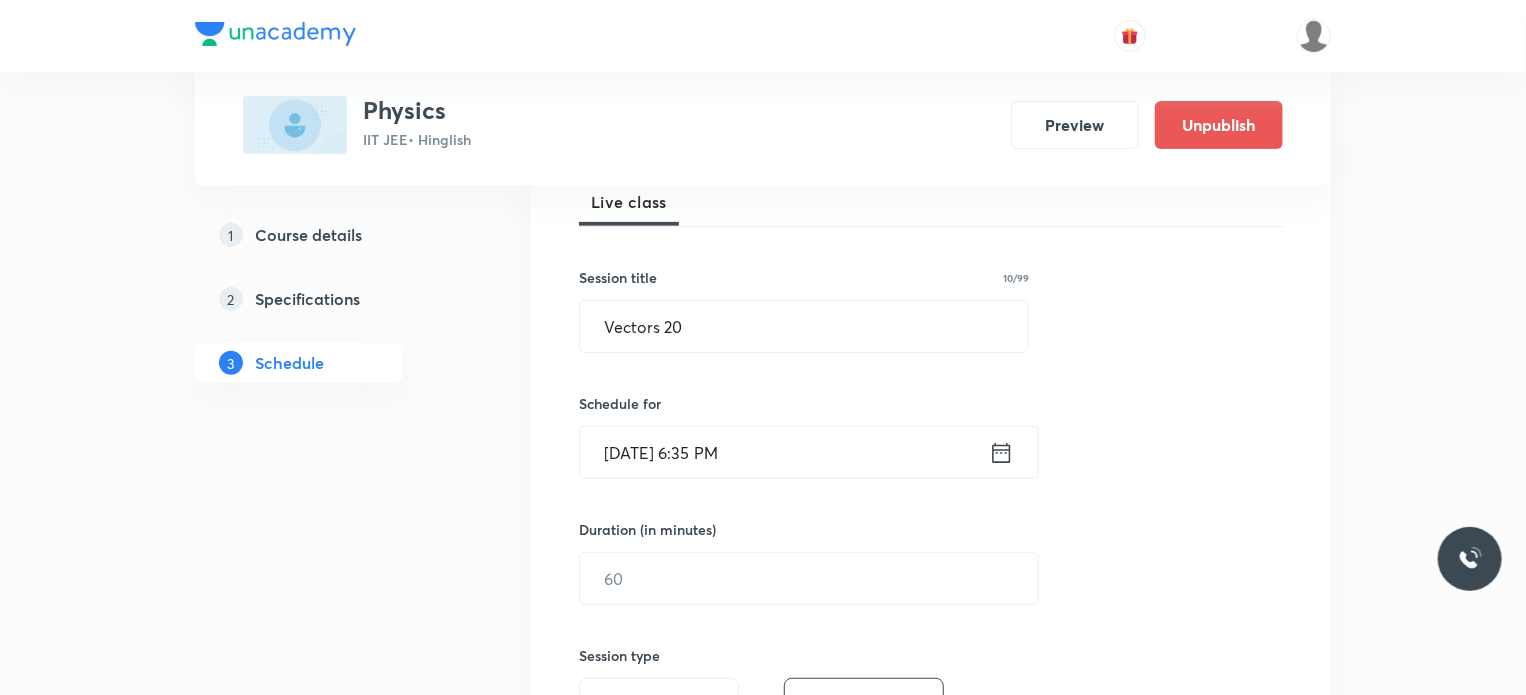 click on "Jul 13, 2025, 6:35 PM" at bounding box center [784, 452] 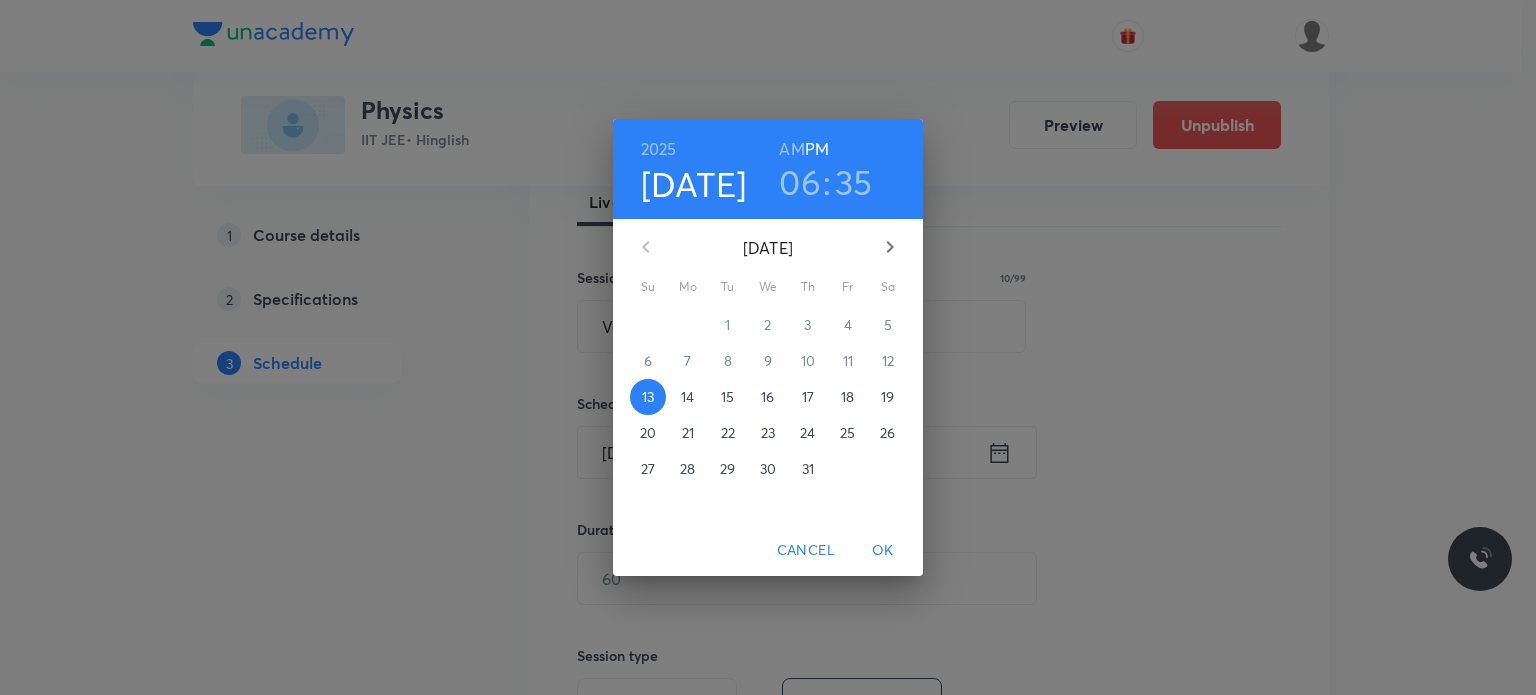 click on "14" at bounding box center [688, 397] 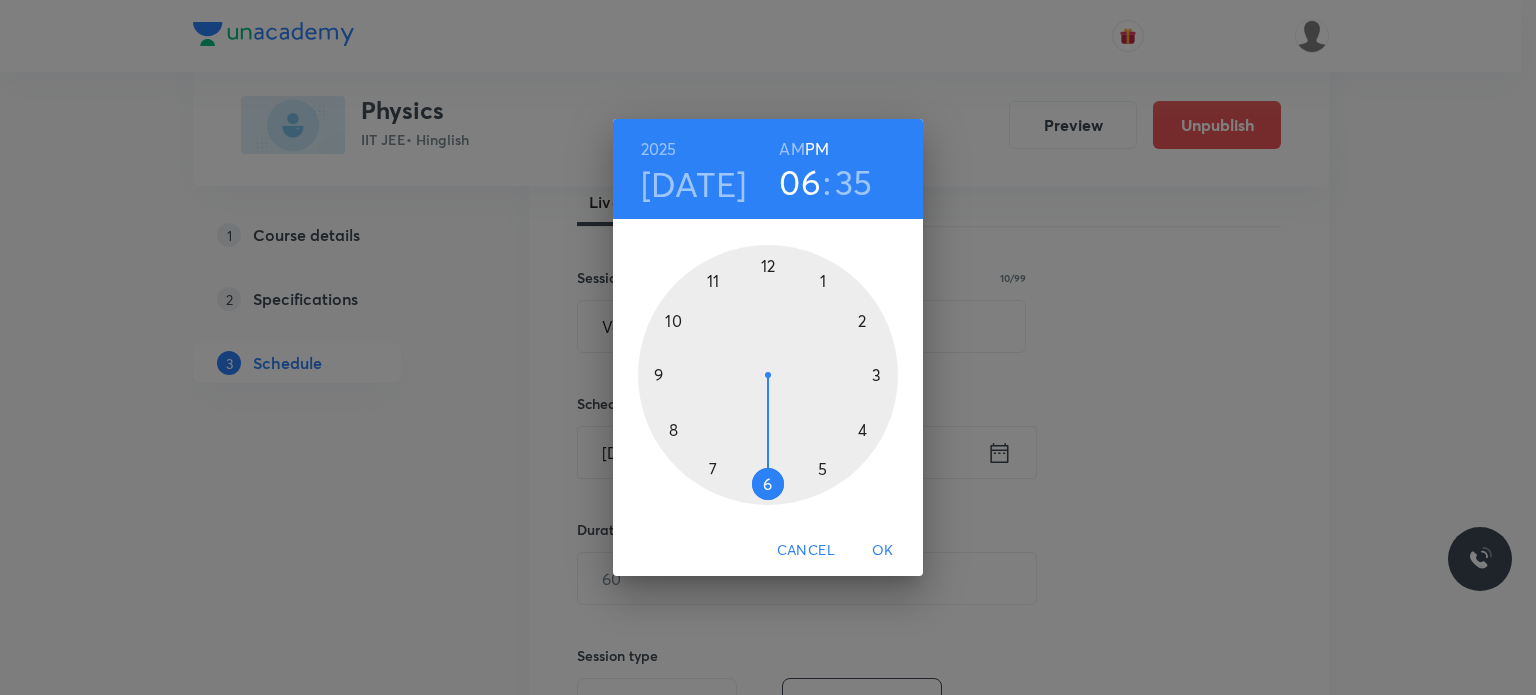 click at bounding box center [768, 375] 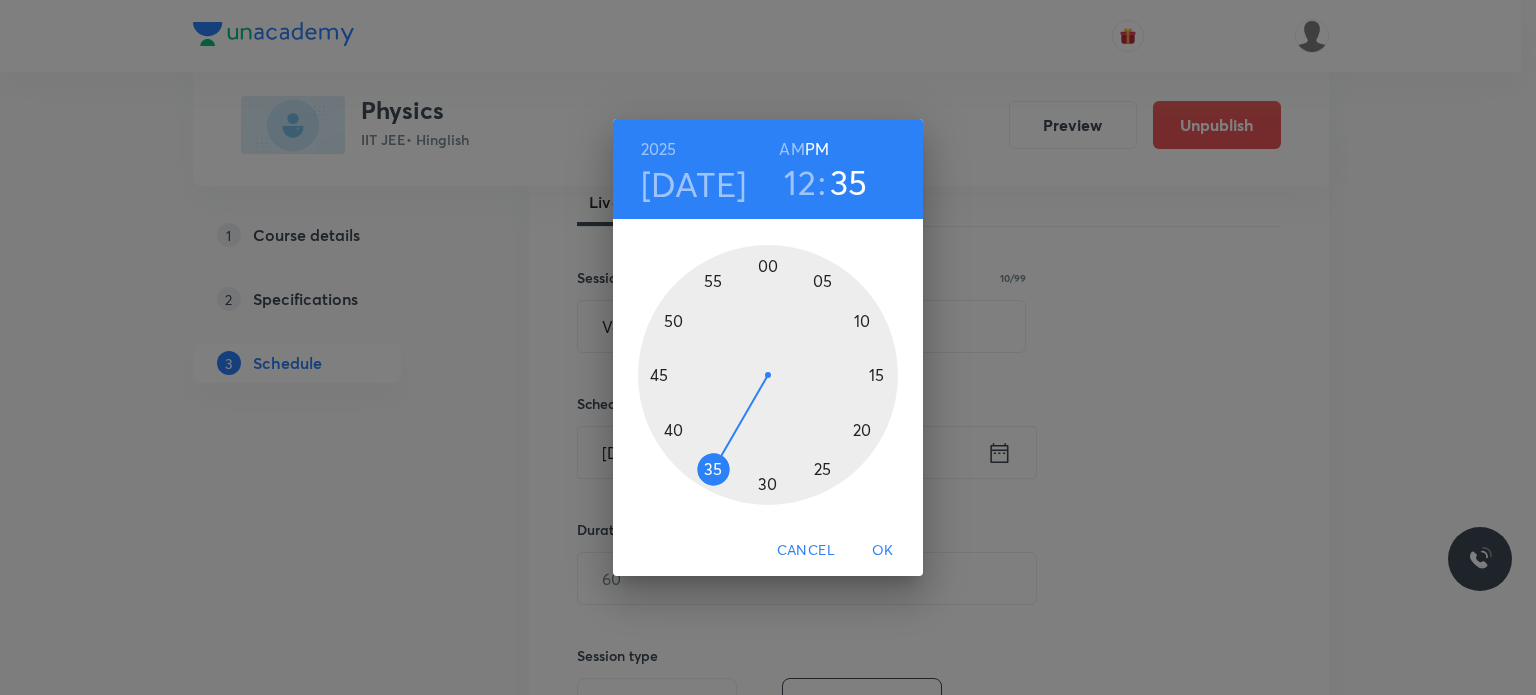 click on "AM" at bounding box center (791, 149) 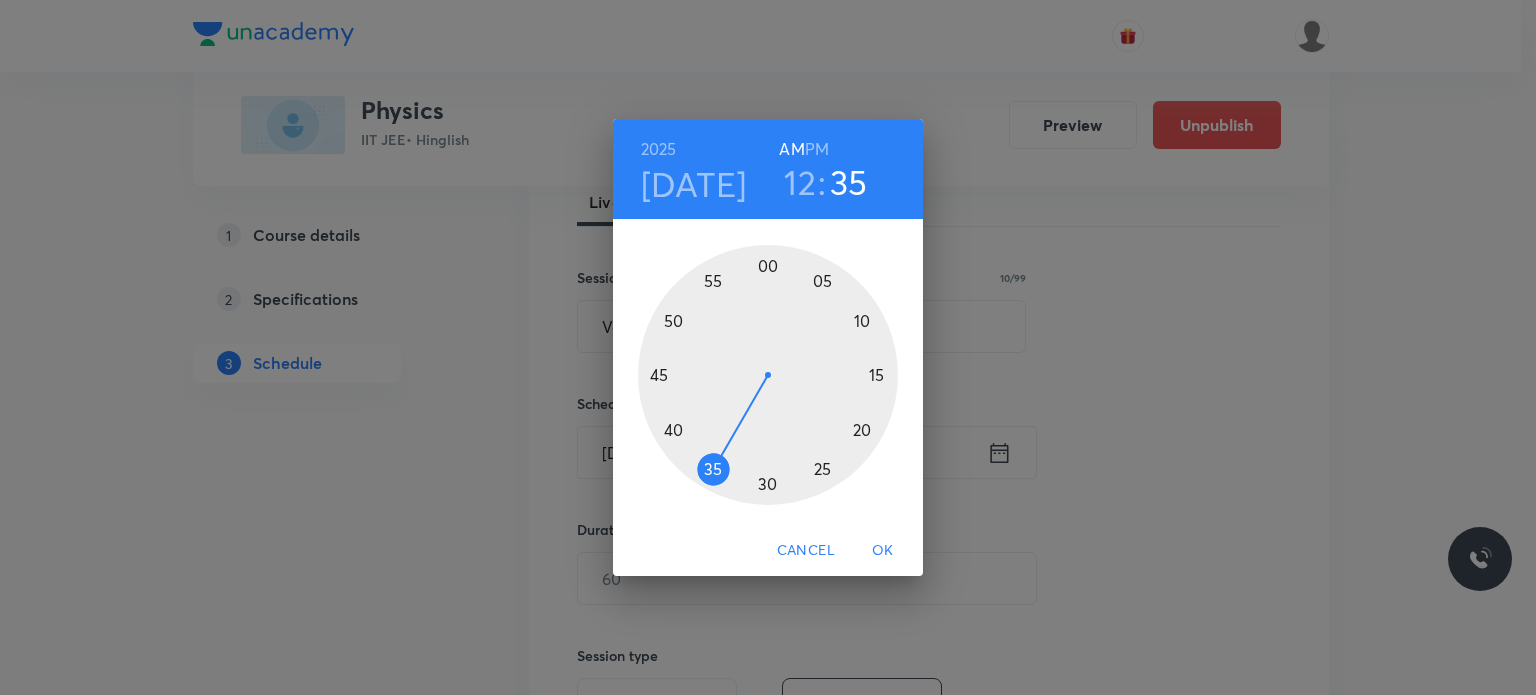 click on "12" at bounding box center (800, 182) 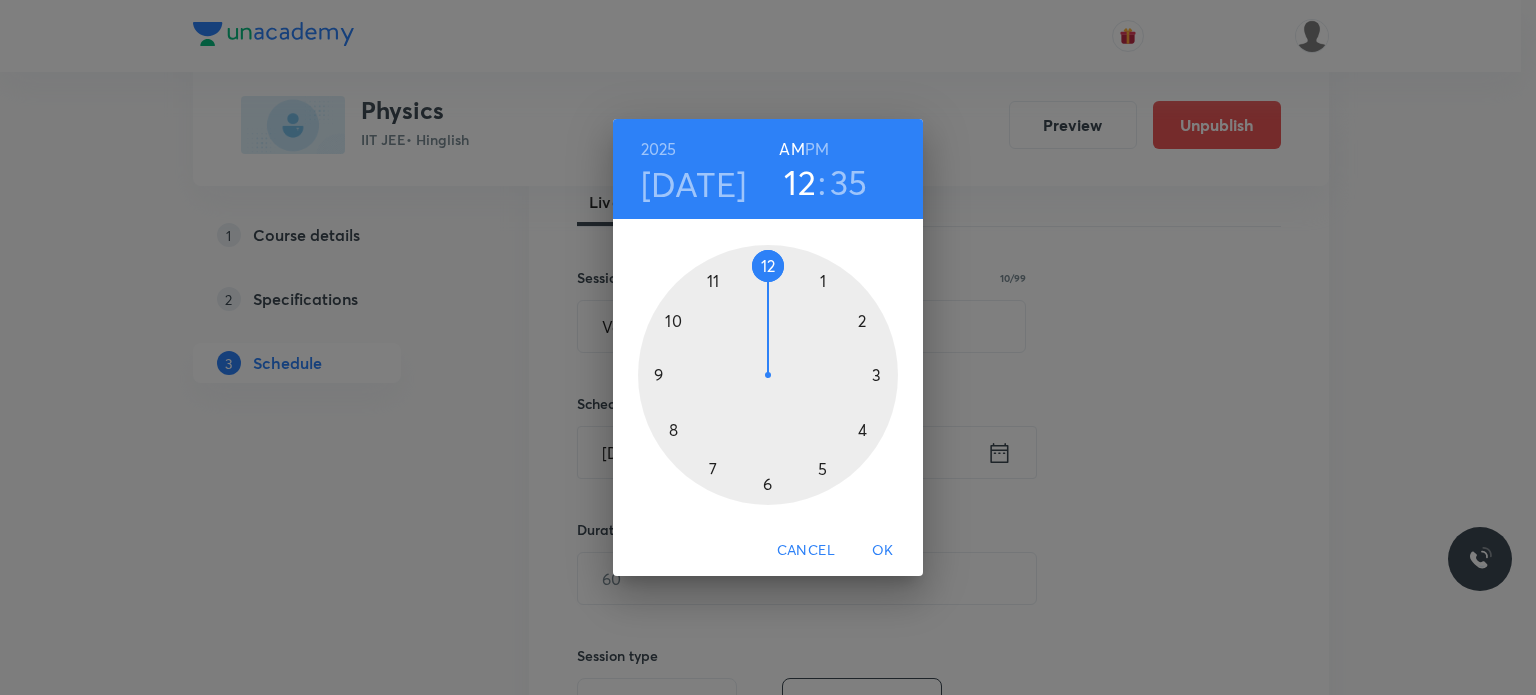 click on "PM" at bounding box center (817, 149) 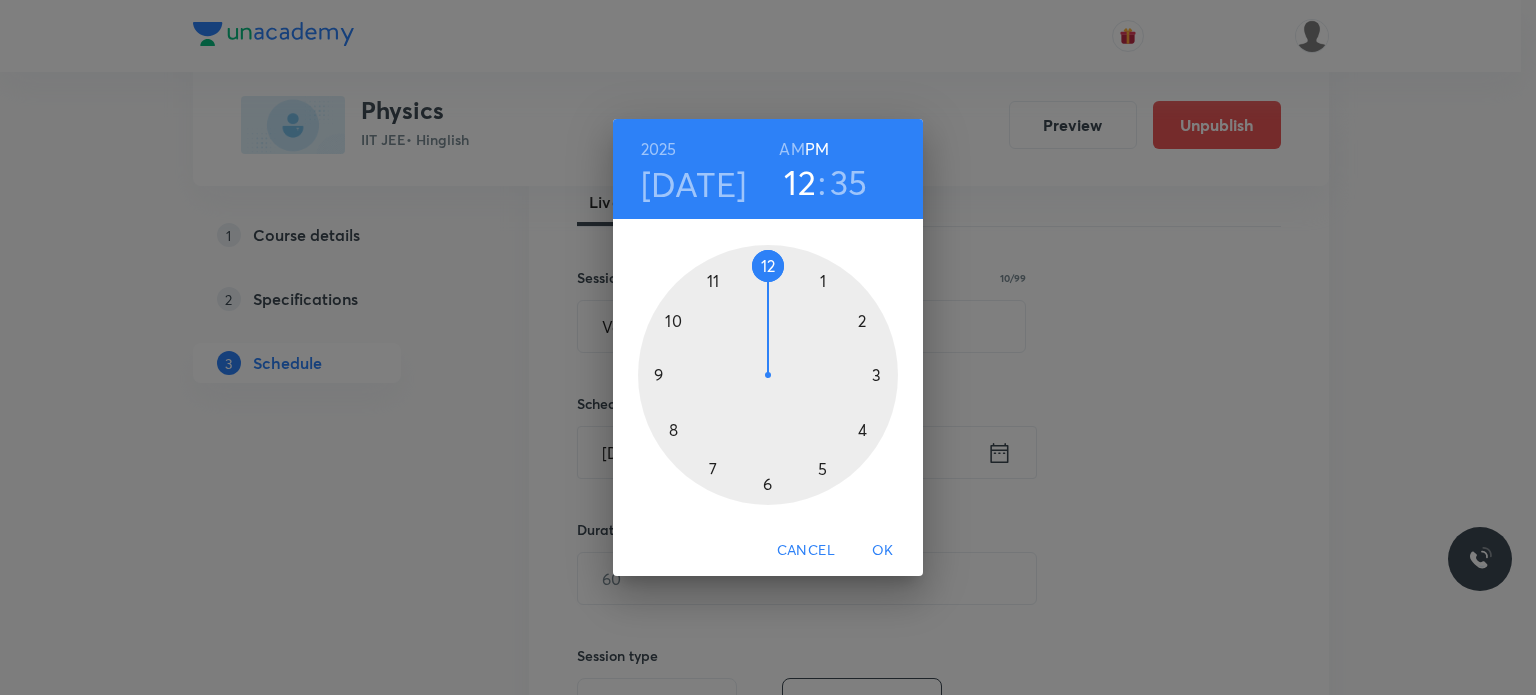 click on ":" at bounding box center (822, 182) 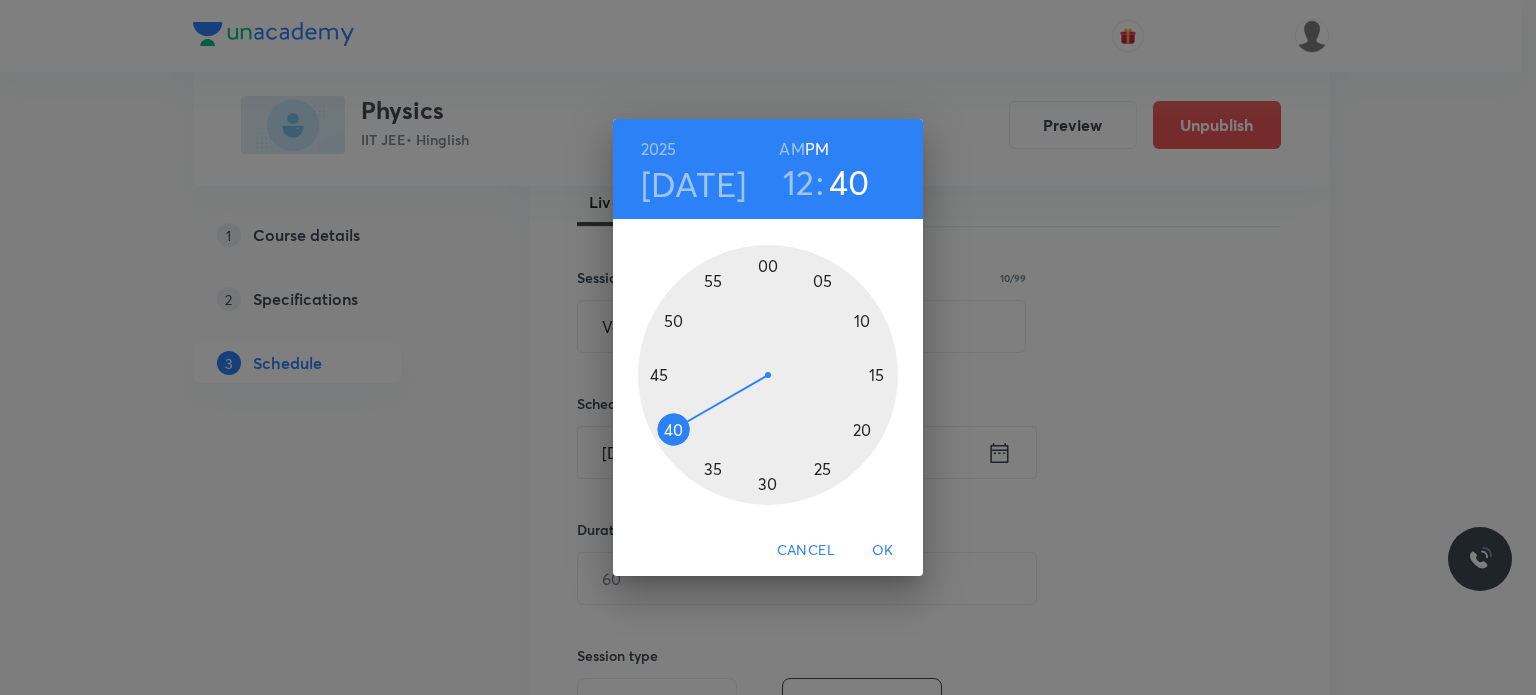 drag, startPoint x: 670, startPoint y: 415, endPoint x: 665, endPoint y: 427, distance: 13 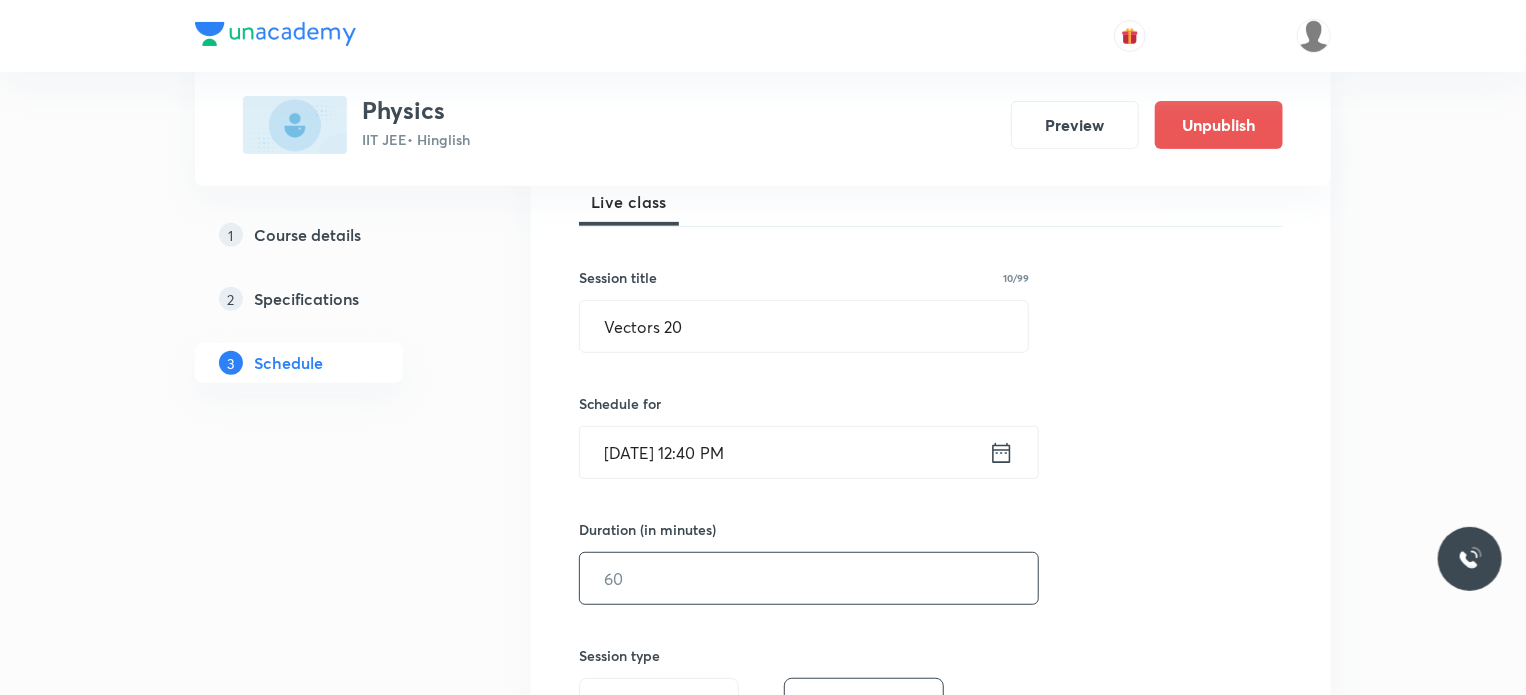 click at bounding box center [809, 578] 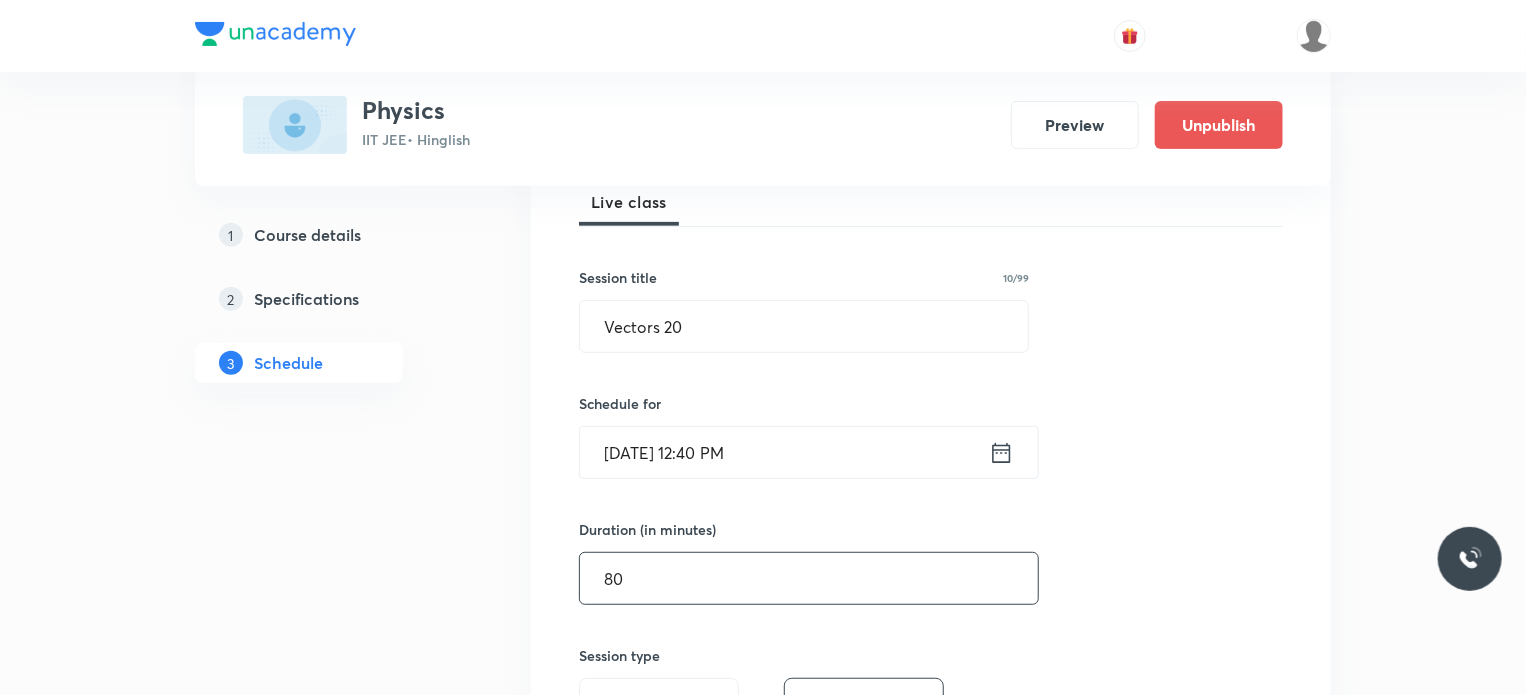 type on "80" 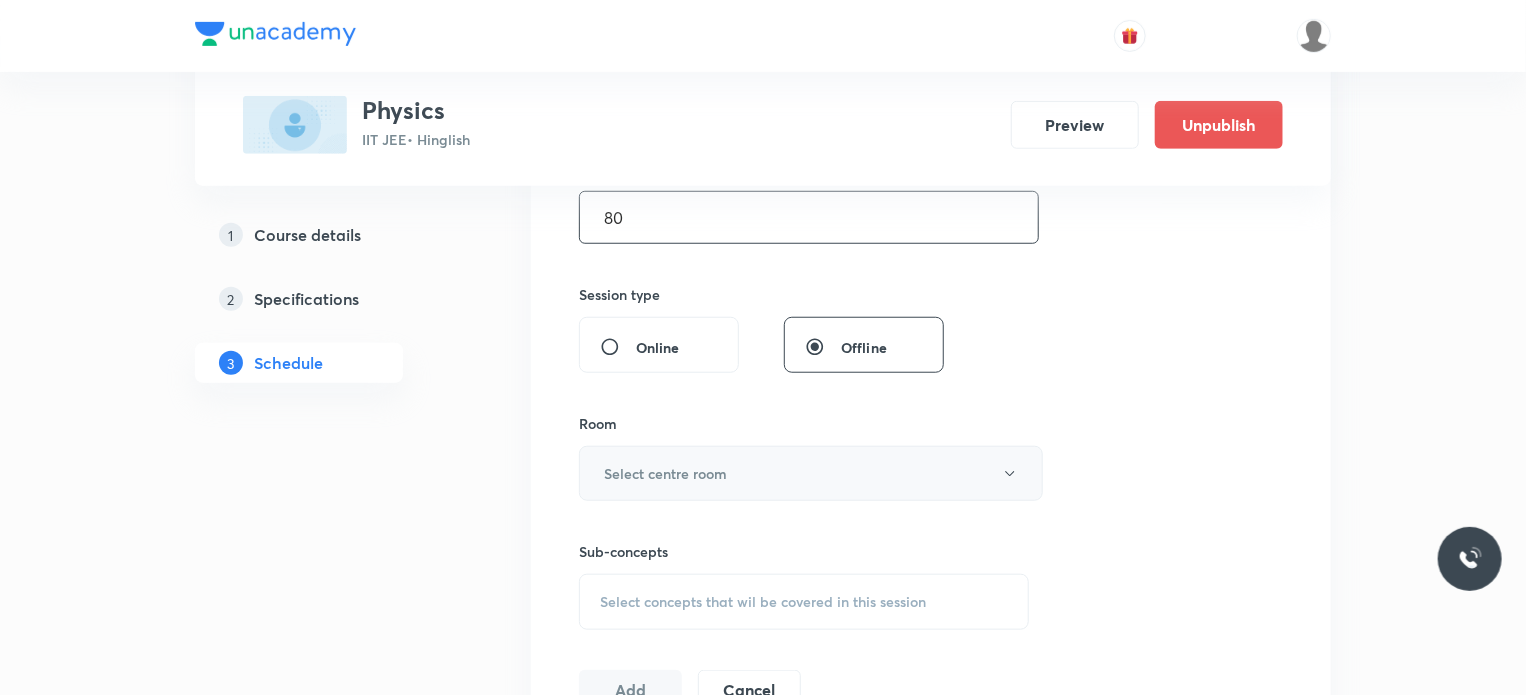 scroll, scrollTop: 700, scrollLeft: 0, axis: vertical 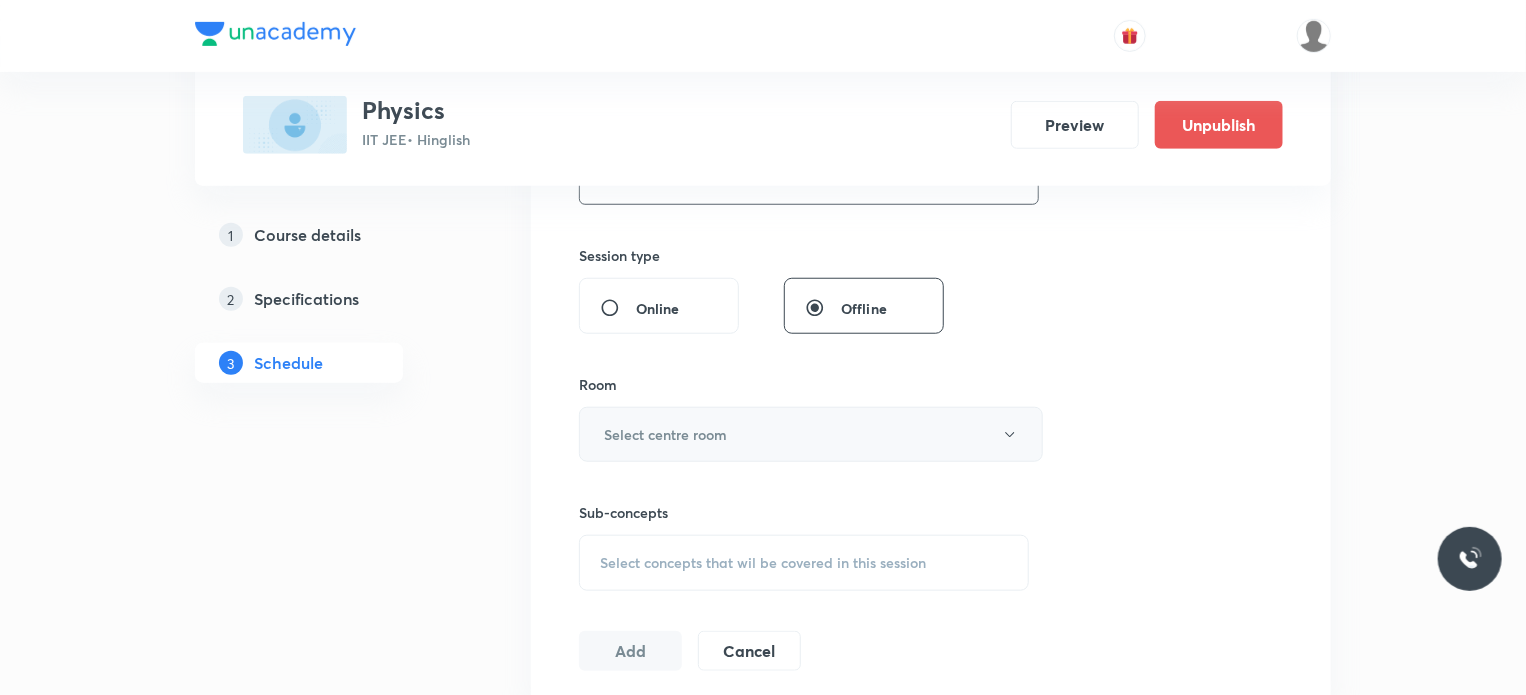 click on "Select centre room" at bounding box center (665, 434) 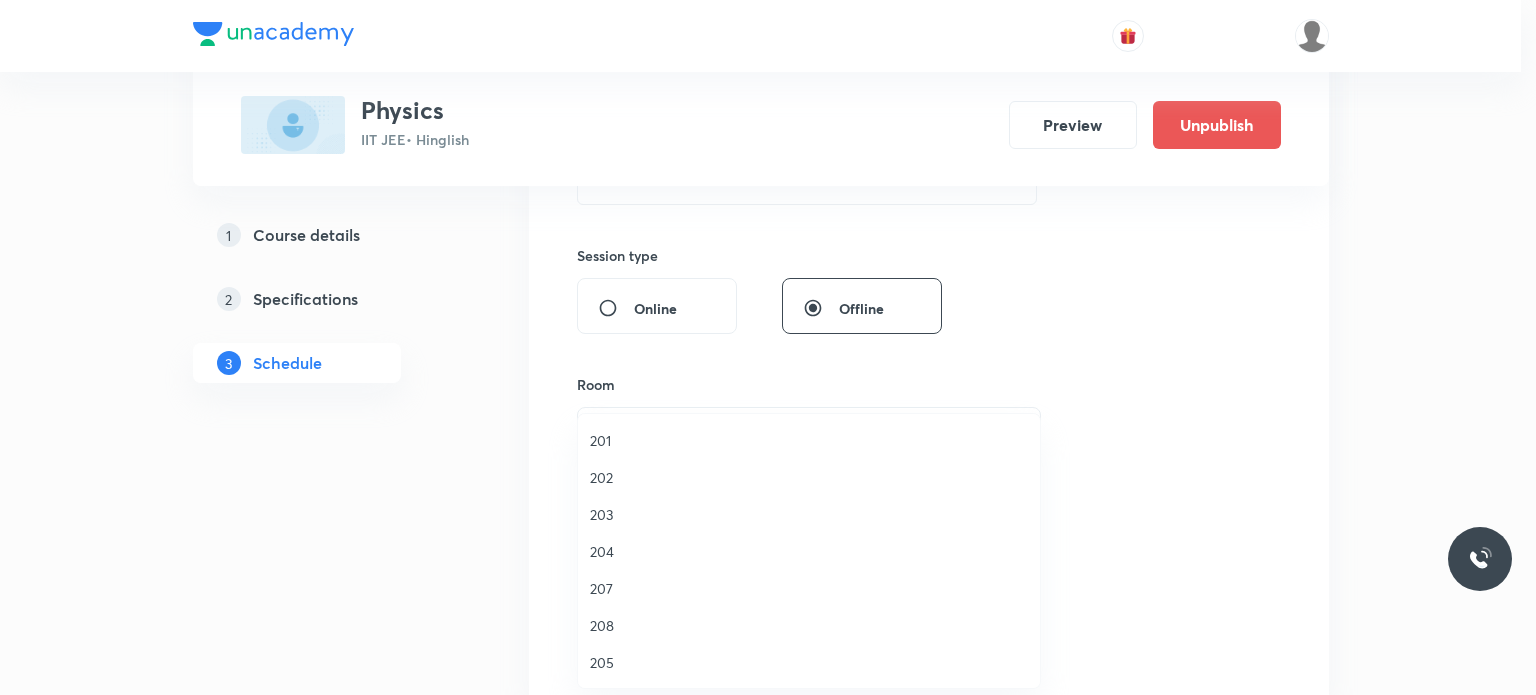 click on "203" at bounding box center (809, 514) 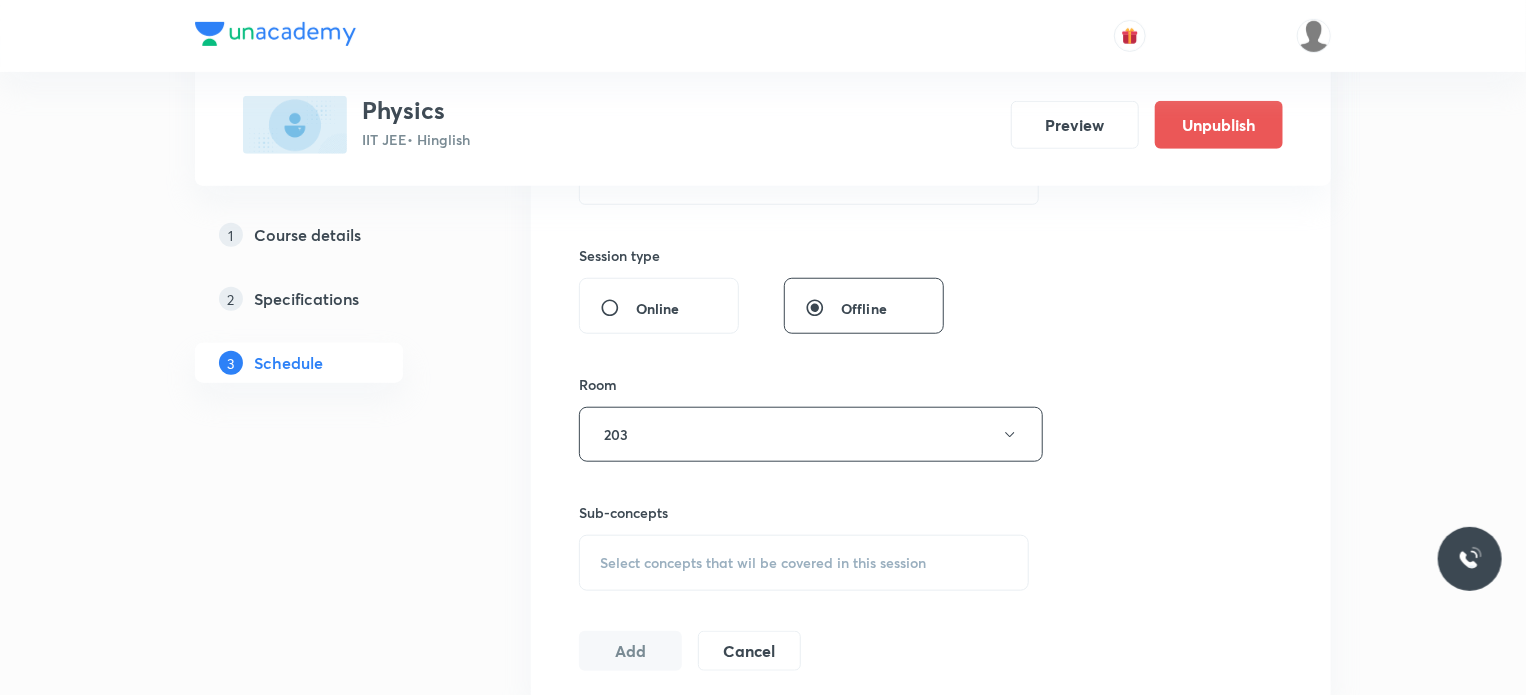 click on "Select concepts that wil be covered in this session" at bounding box center [763, 563] 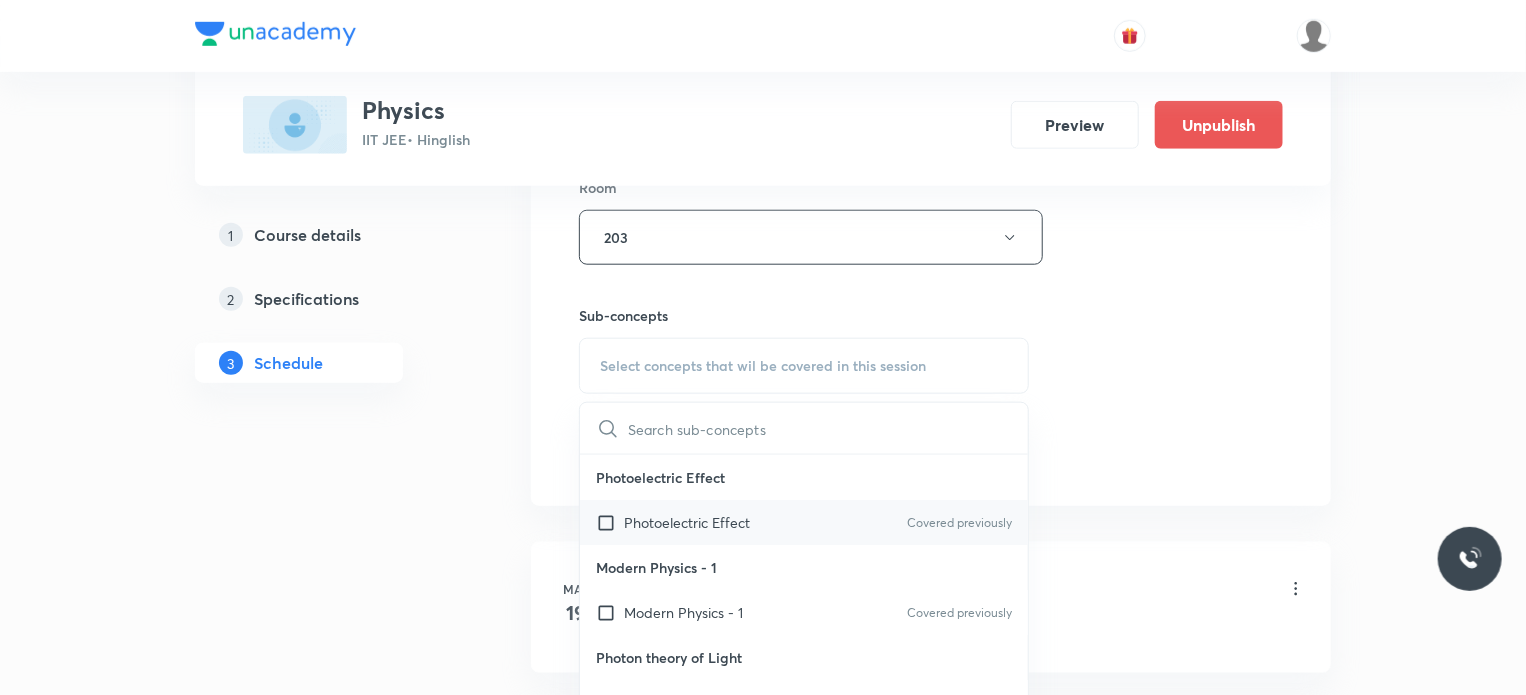 scroll, scrollTop: 900, scrollLeft: 0, axis: vertical 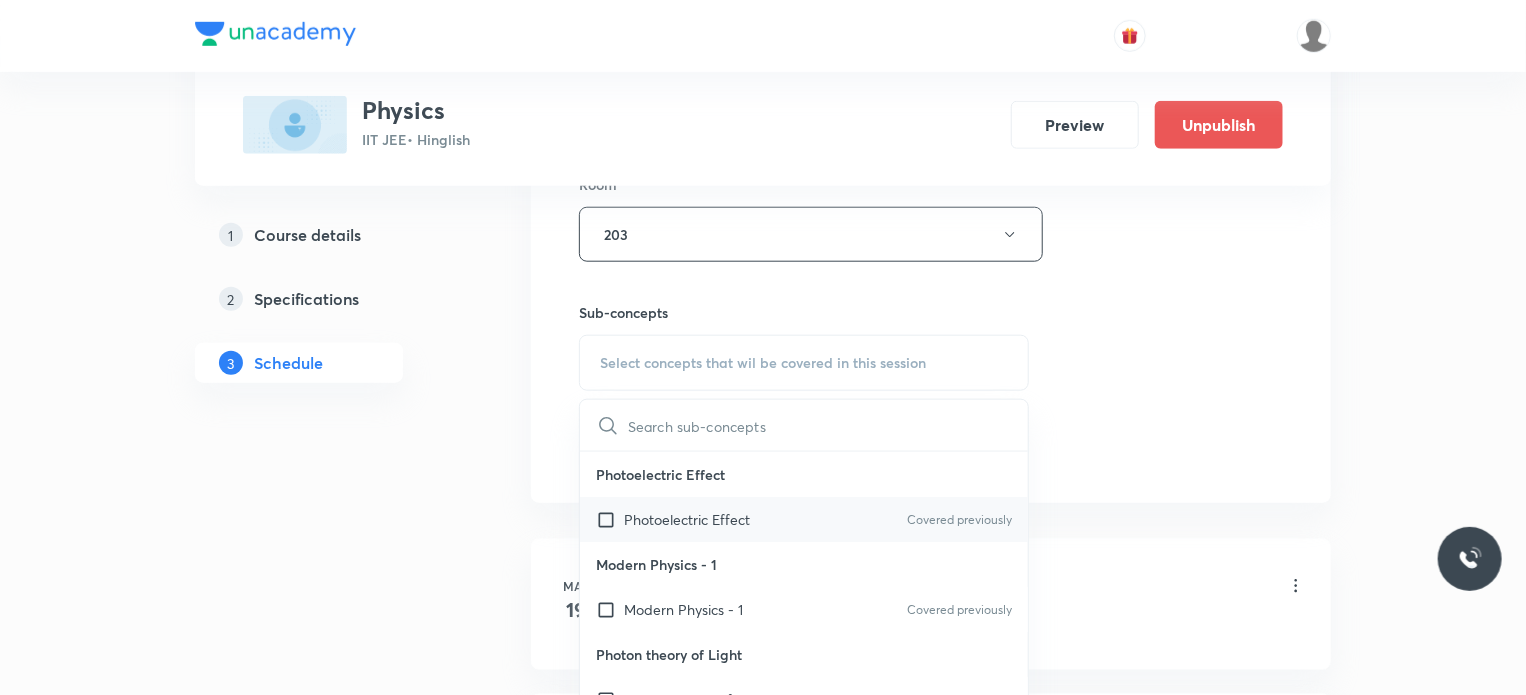 click on "Photoelectric Effect Covered previously" at bounding box center [804, 519] 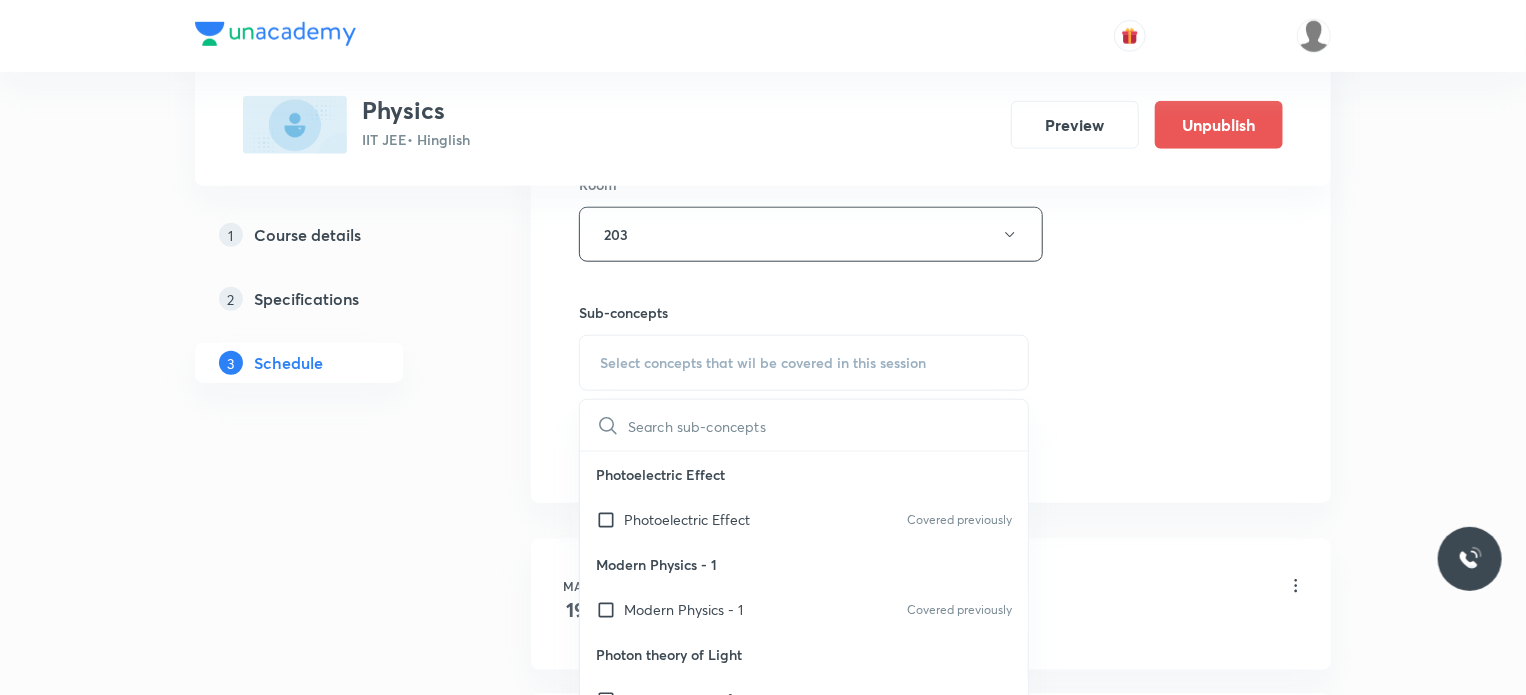 checkbox on "true" 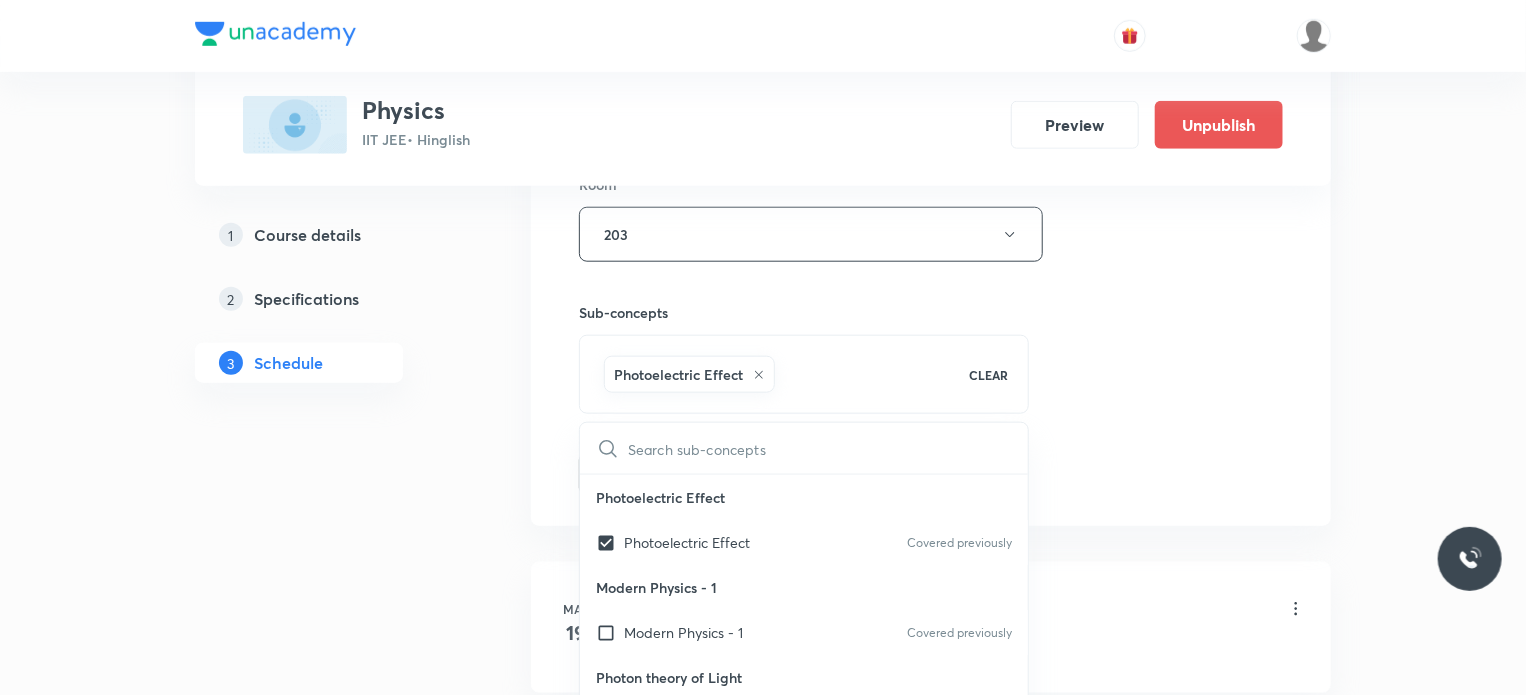 click on "Photoelectric Effect" at bounding box center [804, 497] 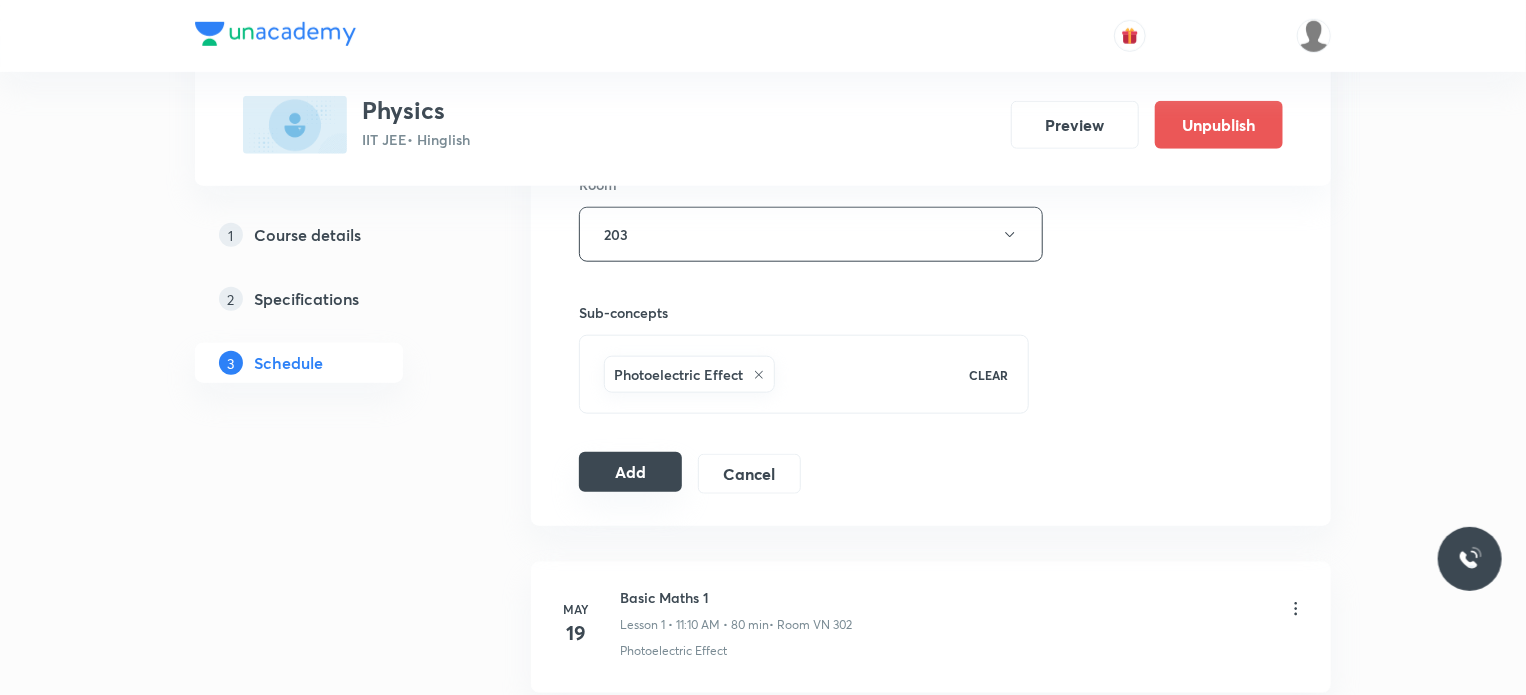 click on "Add" at bounding box center (630, 472) 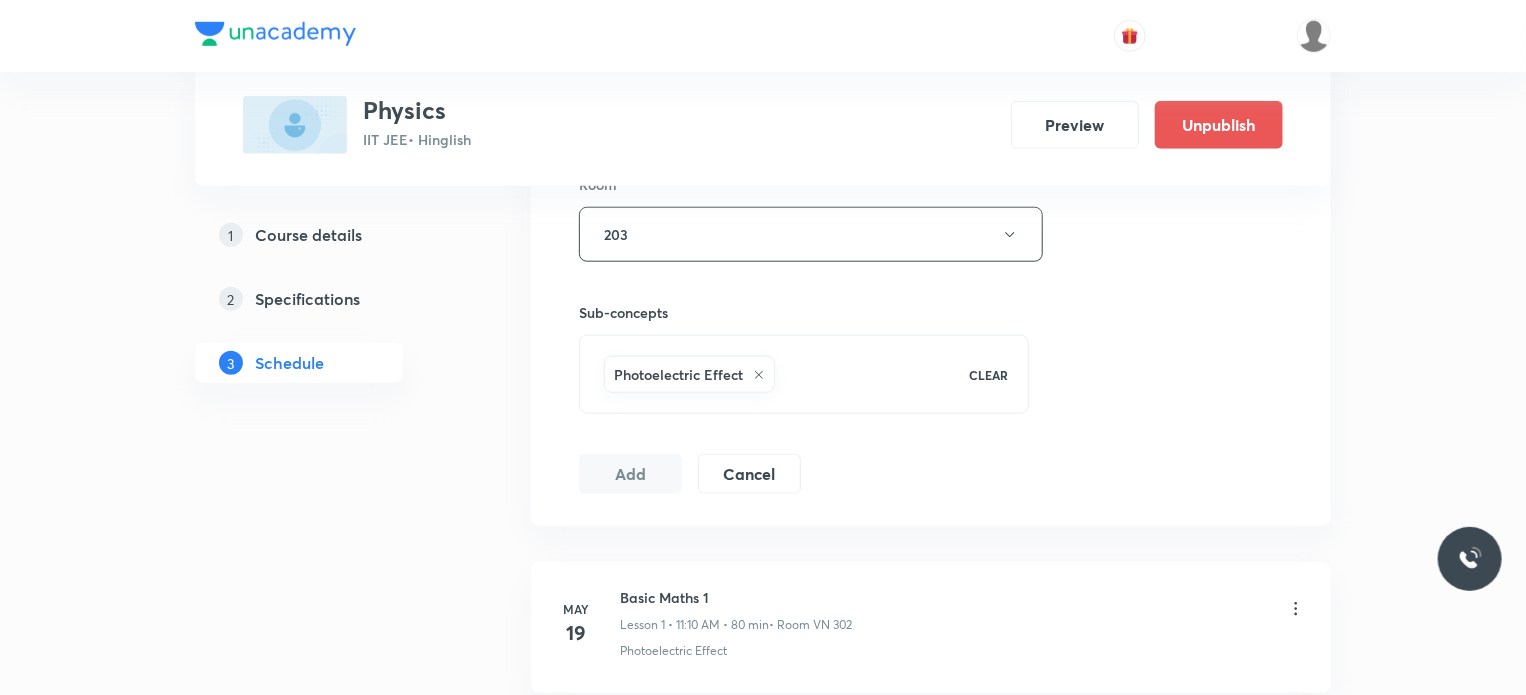 scroll, scrollTop: 8504, scrollLeft: 0, axis: vertical 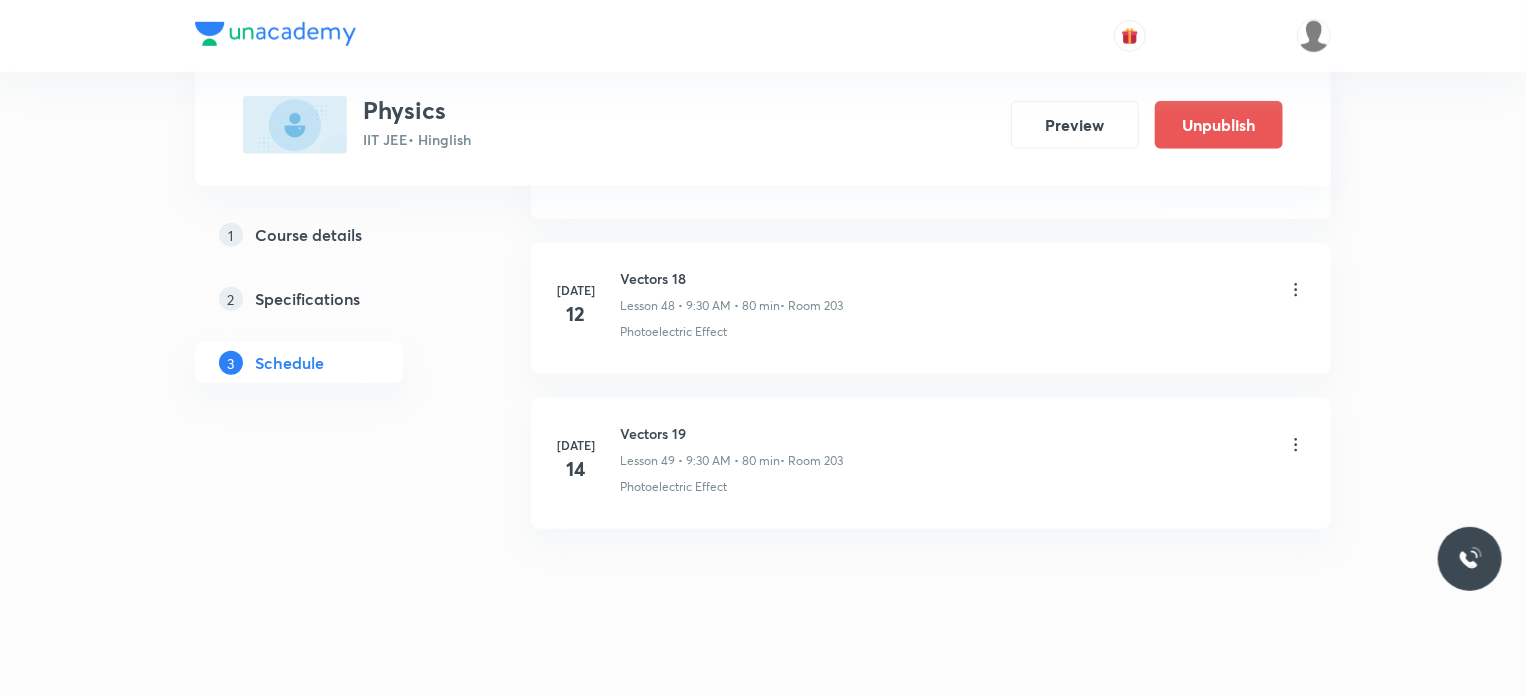 type 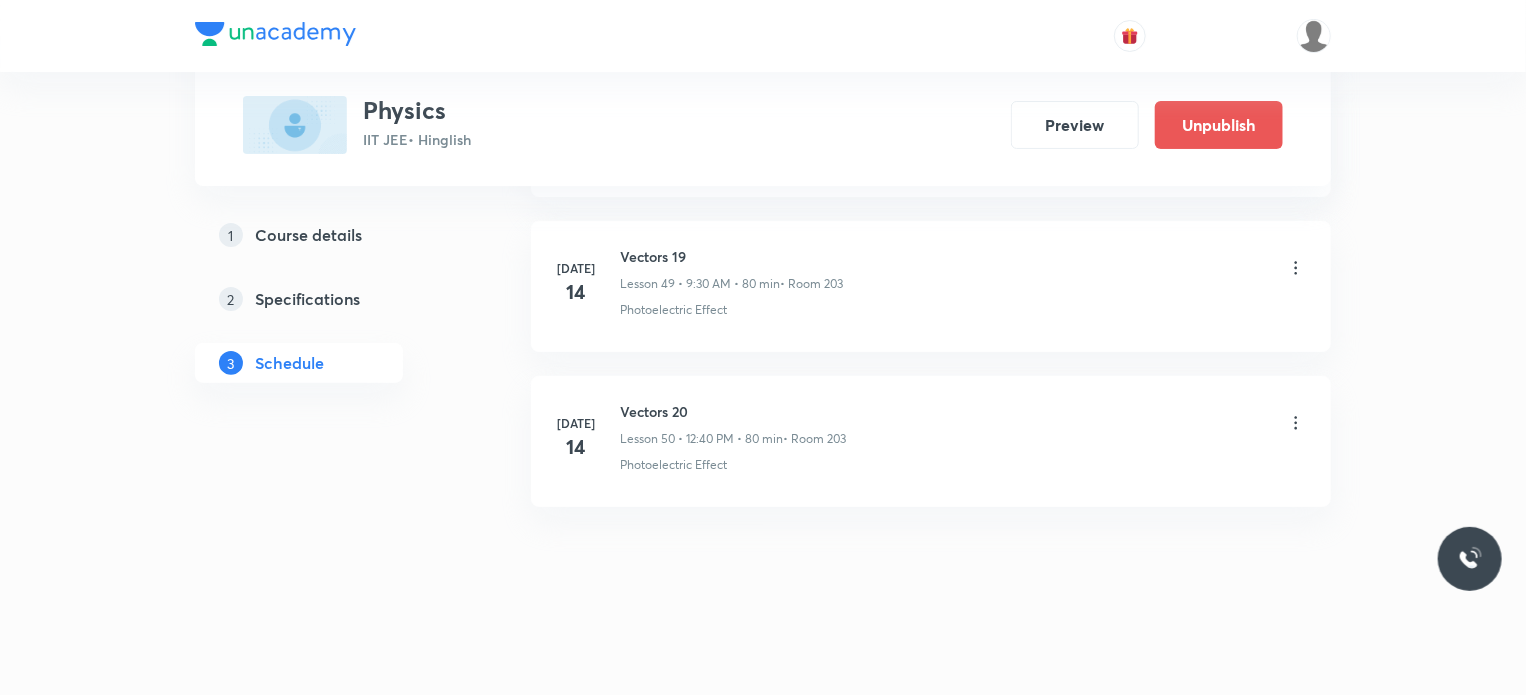 scroll, scrollTop: 7564, scrollLeft: 0, axis: vertical 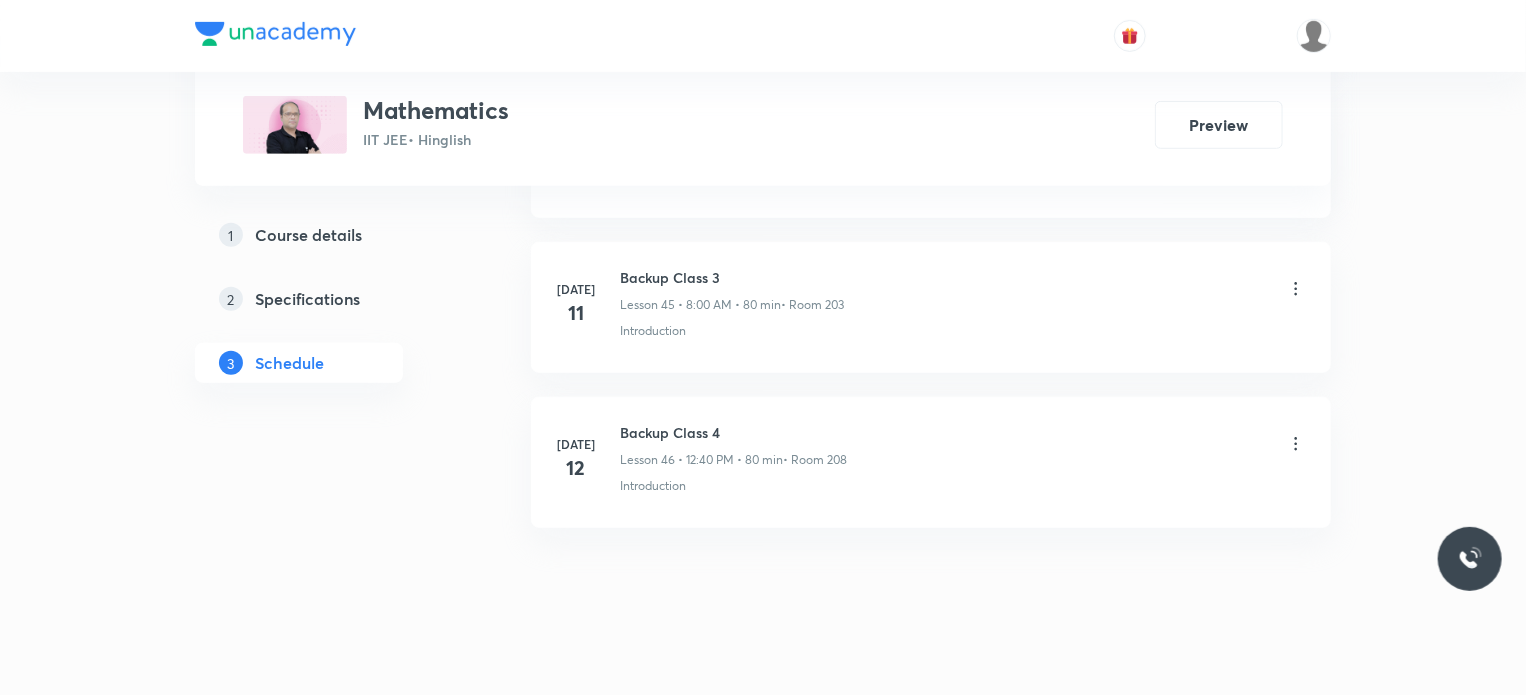 click on "[DATE] Backup Class 4 Lesson 46 • 12:40 PM • 80 min  • Room 208 Introduction" at bounding box center (931, 462) 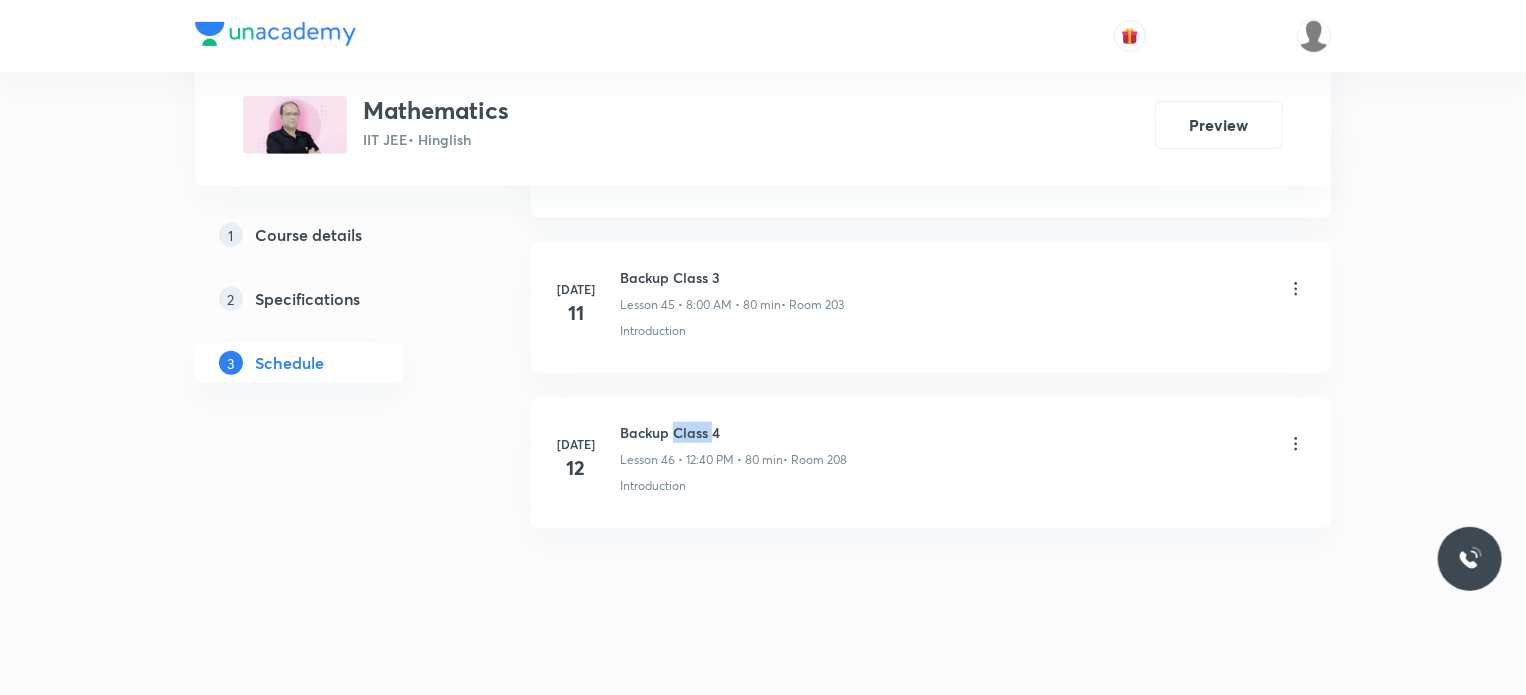click on "[DATE] Backup Class 4 Lesson 46 • 12:40 PM • 80 min  • Room 208 Introduction" at bounding box center (931, 462) 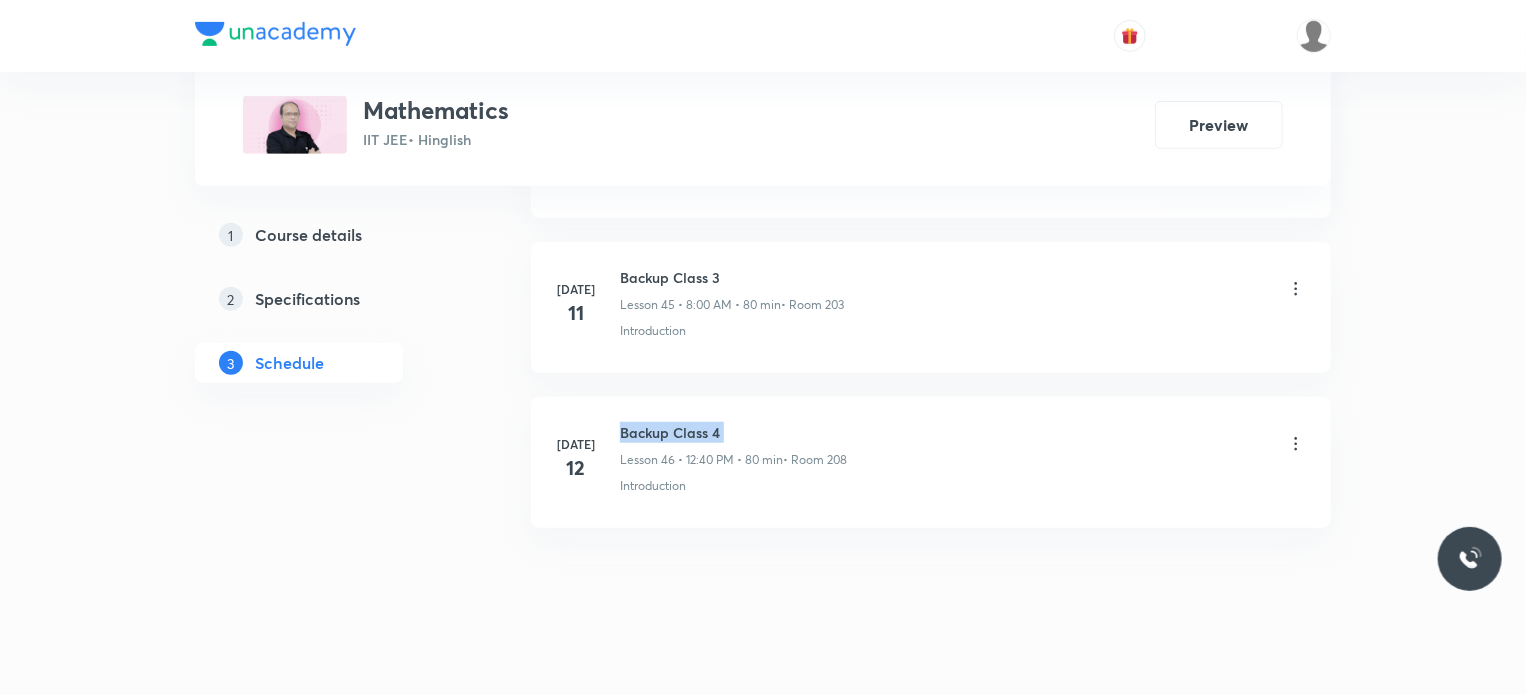 click on "[DATE] Backup Class 4 Lesson 46 • 12:40 PM • 80 min  • Room 208 Introduction" at bounding box center [931, 462] 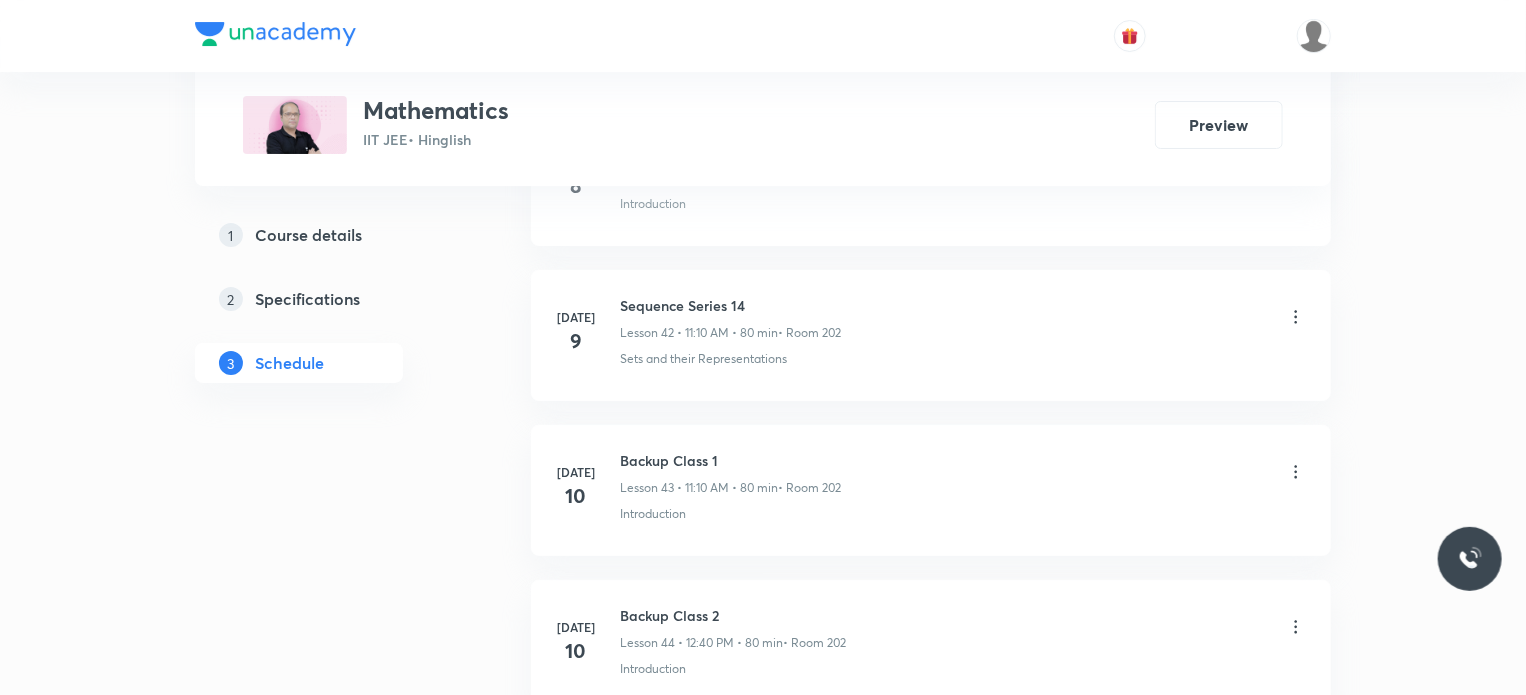scroll, scrollTop: 7545, scrollLeft: 0, axis: vertical 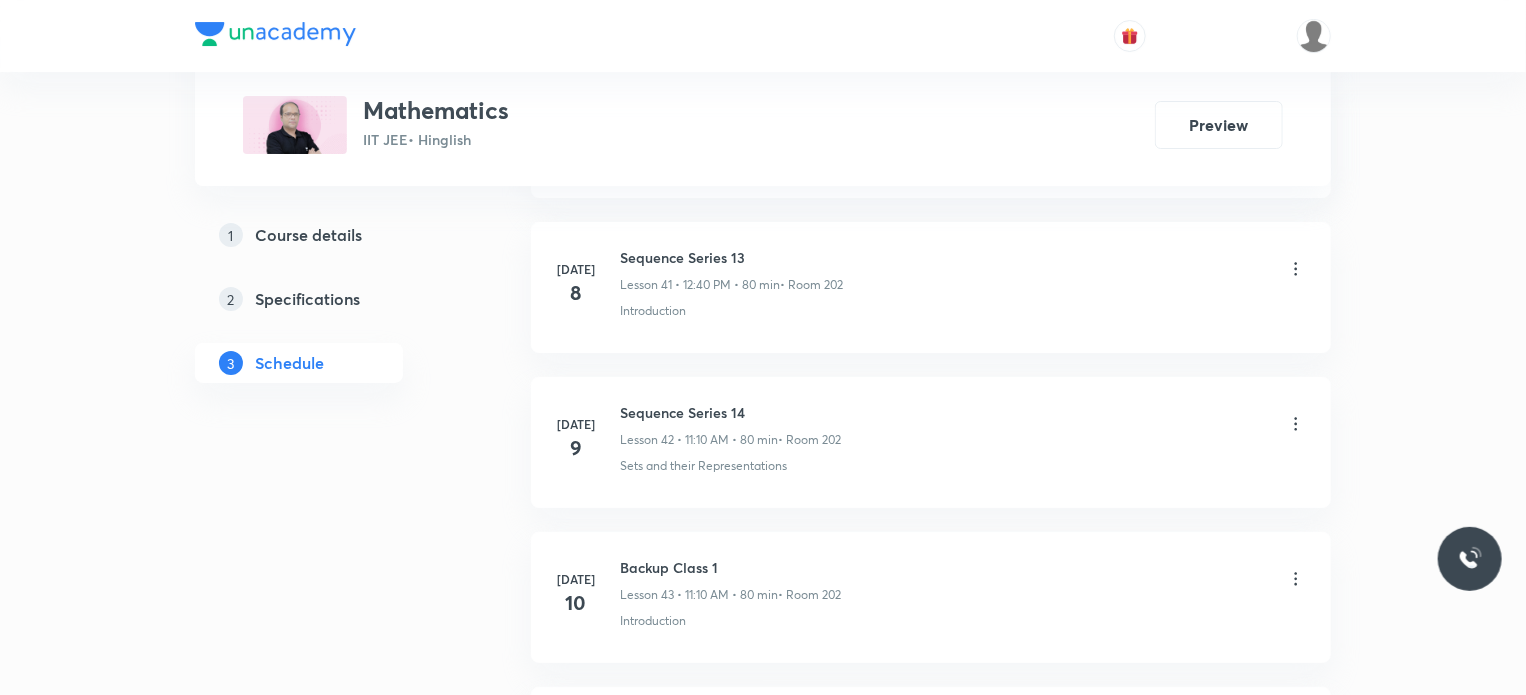 click on "Sequence Series 14" at bounding box center [730, 412] 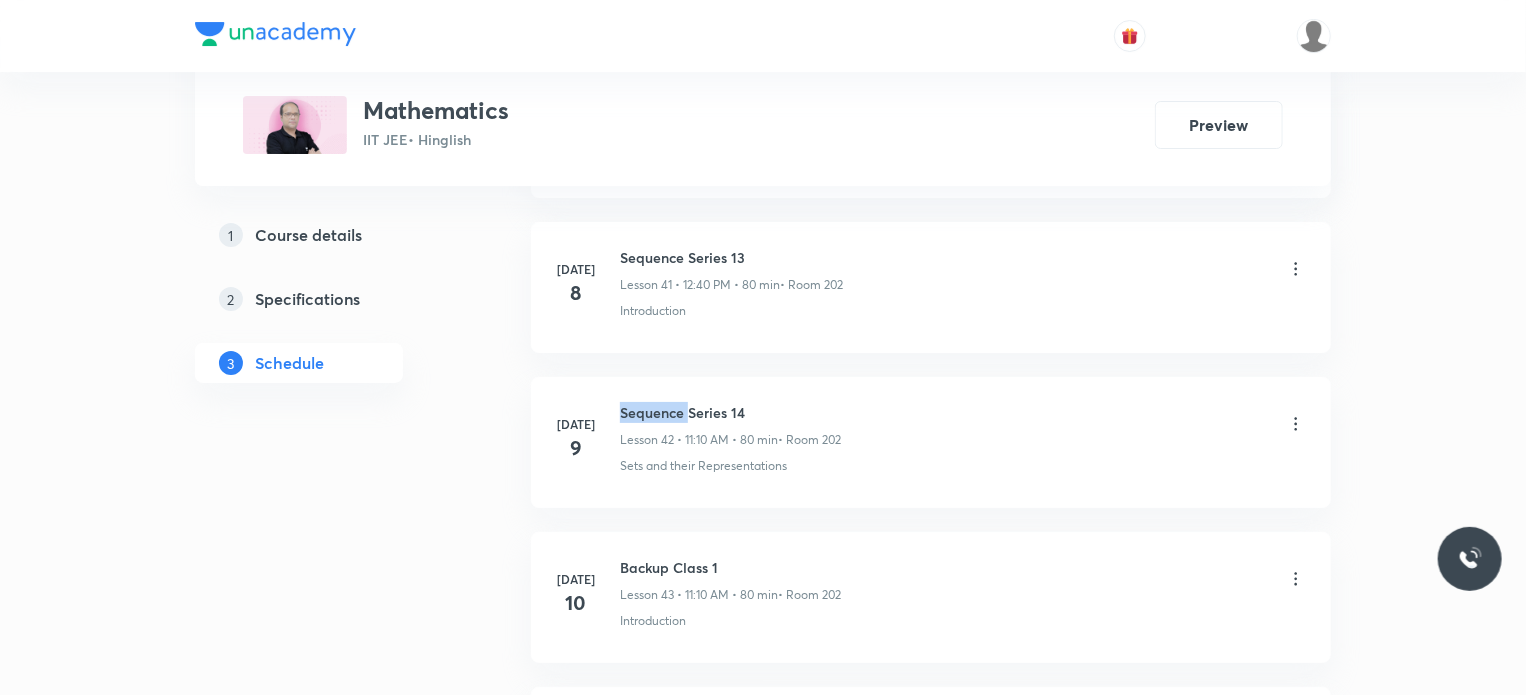 click on "Sequence Series 14" at bounding box center [730, 412] 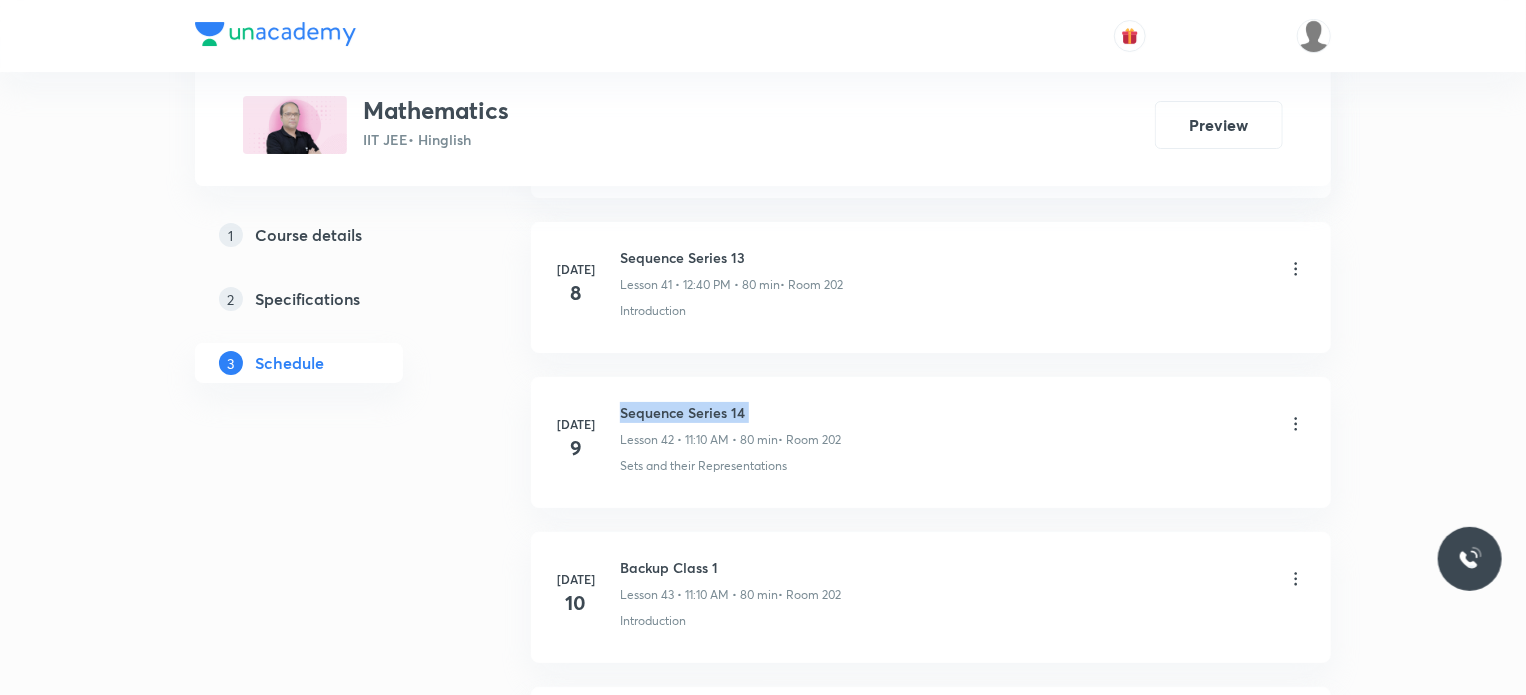 click on "Sequence Series 14" at bounding box center [730, 412] 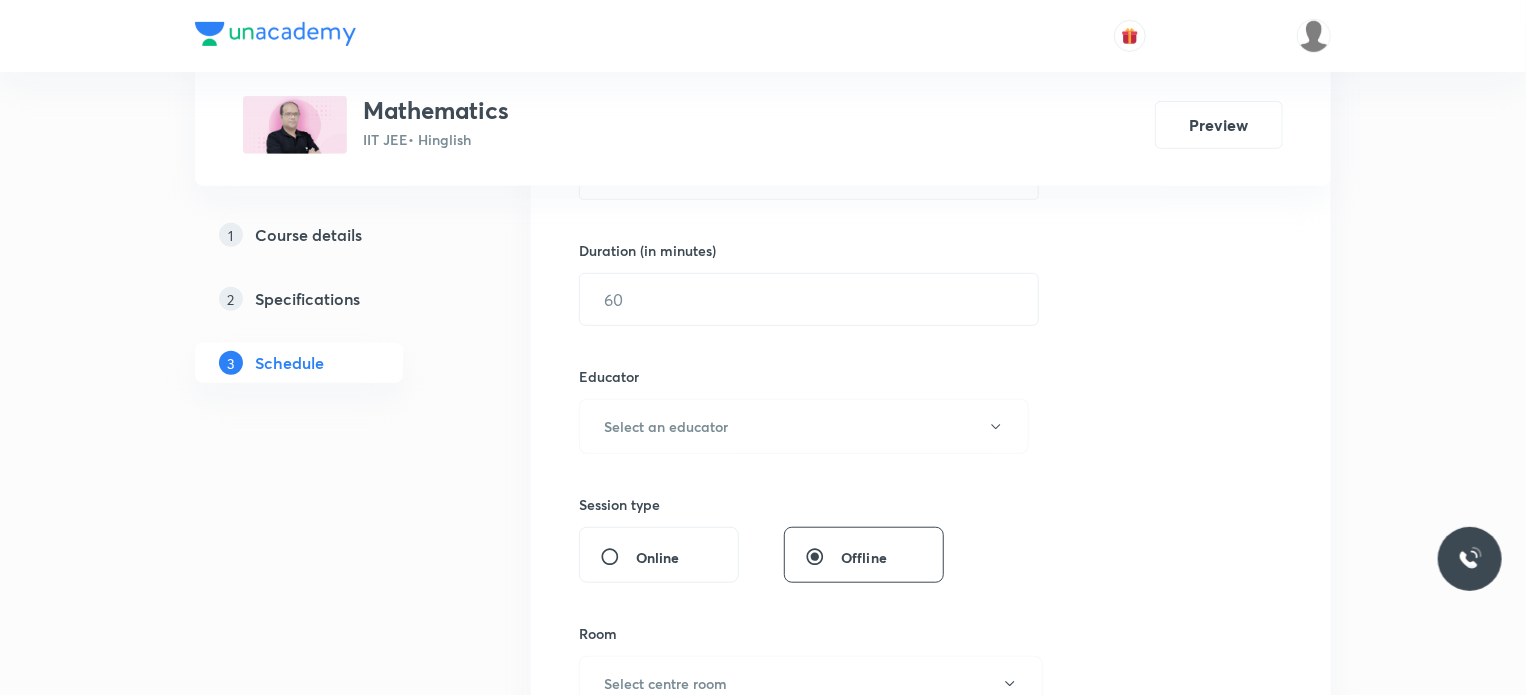 scroll, scrollTop: 0, scrollLeft: 0, axis: both 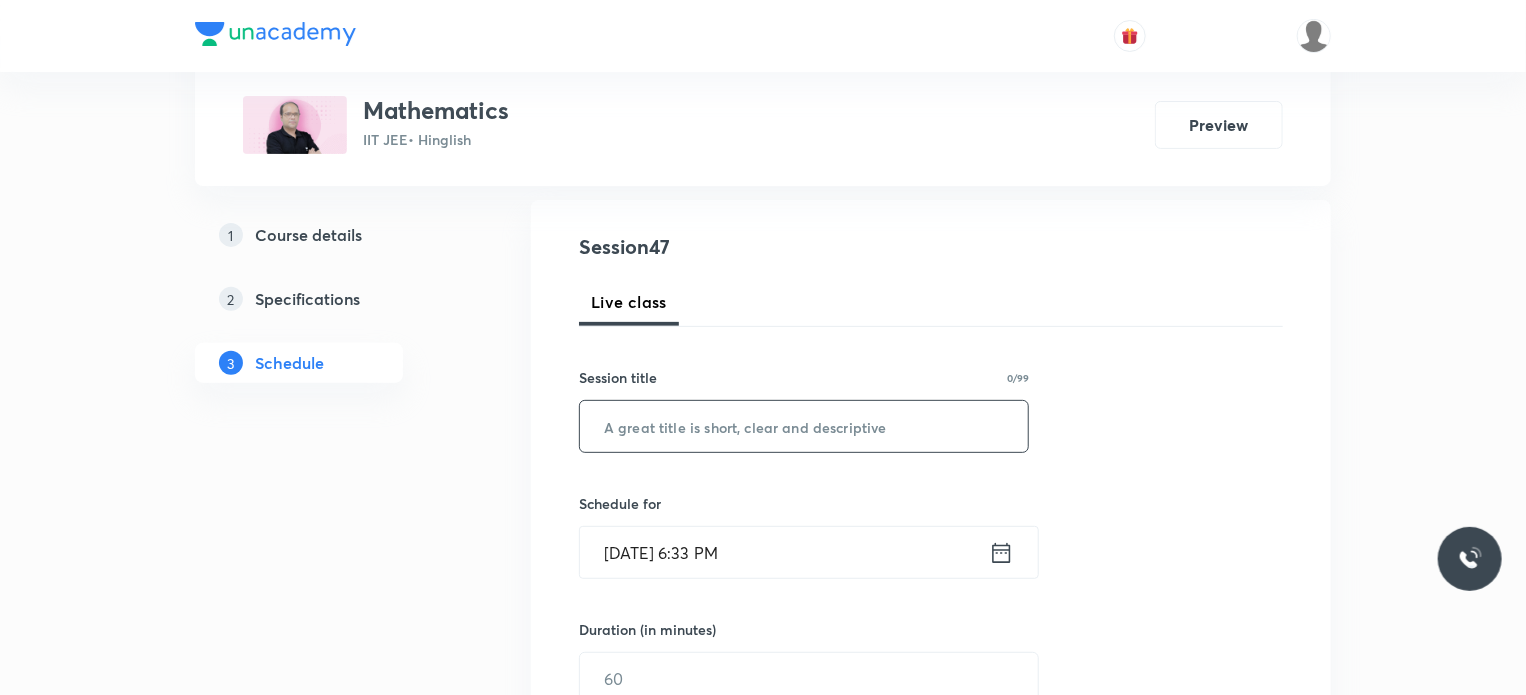 click at bounding box center (804, 426) 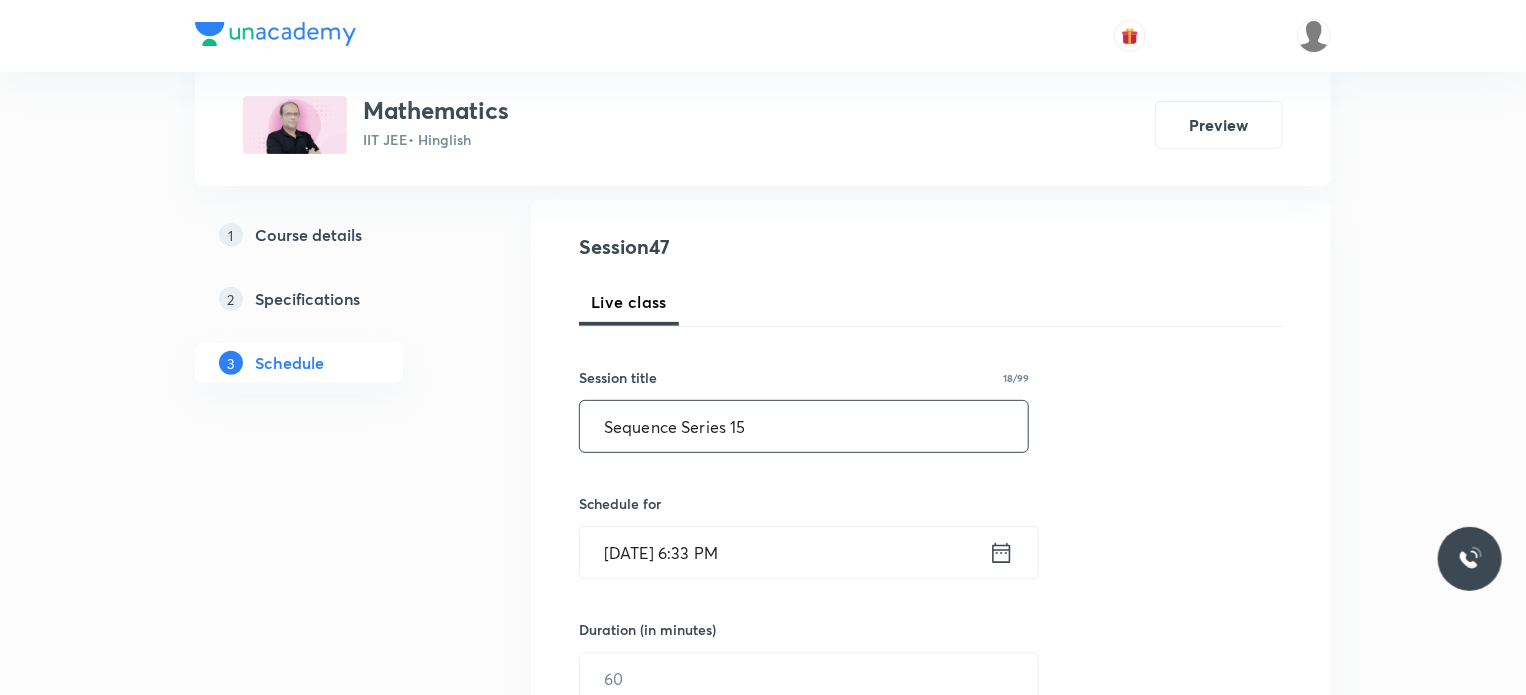 type on "Sequence Series 15" 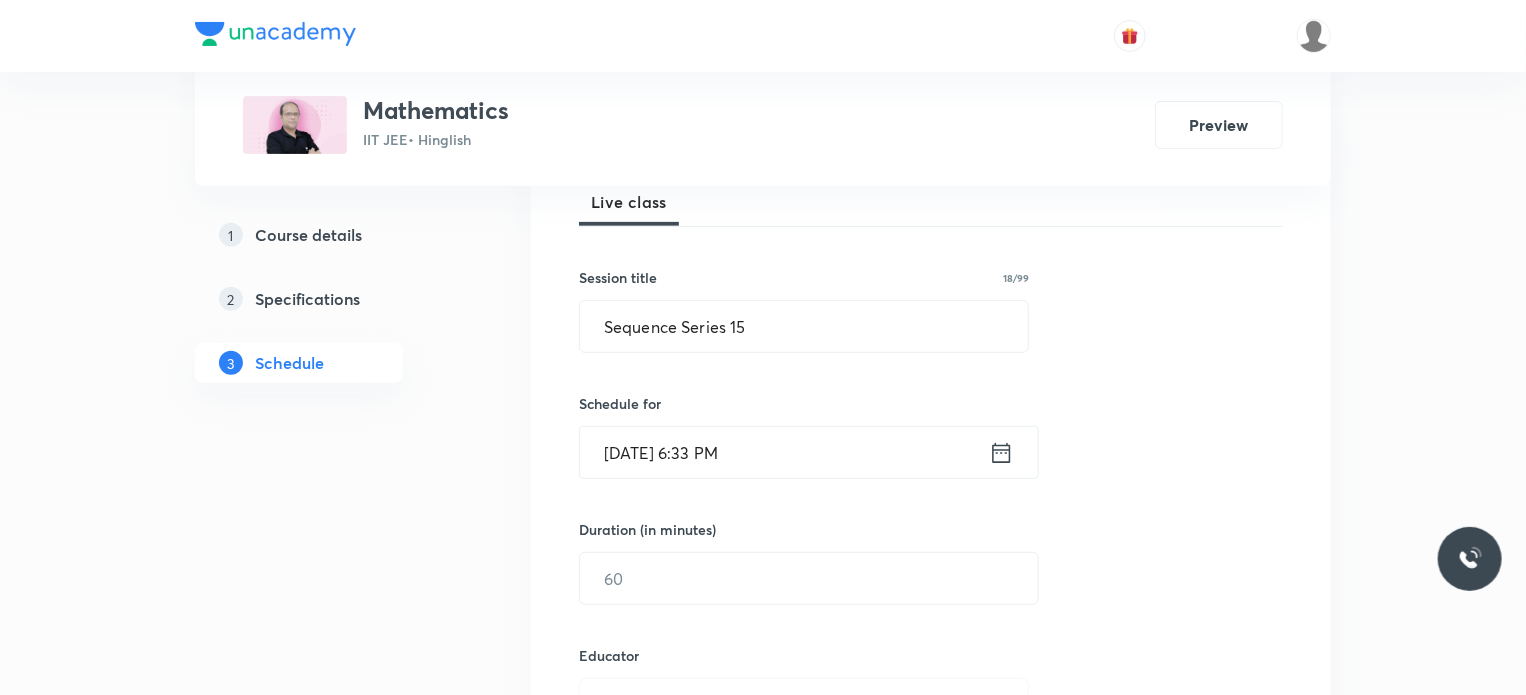 click on "Schedule for Jul 13, 2025, 6:33 PM ​" at bounding box center (804, 436) 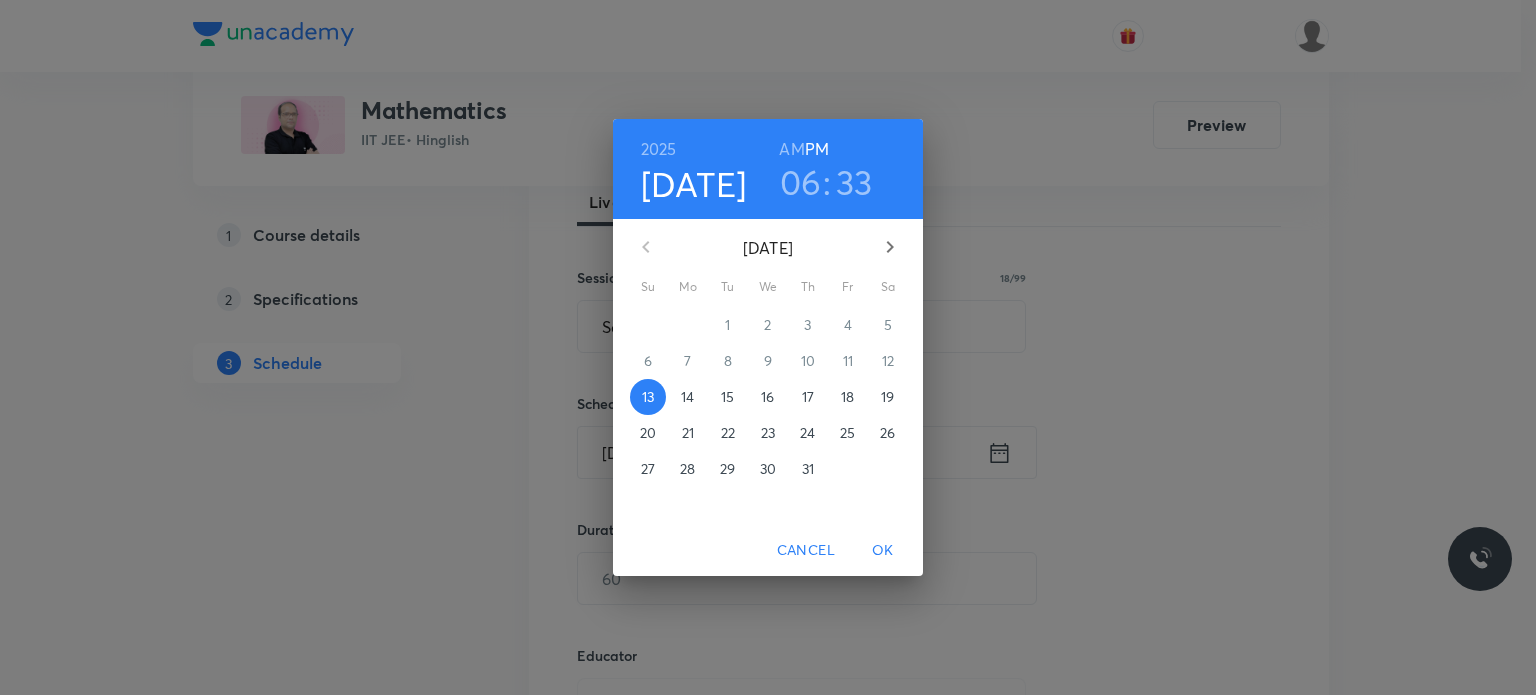 click on "14" at bounding box center [688, 397] 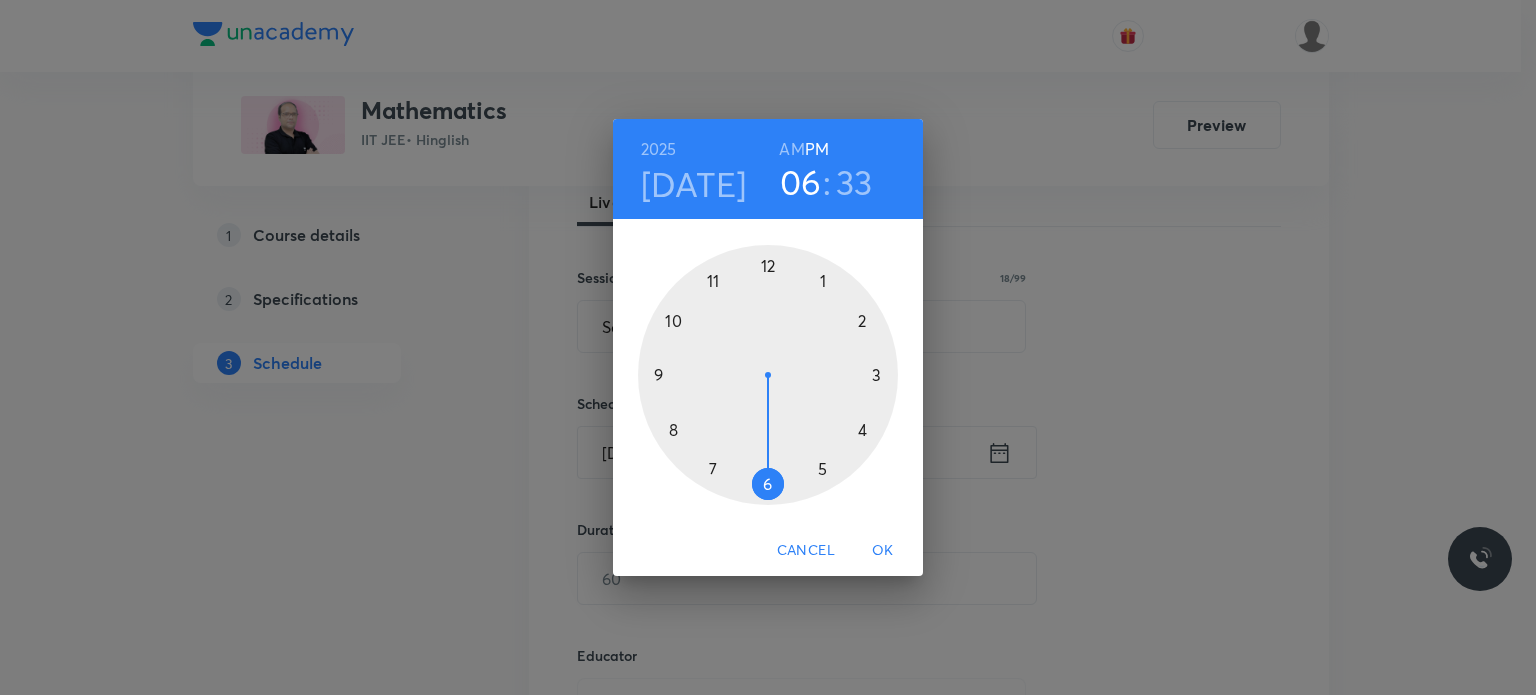 click at bounding box center [768, 375] 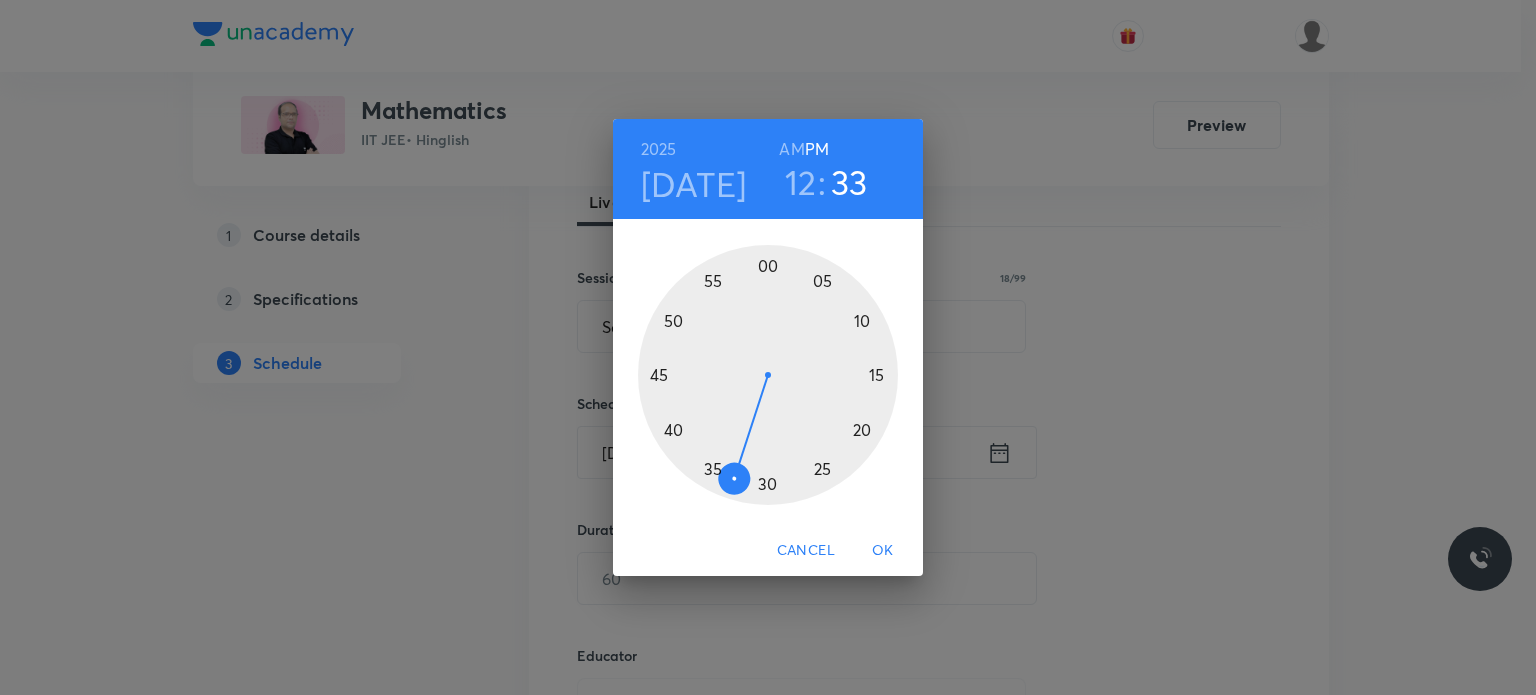 click on "12 : 33" at bounding box center [825, 182] 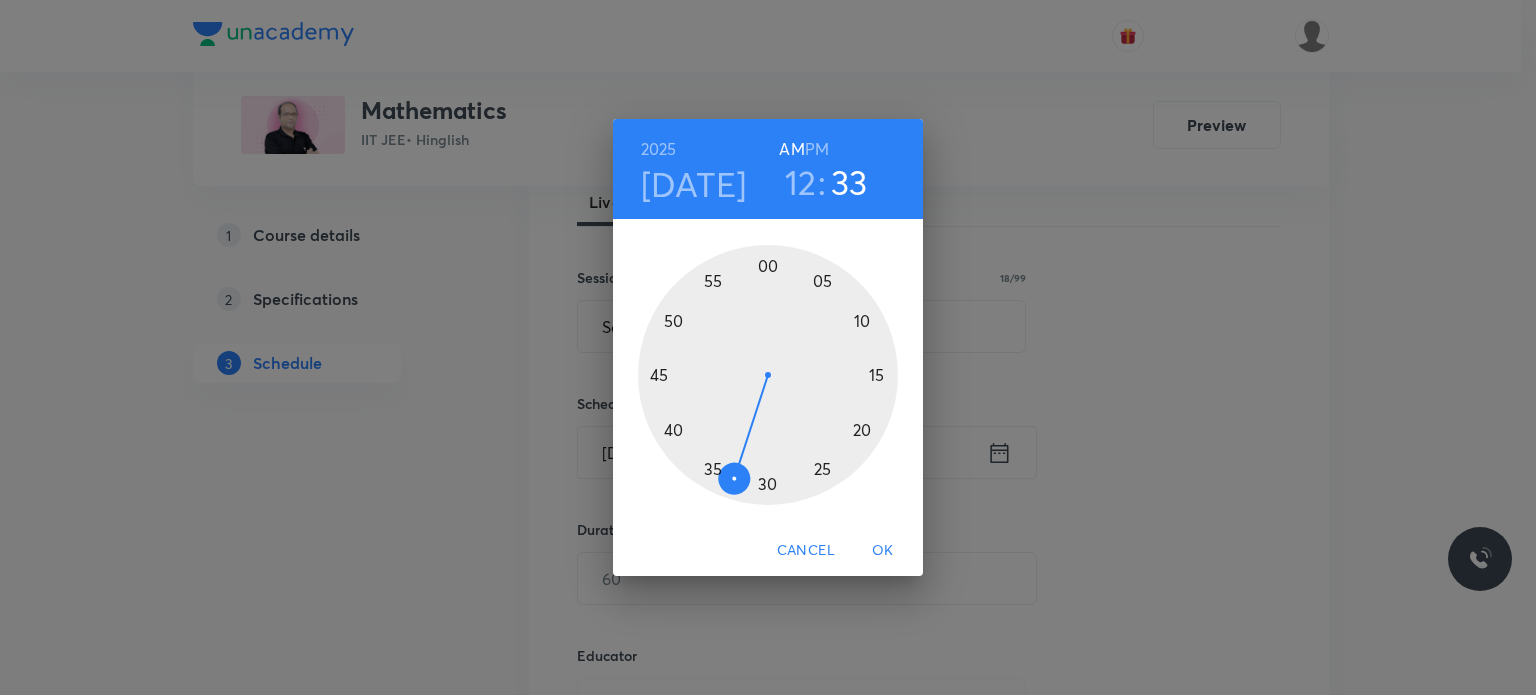 click on "12" at bounding box center (801, 182) 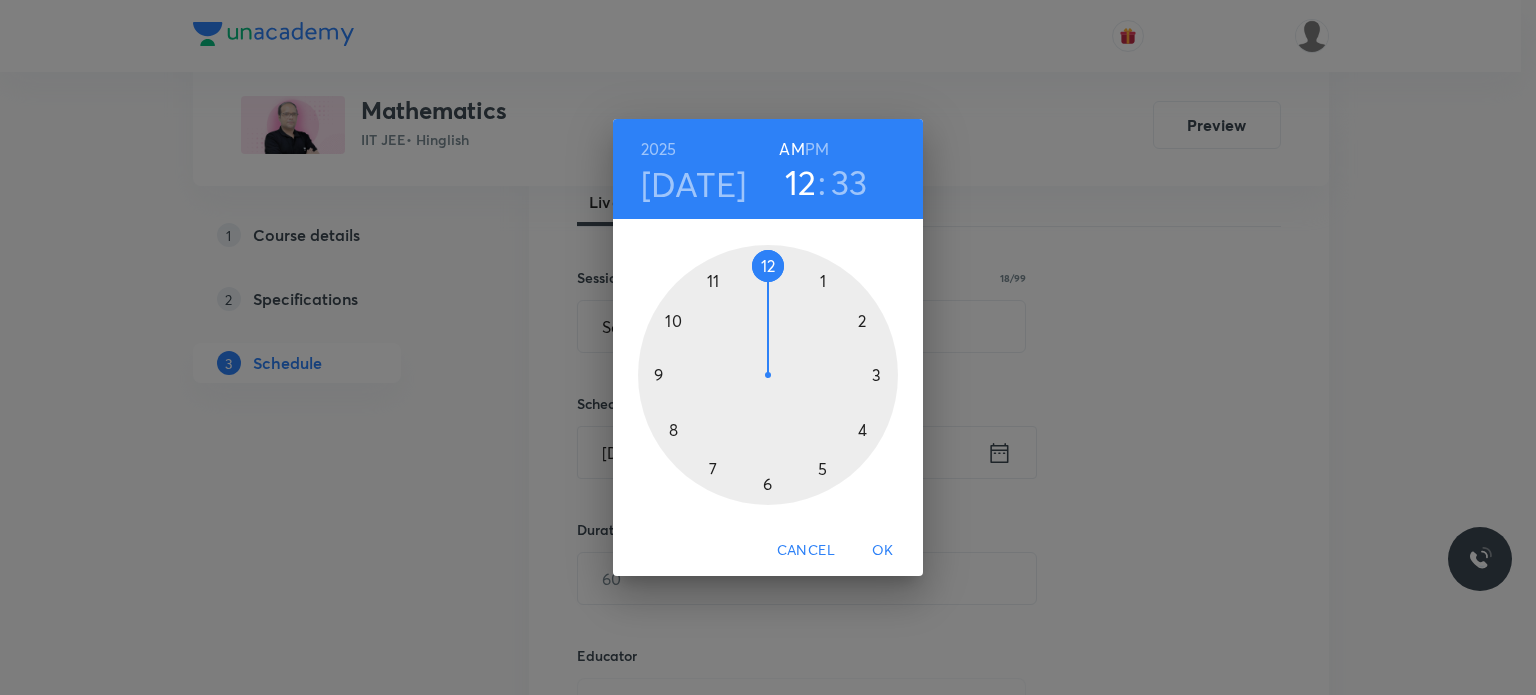 click at bounding box center [768, 375] 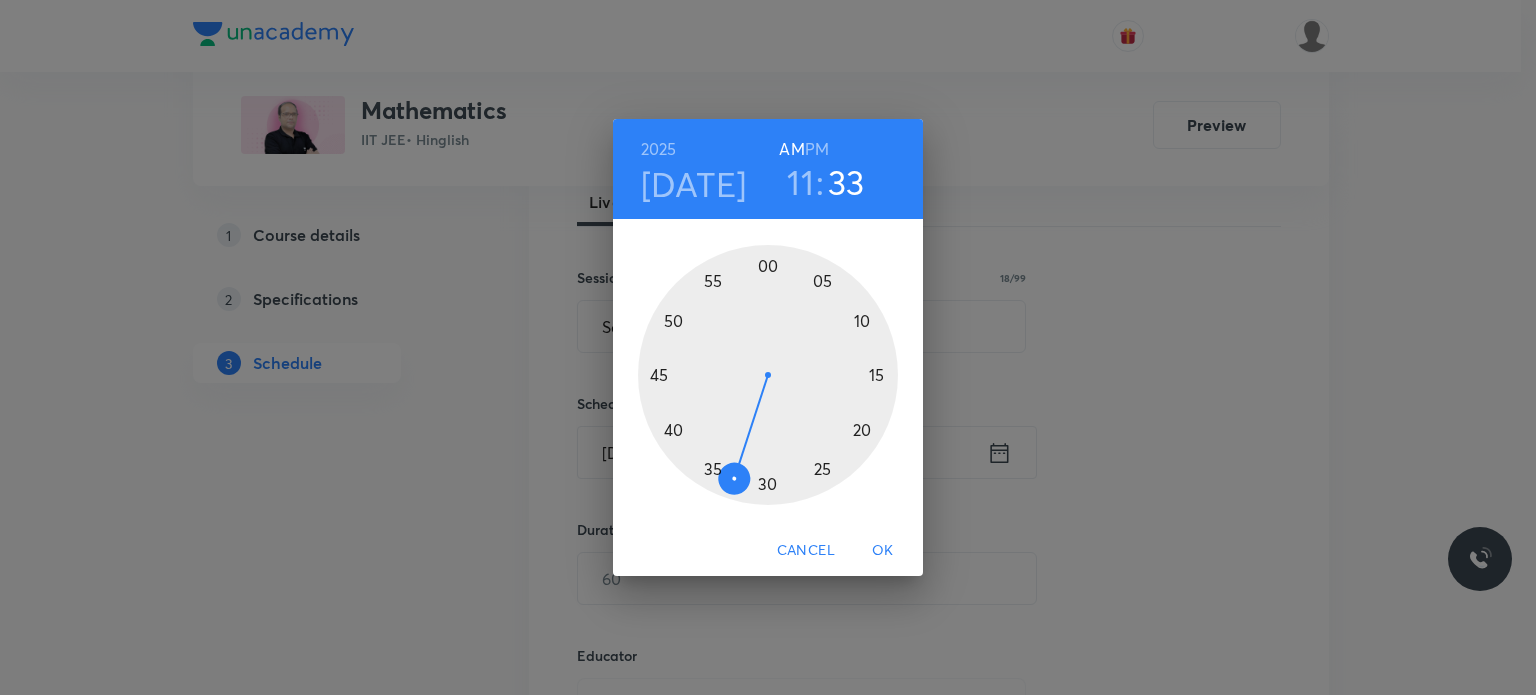 click at bounding box center [768, 375] 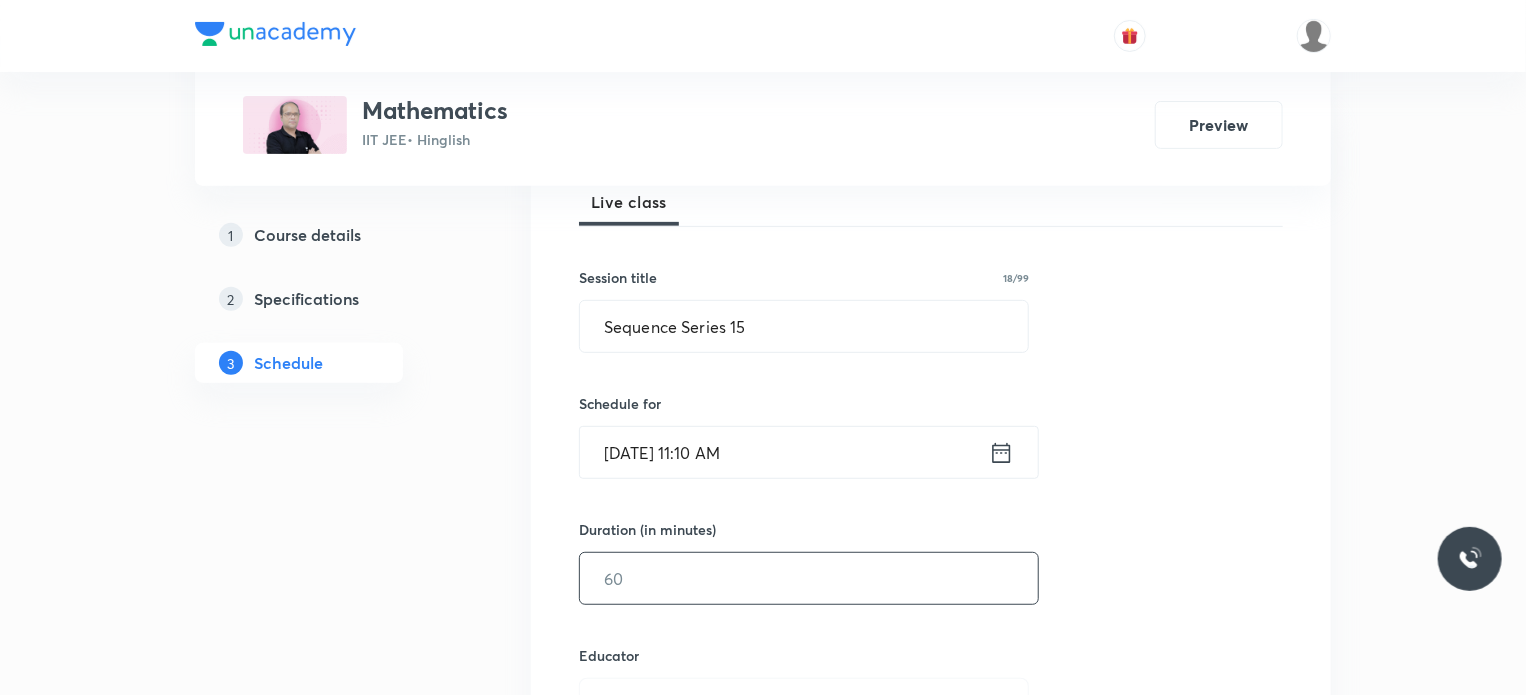 click at bounding box center [809, 578] 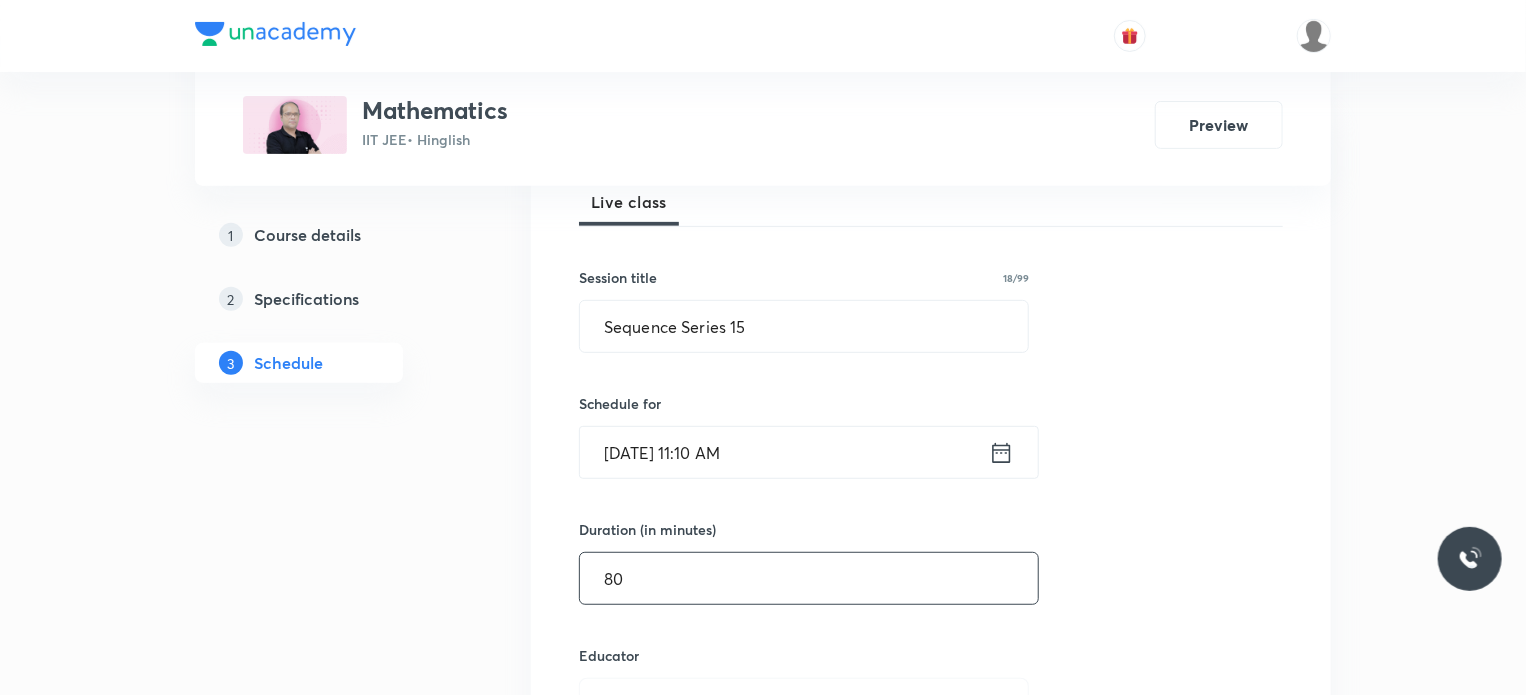type on "80" 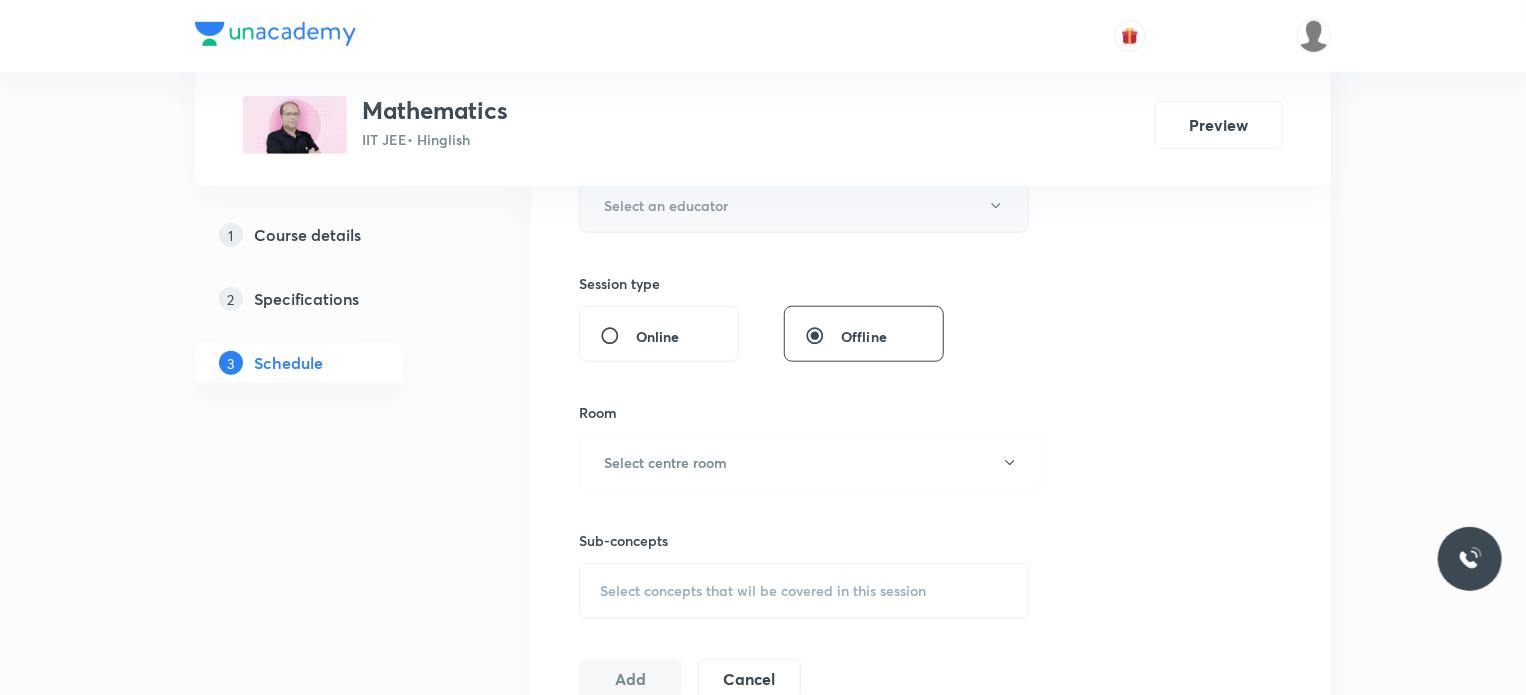 click on "Select an educator" at bounding box center [804, 205] 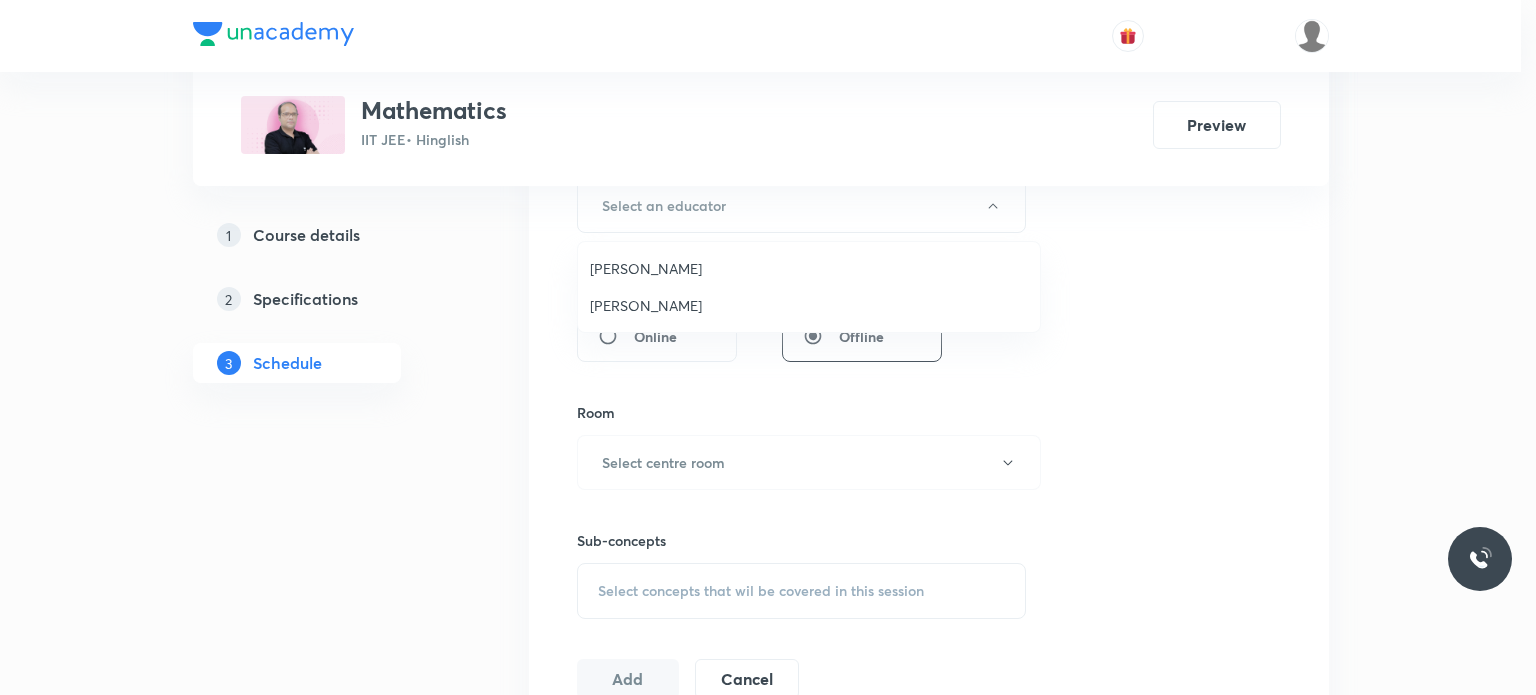 click on "Anil Shukla" at bounding box center [809, 268] 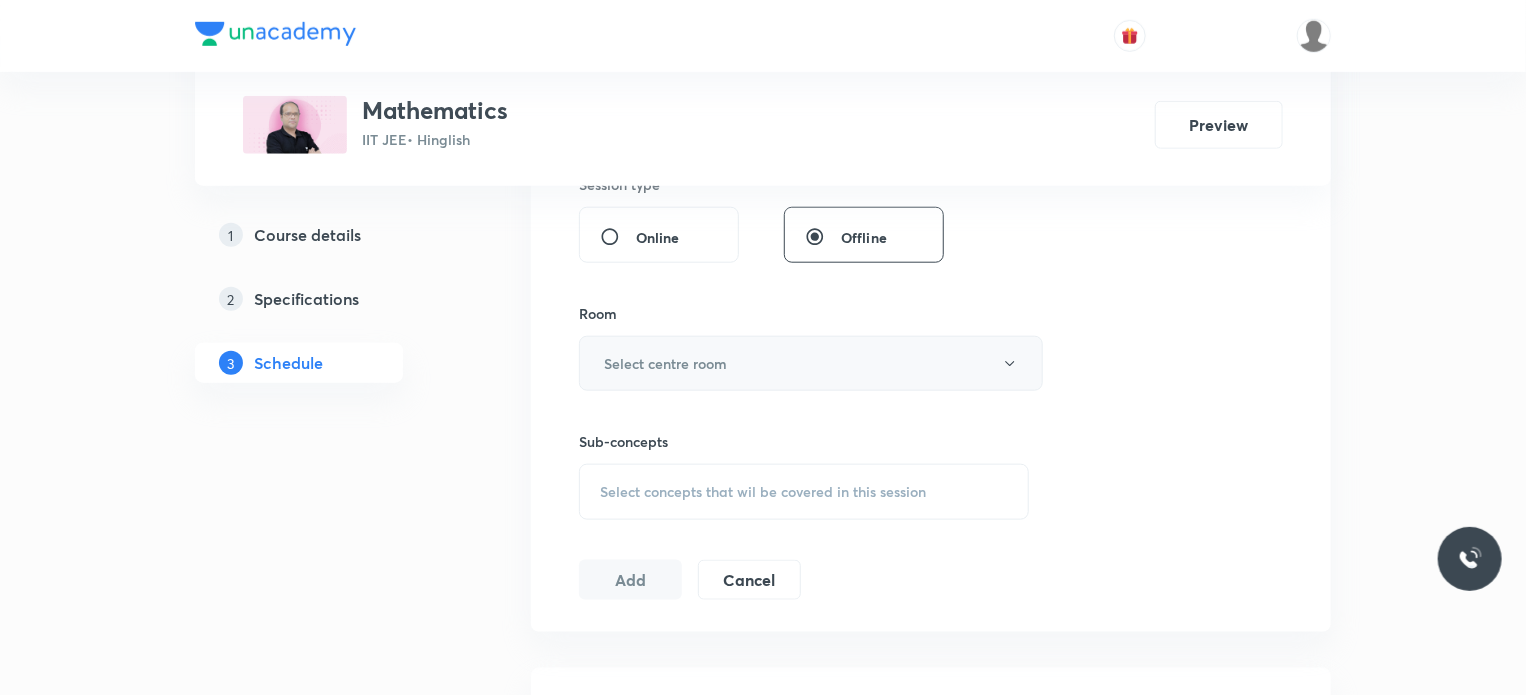 scroll, scrollTop: 900, scrollLeft: 0, axis: vertical 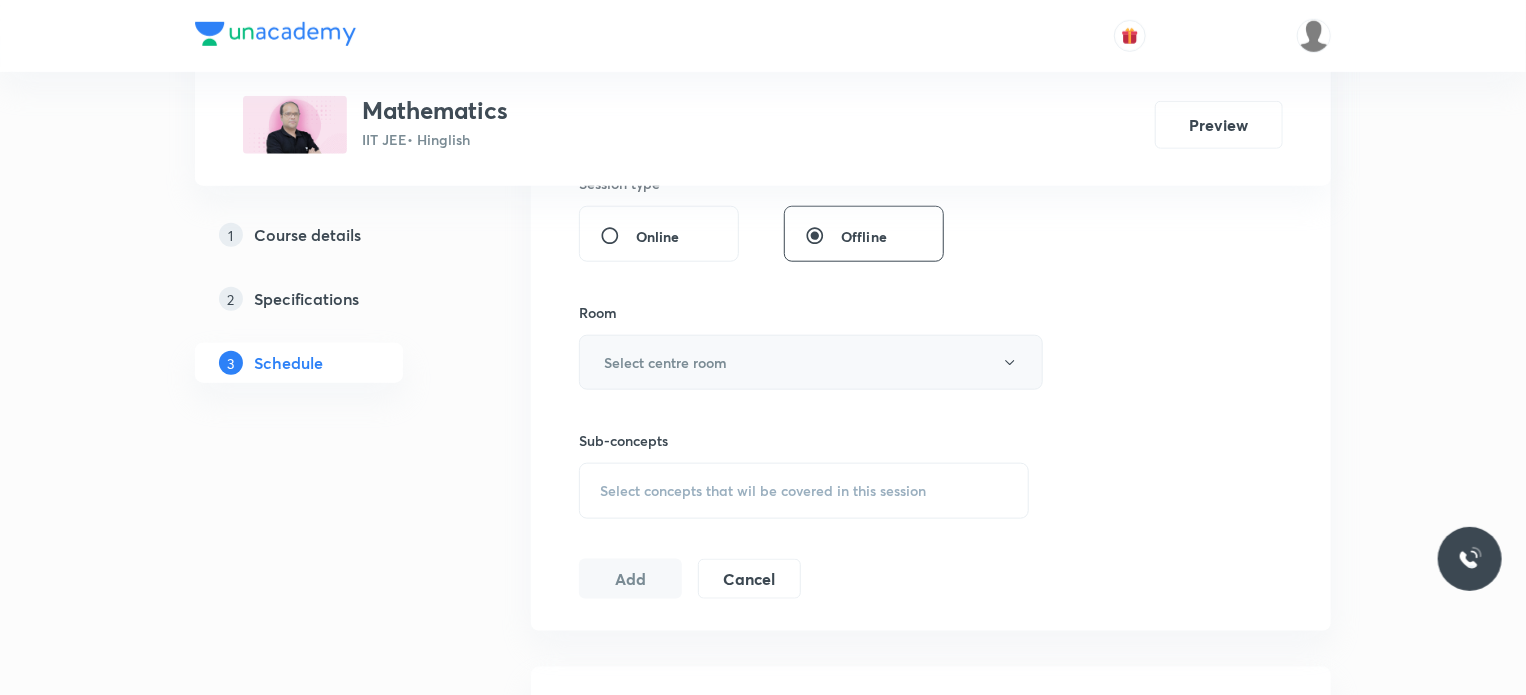 click on "Select centre room" at bounding box center (811, 362) 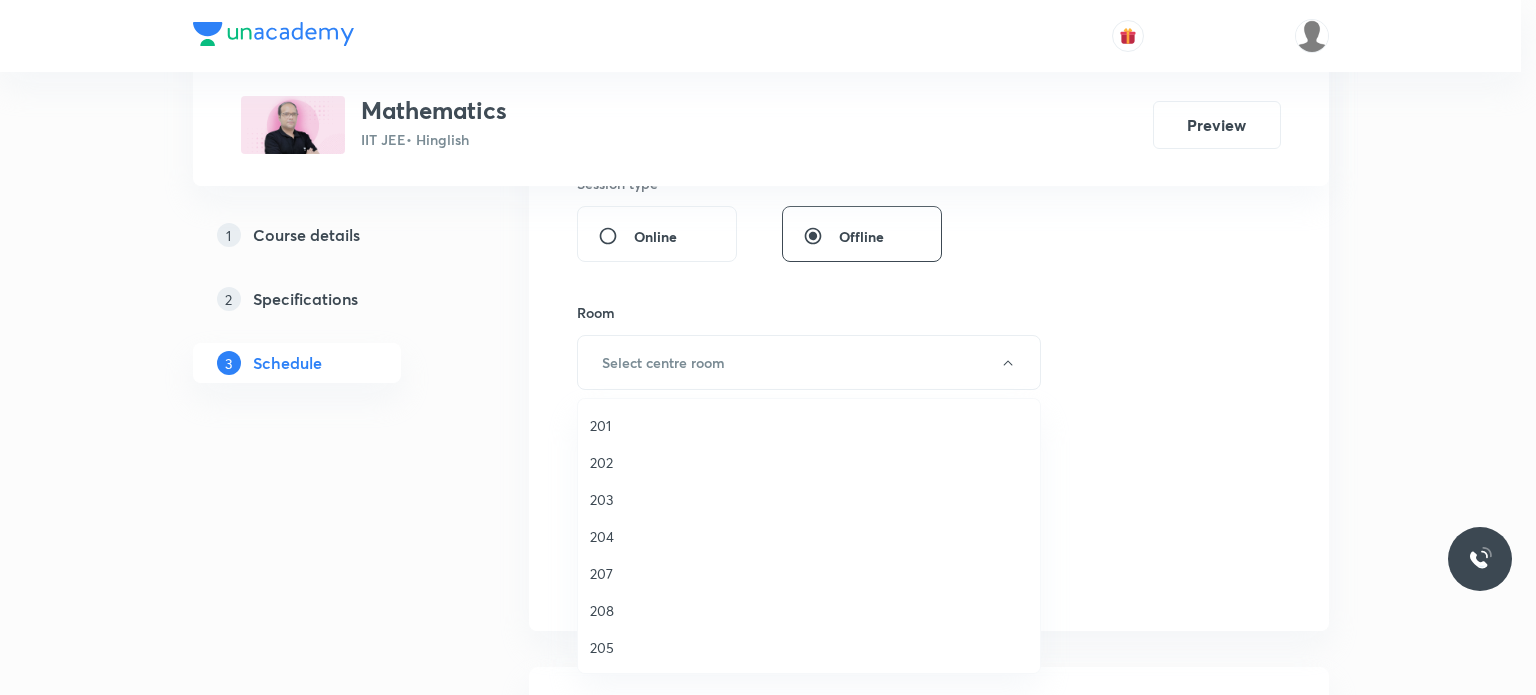 click at bounding box center [768, 347] 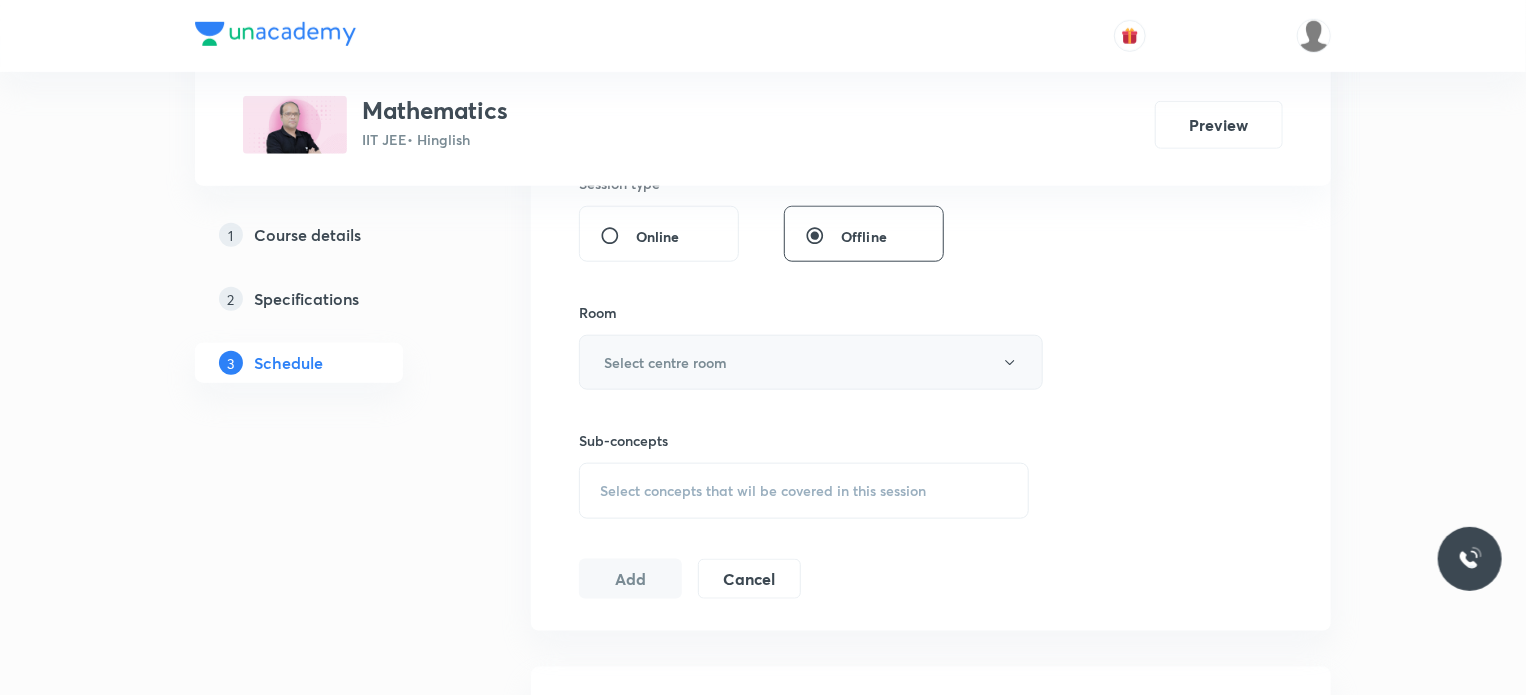 click on "Select centre room" at bounding box center [811, 362] 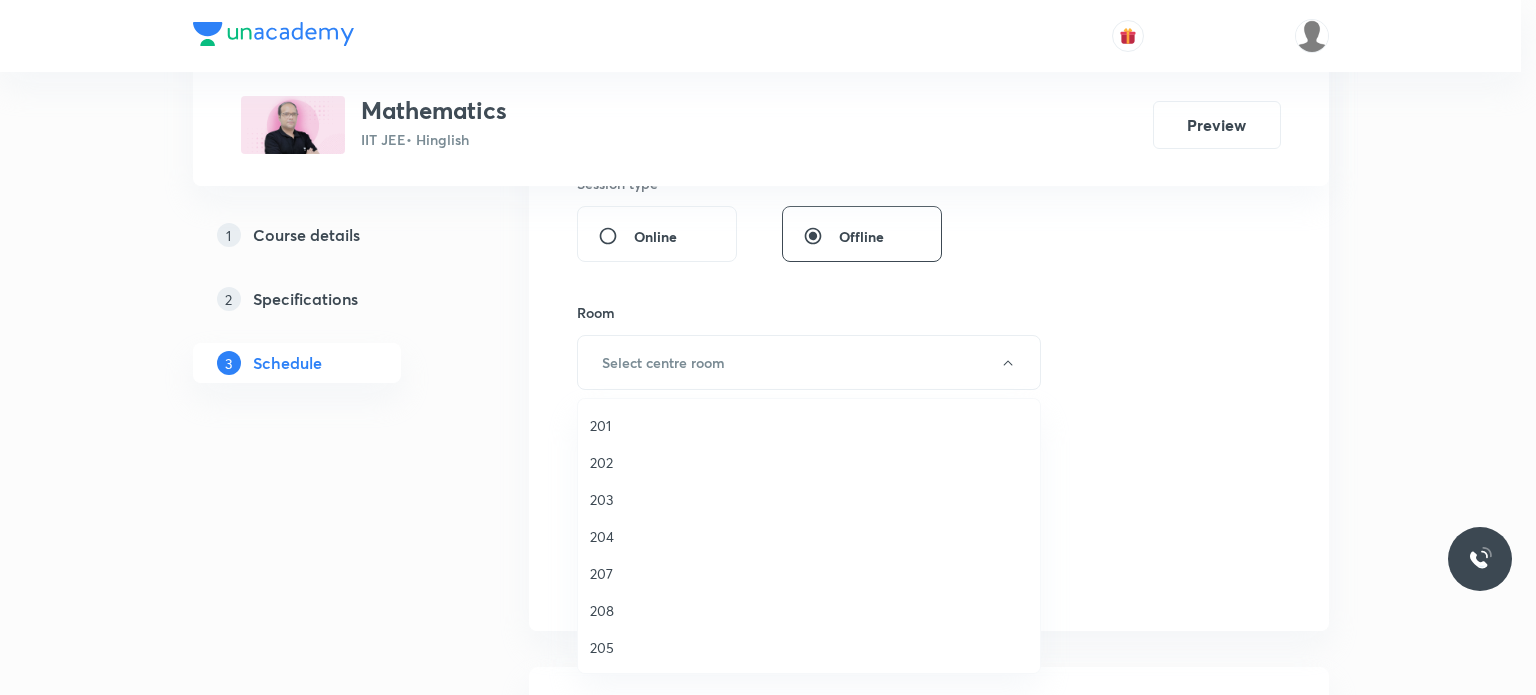 click on "203" at bounding box center (809, 499) 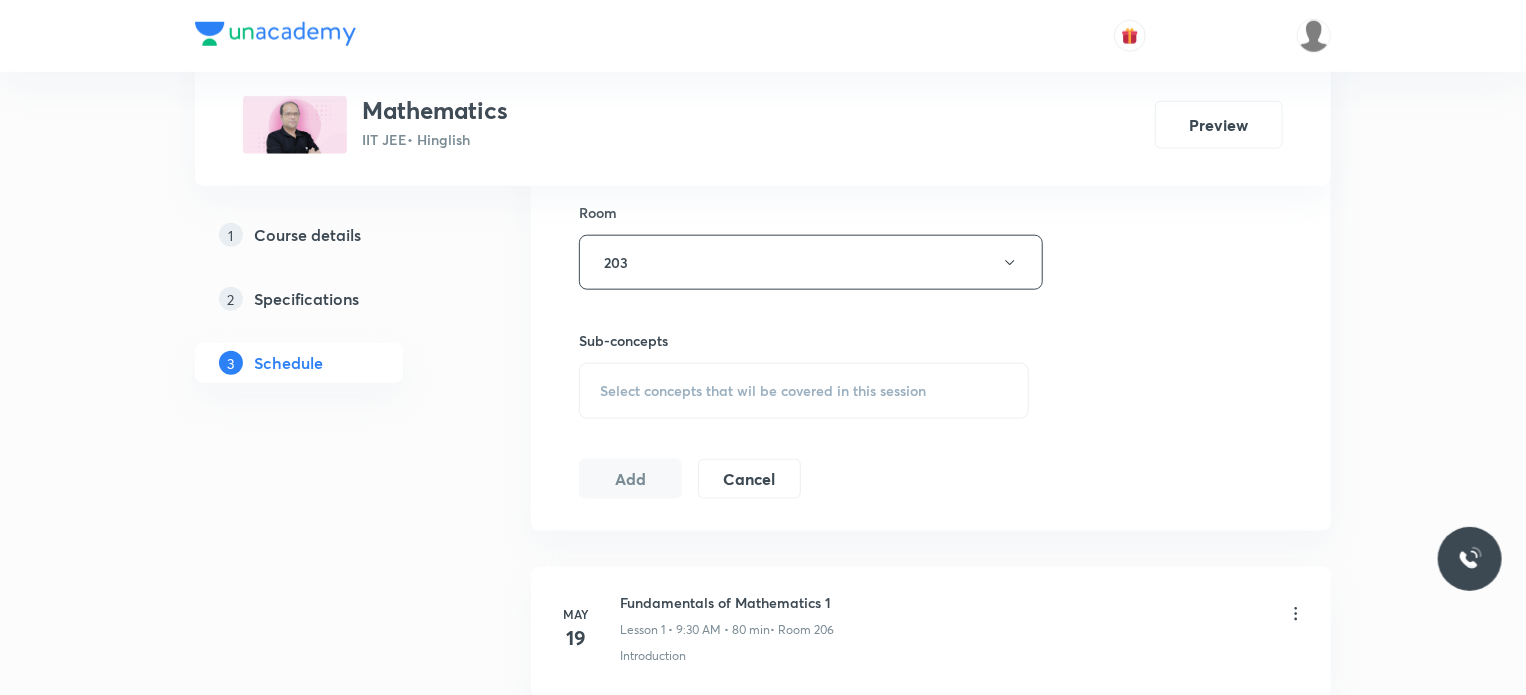 click on "Select concepts that wil be covered in this session" at bounding box center [763, 391] 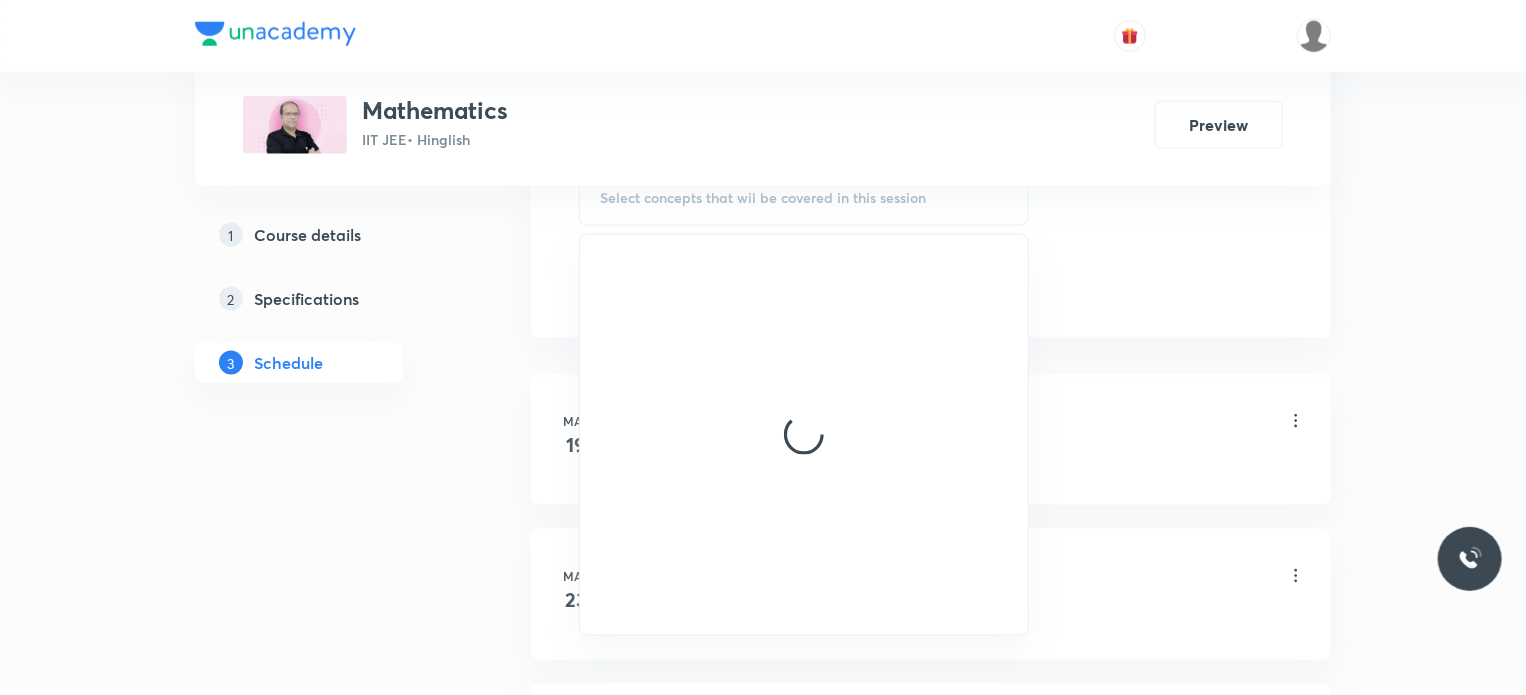 scroll, scrollTop: 1200, scrollLeft: 0, axis: vertical 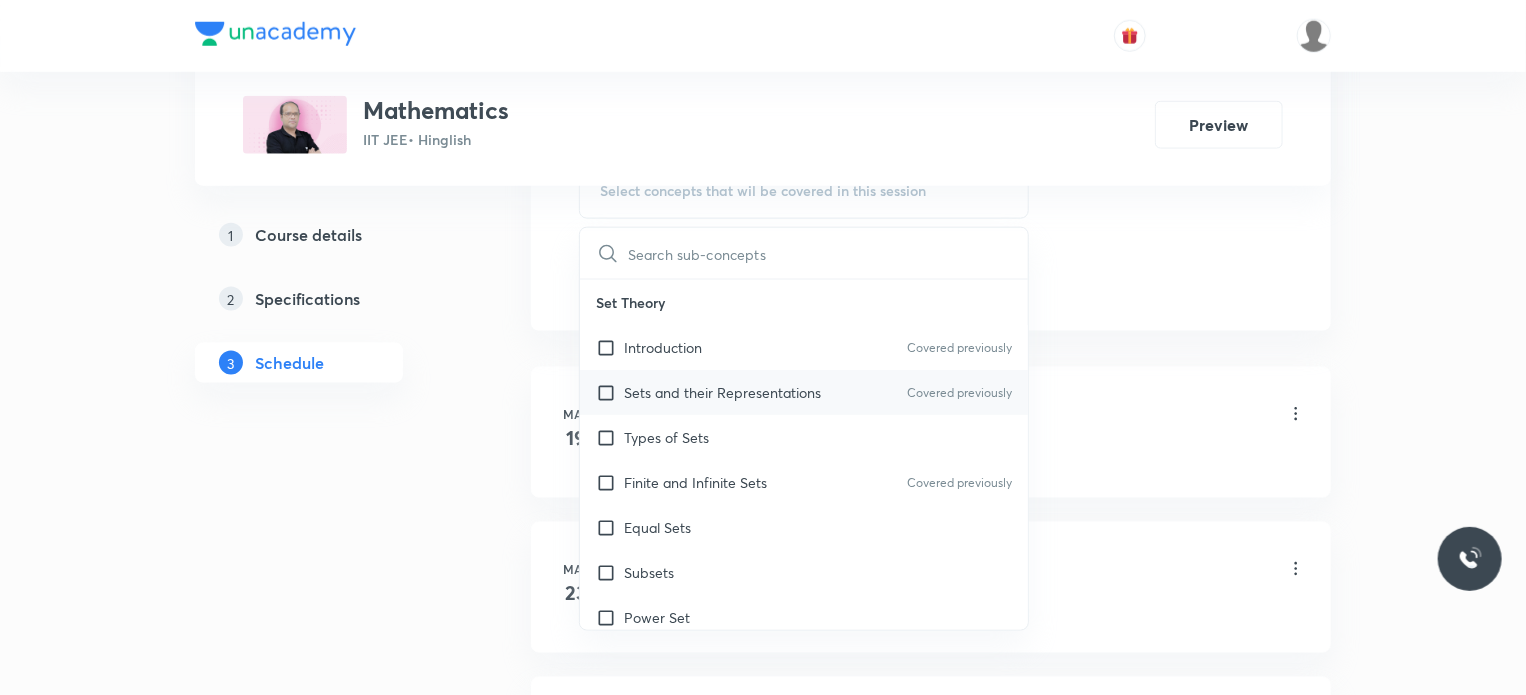 click on "Sets and their Representations" at bounding box center [722, 392] 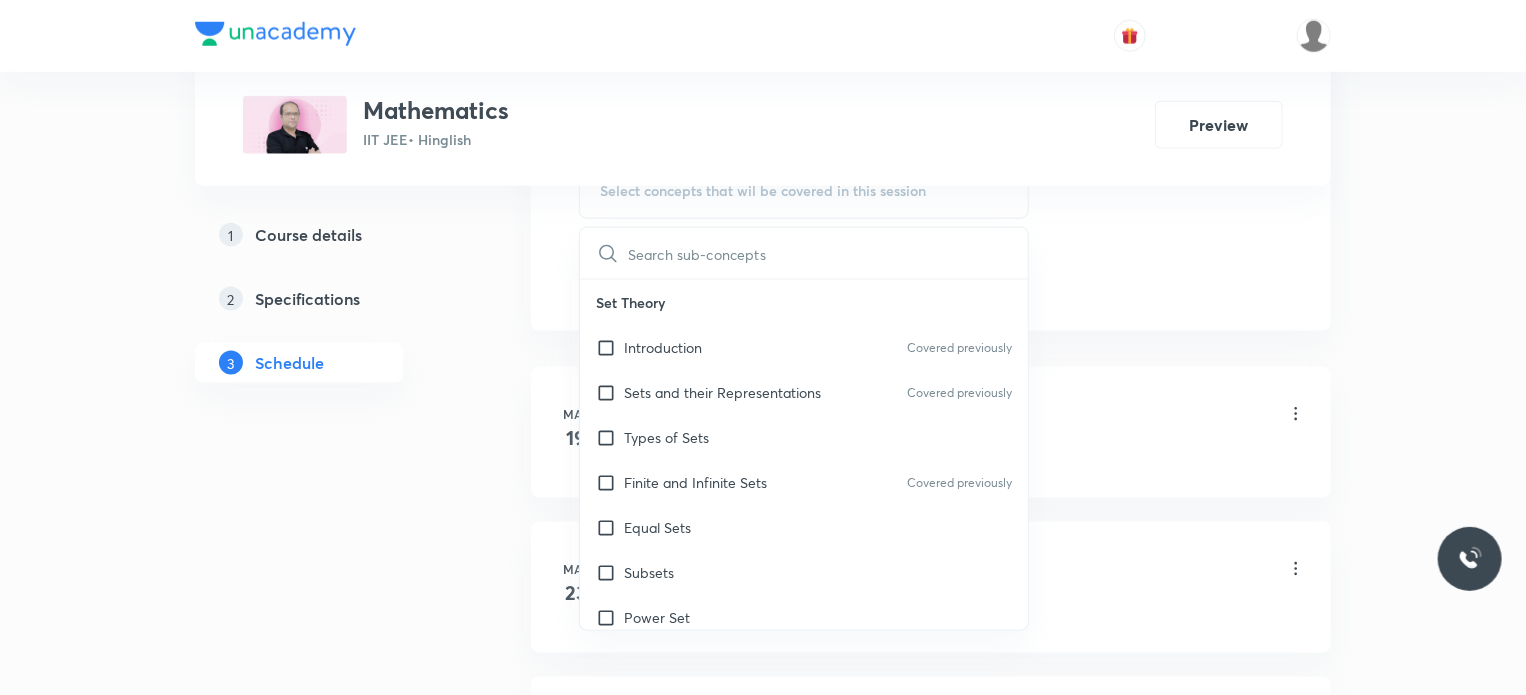 checkbox on "true" 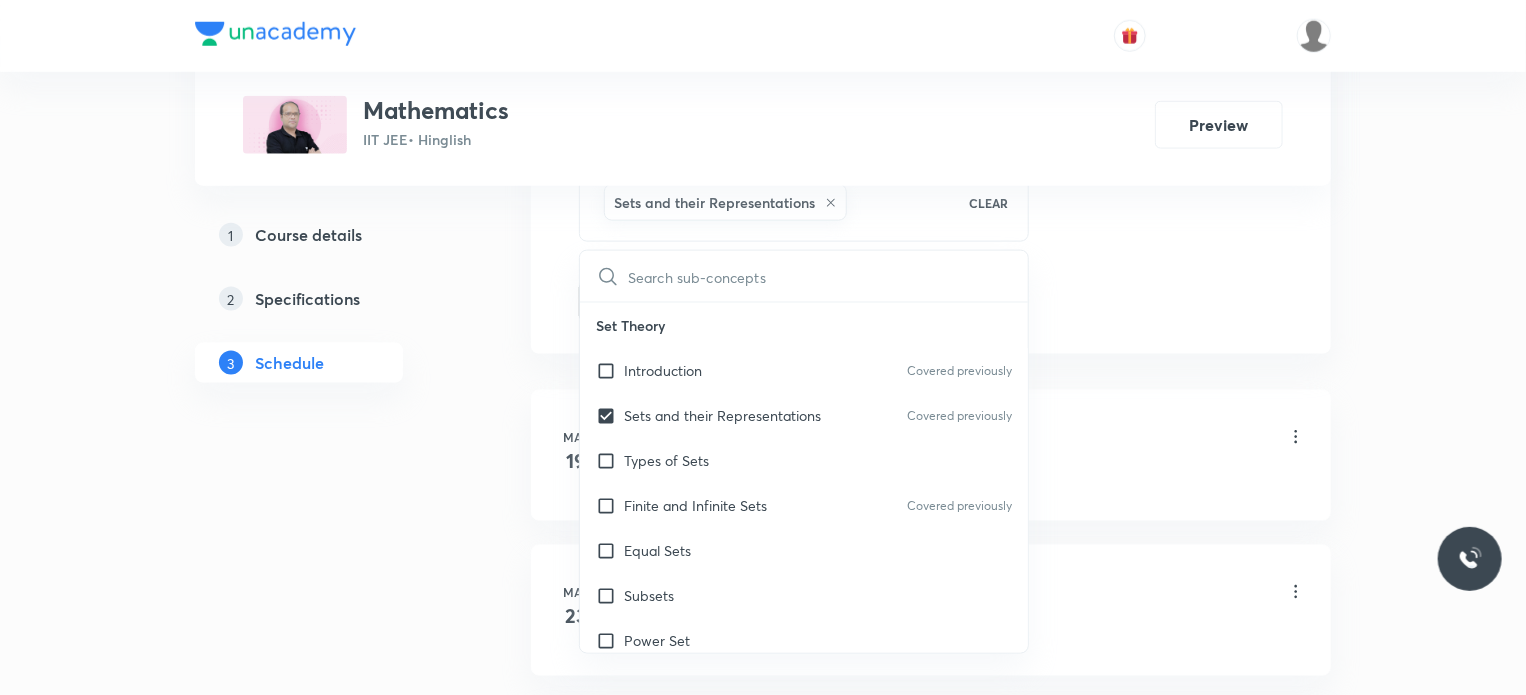 click on "Session  47 Live class Session title 18/99 Sequence Series 15 ​ Schedule for Jul 14, 2025, 11:10 AM ​ Duration (in minutes) 80 ​ Educator Anil Shukla   Session type Online Offline Room 203 Sub-concepts Sets and their Representations CLEAR ​ Set Theory Introduction Covered previously Sets and their Representations Covered previously Types of Sets Finite and Infinite Sets Covered previously Equal Sets Subsets Power Set Universal Set Venn Diagrams Operations on Sets Complement of a Set Practical  Problems on Union and Intersection of Two Sets Relation Types of relations Equivalence relations Inequalities and Modulus Function Constant and Variables Function Intervals Inequalities Generalized Method of Intervals for Solving Inequalities Modulus Function Fundamental of Mathematics Fundamentals of Mathematics Indices Indices Twin Prime Numbers Twin Prime Numbers Co-Prime Numbers/ Relatively Prime Numbers Co-Prime Numbers/ Relatively Prime Numbers Composite Numbers Composite Numbers Prime Numbers Odd Numbers" at bounding box center (931, -223) 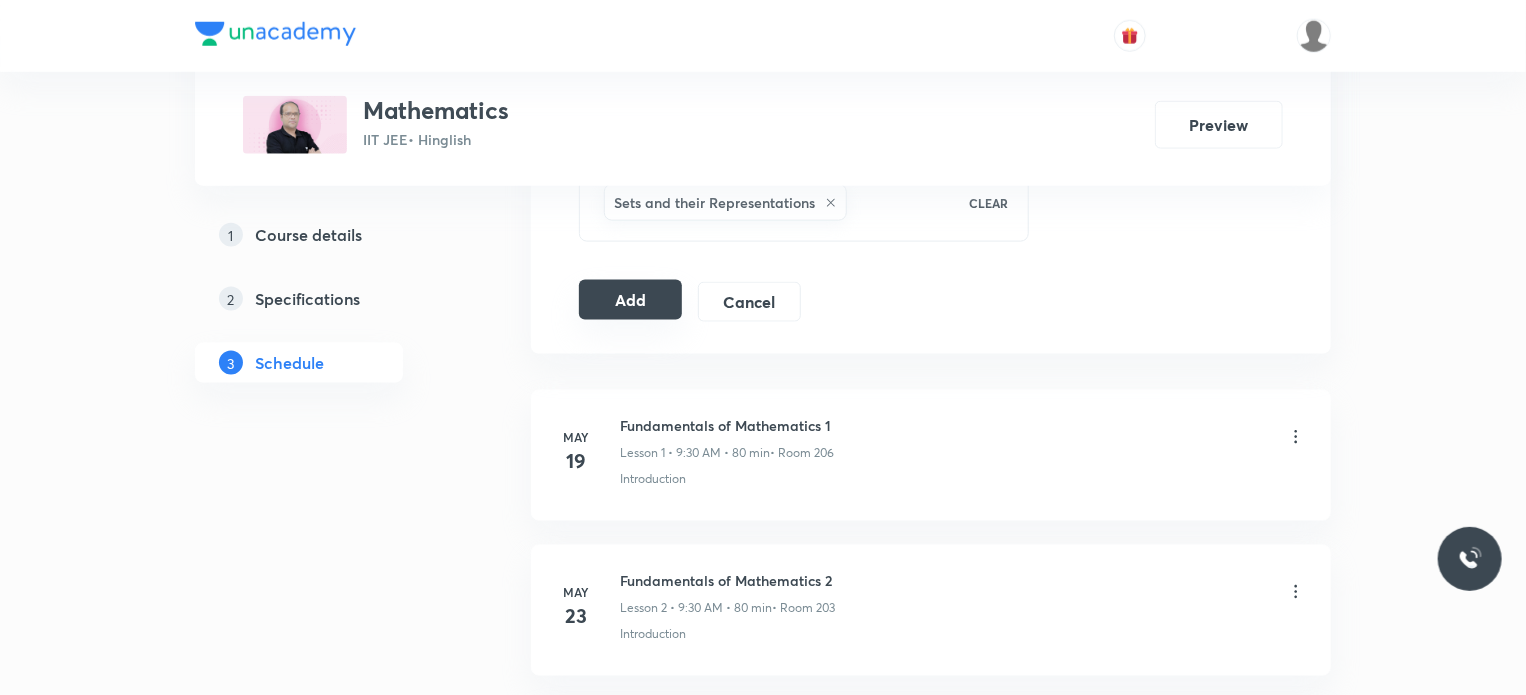 click on "Add" at bounding box center (630, 300) 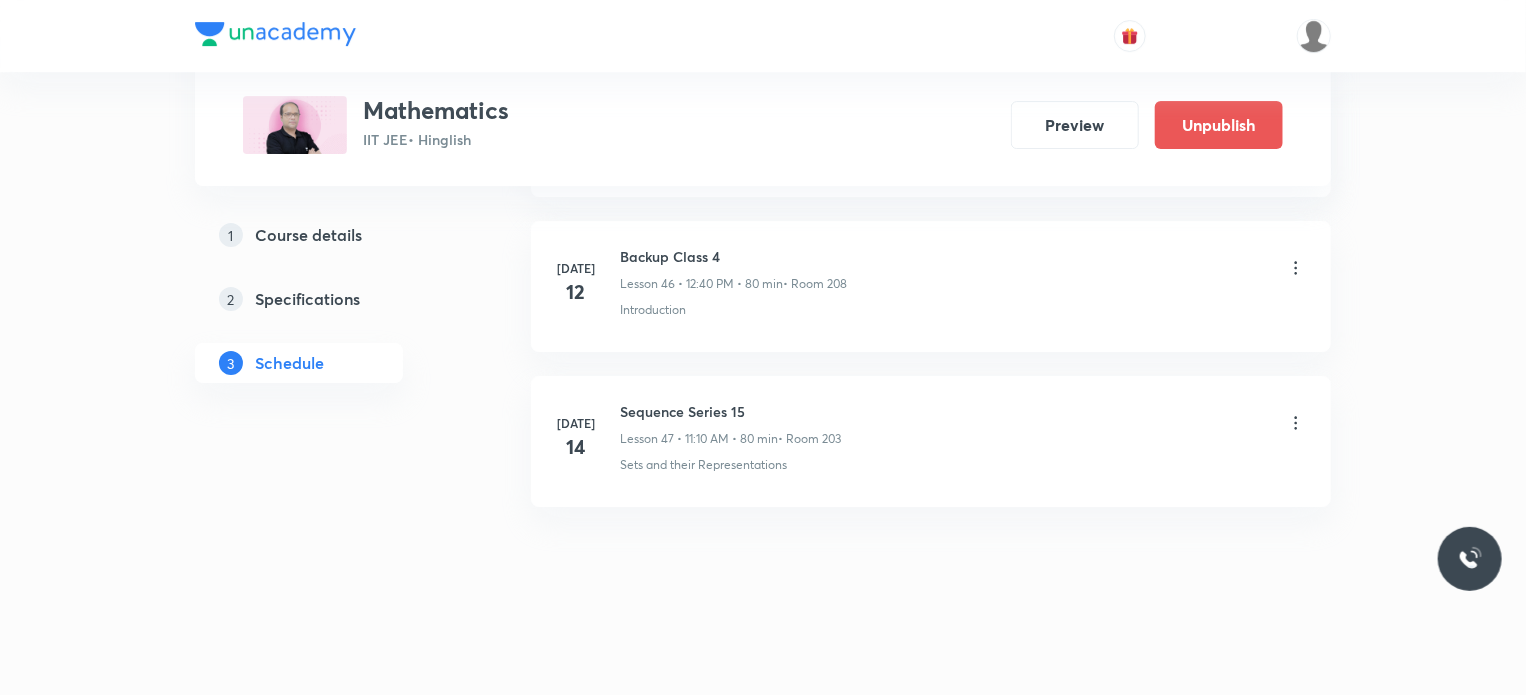 scroll, scrollTop: 7100, scrollLeft: 0, axis: vertical 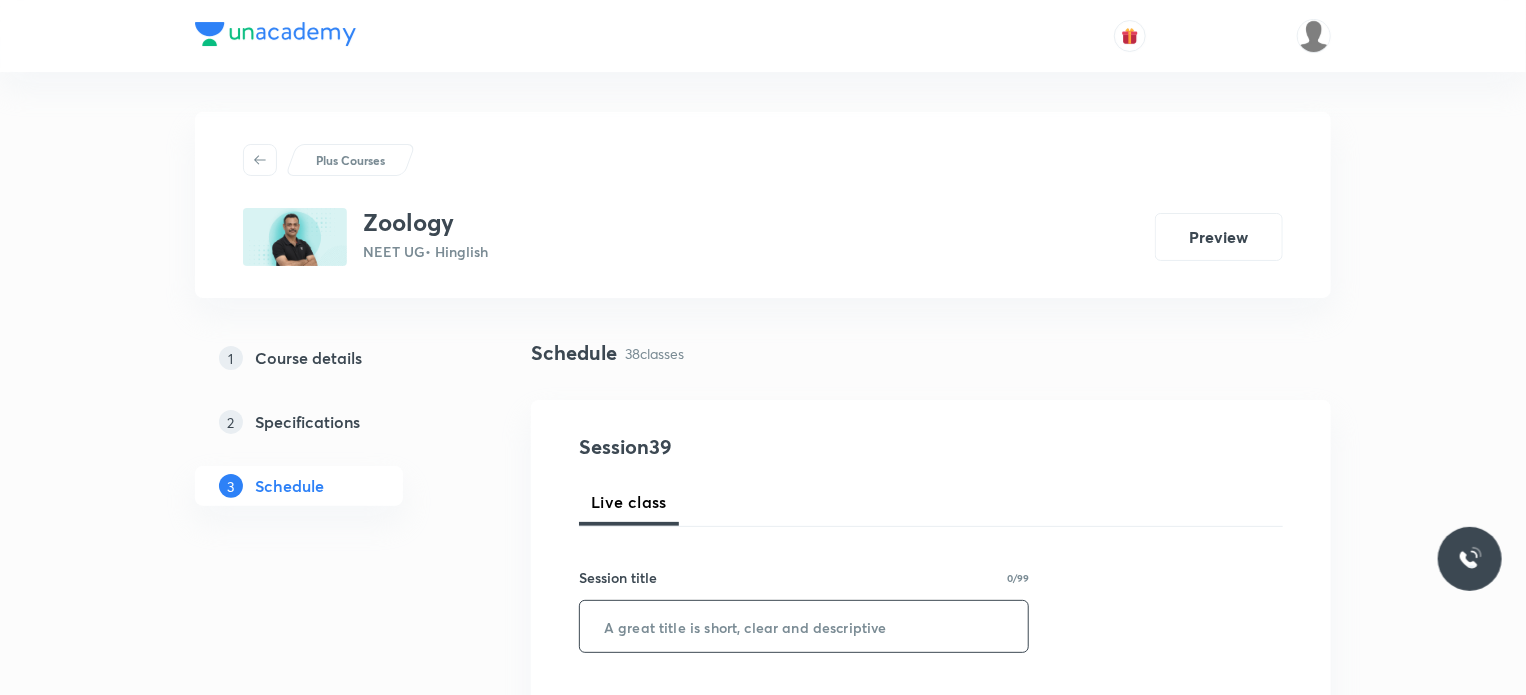 paste on "Breathing and exchange of gases" 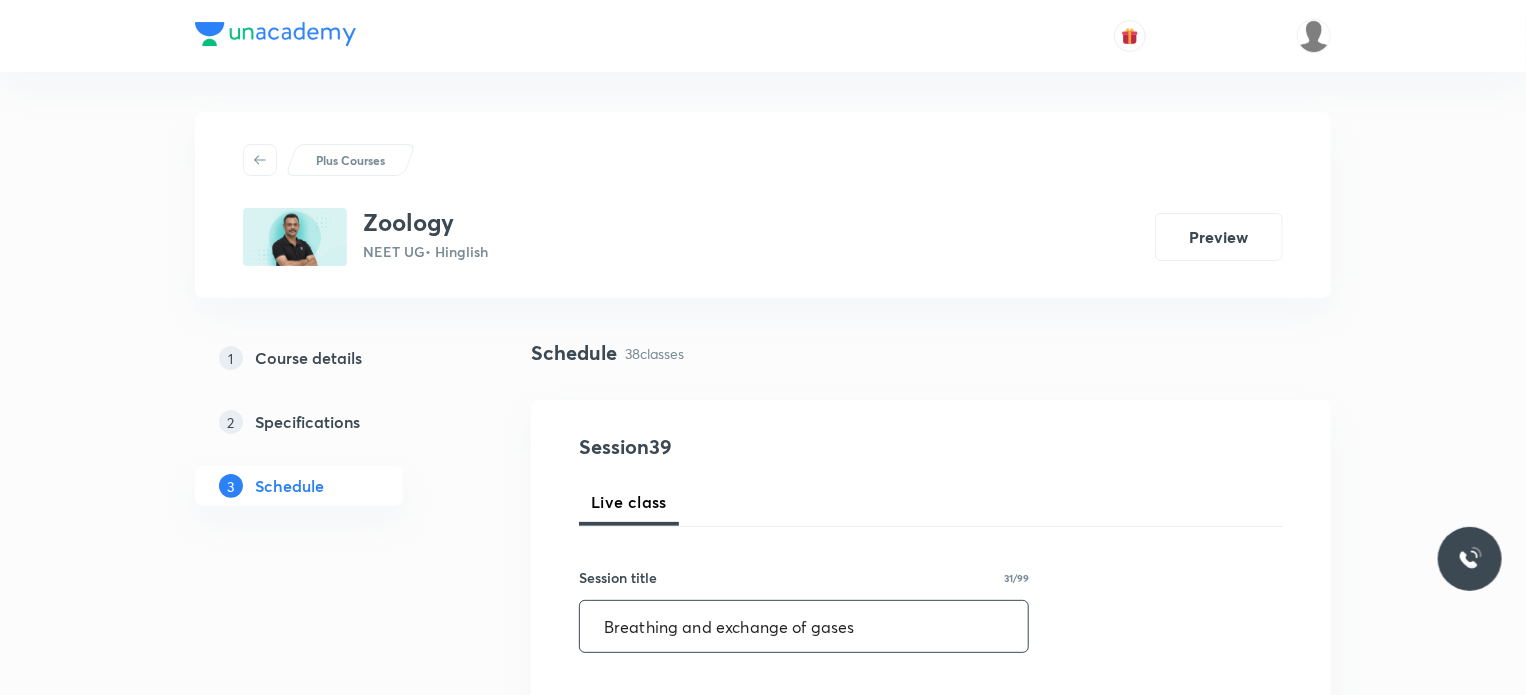 click on "Breathing and exchange of gases" at bounding box center [804, 626] 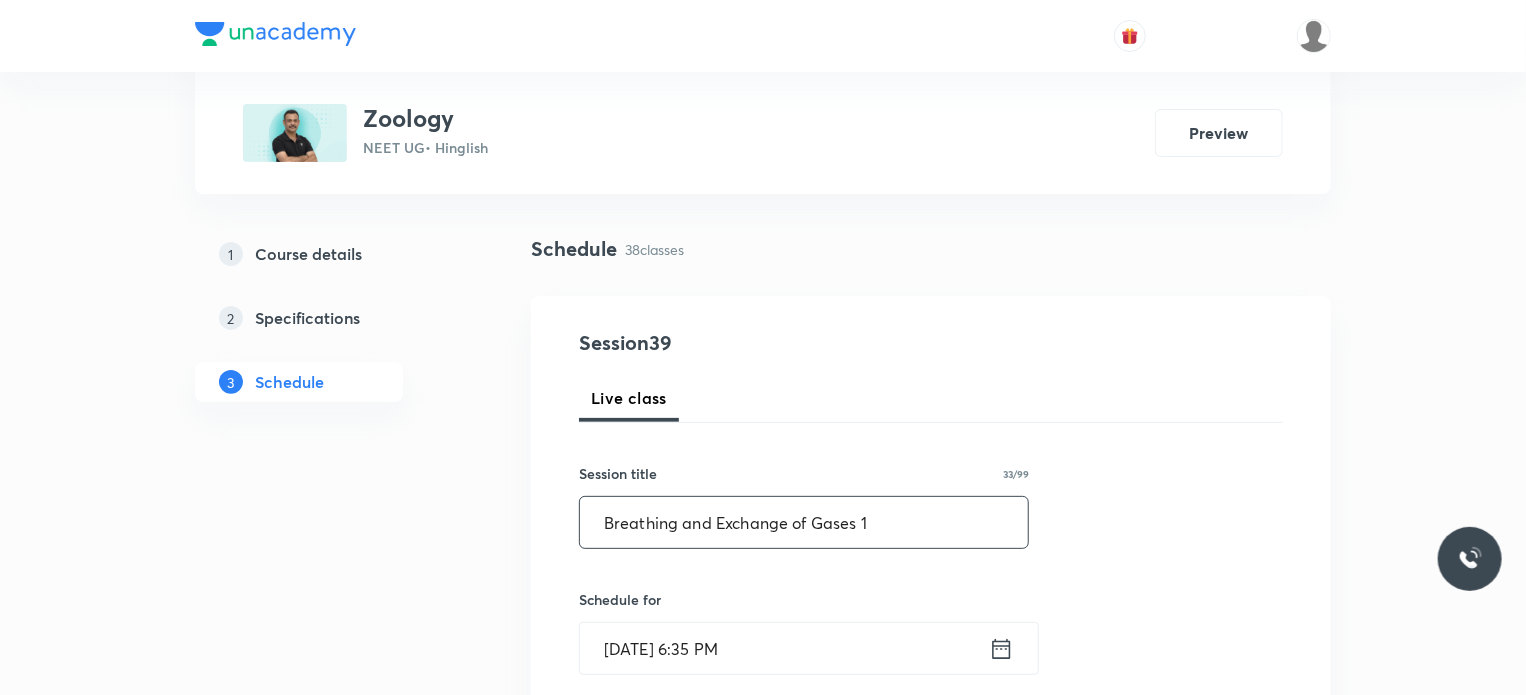 scroll, scrollTop: 200, scrollLeft: 0, axis: vertical 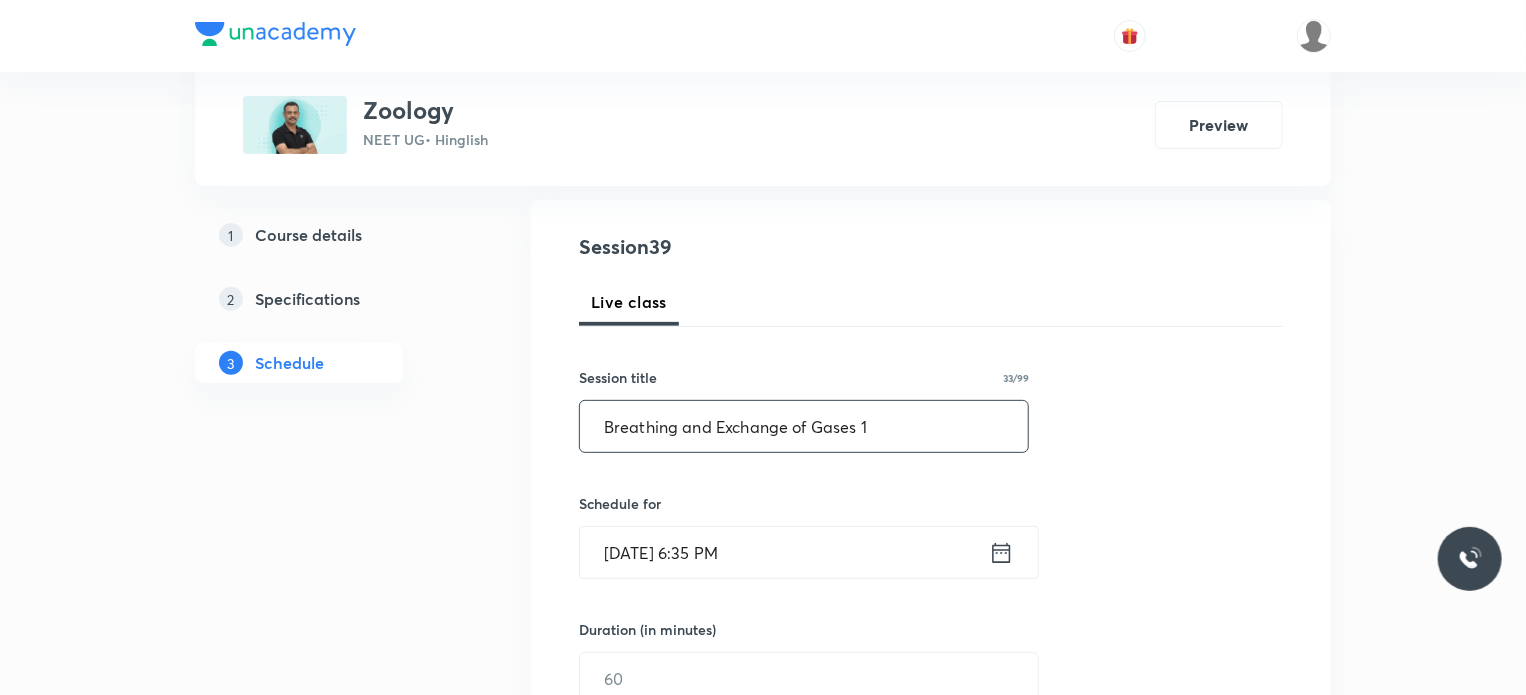 type on "Breathing and Exchange of Gases 1" 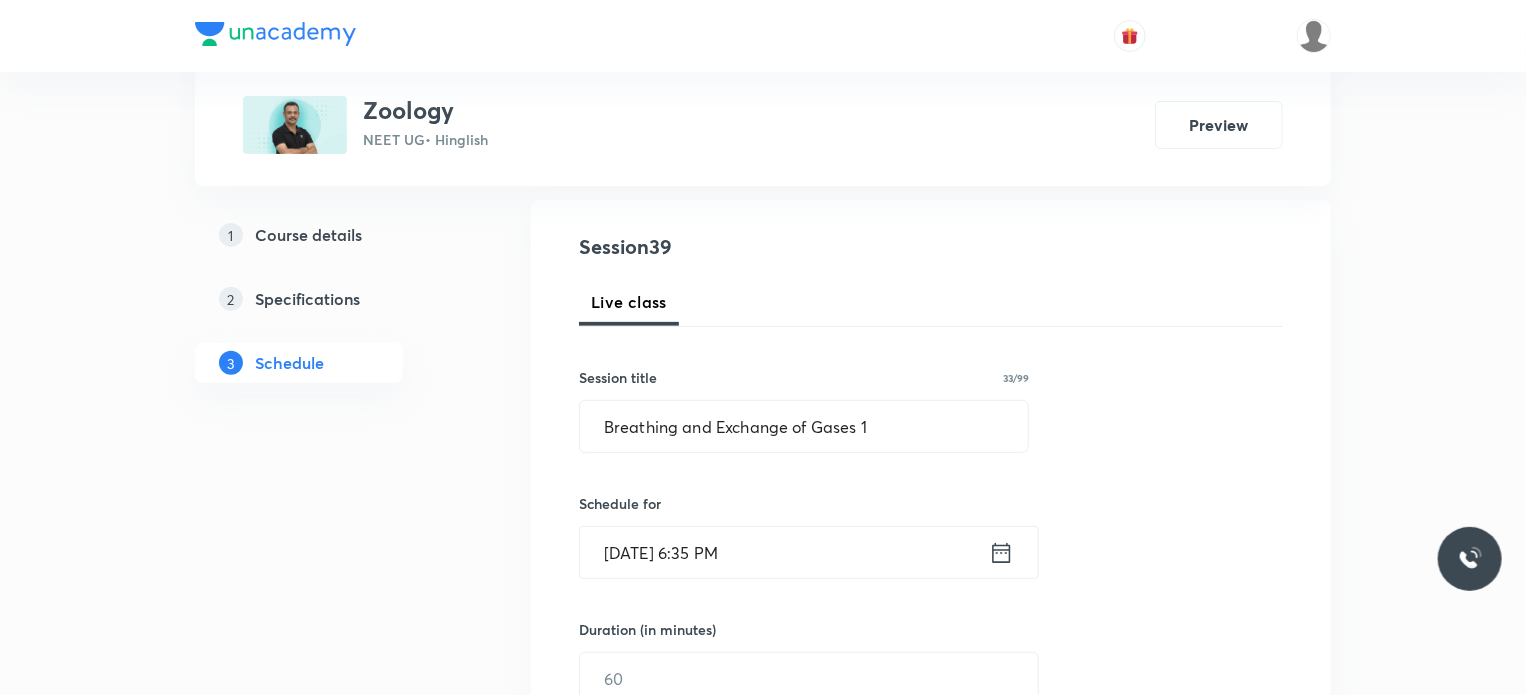 click on "Session  39 Live class Session title 33/99 Breathing and Exchange of Gases 1 ​ Schedule for [DATE] 6:35 PM ​ Duration (in minutes) ​   Session type Online Offline Room Select centre room Sub-concepts Select concepts that wil be covered in this session Add Cancel" at bounding box center (931, 701) 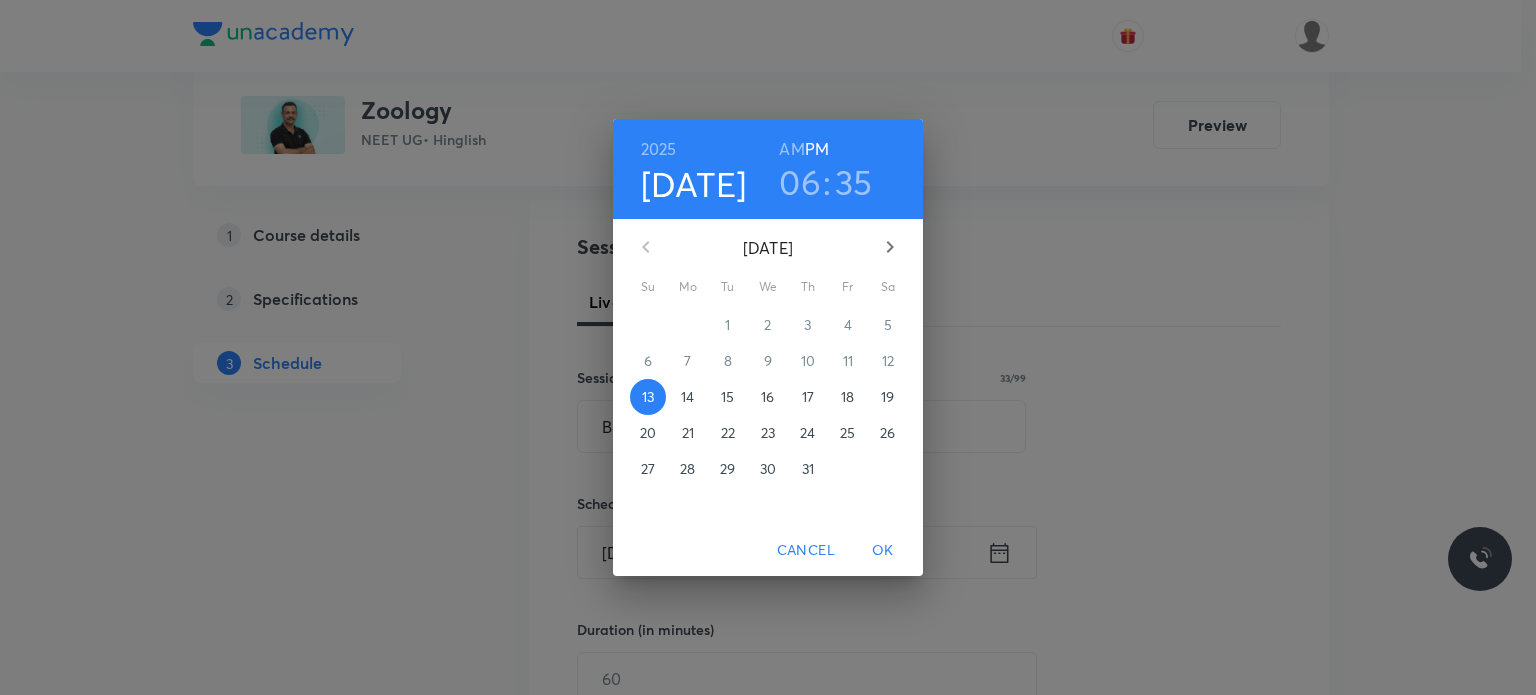 click on "14" at bounding box center (688, 397) 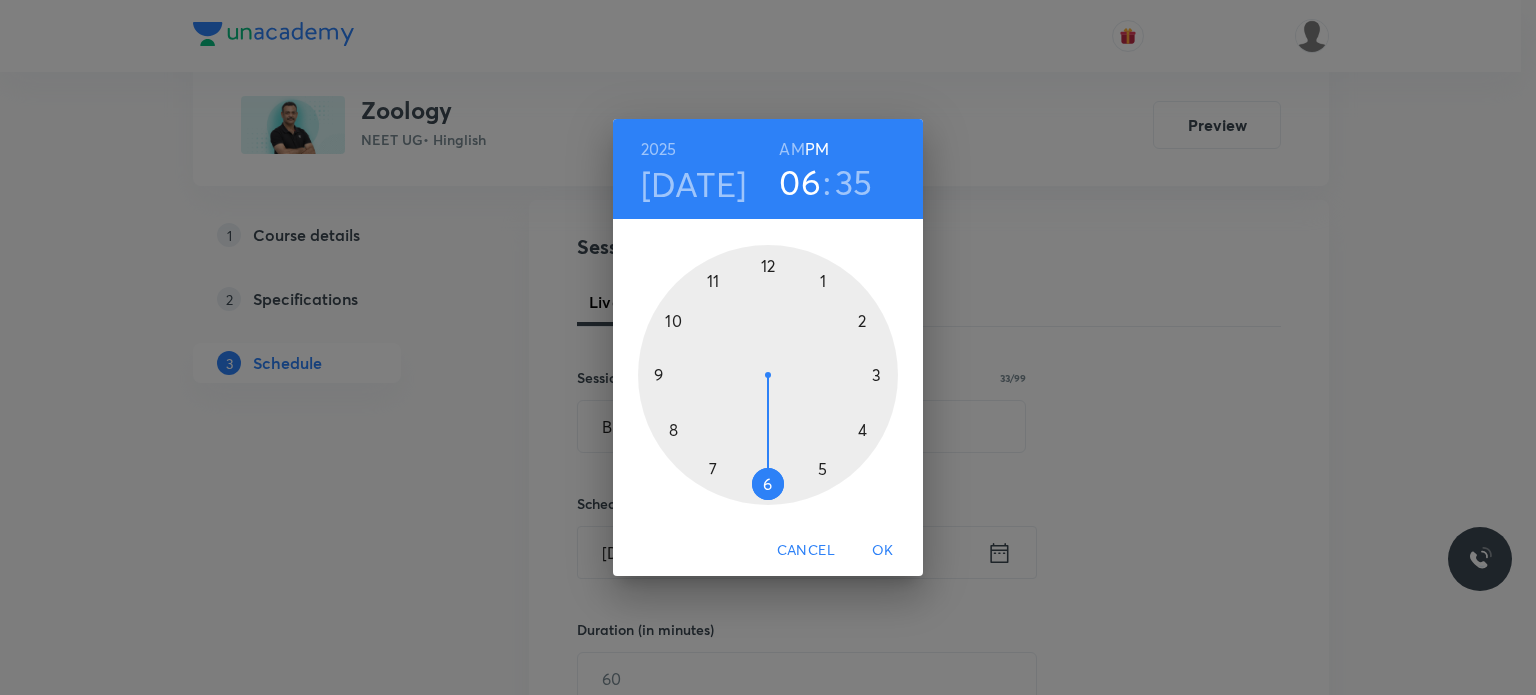 click on "2025 Jul 14 06 : 35 AM PM" at bounding box center [768, 169] 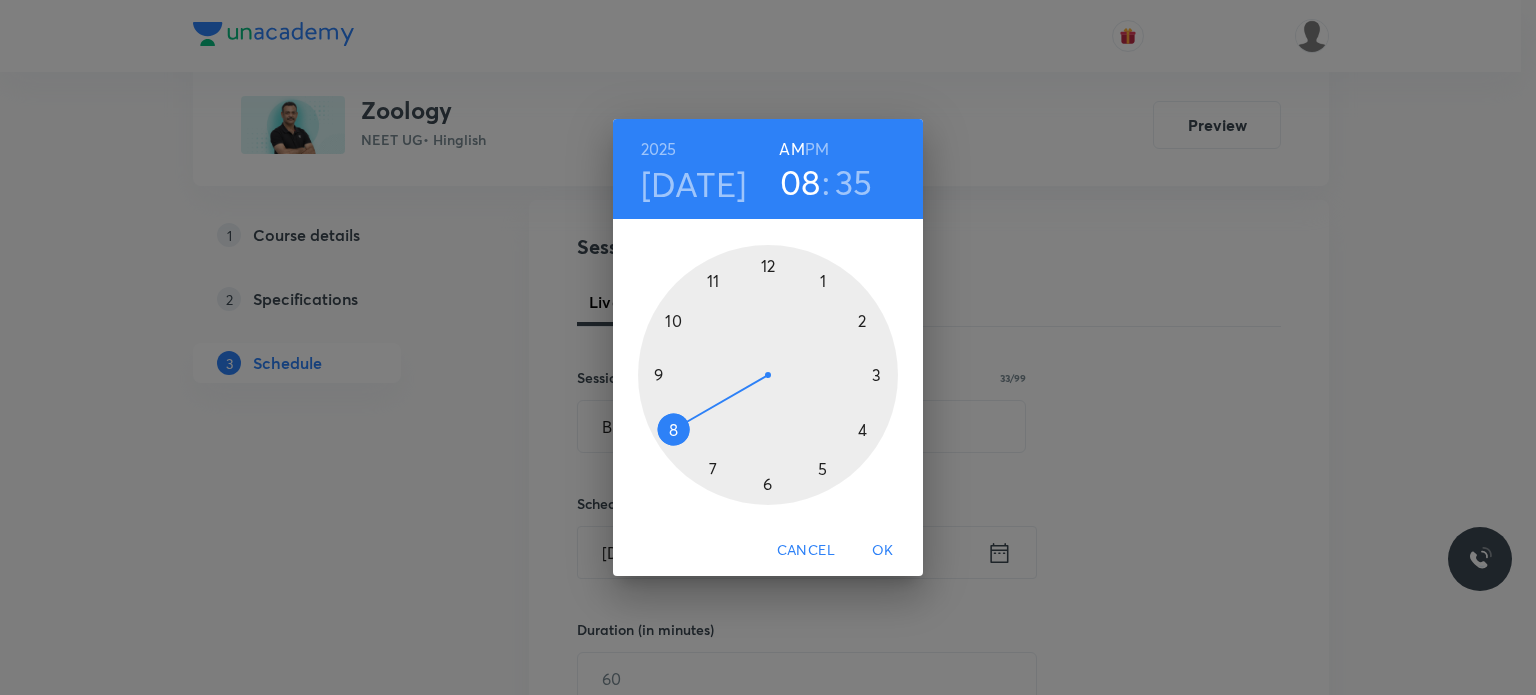 click at bounding box center [768, 375] 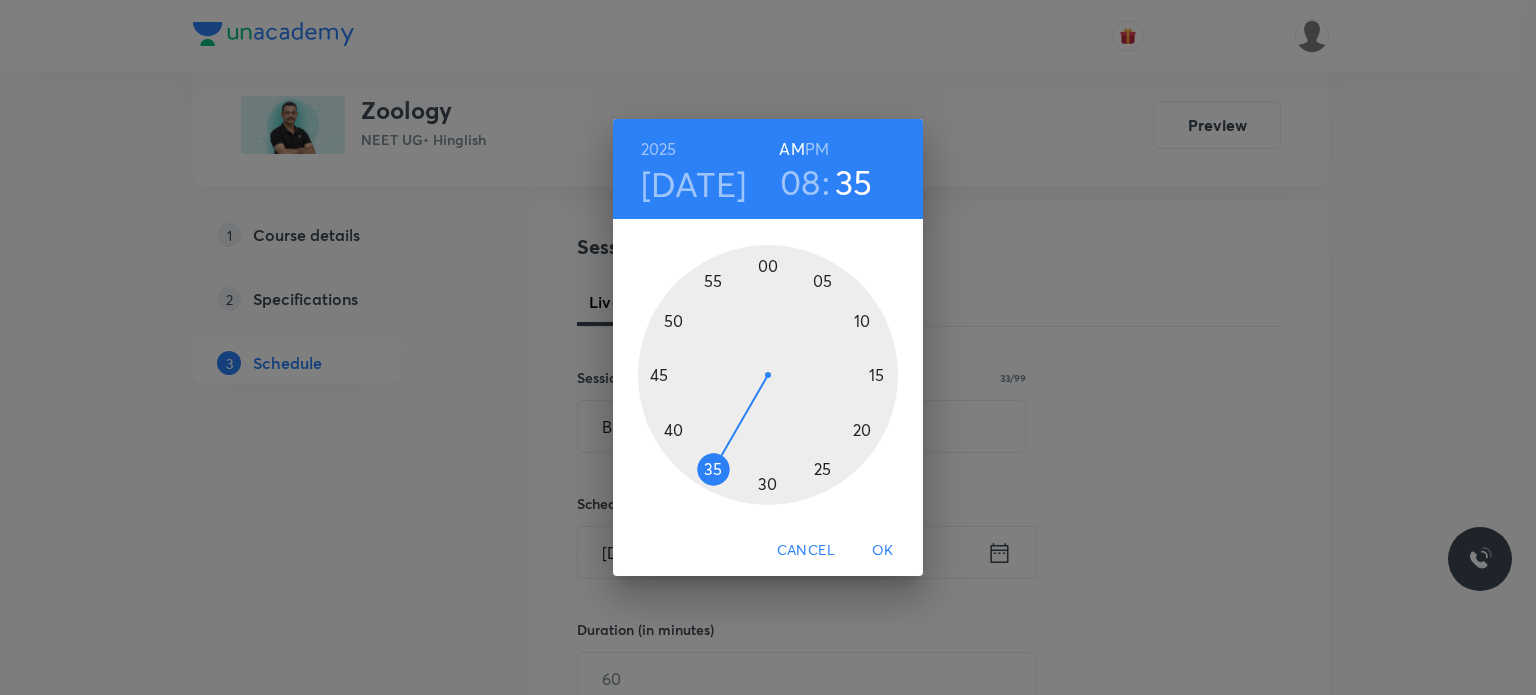 click at bounding box center [768, 375] 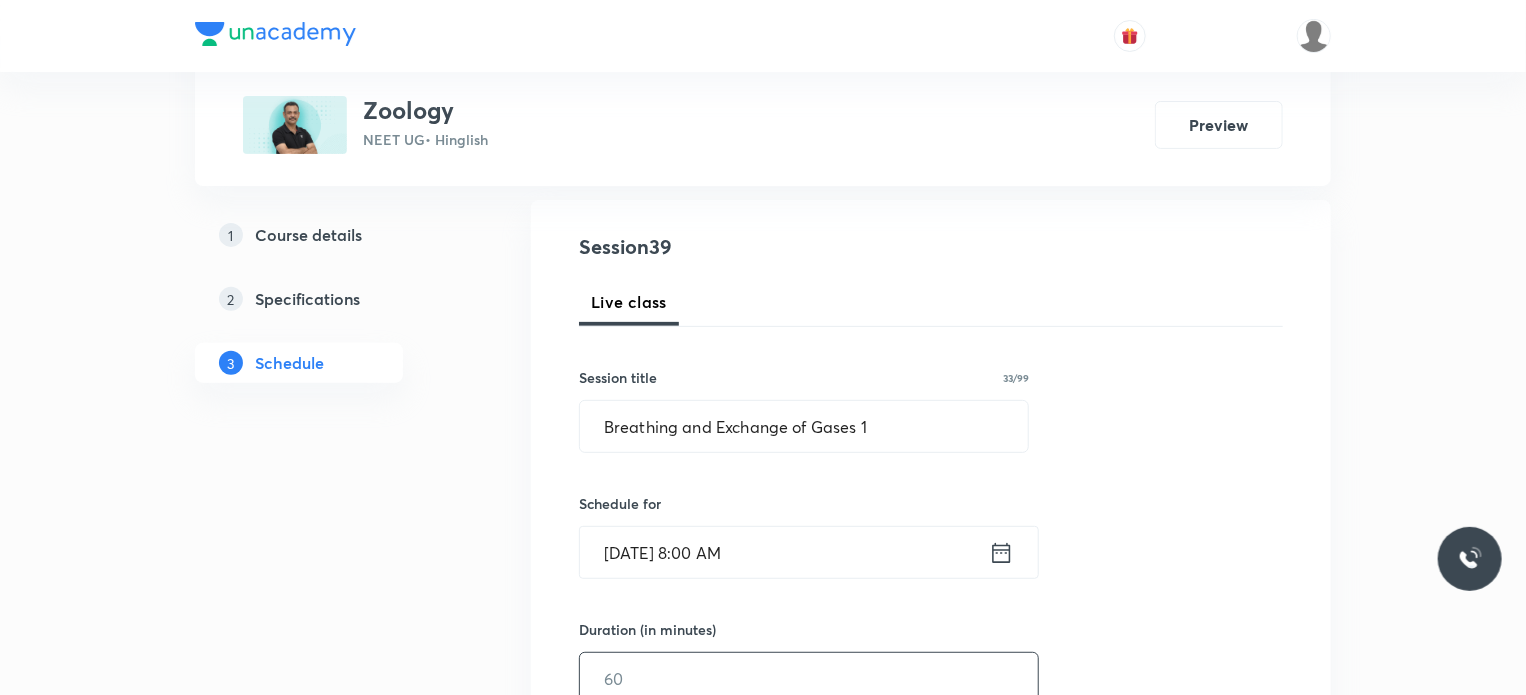 click at bounding box center (809, 678) 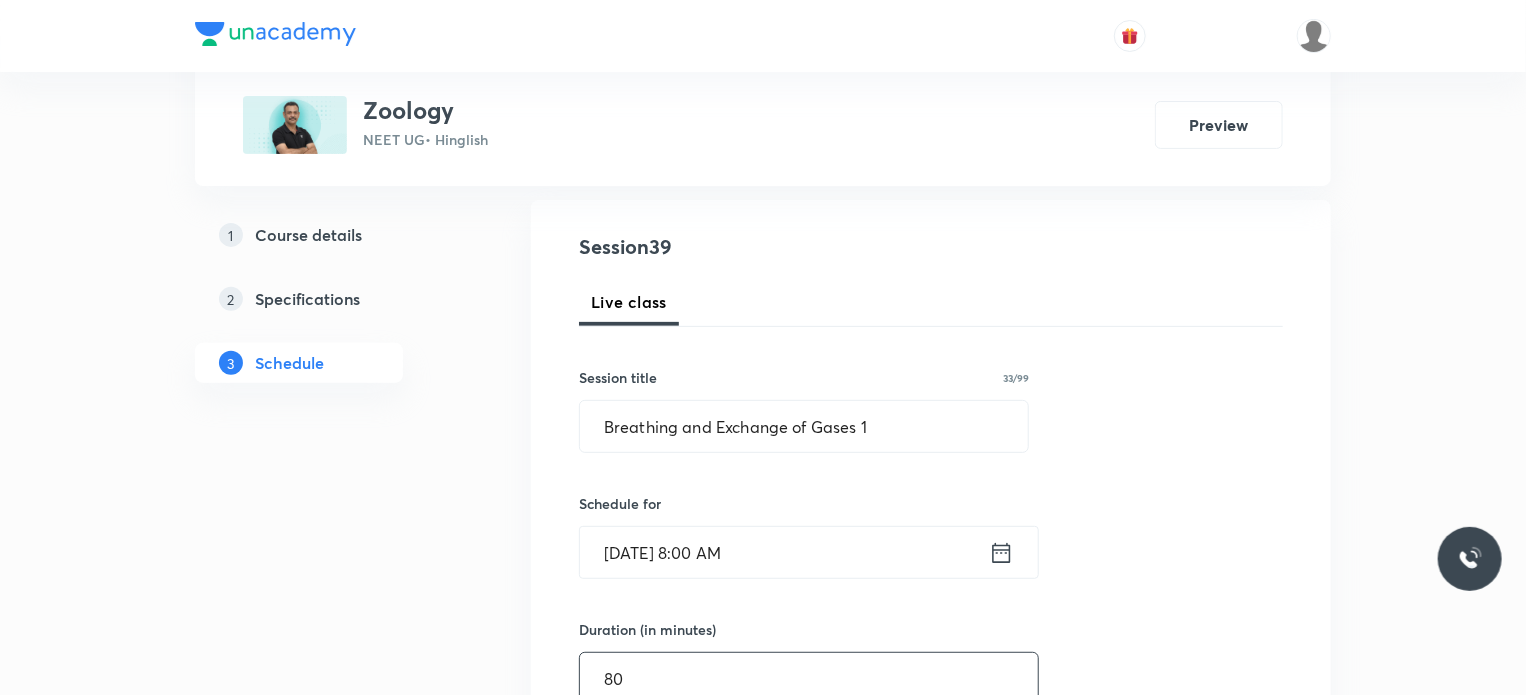 type on "80" 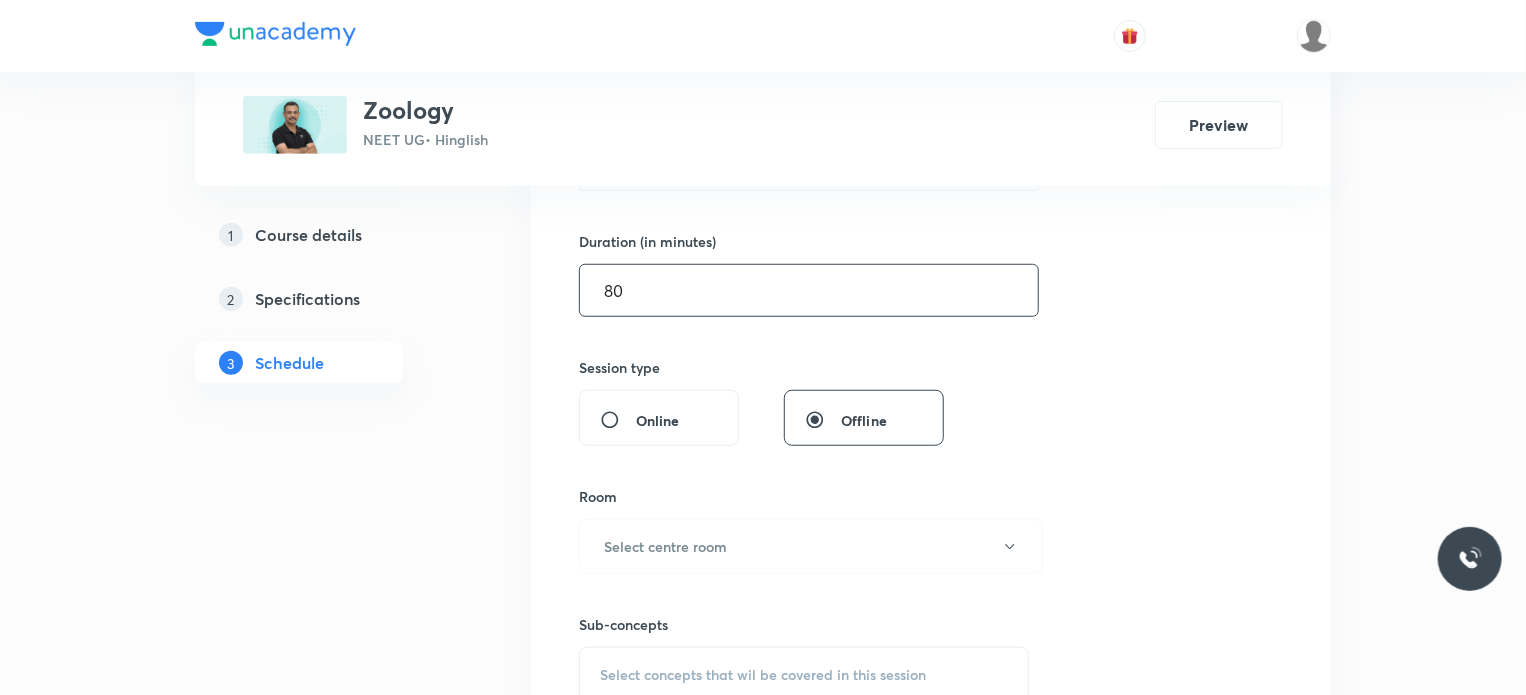 scroll, scrollTop: 588, scrollLeft: 0, axis: vertical 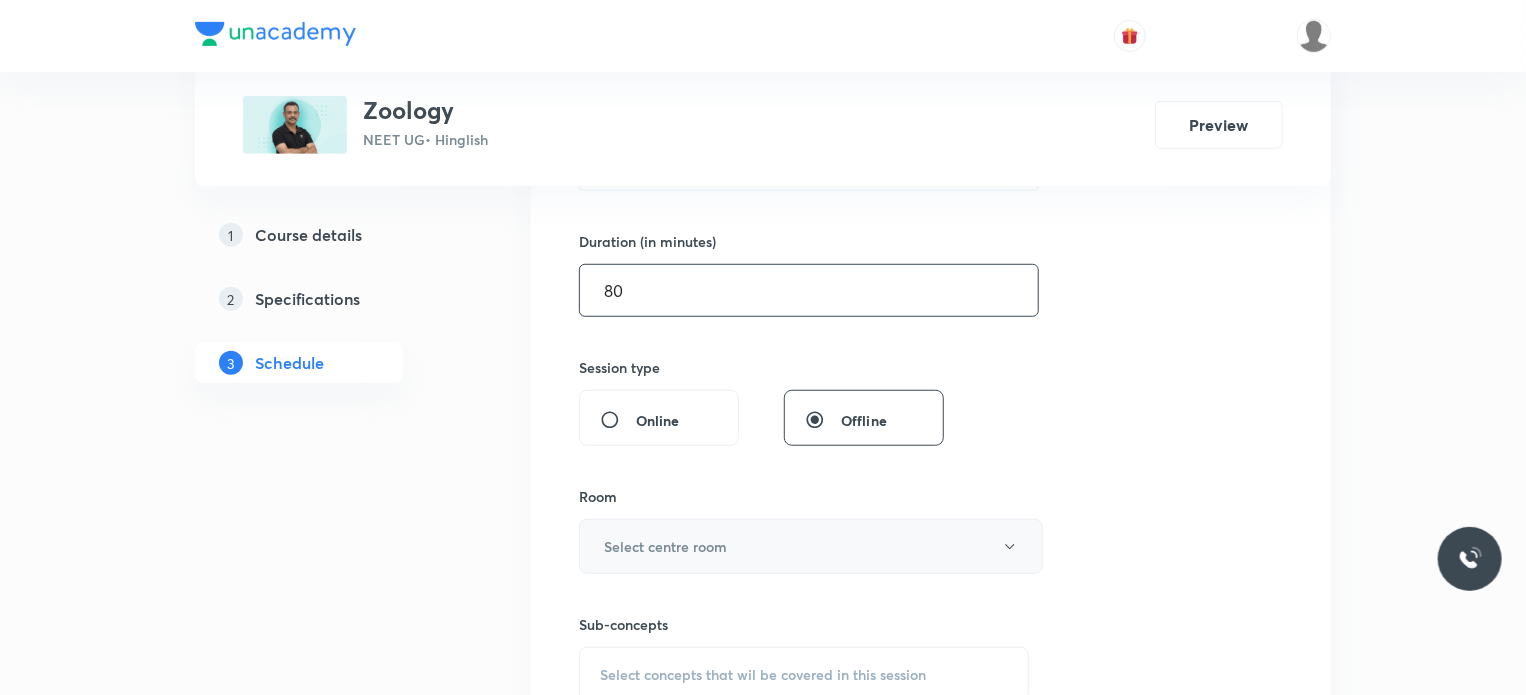 click on "Select centre room" at bounding box center [665, 546] 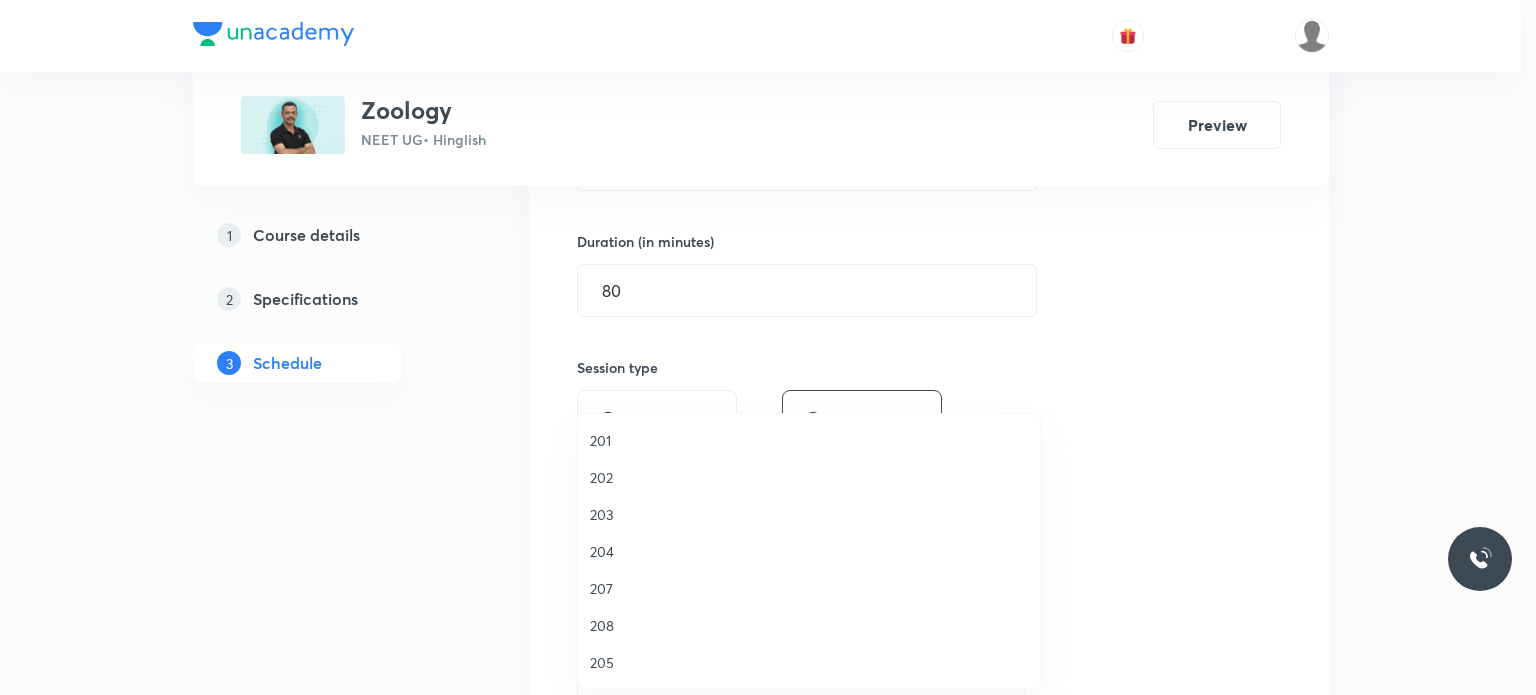 click on "202" at bounding box center (809, 477) 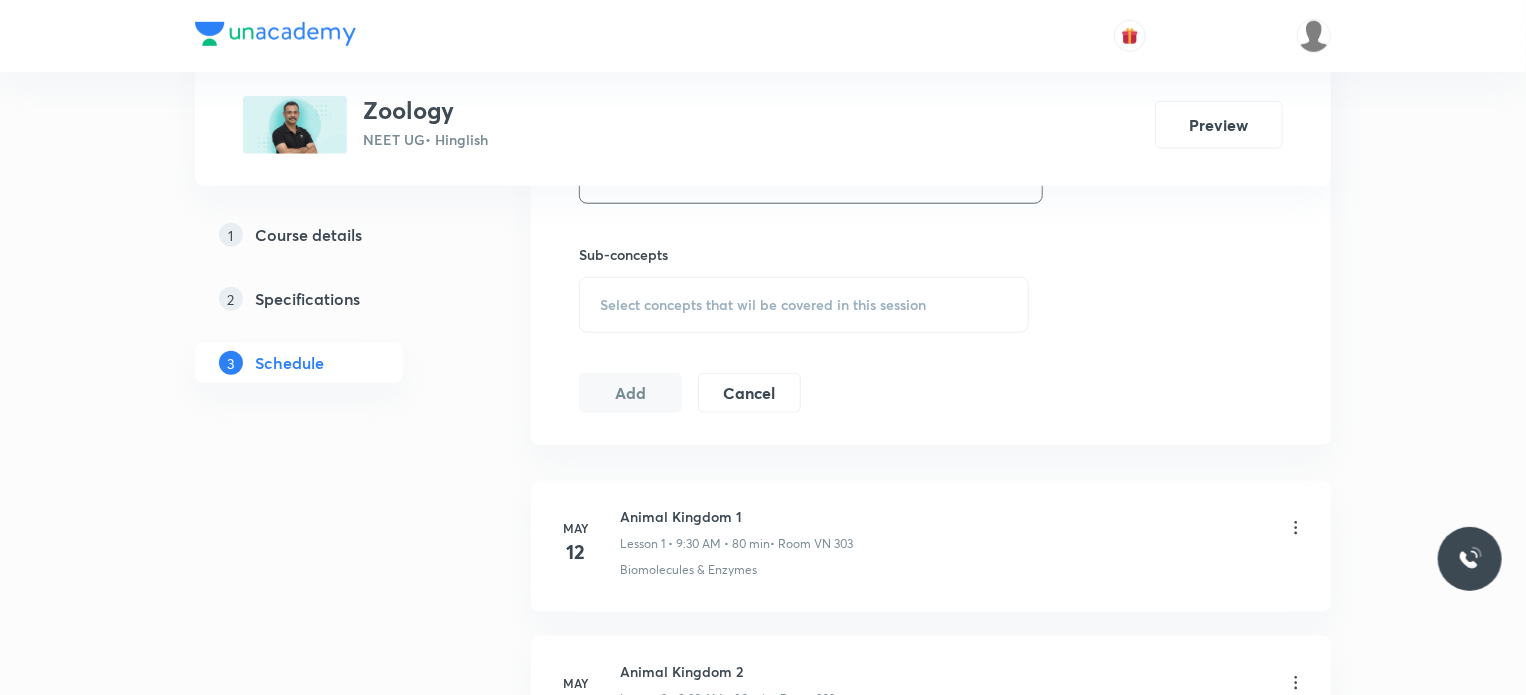 scroll, scrollTop: 963, scrollLeft: 0, axis: vertical 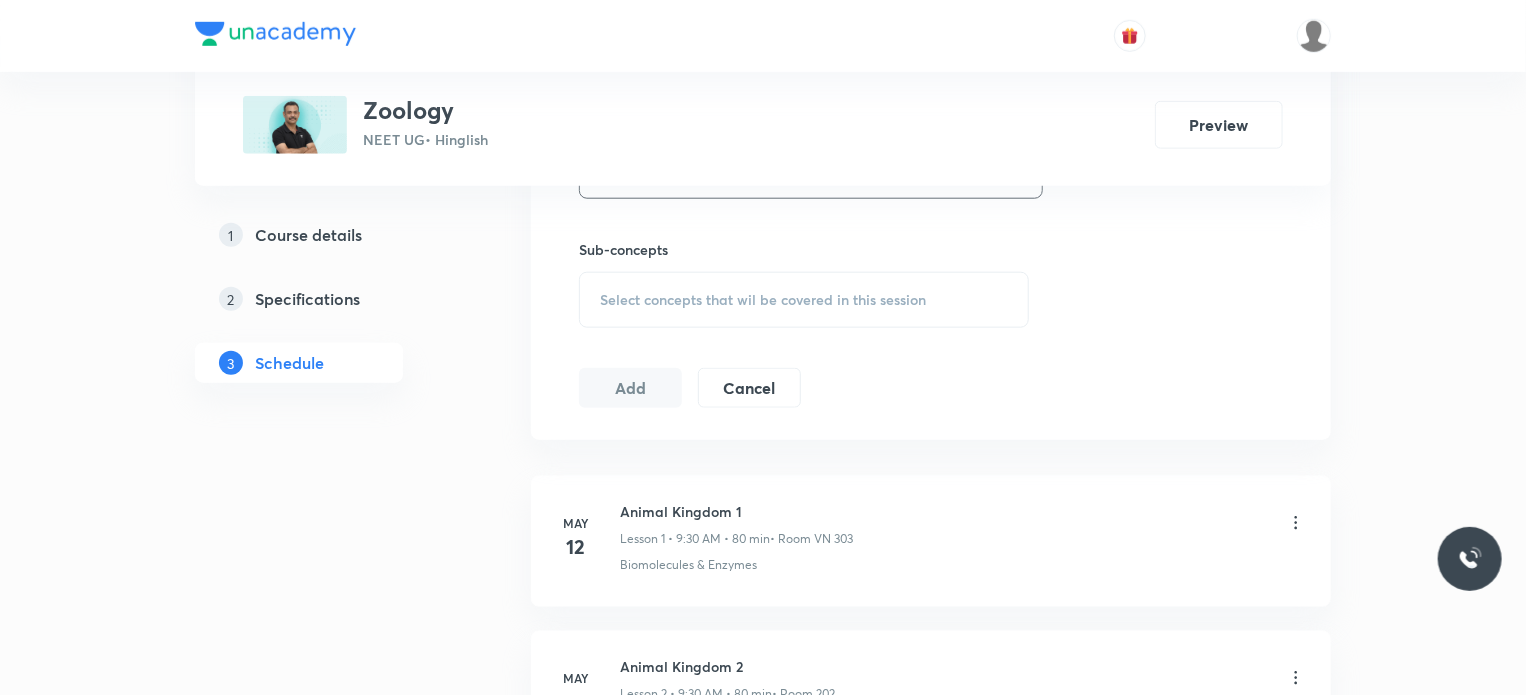 click on "Select concepts that wil be covered in this session" at bounding box center (763, 300) 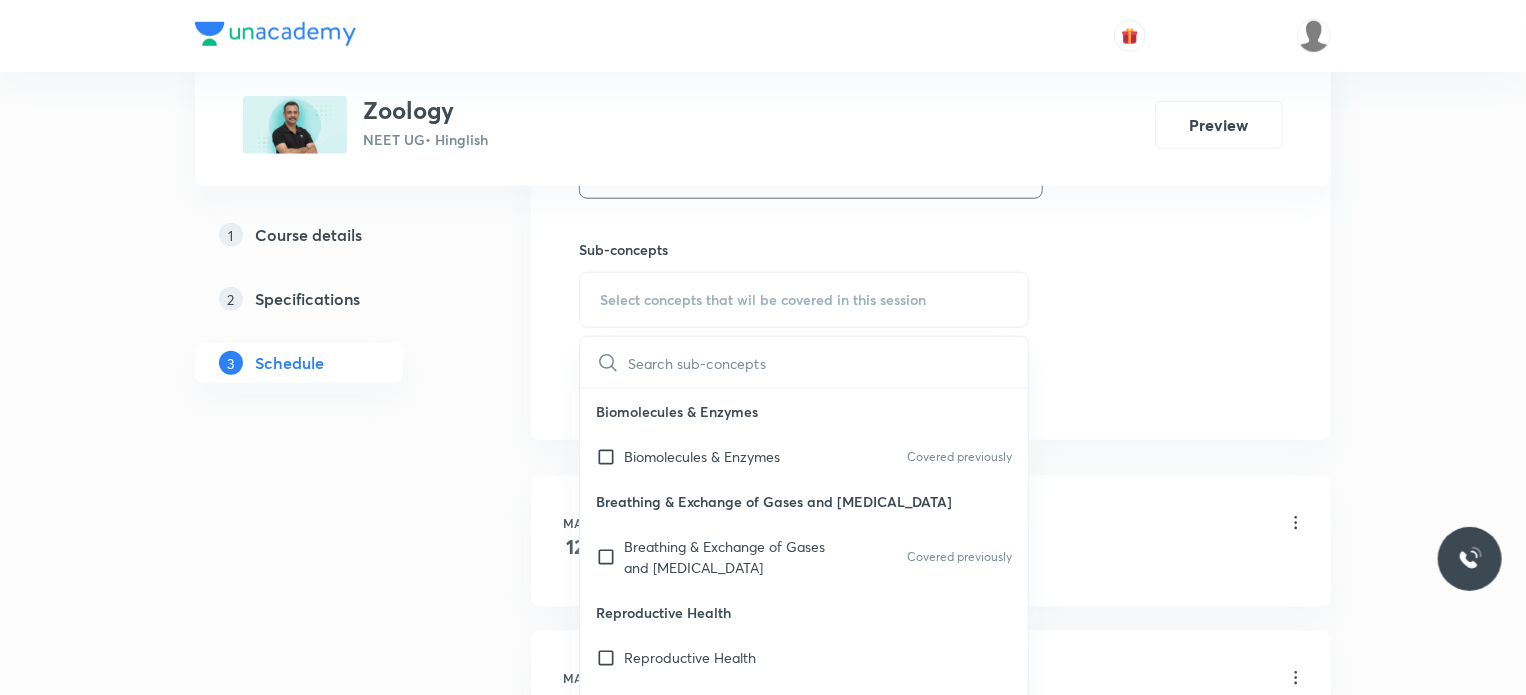 click on "Biomolecules & Enzymes Covered previously" at bounding box center [804, 456] 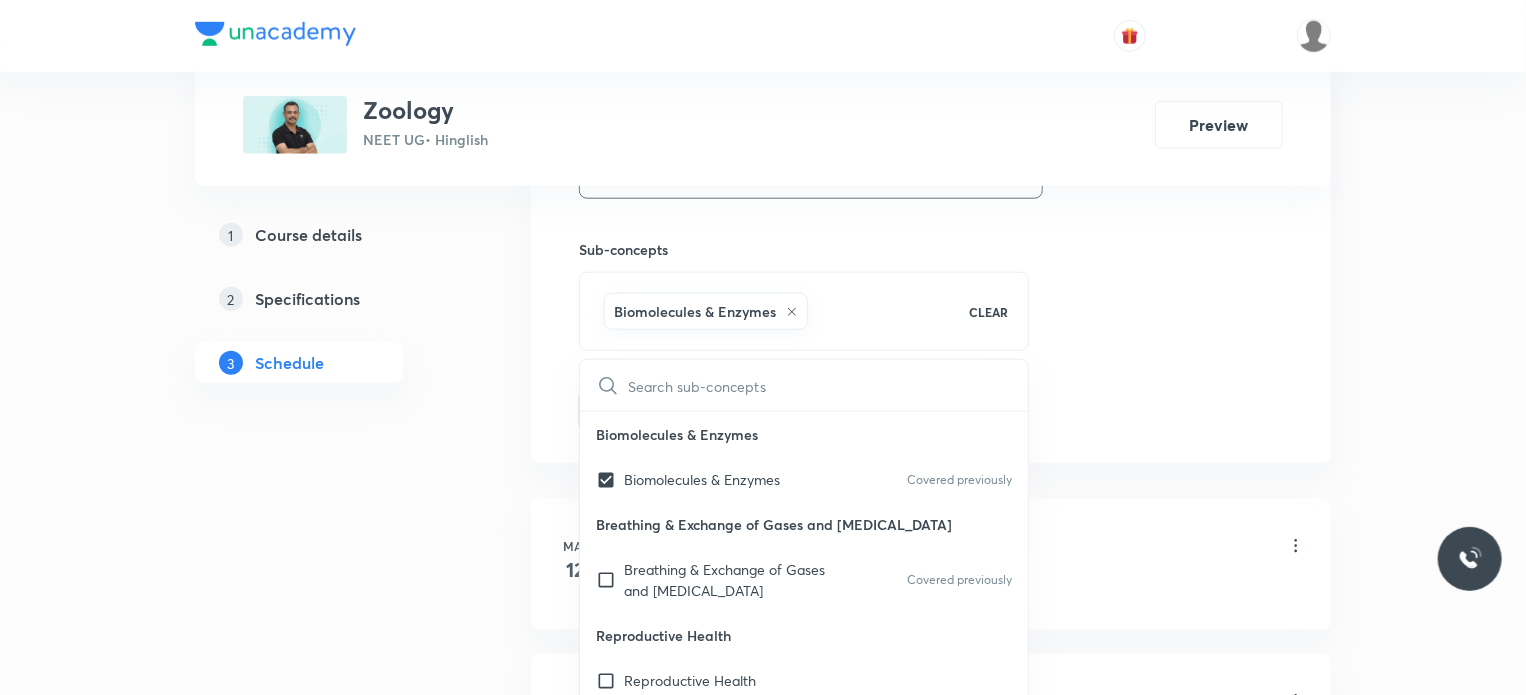 click on "Plus Courses Zoology NEET UG  • Hinglish Preview 1 Course details 2 Specifications 3 Schedule Schedule 38  classes Session  39 Live class Session title 33/99 Breathing and Exchange of Gases 1 ​ Schedule for Jul 14, 2025, 8:00 AM ​ Duration (in minutes) 80 ​   Session type Online Offline Room 202 Sub-concepts Biomolecules & Enzymes CLEAR ​ Biomolecules & Enzymes Biomolecules & Enzymes Covered previously Breathing & Exchange of Gases and Body Fluids Breathing & Exchange of Gases and Body Fluids Covered previously Reproductive Health Reproductive Health Excretory product and their elimination, Locomotion Excretory product and their elimination, Locomotion Origin & Evolution Origin & Evolution Biomolecules & Enzymes, Body Fluids & Circulation and Breathing & Exchange of Gases Biomolecules & Enzymes, Body Fluids & Circulation and Breathing & Exchange of Gases Neural Control & Coordination, Chemical Control & Coordination Neural Control & Coordination, Chemical Control & Coordination Add Cancel May 12 May" at bounding box center (763, 2795) 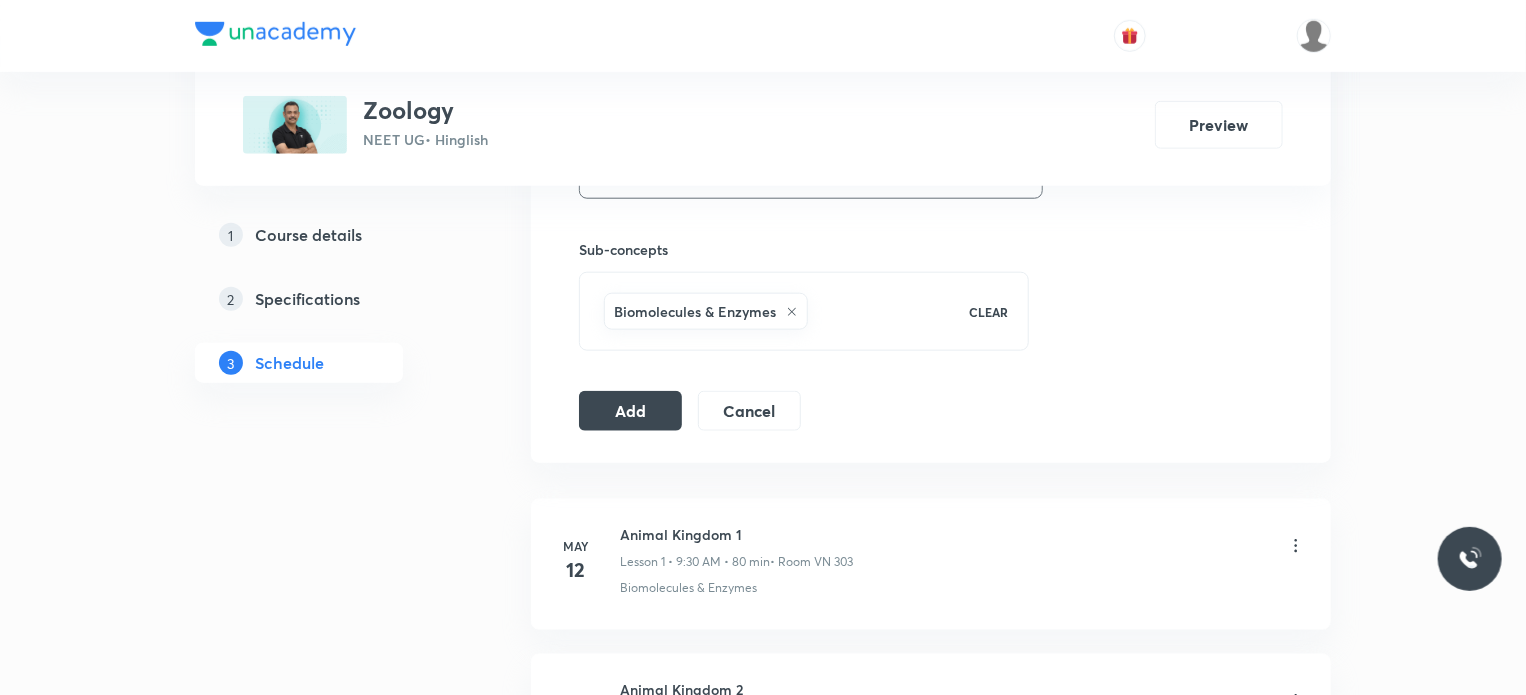click on "Add" at bounding box center [630, 411] 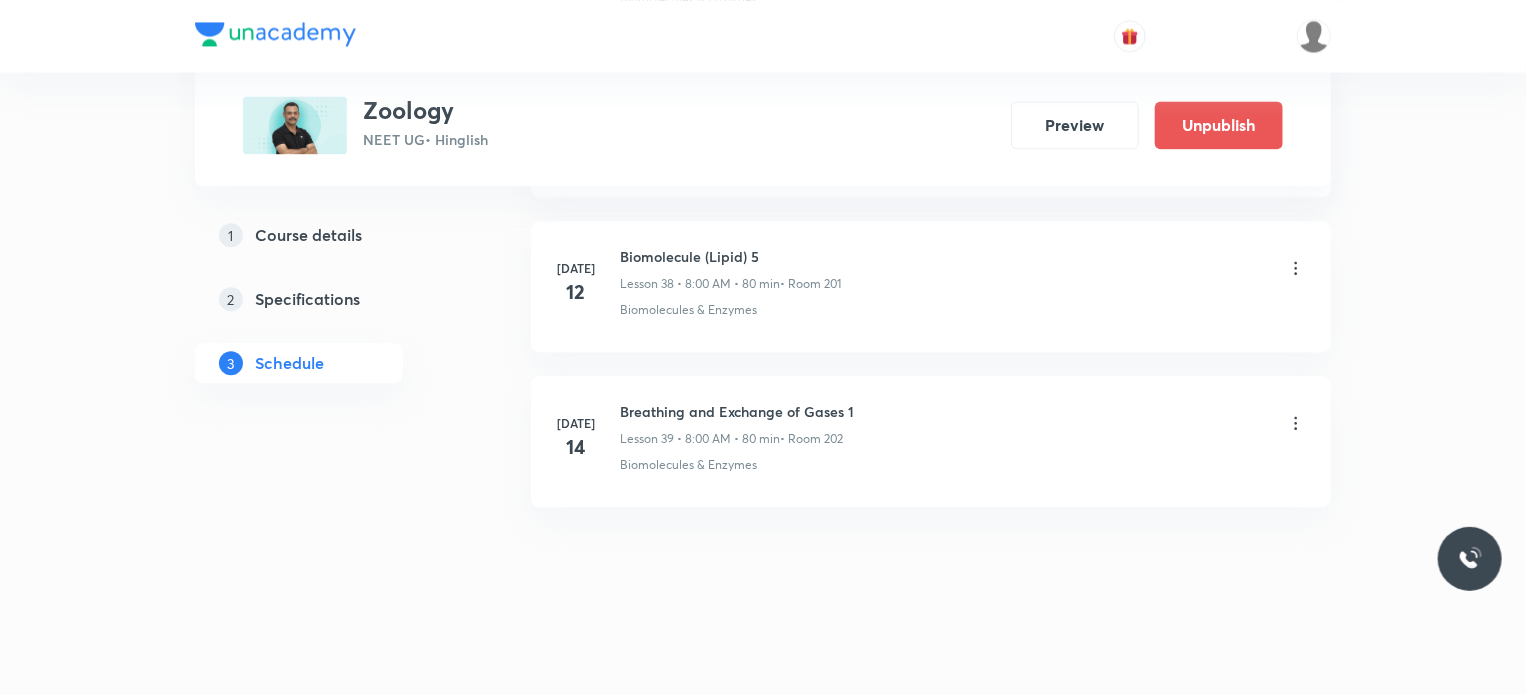 scroll, scrollTop: 5813, scrollLeft: 0, axis: vertical 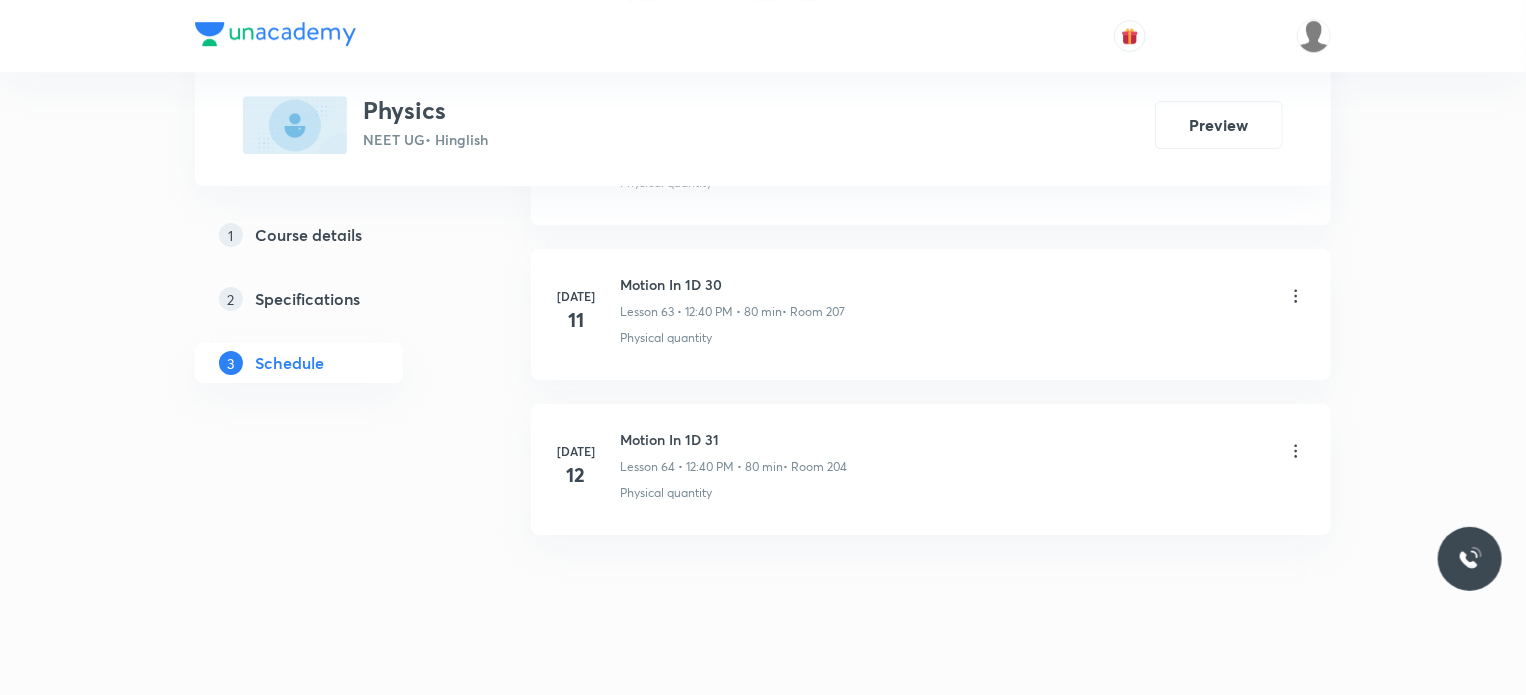 click on "[DATE] Motion In 1D 31 Lesson 64 • 12:40 PM • 80 min  • Room 204 Physical quantity" at bounding box center [931, 469] 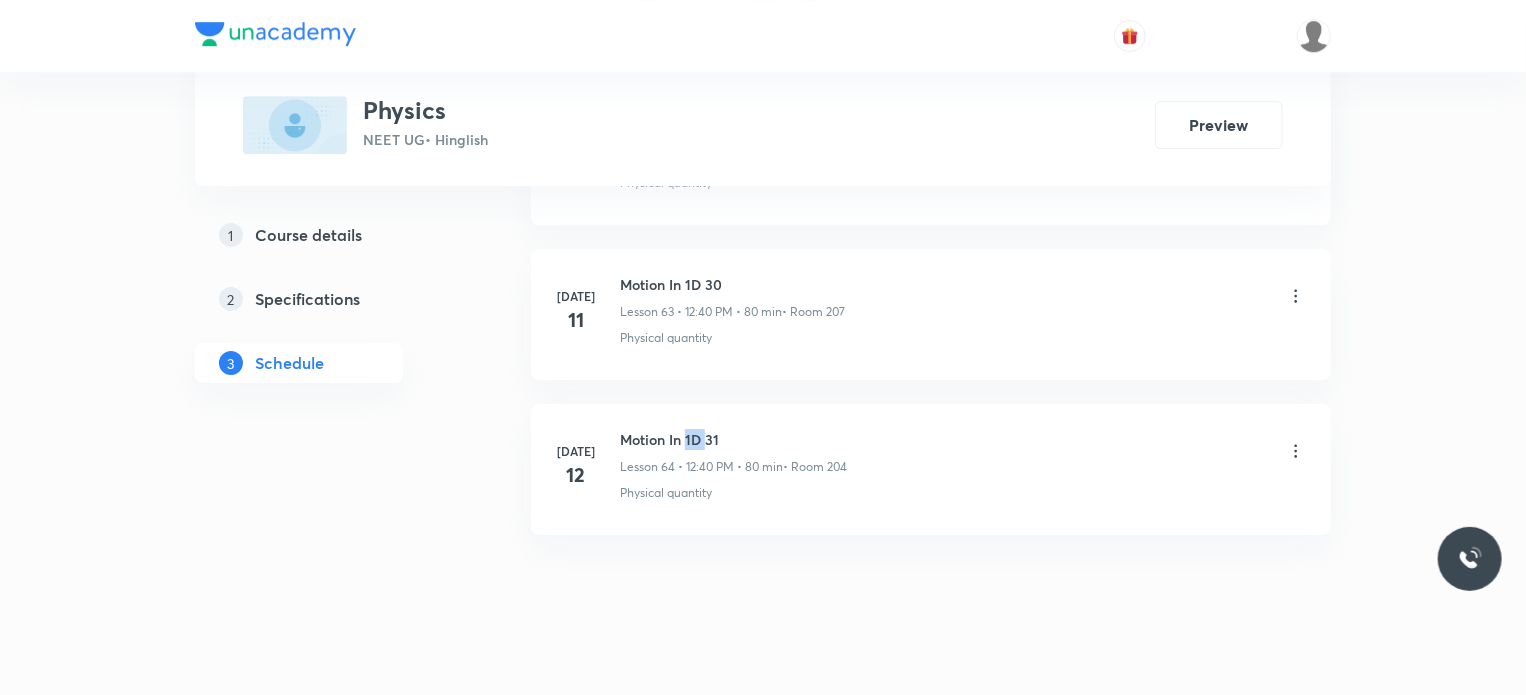 click on "[DATE] Motion In 1D 31 Lesson 64 • 12:40 PM • 80 min  • Room 204 Physical quantity" at bounding box center [931, 469] 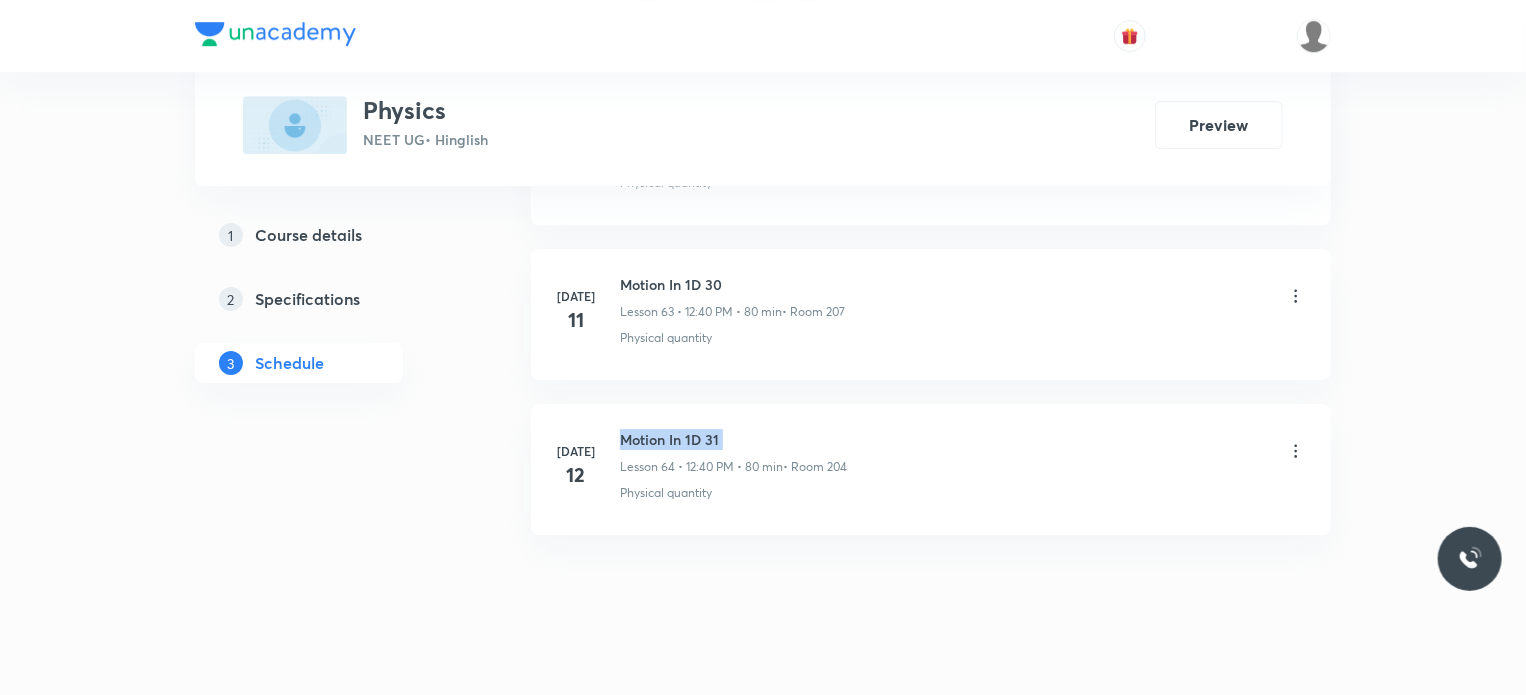 click on "[DATE] Motion In 1D 31 Lesson 64 • 12:40 PM • 80 min  • Room 204 Physical quantity" at bounding box center (931, 469) 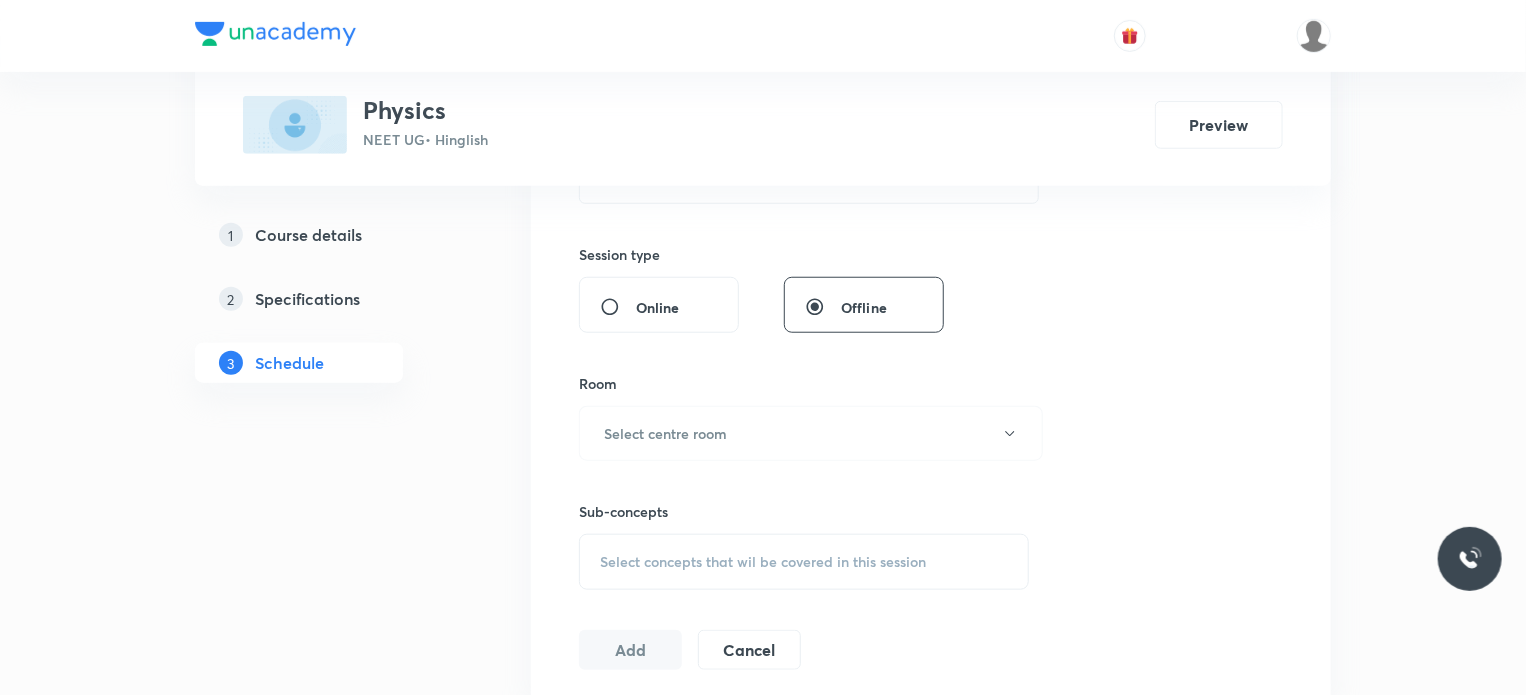 scroll, scrollTop: 0, scrollLeft: 0, axis: both 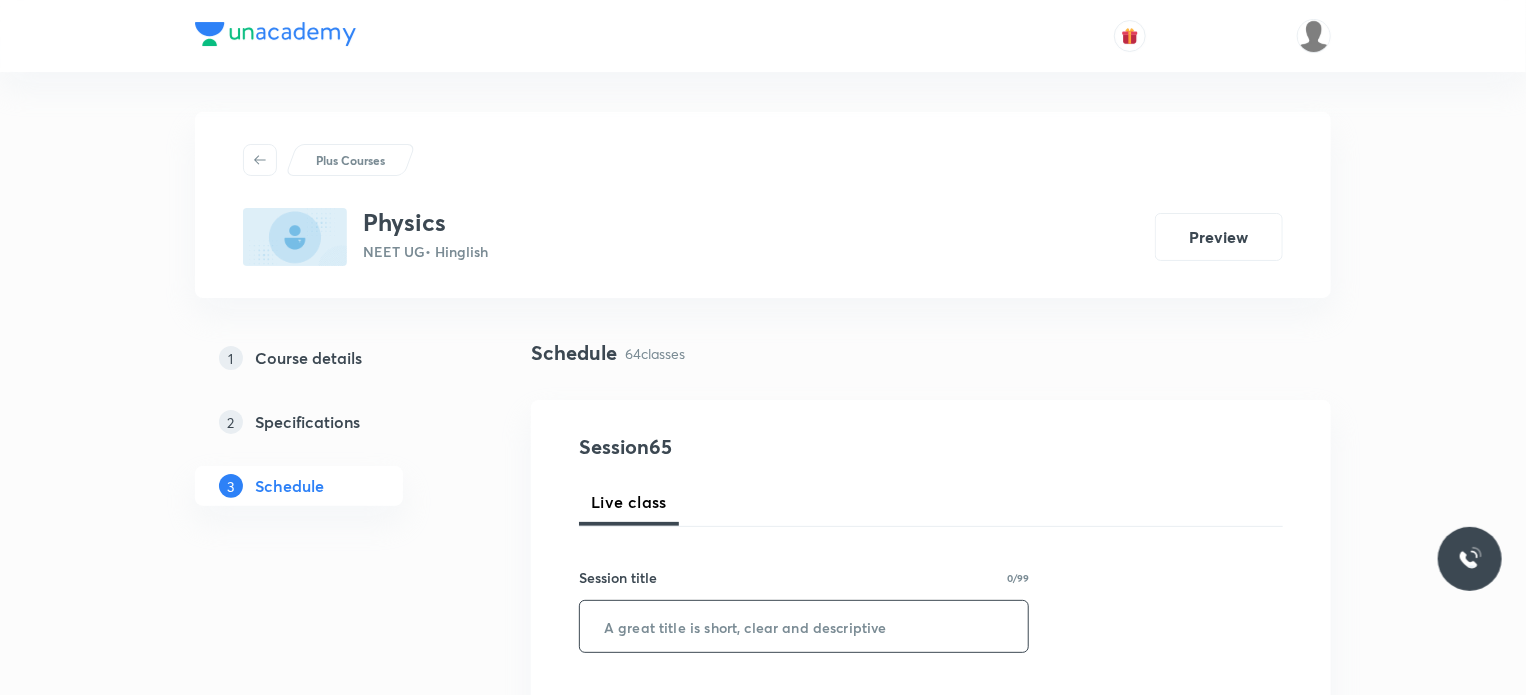 click at bounding box center [804, 626] 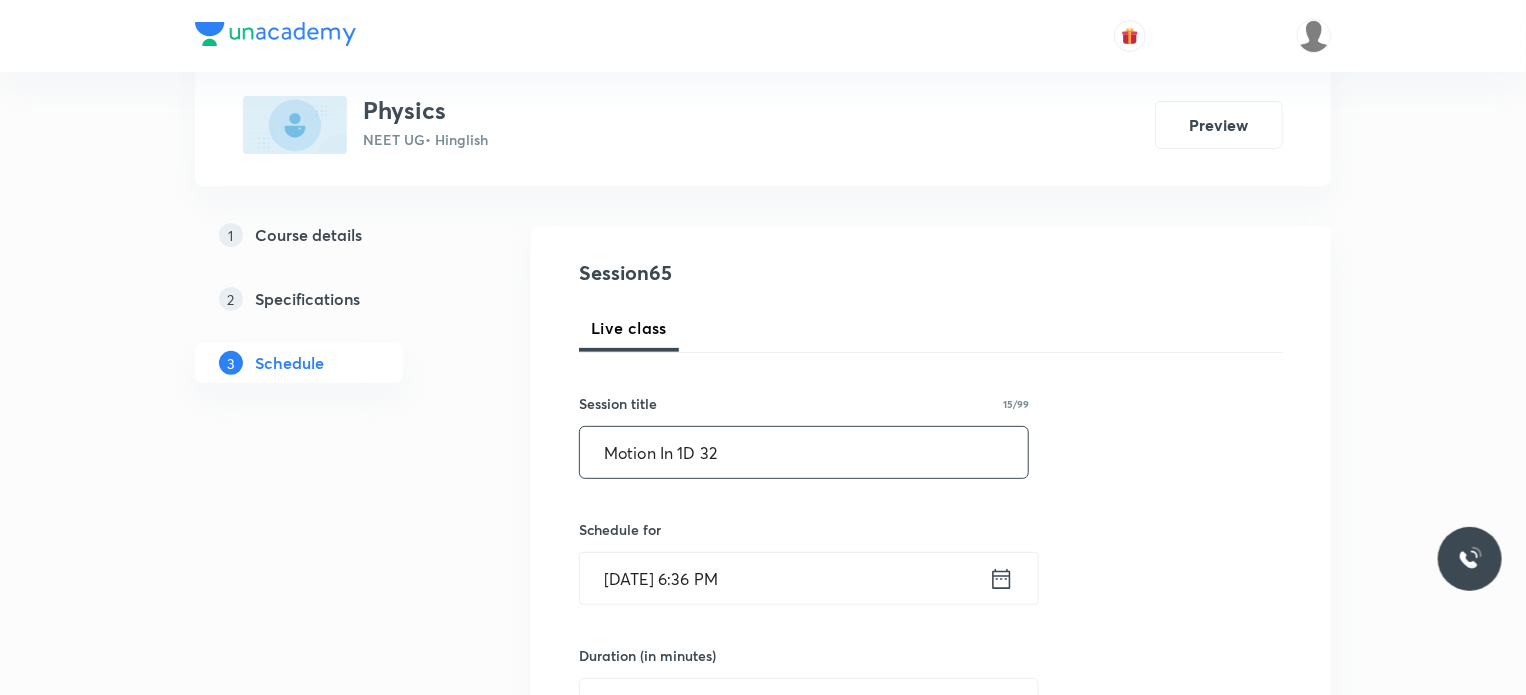 type on "Motion In 1D 32" 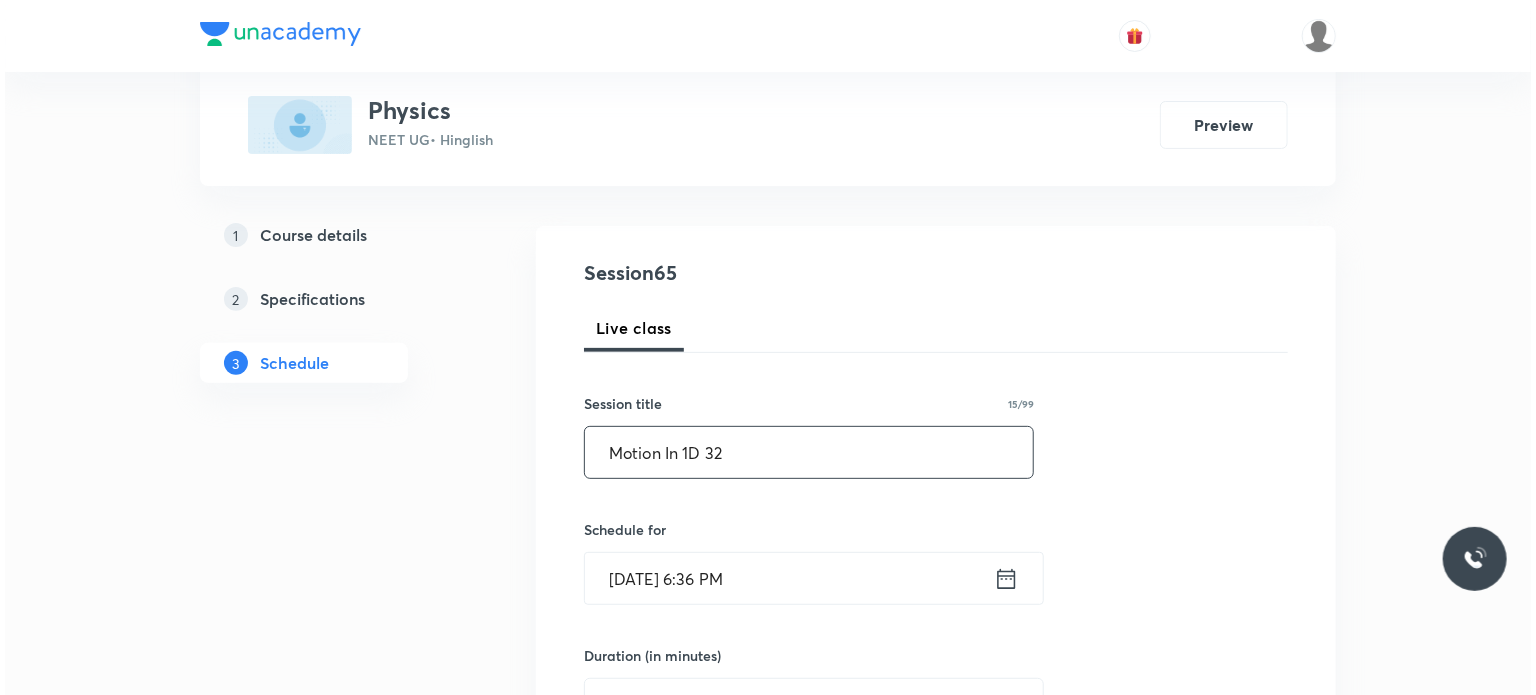 scroll, scrollTop: 175, scrollLeft: 0, axis: vertical 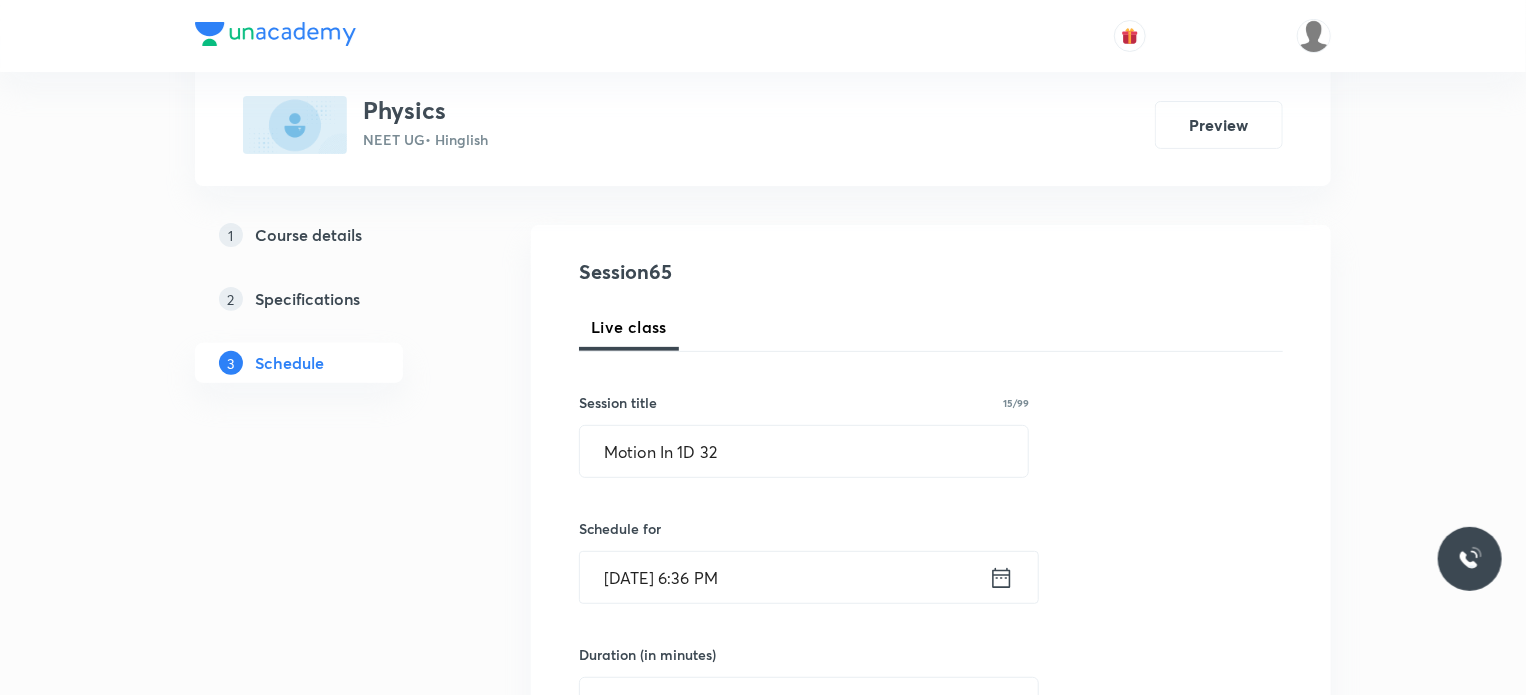 click on "[DATE] 6:36 PM" at bounding box center [784, 577] 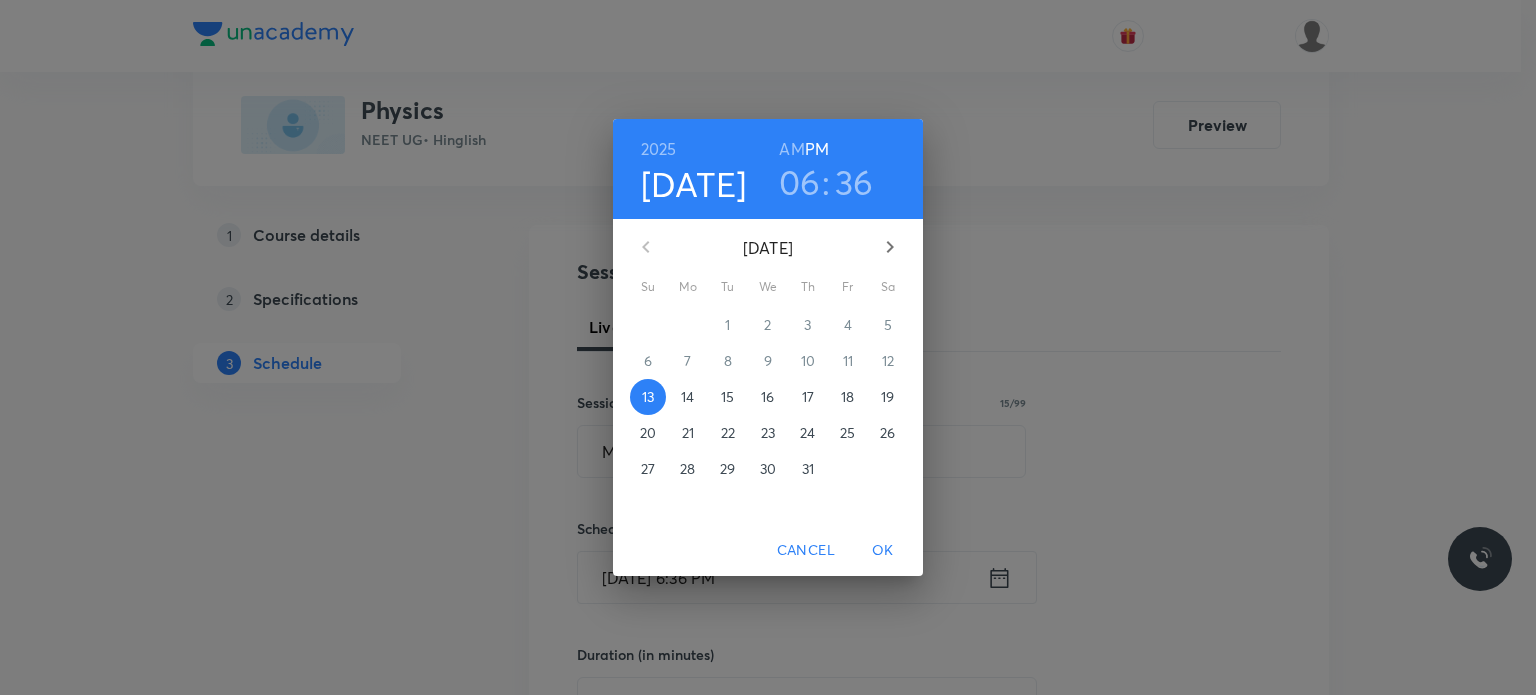 click on "14" at bounding box center [687, 397] 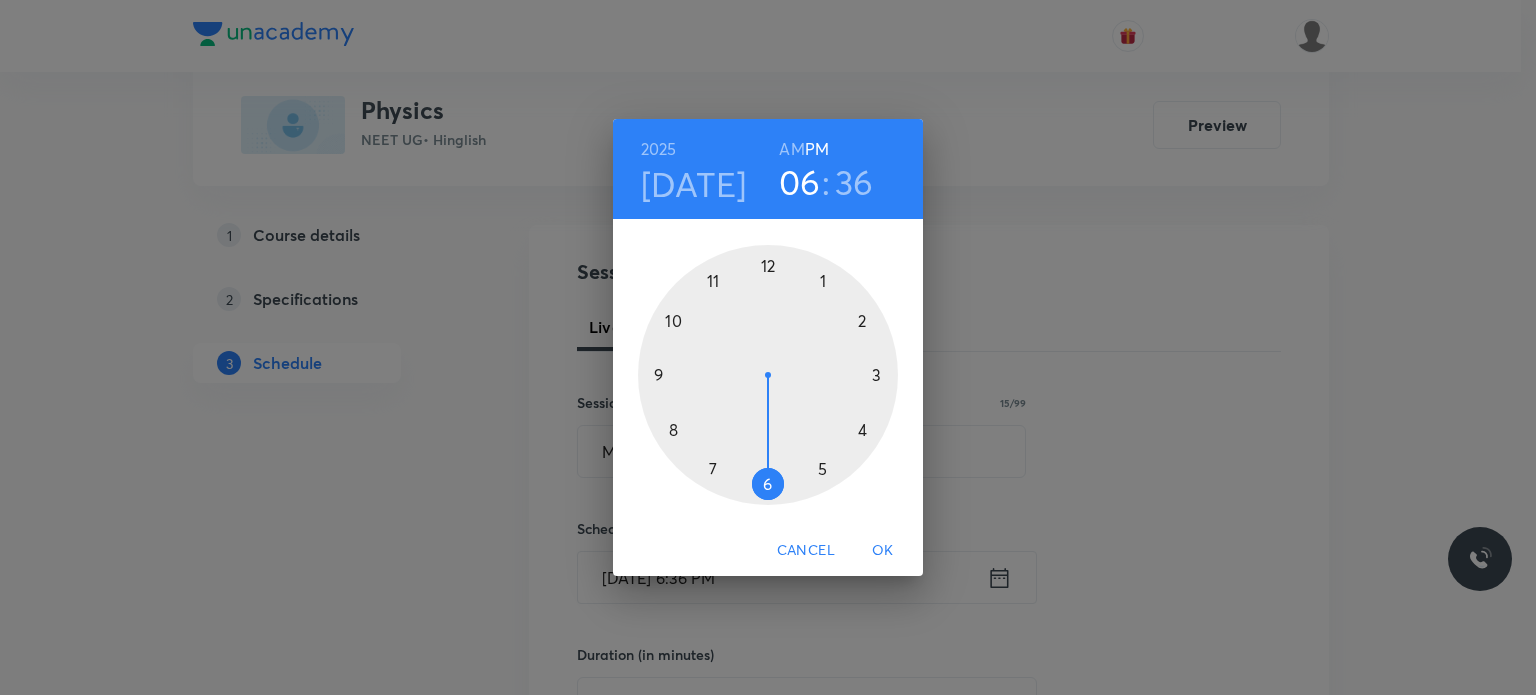 click on "AM" at bounding box center [791, 149] 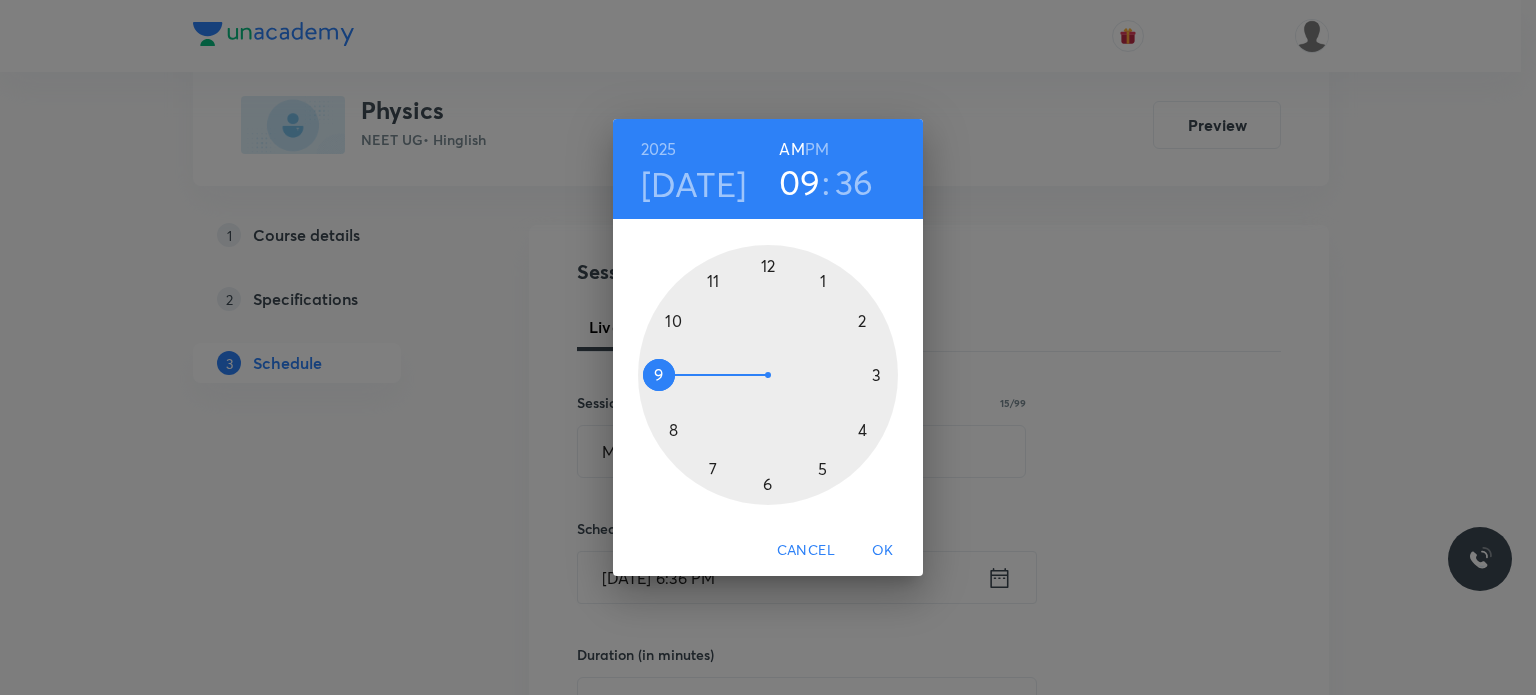drag, startPoint x: 694, startPoint y: 379, endPoint x: 672, endPoint y: 372, distance: 23.086792 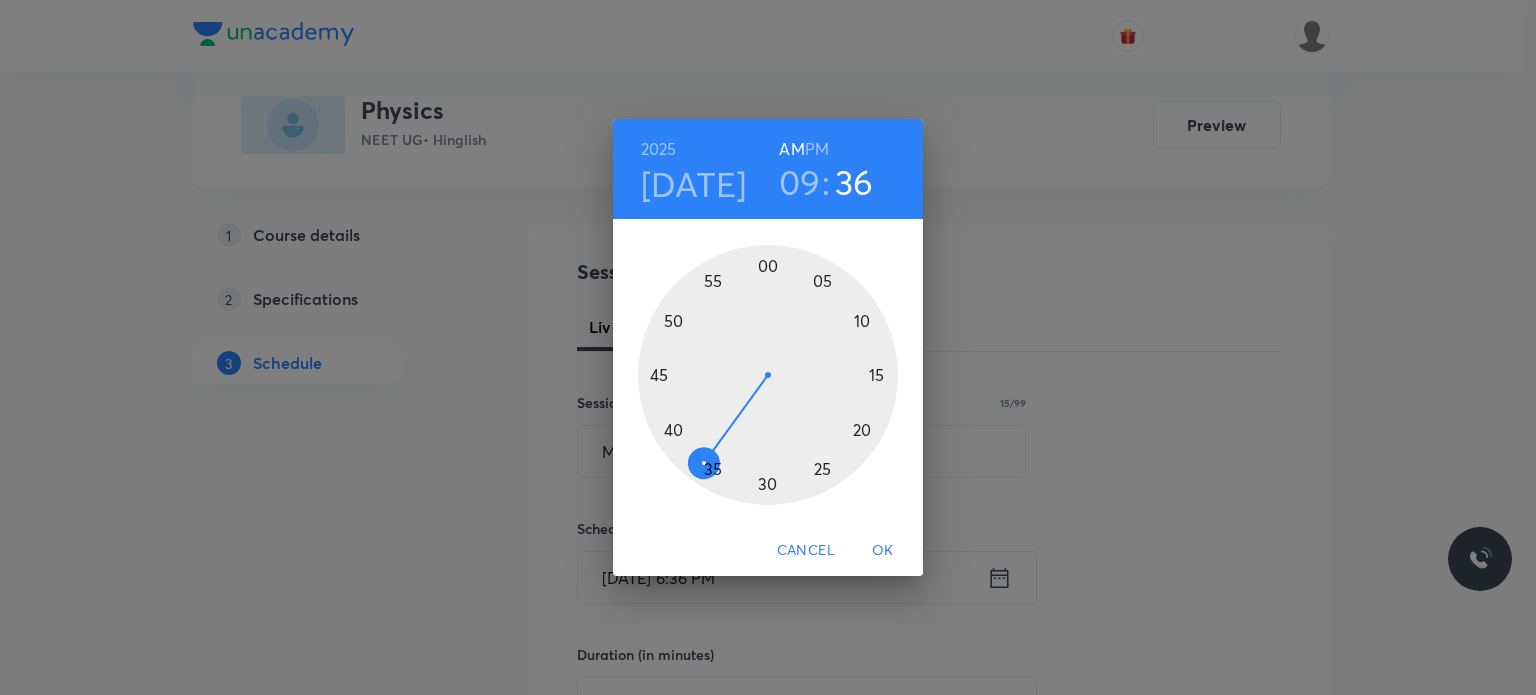 click at bounding box center (768, 375) 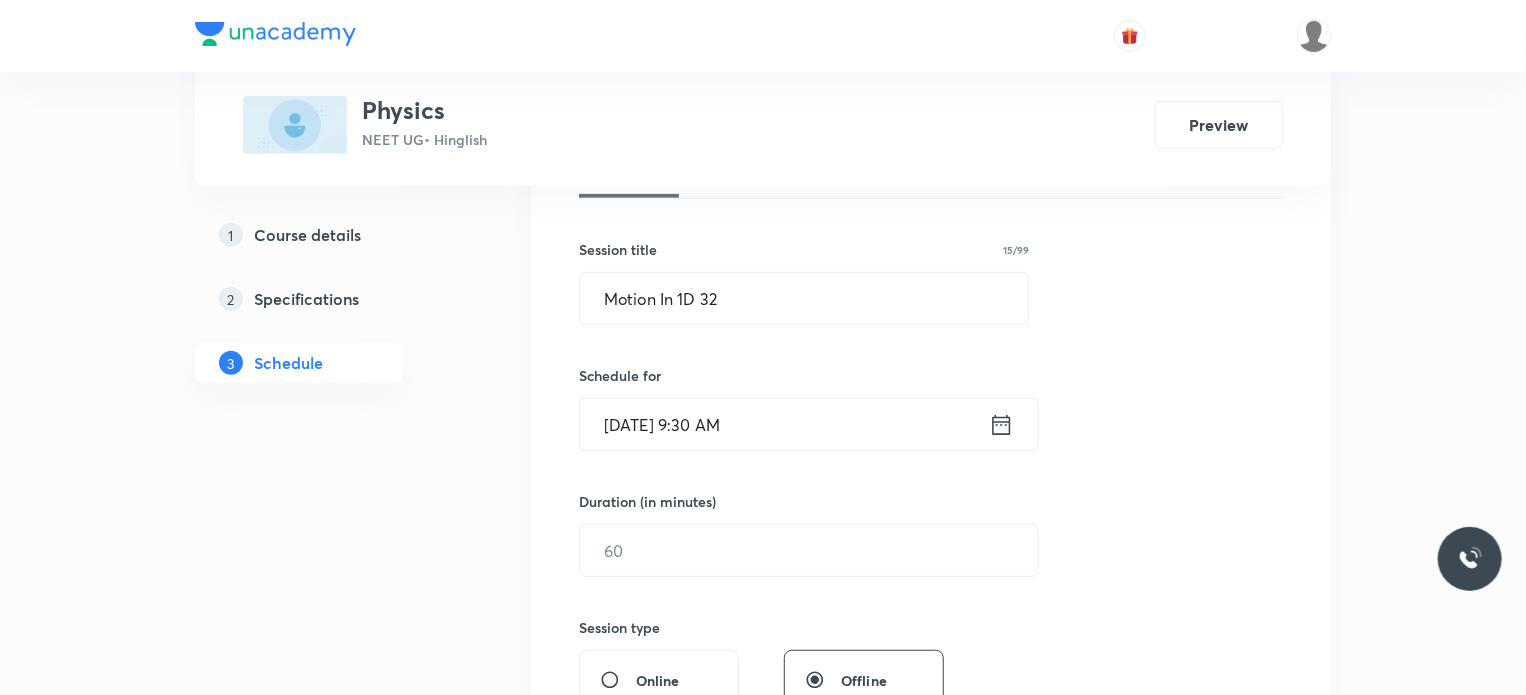 scroll, scrollTop: 334, scrollLeft: 0, axis: vertical 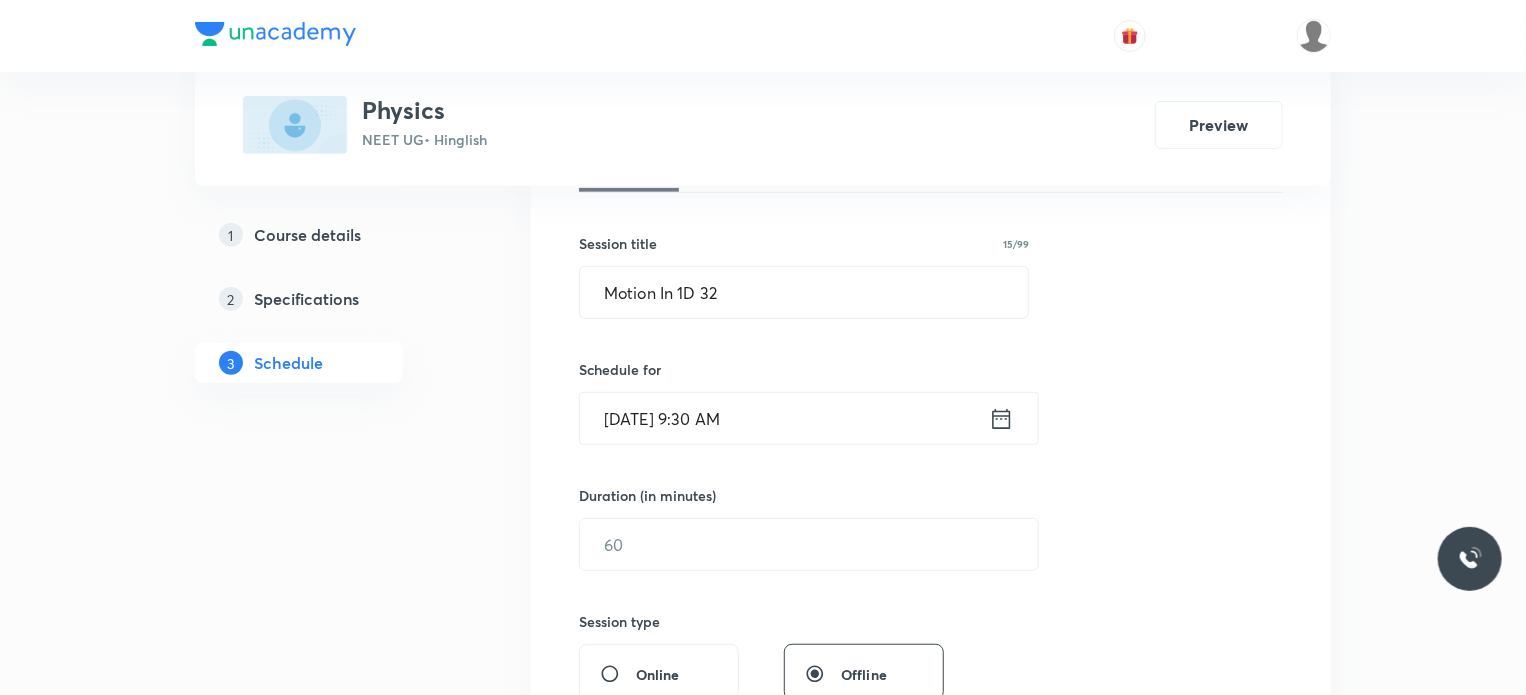 click on "Session  65 Live class Session title 15/99 Motion In 1D 32 ​ Schedule for Jul 14, 2025, 9:30 AM ​ Duration (in minutes) ​   Session type Online Offline Room Select centre room Sub-concepts Select concepts that wil be covered in this session Add Cancel" at bounding box center [931, 567] 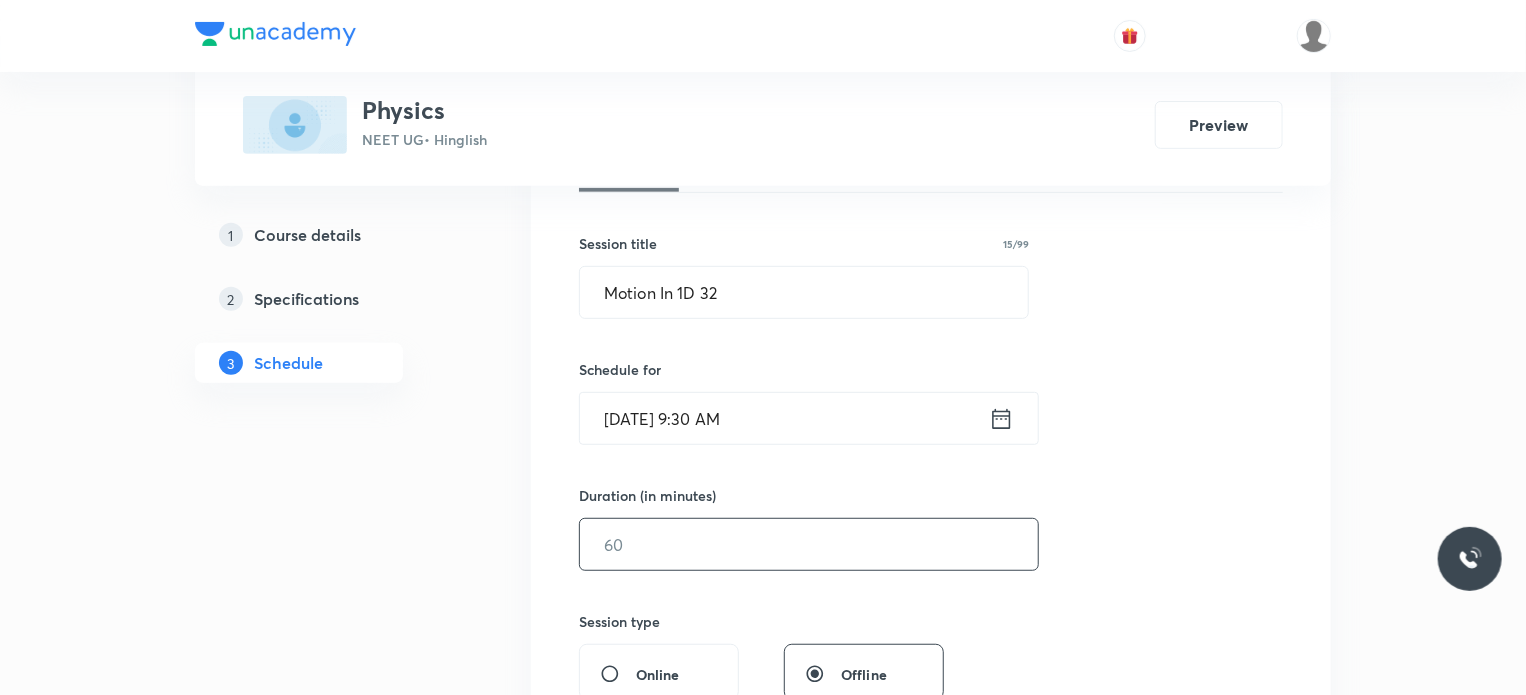 click at bounding box center (809, 544) 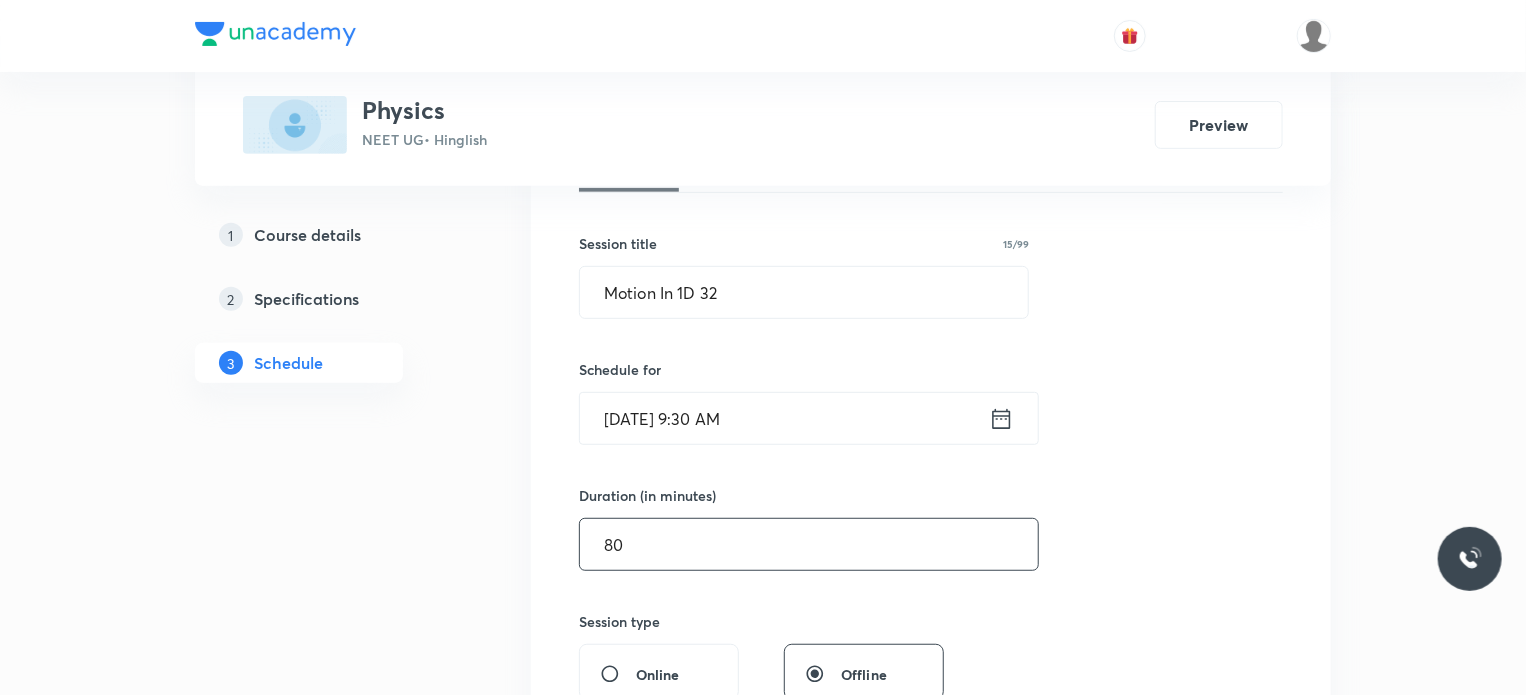 type on "80" 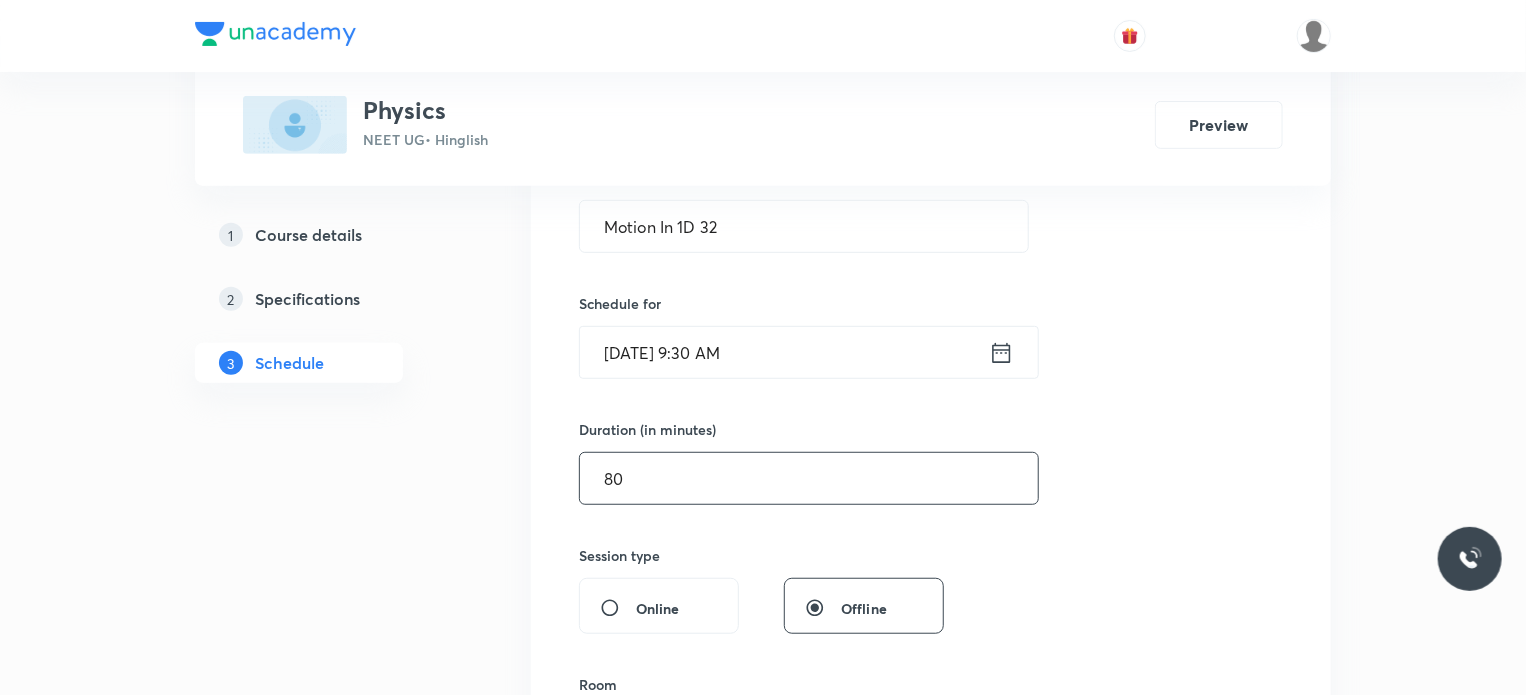 scroll, scrollTop: 716, scrollLeft: 0, axis: vertical 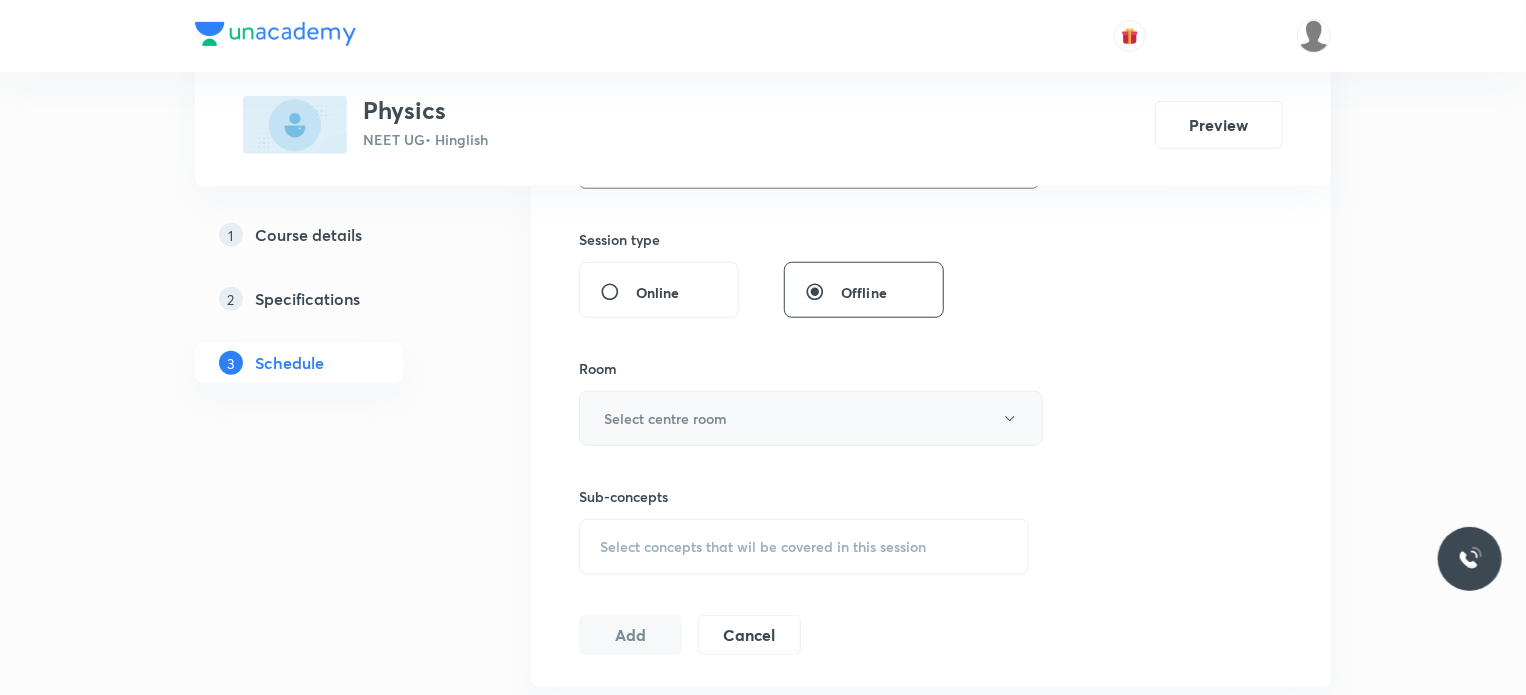 click on "Select centre room" at bounding box center [811, 418] 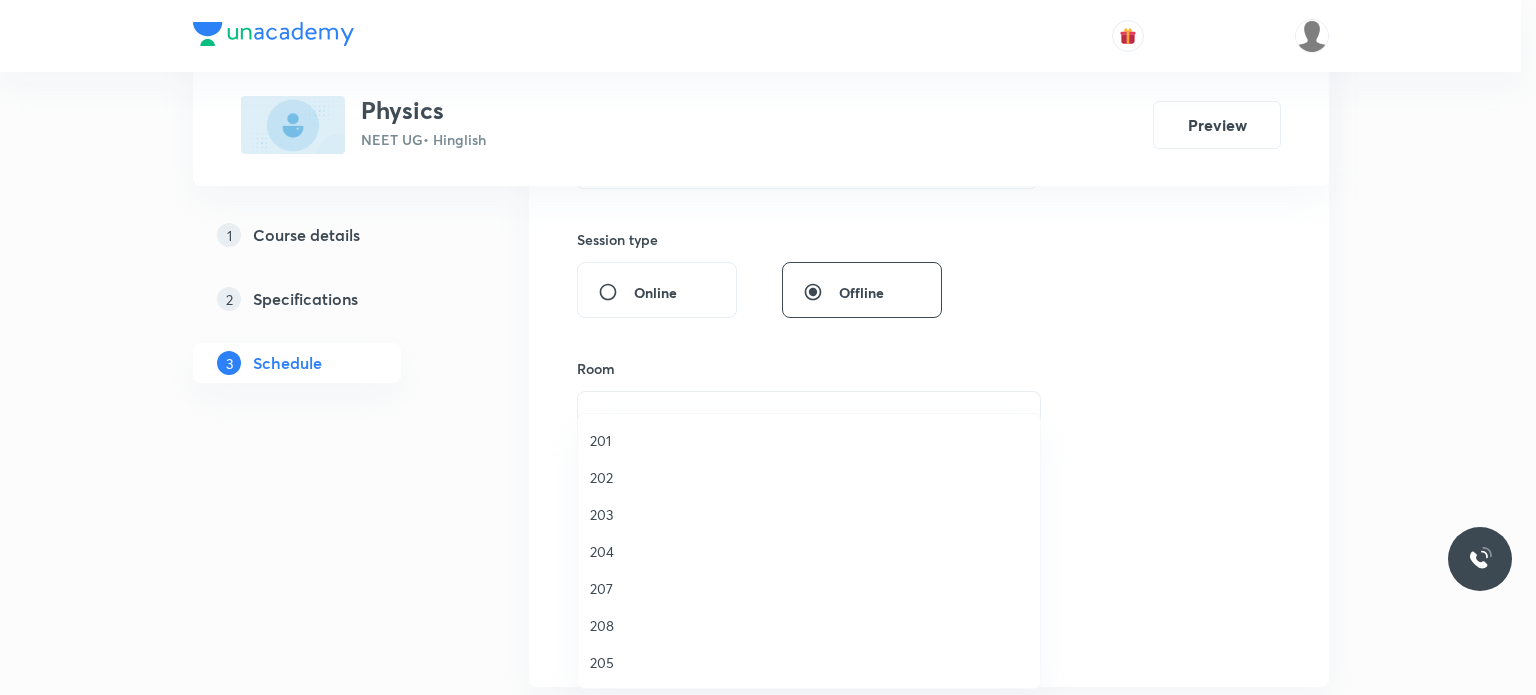 click on "204" at bounding box center [809, 551] 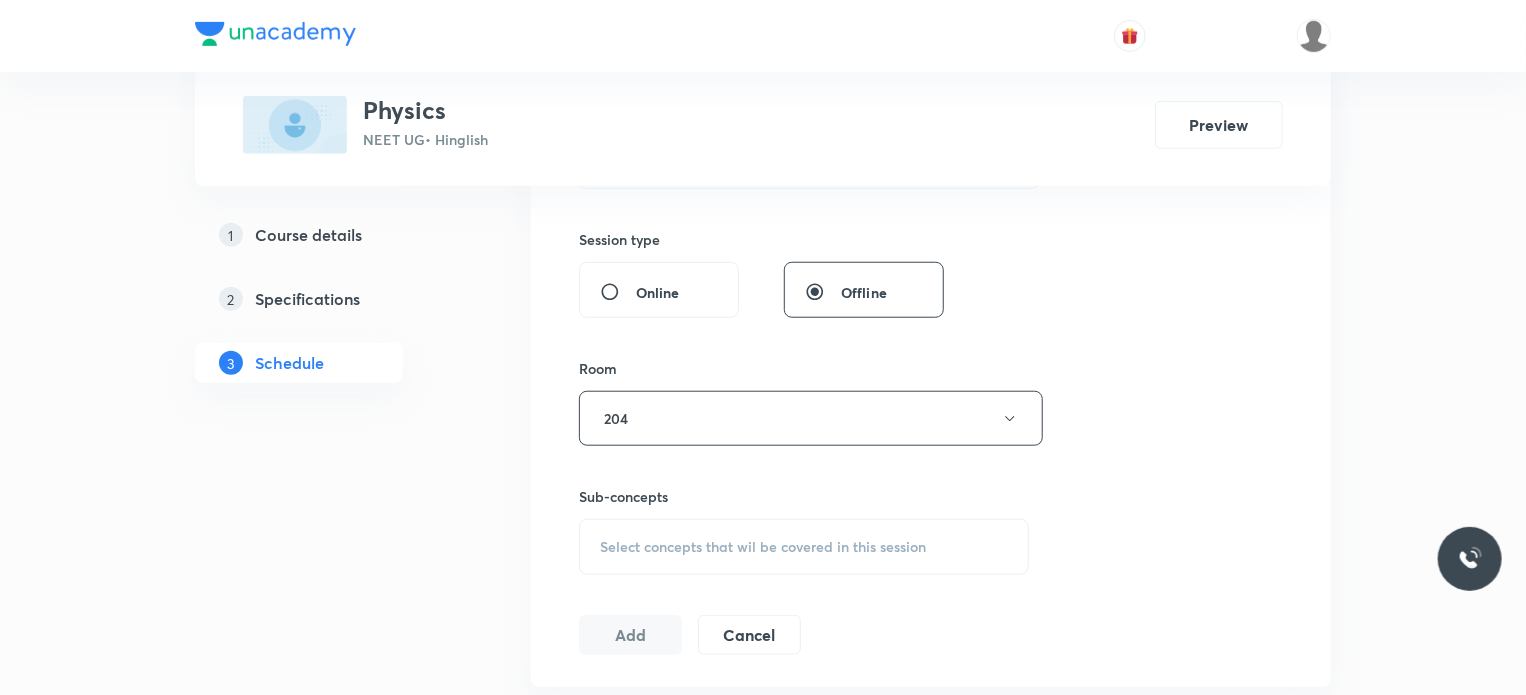 click on "Select concepts that wil be covered in this session" at bounding box center (804, 547) 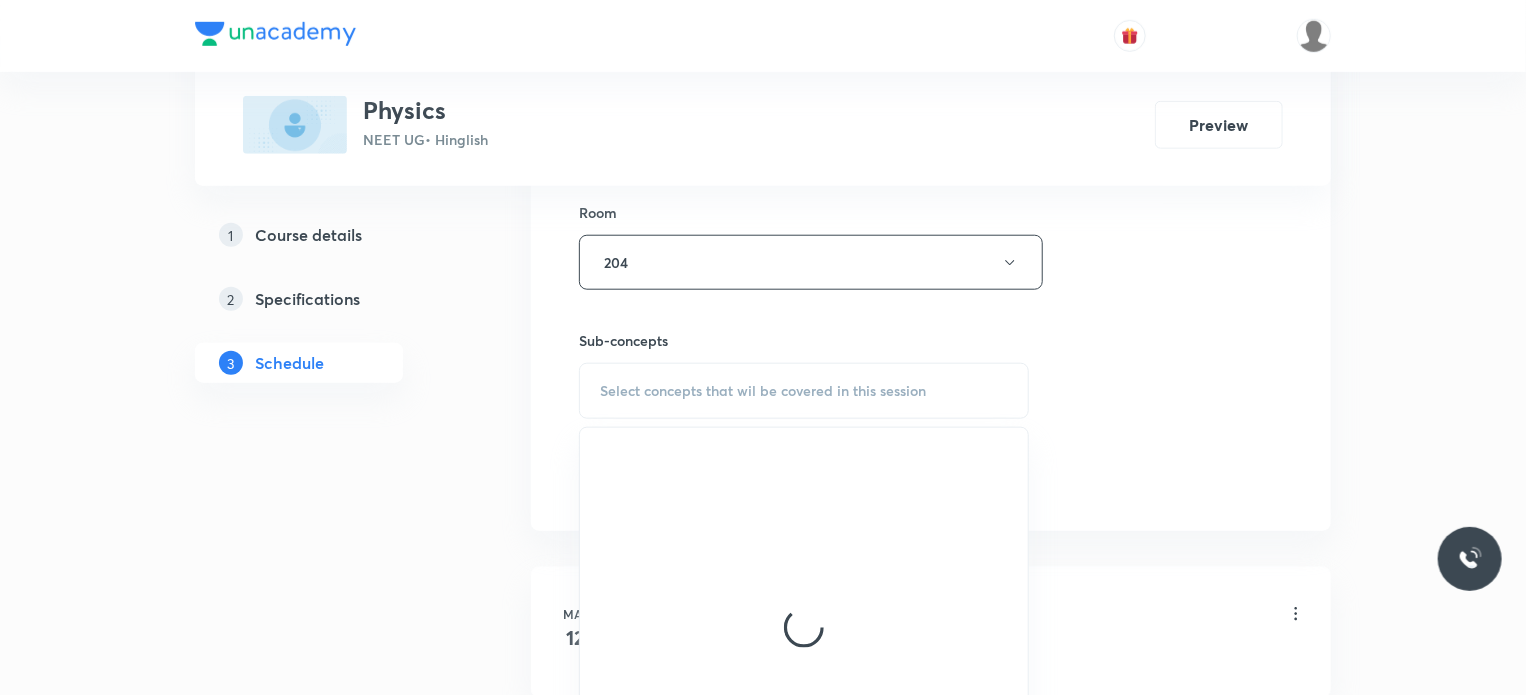 scroll, scrollTop: 880, scrollLeft: 0, axis: vertical 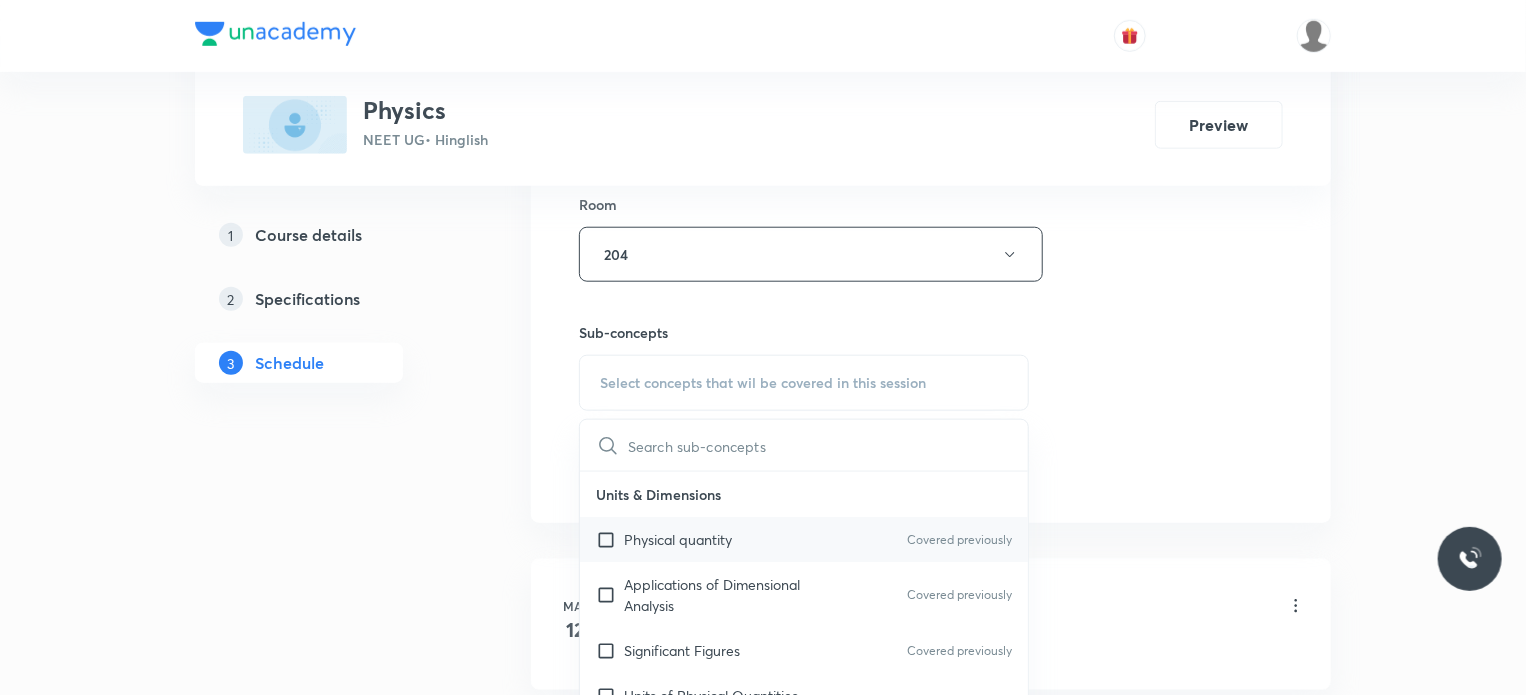 click on "Physical quantity Covered previously" at bounding box center [804, 539] 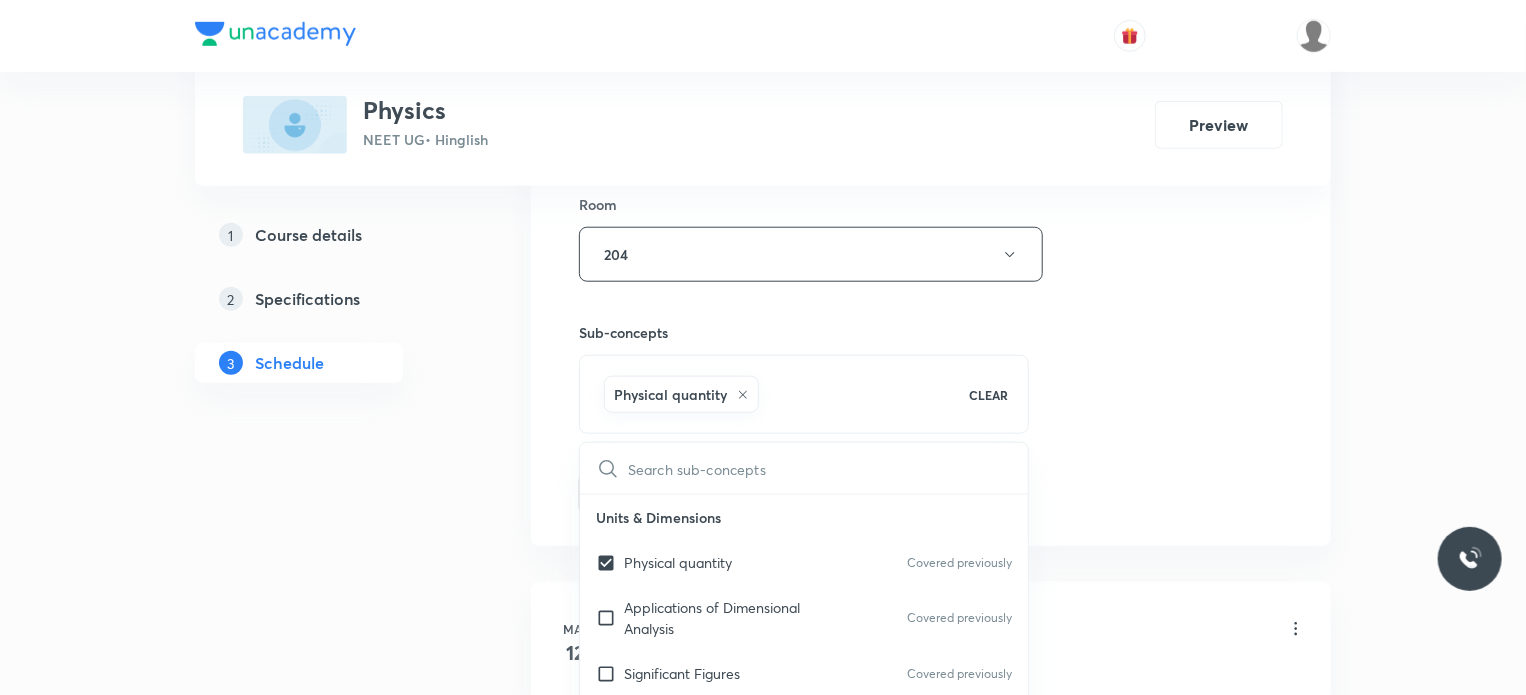 click on "Session  65 Live class Session title 15/99 Motion In 1D 32 ​ Schedule for Jul 14, 2025, 9:30 AM ​ Duration (in minutes) 80 ​   Session type Online Offline Room 204 Sub-concepts Physical quantity CLEAR ​ Units & Dimensions Physical quantity Covered previously Applications of Dimensional Analysis Covered previously Significant Figures Covered previously Units of Physical Quantities System of Units Covered previously Dimensions of Some Mathematical Functions Unit and Dimension Product of Two Vectors Subtraction of Vectors Cross Product Least Count Analysis Errors of Measurement Vernier Callipers Screw Gauge Zero Error Basic Mathematics Elementary Algebra Elementary Trigonometry Basic Coordinate Geometry Functions Differentiation Integral of a Function Use of Differentiation & Integration in One Dimensional Motion Derivatives of Equations of Motion by Calculus Basic Mathematics Laboratory Experiments Laboratory Experiments Basics & Laboratory Representation of Vector Addition of Vectors Unit Vectors Error" at bounding box center (931, 33) 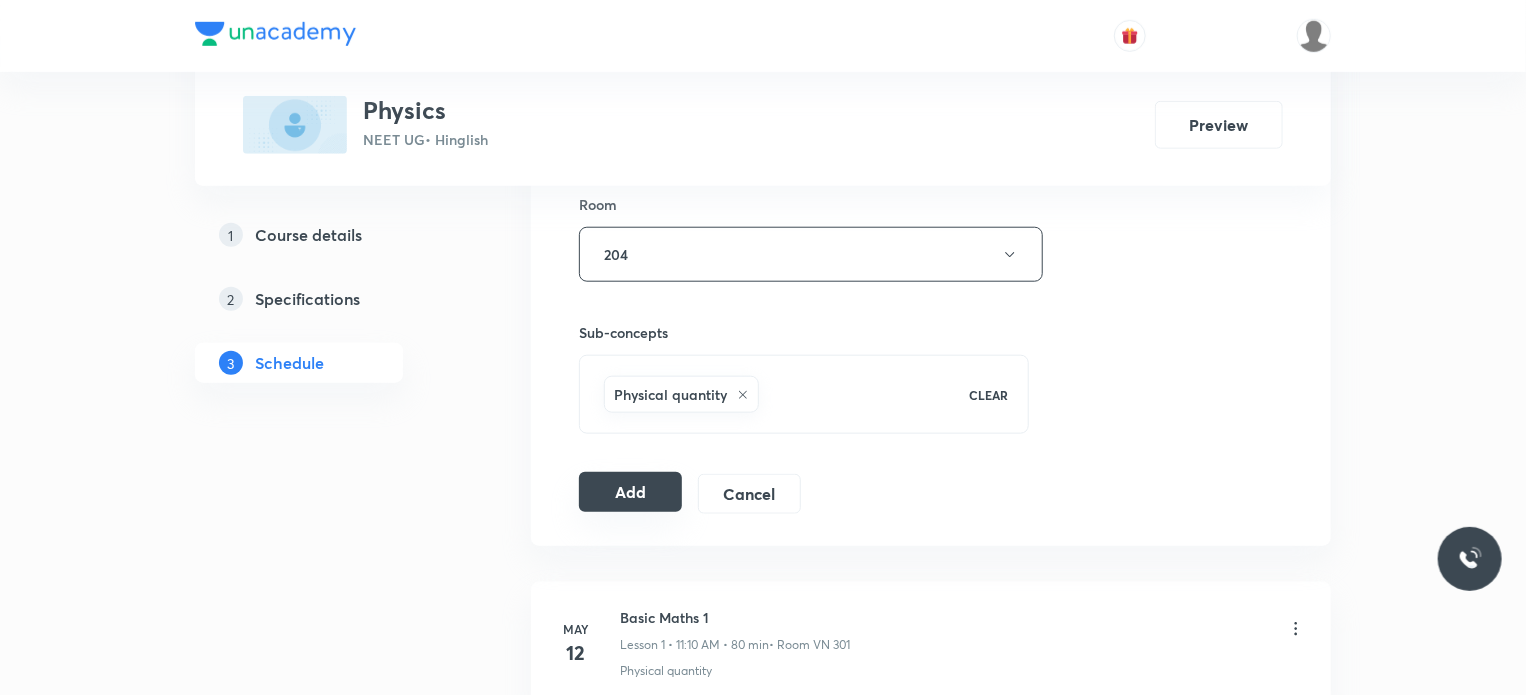 click on "Add" at bounding box center [630, 492] 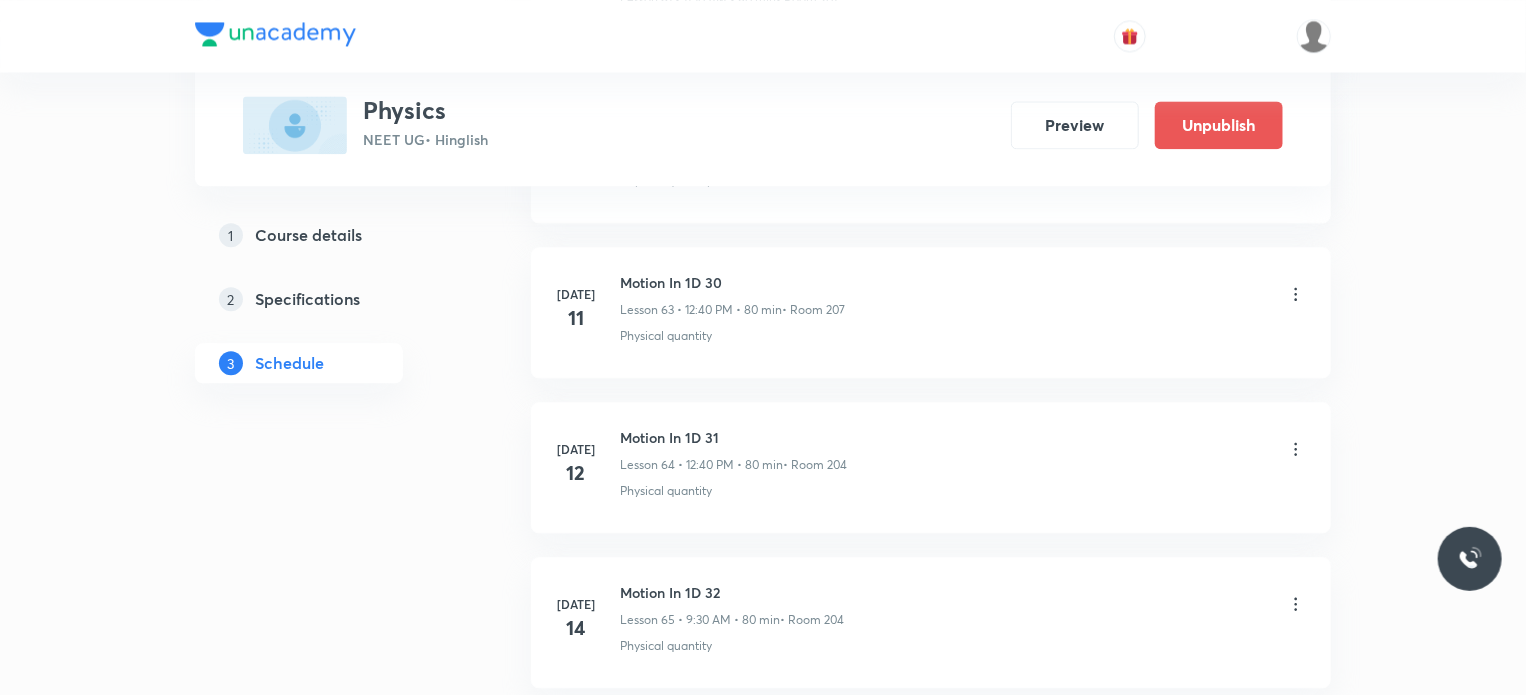 scroll, scrollTop: 10037, scrollLeft: 0, axis: vertical 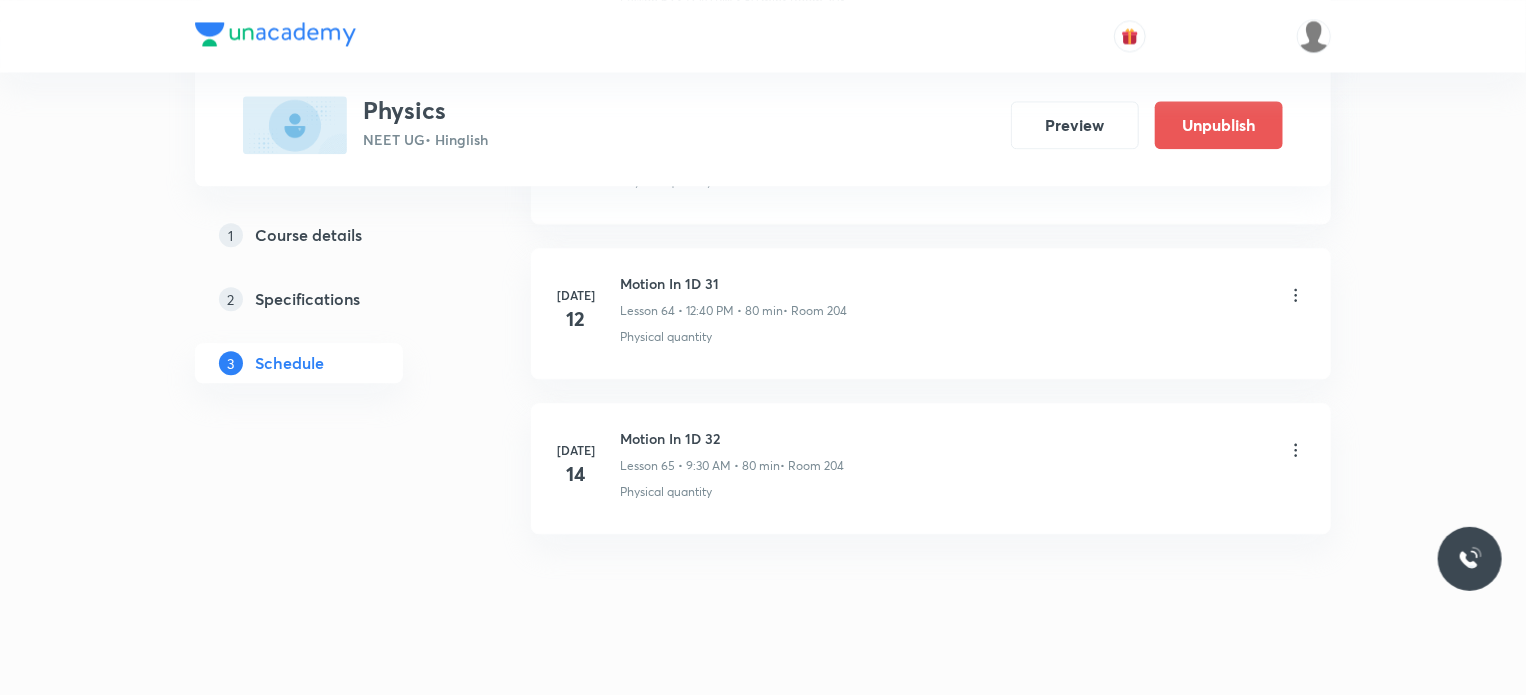 click on "Motion In 1D 32" at bounding box center [732, 438] 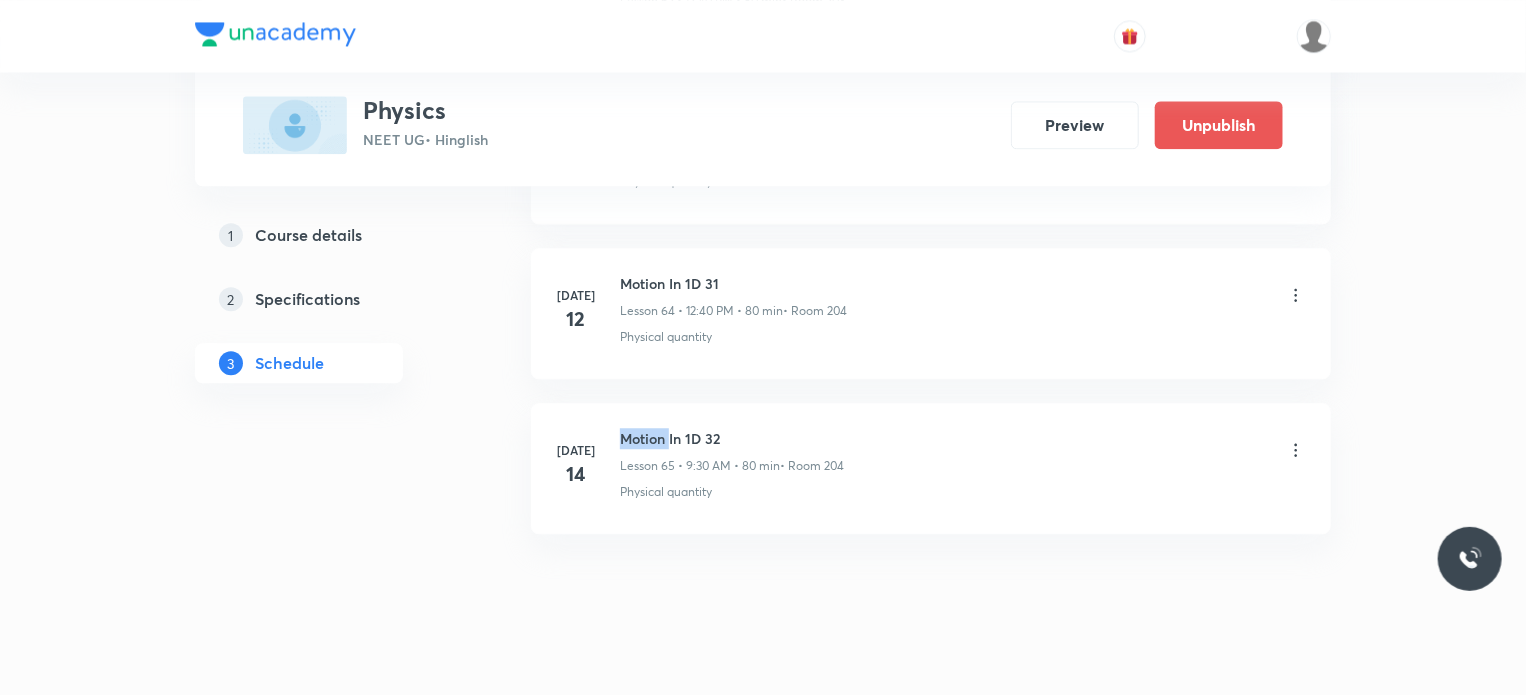 click on "Motion In 1D 32" at bounding box center [732, 438] 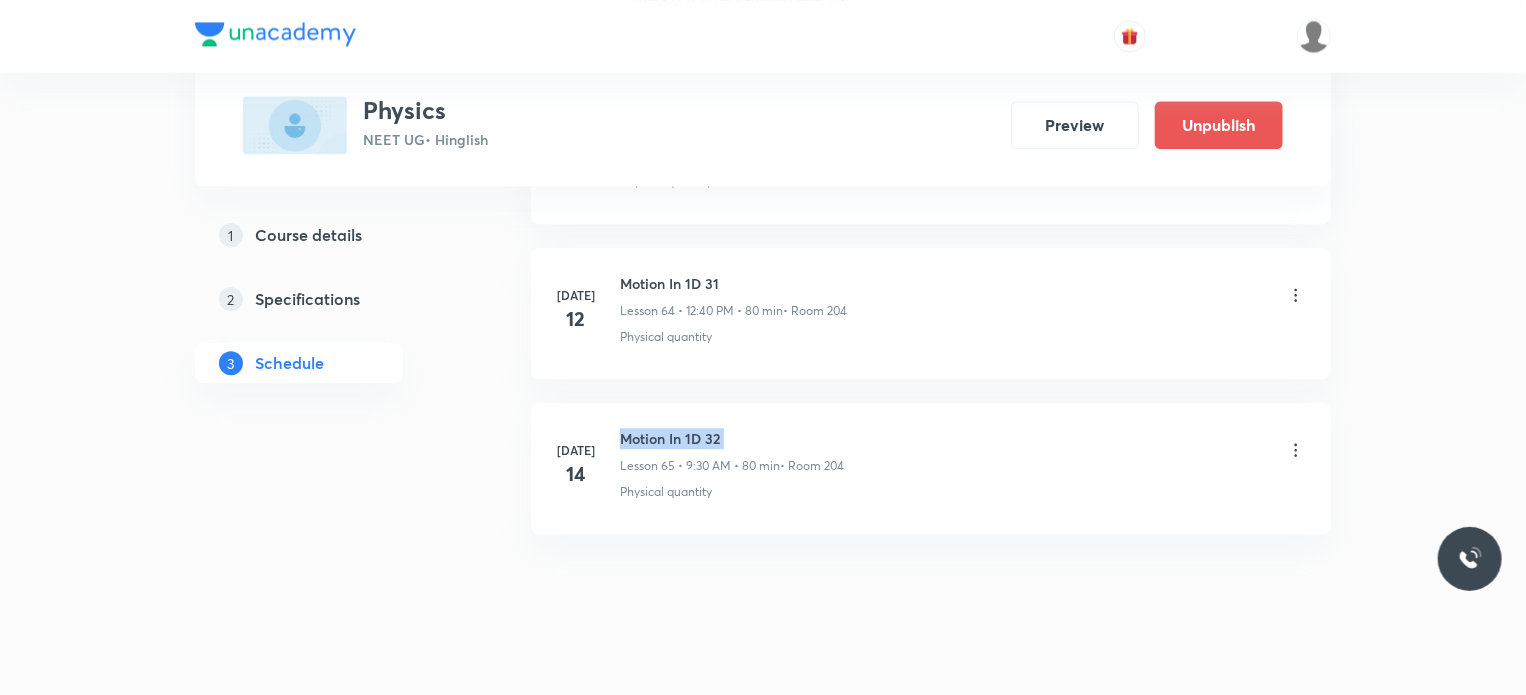click on "Motion In 1D 32" at bounding box center [732, 438] 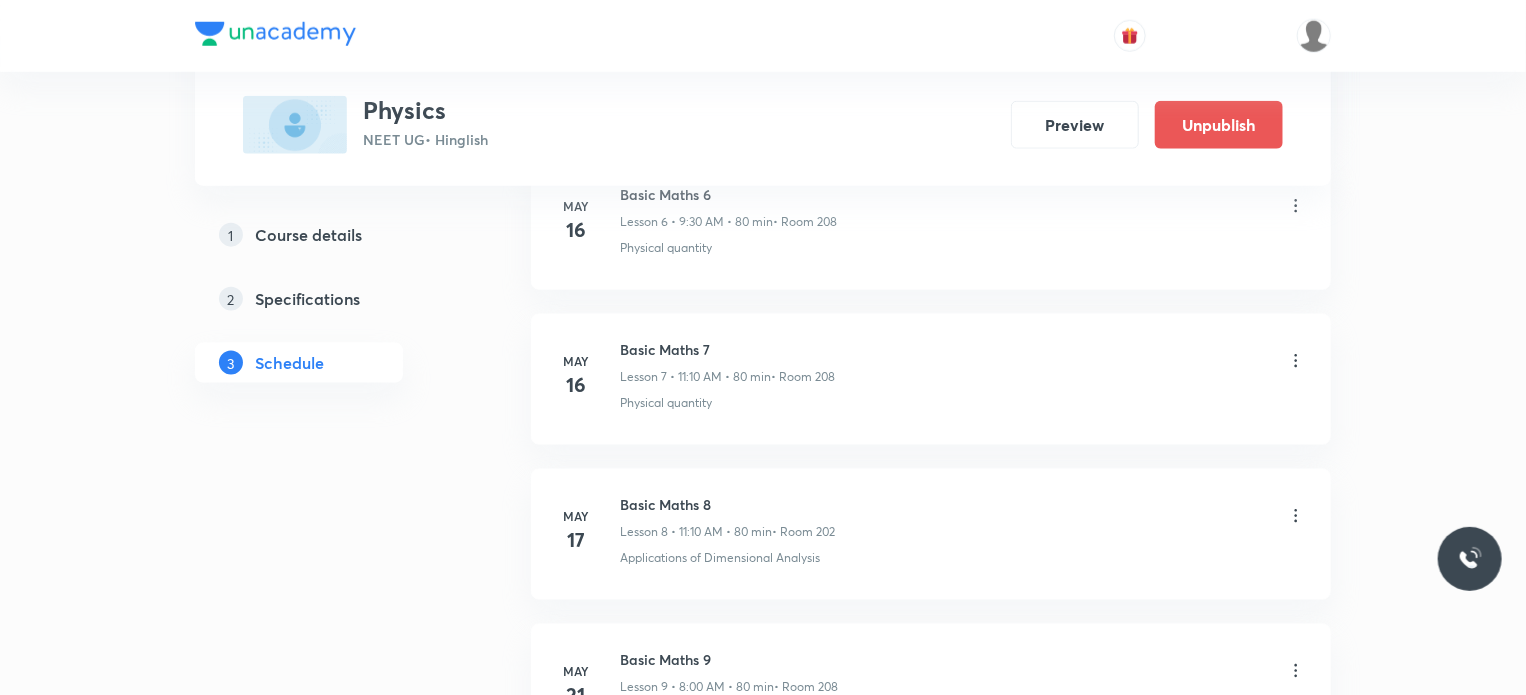 scroll, scrollTop: 0, scrollLeft: 0, axis: both 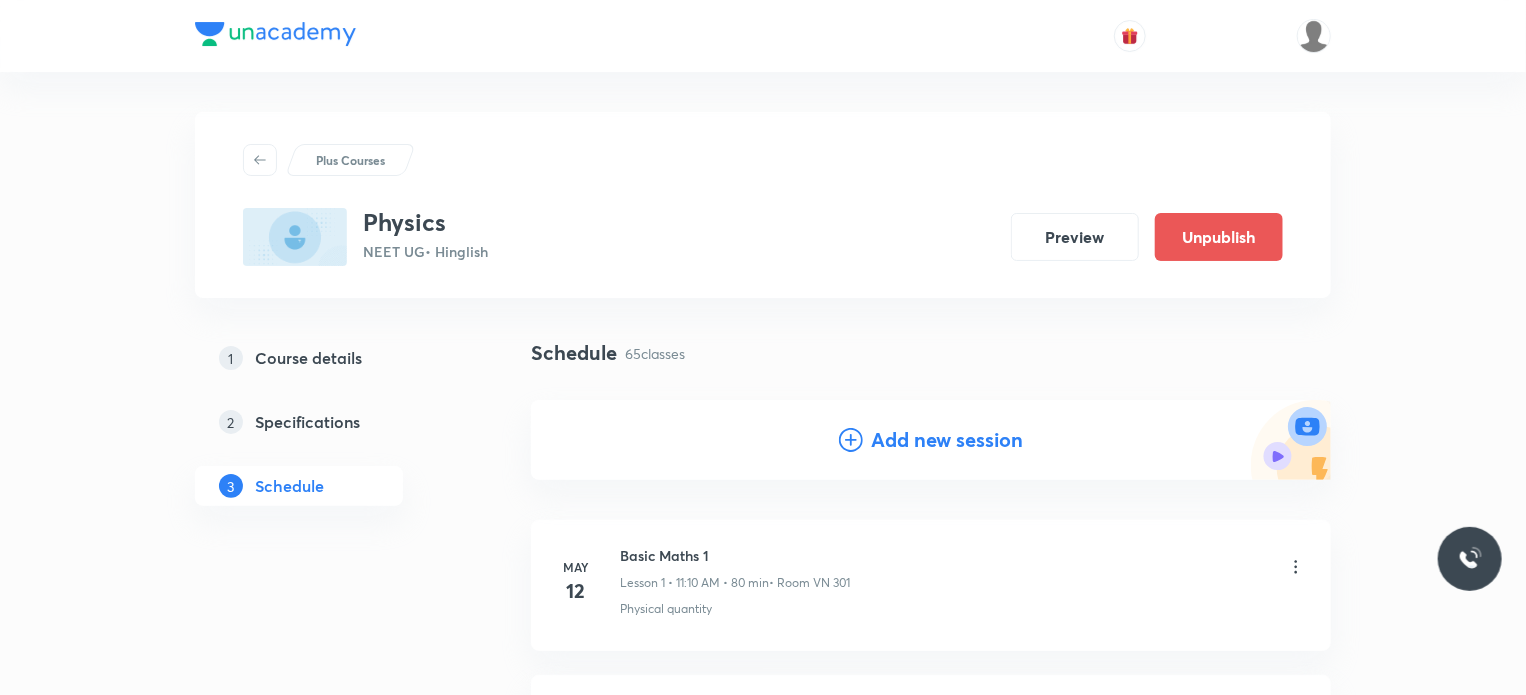 click on "Add new session" at bounding box center [947, 440] 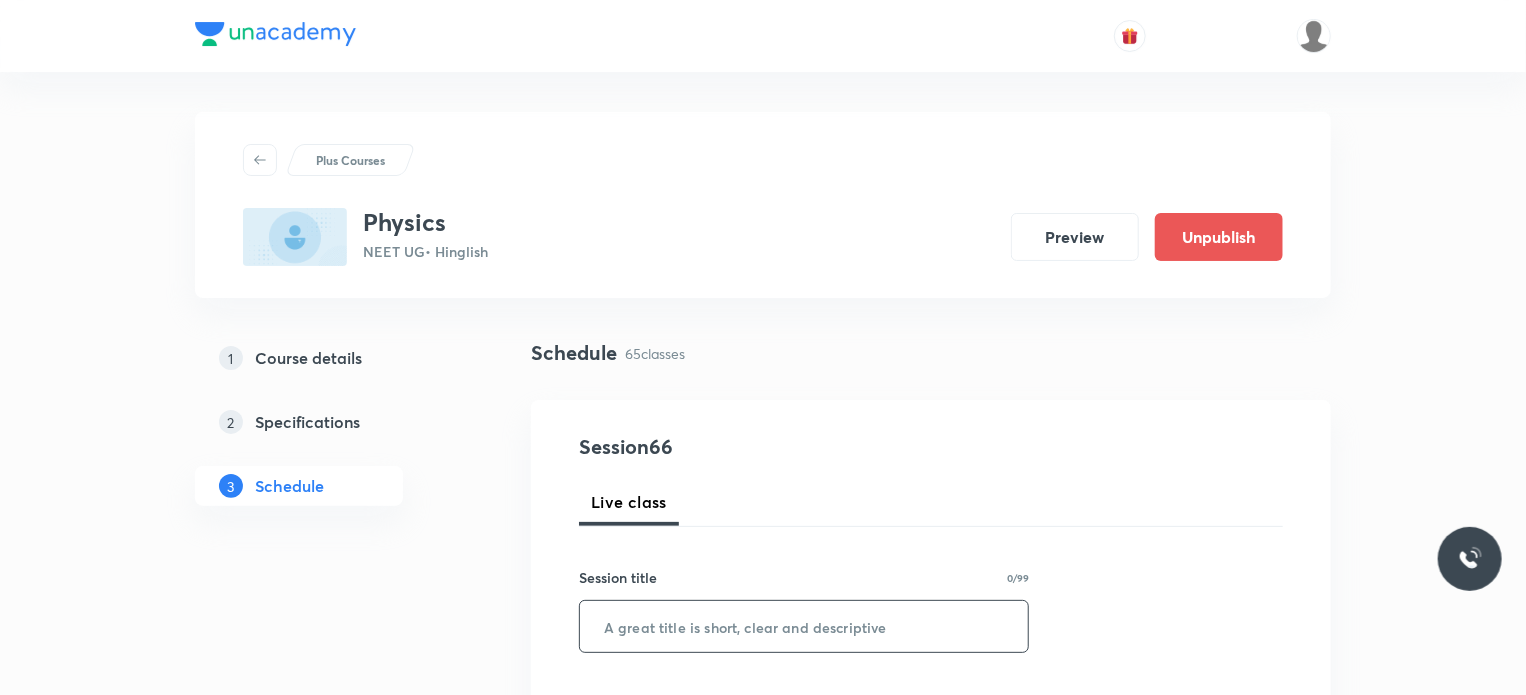click at bounding box center [804, 626] 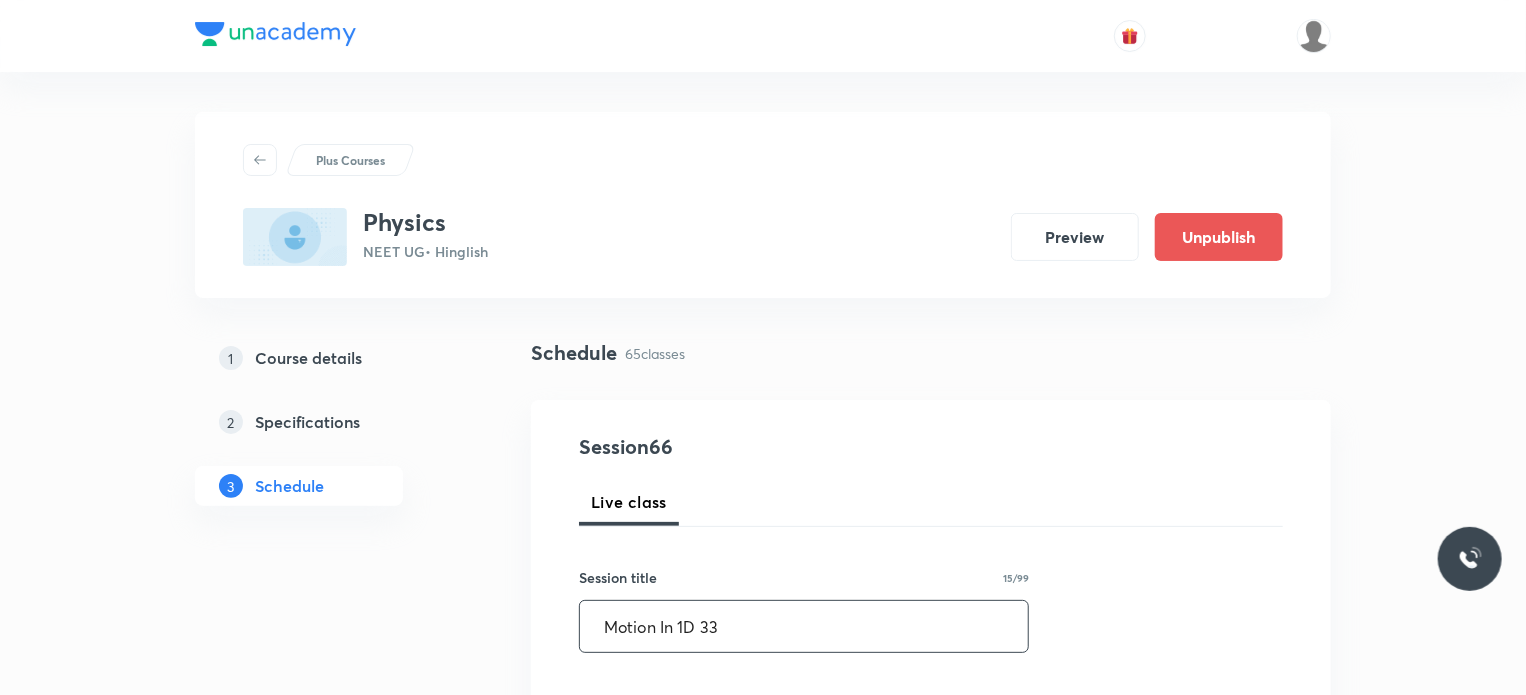type on "Motion In 1D 33" 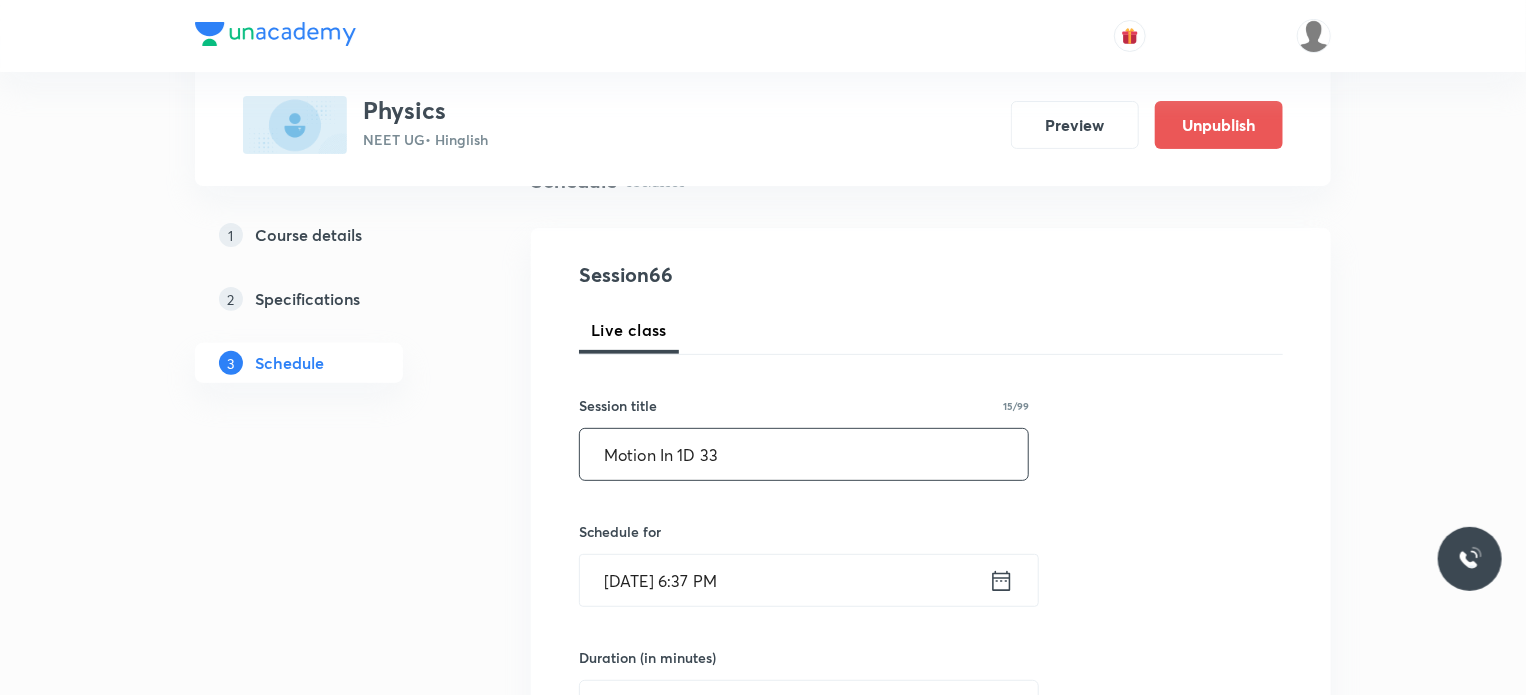 scroll, scrollTop: 200, scrollLeft: 0, axis: vertical 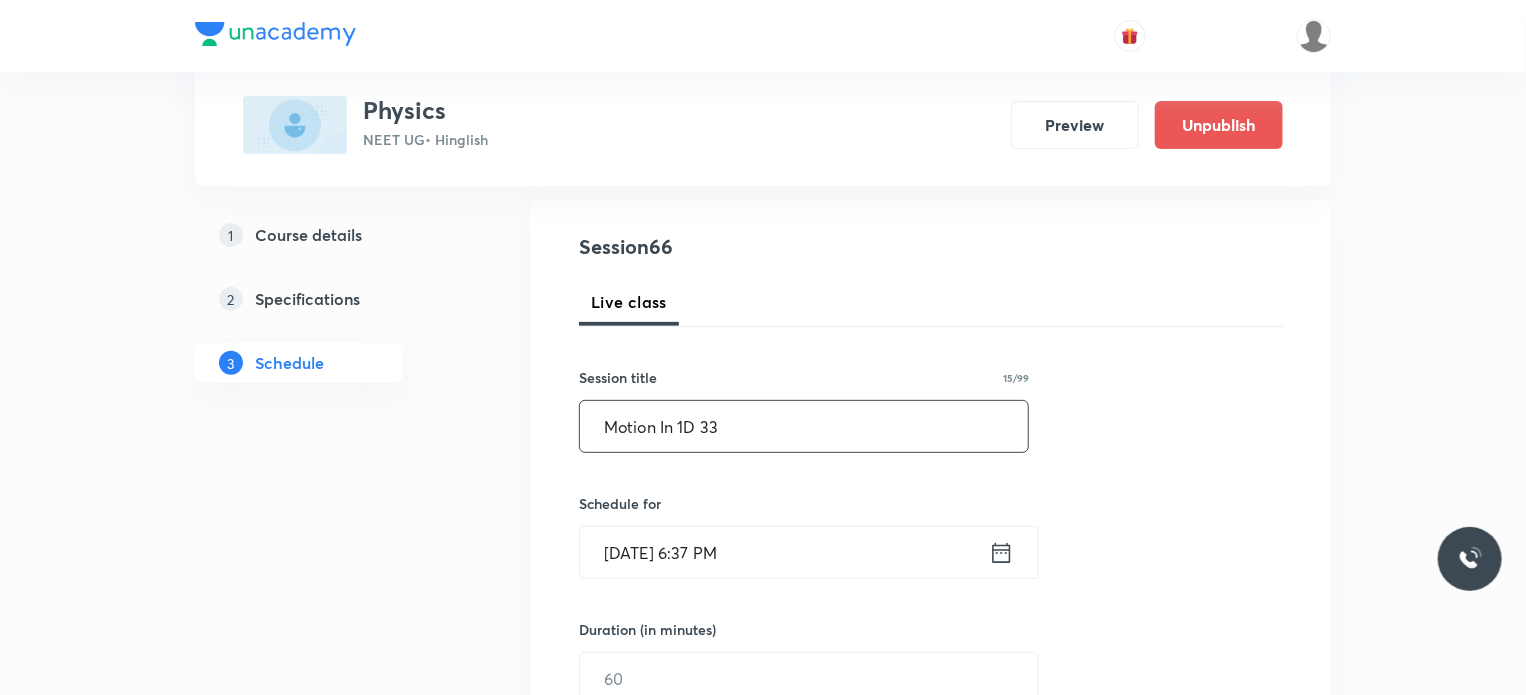 click on "Jul 13, 2025, 6:37 PM" at bounding box center (784, 552) 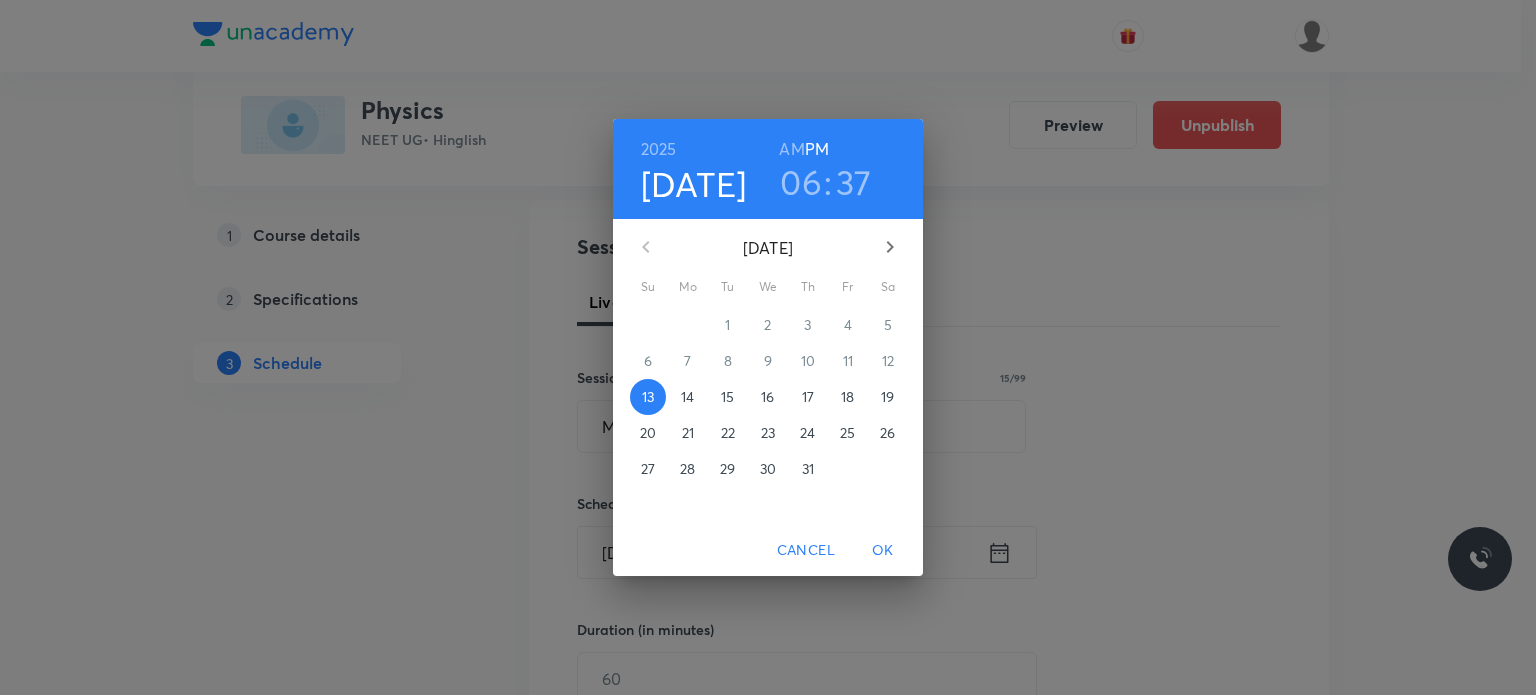 click on "14" at bounding box center (687, 397) 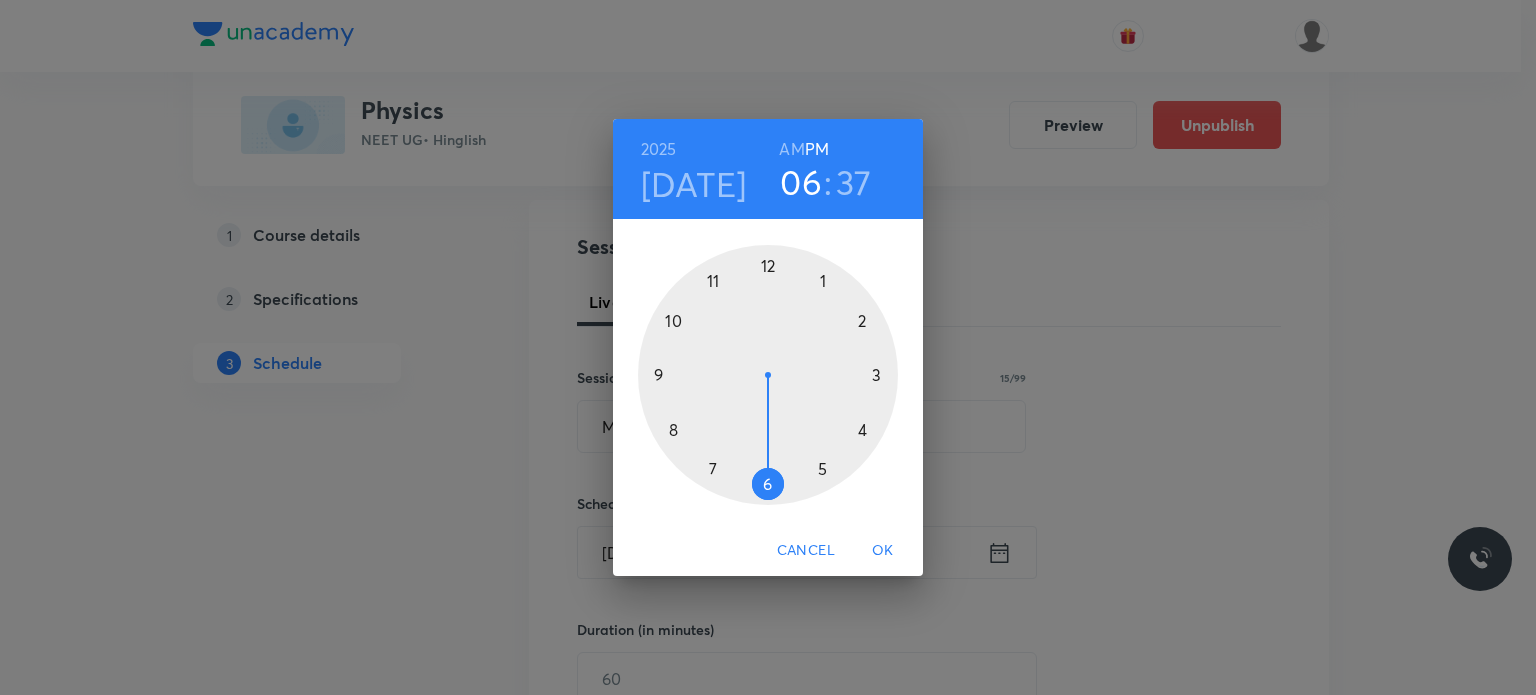 click on "AM" at bounding box center (791, 149) 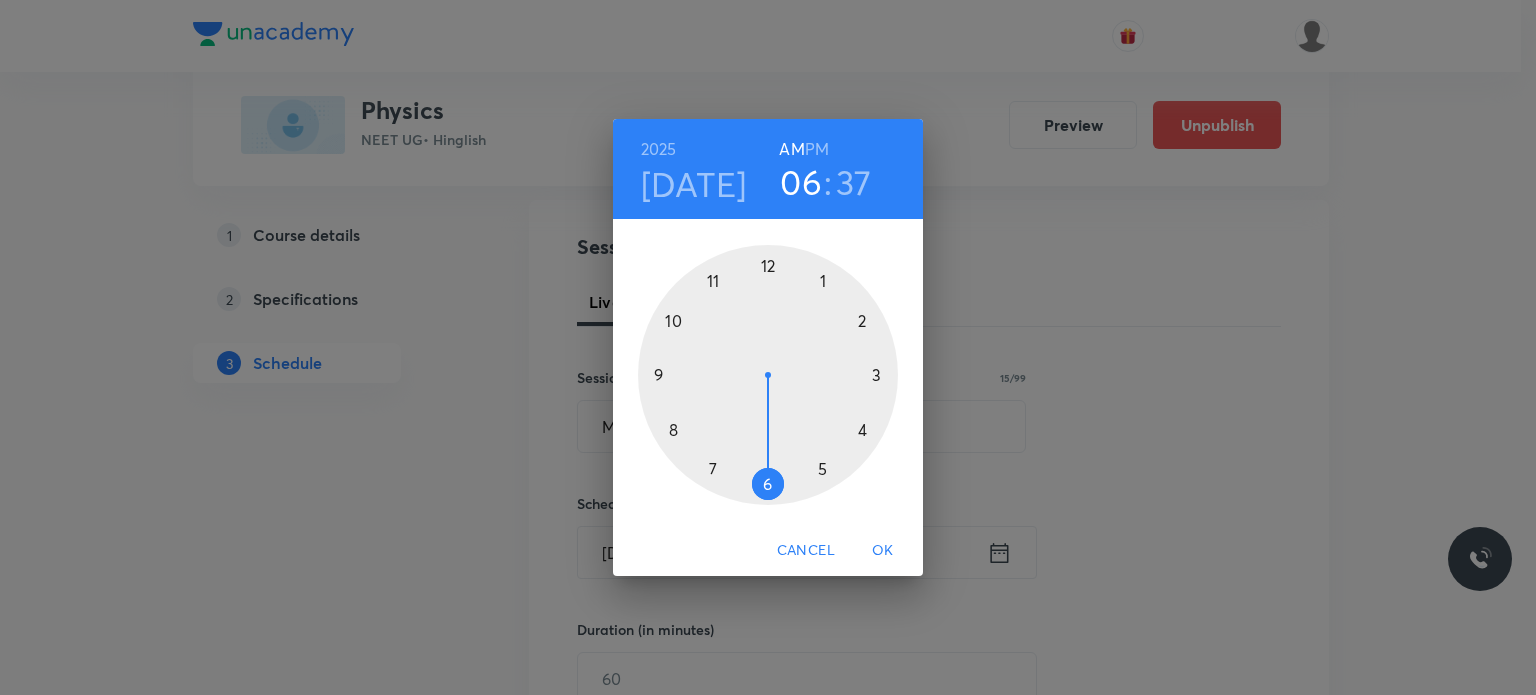 click at bounding box center (768, 375) 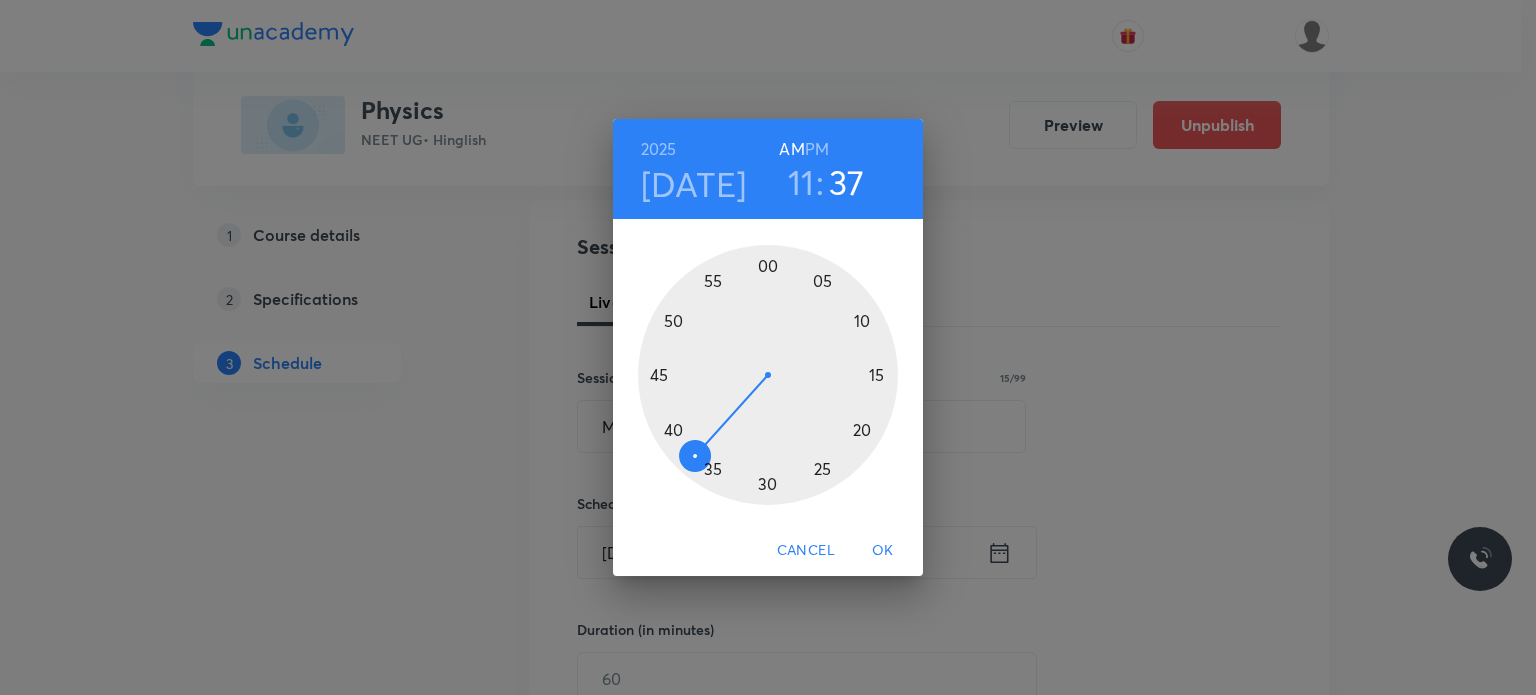 click at bounding box center (768, 375) 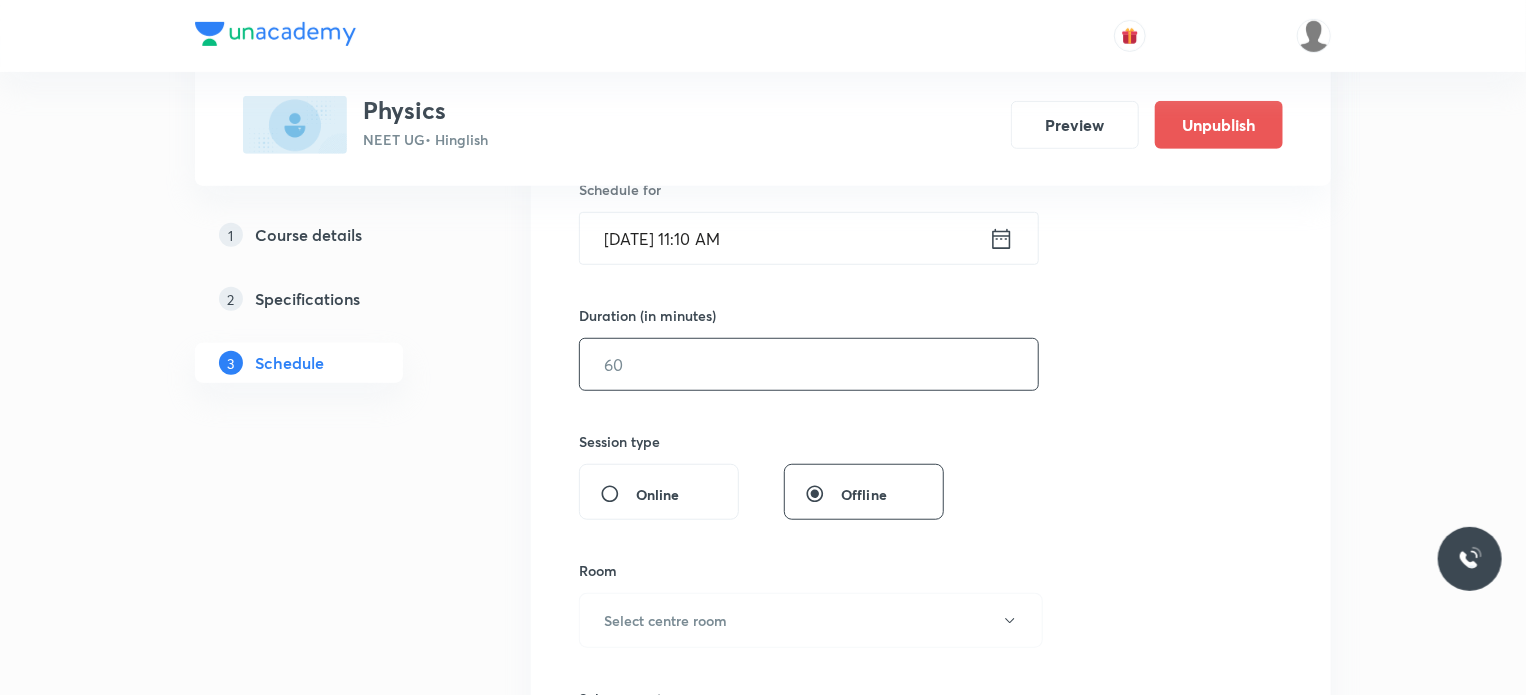 scroll, scrollTop: 535, scrollLeft: 0, axis: vertical 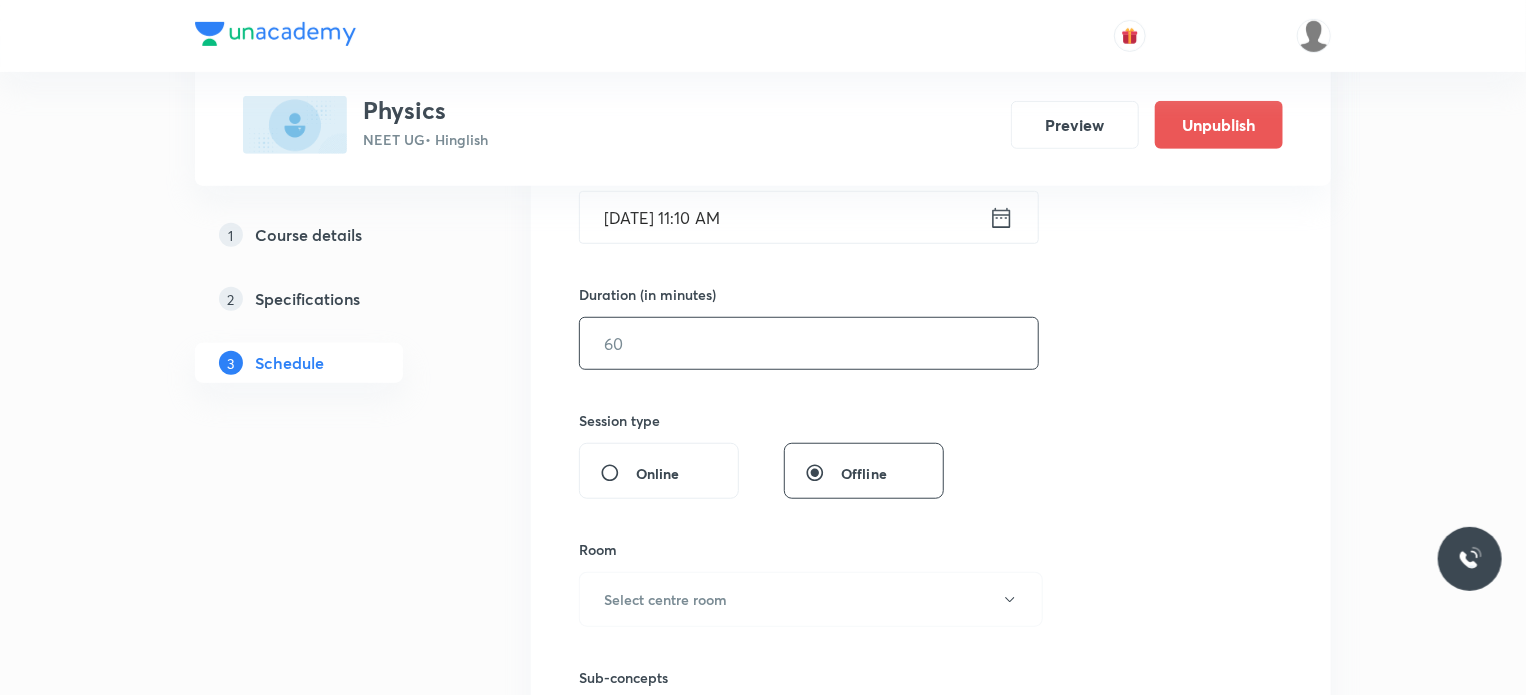 click at bounding box center [809, 343] 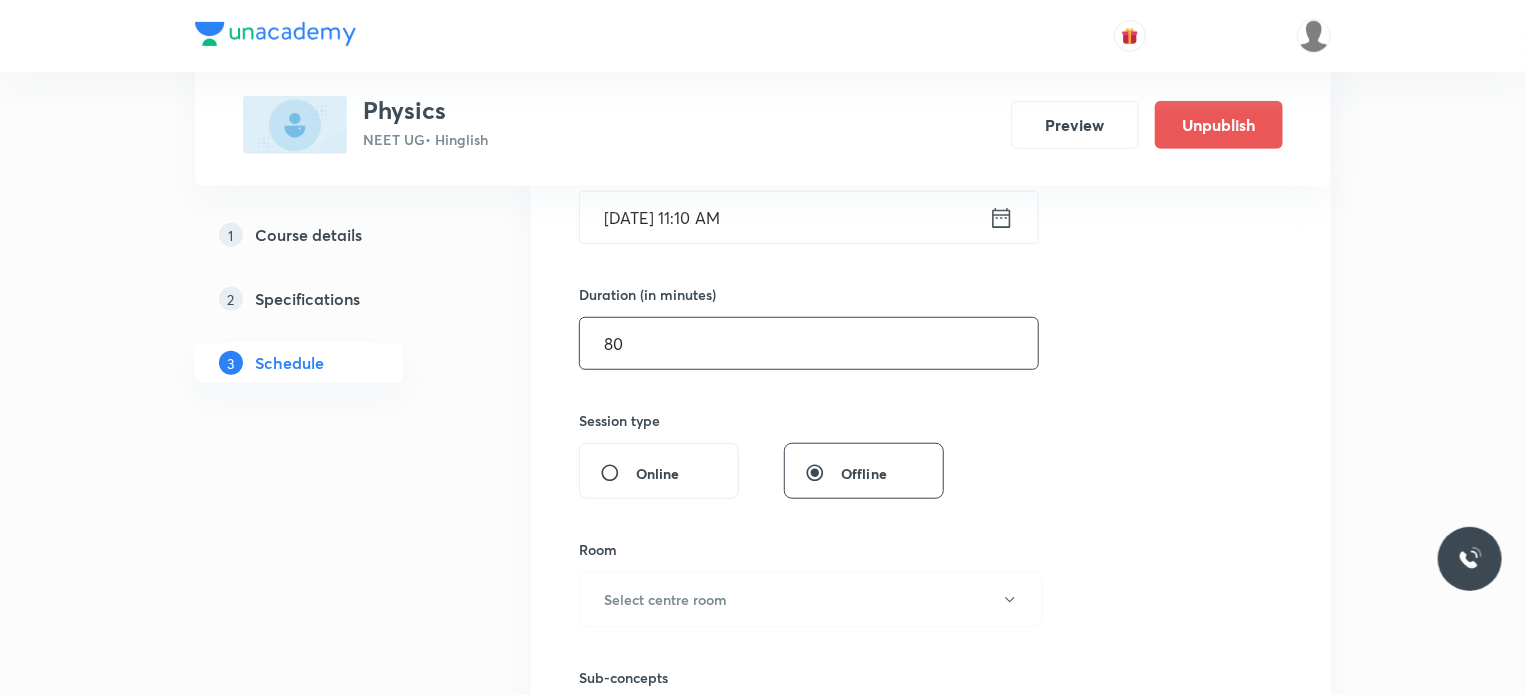 type on "80" 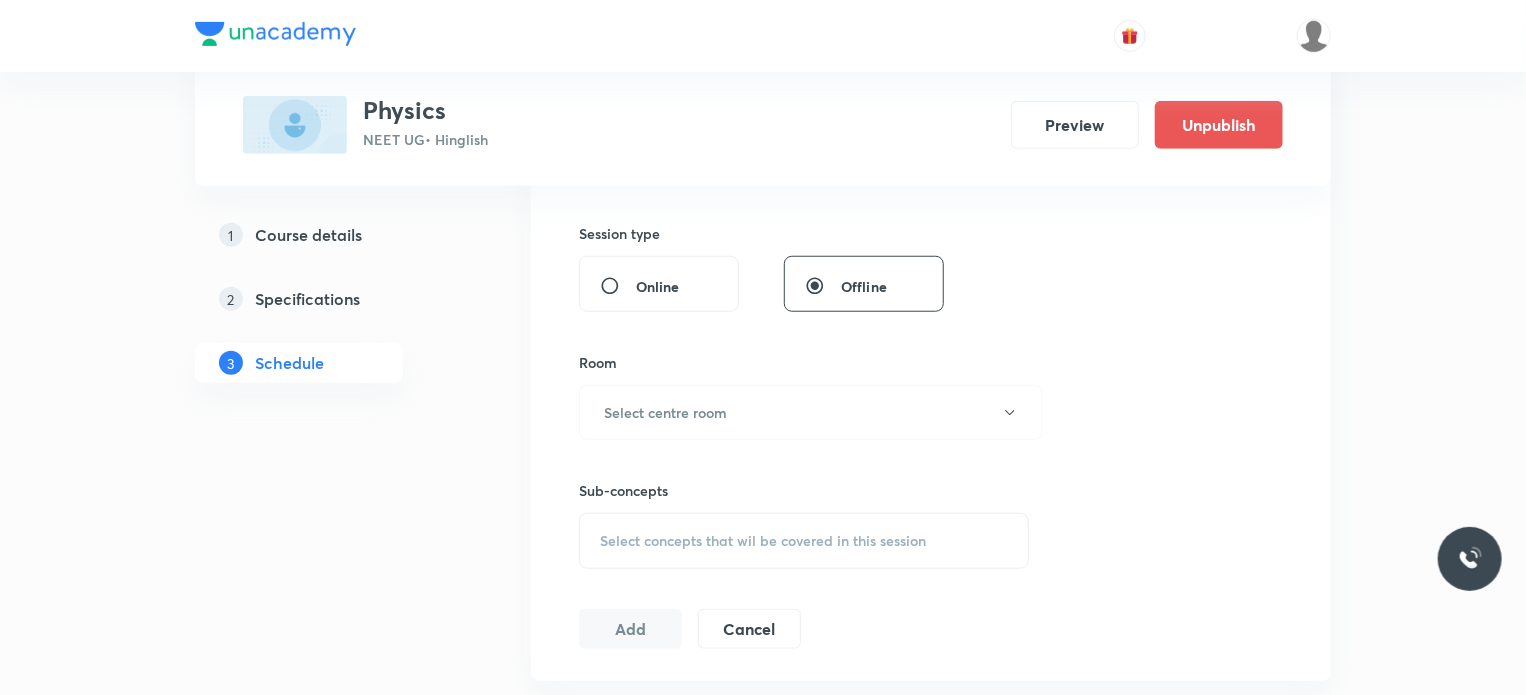 scroll, scrollTop: 728, scrollLeft: 0, axis: vertical 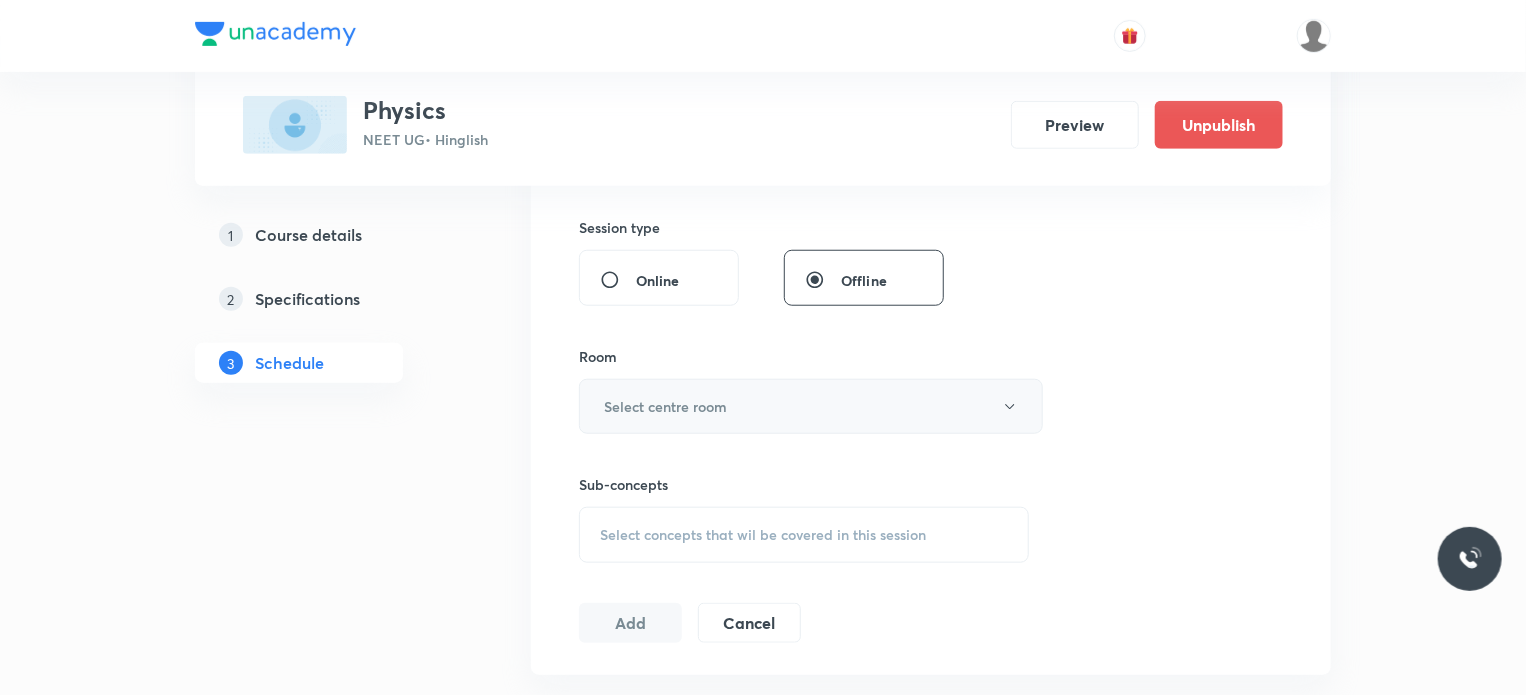 click on "Select centre room" at bounding box center [811, 406] 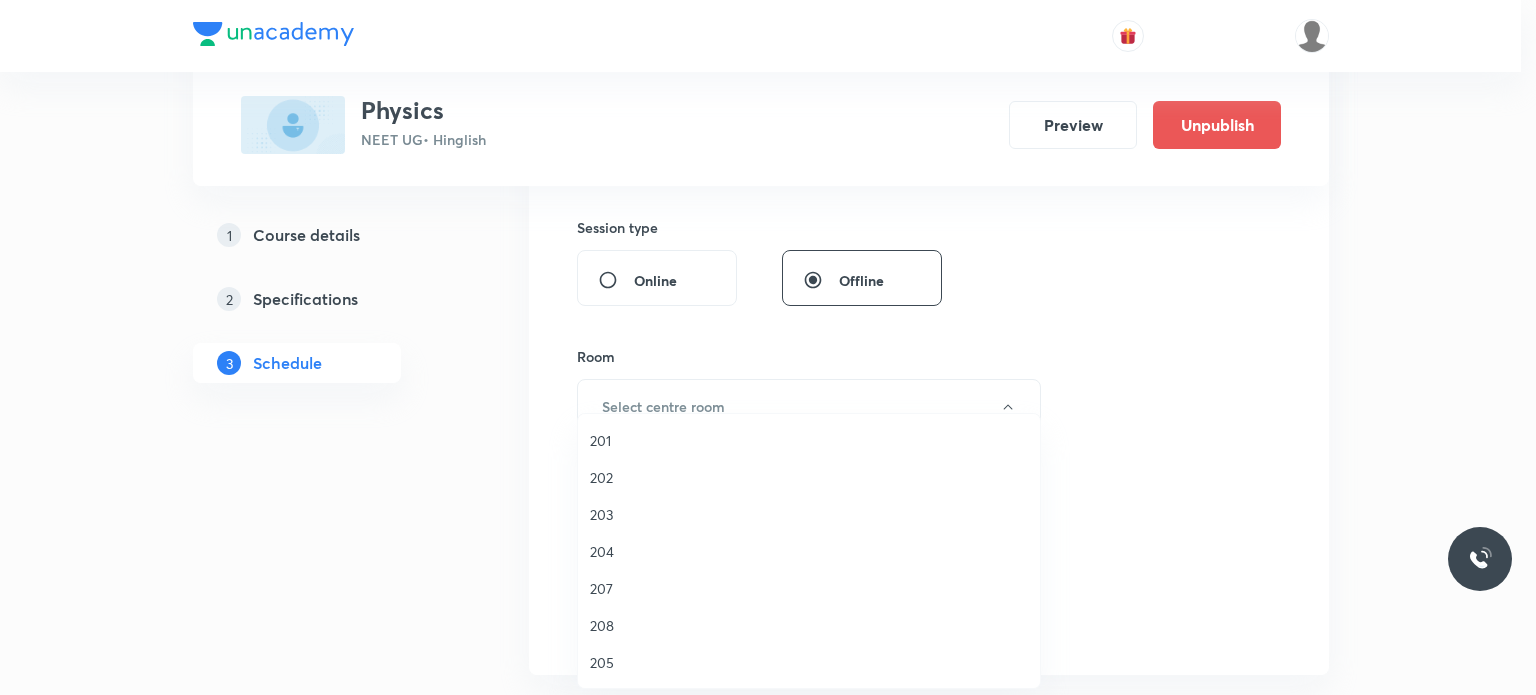 click on "204" at bounding box center (809, 551) 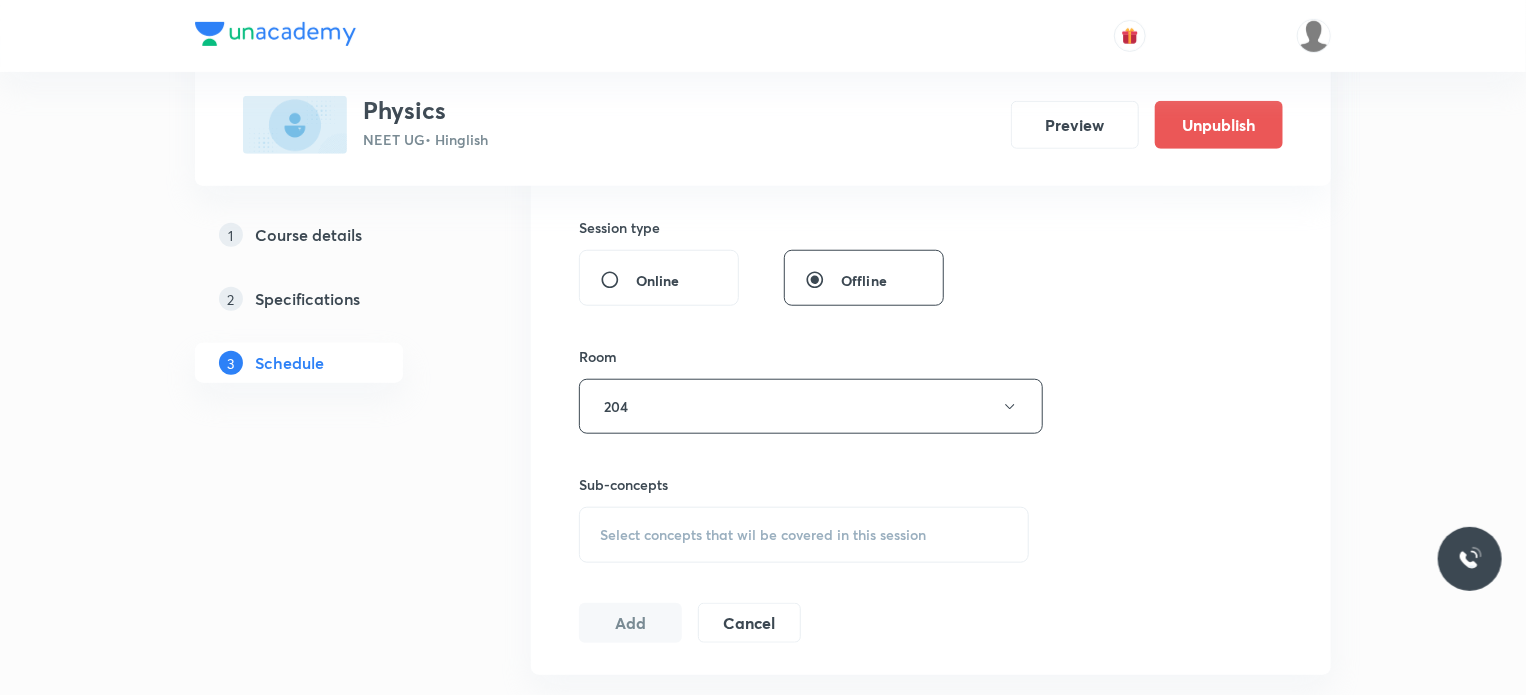 scroll, scrollTop: 908, scrollLeft: 0, axis: vertical 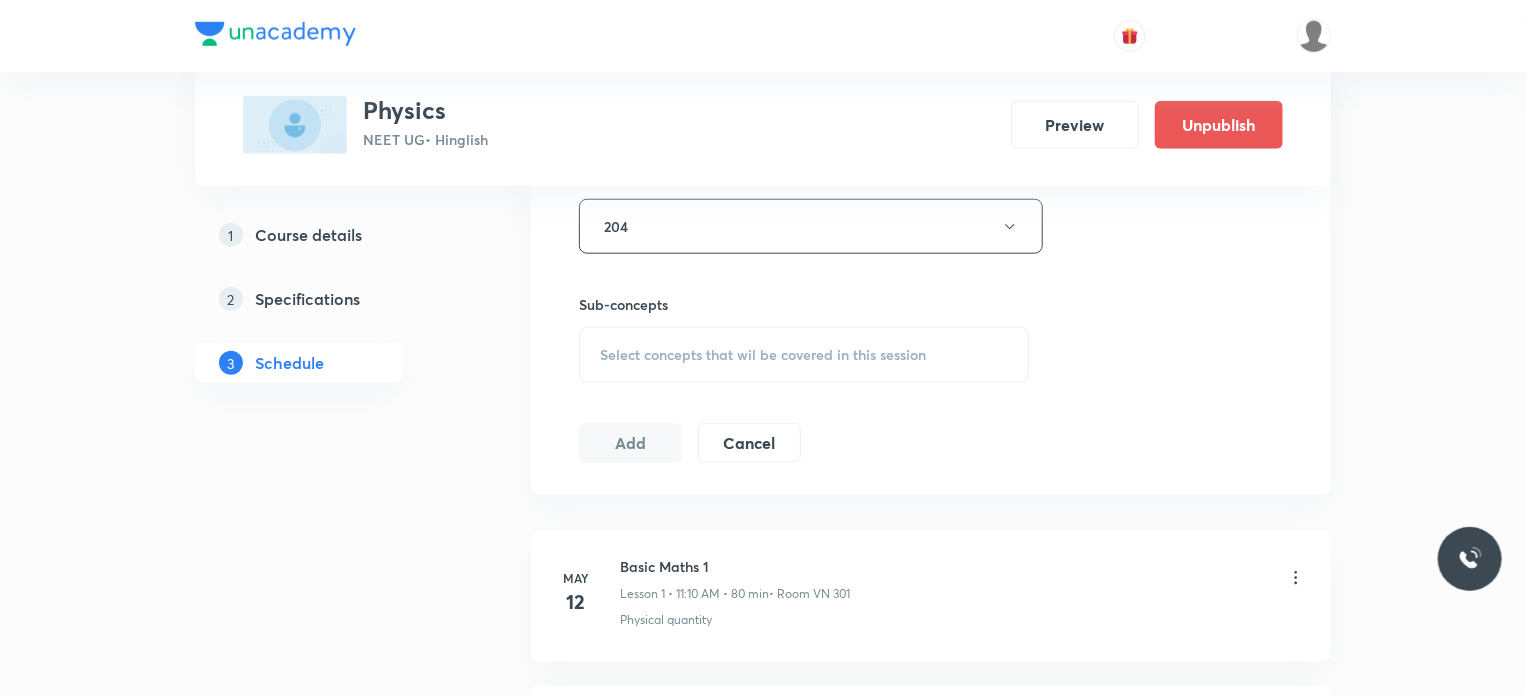 click on "Sub-concepts" at bounding box center [804, 304] 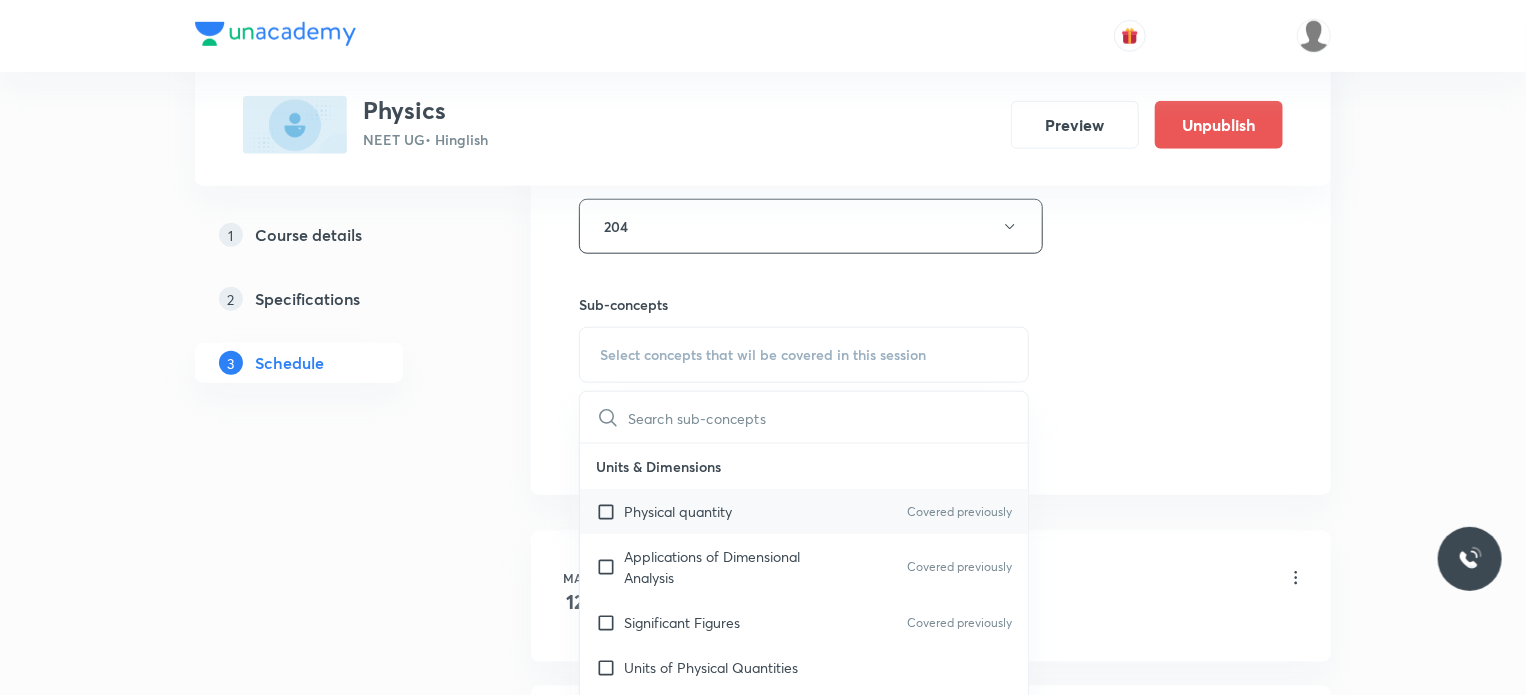 click on "Physical quantity Covered previously" at bounding box center [804, 511] 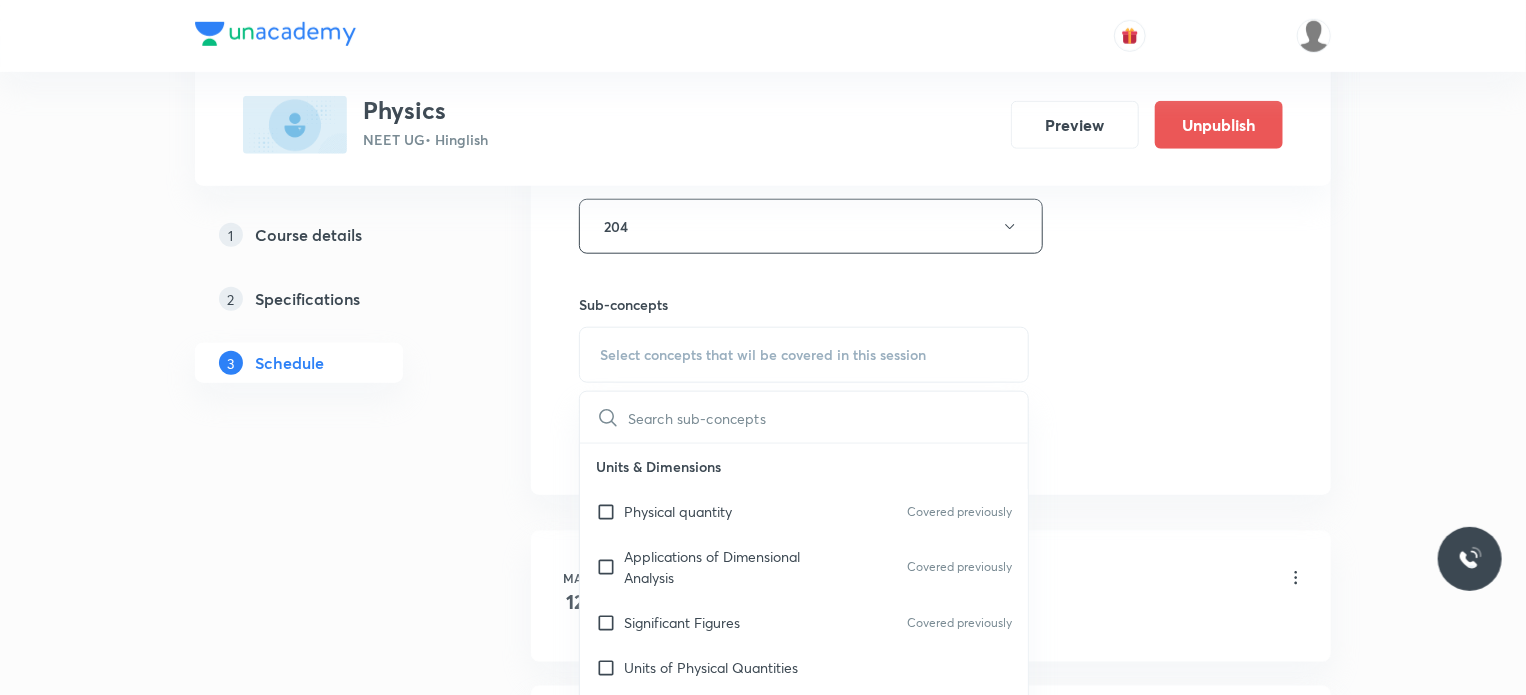 checkbox on "true" 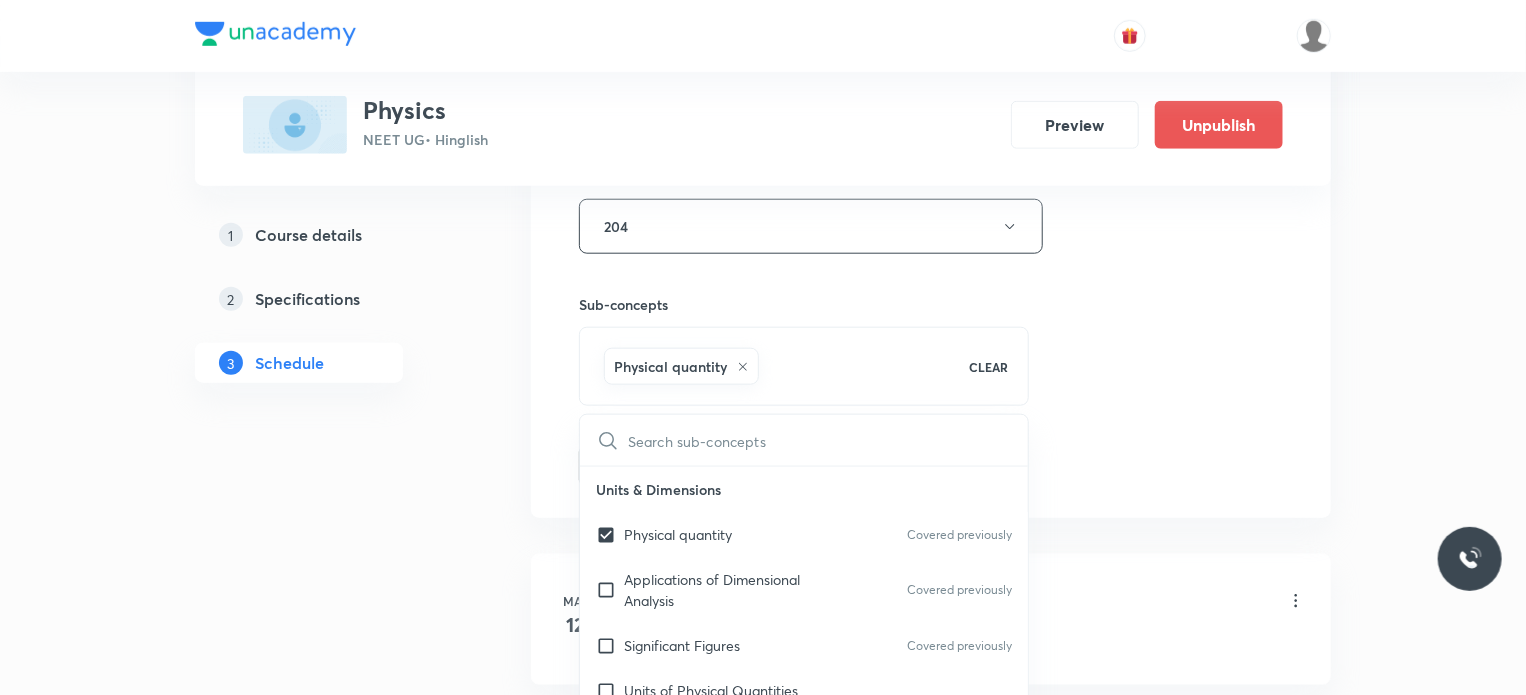 click on "Session  66 Live class Session title 15/99 Motion In 1D 33 ​ Schedule for Jul 14, 2025, 11:10 AM ​ Duration (in minutes) 80 ​   Session type Online Offline Room 204 Sub-concepts Physical quantity CLEAR ​ Units & Dimensions Physical quantity Covered previously Applications of Dimensional Analysis Covered previously Significant Figures Covered previously Units of Physical Quantities System of Units Covered previously Dimensions of Some Mathematical Functions Unit and Dimension Product of Two Vectors Subtraction of Vectors Cross Product Least Count Analysis Errors of Measurement Vernier Callipers Screw Gauge Zero Error Basic Mathematics Elementary Algebra Elementary Trigonometry Basic Coordinate Geometry Functions Differentiation Integral of a Function Use of Differentiation & Integration in One Dimensional Motion Derivatives of Equations of Motion by Calculus Basic Mathematics Laboratory Experiments Laboratory Experiments Basics & Laboratory Representation of Vector Addition of Vectors Unit Vectors Heat" at bounding box center (931, 5) 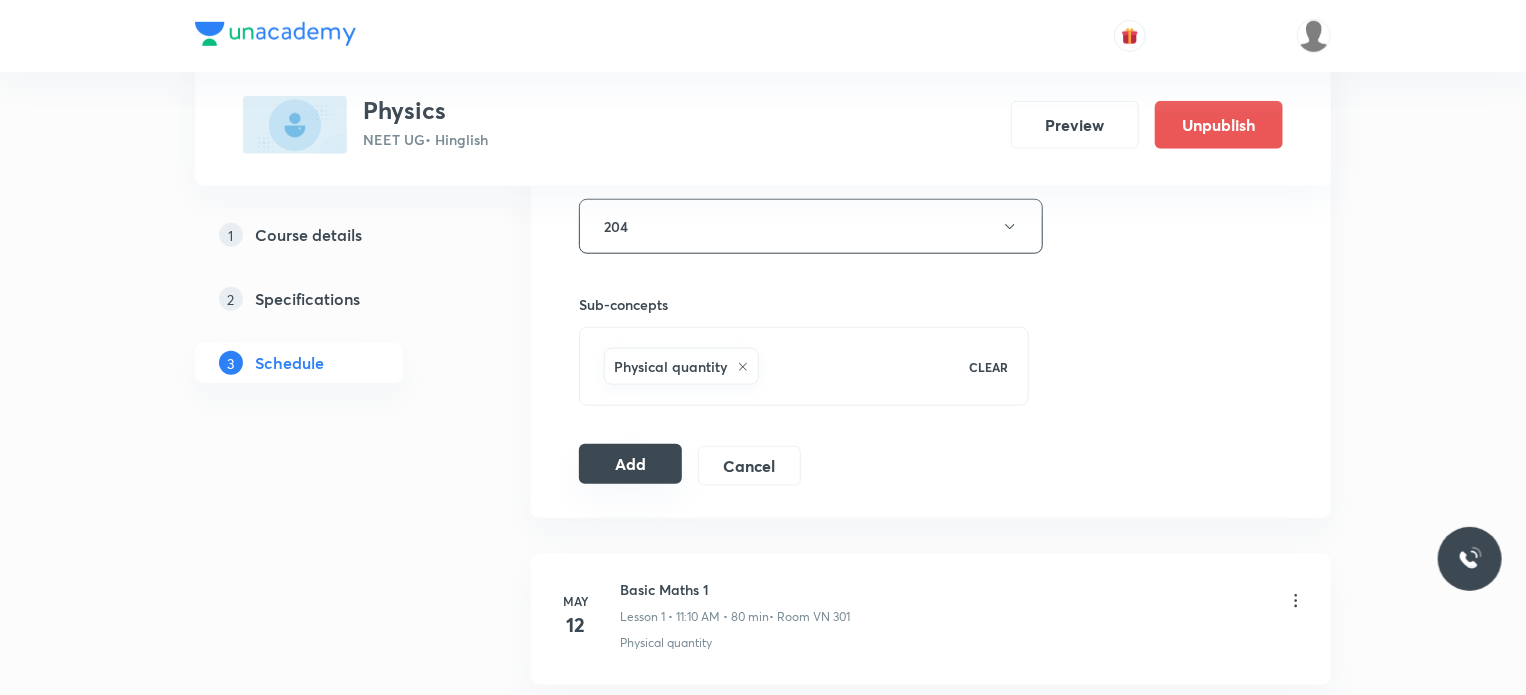click on "Add" at bounding box center [630, 464] 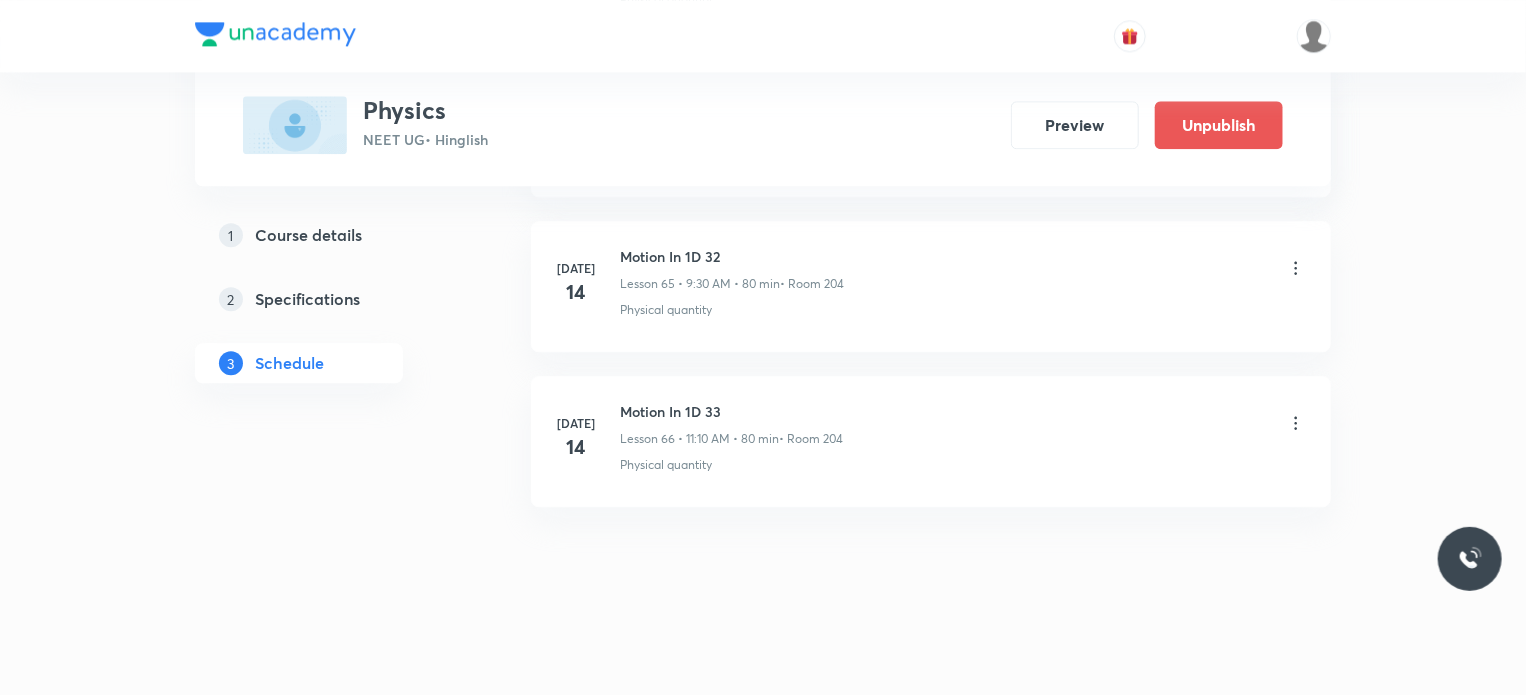 scroll, scrollTop: 10037, scrollLeft: 0, axis: vertical 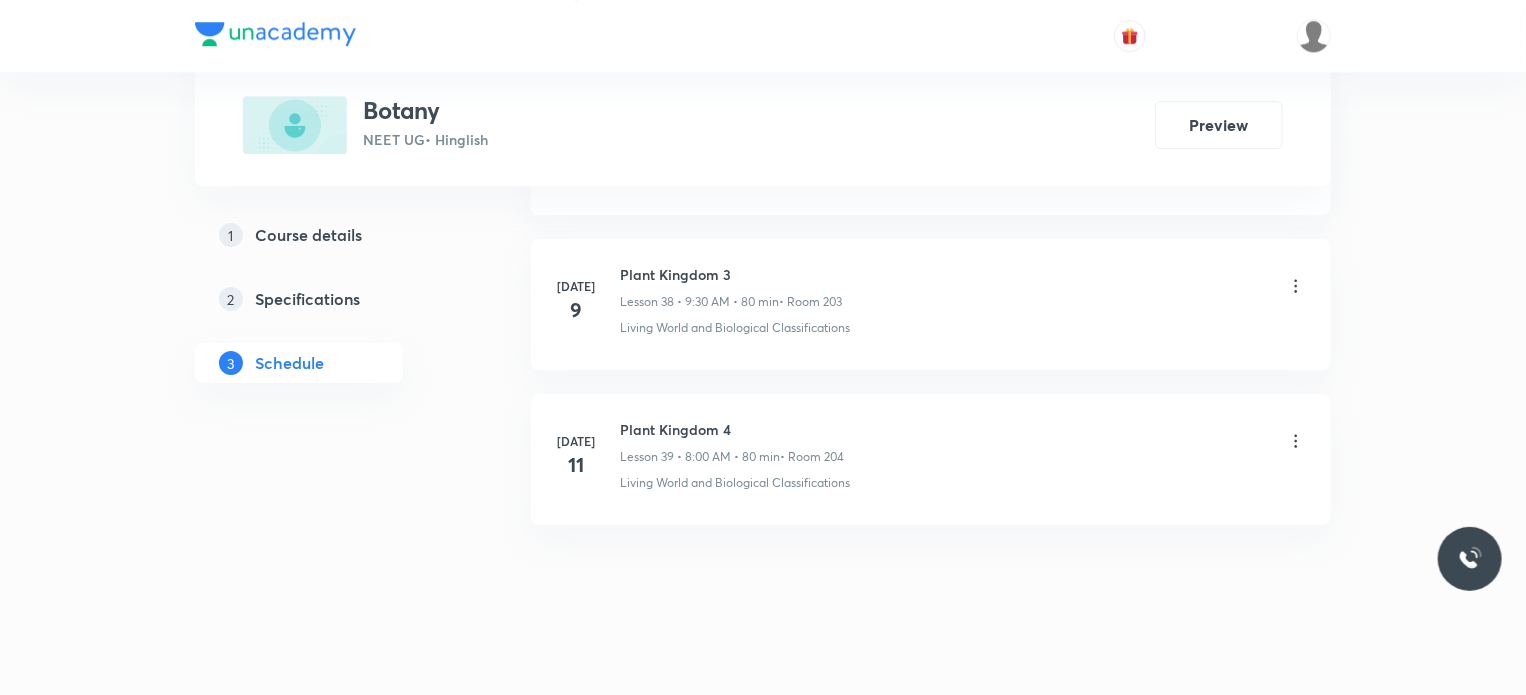 click on "Plant Kingdom 4" at bounding box center (732, 429) 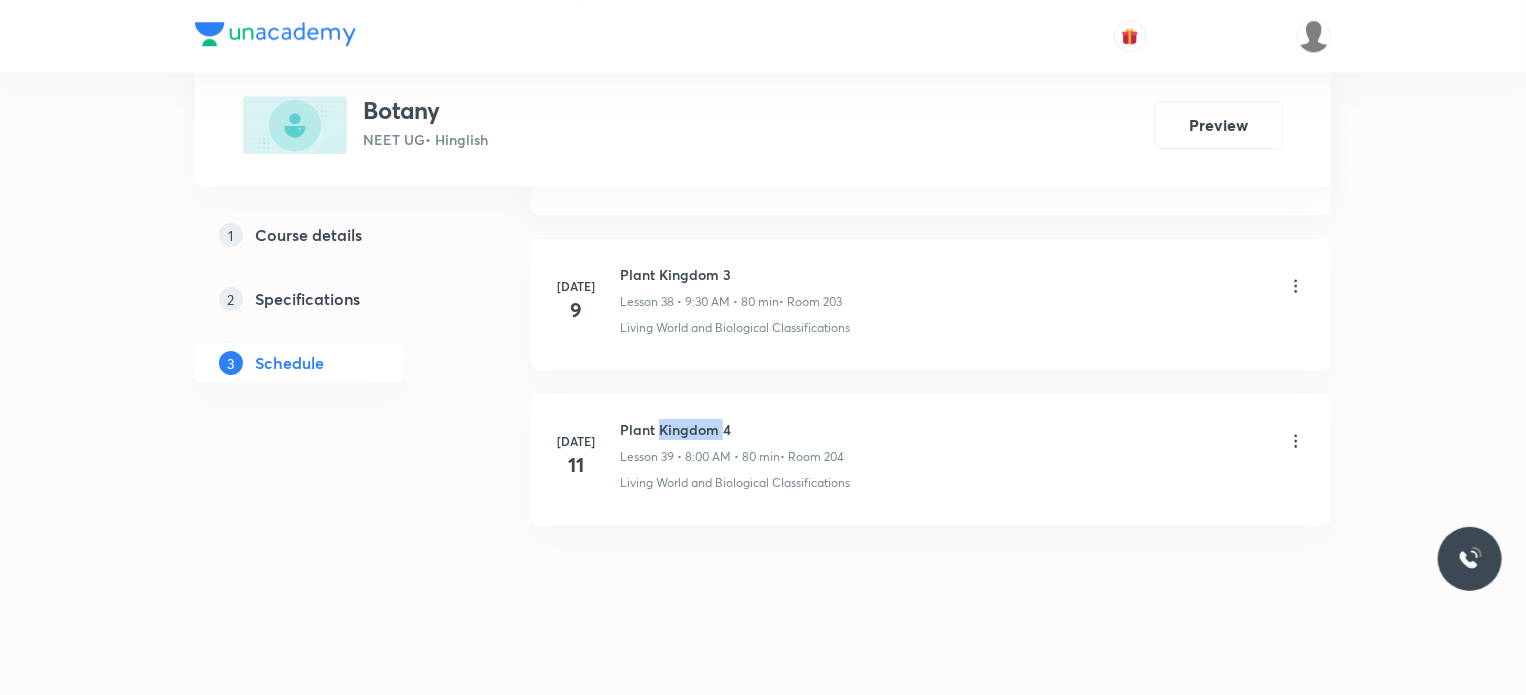 click on "Plant Kingdom 4" at bounding box center [732, 429] 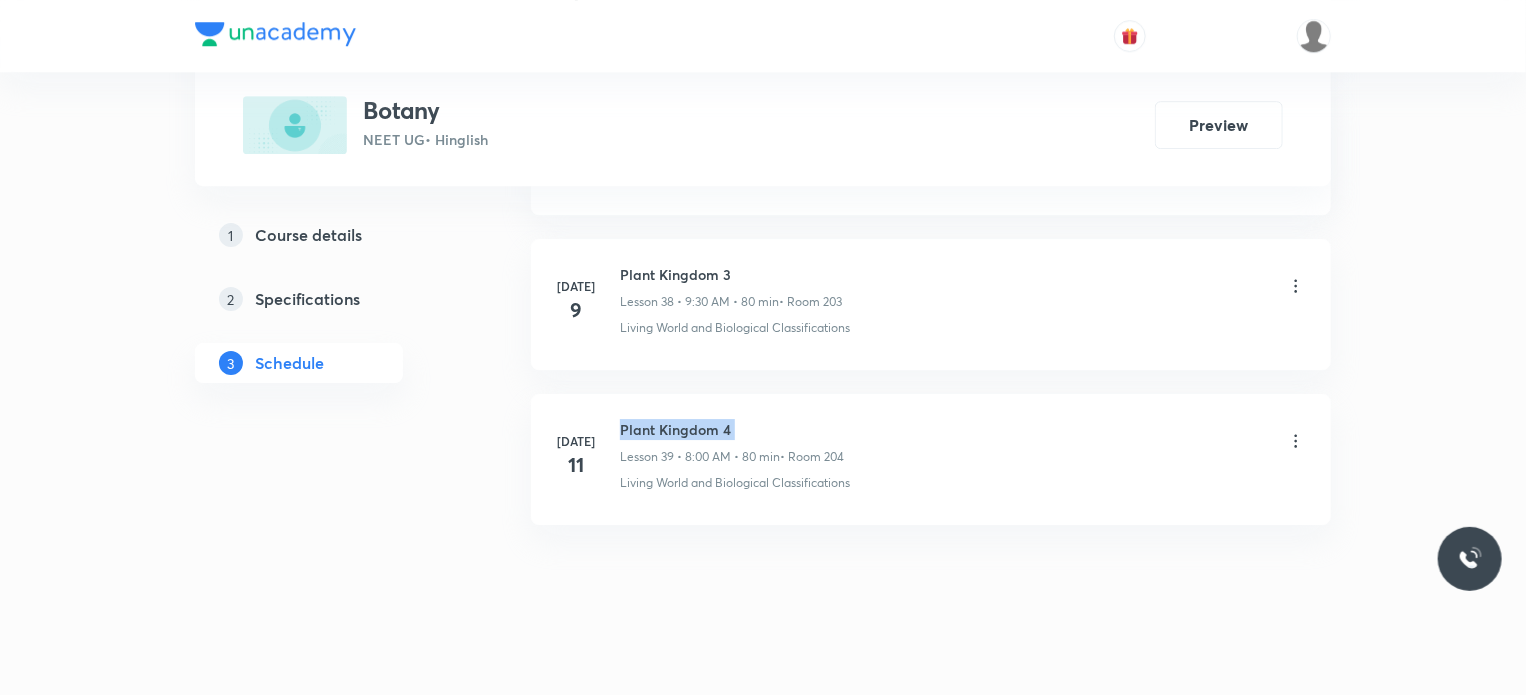 click on "Plant Kingdom 4" at bounding box center (732, 429) 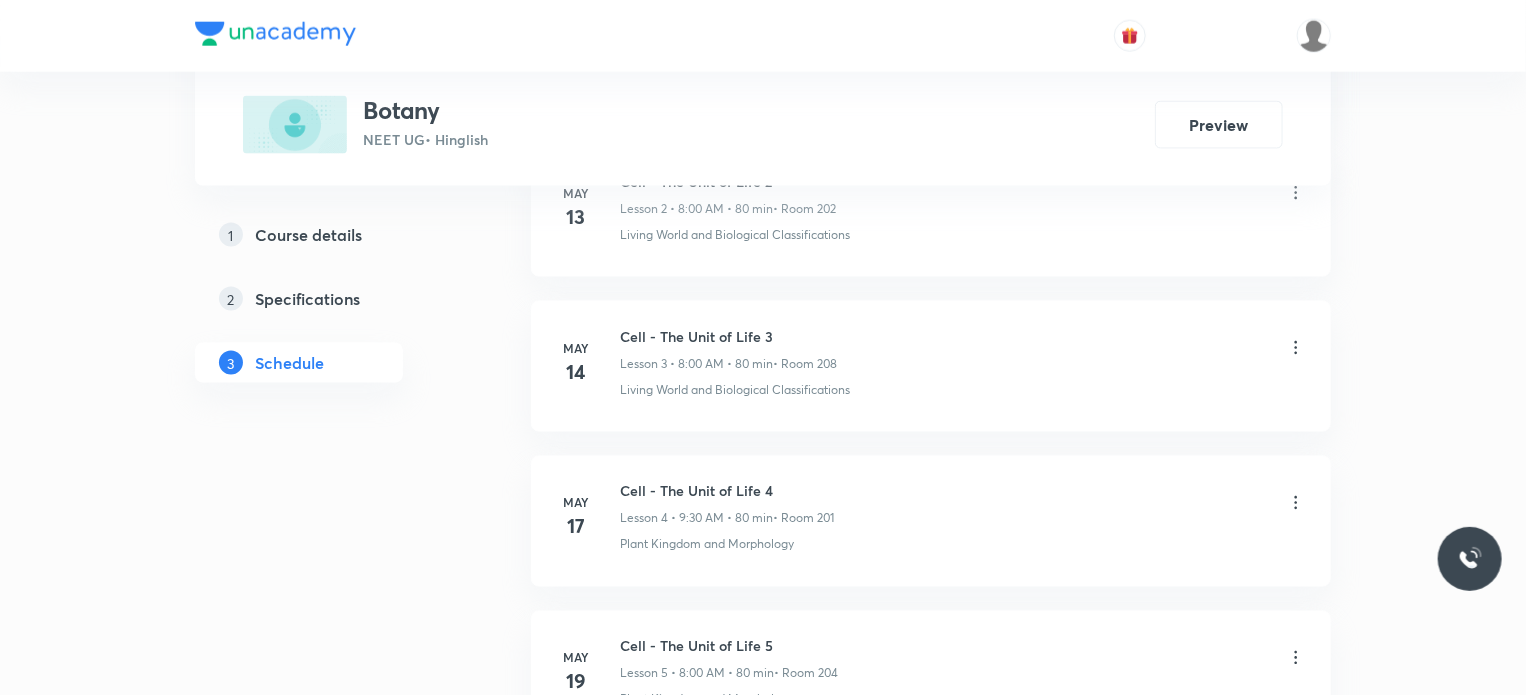 scroll, scrollTop: 0, scrollLeft: 0, axis: both 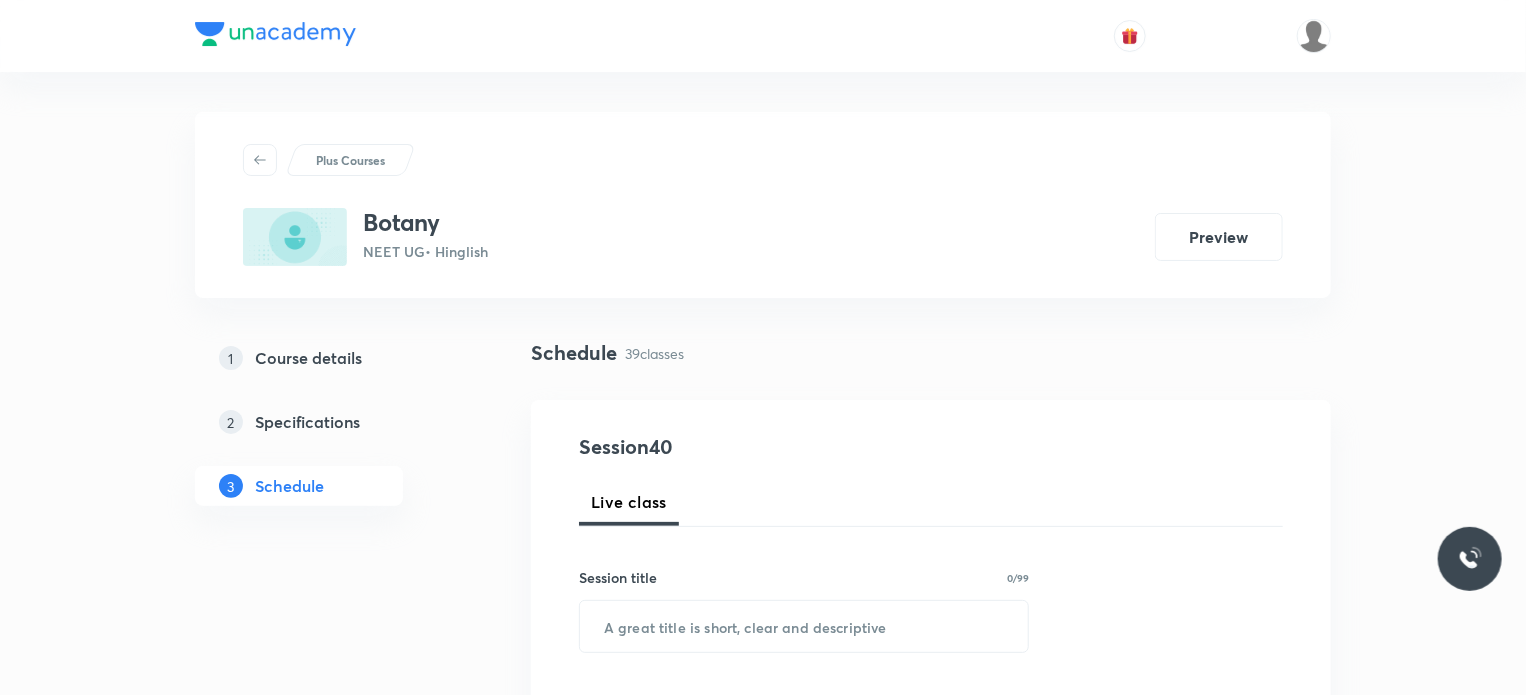click on "Session title 0/99 ​" at bounding box center (804, 610) 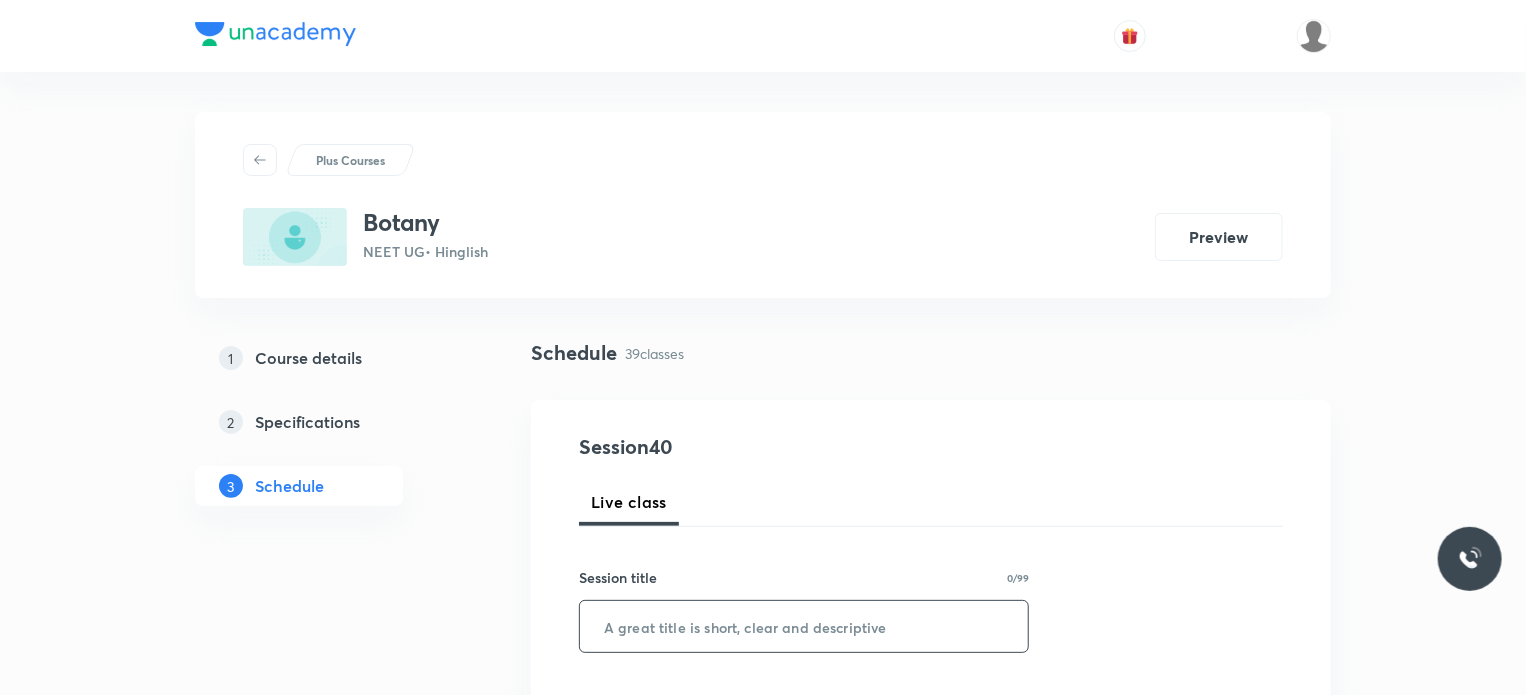 click at bounding box center (804, 626) 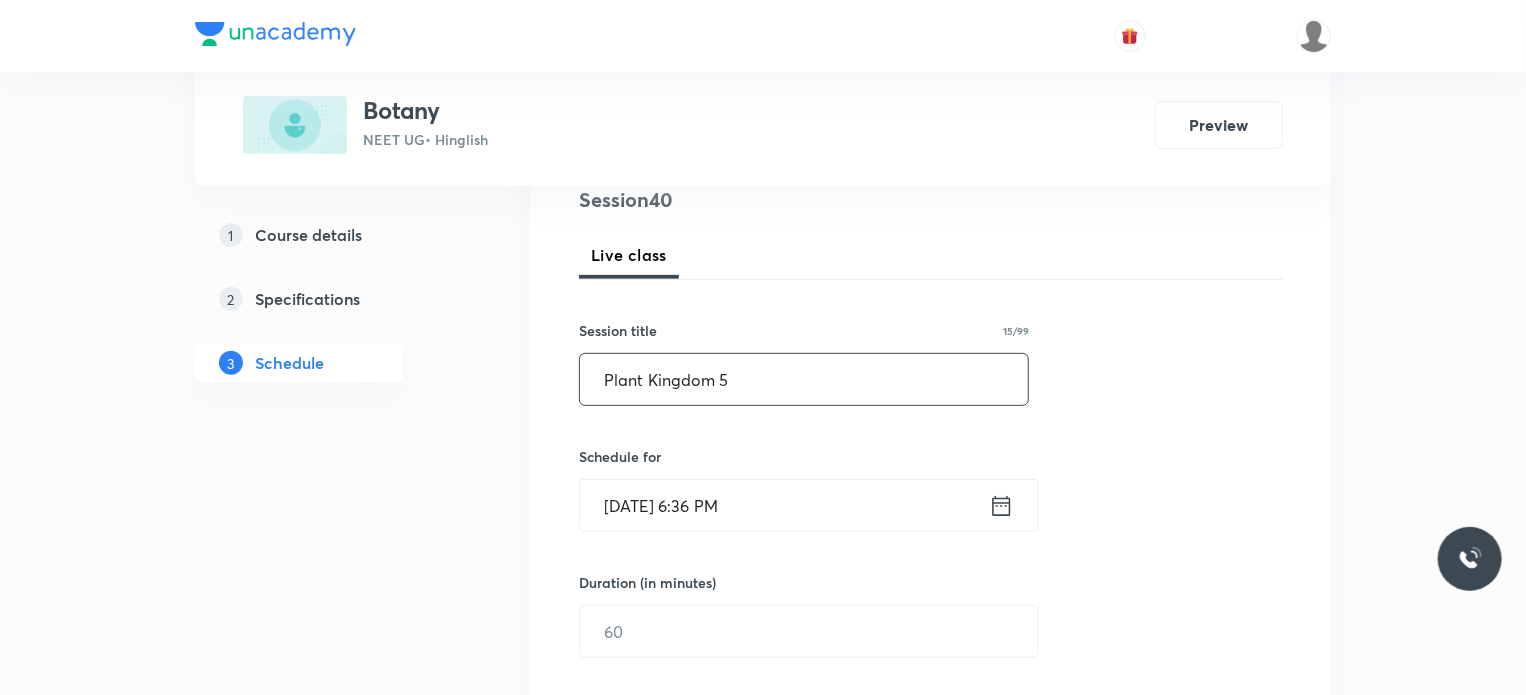 scroll, scrollTop: 385, scrollLeft: 0, axis: vertical 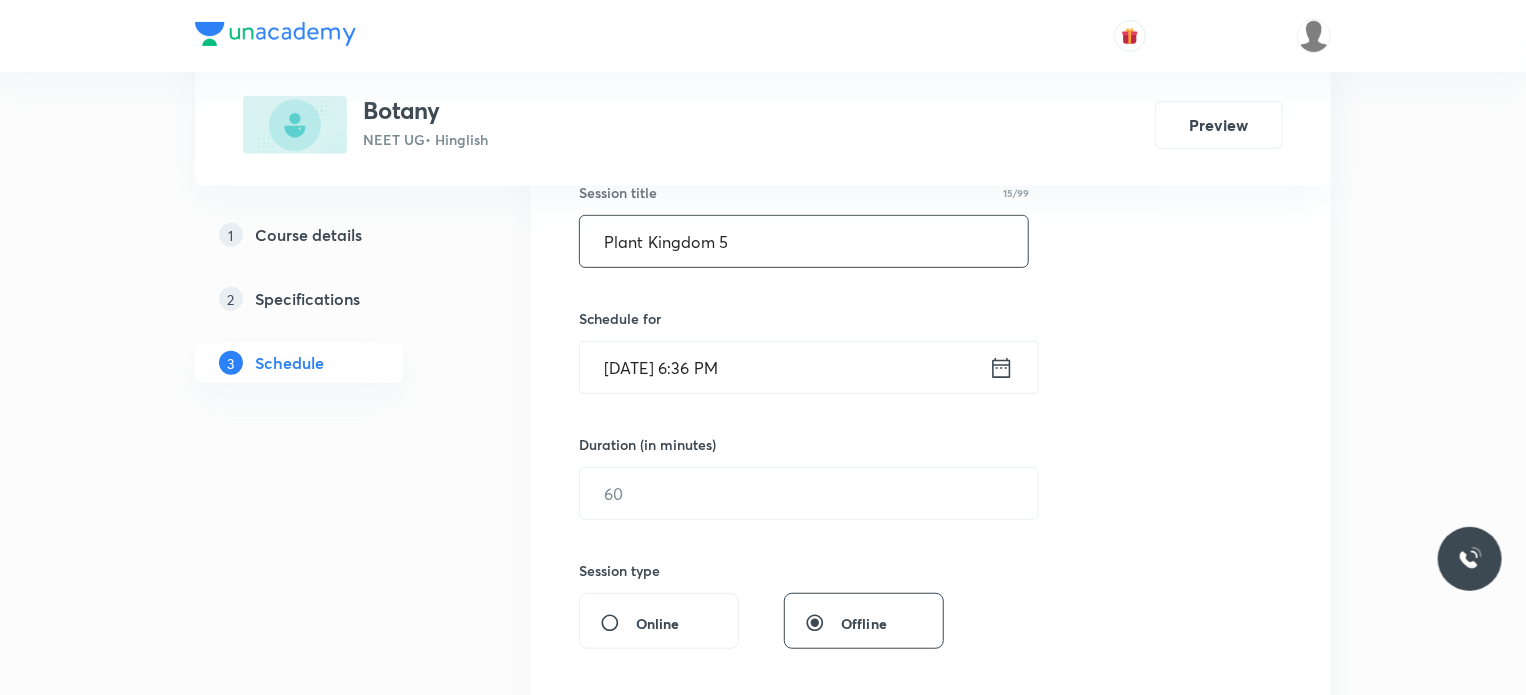 type on "Plant Kingdom 5" 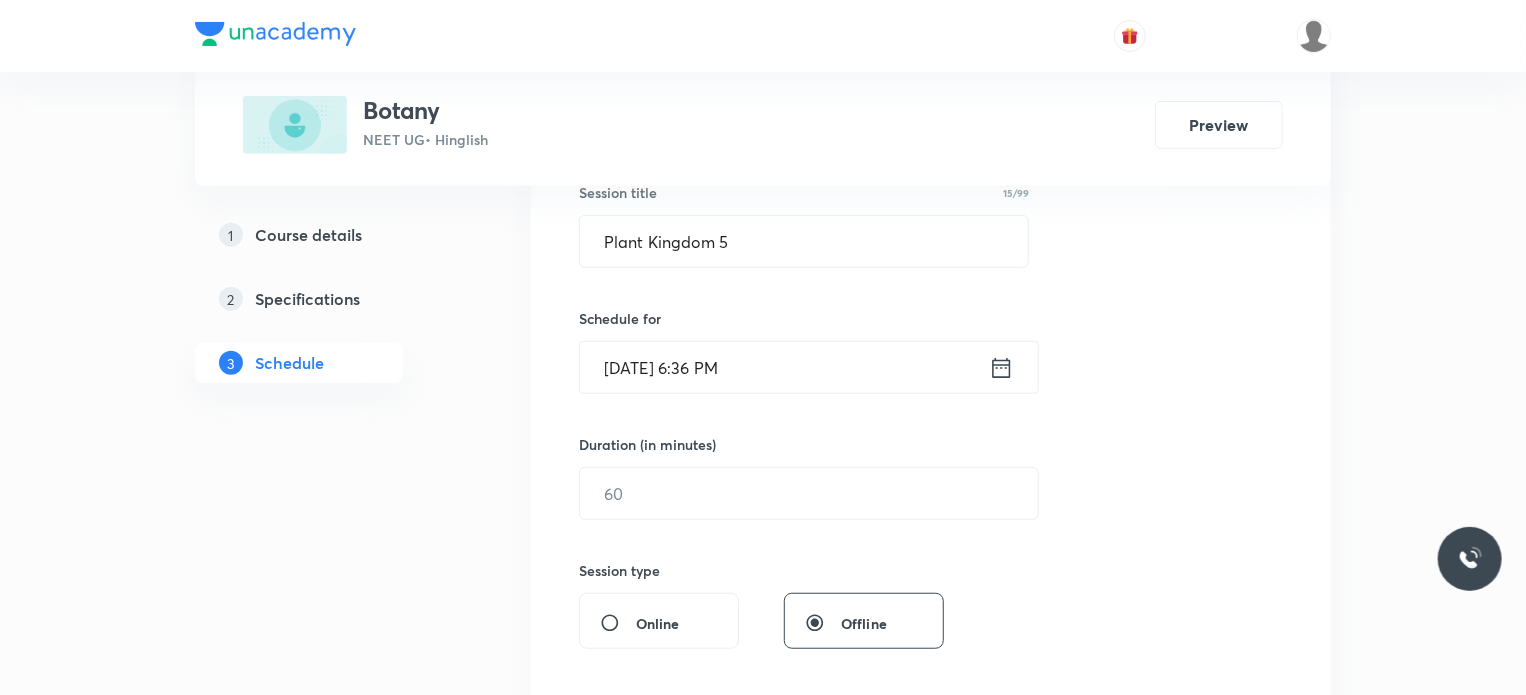 click on "Jul 13, 2025, 6:36 PM" at bounding box center [784, 367] 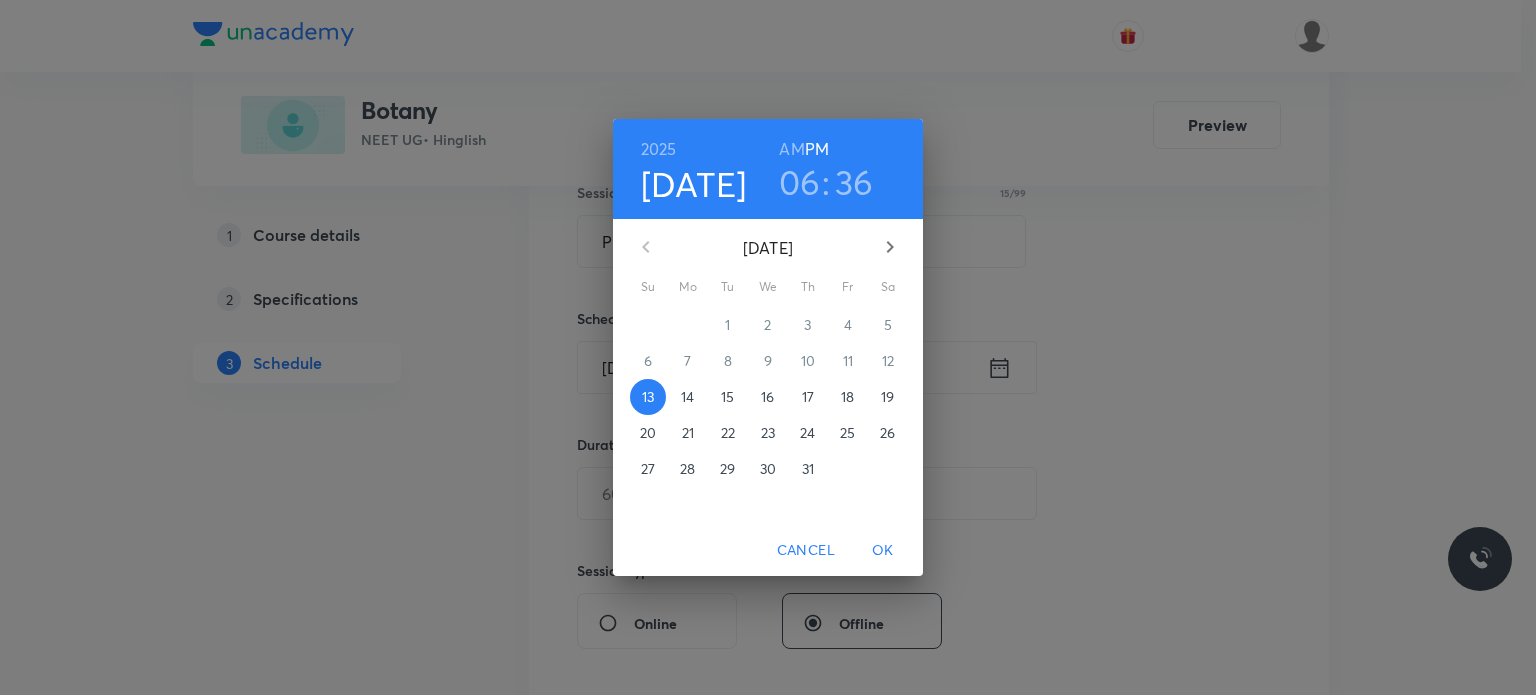 click on "14" at bounding box center [687, 397] 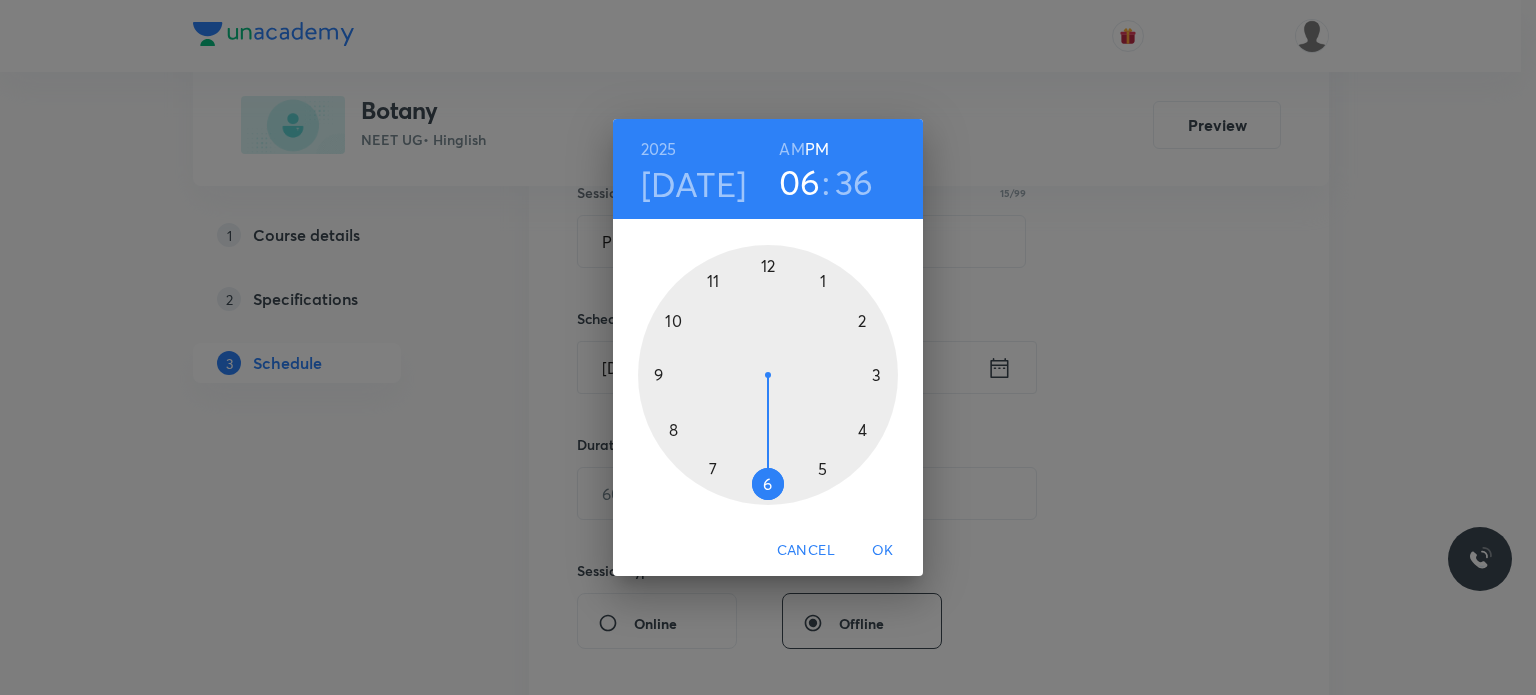 click at bounding box center (768, 375) 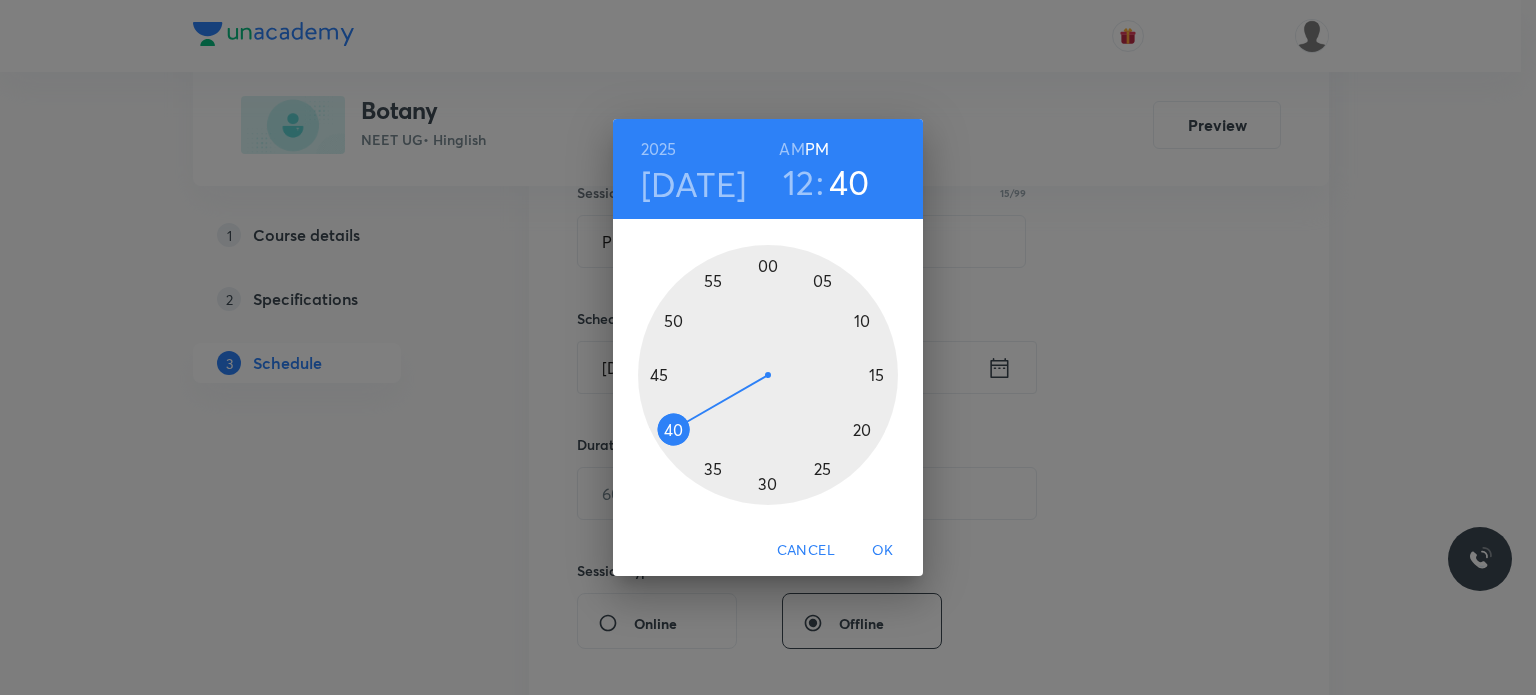 drag, startPoint x: 686, startPoint y: 438, endPoint x: 661, endPoint y: 438, distance: 25 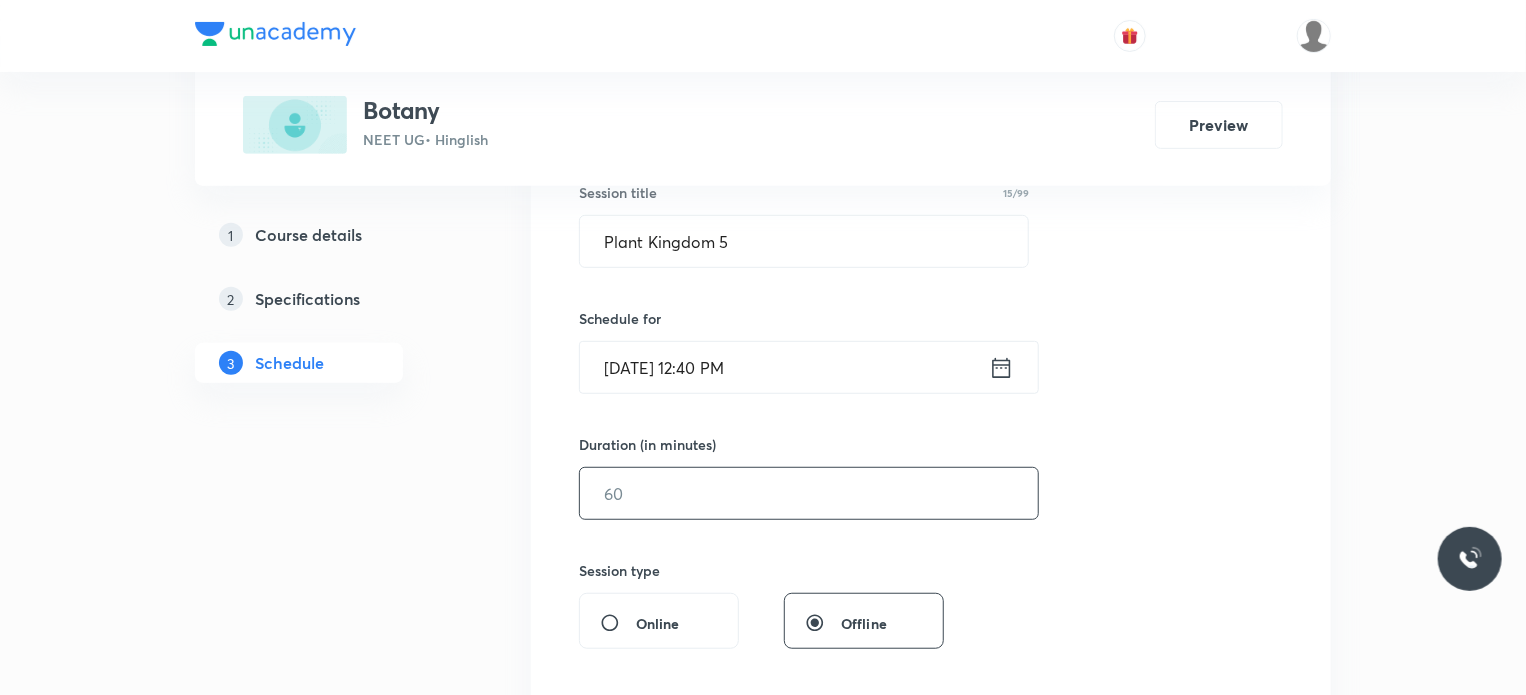 click at bounding box center (809, 493) 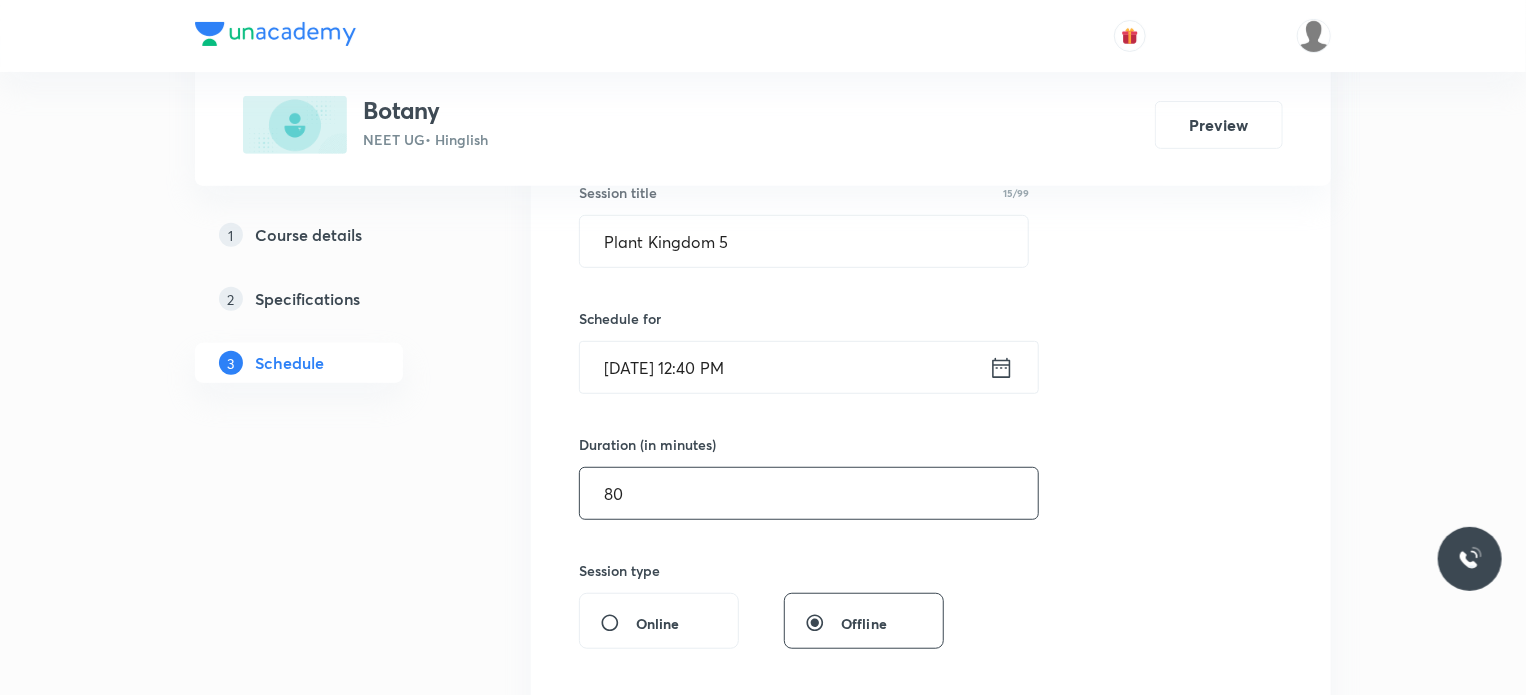type on "80" 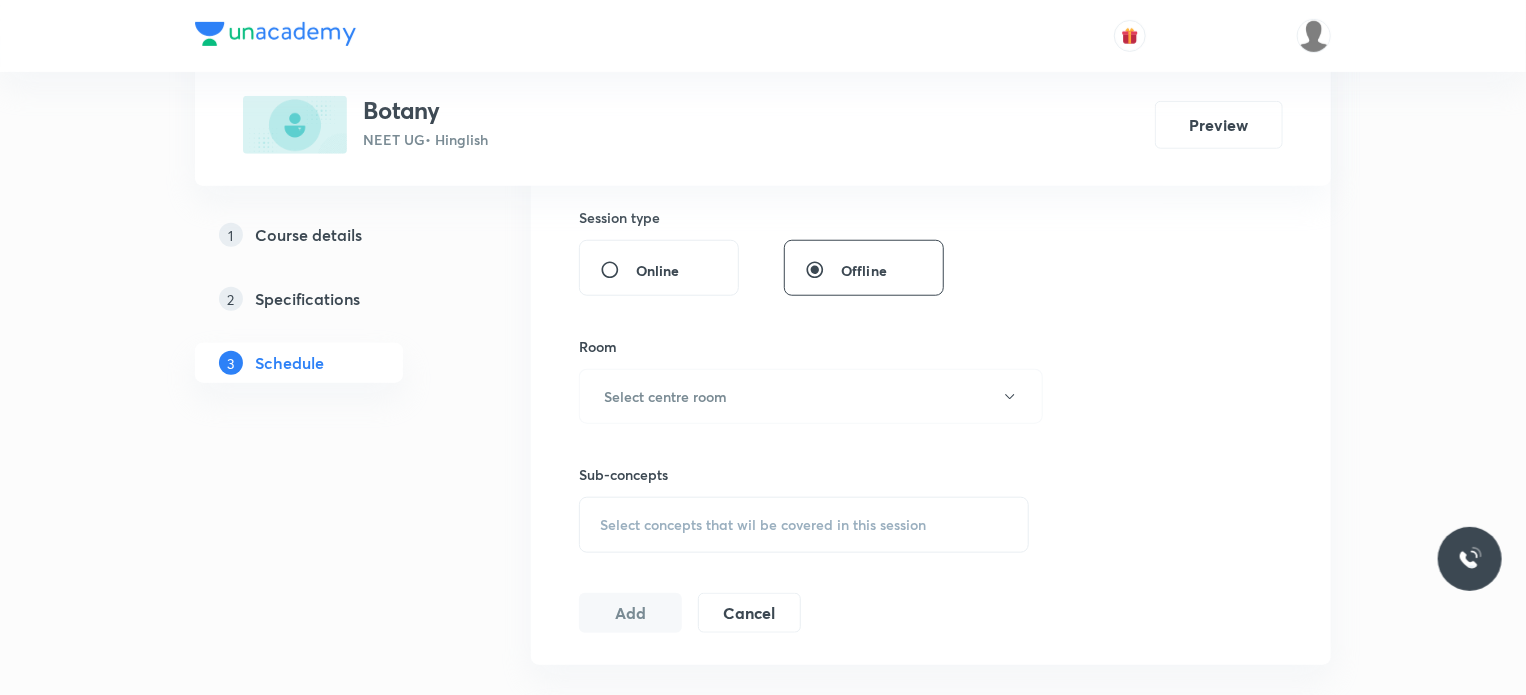 scroll, scrollTop: 761, scrollLeft: 0, axis: vertical 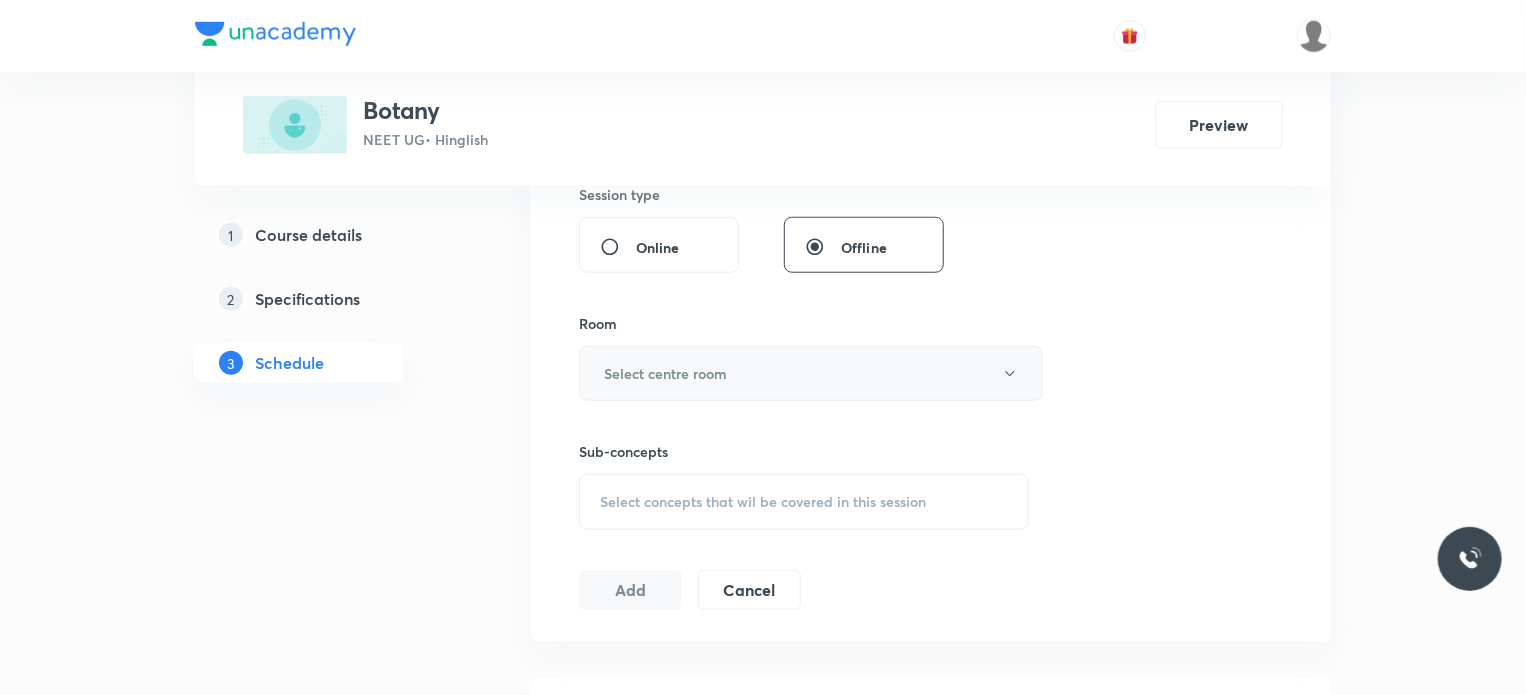 click on "Select centre room" at bounding box center (811, 373) 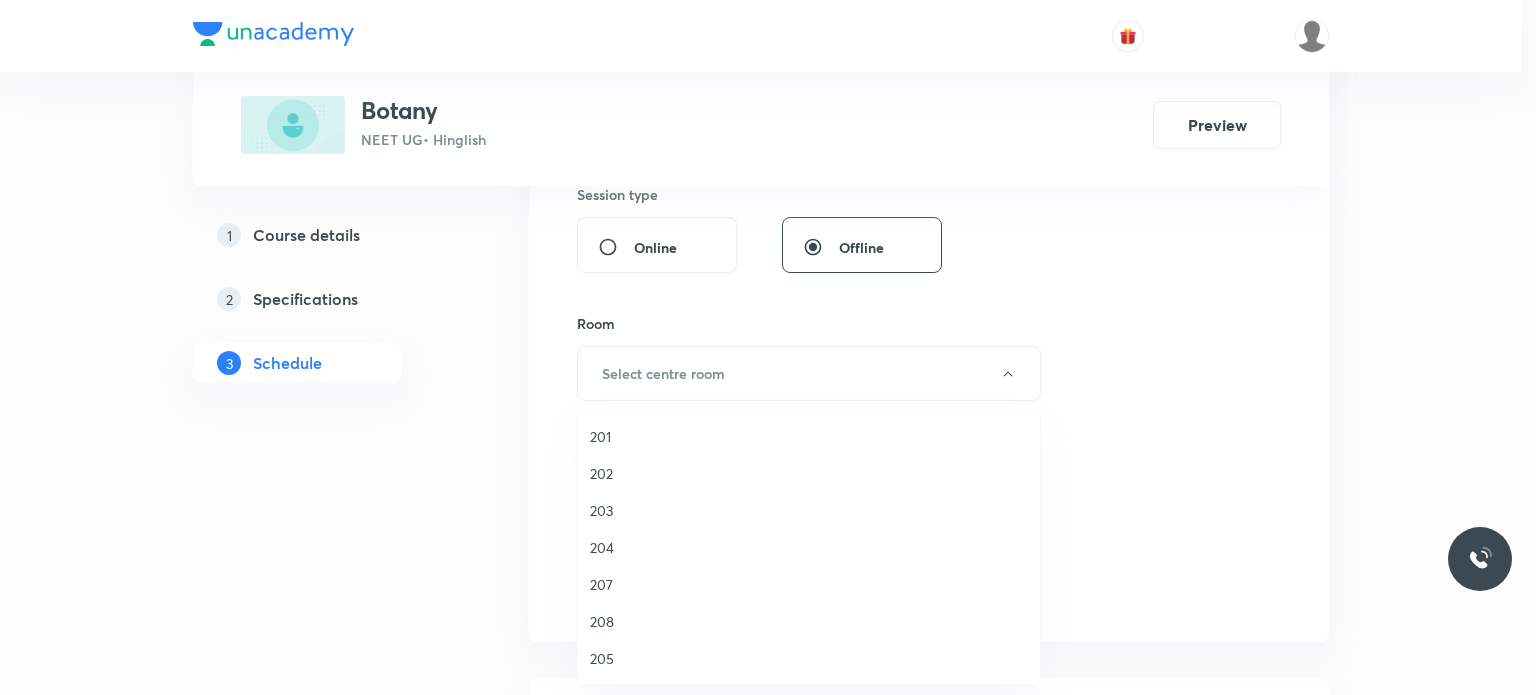 click on "202" at bounding box center (809, 473) 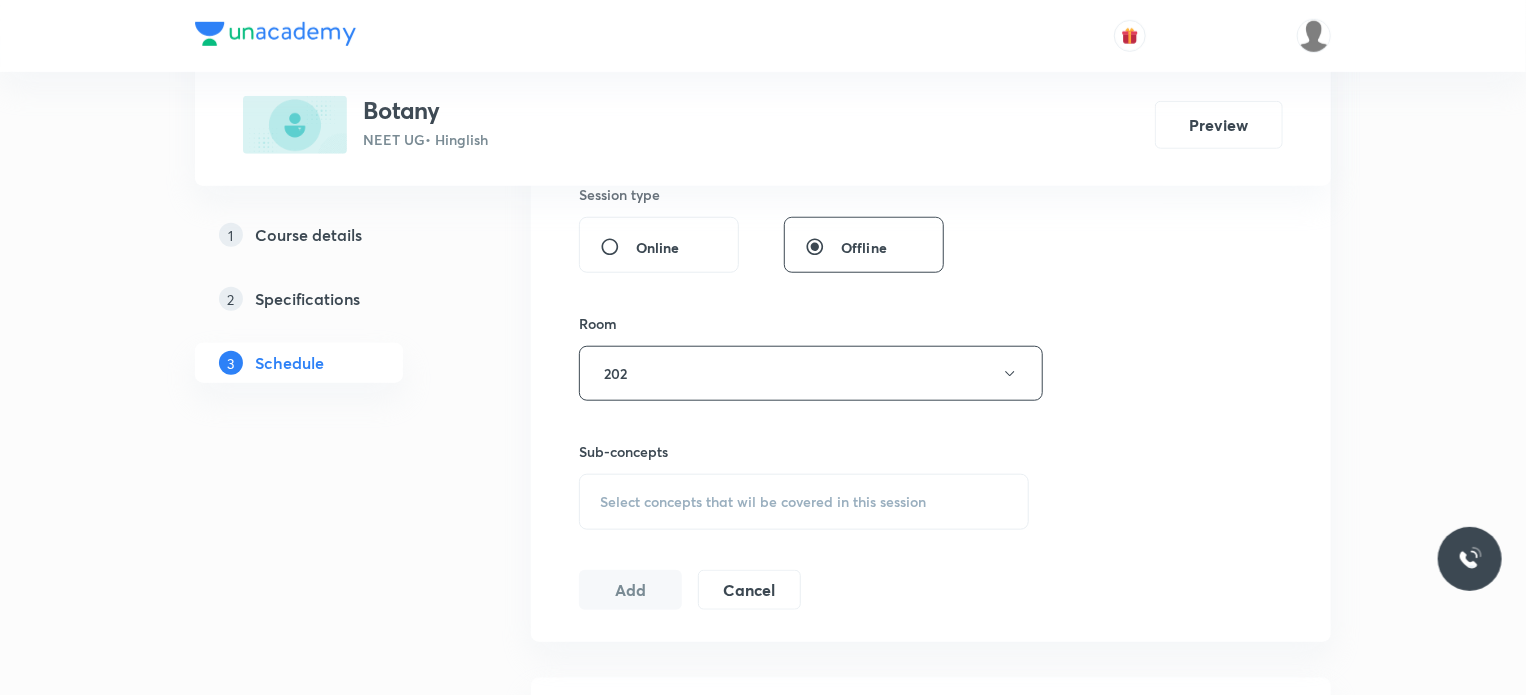 click on "Select concepts that wil be covered in this session" at bounding box center (804, 502) 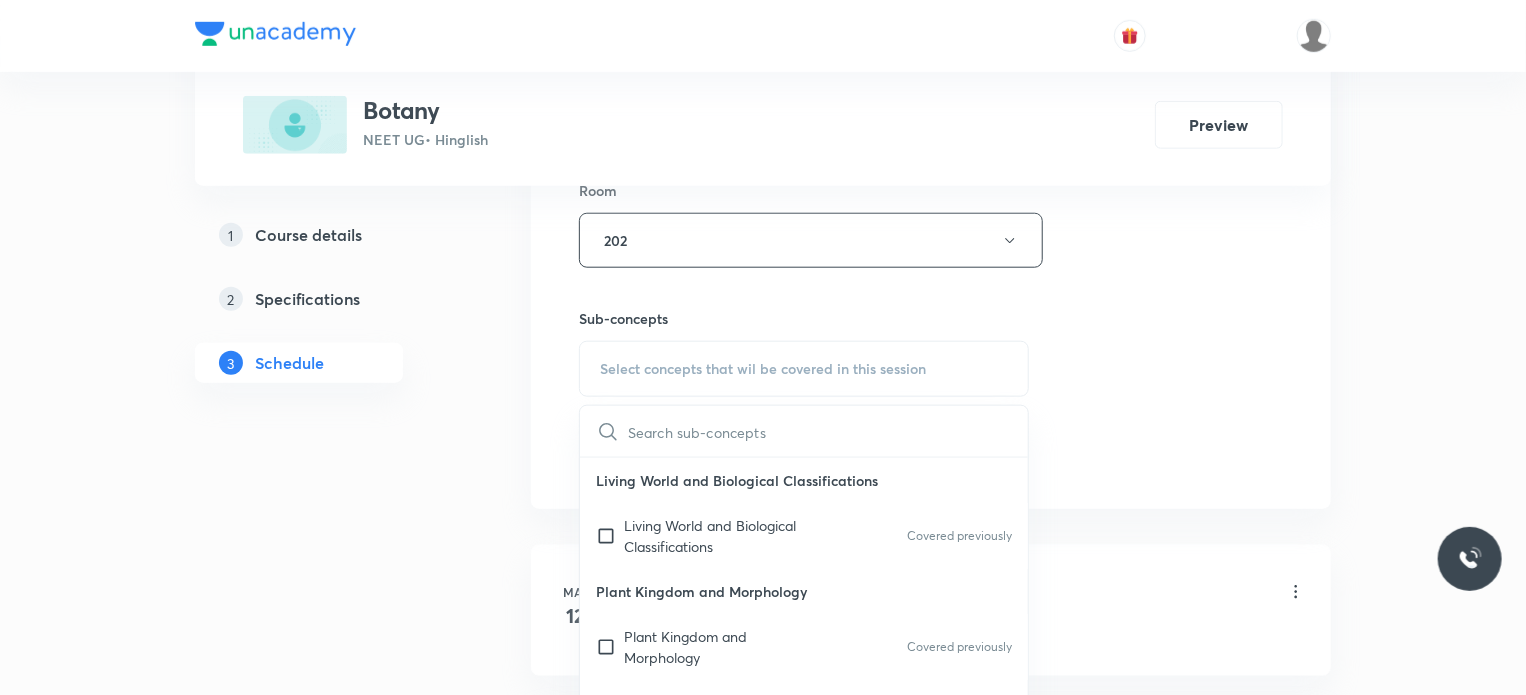 scroll, scrollTop: 895, scrollLeft: 0, axis: vertical 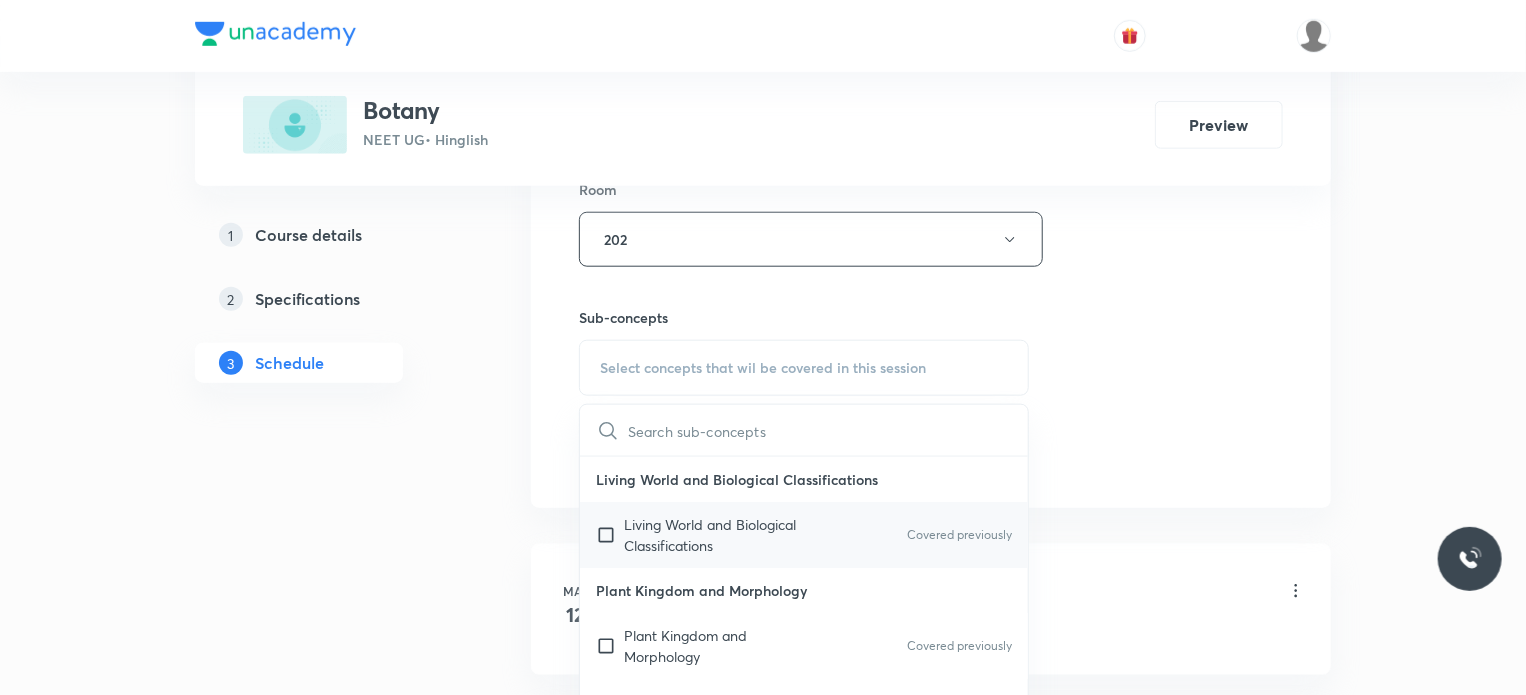 click on "Living World and Biological Classifications" at bounding box center (725, 535) 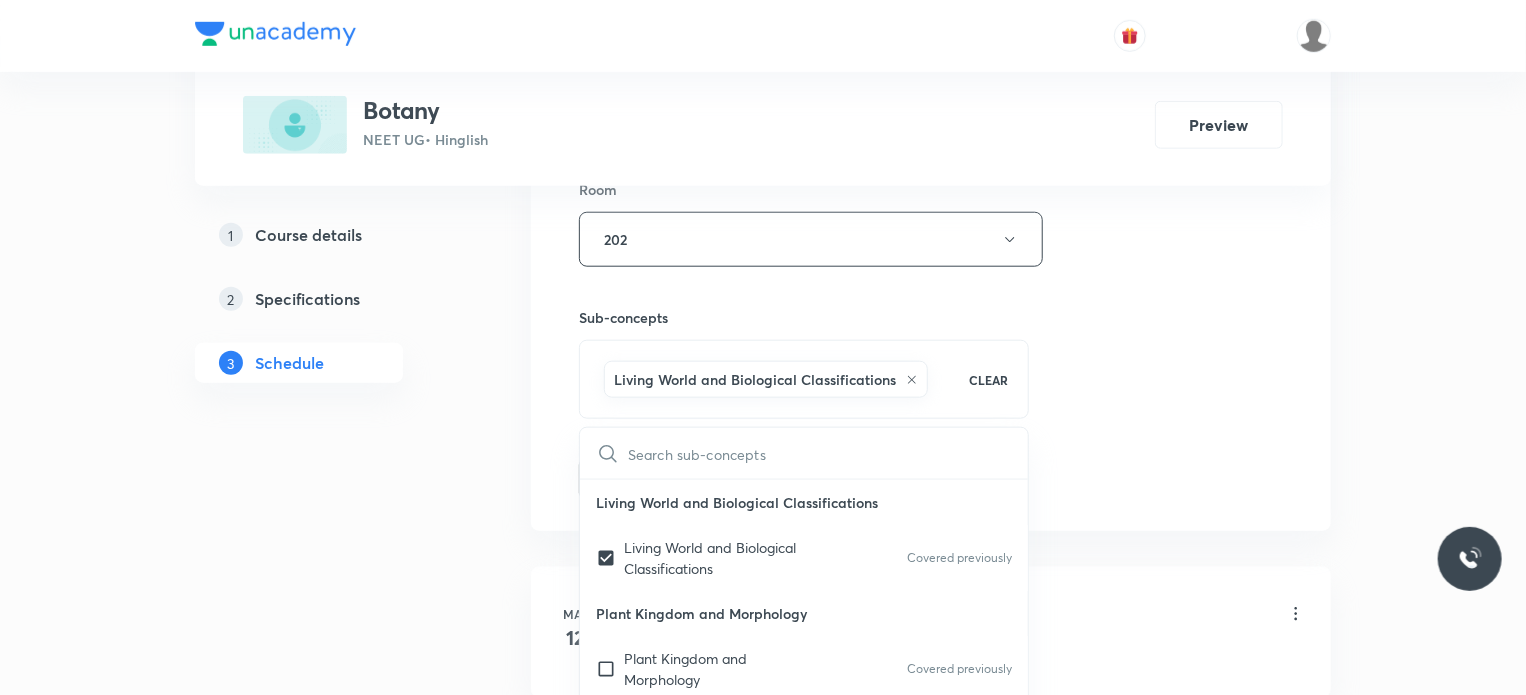 click on "Plus Courses Botany NEET UG  • Hinglish Preview 1 Course details 2 Specifications 3 Schedule Schedule 39  classes Session  40 Live class Session title 15/99 Plant Kingdom 5 ​ Schedule for Jul 14, 2025, 12:40 PM ​ Duration (in minutes) 80 ​   Session type Online Offline Room 202 Sub-concepts Living World and Biological Classifications  CLEAR ​ Living World and Biological Classifications  Living World and Biological Classifications  Covered previously Plant Kingdom and  Morphology Plant Kingdom and  Morphology Covered previously Principle of Inheritance &  Variation Principle of Inheritance &  Variation Covered previously Molecular Basis of Inheritance, Molecular Basis of Inheritance Anatomy of Flowering Plants, Photosynthesis, Anatomy of Flowering Plants, Photosynthesis, Respiration, Plant Growth & Development Respiration, Plant Growth & Development Biological Classification, Plant Kingdom, Morphology of Flowering Plants Biological Classification, Plant Kingdom, Morphology of Flowering Plants Add May" at bounding box center [763, 2940] 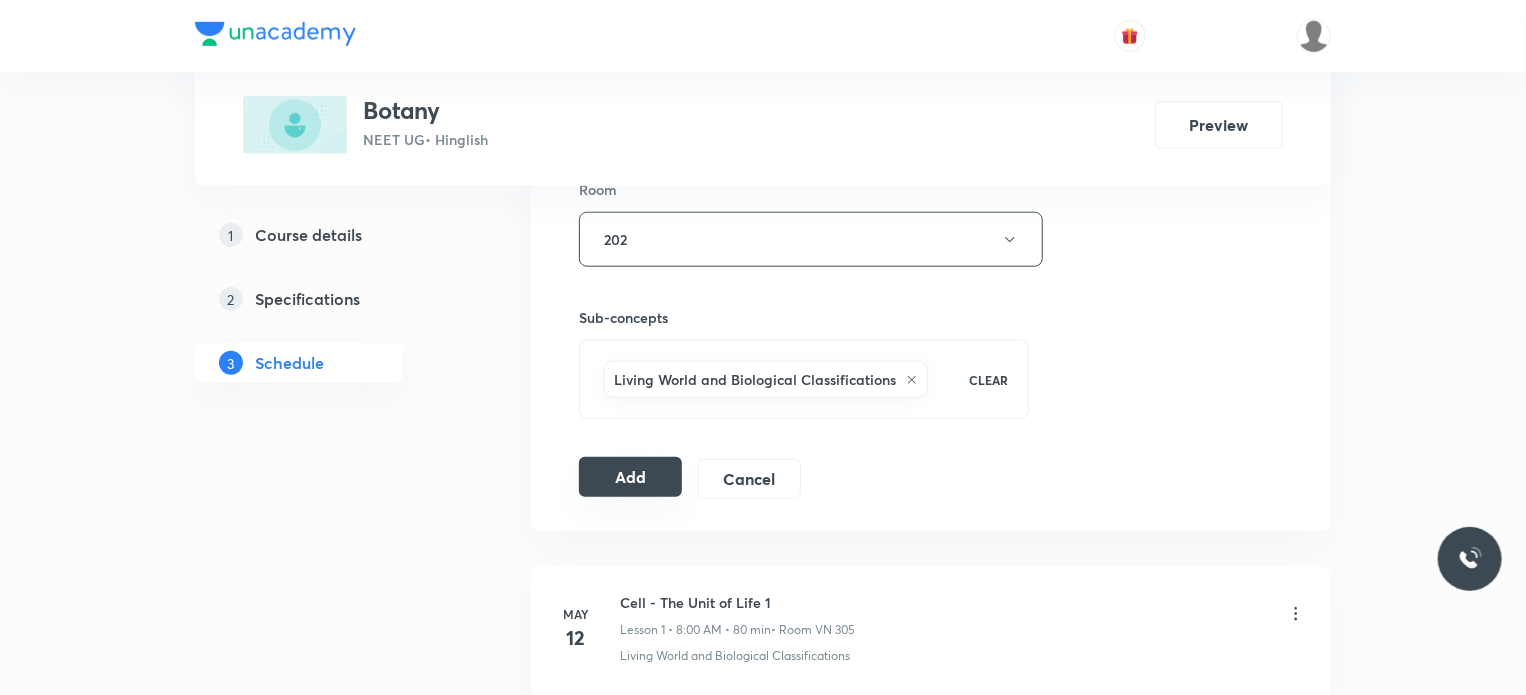 click on "Add" at bounding box center (630, 477) 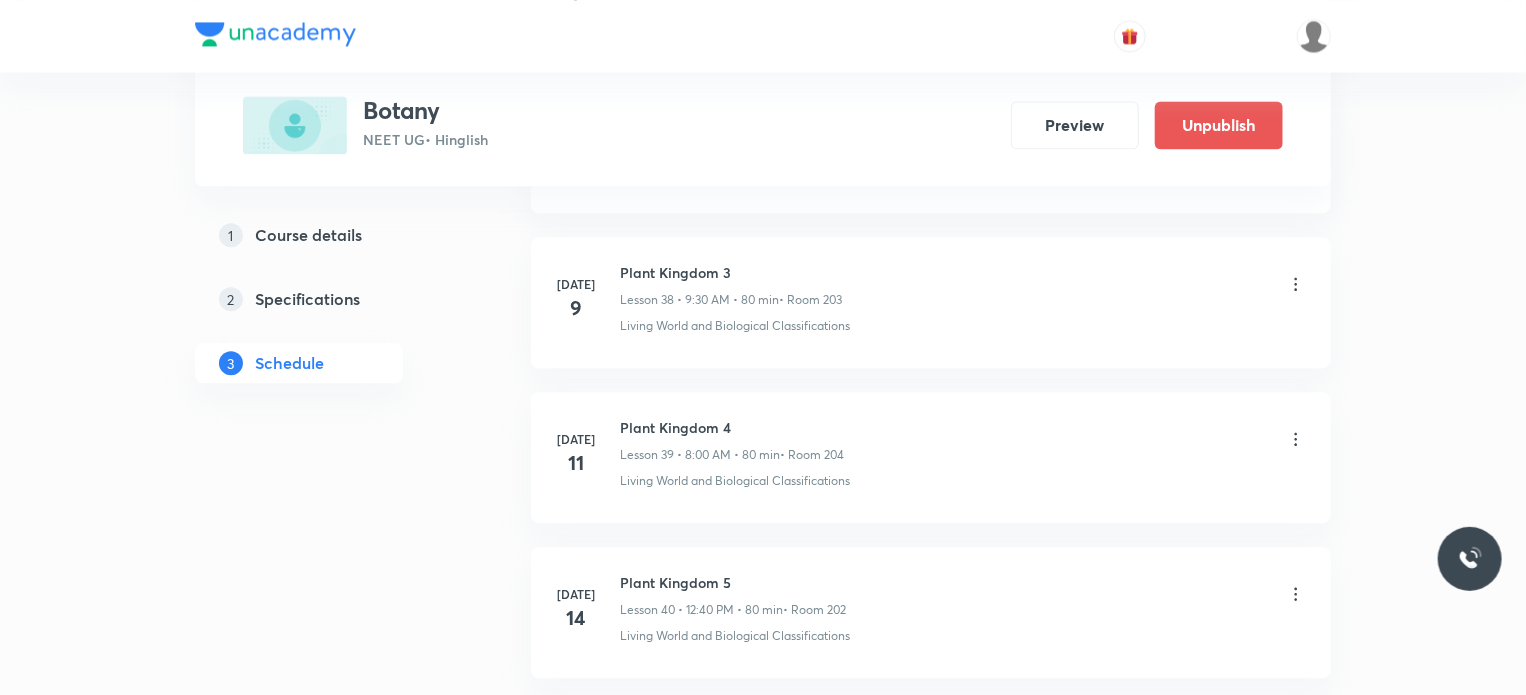 scroll, scrollTop: 6172, scrollLeft: 0, axis: vertical 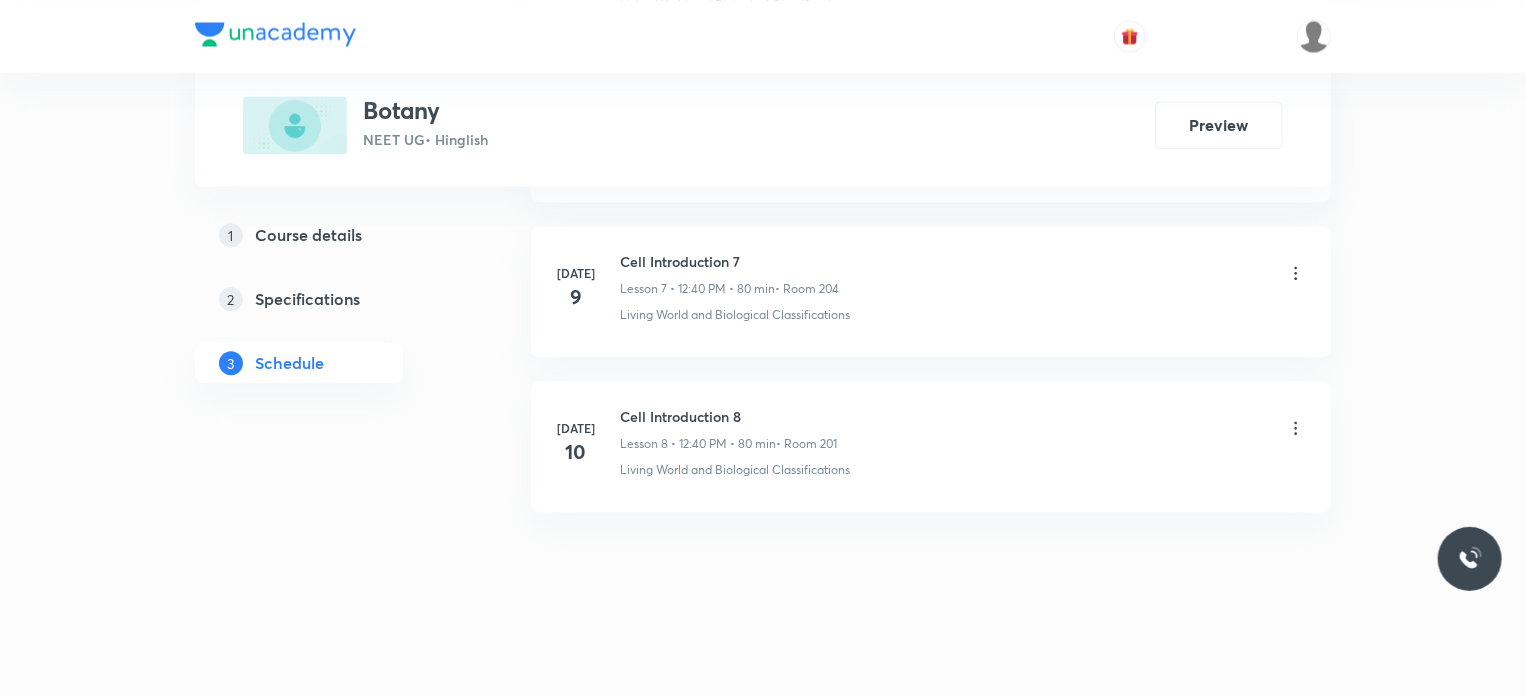 click on "[DATE] Cell Introduction 8 Lesson 8 • 12:40 PM • 80 min  • Room 201 Living World and Biological Classifications" at bounding box center (931, 442) 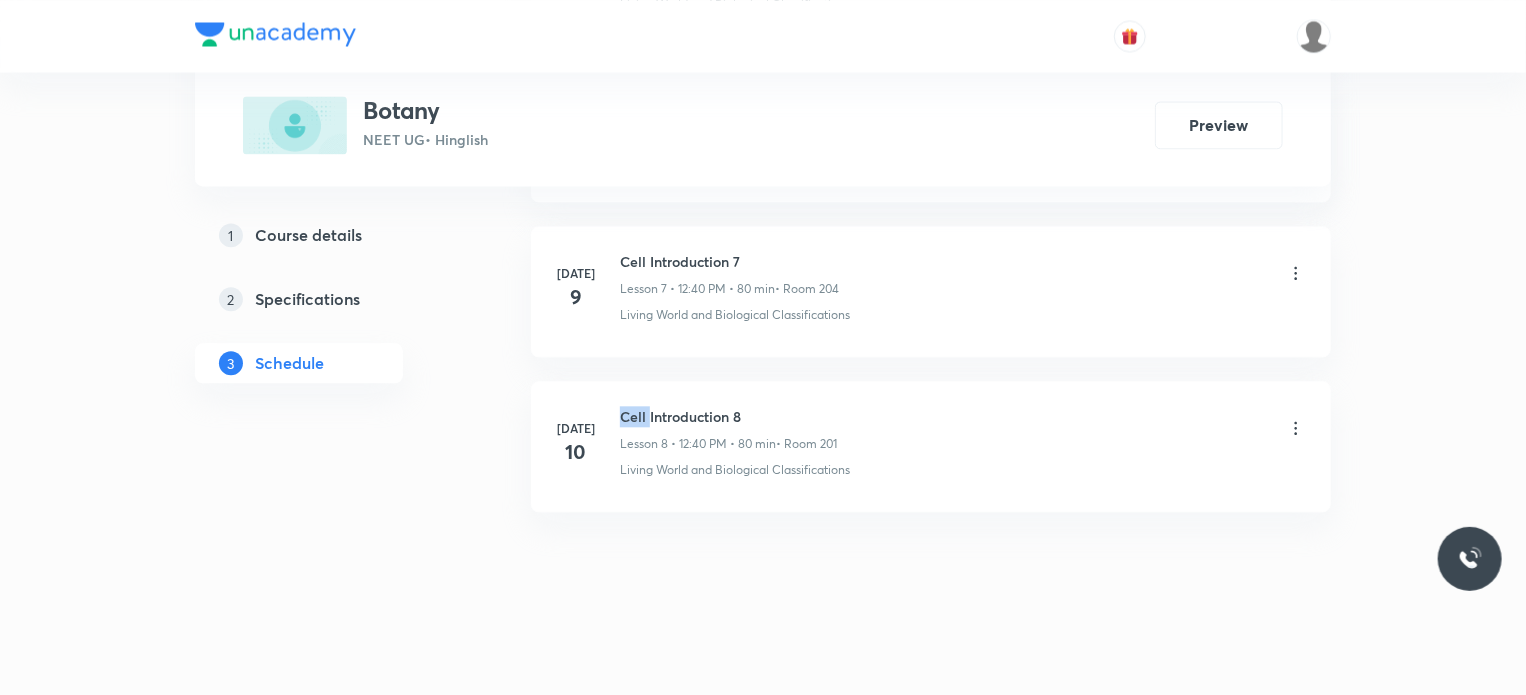 click on "[DATE] Cell Introduction 8 Lesson 8 • 12:40 PM • 80 min  • Room 201 Living World and Biological Classifications" at bounding box center (931, 442) 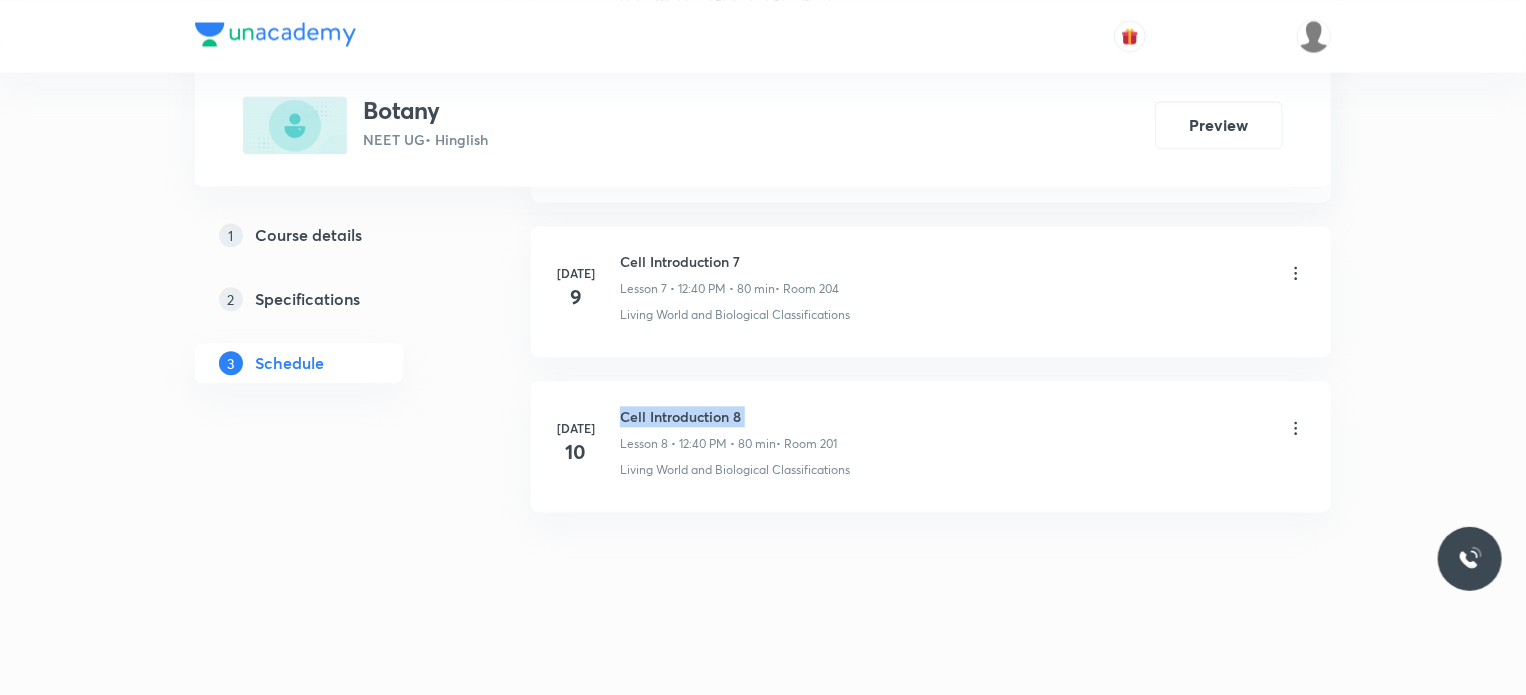 click on "[DATE] Cell Introduction 8 Lesson 8 • 12:40 PM • 80 min  • Room 201 Living World and Biological Classifications" at bounding box center [931, 442] 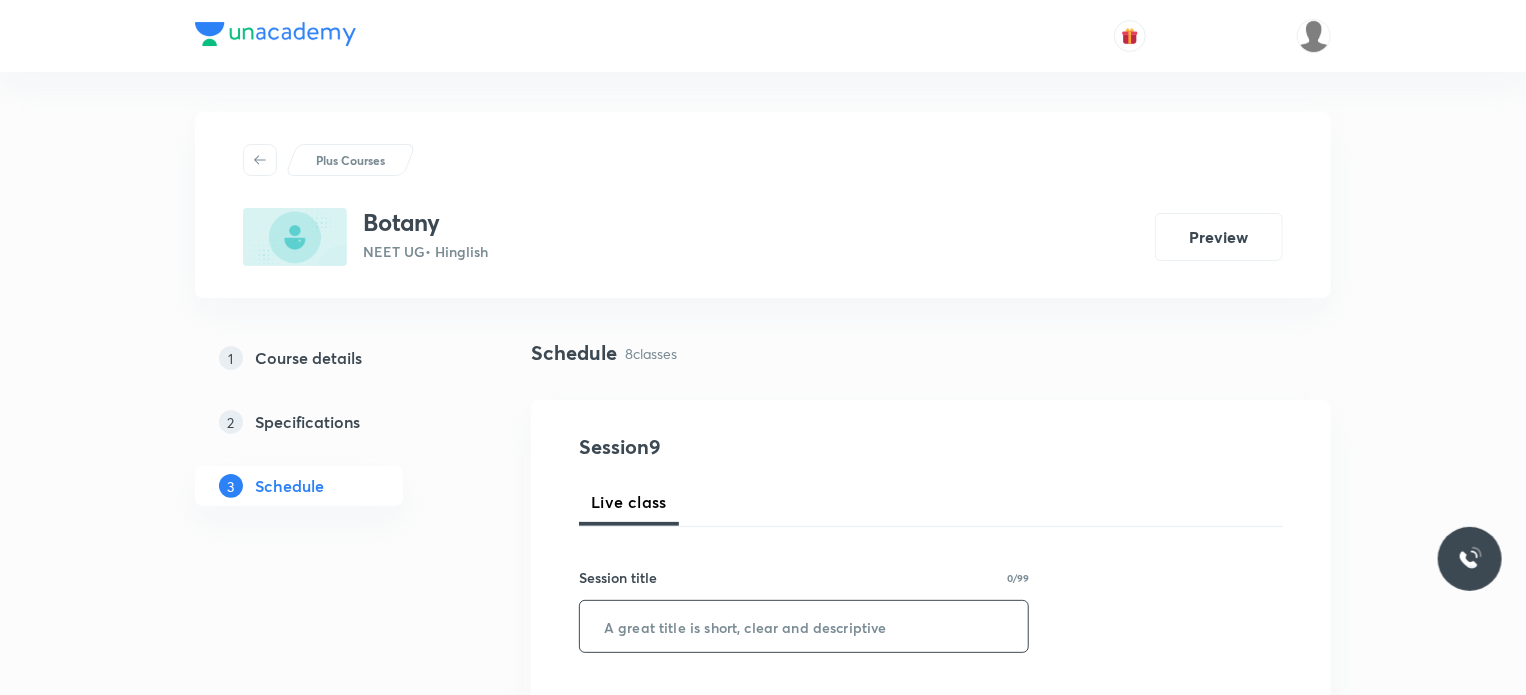 click at bounding box center (804, 626) 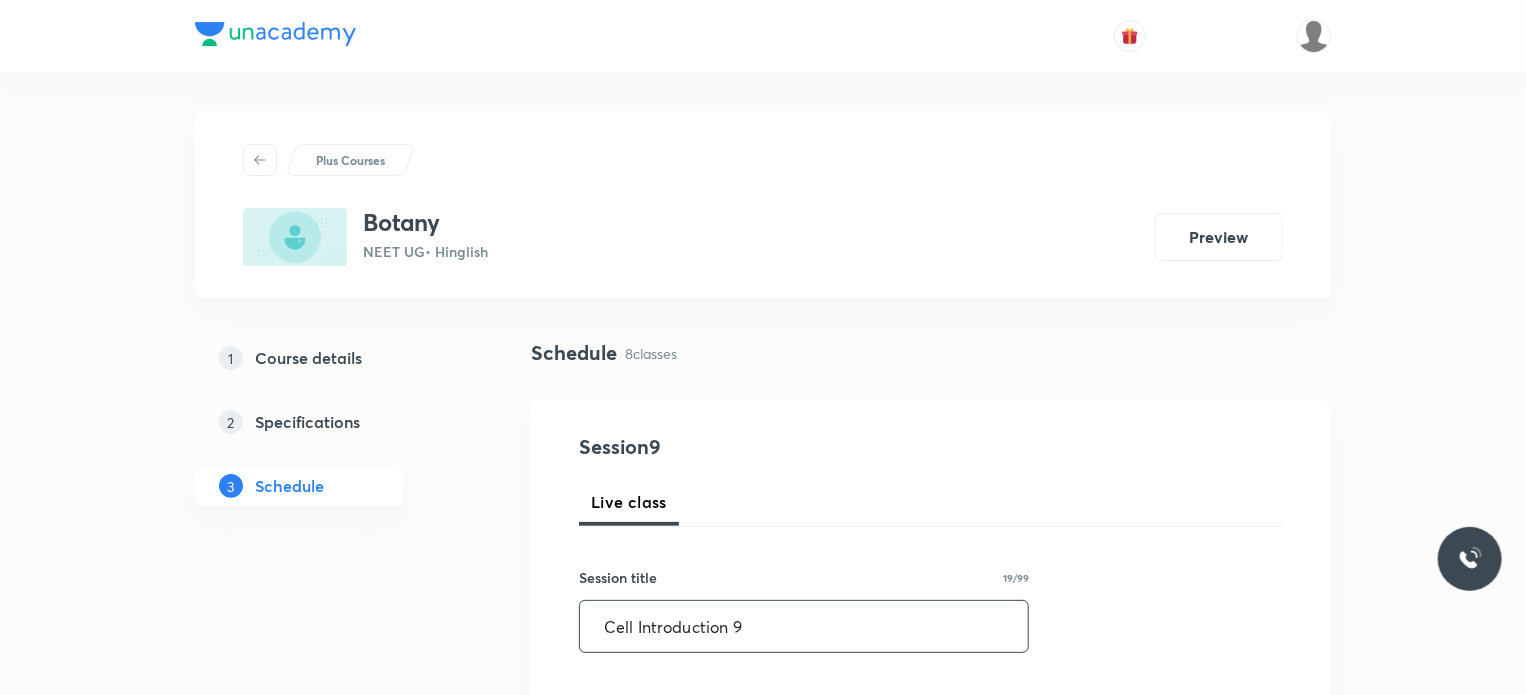 type on "Cell Introduction 9" 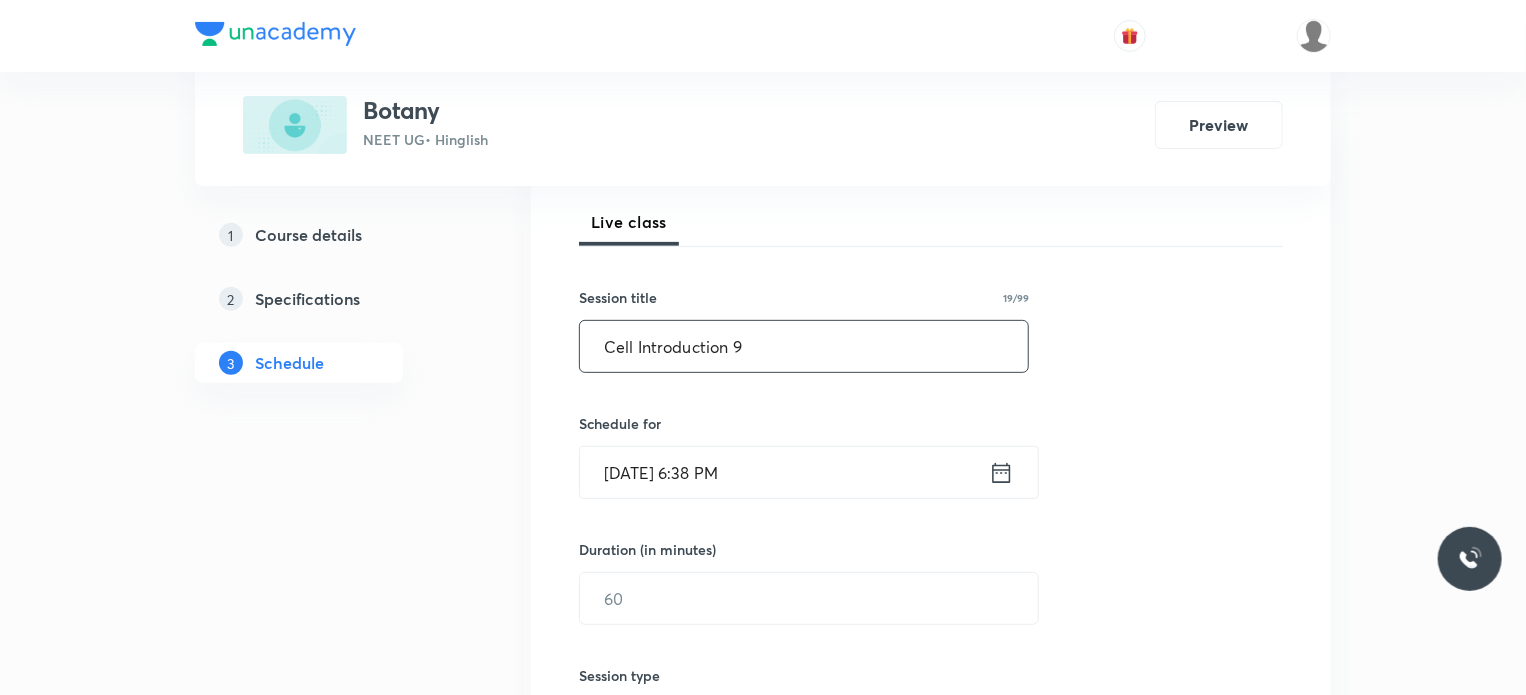 scroll, scrollTop: 284, scrollLeft: 0, axis: vertical 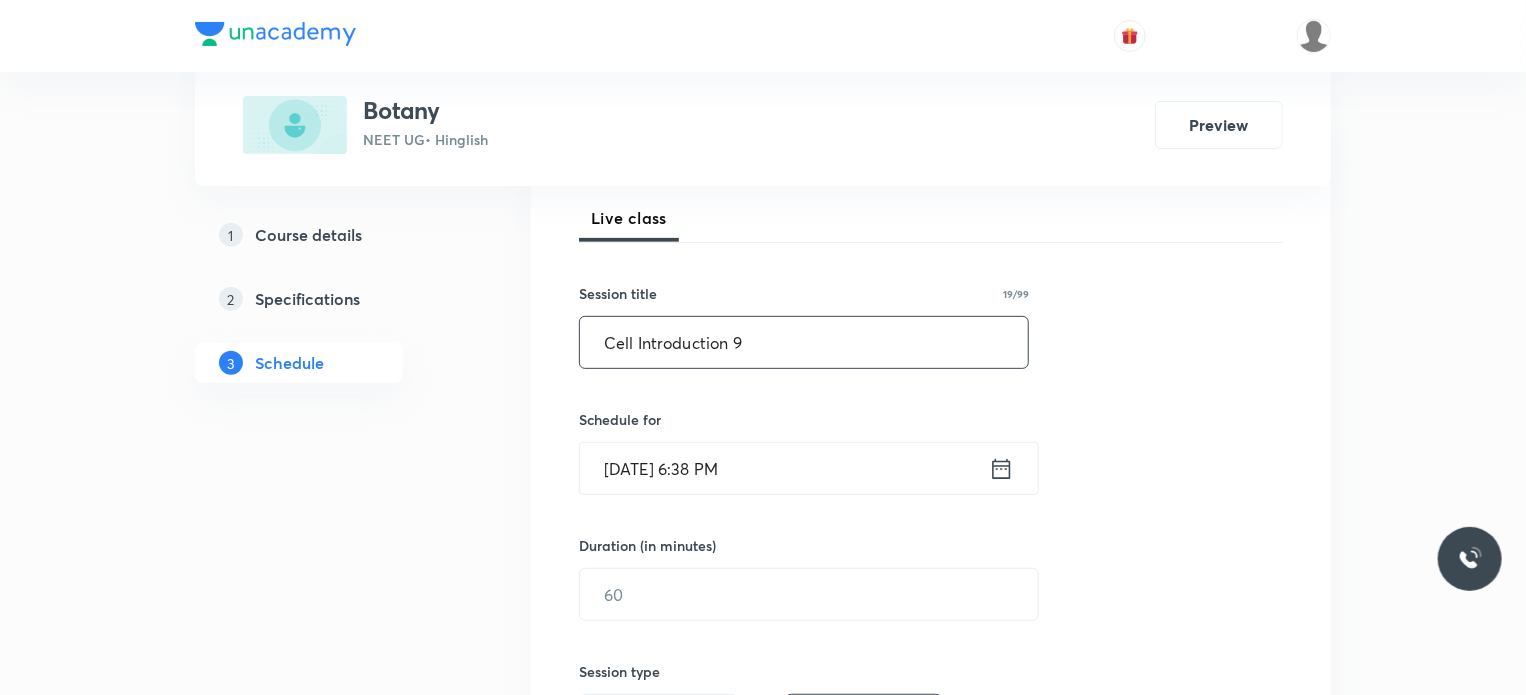 click on "[DATE] 6:38 PM" at bounding box center (784, 468) 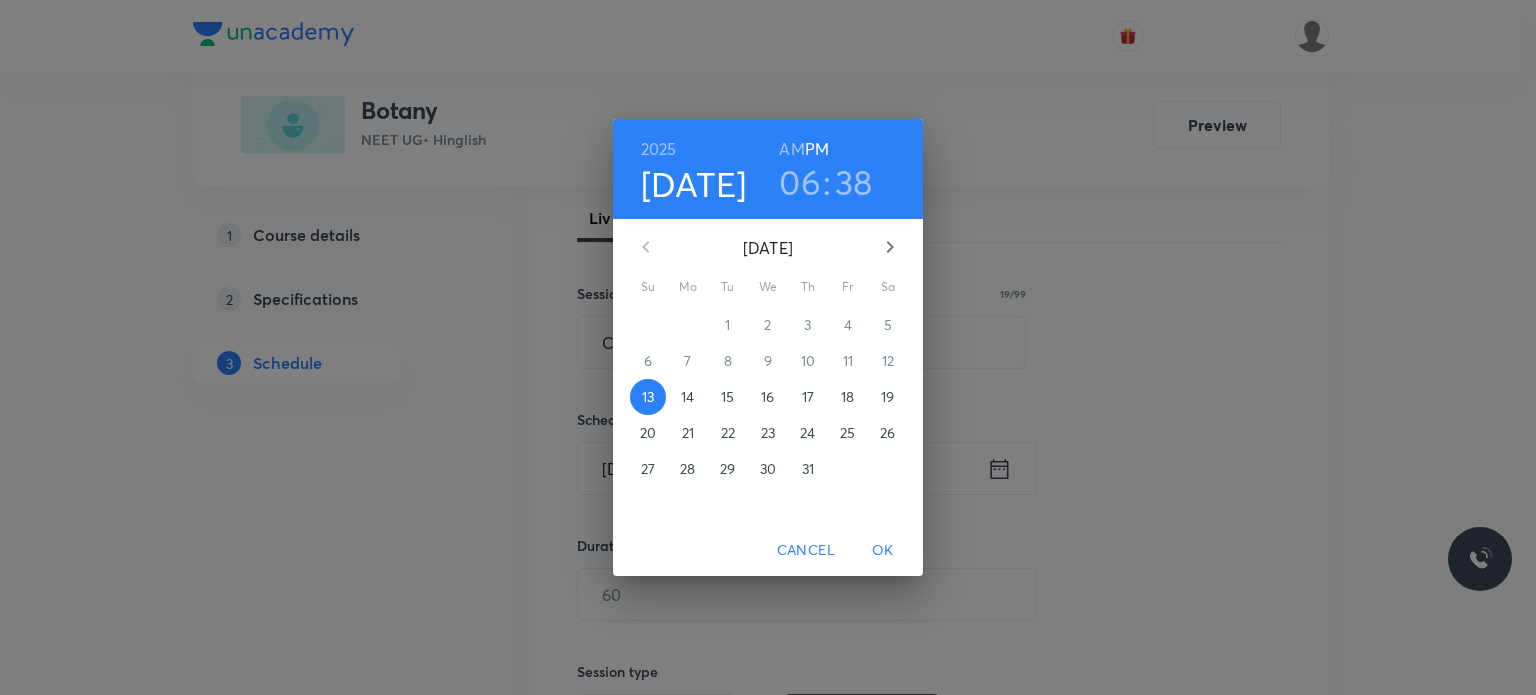click on "14" at bounding box center [687, 397] 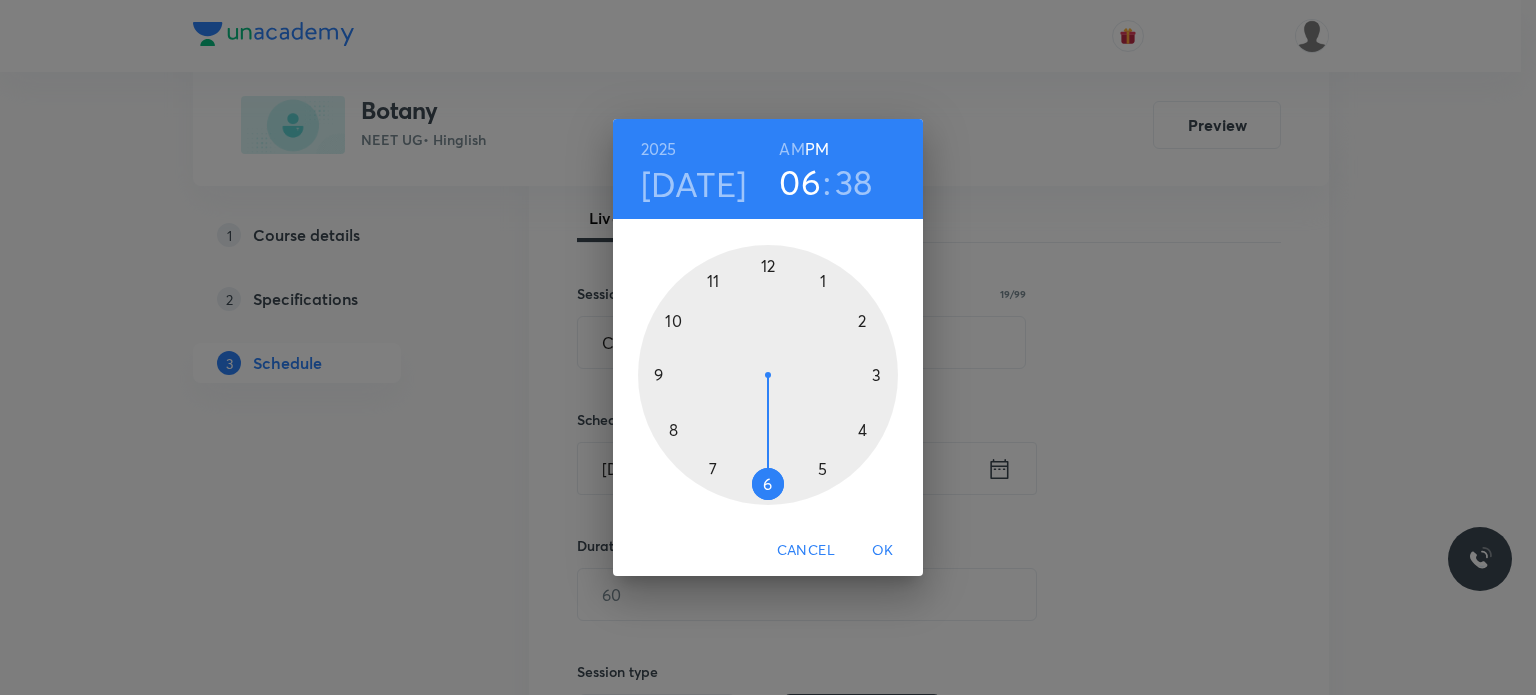 click on "AM" at bounding box center (791, 149) 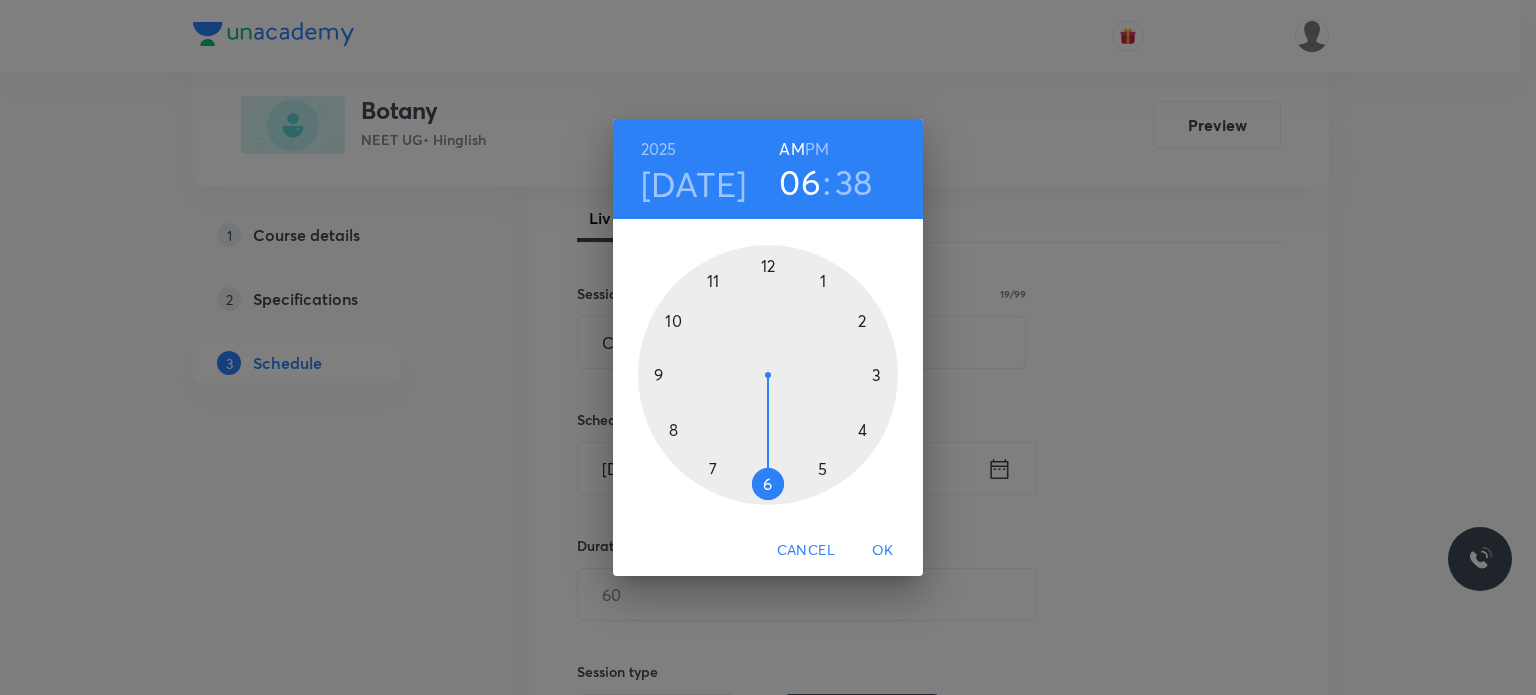click at bounding box center (768, 375) 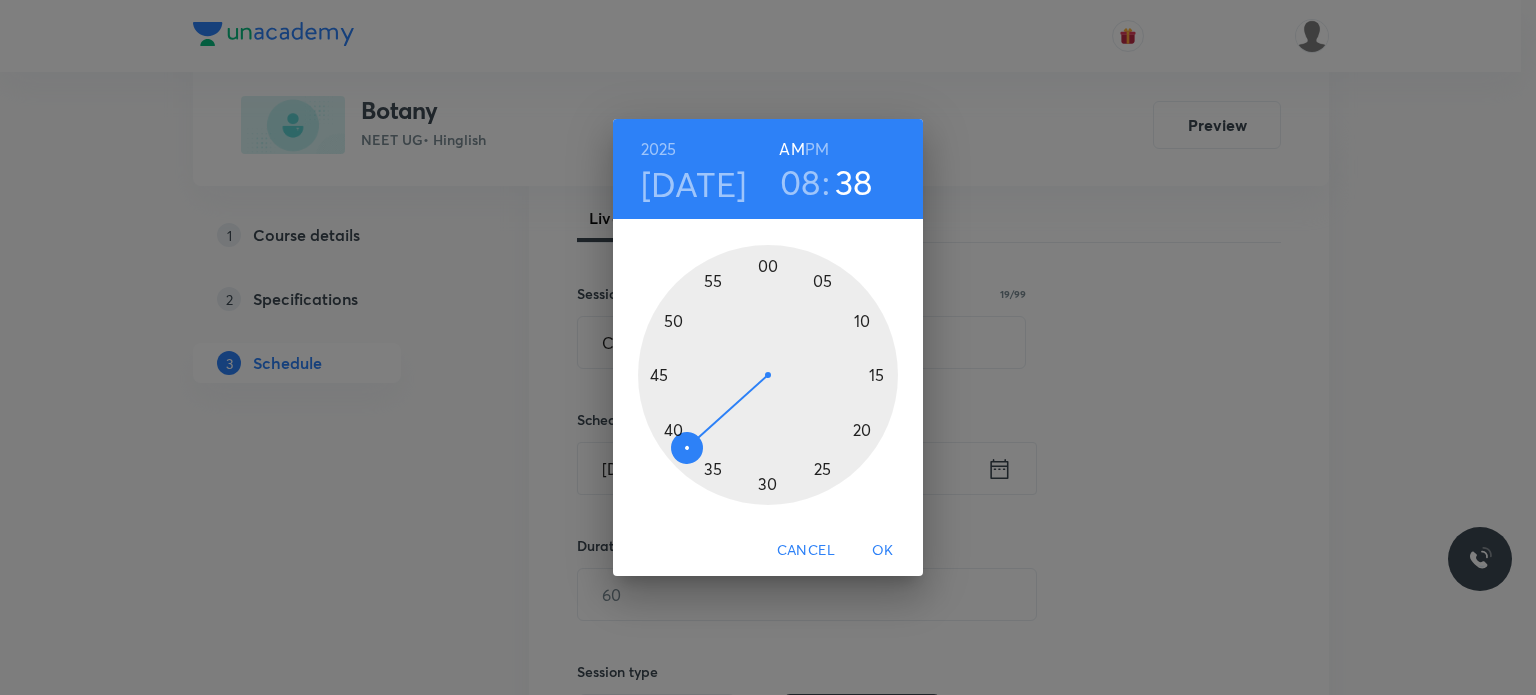click at bounding box center (768, 375) 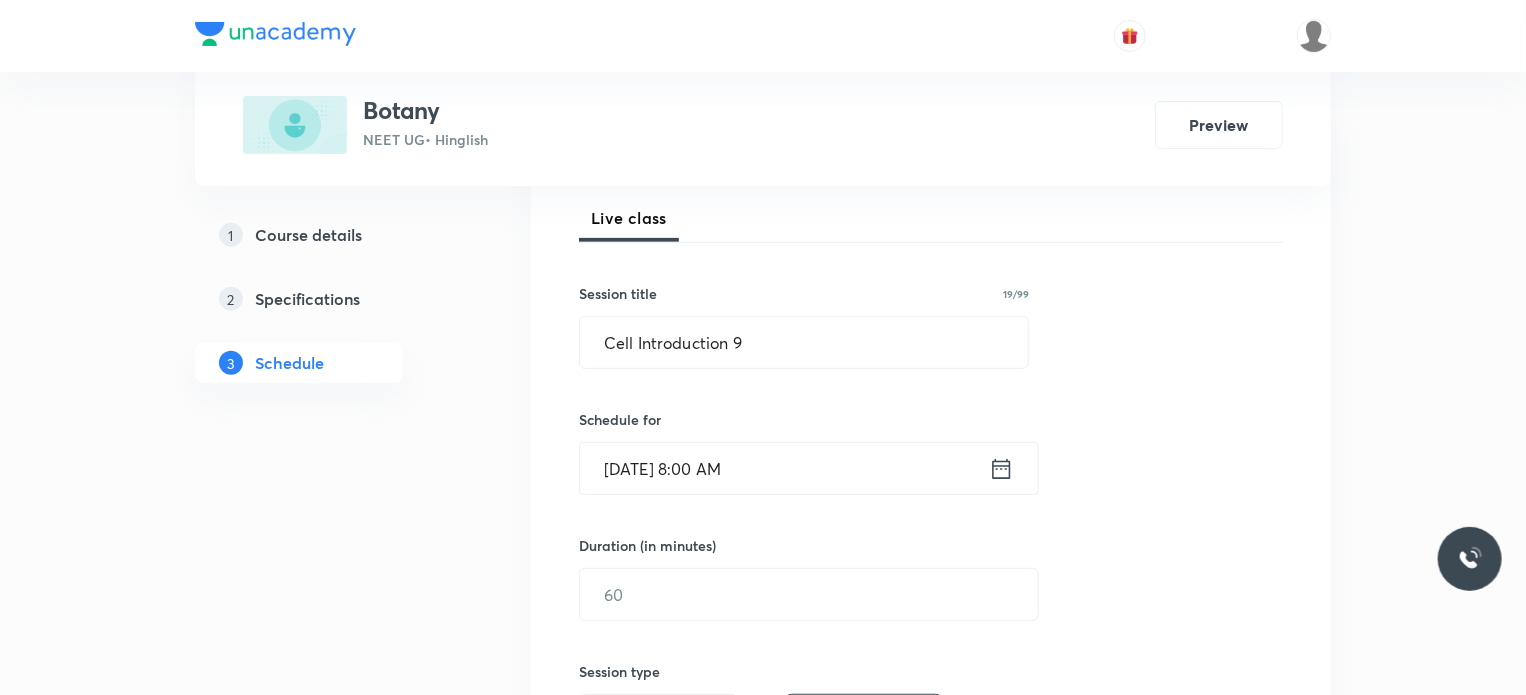 scroll, scrollTop: 380, scrollLeft: 0, axis: vertical 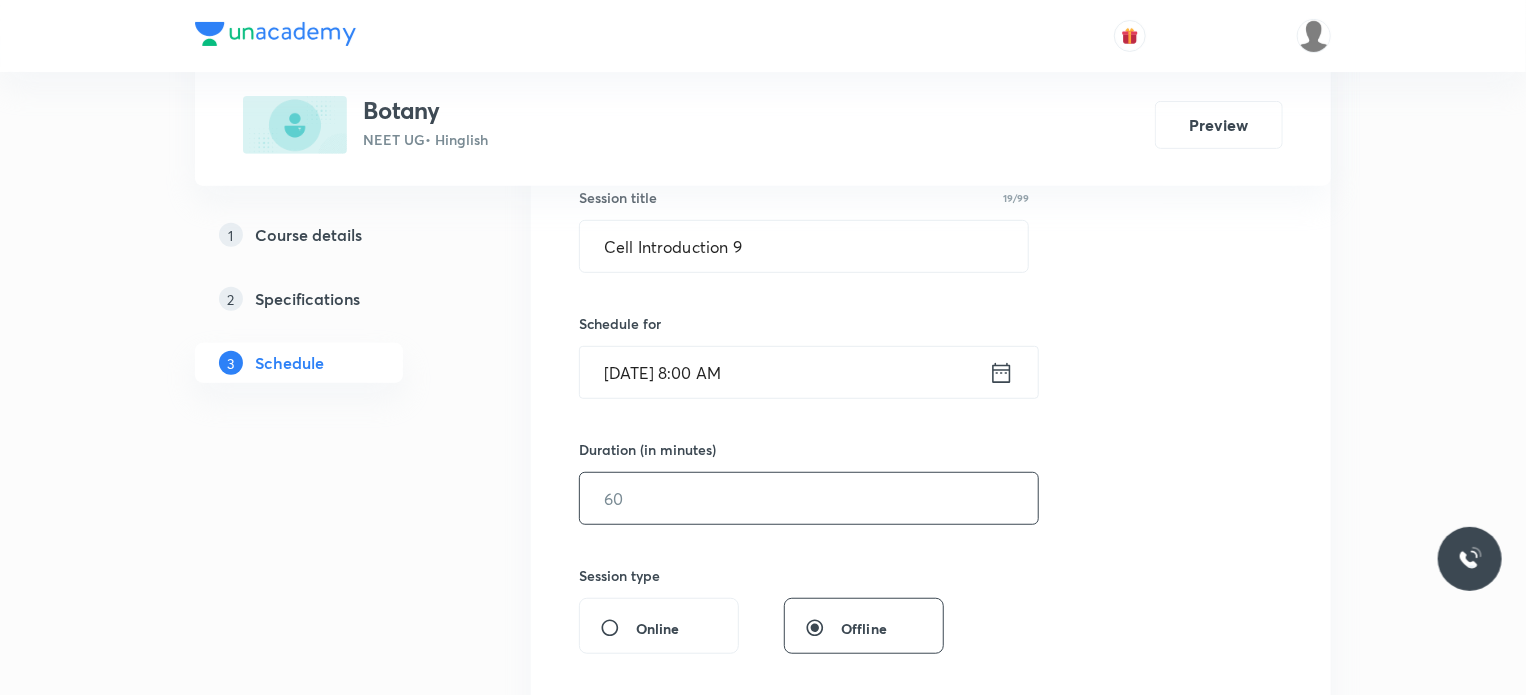 click at bounding box center [809, 498] 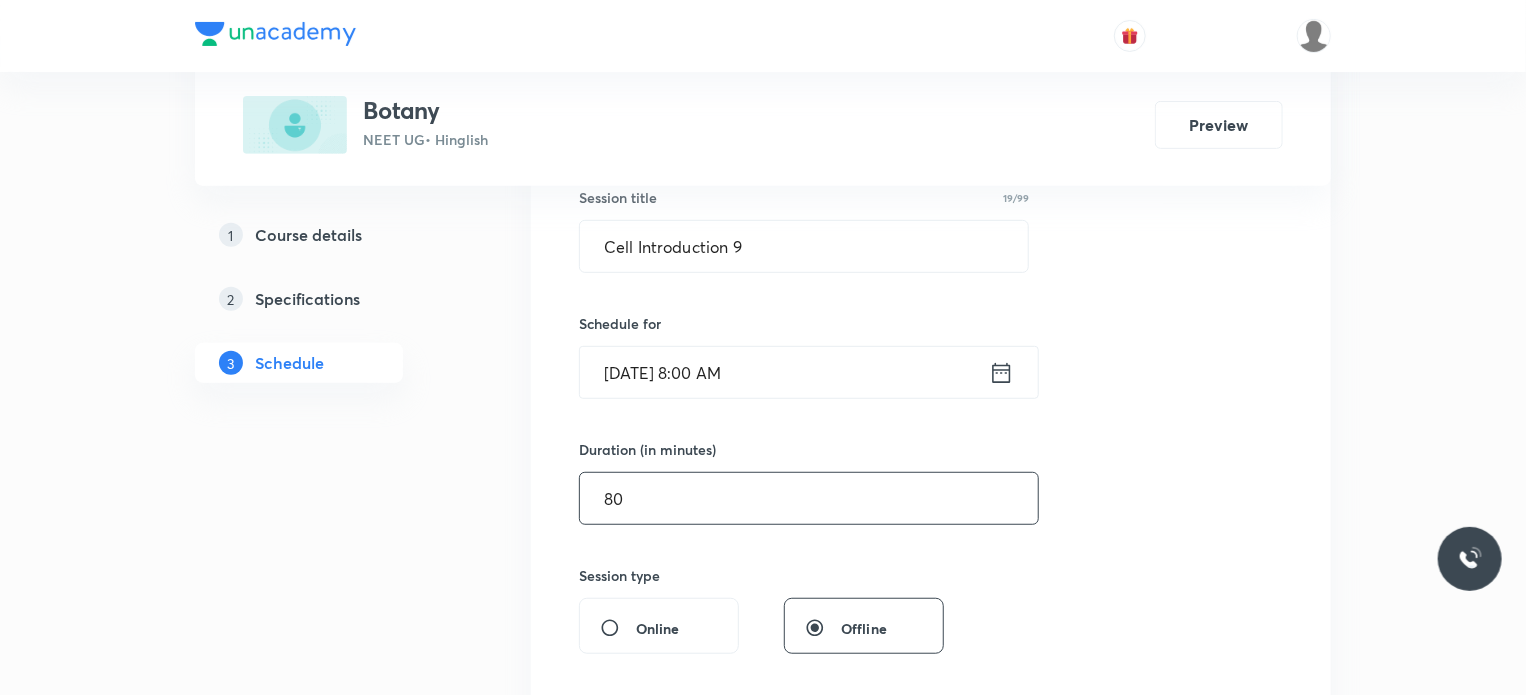 type on "80" 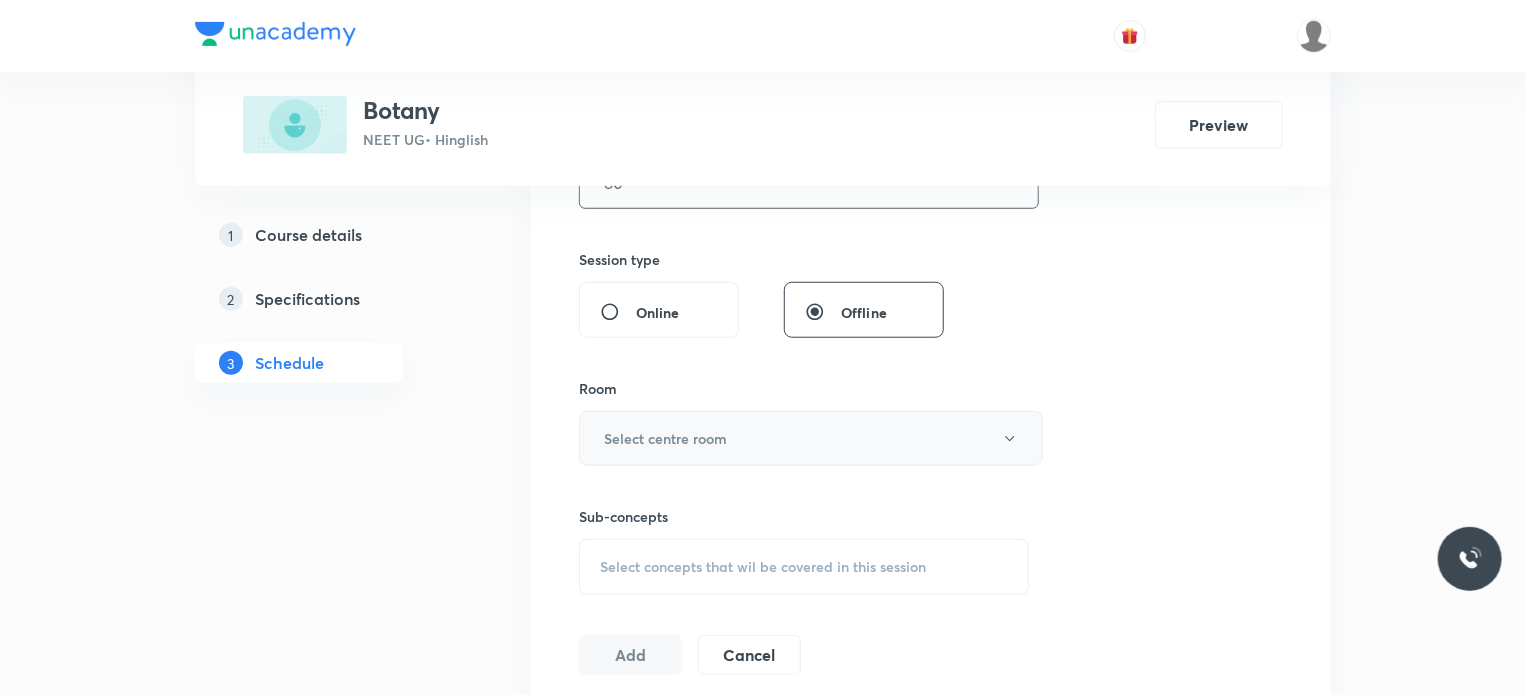 click on "Select centre room" at bounding box center (665, 438) 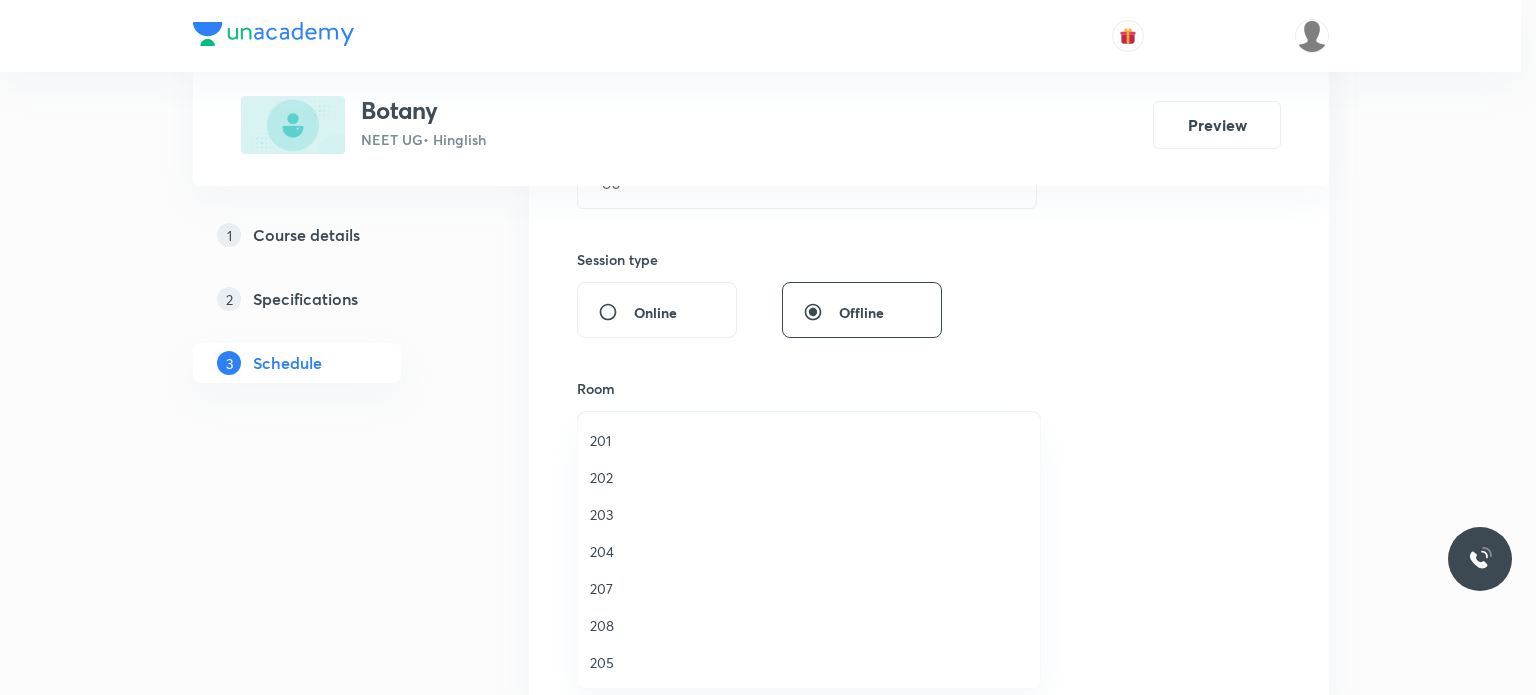 click on "207" at bounding box center [809, 588] 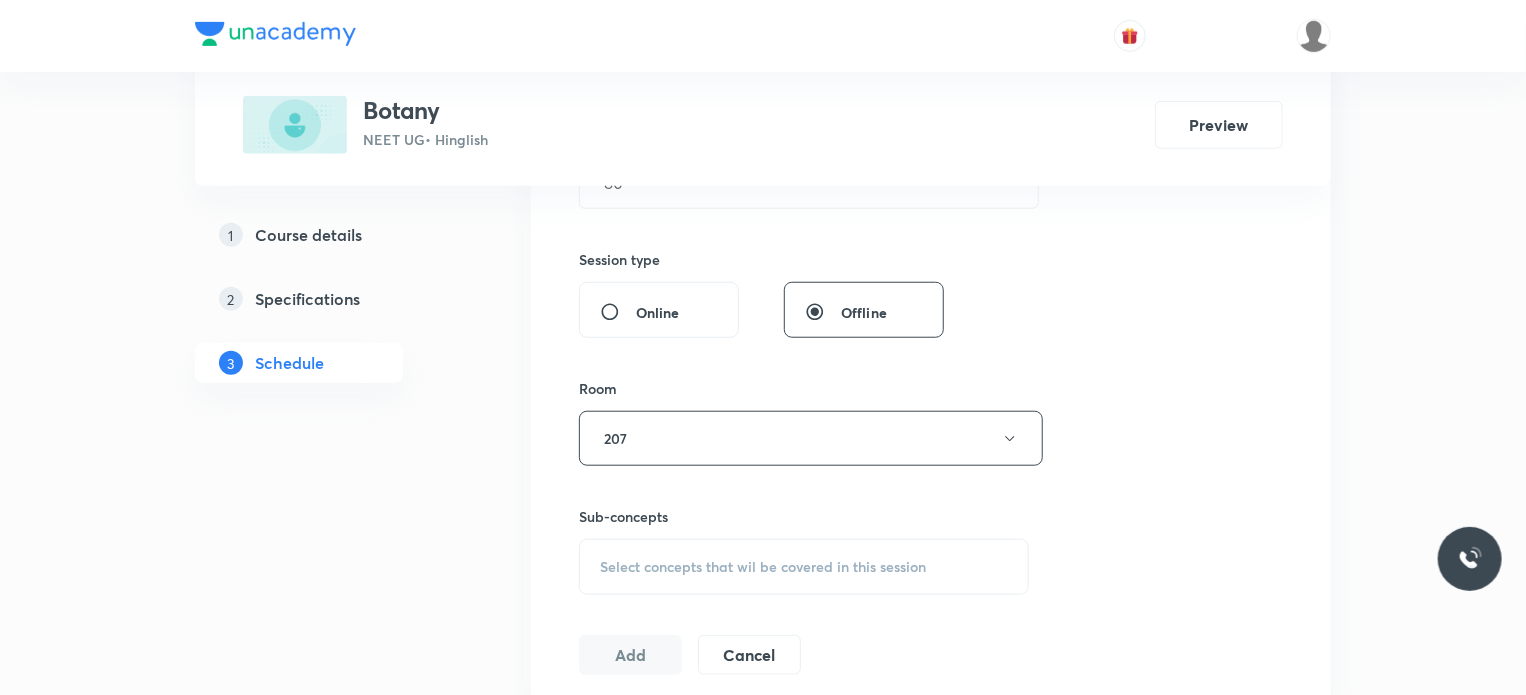 click on "Select concepts that wil be covered in this session" at bounding box center [763, 567] 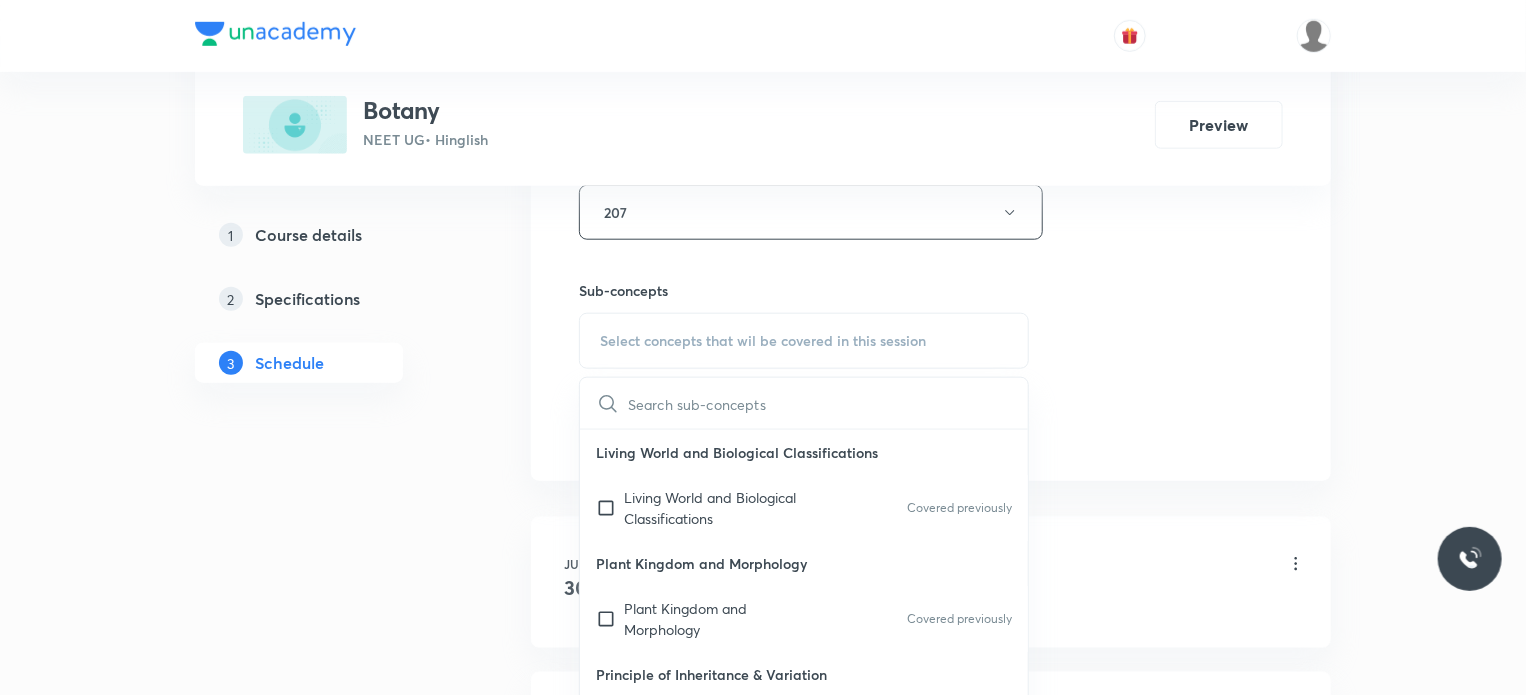 scroll, scrollTop: 927, scrollLeft: 0, axis: vertical 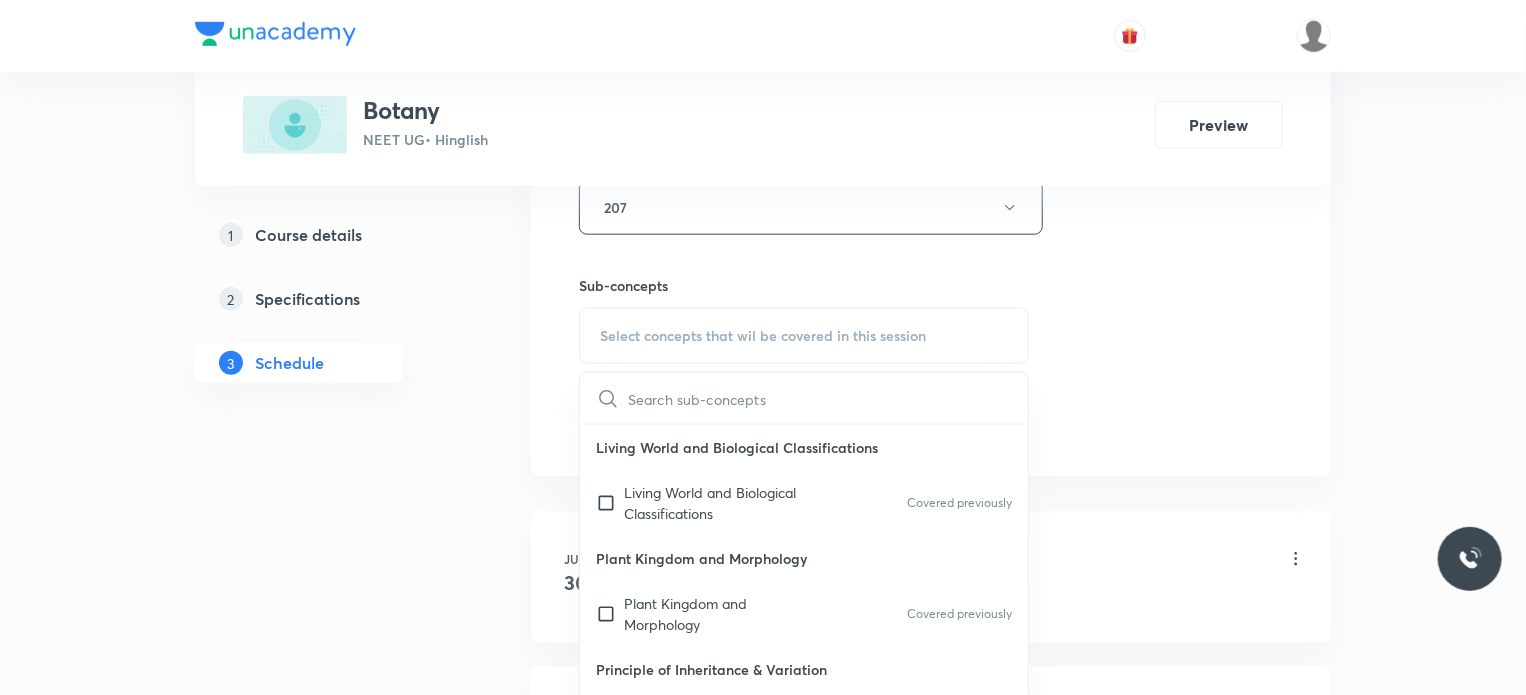 click on "Plant Kingdom and  Morphology" at bounding box center [804, 558] 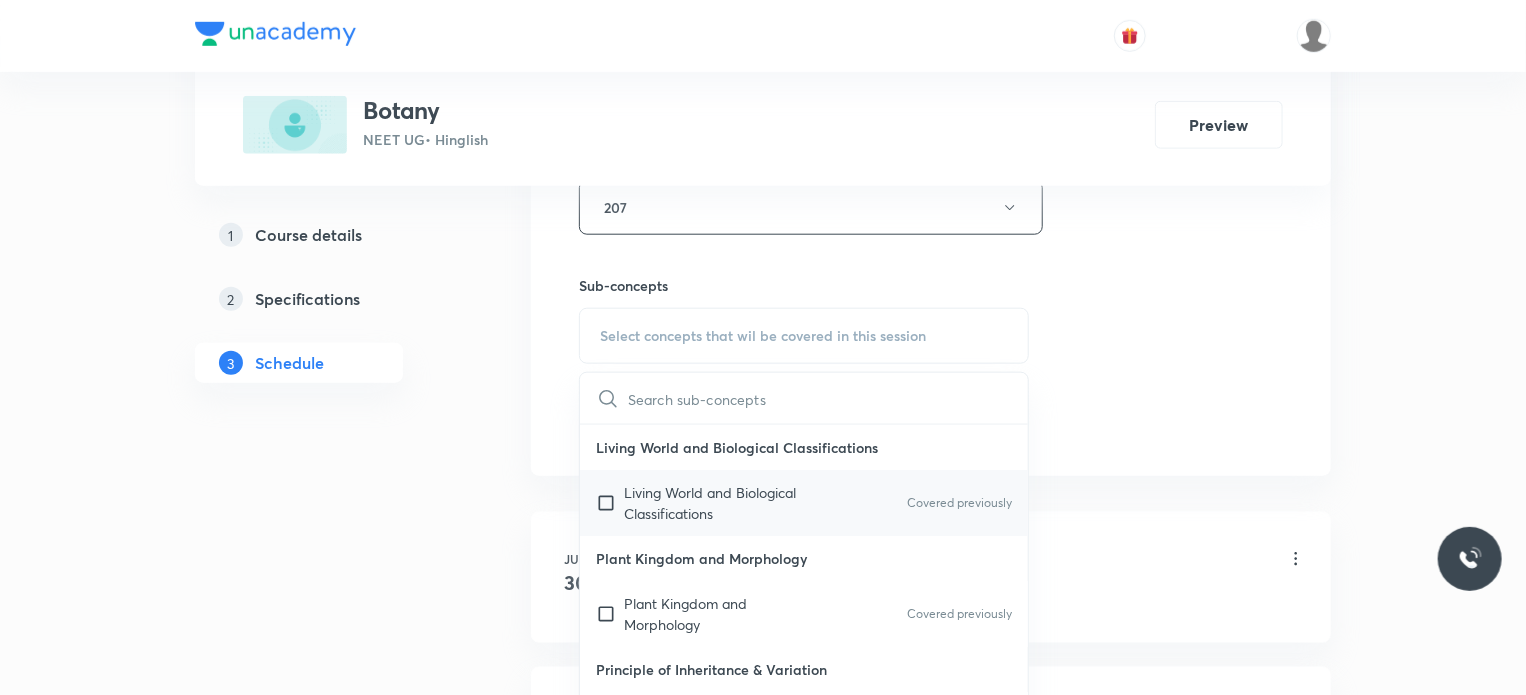 click on "Living World and Biological Classifications" at bounding box center [725, 503] 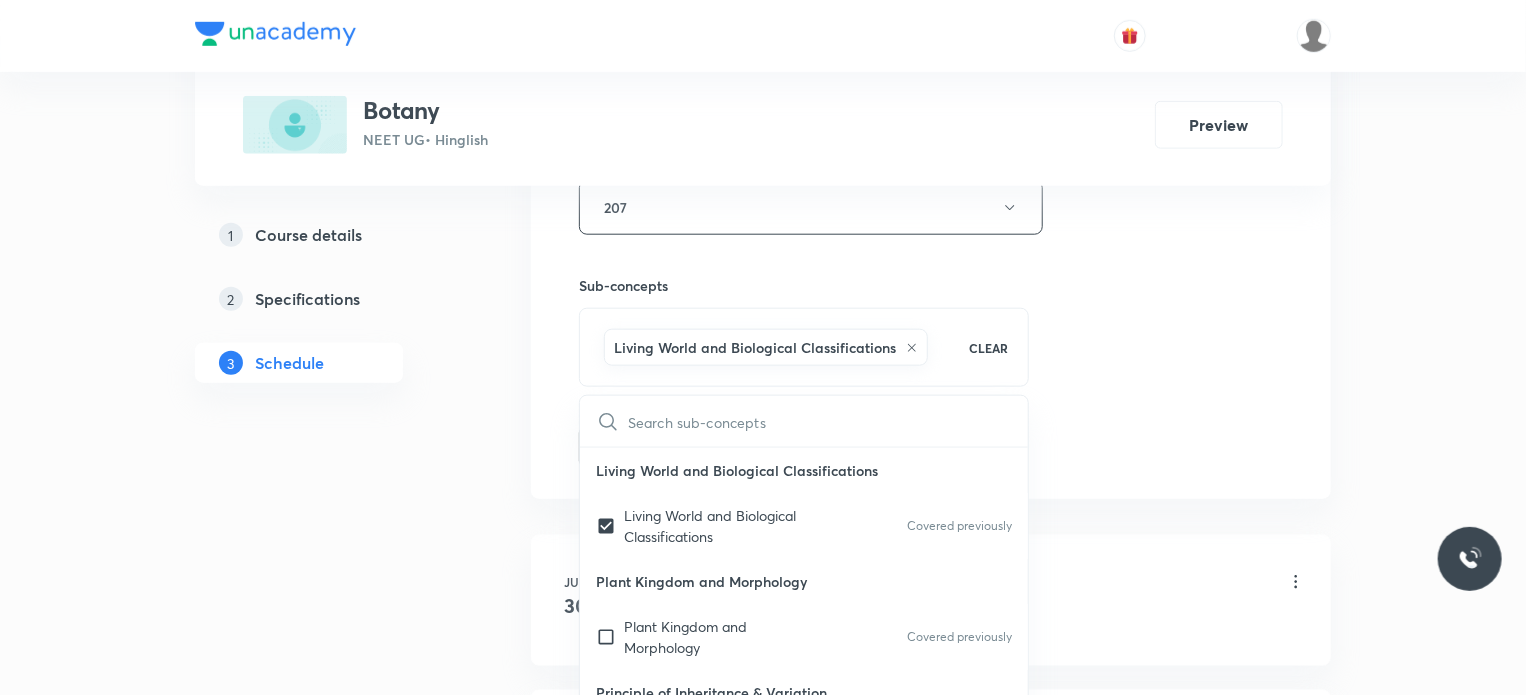 click on "Session  9 Live class Session title 19/99 Cell Introduction 9 ​ Schedule for Jul 14, 2025, 8:00 AM ​ Duration (in minutes) 80 ​   Session type Online Offline Room 207 Sub-concepts Living World and Biological Classifications  CLEAR ​ Living World and Biological Classifications  Living World and Biological Classifications  Covered previously Plant Kingdom and  Morphology Plant Kingdom and  Morphology Covered previously Principle of Inheritance &  Variation Principle of Inheritance &  Variation Molecular Basis of Inheritance, Molecular Basis of Inheritance Anatomy of Flowering Plants, Photosynthesis, Anatomy of Flowering Plants, Photosynthesis, Respiration, Plant Growth & Development Respiration, Plant Growth & Development Biological Classification, Plant Kingdom, Morphology of Flowering Plants Biological Classification, Plant Kingdom, Morphology of Flowering Plants Organism & Populations,Ecosystem, Biodiversity & Conservation Organism & Populations, Ecosystem, Biodiversity & Conservation Add Cancel" at bounding box center [931, -14] 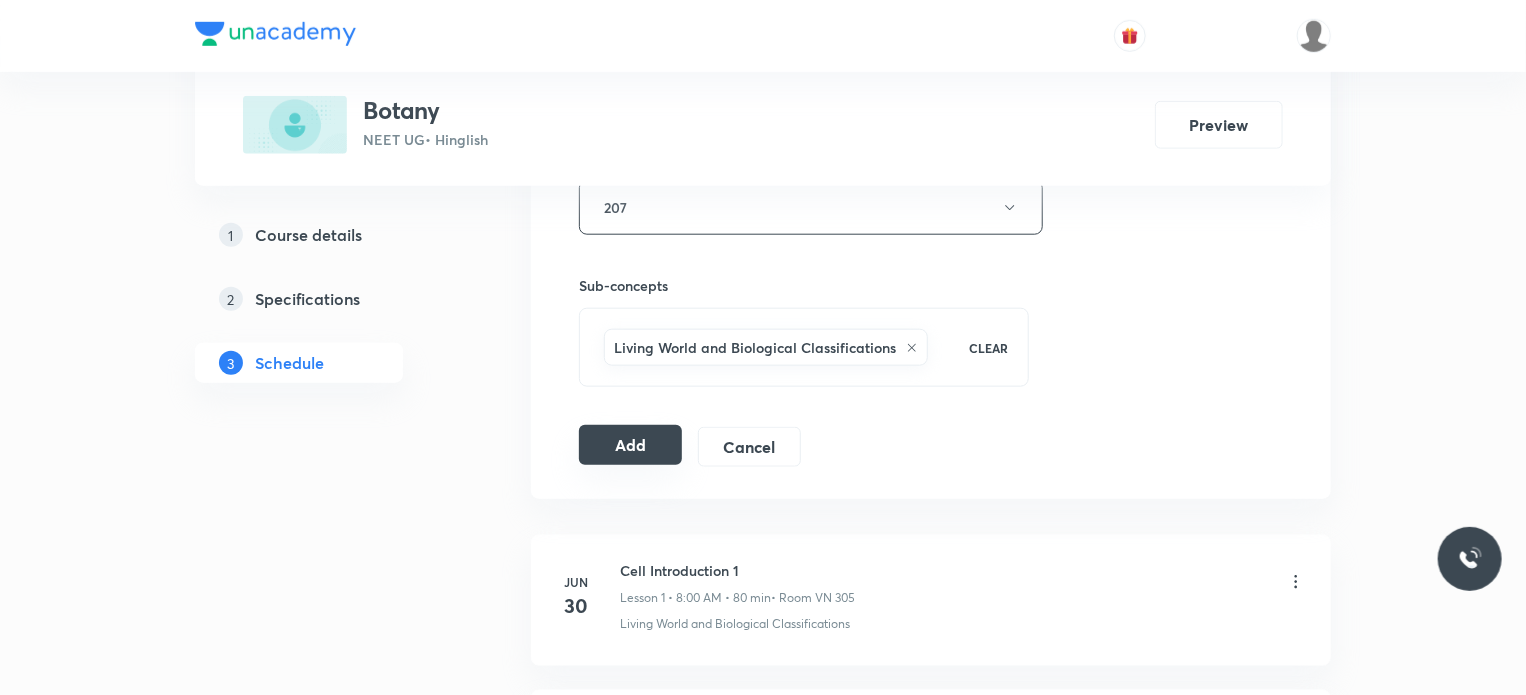 click on "Add" at bounding box center [630, 445] 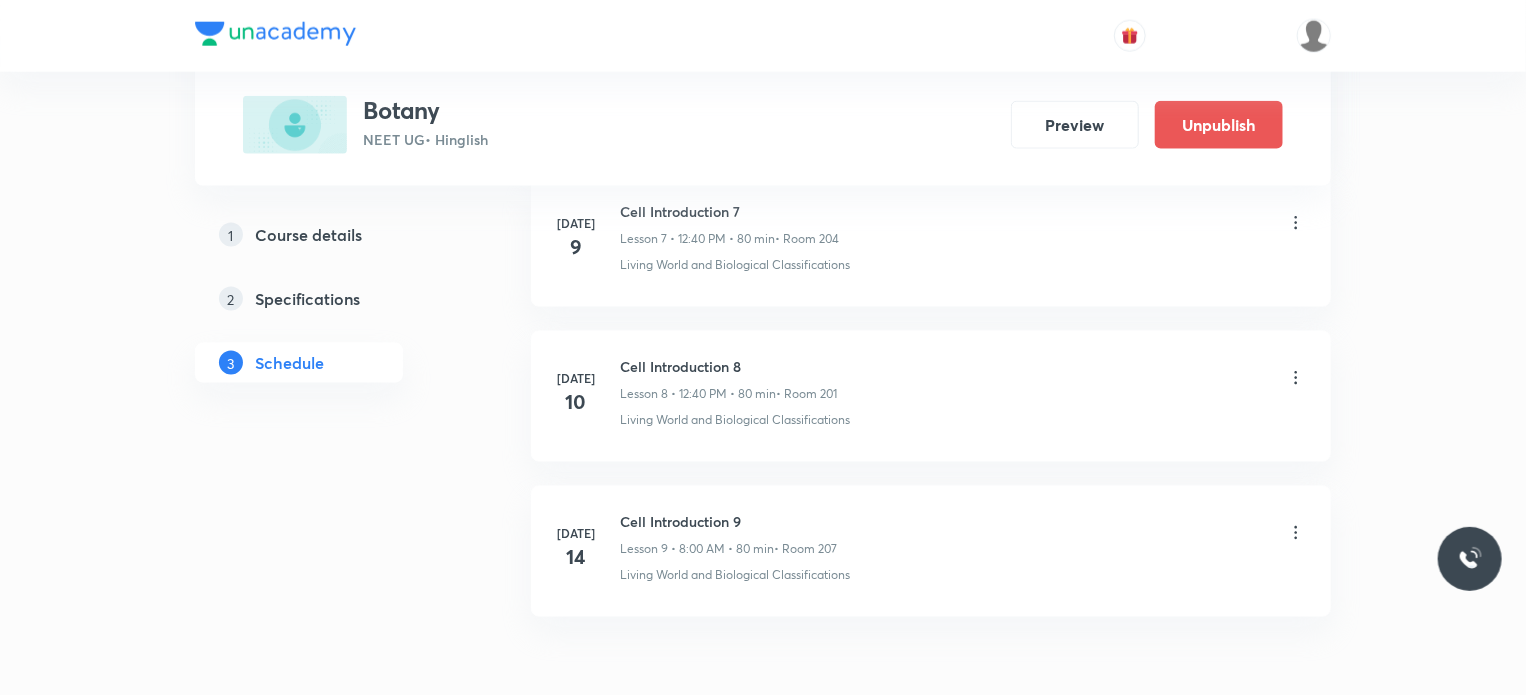 scroll, scrollTop: 1380, scrollLeft: 0, axis: vertical 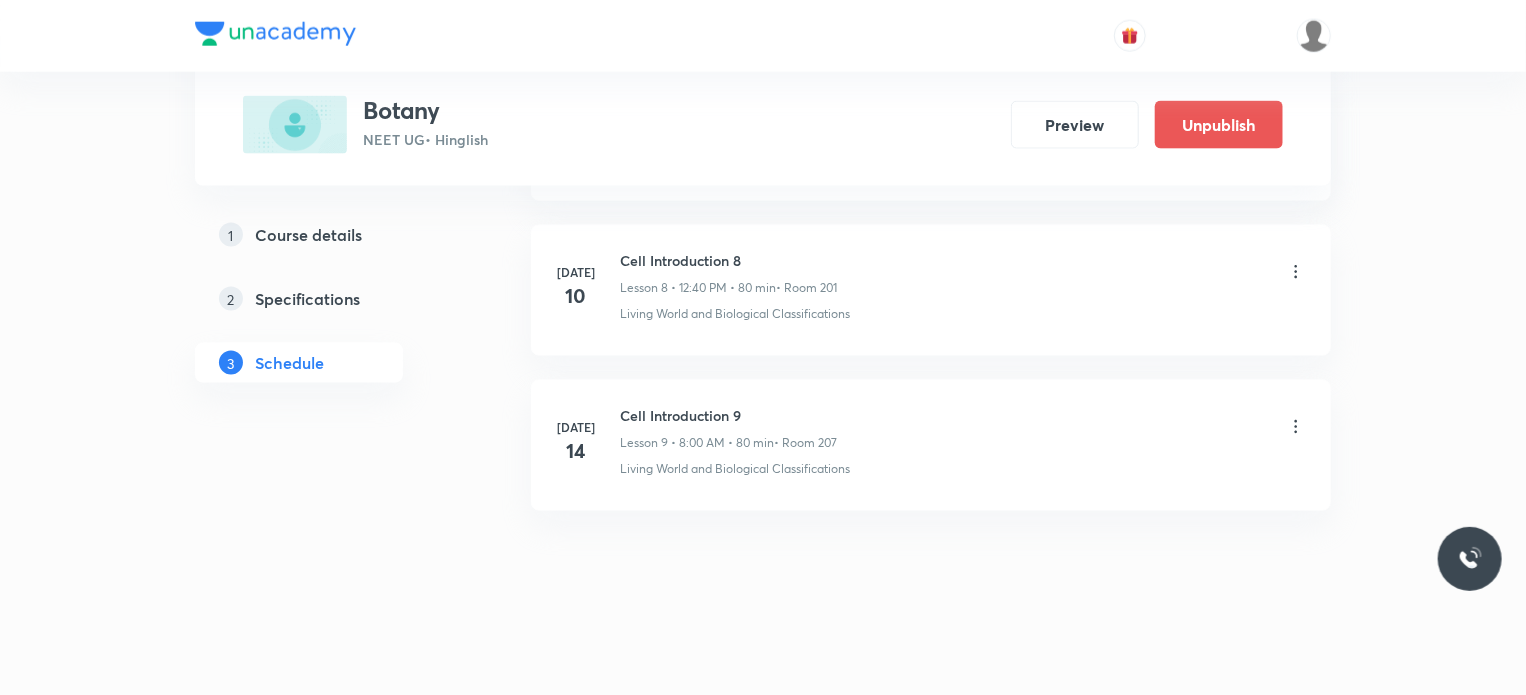 click on "Jul 14 Cell Introduction 9 Lesson 9 • 8:00 AM • 80 min  • Room 207 Living World and Biological Classifications" at bounding box center [931, 445] 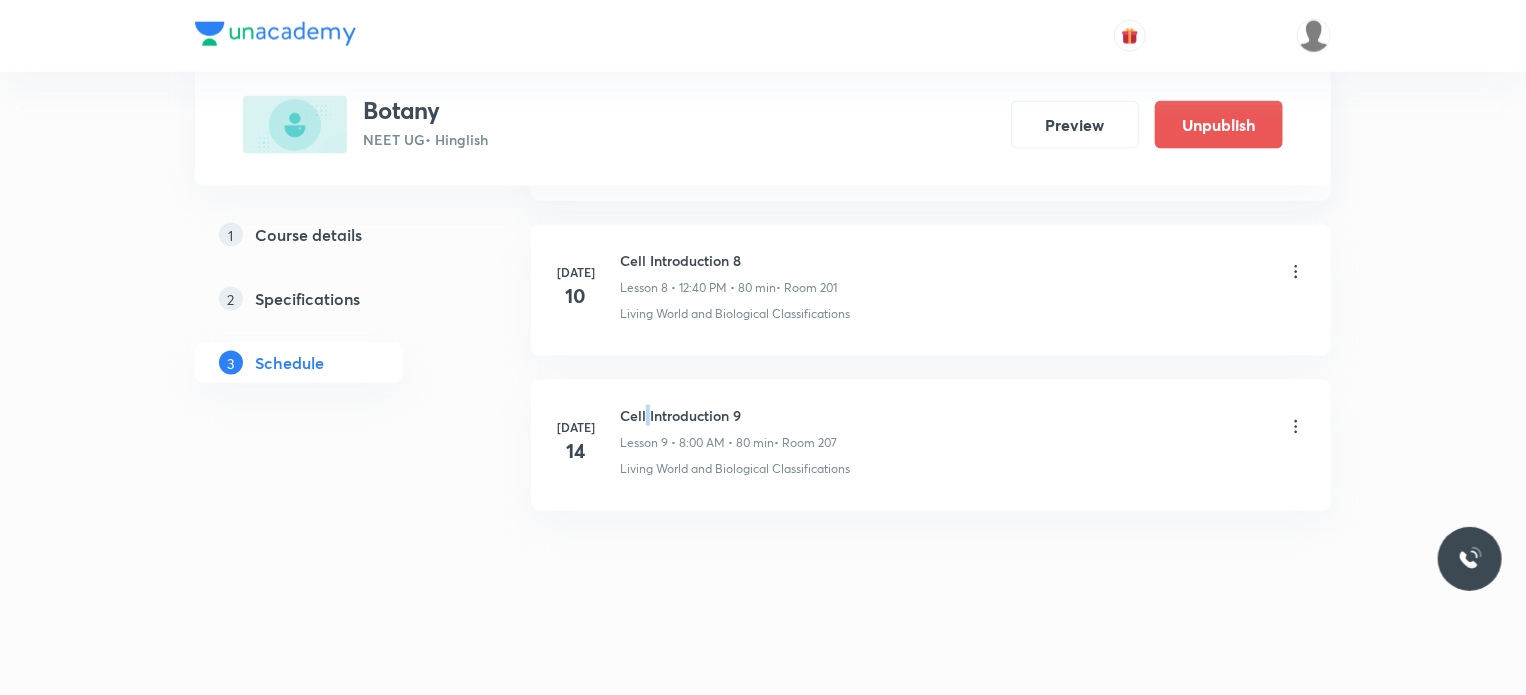 click on "Jul 14 Cell Introduction 9 Lesson 9 • 8:00 AM • 80 min  • Room 207 Living World and Biological Classifications" at bounding box center (931, 445) 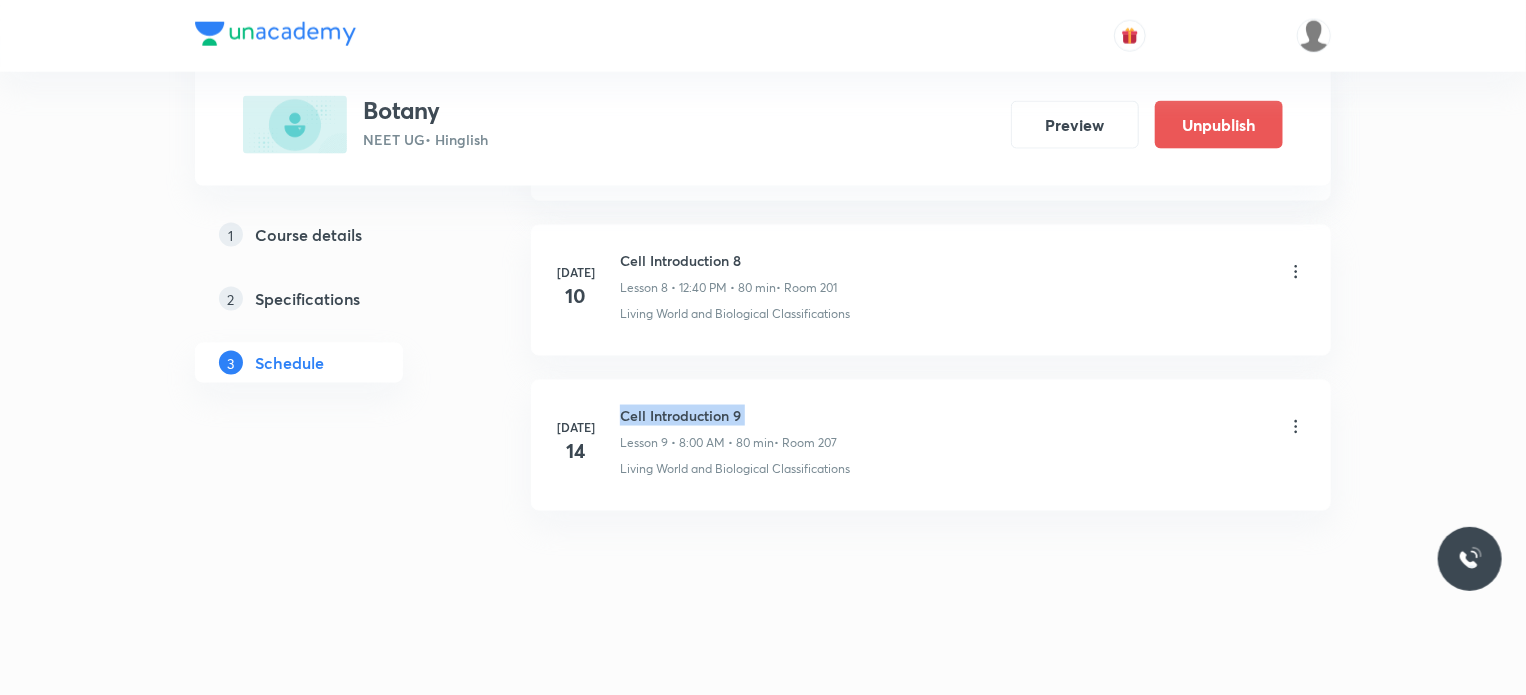 click on "Jul 14 Cell Introduction 9 Lesson 9 • 8:00 AM • 80 min  • Room 207 Living World and Biological Classifications" at bounding box center (931, 445) 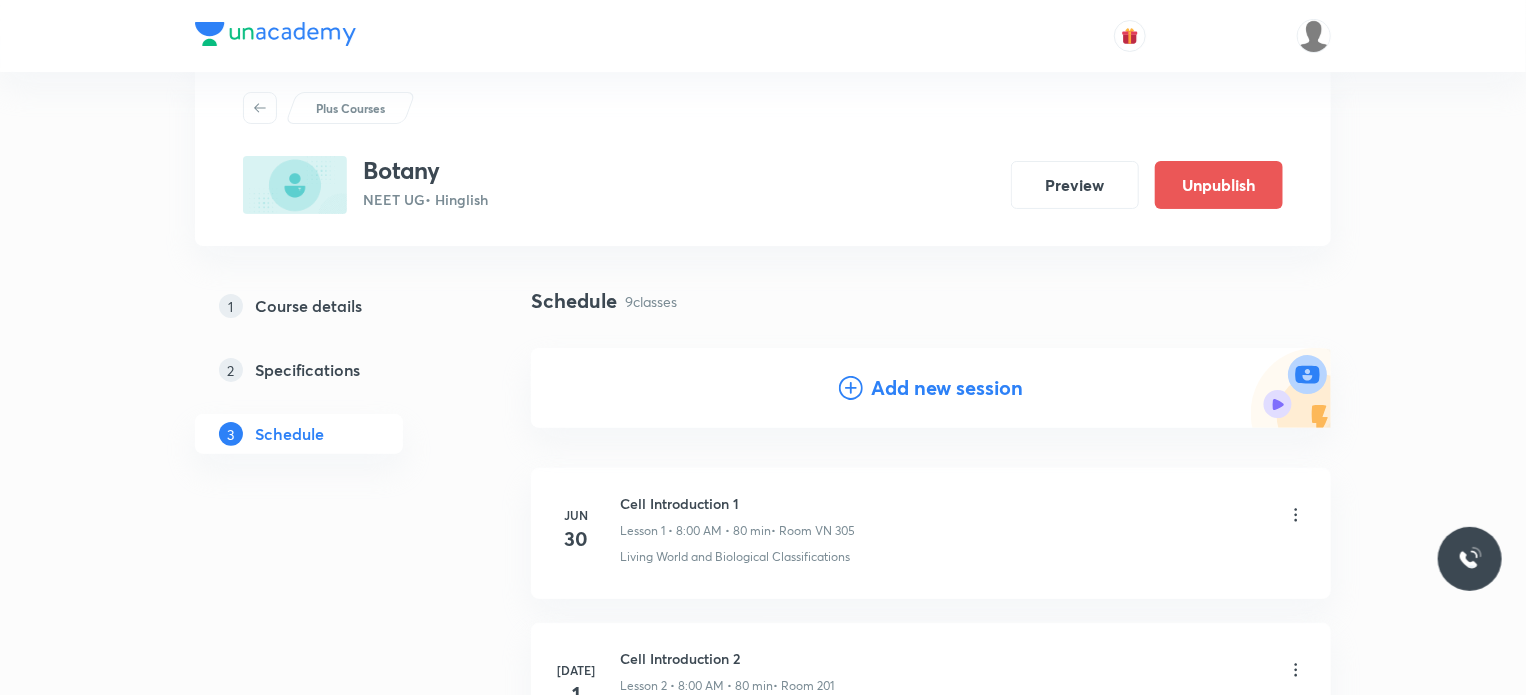 scroll, scrollTop: 100, scrollLeft: 0, axis: vertical 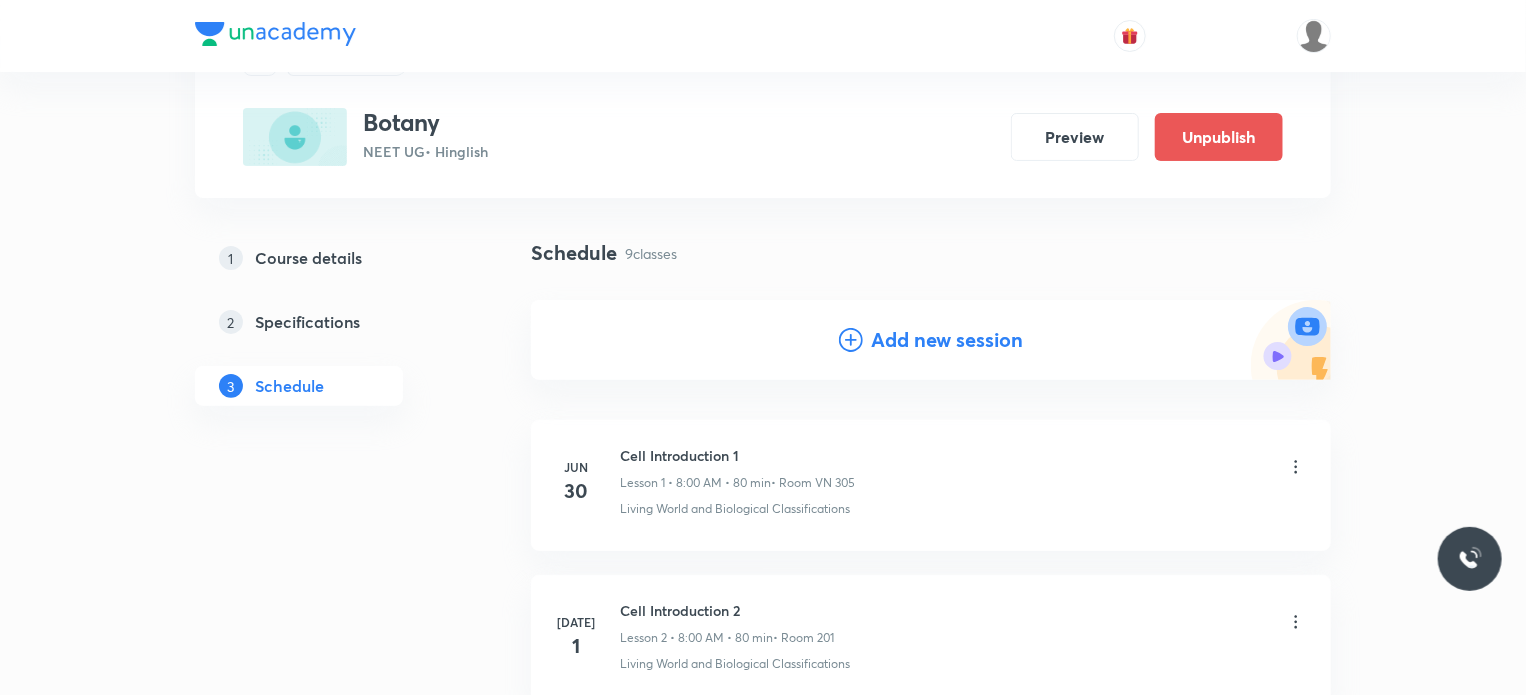click on "Add new session" at bounding box center (947, 340) 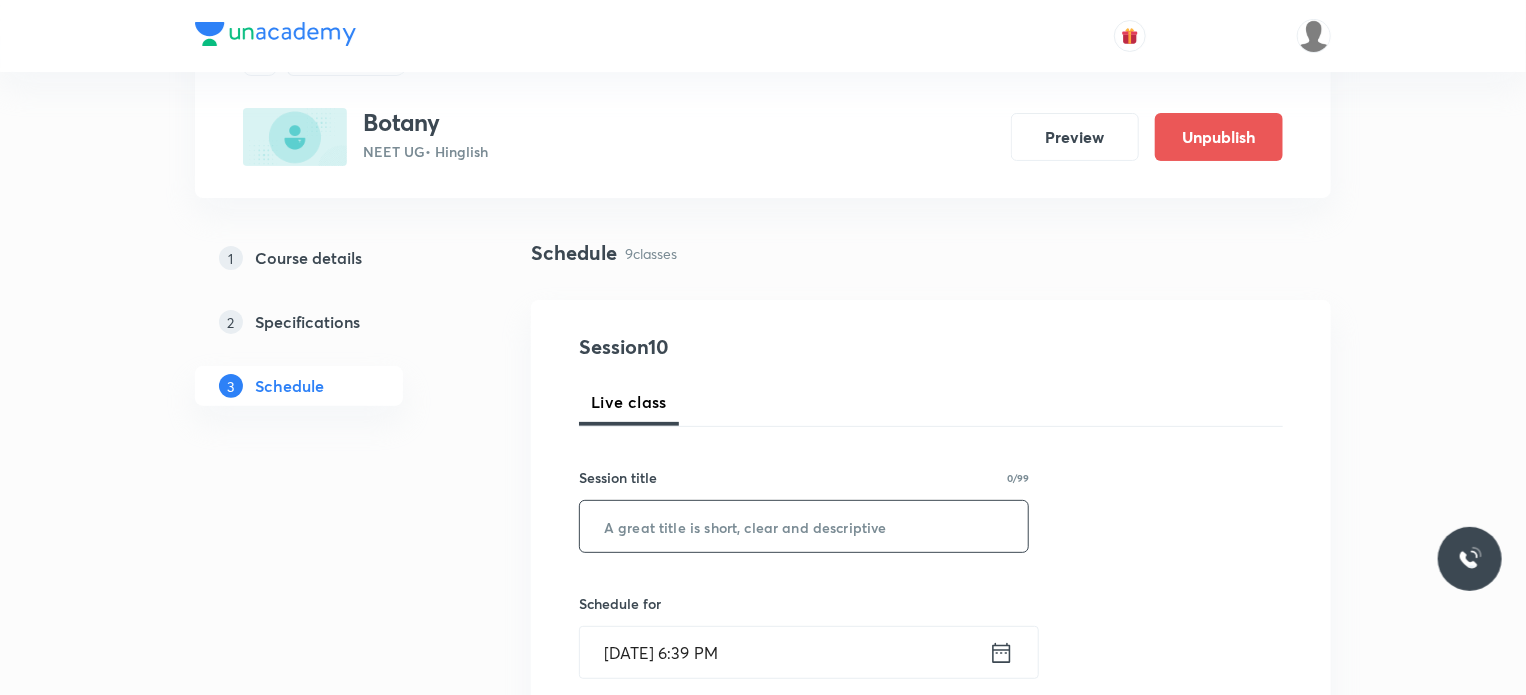 click at bounding box center (804, 526) 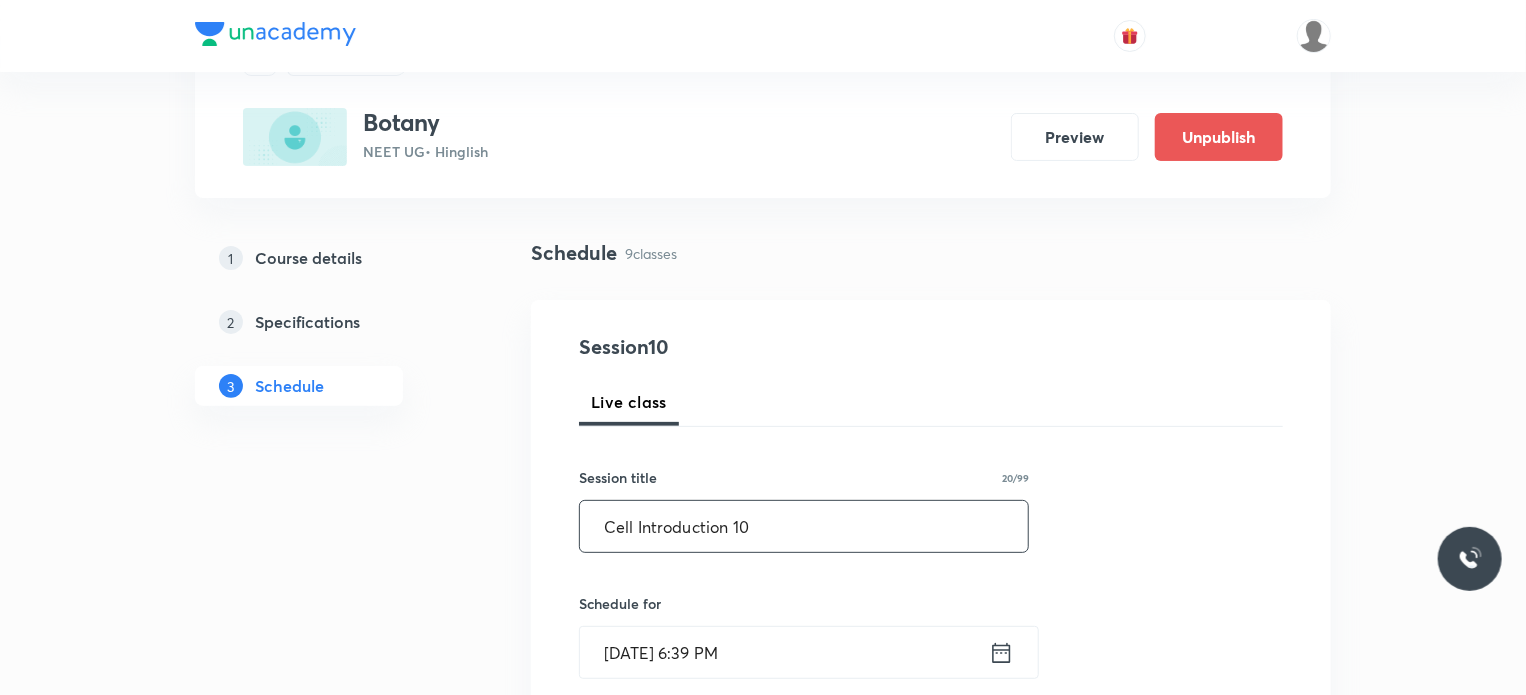 type on "Cell Introduction 10" 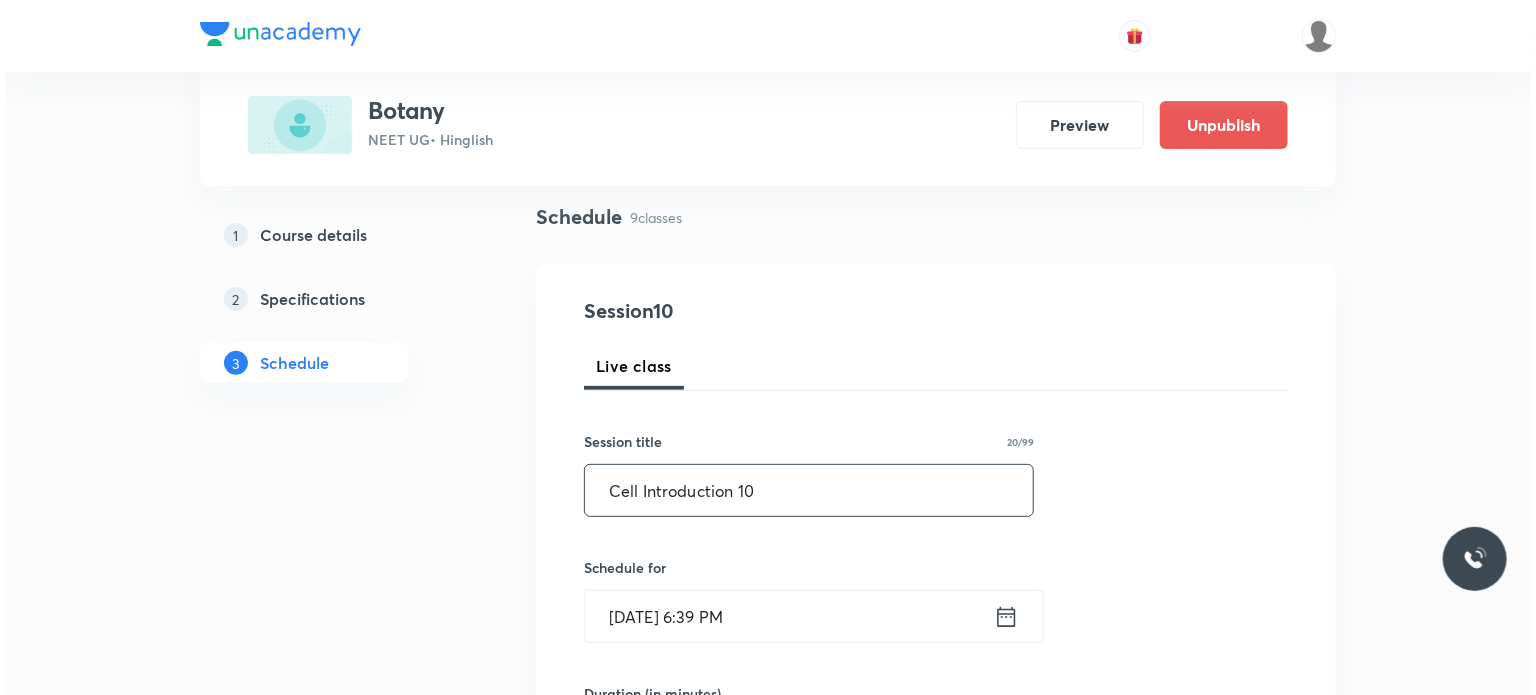 scroll, scrollTop: 200, scrollLeft: 0, axis: vertical 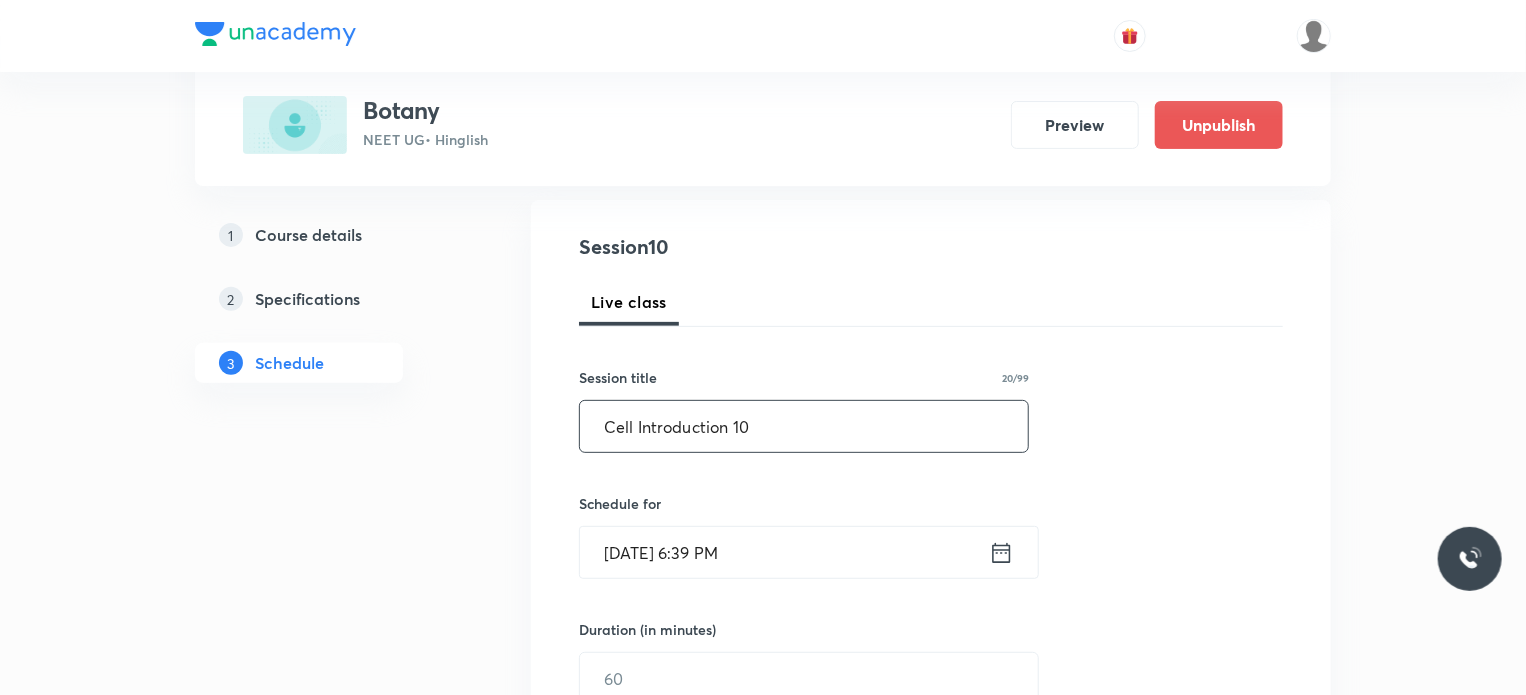 click on "Schedule for Jul 13, 2025, 6:39 PM ​" at bounding box center (804, 536) 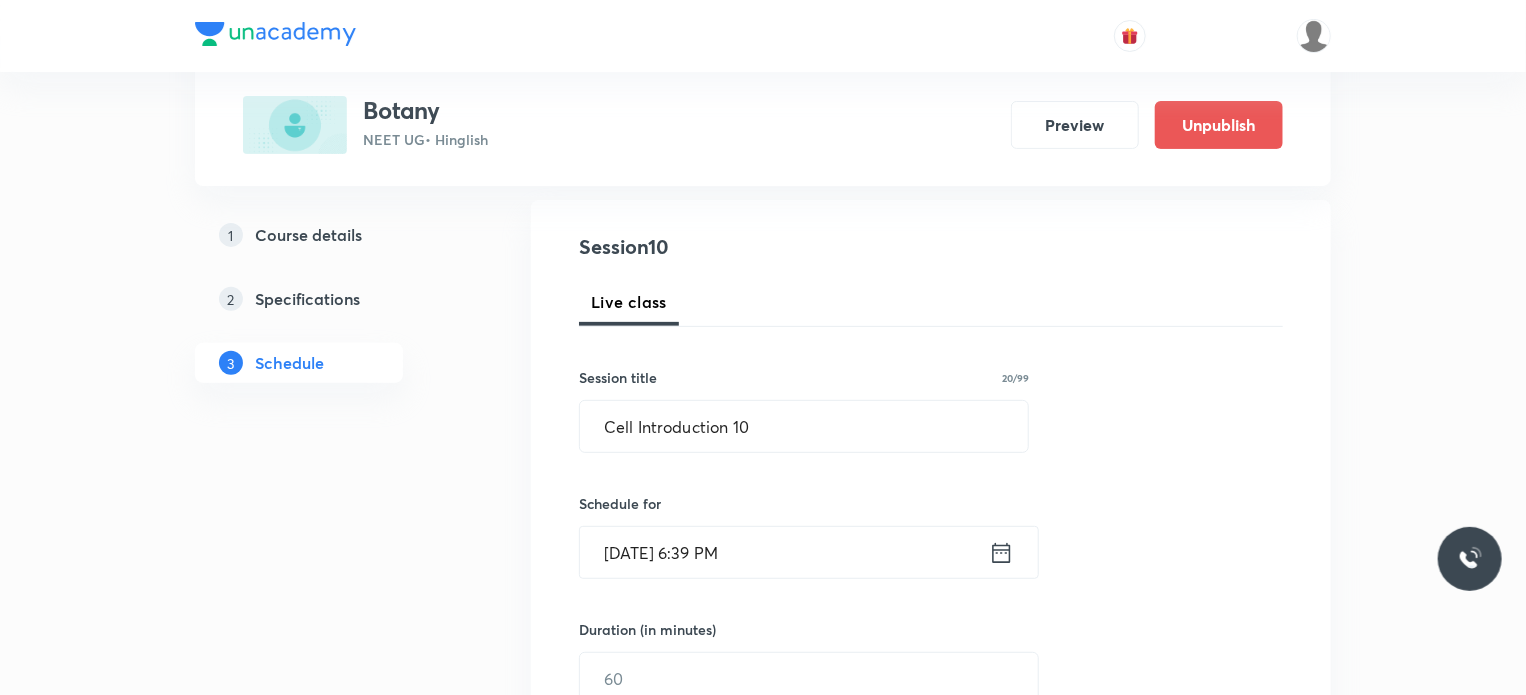 click on "Jul 13, 2025, 6:39 PM" at bounding box center [784, 552] 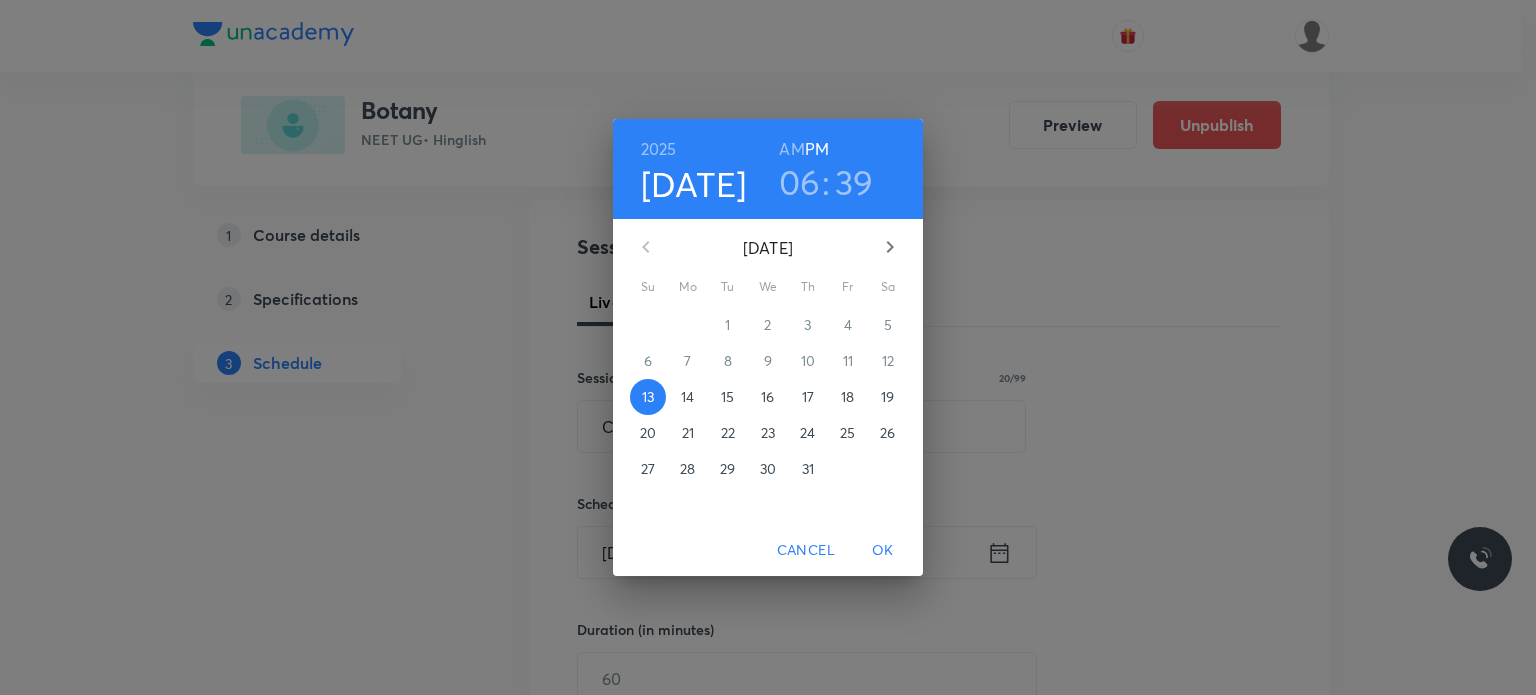 click on "14" at bounding box center [687, 397] 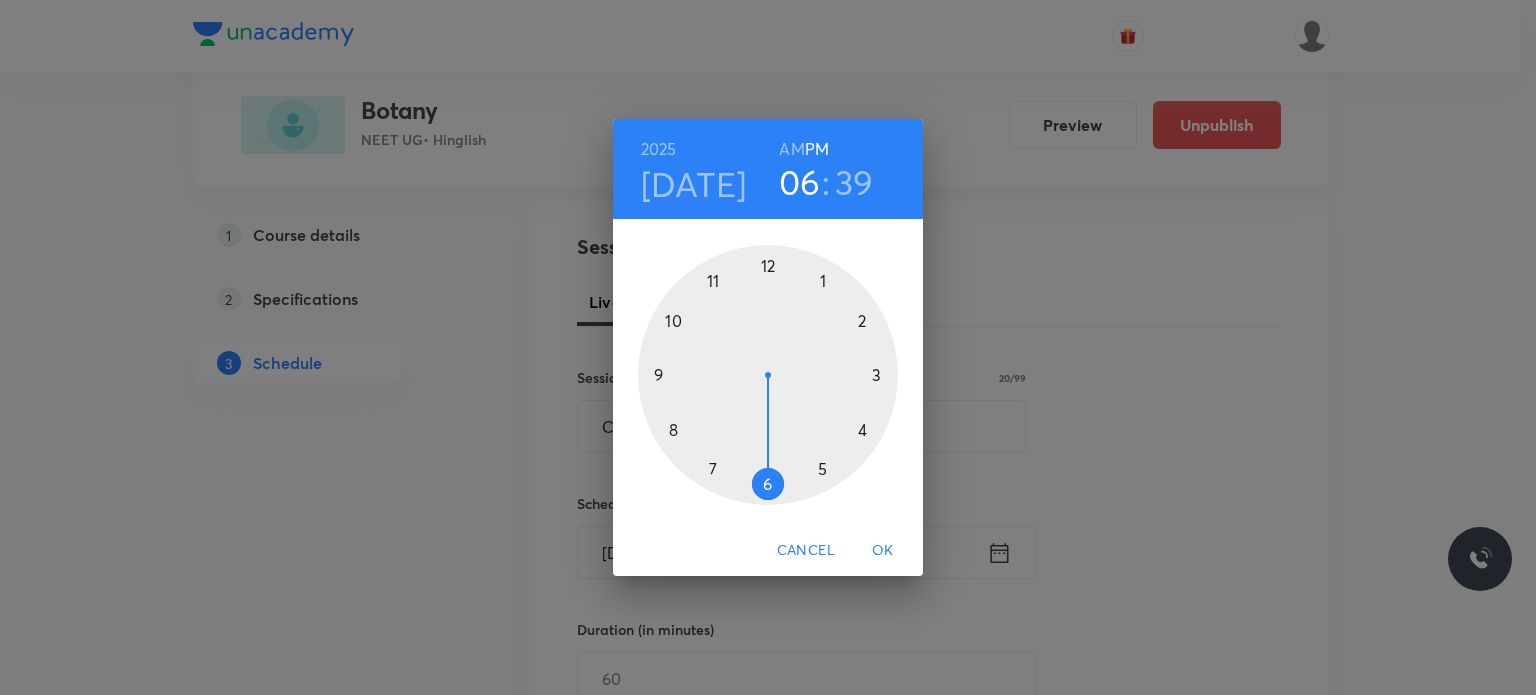 click on "AM" at bounding box center [791, 149] 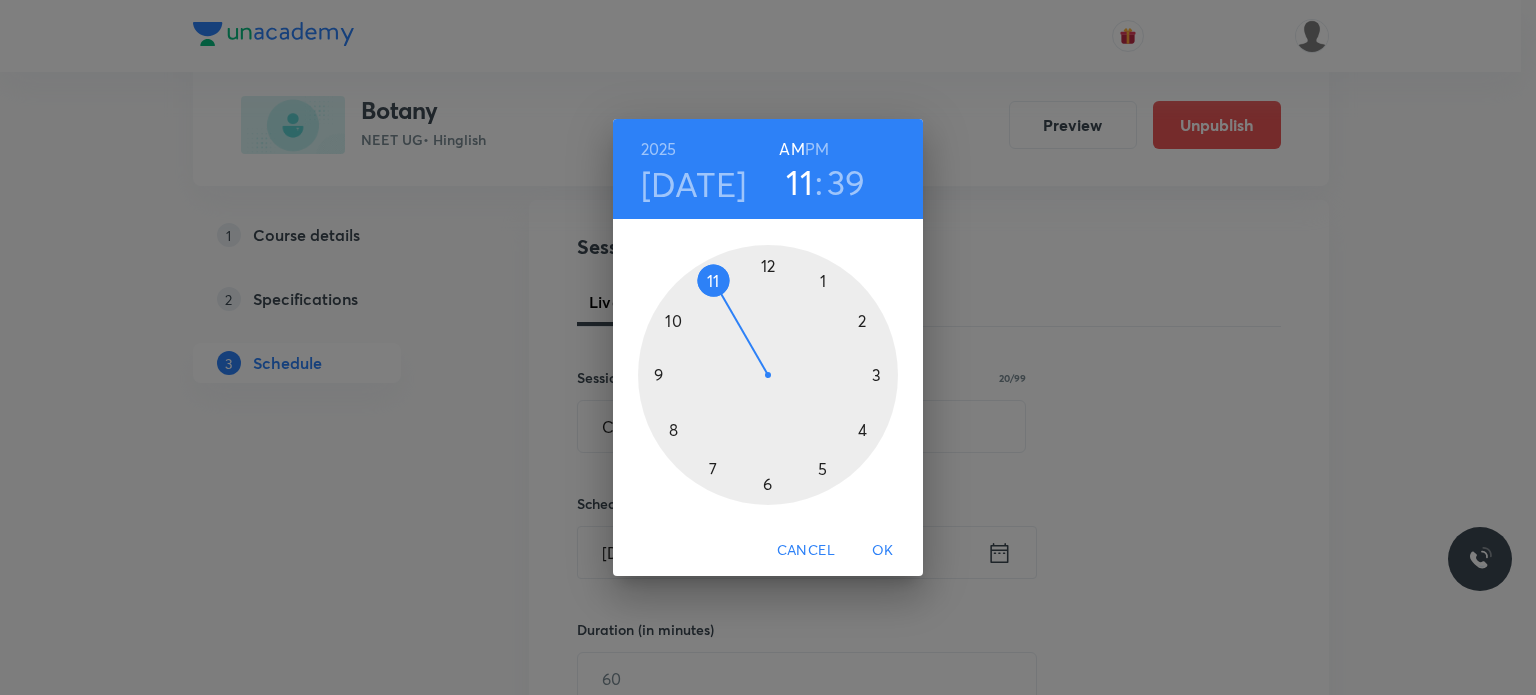 click at bounding box center (768, 375) 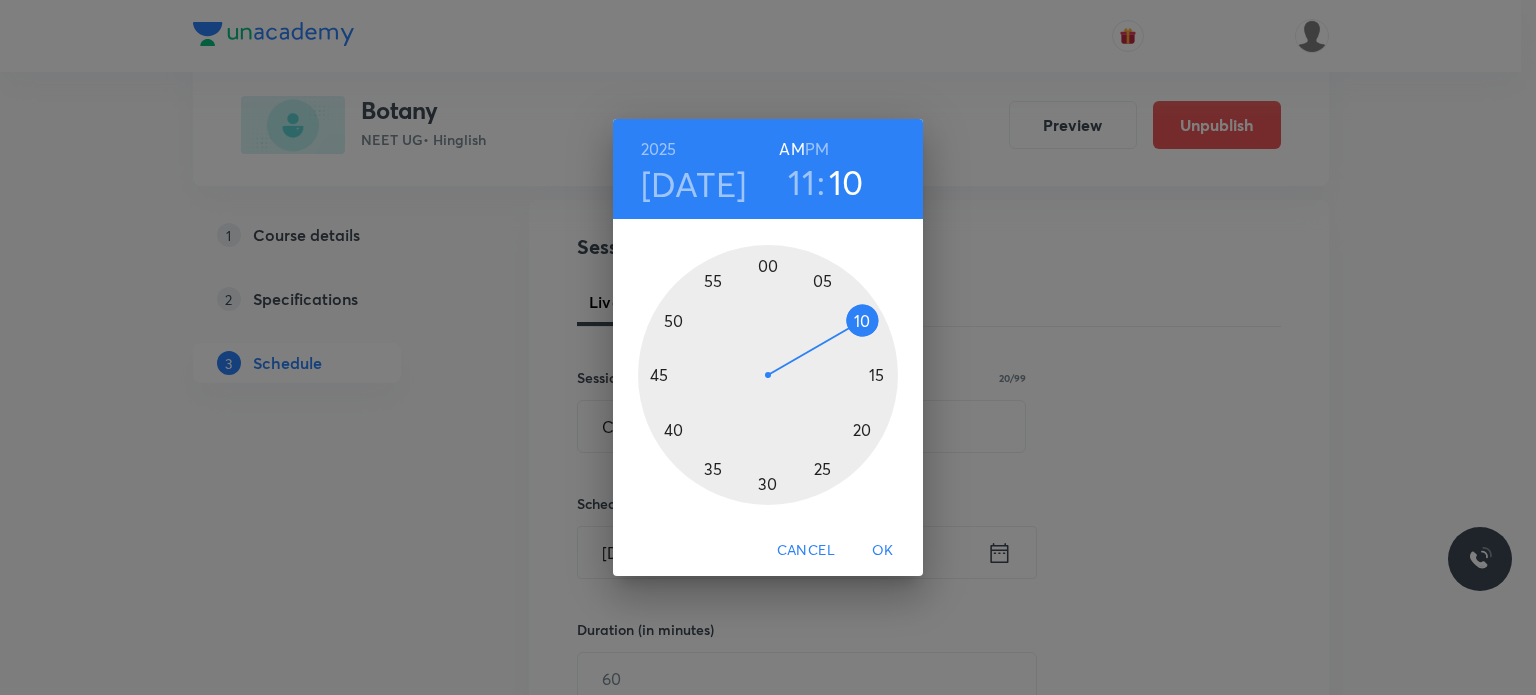 drag, startPoint x: 880, startPoint y: 325, endPoint x: 881, endPoint y: 311, distance: 14.035668 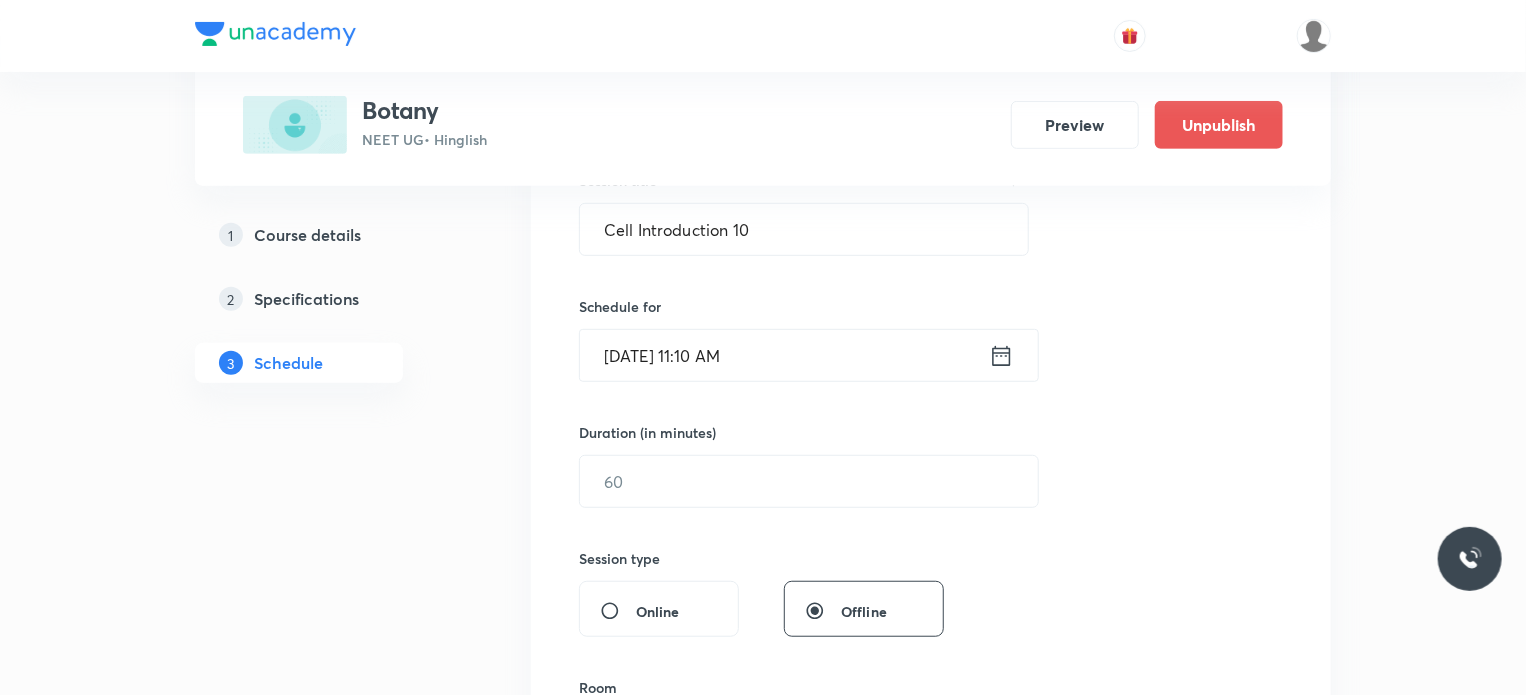 scroll, scrollTop: 400, scrollLeft: 0, axis: vertical 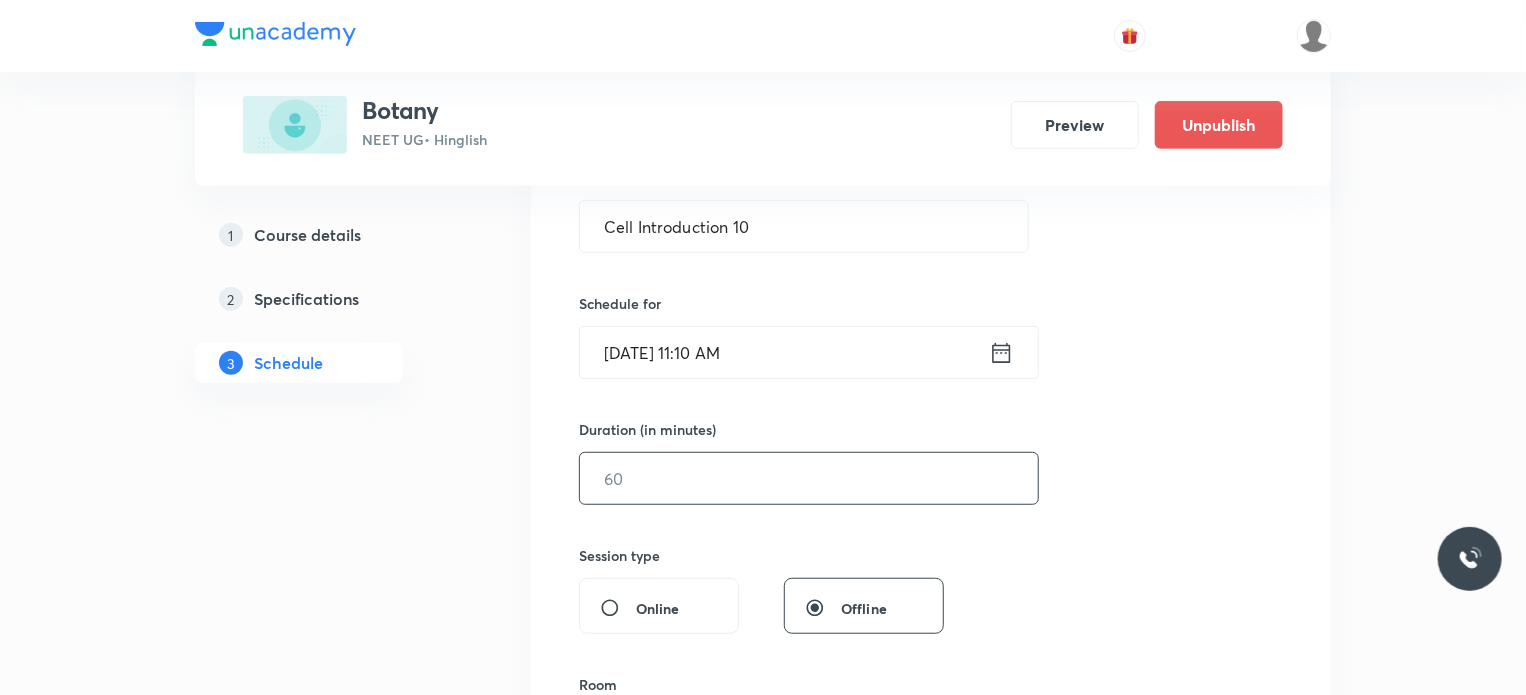 click at bounding box center (809, 478) 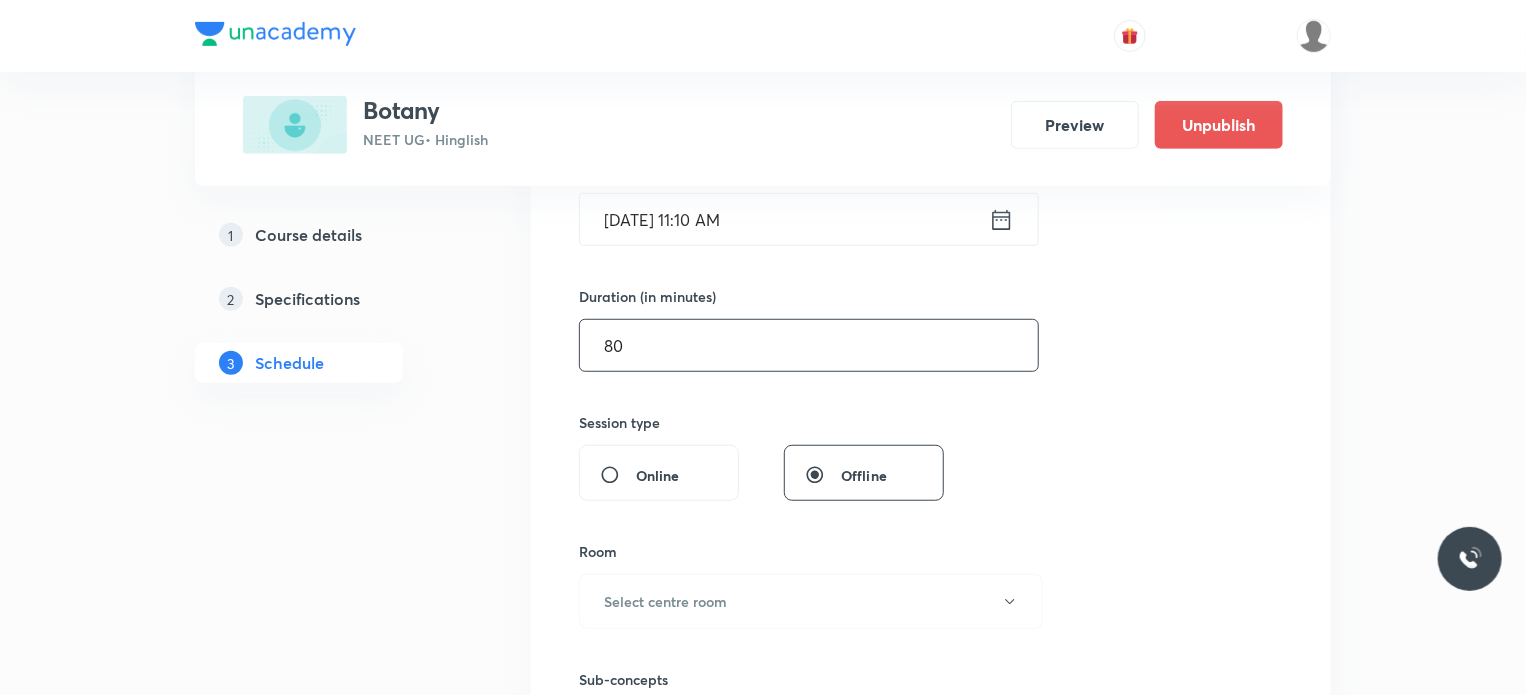 scroll, scrollTop: 700, scrollLeft: 0, axis: vertical 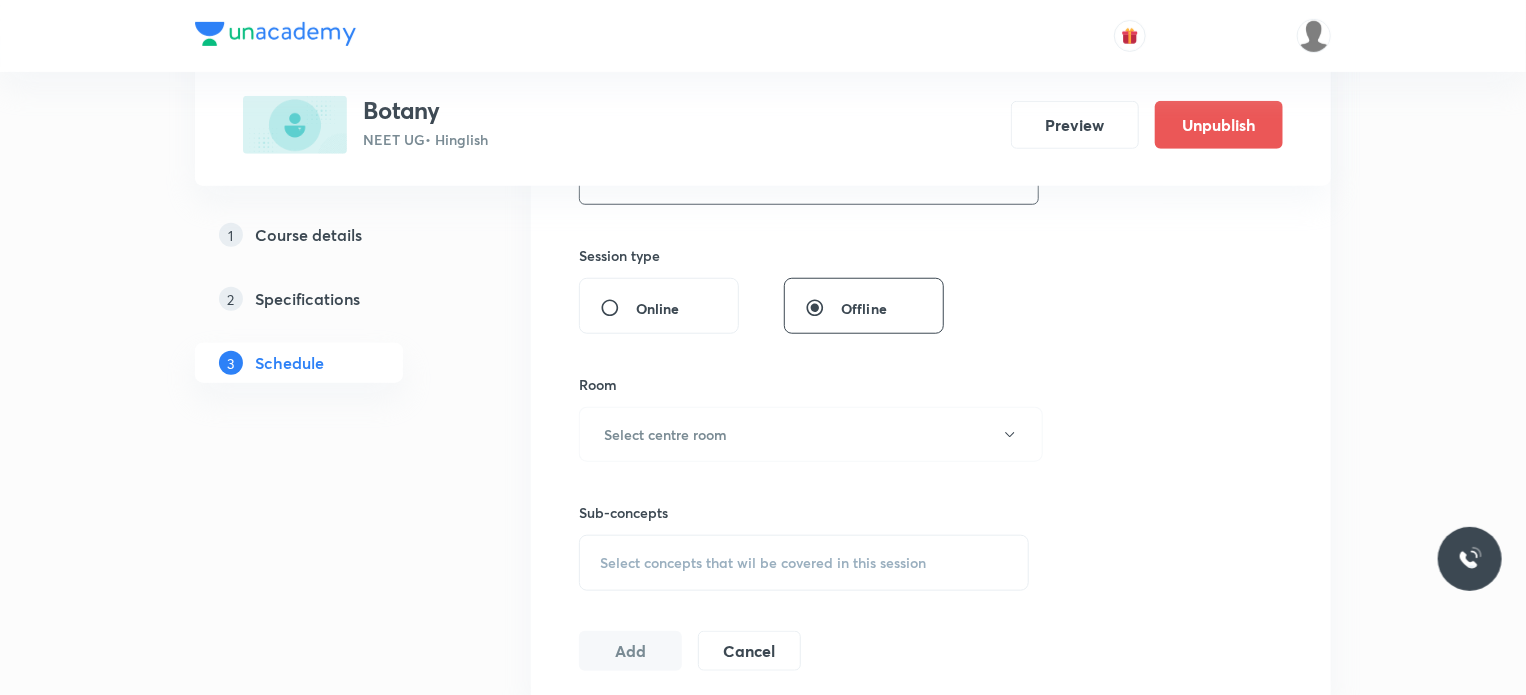 type on "80" 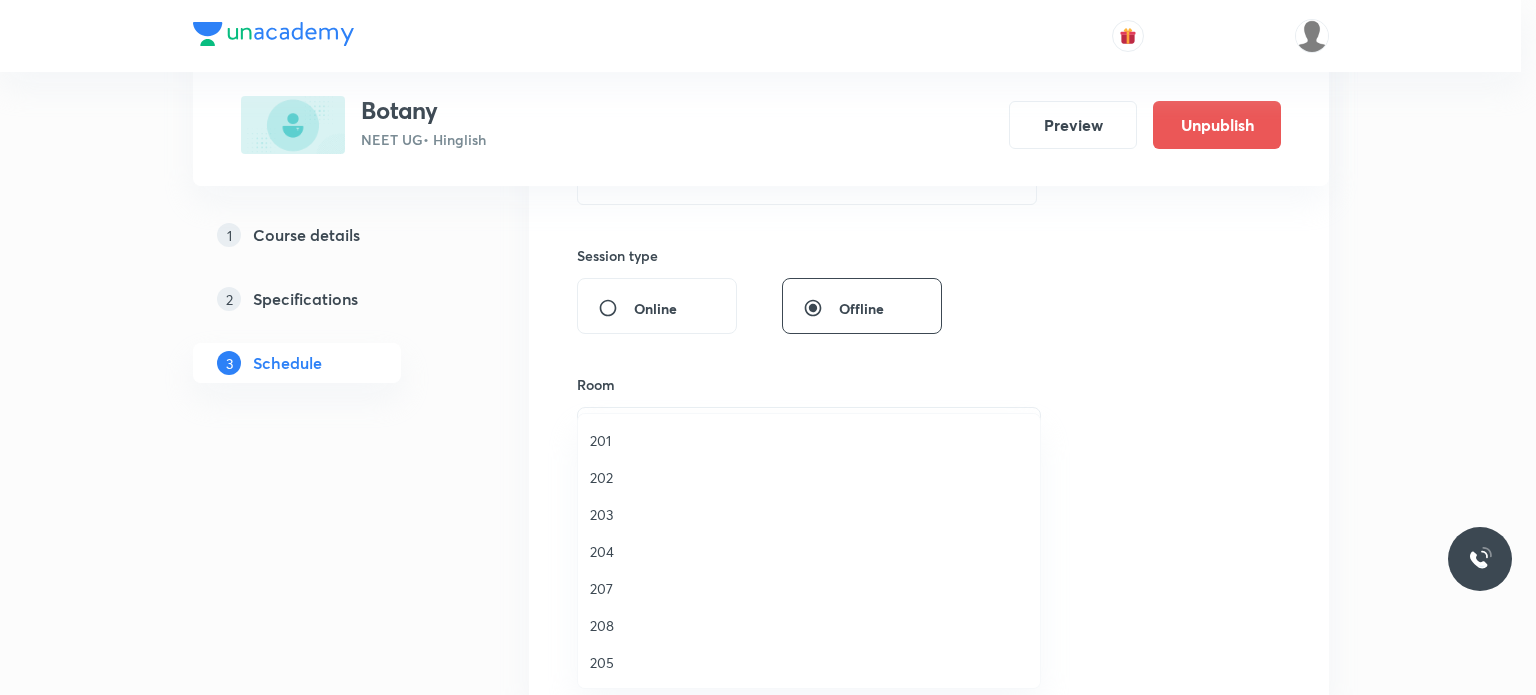 click on "204" at bounding box center [809, 551] 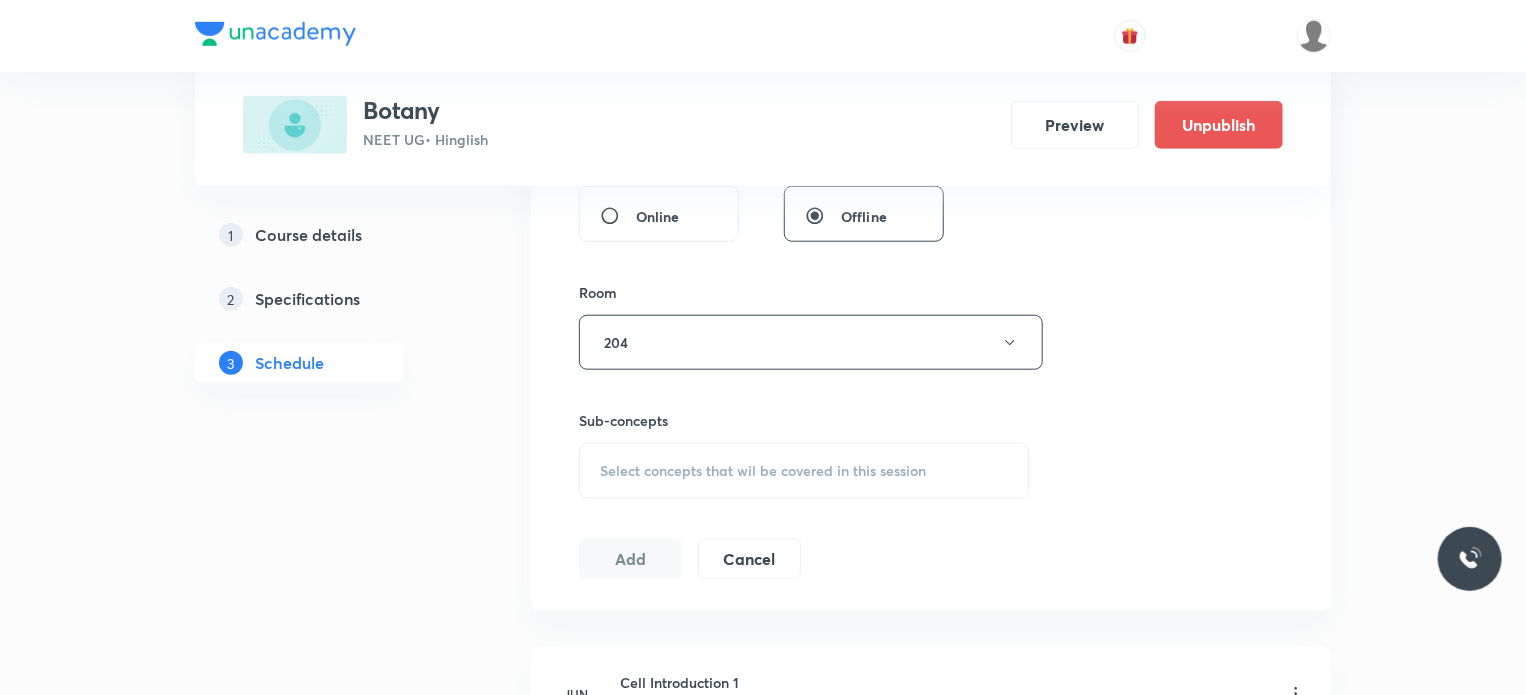 scroll, scrollTop: 900, scrollLeft: 0, axis: vertical 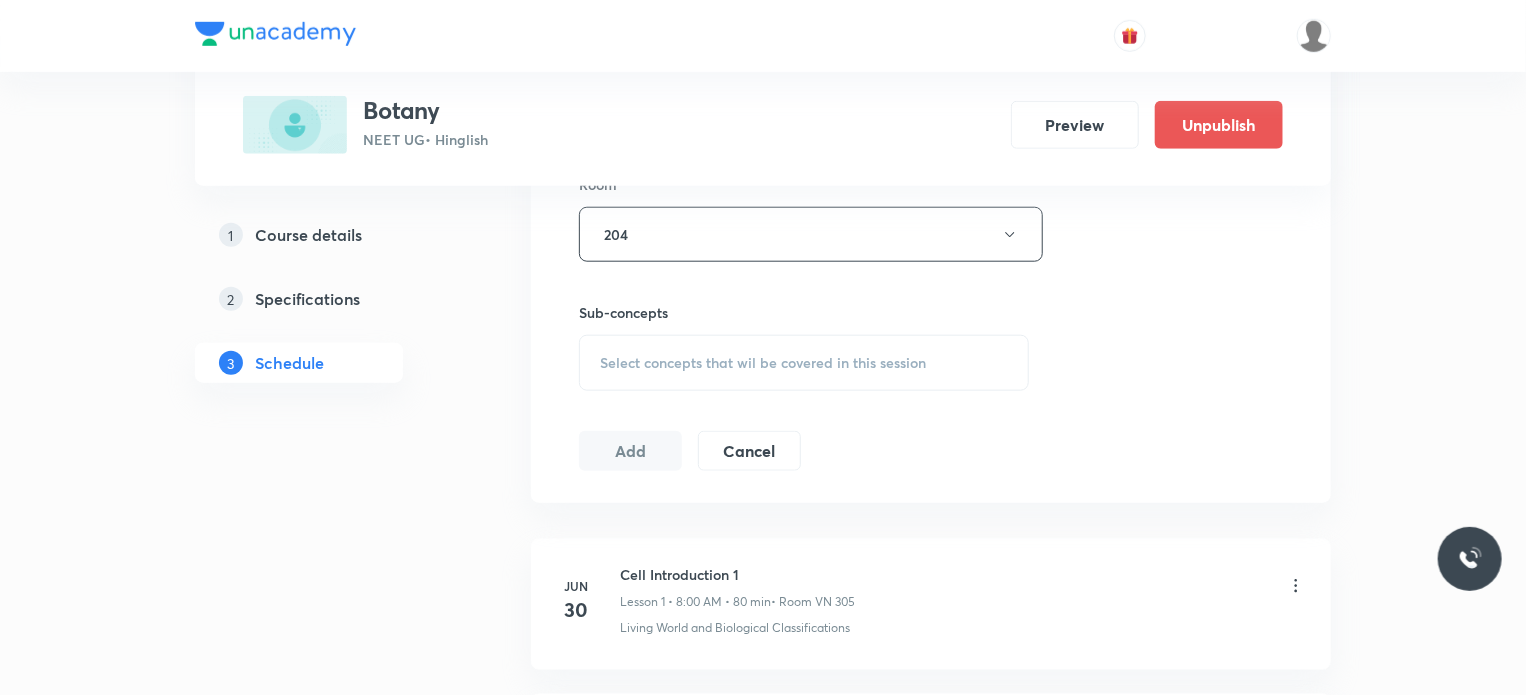 click on "Select concepts that wil be covered in this session" at bounding box center (804, 363) 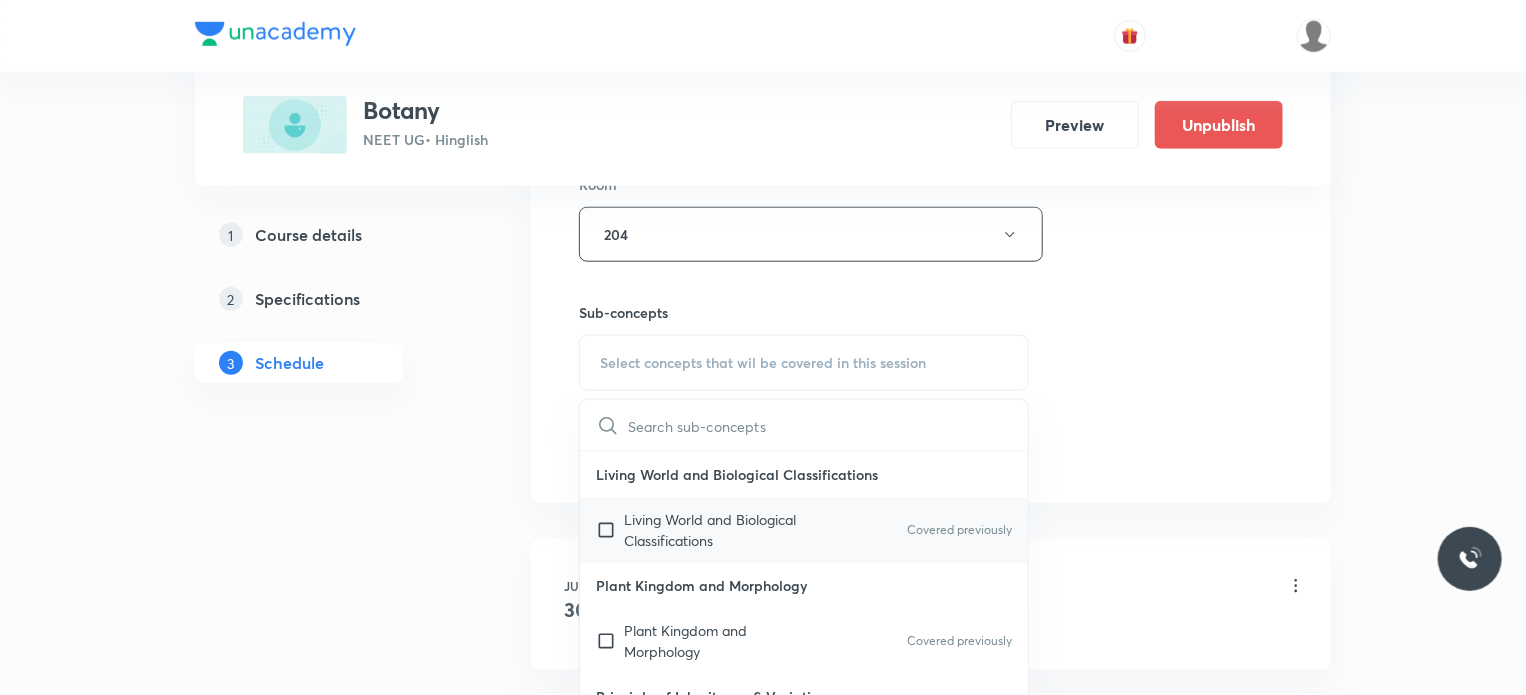 click on "Living World and Biological Classifications" at bounding box center (725, 530) 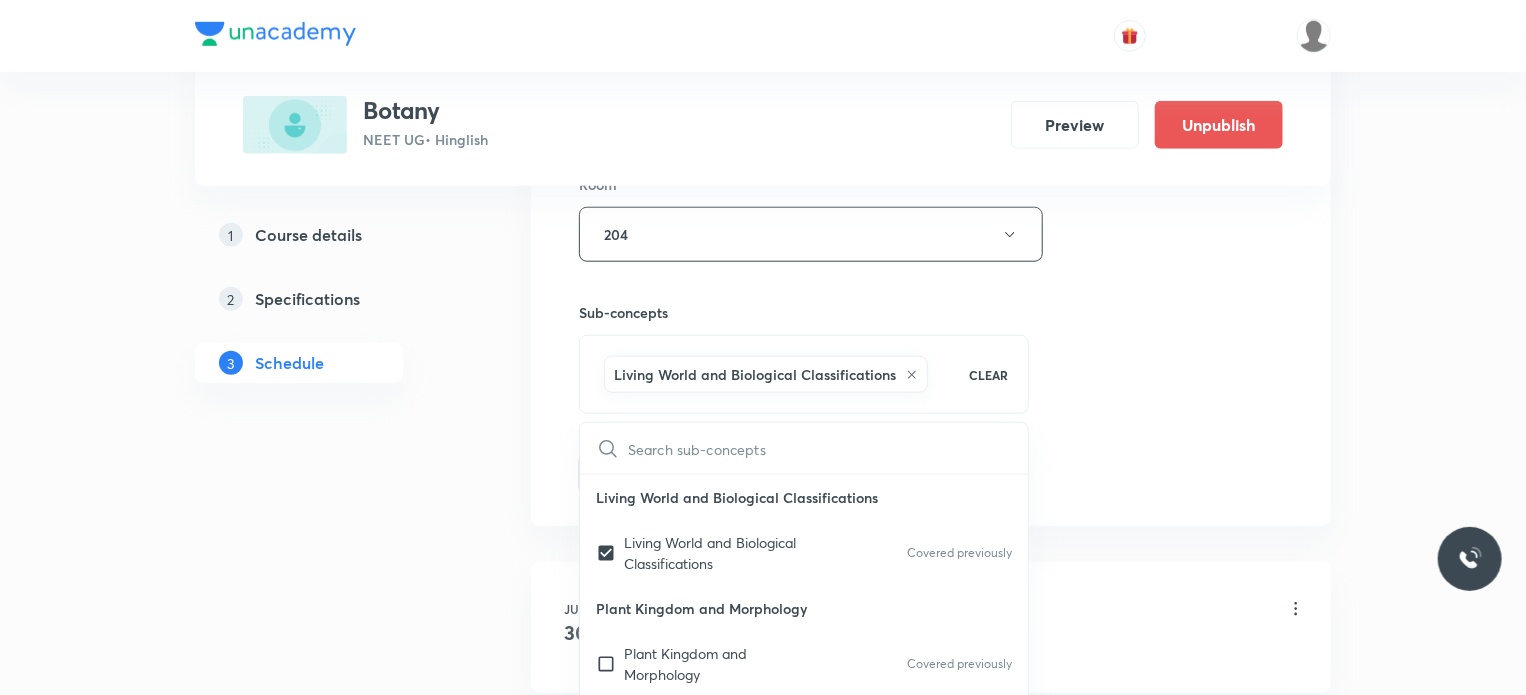 click on "Session  10 Live class Session title 20/99 Cell Introduction 10 ​ Schedule for Jul 14, 2025, 11:10 AM ​ Duration (in minutes) 80 ​   Session type Online Offline Room 204 Sub-concepts Living World and Biological Classifications  CLEAR ​ Living World and Biological Classifications  Living World and Biological Classifications  Covered previously Plant Kingdom and  Morphology Plant Kingdom and  Morphology Covered previously Principle of Inheritance &  Variation Principle of Inheritance &  Variation Molecular Basis of Inheritance, Molecular Basis of Inheritance Anatomy of Flowering Plants, Photosynthesis, Anatomy of Flowering Plants, Photosynthesis, Respiration, Plant Growth & Development Respiration, Plant Growth & Development Biological Classification, Plant Kingdom, Morphology of Flowering Plants Biological Classification, Plant Kingdom, Morphology of Flowering Plants Organism & Populations,Ecosystem, Biodiversity & Conservation Organism & Populations, Ecosystem, Biodiversity & Conservation Add Cancel" at bounding box center [931, 13] 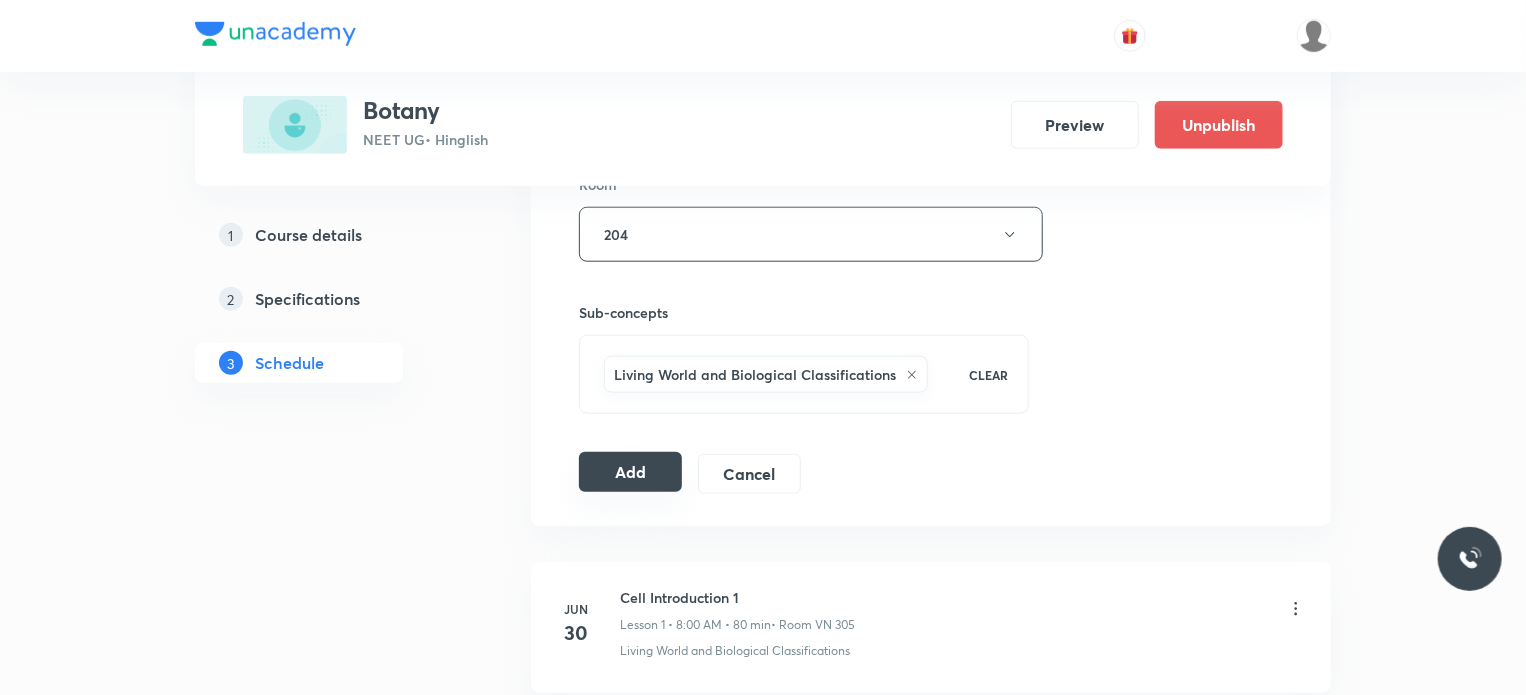 click on "Add" at bounding box center [630, 472] 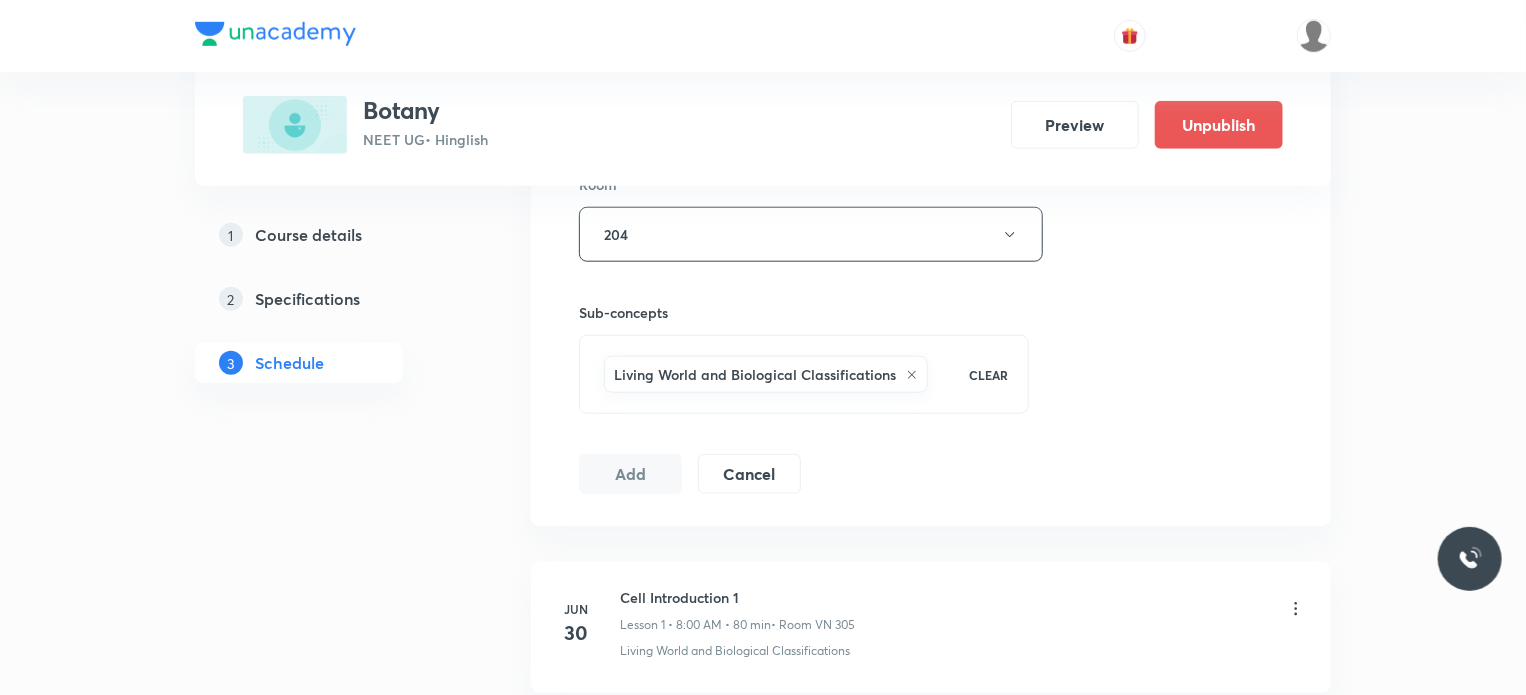 scroll, scrollTop: 2320, scrollLeft: 0, axis: vertical 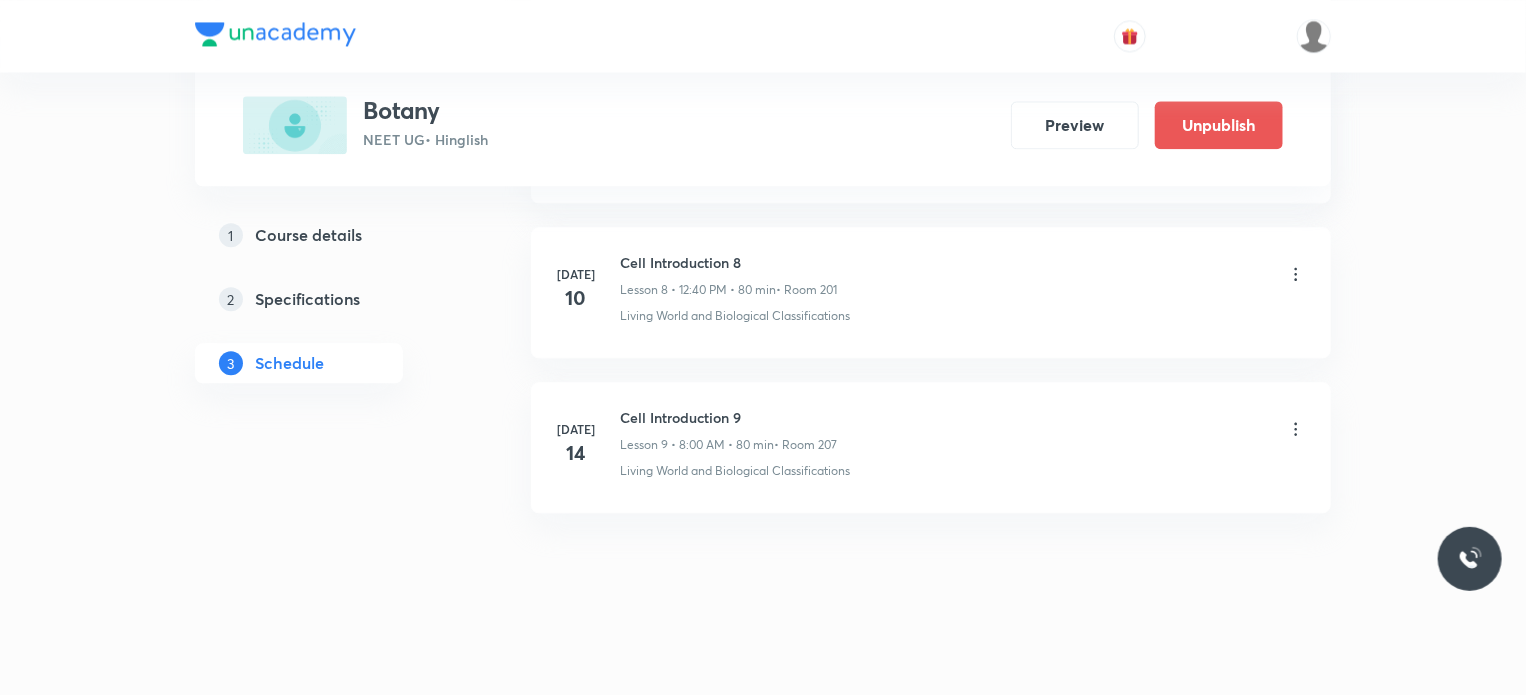 click on "Schedule 9  classes Session  10 Live class Session title 20/99 Cell Introduction 10 ​ Schedule for Jul 14, 2025, 11:10 AM ​ Duration (in minutes) 80 ​   Session type Online Offline Room 204 Sub-concepts Living World and Biological Classifications  CLEAR Add Cancel Jun 30 Cell Introduction 1 Lesson 1 • 8:00 AM • 80 min  • Room VN 305 Living World and Biological Classifications  Jul 1 Cell Introduction 2 Lesson 2 • 8:00 AM • 80 min  • Room 201 Living World and Biological Classifications  Jul 1 Cell Introduction 3 Lesson 3 • 11:10 AM • 80 min  • Room 201 Plant Kingdom and  Morphology Jul 2 Cell Introduction 4 Lesson 4 • 8:00 AM • 80 min  • Room 202 Living World and Biological Classifications  Jul 8 Cell Introduction 5 Lesson 5 • 8:00 AM • 80 min  • Room 203 Living World and Biological Classifications  Jul 8 Cell Introduction 6 Lesson 6 • 11:10 AM • 80 min  • Room 202 Living World and Biological Classifications  Jul 9 Cell Introduction 7  • Room 204 Jul 10 Jul 14" at bounding box center (931, -659) 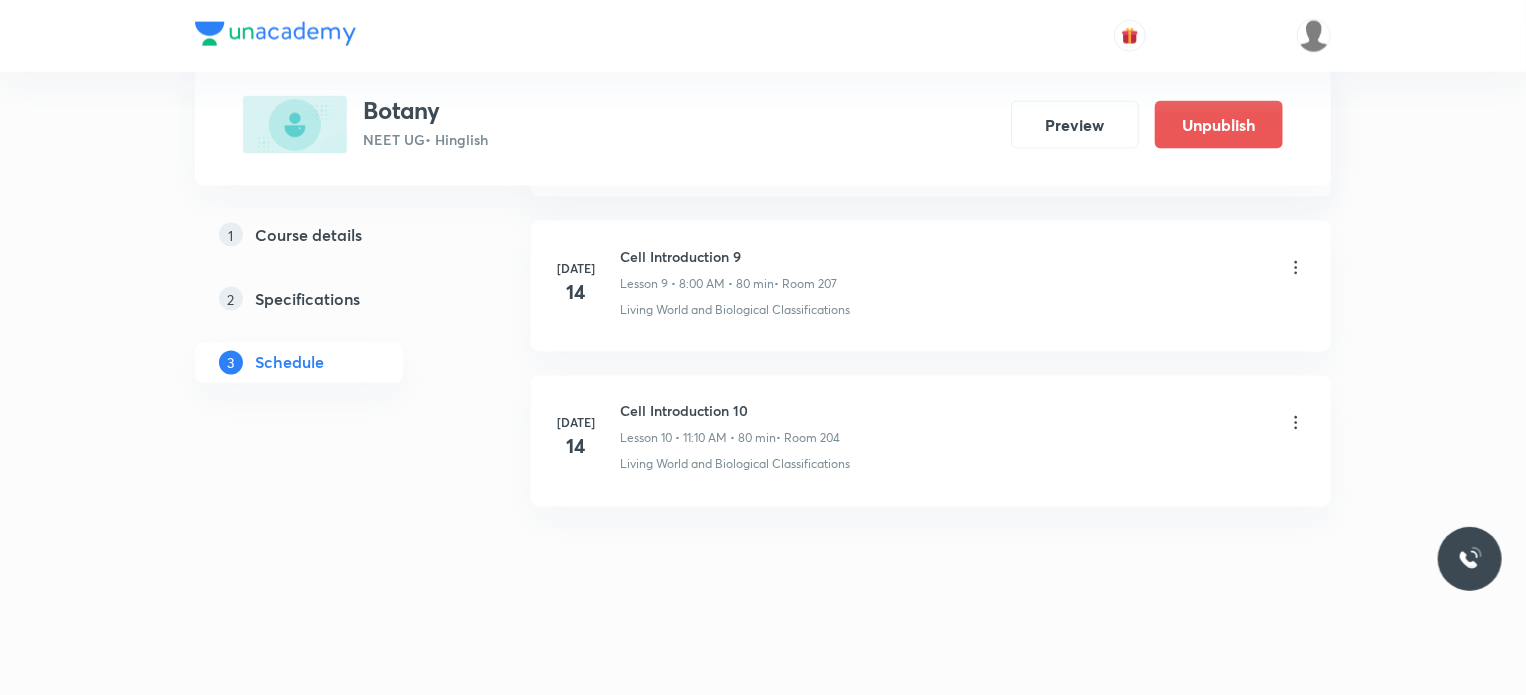 scroll, scrollTop: 1535, scrollLeft: 0, axis: vertical 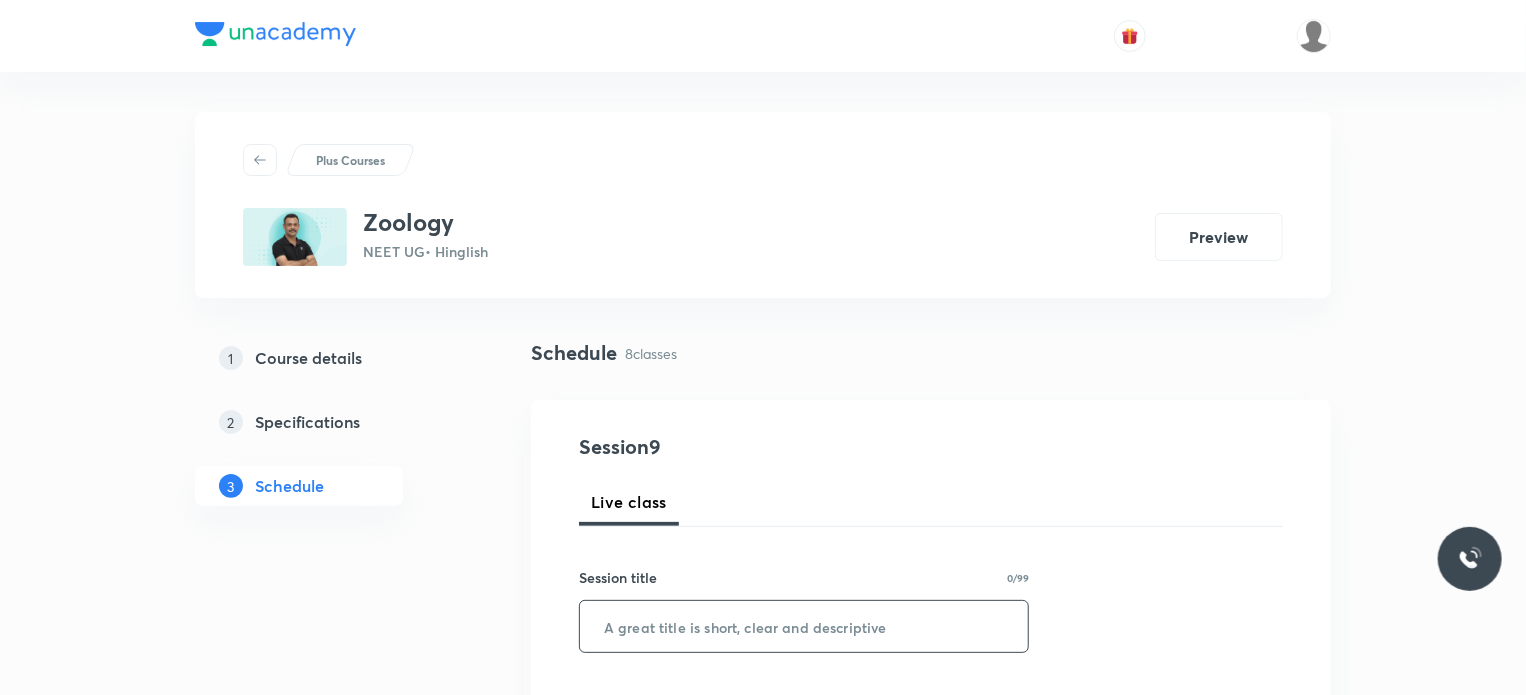 click at bounding box center (804, 626) 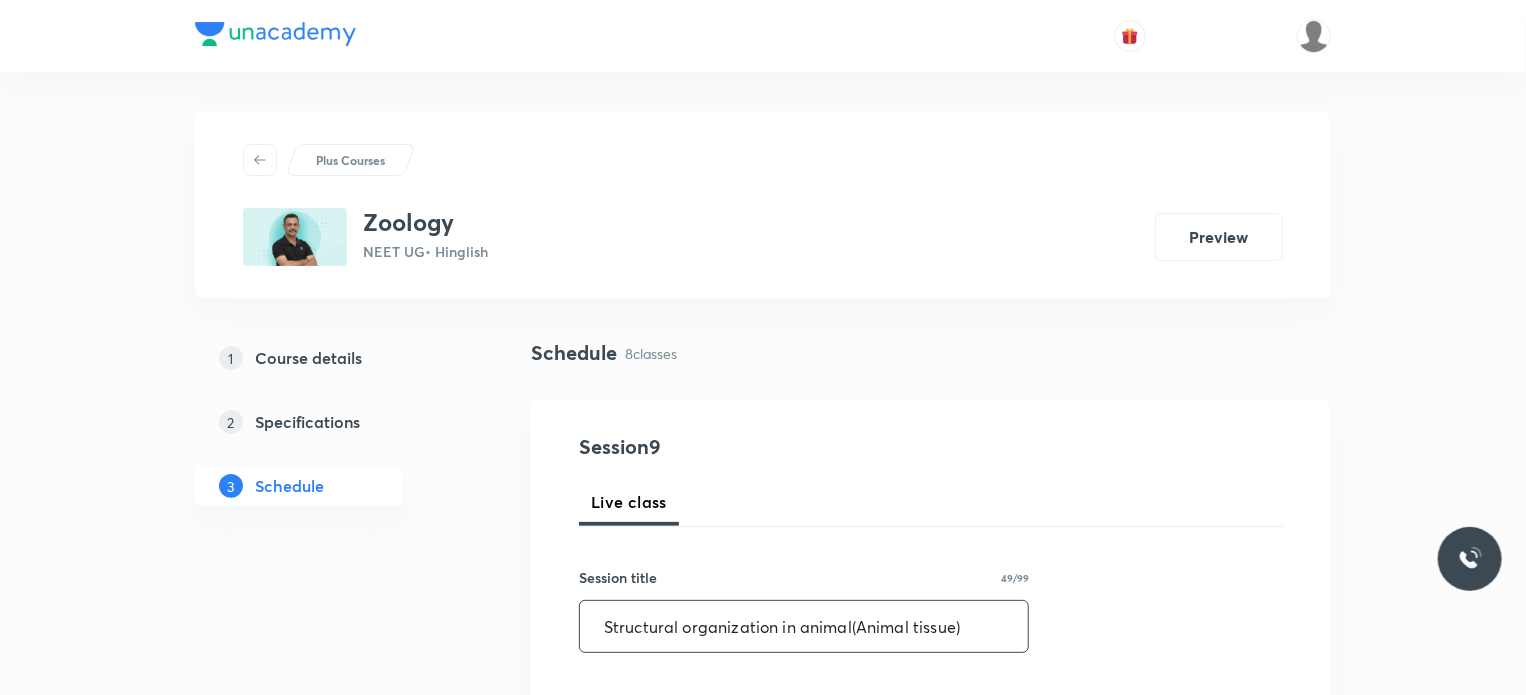 scroll, scrollTop: 88, scrollLeft: 0, axis: vertical 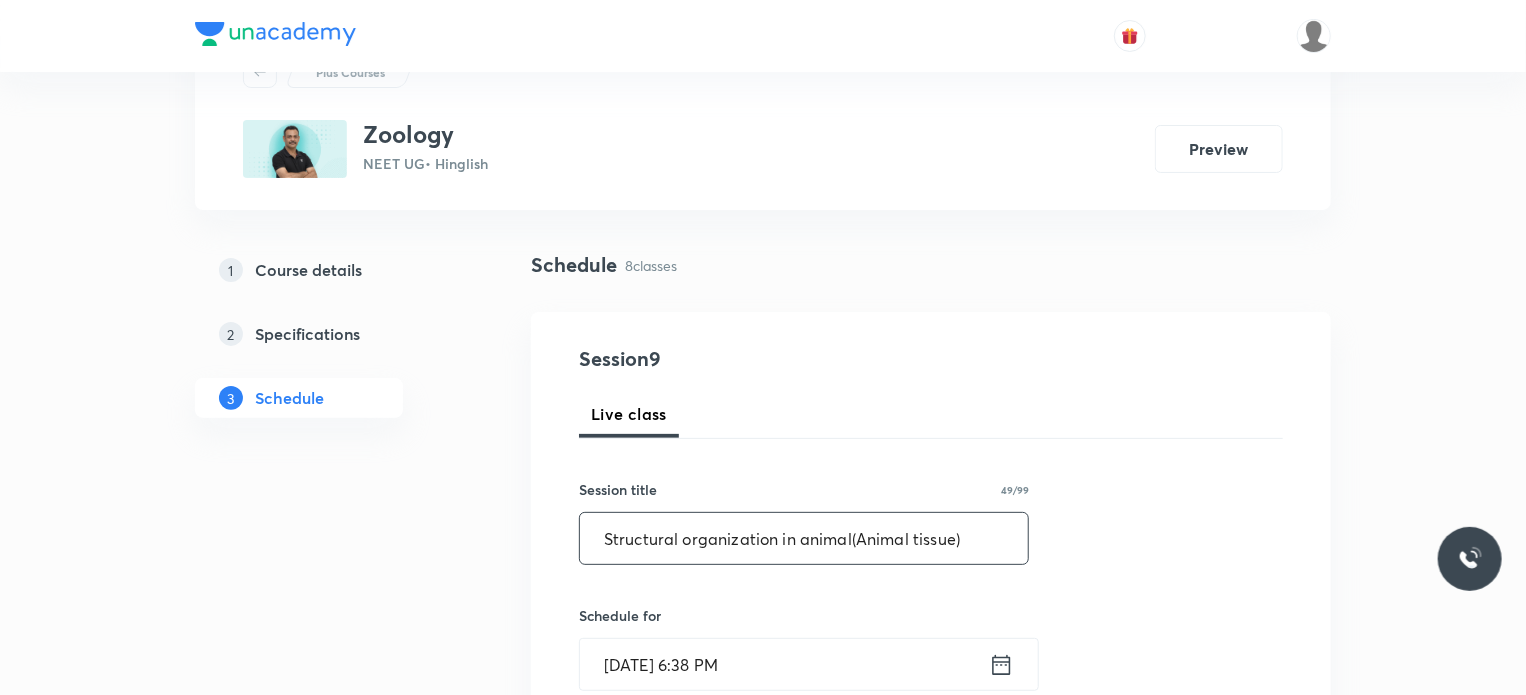 click on "Structural organization in animal(Animal tissue)" at bounding box center [804, 538] 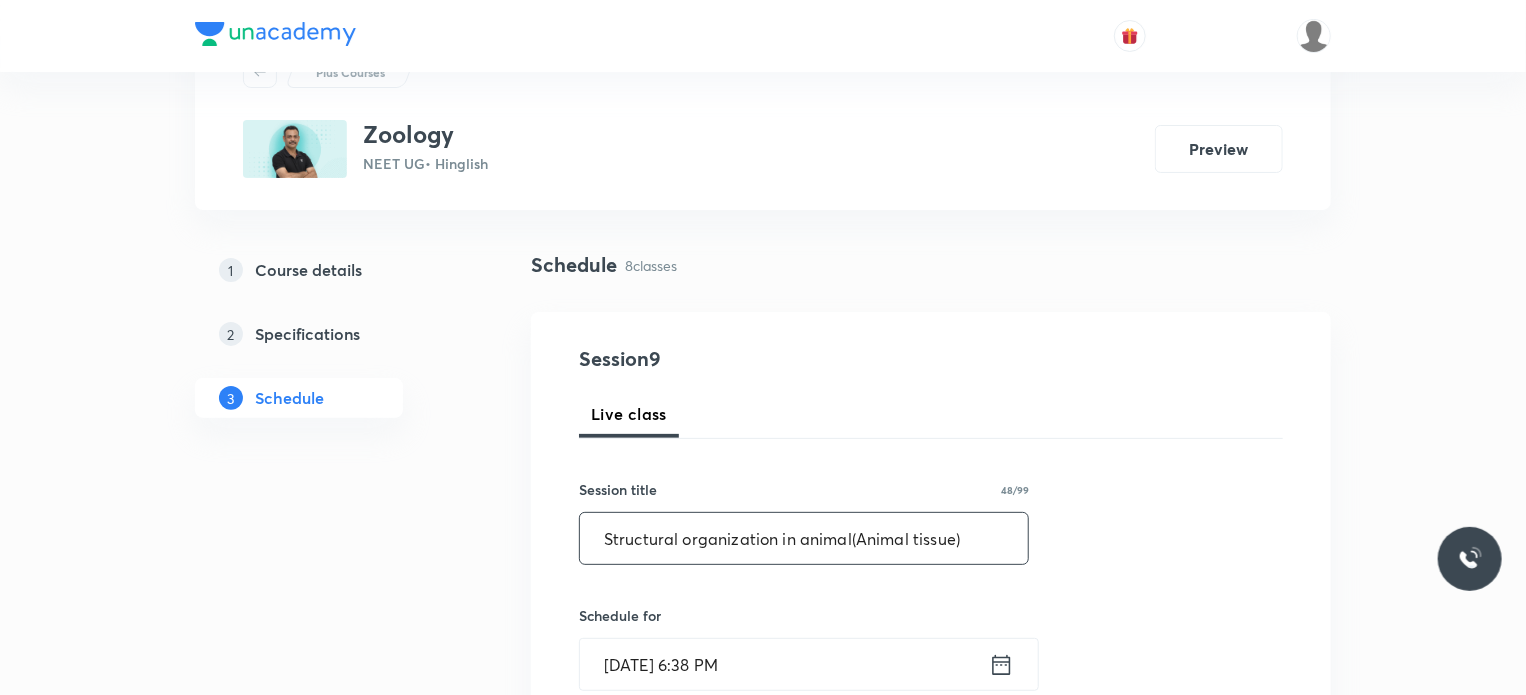 click on "Structural organization in animal(Animal tissue)" at bounding box center [804, 538] 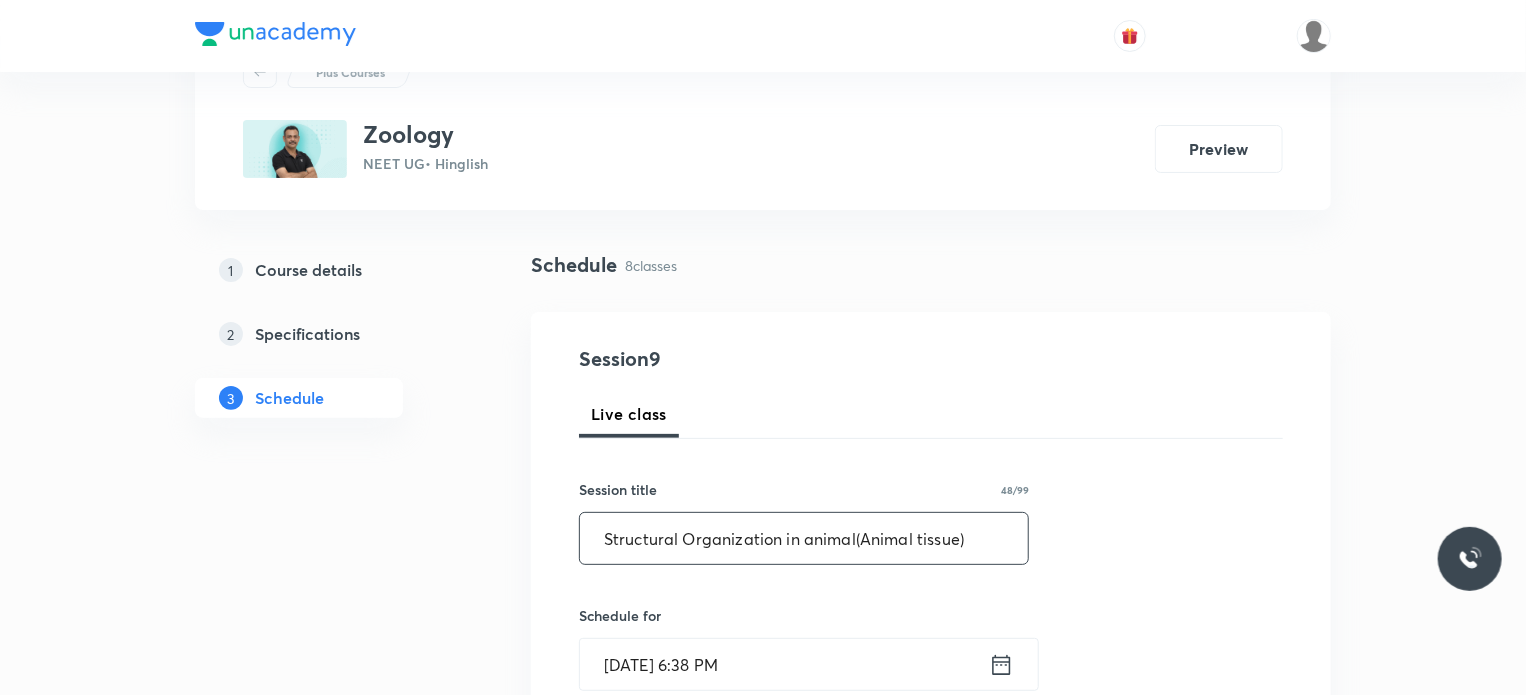 click on "Structural Organization in animal(Animal tissue)" at bounding box center (804, 538) 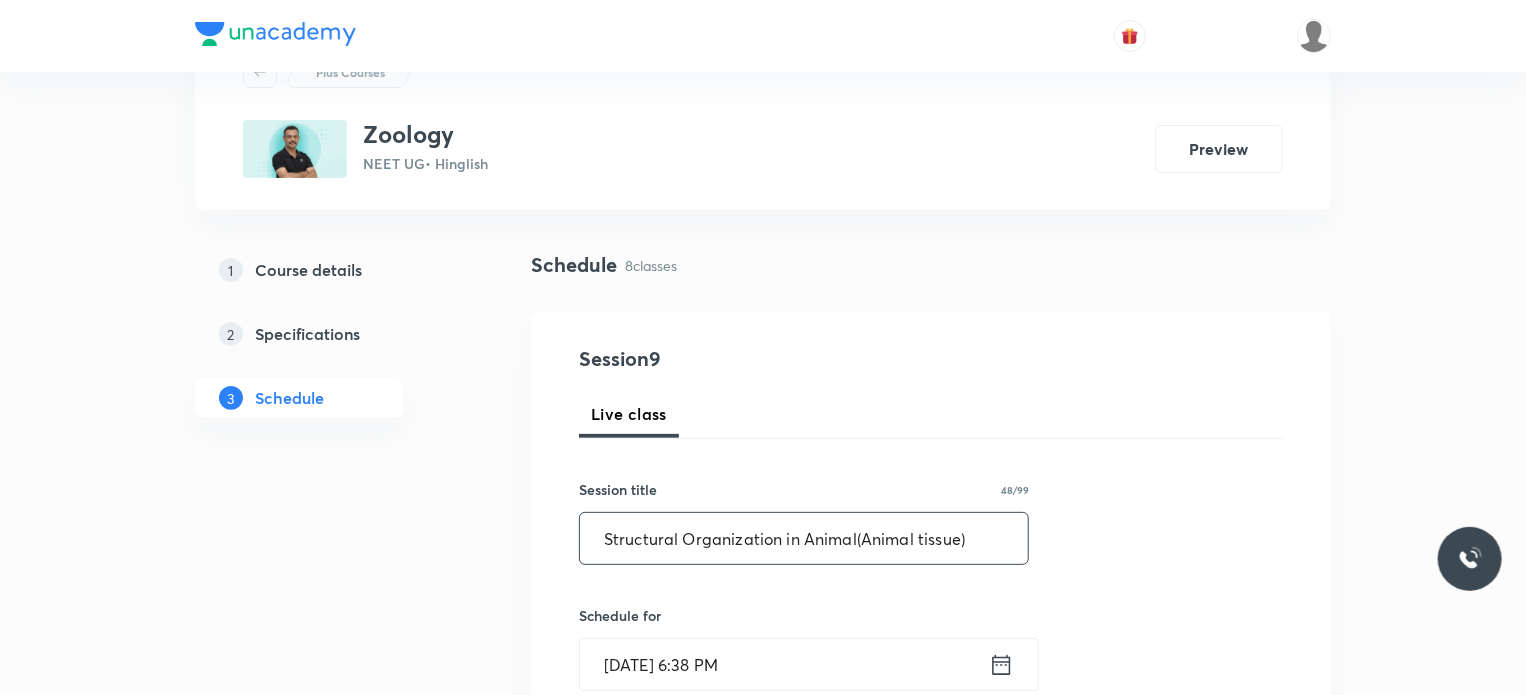click on "Structural Organization in Animal(Animal tissue)" at bounding box center (804, 538) 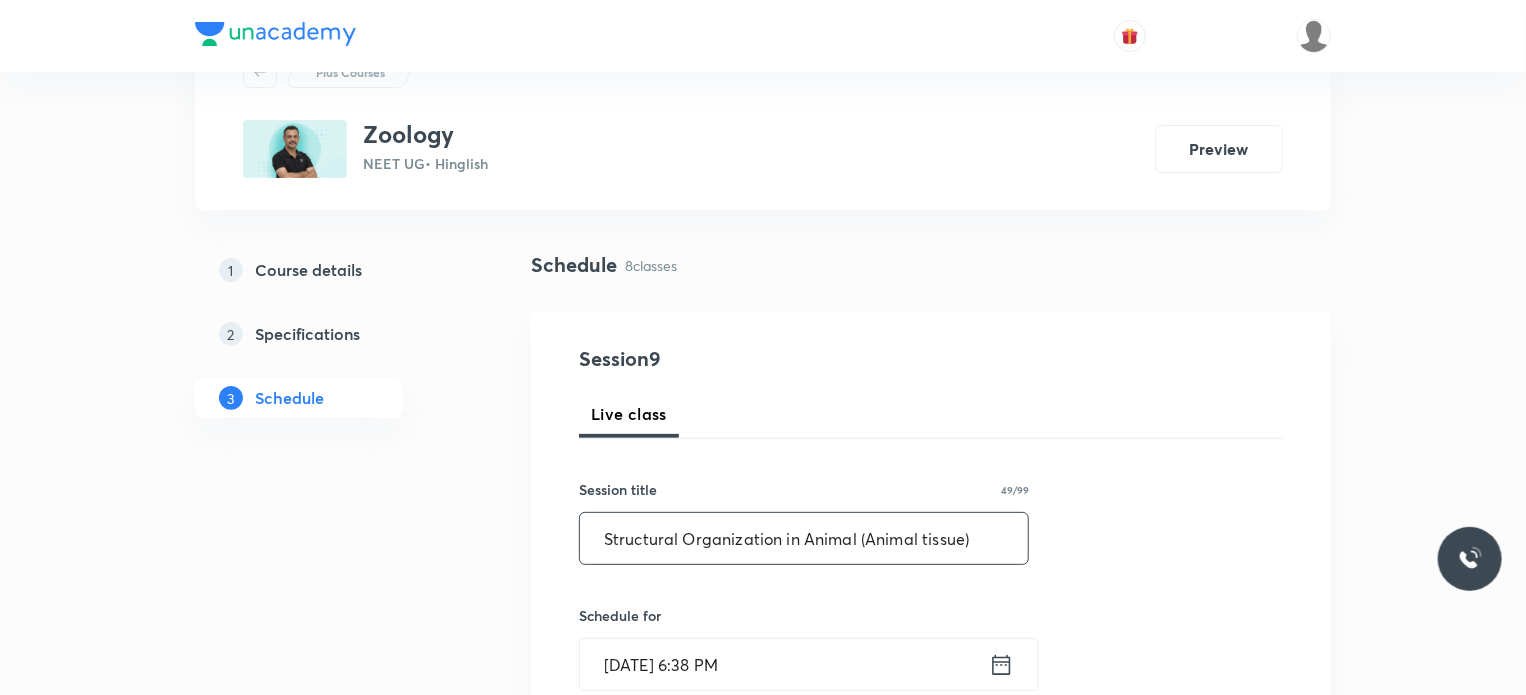 click on "Structural Organization in Animal (Animal tissue)" at bounding box center (804, 538) 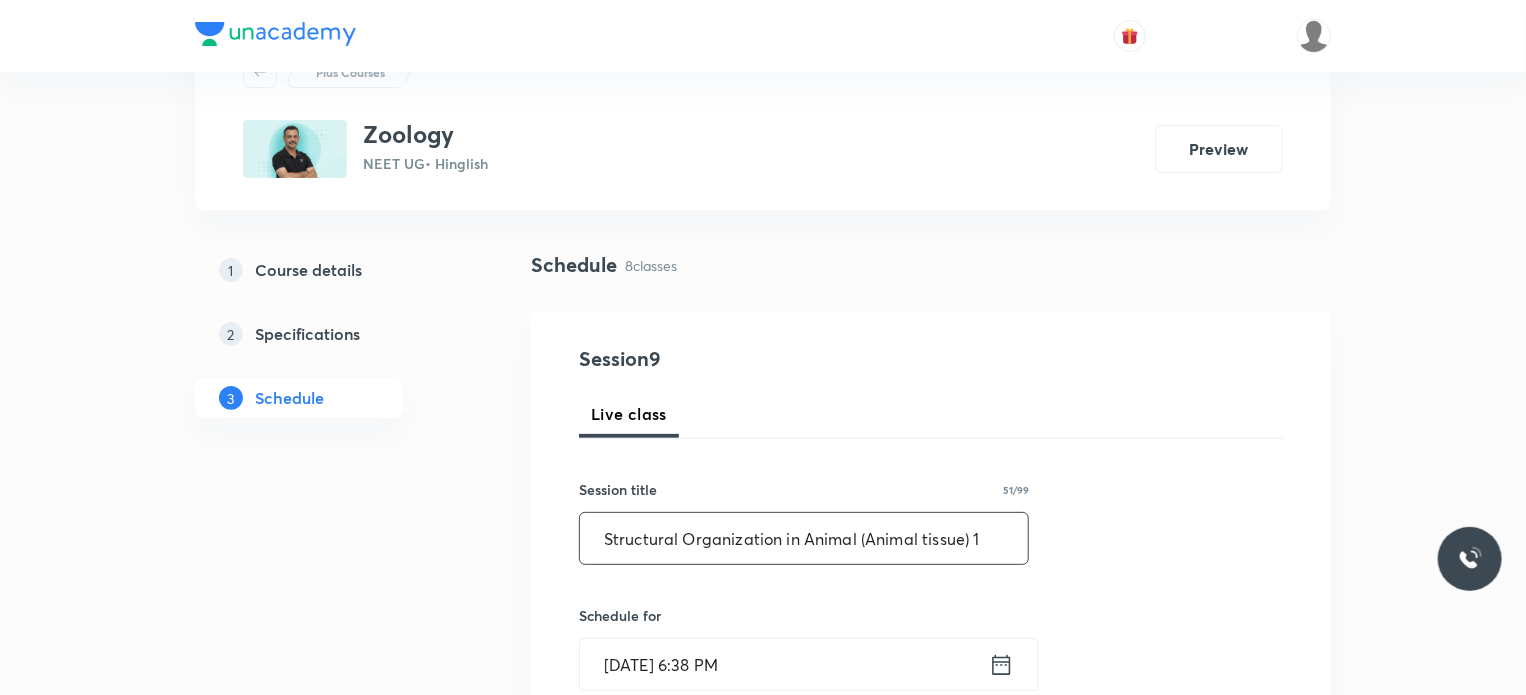 click on "Structural Organization in Animal (Animal tissue) 1" at bounding box center (804, 538) 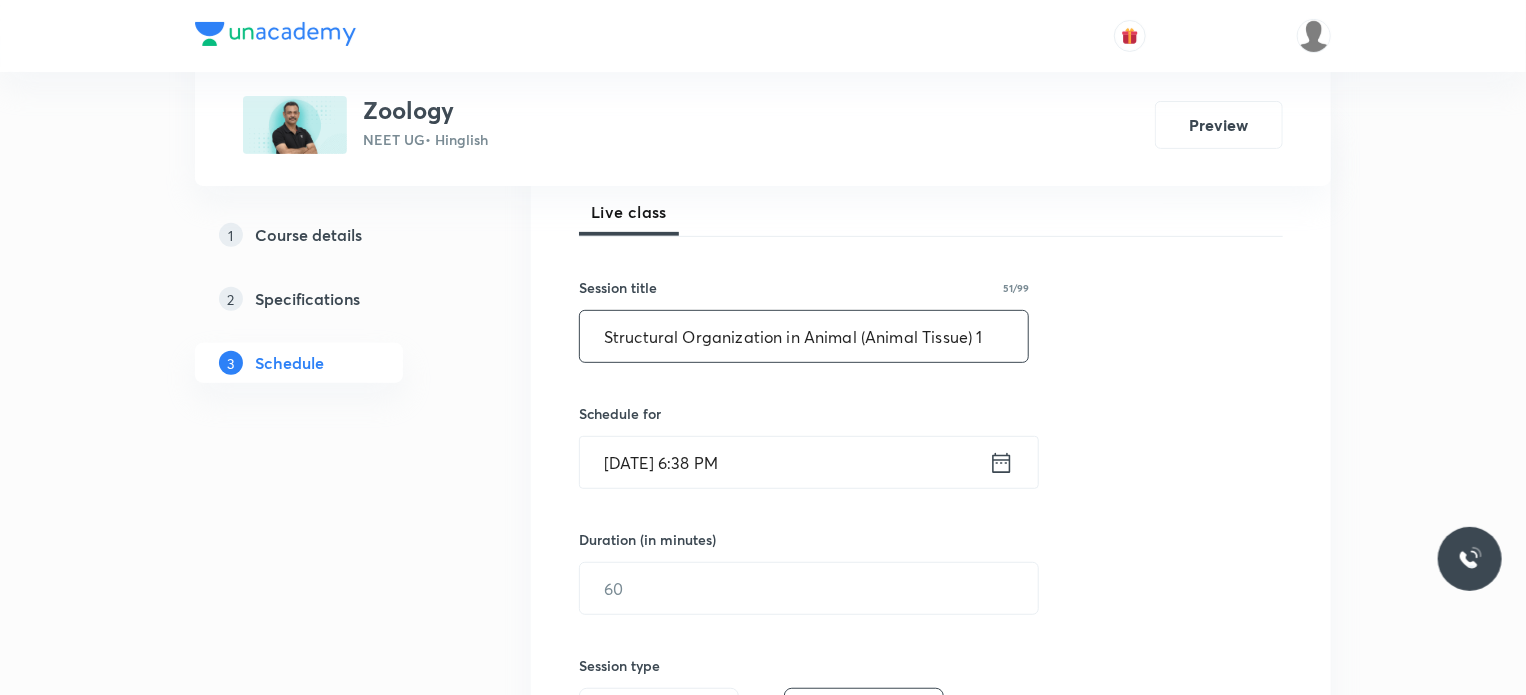 scroll, scrollTop: 300, scrollLeft: 0, axis: vertical 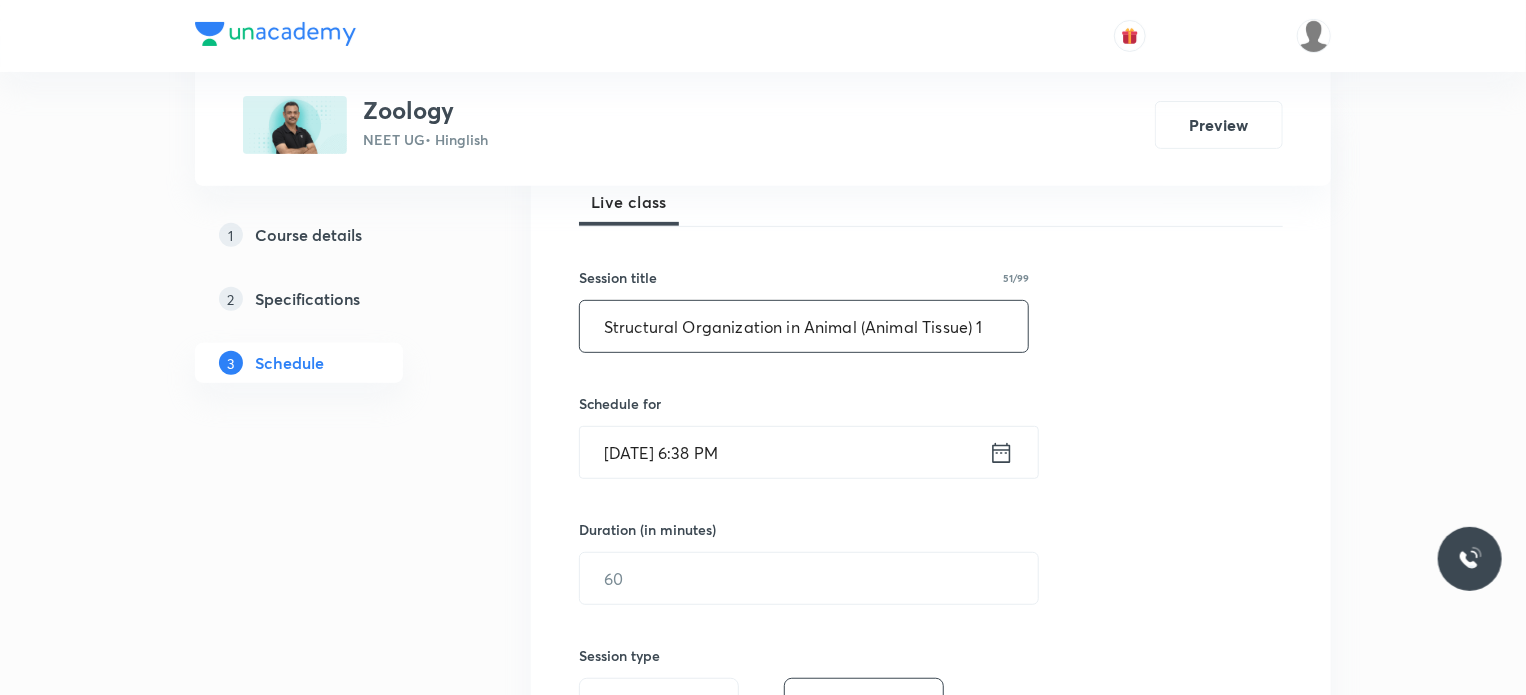 type on "Structural Organization in Animal (Animal Tissue) 1" 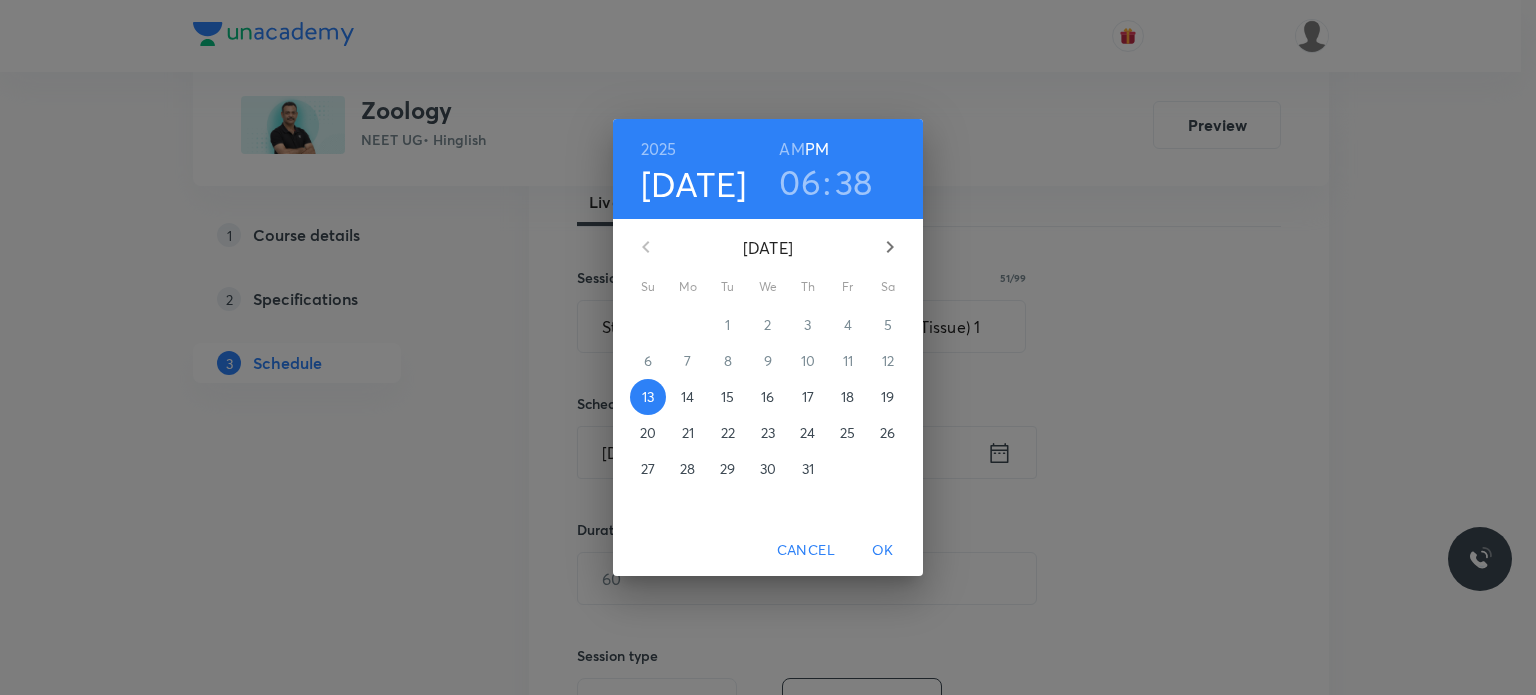 click on "14" at bounding box center [687, 397] 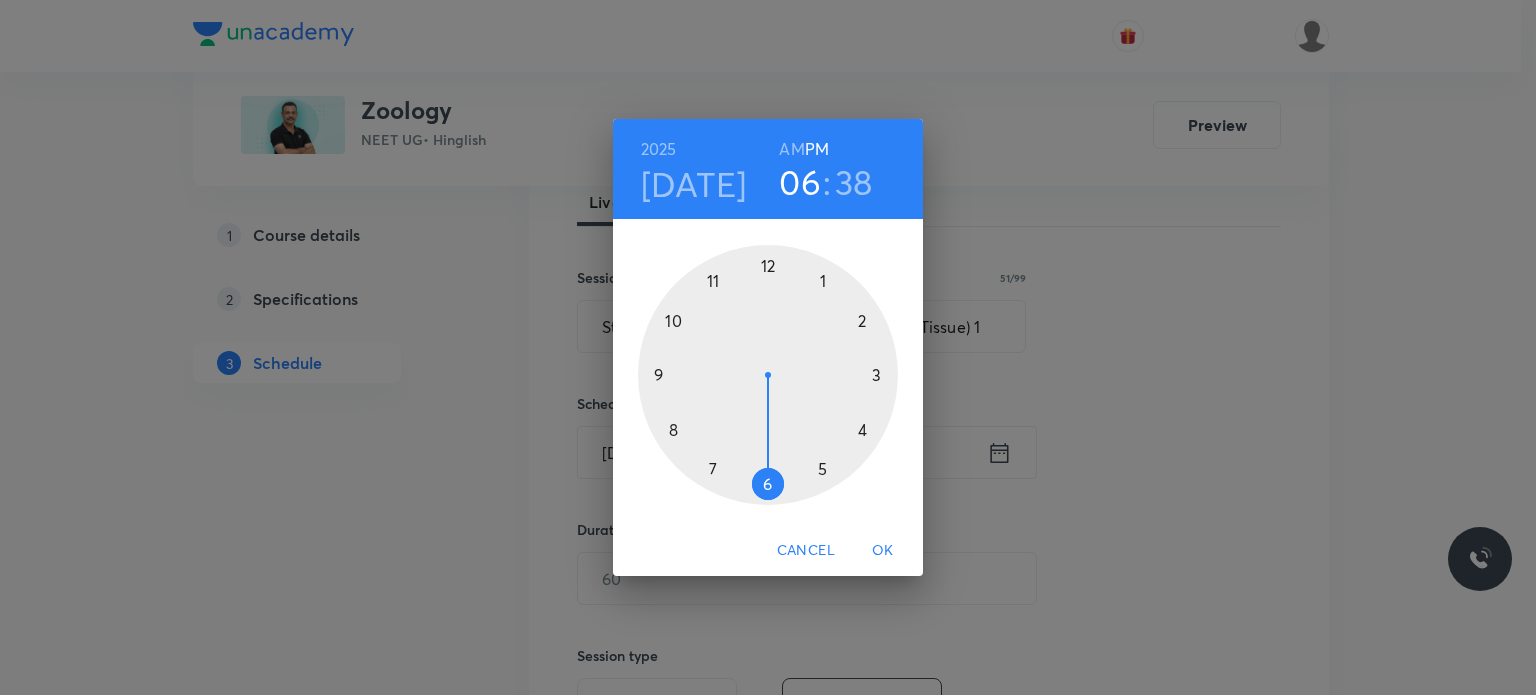 click on "AM" at bounding box center [791, 149] 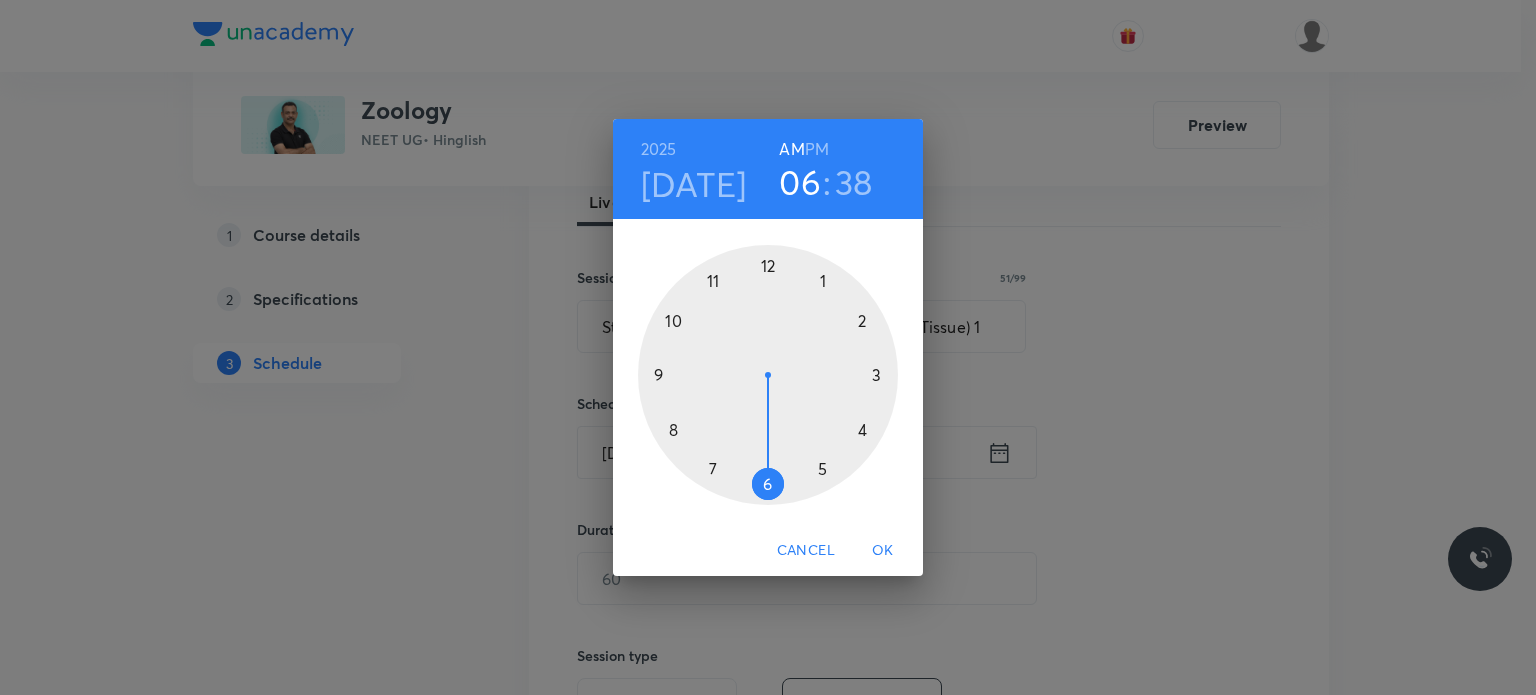type 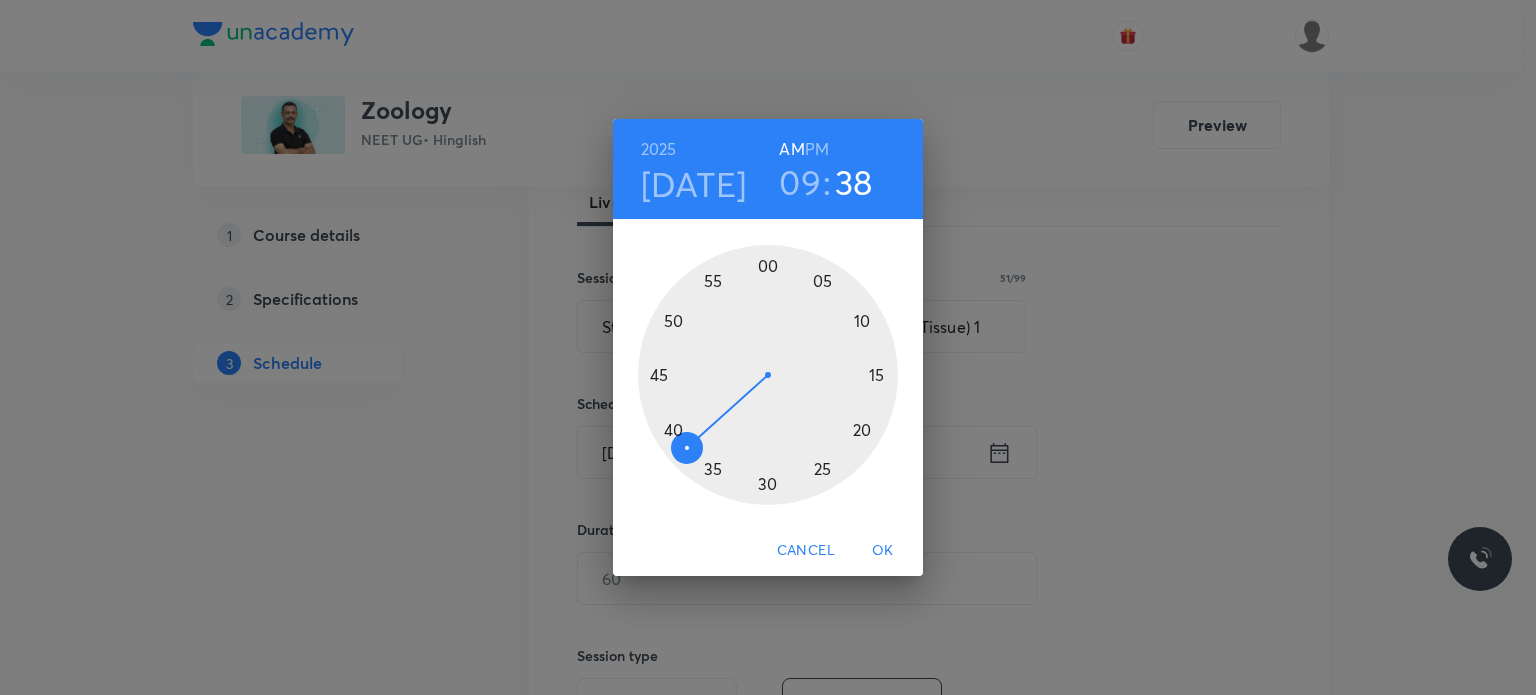 click at bounding box center (768, 375) 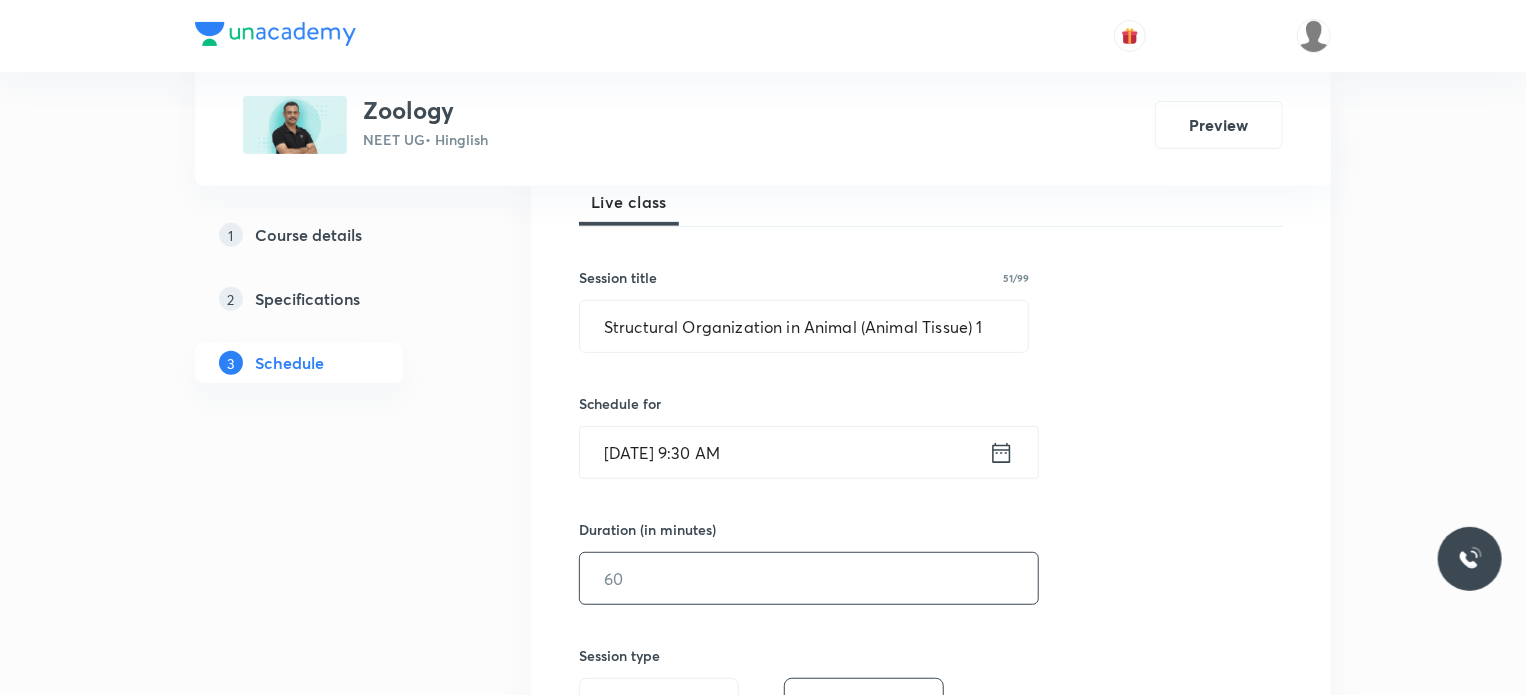 click at bounding box center [809, 578] 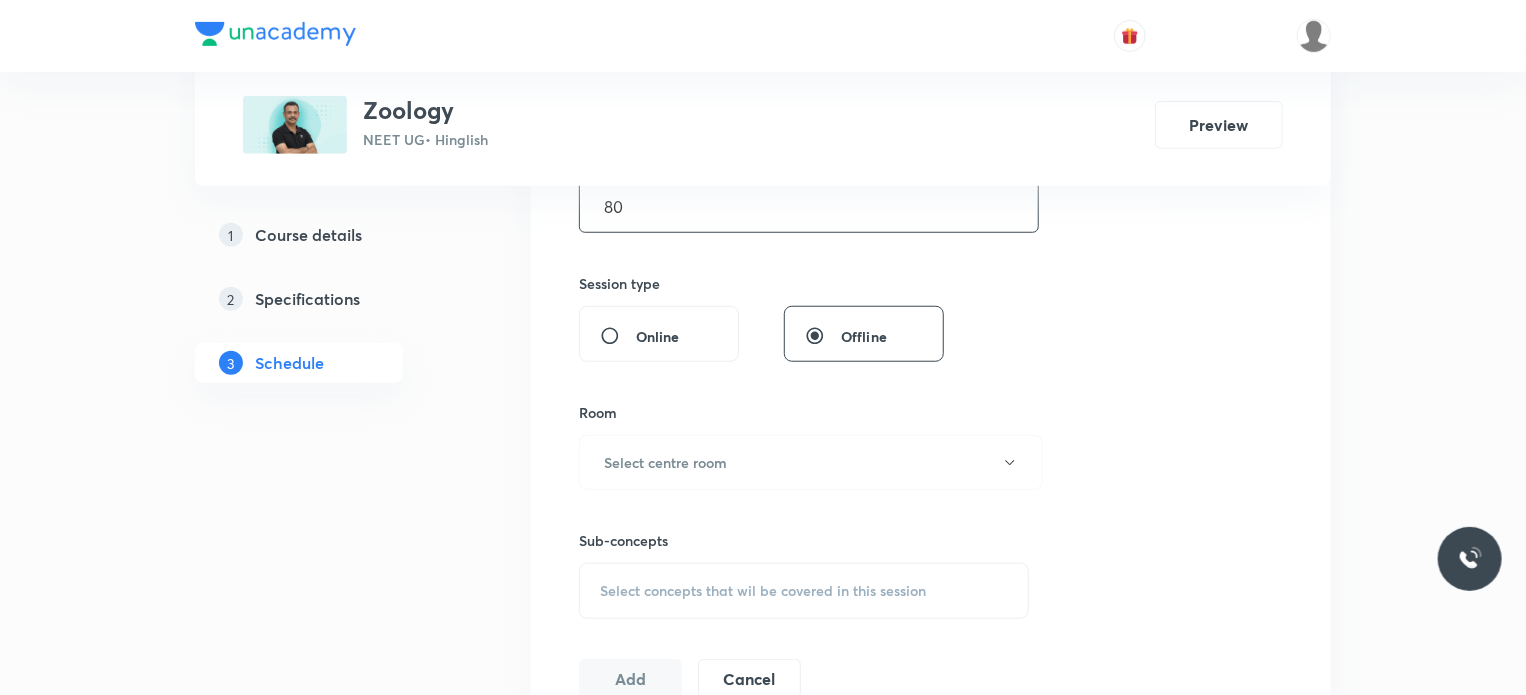 scroll, scrollTop: 676, scrollLeft: 0, axis: vertical 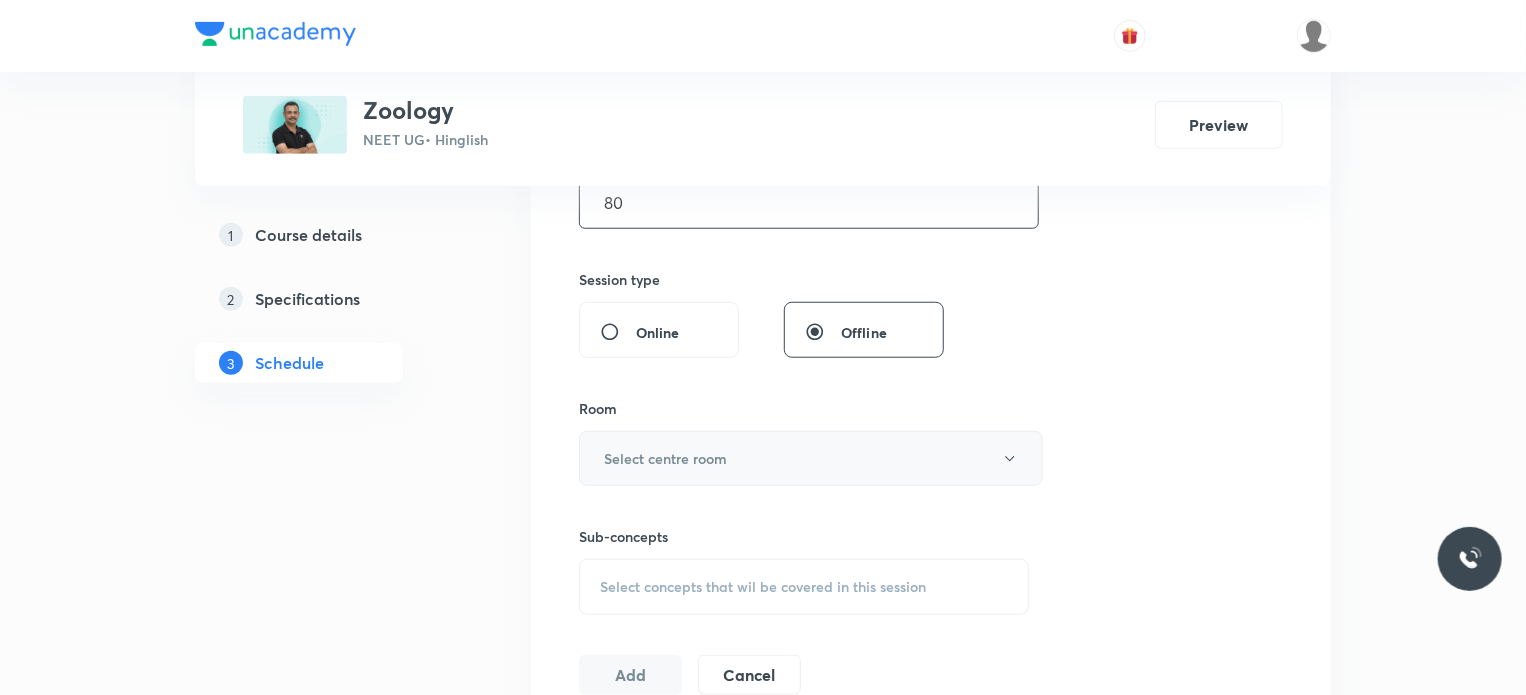 type on "80" 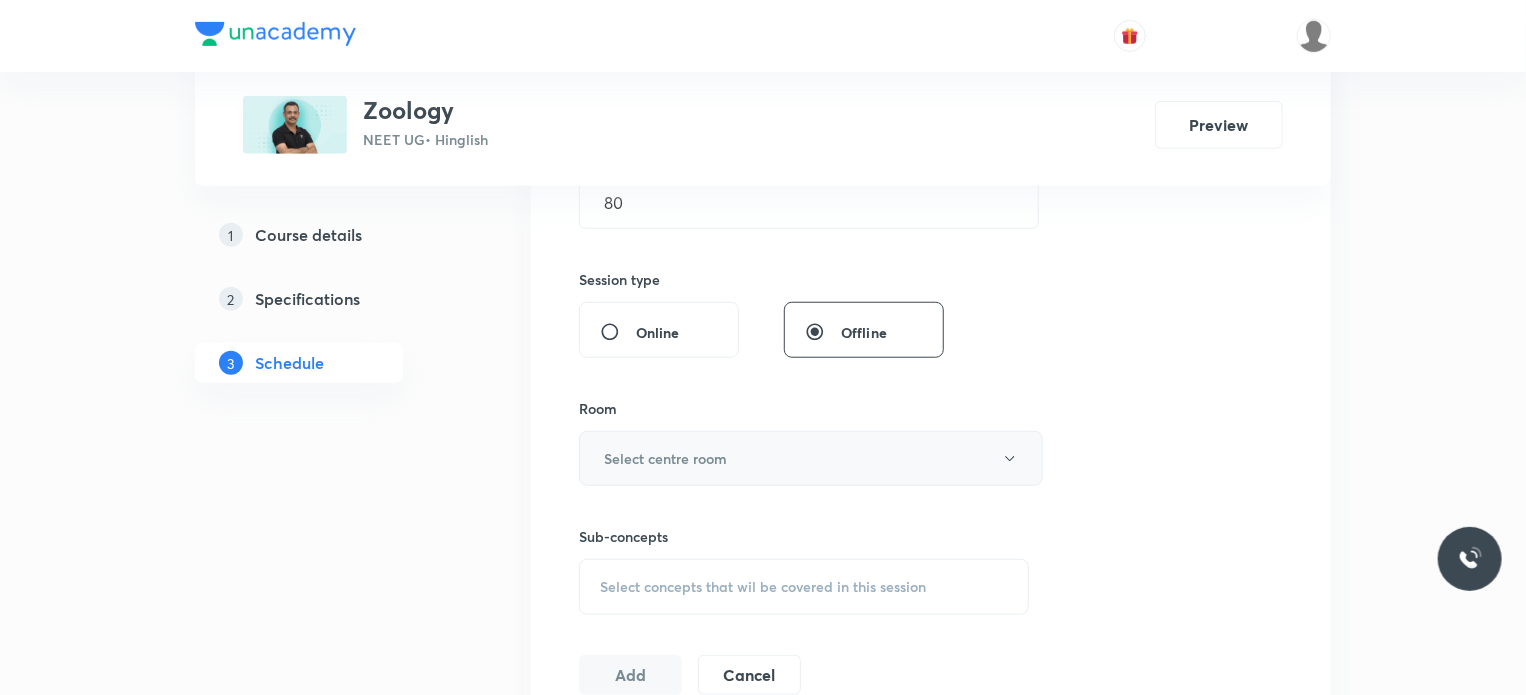click on "Select centre room" at bounding box center [665, 458] 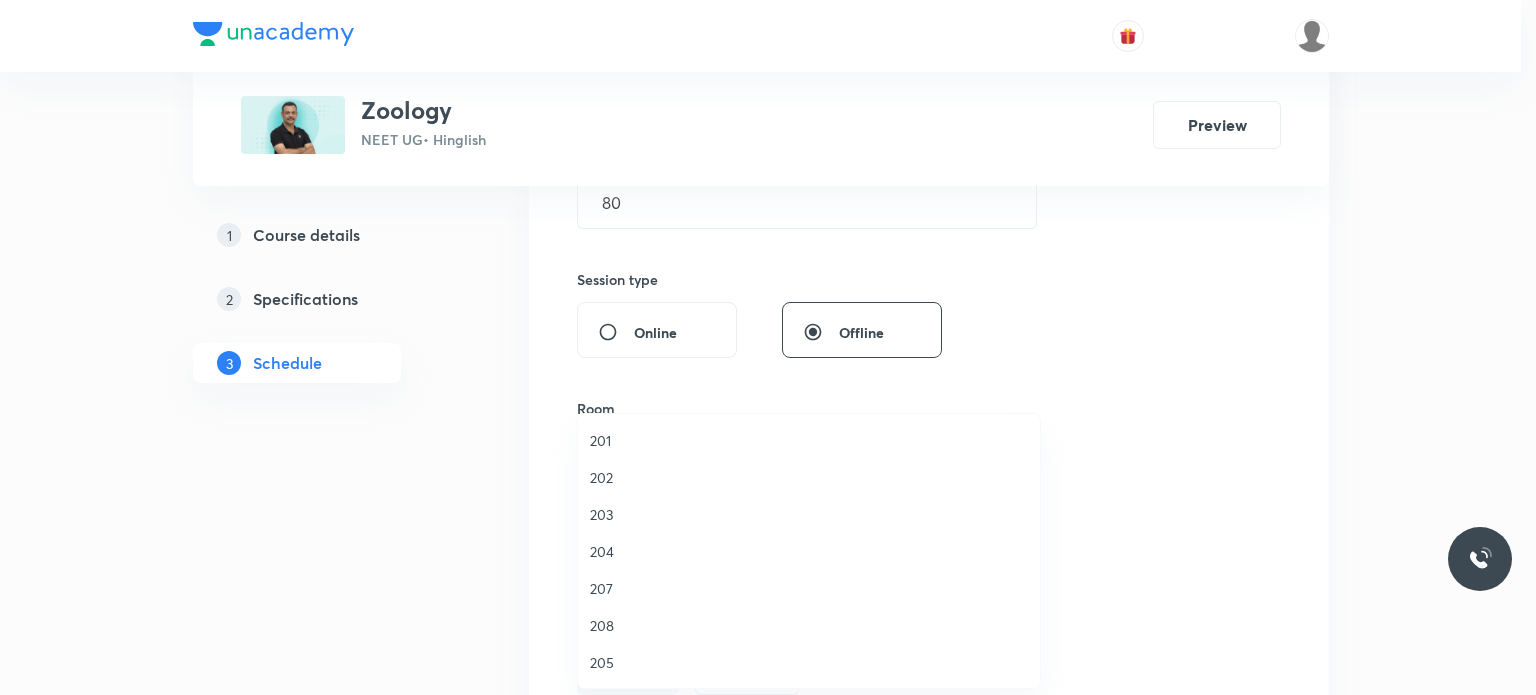 click on "207" at bounding box center (809, 588) 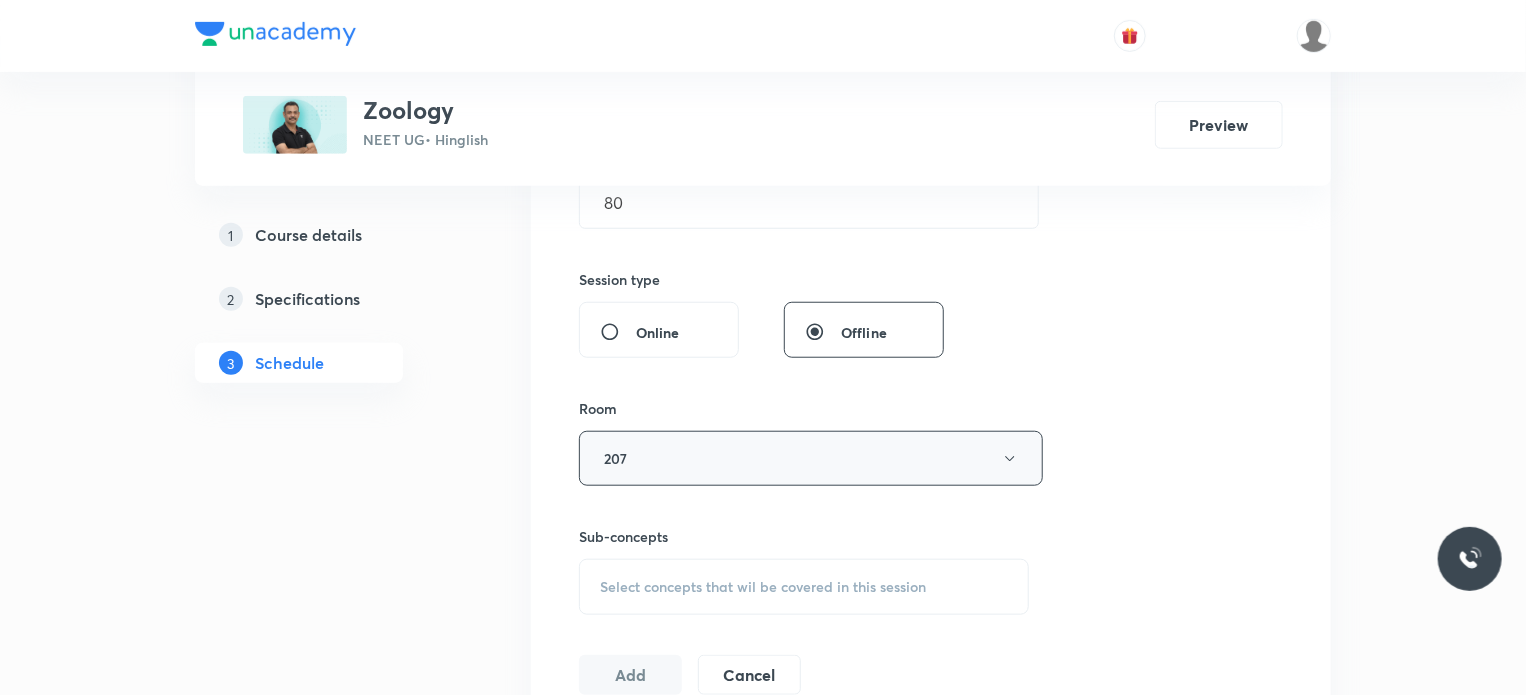 click on "Select concepts that wil be covered in this session" at bounding box center (763, 587) 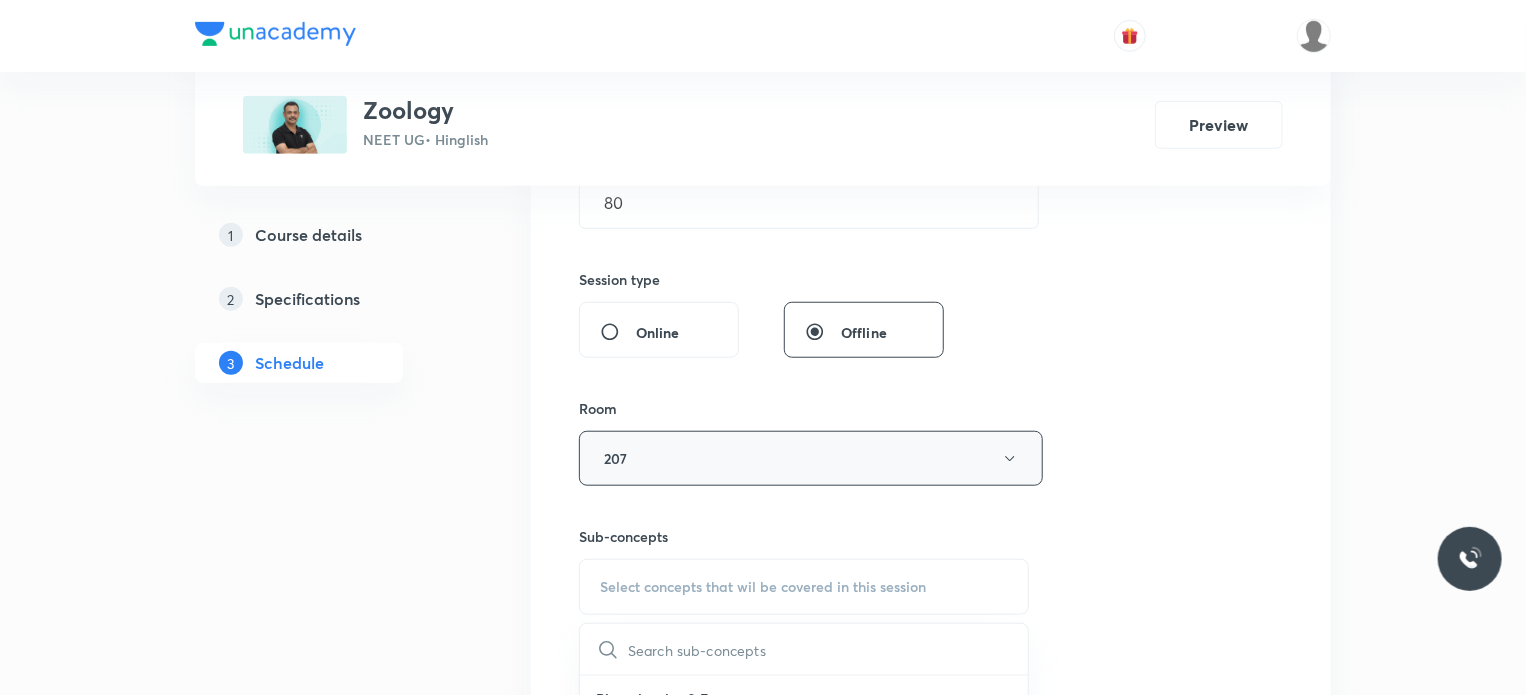 scroll, scrollTop: 798, scrollLeft: 0, axis: vertical 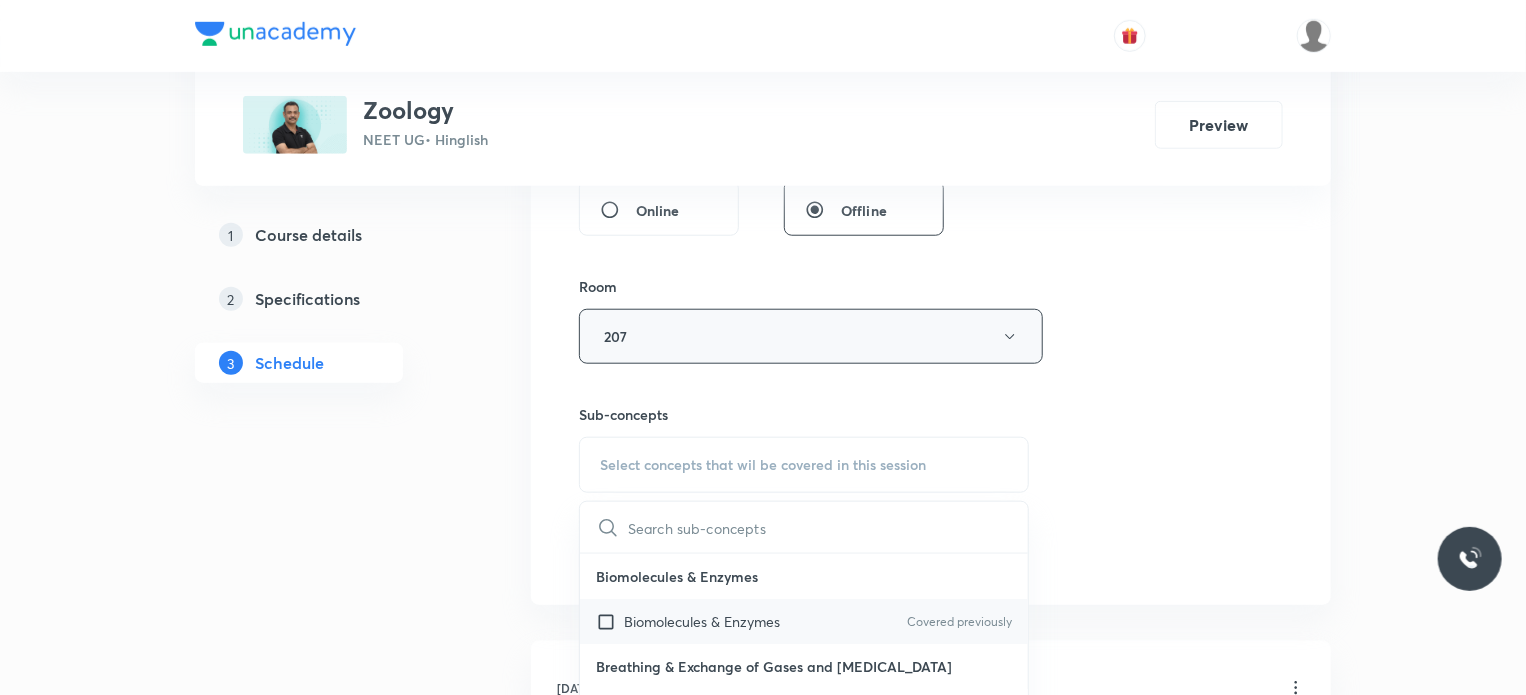 click on "Biomolecules & Enzymes Covered previously" at bounding box center (804, 621) 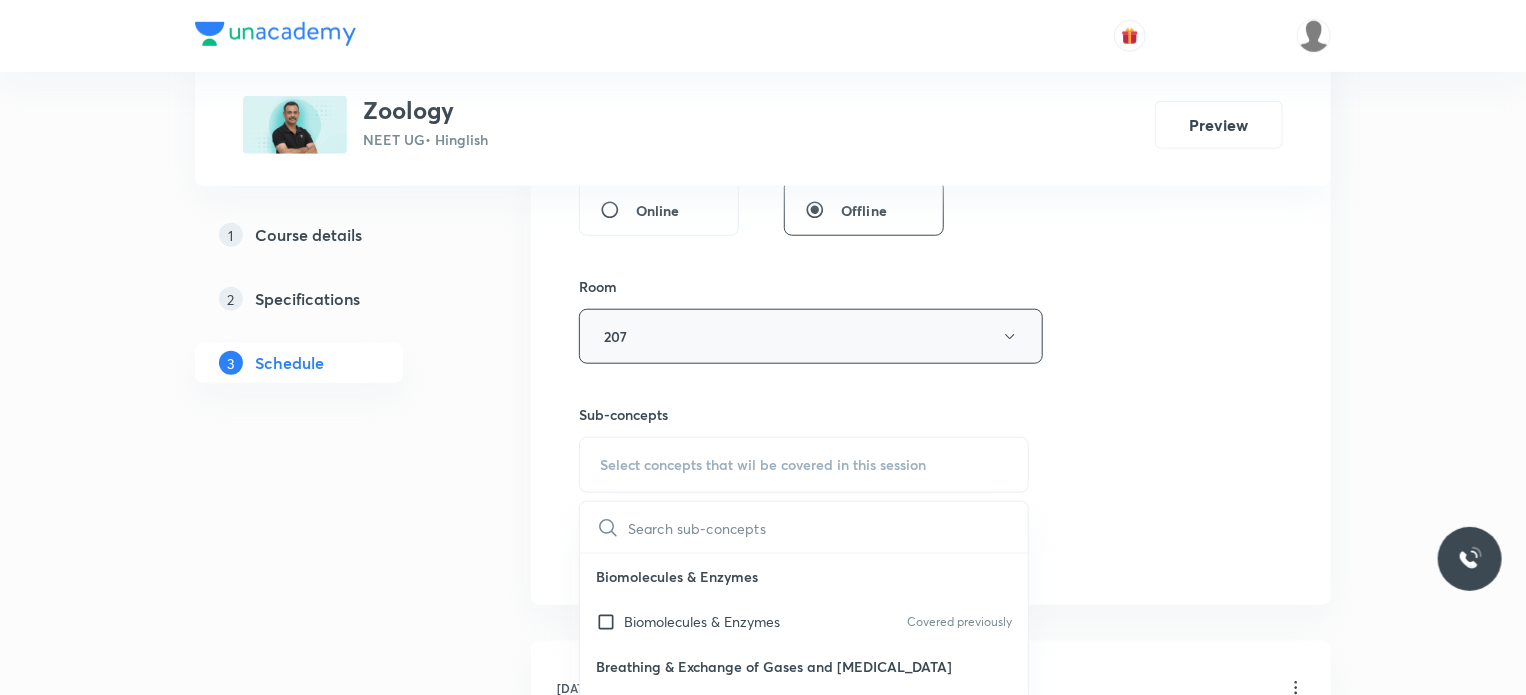 checkbox on "true" 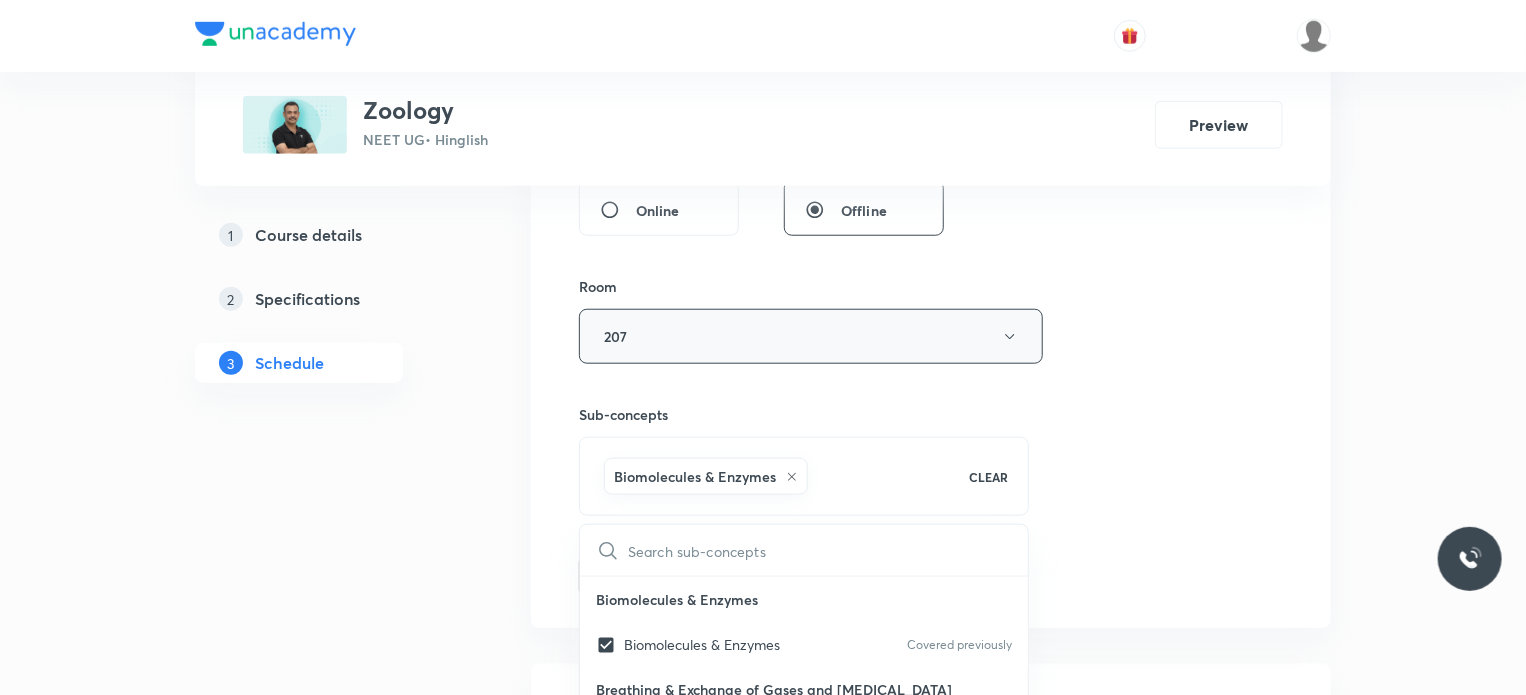 click on "Plus Courses Zoology NEET UG  • Hinglish Preview 1 Course details 2 Specifications 3 Schedule Schedule 8  classes Session  9 Live class Session title 51/99 Structural Organization in Animal (Animal Tissue) 1 ​ Schedule for Jul 14, 2025, 9:30 AM ​ Duration (in minutes) 80 ​   Session type Online Offline Room 207 Sub-concepts Biomolecules & Enzymes CLEAR ​ Biomolecules & Enzymes Biomolecules & Enzymes Covered previously Breathing & Exchange of Gases and Body Fluids Breathing & Exchange of Gases and Body Fluids Covered previously Reproductive Health Reproductive Health Excretory product and their elimination, Locomotion Excretory product and their elimination, Locomotion Origin & Evolution Origin & Evolution Biomolecules & Enzymes, Body Fluids & Circulation and Breathing & Exchange of Gases Biomolecules & Enzymes, Body Fluids & Circulation and Breathing & Exchange of Gases Neural Control & Coordination, Chemical Control & Coordination Neural Control & Coordination, Chemical Control & Coordination Add 2" at bounding box center [763, 635] 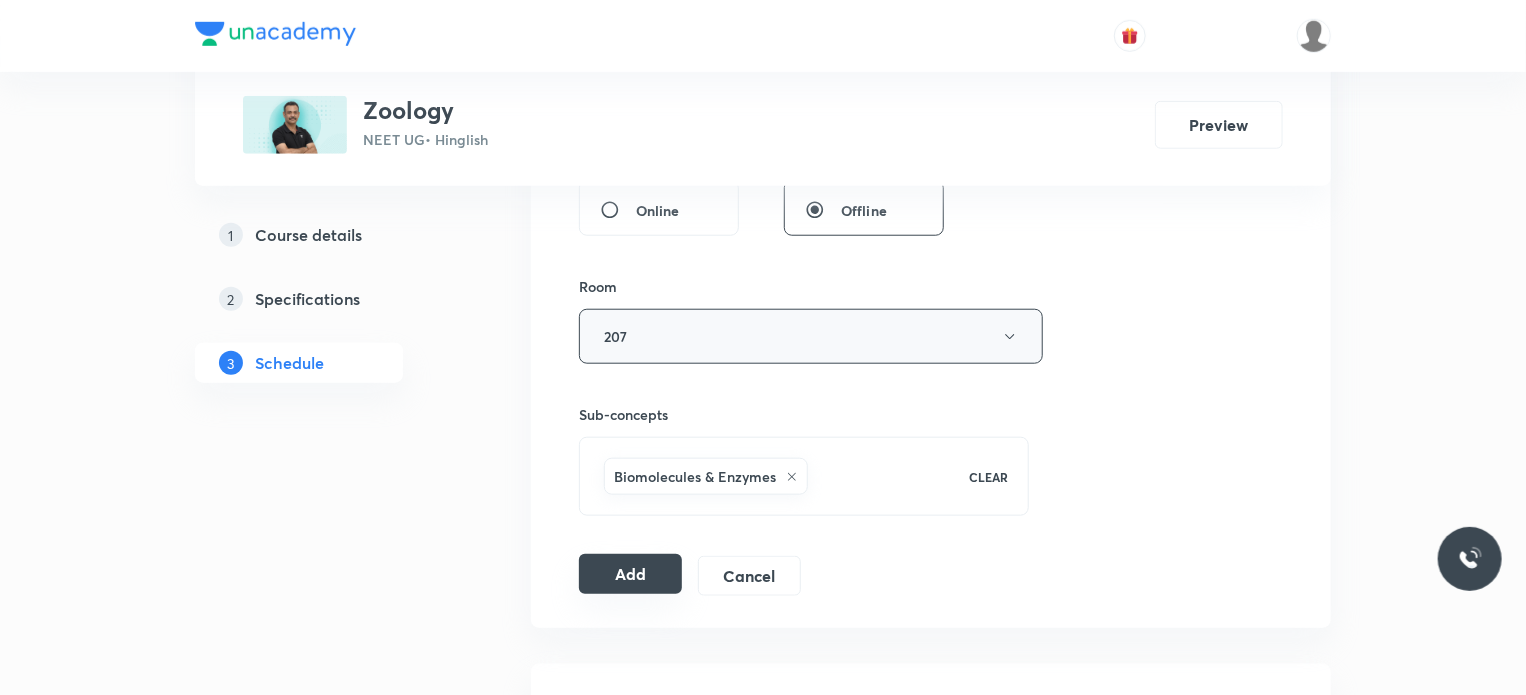 click on "Add" at bounding box center [630, 574] 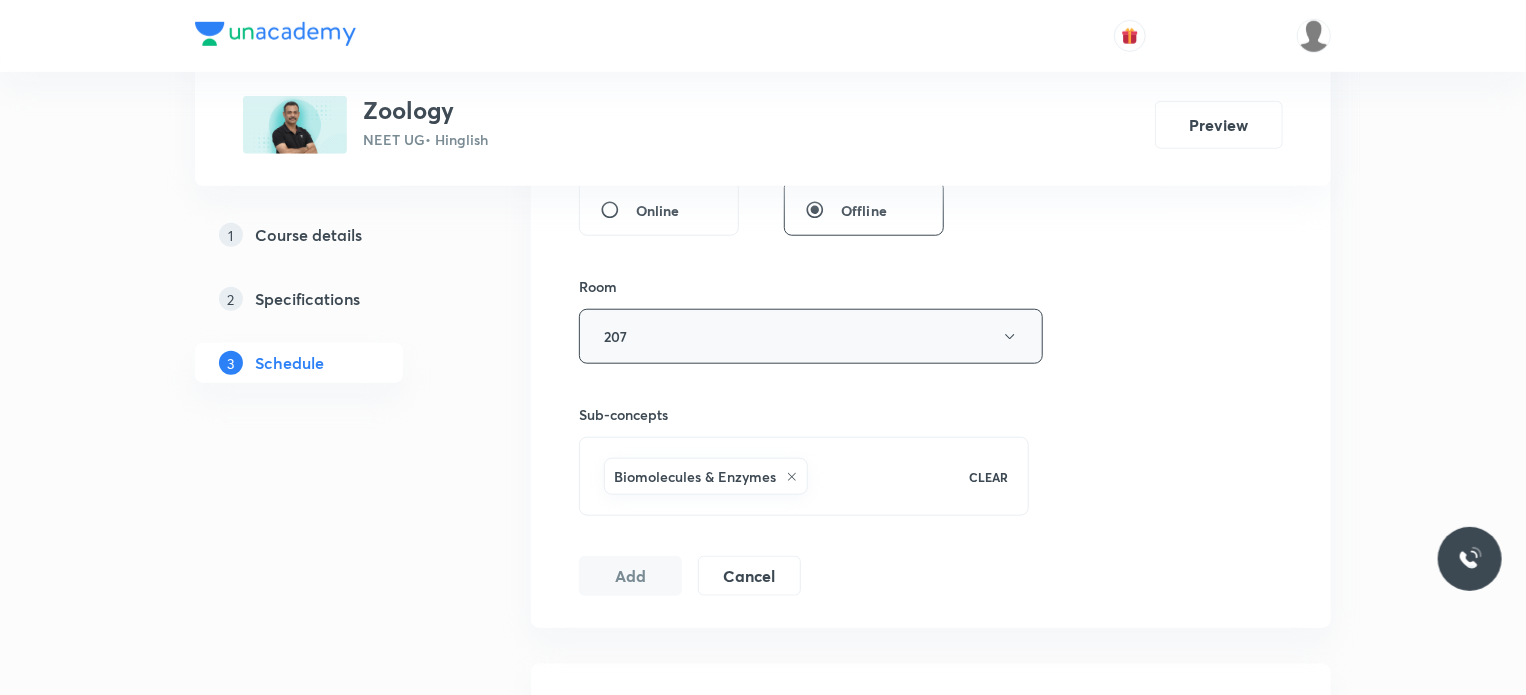 scroll, scrollTop: 2164, scrollLeft: 0, axis: vertical 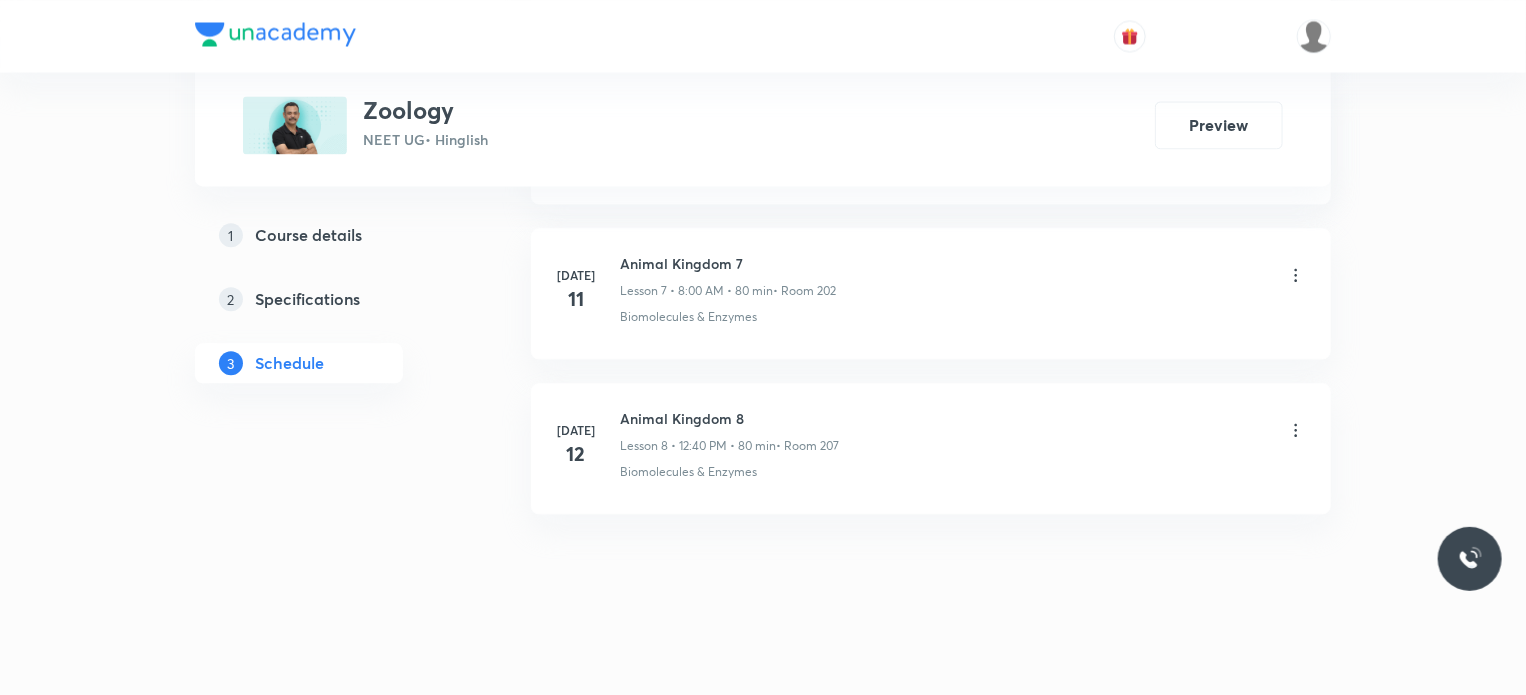 type 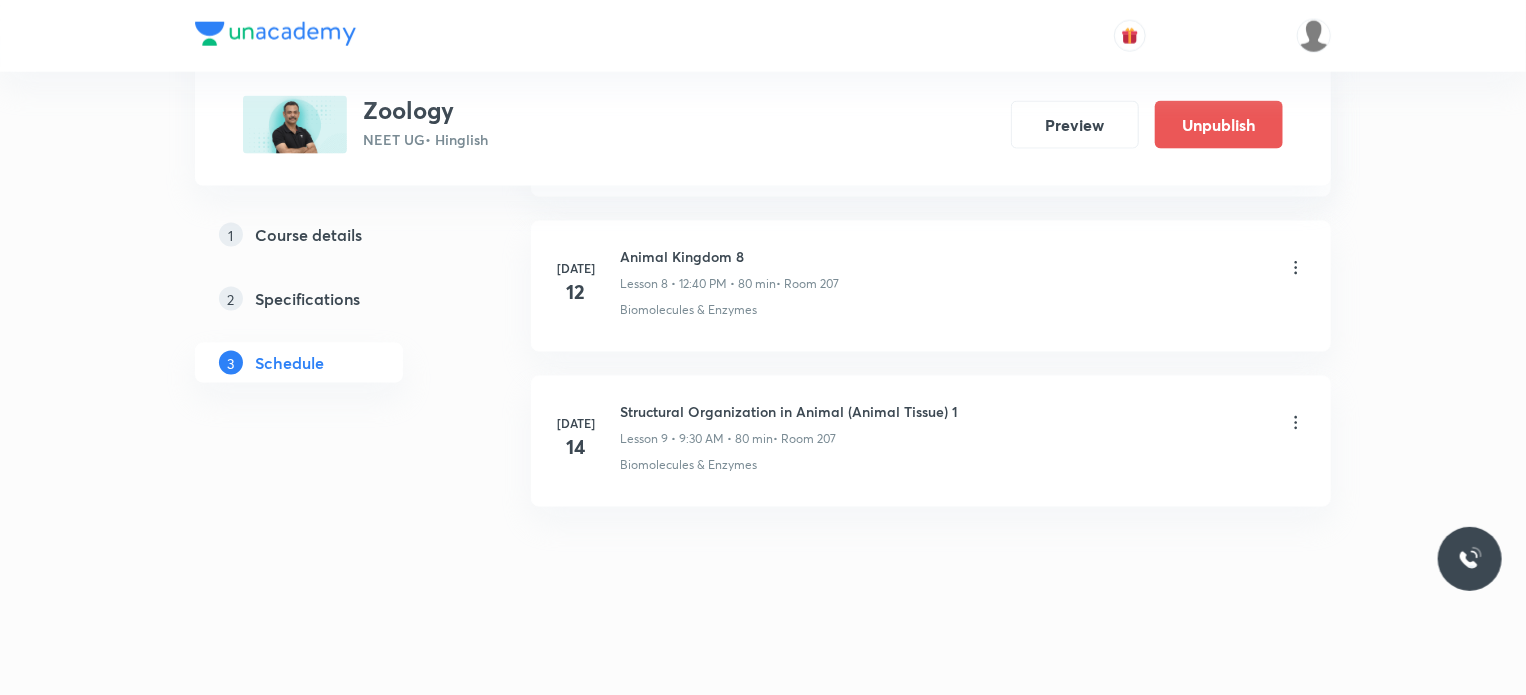 scroll, scrollTop: 1225, scrollLeft: 0, axis: vertical 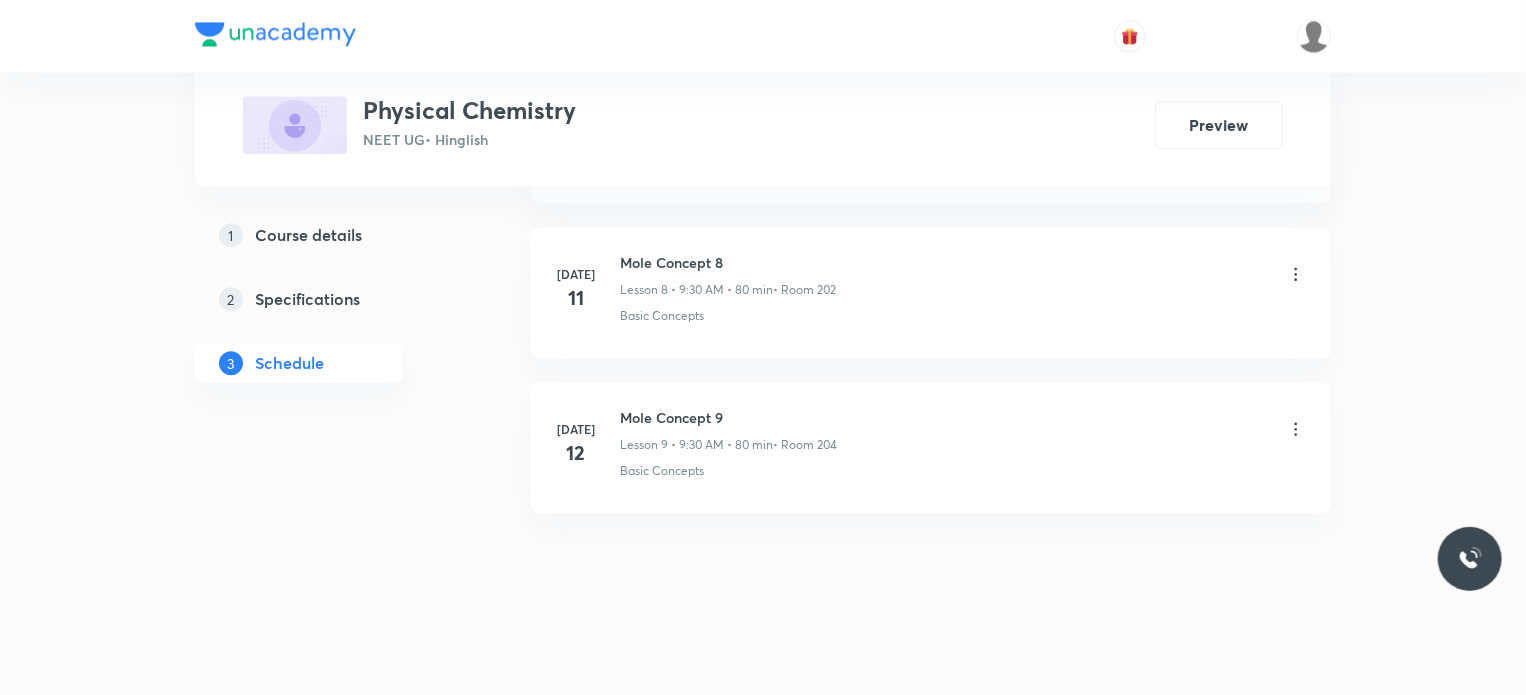 click on "Mole Concept 9" at bounding box center [728, 417] 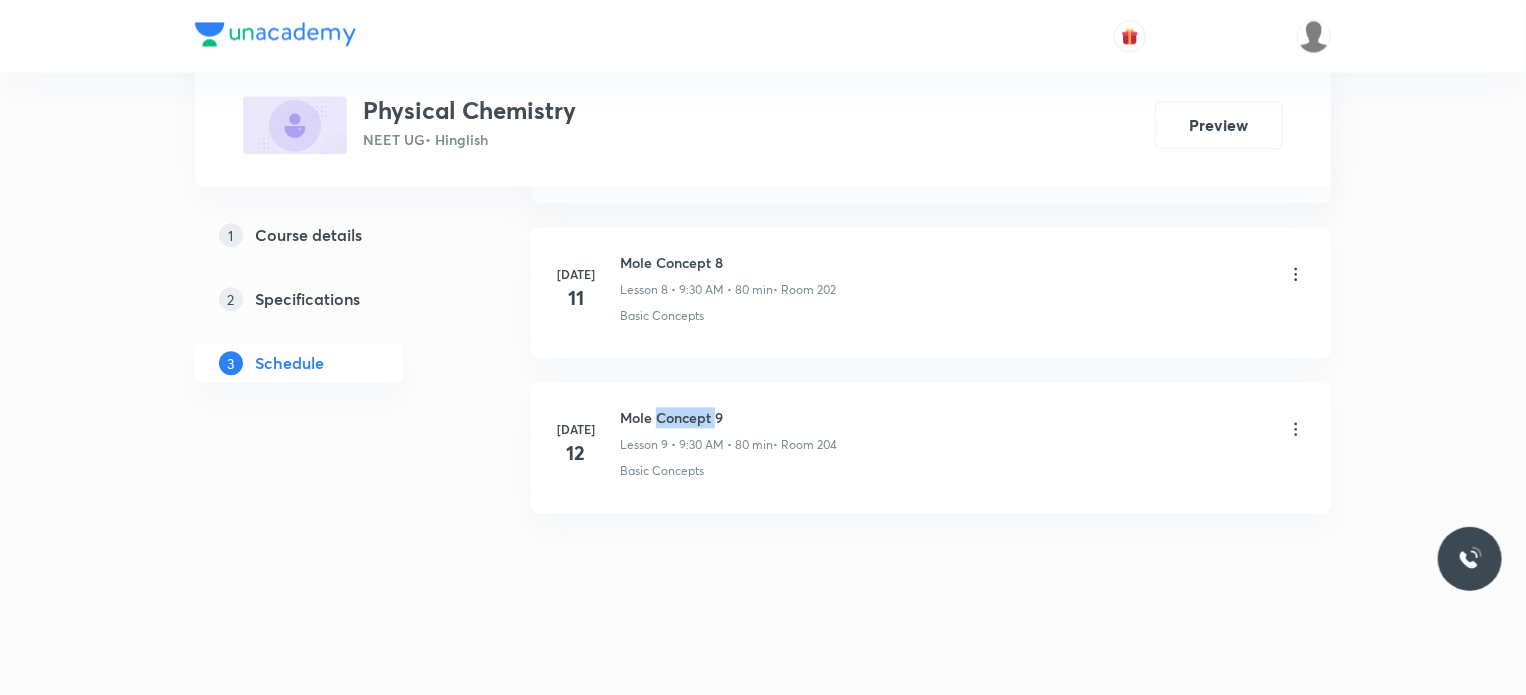 click on "Mole Concept 9" at bounding box center [728, 417] 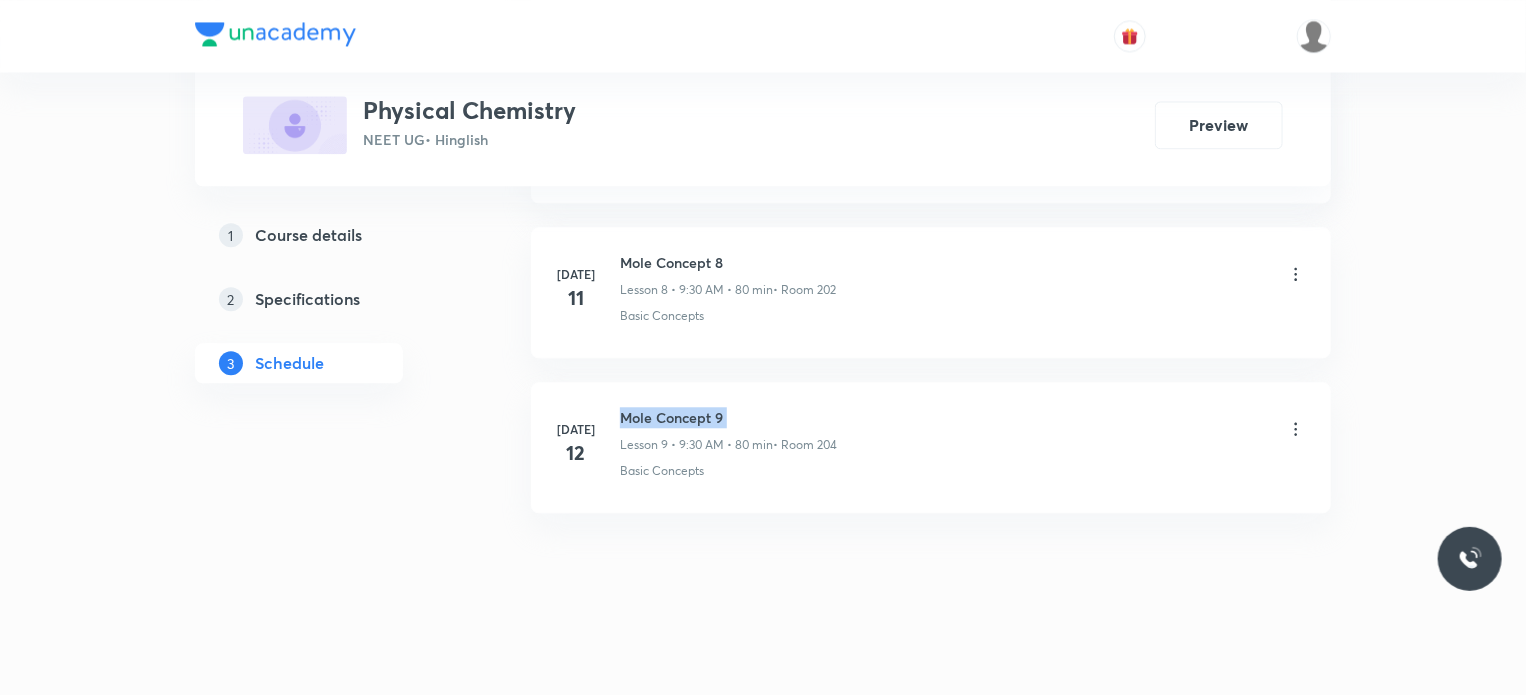 click on "Mole Concept 9" at bounding box center (728, 417) 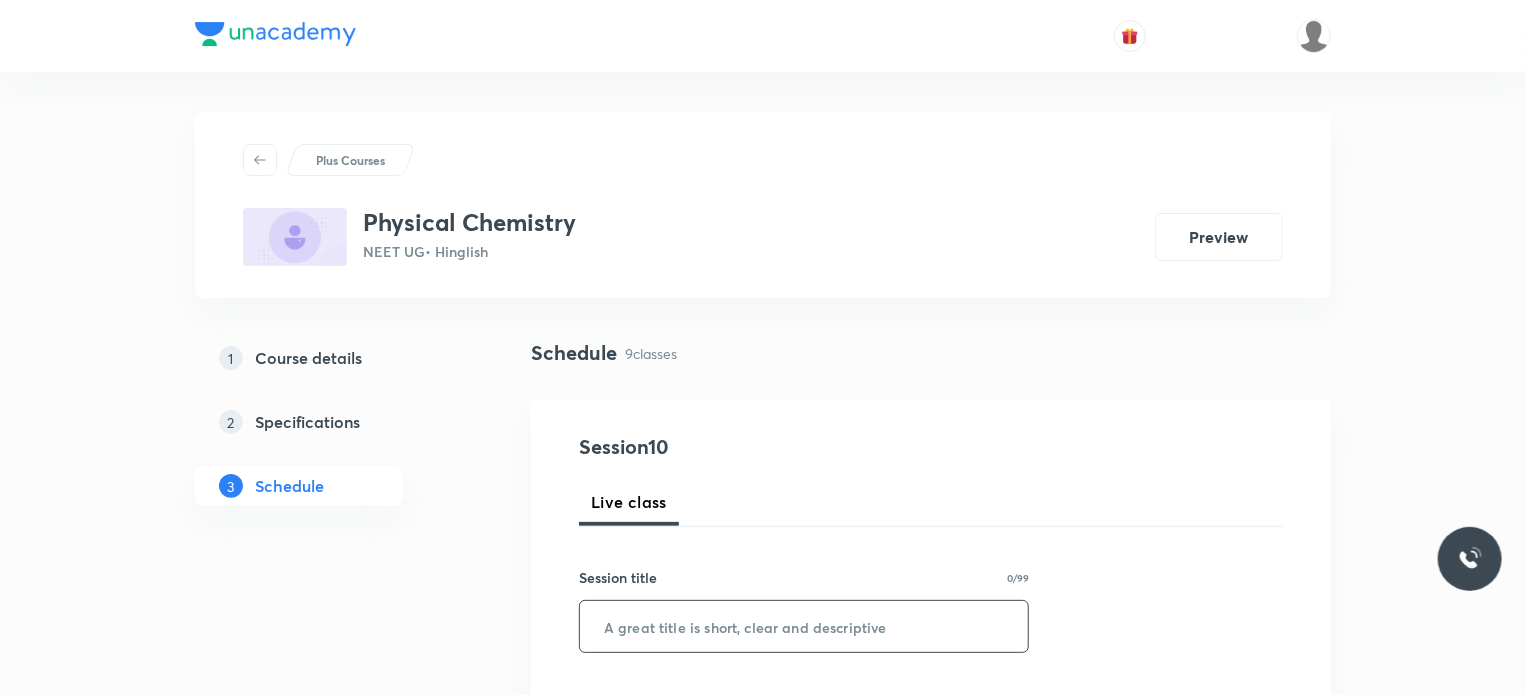 click at bounding box center (804, 626) 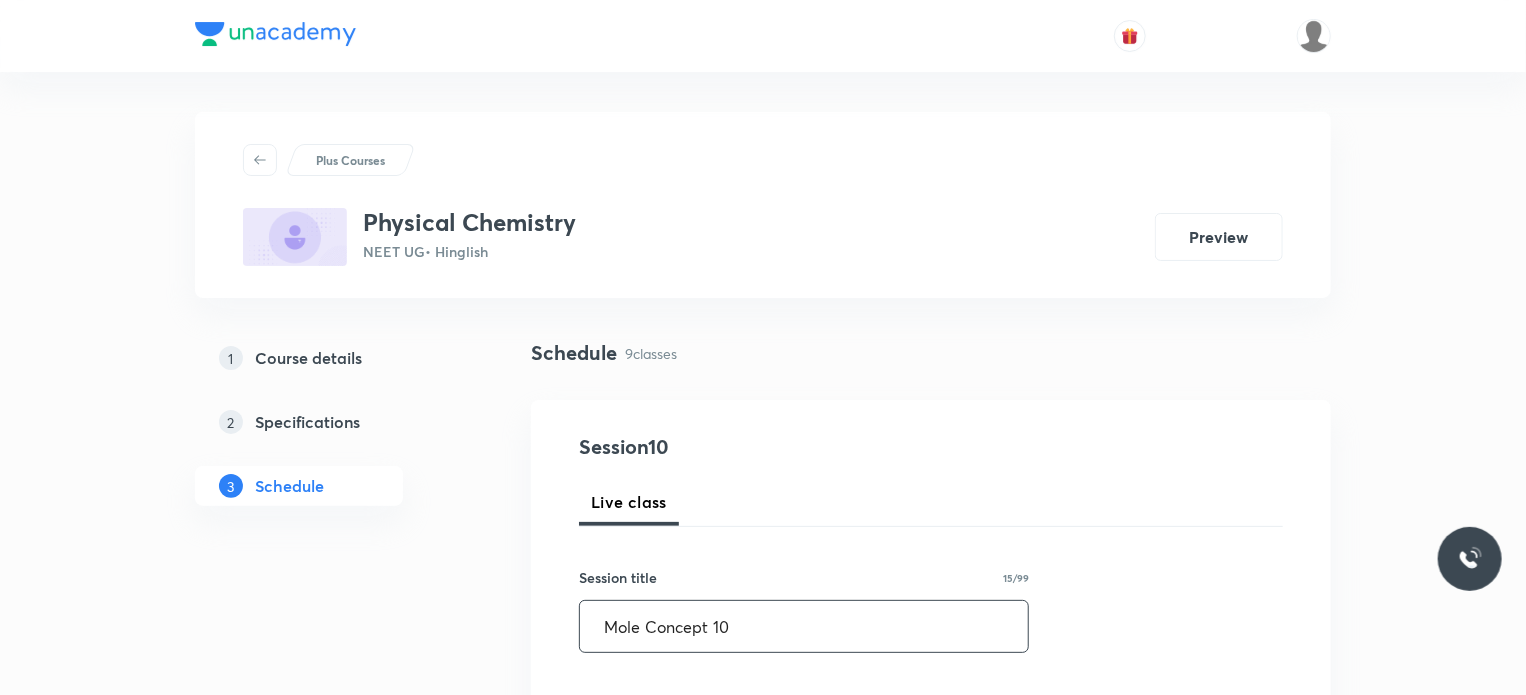 type on "Mole Concept 10" 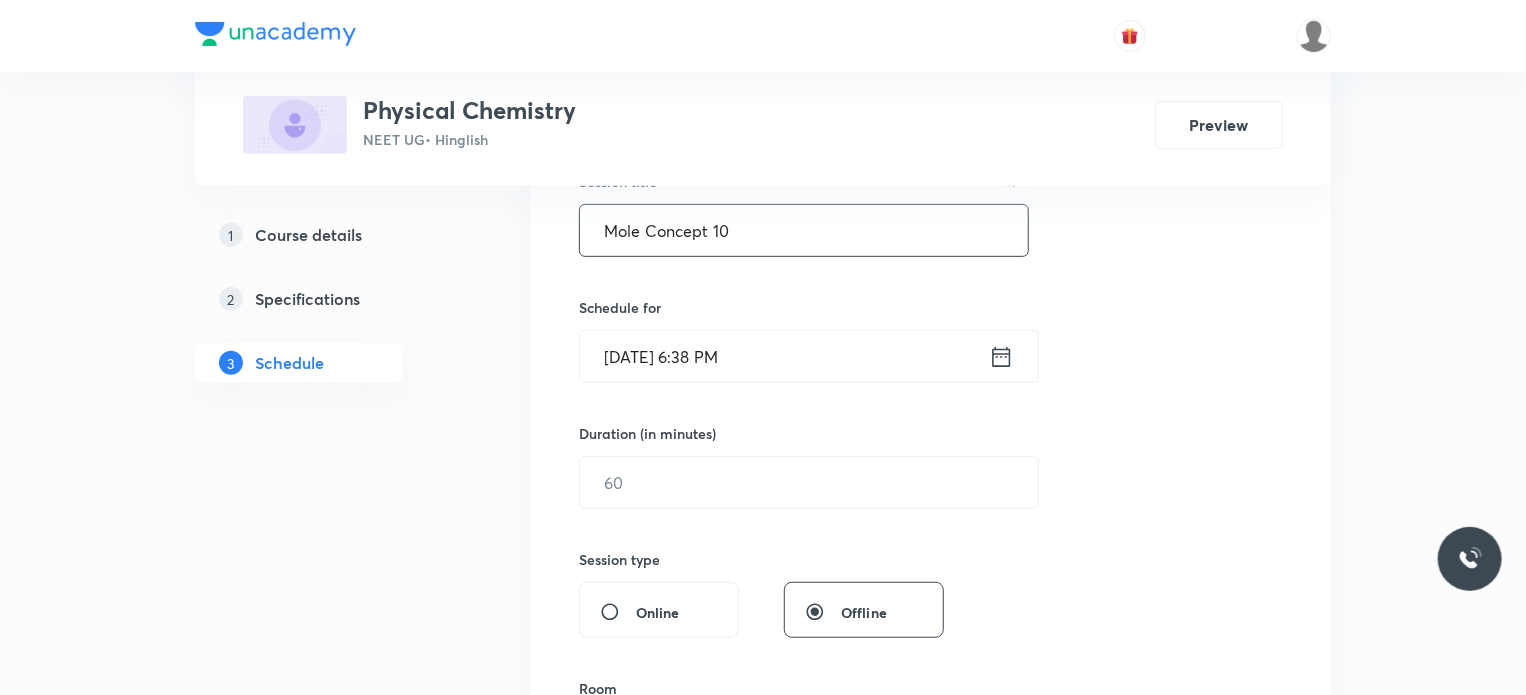 scroll, scrollTop: 400, scrollLeft: 0, axis: vertical 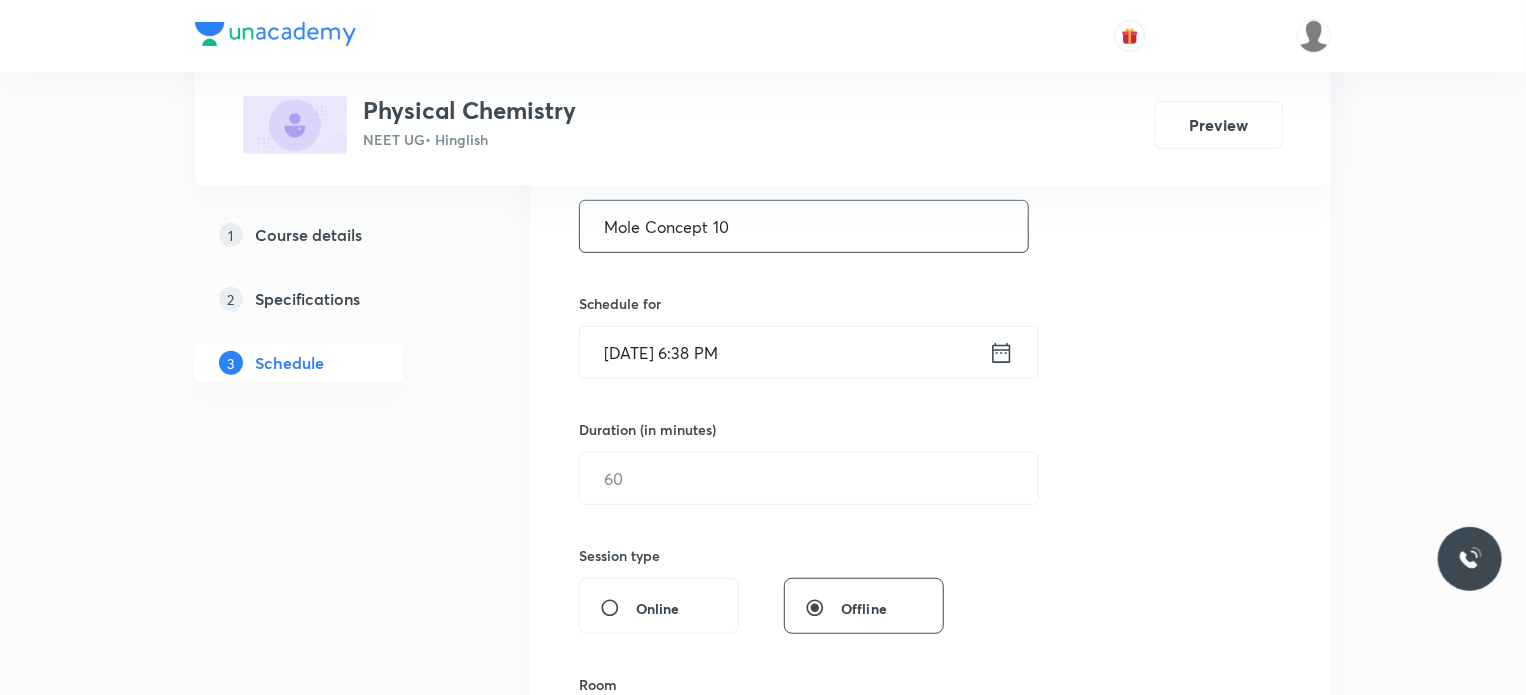 click on "Jul 13, 2025, 6:38 PM" at bounding box center (784, 352) 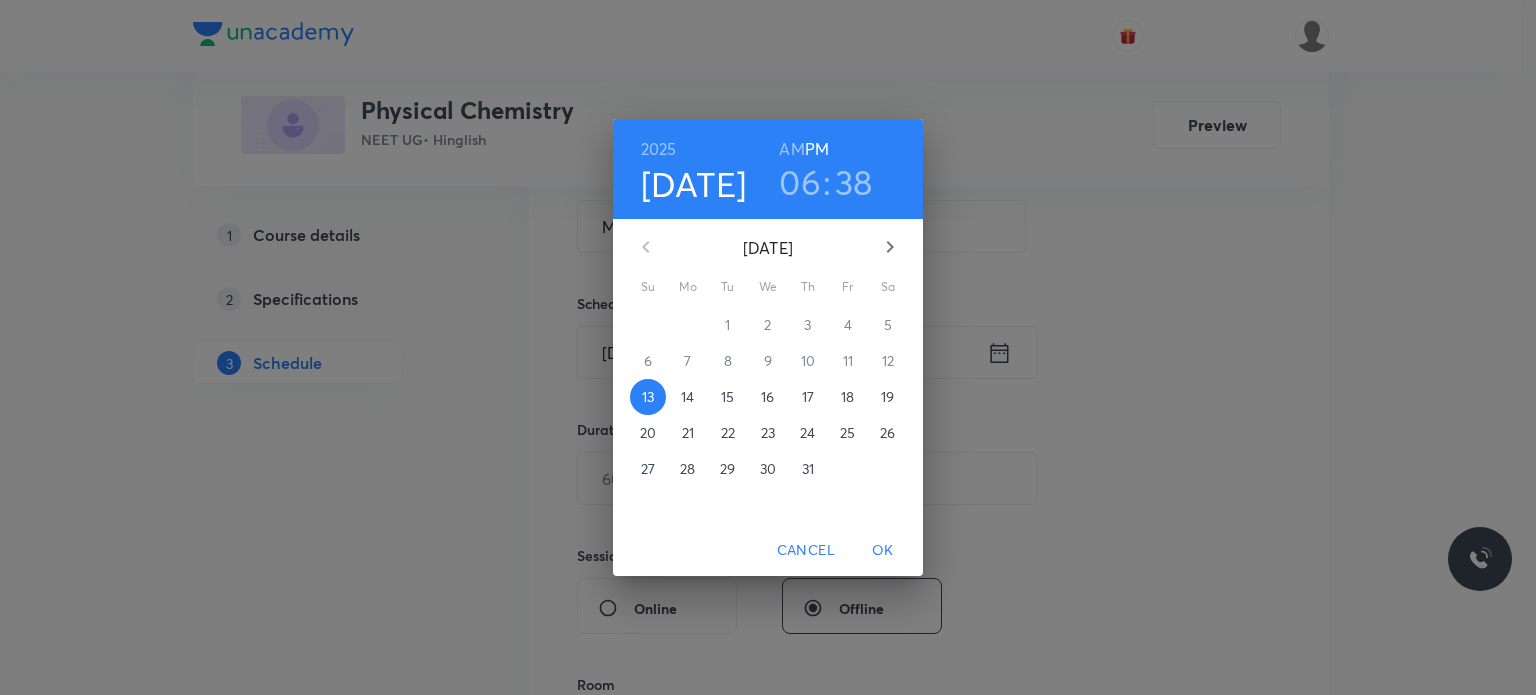 click on "14" at bounding box center (687, 397) 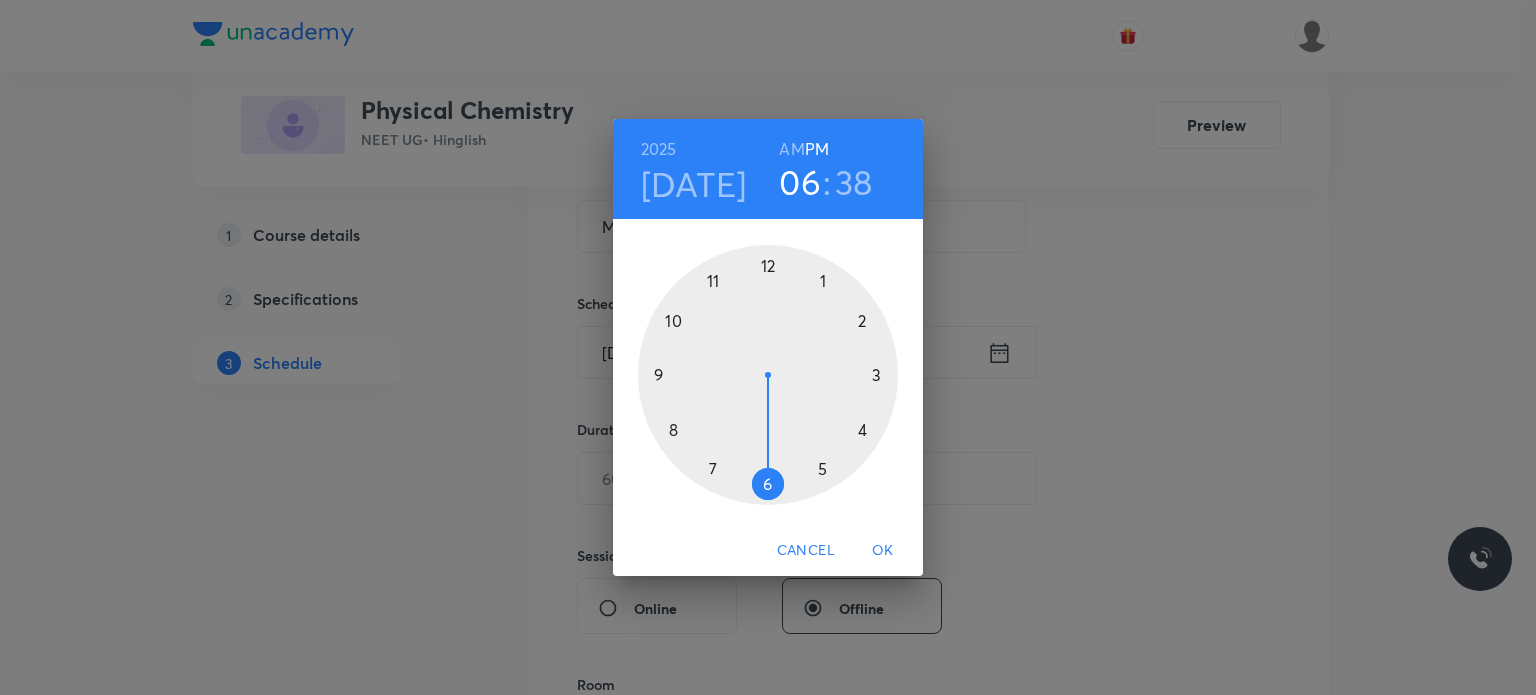 click at bounding box center (768, 375) 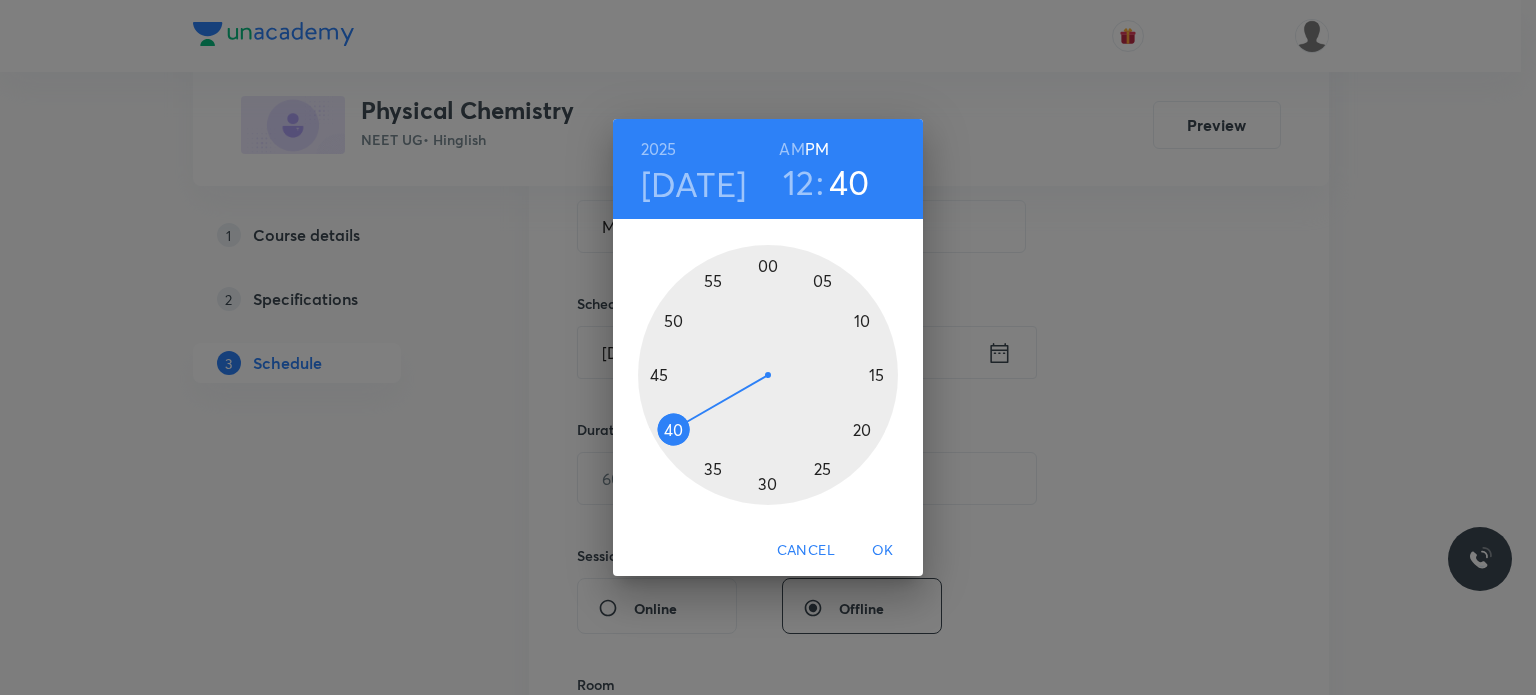 drag, startPoint x: 710, startPoint y: 399, endPoint x: 700, endPoint y: 411, distance: 15.6205 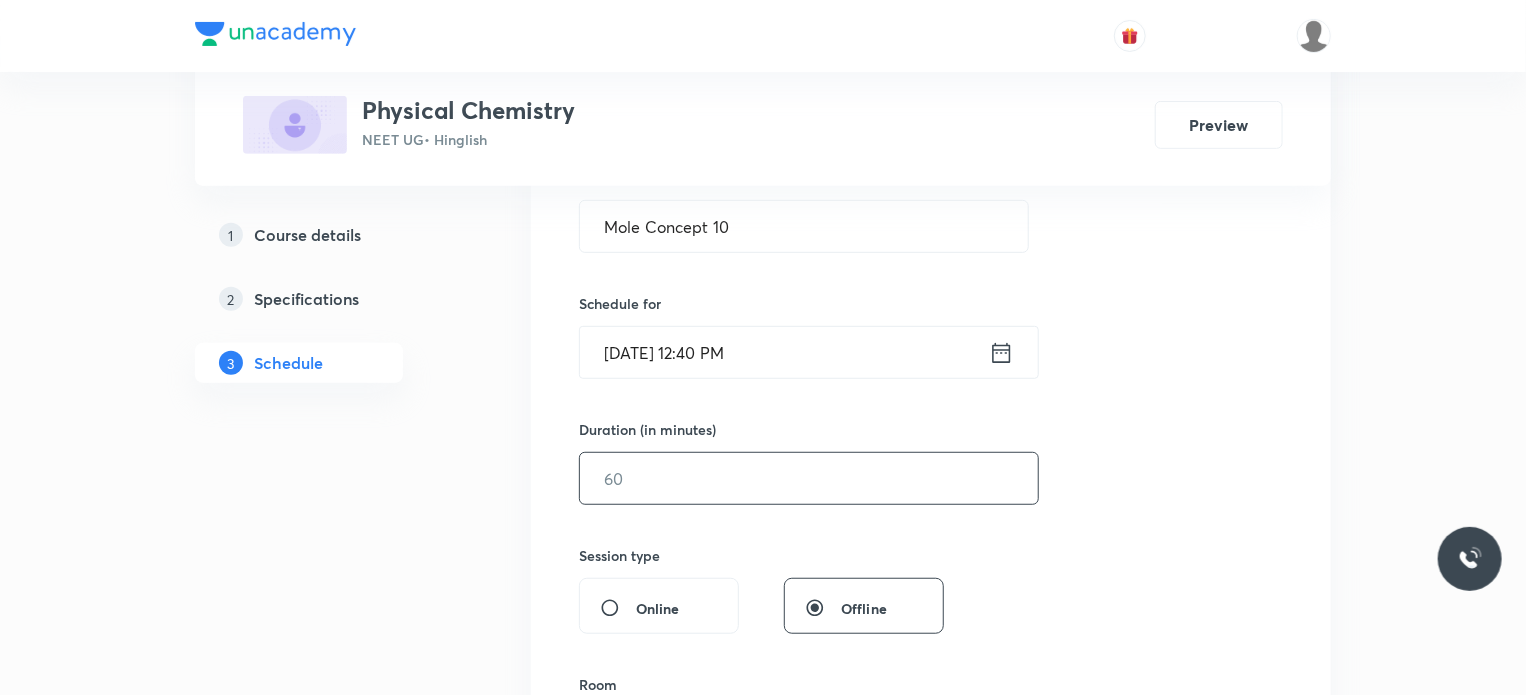 click at bounding box center [809, 478] 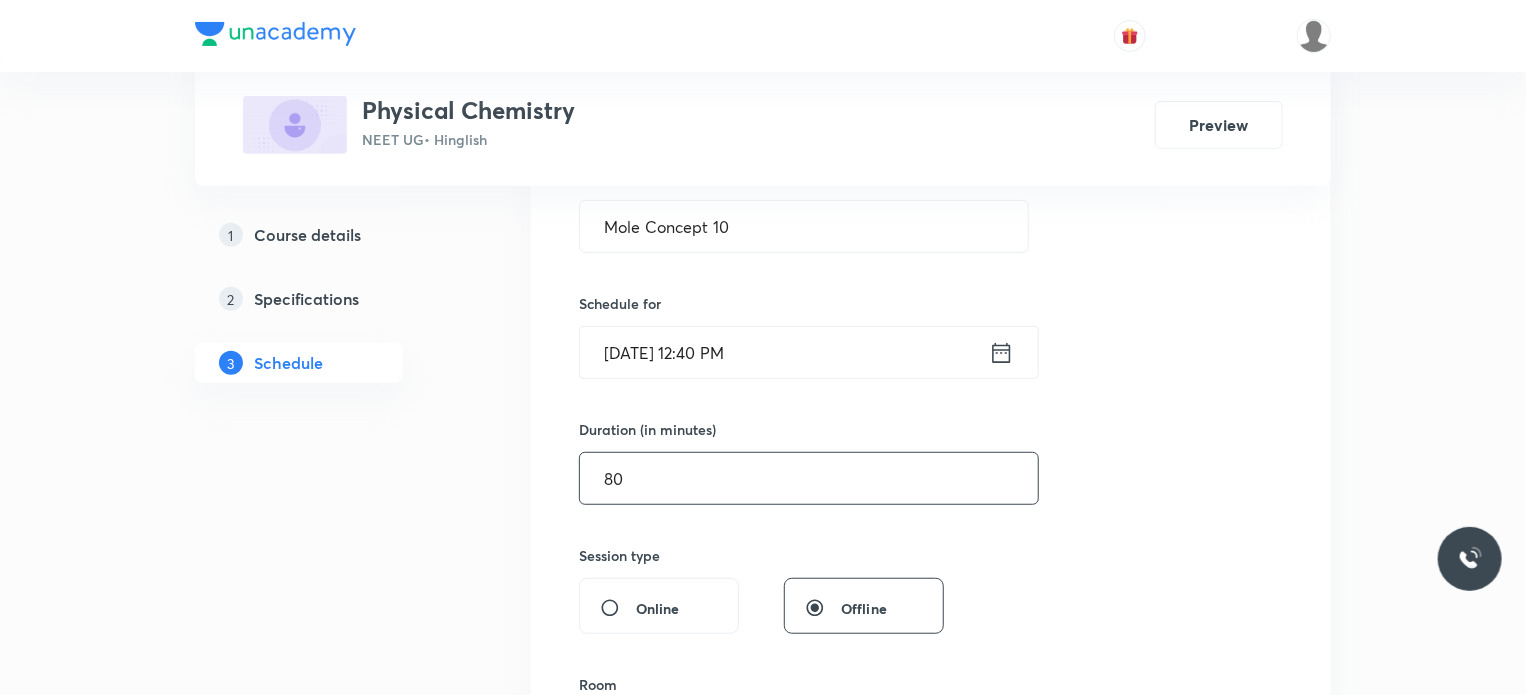 type on "80" 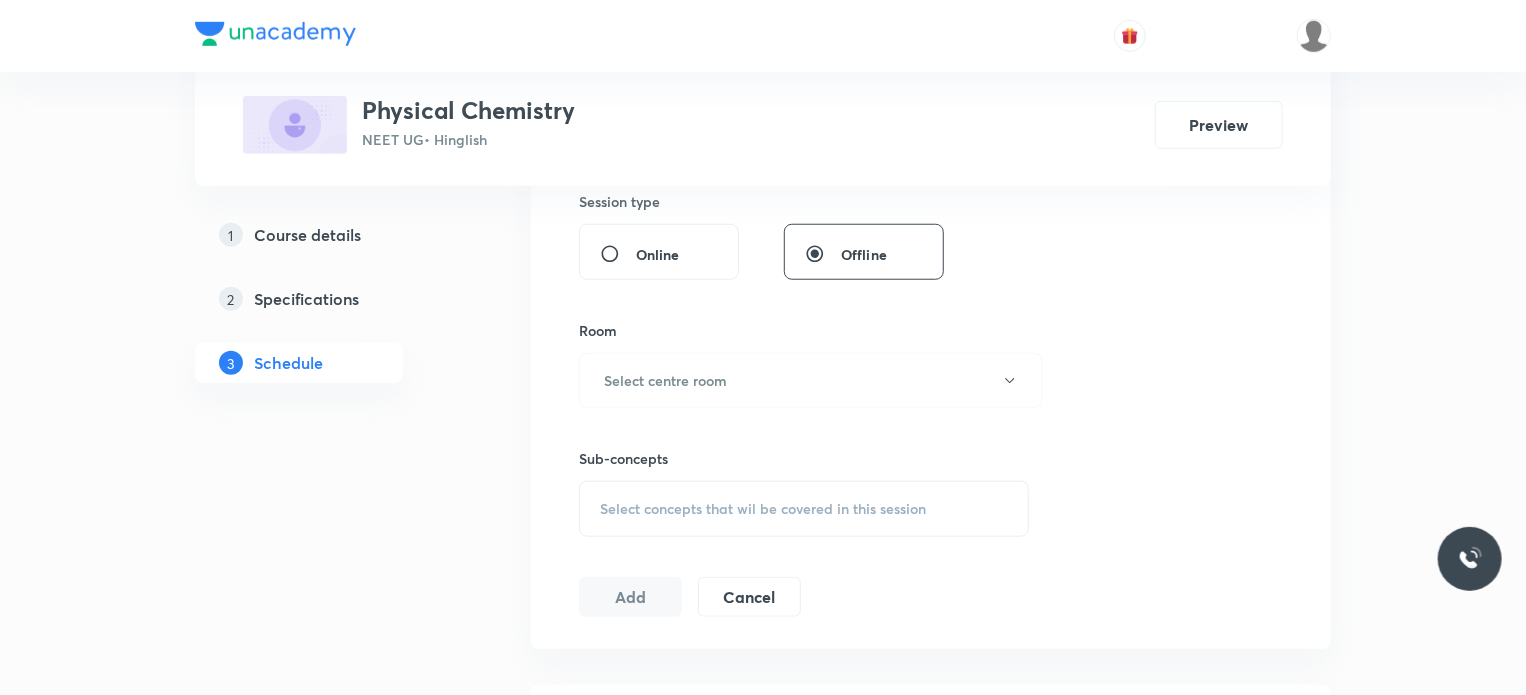 scroll, scrollTop: 800, scrollLeft: 0, axis: vertical 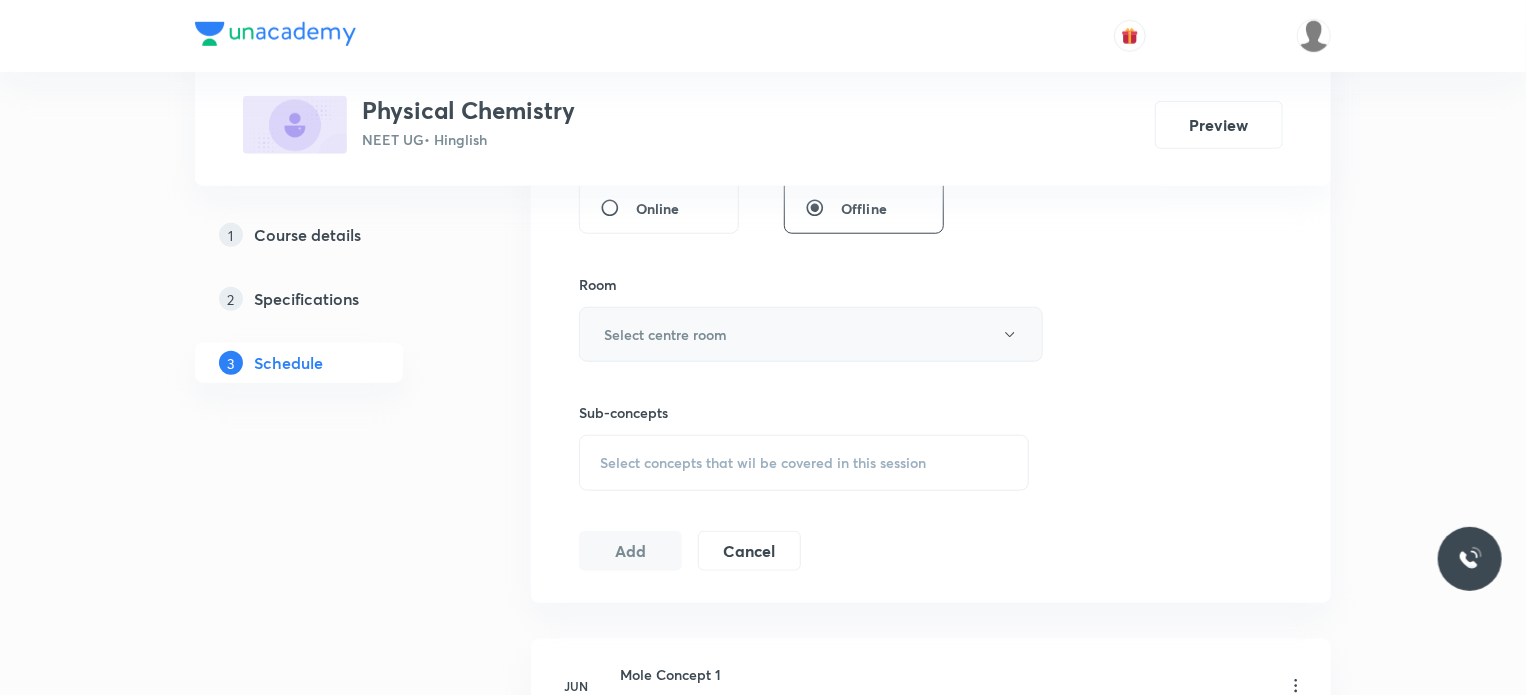 click on "Select centre room" at bounding box center [811, 334] 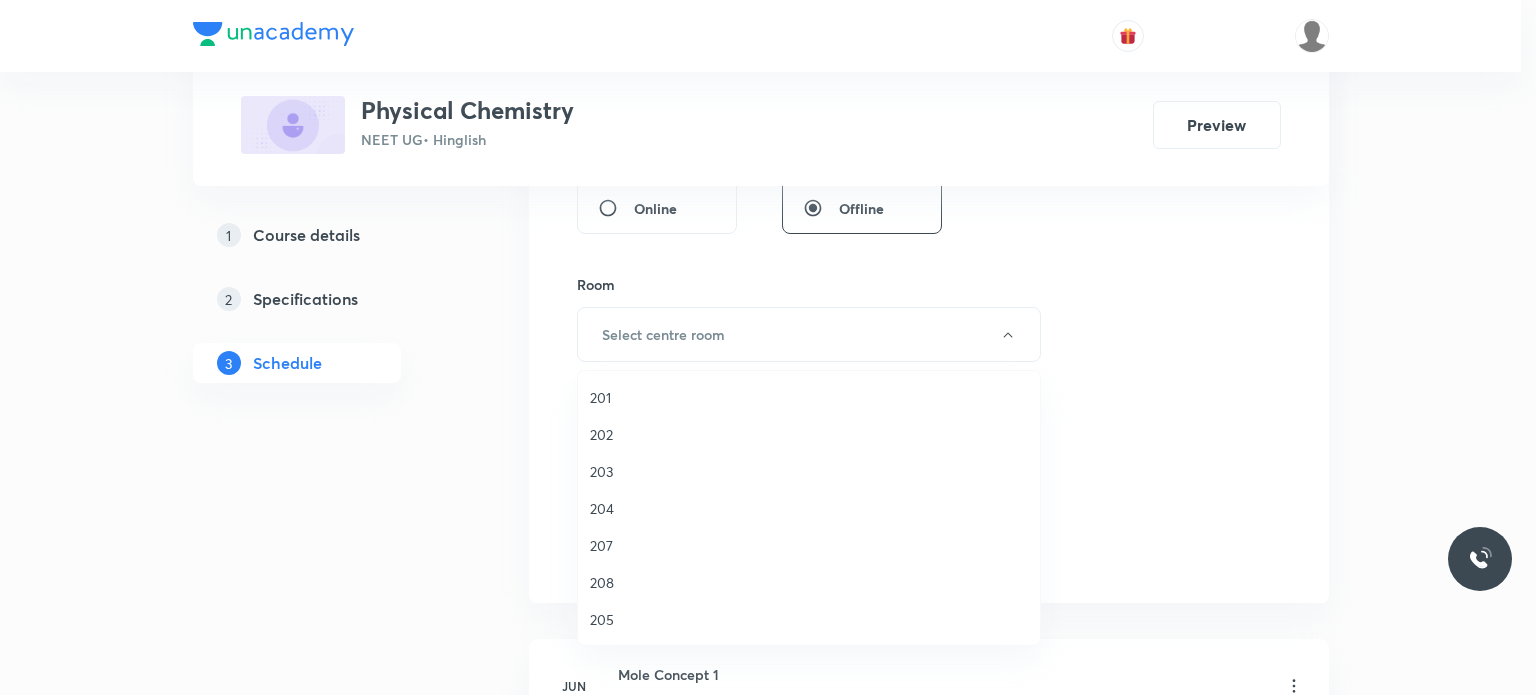 click on "202" at bounding box center [809, 434] 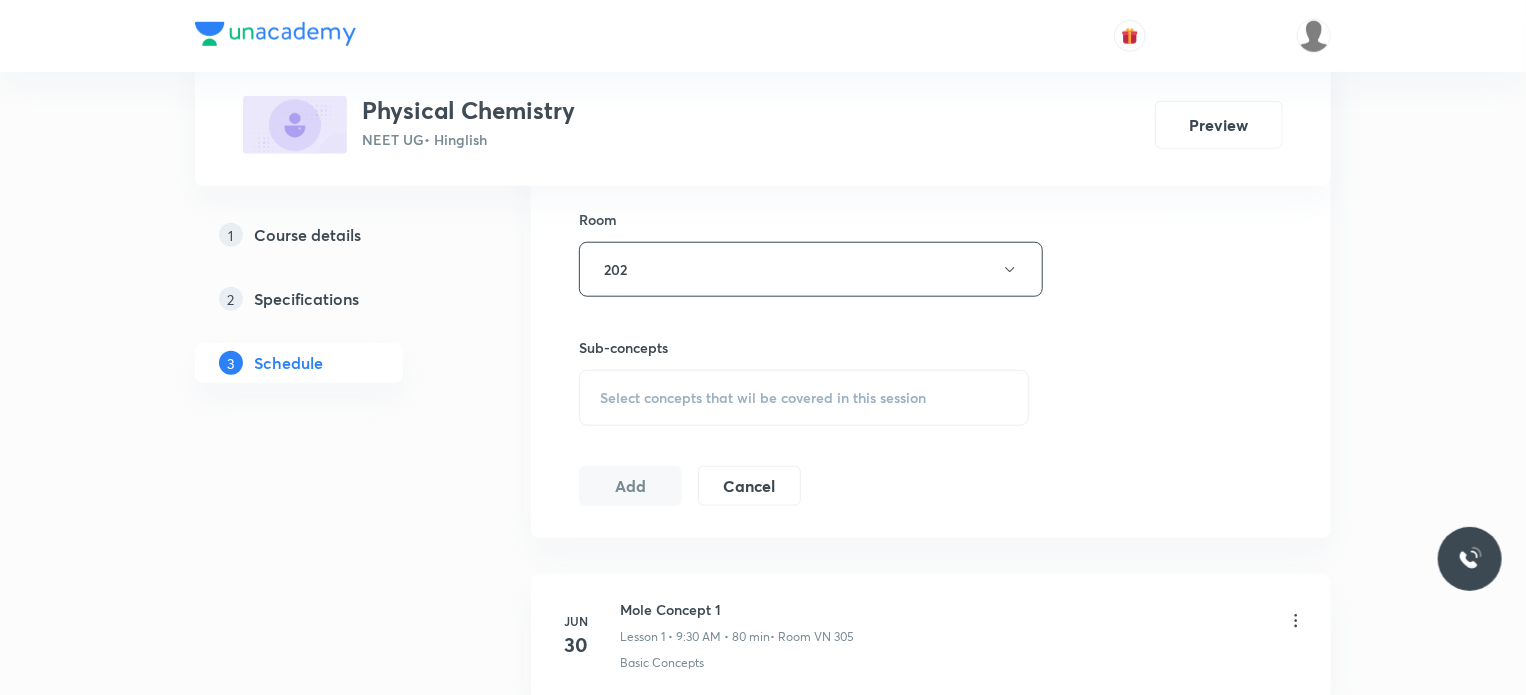 scroll, scrollTop: 900, scrollLeft: 0, axis: vertical 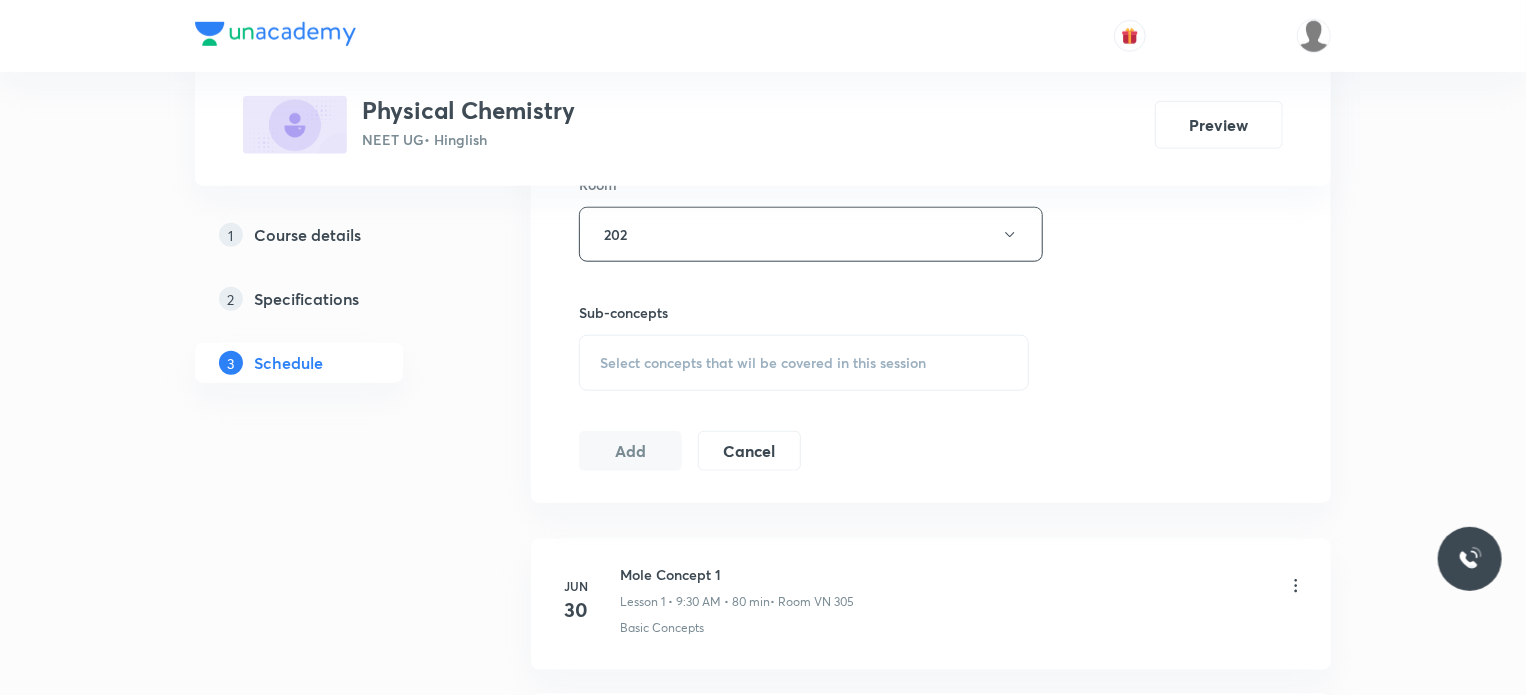 click on "Select concepts that wil be covered in this session" at bounding box center (804, 363) 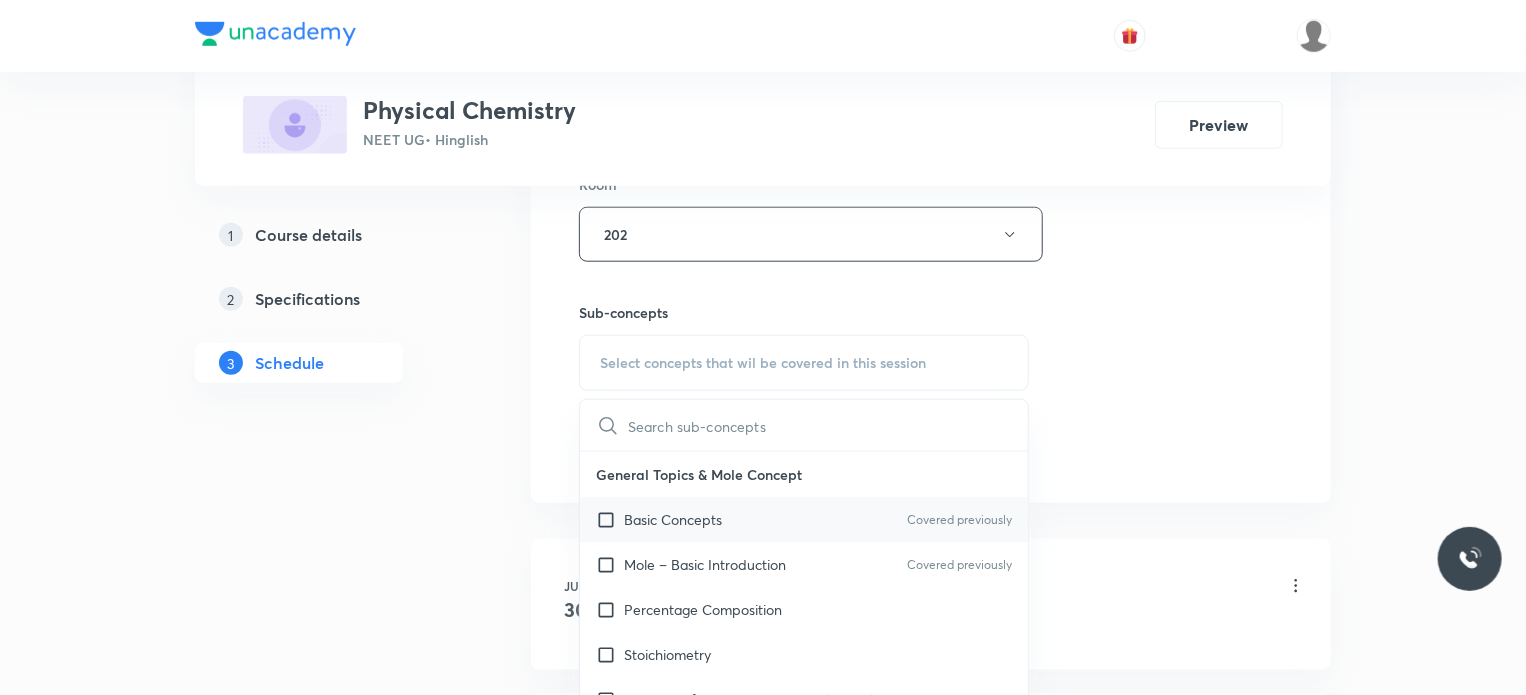 click on "Basic Concepts" at bounding box center (673, 519) 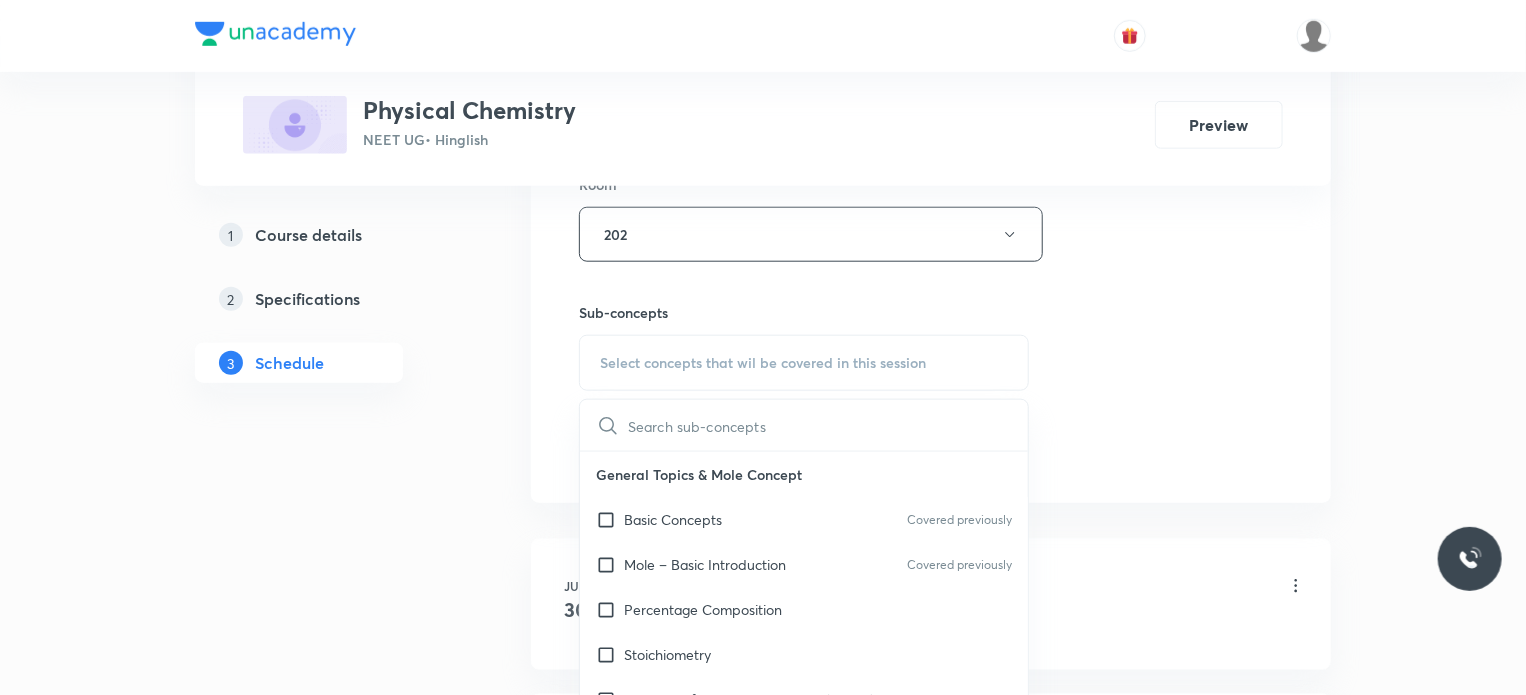 checkbox on "true" 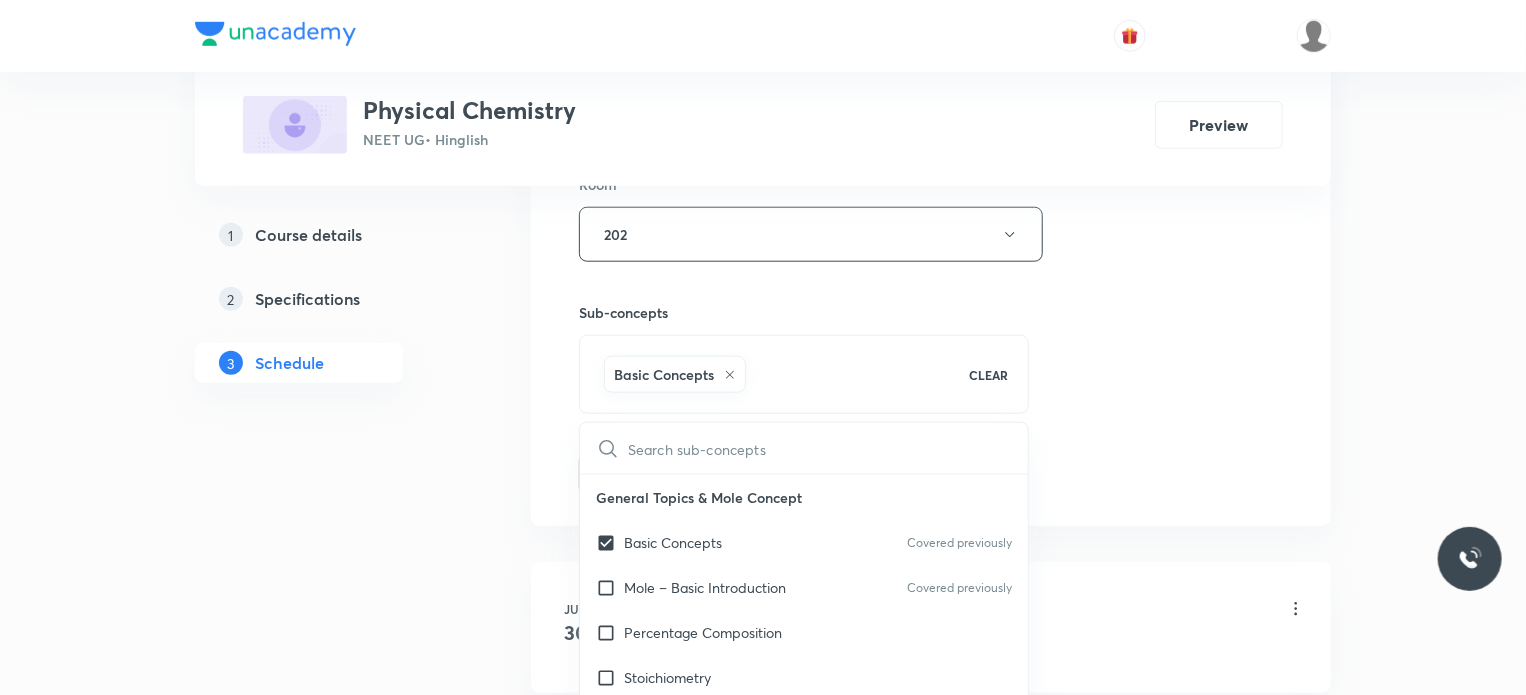 click on "Plus Courses Physical Chemistry NEET UG  • Hinglish Preview 1 Course details 2 Specifications 3 Schedule Schedule 9  classes Session  10 Live class Session title 15/99 Mole Concept 10 ​ Schedule for Jul 14, 2025, 12:40 PM ​ Duration (in minutes) 80 ​   Session type Online Offline Room 202 Sub-concepts Basic Concepts CLEAR ​ General Topics & Mole Concept Basic Concepts Covered previously Mole – Basic Introduction Covered previously Percentage Composition Stoichiometry Principle of Atom Conservation (POAC) Relation between Stoichiometric Quantities Application of Mole Concept: Gravimetric Analysis Electronic Configuration Of Atoms (Hund's rule)  Quantum Numbers (Magnetic Quantum no.) Quantum Numbers(Pauli's Exclusion law) Mean Molar Mass or Molecular Mass Variation of Conductivity with Concentration Mechanism of Corrosion Atomic Structure Discovery Of Electron Some Prerequisites of Physics Discovery Of Protons And Neutrons Atomic Models Representation Of Atom With Electrons And Neutrons Spectrum pH" at bounding box center [763, 610] 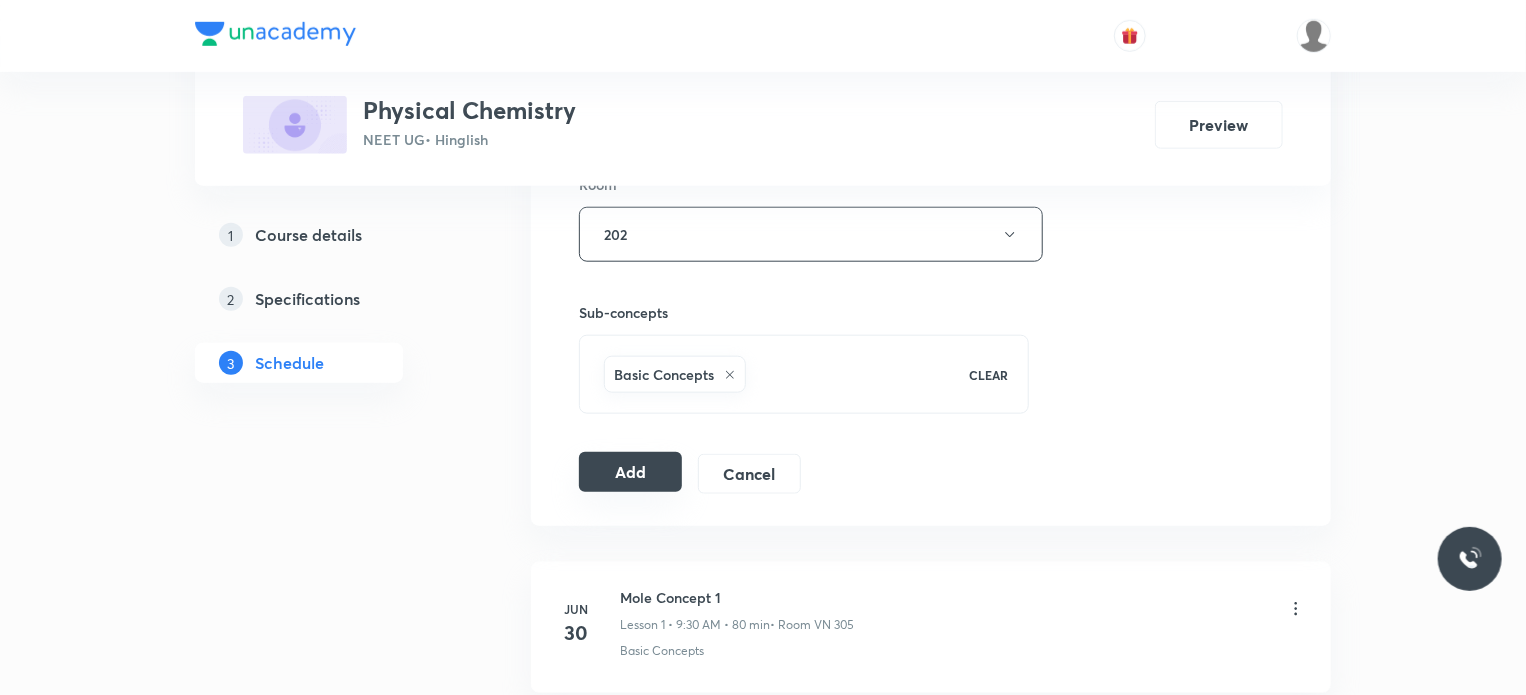 click on "Add" at bounding box center (630, 472) 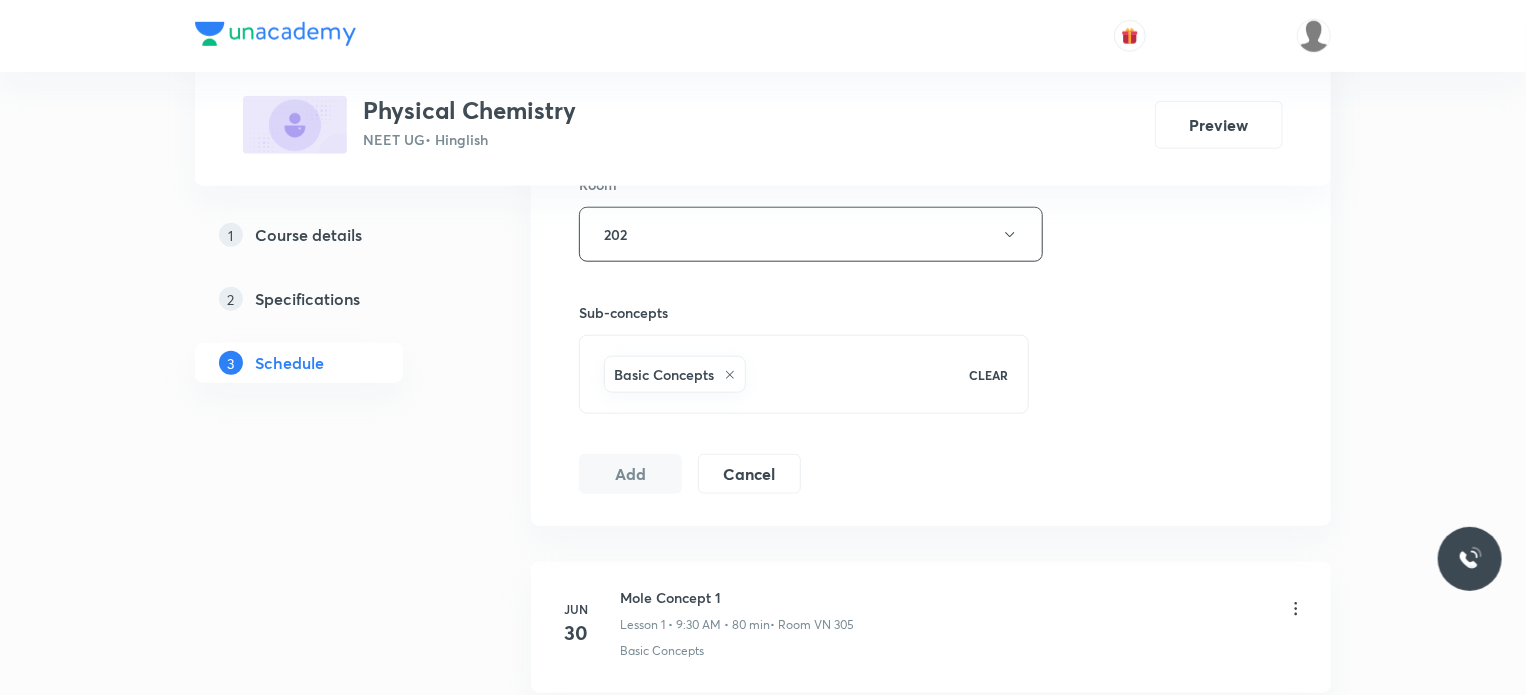 scroll, scrollTop: 2320, scrollLeft: 0, axis: vertical 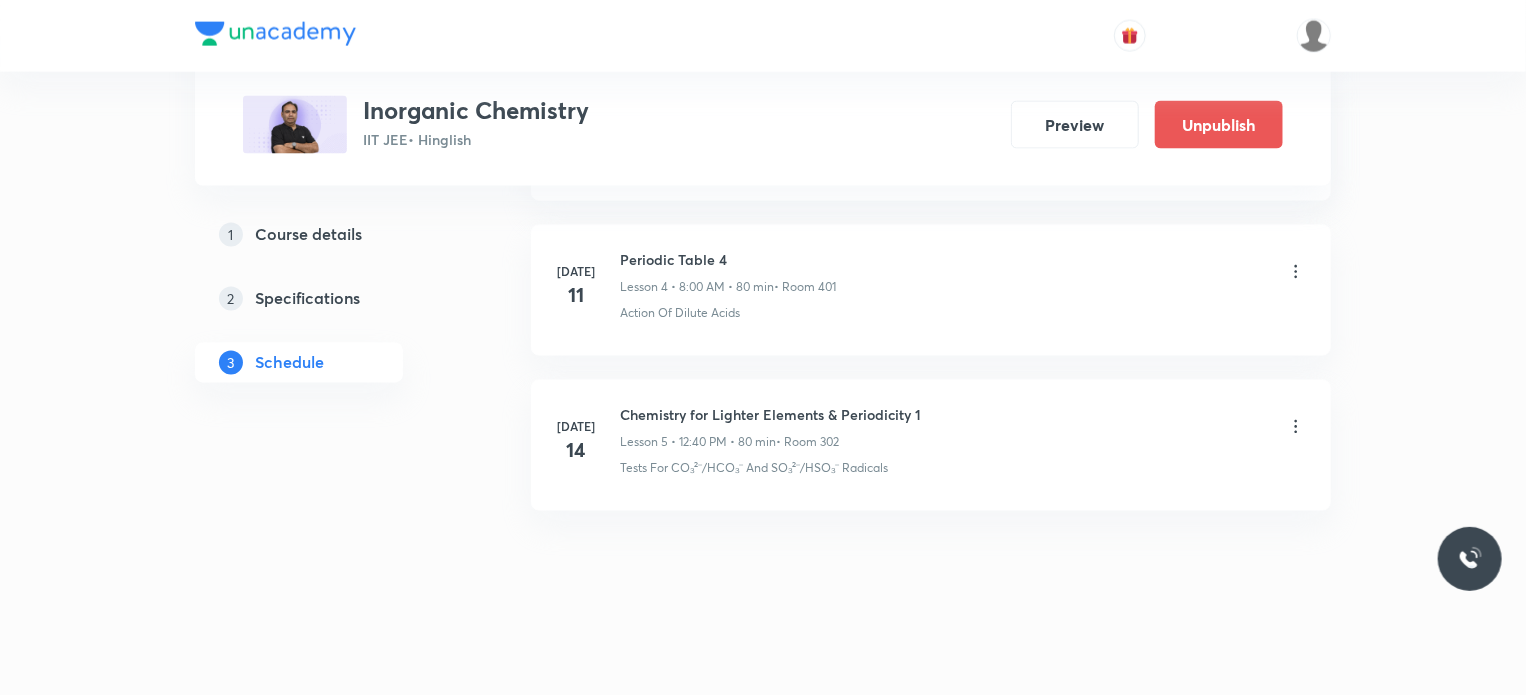 click 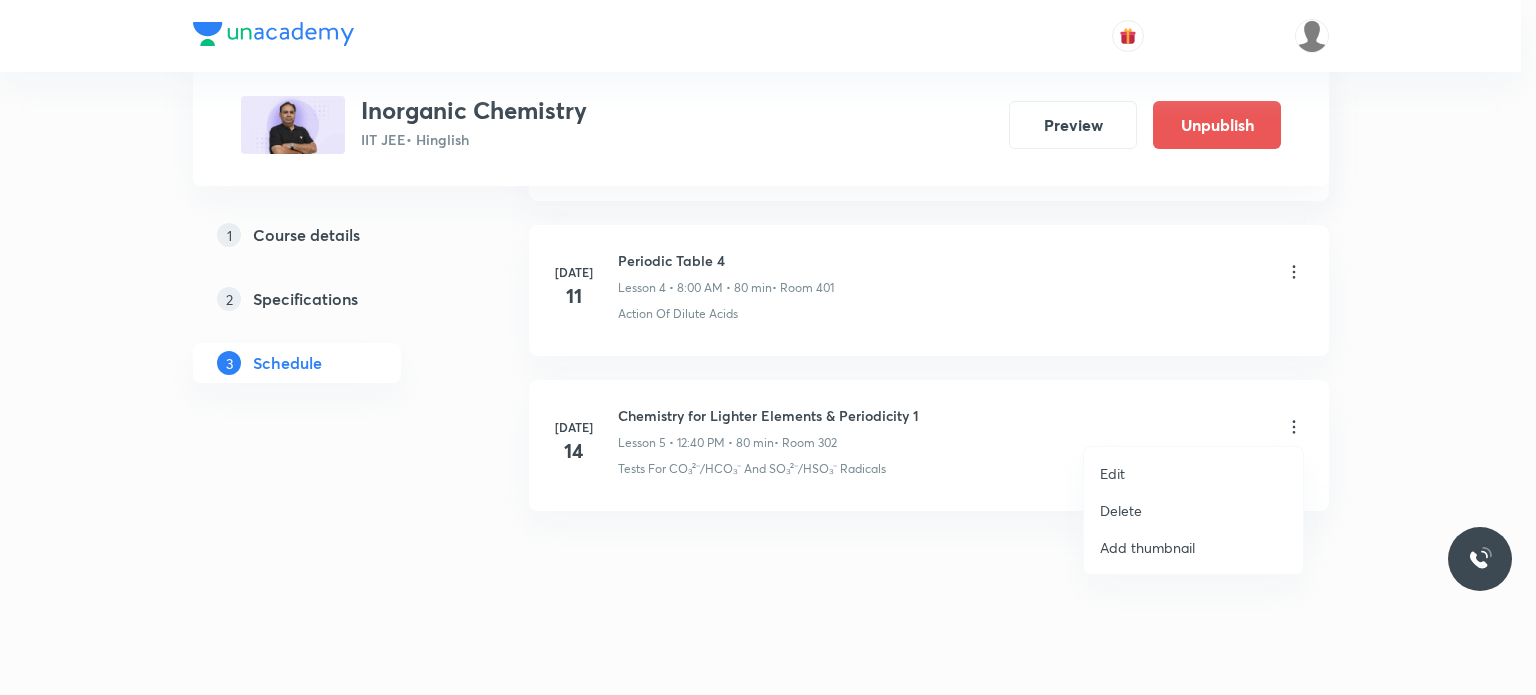 click on "Edit" at bounding box center (1193, 473) 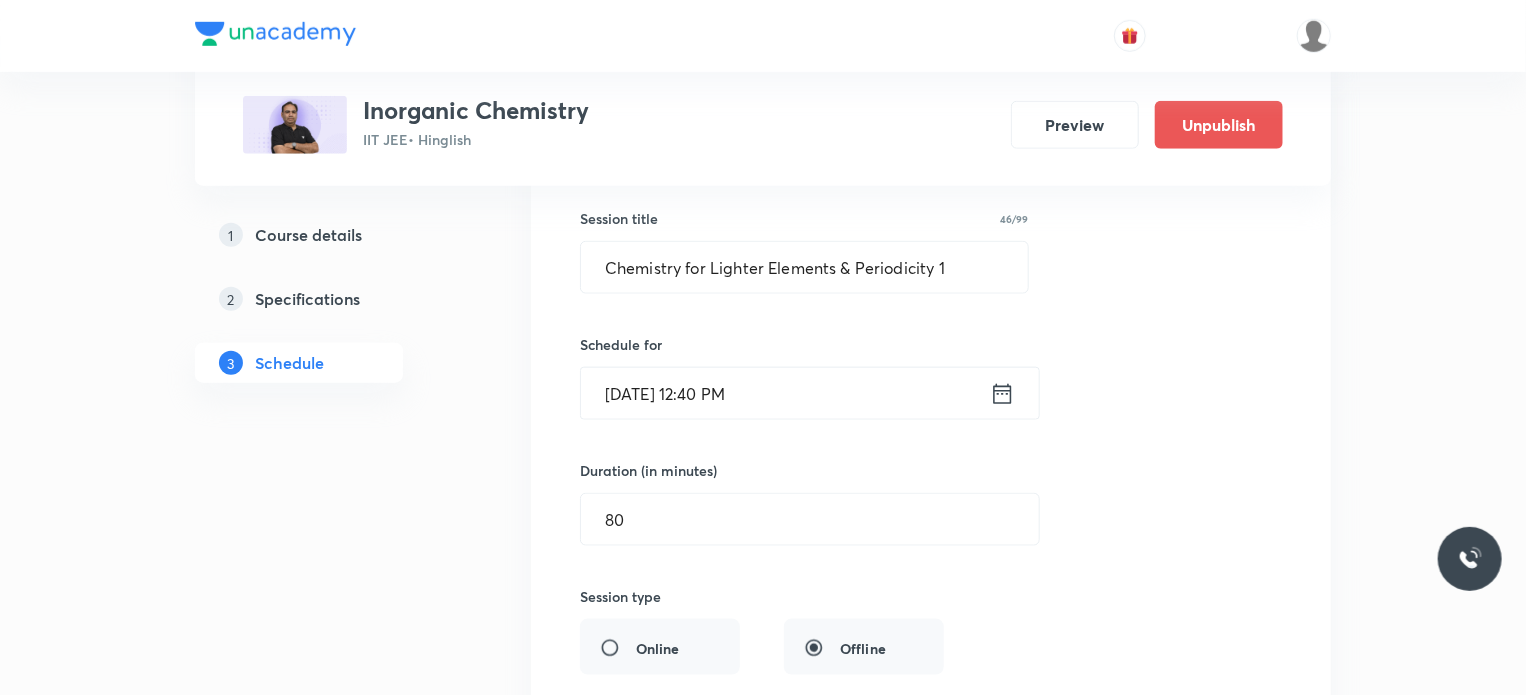 scroll, scrollTop: 890, scrollLeft: 0, axis: vertical 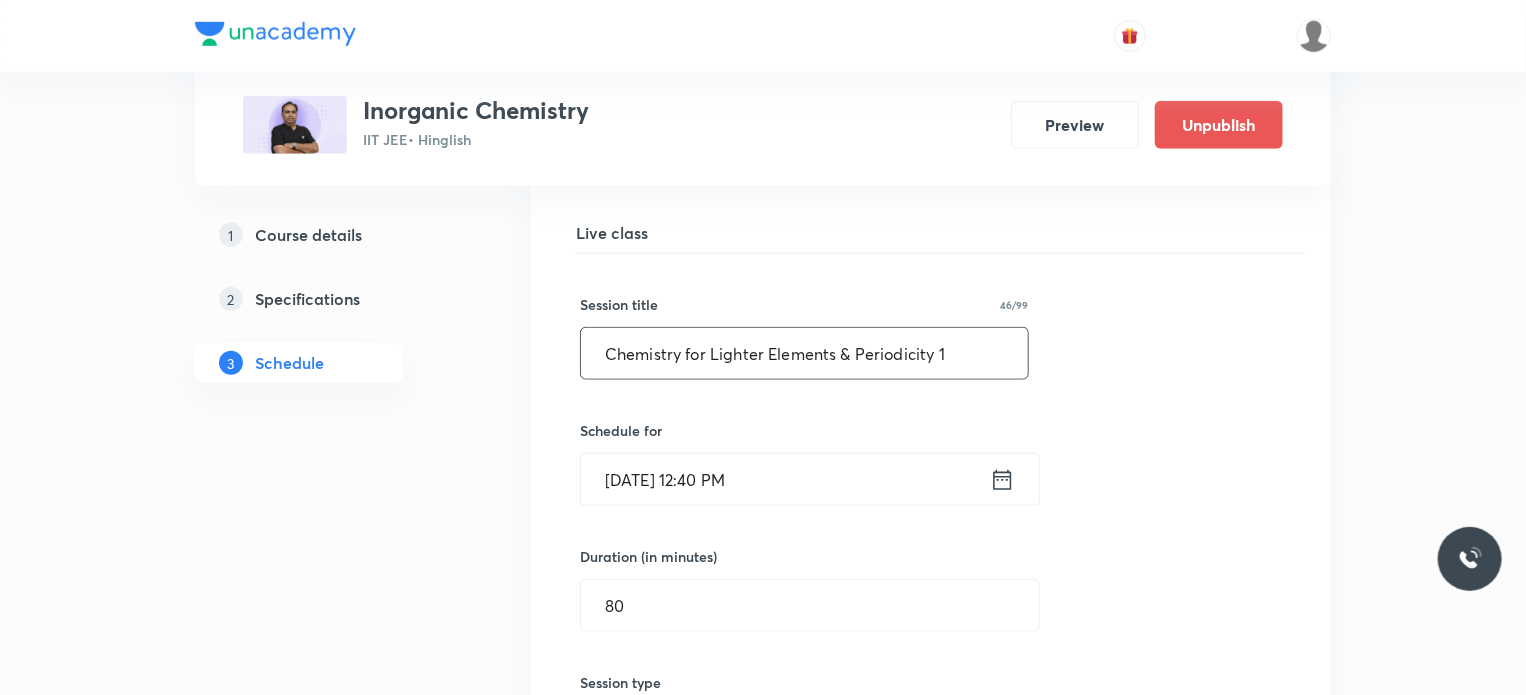 drag, startPoint x: 610, startPoint y: 355, endPoint x: 761, endPoint y: 355, distance: 151 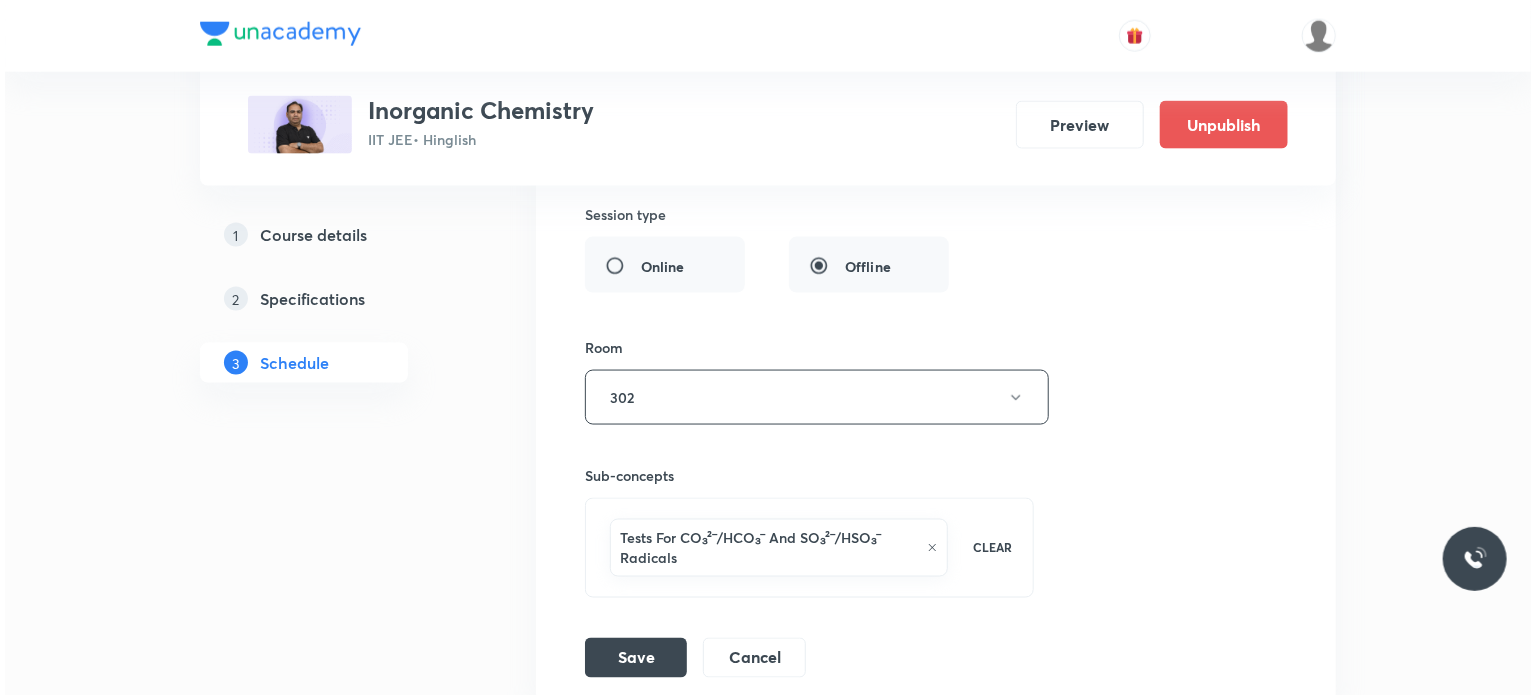 scroll, scrollTop: 1549, scrollLeft: 0, axis: vertical 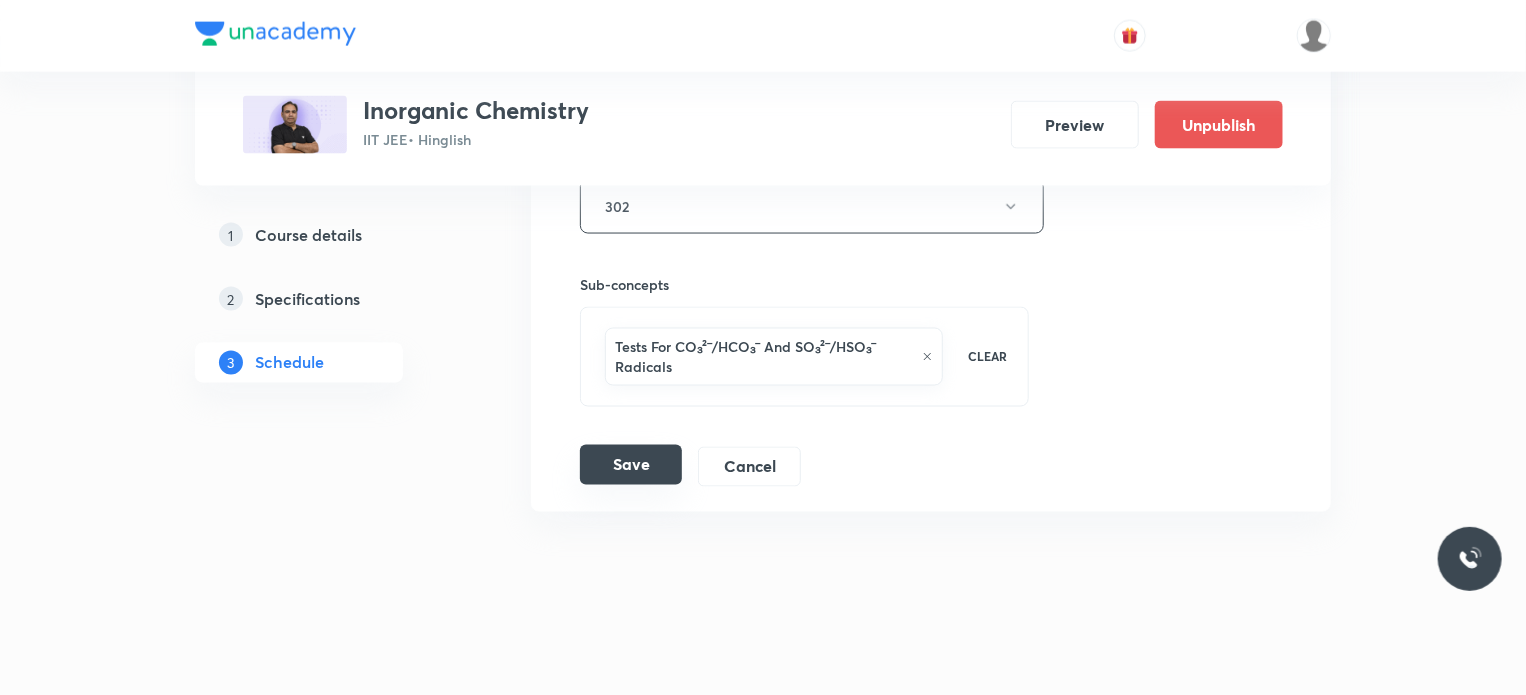 type on "Classification of Elements & Periodicity 1" 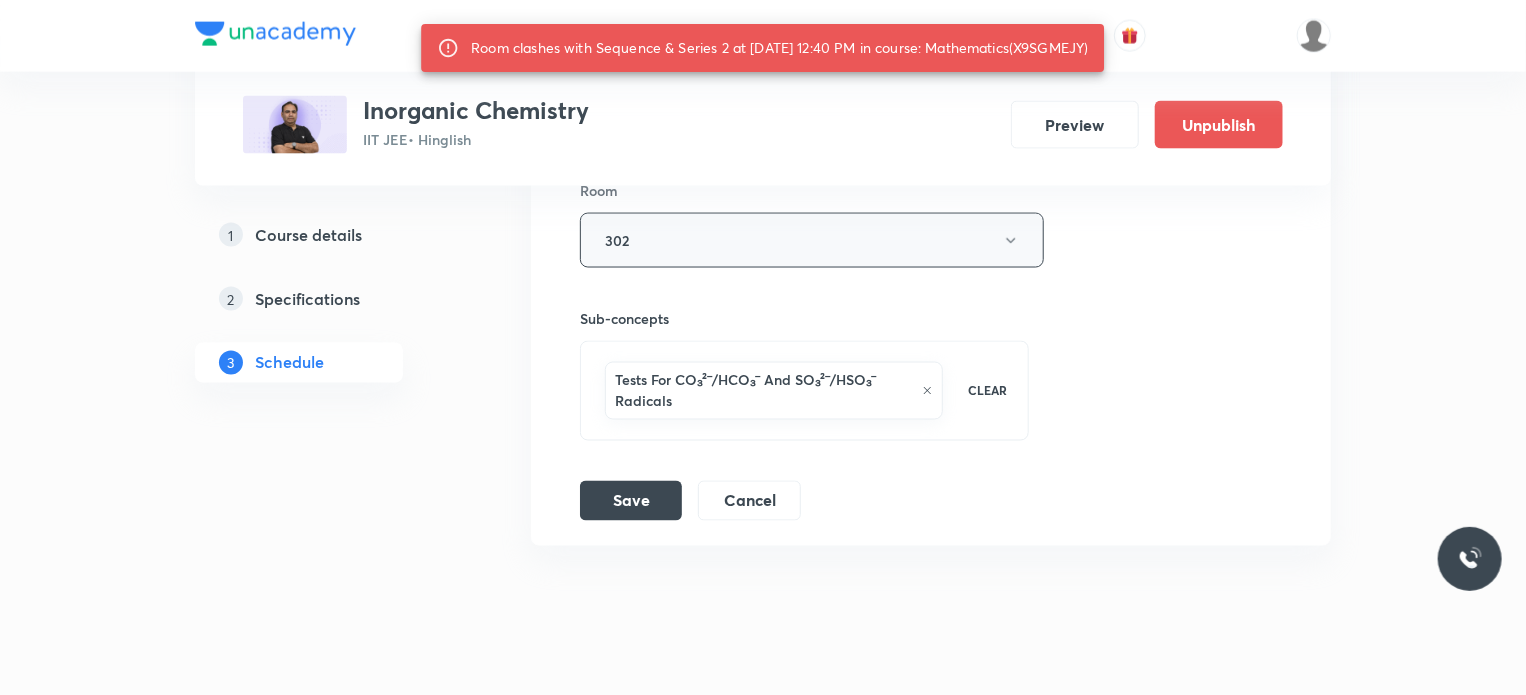 click on "302" at bounding box center [812, 240] 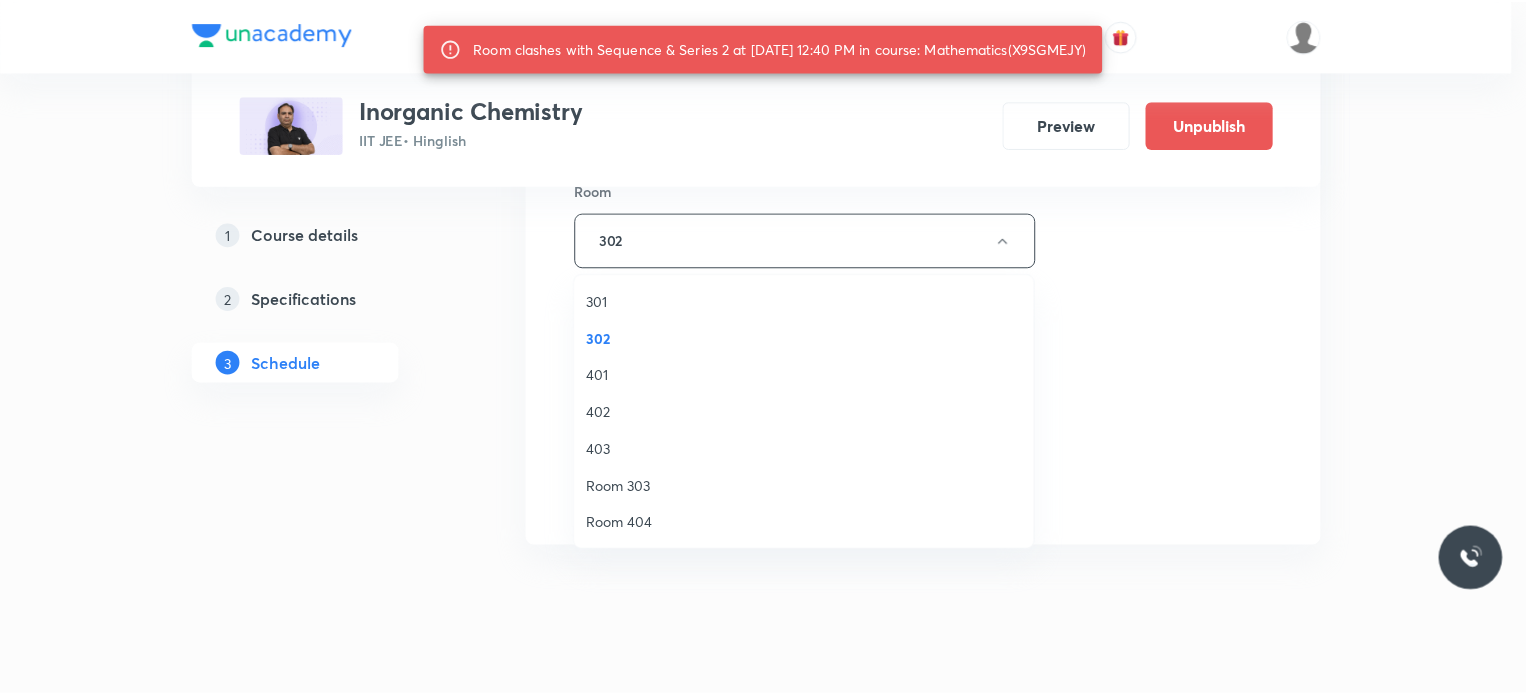 scroll, scrollTop: 222, scrollLeft: 0, axis: vertical 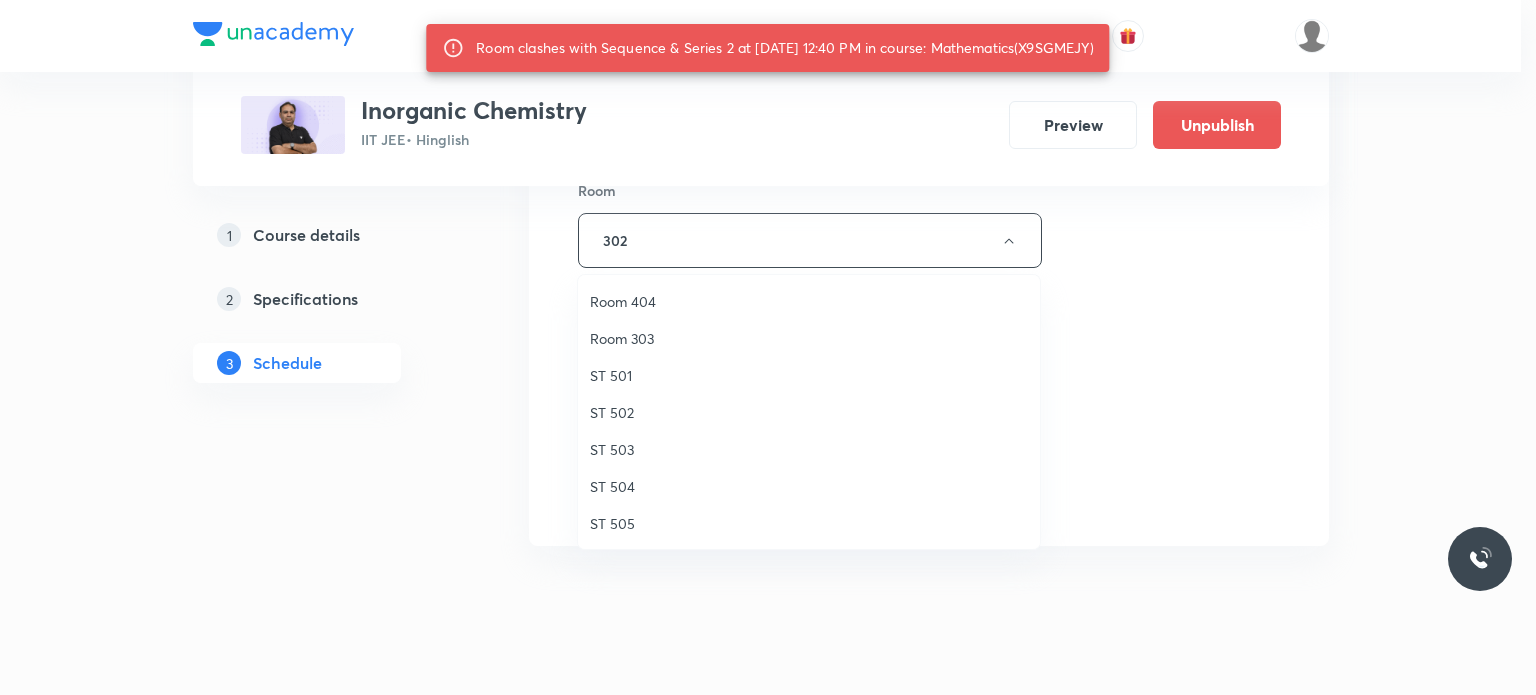 click on "Room 303" at bounding box center [809, 338] 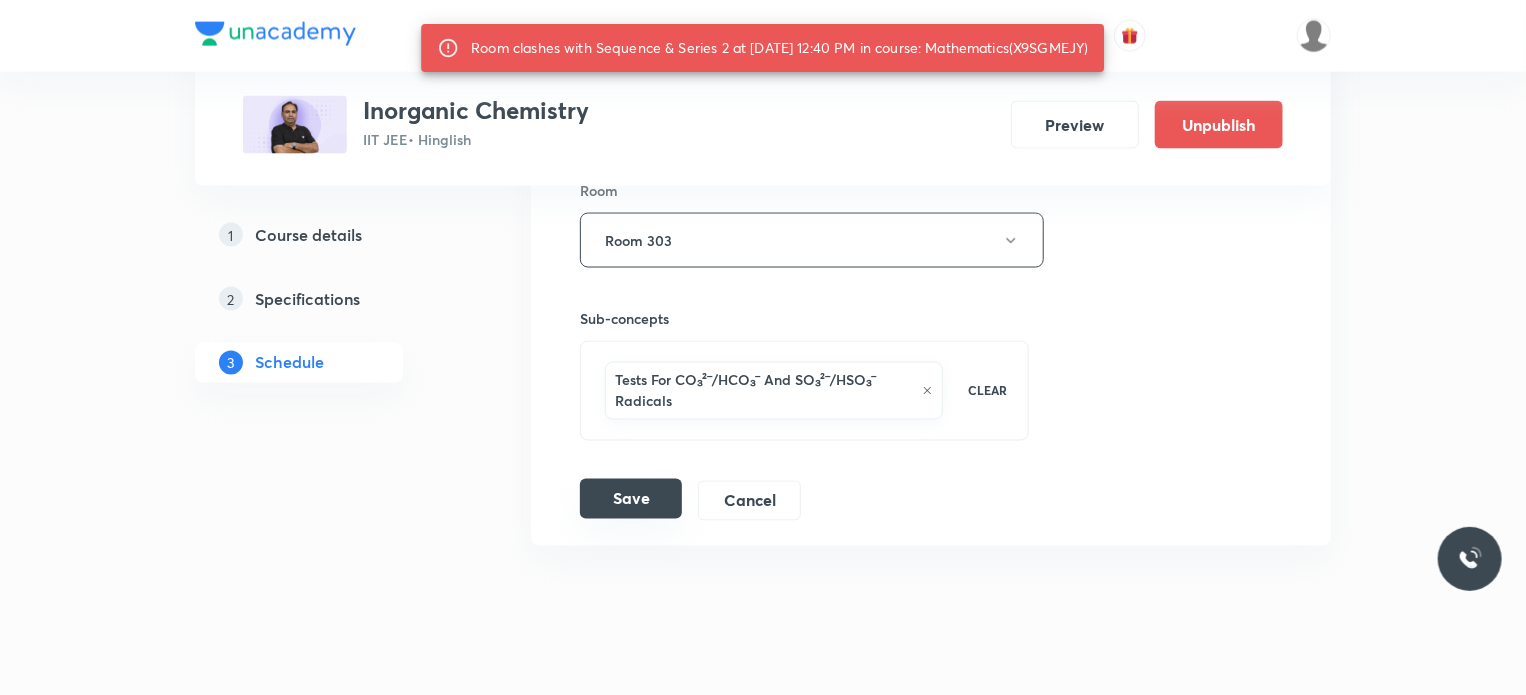 click on "Save" at bounding box center [631, 499] 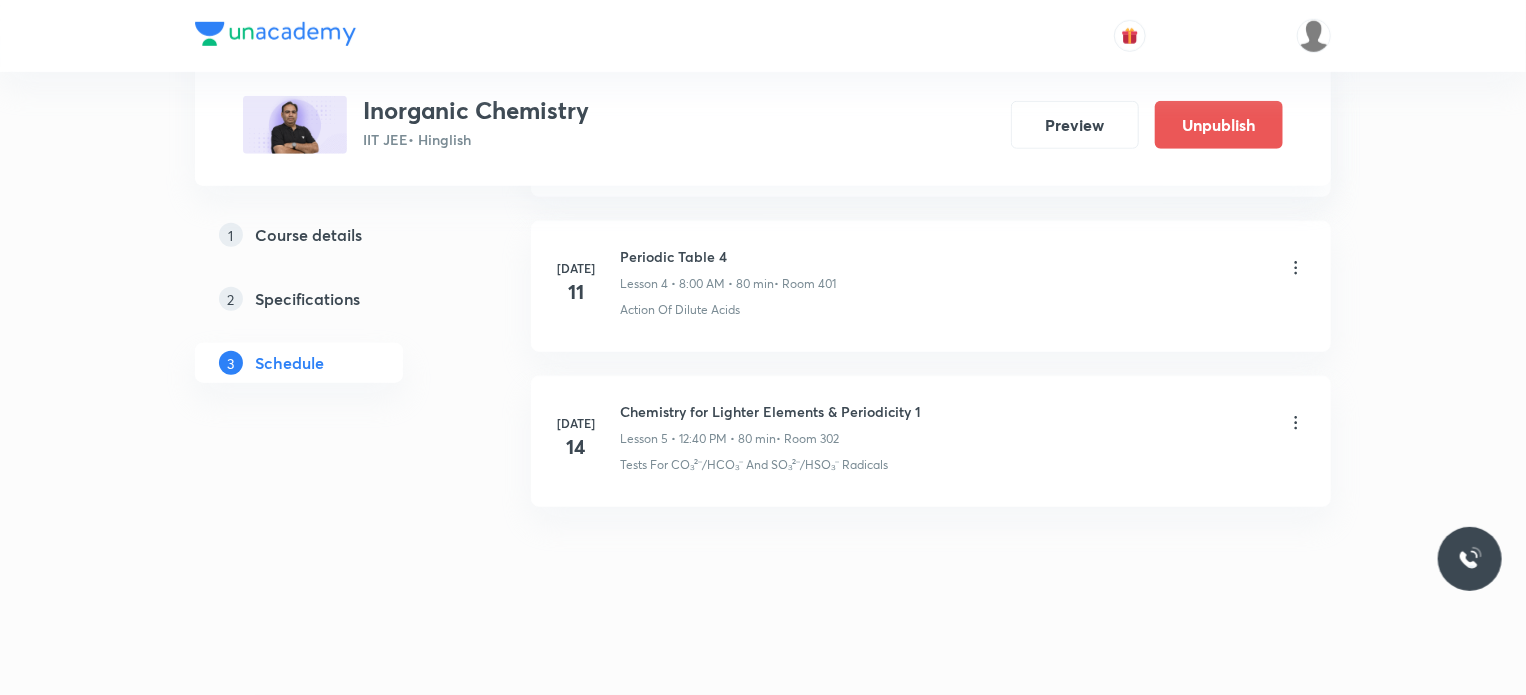 scroll, scrollTop: 761, scrollLeft: 0, axis: vertical 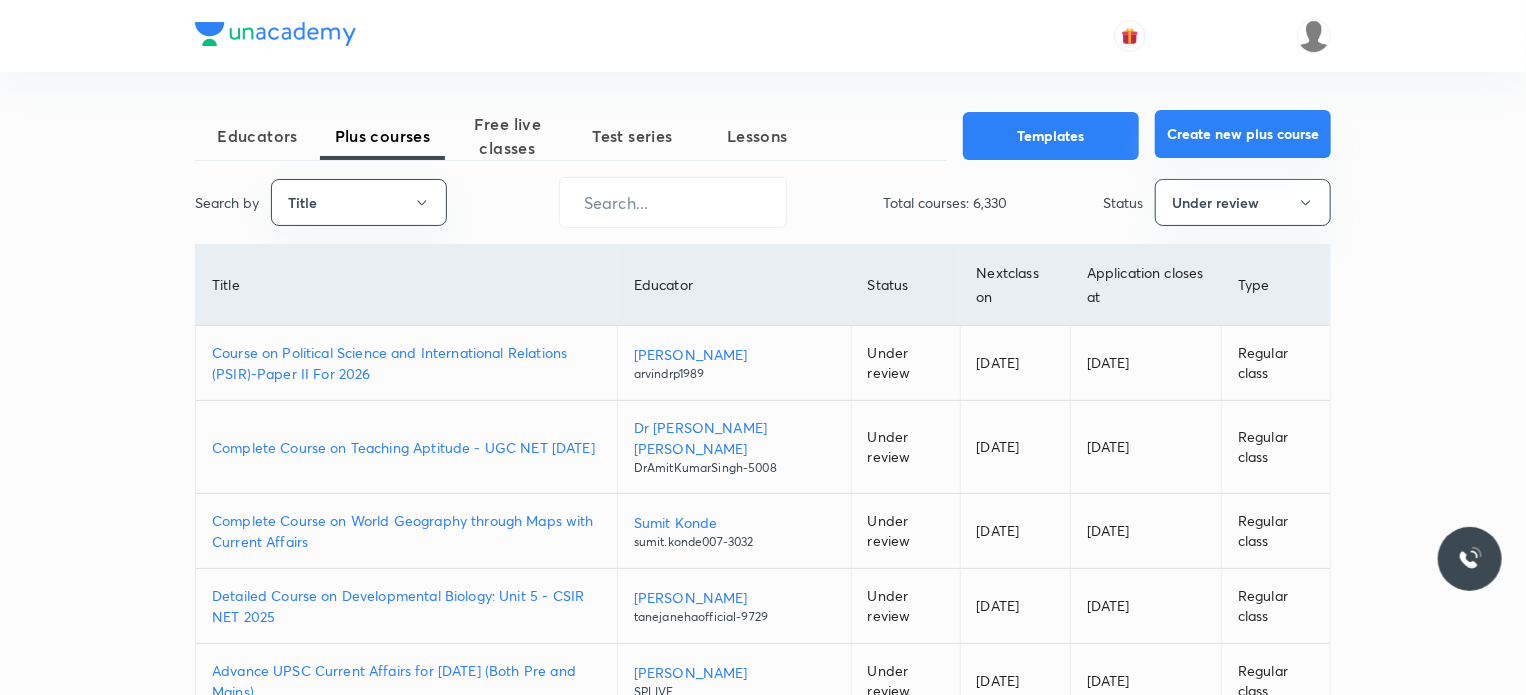click on "Create new plus course" at bounding box center [1243, 134] 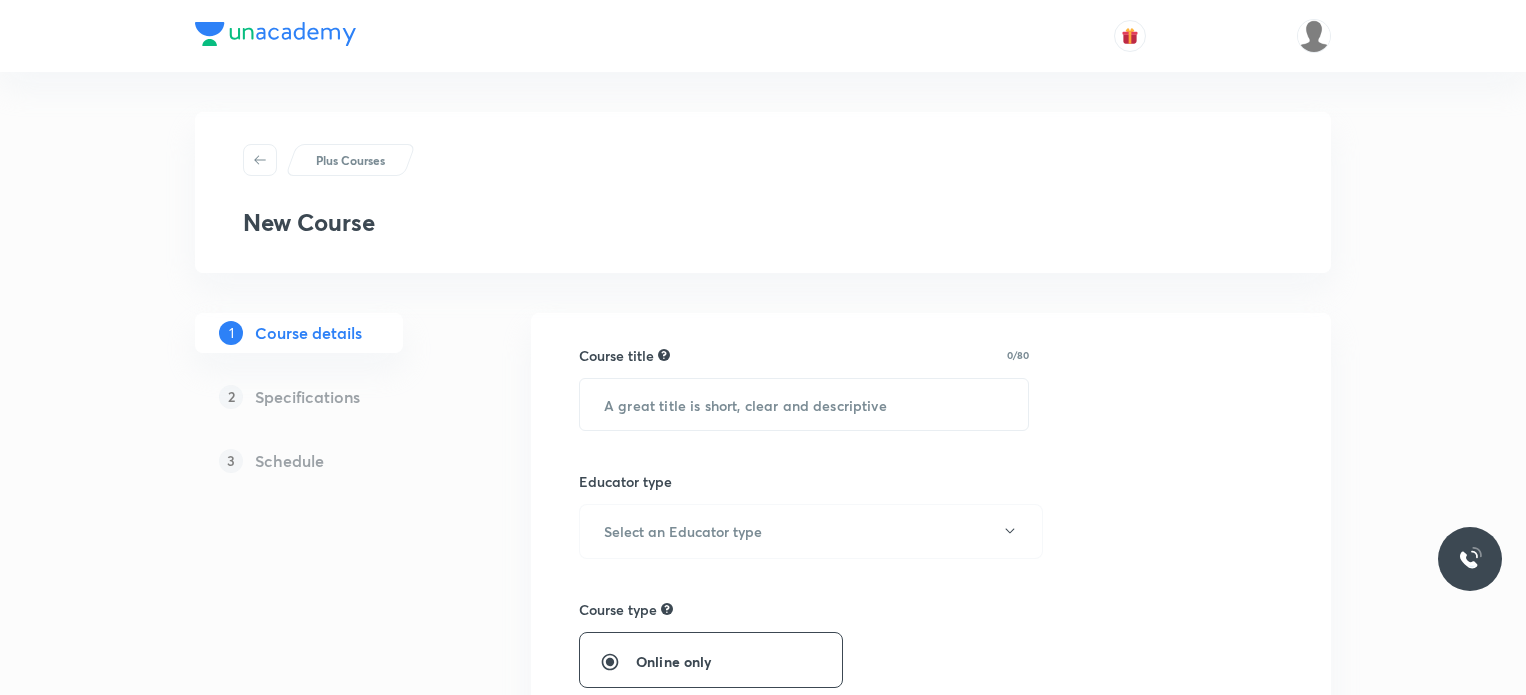 scroll, scrollTop: 0, scrollLeft: 0, axis: both 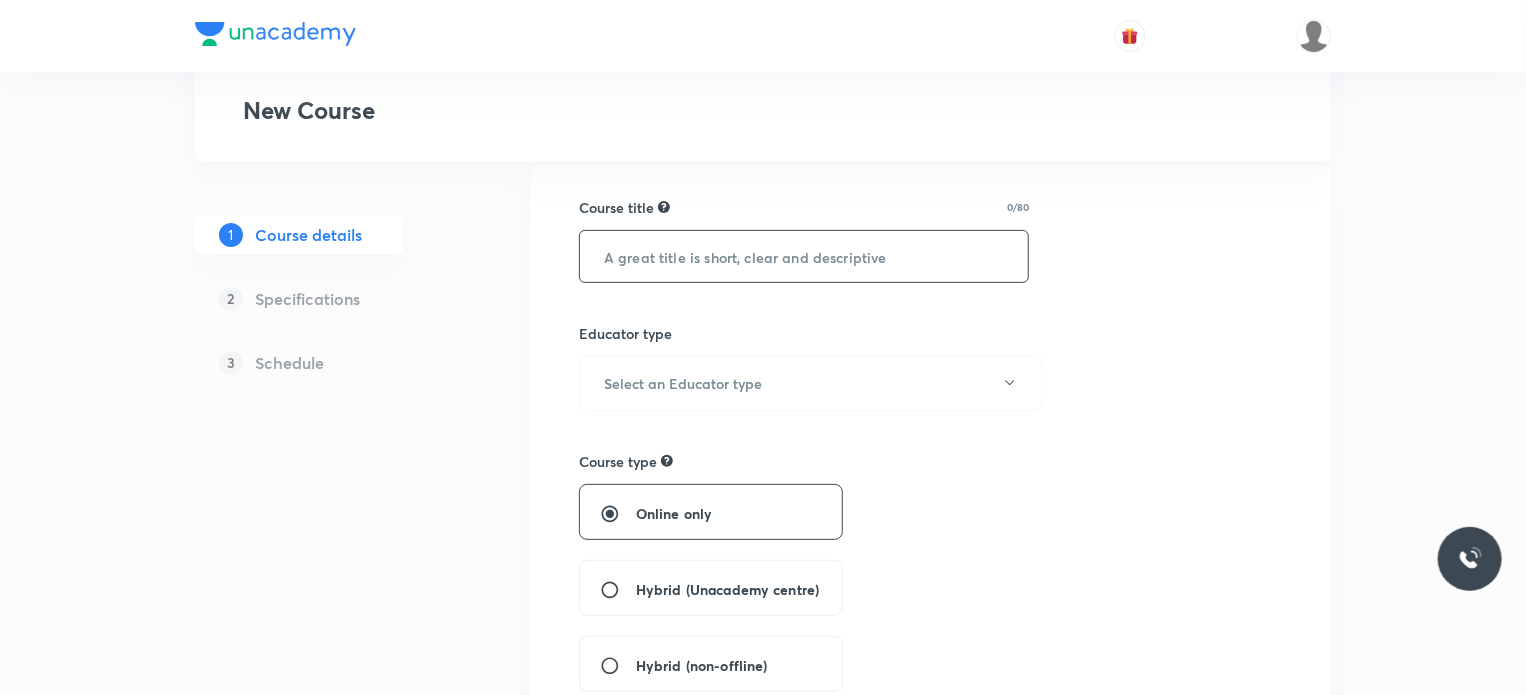 click at bounding box center (804, 256) 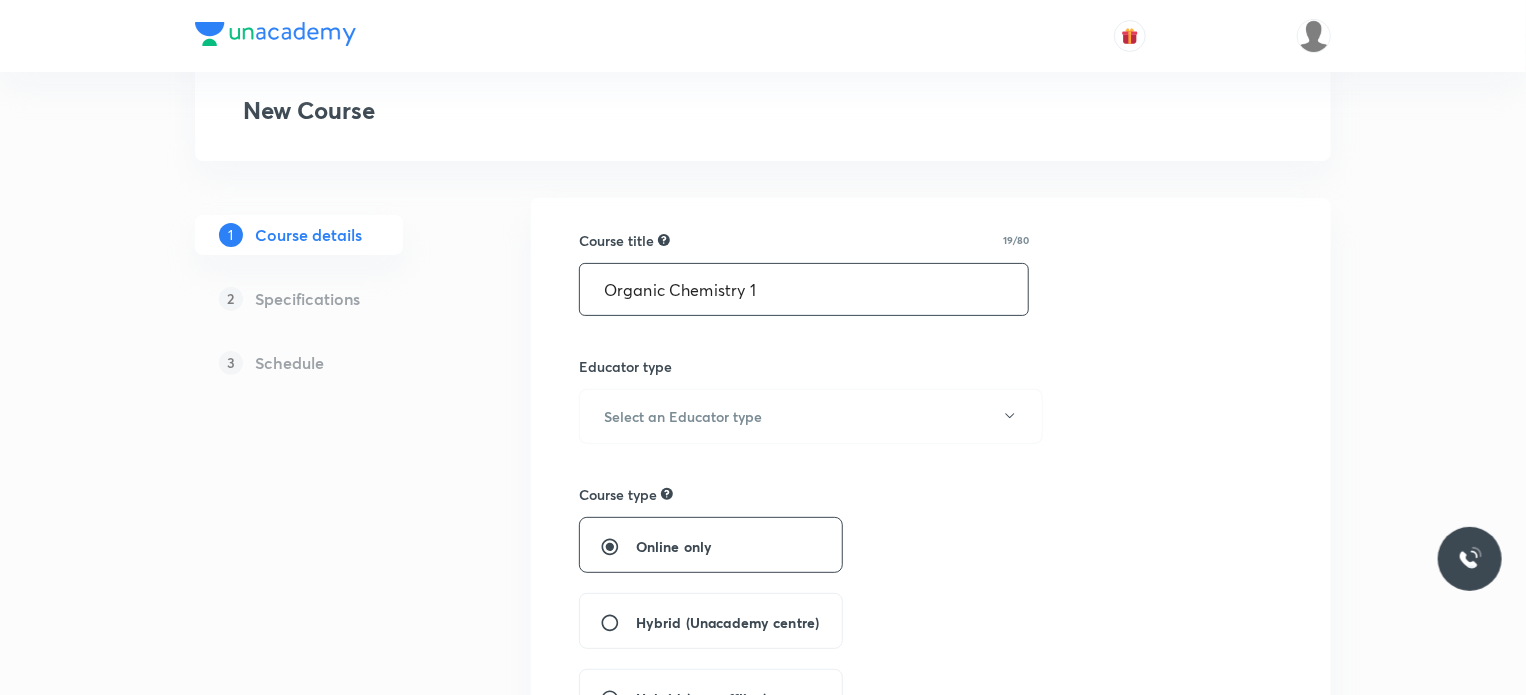 scroll, scrollTop: 148, scrollLeft: 0, axis: vertical 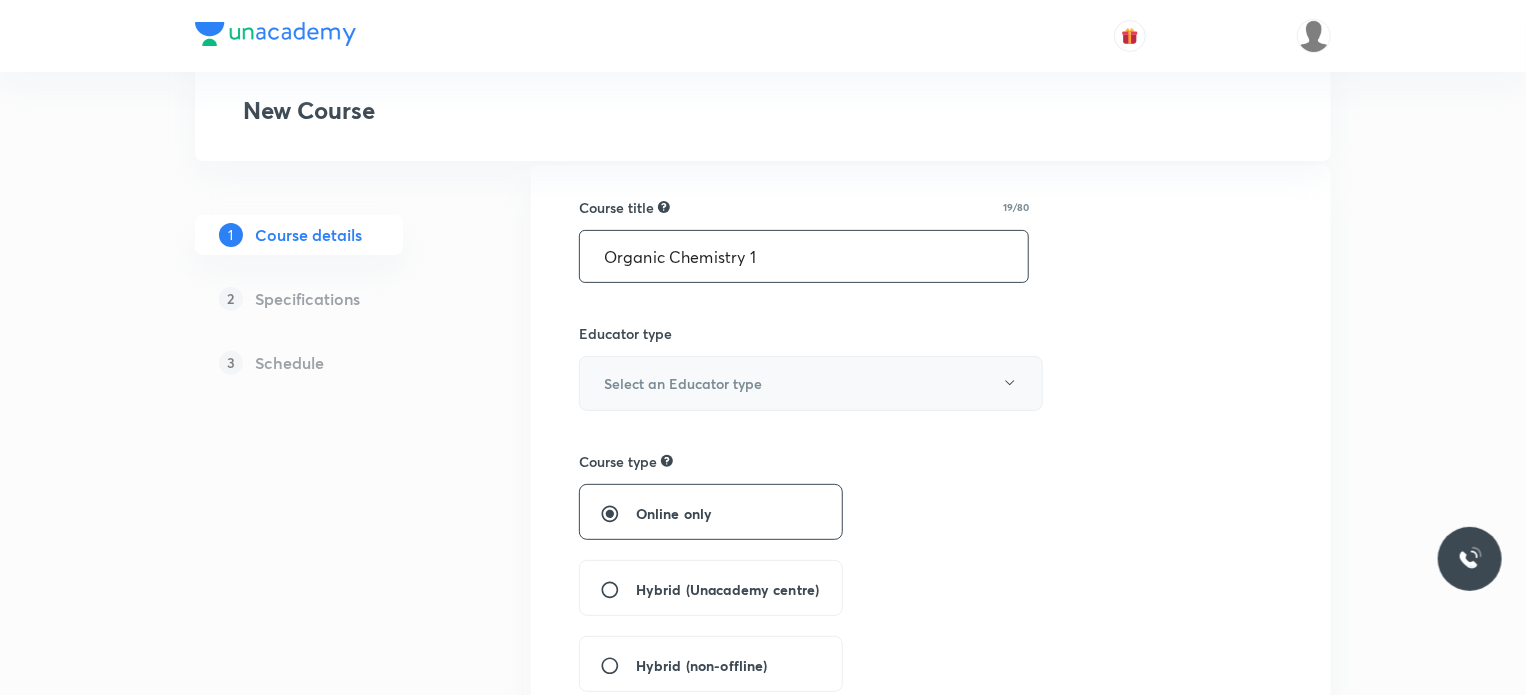 type on "Organic Chemistry 1" 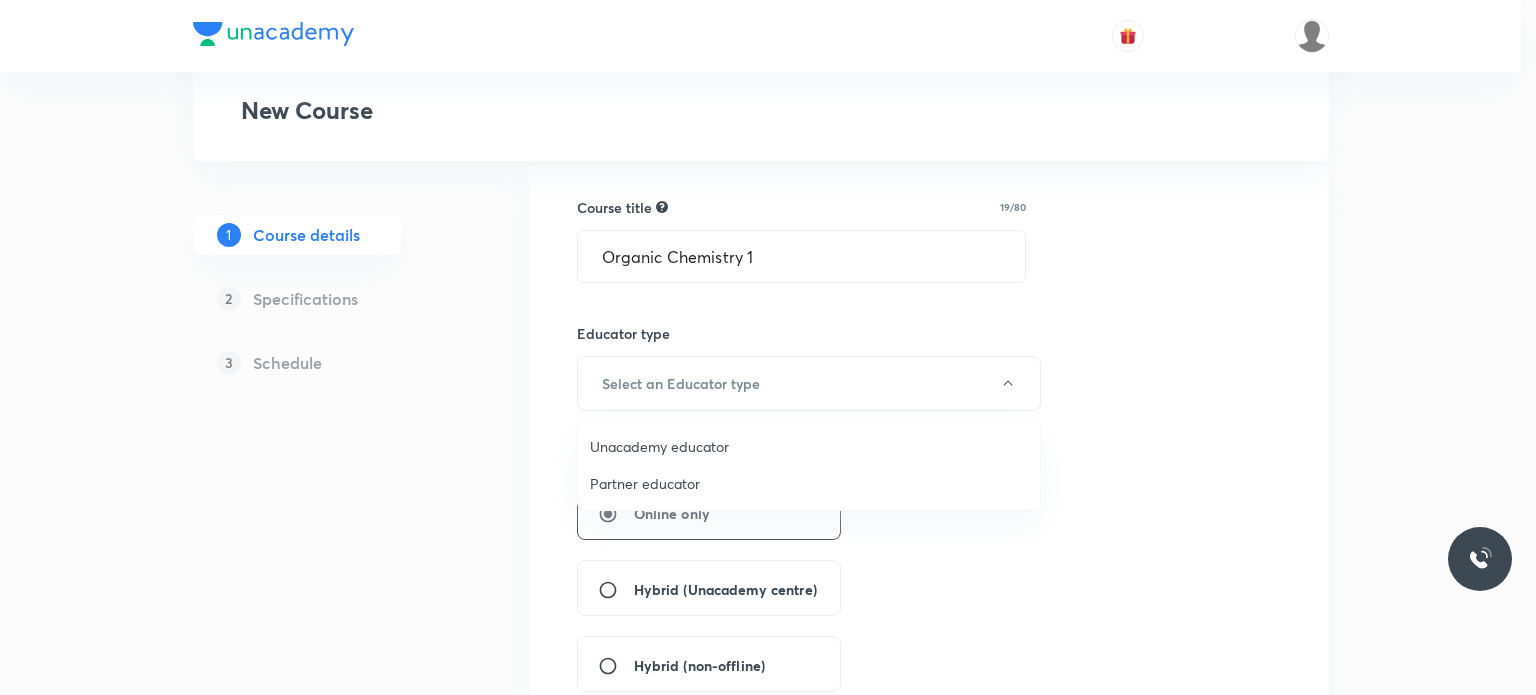 click on "Unacademy educator" at bounding box center [809, 446] 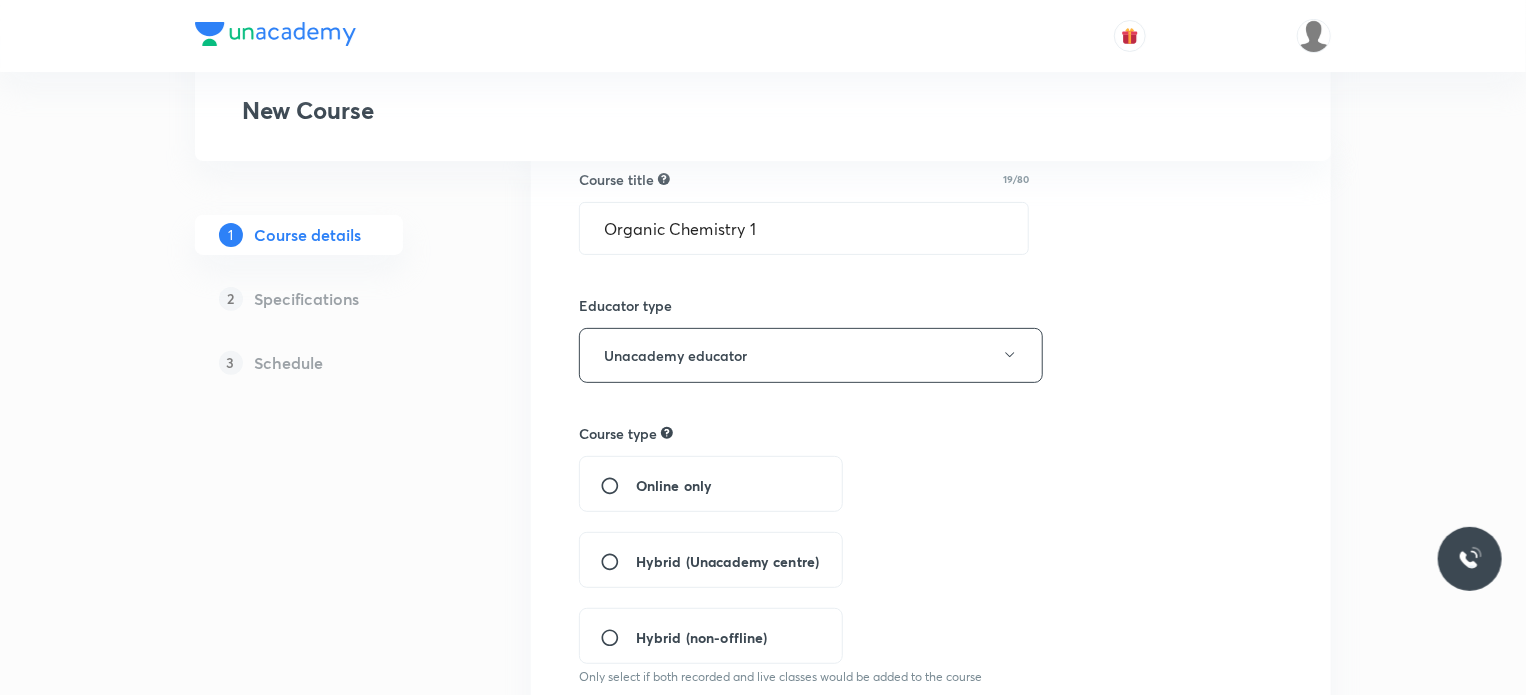 scroll, scrollTop: 348, scrollLeft: 0, axis: vertical 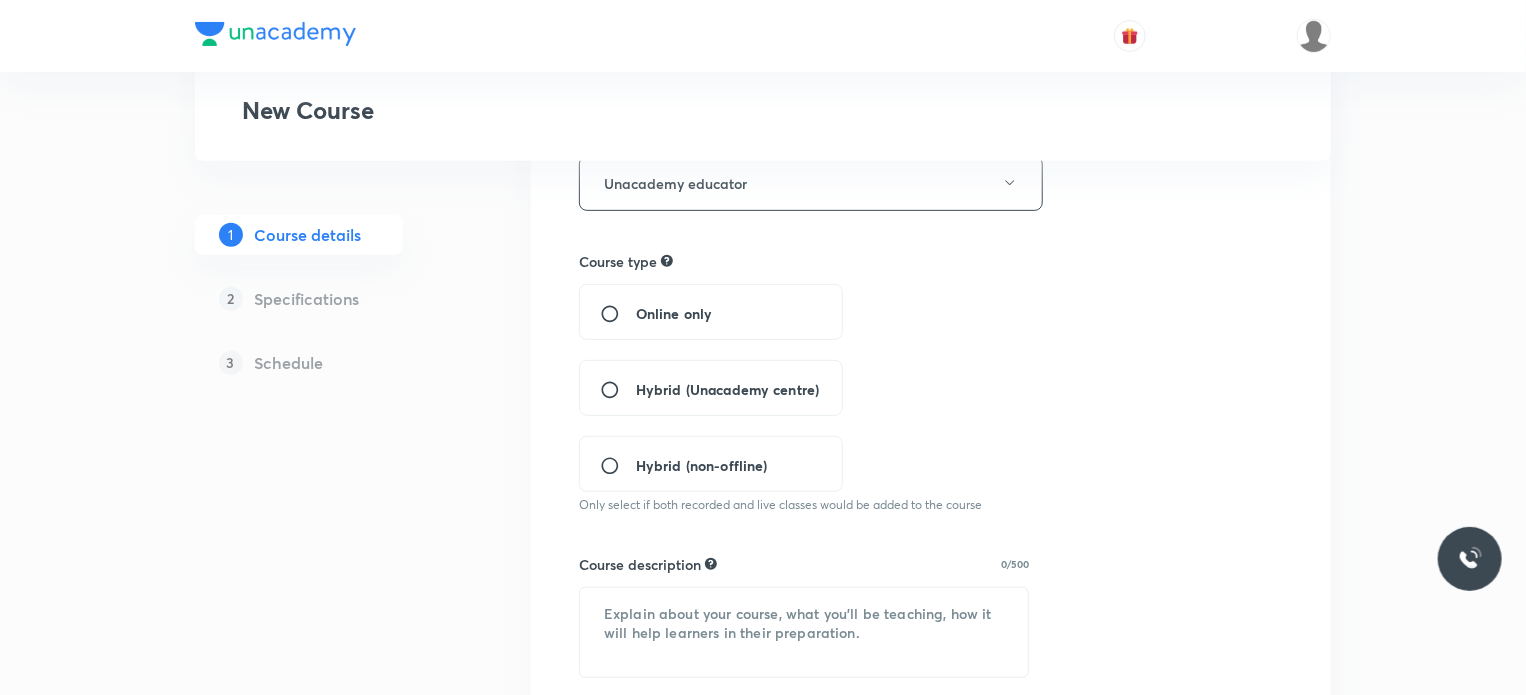 click on "Hybrid (Unacademy centre)" at bounding box center [727, 389] 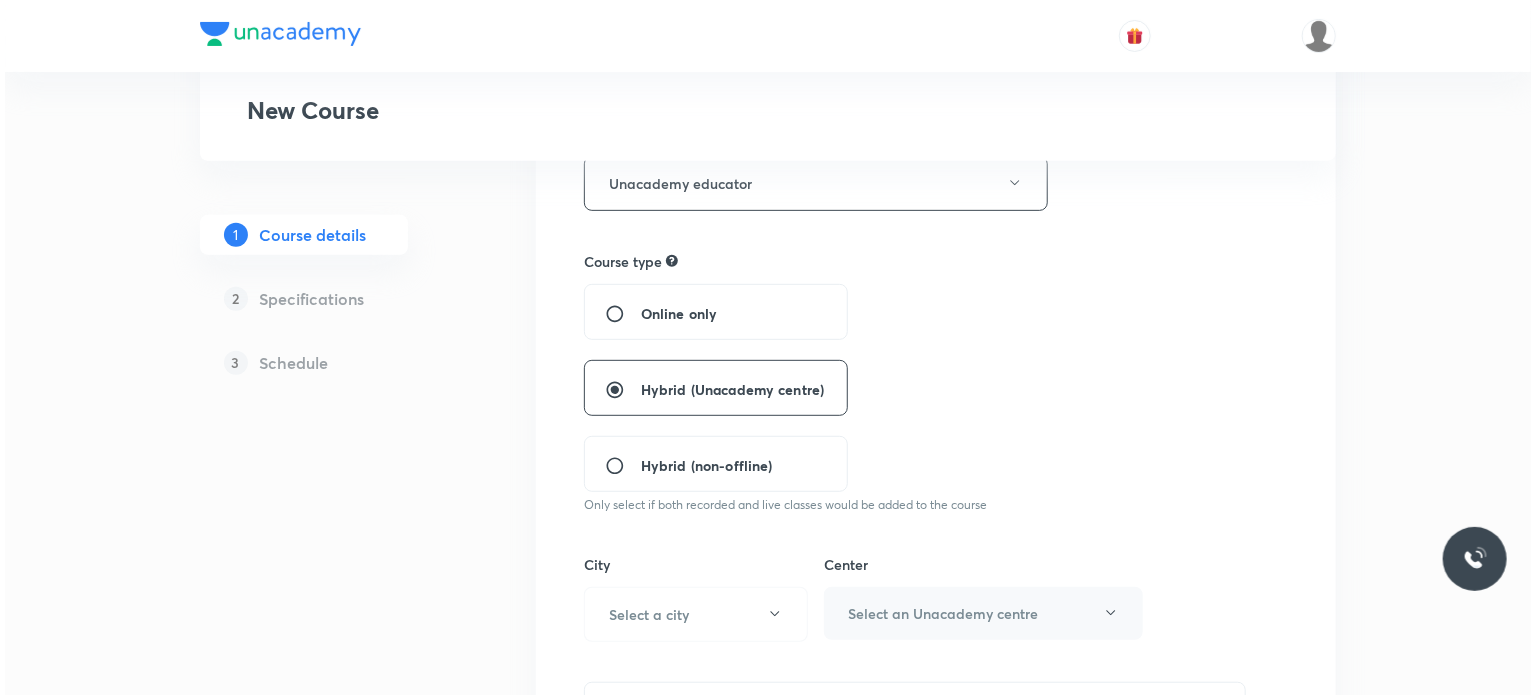 scroll, scrollTop: 448, scrollLeft: 0, axis: vertical 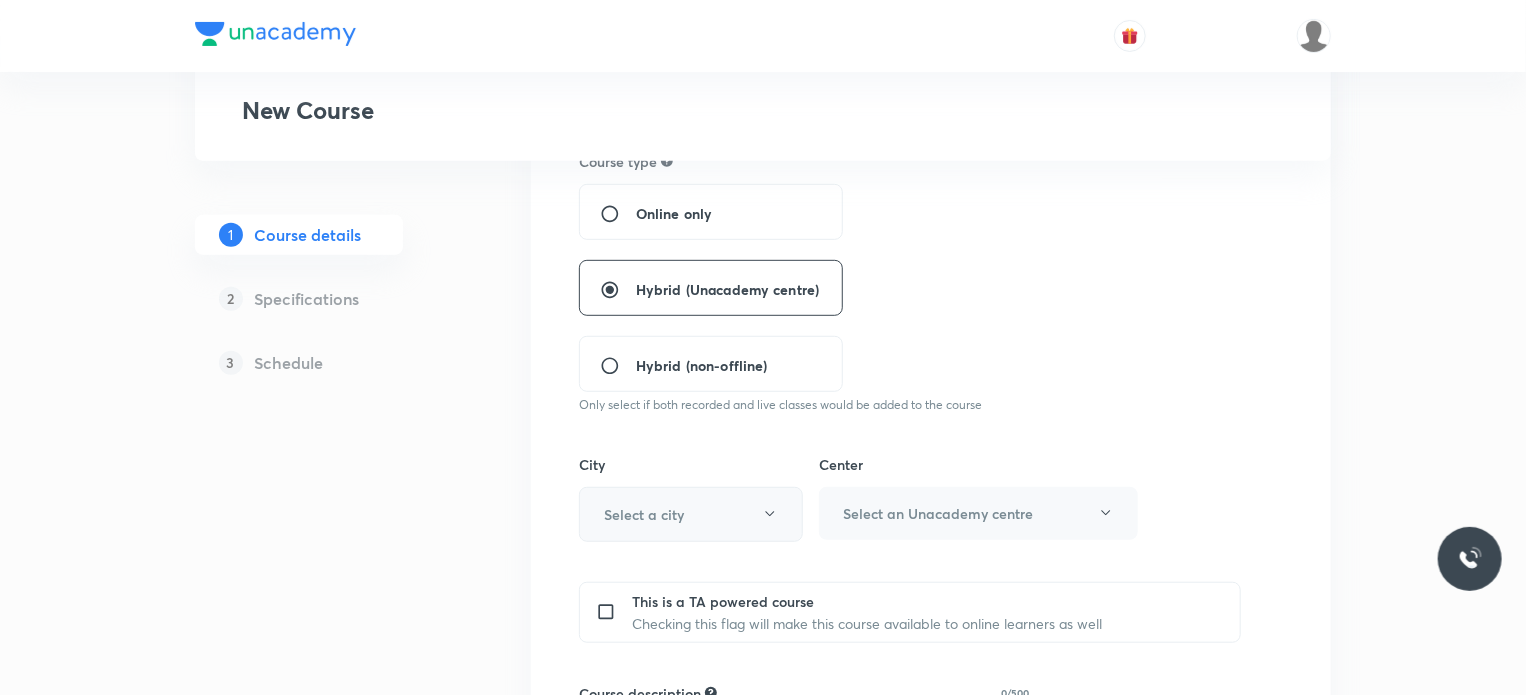 click on "Select a city" at bounding box center [644, 514] 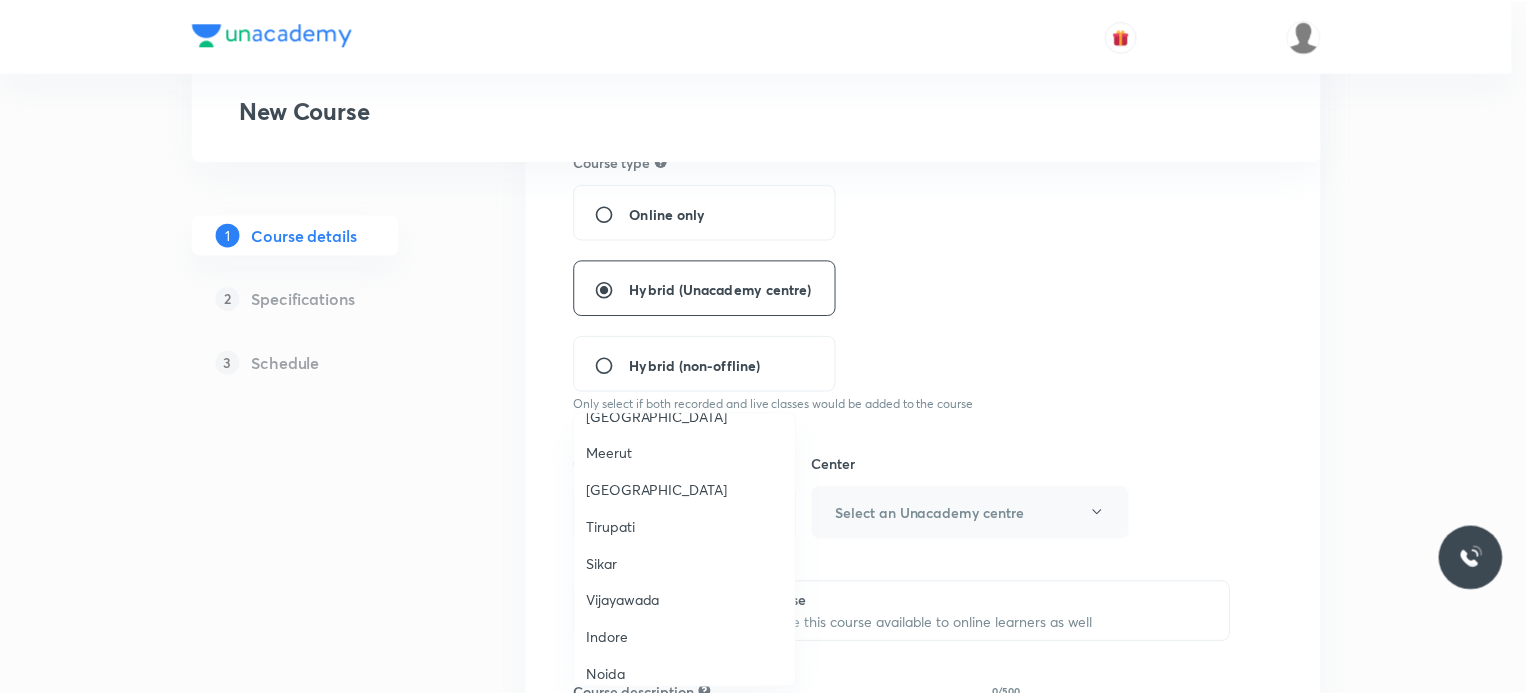 scroll, scrollTop: 1300, scrollLeft: 0, axis: vertical 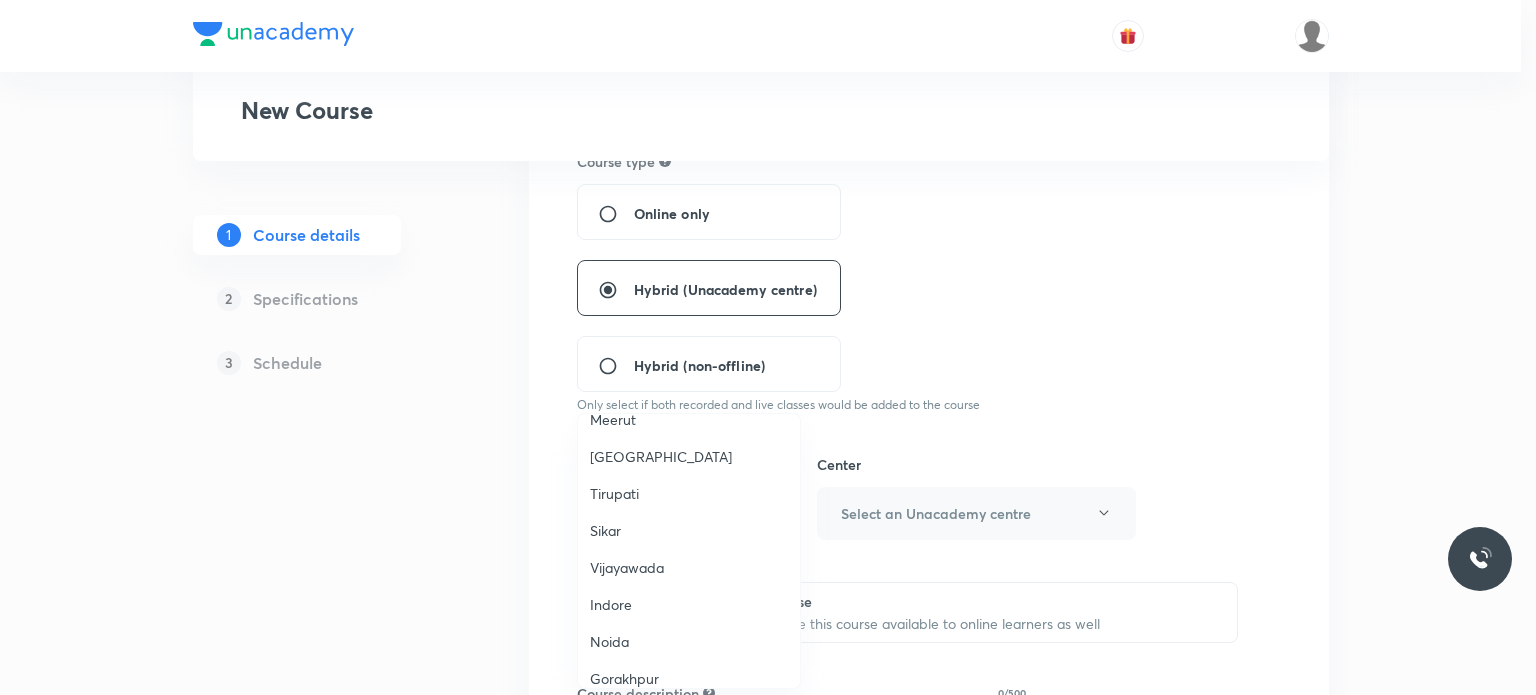 drag, startPoint x: 632, startPoint y: 589, endPoint x: 1218, endPoint y: 427, distance: 607.9803 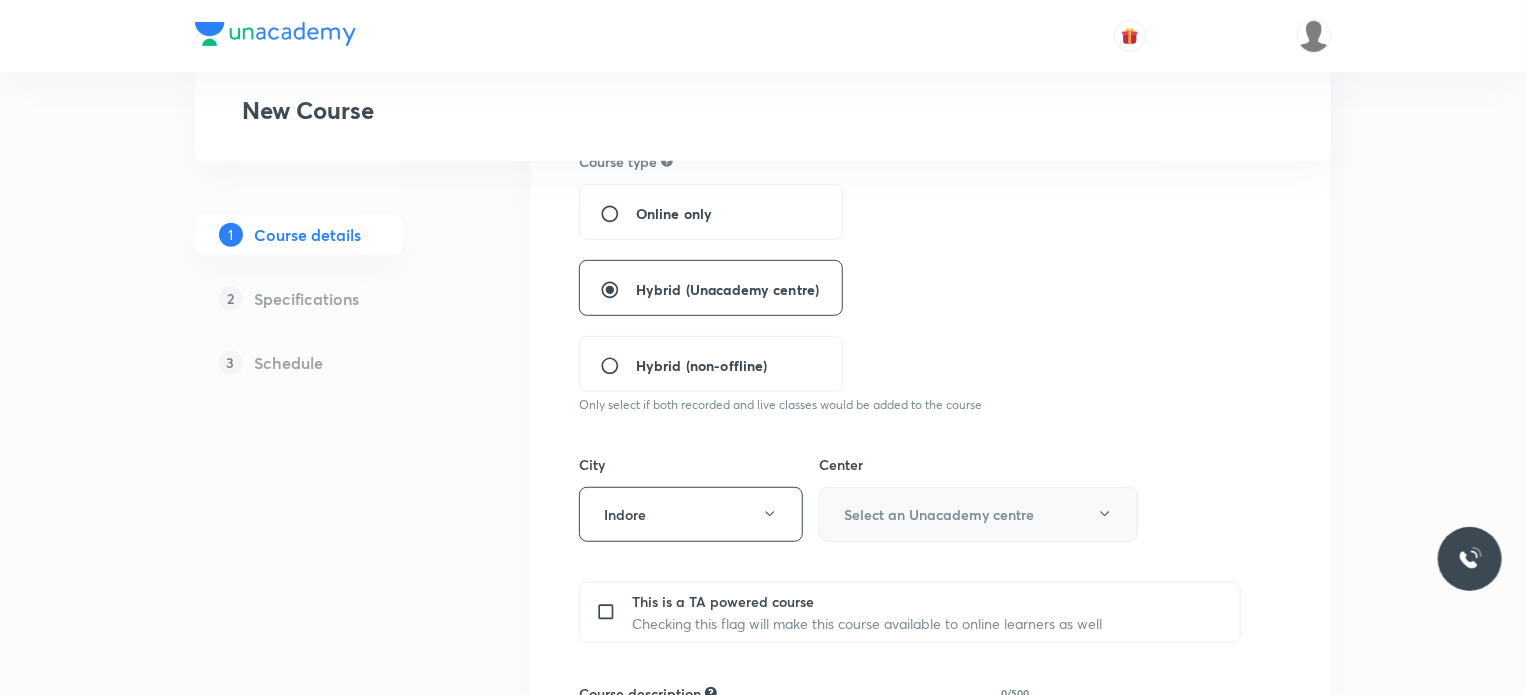 click on "Select an Unacademy centre" at bounding box center (939, 514) 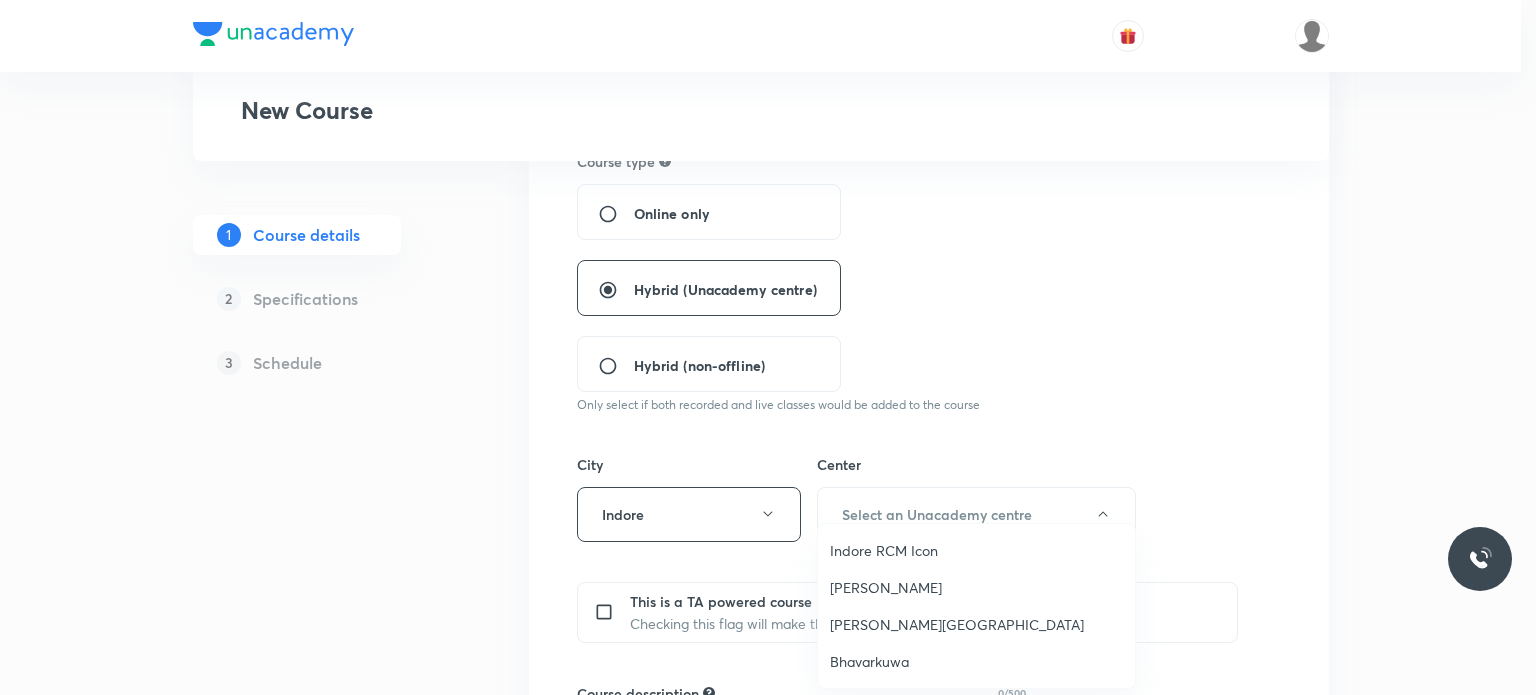 click on "Indore RCM Icon" at bounding box center (976, 550) 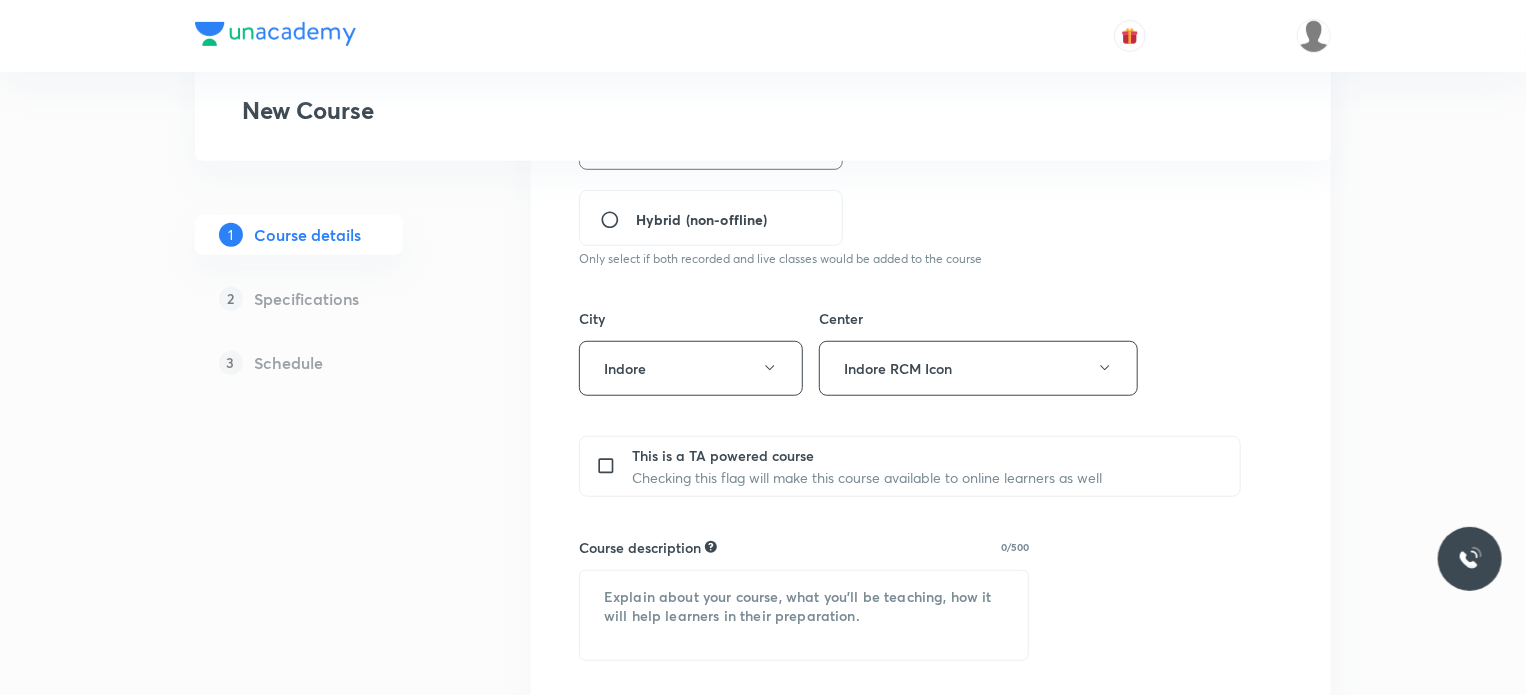 scroll, scrollTop: 748, scrollLeft: 0, axis: vertical 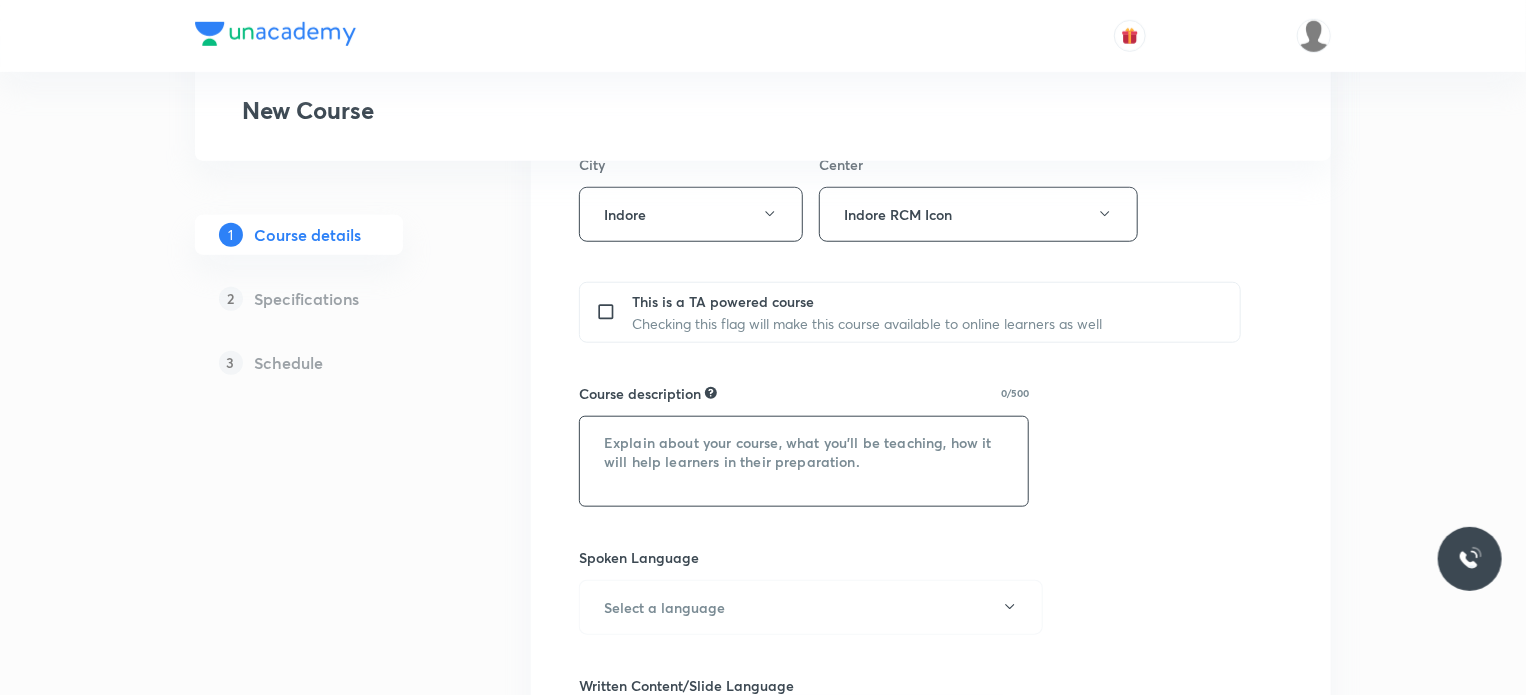 click at bounding box center [804, 461] 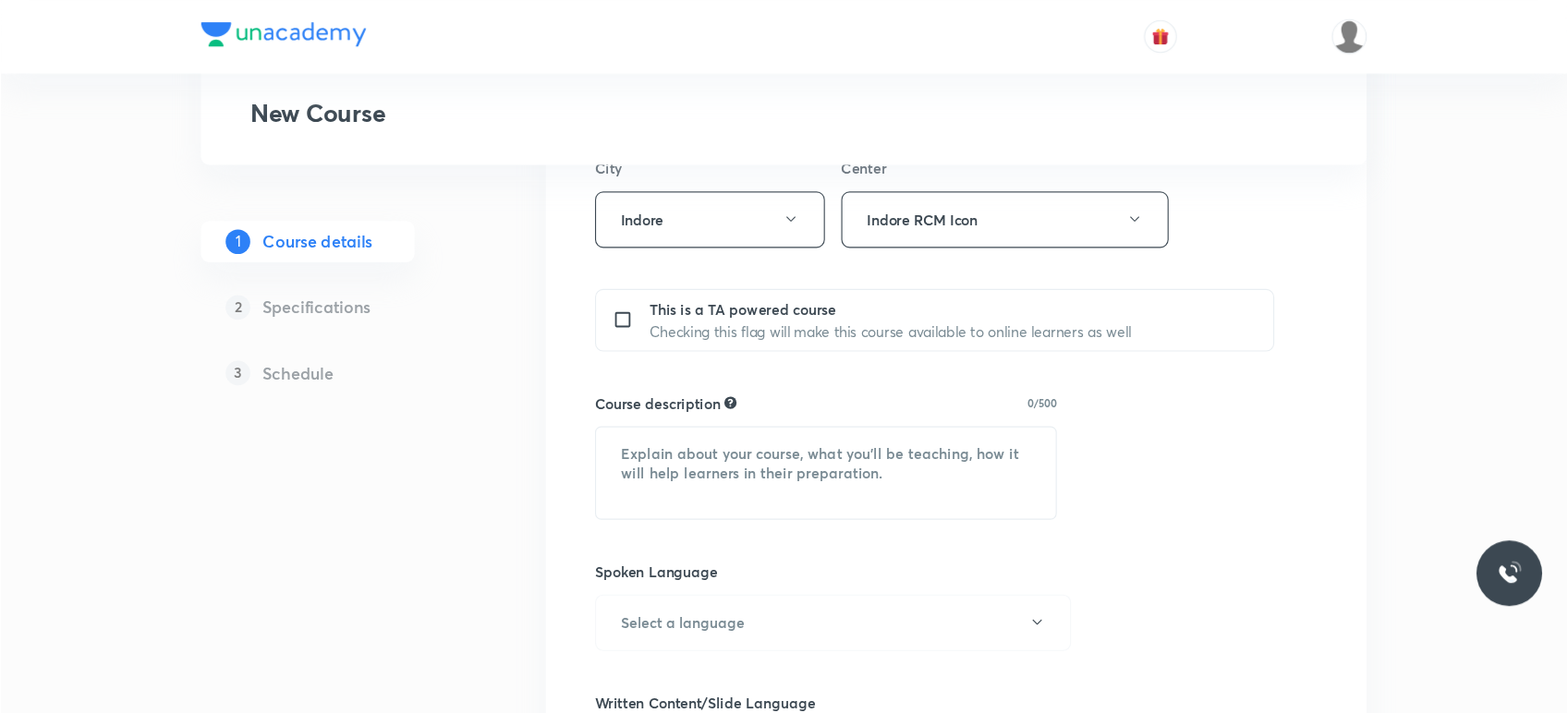 scroll, scrollTop: 691, scrollLeft: 0, axis: vertical 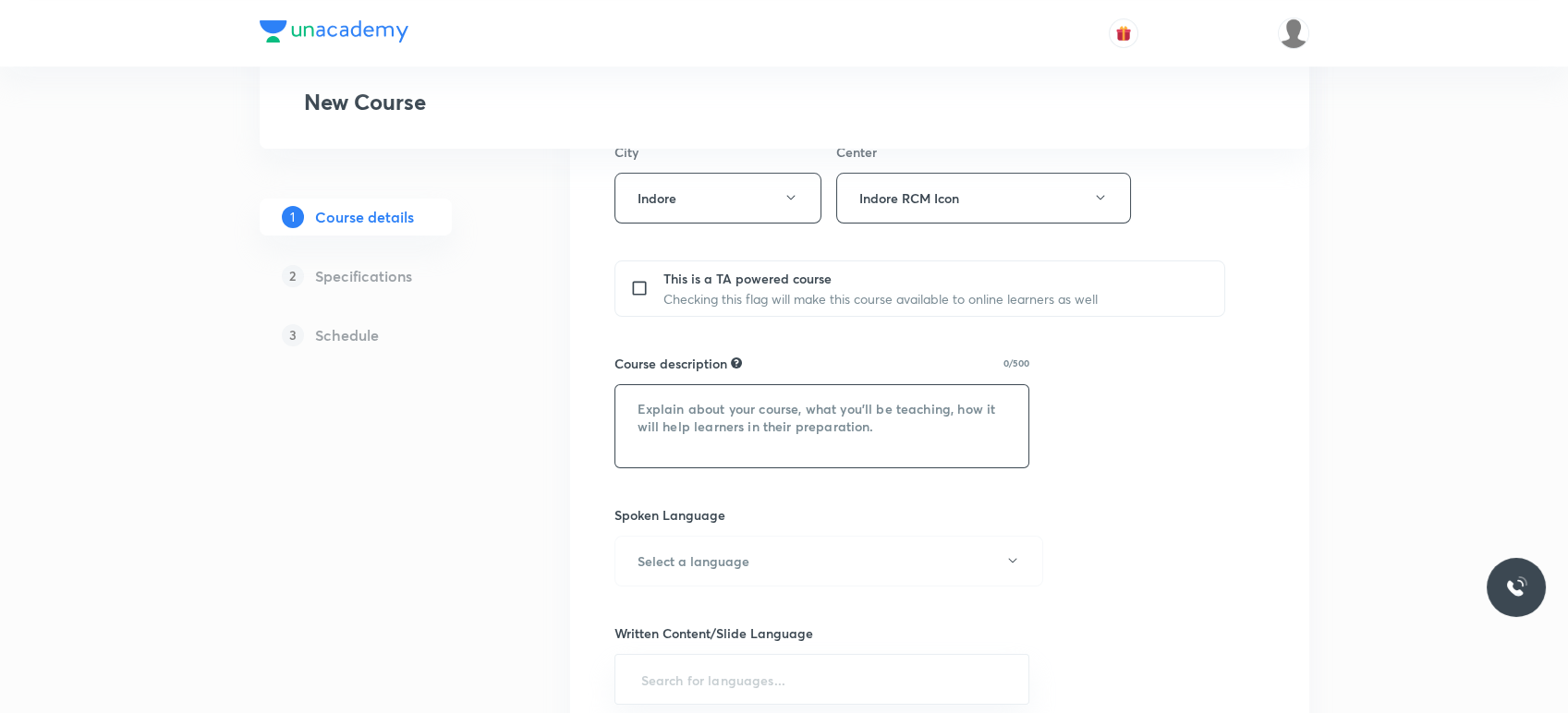 paste on "In this course, [PERSON_NAME] sir will cover Organic Chemistry. It will be helpful for students preparing for IIT-JEE Exams. The lecture will be of 80 mins duration each. The course will be covered in Hindi and English, and notes will be covered in English." 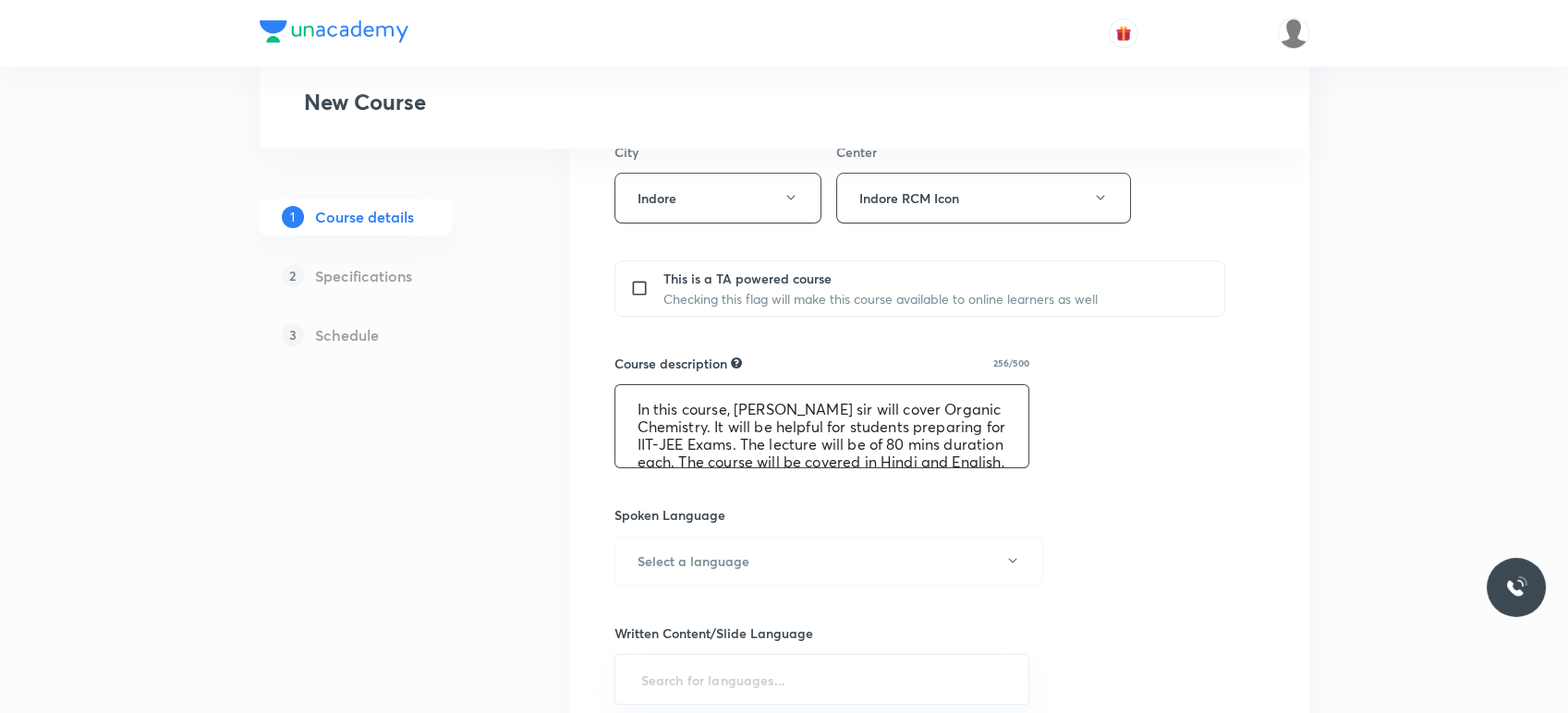 scroll, scrollTop: 21, scrollLeft: 0, axis: vertical 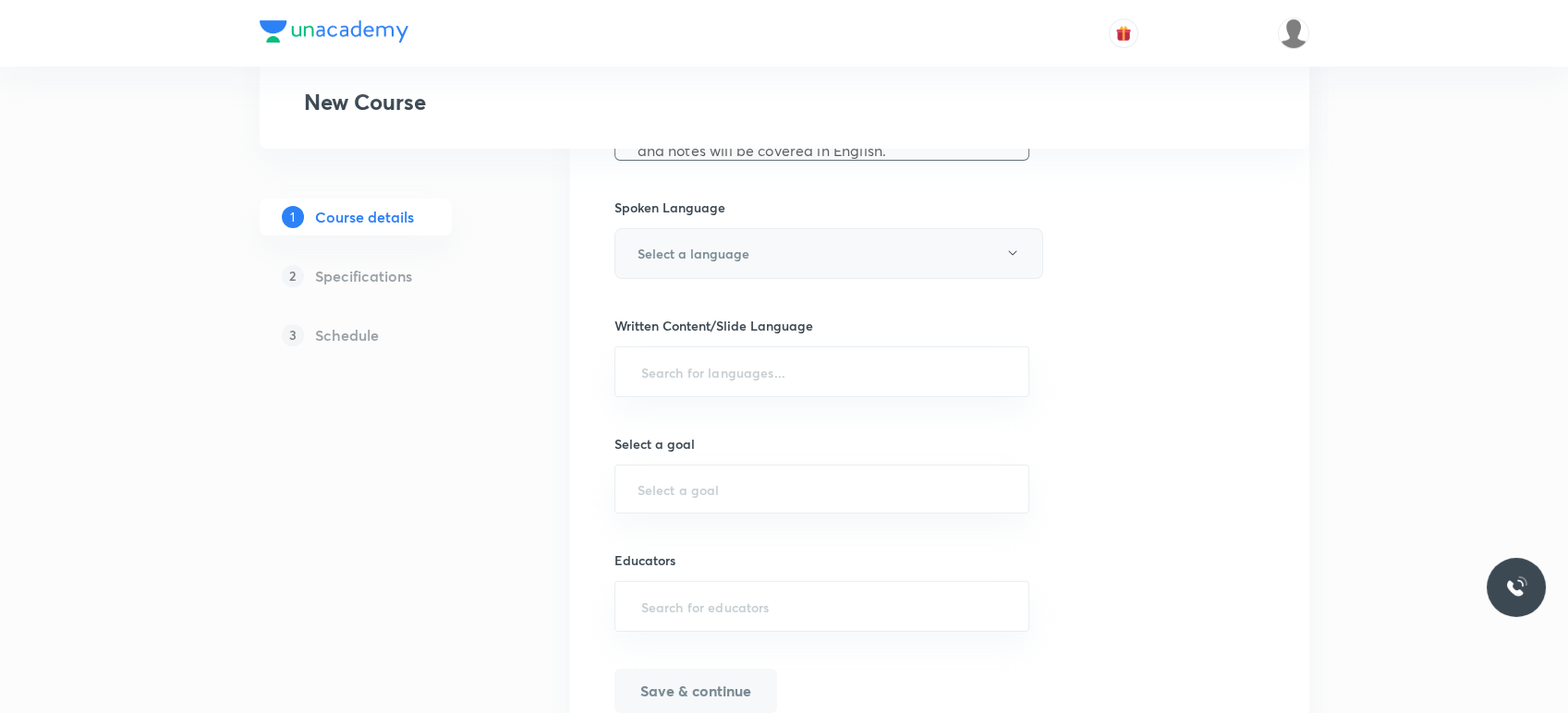 type on "In this course, [PERSON_NAME] sir will cover Organic Chemistry. It will be helpful for students preparing for IIT-JEE Exams. The lecture will be of 80 mins duration each. The course will be covered in Hindi and English, and notes will be covered in English." 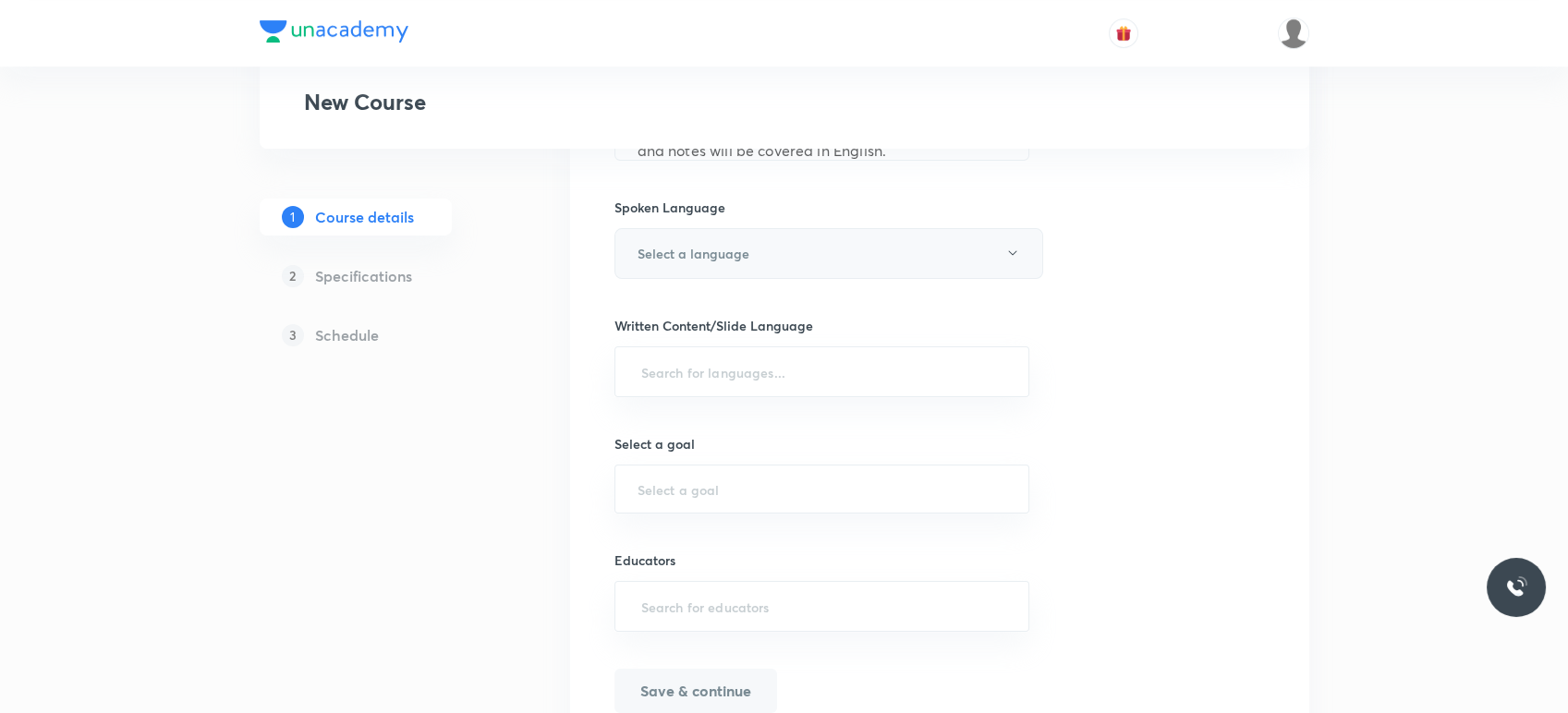 click on "Select a language" at bounding box center [829, 253] 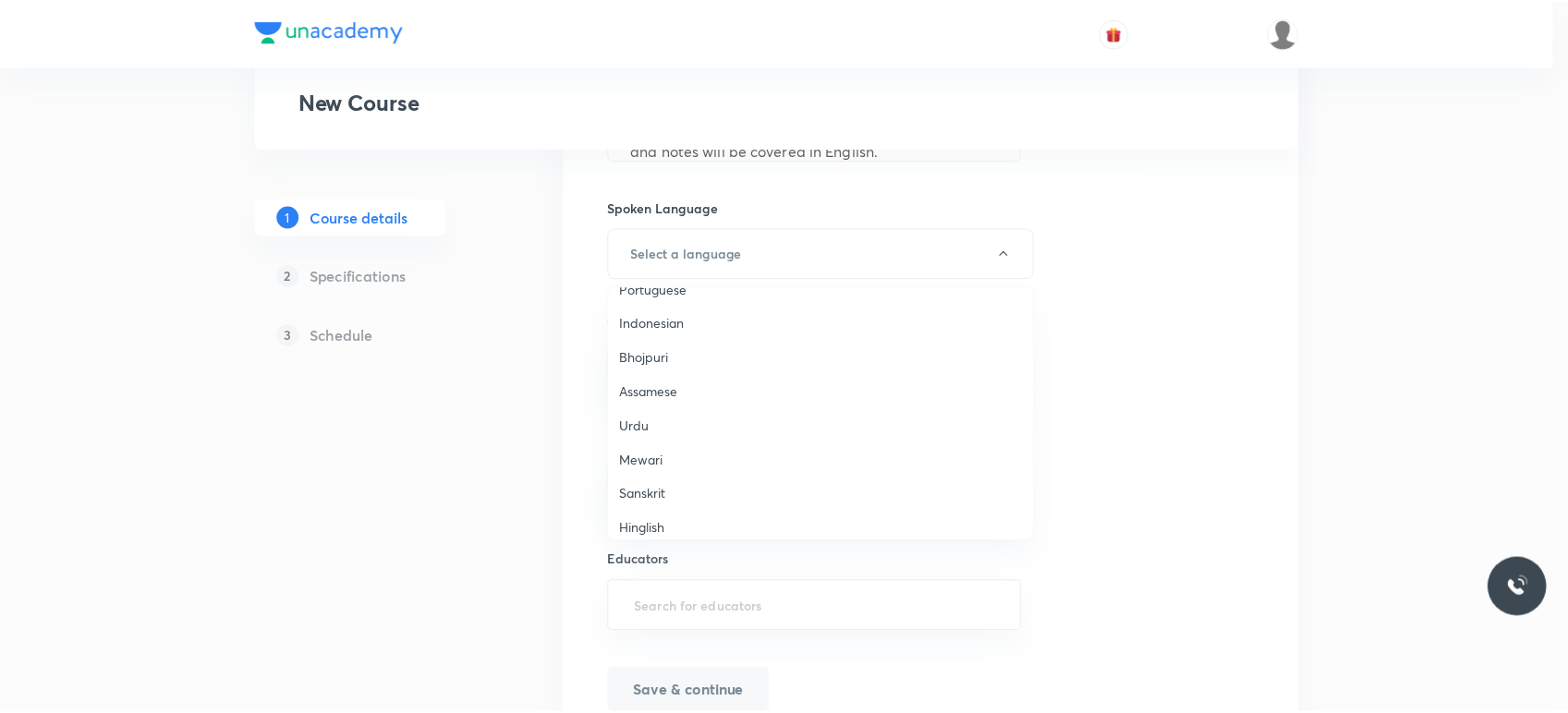 scroll, scrollTop: 547, scrollLeft: 0, axis: vertical 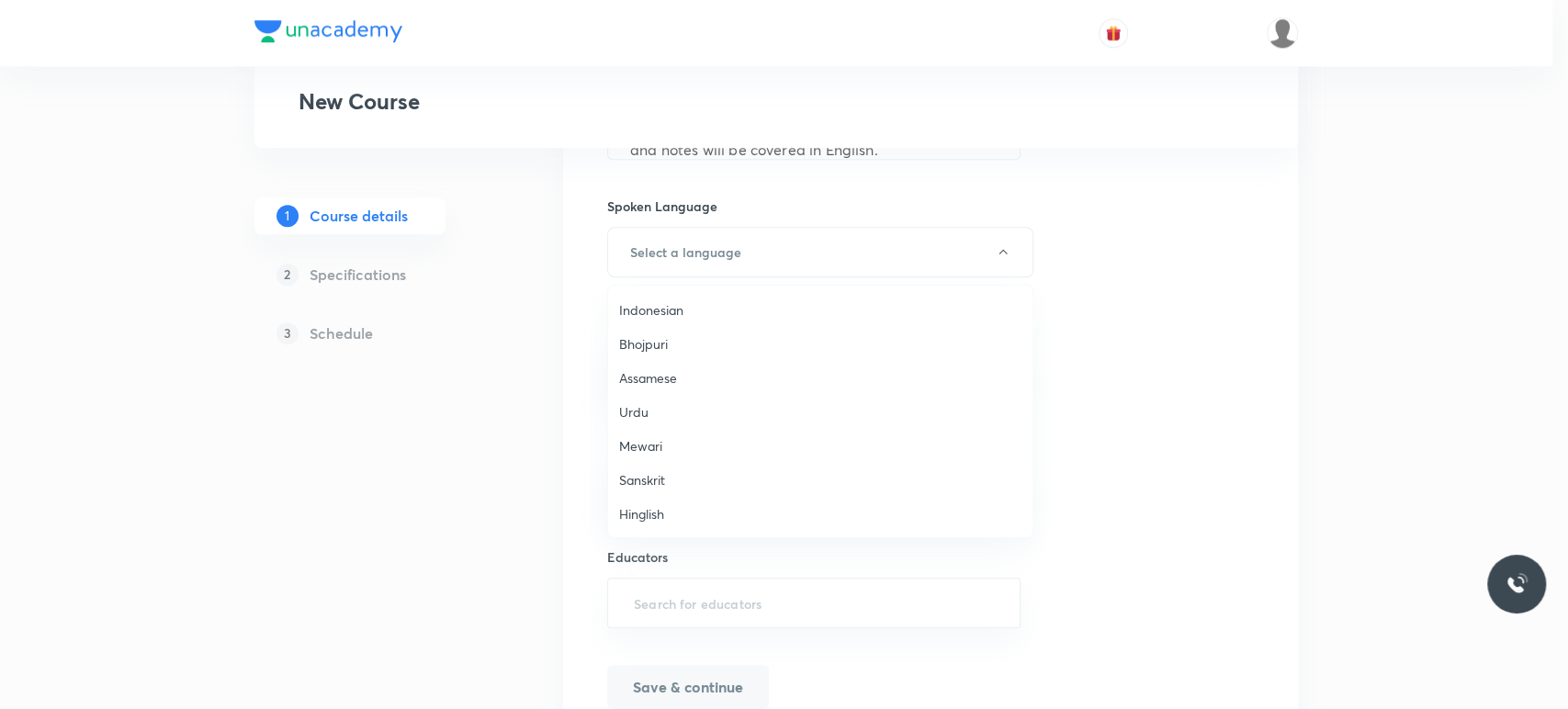click on "Hinglish" at bounding box center [820, 513] 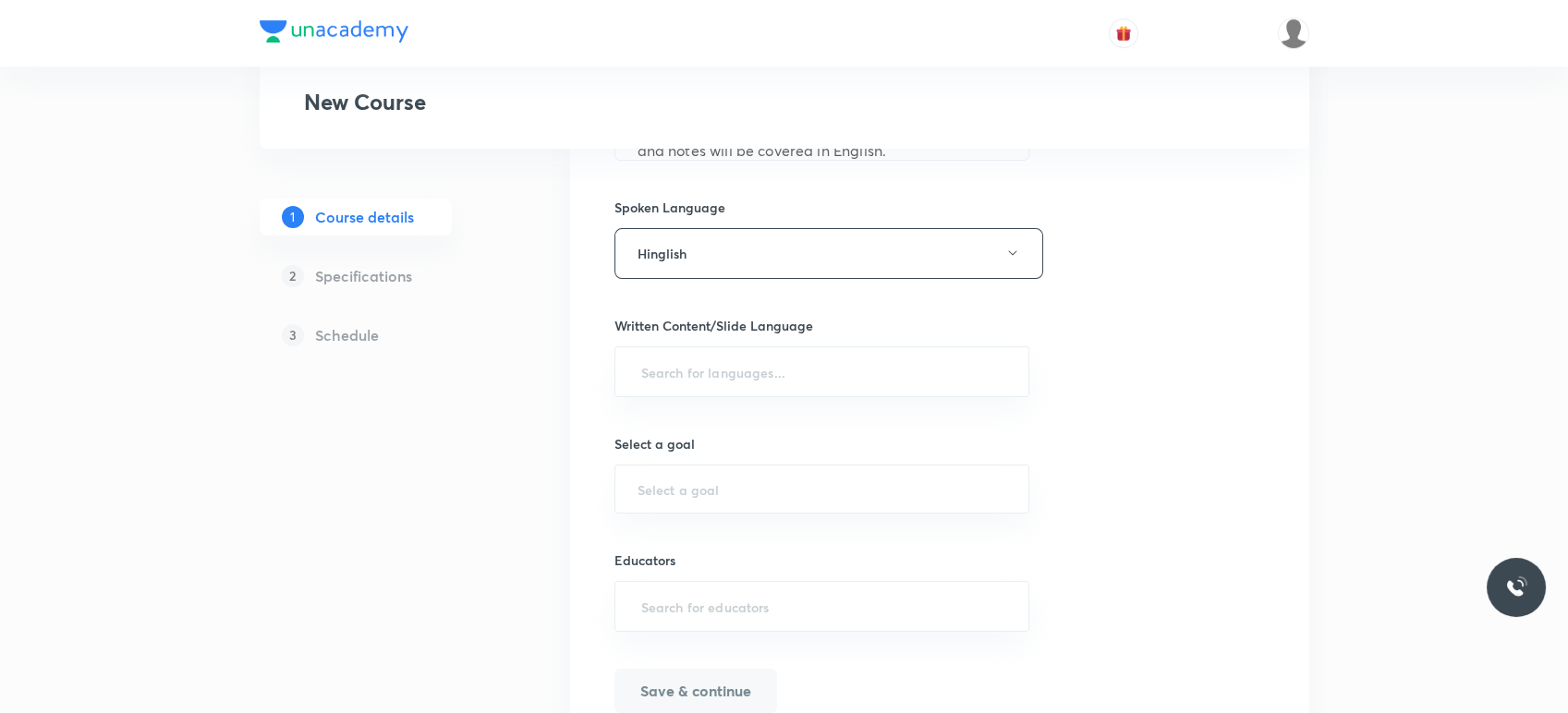 type 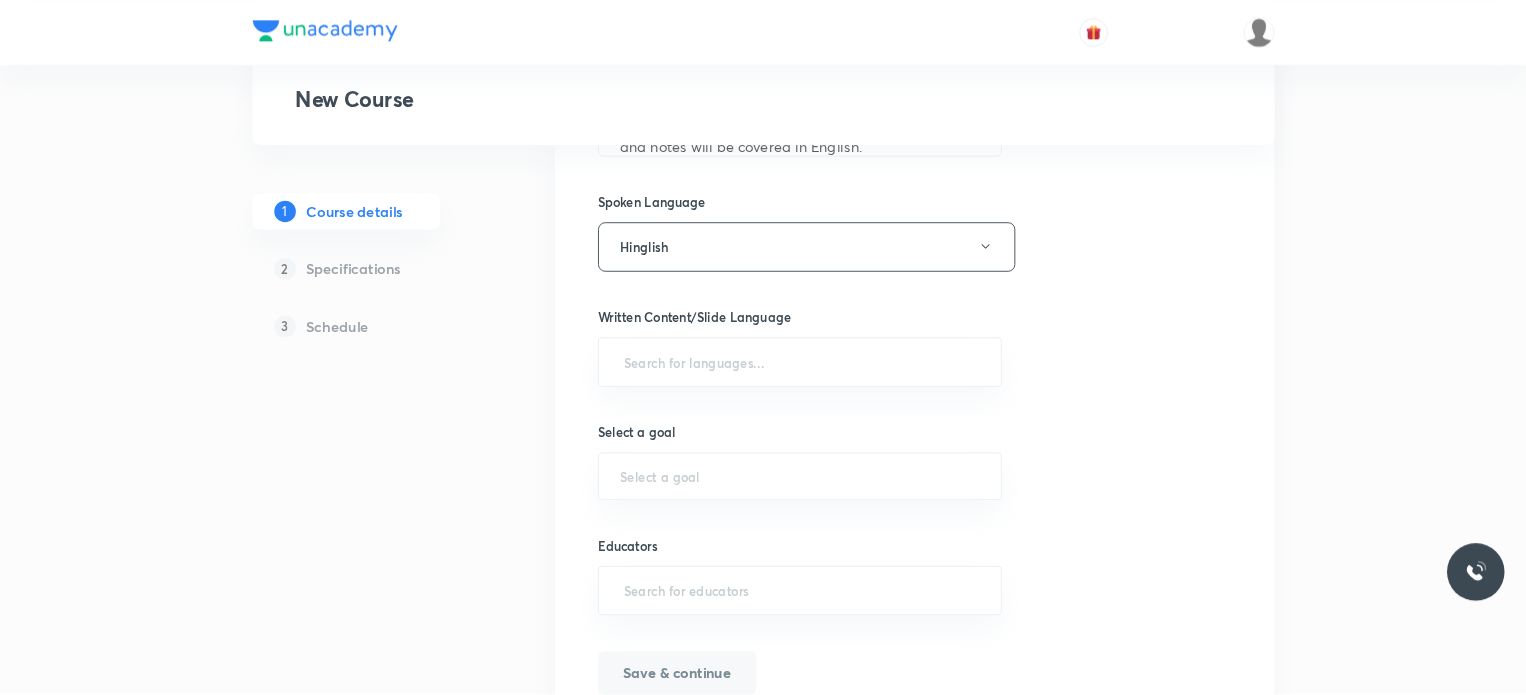 scroll, scrollTop: 1081, scrollLeft: 0, axis: vertical 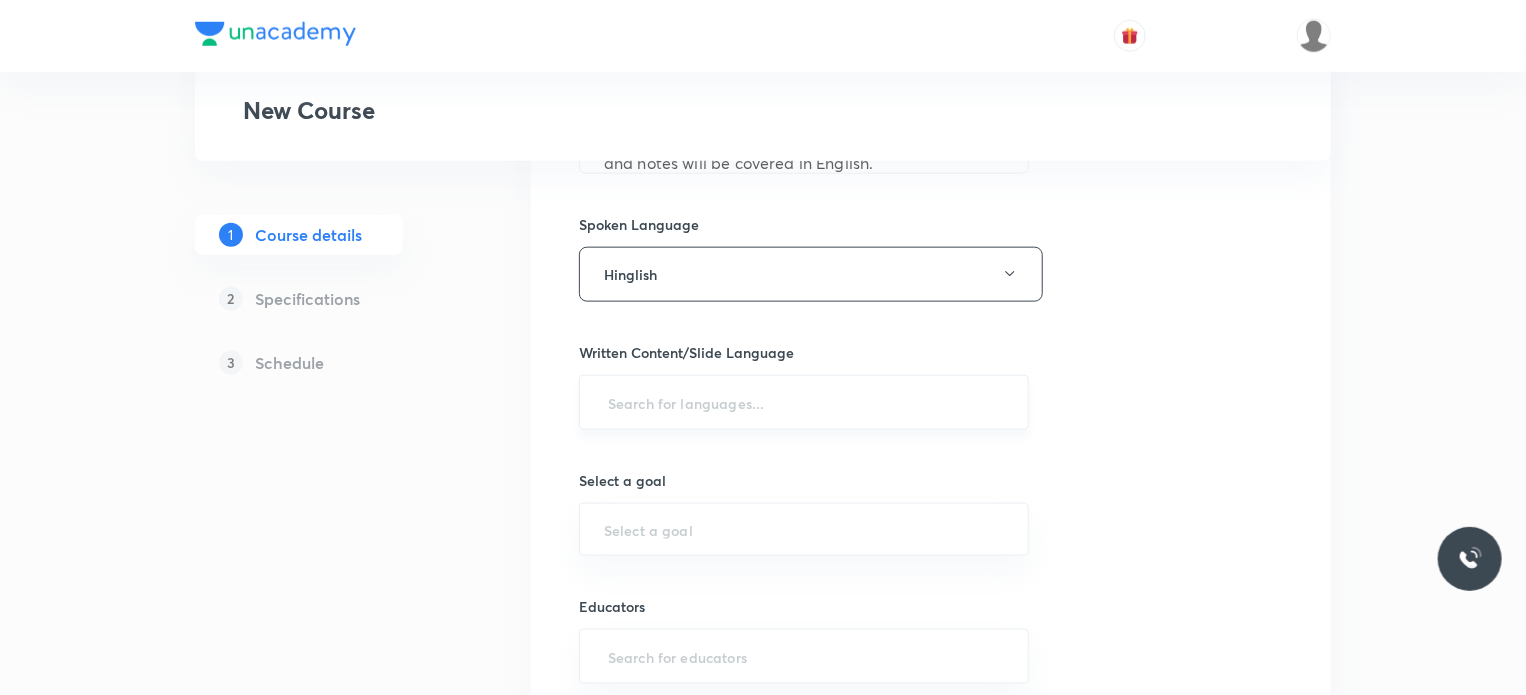 click at bounding box center [804, 402] 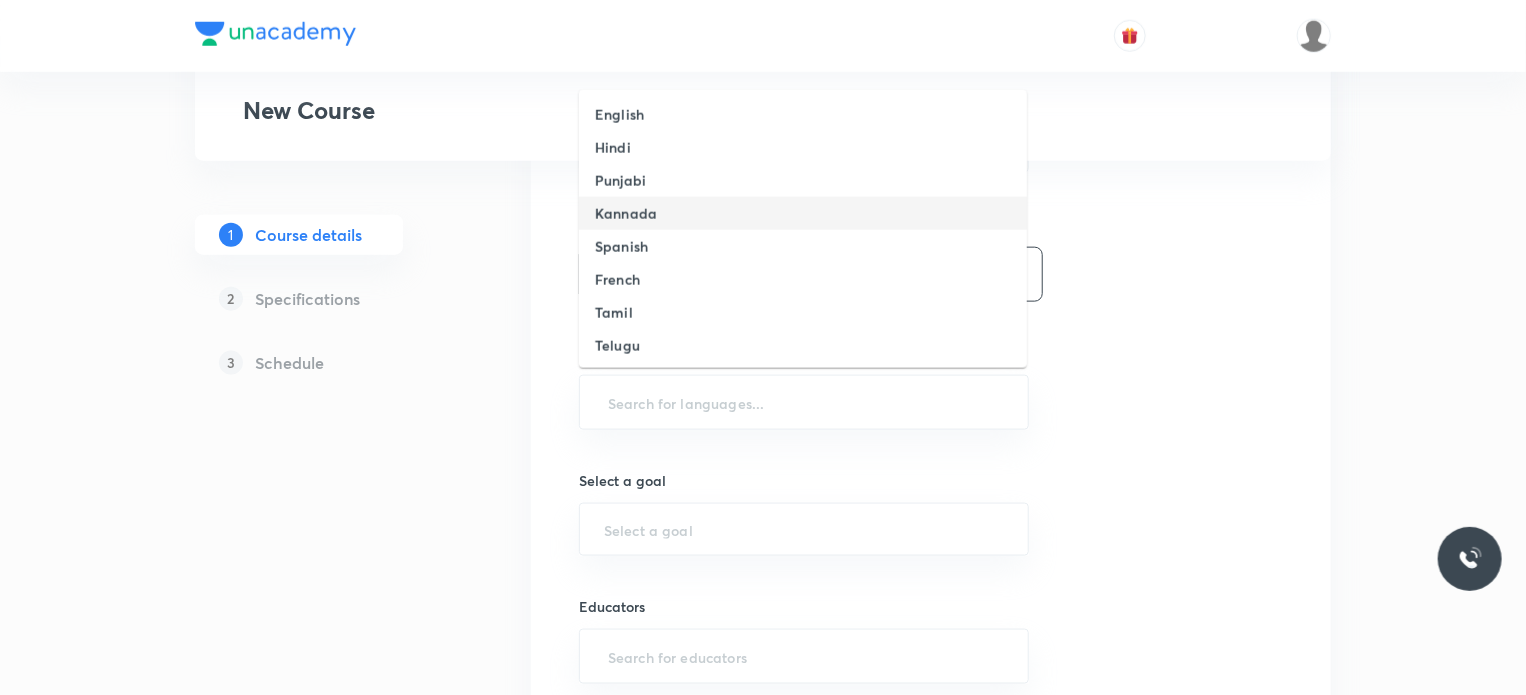 scroll, scrollTop: 496, scrollLeft: 0, axis: vertical 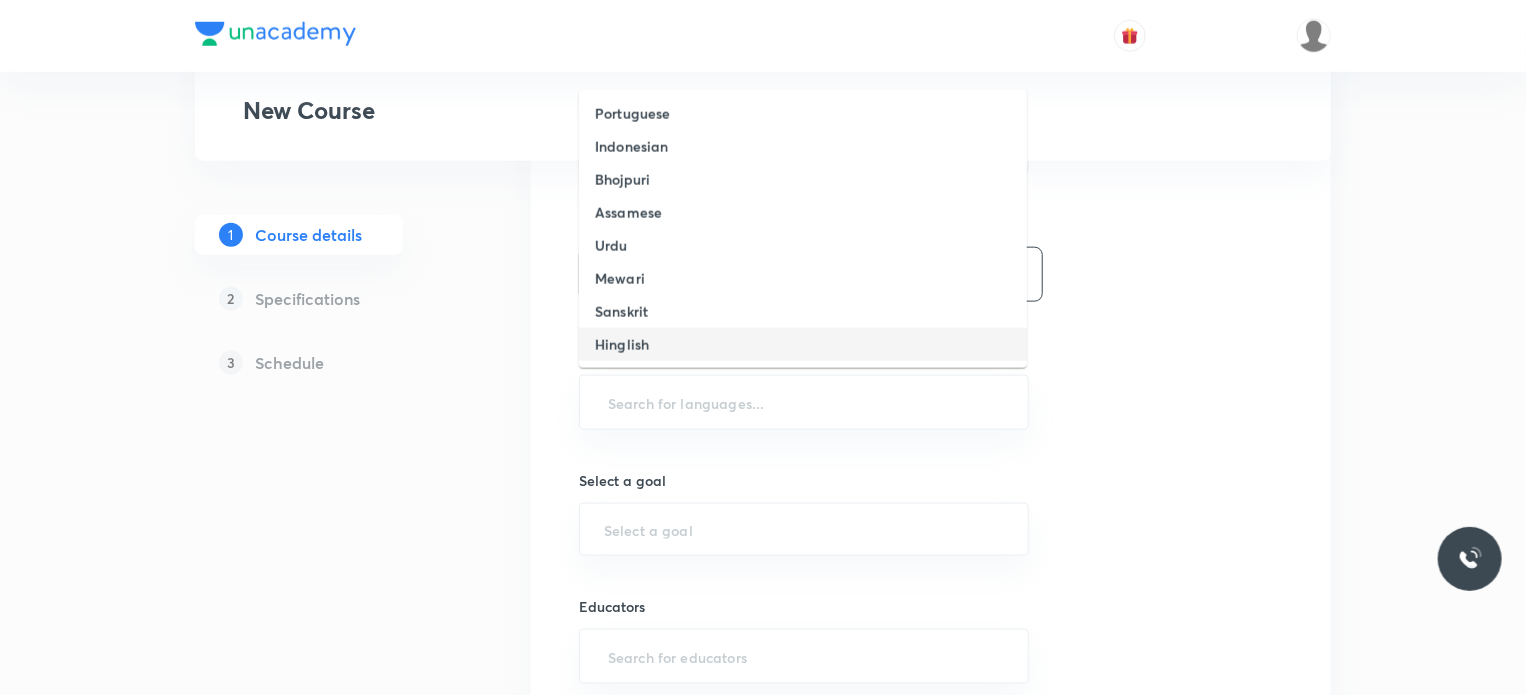 click on "Hinglish" at bounding box center (803, 344) 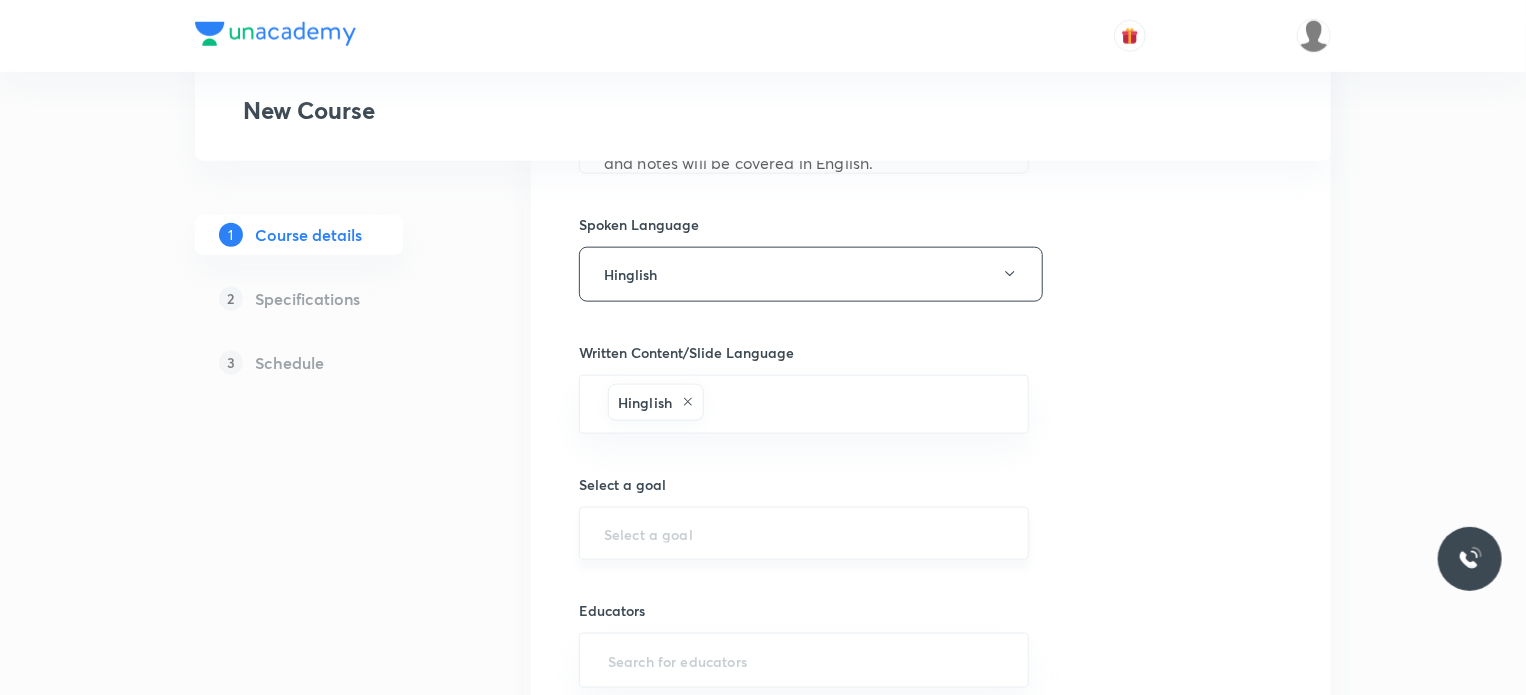 click on "​" at bounding box center [804, 533] 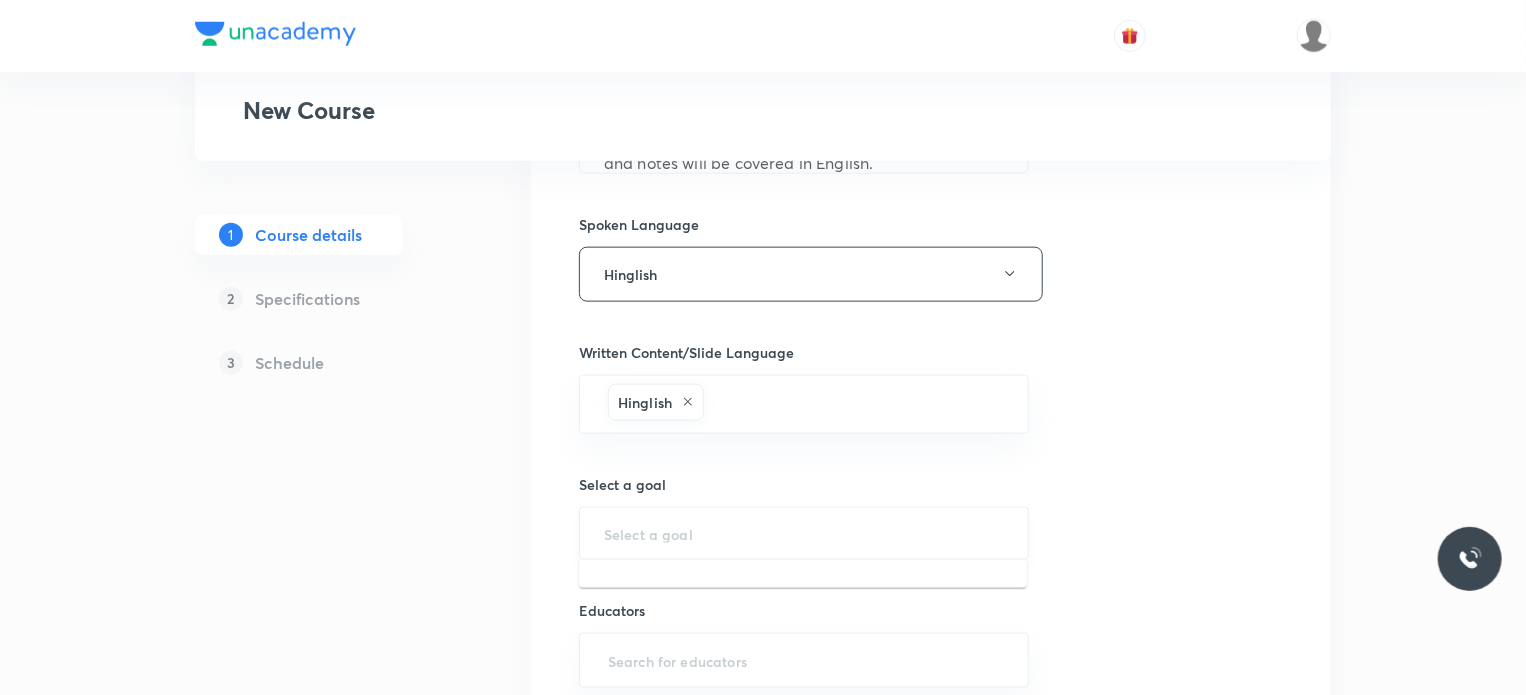 click at bounding box center [804, 533] 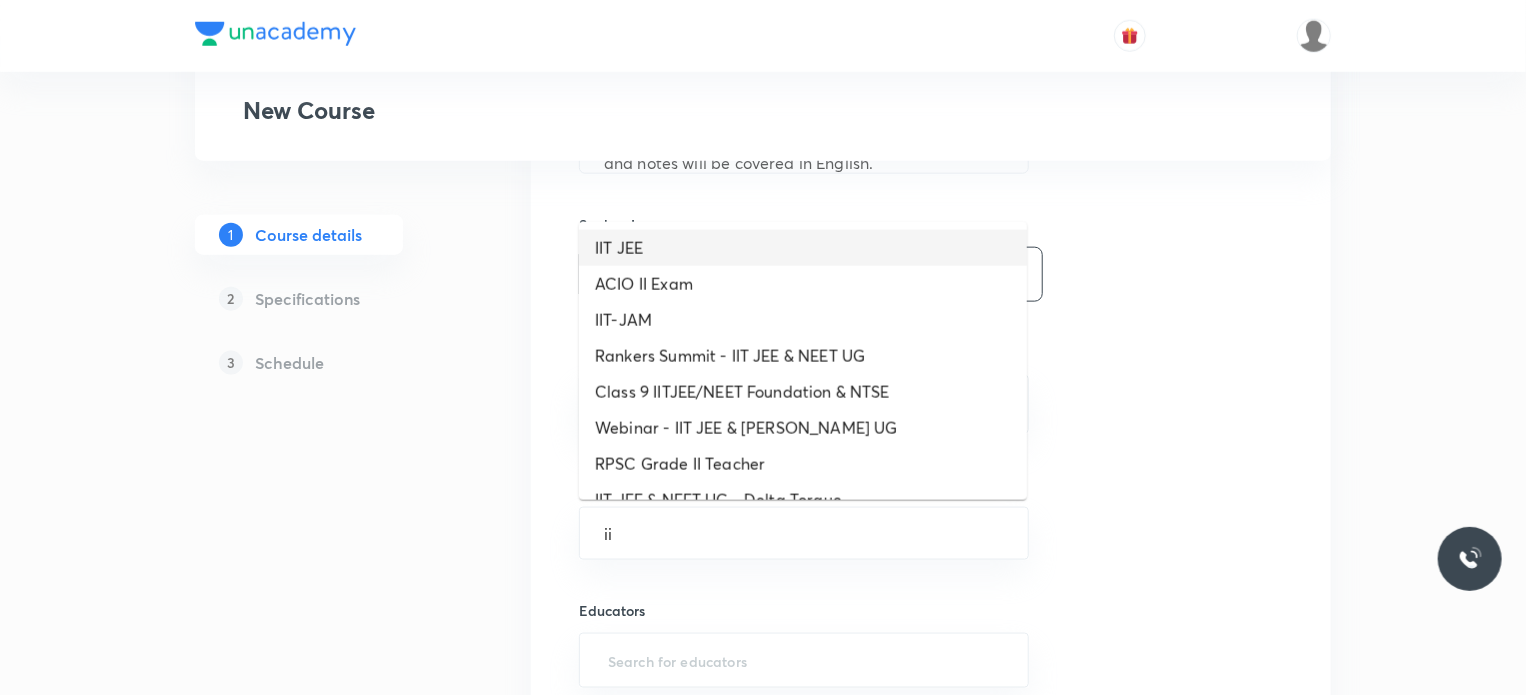 click on "IIT JEE" at bounding box center (803, 248) 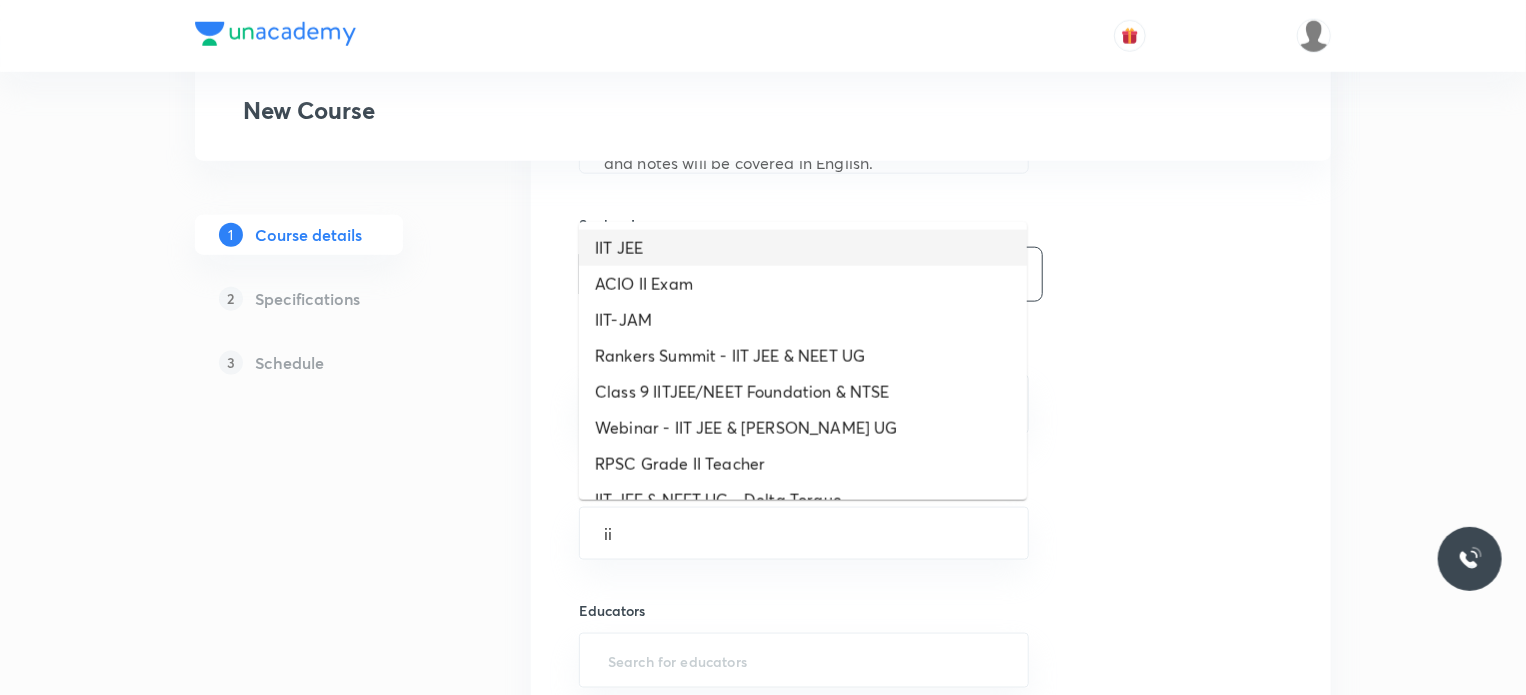 type on "IIT JEE" 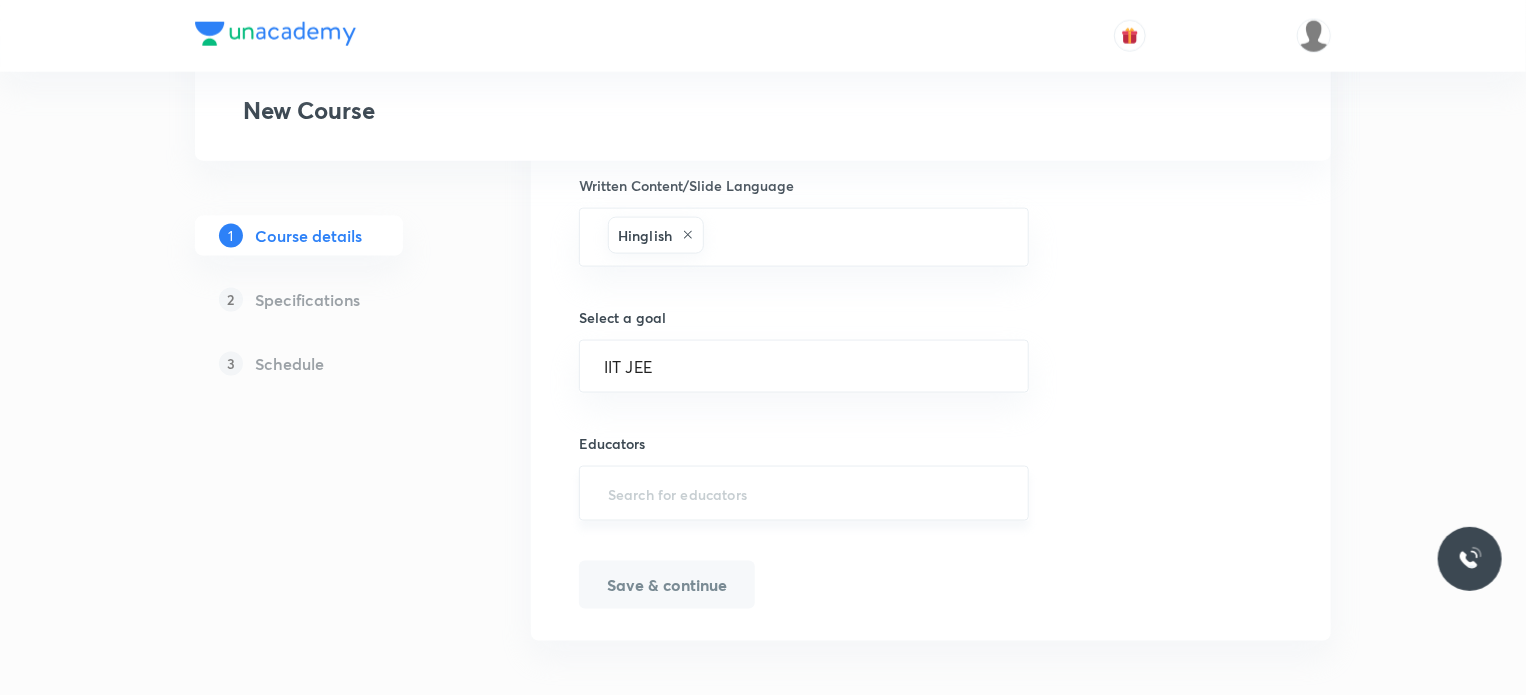 scroll, scrollTop: 1253, scrollLeft: 0, axis: vertical 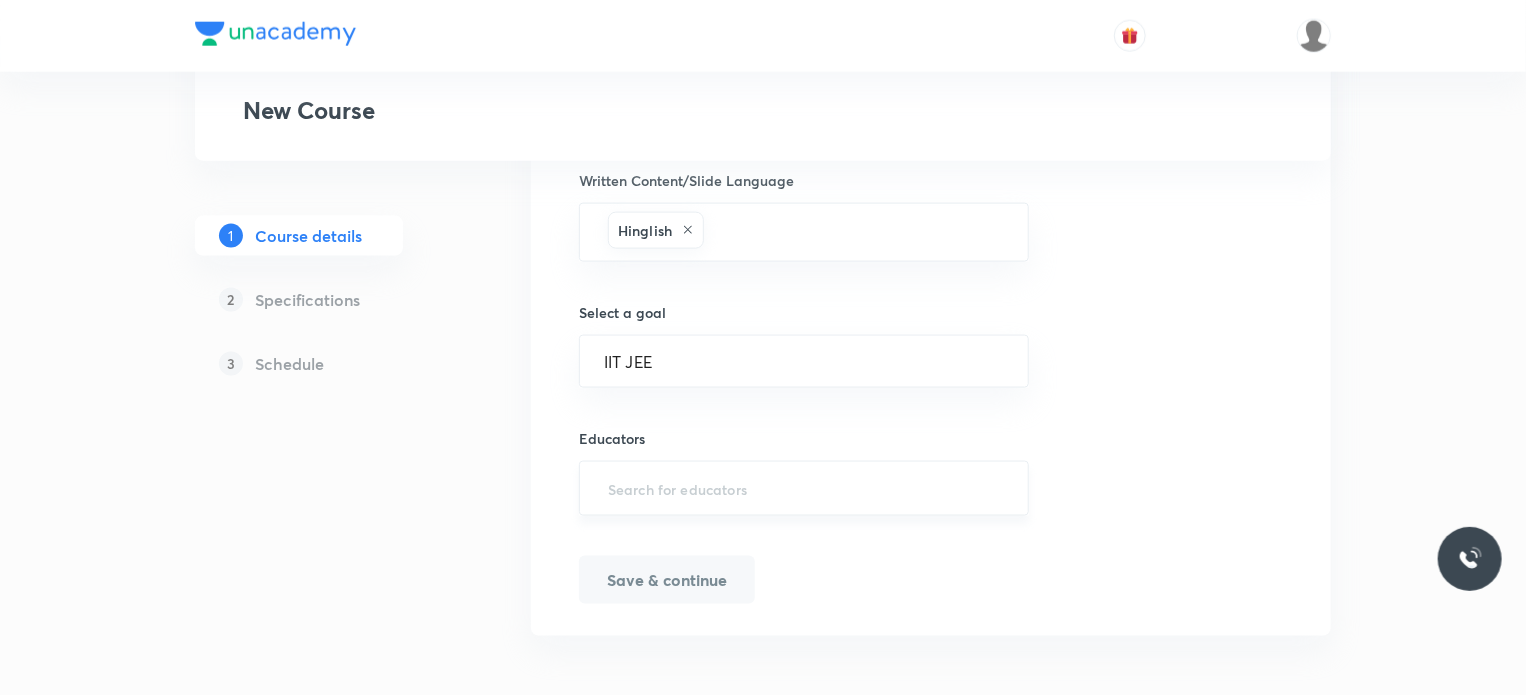 click at bounding box center [804, 488] 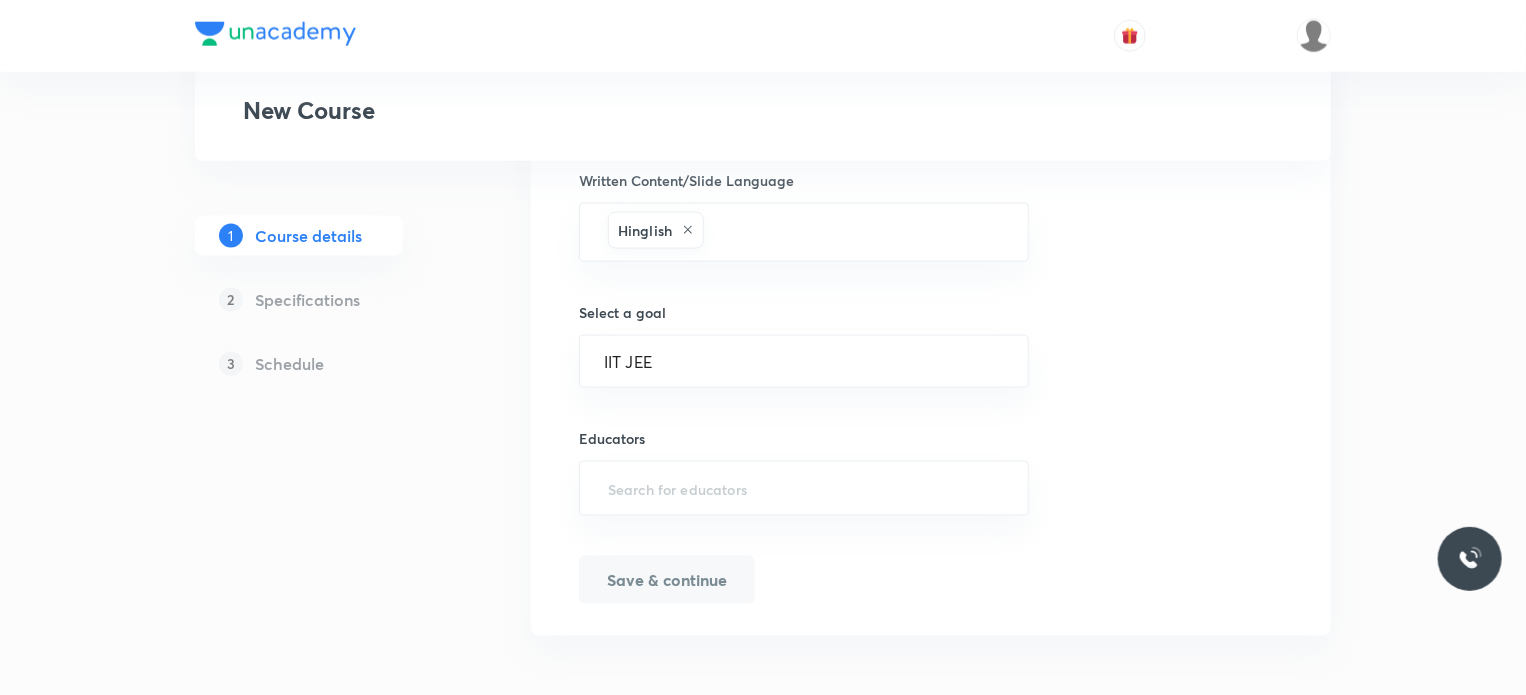 paste on "unacademy-user-JT9FCA1PIHUE" 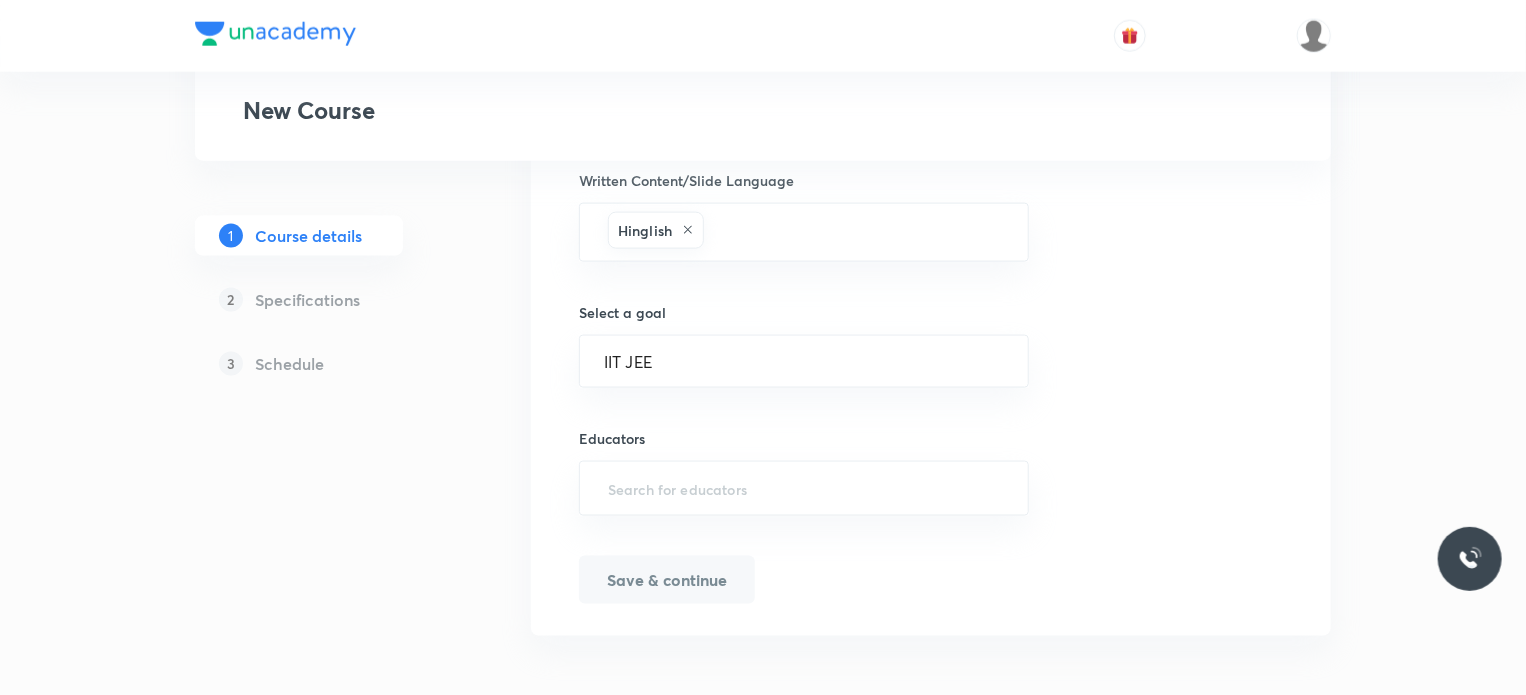 type on "unacademy-user-JT9FCA1PIHUE" 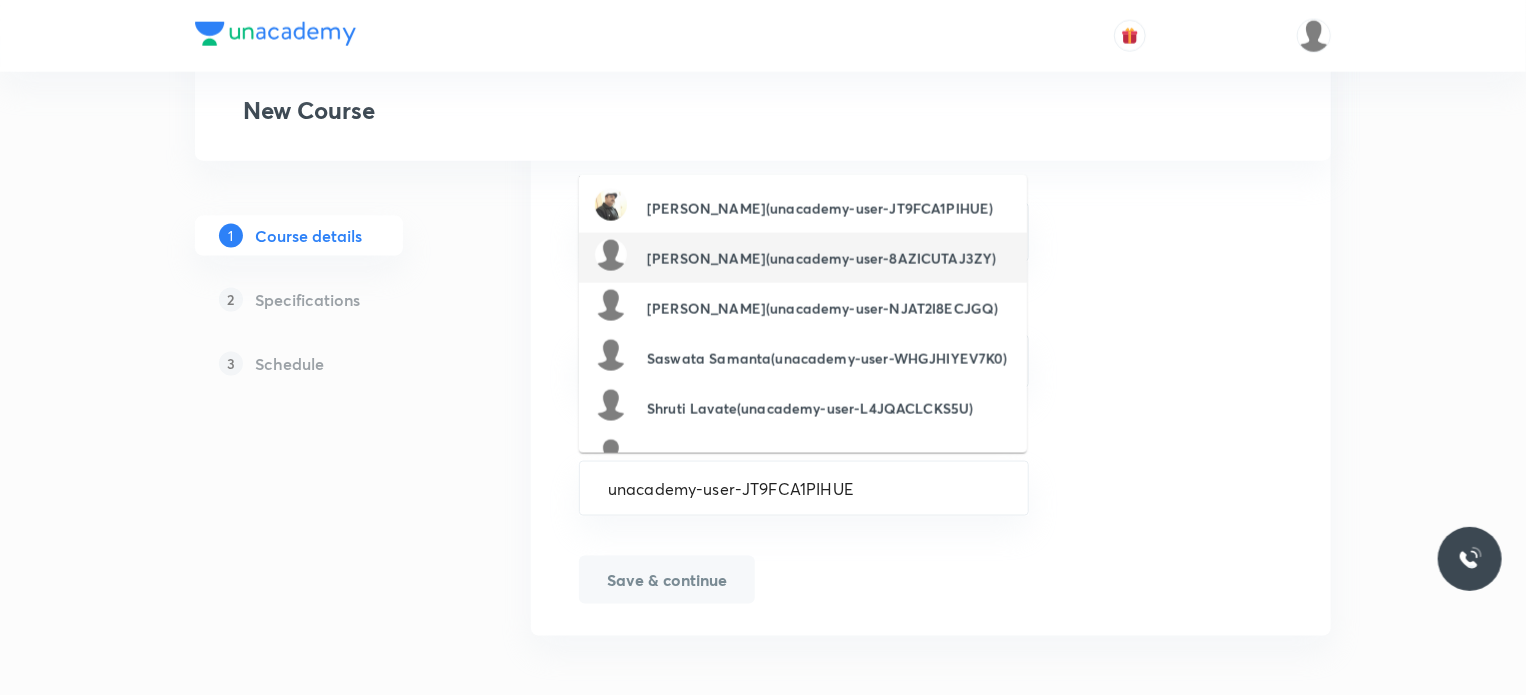 click on "Gaurav Gaurav(unacademy-user-JT9FCA1PIHUE)" at bounding box center (794, 208) 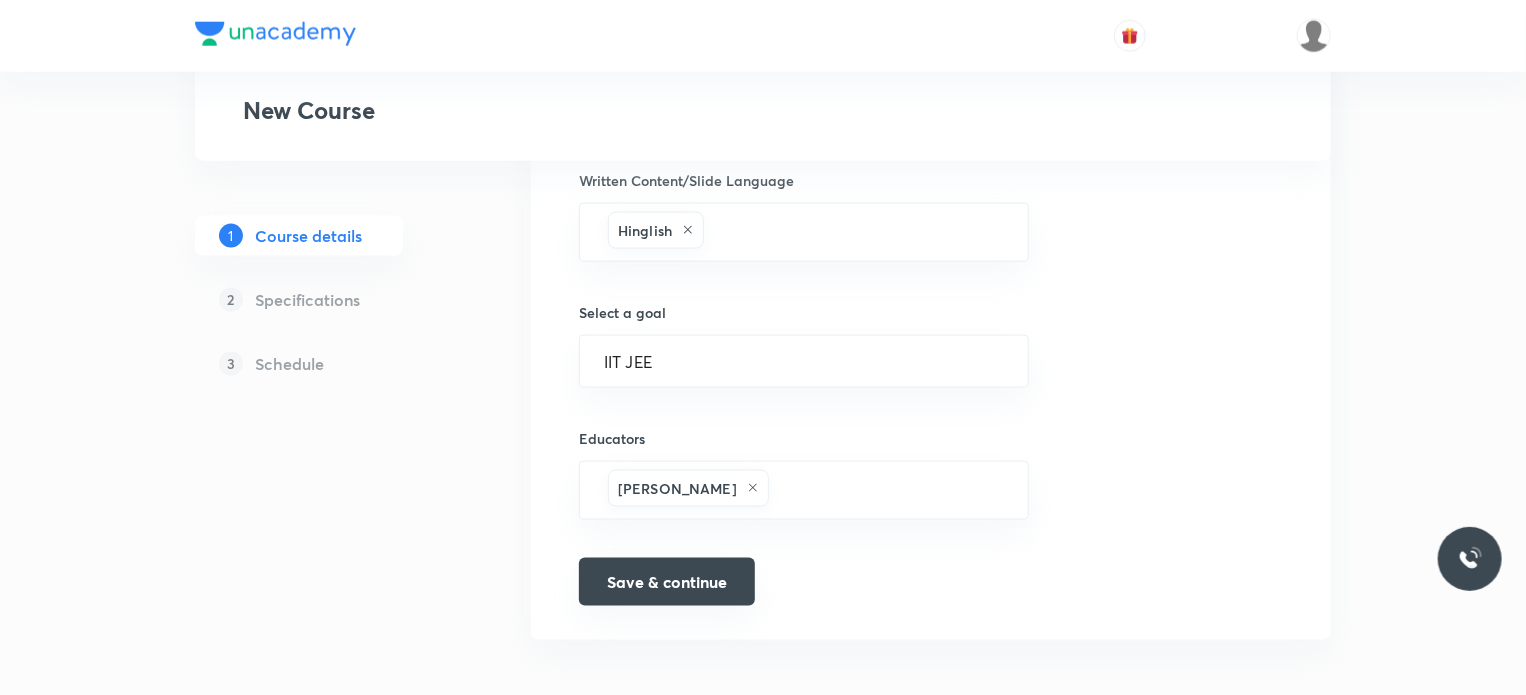 scroll, scrollTop: 1257, scrollLeft: 0, axis: vertical 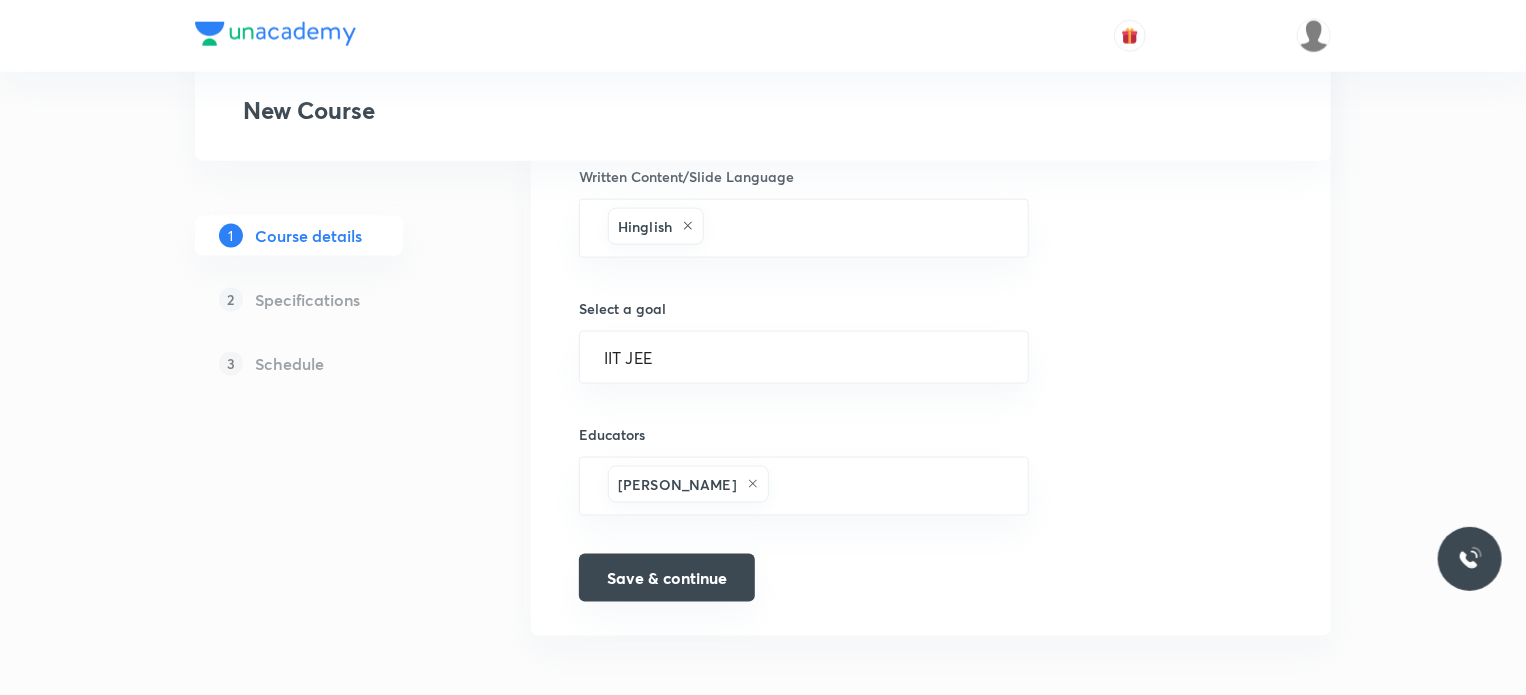 click on "Save & continue" at bounding box center [667, 578] 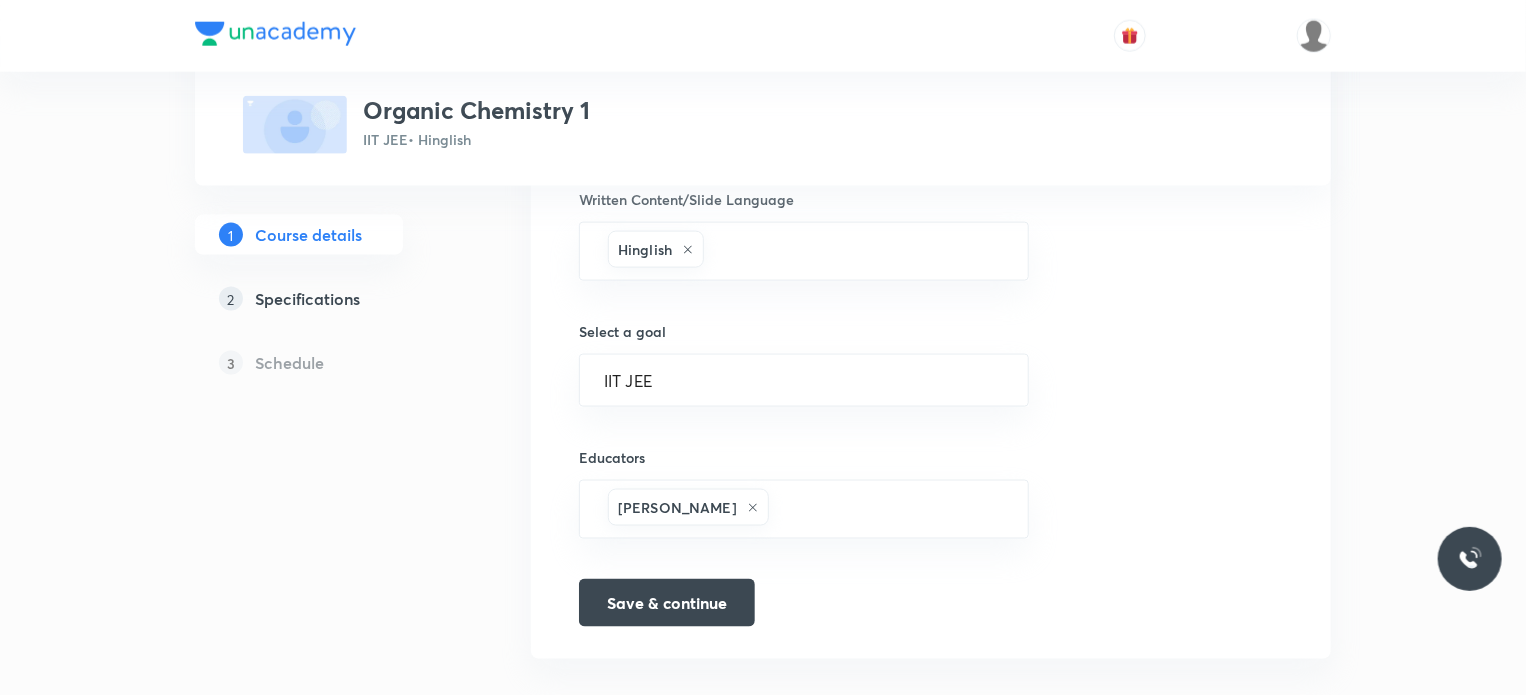 scroll, scrollTop: 1280, scrollLeft: 0, axis: vertical 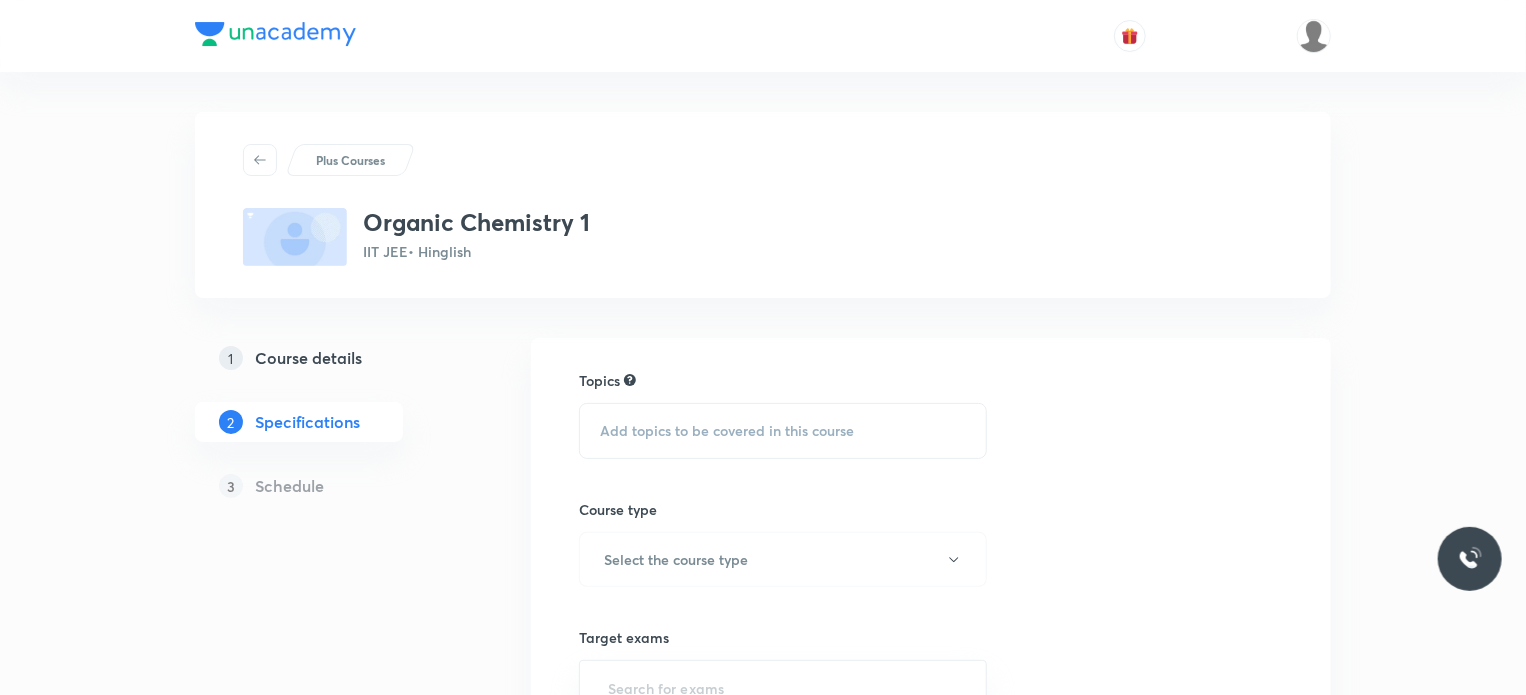 click on "Add topics to be covered in this course" at bounding box center [727, 431] 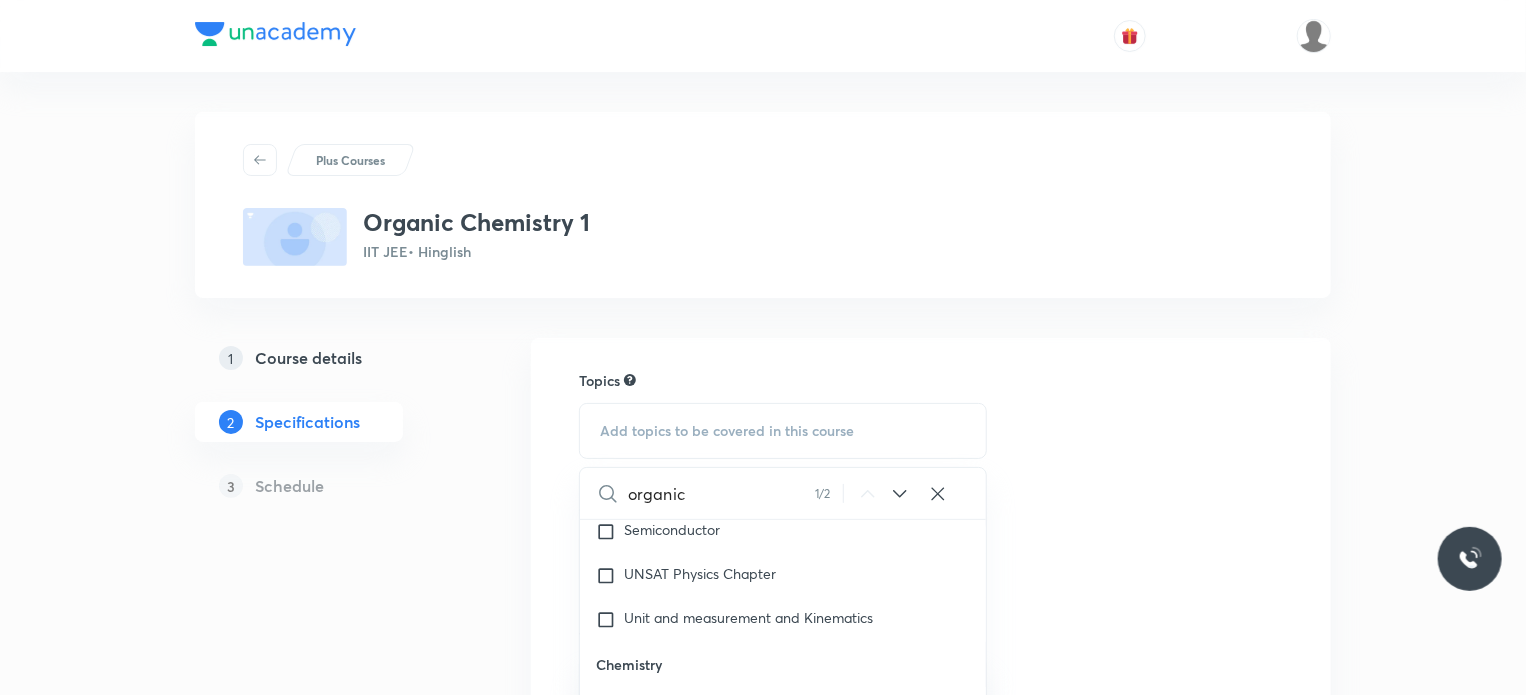 scroll, scrollTop: 1890, scrollLeft: 0, axis: vertical 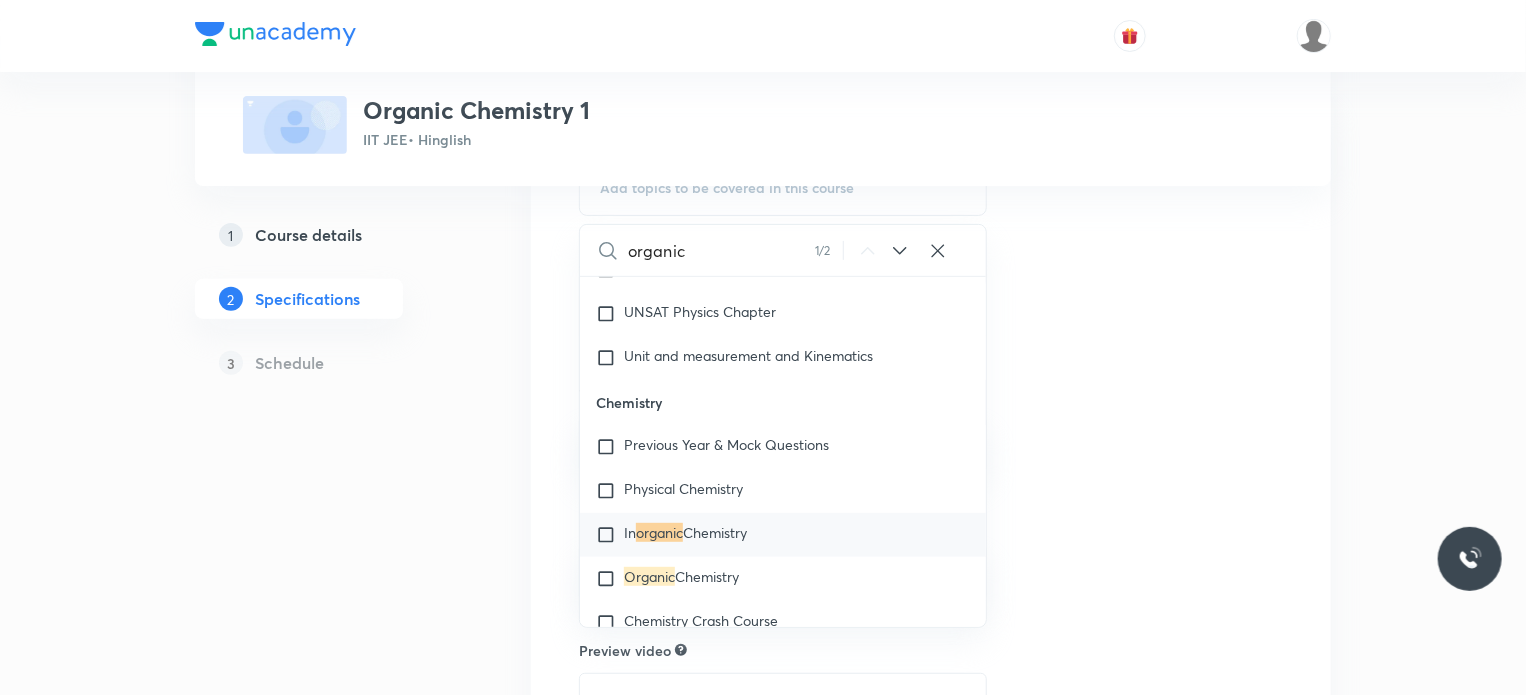 type on "organic" 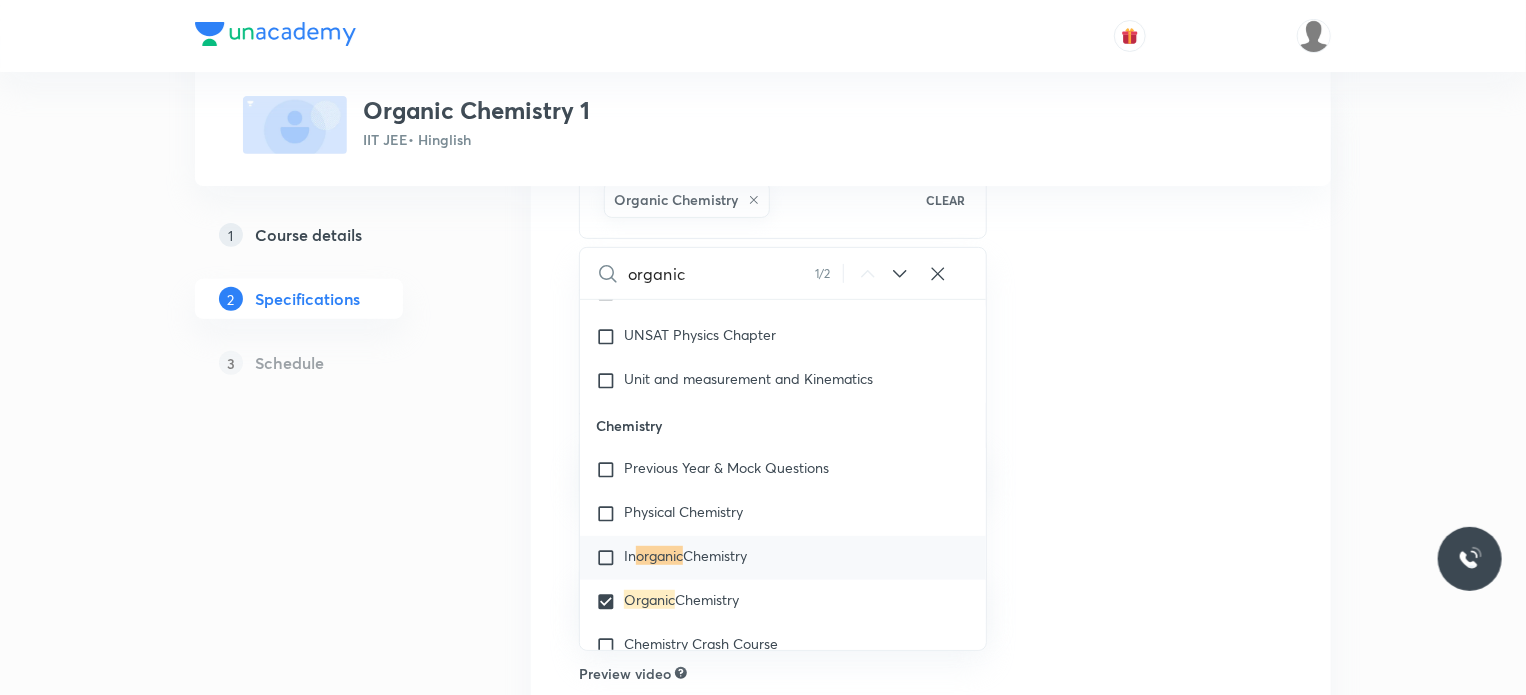 click on "Topics Organic Chemistry CLEAR organic 1 / 2 ​ Physics Previous Year & Mock Questions Basics & Laboratory Mechanics Solid & Fluid Mechanics Waves Geometrical & Wave Optics Electricity & Magnetism Thermal Physics Modern Physics Physics Crash Course Basic Mathematics and Vector Newton's Law of Motion and Friction Kinematics-2D Kinematics-1D and Calculus Current Electricity Capacitance Electrostatics Magnetic Effect of Current and Magnetism Center of Mass and Collision Error Rotational Motion Circular Motion Work, Power & Energy Wave Optics and Electromagnetic Waves Electromagnetic Induction and Alternating Current Unit and Dimension Principle of Communication Newton's Law of Motion 1D Motion Modern Physics - 1 Modern Physics - 2 Geometrical Optics Basic Math Elasticity, Thermal Expansion, Calorimetry and Heat Transfer KTG and Thermodynamics Fluid Mechanics Wave on String Sound Wave Simple Harmonic Motion Gravitation Motion in Straightline Semiconductor UNSAT Physics Chapter Unit and measurement and Kinematics" at bounding box center [931, 533] 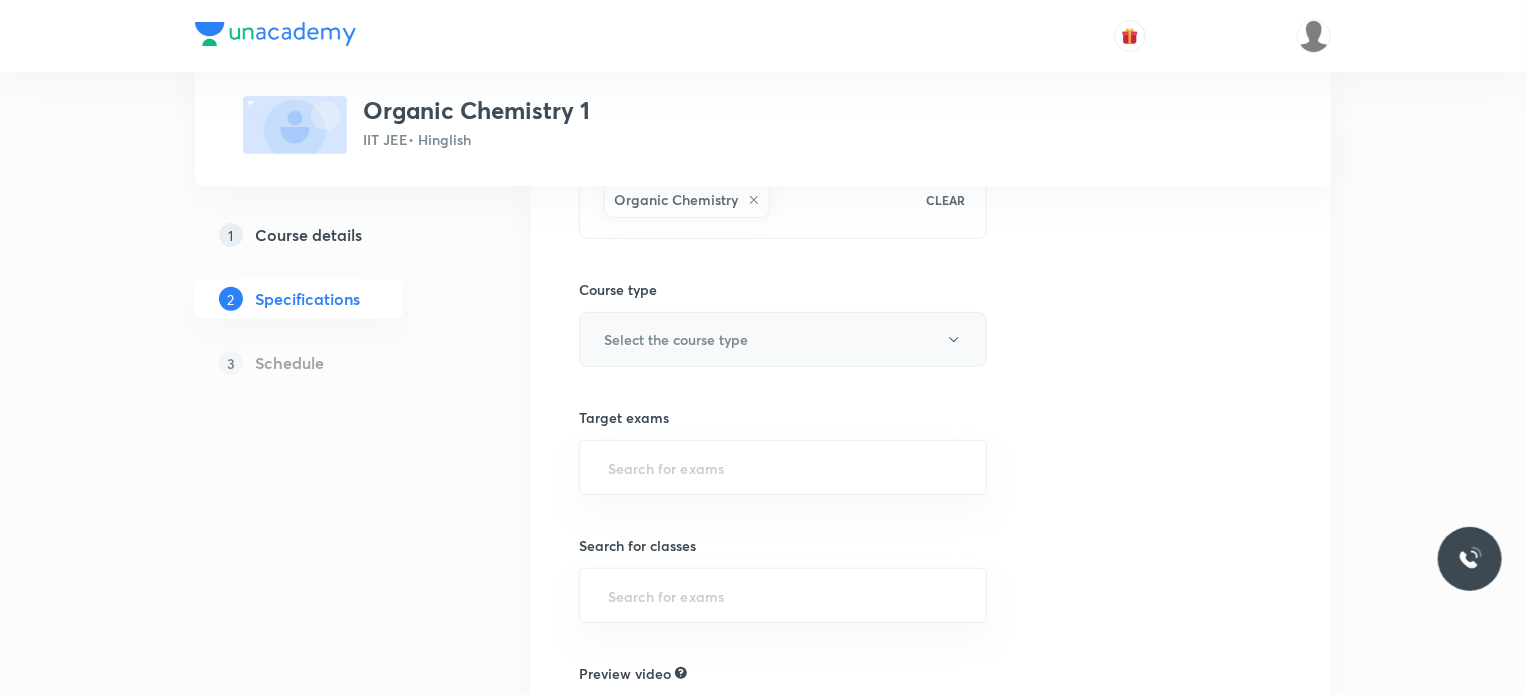 click on "Select the course type" at bounding box center (783, 339) 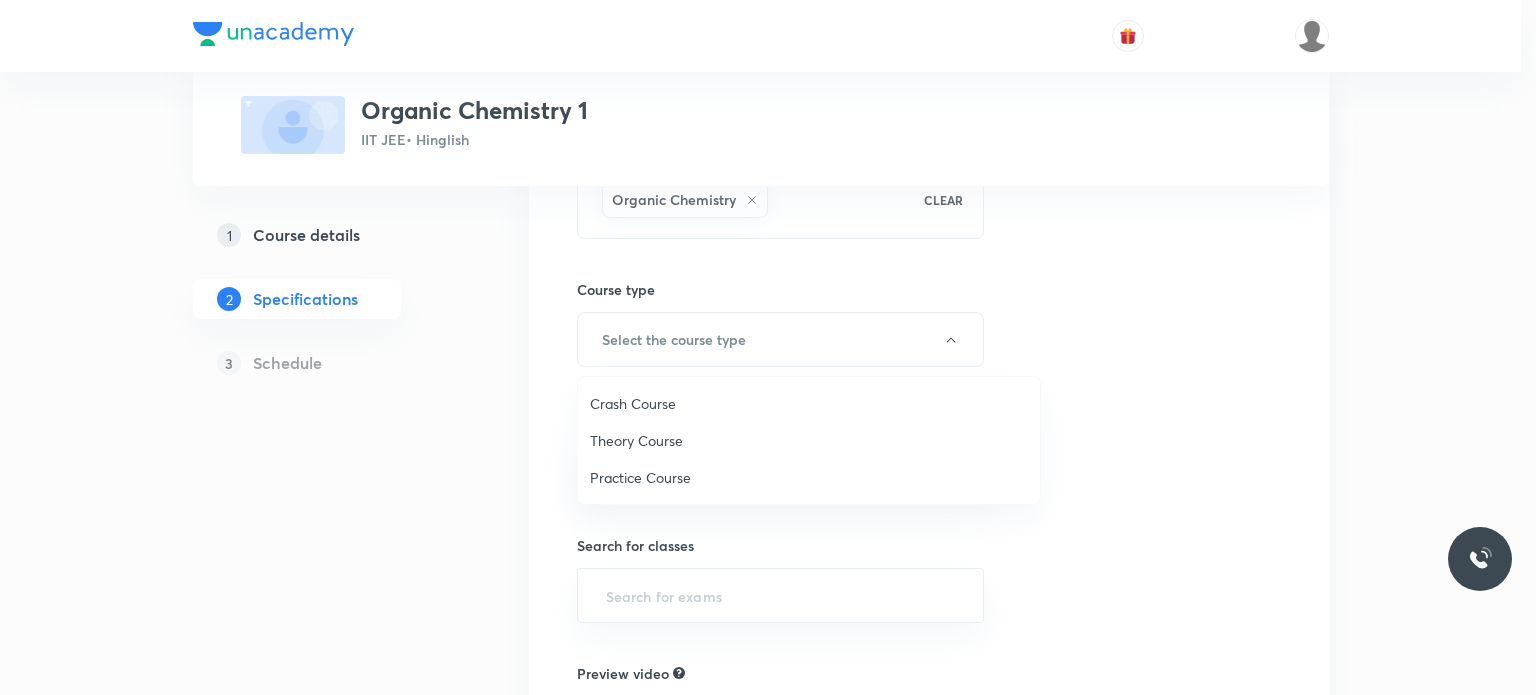 click on "Theory Course" at bounding box center [809, 440] 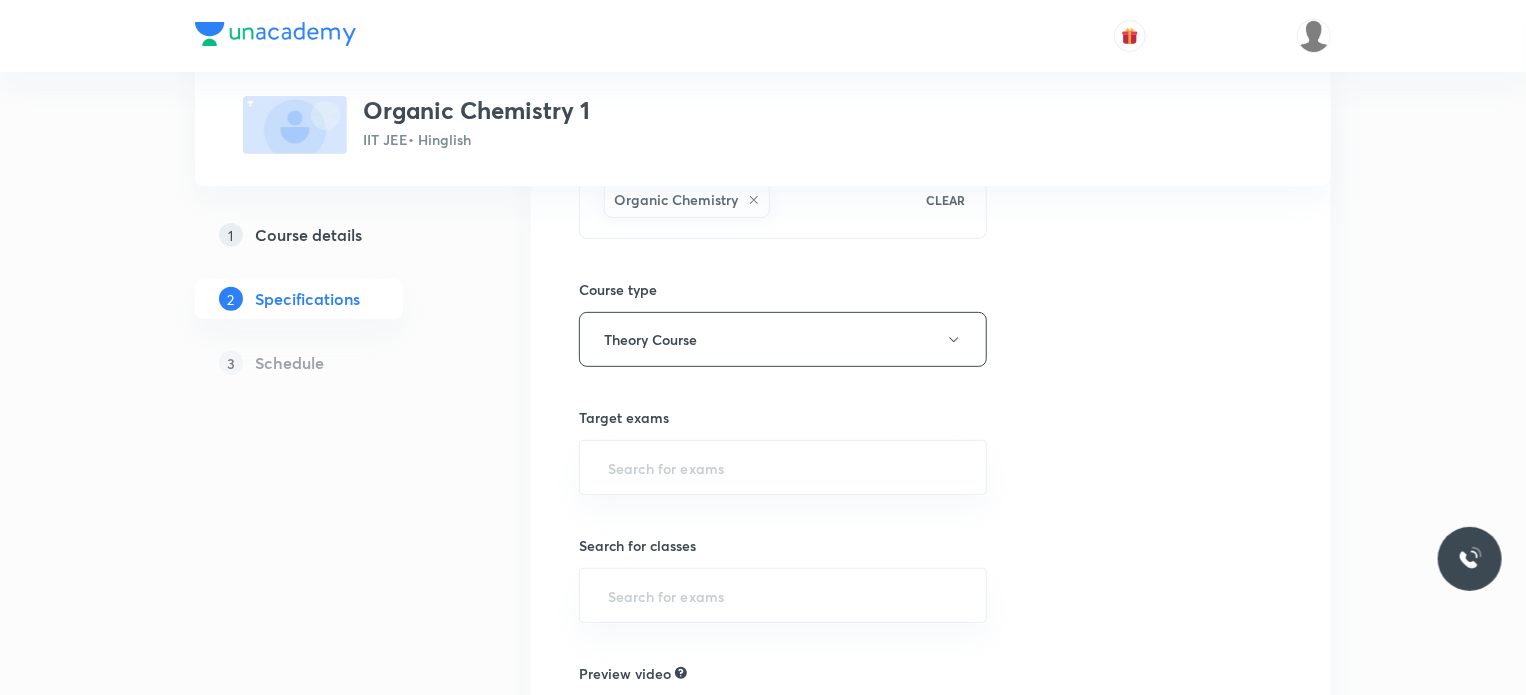 scroll, scrollTop: 294, scrollLeft: 0, axis: vertical 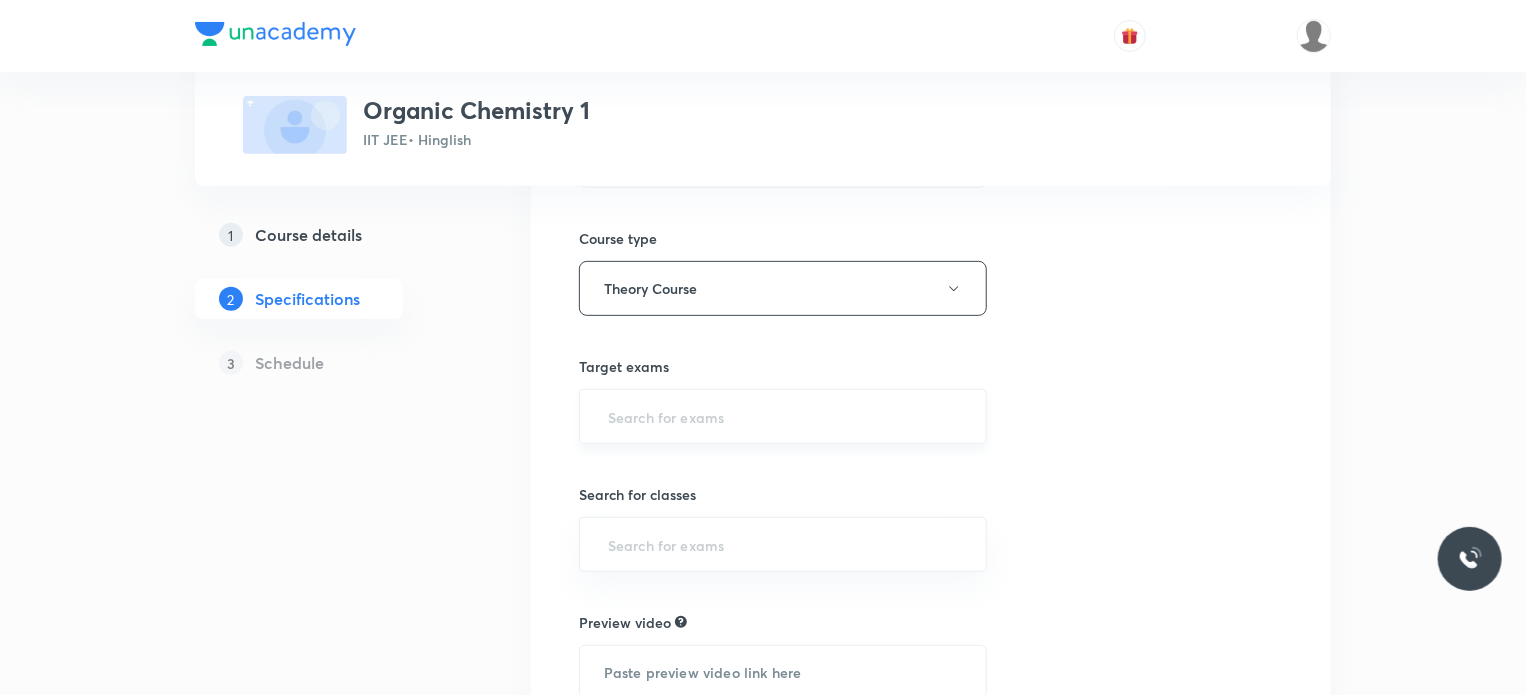 click on "​" at bounding box center (783, 416) 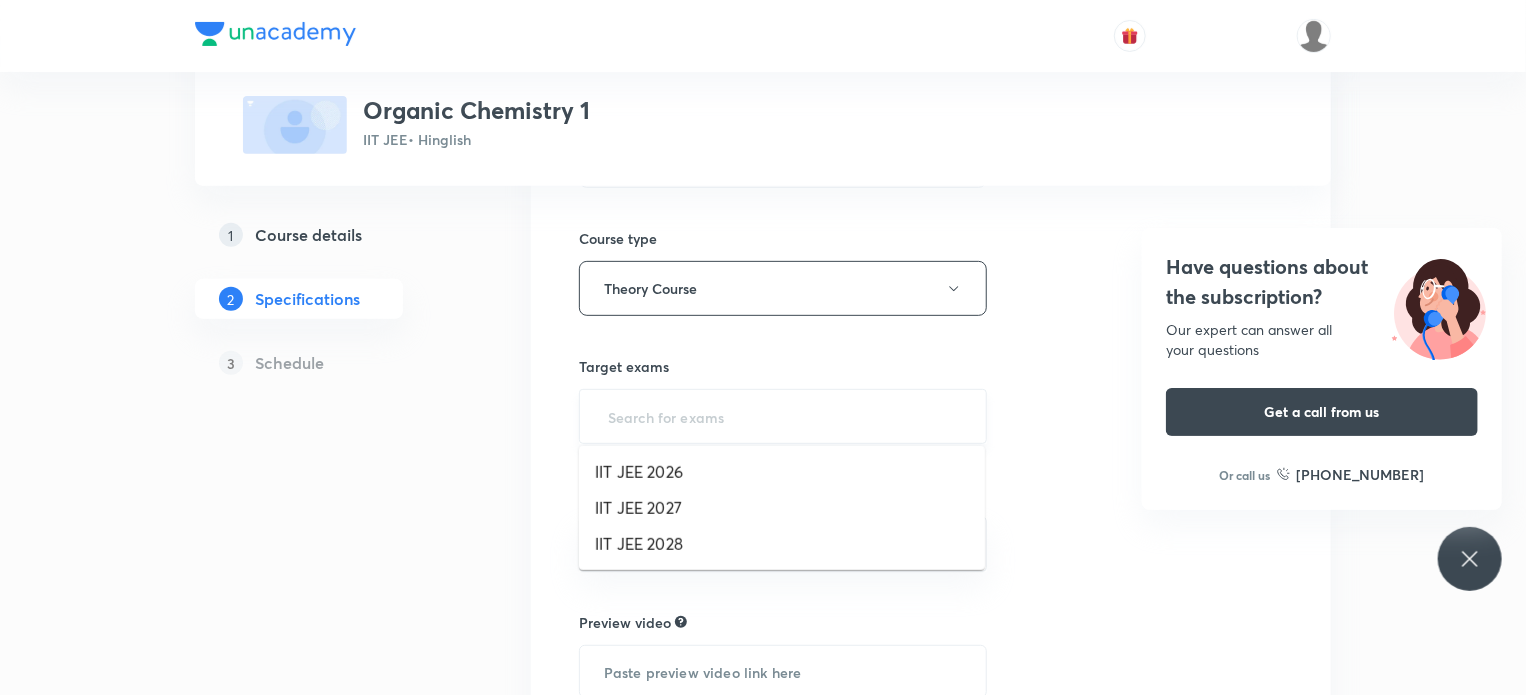 click at bounding box center [783, 416] 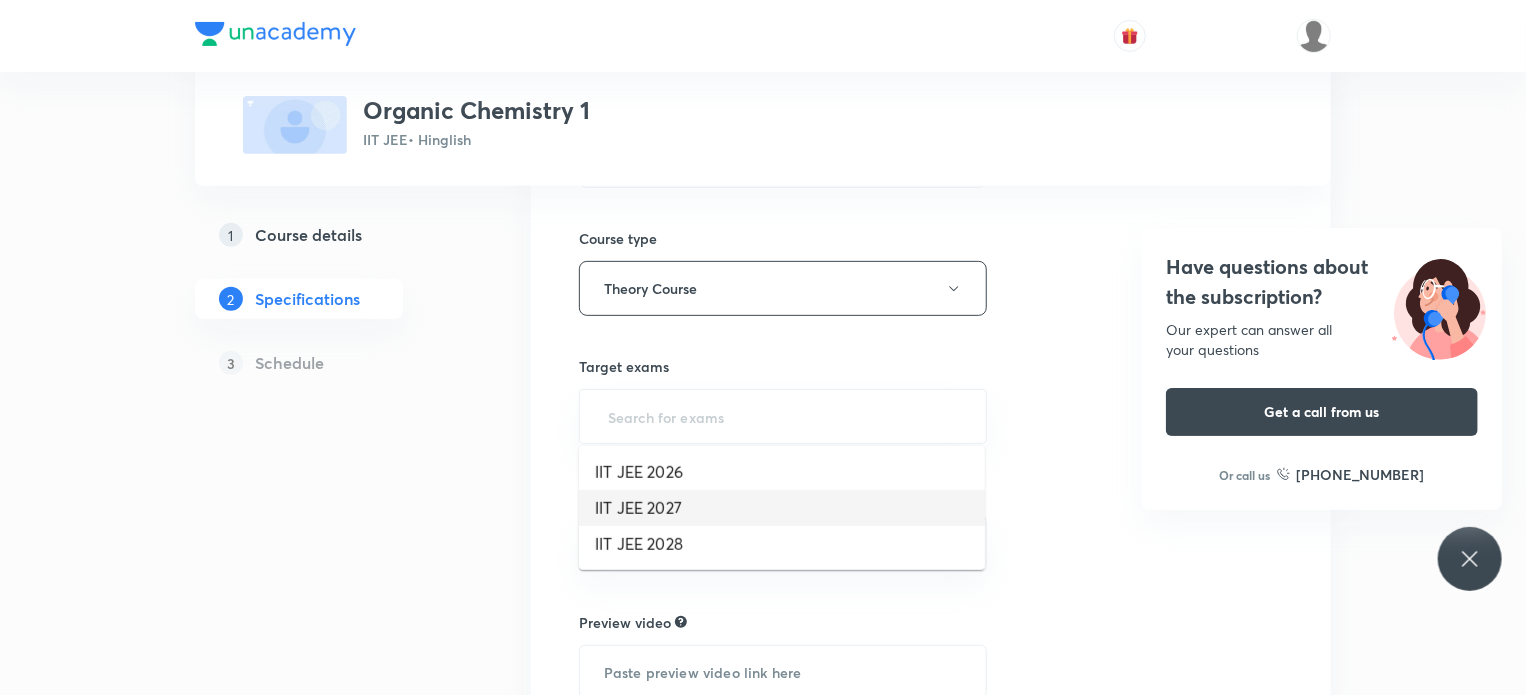 click on "IIT JEE 2027" at bounding box center (782, 508) 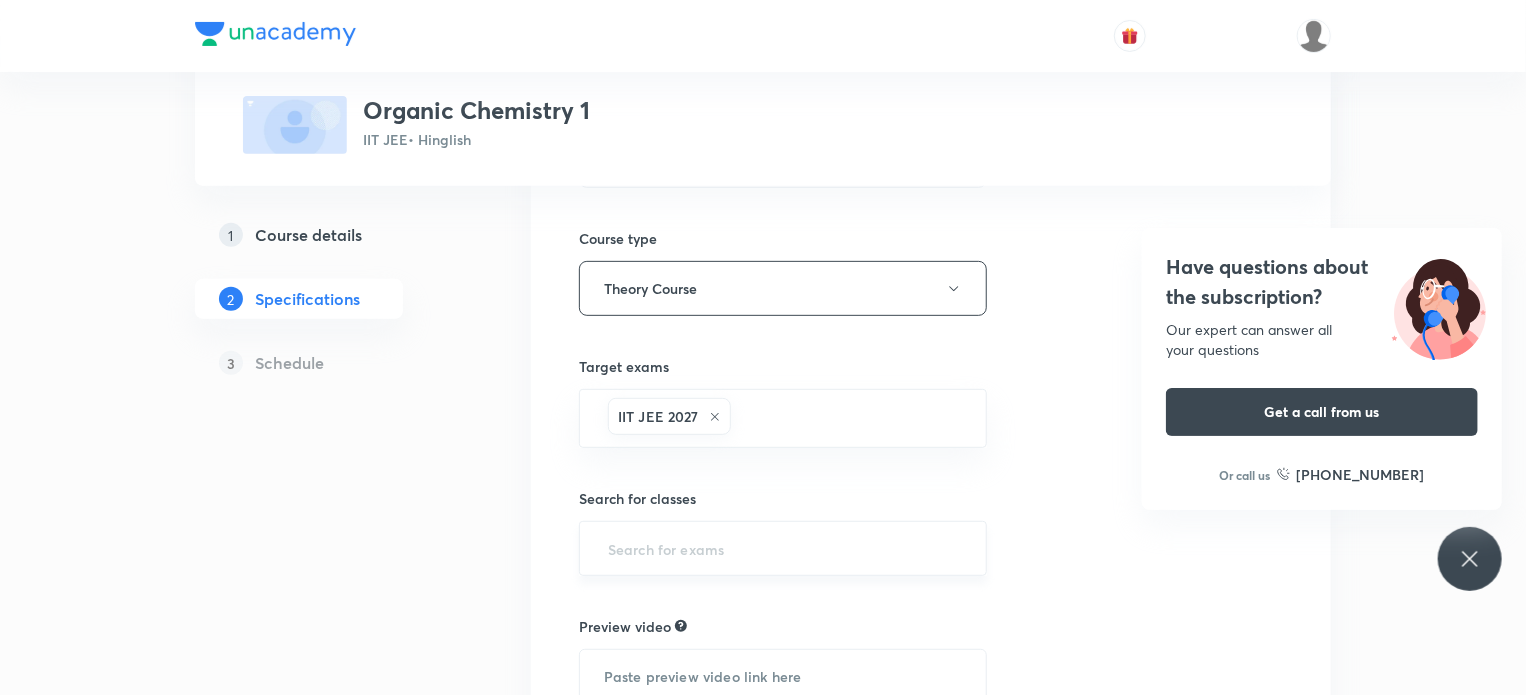 scroll, scrollTop: 320, scrollLeft: 0, axis: vertical 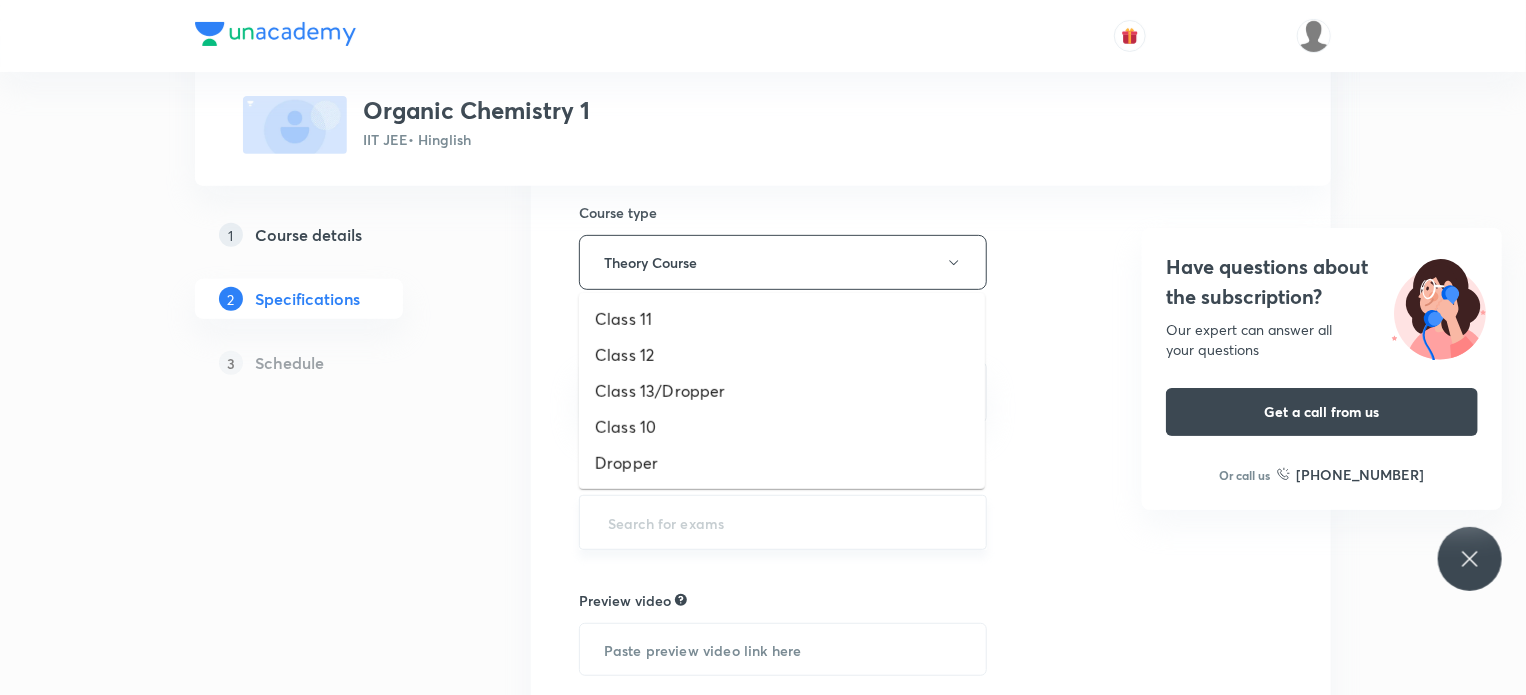 click at bounding box center [783, 522] 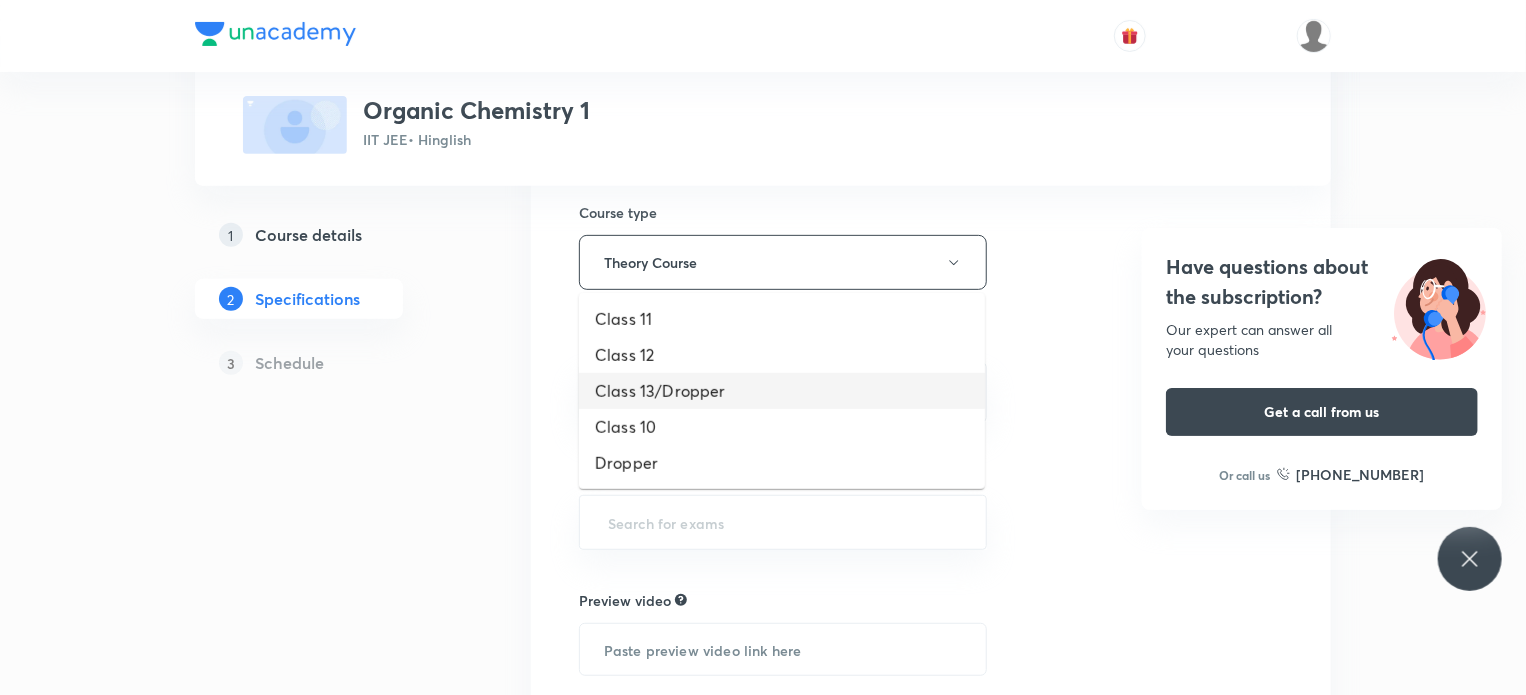 click on "Class 13/Dropper" at bounding box center [782, 391] 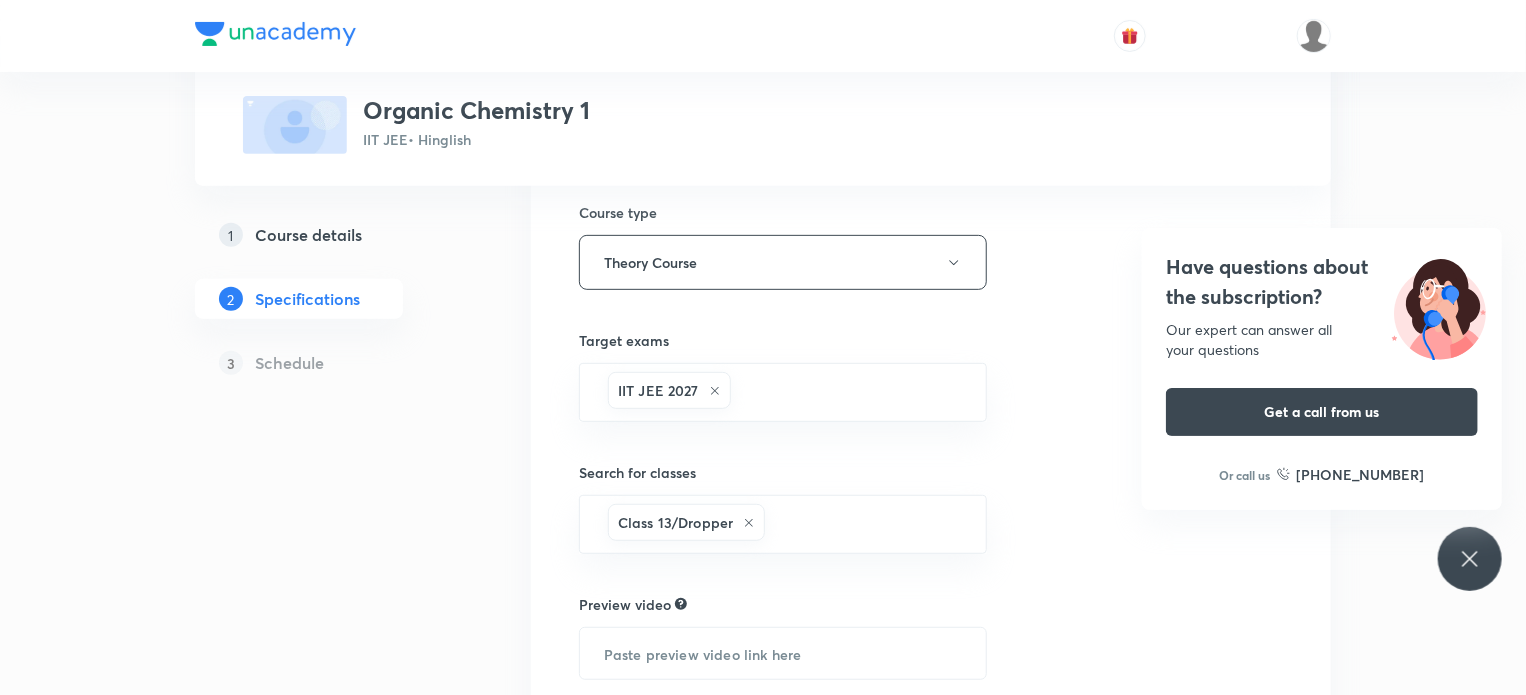 scroll, scrollTop: 438, scrollLeft: 0, axis: vertical 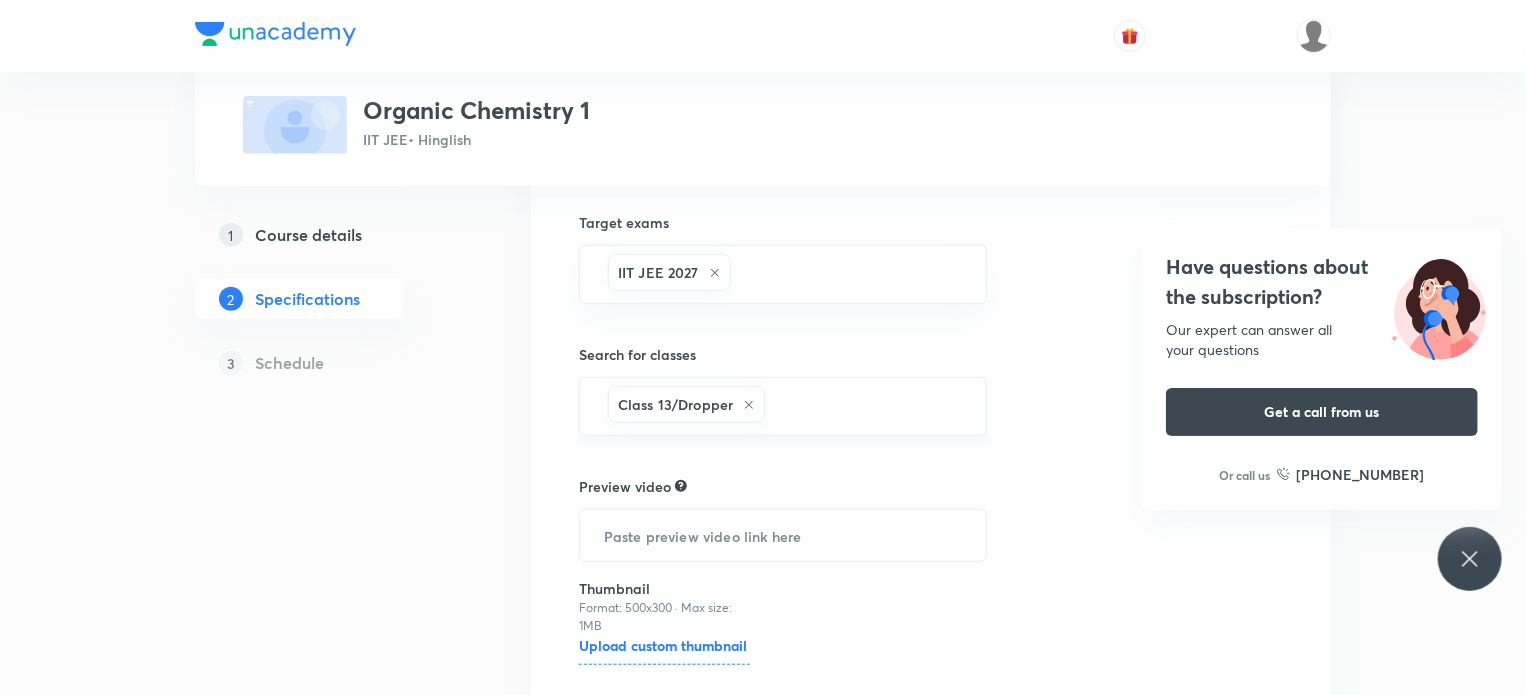 click on "Class 13/Dropper" at bounding box center (686, 404) 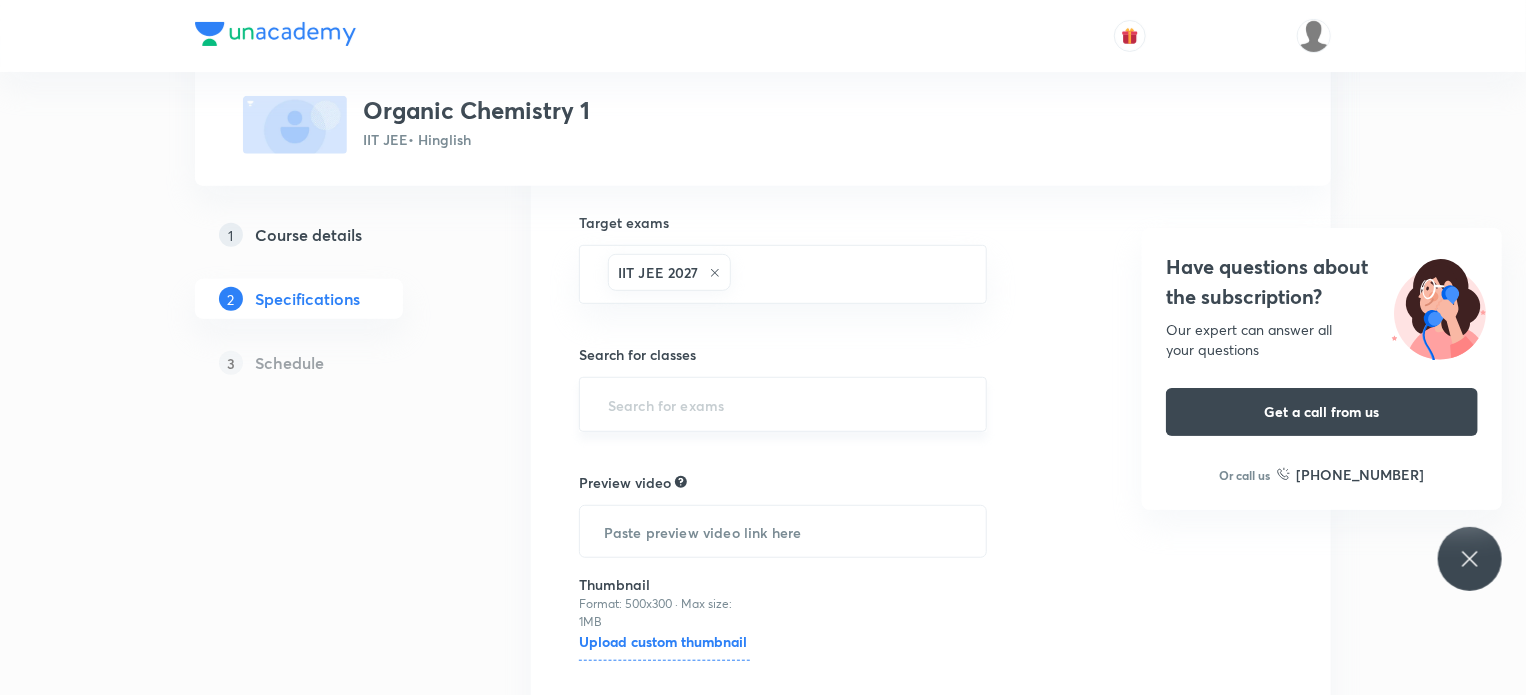 click at bounding box center (783, 404) 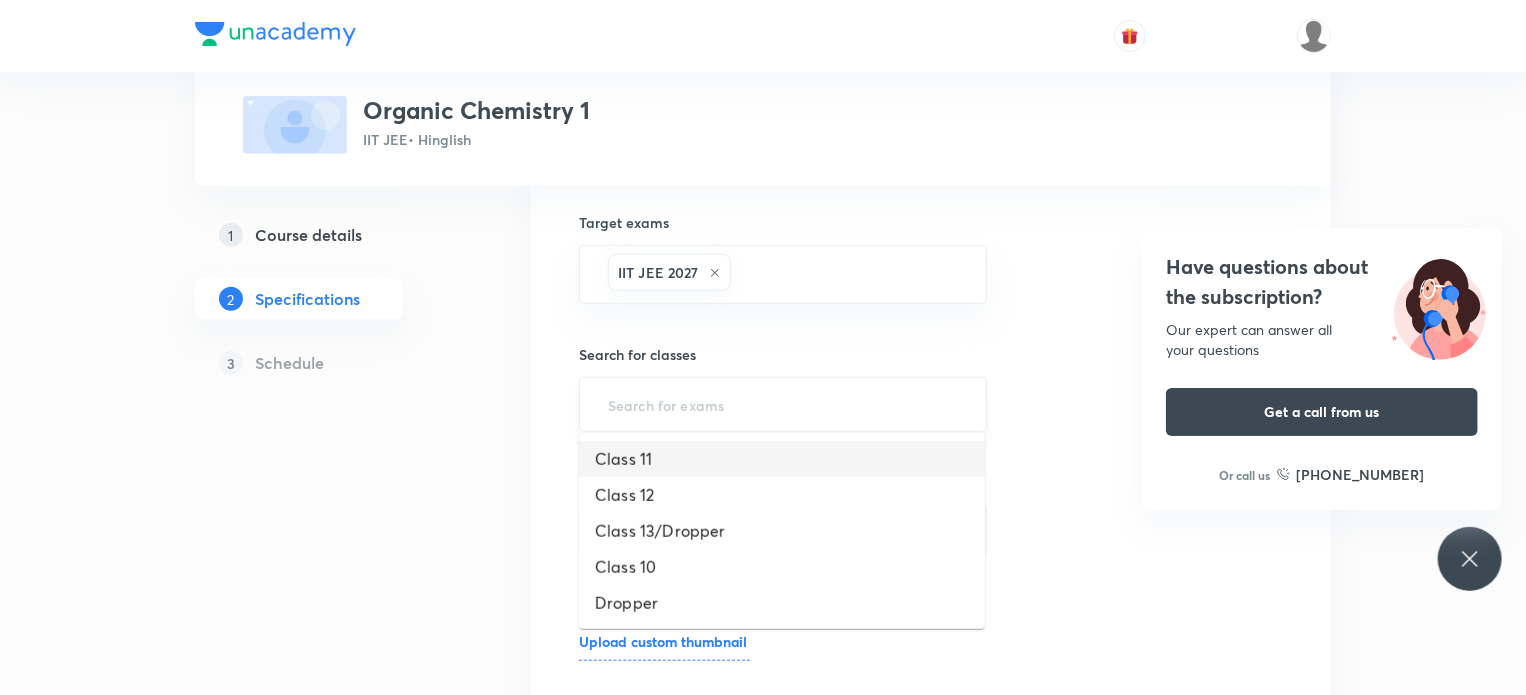 click on "Class 11" at bounding box center [782, 459] 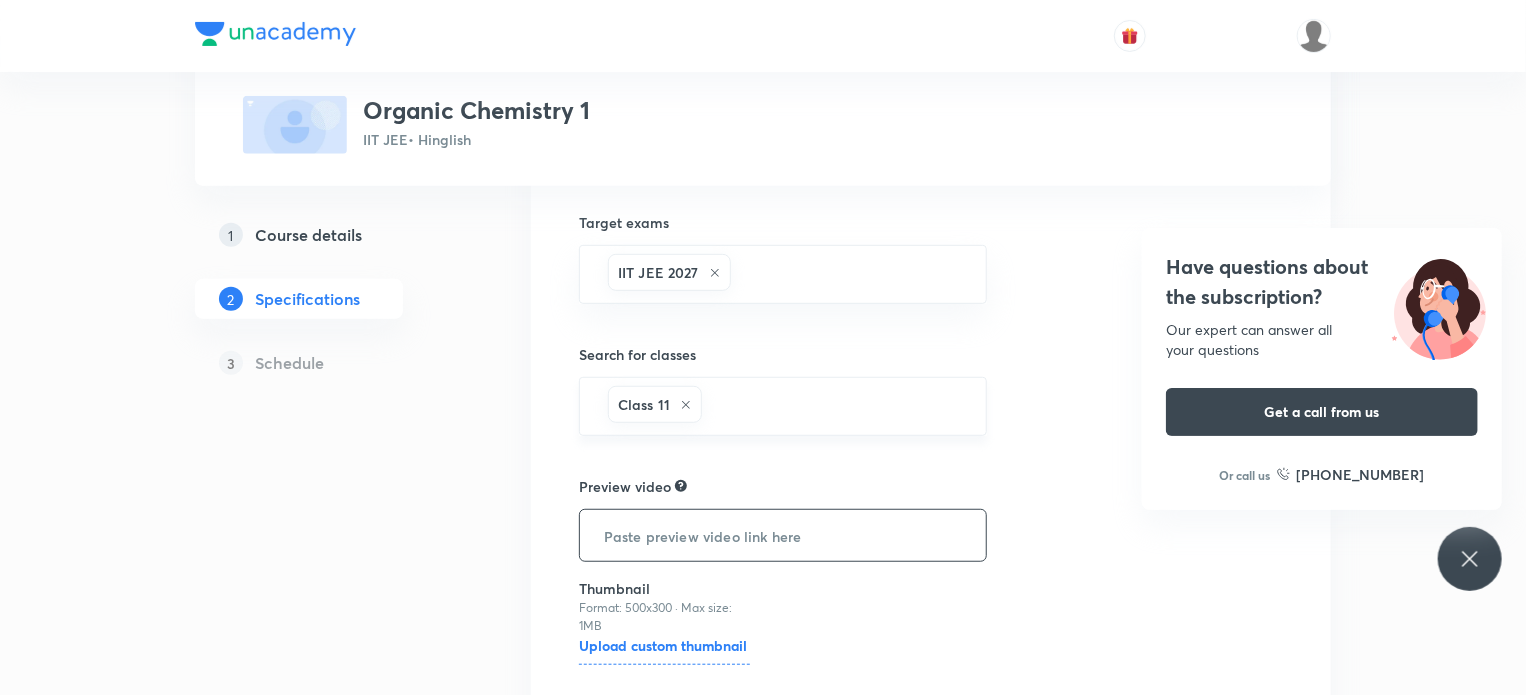 scroll, scrollTop: 588, scrollLeft: 0, axis: vertical 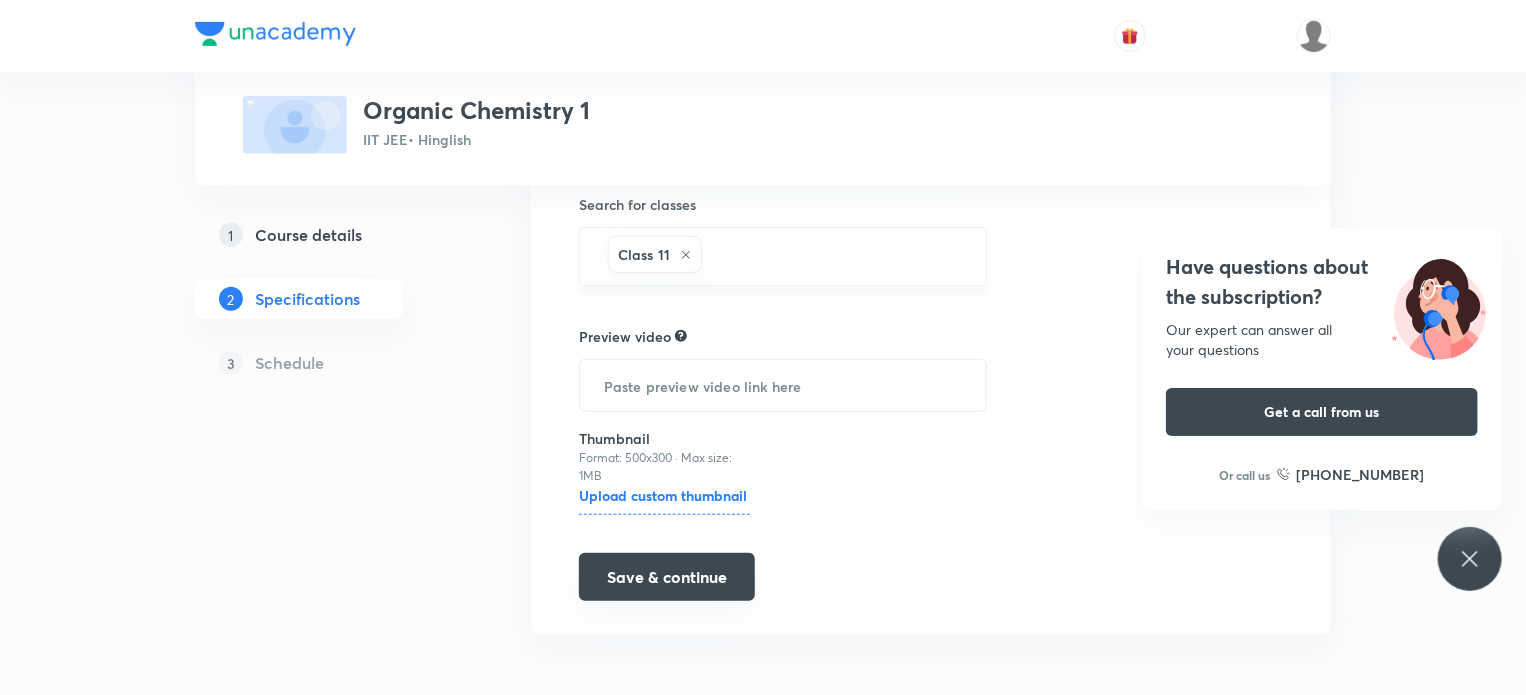 click on "Save & continue" at bounding box center (667, 577) 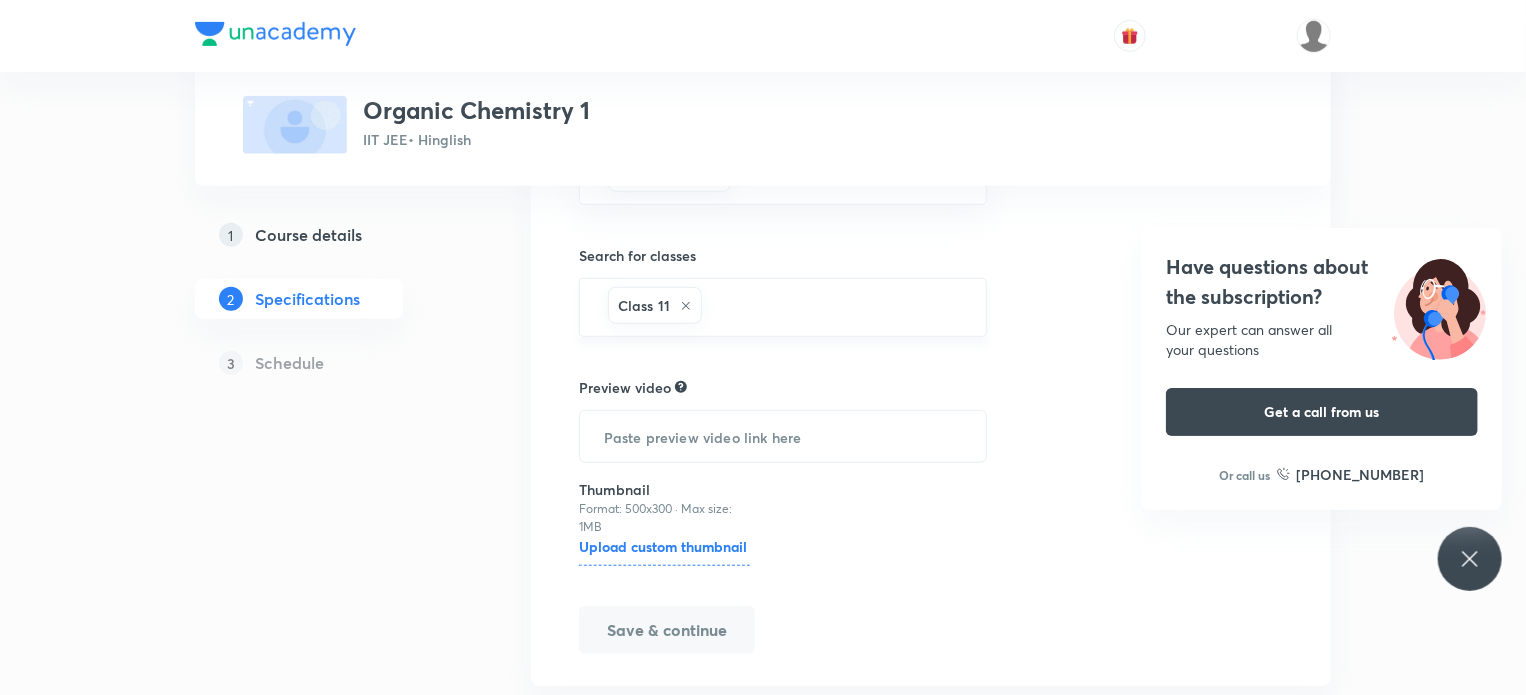 scroll, scrollTop: 588, scrollLeft: 0, axis: vertical 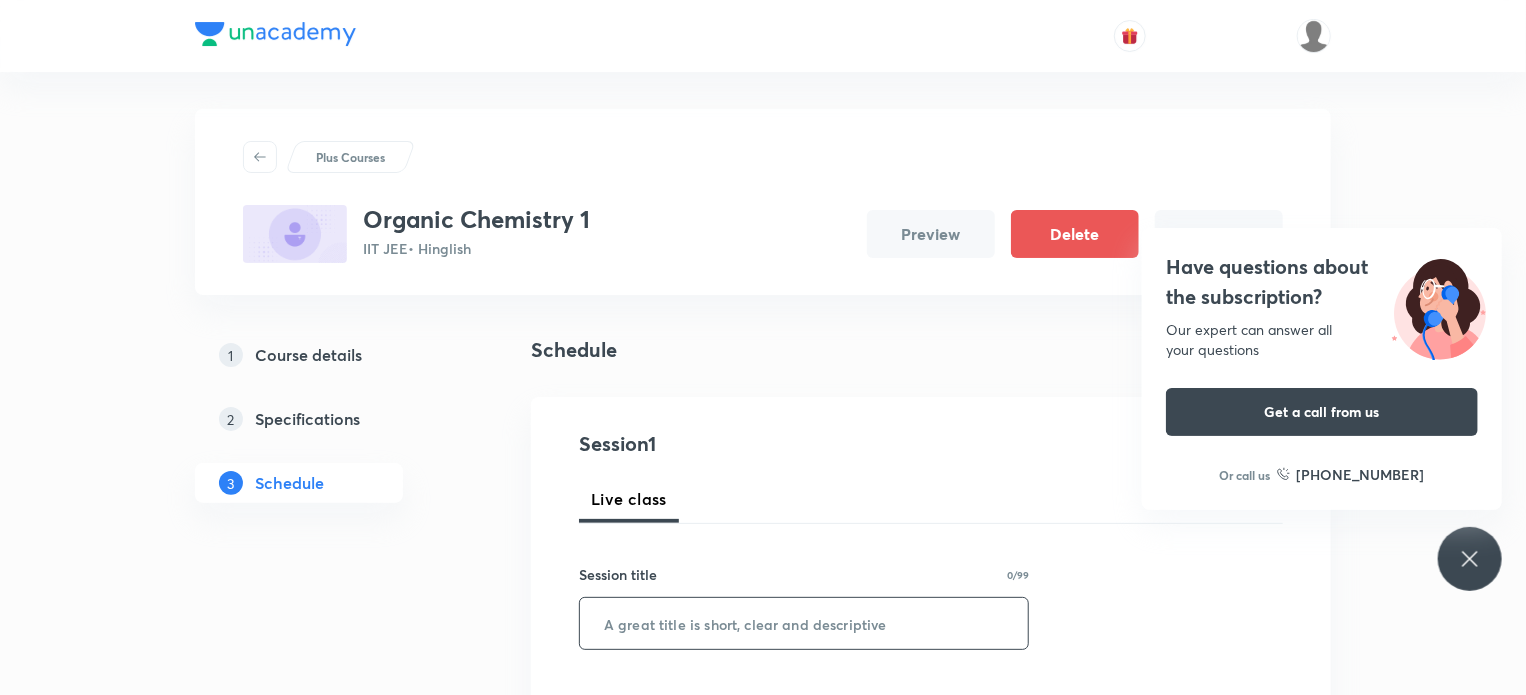 click at bounding box center (804, 623) 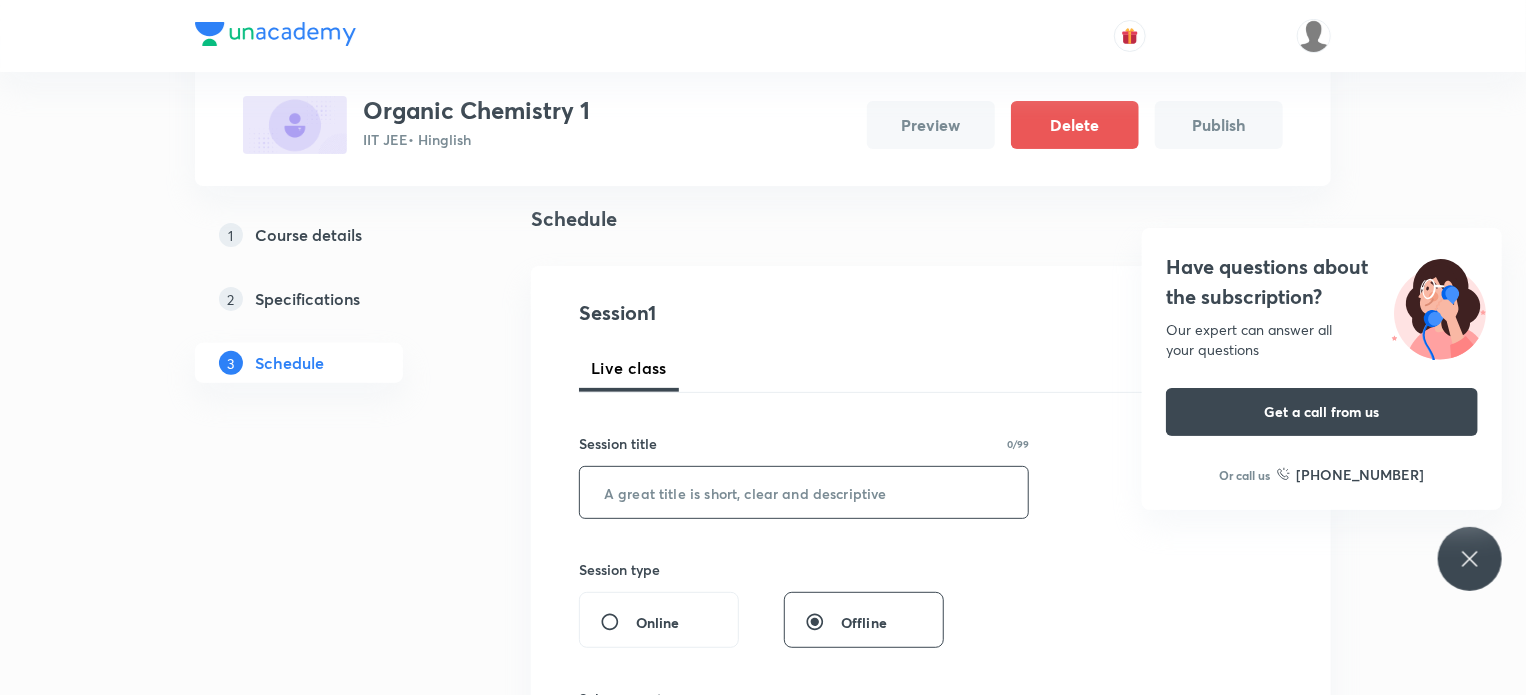 scroll, scrollTop: 135, scrollLeft: 0, axis: vertical 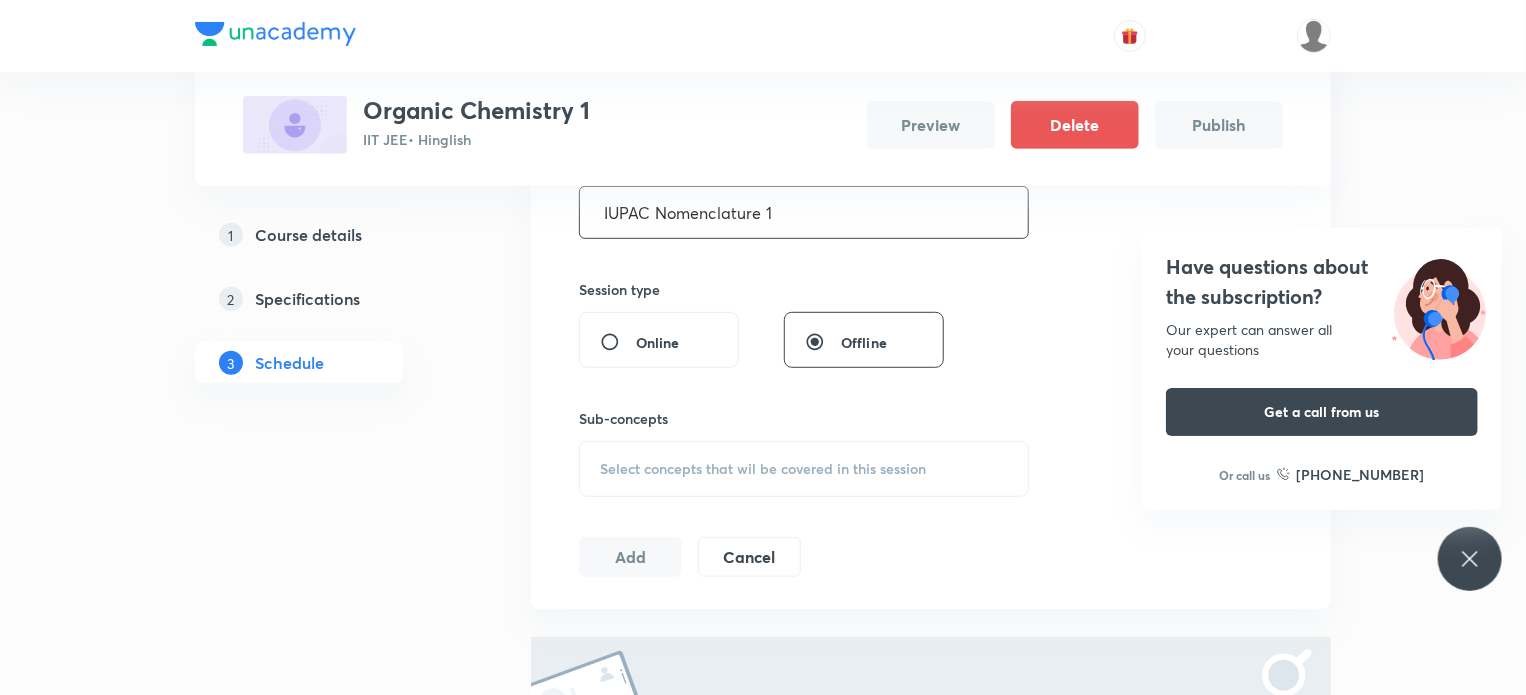 type on "IUPAC Nomenclature 1" 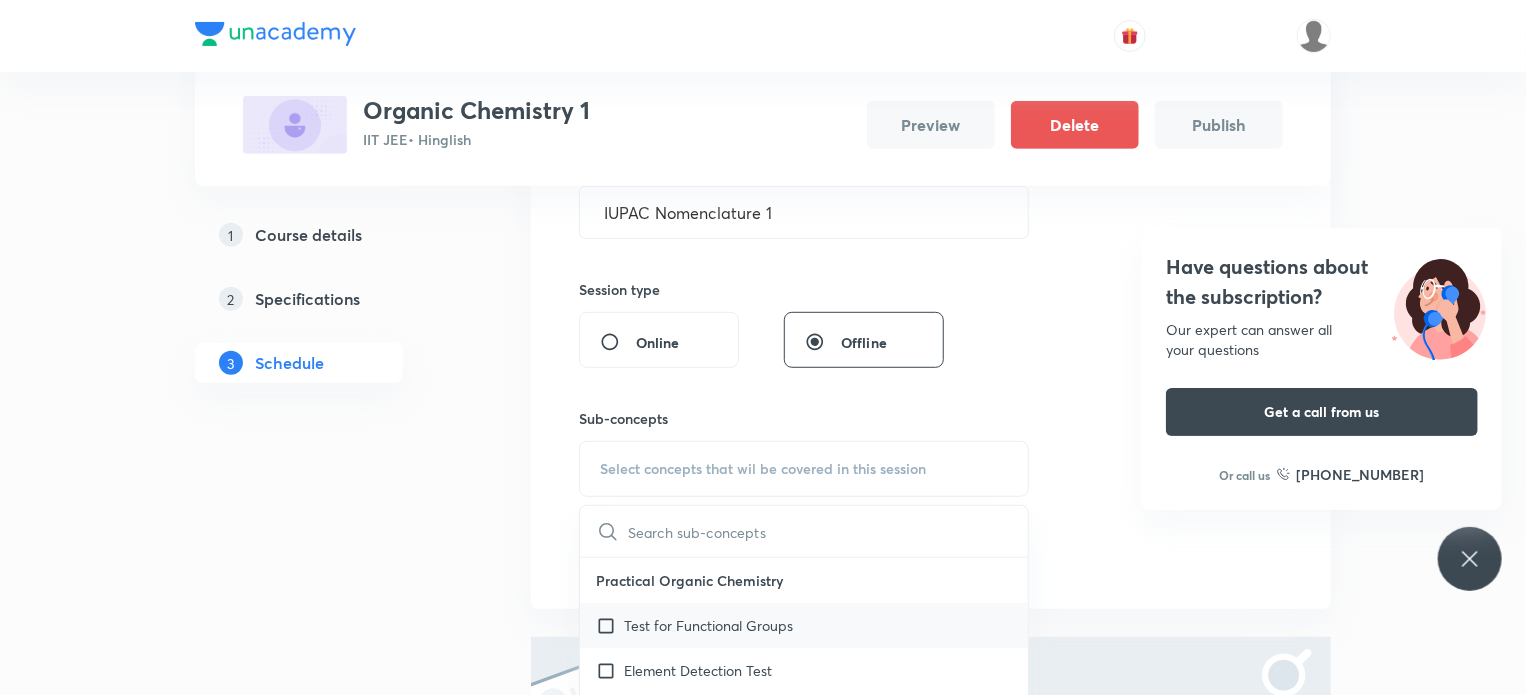 click on "Test for Functional Groups" at bounding box center (804, 625) 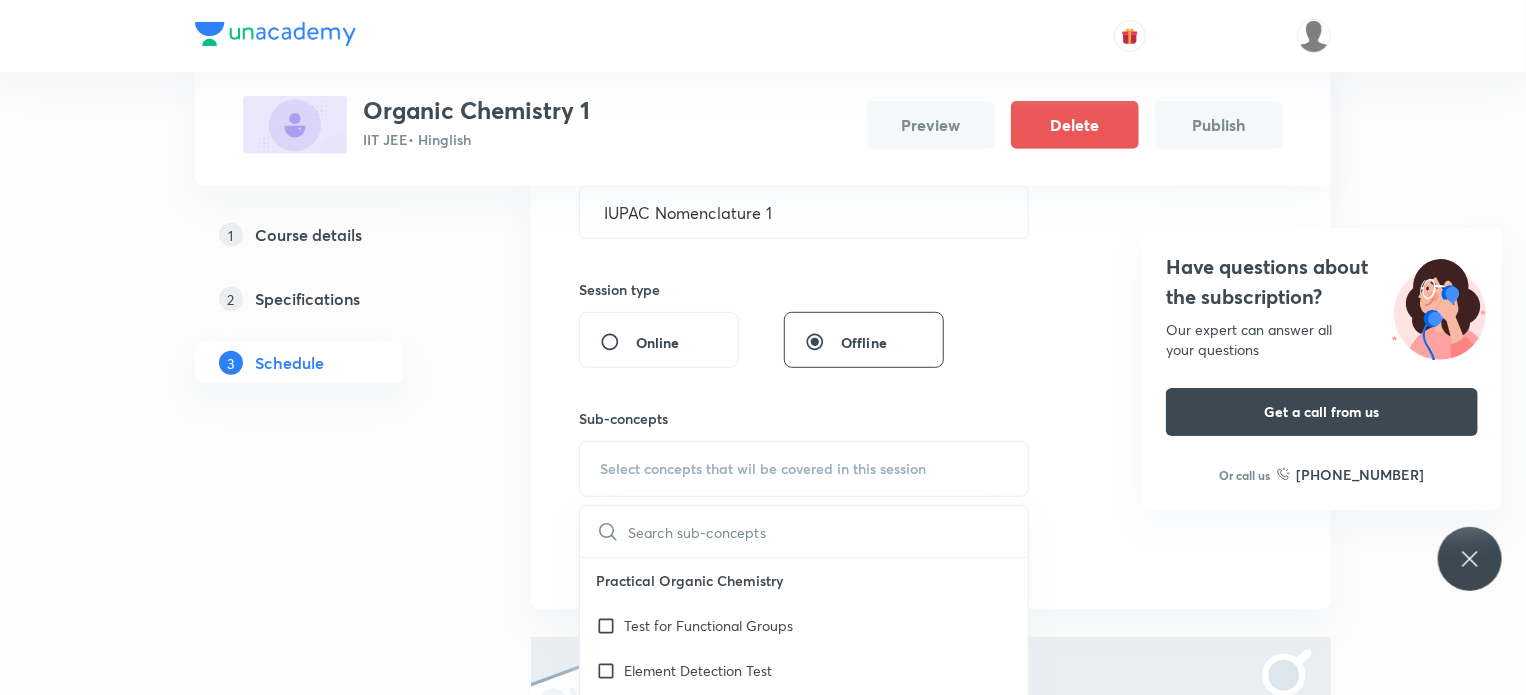 checkbox on "true" 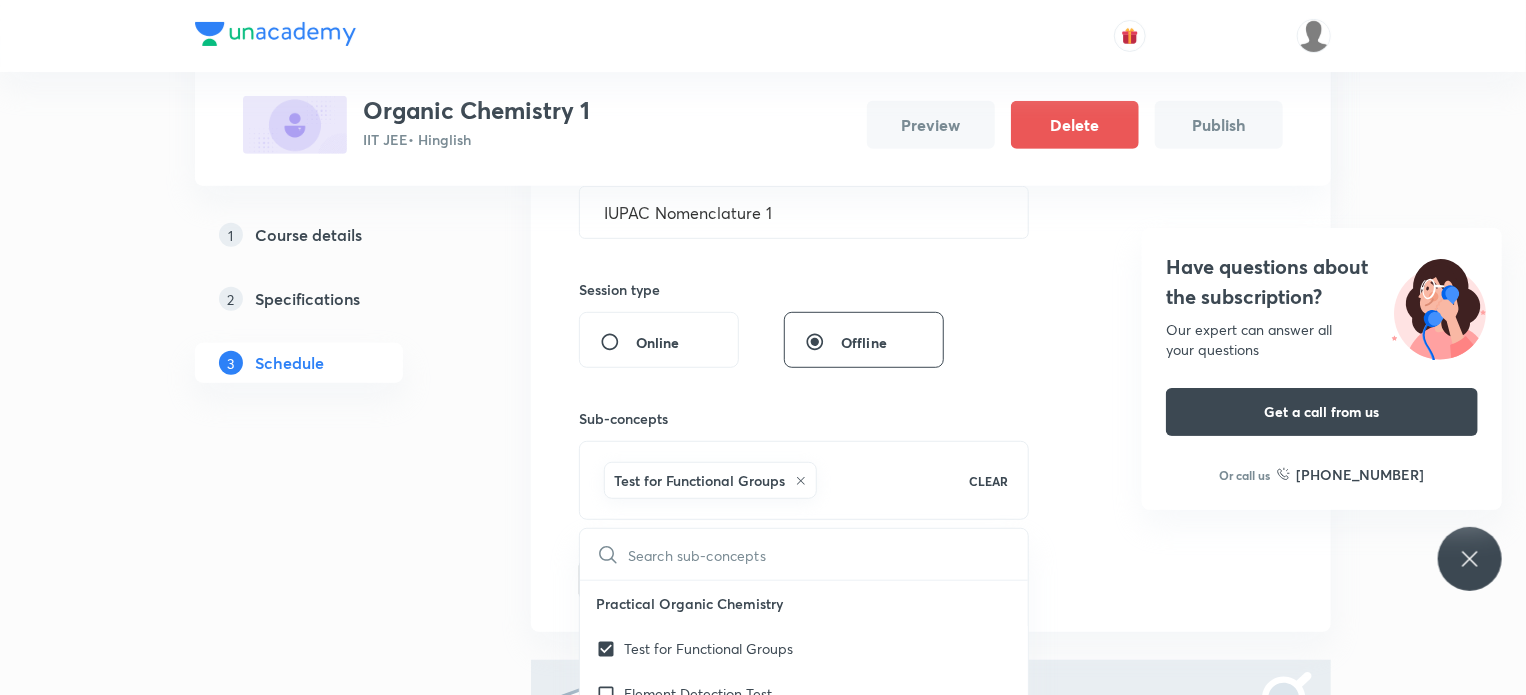 click on "Plus Courses Organic Chemistry 1 IIT JEE  • Hinglish Preview Delete Publish 1 Course details 2 Specifications 3 Schedule Schedule Session  1 Live class Session title 20/99 IUPAC Nomenclature 1 ​   Session type Online Offline Sub-concepts Test for Functional Groups CLEAR ​ Practical Organic Chemistry Test for Functional Groups Element Detection Test Quantitative Analysis Distillation IUPAC Naming of Organic Compounds Classification Of Organic Compounds Naming Of Saturated Hydrocarbons Naming Of Unsaturated Hydrocarbons Naming Of Cyclic Hydrocarbons Naming Of Compounds Containing Functional Groups Naming Of Aromatic Compounds Degree Of Unsaturation Structural Isomerism Basics of Molecule Presentation IUPAC Naming General Organic Chemistry  Existence Of Carbenes Introduction: How Radicals  Form And How They React Reactions And Their Mechanisms Development Of The Science Of  Organic Chemistry  Formation Of Carbenes Homolytic Bond Dissociation Energies (ΔH°) Atomic Structure Acid–Base Reactions Alcohols" at bounding box center (763, 347) 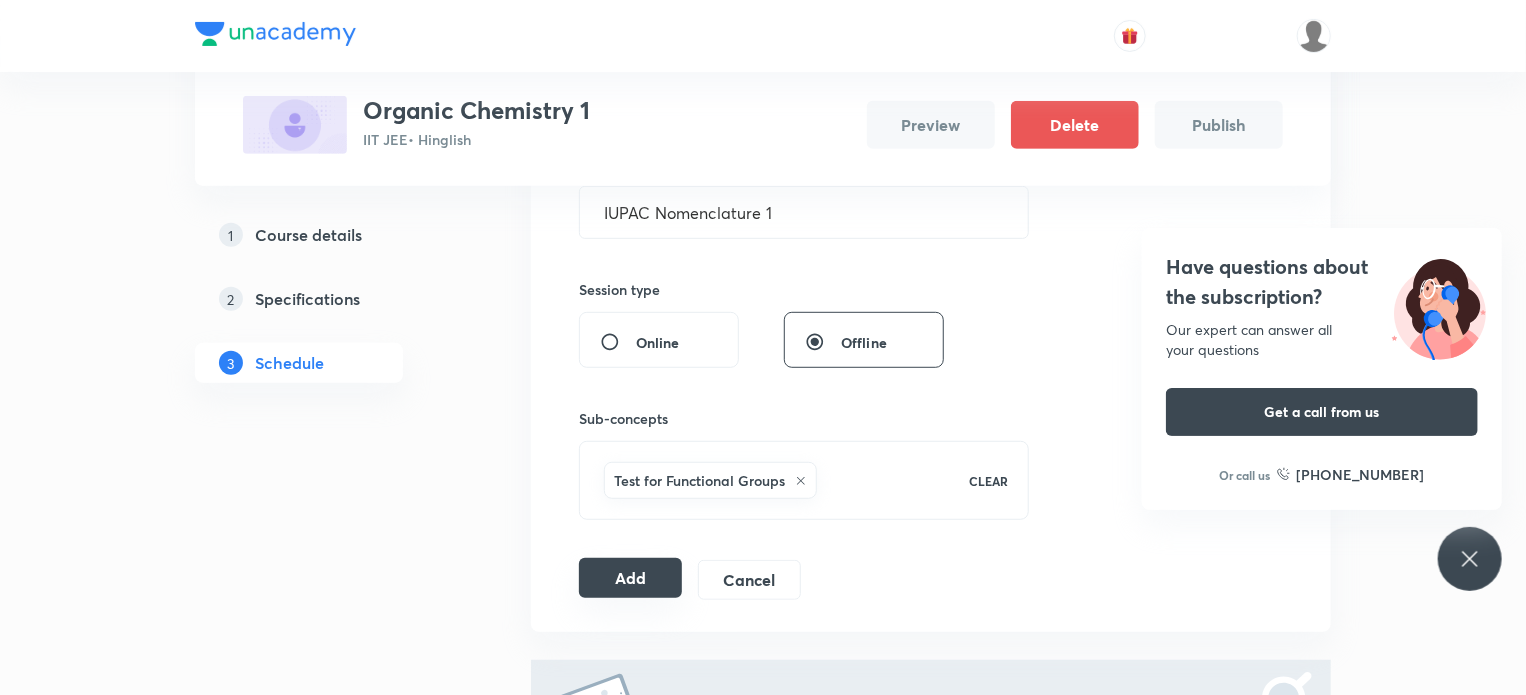 click on "Add" at bounding box center (630, 578) 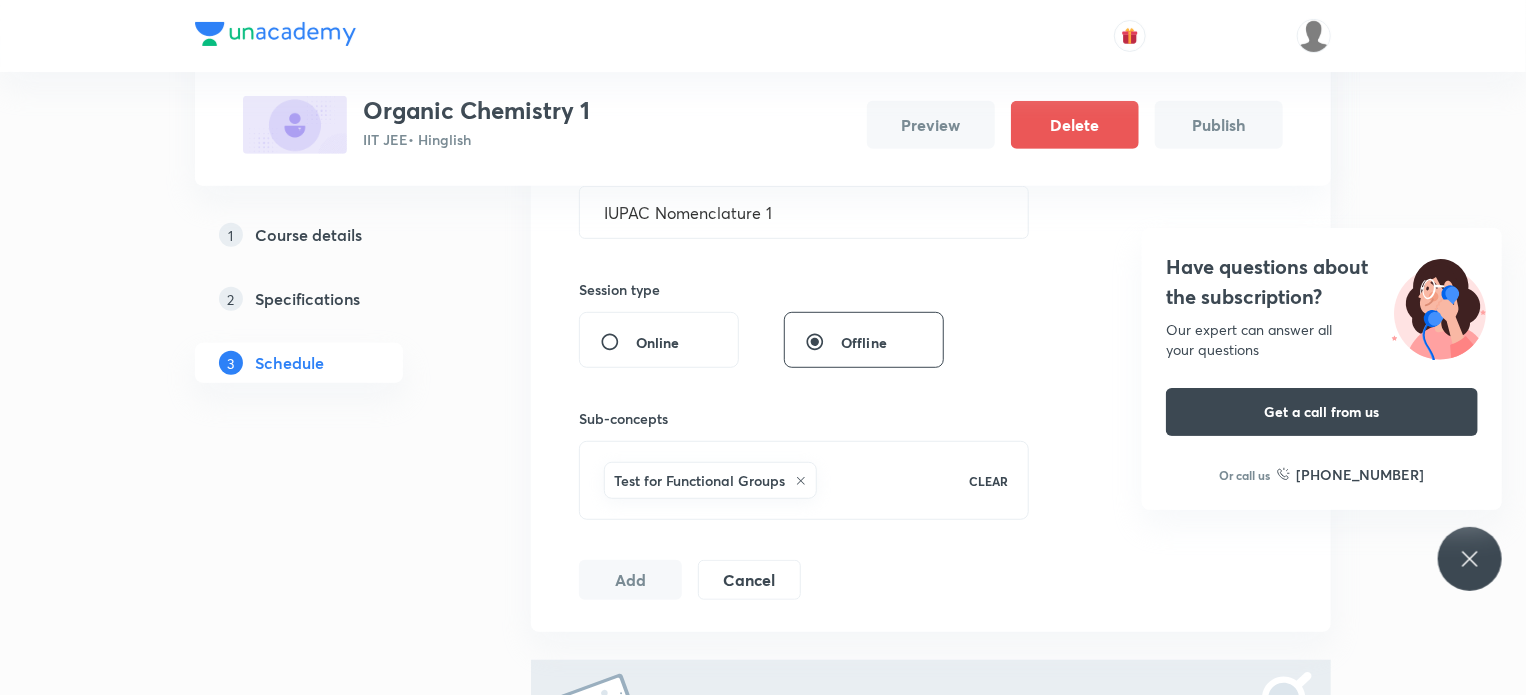 click on "Have questions about the subscription? Our expert can answer all your questions Get a call from us Or call us +91 8585858585" at bounding box center (1470, 559) 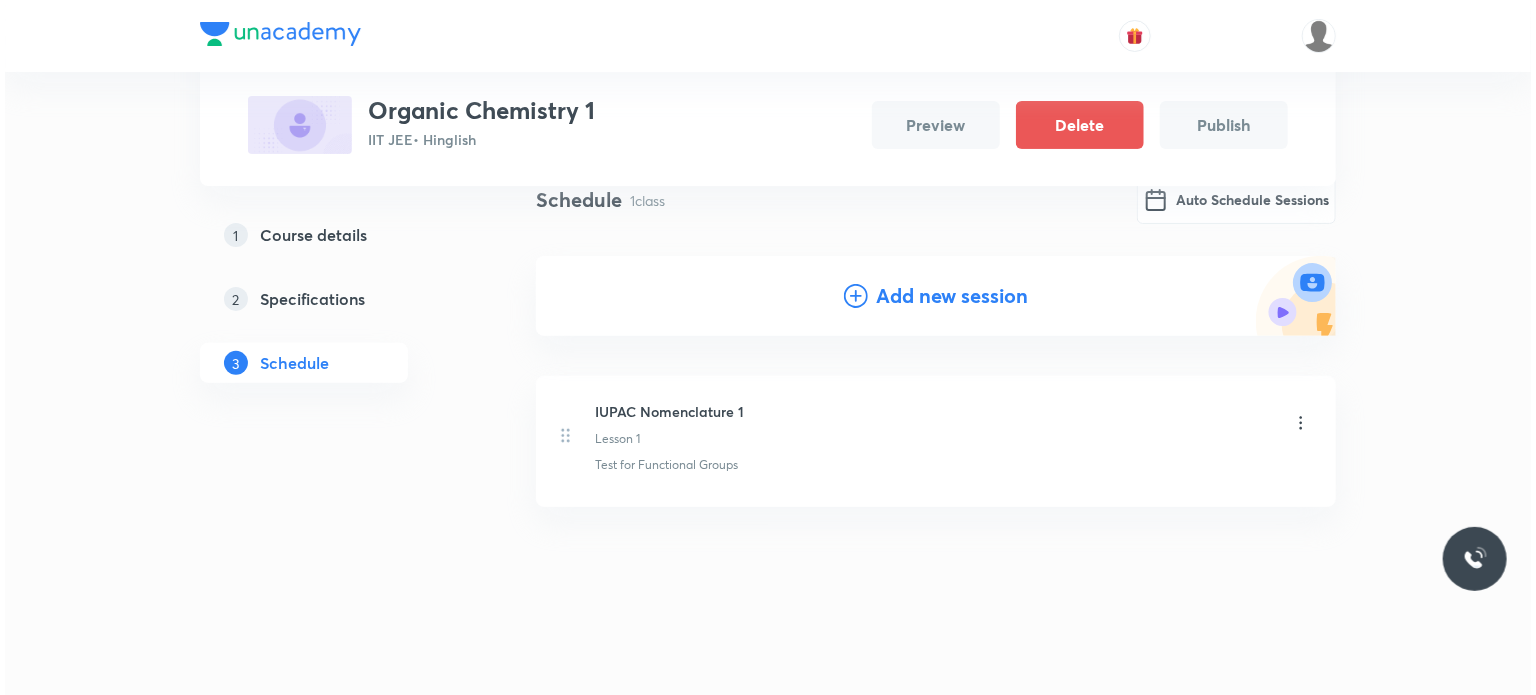 scroll, scrollTop: 161, scrollLeft: 0, axis: vertical 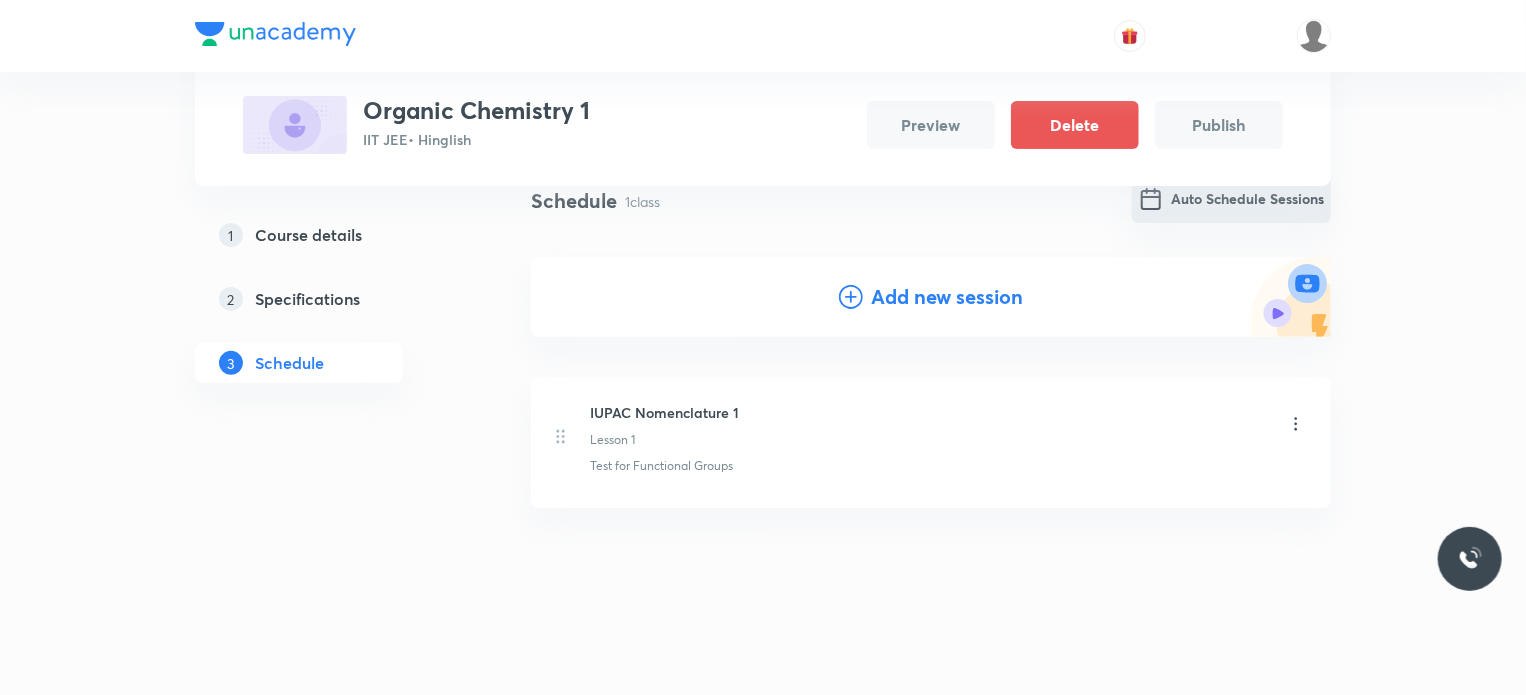 click on "Auto Schedule Sessions" at bounding box center [1231, 199] 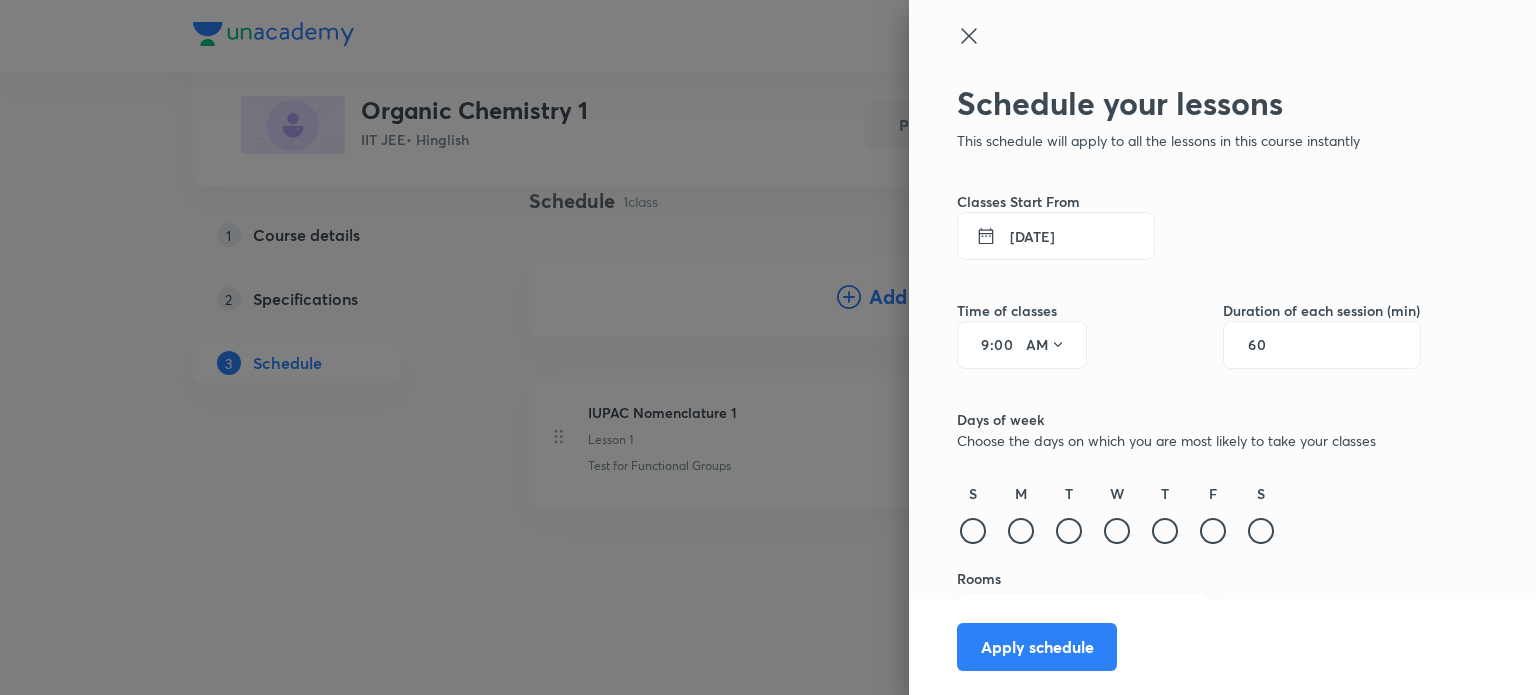 click on "[DATE]" at bounding box center [1056, 236] 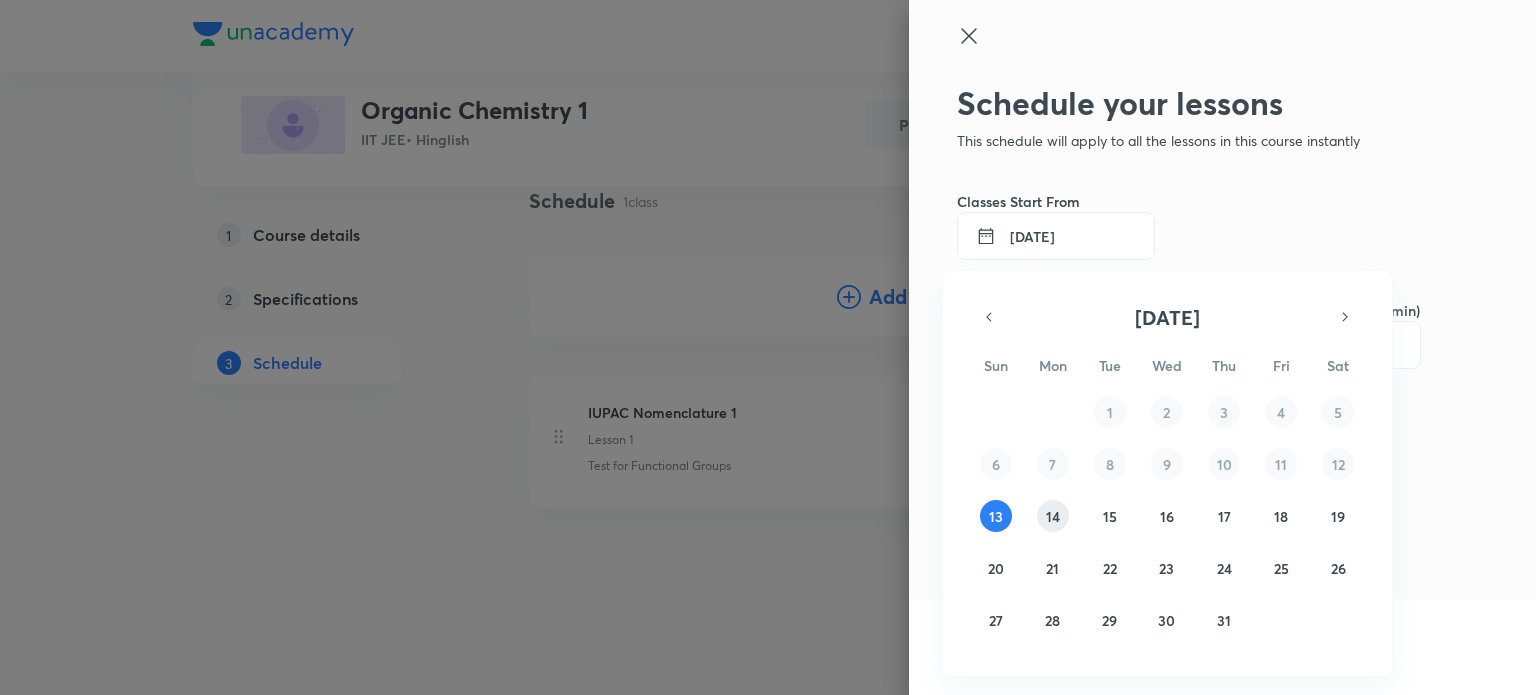 click on "14" at bounding box center [1053, 516] 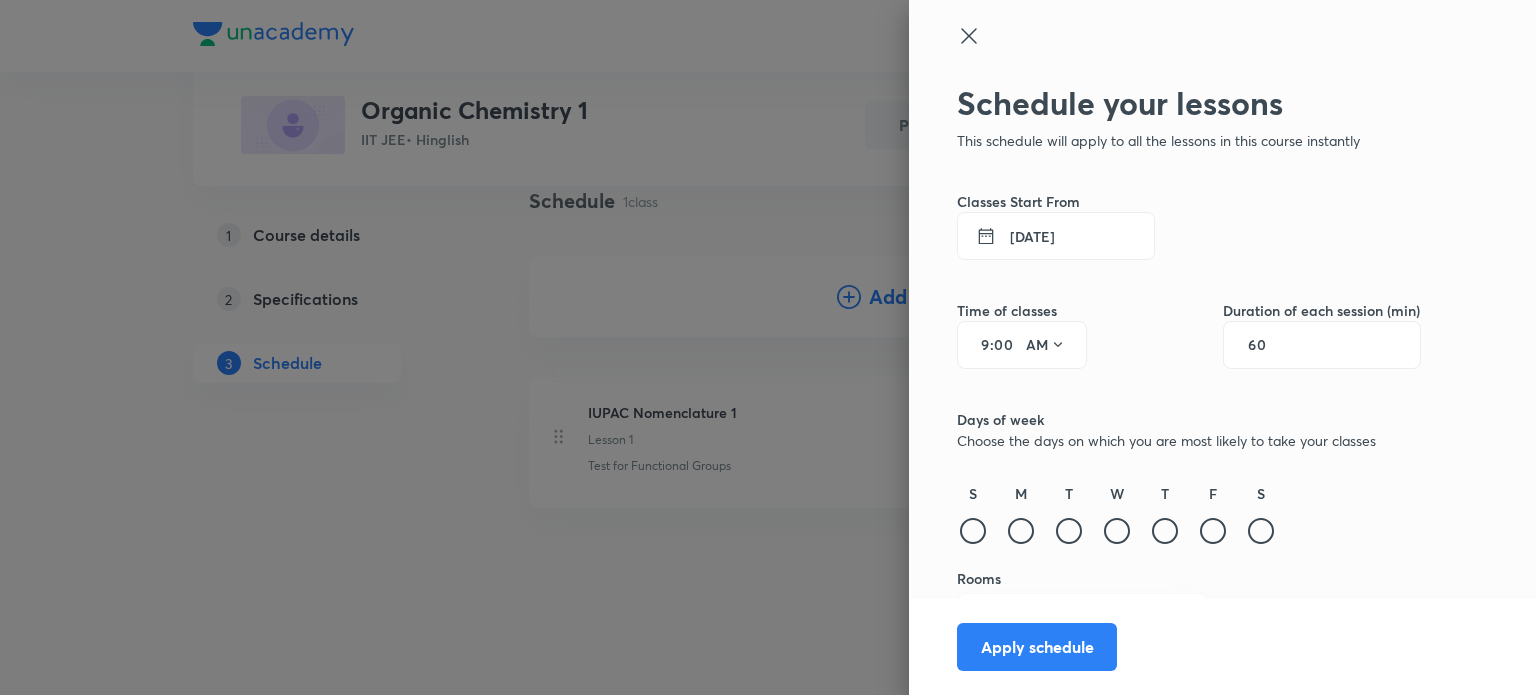 drag, startPoint x: 972, startPoint y: 339, endPoint x: 961, endPoint y: 343, distance: 11.7046995 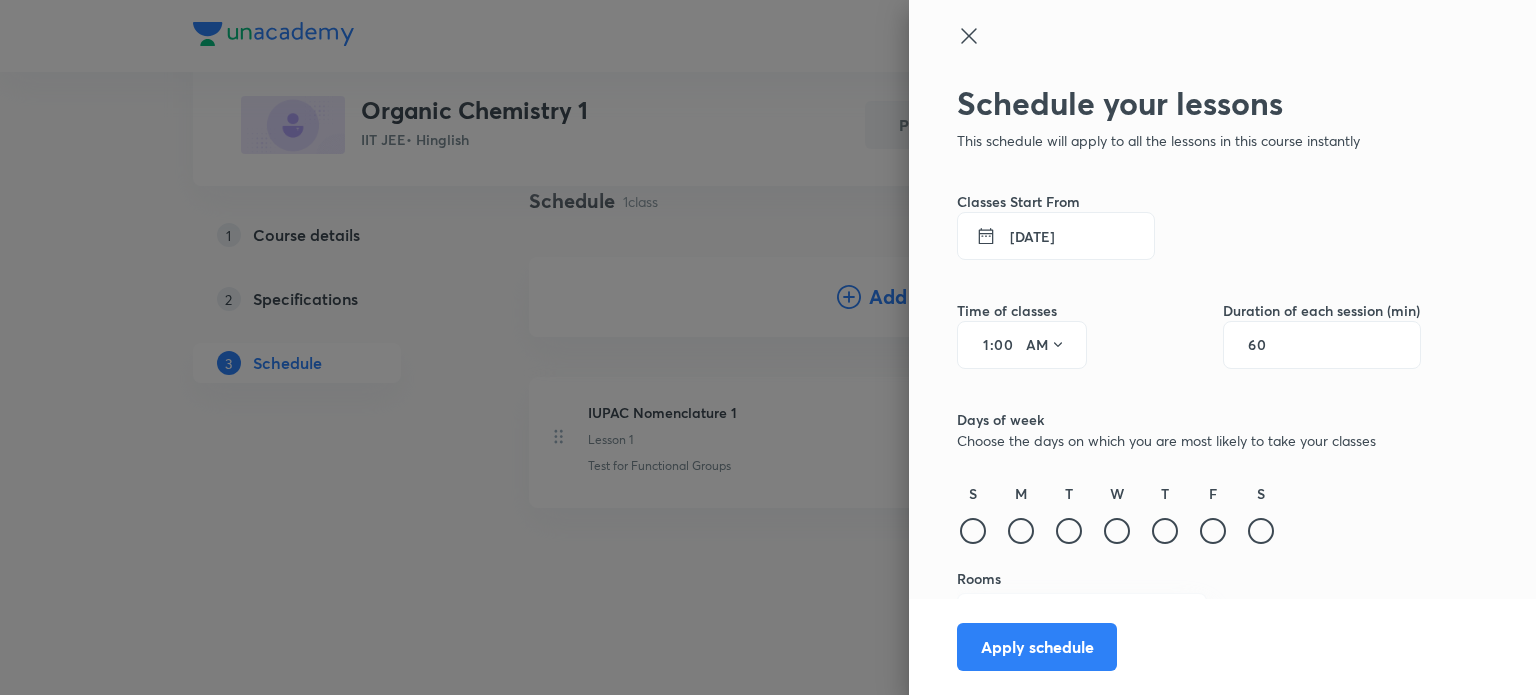 type on "12" 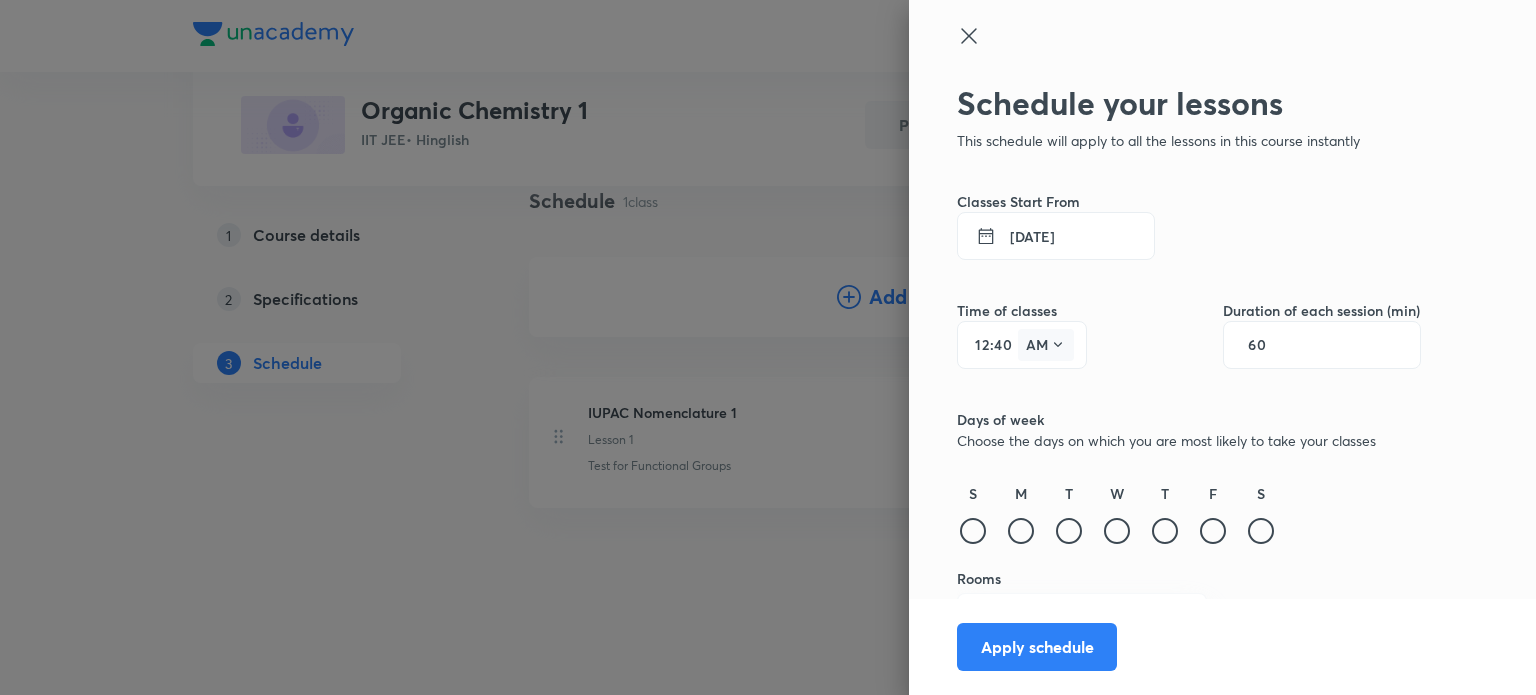 type on "40" 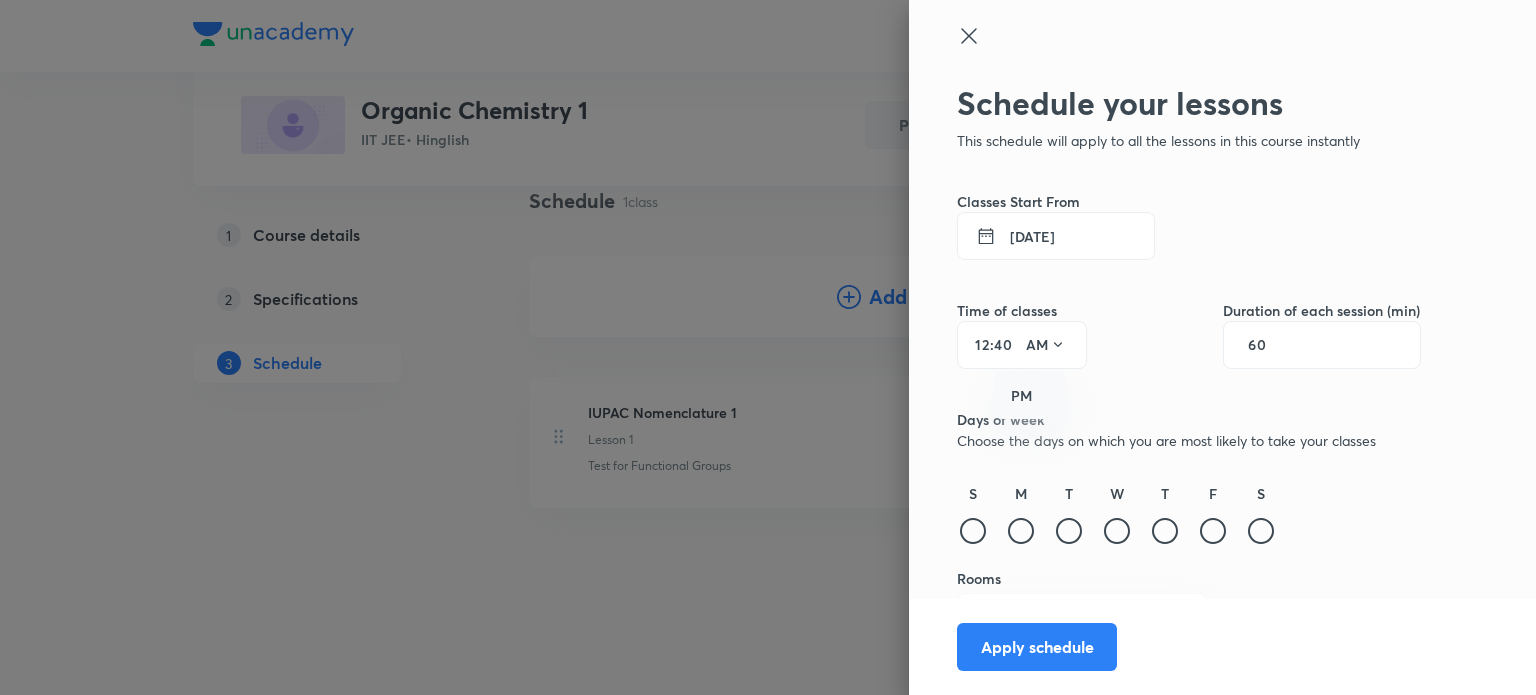 click on "PM" at bounding box center (1031, 396) 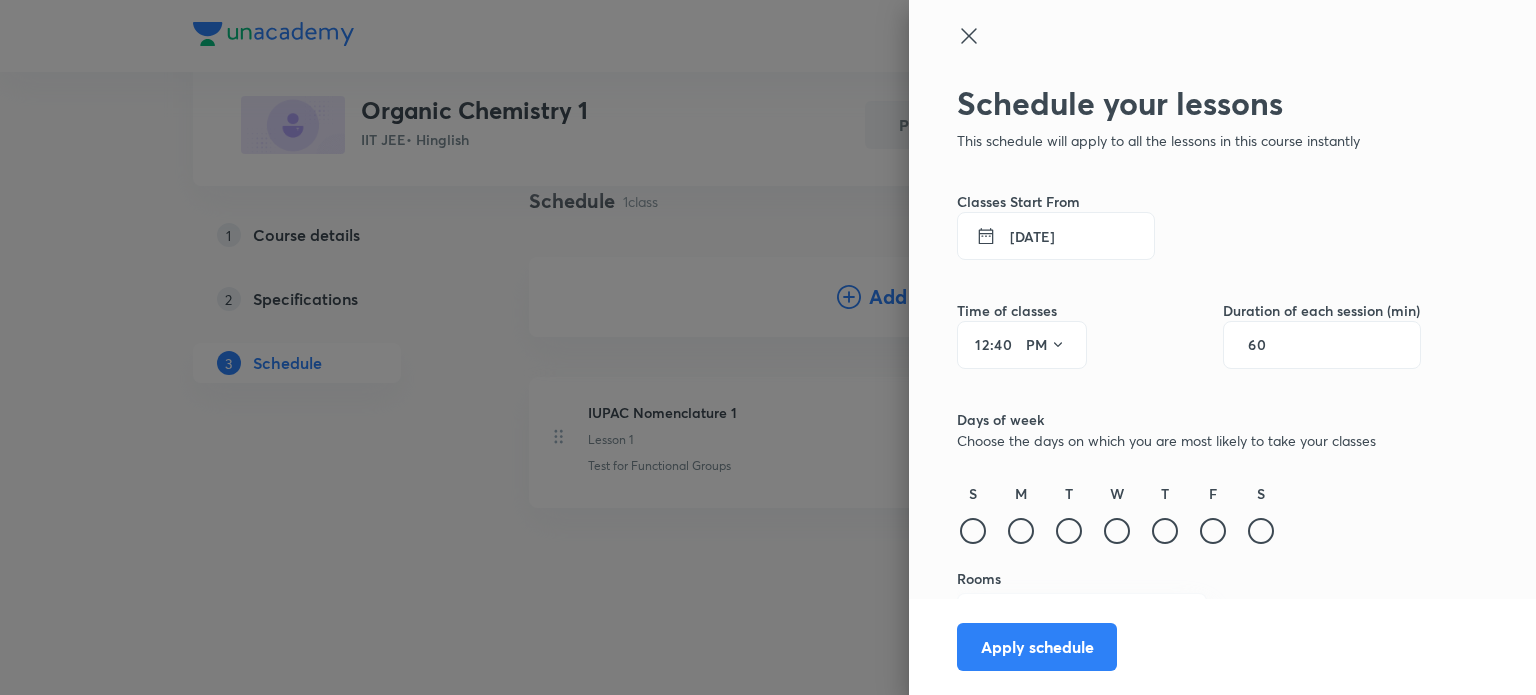click on "60" at bounding box center [1322, 345] 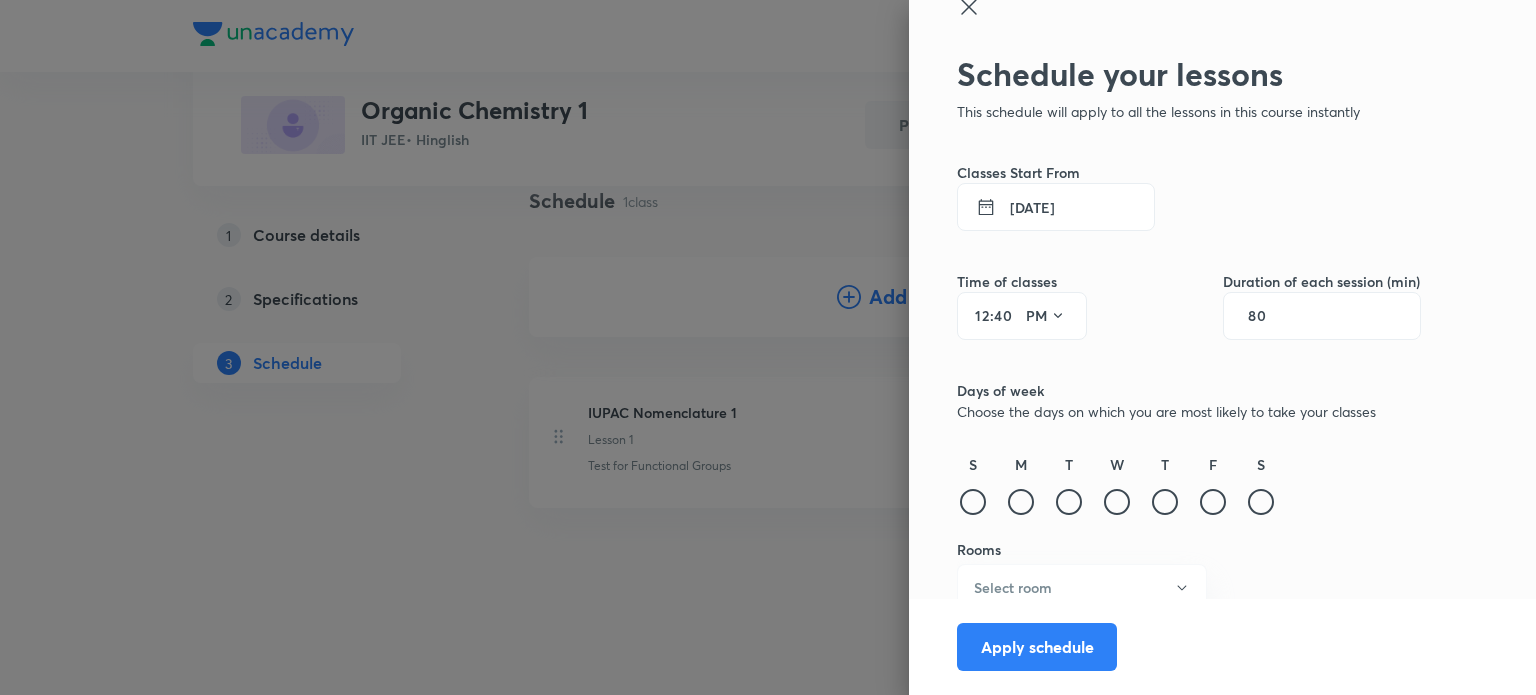 scroll, scrollTop: 44, scrollLeft: 0, axis: vertical 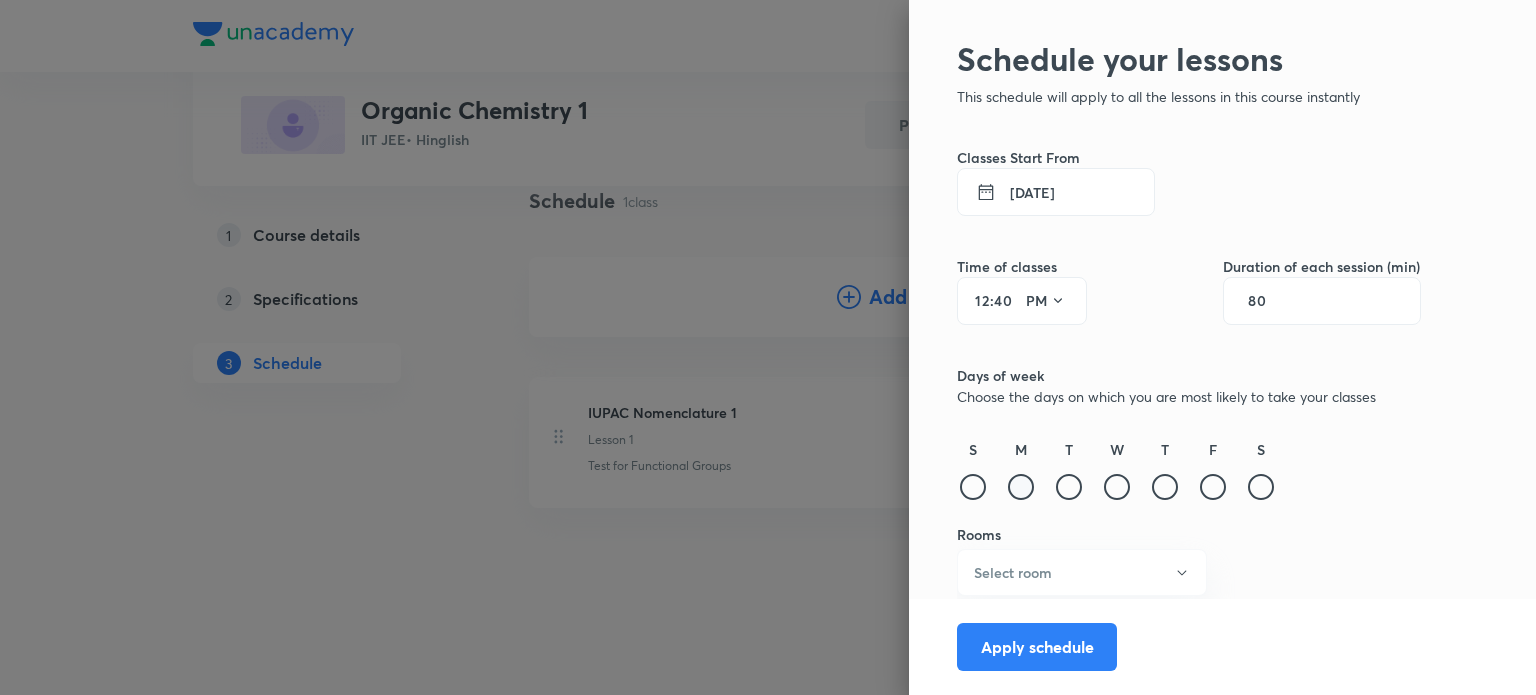 type on "80" 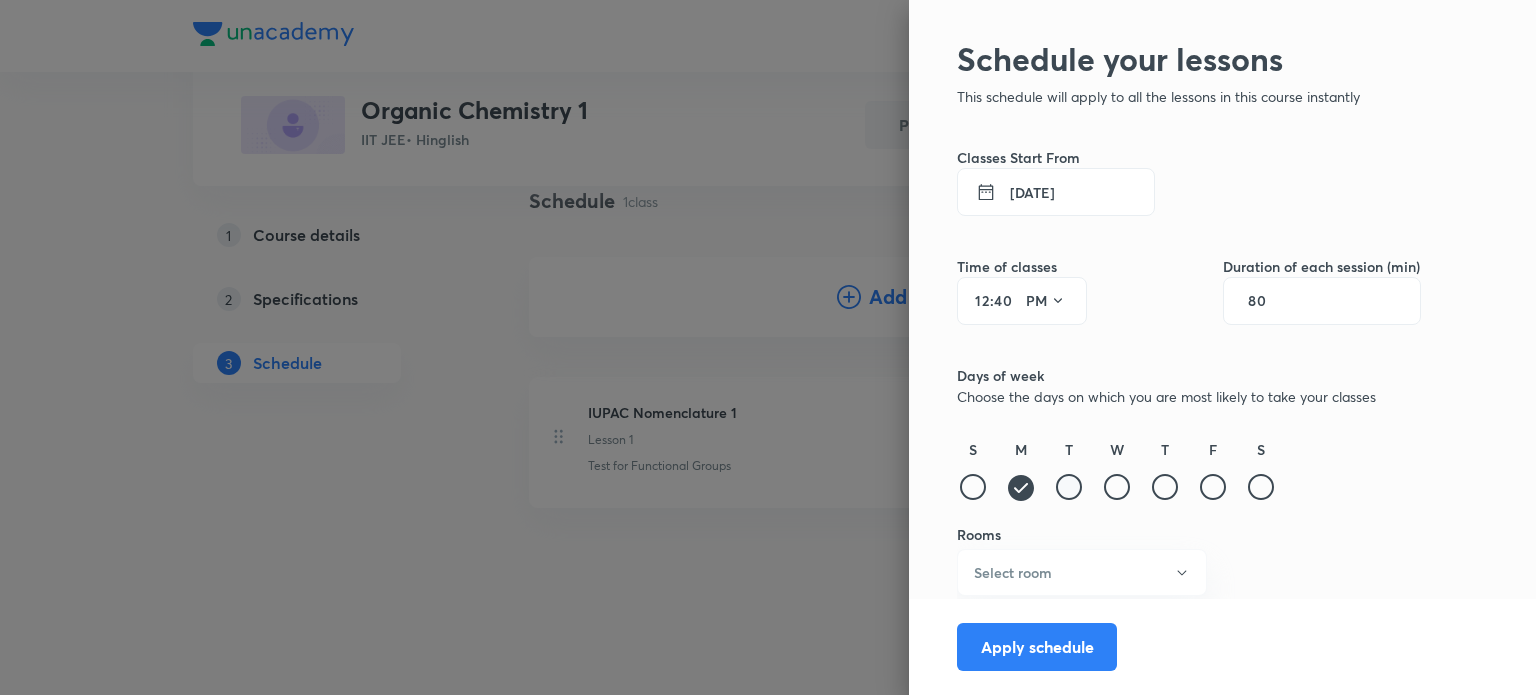 click at bounding box center (1069, 487) 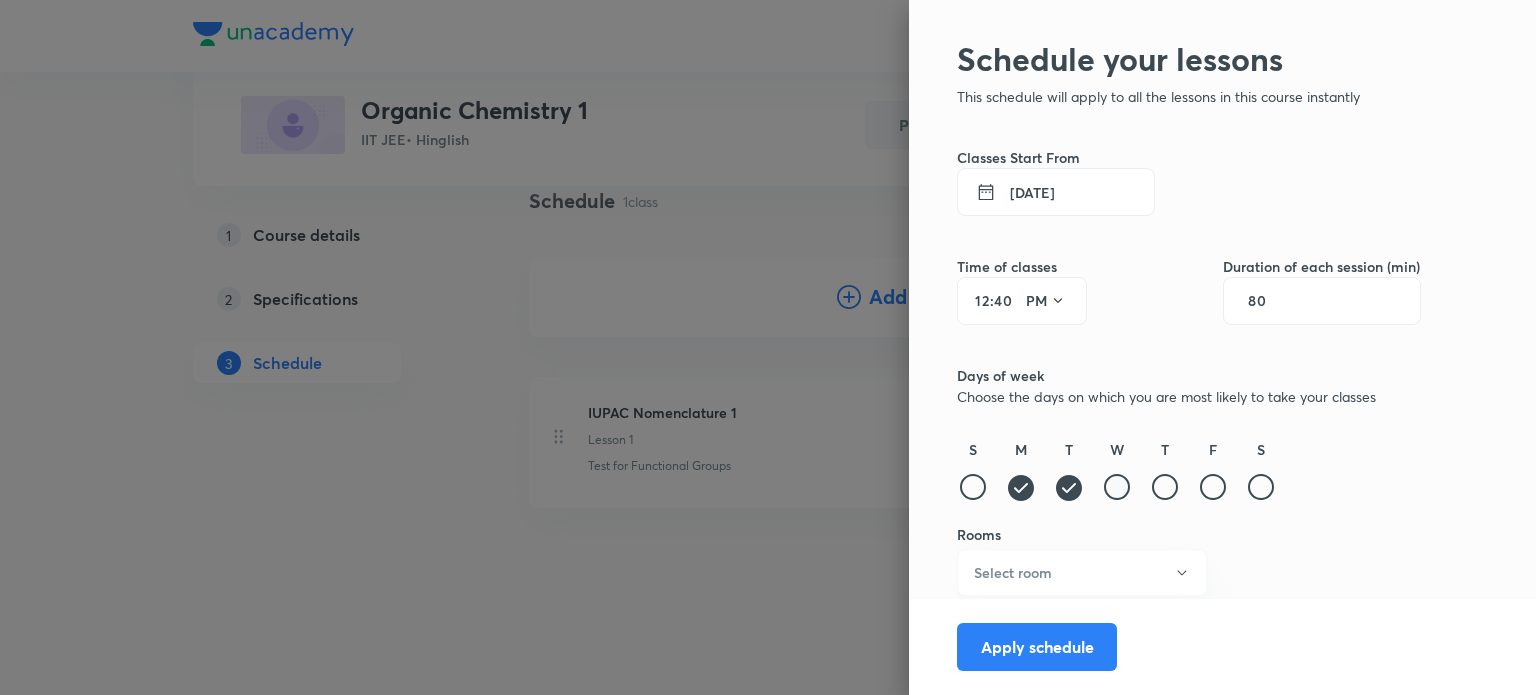 drag, startPoint x: 1080, startPoint y: 477, endPoint x: 1106, endPoint y: 478, distance: 26.019224 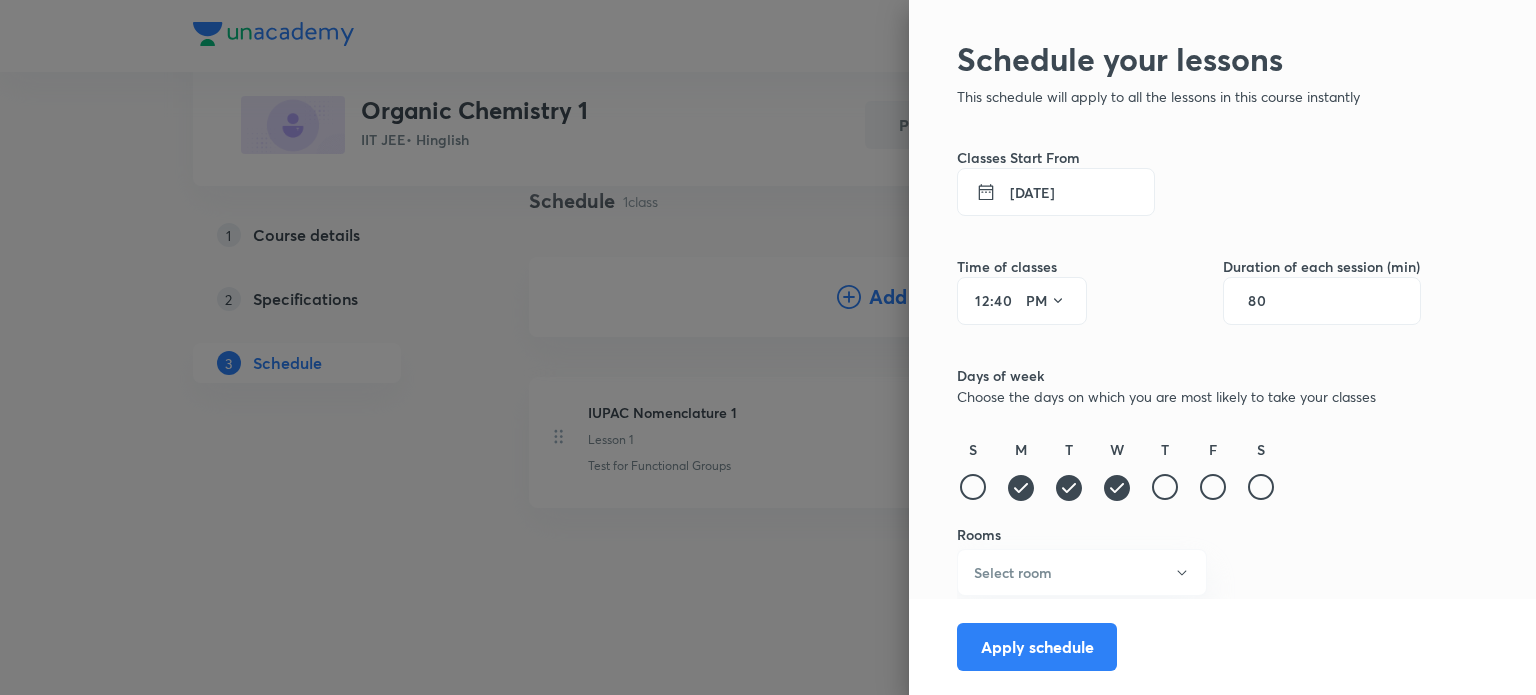 click on "S M T W T F S" at bounding box center [1189, 471] 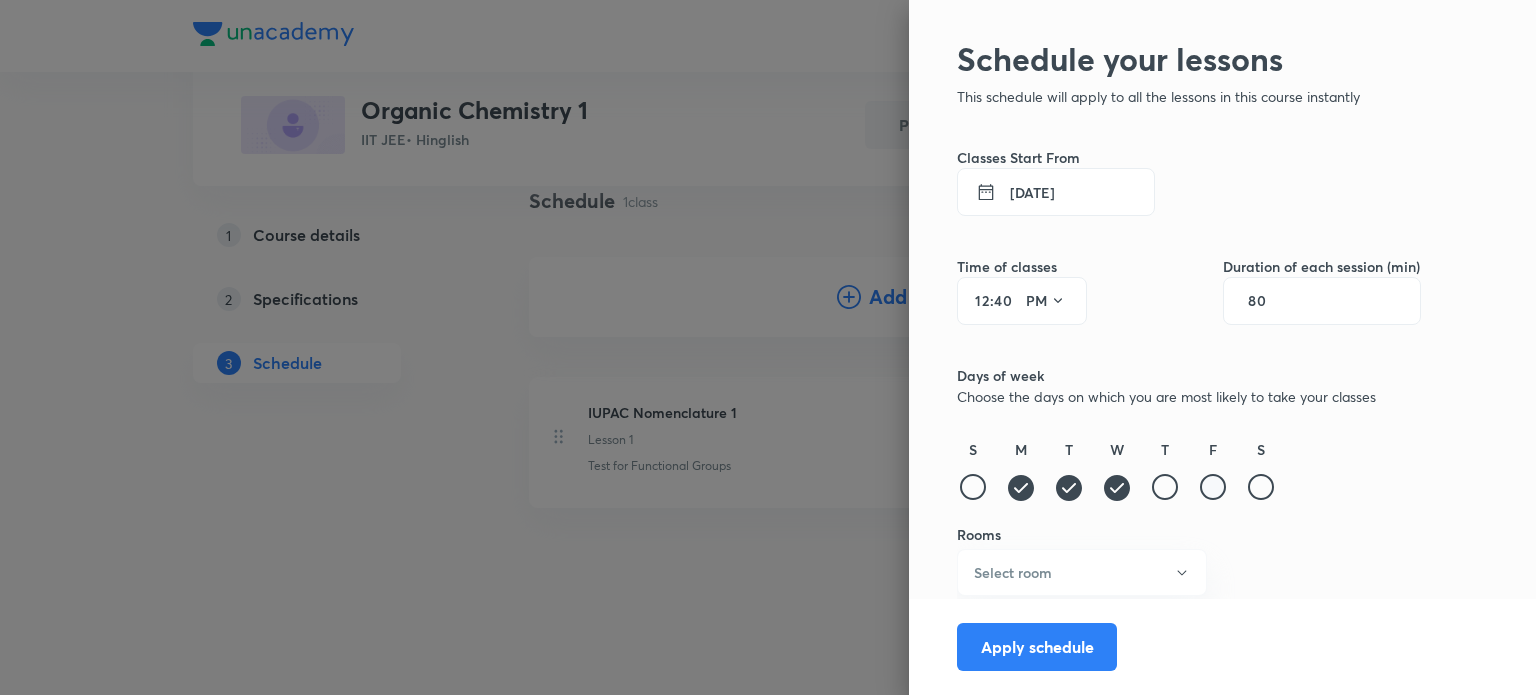click on "F" at bounding box center (1213, 471) 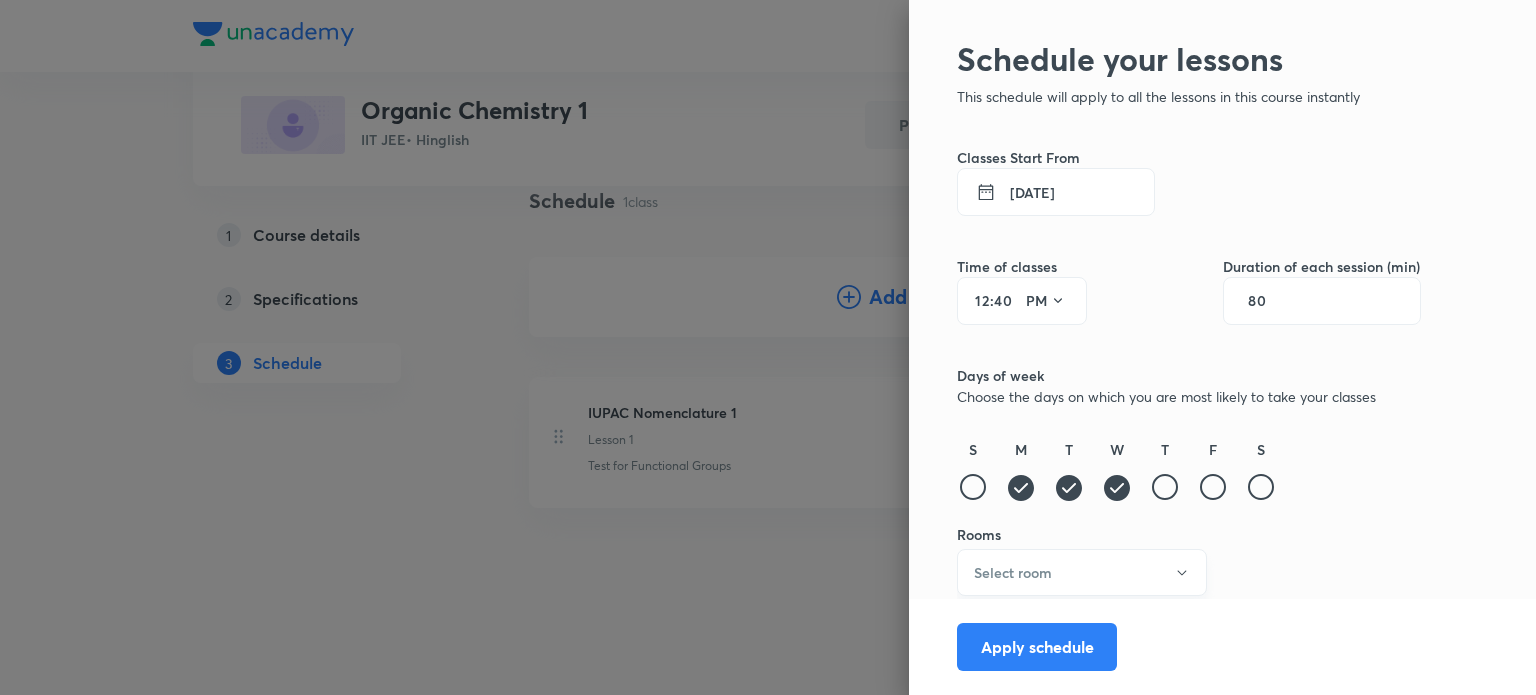 click on "Select room" at bounding box center (1082, 572) 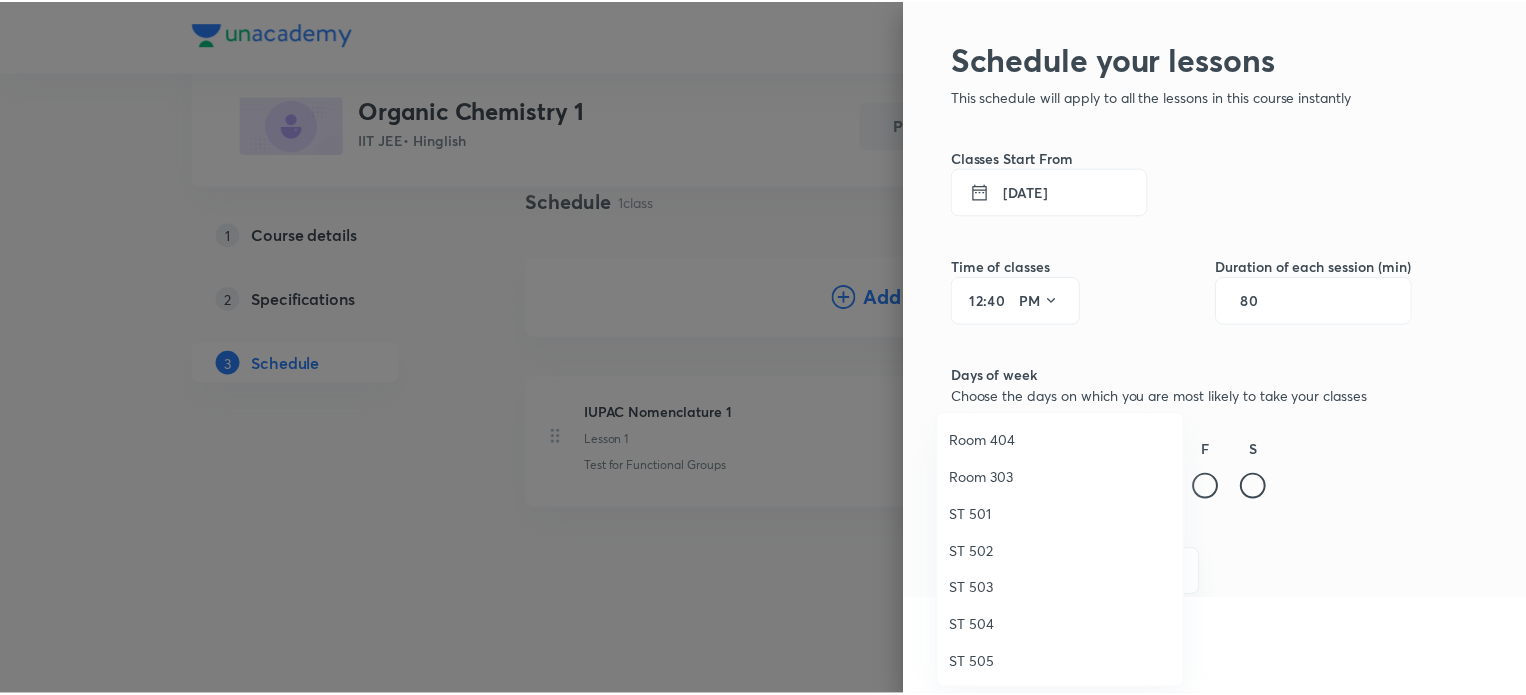 scroll, scrollTop: 122, scrollLeft: 0, axis: vertical 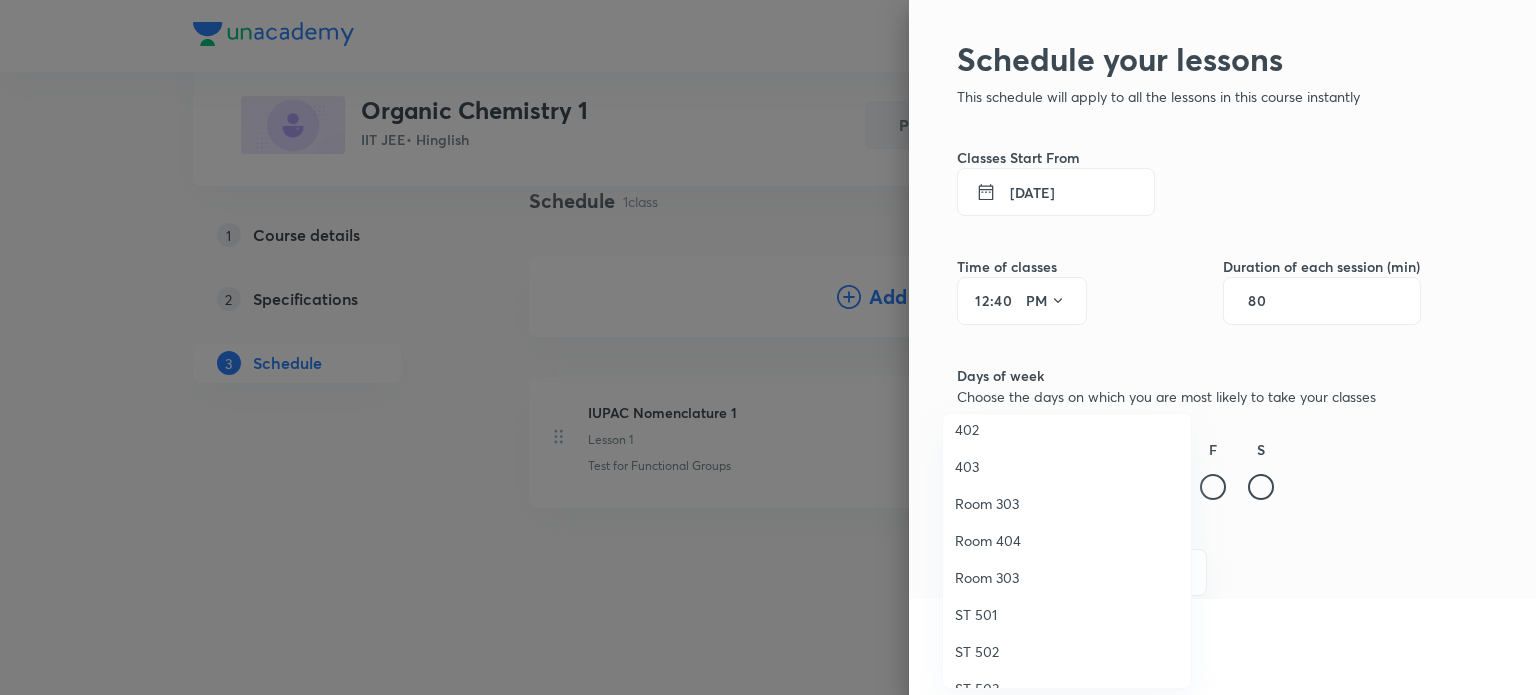 click on "403" at bounding box center (1067, 466) 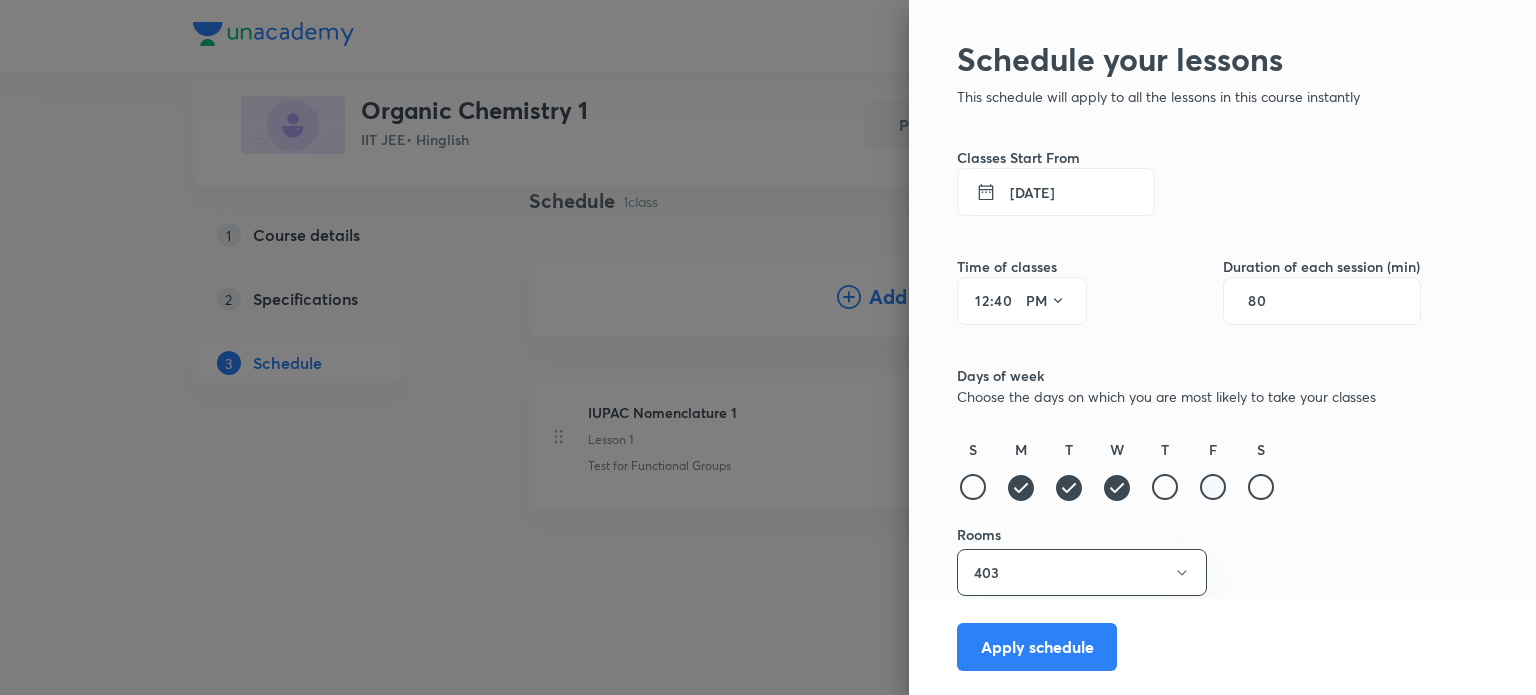click at bounding box center (1213, 487) 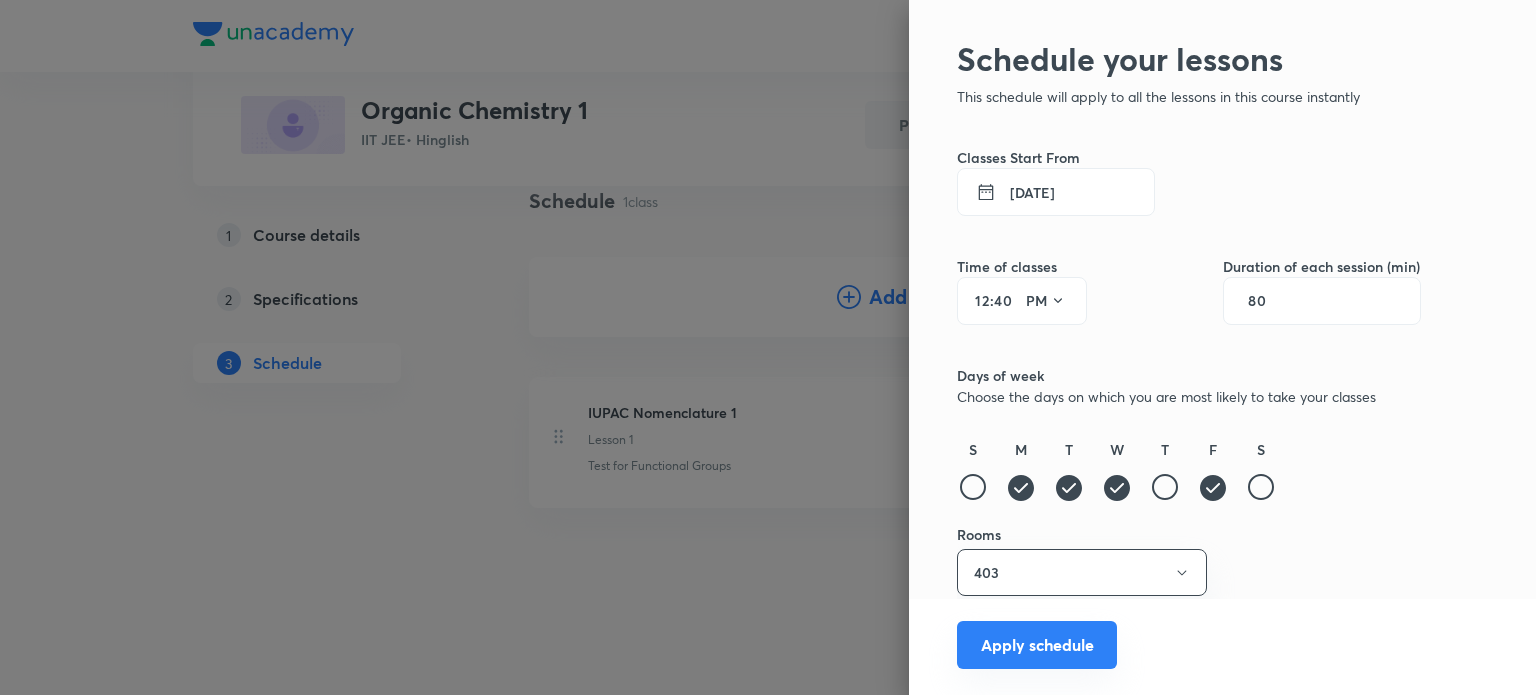 click on "Apply schedule" at bounding box center (1037, 645) 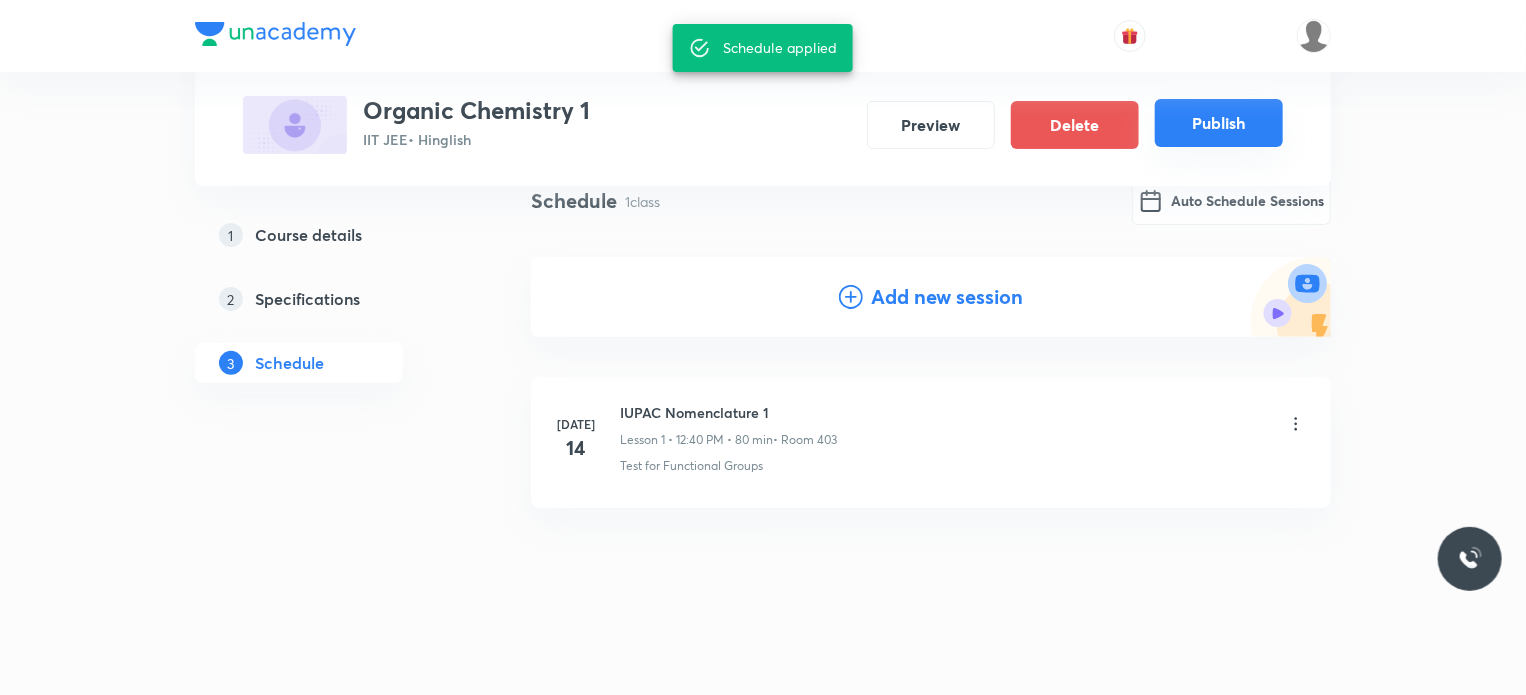 click on "Publish" at bounding box center (1219, 123) 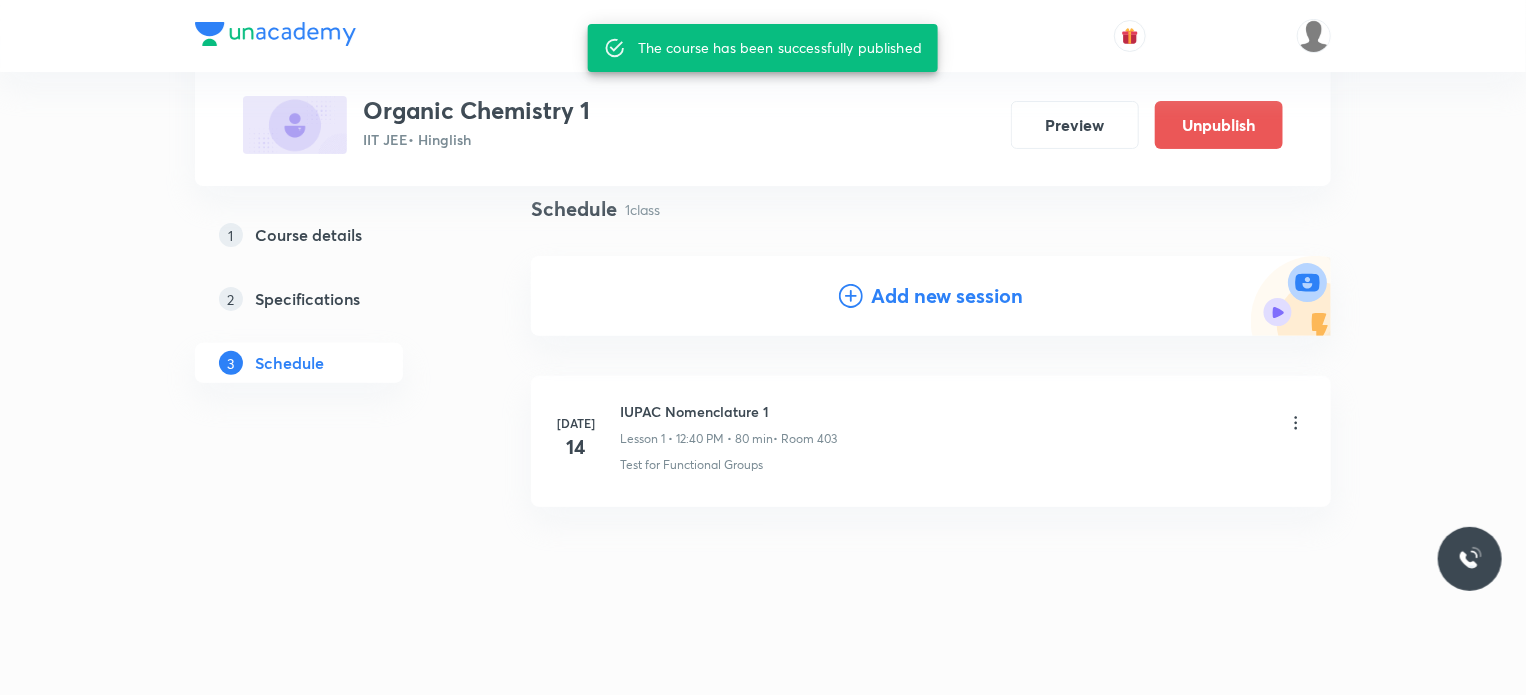 scroll, scrollTop: 143, scrollLeft: 0, axis: vertical 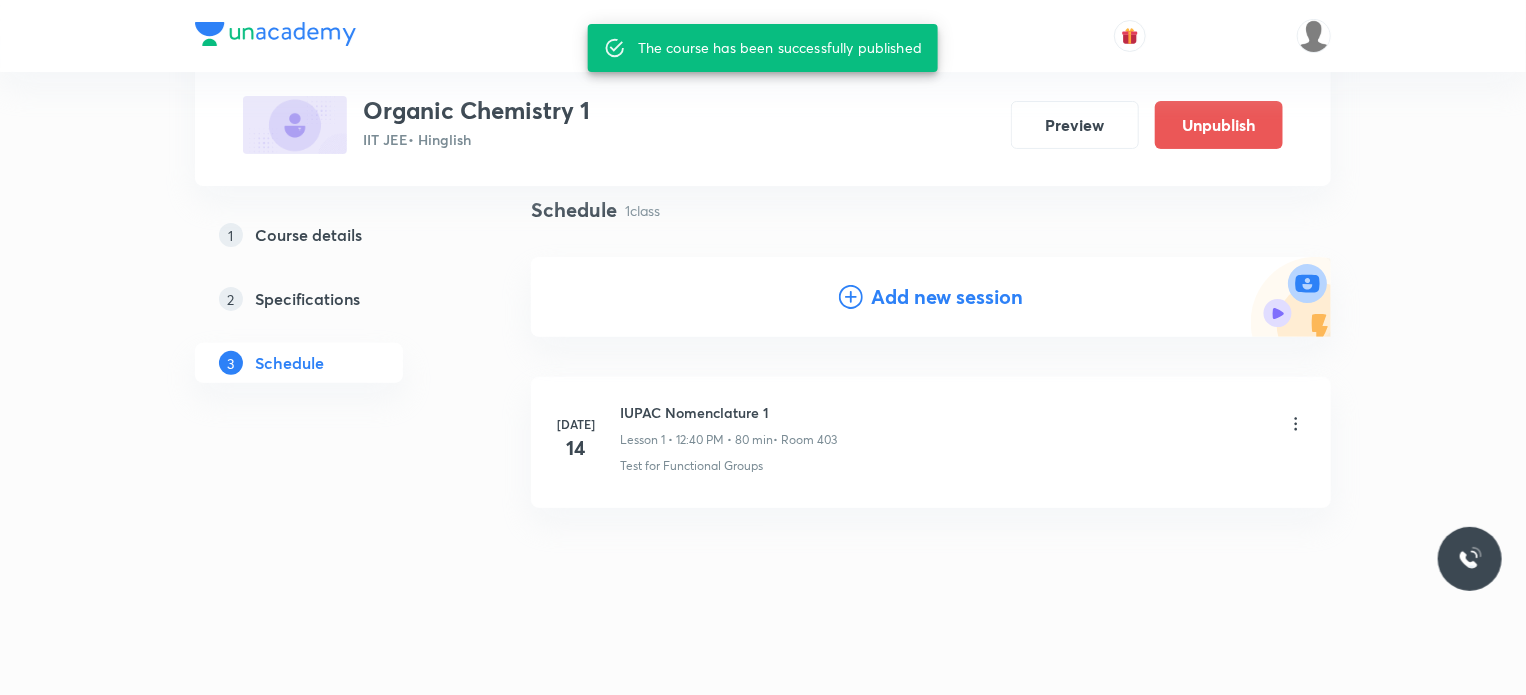 click on "1 Course details" at bounding box center [335, 235] 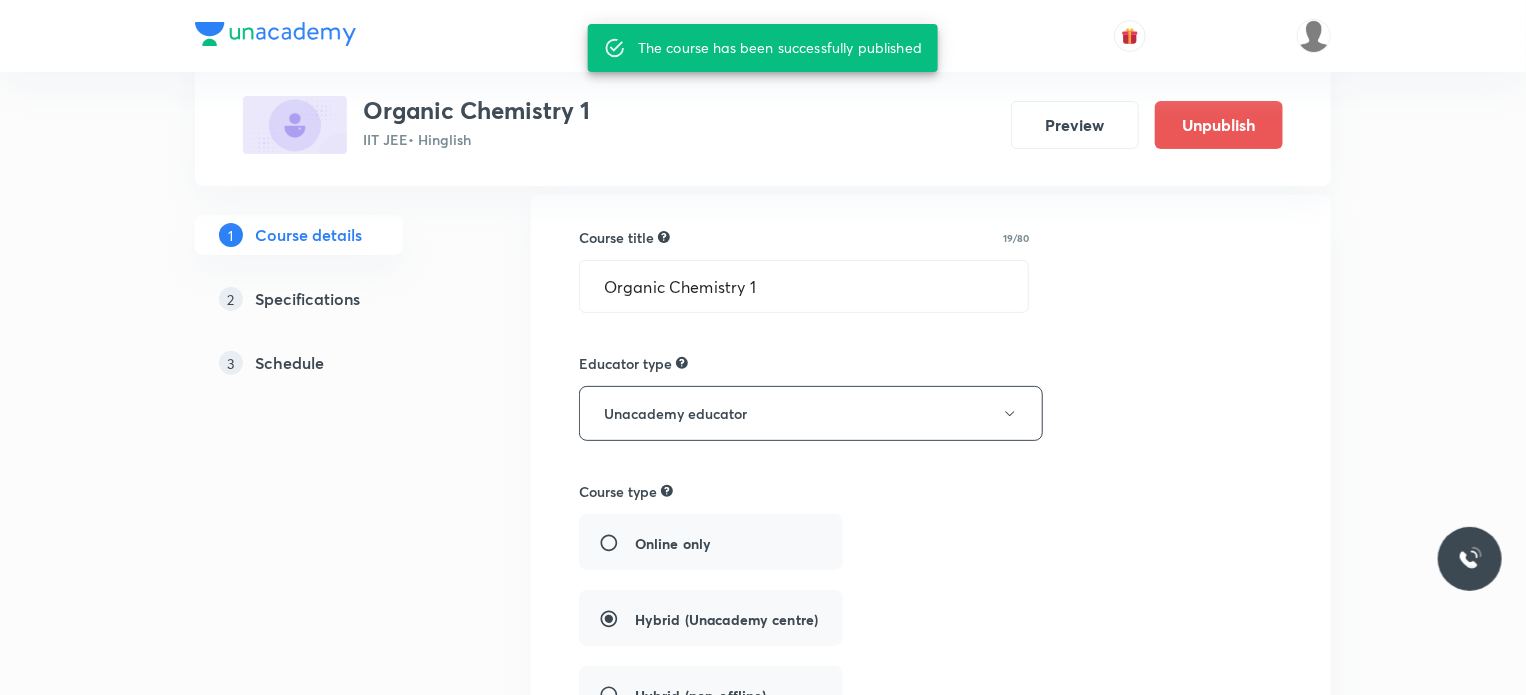 scroll, scrollTop: 0, scrollLeft: 0, axis: both 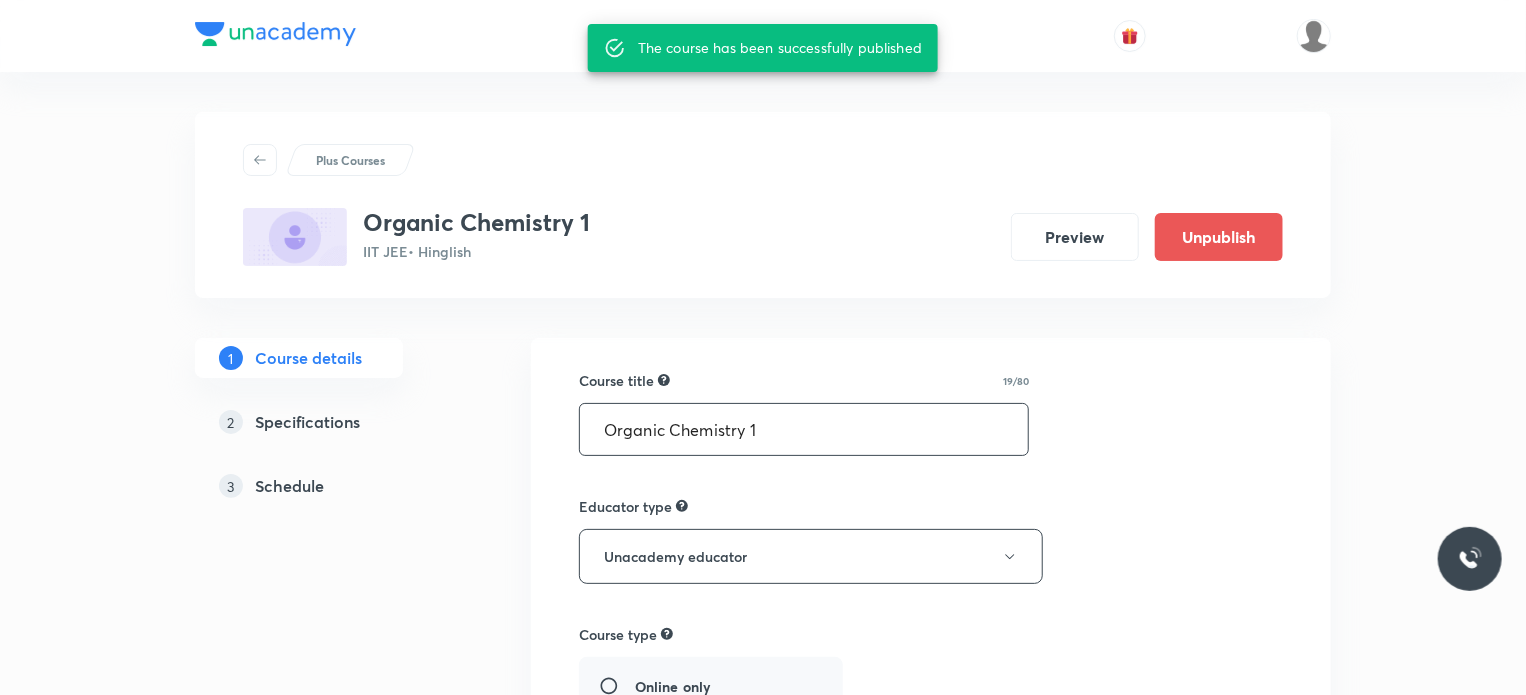 click on "Organic Chemistry 1" at bounding box center (804, 429) 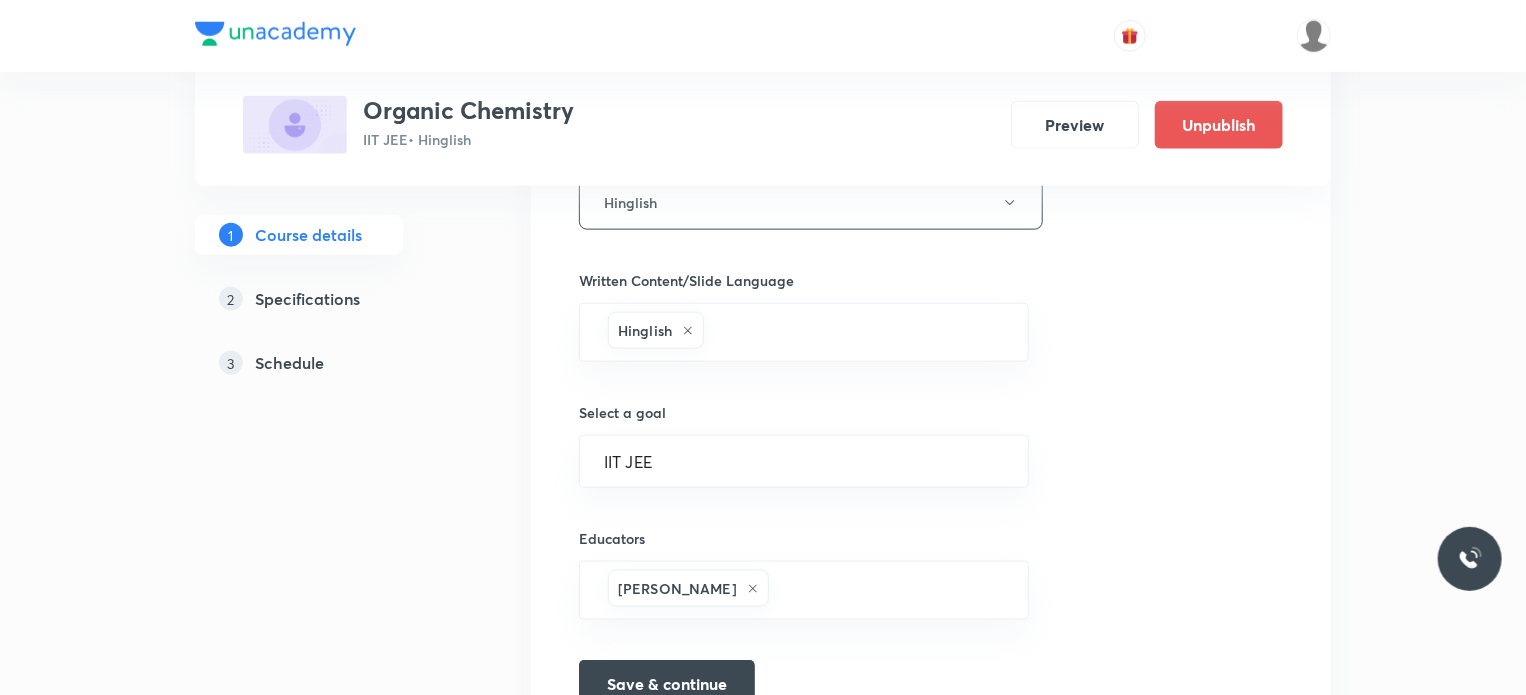scroll, scrollTop: 1280, scrollLeft: 0, axis: vertical 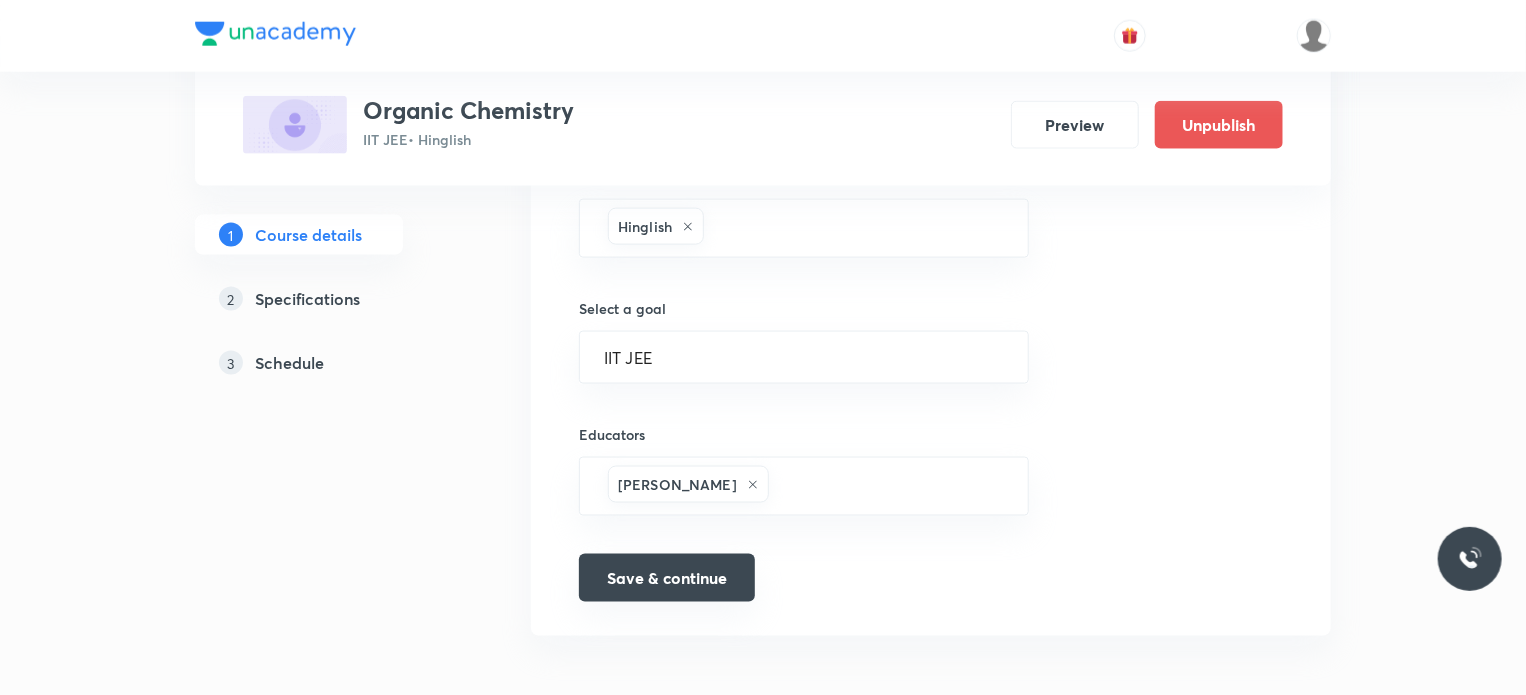 click on "Save & continue" at bounding box center (667, 578) 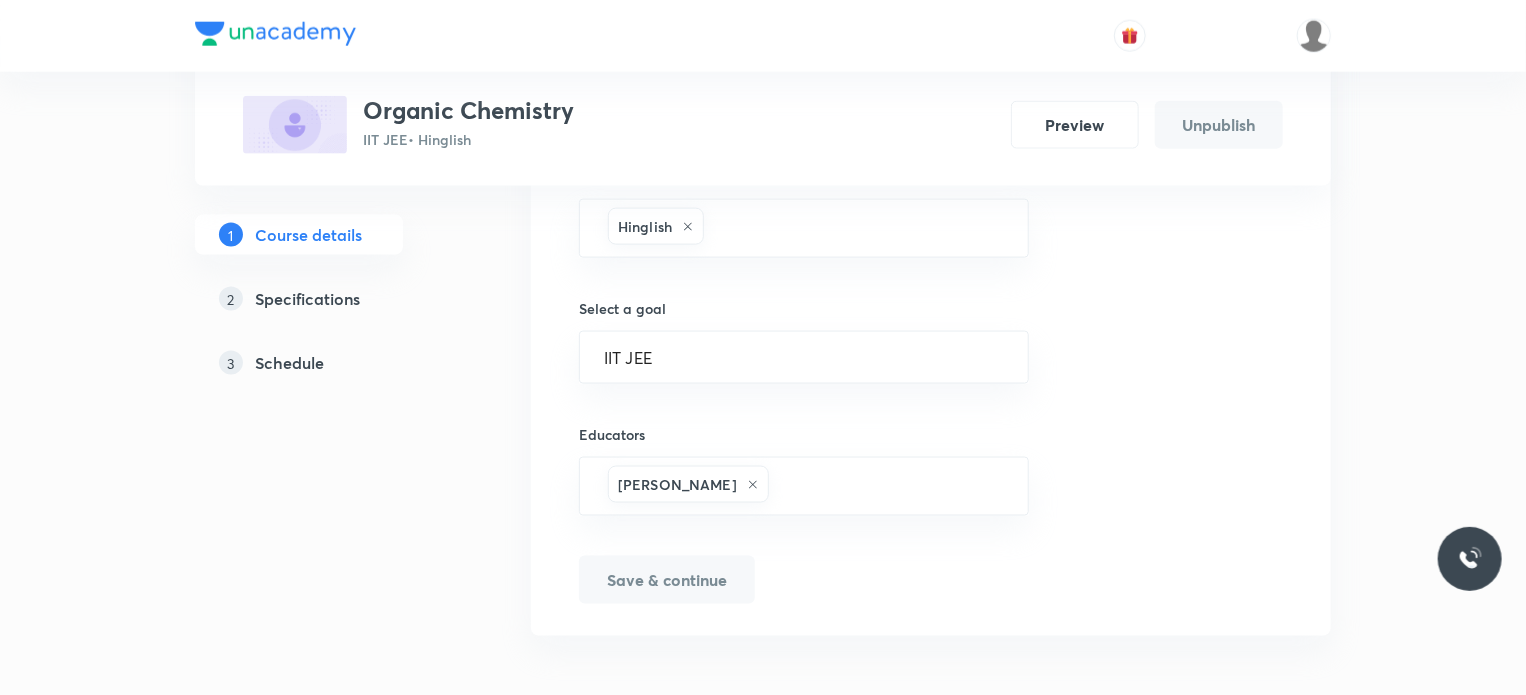 type on "Organic Chemistry" 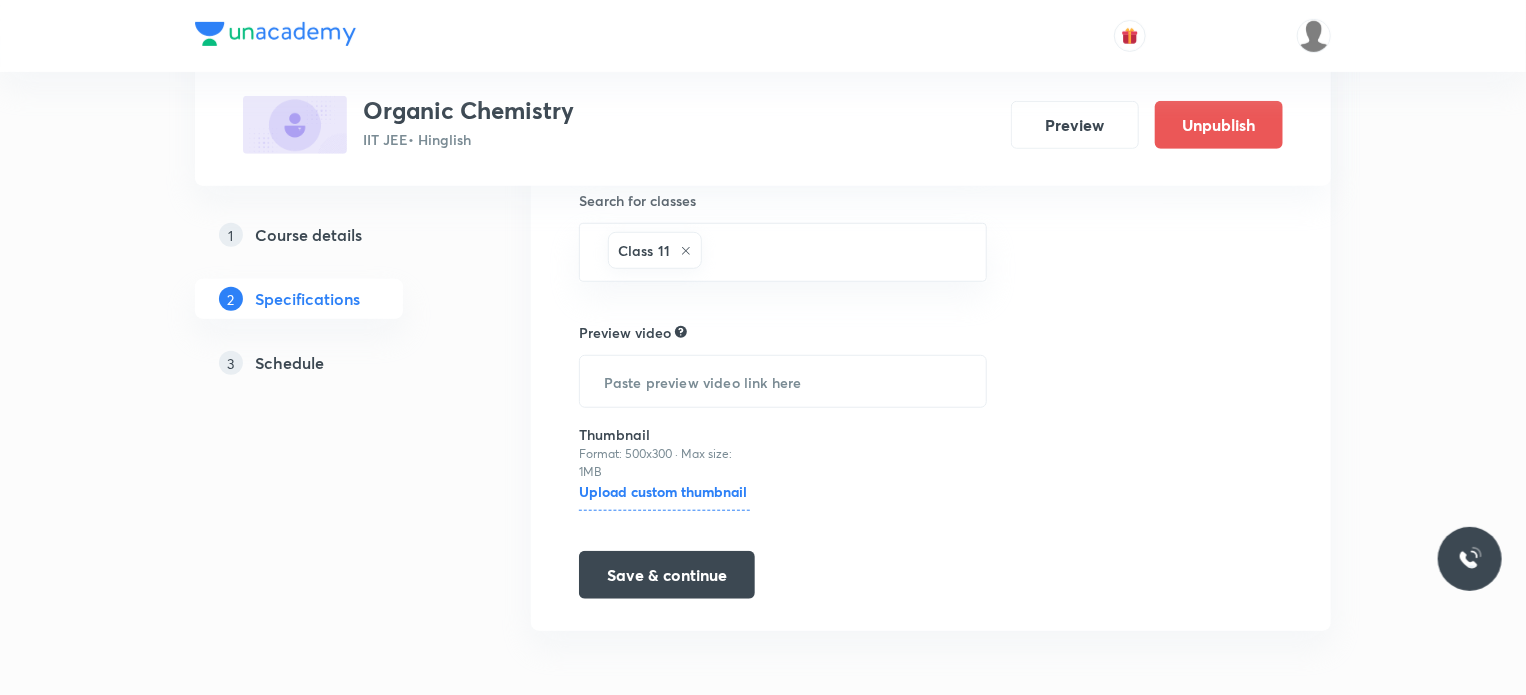 scroll, scrollTop: 0, scrollLeft: 0, axis: both 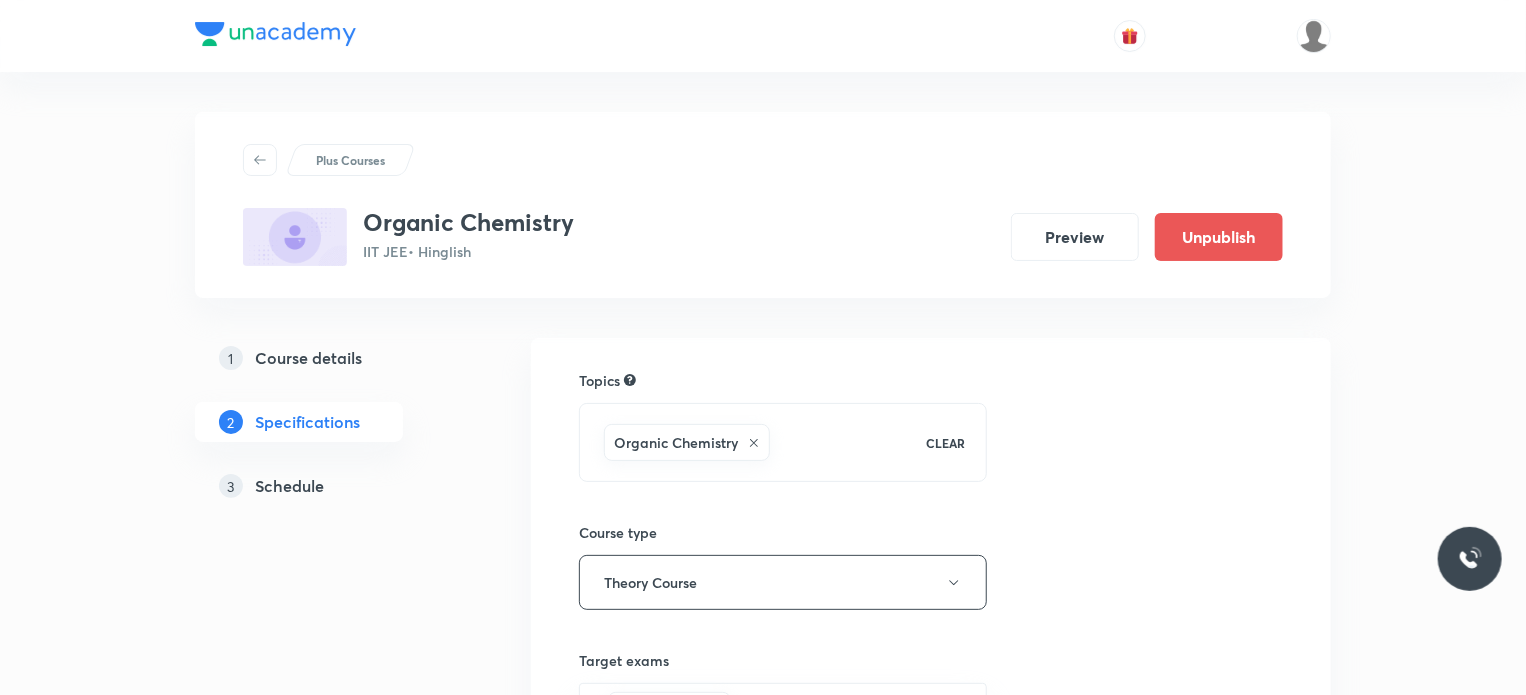 click on "Schedule" at bounding box center [289, 486] 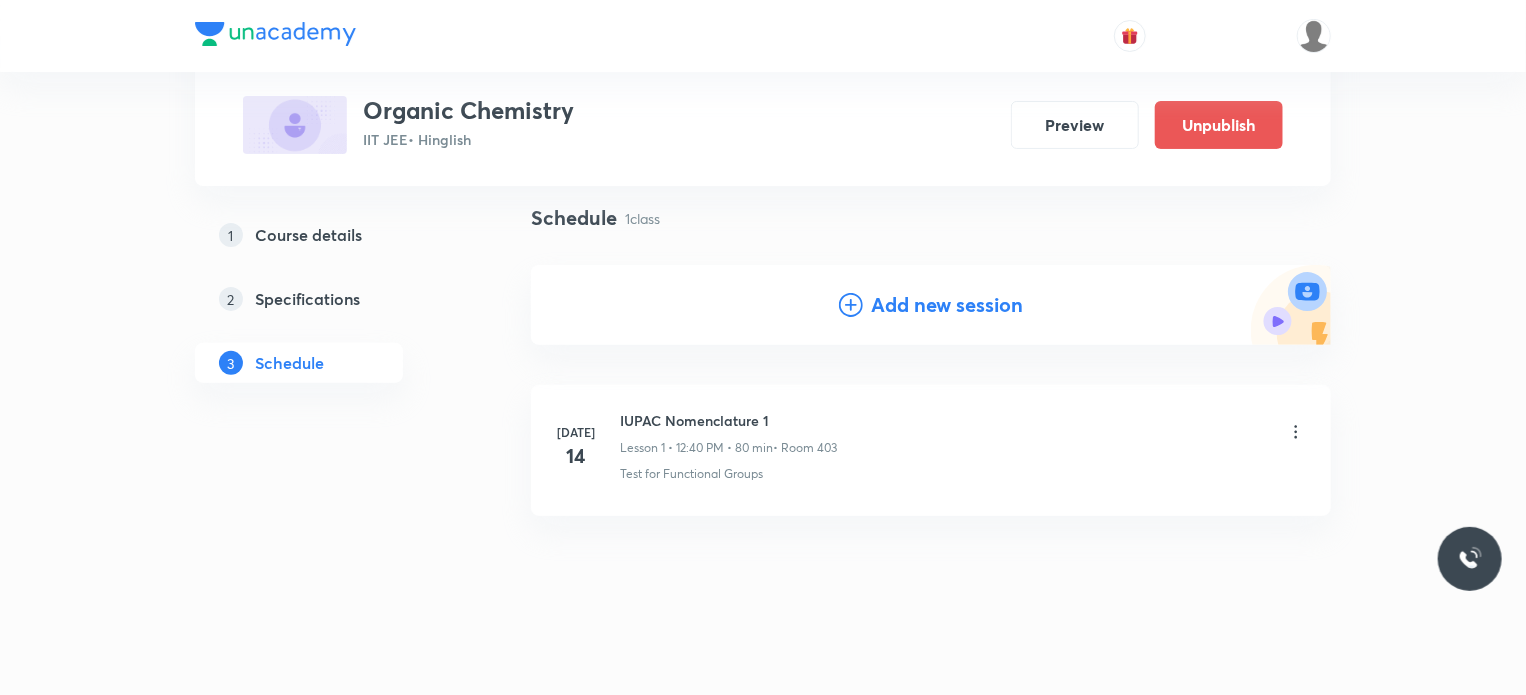 scroll, scrollTop: 143, scrollLeft: 0, axis: vertical 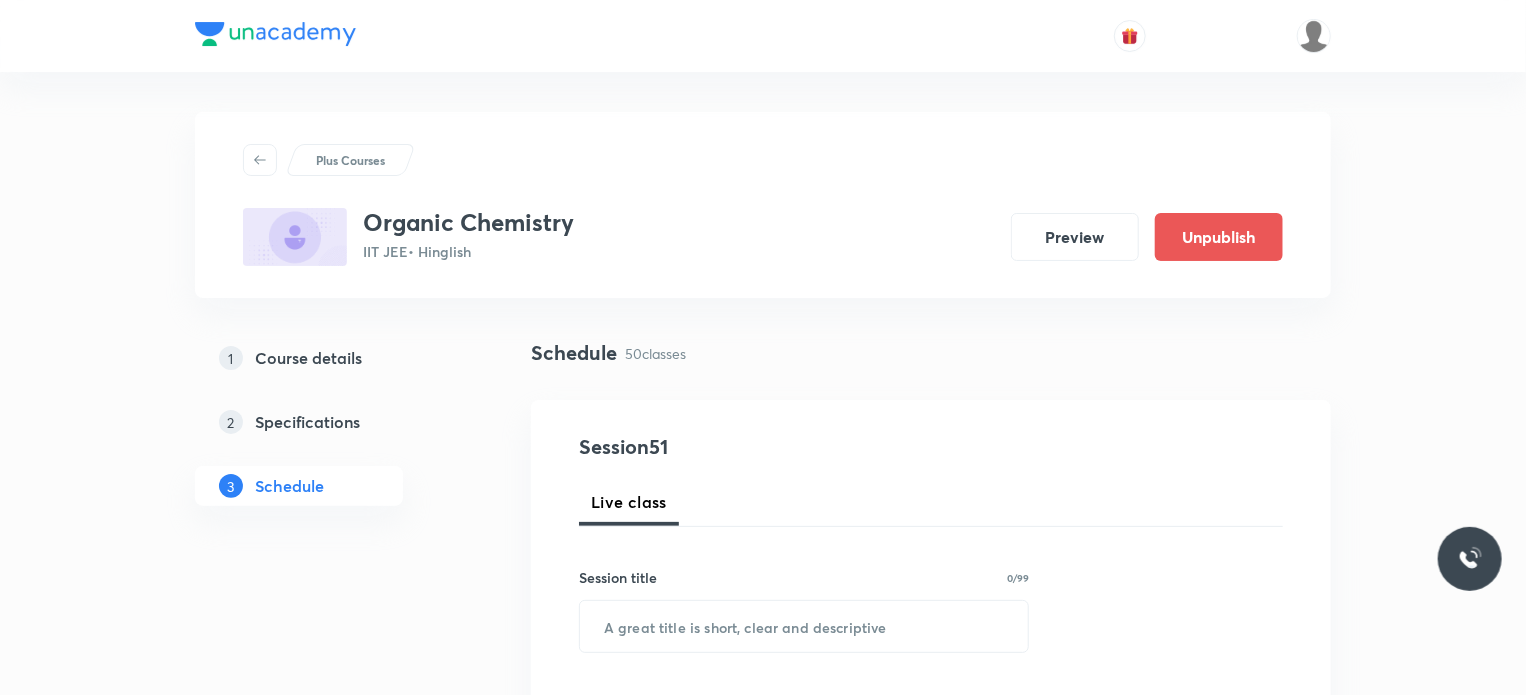click on "1 Course details" at bounding box center (331, 358) 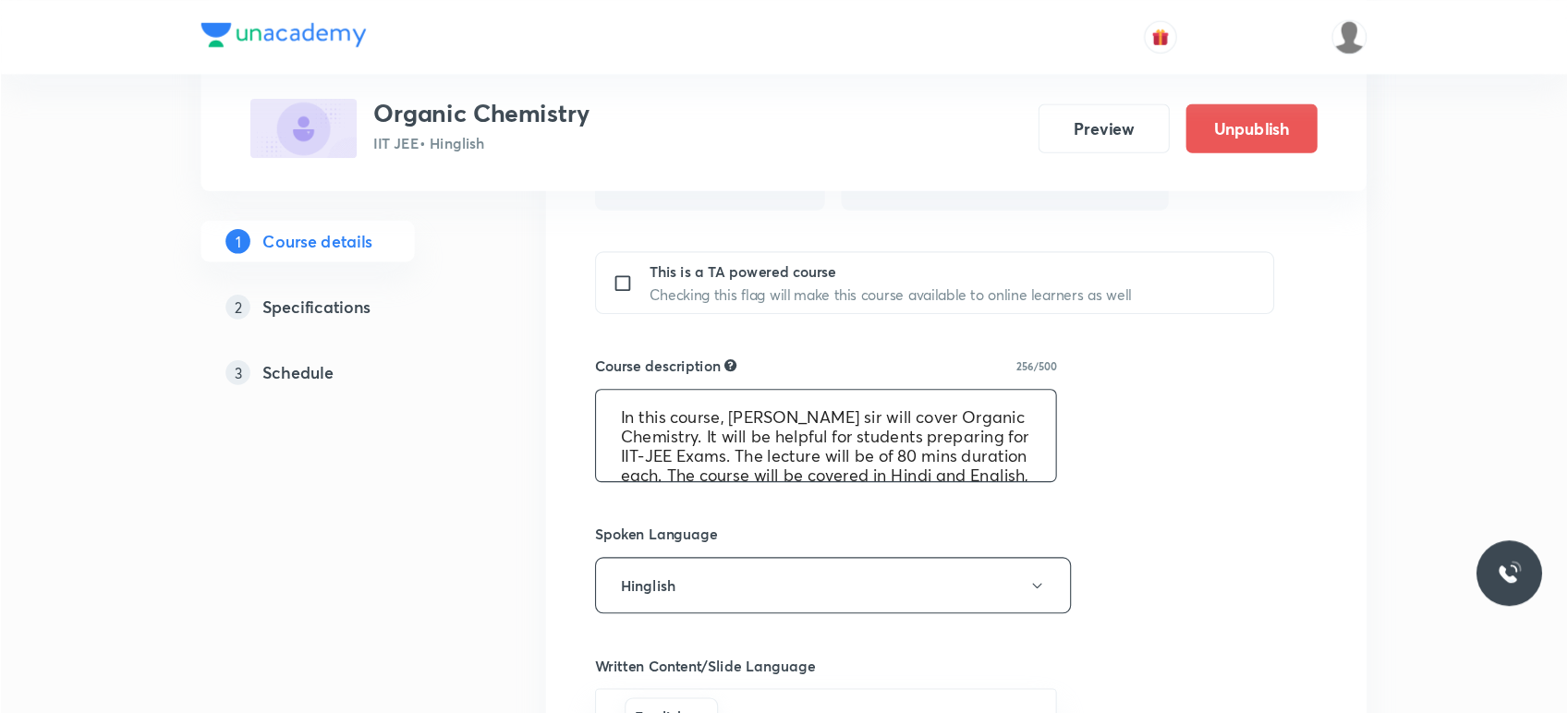 scroll, scrollTop: 739, scrollLeft: 0, axis: vertical 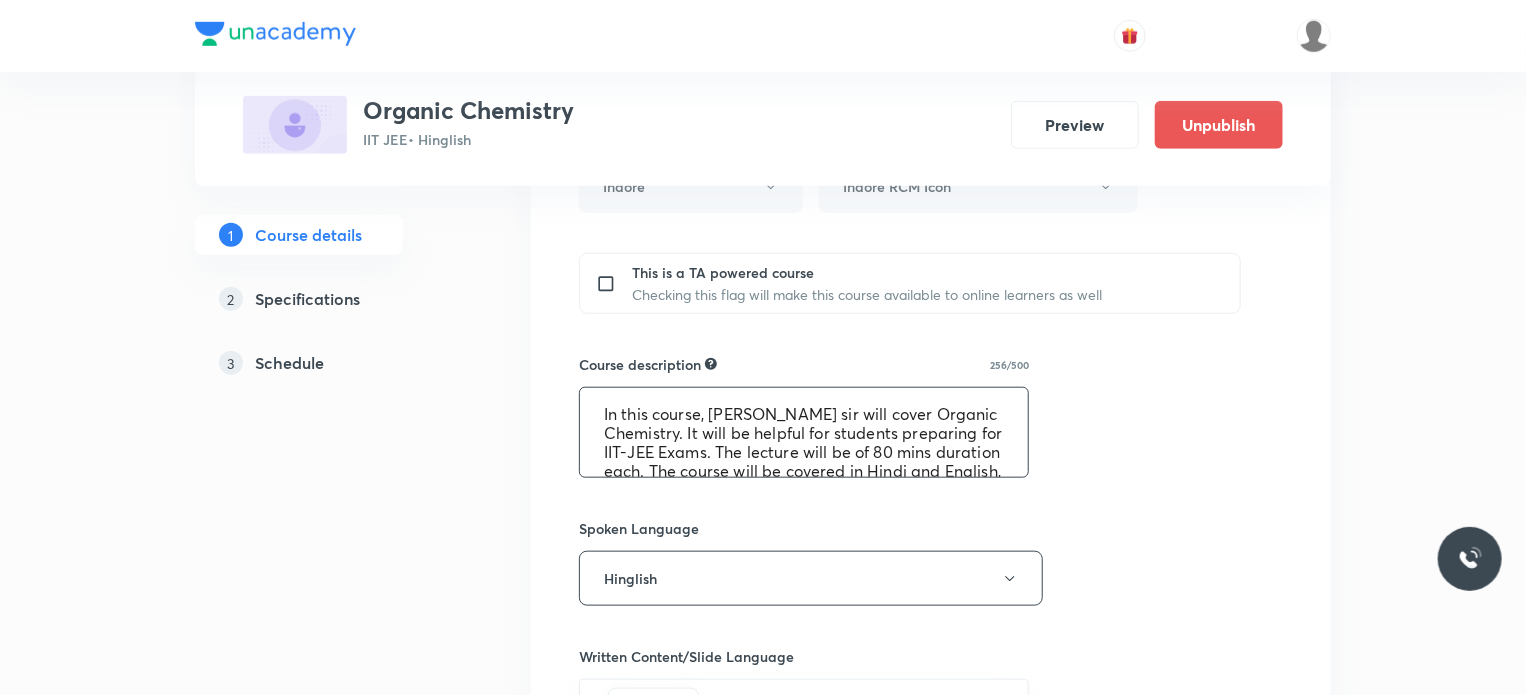 click on "In this course, [PERSON_NAME] sir will cover Organic Chemistry. It will be helpful for students preparing for IIT-JEE Exams. The lecture will be of 80 mins duration each. The course will be covered in Hindi and English, and notes will be covered in English." at bounding box center (804, 432) 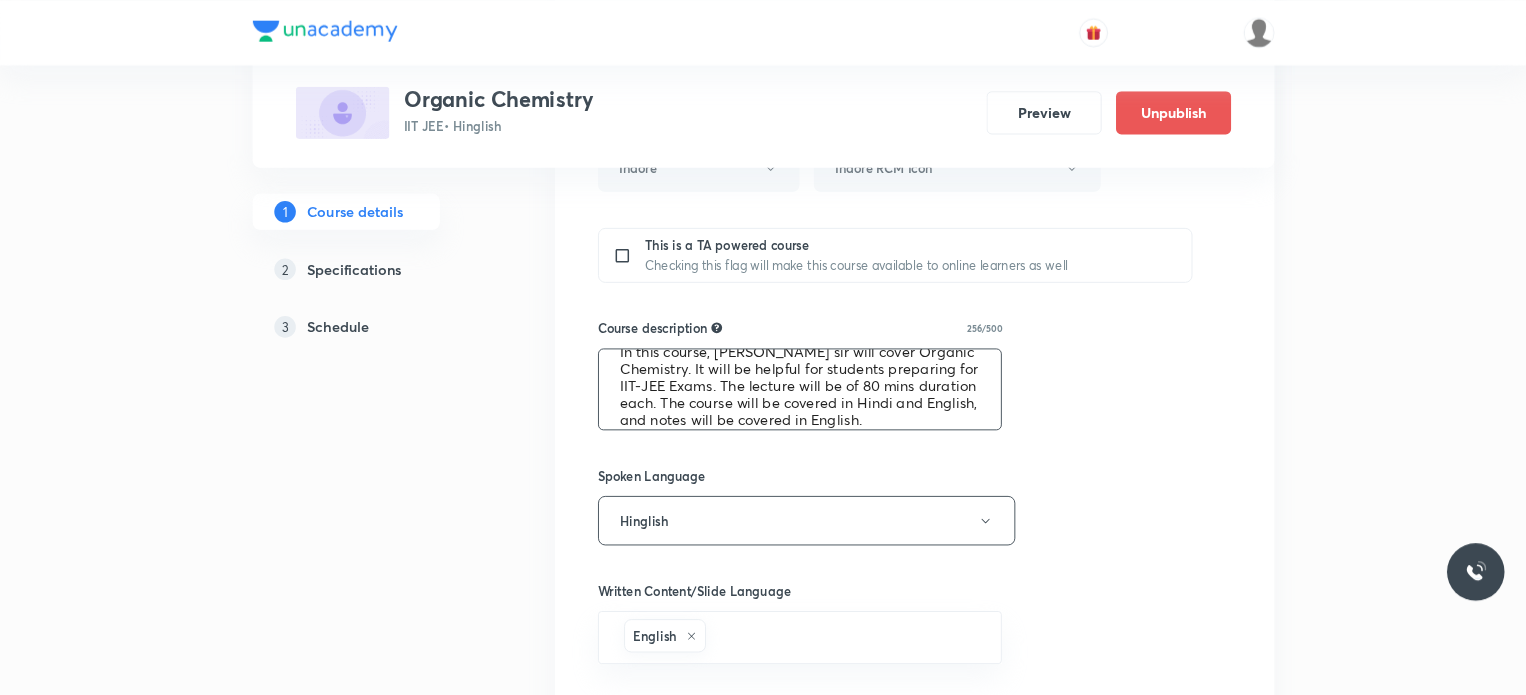 scroll, scrollTop: 38, scrollLeft: 0, axis: vertical 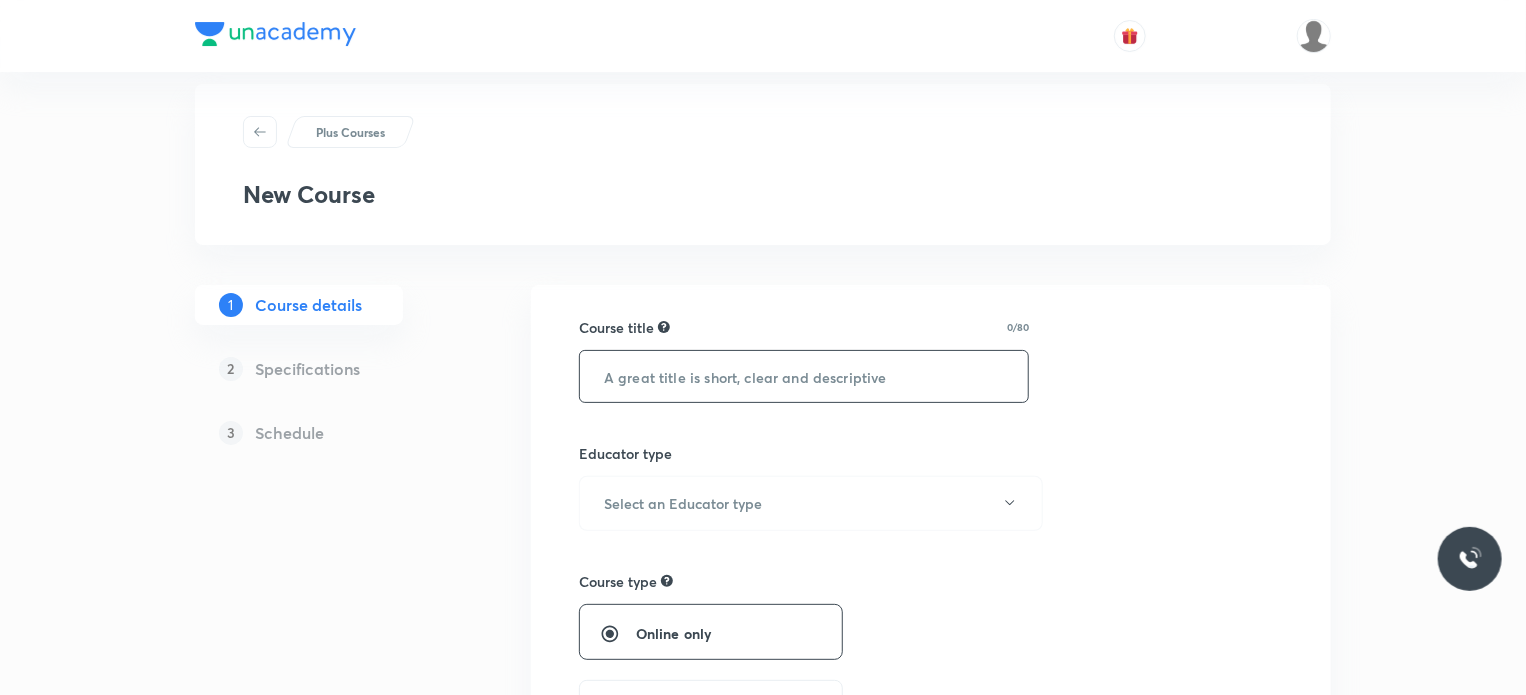 click at bounding box center [804, 376] 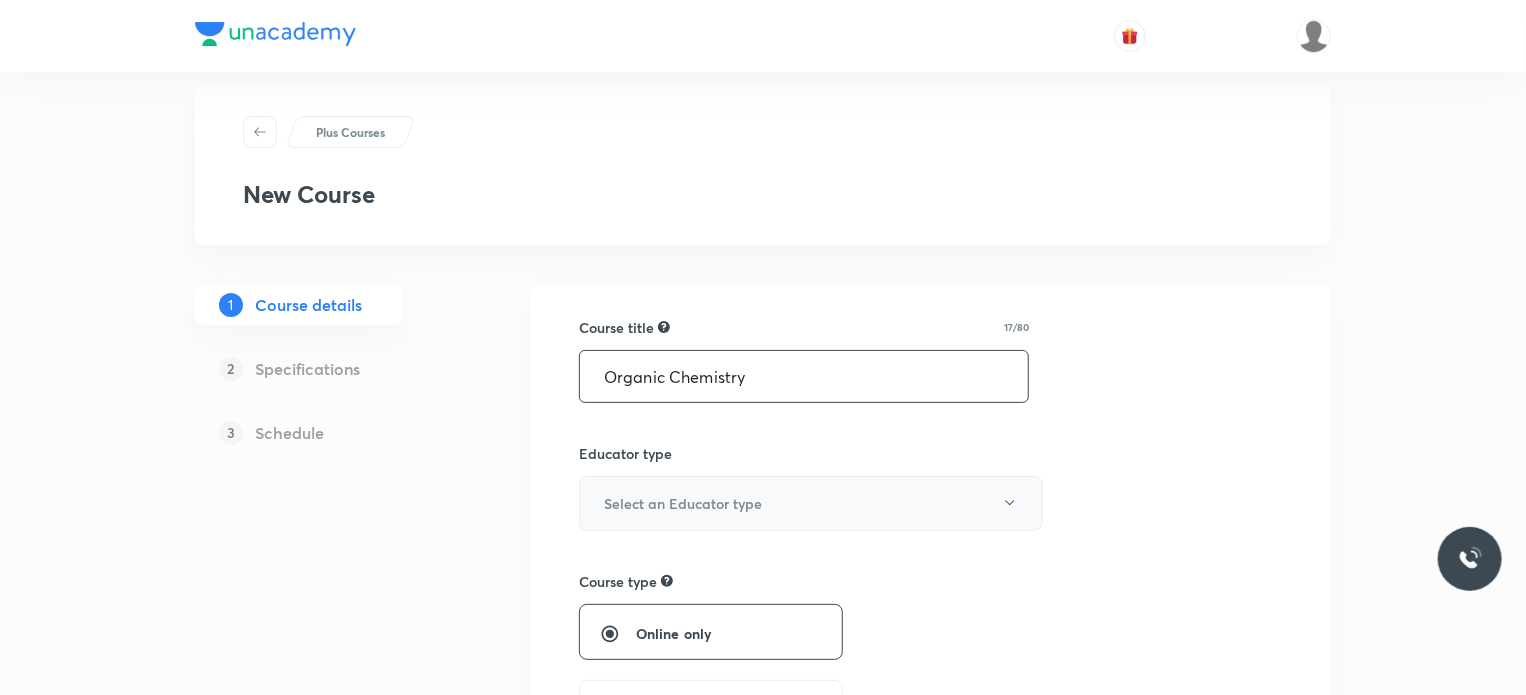 type on "Organic Chemistry" 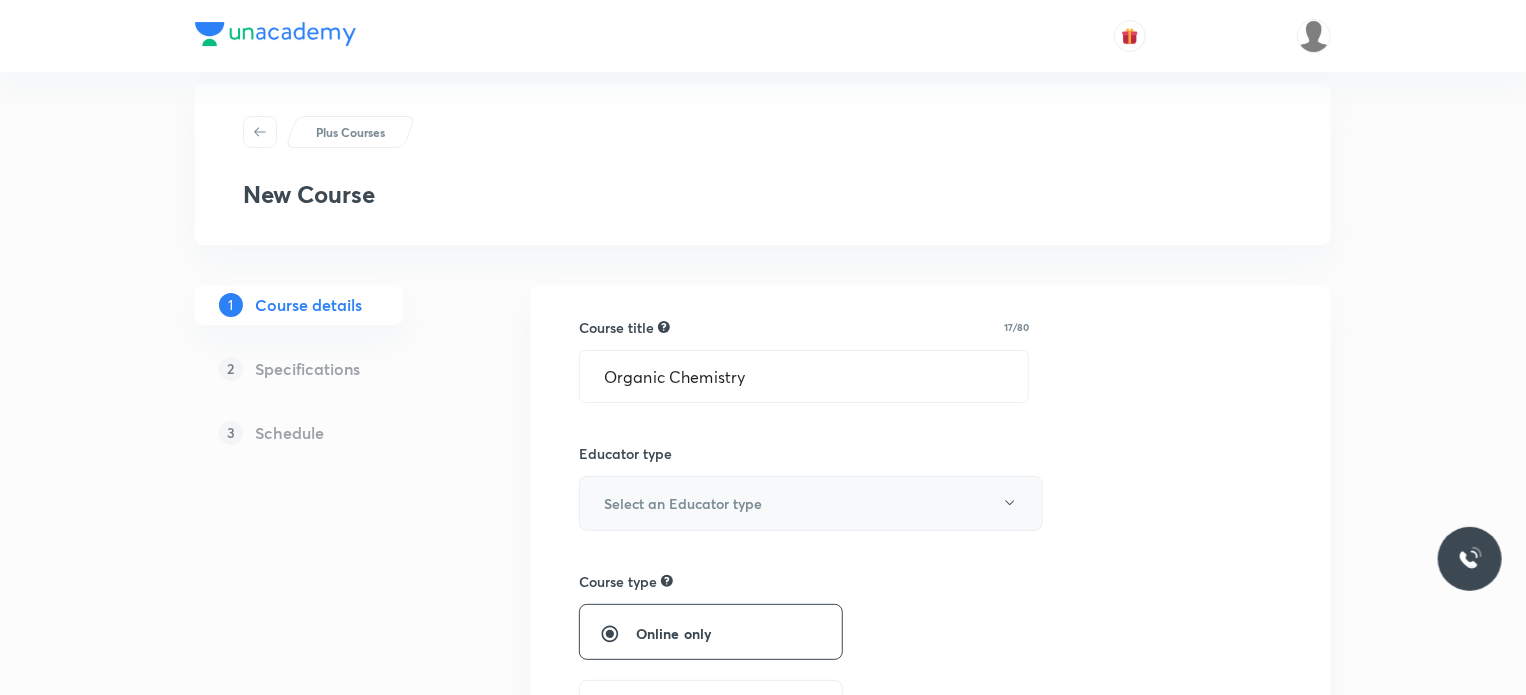 click on "Select an Educator type" at bounding box center [811, 503] 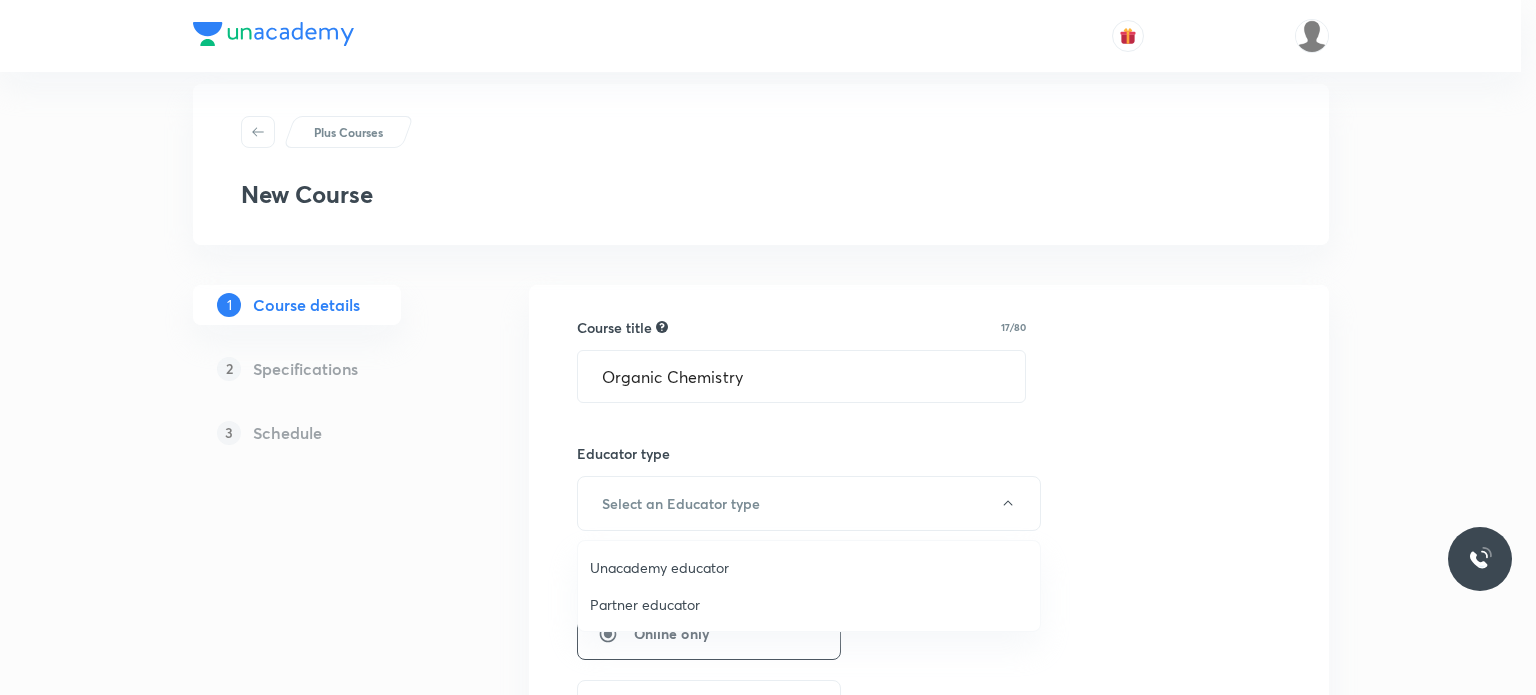 click on "Unacademy educator" at bounding box center [809, 567] 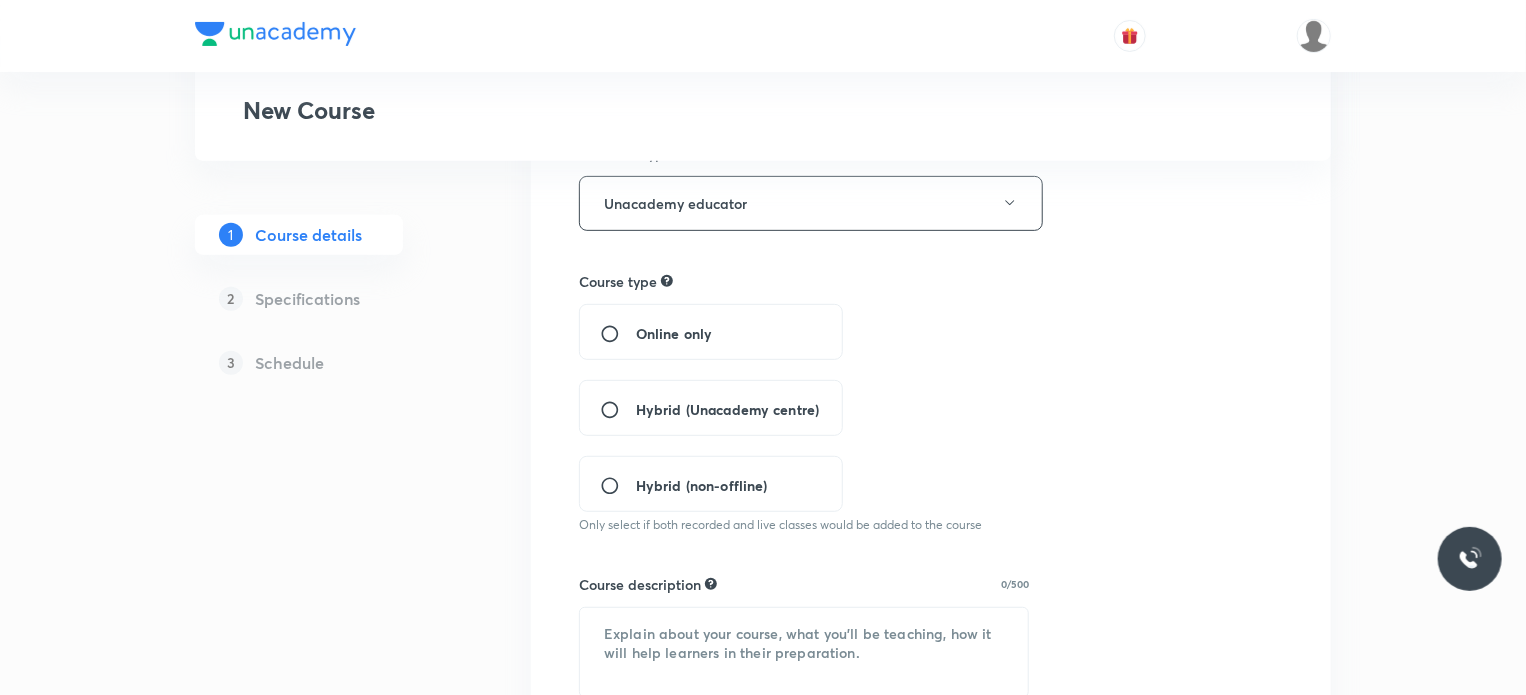 click on "Hybrid (Unacademy centre)" at bounding box center [618, 410] 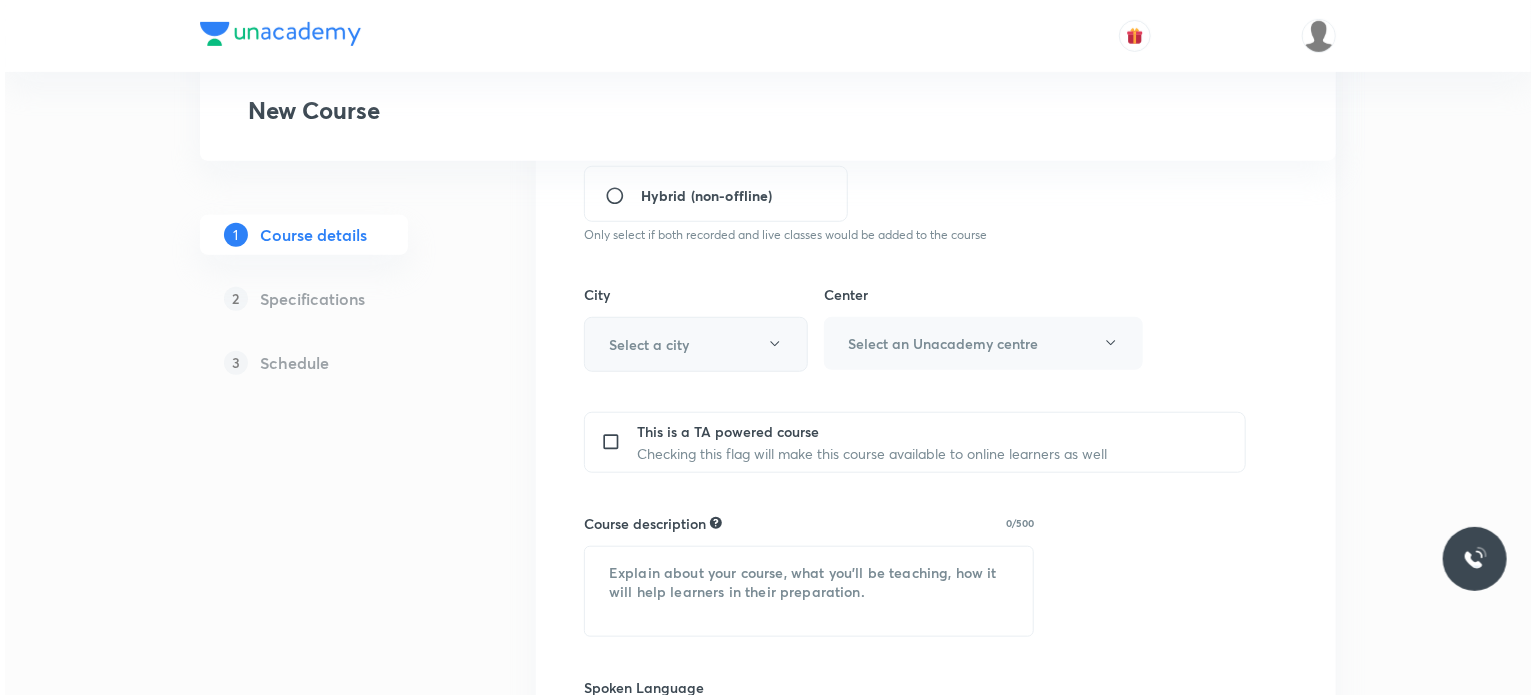 scroll, scrollTop: 620, scrollLeft: 0, axis: vertical 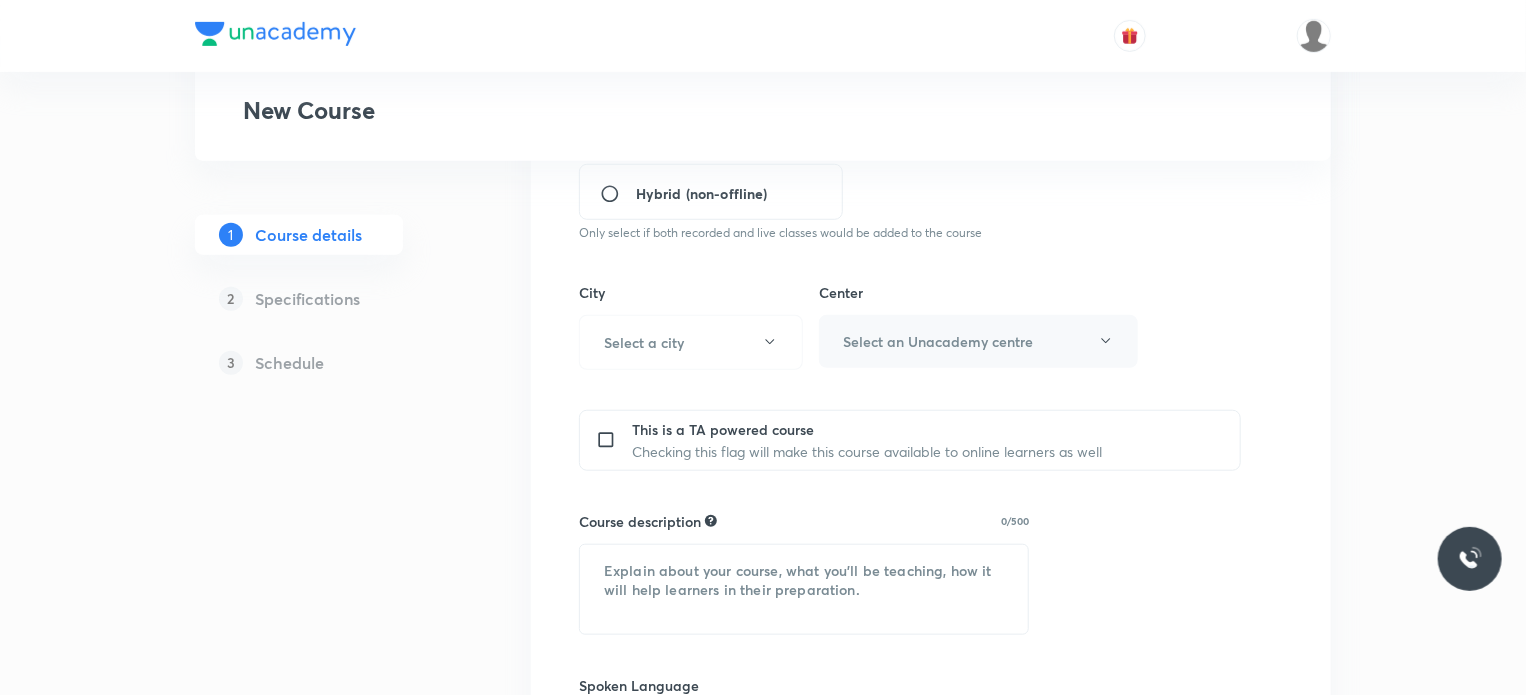 click on "City Select a city" at bounding box center [691, 326] 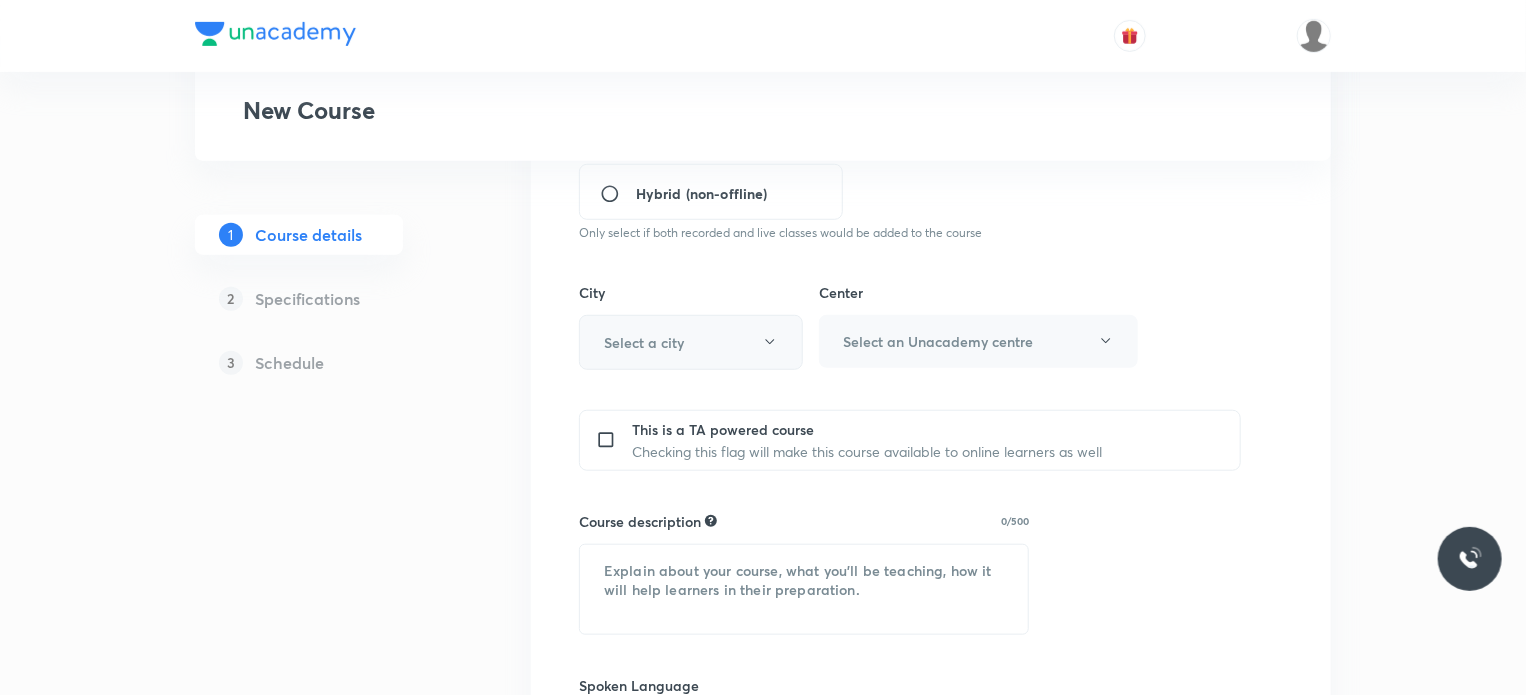 click on "Select a city" at bounding box center (691, 342) 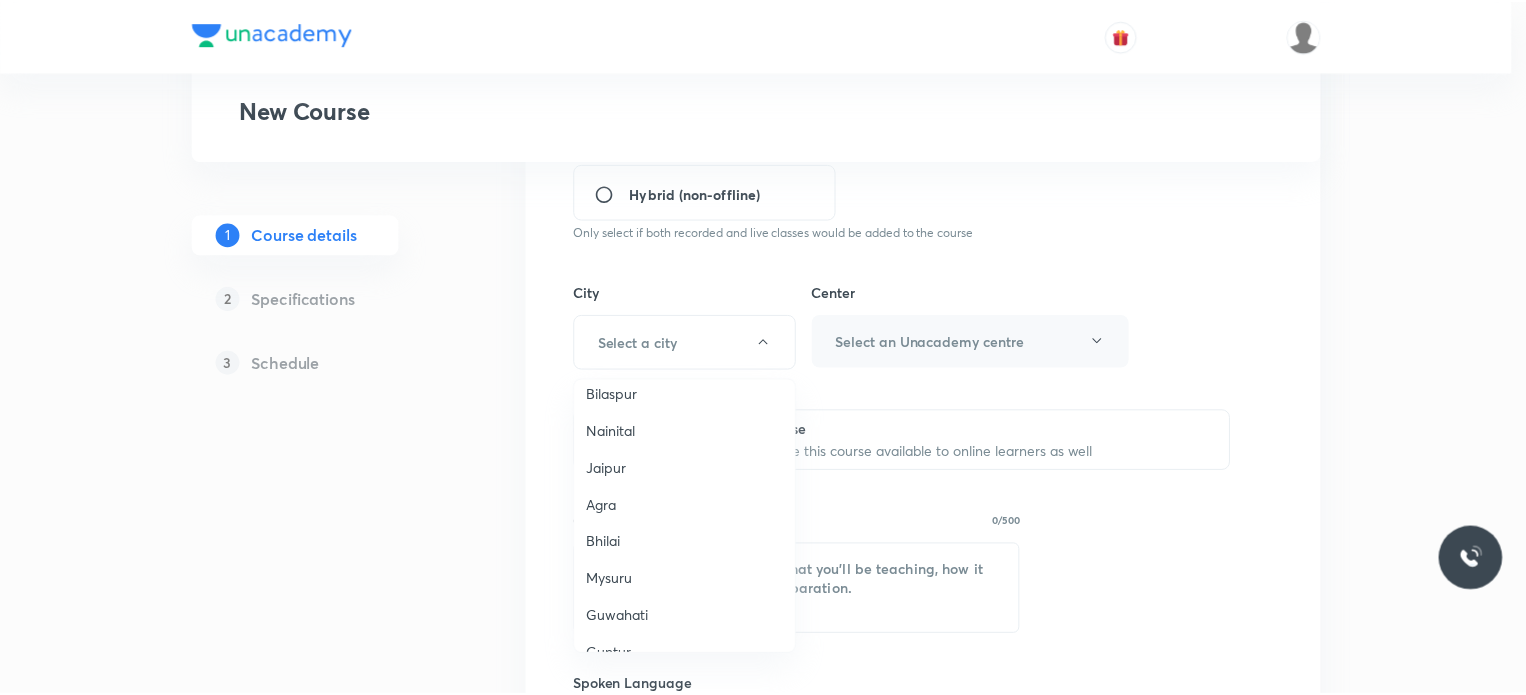 scroll, scrollTop: 354, scrollLeft: 0, axis: vertical 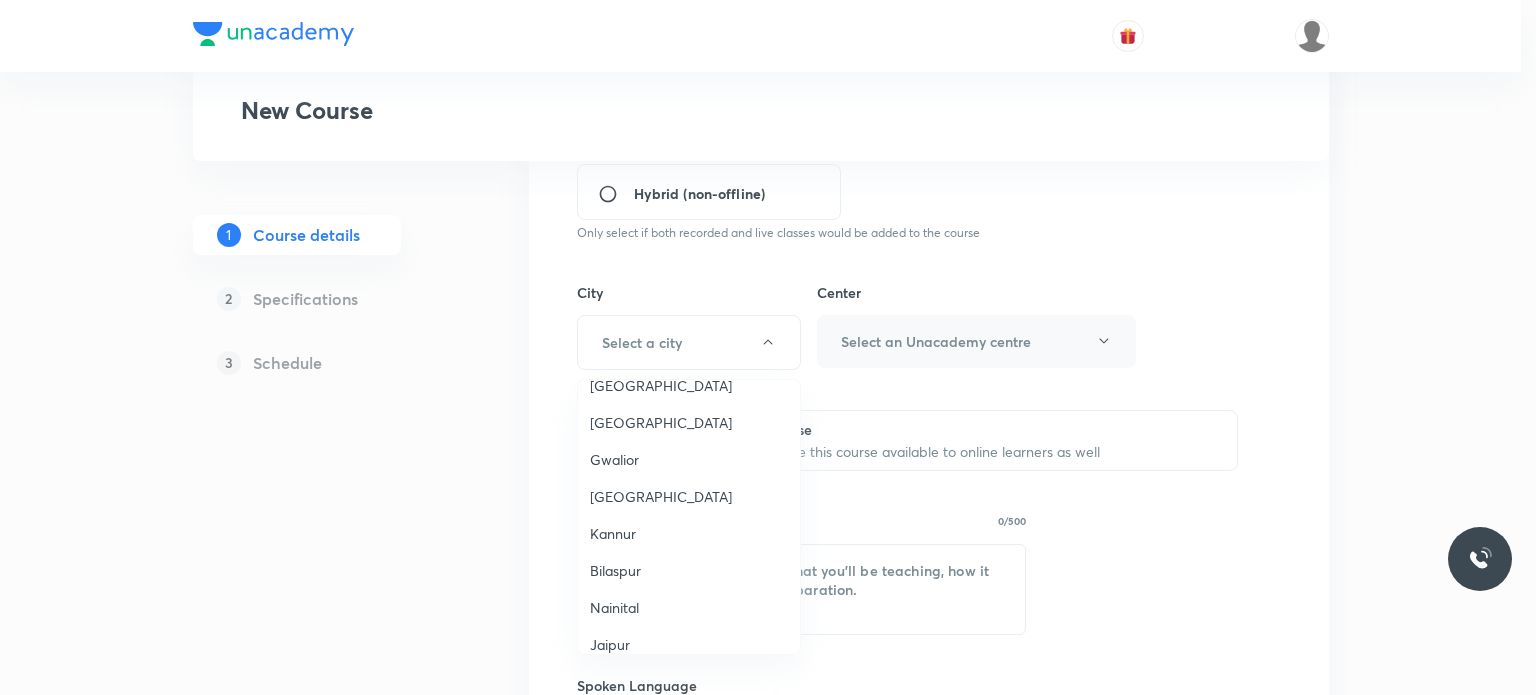 click on "[GEOGRAPHIC_DATA]" at bounding box center [689, 496] 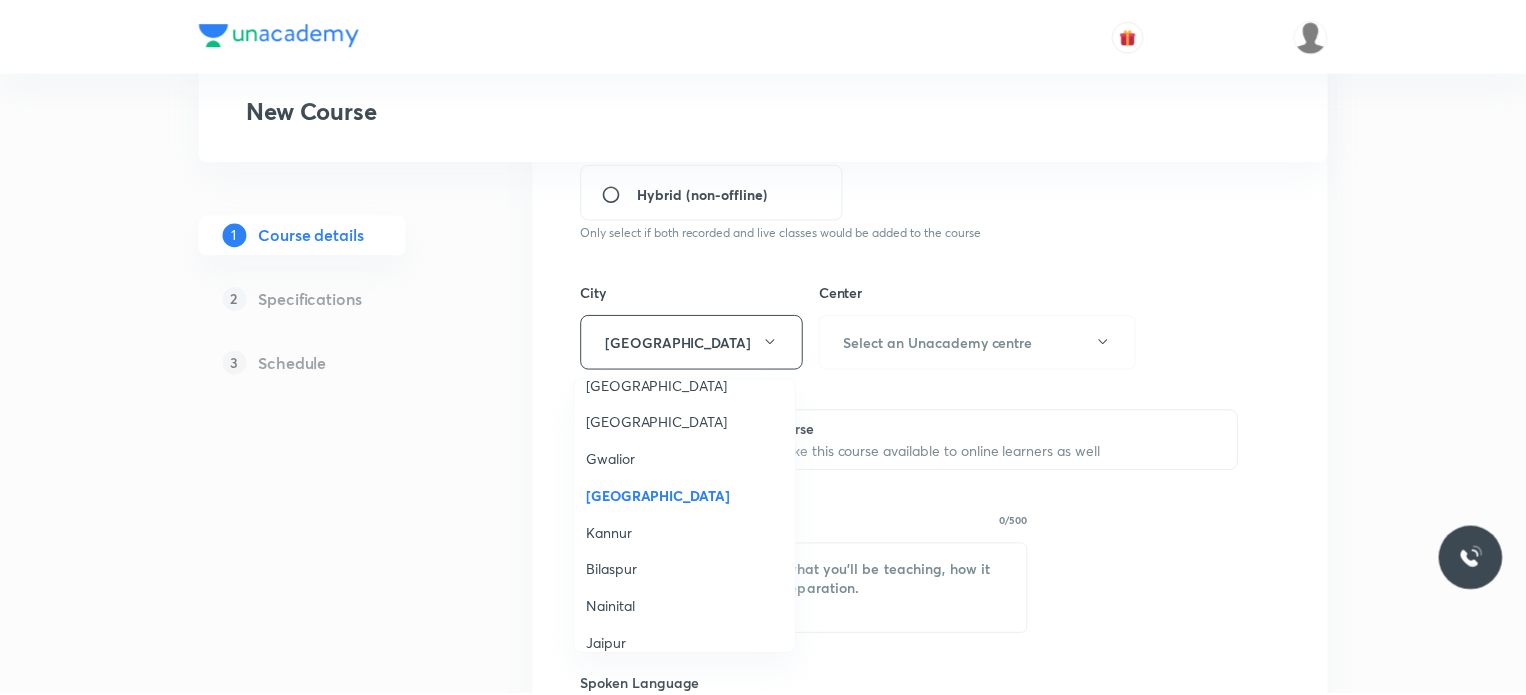scroll, scrollTop: 0, scrollLeft: 0, axis: both 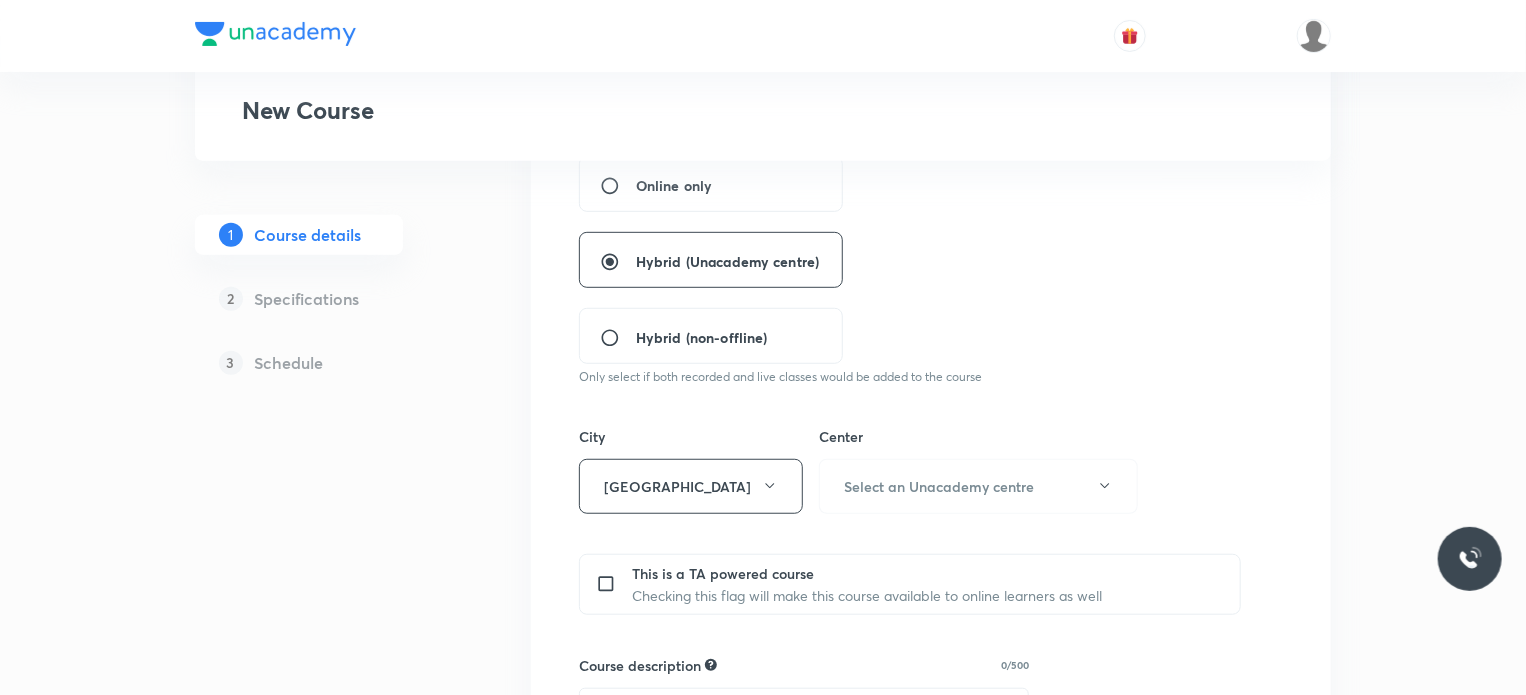 click on "City [GEOGRAPHIC_DATA]" at bounding box center [691, 470] 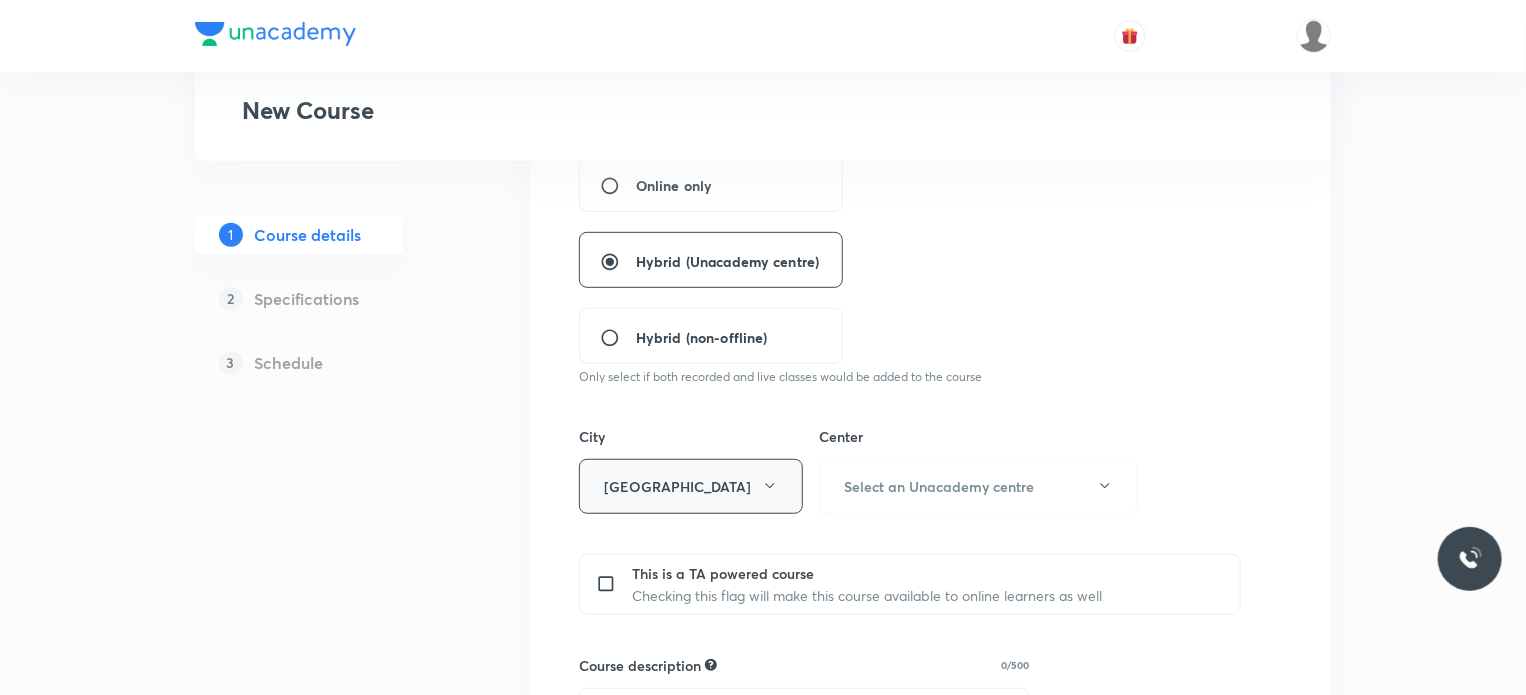 click on "[GEOGRAPHIC_DATA]" at bounding box center (691, 486) 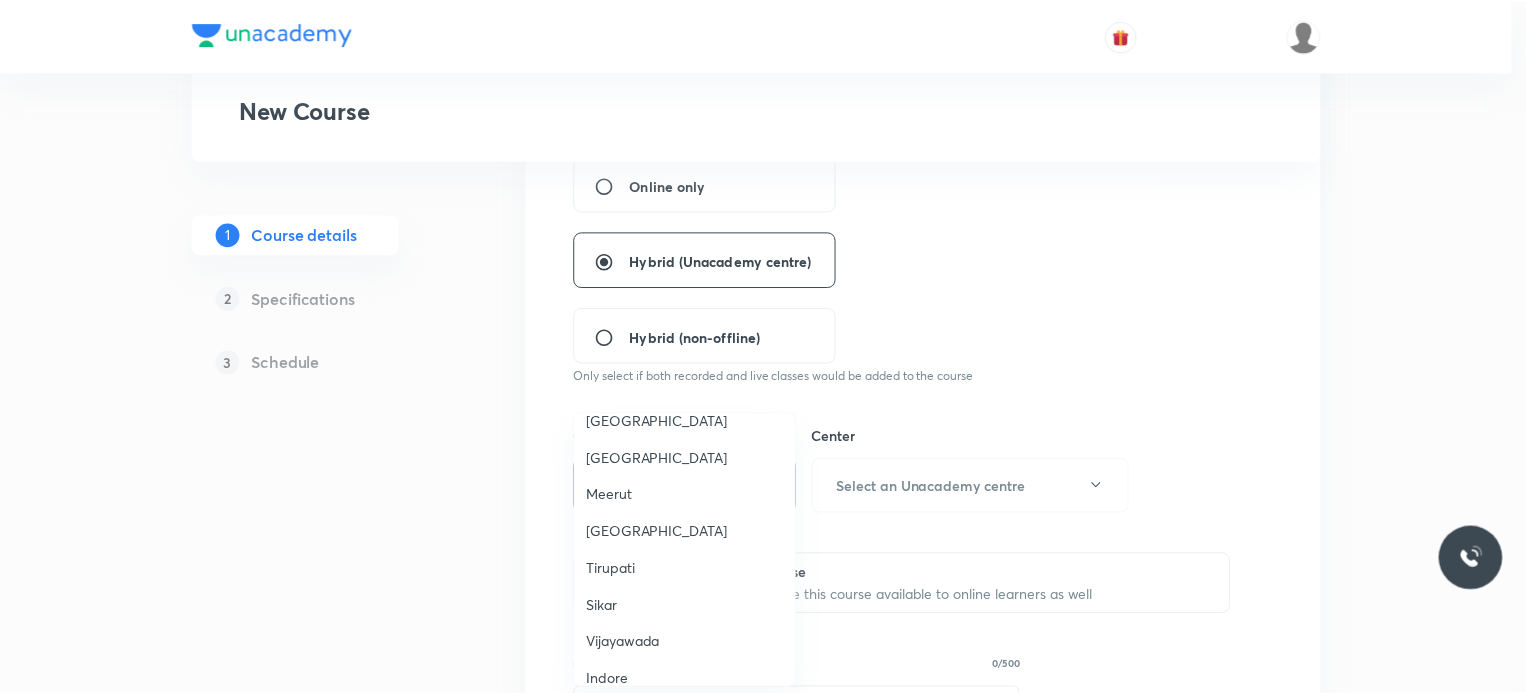 scroll, scrollTop: 1223, scrollLeft: 0, axis: vertical 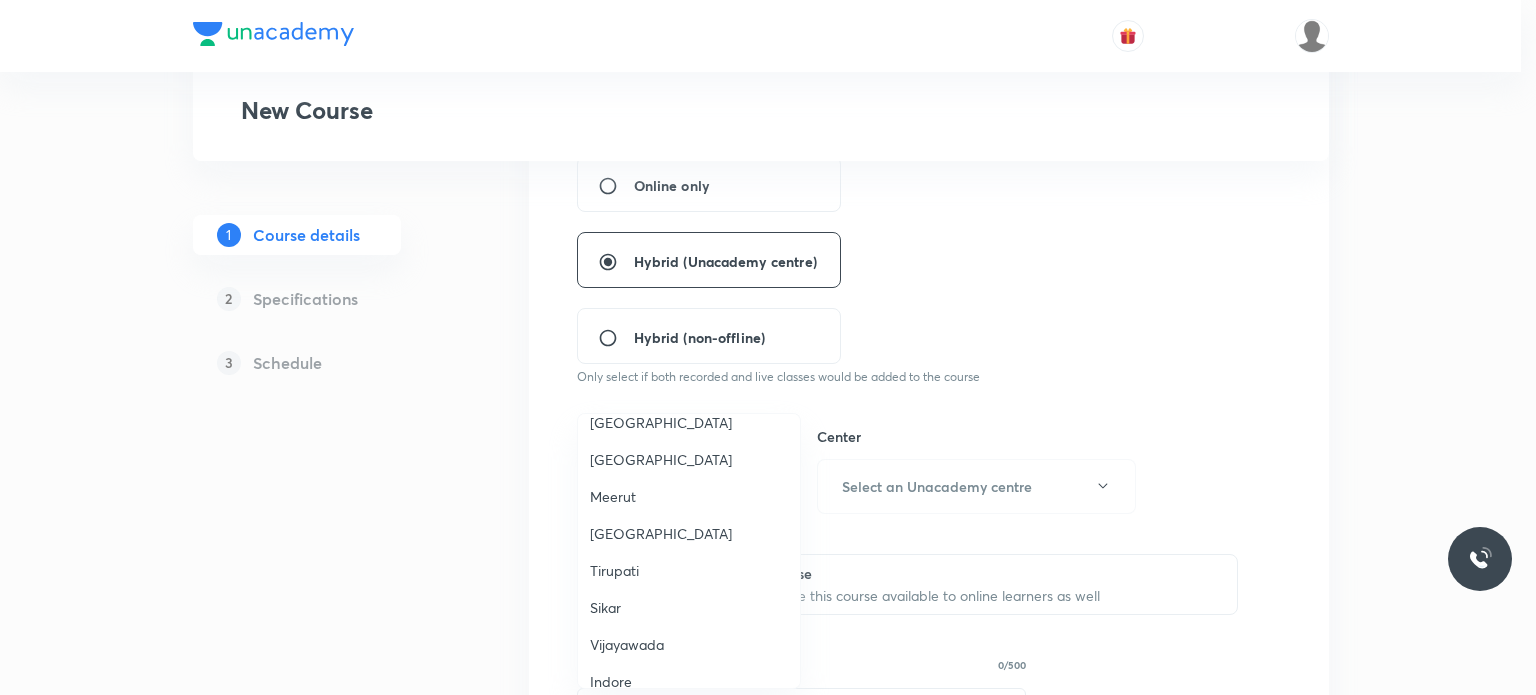 click on "Indore" at bounding box center (689, 681) 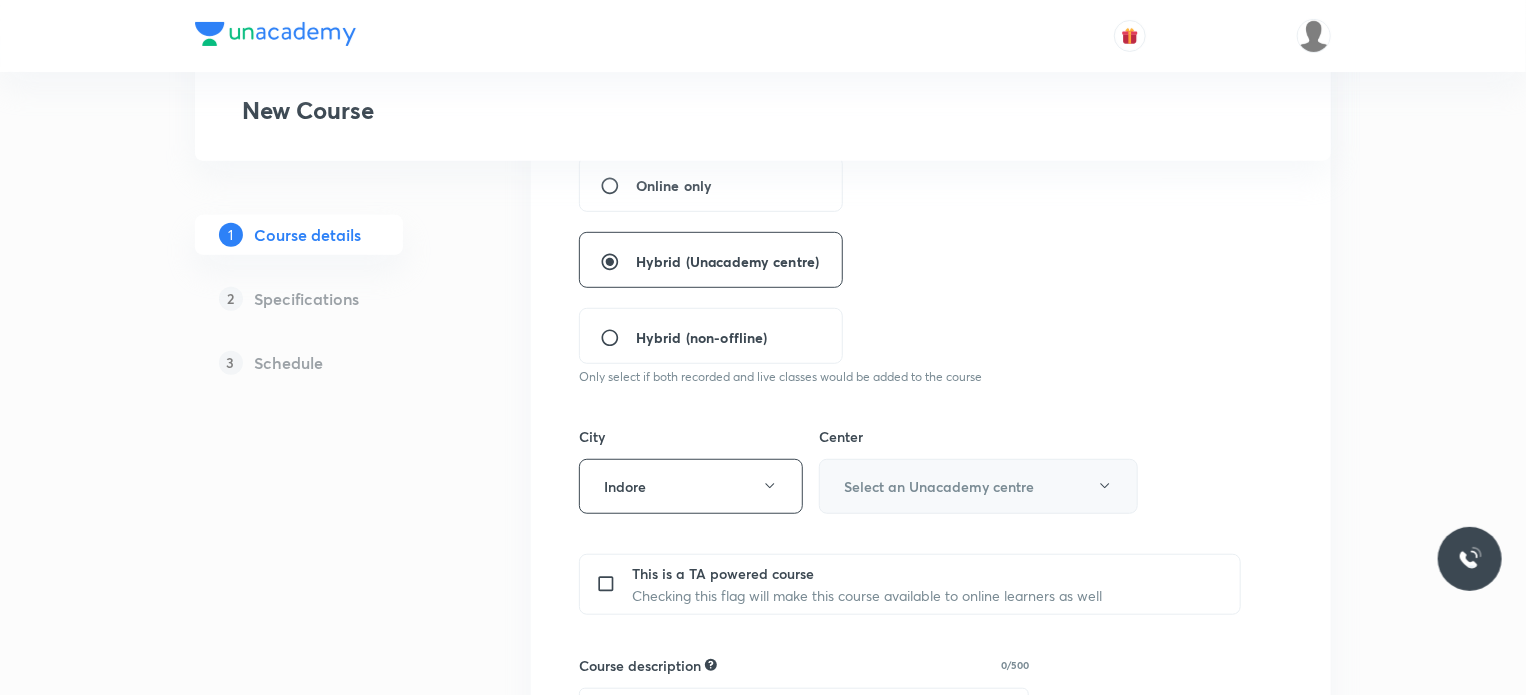 click on "Select an Unacademy centre" at bounding box center (978, 486) 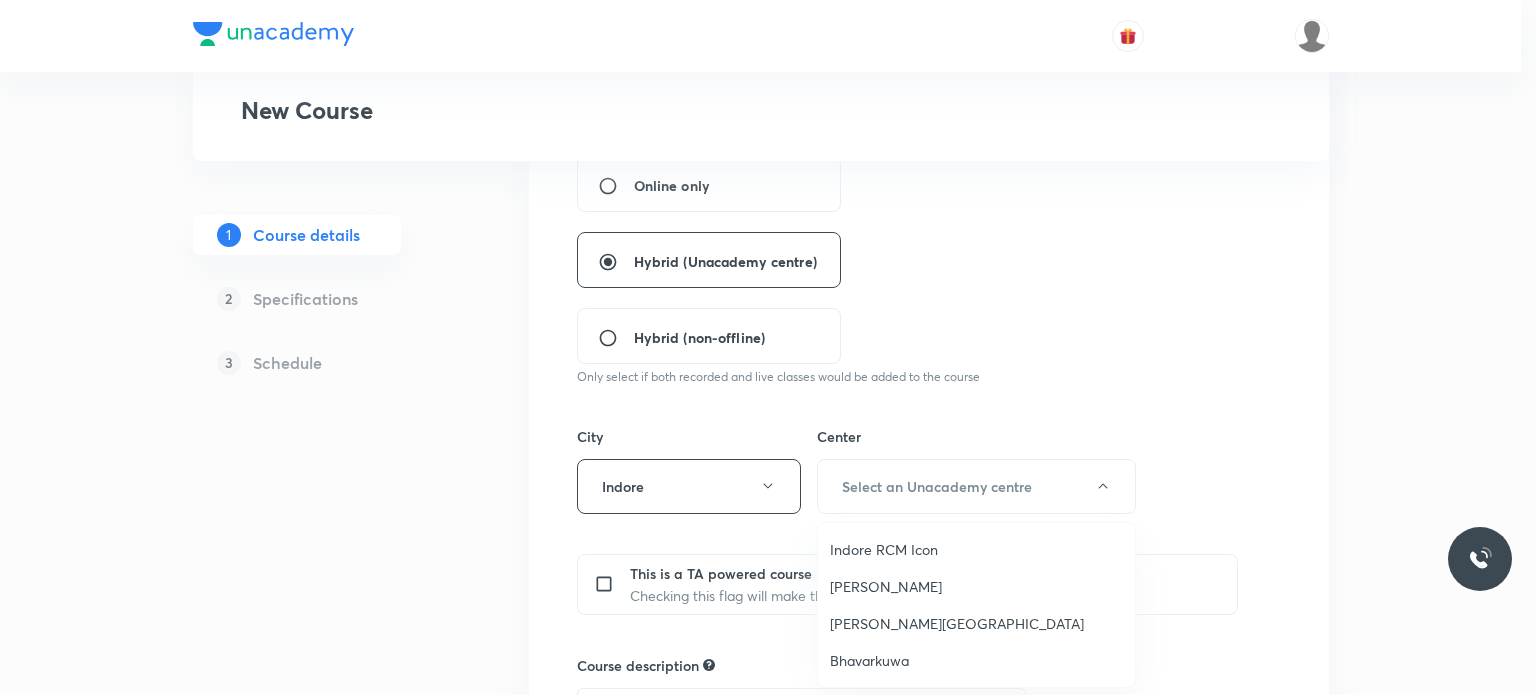 click on "Indore RCM Icon" at bounding box center [976, 549] 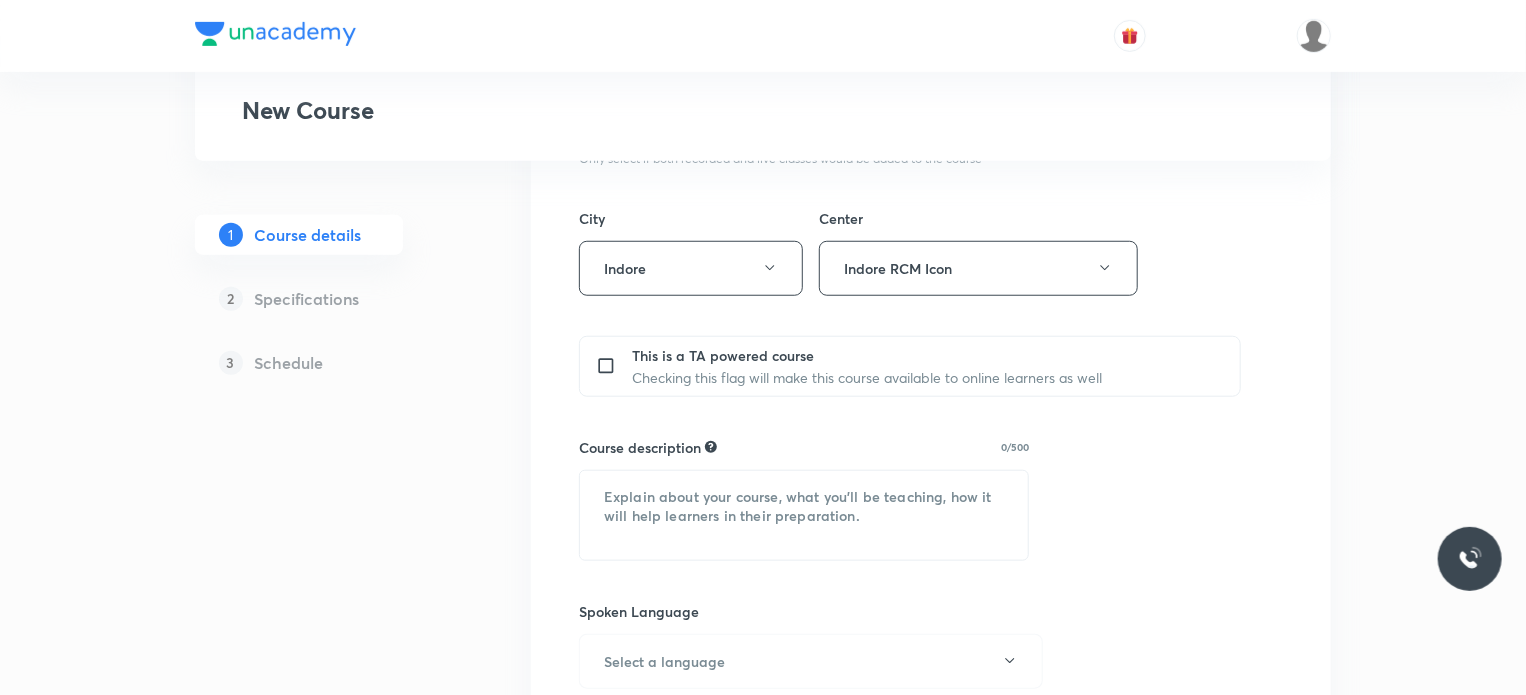scroll, scrollTop: 696, scrollLeft: 0, axis: vertical 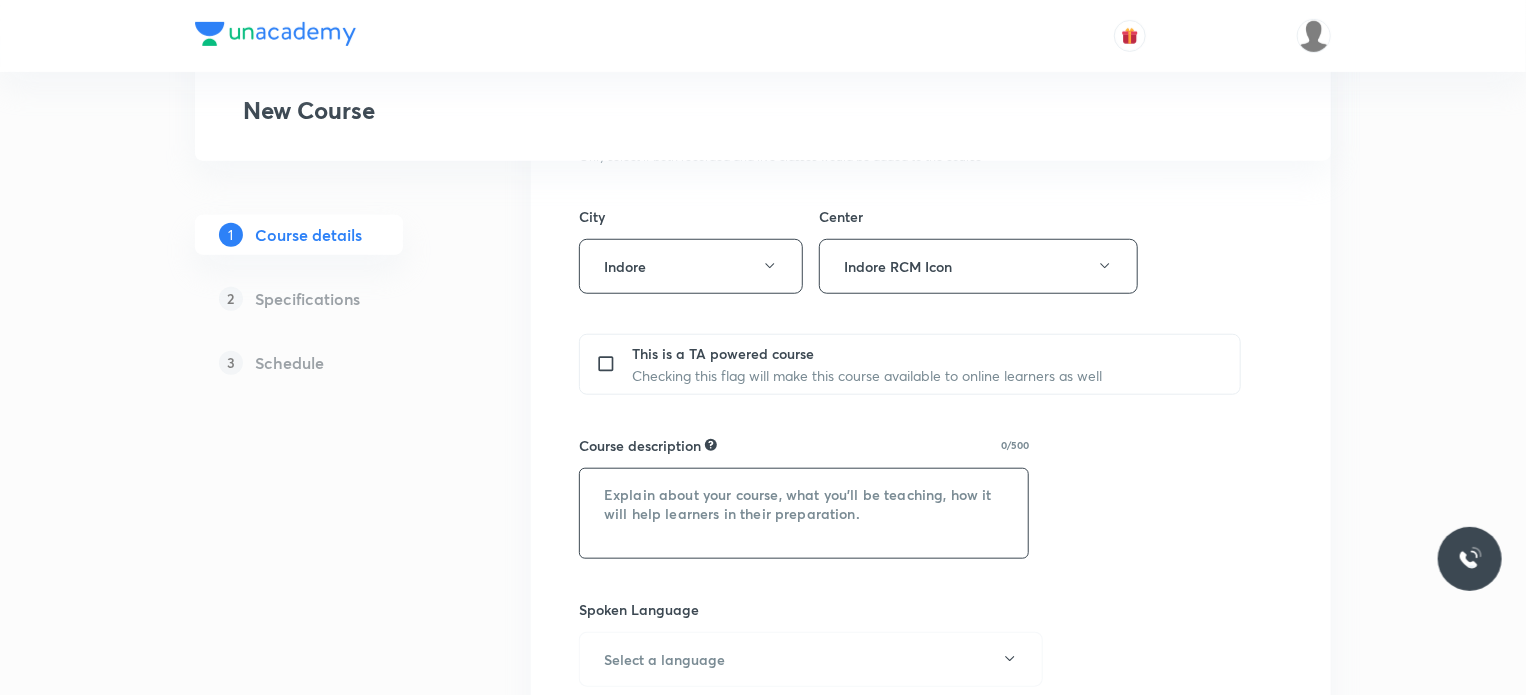 click at bounding box center [804, 513] 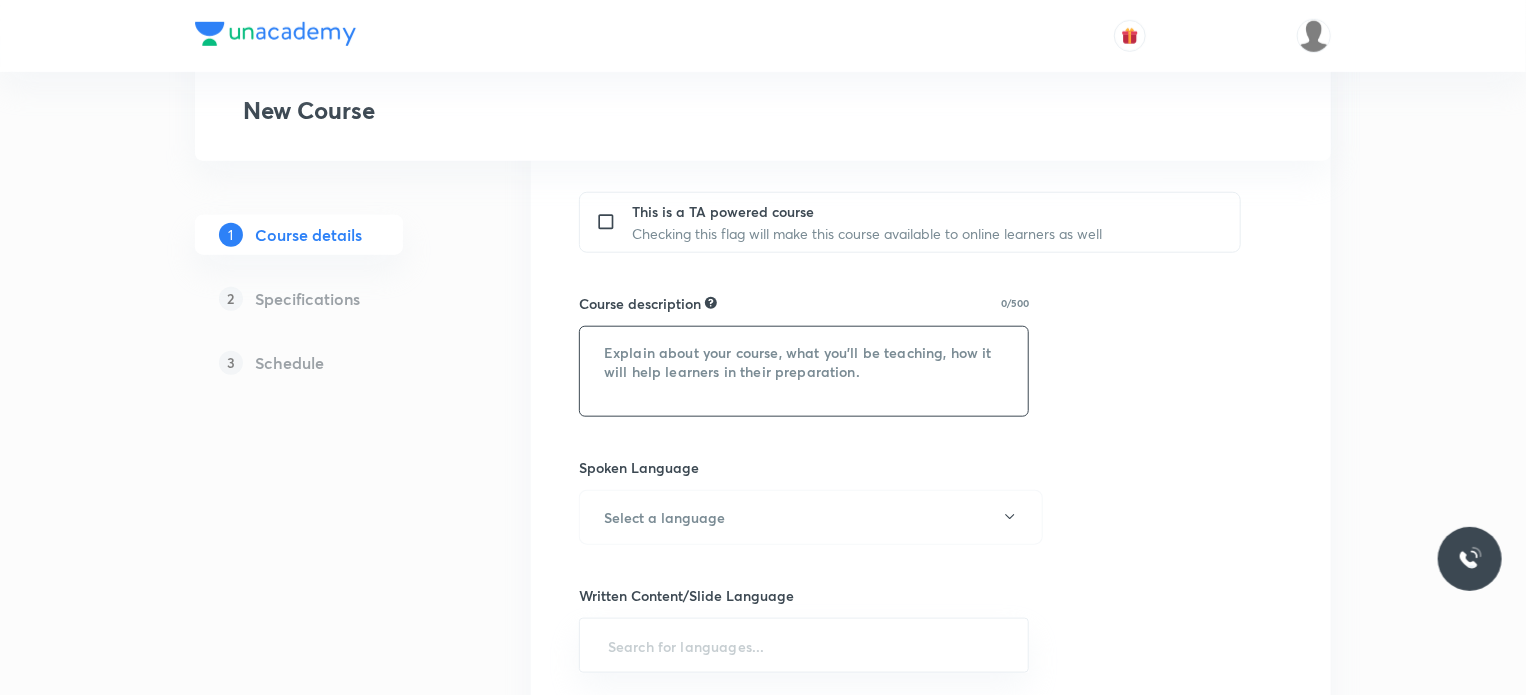 scroll, scrollTop: 839, scrollLeft: 0, axis: vertical 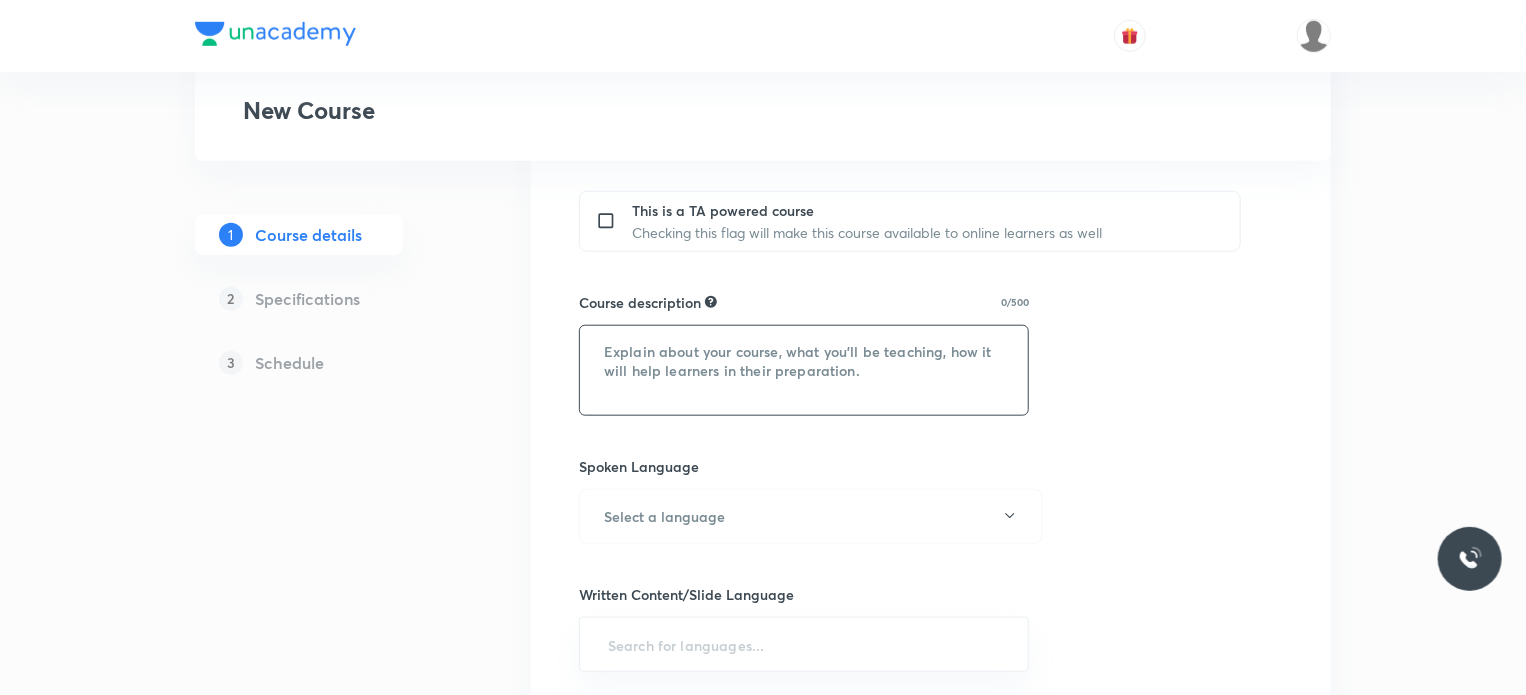 click at bounding box center (804, 370) 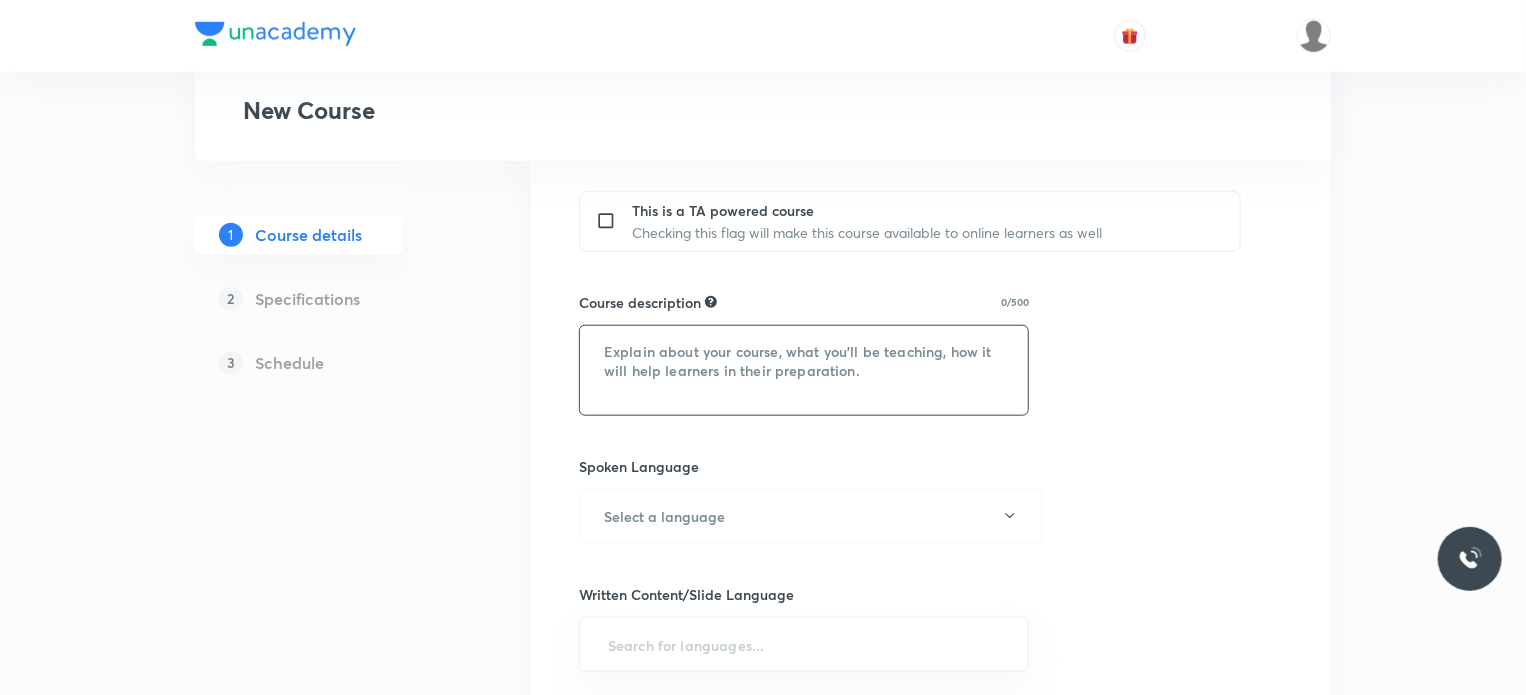 paste on "In this course, [PERSON_NAME] sir will cover Organic Chemistry. It will be helpful for students preparing for IIT-JEE Exams. The lecture will be of 80 mins duration each. The course will be covered in Hindi and English, and notes will be covered in English." 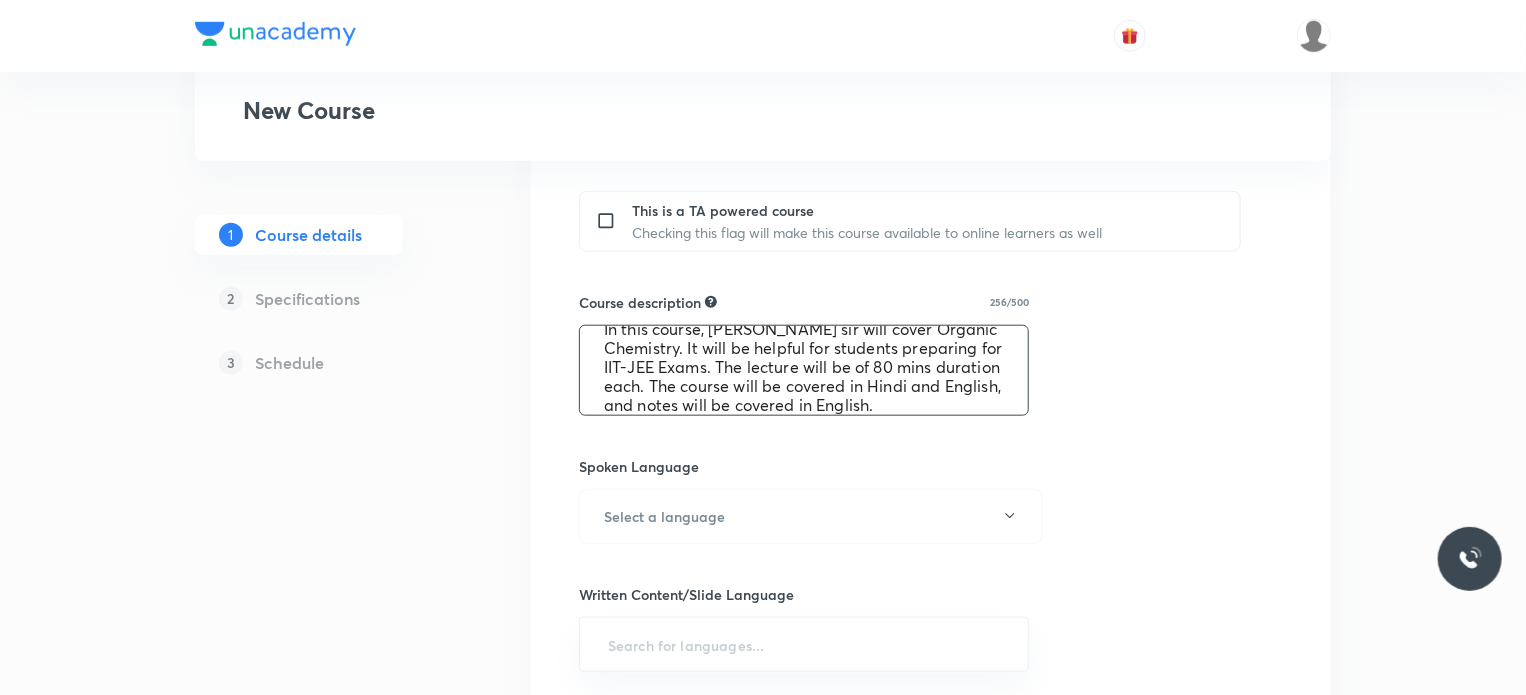 scroll, scrollTop: 0, scrollLeft: 0, axis: both 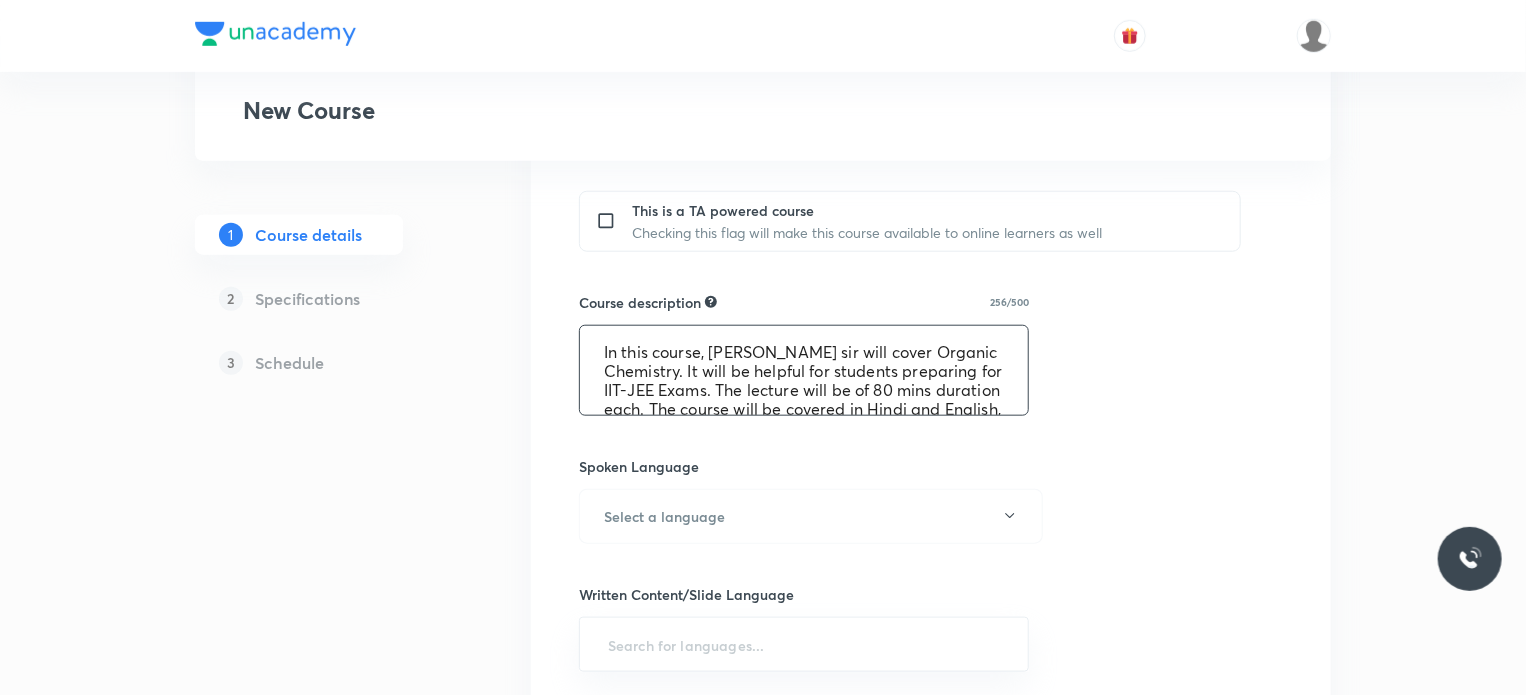 click on "In this course, [PERSON_NAME] sir will cover Organic Chemistry. It will be helpful for students preparing for IIT-JEE Exams. The lecture will be of 80 mins duration each. The course will be covered in Hindi and English, and notes will be covered in English." at bounding box center [804, 370] 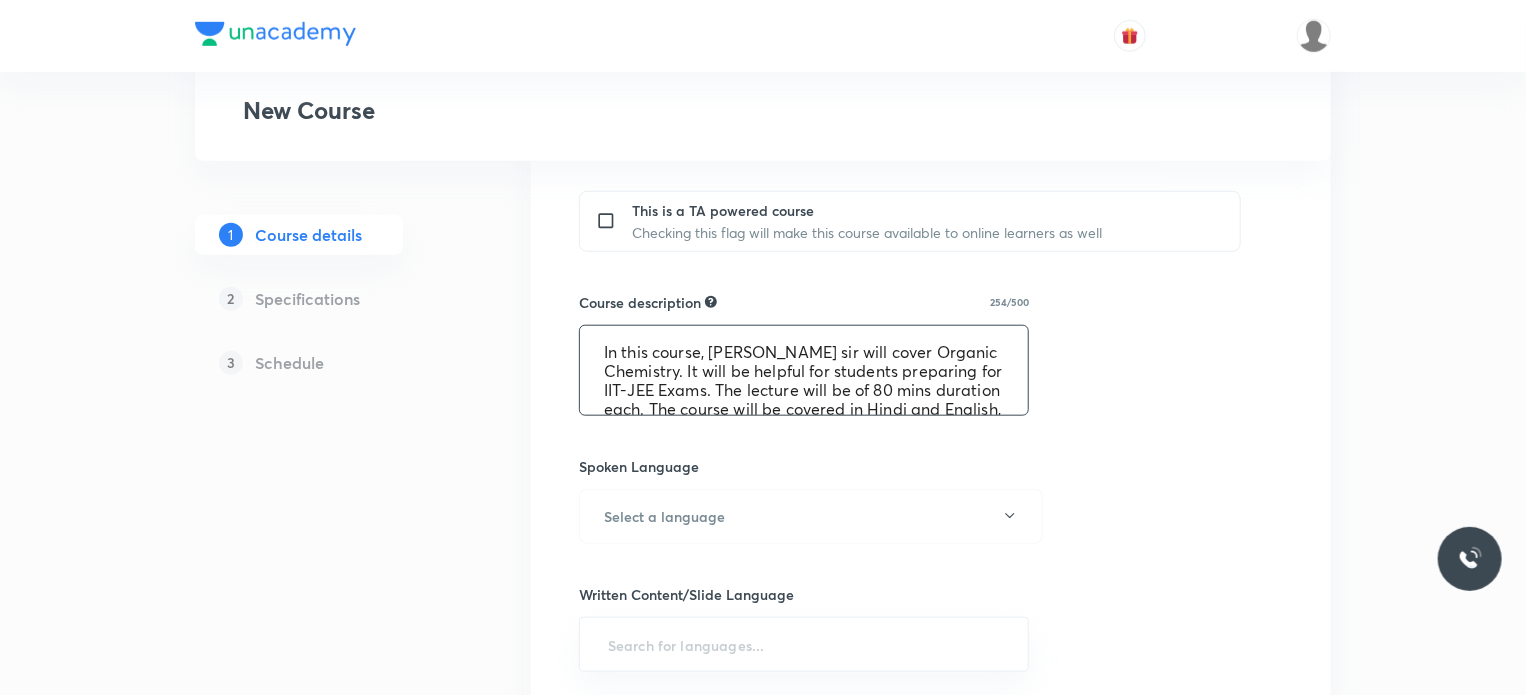 scroll, scrollTop: 38, scrollLeft: 0, axis: vertical 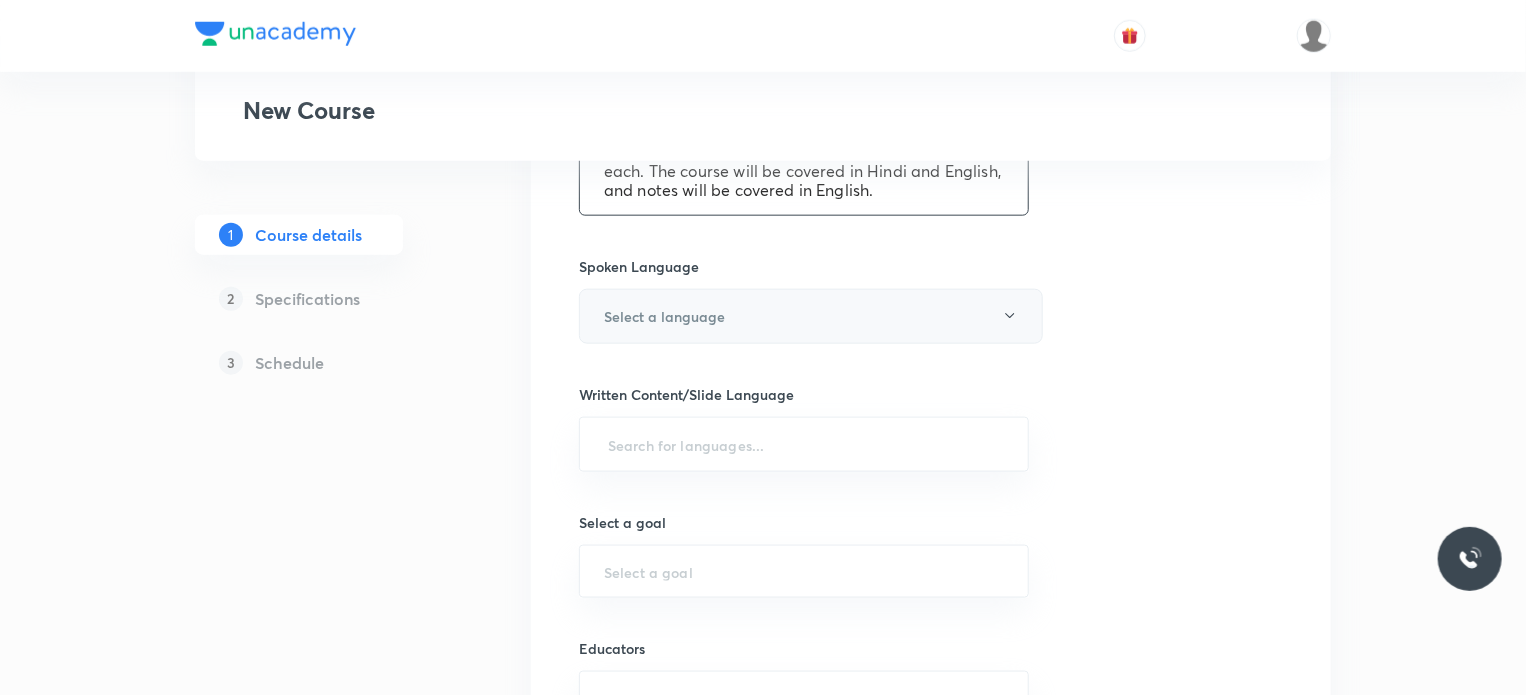 type on "In this course, [PERSON_NAME] sir will cover Organic Chemistry. It will be helpful for students preparing for IIT-JEE Exams. The lecture will be of 80 mins duration each. The course will be covered in Hindi and English, and notes will be covered in English." 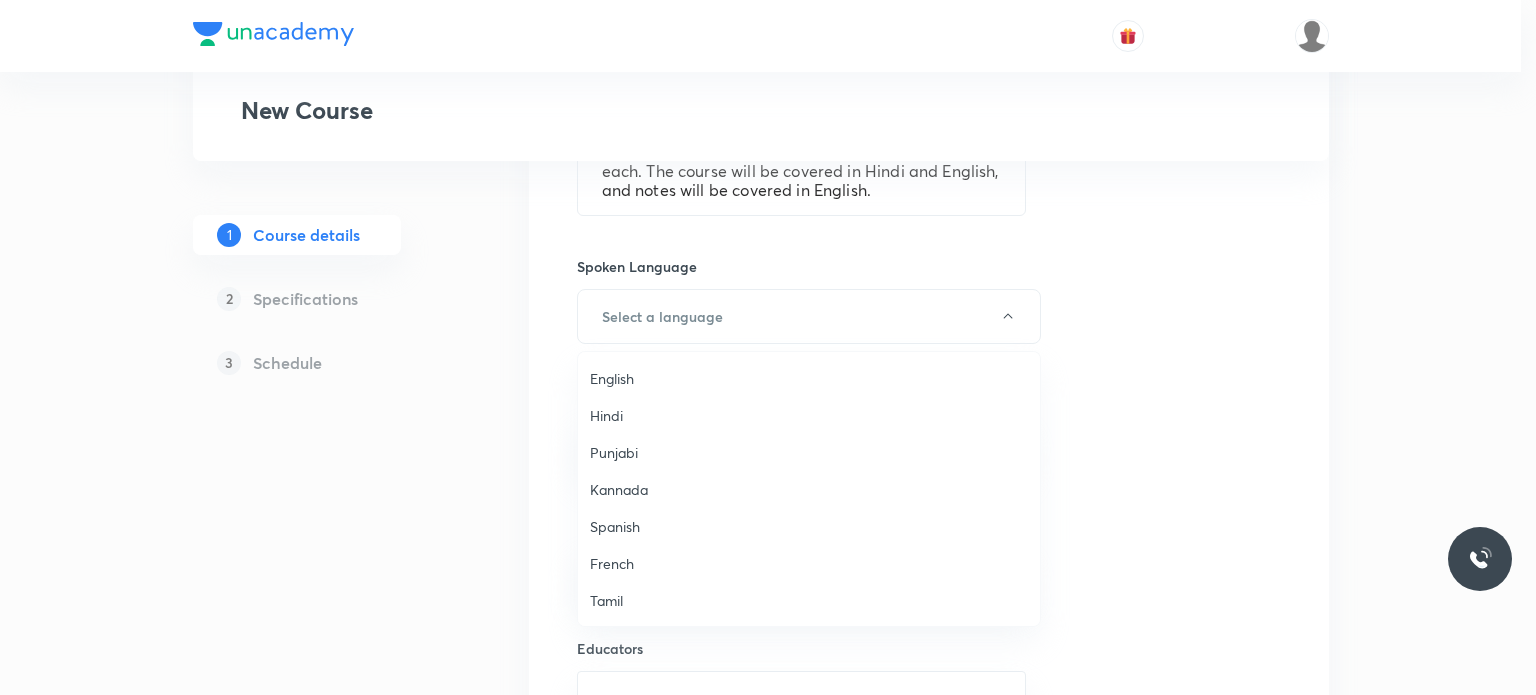 click at bounding box center (768, 347) 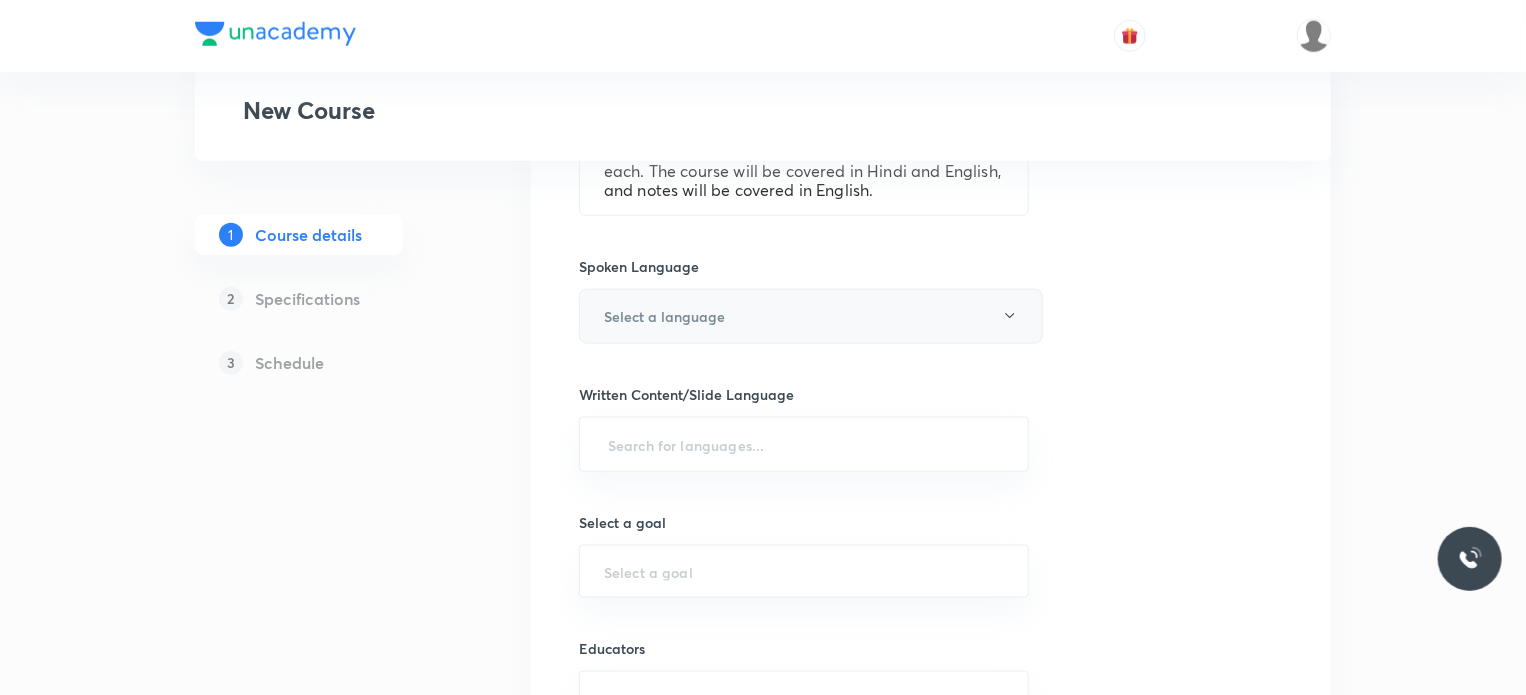 click on "Select a language" at bounding box center [811, 316] 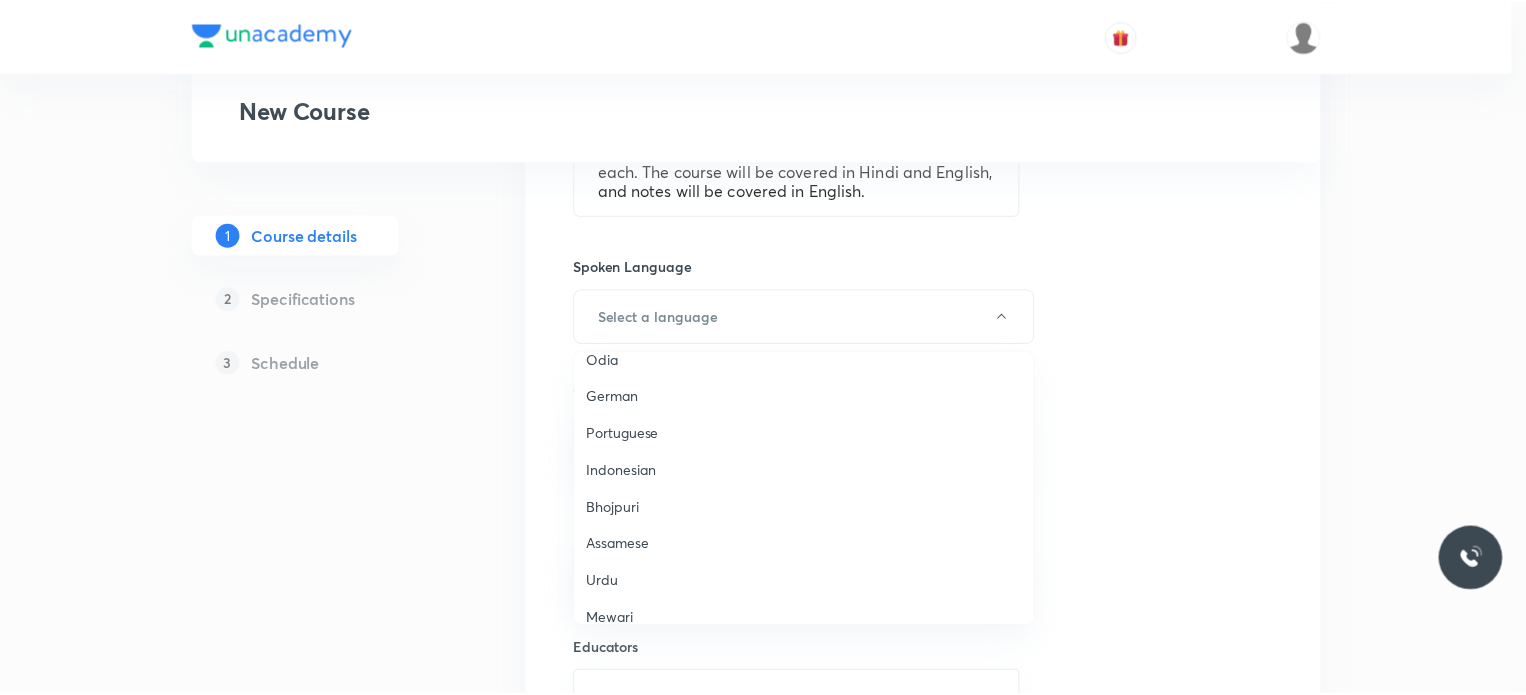 scroll, scrollTop: 592, scrollLeft: 0, axis: vertical 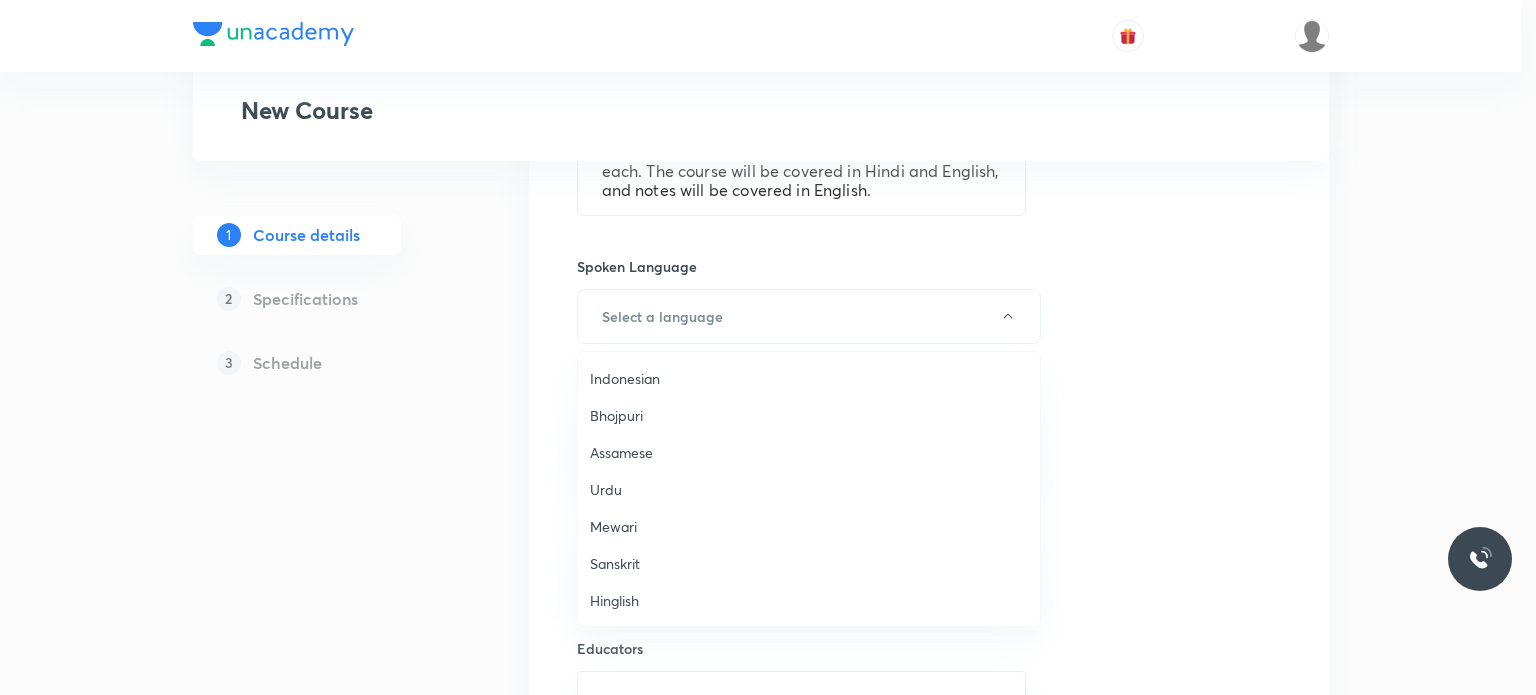 click on "Hinglish" at bounding box center (809, 600) 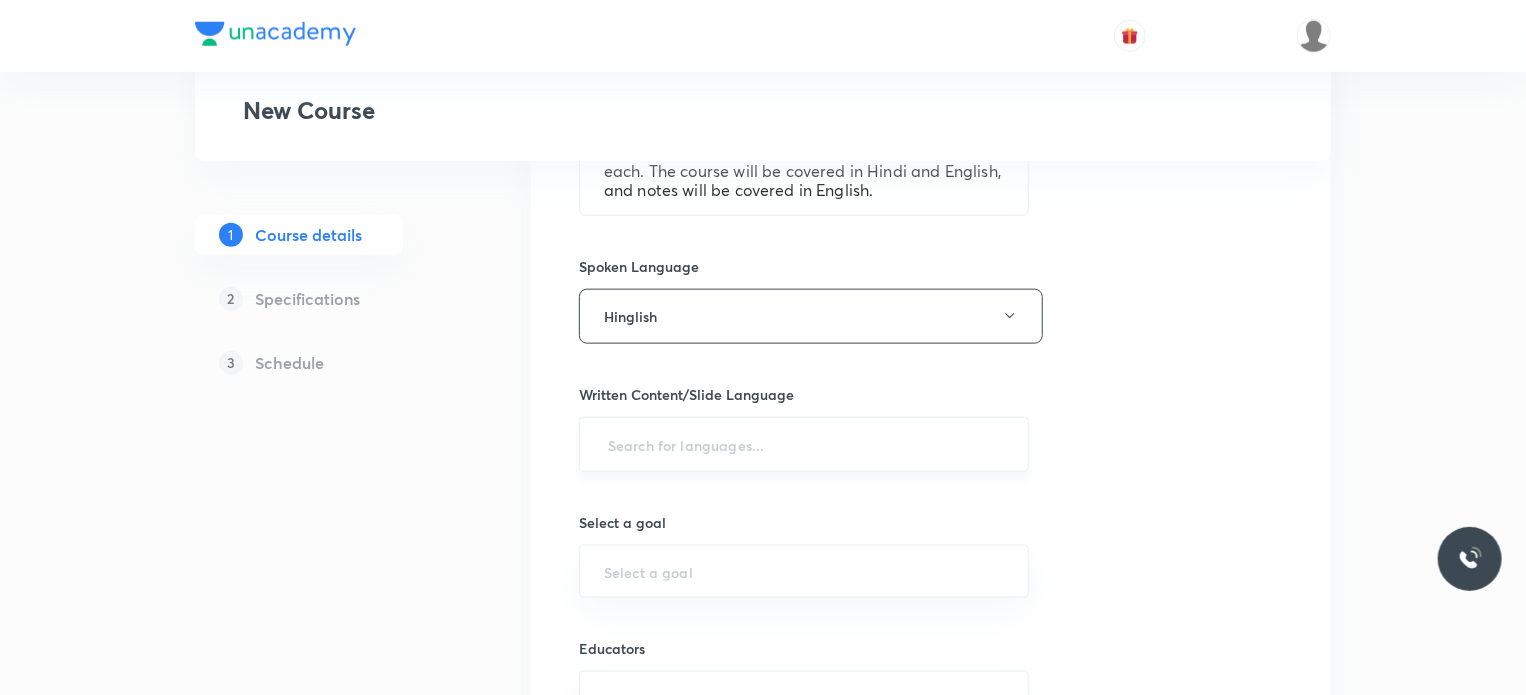 click on "​" at bounding box center (804, 444) 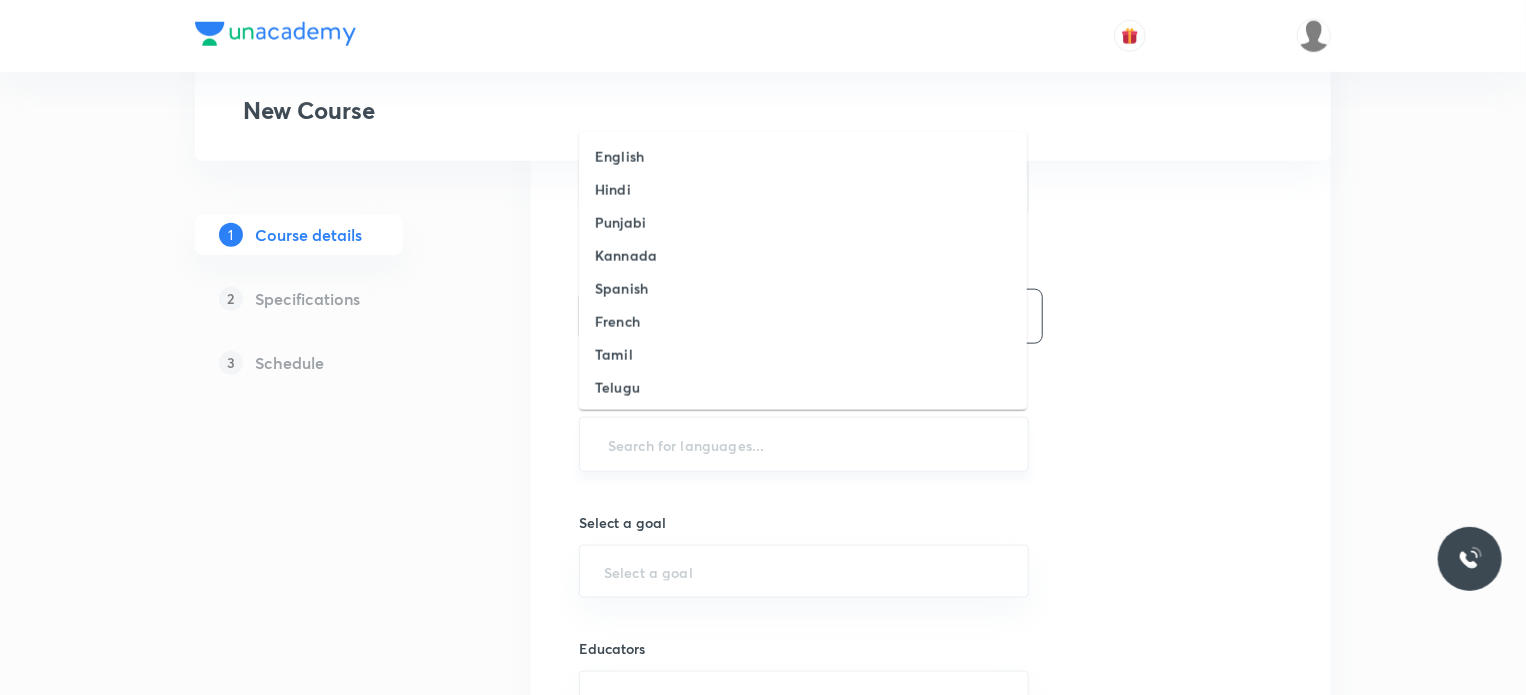 click at bounding box center [804, 444] 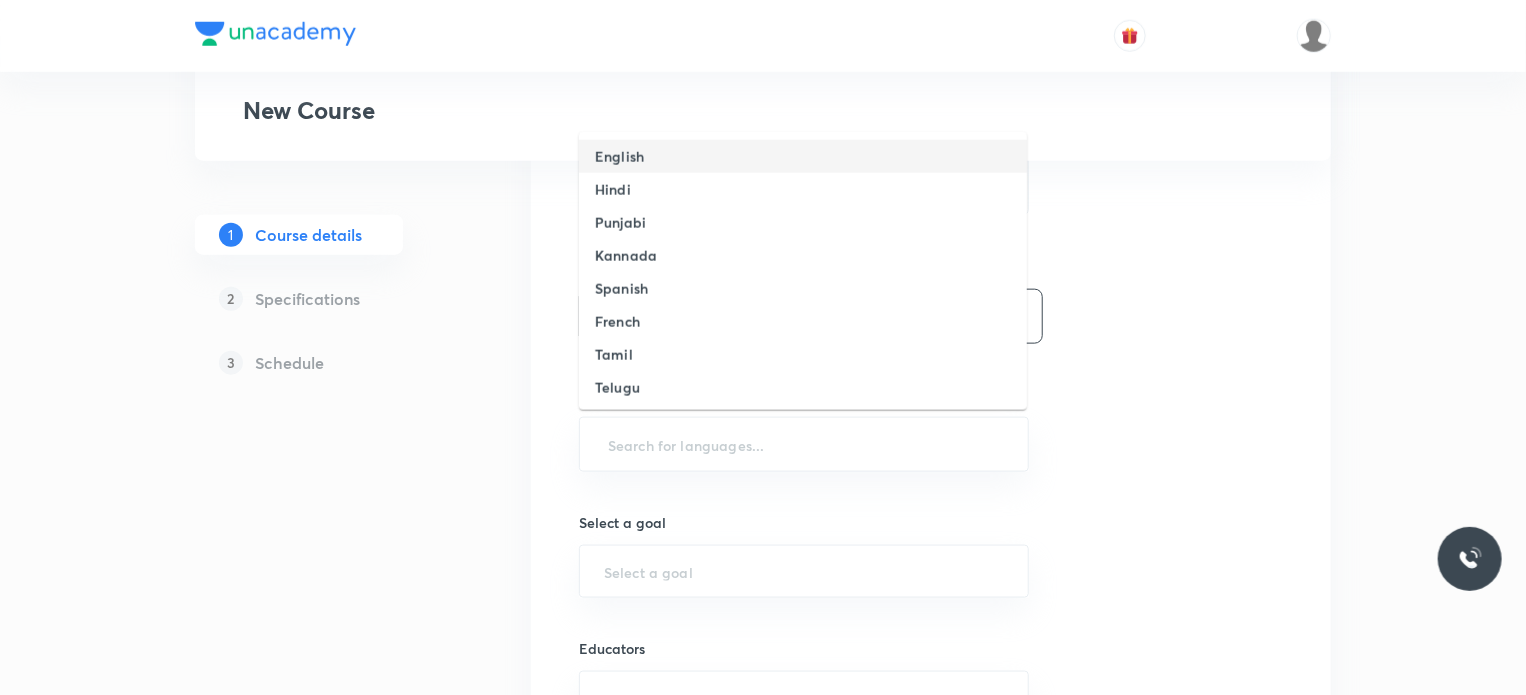 click on "English" at bounding box center [803, 156] 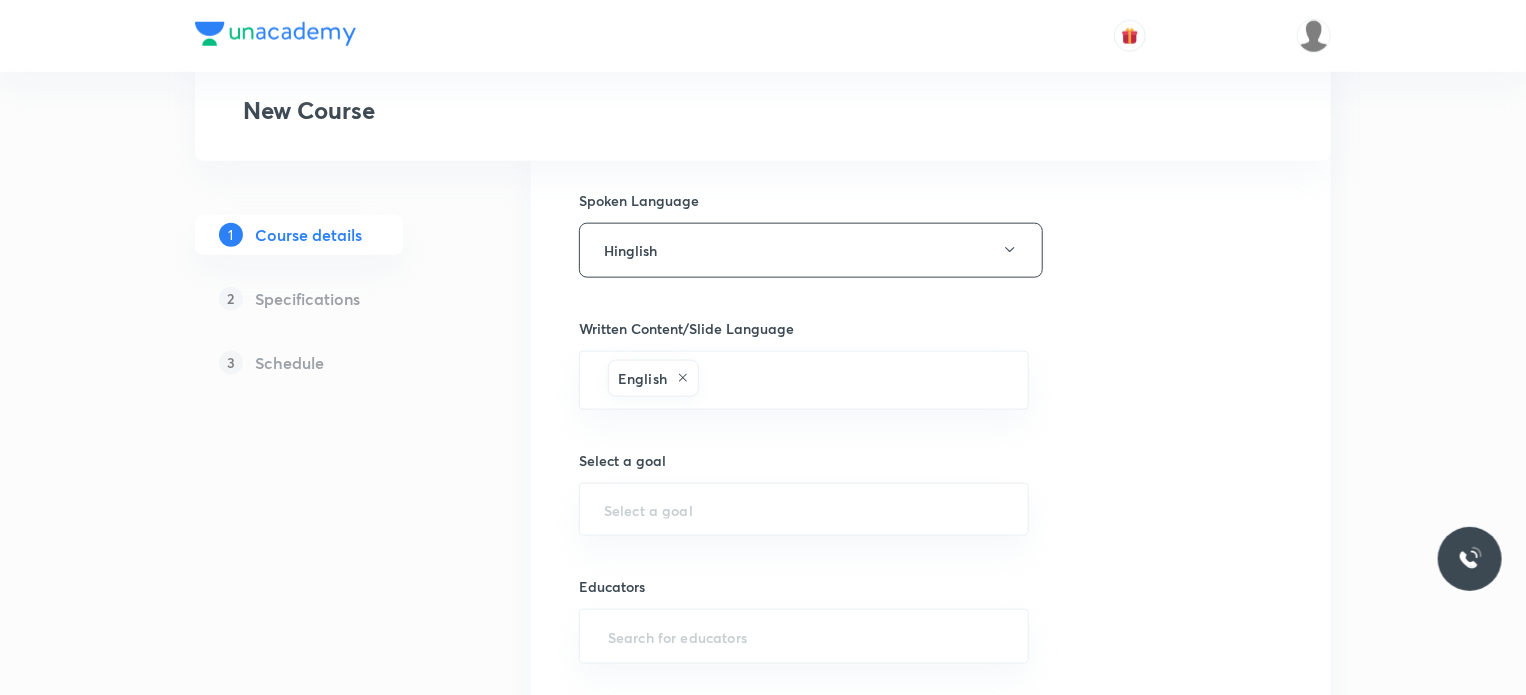 scroll, scrollTop: 1139, scrollLeft: 0, axis: vertical 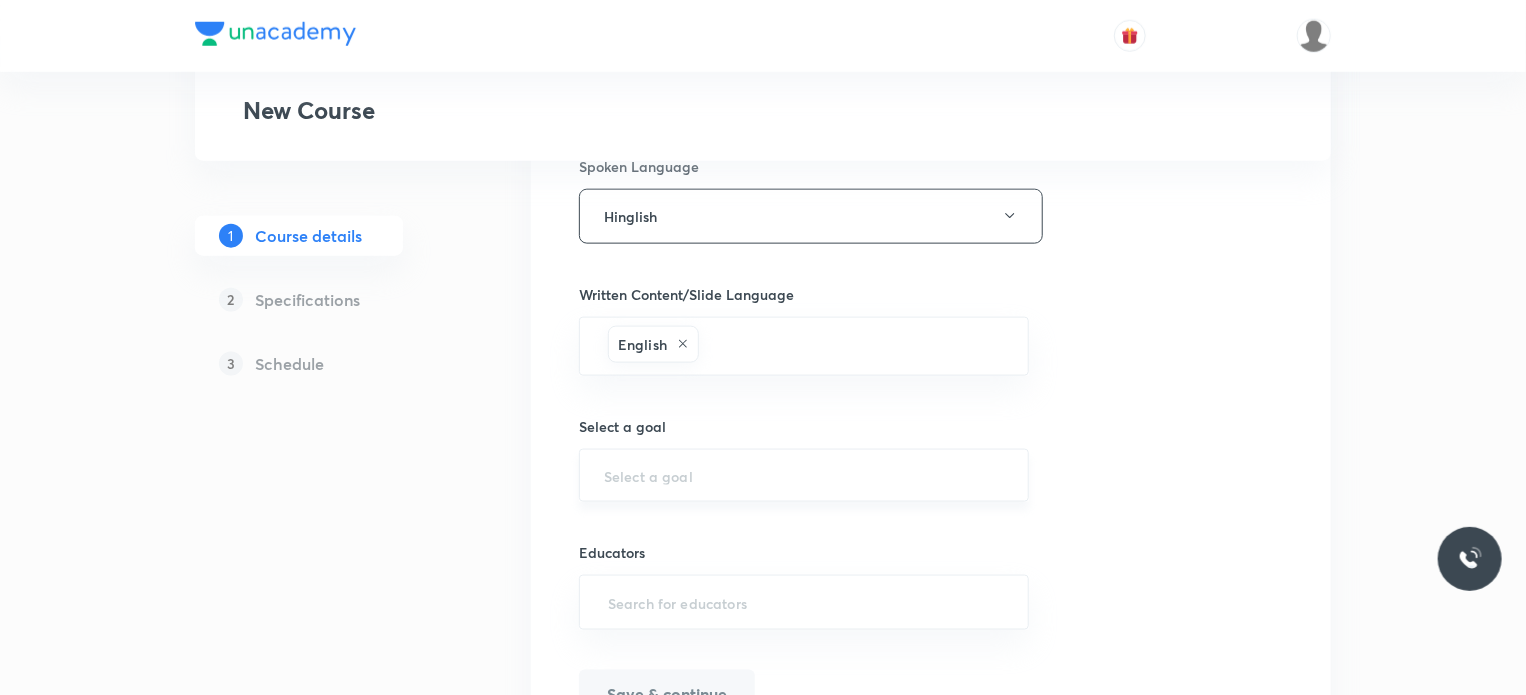 click on "​" at bounding box center [804, 475] 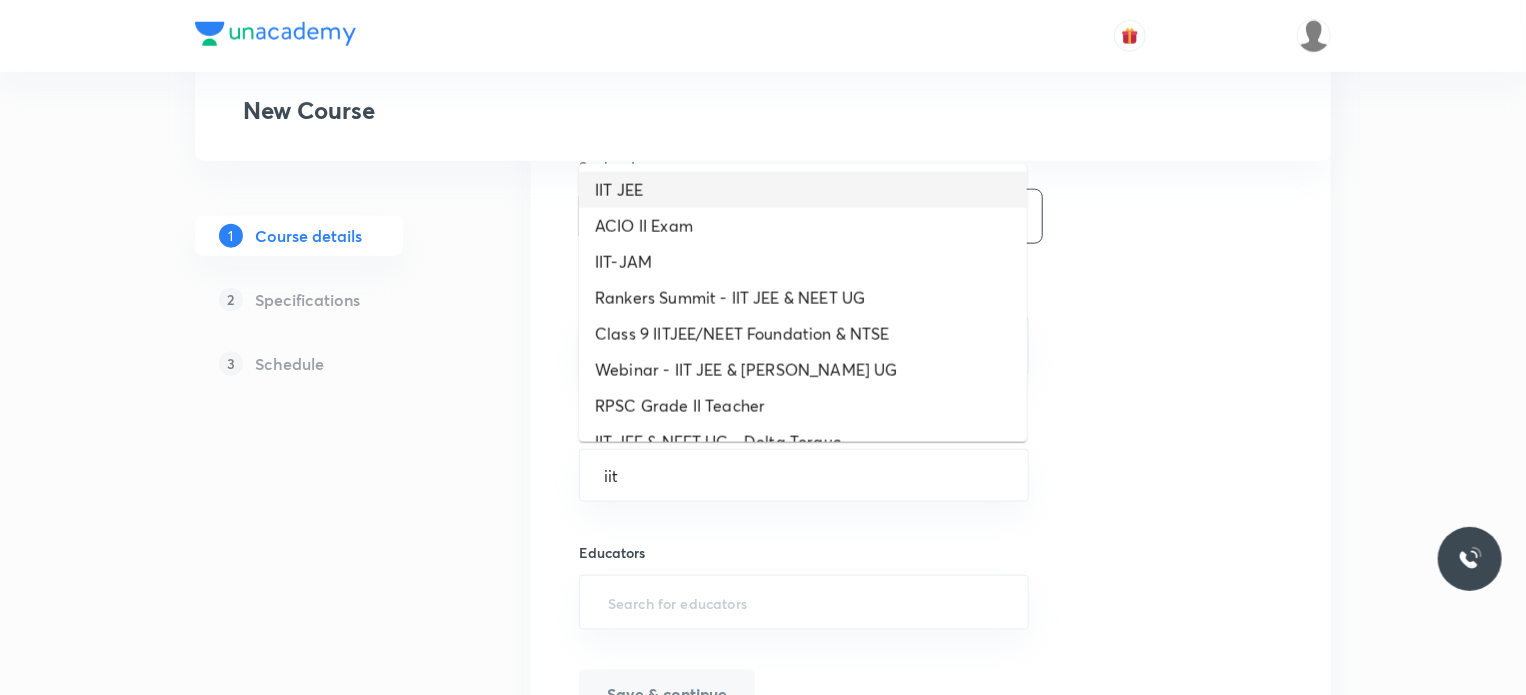 click on "IIT JEE" at bounding box center [803, 190] 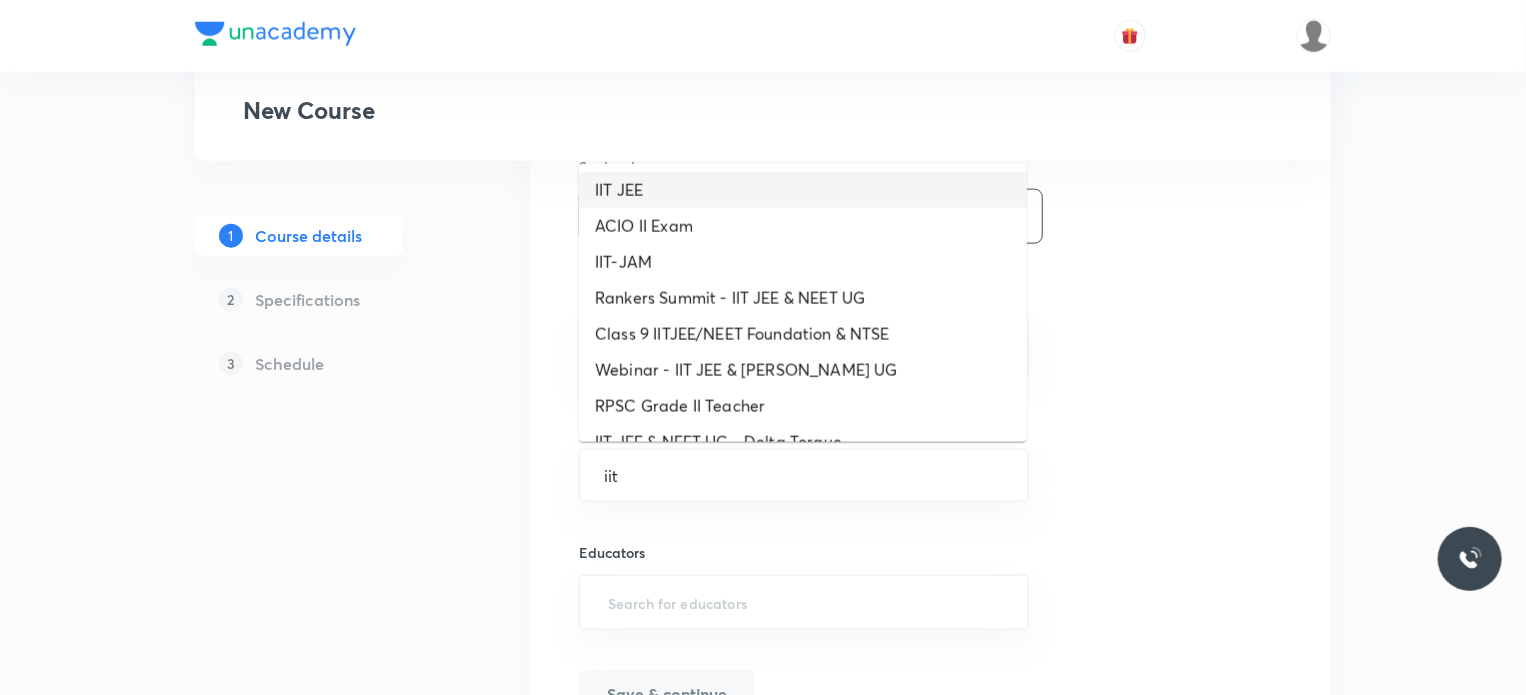 type on "IIT JEE" 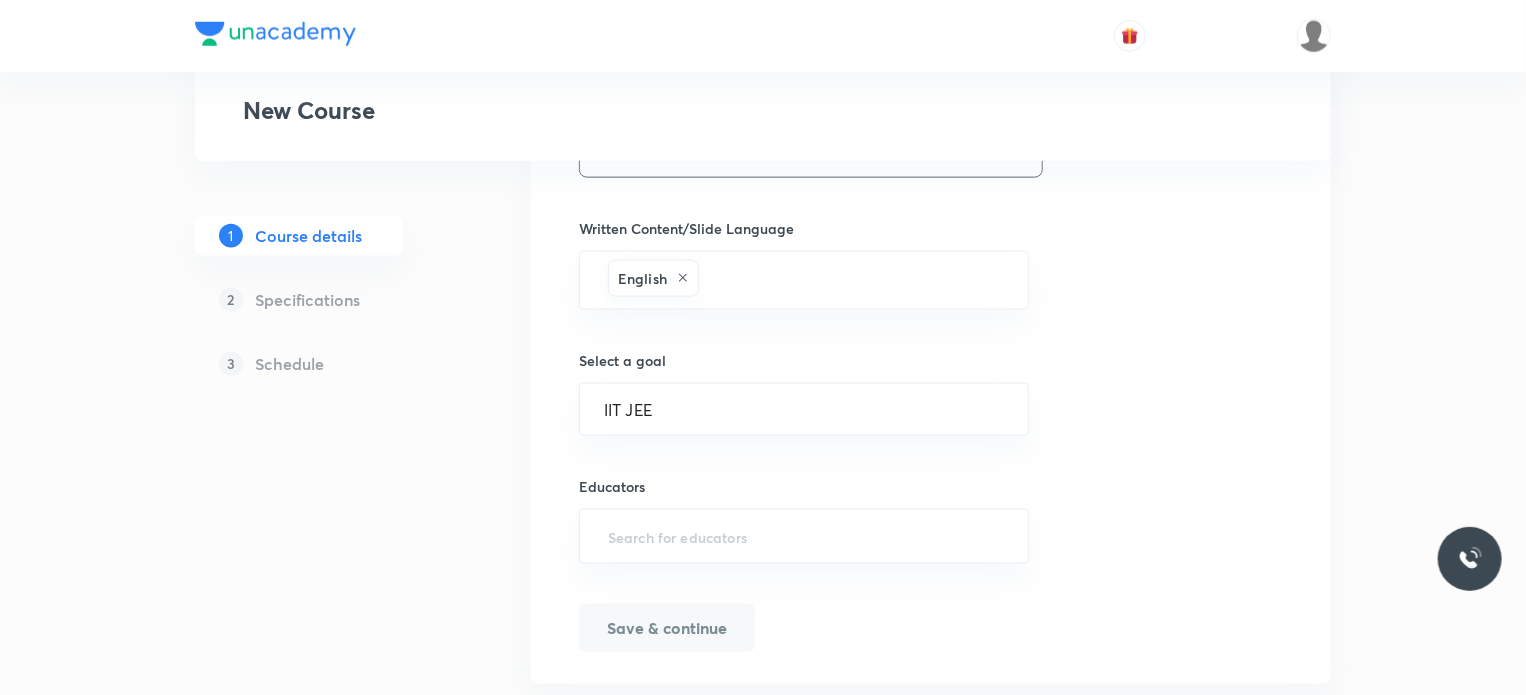 scroll, scrollTop: 1239, scrollLeft: 0, axis: vertical 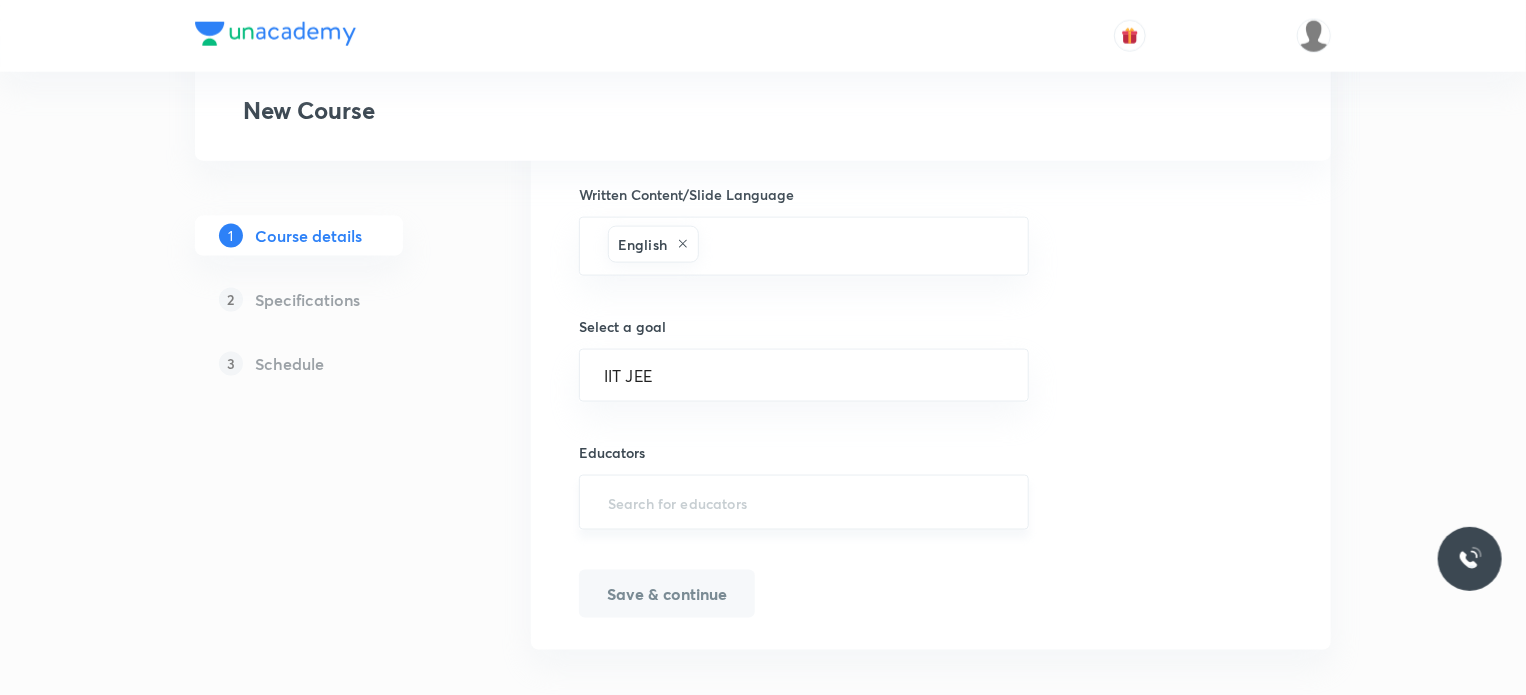 click at bounding box center (804, 502) 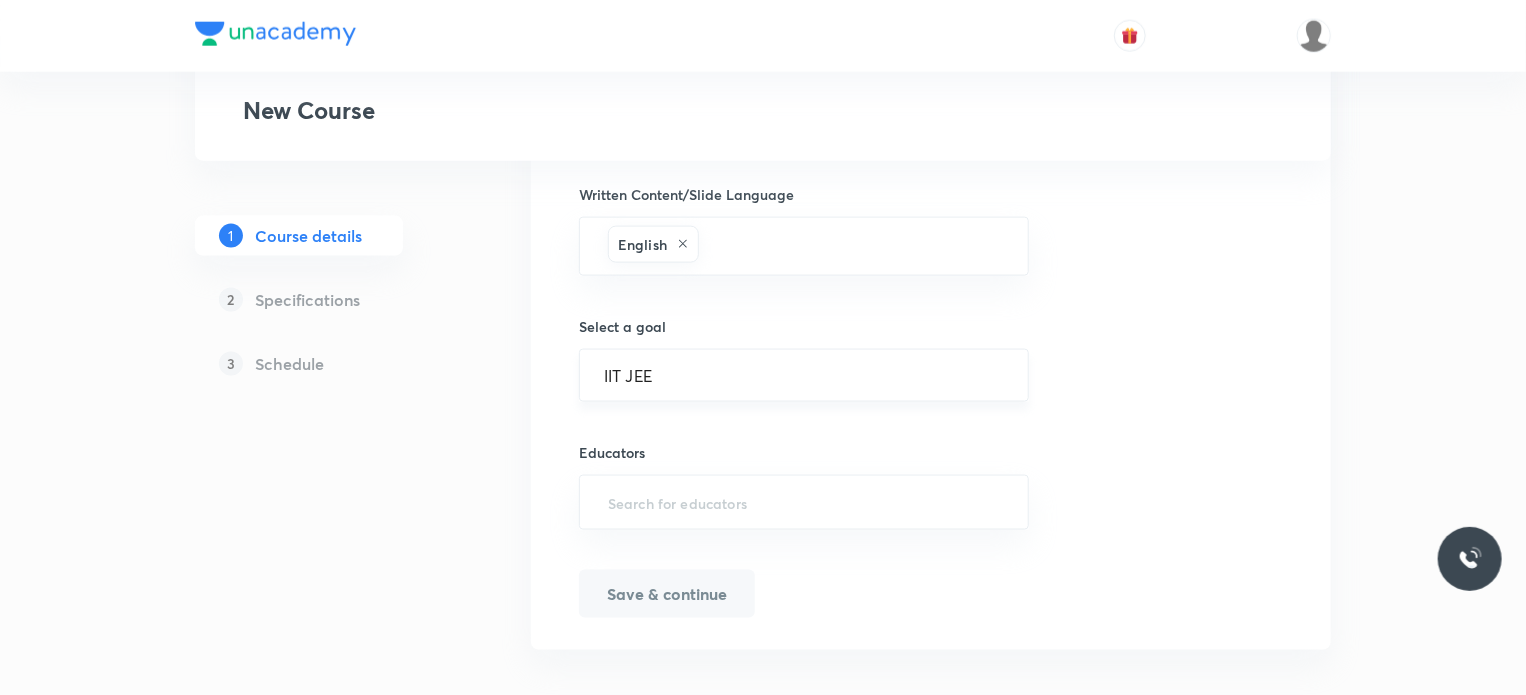 paste on "unacademy-user-W93XQQT68T5R" 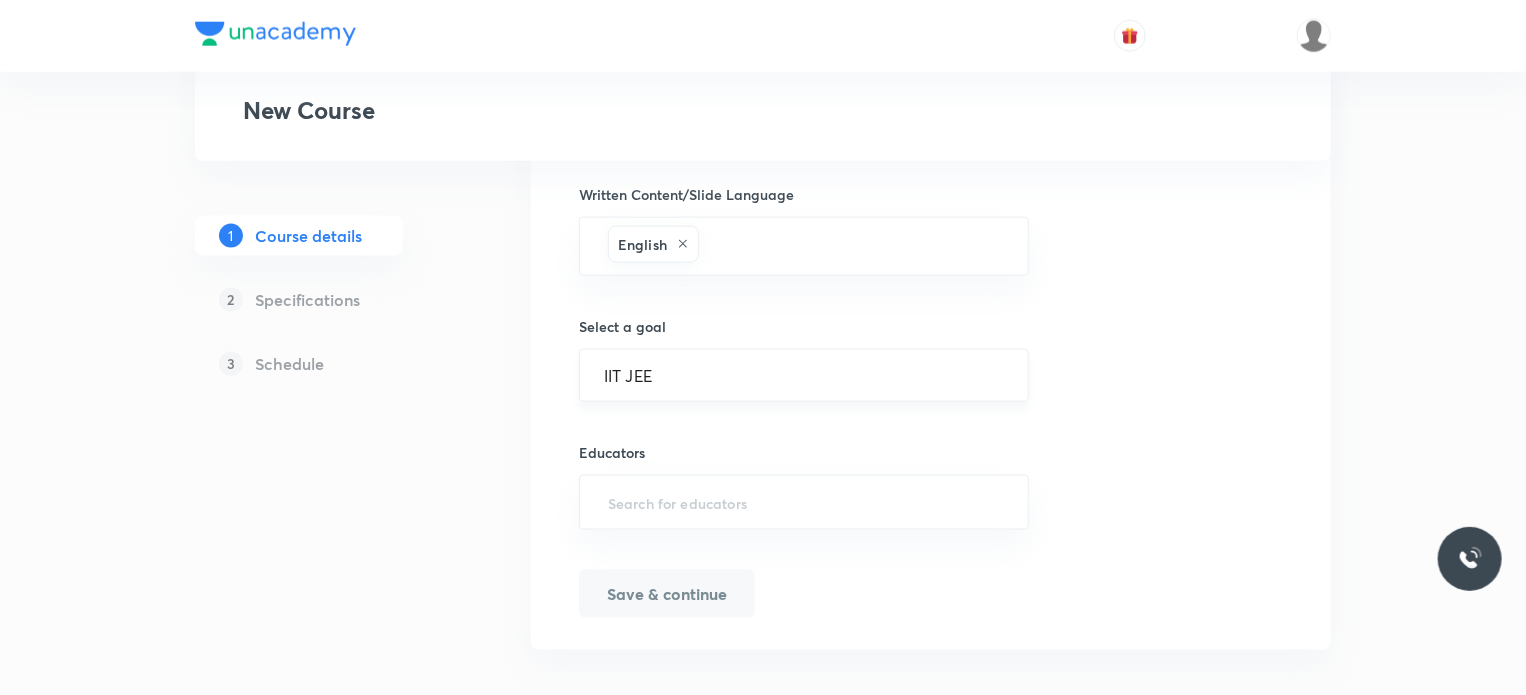 type on "unacademy-user-W93XQQT68T5R" 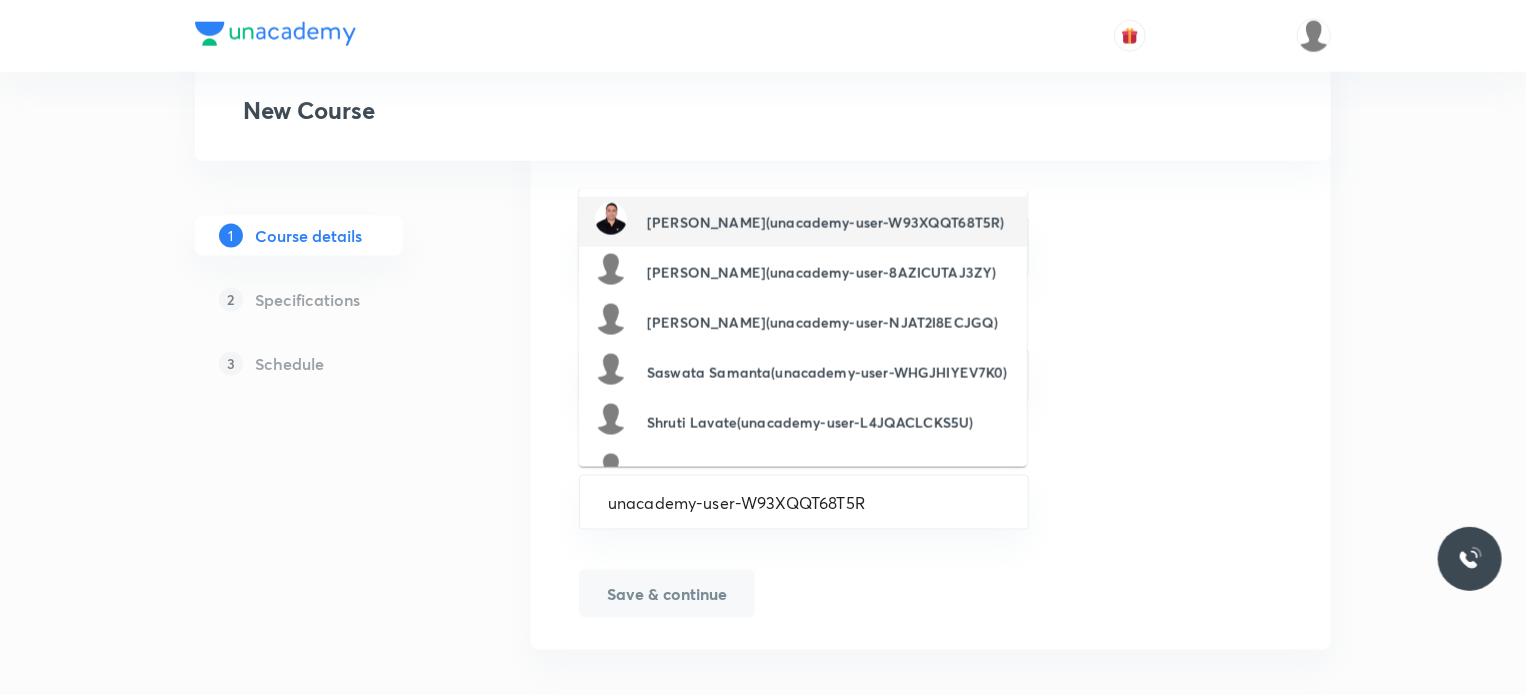 click on "[PERSON_NAME](unacademy-user-W93XQQT68T5R)" at bounding box center [799, 222] 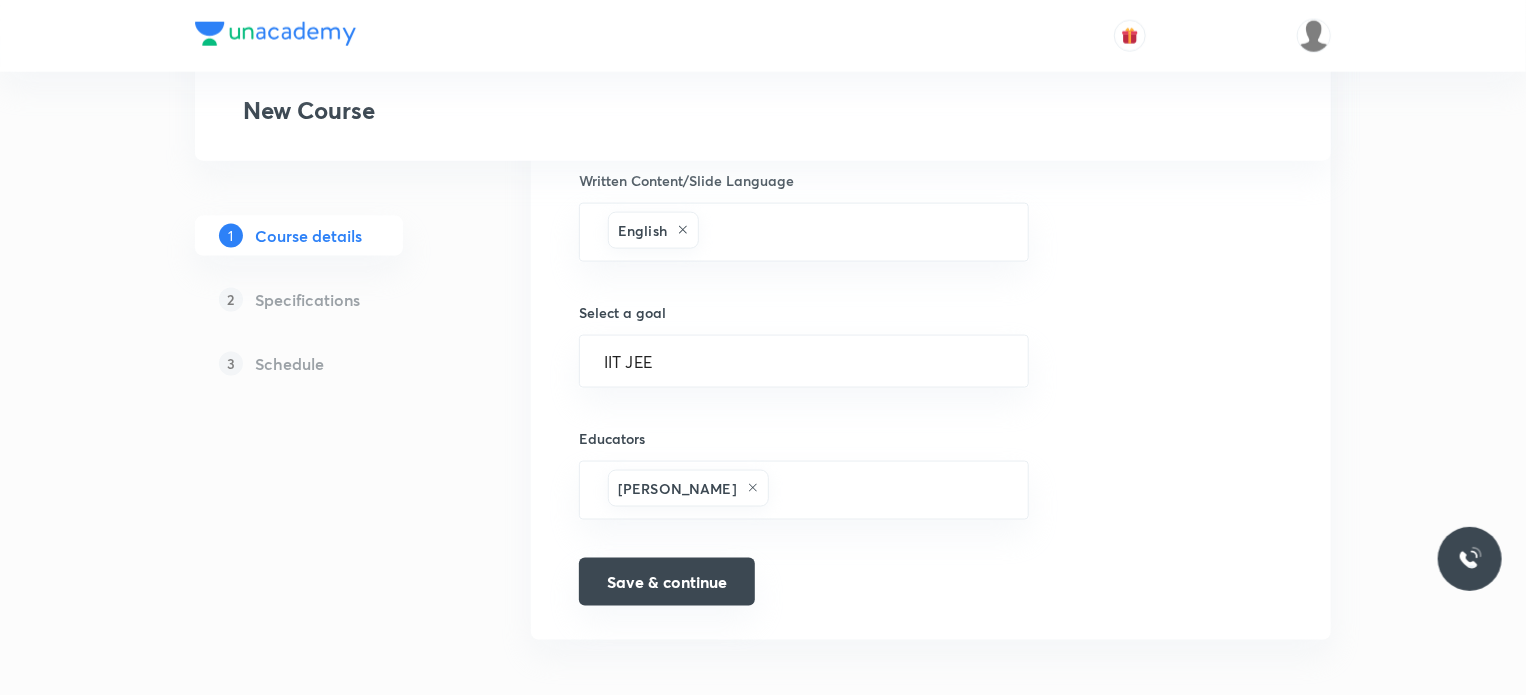 scroll, scrollTop: 1257, scrollLeft: 0, axis: vertical 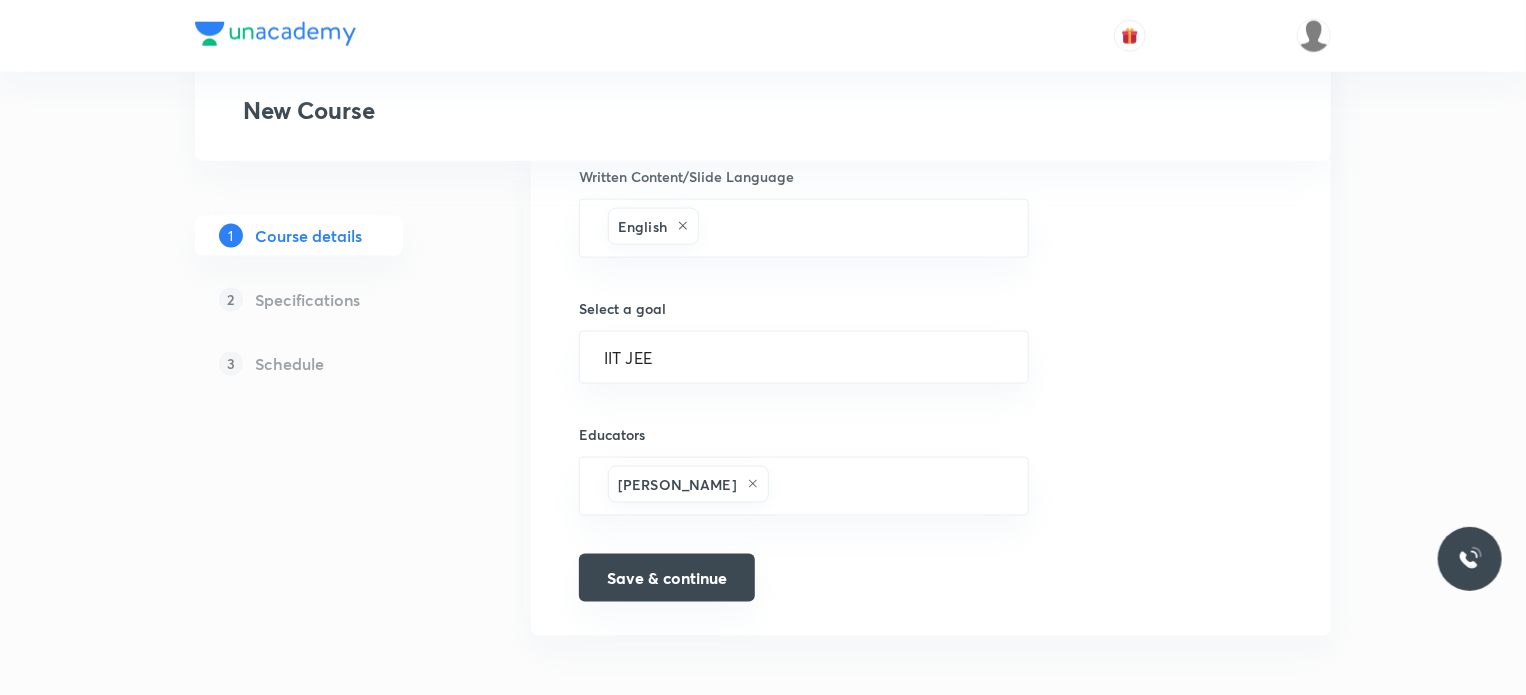 click on "Save & continue" at bounding box center (667, 578) 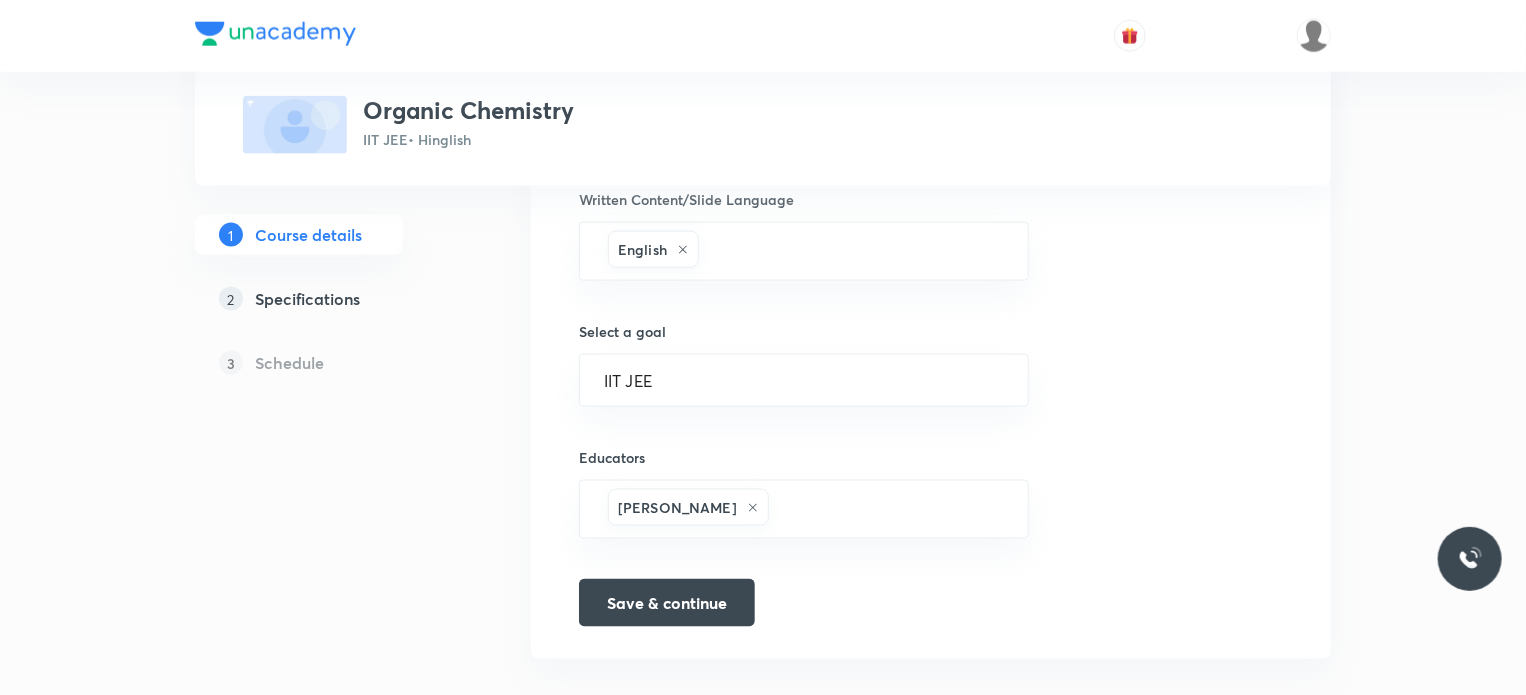 scroll, scrollTop: 1280, scrollLeft: 0, axis: vertical 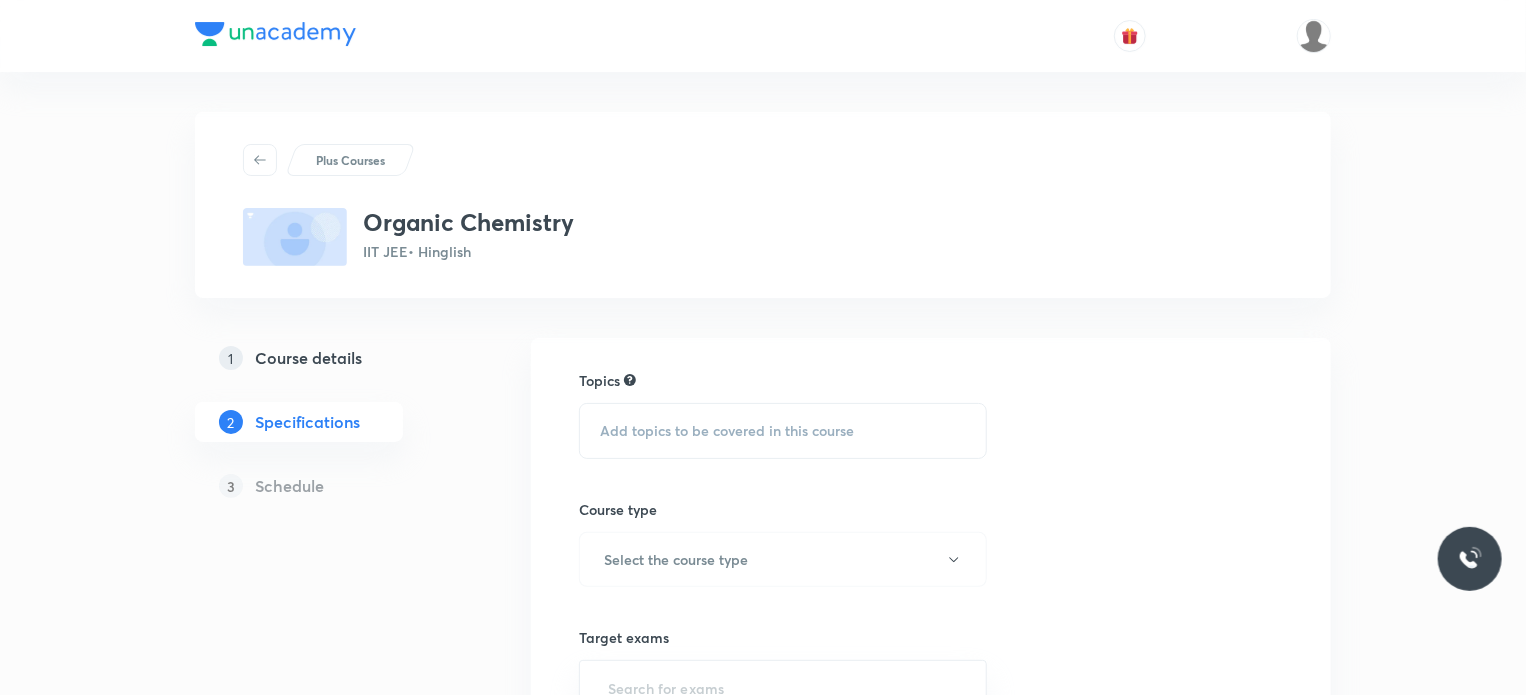 click on "Add topics to be covered in this course" at bounding box center [783, 431] 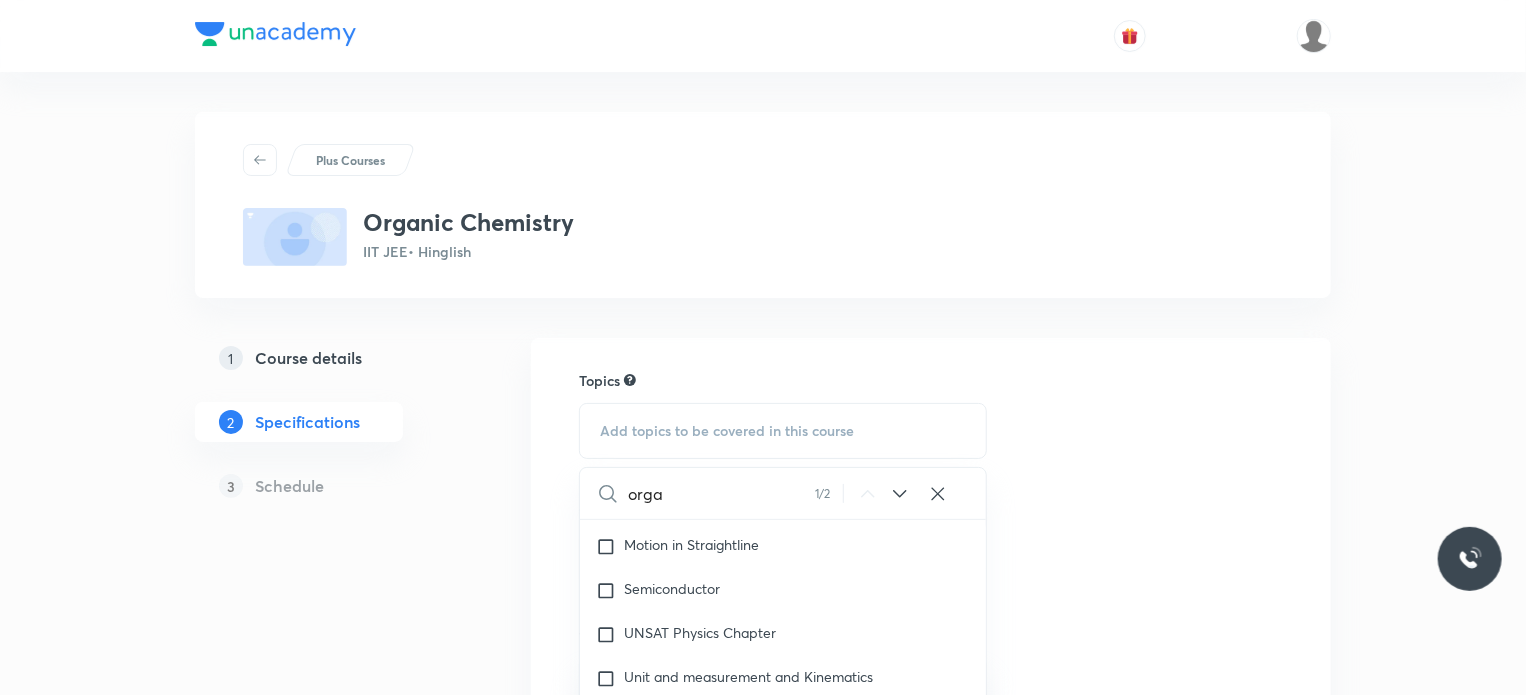 scroll, scrollTop: 1890, scrollLeft: 0, axis: vertical 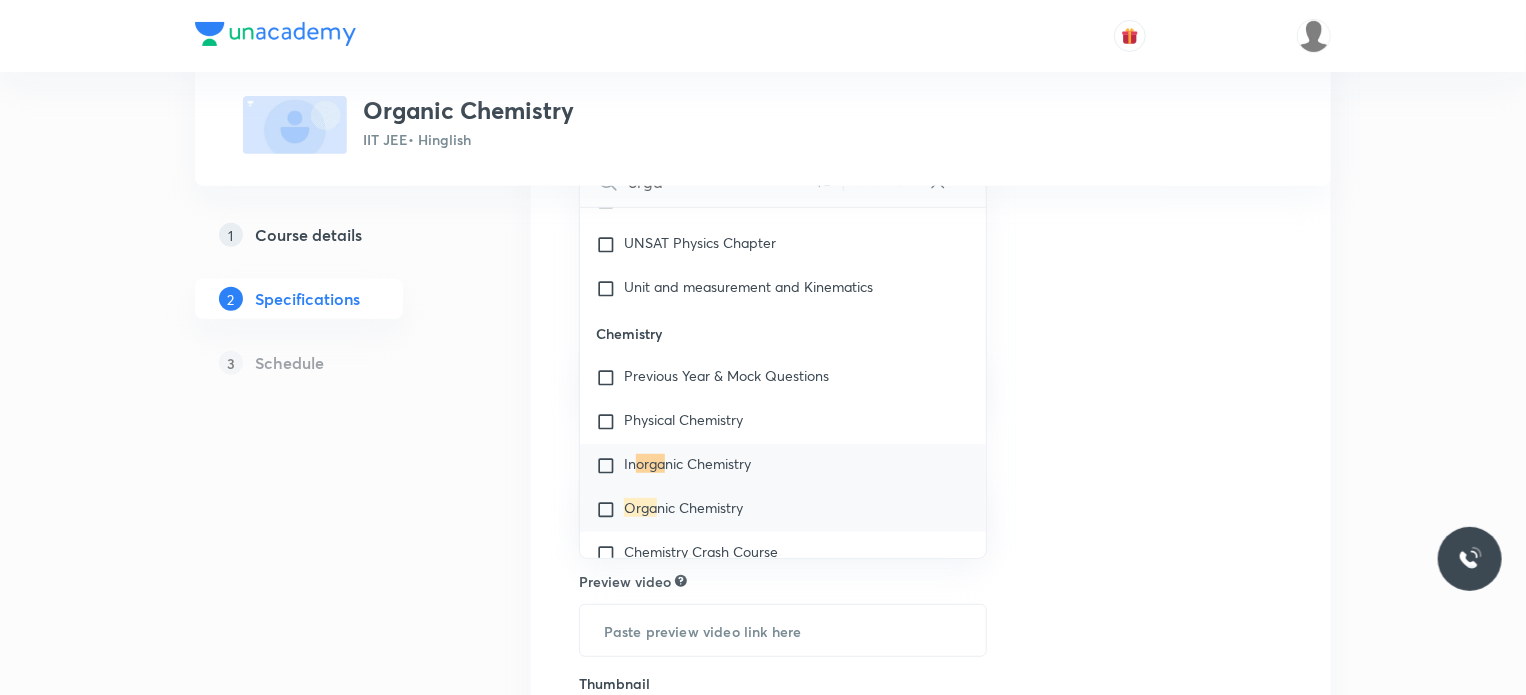 type on "orga" 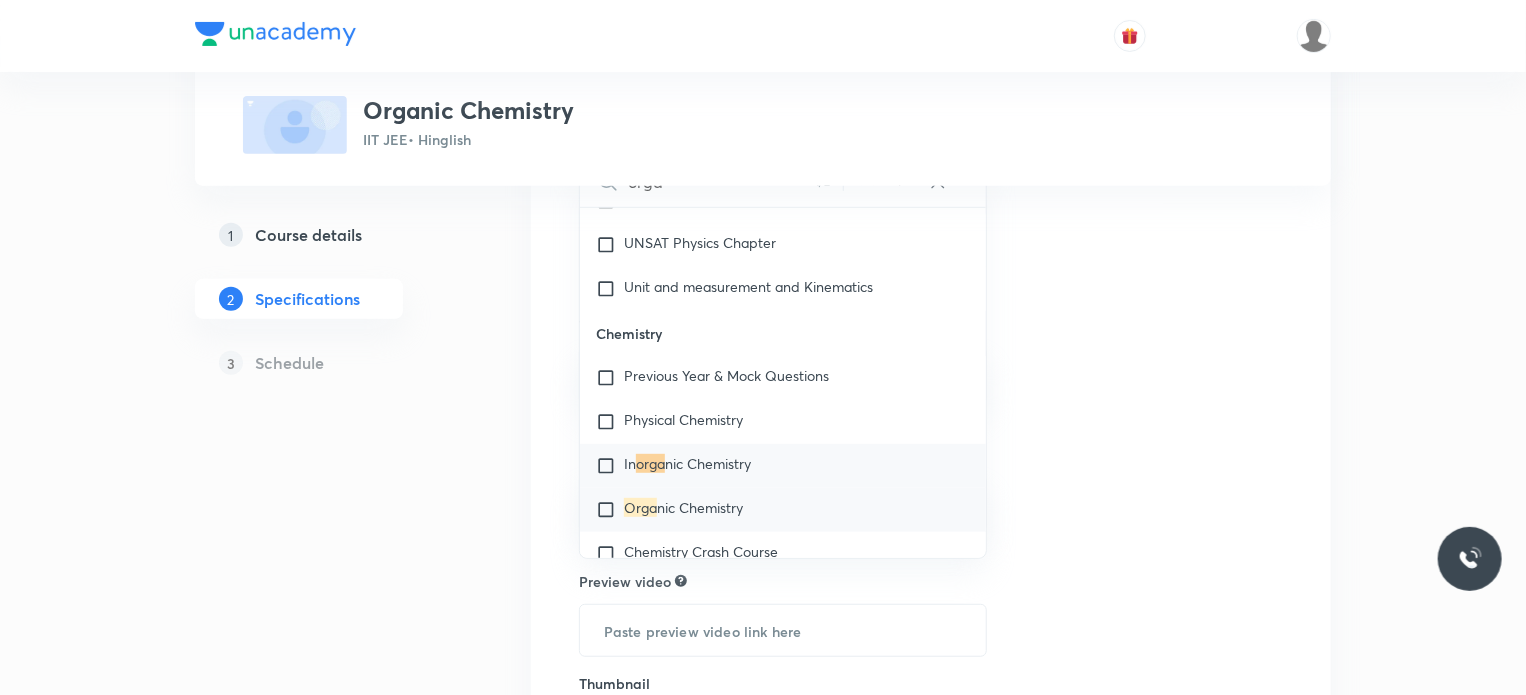 checkbox on "true" 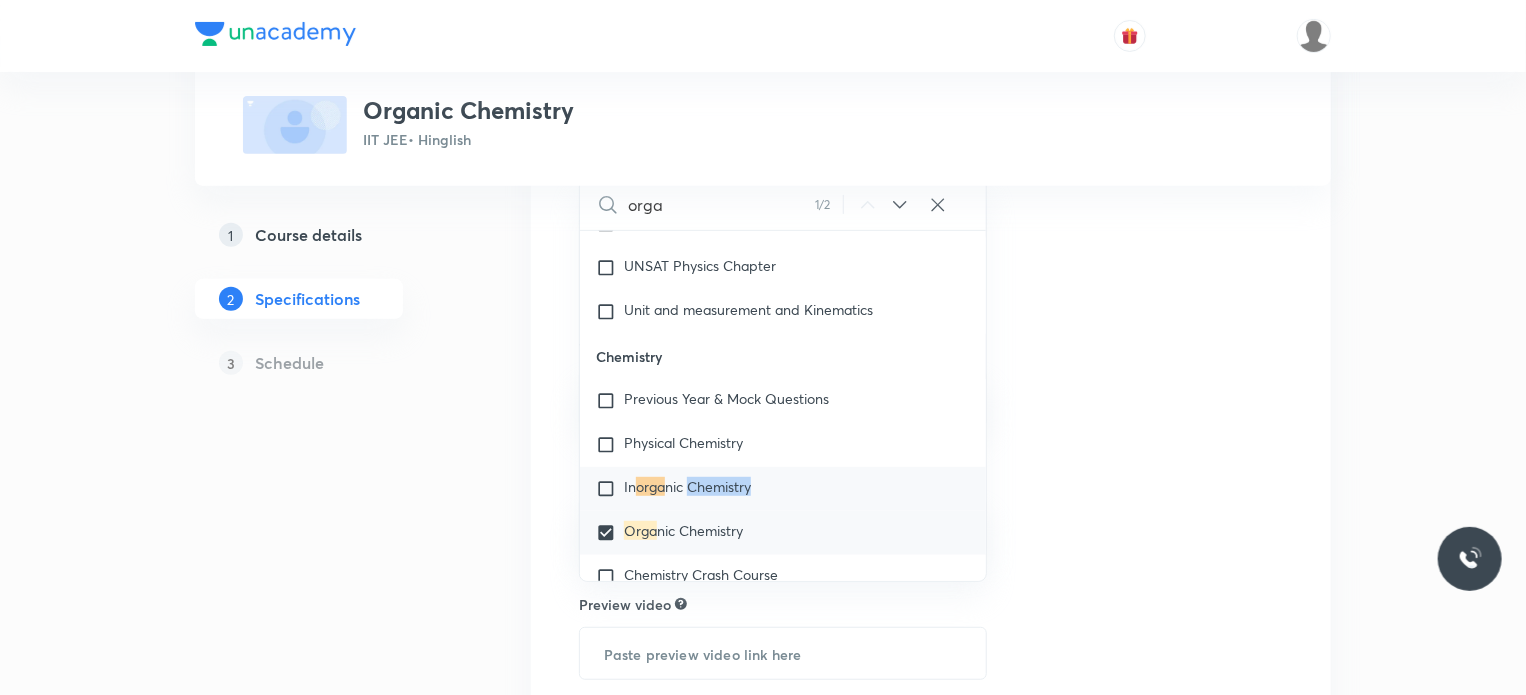 click on "In orga nic Chemistry" at bounding box center [783, 489] 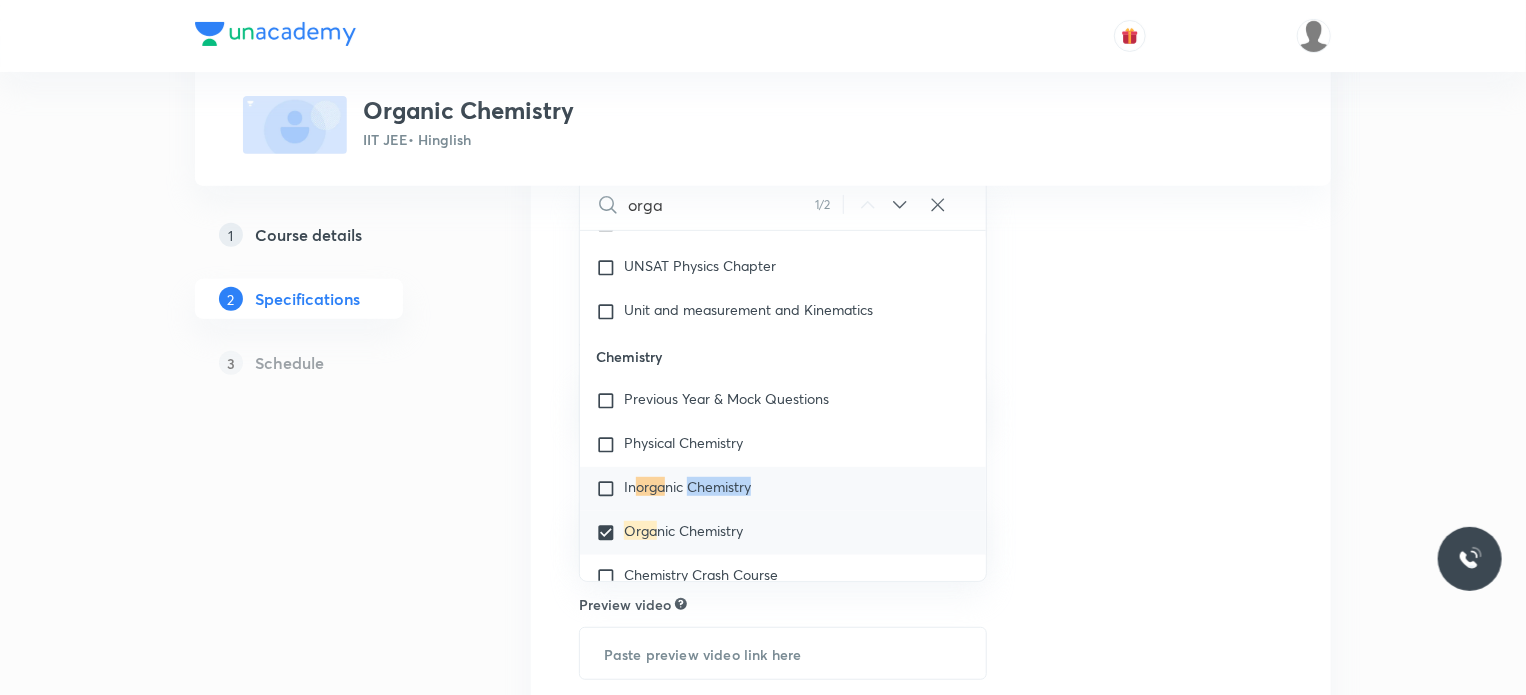 checkbox on "true" 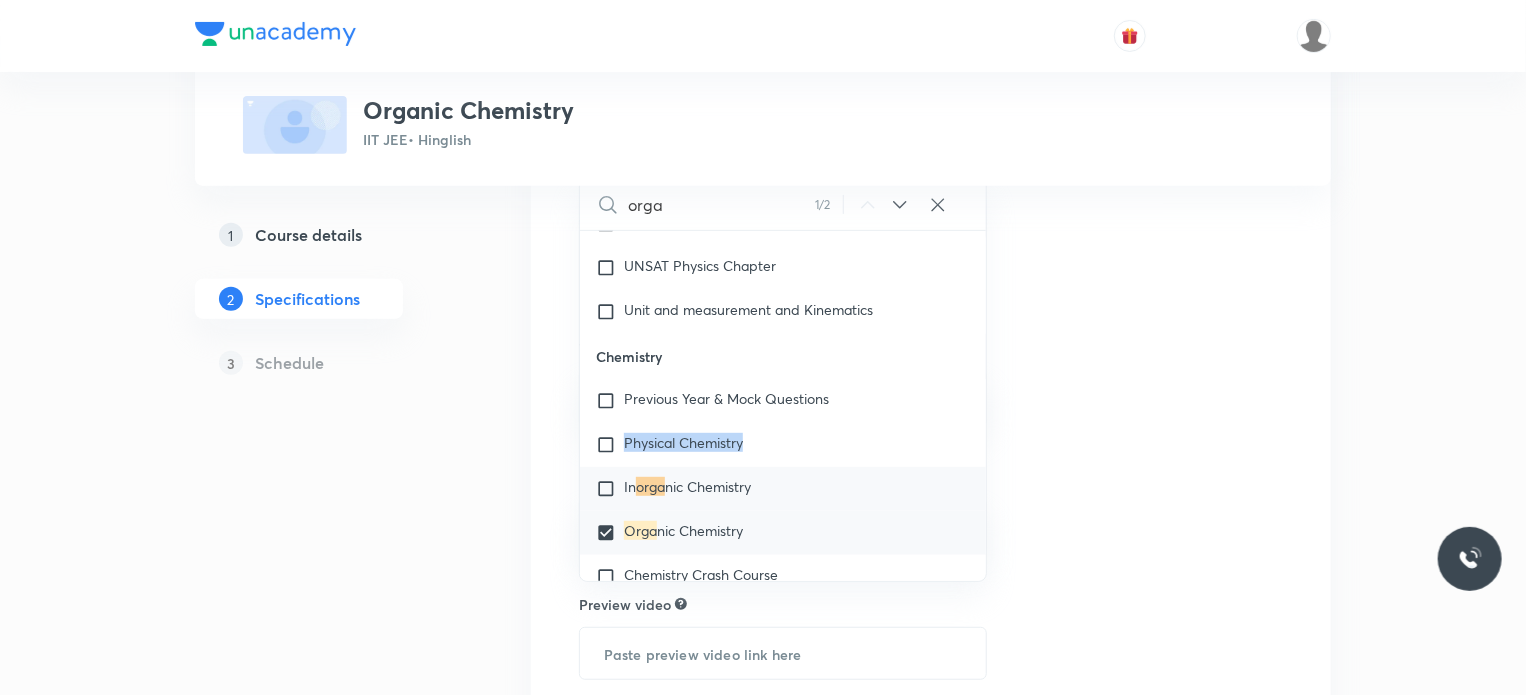 click on "Physical Chemistry" at bounding box center [783, 445] 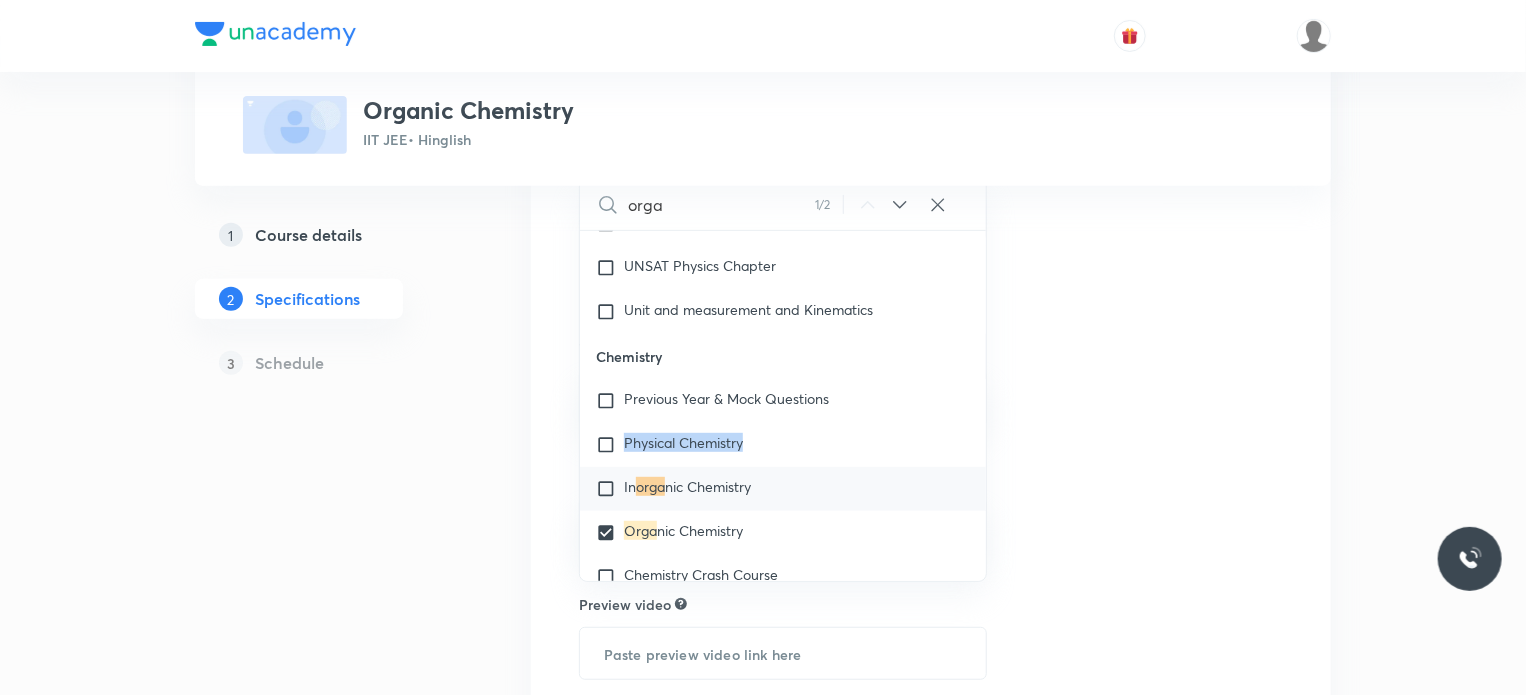 checkbox on "true" 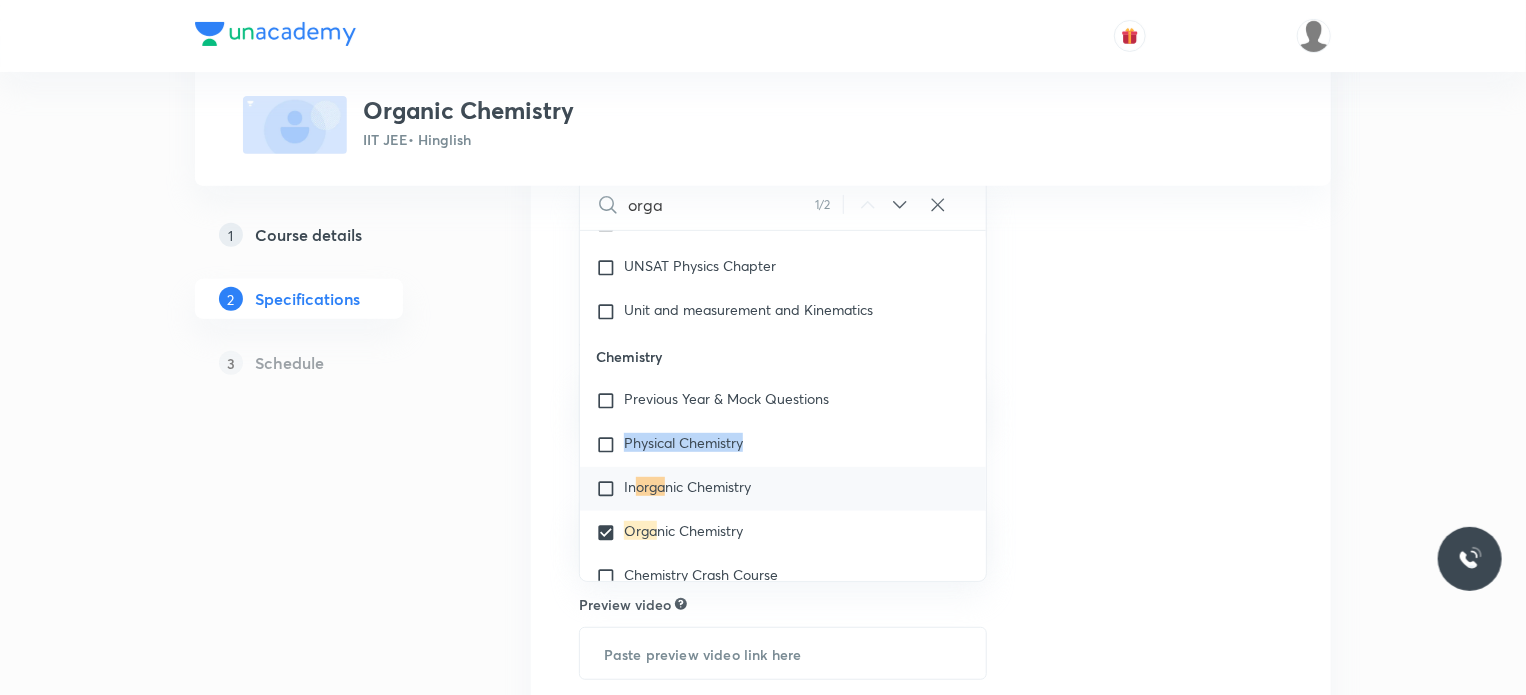 checkbox on "true" 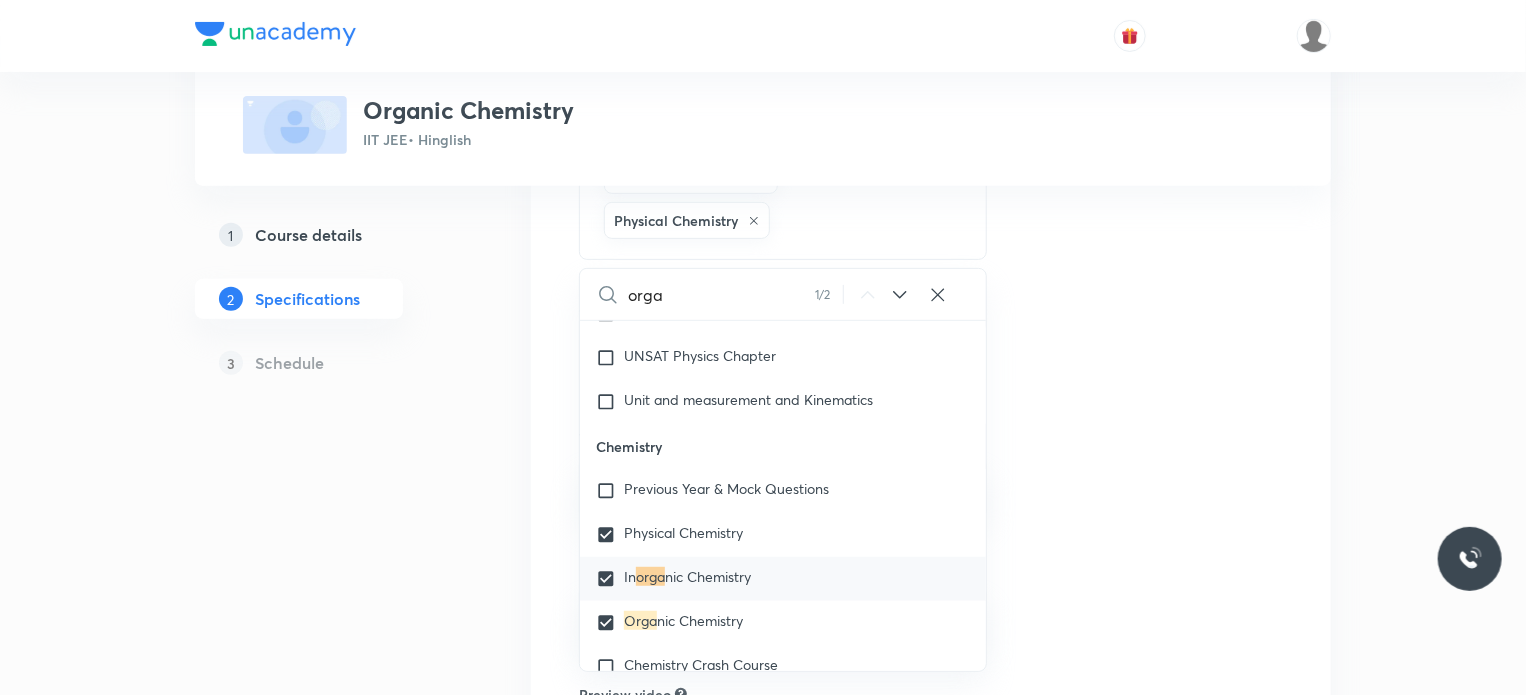 click 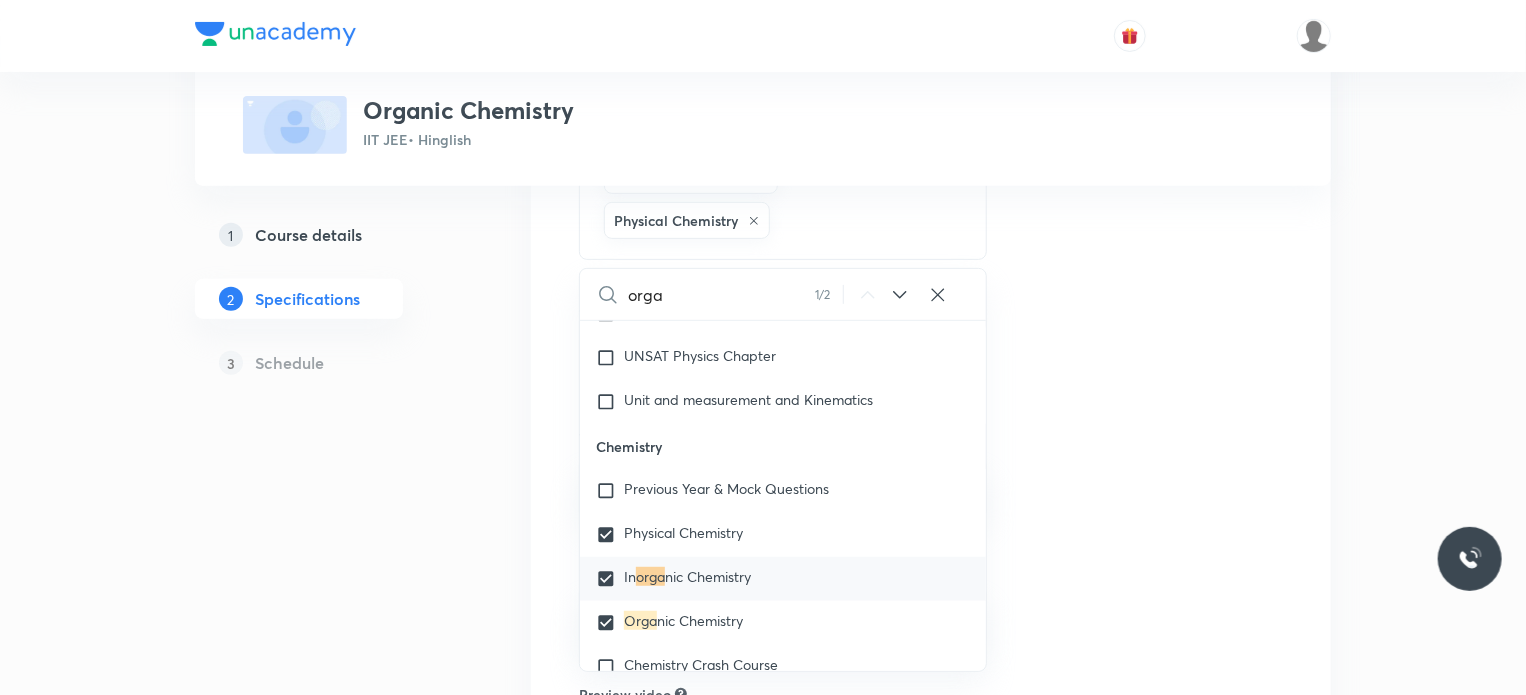 checkbox on "false" 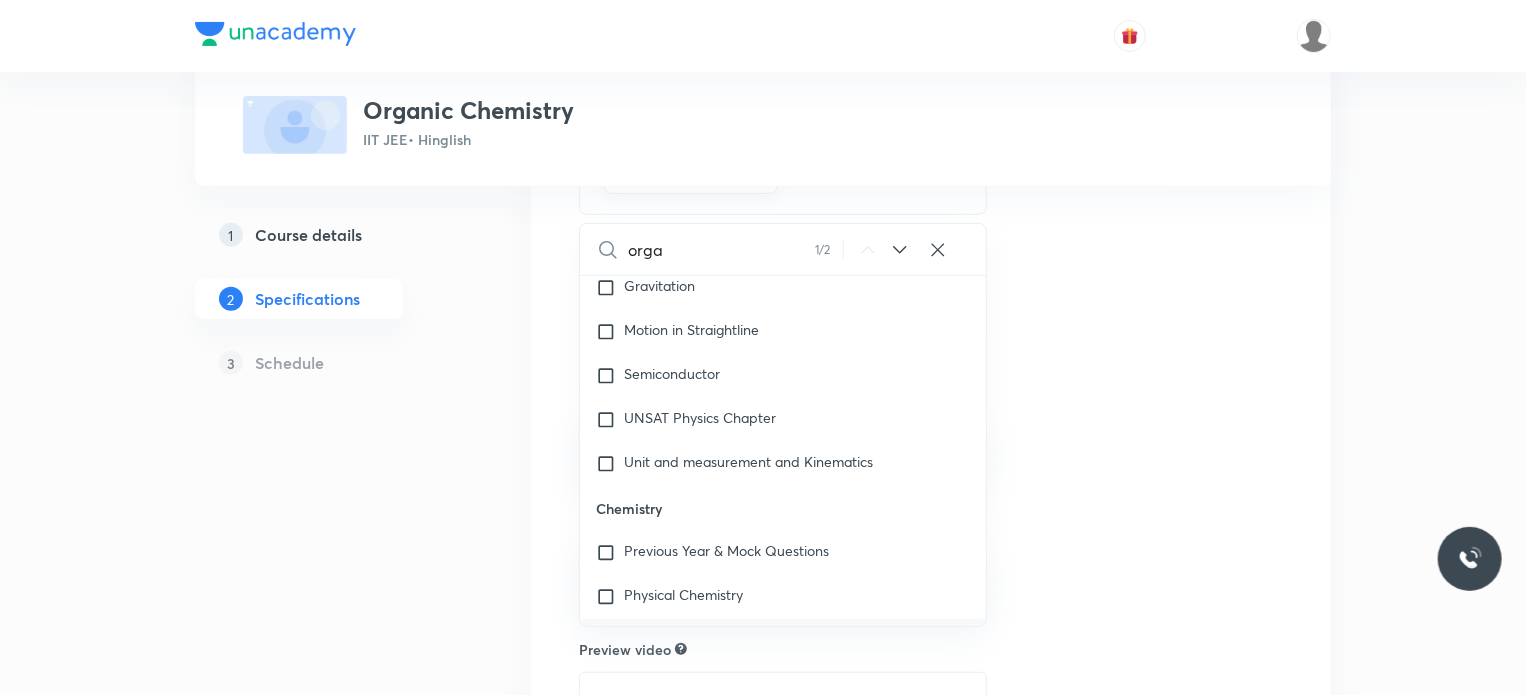 scroll, scrollTop: 1782, scrollLeft: 0, axis: vertical 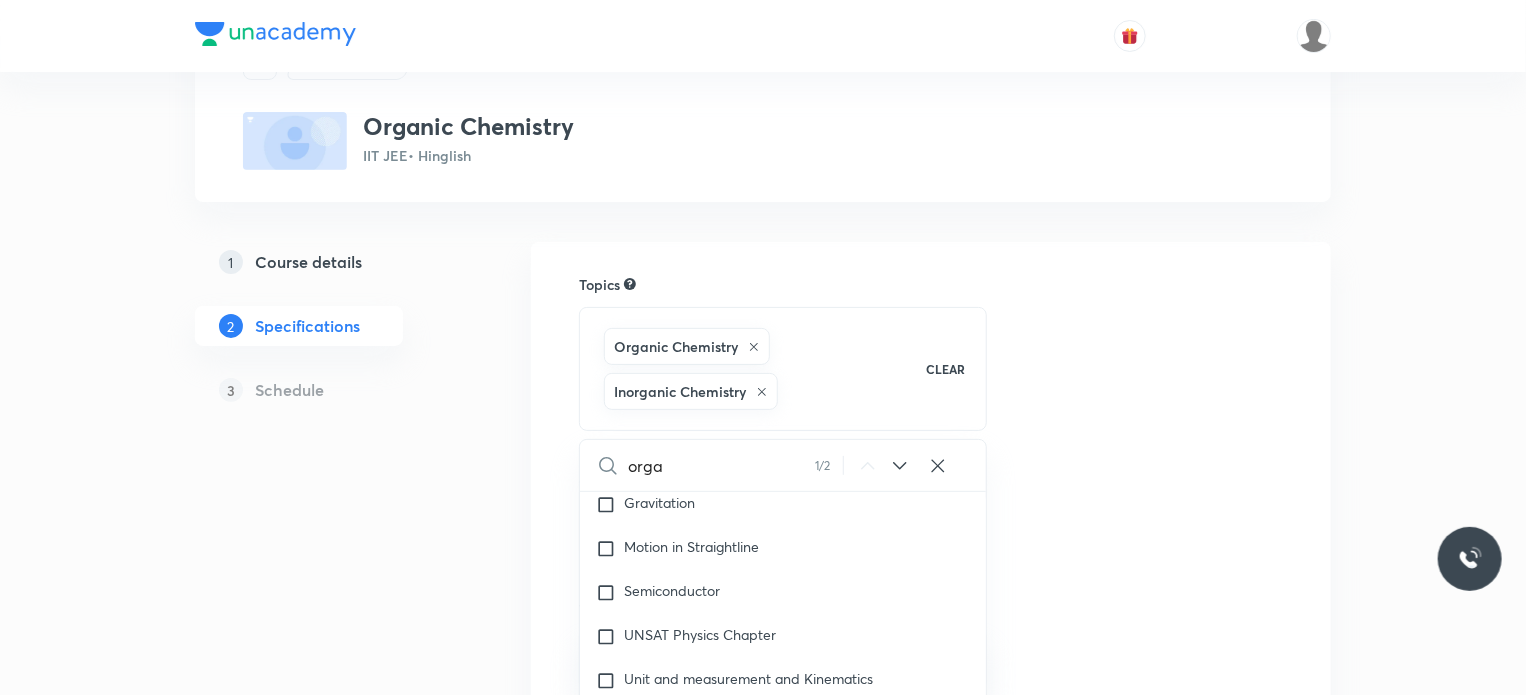 click on "Inorganic Chemistry" at bounding box center (691, 391) 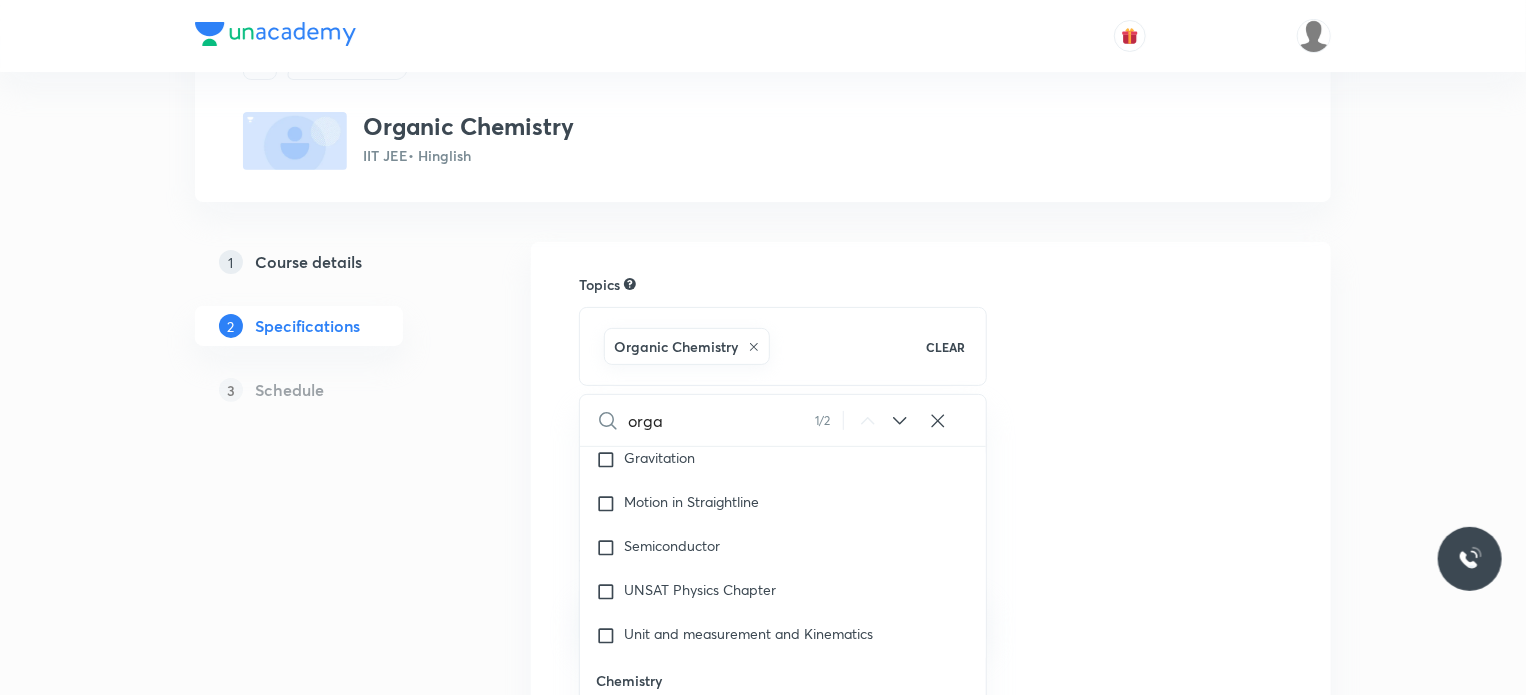 click on "Topics Organic Chemistry CLEAR orga 1 / 2 ​ Physics Previous Year & Mock Questions Basics & Laboratory Mechanics Solid & Fluid Mechanics Waves Geometrical & Wave Optics Electricity & Magnetism Thermal Physics Modern Physics Physics Crash Course Basic Mathematics and Vector [PERSON_NAME] Law of Motion and Friction Kinematics-2D Kinematics-1D and Calculus Current Electricity Capacitance Electrostatics Magnetic Effect of Current and Magnetism Center of Mass and Collision Error Rotational Motion Circular Motion Work, Power & Energy Wave Optics and Electromagnetic Waves Electromagnetic Induction and Alternating Current Unit and Dimension Principle of Communication [PERSON_NAME] Law of Motion 1D Motion Modern Physics - 1 Modern Physics - 2 Geometrical Optics Basic Math Elasticity, Thermal Expansion, Calorimetry and Heat Transfer KTG and Thermodynamics Fluid Mechanics Wave on String Sound Wave Simple Harmonic Motion Gravitation Motion in Straightline Semiconductor UNSAT Physics Chapter Unit and measurement and Kinematics In" at bounding box center (931, 680) 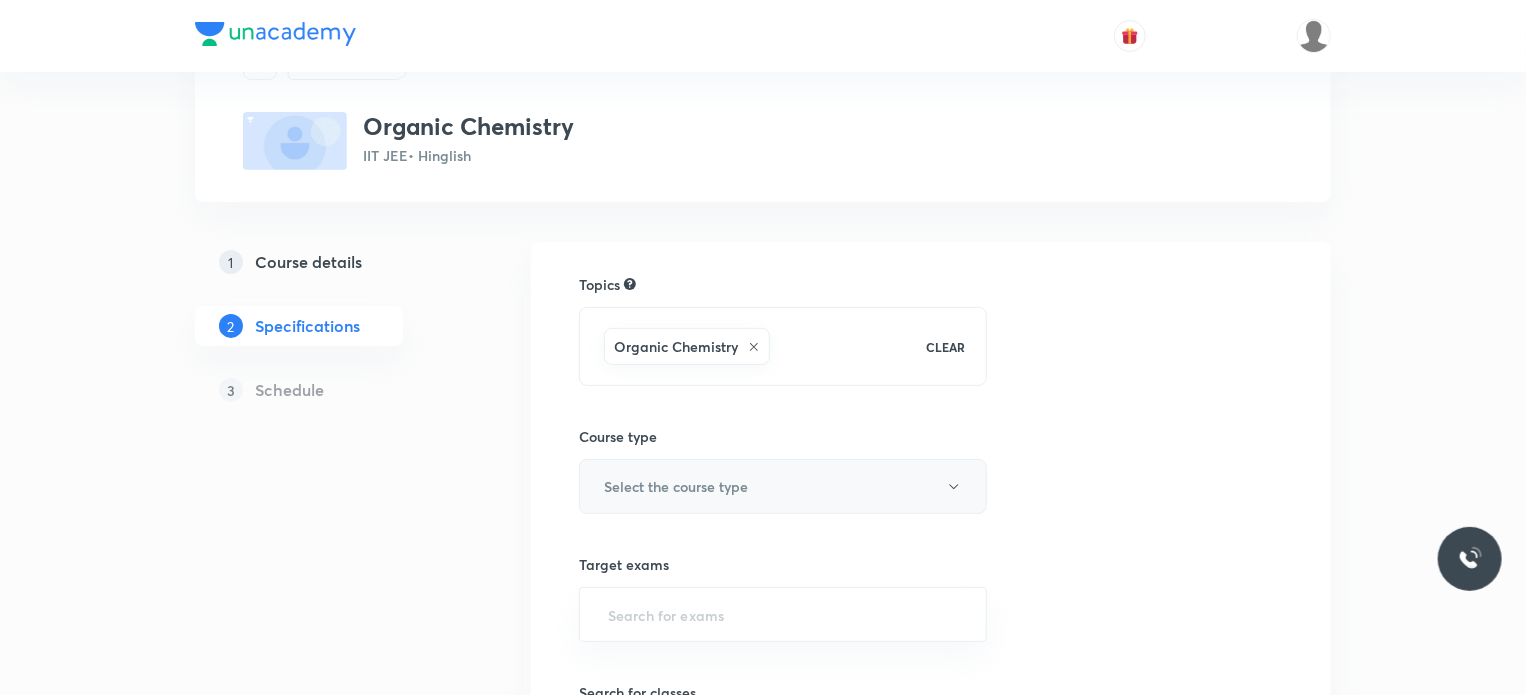 click on "Select the course type" at bounding box center (783, 486) 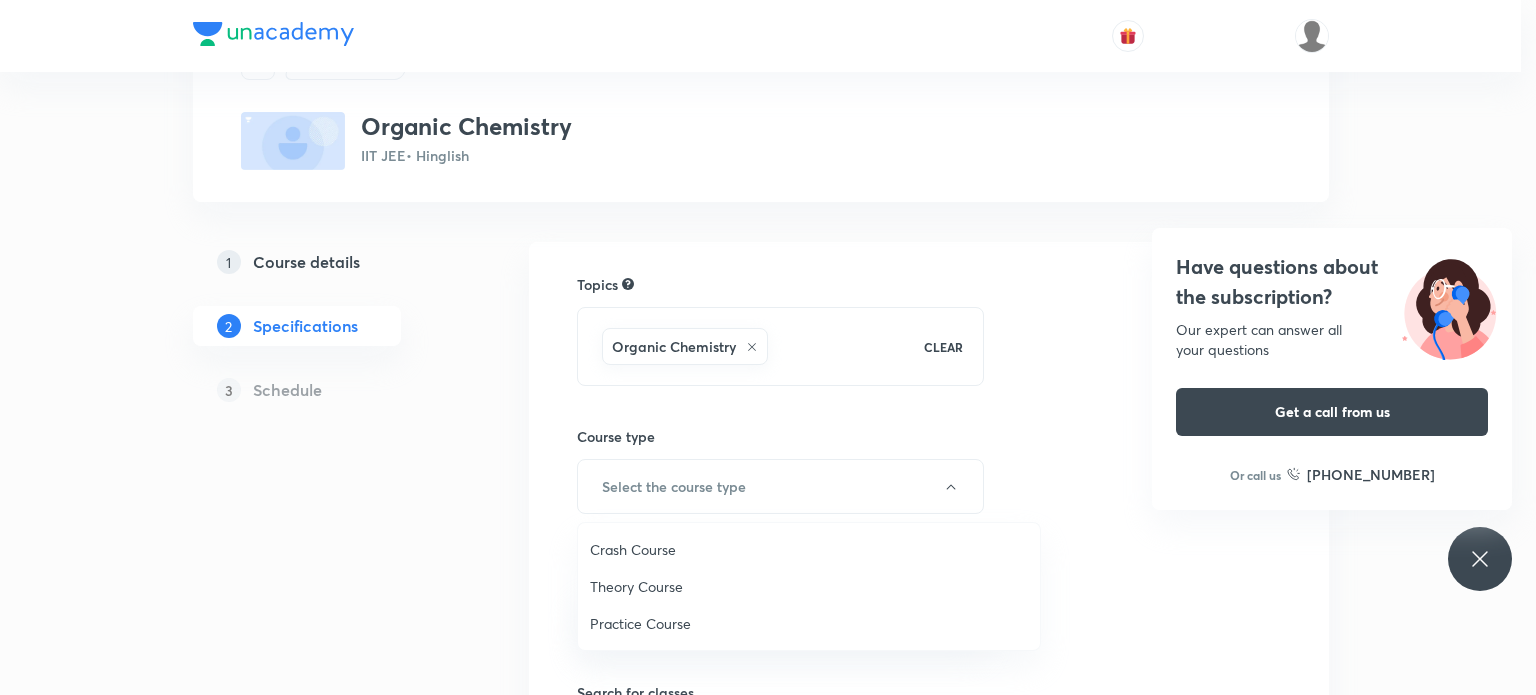click on "Theory Course" at bounding box center (809, 586) 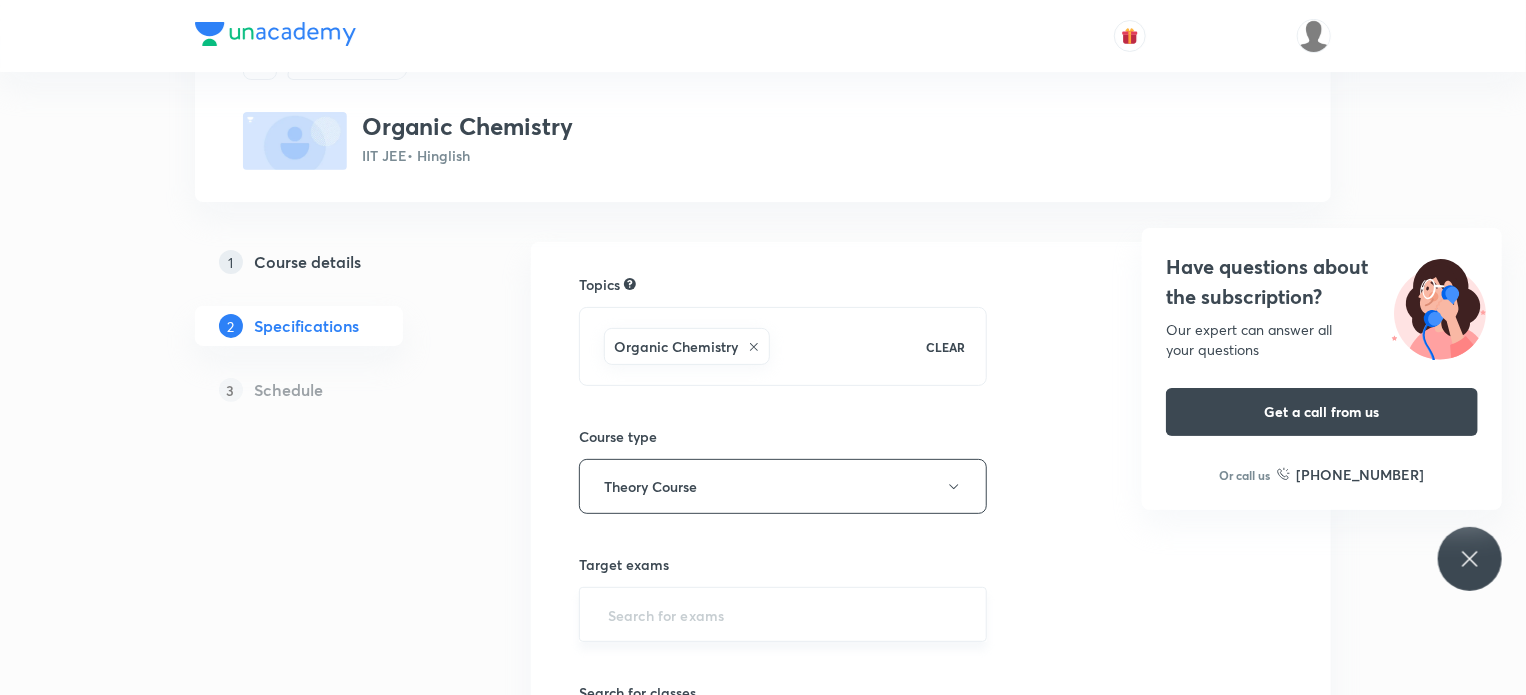 click at bounding box center (783, 614) 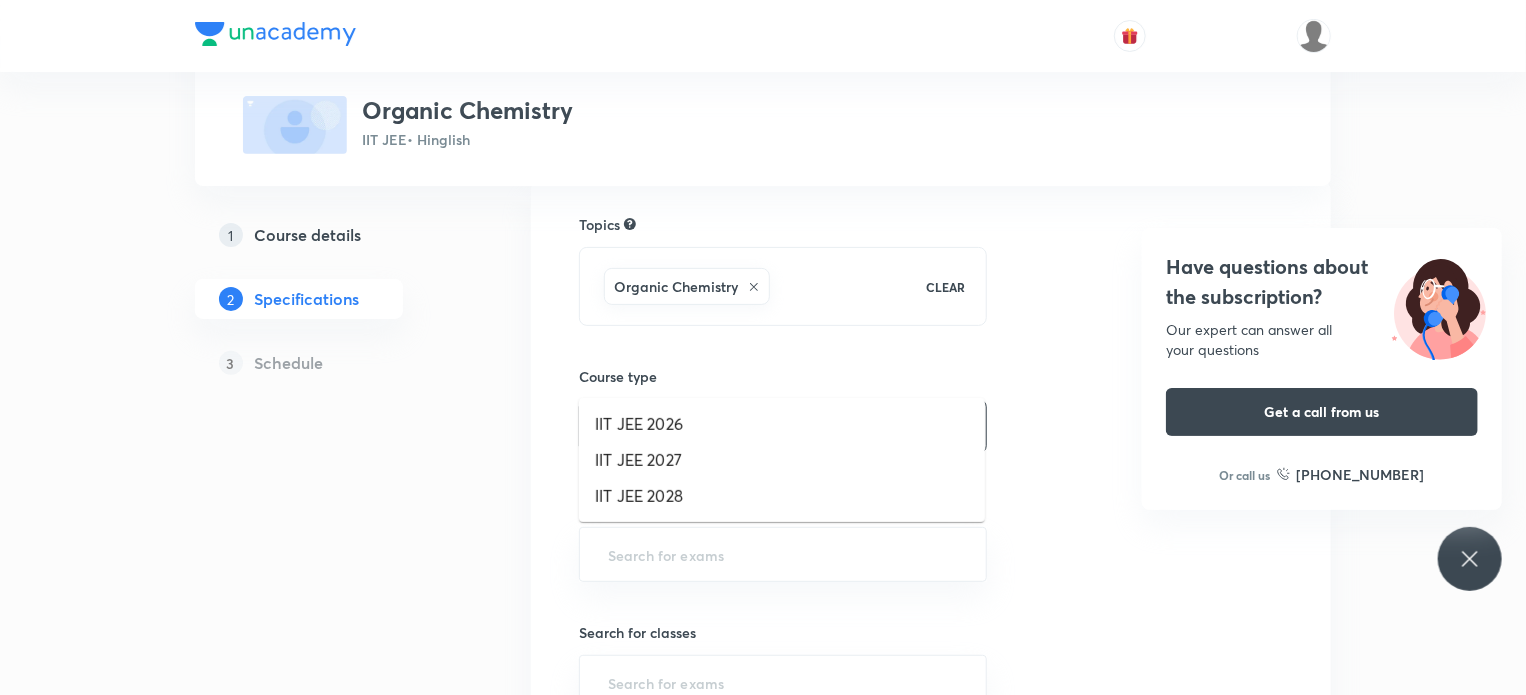 scroll, scrollTop: 156, scrollLeft: 0, axis: vertical 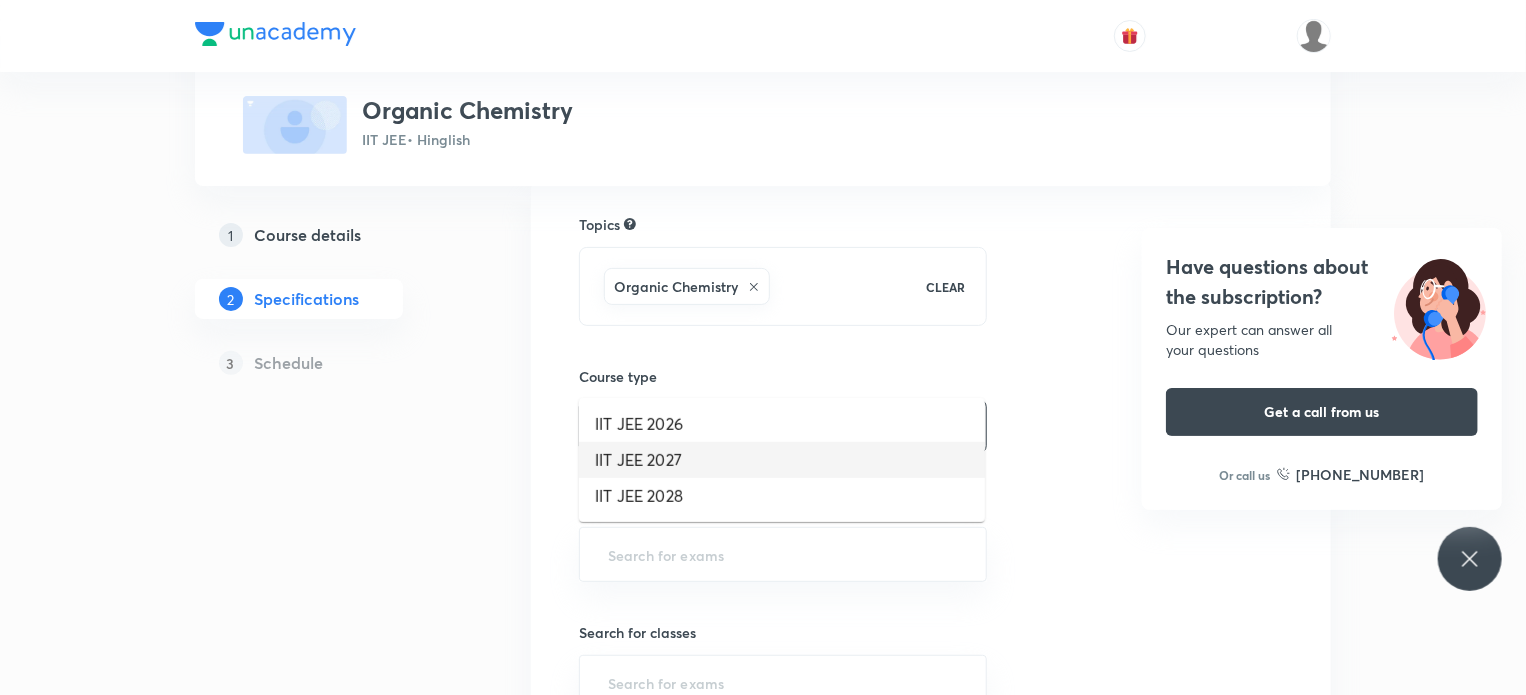 click on "IIT JEE 2027" at bounding box center (782, 460) 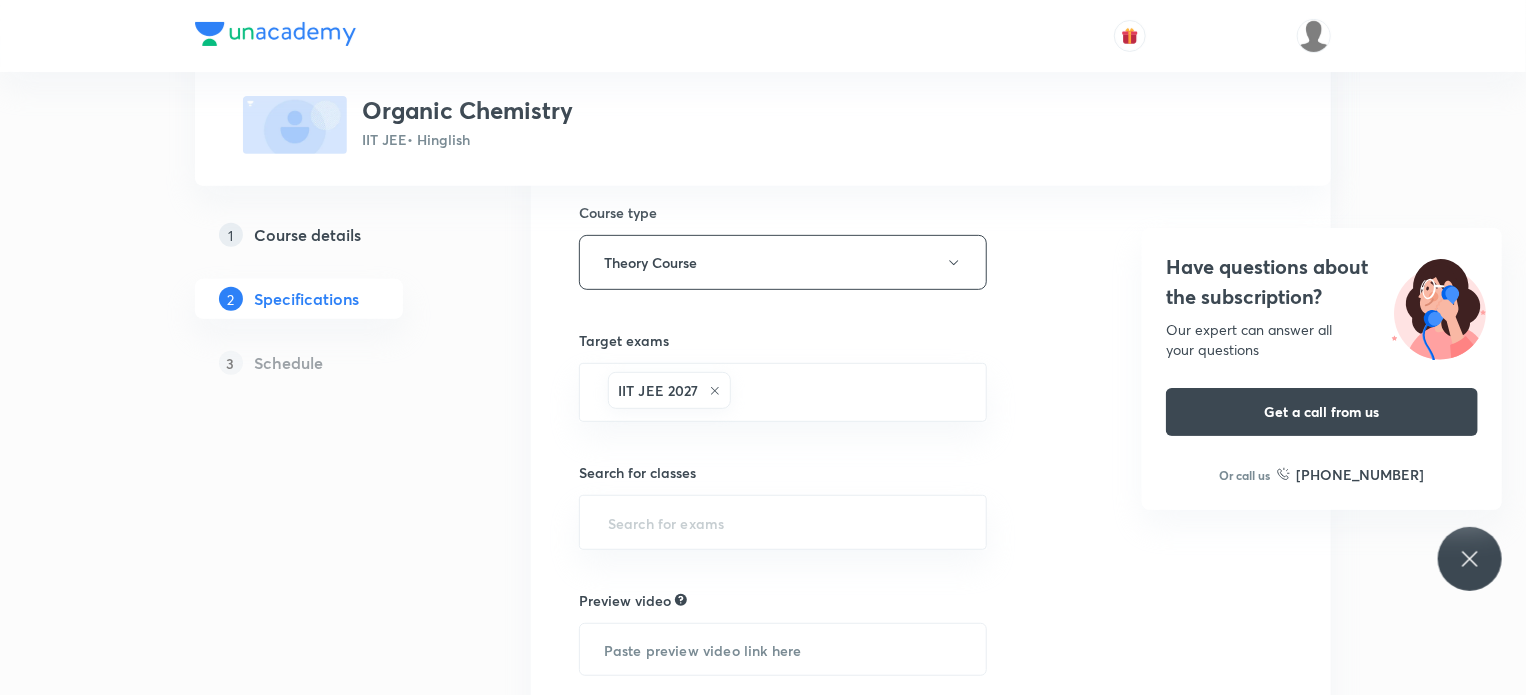scroll, scrollTop: 328, scrollLeft: 0, axis: vertical 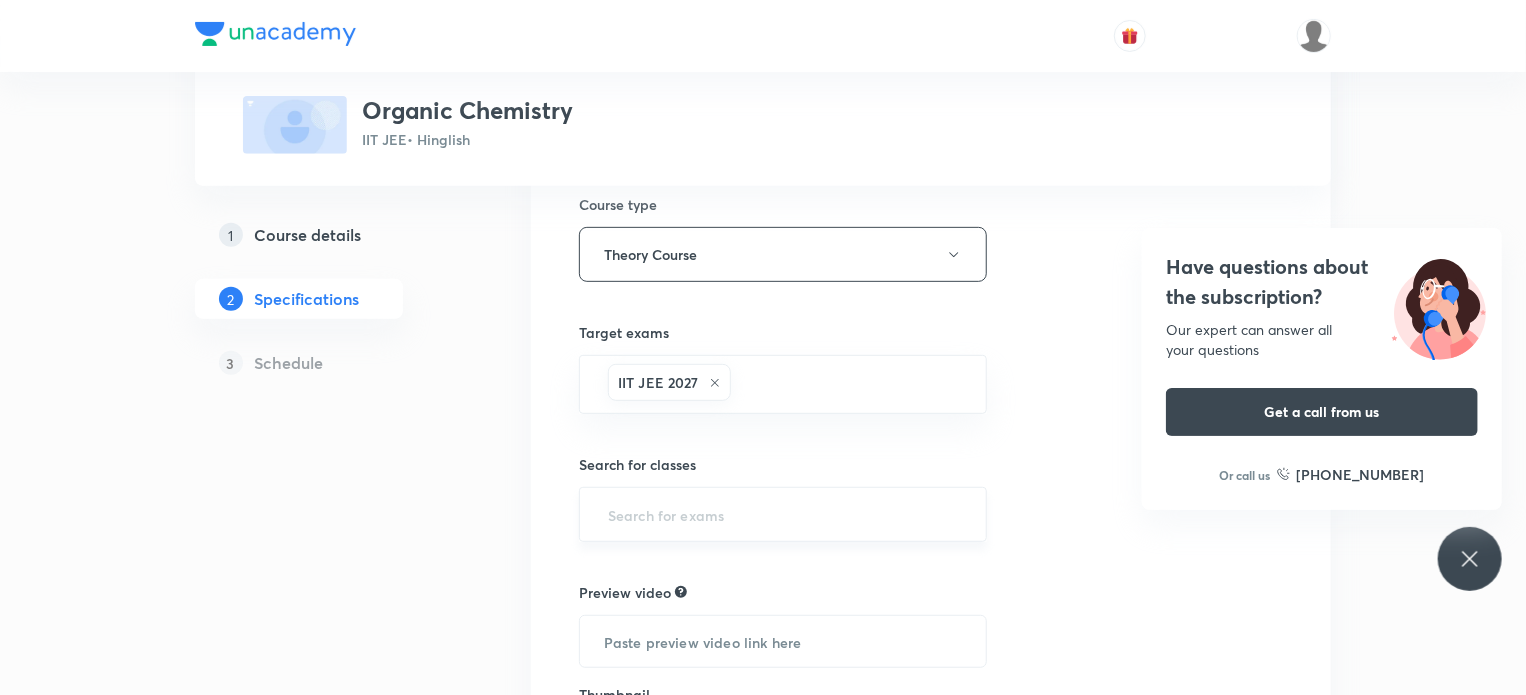 click at bounding box center [783, 514] 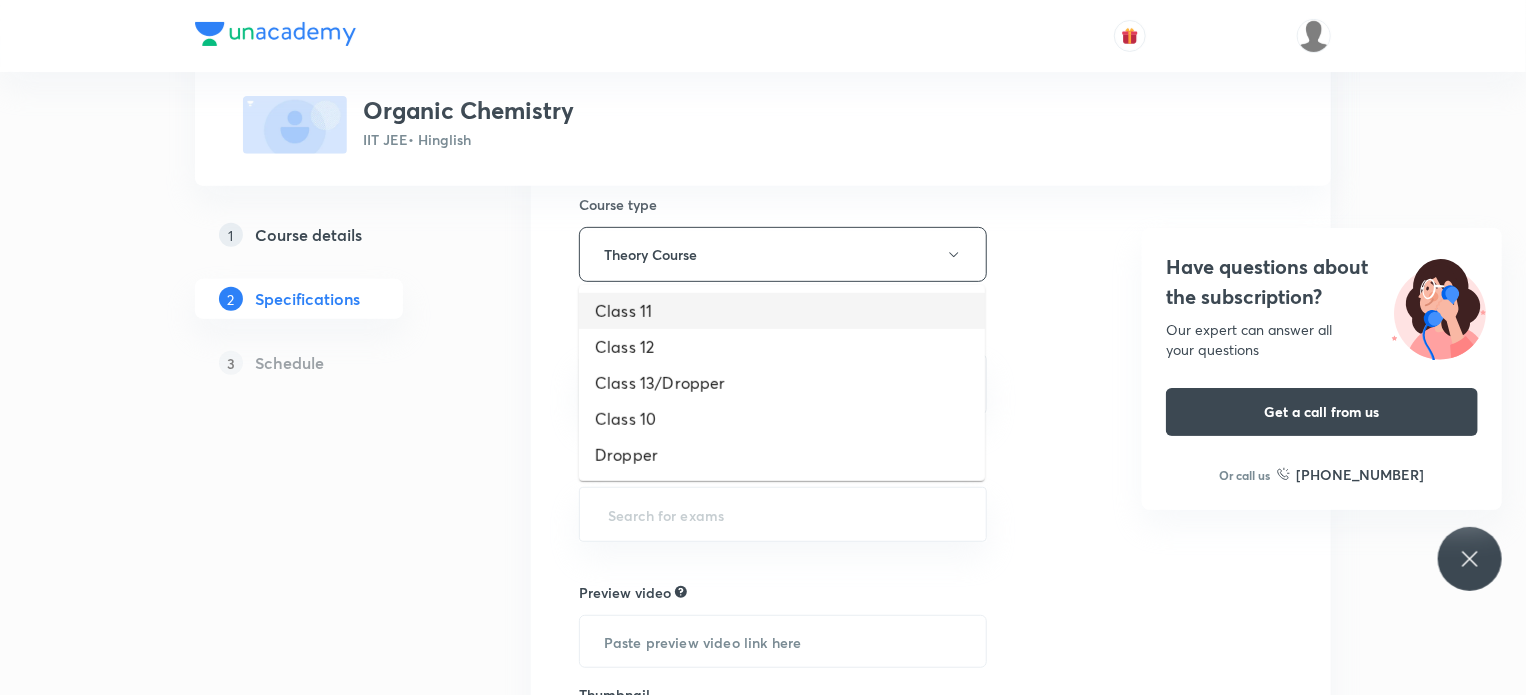 click on "Class 11" at bounding box center (782, 311) 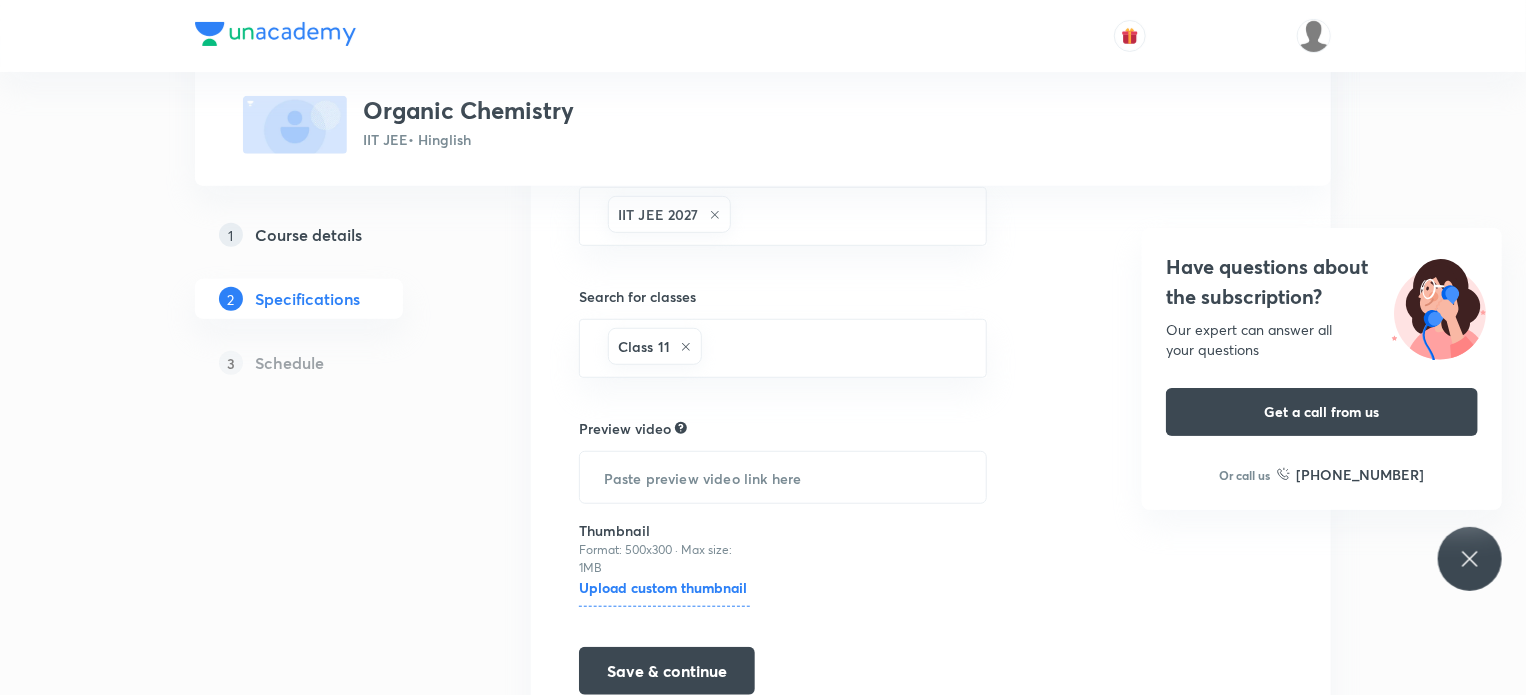 scroll, scrollTop: 588, scrollLeft: 0, axis: vertical 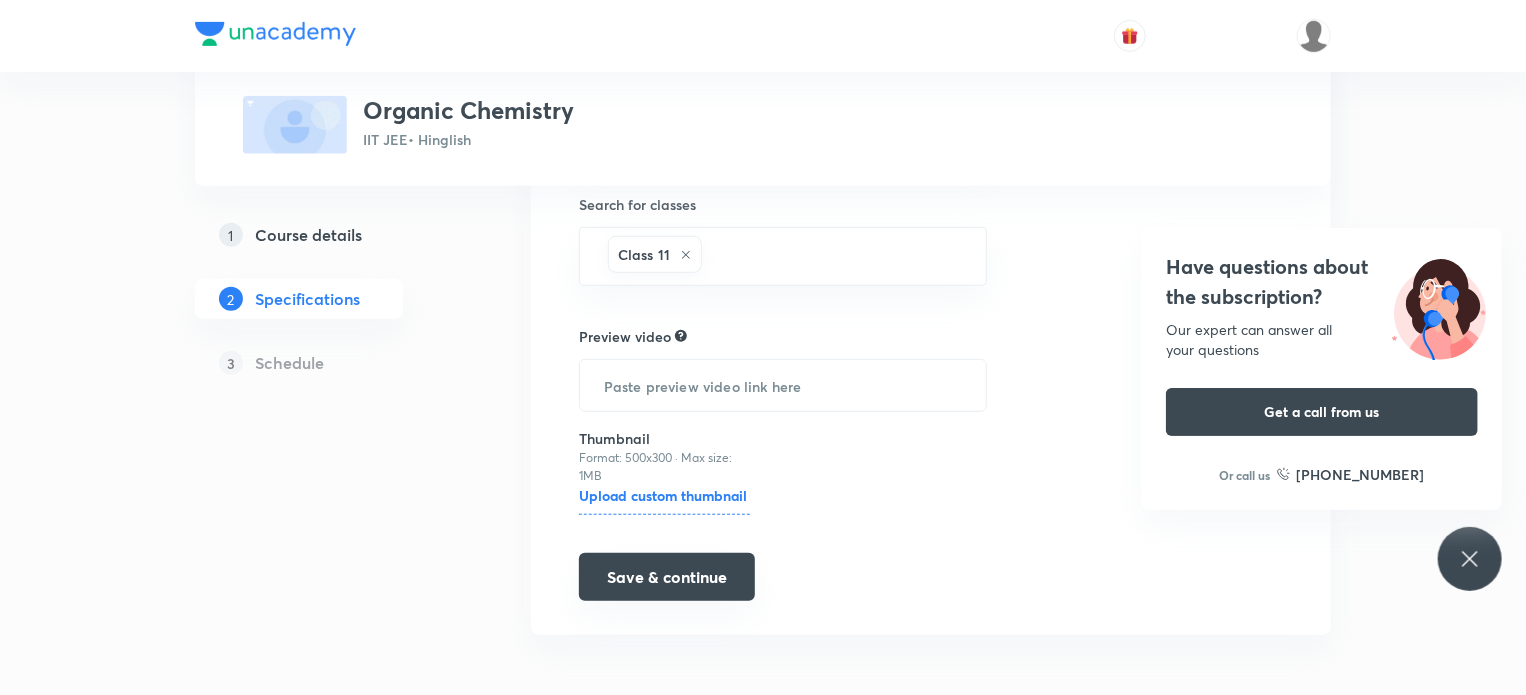 click on "Save & continue" at bounding box center (667, 577) 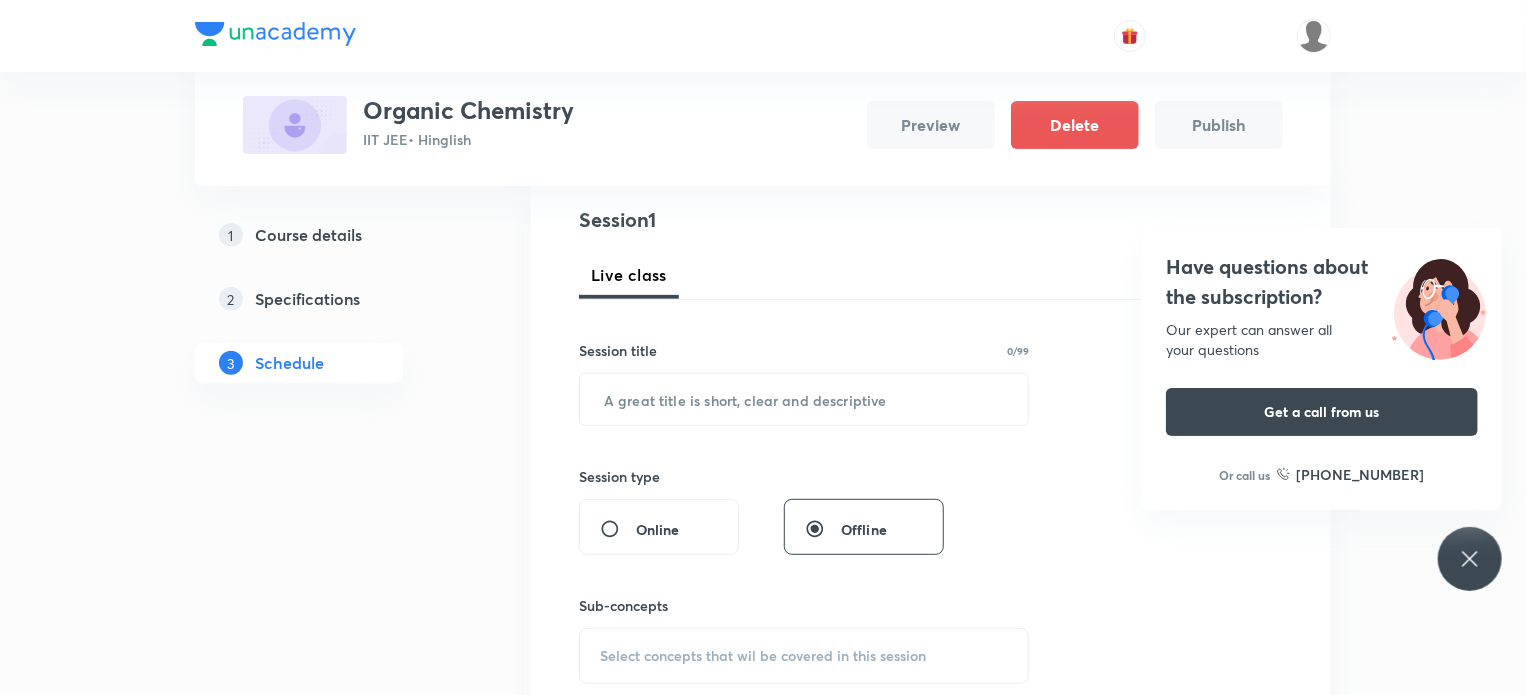 scroll, scrollTop: 228, scrollLeft: 0, axis: vertical 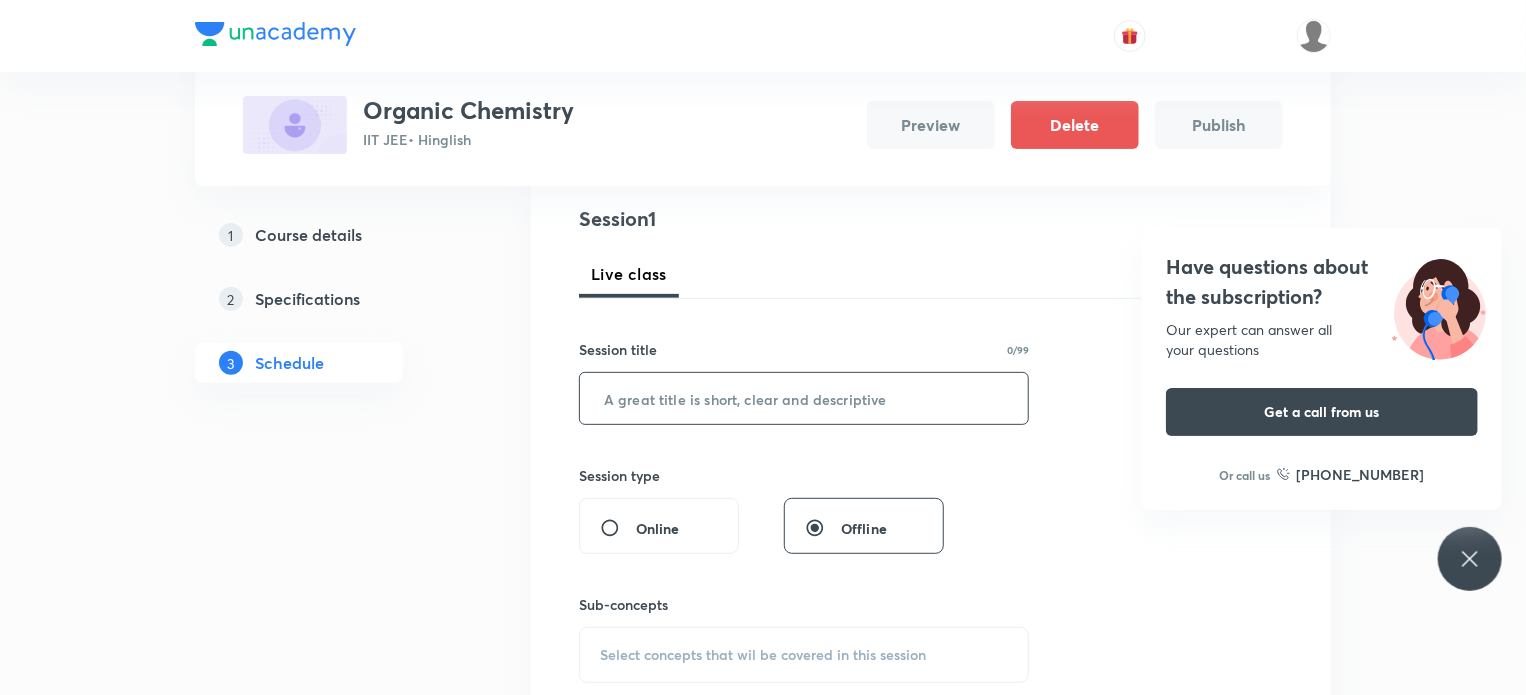 click at bounding box center (804, 398) 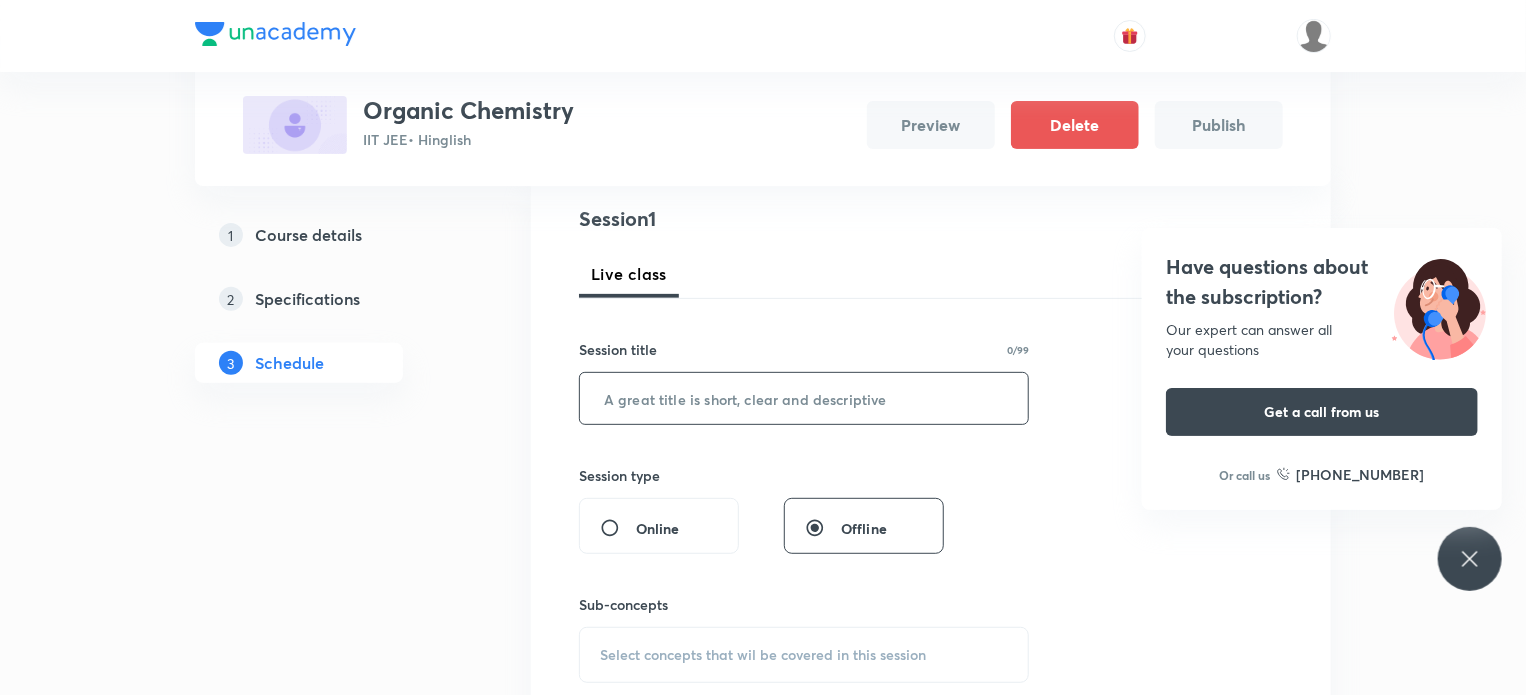 click at bounding box center [804, 398] 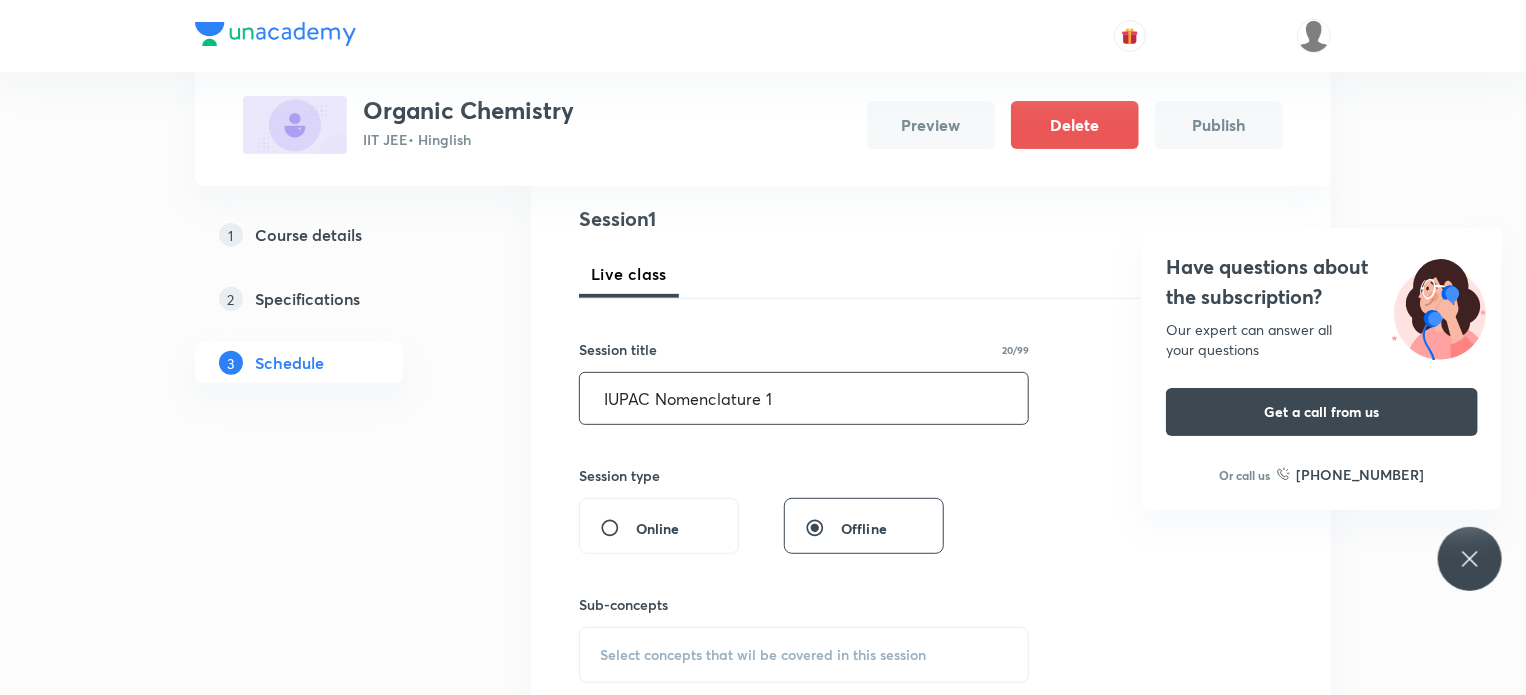 scroll, scrollTop: 328, scrollLeft: 0, axis: vertical 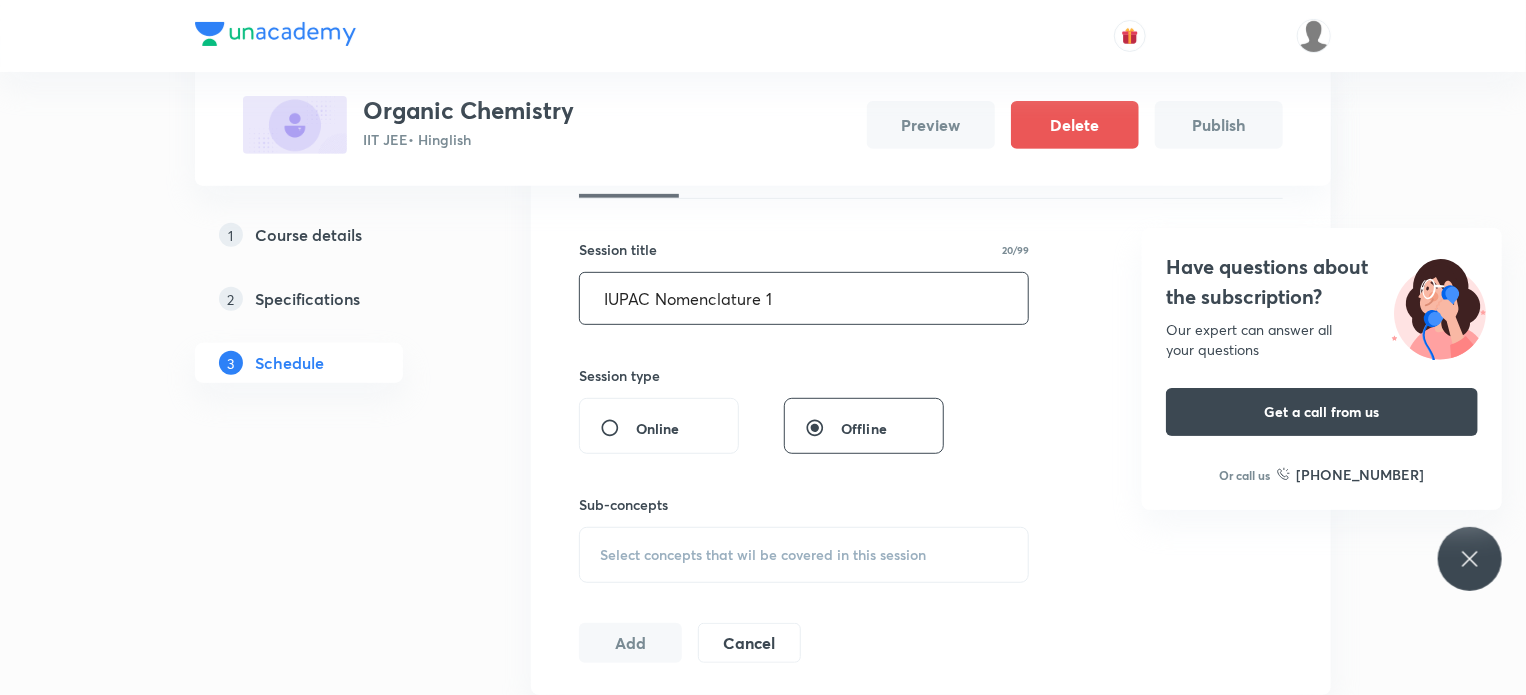 type on "IUPAC Nomenclature 1" 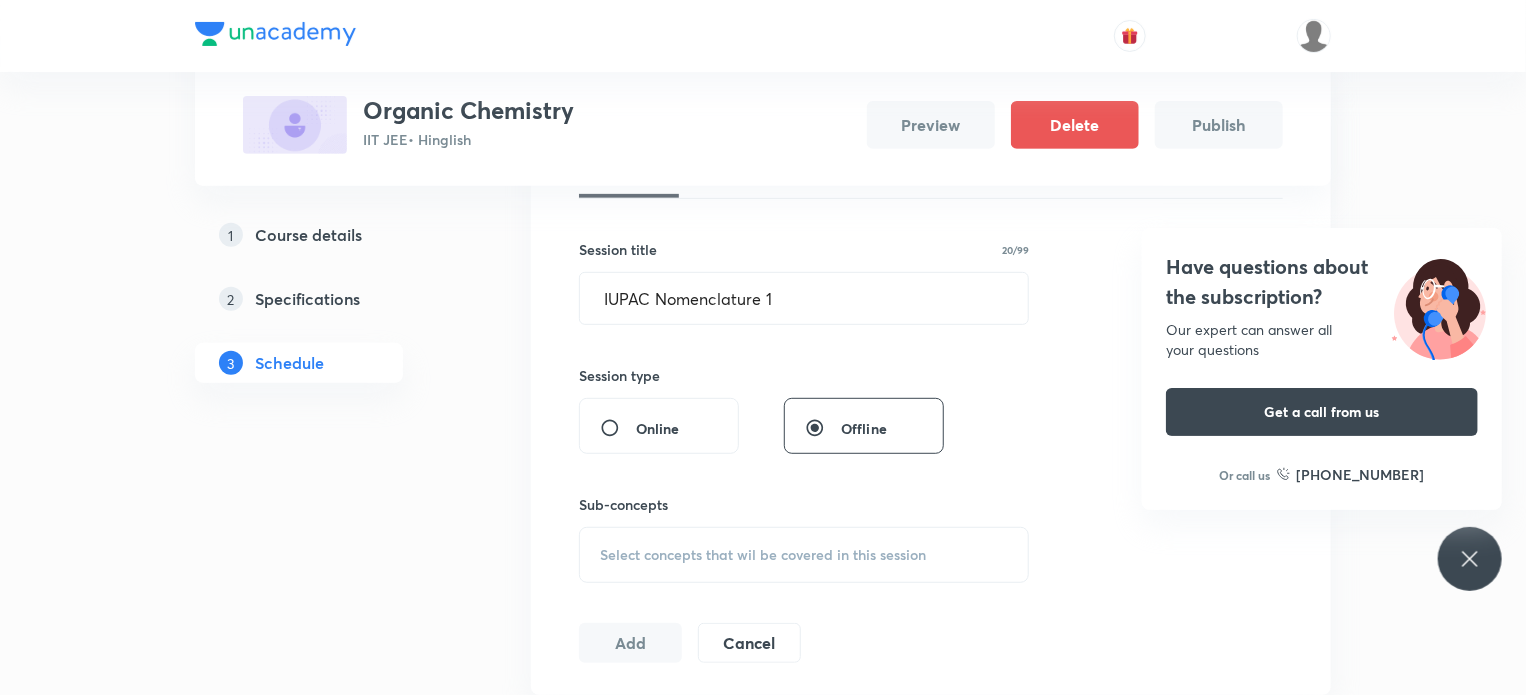 click on "Select concepts that wil be covered in this session" at bounding box center (804, 555) 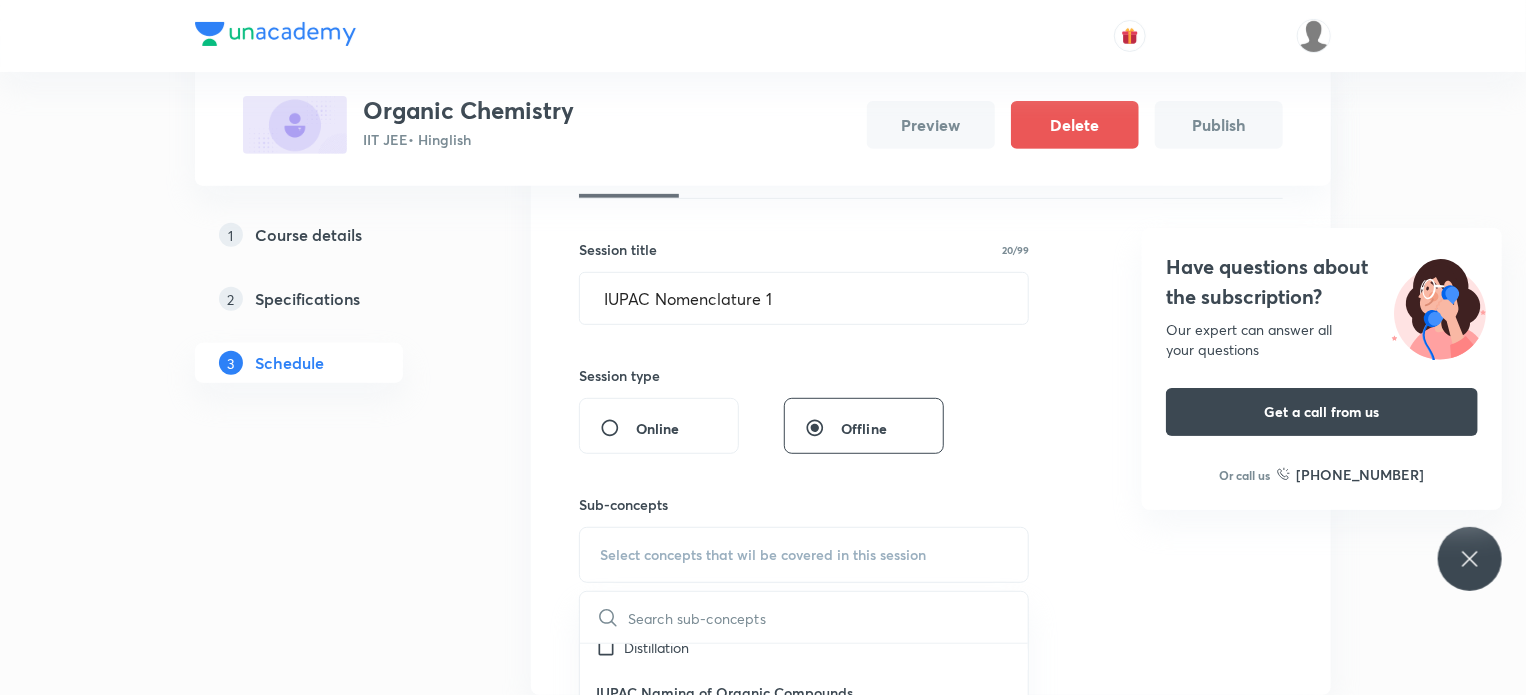 scroll, scrollTop: 200, scrollLeft: 0, axis: vertical 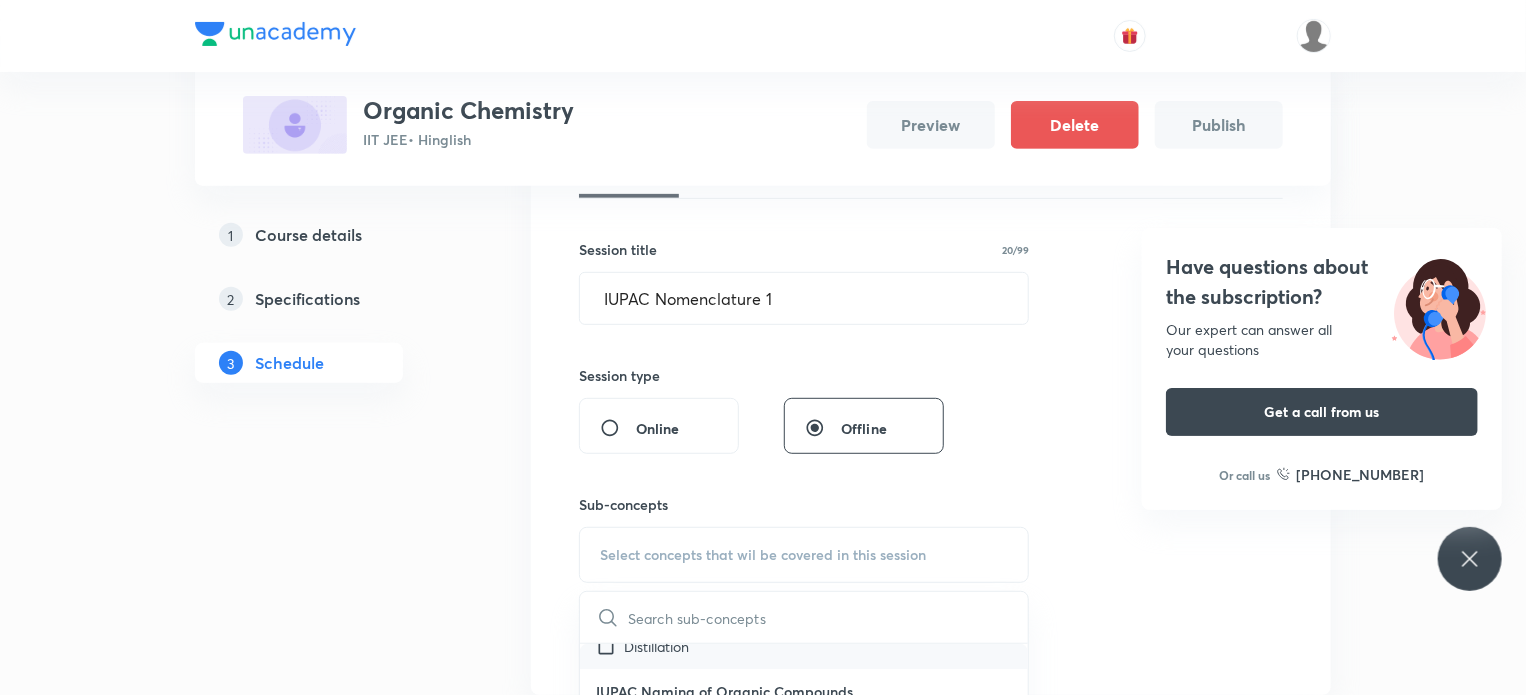 click on "Distillation" at bounding box center (656, 646) 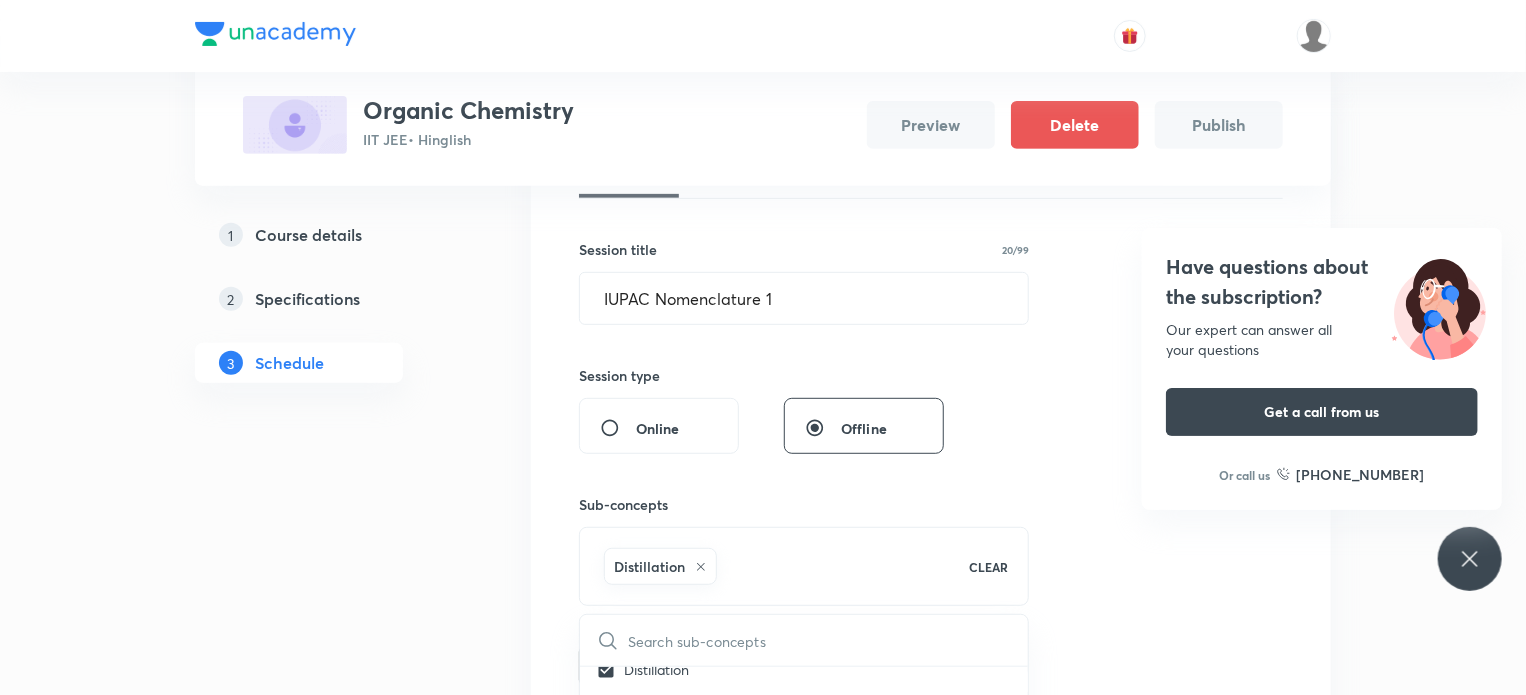 click on "Plus Courses Organic Chemistry IIT JEE  • Hinglish Preview Delete Publish 1 Course details 2 Specifications 3 Schedule Schedule Session  1 Live class Session title 20/99 IUPAC Nomenclature 1 ​   Session type Online Offline Sub-concepts Distillation CLEAR ​ Practical Organic Chemistry Test for Functional Groups Element Detection Test Quantitative Analysis Distillation IUPAC Naming of Organic Compounds Classification Of Organic Compounds Naming Of Saturated [MEDICAL_DATA] Naming Of Unsaturated [MEDICAL_DATA] Naming Of Cyclic [MEDICAL_DATA] Naming Of Compounds Containing Functional Groups Naming Of Aromatic Compounds Degree Of Unsaturation Structural Isomerism Basics of Molecule Presentation IUPAC Naming General Organic Chemistry  Existence Of Carbenes Introduction: How Radicals  Form And How They React Reactions And Their Mechanisms Development Of The Science Of  Organic Chemistry  Formation Of Carbenes Homolytic Bond Dissociation Energies (ΔH°) Atomic Structure Acid–Base Reactions [PERSON_NAME] Acids And Bases Add" at bounding box center [763, 433] 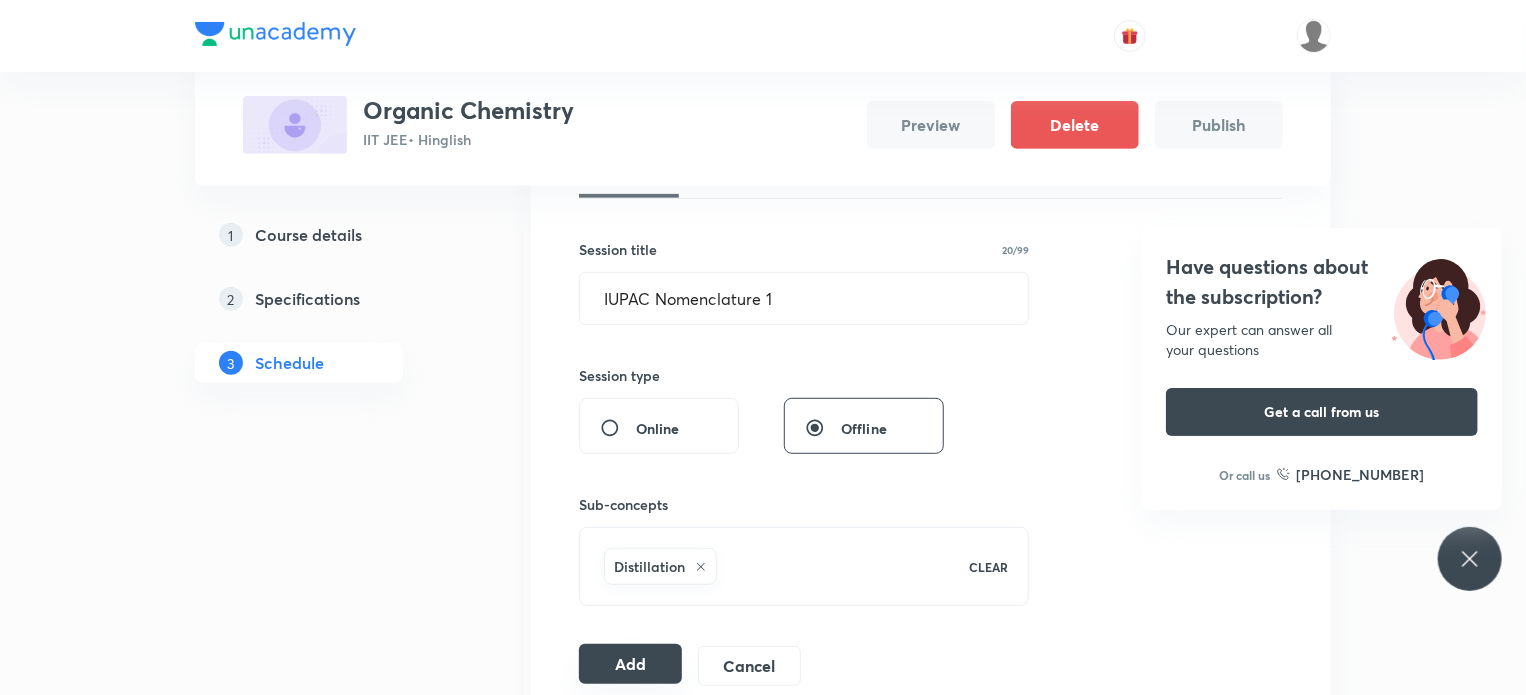 click on "Add" at bounding box center (630, 664) 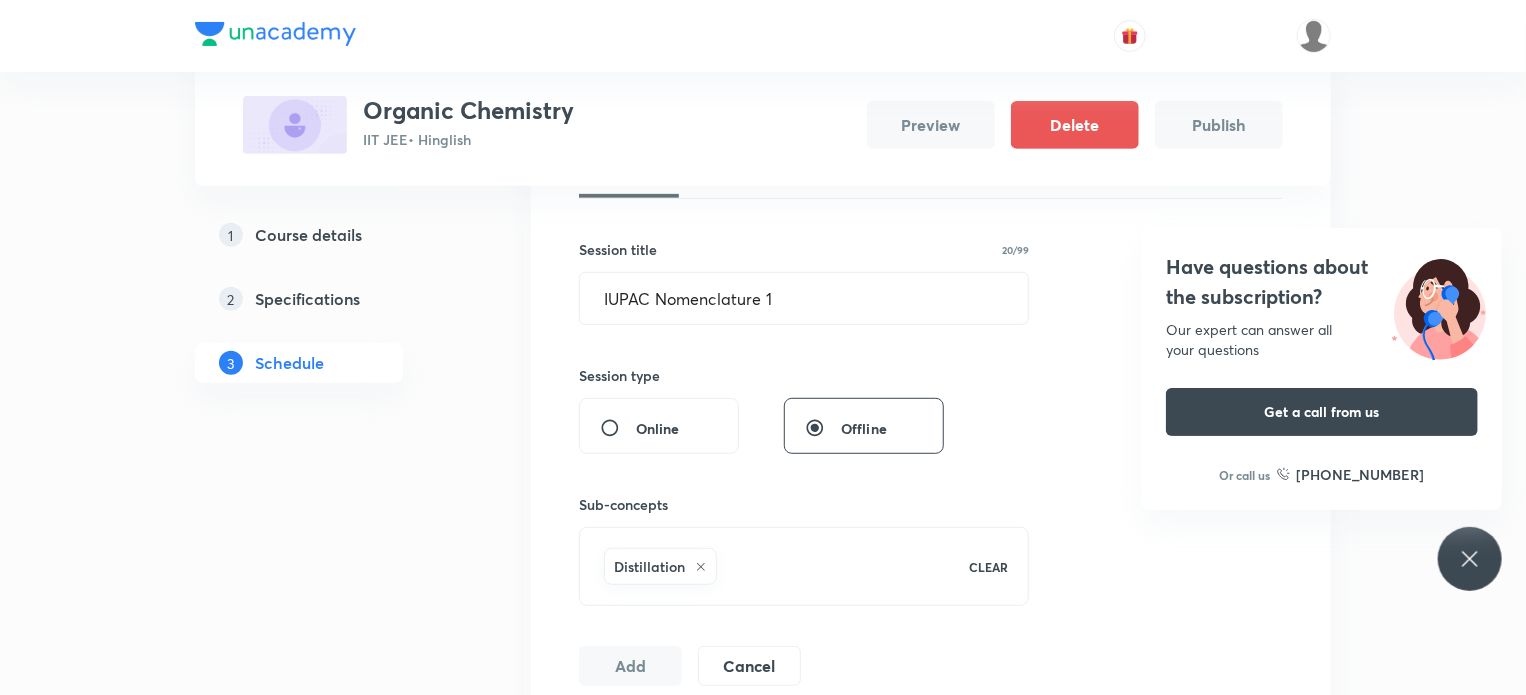 click 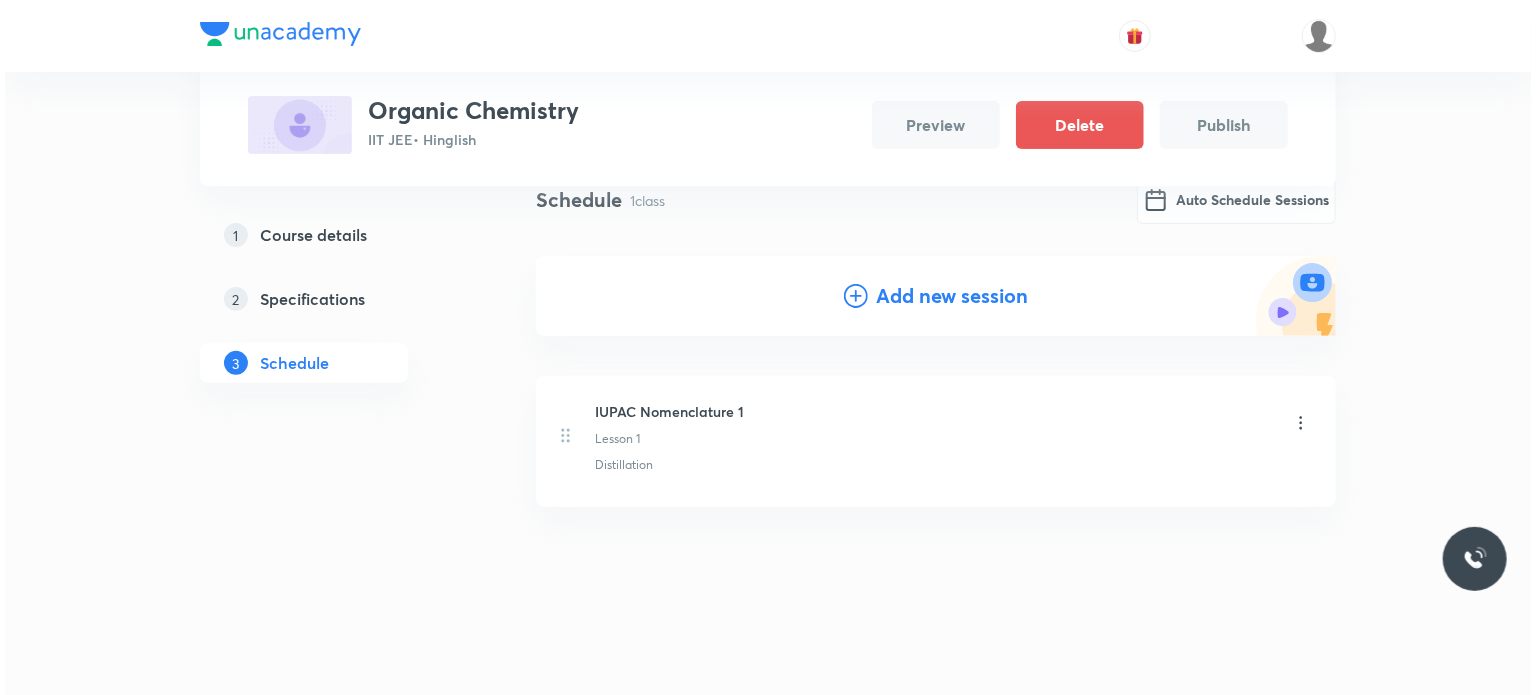 scroll, scrollTop: 161, scrollLeft: 0, axis: vertical 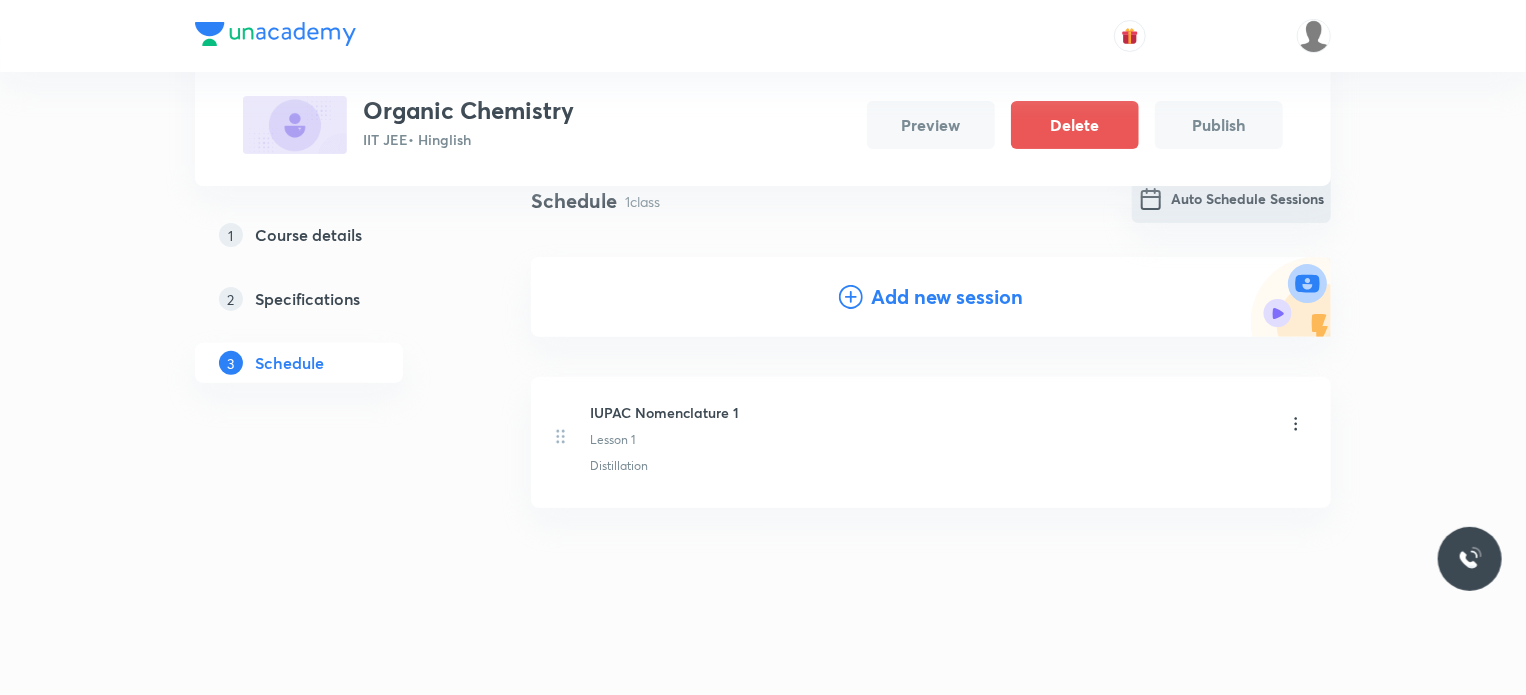 click on "Auto Schedule Sessions" at bounding box center [1231, 199] 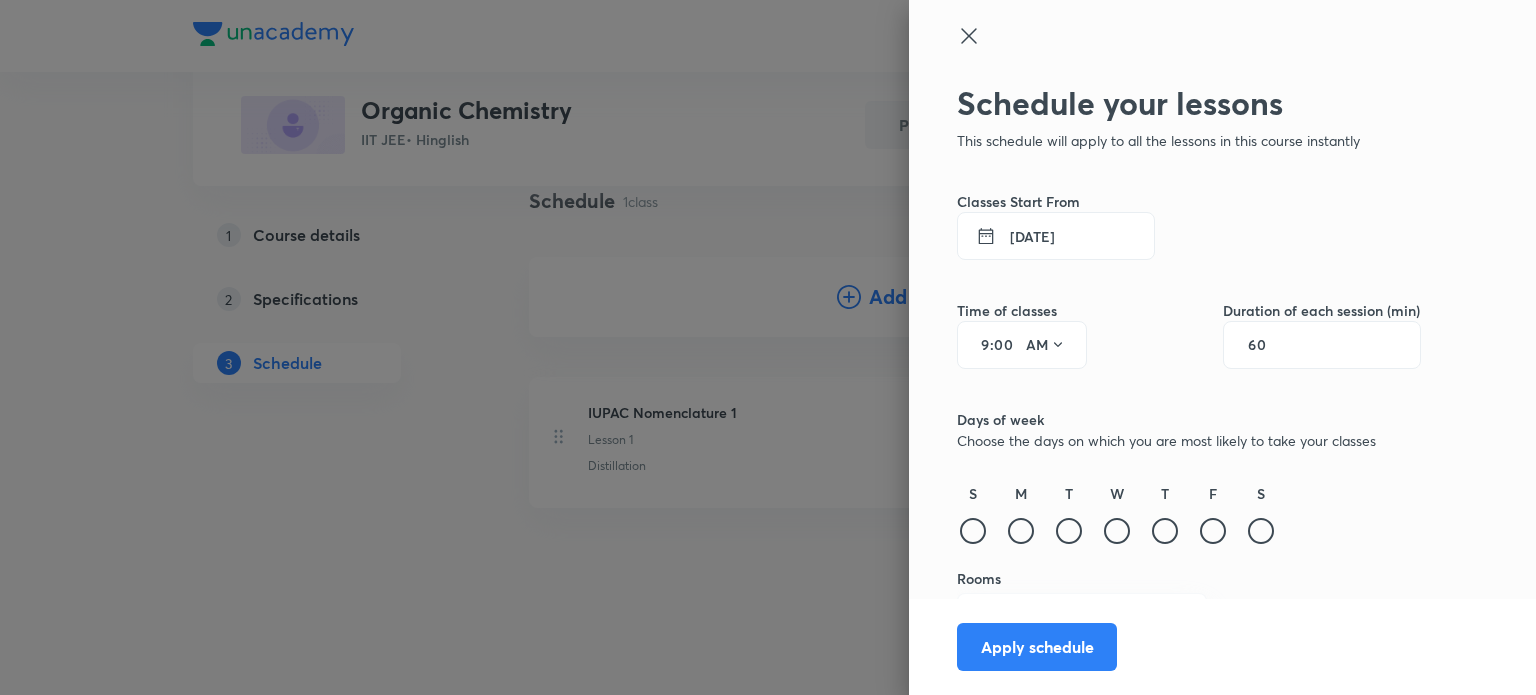 click on "[DATE]" at bounding box center (1056, 236) 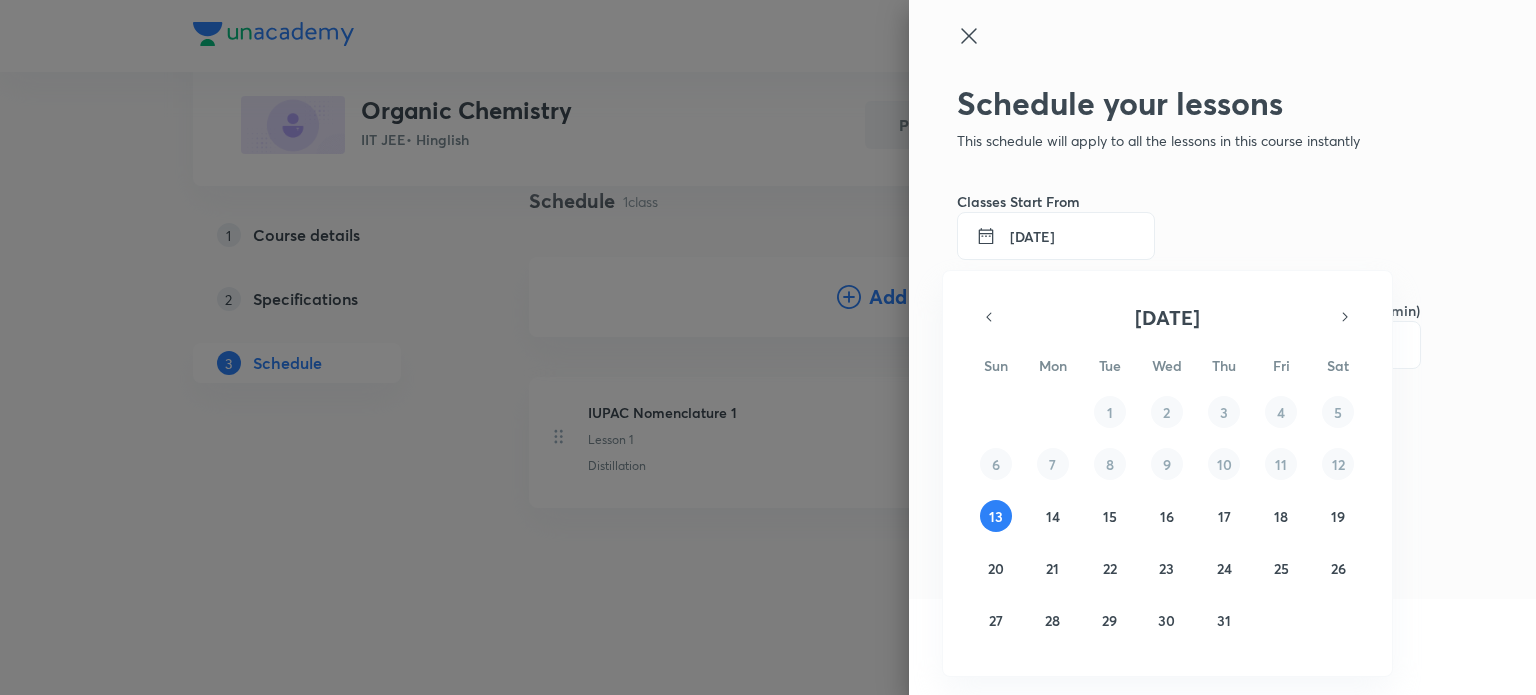click on "29 30 1 2 3 4 5 6 7 8 9 10 11 12 13 14 15 16 17 18 19 20 21 22 23 24 25 26 27 28 29 30 31 1 2" at bounding box center (1167, 516) 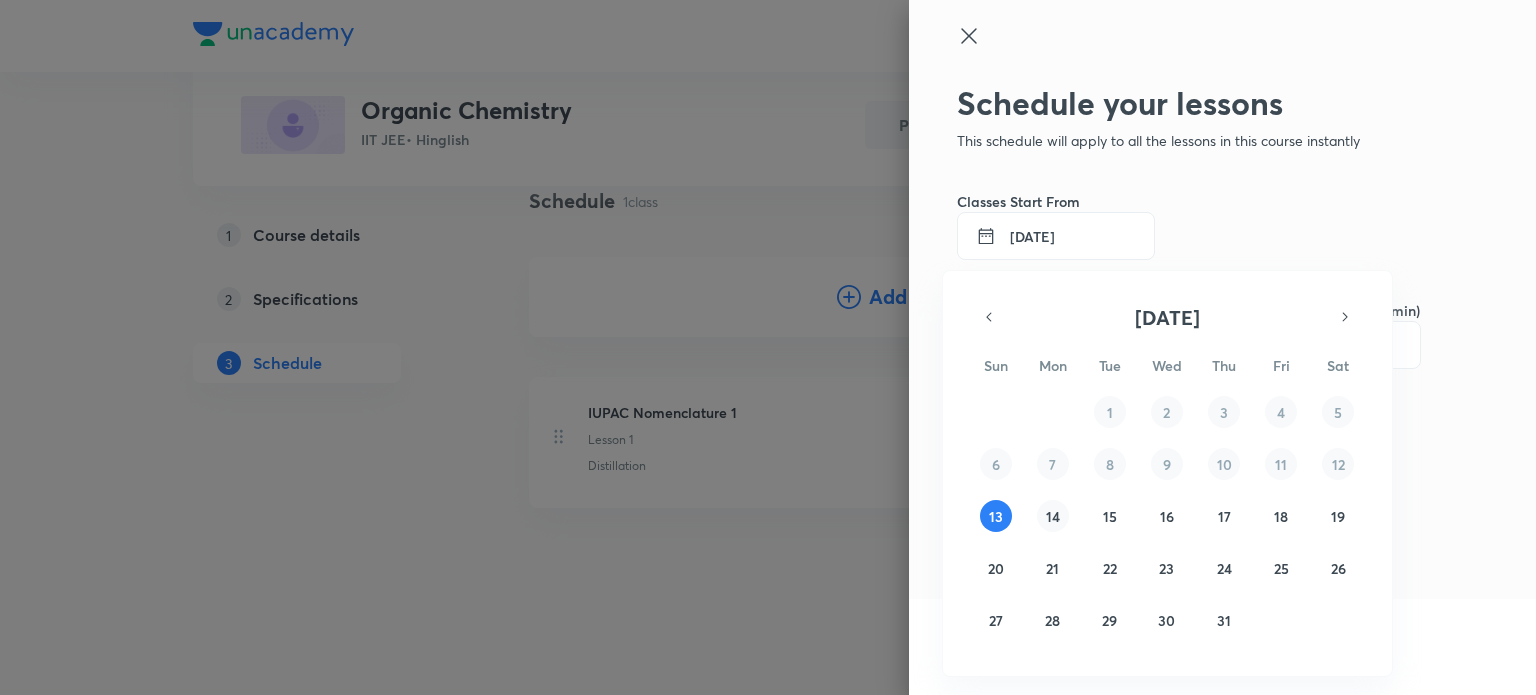 click on "14" at bounding box center [1053, 516] 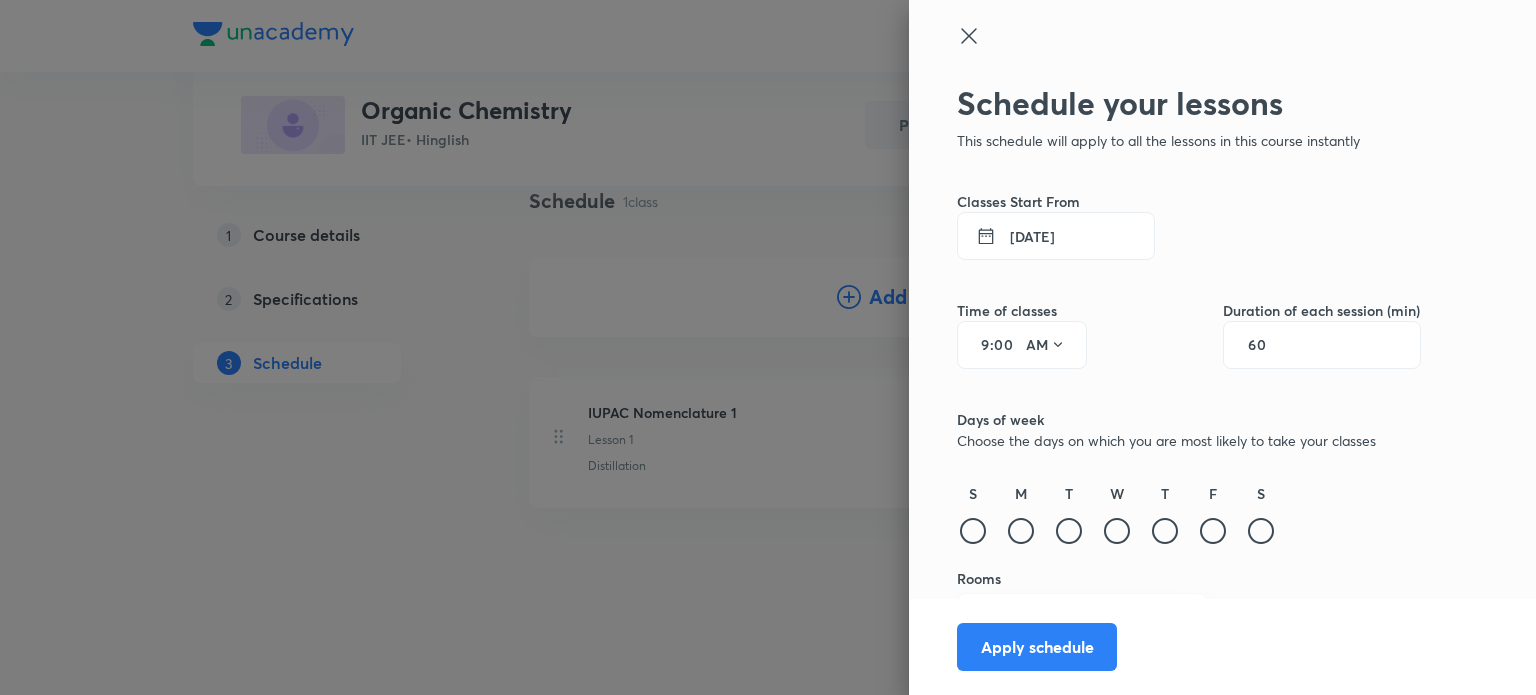 click on "9" at bounding box center (978, 345) 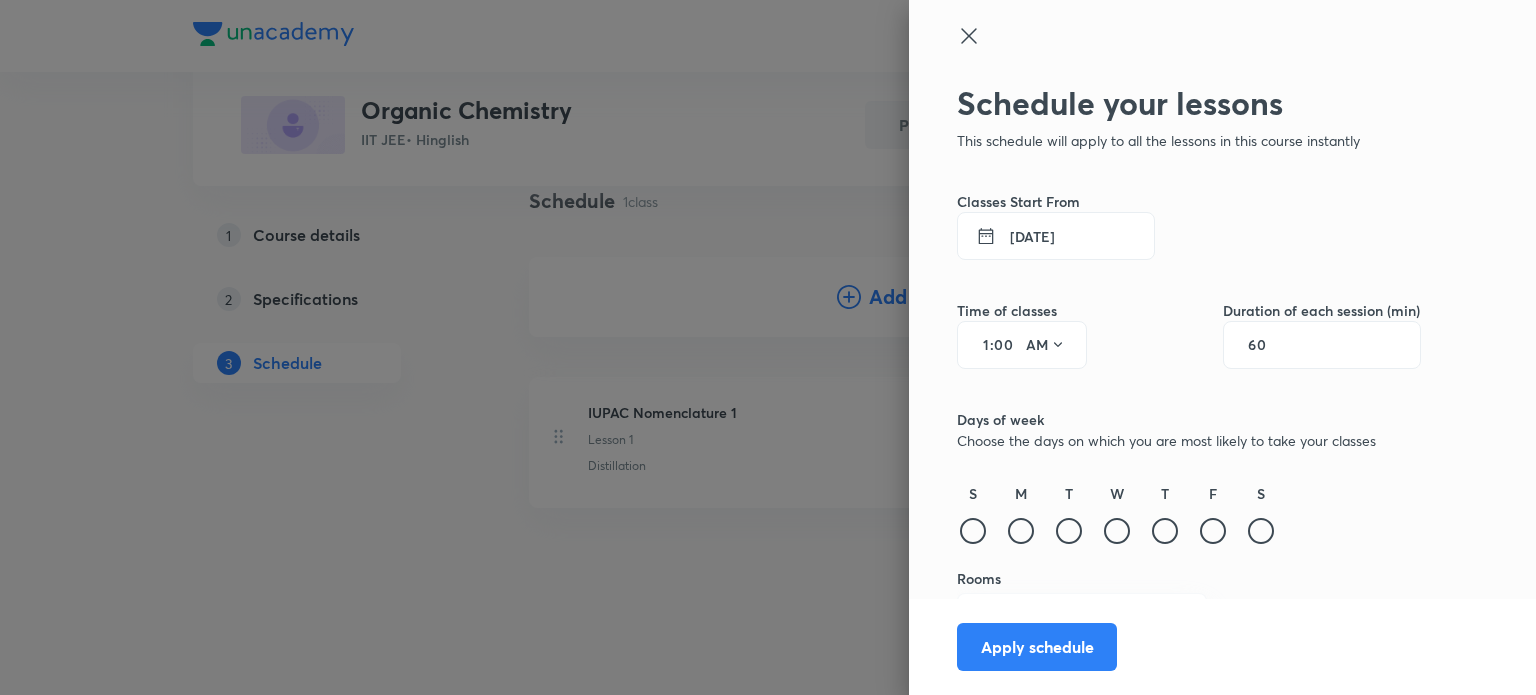 type on "12" 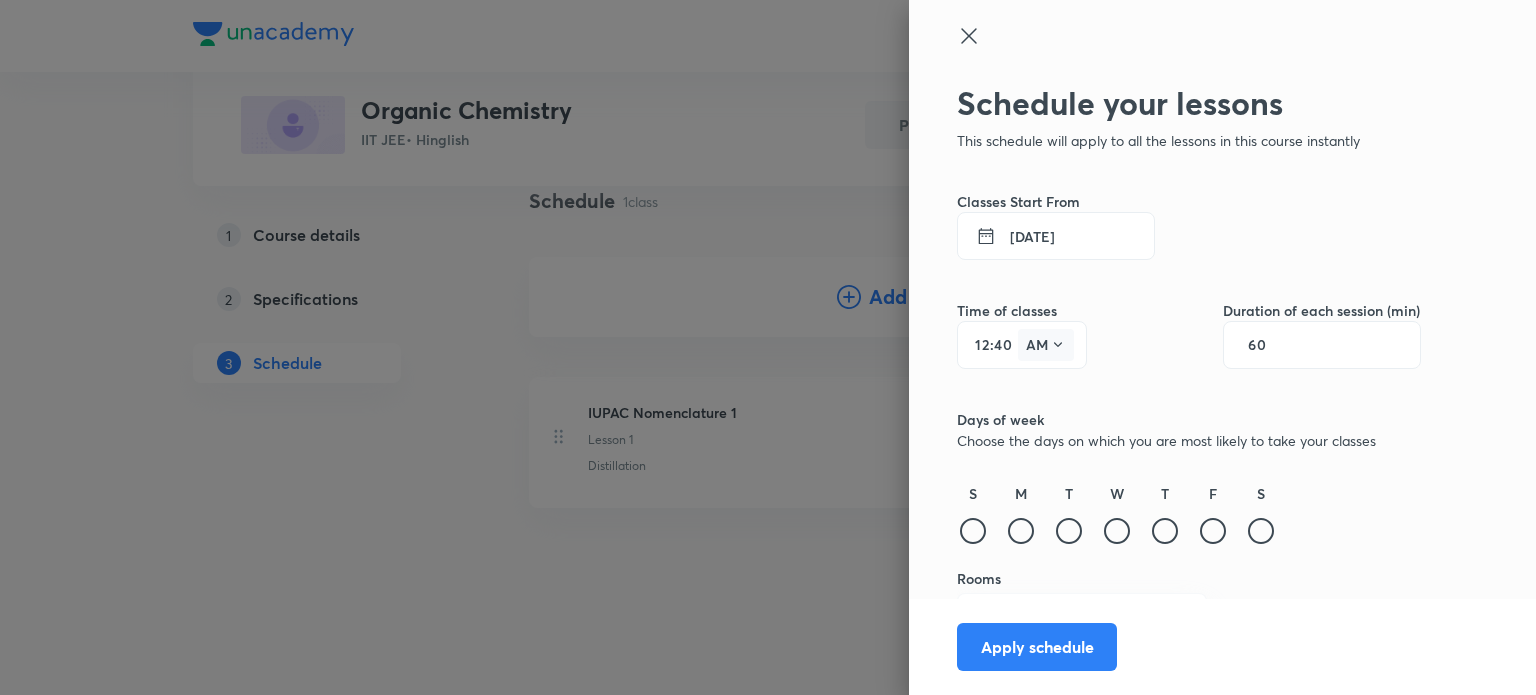 type on "40" 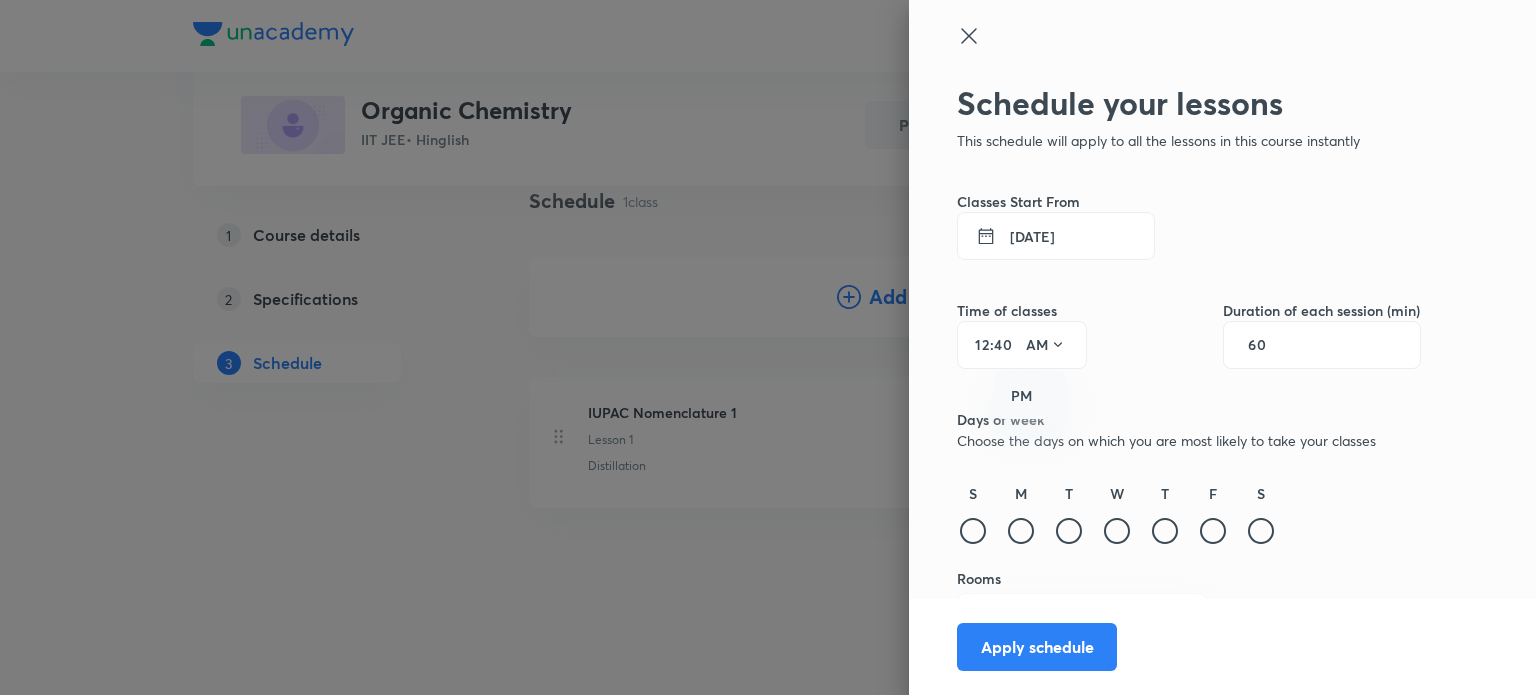click on "PM" at bounding box center [1031, 396] 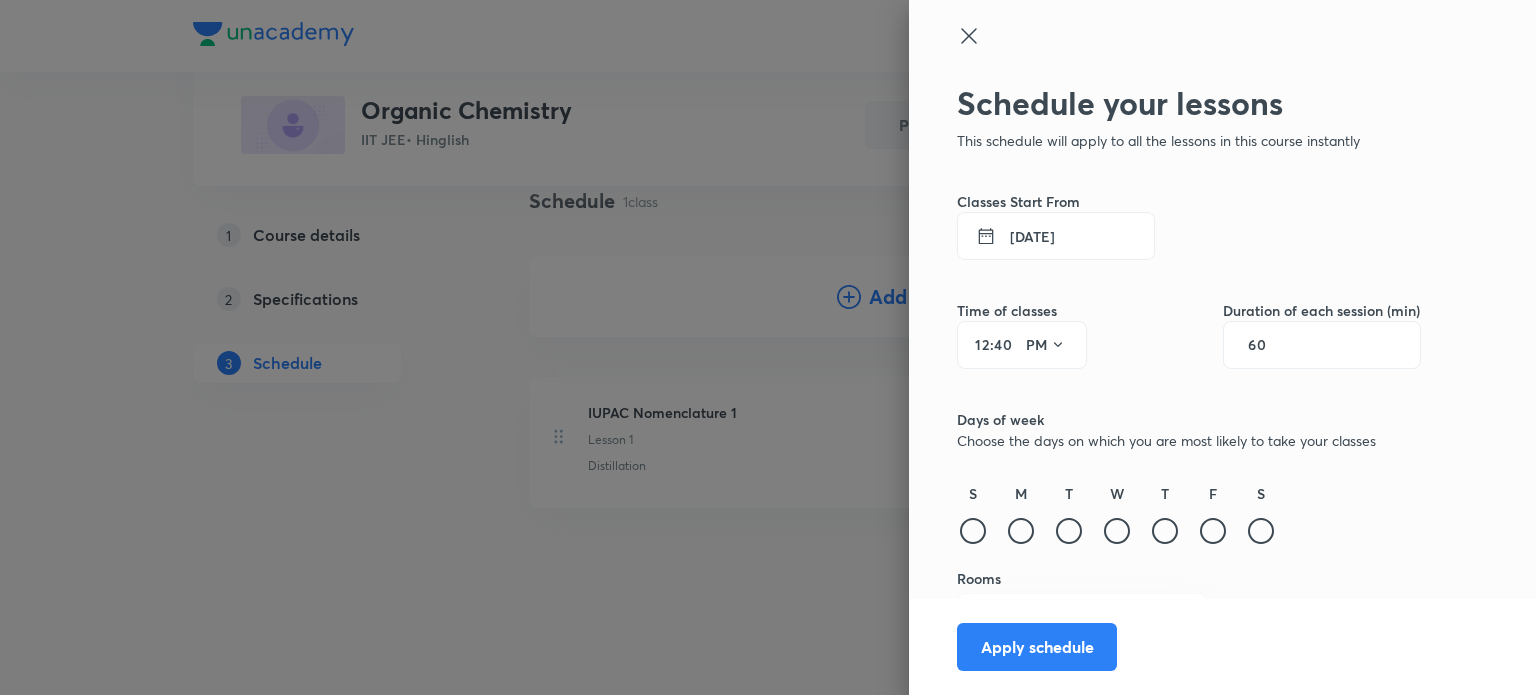 click on "60" at bounding box center (1267, 345) 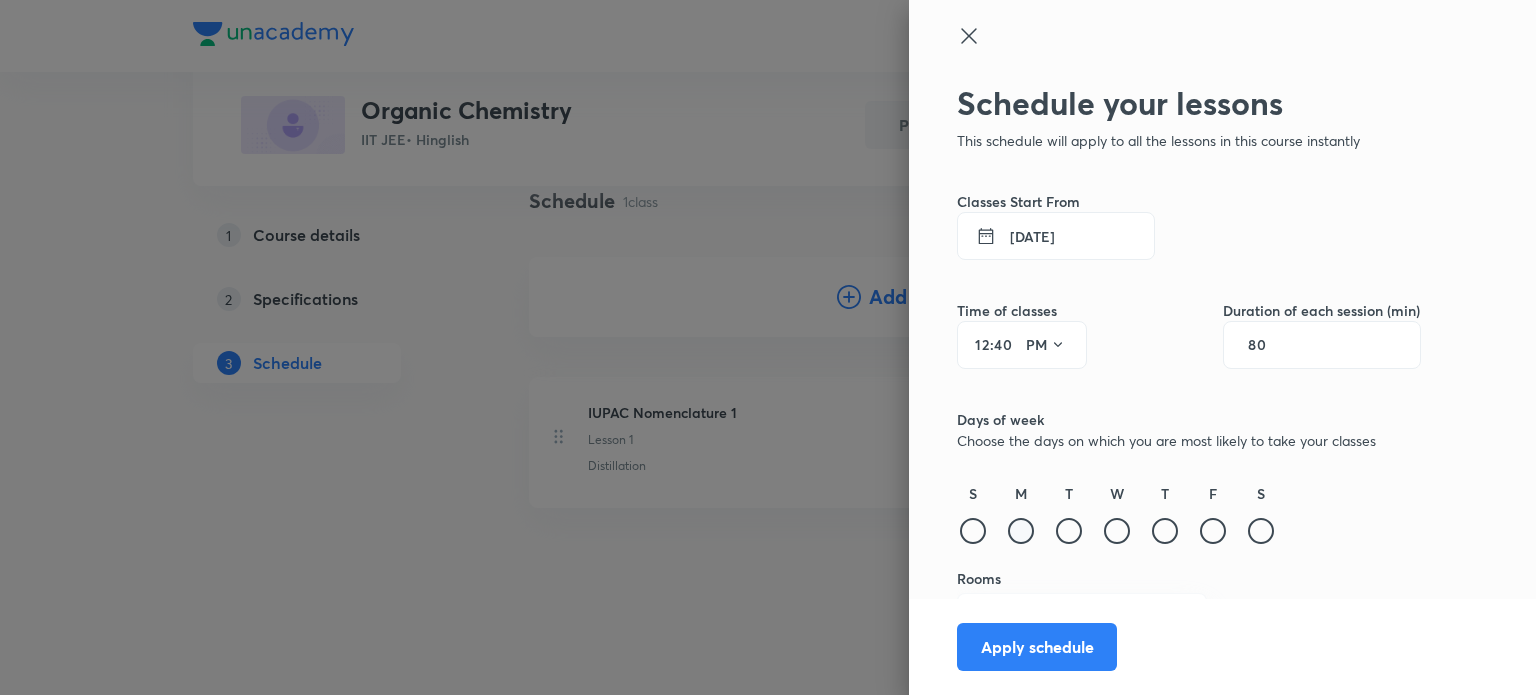 type on "80" 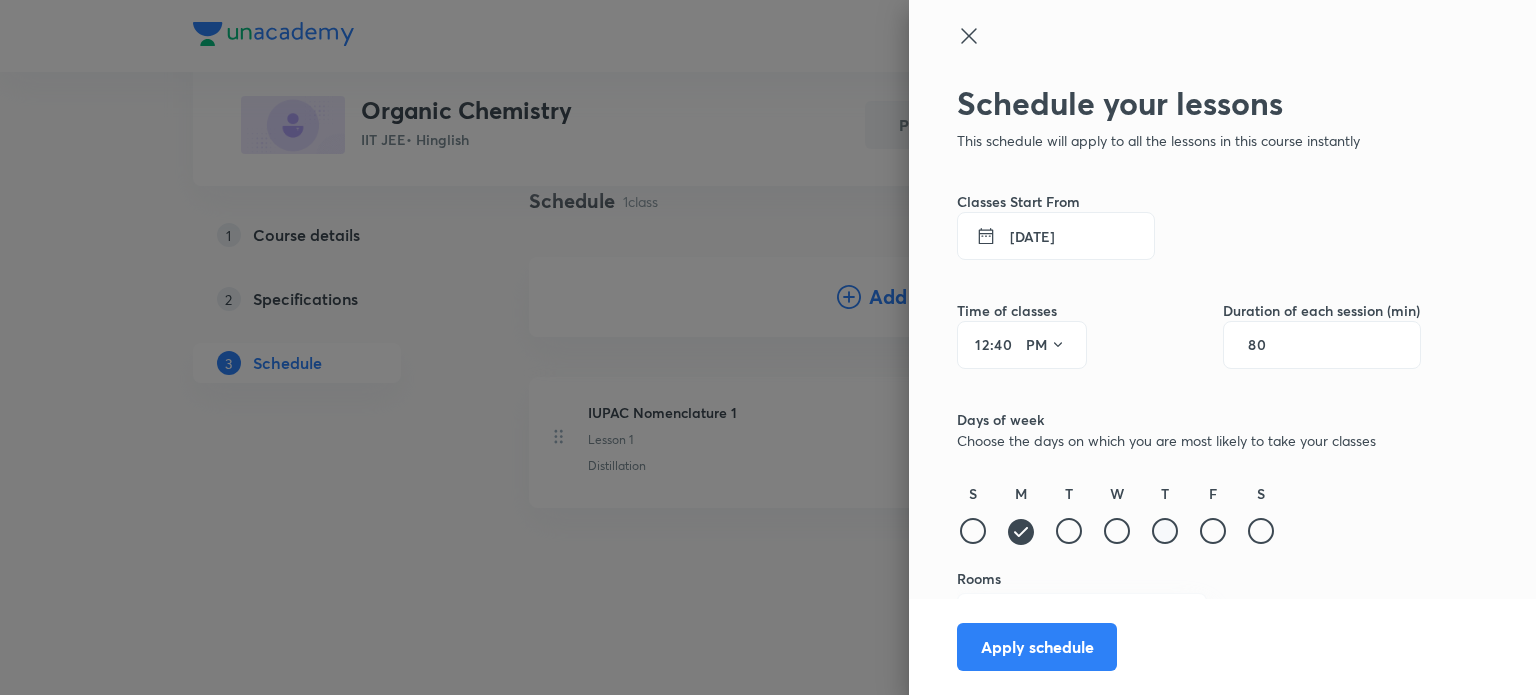 click at bounding box center (1165, 531) 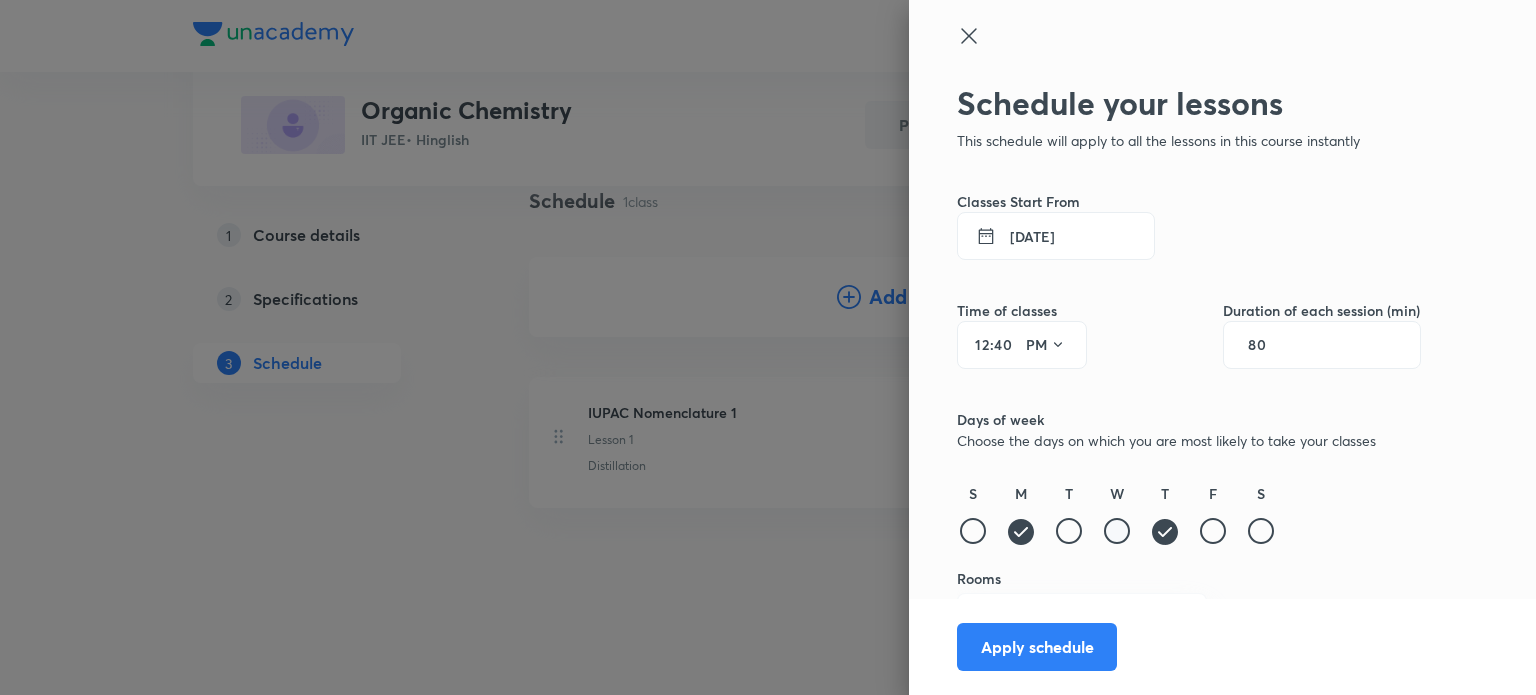 click at bounding box center (1117, 531) 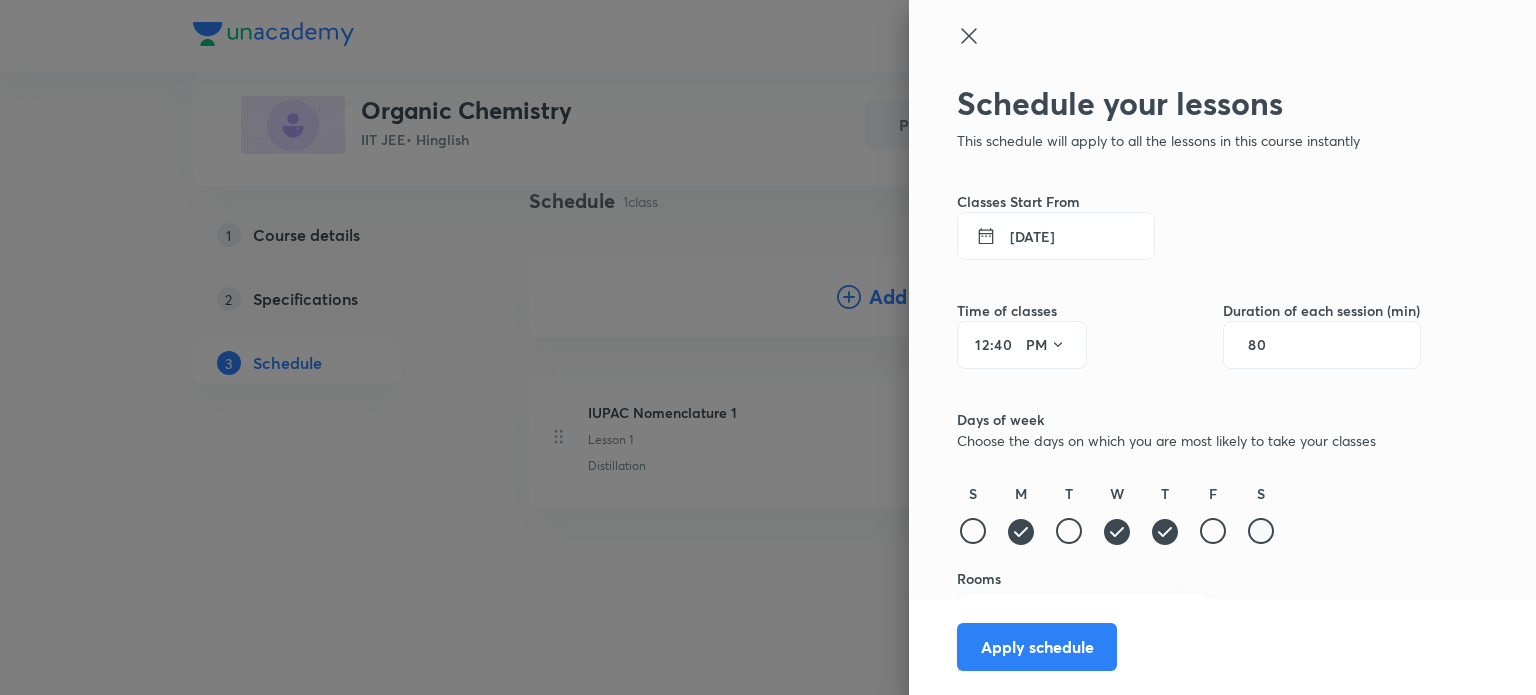 click at bounding box center (1261, 531) 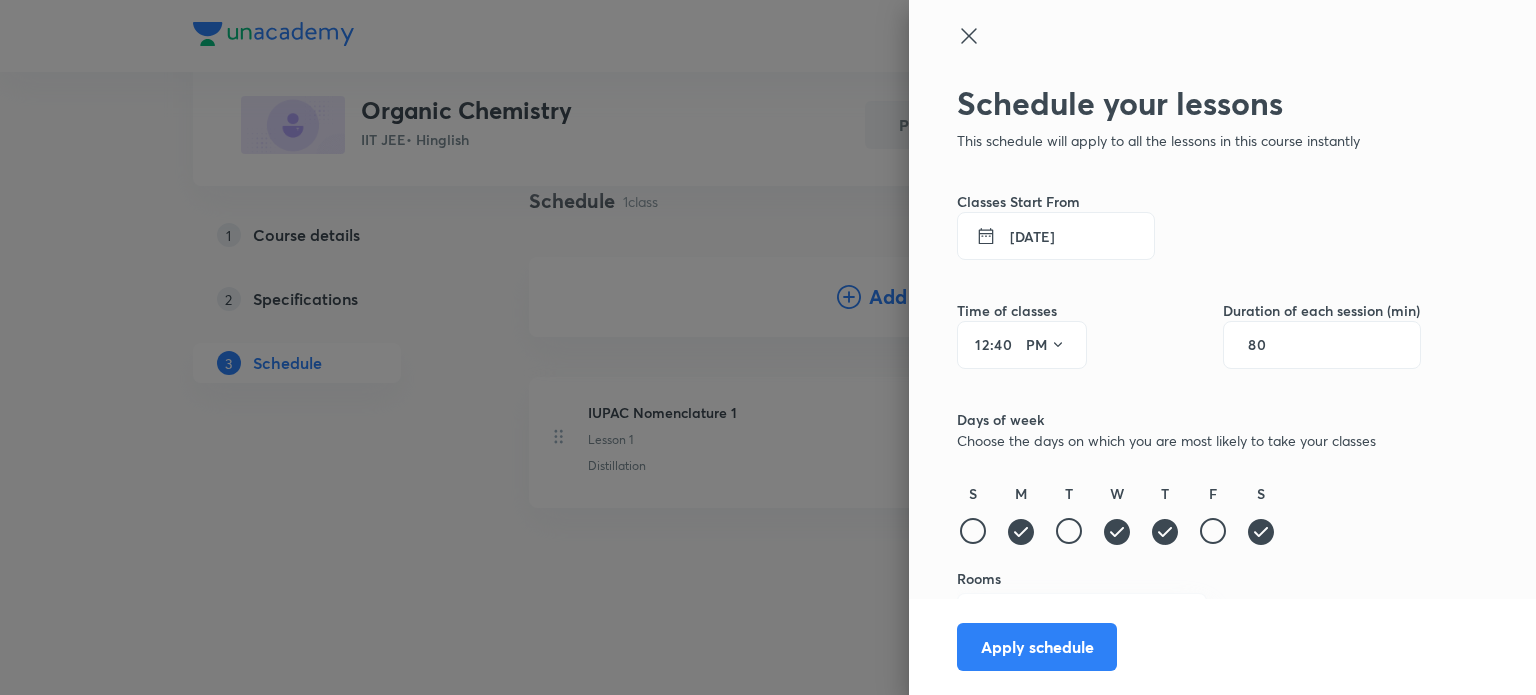 click on "Apply schedule" at bounding box center [1677, 647] 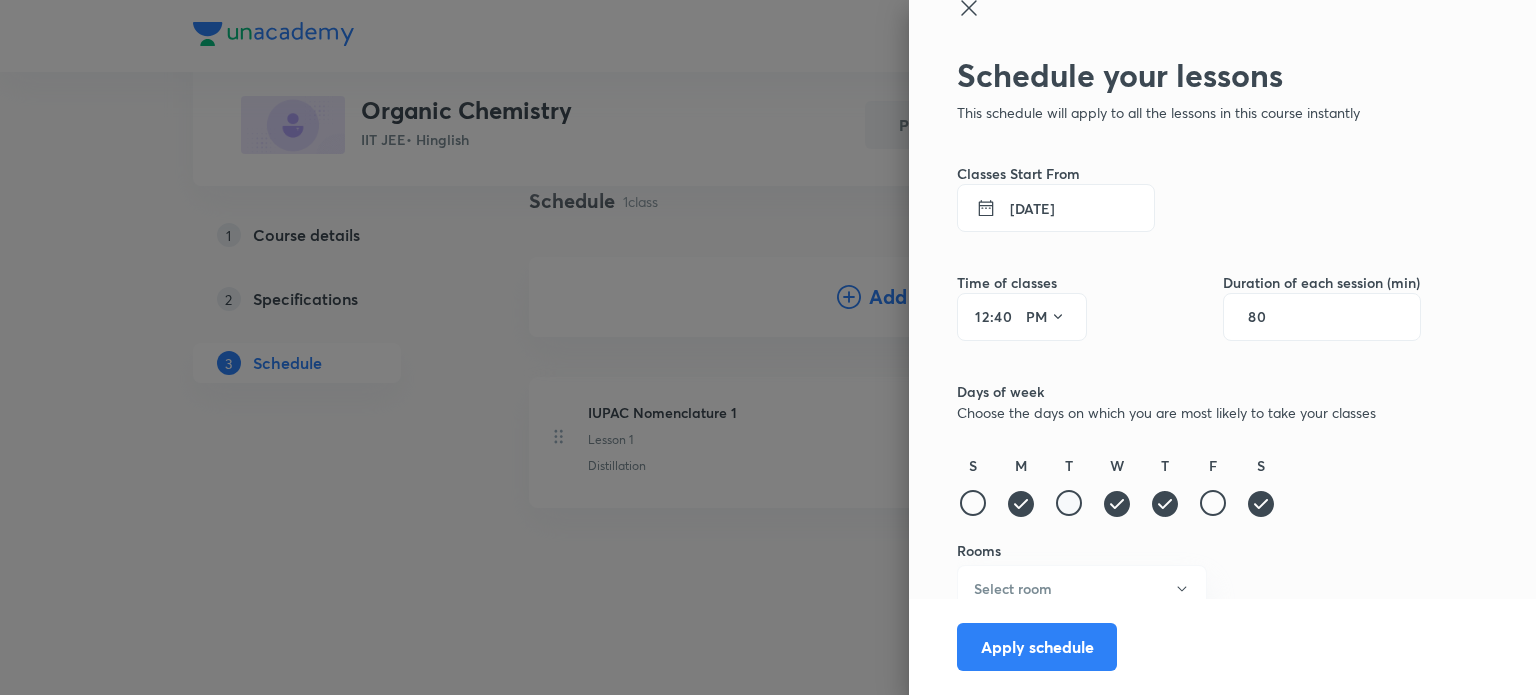 scroll, scrollTop: 44, scrollLeft: 0, axis: vertical 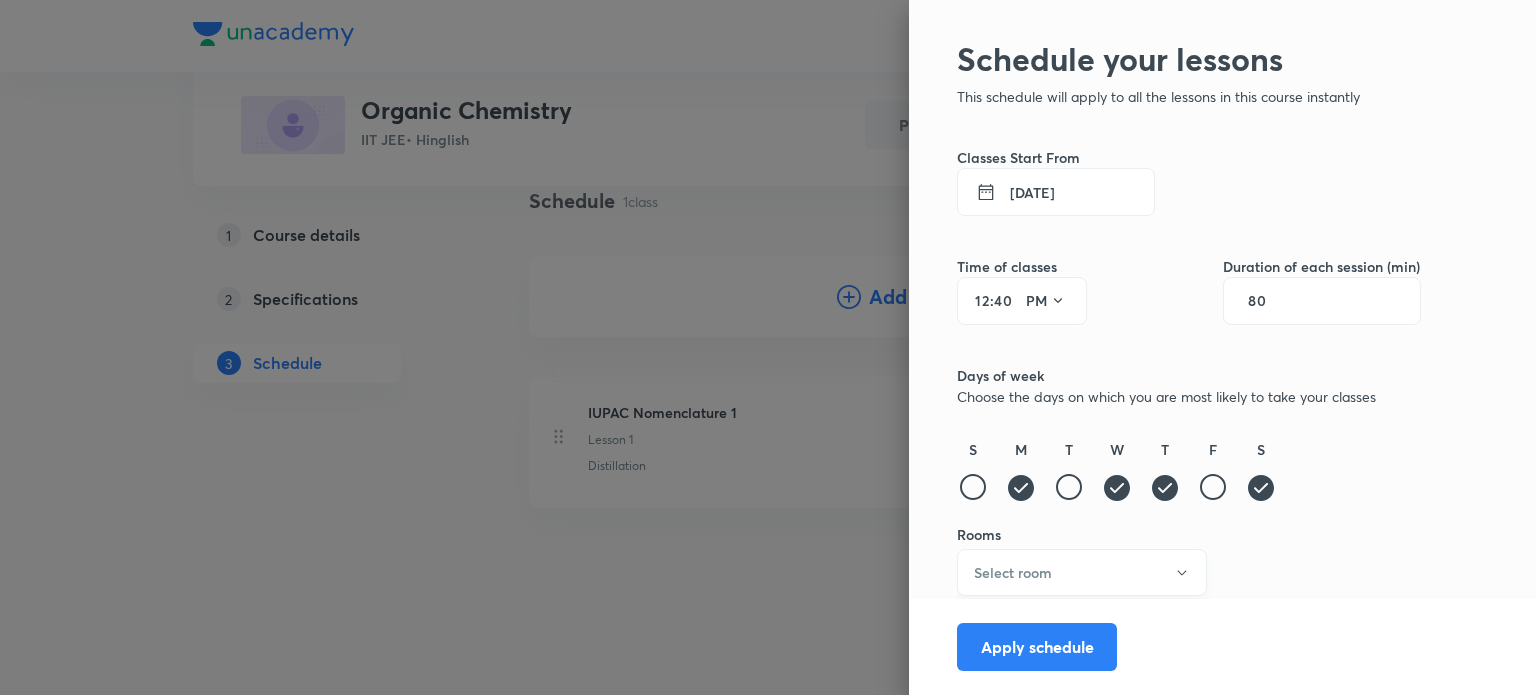 click on "Select room" 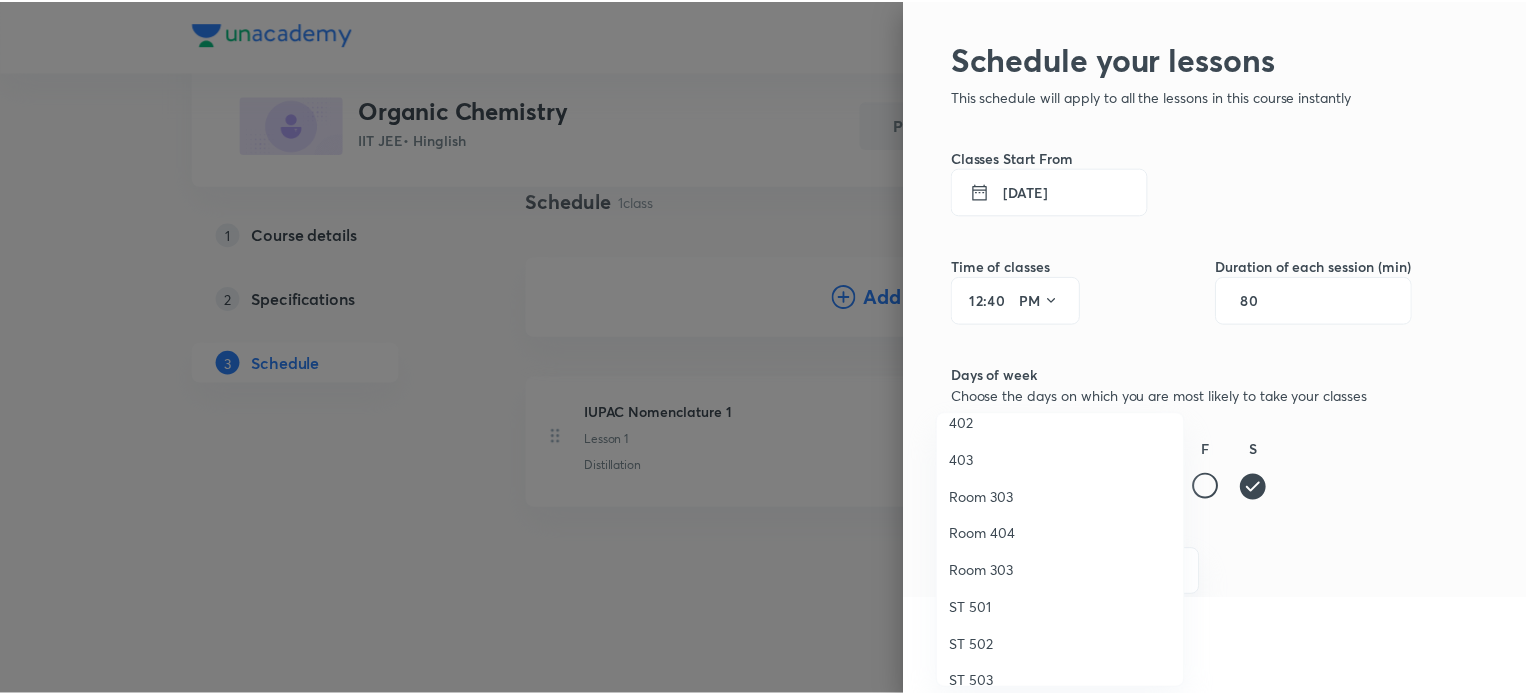 scroll, scrollTop: 22, scrollLeft: 0, axis: vertical 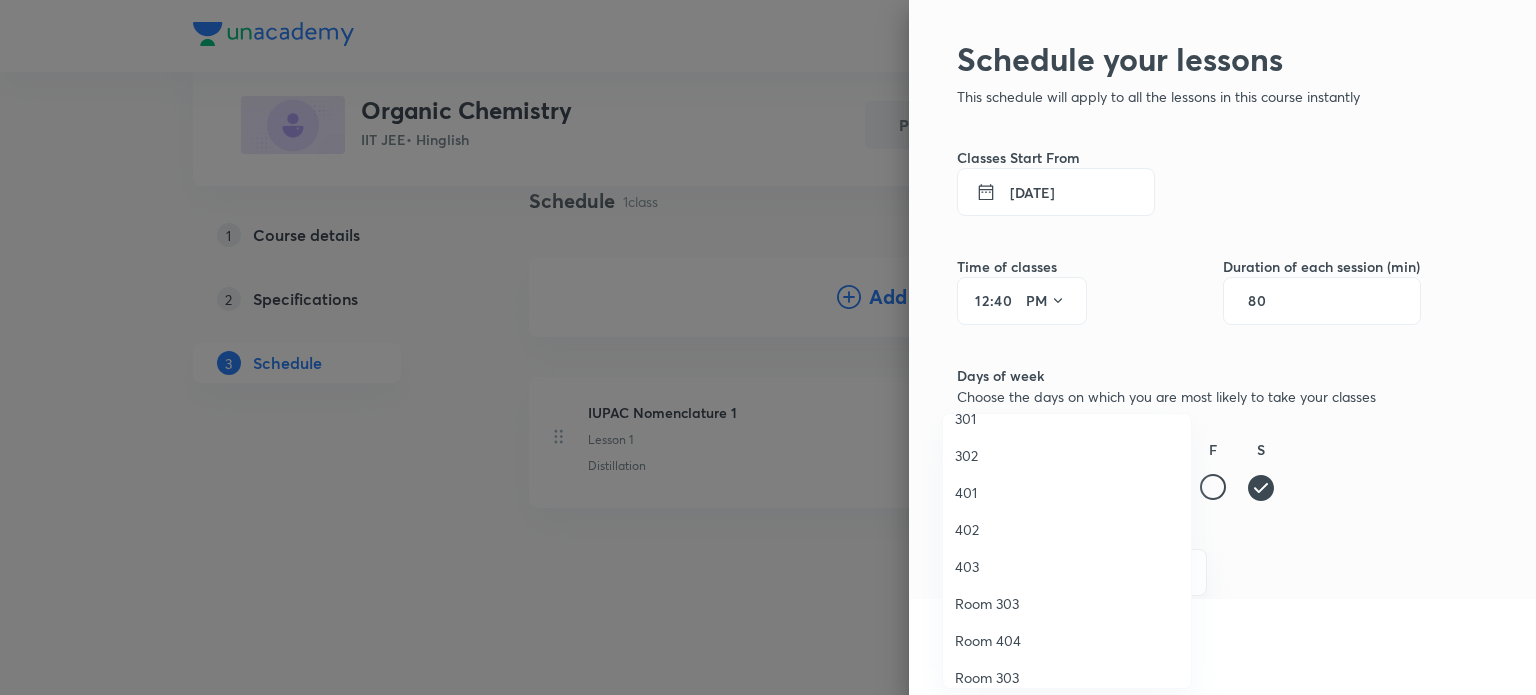 click on "401" 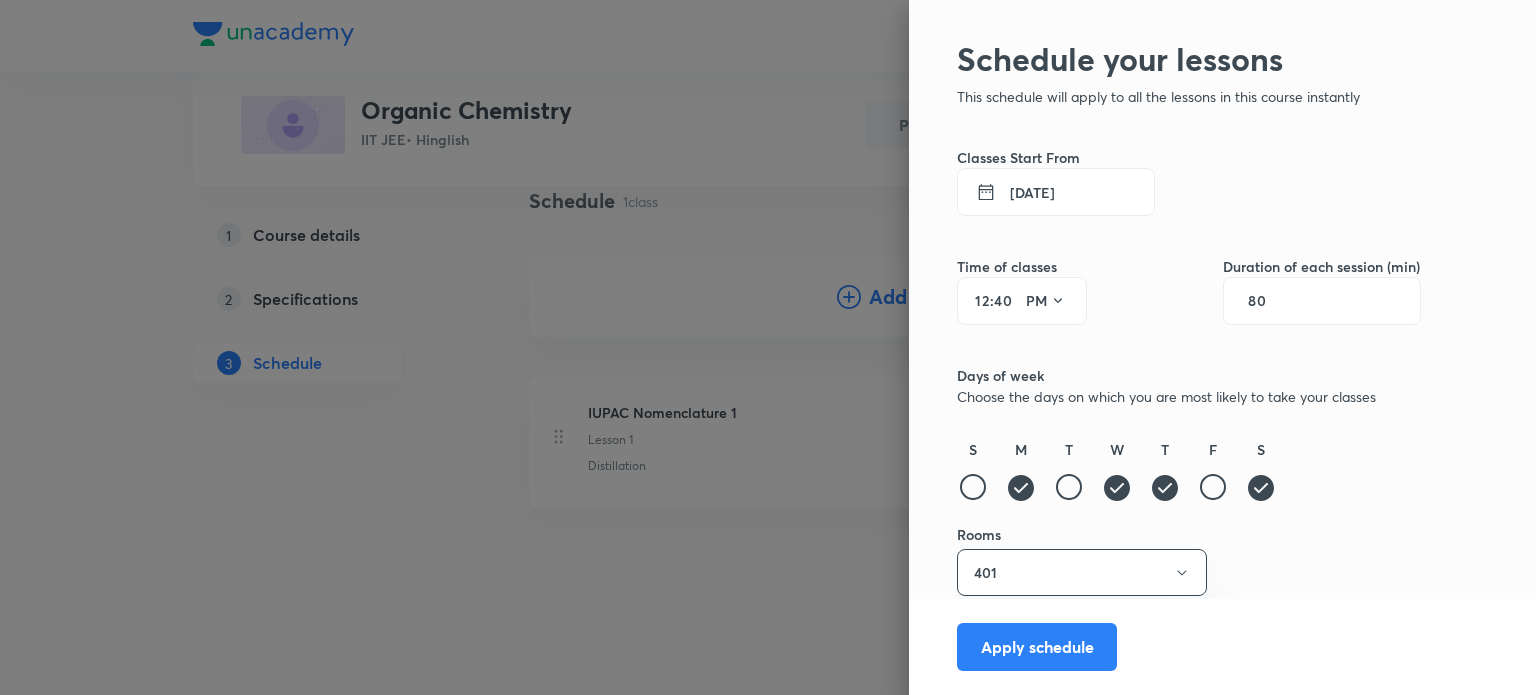 click 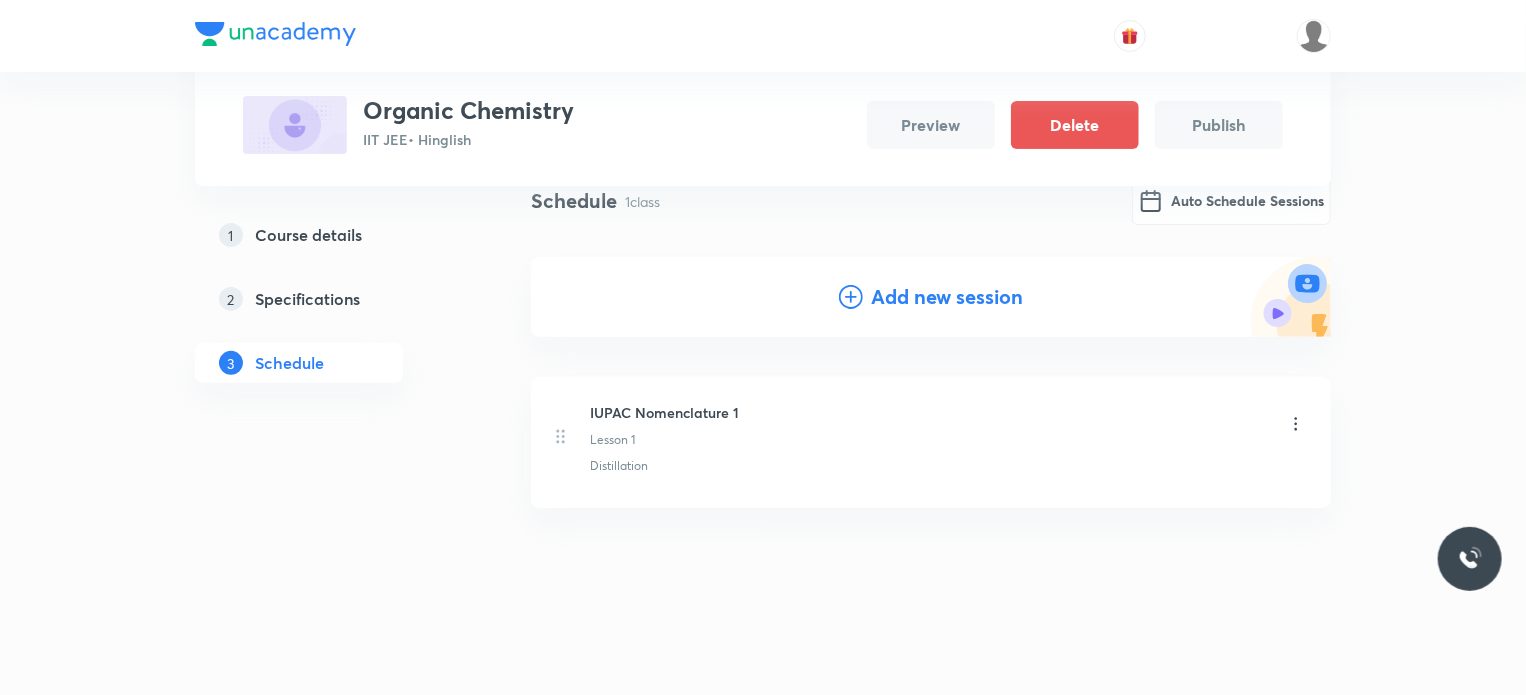 click on "Course details" 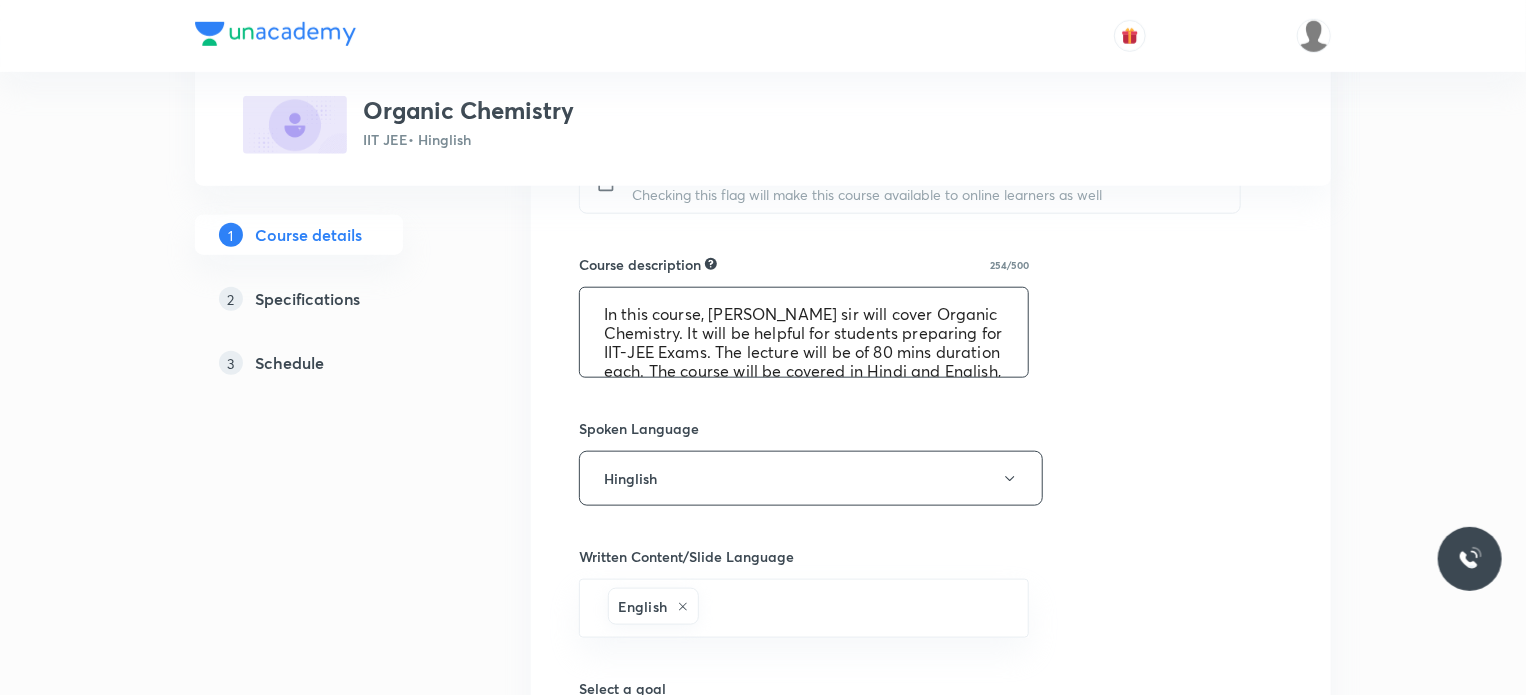 scroll, scrollTop: 600, scrollLeft: 0, axis: vertical 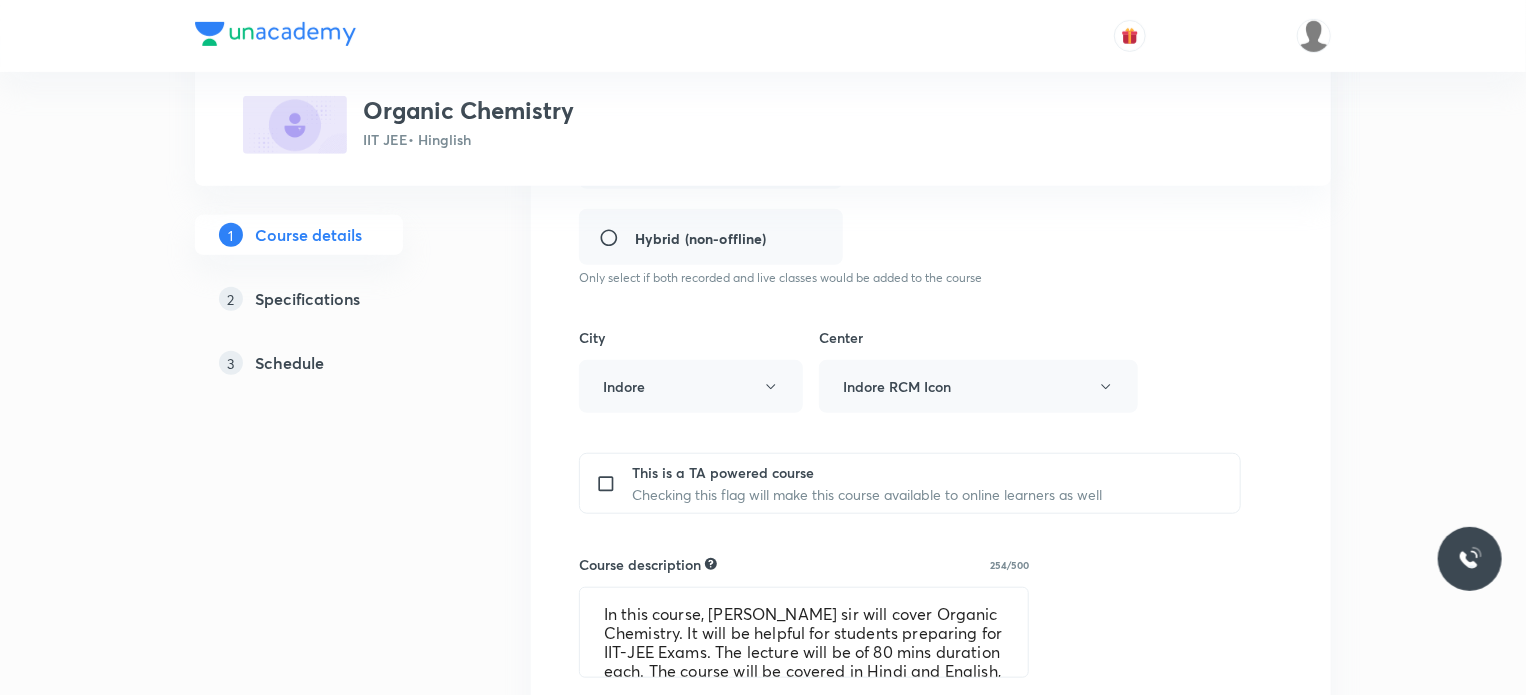 click on "Center Indore RCM Icon" 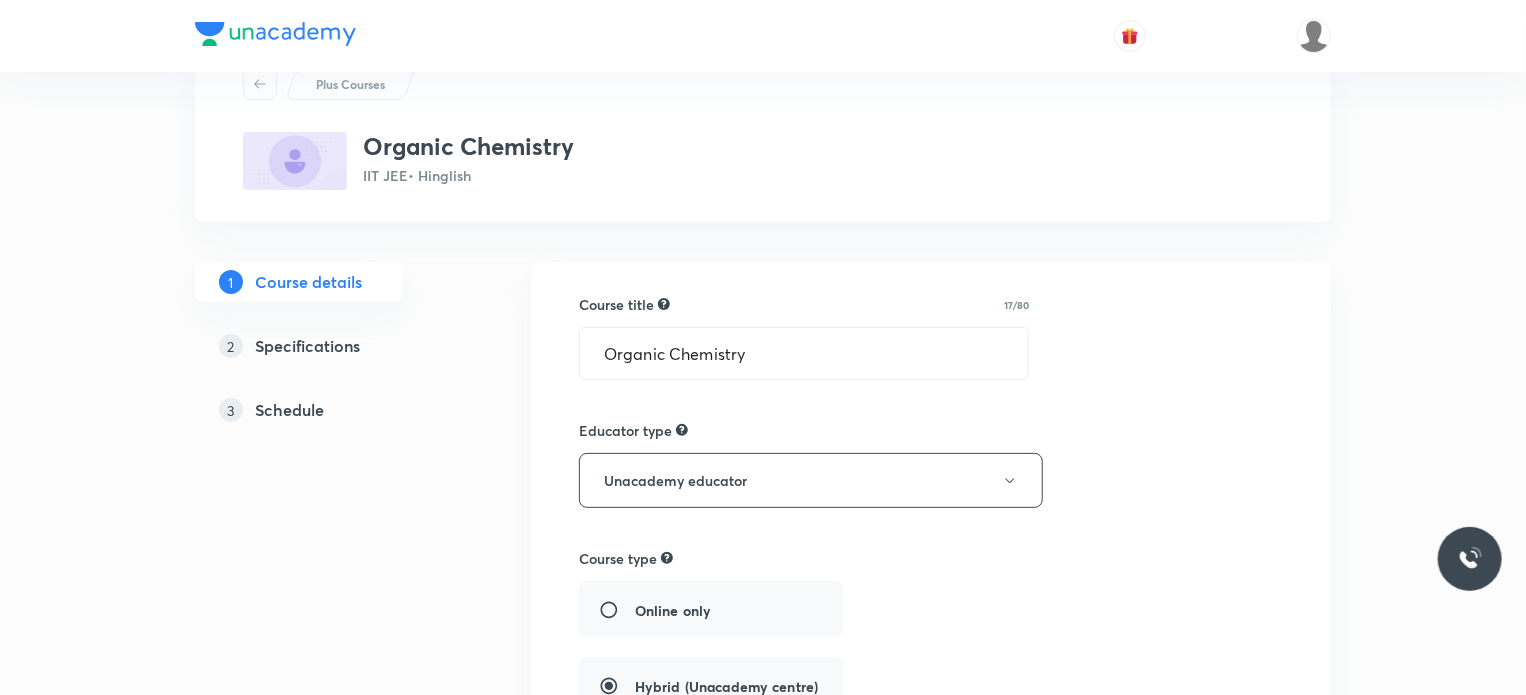scroll, scrollTop: 0, scrollLeft: 0, axis: both 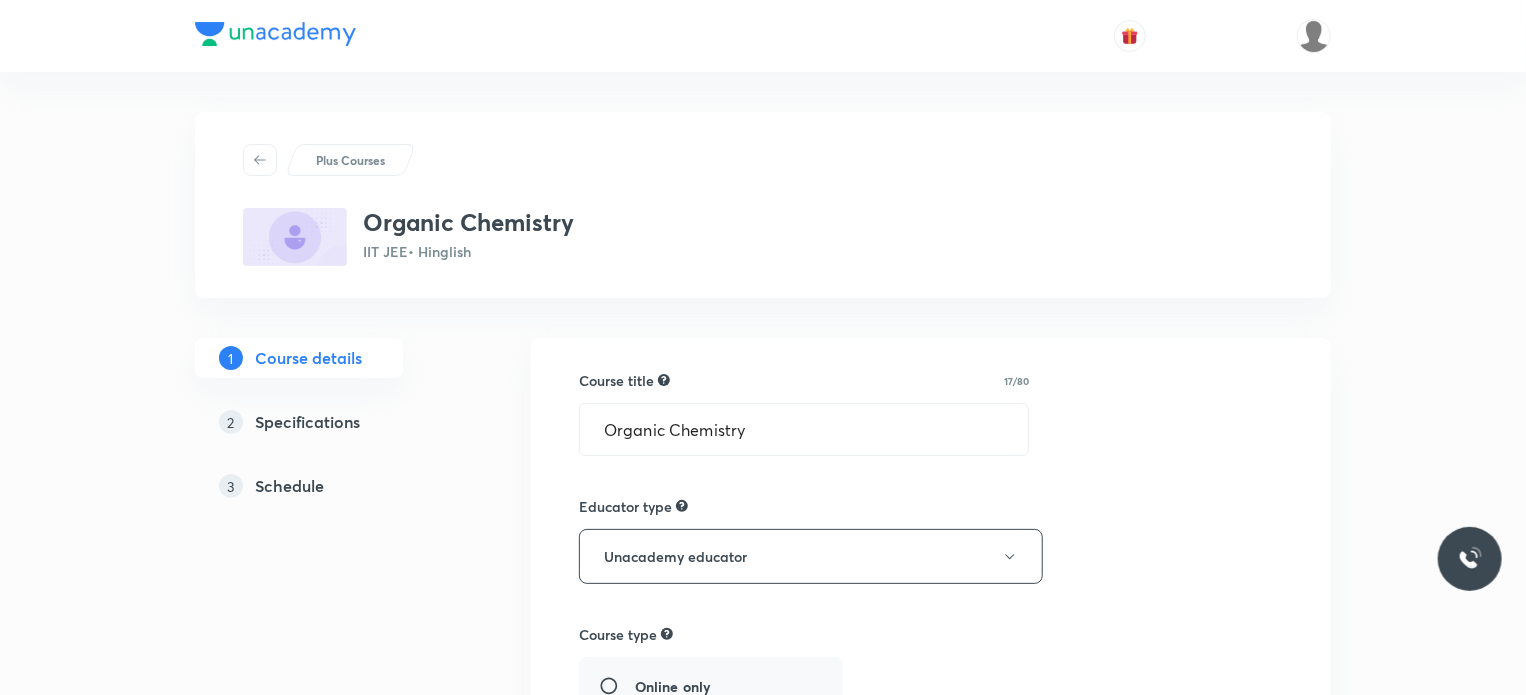 click on "Schedule" 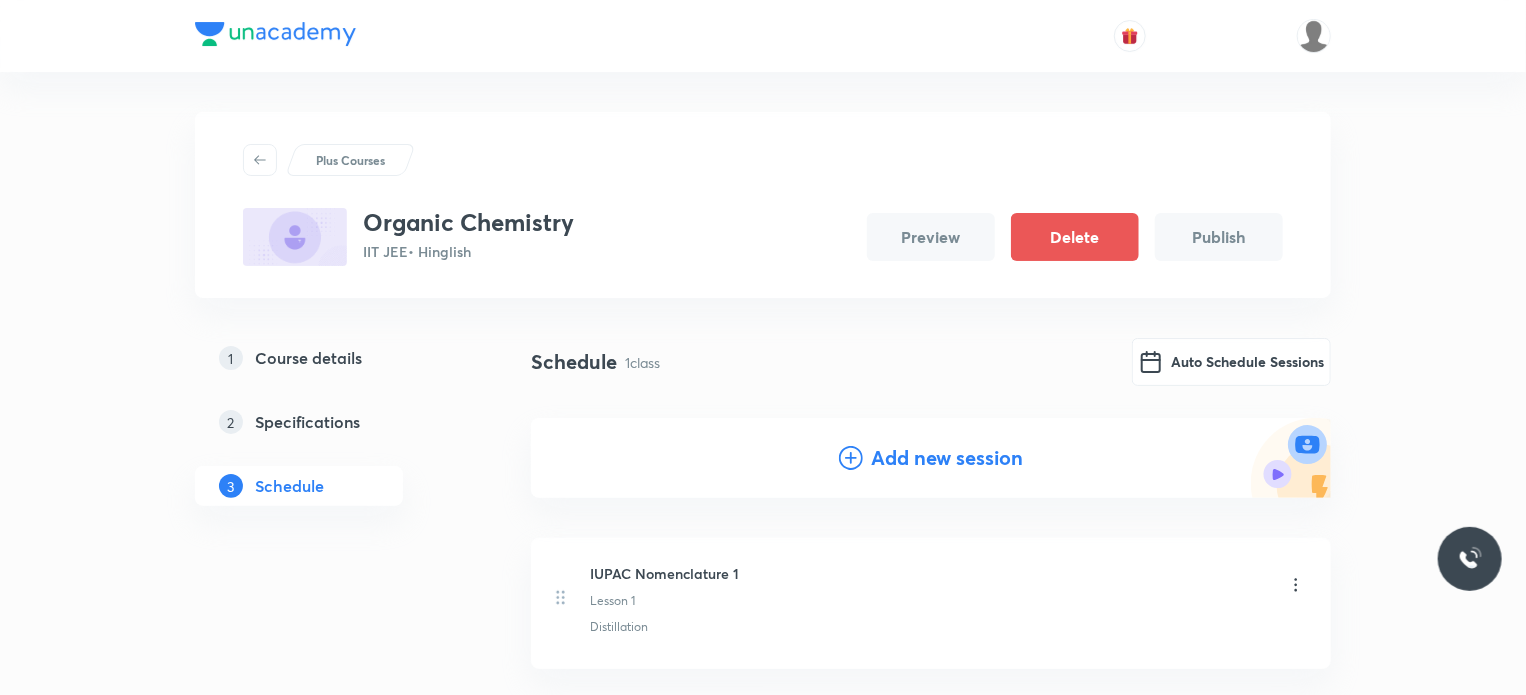 scroll, scrollTop: 161, scrollLeft: 0, axis: vertical 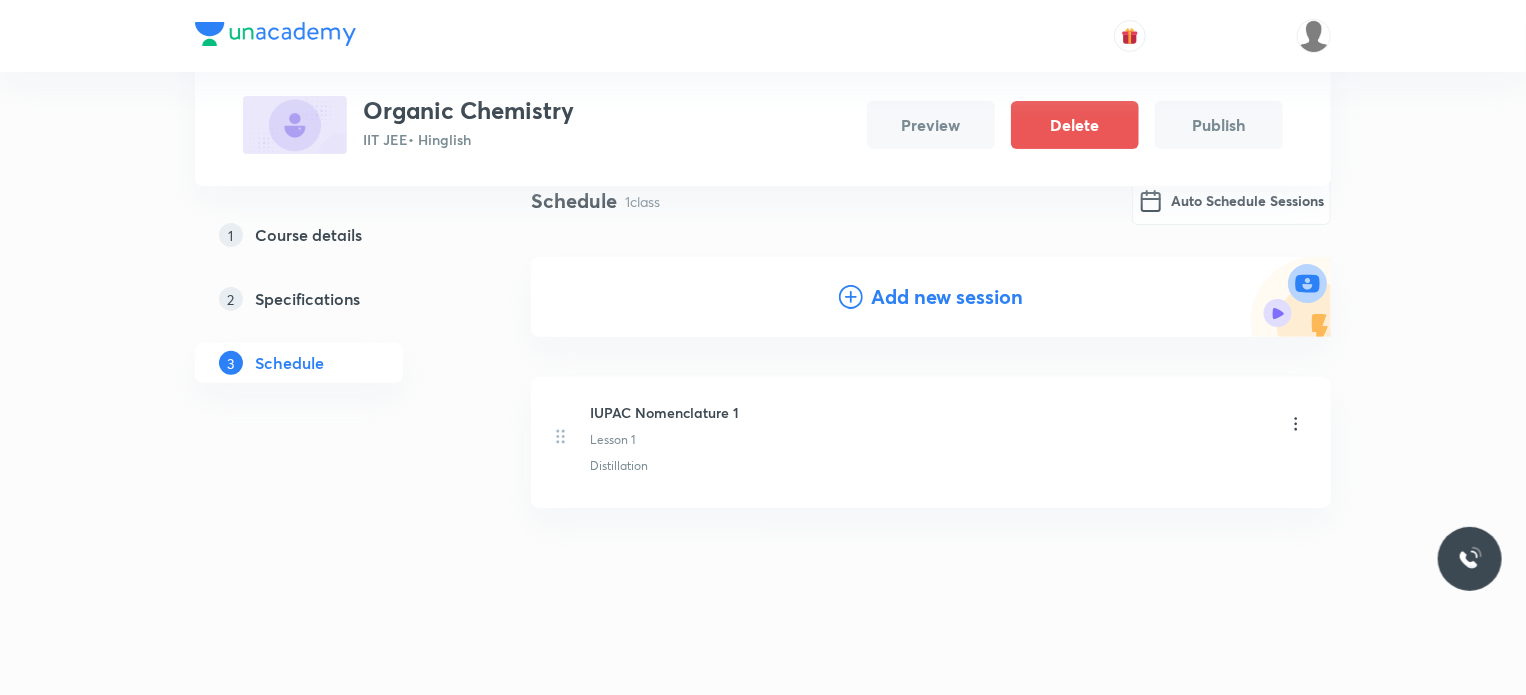 click on "Organic Chemistry IIT JEE  • Hinglish Preview Delete Publish" 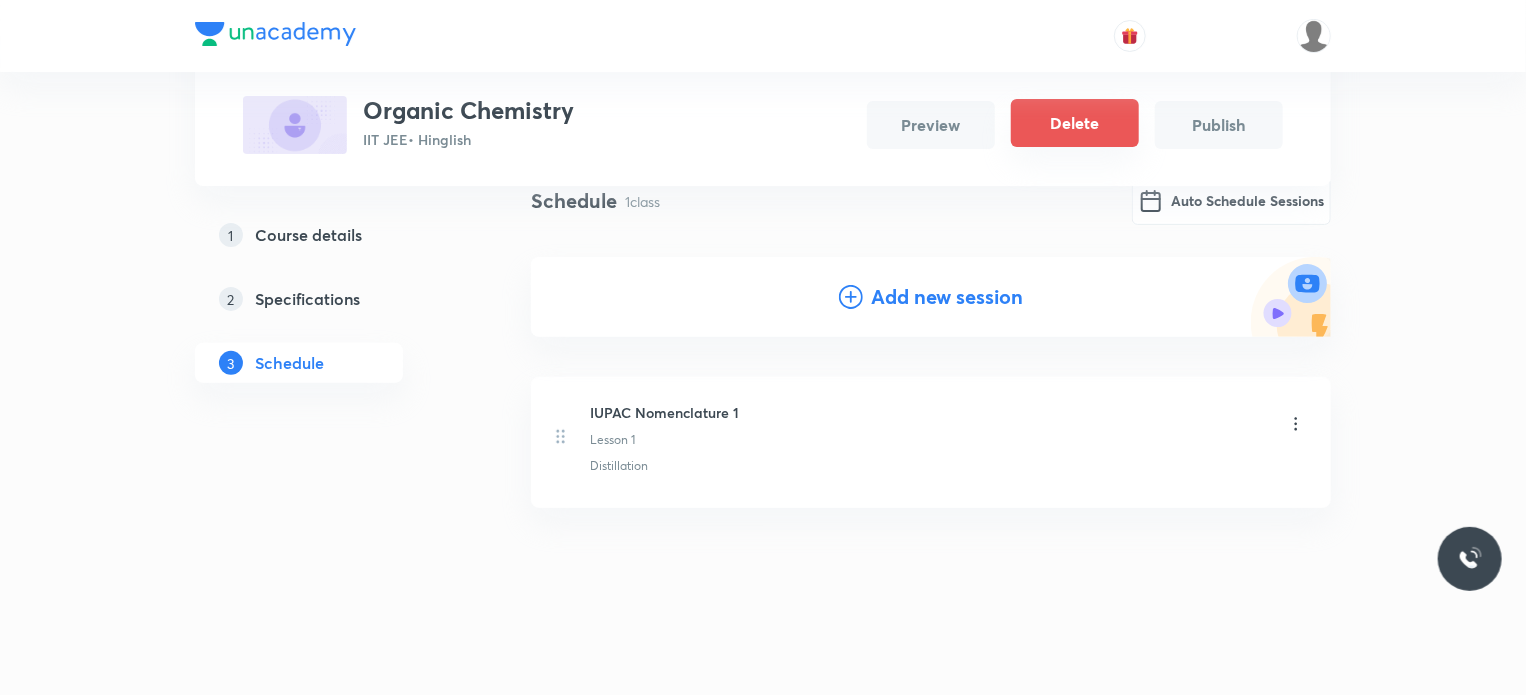 click on "Delete" 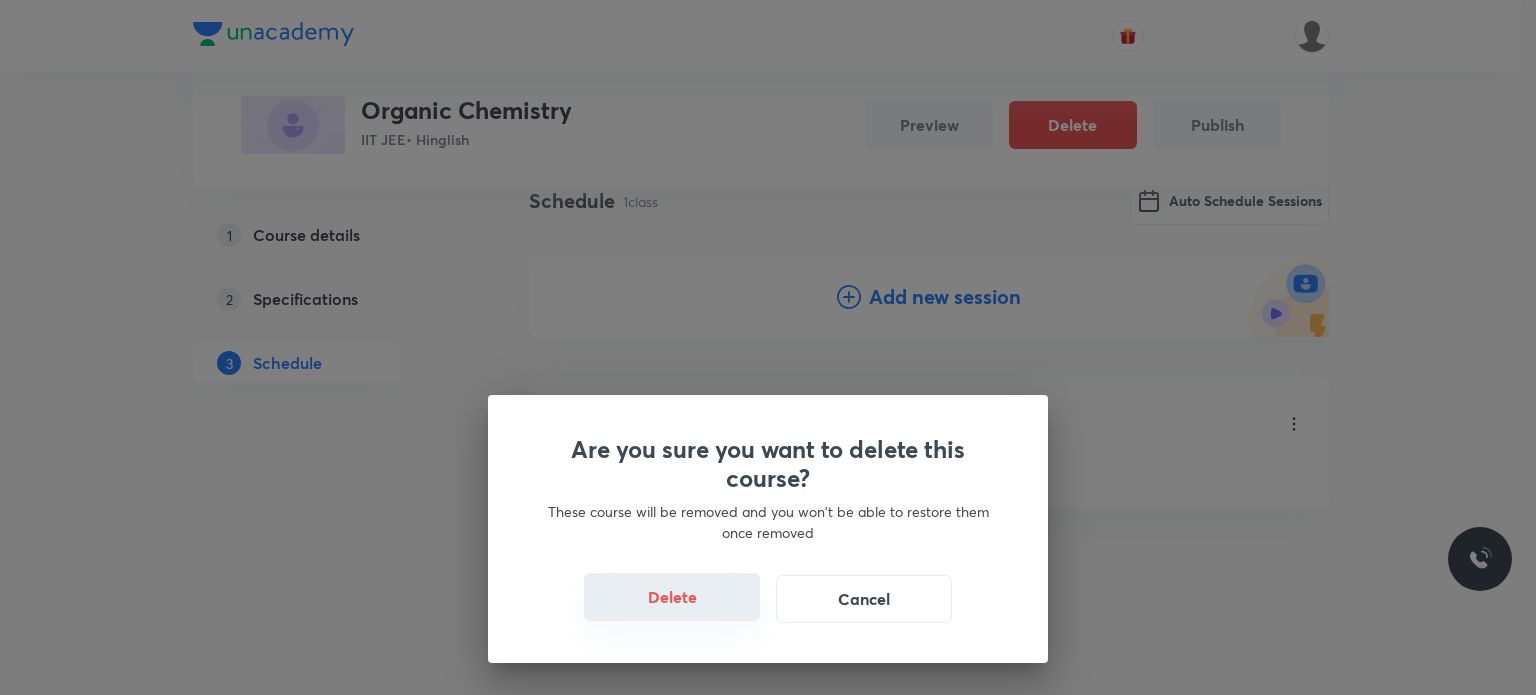 click on "Delete" 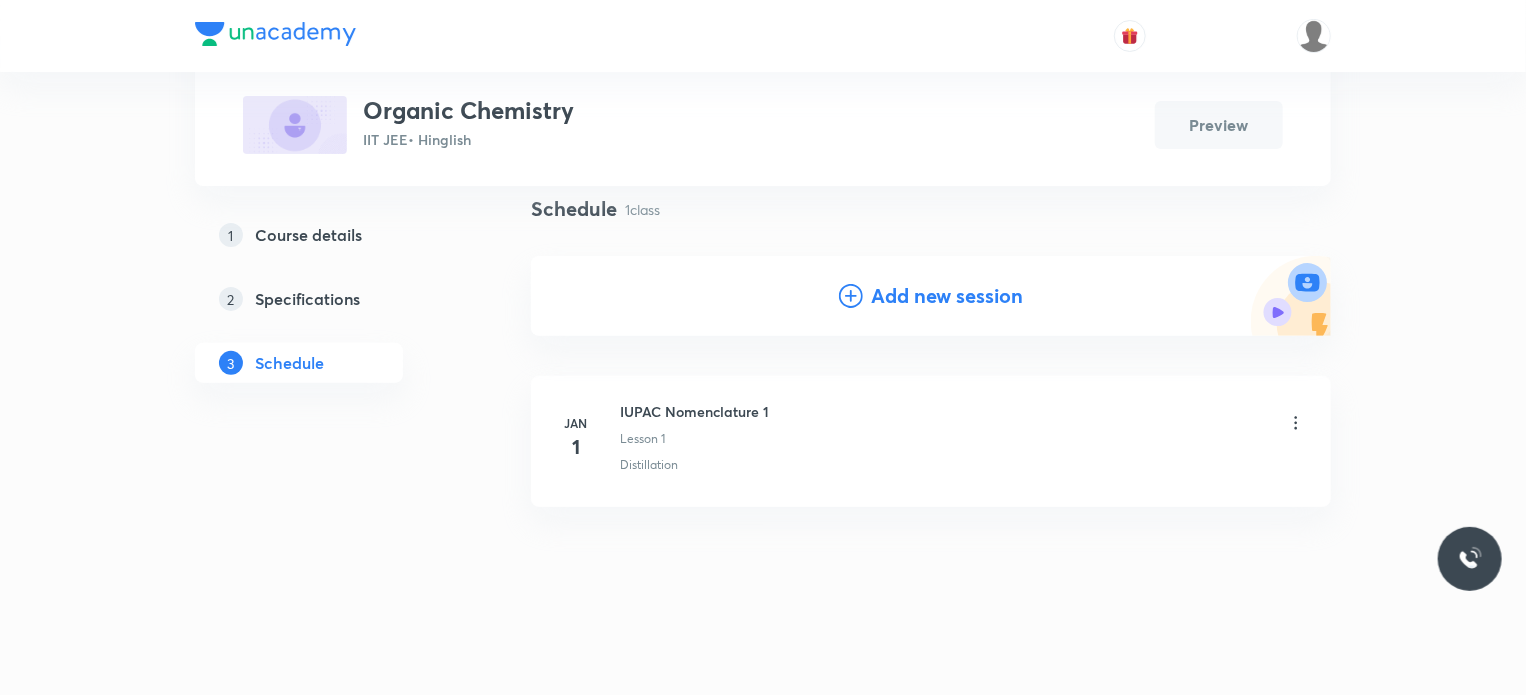 scroll, scrollTop: 0, scrollLeft: 0, axis: both 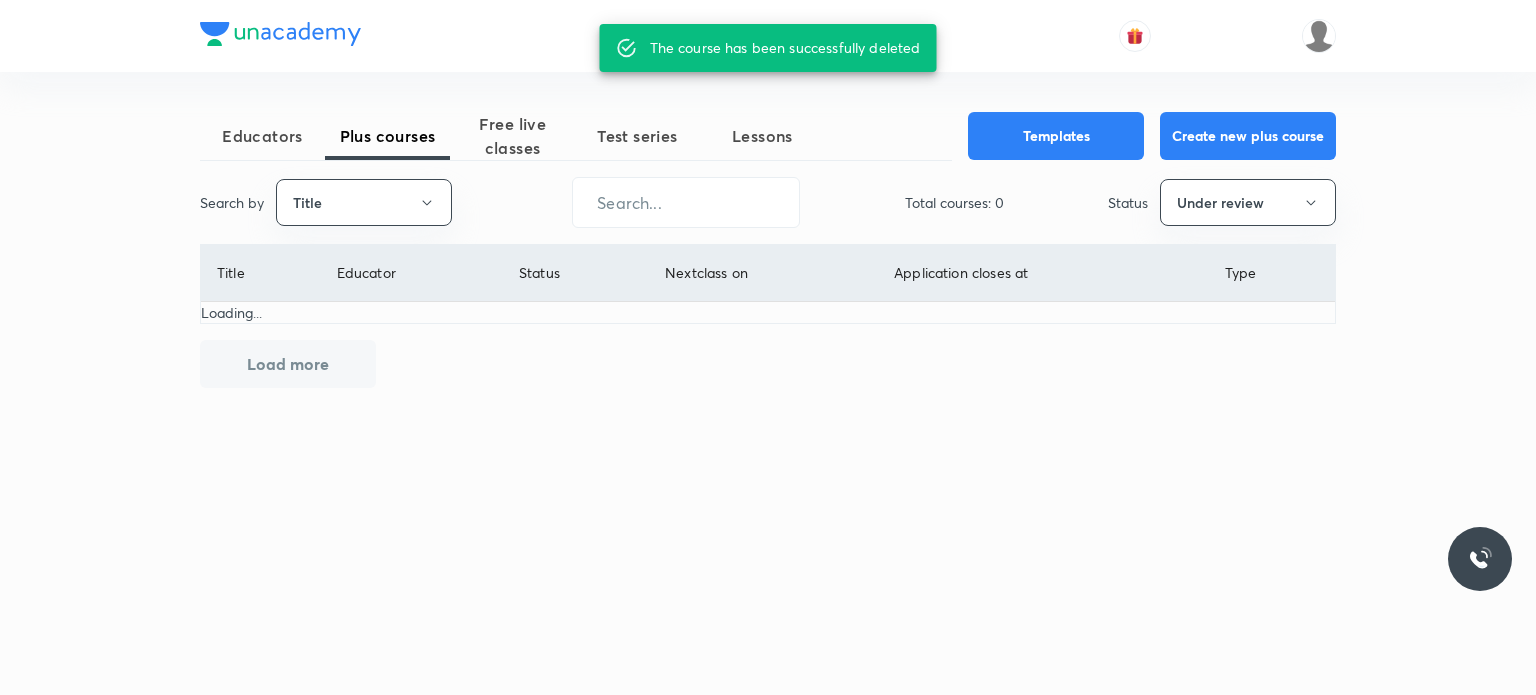 click on "Educators Plus courses Free live classes Test series Lessons Templates Create new plus course Search by Title ​ Total courses: 0 Status Under review Title Educator Status Next  class on Application closes at Type Loading... Load more The course has been successfully deleted" 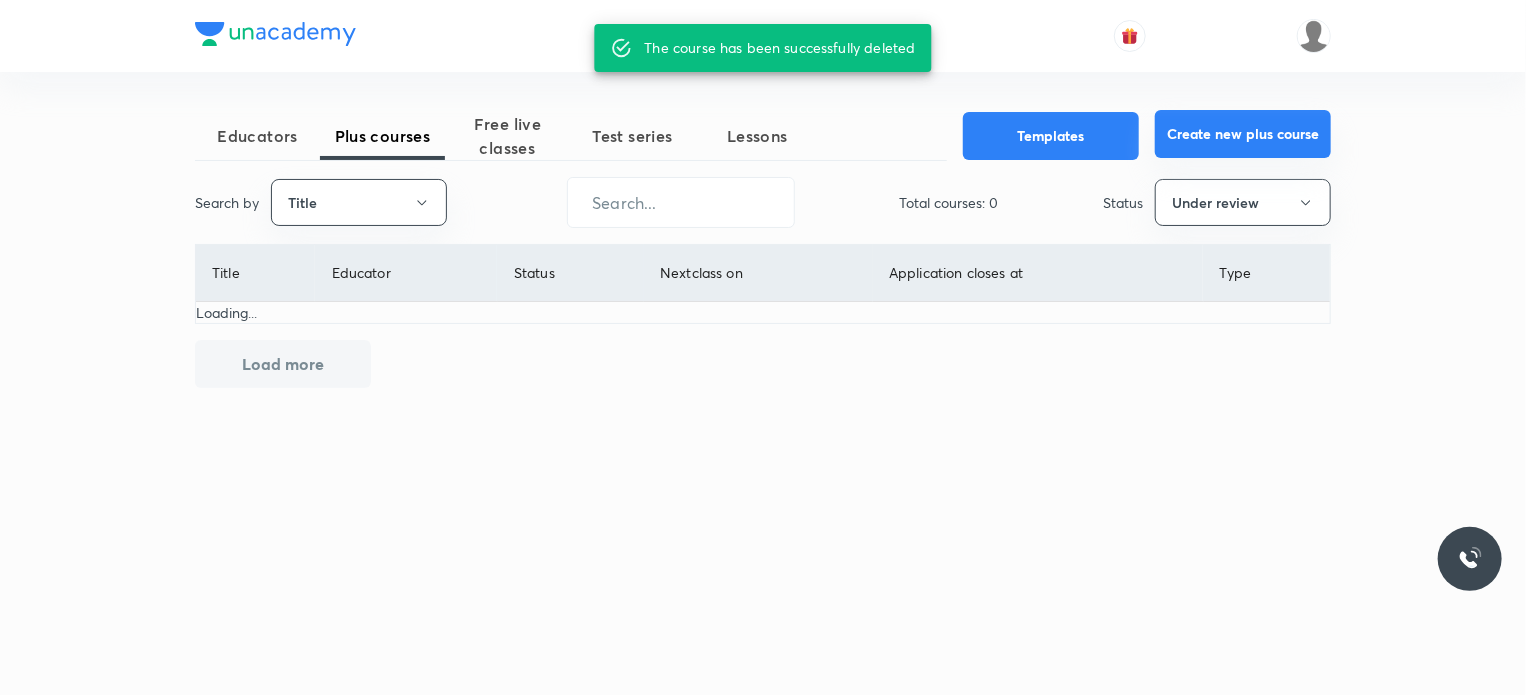 click on "Create new plus course" 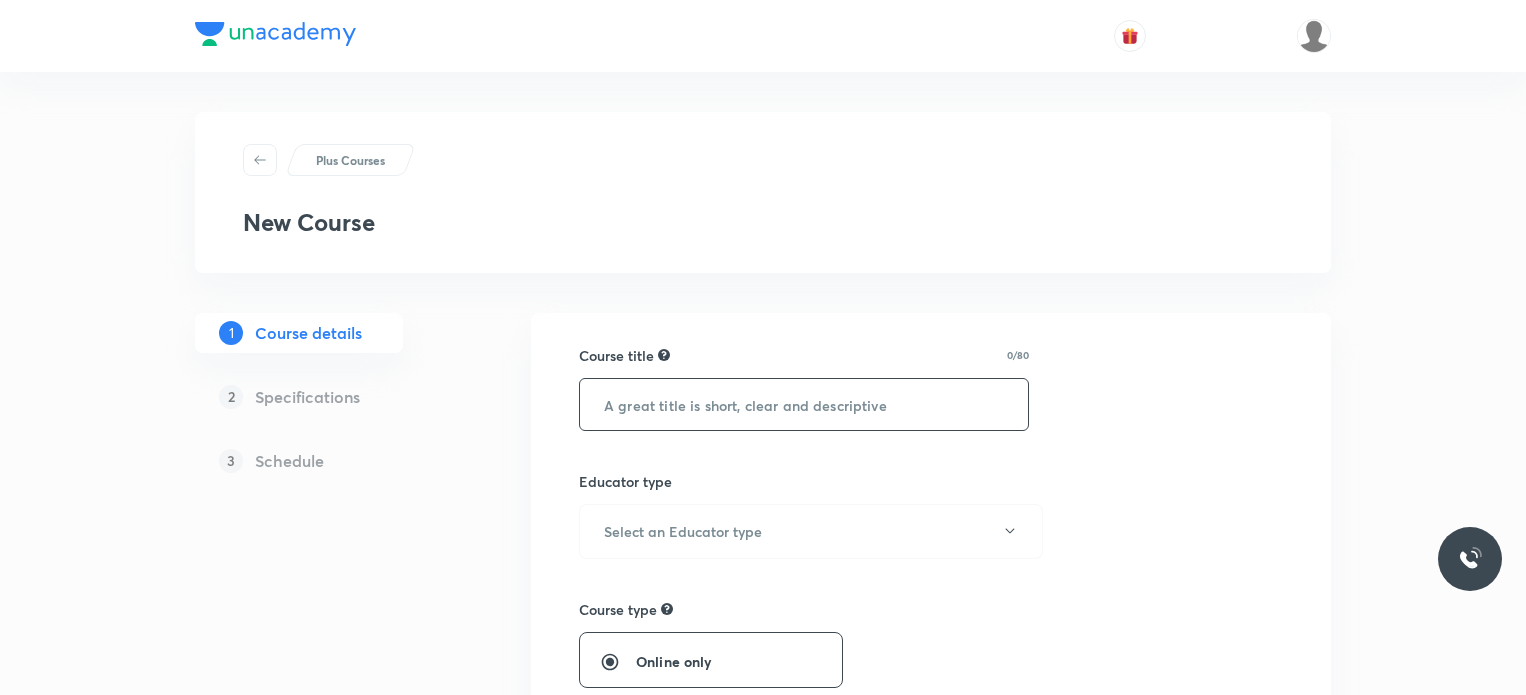 scroll, scrollTop: 0, scrollLeft: 0, axis: both 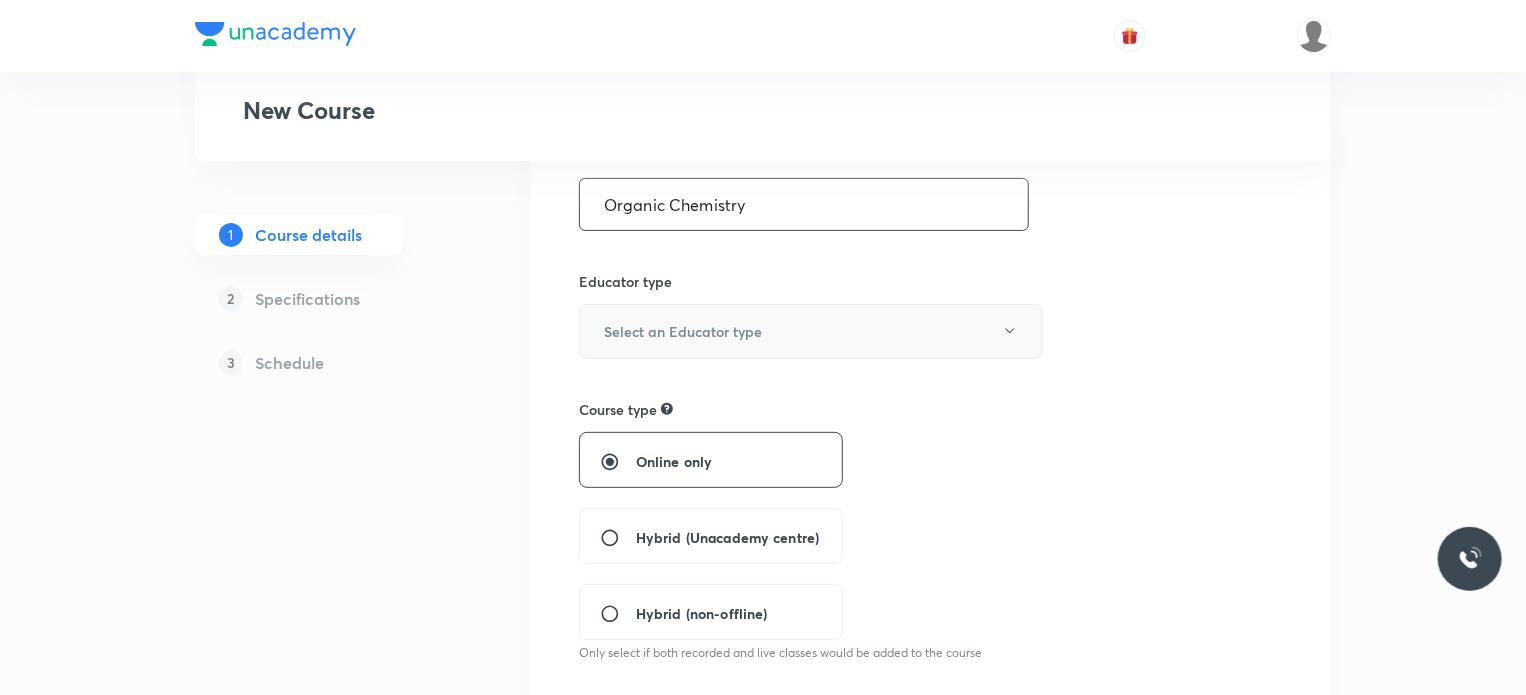 type on "Organic Chemistry" 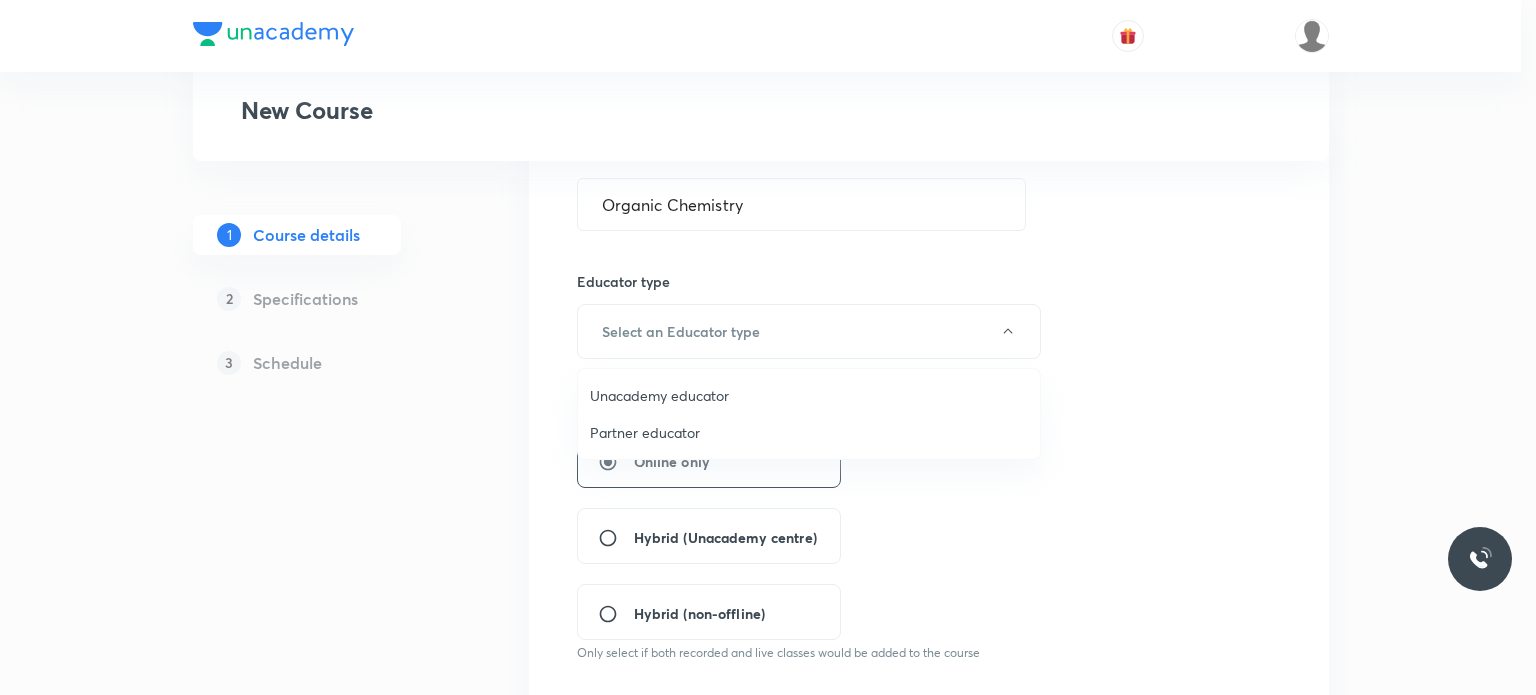 click on "Unacademy educator" at bounding box center (809, 395) 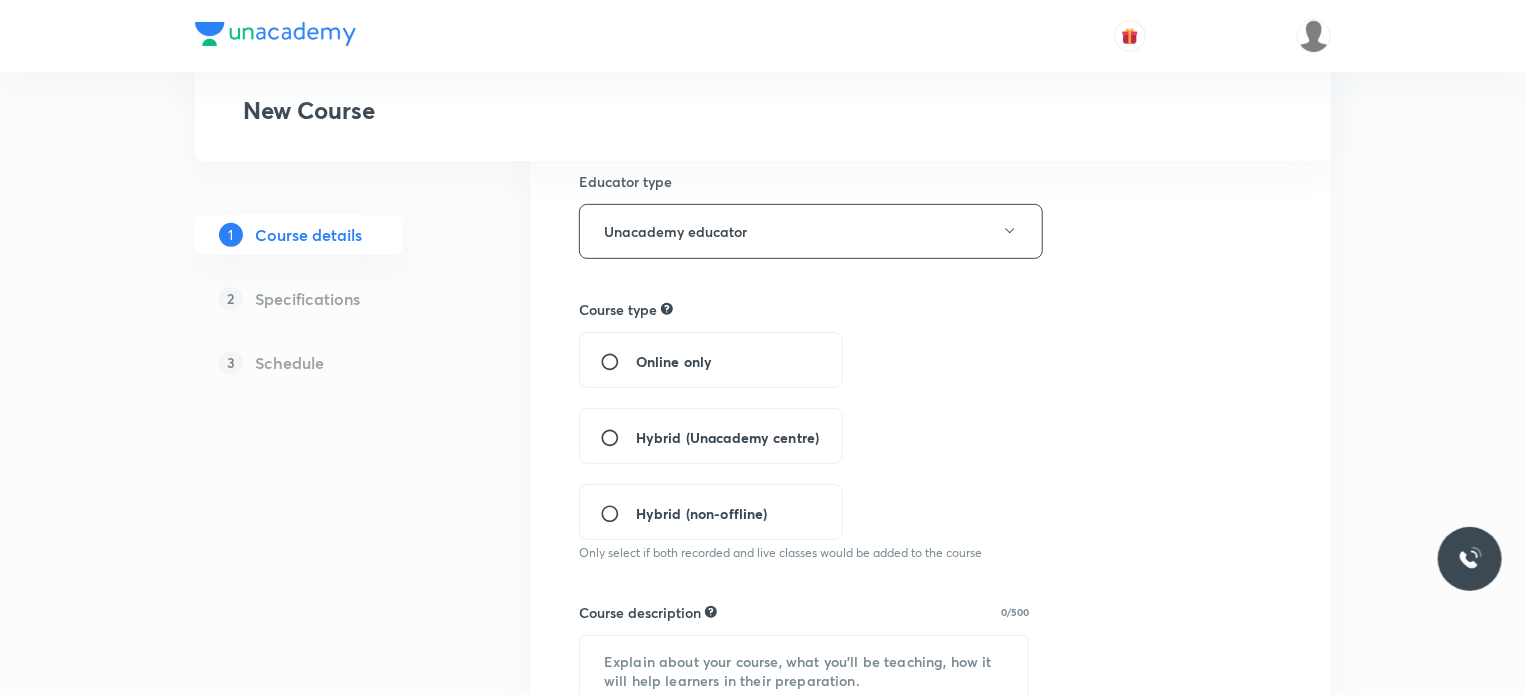 click on "Hybrid (Unacademy centre)" at bounding box center [618, 438] 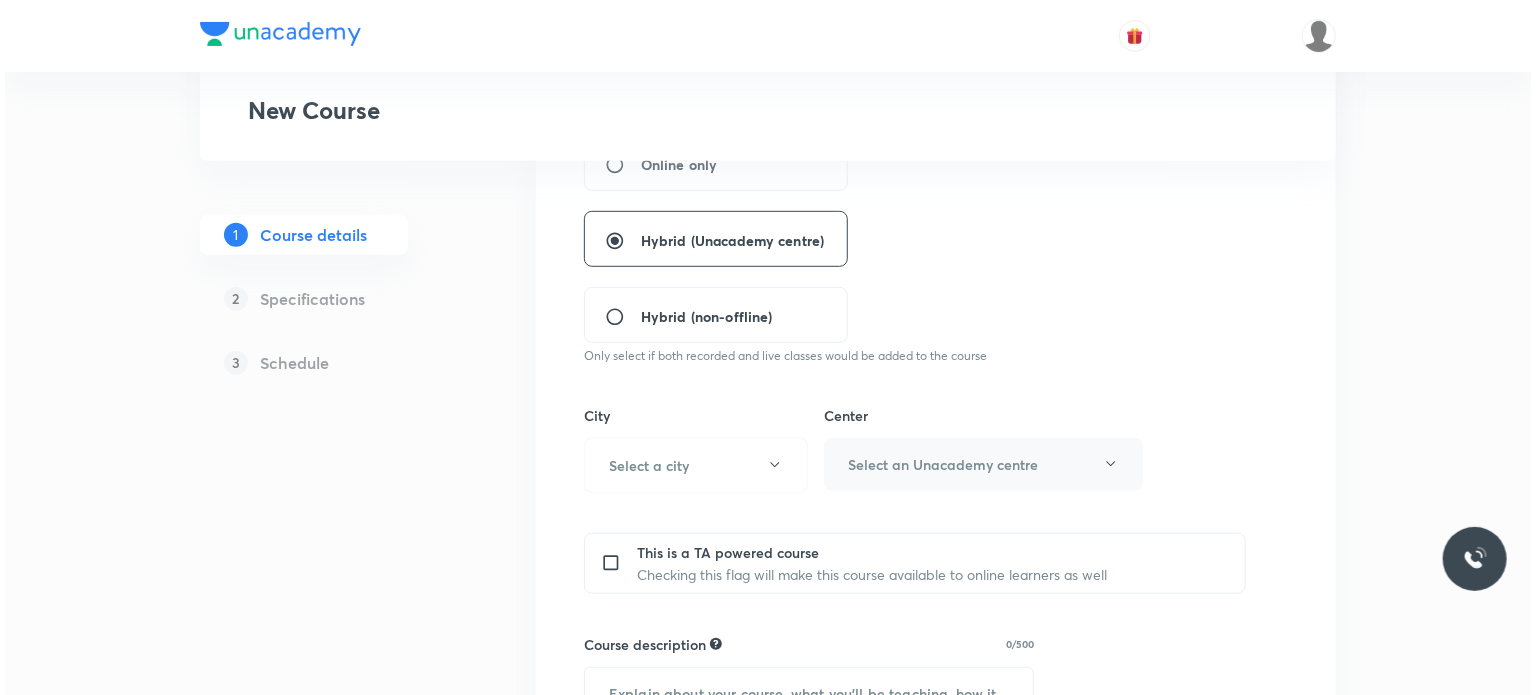 scroll, scrollTop: 500, scrollLeft: 0, axis: vertical 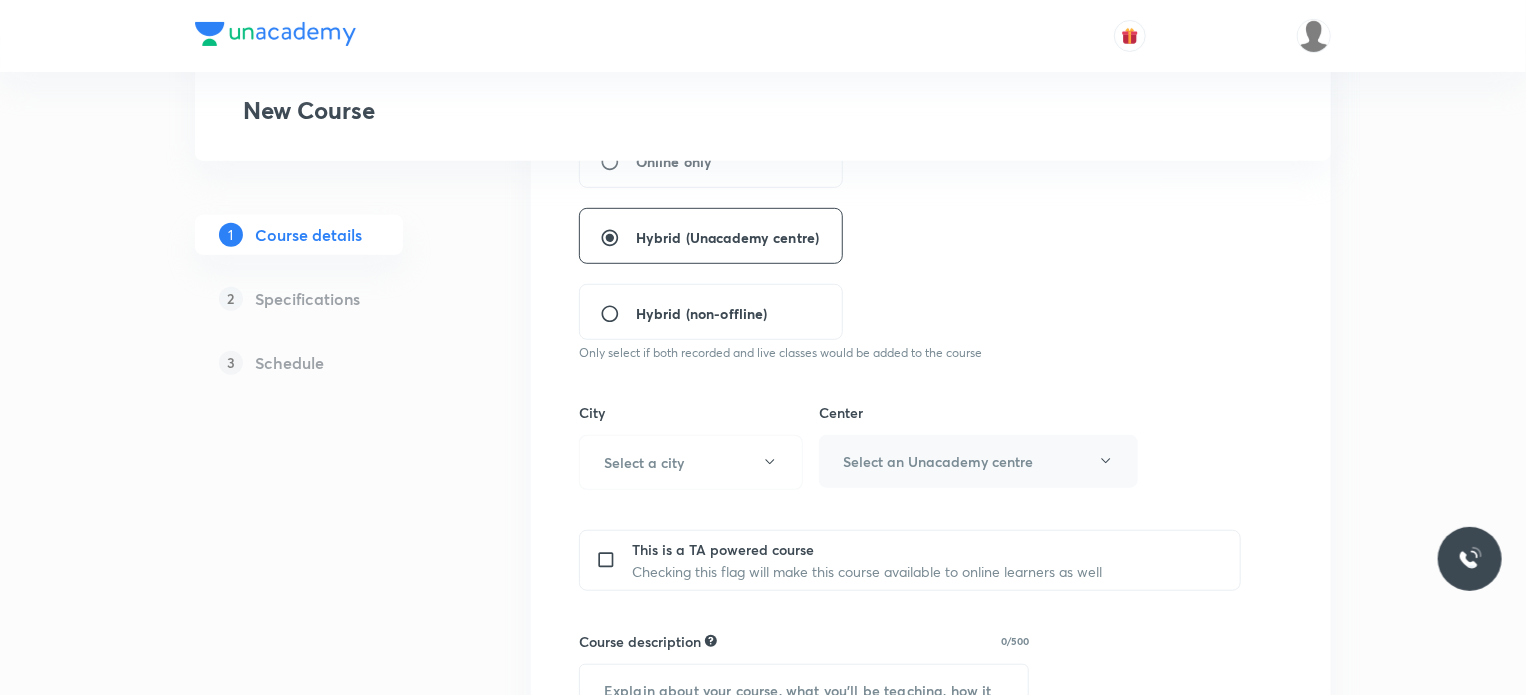 click on "City Select a city" at bounding box center [691, 446] 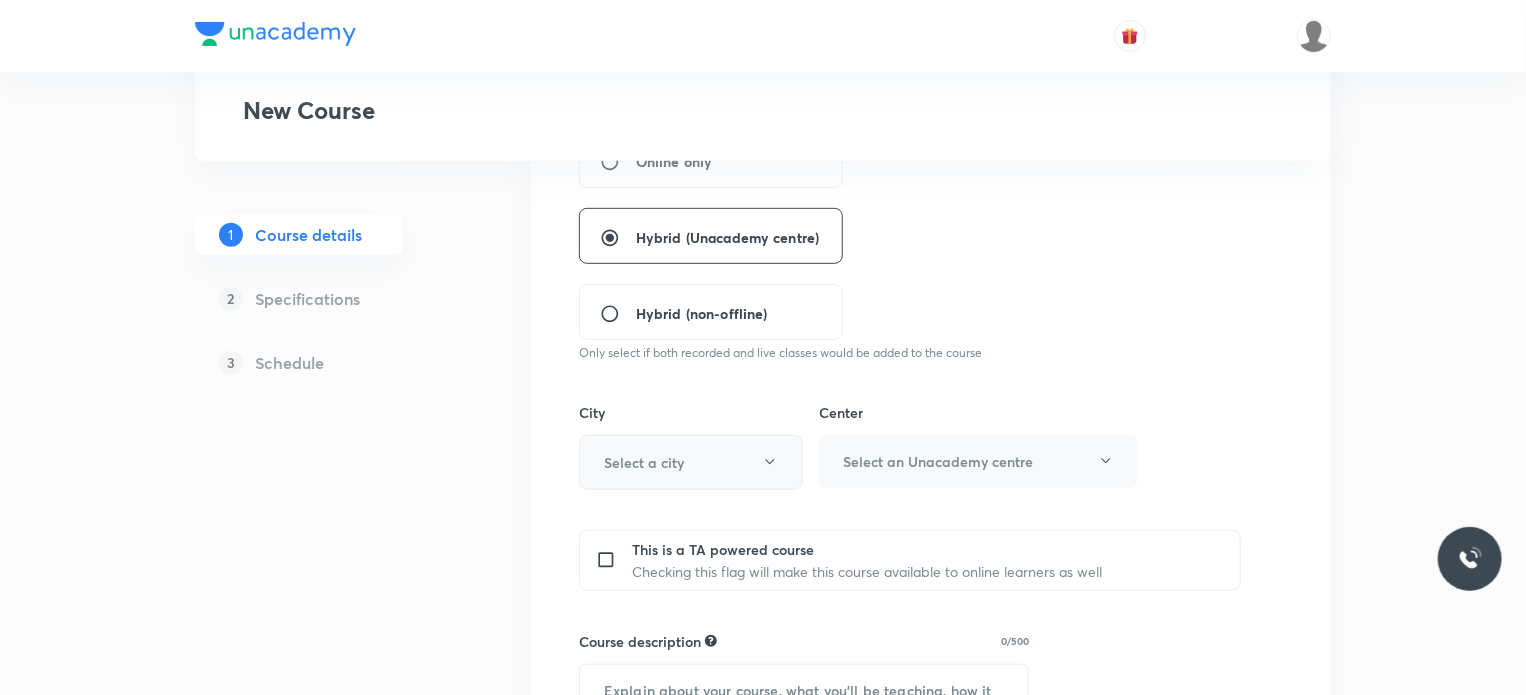 click on "Select a city" at bounding box center [691, 462] 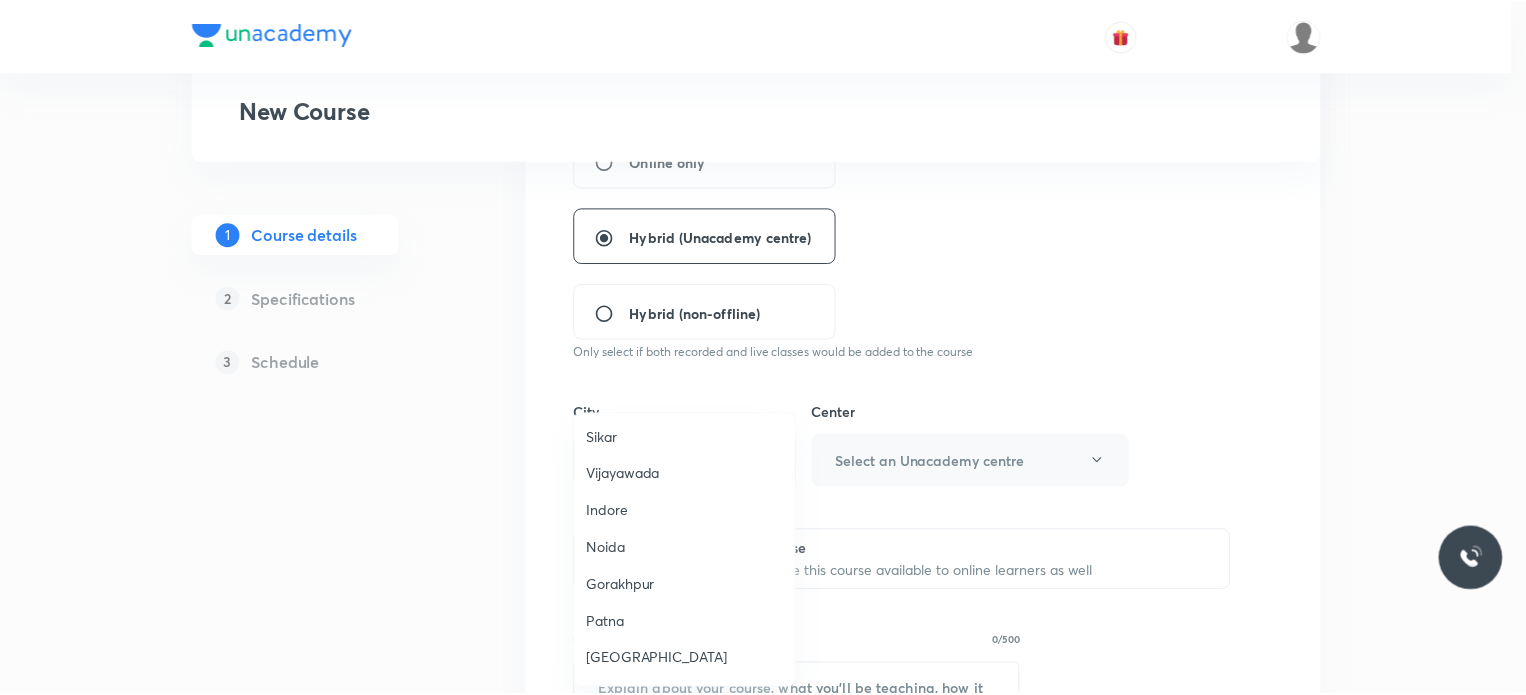 scroll, scrollTop: 1400, scrollLeft: 0, axis: vertical 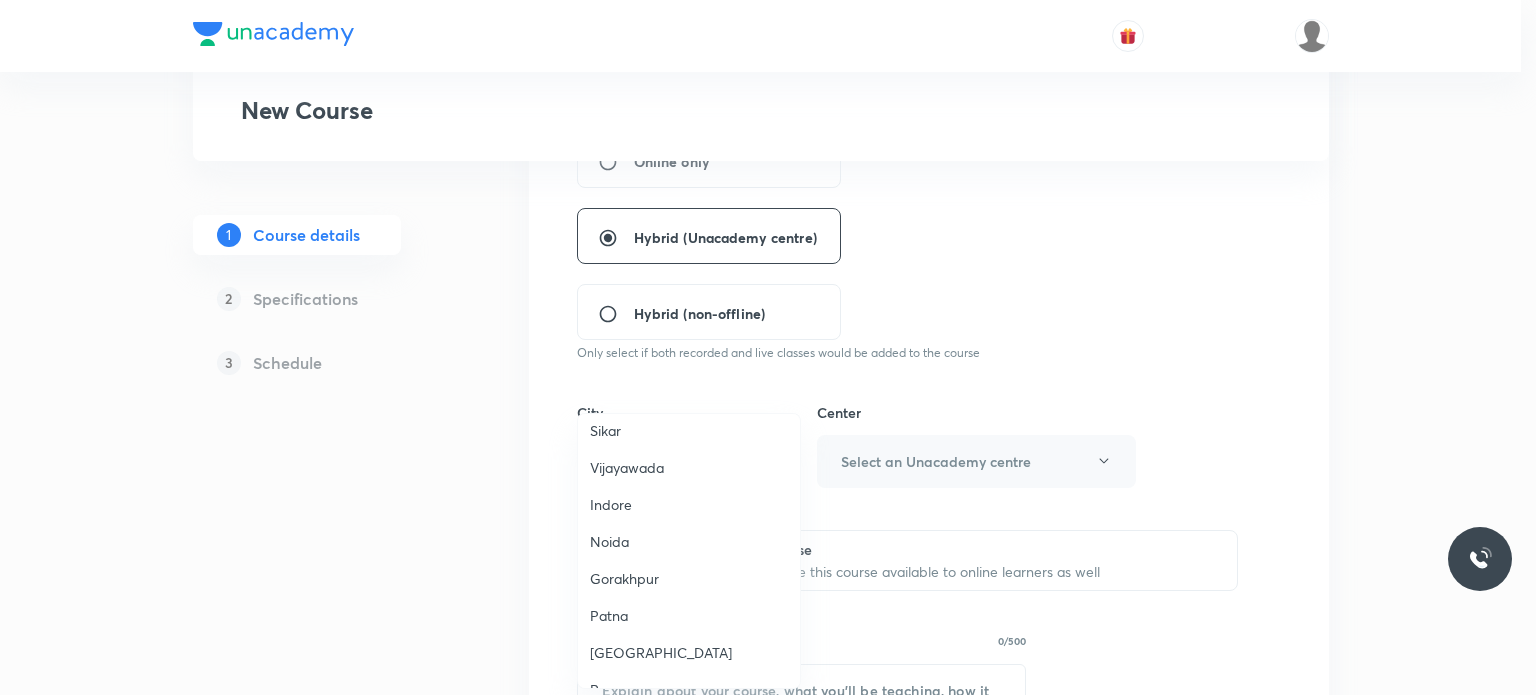 click on "Indore" at bounding box center (689, 504) 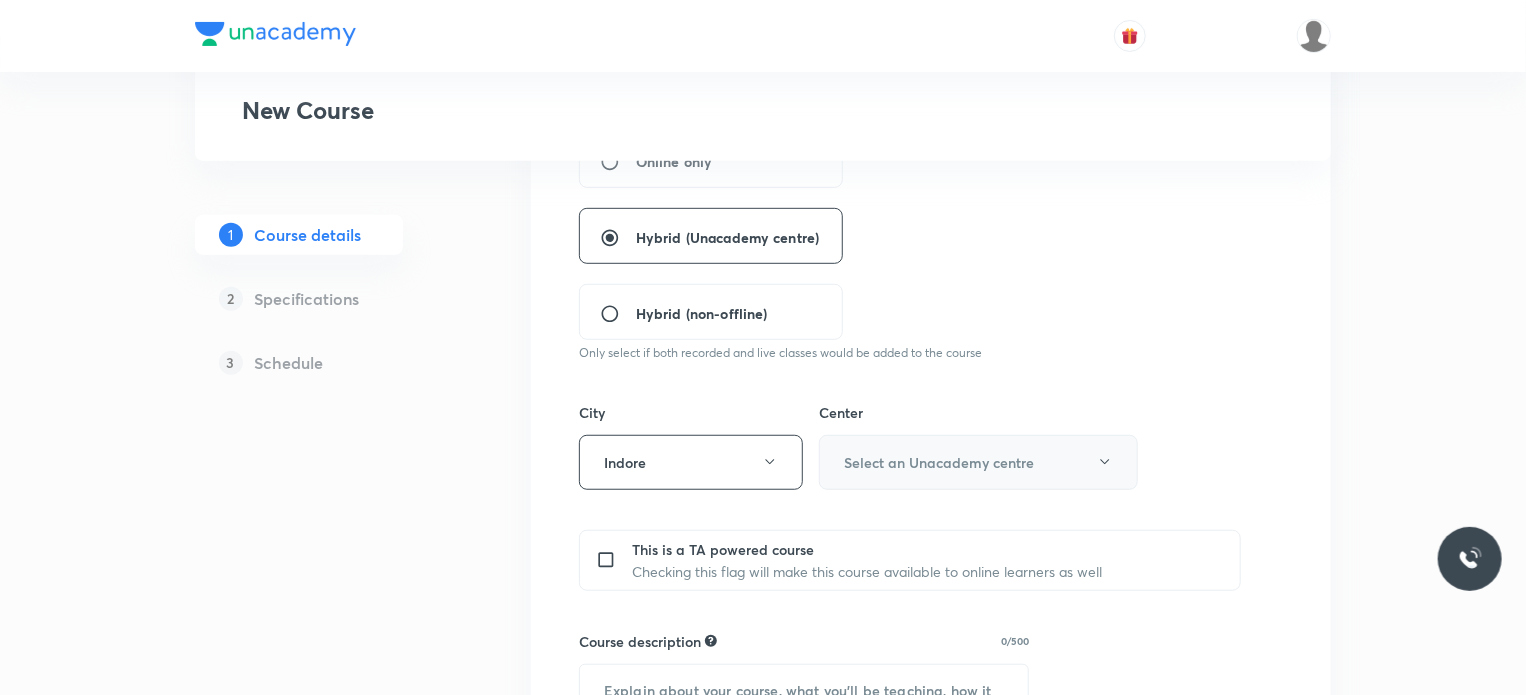 click on "Select an Unacademy centre" at bounding box center [978, 462] 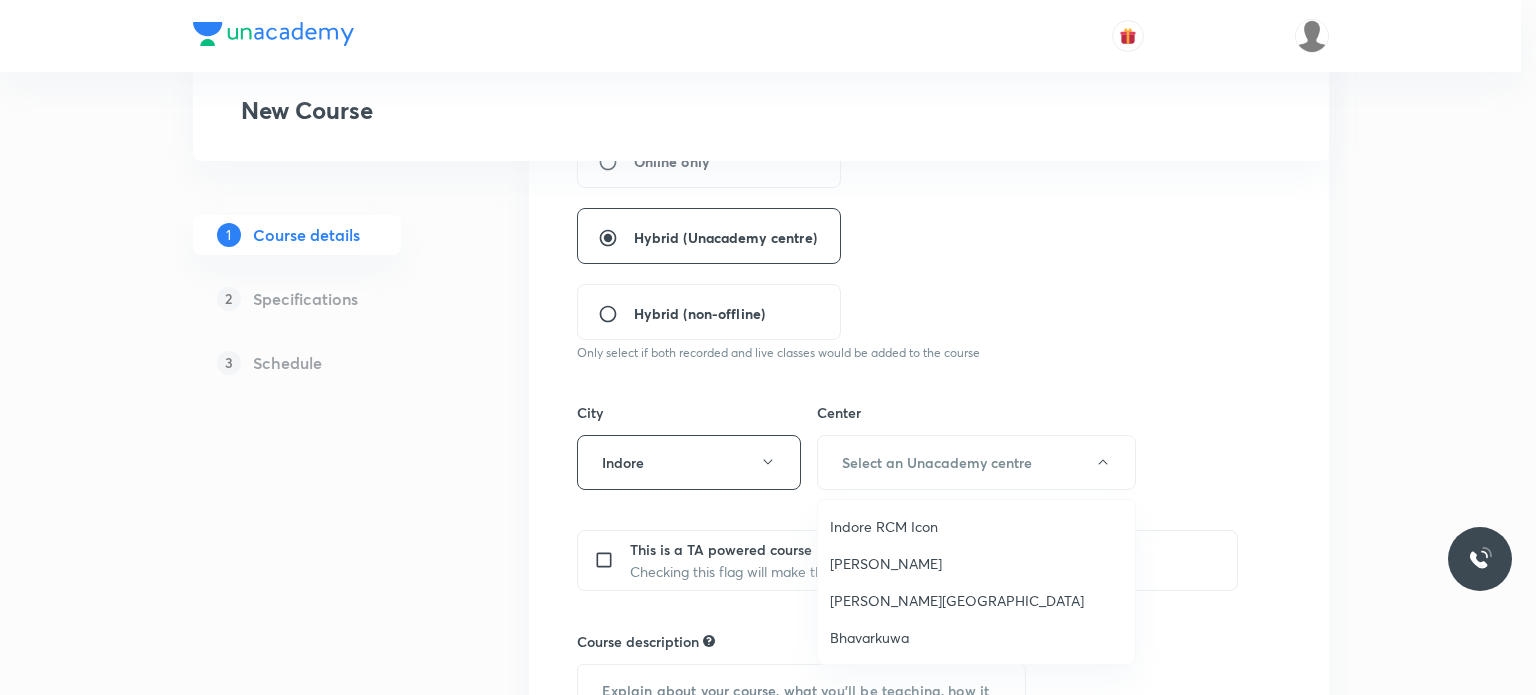 click on "[PERSON_NAME]" at bounding box center (976, 563) 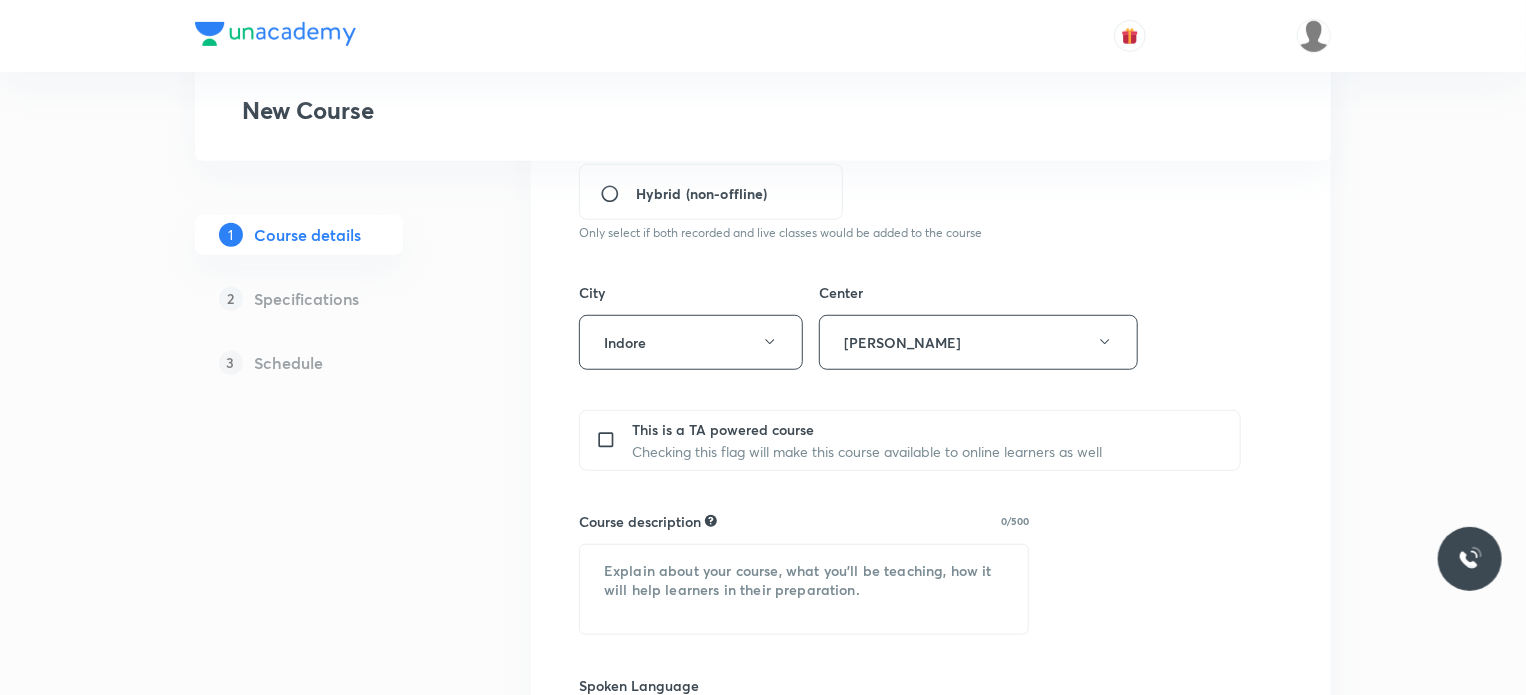 scroll, scrollTop: 800, scrollLeft: 0, axis: vertical 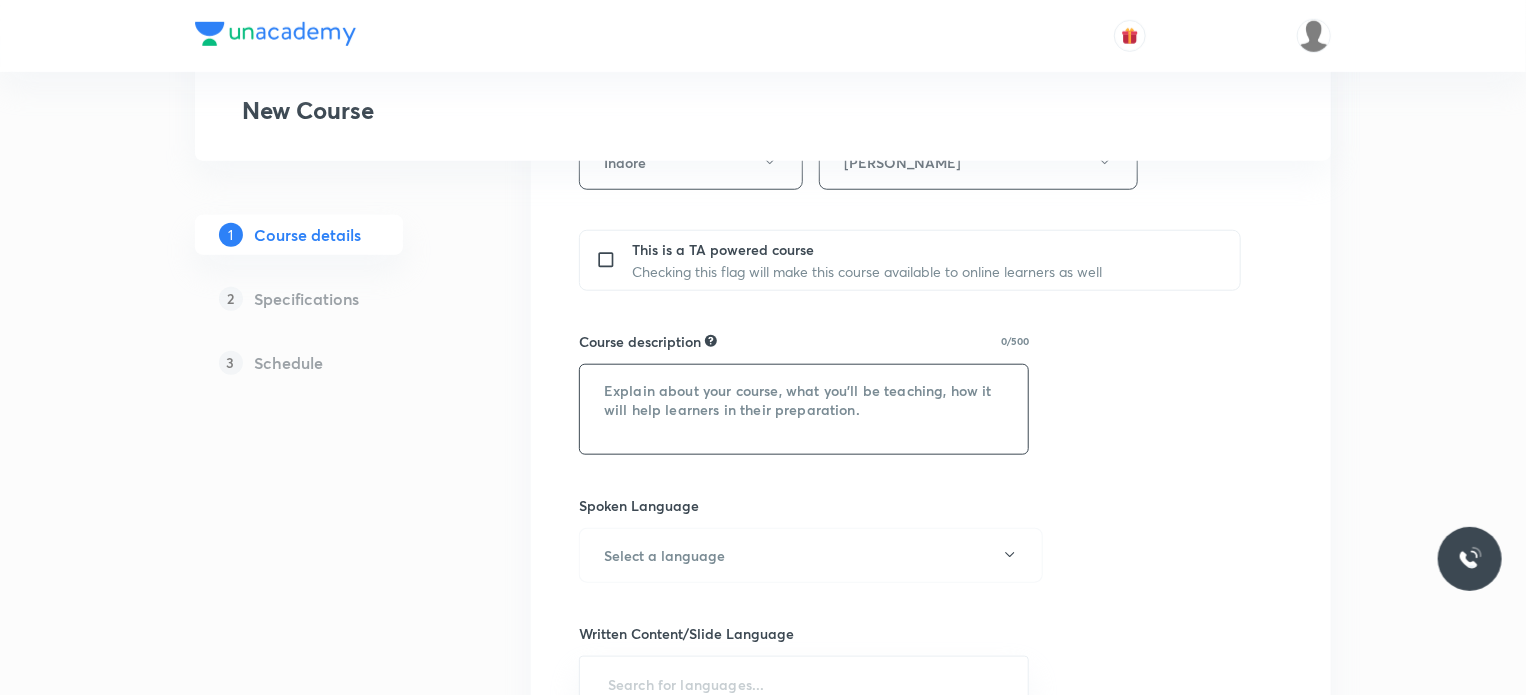 click at bounding box center (804, 409) 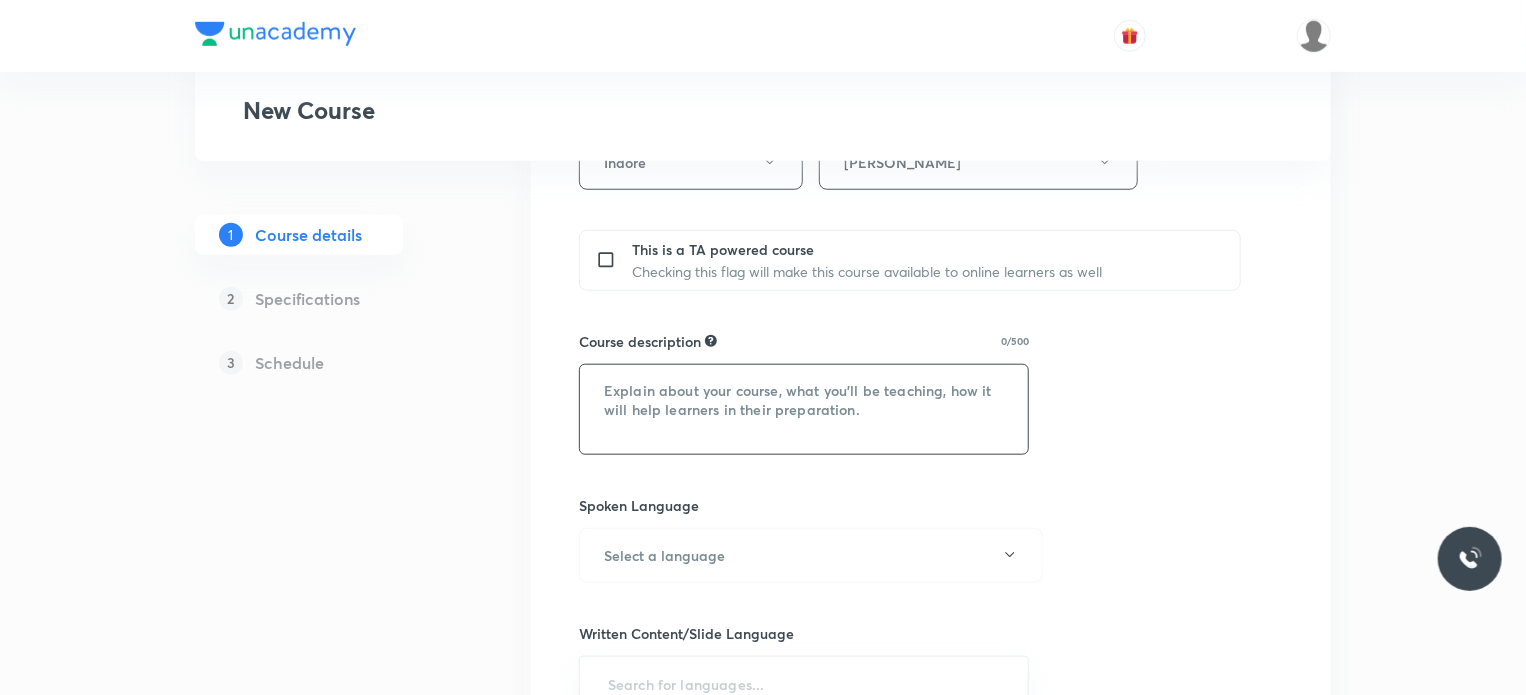 paste on "In this course, [PERSON_NAME] sir will cover Organic Chemistry. It will be helpful for students preparing for IIT-JEE Exams. The lecture will be of 80 mins duration each. The course will be covered in Hindi and English, and notes will be covered in English." 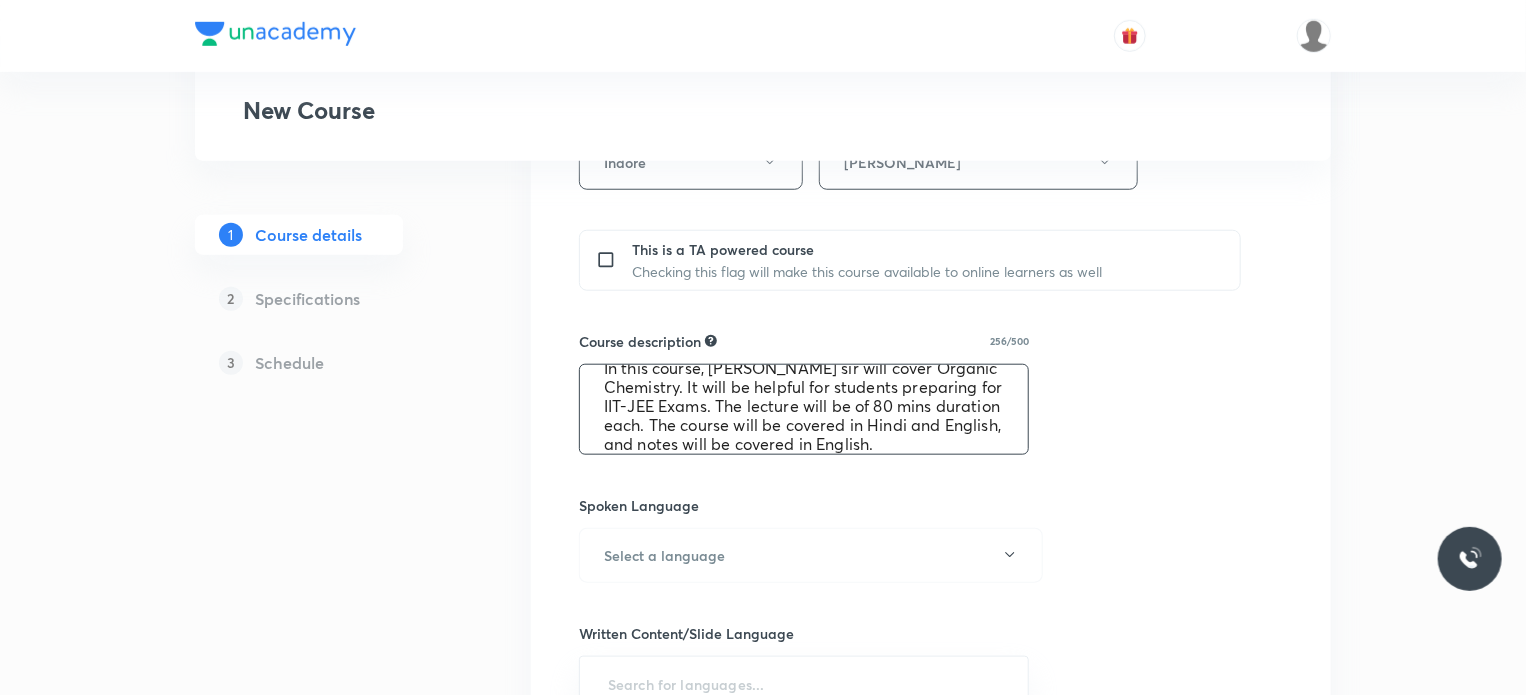 scroll, scrollTop: 0, scrollLeft: 0, axis: both 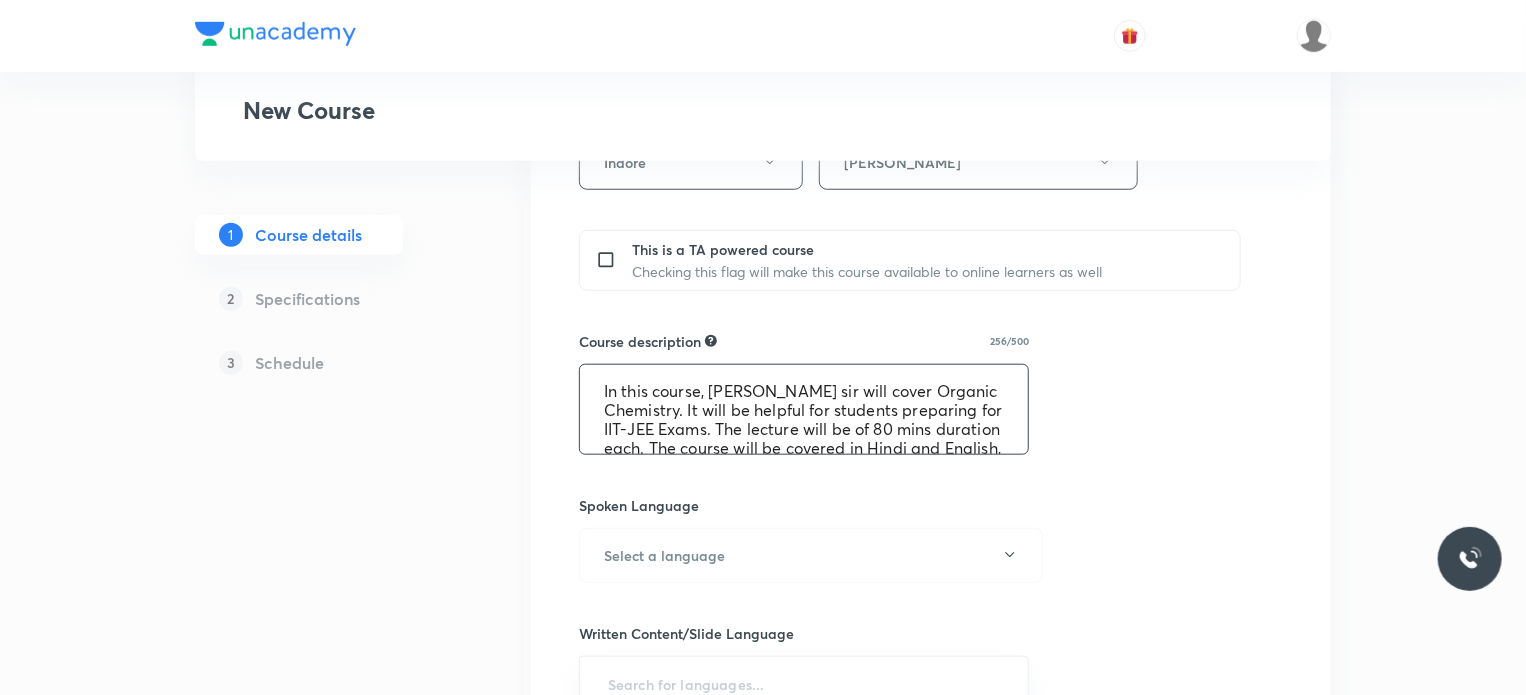 click on "In this course, [PERSON_NAME] sir will cover Organic Chemistry. It will be helpful for students preparing for IIT-JEE Exams. The lecture will be of 80 mins duration each. The course will be covered in Hindi and English, and notes will be covered in English." at bounding box center [804, 409] 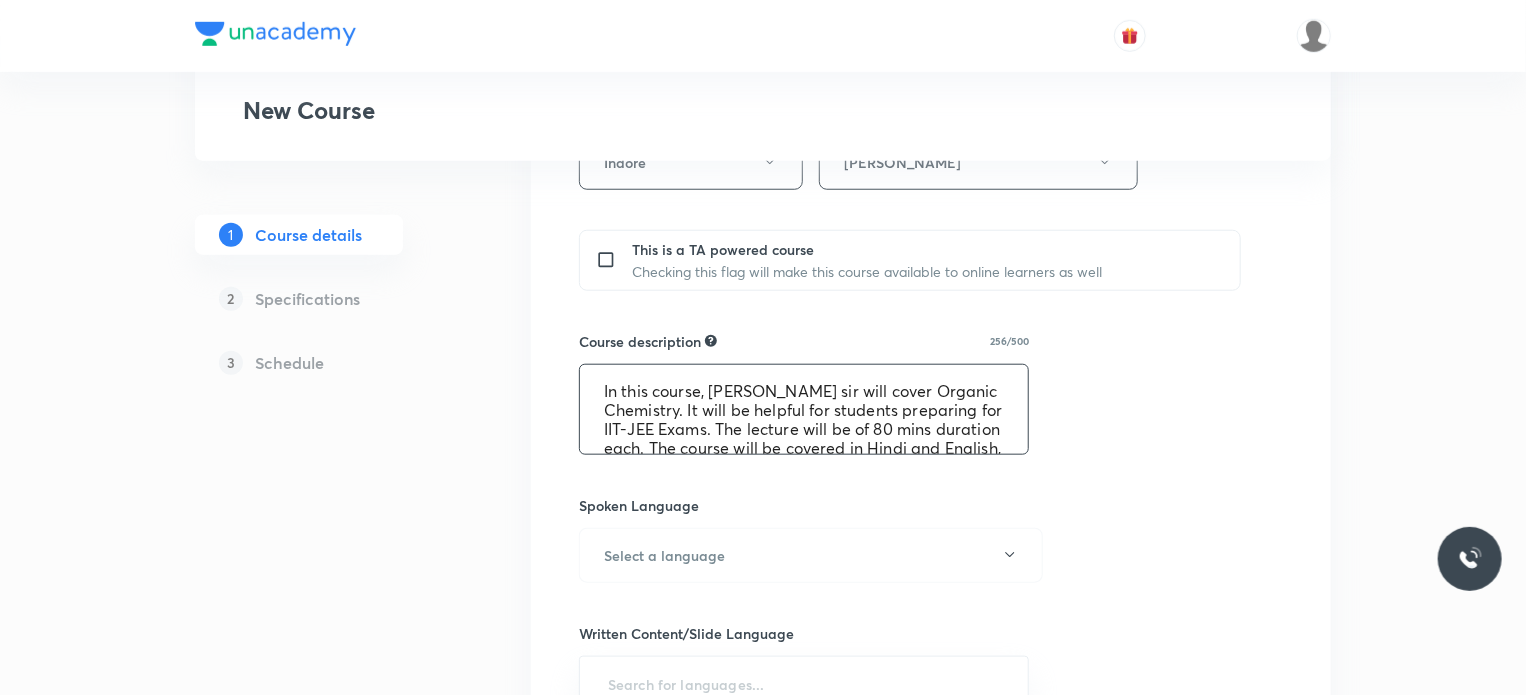 drag, startPoint x: 720, startPoint y: 391, endPoint x: 782, endPoint y: 393, distance: 62.03225 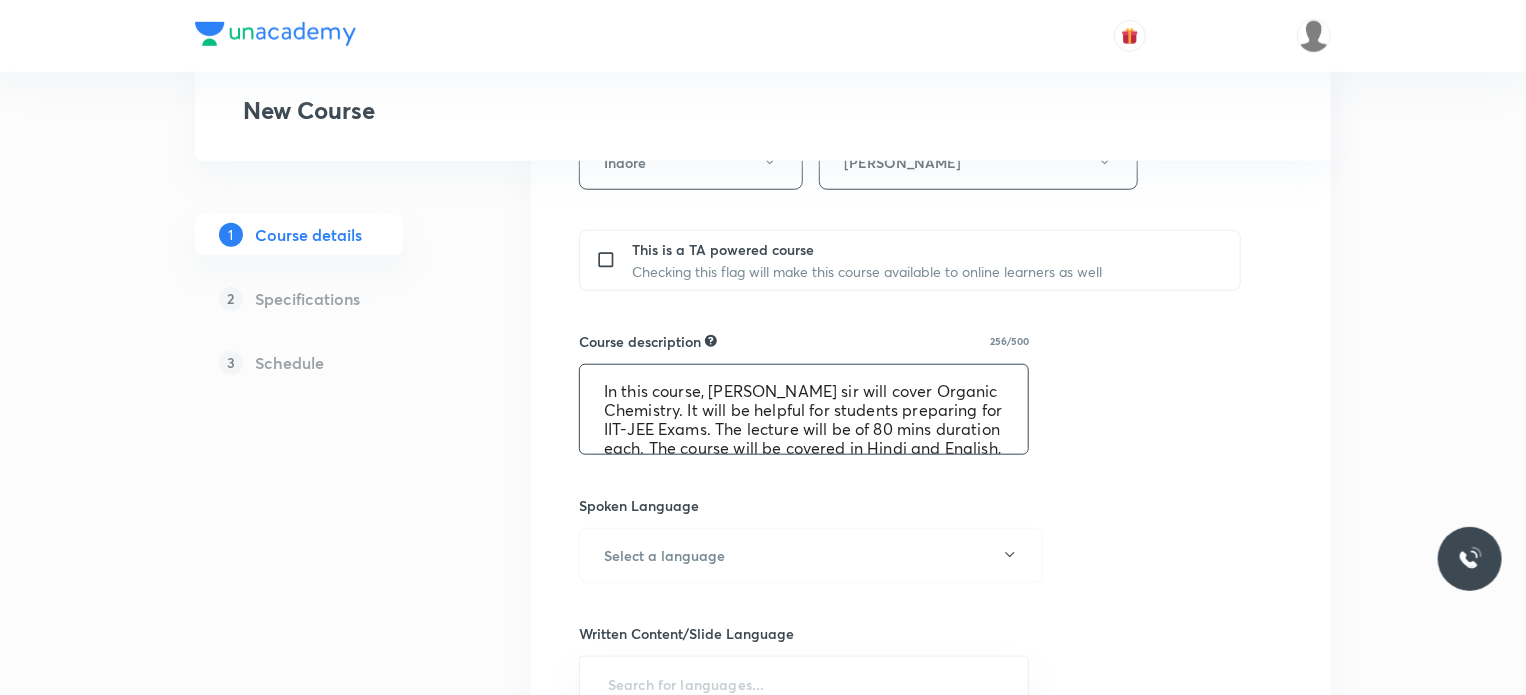 click on "In this course, [PERSON_NAME] sir will cover Organic Chemistry. It will be helpful for students preparing for IIT-JEE Exams. The lecture will be of 80 mins duration each. The course will be covered in Hindi and English, and notes will be covered in English." at bounding box center (804, 409) 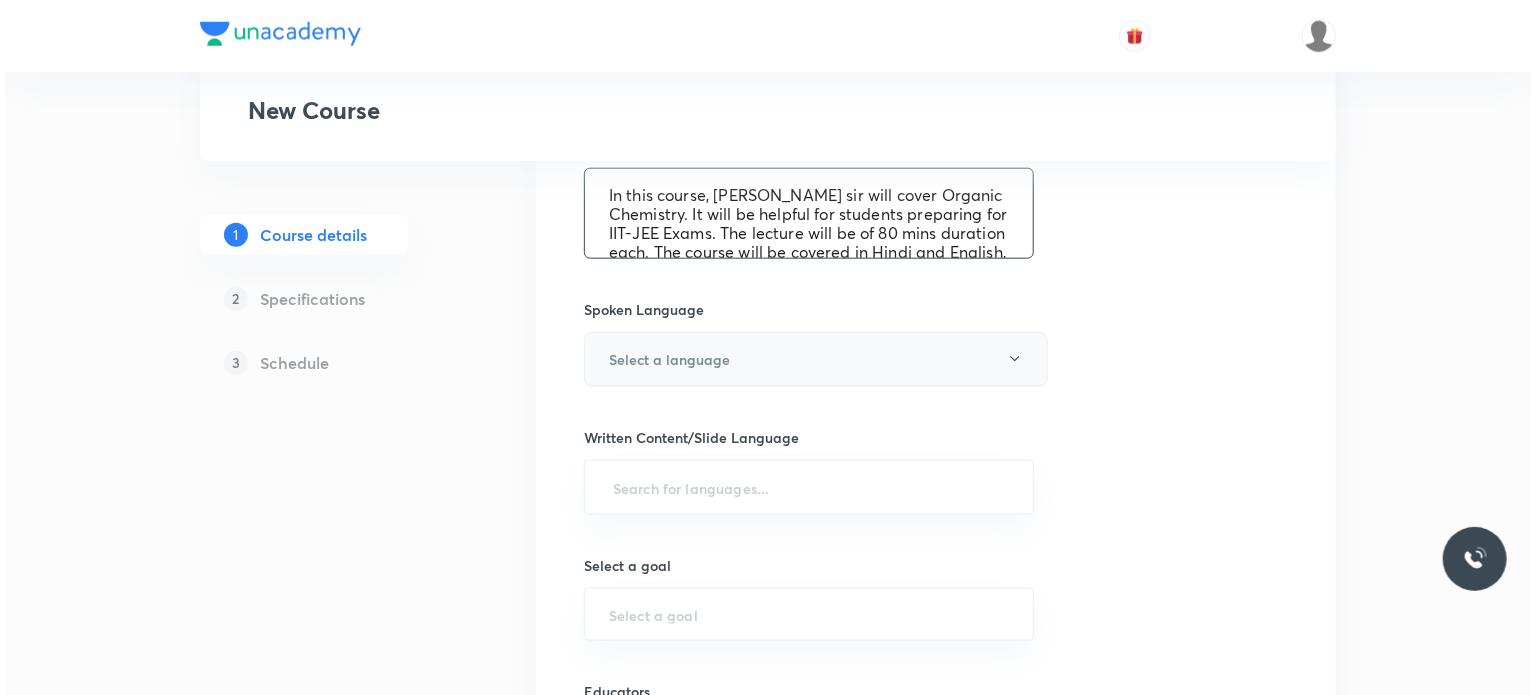 scroll, scrollTop: 1000, scrollLeft: 0, axis: vertical 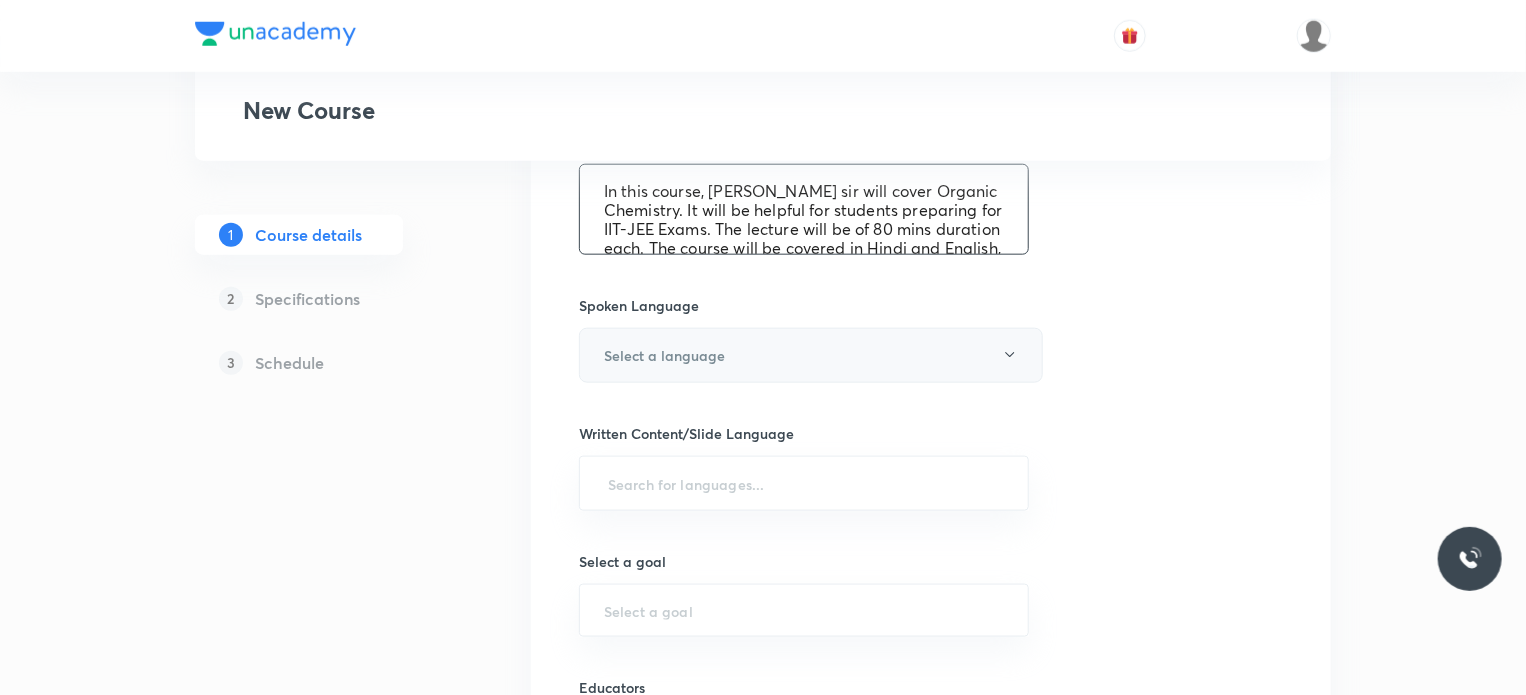 type on "In this course, [PERSON_NAME] sir will cover Organic Chemistry. It will be helpful for students preparing for IIT-JEE Exams. The lecture will be of 80 mins duration each. The course will be covered in Hindi and English, and notes will be covered in English." 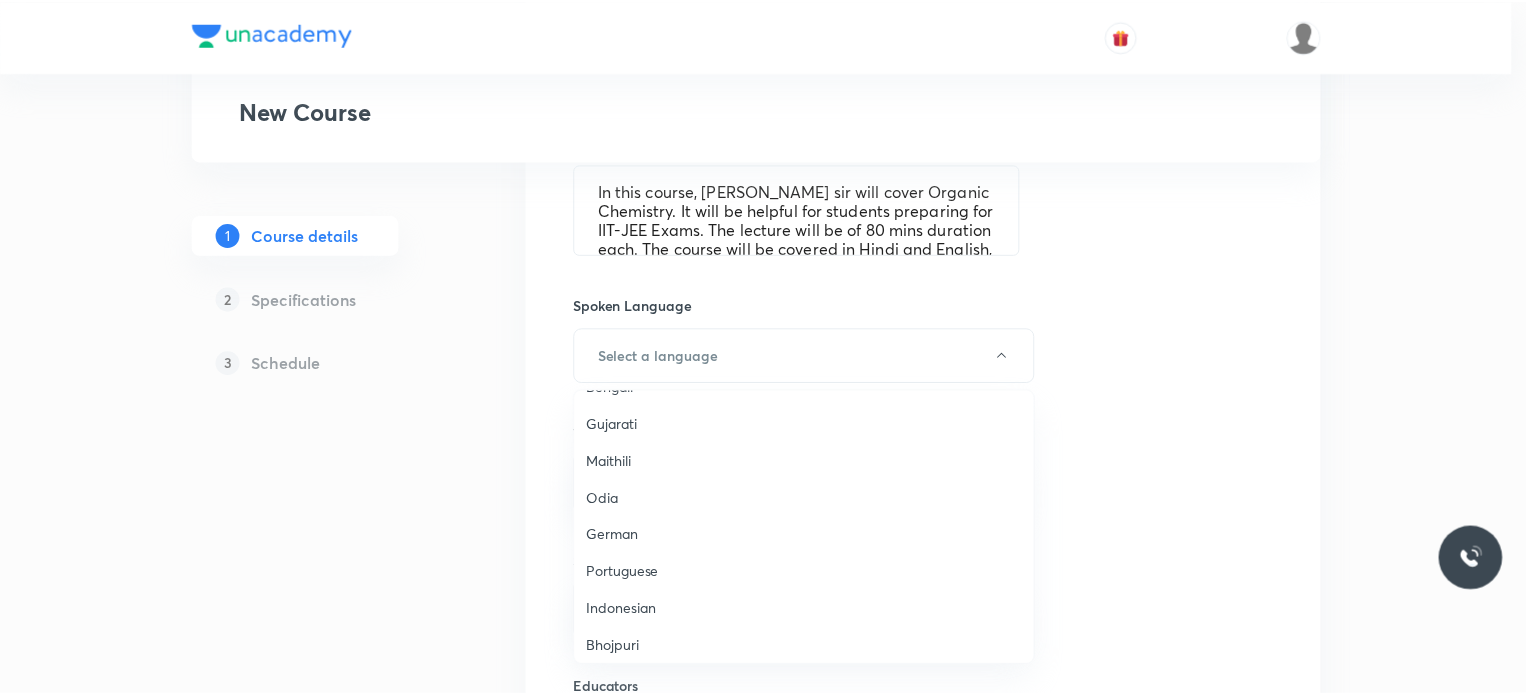scroll, scrollTop: 592, scrollLeft: 0, axis: vertical 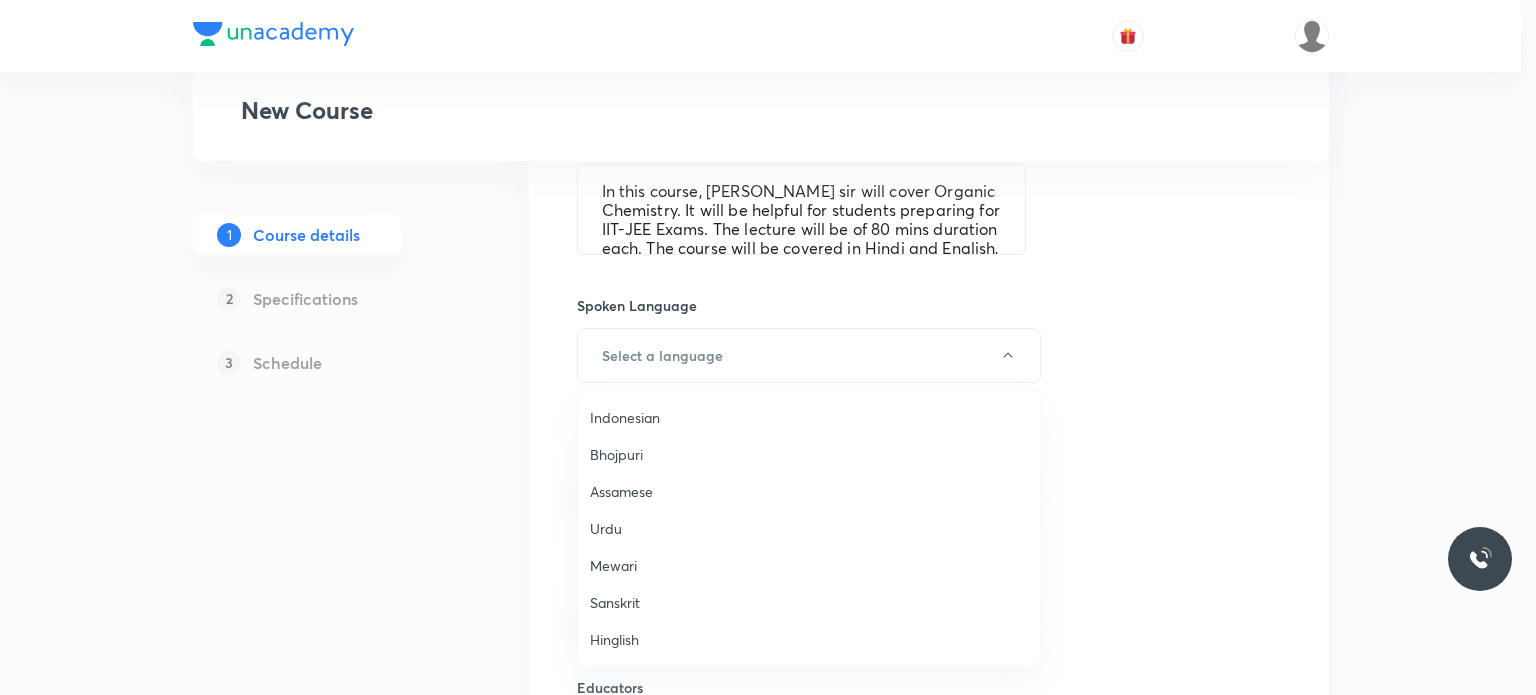 click on "Hinglish" at bounding box center (809, 639) 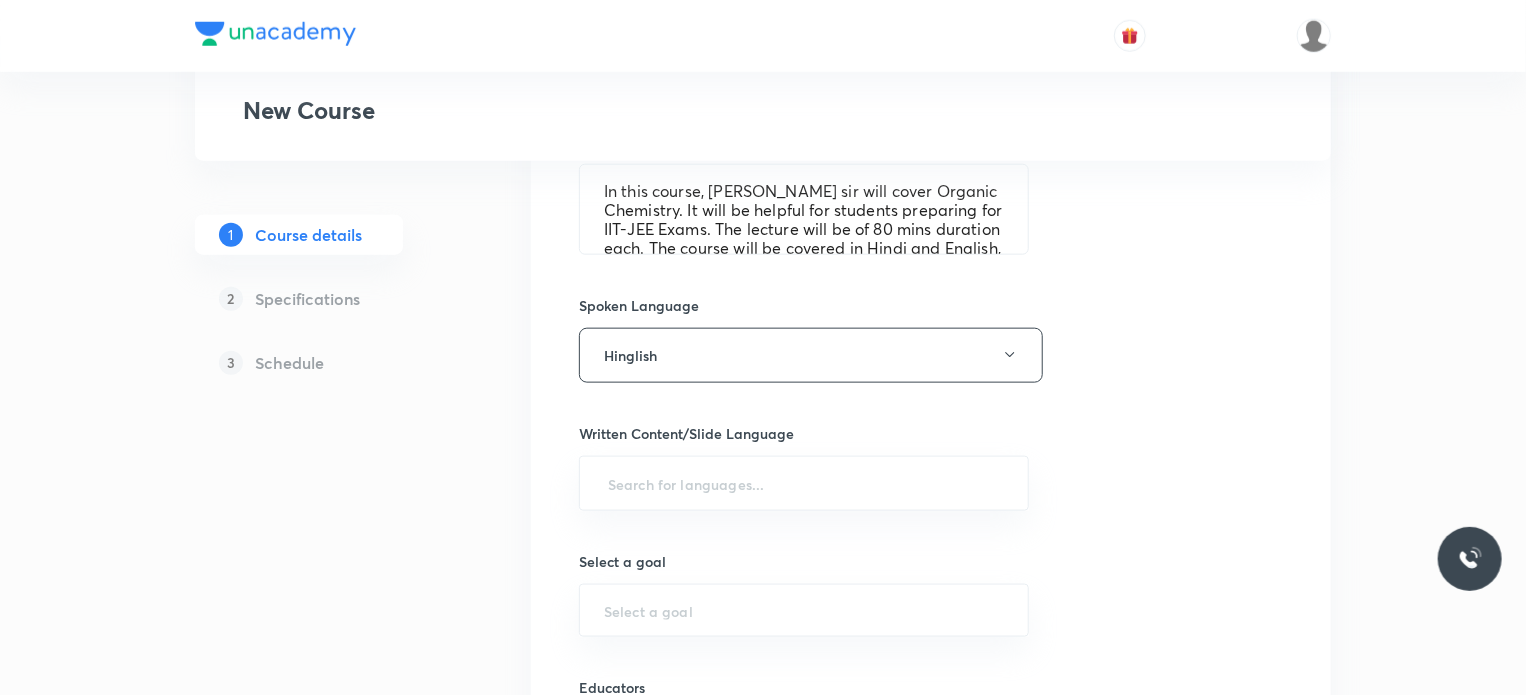 click on "Course title 18/80 Organic Chemistry ​ Educator type Unacademy educator   Course type Online only Hybrid (Unacademy centre) Hybrid (non-offline) Only select if both recorded and live classes would be added to the course City Indore Center Vijay Nagar This is a TA powered course Checking this flag will make this course available to online learners as well Course description 254/500 In this course, Amit Yadav sir will cover Organic Chemistry. It will be helpful for students preparing for IIT-JEE Exams. The lecture will be of 80 mins duration each. The course will be covered in Hindi and English, and notes will be covered in English. ​ Spoken Language Hinglish Written Content/Slide Language ​ Select a goal ​ Educators ​ Save & continue" at bounding box center (931, 99) 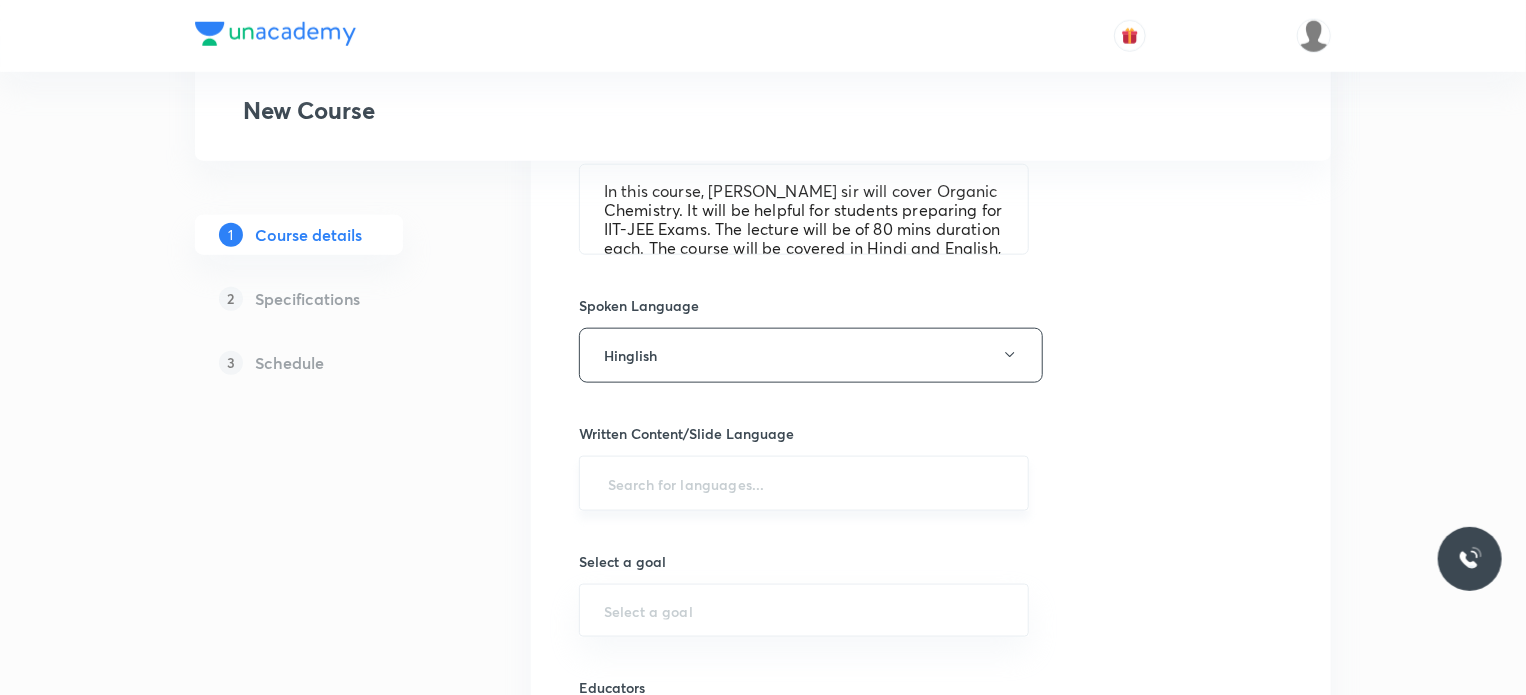 click at bounding box center (804, 483) 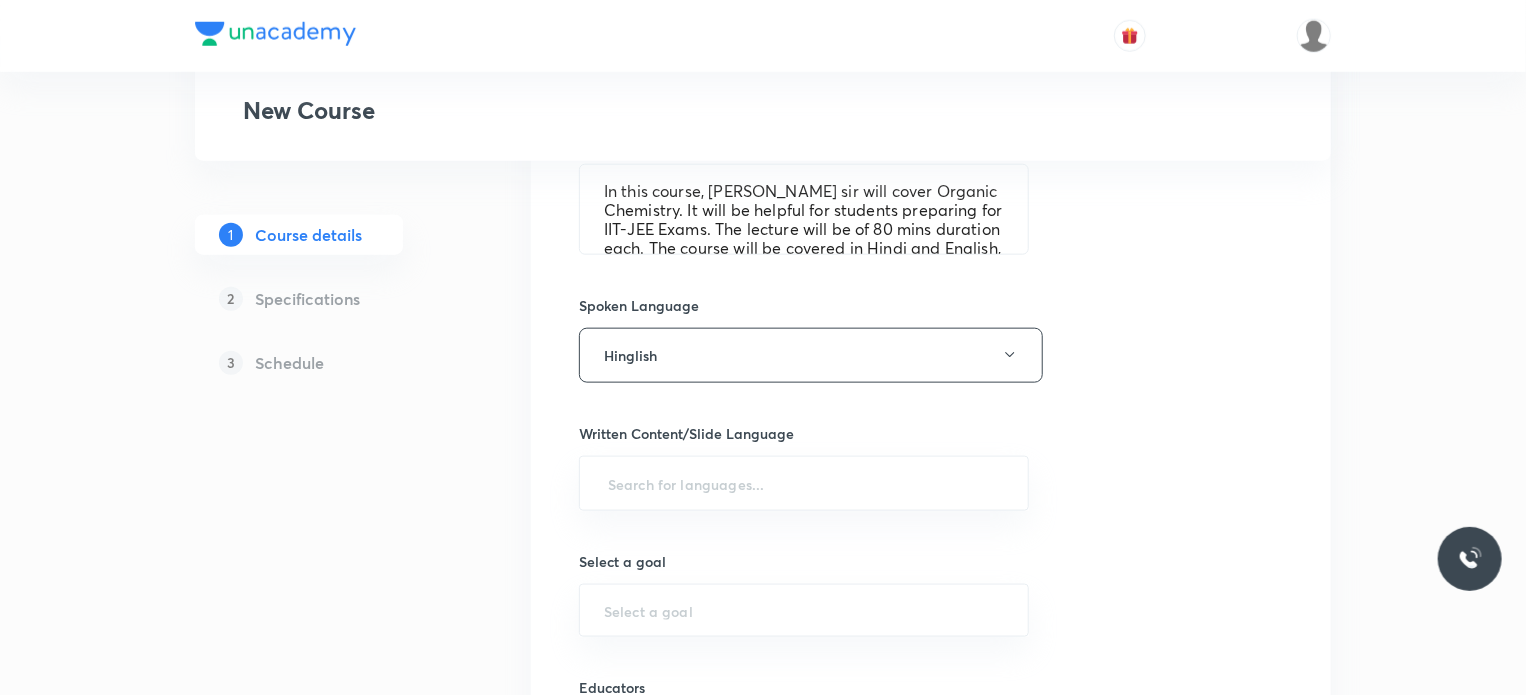 click on "Plus Courses New Course" at bounding box center (763, 80) 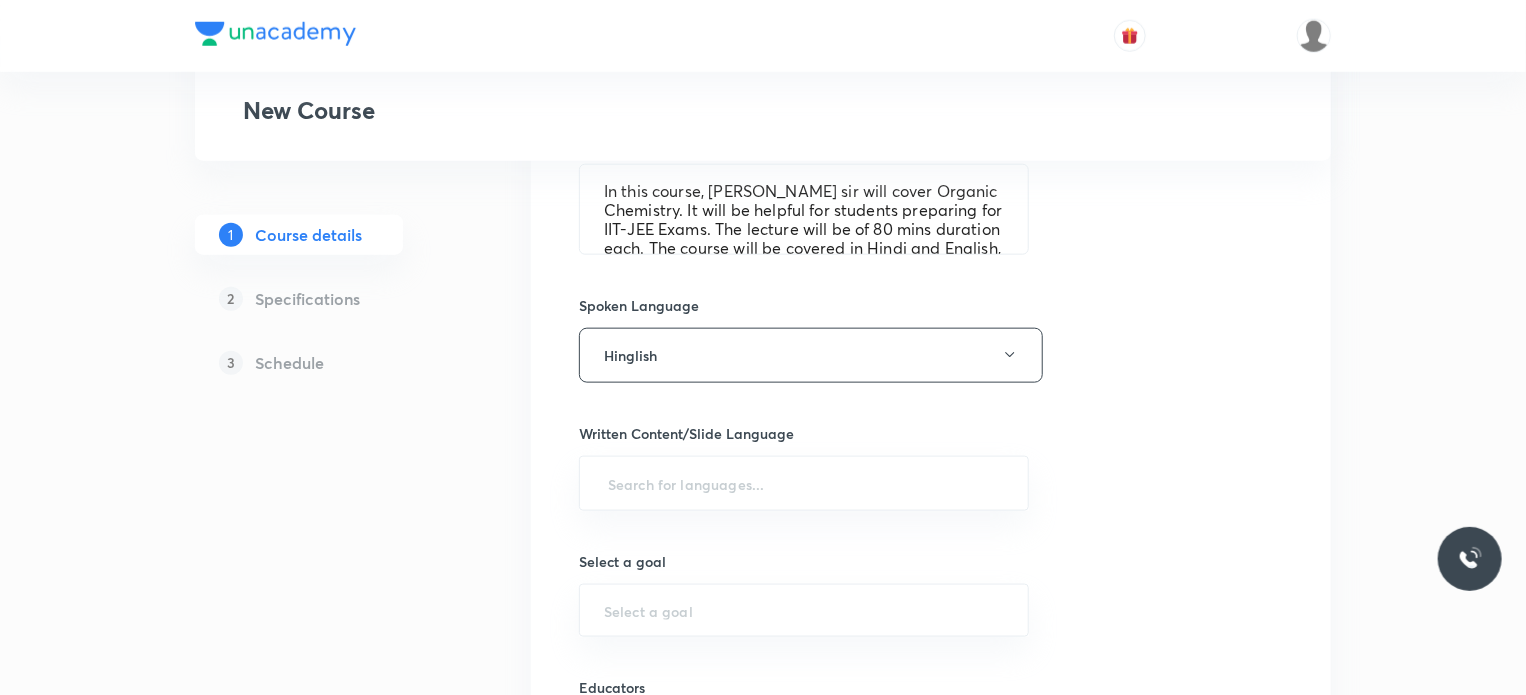 drag, startPoint x: 679, startPoint y: 145, endPoint x: 668, endPoint y: 188, distance: 44.38468 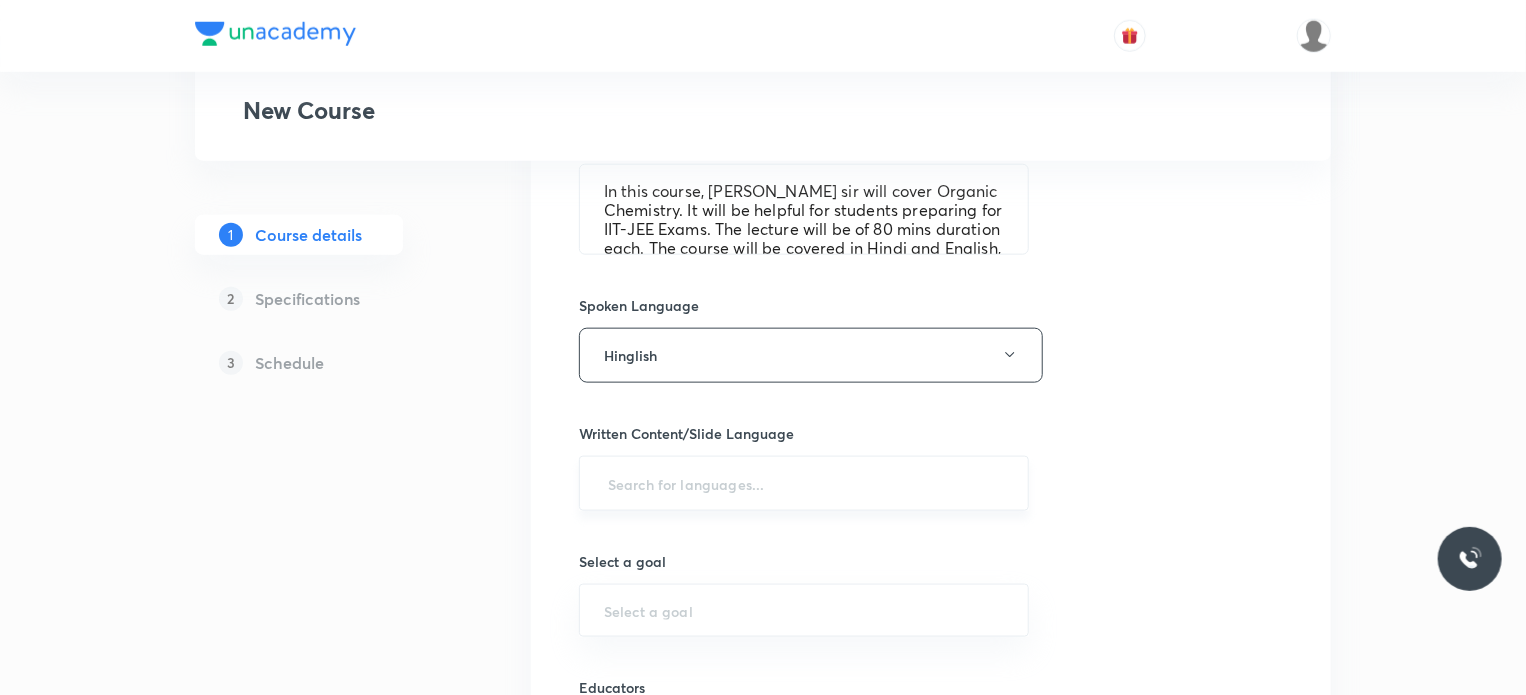 click at bounding box center [804, 483] 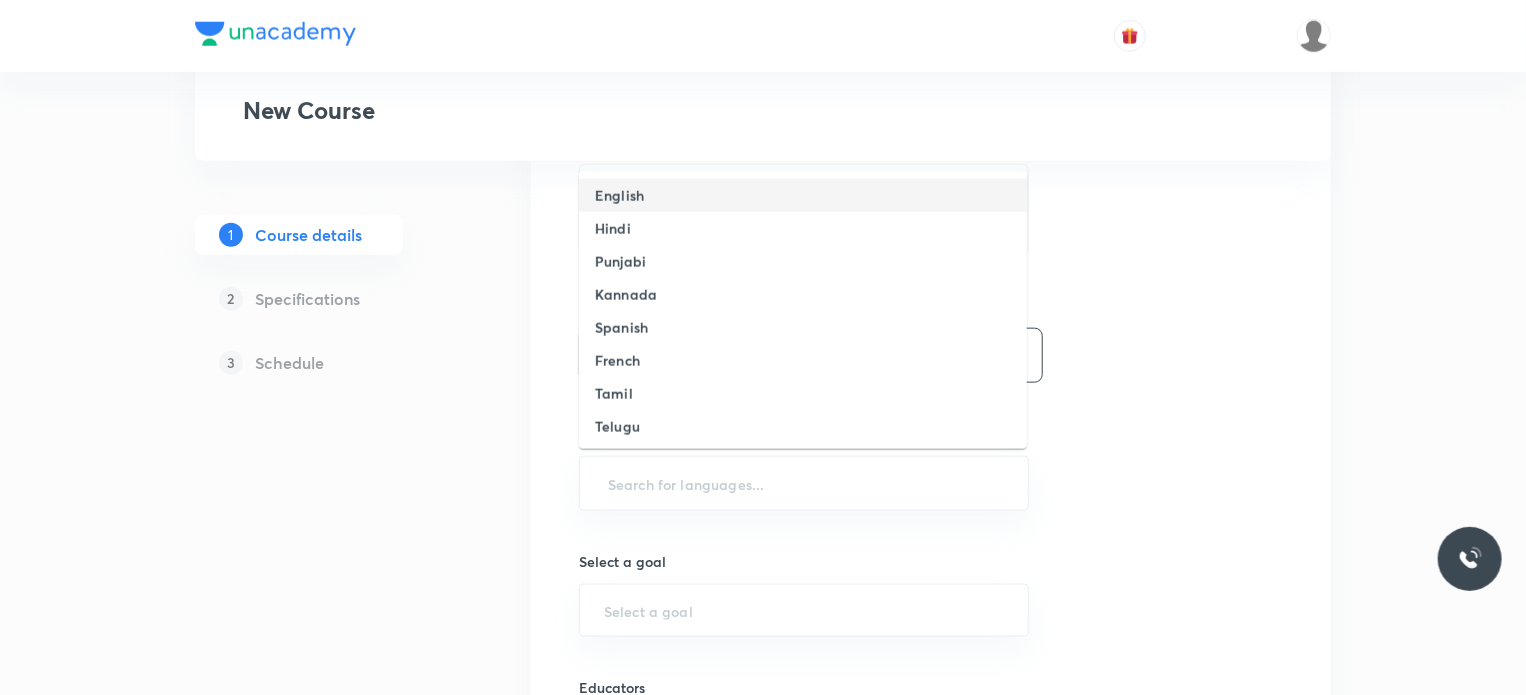 click on "English" at bounding box center (803, 195) 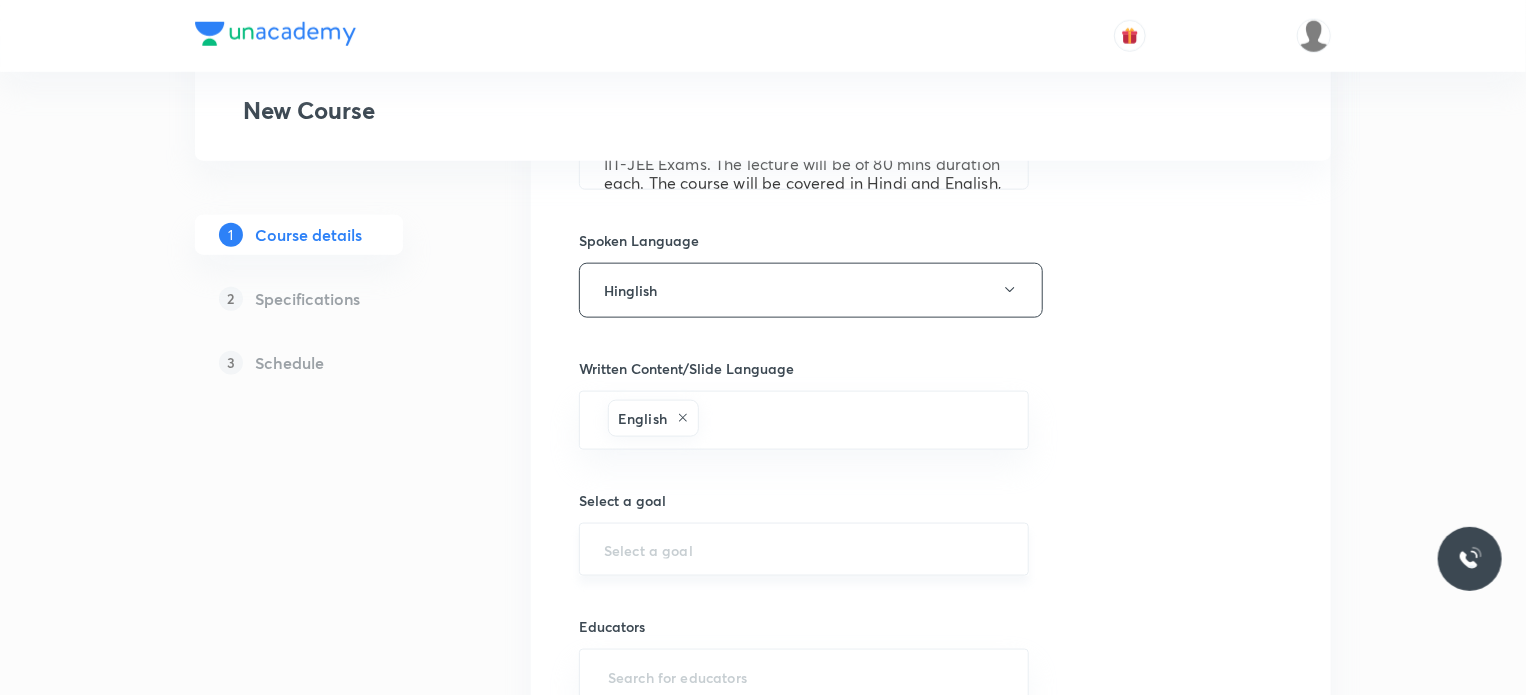 scroll, scrollTop: 1100, scrollLeft: 0, axis: vertical 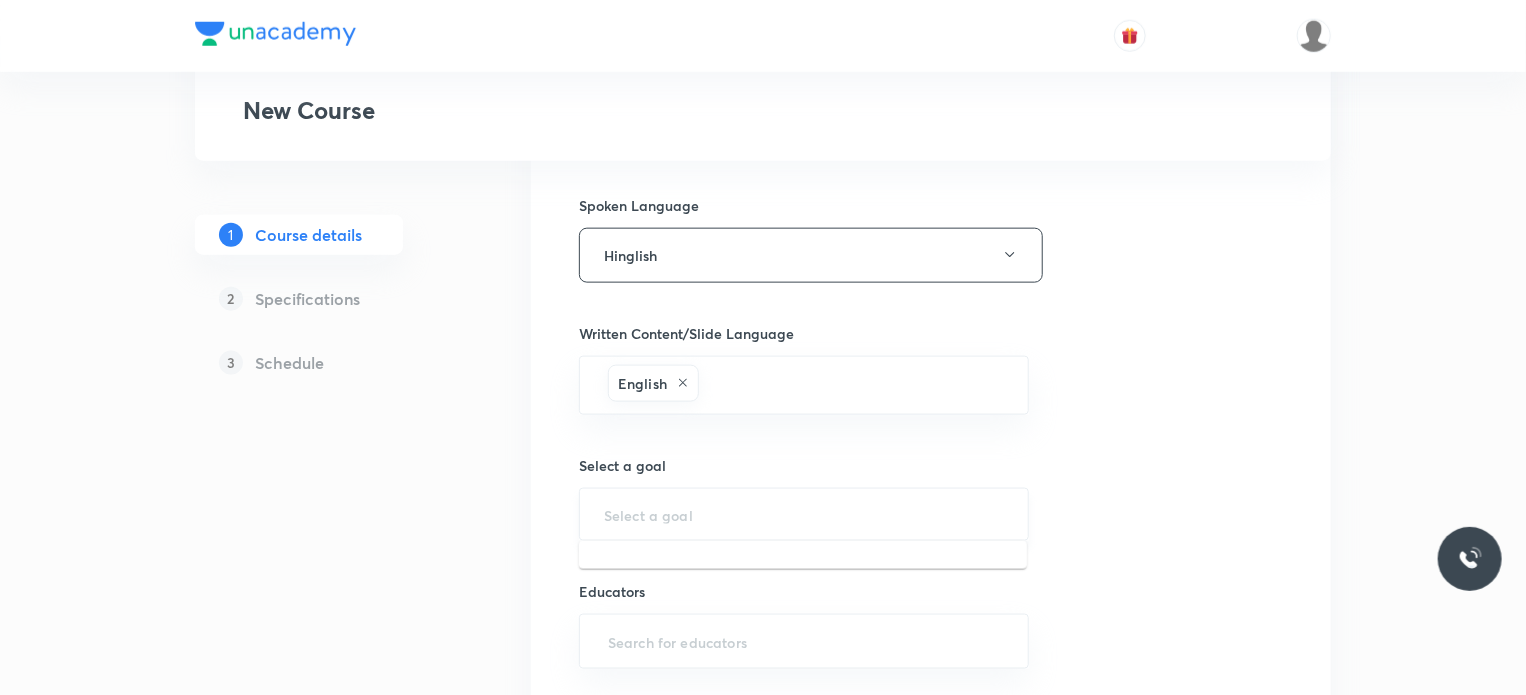 click at bounding box center [804, 514] 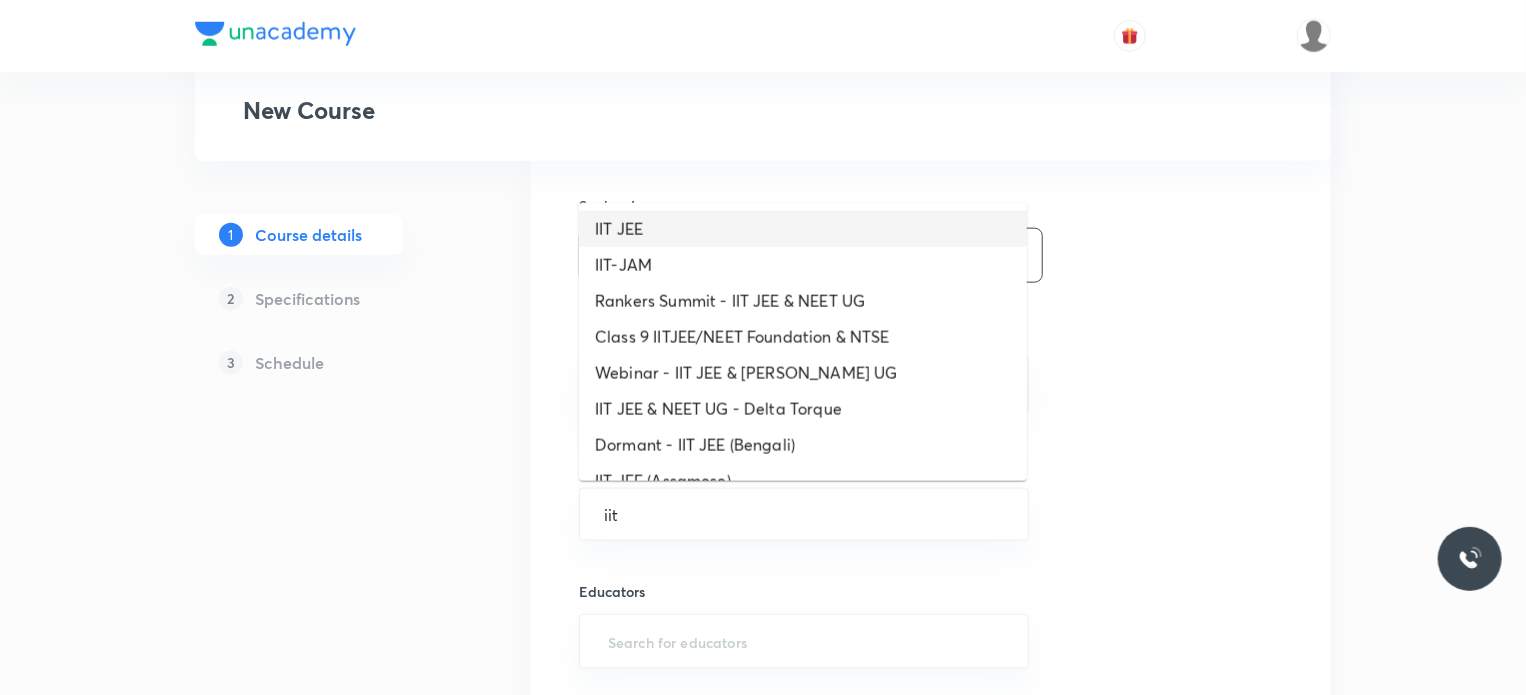 click on "IIT JEE" at bounding box center (803, 229) 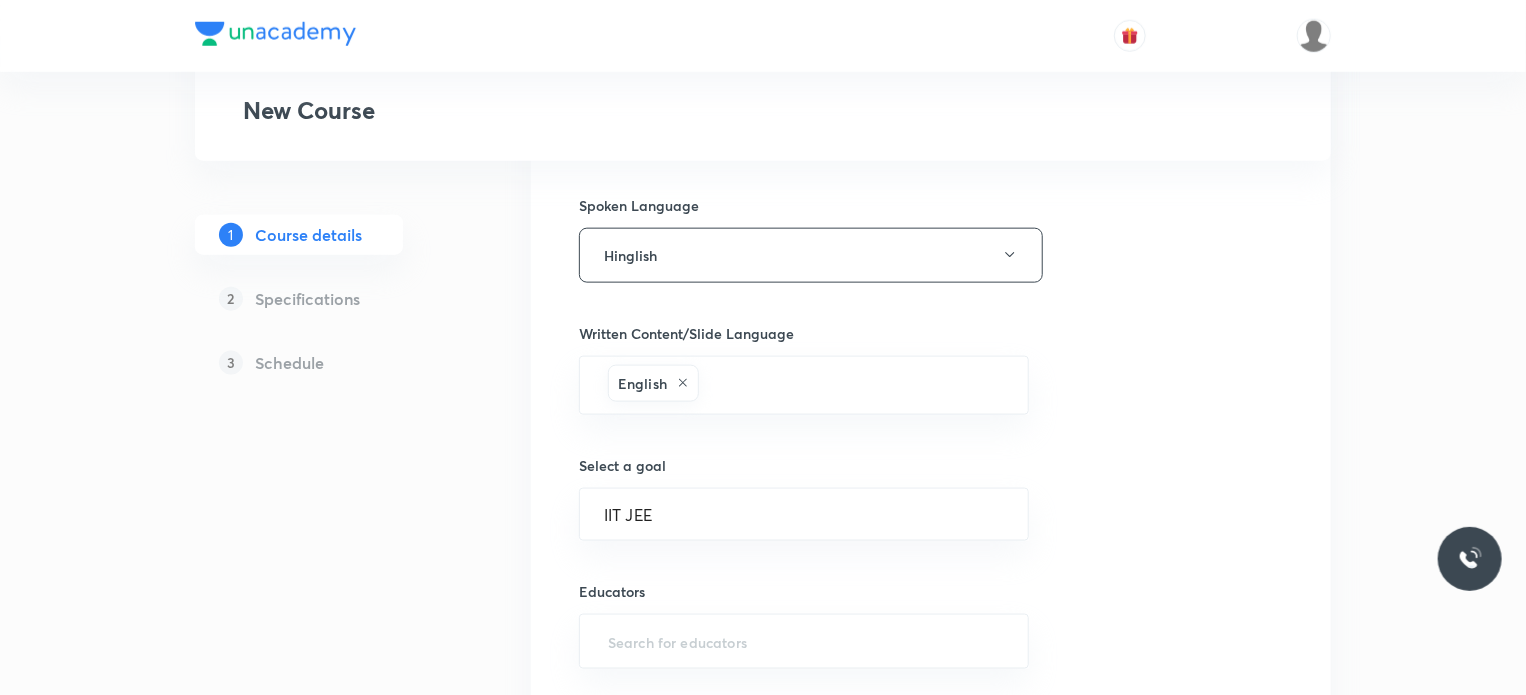 scroll, scrollTop: 1253, scrollLeft: 0, axis: vertical 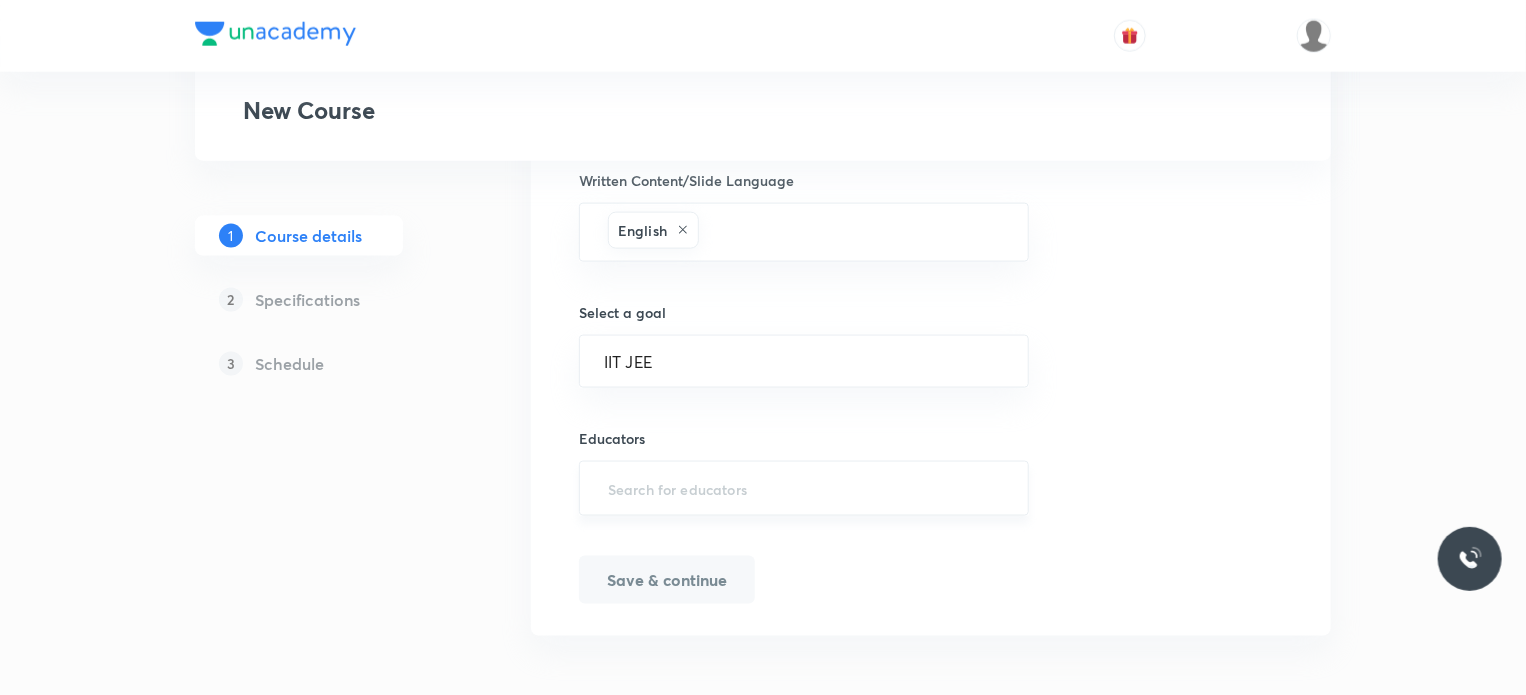 click at bounding box center [804, 488] 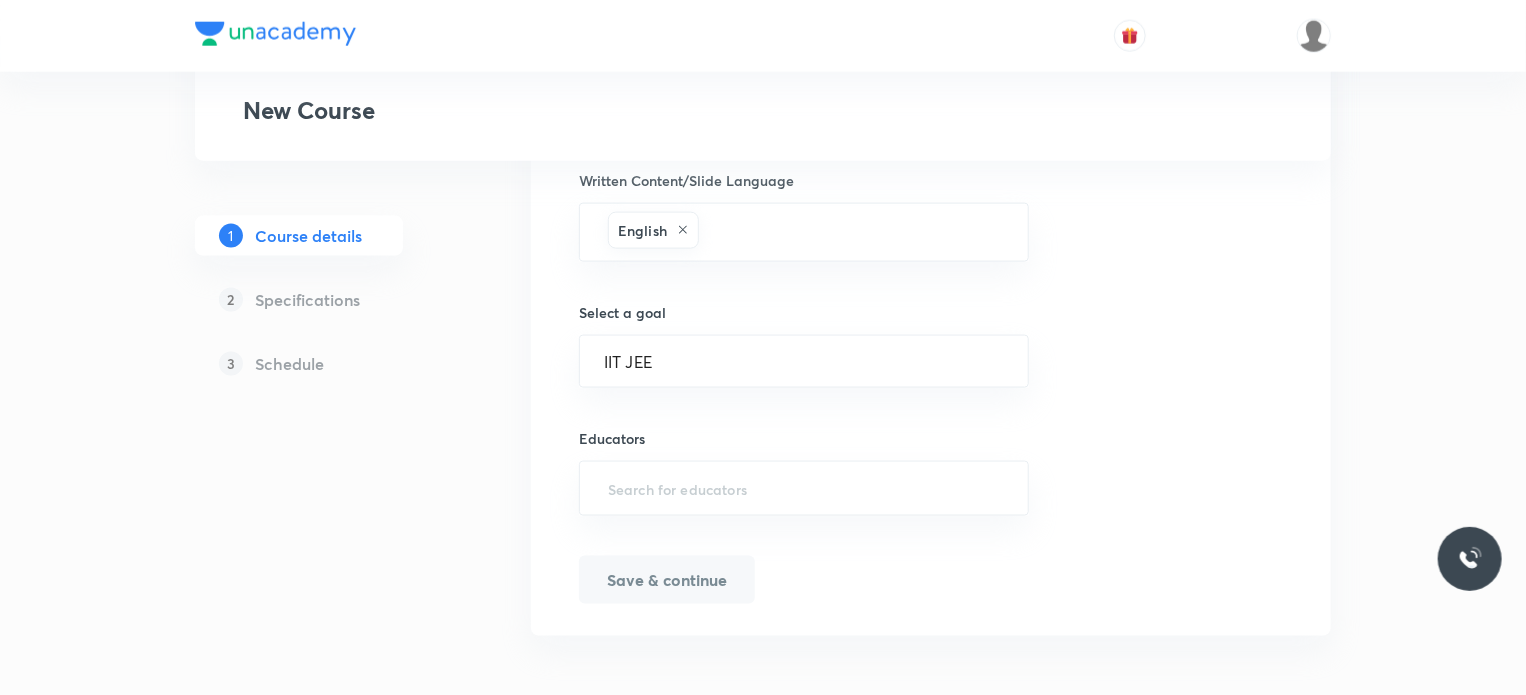 click on "Course title 18/80 Organic Chemistry ​ Educator type Unacademy educator   Course type Online only Hybrid (Unacademy centre) Hybrid (non-offline) Only select if both recorded and live classes would be added to the course City Indore Center Vijay Nagar This is a TA powered course Checking this flag will make this course available to online learners as well Course description 254/500 In this course, Amit Yadav sir will cover Organic Chemistry. It will be helpful for students preparing for IIT-JEE Exams. The lecture will be of 80 mins duration each. The course will be covered in Hindi and English, and notes will be covered in English. ​ Spoken Language Hinglish Written Content/Slide Language English ​ Select a goal IIT JEE ​ Educators ​ Save & continue" at bounding box center (931, -152) 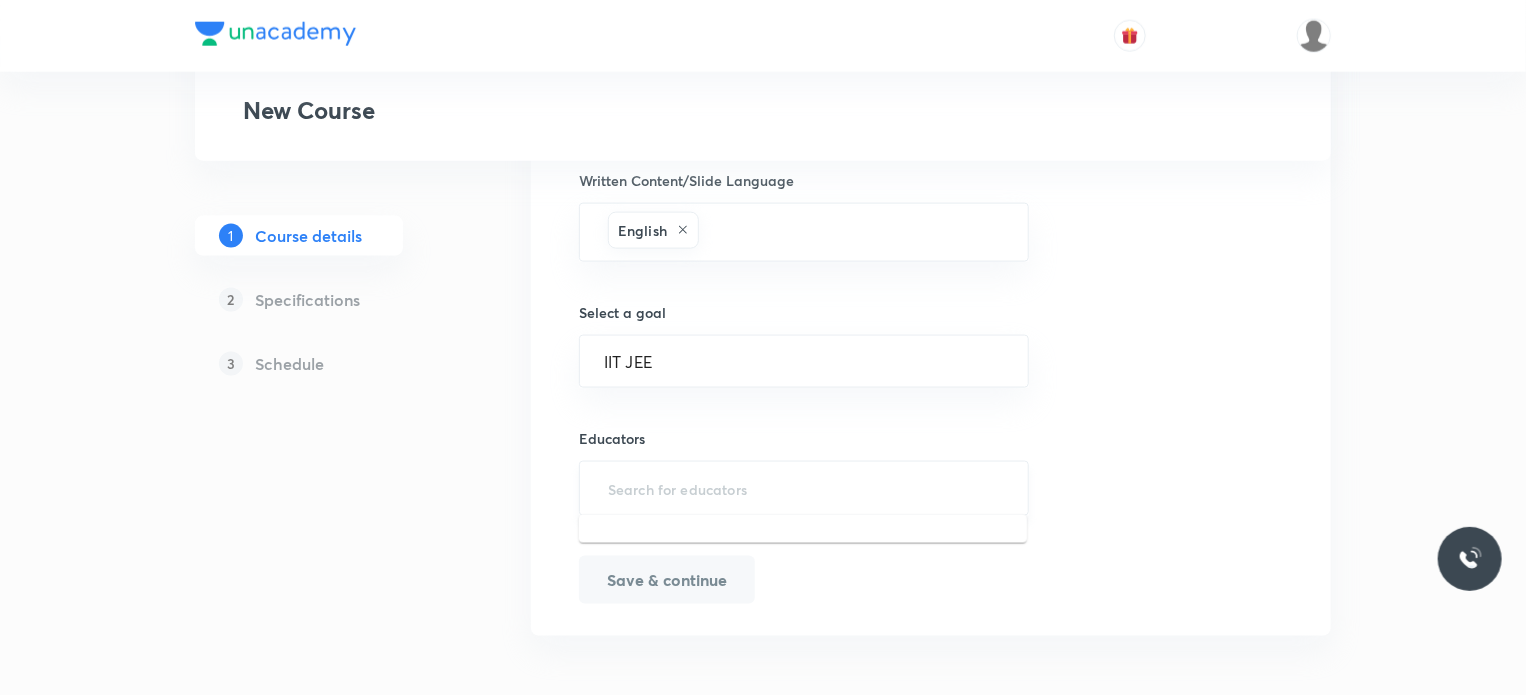 click at bounding box center [804, 488] 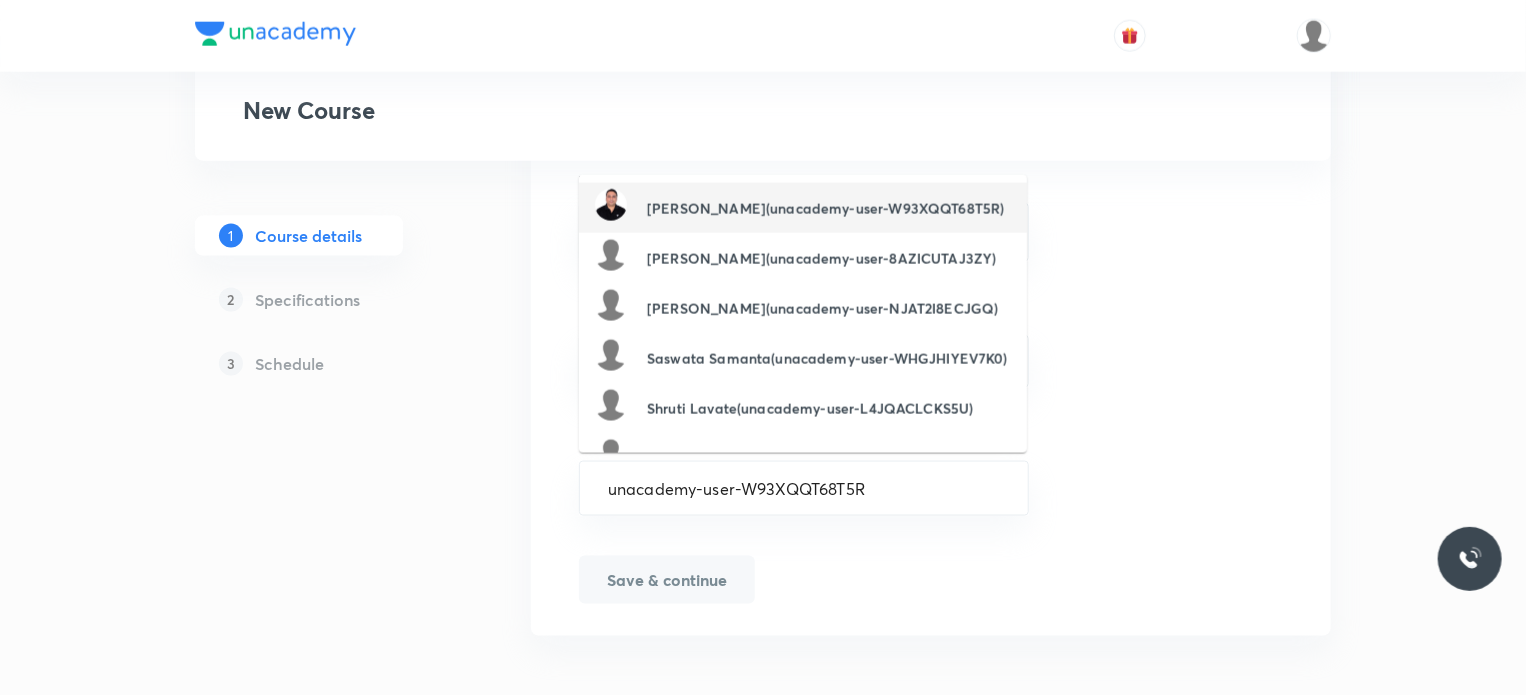 click on "[PERSON_NAME](unacademy-user-W93XQQT68T5R)" at bounding box center [825, 208] 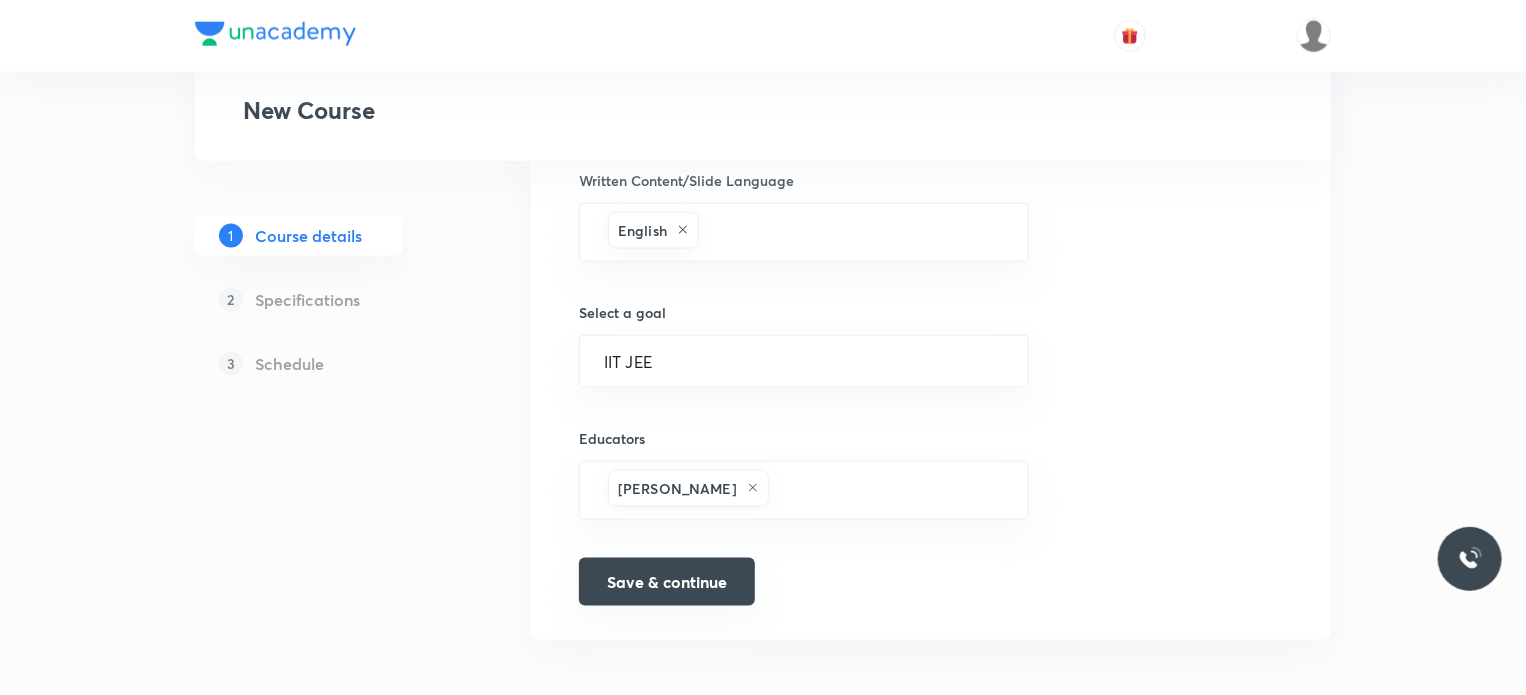 click on "Save & continue" at bounding box center [667, 582] 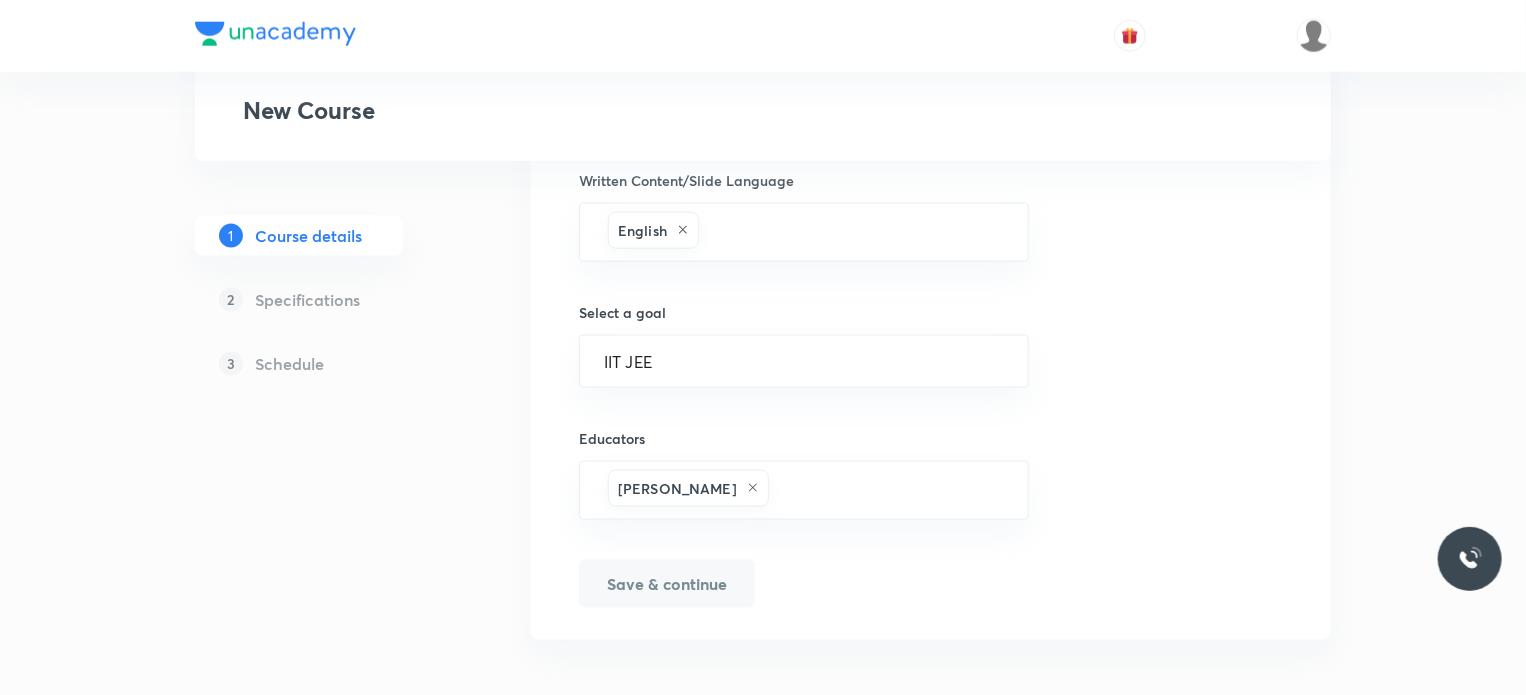 type on "Organic Chemistry" 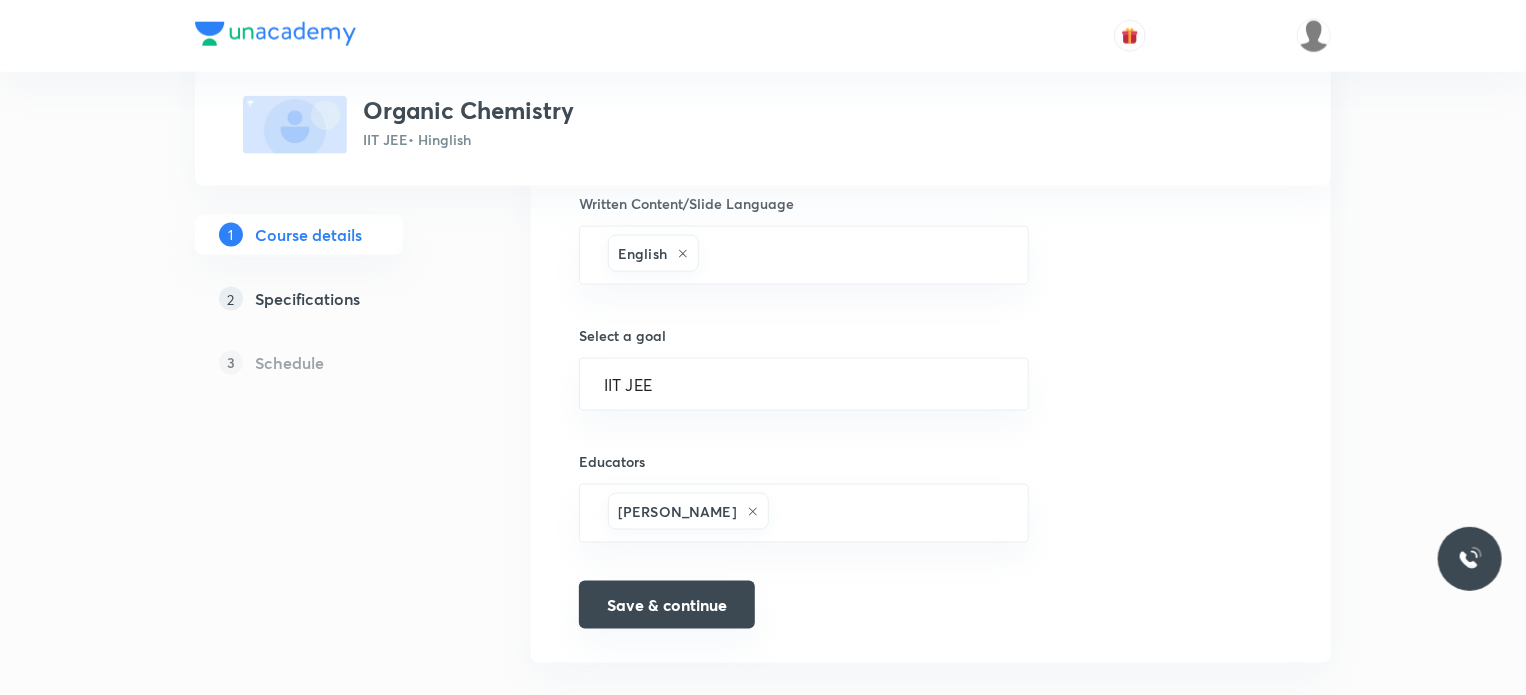 scroll, scrollTop: 1279, scrollLeft: 0, axis: vertical 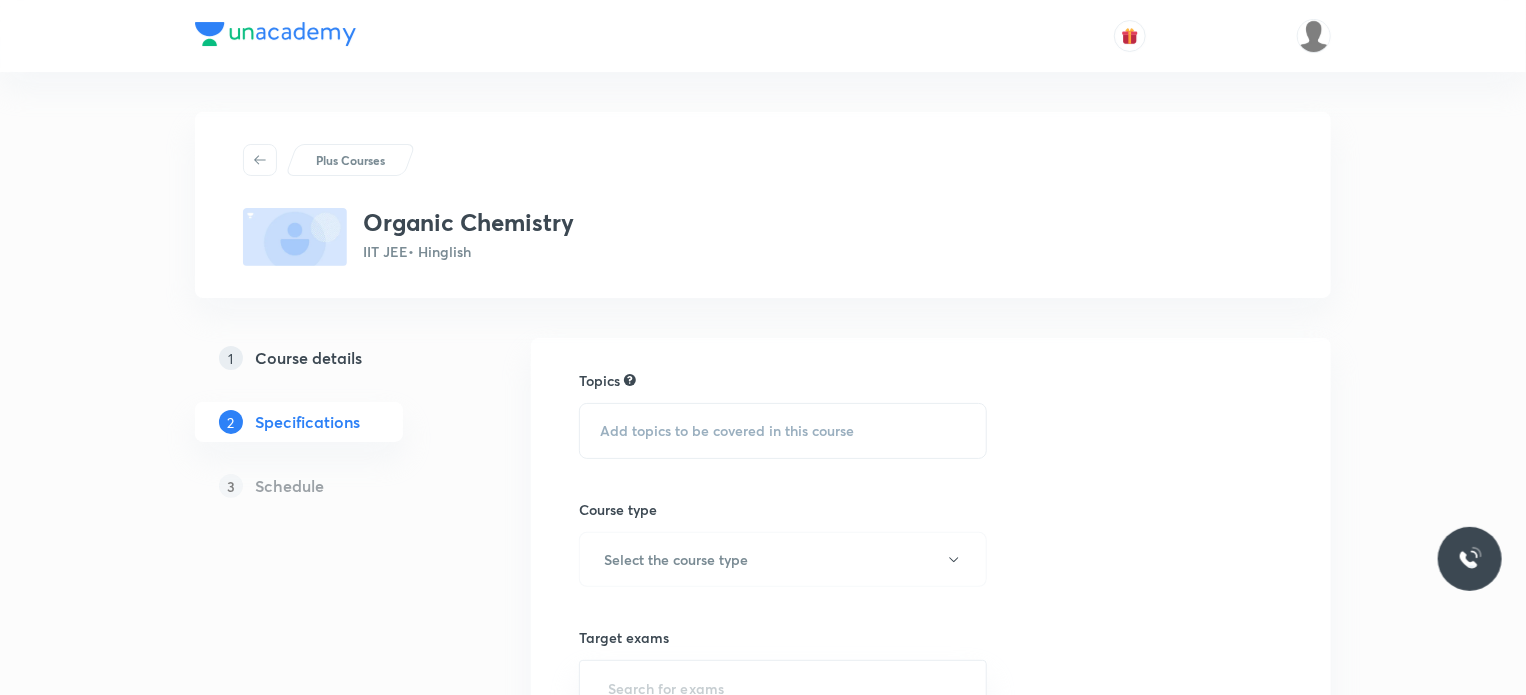 click on "Add topics to be covered in this course" at bounding box center [727, 431] 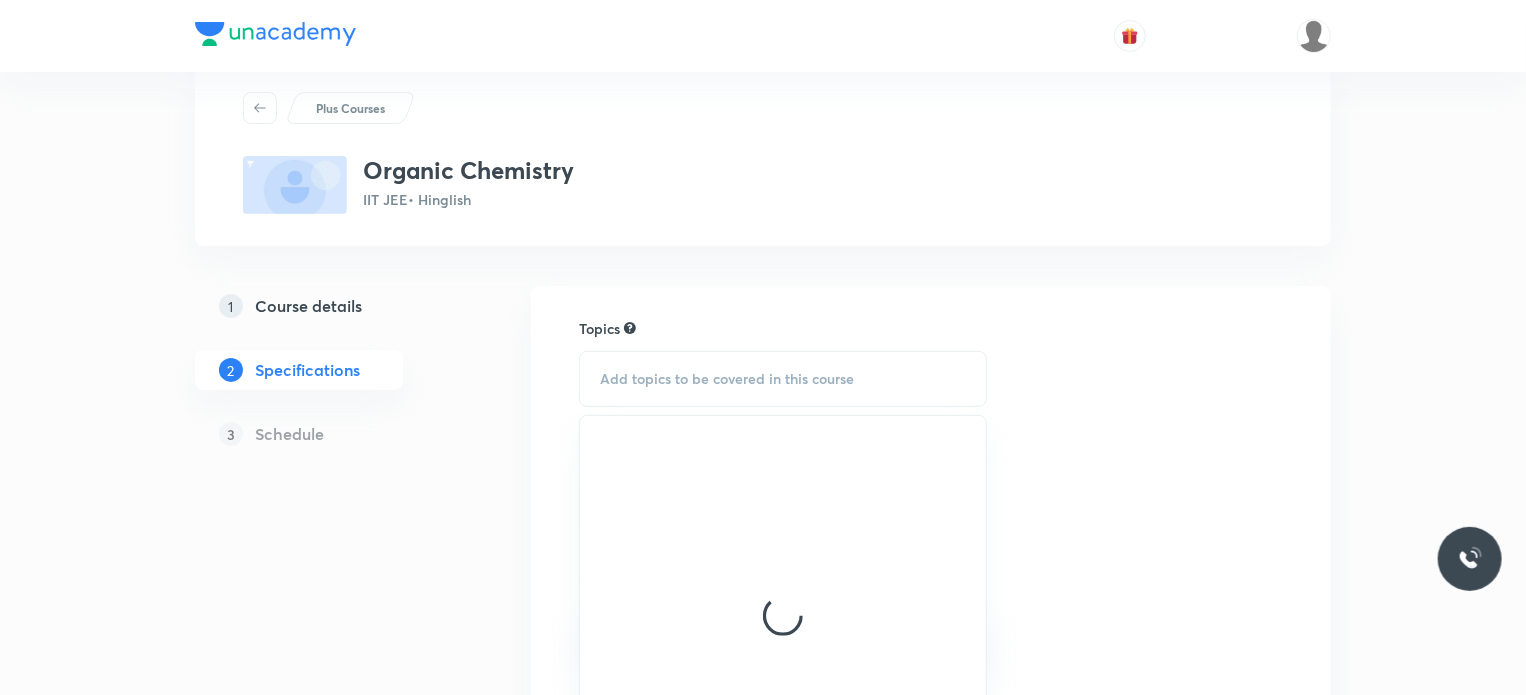 scroll, scrollTop: 55, scrollLeft: 0, axis: vertical 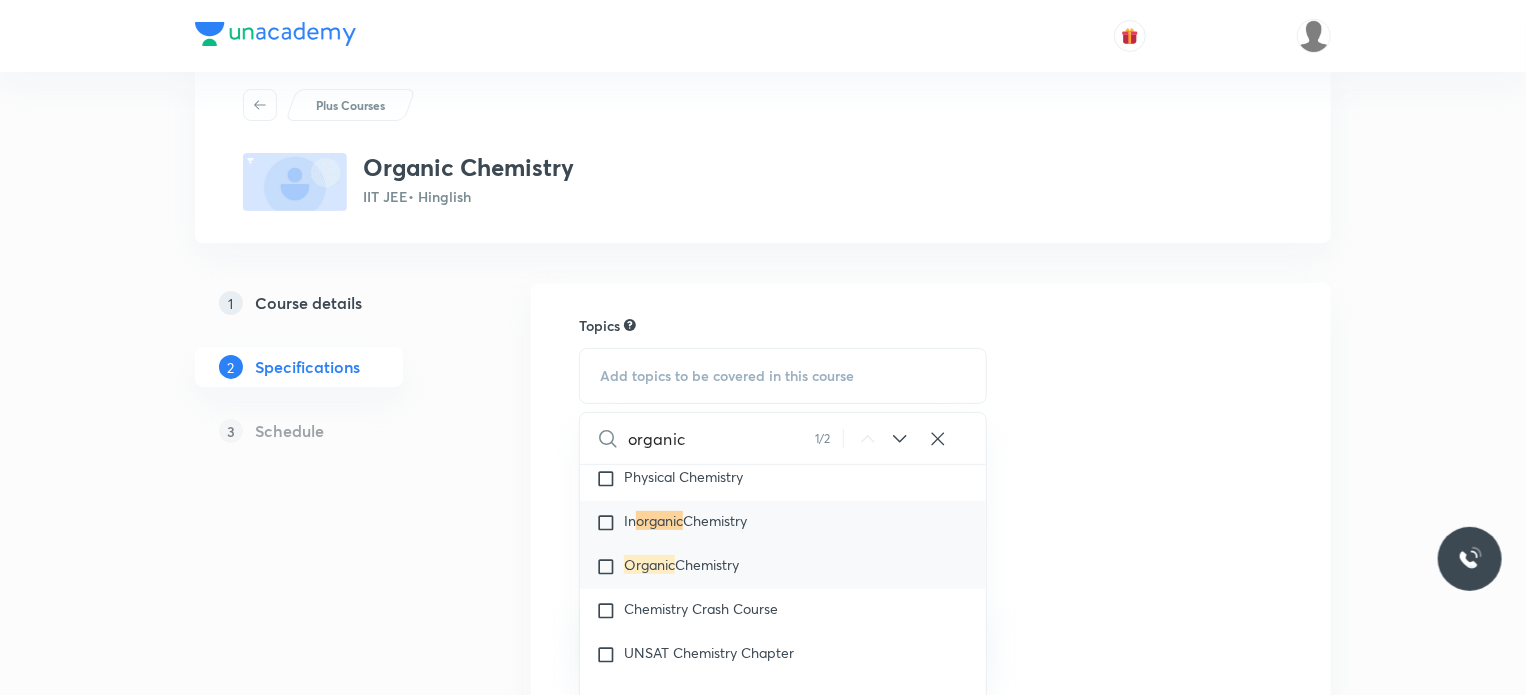 type on "organic" 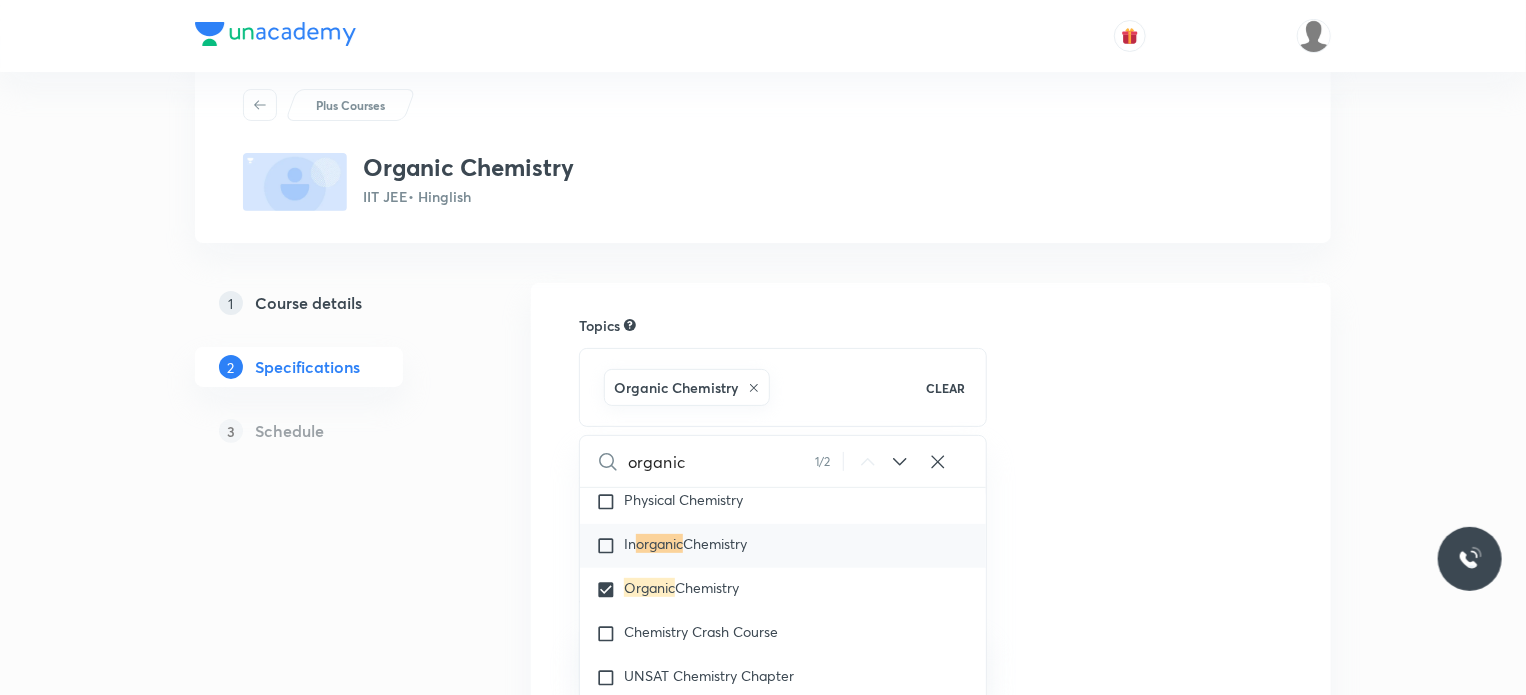 click on "Topics Organic Chemistry CLEAR organic 1 / 2 ​ Physics Previous Year & Mock Questions Basics & Laboratory Mechanics Solid & Fluid Mechanics Waves Geometrical & Wave Optics Electricity & Magnetism Thermal Physics Modern Physics Physics Crash Course Basic Mathematics and Vector Newton's Law of Motion and Friction Kinematics-2D Kinematics-1D and Calculus Current Electricity Capacitance Electrostatics Magnetic Effect of Current and Magnetism Center of Mass and Collision Error Rotational Motion Circular Motion Work, Power & Energy Wave Optics and Electromagnetic Waves Electromagnetic Induction and Alternating Current Unit and Dimension Principle of Communication Newton's Law of Motion 1D Motion Modern Physics - 1 Modern Physics - 2 Geometrical Optics Basic Math Elasticity, Thermal Expansion, Calorimetry and Heat Transfer KTG and Thermodynamics Fluid Mechanics Wave on String Sound Wave Simple Harmonic Motion Gravitation Motion in Straightline Semiconductor UNSAT Physics Chapter Unit and measurement and Kinematics" at bounding box center [931, 721] 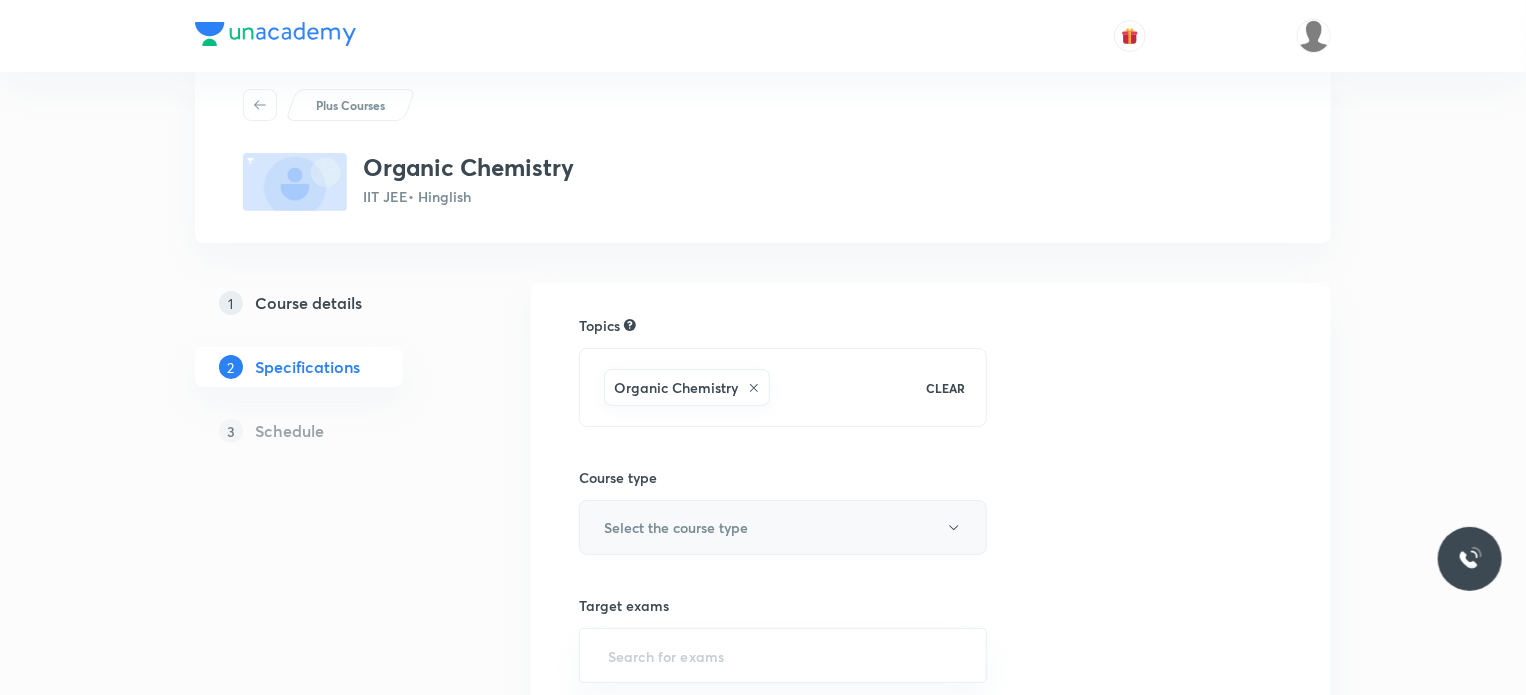 click on "Select the course type" at bounding box center (676, 527) 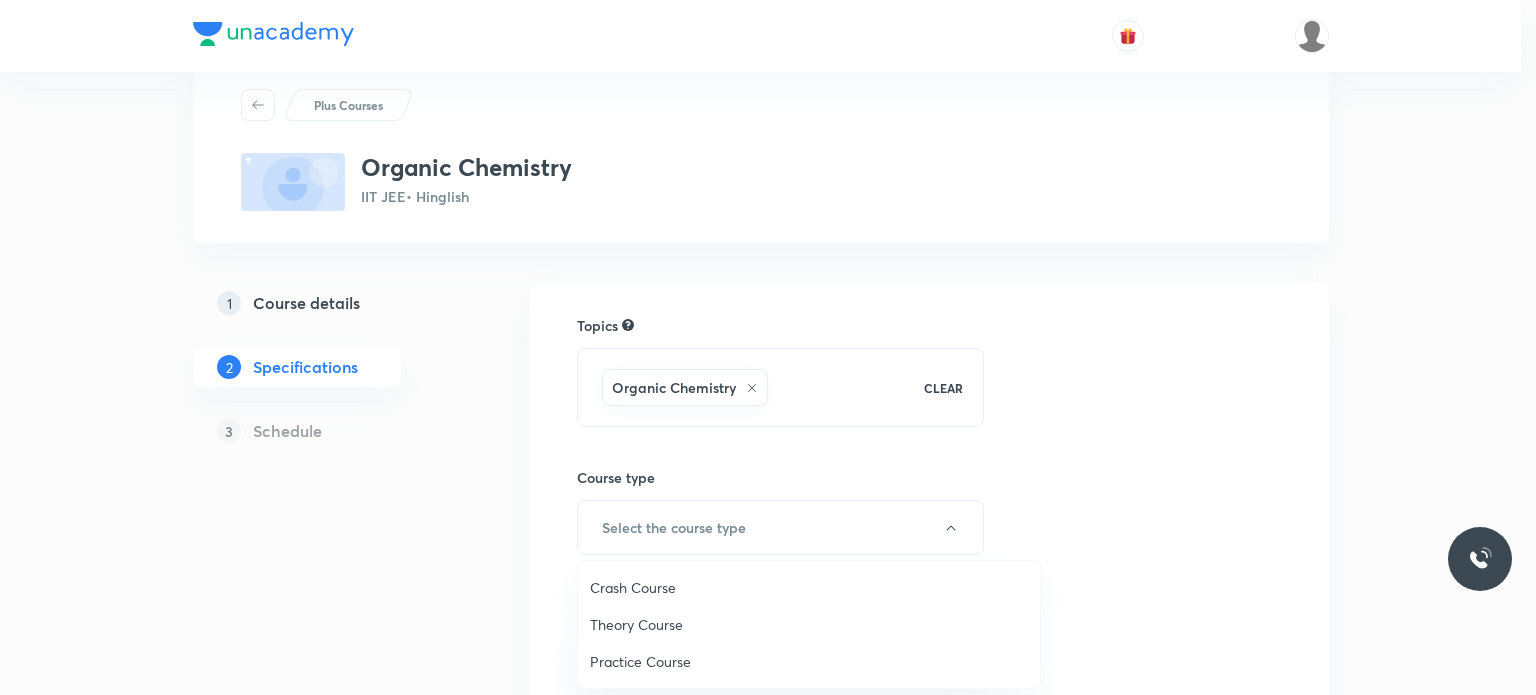 click on "Theory Course" at bounding box center [809, 624] 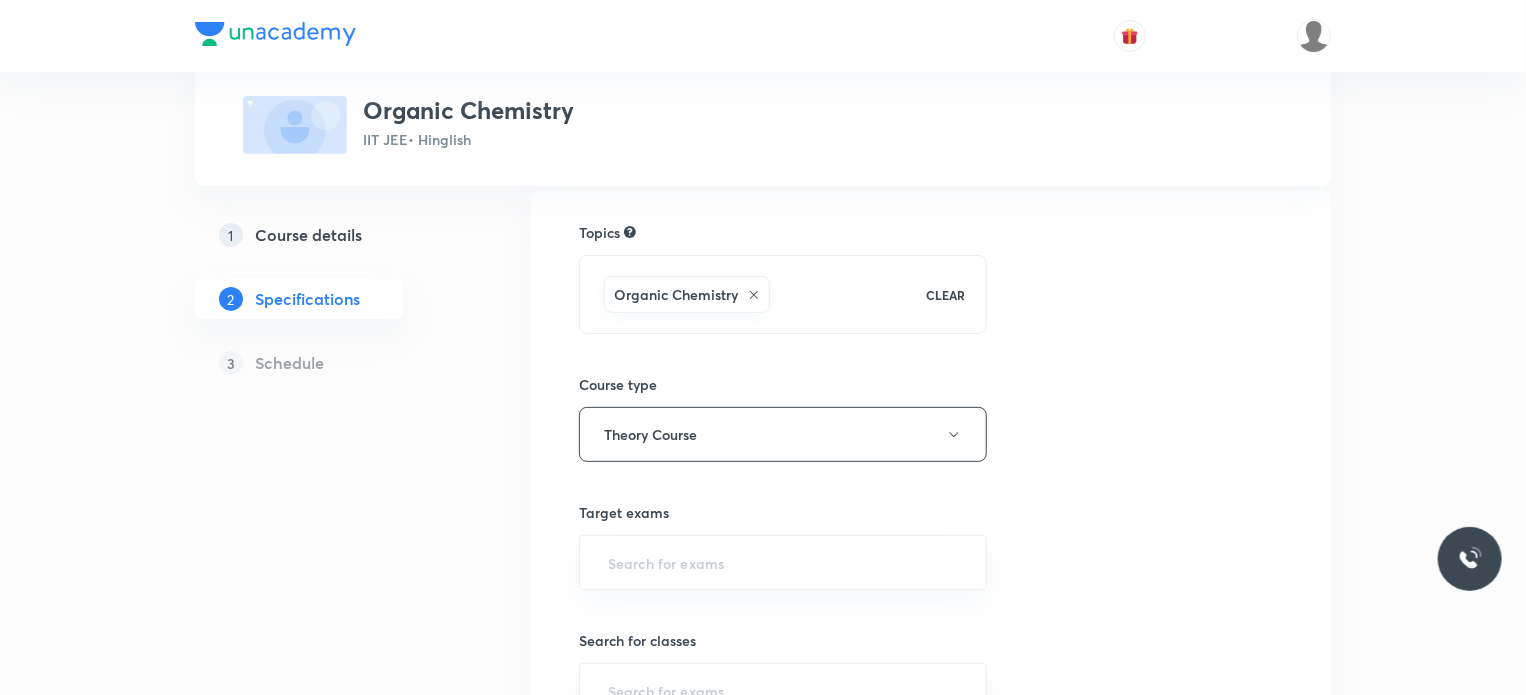 scroll, scrollTop: 255, scrollLeft: 0, axis: vertical 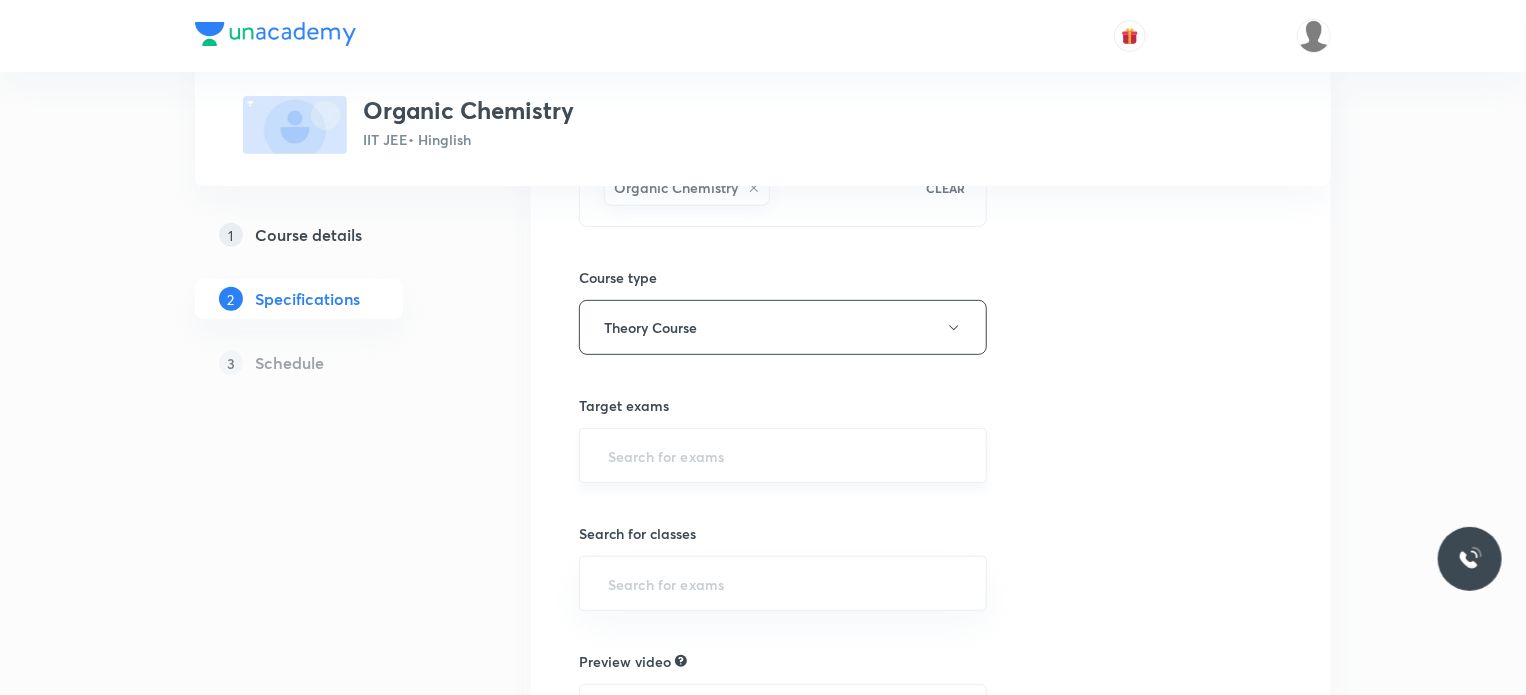 click on "​" at bounding box center (783, 455) 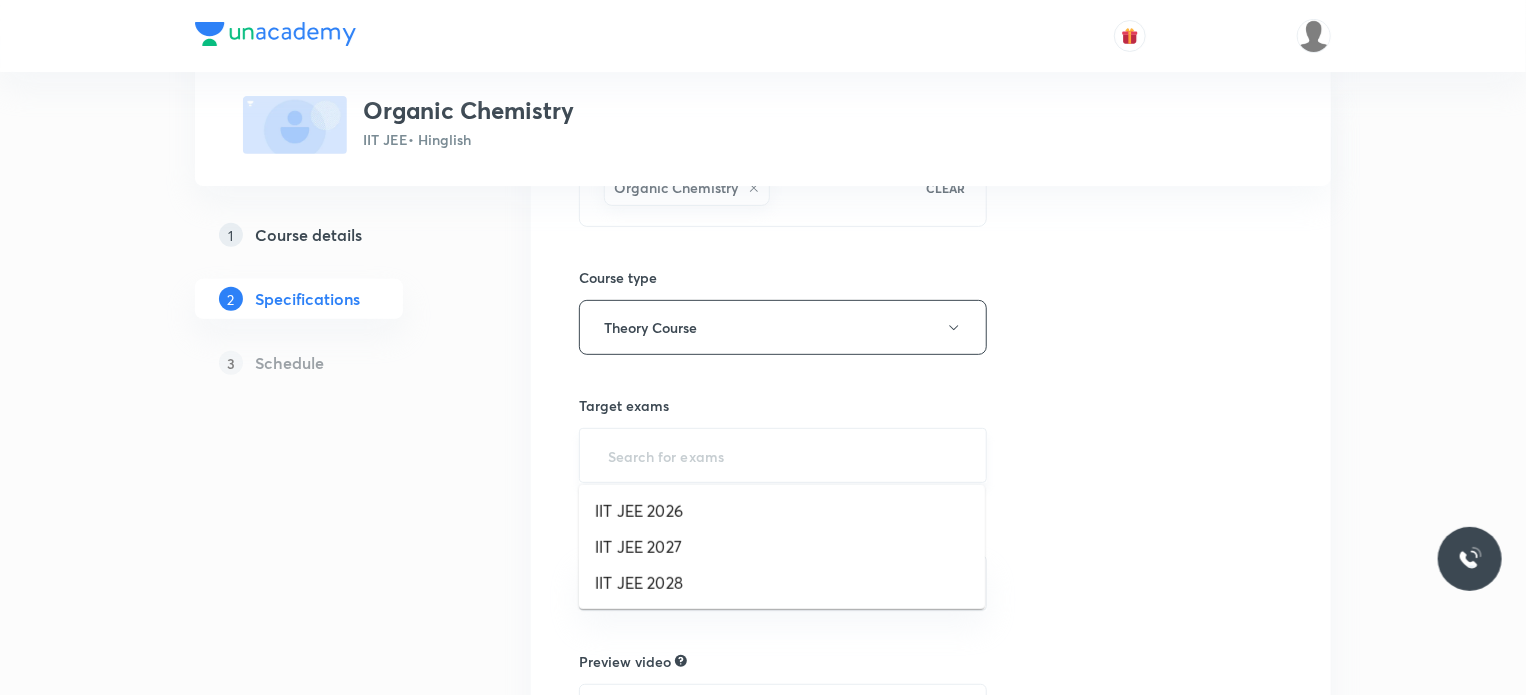 click at bounding box center [783, 455] 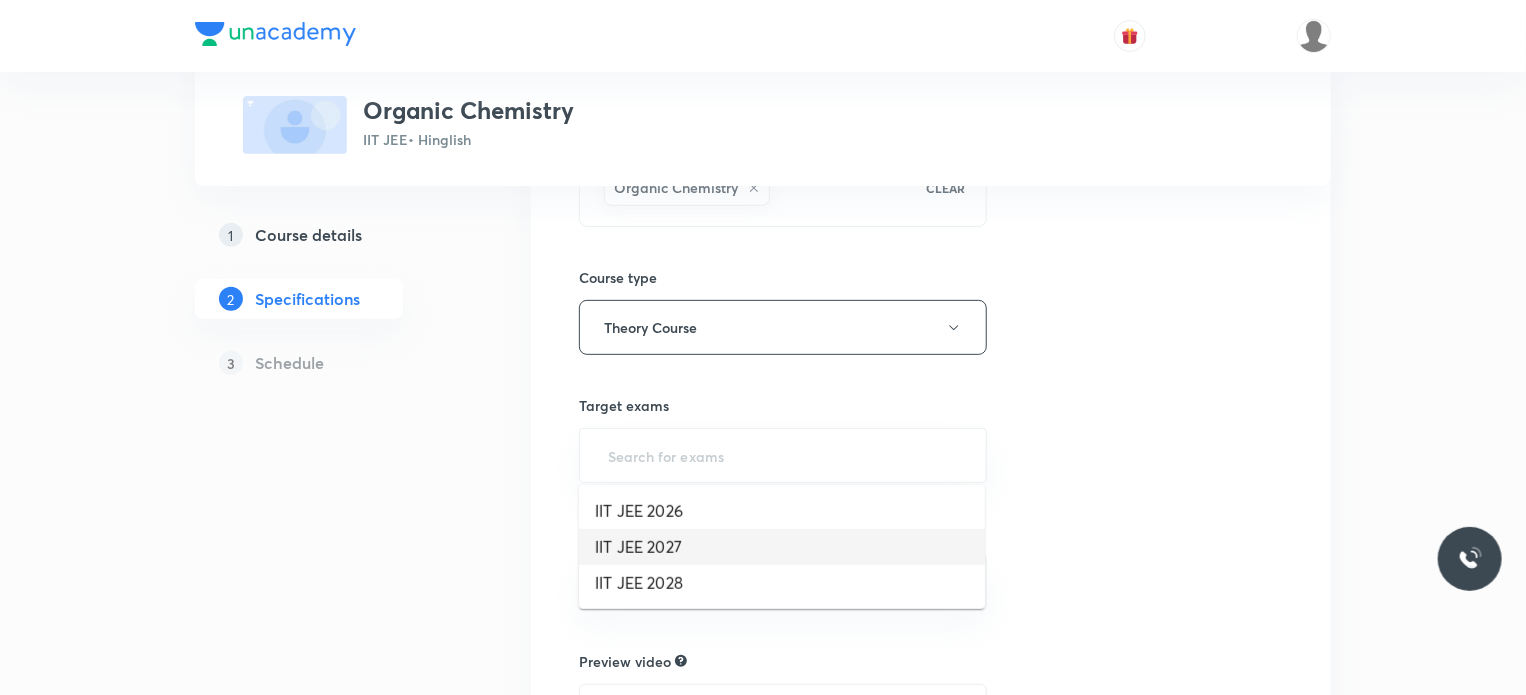 click on "IIT JEE 2027" at bounding box center (782, 547) 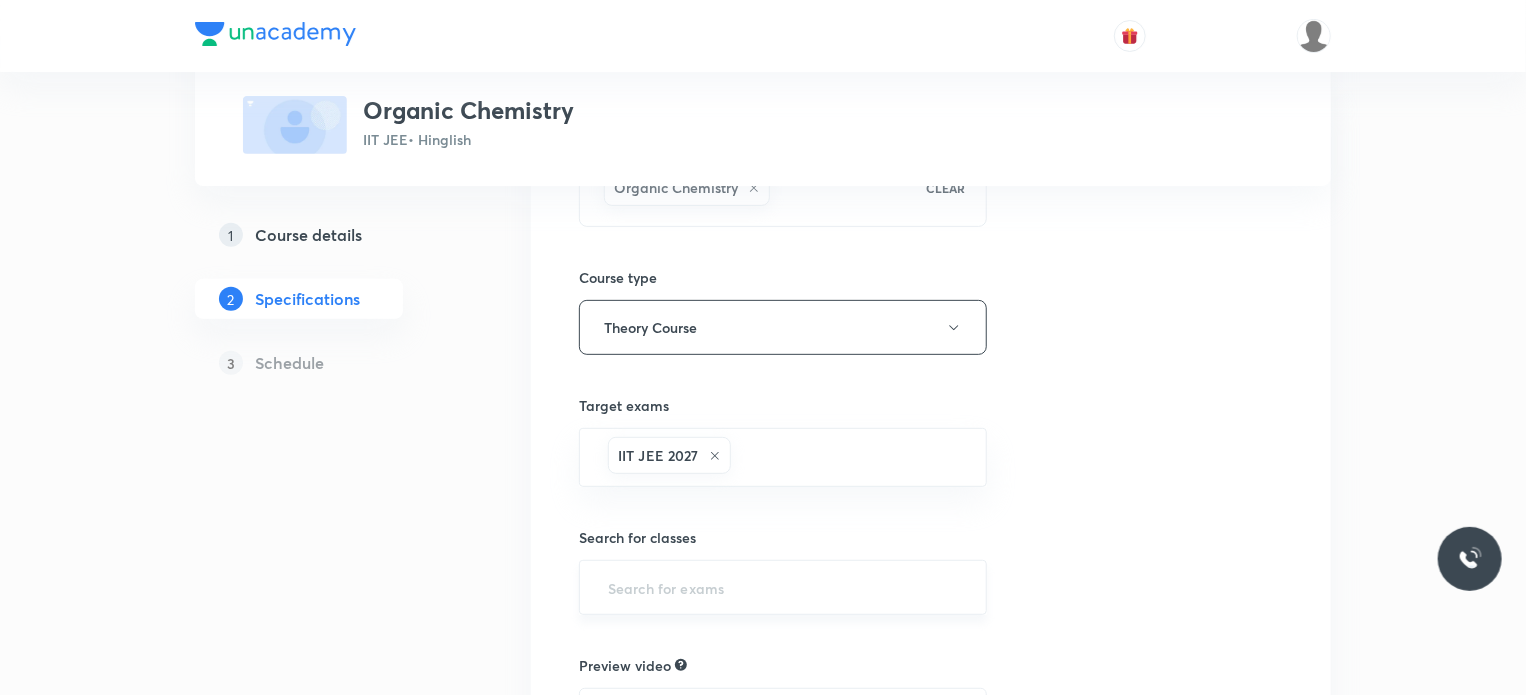 click at bounding box center (783, 587) 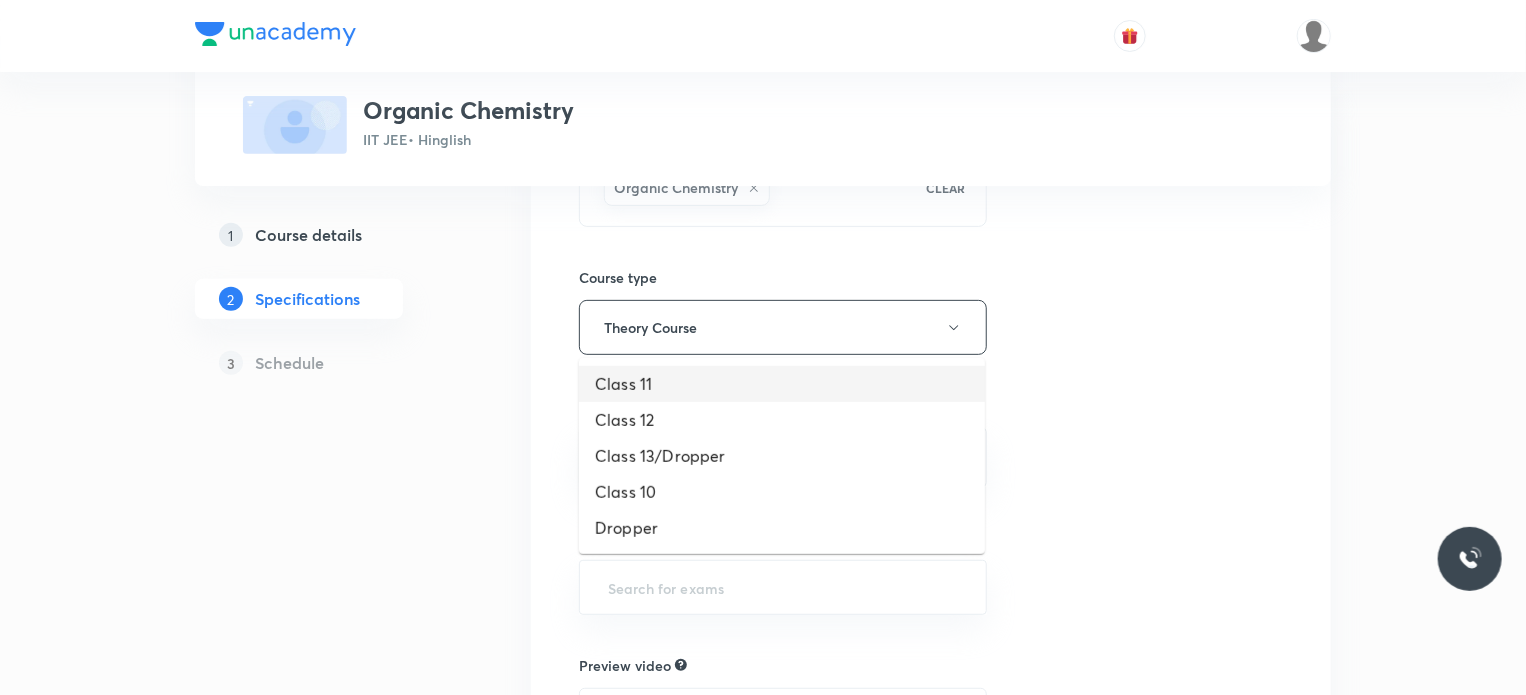 click on "Class 11" at bounding box center [782, 384] 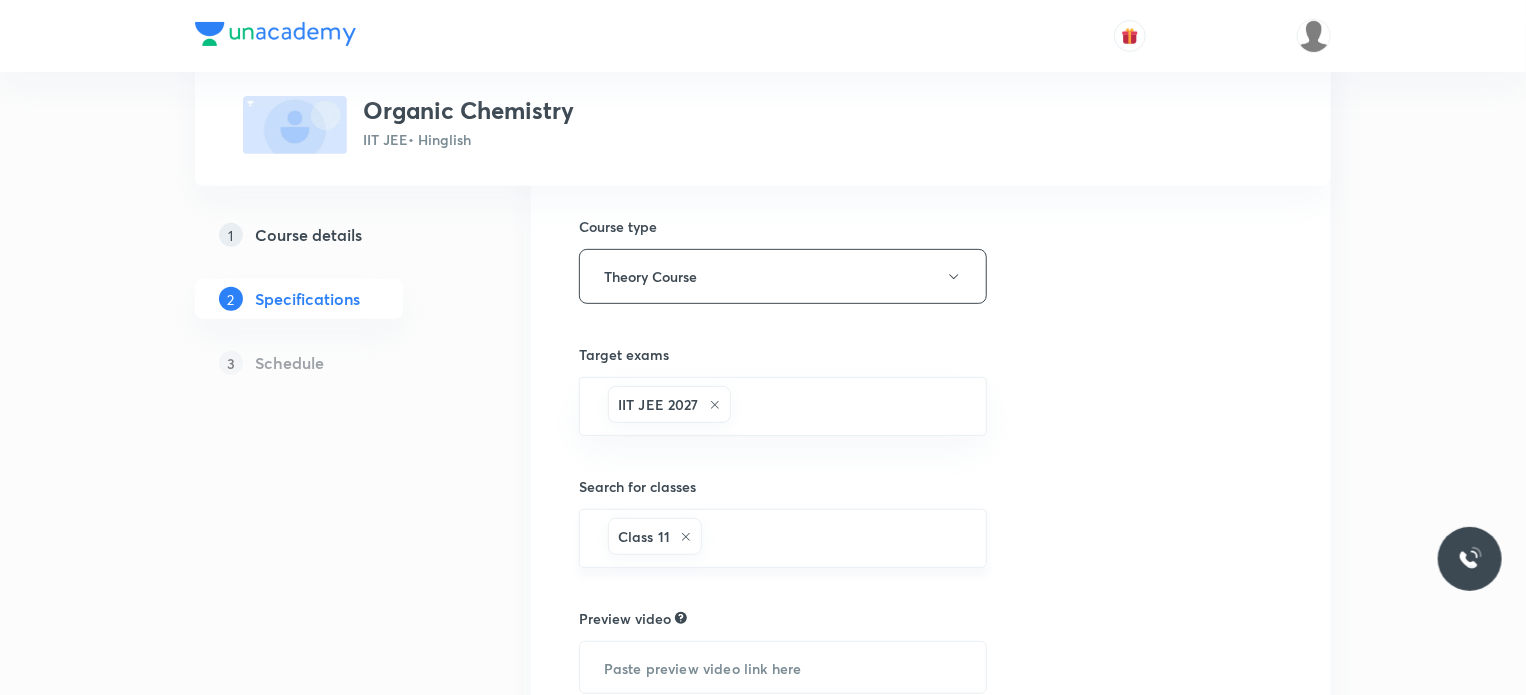 scroll, scrollTop: 355, scrollLeft: 0, axis: vertical 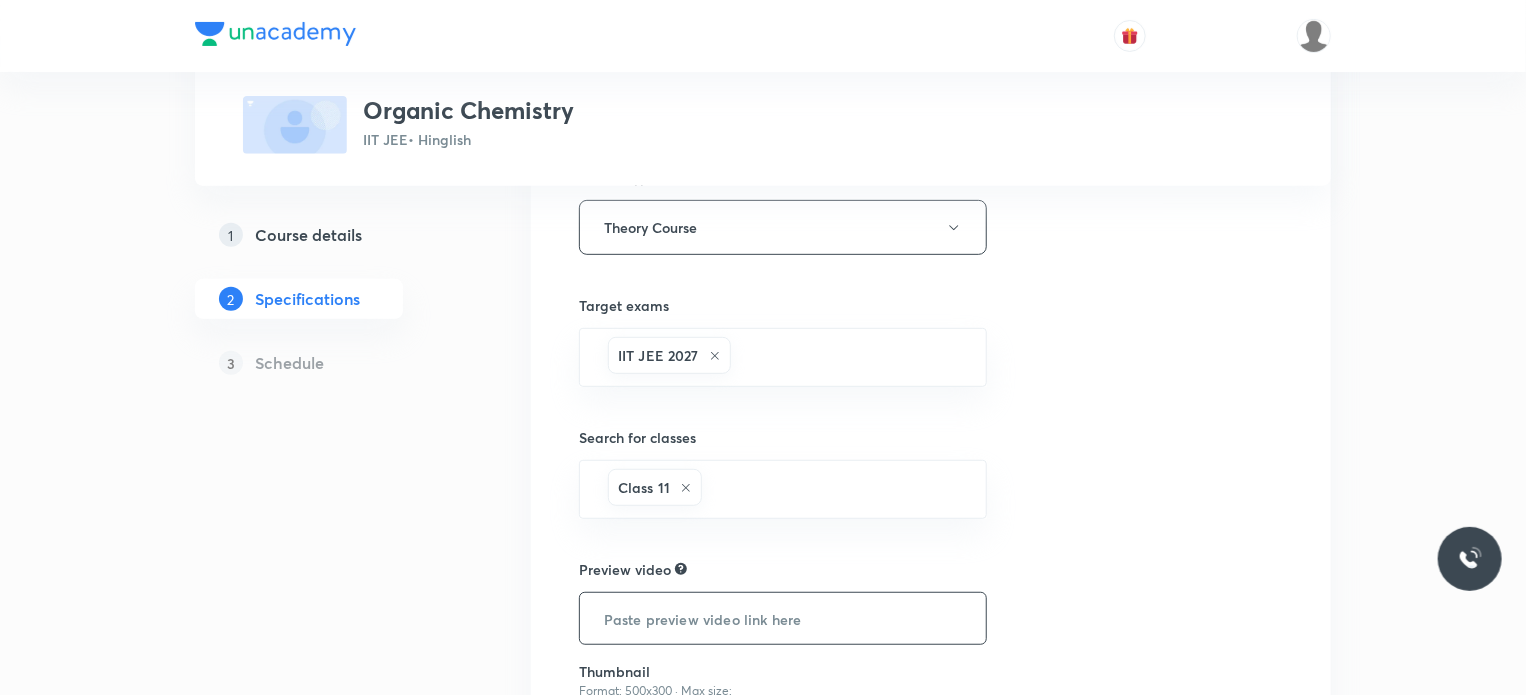 click on "​" at bounding box center (783, 618) 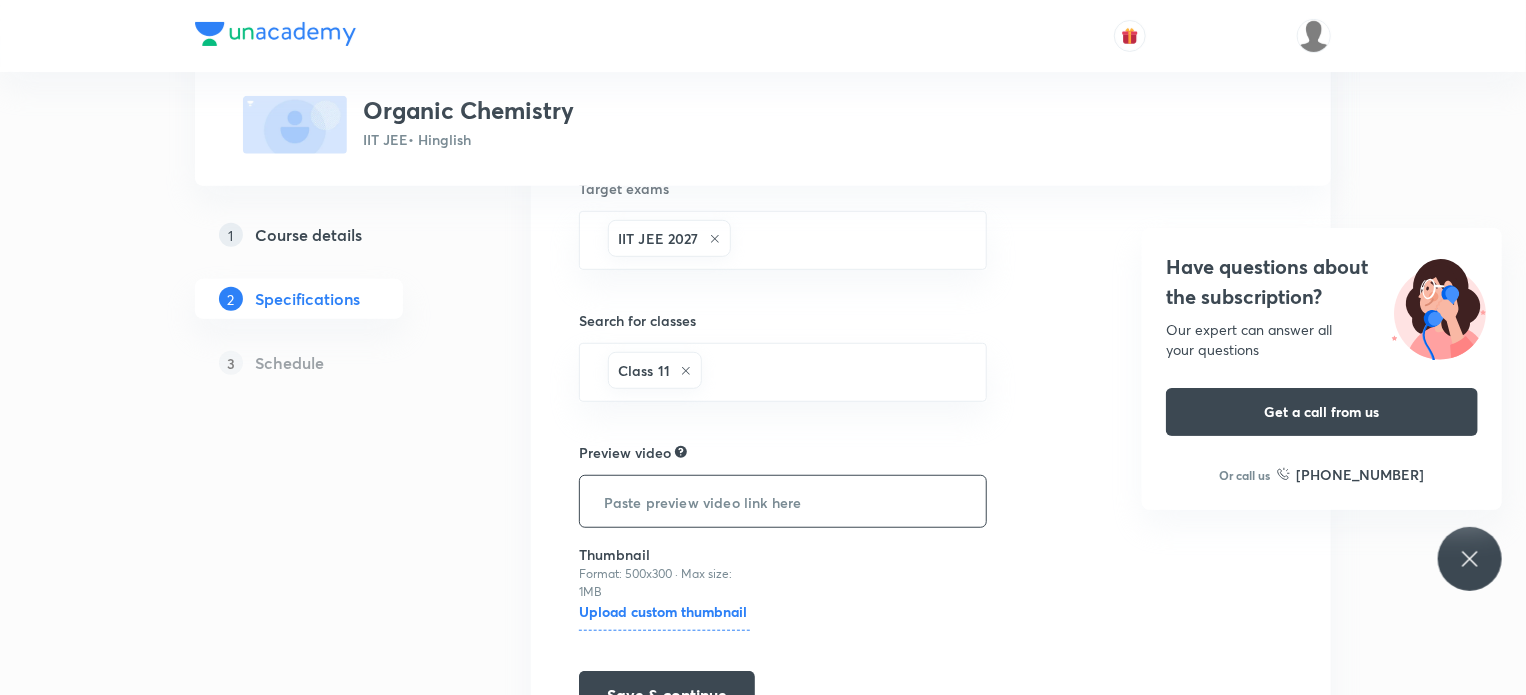 scroll, scrollTop: 588, scrollLeft: 0, axis: vertical 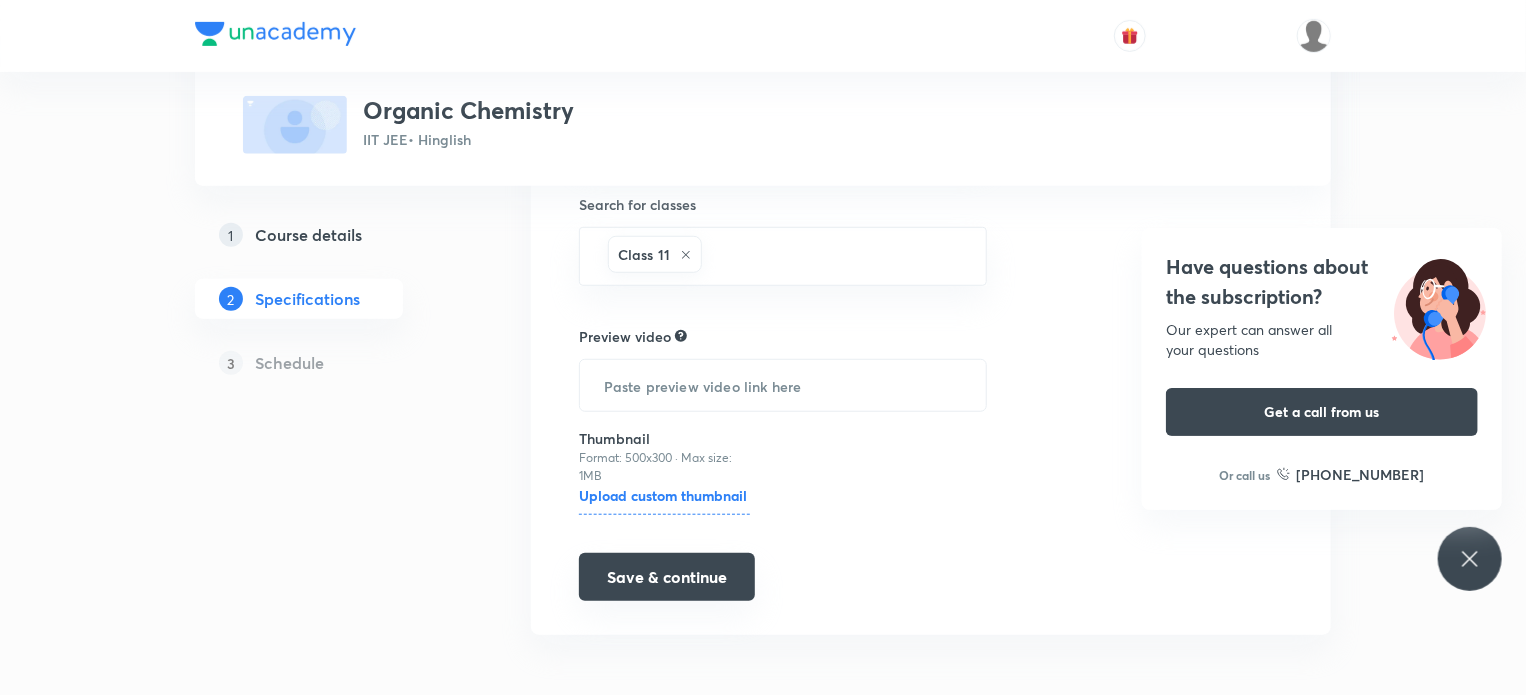 click on "Save & continue" at bounding box center [667, 577] 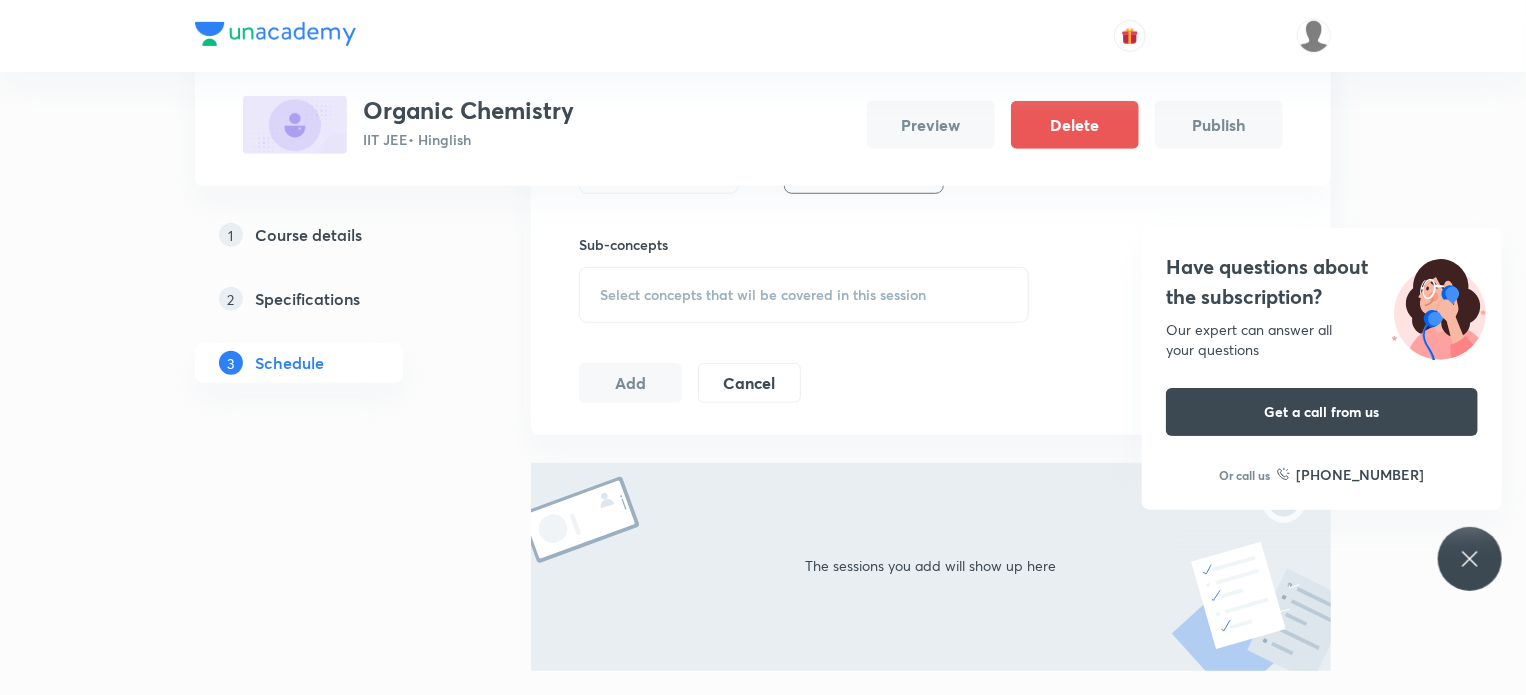 scroll, scrollTop: 0, scrollLeft: 0, axis: both 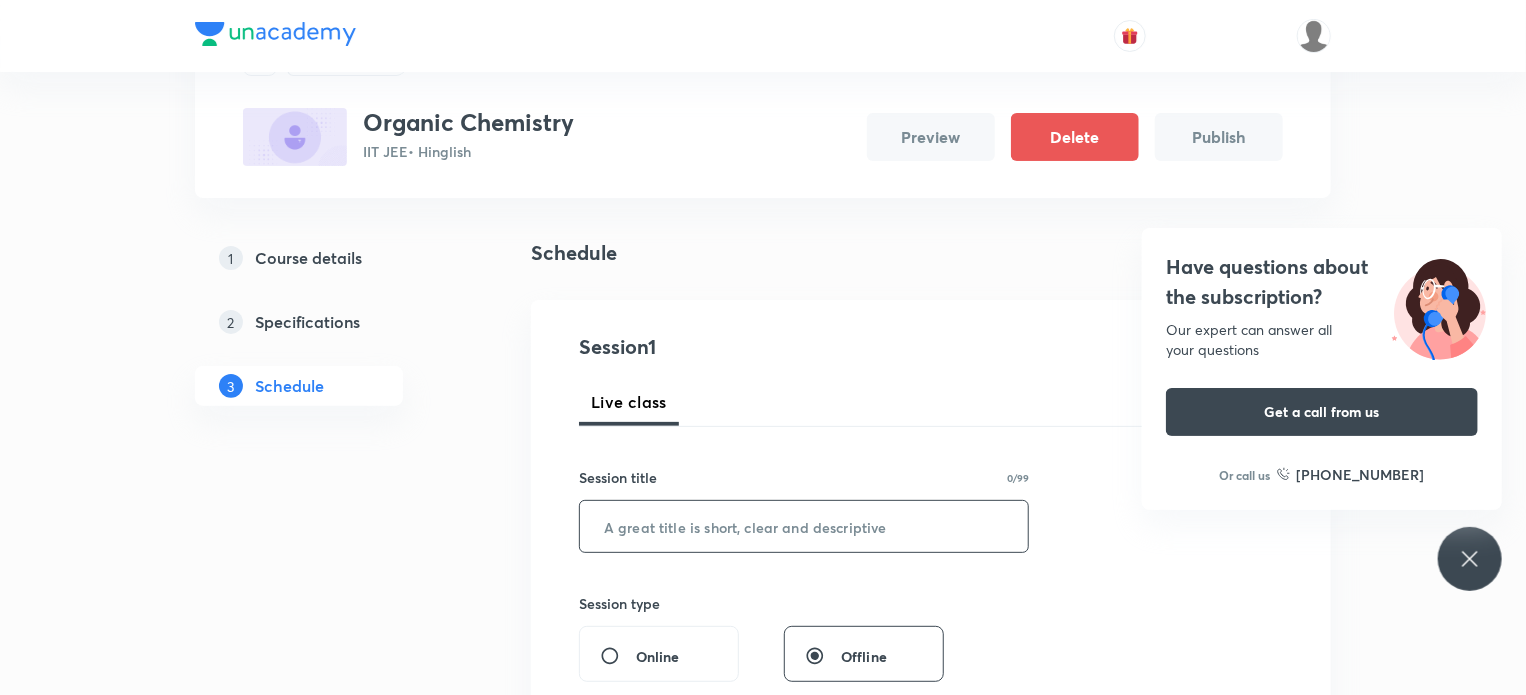 click at bounding box center [804, 526] 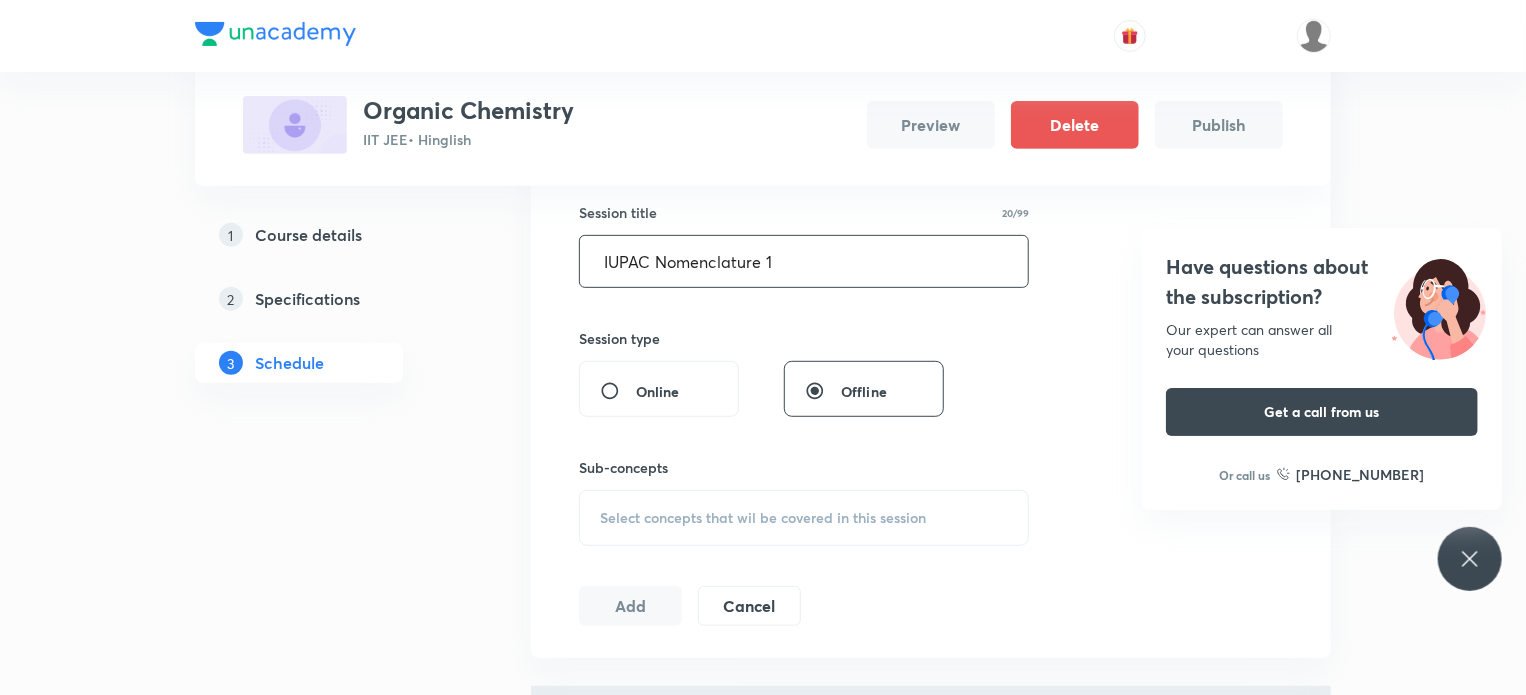 scroll, scrollTop: 400, scrollLeft: 0, axis: vertical 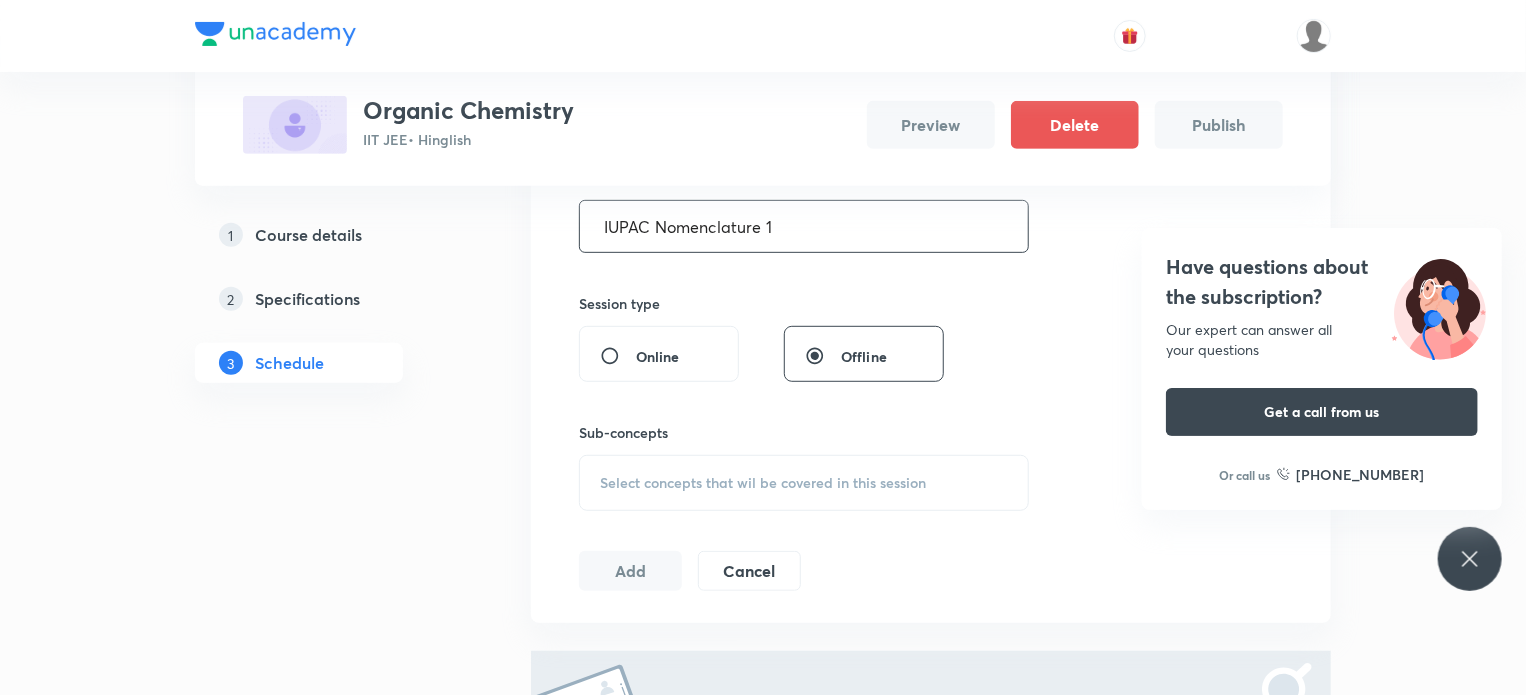 type on "IUPAC Nomenclature 1" 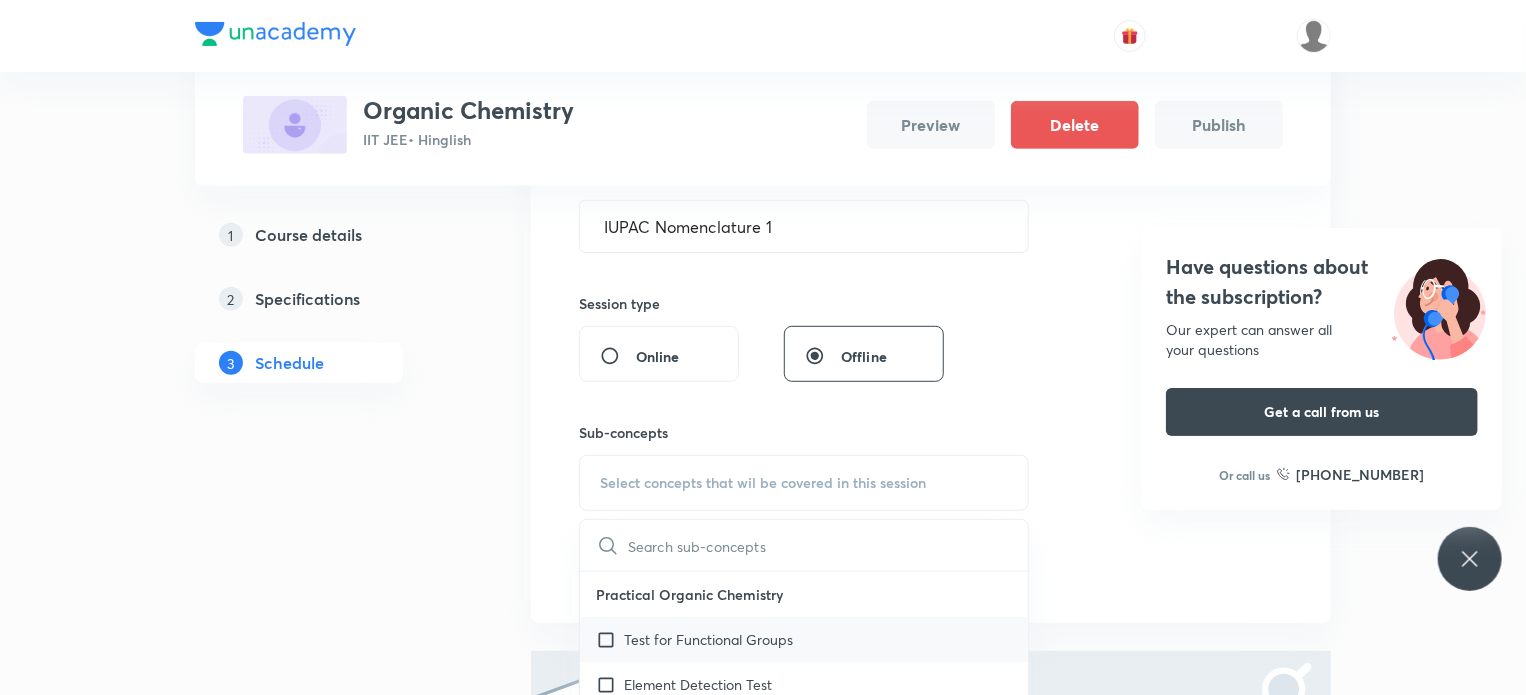 click on "Test for Functional Groups" at bounding box center (804, 639) 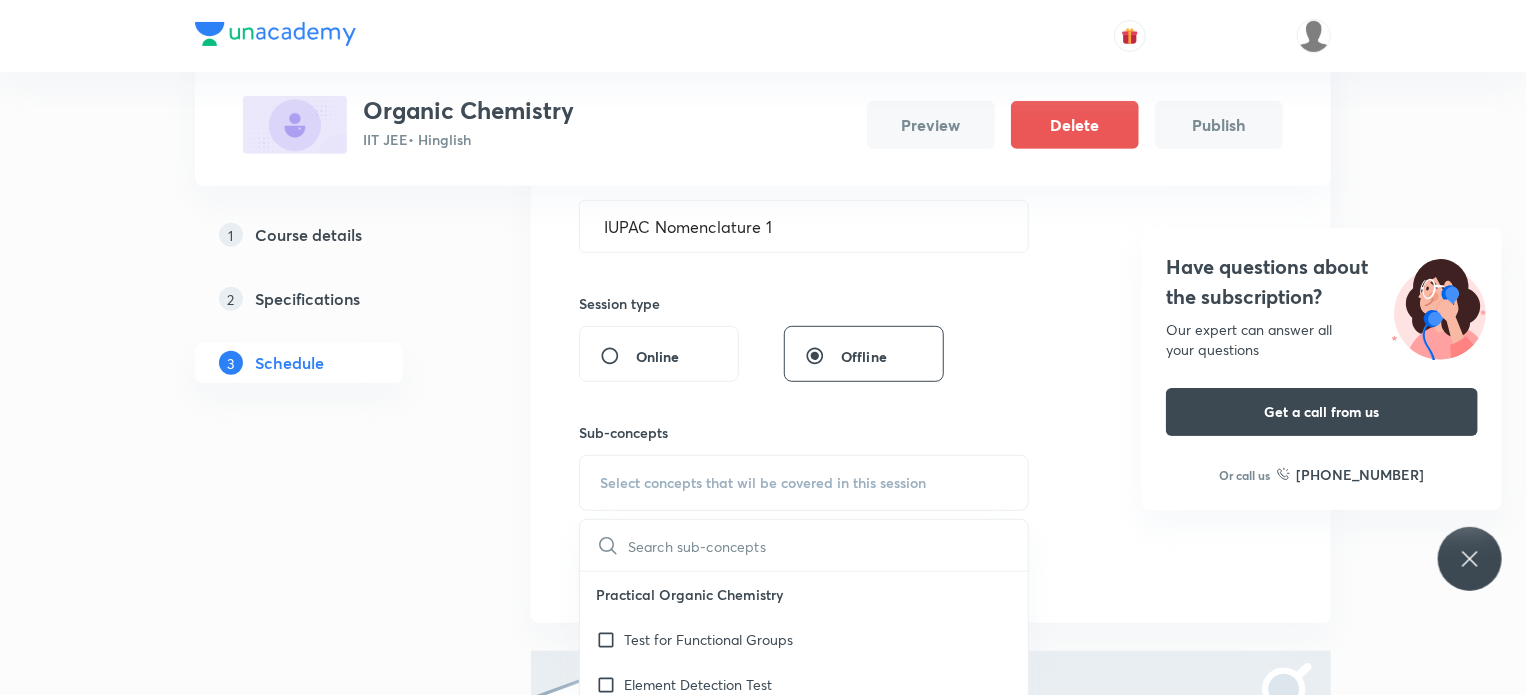 checkbox on "true" 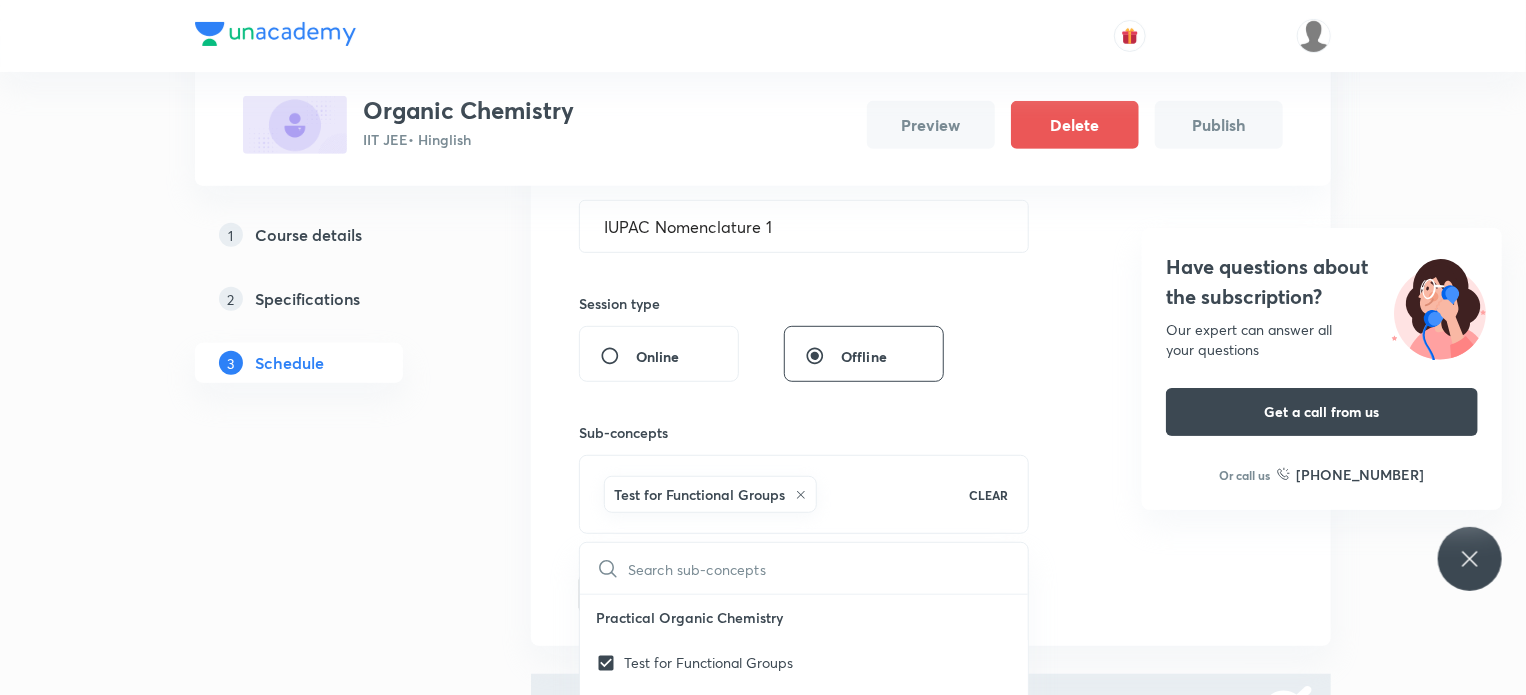 click on "Session  1 Live class Session title 20/99 IUPAC Nomenclature 1 ​   Session type Online Offline Sub-concepts Test for Functional Groups CLEAR ​ Practical Organic Chemistry Test for Functional Groups Element Detection Test Quantitative Analysis Distillation IUPAC Naming of Organic Compounds Classification Of Organic Compounds Naming Of Saturated Hydrocarbons Naming Of Unsaturated Hydrocarbons Naming Of Cyclic Hydrocarbons Naming Of Compounds Containing Functional Groups Naming Of Aromatic Compounds Degree Of Unsaturation Structural Isomerism Basics of Molecule Presentation IUPAC Naming General Organic Chemistry  Existence Of Carbenes Introduction: How Radicals  Form And How They React Reactions And Their Mechanisms Development Of The Science Of  Organic Chemistry  Formation Of Carbenes Homolytic Bond Dissociation Energies (ΔH°) Atomic Structure Acid–Base Reactions Reactions Of Alkanes With Halogens Lewis Acids And Bases The Structural Theory Of Organic Chemistry Types Of Carbenes Reactions Of Carbenes" at bounding box center [931, 323] 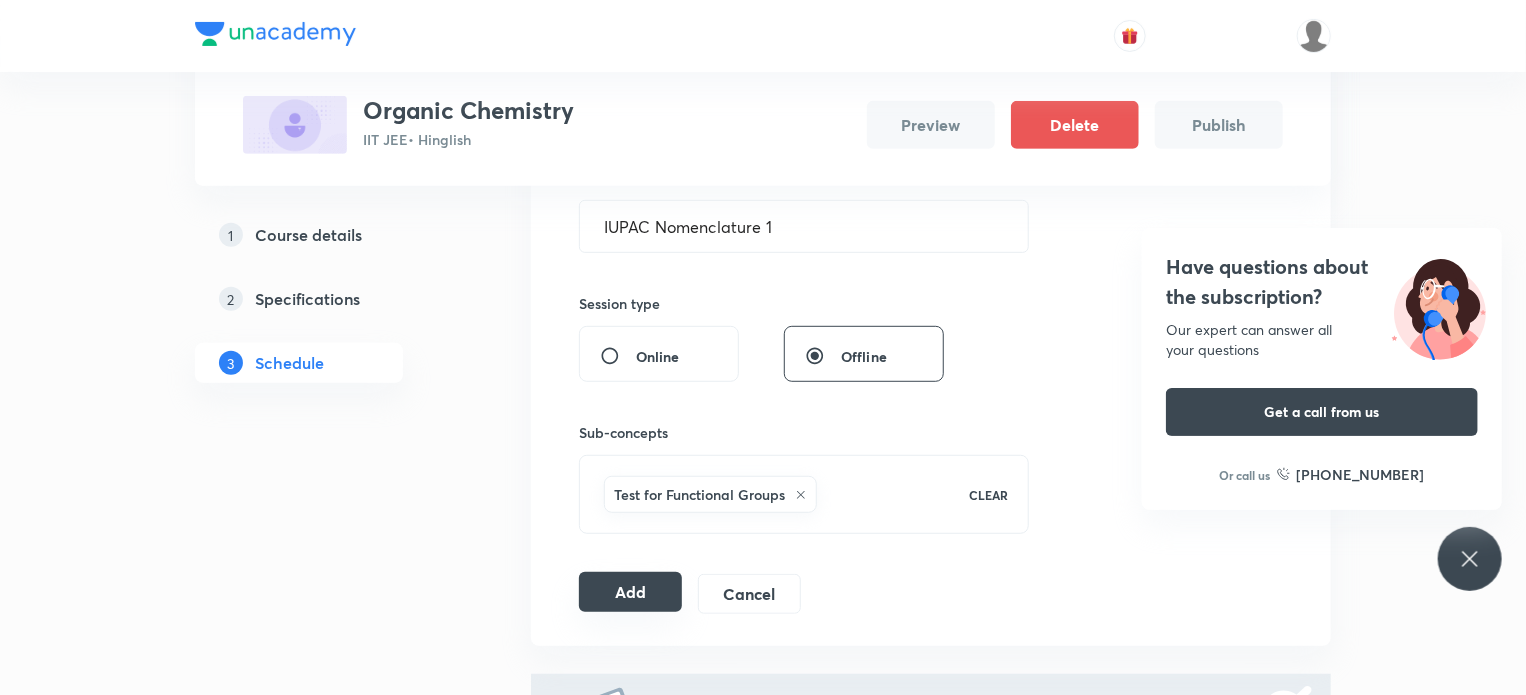 click on "Add" at bounding box center (630, 592) 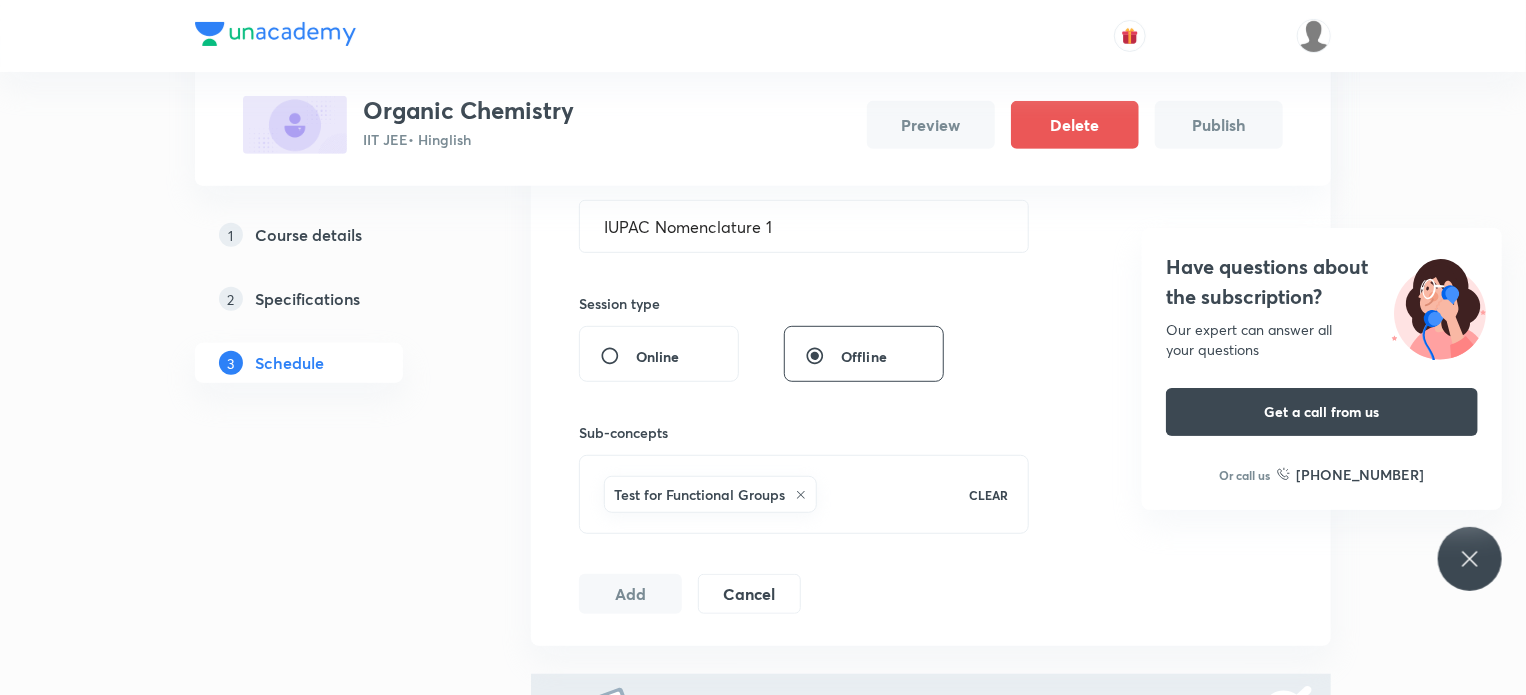 click 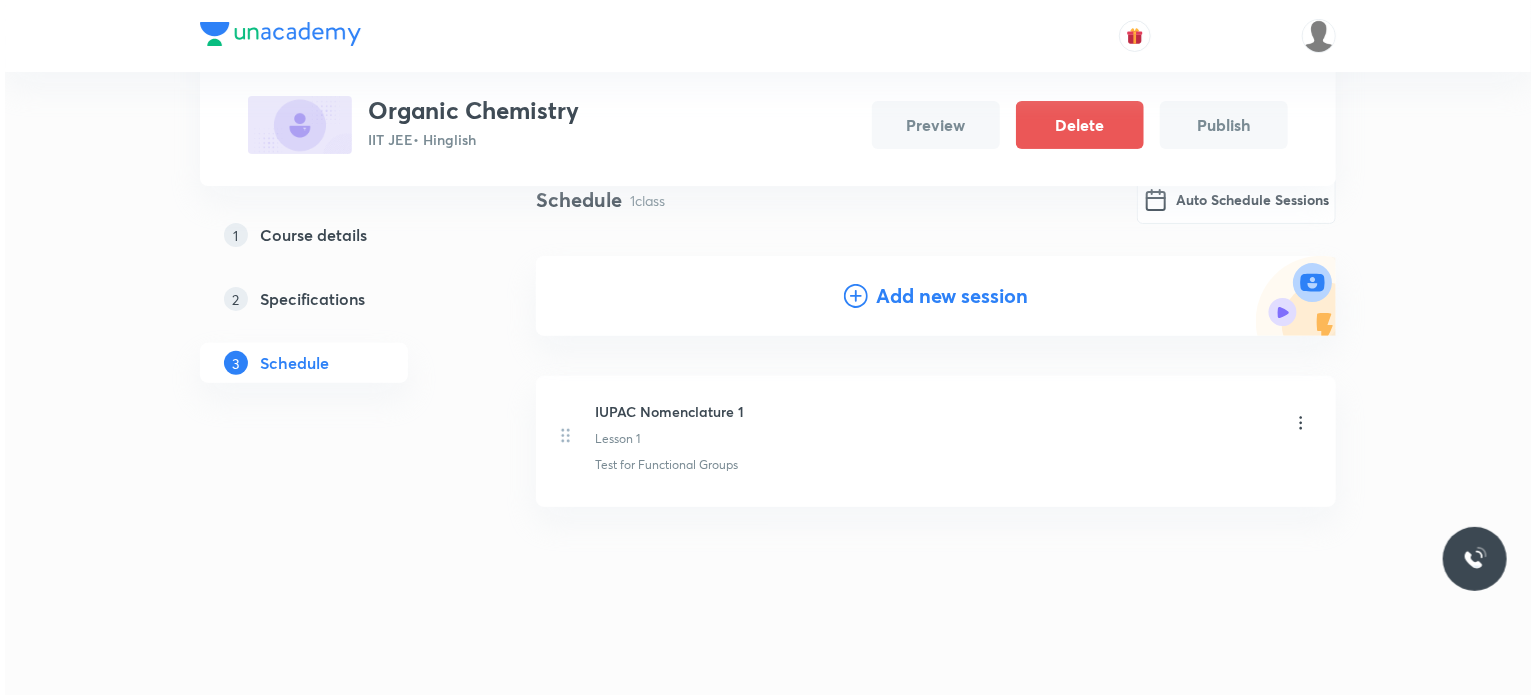 scroll, scrollTop: 161, scrollLeft: 0, axis: vertical 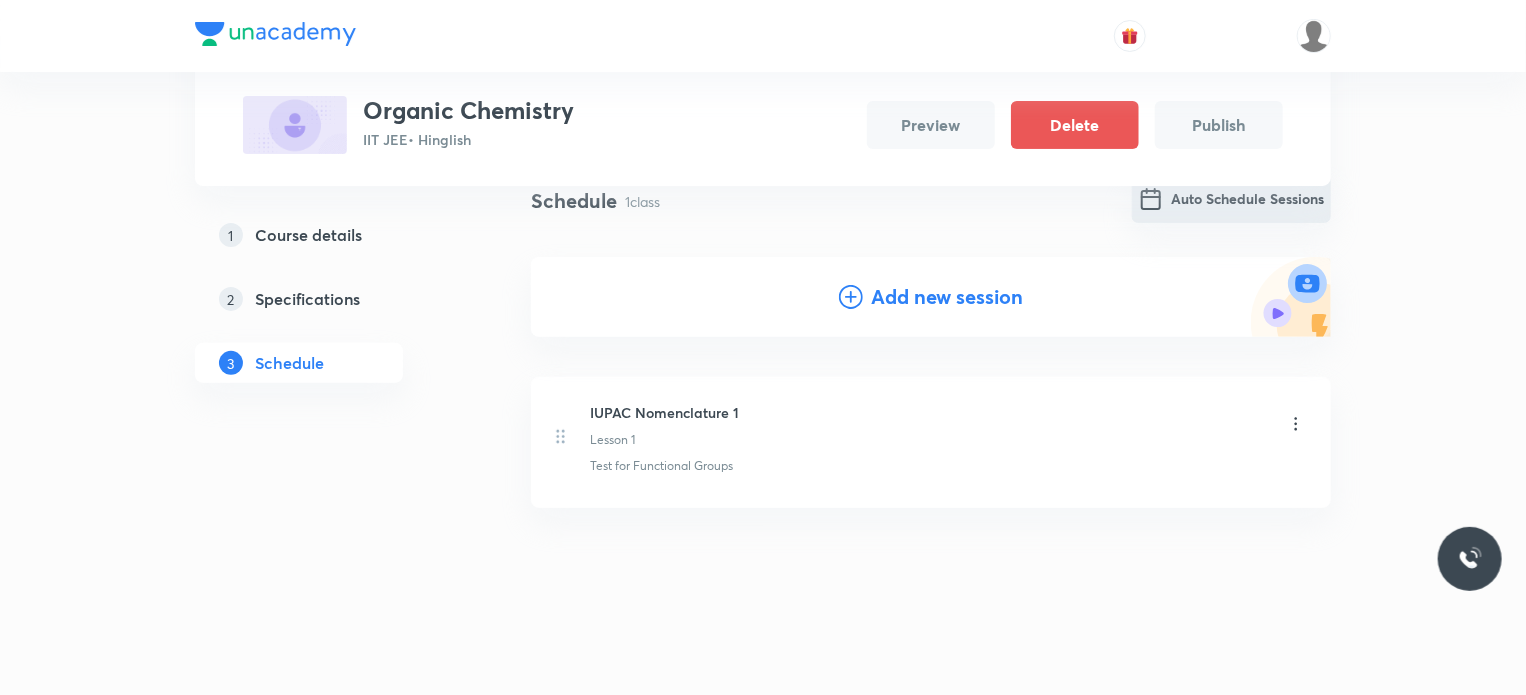 click on "Auto Schedule Sessions" at bounding box center [1231, 199] 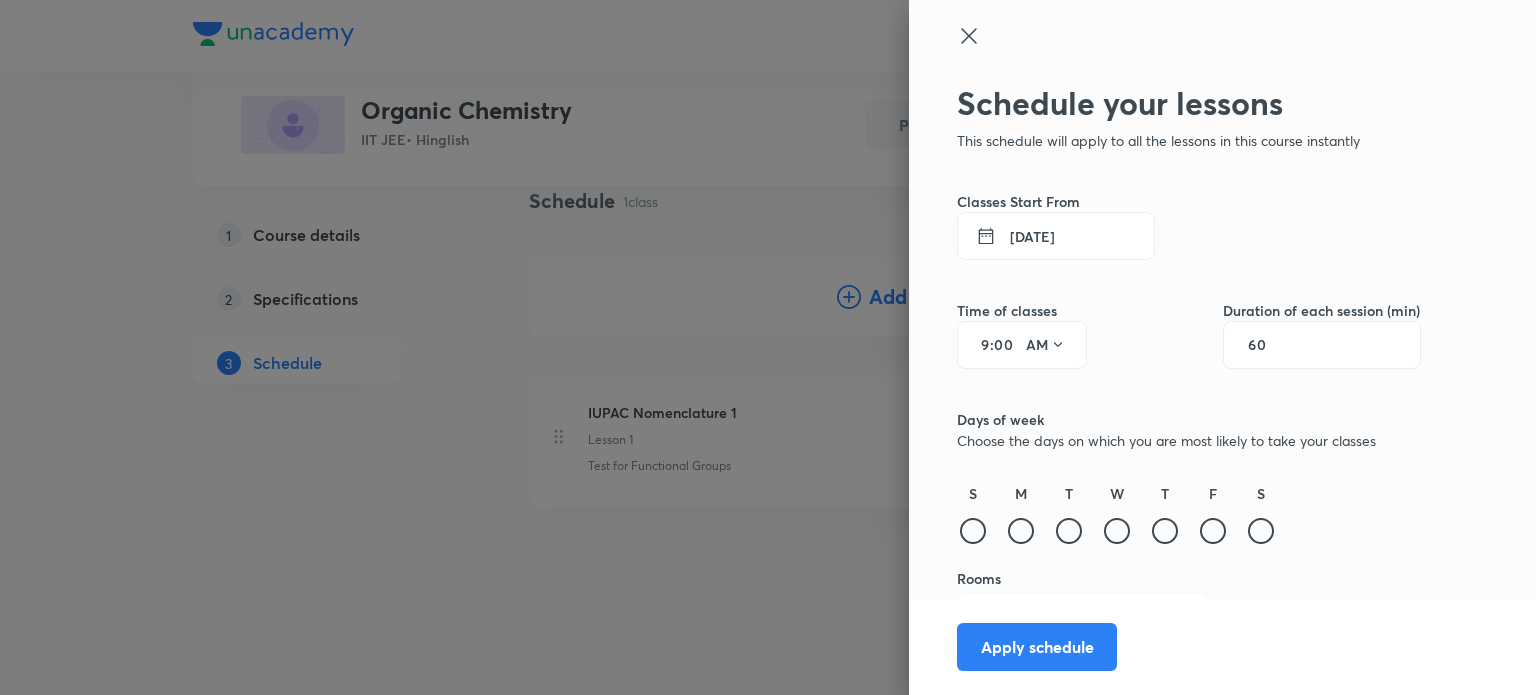 click on "[DATE]" at bounding box center (1056, 236) 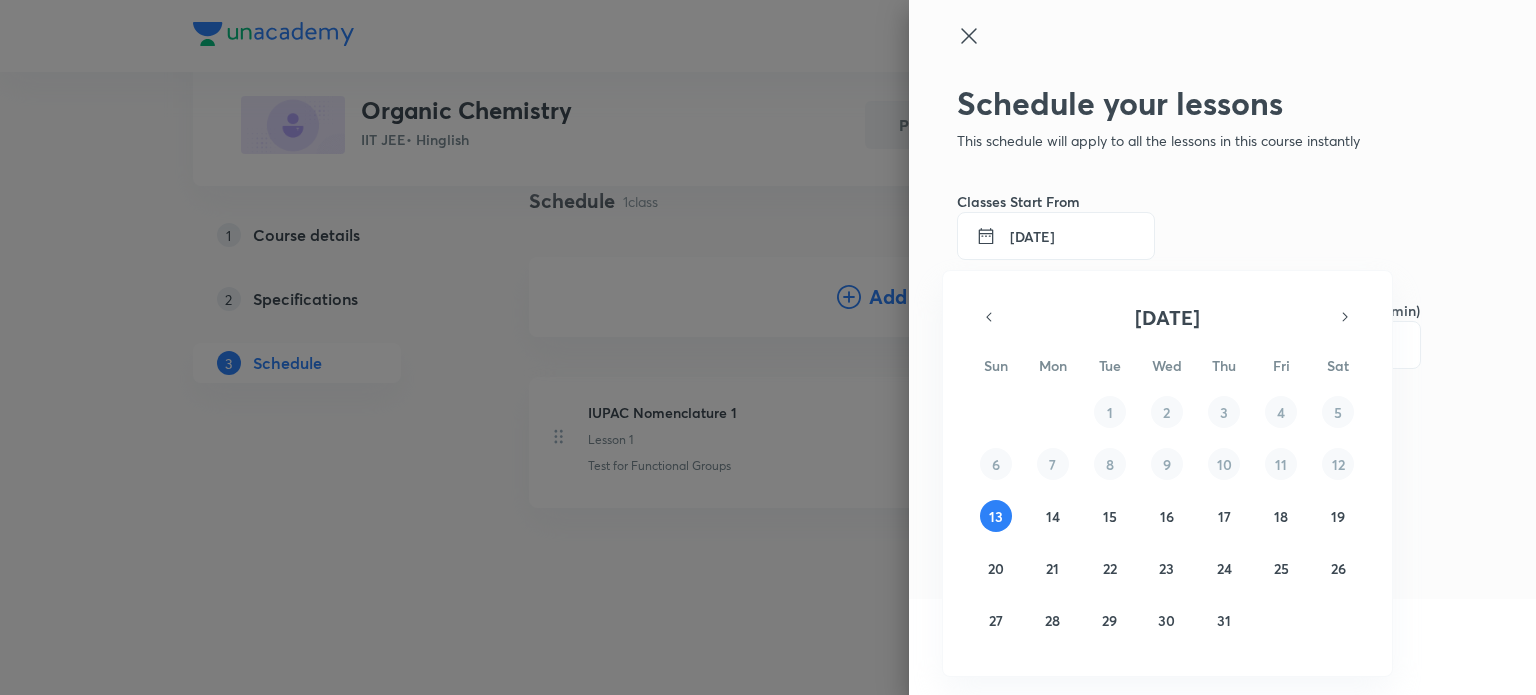 click on "29 30 1 2 3 4 5 6 7 8 9 10 11 12 13 14 15 16 17 18 19 20 21 22 23 24 25 26 27 28 29 30 31 1 2" at bounding box center [1167, 516] 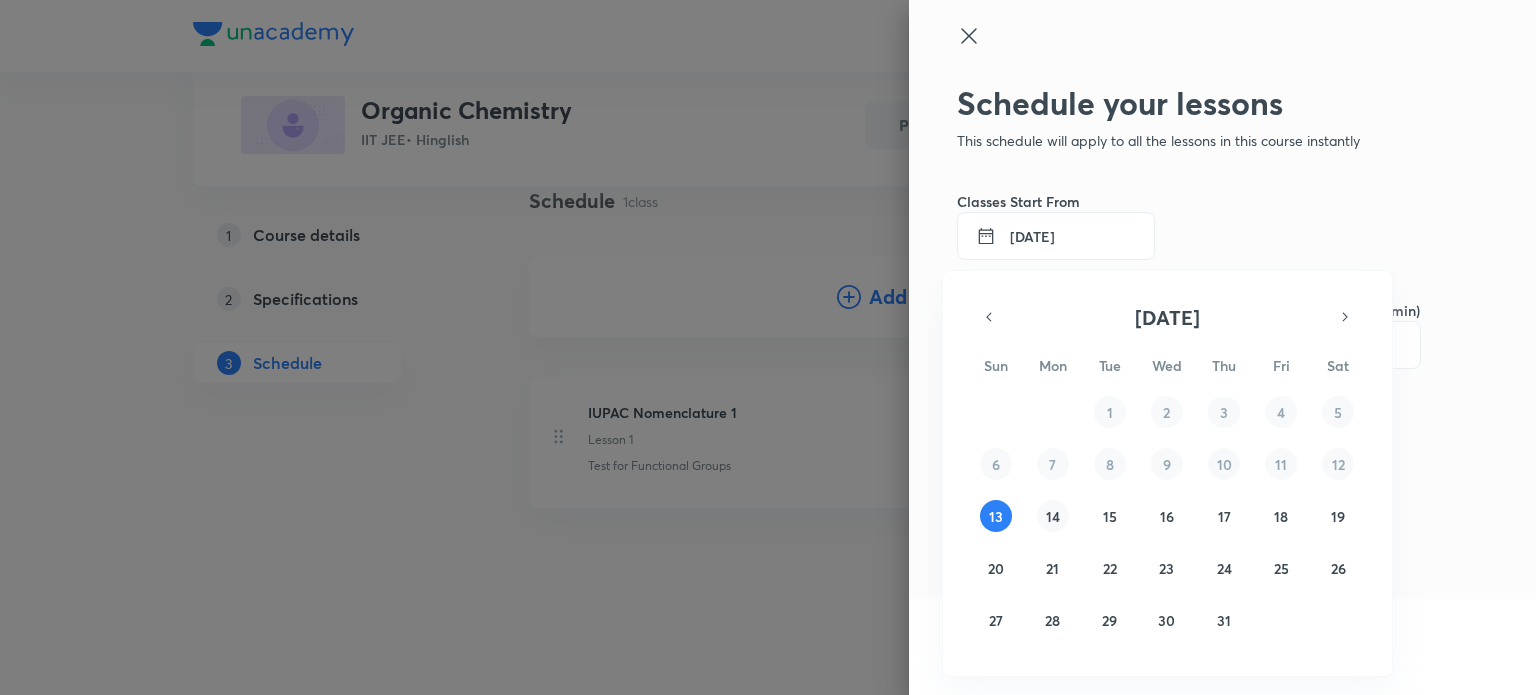 click on "14" at bounding box center [1053, 516] 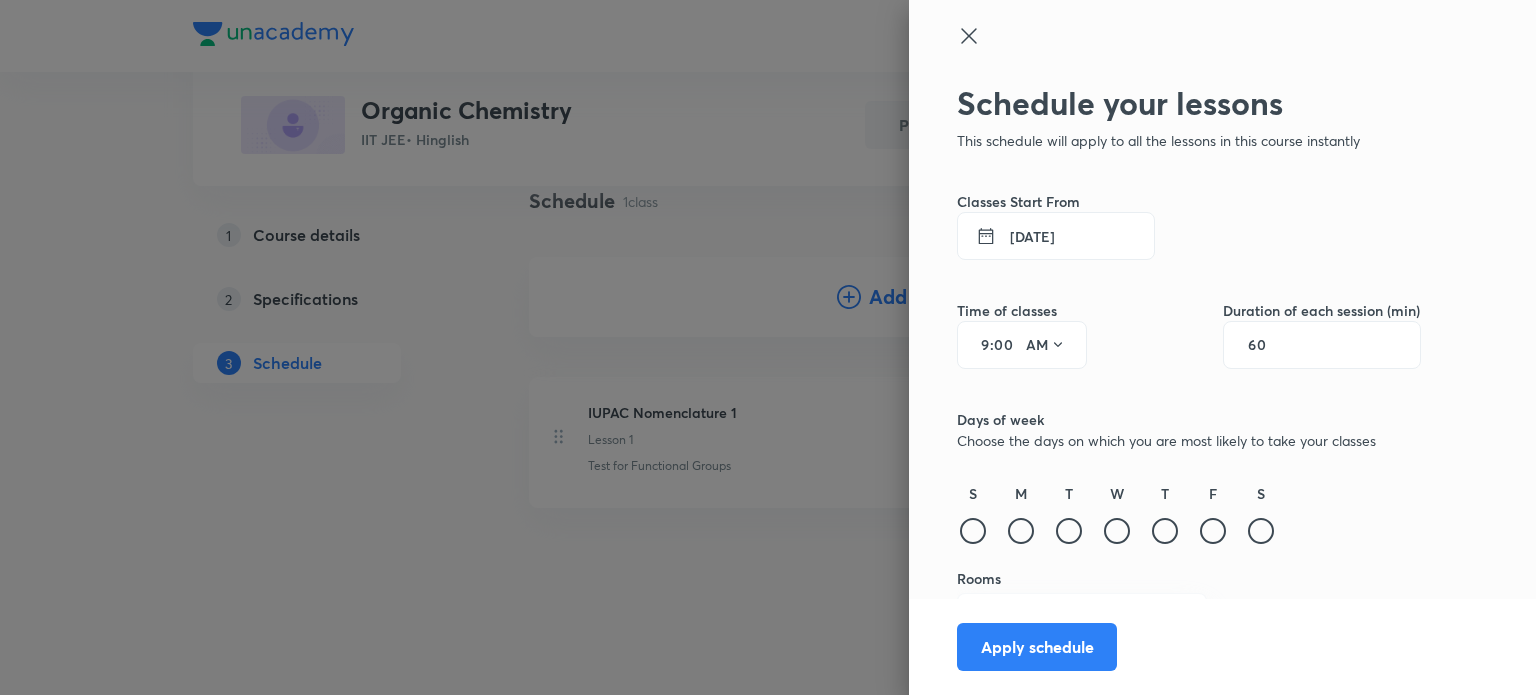 drag, startPoint x: 972, startPoint y: 347, endPoint x: 944, endPoint y: 352, distance: 28.442924 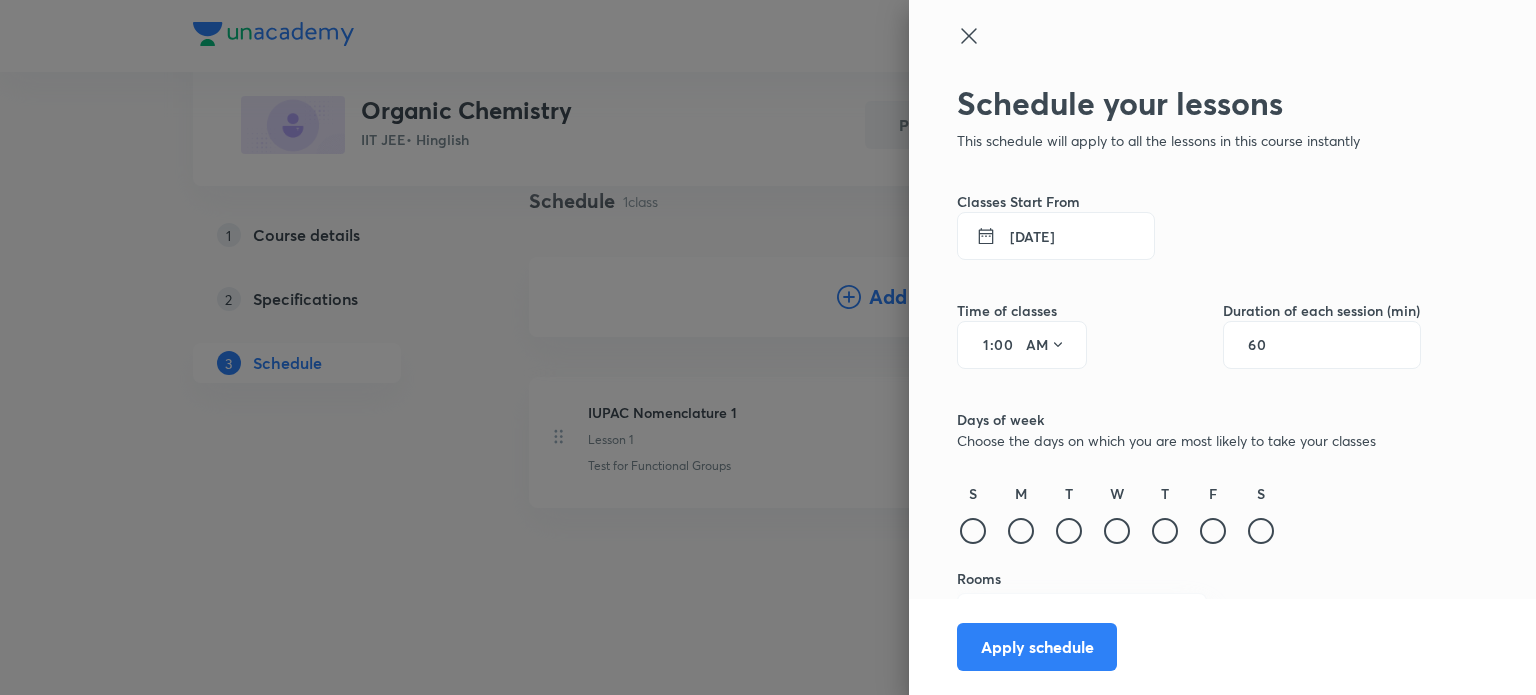 type on "12" 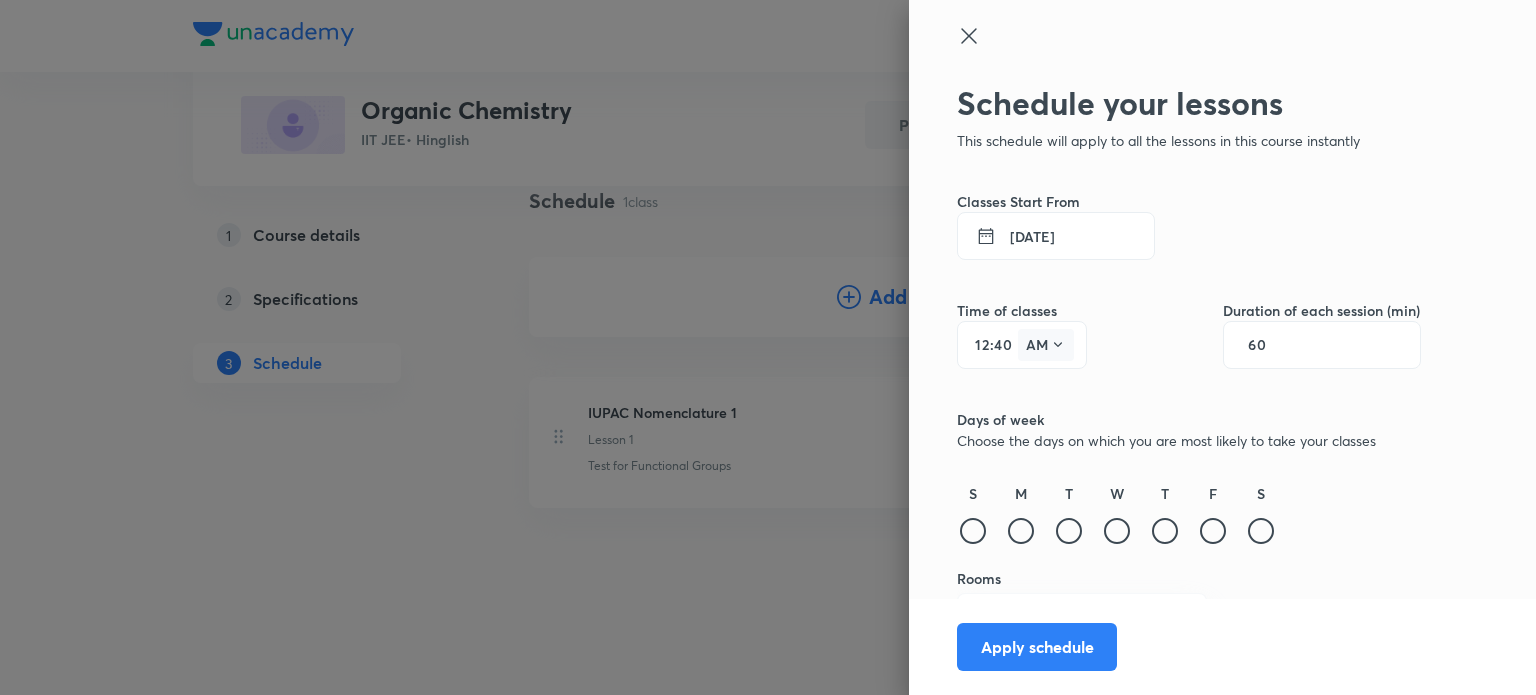 type on "40" 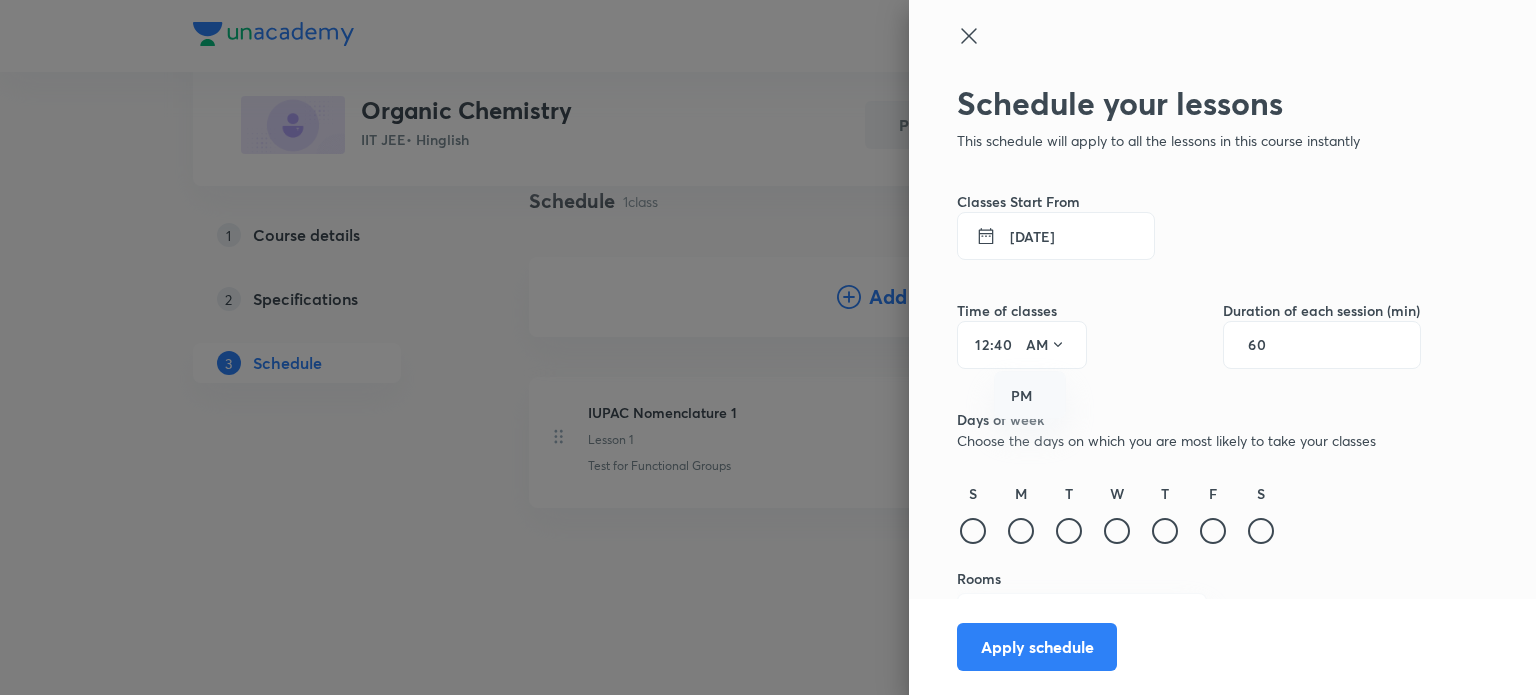 click on "PM" at bounding box center (1031, 396) 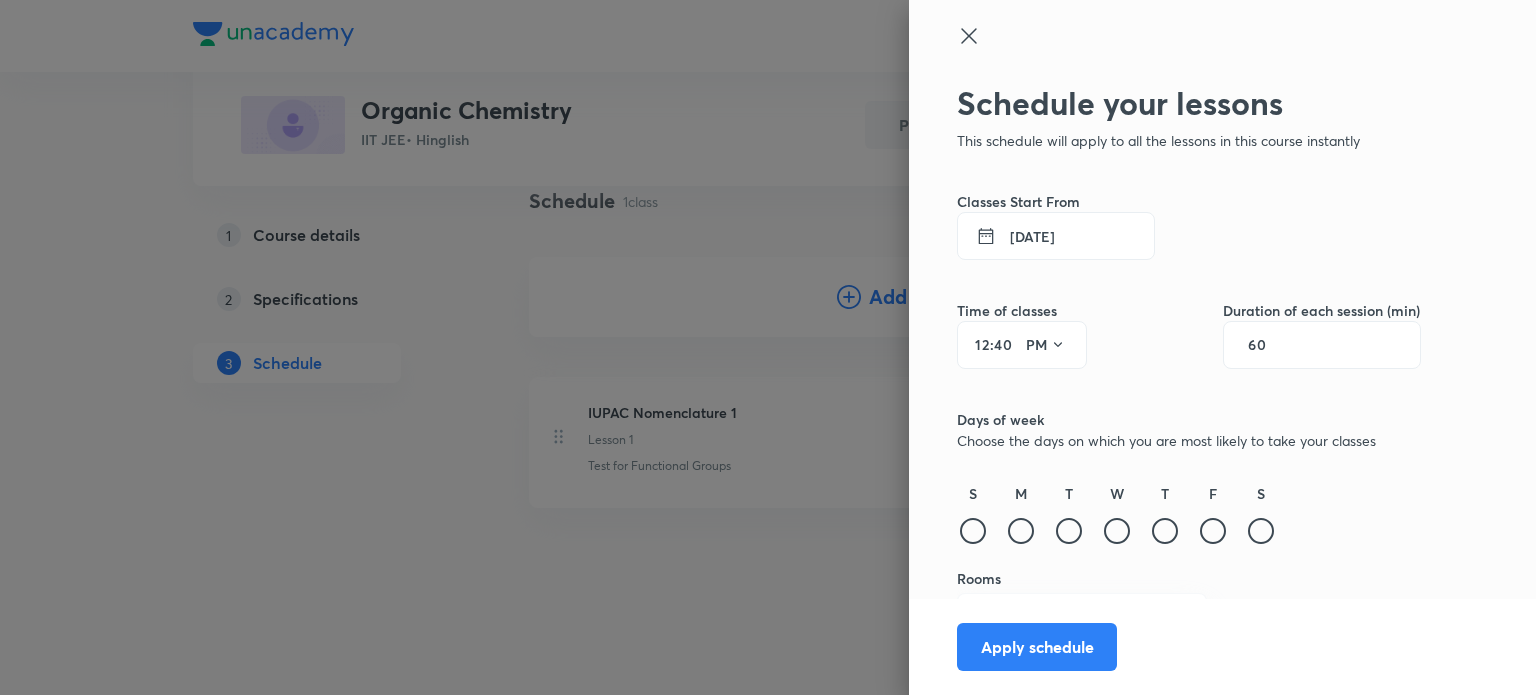 click on "60" at bounding box center [1267, 345] 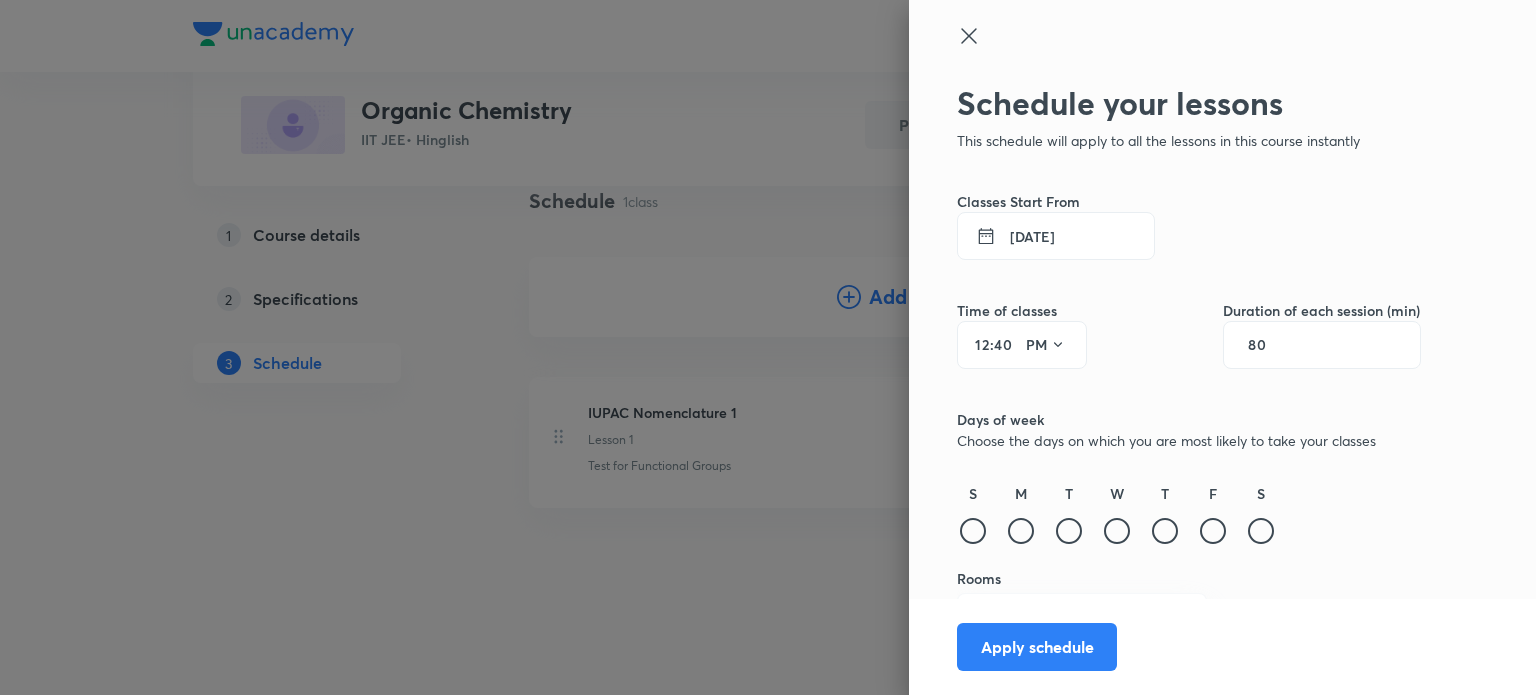scroll, scrollTop: 44, scrollLeft: 0, axis: vertical 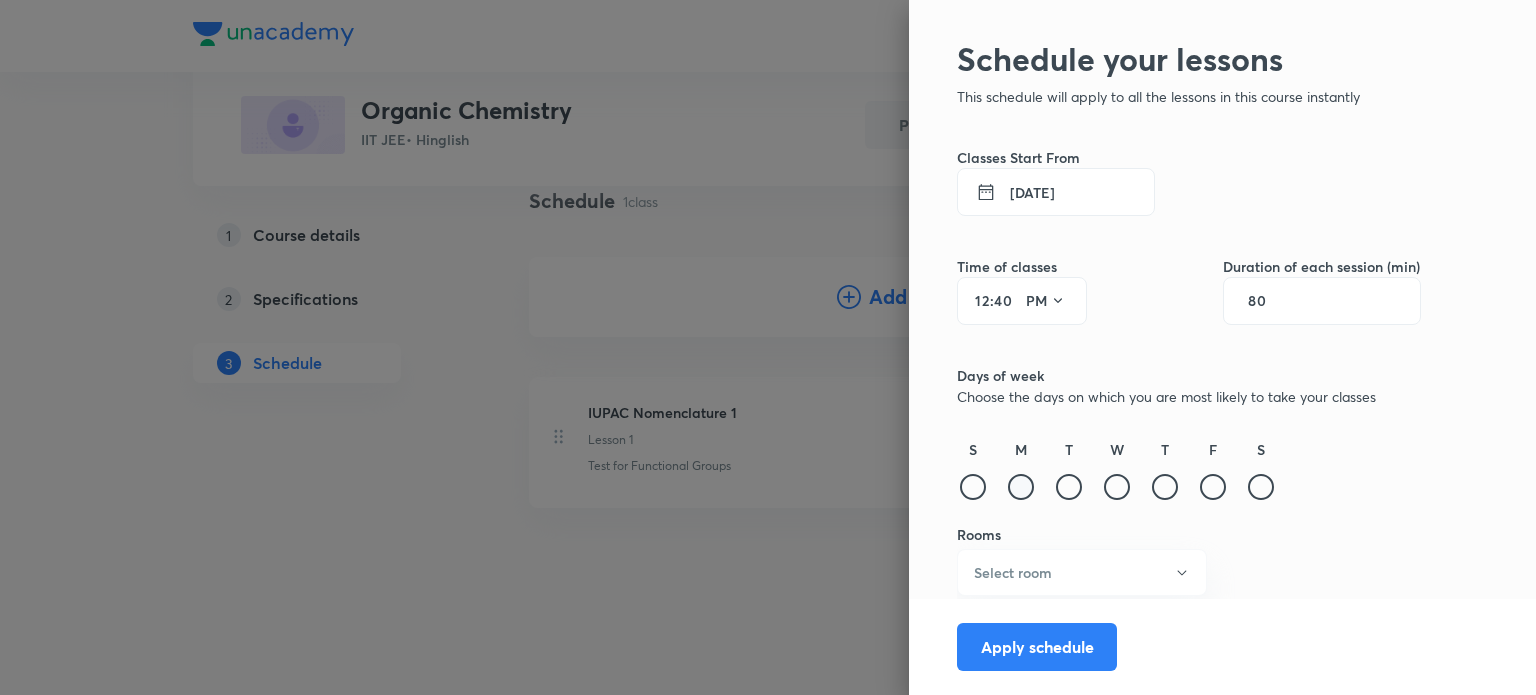 type on "80" 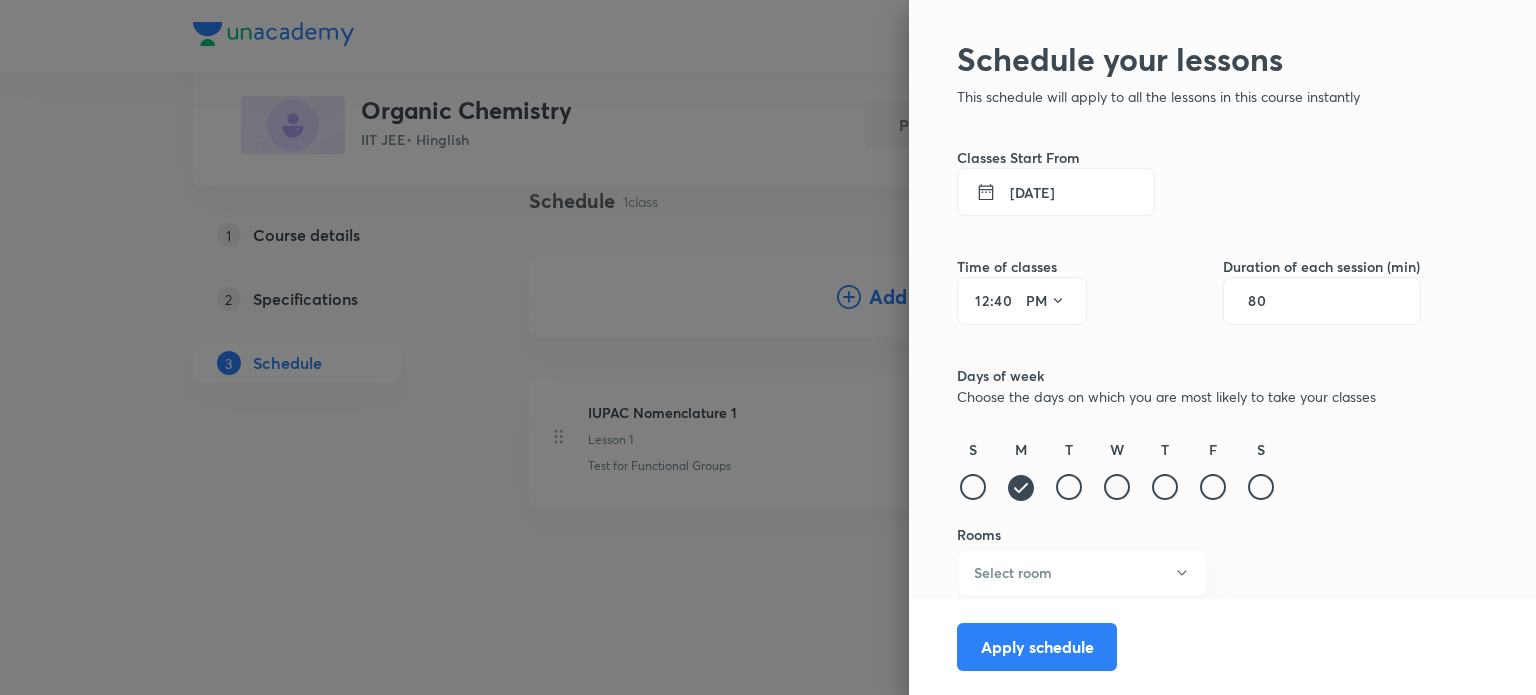 click at bounding box center (1117, 487) 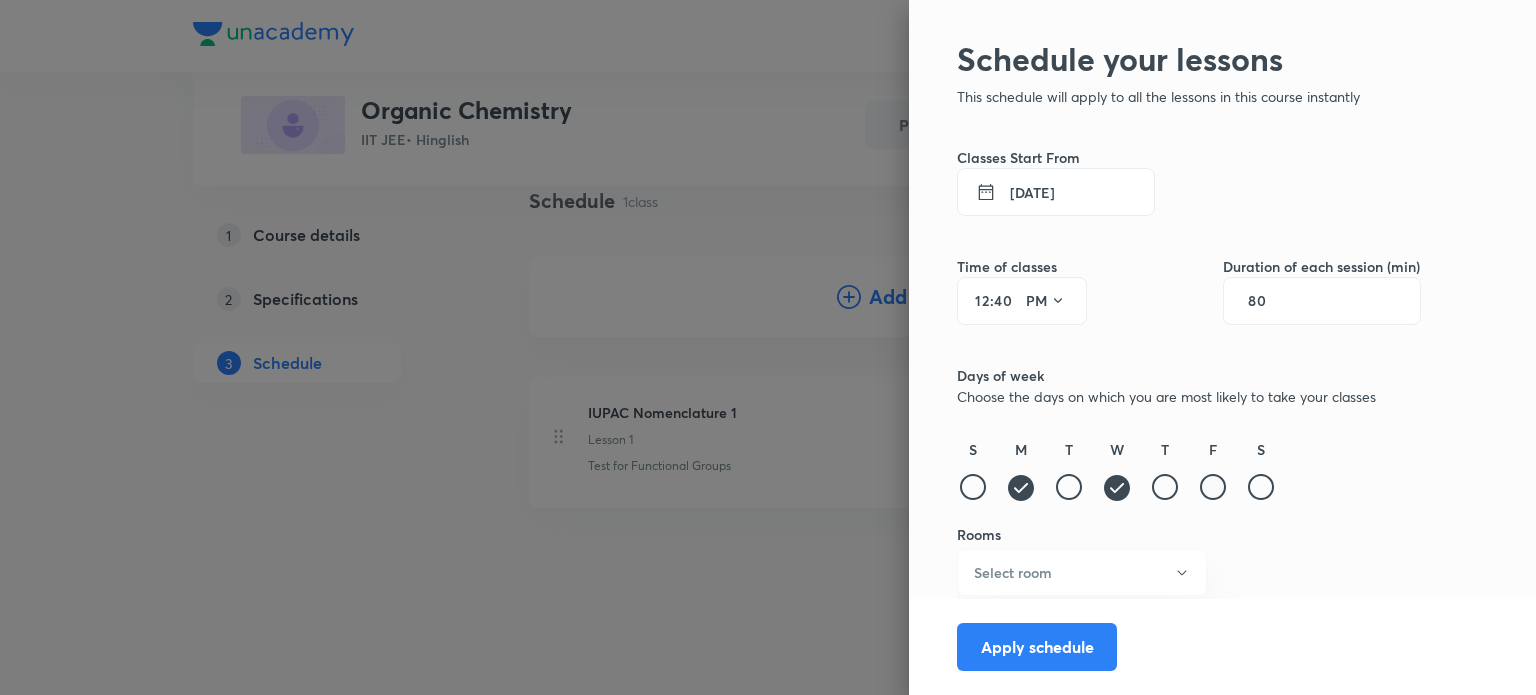 click at bounding box center [1213, 487] 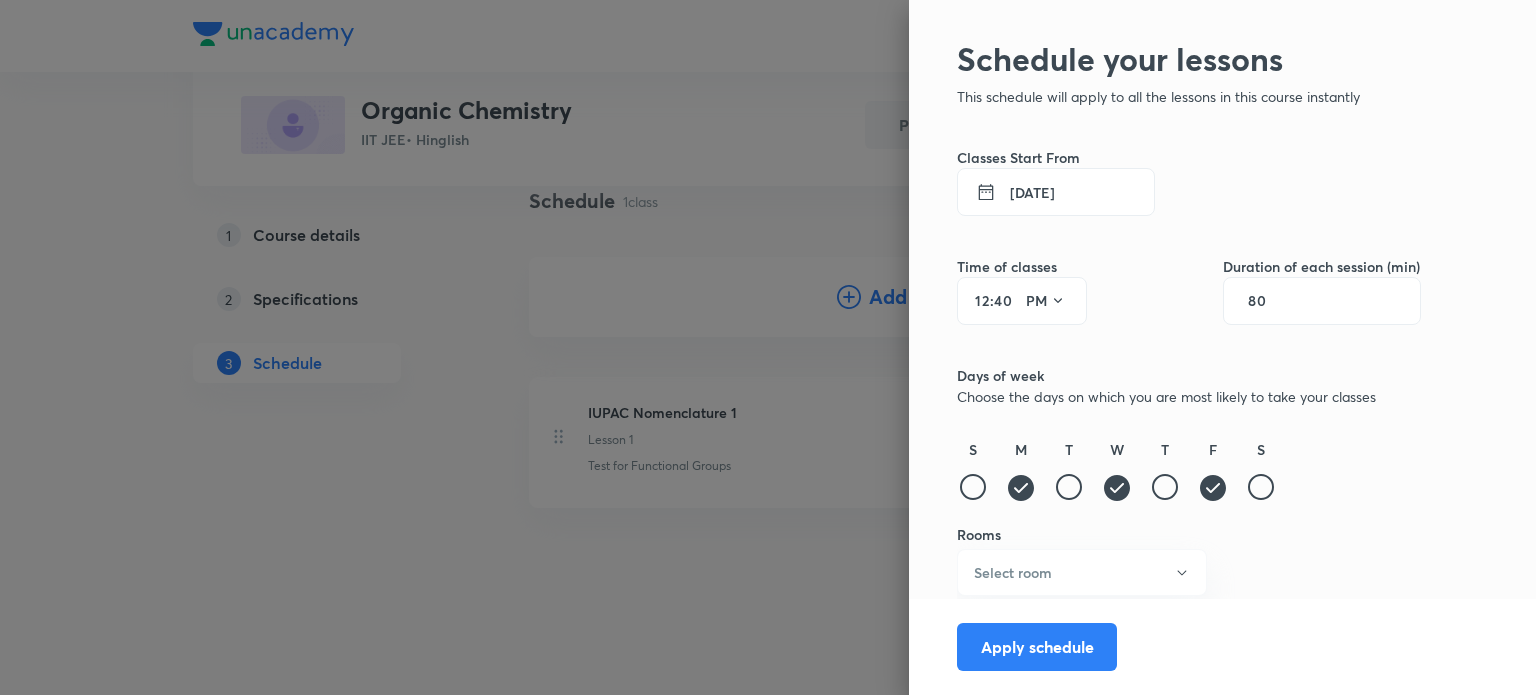 click on "S M T W T F S" at bounding box center [1189, 471] 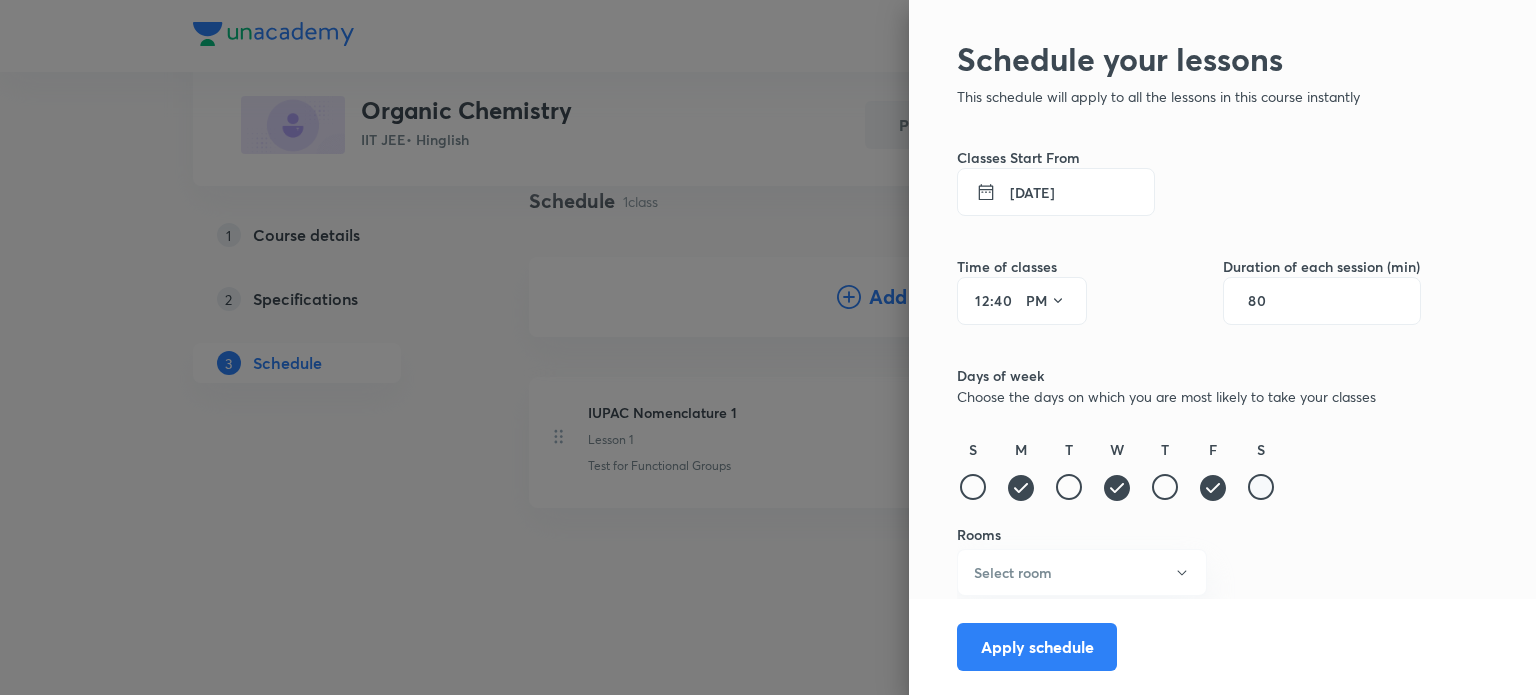 click at bounding box center (1261, 487) 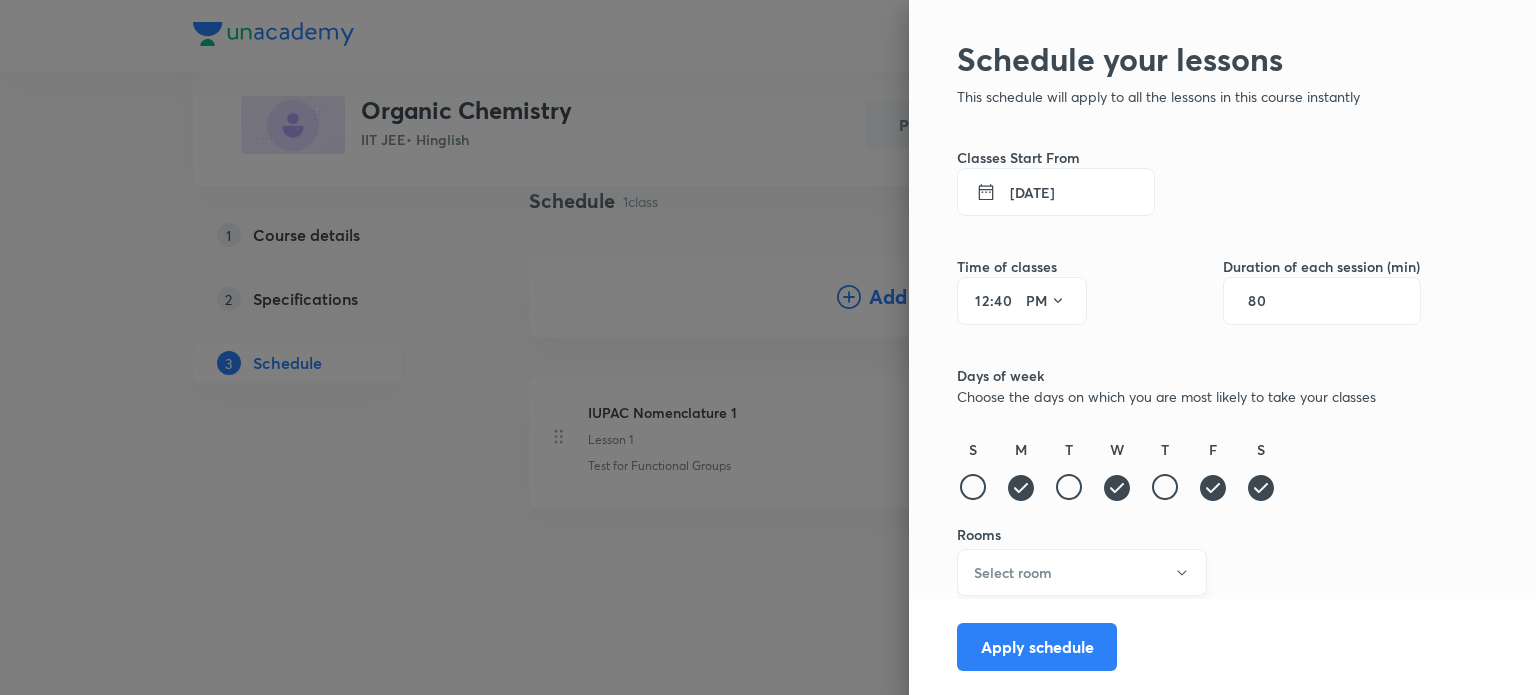 click on "Select room" at bounding box center (1082, 572) 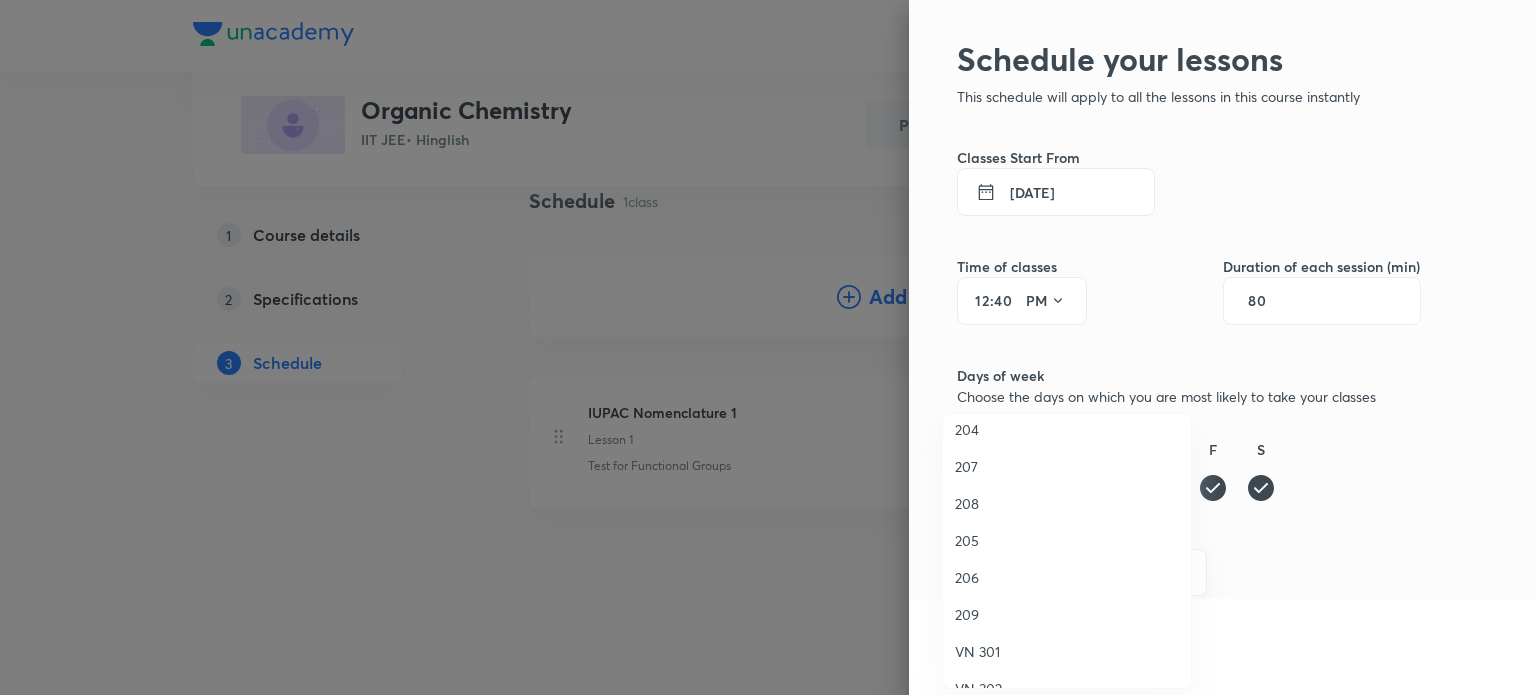 scroll, scrollTop: 260, scrollLeft: 0, axis: vertical 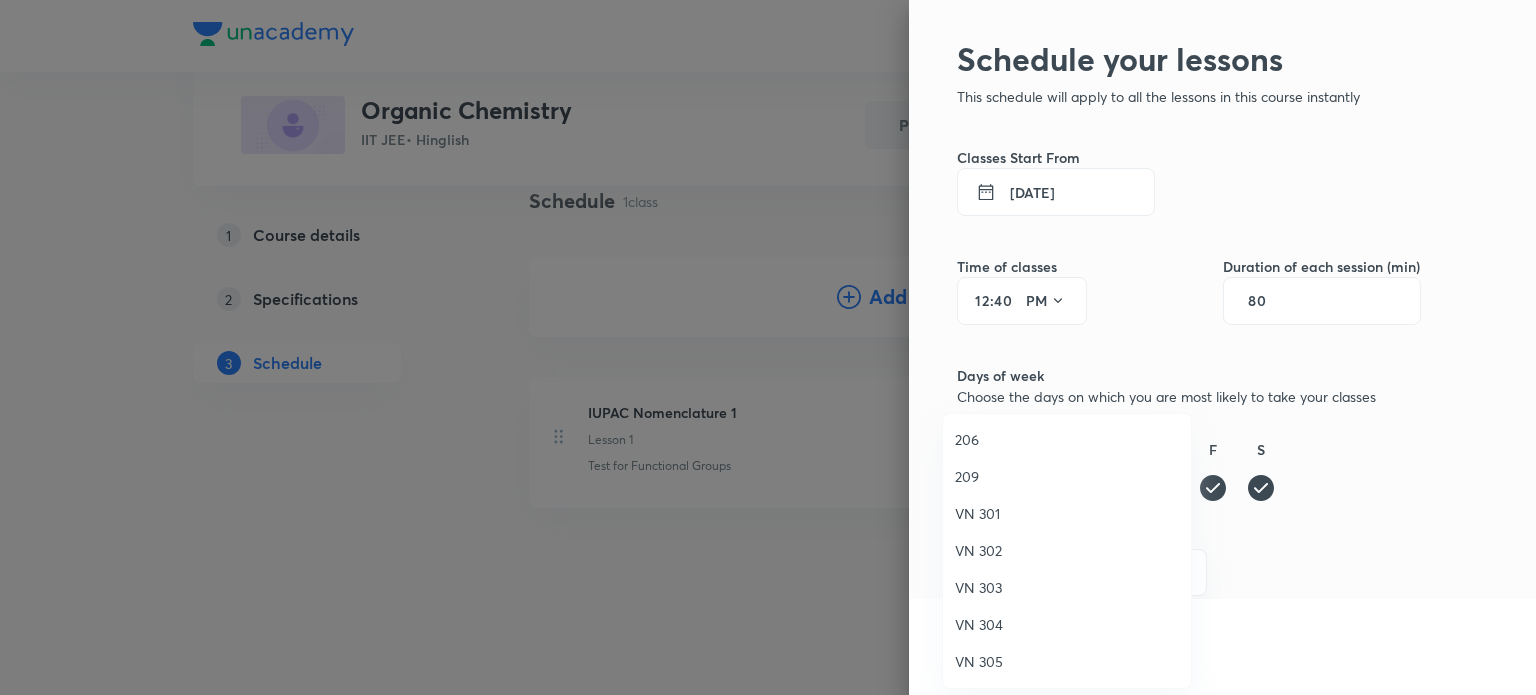 click on "209" at bounding box center (1067, 476) 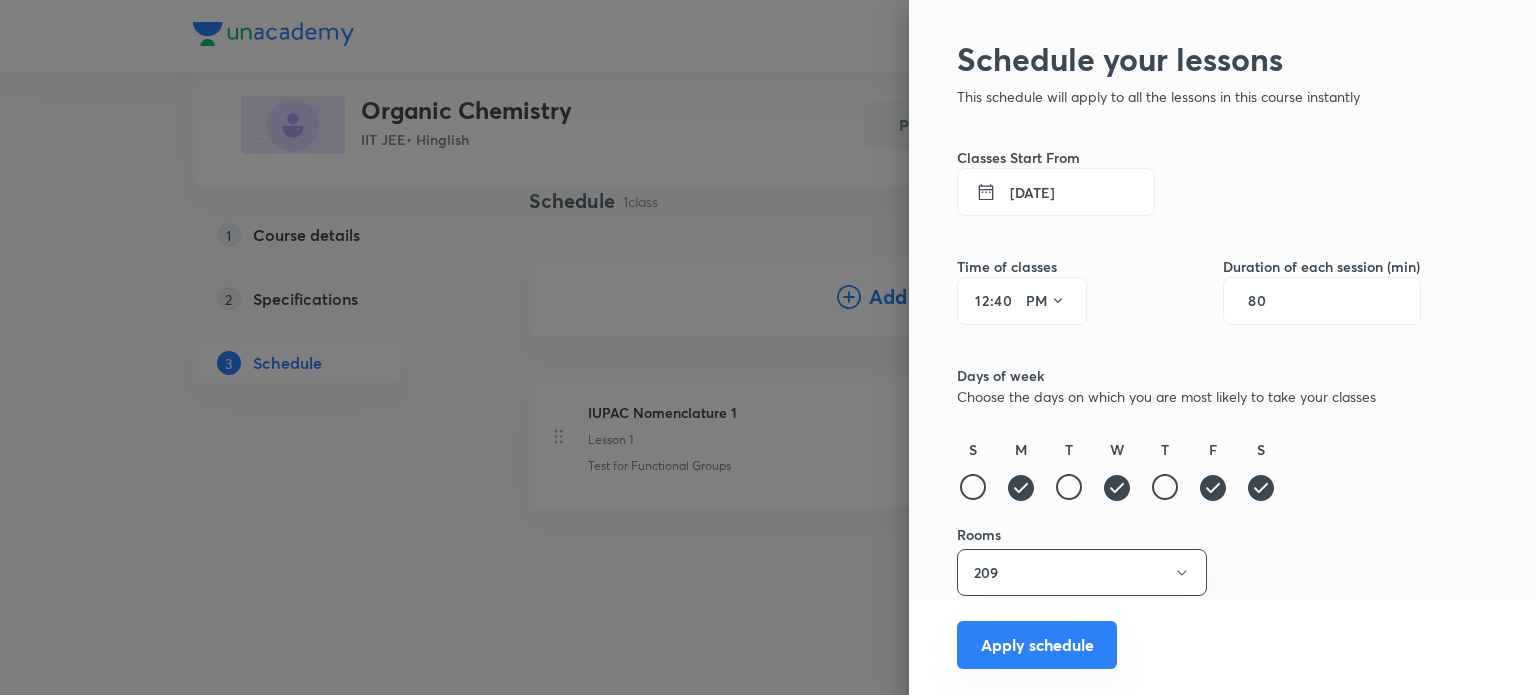 click on "Apply schedule" at bounding box center (1037, 645) 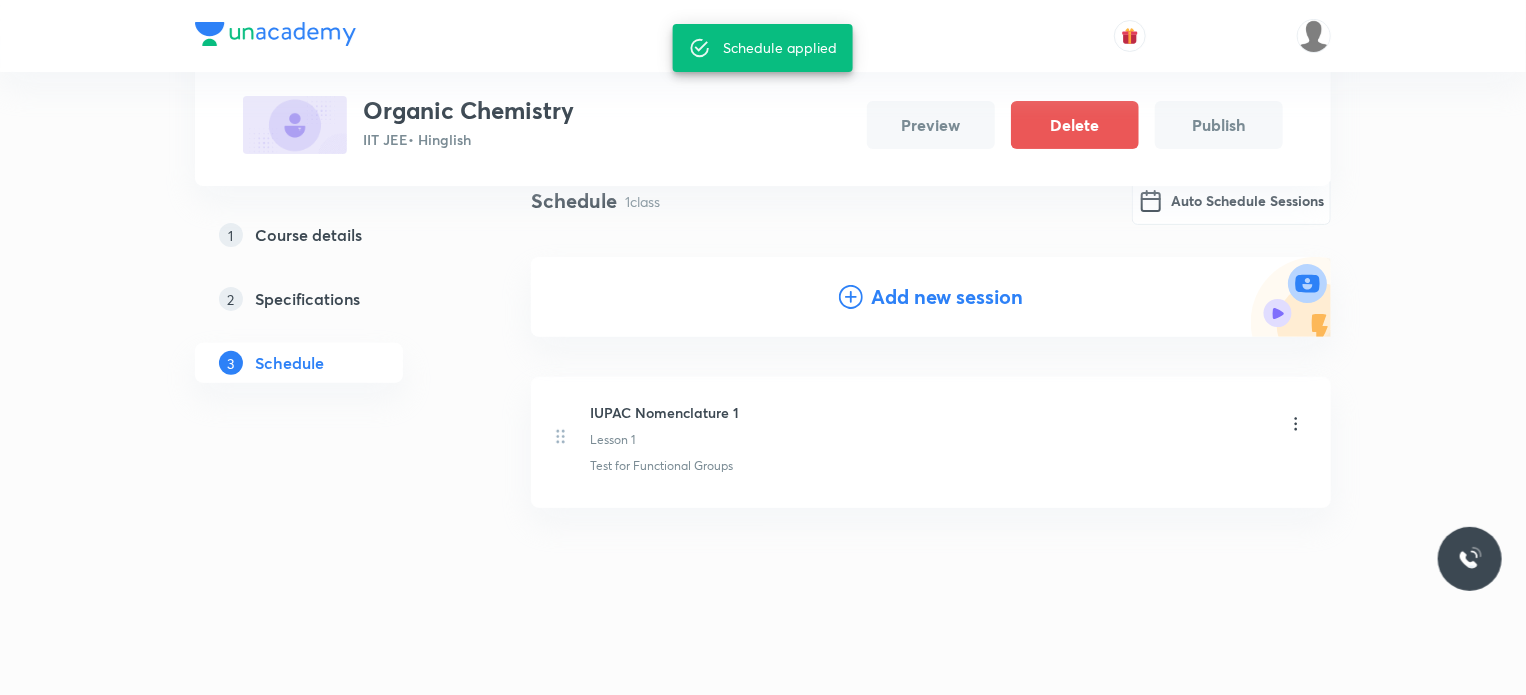 click on "Publish" at bounding box center (1219, 125) 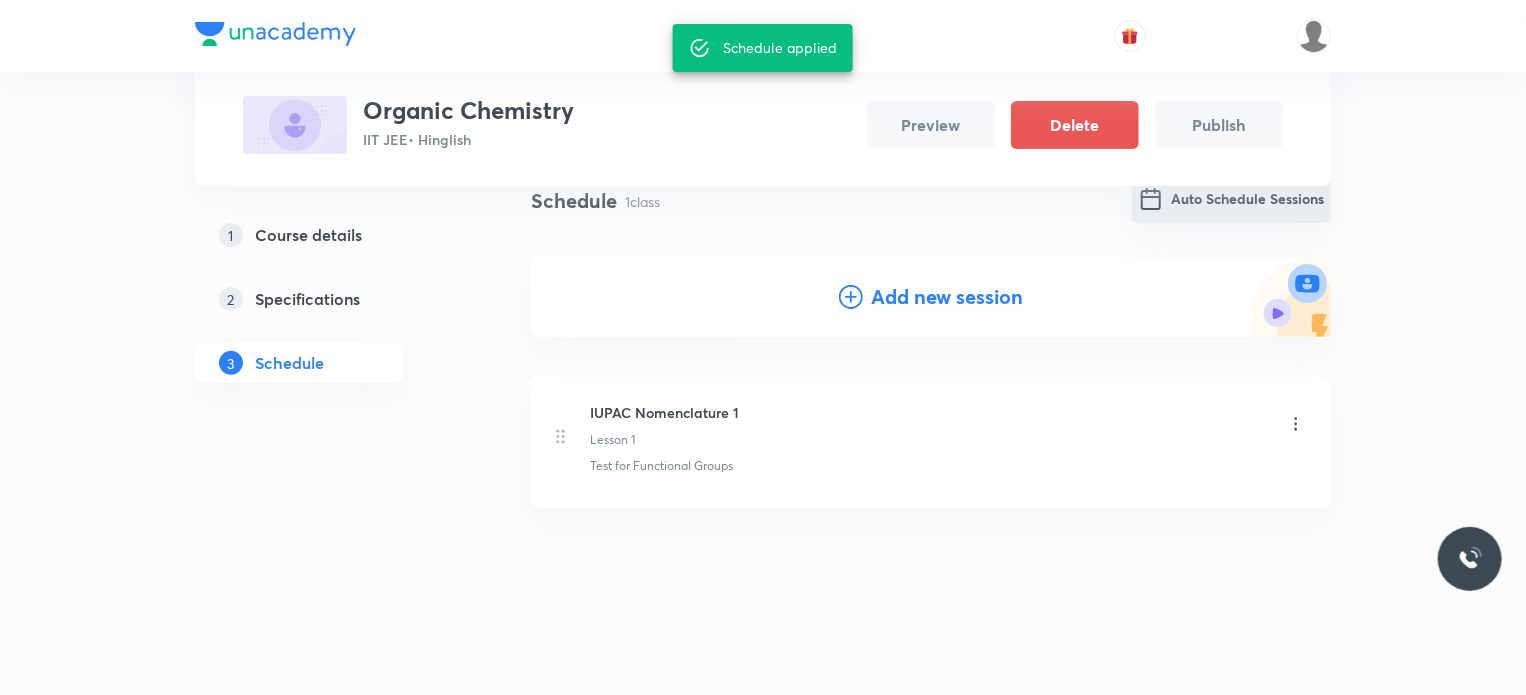 click on "Auto Schedule Sessions" at bounding box center (1231, 199) 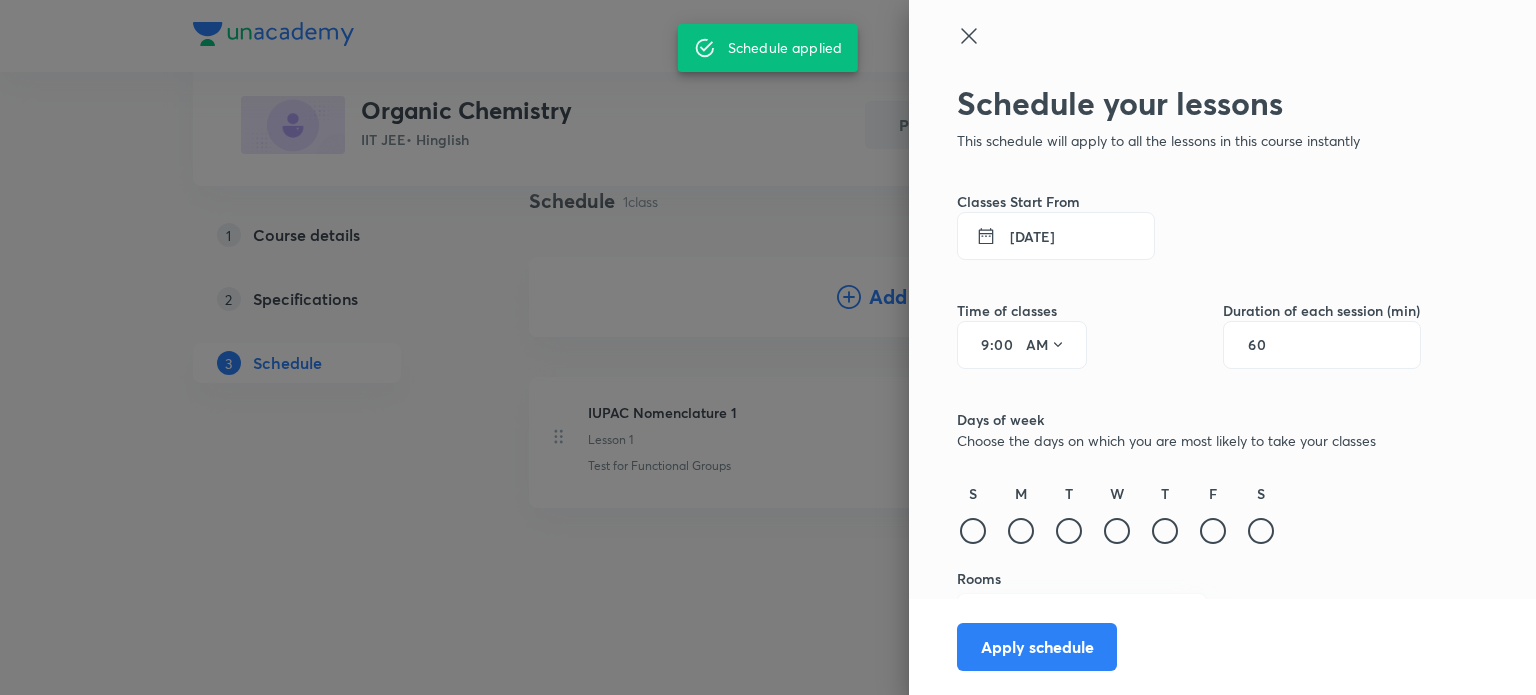 click on "[DATE]" at bounding box center [1056, 236] 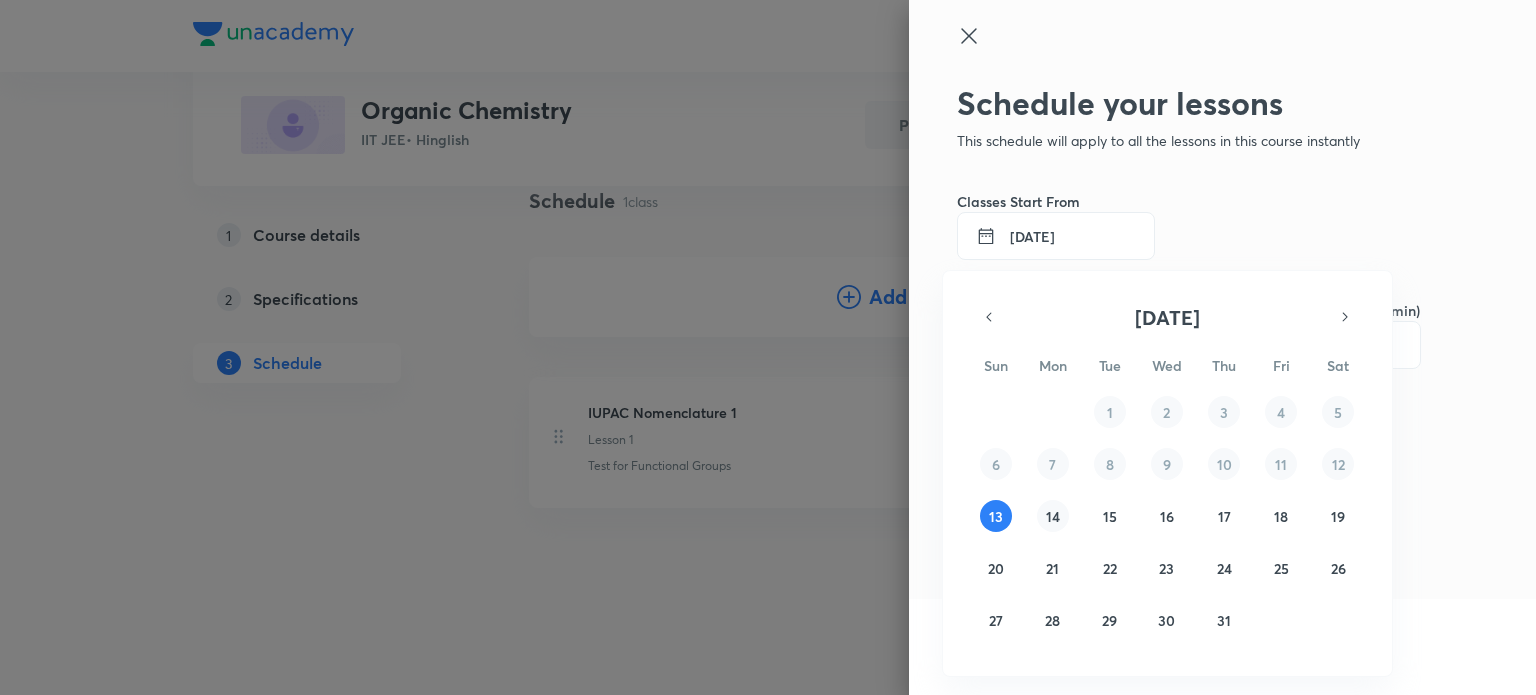 click on "14" at bounding box center (1053, 516) 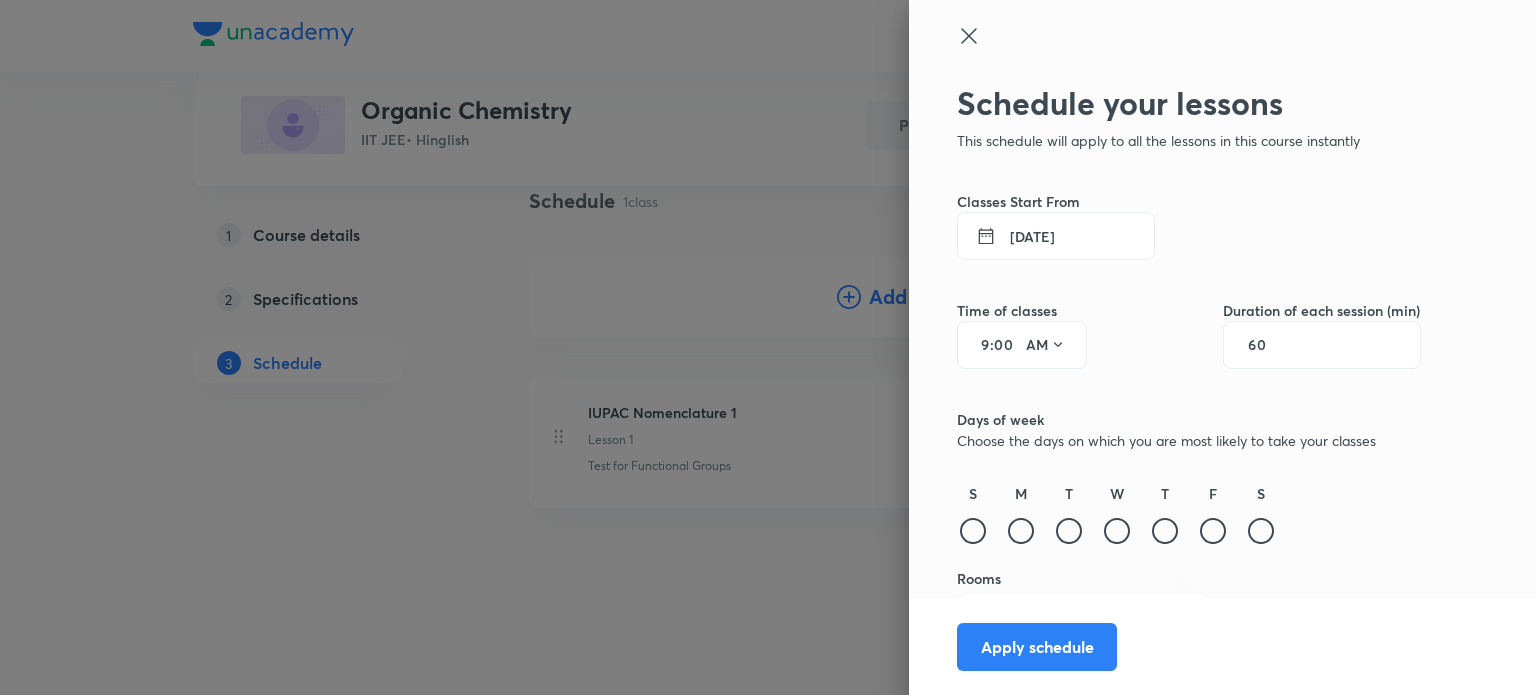 click on "9" at bounding box center [978, 345] 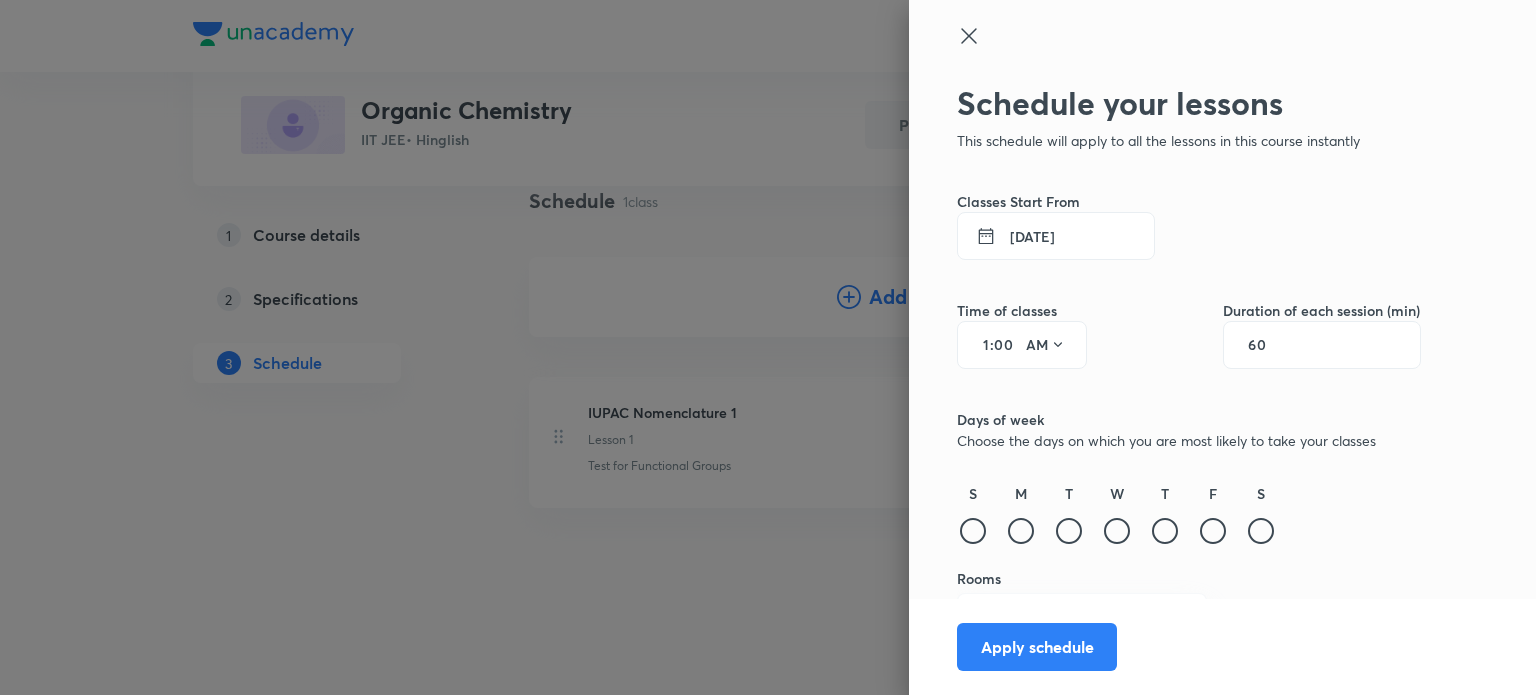 type on "12" 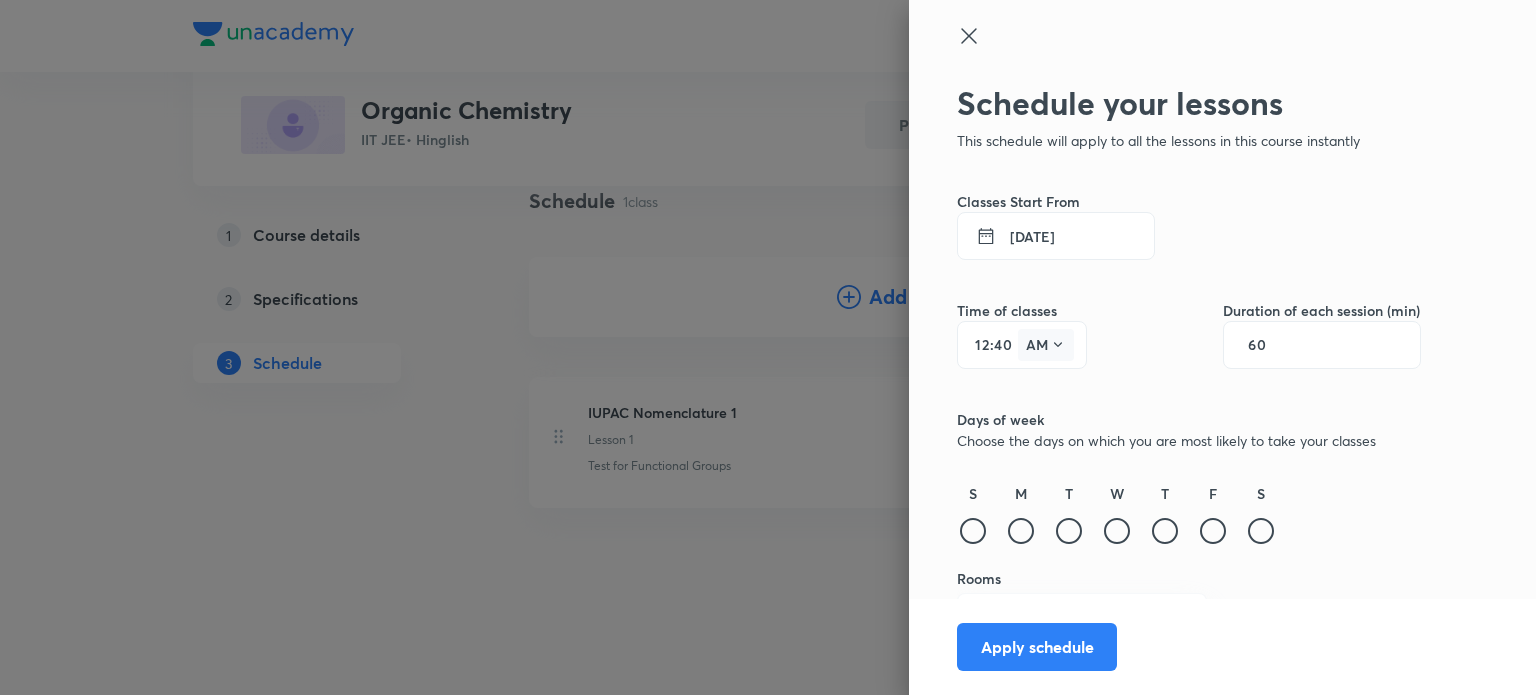 type on "40" 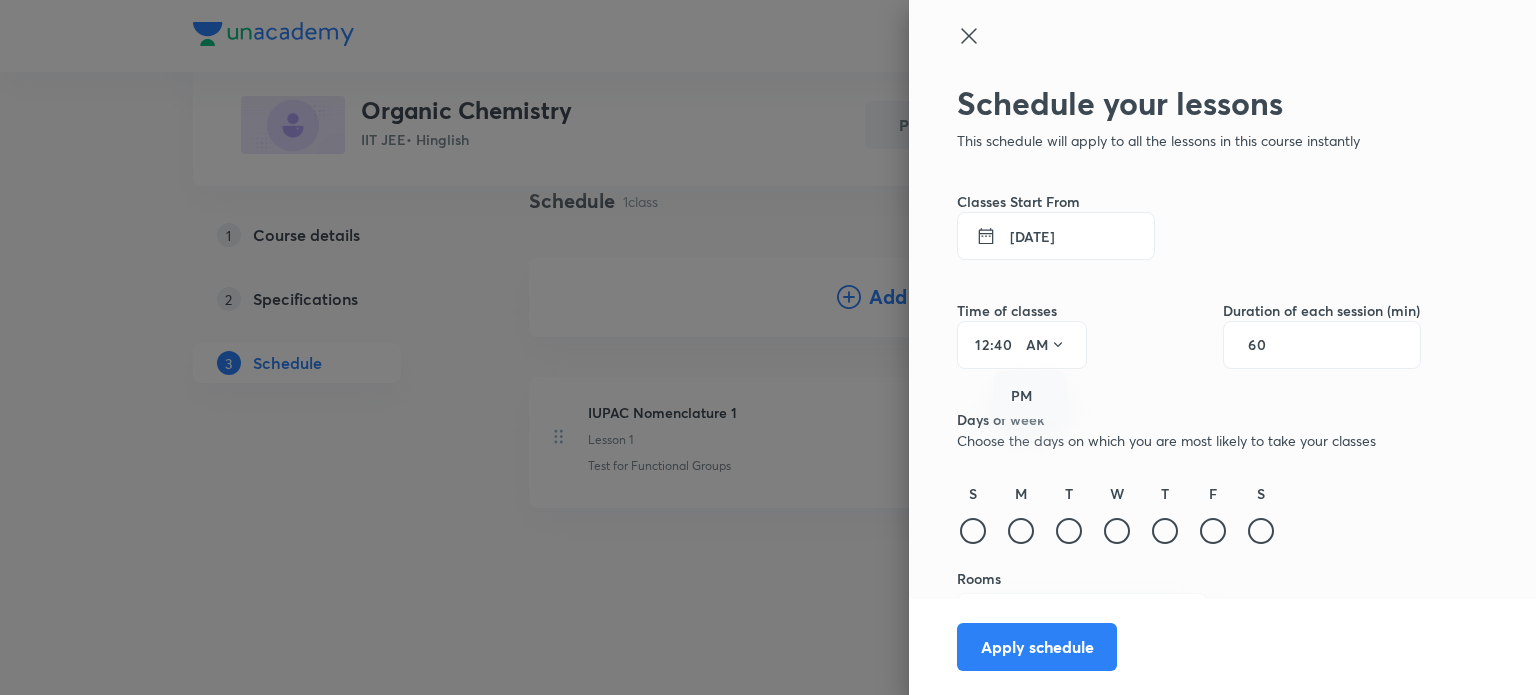 click on "PM" at bounding box center (1031, 396) 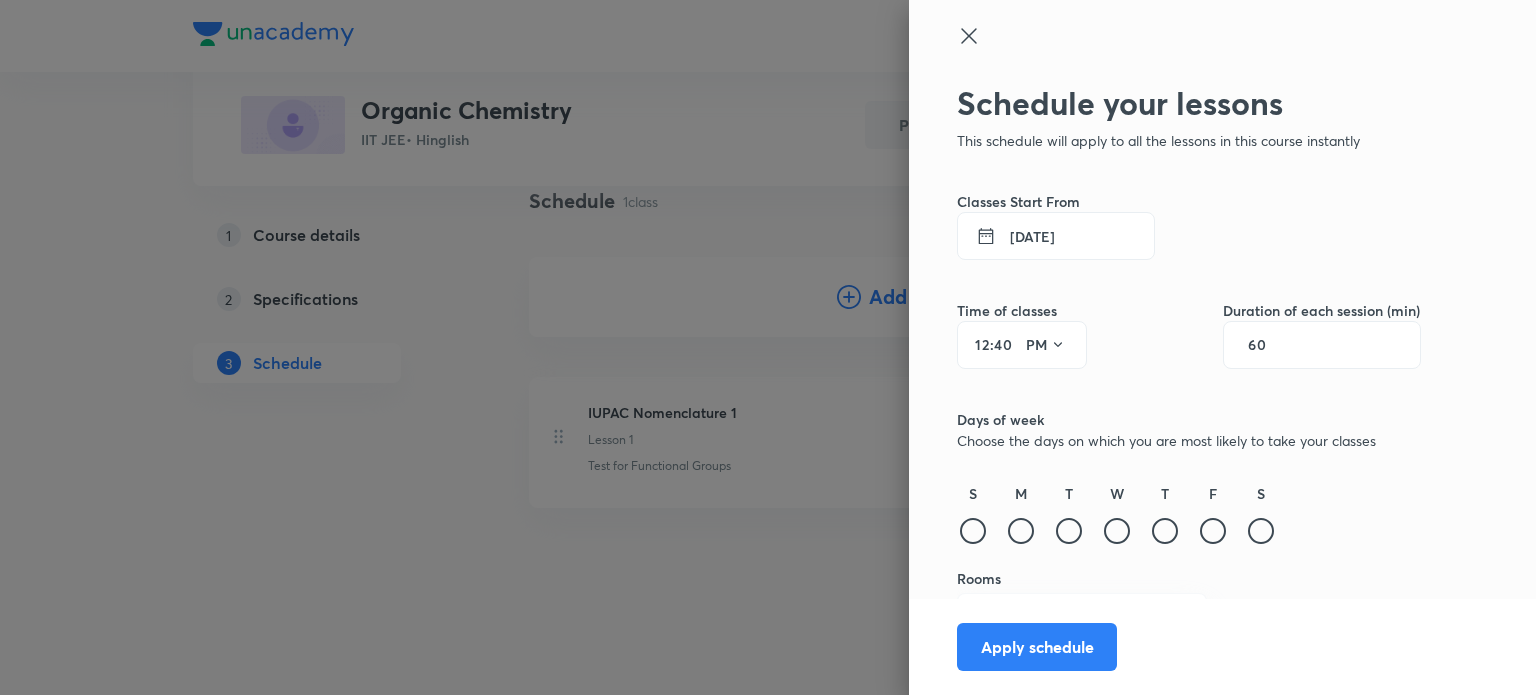 click on "60" at bounding box center (1267, 345) 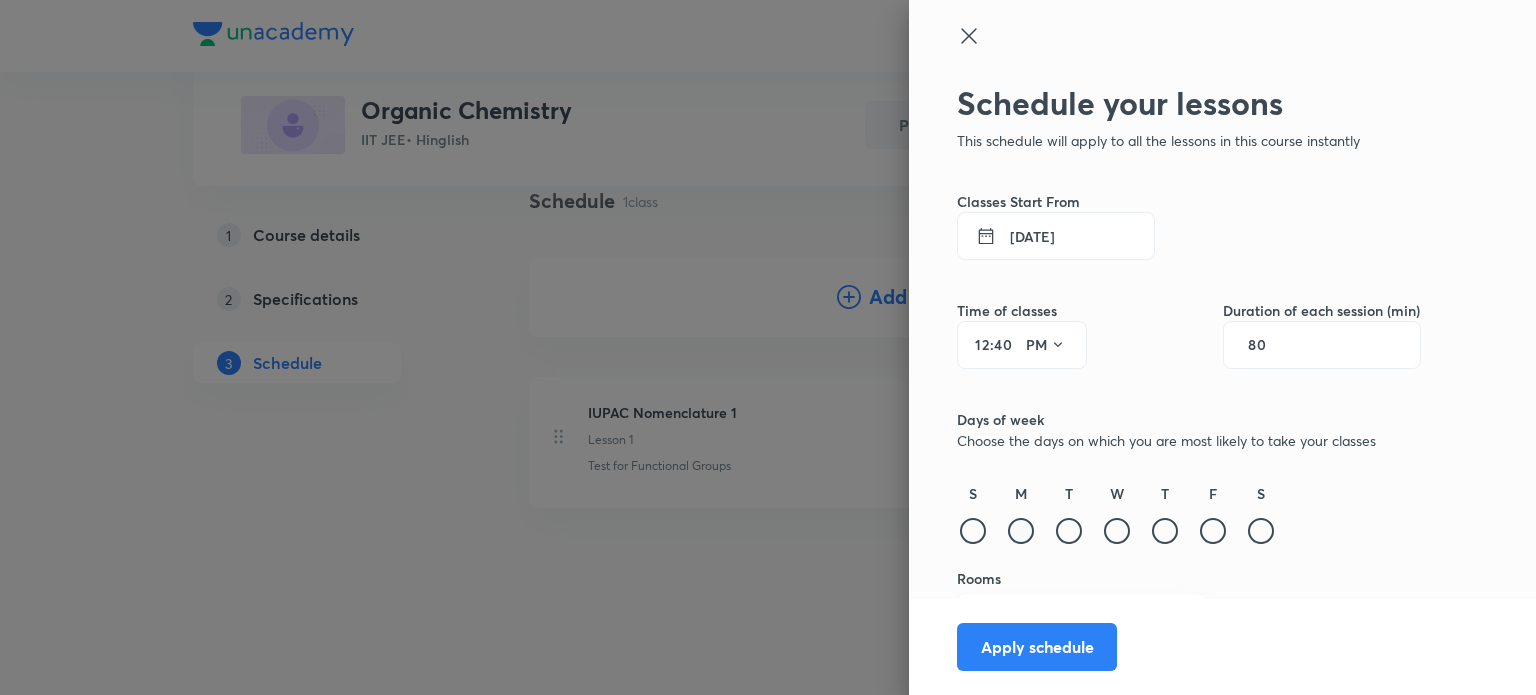 type on "80" 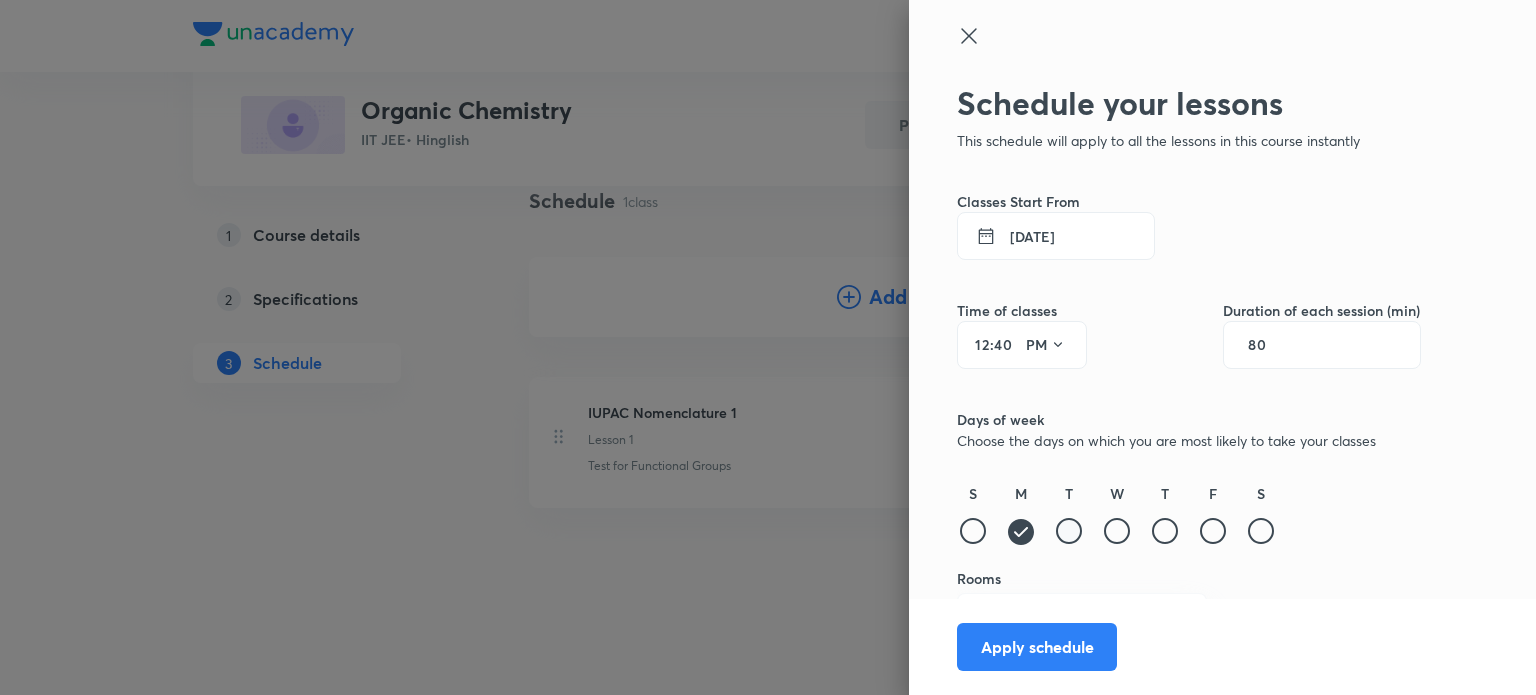 click at bounding box center [1069, 531] 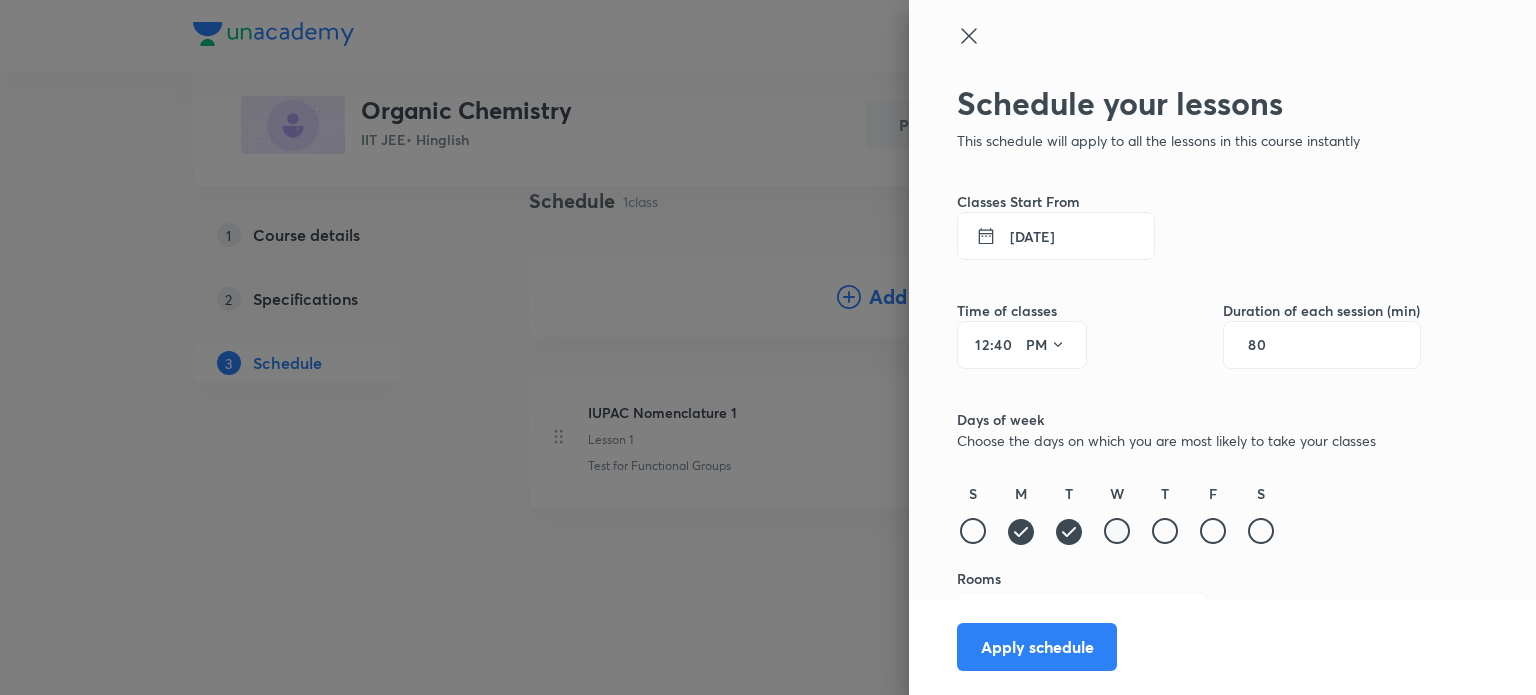 click at bounding box center [1117, 531] 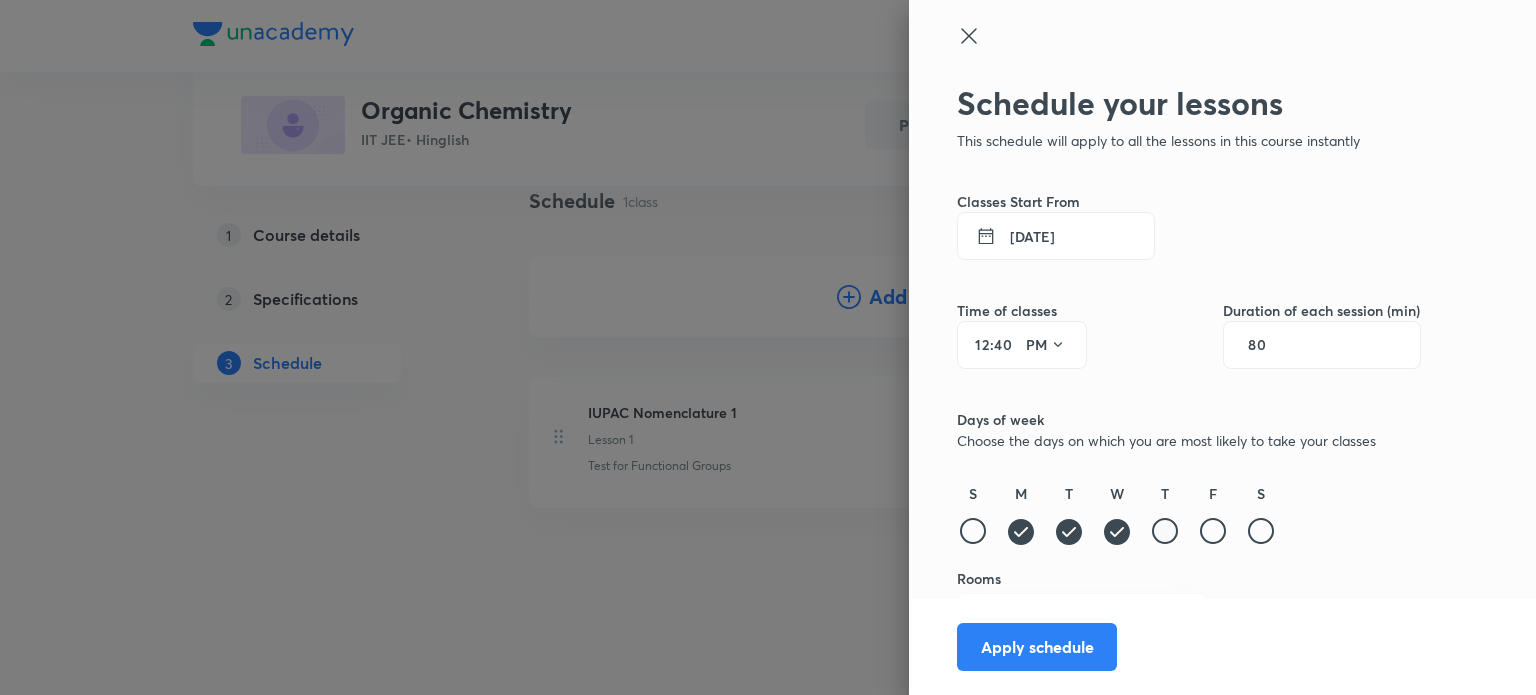 click at bounding box center [1165, 531] 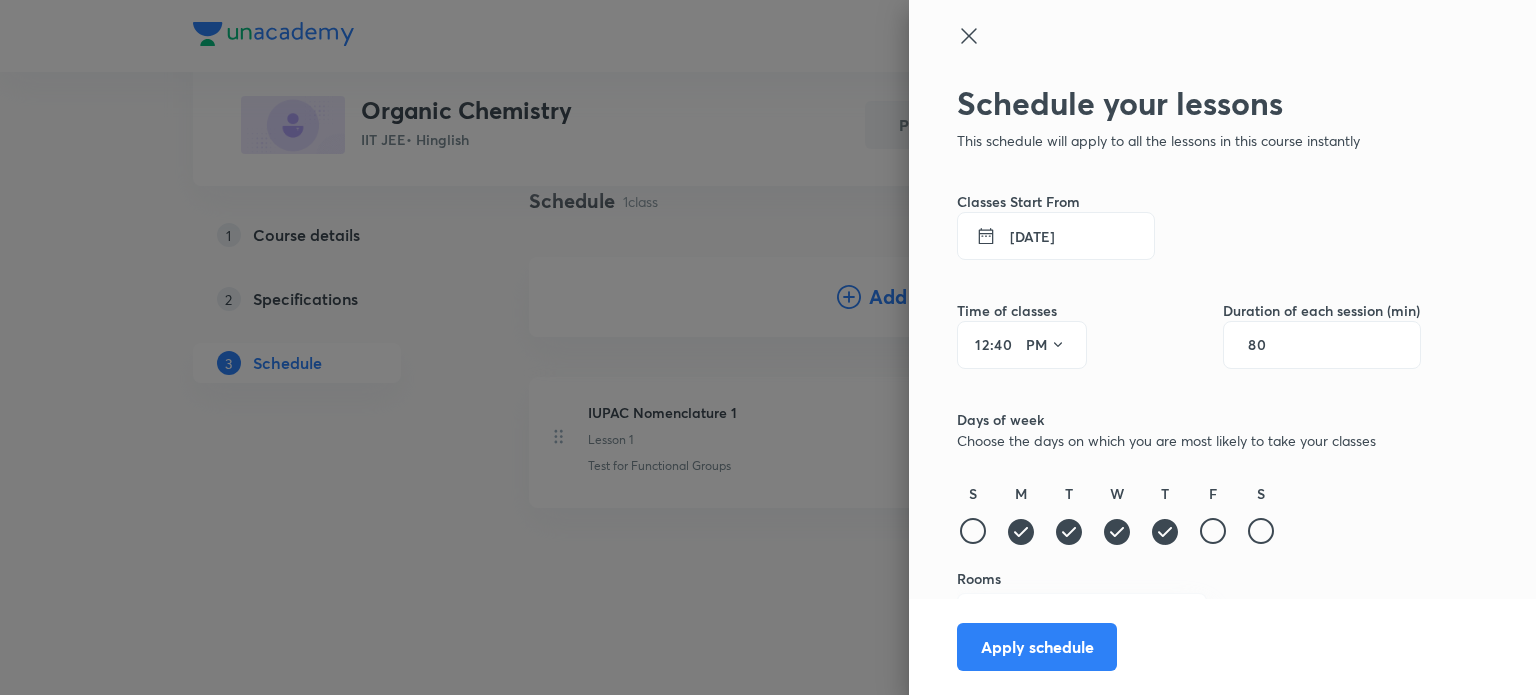 scroll, scrollTop: 44, scrollLeft: 0, axis: vertical 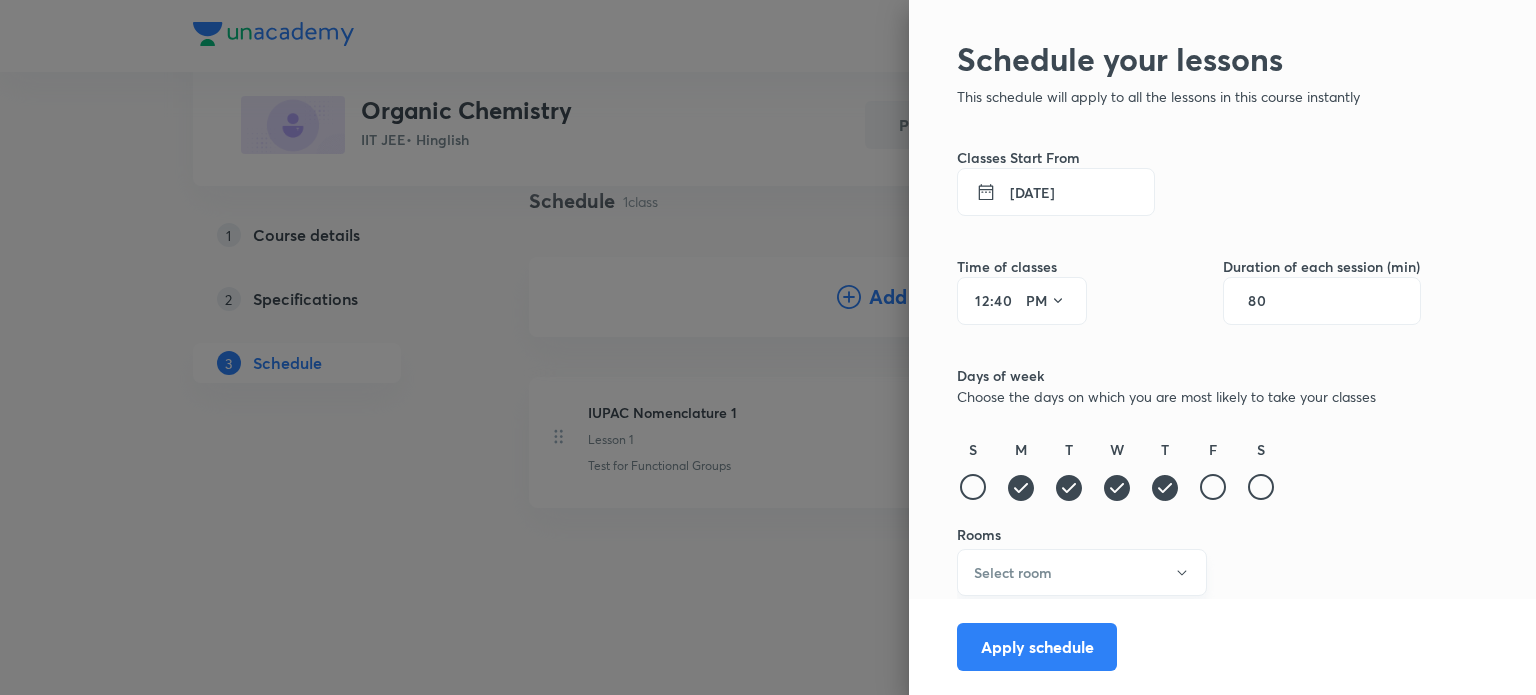 click on "Select room" at bounding box center (1082, 572) 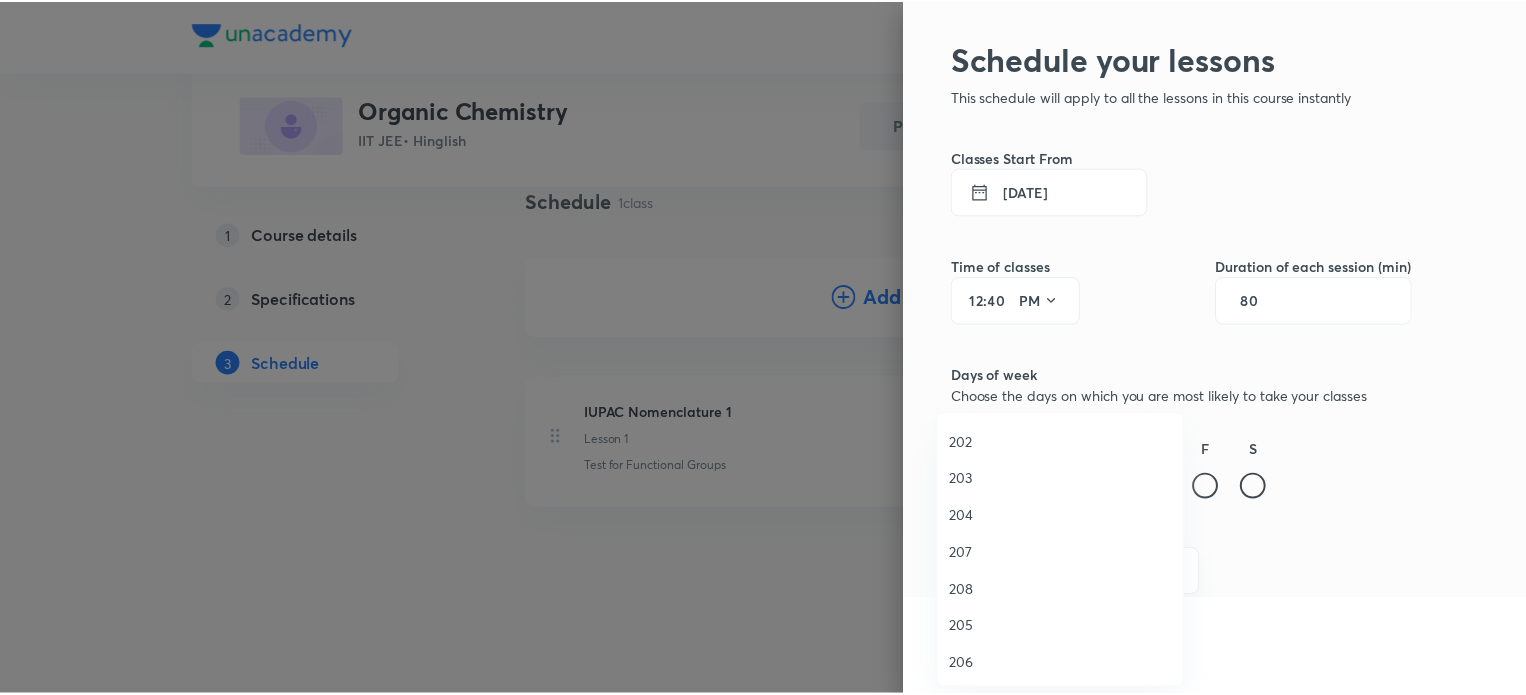 scroll, scrollTop: 100, scrollLeft: 0, axis: vertical 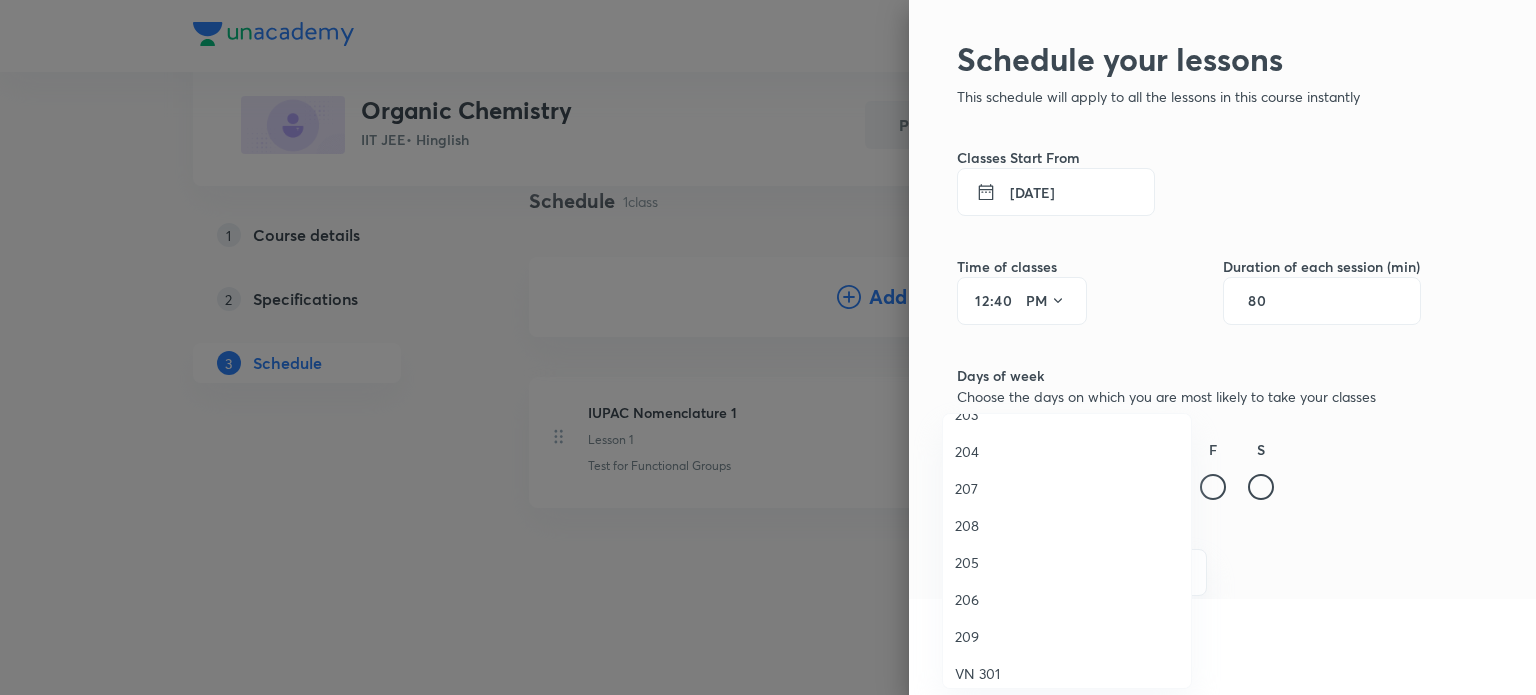 click on "209" at bounding box center [1067, 636] 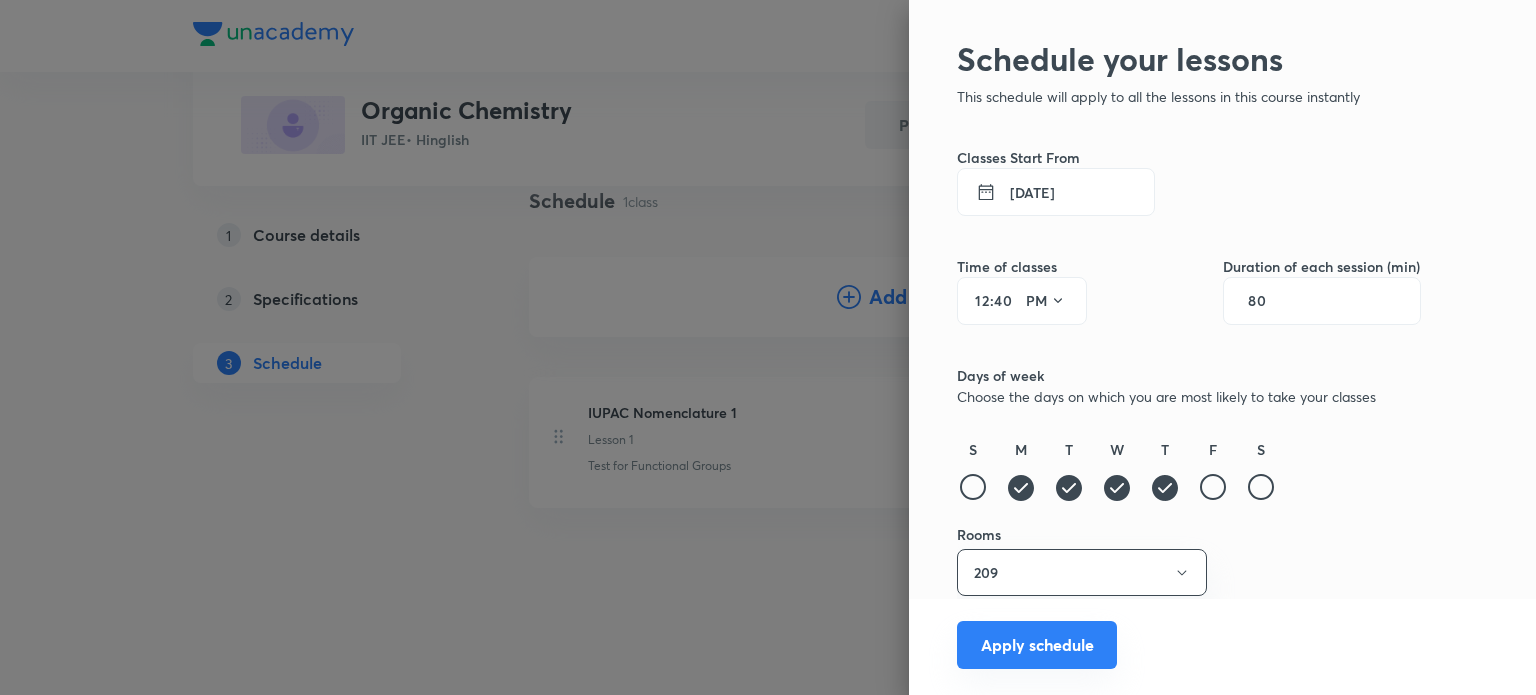 click on "Apply schedule" at bounding box center [1037, 645] 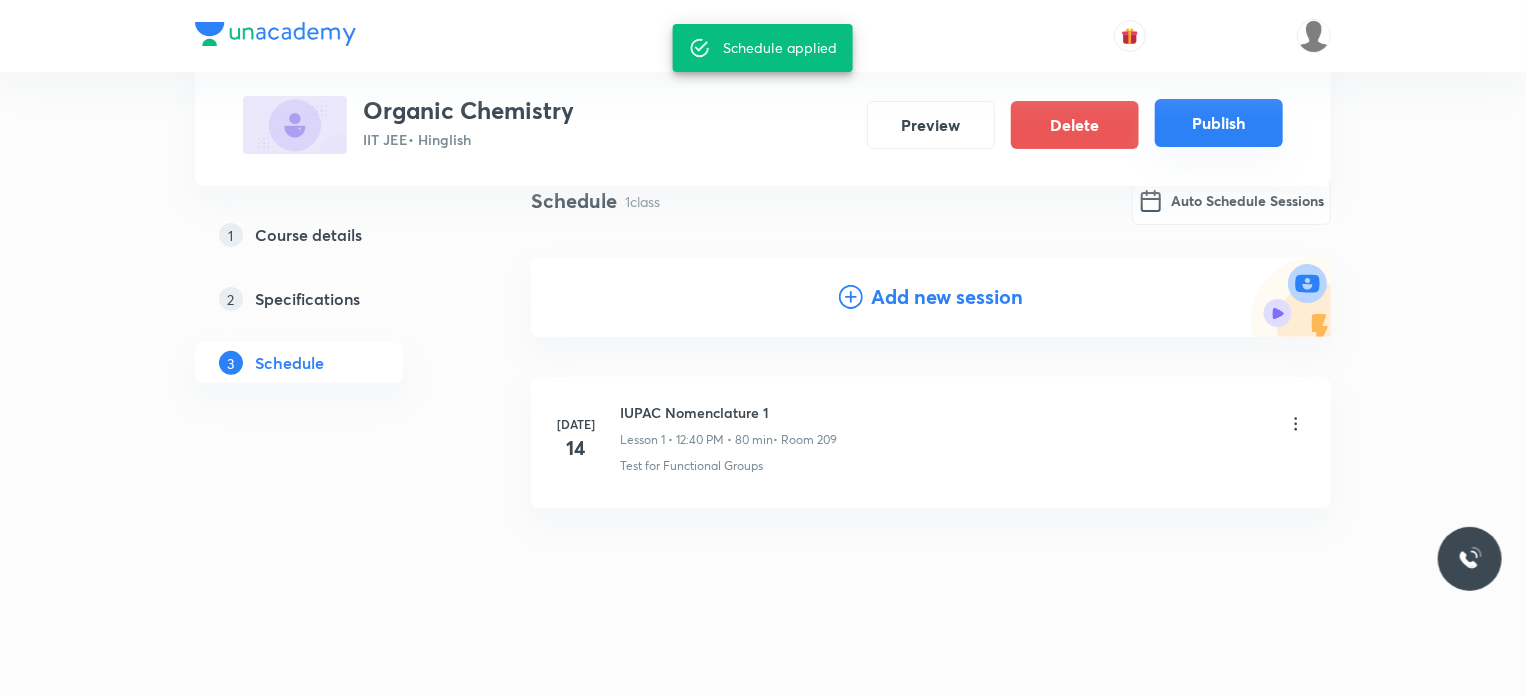 click on "Publish" at bounding box center (1219, 123) 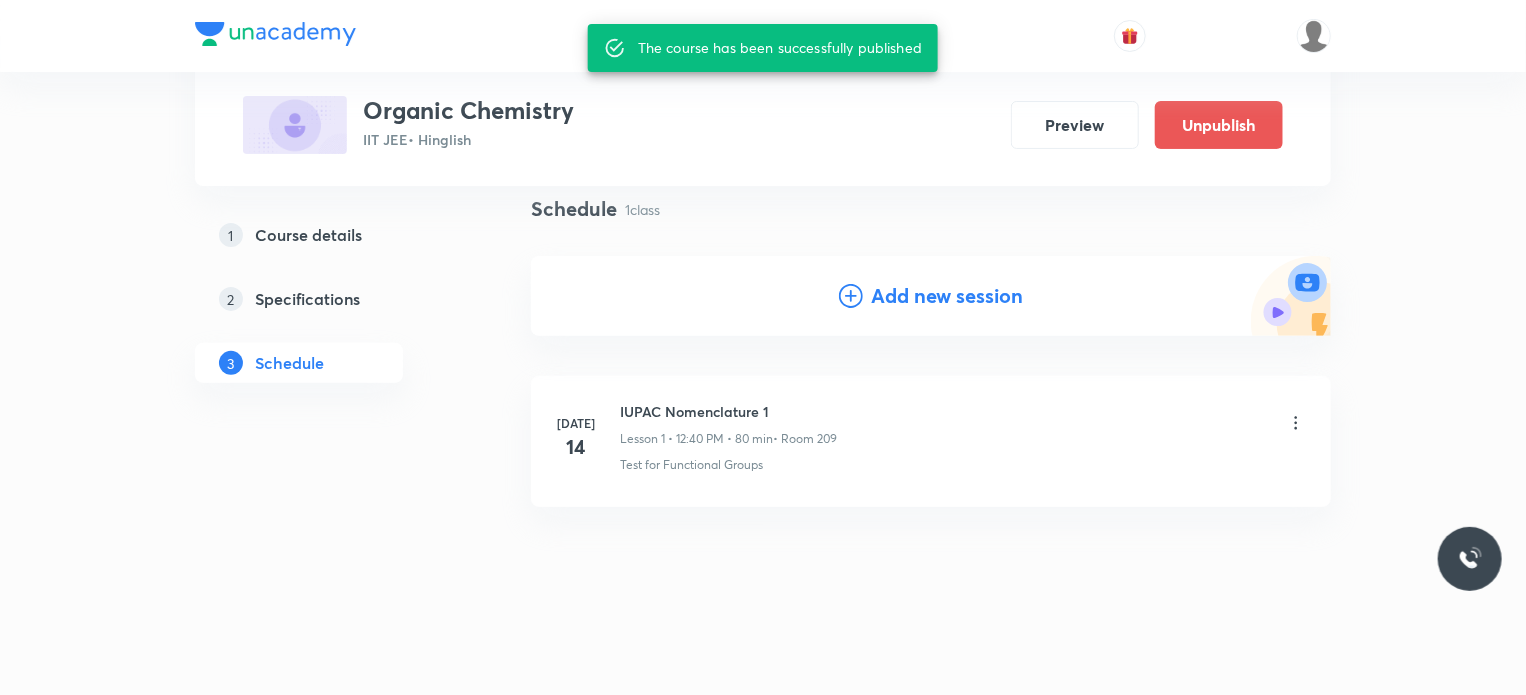 scroll, scrollTop: 143, scrollLeft: 0, axis: vertical 